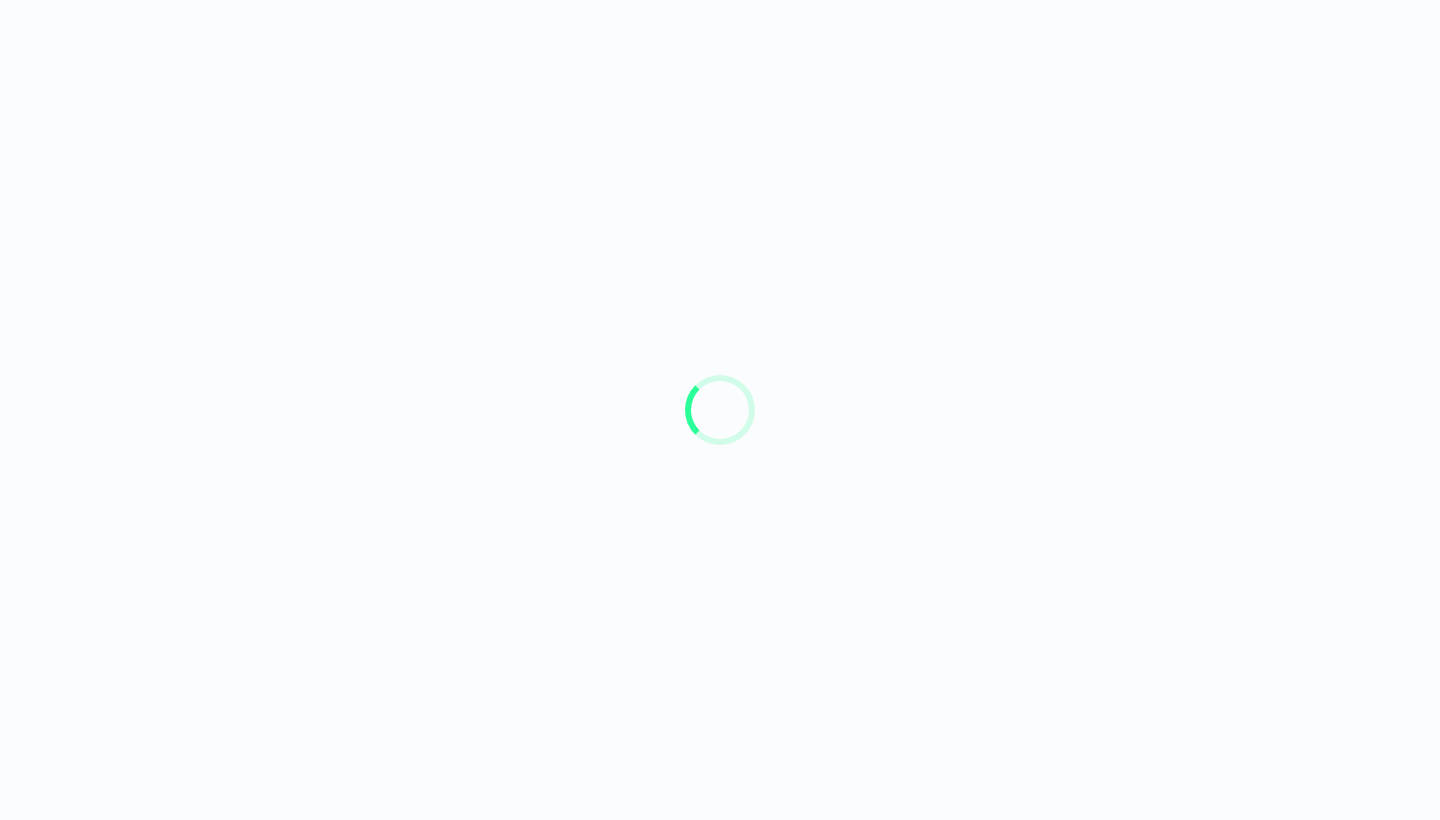 scroll, scrollTop: 0, scrollLeft: 0, axis: both 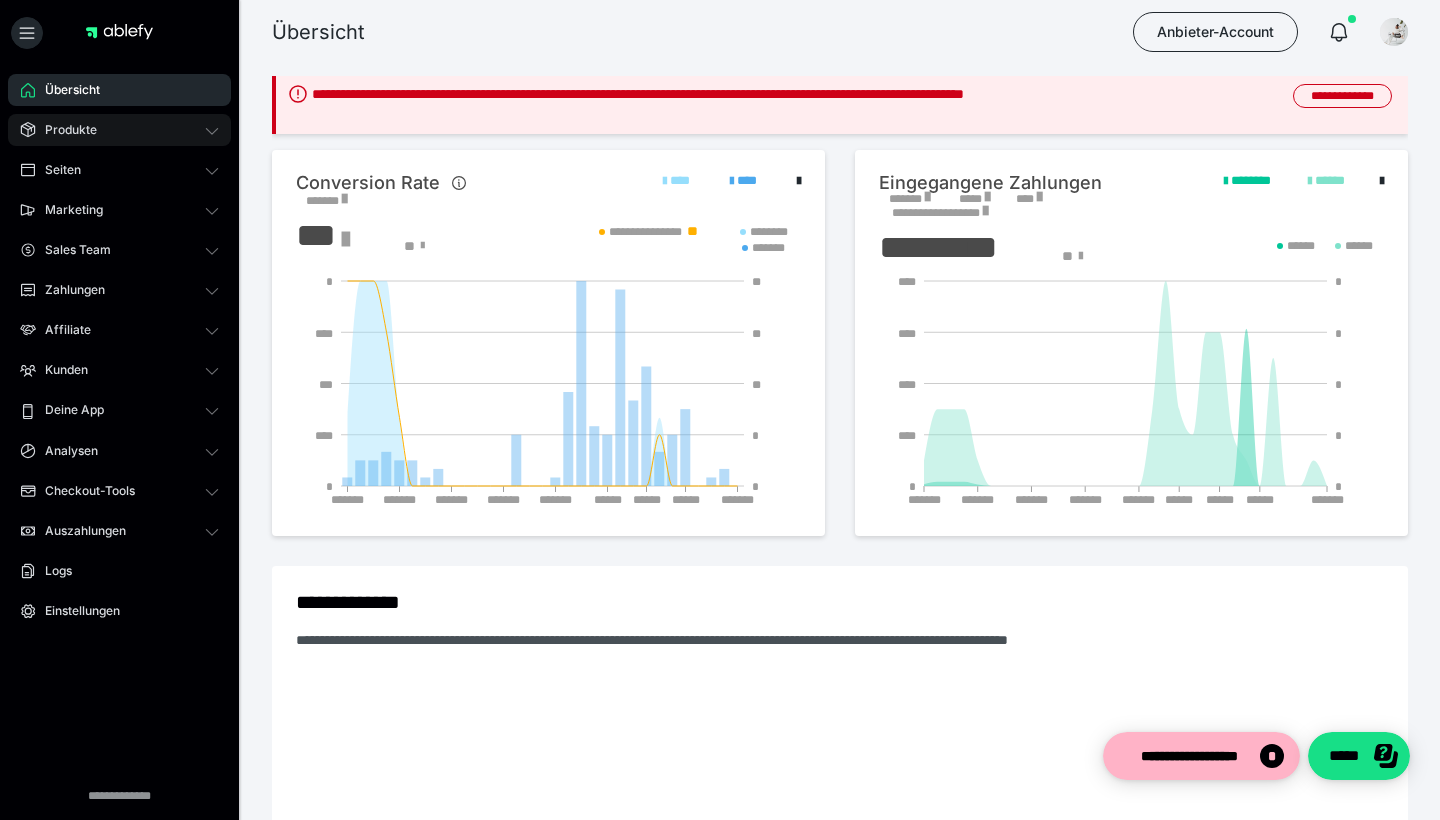 click on "Produkte" at bounding box center (119, 130) 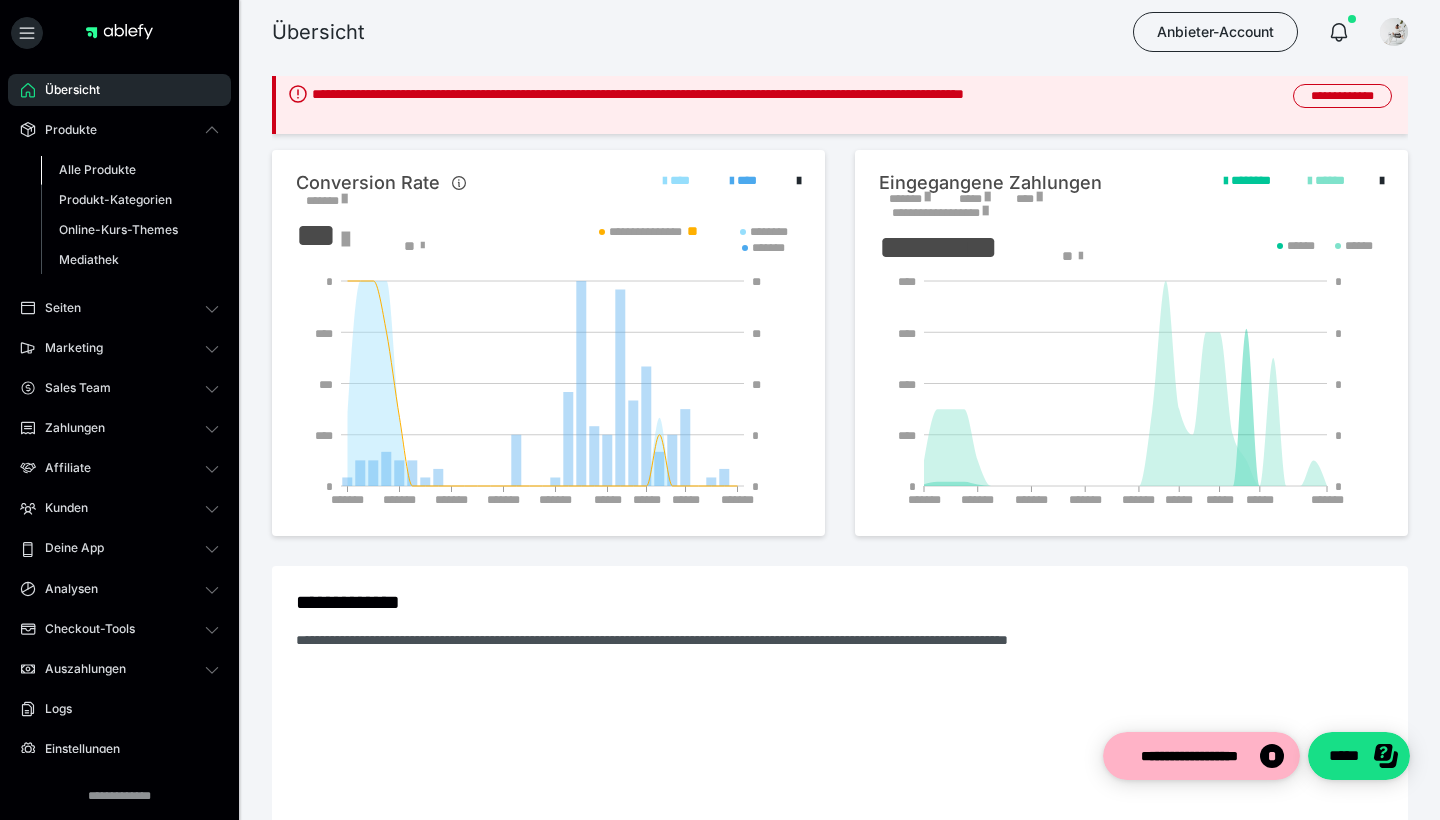 click on "Alle Produkte" at bounding box center [97, 169] 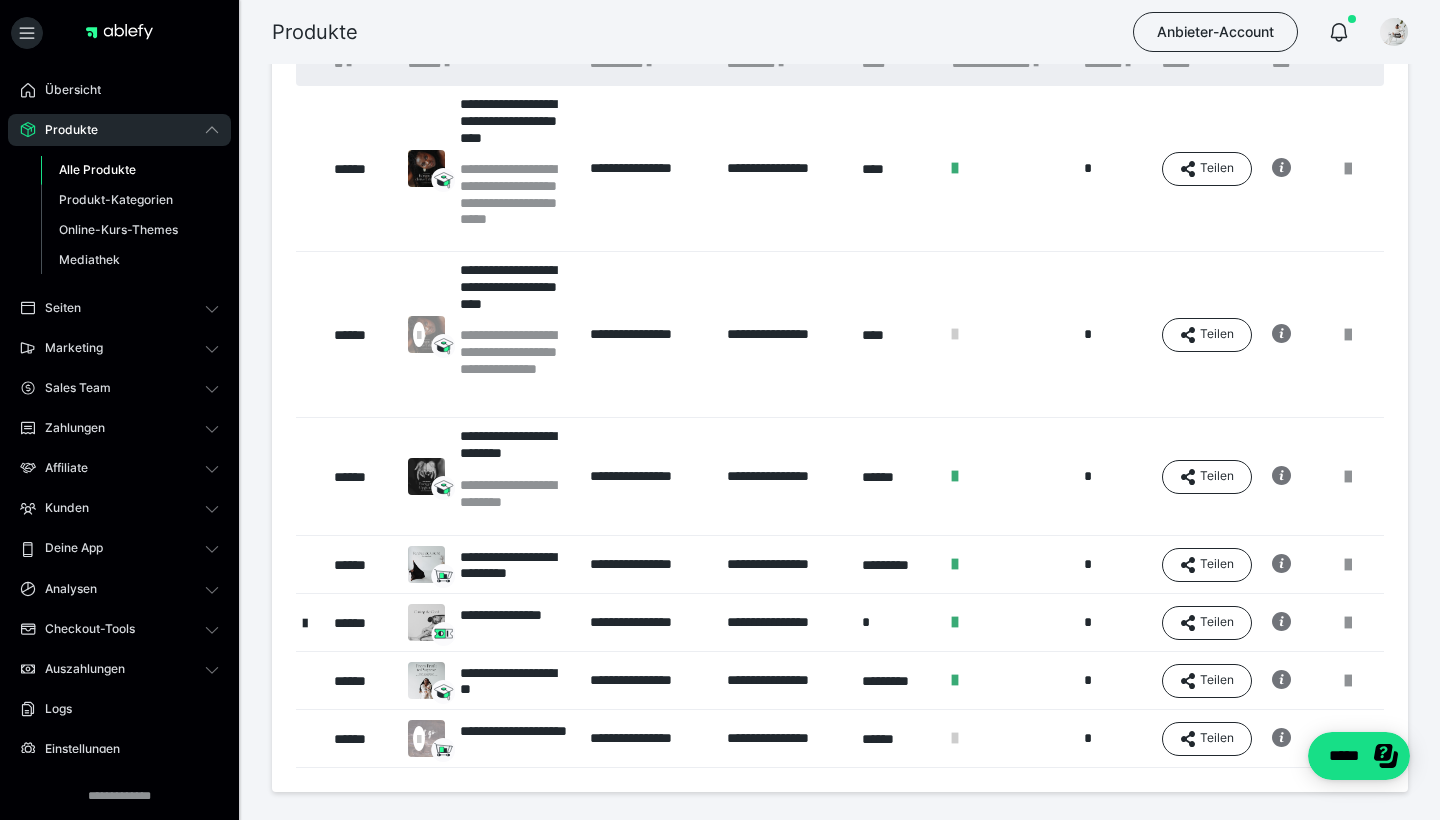 scroll, scrollTop: 157, scrollLeft: 0, axis: vertical 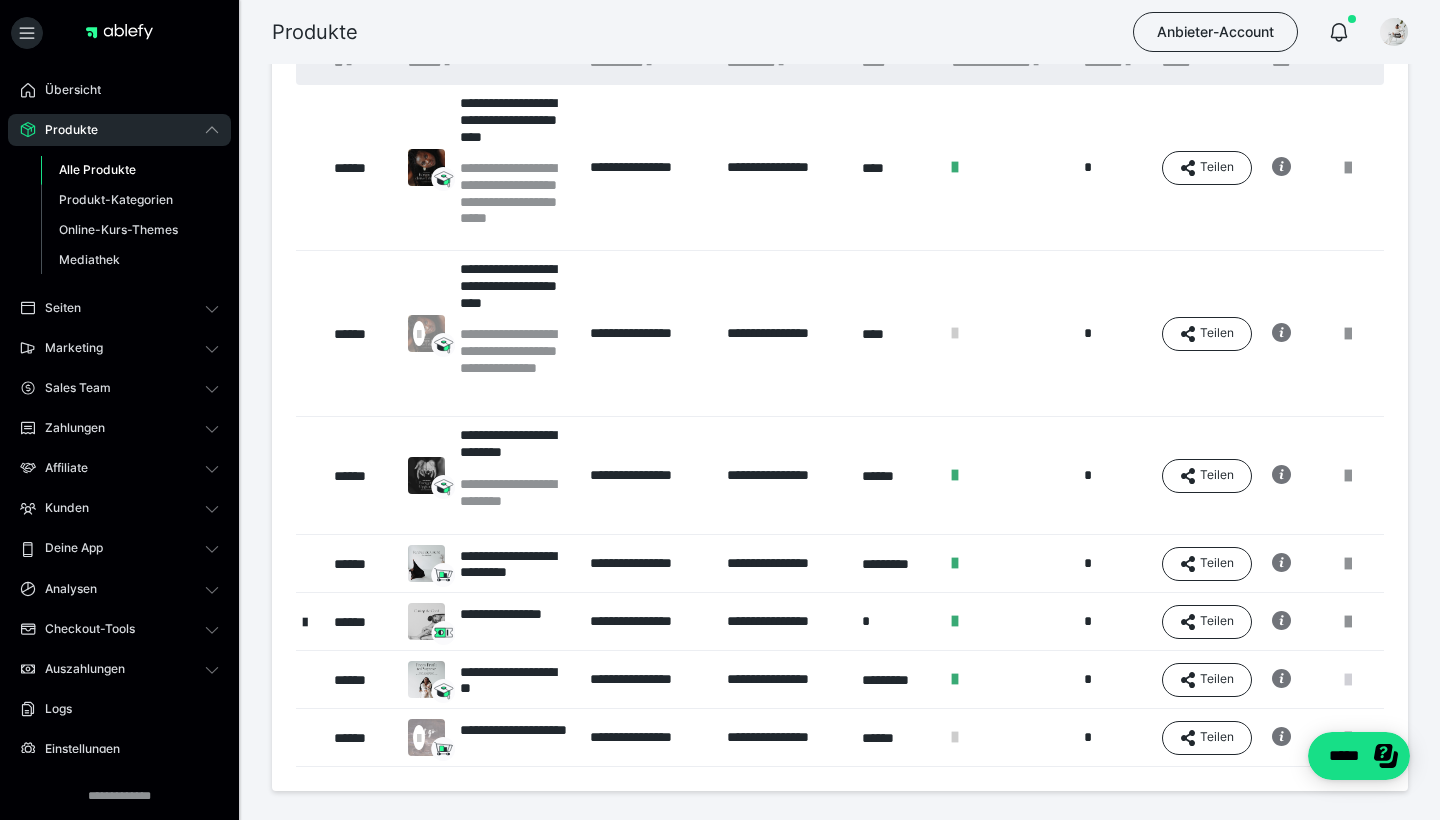 click at bounding box center [1348, 680] 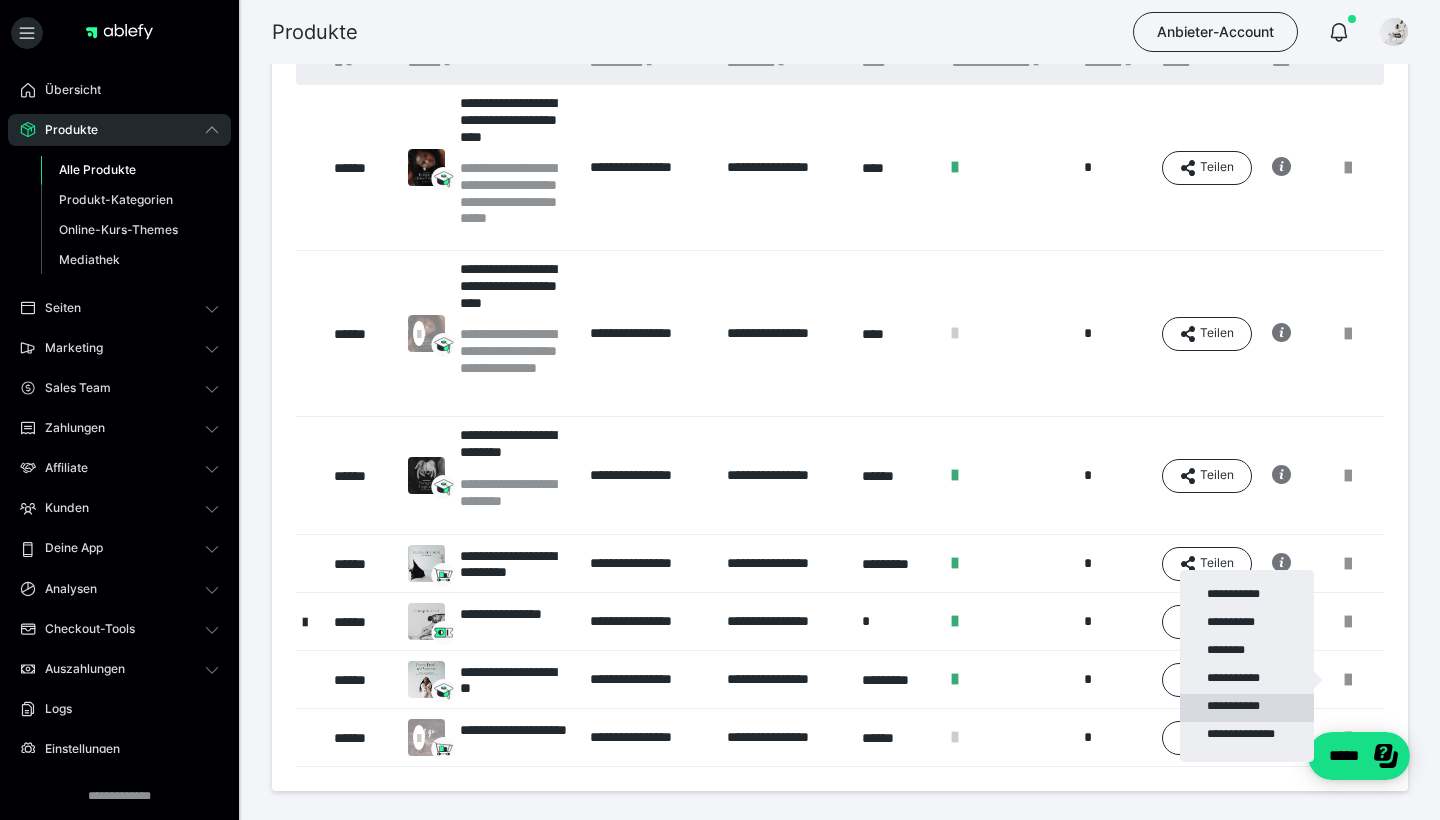 click on "**********" at bounding box center (1247, 708) 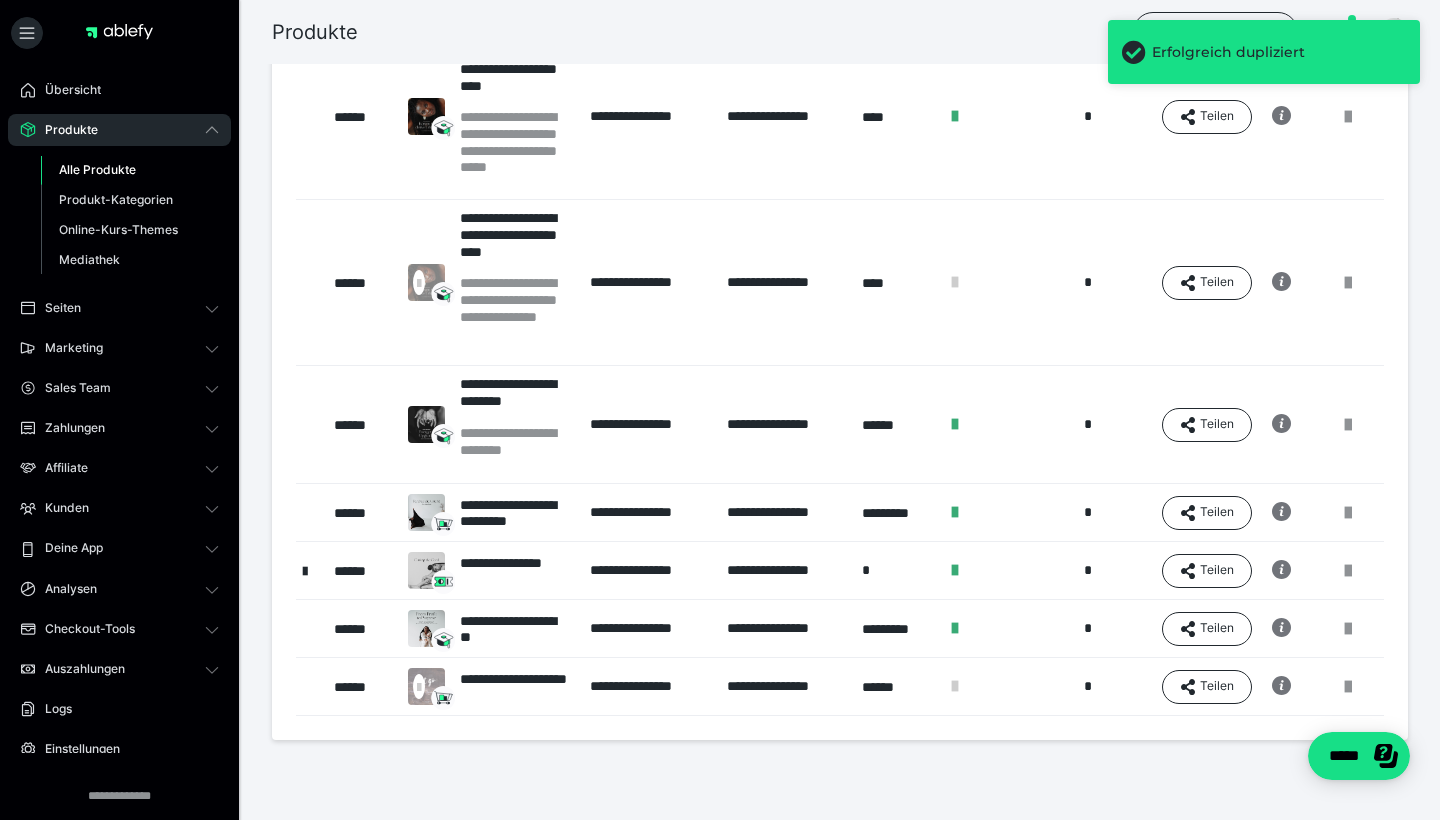 scroll, scrollTop: 211, scrollLeft: 0, axis: vertical 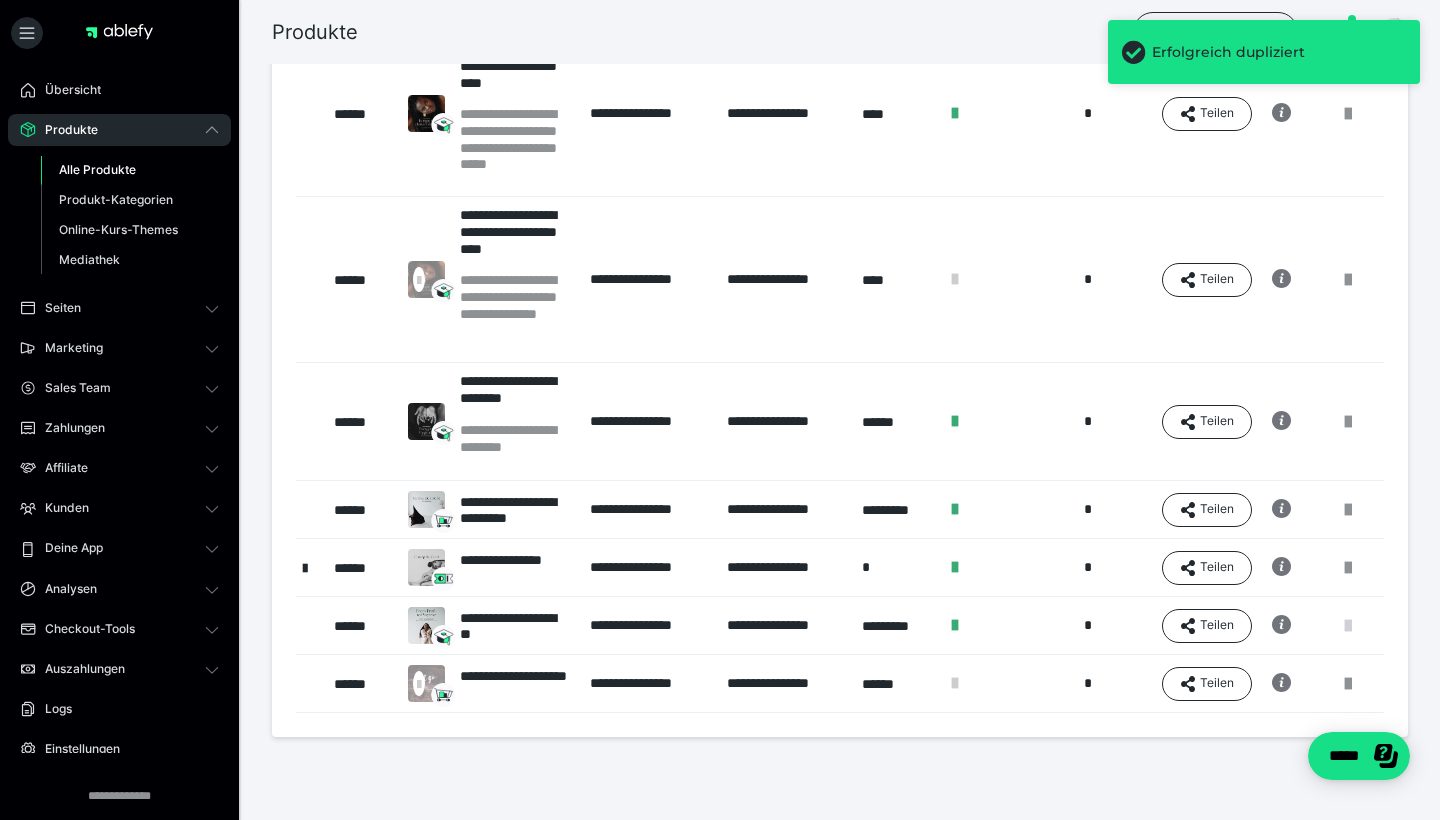 click at bounding box center [1348, 626] 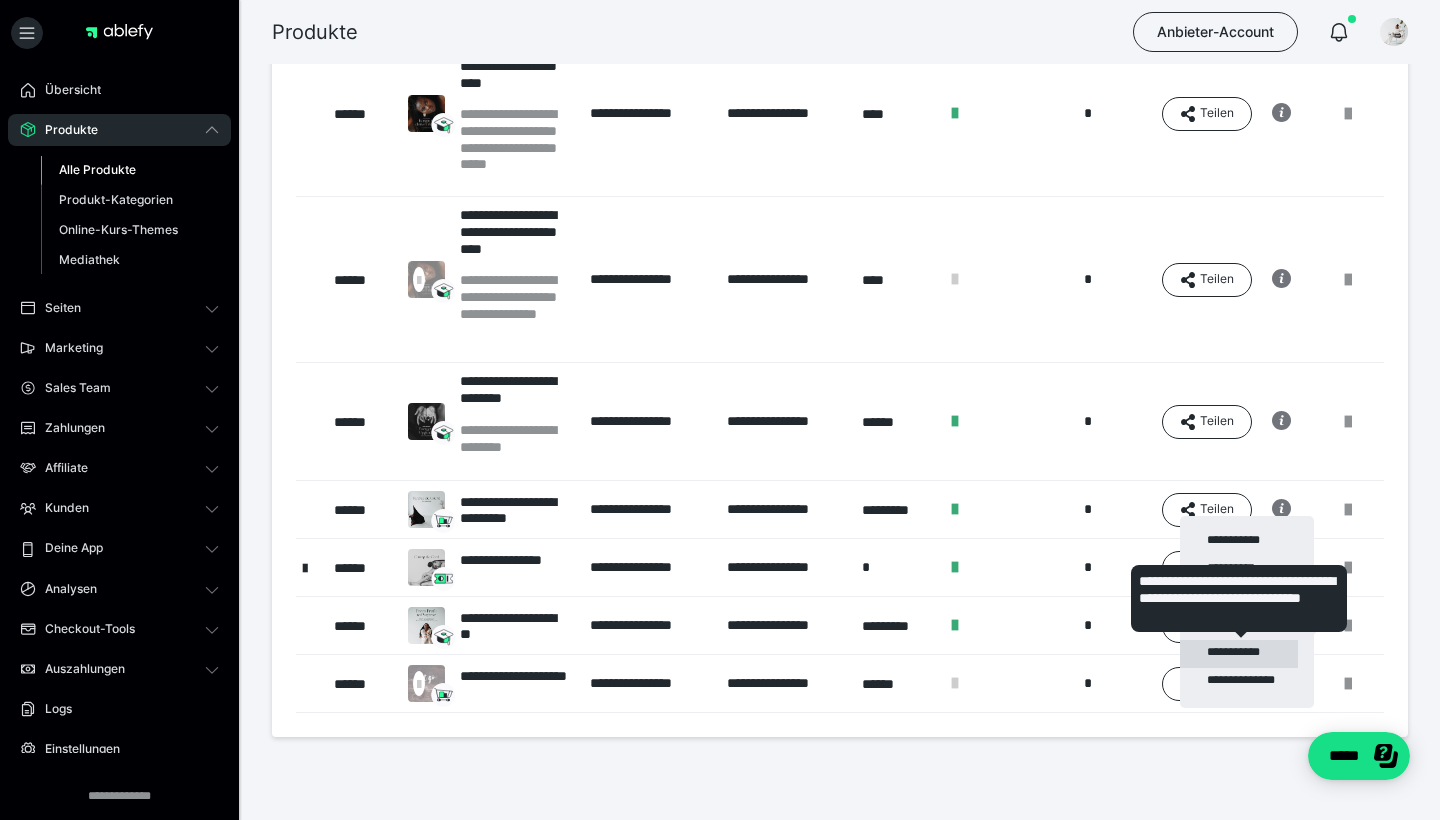 click on "**********" at bounding box center [1239, 654] 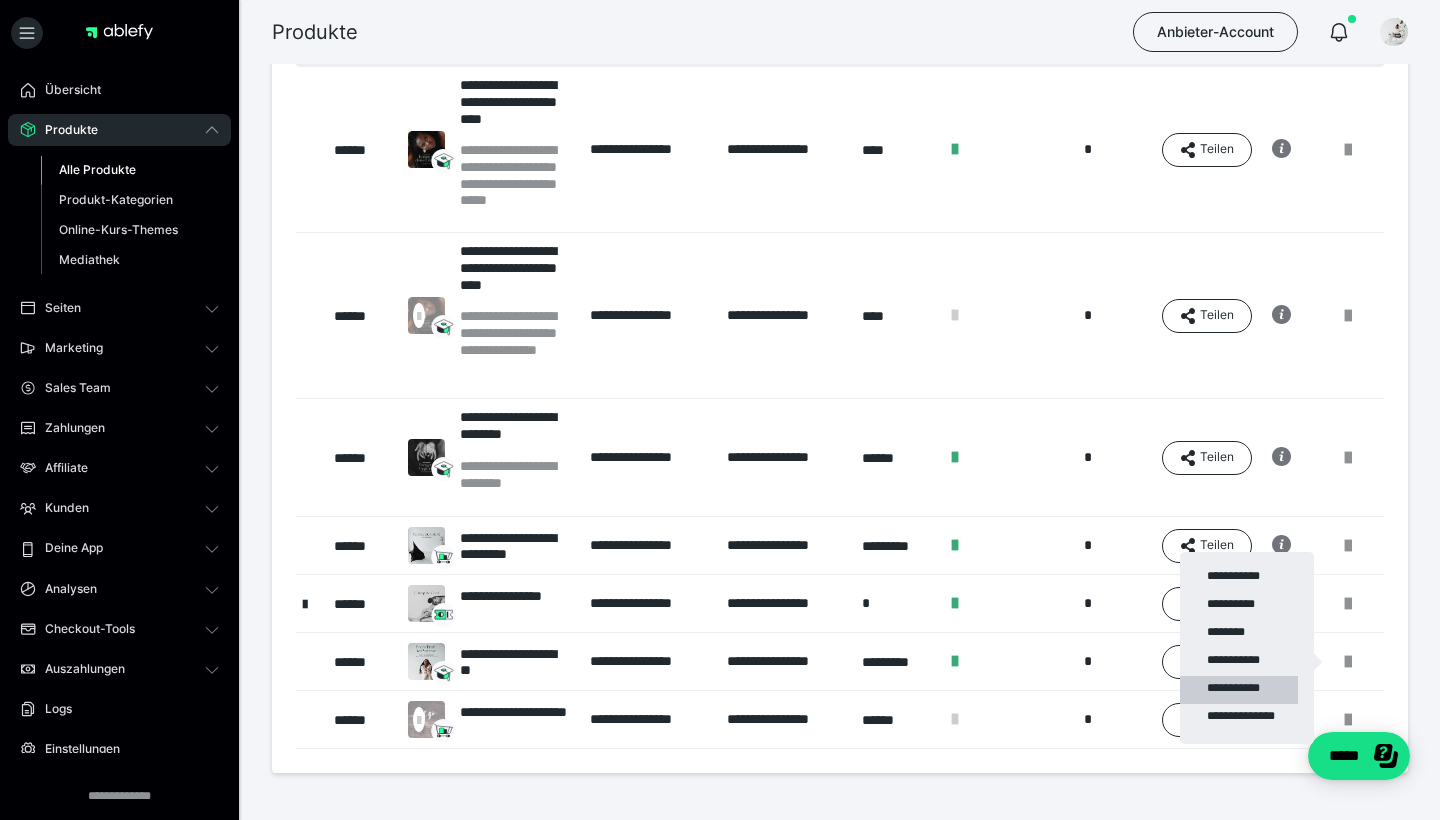 scroll, scrollTop: 175, scrollLeft: 0, axis: vertical 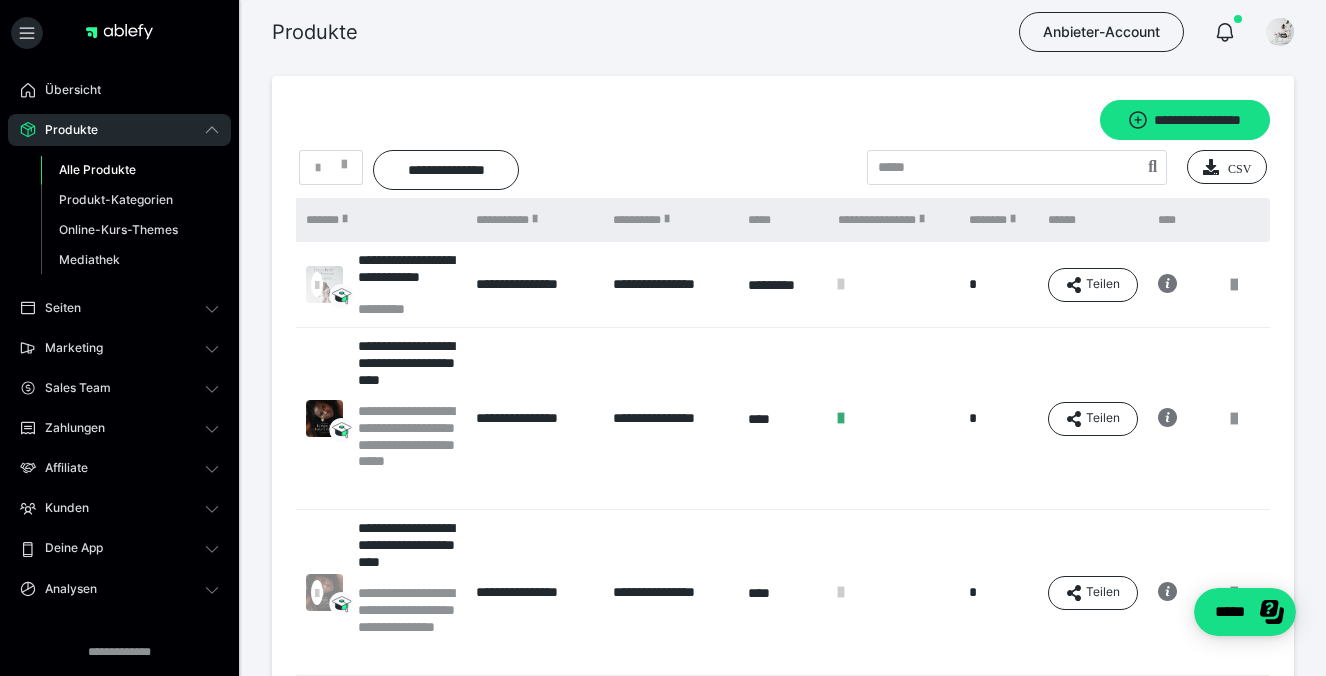 click at bounding box center [1234, 285] 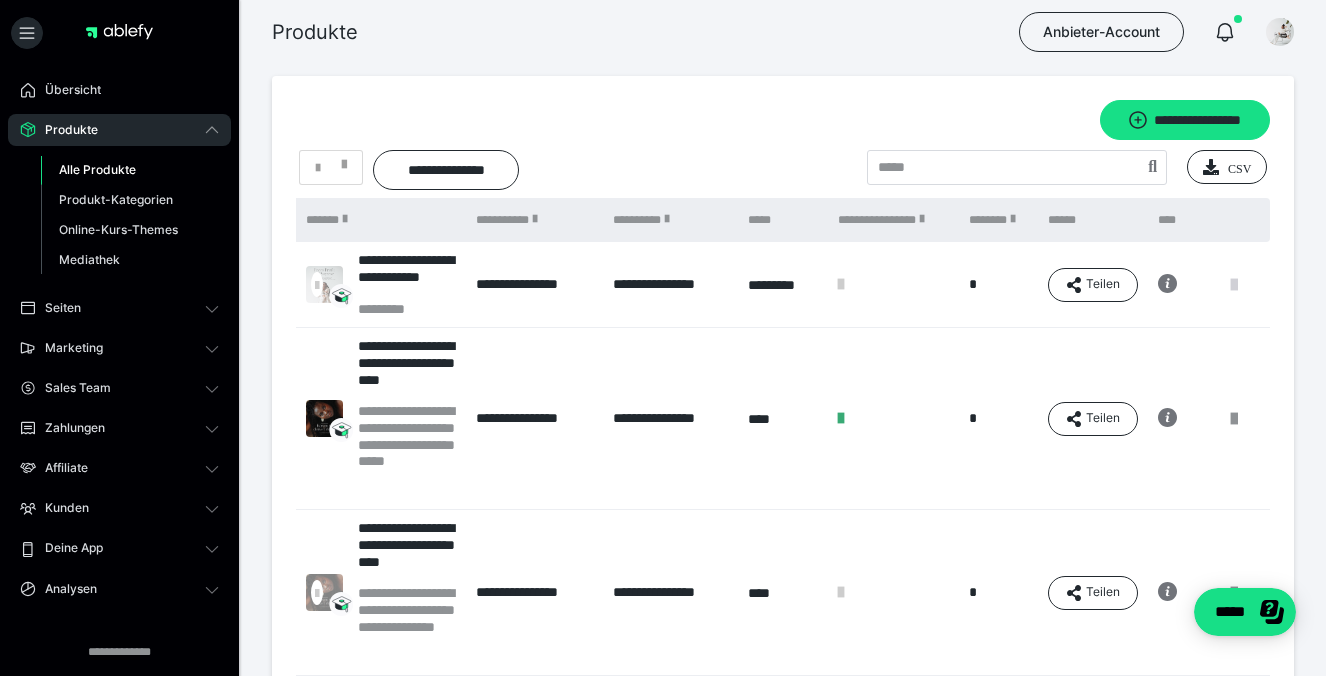 click at bounding box center [1234, 285] 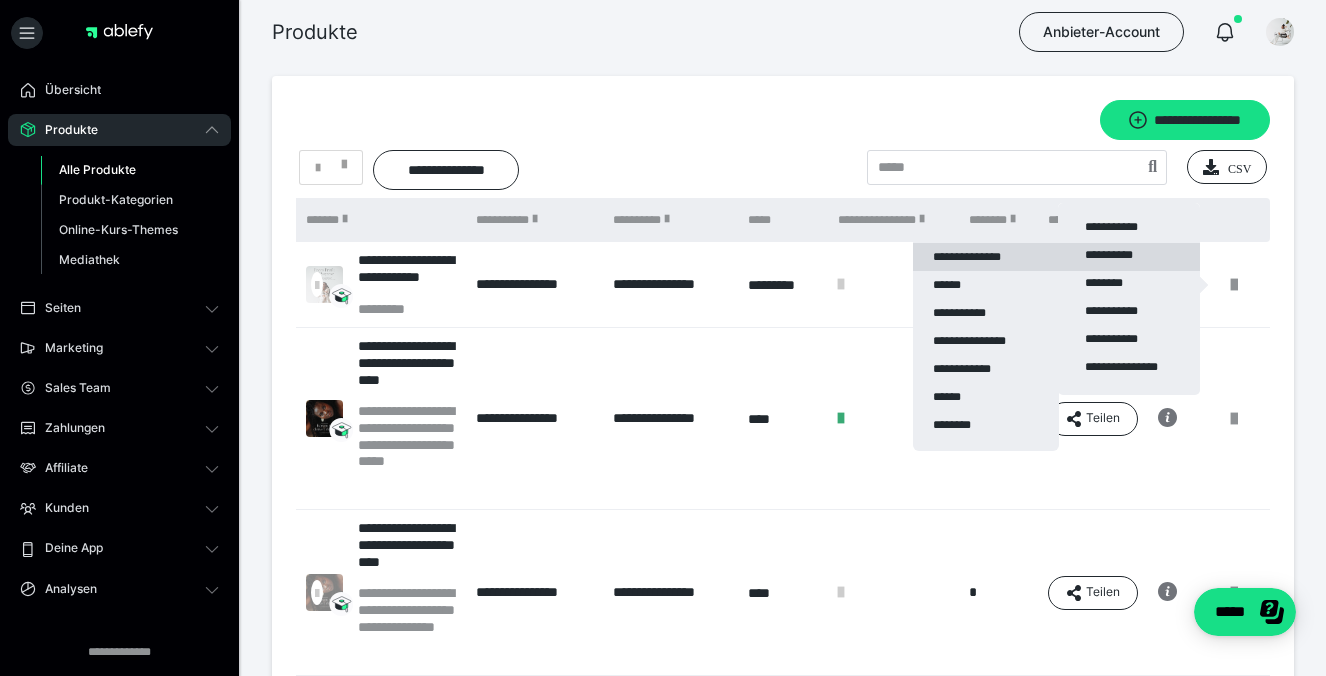 click on "**********" at bounding box center [986, 257] 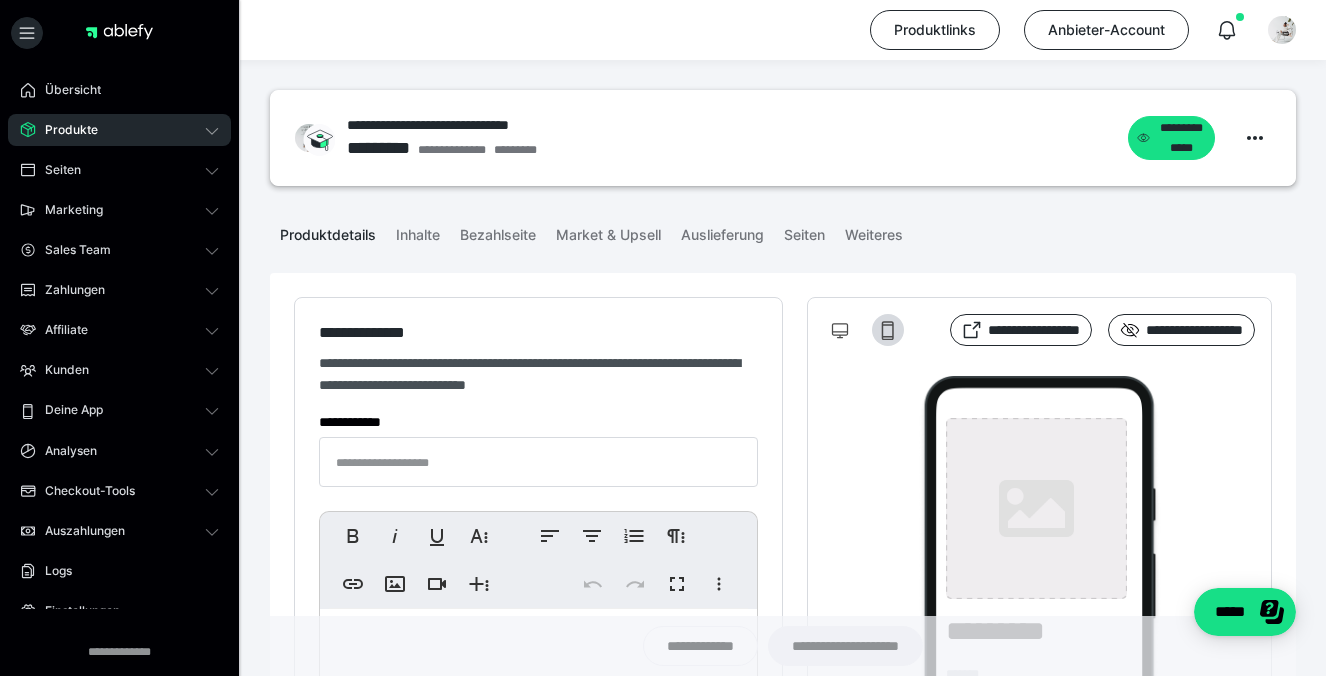 type on "**********" 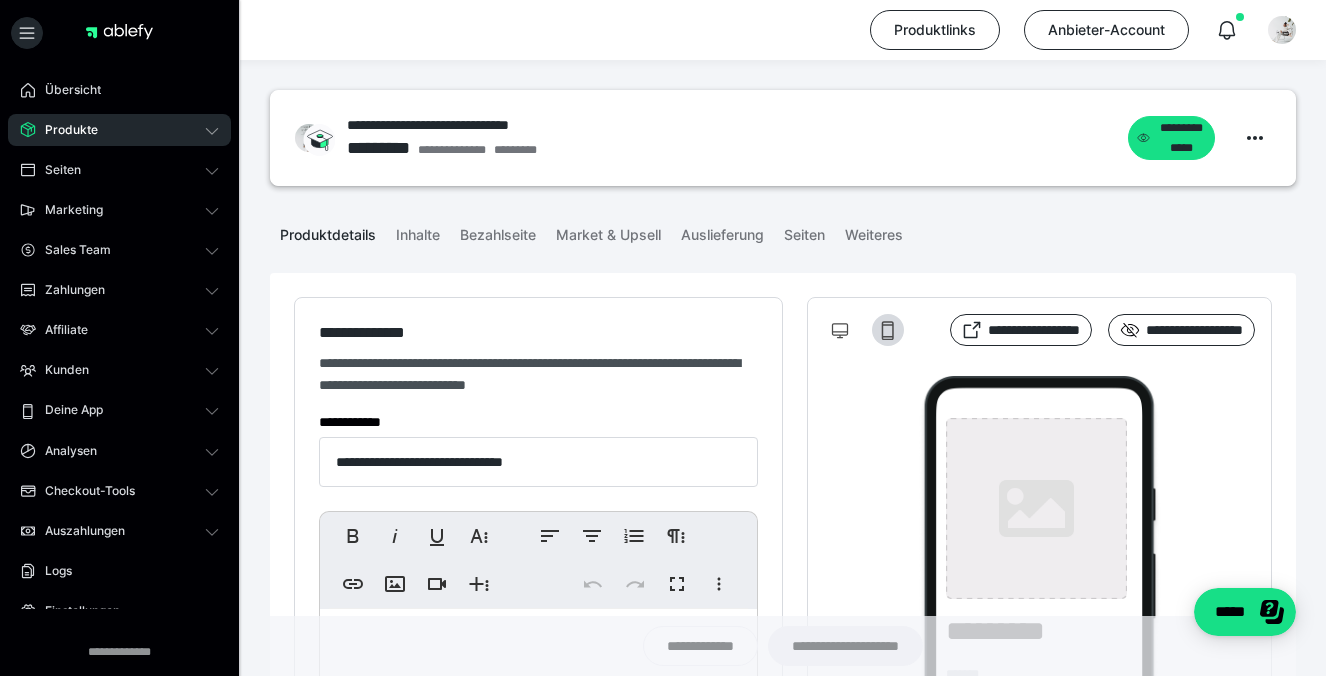 type on "**********" 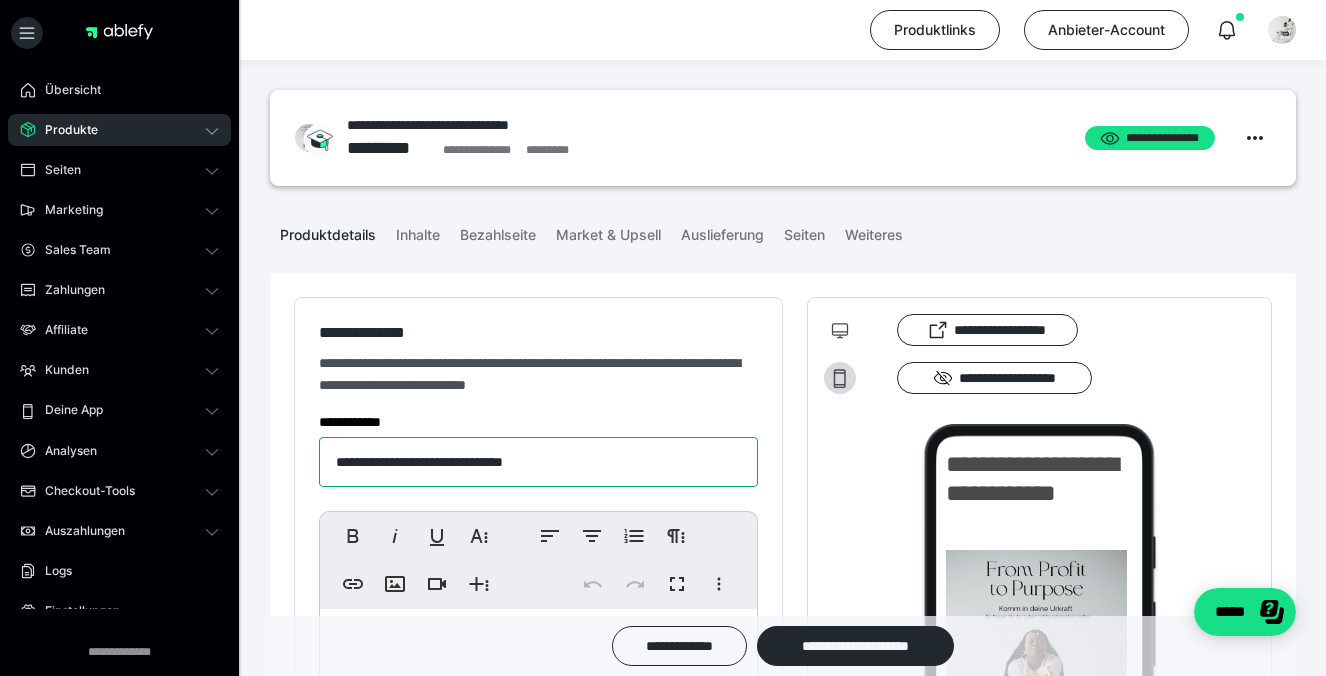 drag, startPoint x: 407, startPoint y: 466, endPoint x: 272, endPoint y: 463, distance: 135.03333 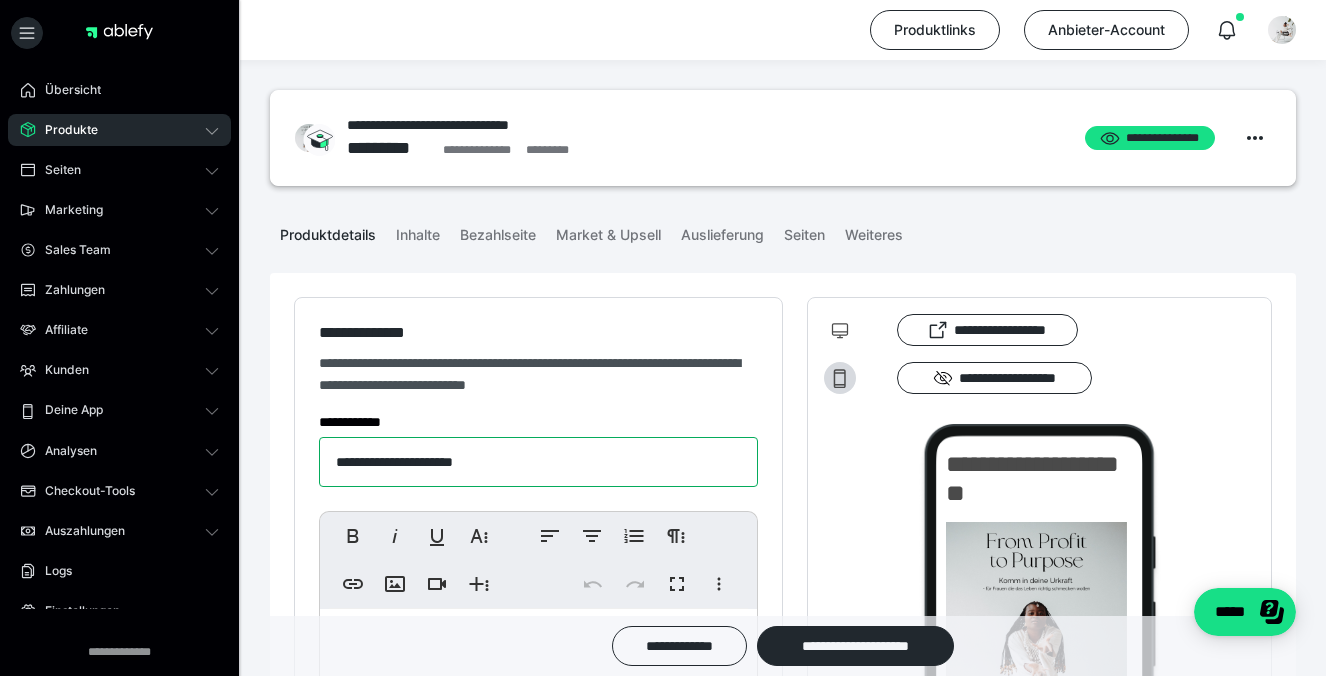 click on "**********" at bounding box center [538, 462] 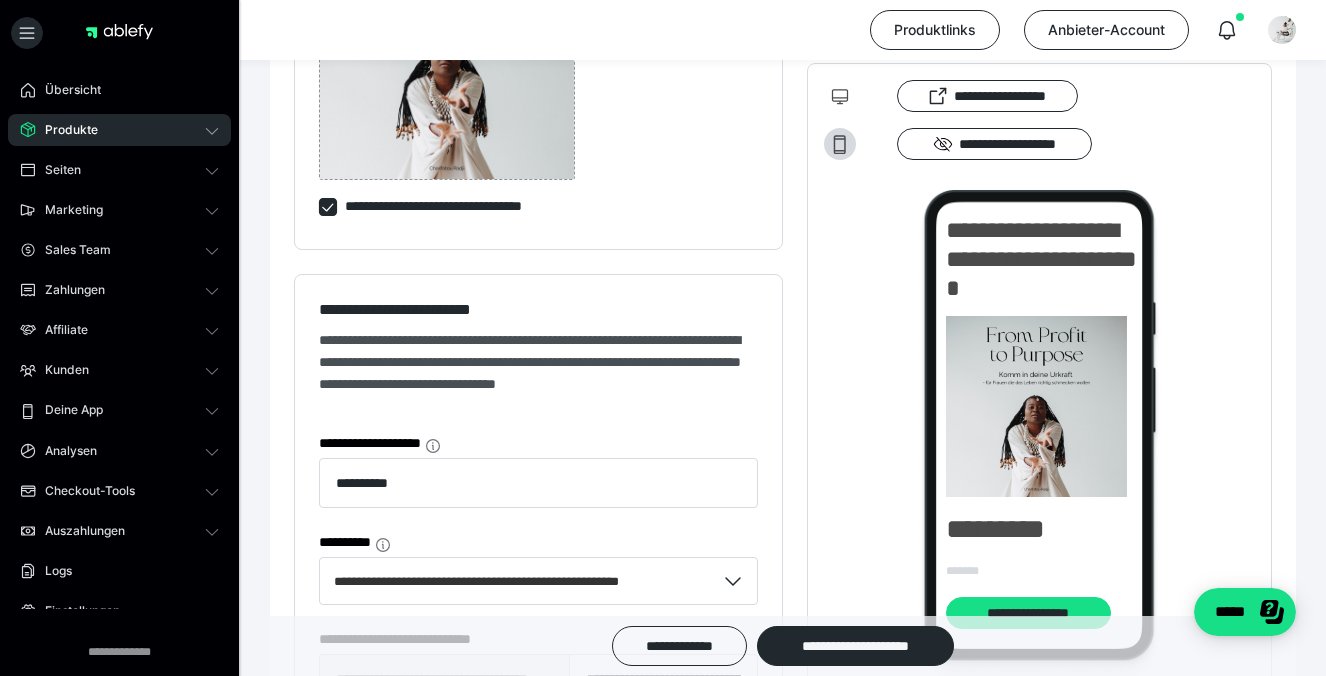 scroll, scrollTop: 953, scrollLeft: 0, axis: vertical 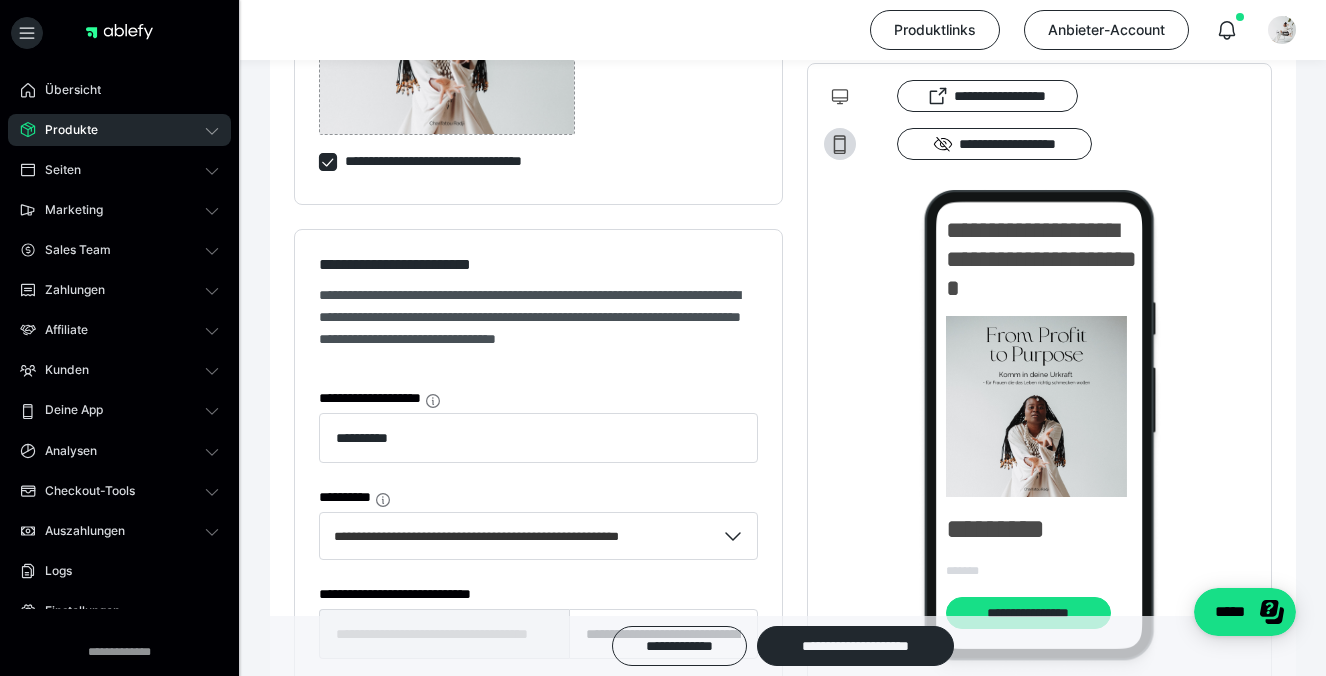 type on "**********" 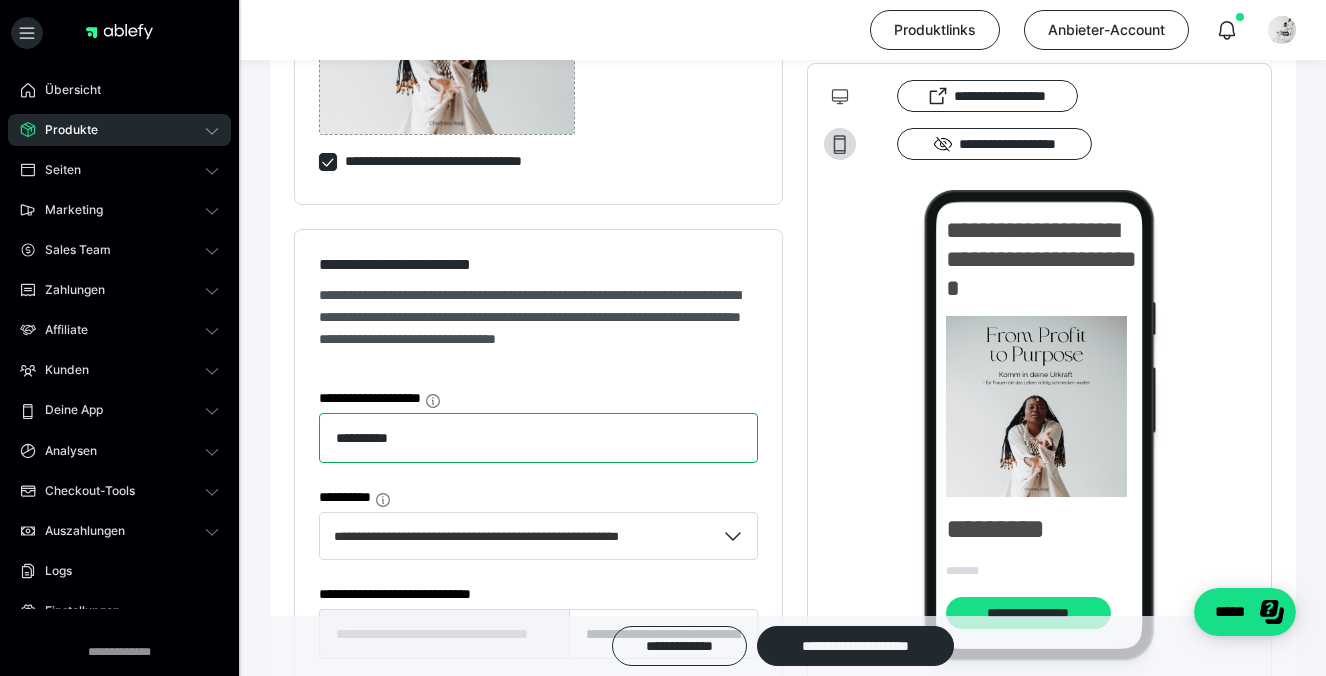 click on "*********" at bounding box center (538, 438) 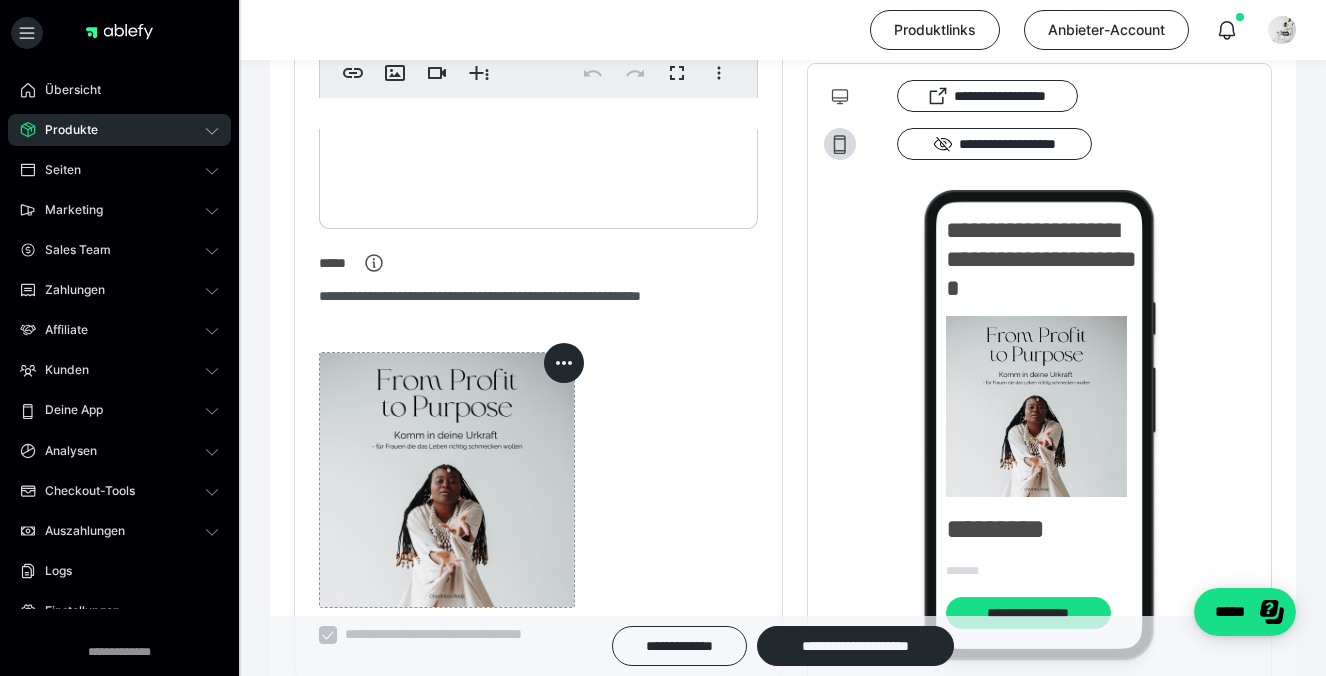 scroll, scrollTop: 276, scrollLeft: 0, axis: vertical 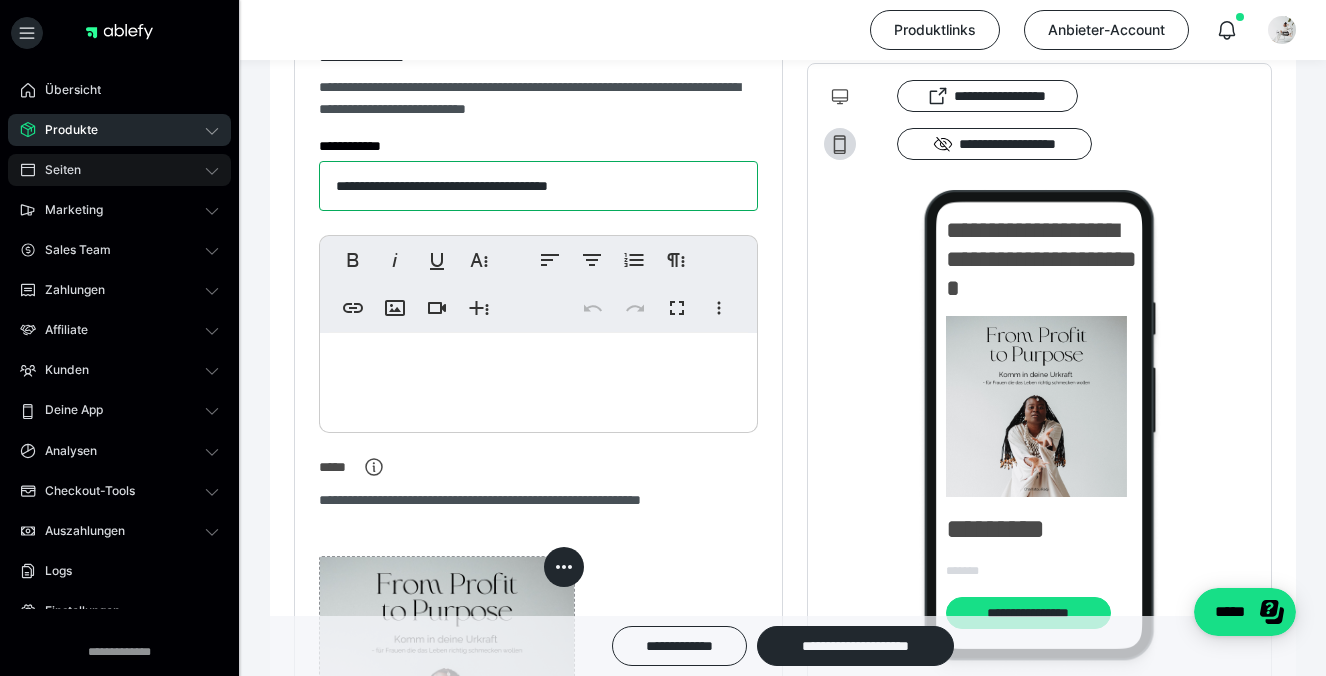drag, startPoint x: 641, startPoint y: 181, endPoint x: 164, endPoint y: 178, distance: 477.00943 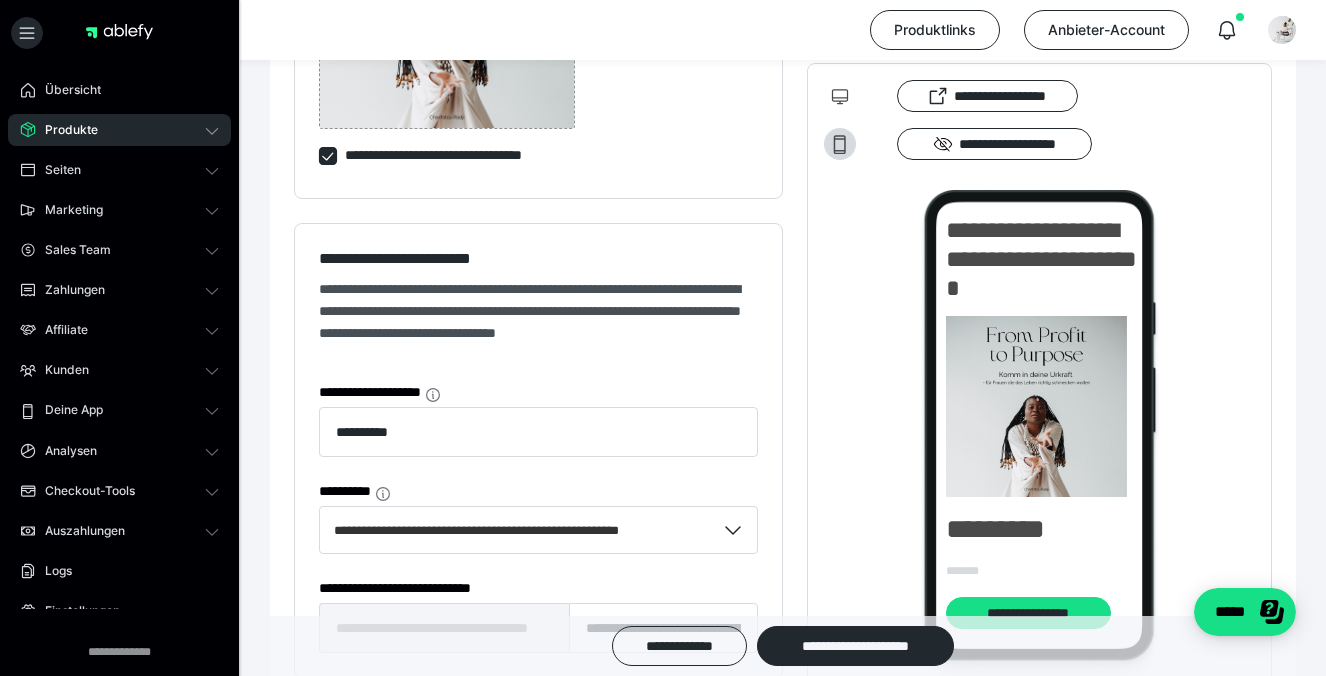 scroll, scrollTop: 1003, scrollLeft: 0, axis: vertical 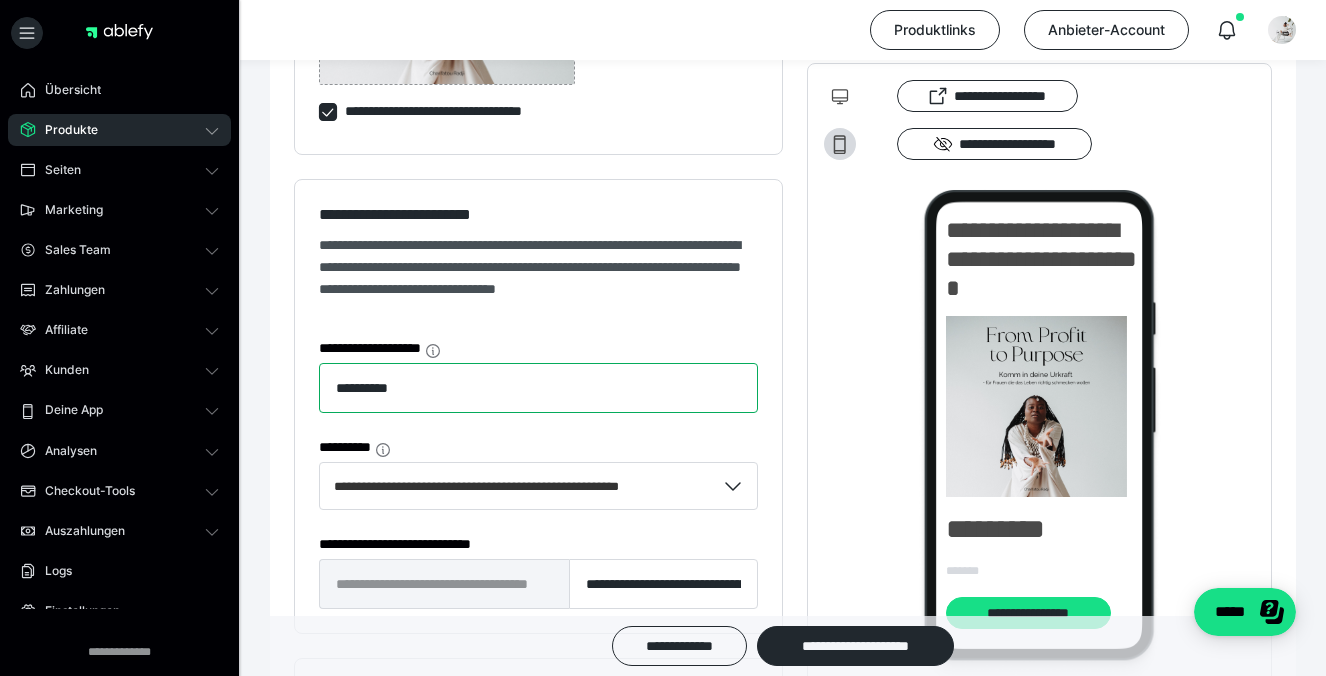 drag, startPoint x: 423, startPoint y: 394, endPoint x: 251, endPoint y: 393, distance: 172.00291 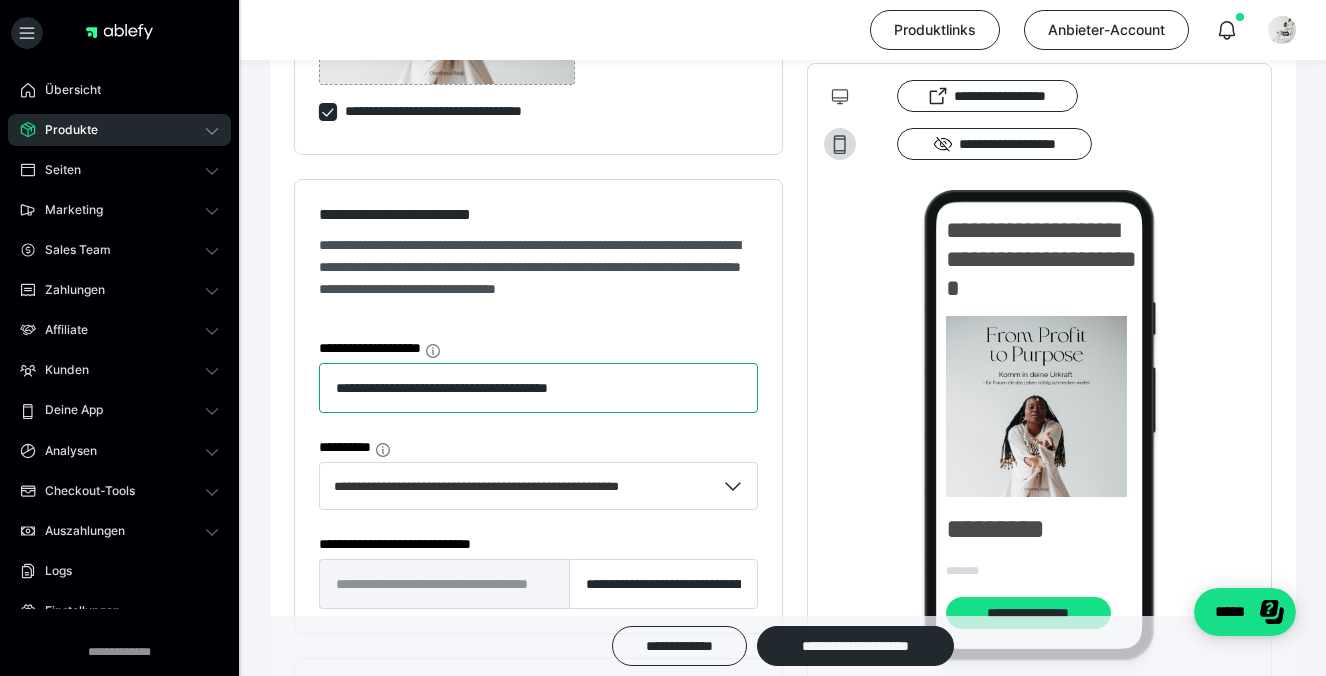type on "**********" 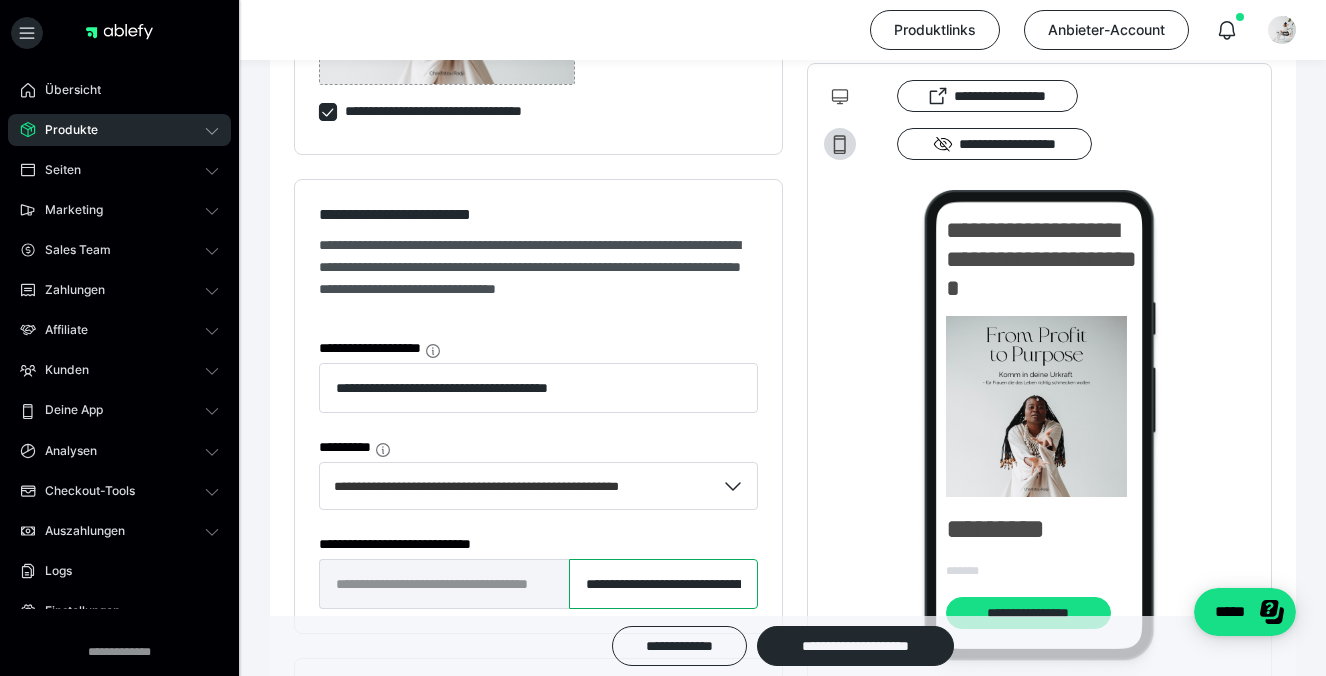 drag, startPoint x: 658, startPoint y: 585, endPoint x: 530, endPoint y: 585, distance: 128 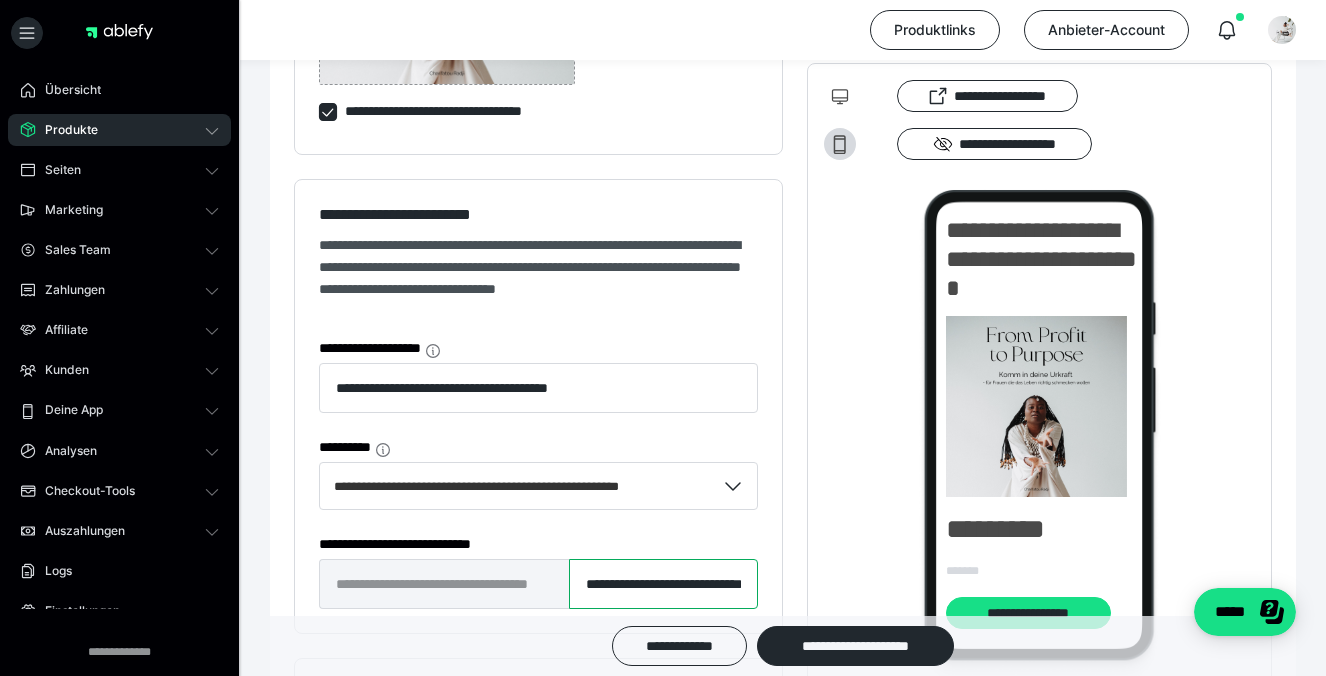 drag, startPoint x: 727, startPoint y: 588, endPoint x: 818, endPoint y: 588, distance: 91 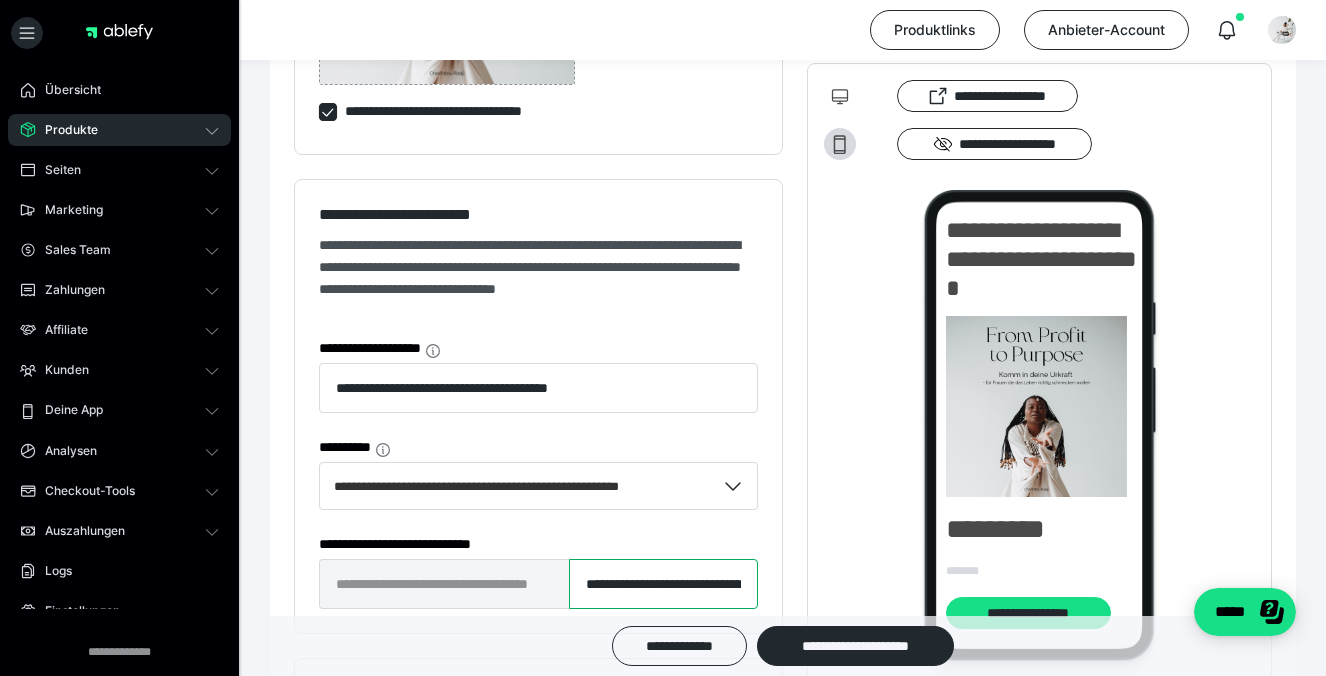 type on "**********" 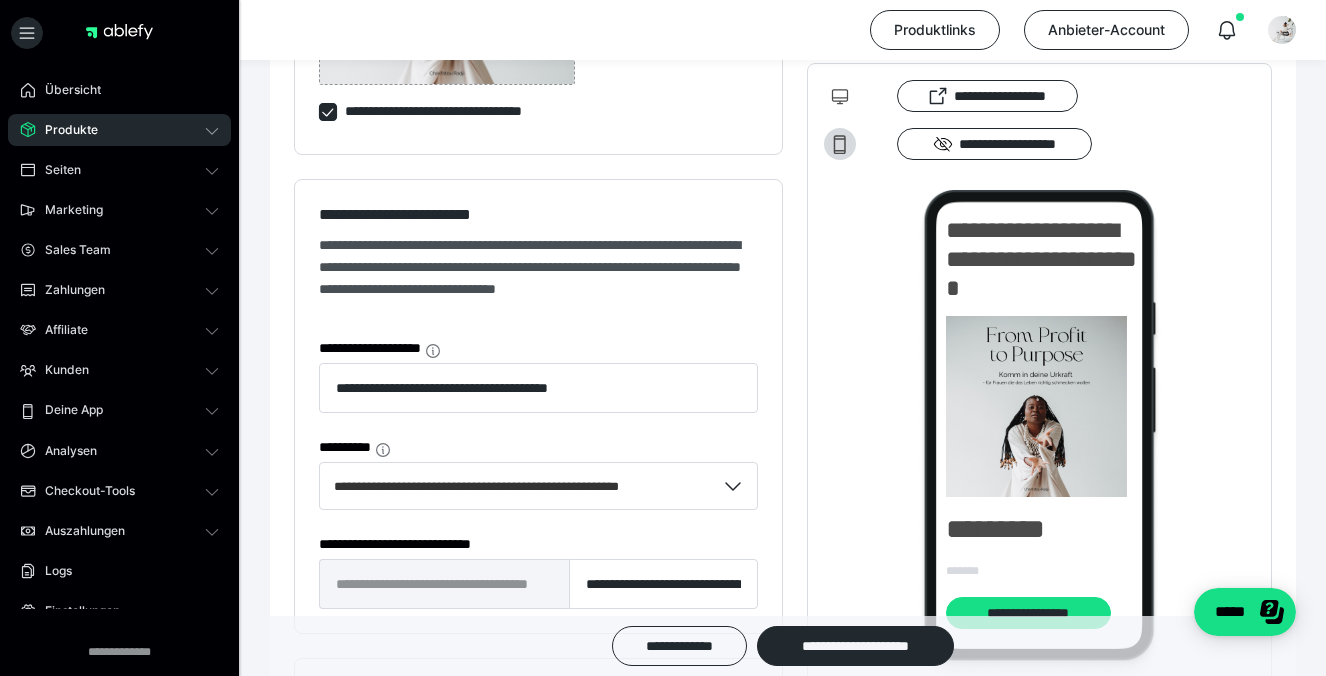 click on "**********" at bounding box center (538, 406) 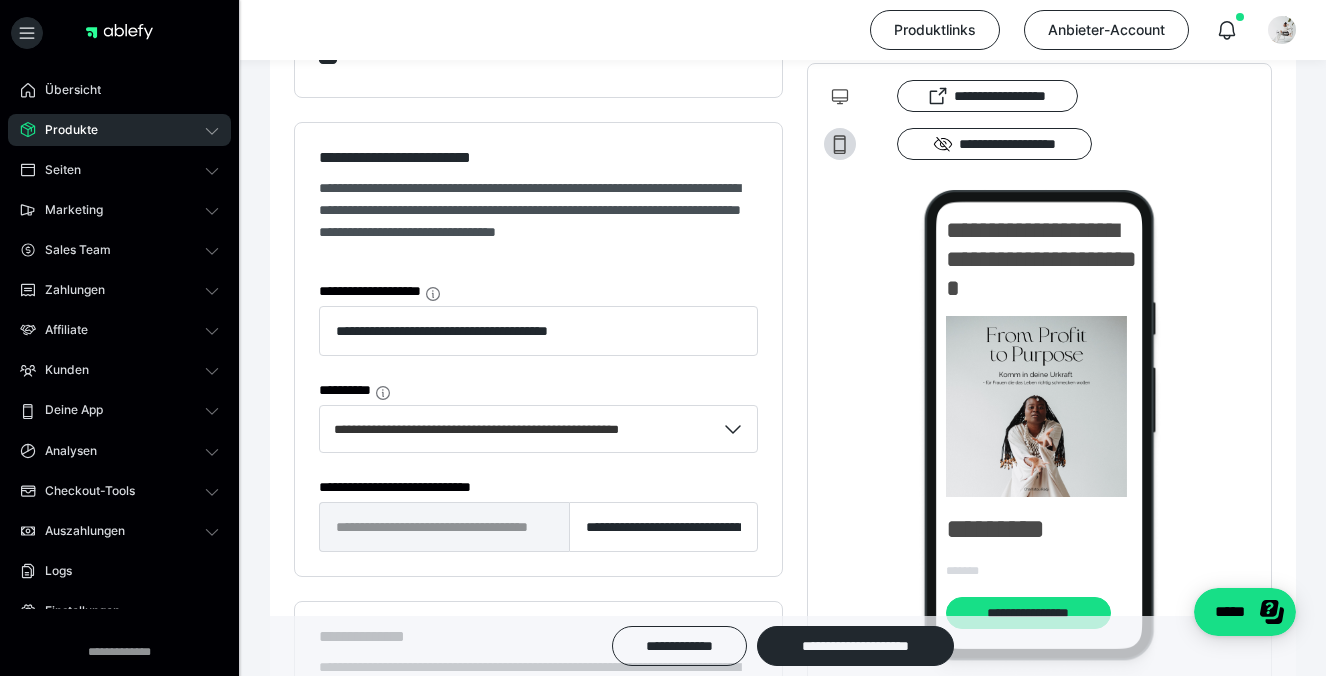 scroll, scrollTop: 861, scrollLeft: 0, axis: vertical 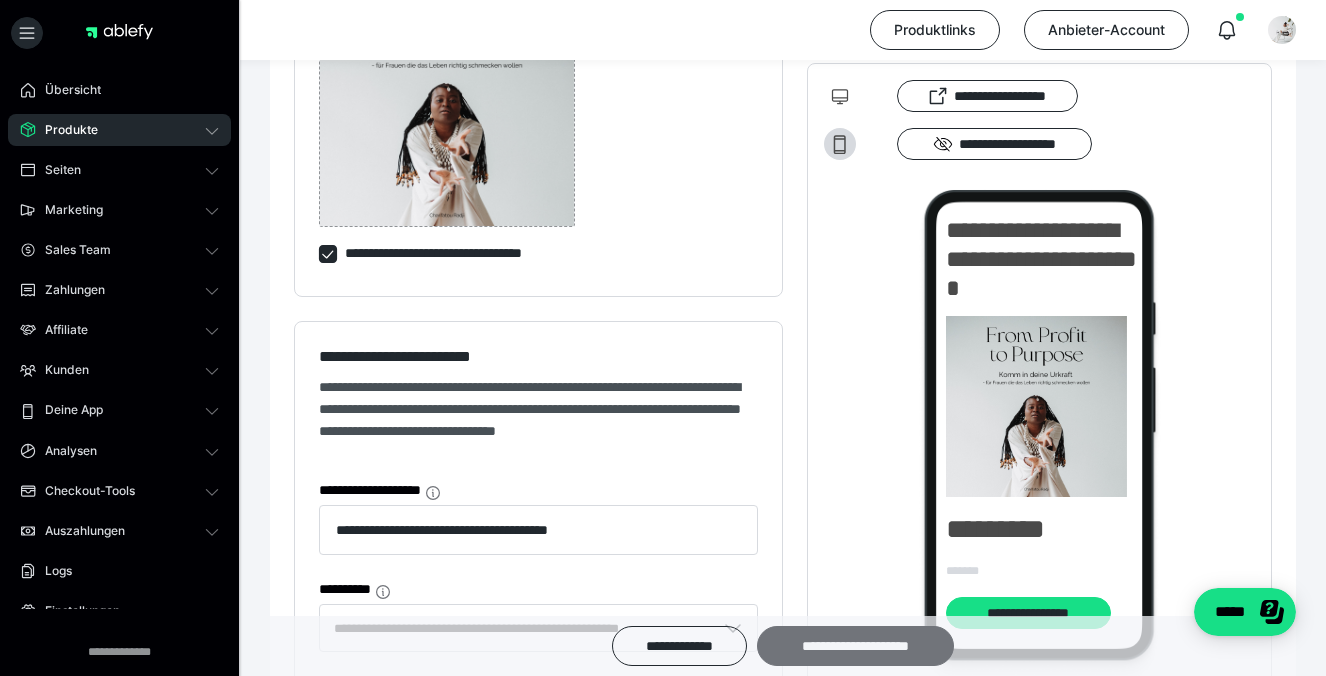 click on "**********" at bounding box center [855, 646] 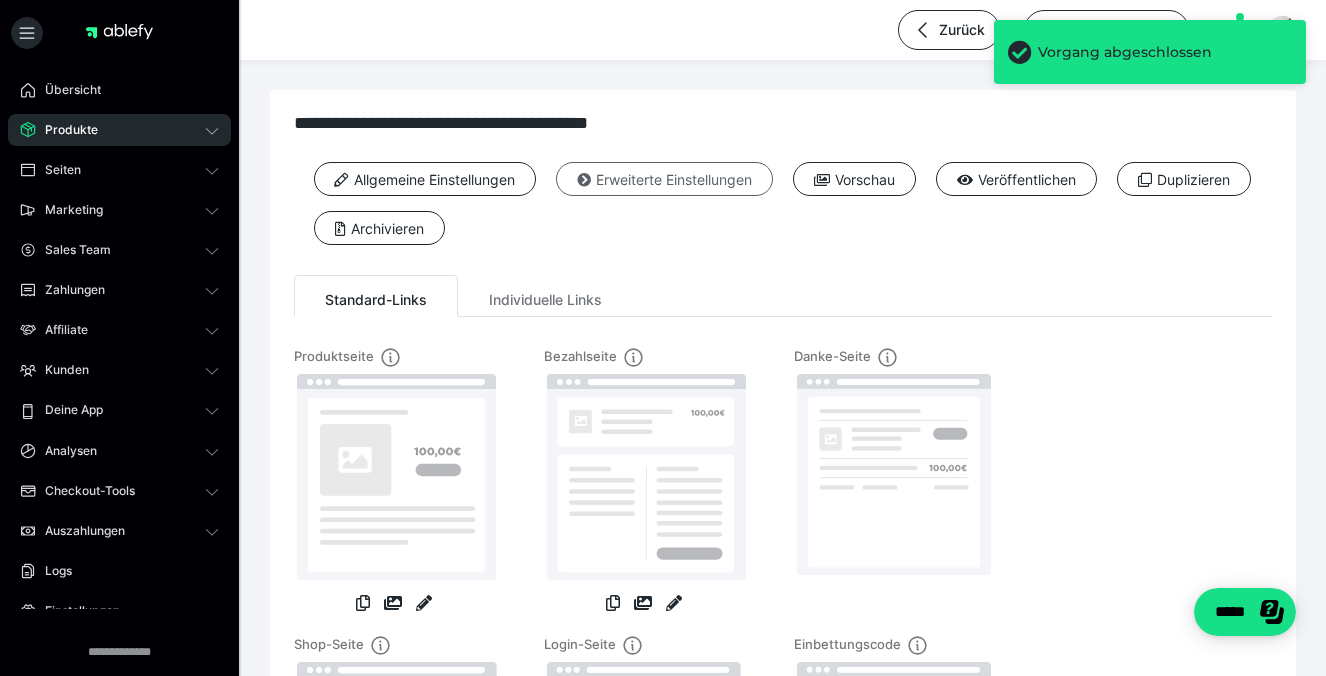 click on "Erweiterte Einstellungen" at bounding box center (664, 179) 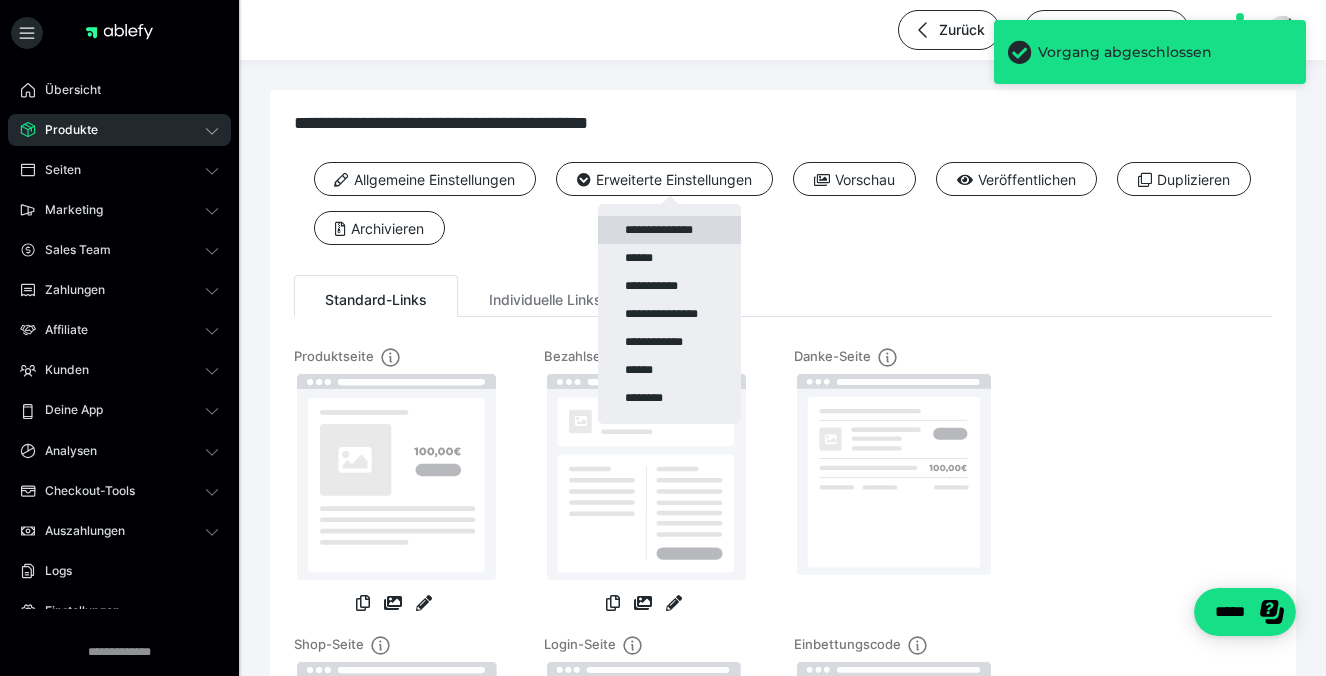 click on "**********" at bounding box center (669, 230) 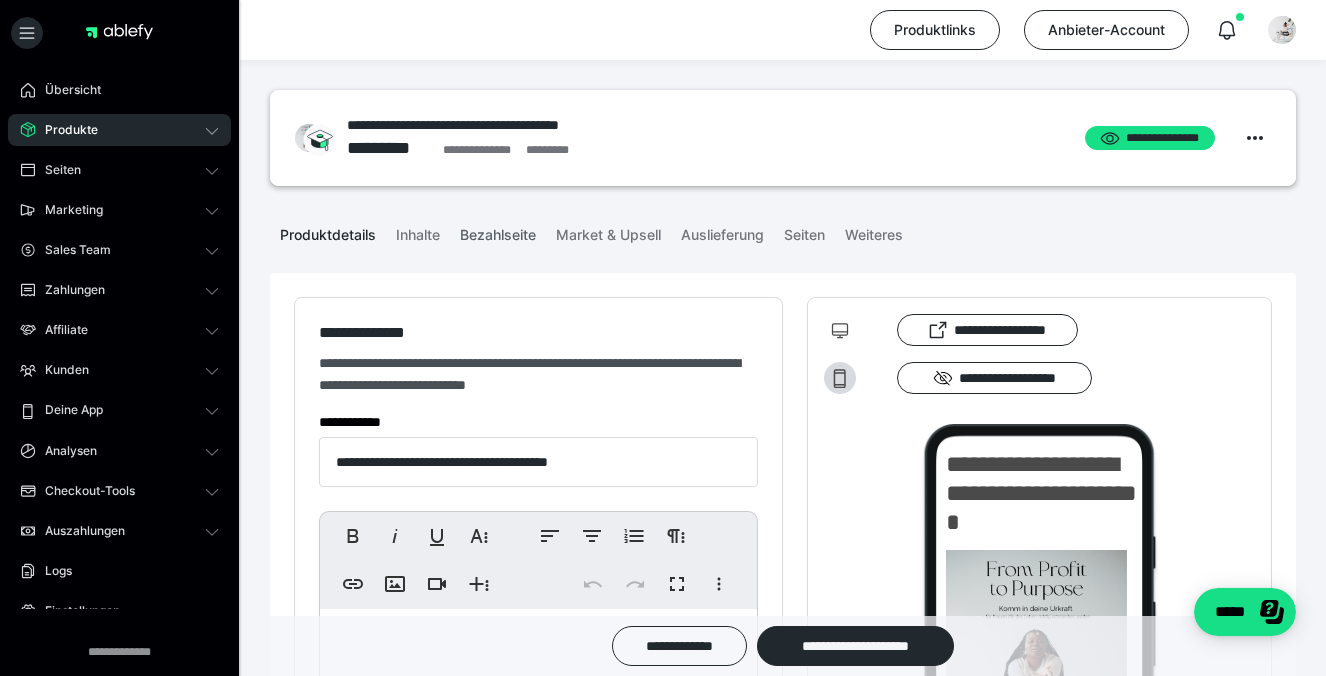 scroll, scrollTop: 0, scrollLeft: 0, axis: both 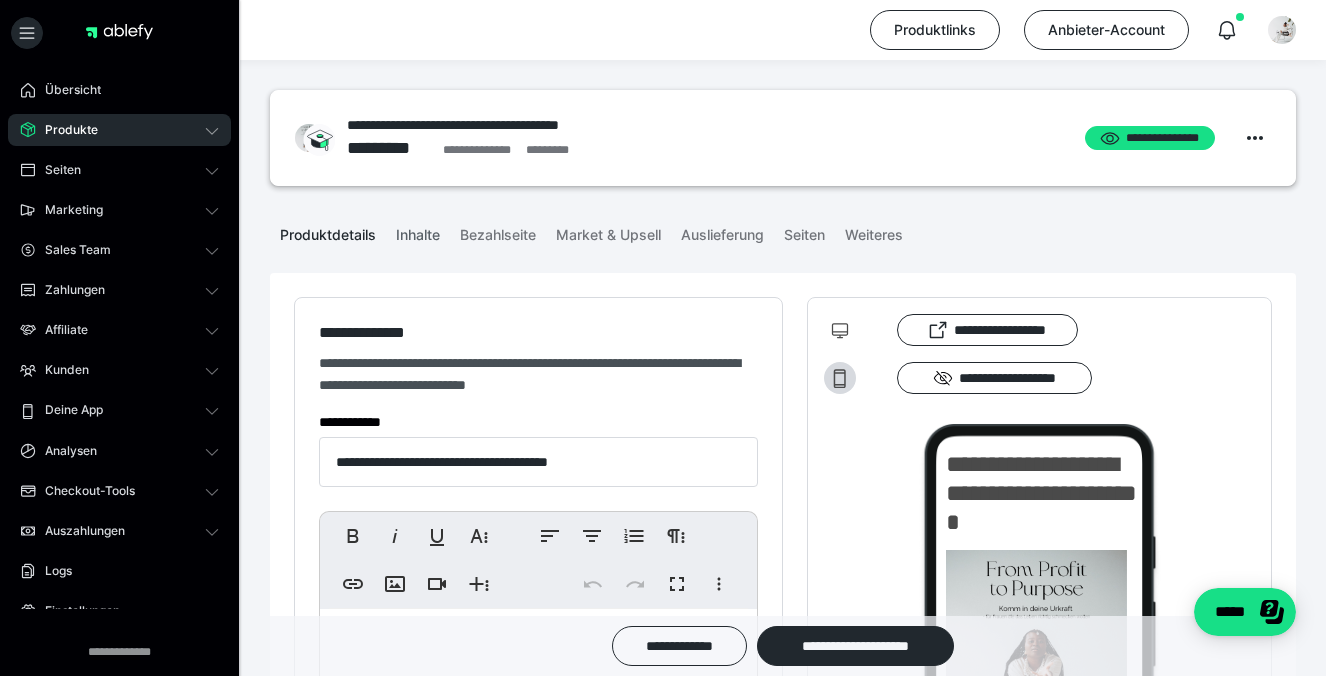 click on "Inhalte" at bounding box center (418, 231) 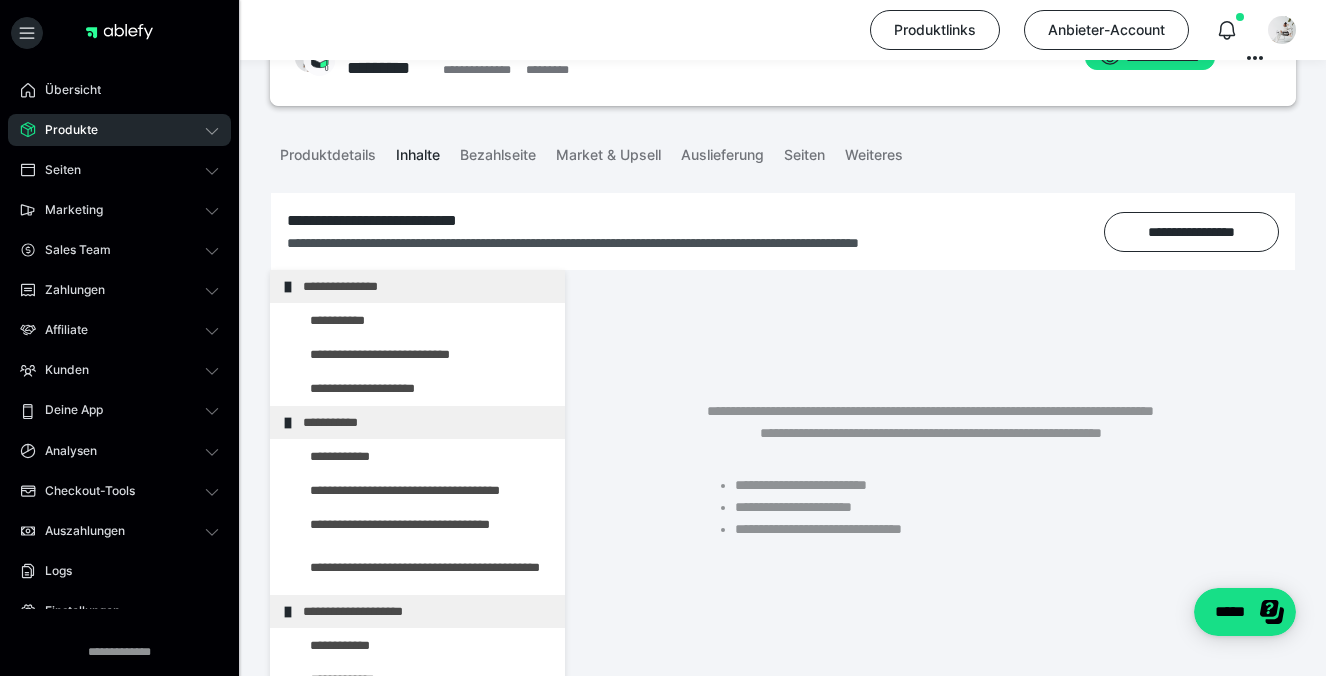 scroll, scrollTop: 269, scrollLeft: 0, axis: vertical 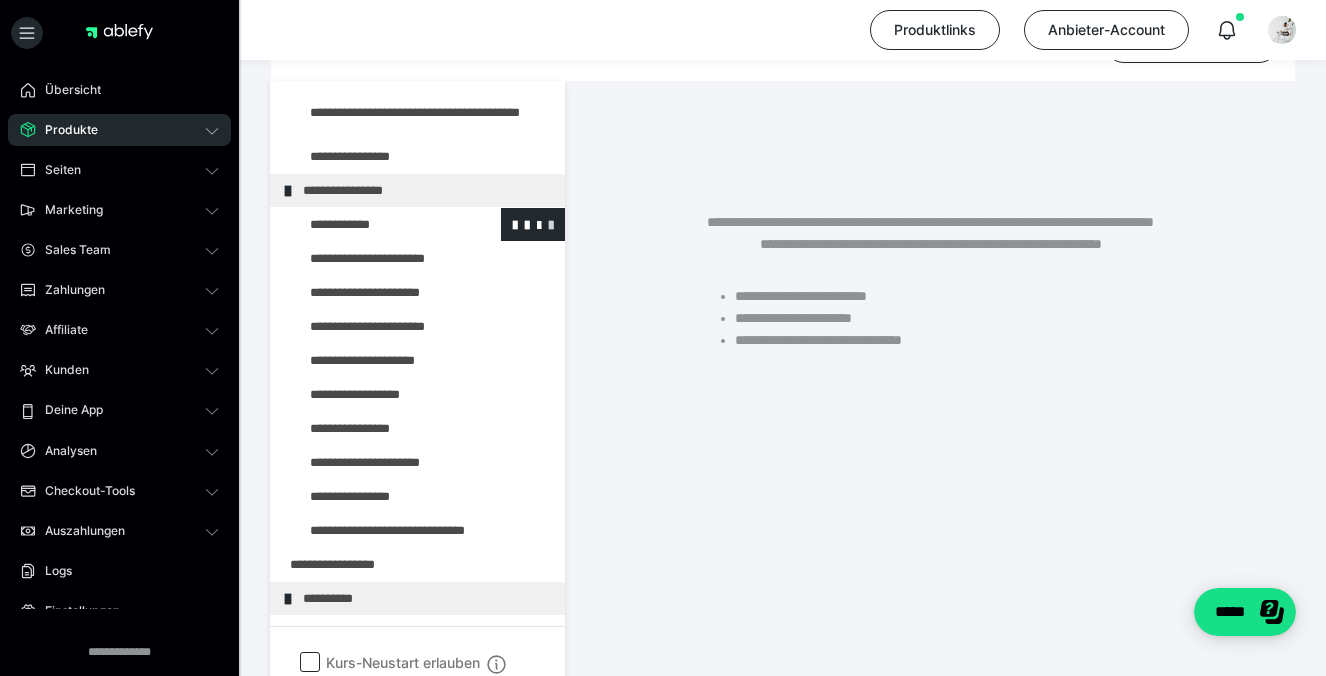 click at bounding box center [551, 224] 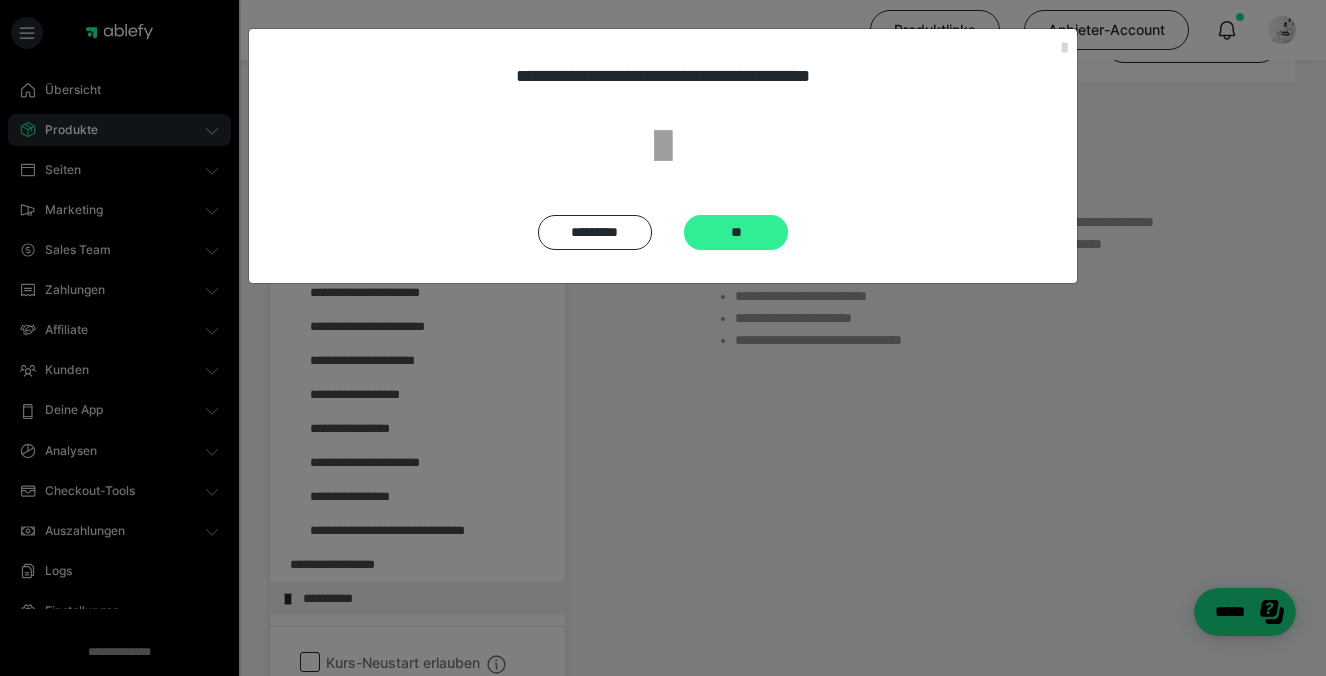 click on "**" at bounding box center [736, 232] 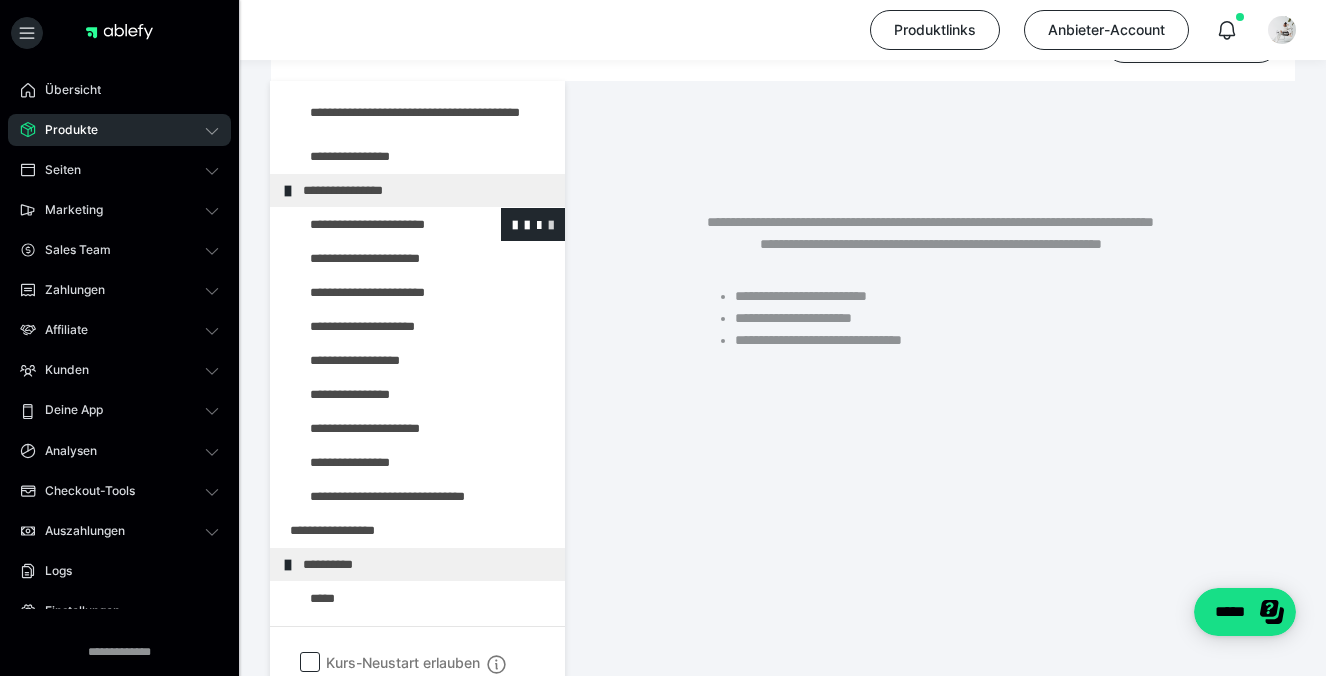 click at bounding box center [551, 224] 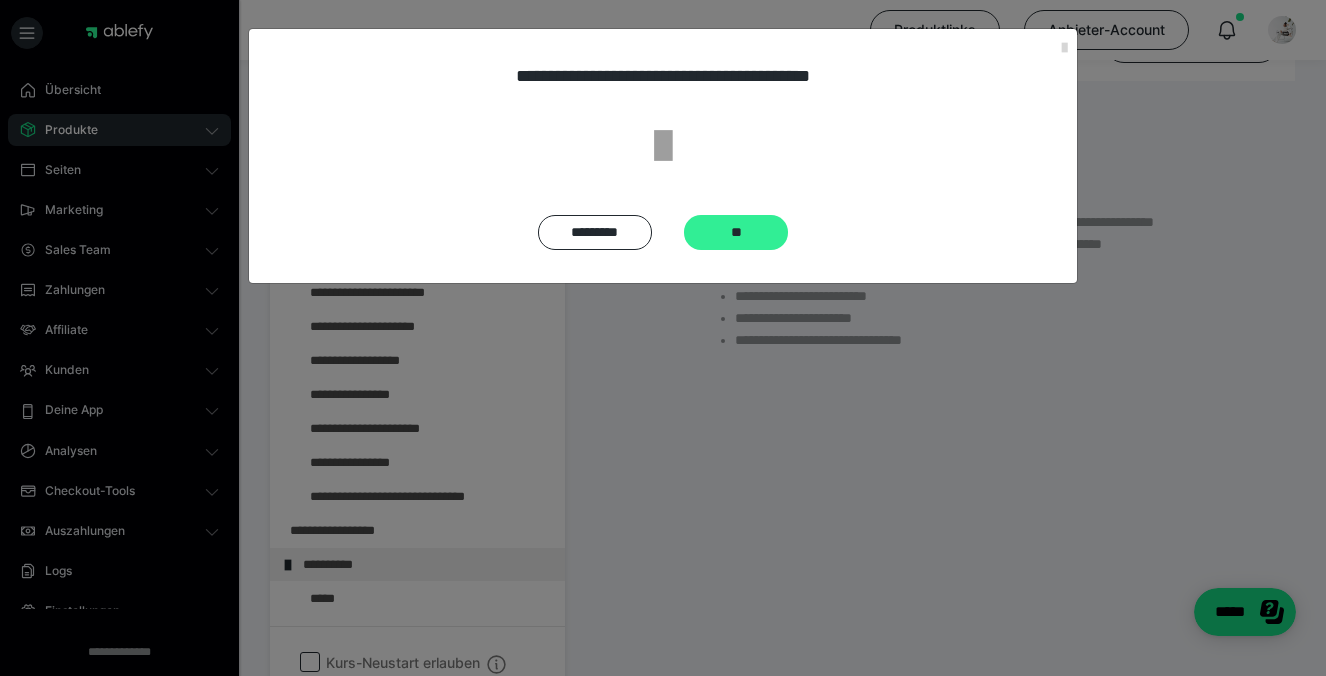 click on "**" at bounding box center [736, 232] 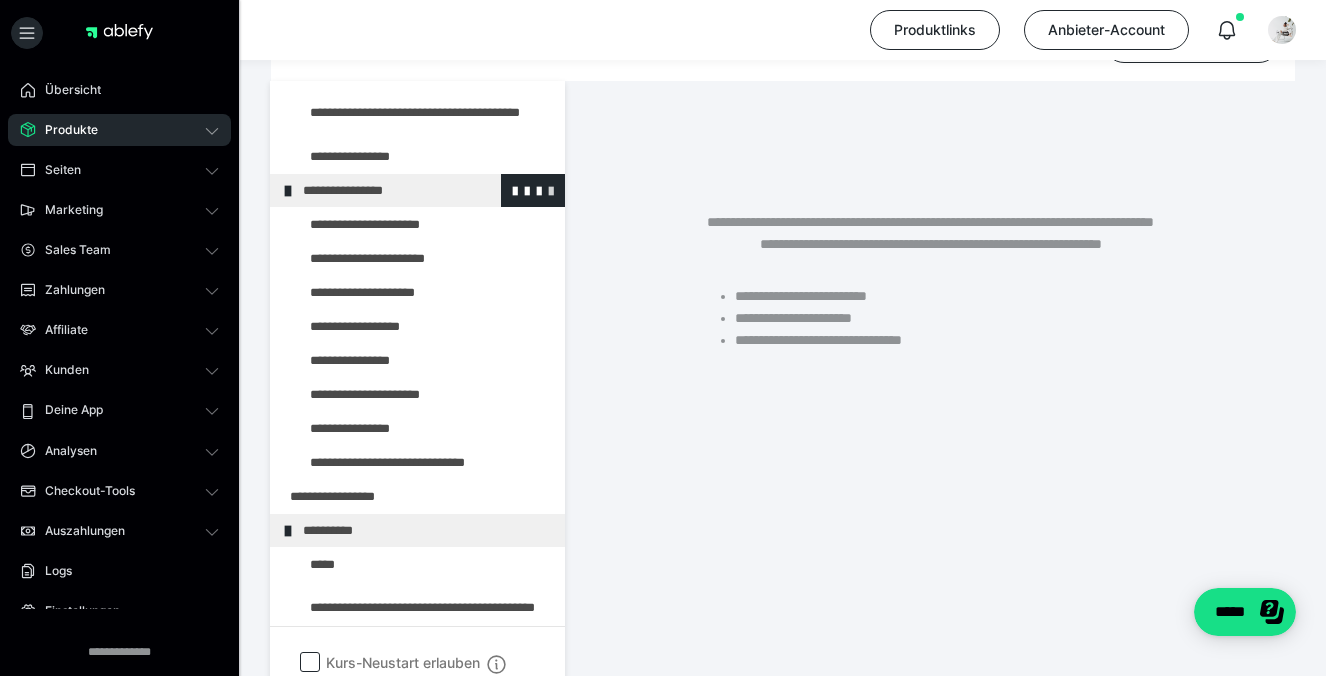 click at bounding box center (551, 190) 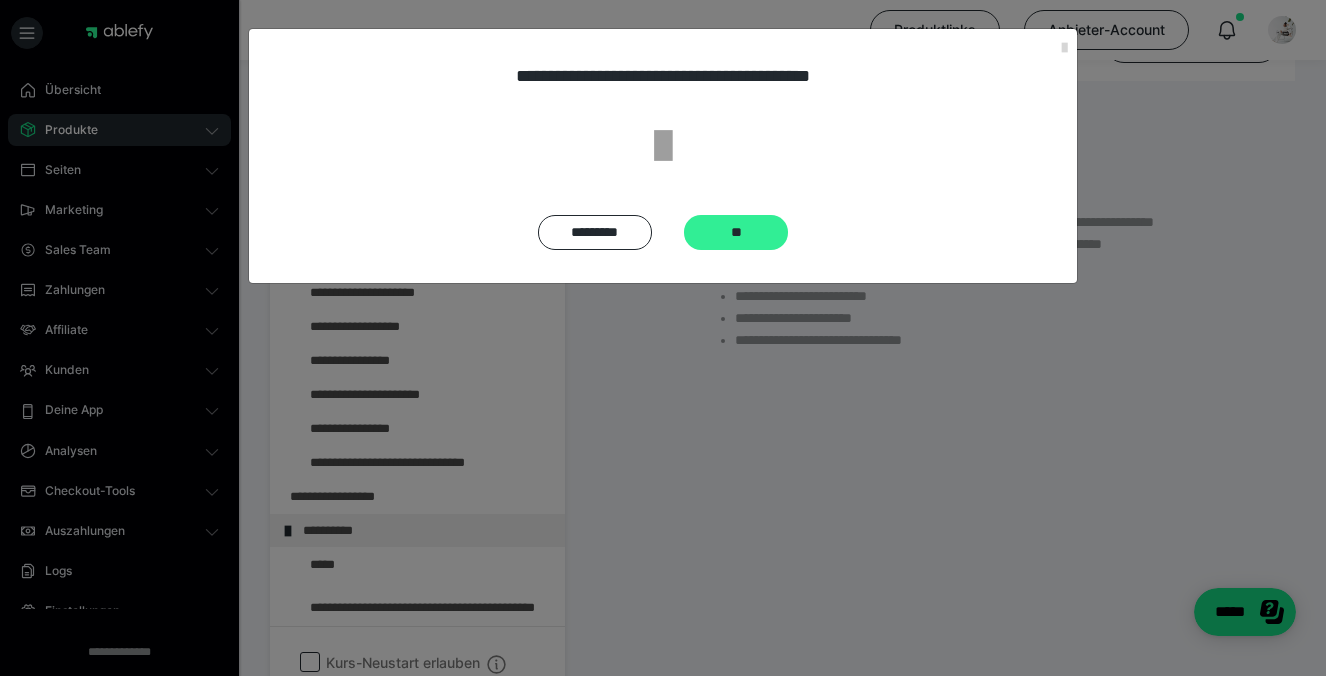 click on "**" at bounding box center (736, 232) 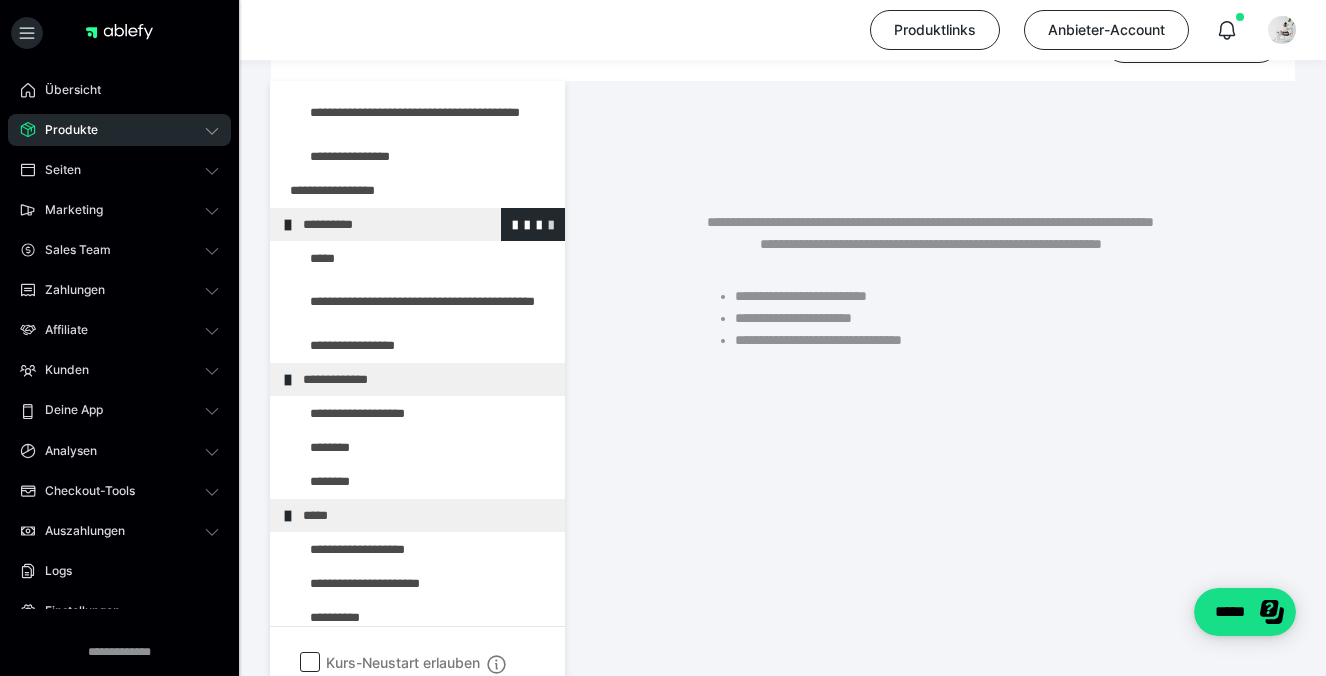 click at bounding box center [551, 224] 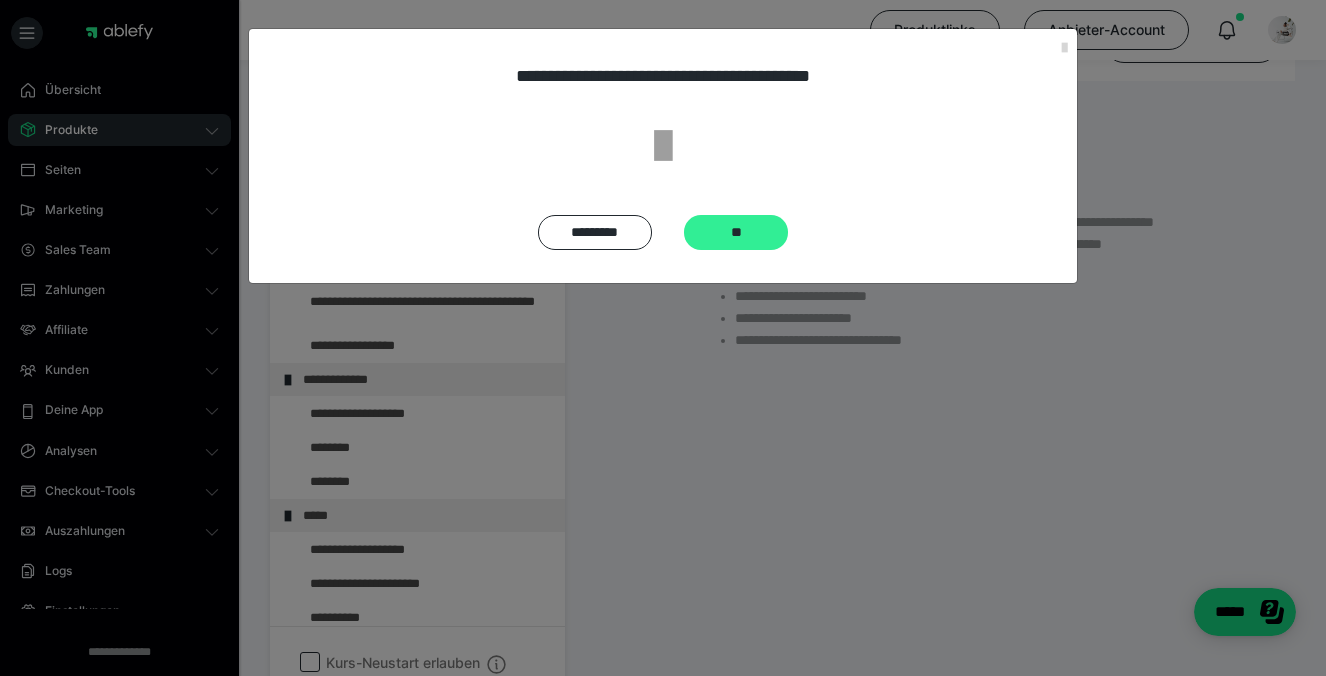 click on "**" at bounding box center (736, 232) 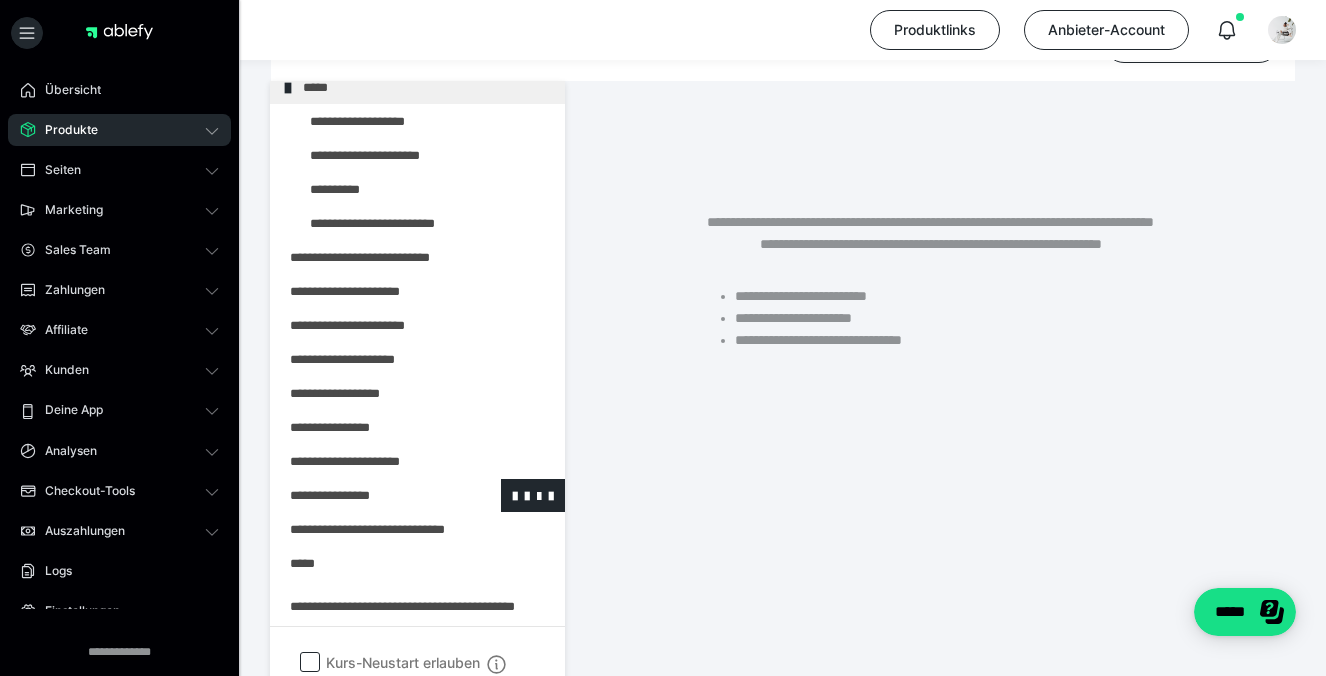 scroll, scrollTop: 805, scrollLeft: 0, axis: vertical 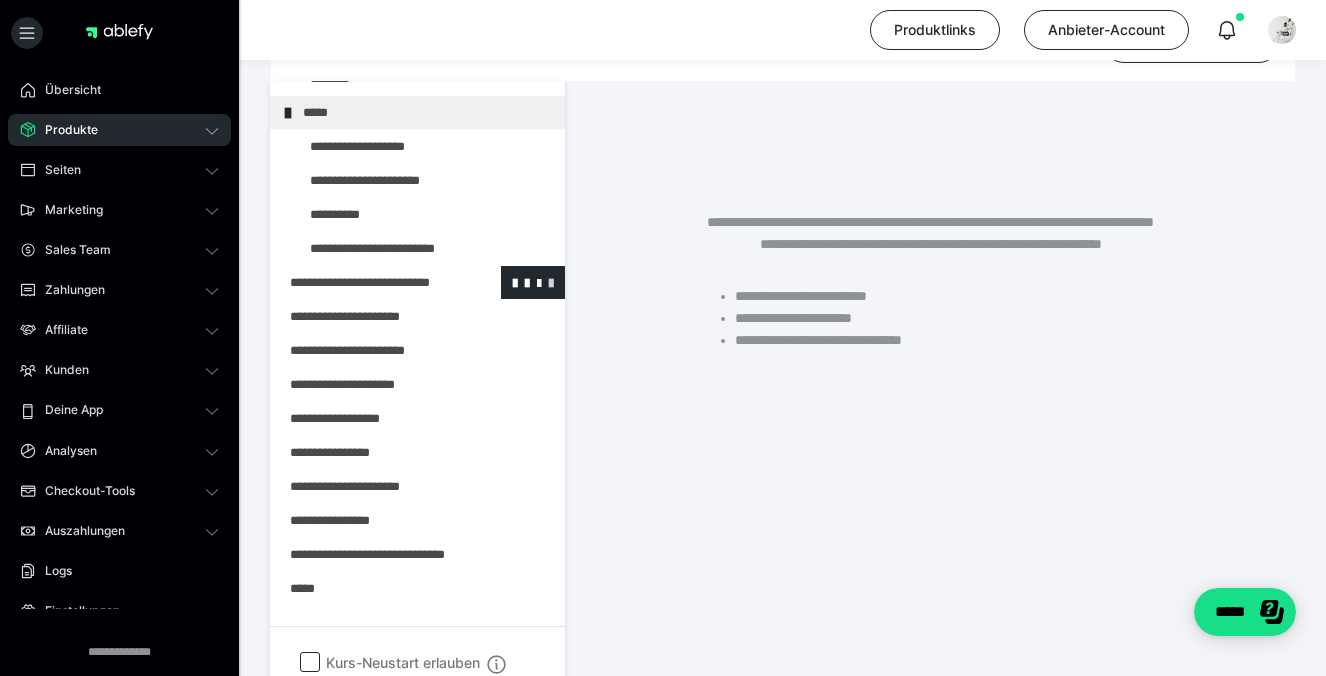 click at bounding box center (551, 282) 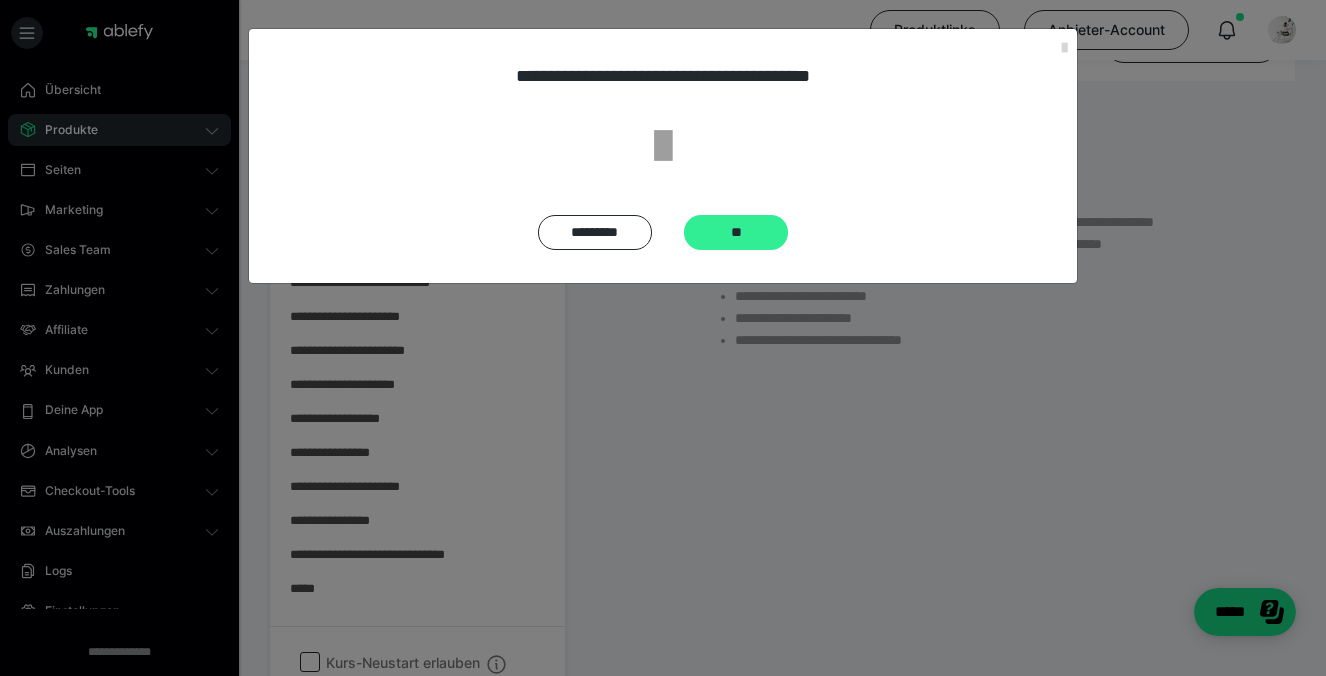 click on "**" at bounding box center (736, 232) 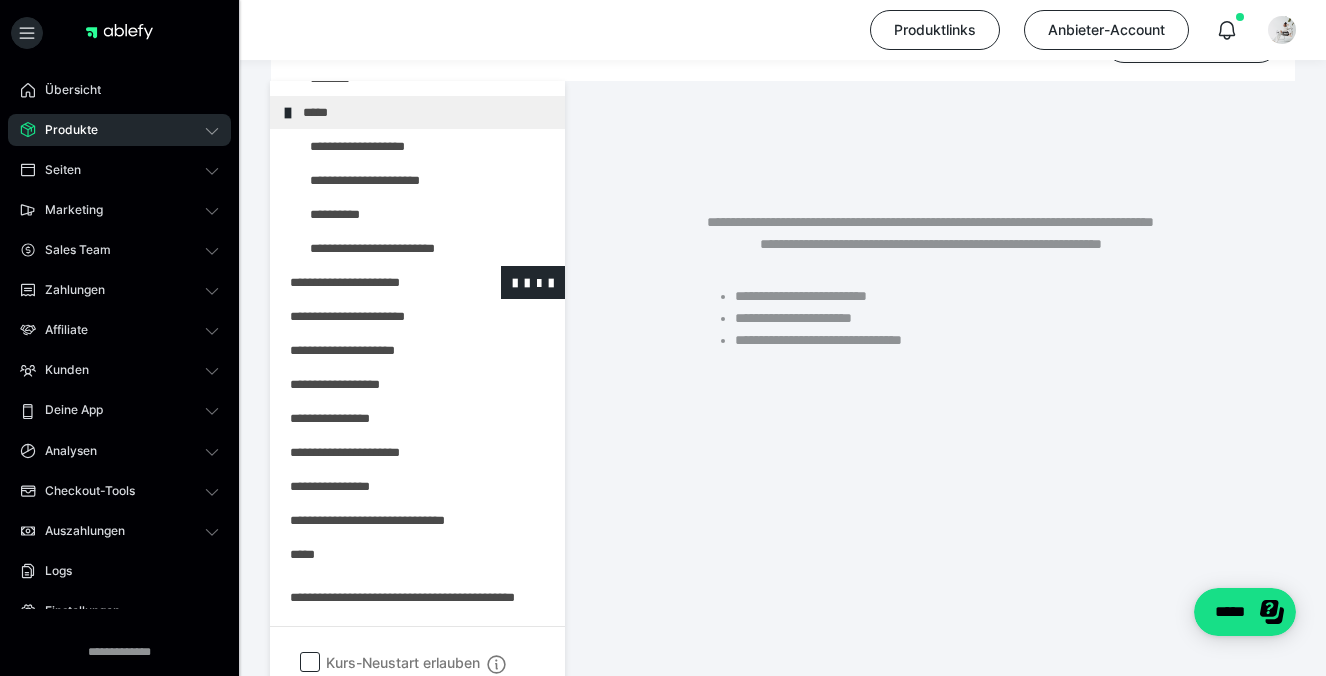 click at bounding box center [365, 282] 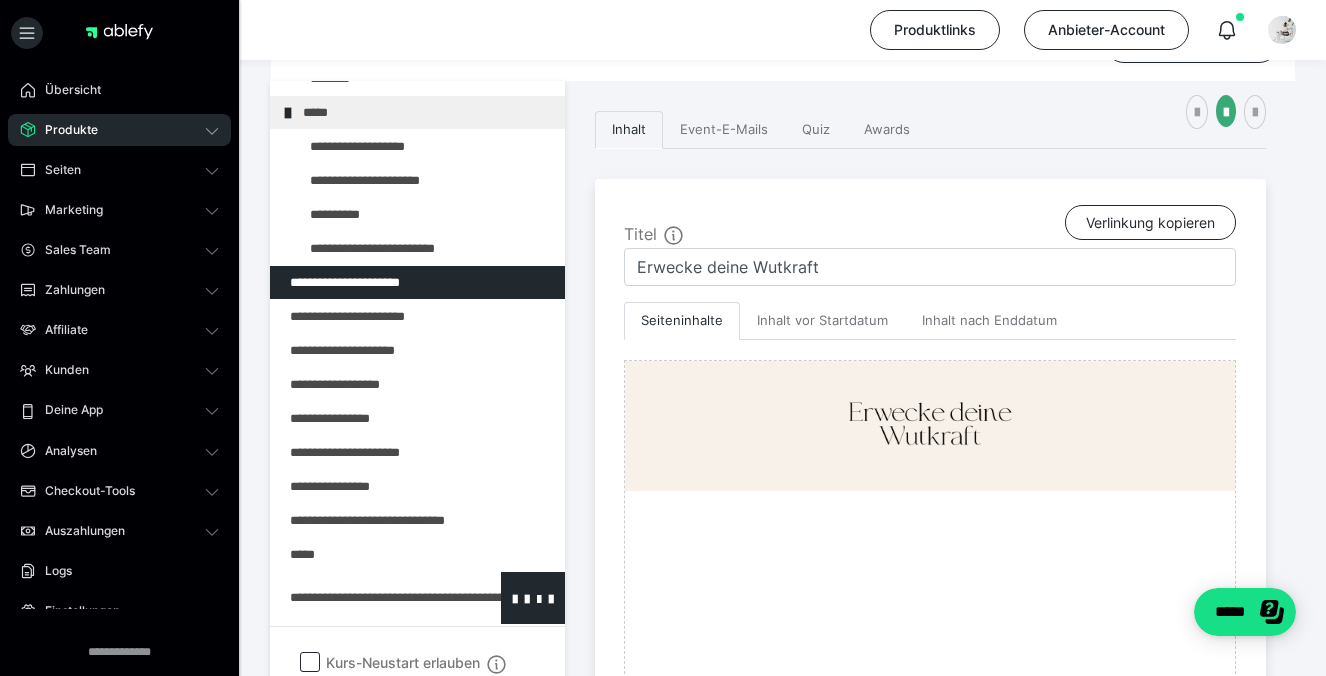 click at bounding box center (365, 598) 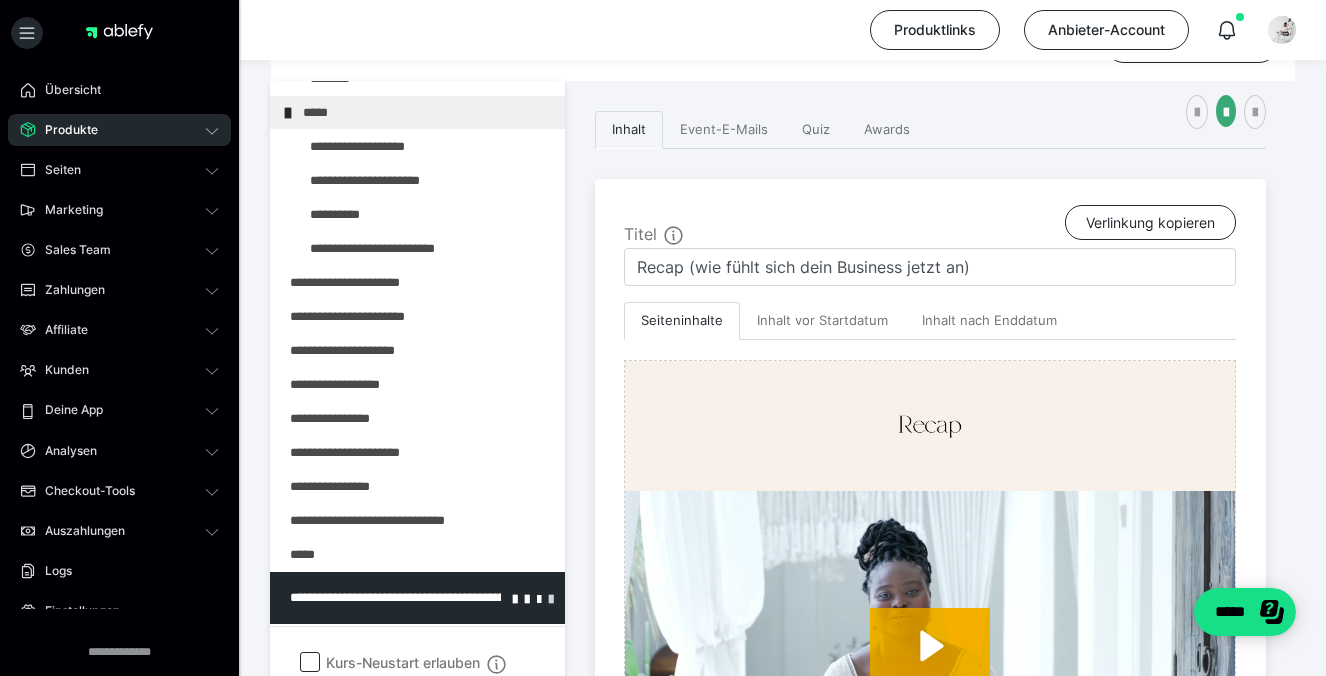 click at bounding box center [551, 598] 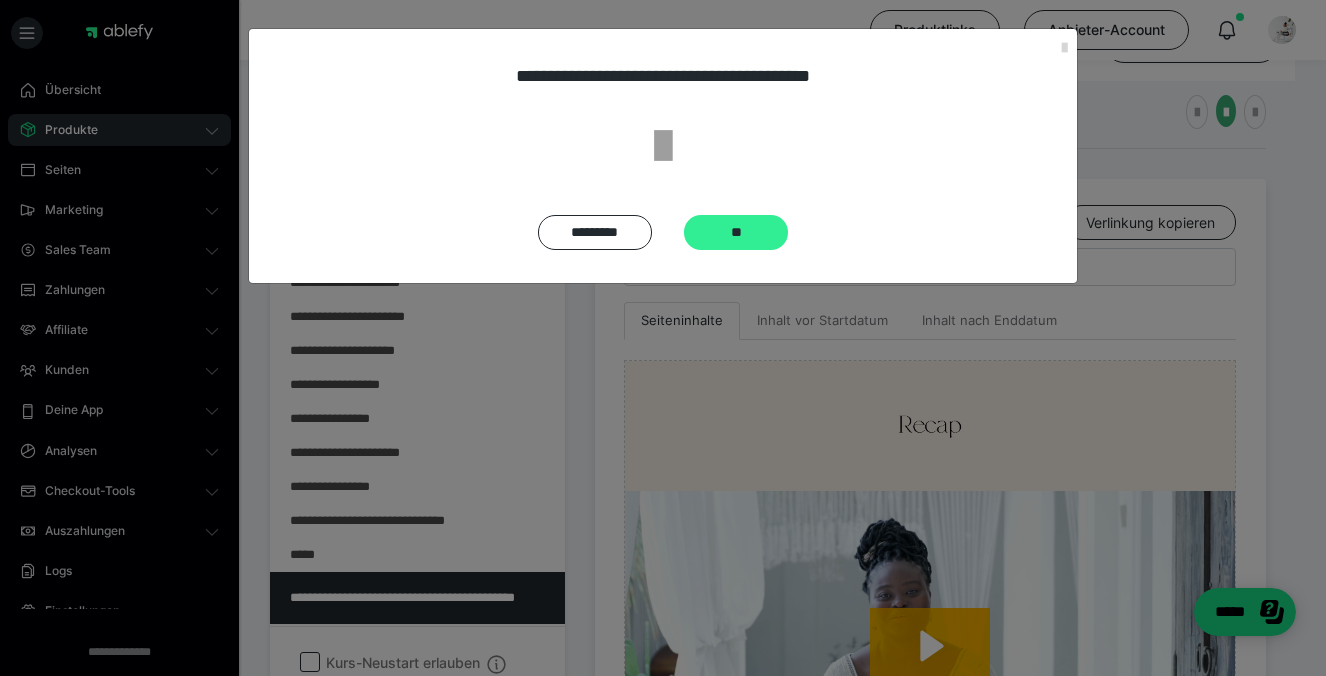 click on "**" at bounding box center (736, 232) 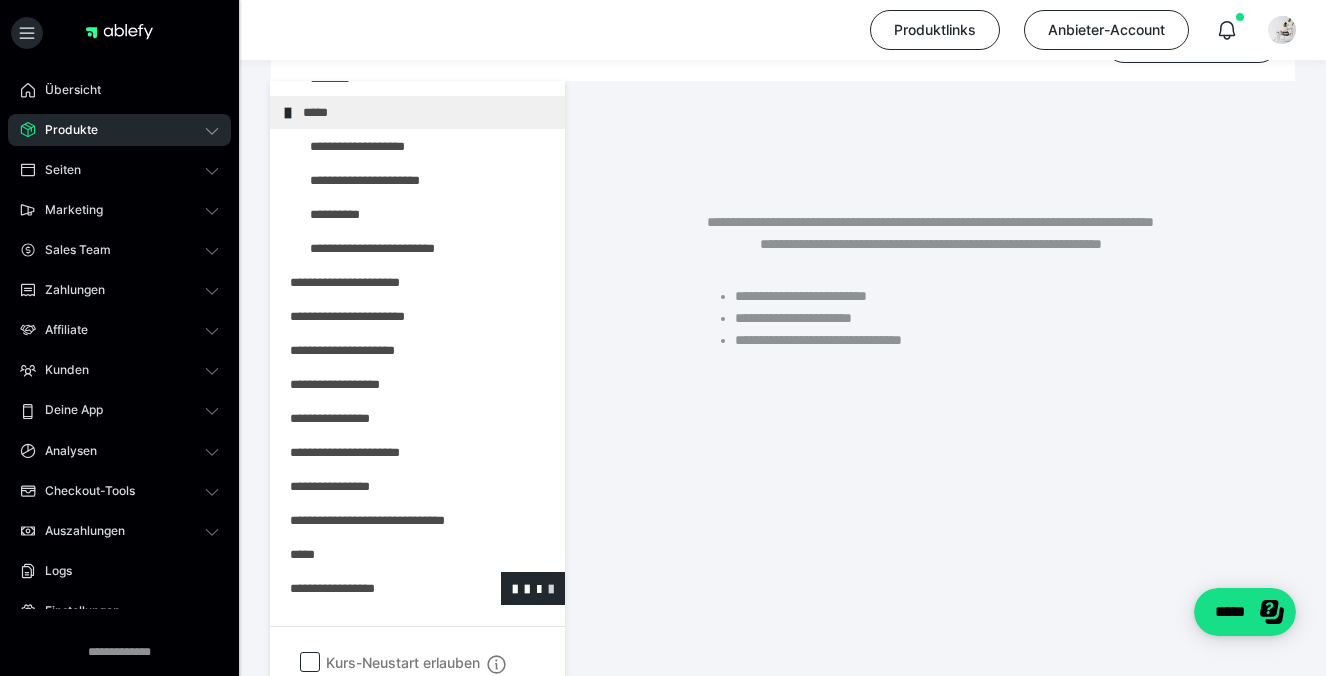 click at bounding box center (551, 588) 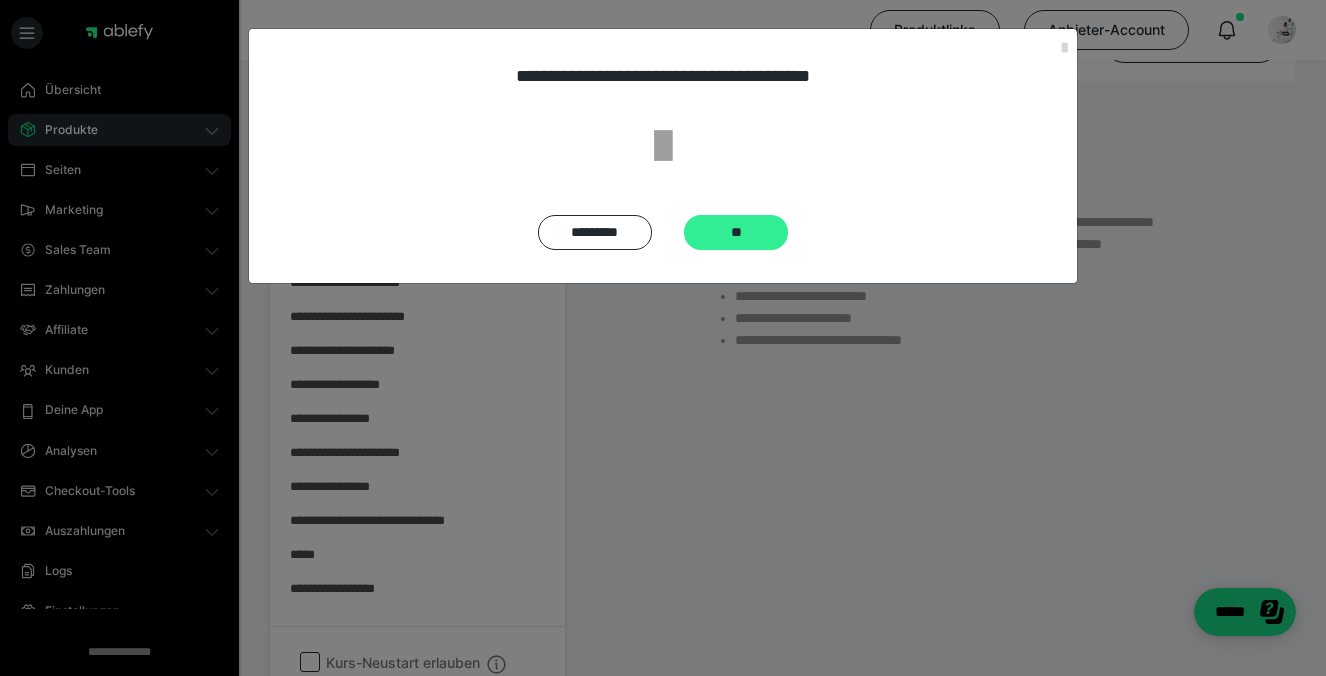 click on "**" at bounding box center (736, 232) 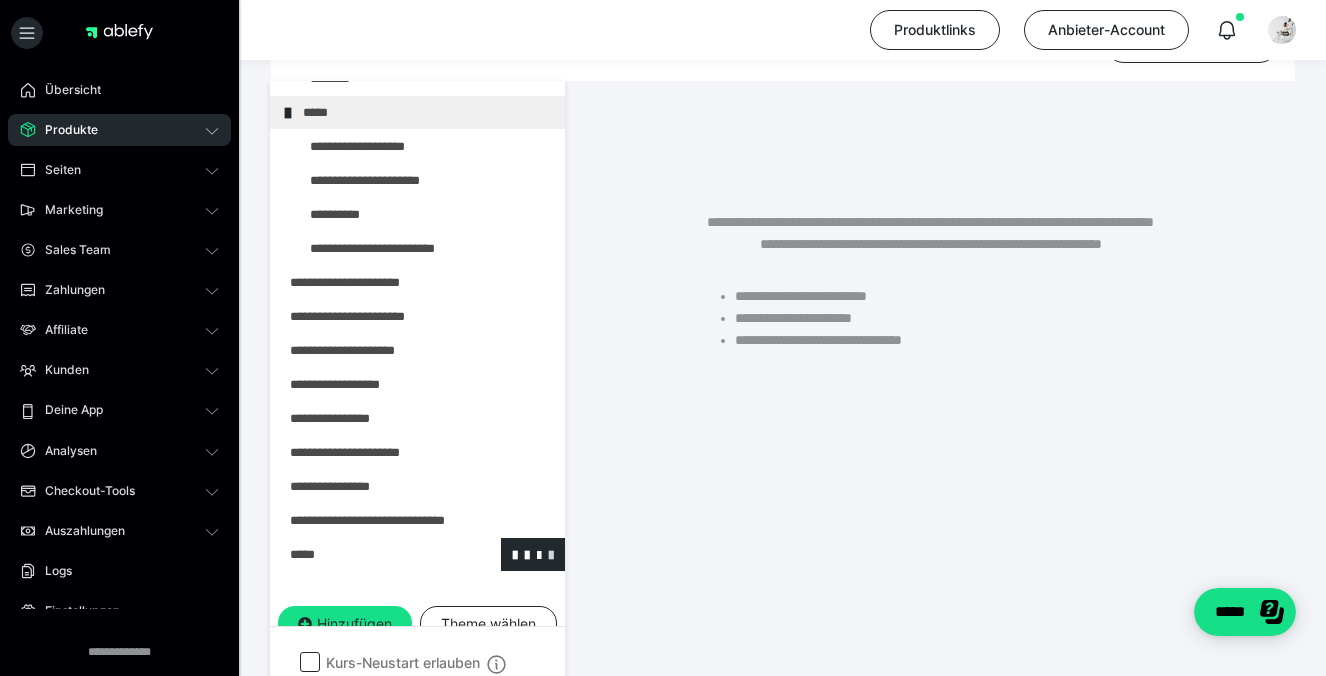click at bounding box center (551, 554) 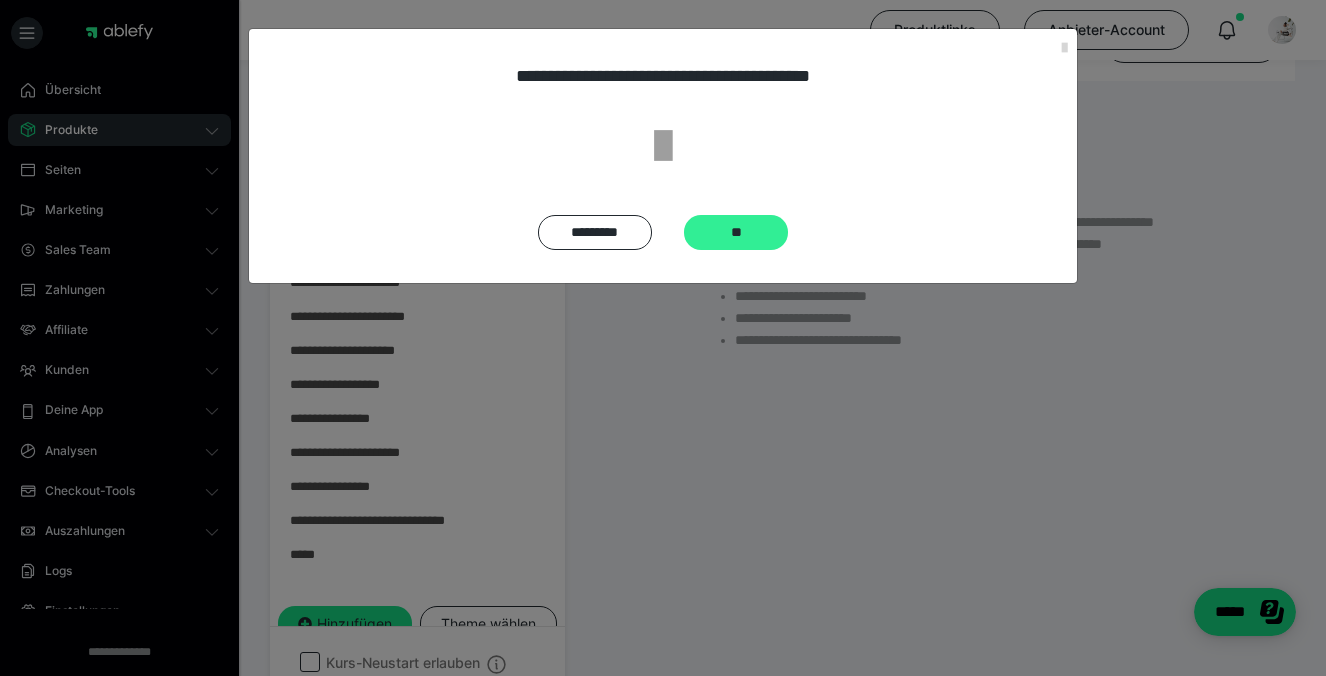 click on "**" at bounding box center (736, 232) 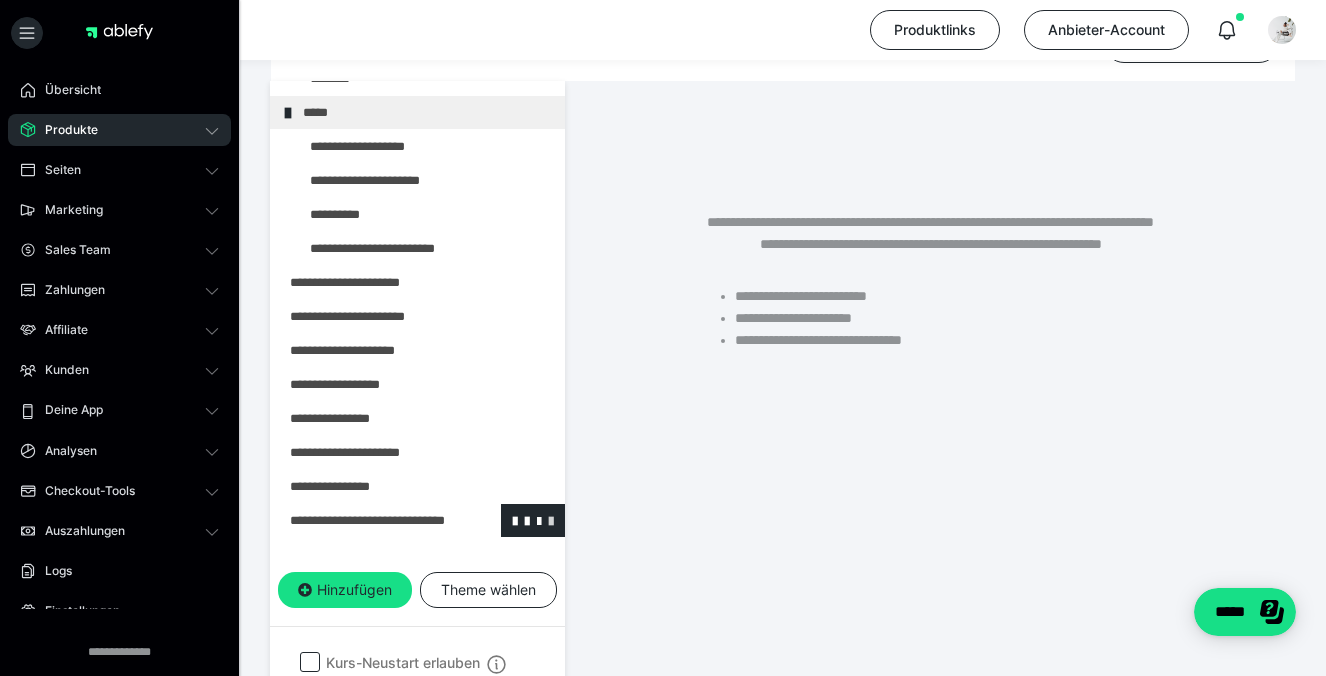 click at bounding box center [551, 520] 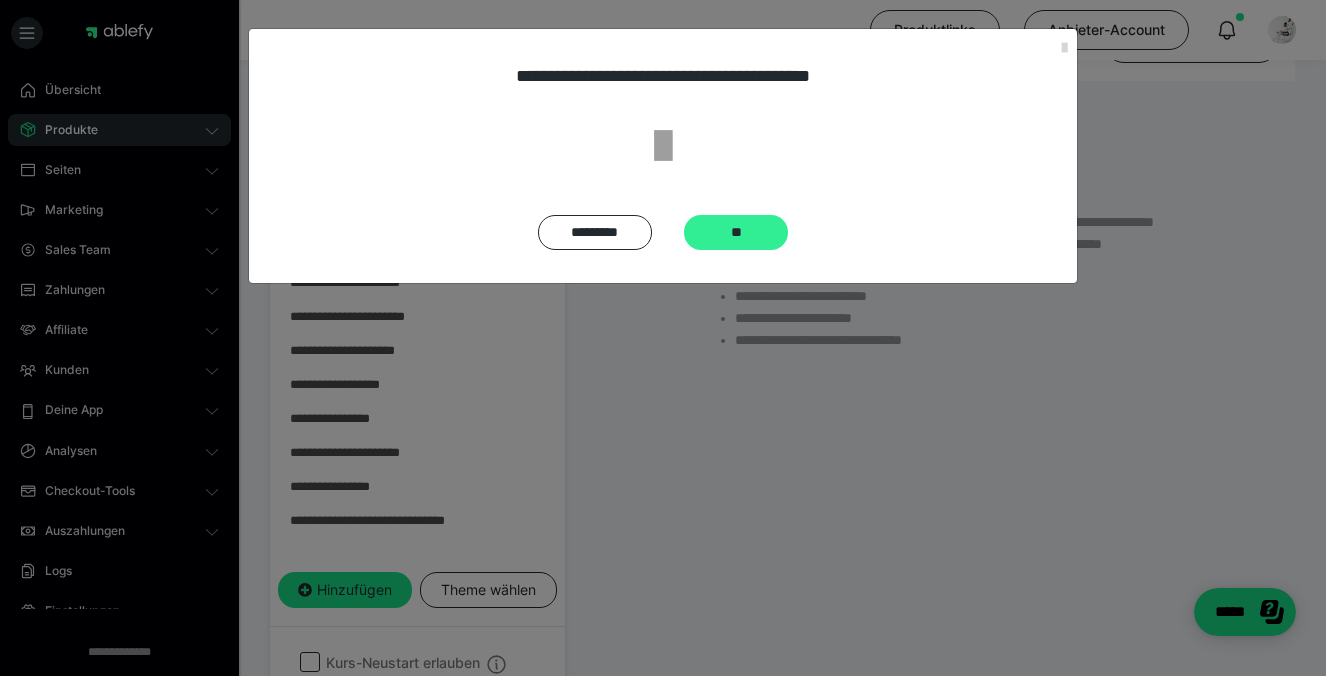 click on "**" at bounding box center [736, 232] 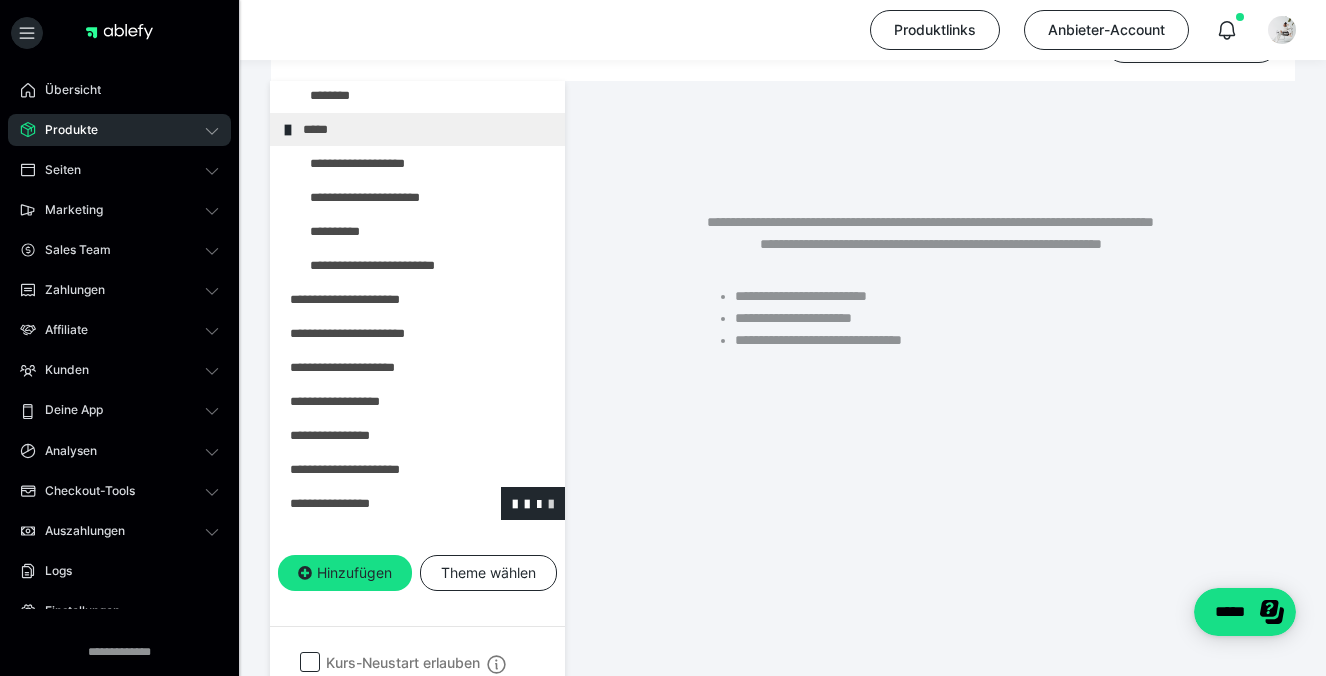 scroll, scrollTop: 787, scrollLeft: 0, axis: vertical 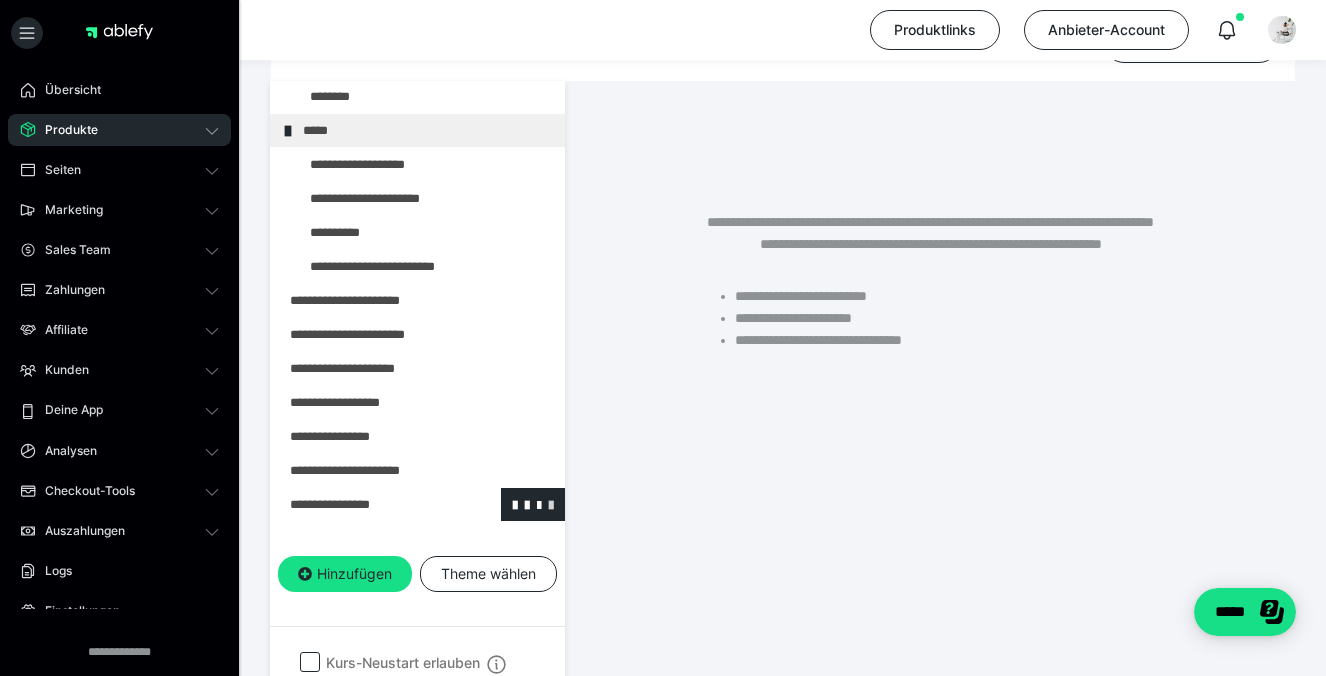 click at bounding box center (551, 504) 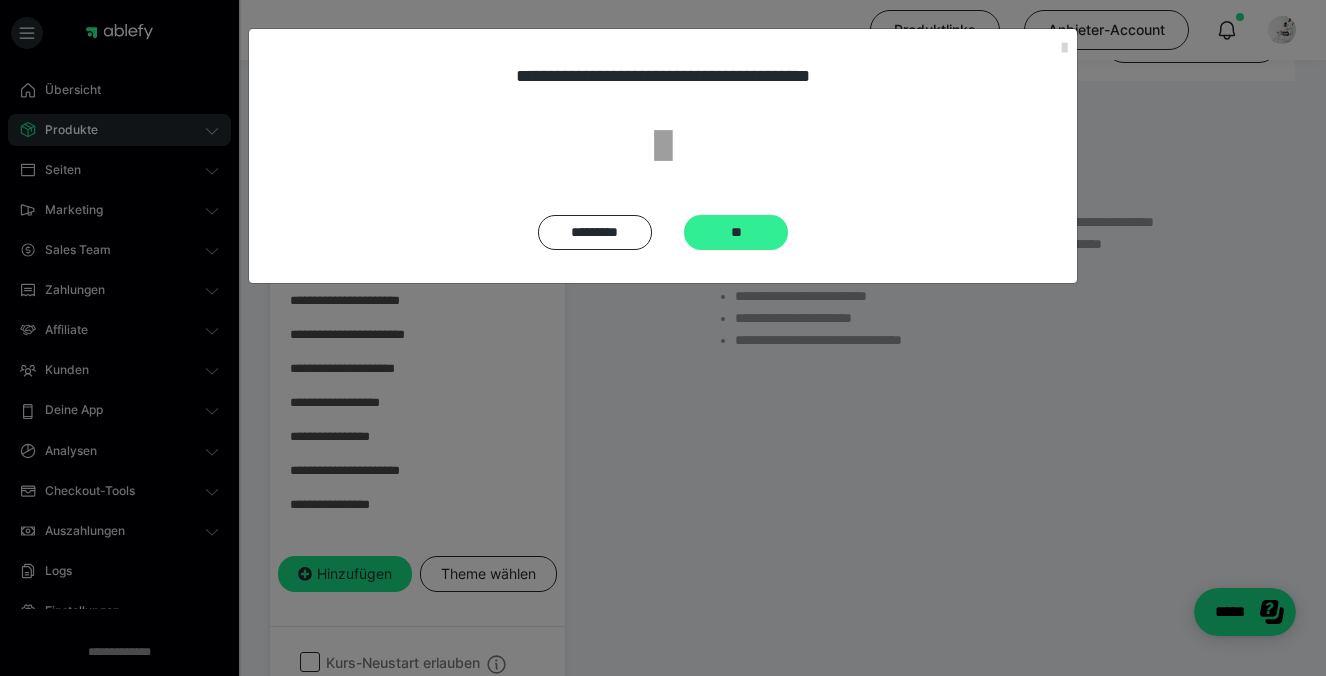 click on "**" at bounding box center (736, 232) 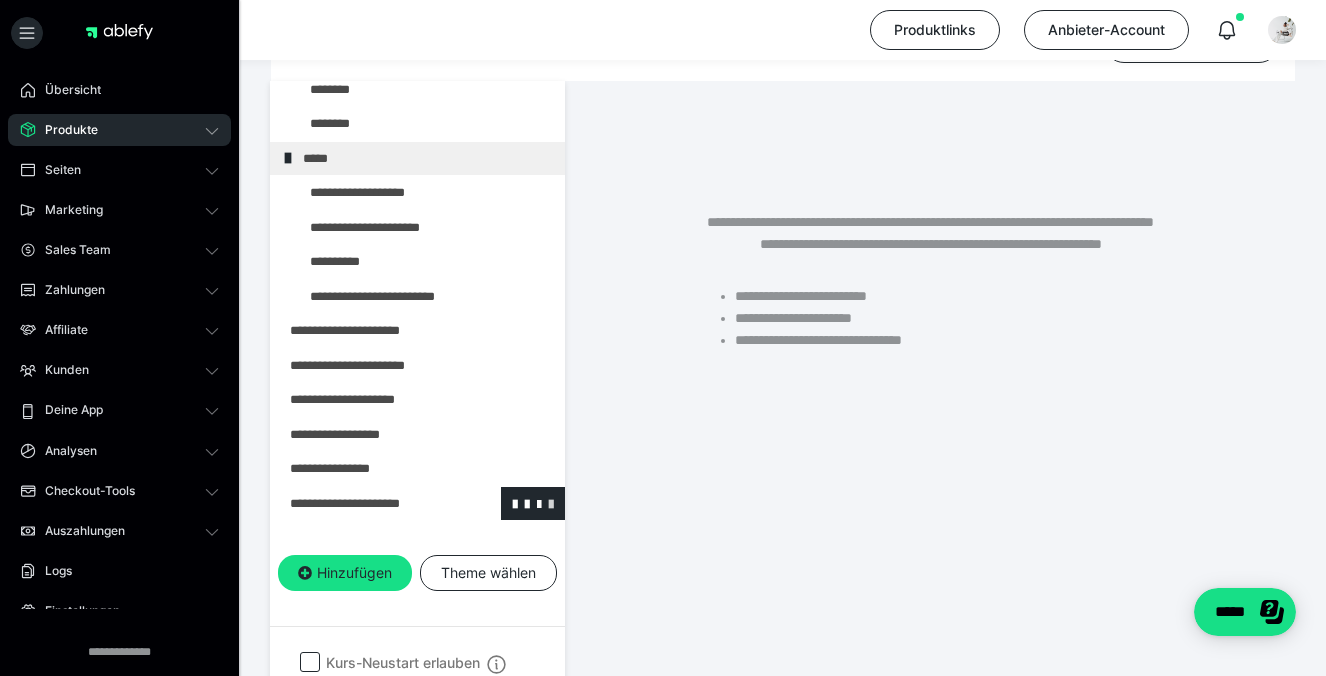 scroll, scrollTop: 753, scrollLeft: 0, axis: vertical 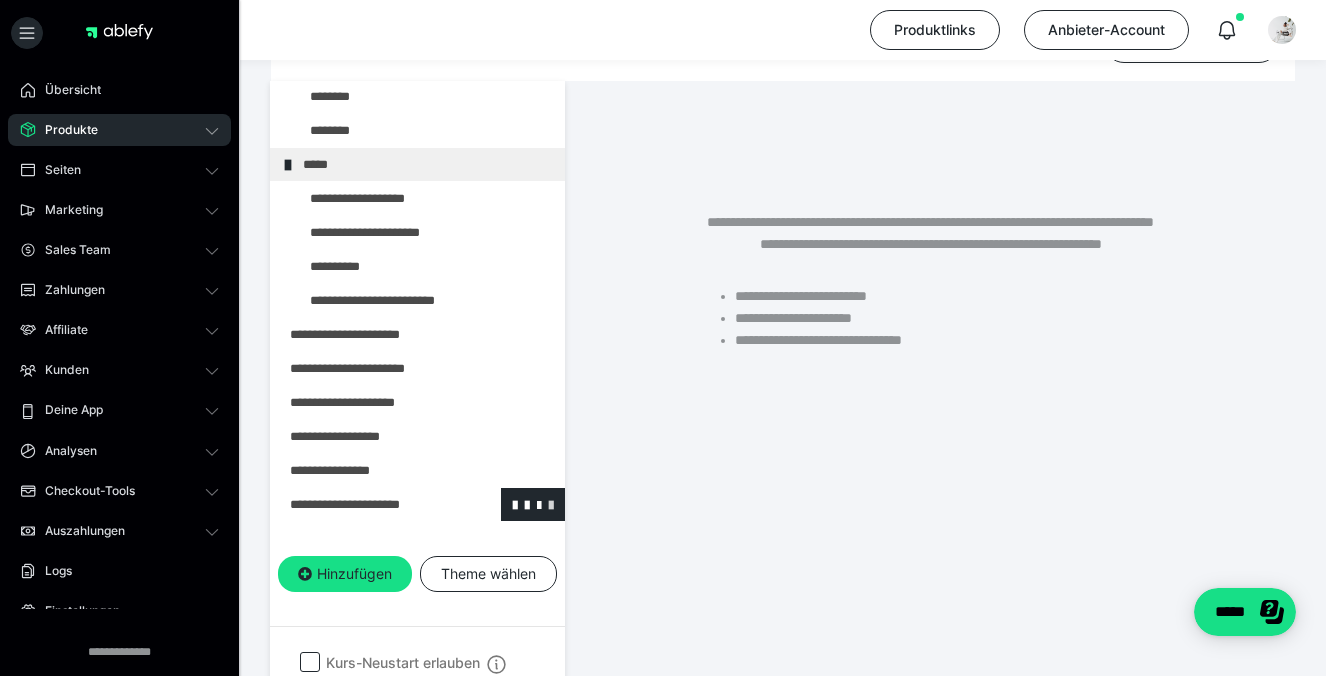 click at bounding box center [551, 504] 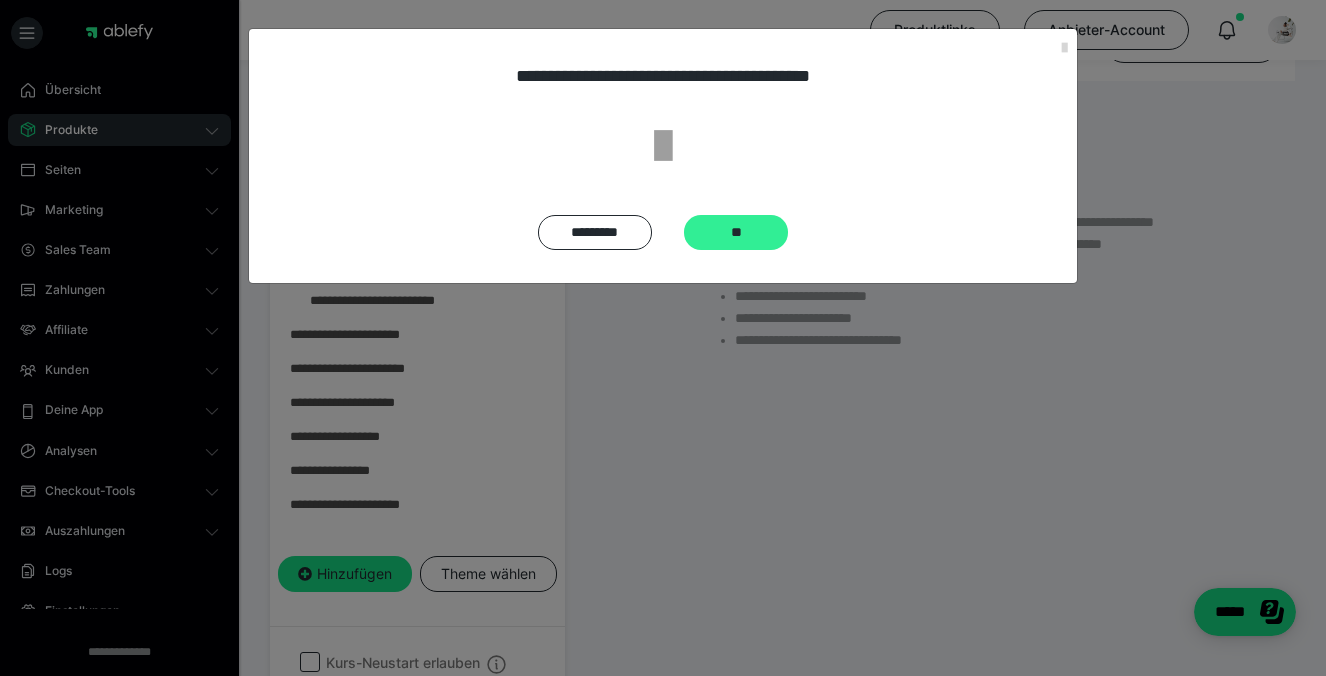 click on "**" at bounding box center (736, 232) 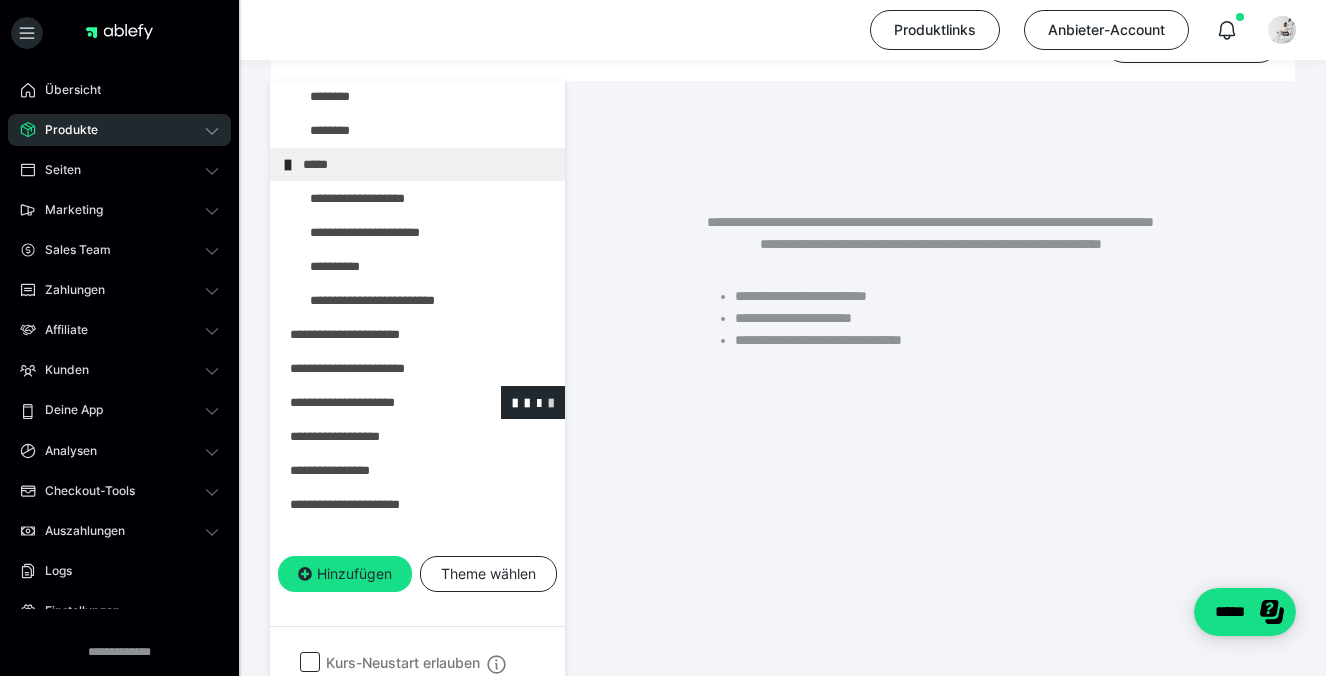 scroll, scrollTop: 719, scrollLeft: 0, axis: vertical 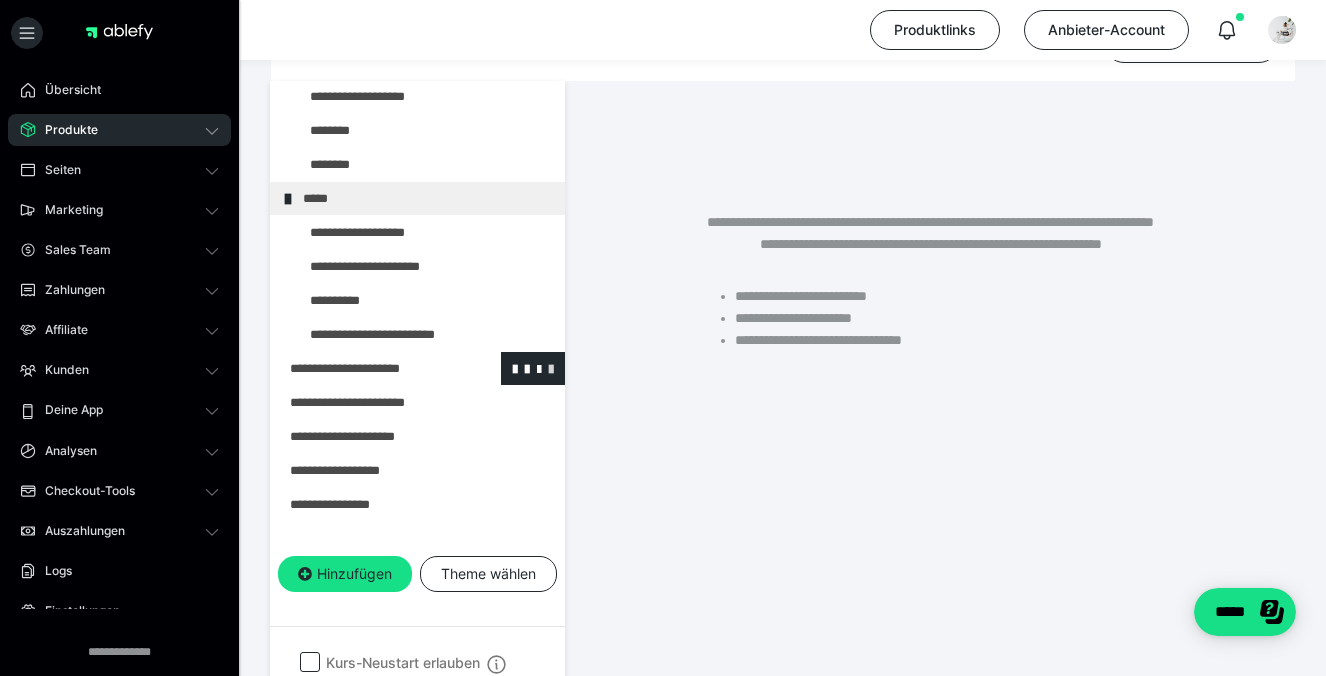 click at bounding box center (551, 368) 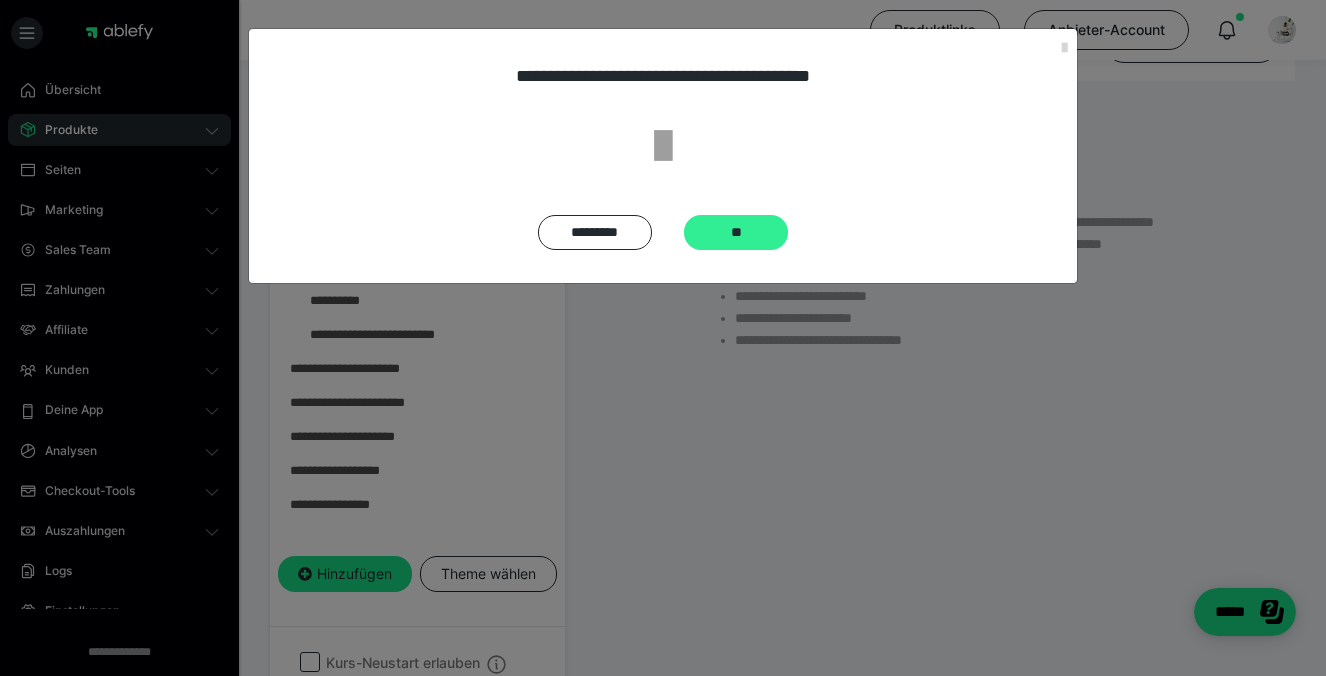 click on "**" at bounding box center [736, 232] 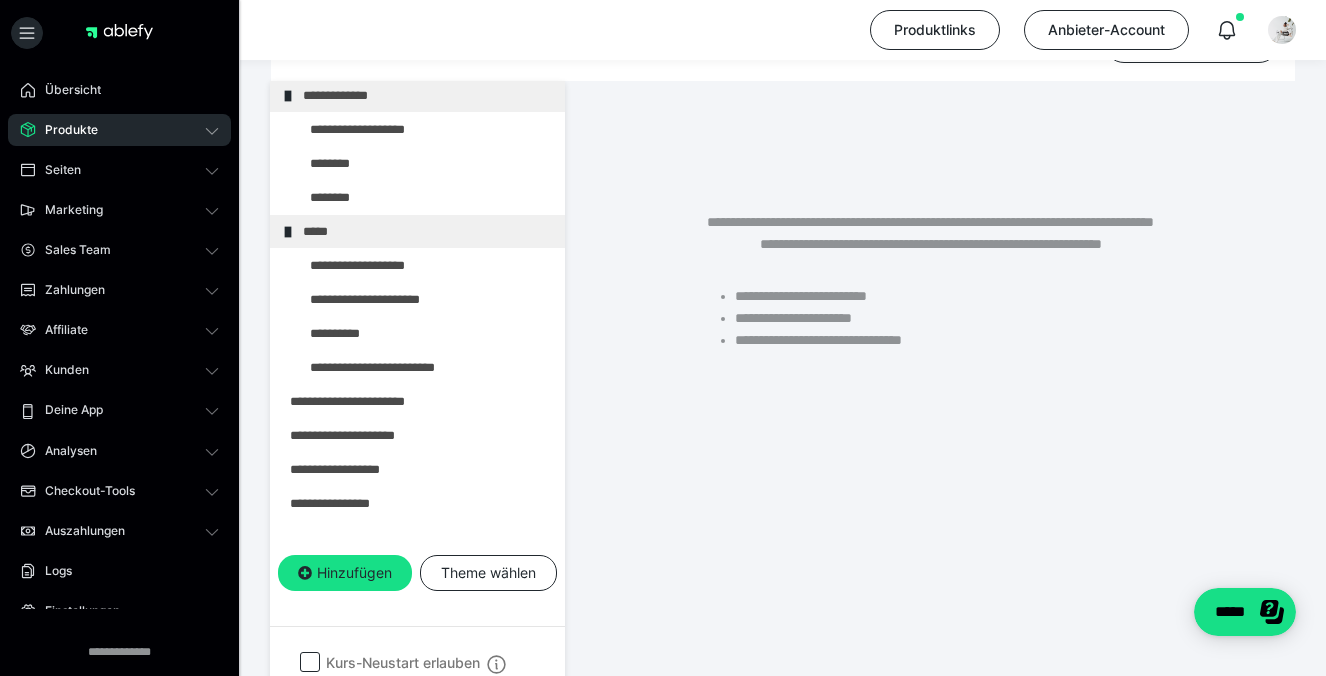 scroll, scrollTop: 685, scrollLeft: 0, axis: vertical 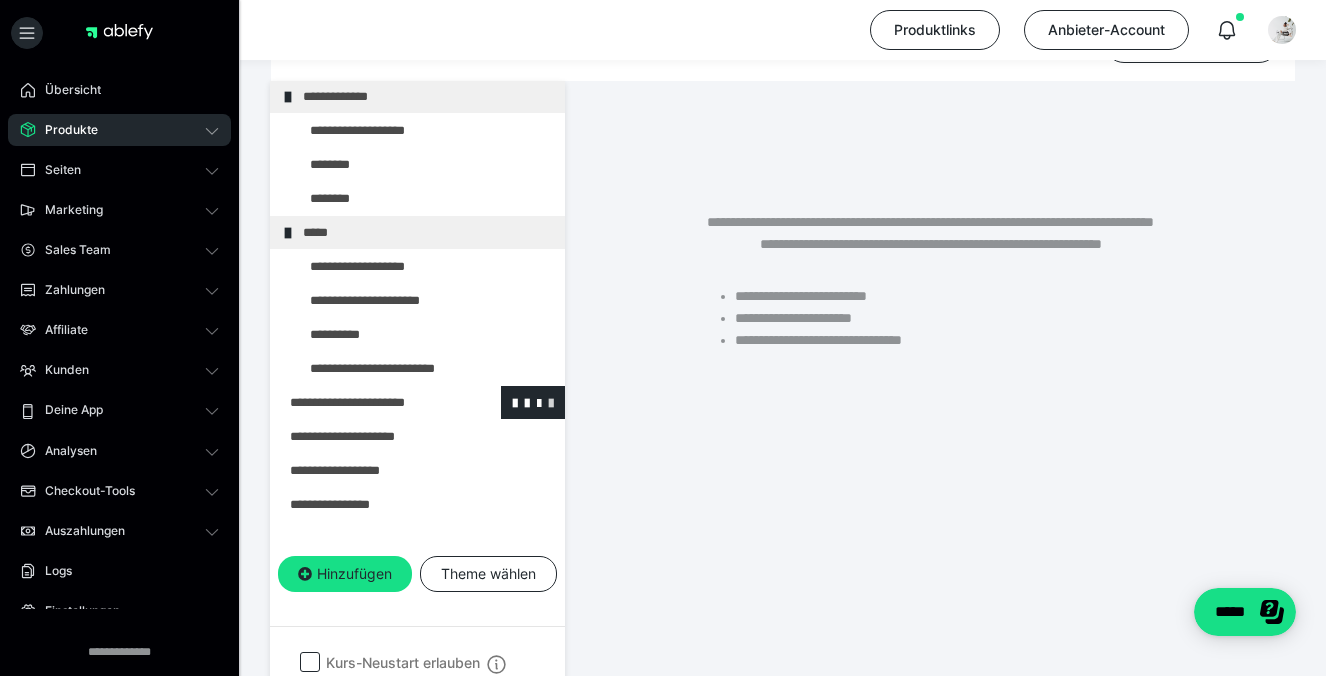click at bounding box center [551, 402] 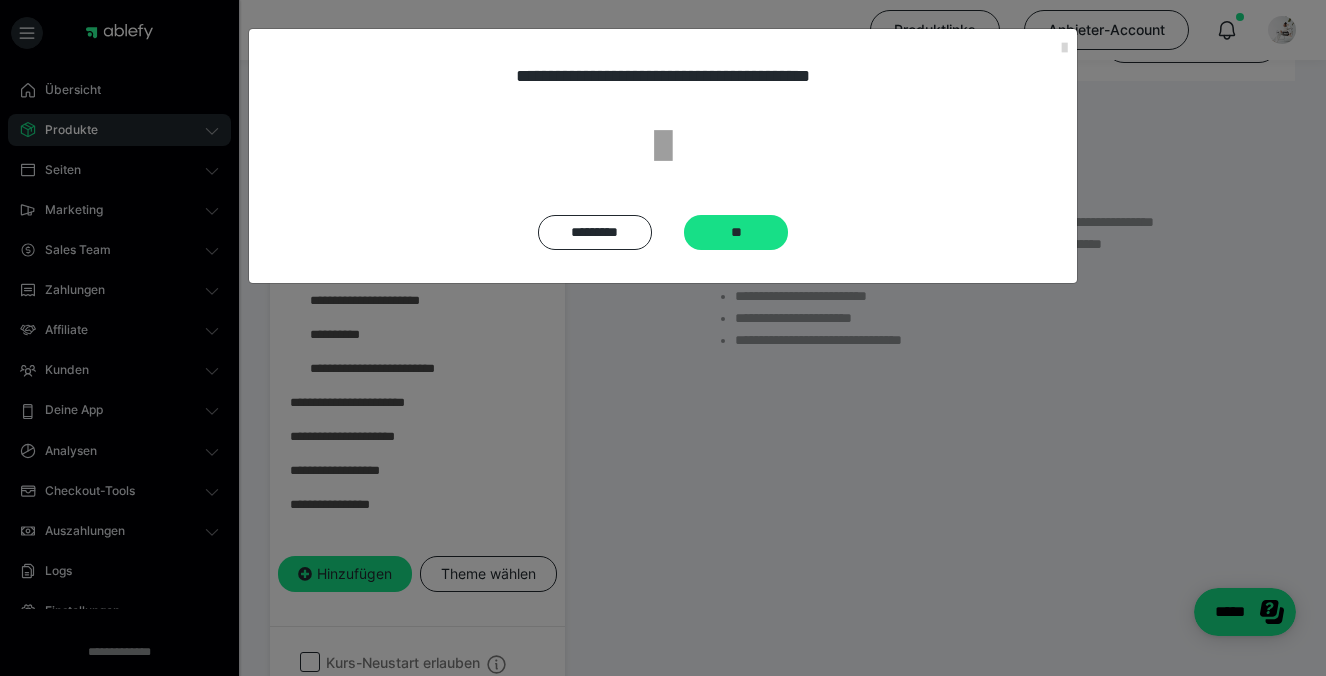 click on "**********" at bounding box center [663, 156] 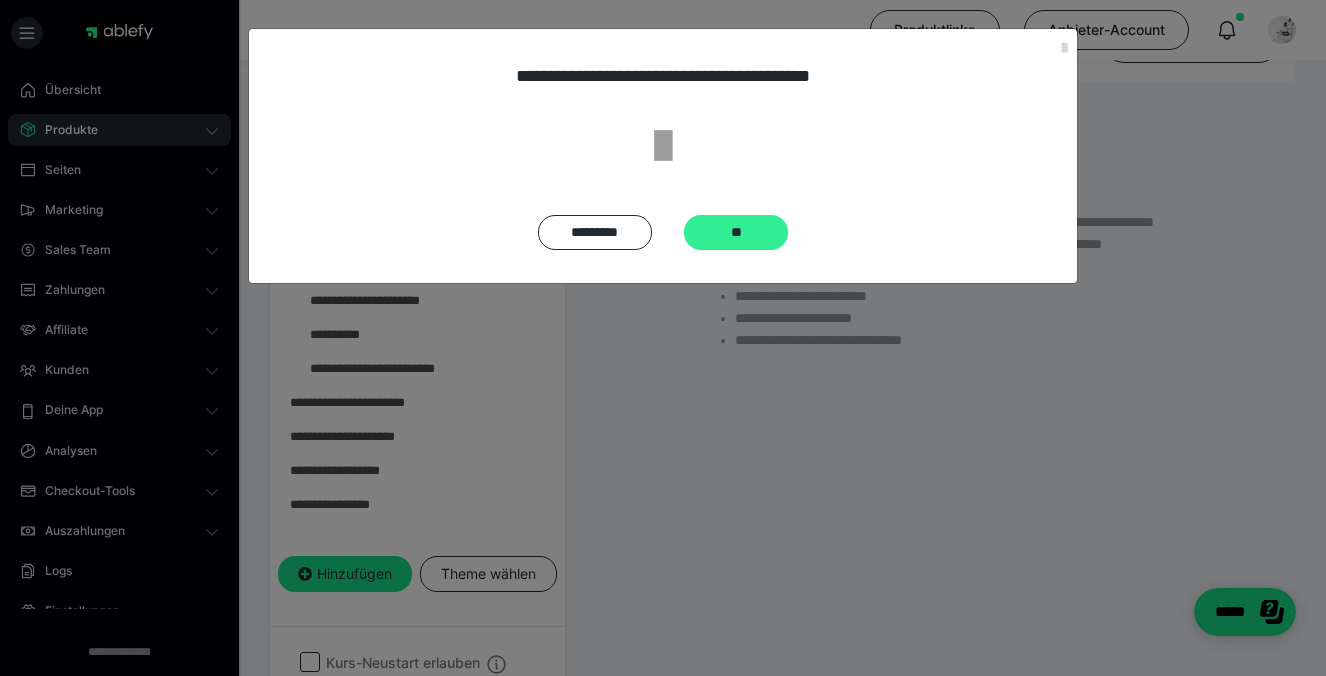 click on "**" at bounding box center [736, 232] 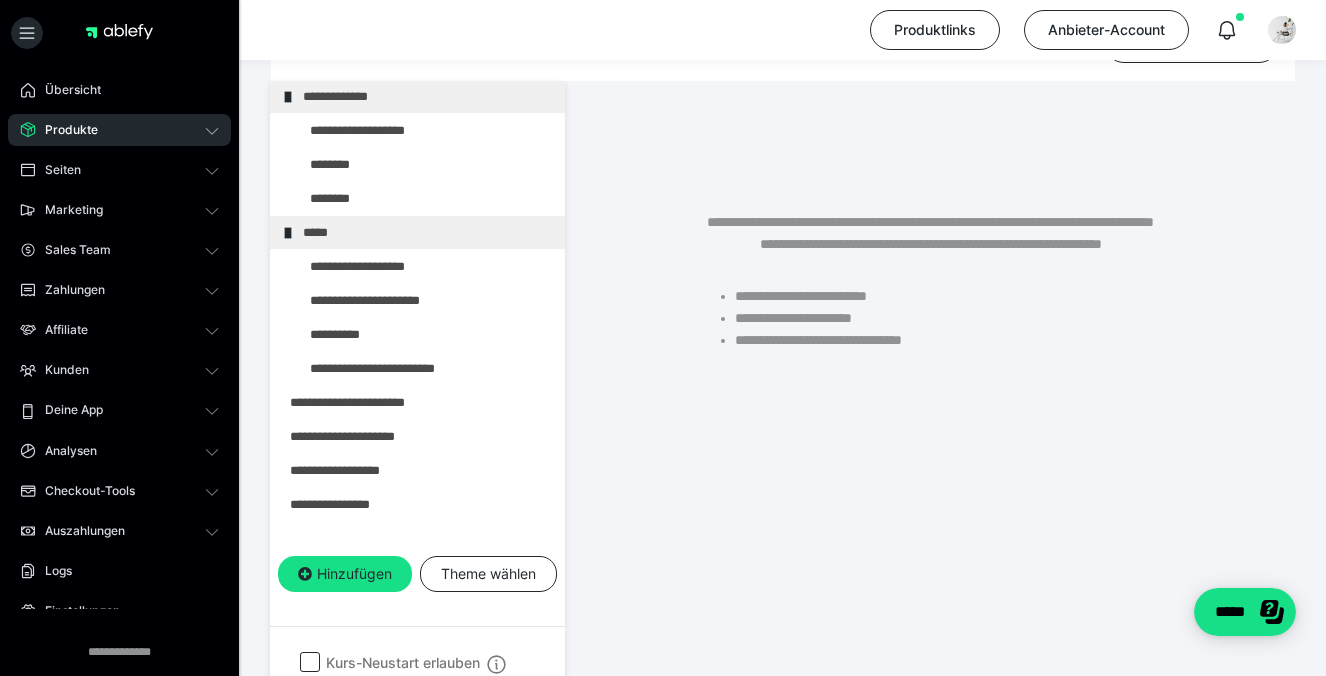 scroll, scrollTop: 651, scrollLeft: 0, axis: vertical 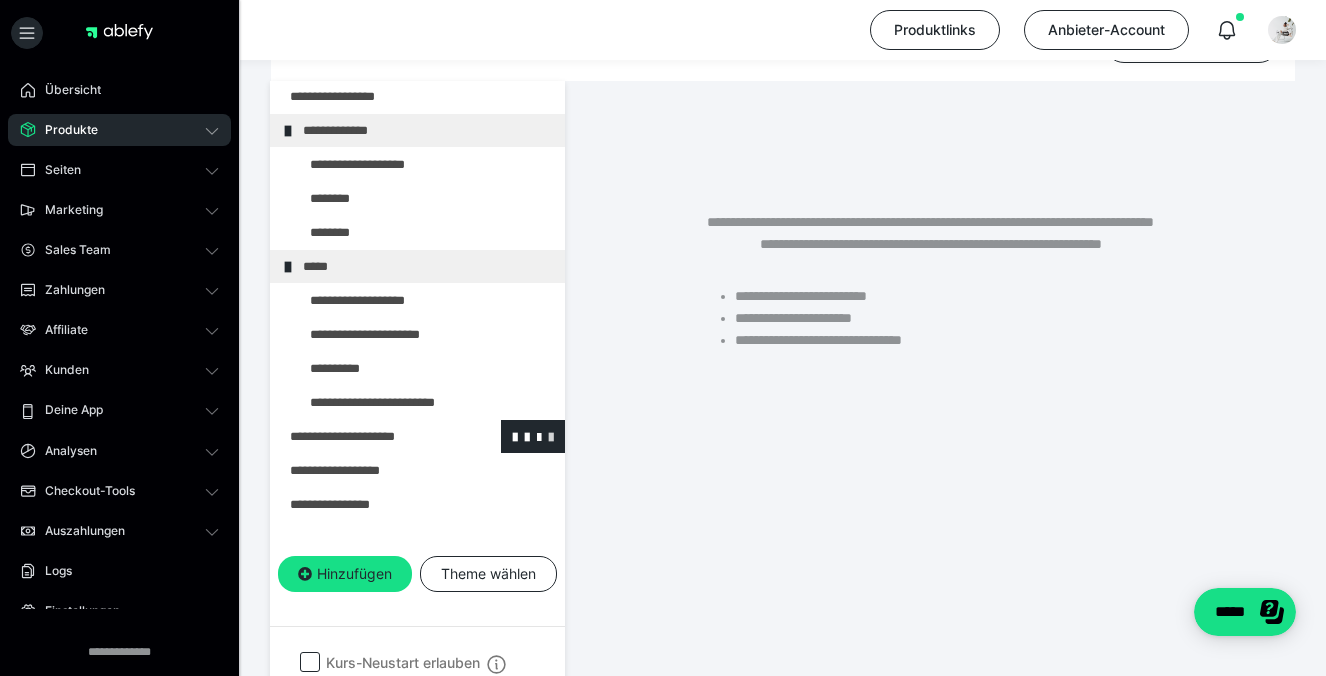 click at bounding box center (551, 436) 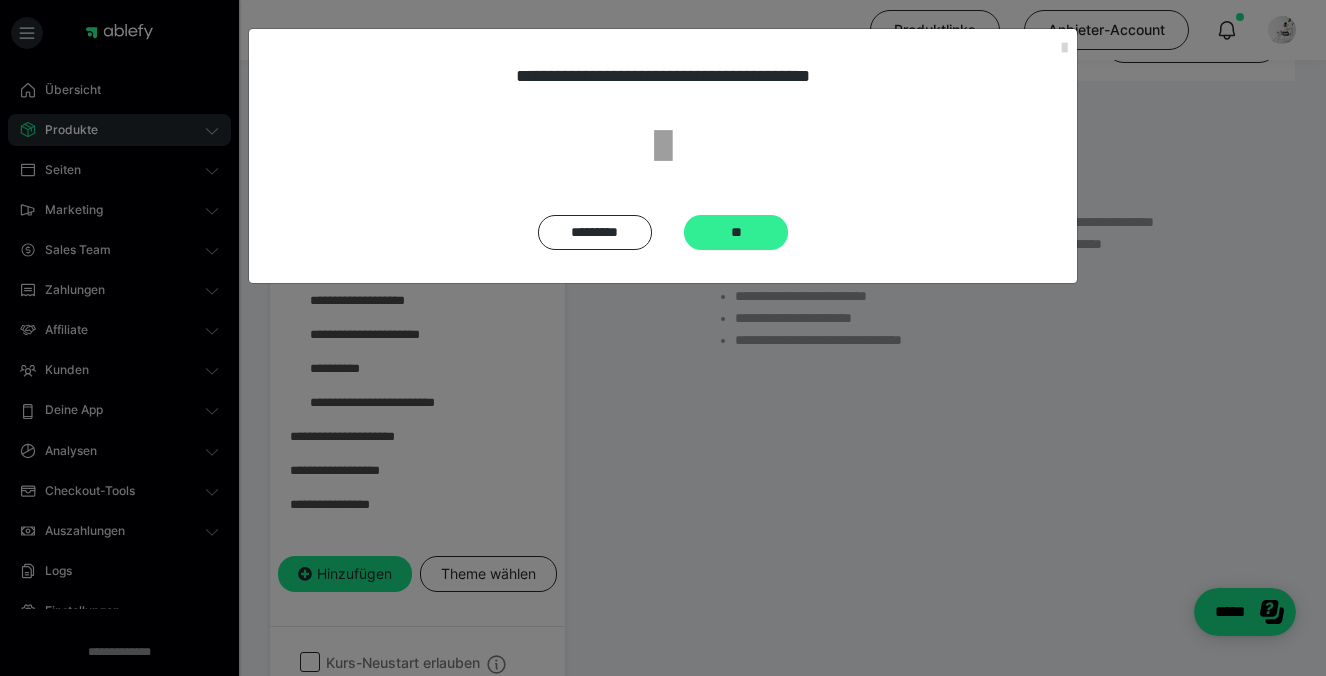 click on "**" at bounding box center [736, 232] 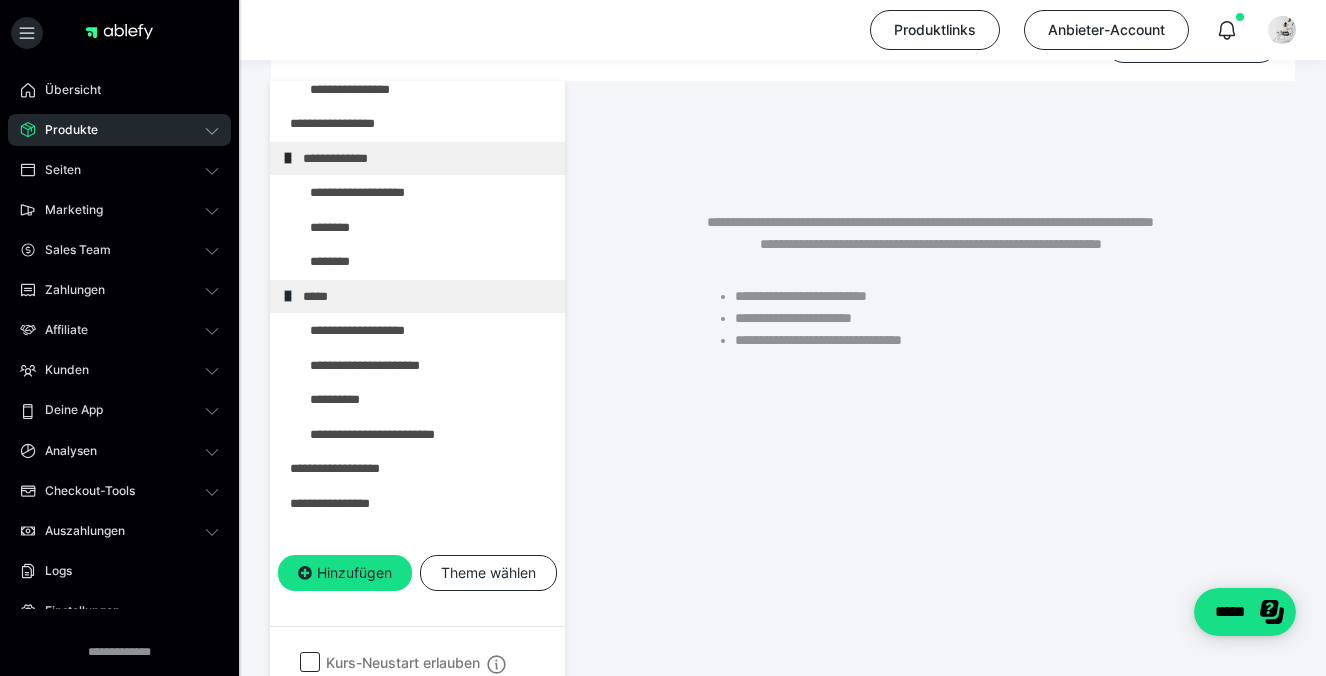 scroll, scrollTop: 617, scrollLeft: 0, axis: vertical 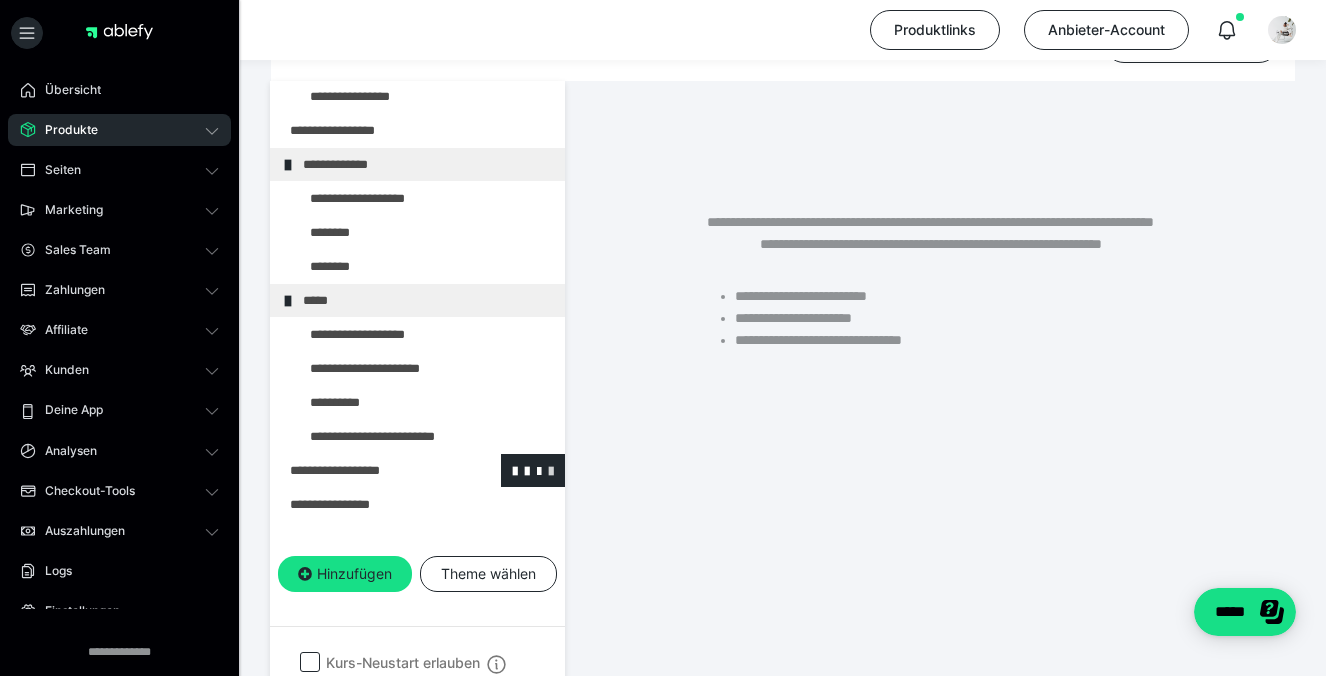 click at bounding box center (551, 470) 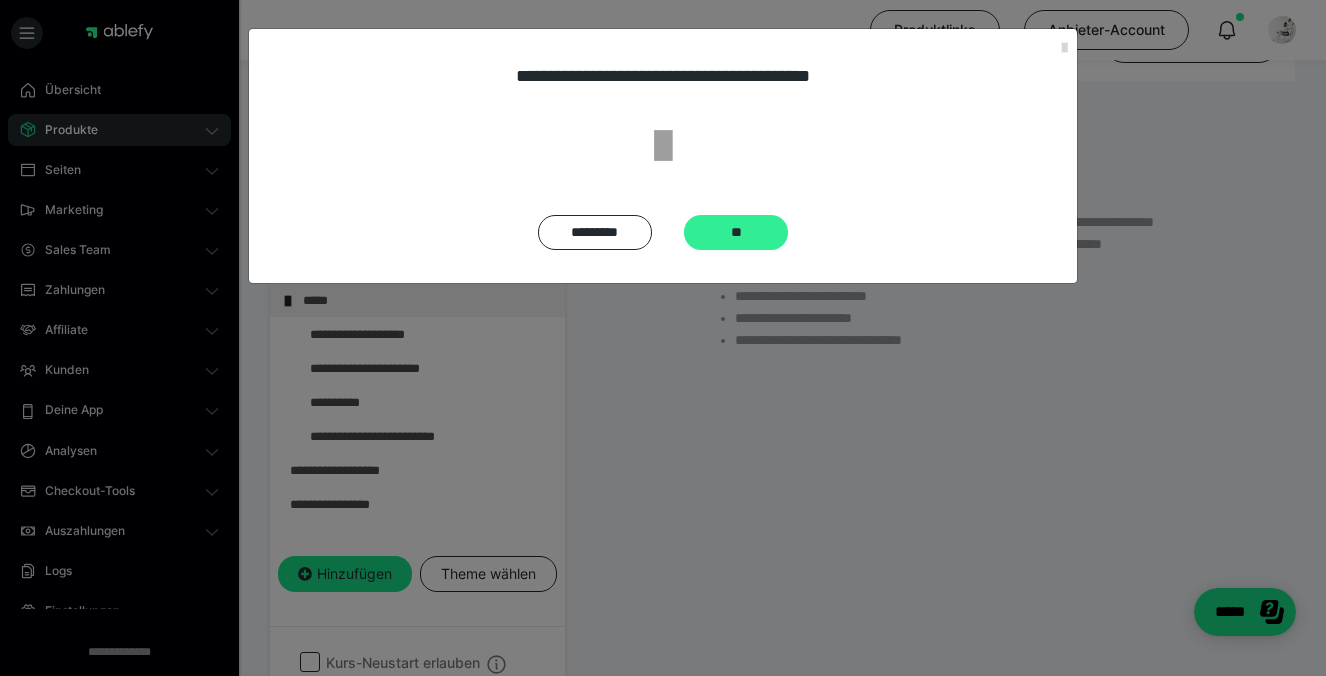 click on "**" at bounding box center (736, 232) 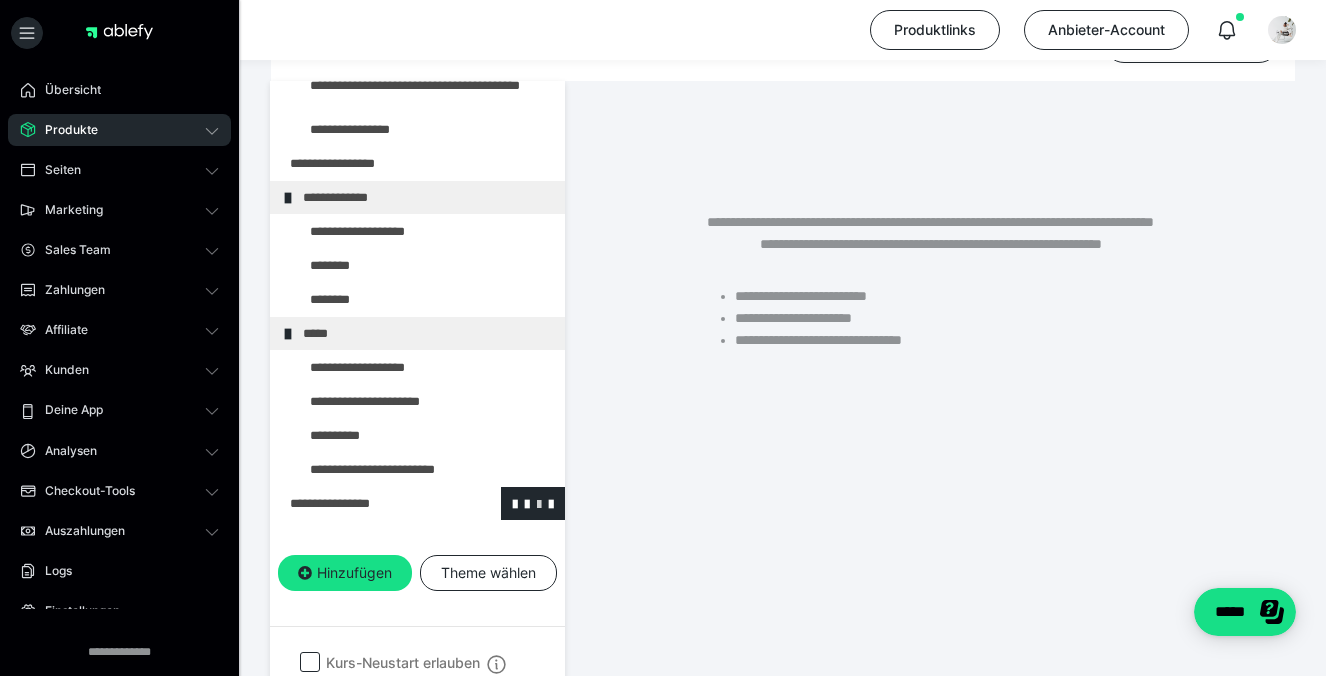 scroll, scrollTop: 583, scrollLeft: 0, axis: vertical 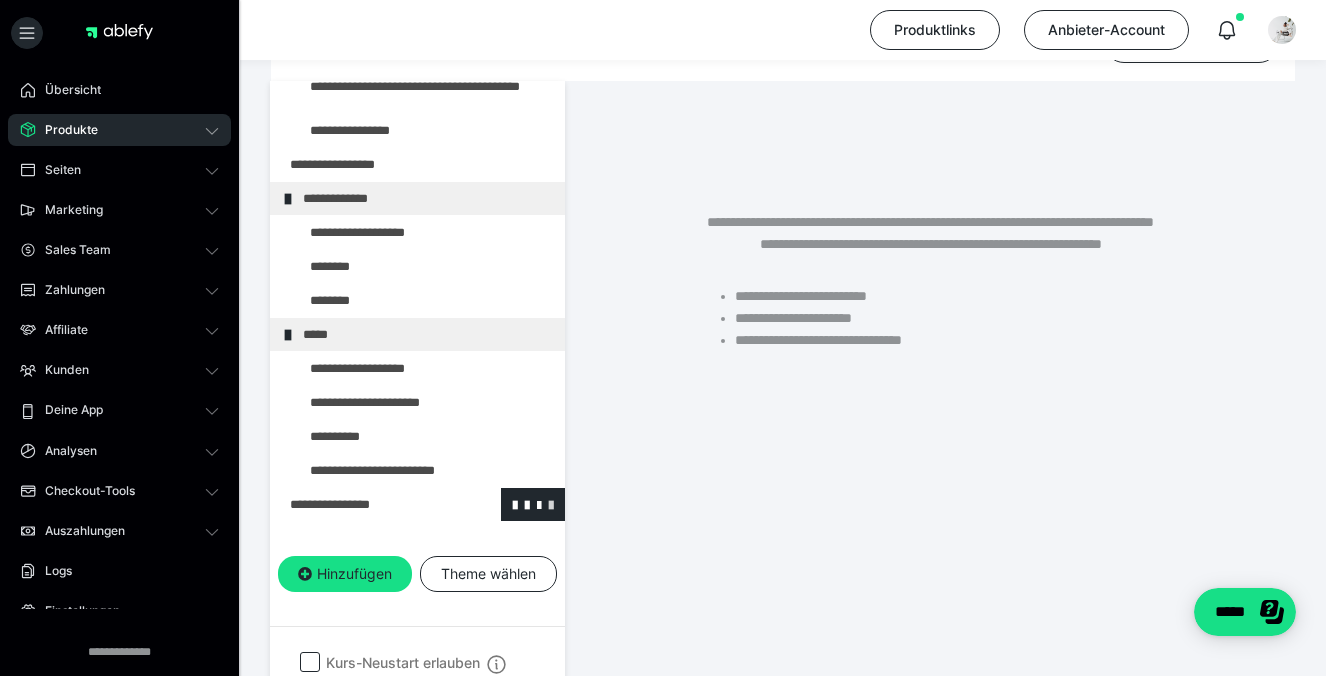 click at bounding box center (551, 504) 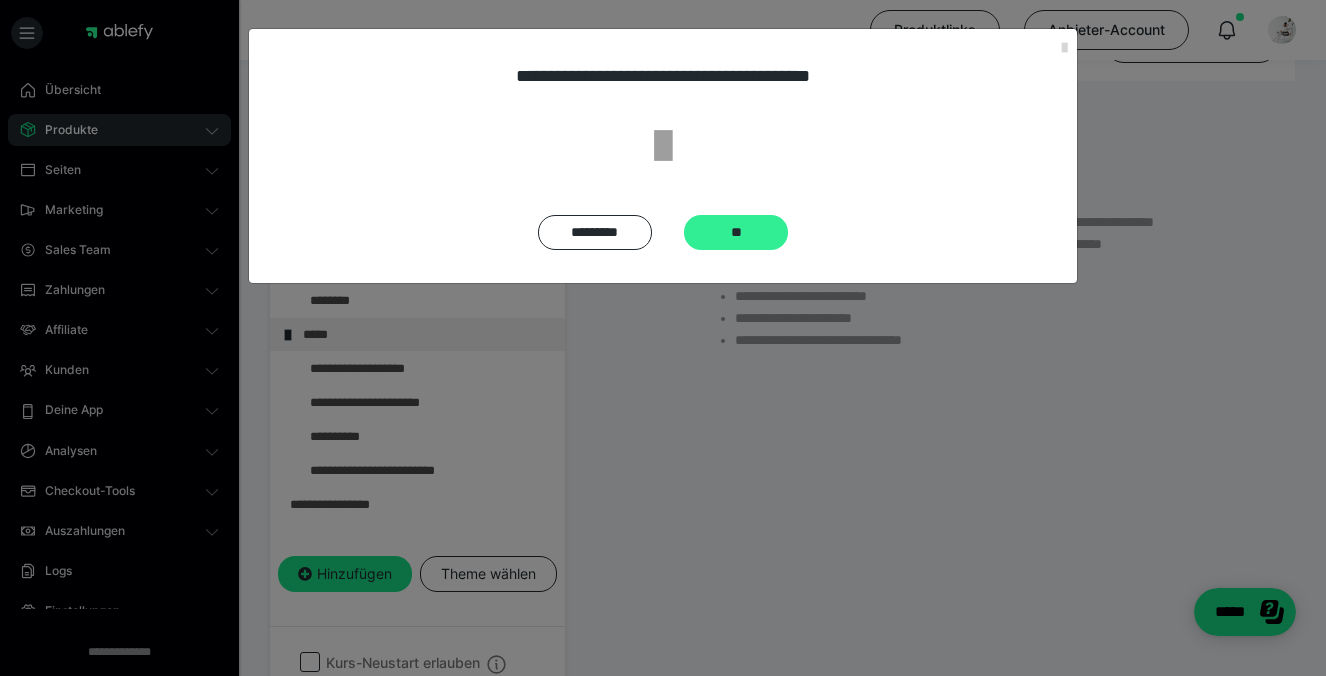 click on "**" at bounding box center [736, 232] 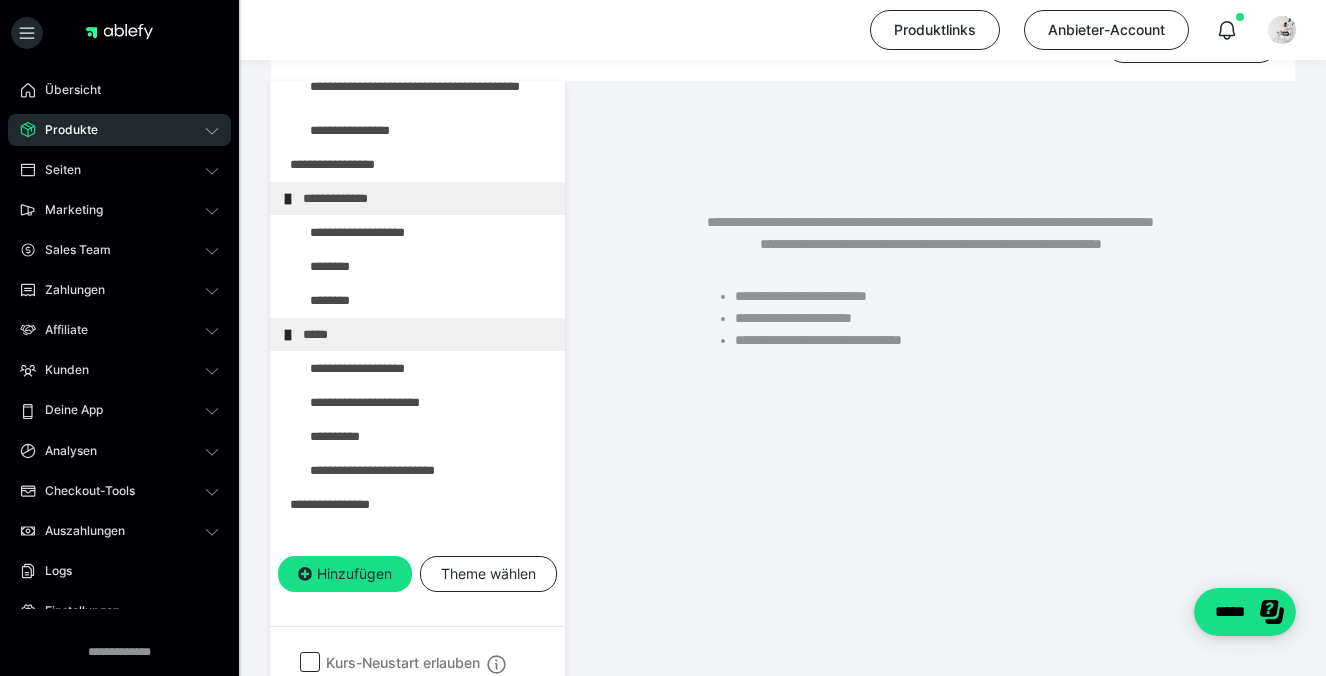 scroll, scrollTop: 549, scrollLeft: 0, axis: vertical 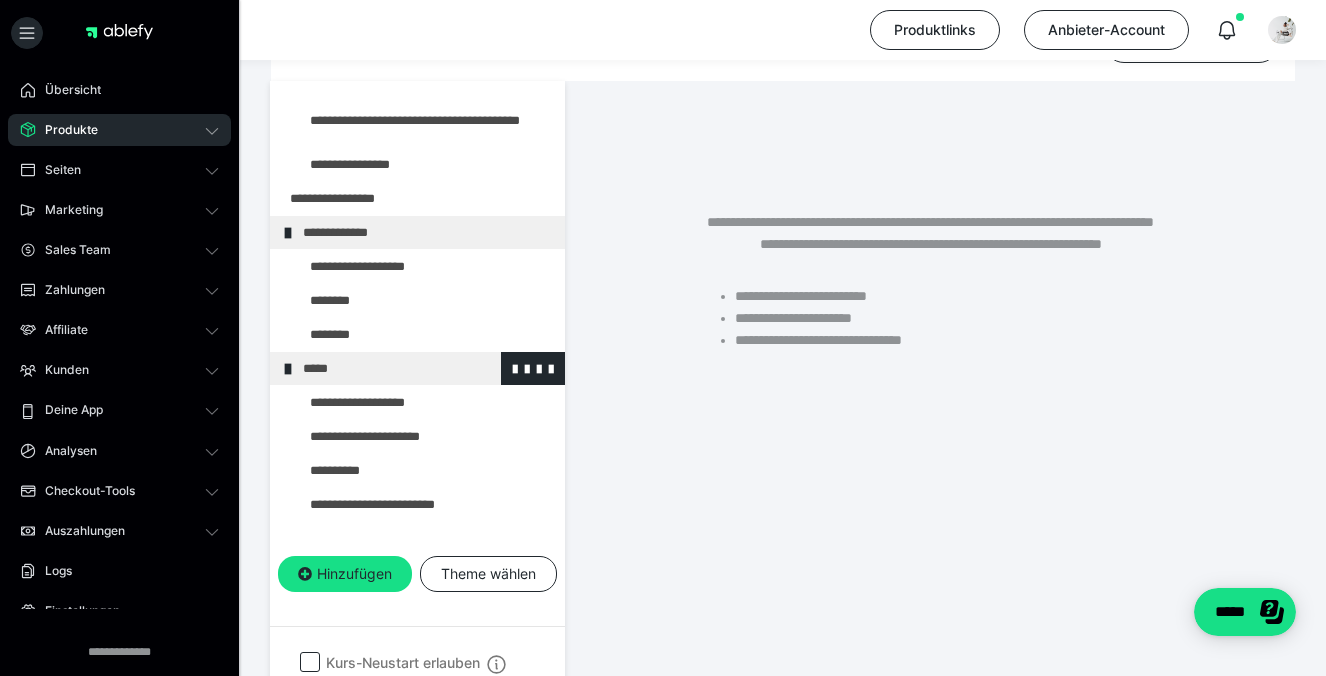 click at bounding box center (288, 369) 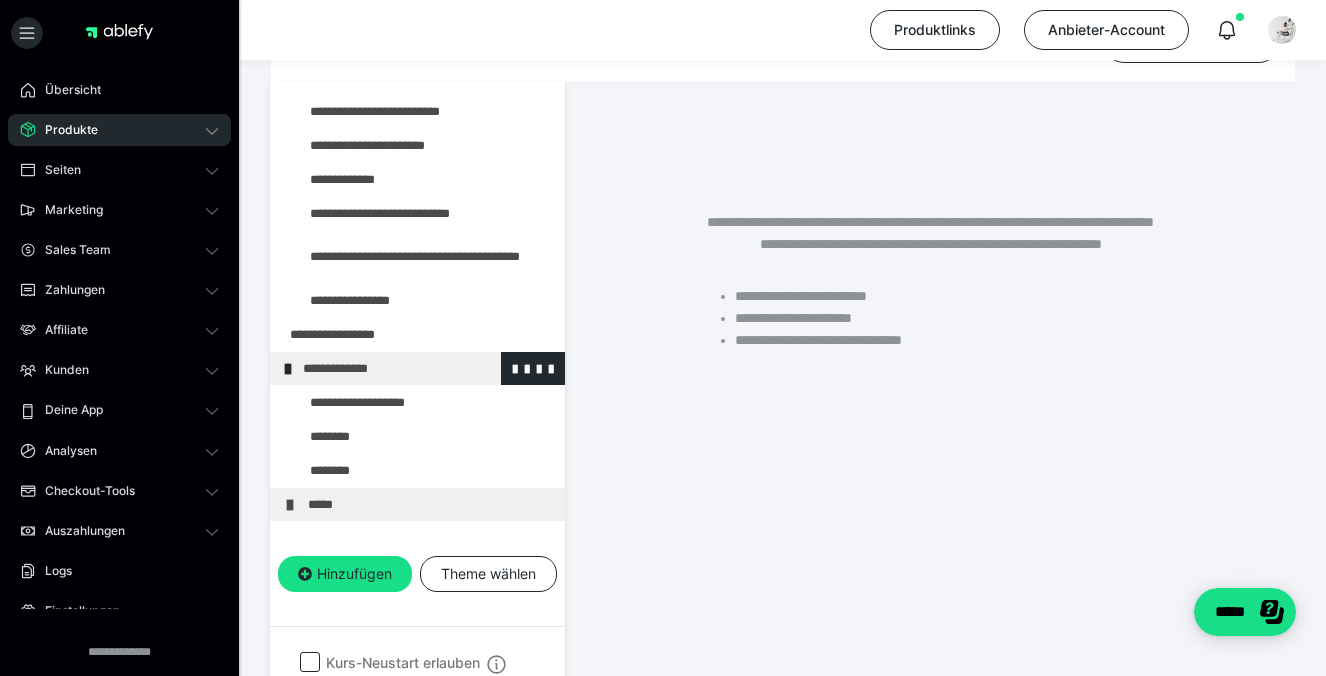 click at bounding box center [288, 369] 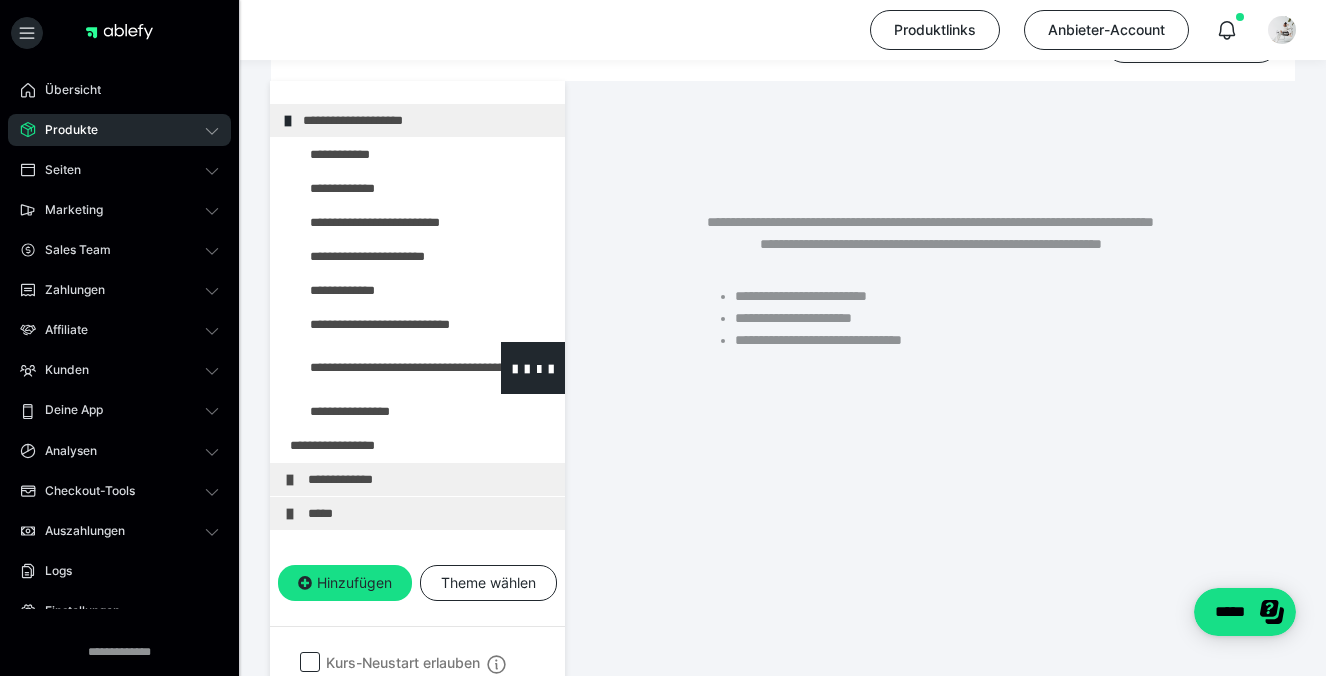 scroll, scrollTop: 297, scrollLeft: 0, axis: vertical 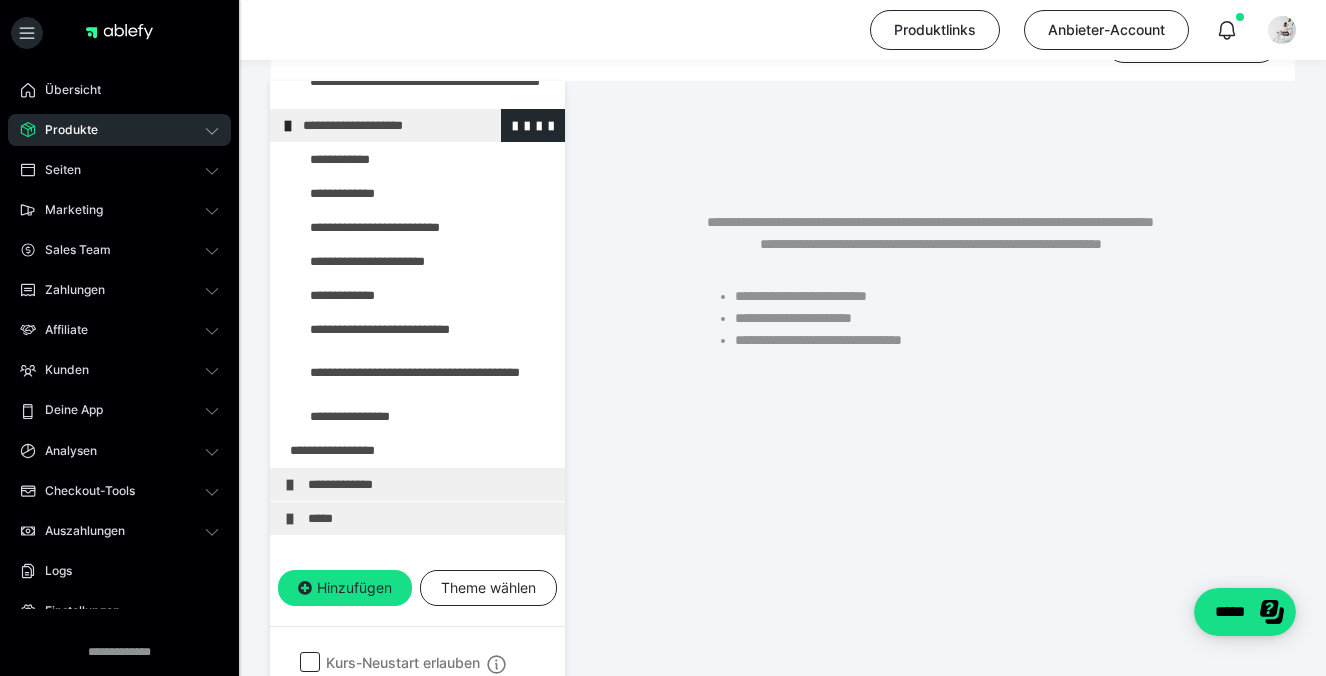 click at bounding box center (288, 126) 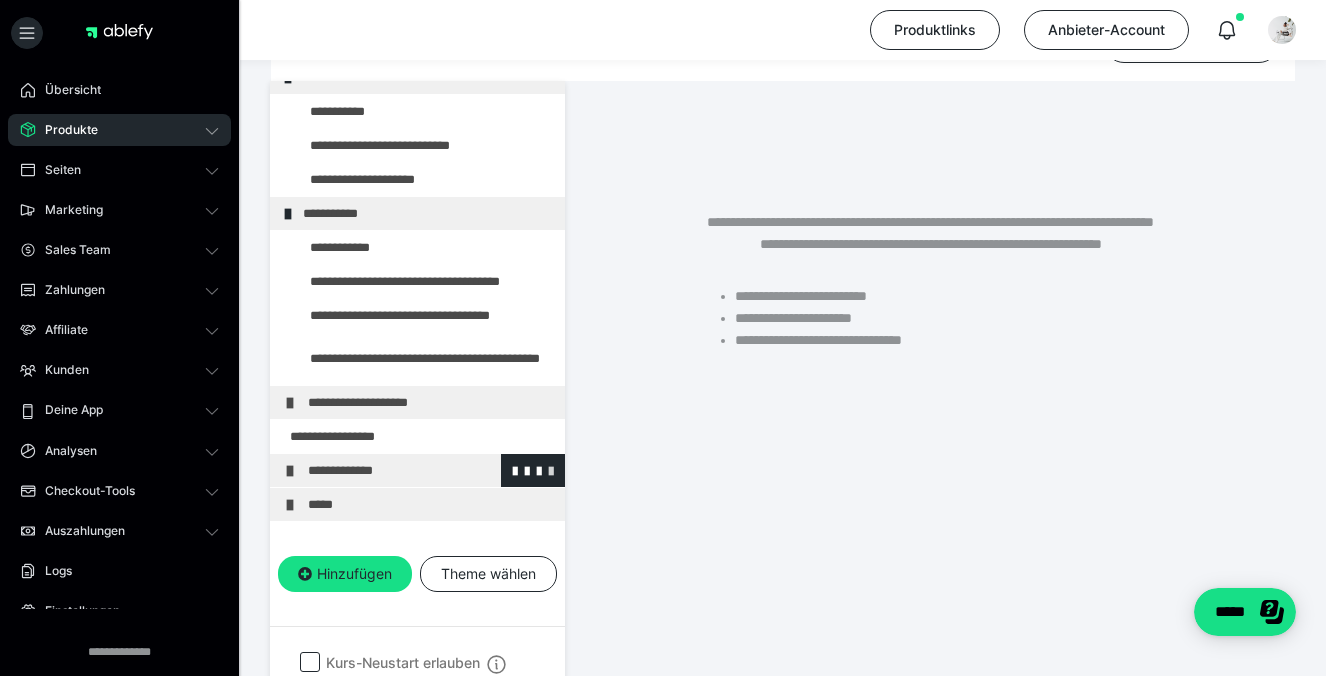 click at bounding box center [551, 470] 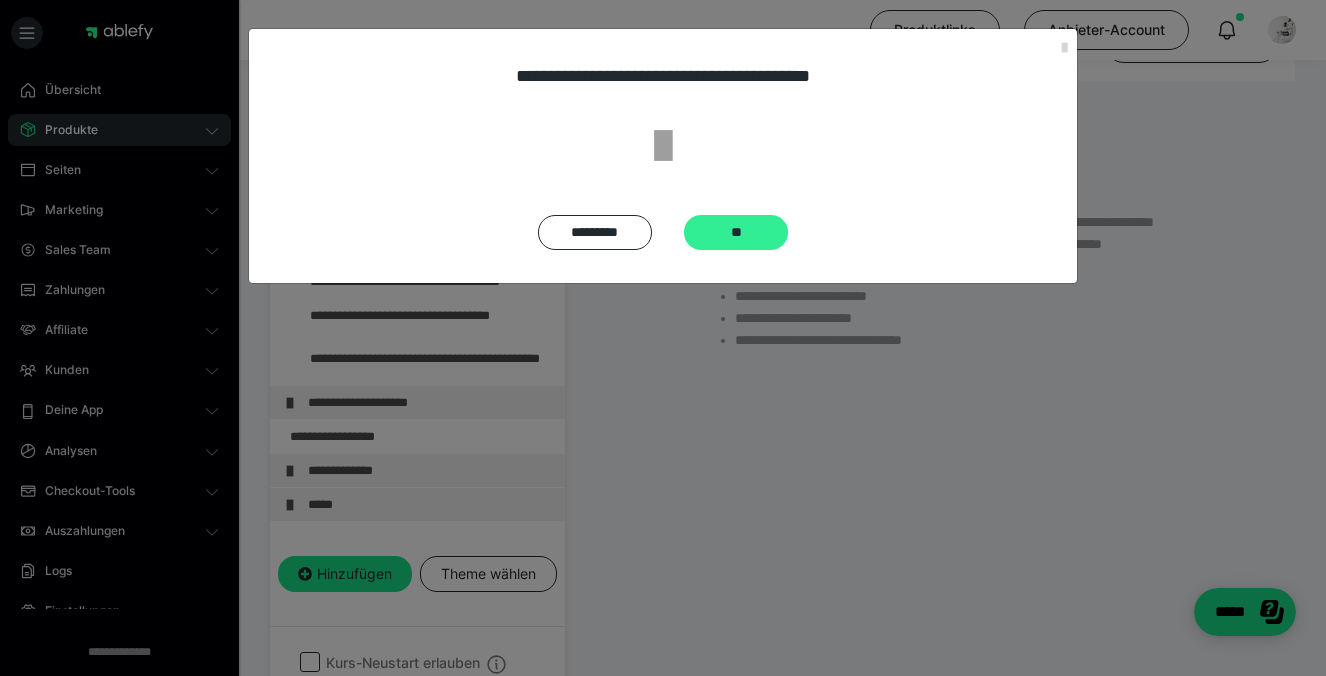 click on "**" at bounding box center [736, 232] 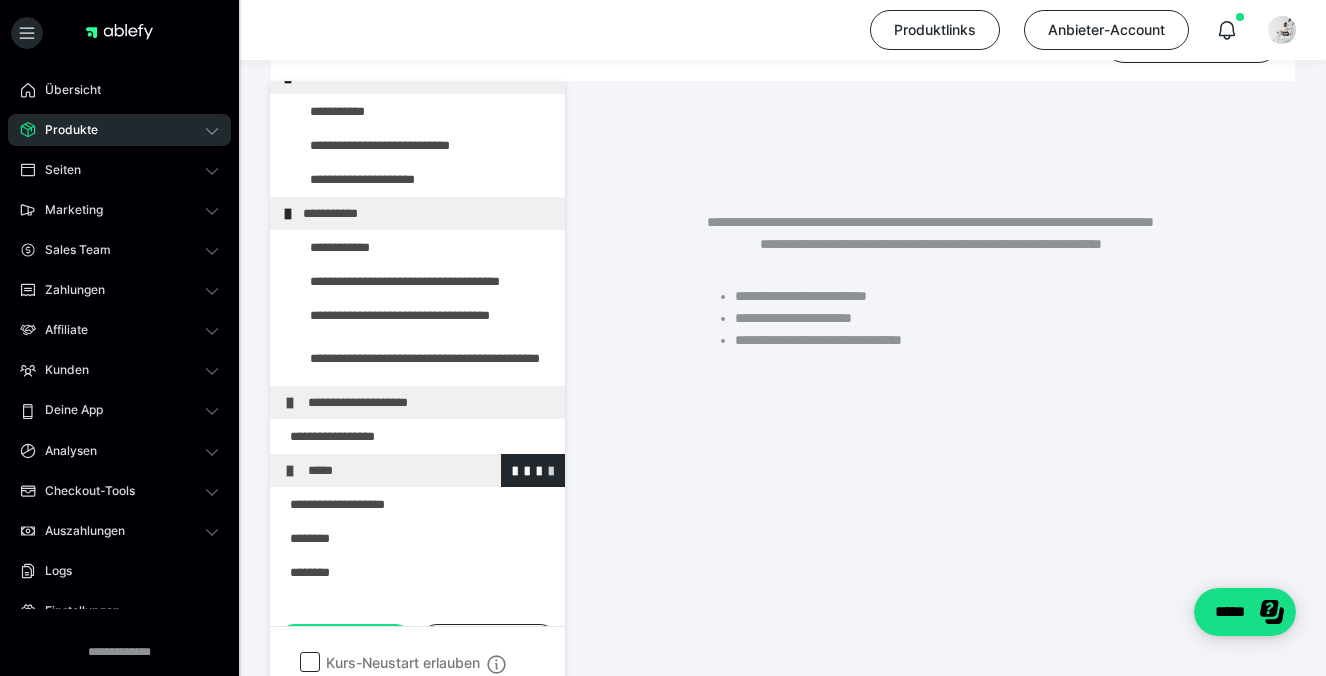 click at bounding box center (551, 470) 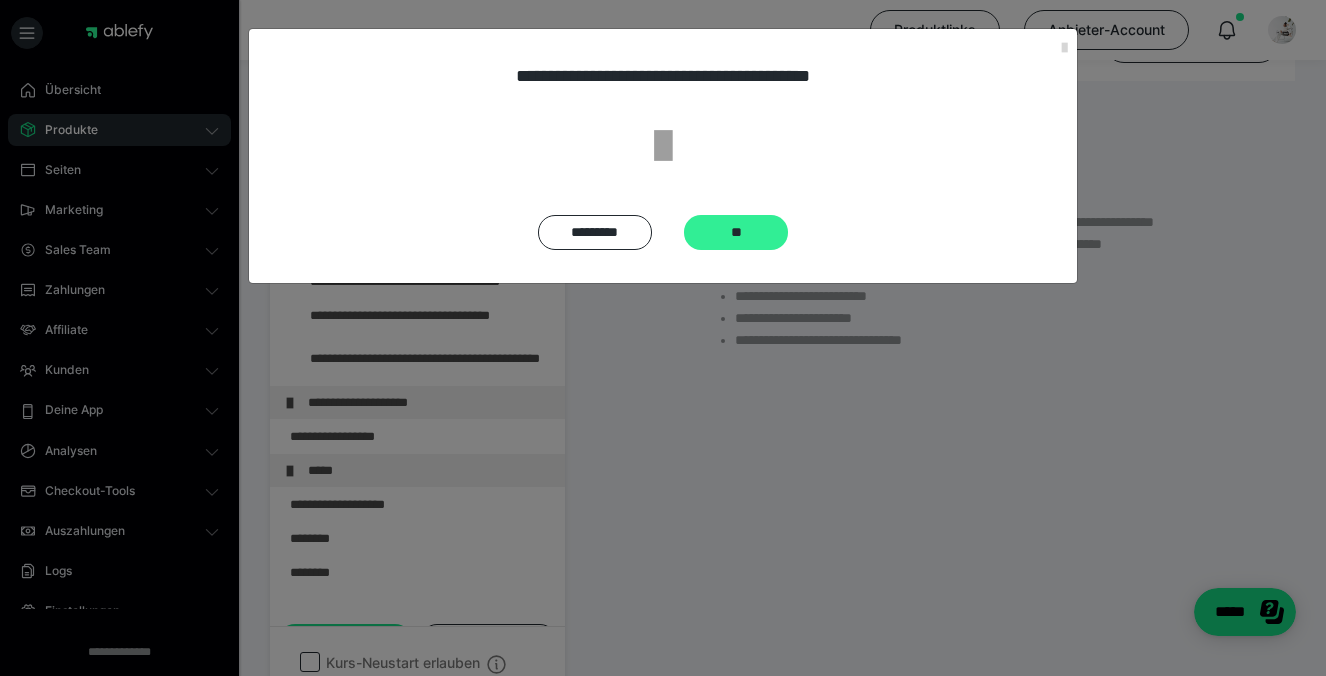 click on "**" at bounding box center [736, 232] 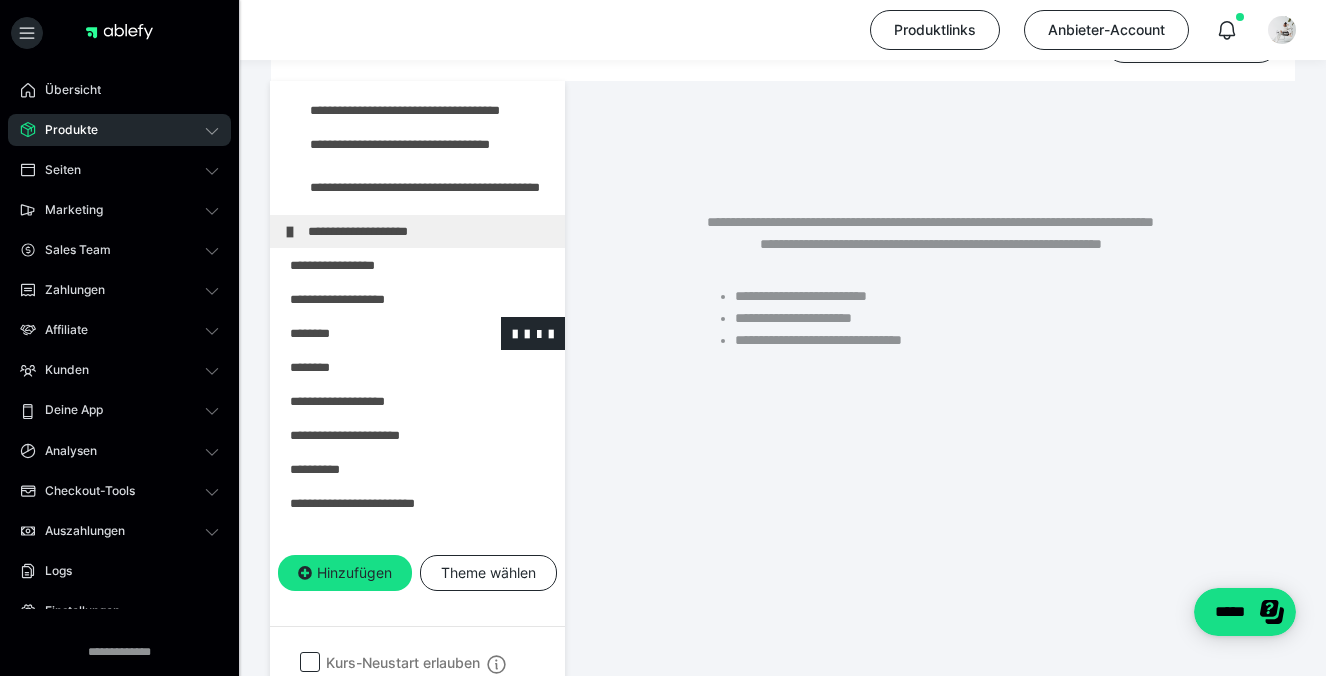 scroll, scrollTop: 190, scrollLeft: 0, axis: vertical 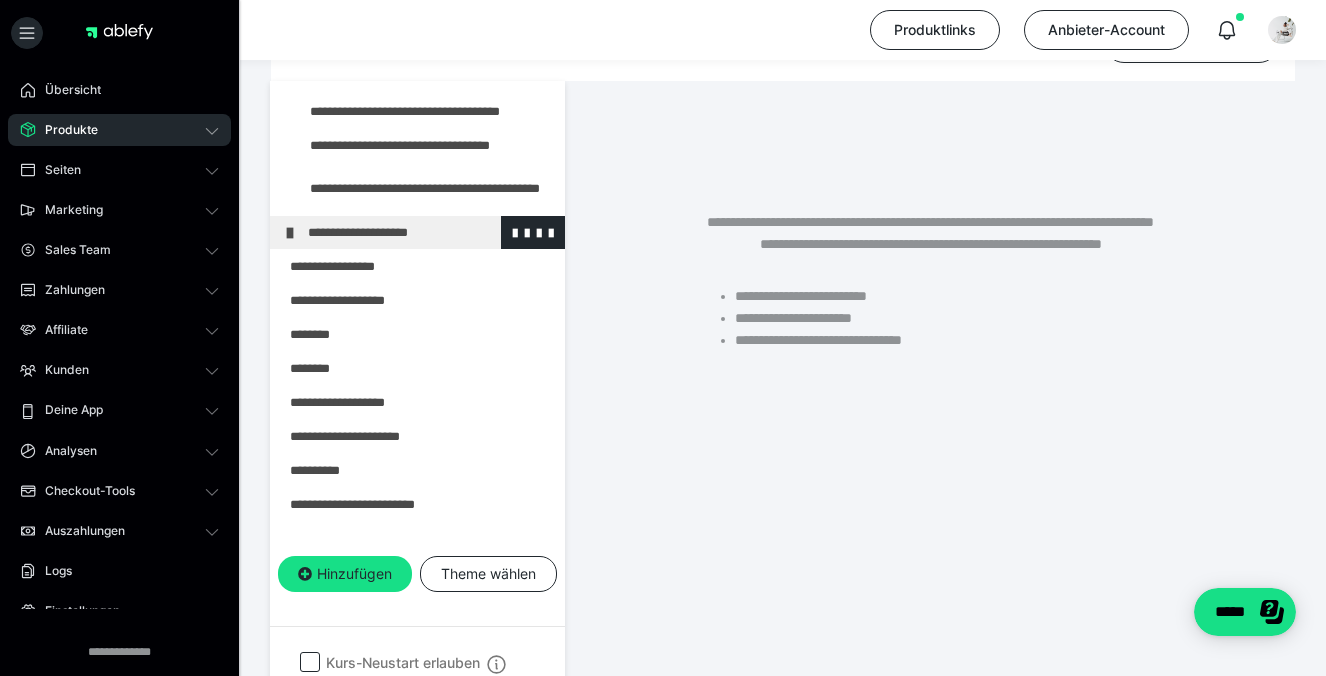 click on "**********" at bounding box center (417, 232) 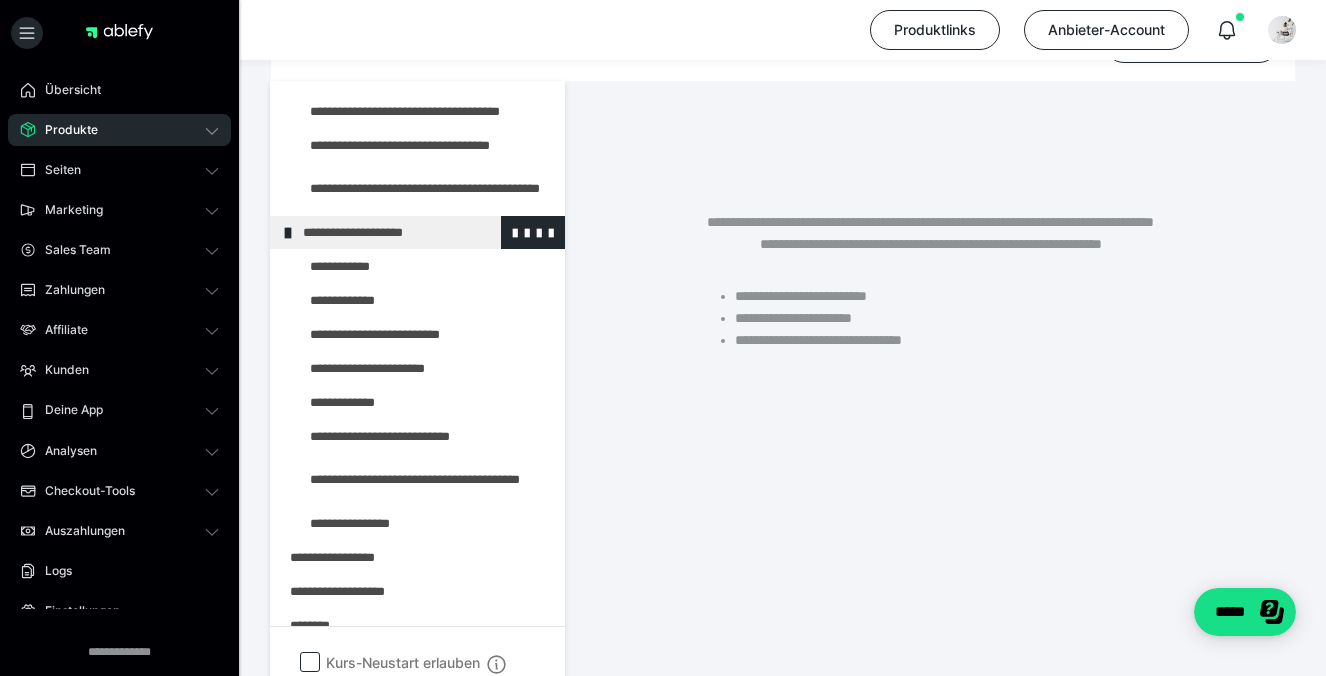 click at bounding box center [288, 233] 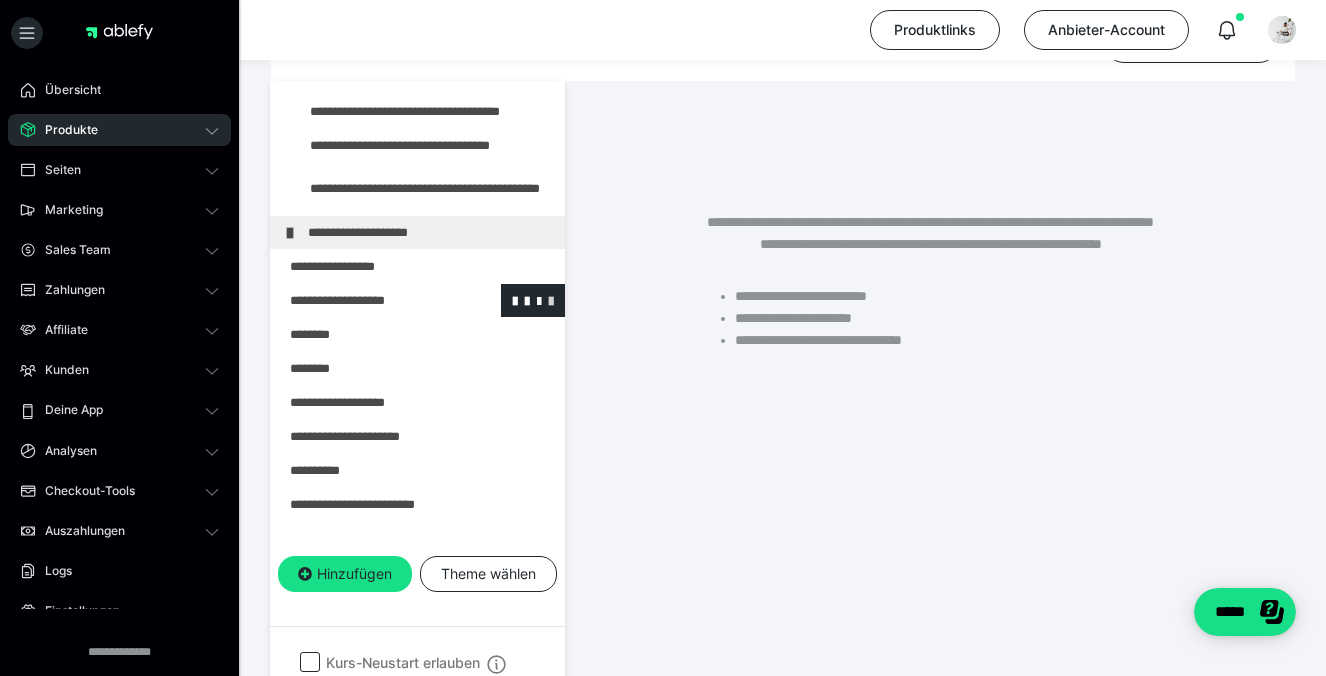 click at bounding box center (551, 300) 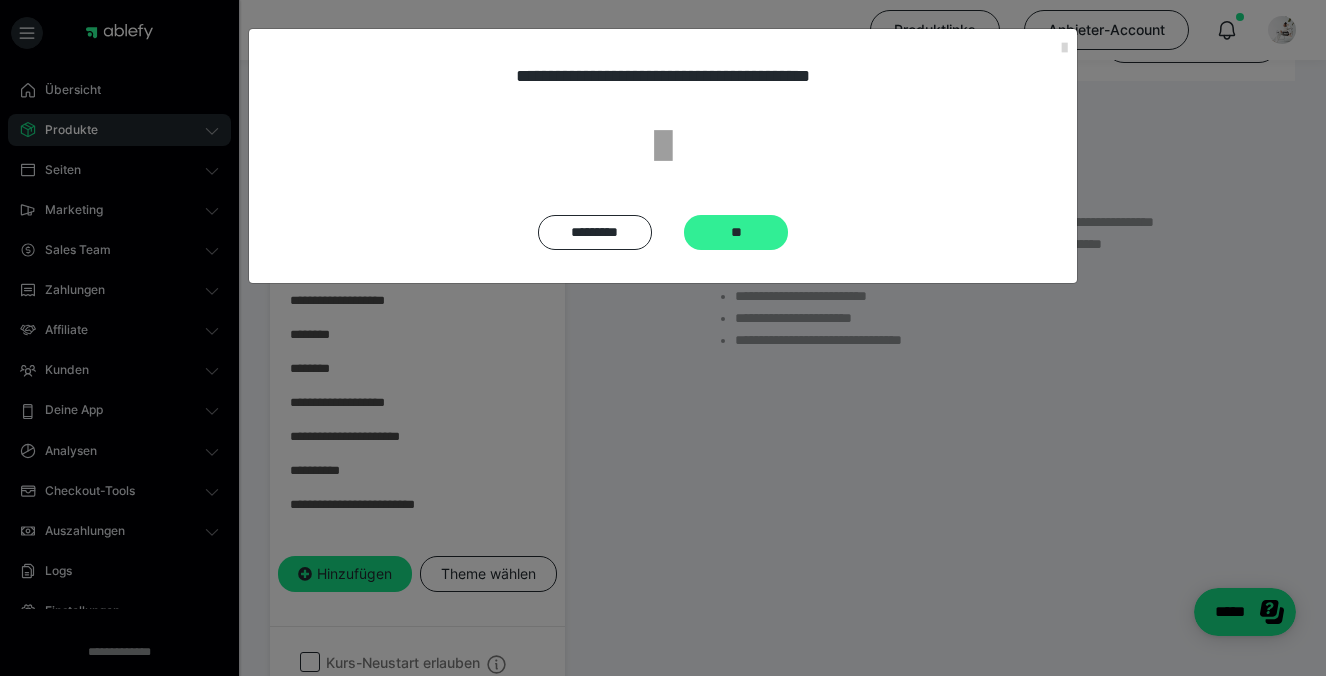 click on "**" at bounding box center (736, 232) 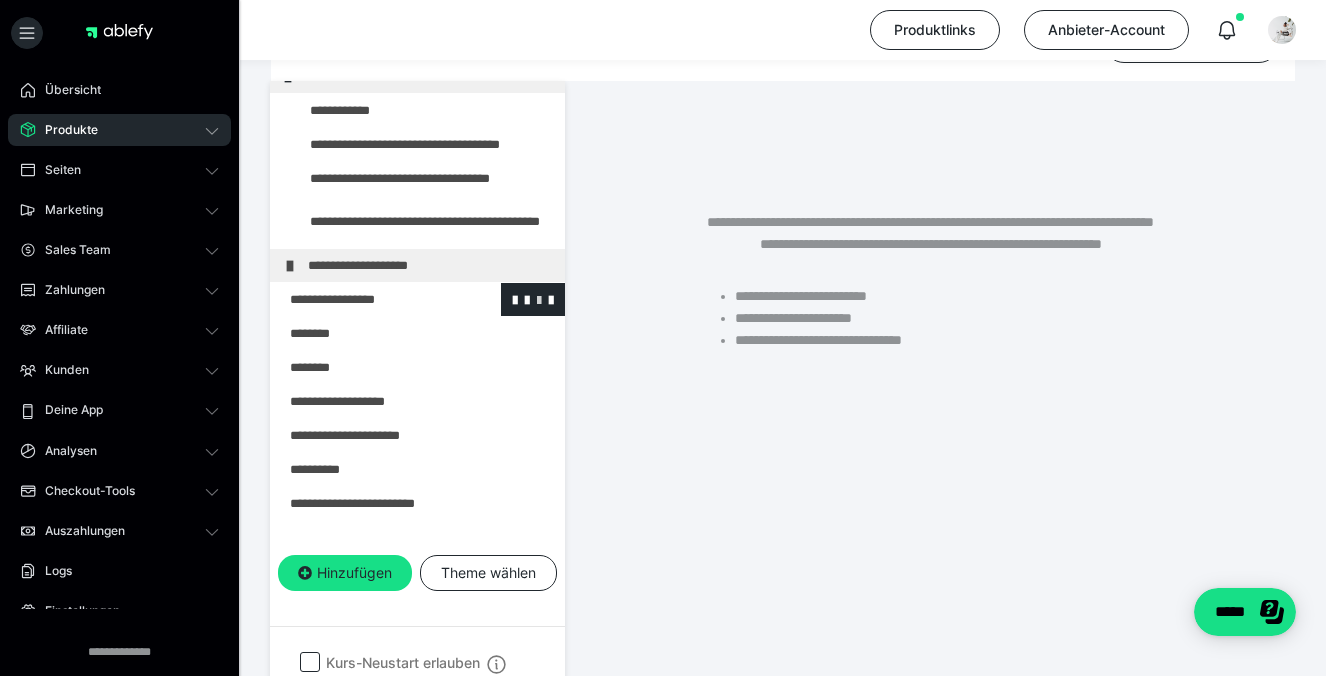 scroll, scrollTop: 156, scrollLeft: 0, axis: vertical 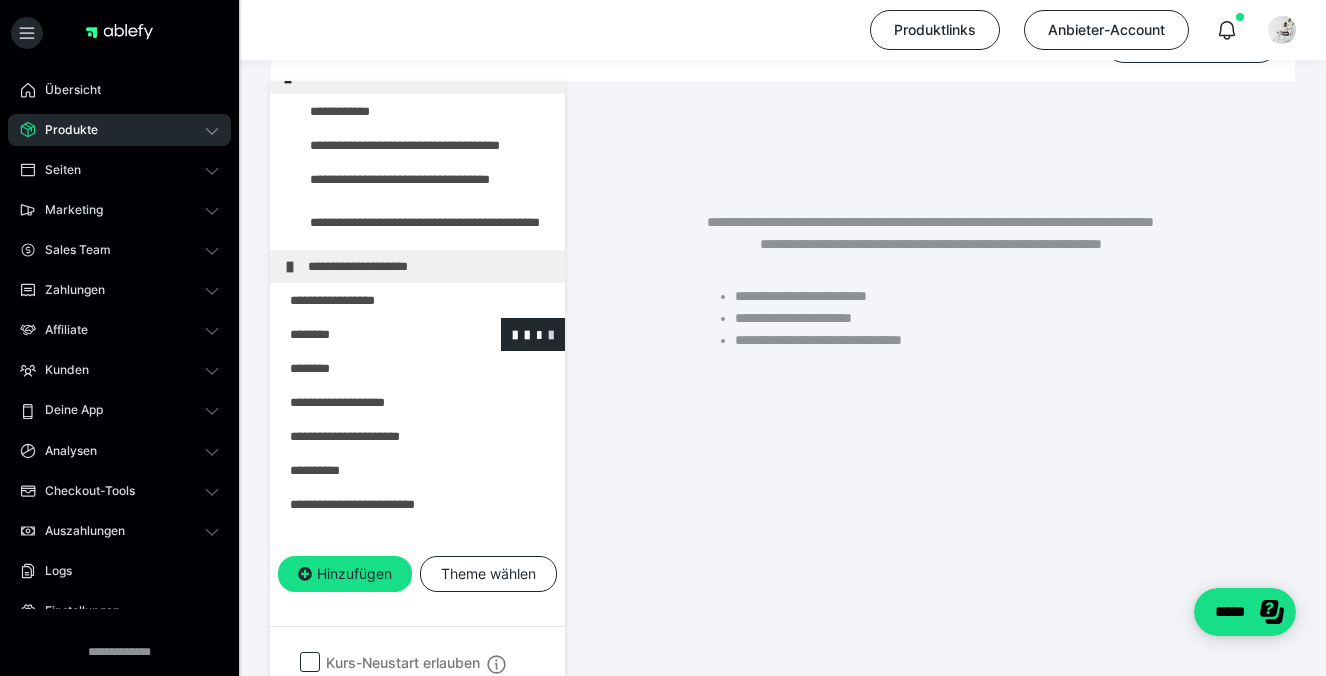 click at bounding box center (551, 334) 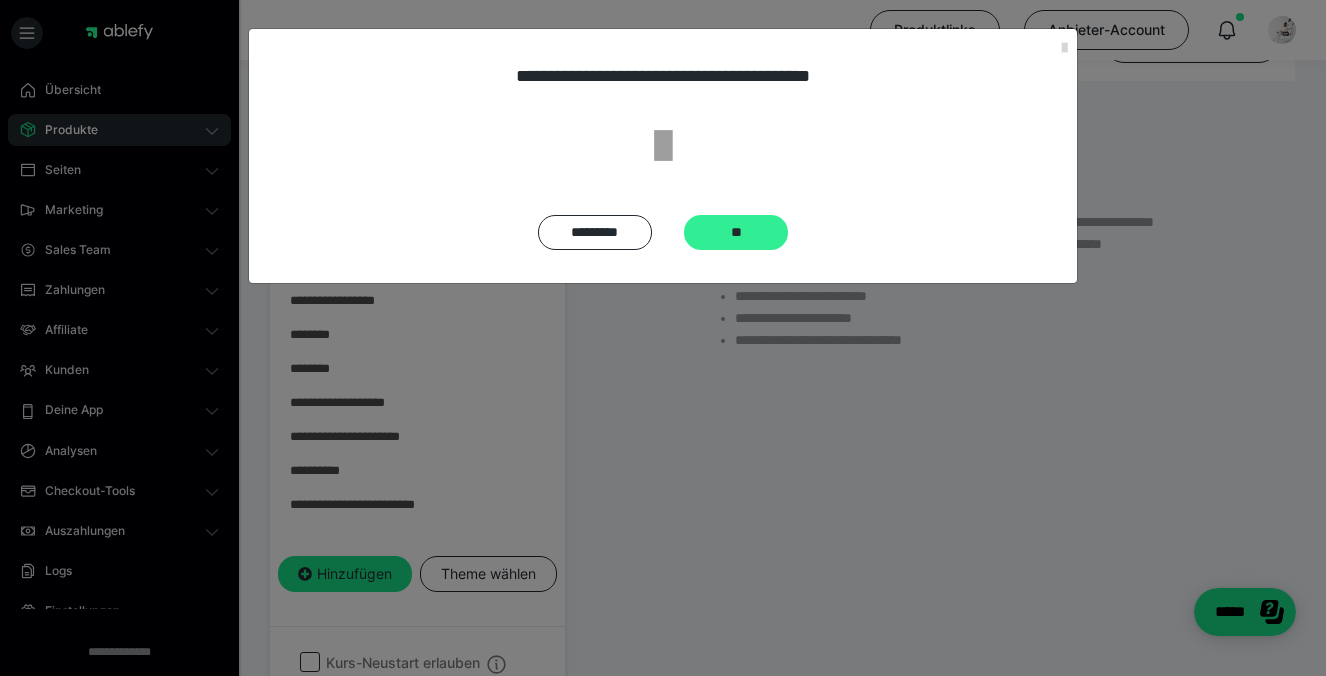 click on "**" at bounding box center (736, 232) 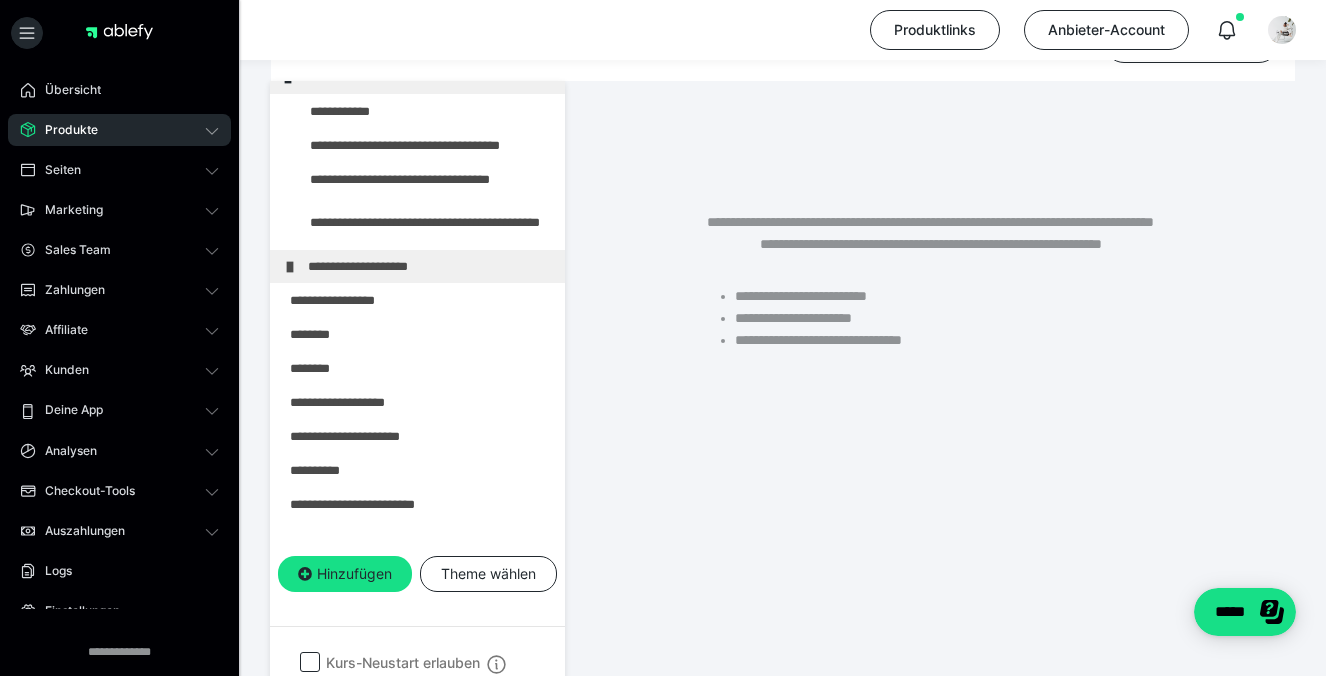 scroll, scrollTop: 122, scrollLeft: 0, axis: vertical 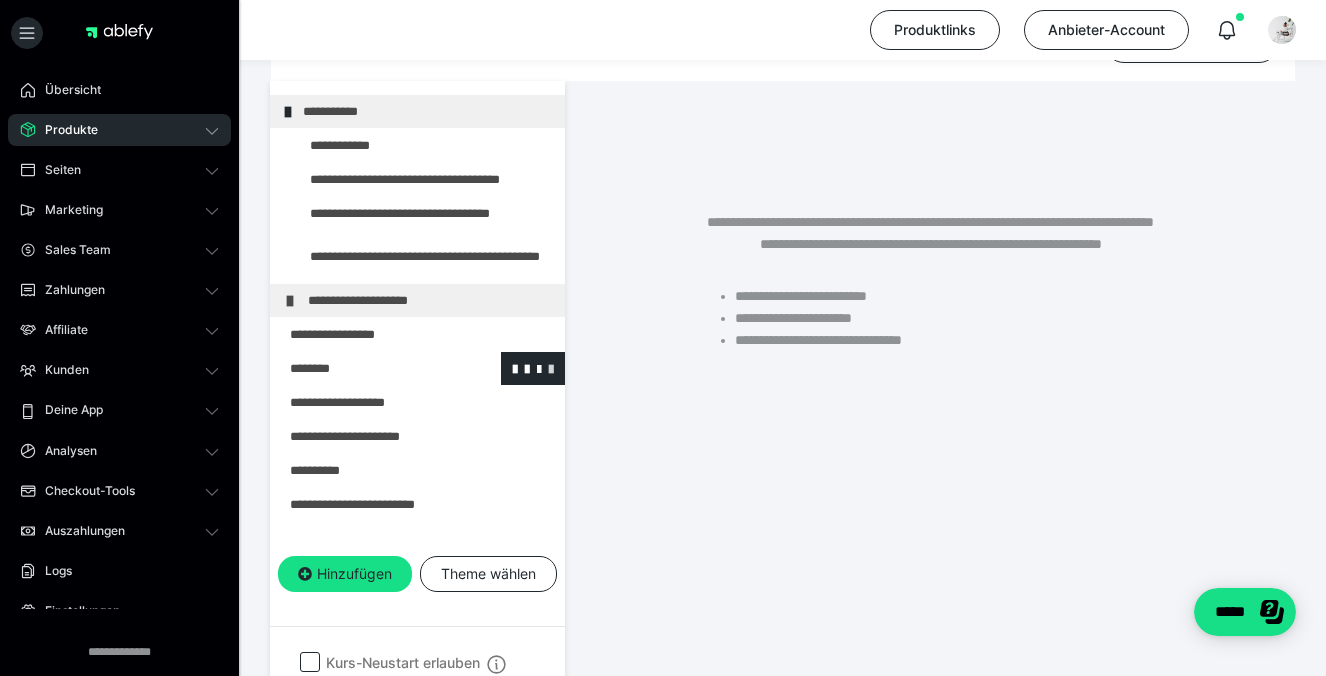 click at bounding box center (551, 368) 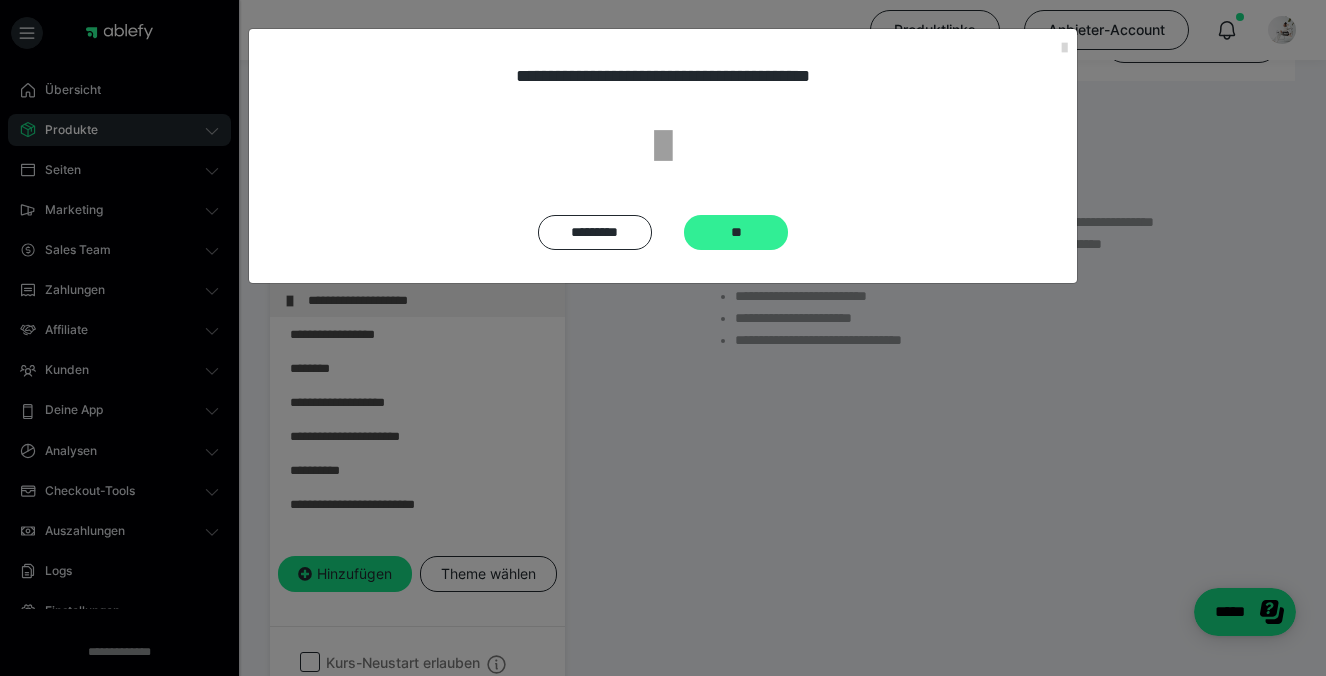 click on "**" at bounding box center (736, 232) 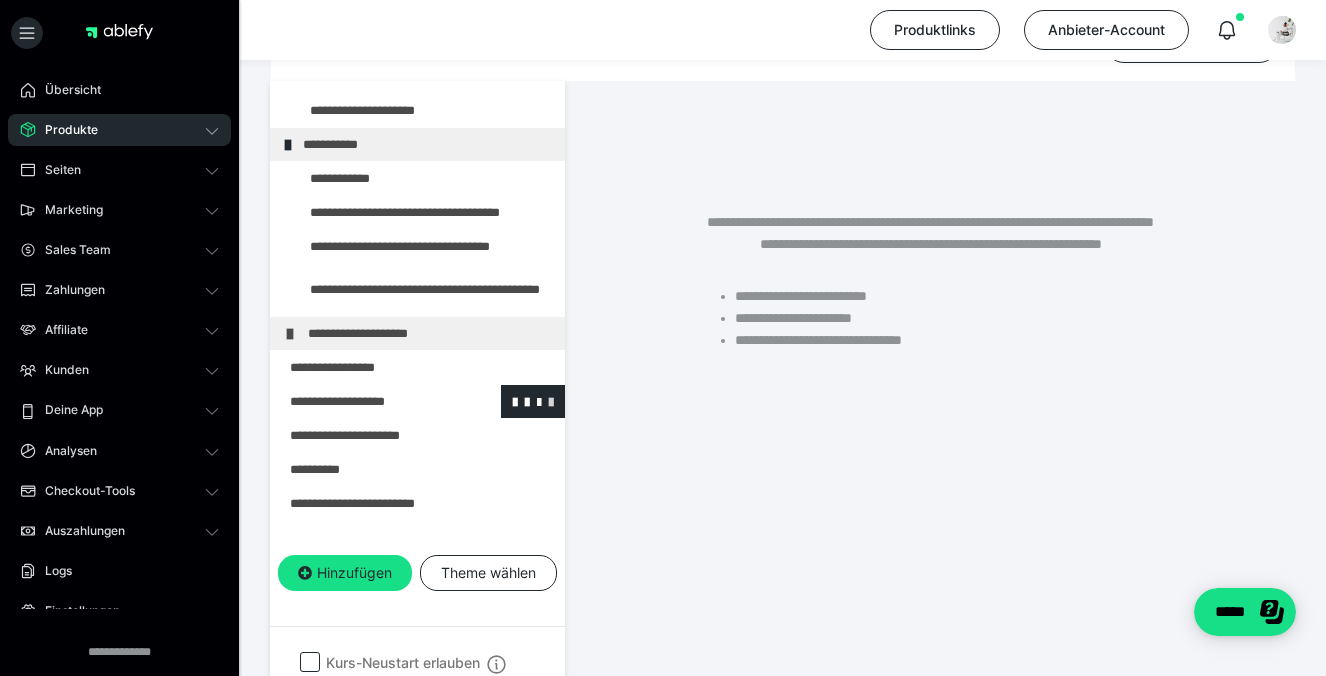 scroll, scrollTop: 88, scrollLeft: 0, axis: vertical 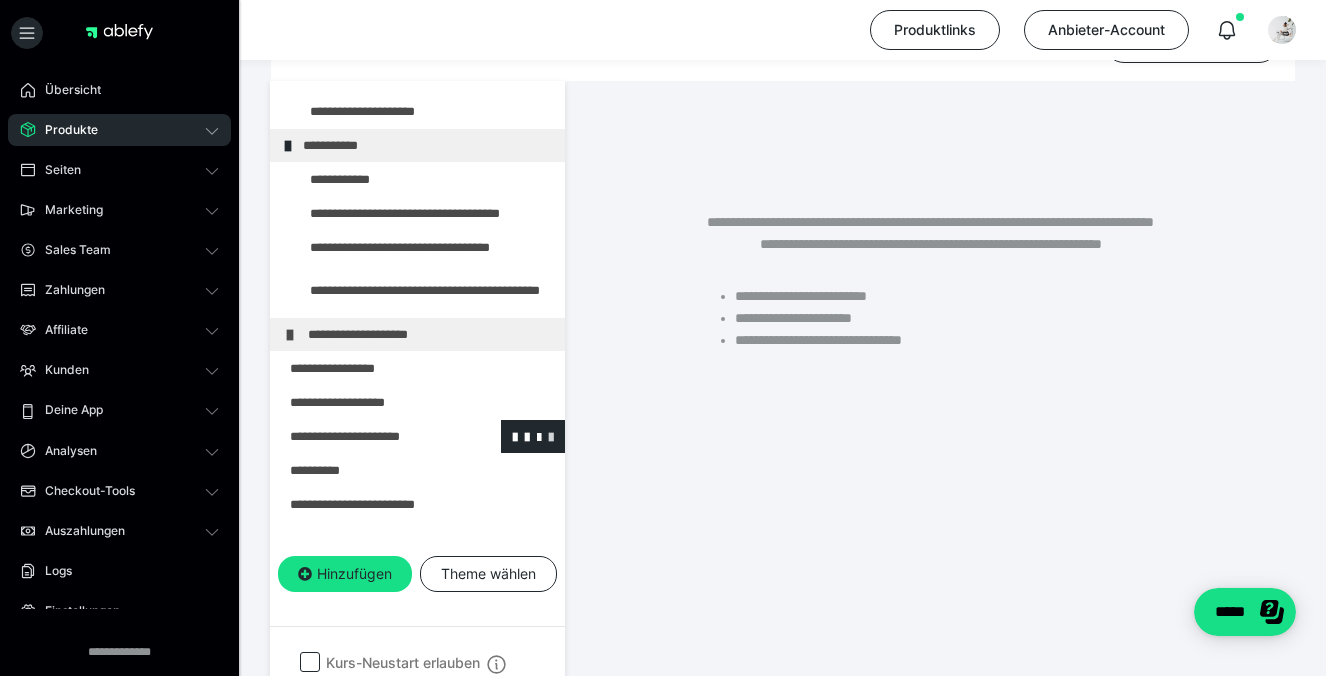 click at bounding box center [551, 436] 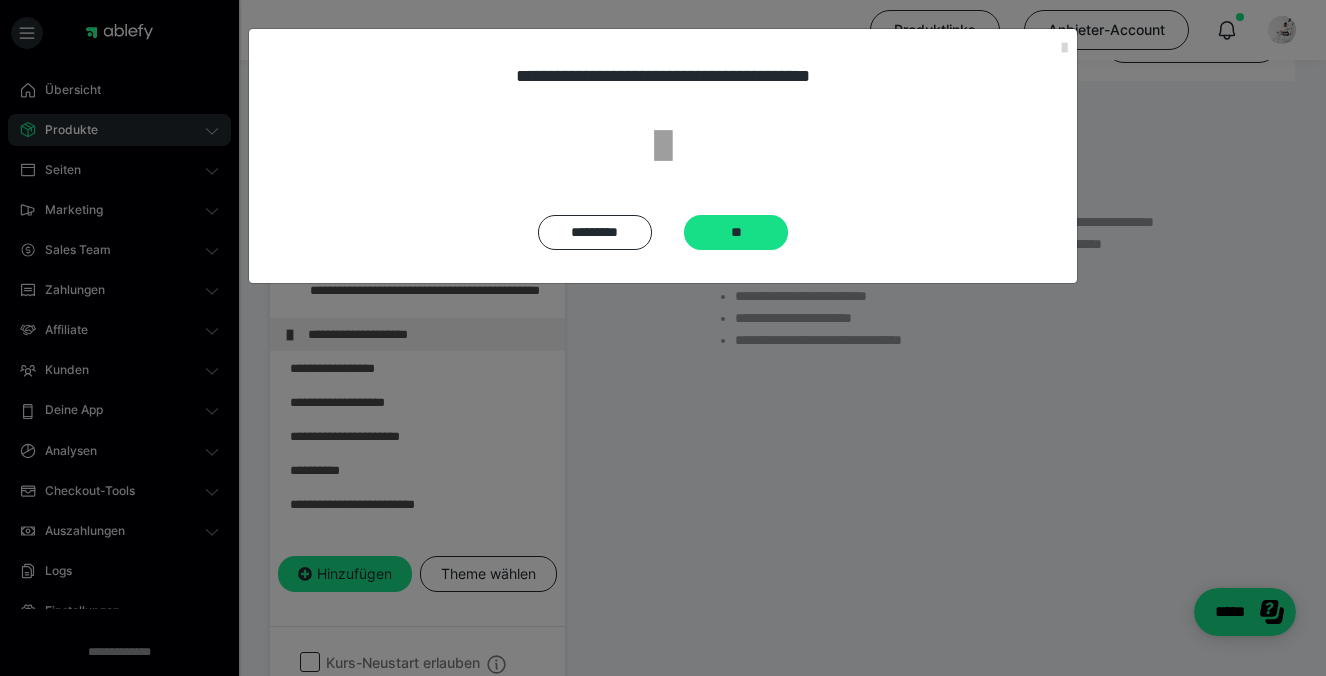 click on "**********" at bounding box center [663, 156] 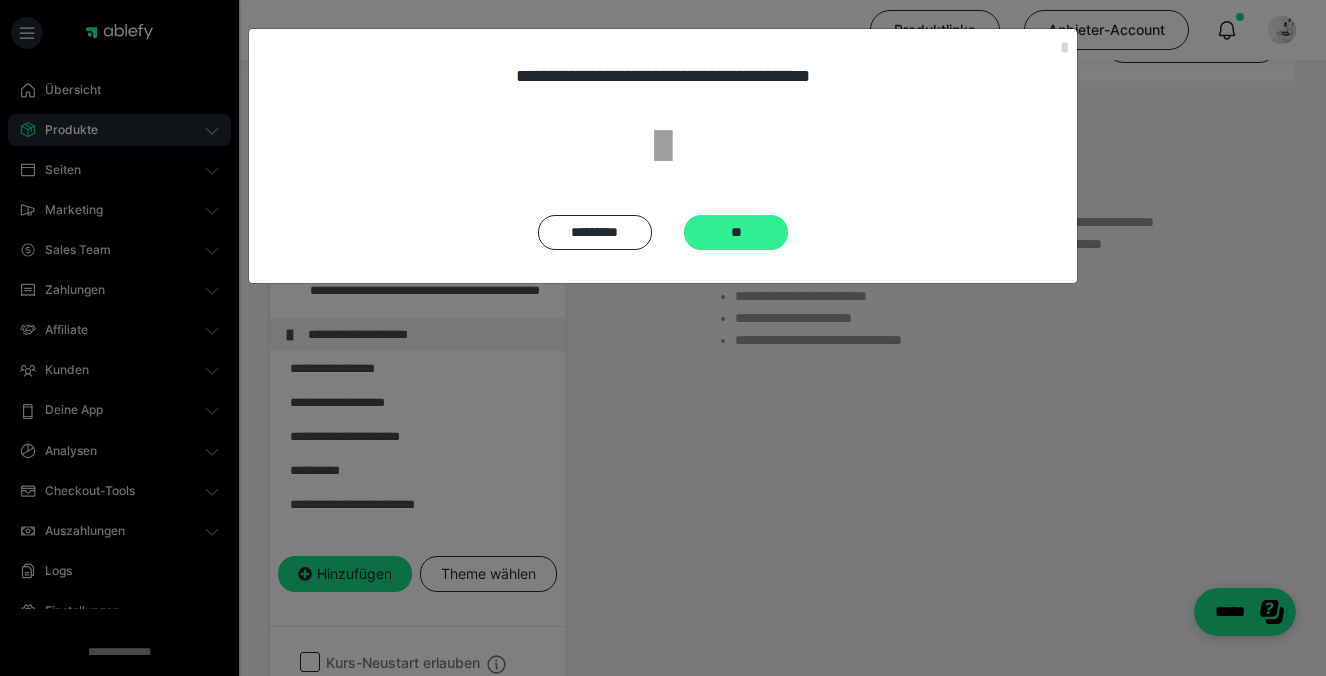 click on "**" at bounding box center [736, 232] 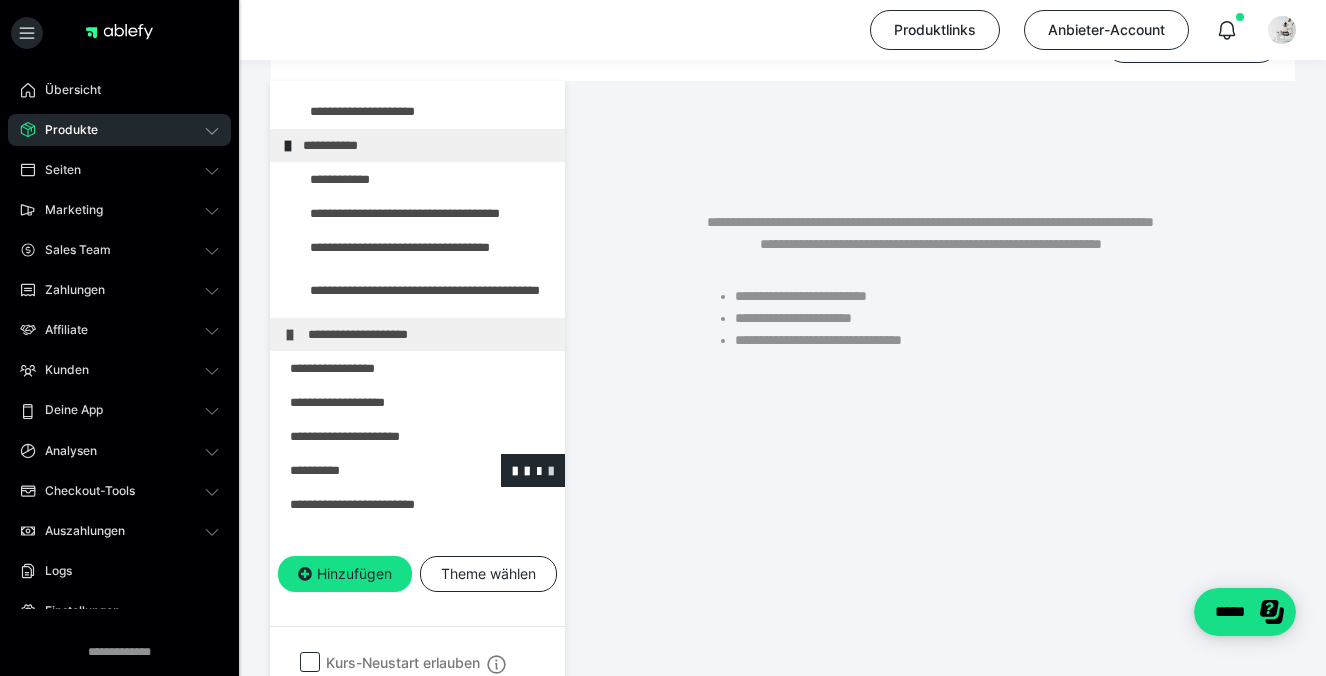 scroll, scrollTop: 54, scrollLeft: 0, axis: vertical 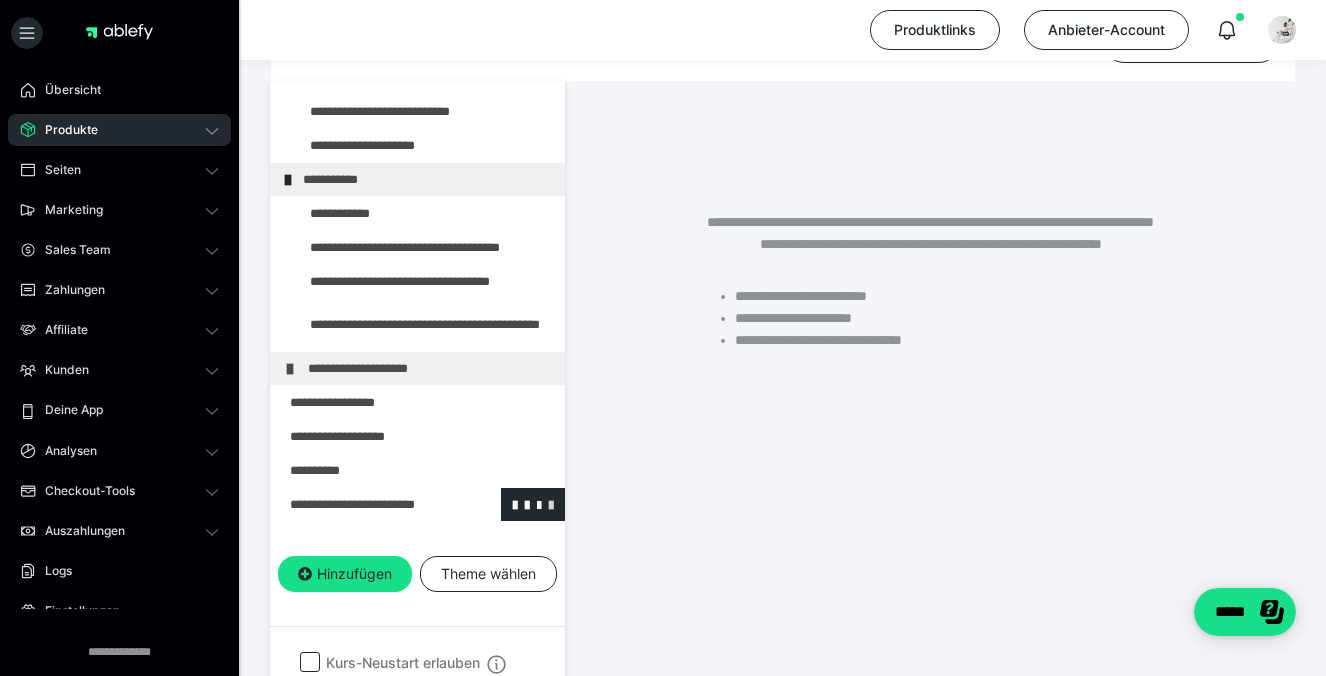 click at bounding box center [551, 504] 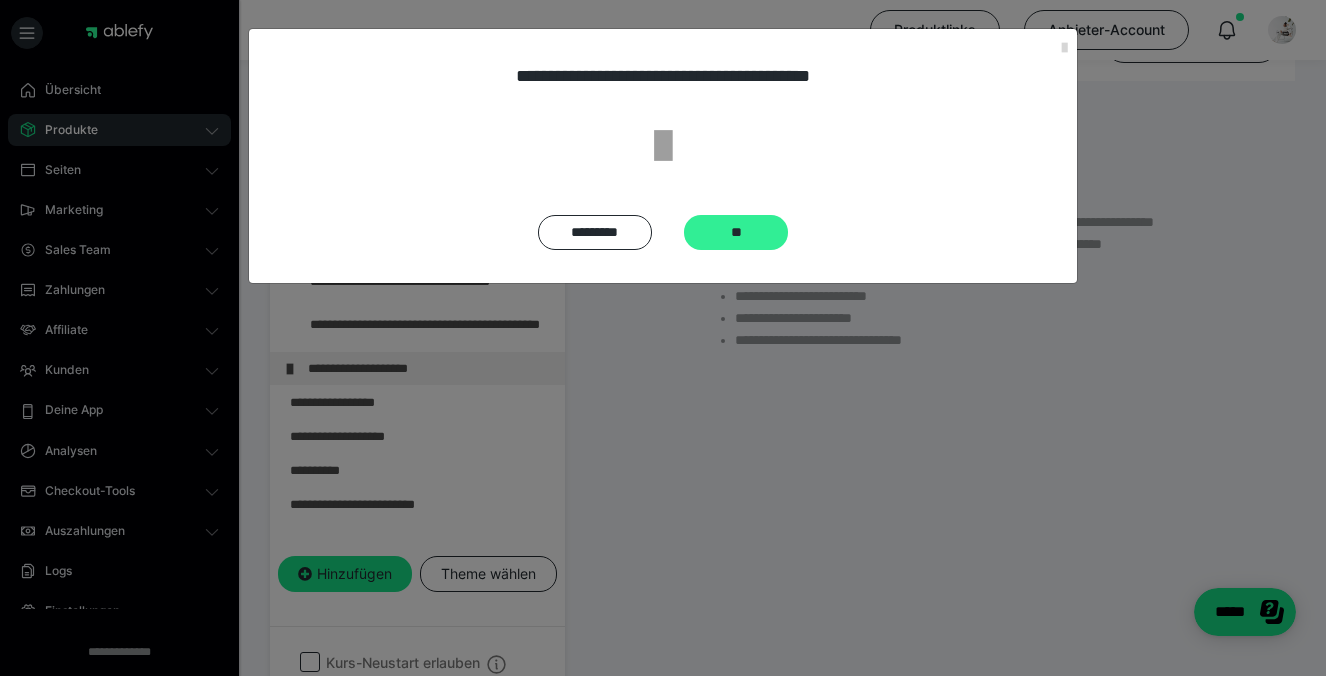 click on "**" at bounding box center (736, 232) 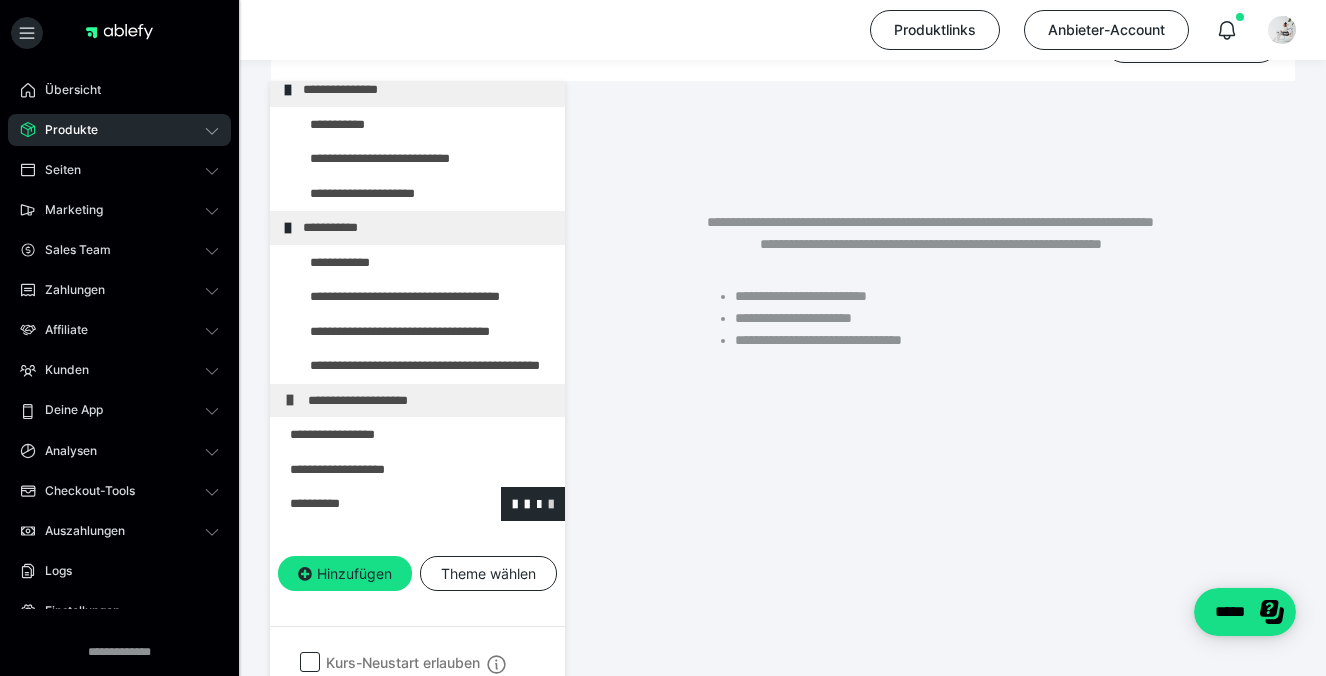 scroll, scrollTop: 20, scrollLeft: 0, axis: vertical 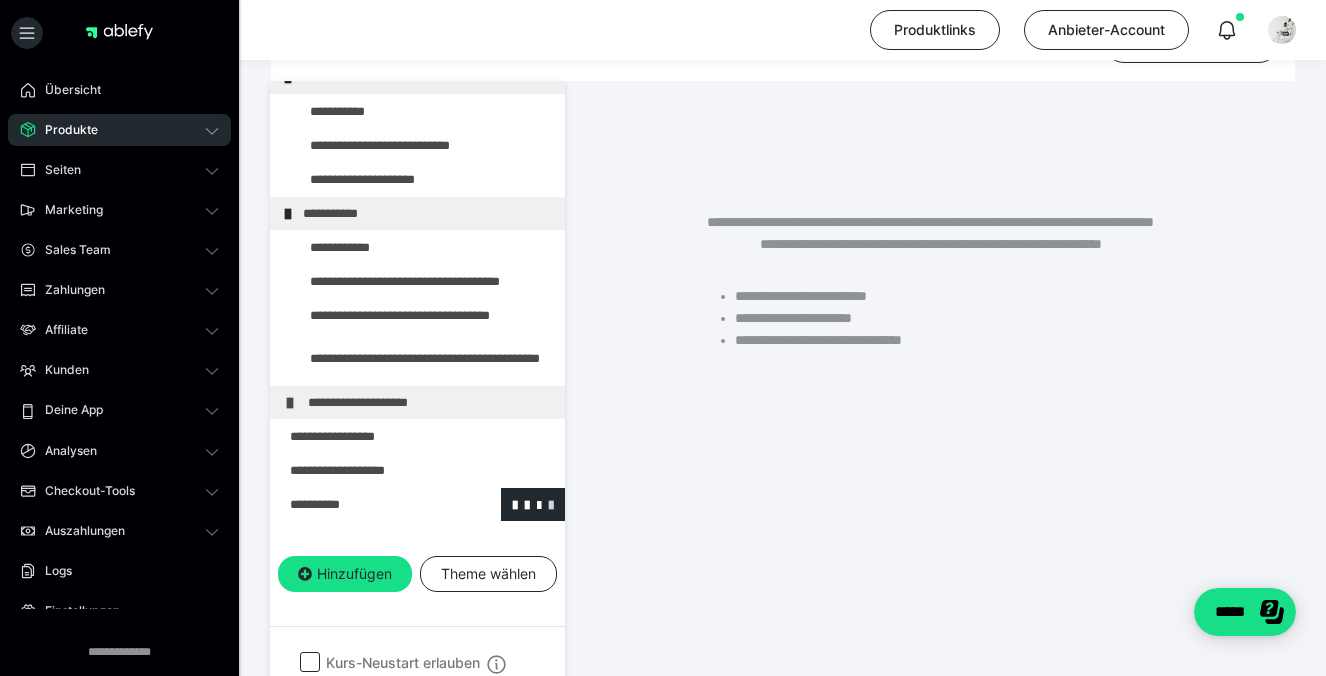 click at bounding box center [551, 504] 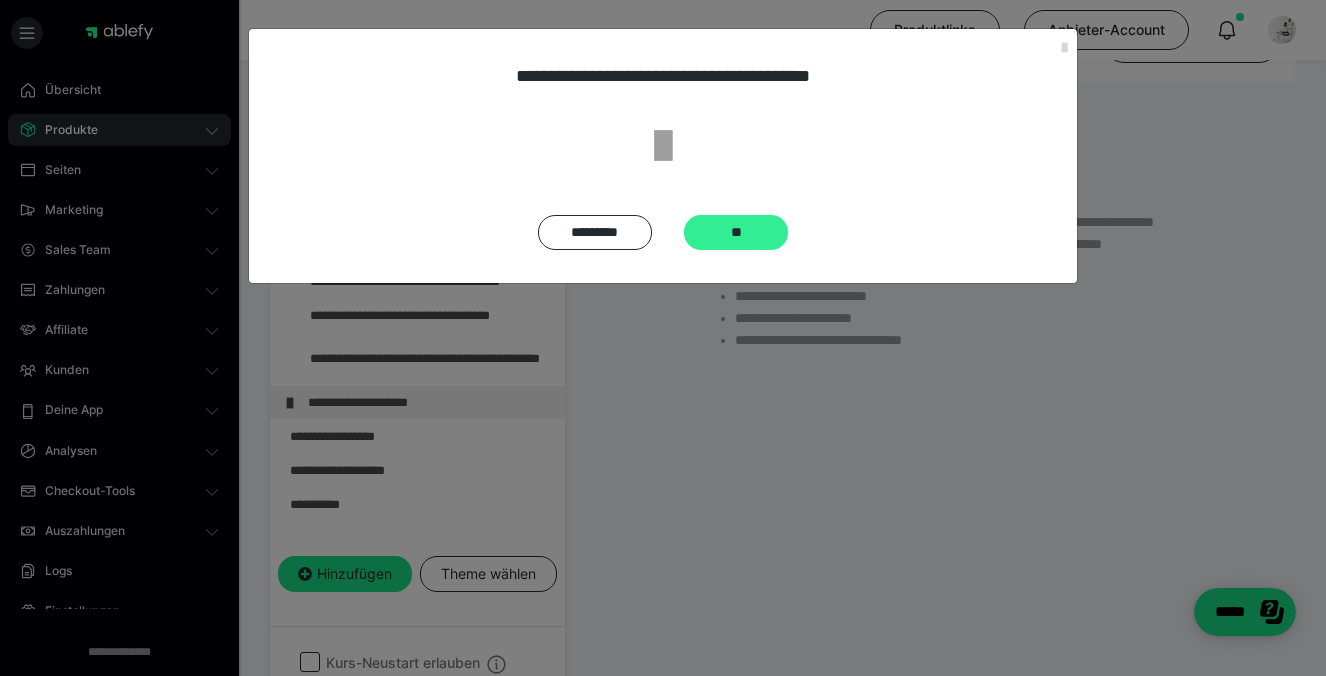 click on "**" at bounding box center [736, 232] 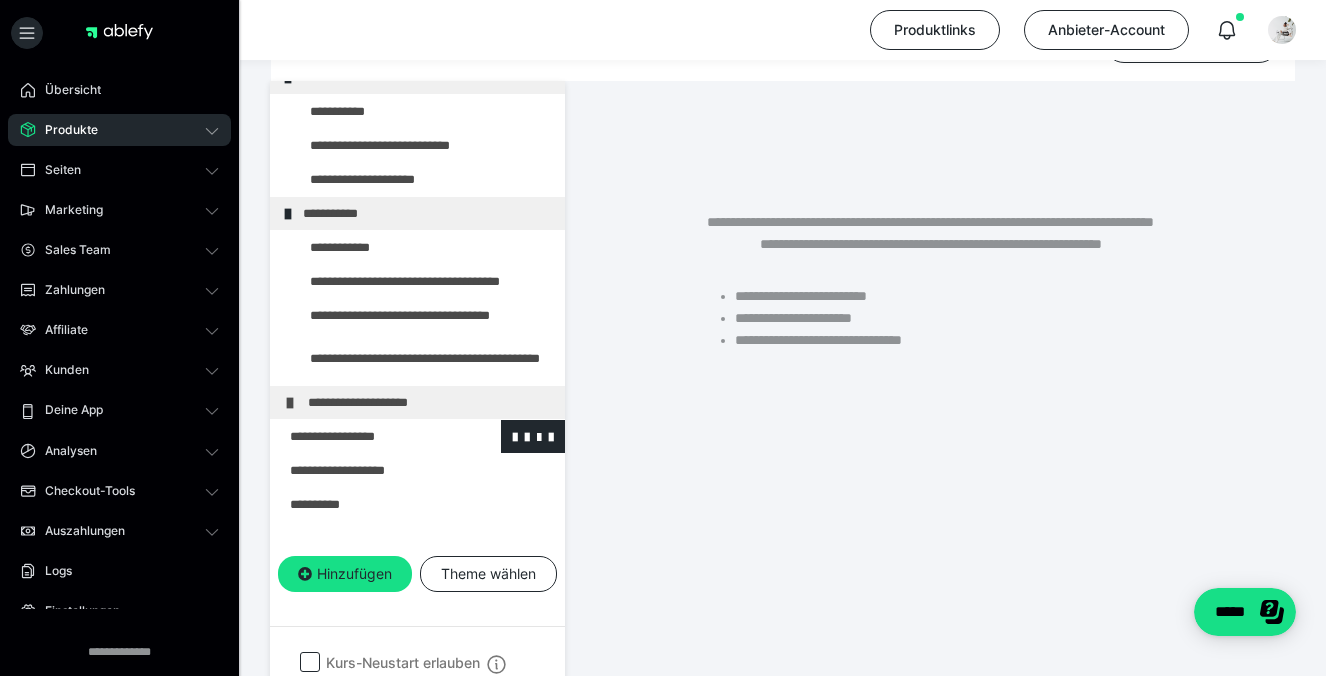 scroll, scrollTop: 0, scrollLeft: 0, axis: both 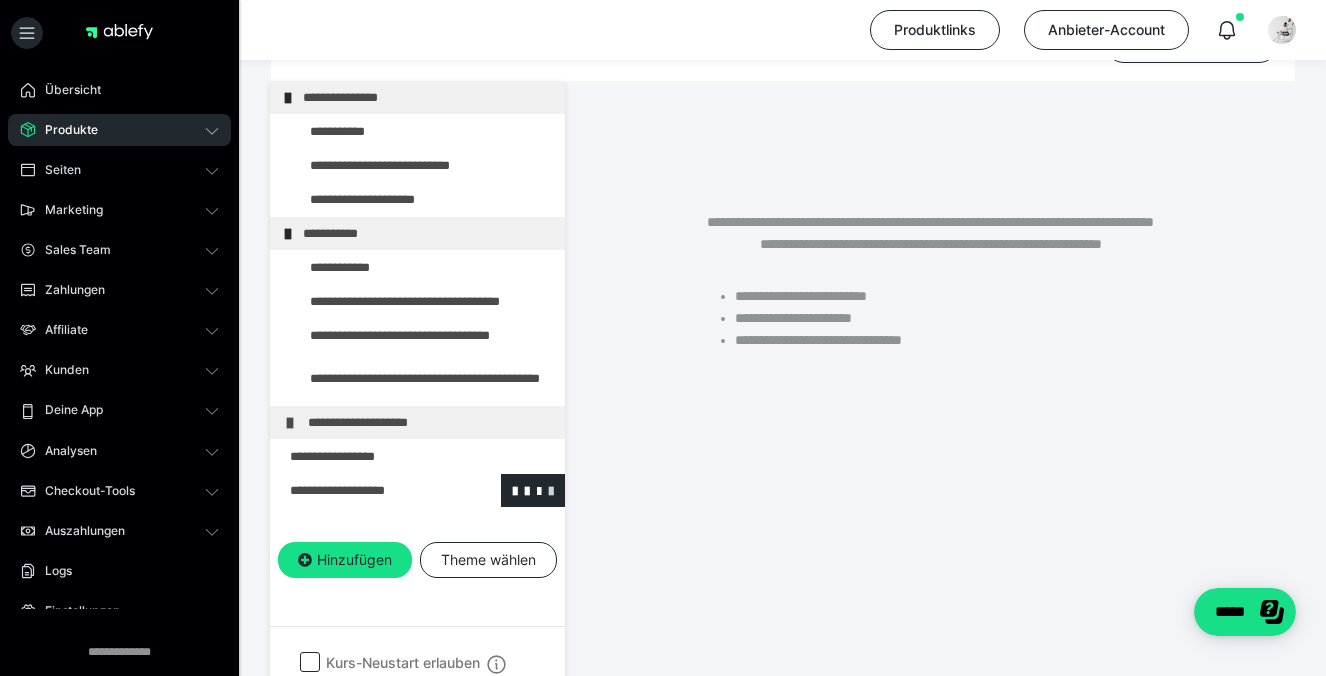 click at bounding box center (551, 490) 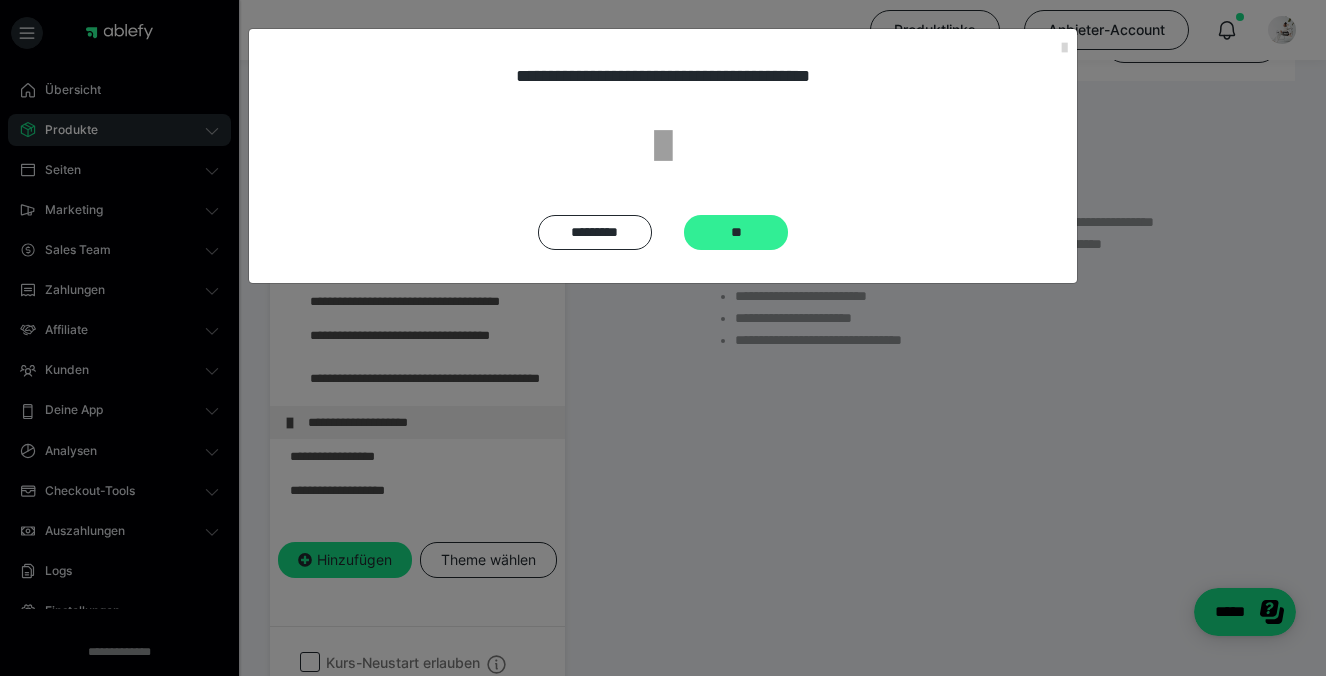 click on "**" at bounding box center (736, 232) 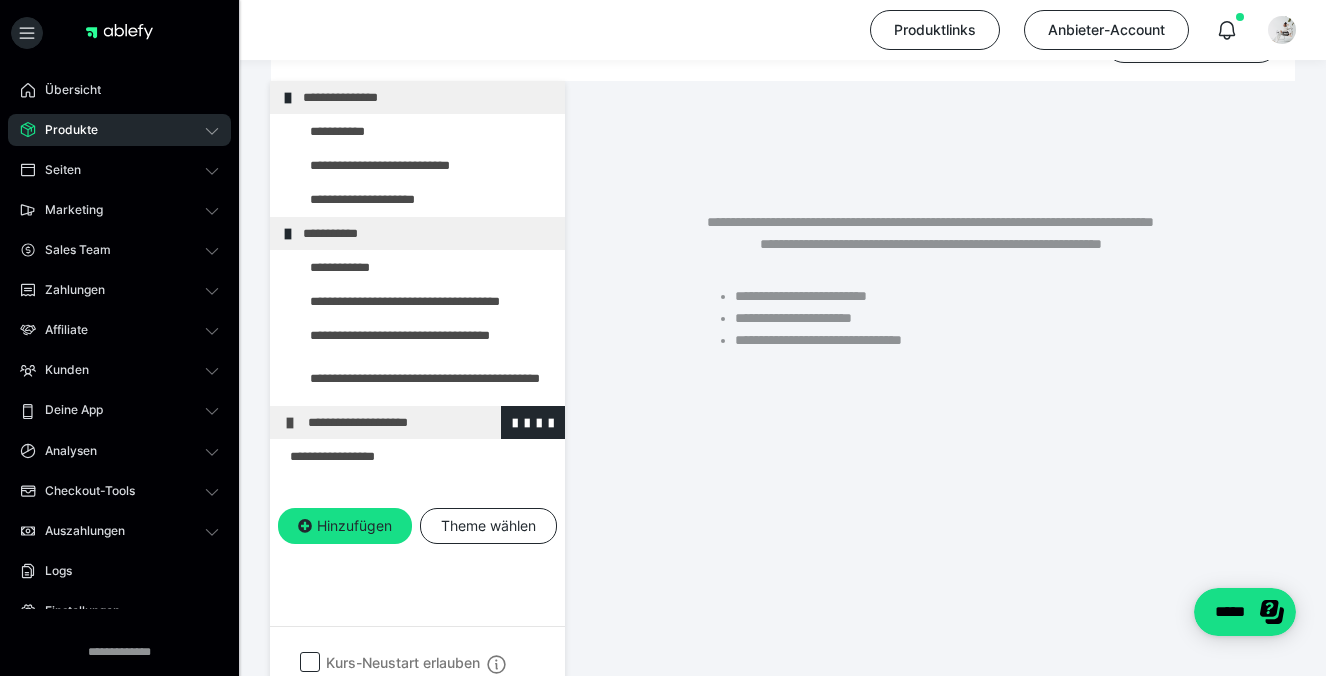 click at bounding box center [290, 423] 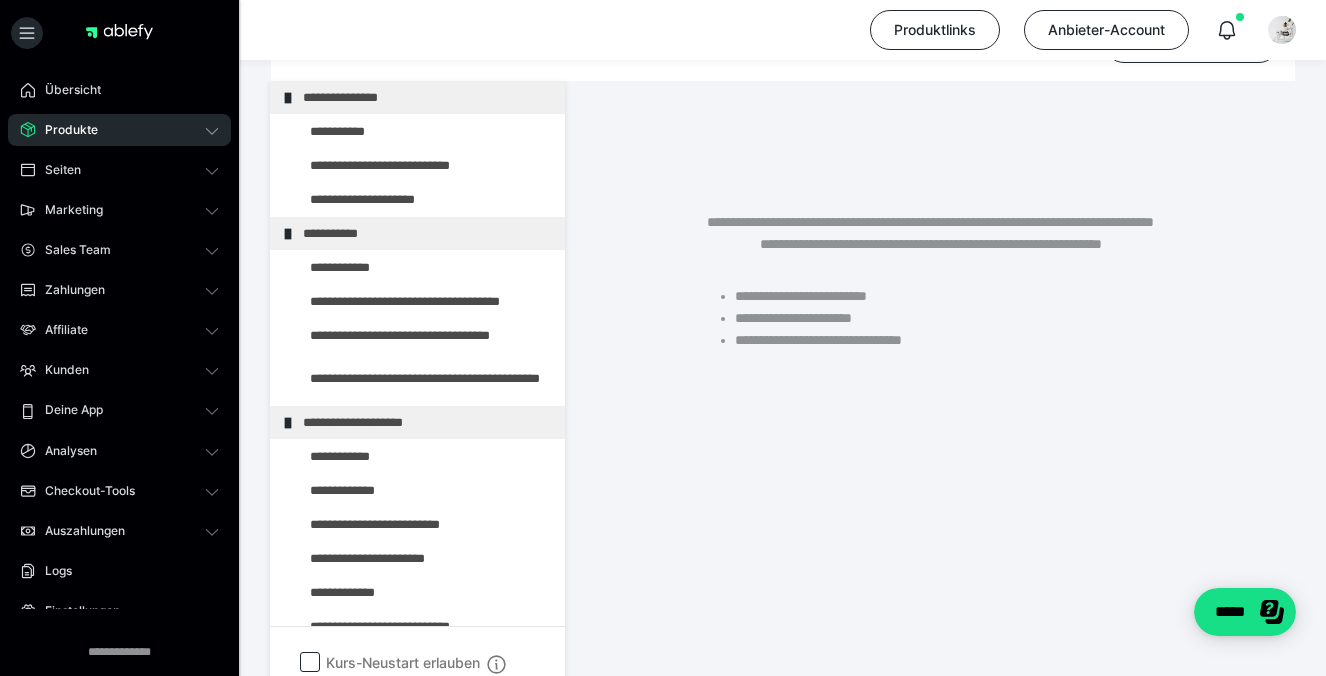 click at bounding box center (288, 423) 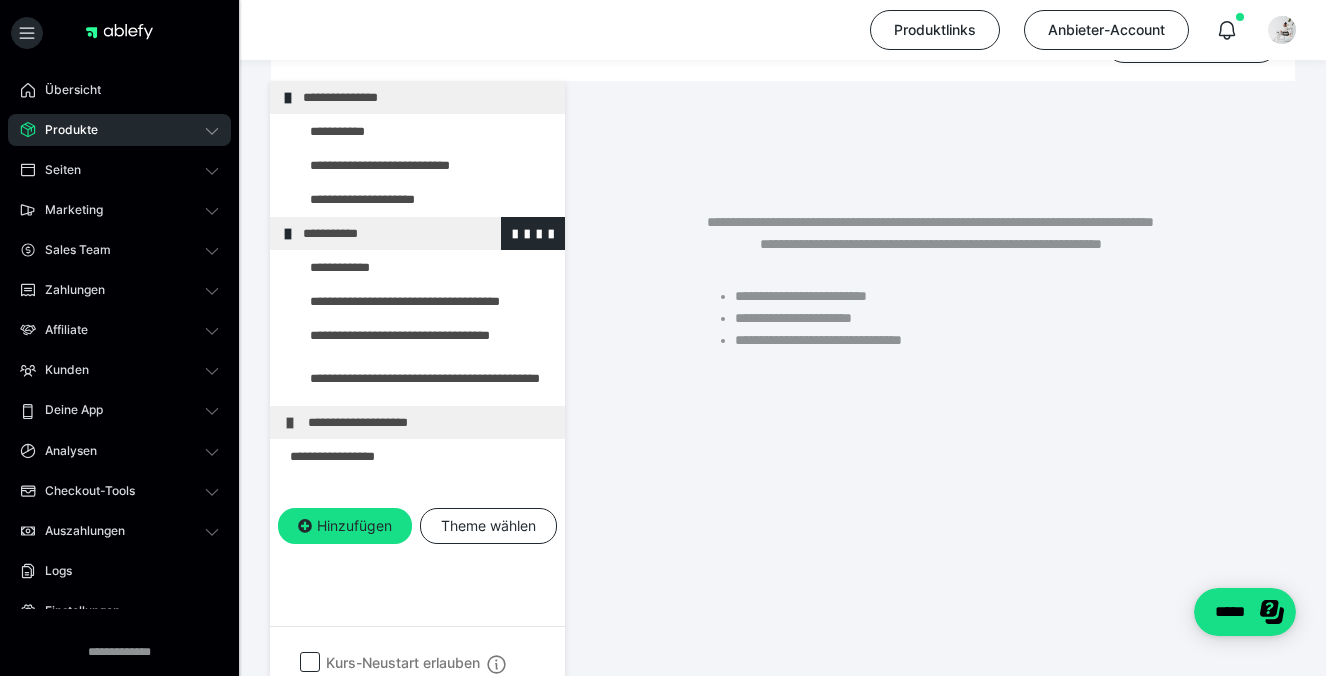 click at bounding box center [288, 234] 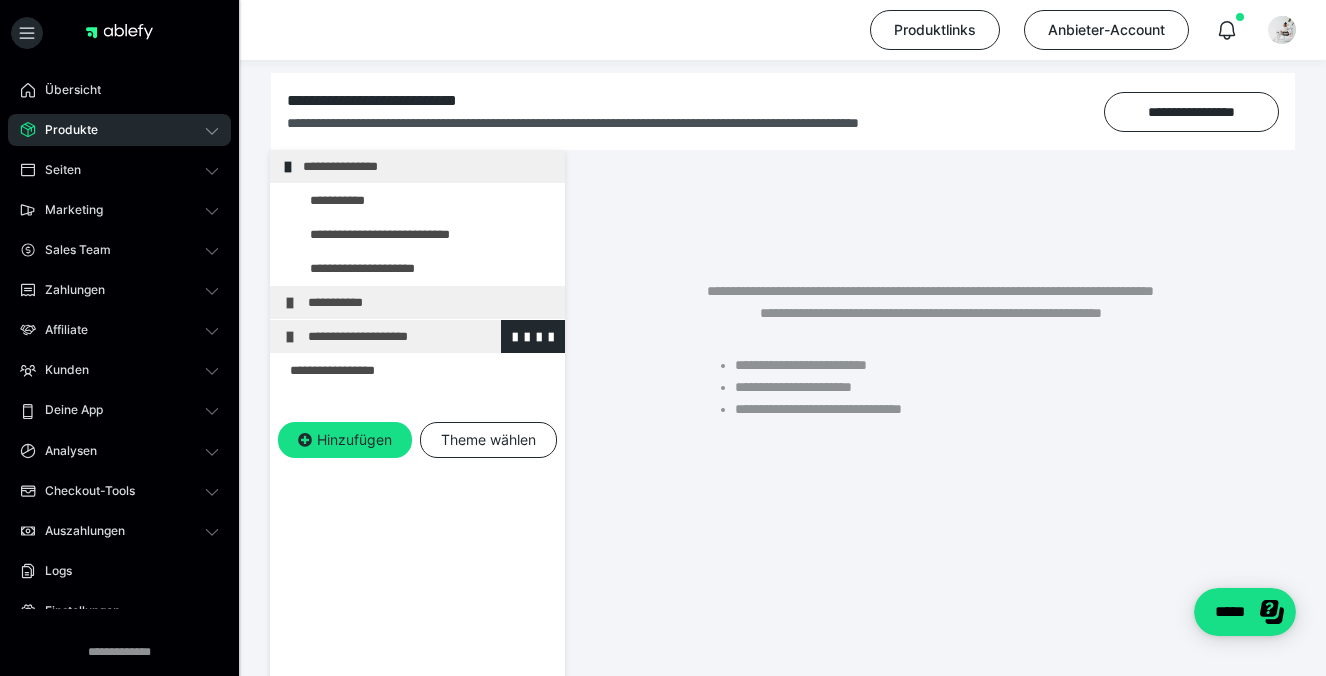 scroll, scrollTop: 163, scrollLeft: 0, axis: vertical 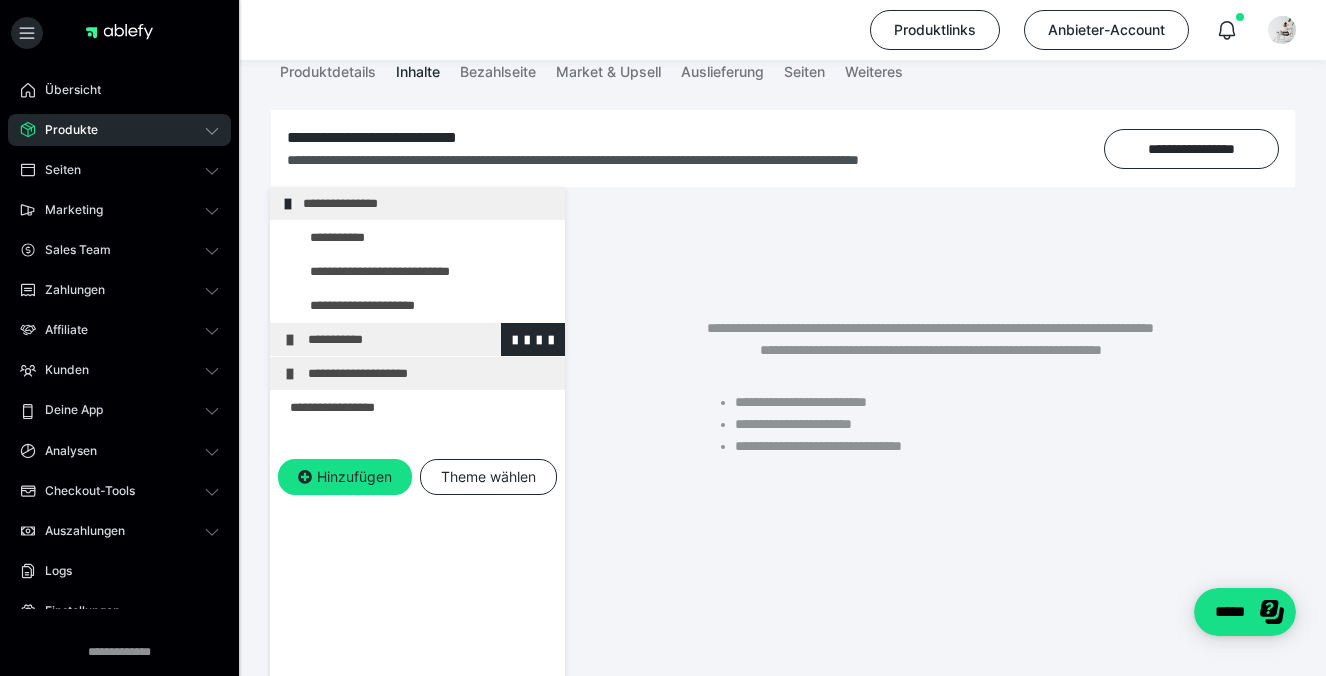 click on "**********" at bounding box center (431, 339) 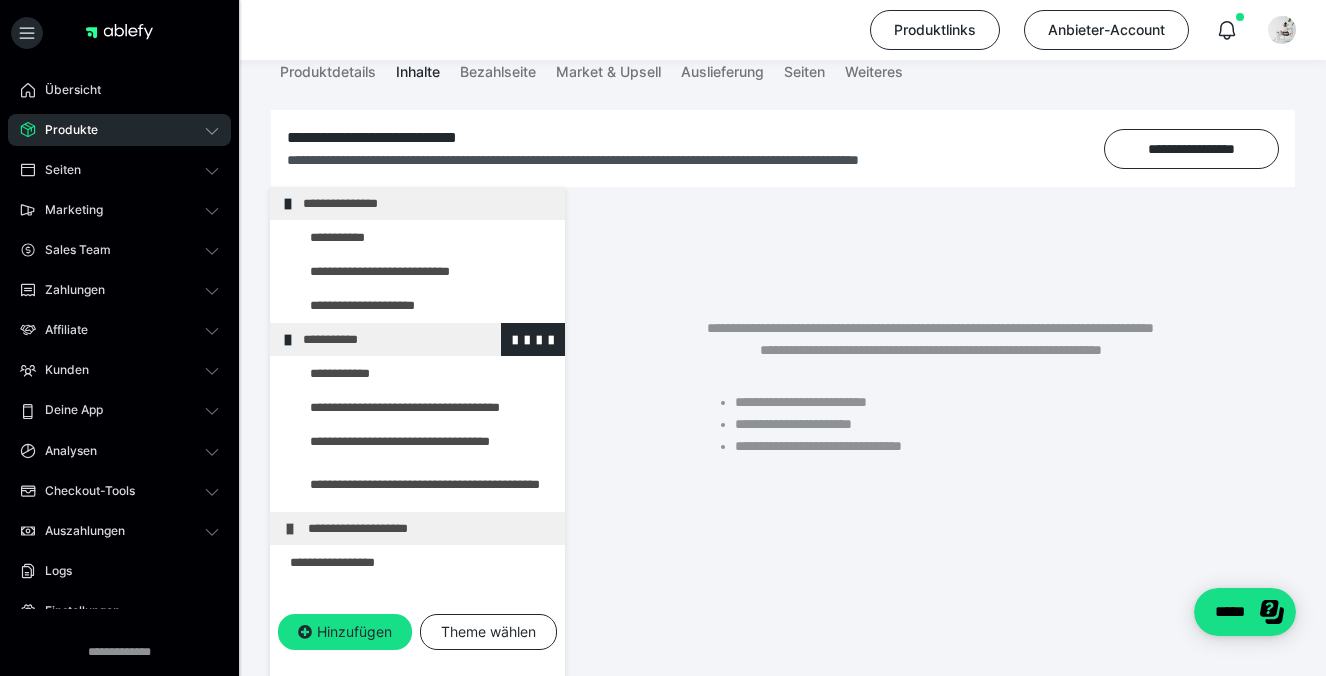 click at bounding box center (288, 340) 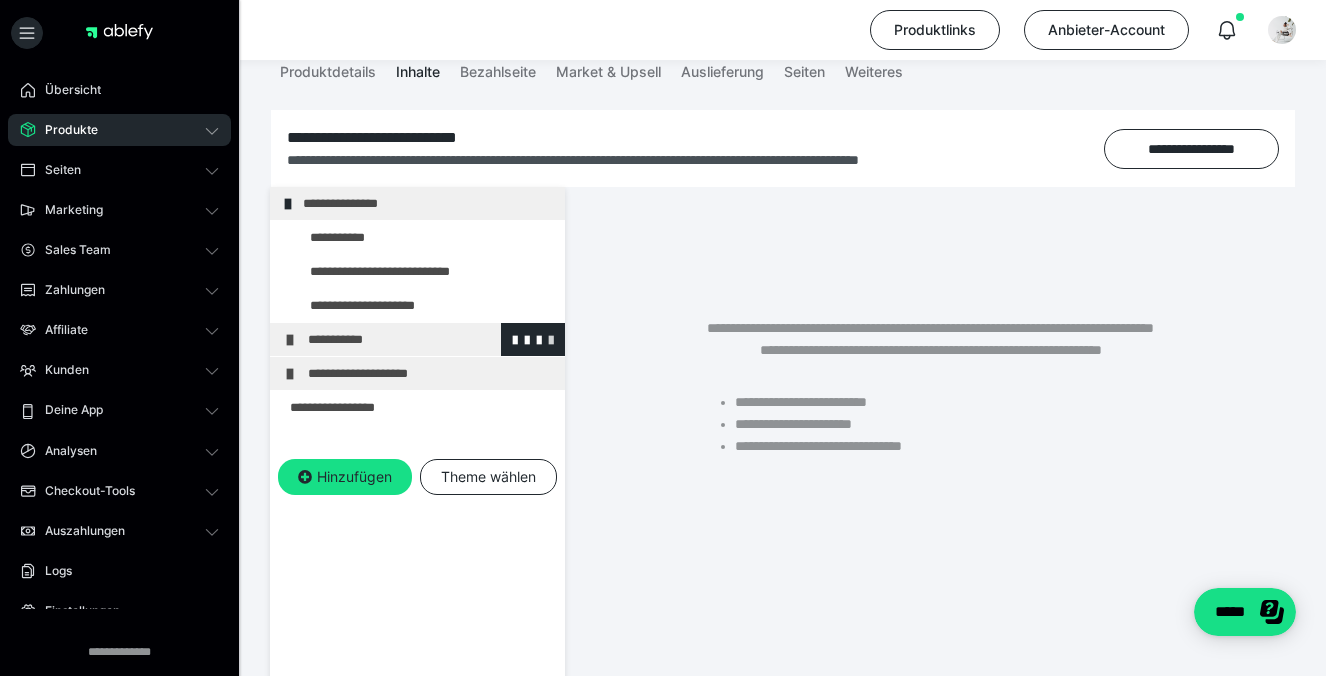 click at bounding box center (551, 339) 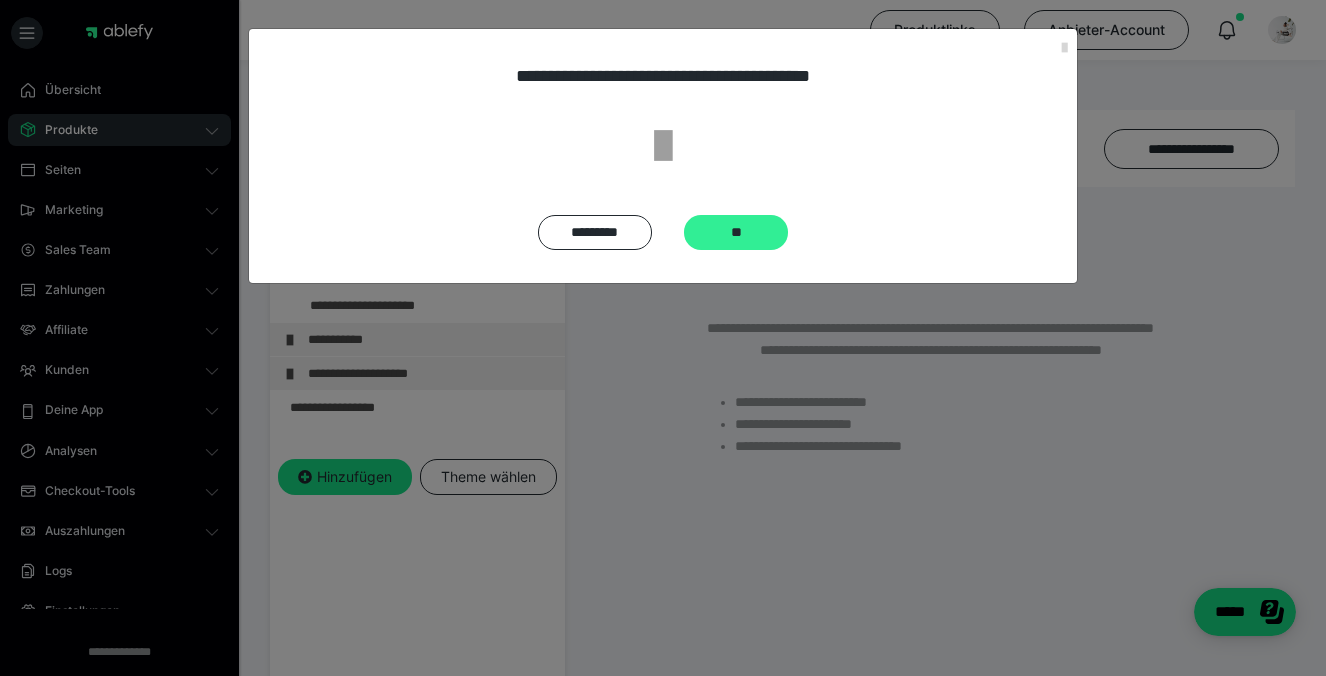 click on "**" at bounding box center (736, 232) 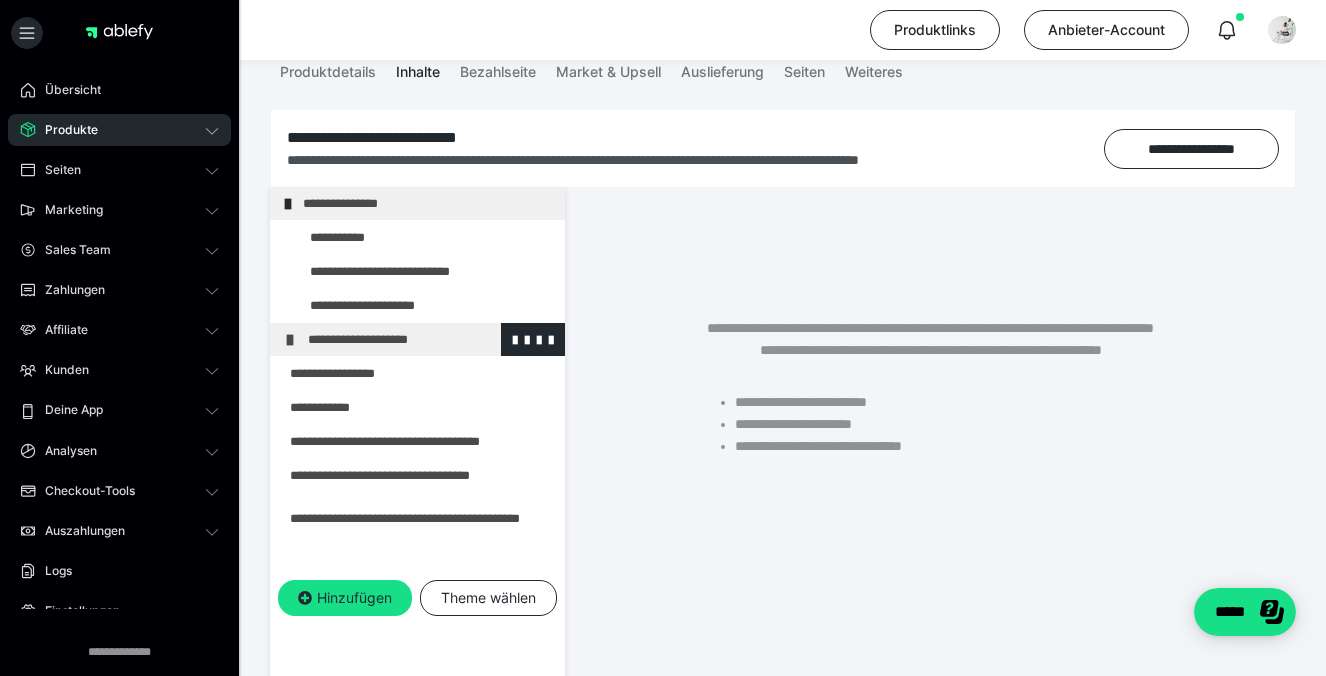 click on "**********" at bounding box center [417, 339] 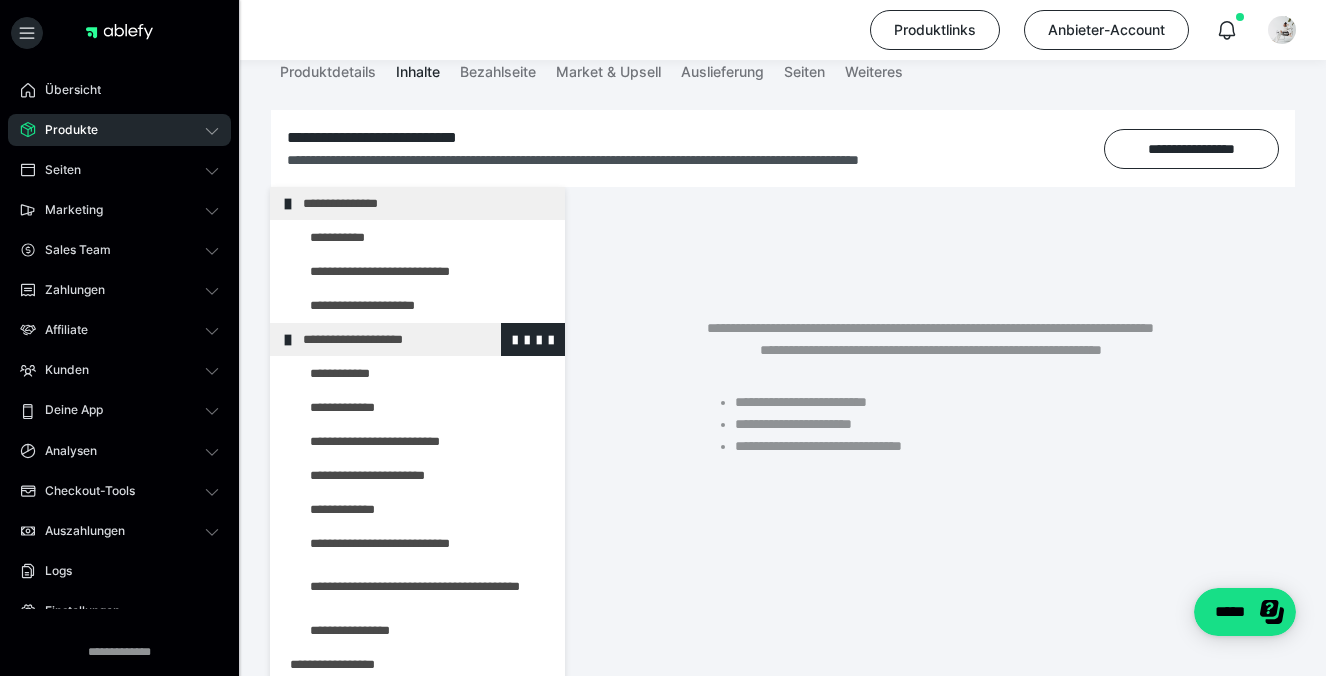 click on "**********" at bounding box center [417, 339] 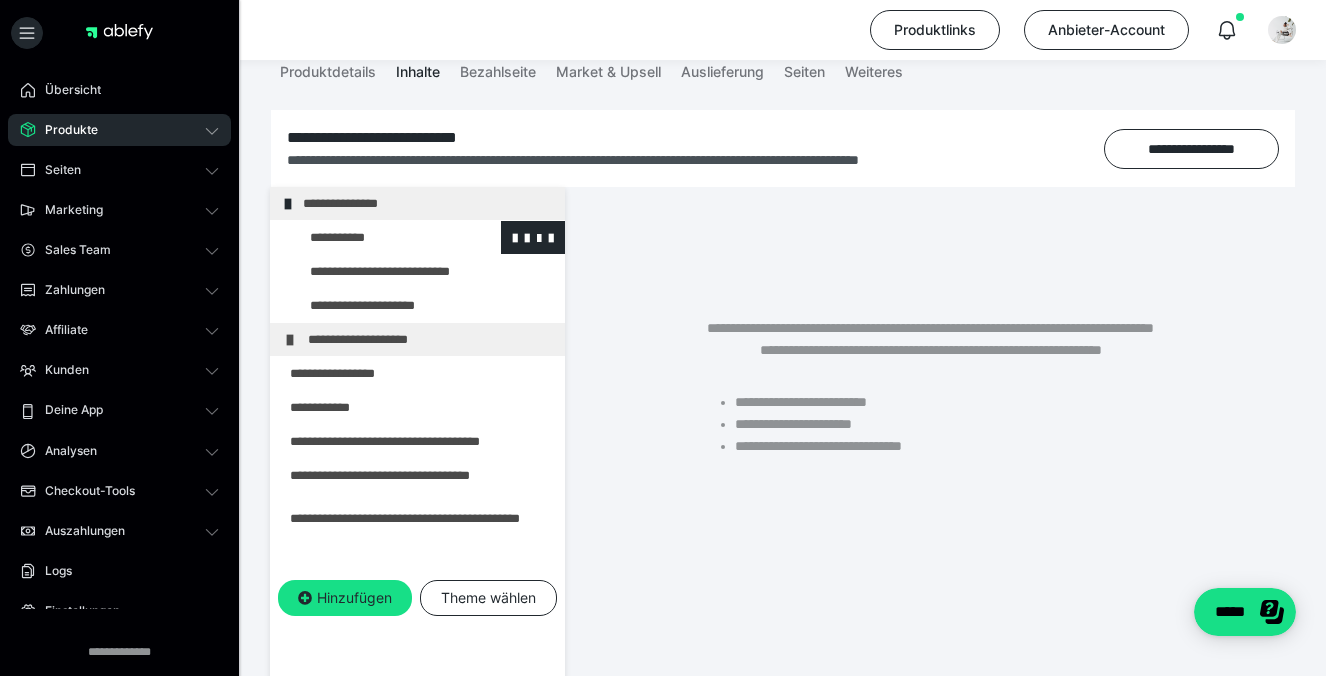 click at bounding box center [375, 237] 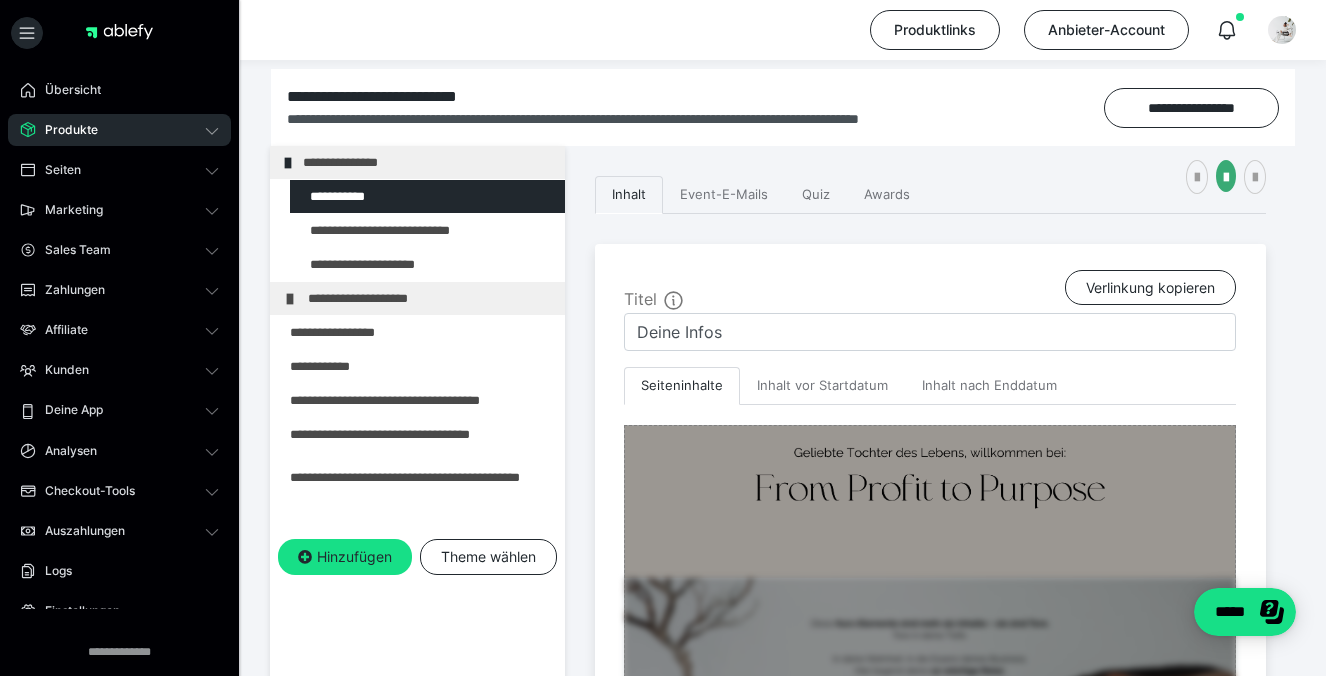scroll, scrollTop: 534, scrollLeft: 0, axis: vertical 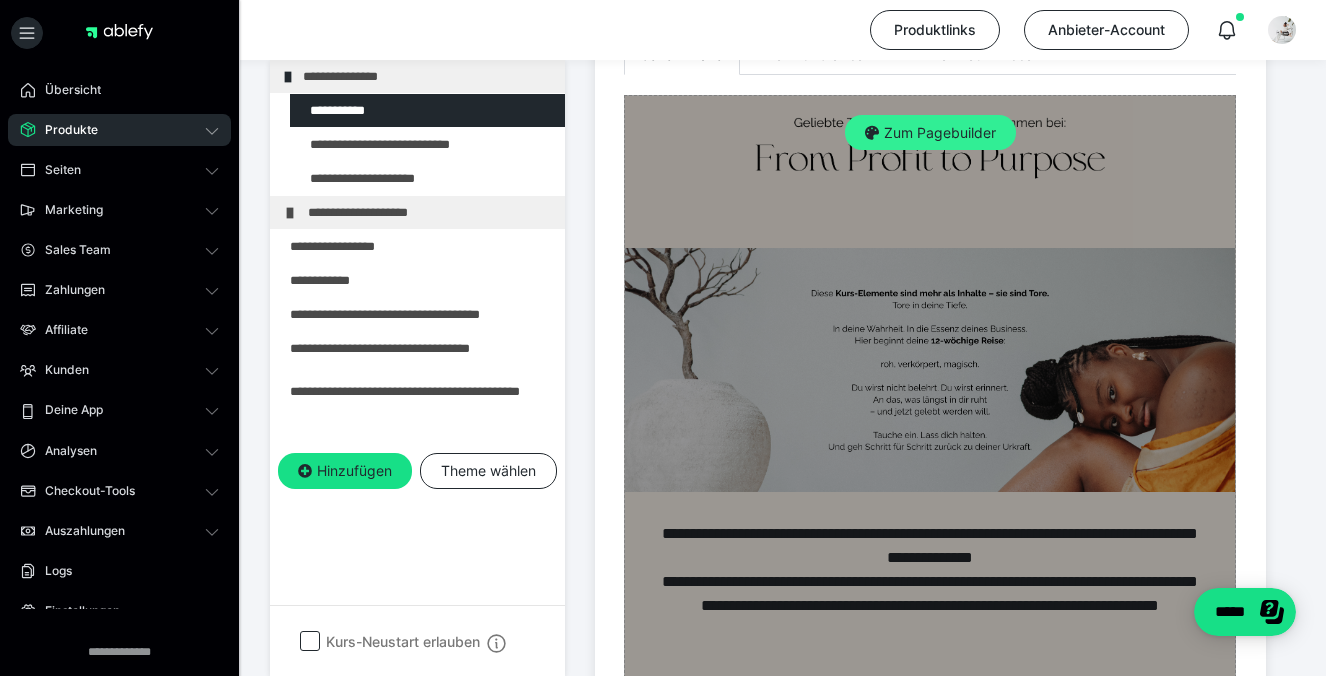 click on "Zum Pagebuilder" at bounding box center (930, 133) 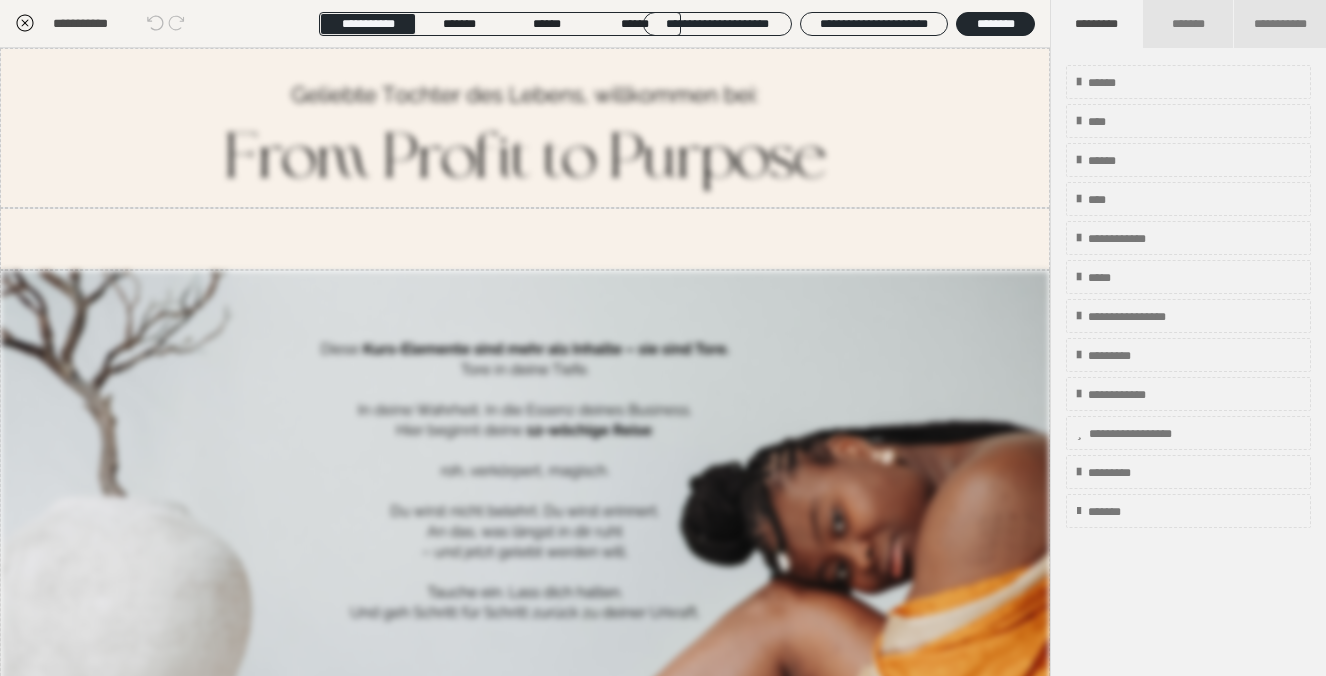 scroll, scrollTop: 290, scrollLeft: 0, axis: vertical 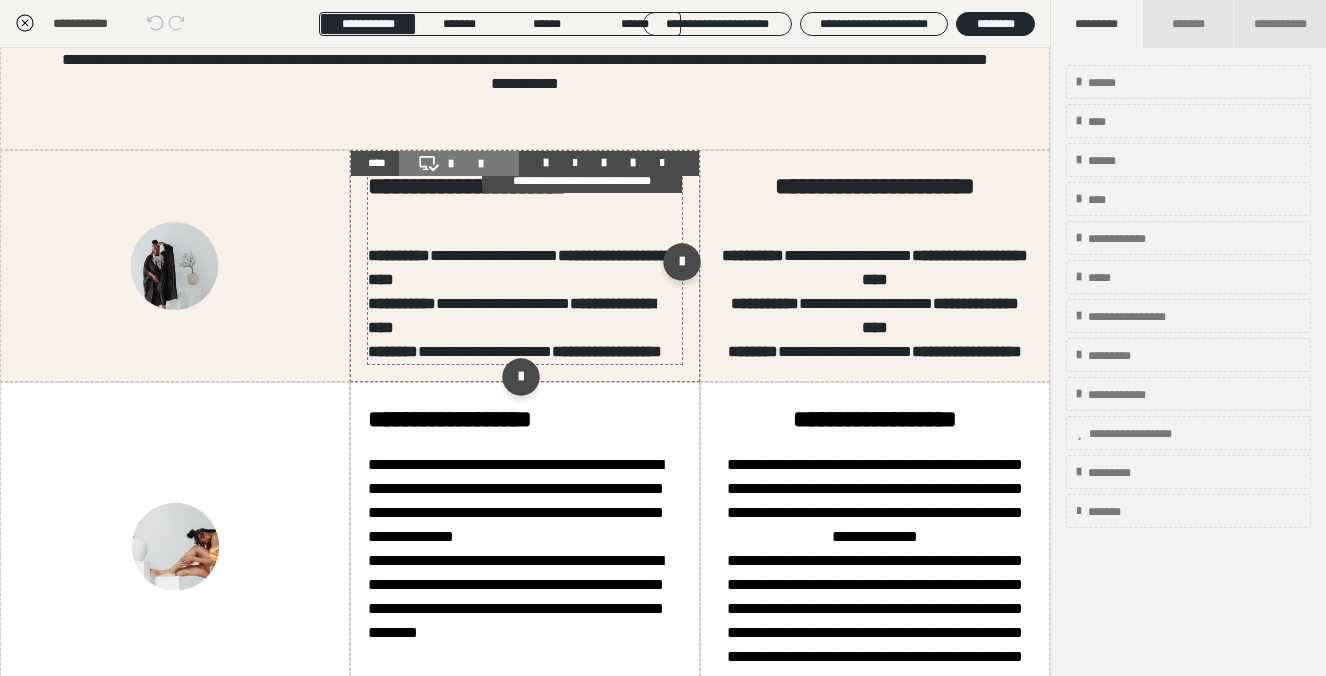 click on "**********" at bounding box center (524, 266) 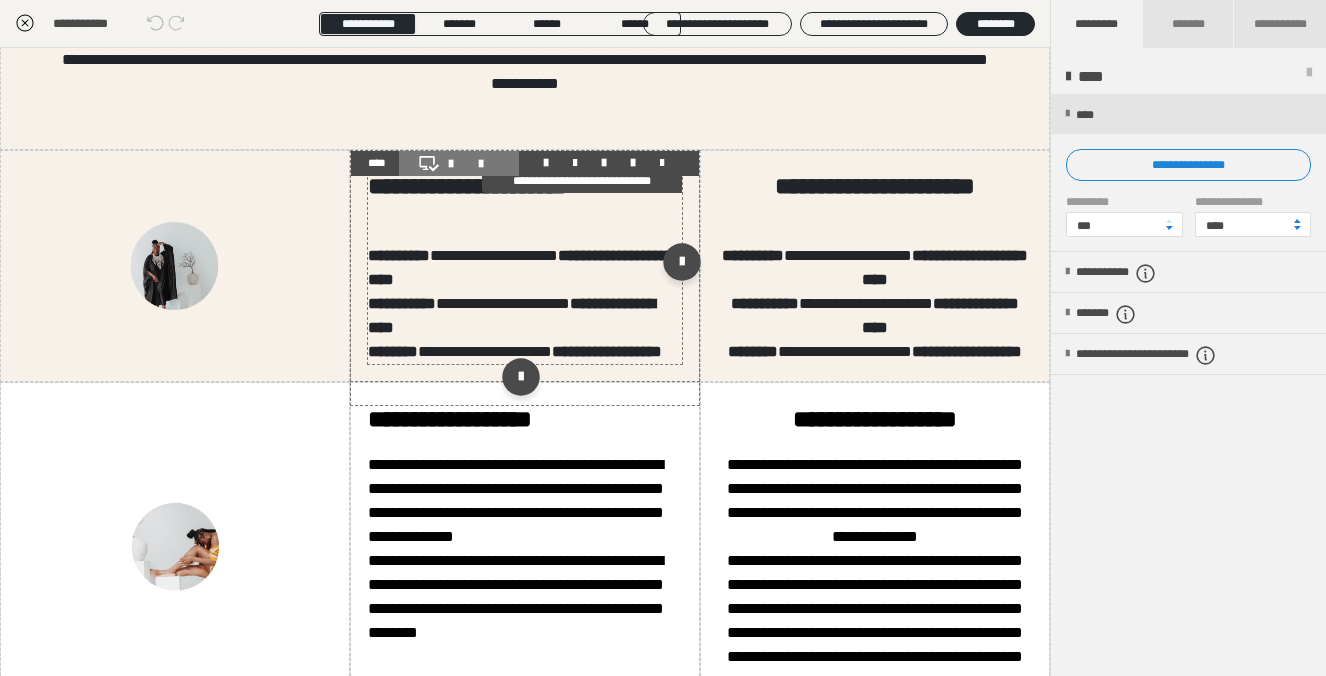 click on "**********" at bounding box center (524, 266) 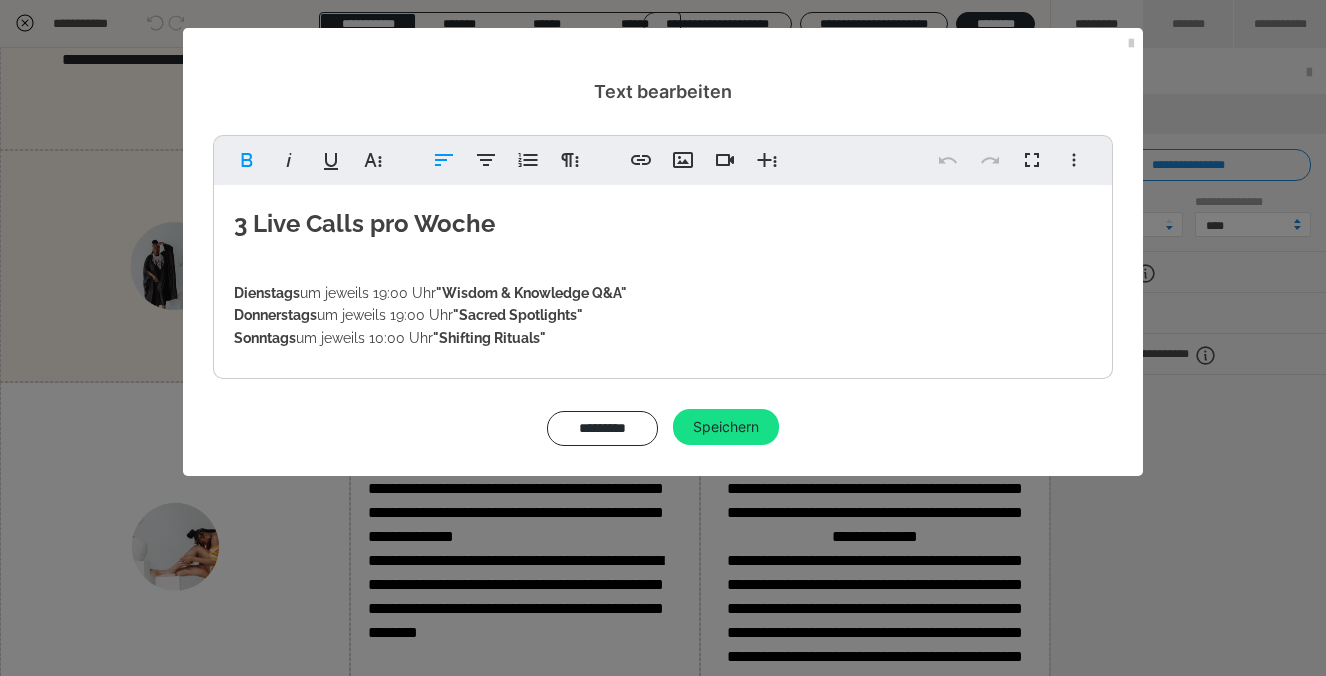 click on "3 Live Calls pro Woche" at bounding box center [364, 223] 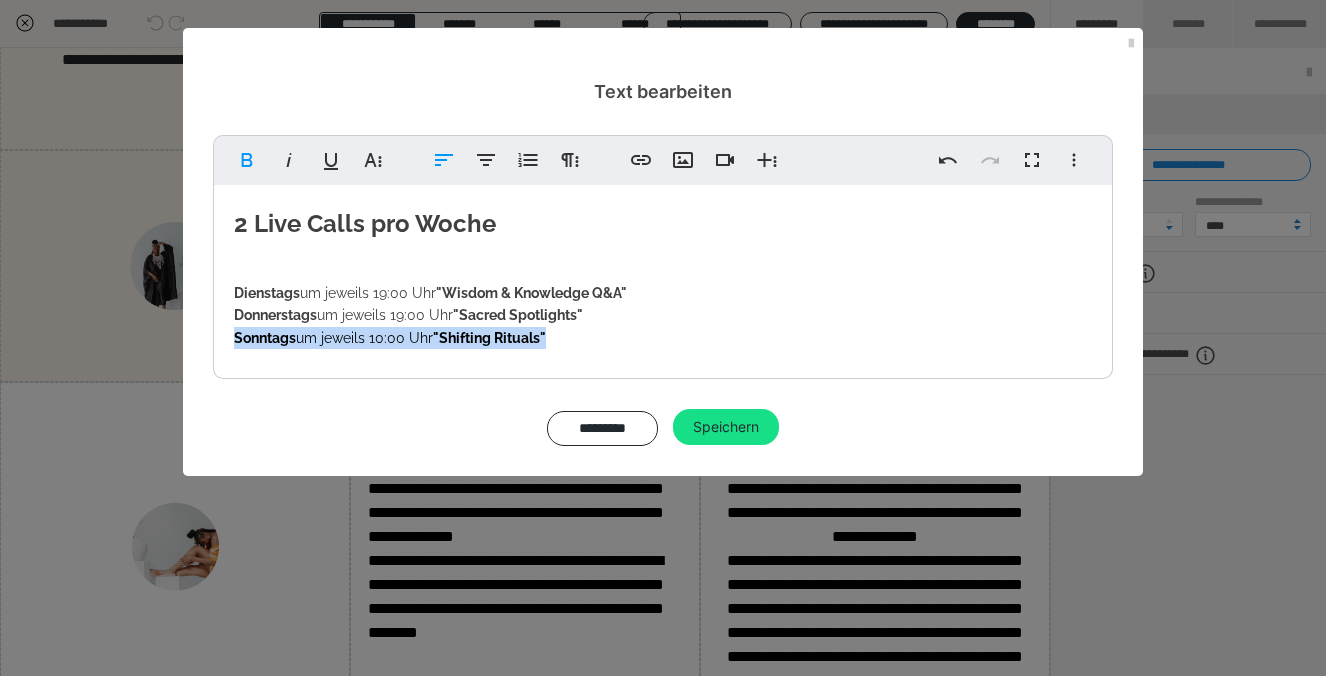 drag, startPoint x: 581, startPoint y: 334, endPoint x: 227, endPoint y: 331, distance: 354.01273 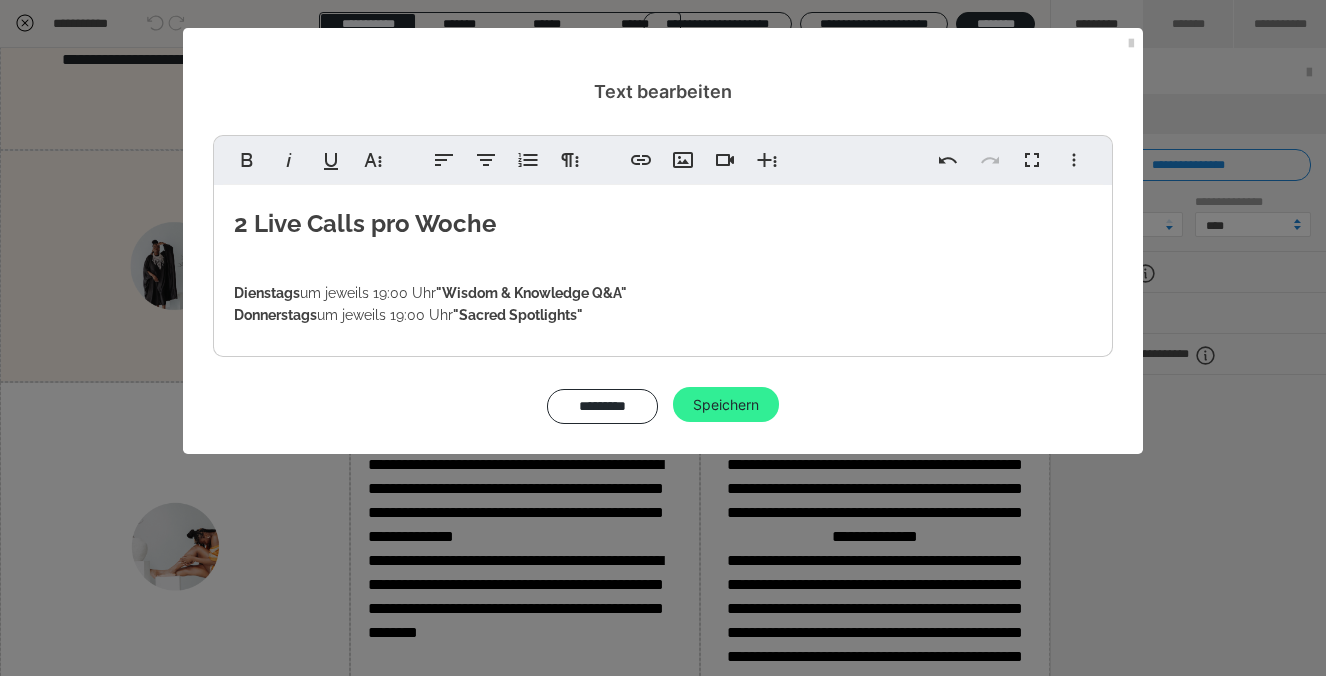 click on "Speichern" at bounding box center [726, 405] 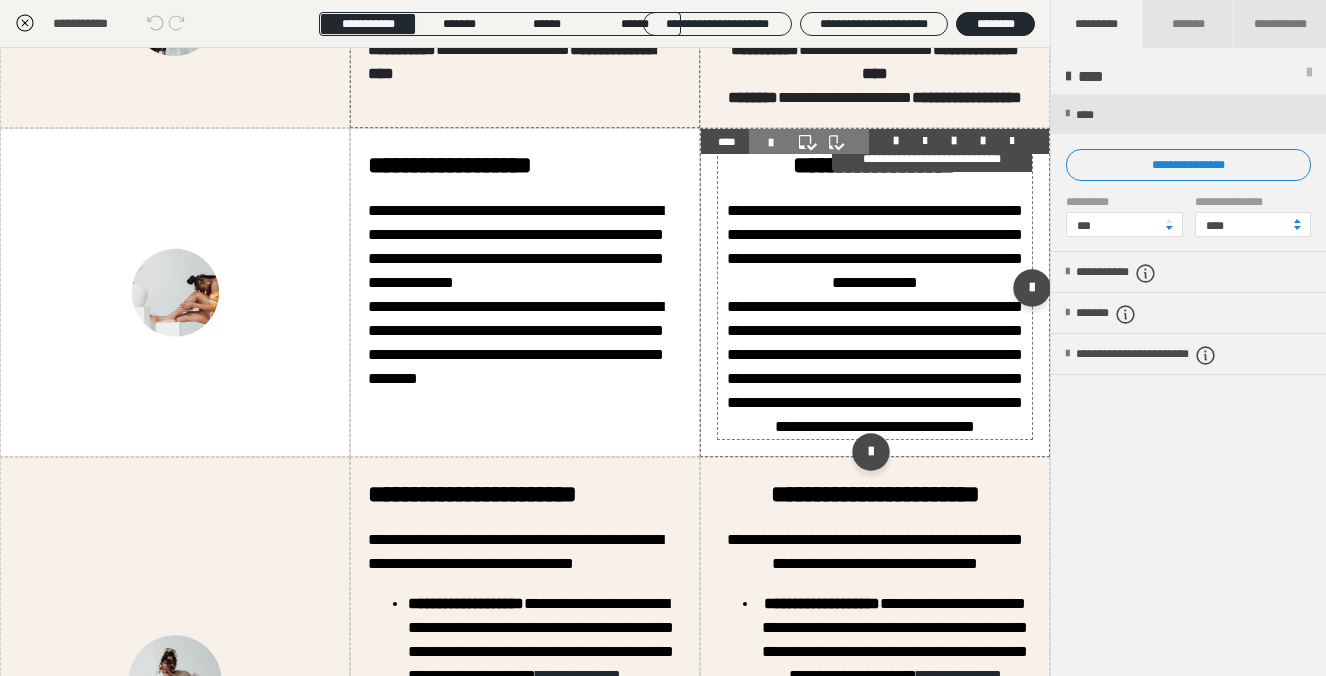 scroll, scrollTop: 994, scrollLeft: 0, axis: vertical 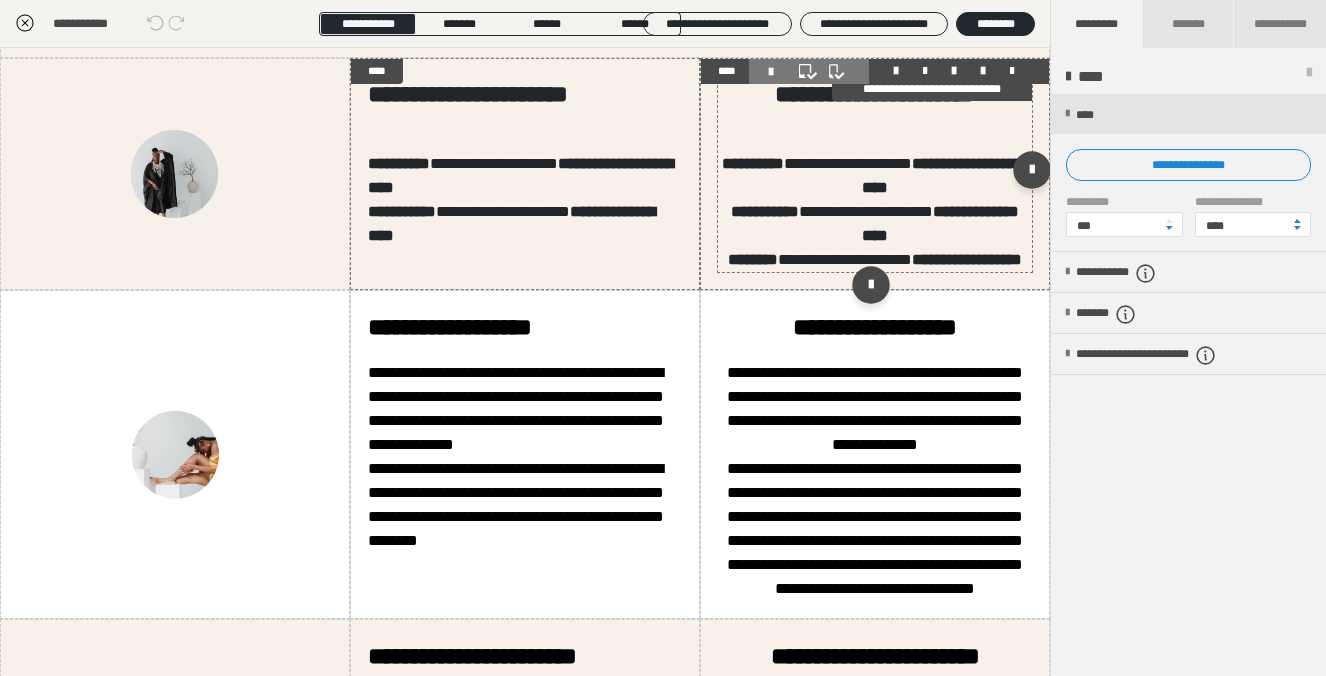 click on "********" at bounding box center (753, 259) 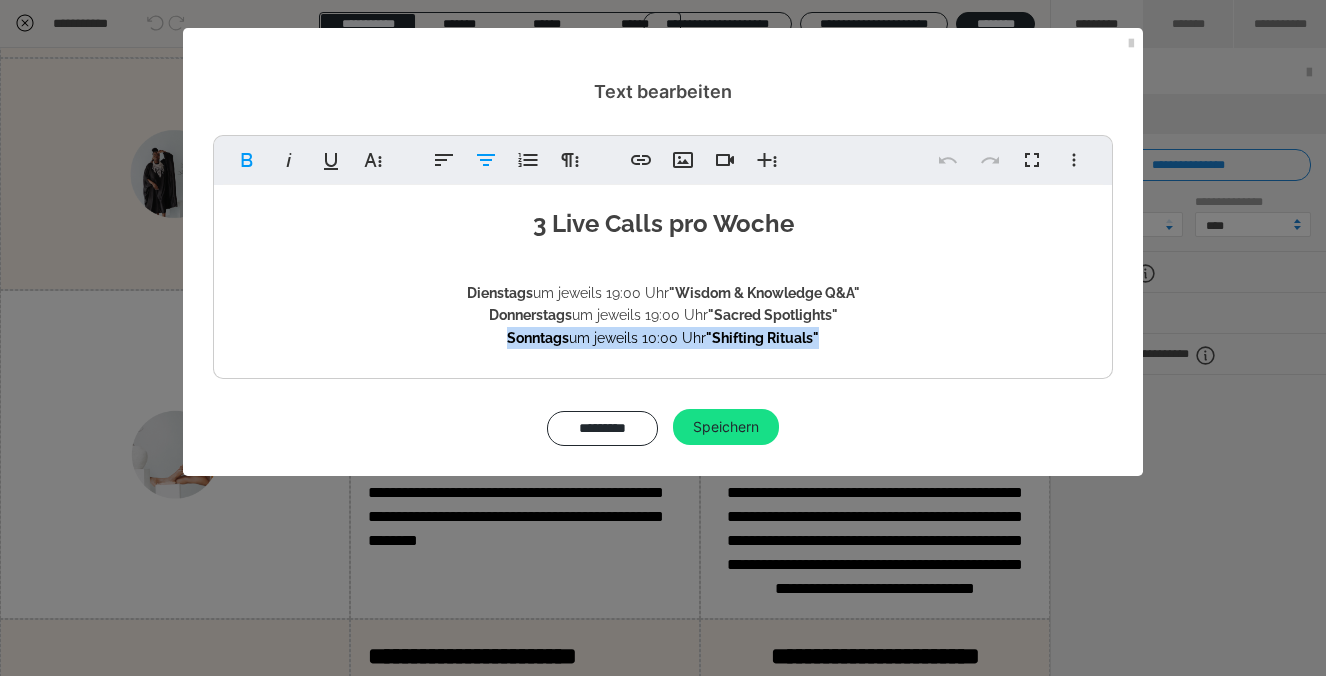 drag, startPoint x: 496, startPoint y: 333, endPoint x: 834, endPoint y: 350, distance: 338.42725 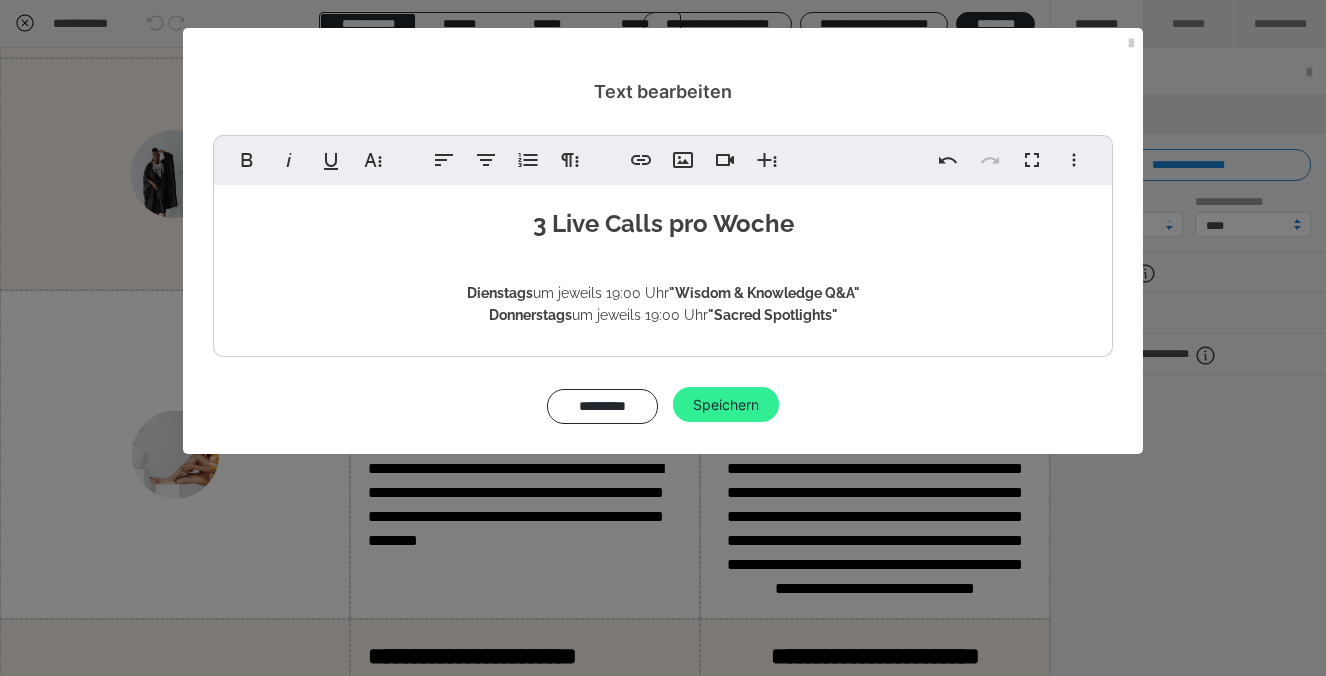 click on "Speichern" at bounding box center [726, 405] 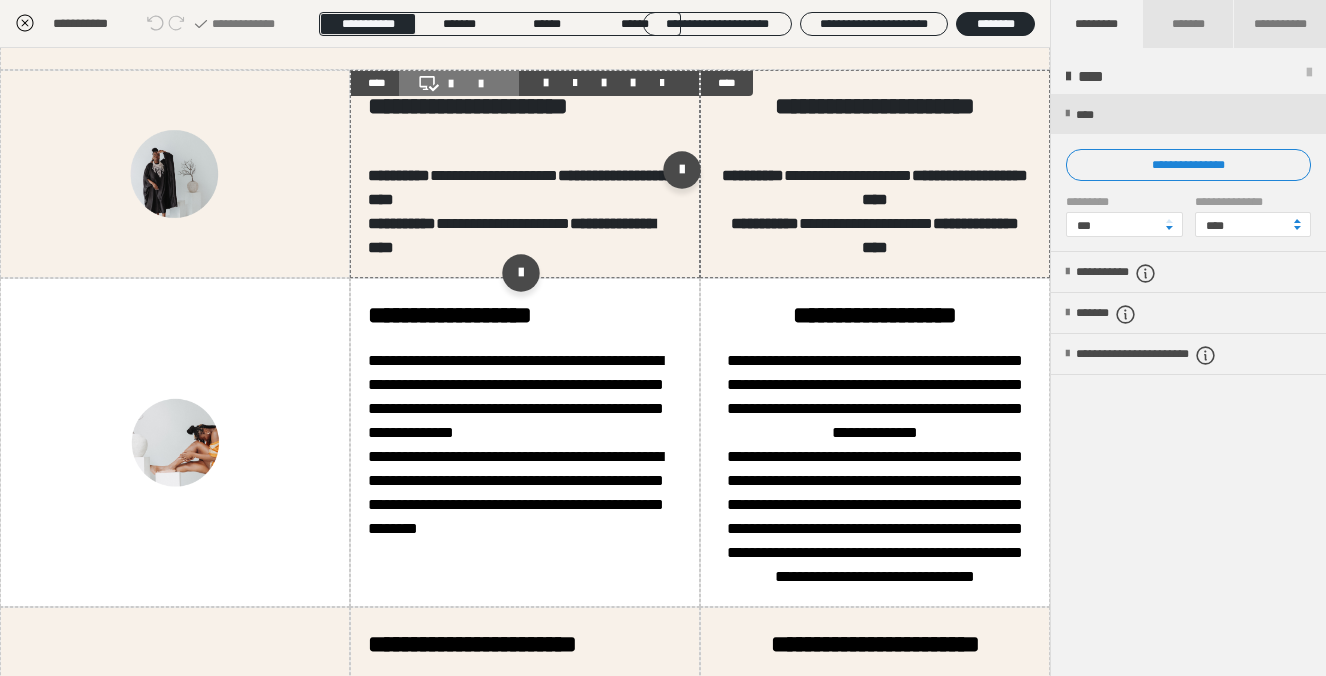 scroll, scrollTop: 981, scrollLeft: 0, axis: vertical 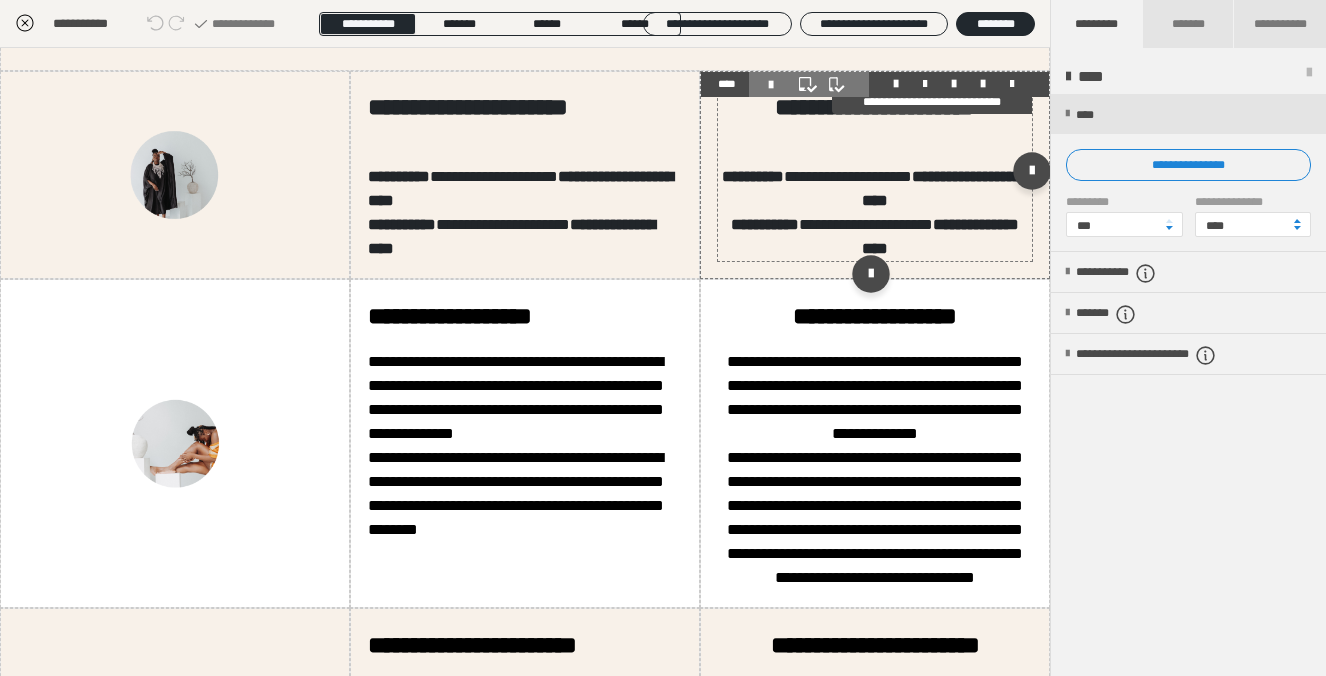 click on "**********" at bounding box center (765, 224) 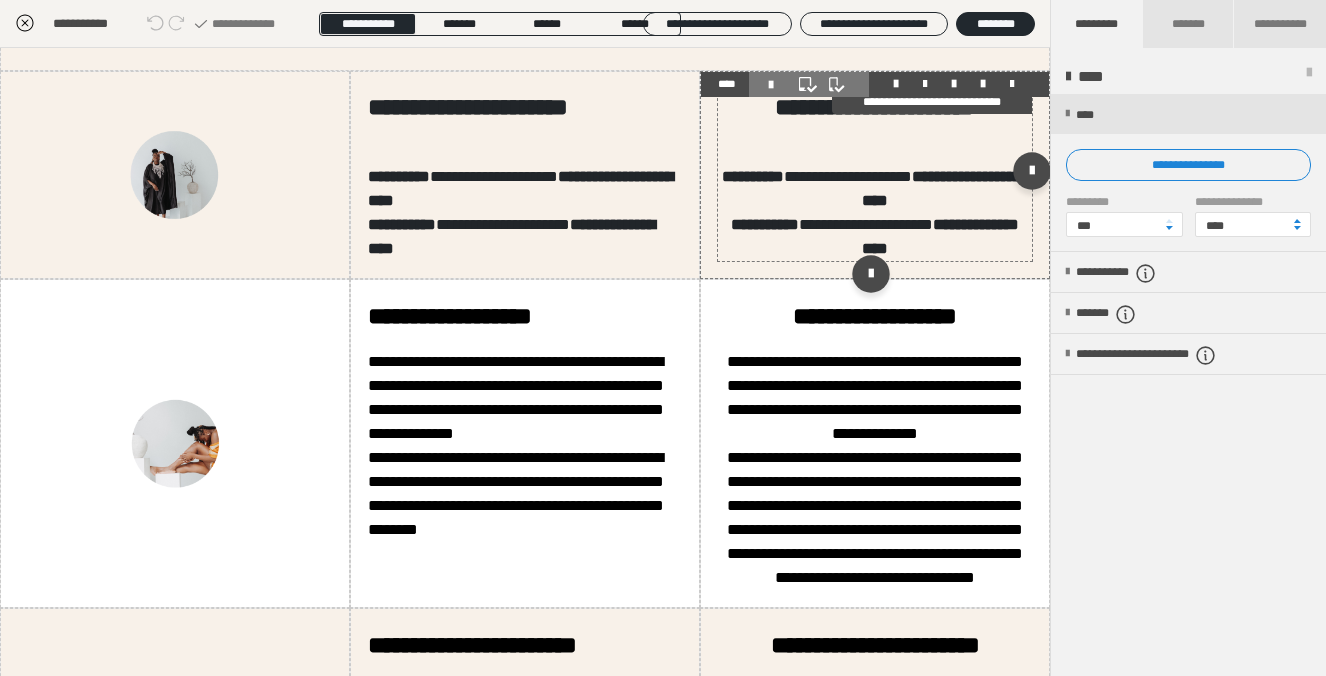 click on "**********" at bounding box center (765, 224) 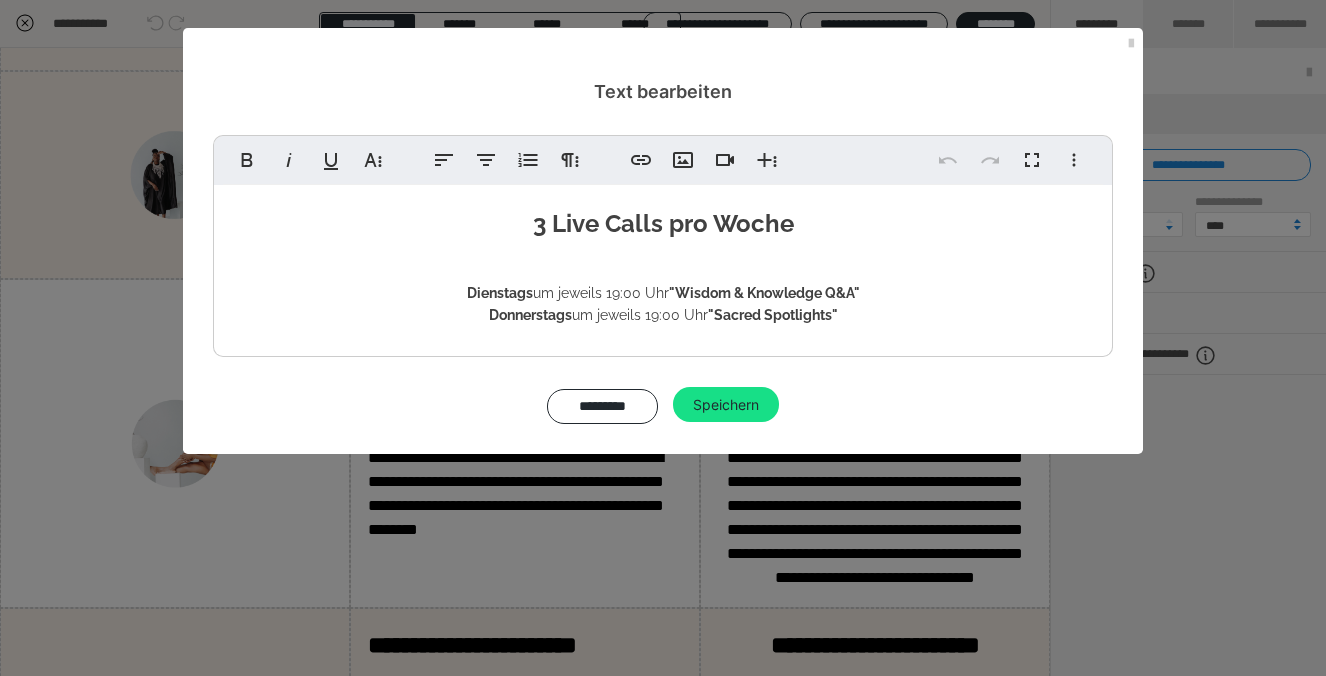 click on "3 Live Calls pro Woche" at bounding box center (663, 223) 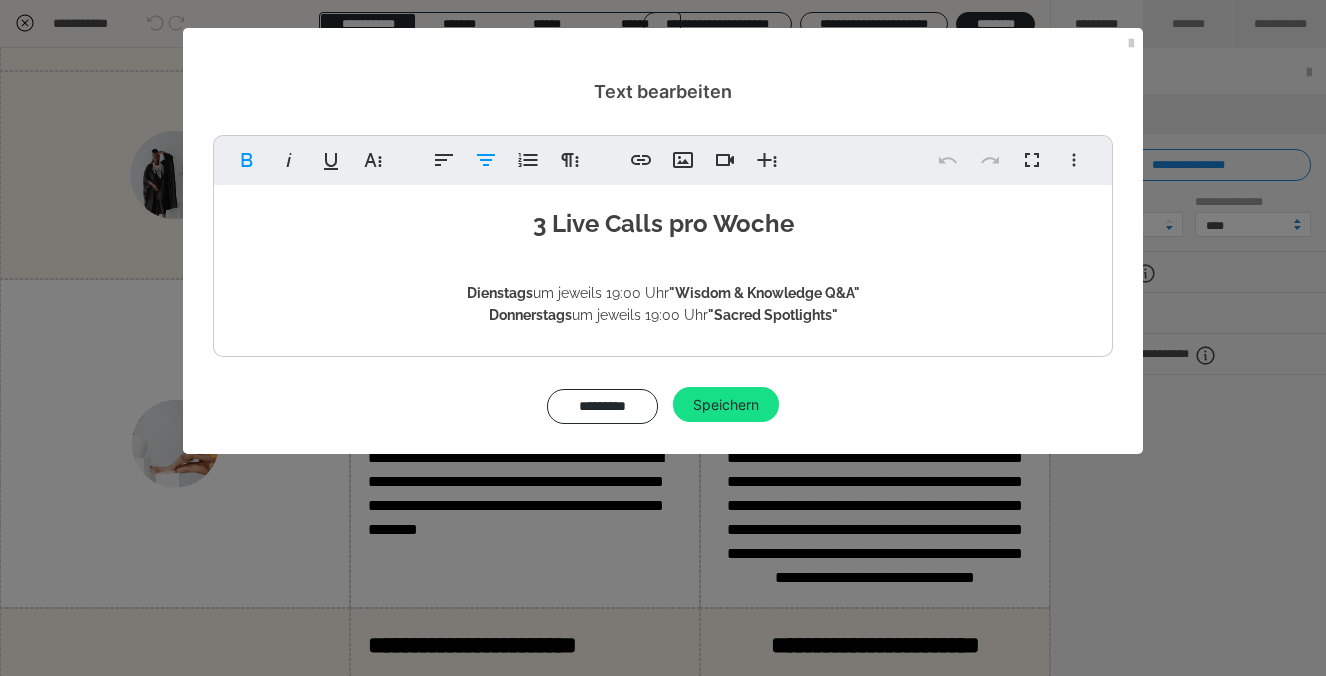 type 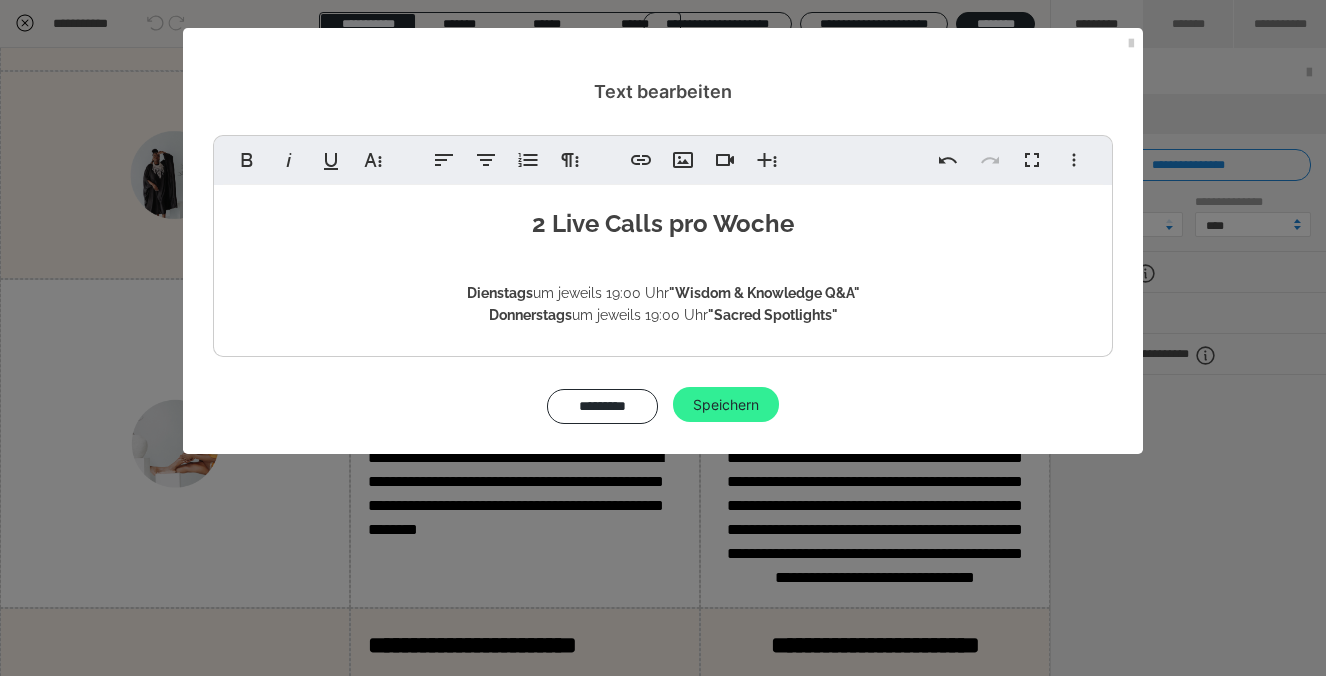 click on "Speichern" at bounding box center (726, 405) 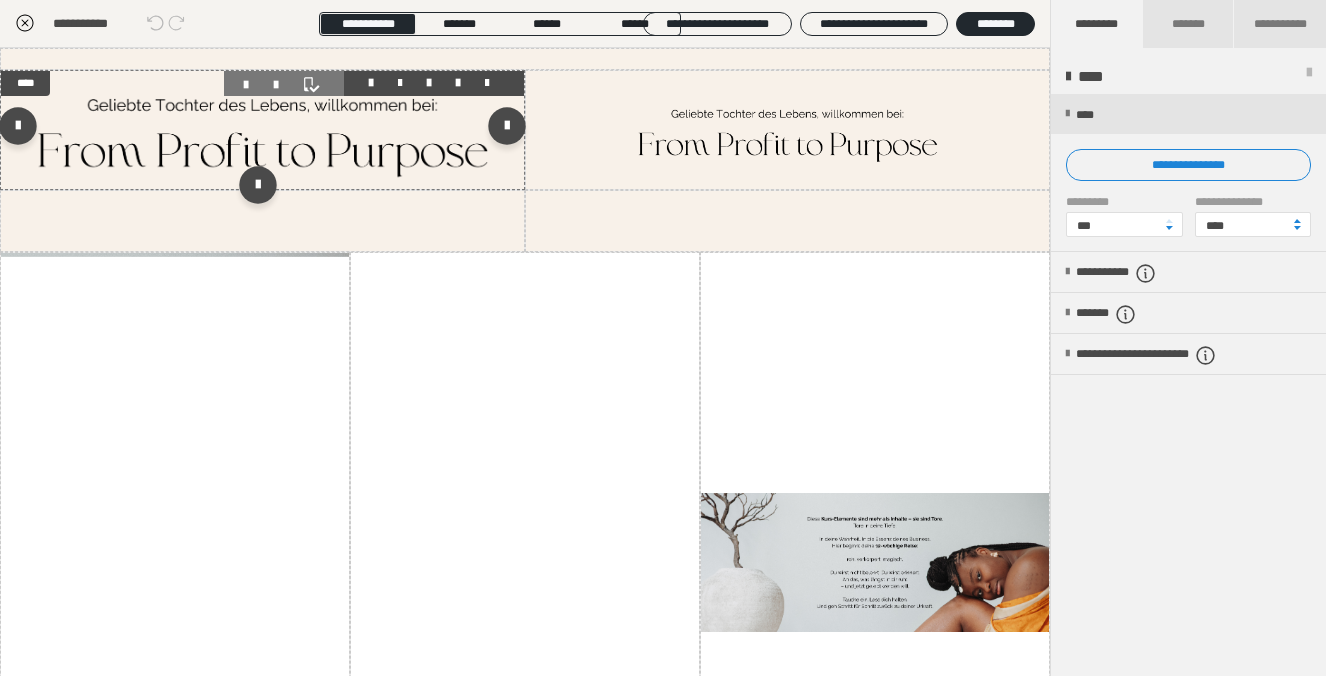 scroll, scrollTop: 0, scrollLeft: 0, axis: both 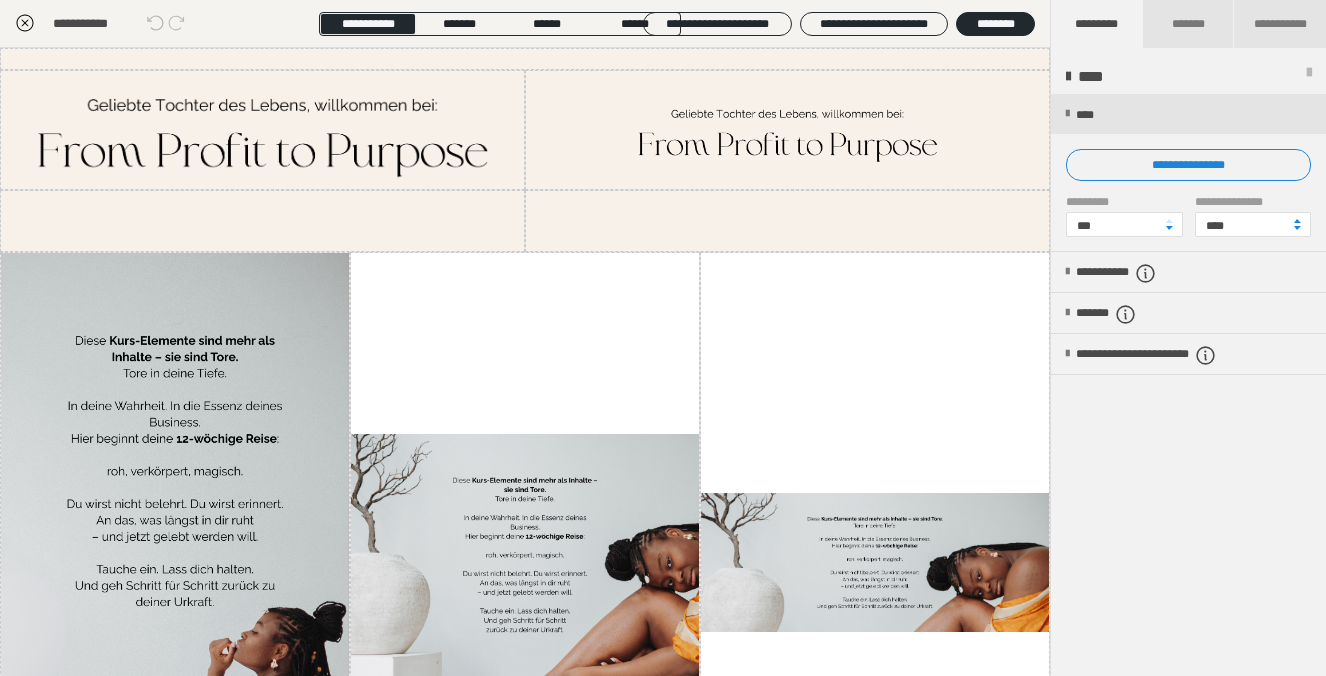 click 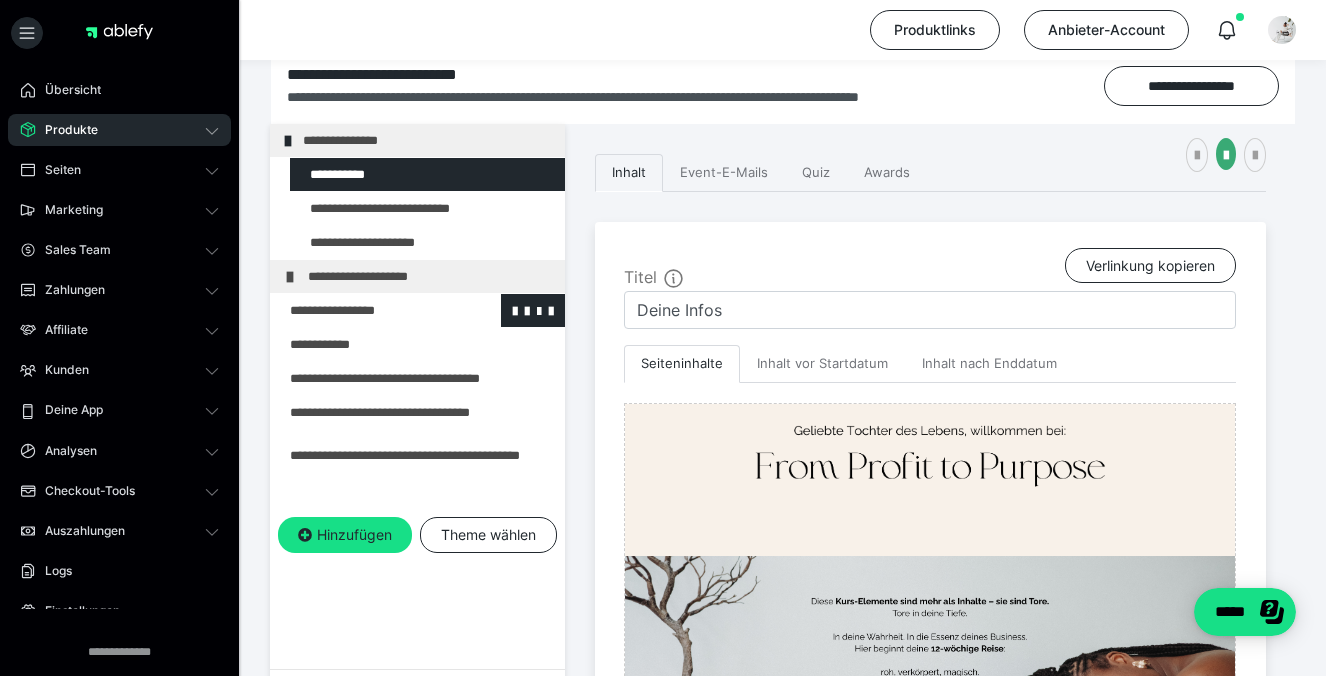 scroll, scrollTop: 164, scrollLeft: 0, axis: vertical 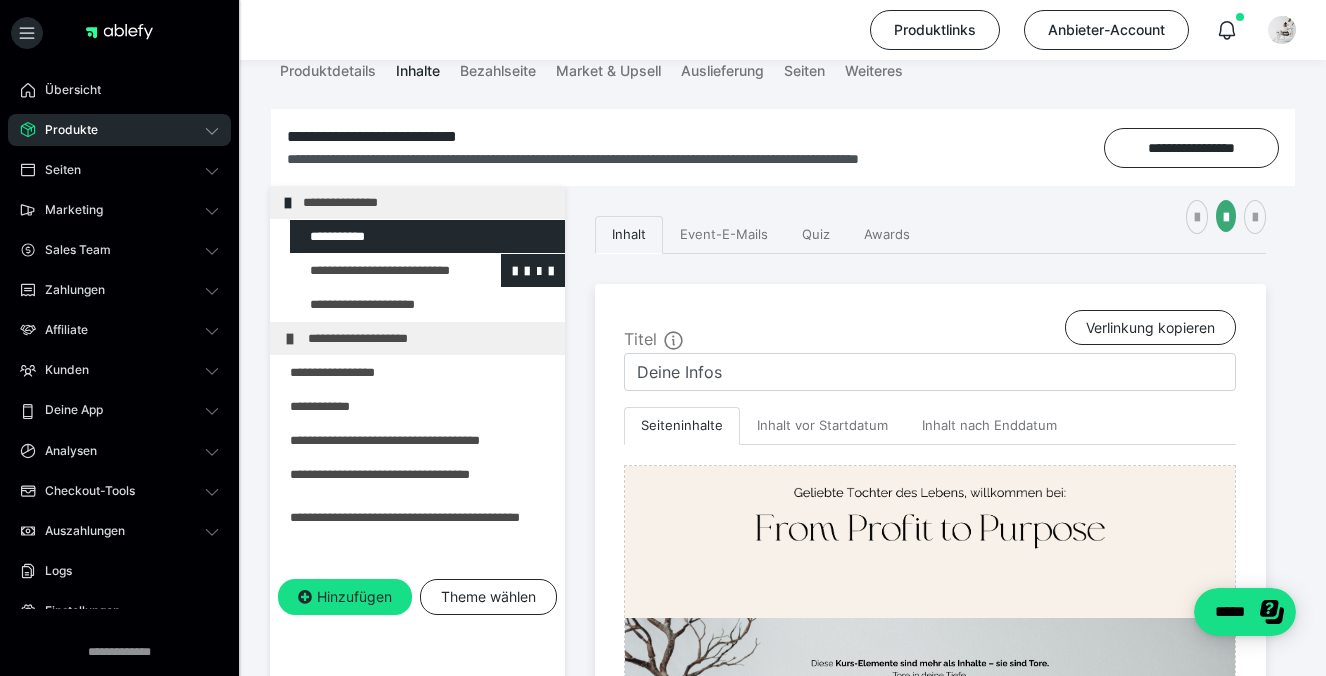 click at bounding box center (375, 270) 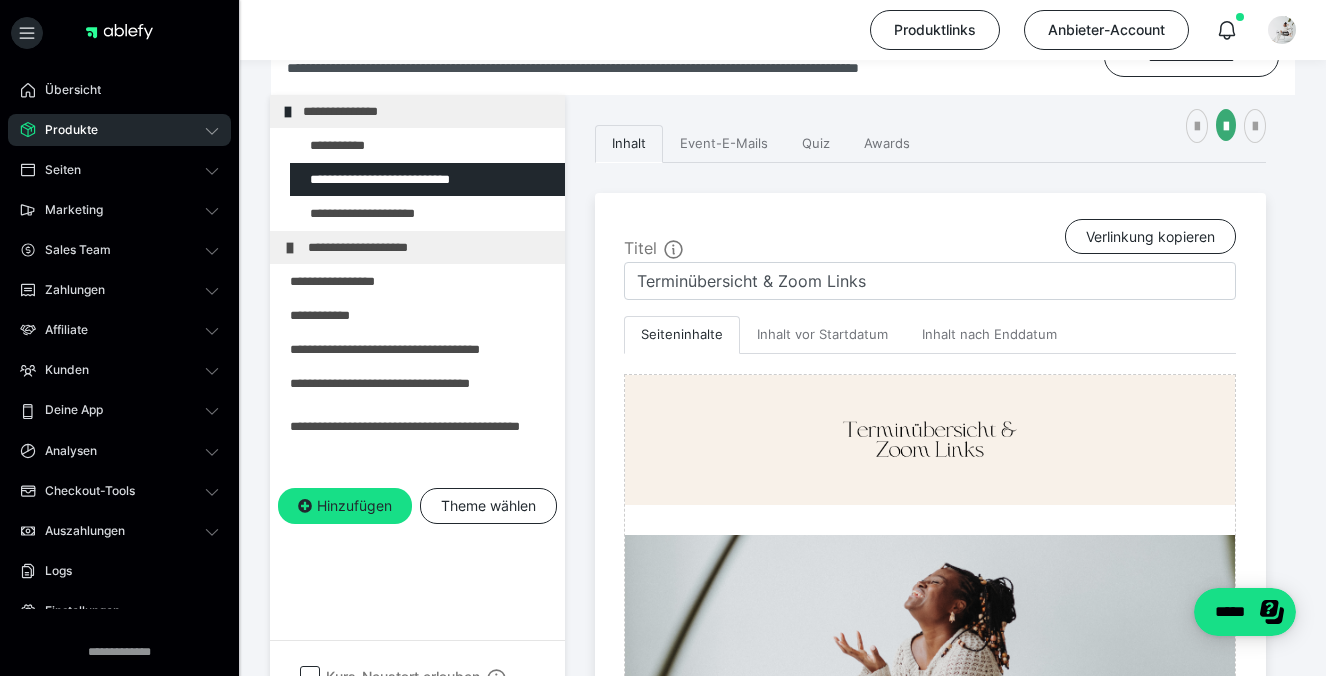 scroll, scrollTop: 505, scrollLeft: 0, axis: vertical 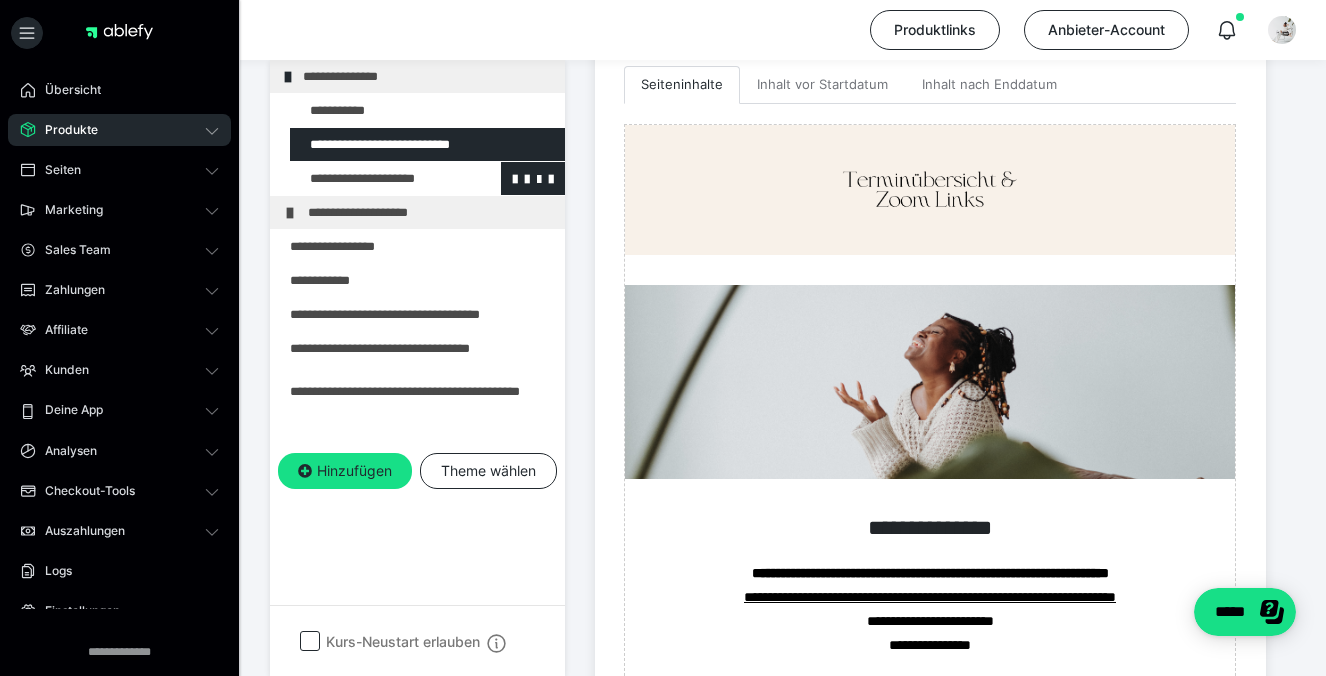 click at bounding box center [375, 178] 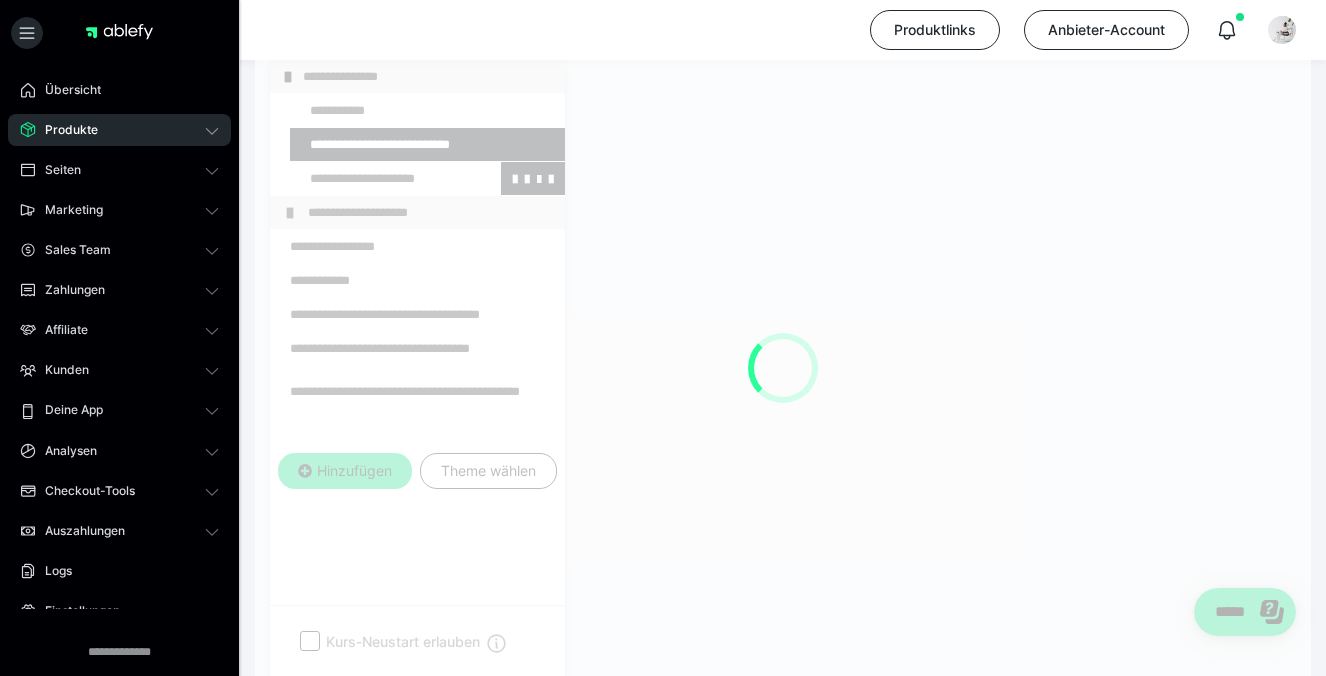 scroll, scrollTop: 290, scrollLeft: 0, axis: vertical 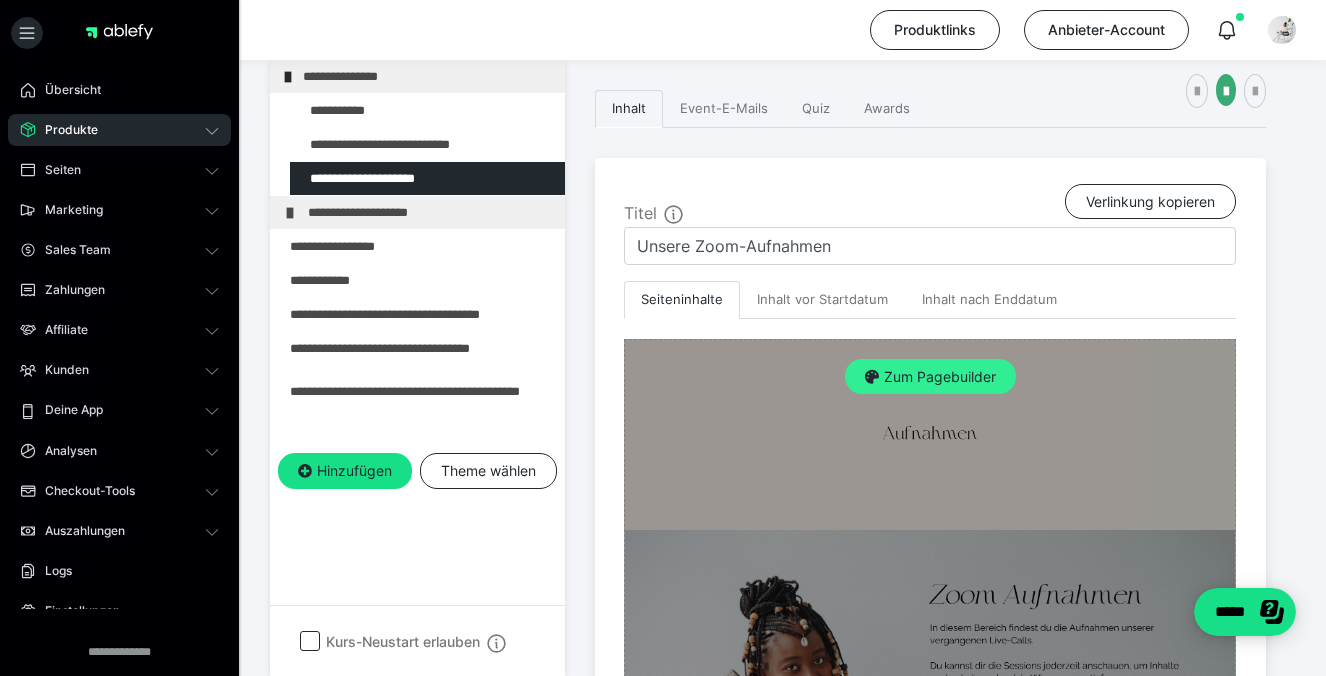 click on "Zum Pagebuilder" at bounding box center [930, 377] 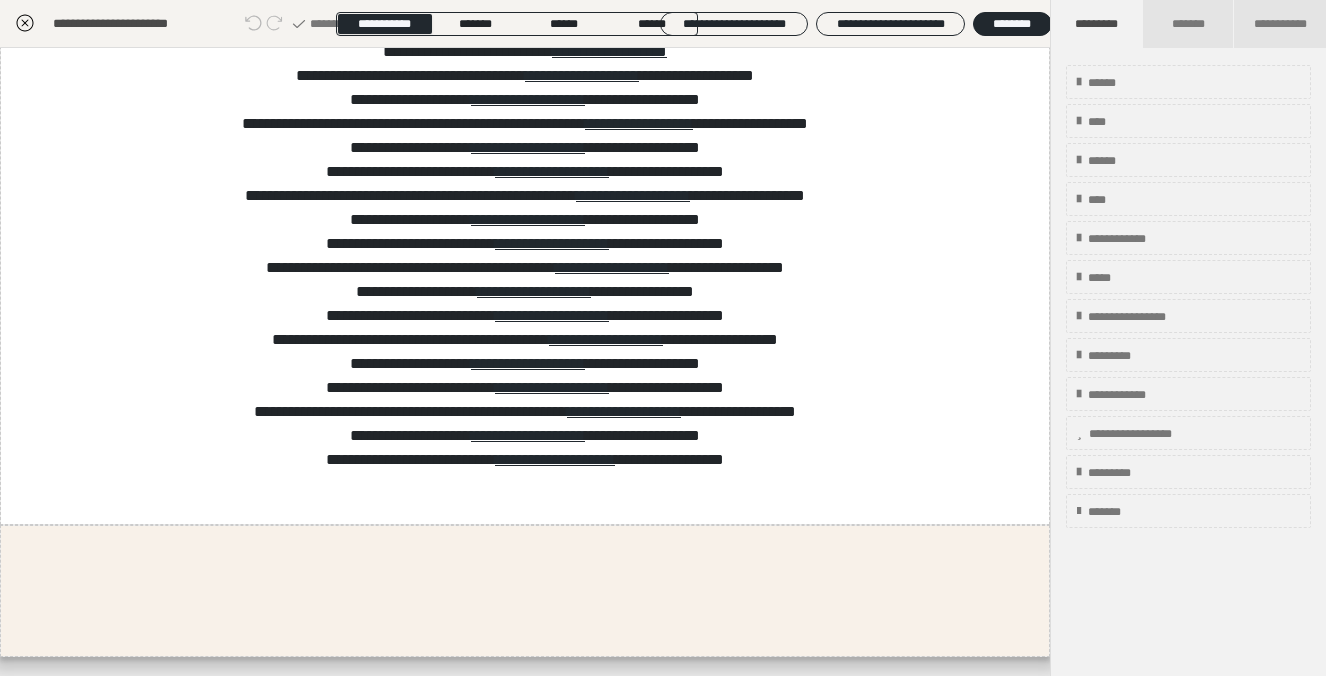 scroll, scrollTop: 758, scrollLeft: 0, axis: vertical 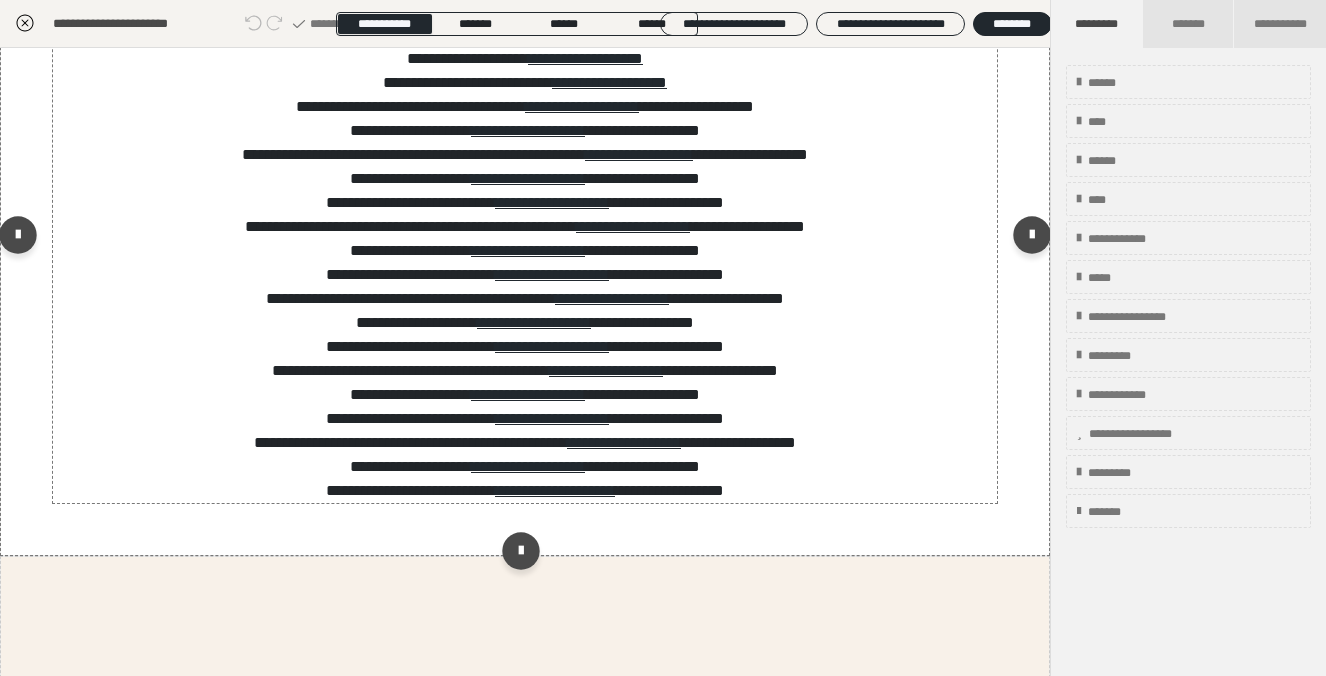 click on "**********" at bounding box center (524, 467) 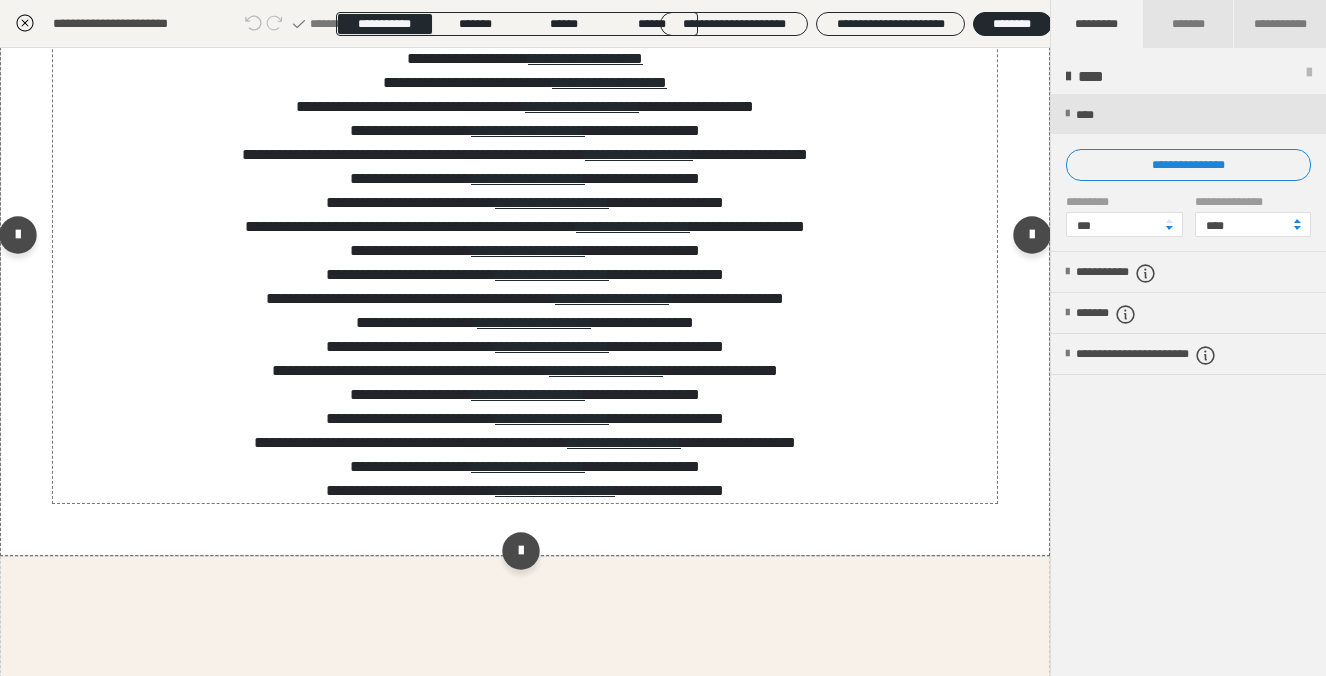 click on "**********" at bounding box center [524, 491] 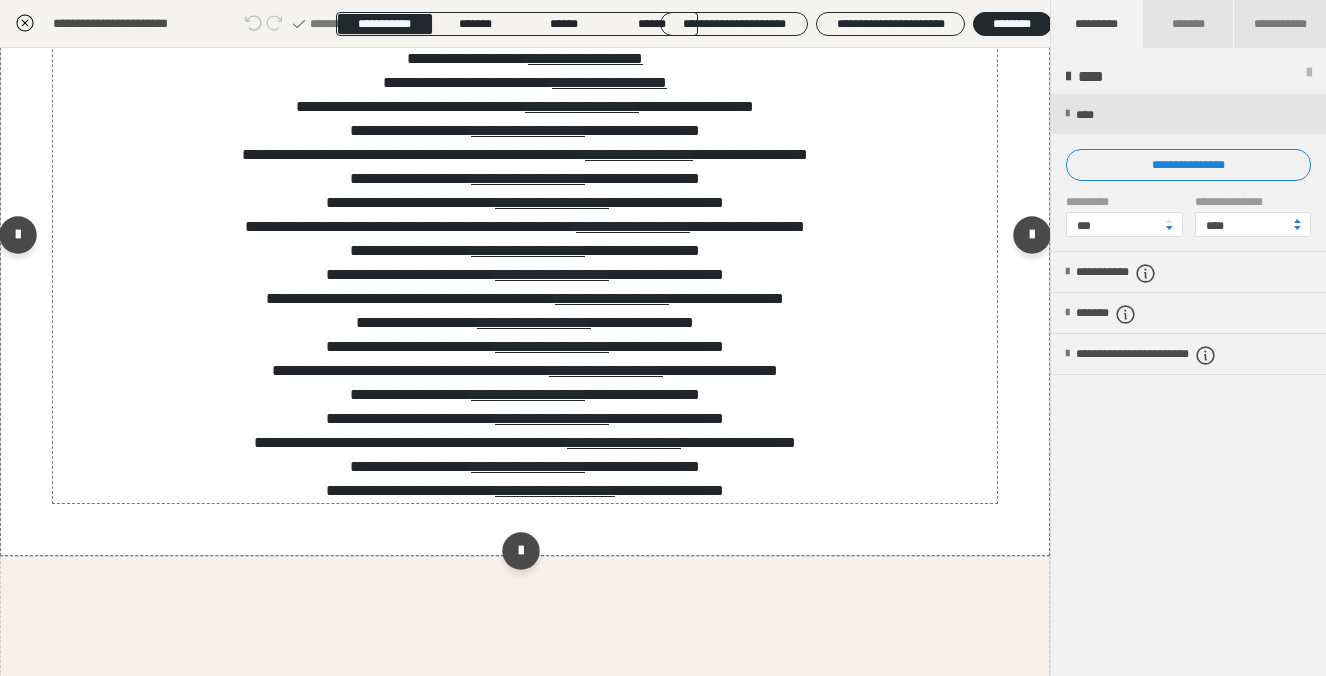click on "**********" at bounding box center [524, 467] 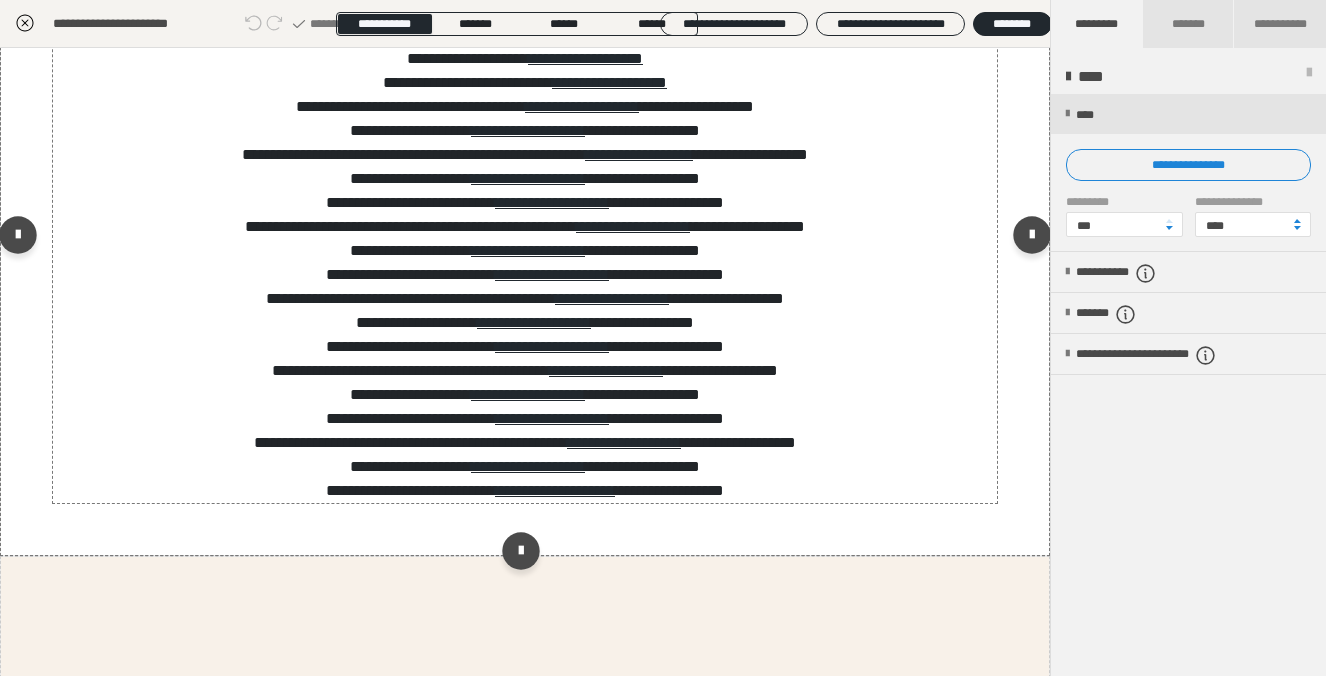 click on "**********" at bounding box center (524, 467) 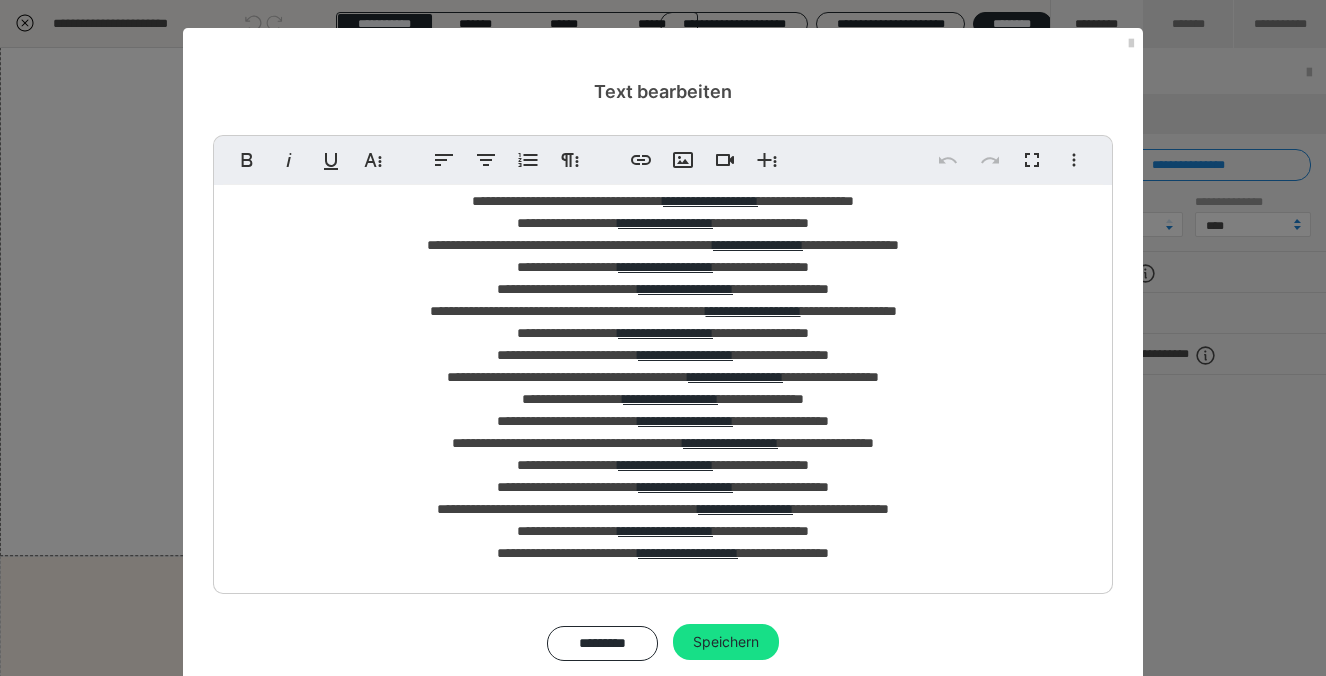 scroll, scrollTop: 125, scrollLeft: 0, axis: vertical 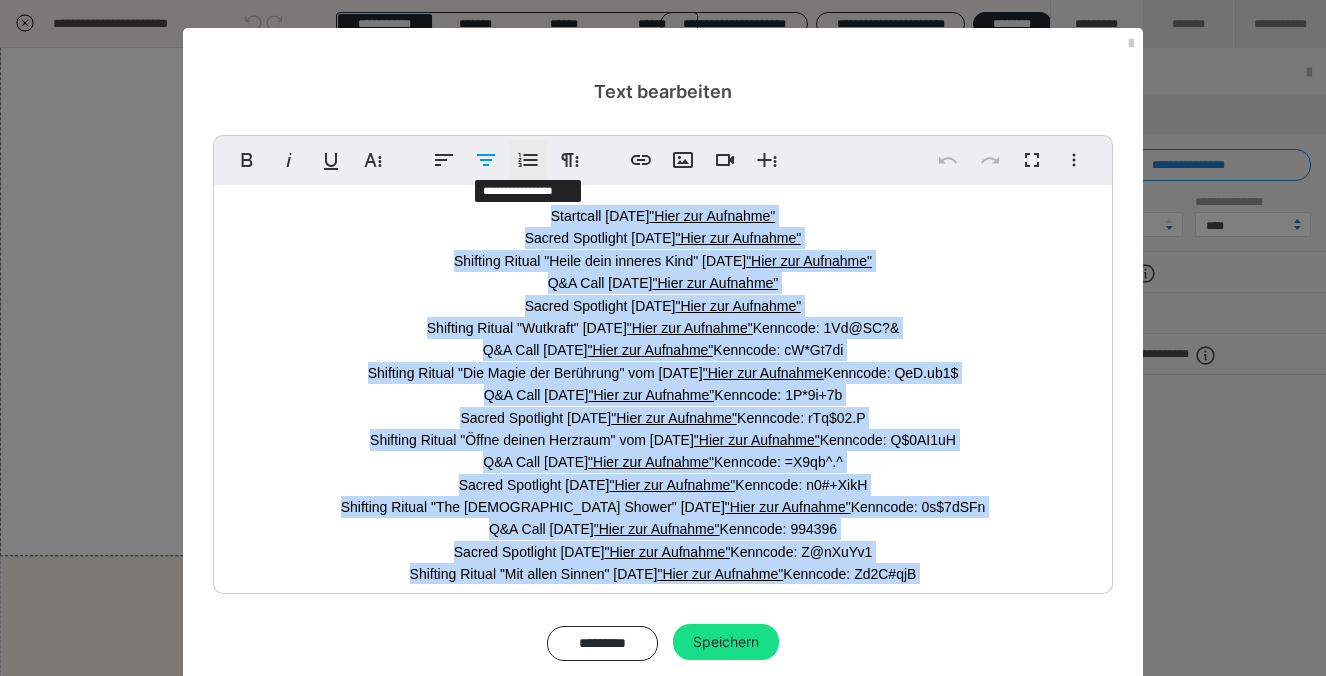 drag, startPoint x: 902, startPoint y: 558, endPoint x: 533, endPoint y: 179, distance: 528.96313 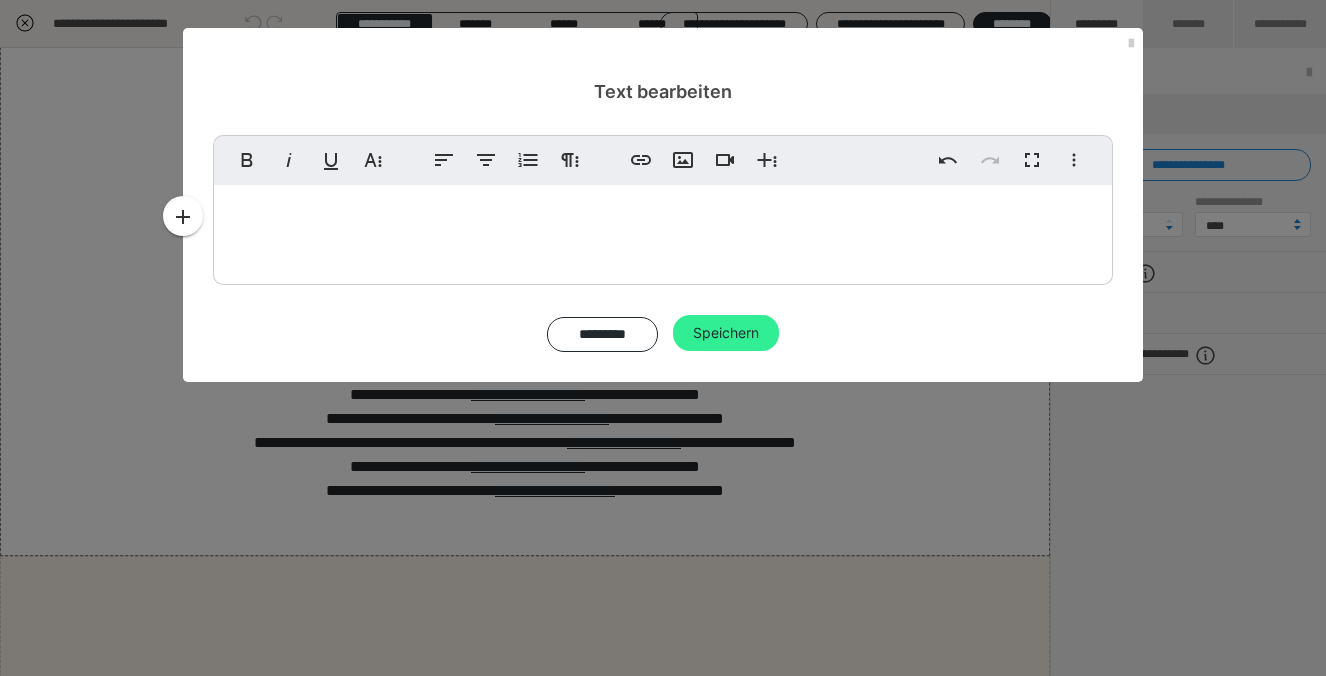 click on "Speichern" at bounding box center (726, 333) 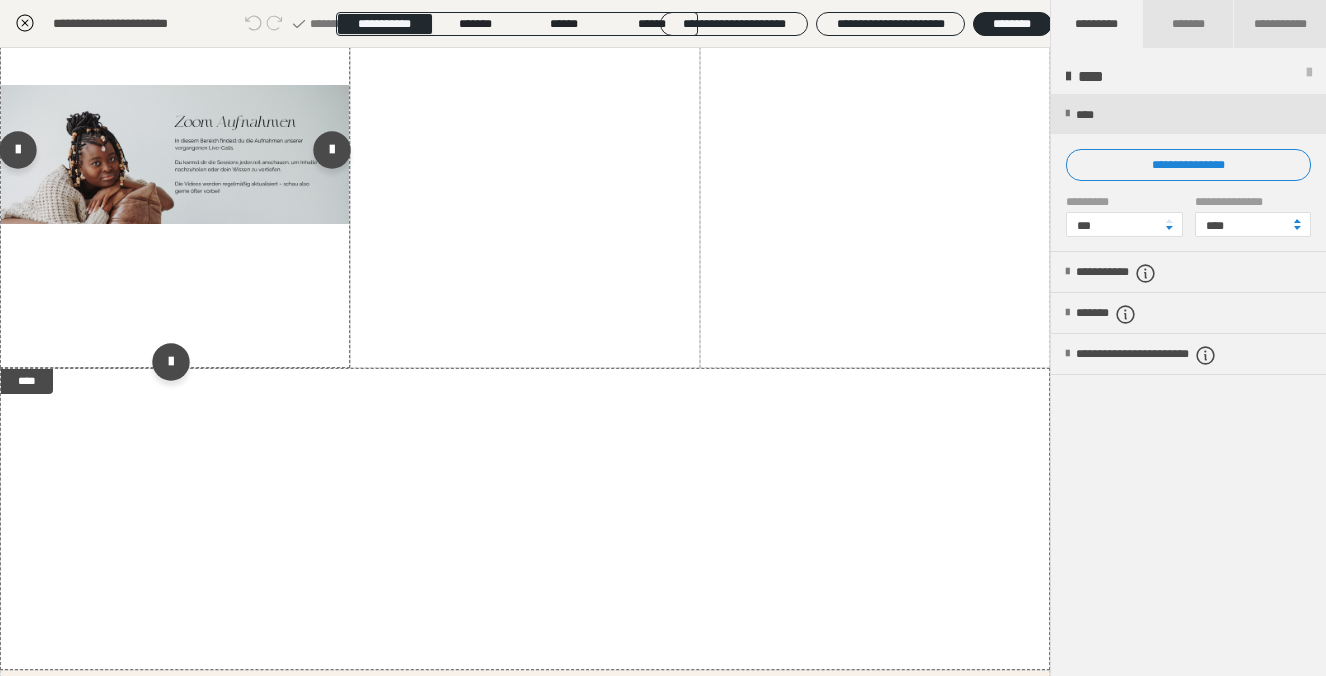 scroll, scrollTop: 164, scrollLeft: 0, axis: vertical 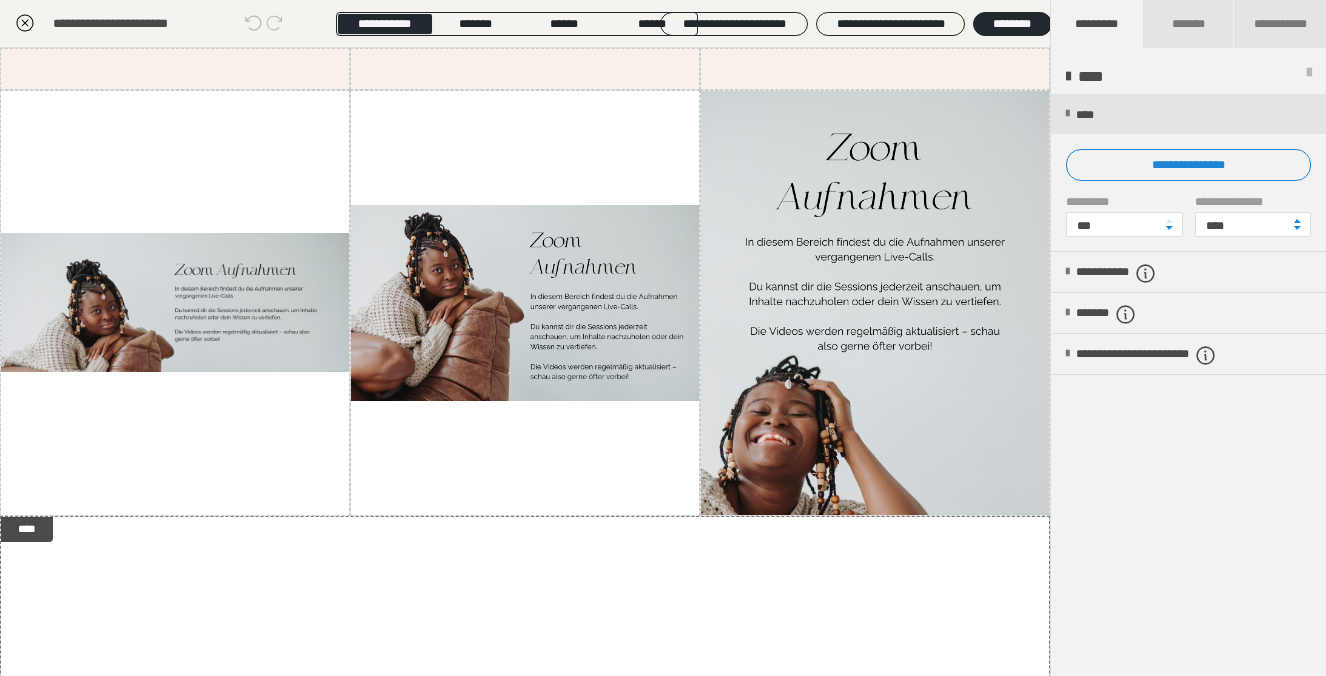 click 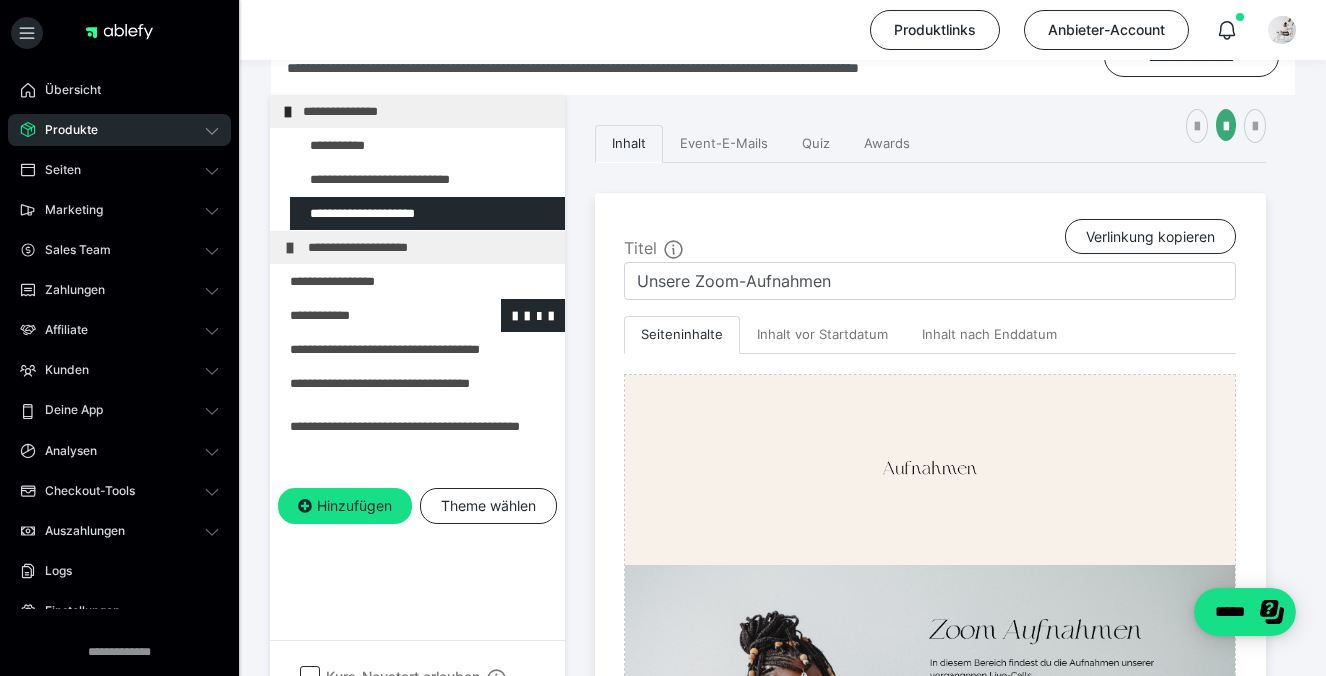 scroll, scrollTop: 212, scrollLeft: 0, axis: vertical 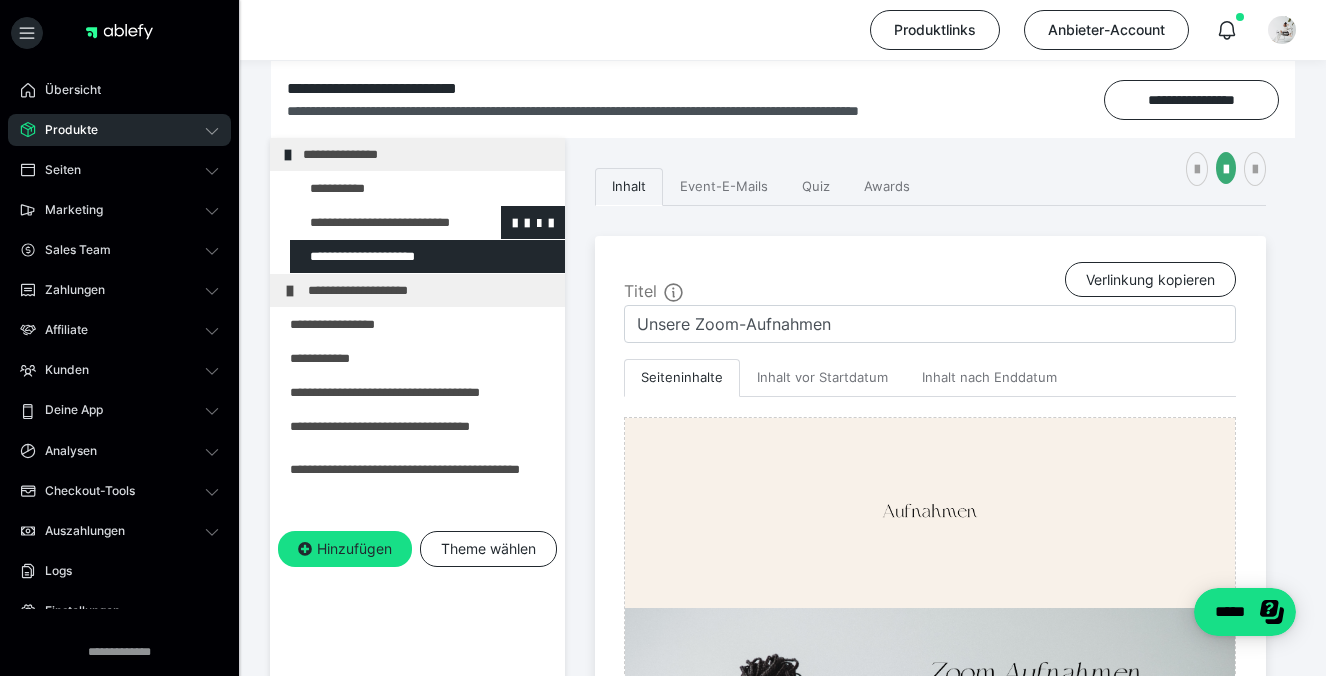 click at bounding box center (375, 222) 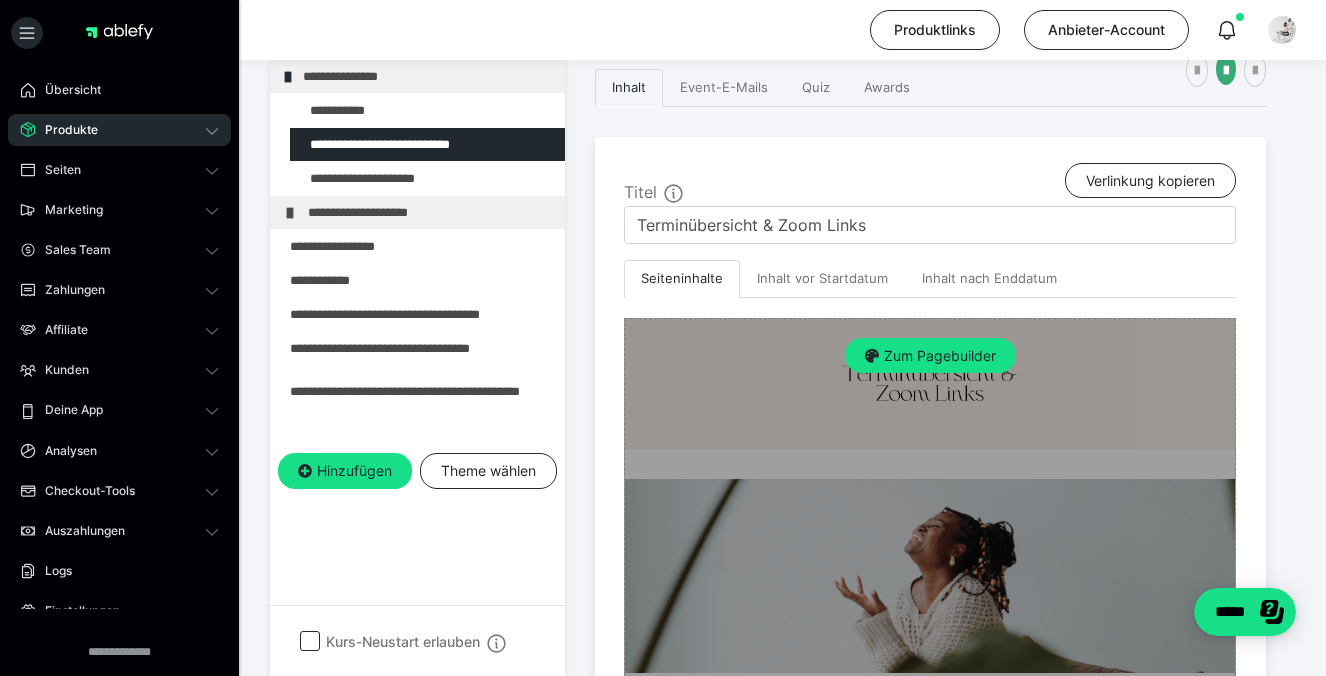 scroll, scrollTop: 445, scrollLeft: 0, axis: vertical 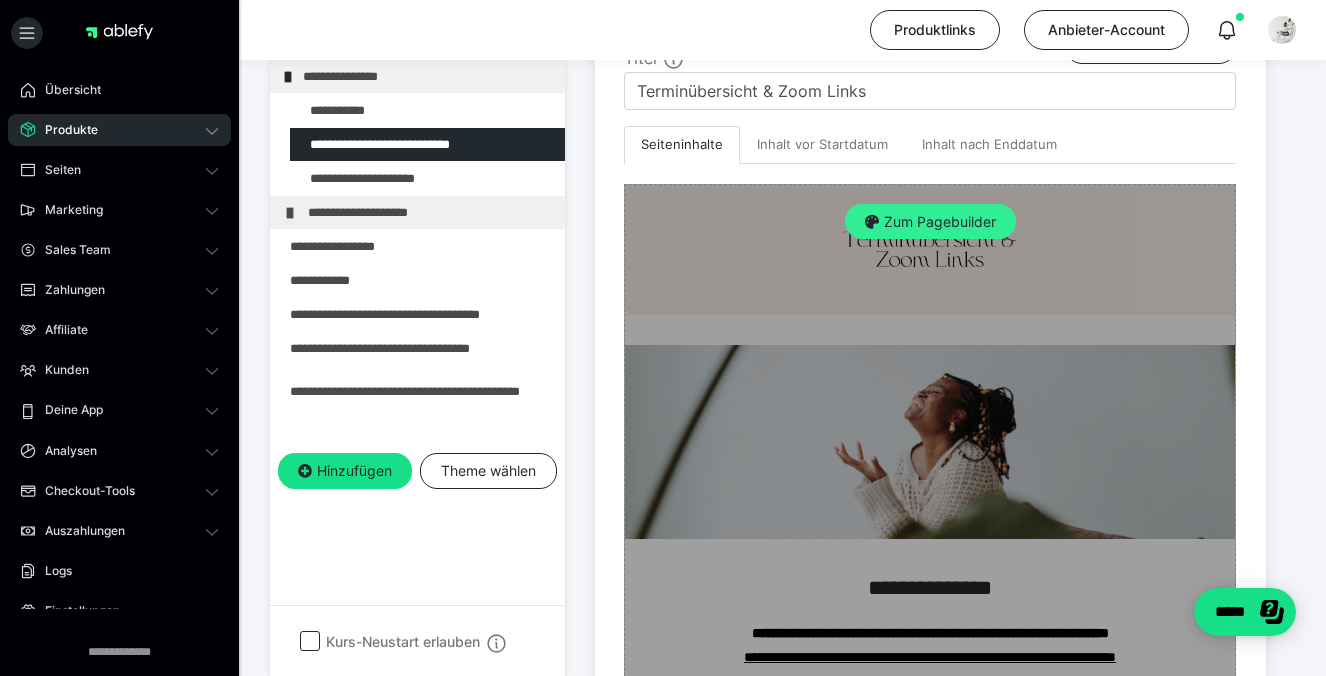 click on "Zum Pagebuilder" at bounding box center [930, 222] 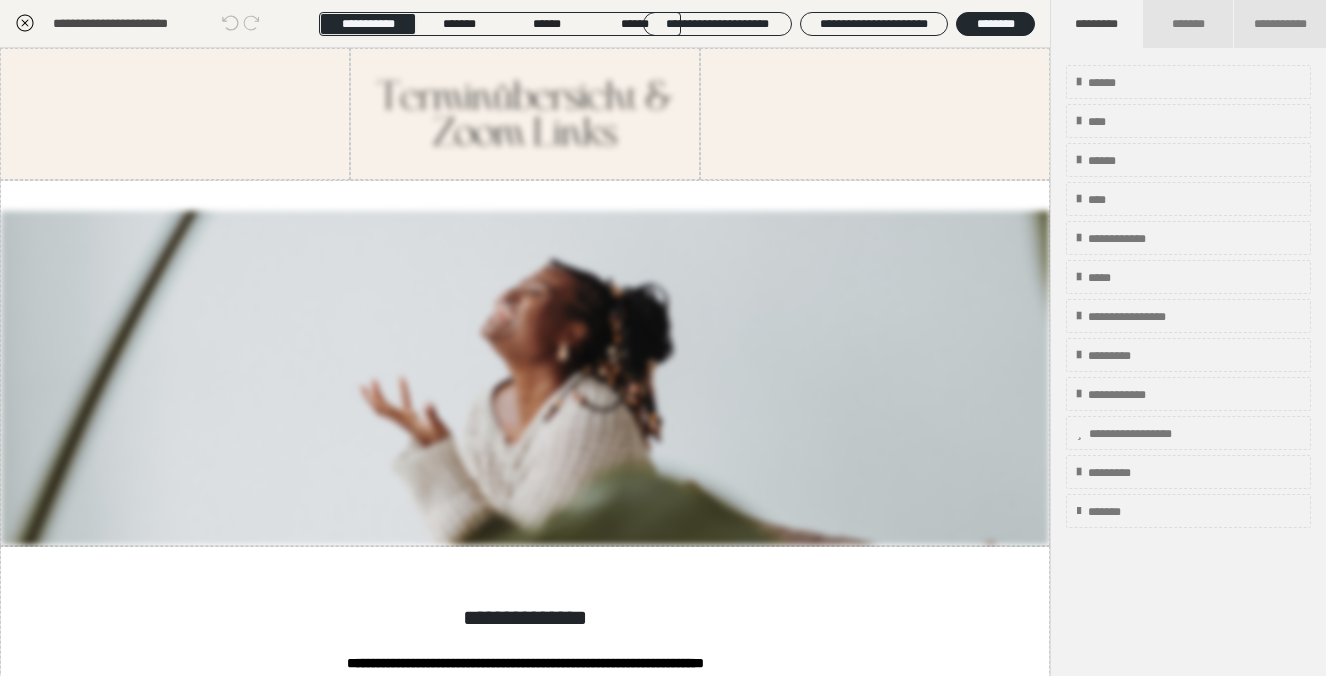 scroll, scrollTop: 290, scrollLeft: 0, axis: vertical 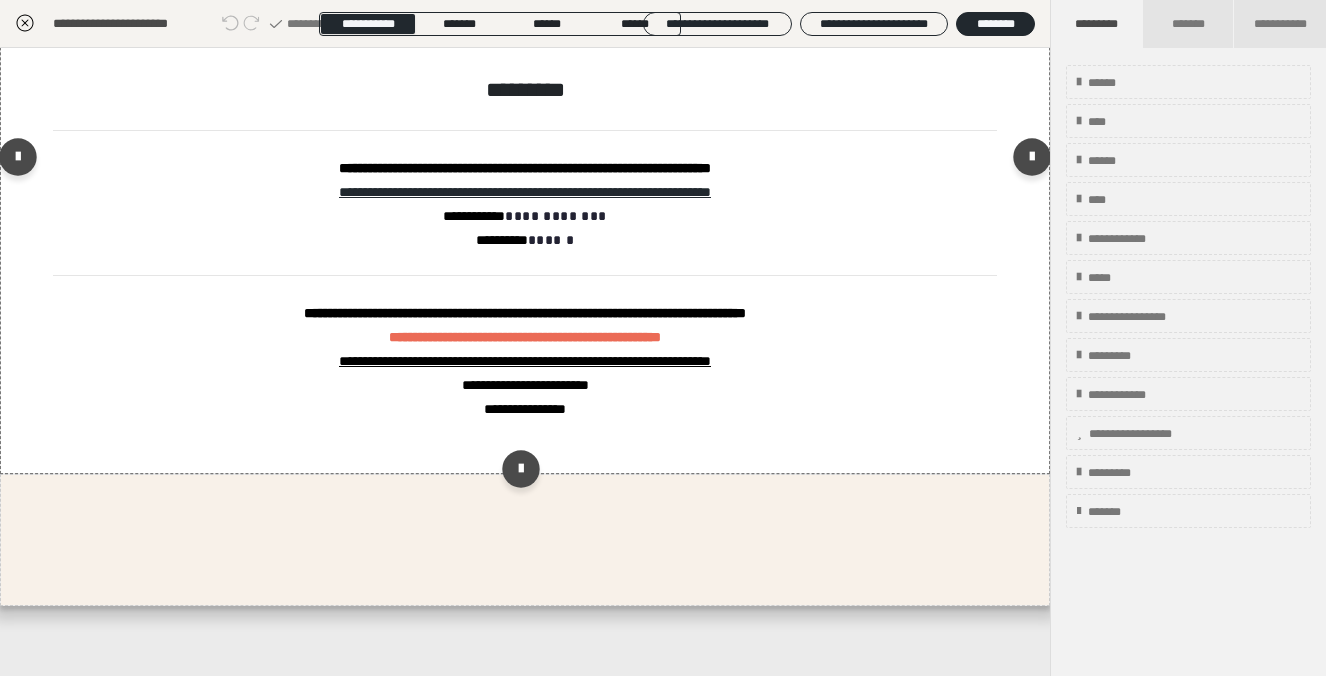 click on "**********" at bounding box center (525, 161) 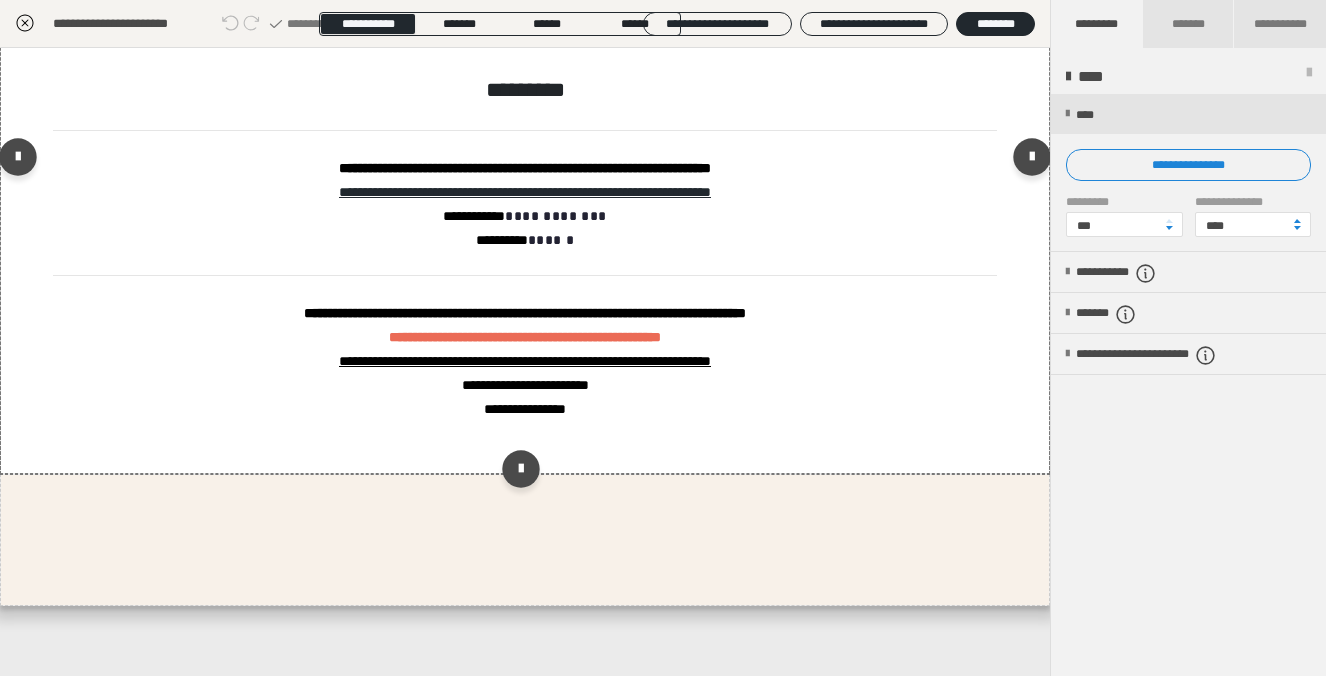 click on "**********" at bounding box center [525, 161] 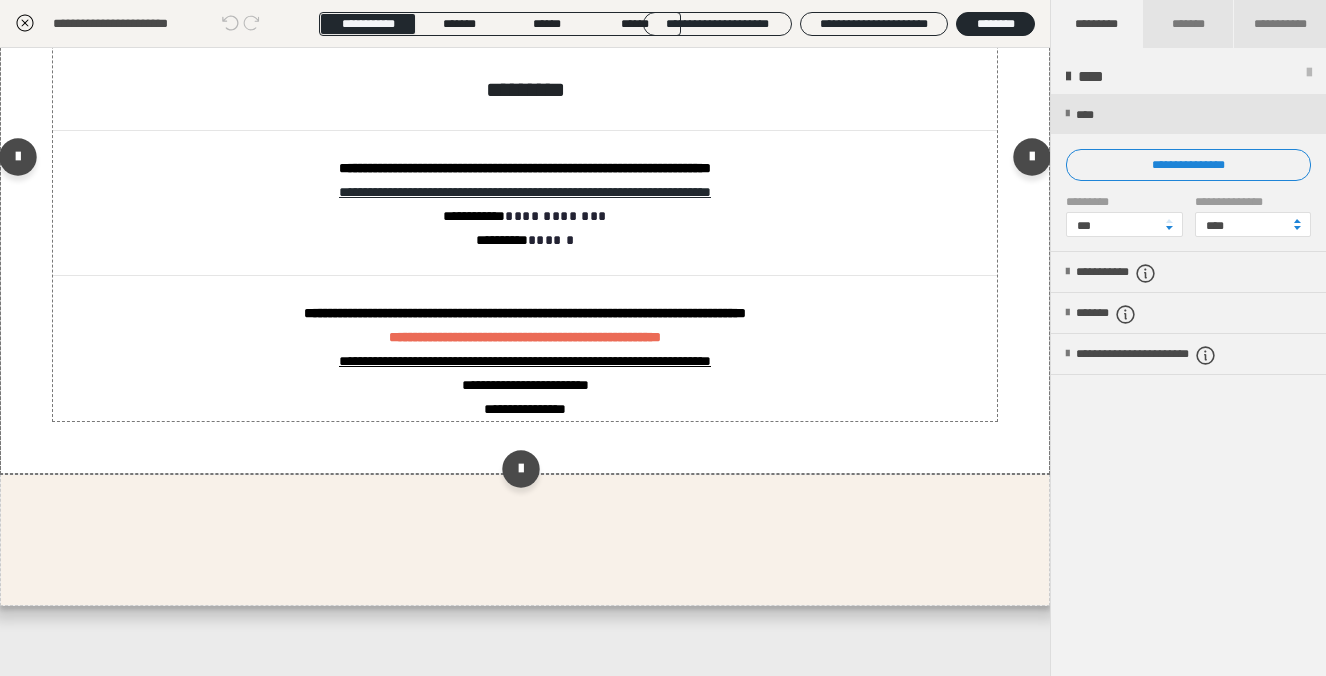 click on "**********" at bounding box center [524, 385] 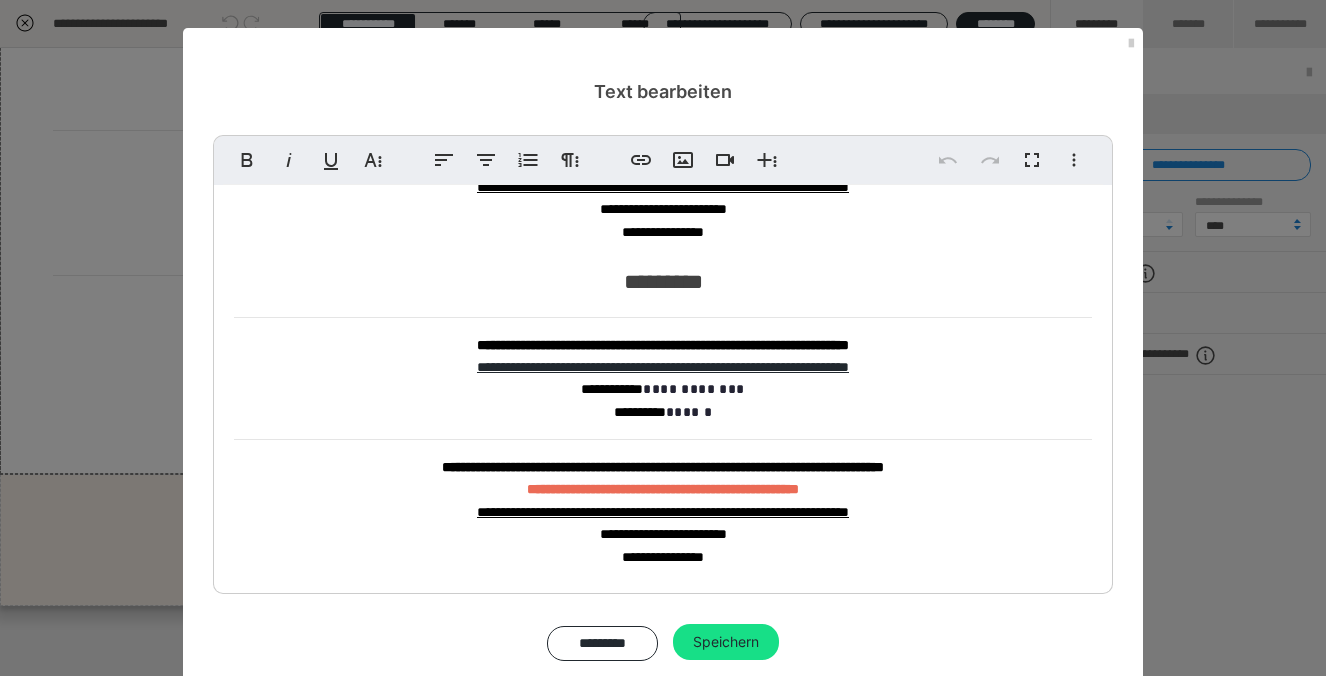 scroll, scrollTop: 105, scrollLeft: 0, axis: vertical 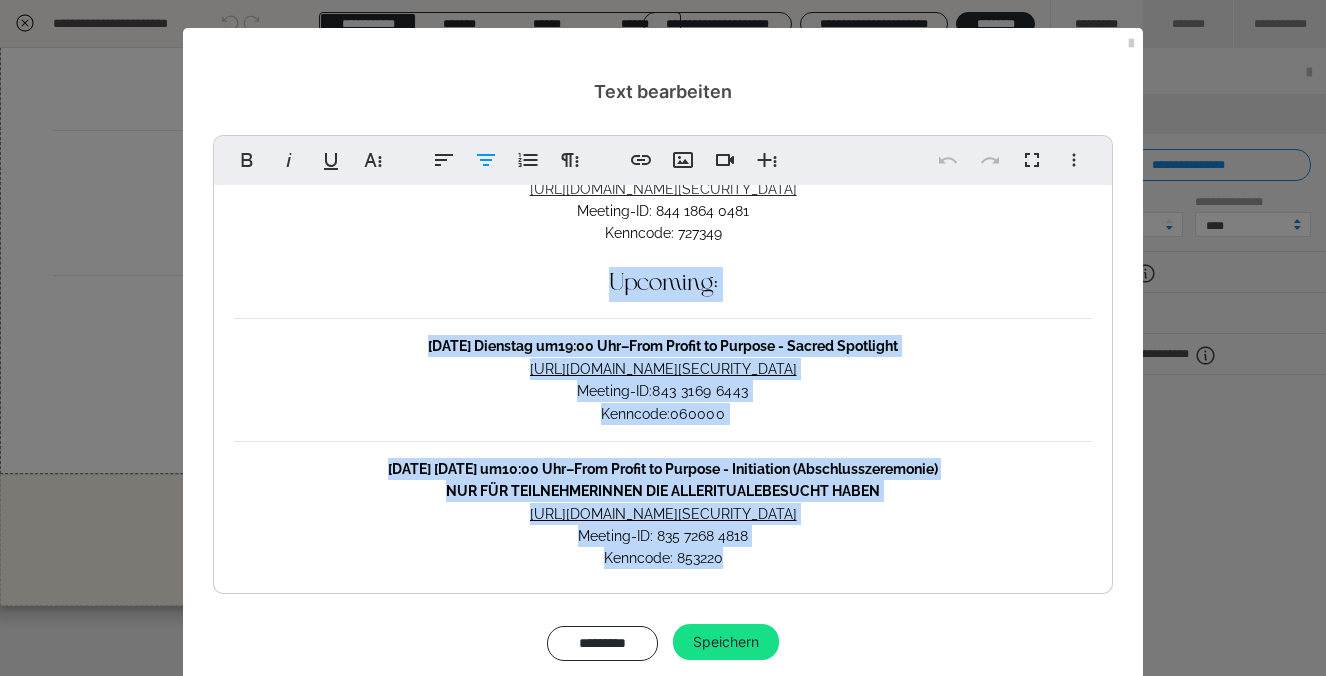 drag, startPoint x: 741, startPoint y: 563, endPoint x: 554, endPoint y: 308, distance: 316.2183 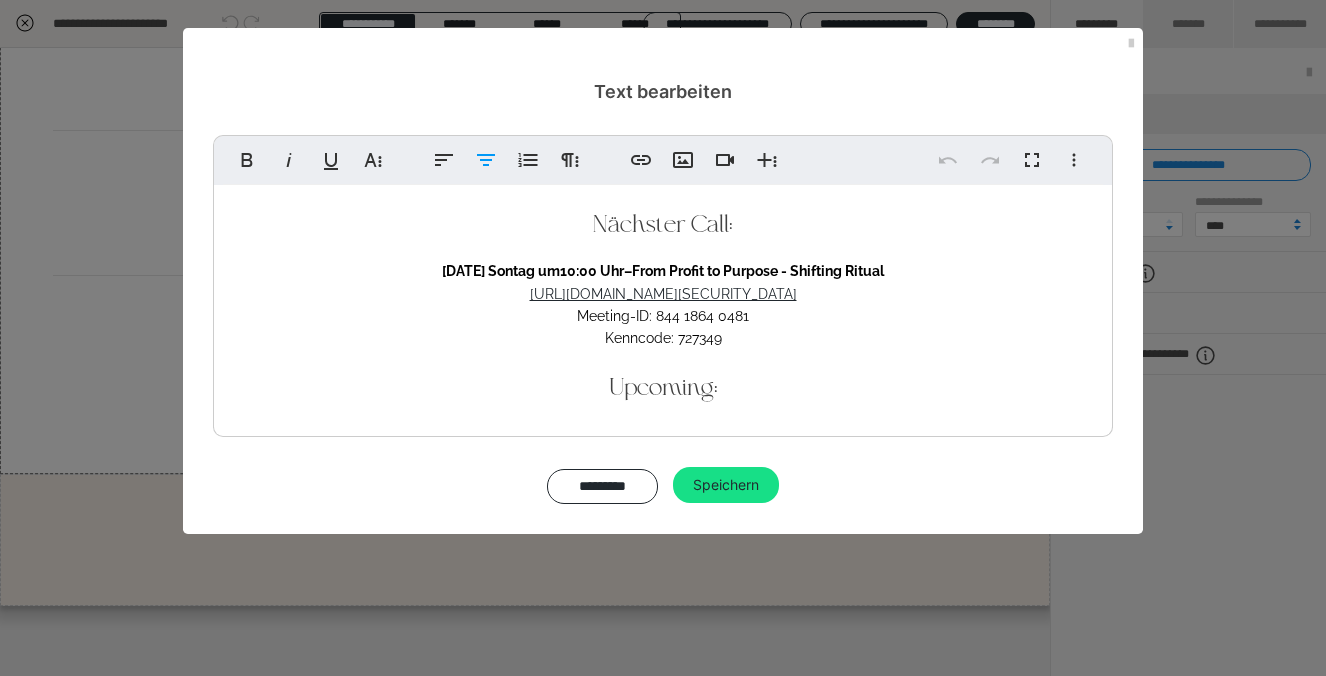 scroll, scrollTop: 0, scrollLeft: 0, axis: both 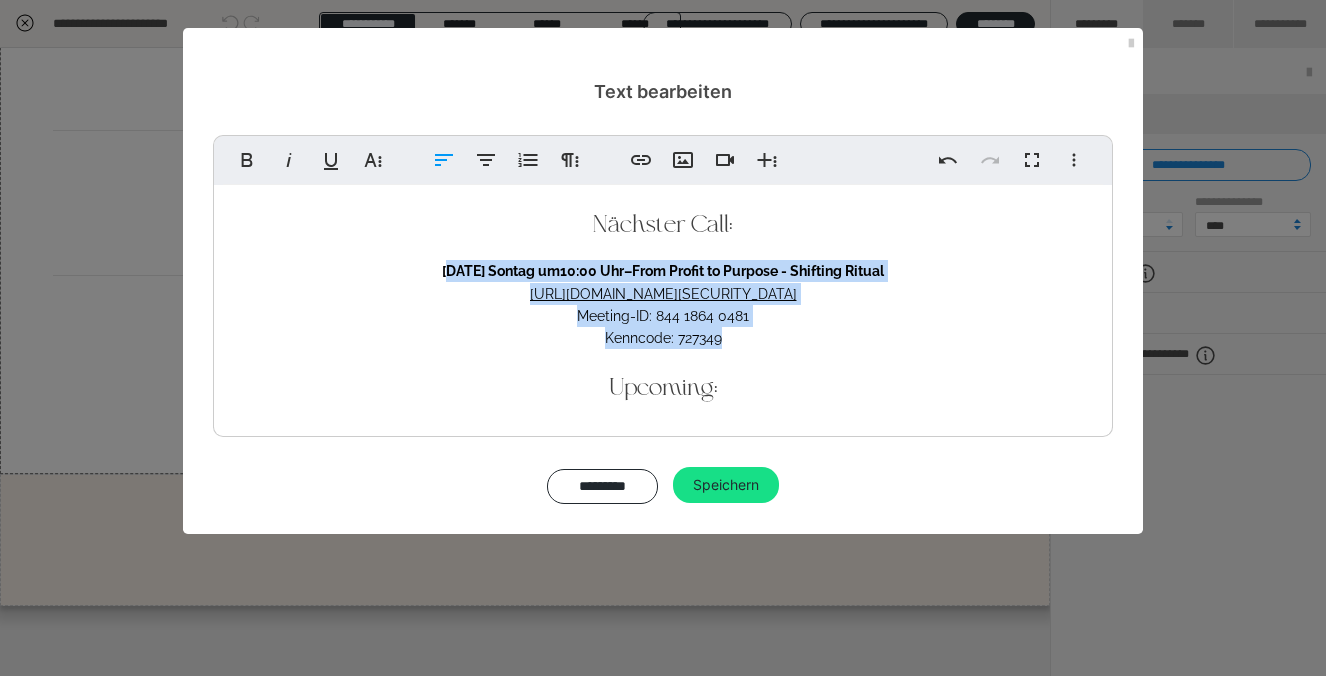 drag, startPoint x: 742, startPoint y: 331, endPoint x: 434, endPoint y: 270, distance: 313.98248 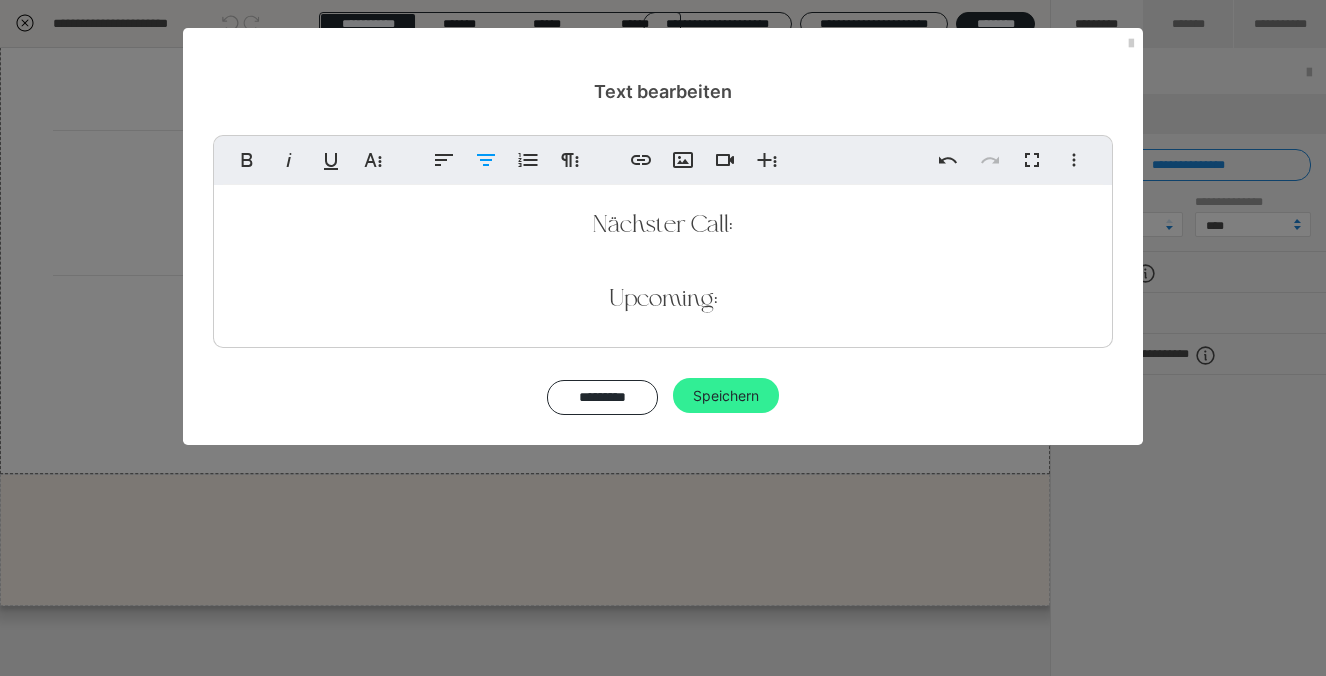 click on "Speichern" at bounding box center (726, 396) 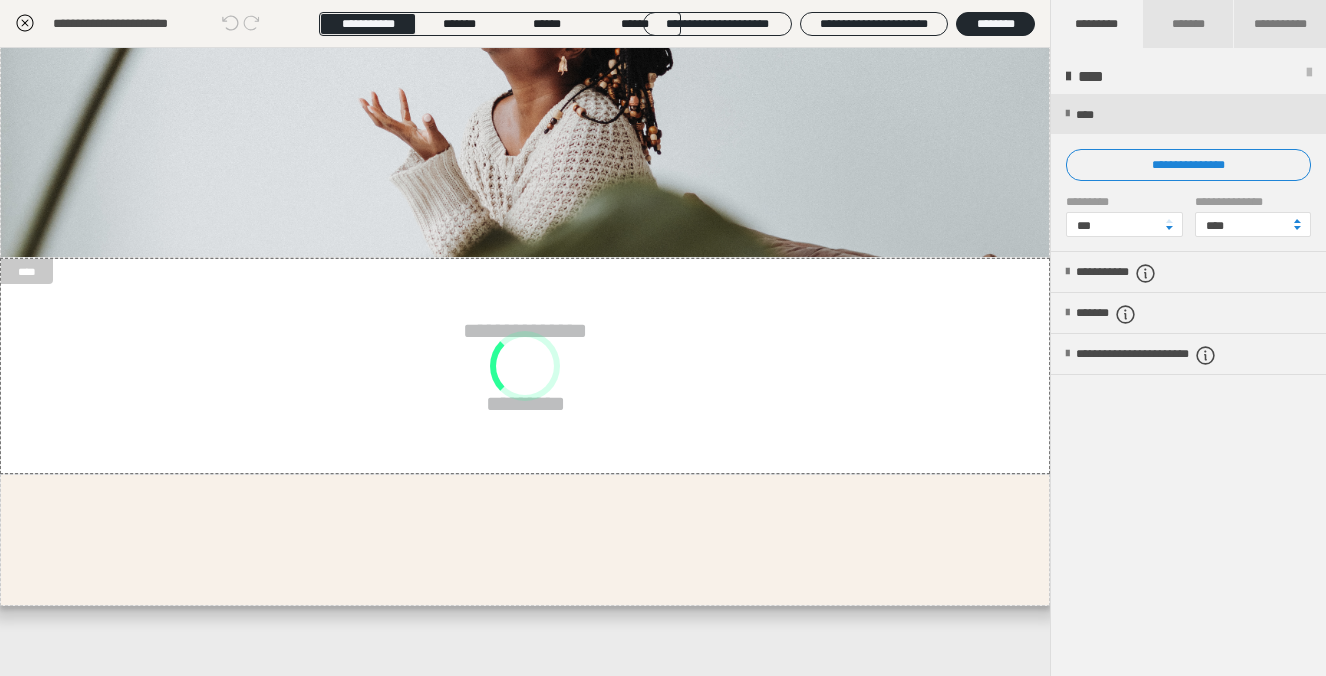 scroll, scrollTop: 178, scrollLeft: 0, axis: vertical 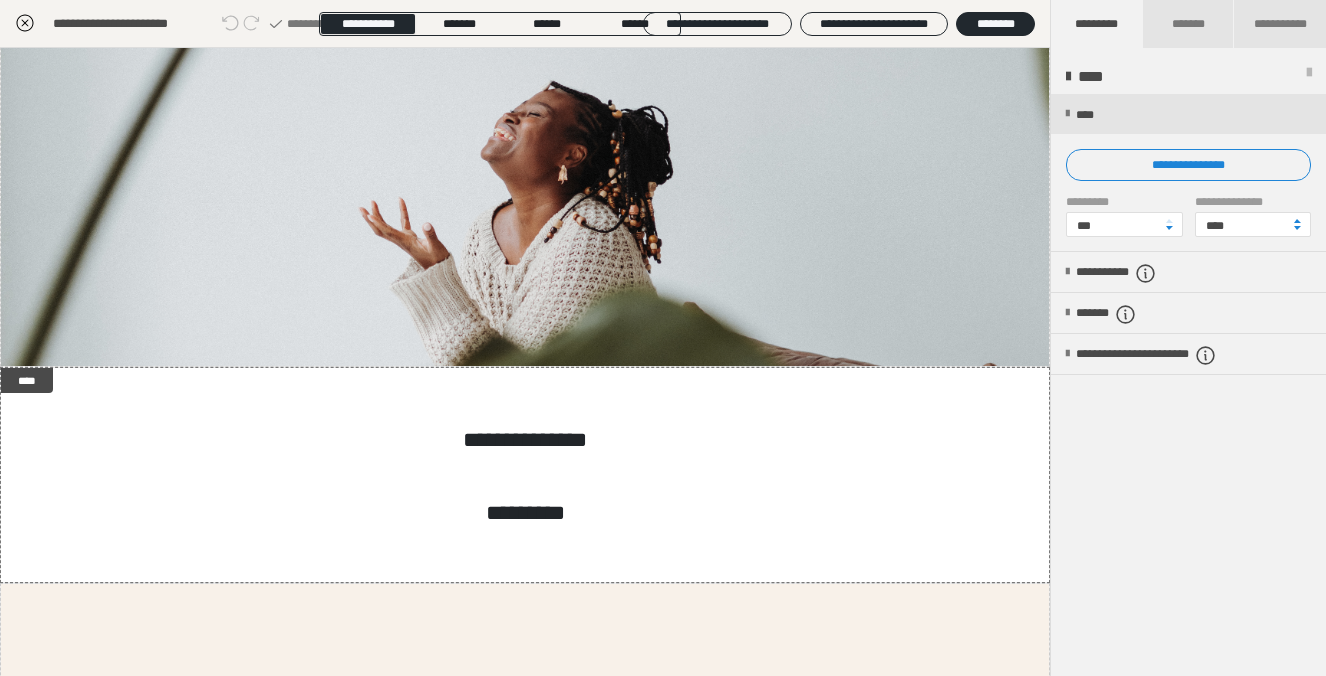 click 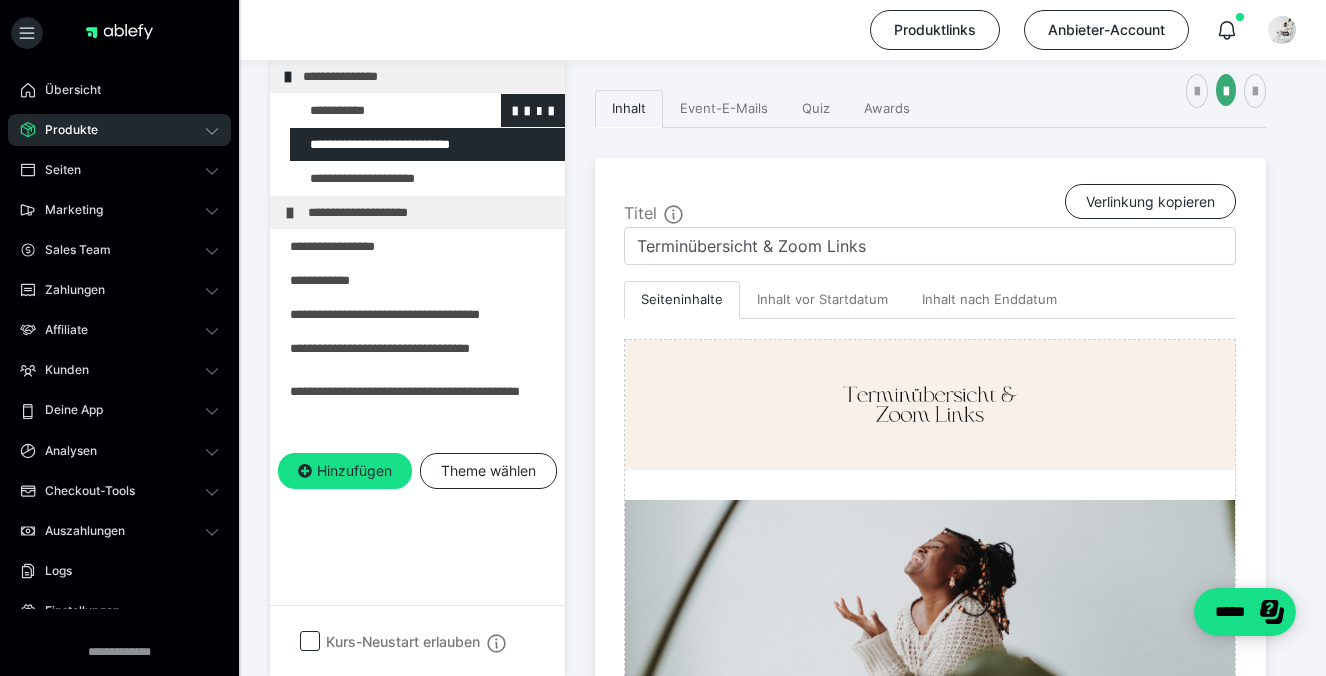 click at bounding box center (375, 110) 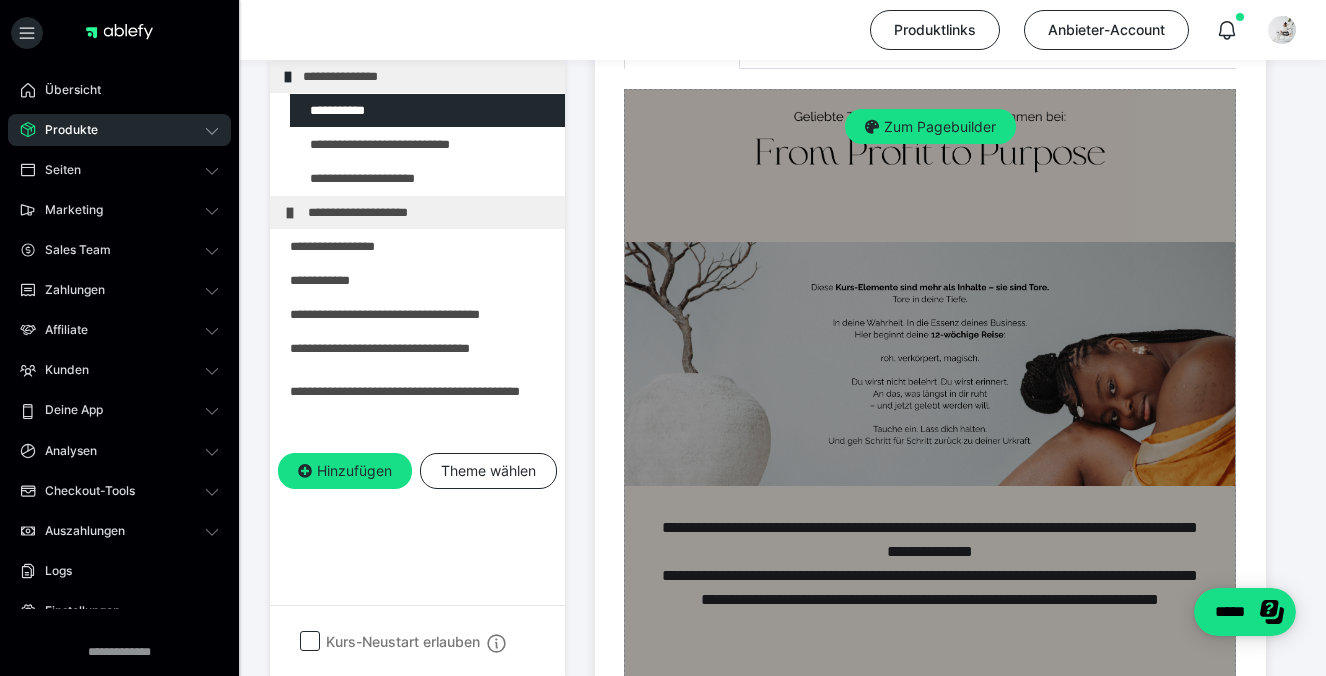 scroll, scrollTop: 121, scrollLeft: 0, axis: vertical 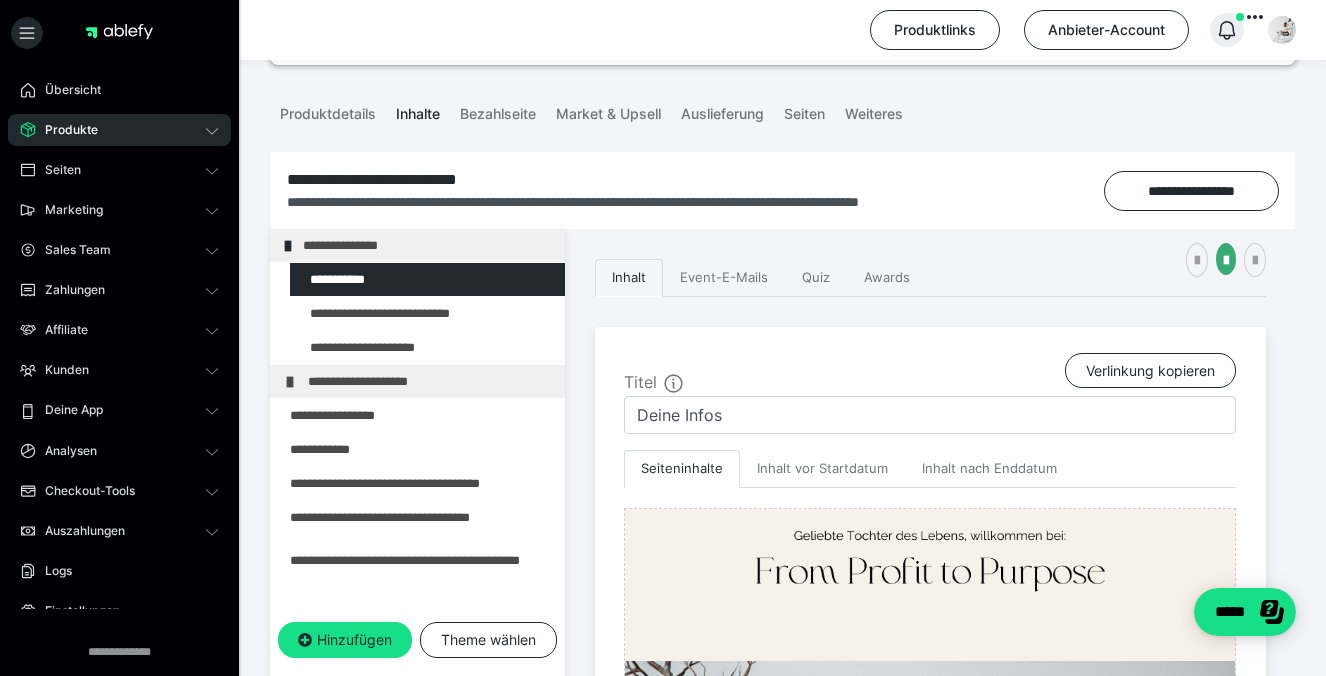 click 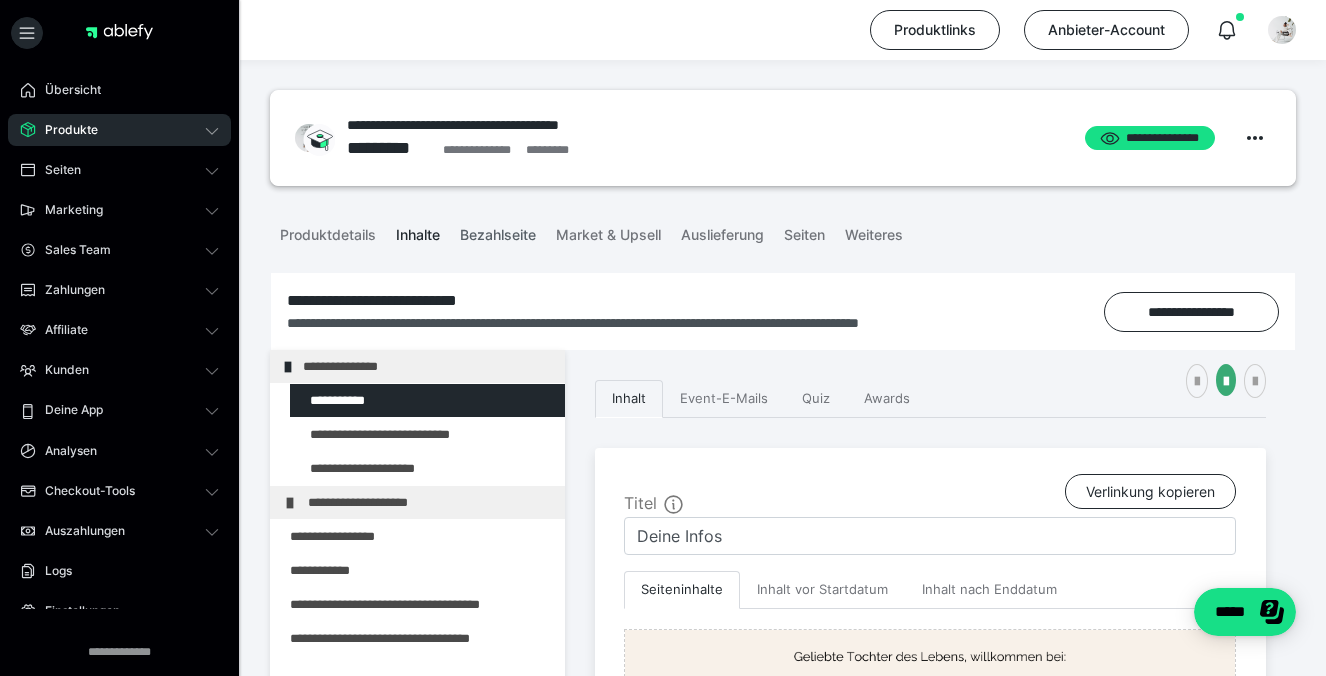 click on "Bezahlseite" at bounding box center [498, 231] 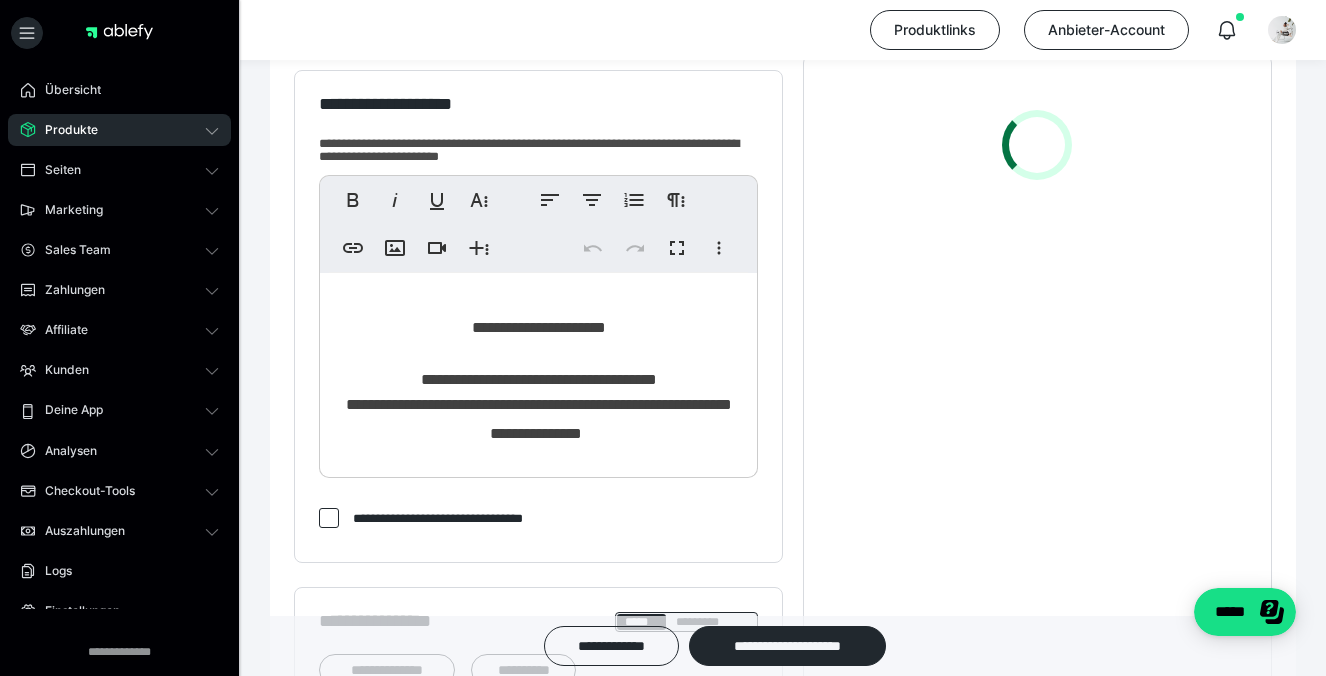 scroll, scrollTop: 519, scrollLeft: 0, axis: vertical 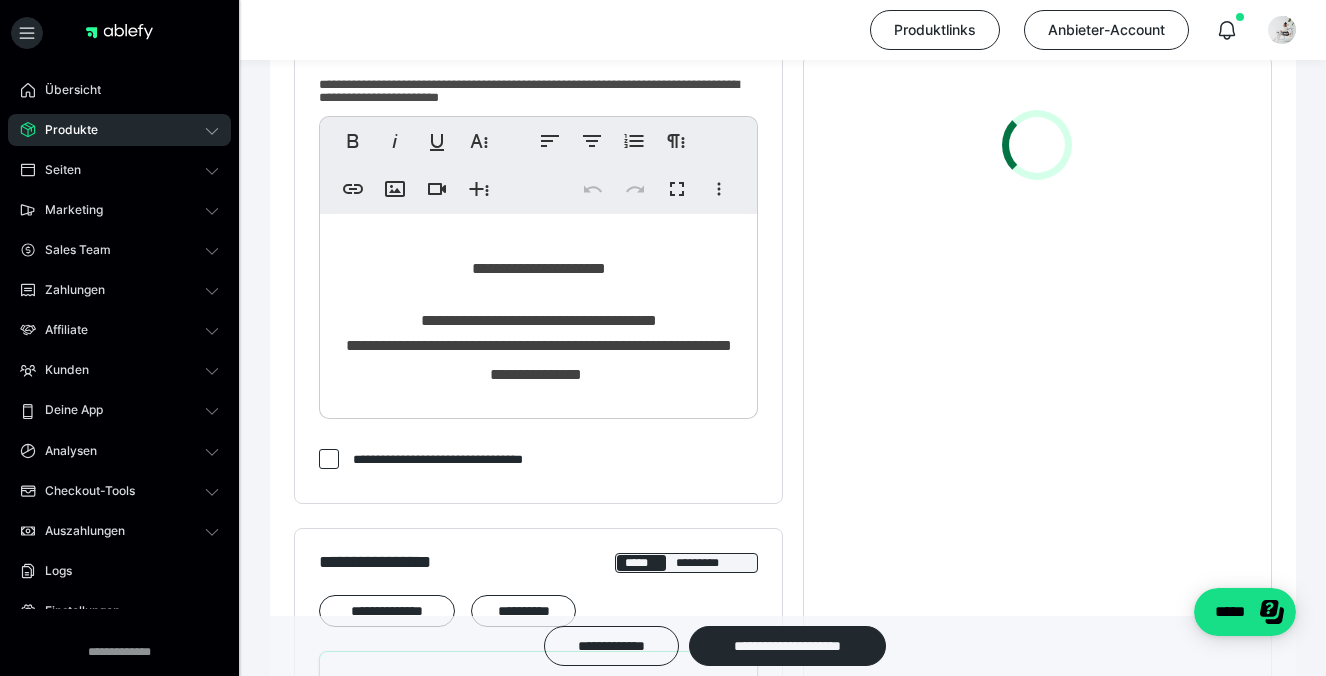 click on "**********" at bounding box center (539, 360) 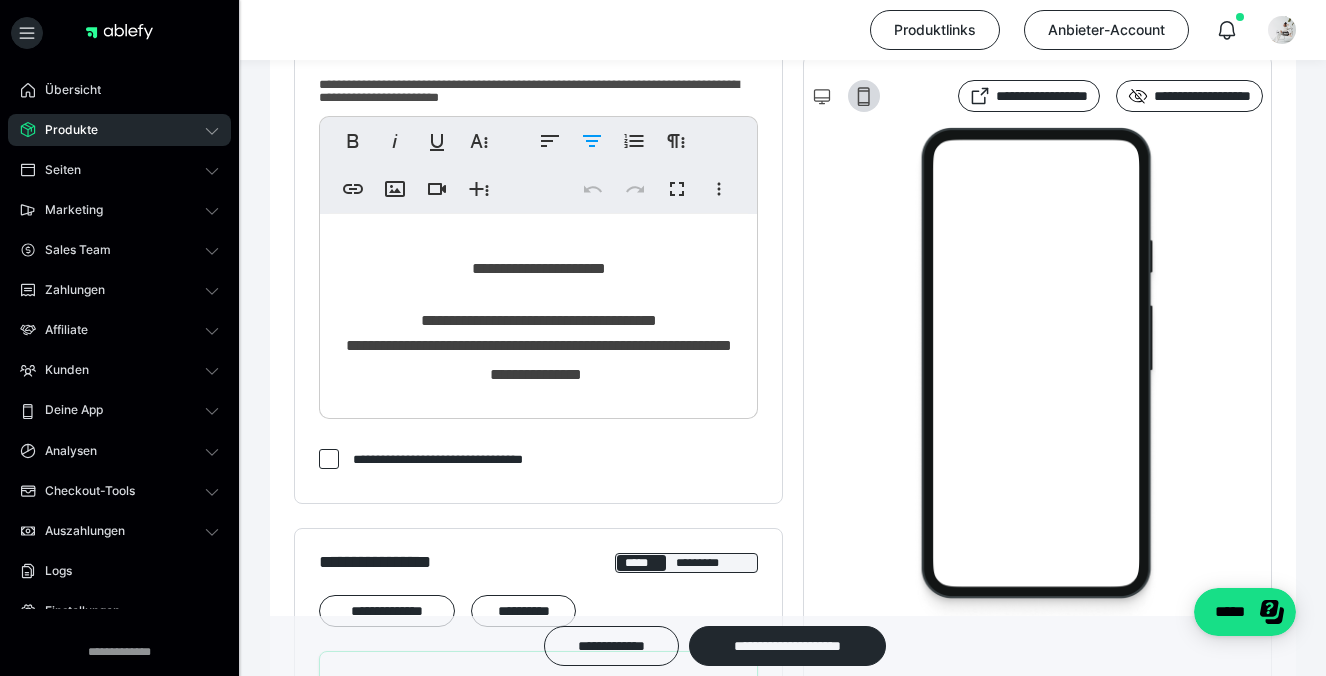click on "**********" at bounding box center (538, 361) 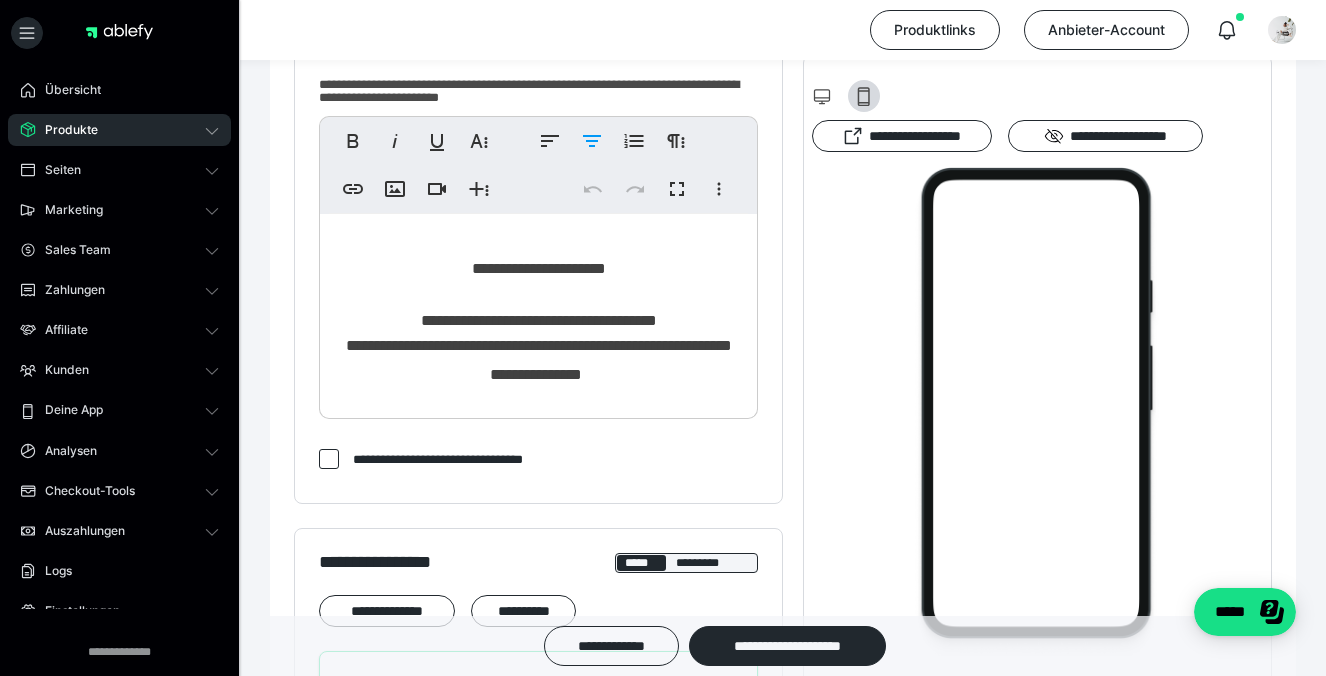 click on "**********" at bounding box center (538, 361) 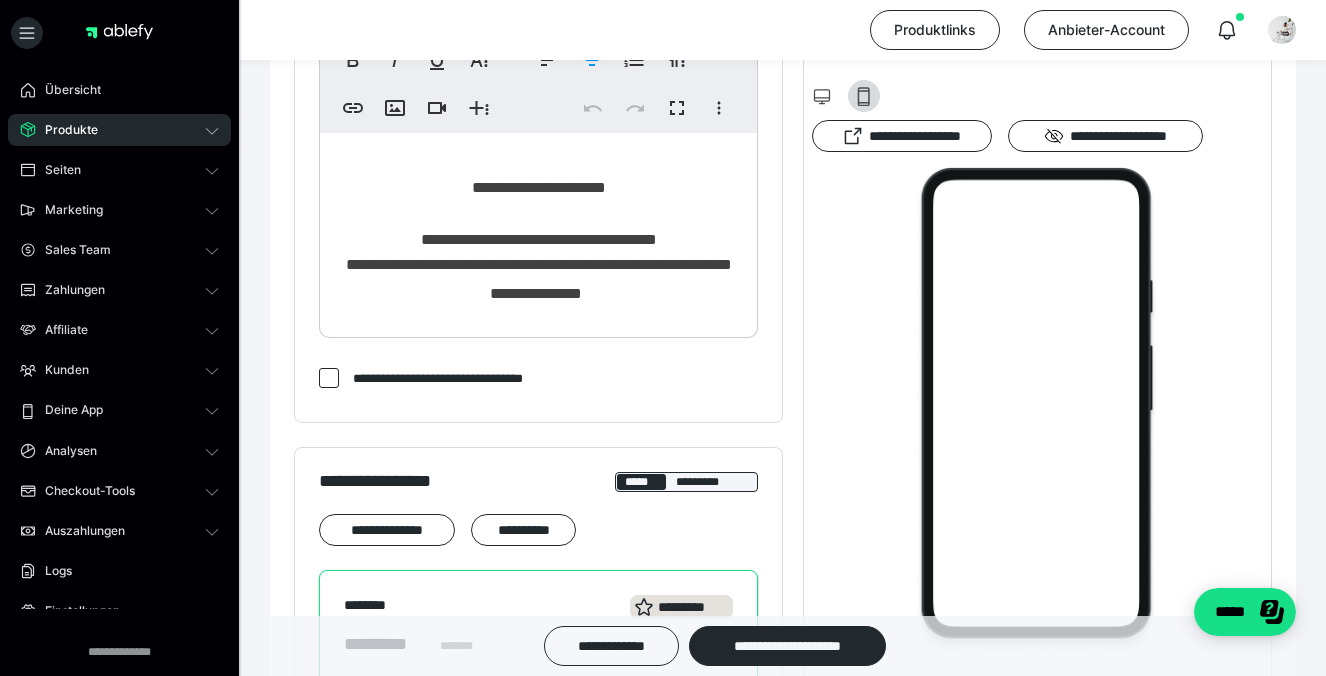scroll, scrollTop: 601, scrollLeft: 0, axis: vertical 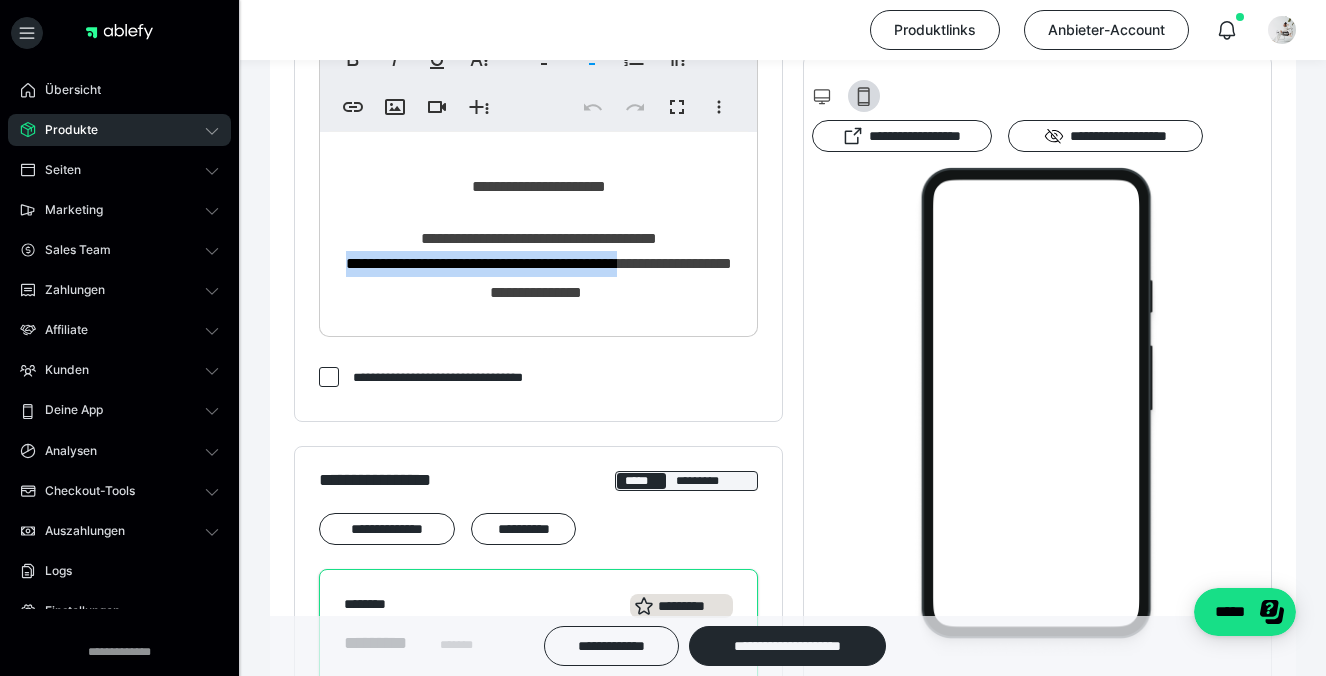 drag, startPoint x: 709, startPoint y: 262, endPoint x: 276, endPoint y: 265, distance: 433.0104 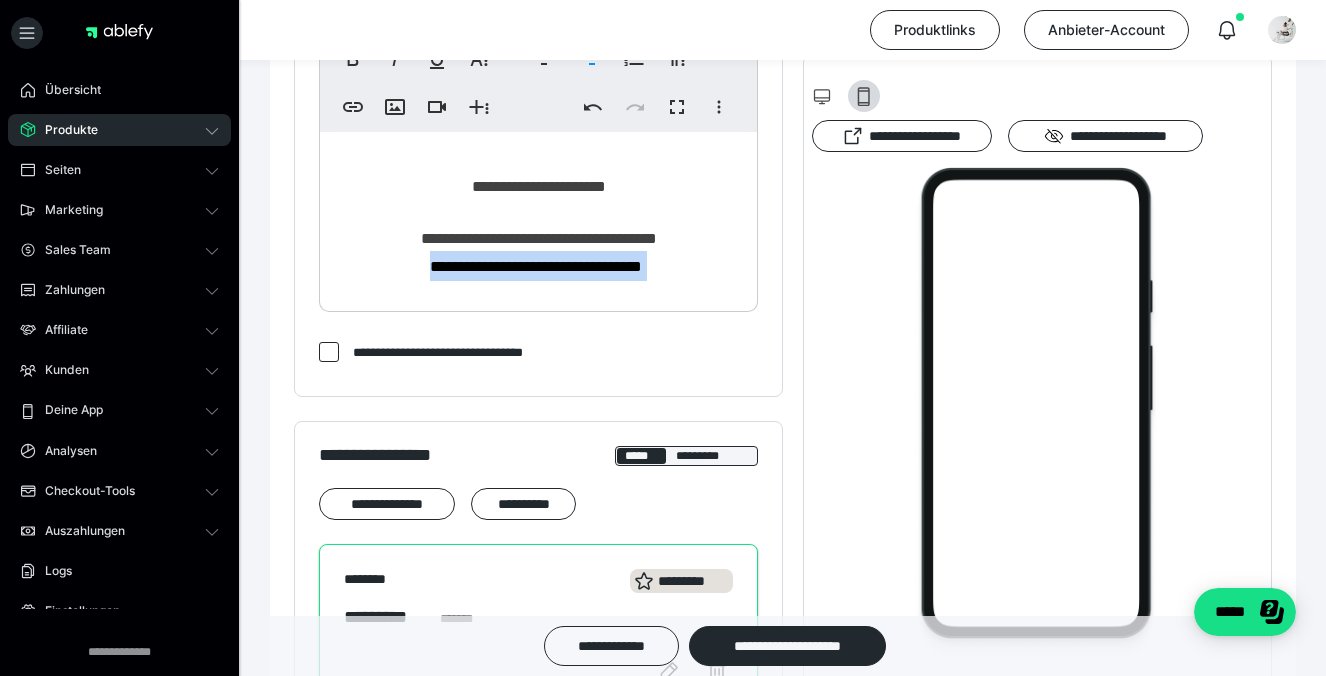 drag, startPoint x: 684, startPoint y: 265, endPoint x: 391, endPoint y: 263, distance: 293.00684 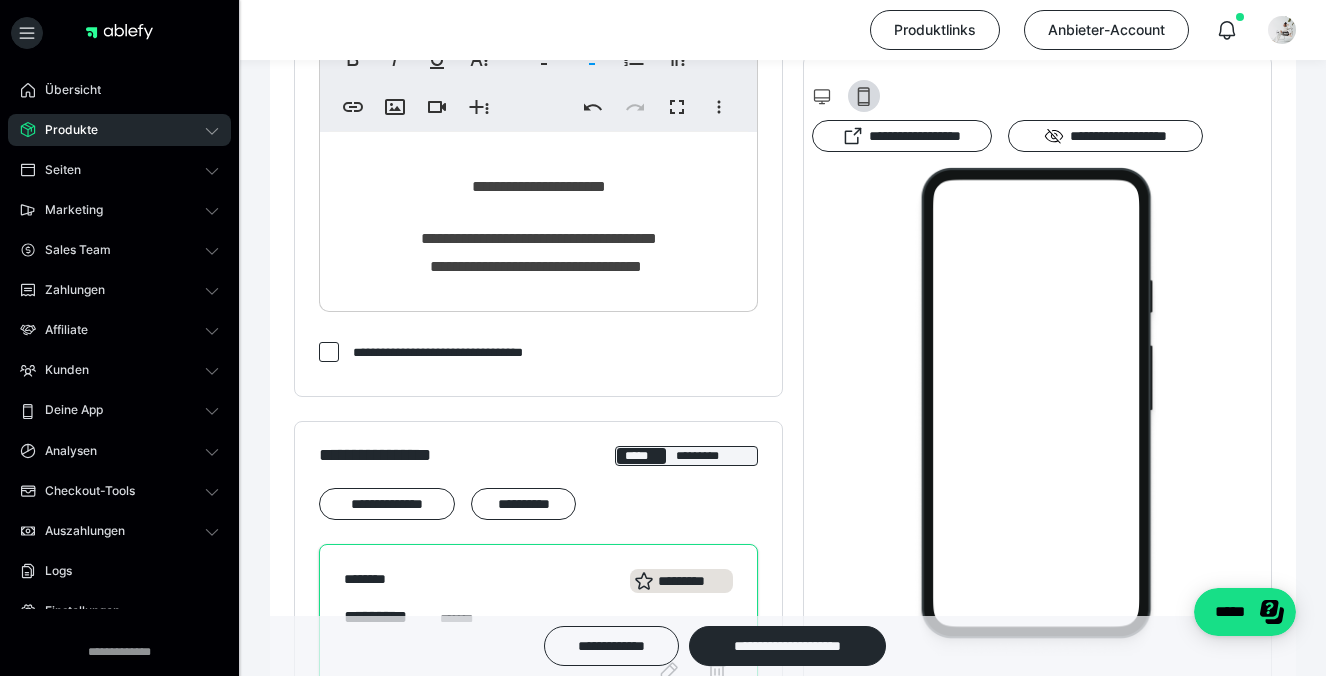 type 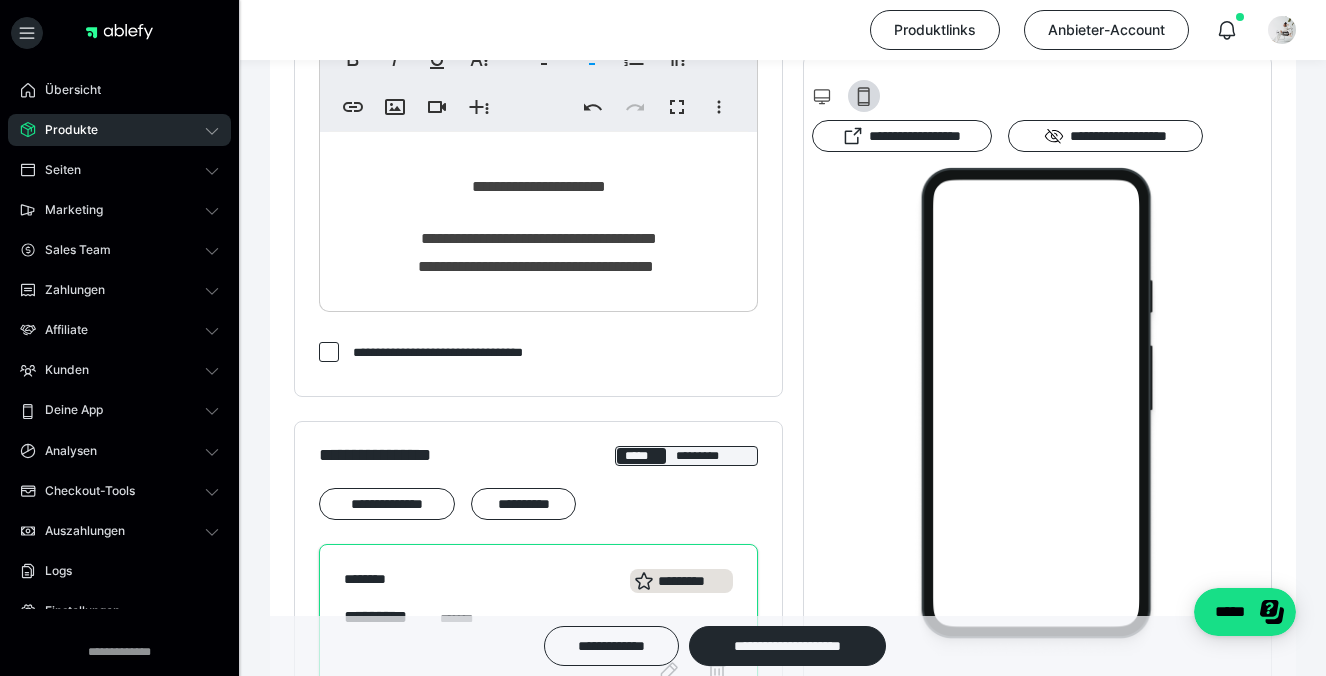 click on "**********" at bounding box center [536, 266] 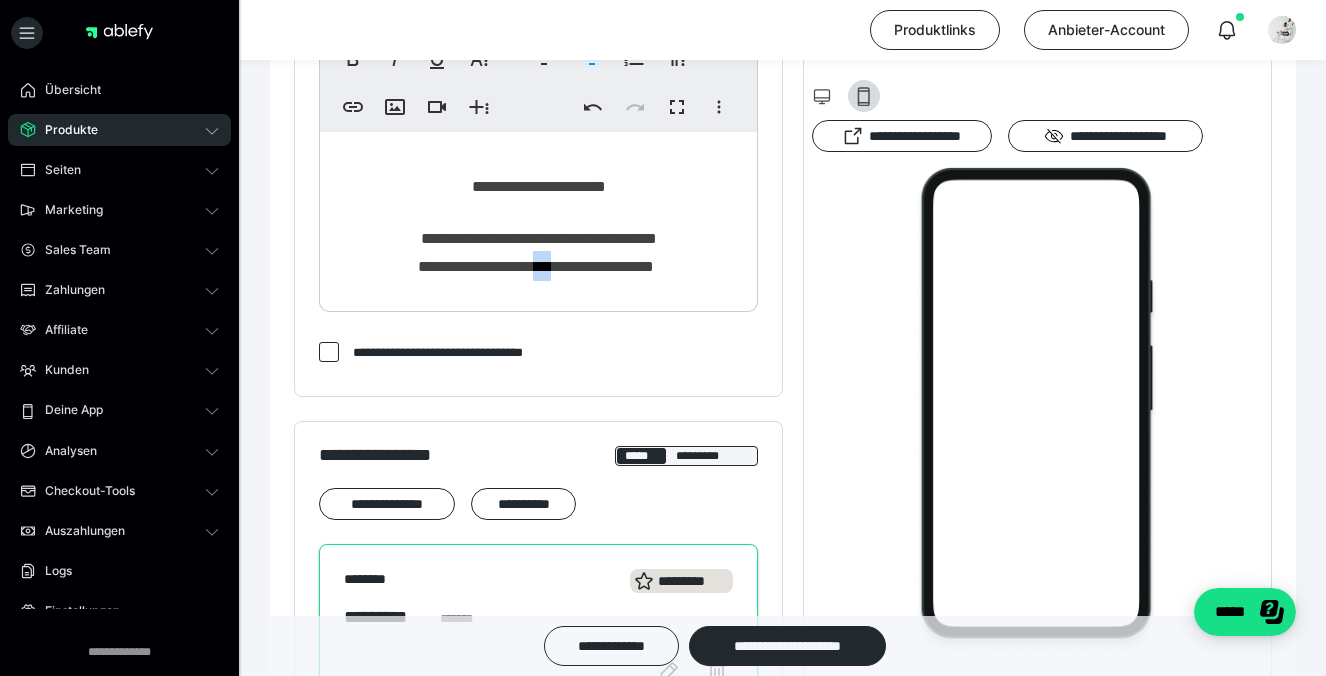 click on "**********" at bounding box center [536, 266] 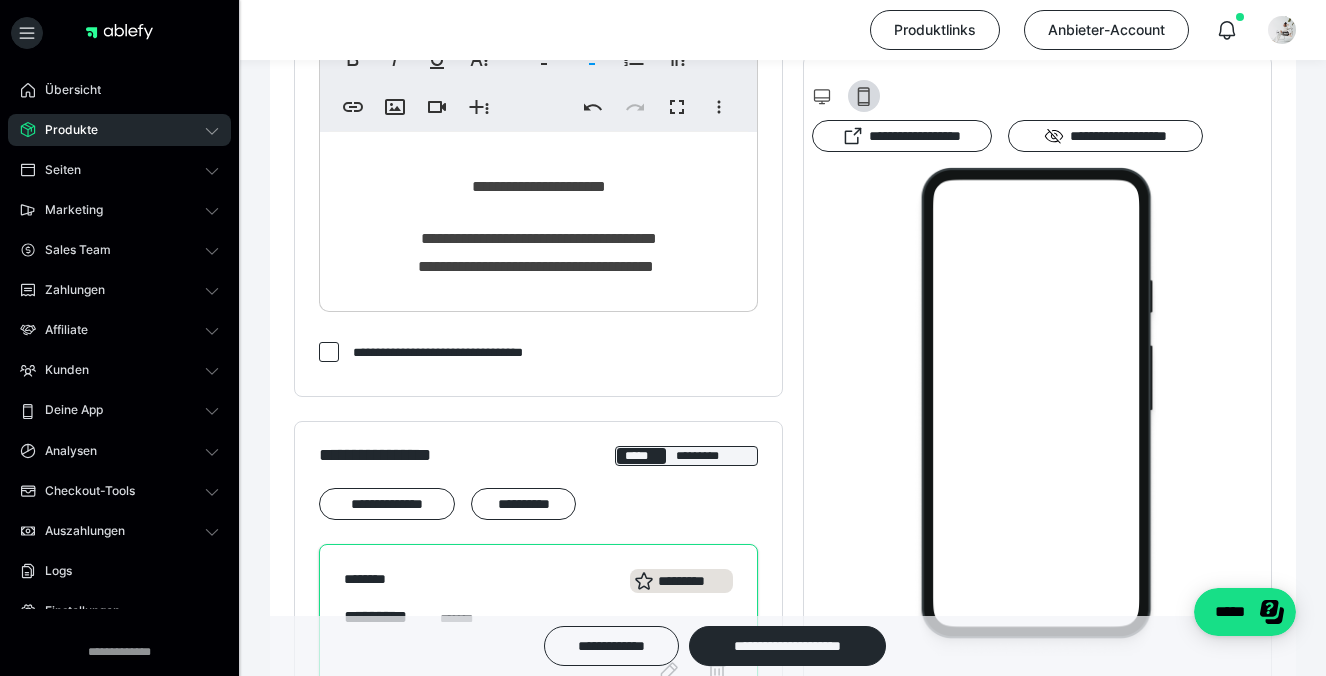 click on "**********" at bounding box center (538, 266) 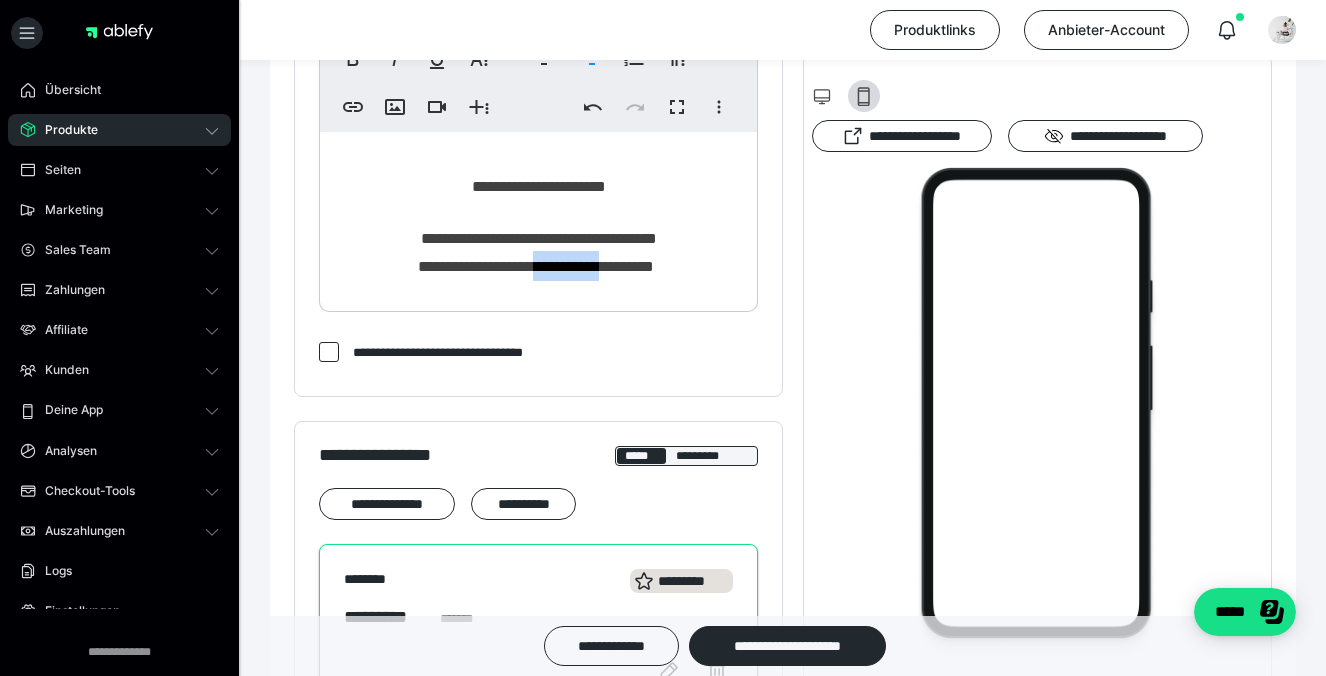drag, startPoint x: 534, startPoint y: 264, endPoint x: 630, endPoint y: 261, distance: 96.04687 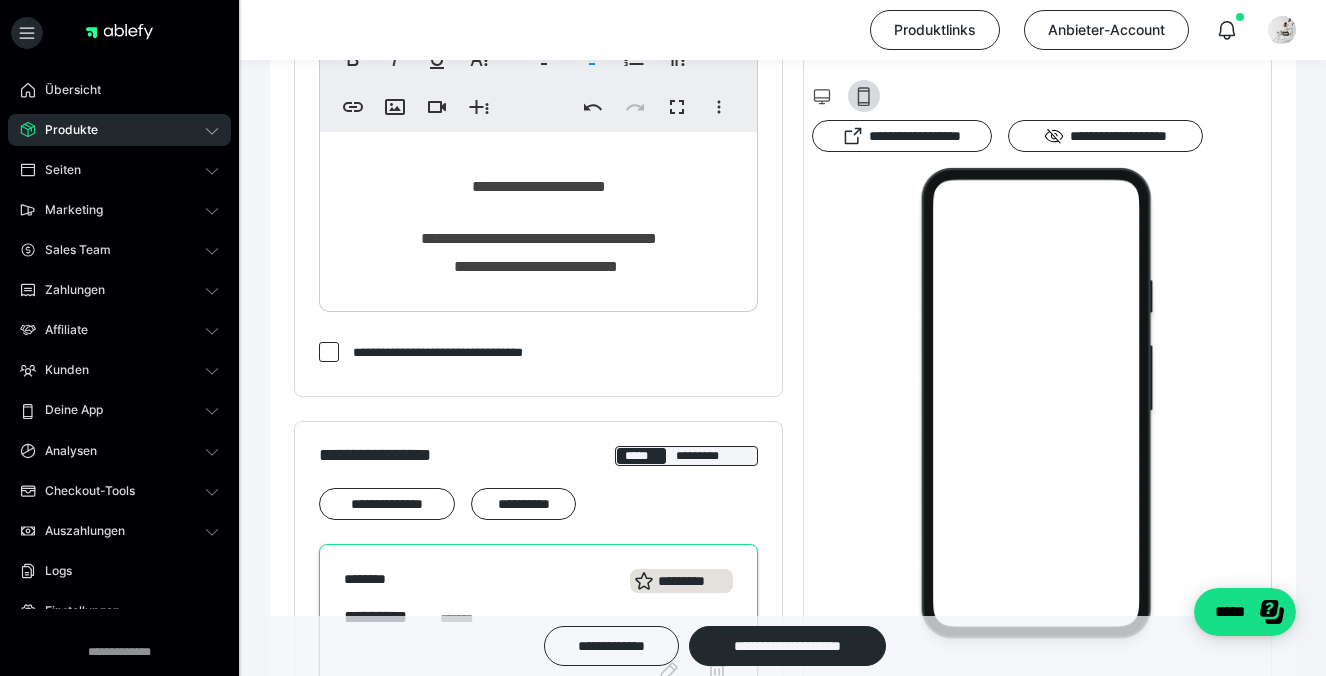 click on "**********" at bounding box center [538, 266] 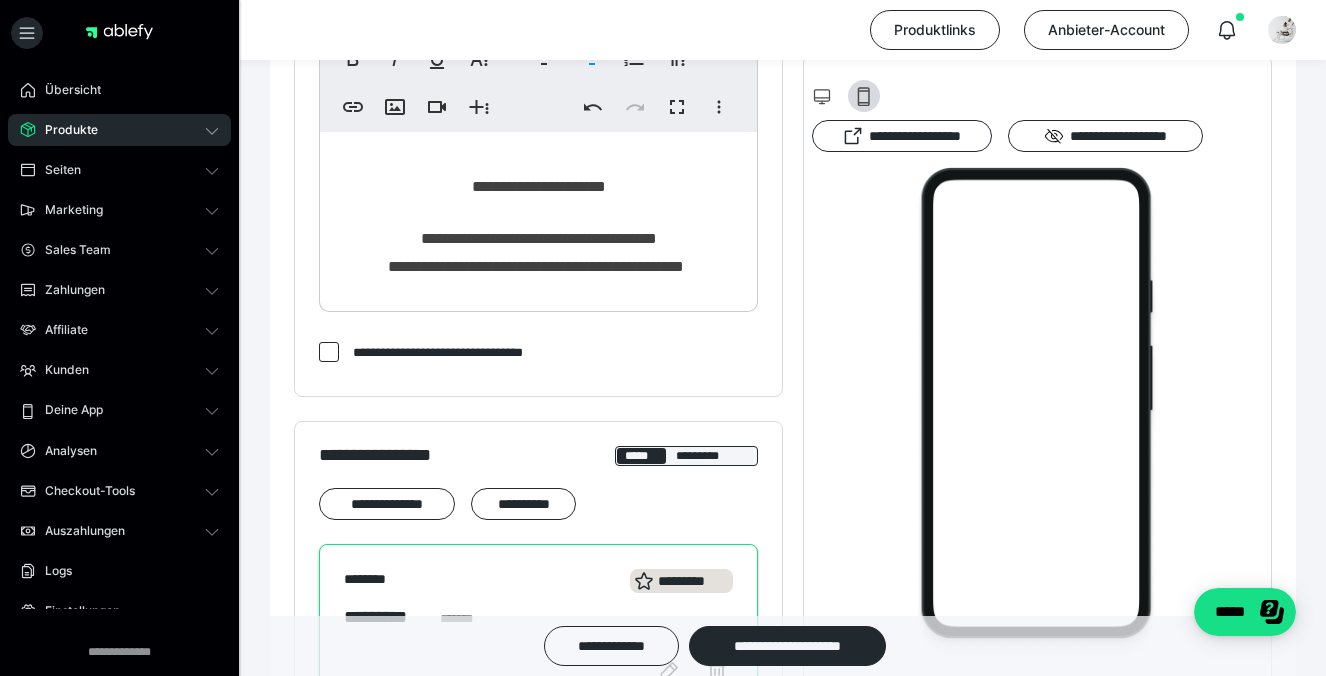 click on "**********" at bounding box center [536, 266] 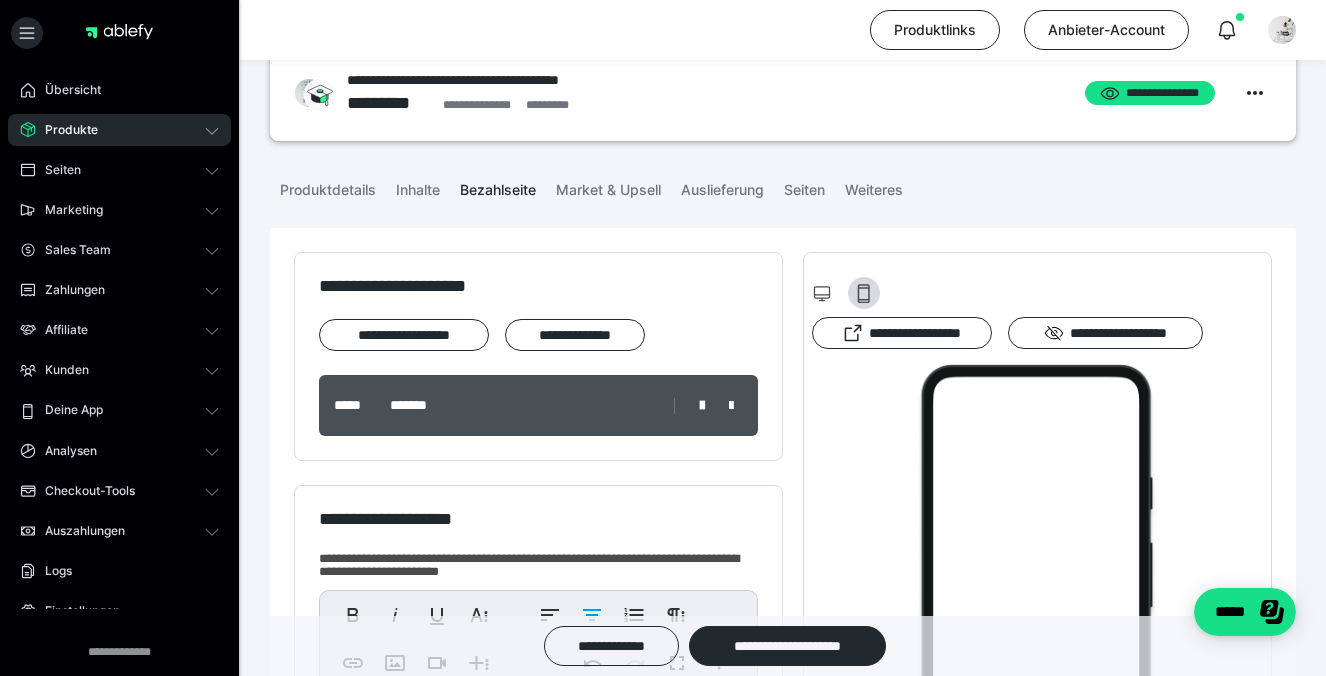 scroll, scrollTop: 31, scrollLeft: 0, axis: vertical 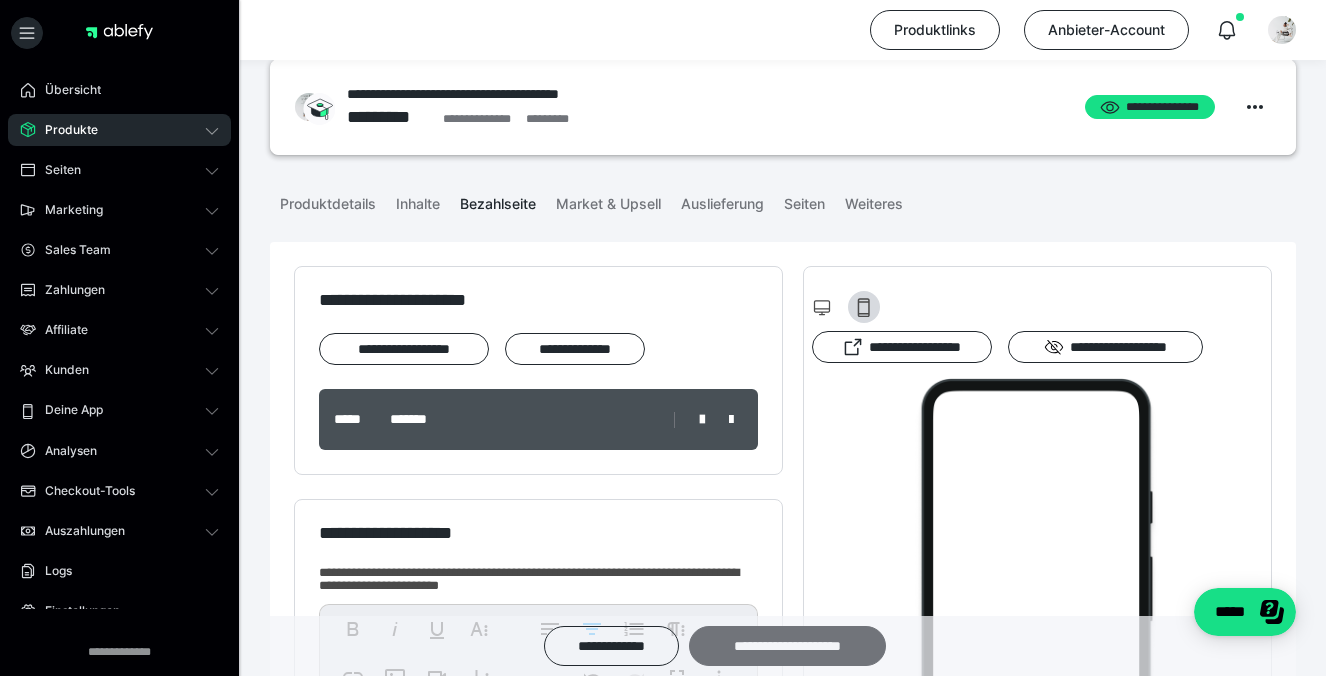 click on "**********" at bounding box center (787, 646) 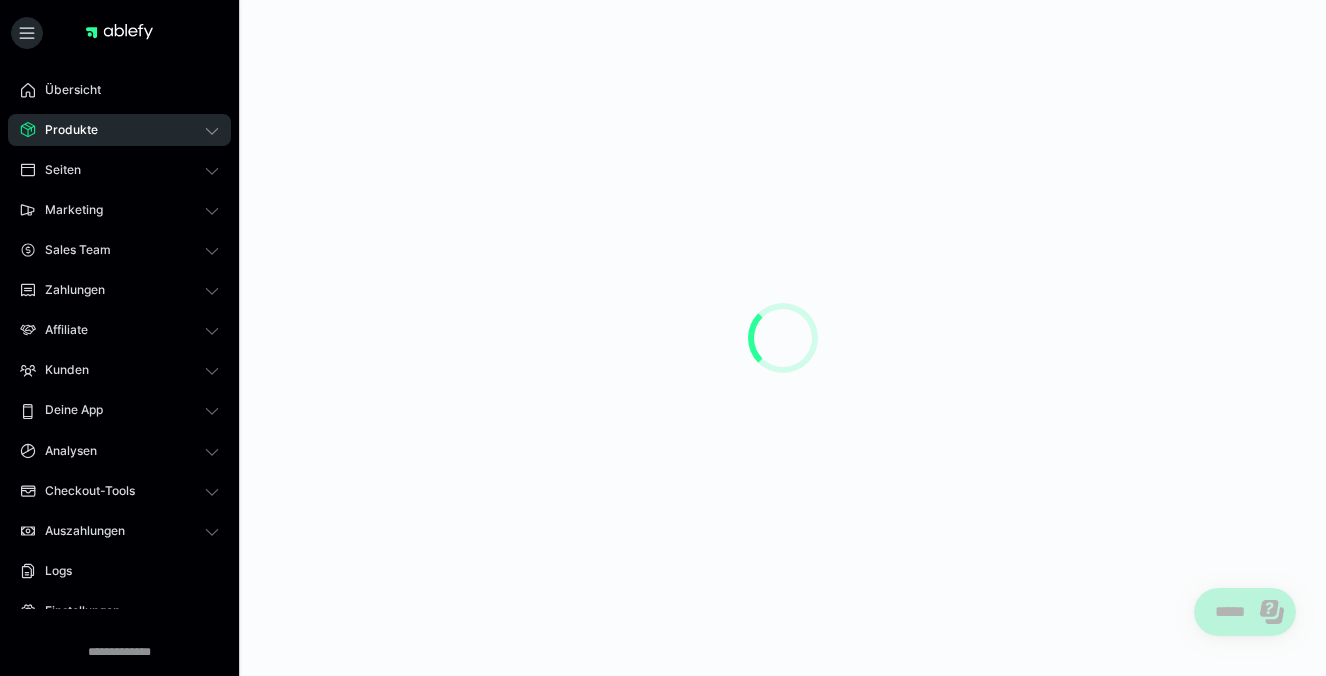 scroll, scrollTop: 0, scrollLeft: 0, axis: both 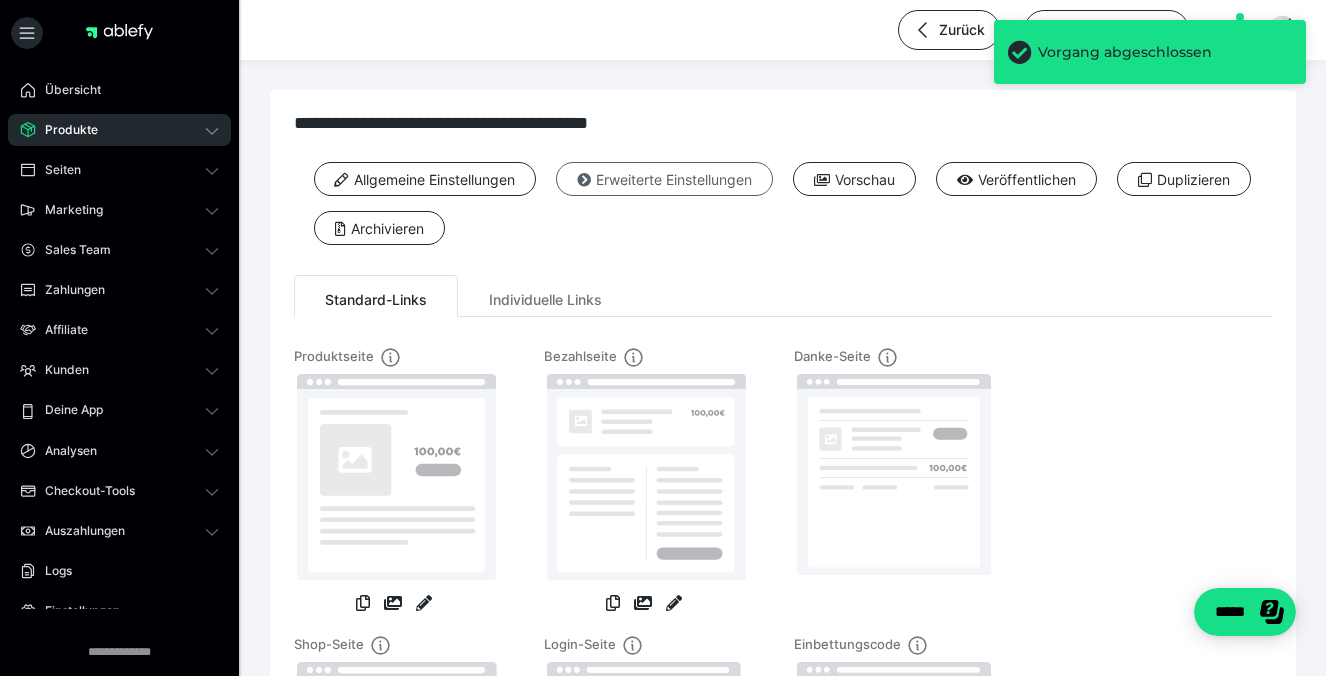 click on "Erweiterte Einstellungen" at bounding box center (664, 179) 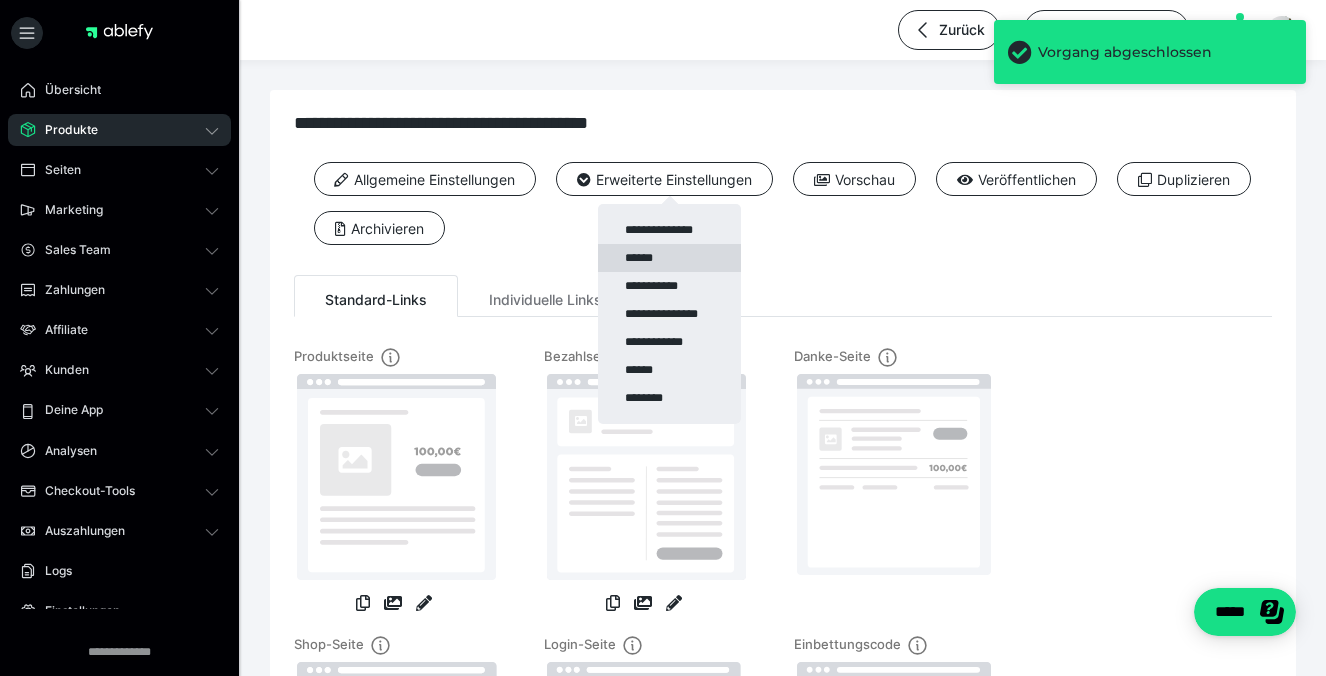 click on "******" at bounding box center [669, 258] 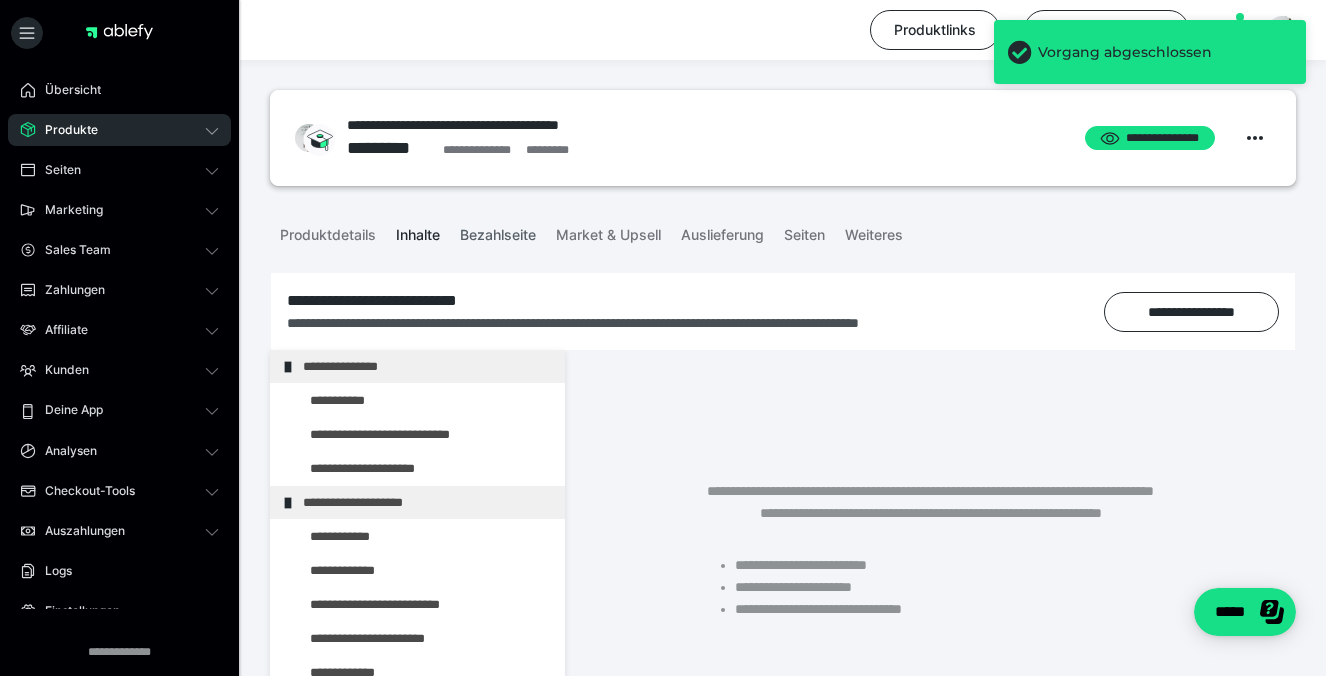click on "Bezahlseite" at bounding box center (498, 231) 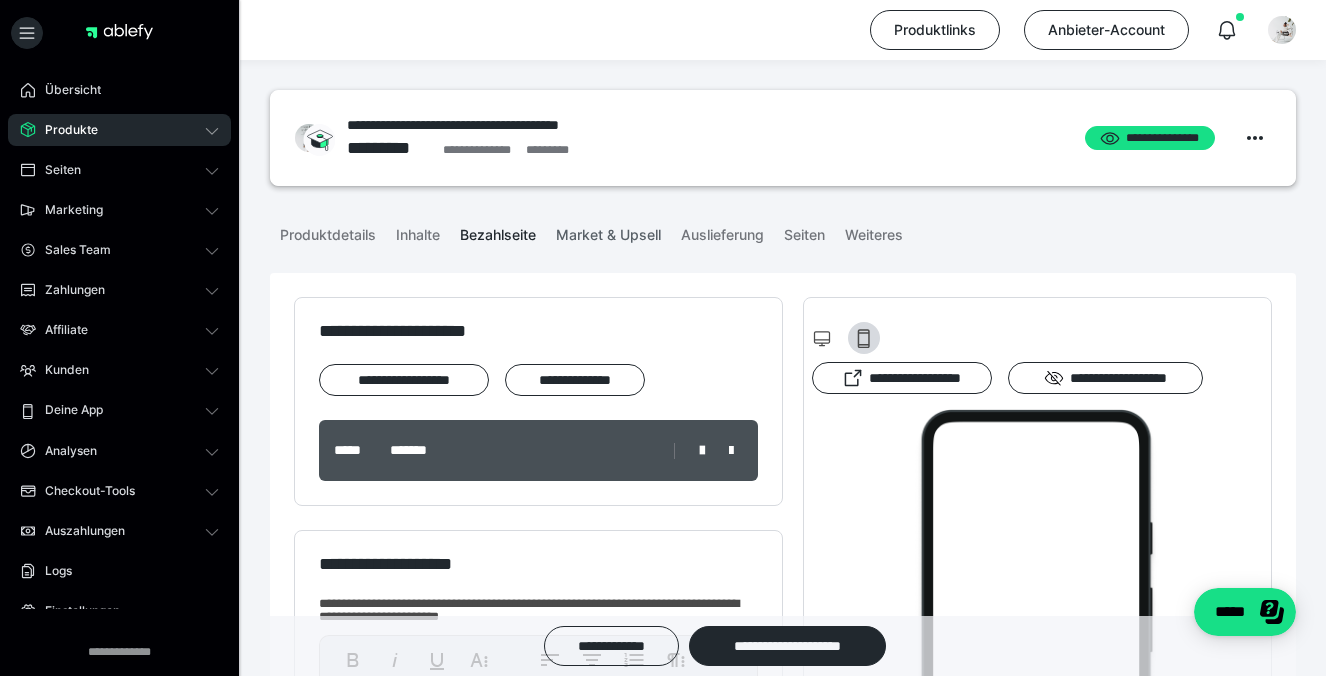 scroll, scrollTop: 0, scrollLeft: 0, axis: both 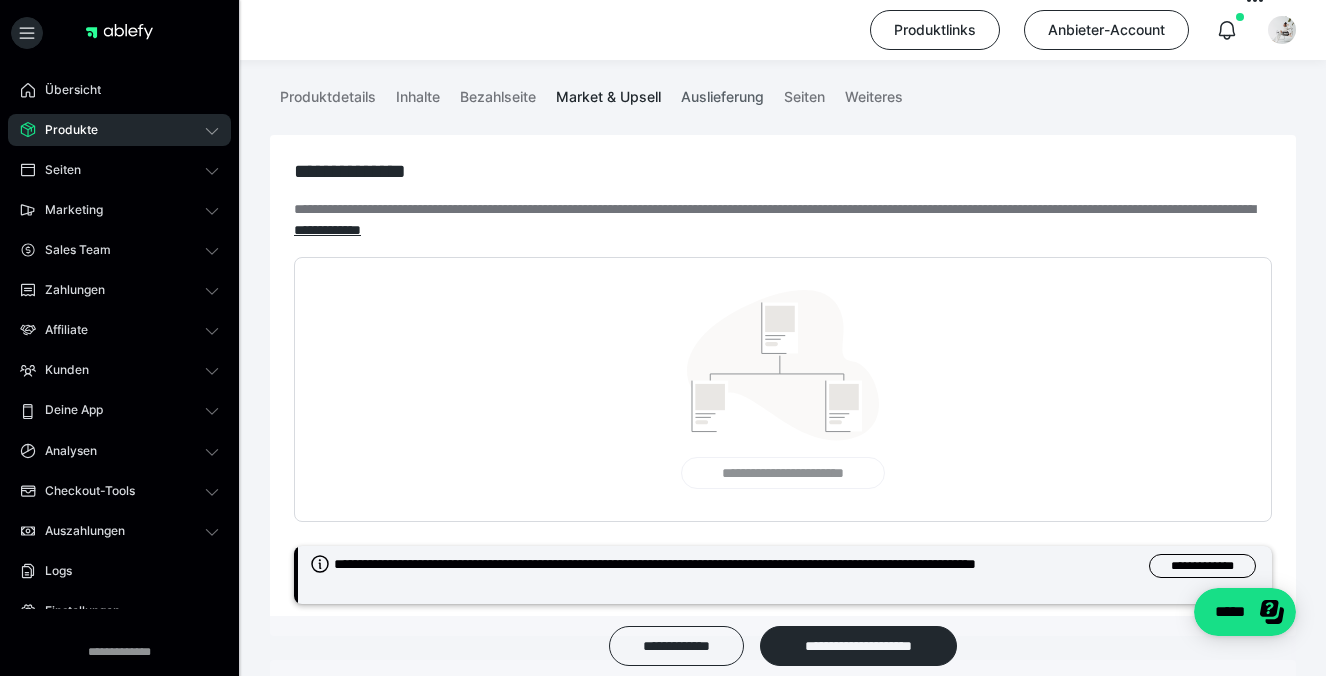 click on "Auslieferung" at bounding box center (722, 93) 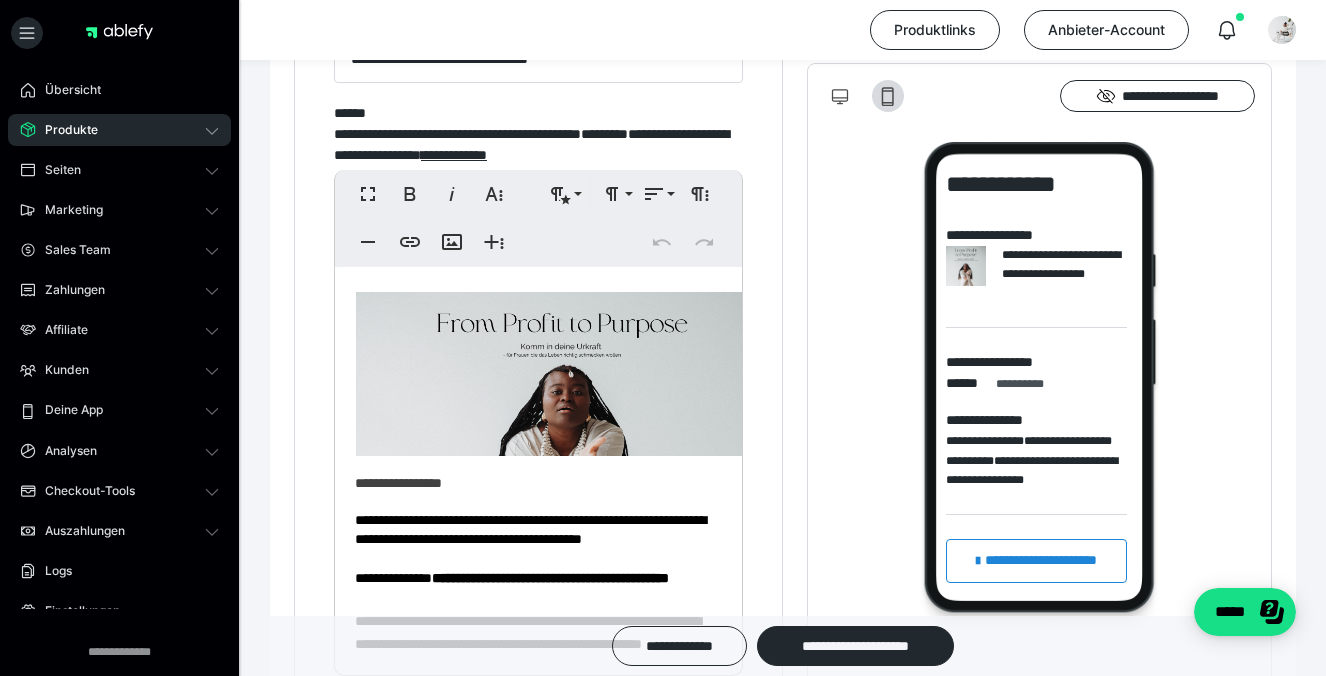 scroll, scrollTop: 1154, scrollLeft: 0, axis: vertical 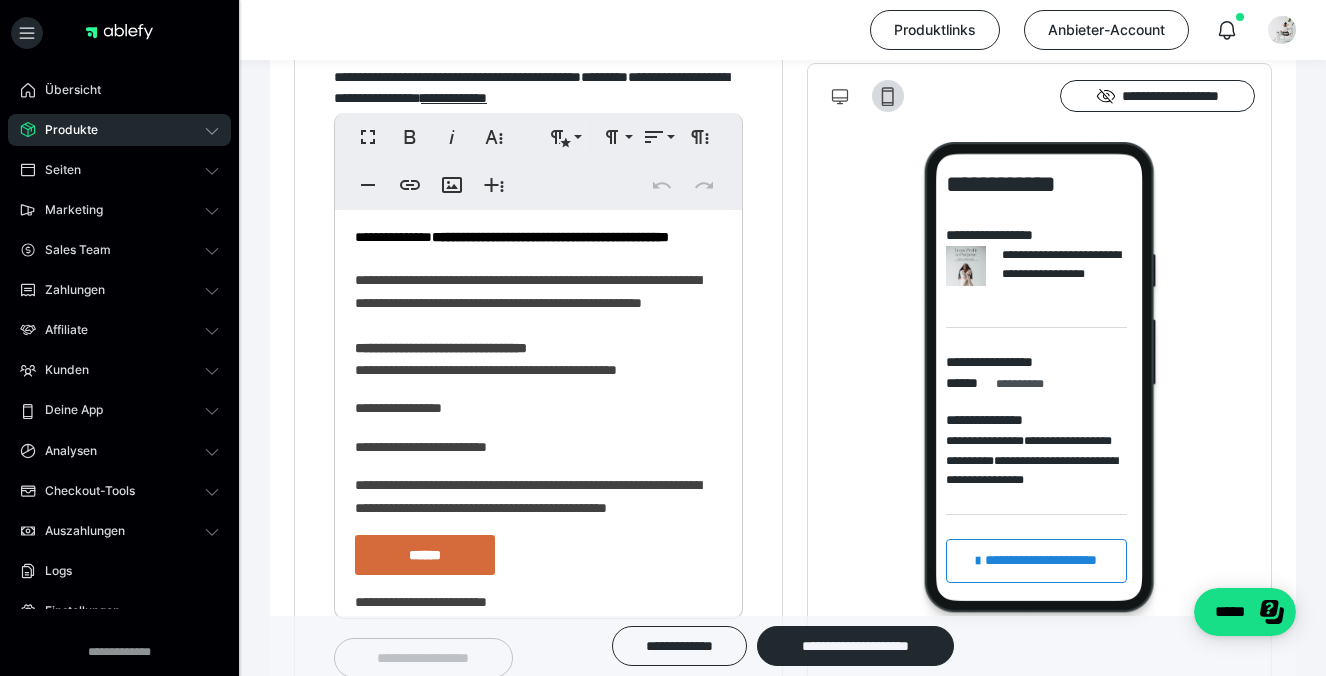 click on "**********" at bounding box center (538, 316) 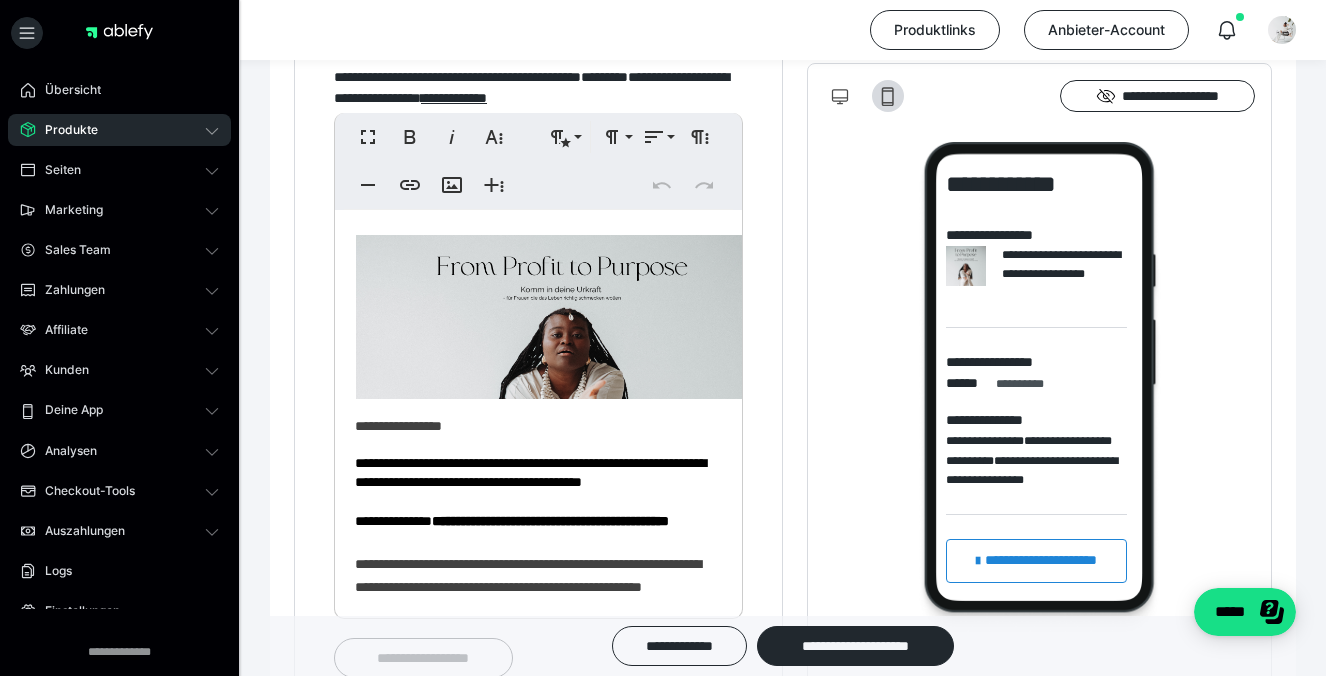 scroll, scrollTop: 0, scrollLeft: 0, axis: both 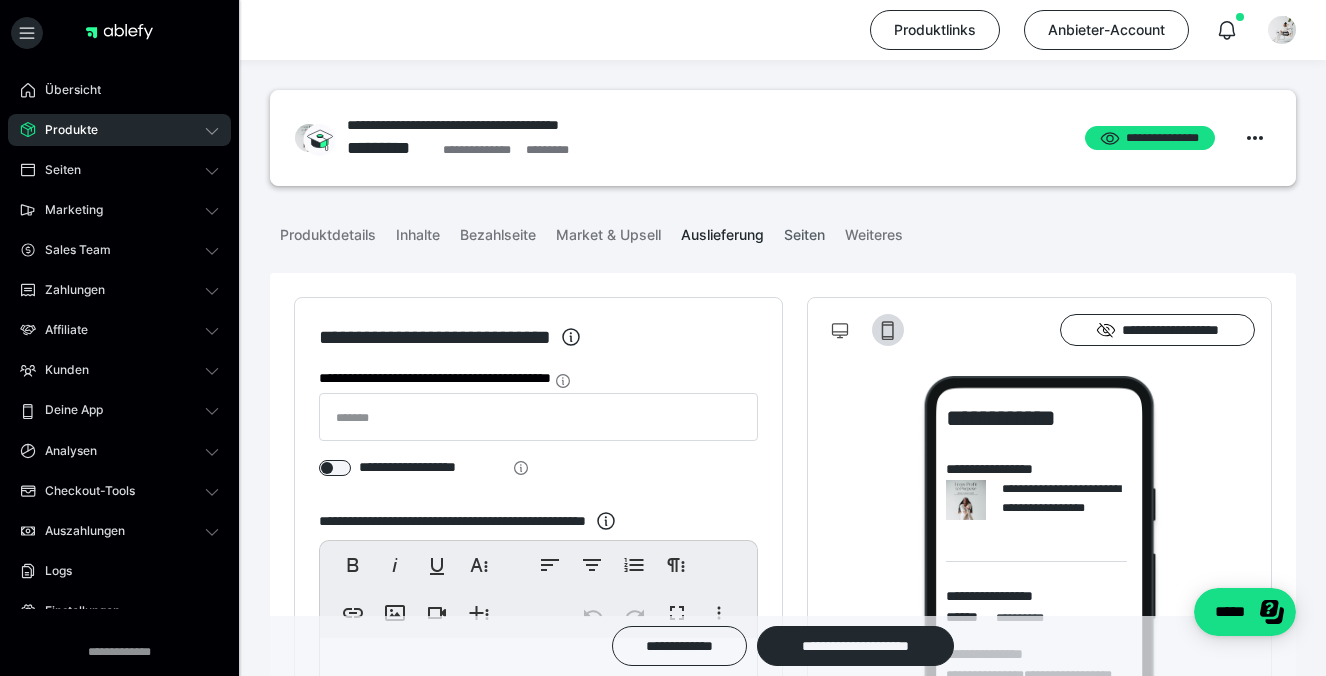click on "Seiten" at bounding box center (804, 231) 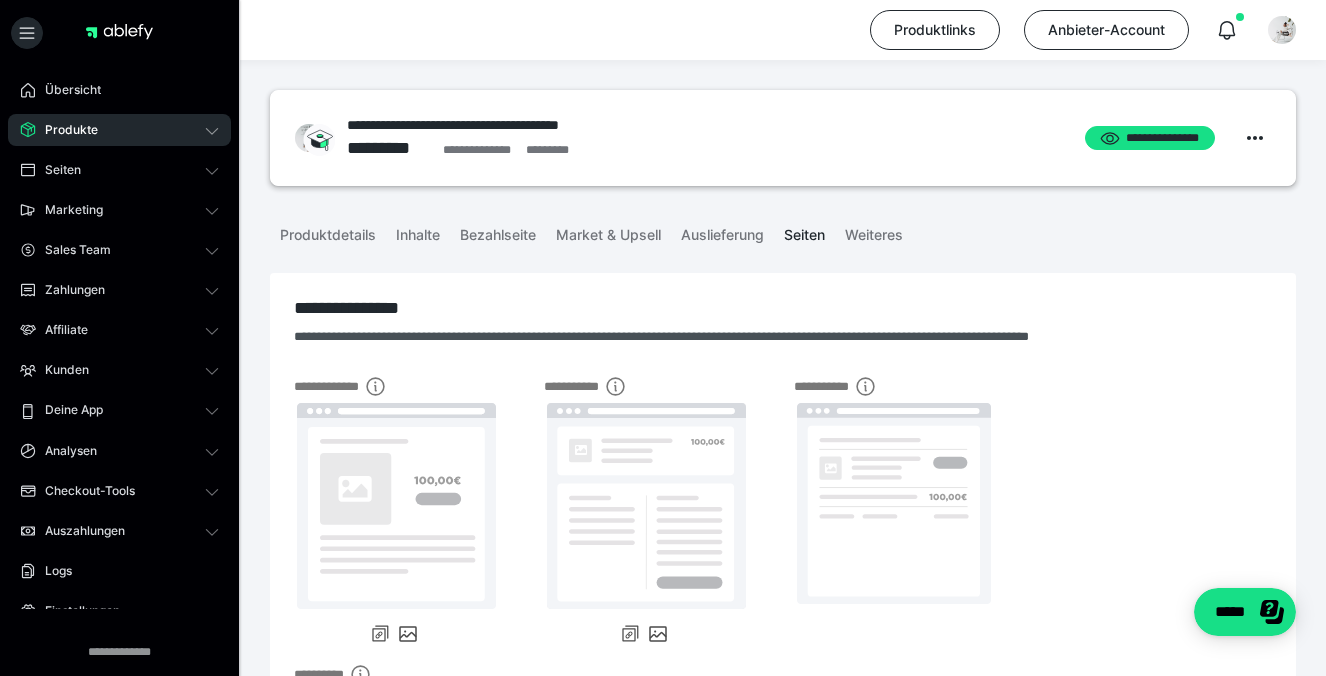 click on "Produkte" at bounding box center [64, 130] 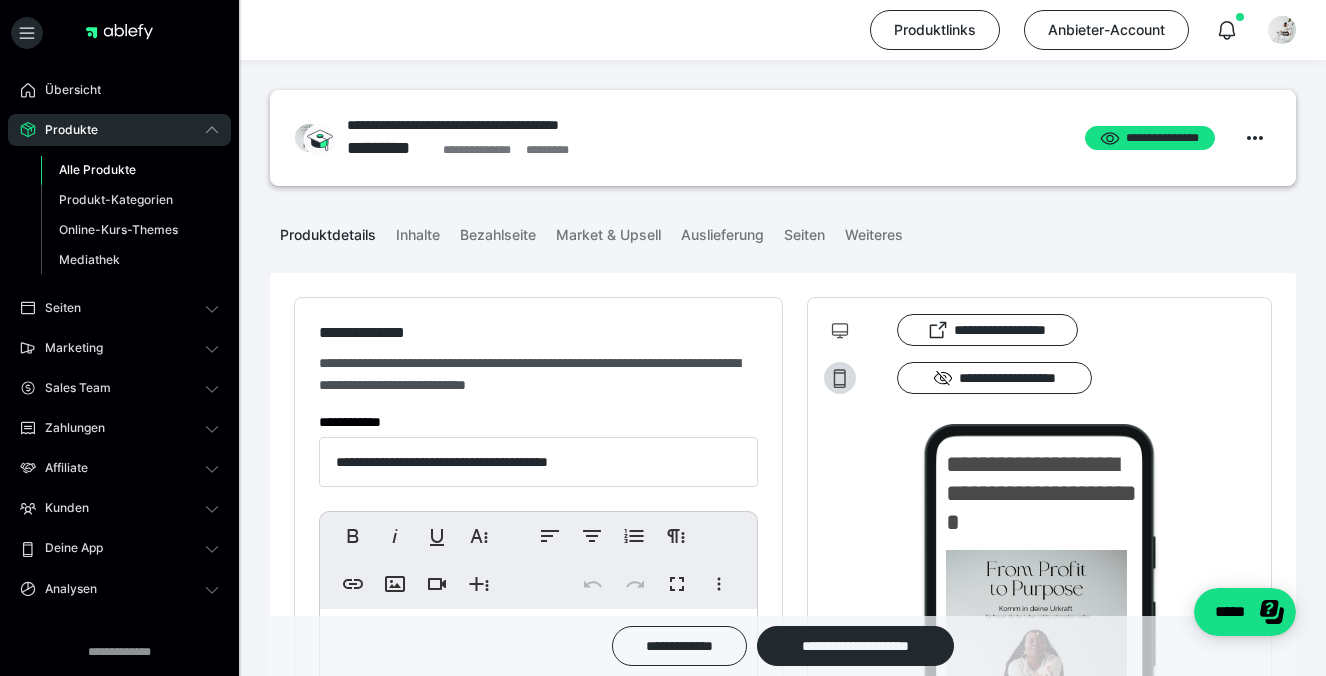click on "Produkte" at bounding box center [64, 130] 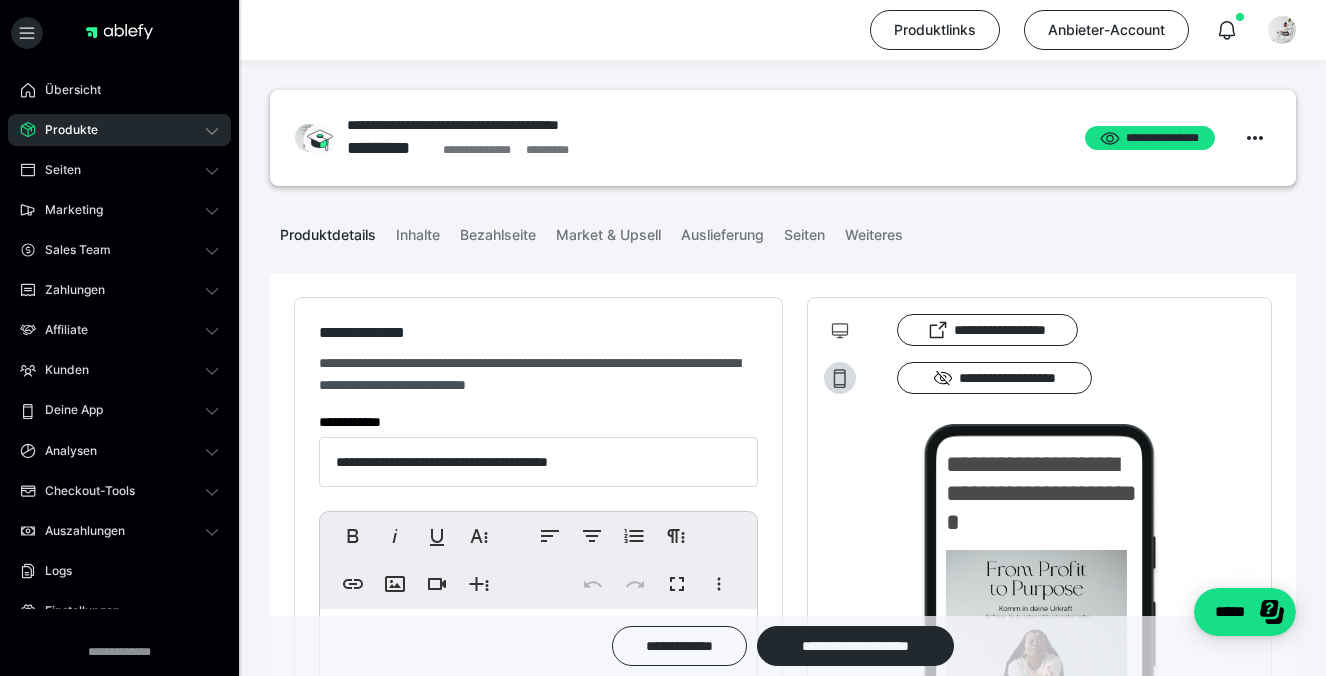 click on "Produkte" at bounding box center (64, 130) 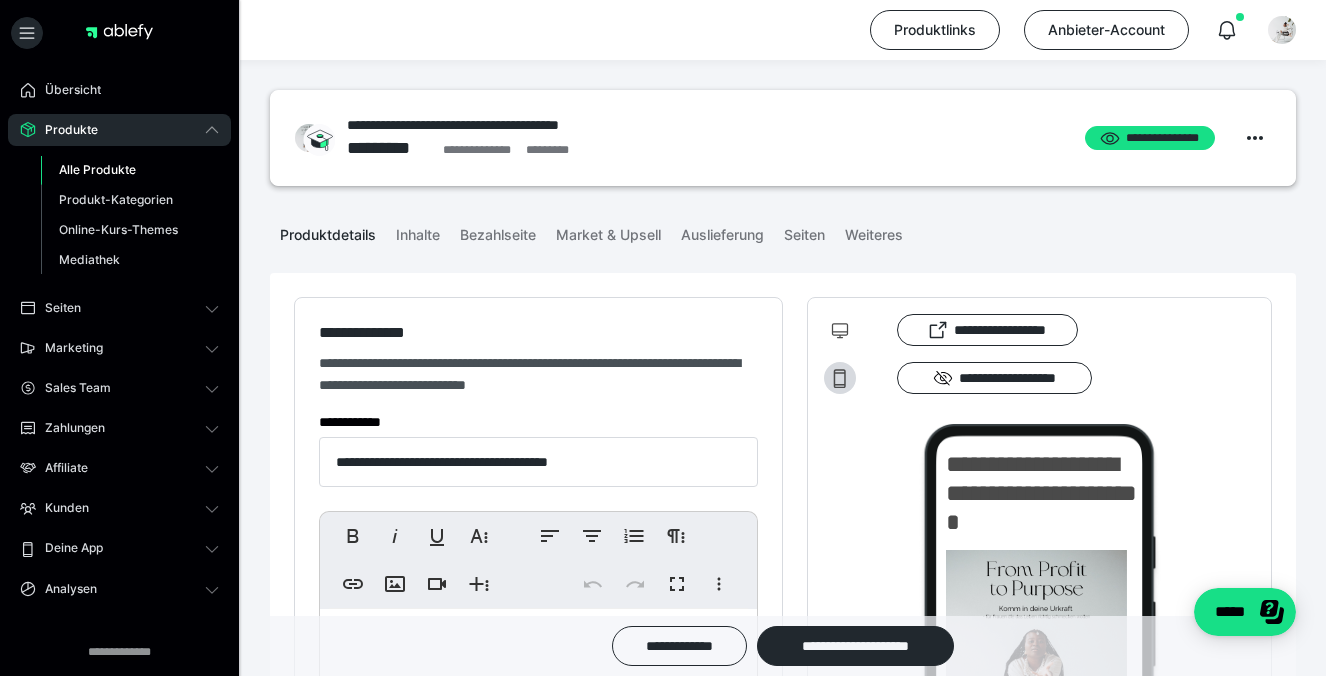 click on "Alle Produkte" at bounding box center (97, 169) 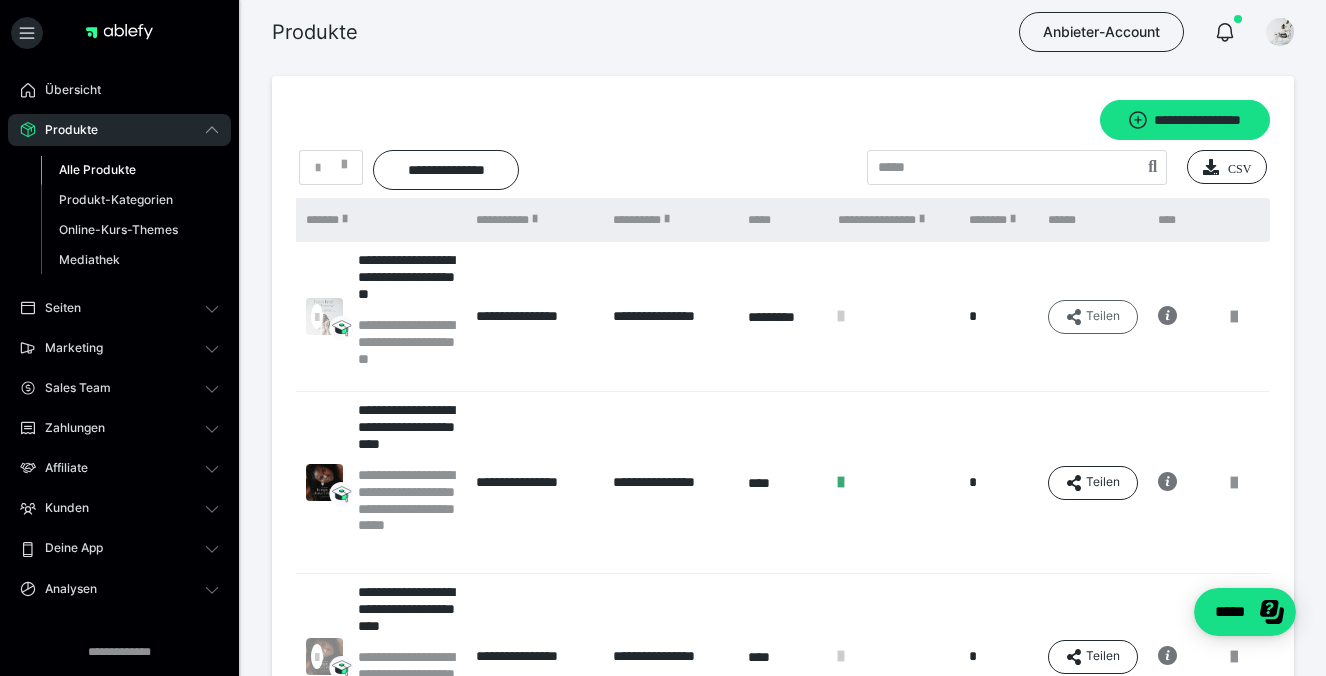 scroll, scrollTop: 0, scrollLeft: 102, axis: horizontal 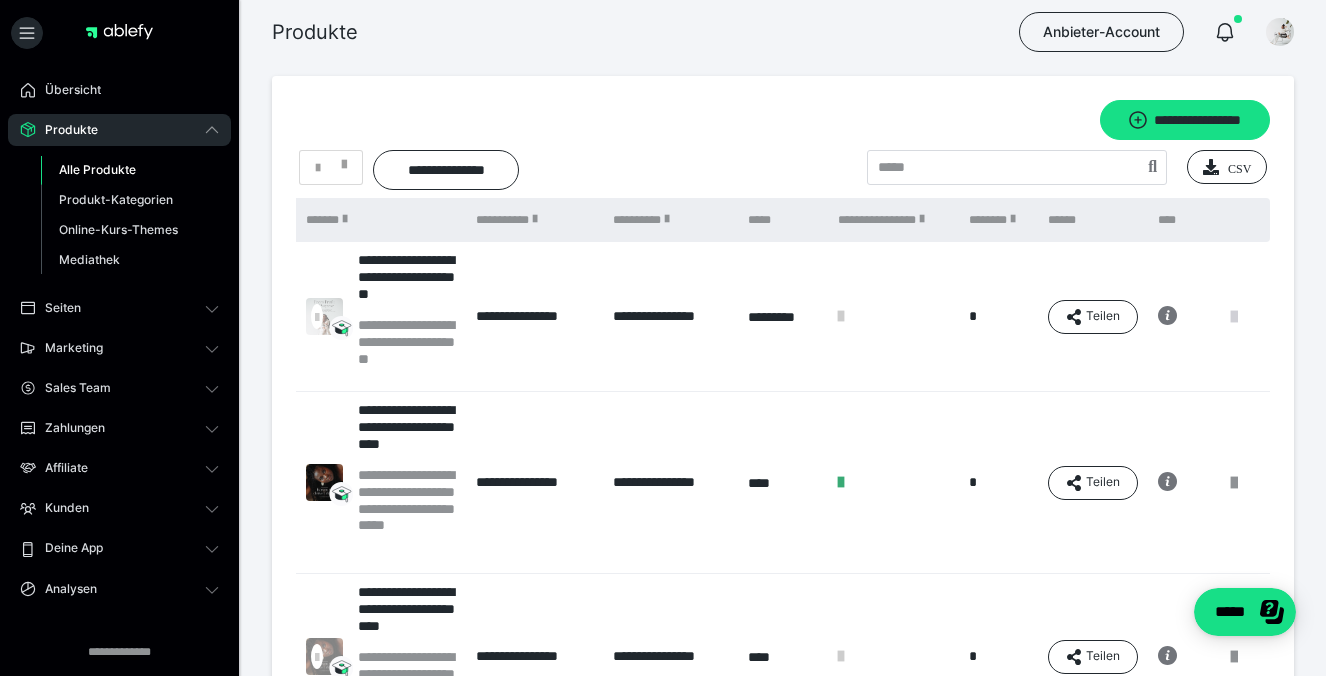 click at bounding box center [1234, 317] 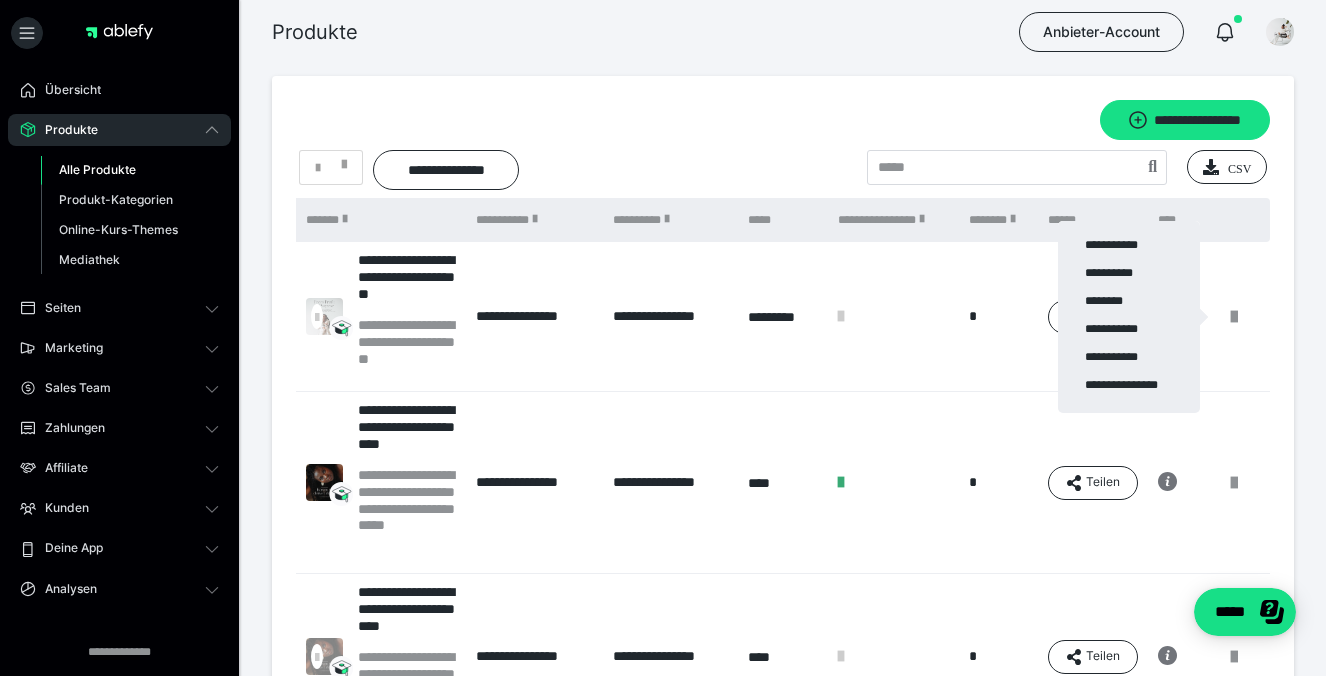 click at bounding box center [663, 338] 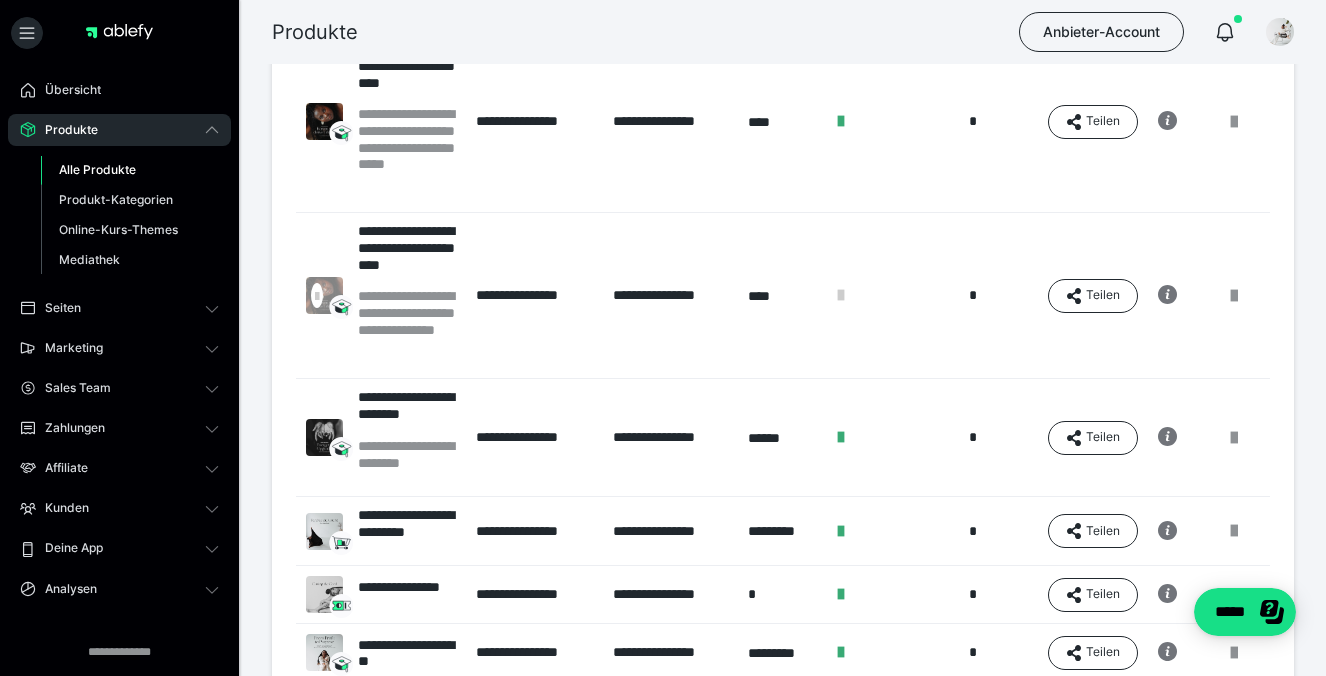 scroll, scrollTop: 519, scrollLeft: 0, axis: vertical 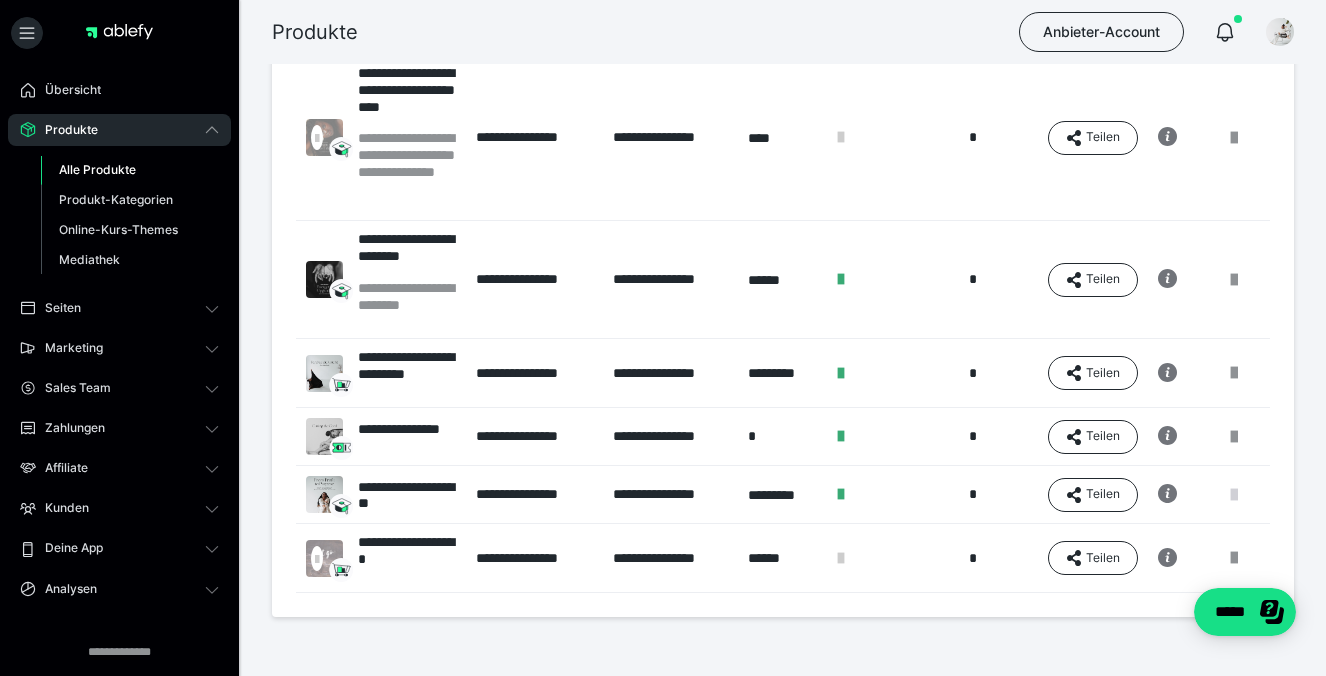 click at bounding box center [1234, 495] 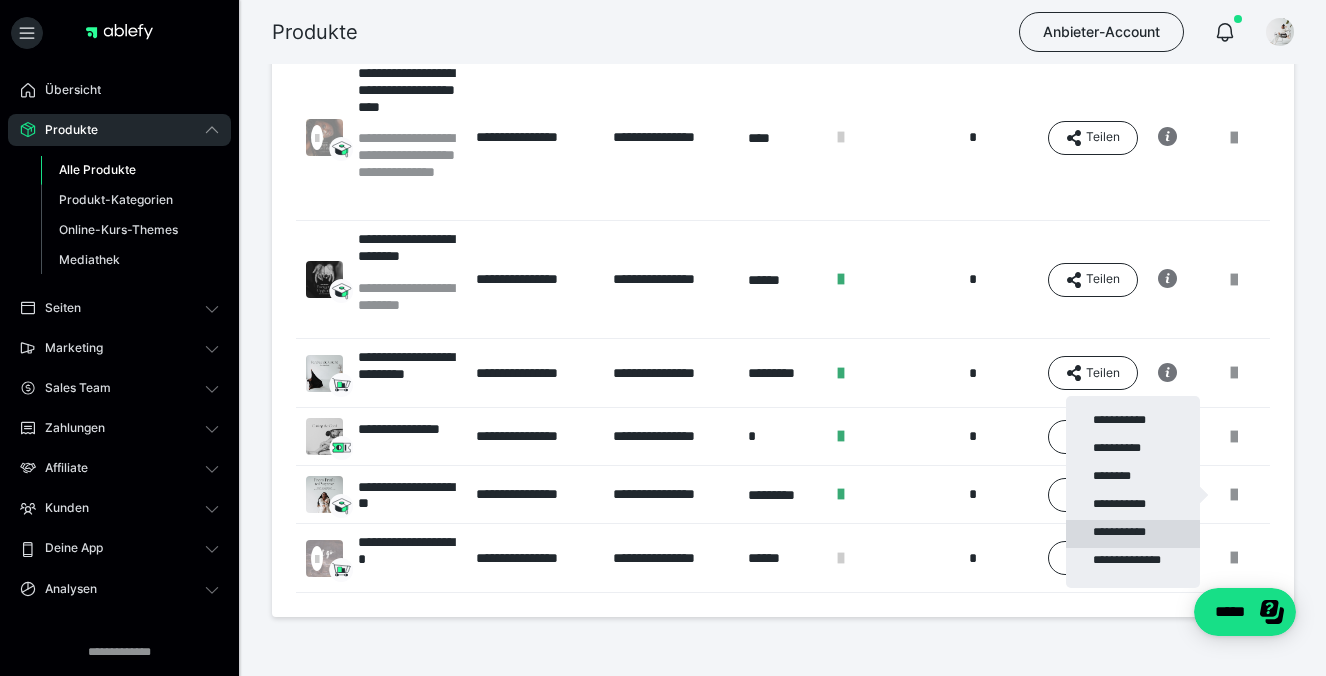 click on "**********" at bounding box center [1133, 534] 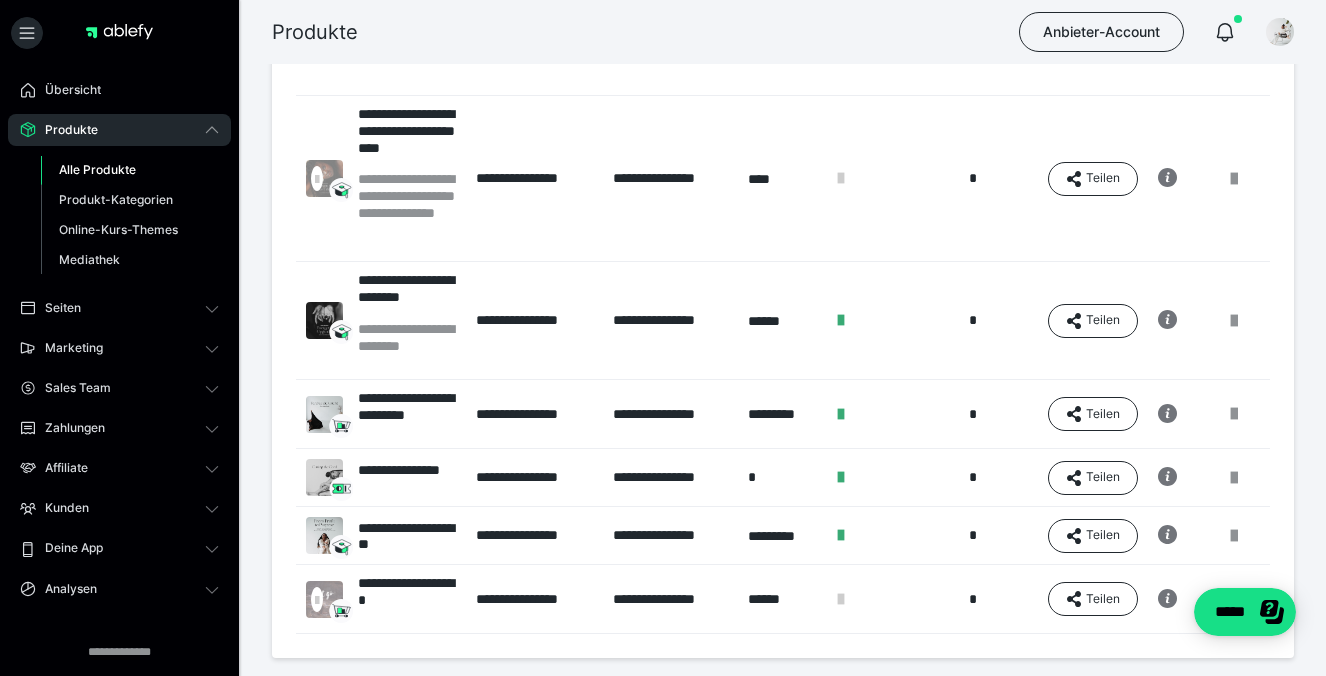 scroll, scrollTop: 478, scrollLeft: 0, axis: vertical 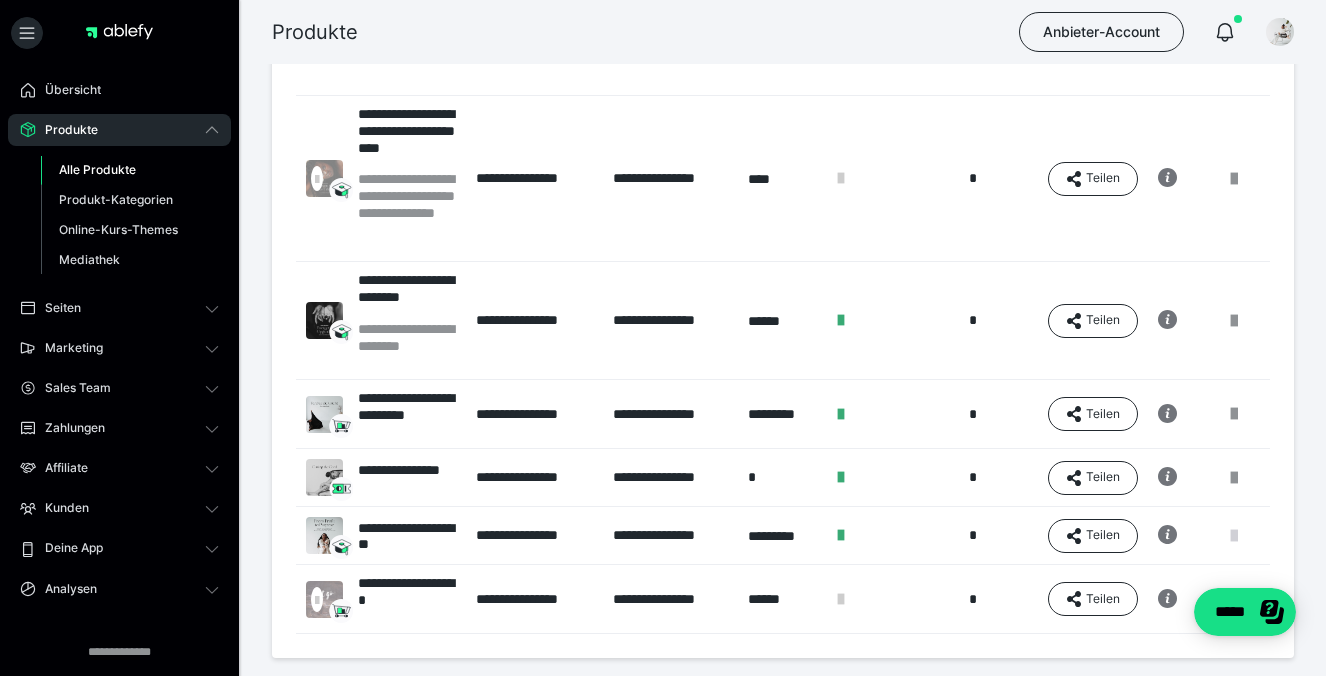 click at bounding box center [1234, 536] 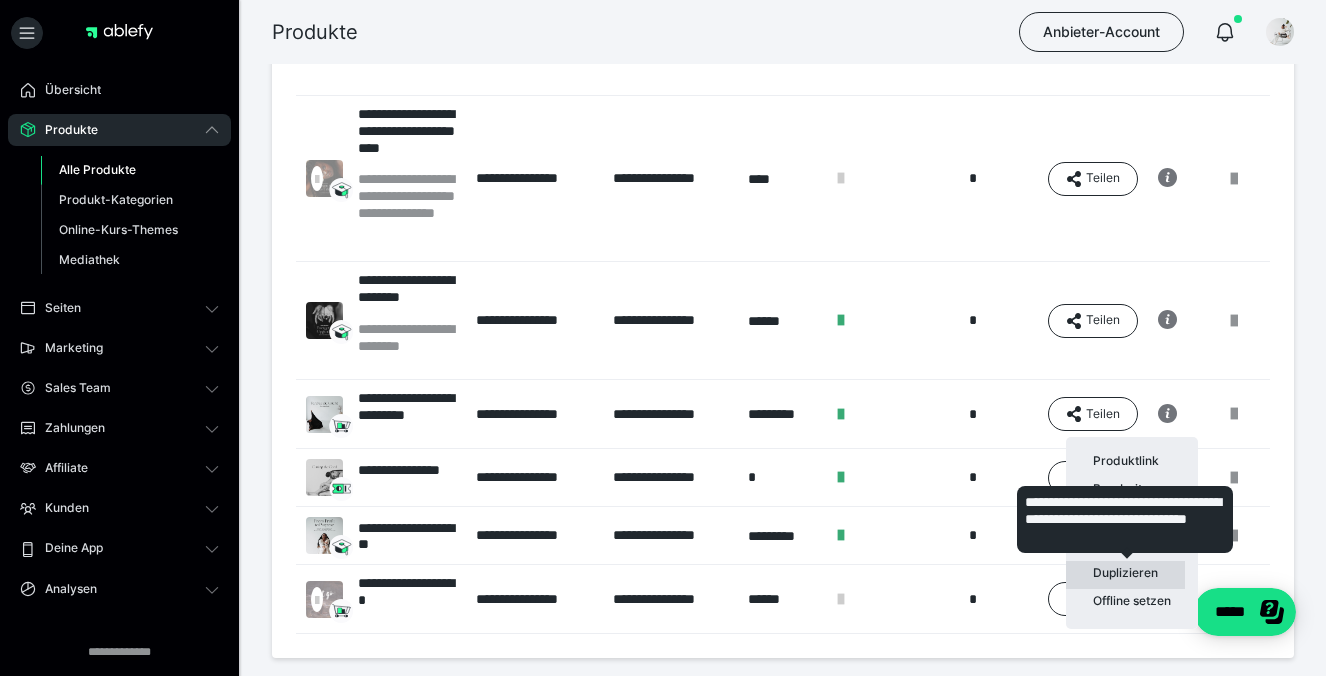 click on "Duplizieren" at bounding box center (1125, 575) 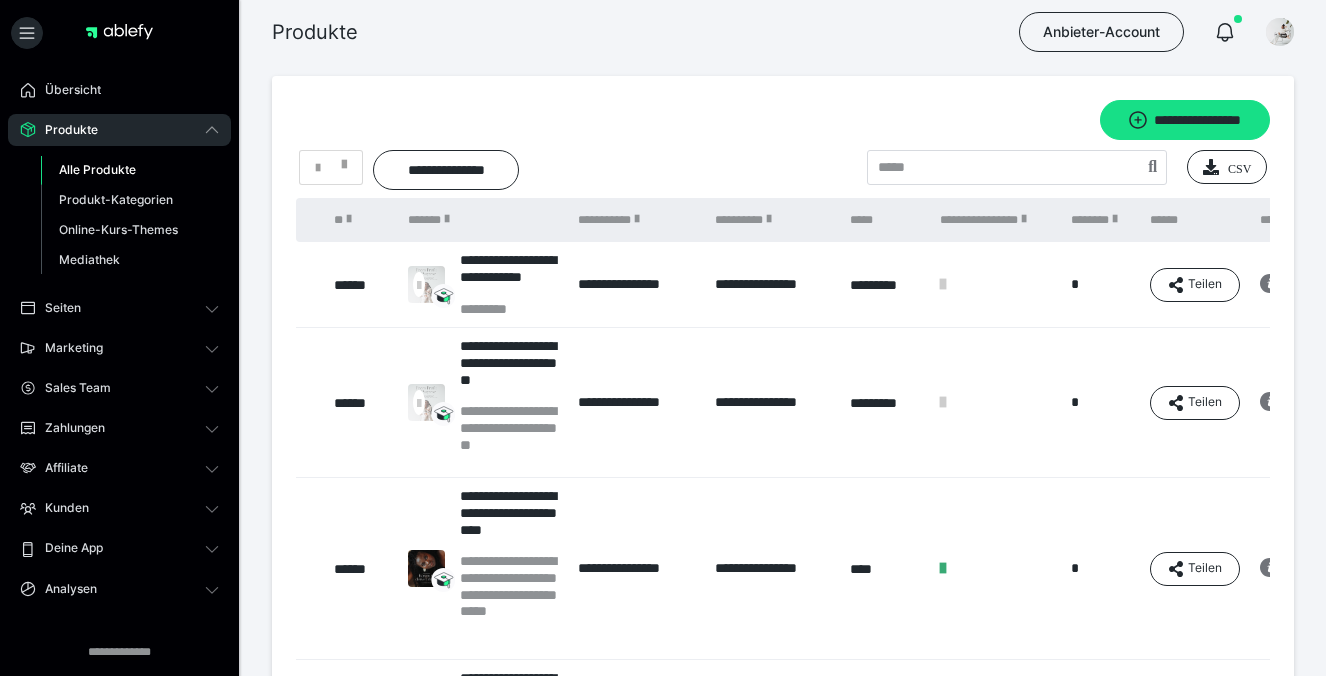 scroll, scrollTop: 0, scrollLeft: 0, axis: both 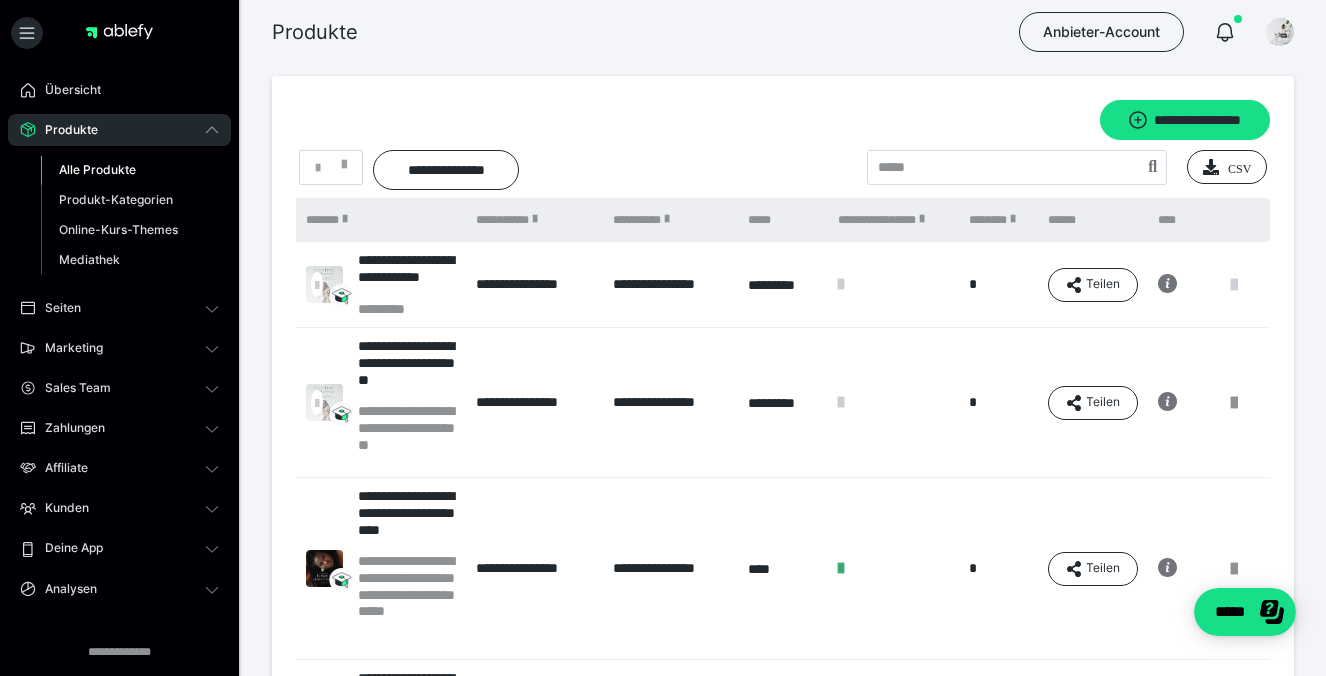 click at bounding box center (1234, 285) 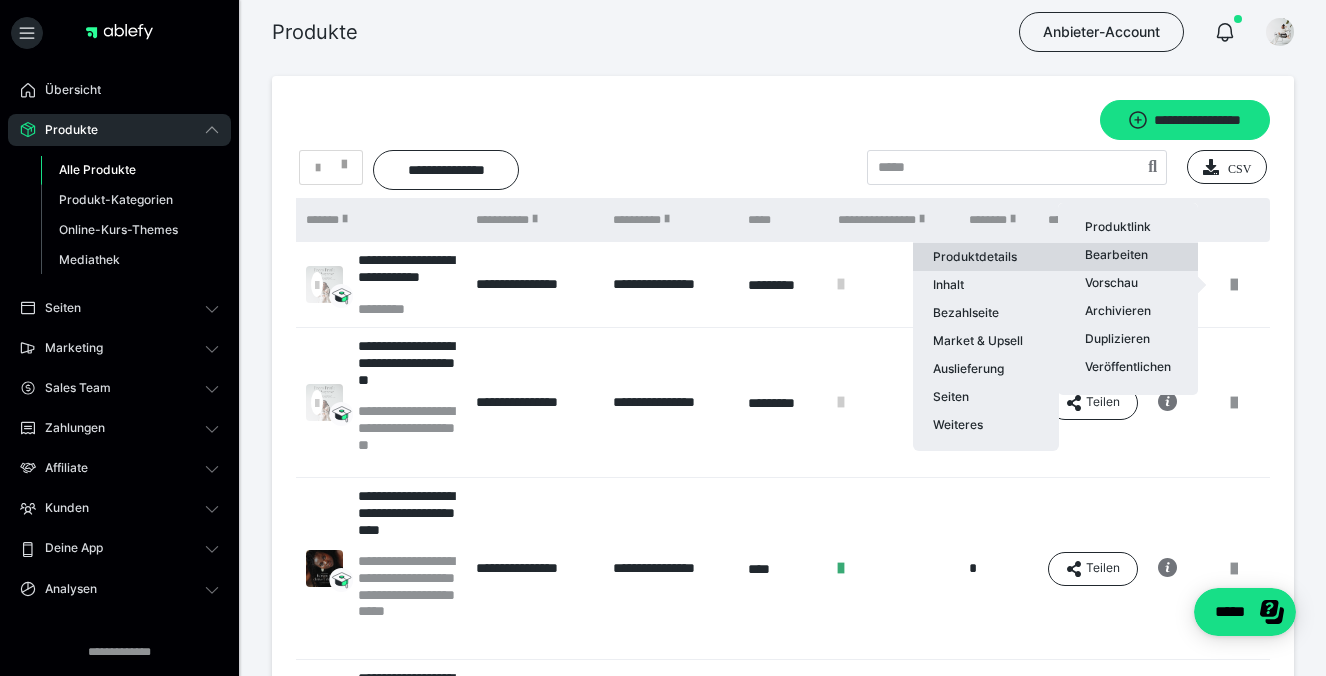 click on "Produktdetails" at bounding box center [986, 257] 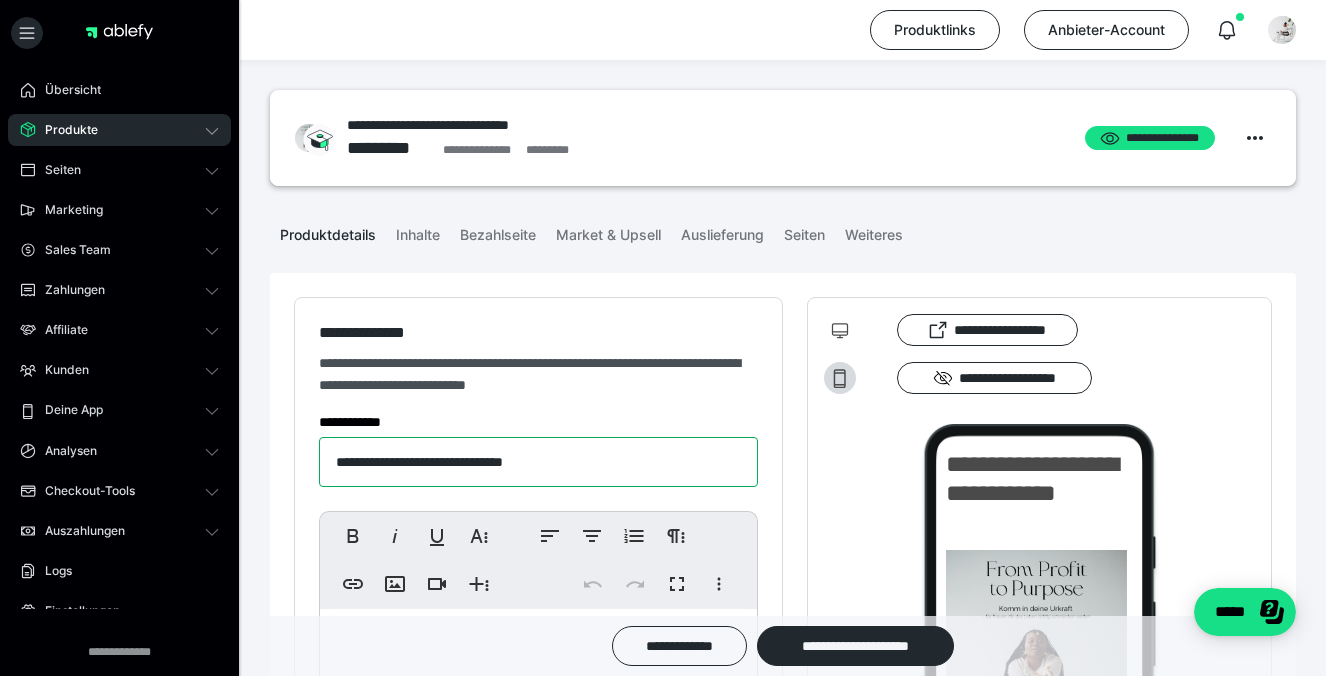drag, startPoint x: 406, startPoint y: 460, endPoint x: 322, endPoint y: 451, distance: 84.48077 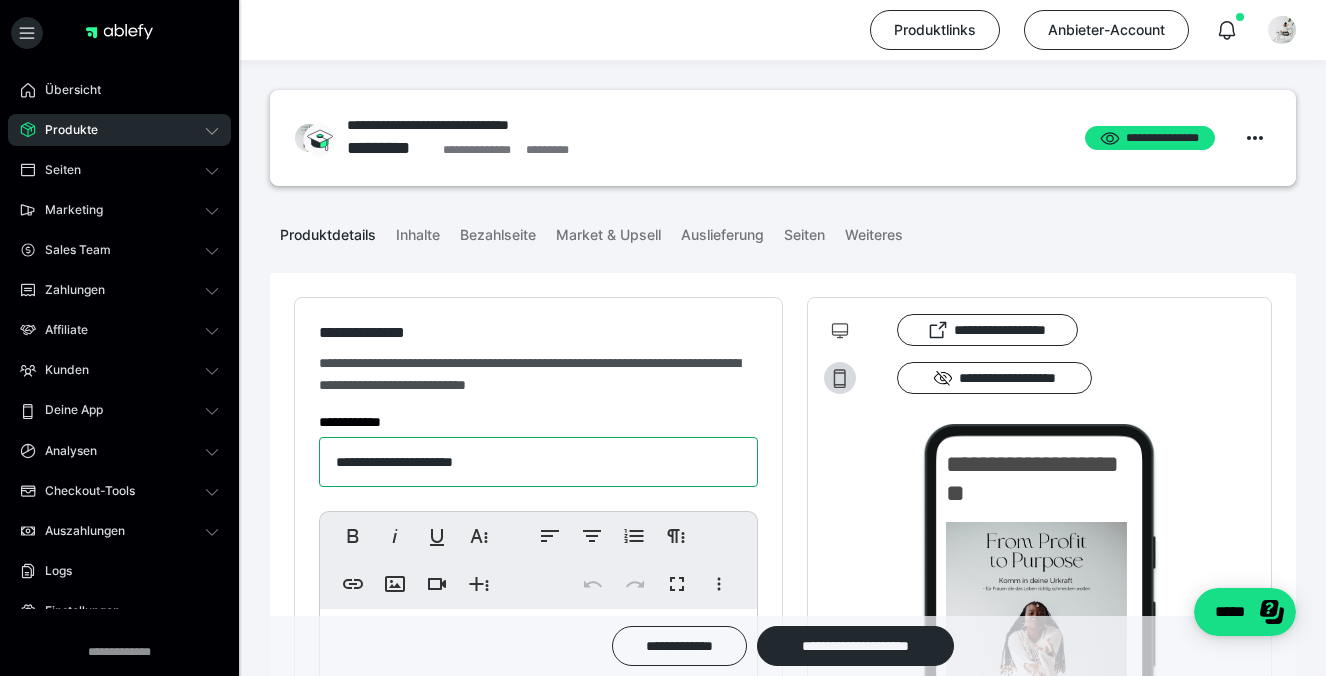 click on "**********" at bounding box center (538, 462) 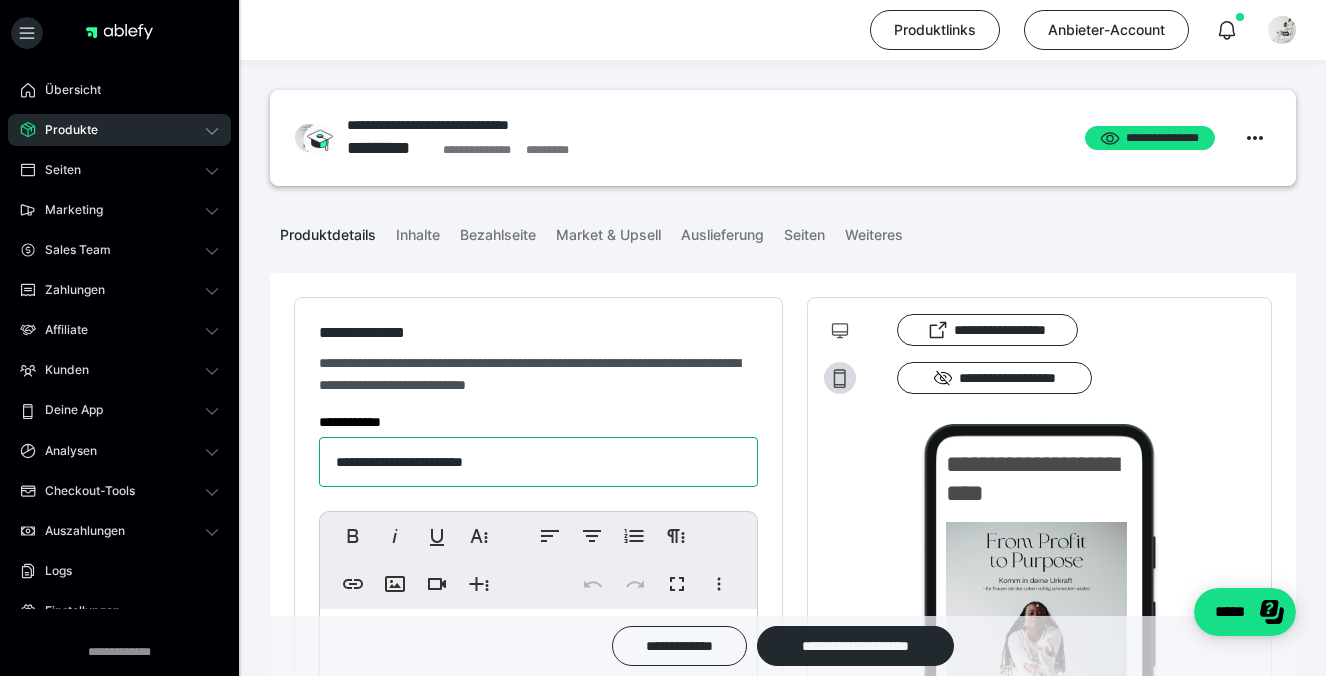 paste on "**********" 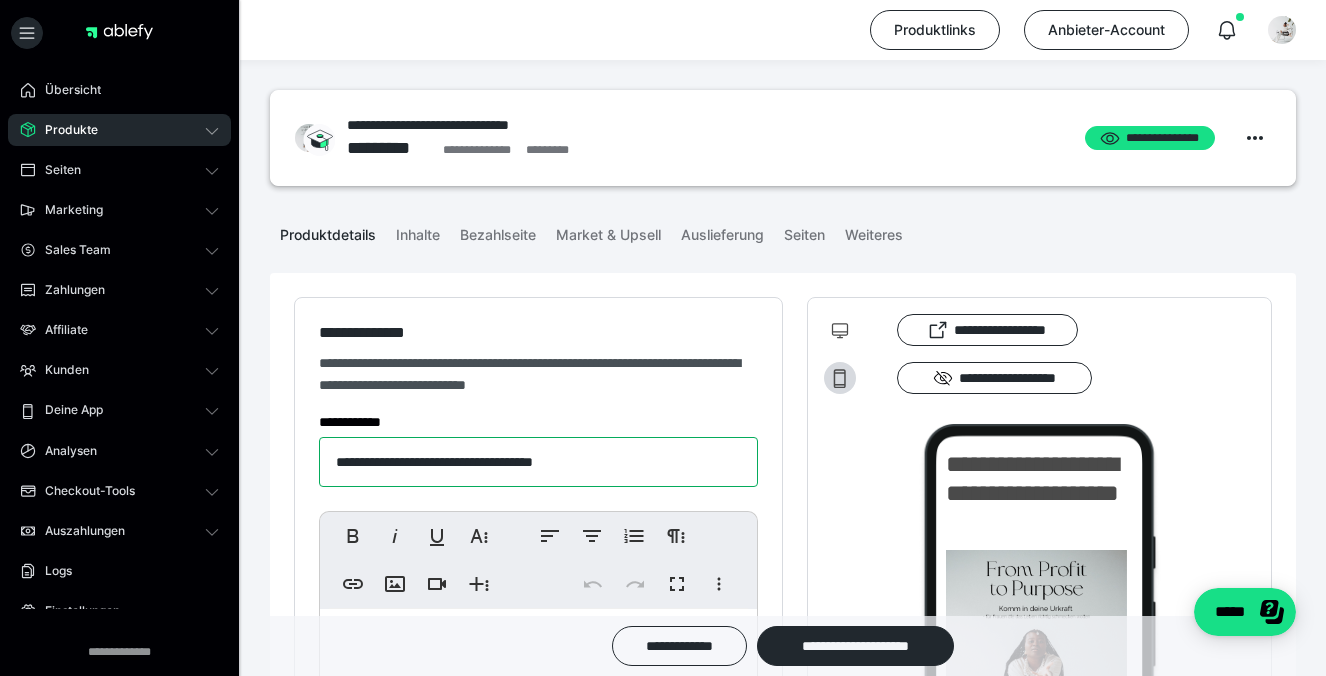 click on "**********" at bounding box center (538, 462) 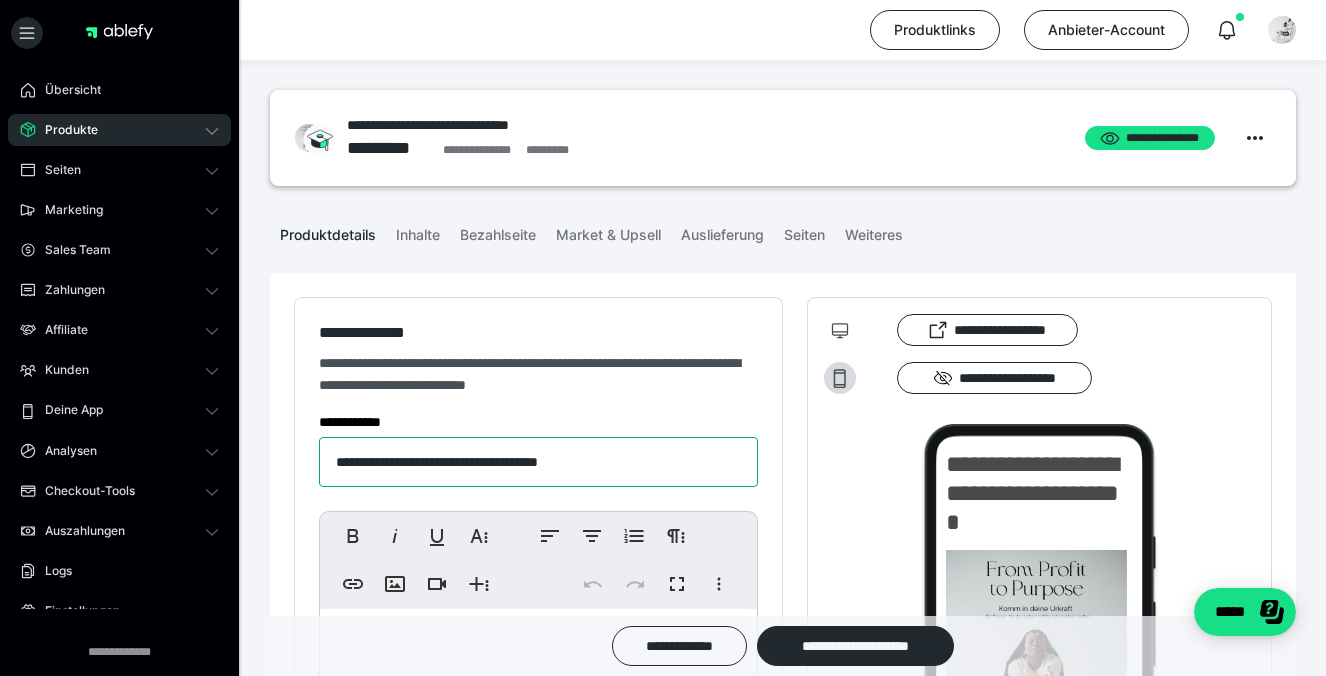 type on "**********" 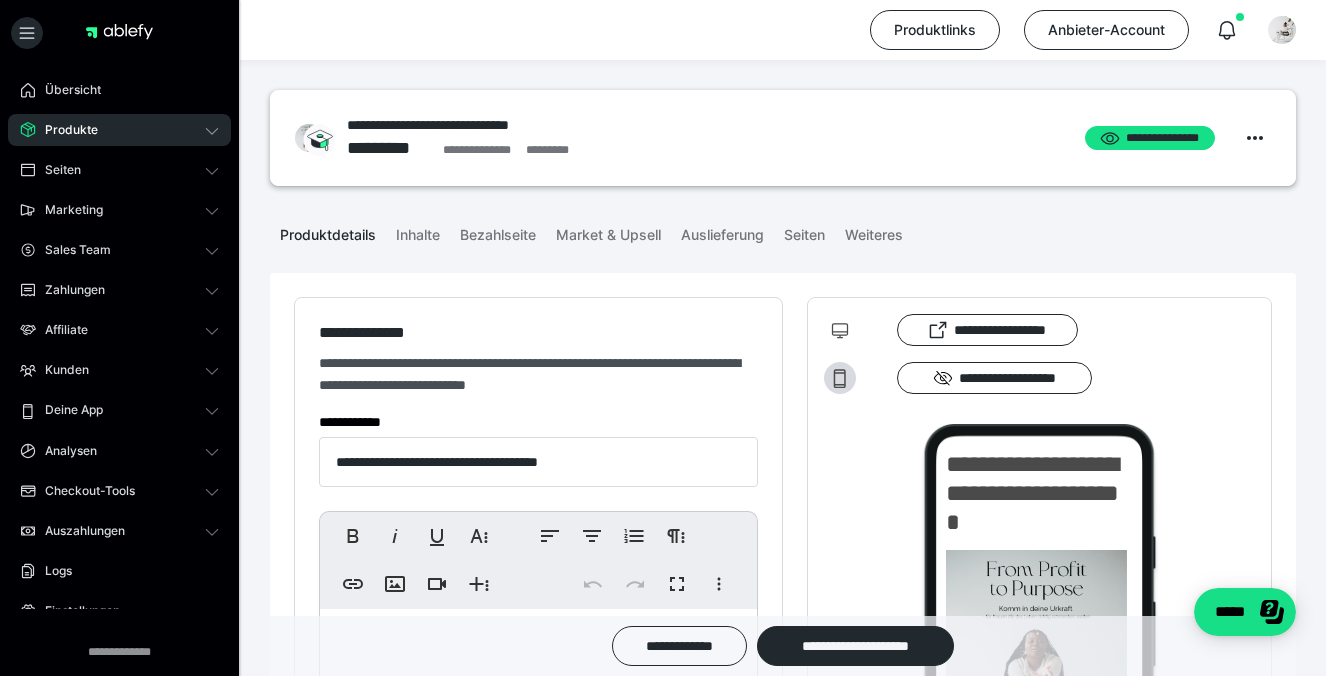 click on "**********" at bounding box center [538, 727] 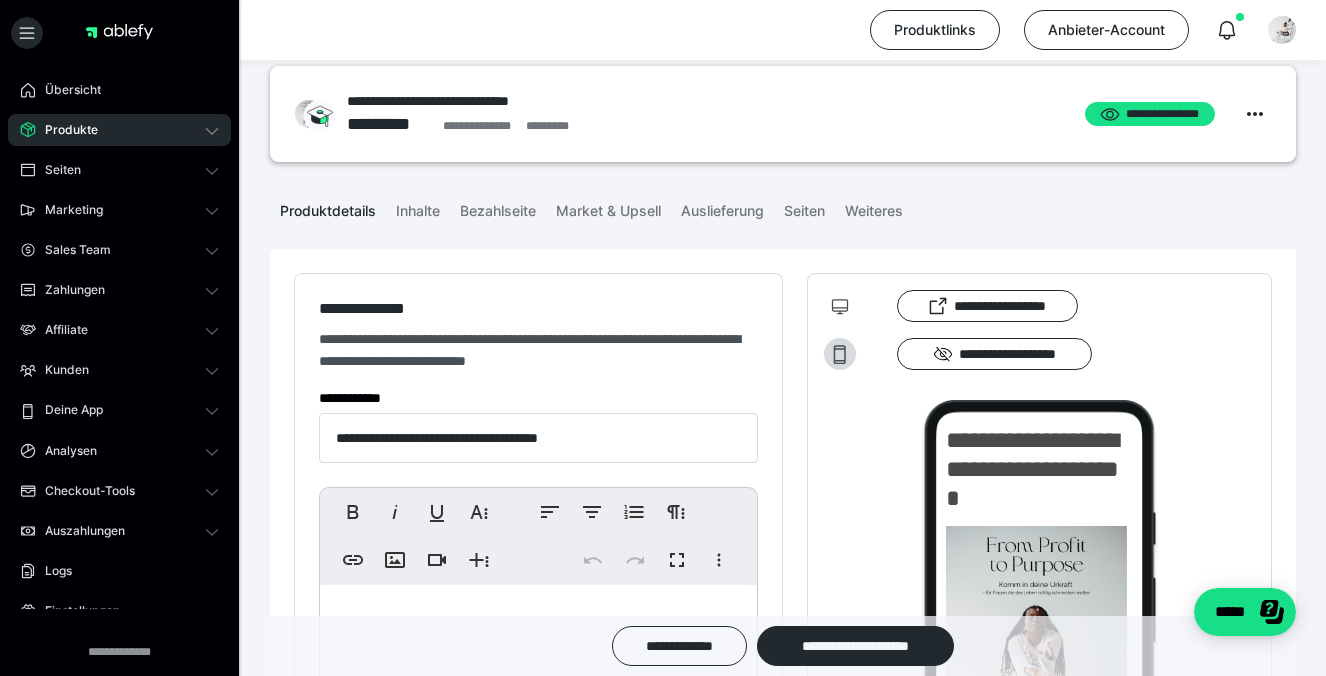 scroll, scrollTop: 24, scrollLeft: 0, axis: vertical 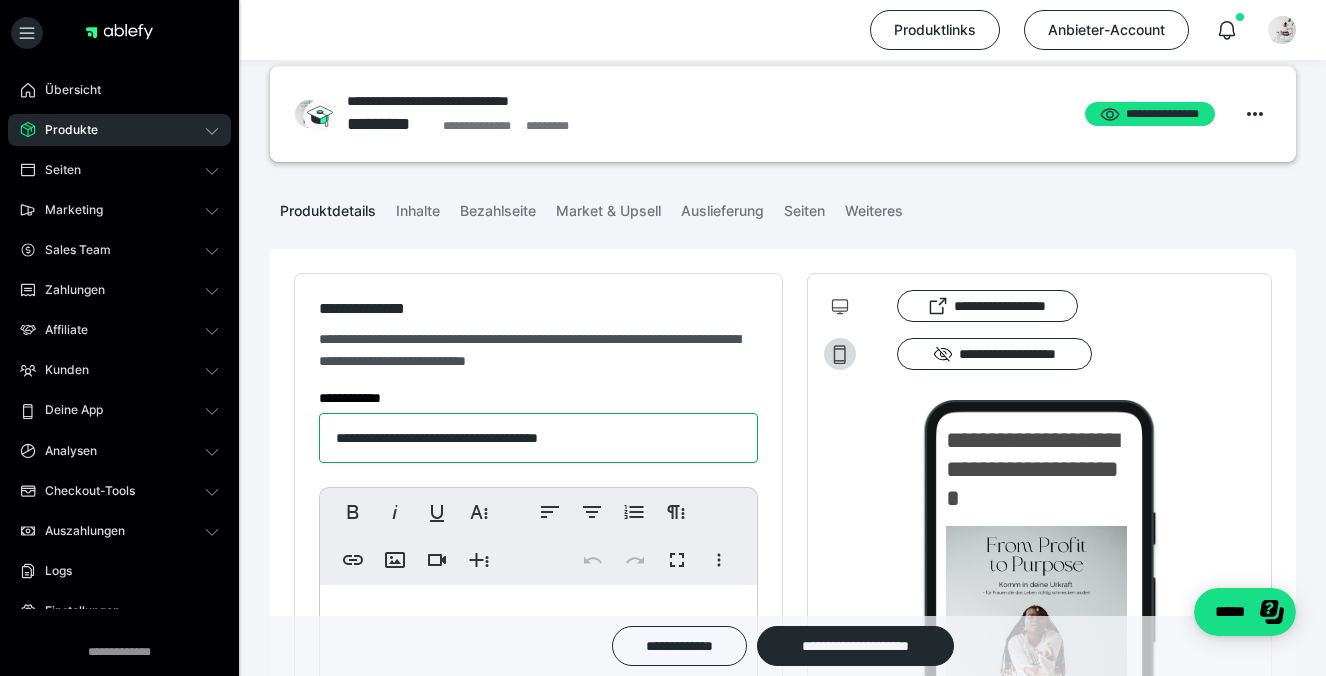 drag, startPoint x: 616, startPoint y: 440, endPoint x: 320, endPoint y: 418, distance: 296.81644 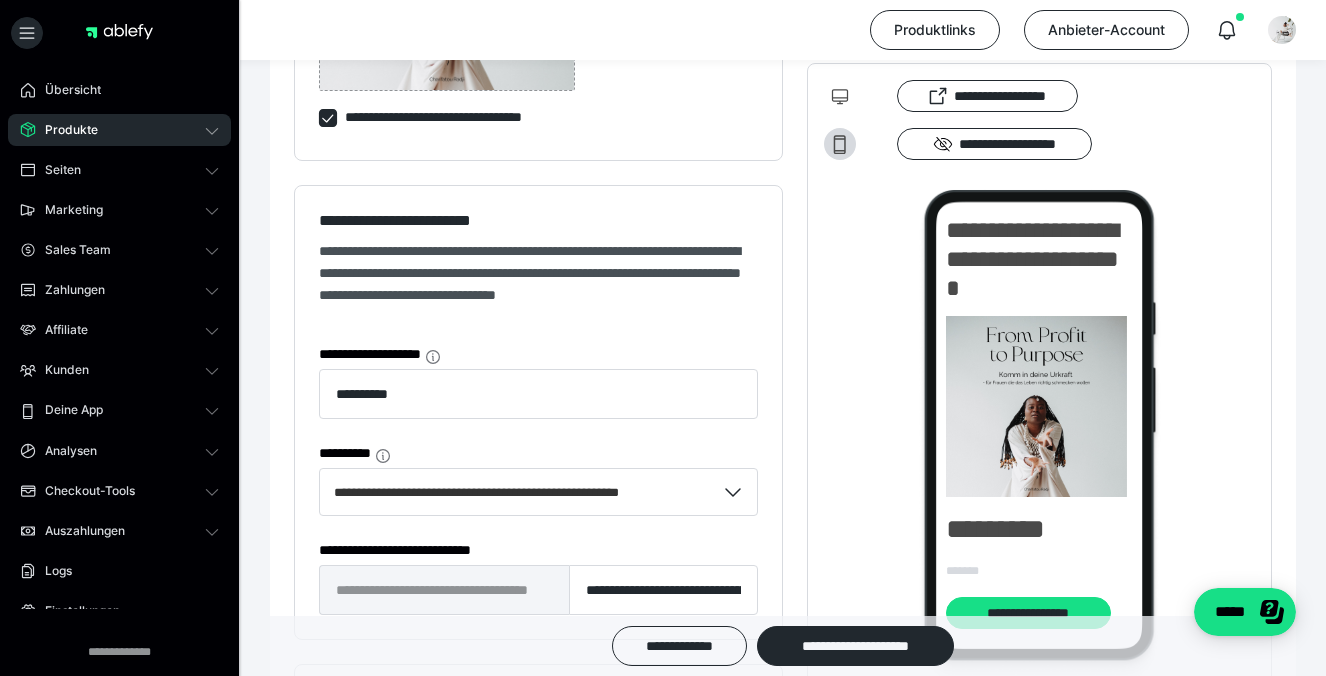 scroll, scrollTop: 1120, scrollLeft: 0, axis: vertical 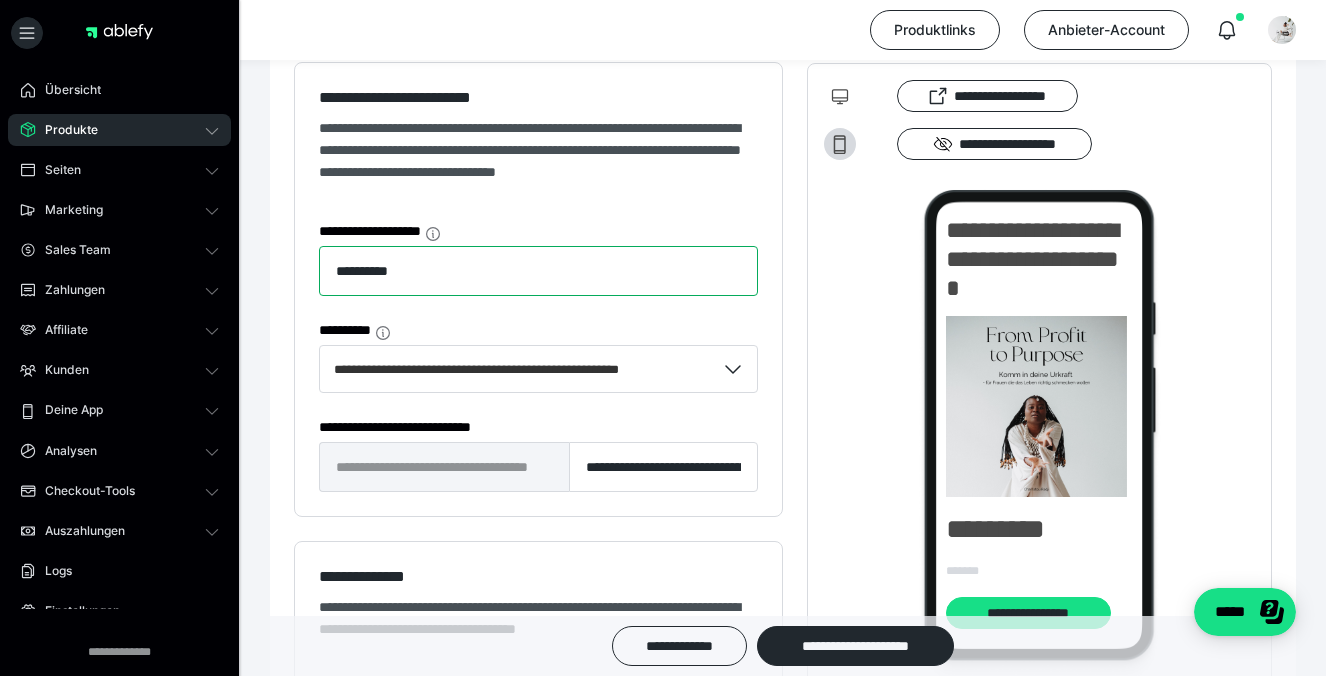 drag, startPoint x: 446, startPoint y: 287, endPoint x: 257, endPoint y: 272, distance: 189.5943 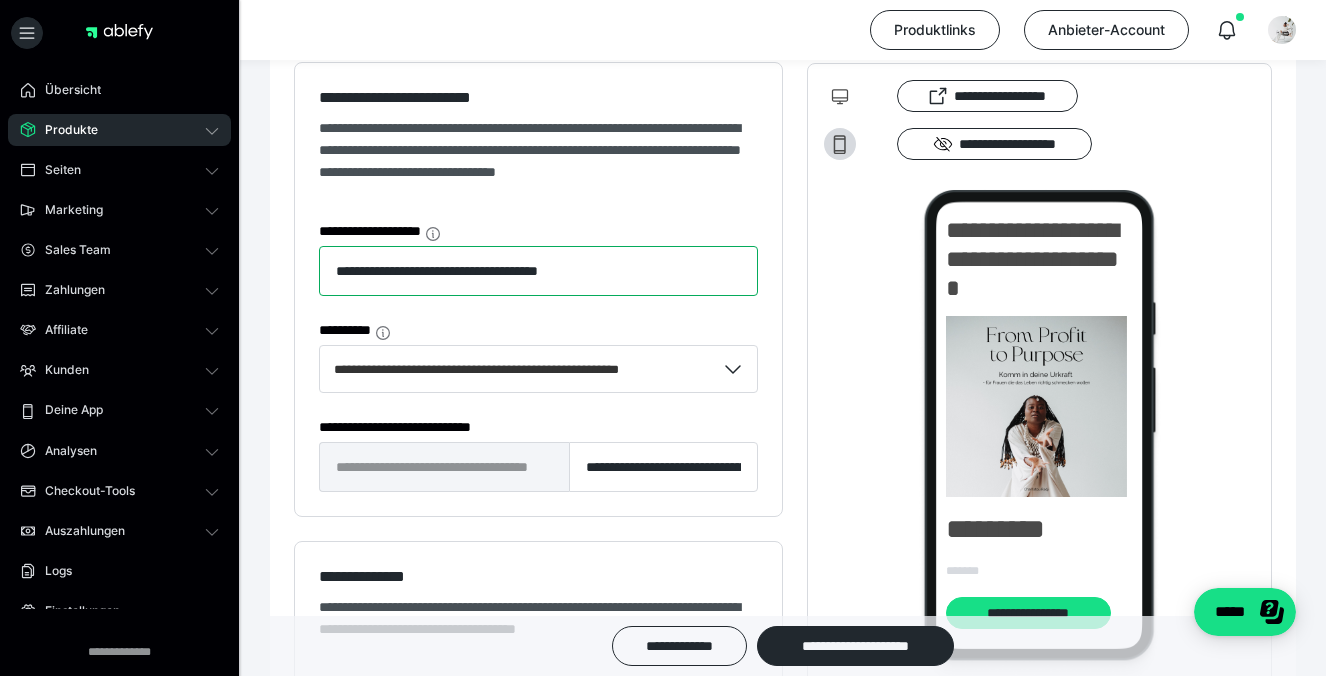 type on "**********" 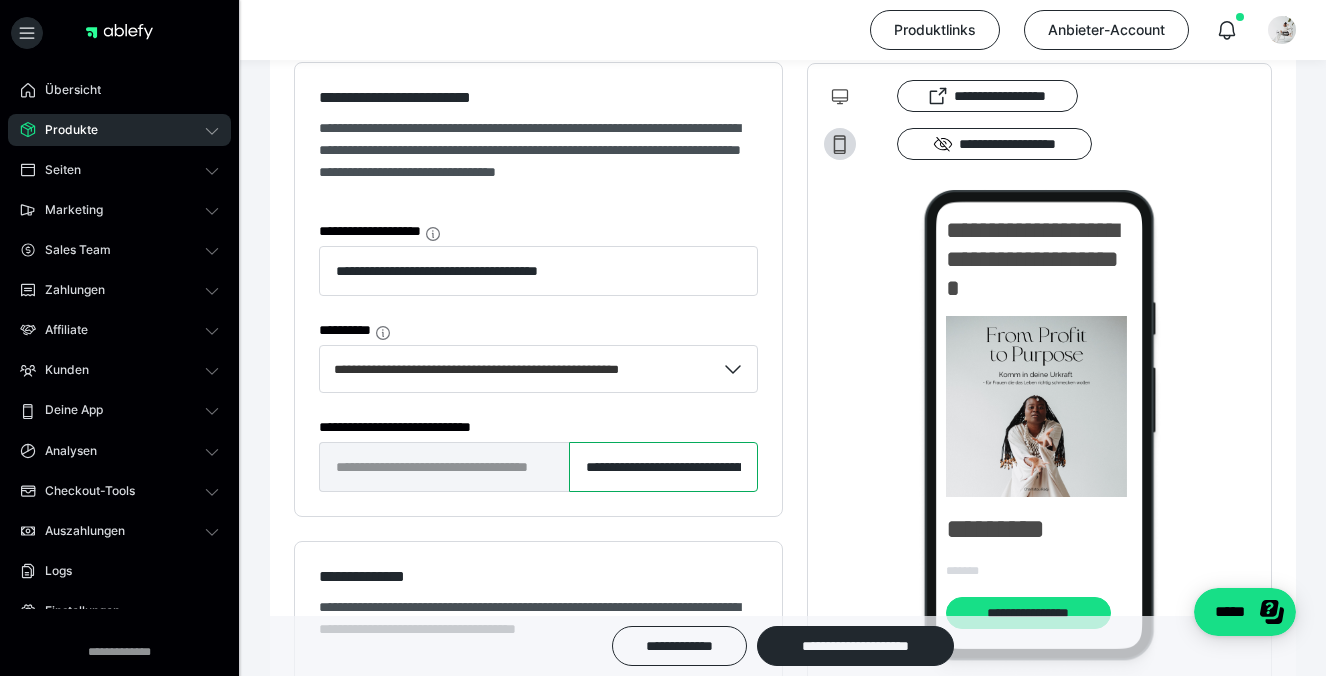 drag, startPoint x: 657, startPoint y: 470, endPoint x: 487, endPoint y: 467, distance: 170.02647 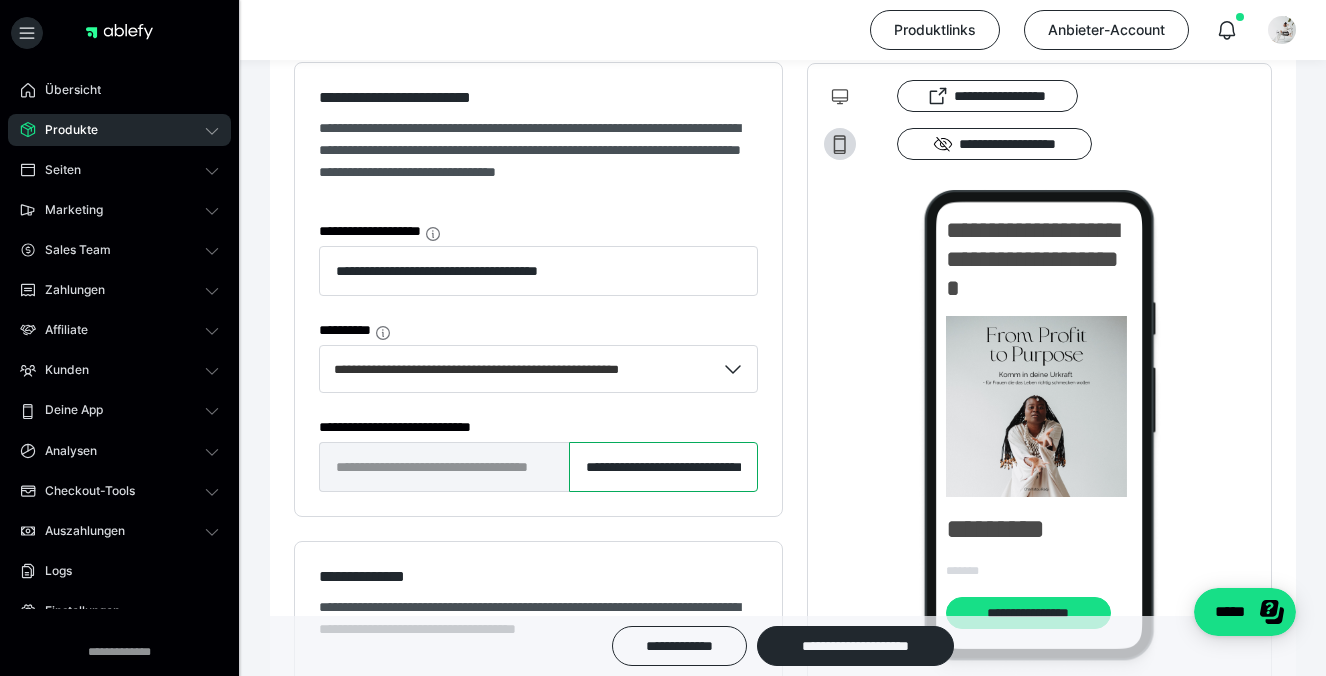 drag, startPoint x: 701, startPoint y: 475, endPoint x: 790, endPoint y: 476, distance: 89.005615 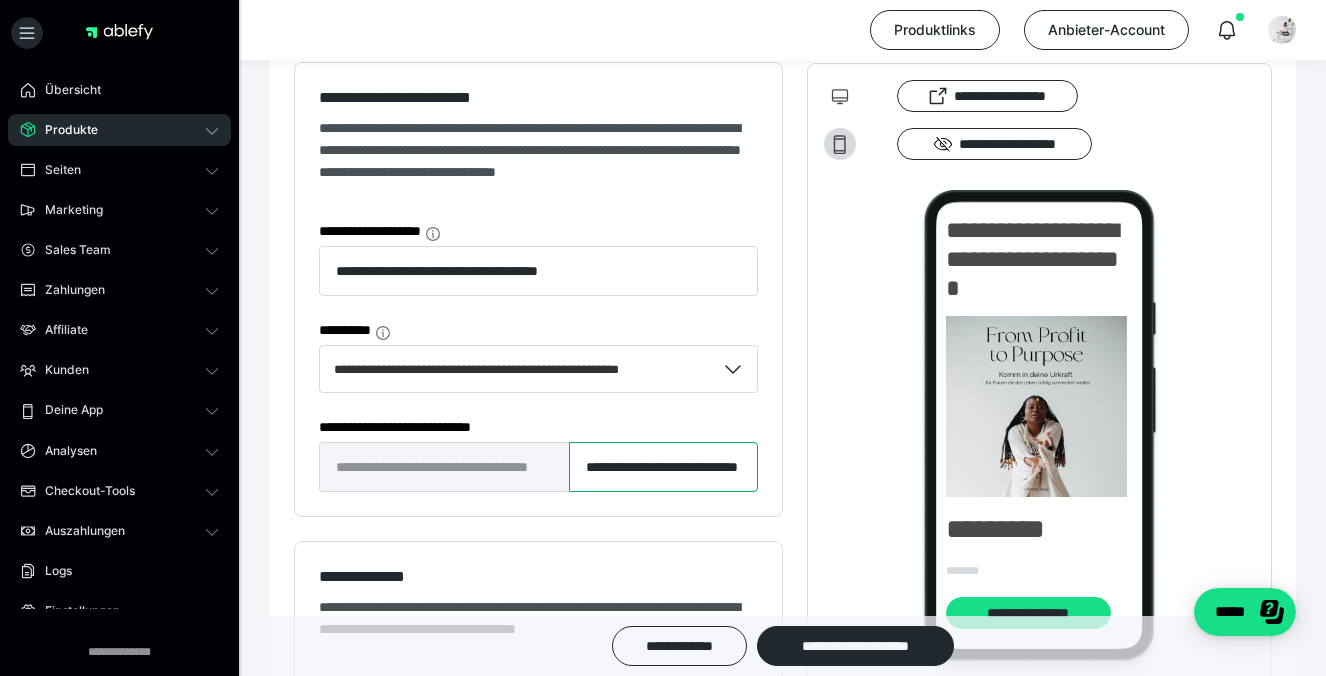 type on "**********" 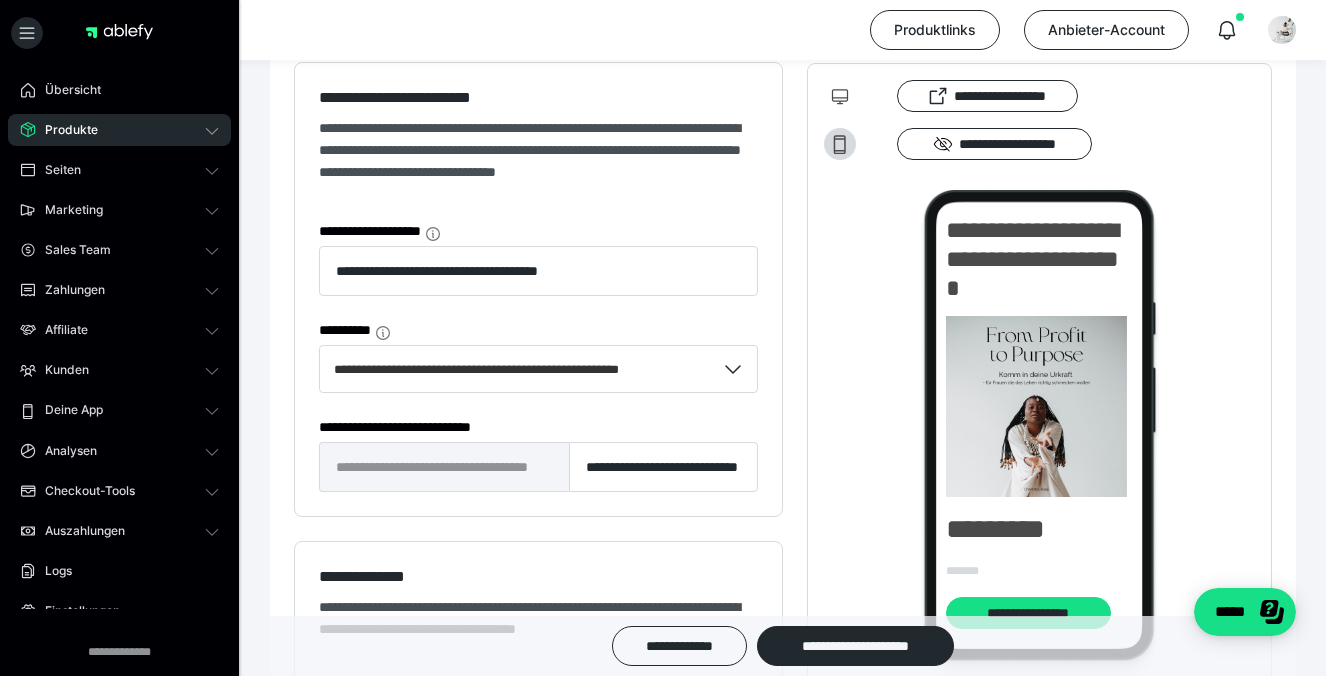 click on "**********" at bounding box center [538, 427] 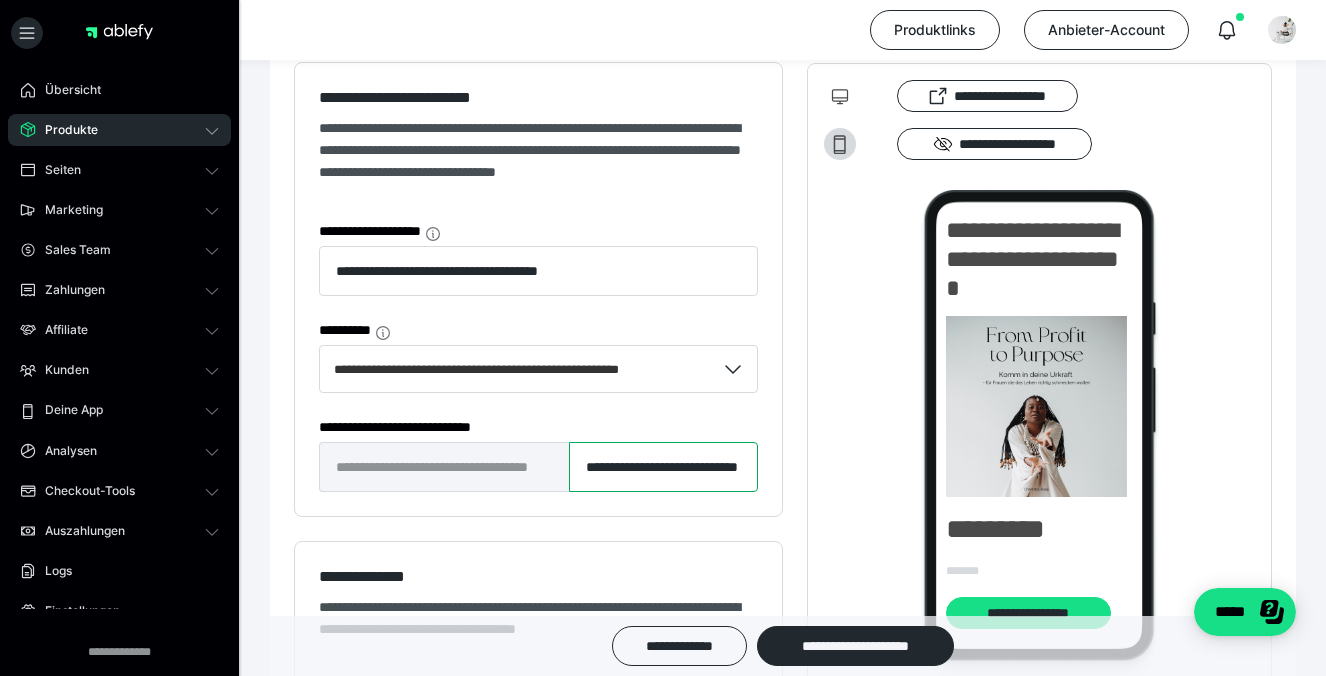 scroll, scrollTop: 1583, scrollLeft: 0, axis: vertical 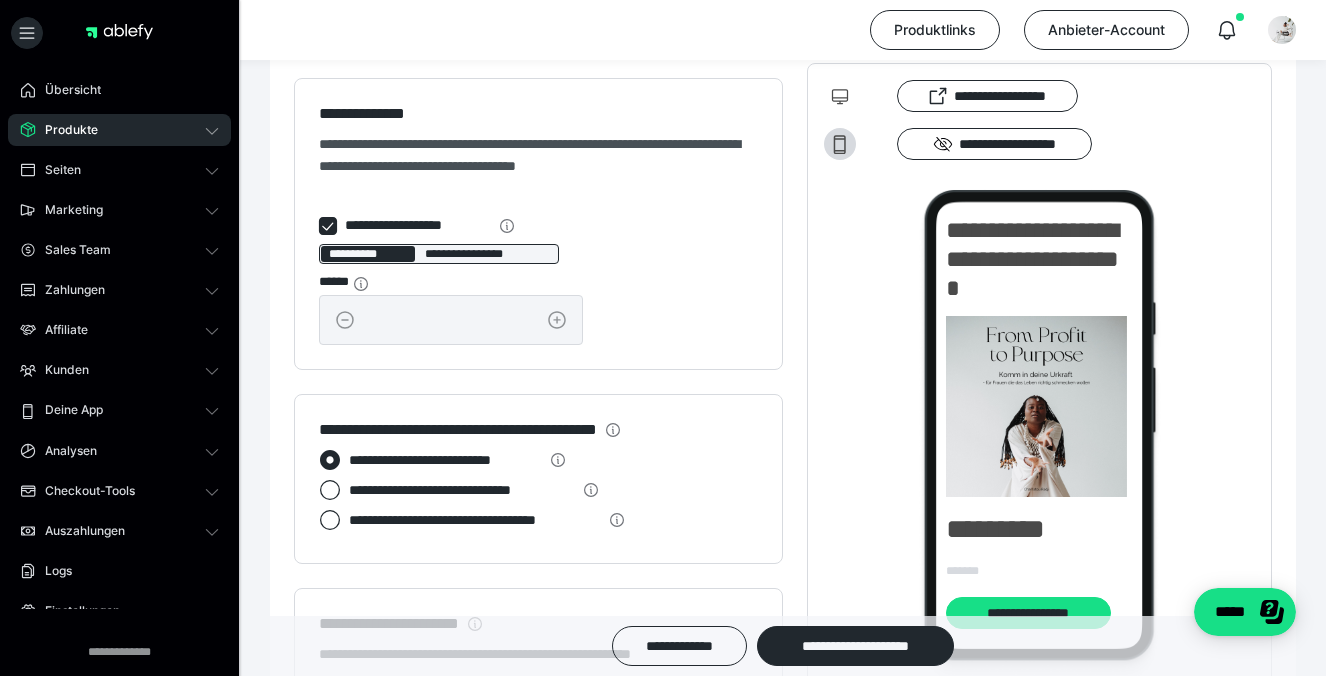 click on "**********" at bounding box center (538, 224) 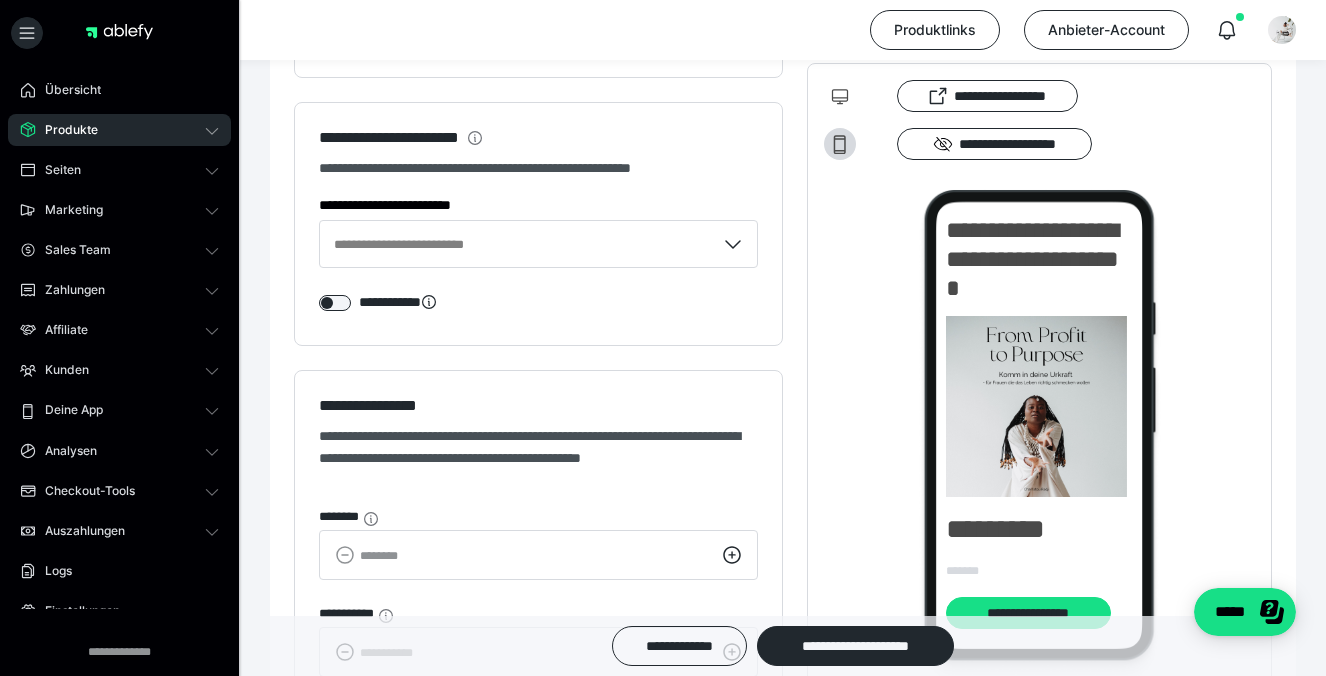 scroll, scrollTop: 2406, scrollLeft: 0, axis: vertical 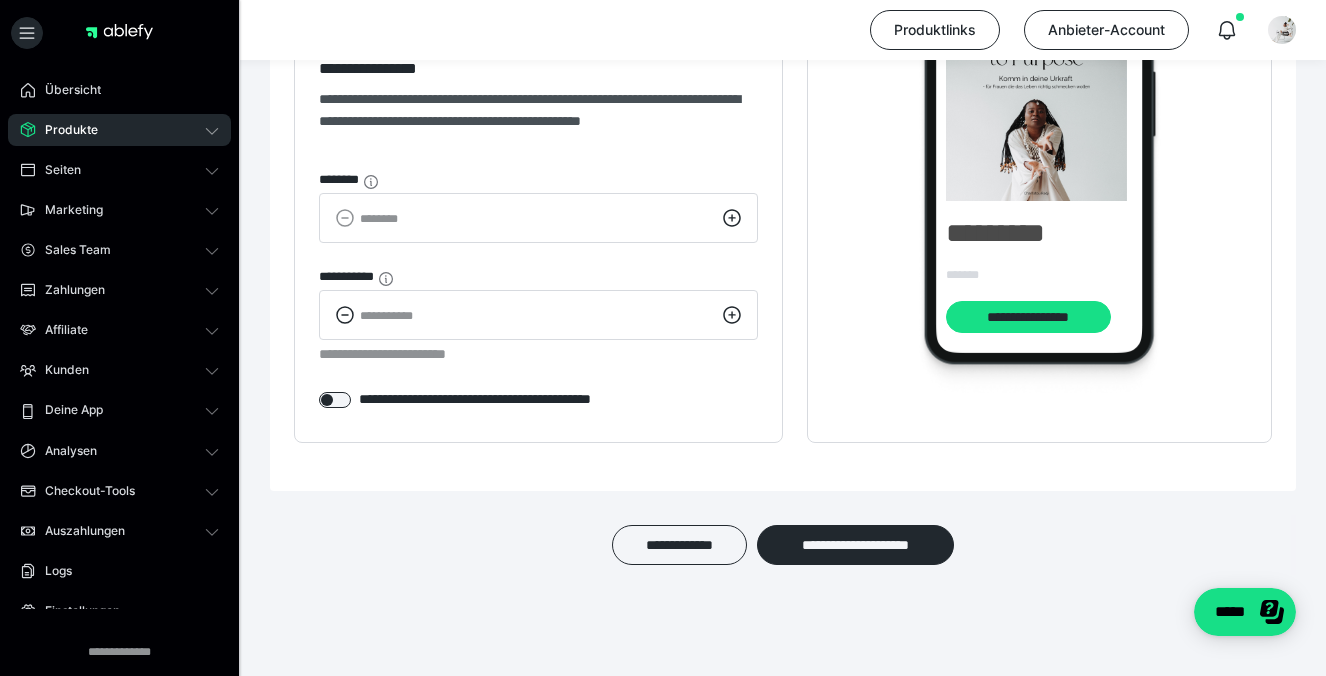 click on "**********" at bounding box center (783, 545) 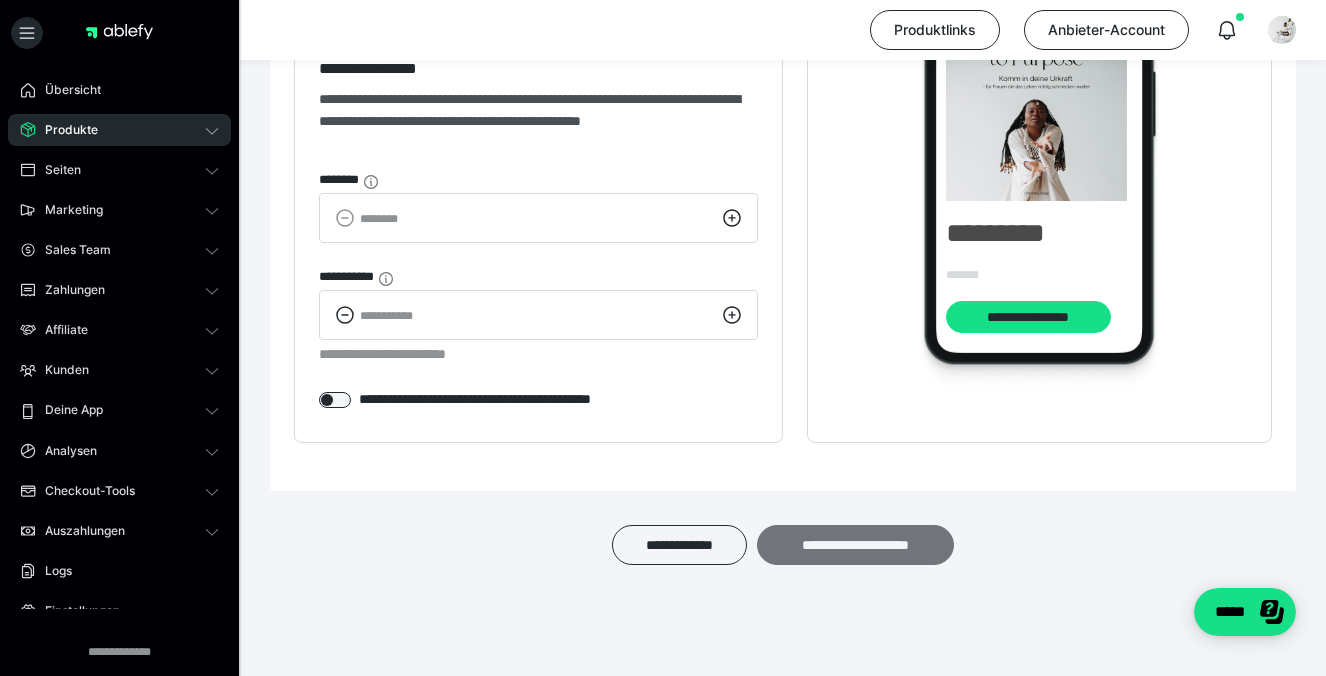 click on "**********" at bounding box center (855, 545) 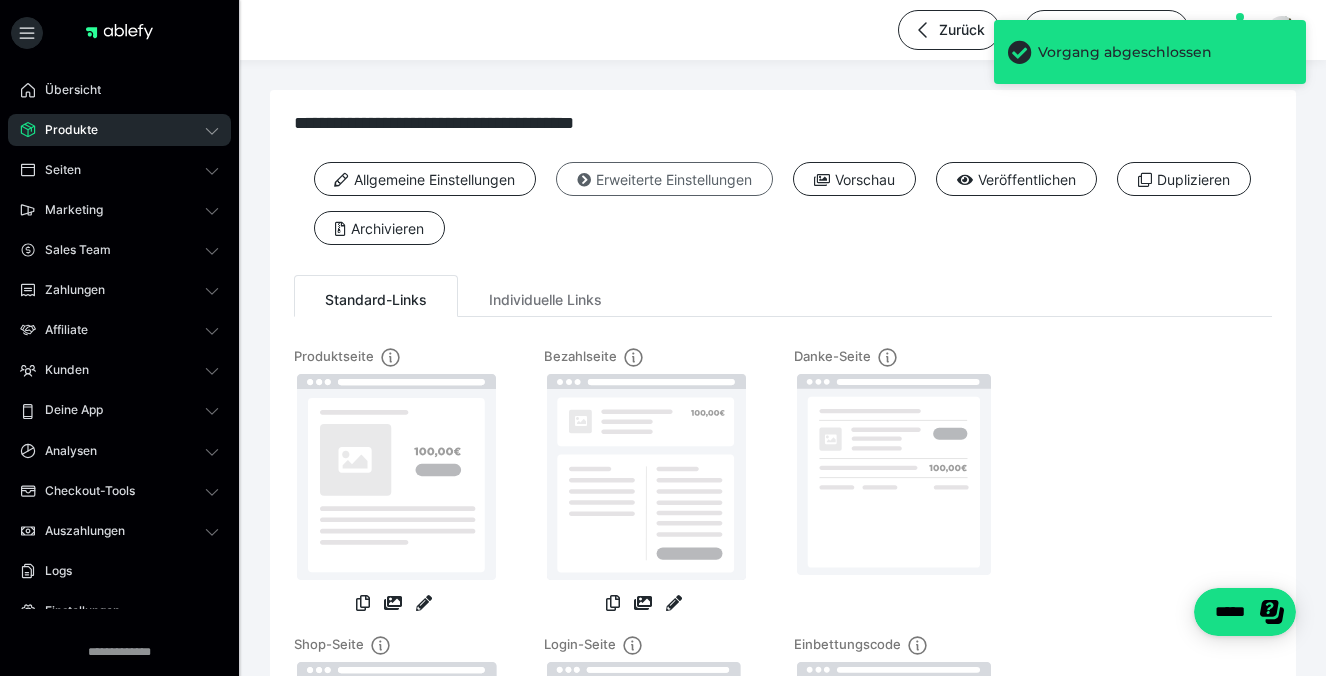 click on "Erweiterte Einstellungen" at bounding box center (664, 179) 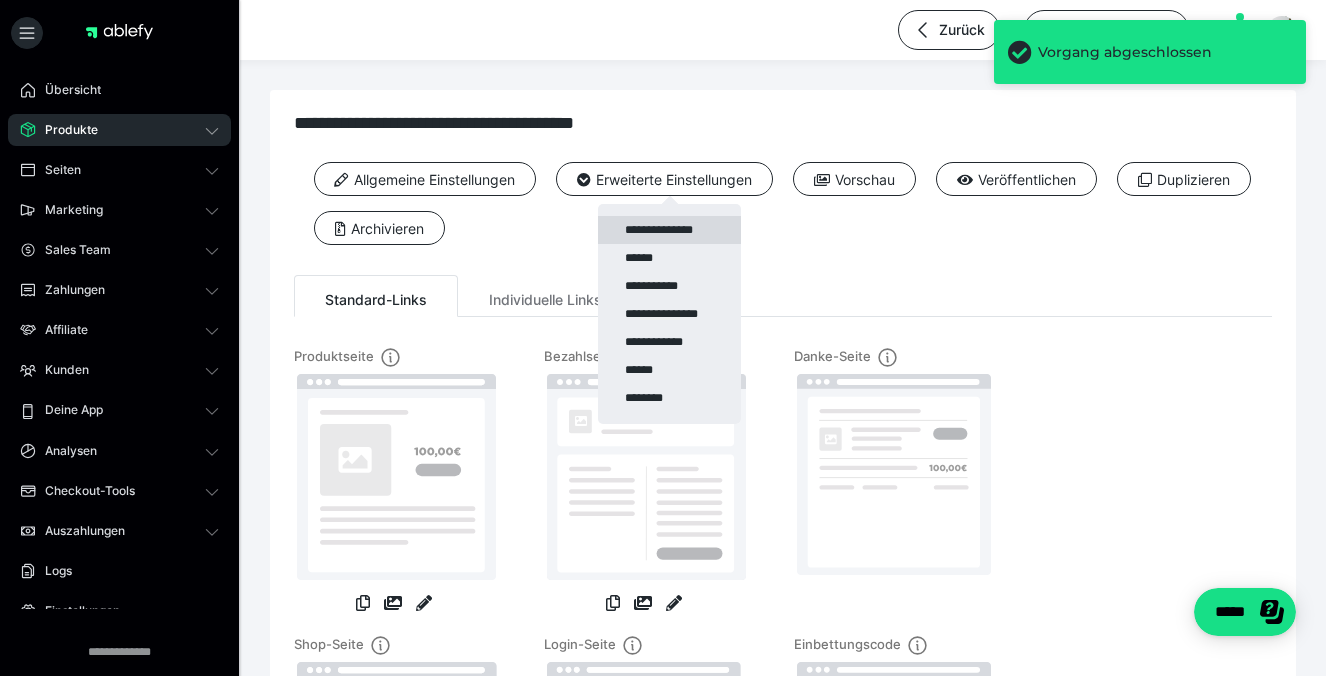 click on "**********" at bounding box center (669, 230) 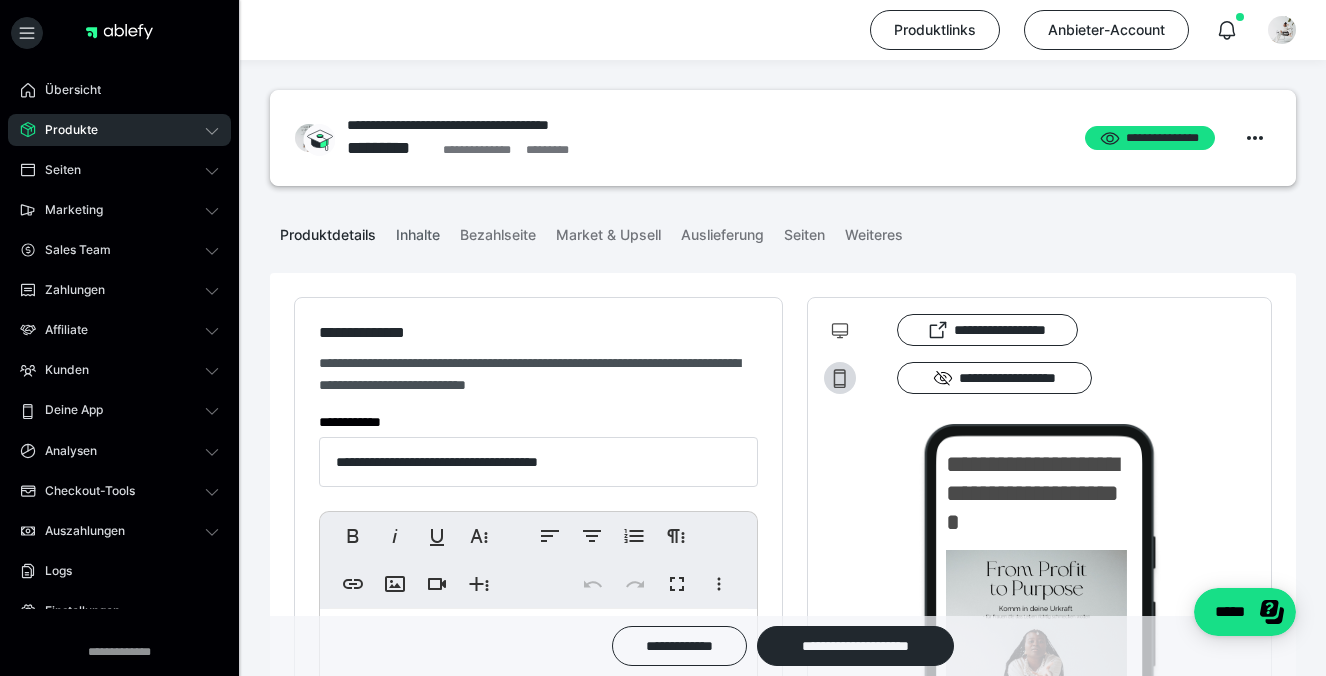 click on "Inhalte" at bounding box center [418, 231] 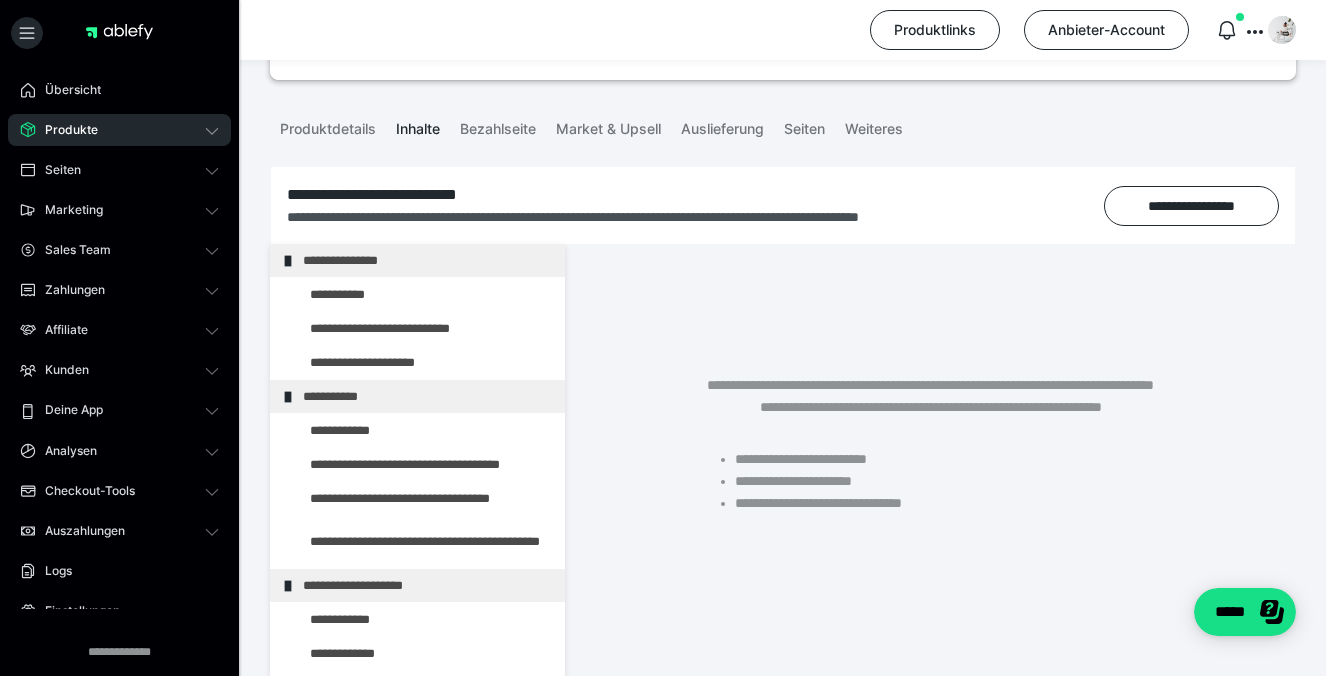 scroll, scrollTop: 222, scrollLeft: 0, axis: vertical 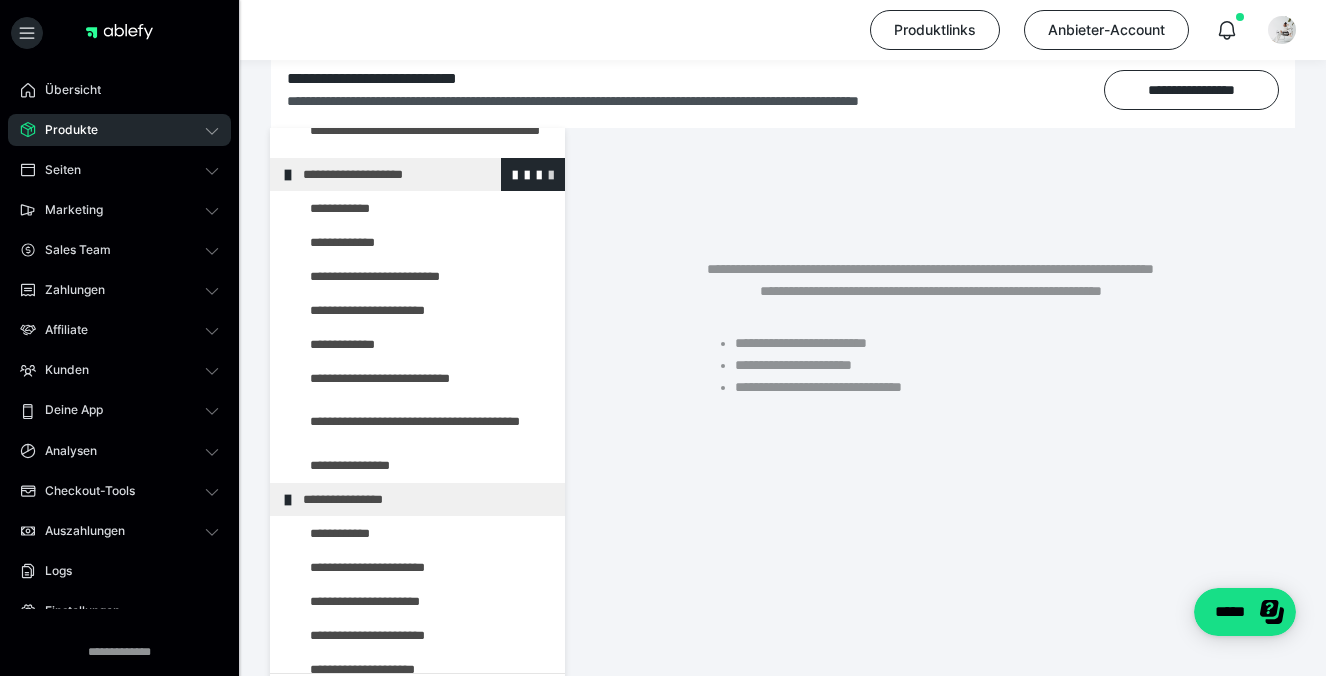 click at bounding box center (551, 174) 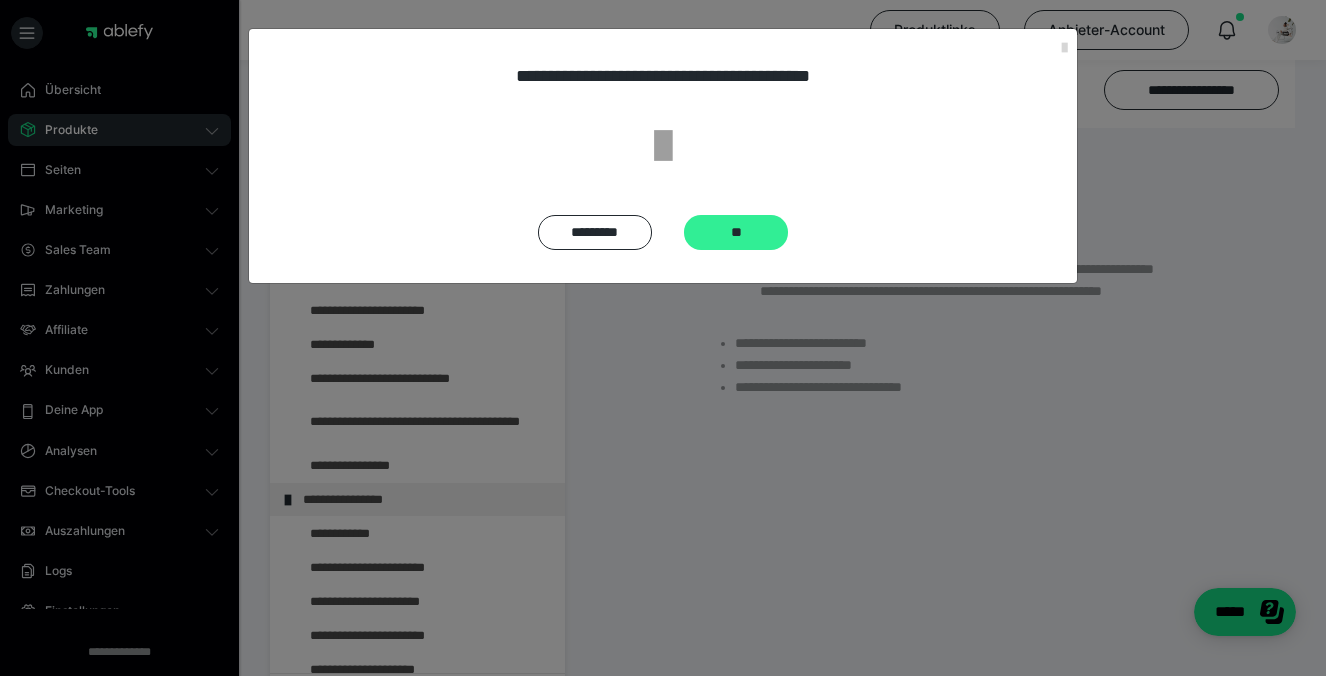 click on "**" at bounding box center [736, 232] 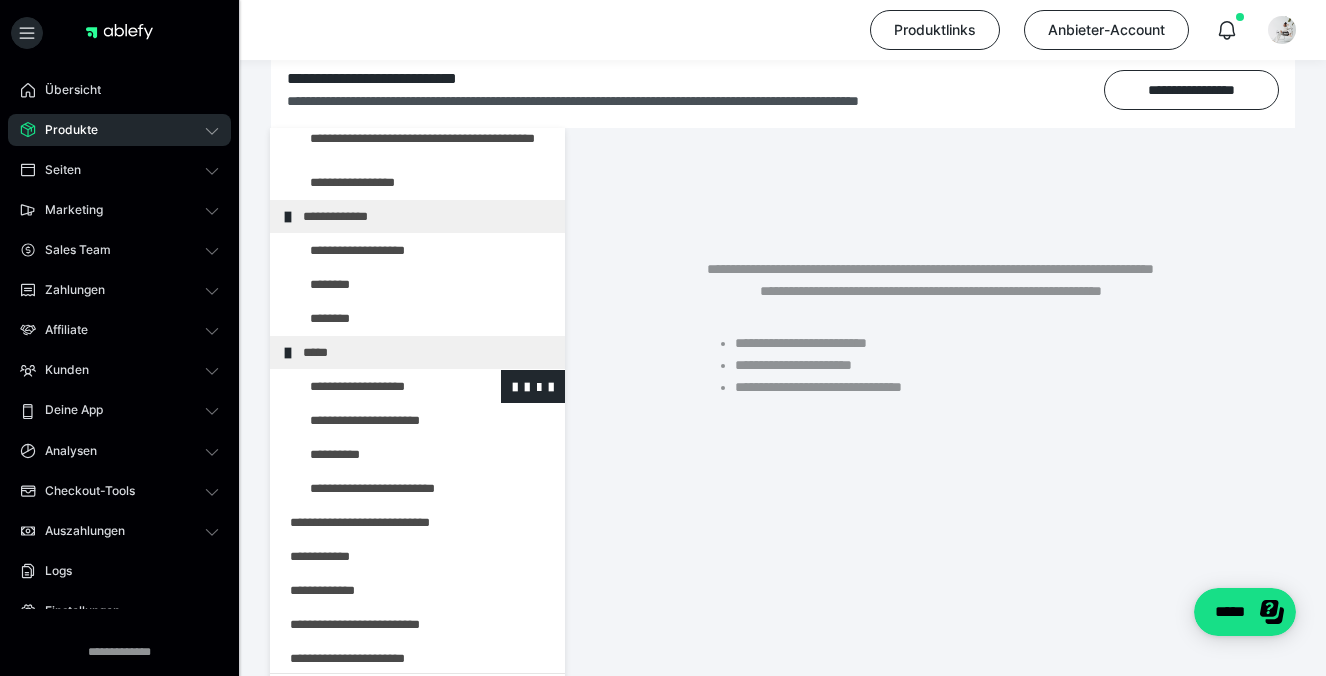 scroll, scrollTop: 1055, scrollLeft: 0, axis: vertical 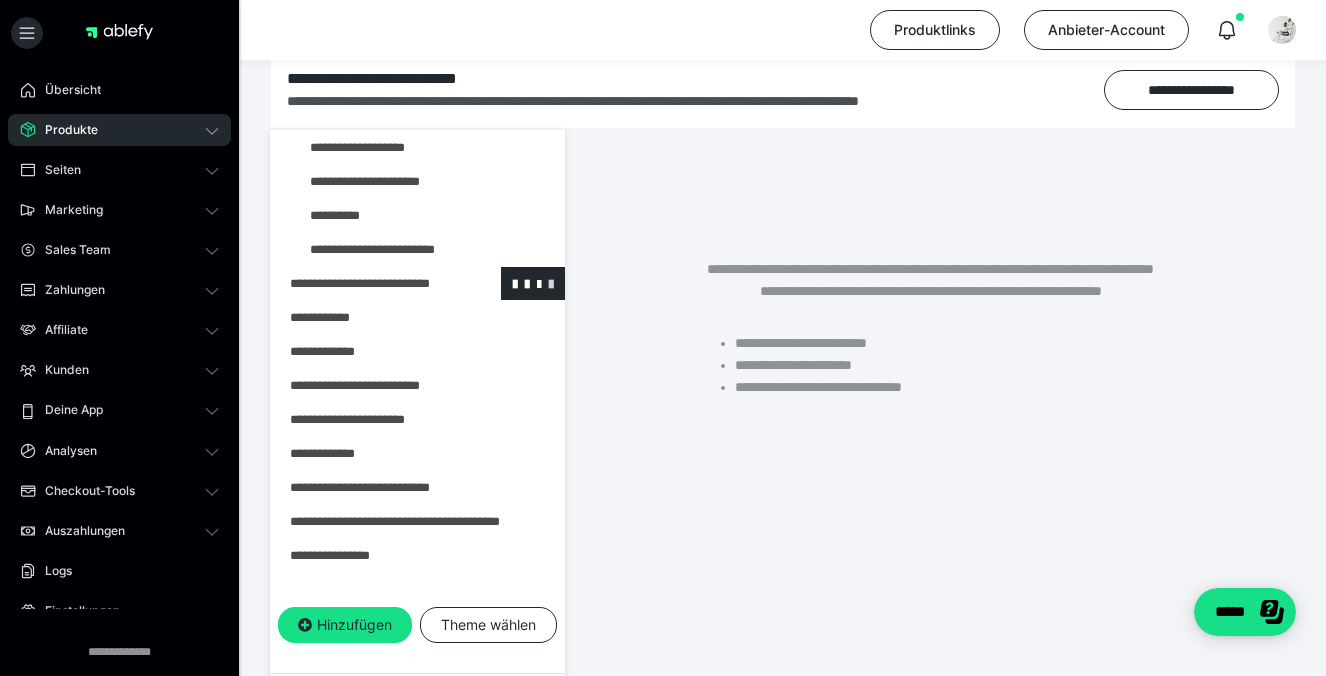 click at bounding box center [551, 283] 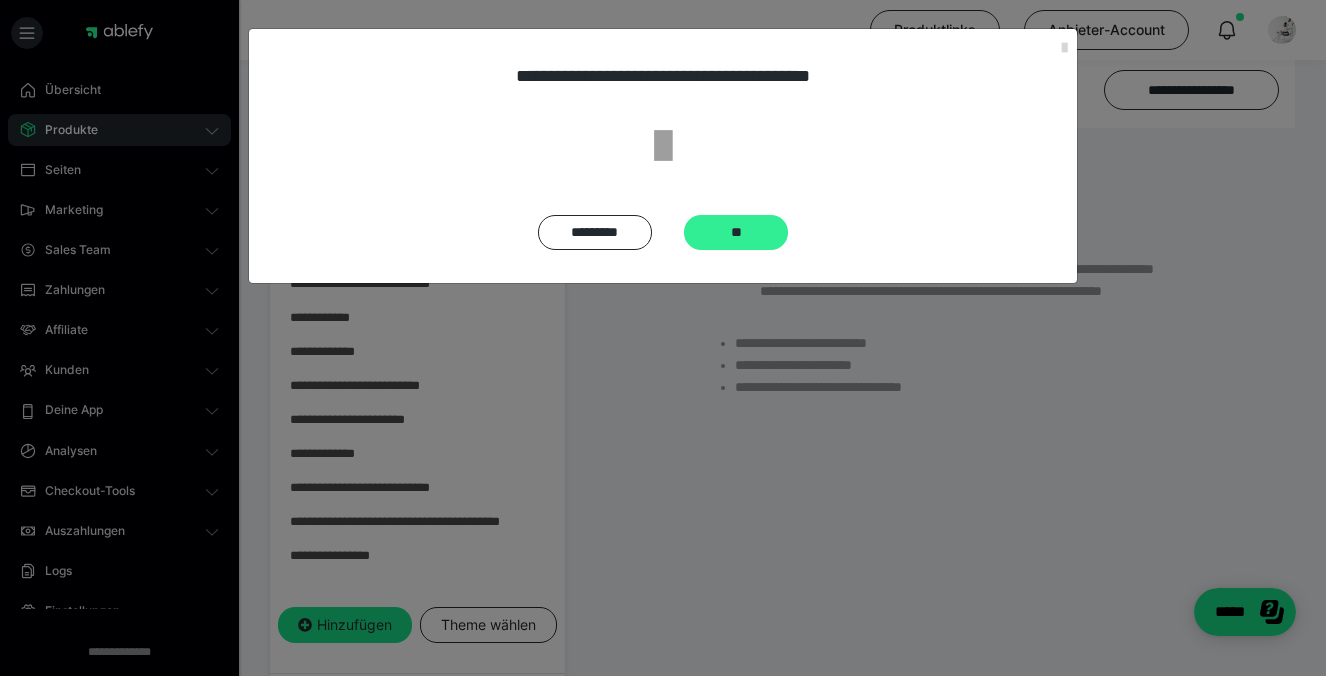 click on "**" at bounding box center [736, 232] 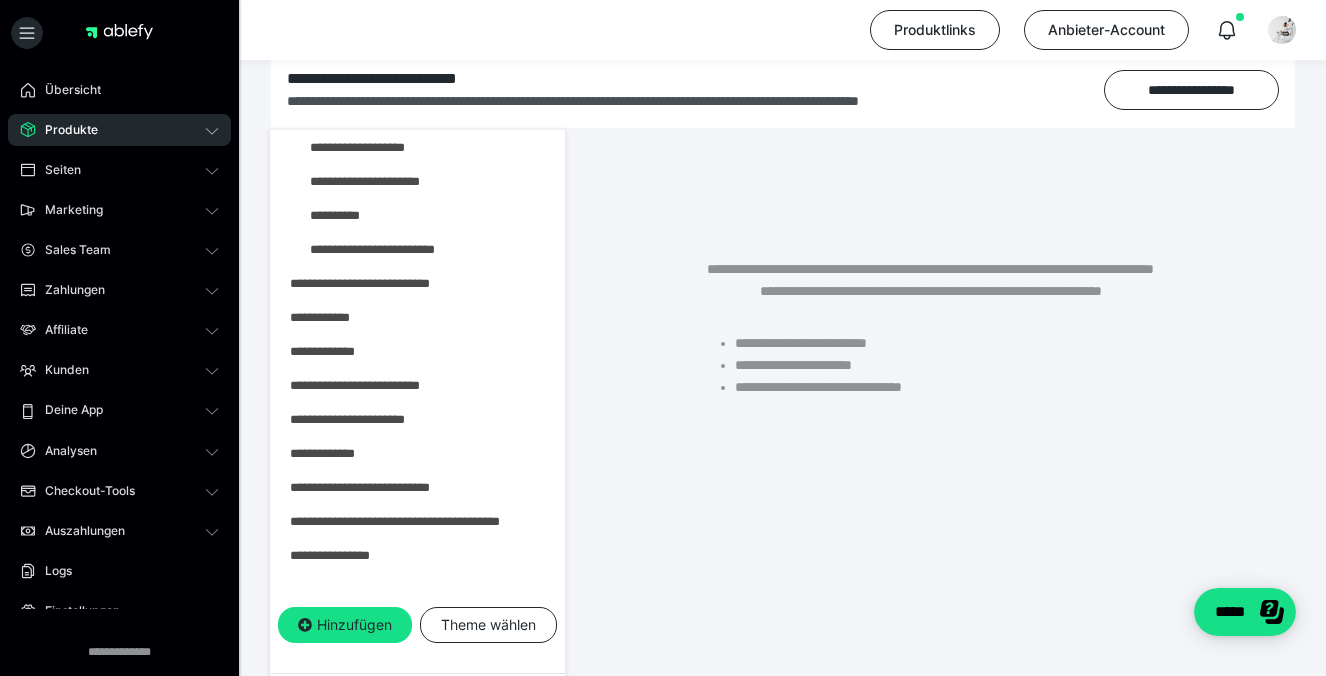 scroll, scrollTop: 1025, scrollLeft: 0, axis: vertical 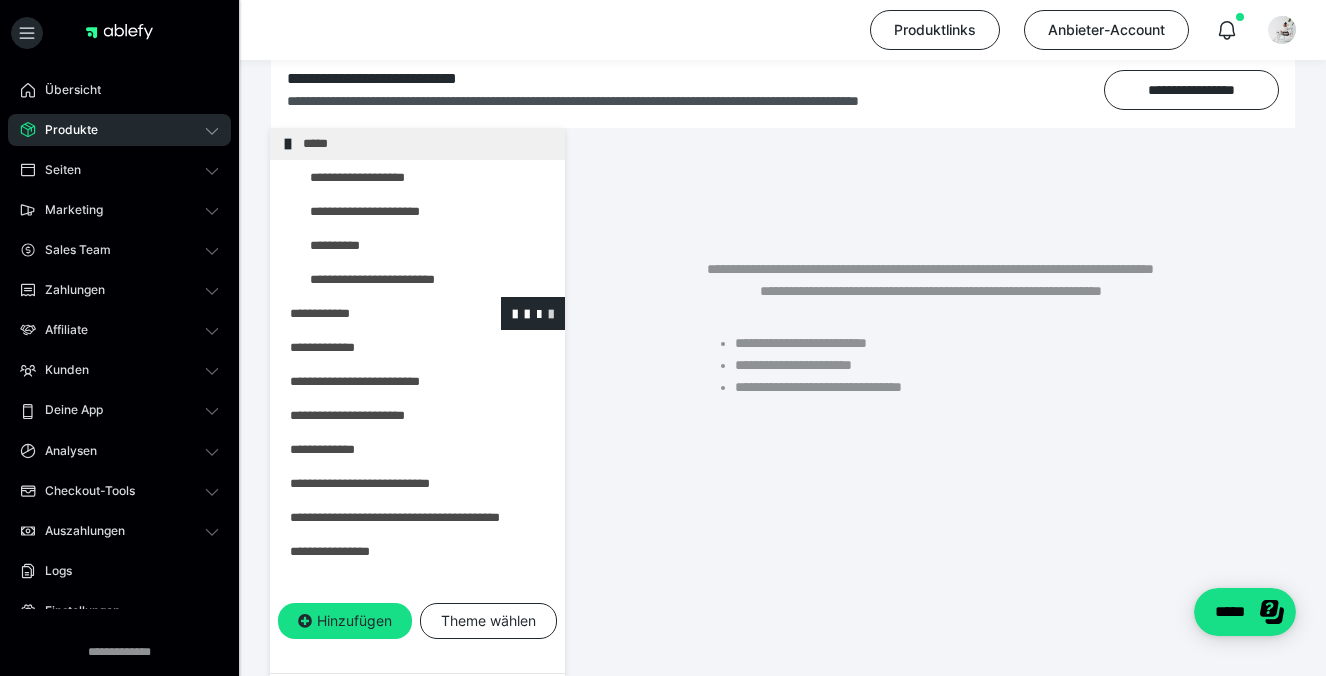 click at bounding box center (551, 313) 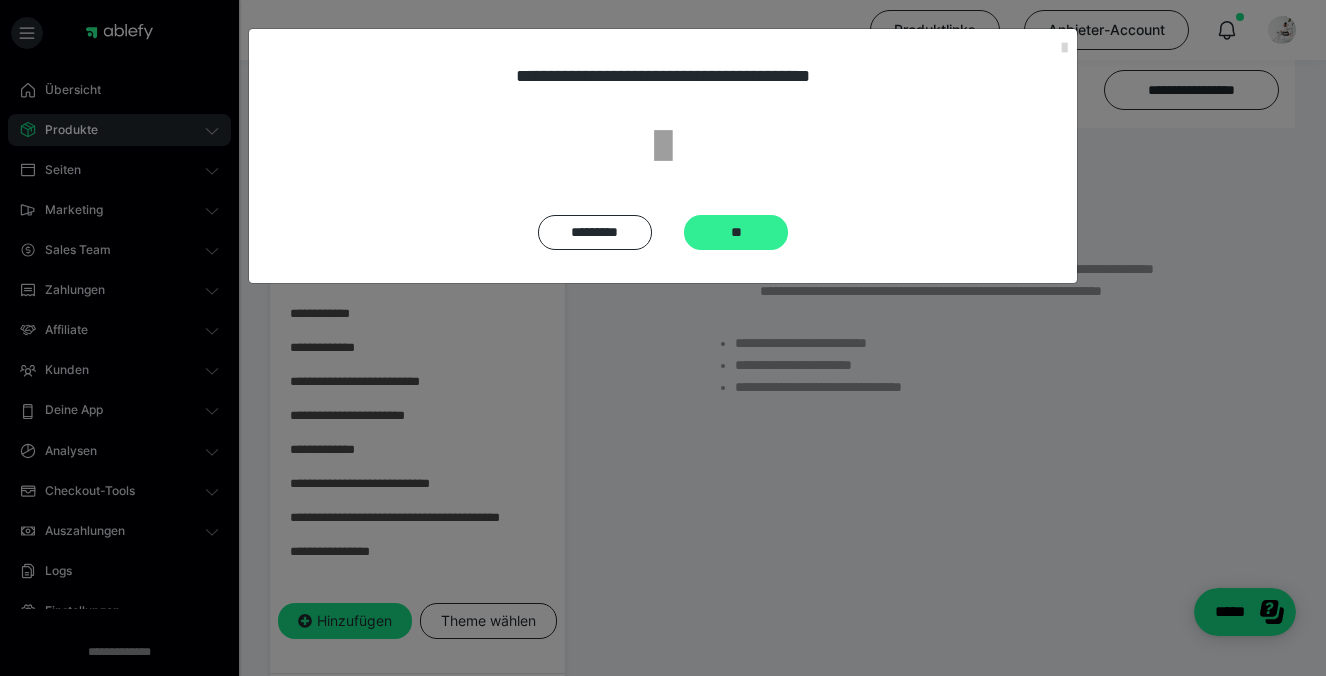 click on "**" at bounding box center (736, 232) 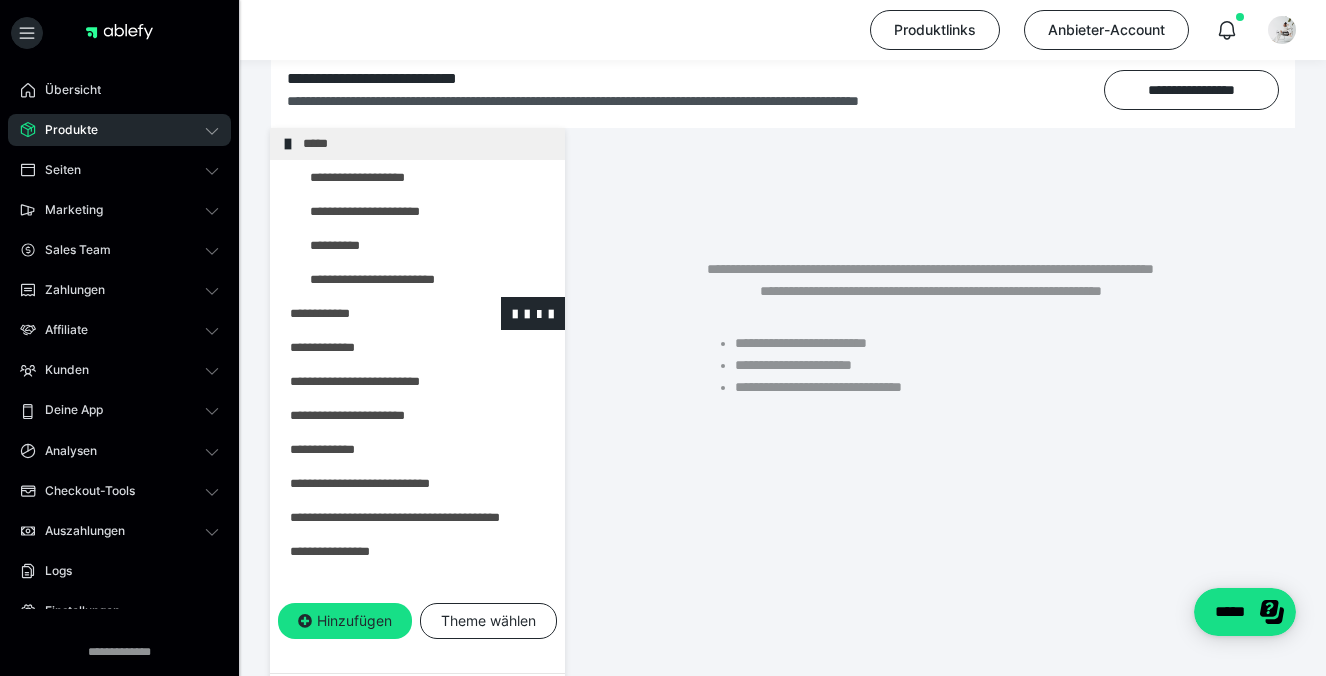 scroll, scrollTop: 991, scrollLeft: 0, axis: vertical 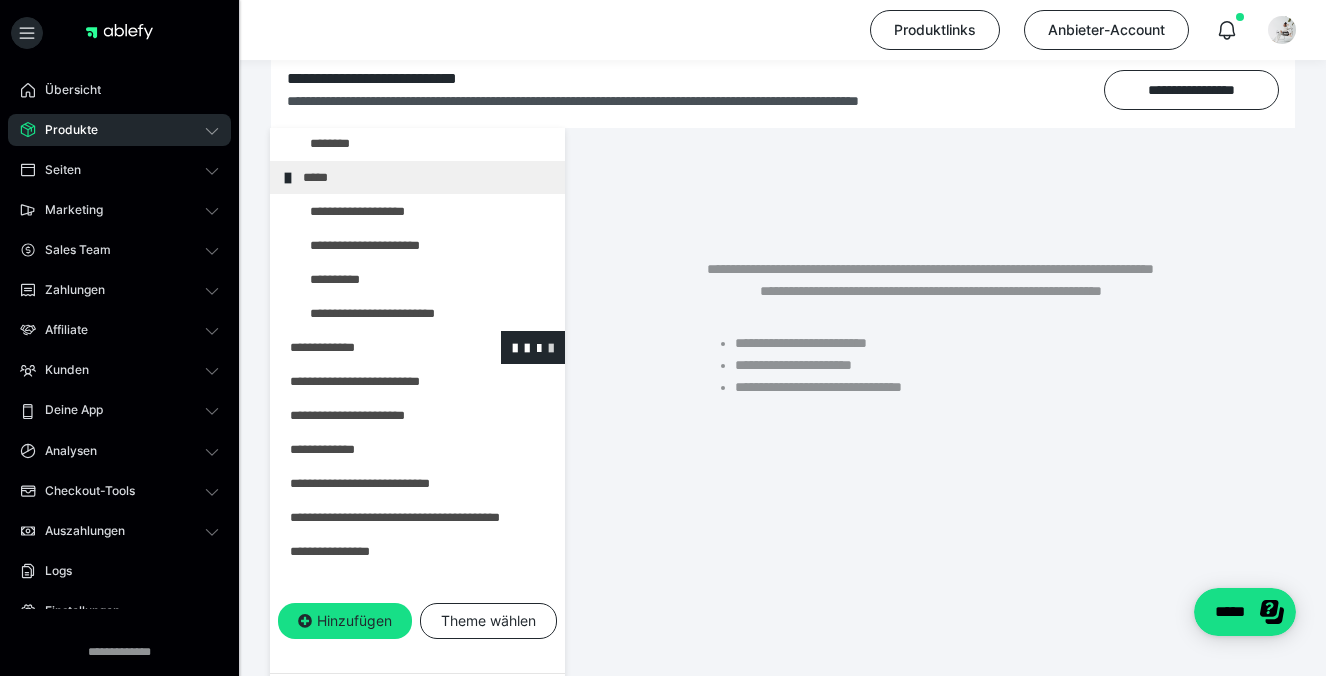 click at bounding box center (551, 347) 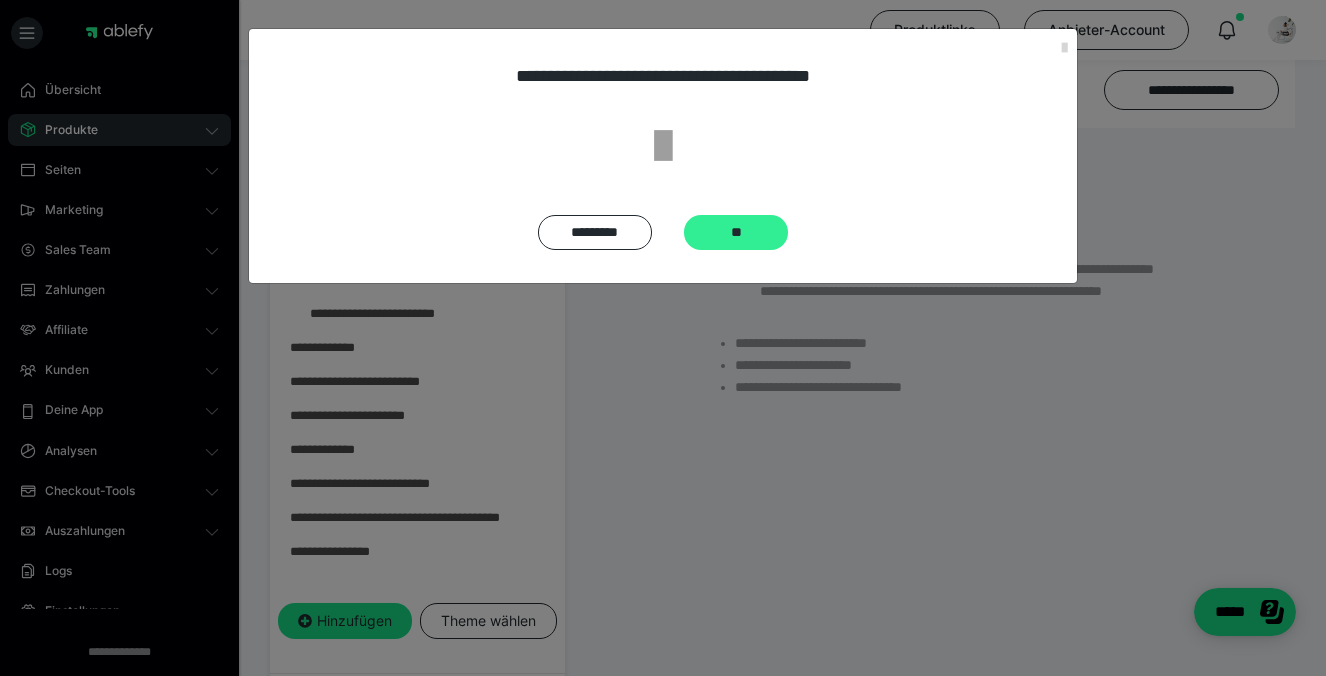 click on "**" at bounding box center (736, 232) 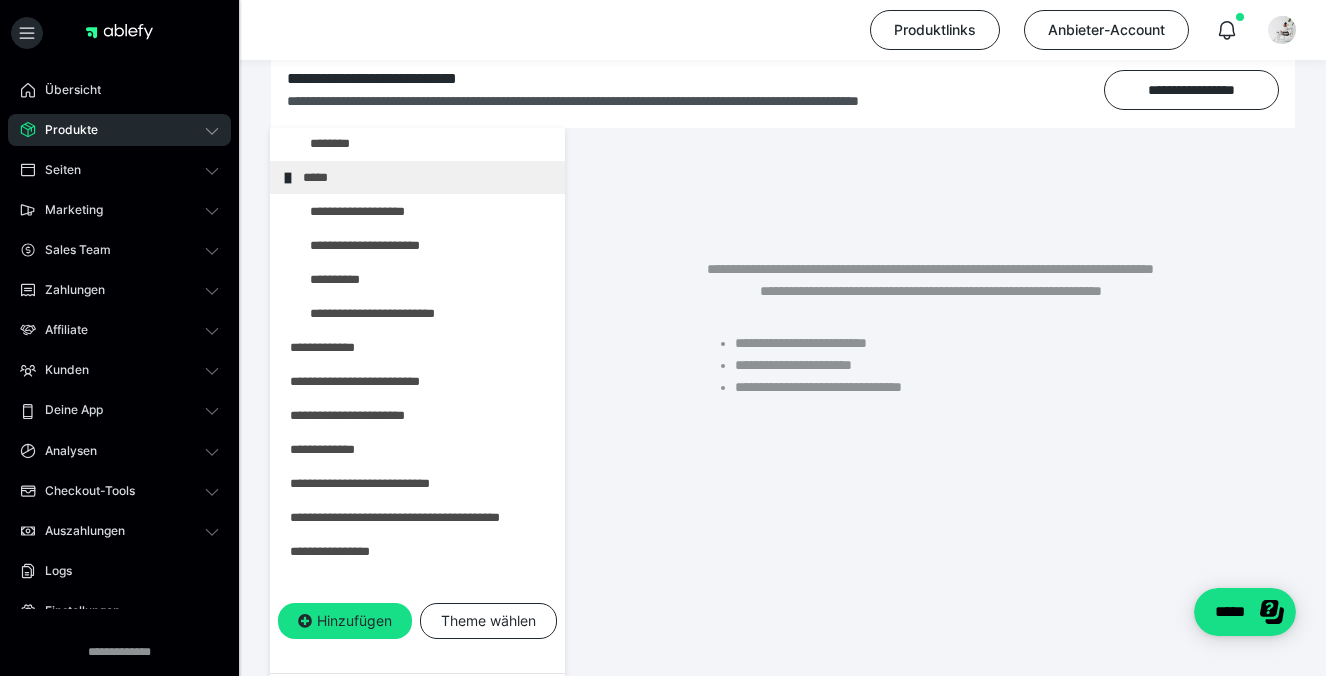 scroll, scrollTop: 957, scrollLeft: 0, axis: vertical 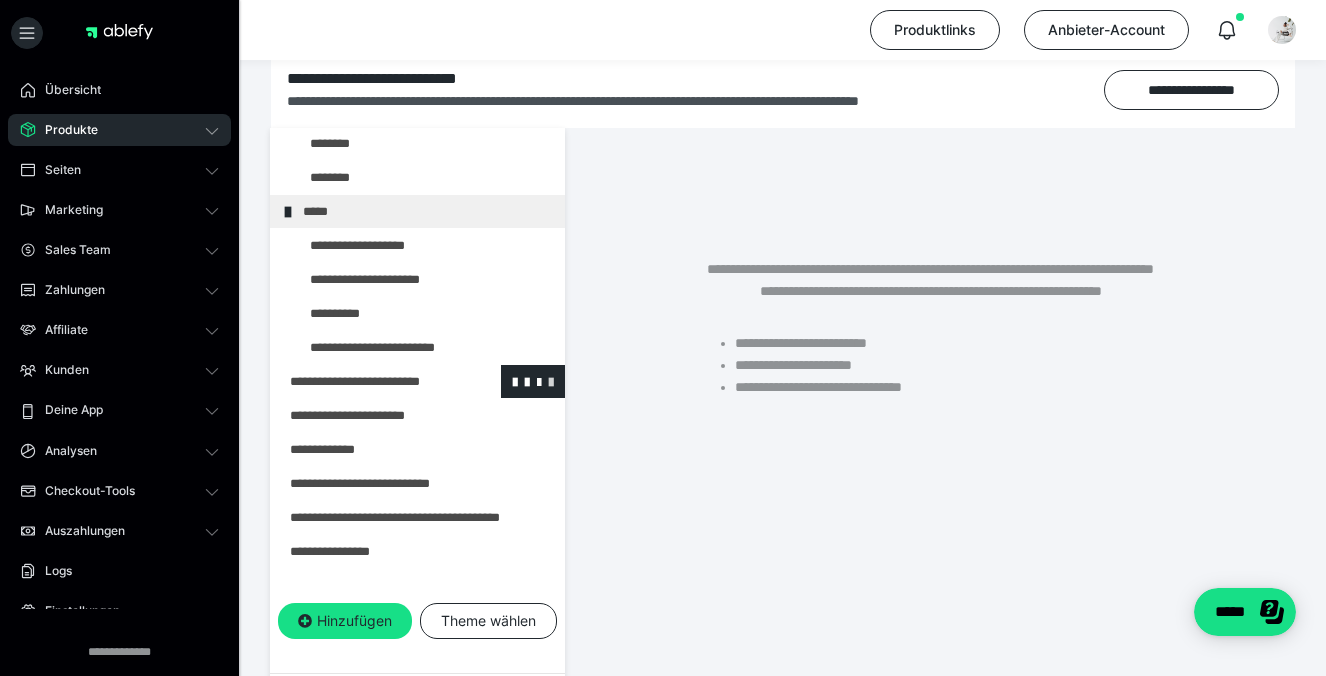 click at bounding box center [551, 381] 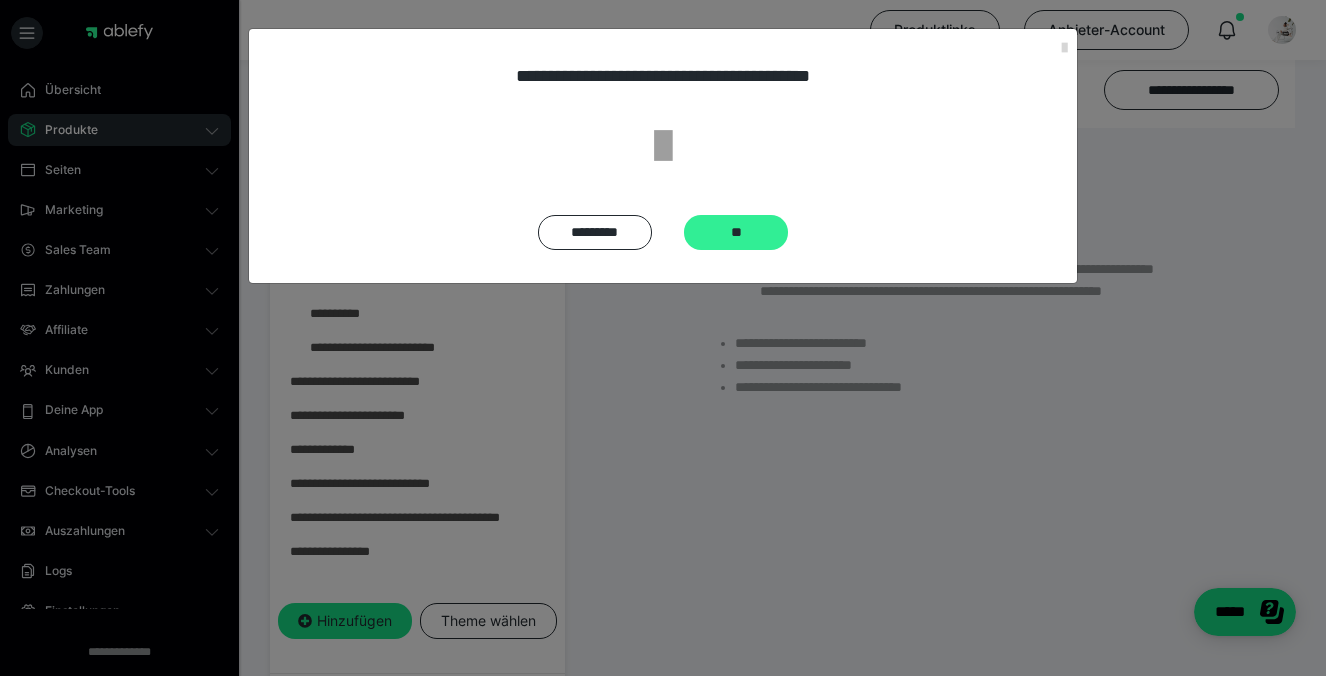 click on "**" at bounding box center [736, 232] 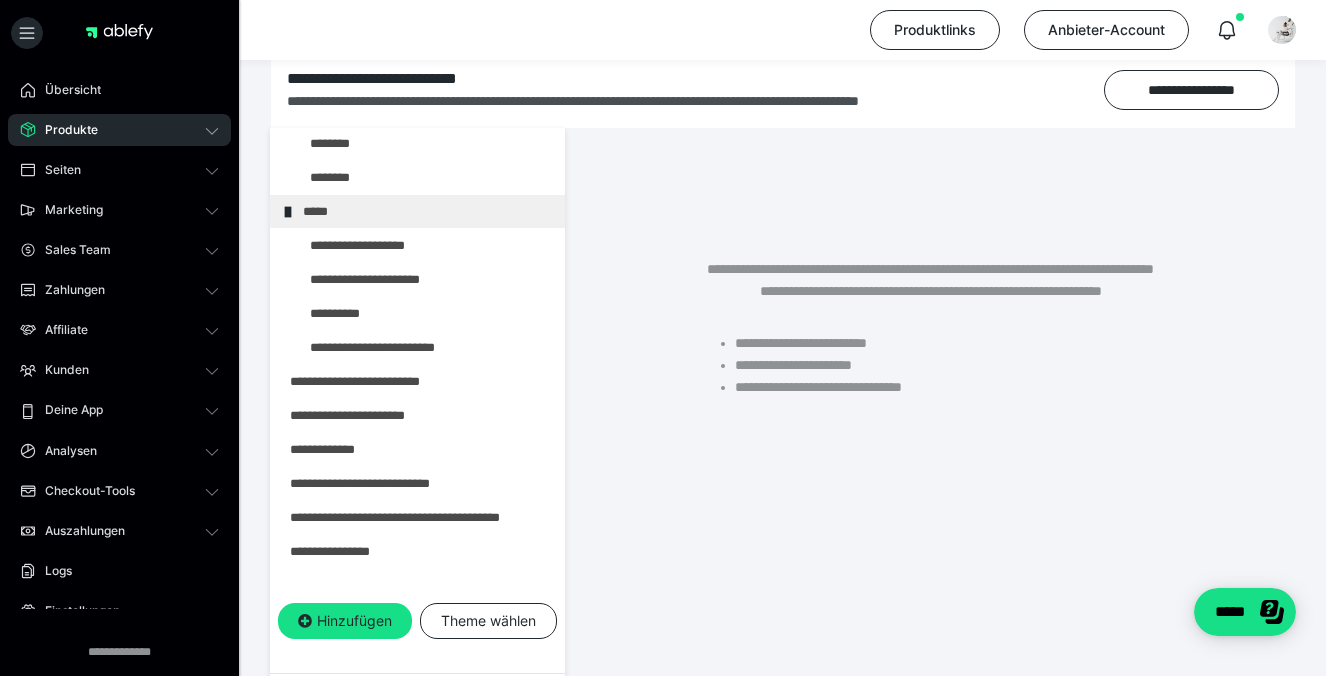 scroll, scrollTop: 923, scrollLeft: 0, axis: vertical 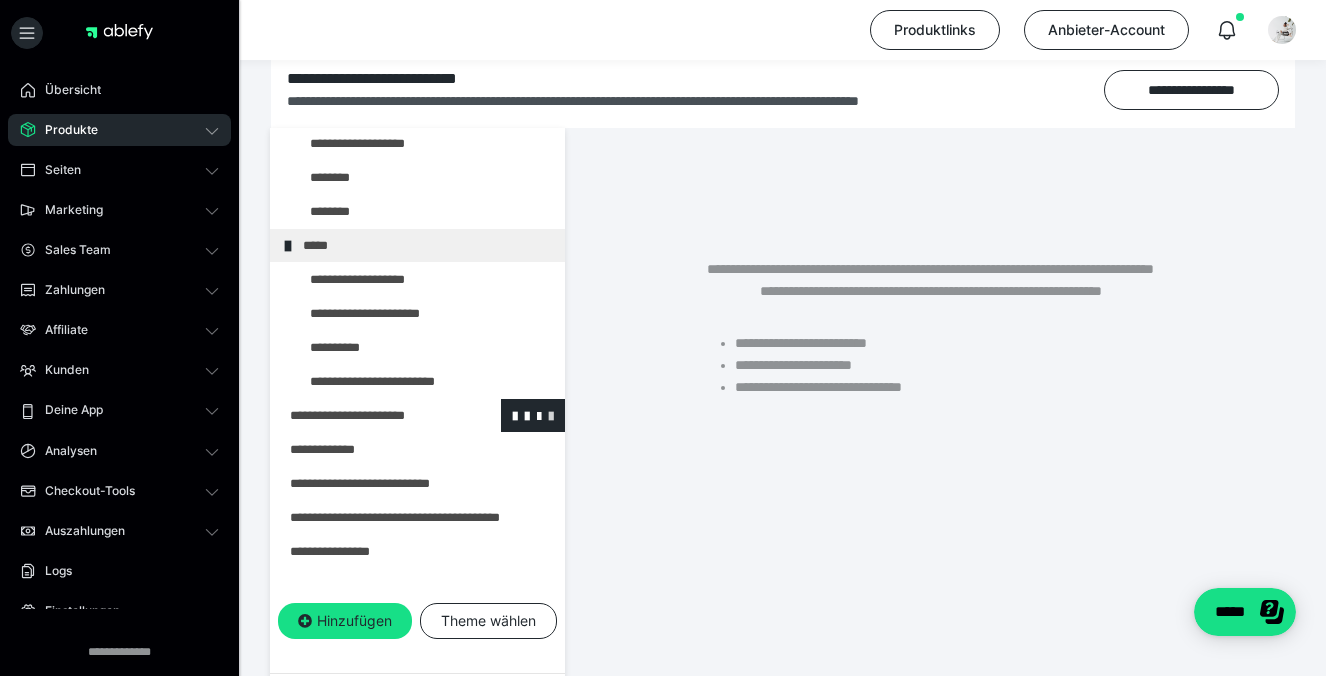 click at bounding box center [551, 415] 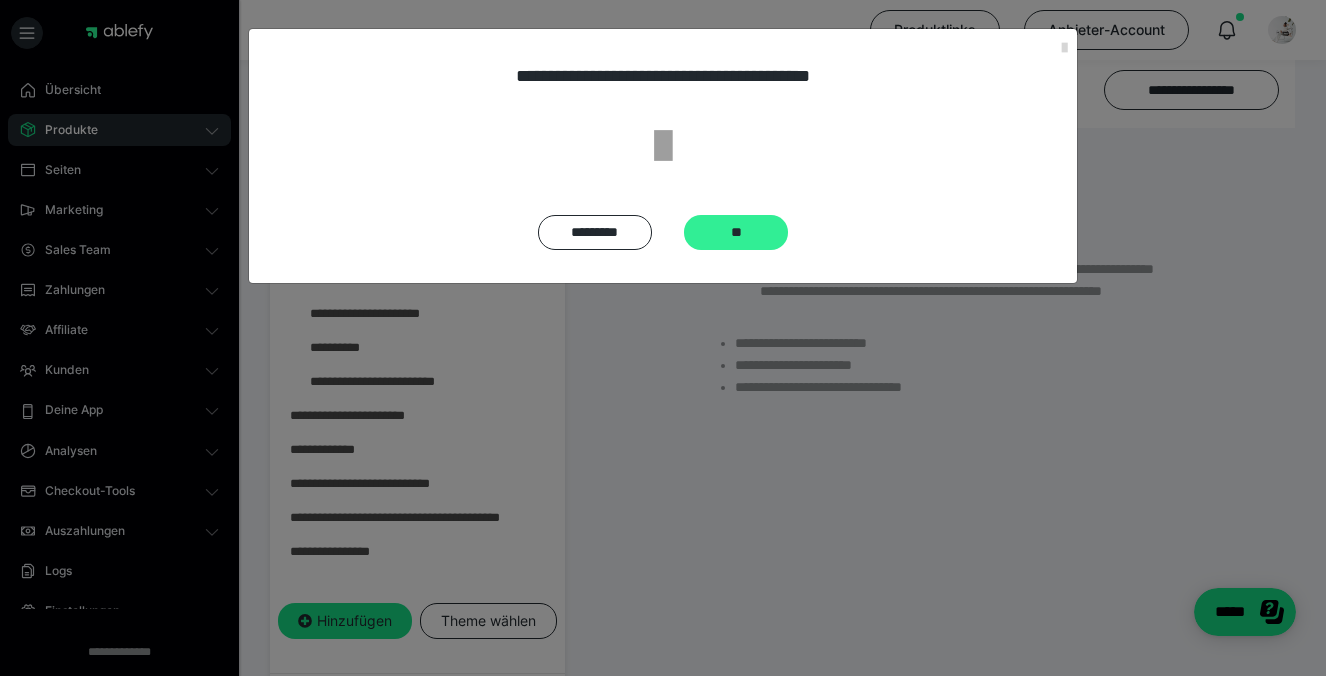 click on "**" at bounding box center [736, 232] 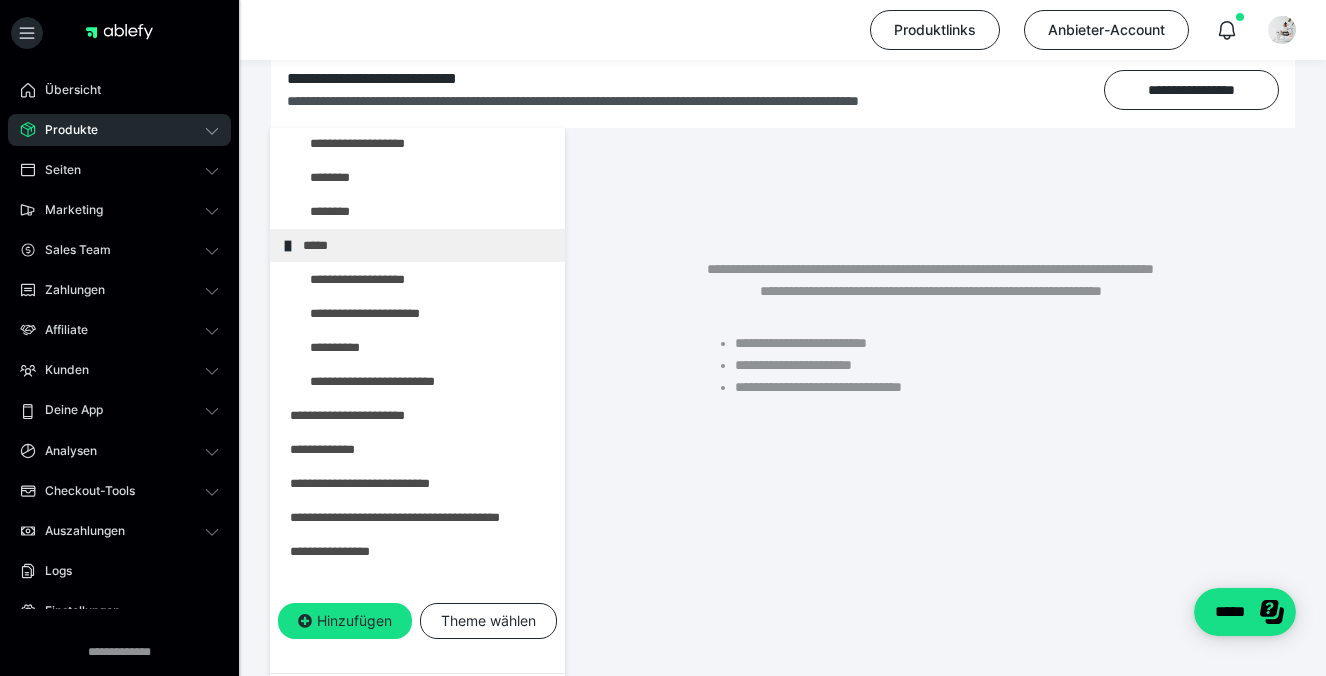 scroll, scrollTop: 889, scrollLeft: 0, axis: vertical 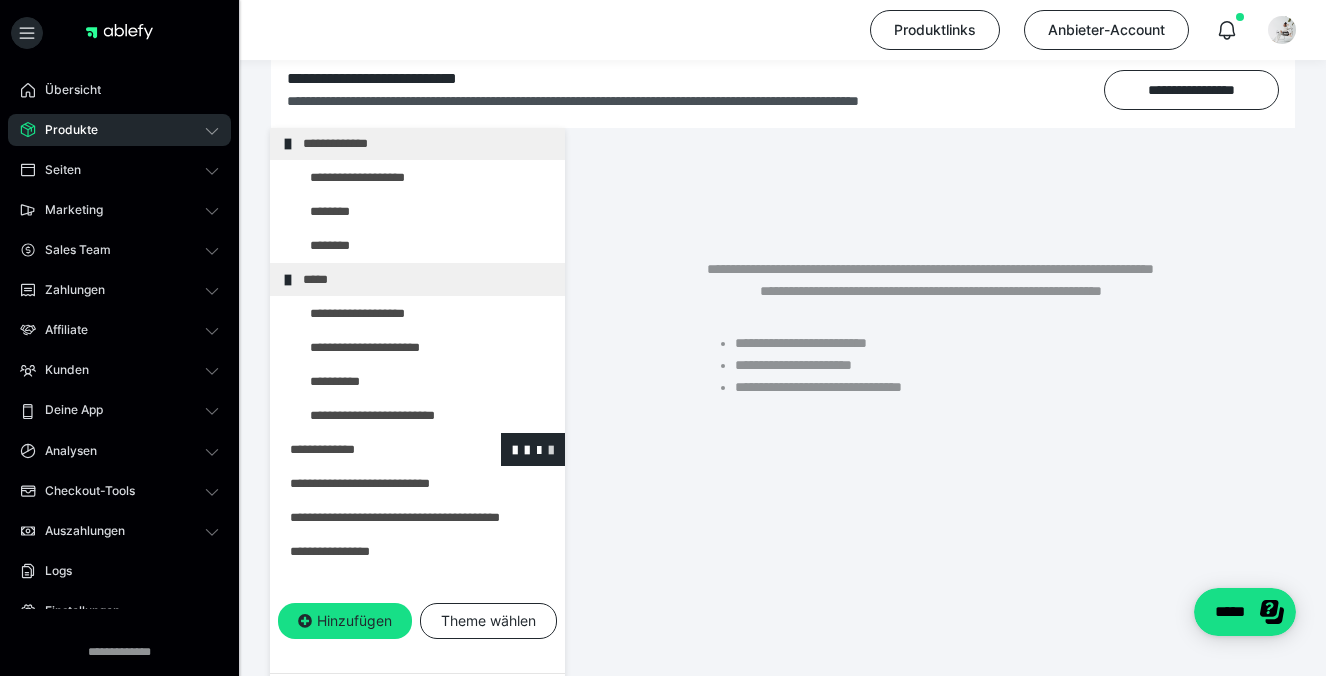 click at bounding box center [551, 449] 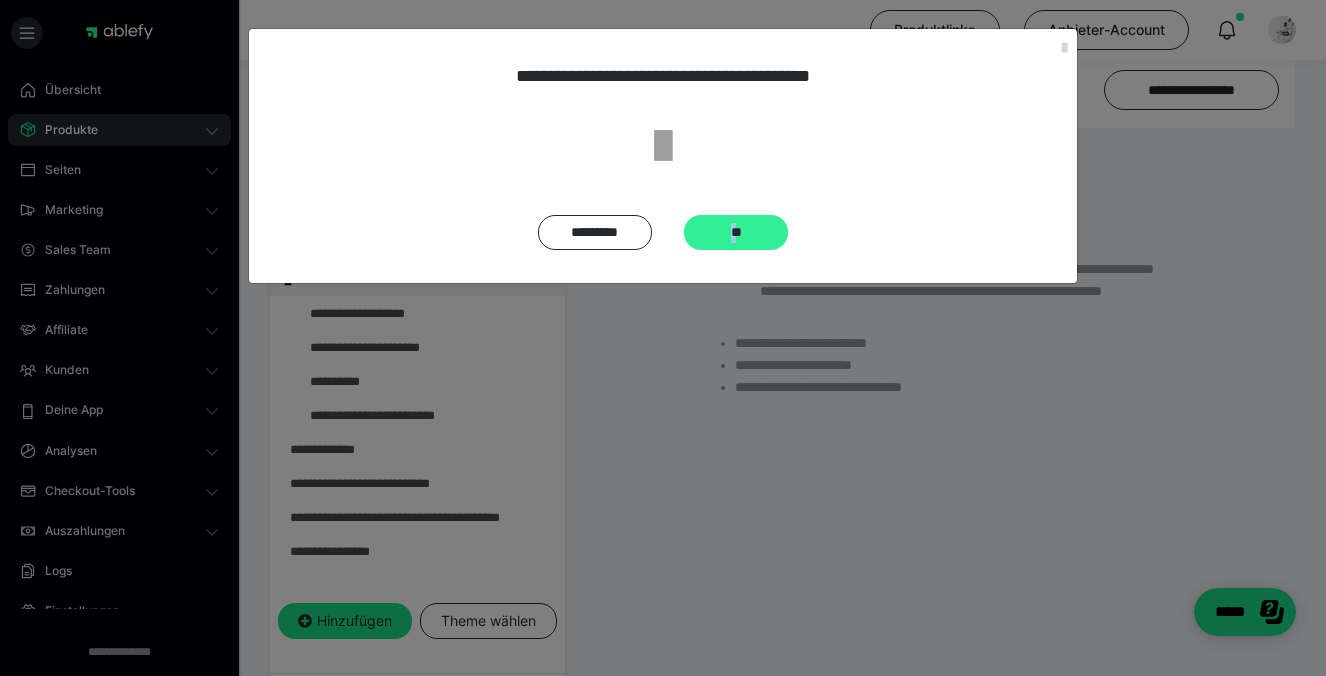click on "**" at bounding box center [736, 232] 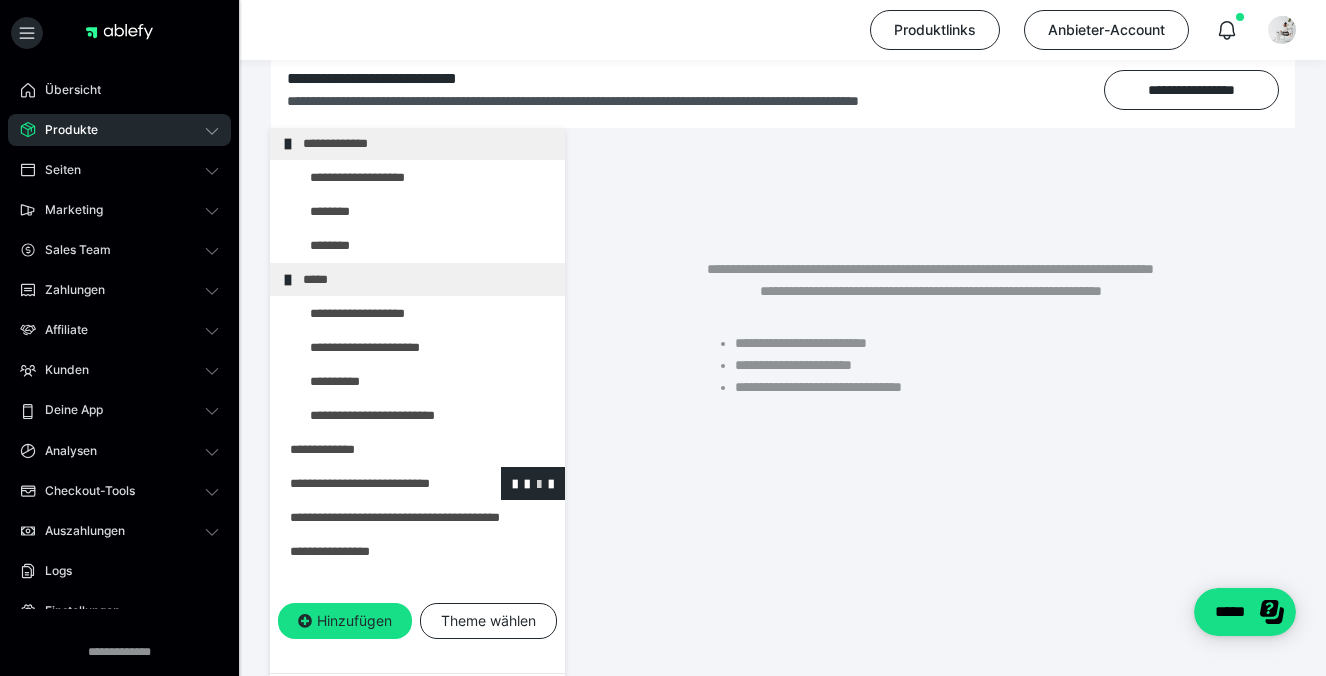 scroll, scrollTop: 855, scrollLeft: 0, axis: vertical 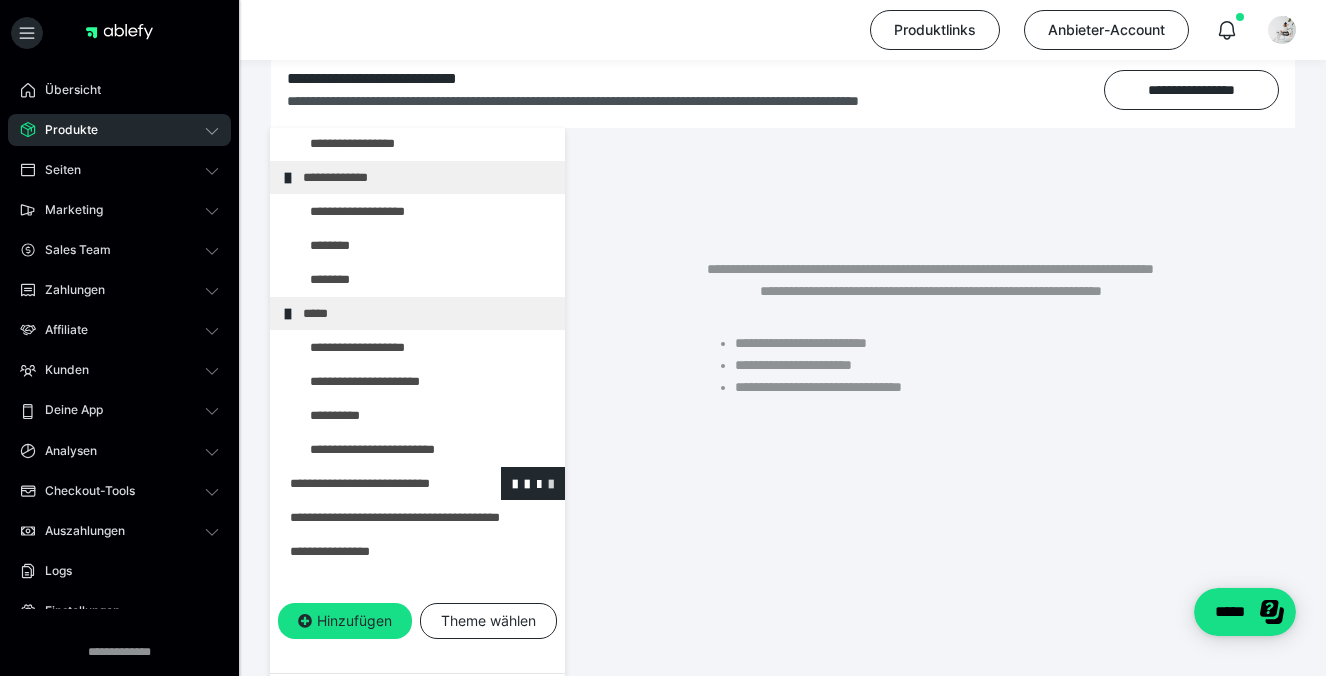 click at bounding box center (551, 483) 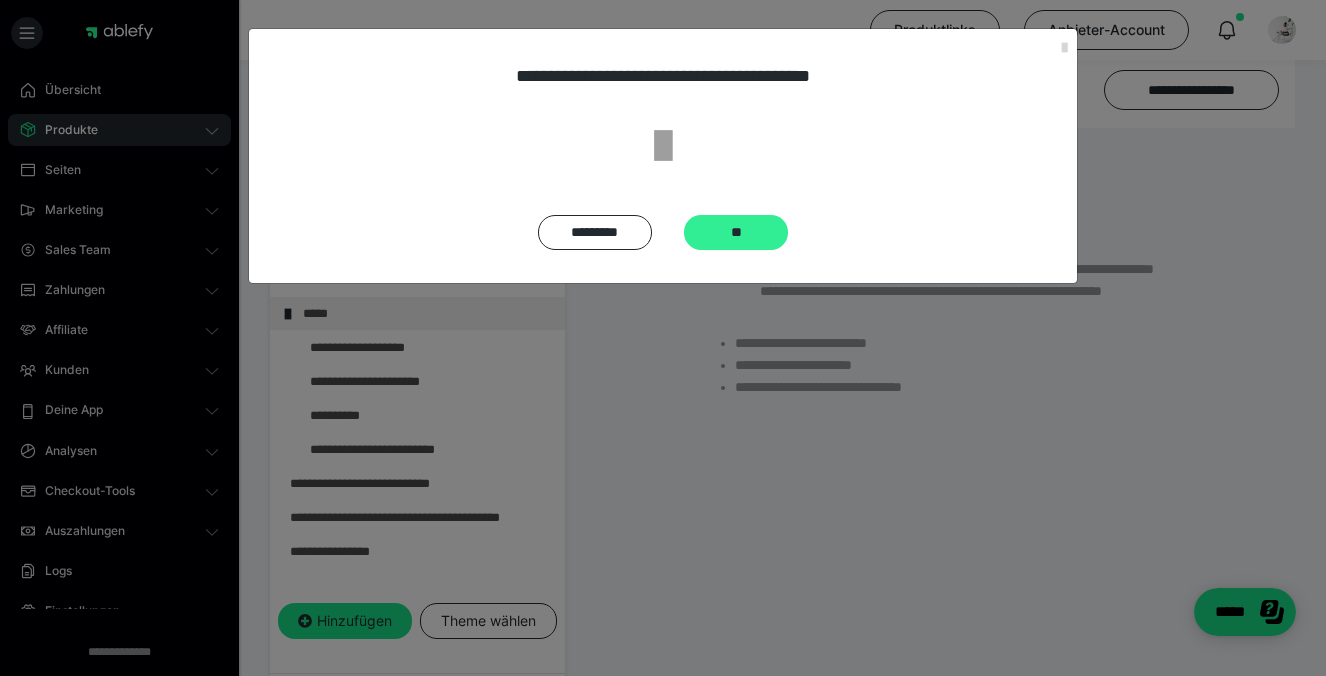click on "**" at bounding box center (736, 232) 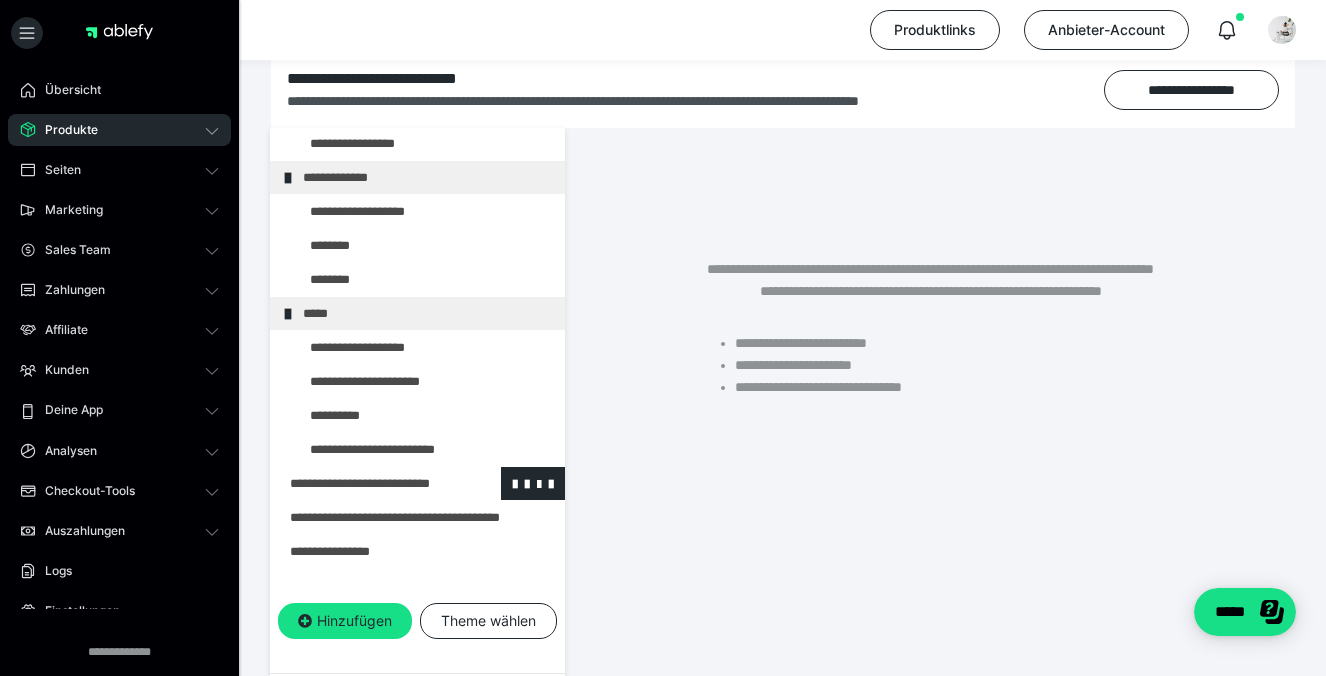 scroll, scrollTop: 821, scrollLeft: 0, axis: vertical 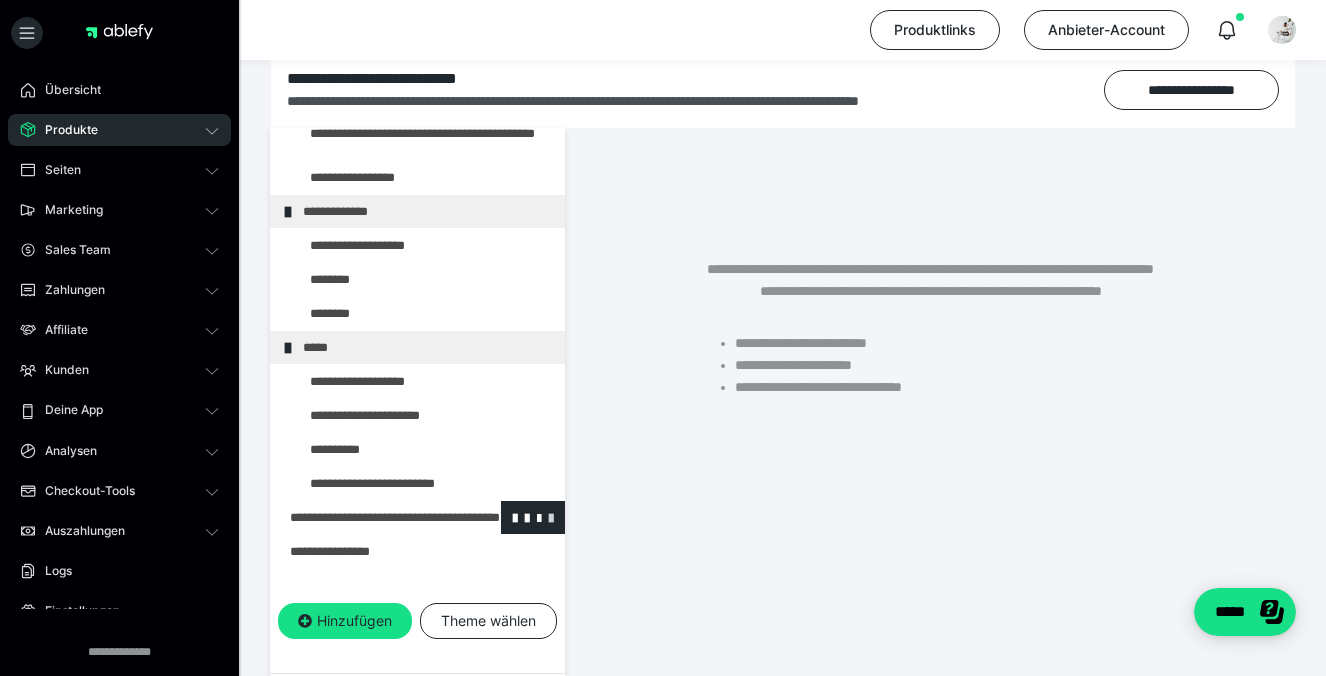 click at bounding box center (551, 517) 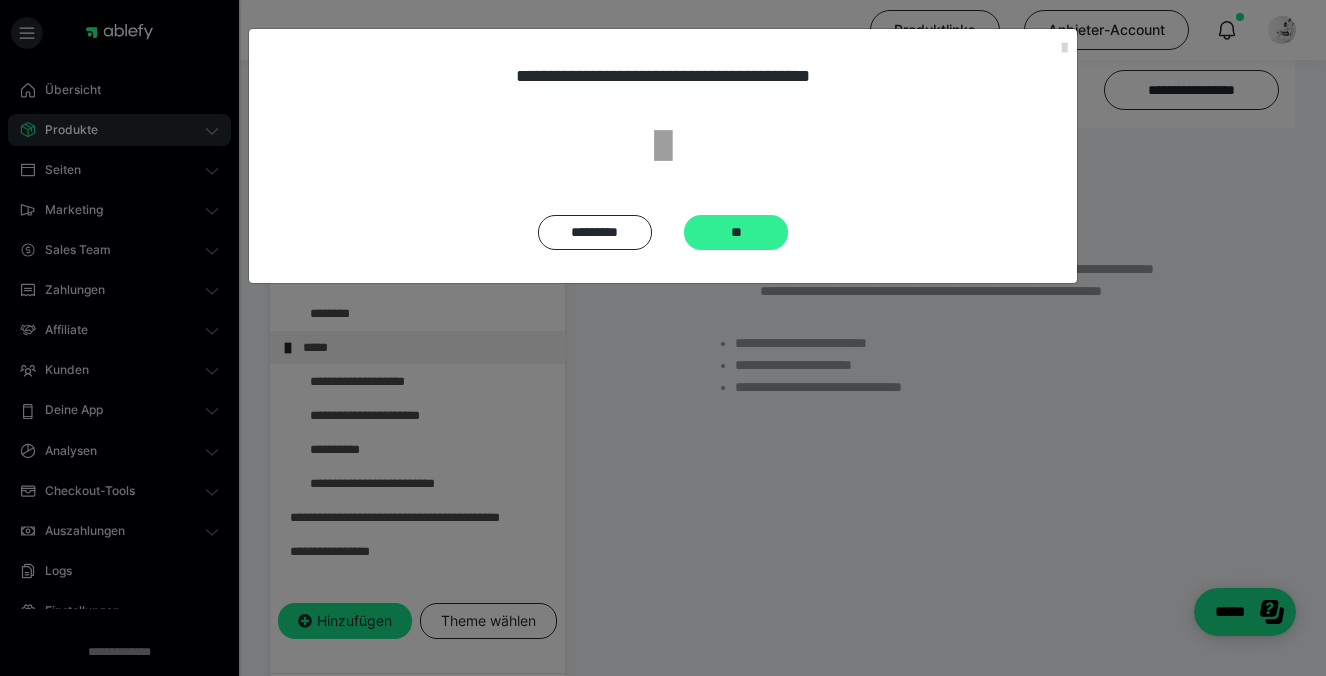 click on "**" at bounding box center (736, 232) 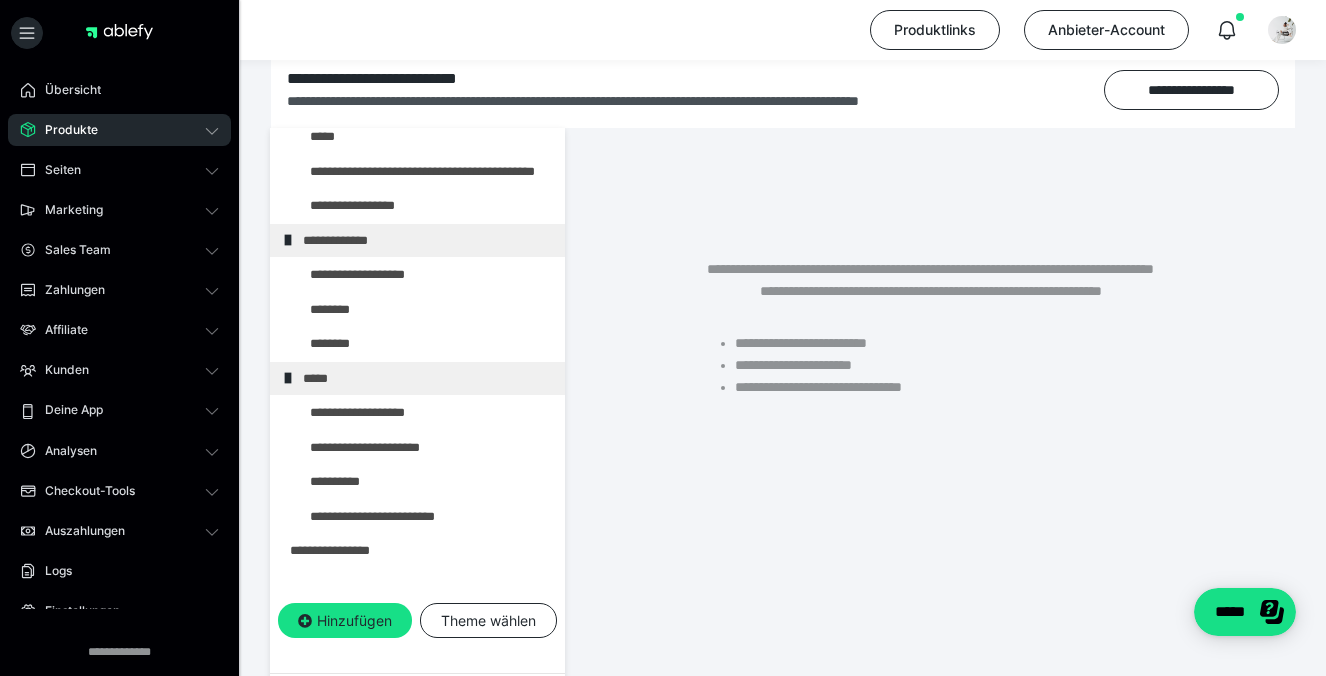 scroll, scrollTop: 787, scrollLeft: 0, axis: vertical 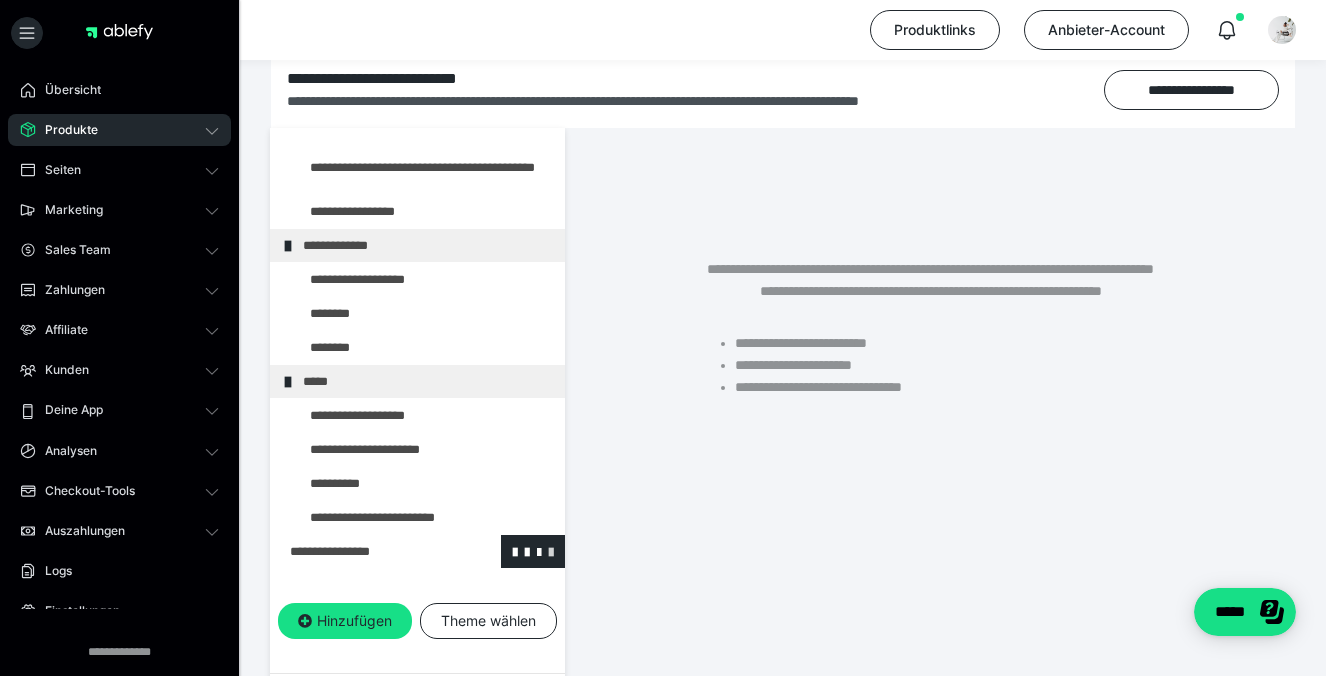 click at bounding box center [551, 551] 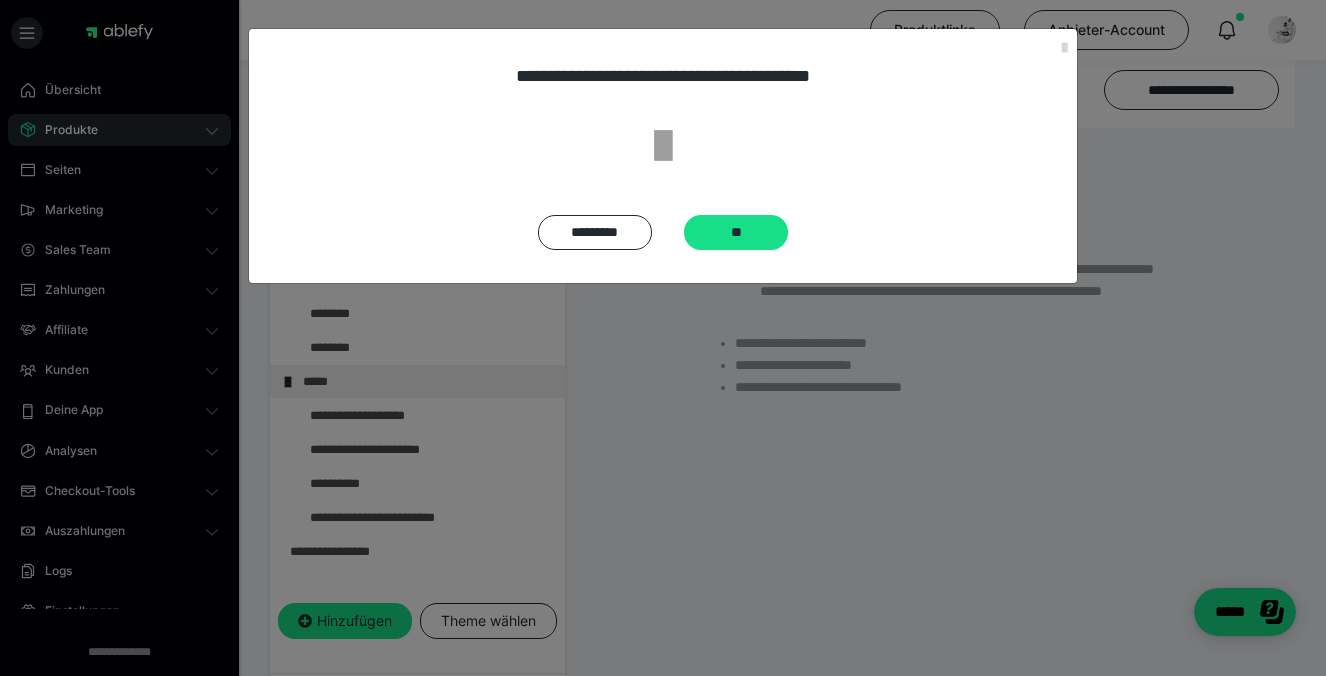 click on "**********" at bounding box center (663, 156) 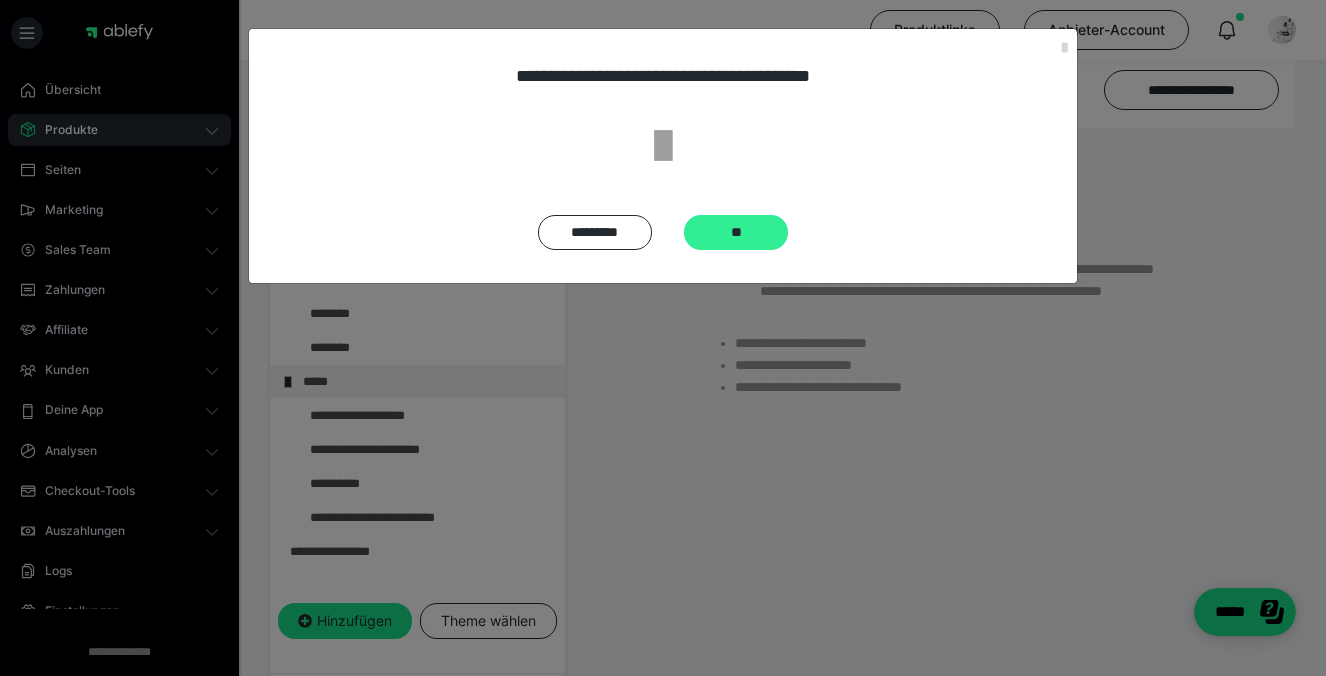 click on "**" at bounding box center (736, 232) 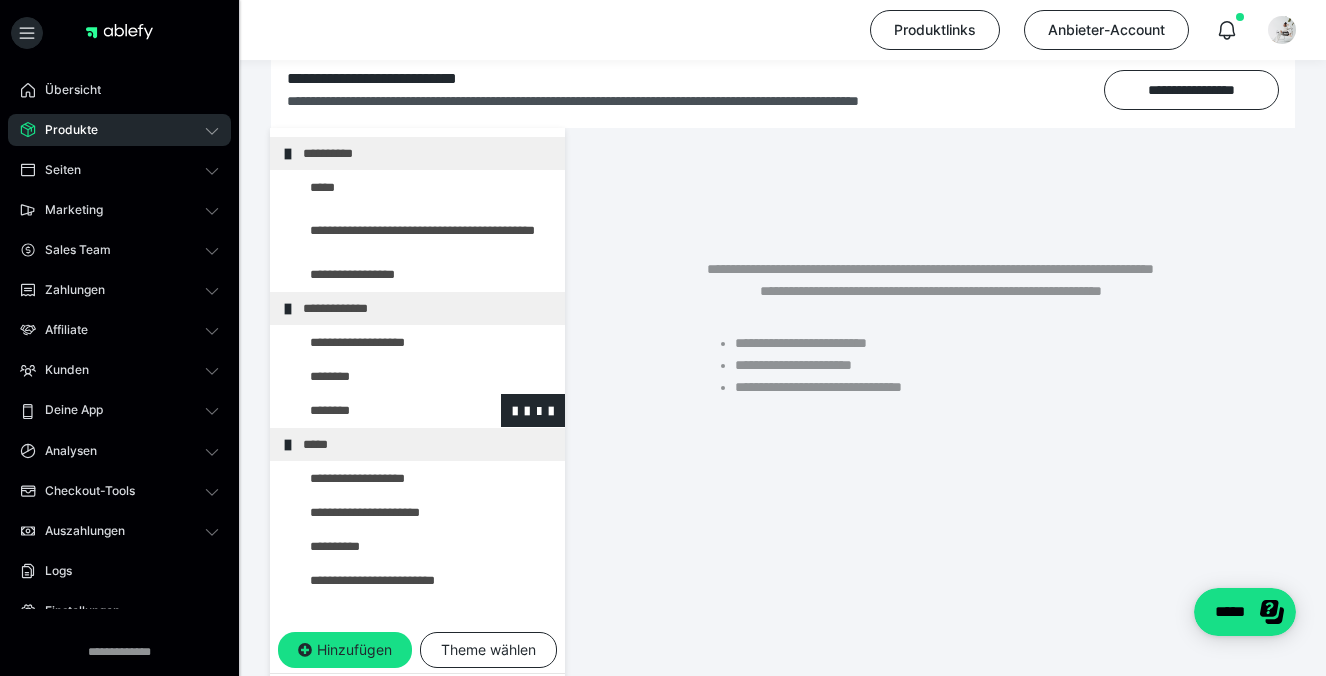 scroll, scrollTop: 536, scrollLeft: 0, axis: vertical 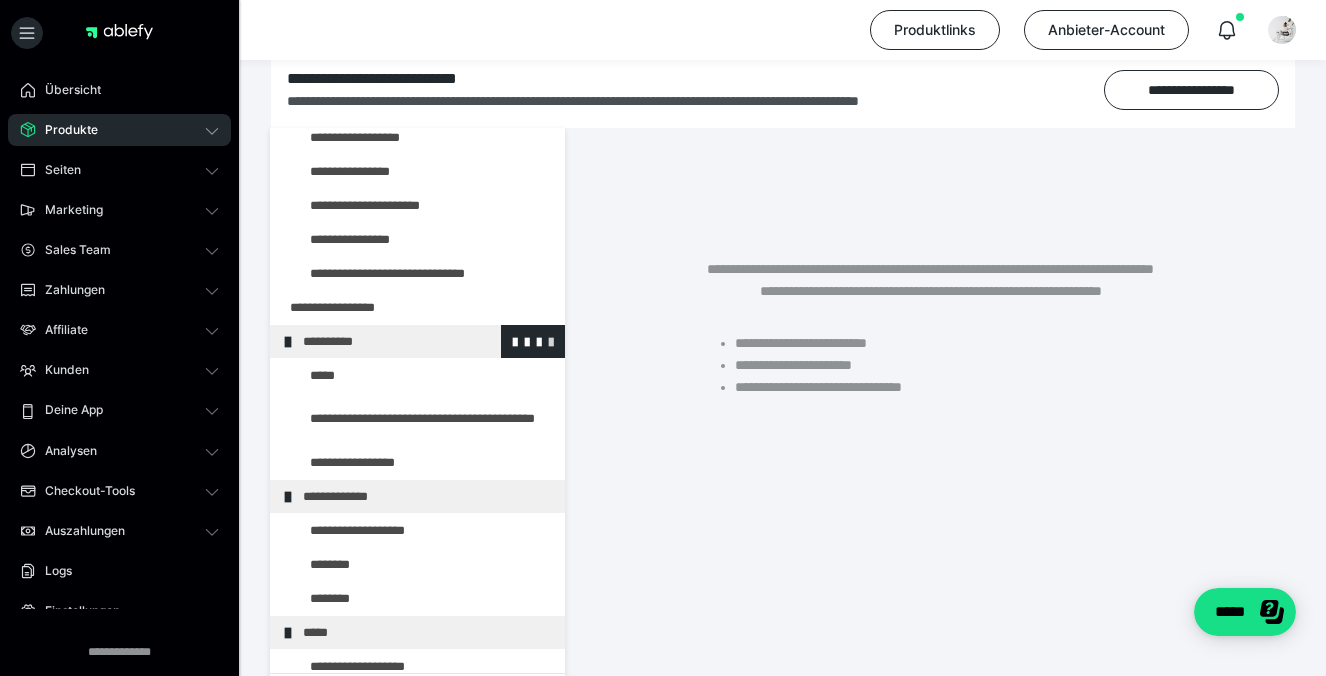 click at bounding box center (551, 341) 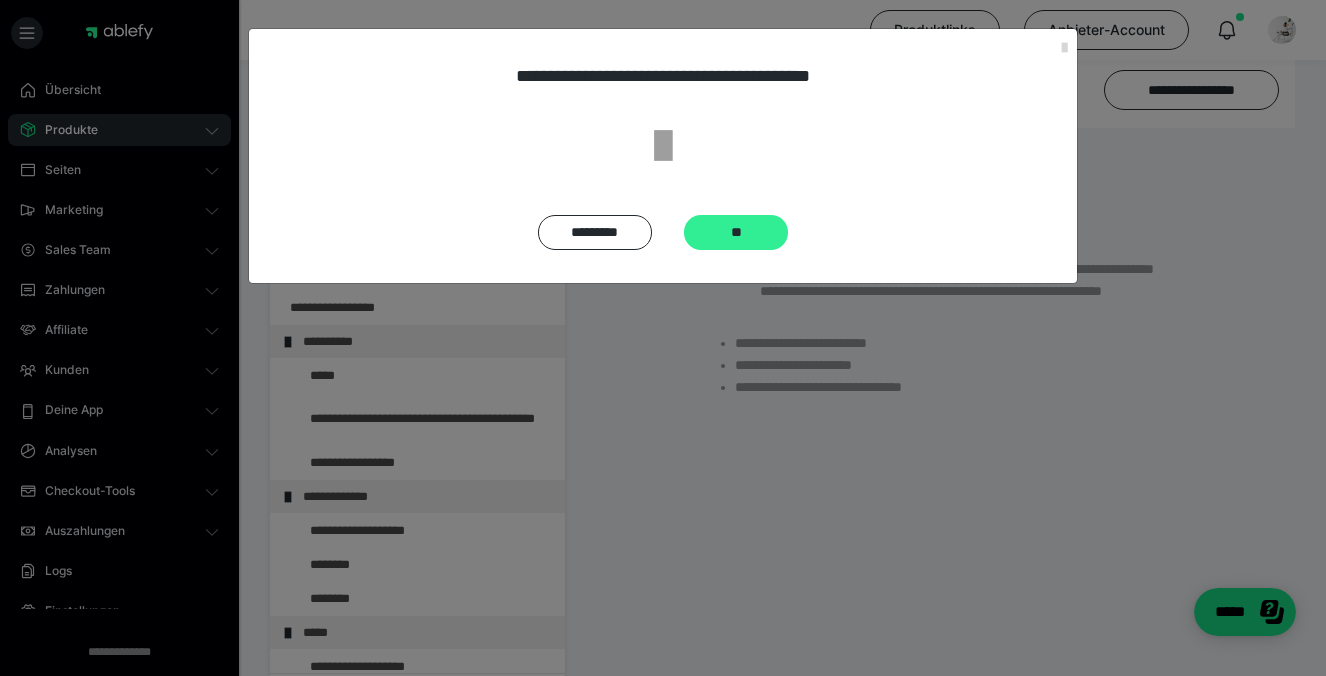 click on "**" at bounding box center [736, 232] 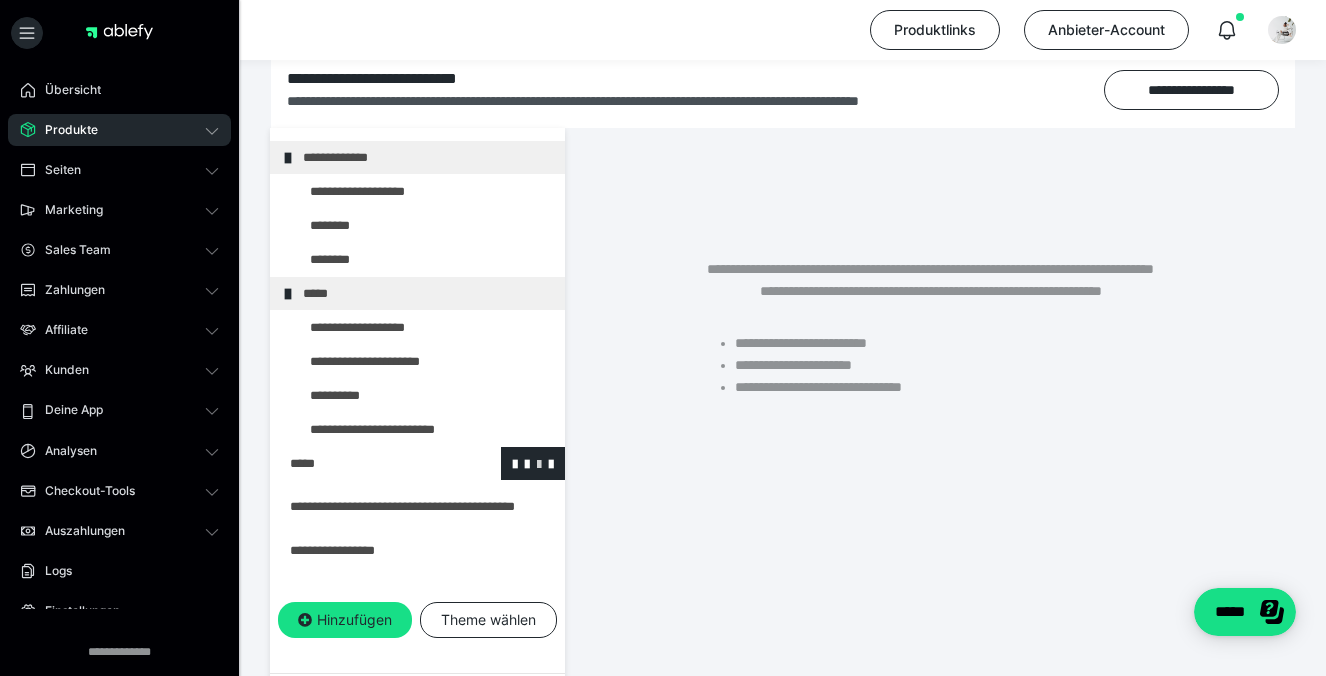 scroll, scrollTop: 719, scrollLeft: 0, axis: vertical 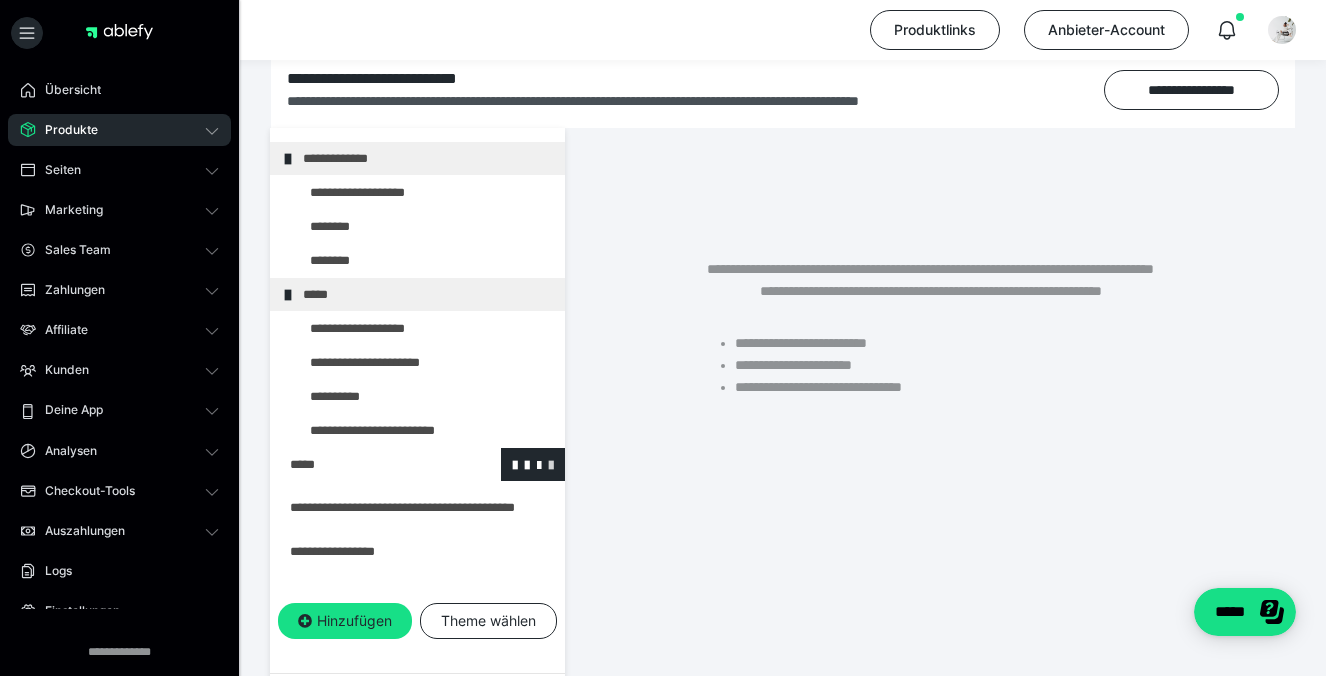 click at bounding box center (551, 464) 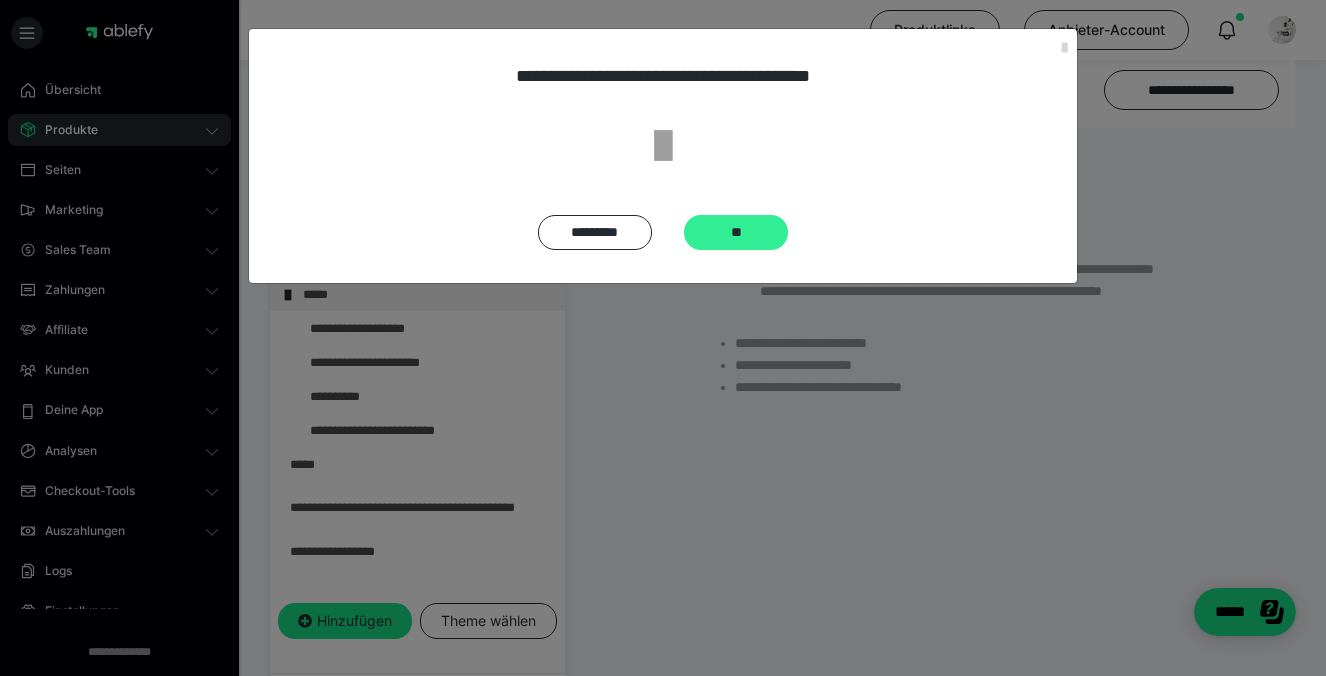 click on "**" at bounding box center [736, 232] 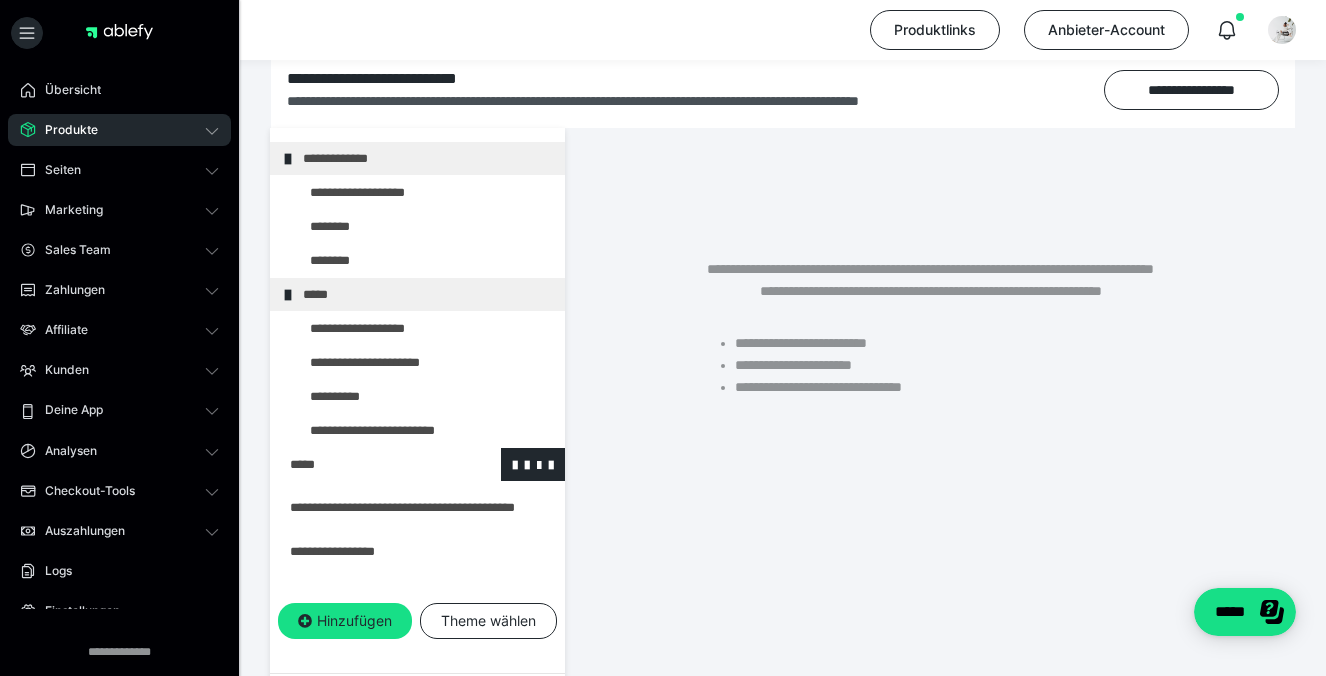 scroll, scrollTop: 685, scrollLeft: 0, axis: vertical 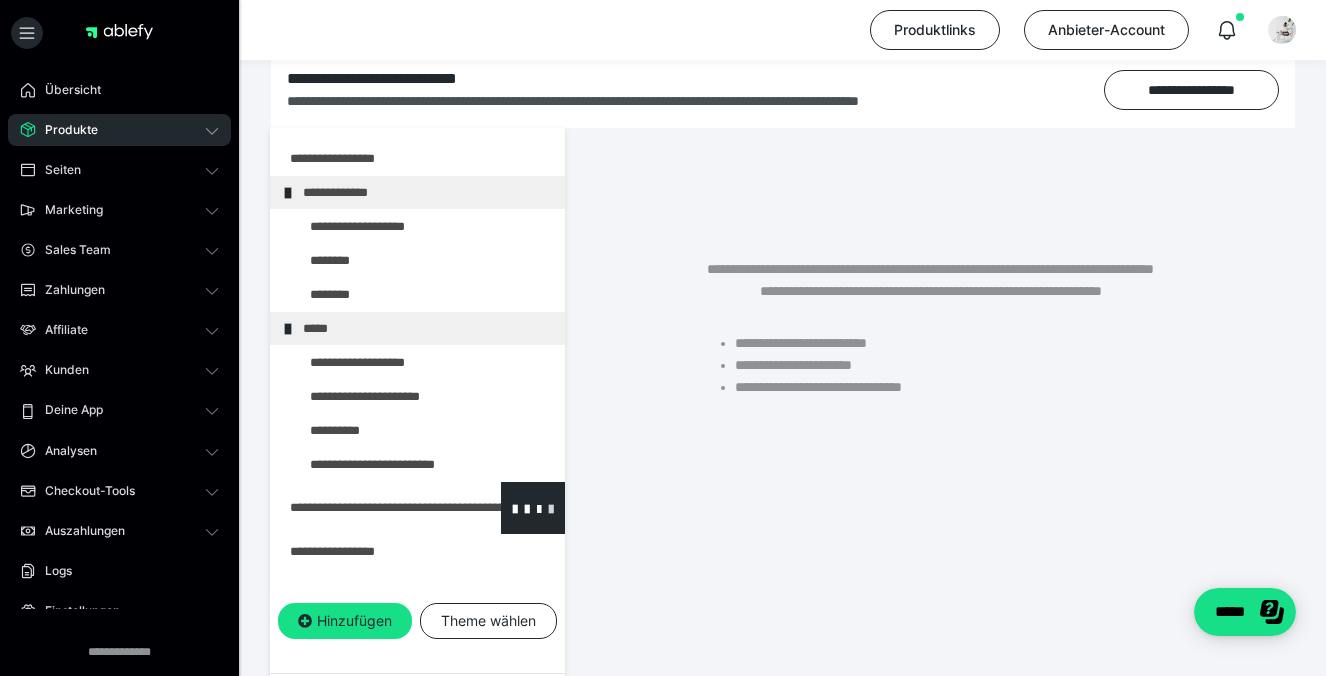 click at bounding box center (551, 508) 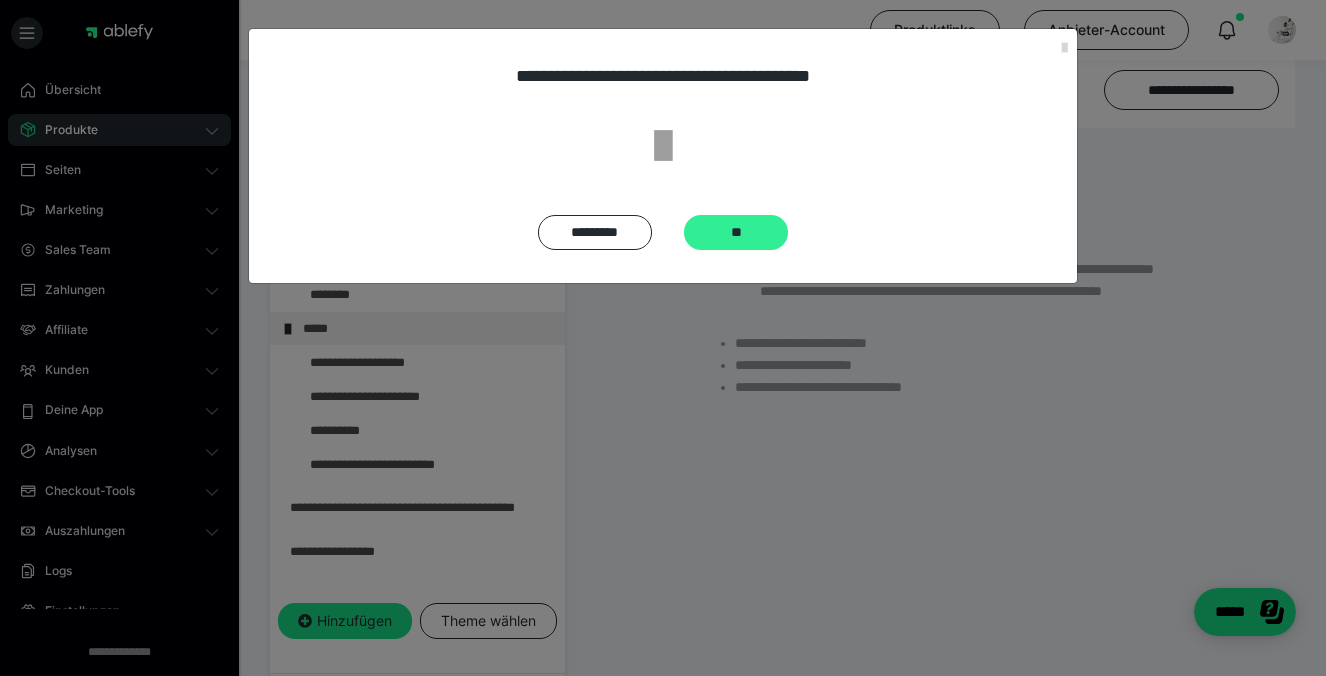 click on "**" at bounding box center [736, 232] 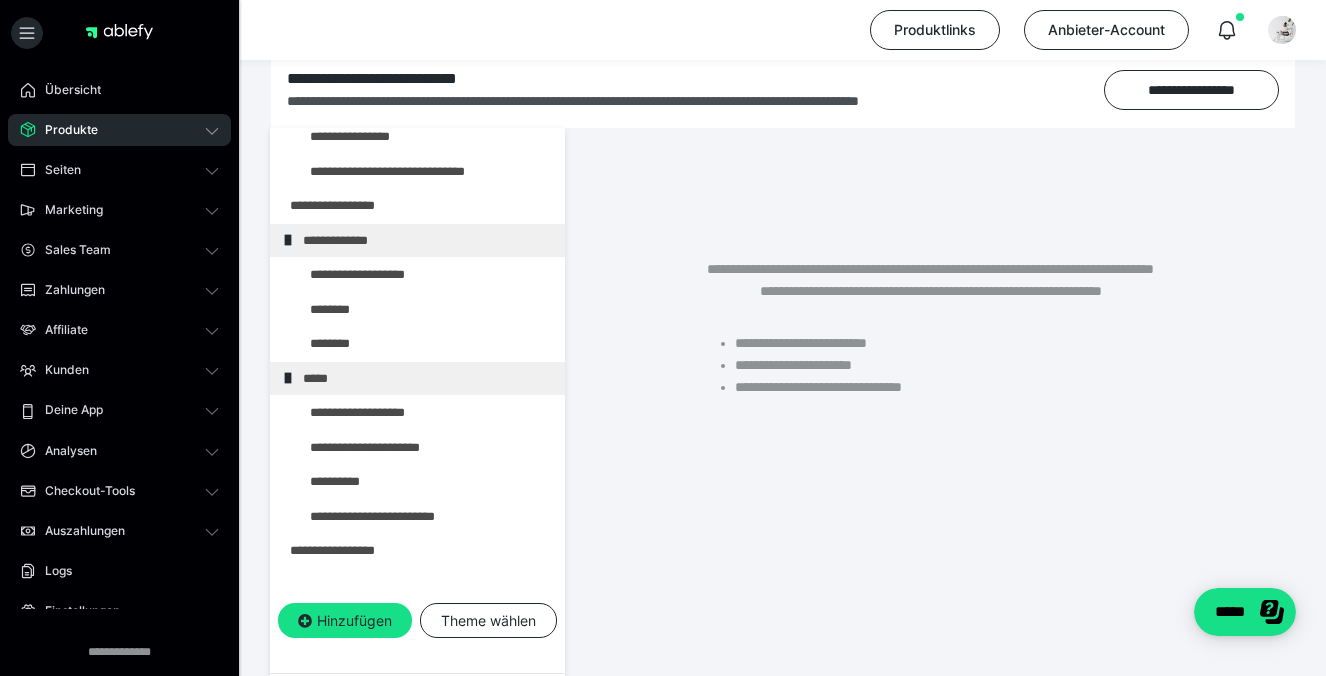 scroll, scrollTop: 632, scrollLeft: 0, axis: vertical 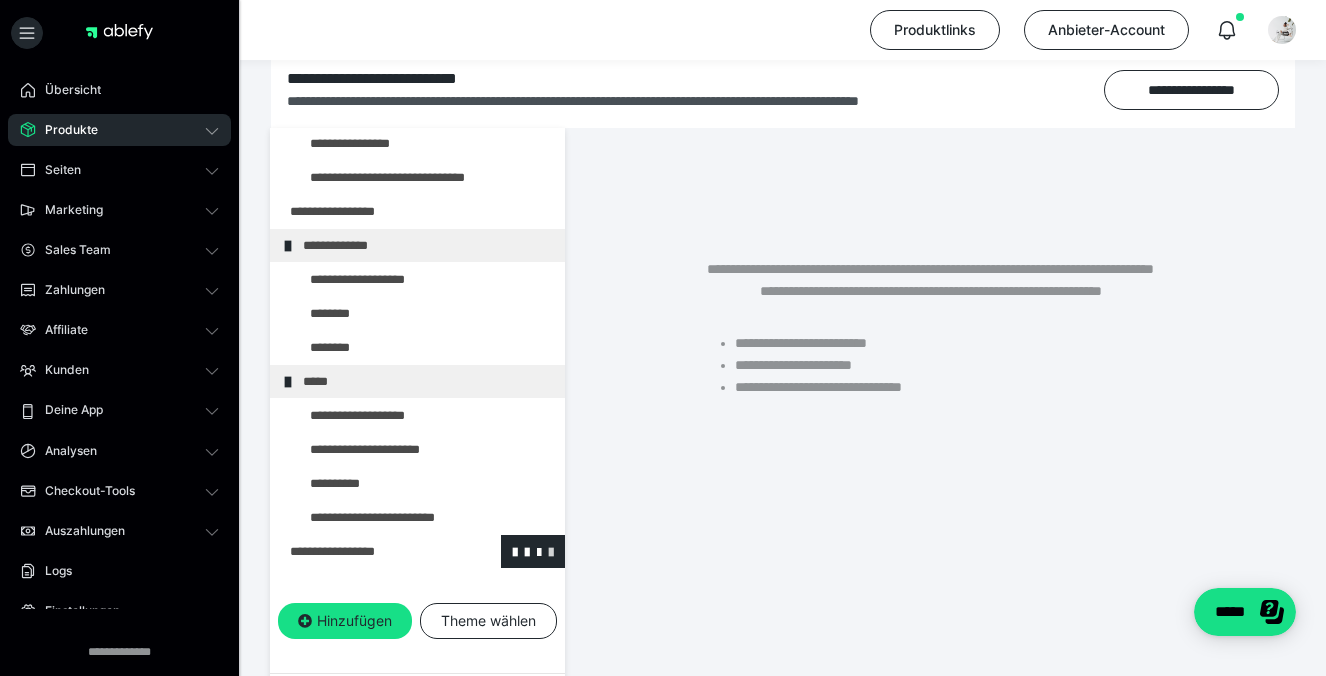 click at bounding box center (551, 551) 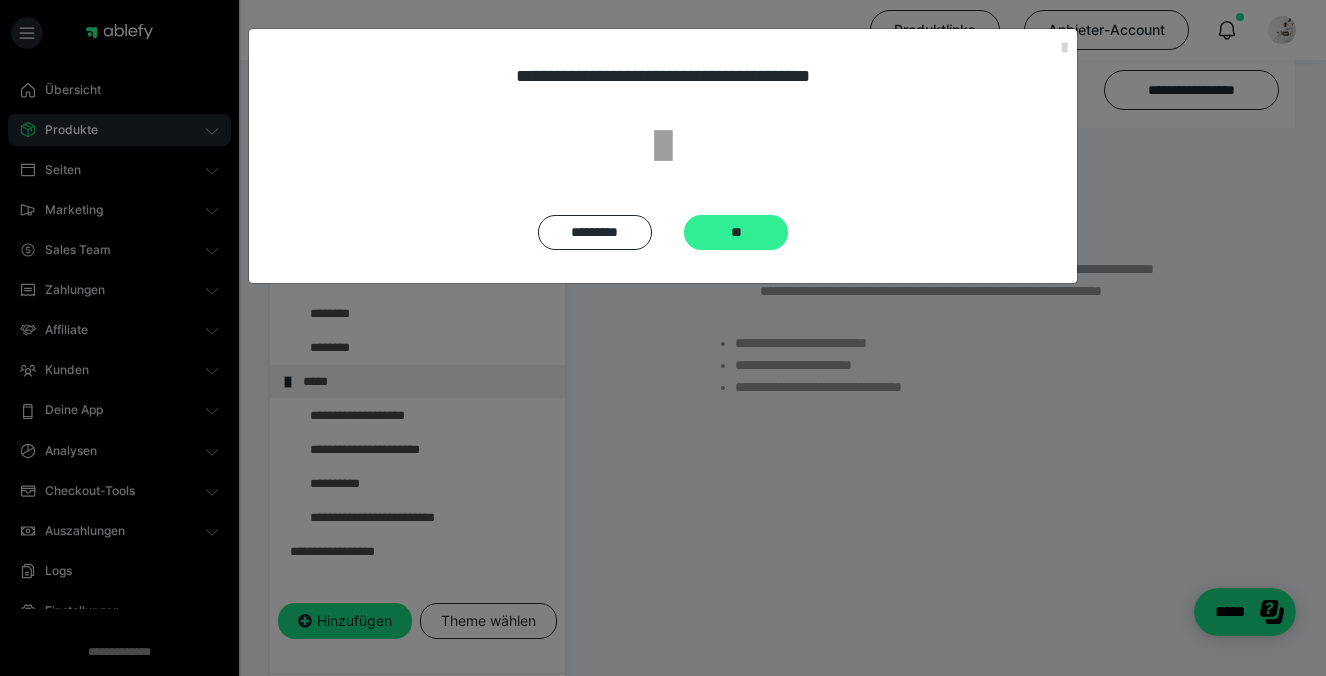 click on "**" at bounding box center [736, 232] 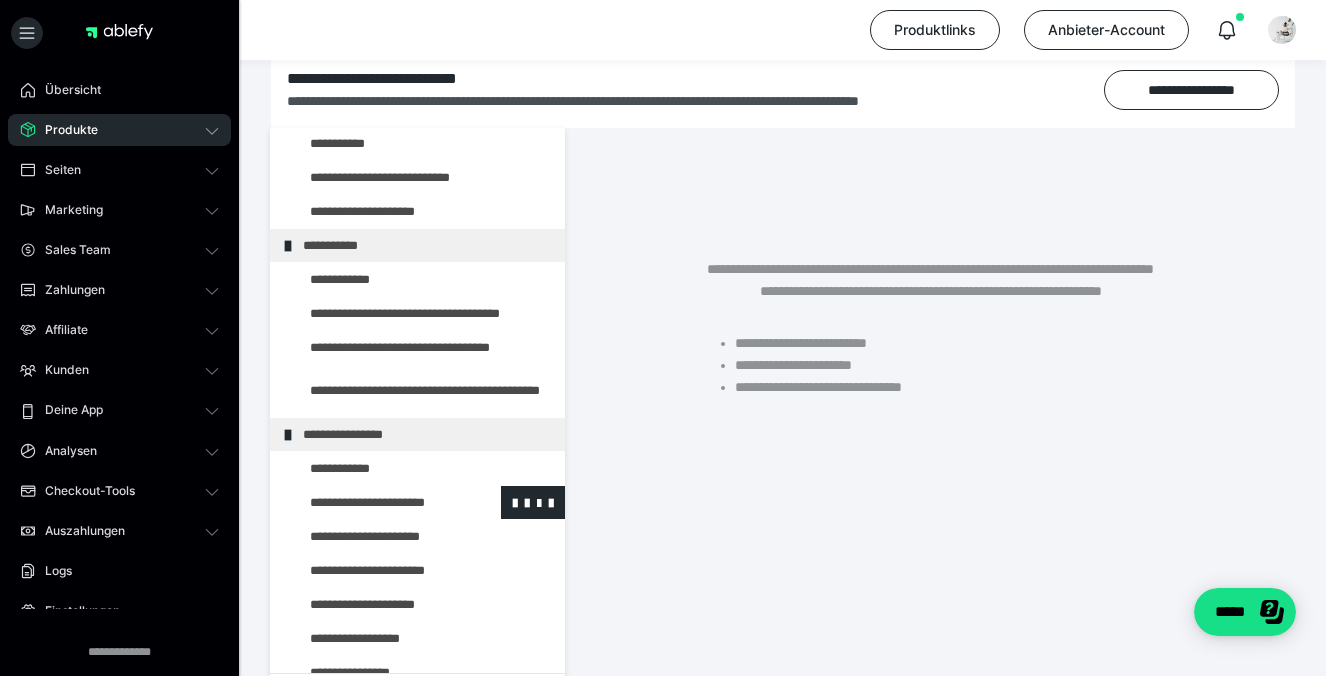 scroll, scrollTop: 0, scrollLeft: 0, axis: both 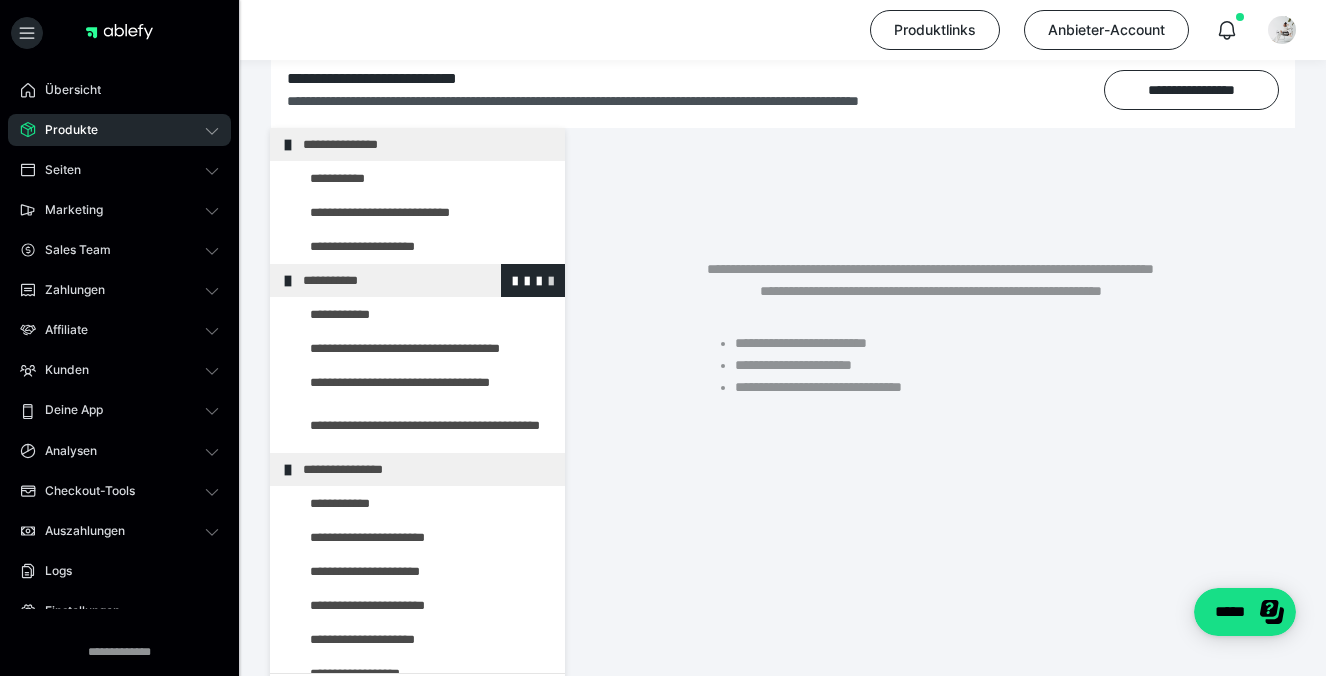 click at bounding box center [551, 280] 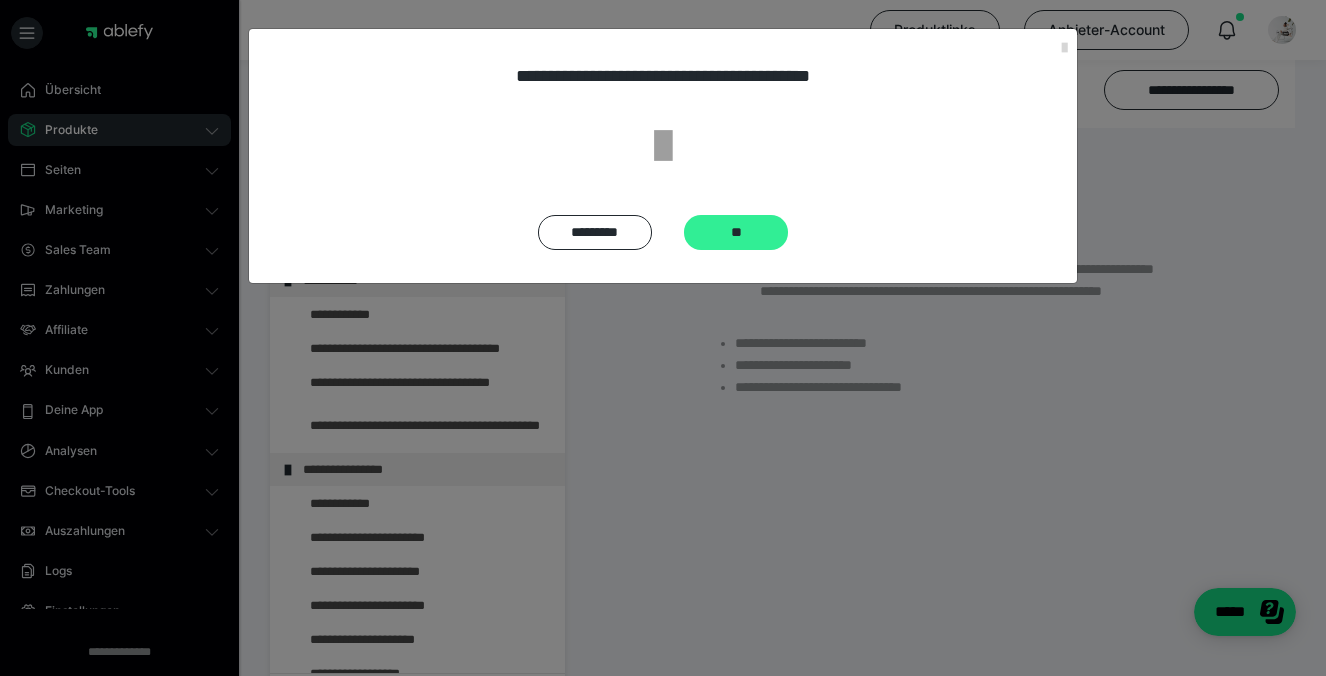 click on "**" at bounding box center (736, 232) 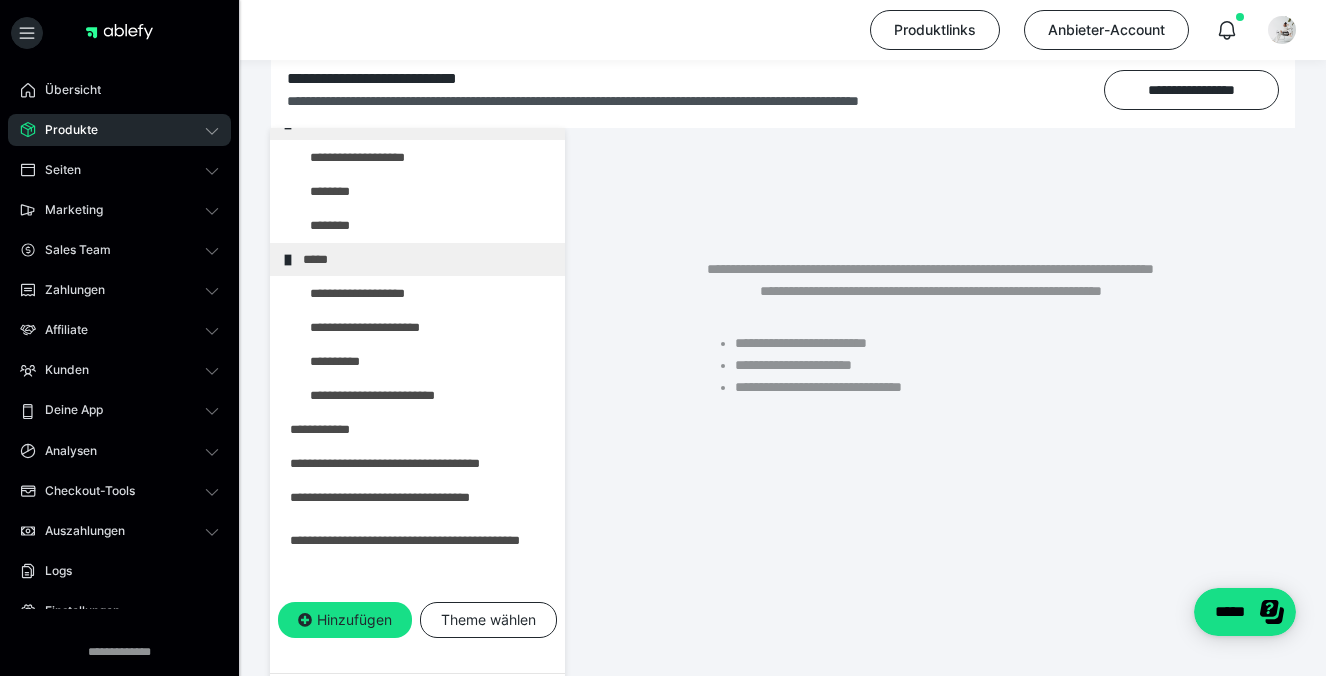 scroll, scrollTop: 564, scrollLeft: 0, axis: vertical 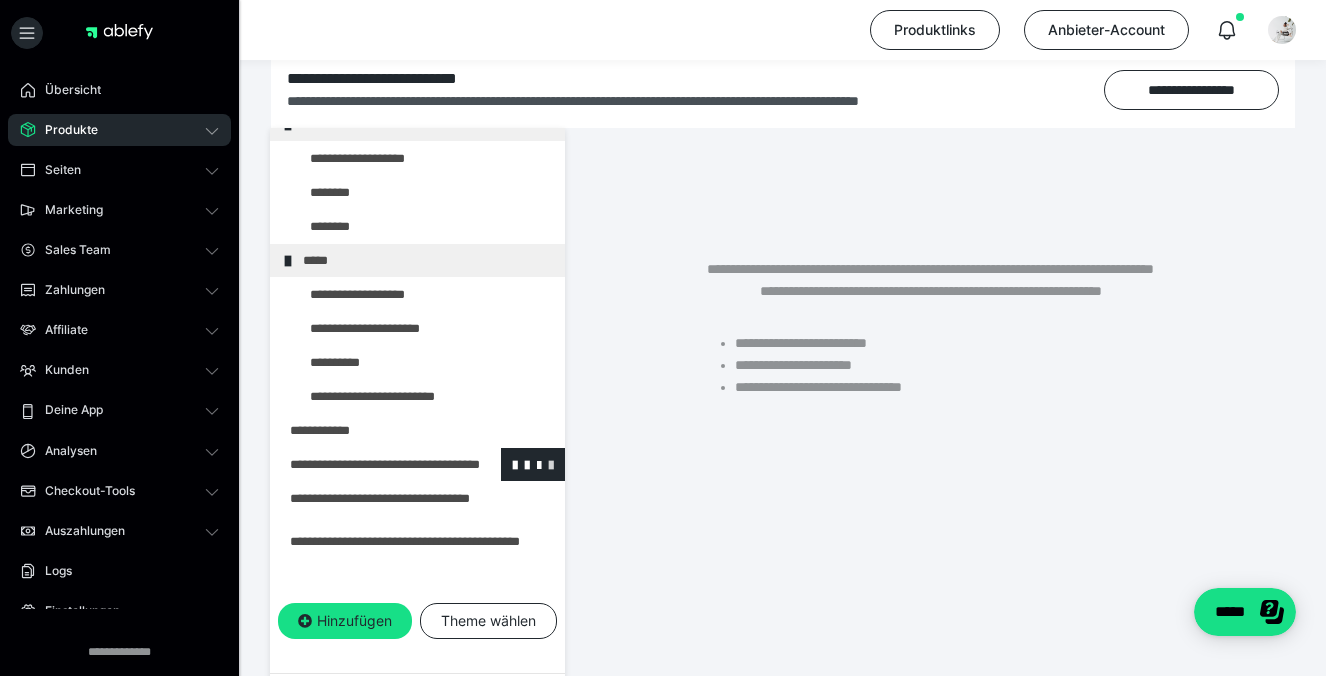 click at bounding box center (551, 464) 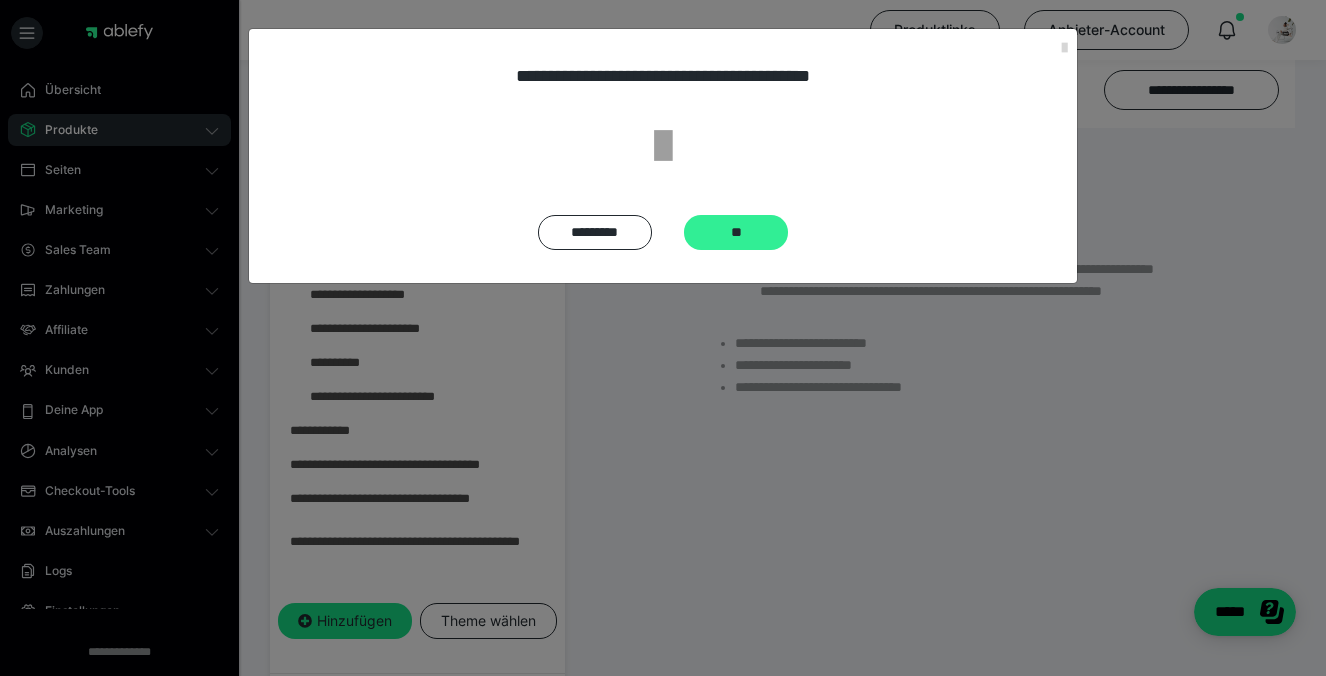 click on "**" at bounding box center [736, 232] 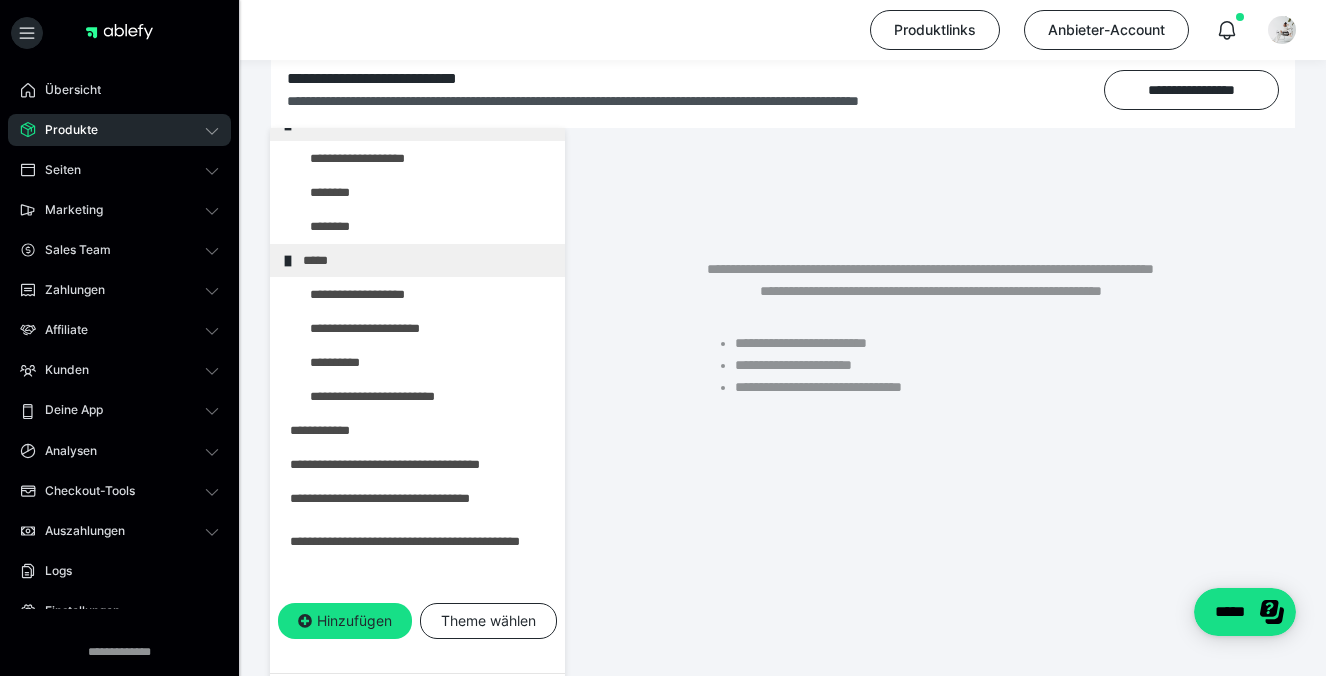 scroll, scrollTop: 530, scrollLeft: 0, axis: vertical 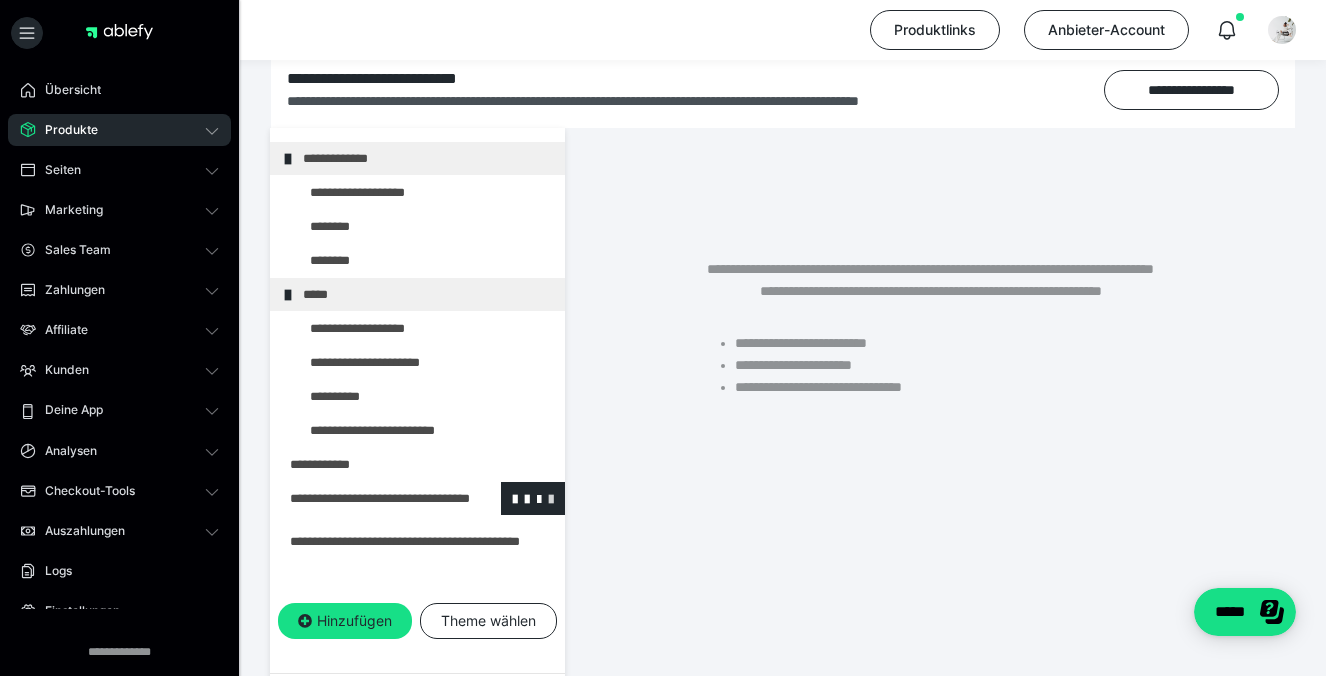 click at bounding box center (551, 498) 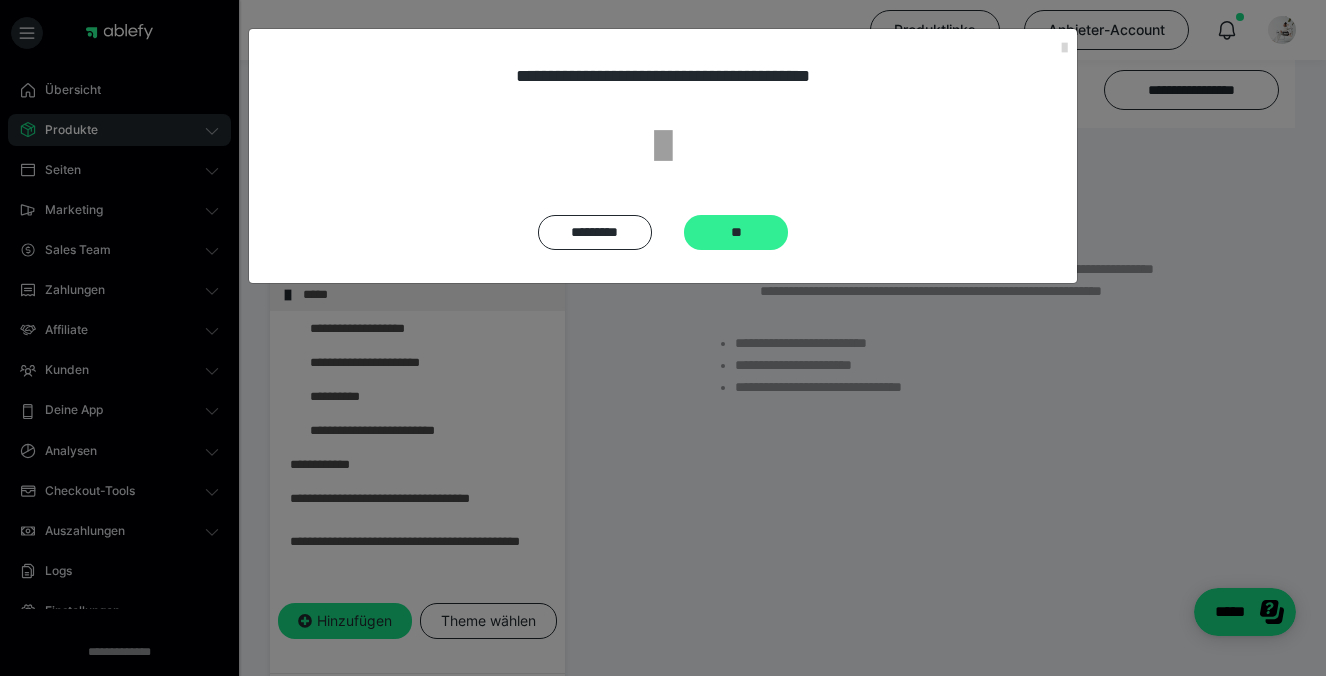 click on "**" at bounding box center (736, 232) 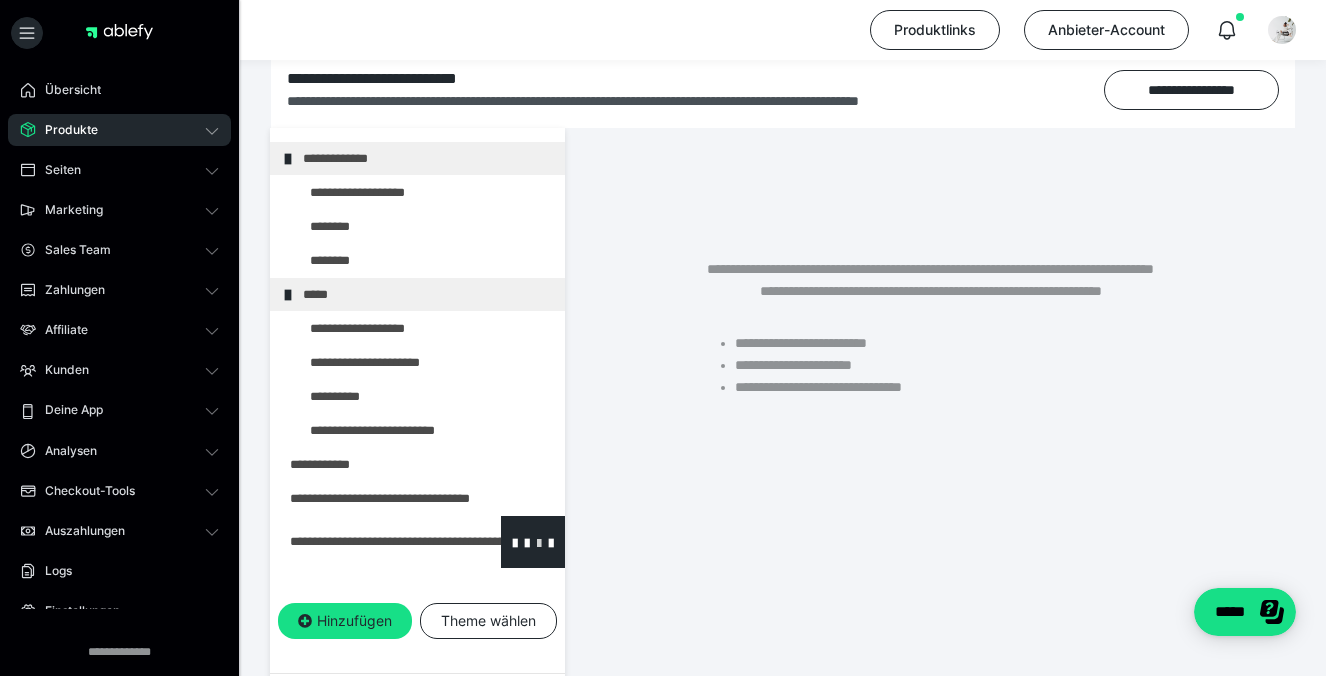 scroll, scrollTop: 496, scrollLeft: 0, axis: vertical 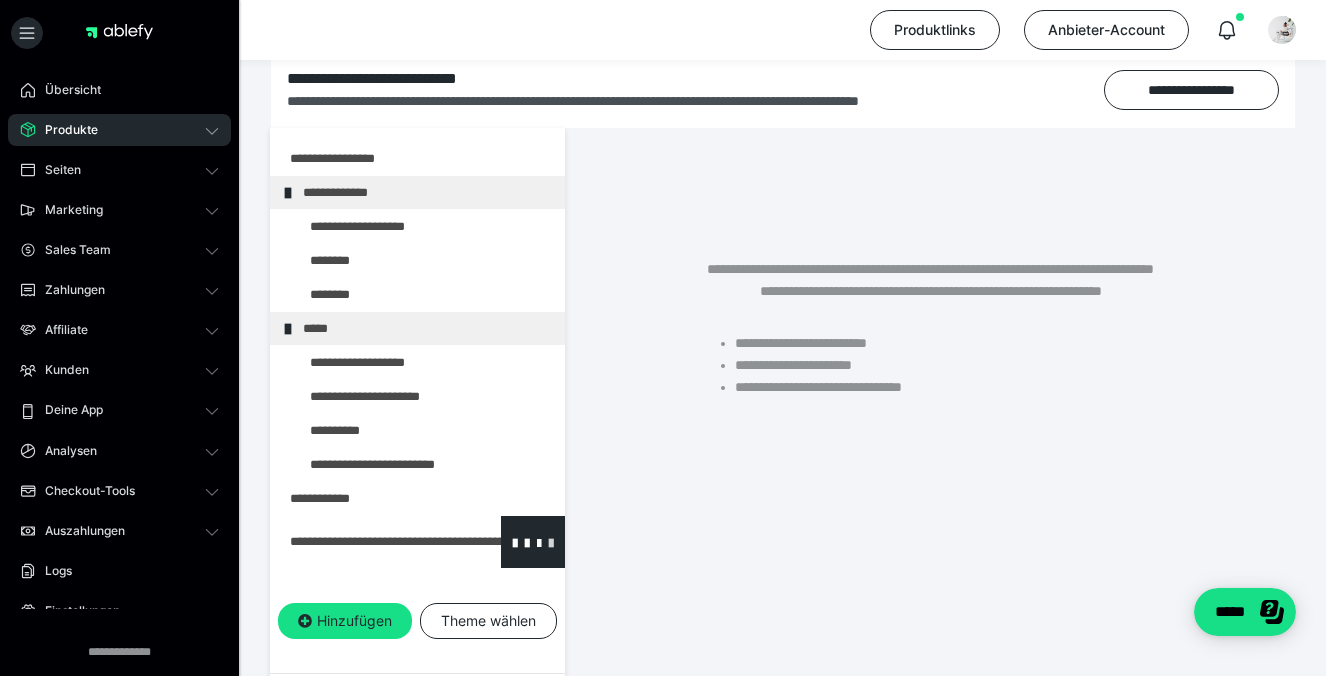 click at bounding box center [551, 542] 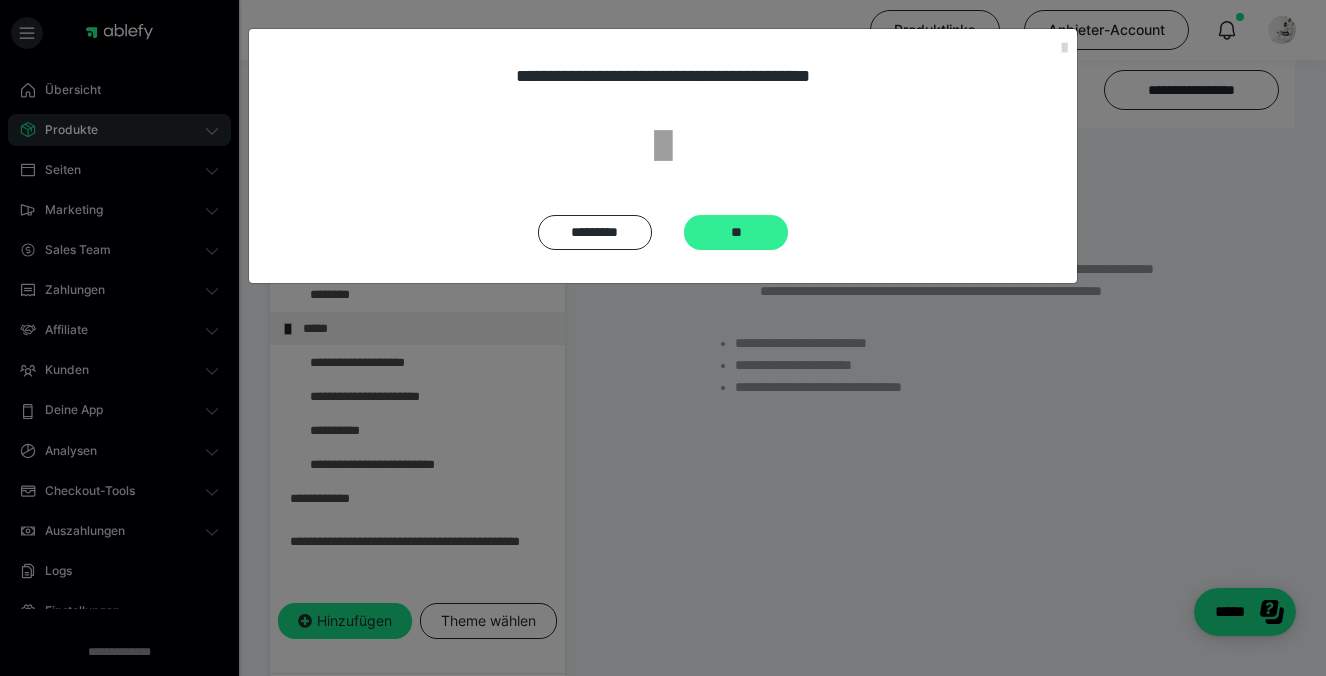click on "**" at bounding box center (736, 232) 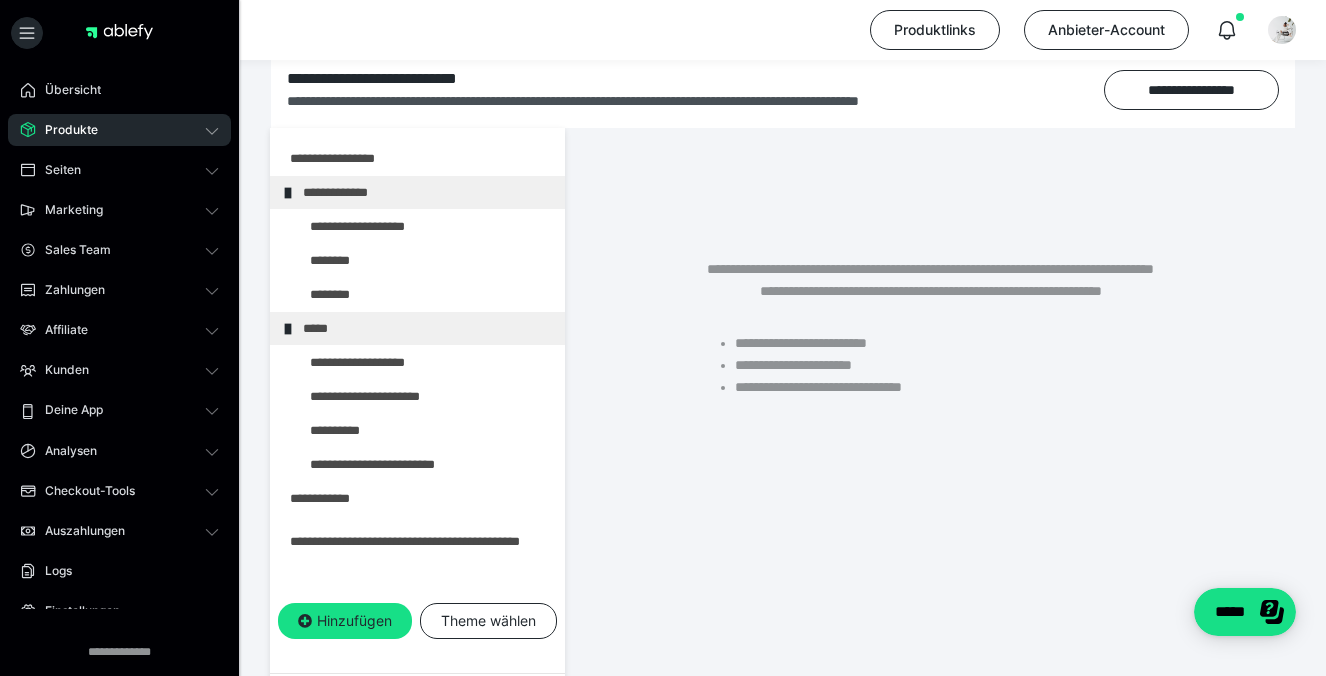 scroll, scrollTop: 443, scrollLeft: 0, axis: vertical 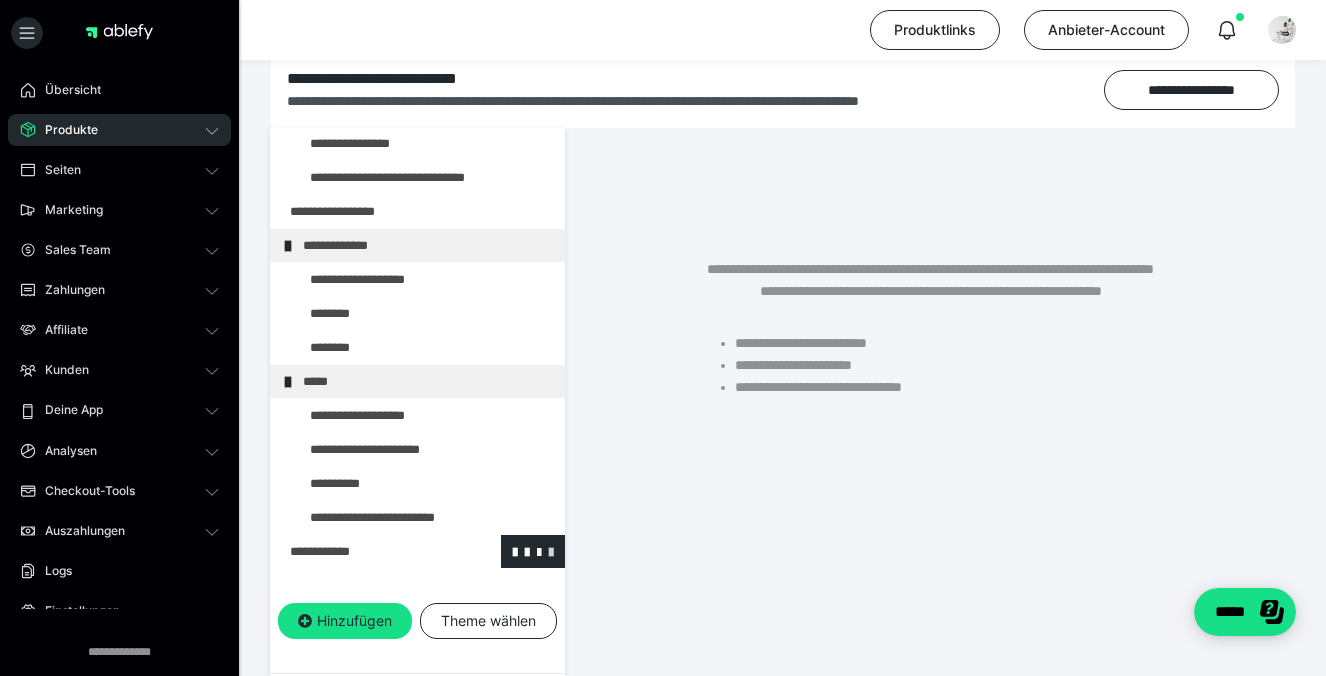 click at bounding box center (551, 551) 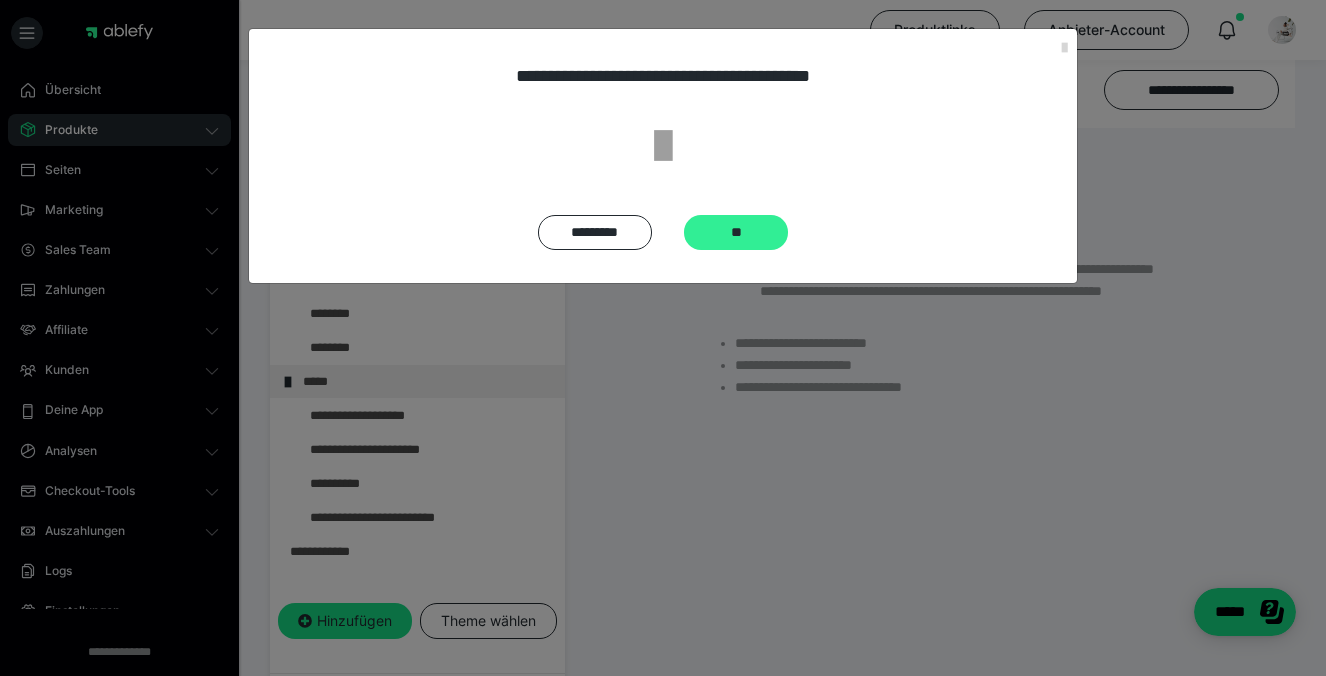 click on "**" at bounding box center [736, 232] 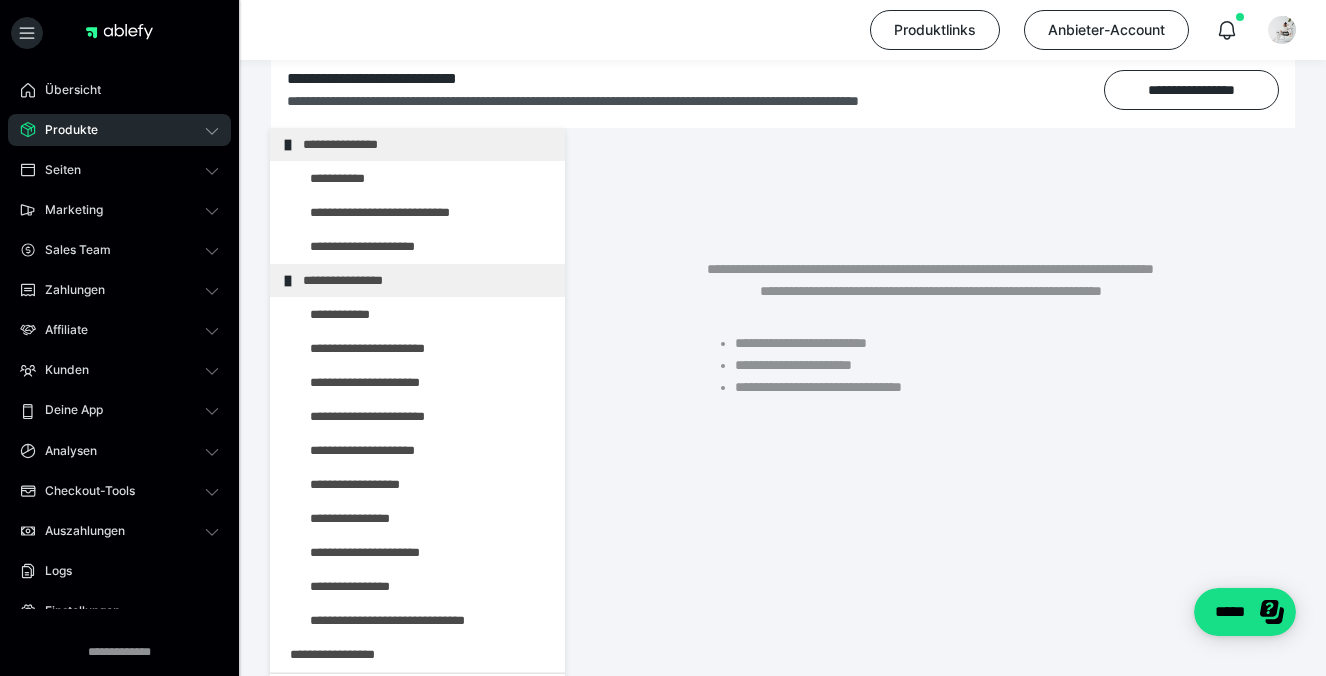 scroll, scrollTop: 0, scrollLeft: 0, axis: both 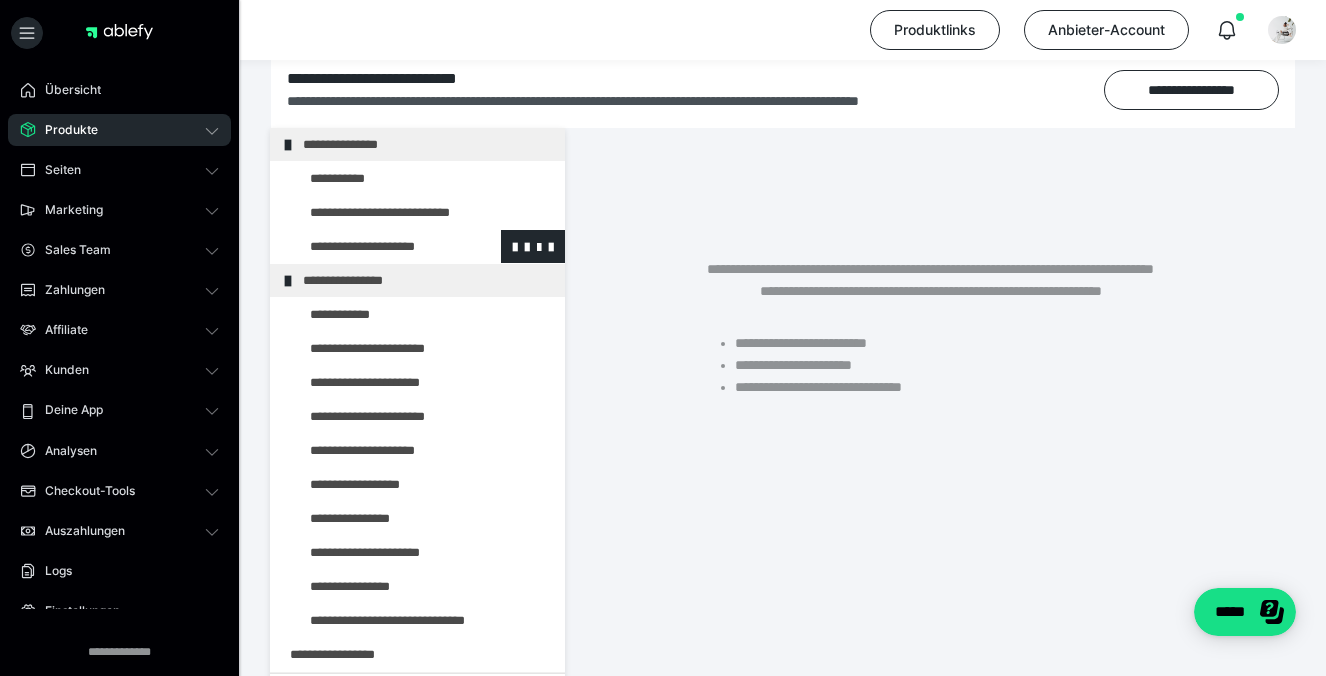 click at bounding box center [375, 246] 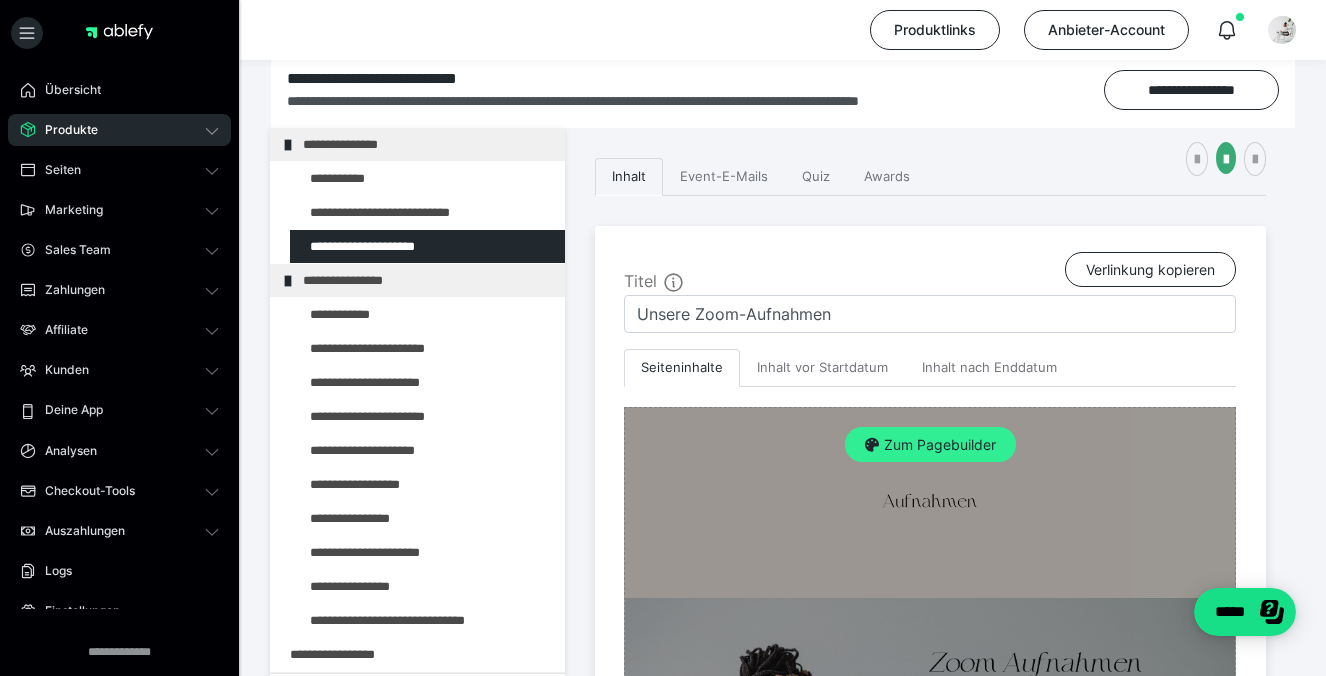 click on "Zum Pagebuilder" at bounding box center (930, 445) 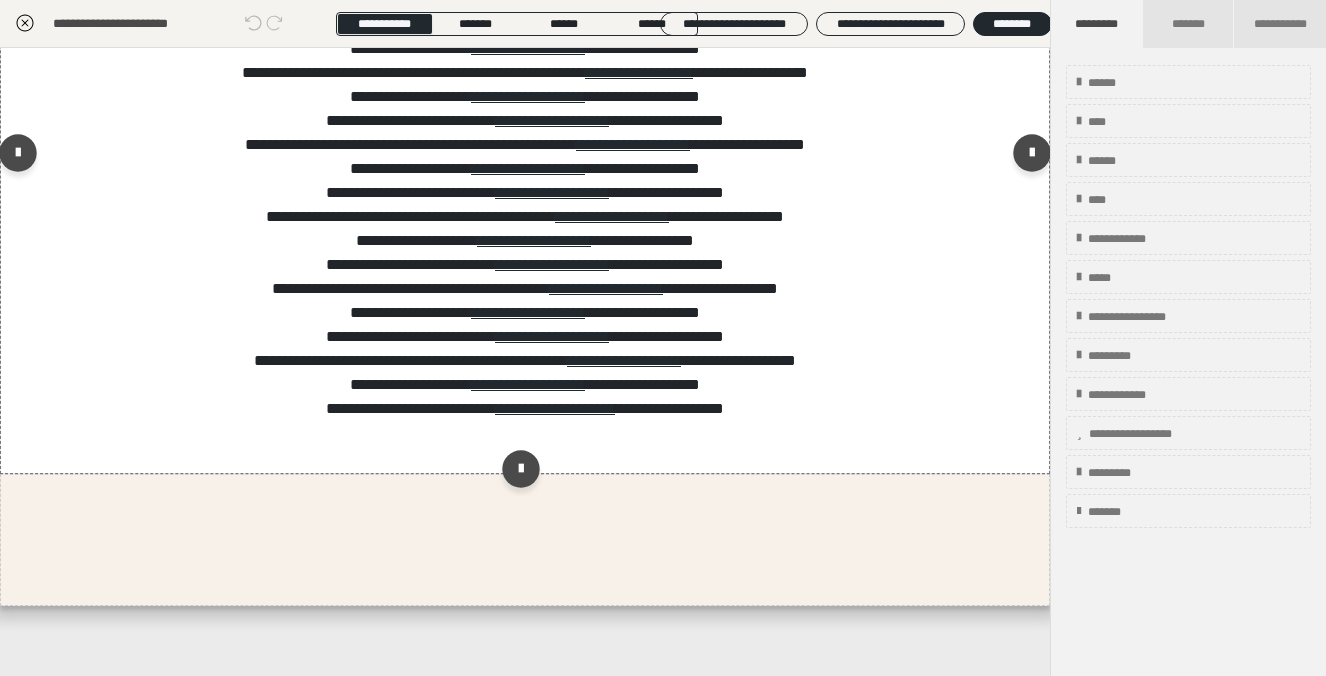 scroll, scrollTop: 840, scrollLeft: 0, axis: vertical 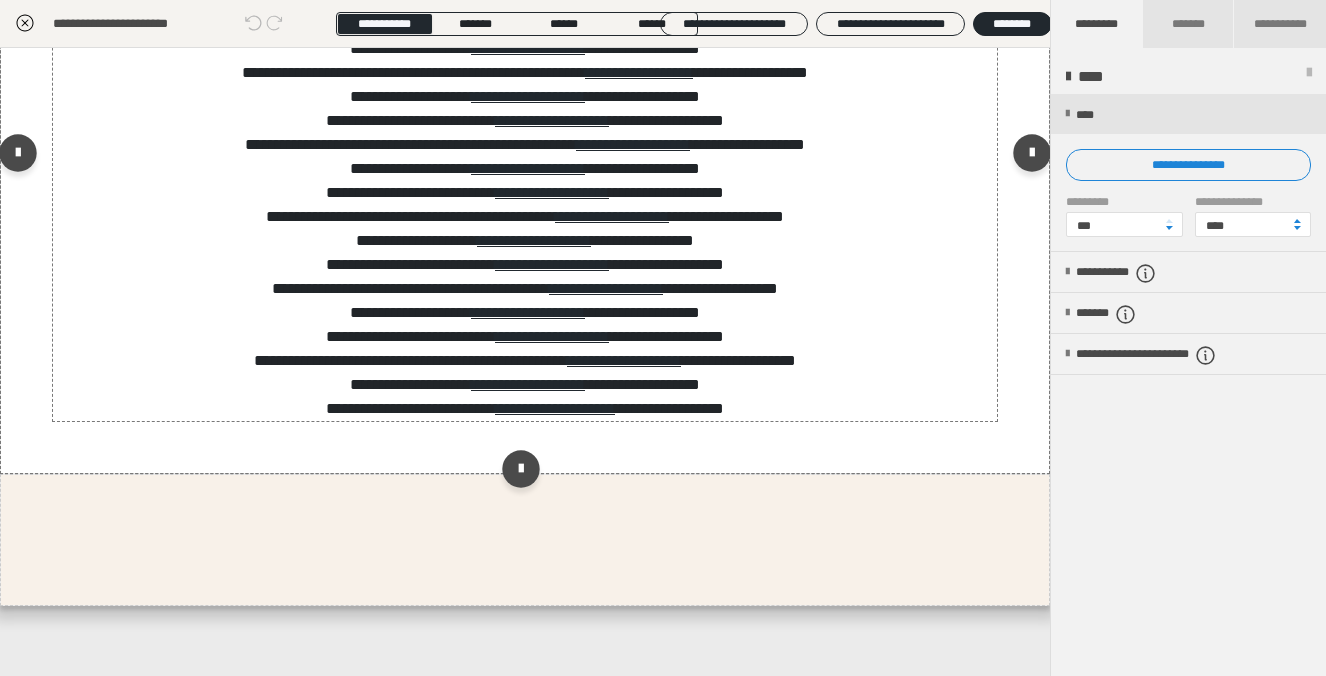 click on "**********" at bounding box center [524, 409] 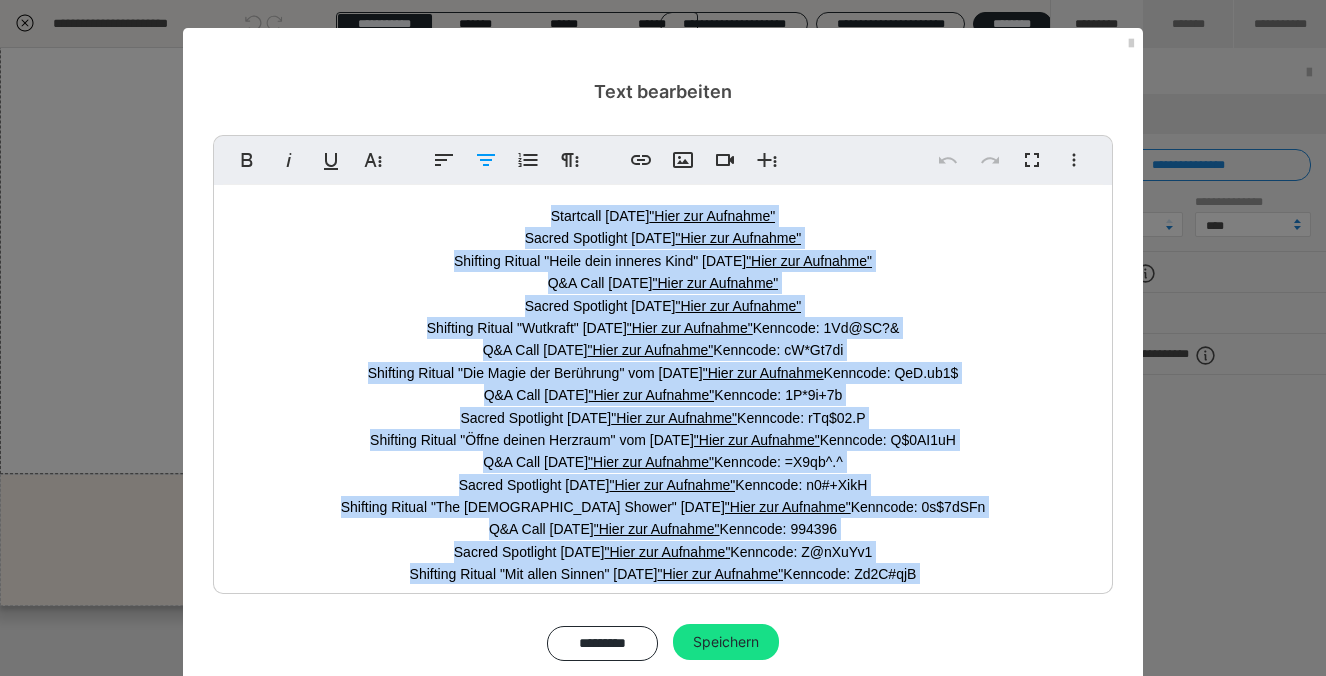 scroll, scrollTop: 125, scrollLeft: 0, axis: vertical 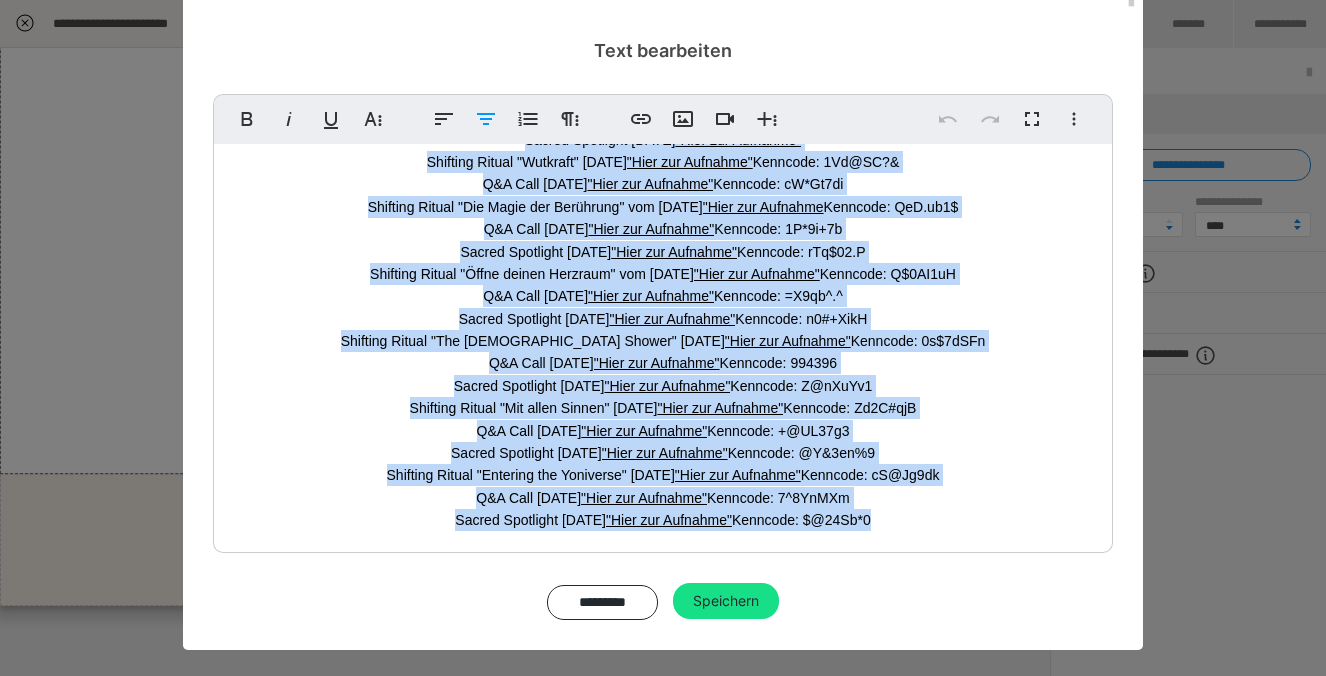 drag, startPoint x: 527, startPoint y: 207, endPoint x: 1122, endPoint y: 688, distance: 765.1052 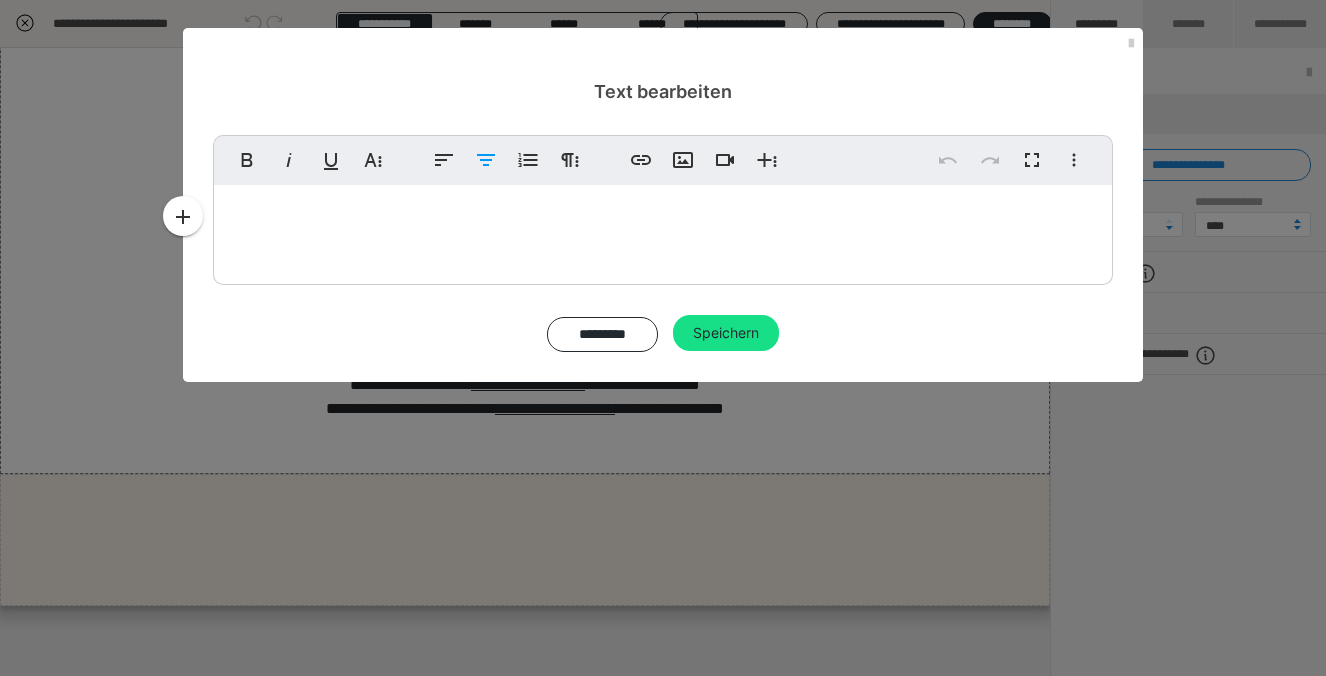 scroll, scrollTop: 0, scrollLeft: 0, axis: both 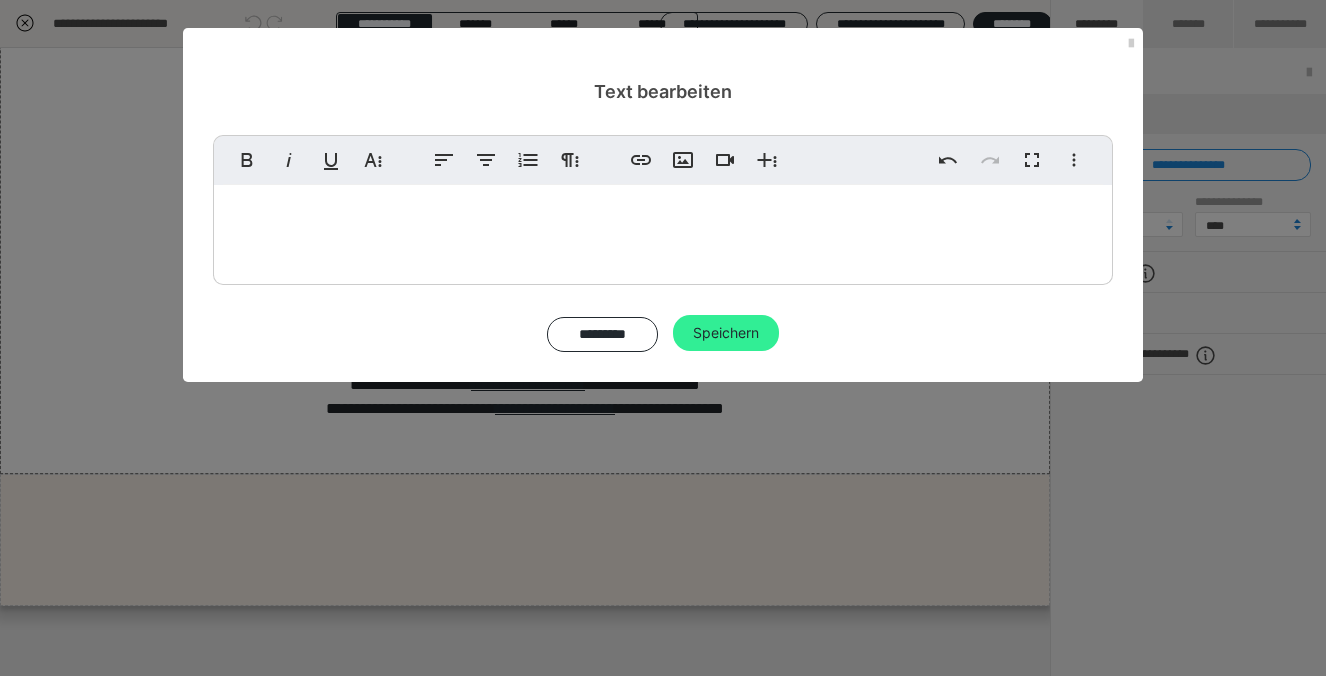 click on "Speichern" at bounding box center (726, 333) 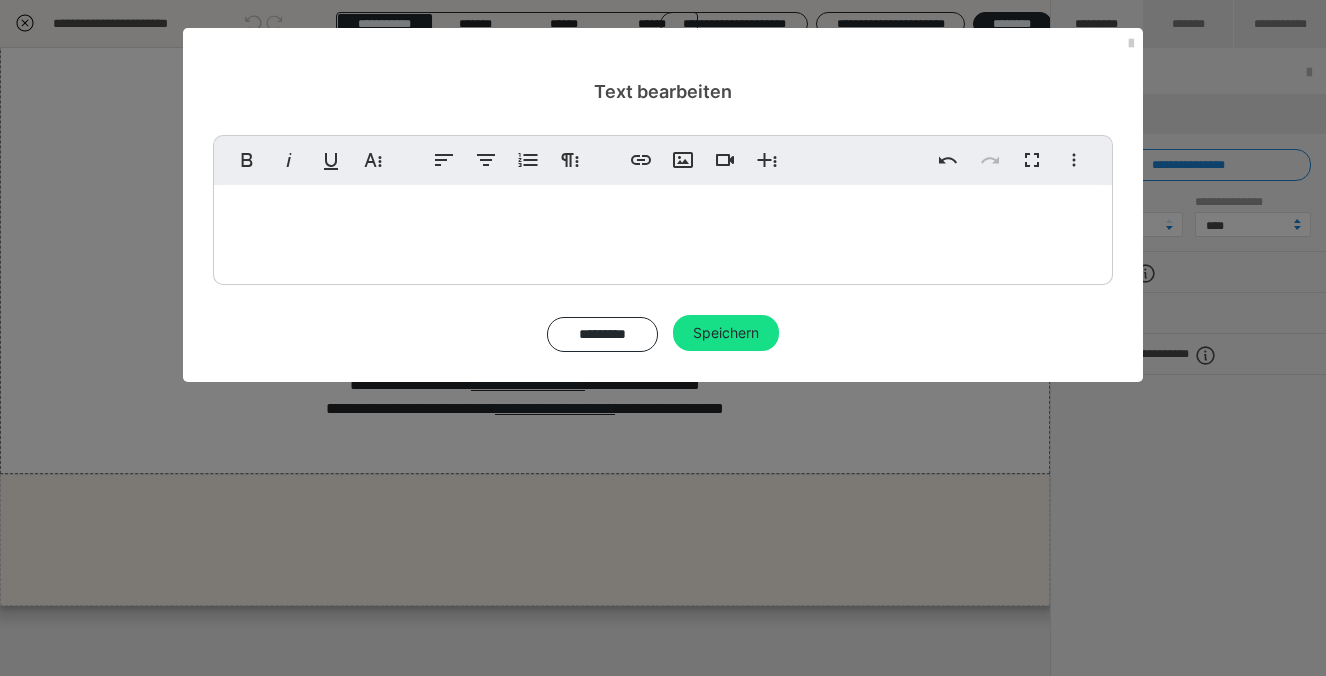 scroll, scrollTop: 312, scrollLeft: 0, axis: vertical 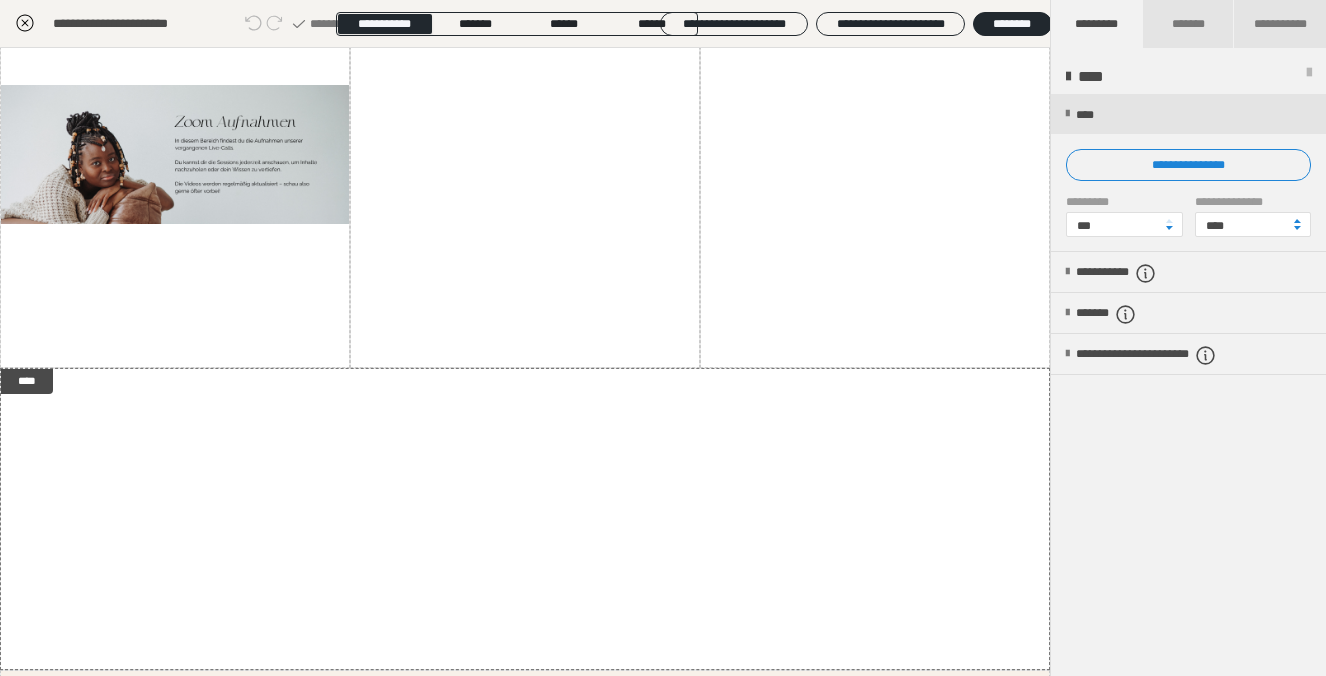 click 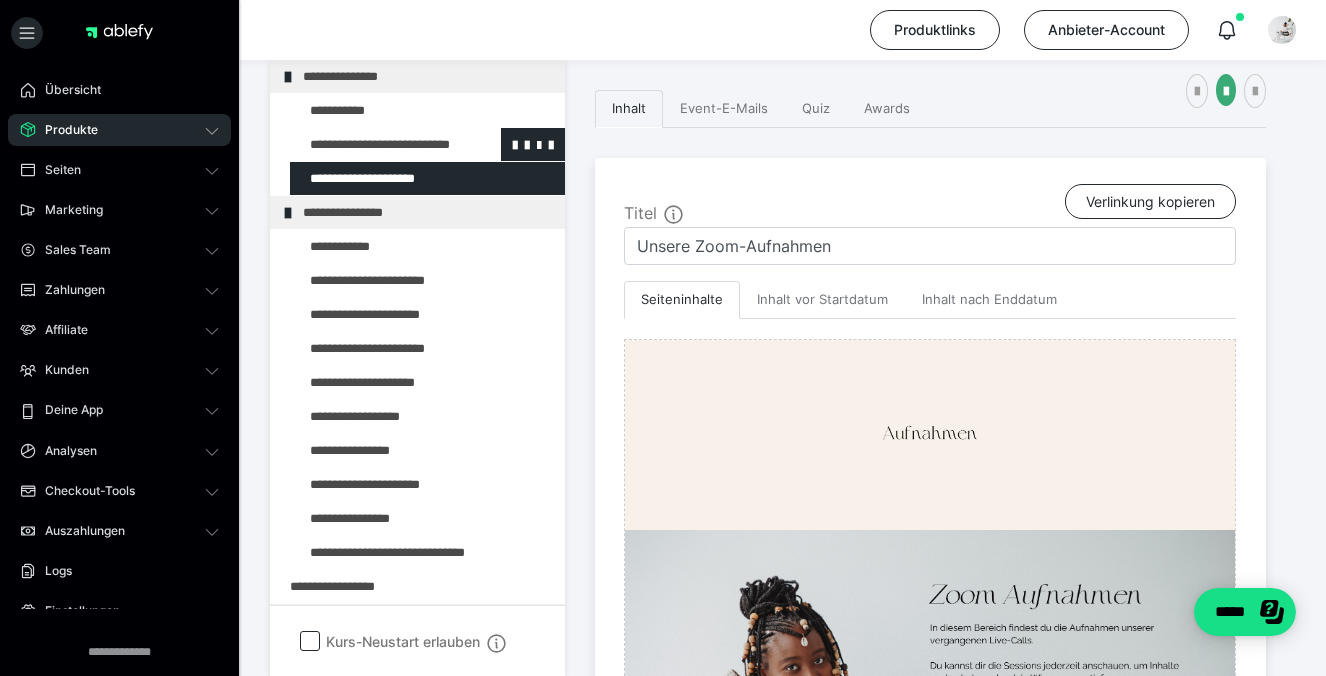 click at bounding box center (375, 144) 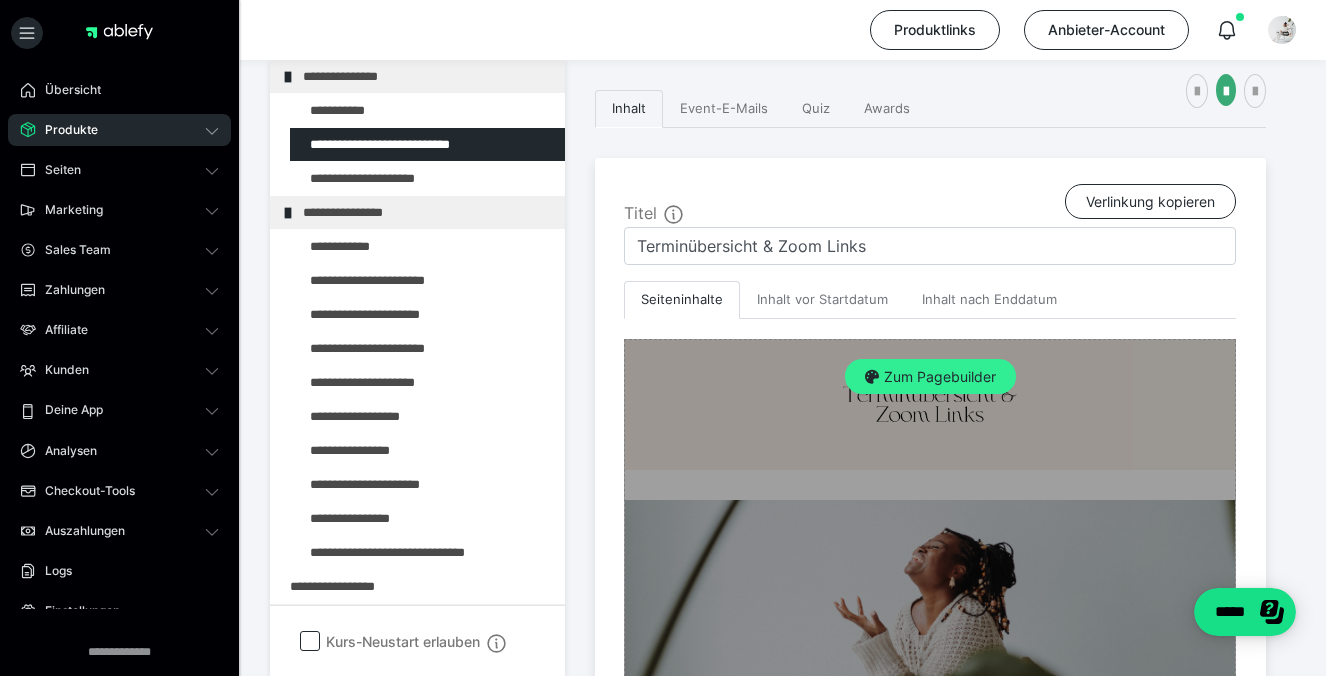 click on "Zum Pagebuilder" at bounding box center [930, 377] 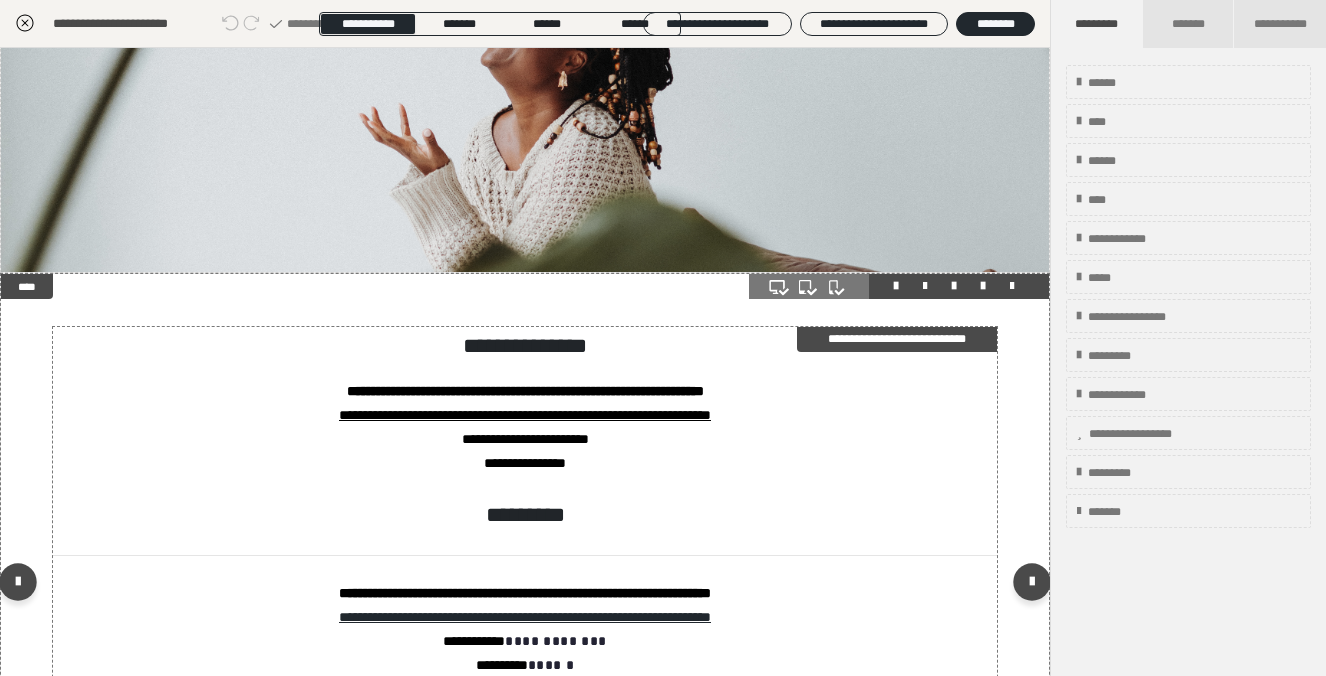 scroll, scrollTop: 508, scrollLeft: 0, axis: vertical 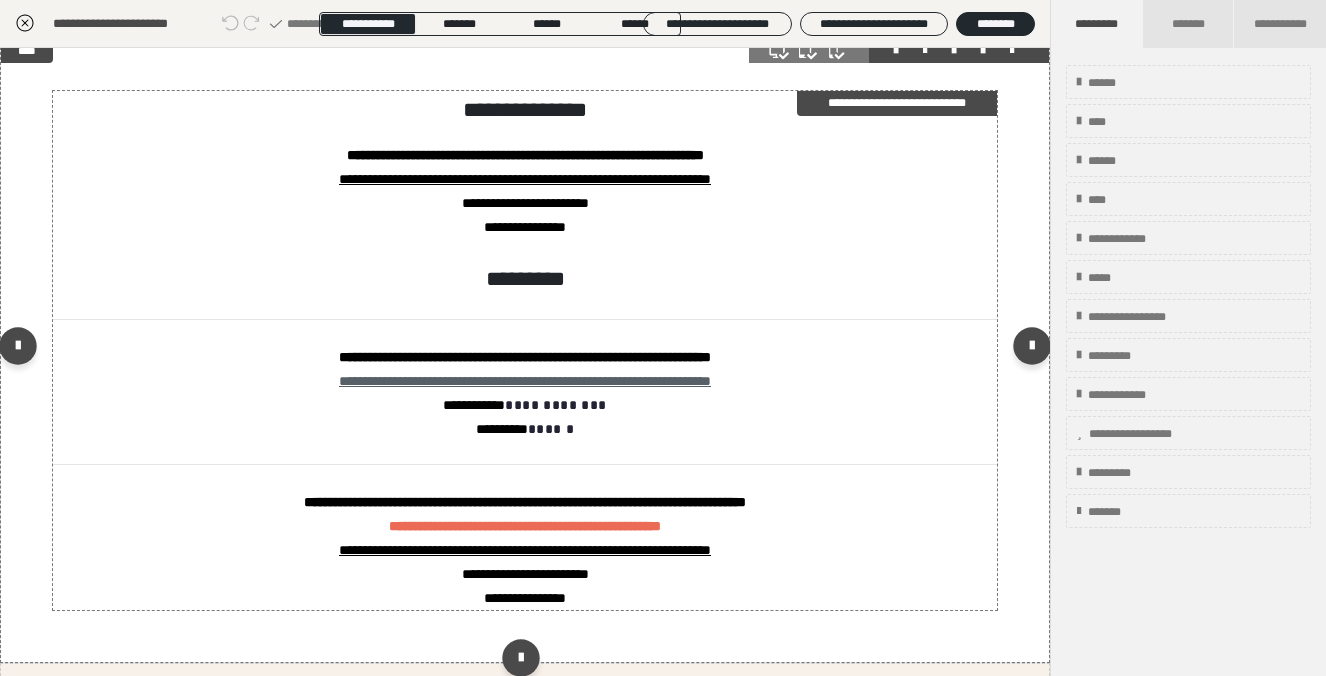 click on "**********" at bounding box center [525, 381] 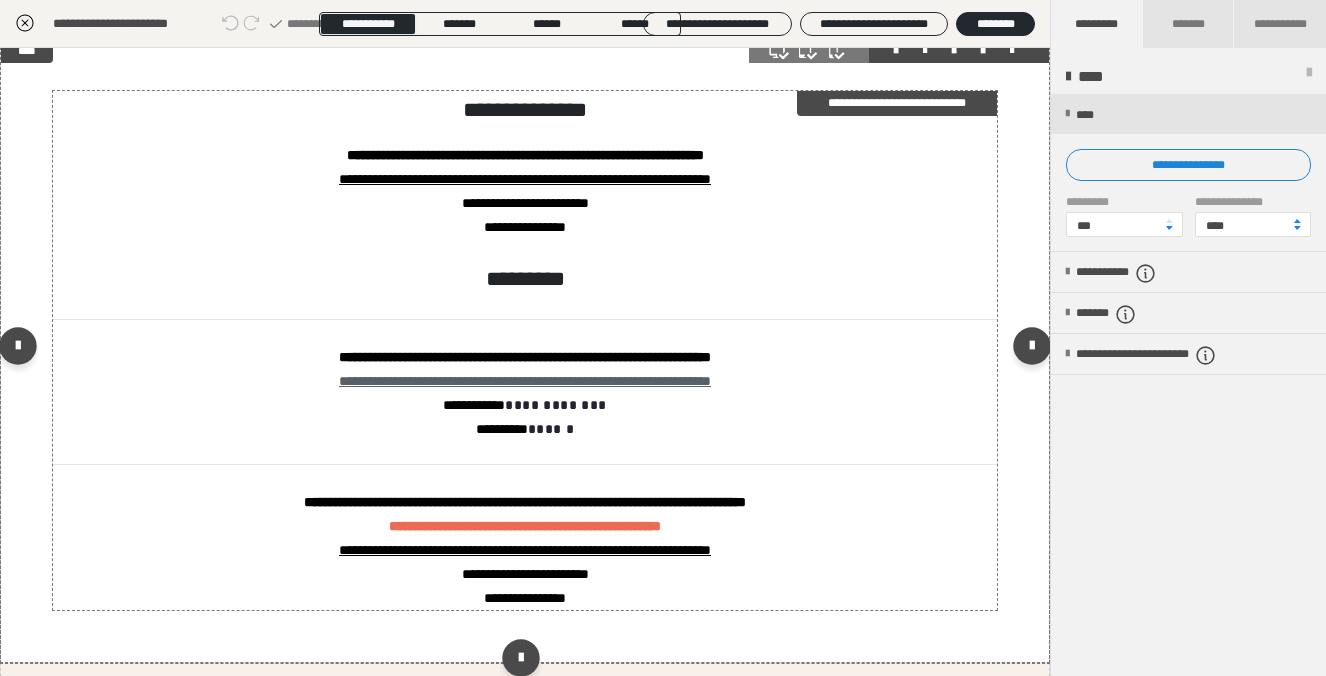 click on "**********" at bounding box center (525, 381) 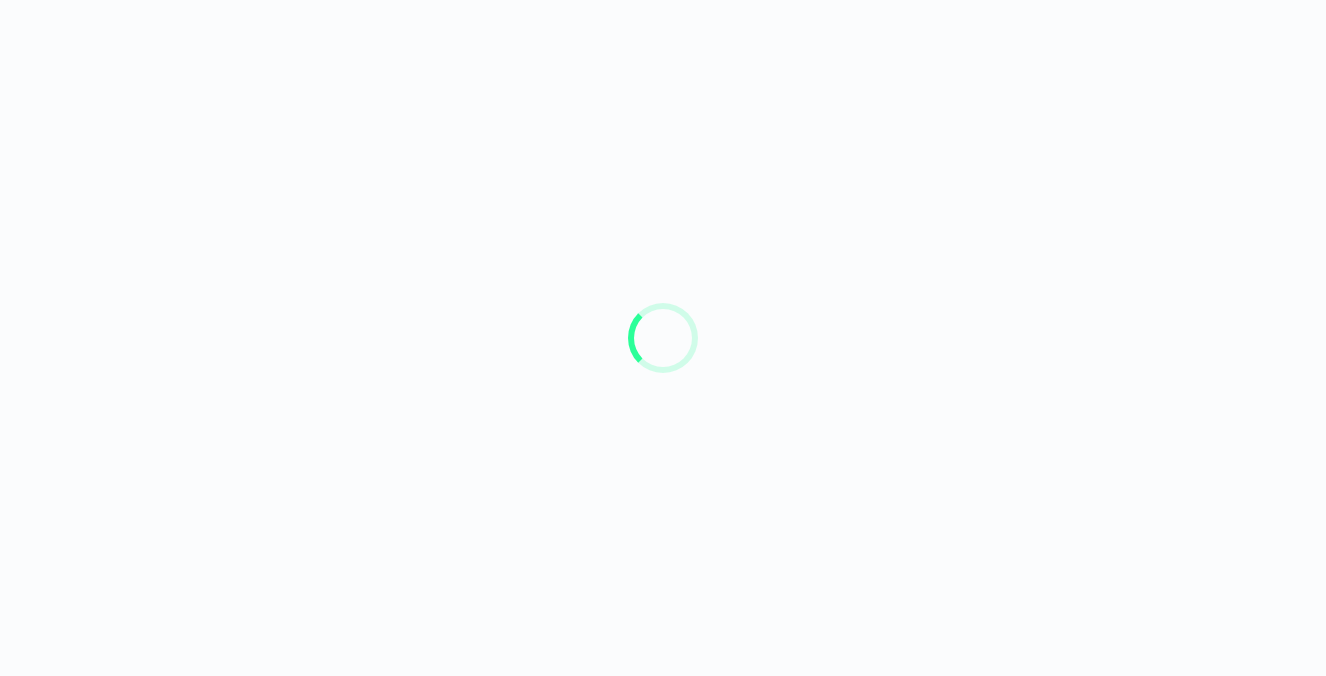 scroll, scrollTop: 0, scrollLeft: 0, axis: both 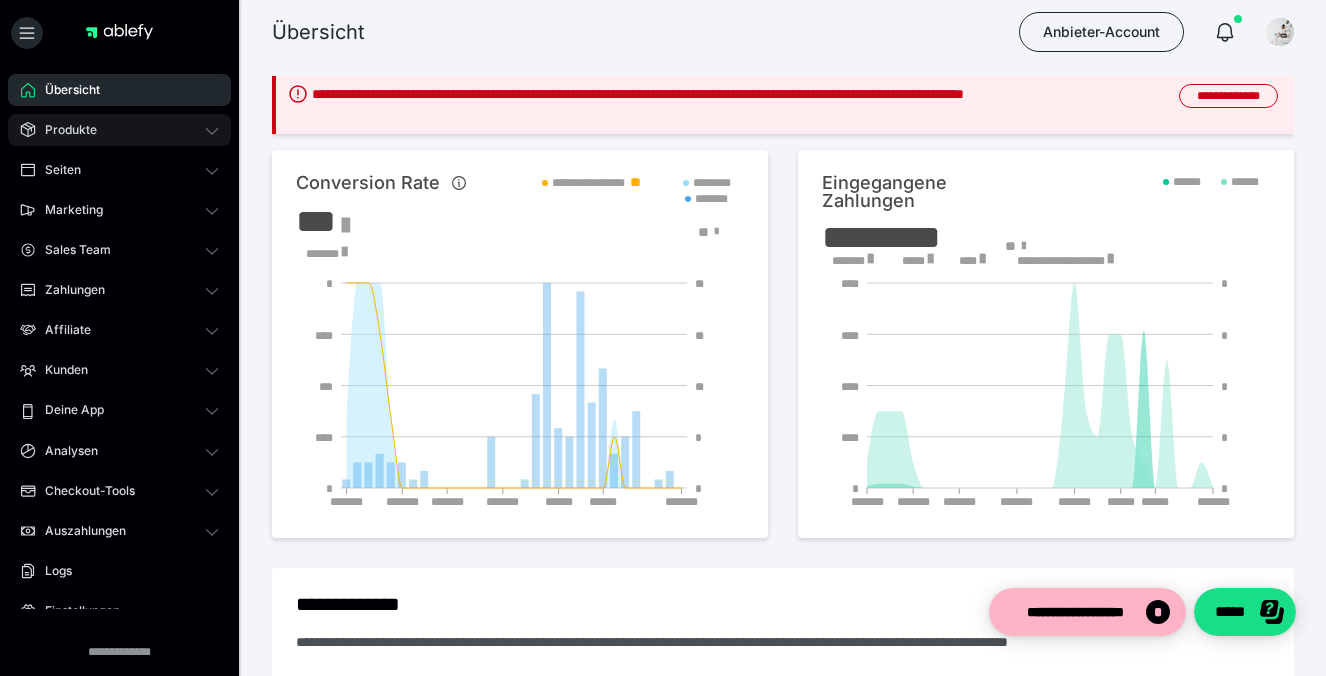 click on "Produkte" at bounding box center [64, 130] 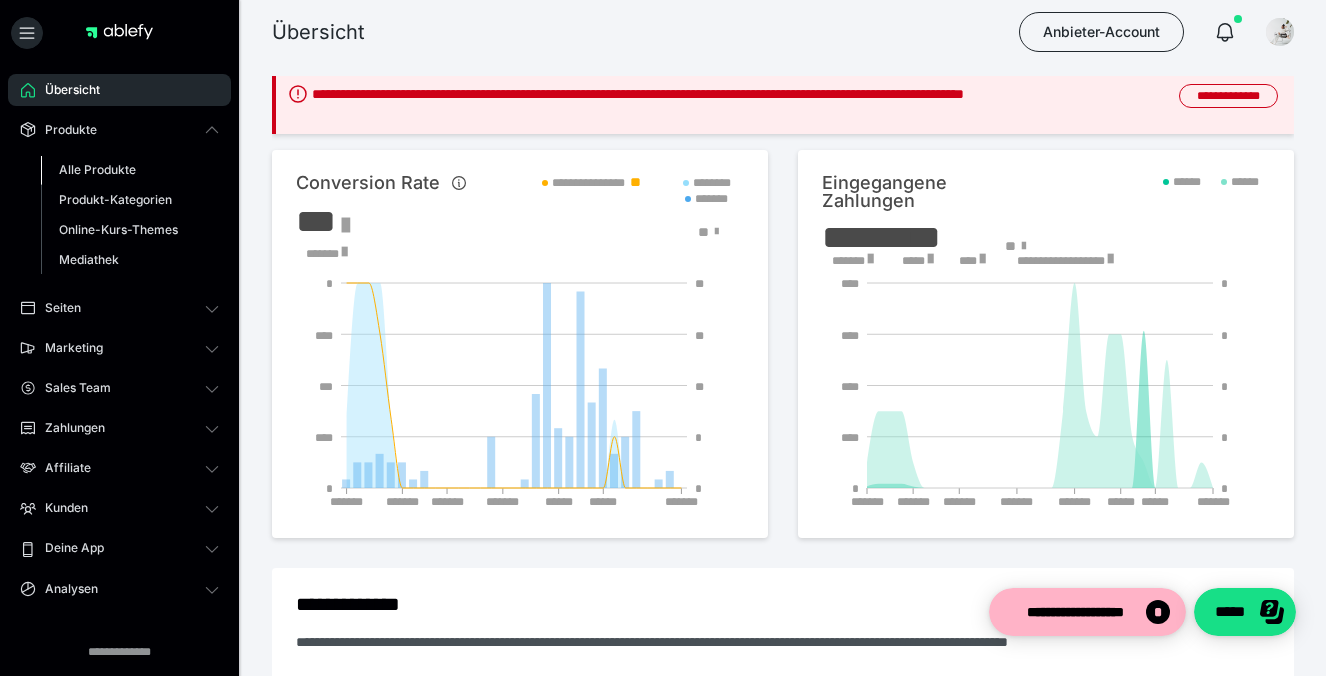 click on "Alle Produkte" at bounding box center (97, 169) 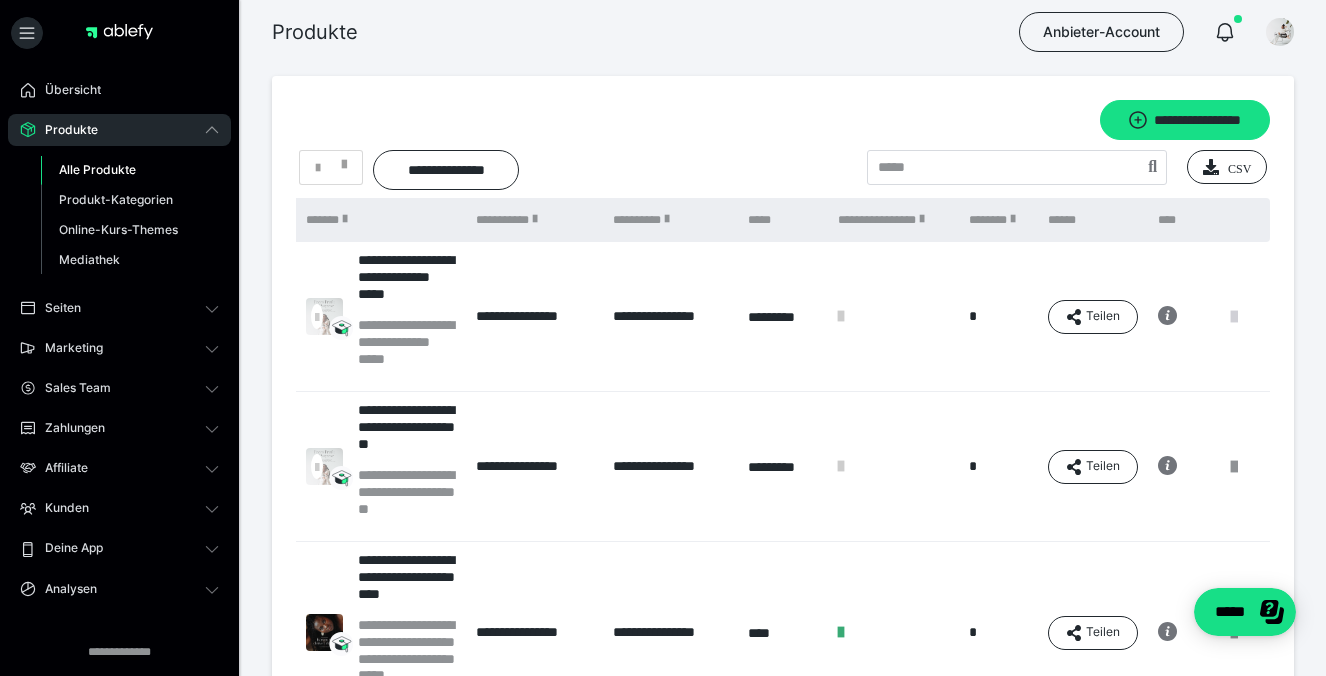 click at bounding box center (1234, 317) 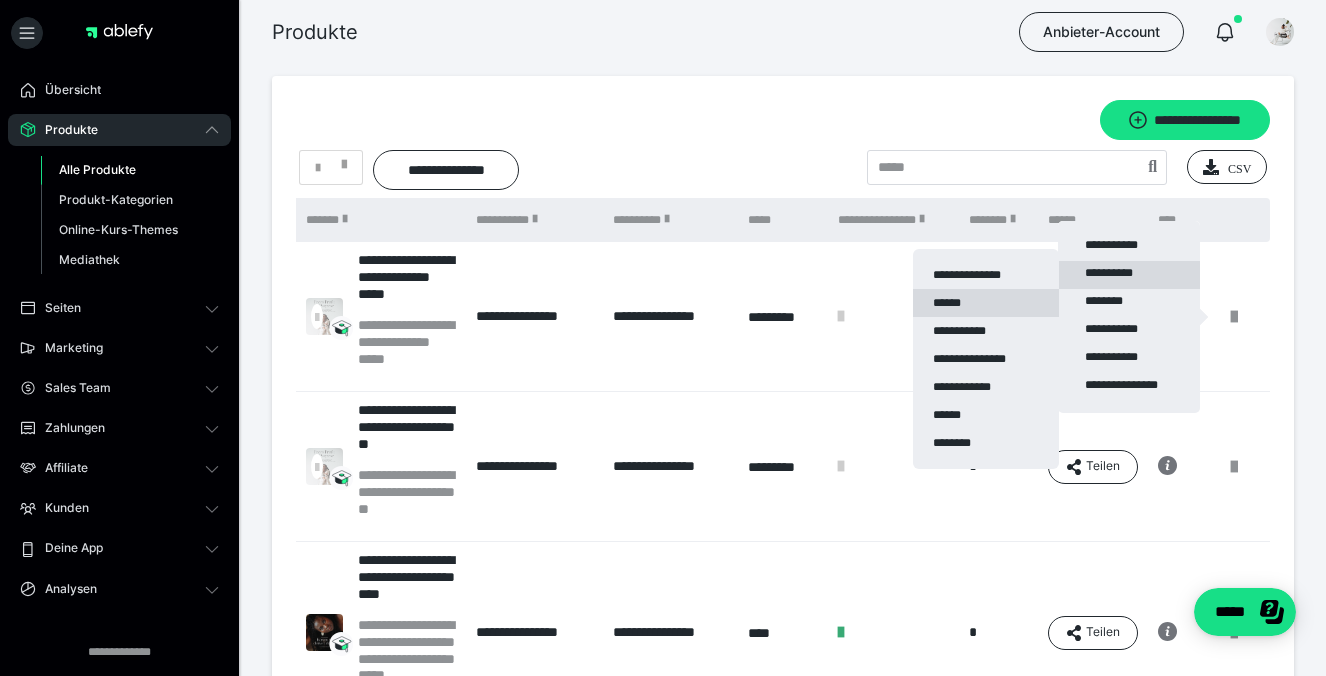 click on "******" at bounding box center [986, 303] 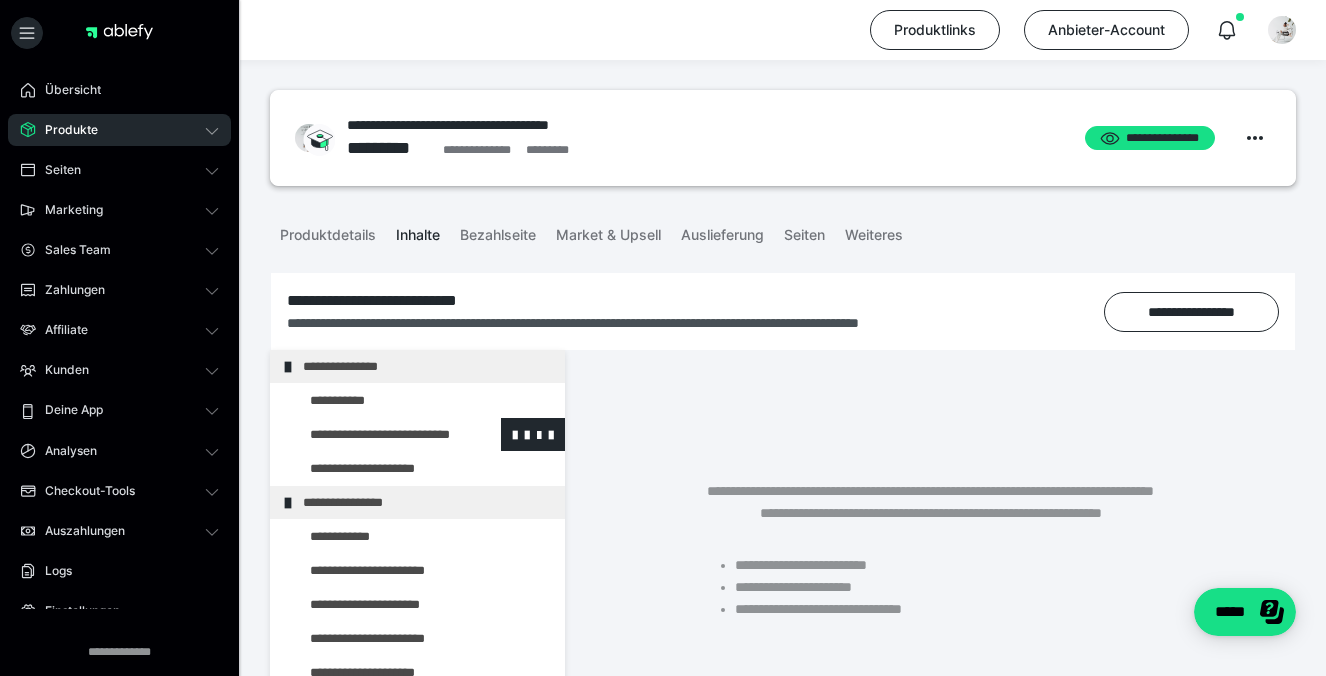 click at bounding box center (375, 434) 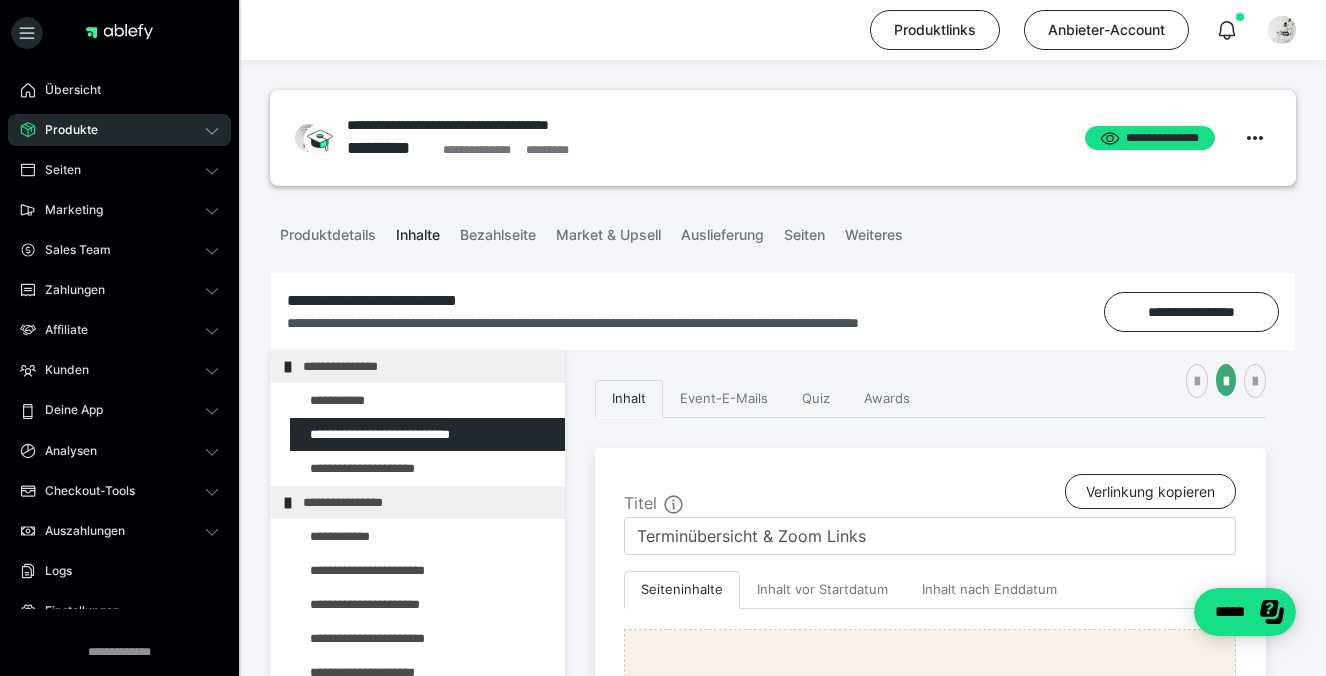 scroll, scrollTop: 453, scrollLeft: 0, axis: vertical 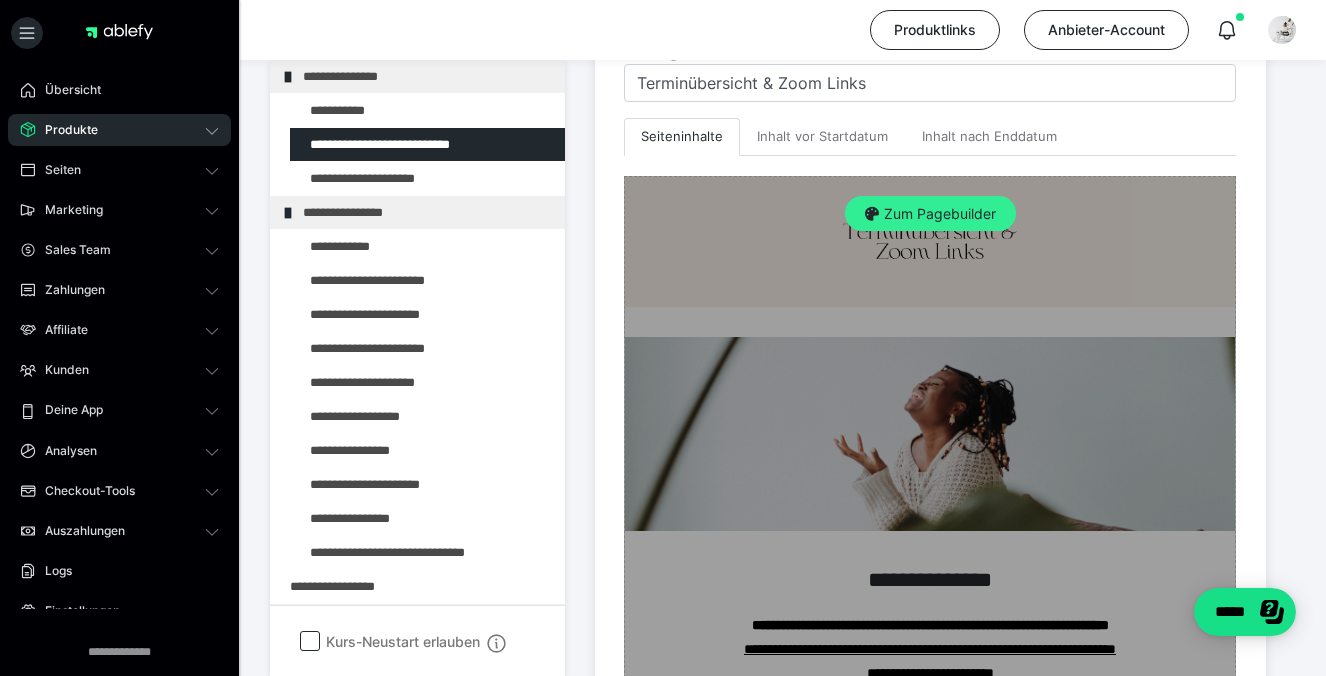 click on "Zum Pagebuilder" at bounding box center (930, 214) 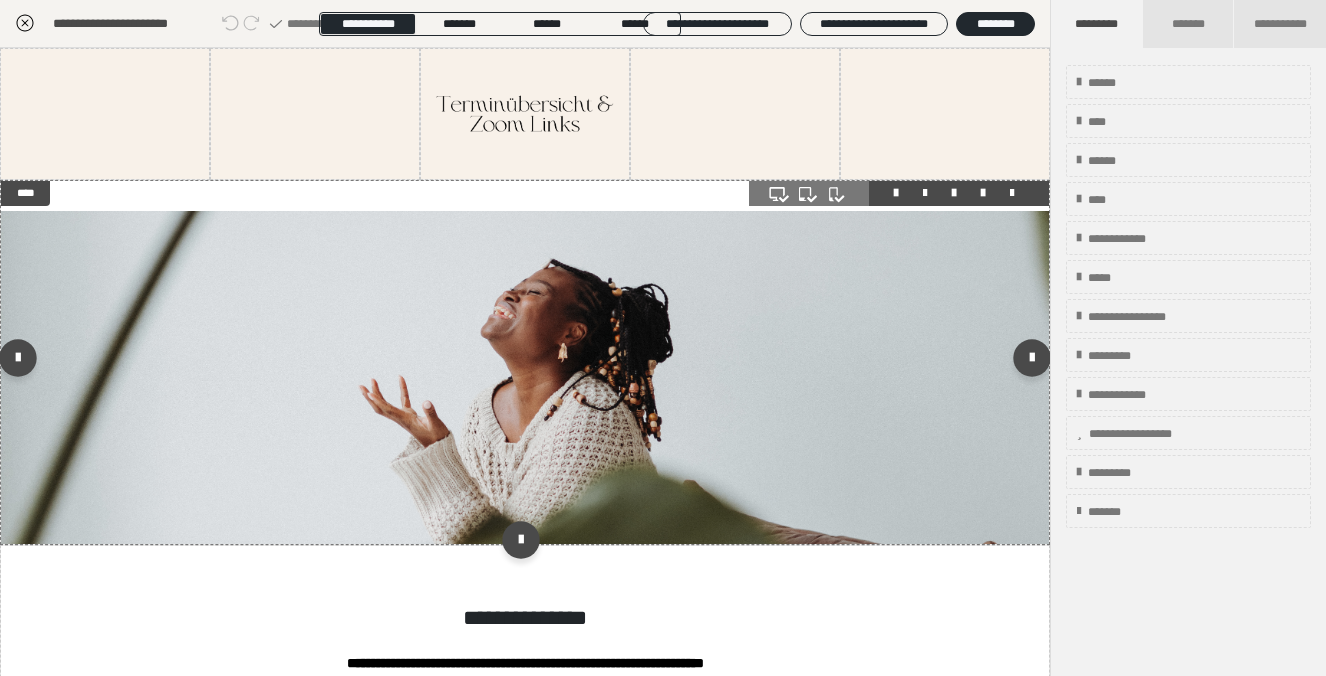 scroll, scrollTop: 549, scrollLeft: 0, axis: vertical 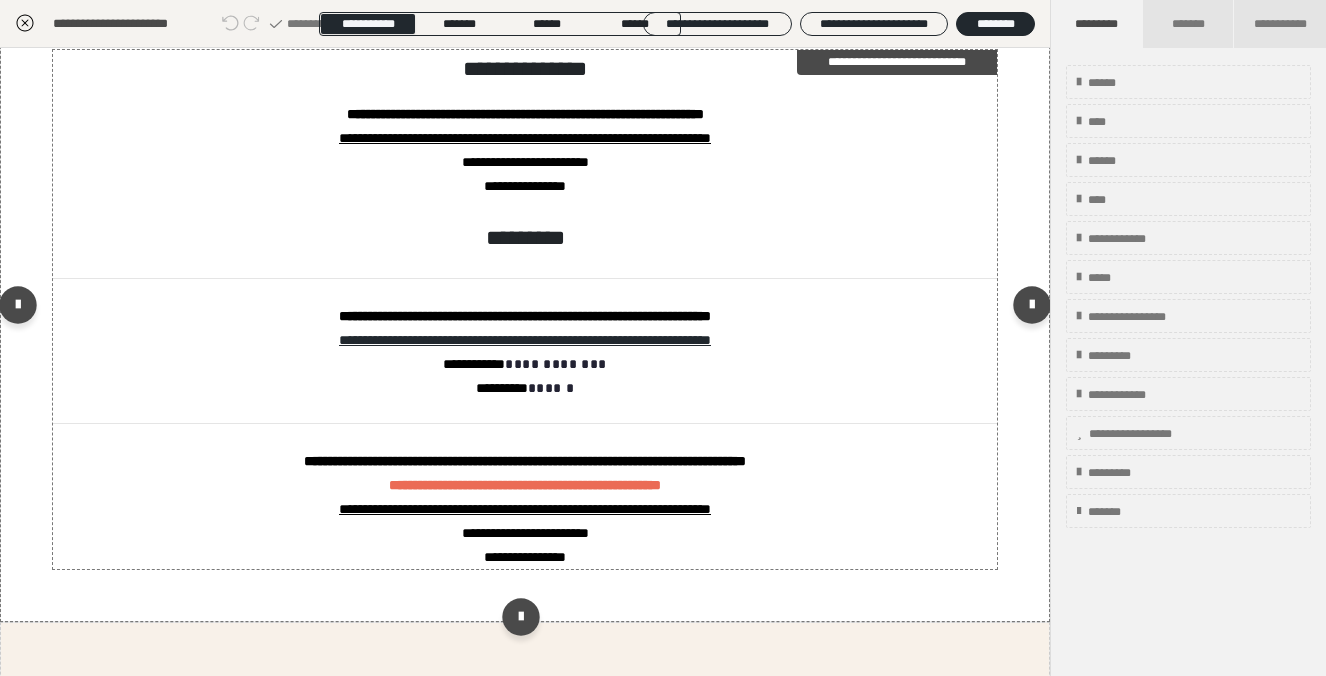 click on "**********" at bounding box center (524, 352) 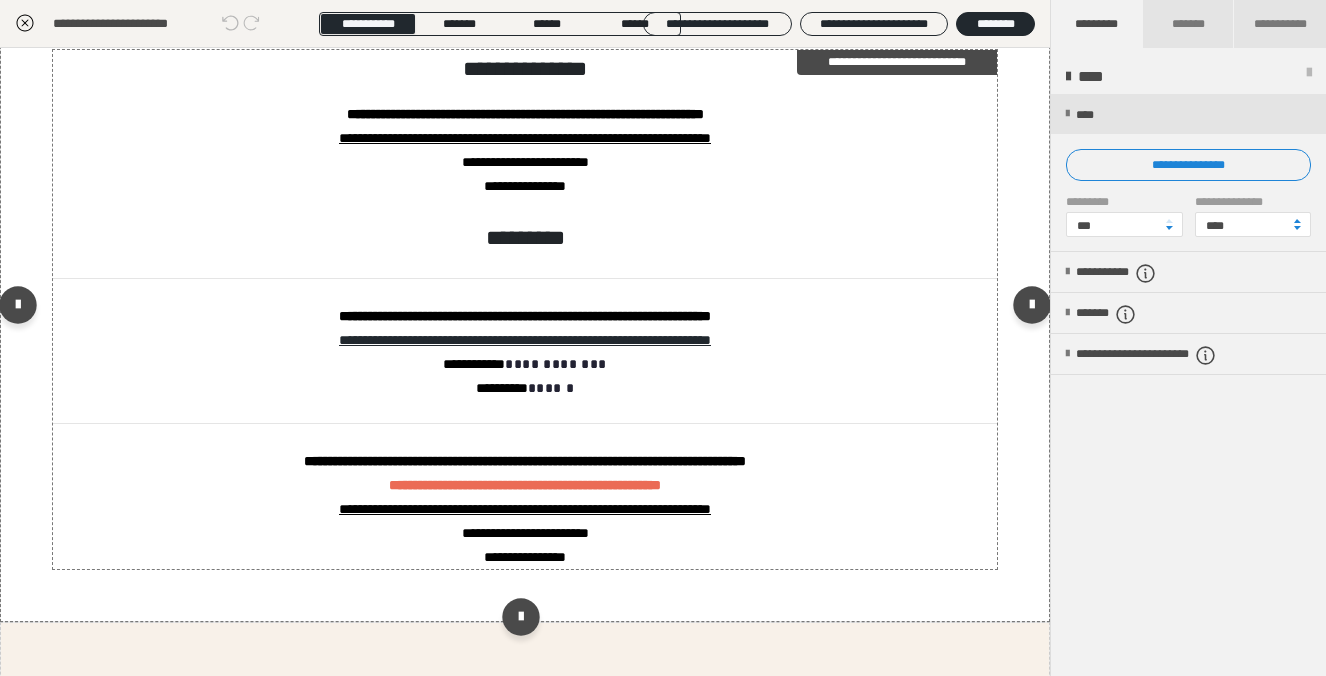 click on "**********" at bounding box center (524, 352) 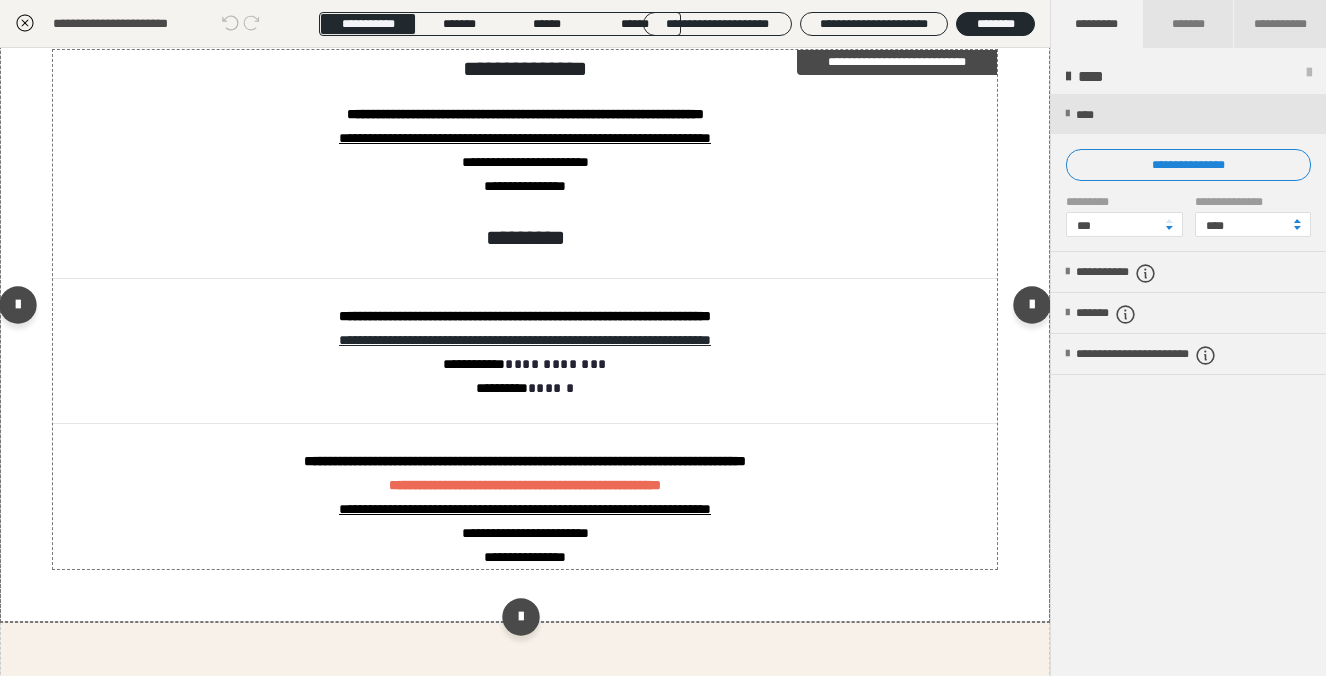 click on "**********" at bounding box center [524, 352] 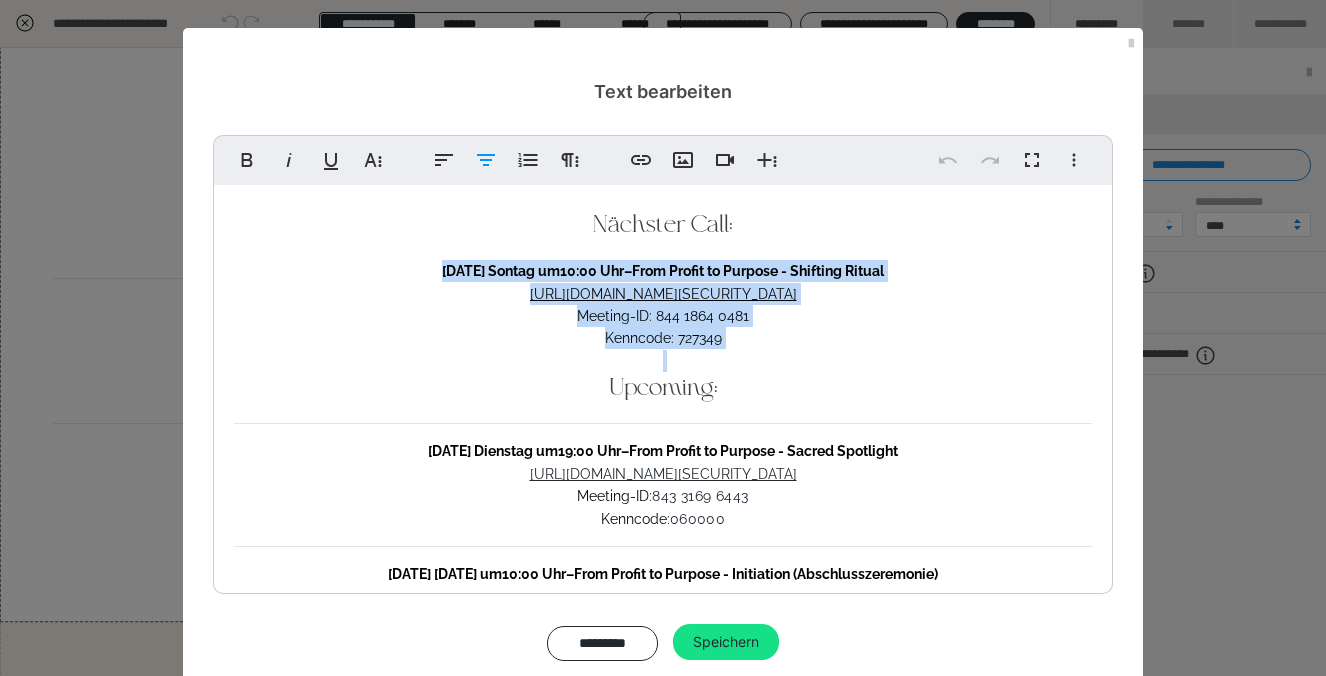 drag, startPoint x: 736, startPoint y: 350, endPoint x: 414, endPoint y: 247, distance: 338.07248 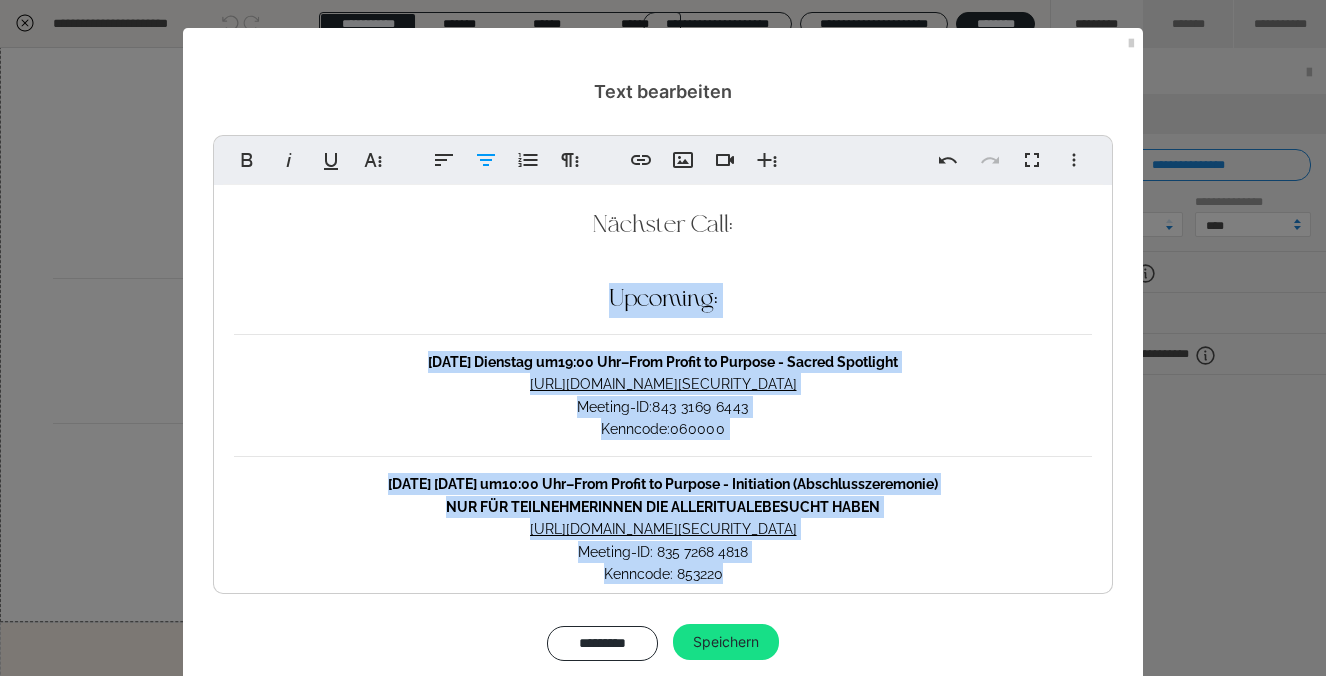 drag, startPoint x: 758, startPoint y: 582, endPoint x: 550, endPoint y: 323, distance: 332.1822 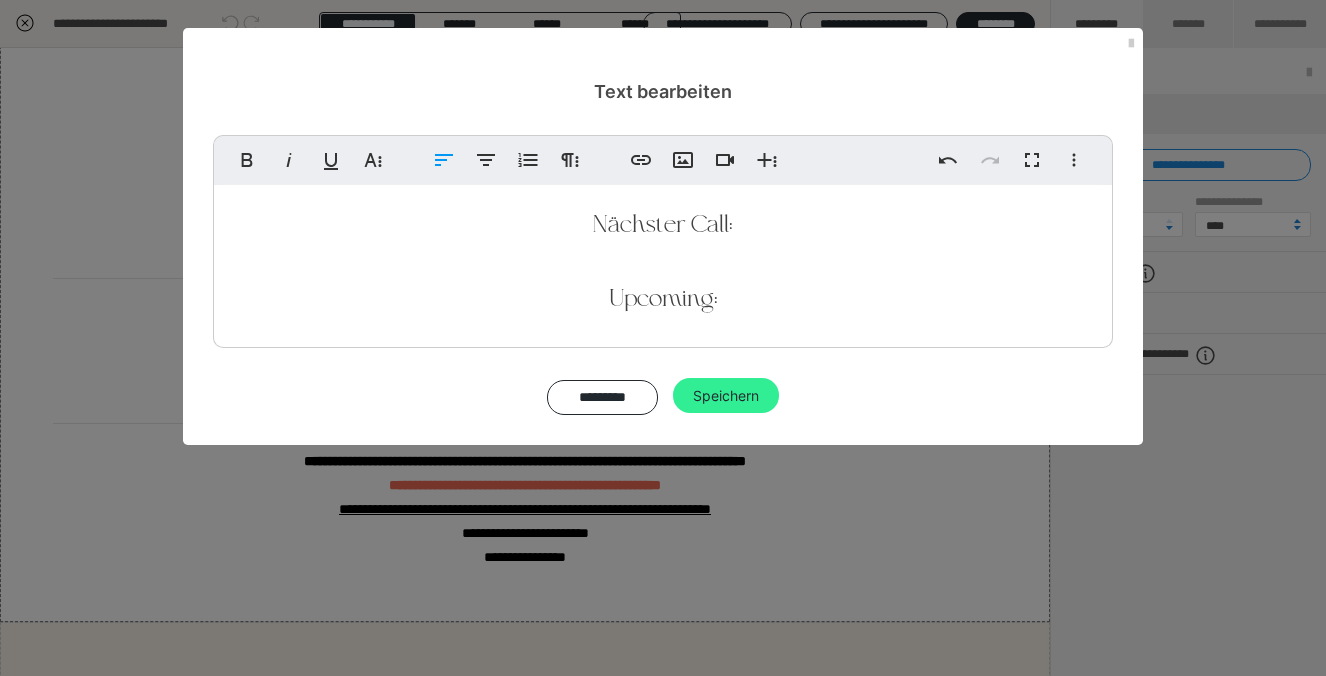 click on "Speichern" at bounding box center (726, 396) 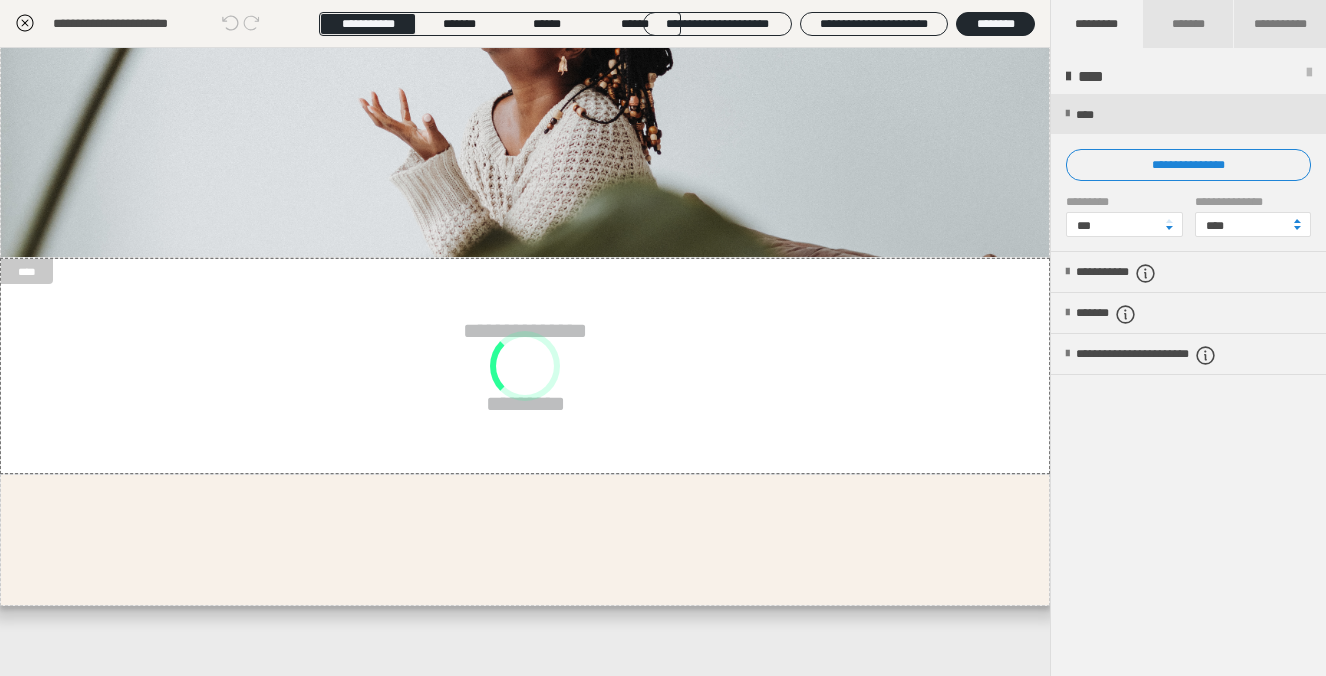 scroll, scrollTop: 178, scrollLeft: 0, axis: vertical 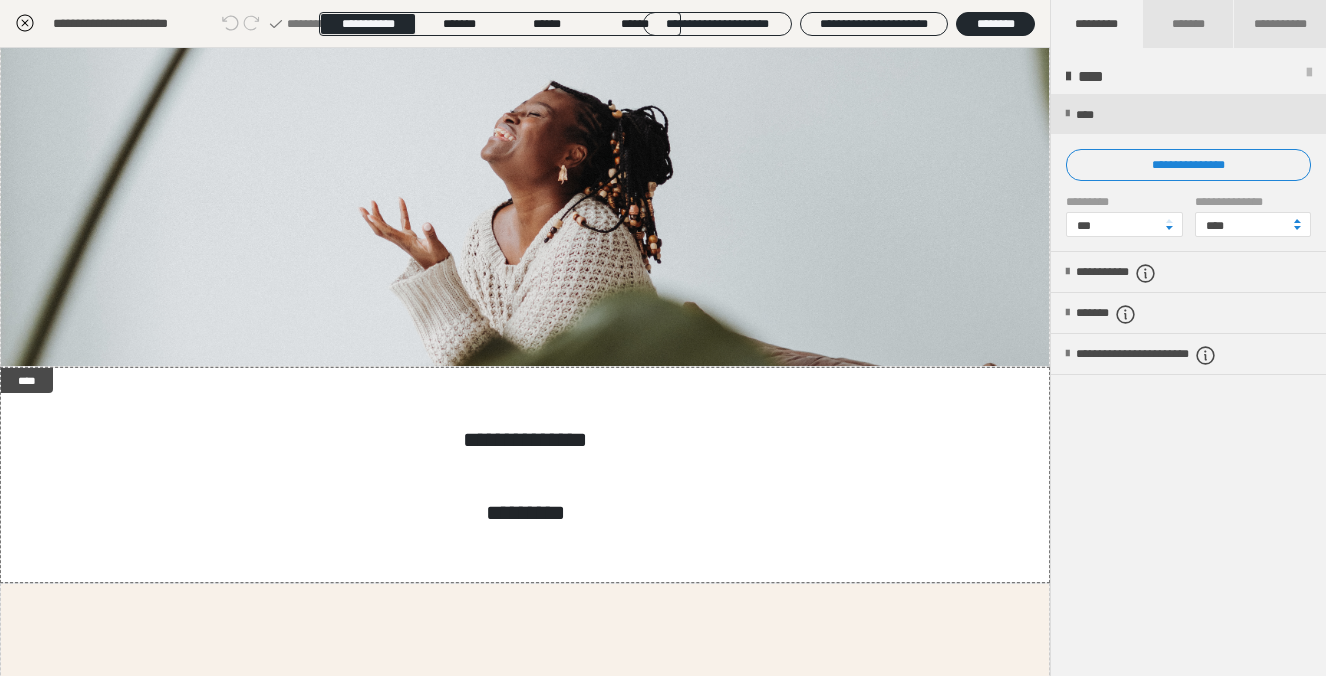 click 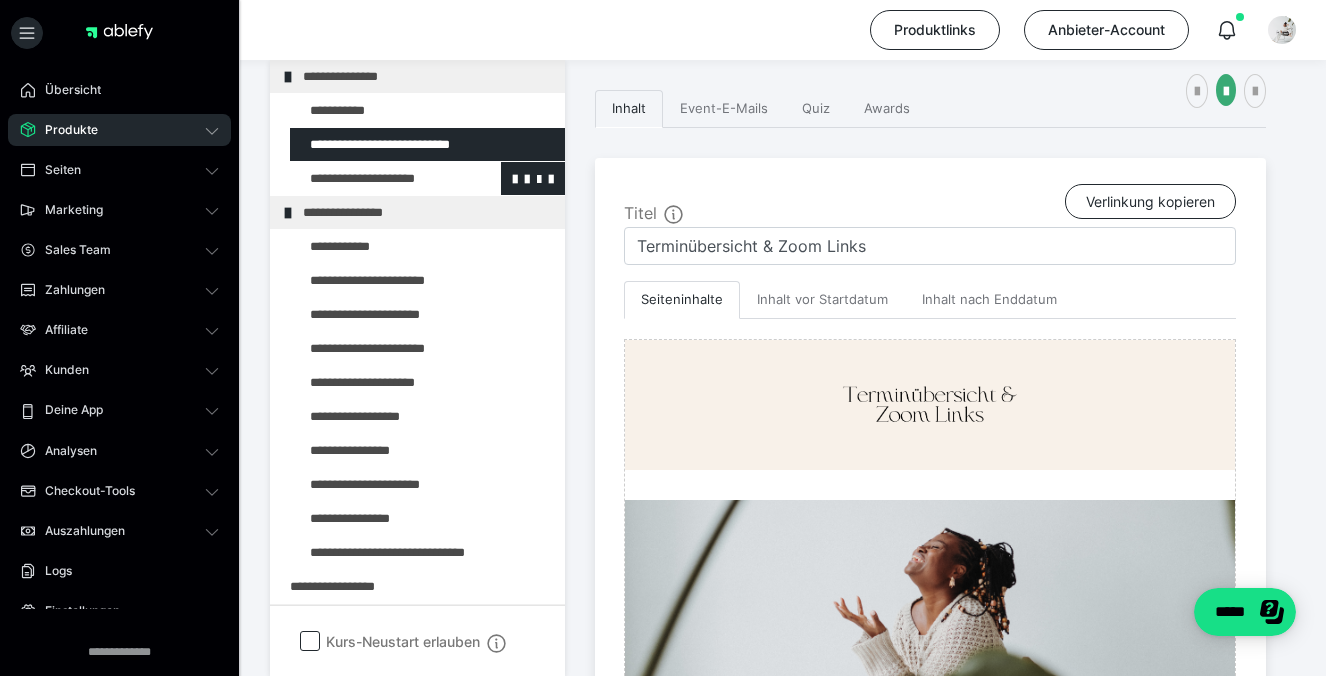 click at bounding box center (375, 178) 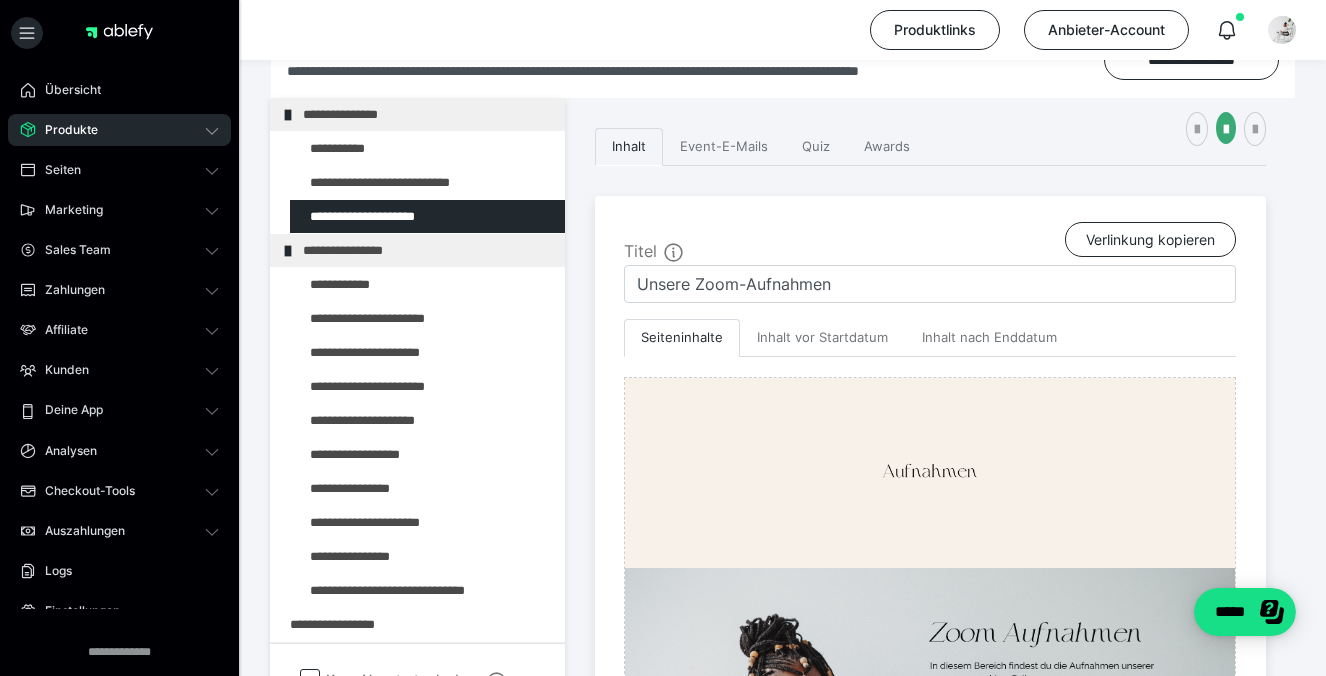 scroll, scrollTop: 233, scrollLeft: 0, axis: vertical 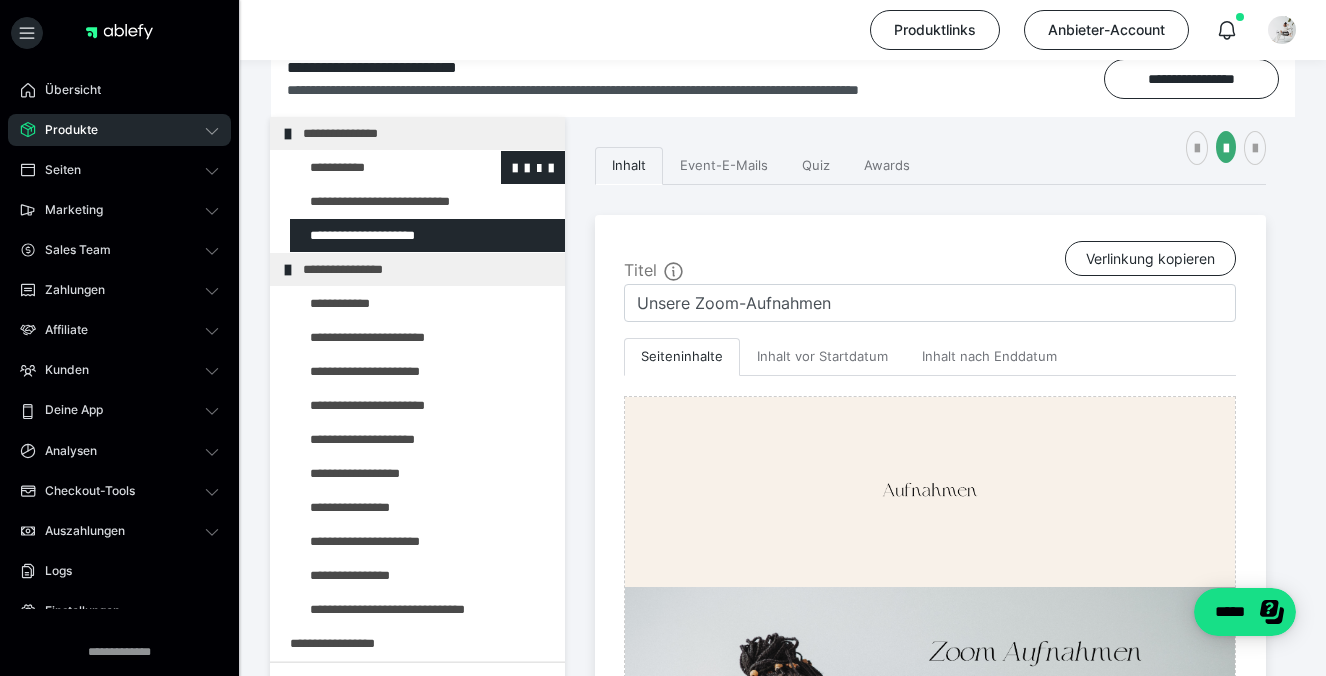 click at bounding box center [375, 167] 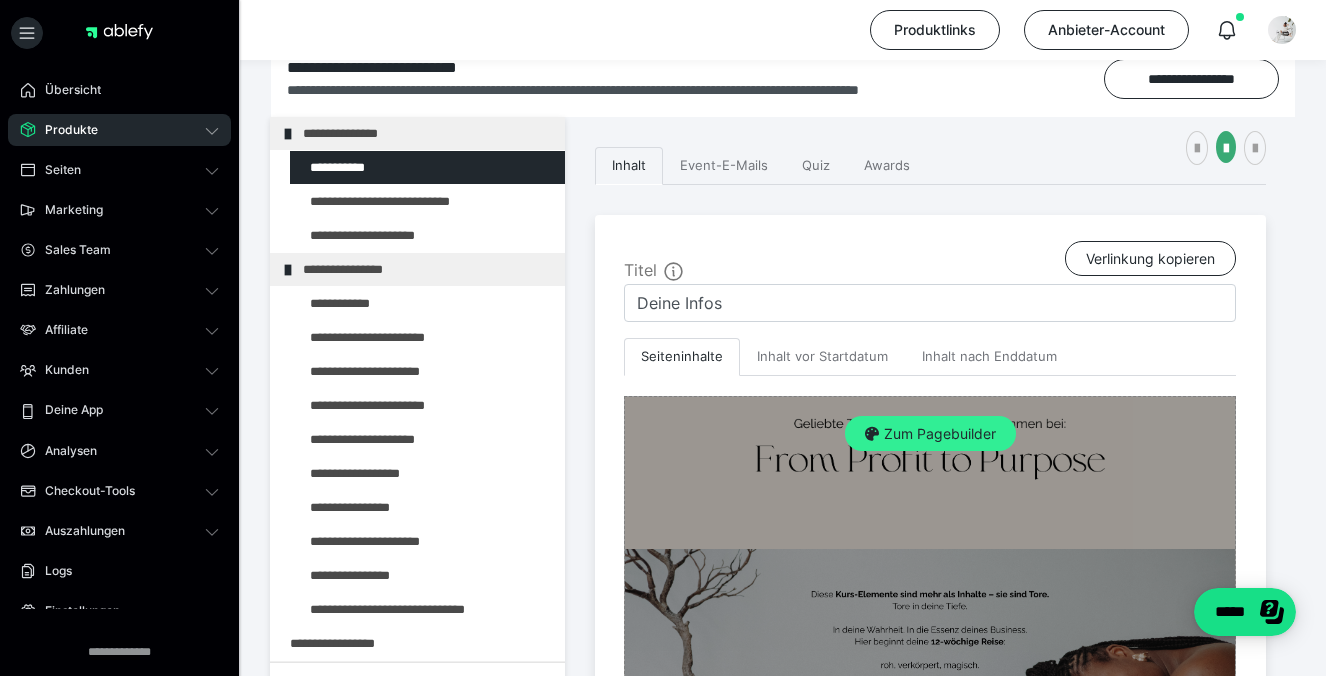 click on "Zum Pagebuilder" at bounding box center [930, 434] 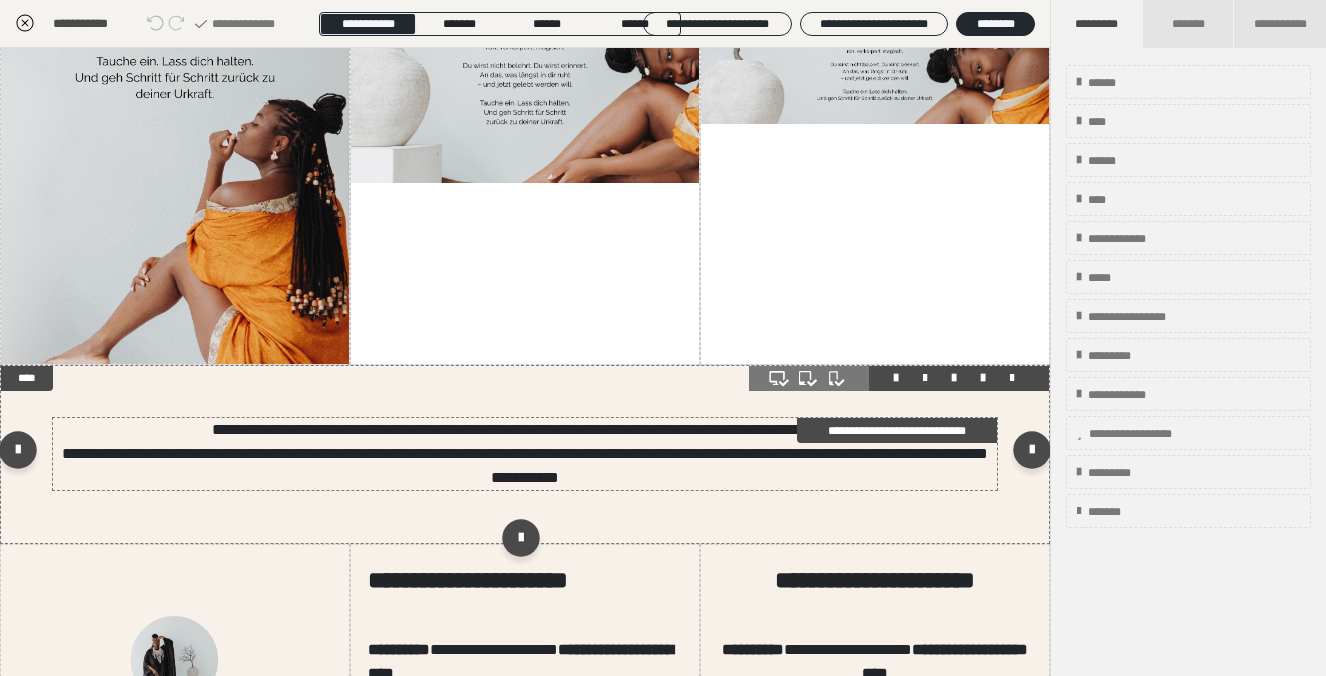 scroll, scrollTop: 660, scrollLeft: 0, axis: vertical 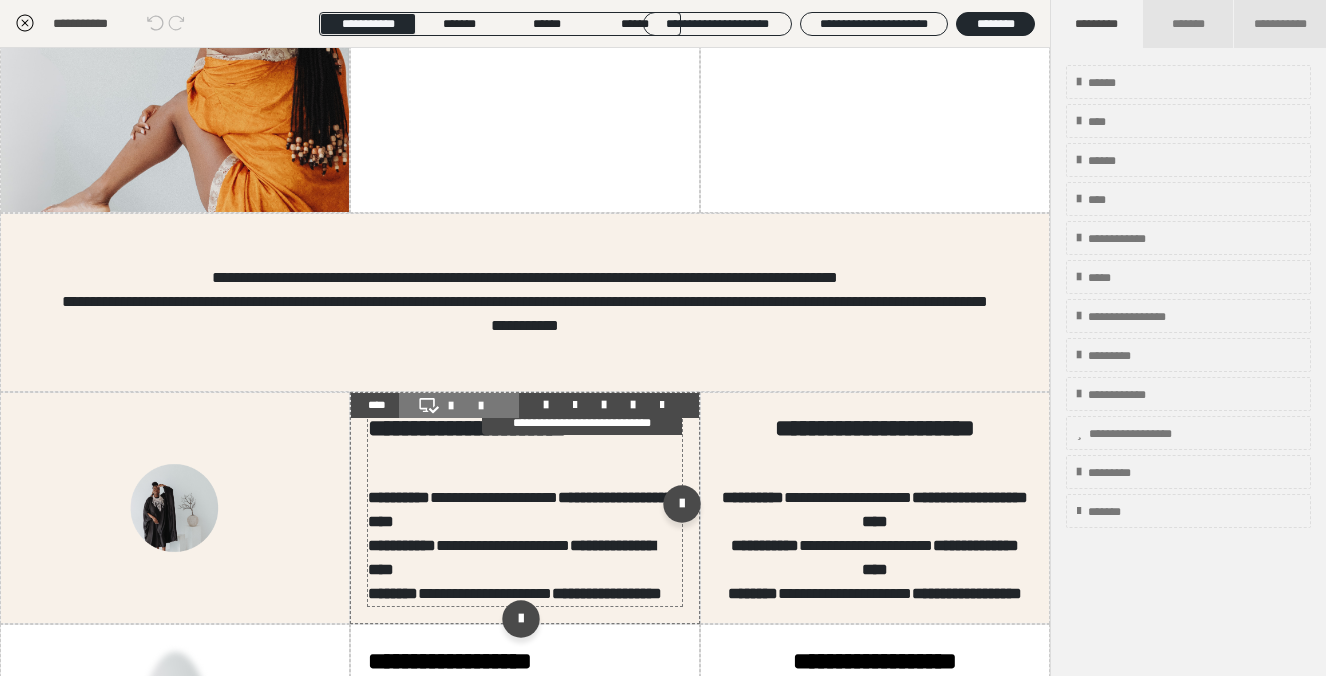 click on "**********" at bounding box center (524, 508) 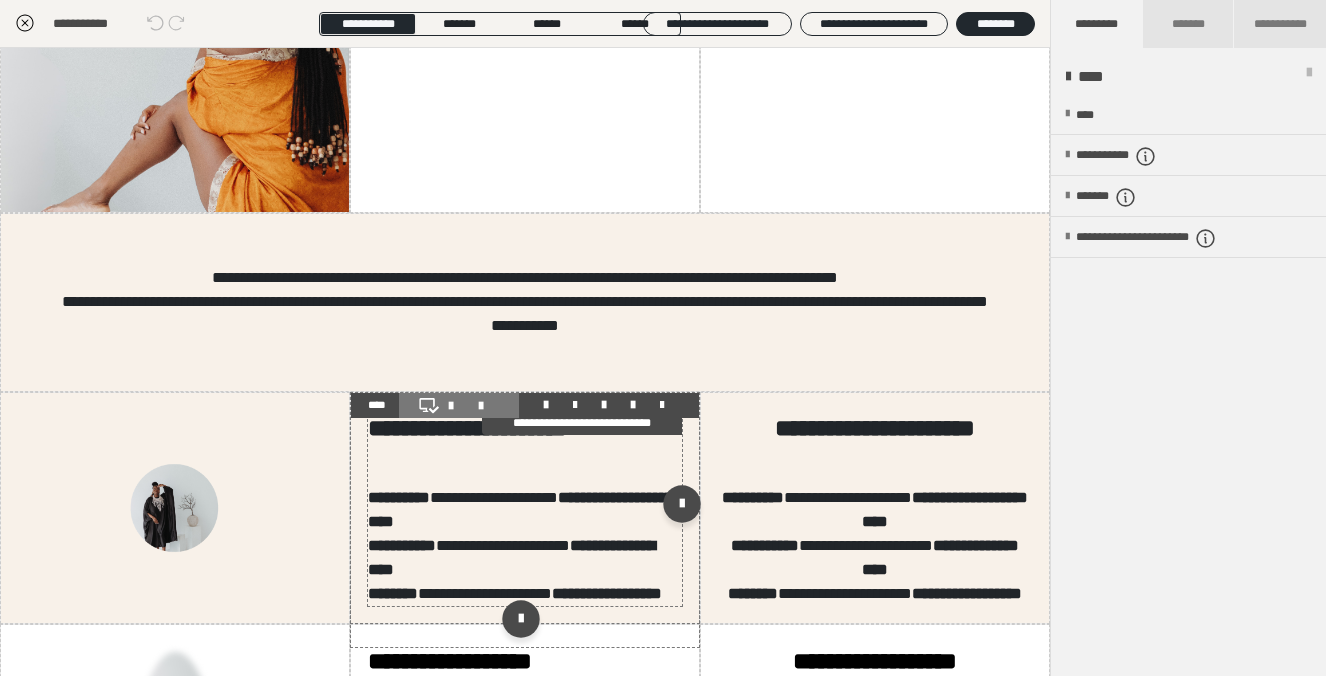 click on "**********" at bounding box center [524, 508] 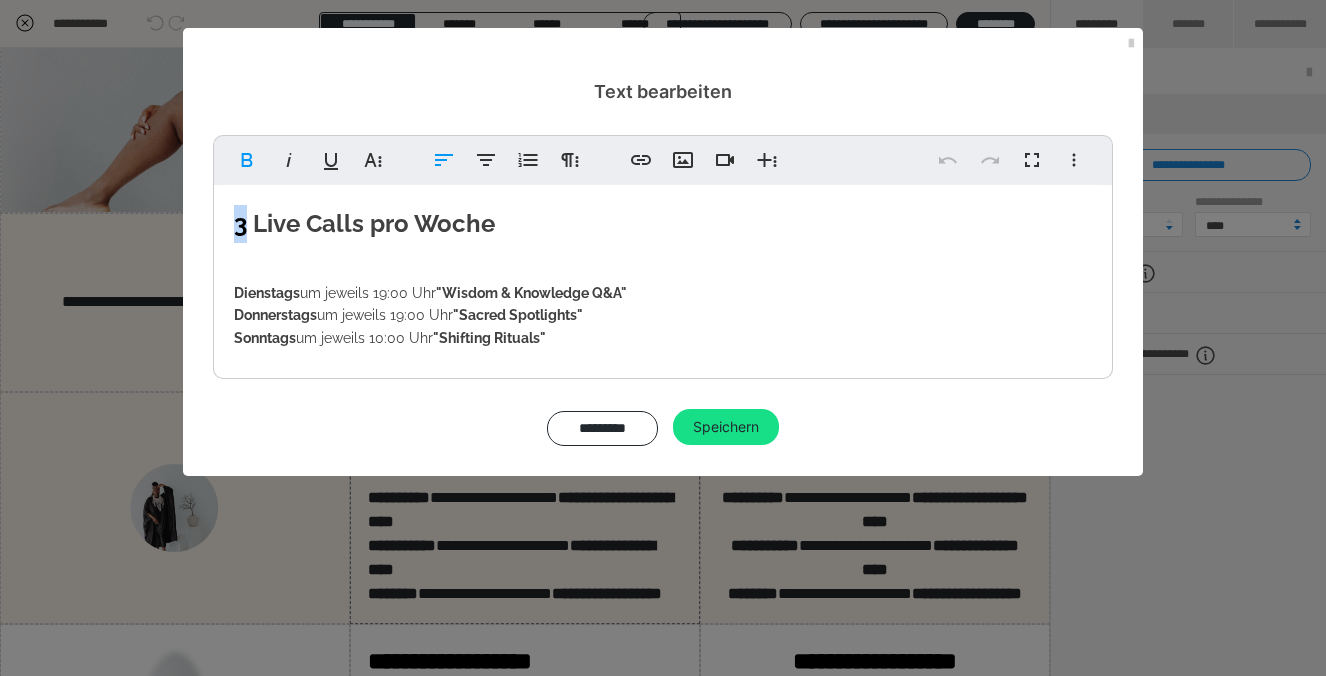 drag, startPoint x: 244, startPoint y: 220, endPoint x: 218, endPoint y: 216, distance: 26.305893 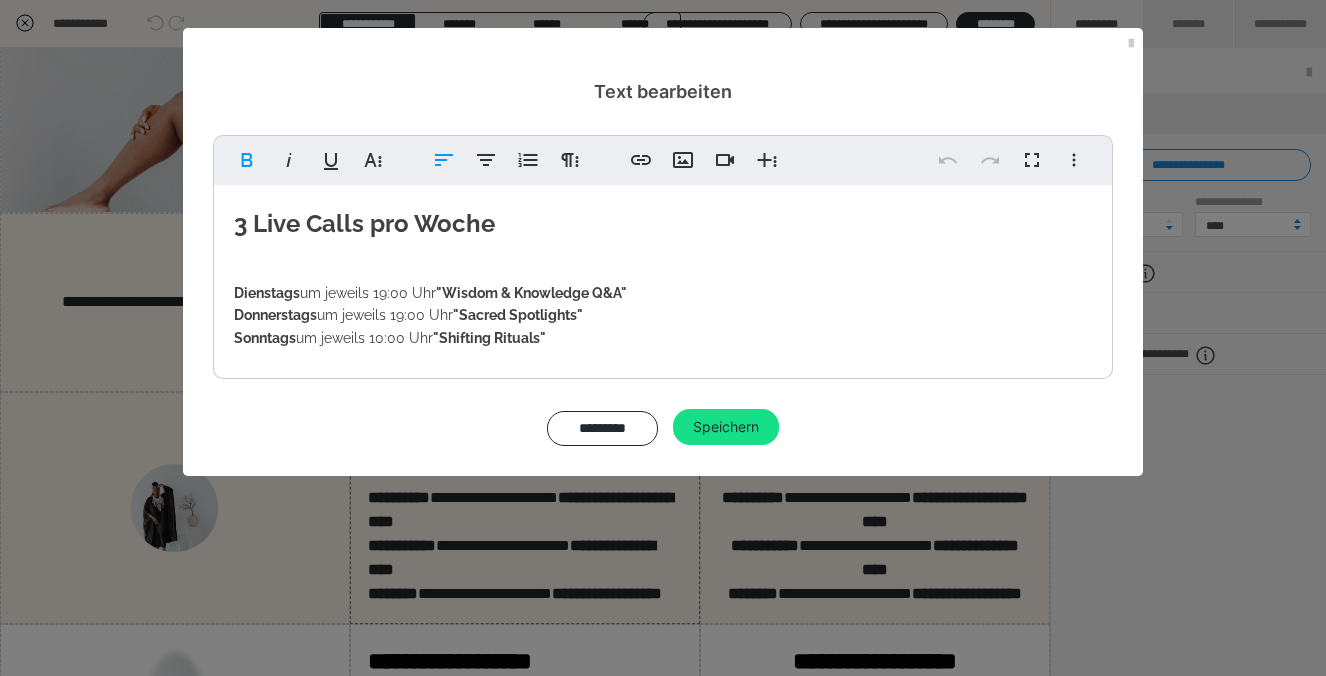 type 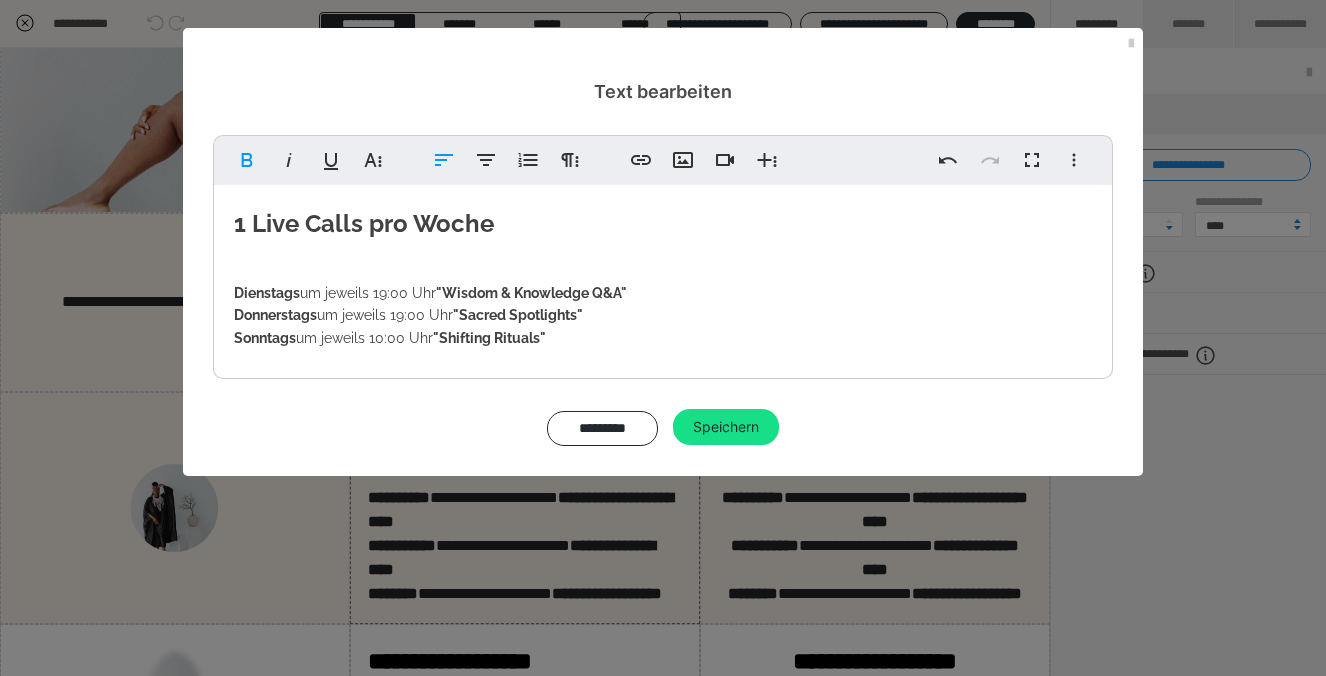 click on "1 Live Calls pro Woche" at bounding box center [364, 223] 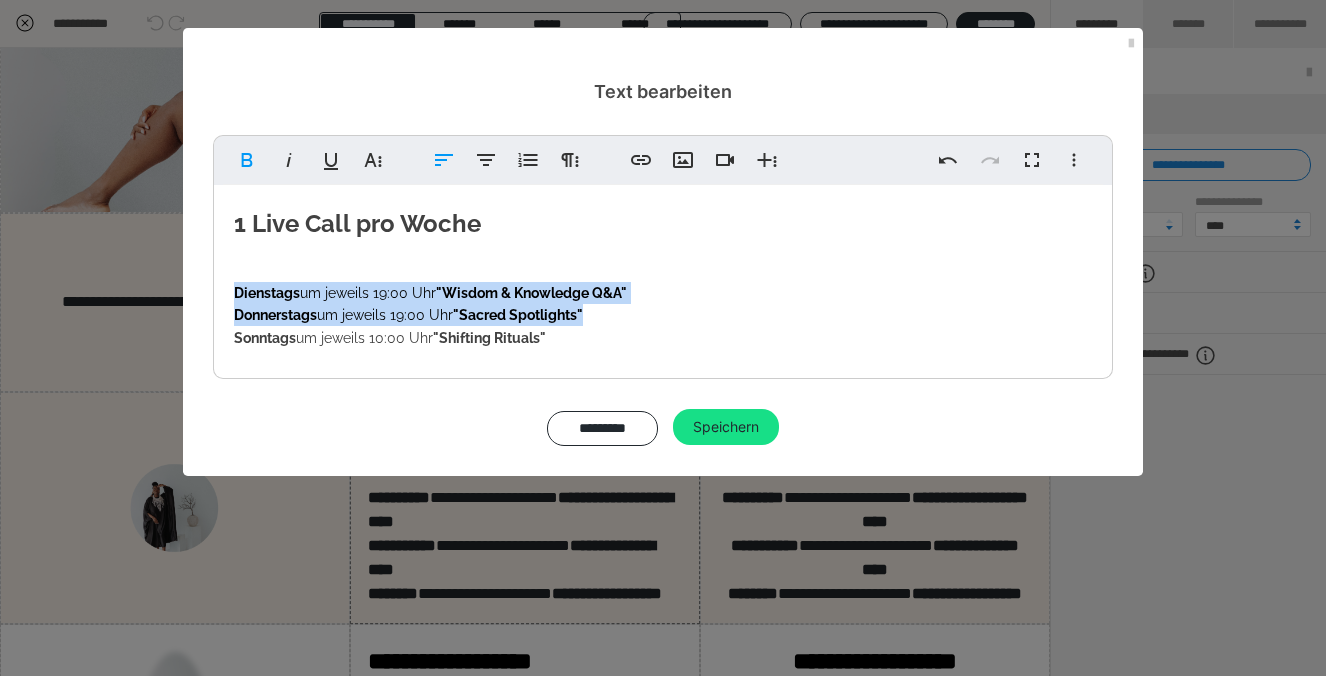 drag, startPoint x: 601, startPoint y: 313, endPoint x: 214, endPoint y: 288, distance: 387.80664 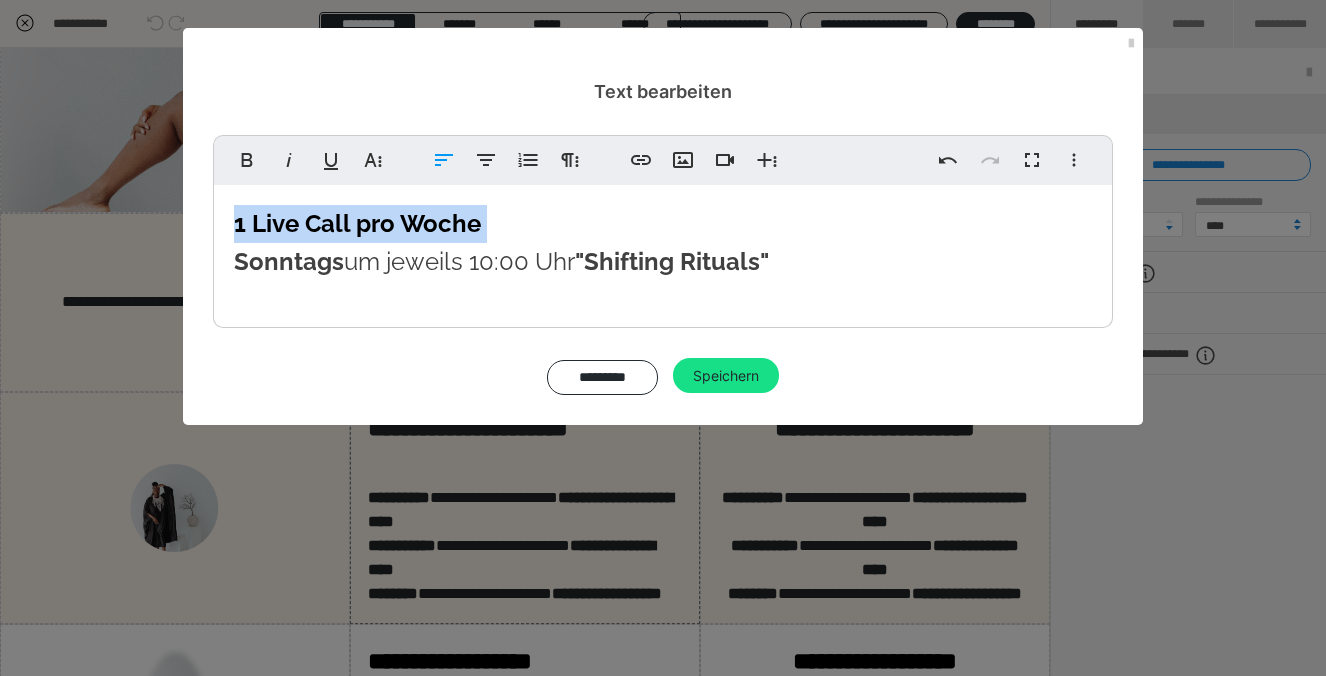 drag, startPoint x: 236, startPoint y: 257, endPoint x: 218, endPoint y: 224, distance: 37.589893 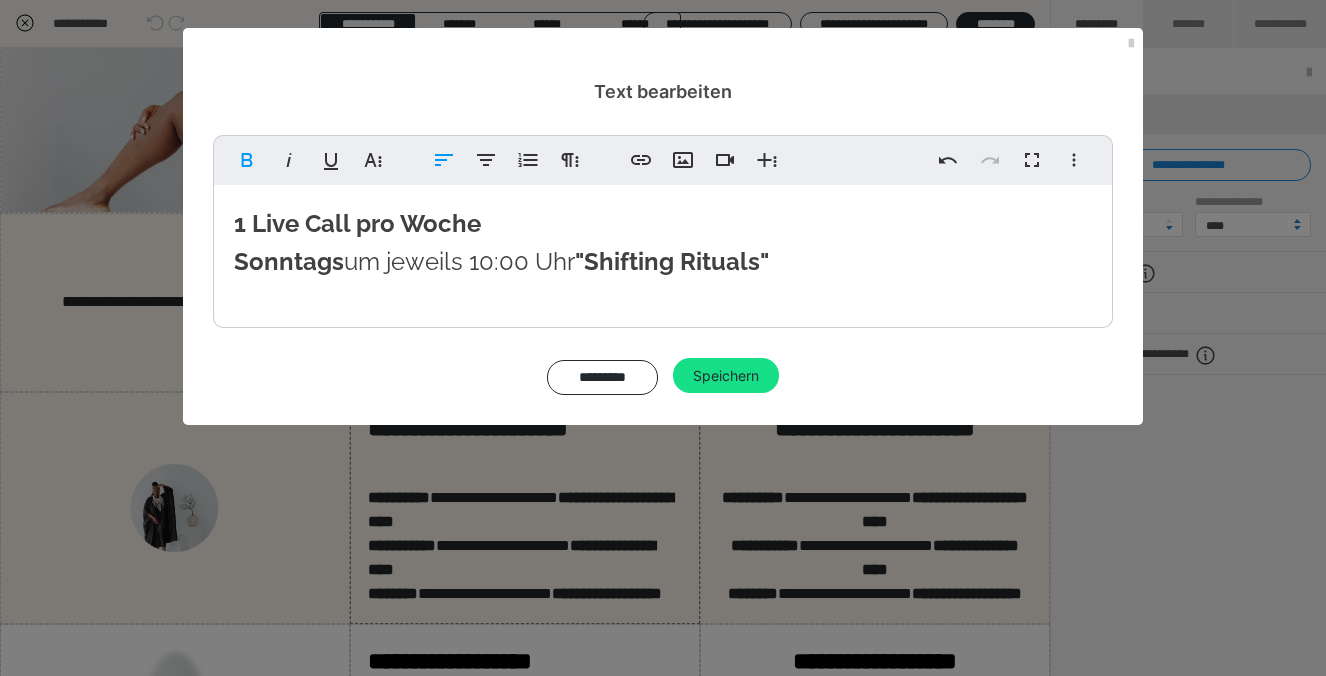 click on ""Shifting Rituals"" at bounding box center (672, 261) 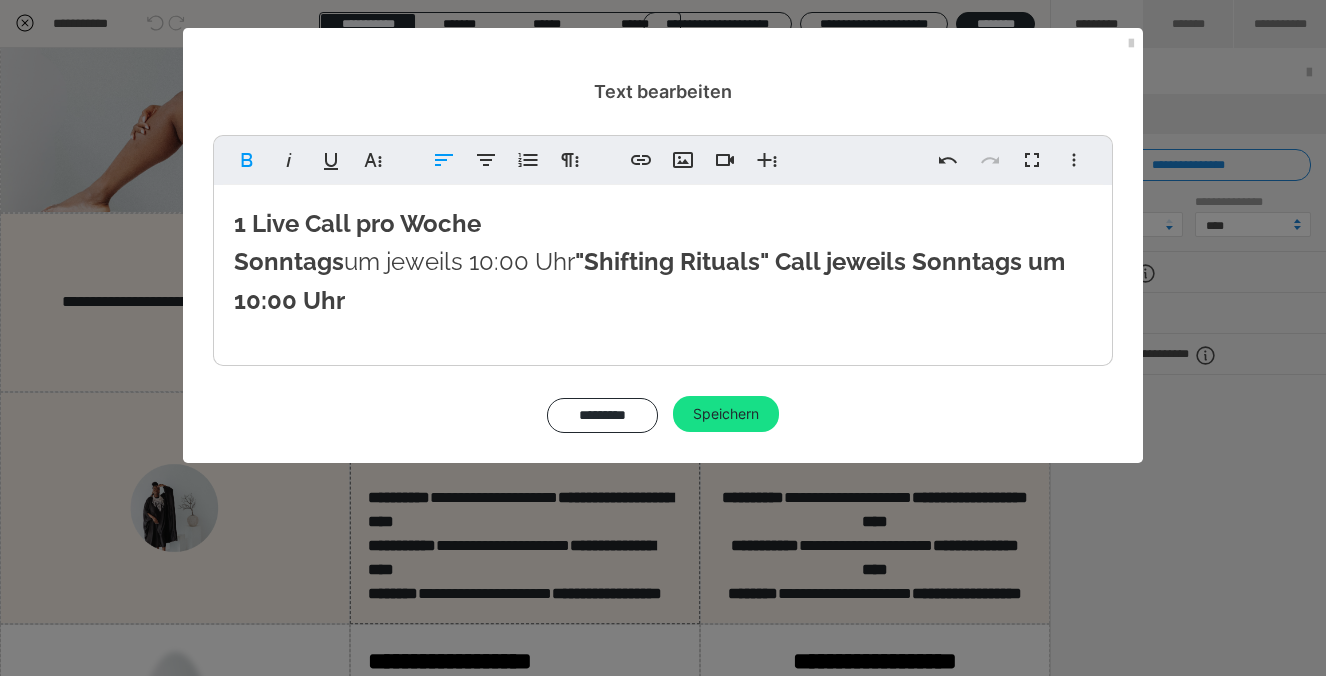 drag, startPoint x: 585, startPoint y: 257, endPoint x: 200, endPoint y: 225, distance: 386.32758 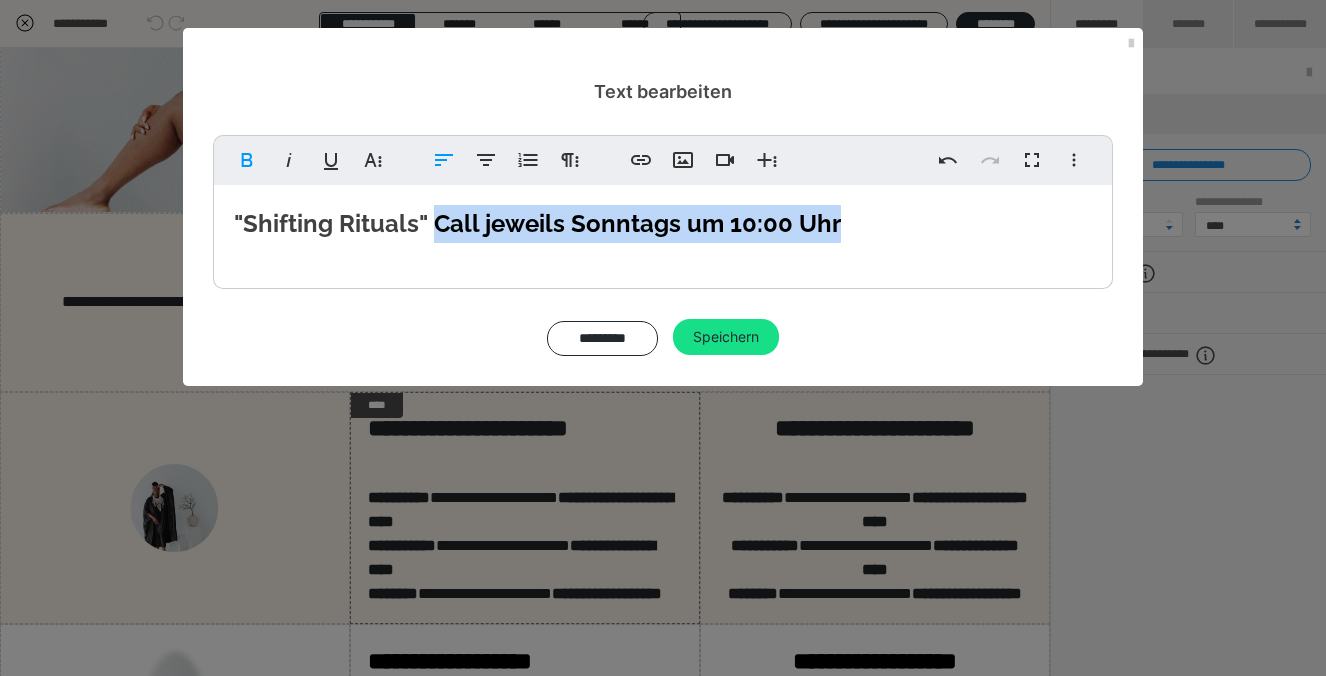 drag, startPoint x: 431, startPoint y: 218, endPoint x: 1009, endPoint y: 218, distance: 578 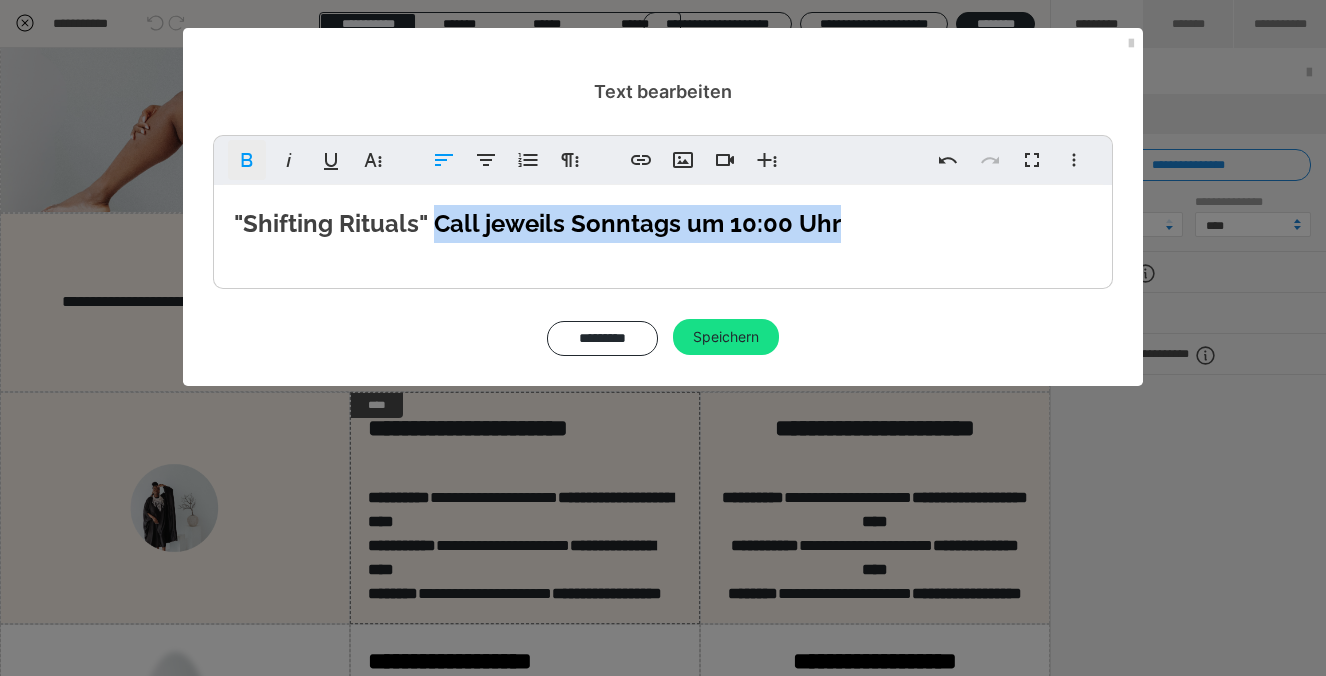 click 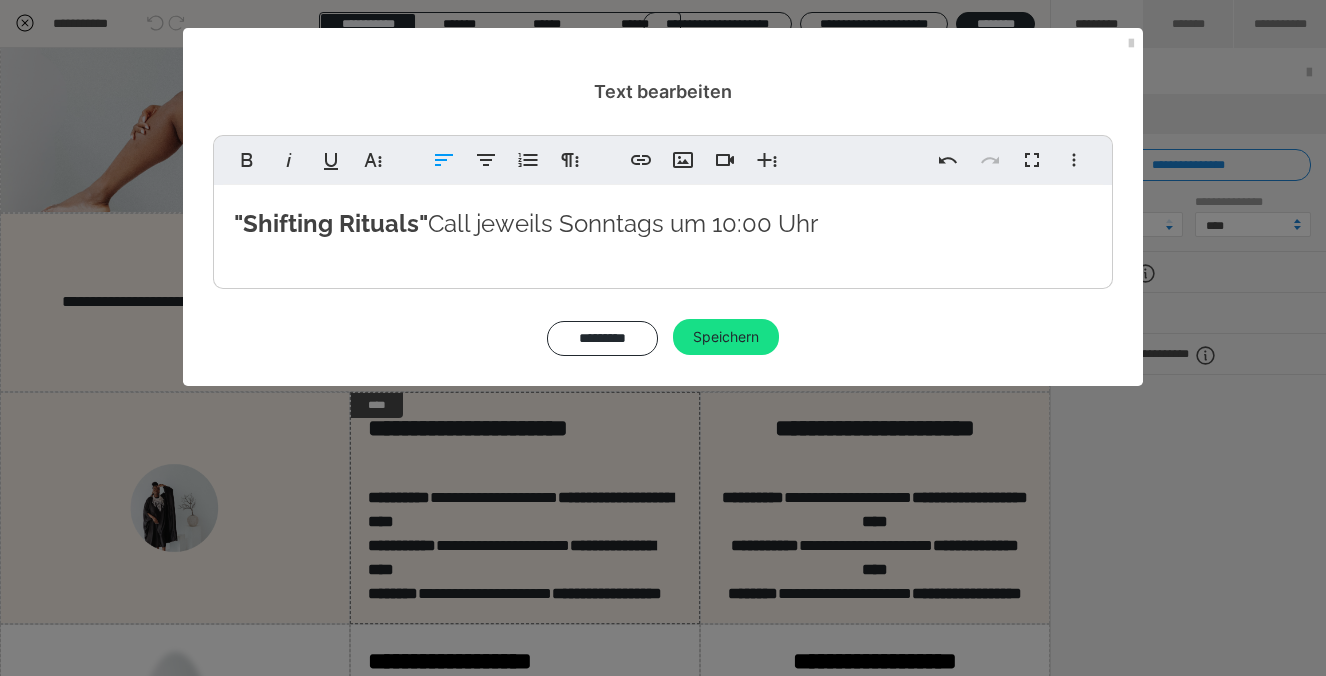 click on ""Shifting Rituals"  Call jeweils Sonntags um 10:00 Uhr" at bounding box center [526, 223] 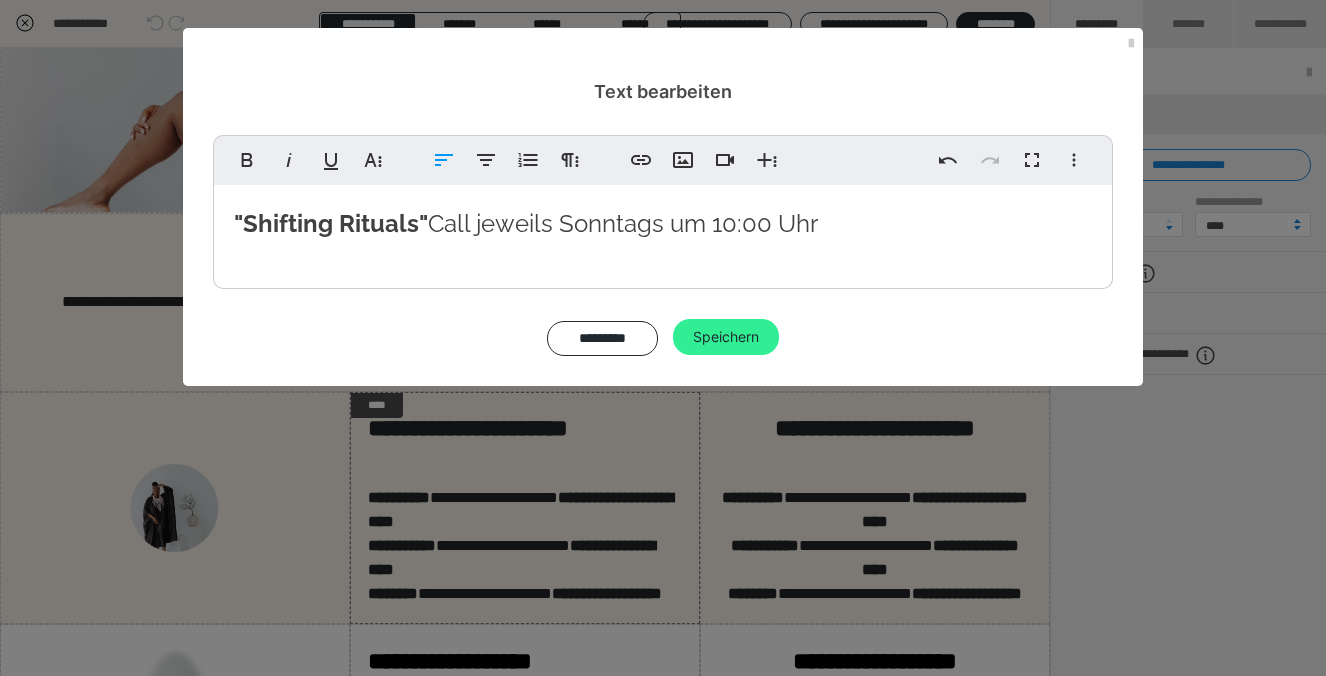 click on "Speichern" at bounding box center (726, 337) 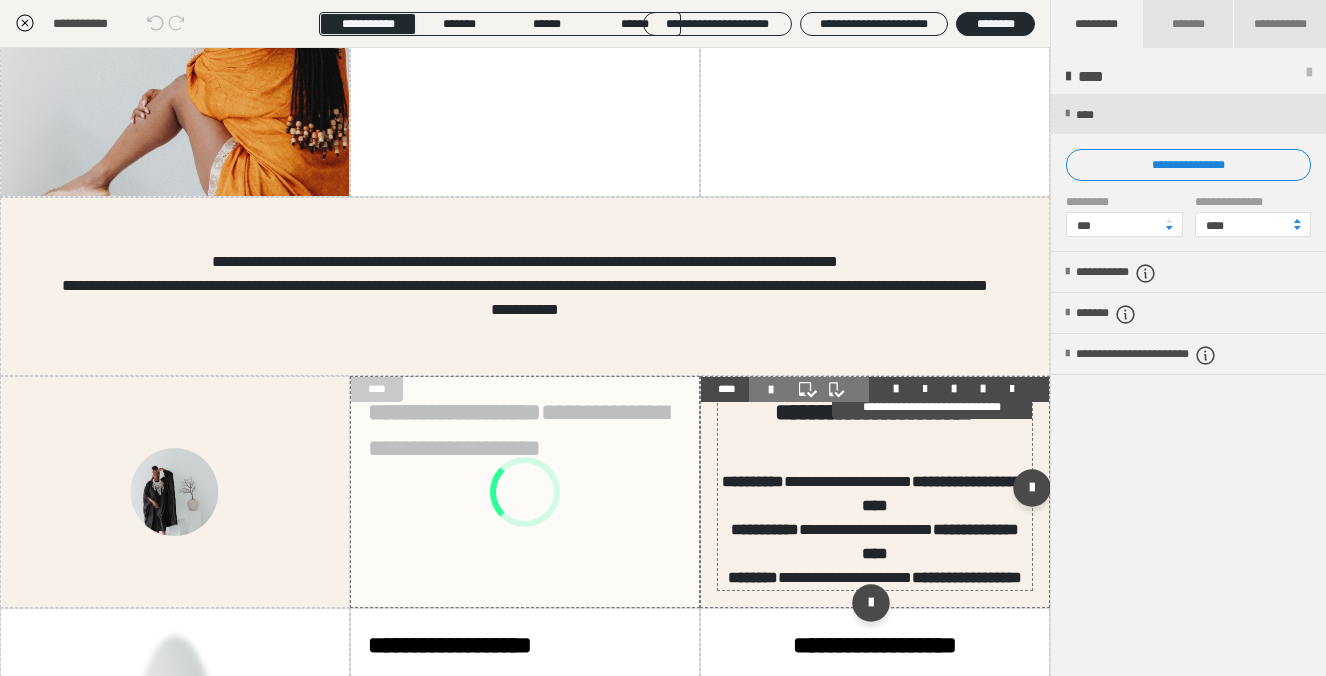 scroll, scrollTop: 675, scrollLeft: 0, axis: vertical 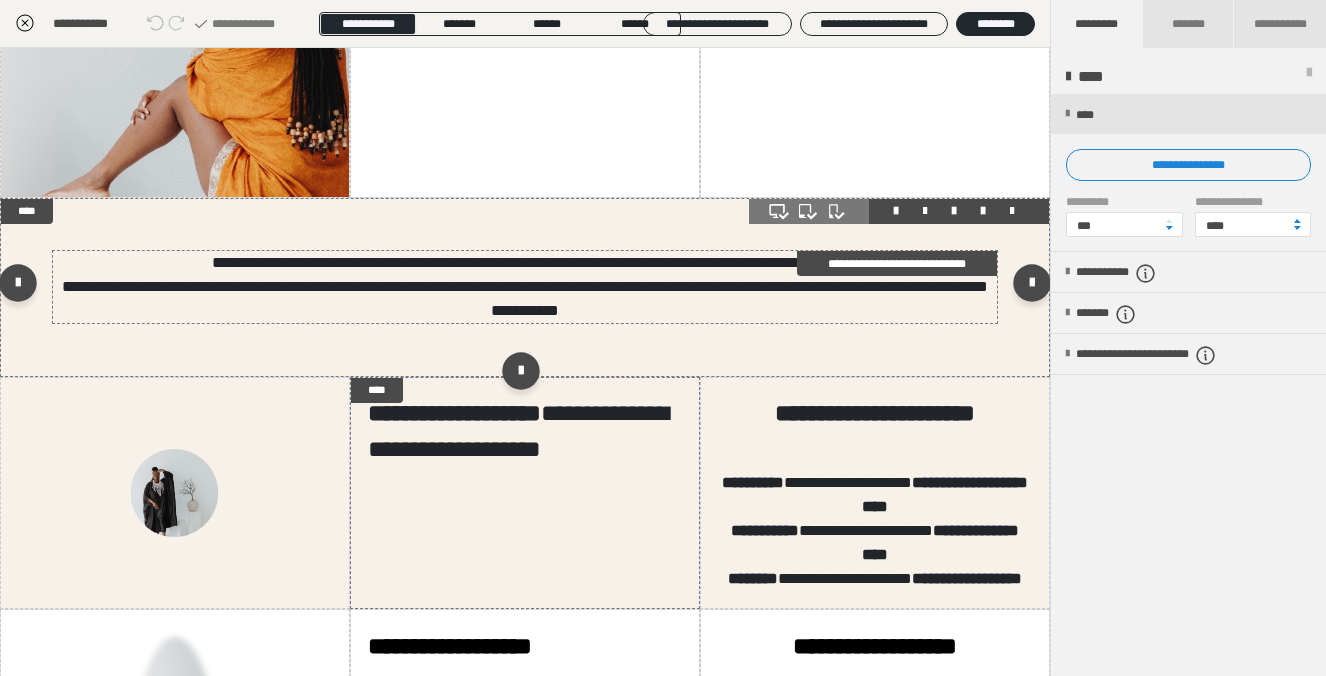 click on "**********" at bounding box center (524, 299) 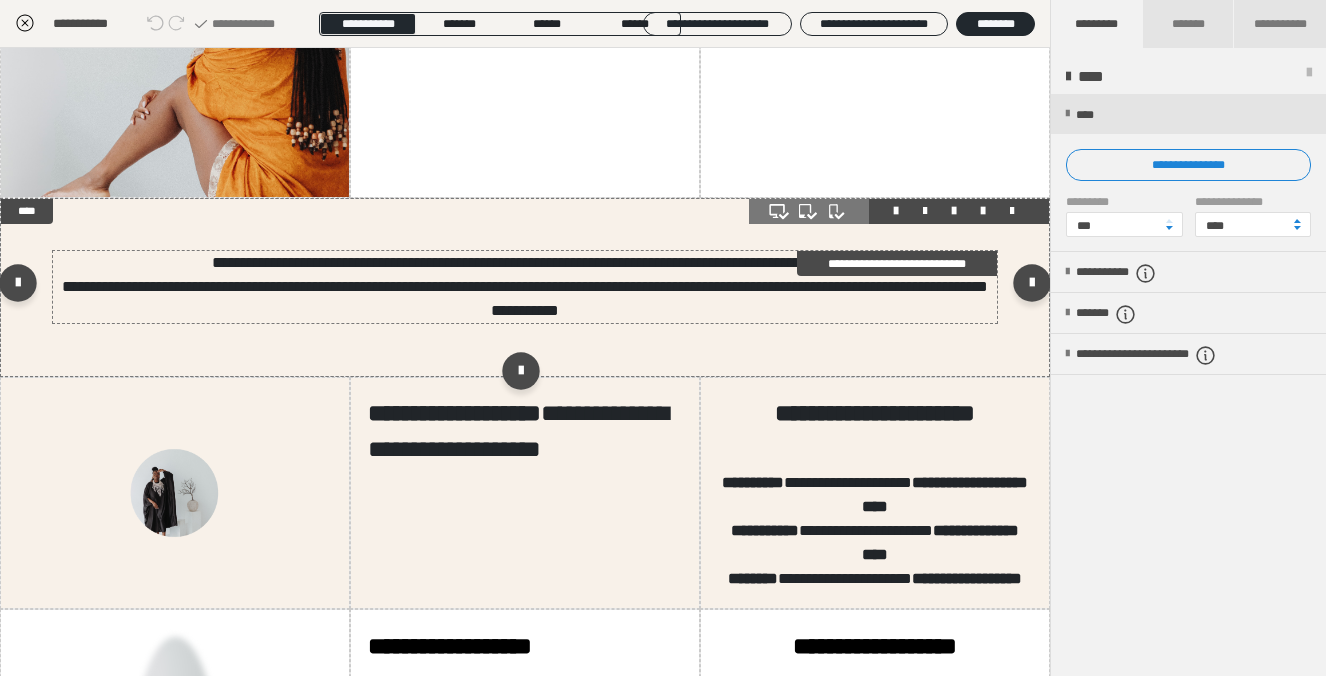 click on "**********" at bounding box center [524, 299] 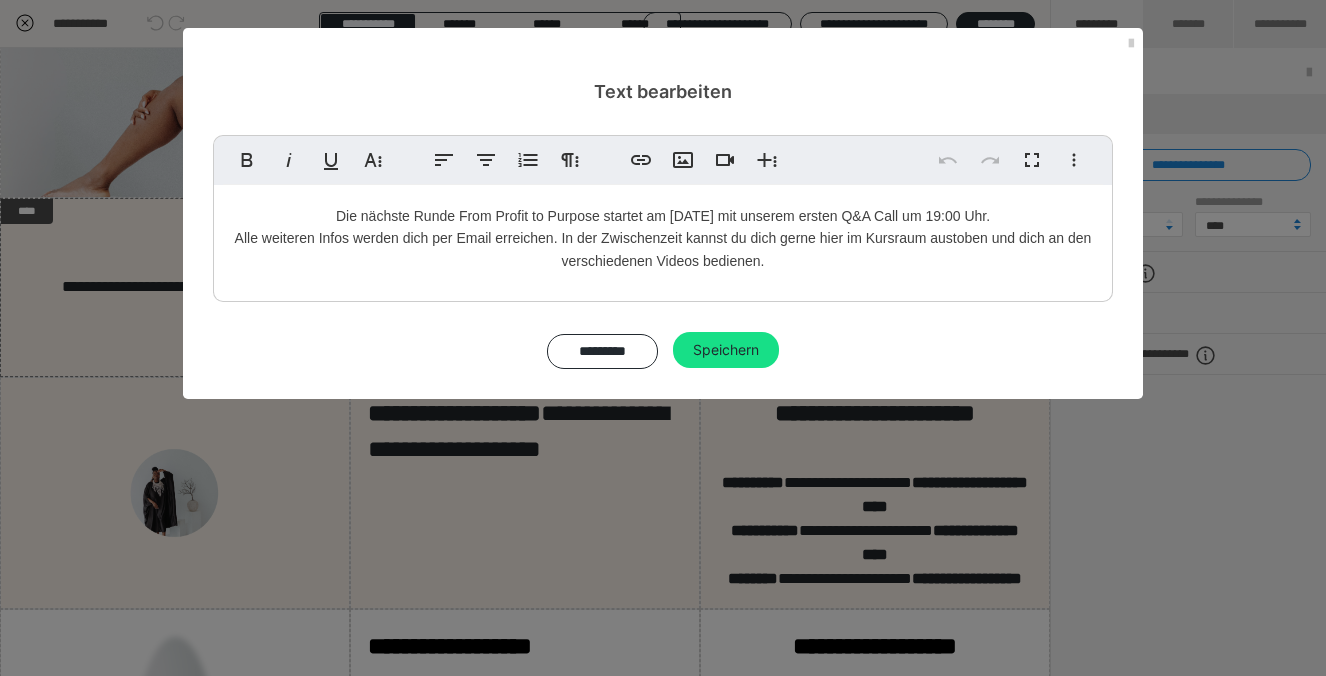 click on "Alle weiteren Infos werden dich per Email erreichen. In der Zwischenzeit kannst du dich gerne hier im Kursraum austoben und dich an den verschiedenen Videos bedienen." at bounding box center [663, 249] 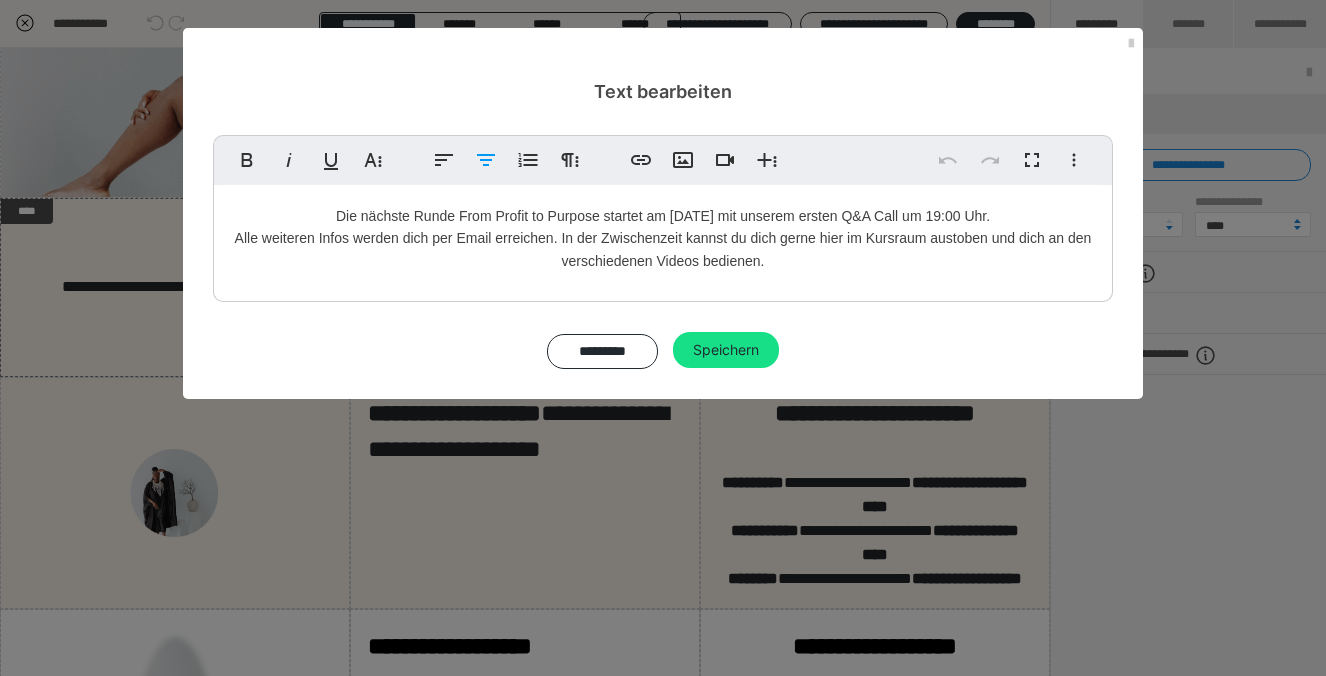 click on "Die nächste Runde From Profit to Purpose startet am [DATE] mit unserem ersten Q&A Call um 19:00 Uhr." at bounding box center [663, 216] 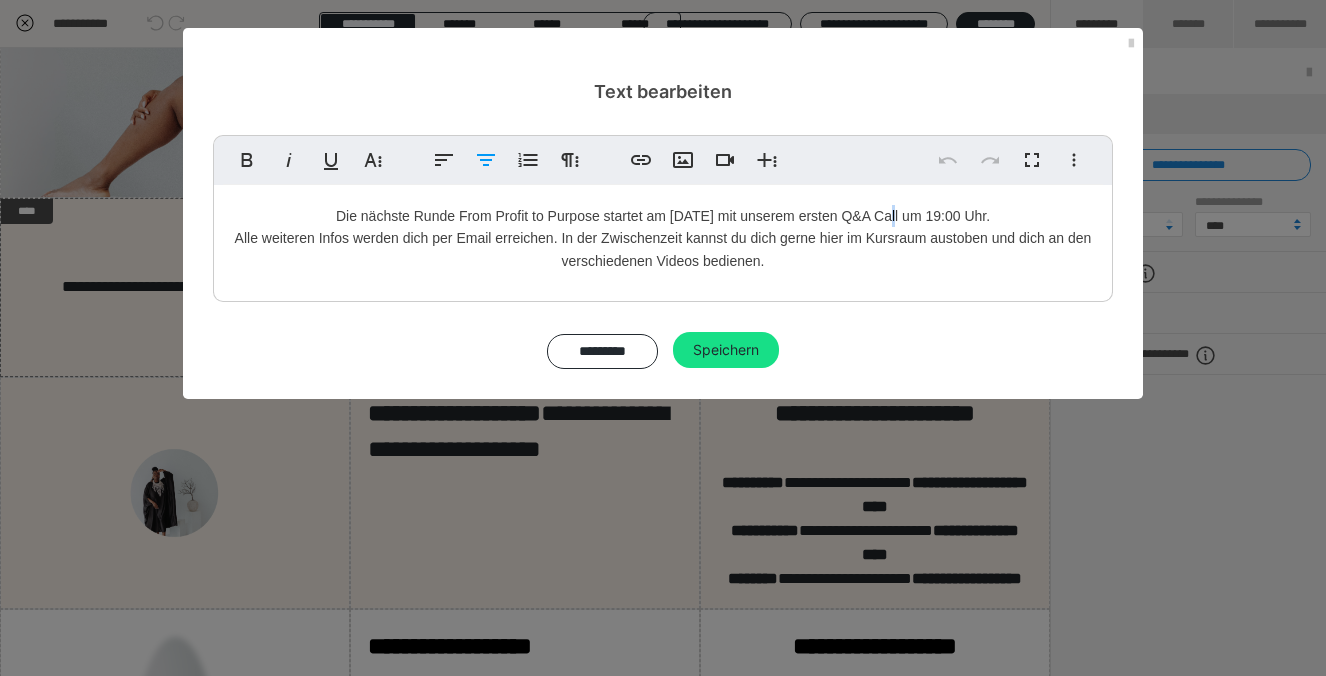 click on "Die nächste Runde From Profit to Purpose startet am [DATE] mit unserem ersten Q&A Call um 19:00 Uhr." at bounding box center [663, 216] 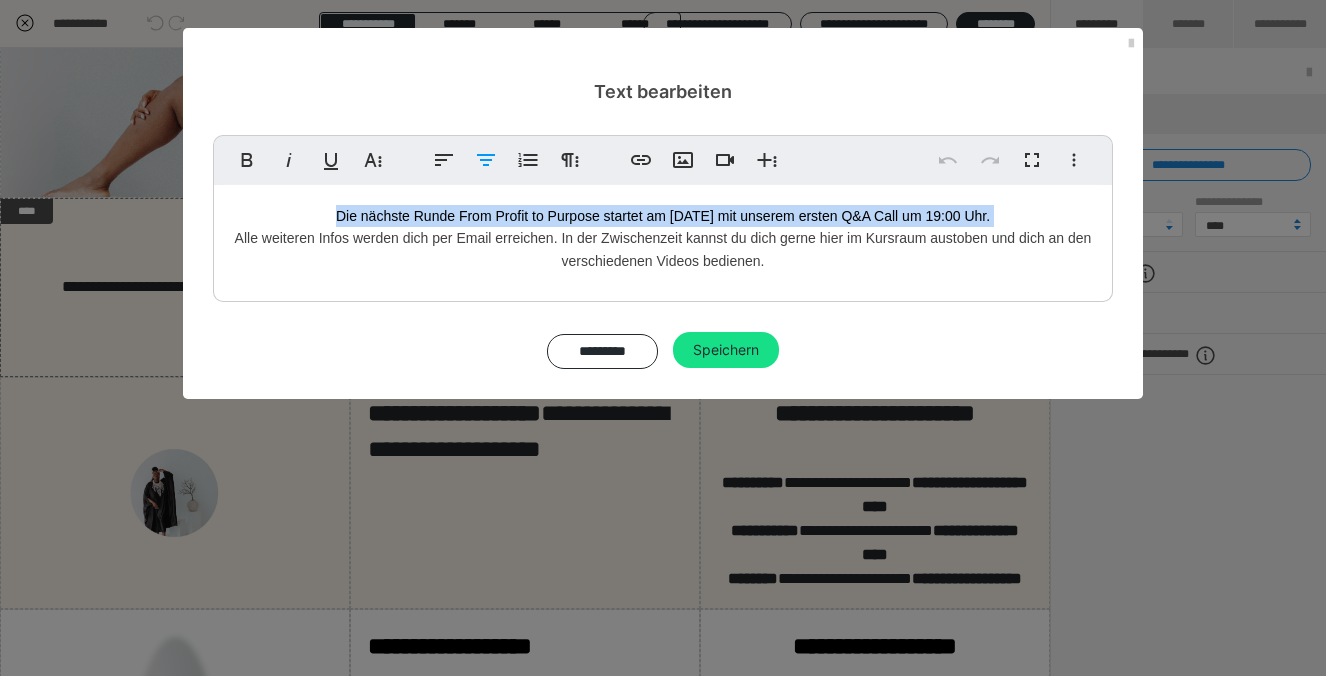 click on "Die nächste Runde From Profit to Purpose startet am [DATE] mit unserem ersten Q&A Call um 19:00 Uhr." at bounding box center [663, 216] 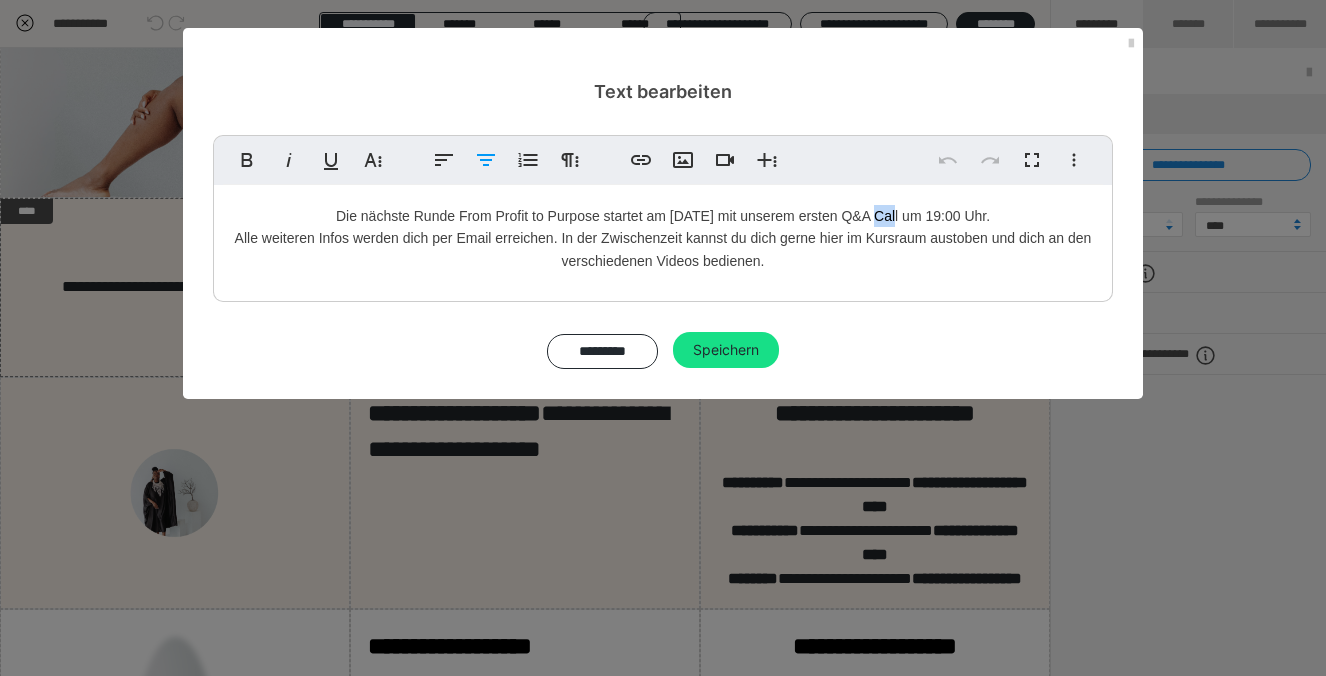 drag, startPoint x: 859, startPoint y: 215, endPoint x: 883, endPoint y: 216, distance: 24.020824 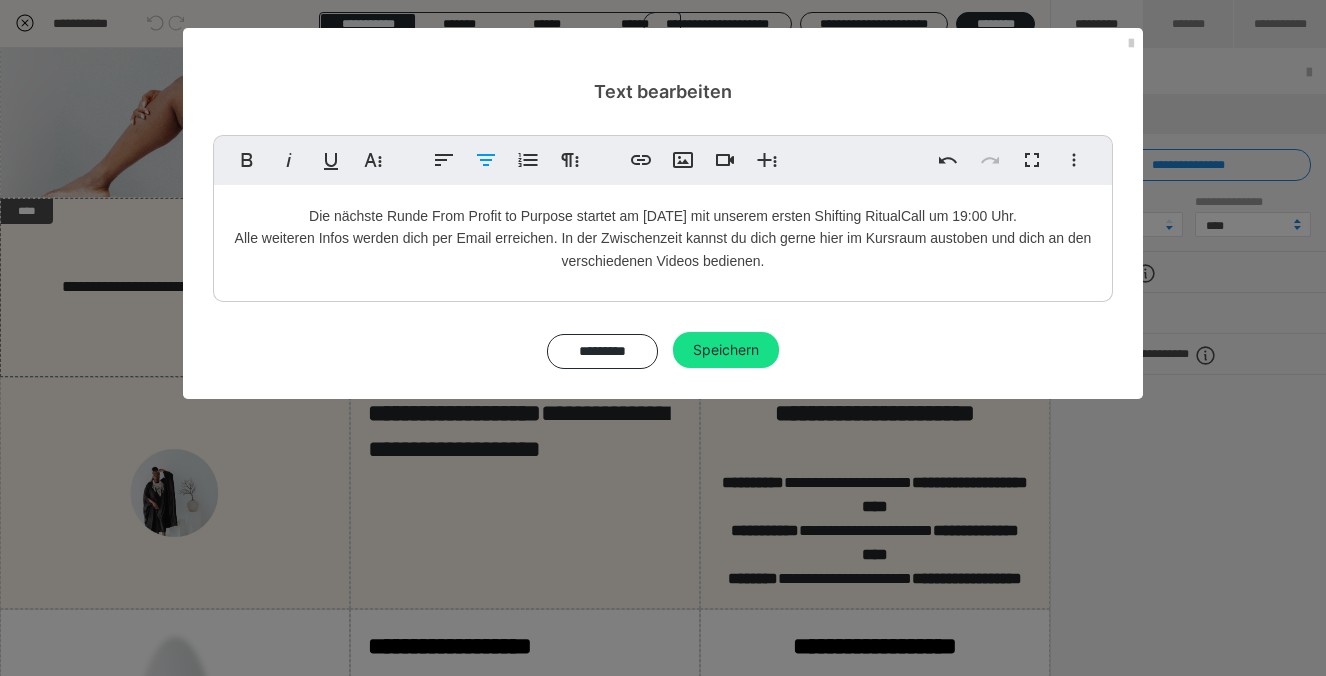 click on "Die nächste Runde From Profit to Purpose startet am 04.08.2025 mit unserem ersten Shifting Ritual  Call um 19:00 Uhr." at bounding box center [663, 216] 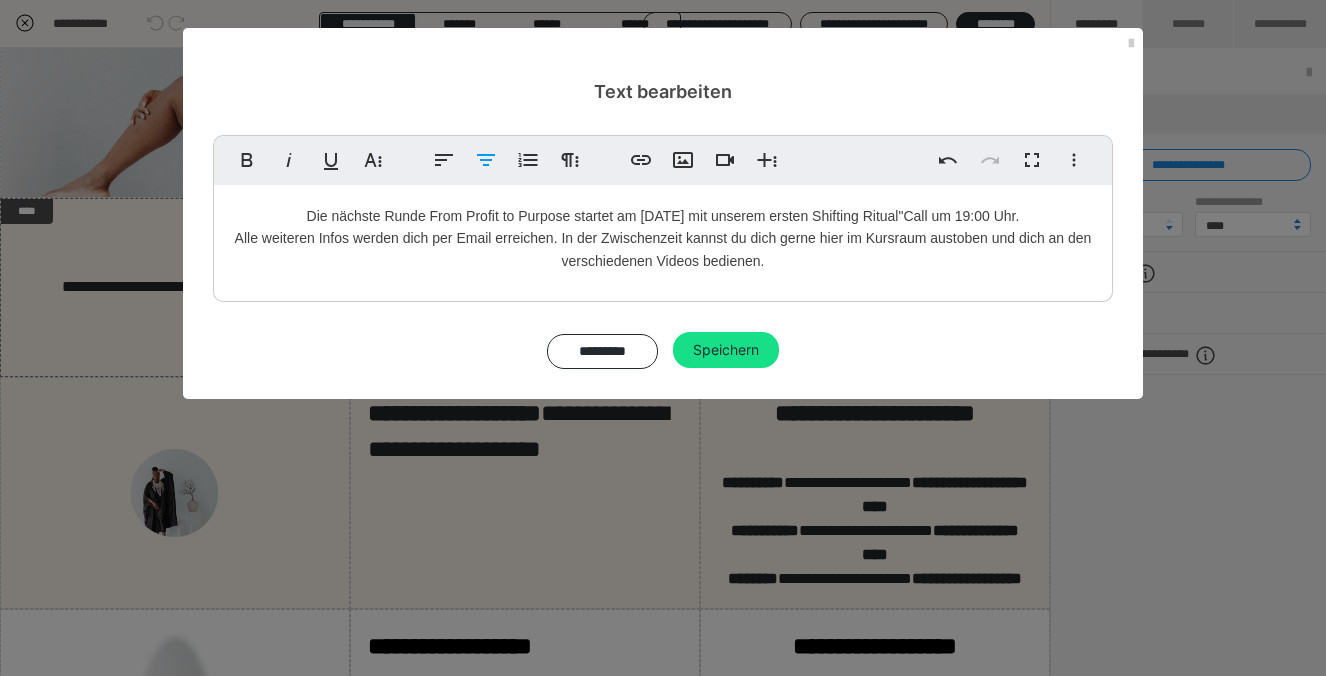 click on "Die nächste Runde From Profit to Purpose startet am 04.08.2025 mit unserem ersten Shifting Ritual"  Call um 19:00 Uhr." at bounding box center [663, 216] 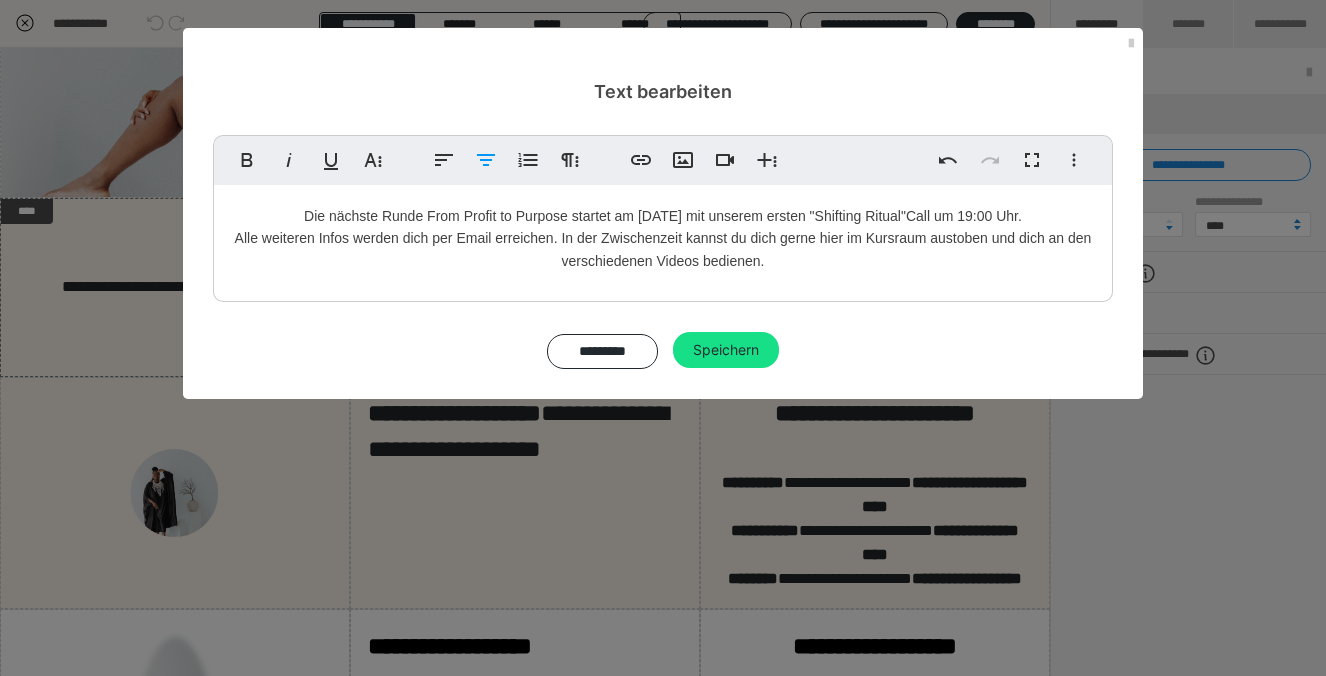 click on "Die nächste Runde From Profit to Purpose startet am 04.08.2025 mit unserem ersten "Shifting Ritual"  Call um 19:00 Uhr." at bounding box center [663, 216] 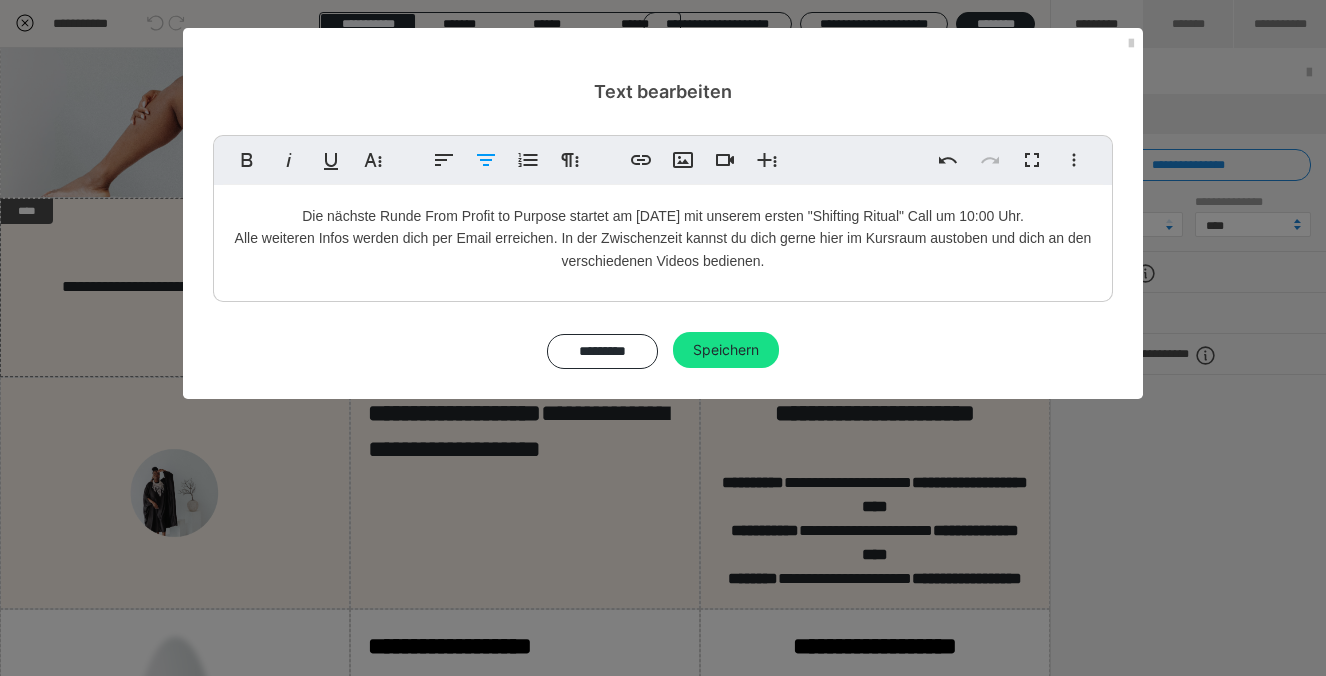 click on "Die nächste Runde From Profit to Purpose startet am 04.08.2025 mit unserem ersten "Shifting Ritual" Call um 10:00 Uhr." at bounding box center [663, 216] 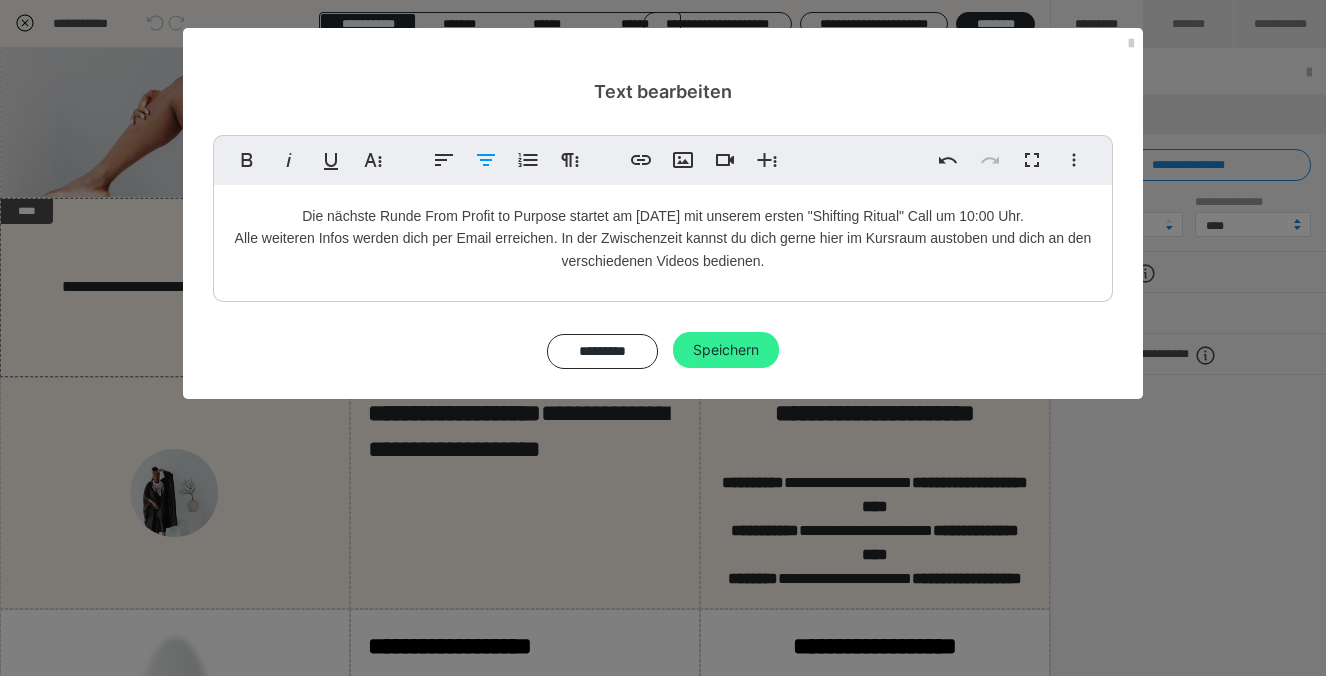 click on "Speichern" at bounding box center (726, 350) 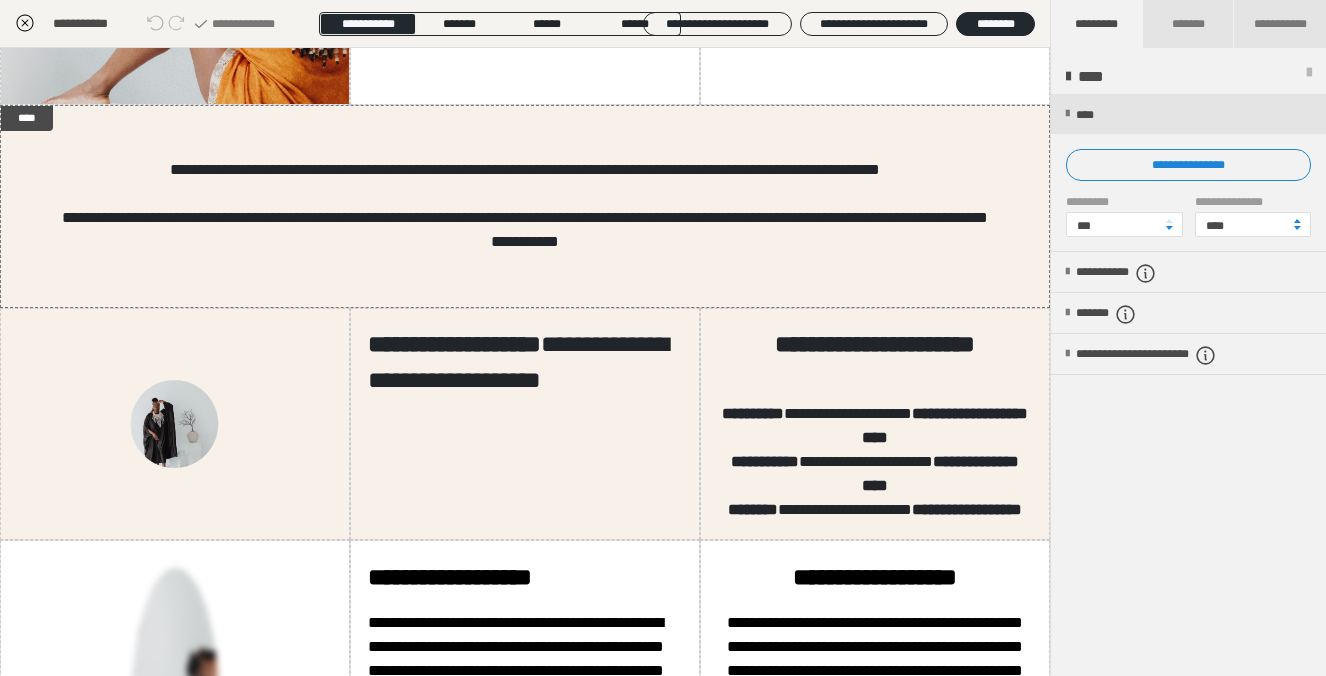scroll, scrollTop: 770, scrollLeft: 0, axis: vertical 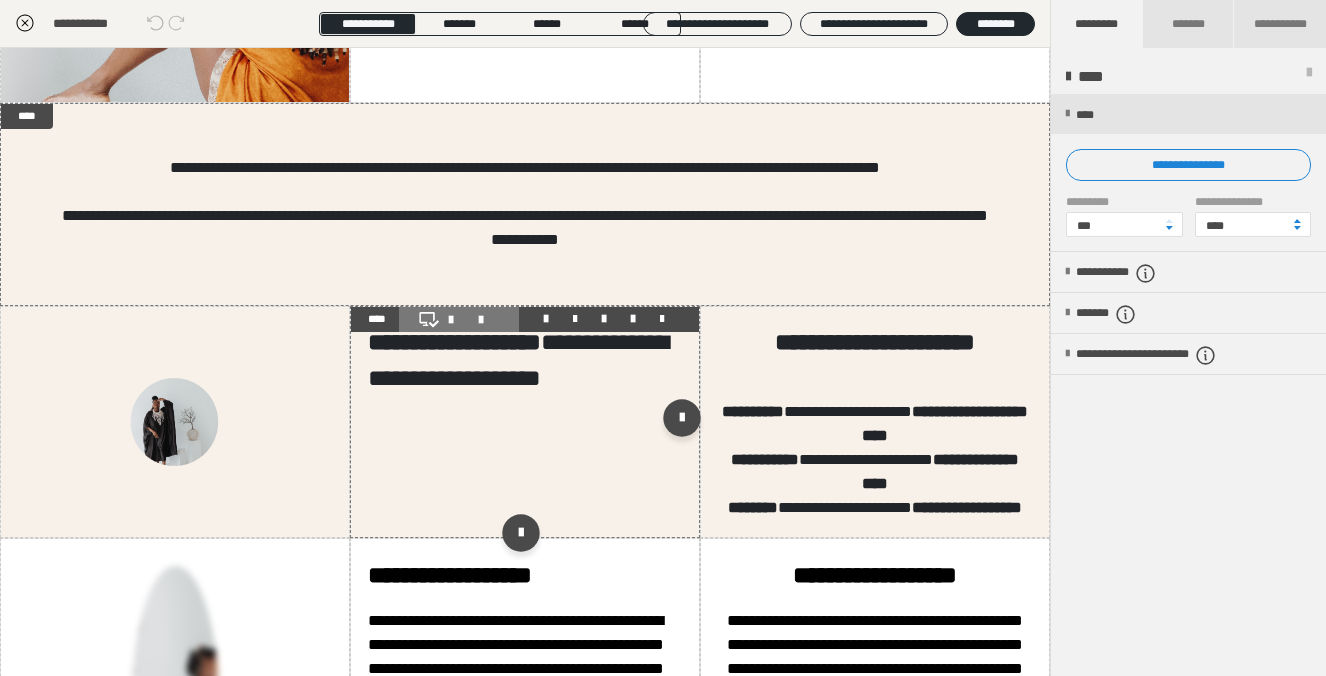 click on "**********" at bounding box center [525, 422] 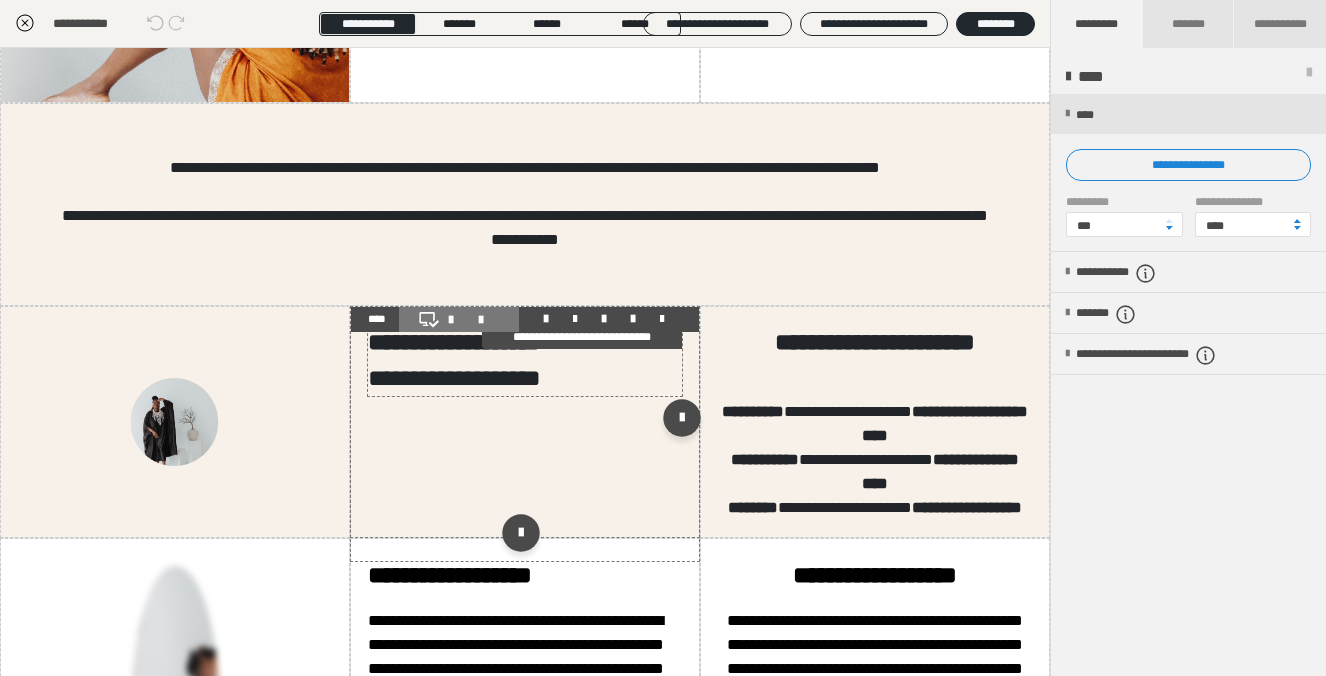 click on "**********" at bounding box center [518, 360] 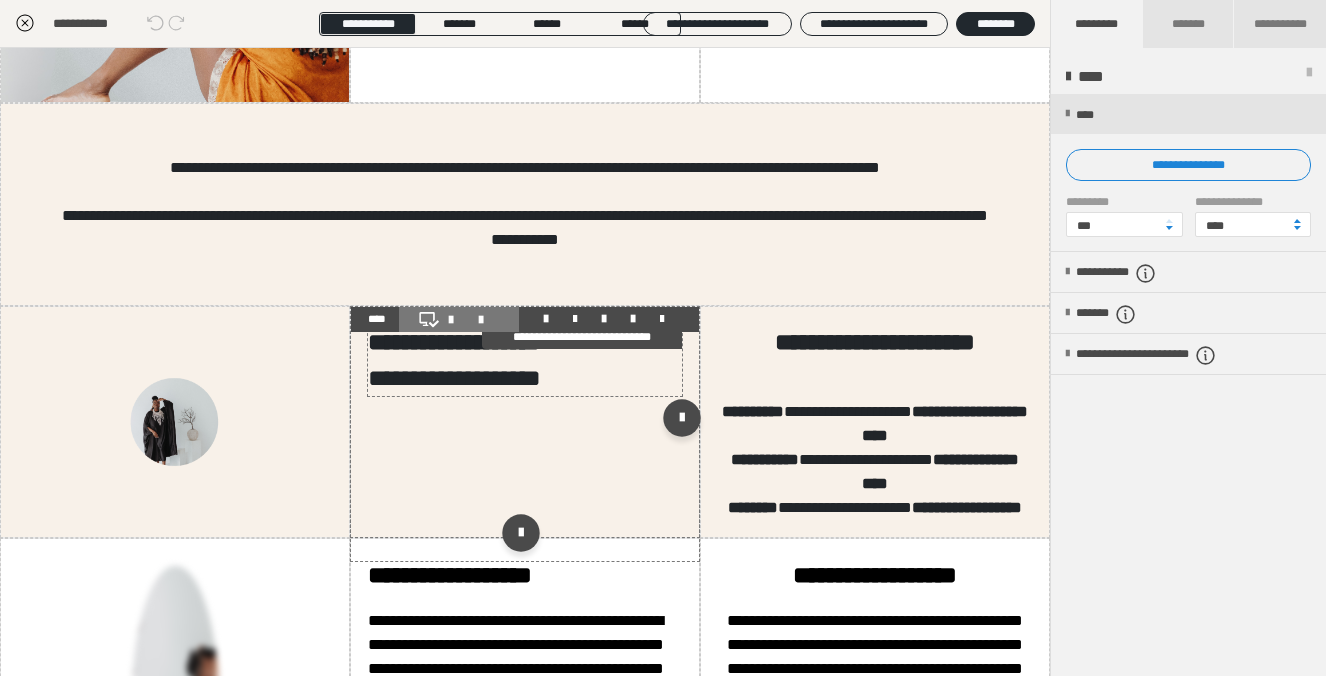 click on "**********" at bounding box center (518, 360) 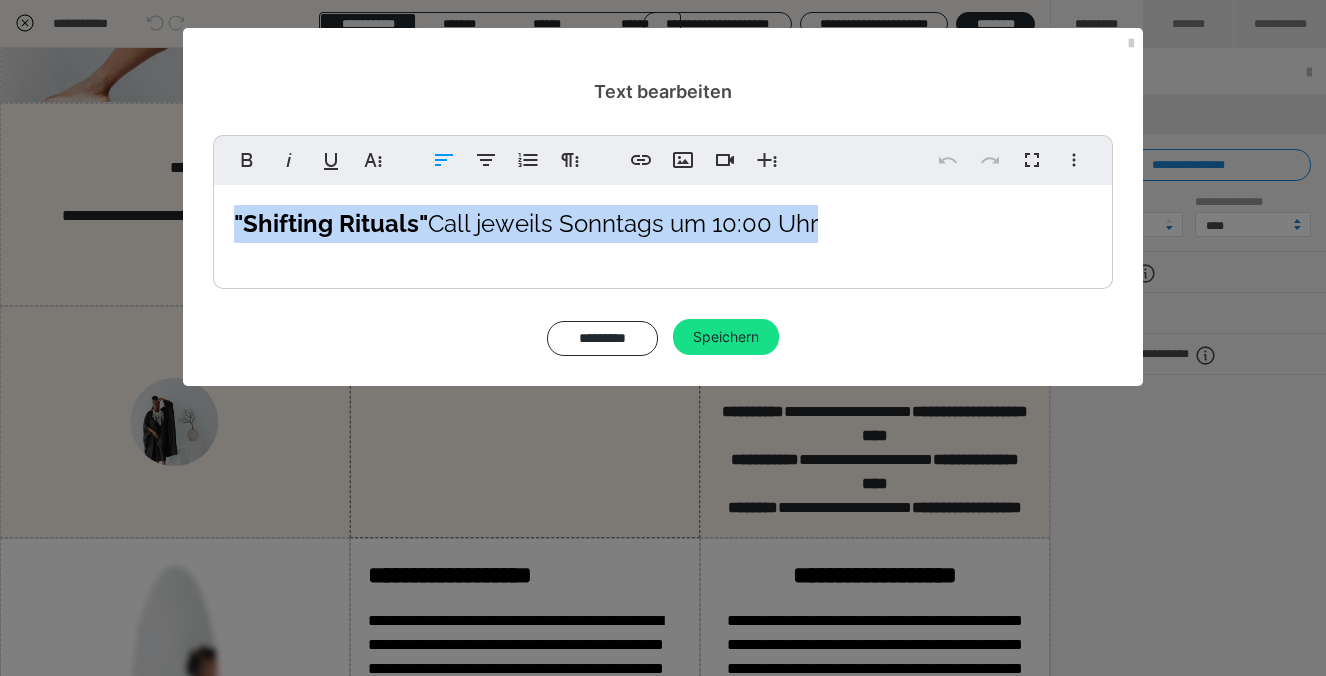 drag, startPoint x: 845, startPoint y: 212, endPoint x: 167, endPoint y: 216, distance: 678.0118 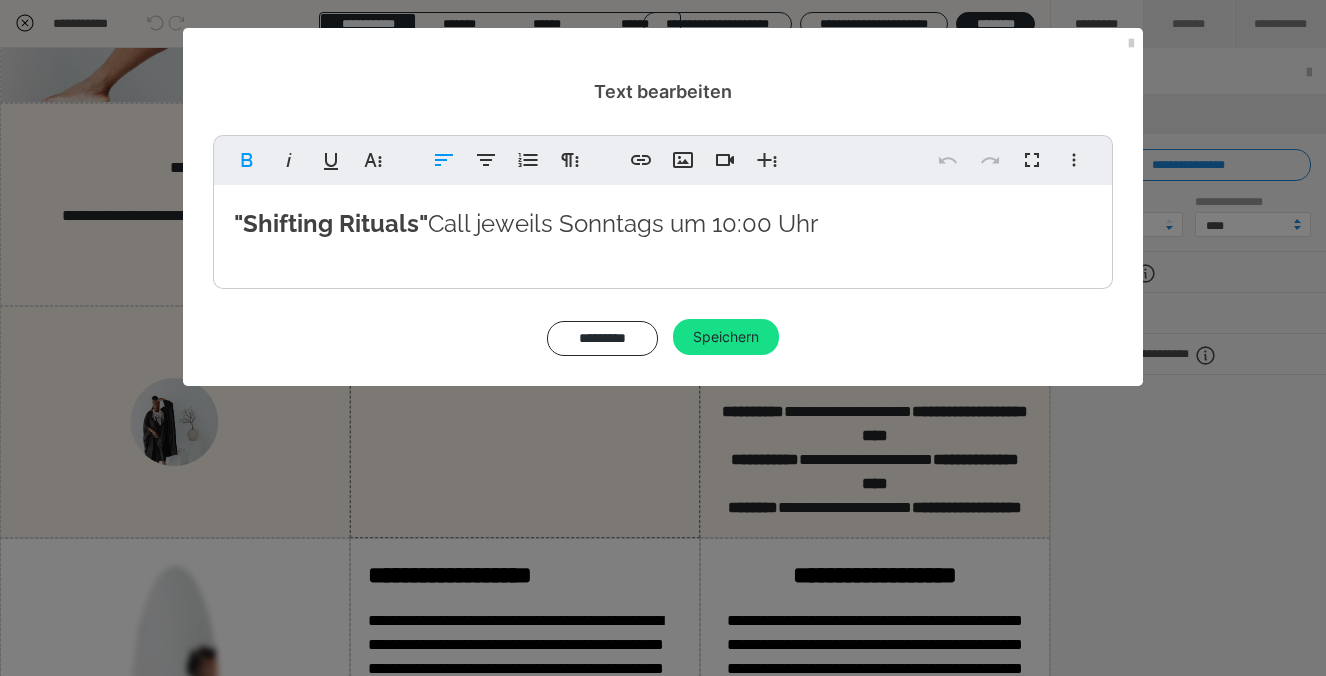 copy on ""Shifting Rituals"  Call jeweils Sonntags um 10:00 Uhr" 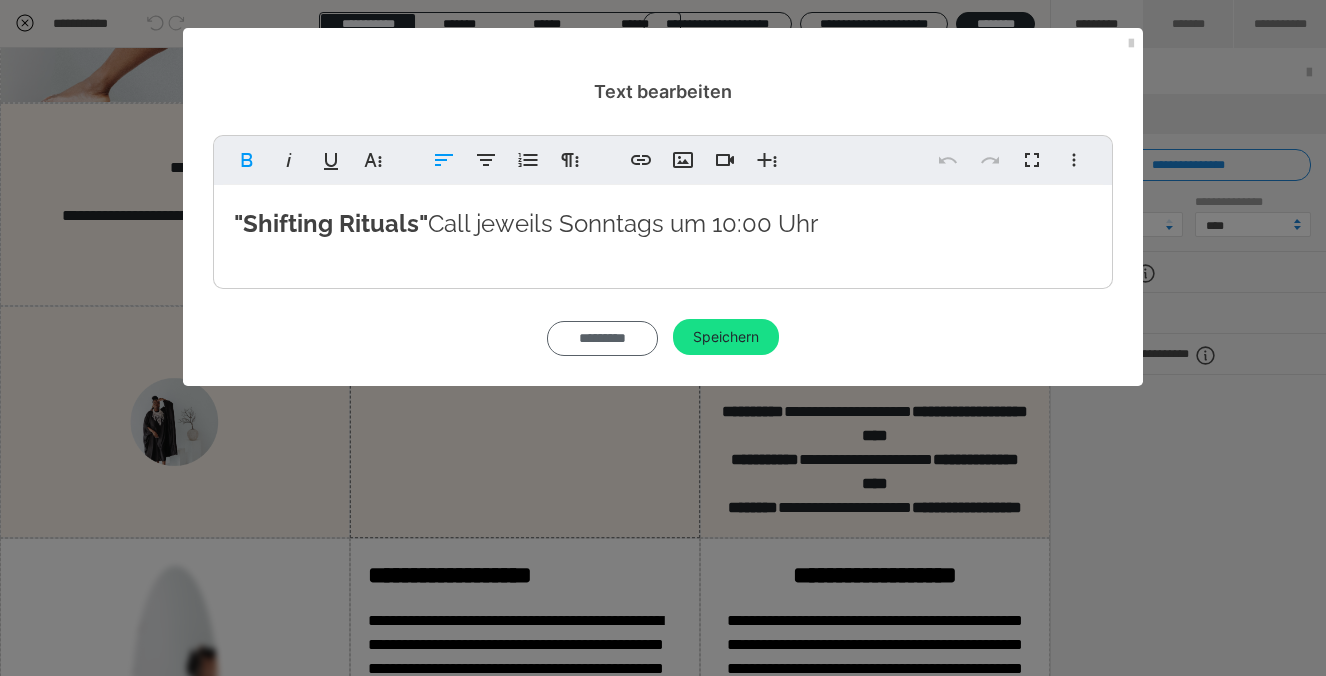 click on "*********" at bounding box center (602, 338) 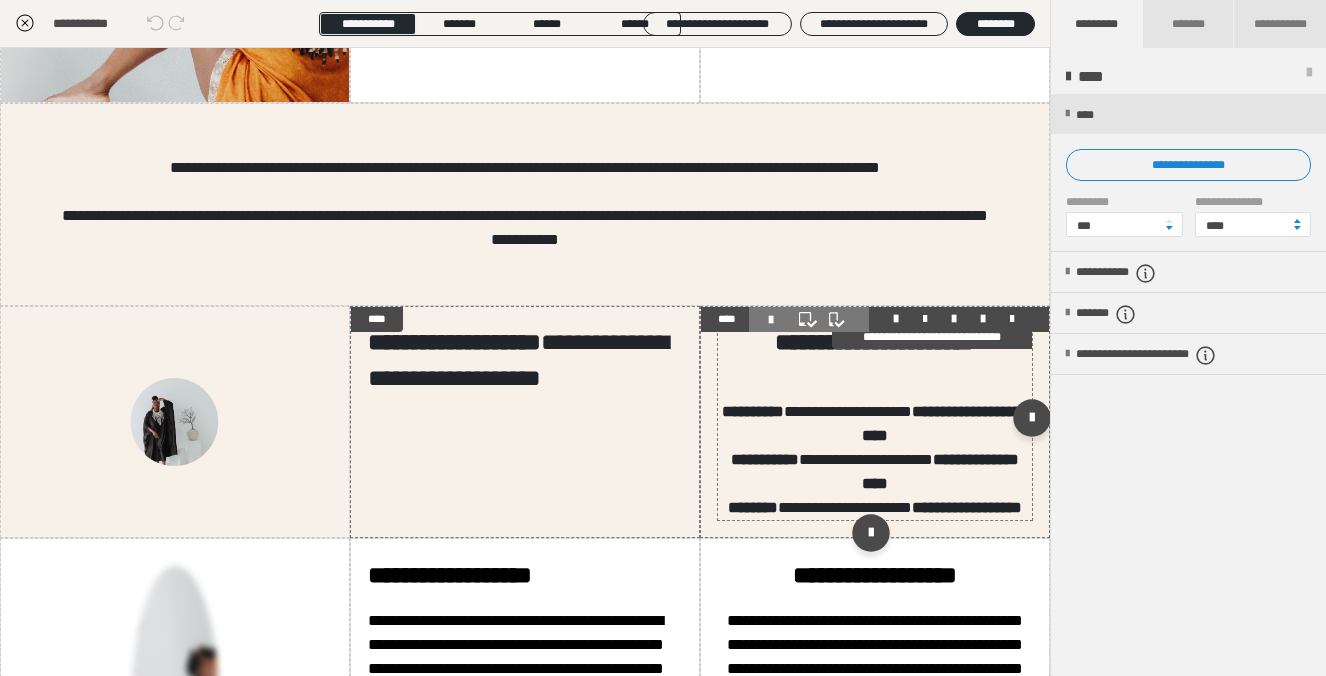 click on "**********" at bounding box center [945, 423] 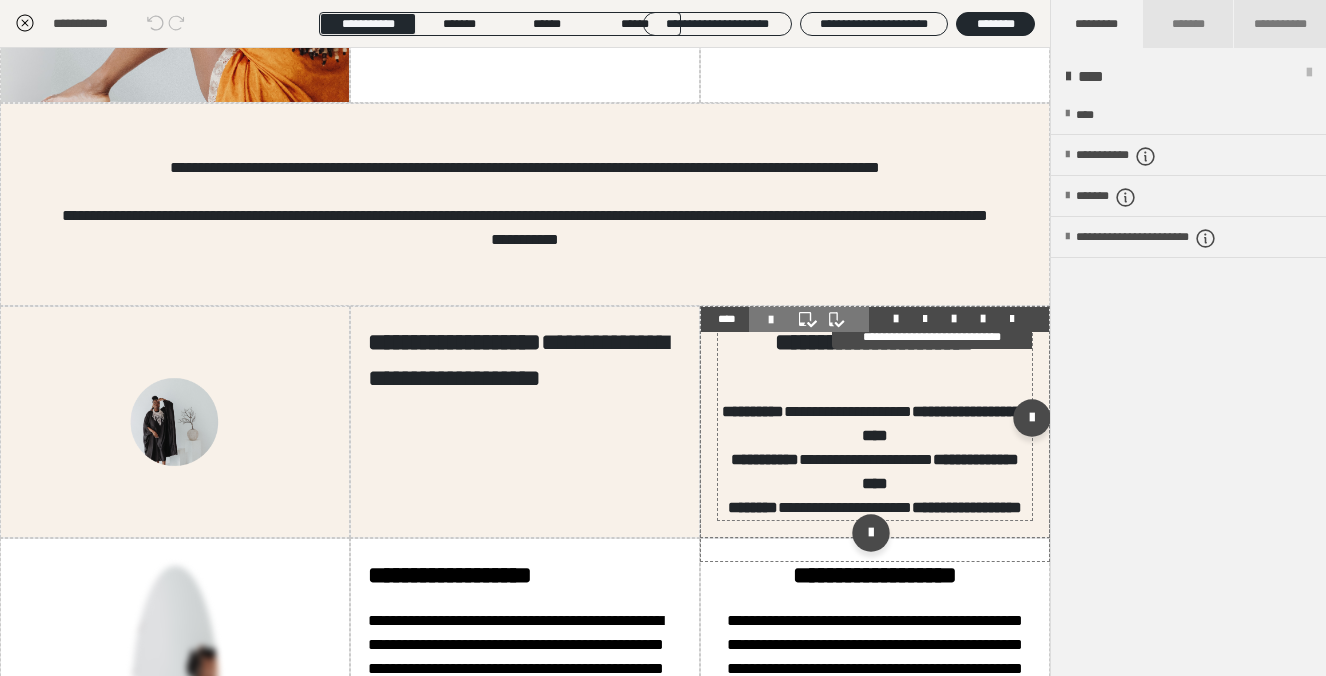 click on "**********" at bounding box center [945, 423] 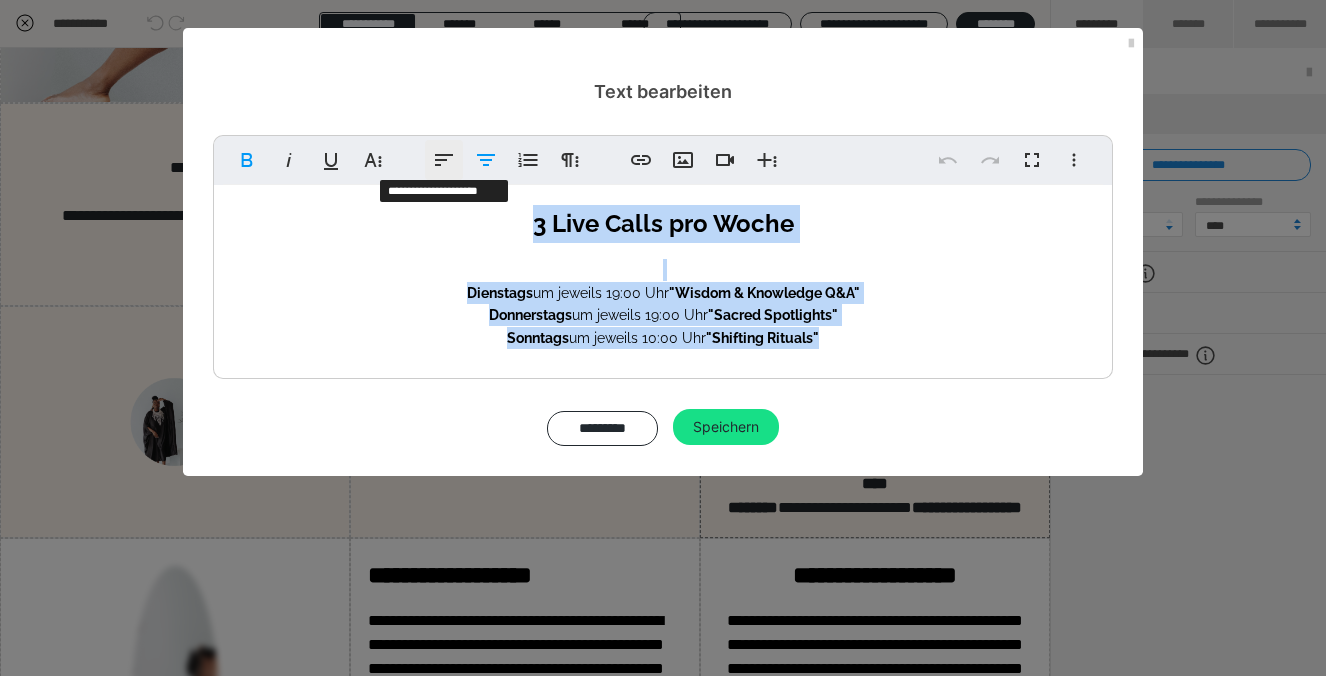 drag, startPoint x: 832, startPoint y: 341, endPoint x: 457, endPoint y: 153, distance: 419.4866 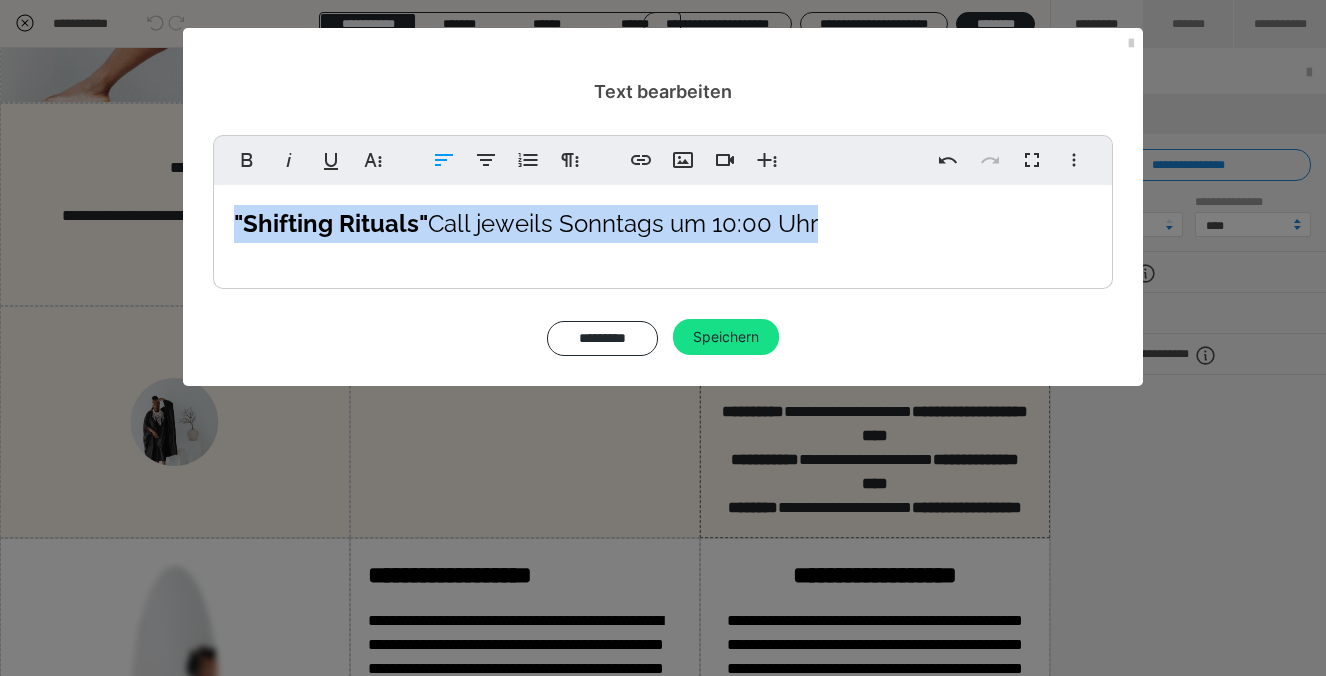 drag, startPoint x: 910, startPoint y: 222, endPoint x: 161, endPoint y: 207, distance: 749.1502 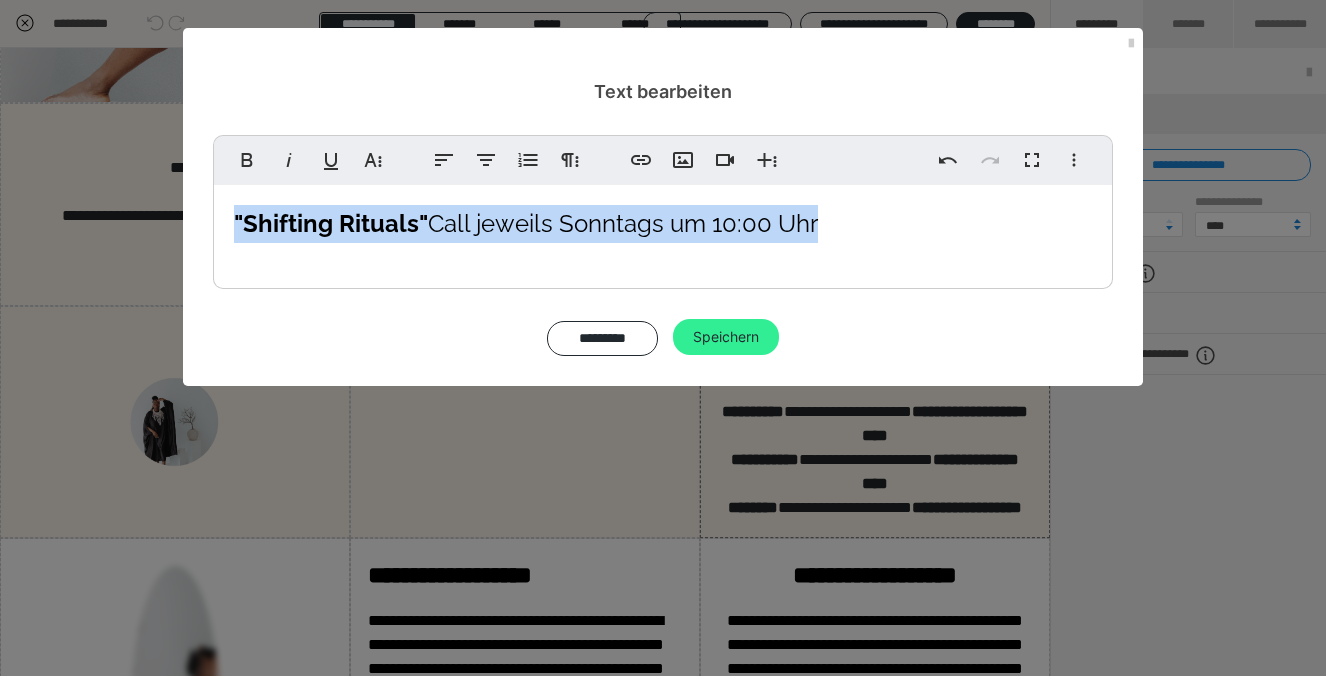 click on "Speichern" at bounding box center (726, 337) 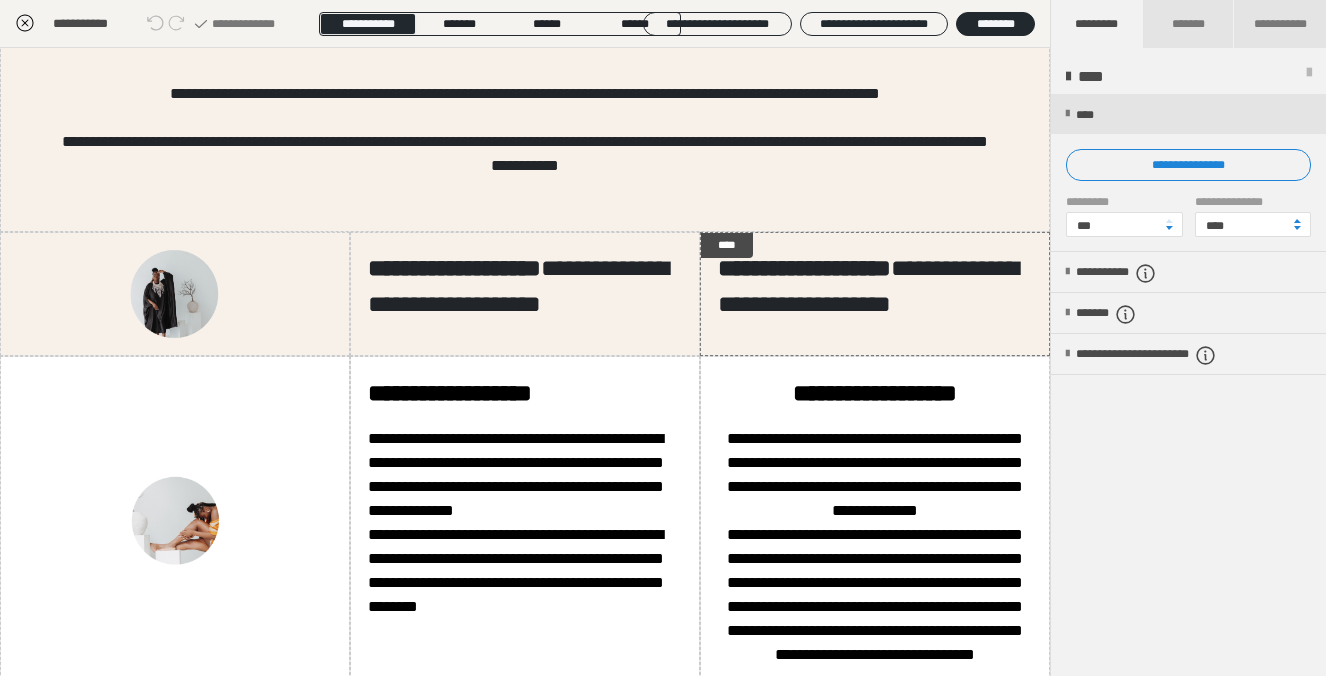 scroll, scrollTop: 1036, scrollLeft: 0, axis: vertical 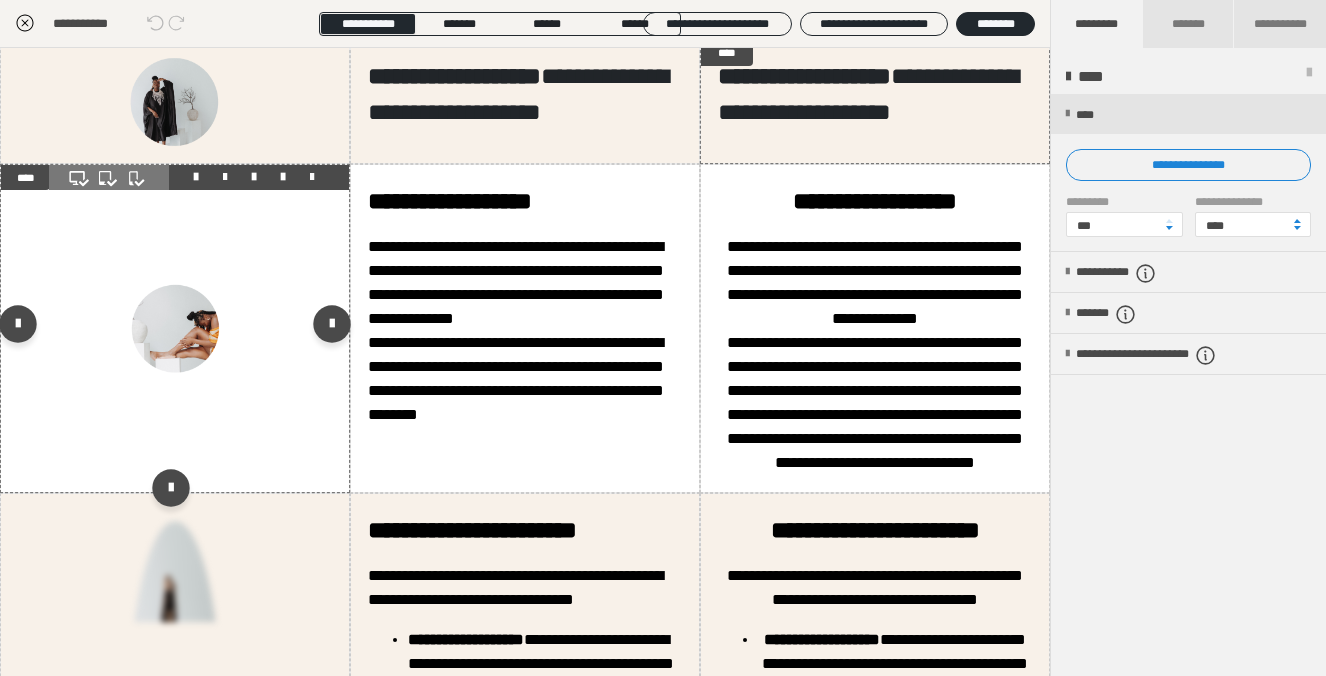 click at bounding box center [312, 177] 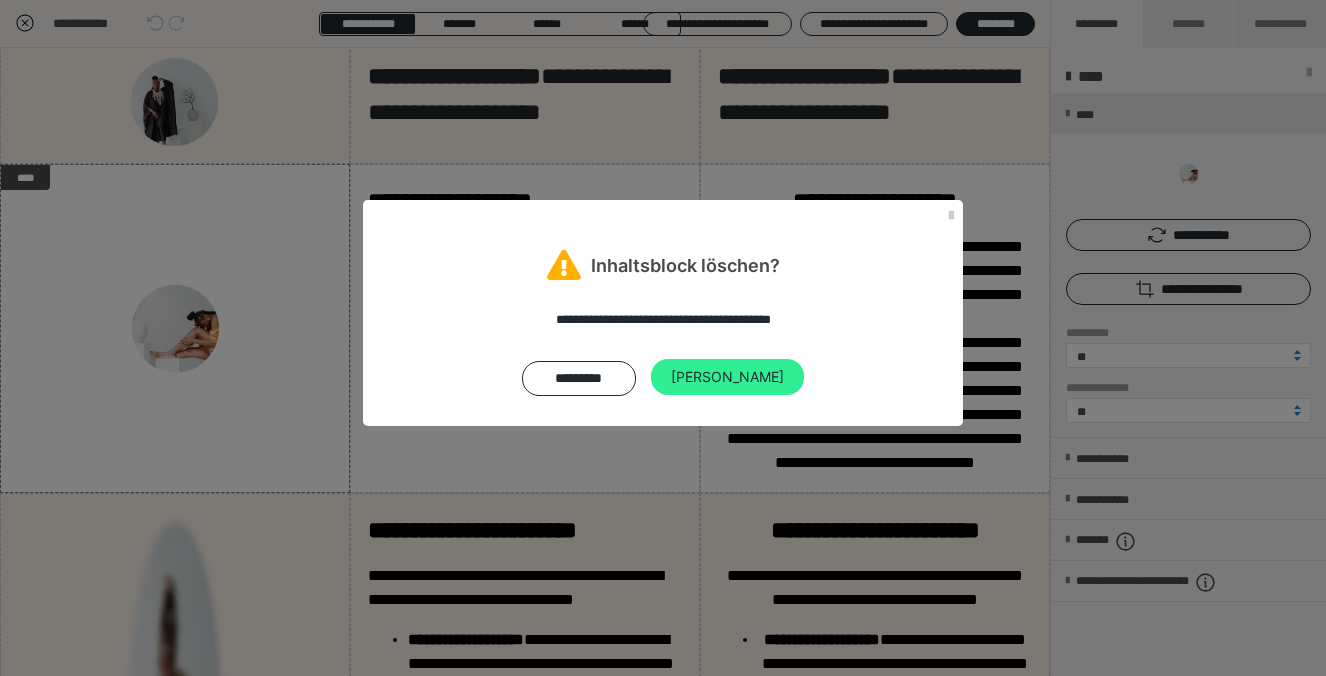click on "Ja" at bounding box center (727, 377) 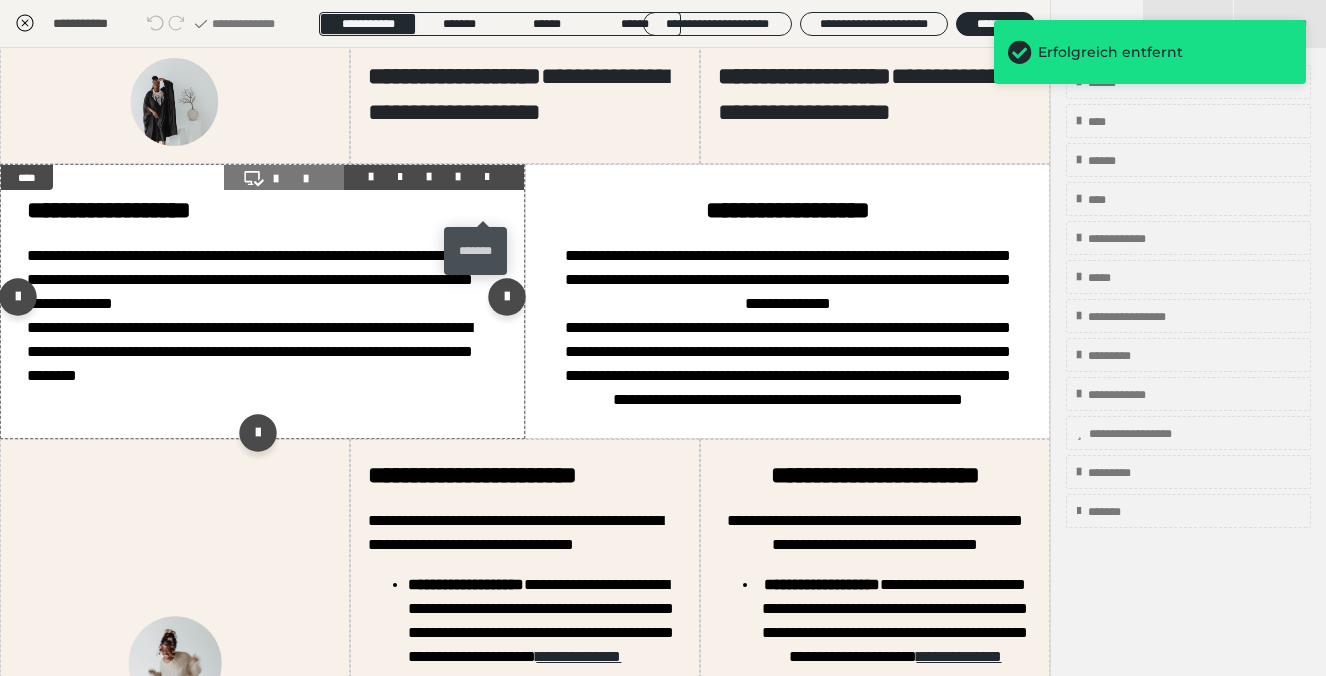 click at bounding box center [487, 177] 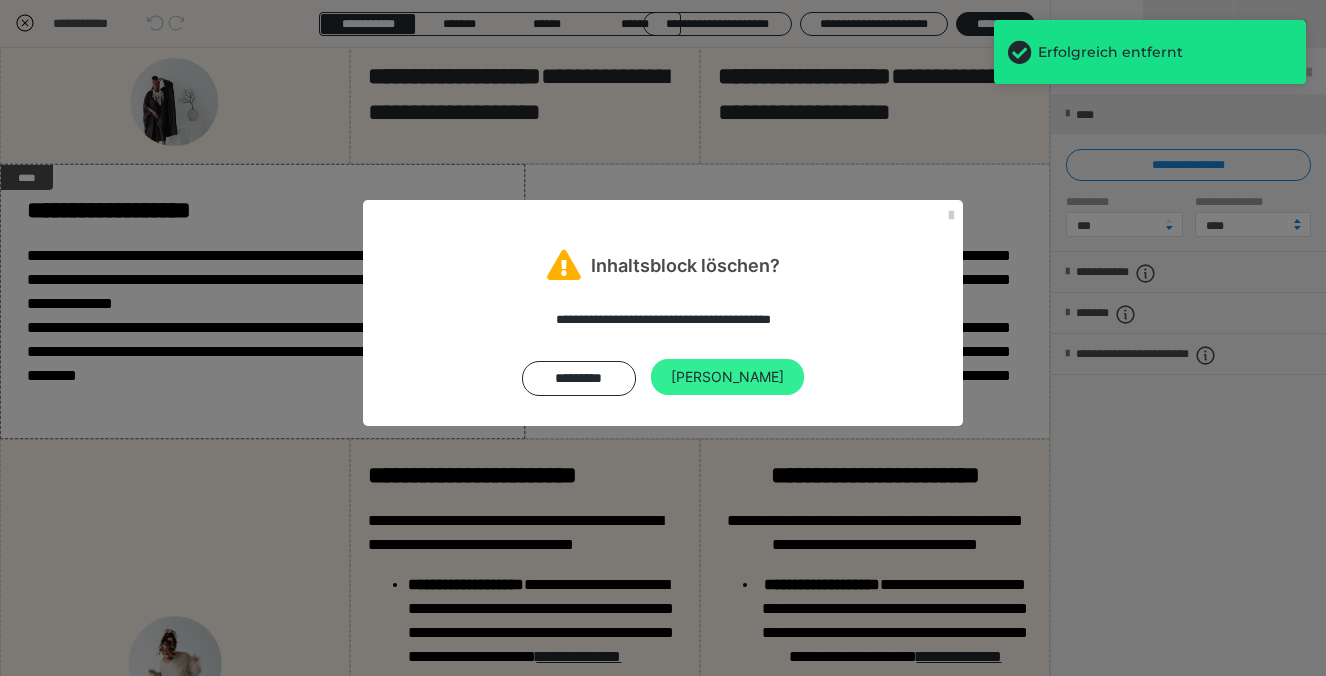 click on "Ja" at bounding box center (727, 377) 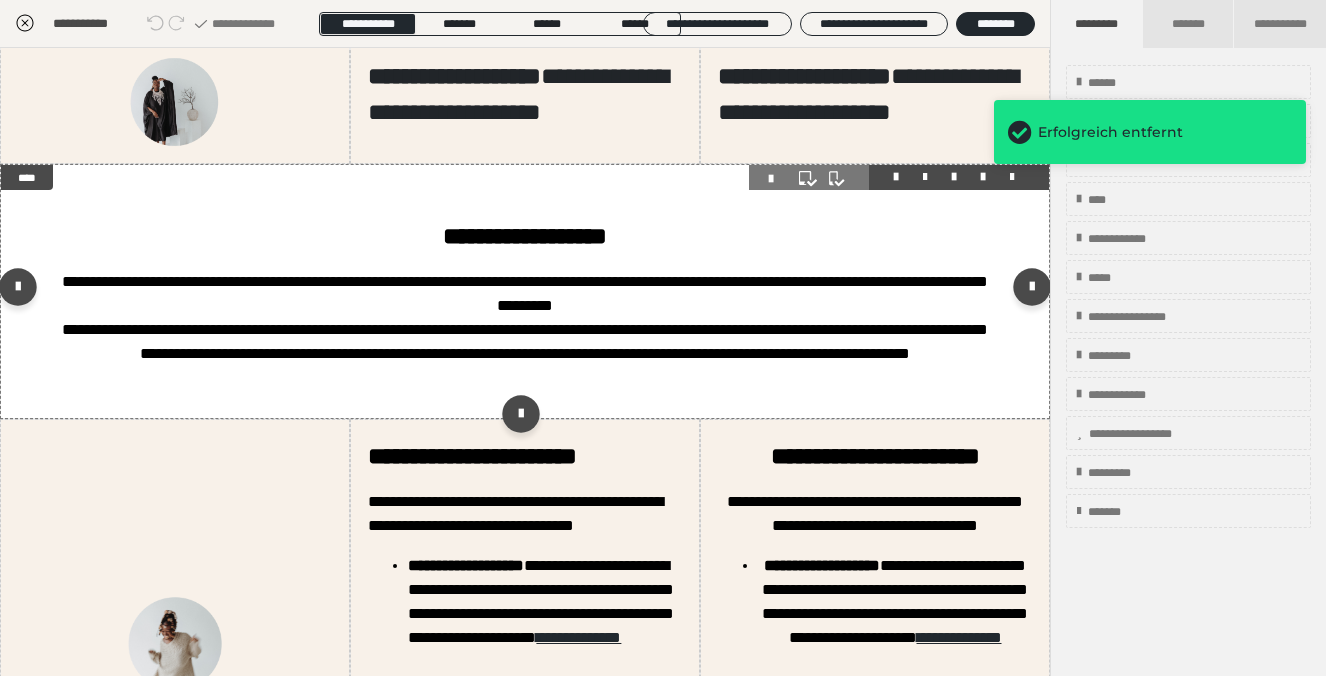 click at bounding box center [1012, 177] 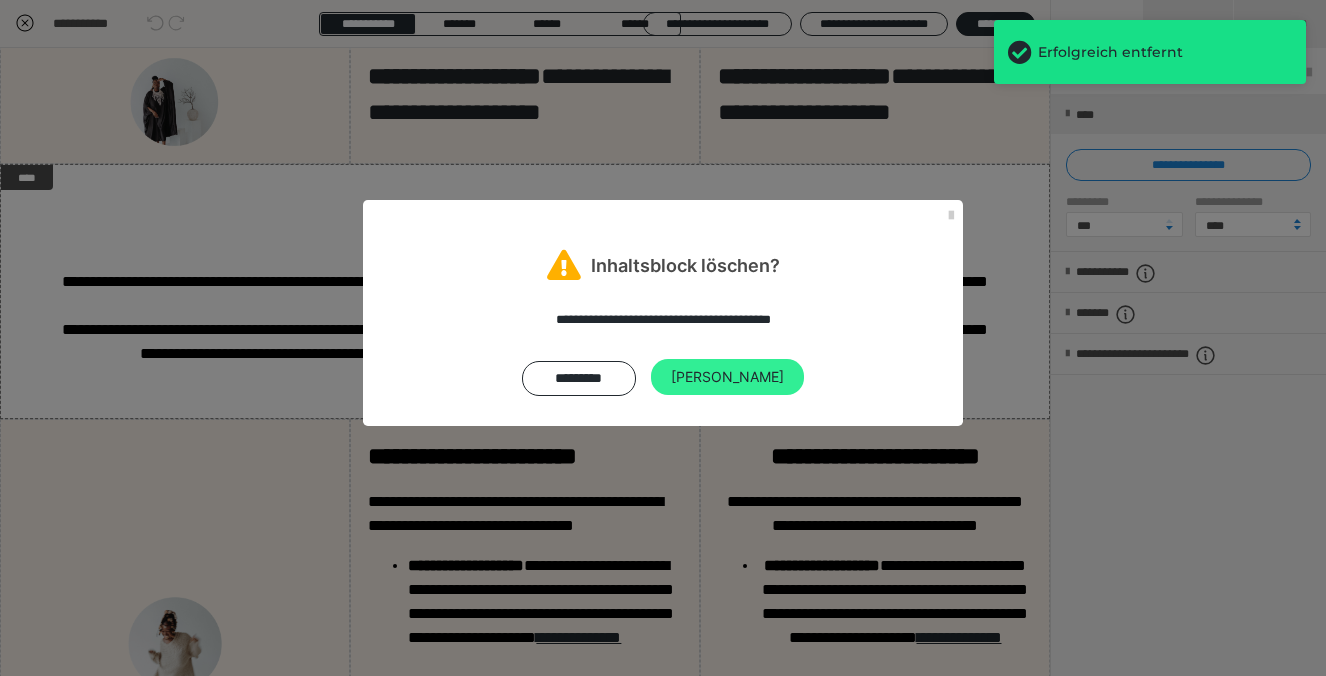 click on "Ja" at bounding box center [727, 377] 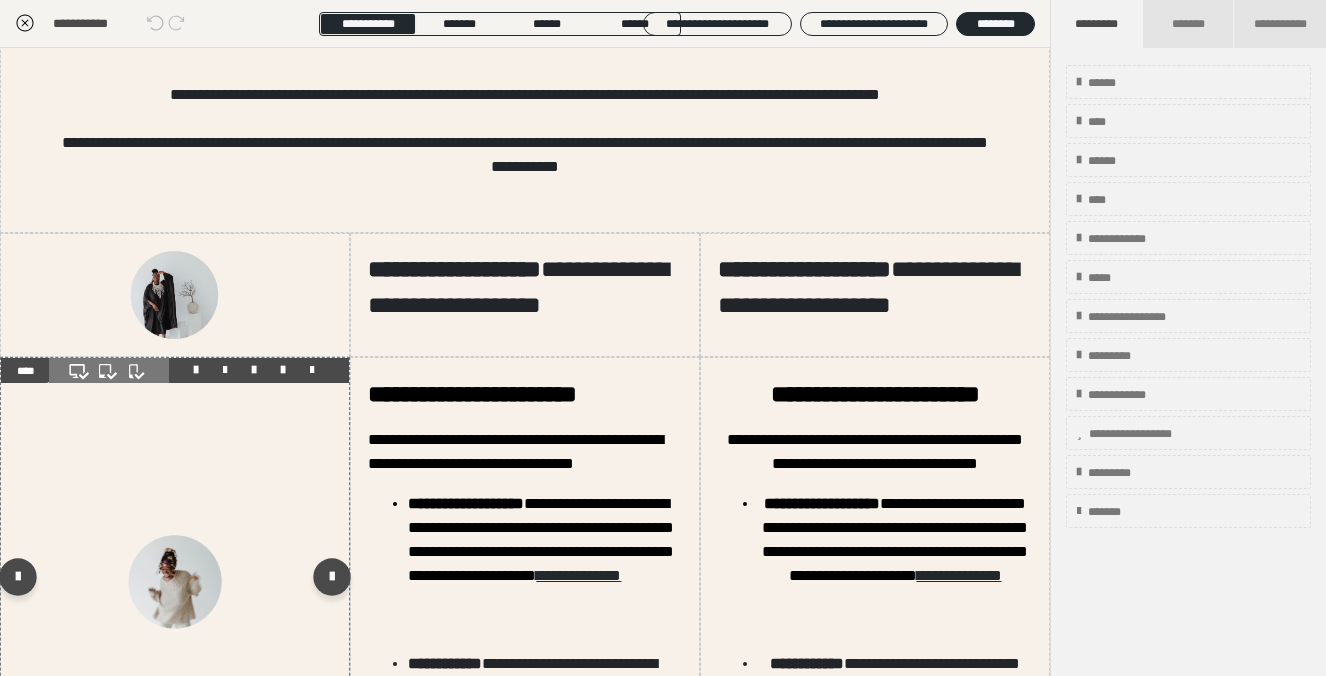 scroll, scrollTop: 281, scrollLeft: 0, axis: vertical 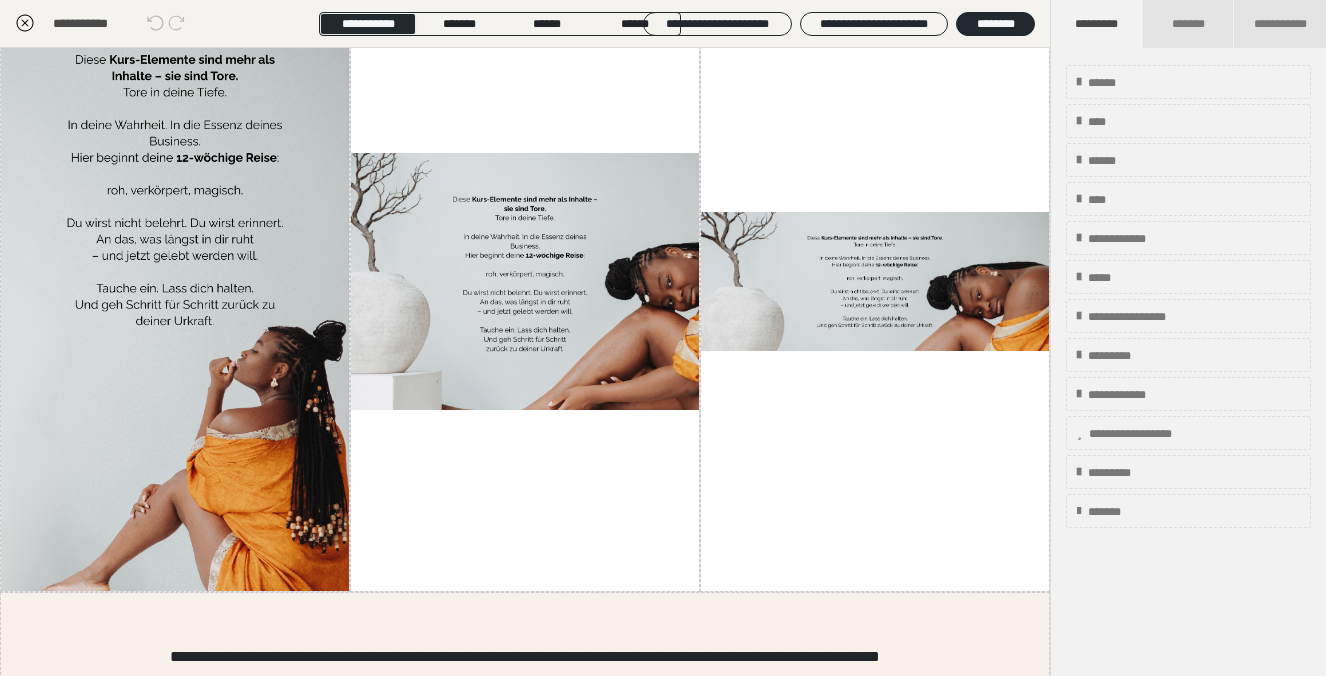 click 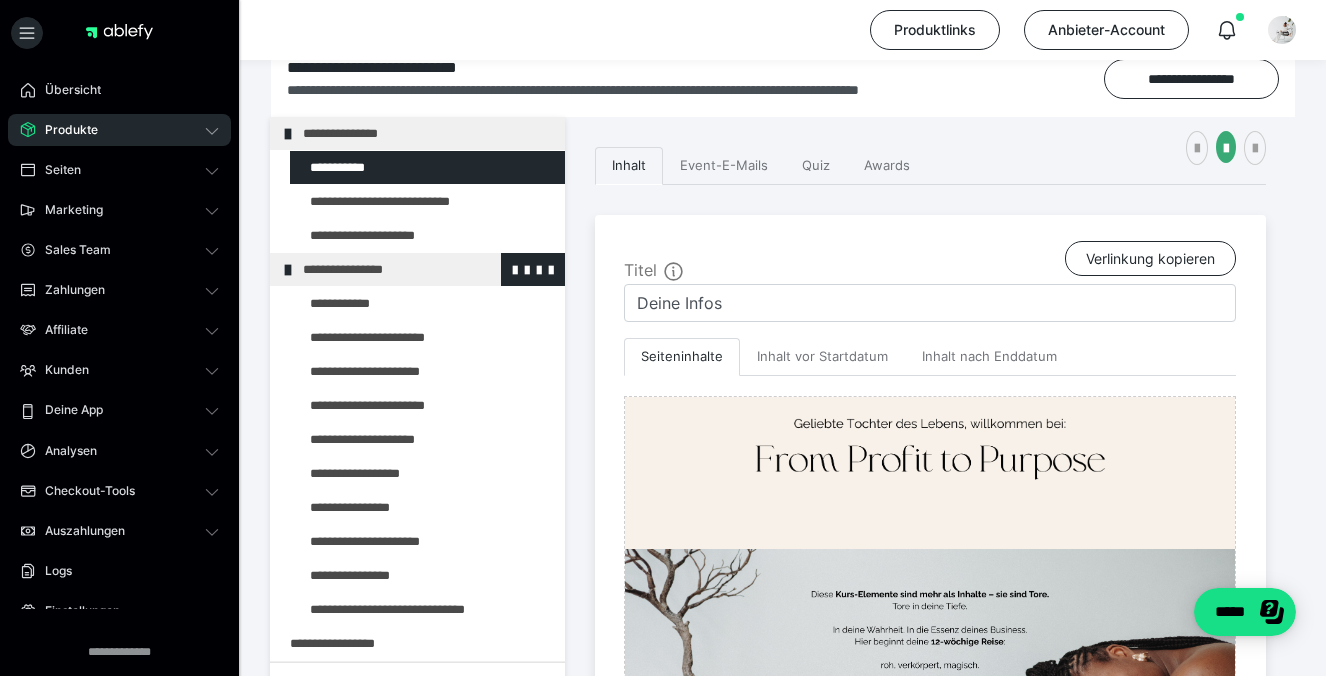 click on "**********" at bounding box center (426, 269) 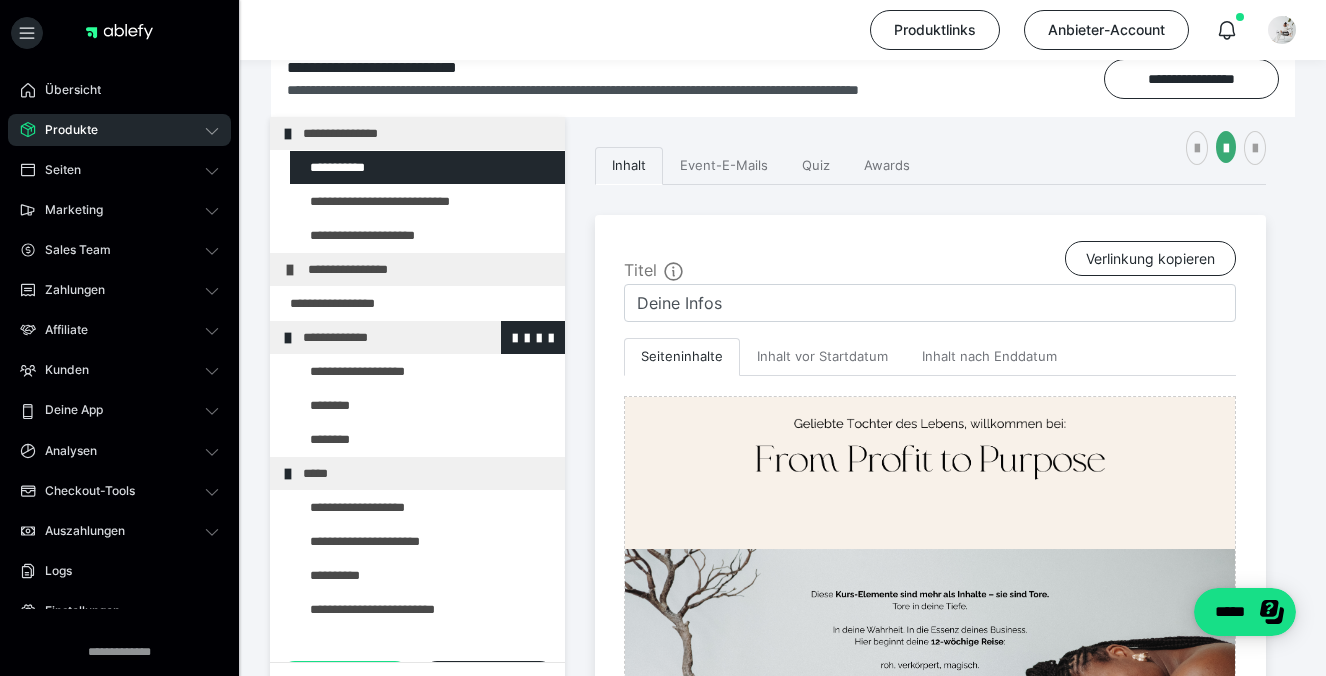 click on "**********" at bounding box center [426, 337] 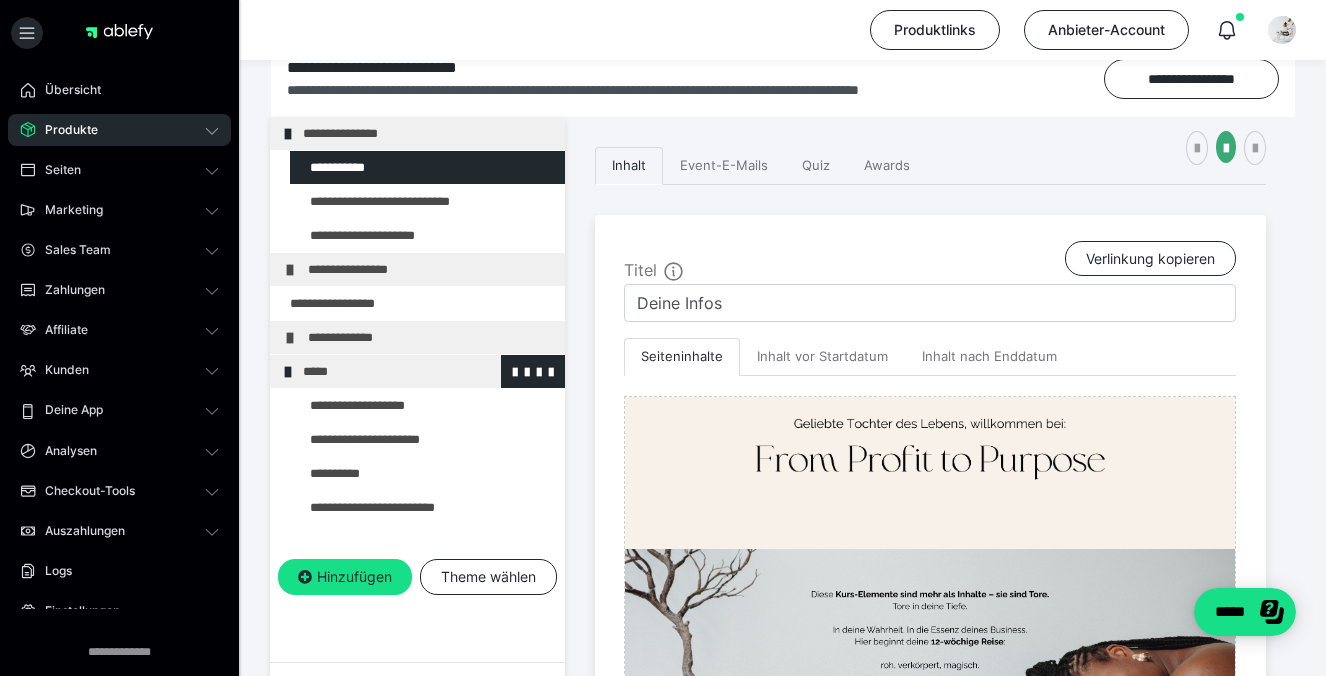 click on "*****" at bounding box center (426, 371) 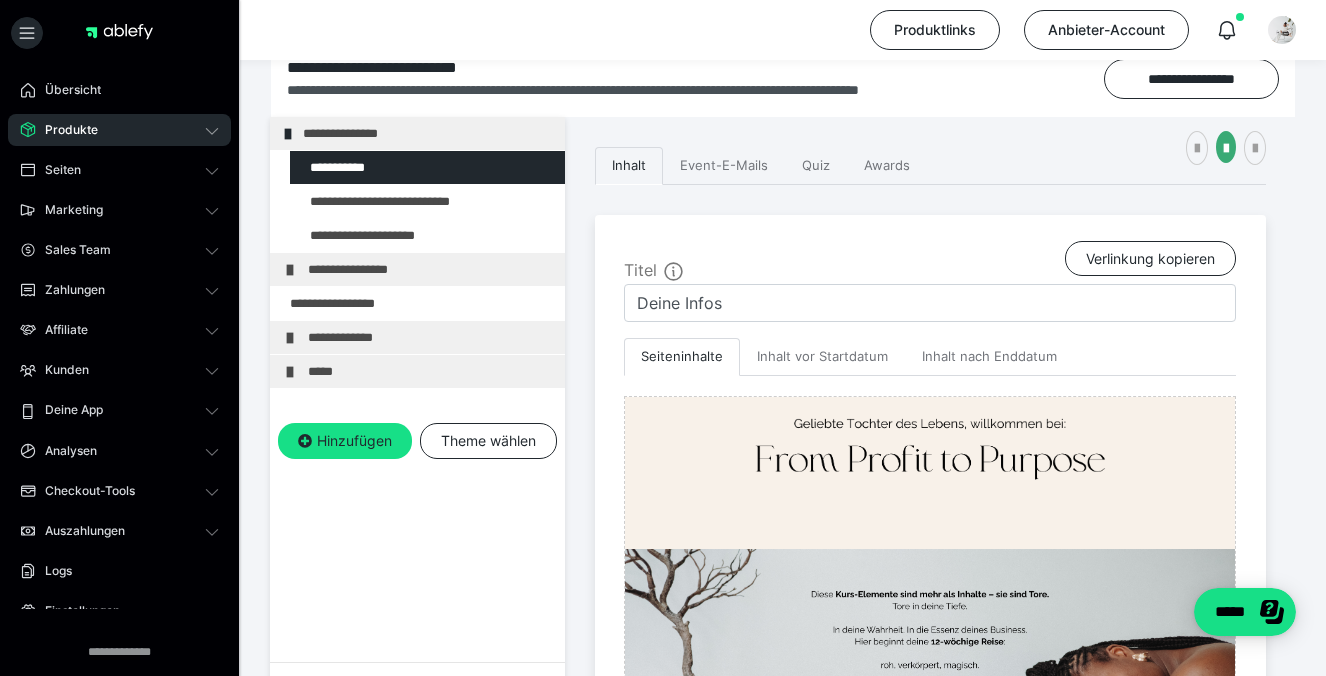 scroll, scrollTop: 81, scrollLeft: 0, axis: vertical 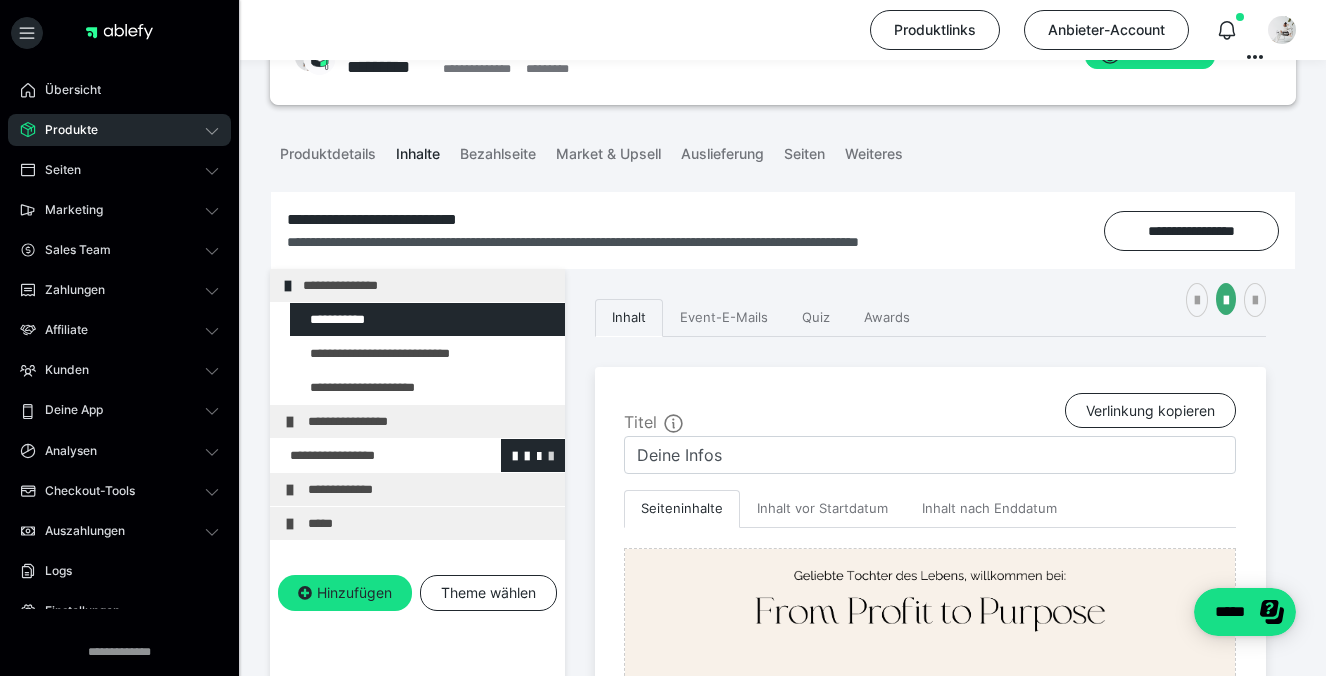 click at bounding box center [551, 455] 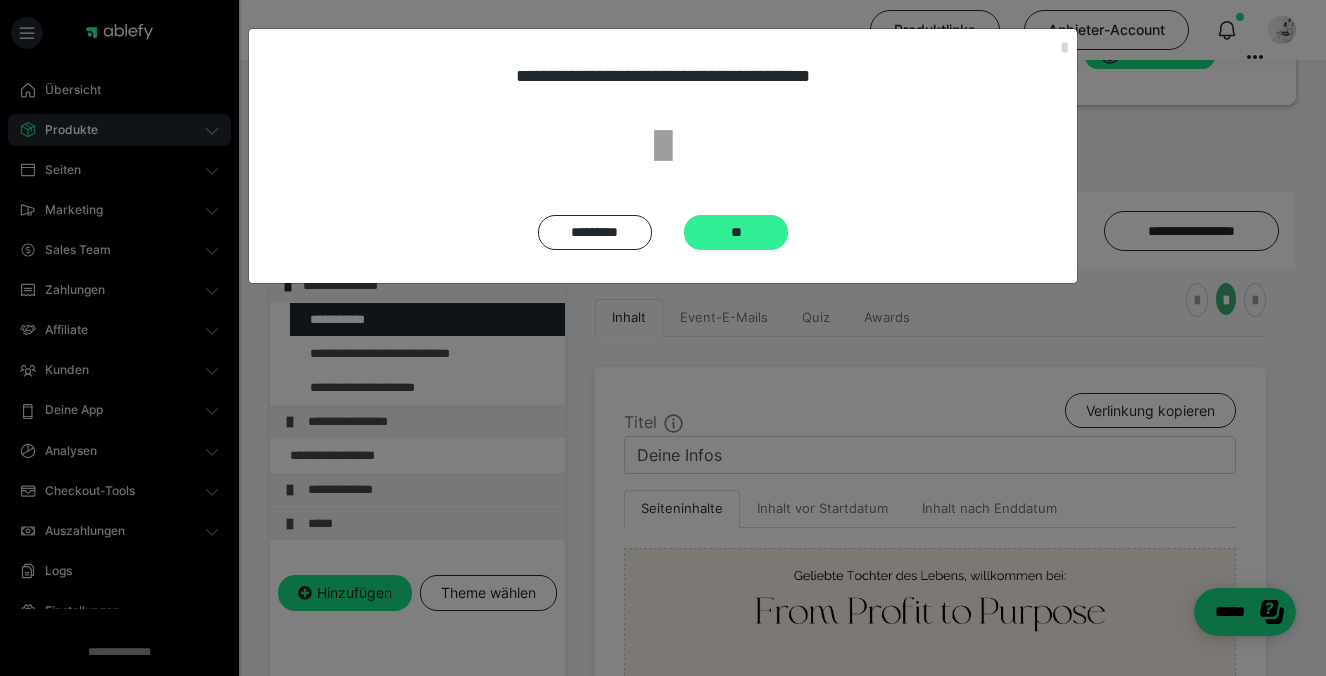 click on "**" at bounding box center (736, 232) 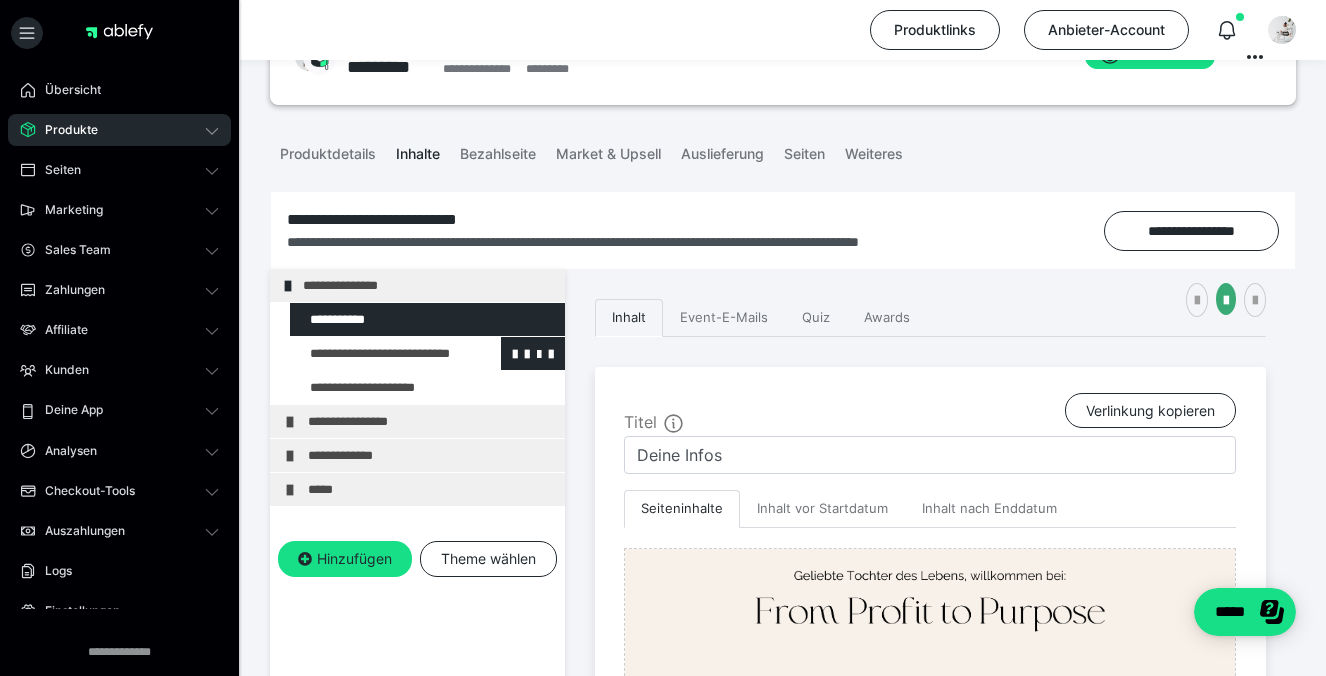click at bounding box center [375, 353] 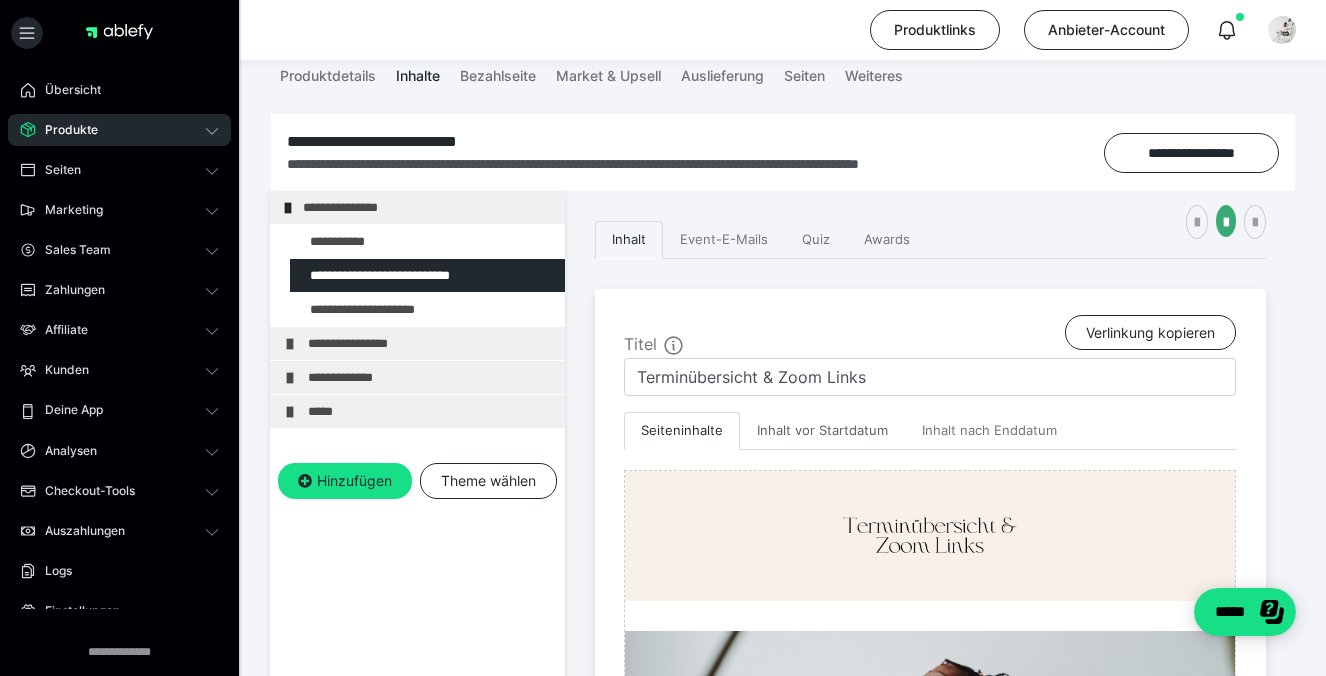 scroll, scrollTop: 578, scrollLeft: 0, axis: vertical 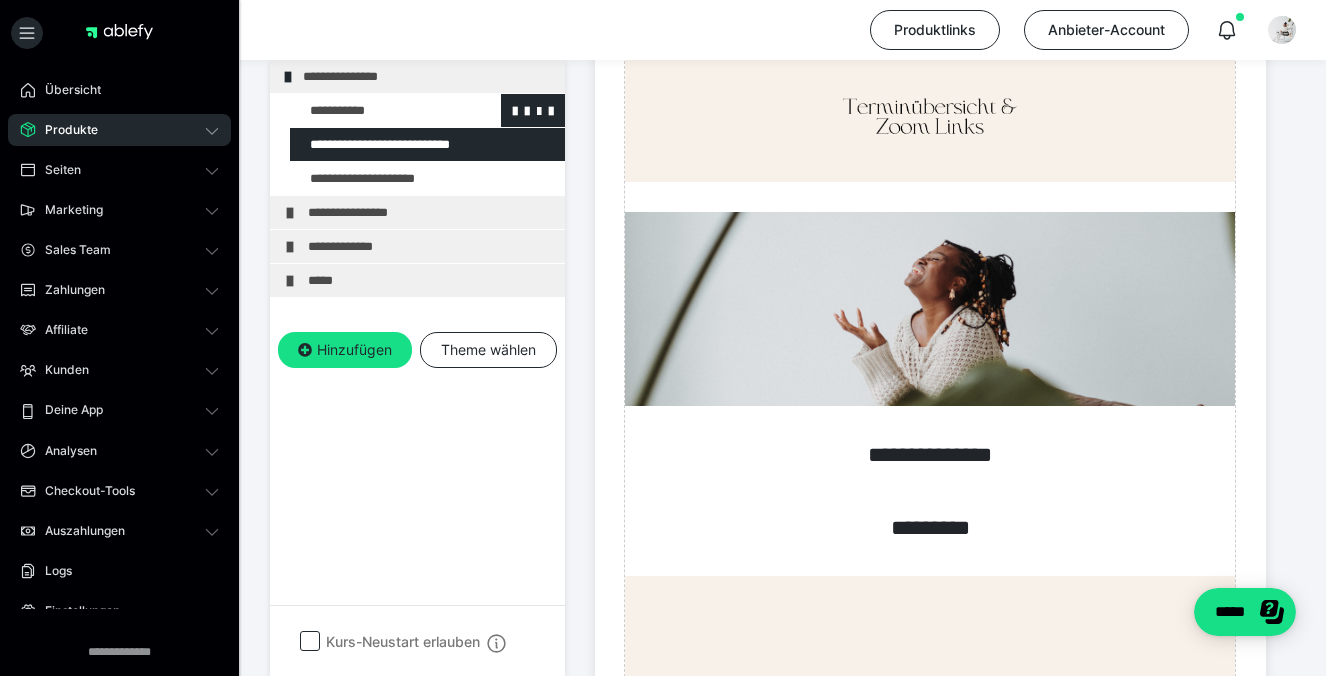 click at bounding box center (375, 110) 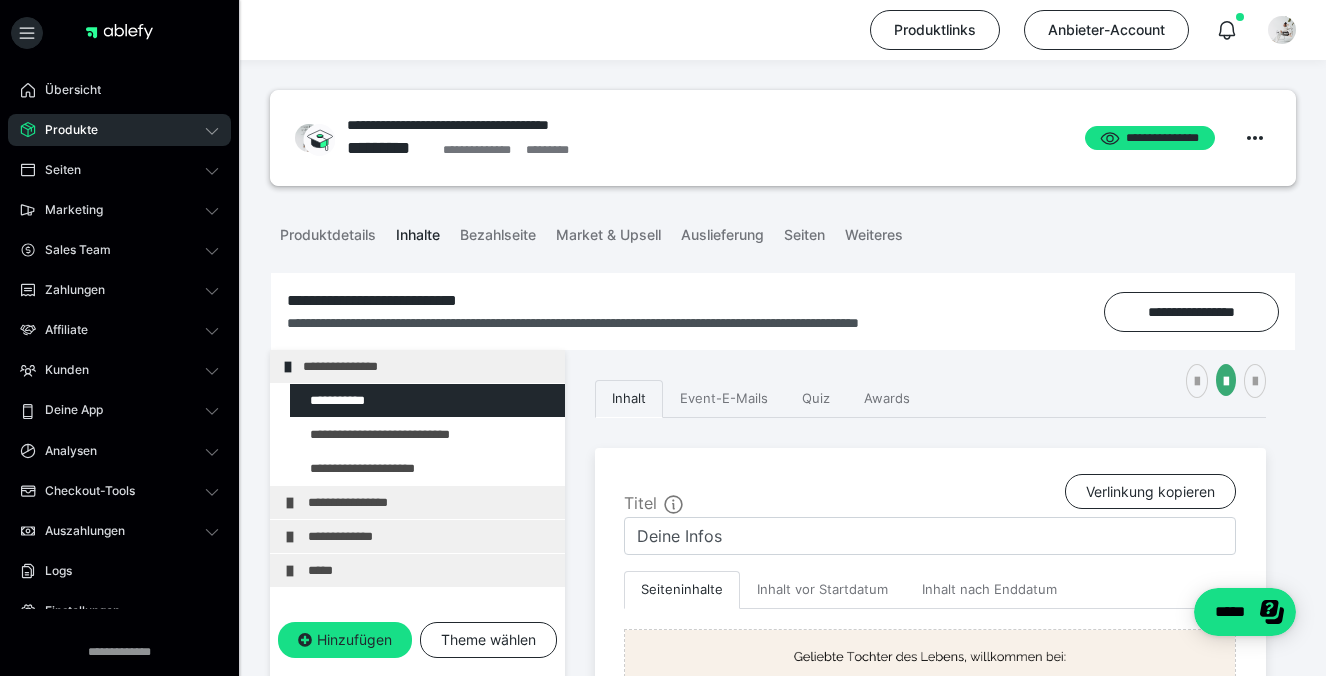 scroll, scrollTop: 0, scrollLeft: 0, axis: both 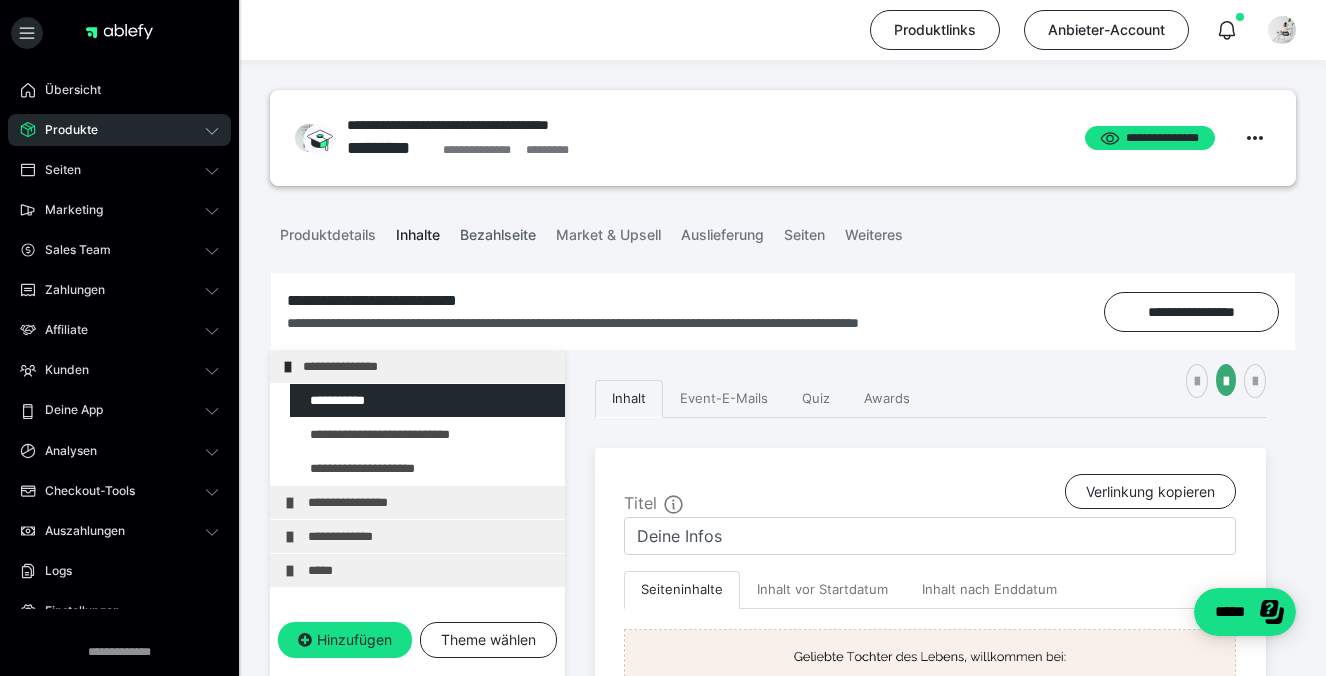click on "Bezahlseite" at bounding box center [498, 231] 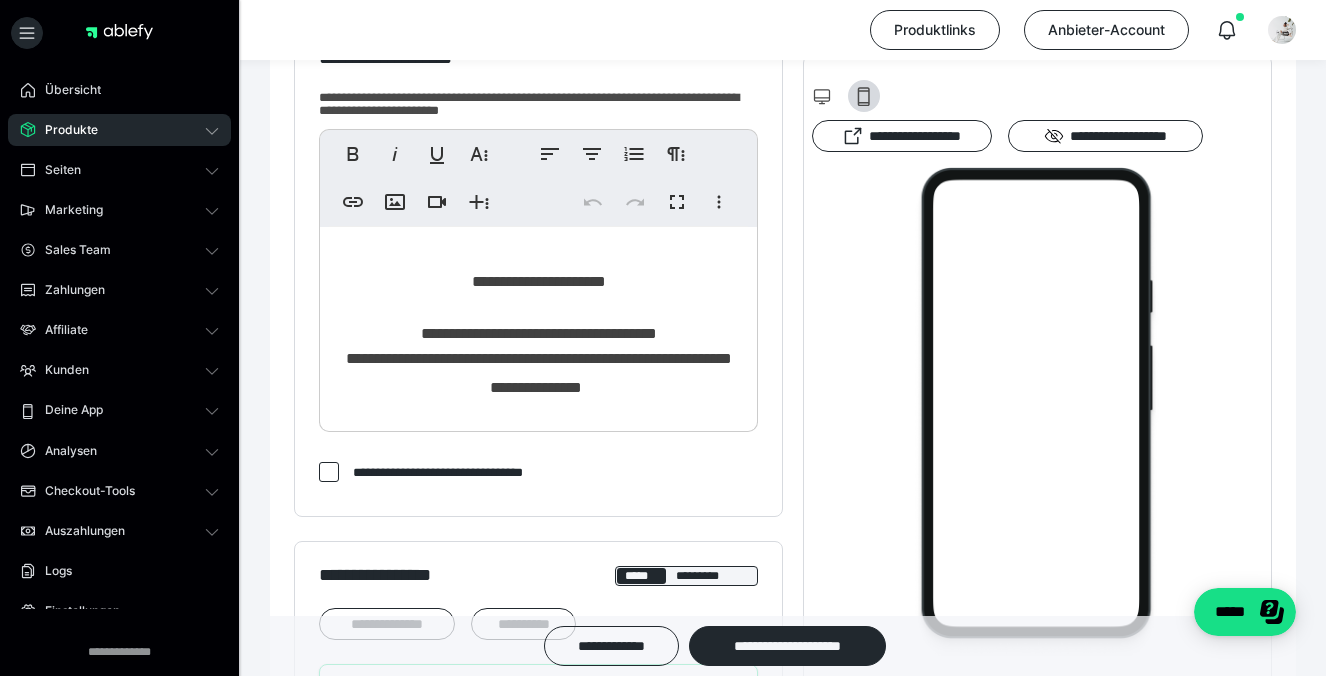 scroll, scrollTop: 516, scrollLeft: 0, axis: vertical 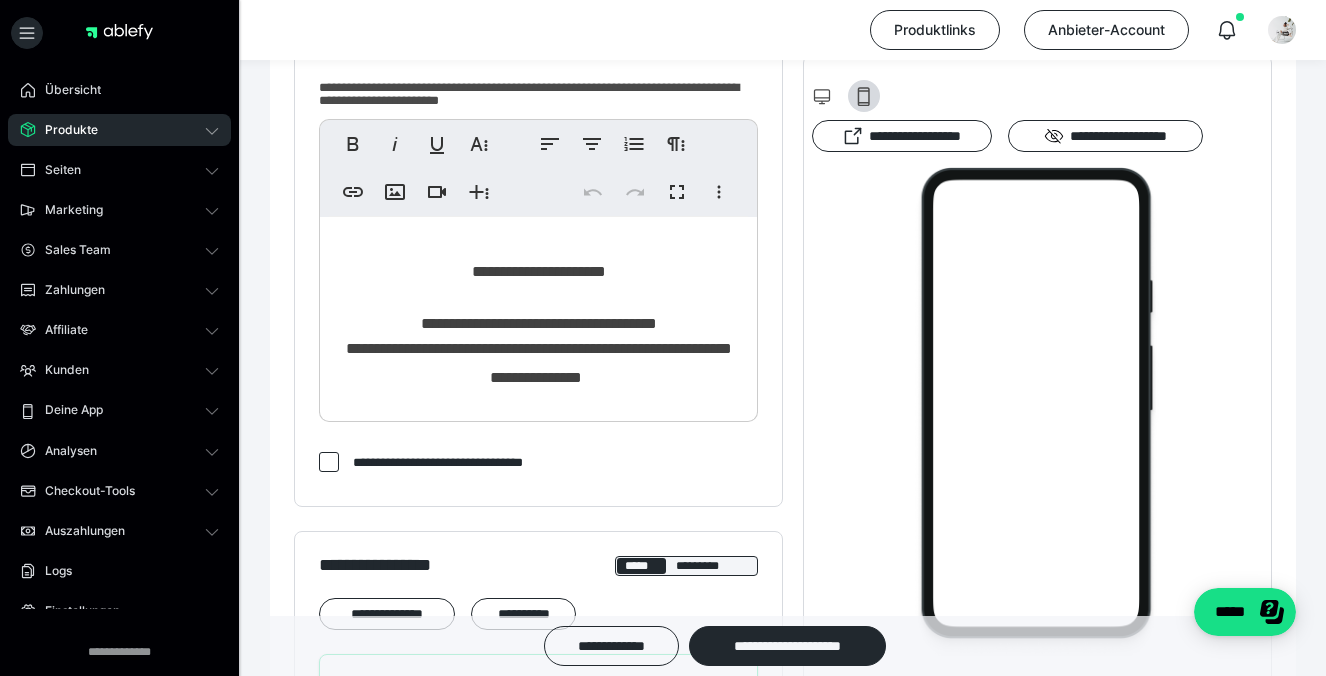 click on "**********" at bounding box center (538, 364) 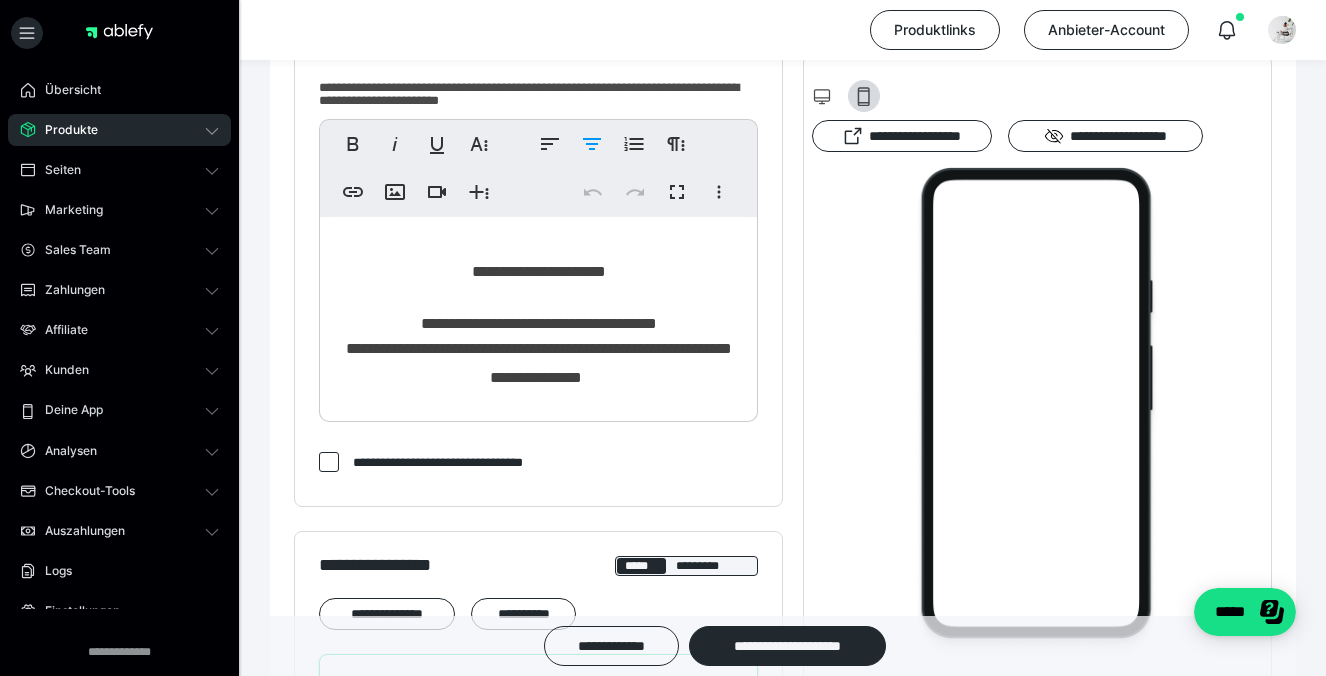 click on "**********" at bounding box center [539, 363] 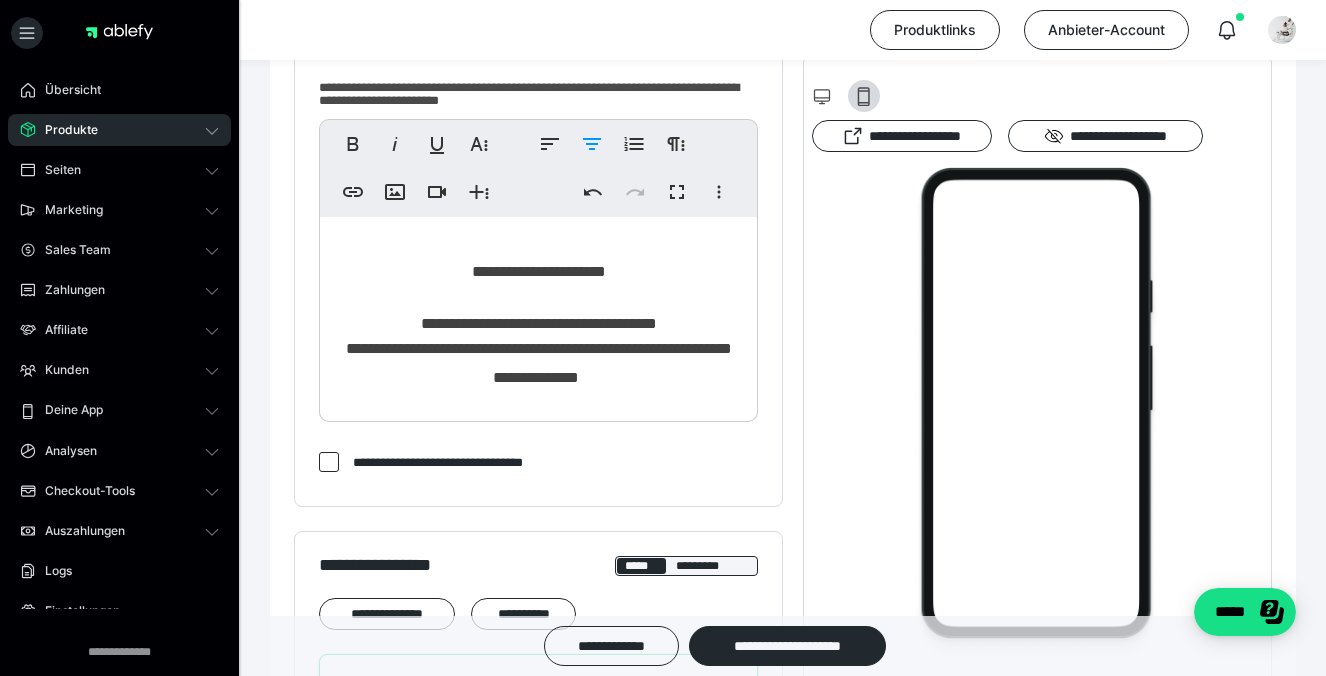type 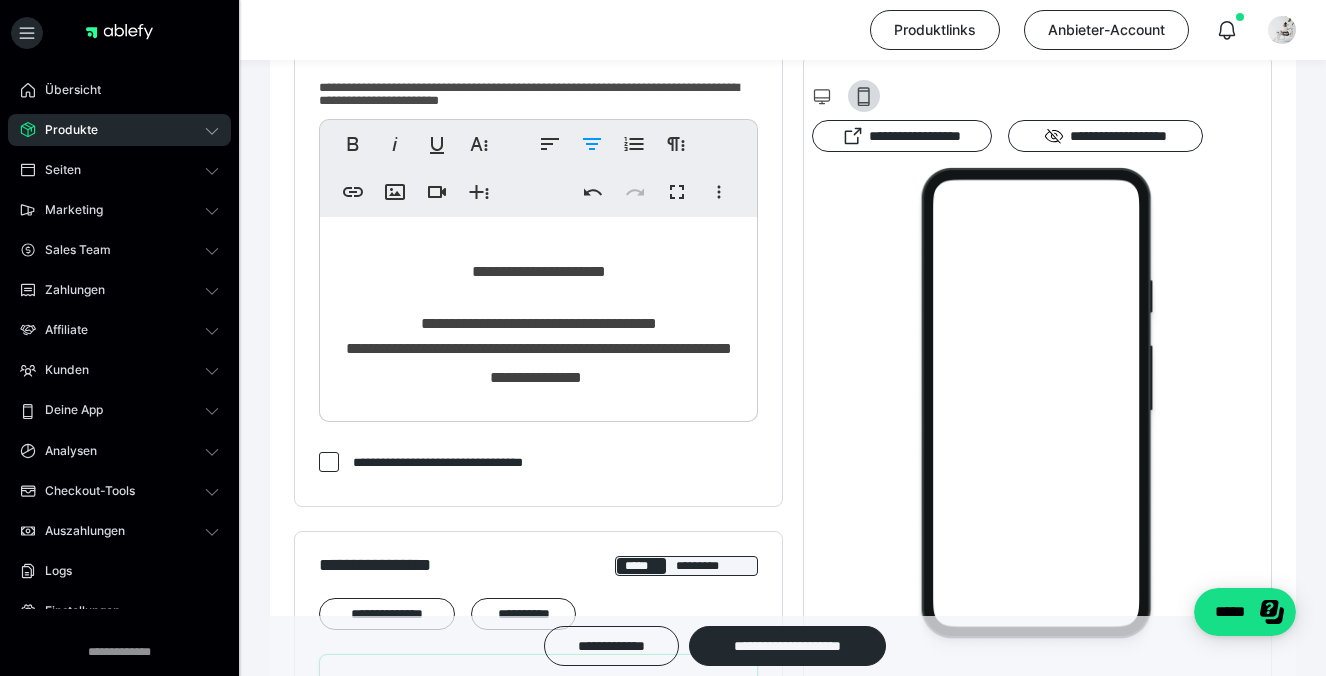 click on "**********" at bounding box center (538, 364) 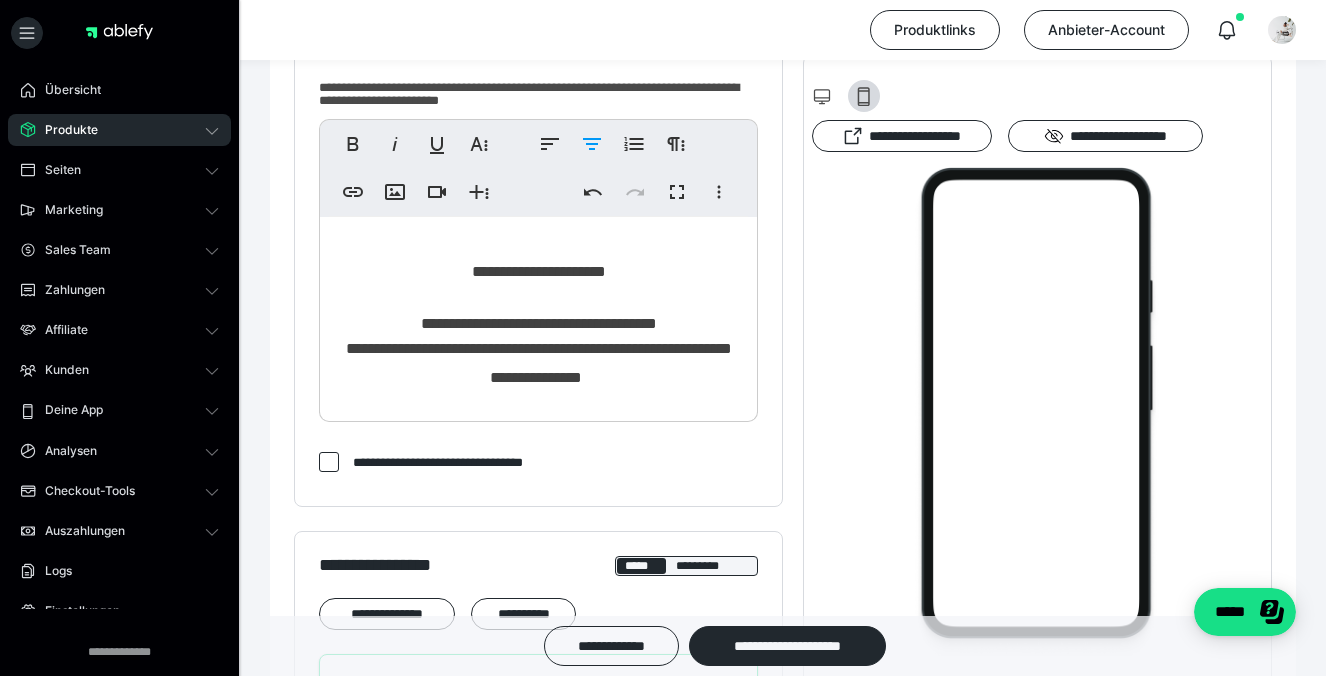 click at bounding box center (584, 376) 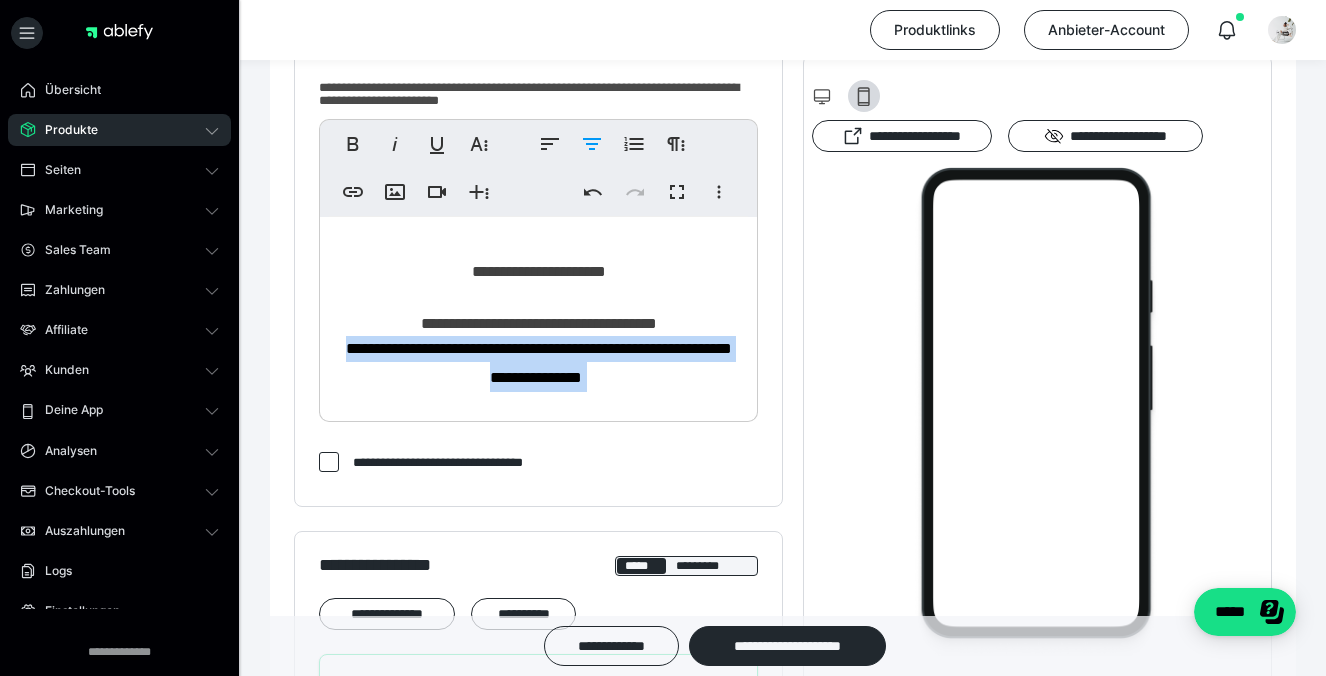 drag, startPoint x: 675, startPoint y: 372, endPoint x: 329, endPoint y: 337, distance: 347.76572 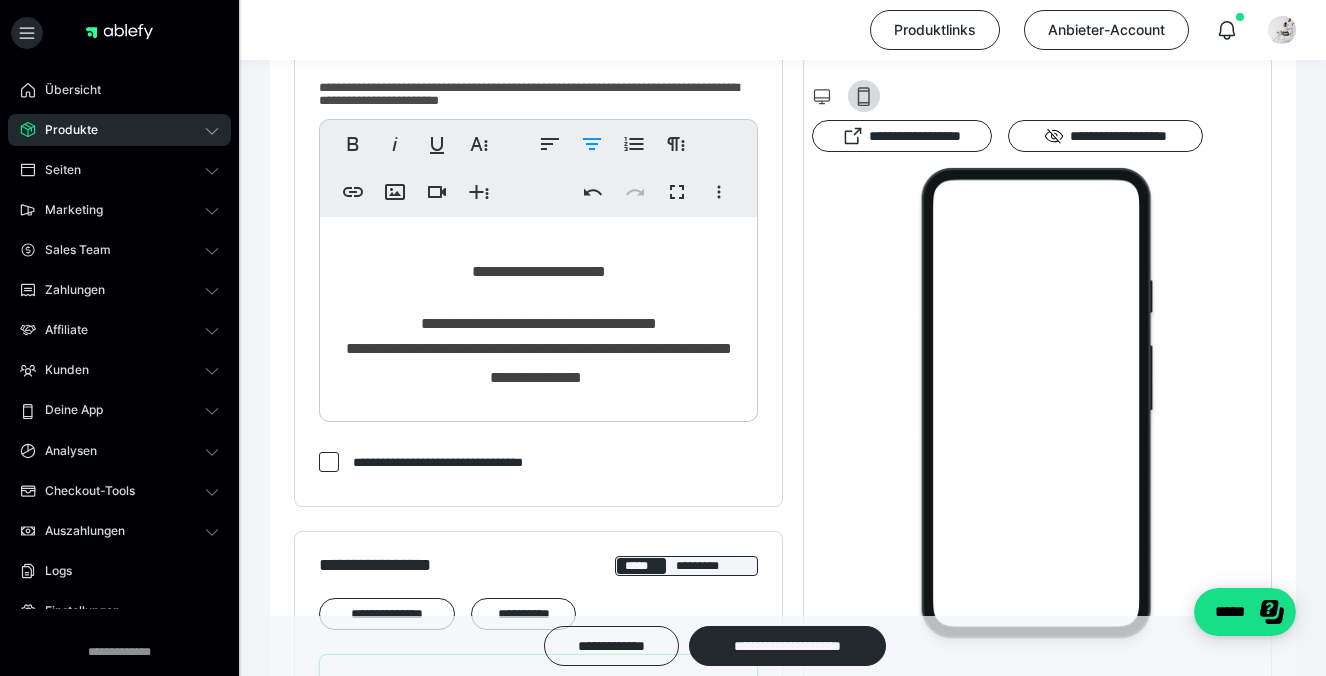 click on "**********" at bounding box center [539, 363] 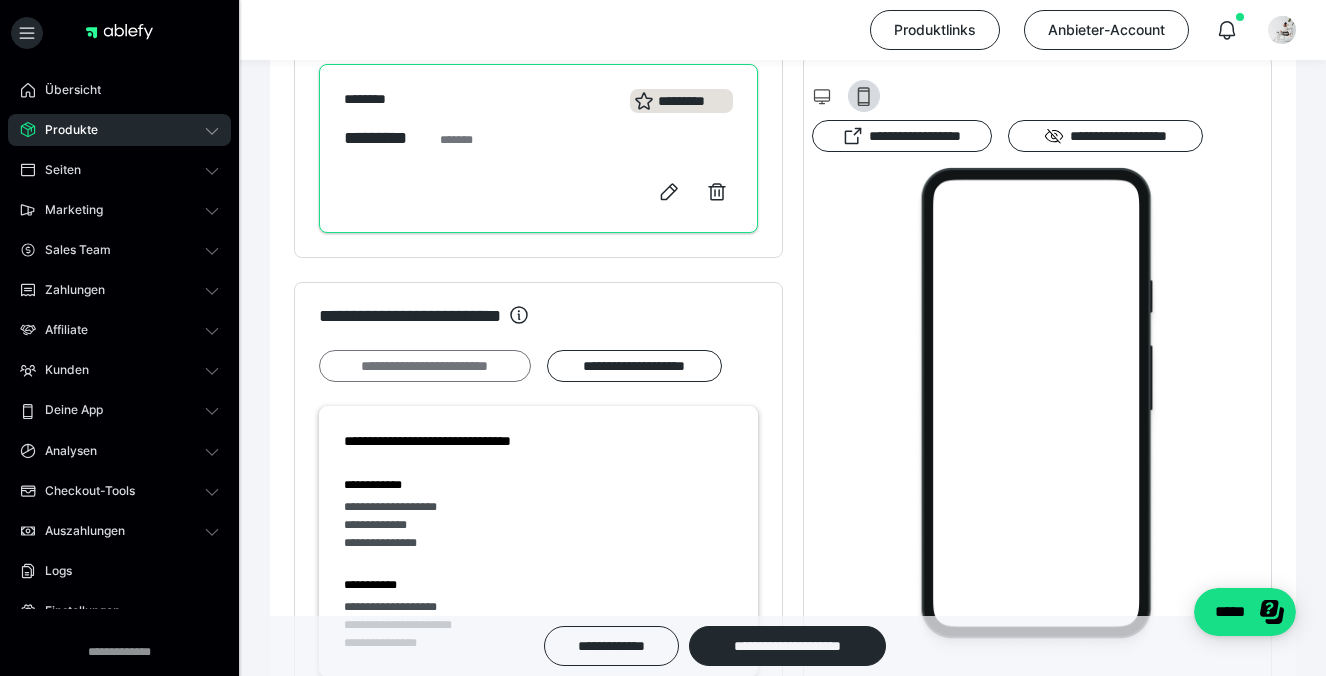scroll, scrollTop: 964, scrollLeft: 0, axis: vertical 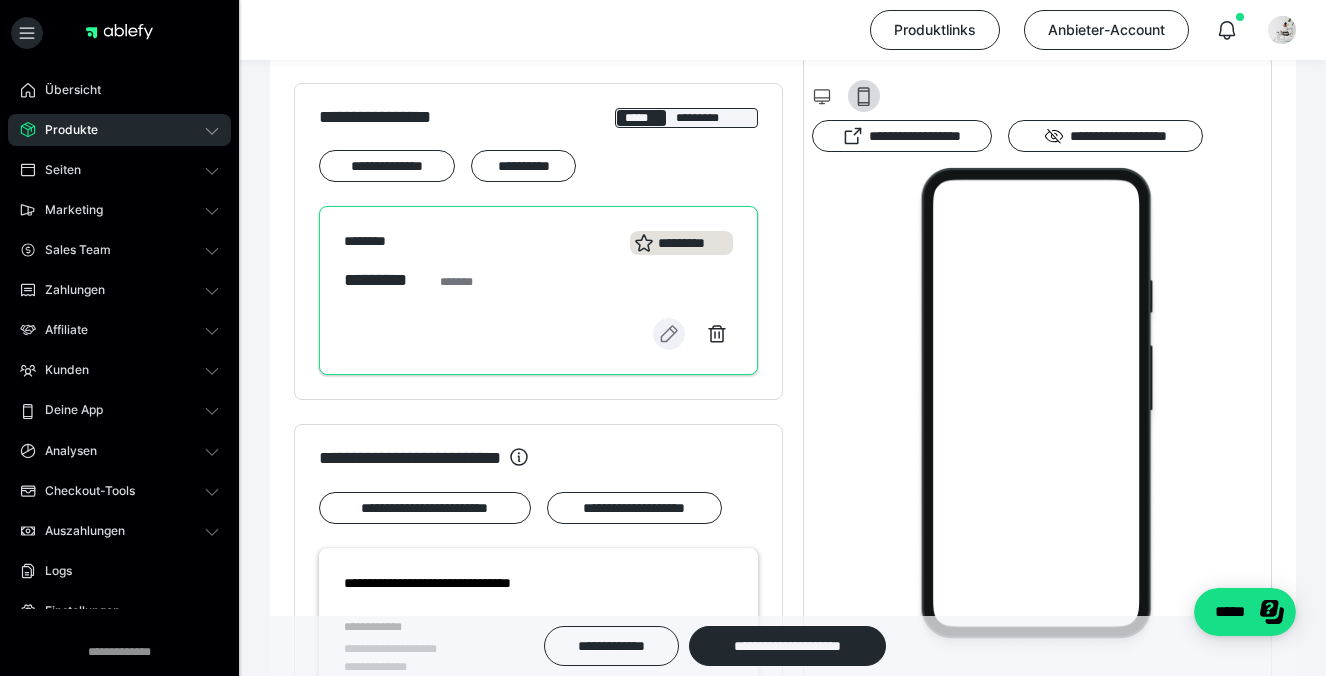 click at bounding box center [669, 334] 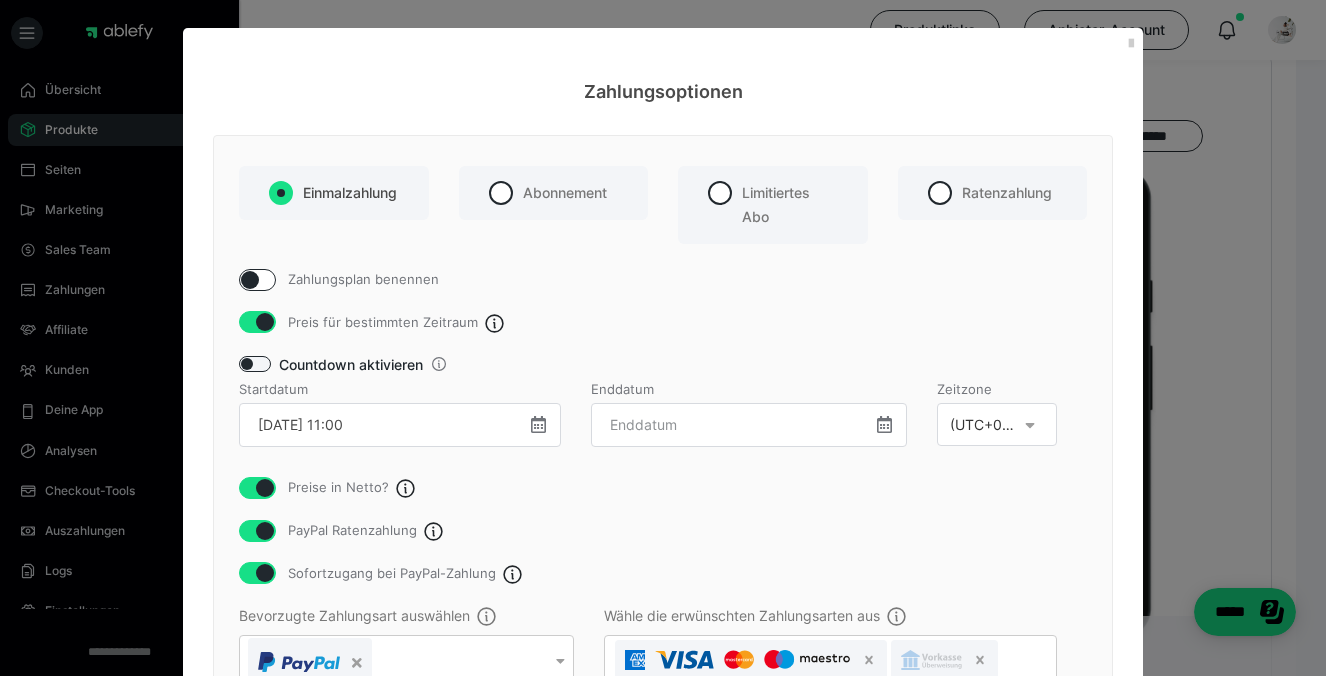 scroll, scrollTop: 0, scrollLeft: 0, axis: both 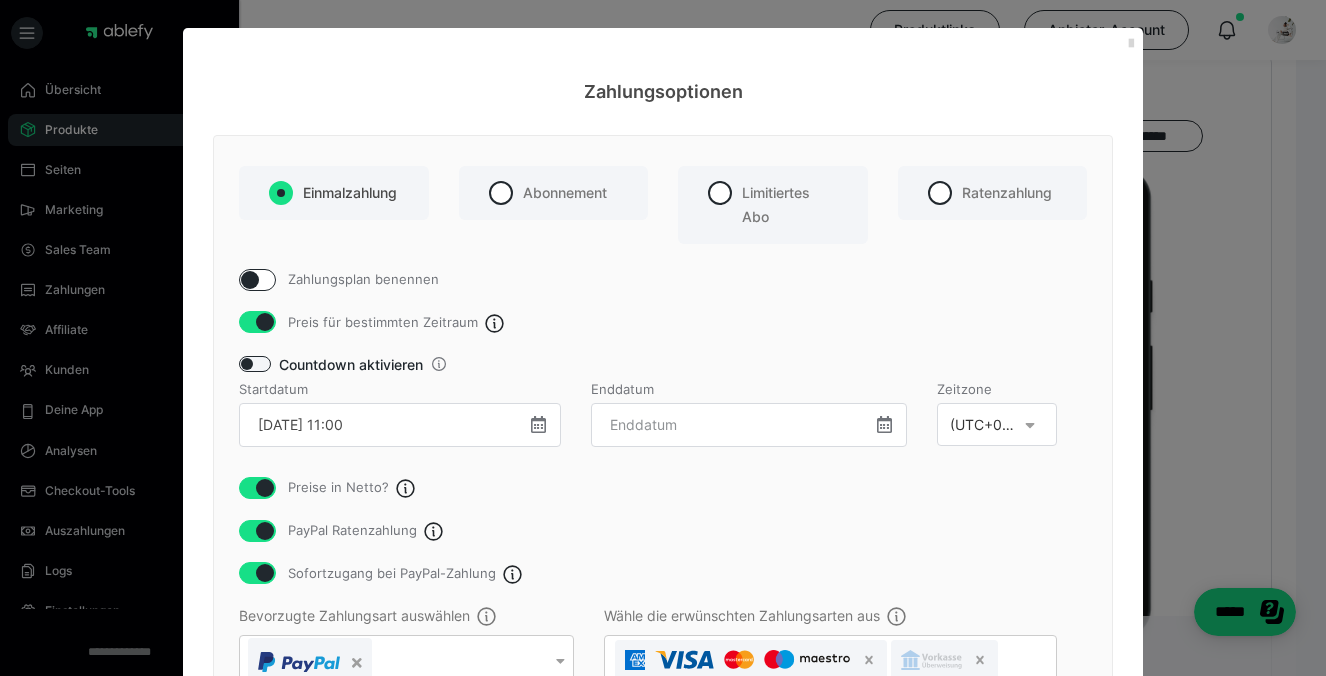 click at bounding box center (1131, 44) 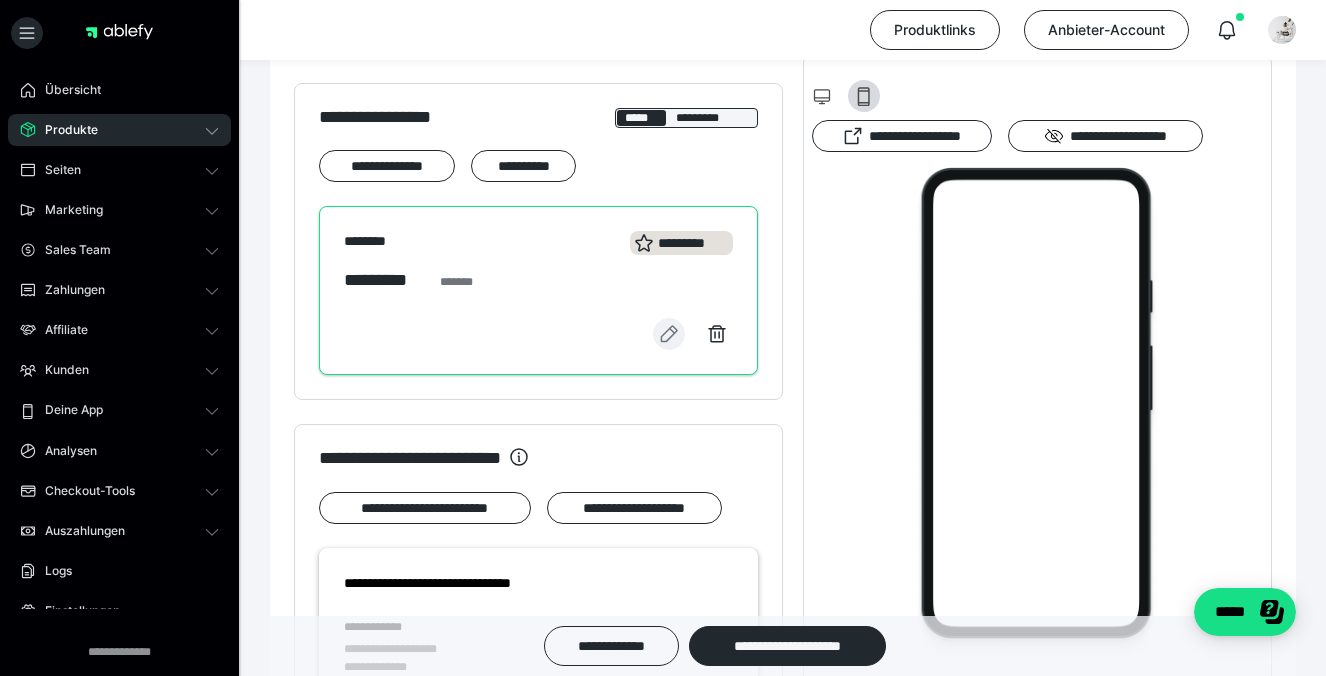click 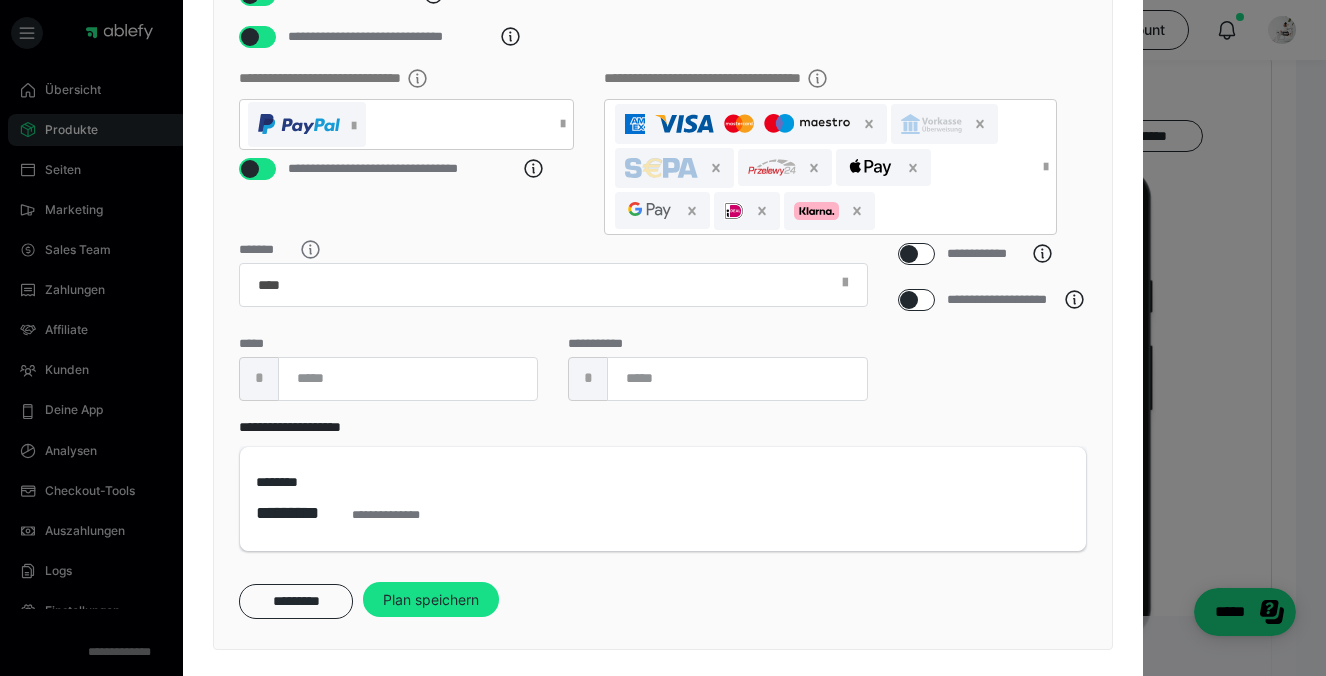 scroll, scrollTop: 519, scrollLeft: 0, axis: vertical 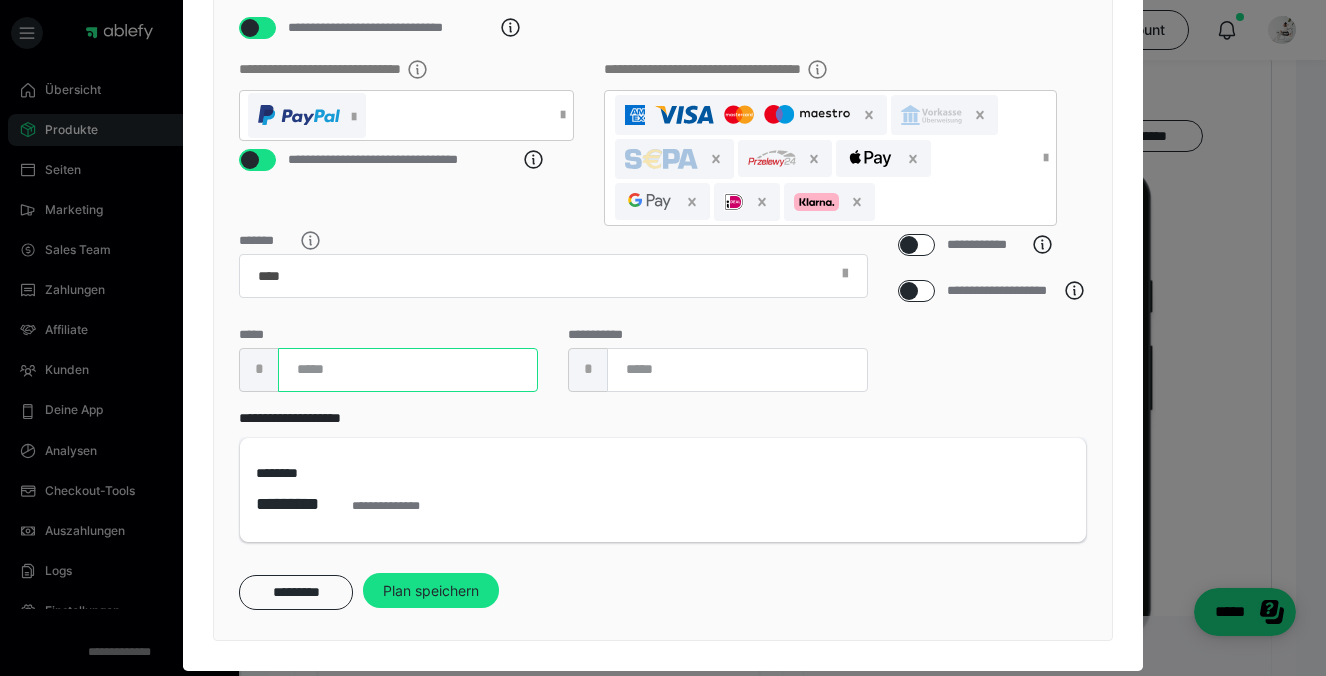 click on "****" at bounding box center (408, 370) 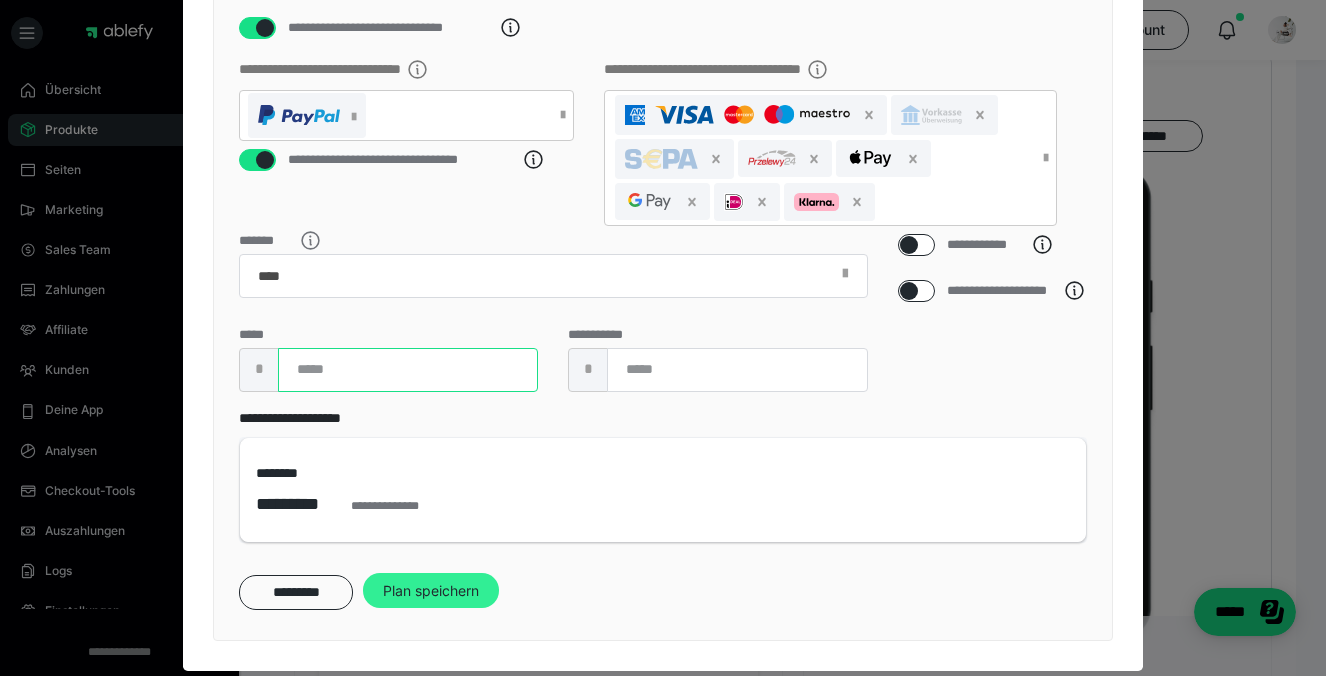 type on "****" 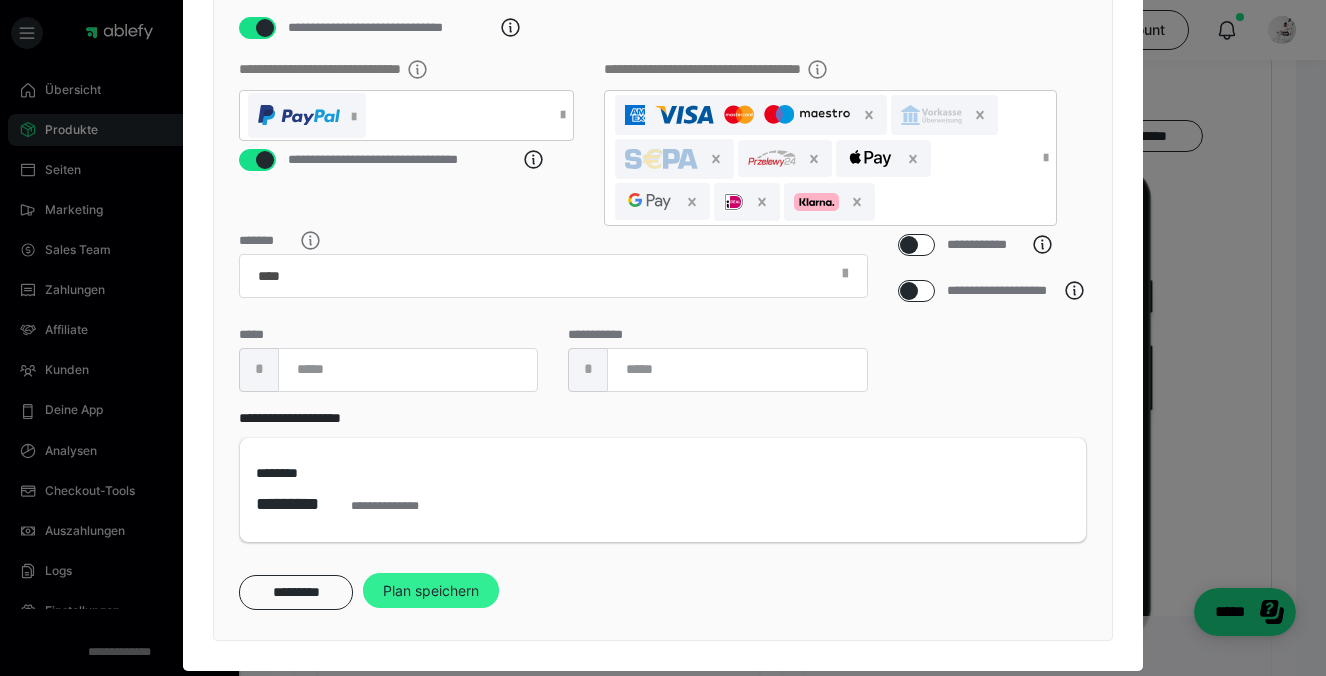 click on "Plan speichern" at bounding box center [431, 591] 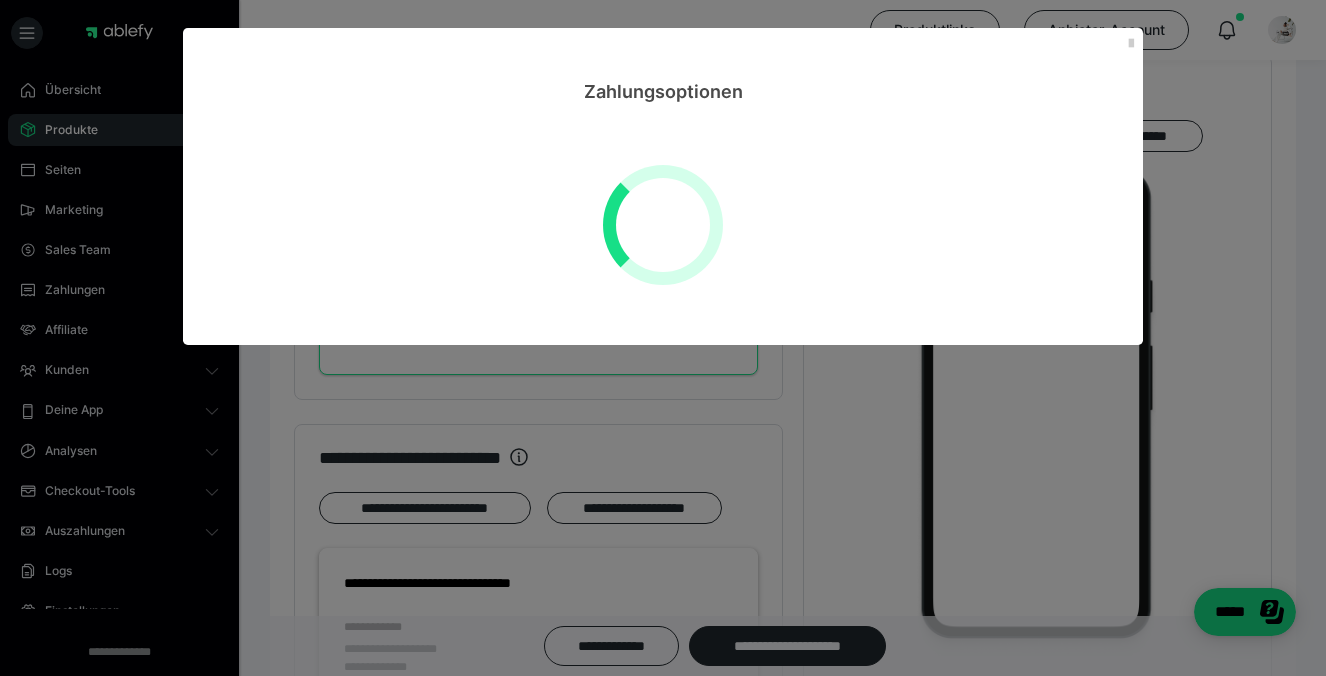 scroll, scrollTop: 0, scrollLeft: 0, axis: both 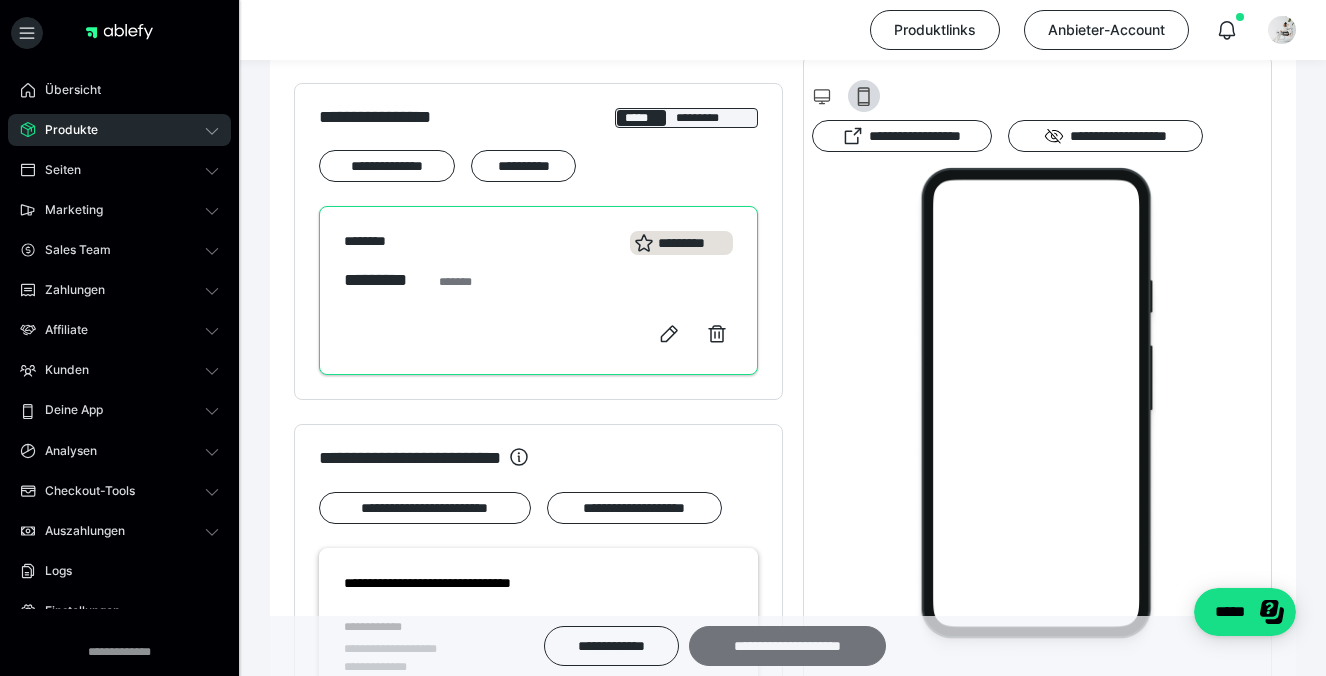 click on "**********" at bounding box center [787, 646] 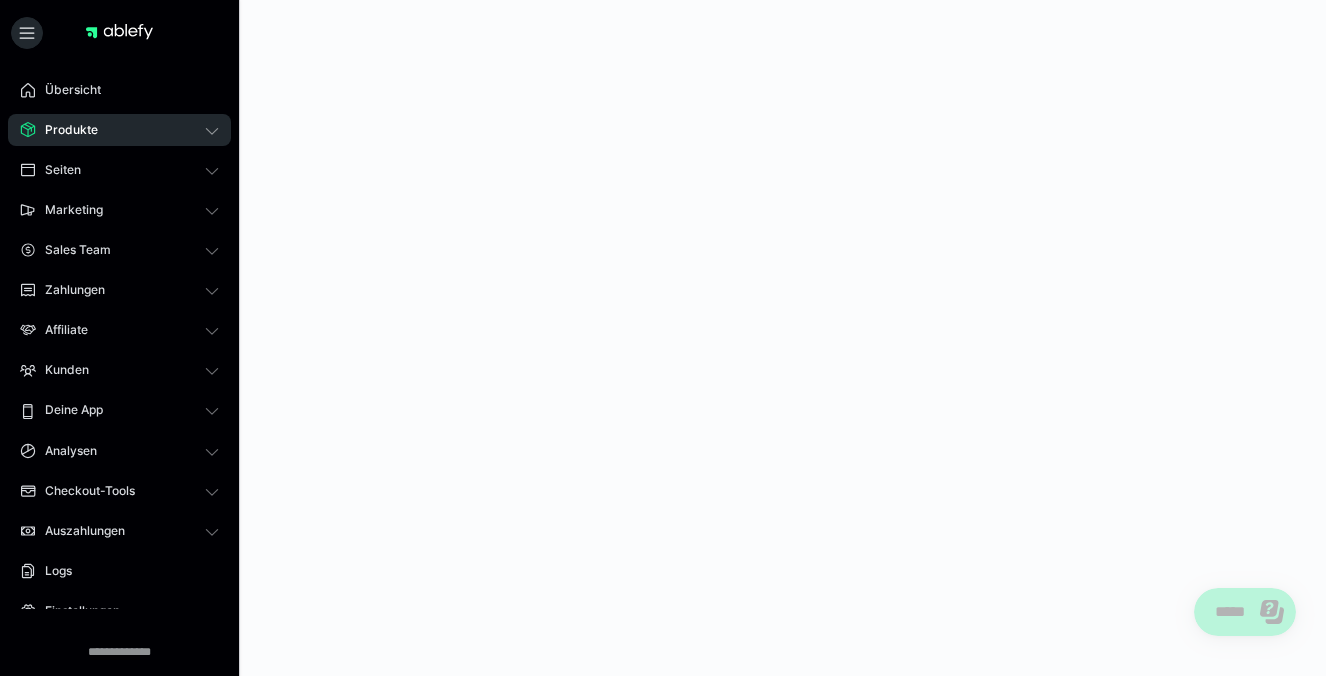scroll, scrollTop: 0, scrollLeft: 0, axis: both 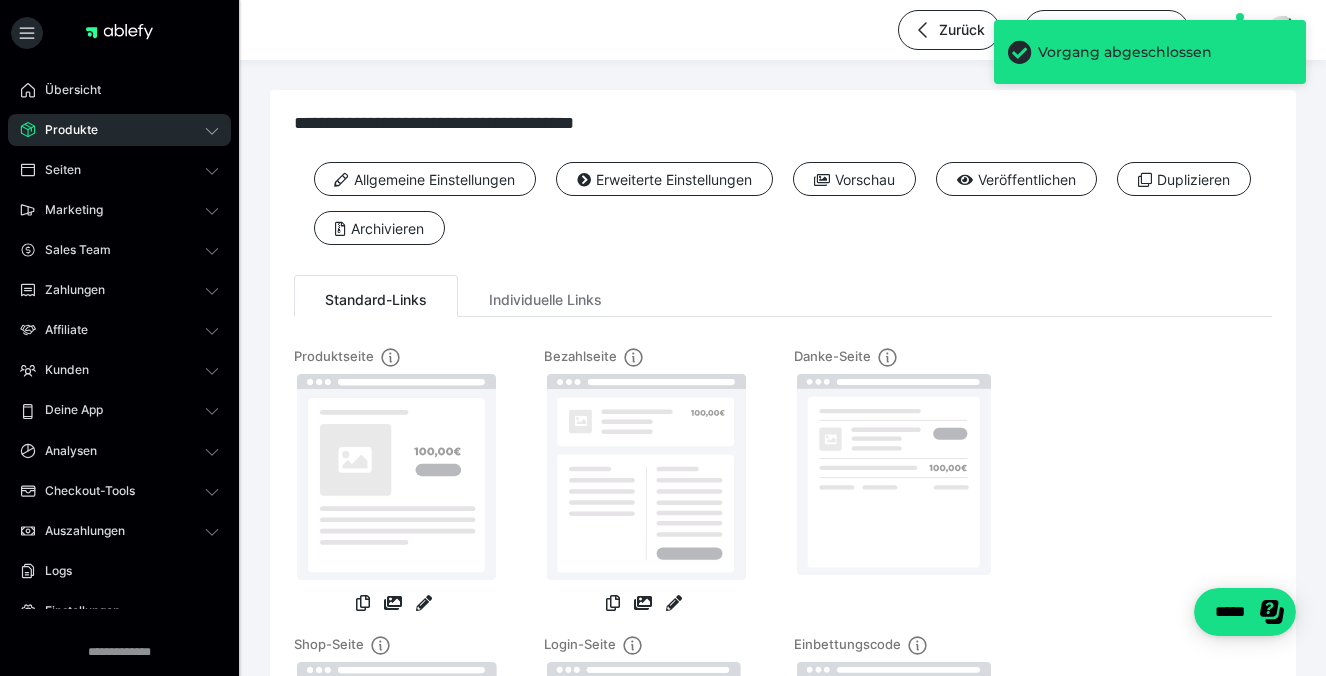 click on "Produkte" at bounding box center [119, 130] 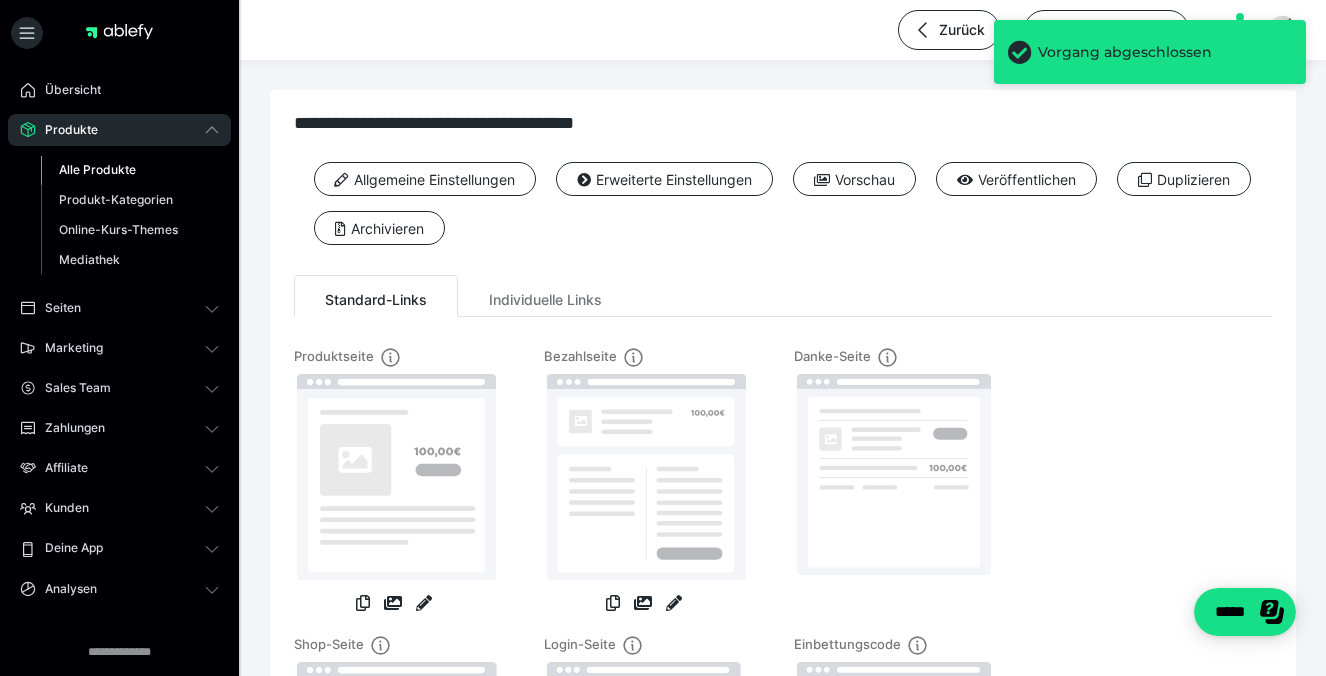 click on "Alle Produkte" at bounding box center (130, 170) 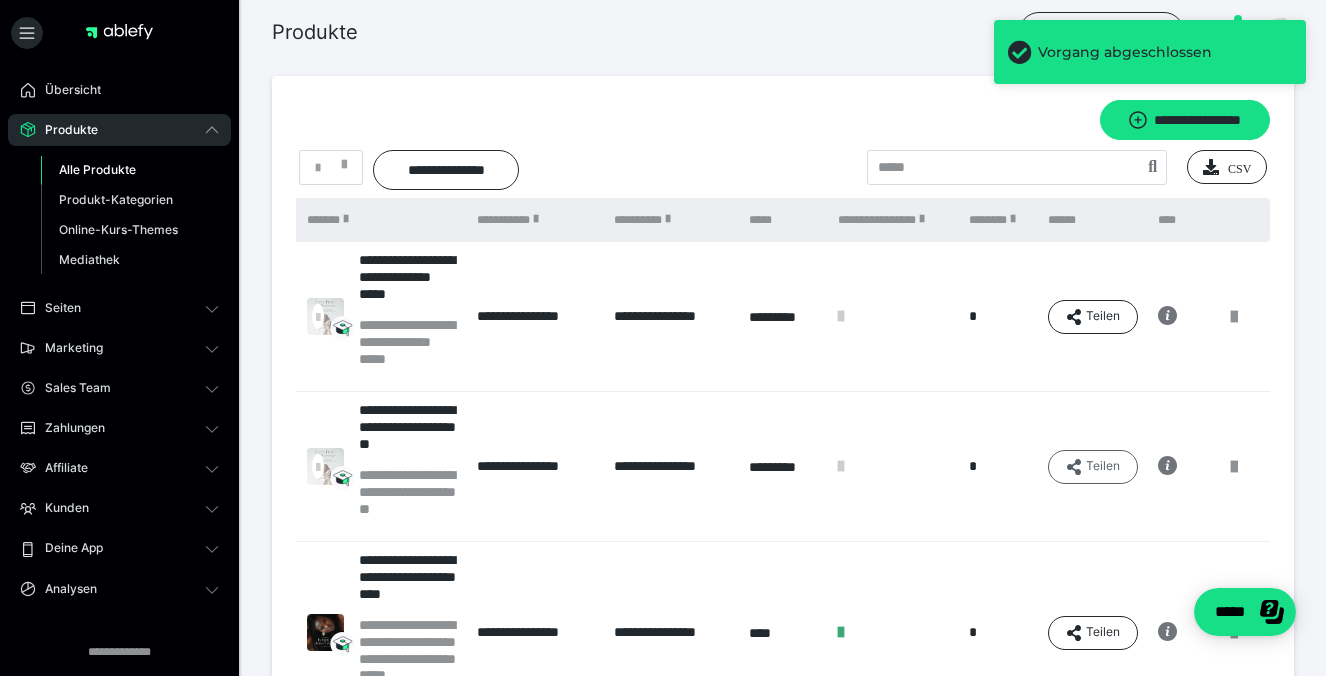 scroll, scrollTop: 0, scrollLeft: 101, axis: horizontal 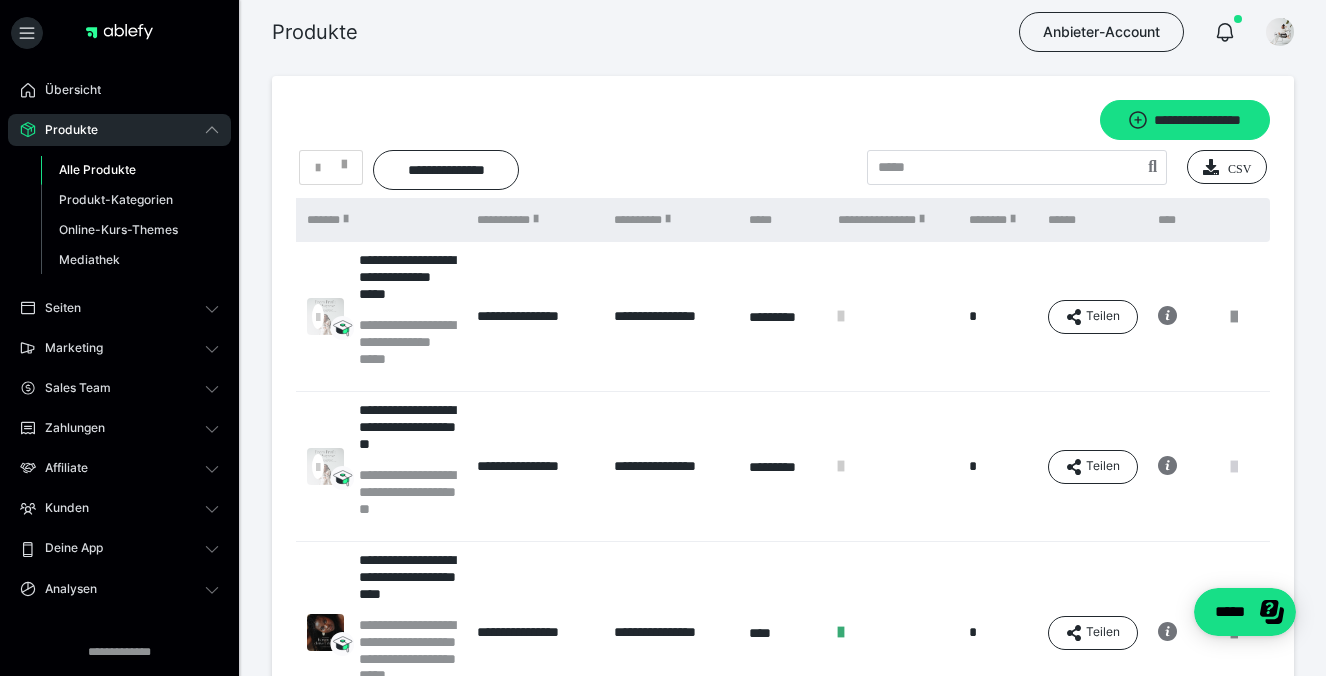 click at bounding box center [1234, 467] 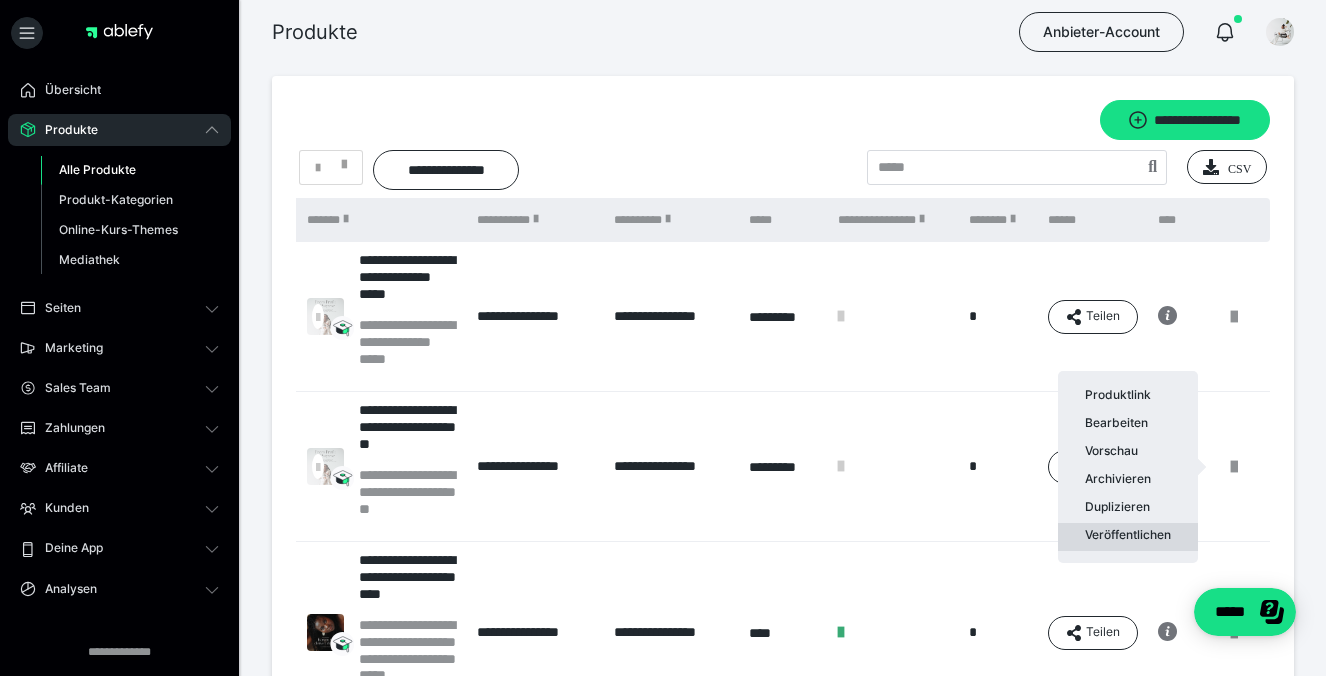 click on "Veröffentlichen" at bounding box center [1128, 537] 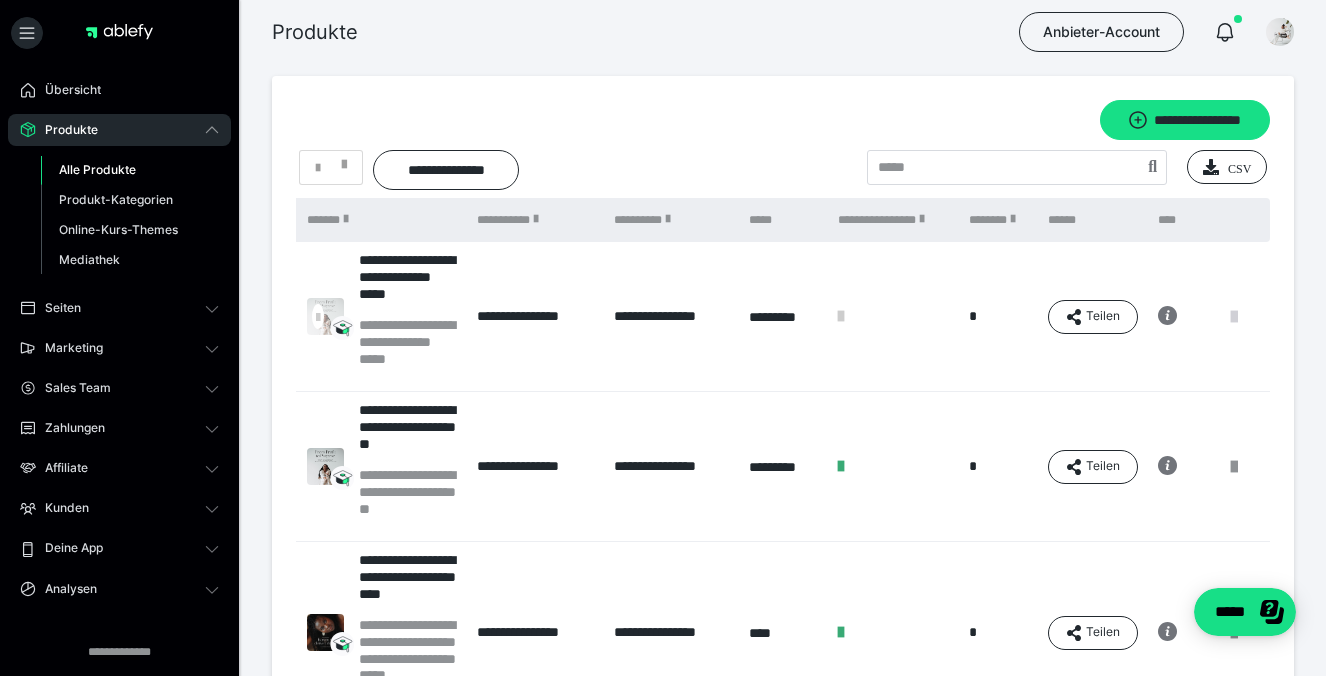 click at bounding box center (1234, 317) 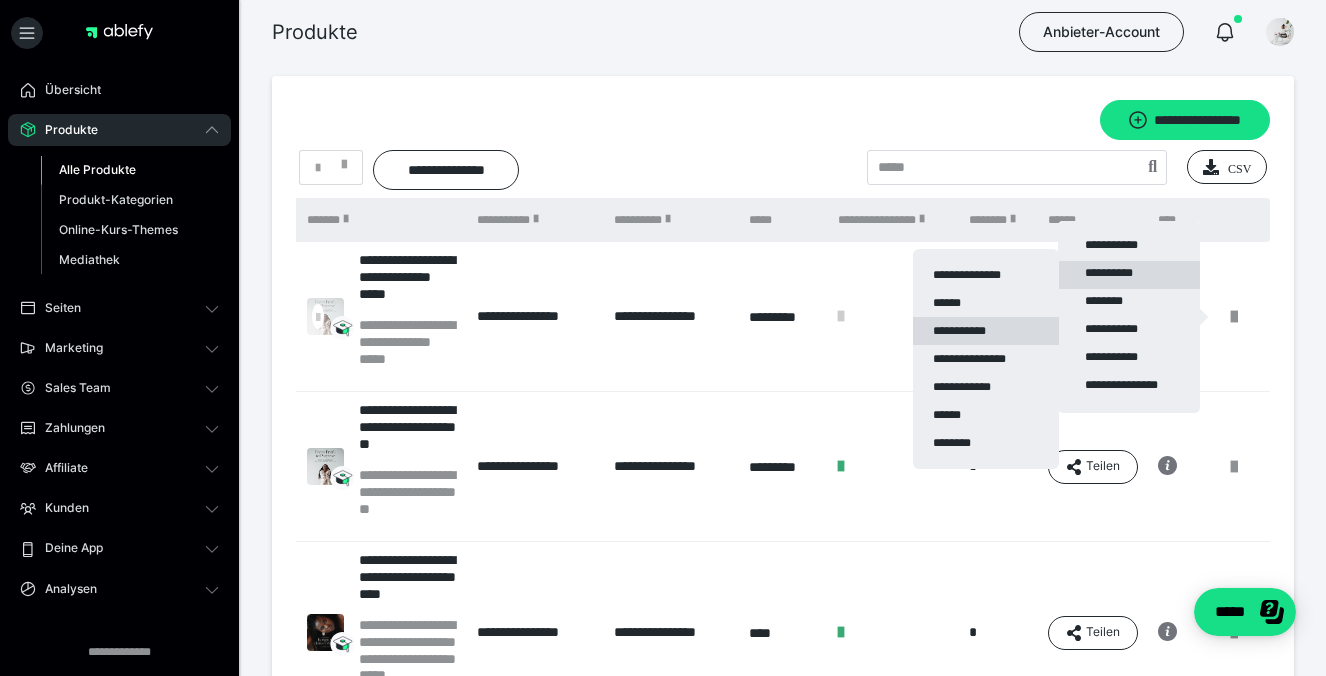 click on "**********" at bounding box center [986, 331] 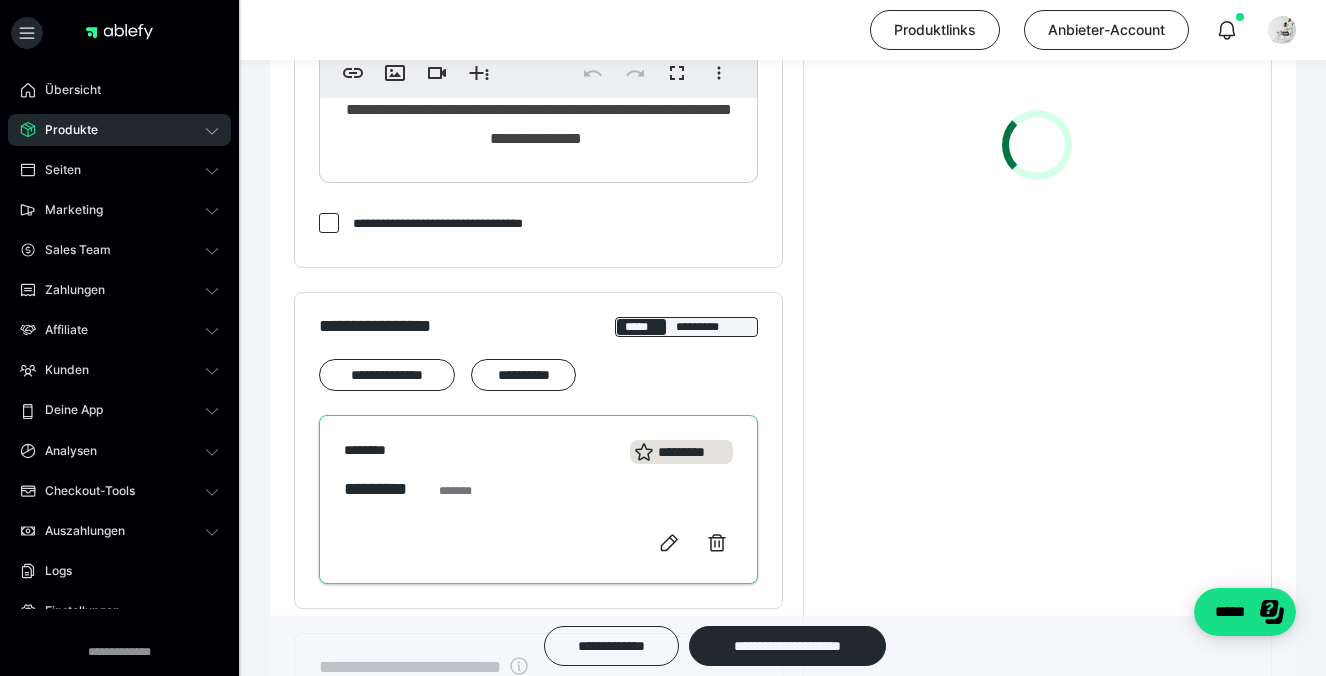scroll, scrollTop: 762, scrollLeft: 0, axis: vertical 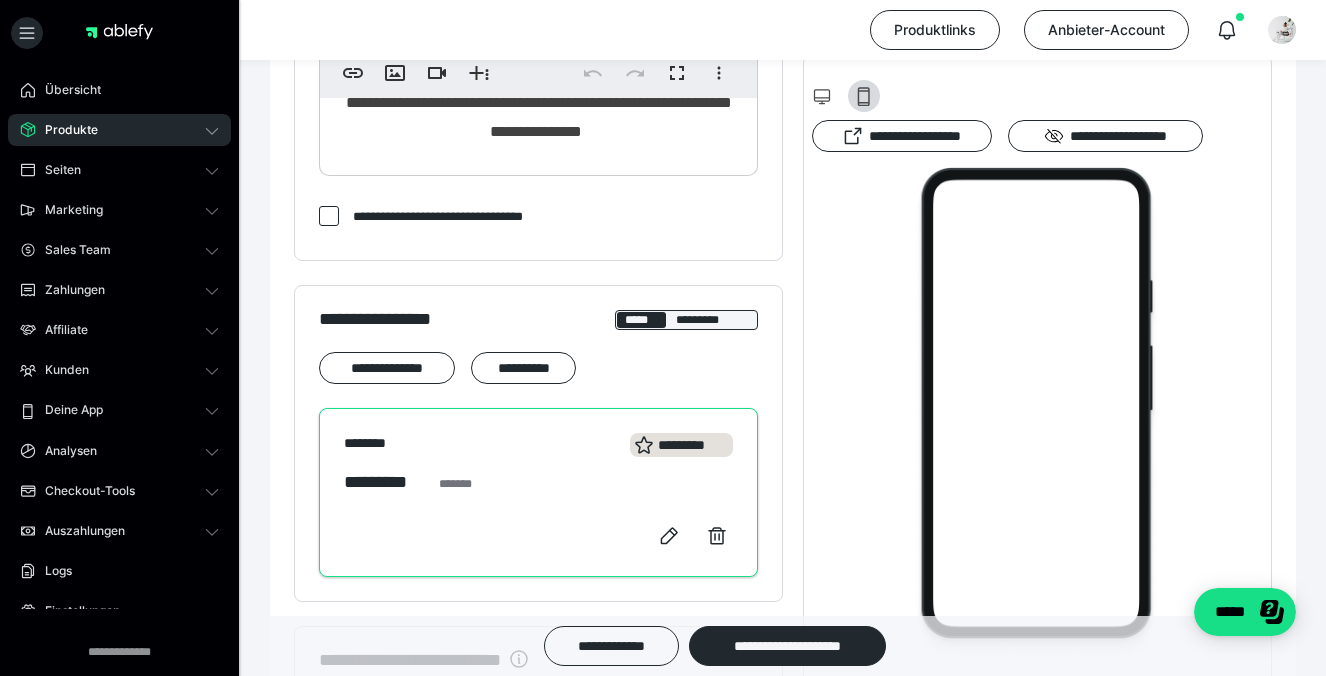 click on "*********" at bounding box center [387, 482] 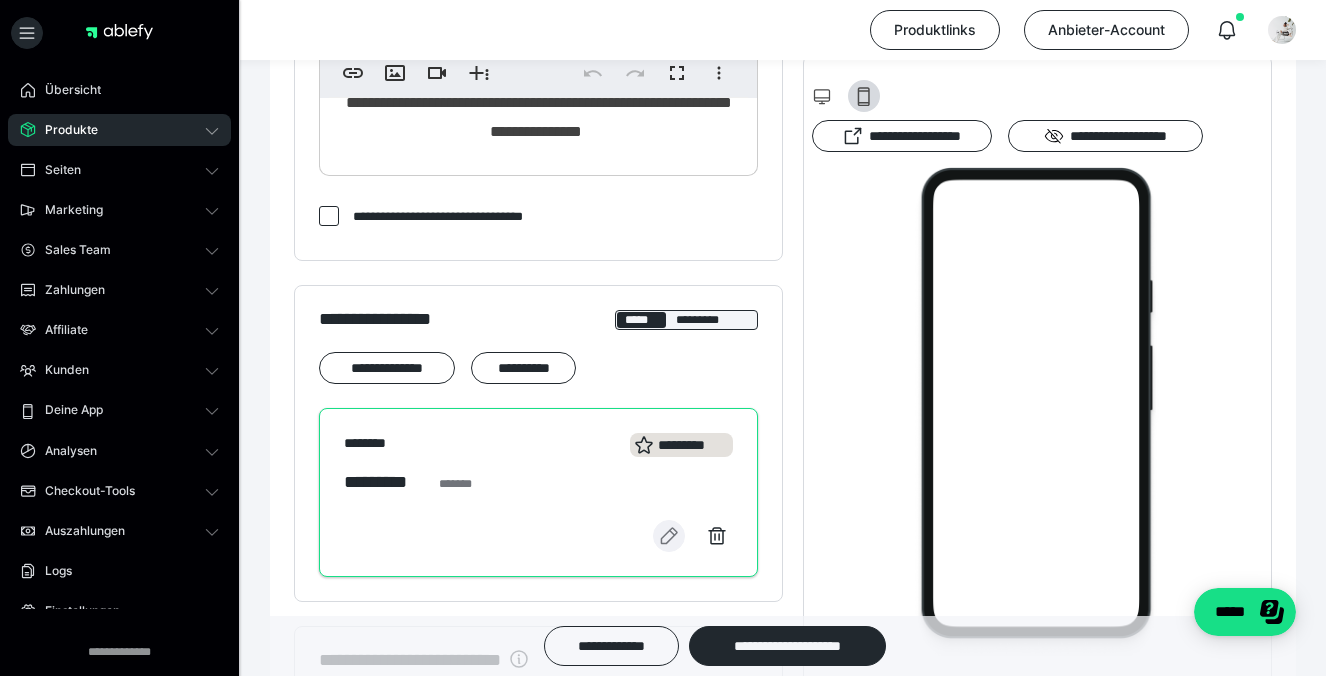 click 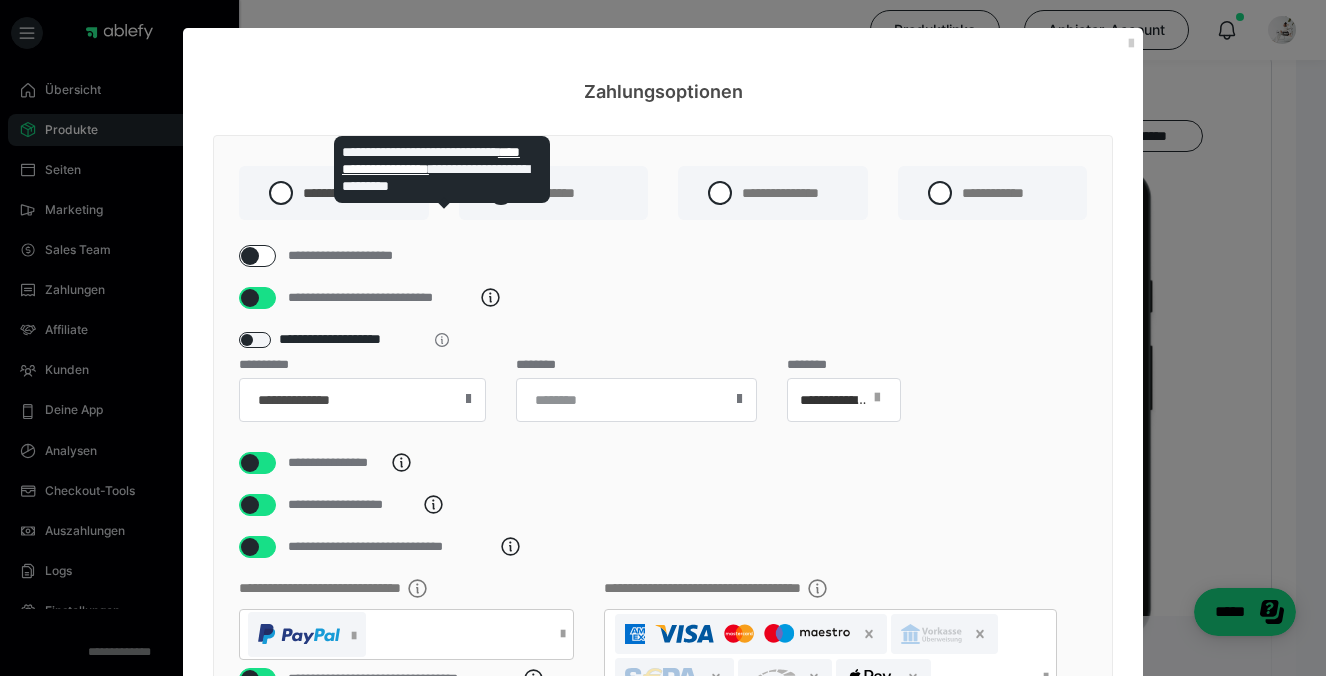 scroll, scrollTop: 1185, scrollLeft: 0, axis: vertical 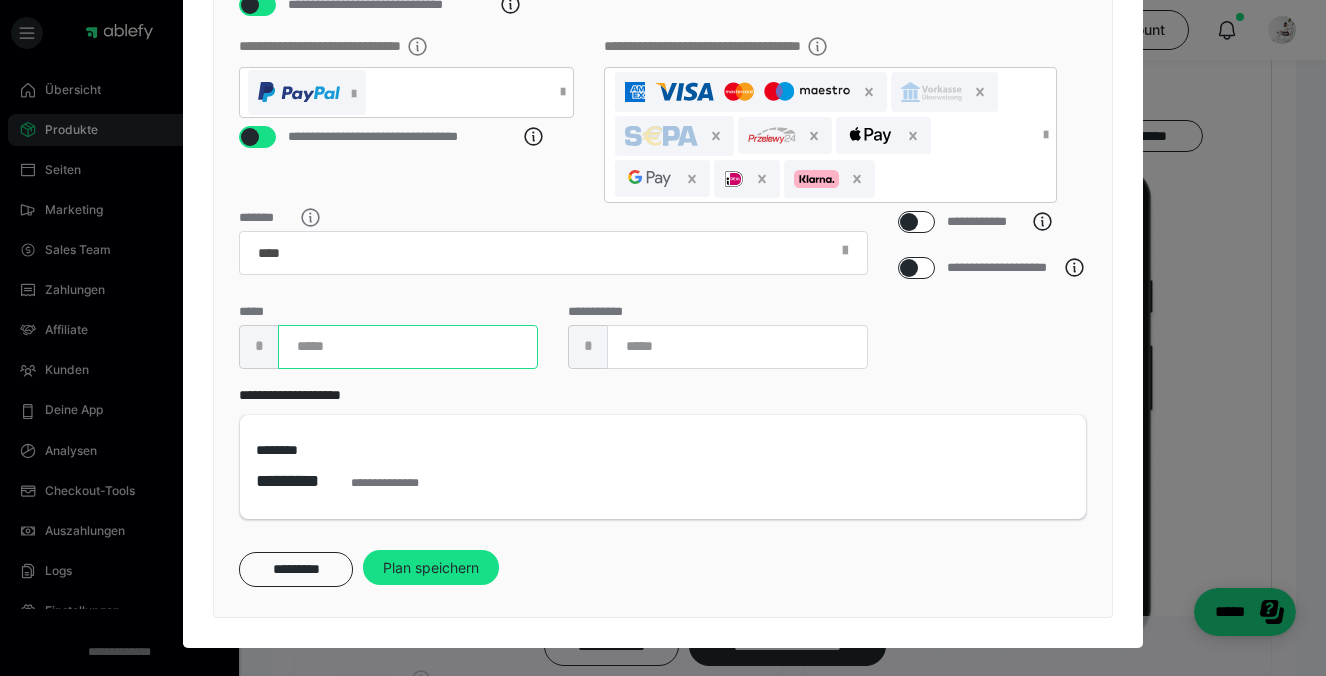 click on "****" at bounding box center [408, 347] 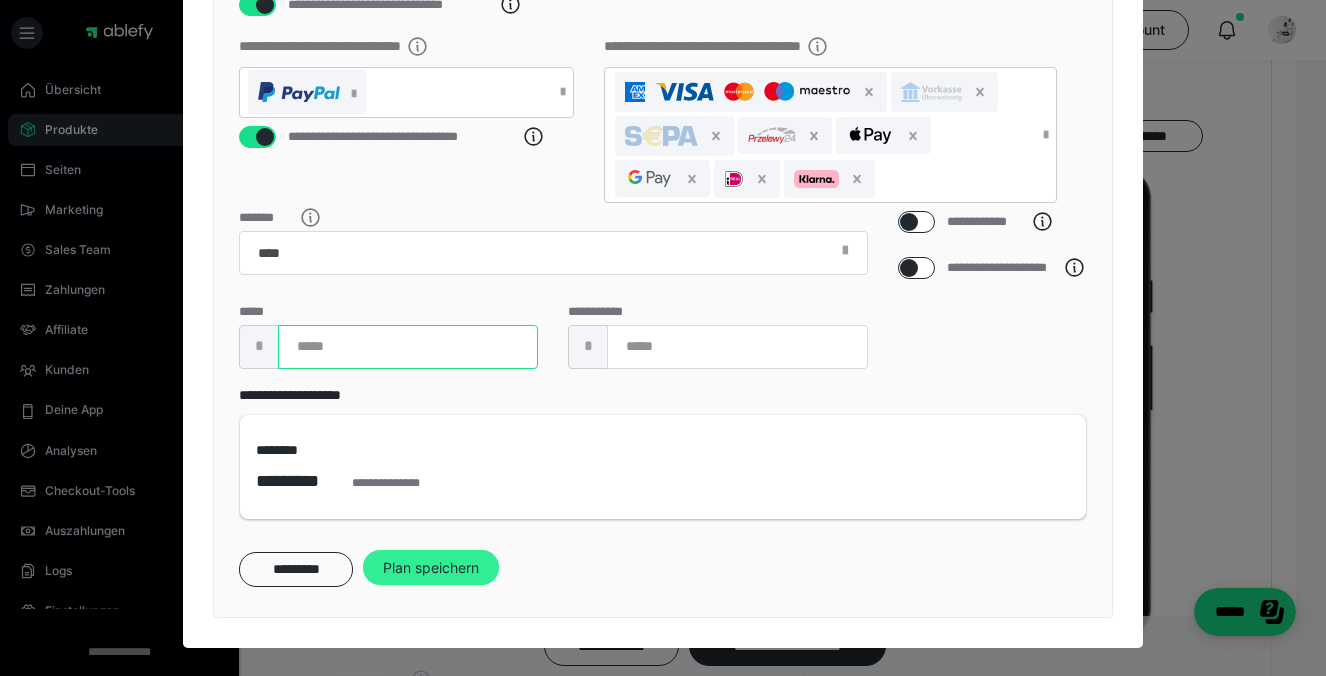 type on "****" 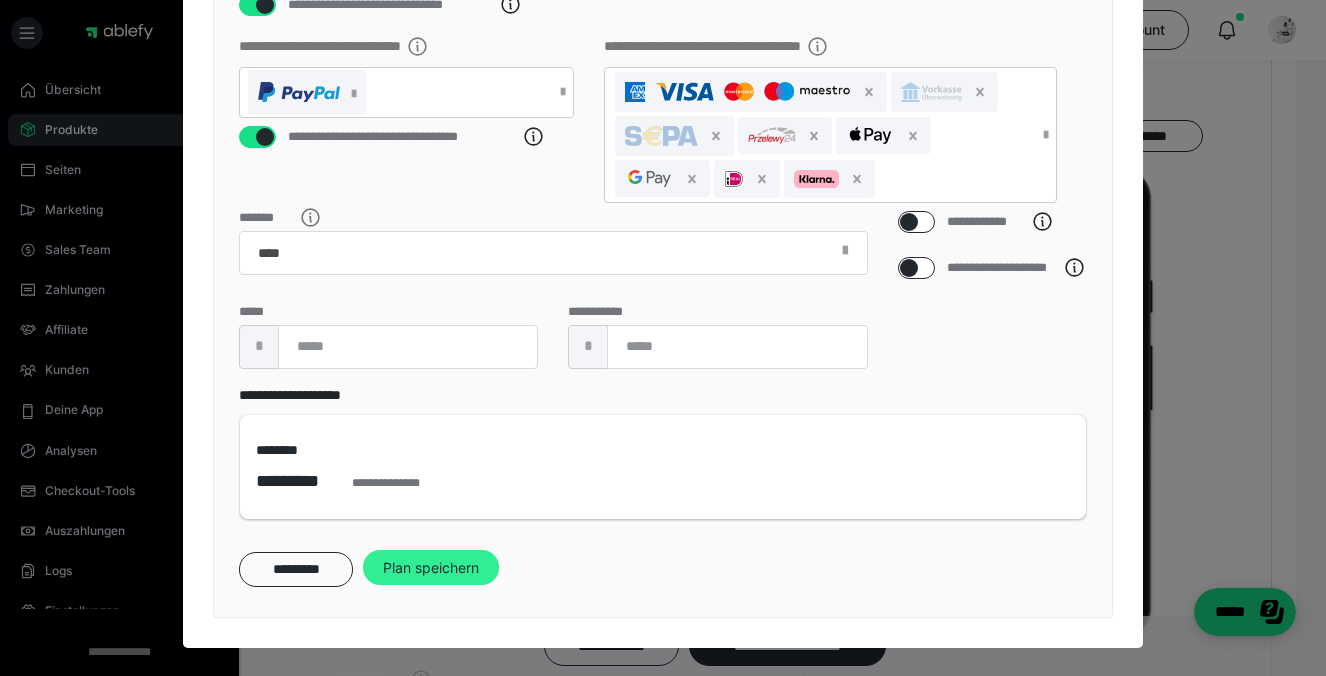 click on "Plan speichern" at bounding box center [431, 568] 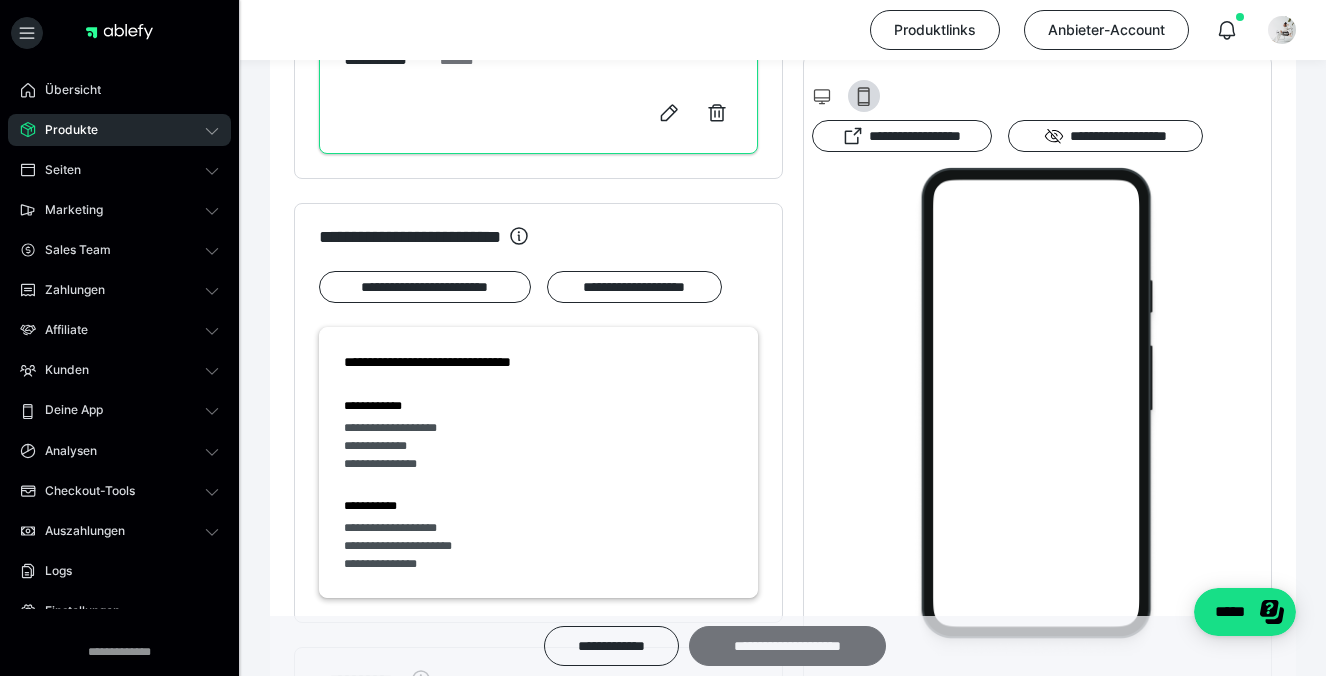 click on "**********" at bounding box center (787, 646) 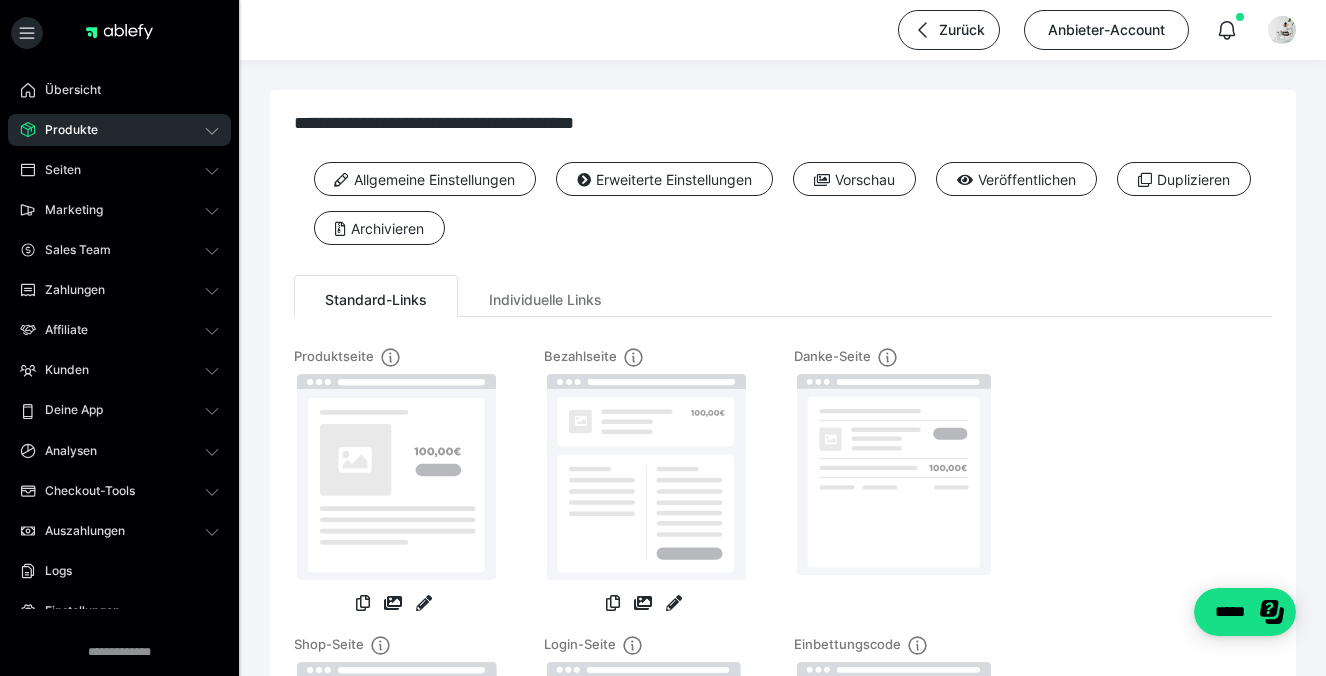 scroll, scrollTop: 0, scrollLeft: 0, axis: both 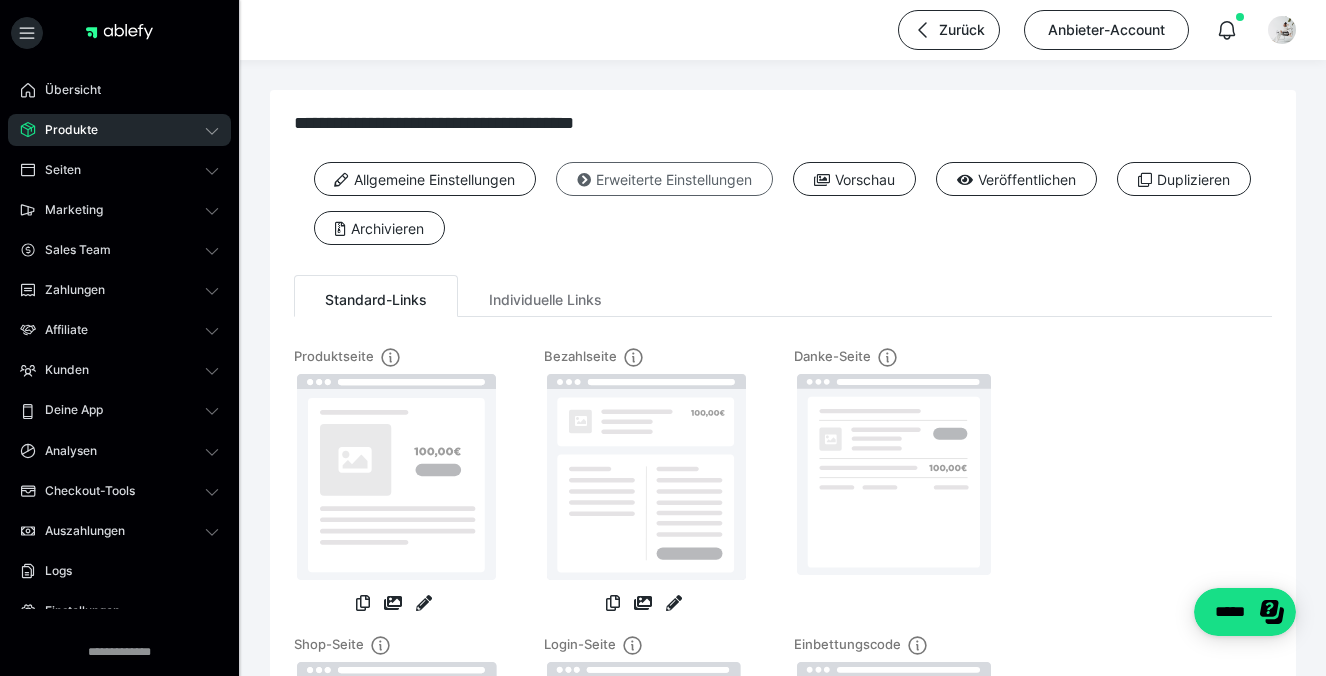 click on "Erweiterte Einstellungen" at bounding box center (664, 179) 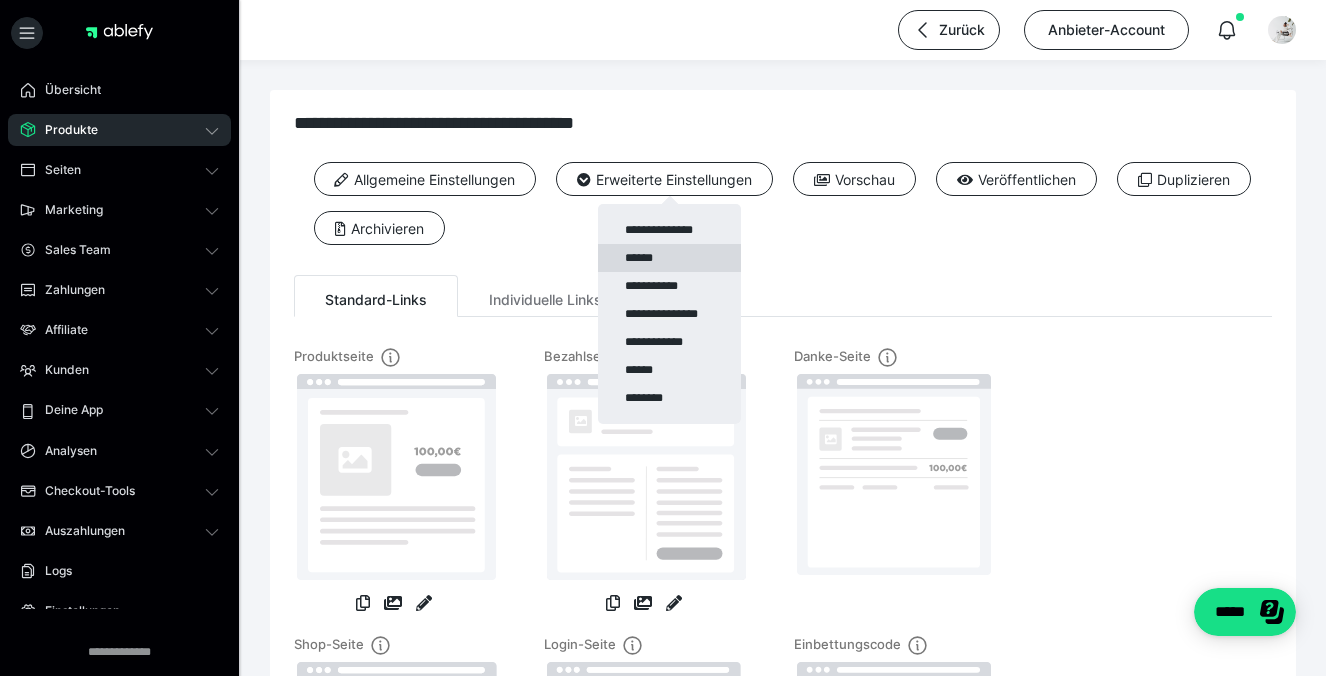 click on "******" at bounding box center (669, 258) 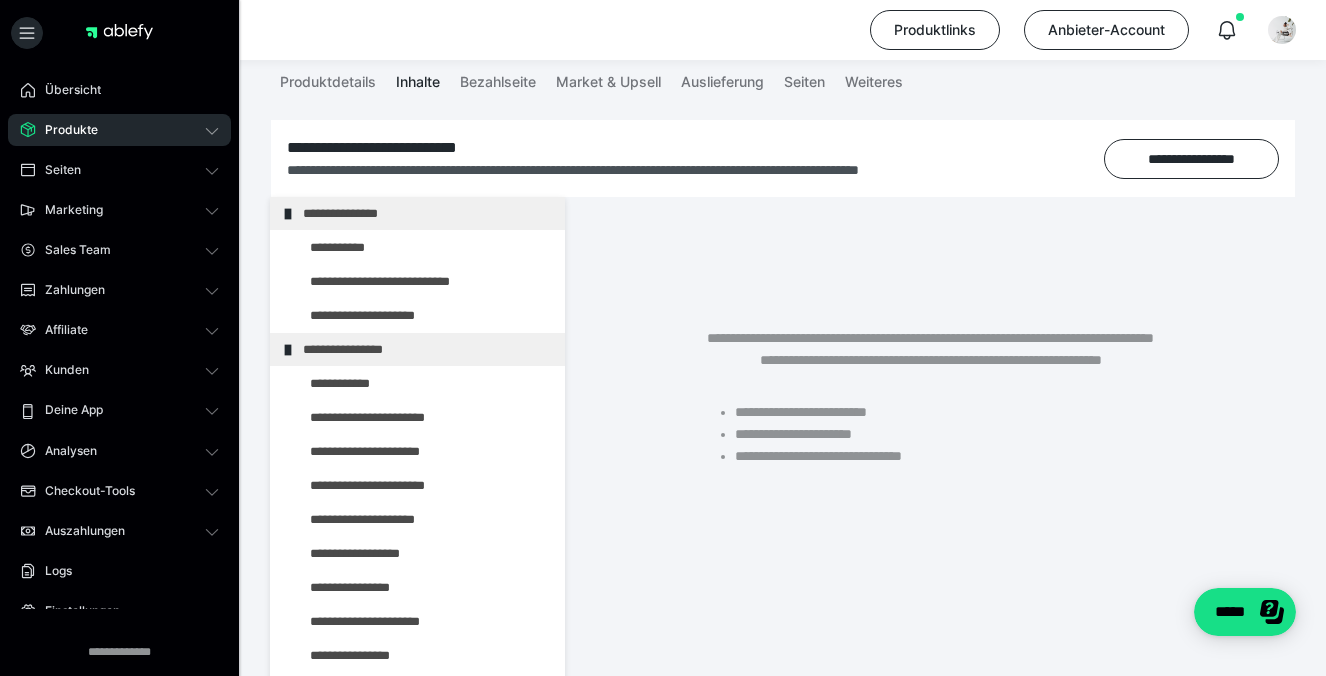 scroll, scrollTop: 153, scrollLeft: 0, axis: vertical 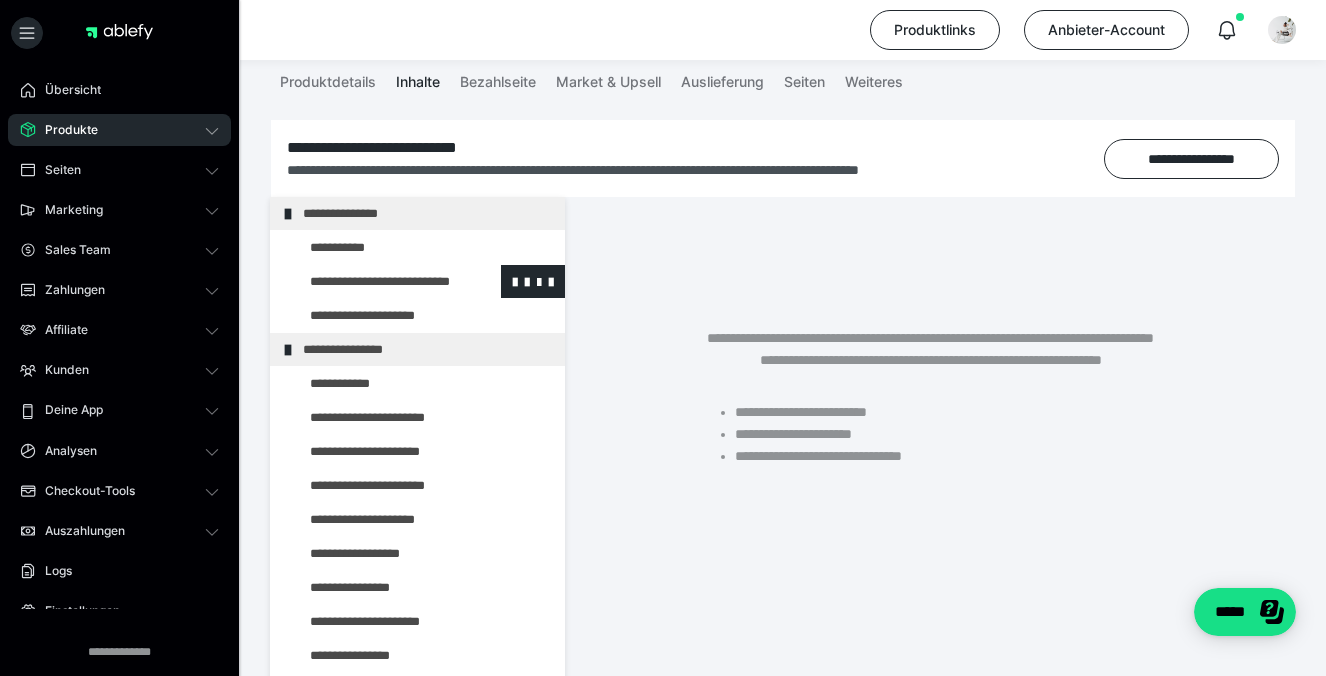 click at bounding box center (375, 281) 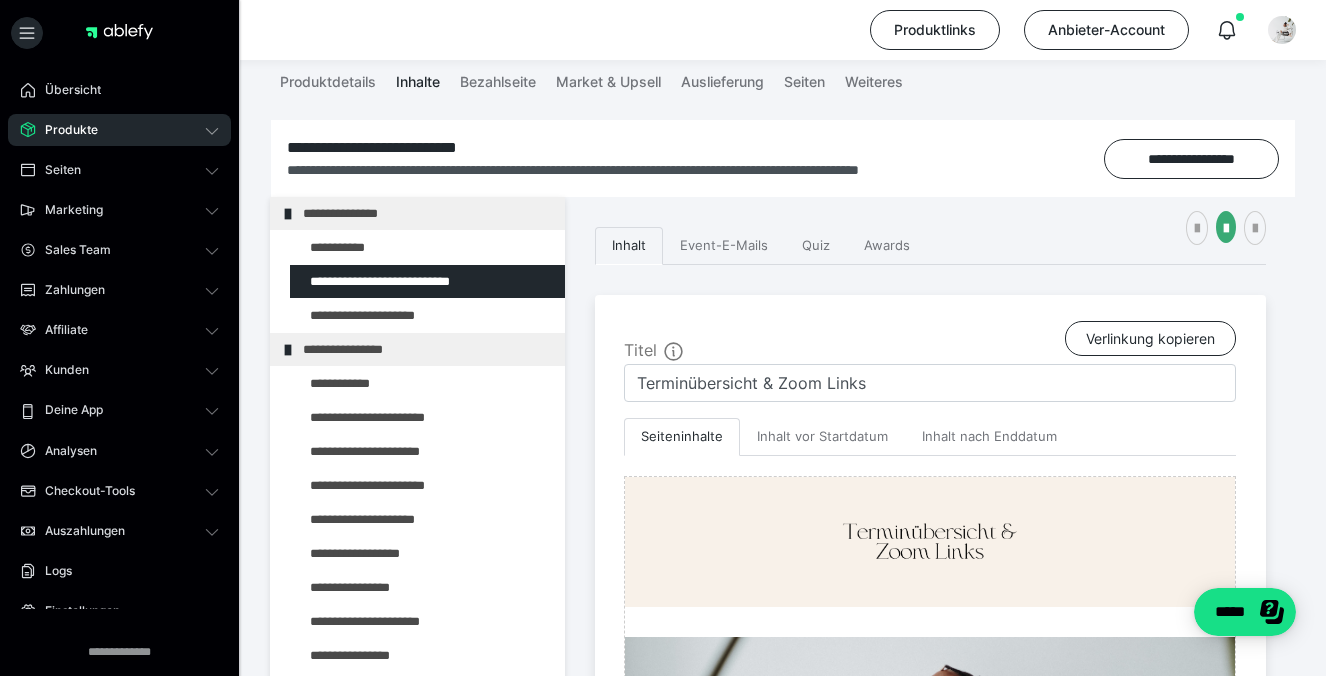 scroll, scrollTop: 573, scrollLeft: 0, axis: vertical 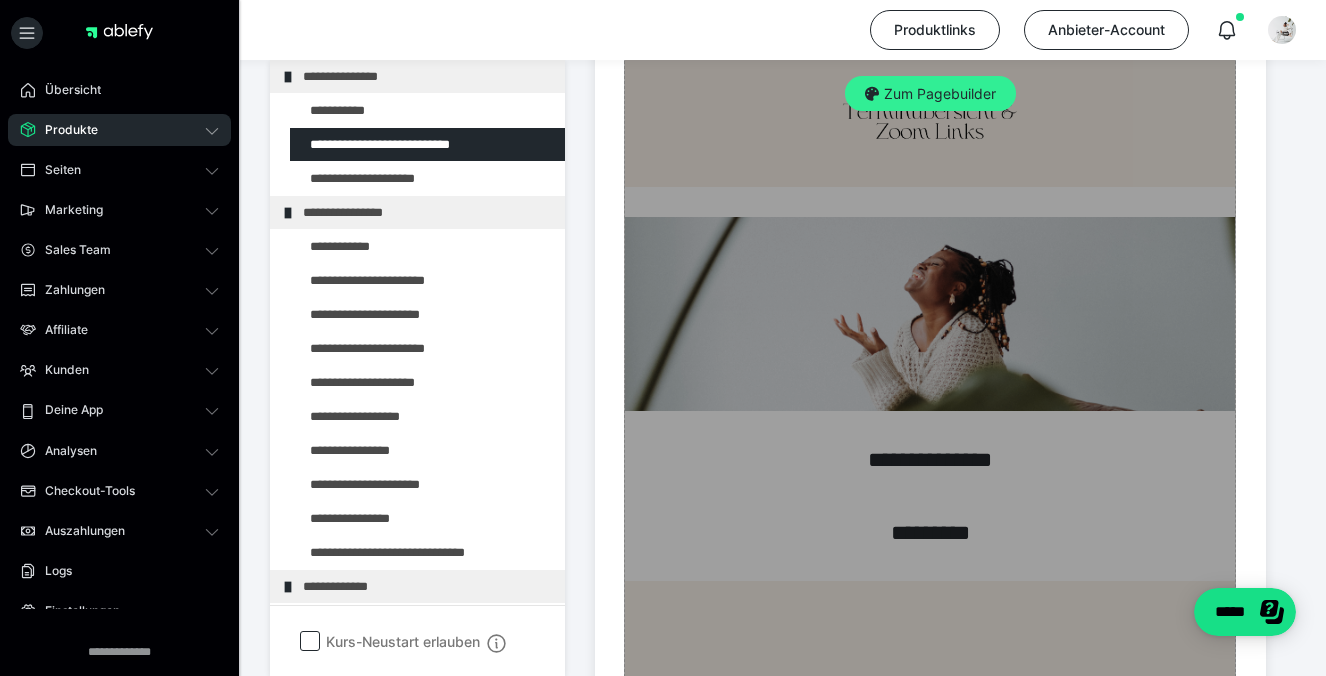 click on "Zum Pagebuilder" at bounding box center [930, 94] 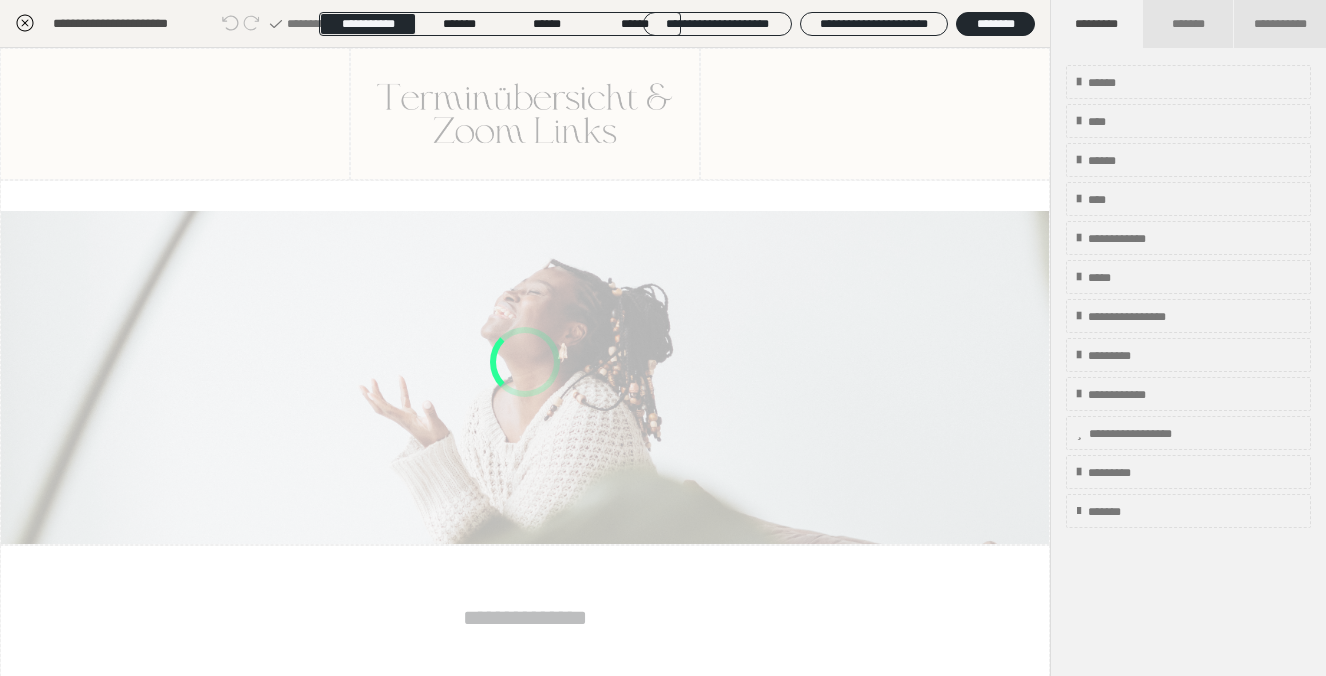 scroll, scrollTop: 290, scrollLeft: 0, axis: vertical 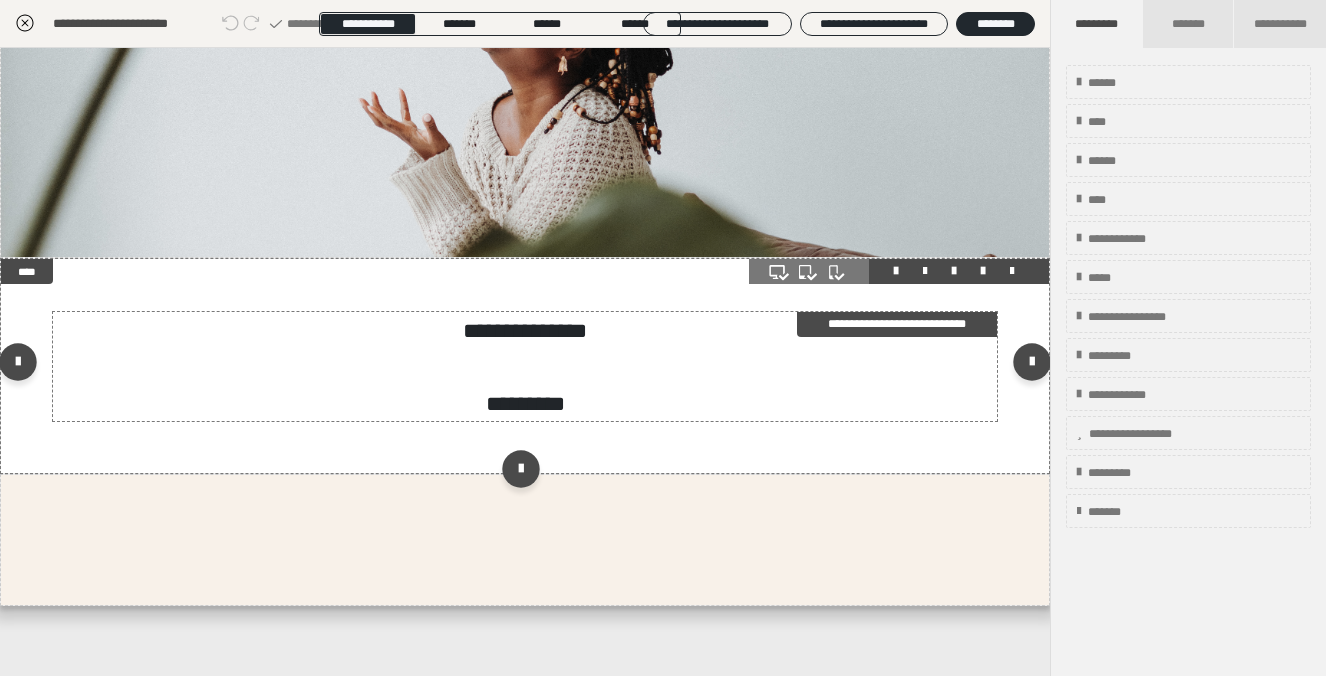 click on "*********" at bounding box center [524, 404] 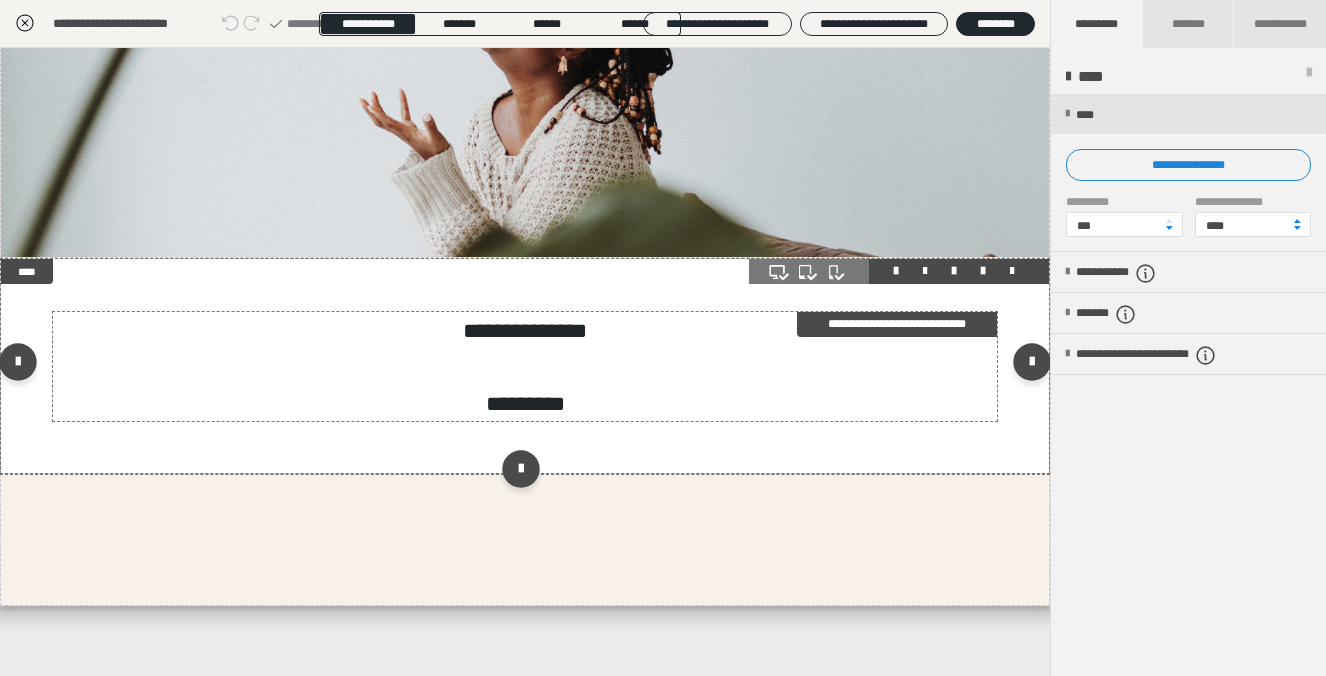click on "*********" at bounding box center [524, 404] 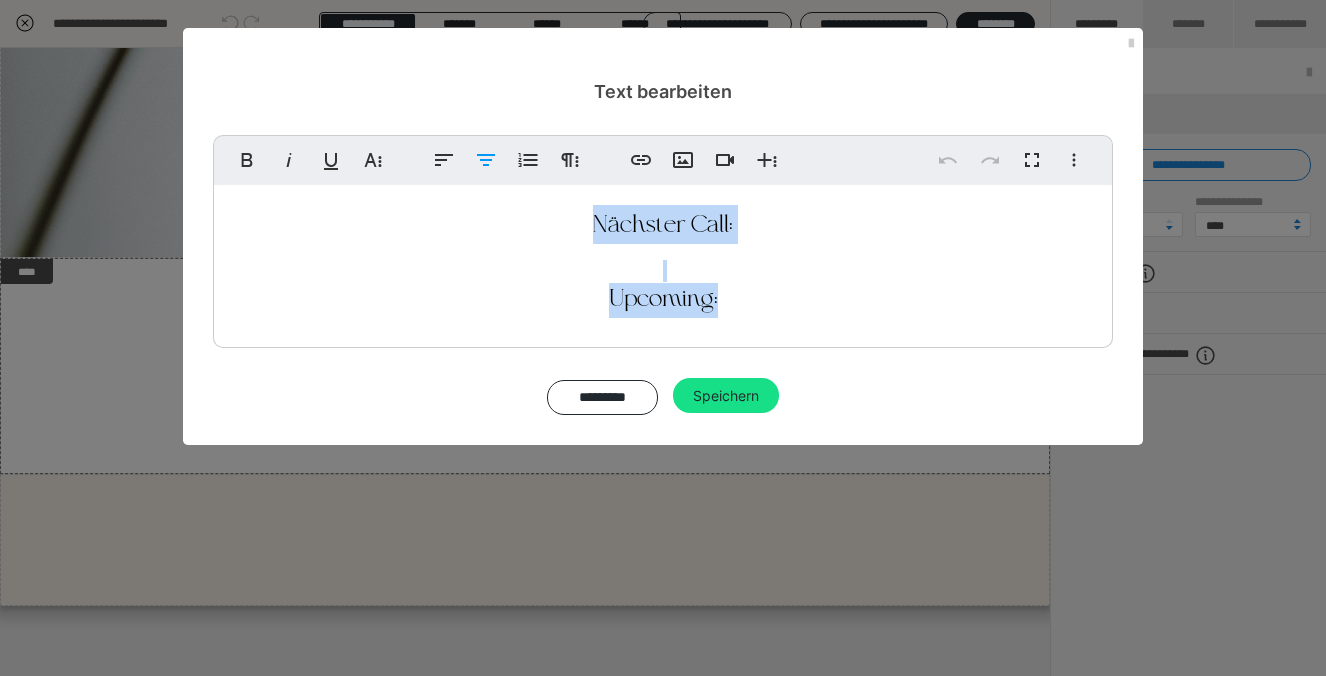drag, startPoint x: 748, startPoint y: 295, endPoint x: 565, endPoint y: 217, distance: 198.92964 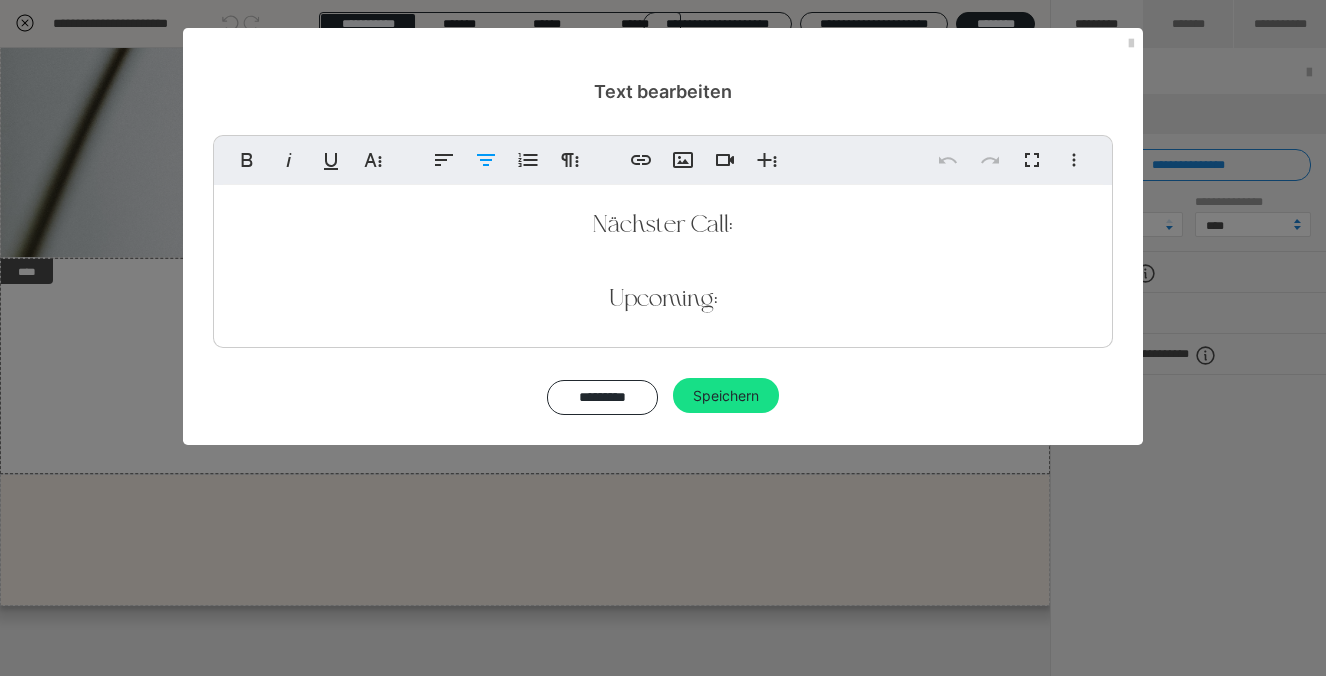 click at bounding box center (663, 271) 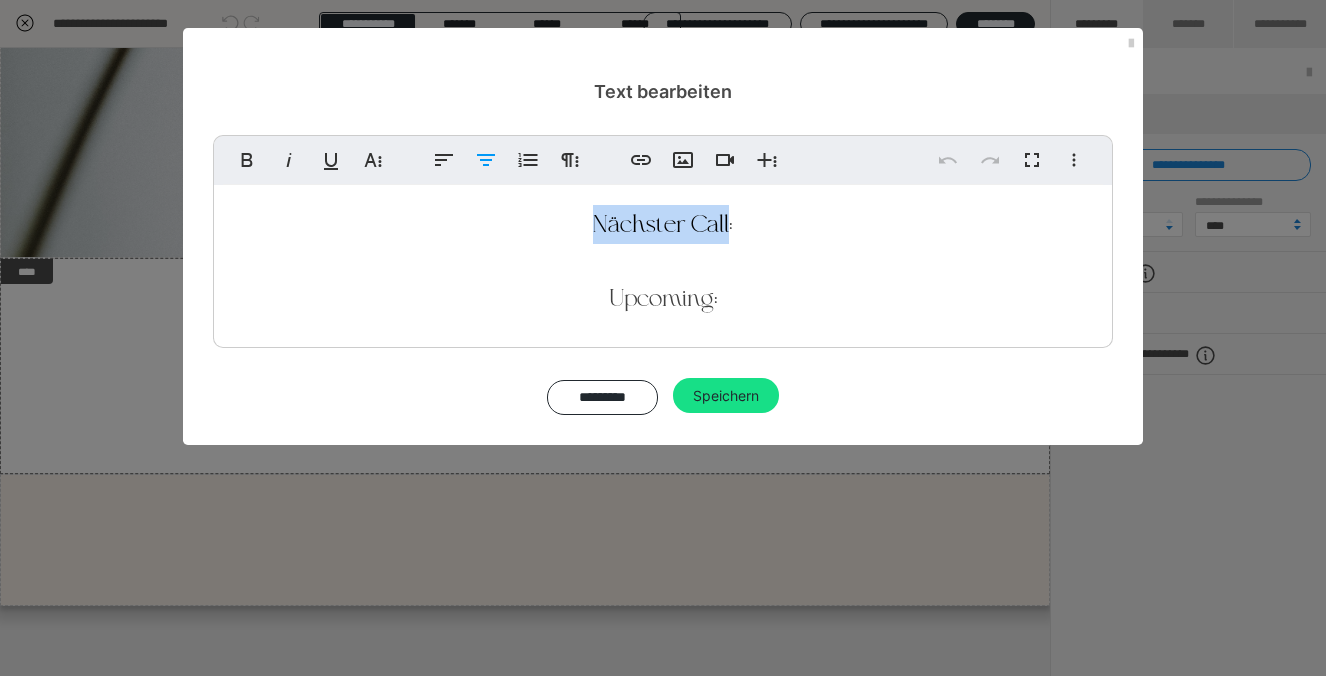 drag, startPoint x: 727, startPoint y: 223, endPoint x: 556, endPoint y: 221, distance: 171.01169 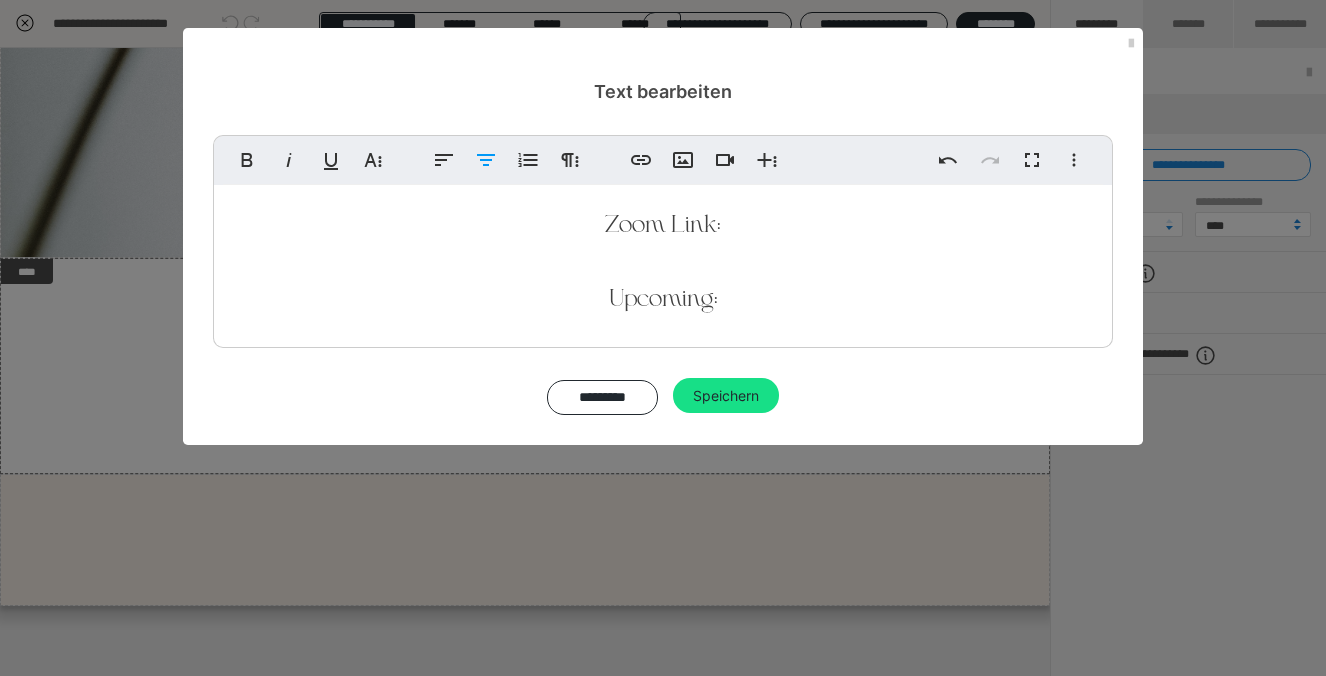 click on "Zoom Link :" at bounding box center (663, 224) 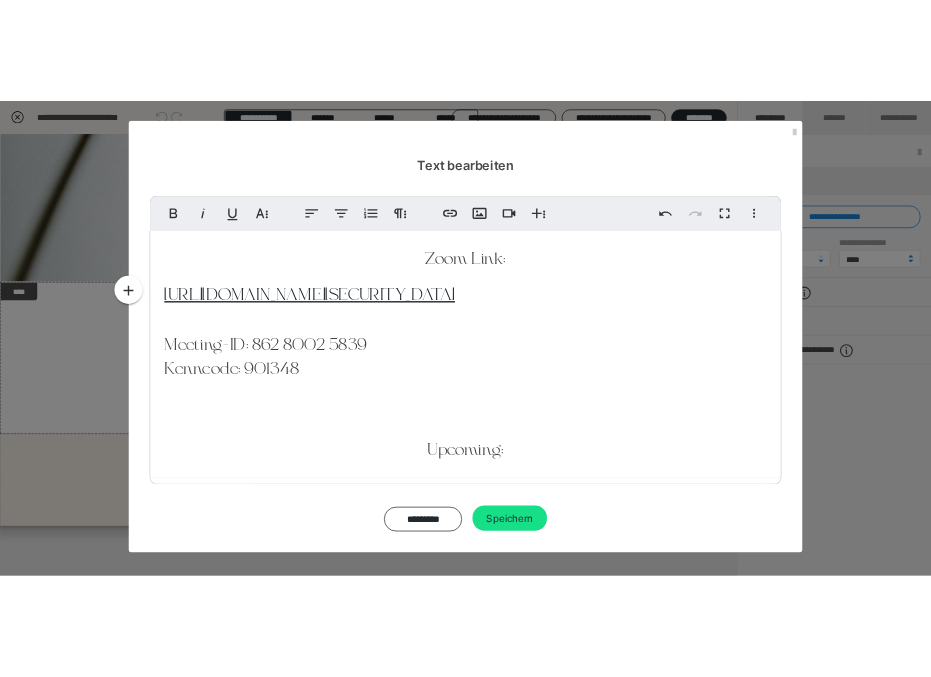 scroll, scrollTop: 1433, scrollLeft: 0, axis: vertical 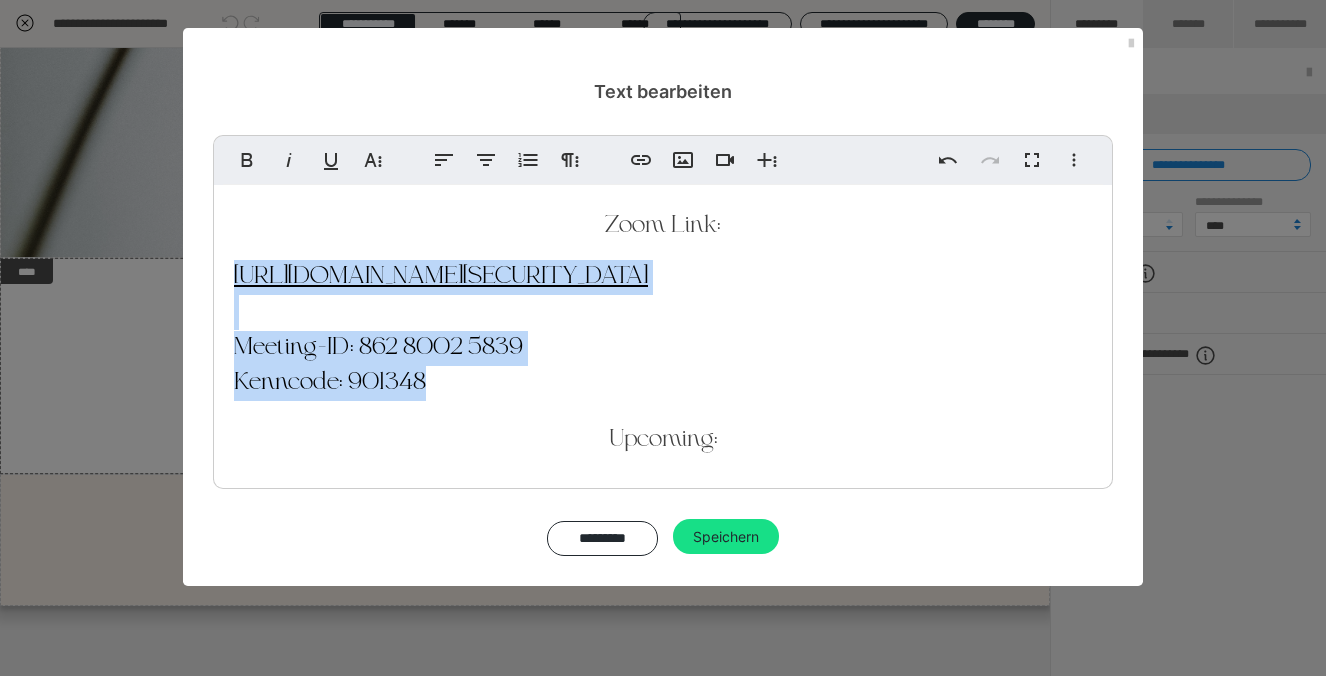 drag, startPoint x: 429, startPoint y: 419, endPoint x: 213, endPoint y: 257, distance: 270 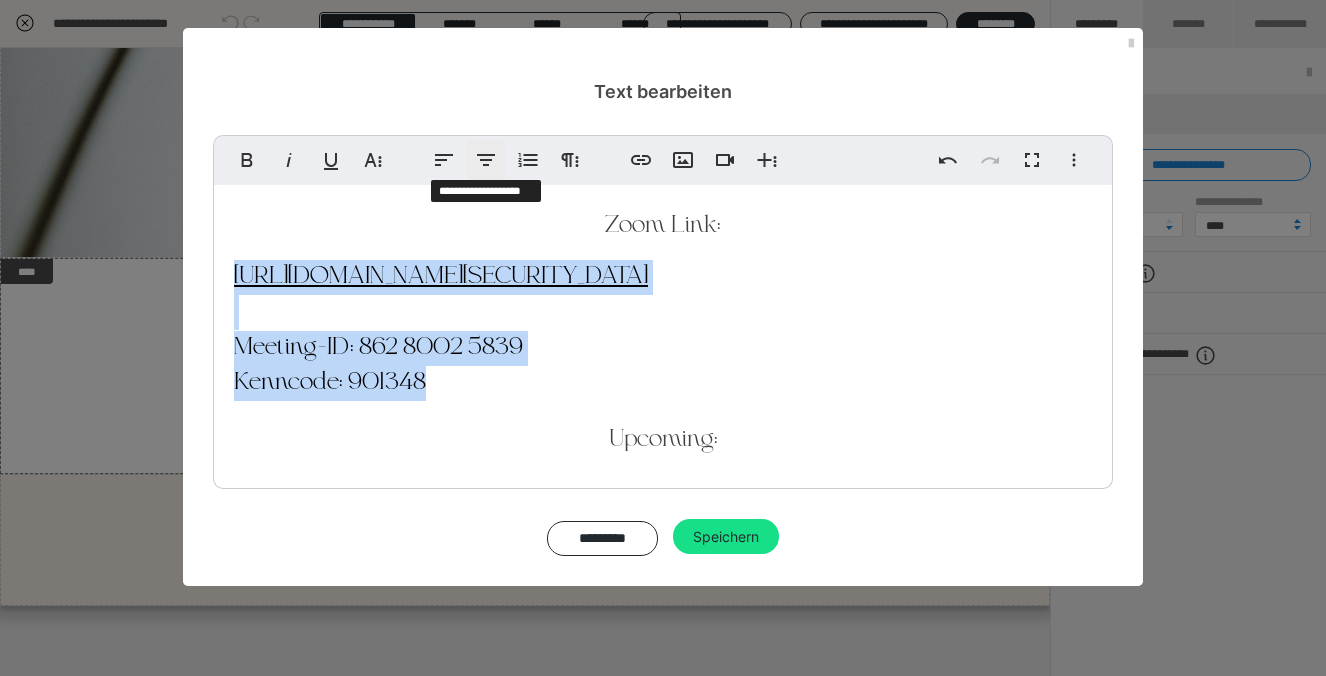 click on "Zentriert ausrichten" at bounding box center (486, 160) 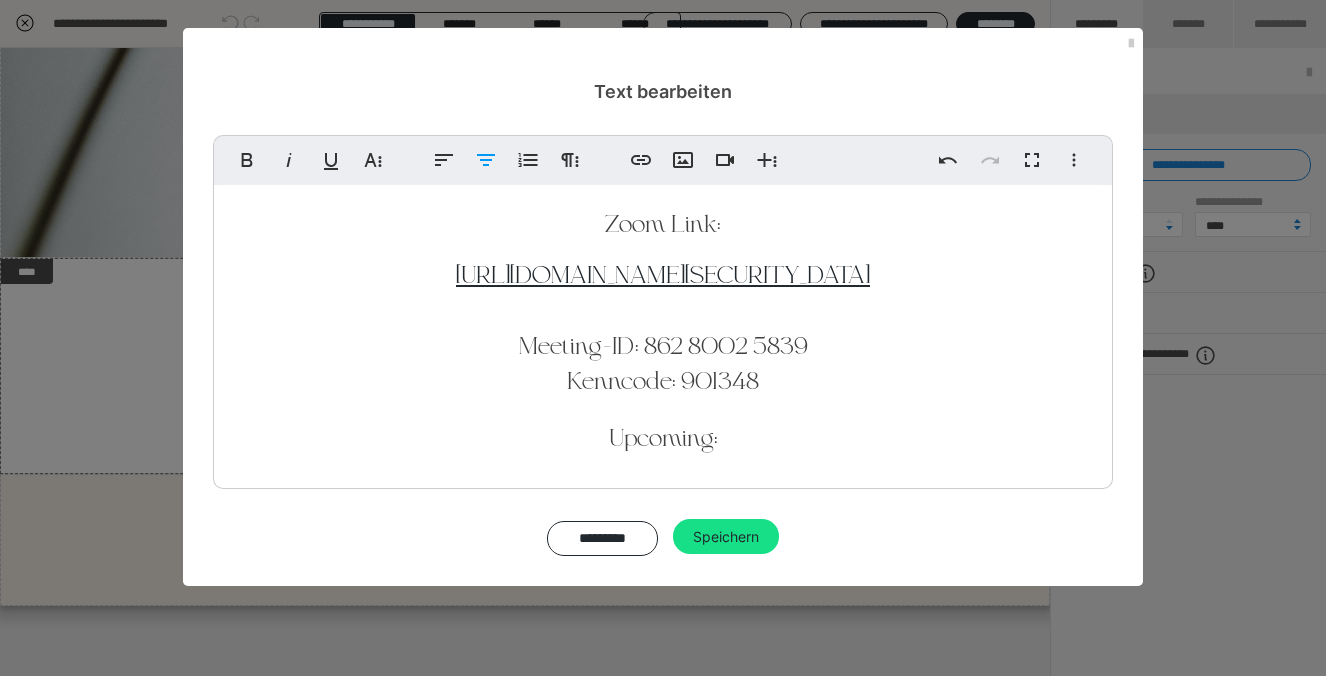 click on "Zoom Link:" at bounding box center (663, 224) 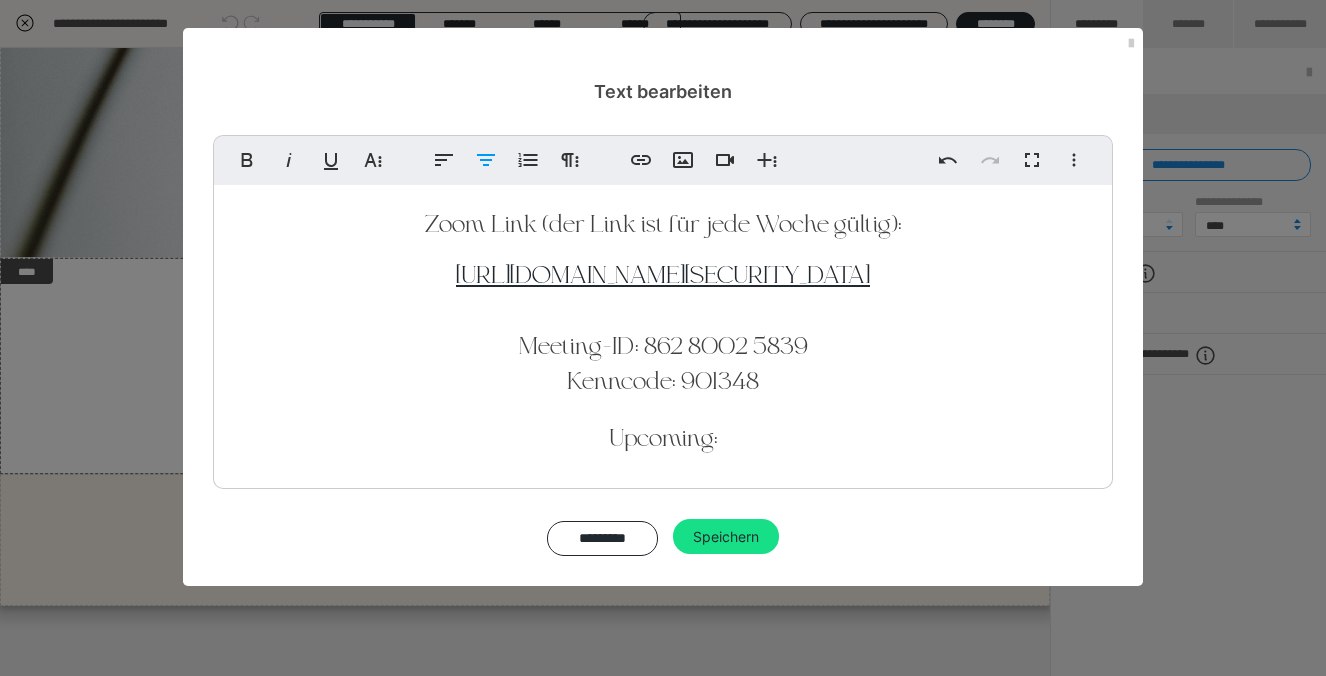 click on "Upcoming:" at bounding box center [663, 440] 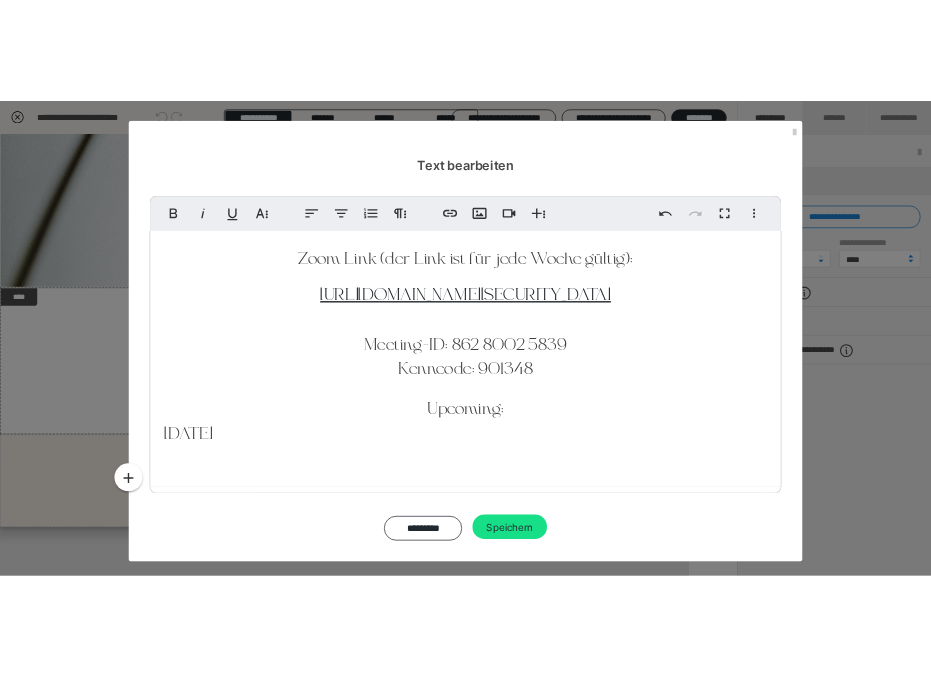 scroll, scrollTop: 113, scrollLeft: 0, axis: vertical 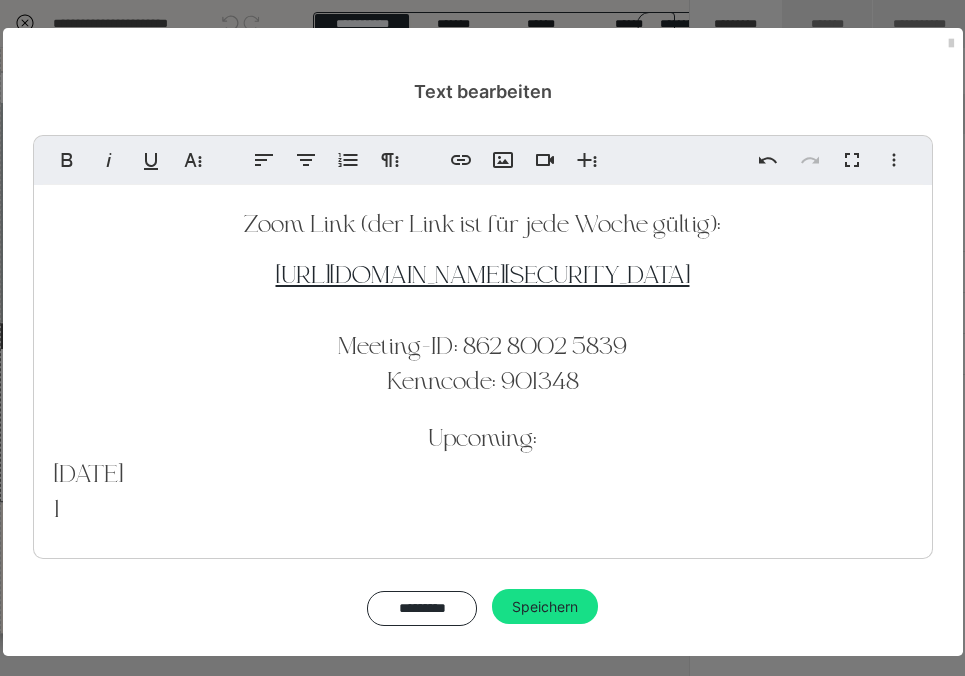 type 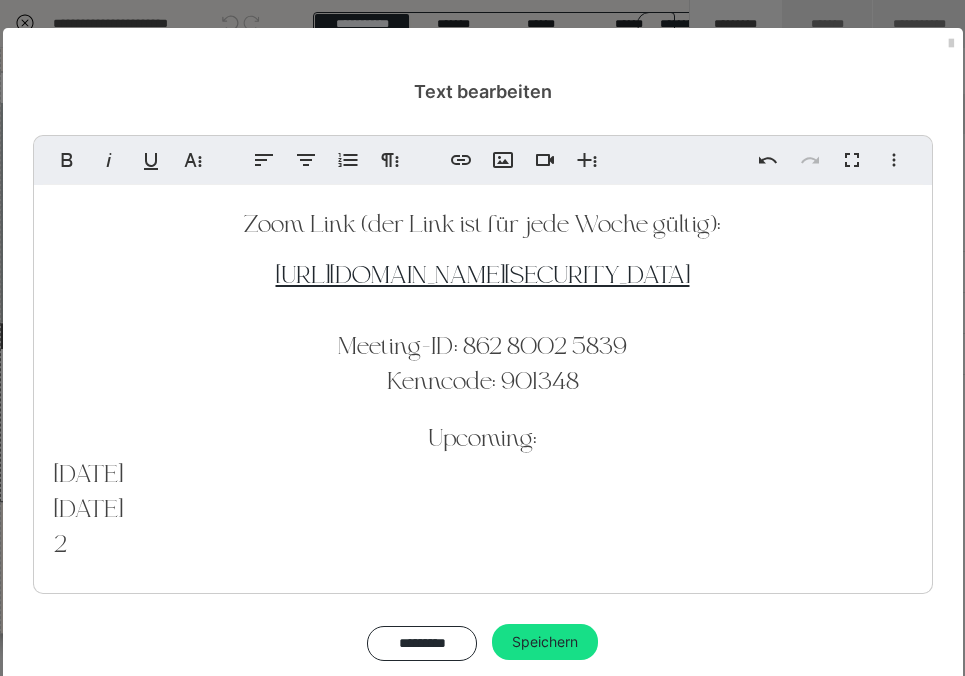 scroll, scrollTop: 11, scrollLeft: 0, axis: vertical 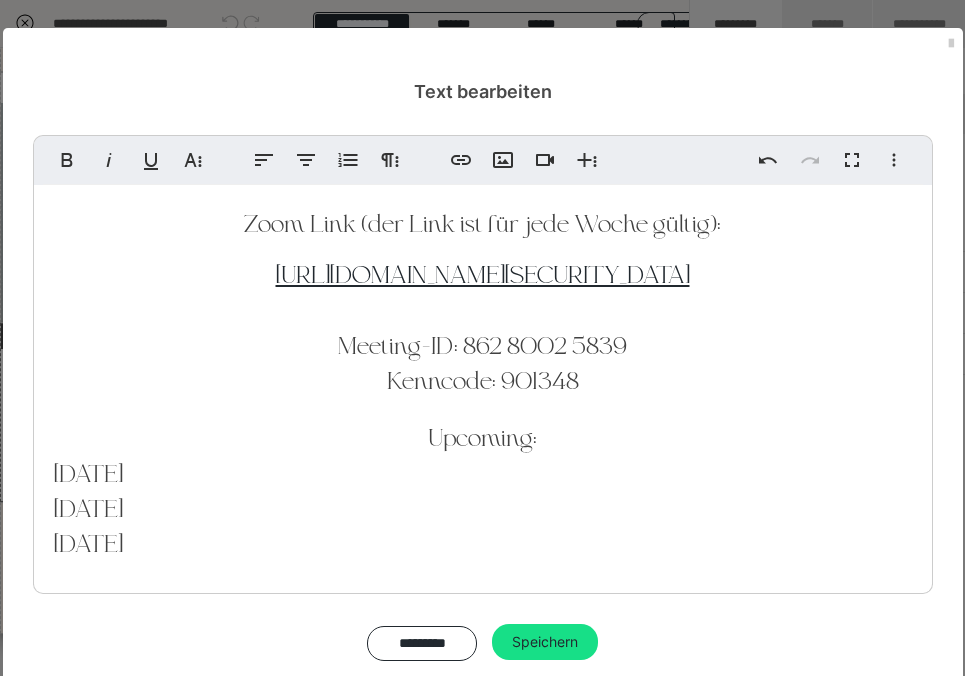 click on "24.05.2025" at bounding box center (88, 546) 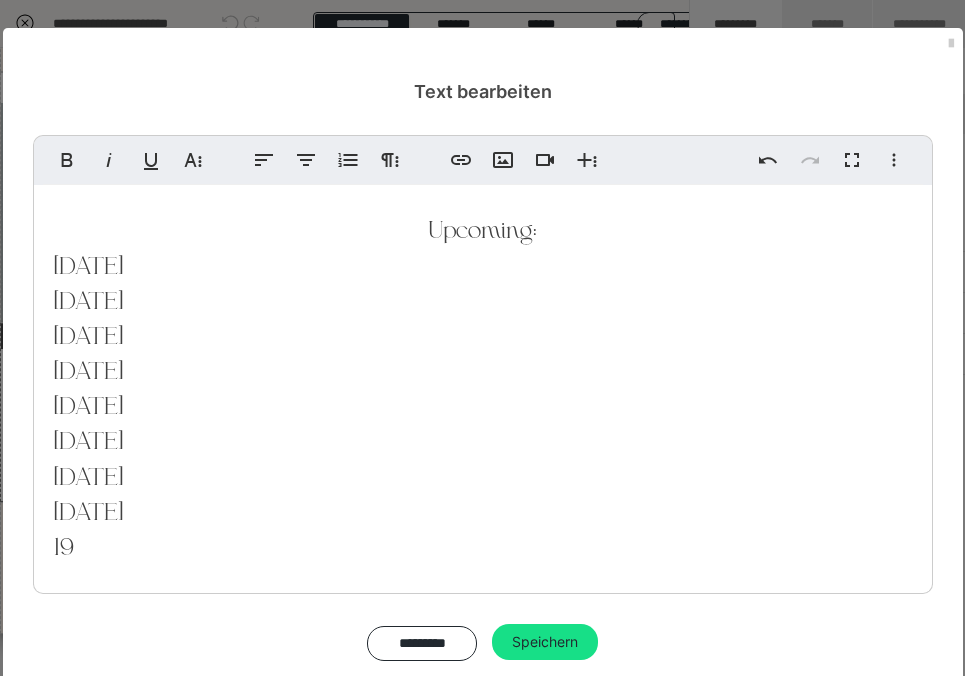 scroll, scrollTop: 221, scrollLeft: 0, axis: vertical 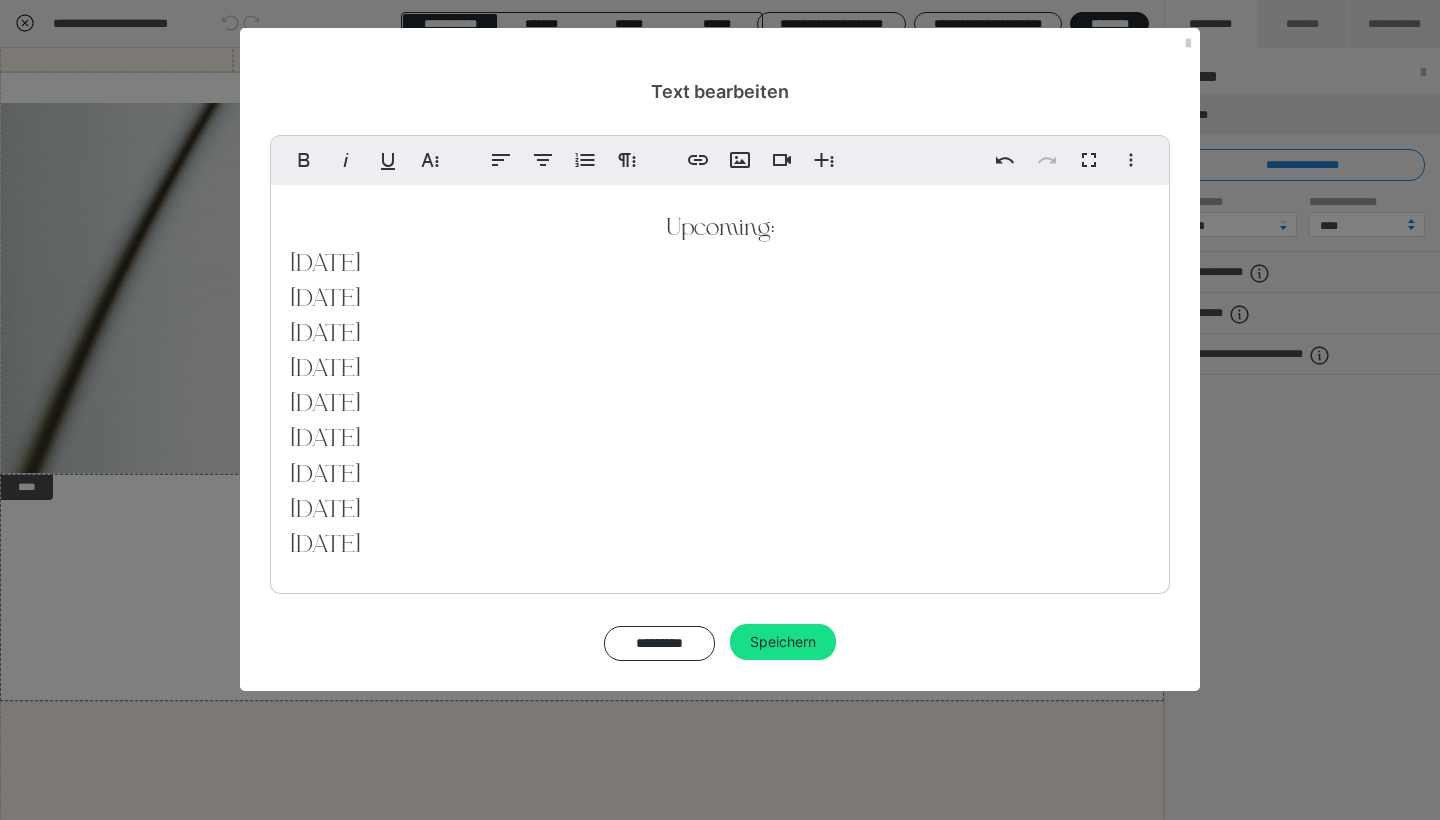 click on "Zoom Link (der Link ist für jede Woche gültig): https://us02web.zoom.us/j/86280025839?pwd=Xy7eq9LWlH8ZvwGNbI3HmnITpbofaa.1 Meeting-ID: 862 8002 5839 Kenncode: 901348 Upcoming: 10.08.2025 17.08.2025 24.08.2025 07.09.2025 14.09.2025 21.09.2025 05.10.2025 12.10.2025 19.10.2025" at bounding box center (720, 279) 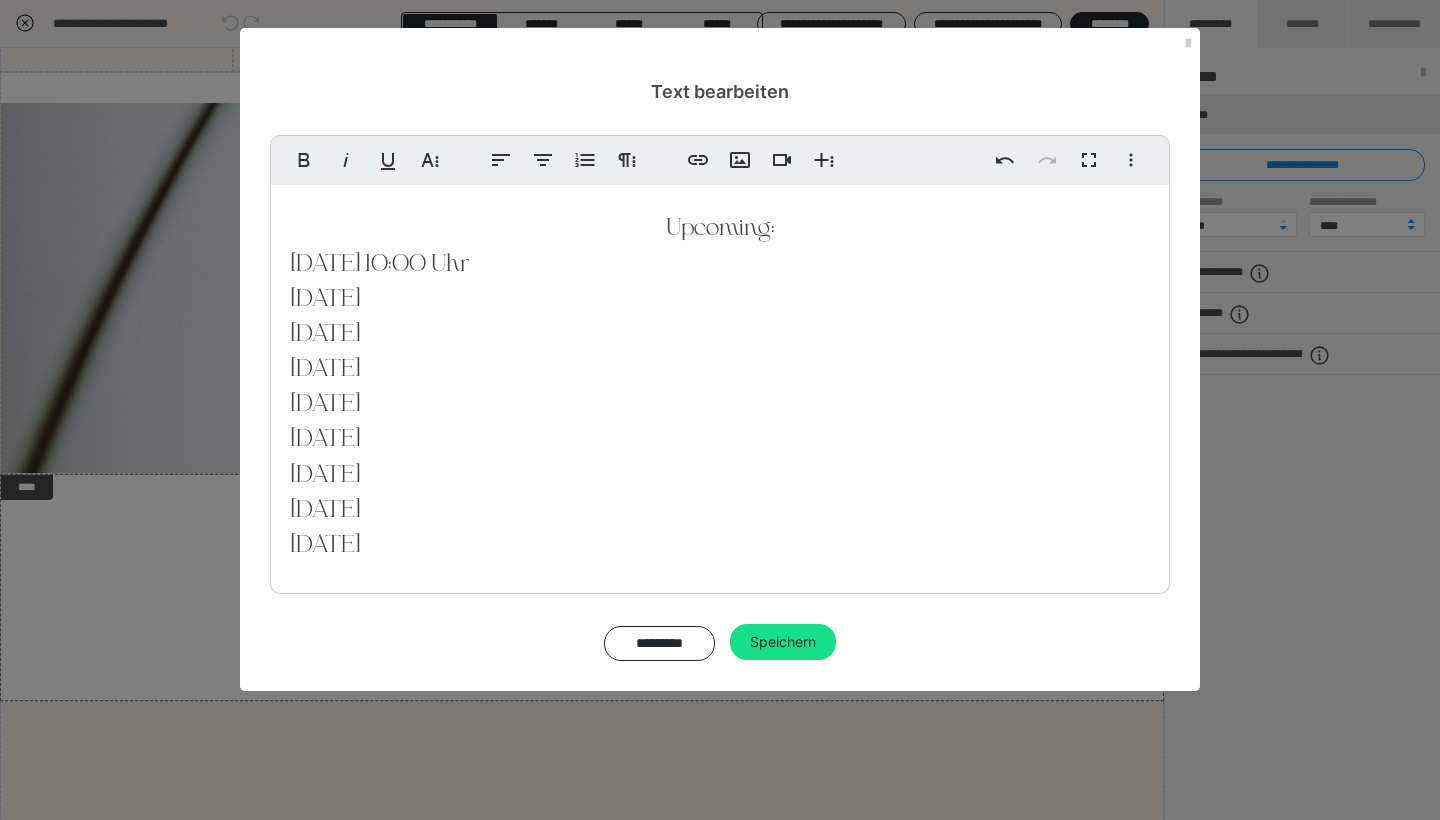 drag, startPoint x: 413, startPoint y: 285, endPoint x: 559, endPoint y: 285, distance: 146 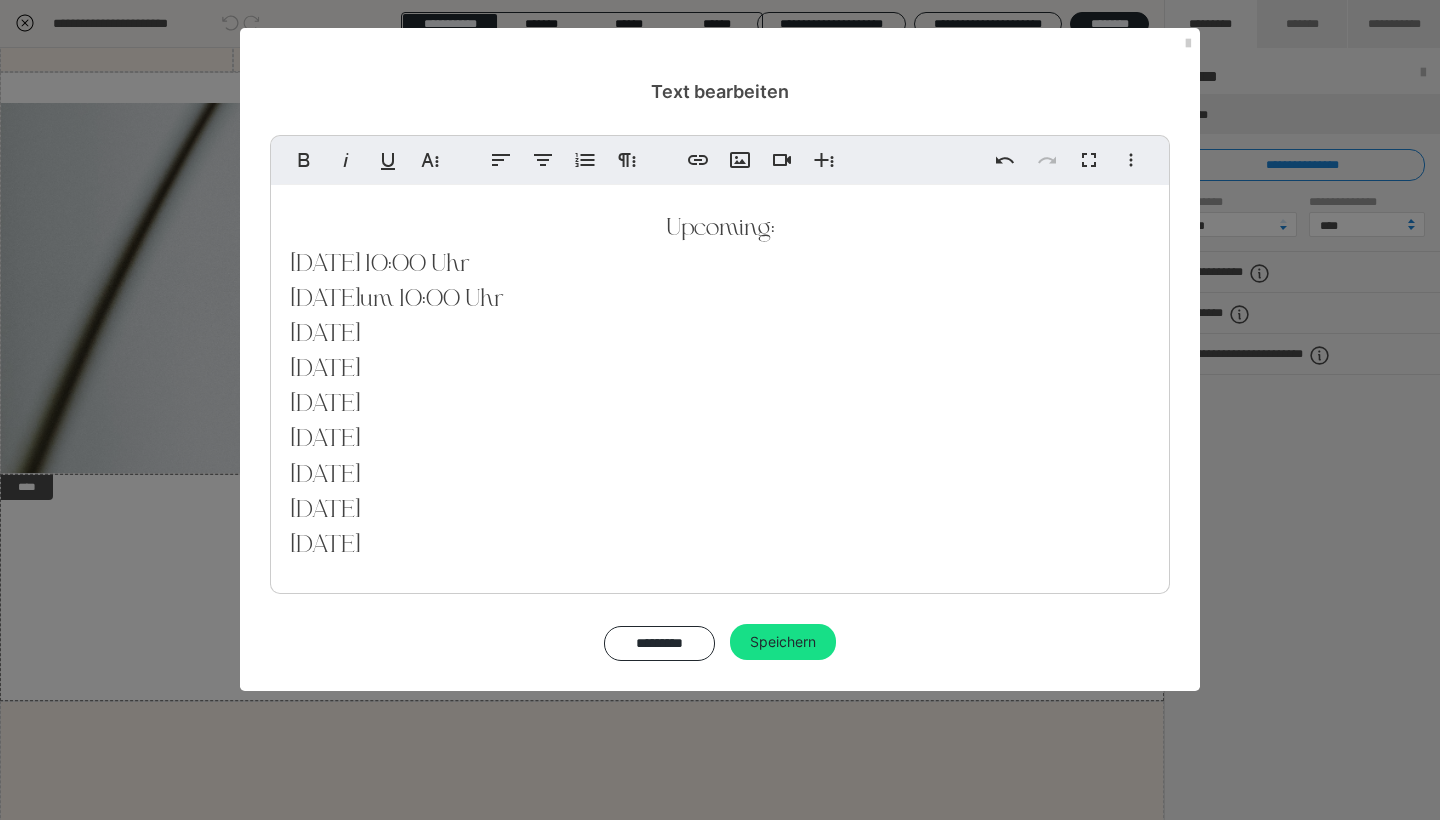 click on "um 10:00 Uhr" at bounding box center [432, 300] 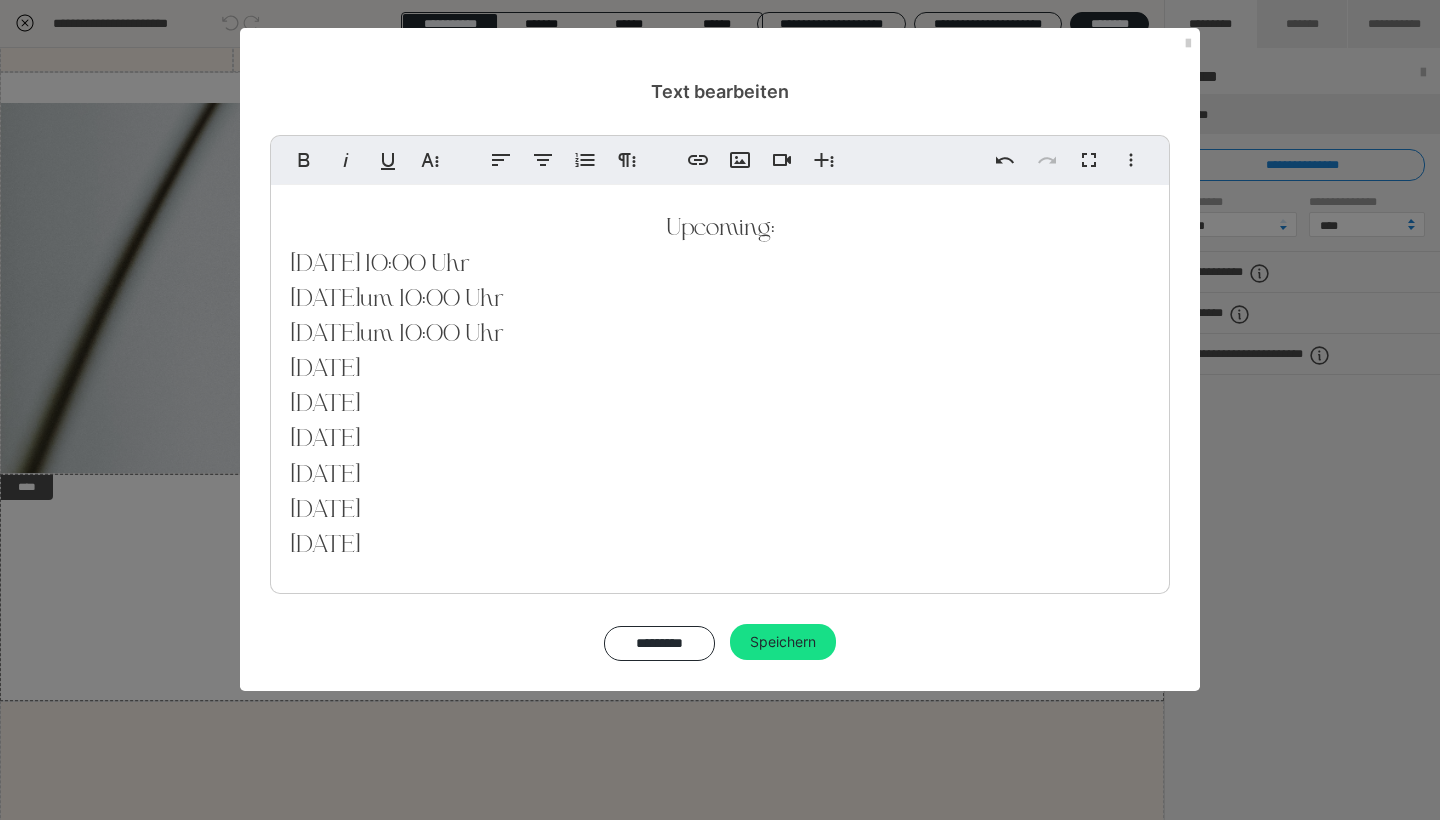 click on "Zoom Link (der Link ist für jede Woche gültig): https://us02web.zoom.us/j/86280025839?pwd=Xy7eq9LWlH8ZvwGNbI3HmnITpbofaa.1 Meeting-ID: 862 8002 5839 Kenncode: 901348 Upcoming: 10.08.2025 um 10:00 Uhr 17.08.2025  um 10:00 Uhr 24.08.2025  um 10:00 Uhr 07.09.2025 14.09.2025 21.09.2025 05.10.2025 12.10.2025 19.10.2025" at bounding box center [720, 279] 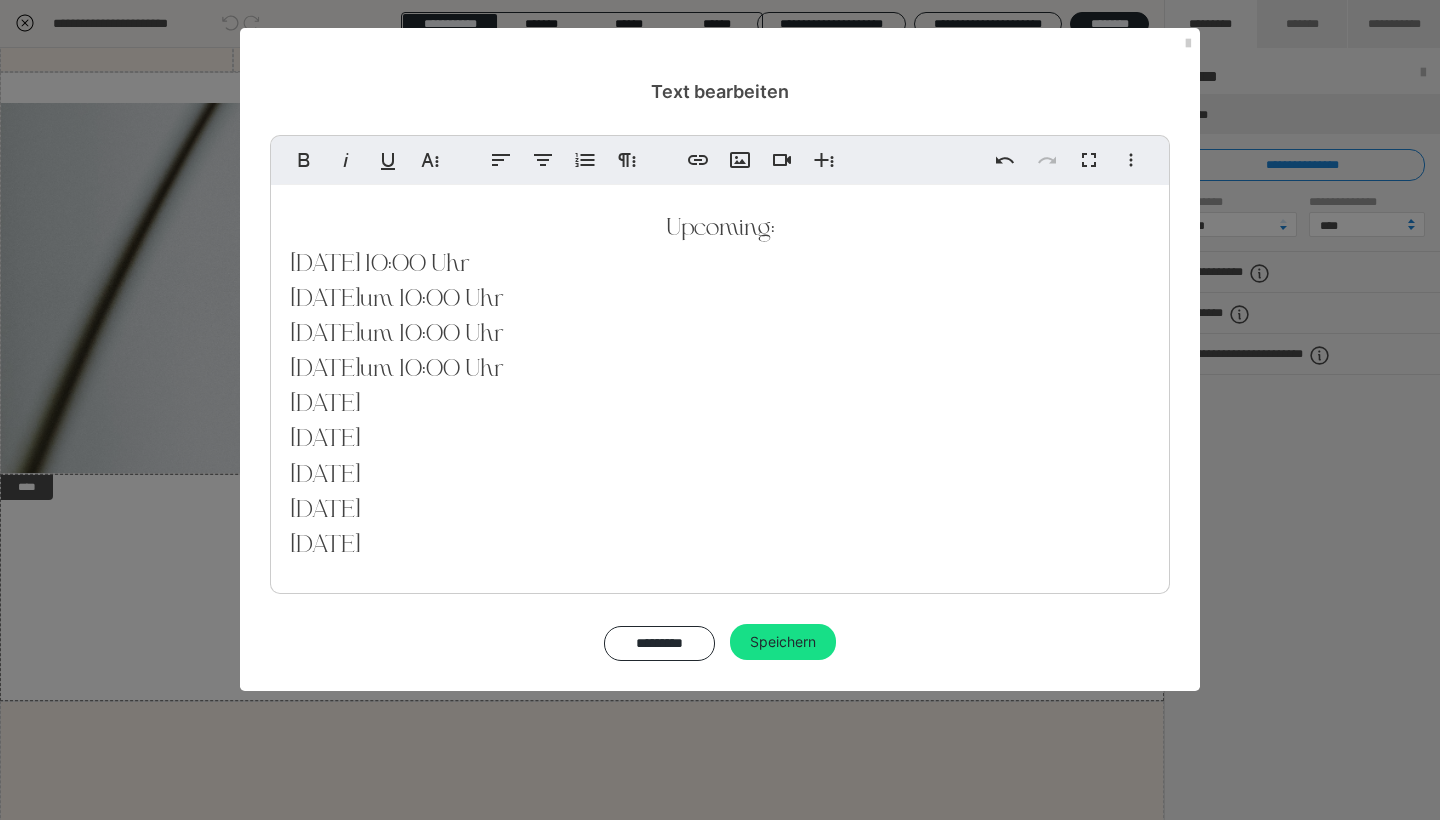 click on "Zoom Link (der Link ist für jede Woche gültig): https://us02web.zoom.us/j/86280025839?pwd=Xy7eq9LWlH8ZvwGNbI3HmnITpbofaa.1 Meeting-ID: 862 8002 5839 Kenncode: 901348 Upcoming: 10.08.2025 um 10:00 Uhr 17.08.2025  um 10:00 Uhr 24.08.2025  um 10:00 Uhr 07.09.2025  um 10:00 Uhr 14.09.2025 21.09.2025 05.10.2025 12.10.2025 19.10.2025" at bounding box center [720, 279] 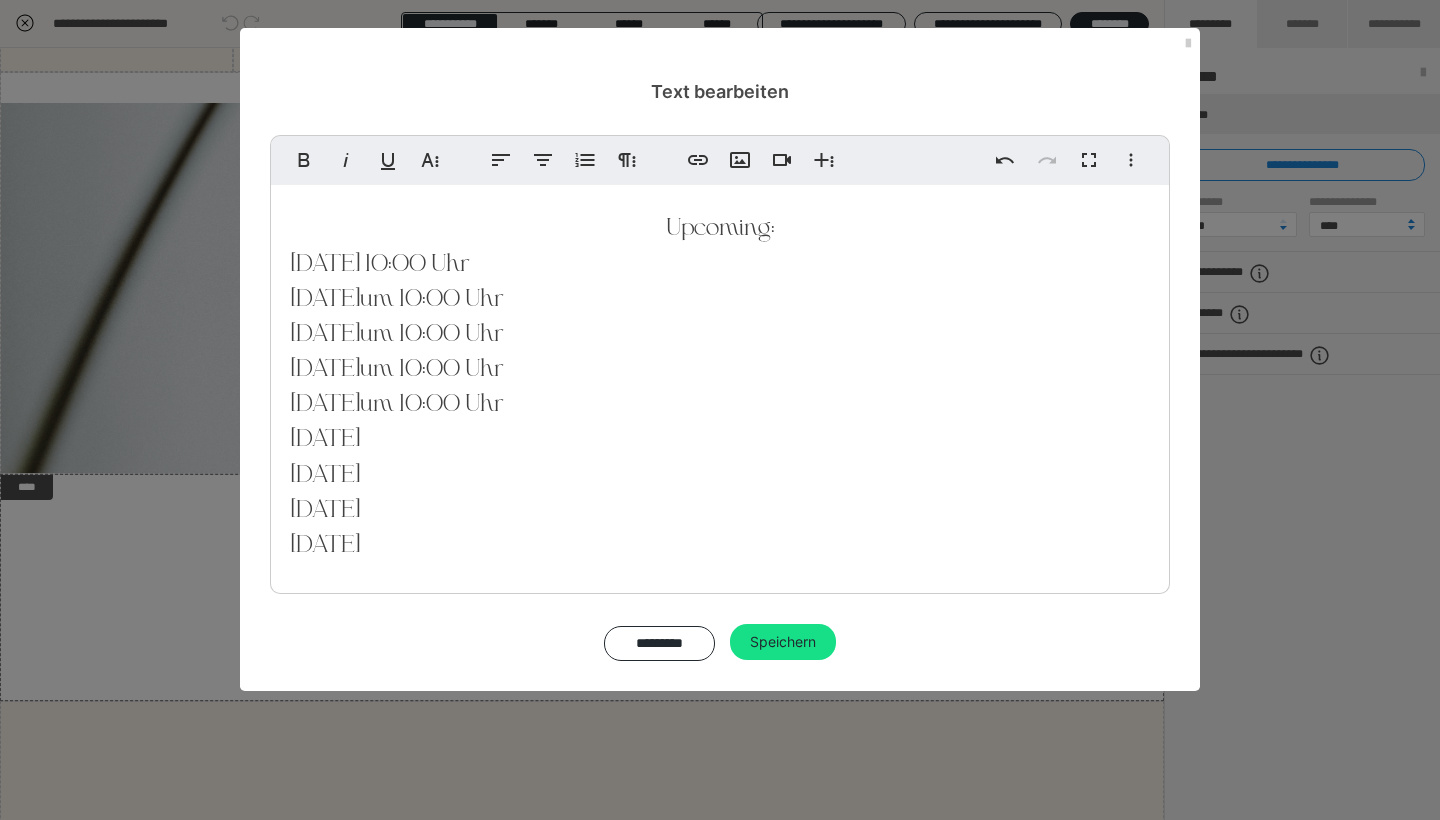 click on "Zoom Link (der Link ist für jede Woche gültig): https://us02web.zoom.us/j/86280025839?pwd=Xy7eq9LWlH8ZvwGNbI3HmnITpbofaa.1 Meeting-ID: 862 8002 5839 Kenncode: 901348 Upcoming: 10.08.2025 um 10:00 Uhr 17.08.2025  um 10:00 Uhr 24.08.2025  um 10:00 Uhr 07.09.2025  um 10:00 Uhr 14.09.2025  um 10:00 Uhr 21.09.2025 05.10.2025 12.10.2025 19.10.2025" at bounding box center [720, 279] 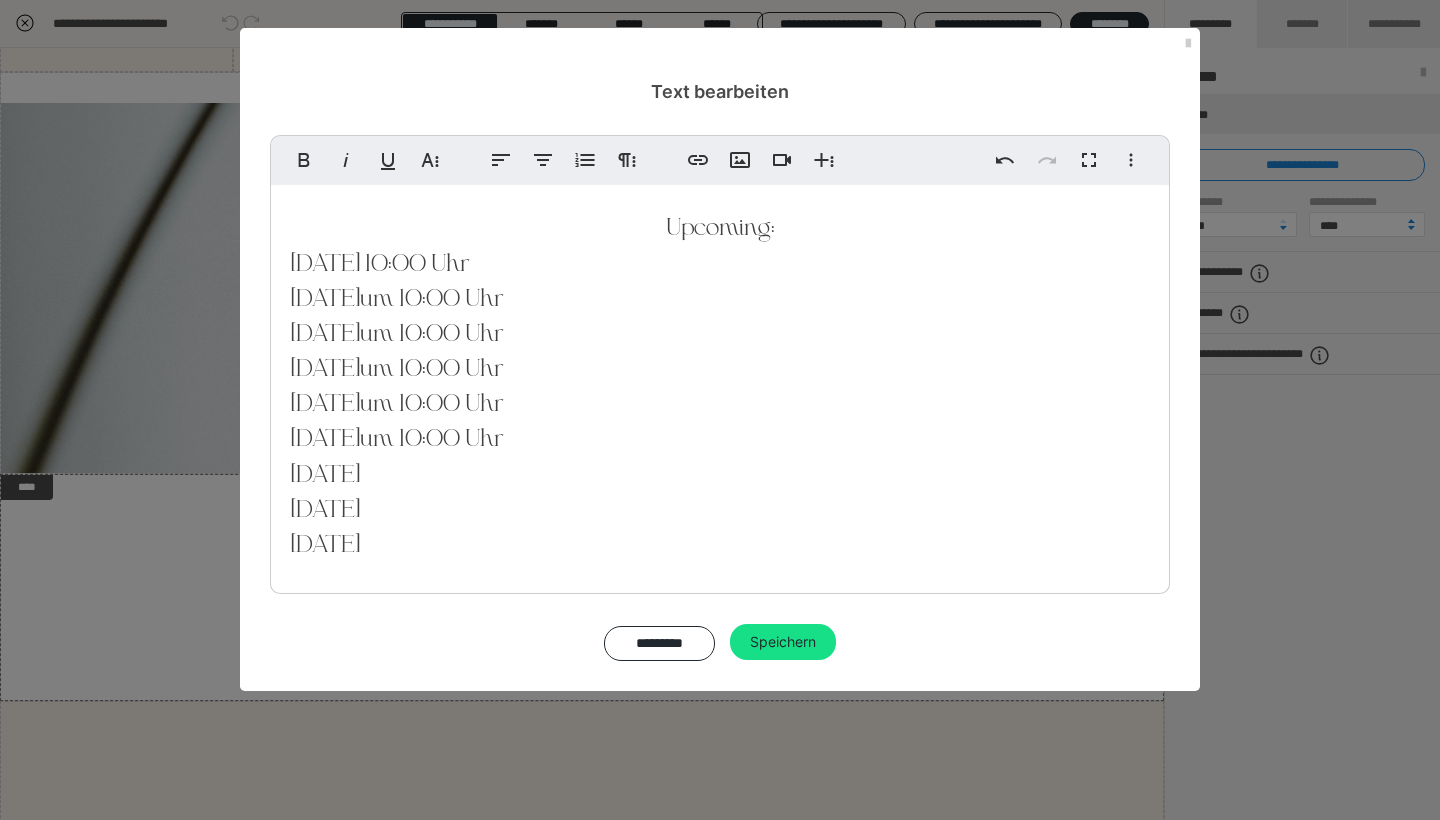 click on "Zoom Link (der Link ist für jede Woche gültig): https://us02web.zoom.us/j/86280025839?pwd=Xy7eq9LWlH8ZvwGNbI3HmnITpbofaa.1 Meeting-ID: 862 8002 5839 Kenncode: 901348 Upcoming: 10.08.2025 um 10:00 Uhr 17.08.2025  um 10:00 Uhr 24.08.2025  um 10:00 Uhr 07.09.2025  um 10:00 Uhr 14.09.2025  um 10:00 Uhr 21.09.2025  um 10:00 Uhr 05.10.2025 12.10.2025 19.10.2025" at bounding box center (720, 279) 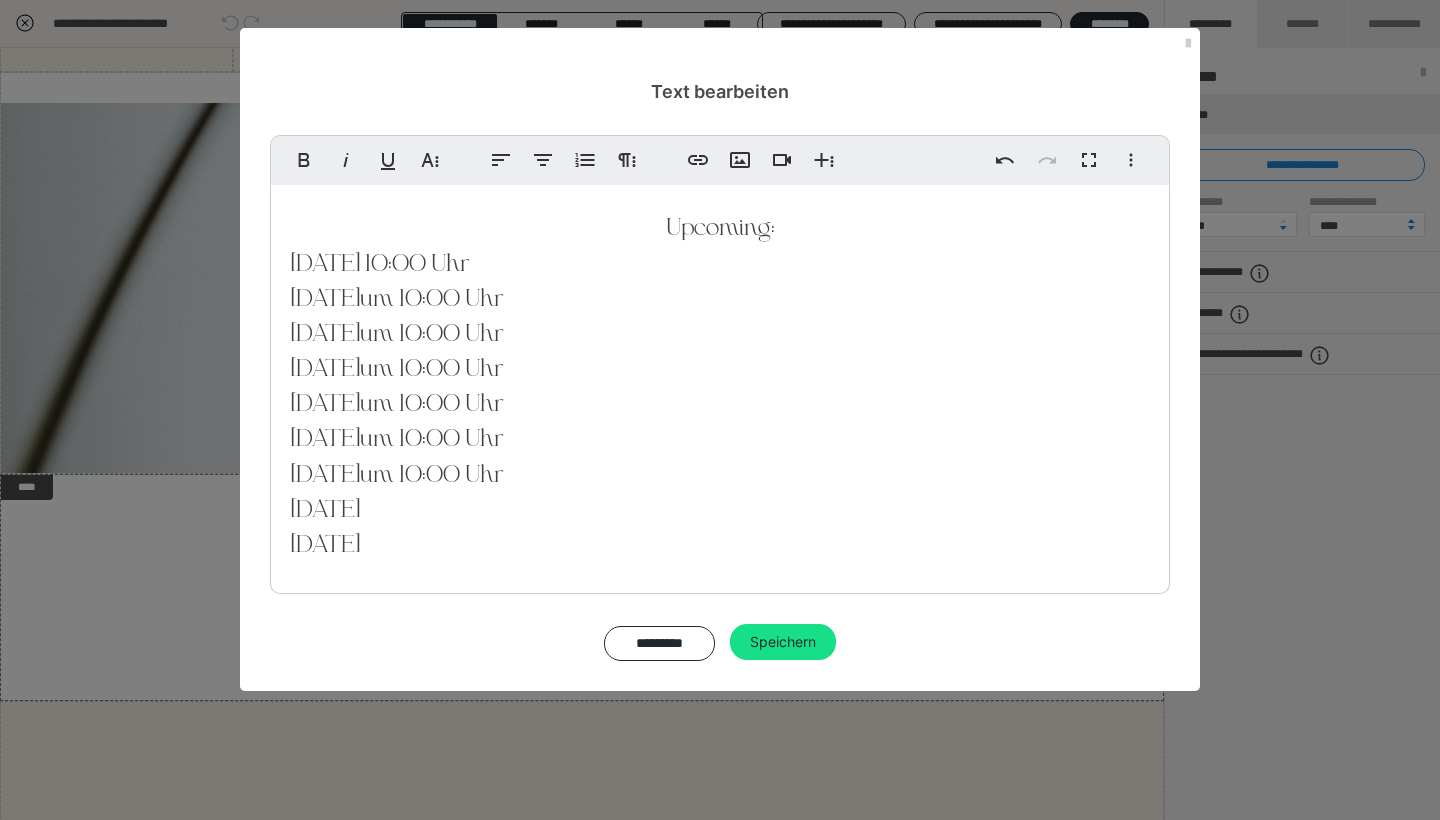click on "Zoom Link (der Link ist für jede Woche gültig): https://us02web.zoom.us/j/86280025839?pwd=Xy7eq9LWlH8ZvwGNbI3HmnITpbofaa.1 Meeting-ID: 862 8002 5839 Kenncode: 901348 Upcoming: 10.08.2025 um 10:00 Uhr 17.08.2025  um 10:00 Uhr 24.08.2025  um 10:00 Uhr 07.09.2025  um 10:00 Uhr 14.09.2025  um 10:00 Uhr 21.09.2025  um 10:00 Uhr 05.10.2025  um 10:00 Uhr 12.10.2025 19.10.2025" at bounding box center [720, 279] 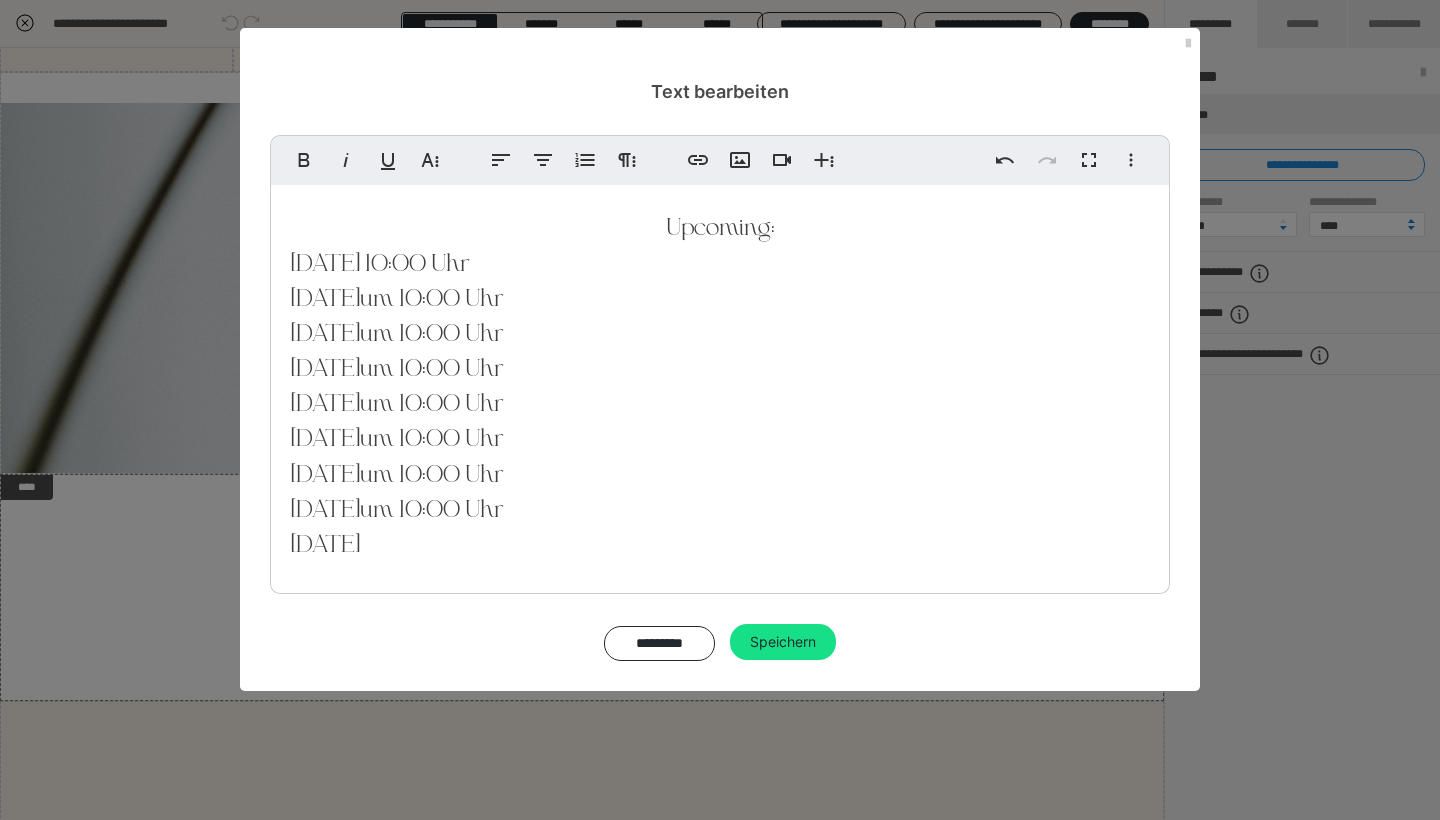 click on "Zoom Link (der Link ist für jede Woche gültig): https://us02web.zoom.us/j/86280025839?pwd=Xy7eq9LWlH8ZvwGNbI3HmnITpbofaa.1 Meeting-ID: 862 8002 5839 Kenncode: 901348 Upcoming: 10.08.2025 um 10:00 Uhr 17.08.2025  um 10:00 Uhr 24.08.2025  um 10:00 Uhr 07.09.2025  um 10:00 Uhr 14.09.2025  um 10:00 Uhr 21.09.2025  um 10:00 Uhr 05.10.2025  um 10:00 Uhr 12.10.2025  um 10:00 Uhr 19.10.2025" at bounding box center [720, 279] 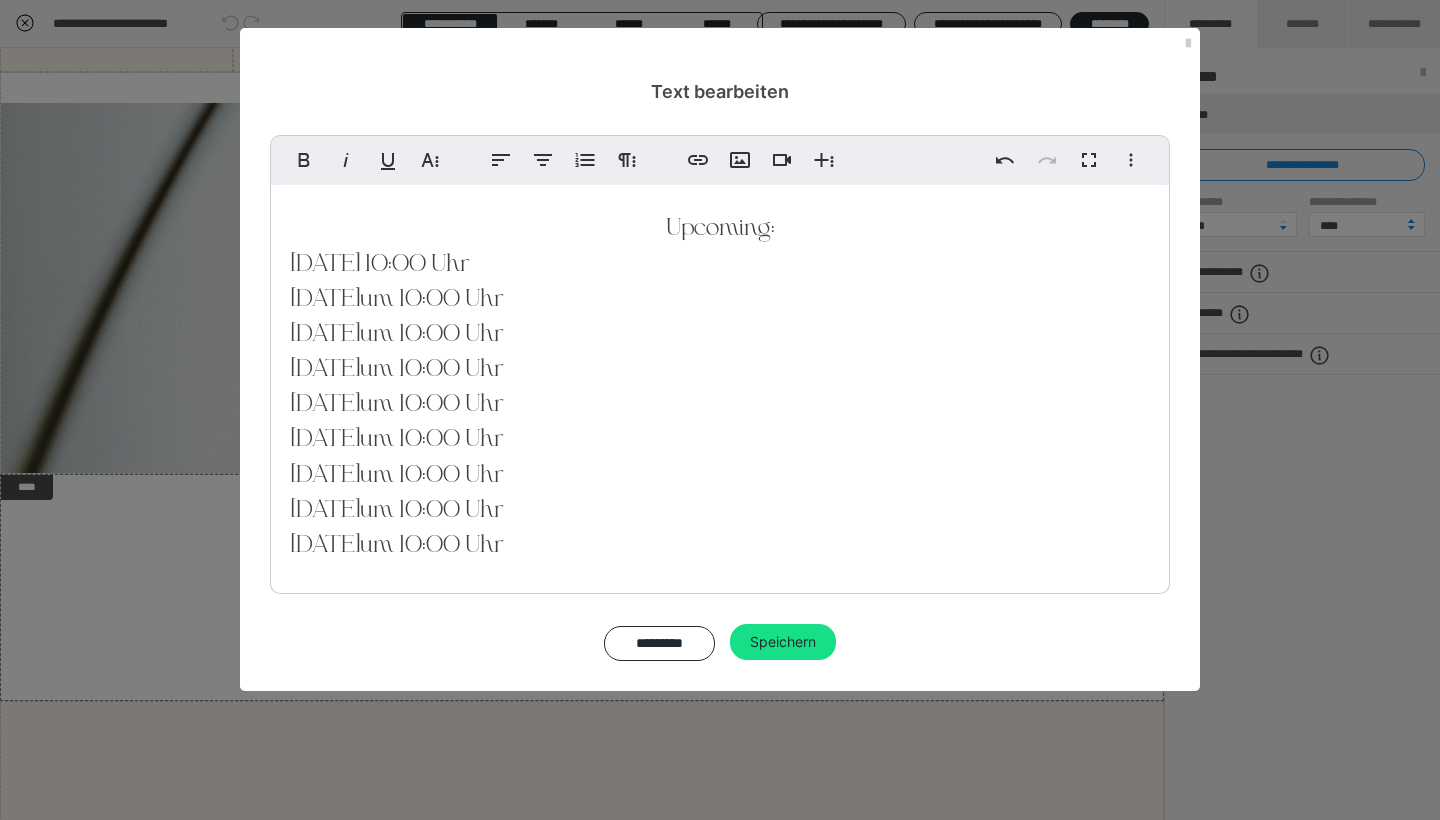 click on "Upcoming:" at bounding box center (720, 229) 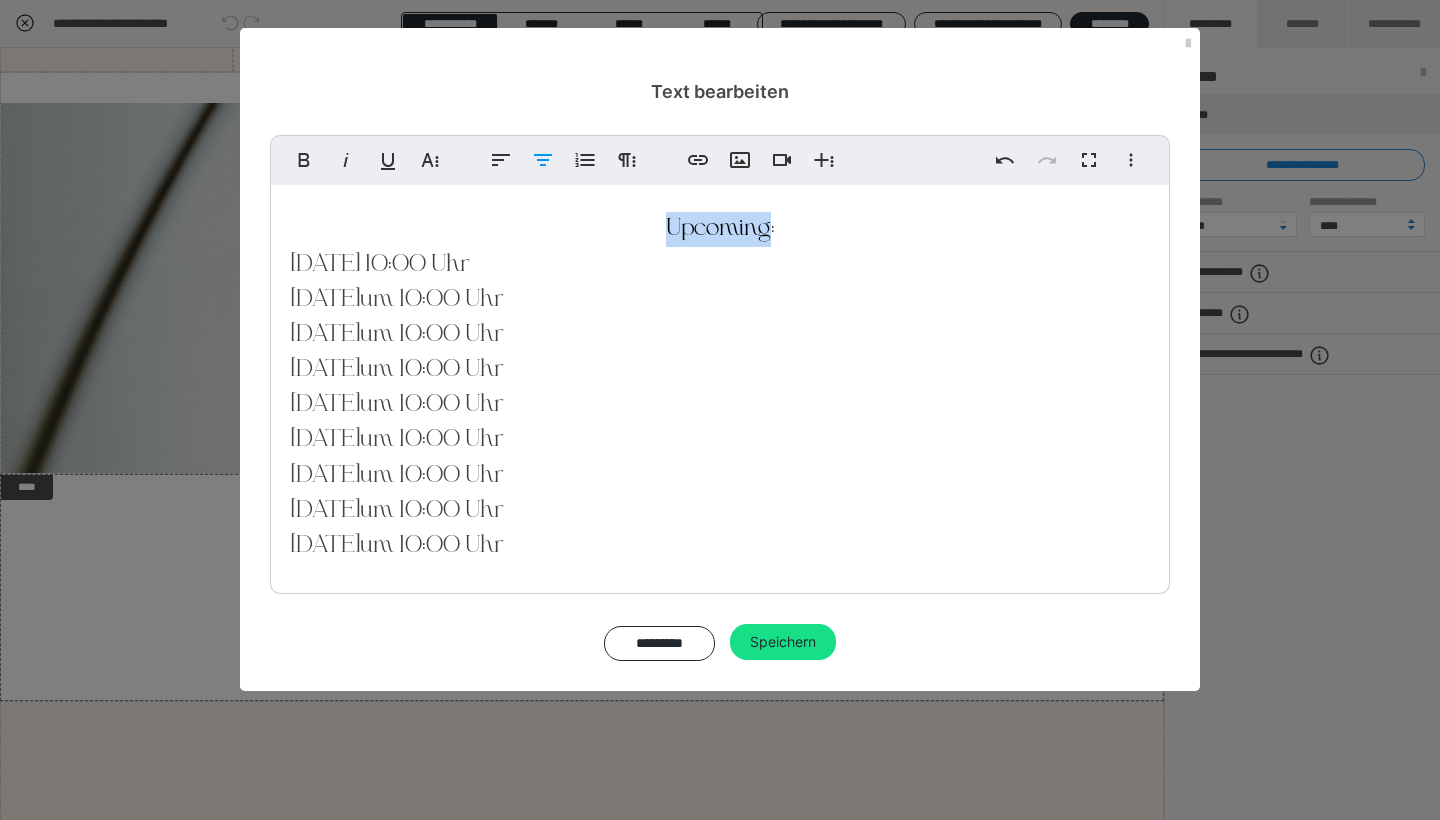click on "Upcoming:" at bounding box center (720, 229) 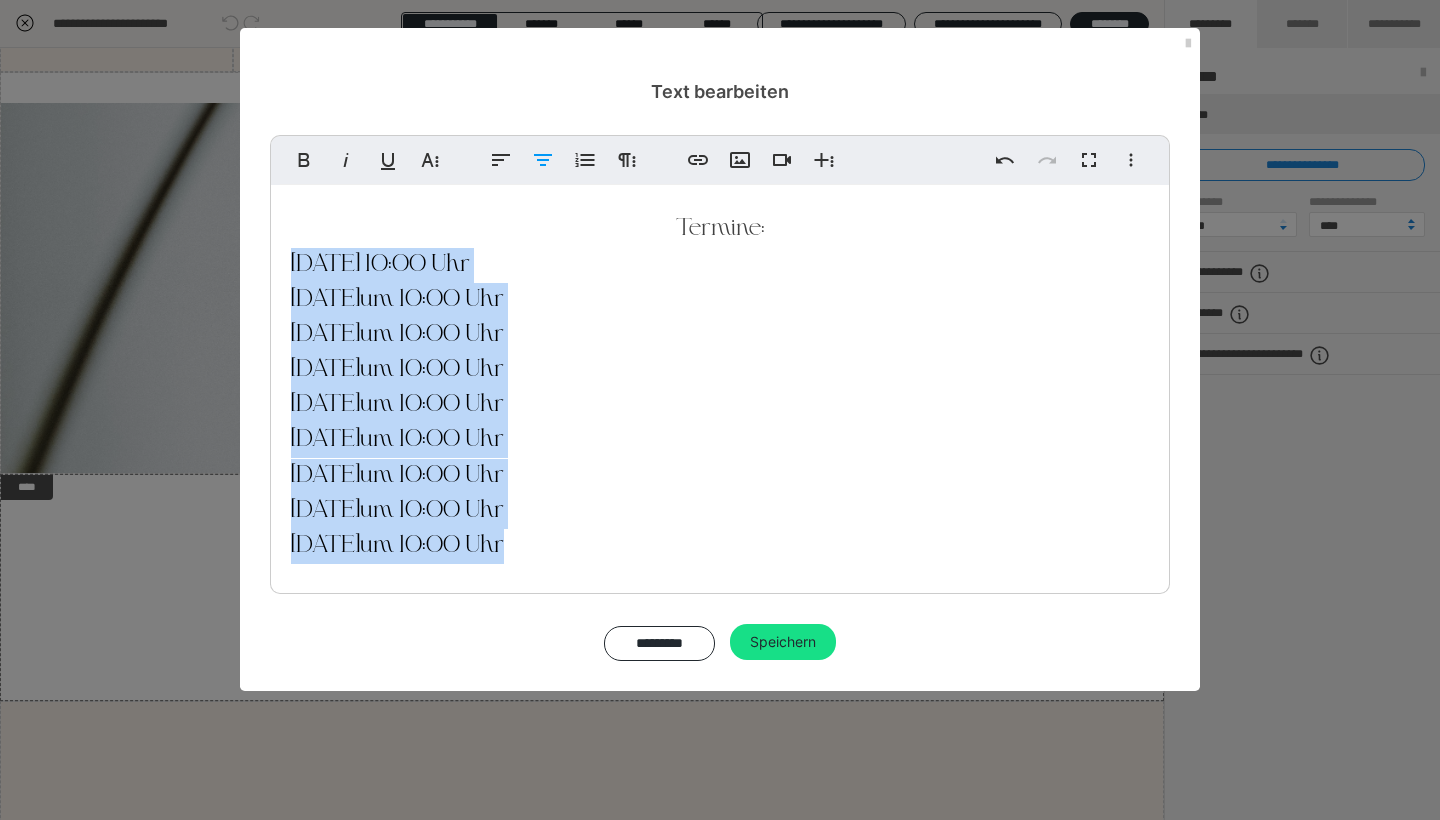 drag, startPoint x: 556, startPoint y: 566, endPoint x: 273, endPoint y: 292, distance: 393.90988 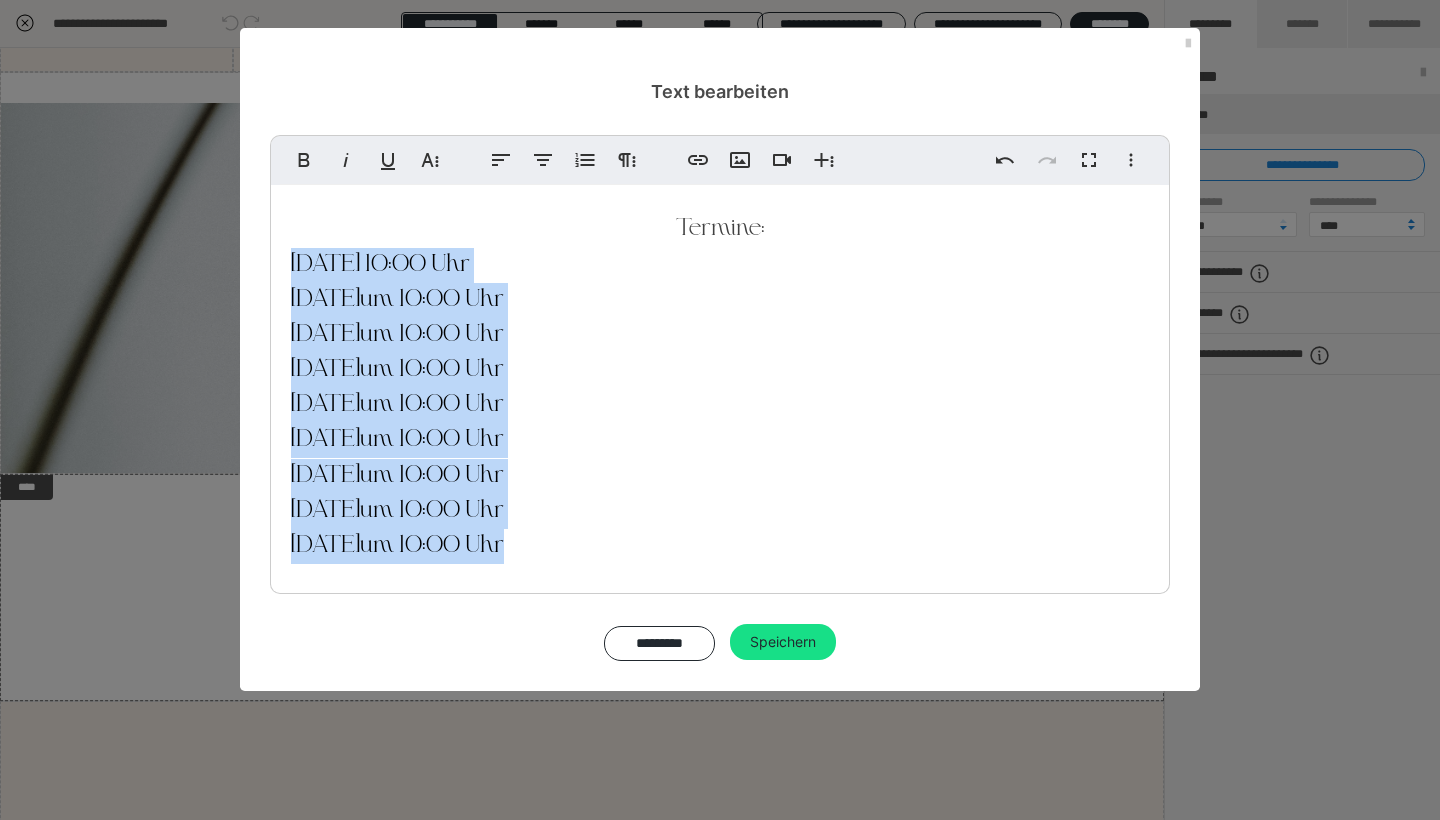 click on "Linksbündig ausrichten Zentriert ausrichten Nummerierte Liste Weitere Absatzformate" at bounding box center (564, 160) 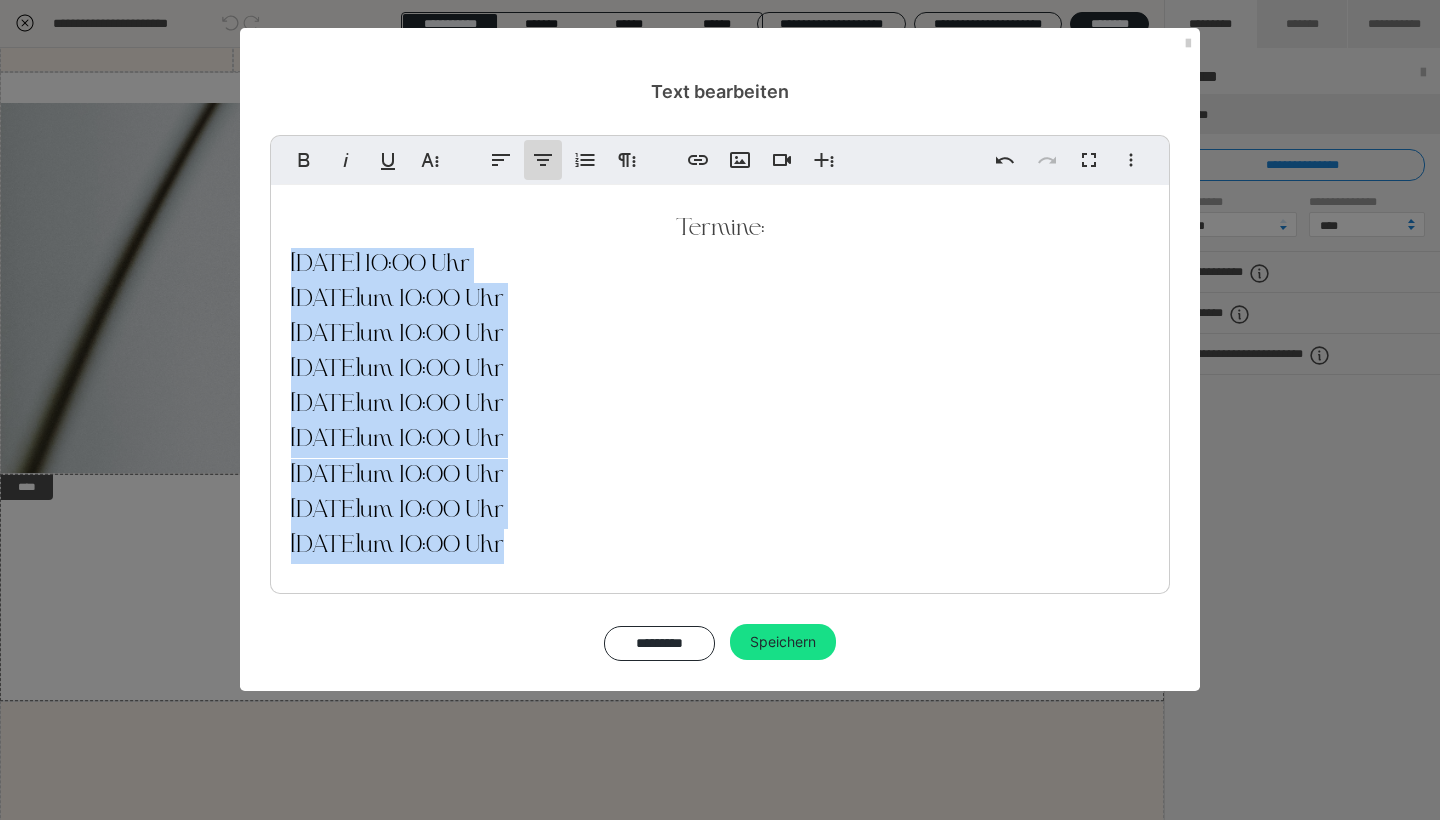 click on "Zentriert ausrichten" at bounding box center [543, 160] 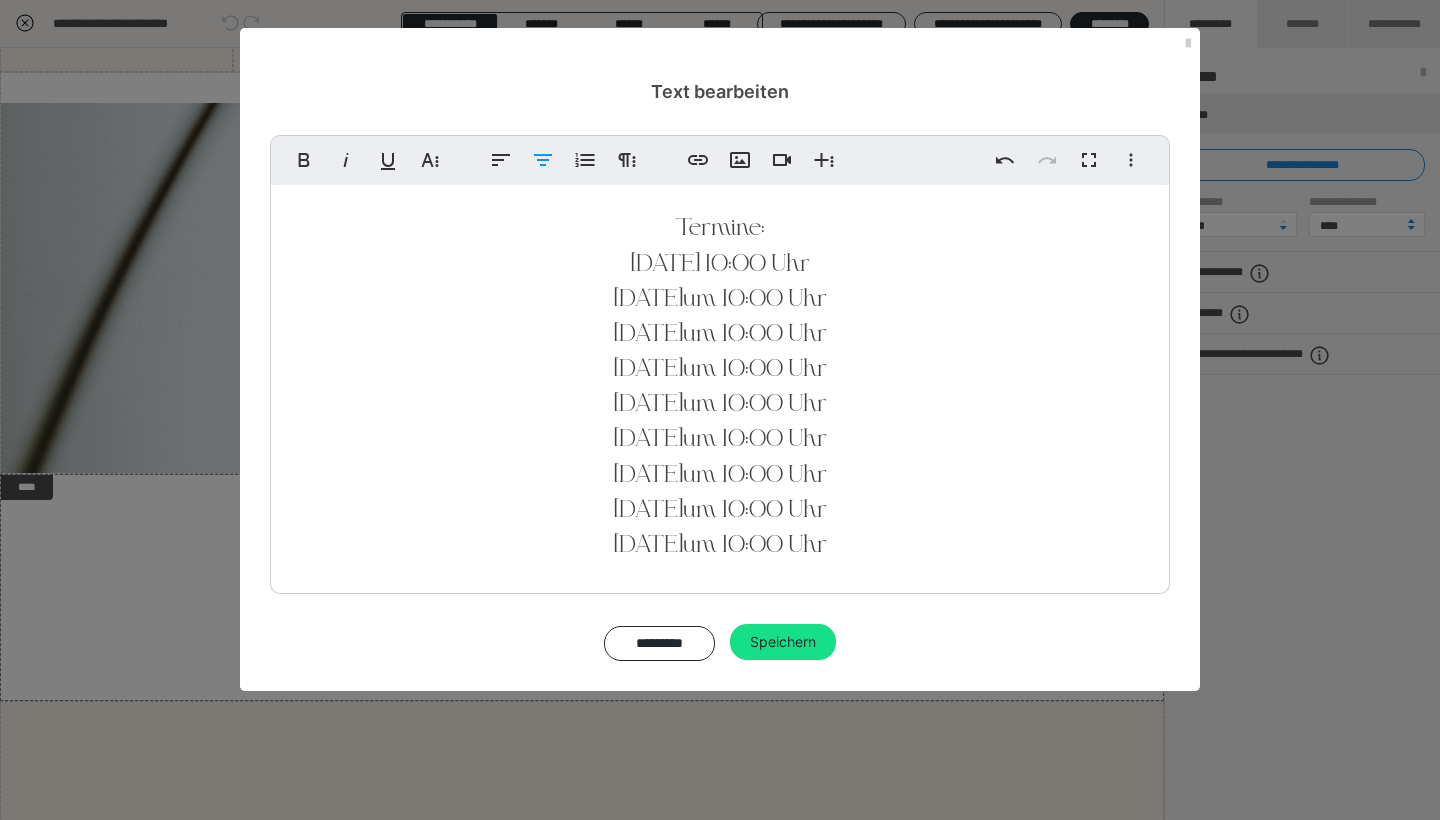 click on "10.08.2025 um 10:00 Uhr" at bounding box center (720, 265) 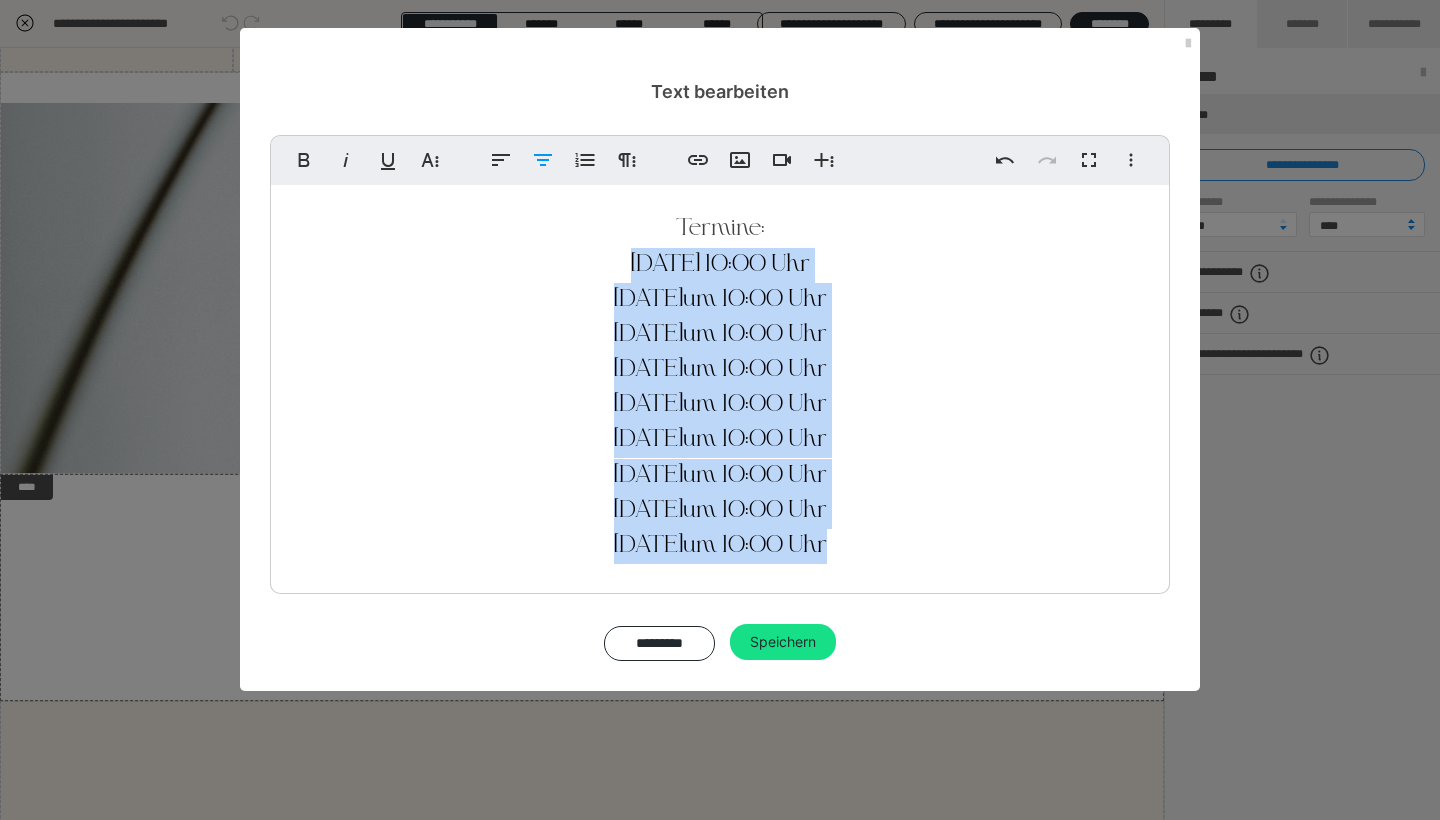 drag, startPoint x: 858, startPoint y: 574, endPoint x: 586, endPoint y: 278, distance: 401.99503 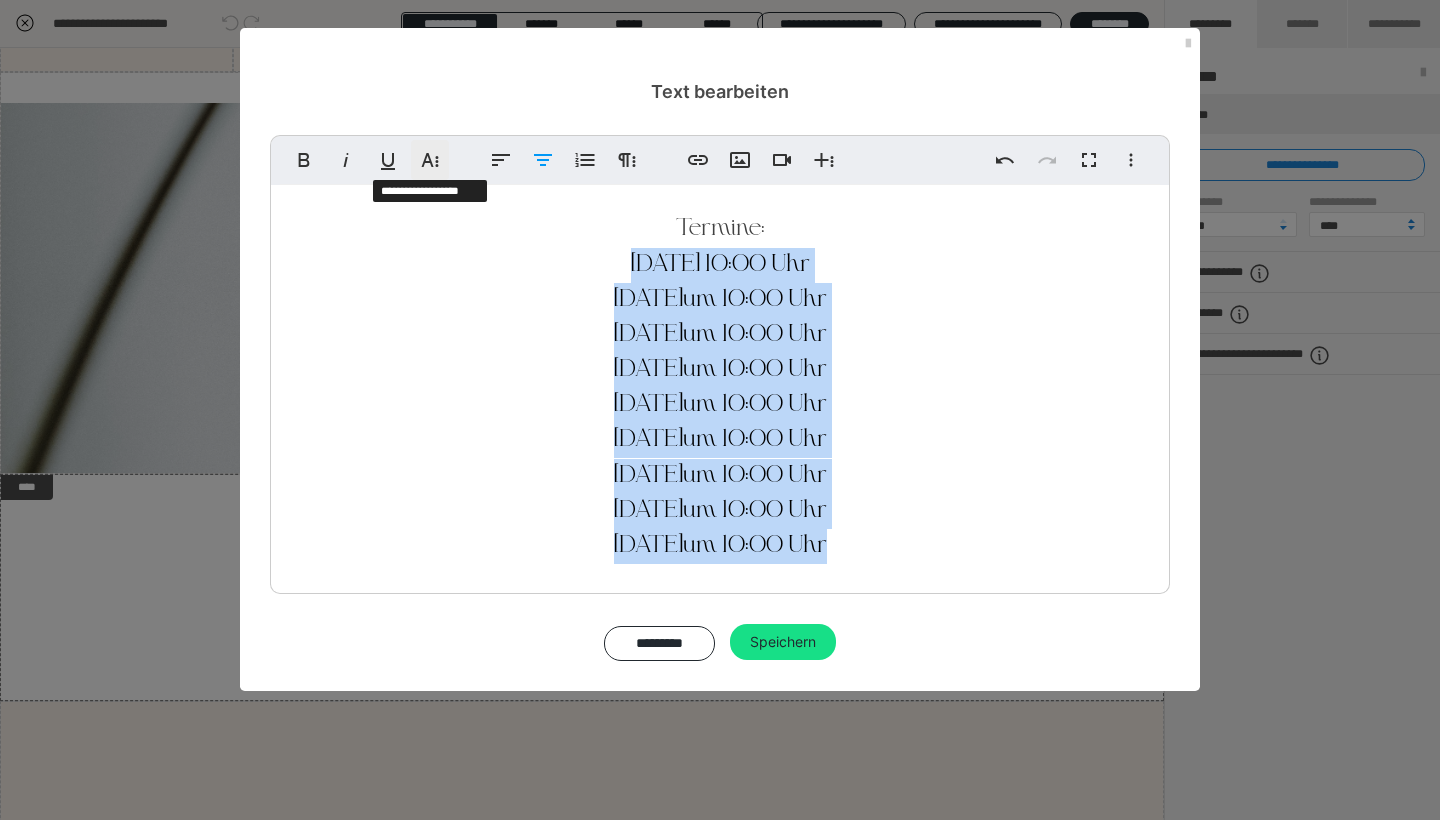 click 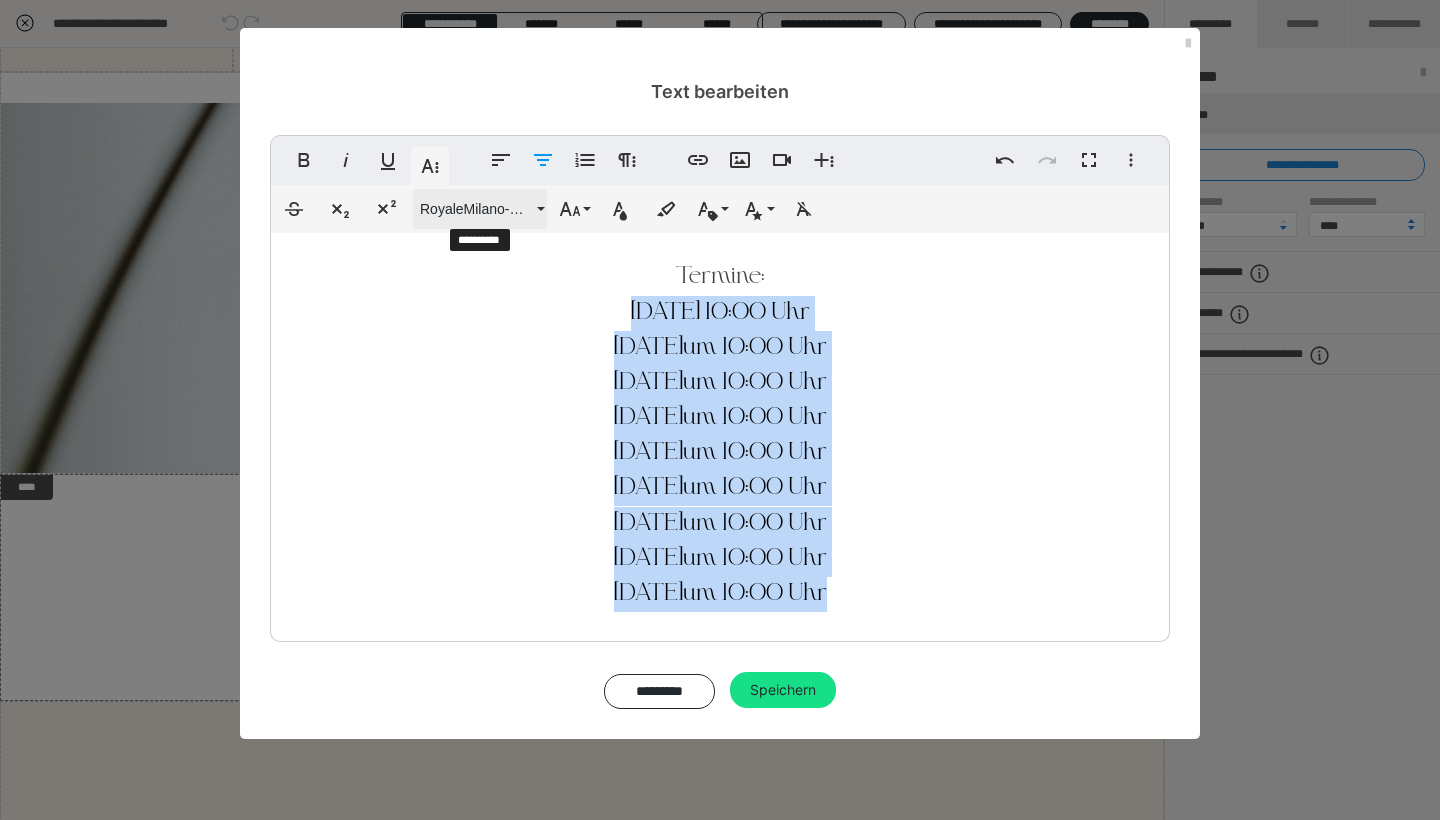 click on "RoyaleMilano-Bold" at bounding box center [476, 209] 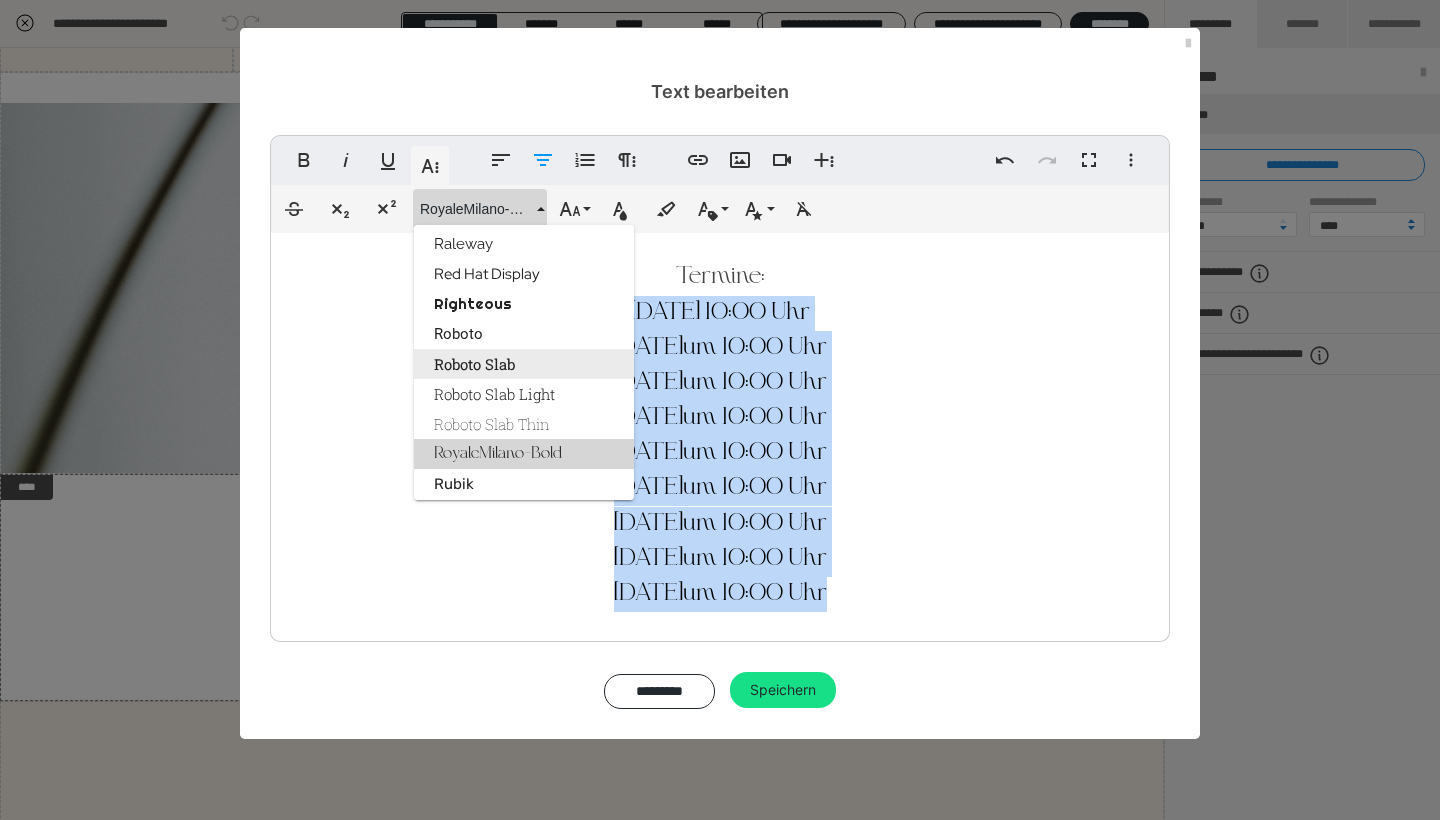 scroll, scrollTop: 2664, scrollLeft: 0, axis: vertical 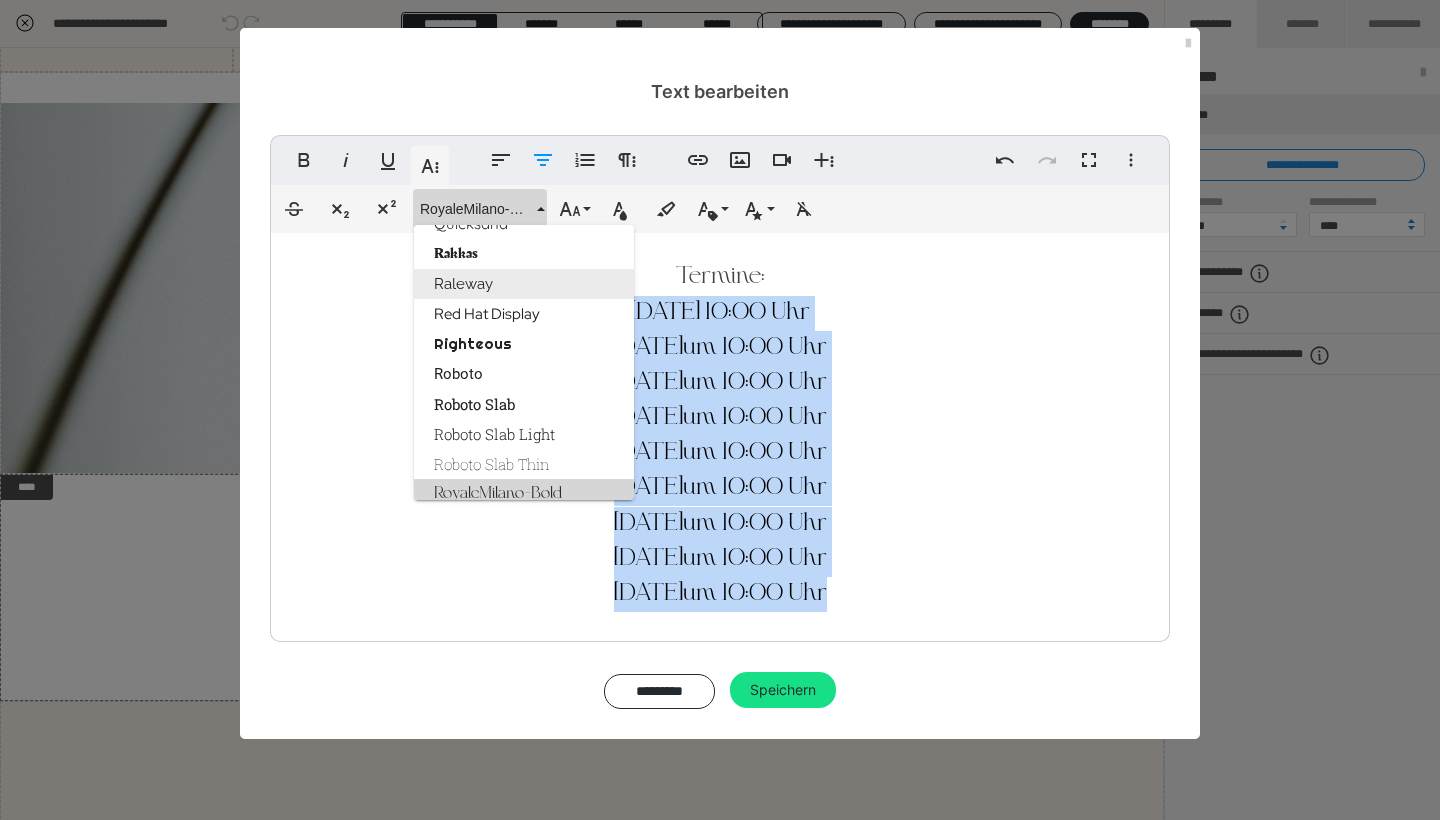 click on "Raleway" at bounding box center [524, 284] 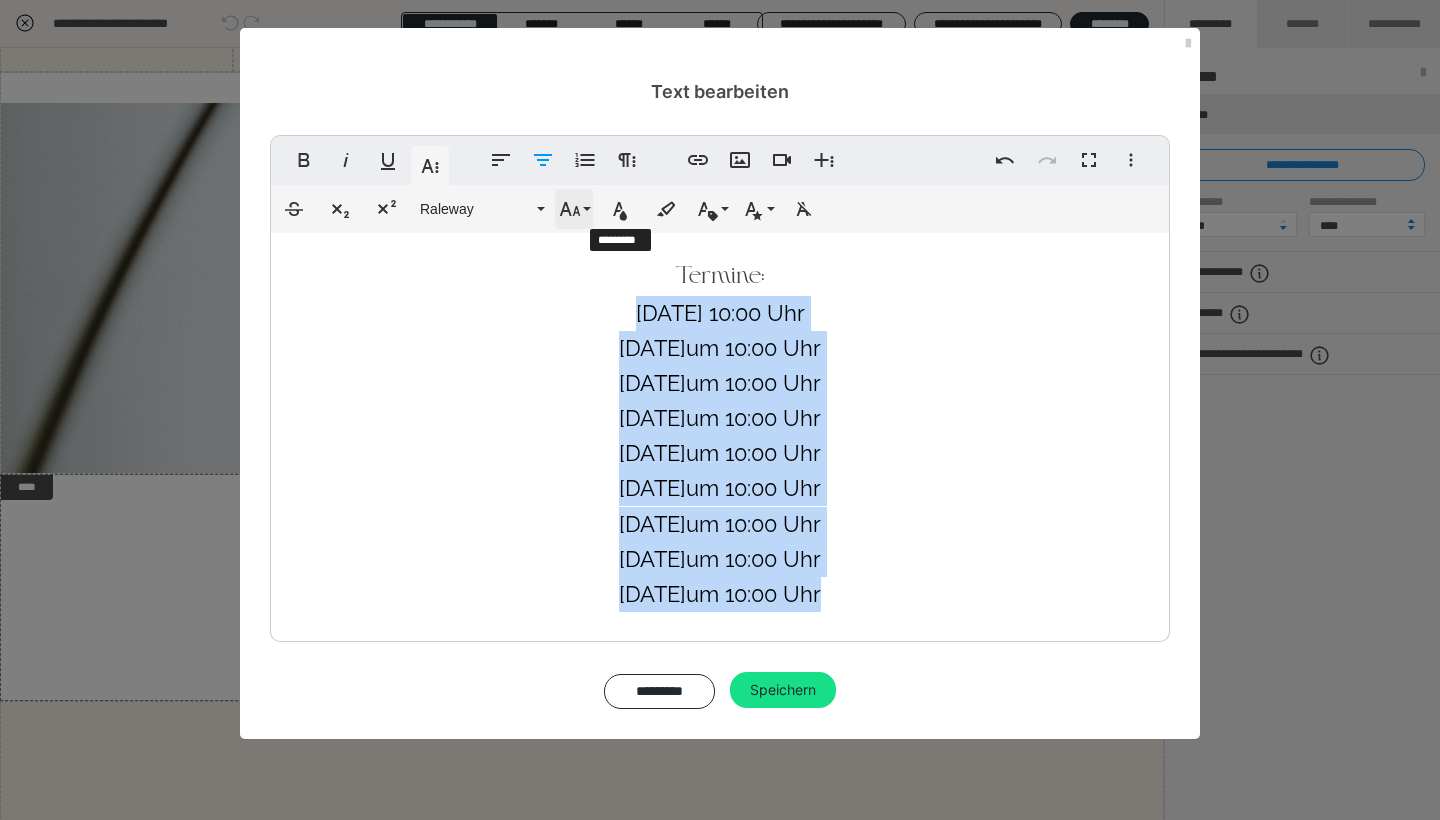click 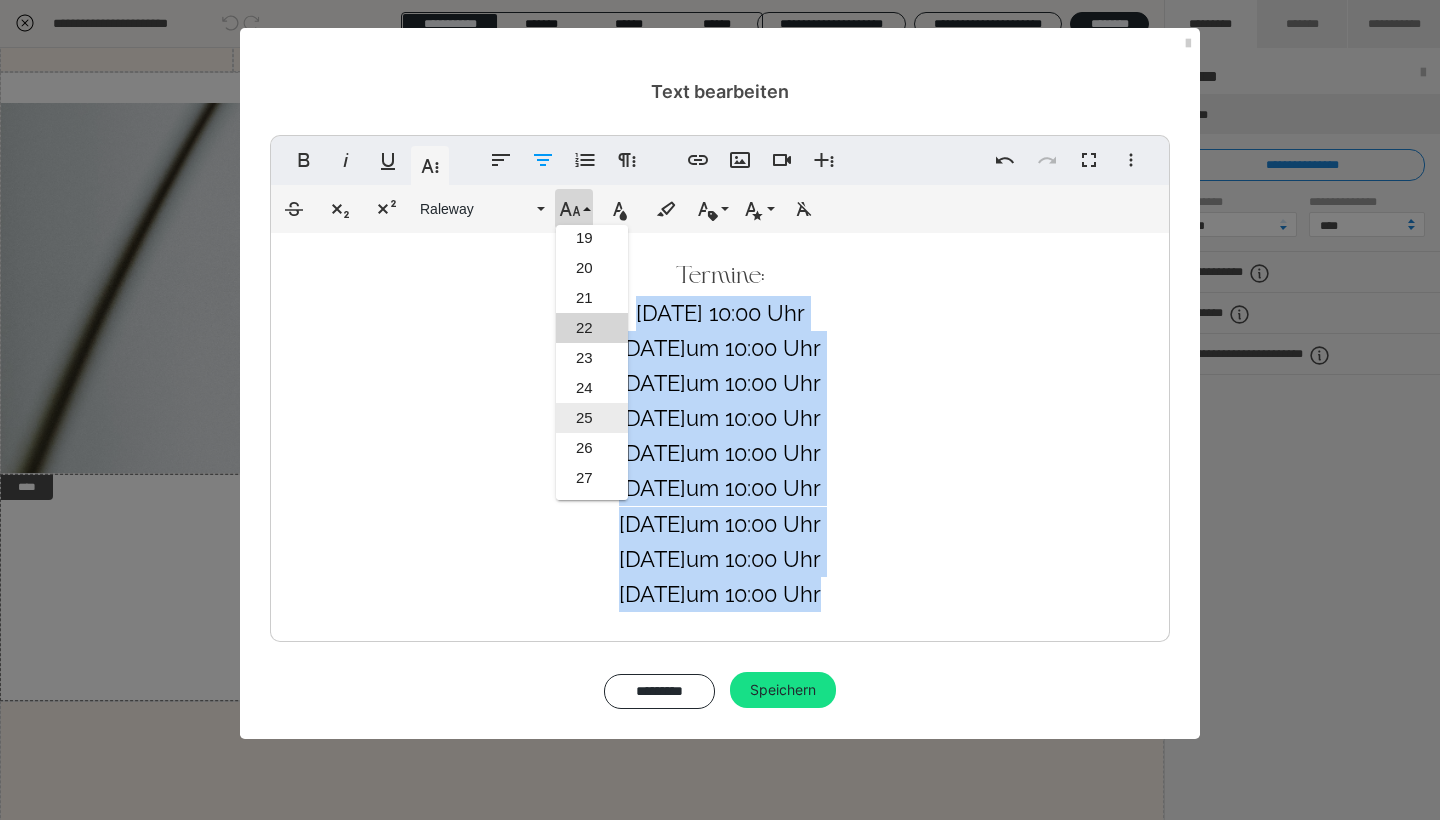 scroll, scrollTop: 546, scrollLeft: 0, axis: vertical 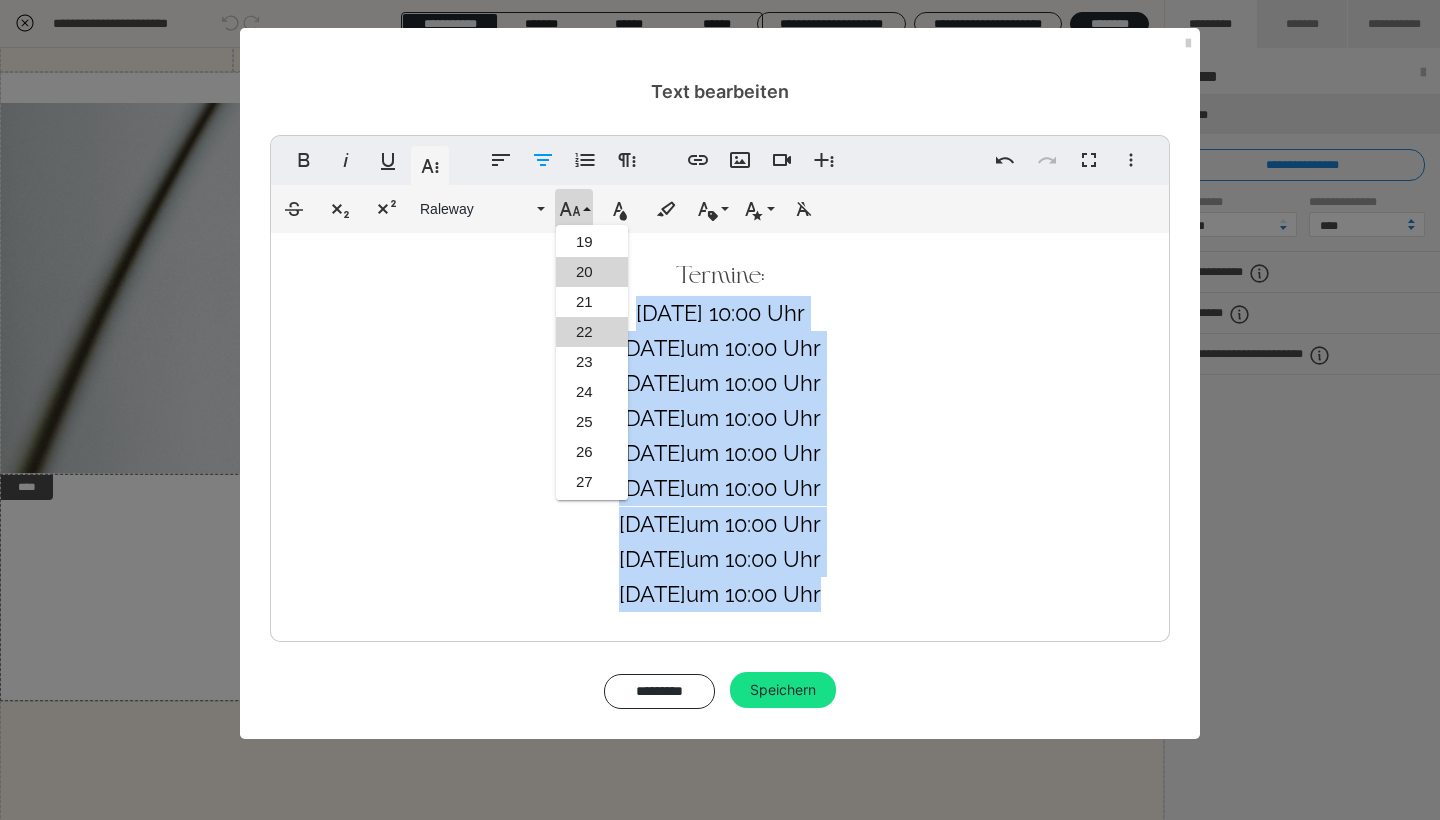 click on "20" at bounding box center [592, 272] 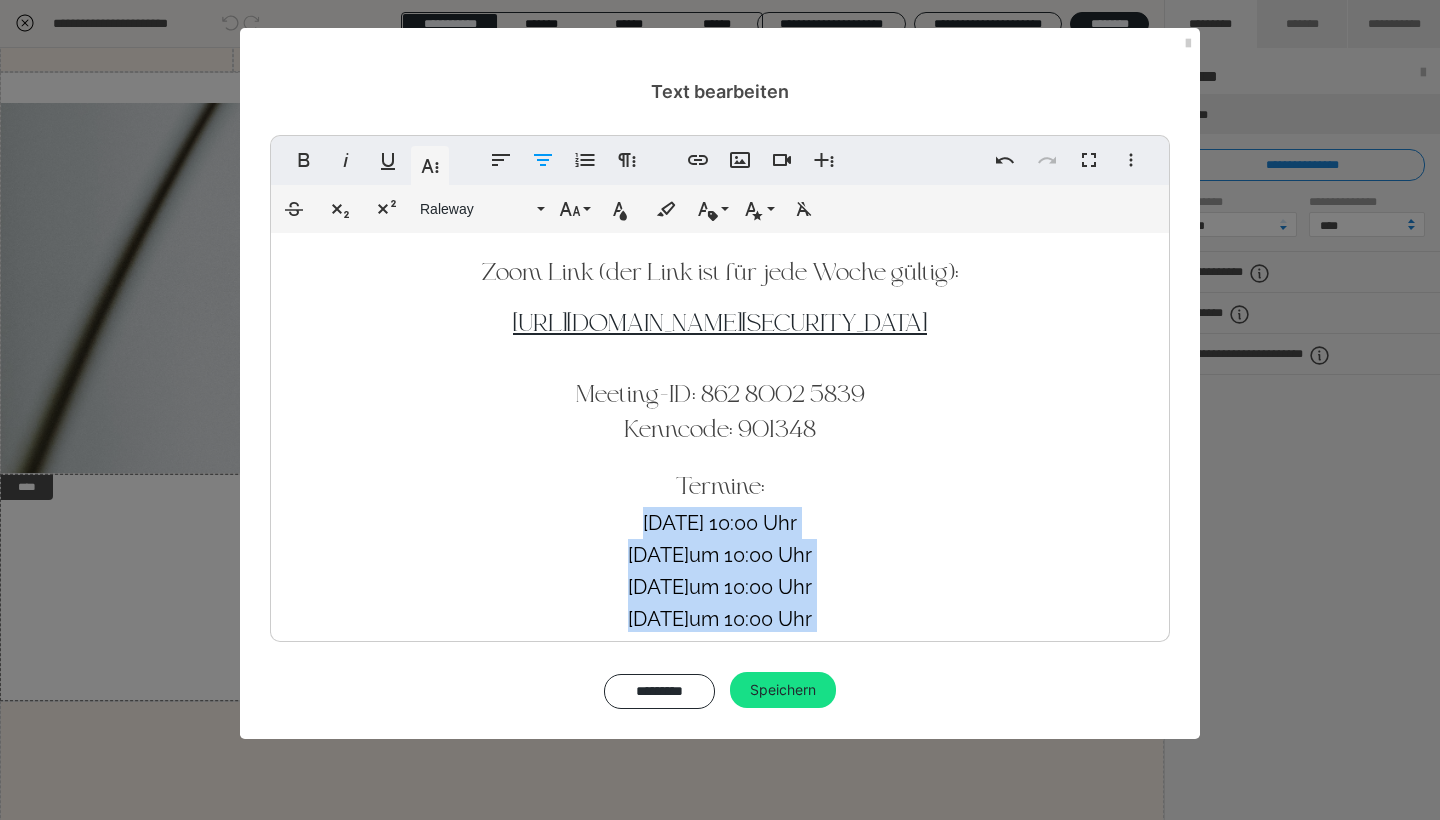 scroll, scrollTop: 0, scrollLeft: 0, axis: both 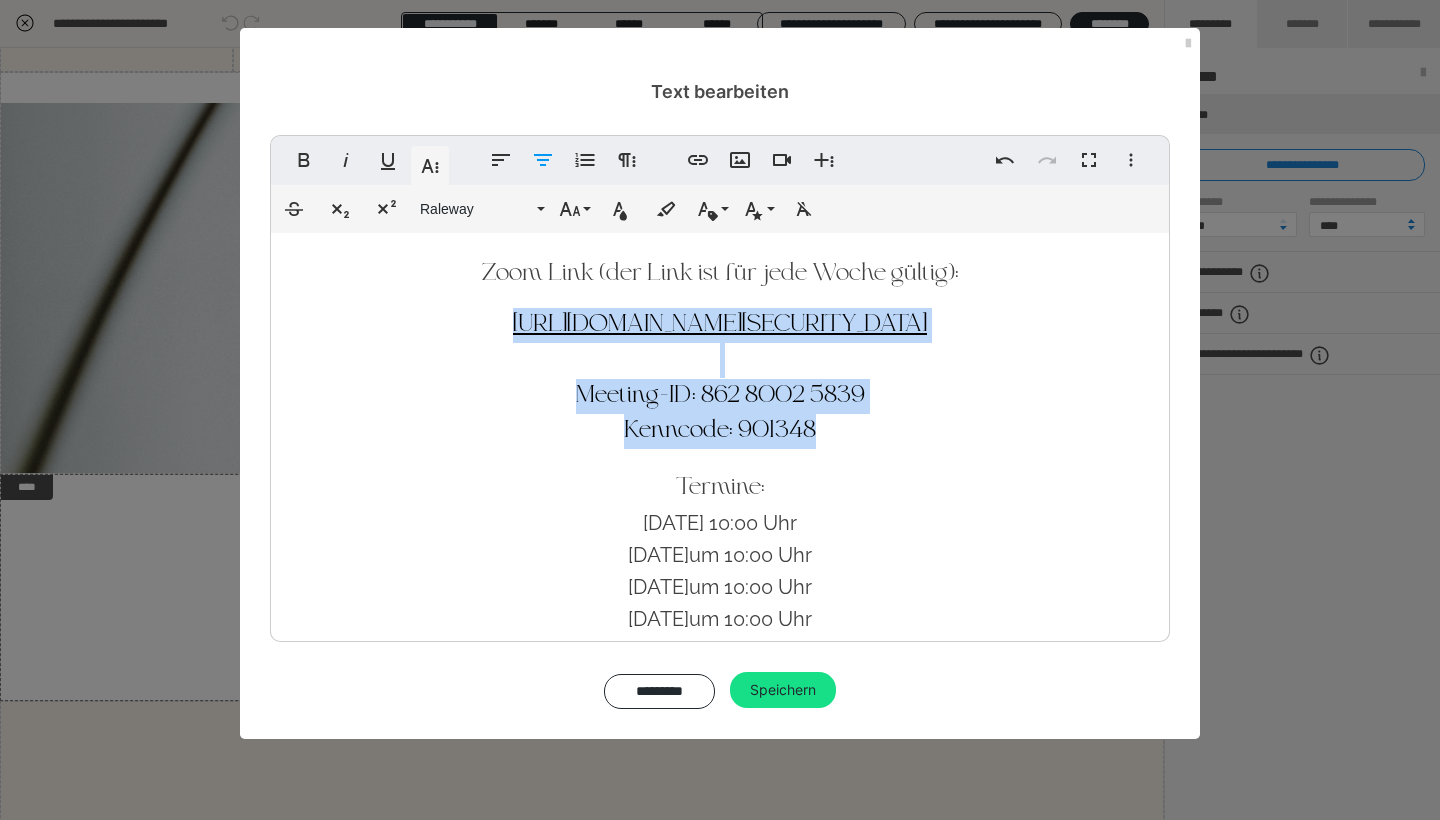 drag, startPoint x: 827, startPoint y: 463, endPoint x: 480, endPoint y: 312, distance: 378.43097 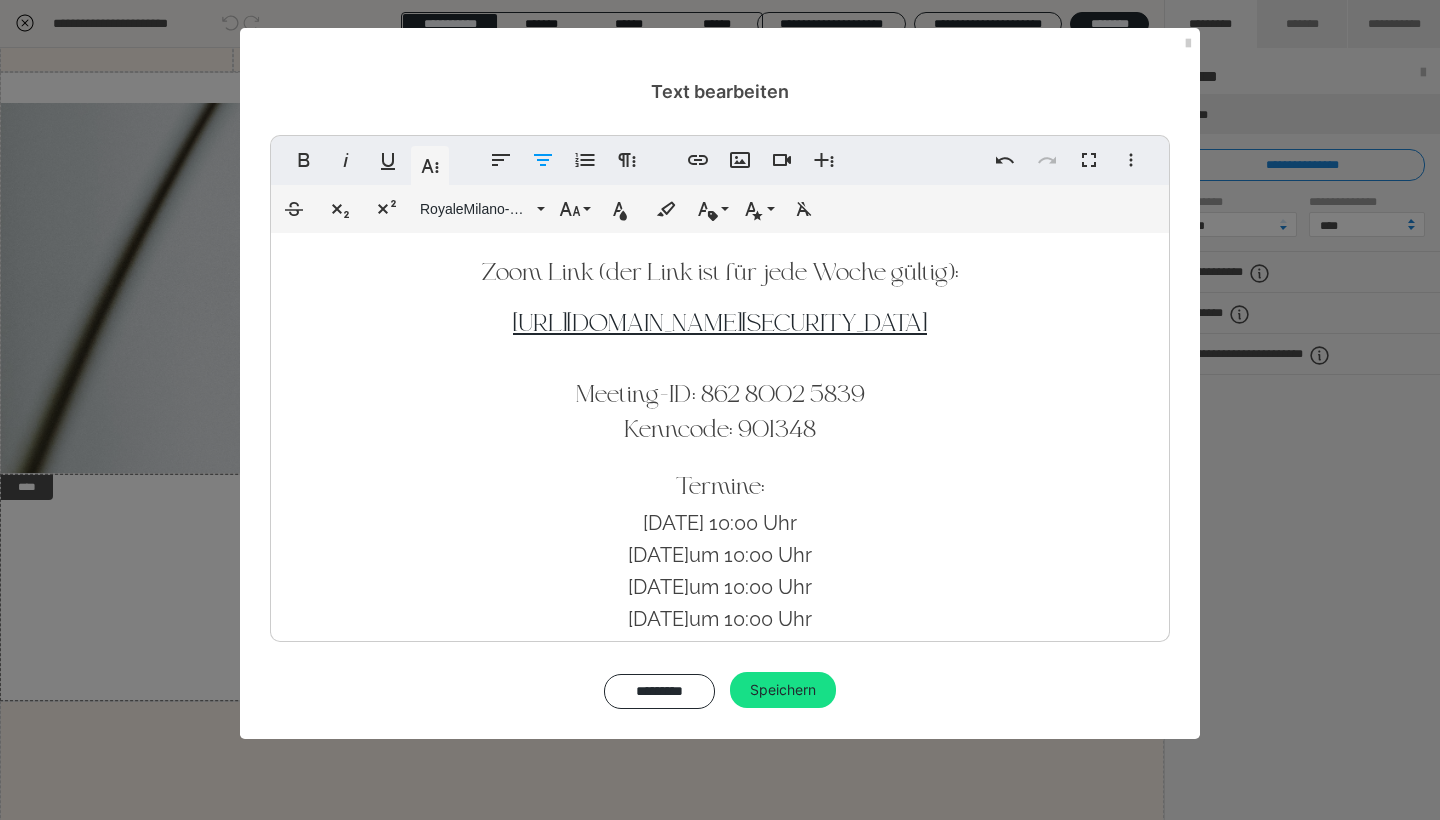 click on "Zoom Link (der Link ist für jede Woche gültig):" at bounding box center [720, 274] 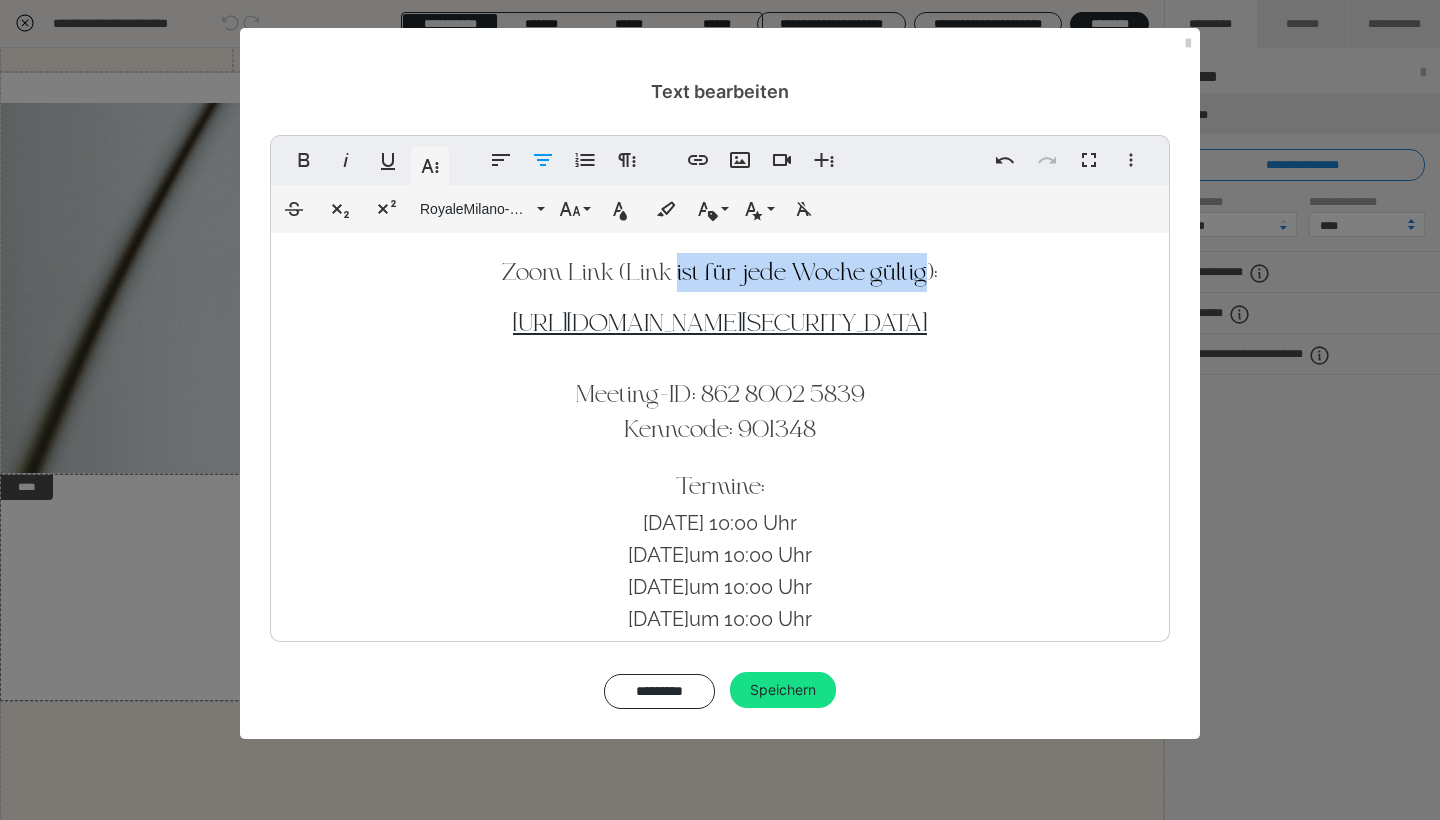 drag, startPoint x: 927, startPoint y: 272, endPoint x: 677, endPoint y: 270, distance: 250.008 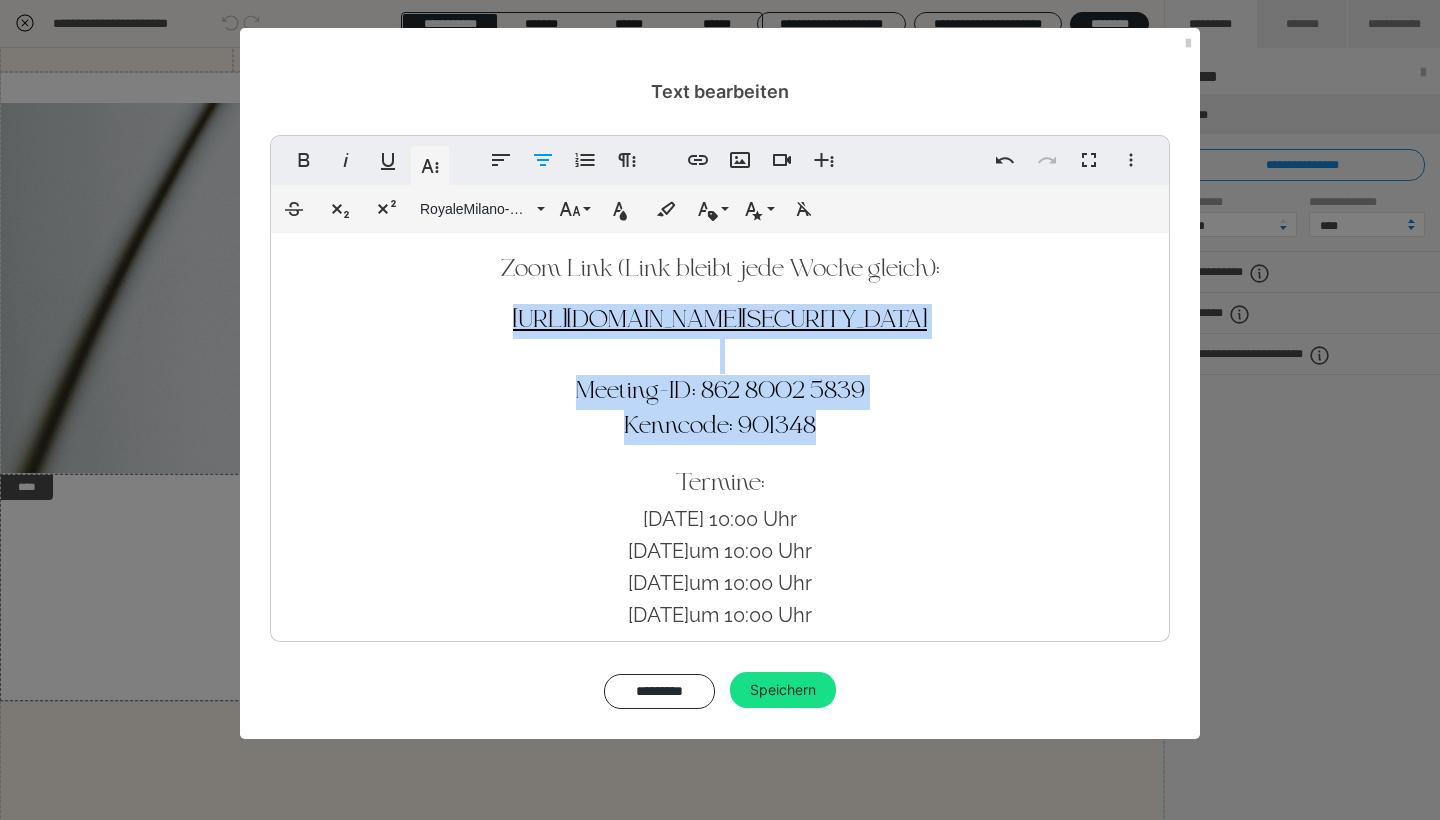 drag, startPoint x: 492, startPoint y: 305, endPoint x: 833, endPoint y: 458, distance: 373.75125 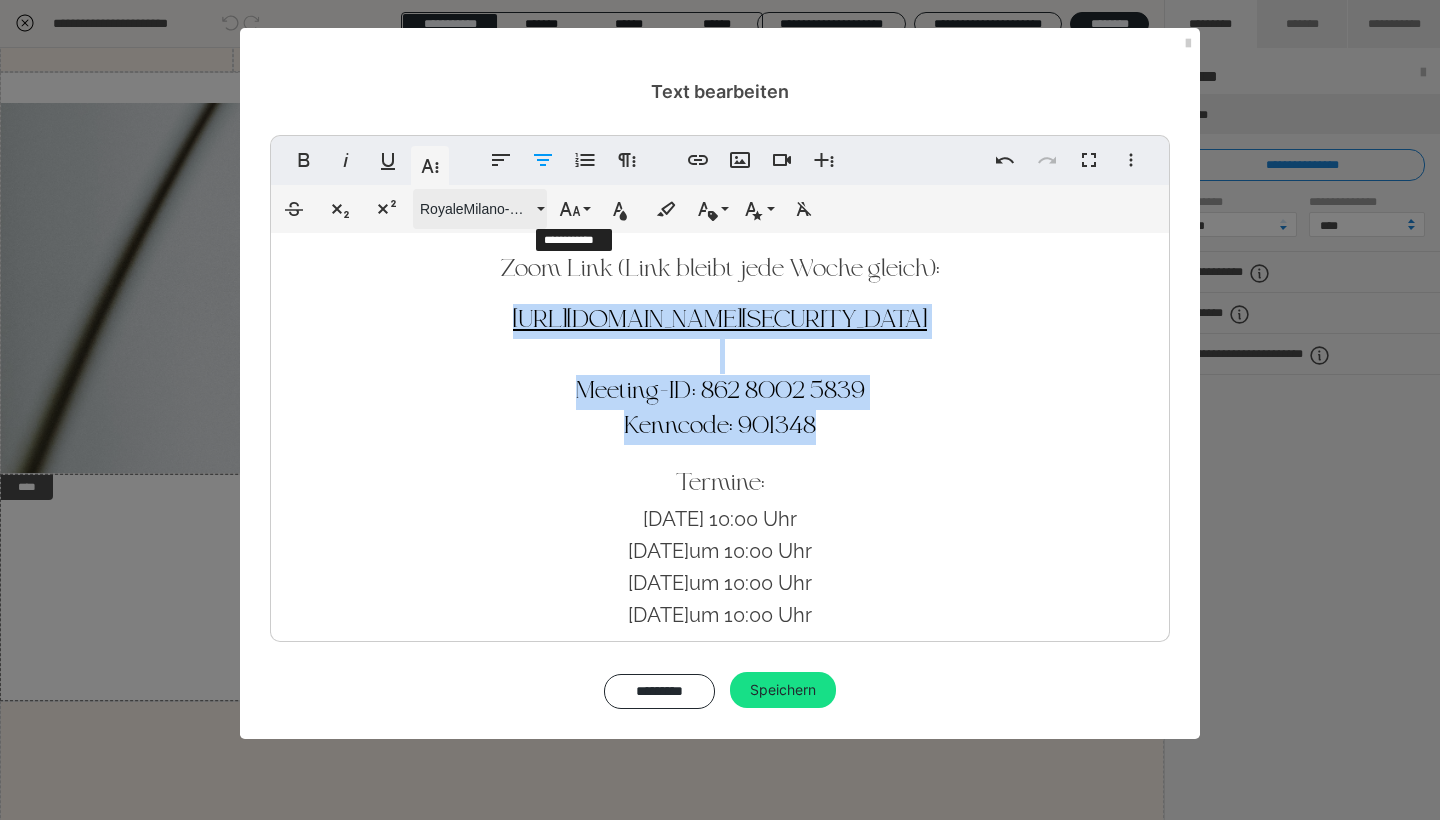 click on "RoyaleMilano-Bold" at bounding box center (476, 209) 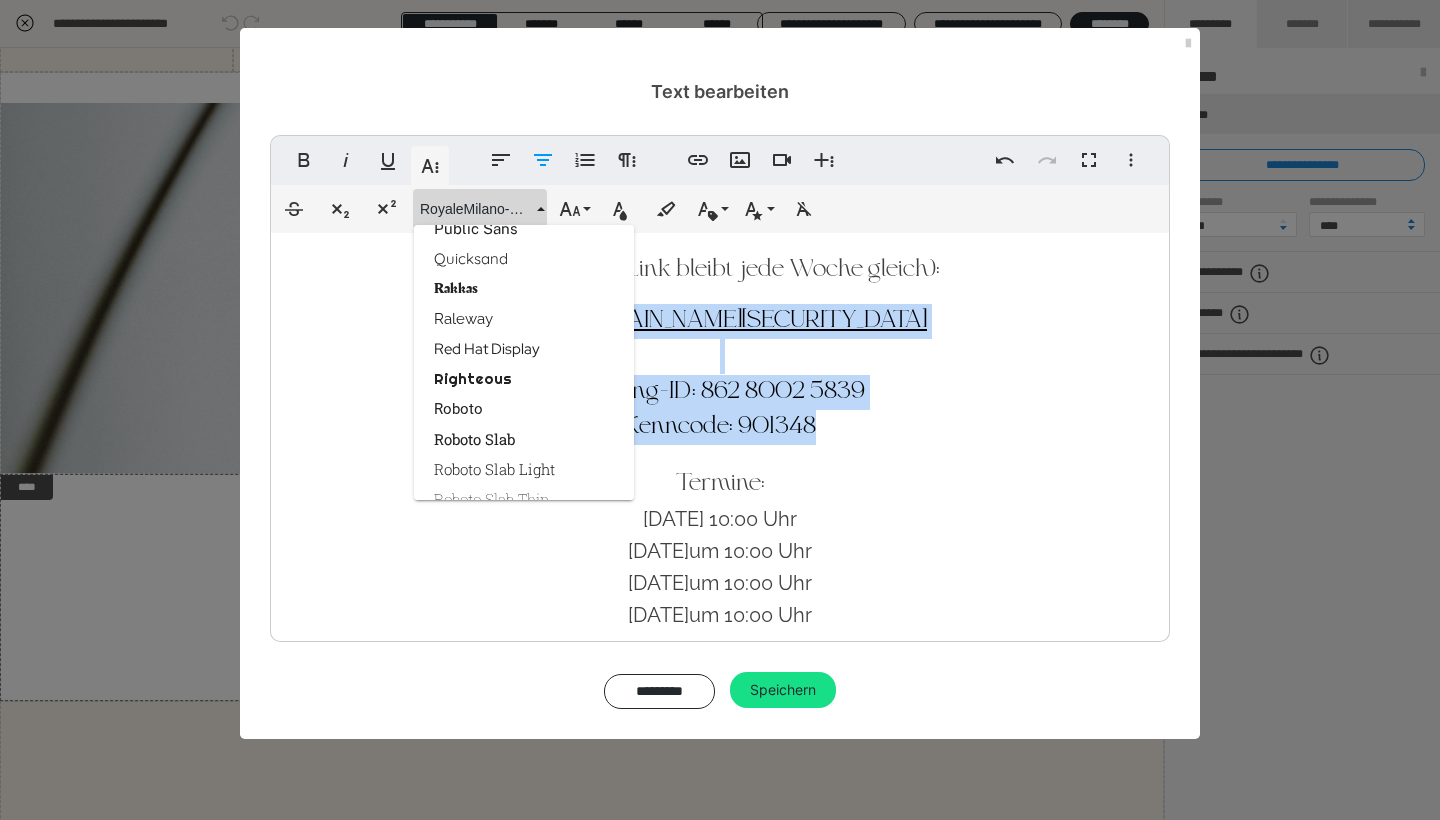 scroll, scrollTop: 2602, scrollLeft: 0, axis: vertical 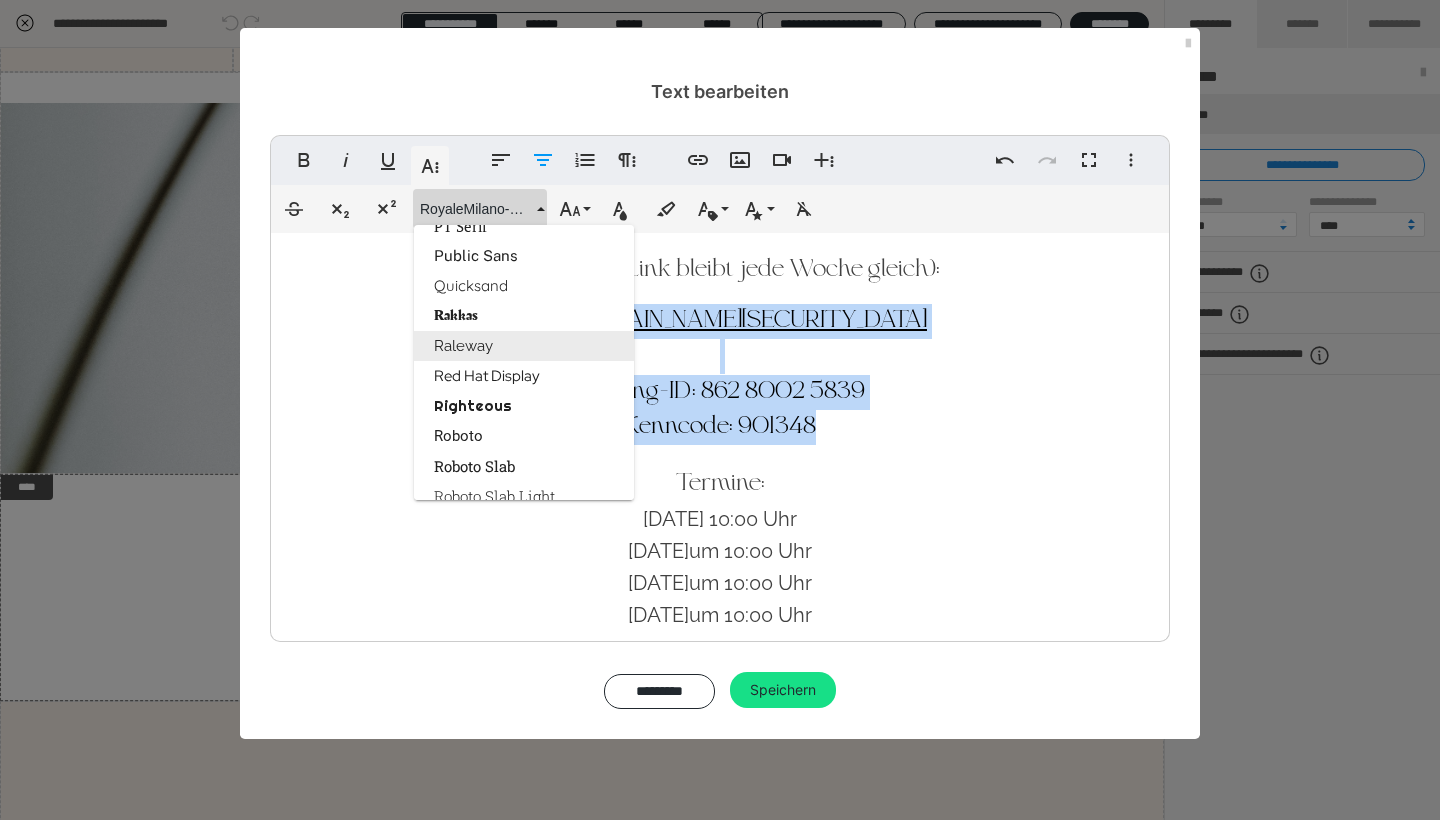 click on "Raleway" at bounding box center (524, 346) 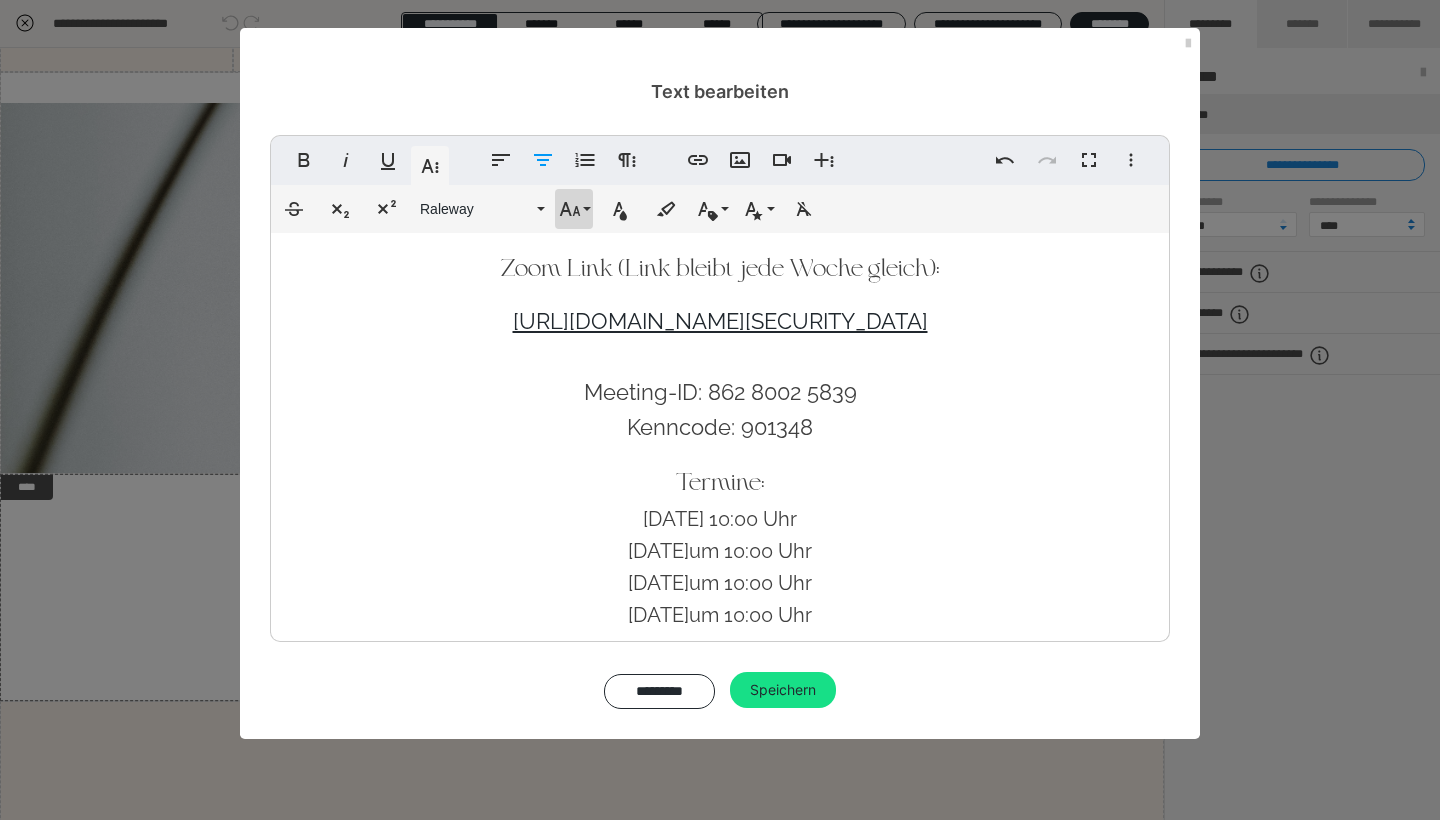 click 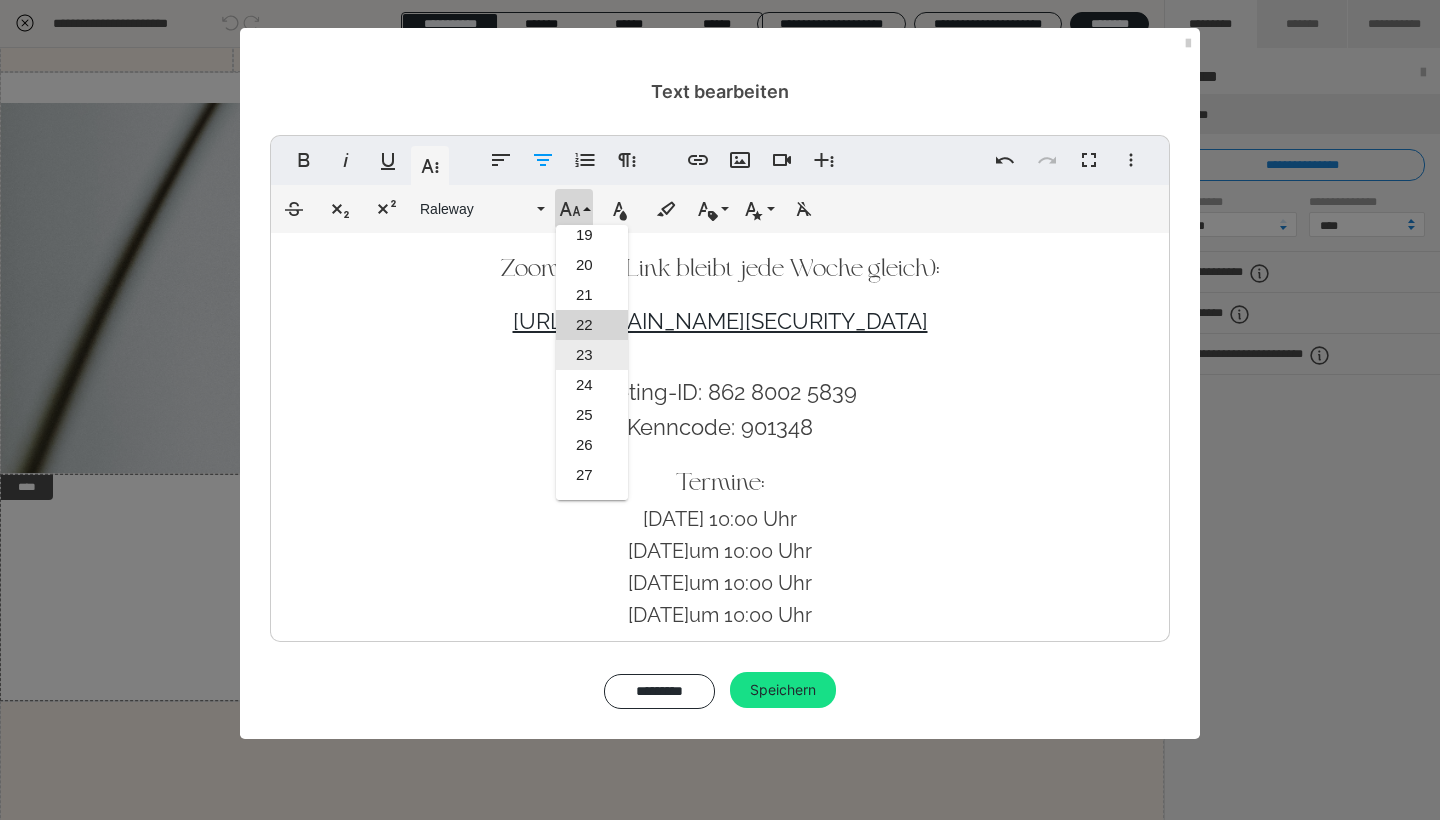 scroll, scrollTop: 545, scrollLeft: 0, axis: vertical 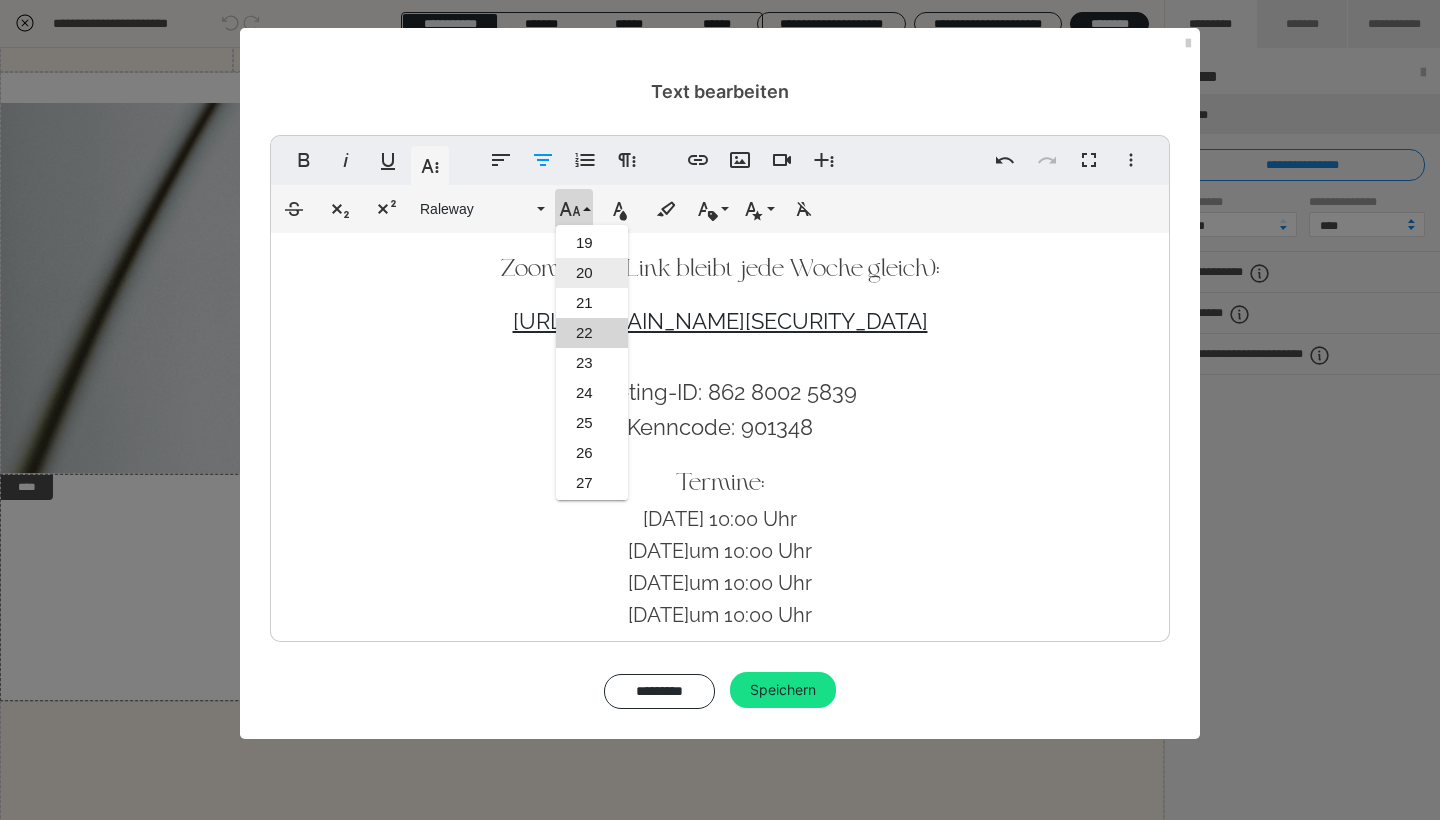 click on "20" at bounding box center [592, 273] 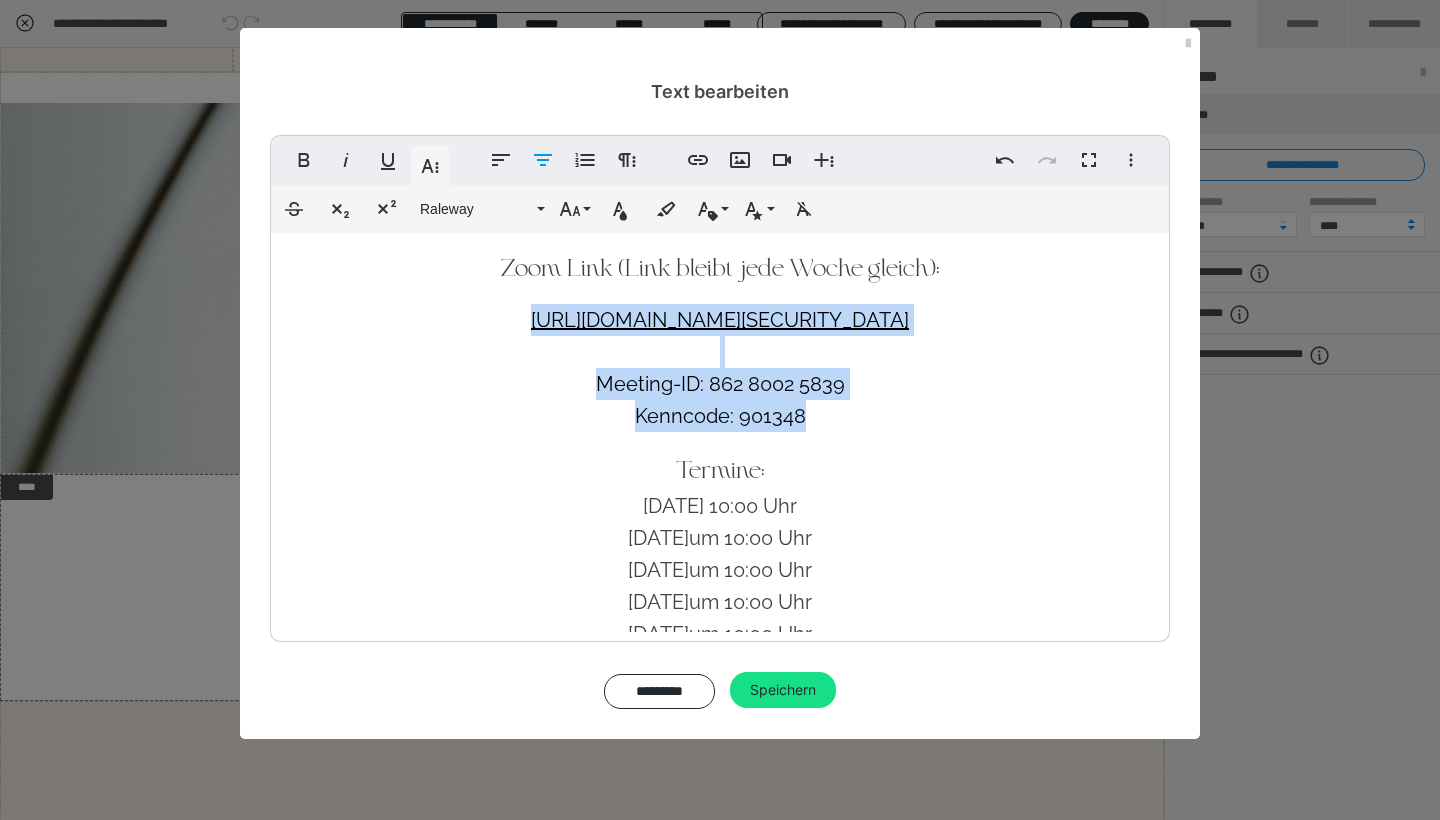 click on "https://us02web.zoom.us/j/86280025839?pwd=Xy7eq9LWlH8ZvwGNbI3HmnITpbofaa.1 Meeting-ID: 862 8002 5839 Kenncode: 901348" at bounding box center [720, 368] 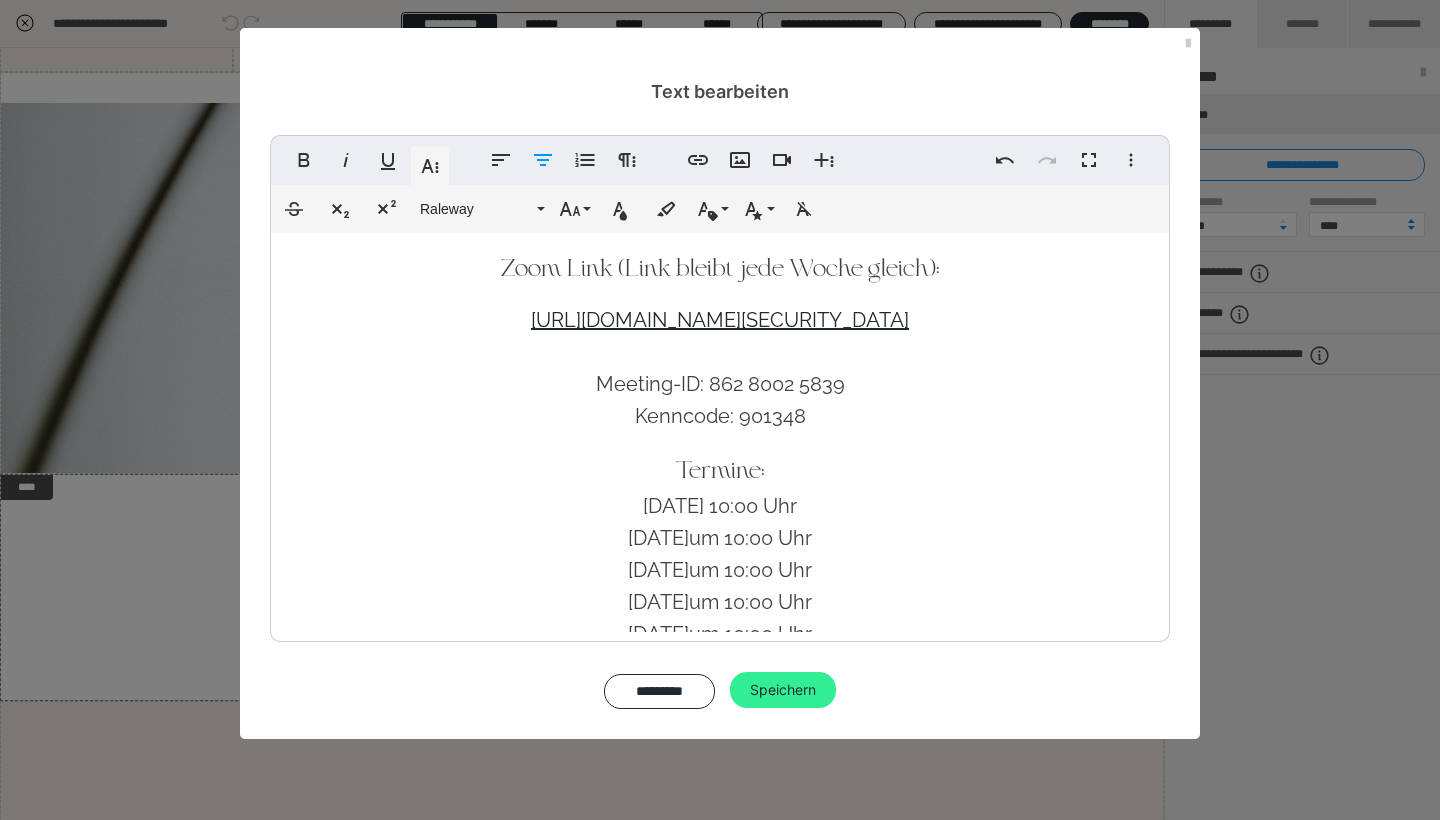 click on "Speichern" at bounding box center [783, 690] 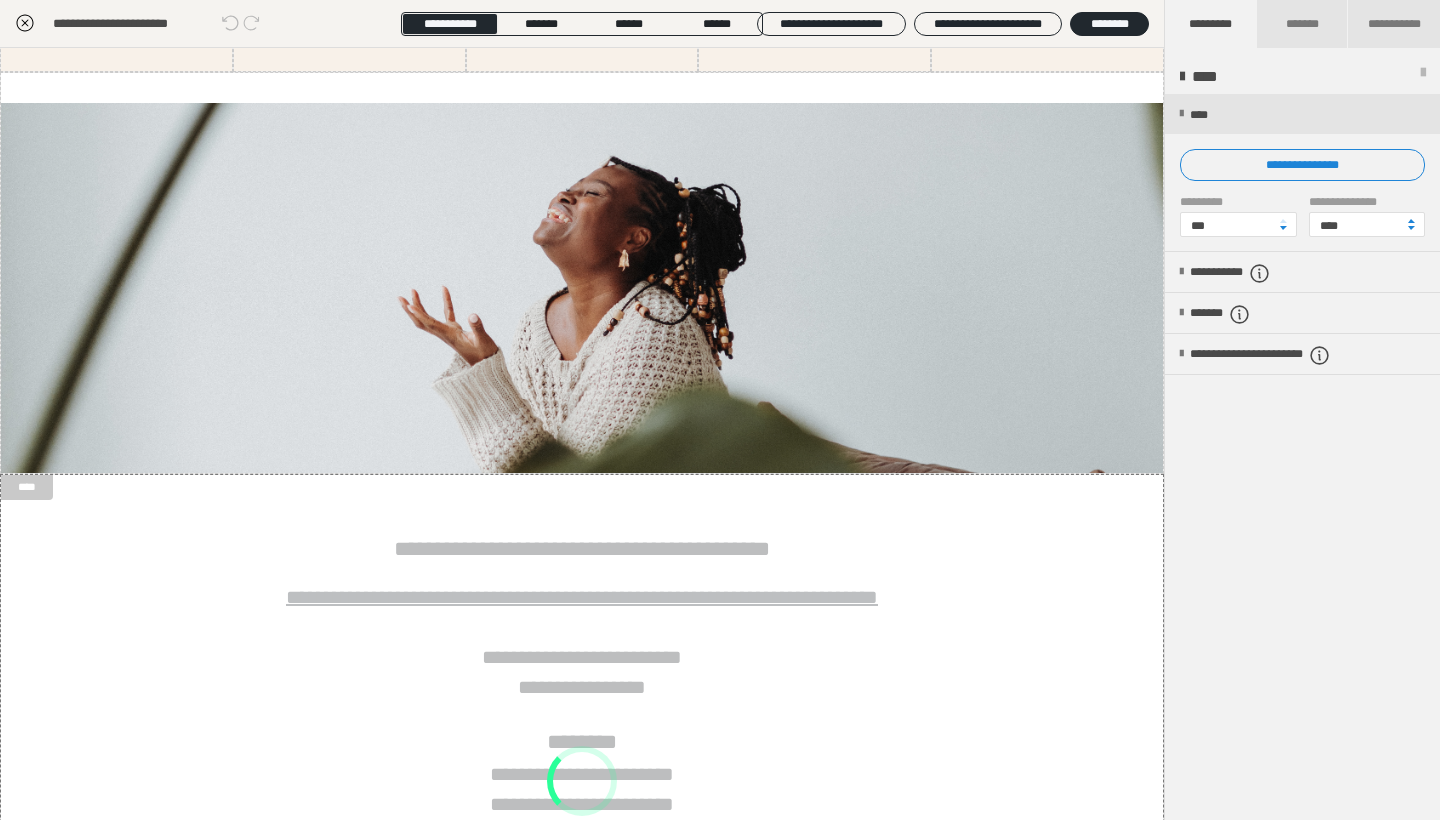 scroll, scrollTop: 0, scrollLeft: 0, axis: both 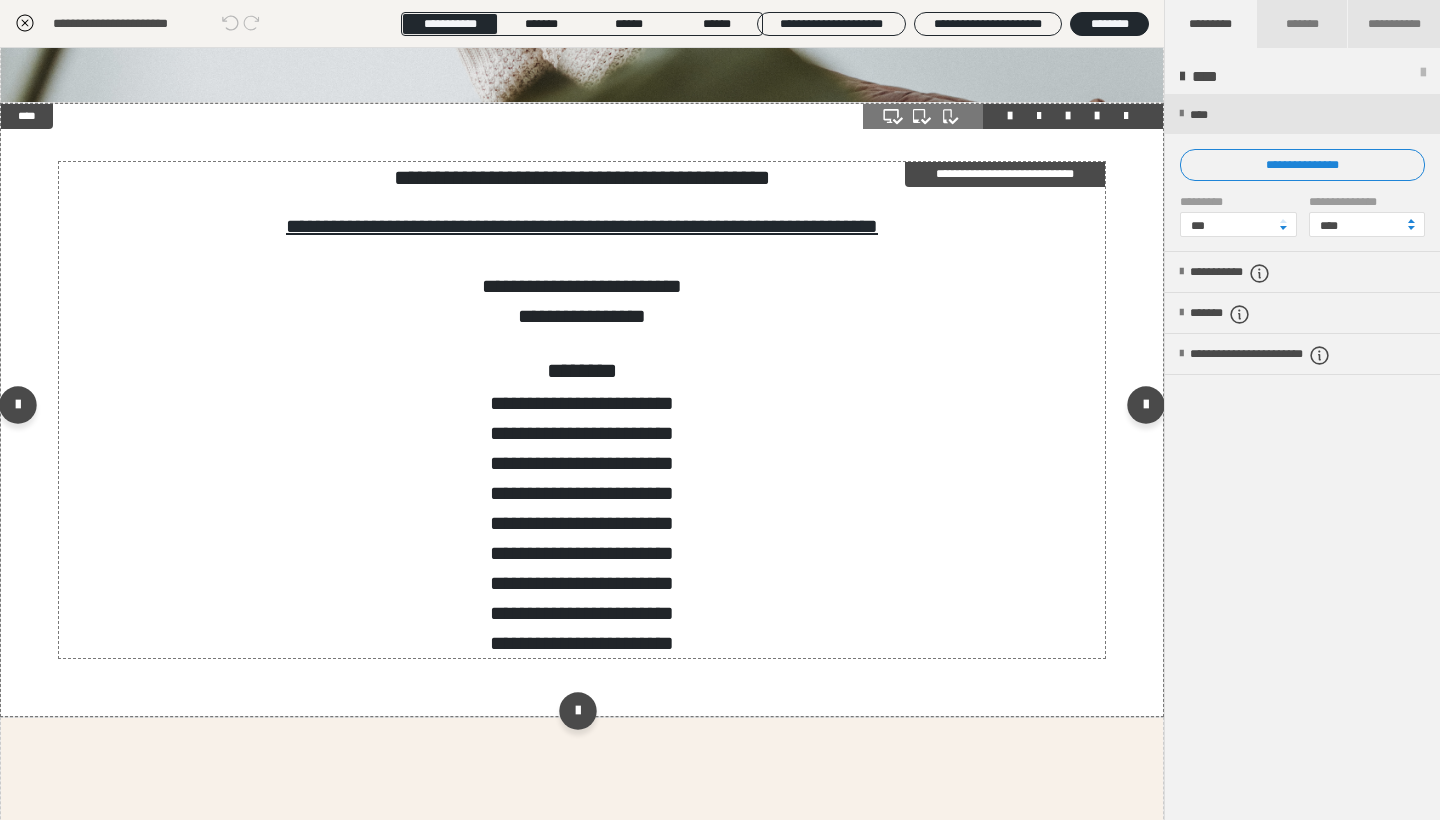 click on "**********" at bounding box center (582, 613) 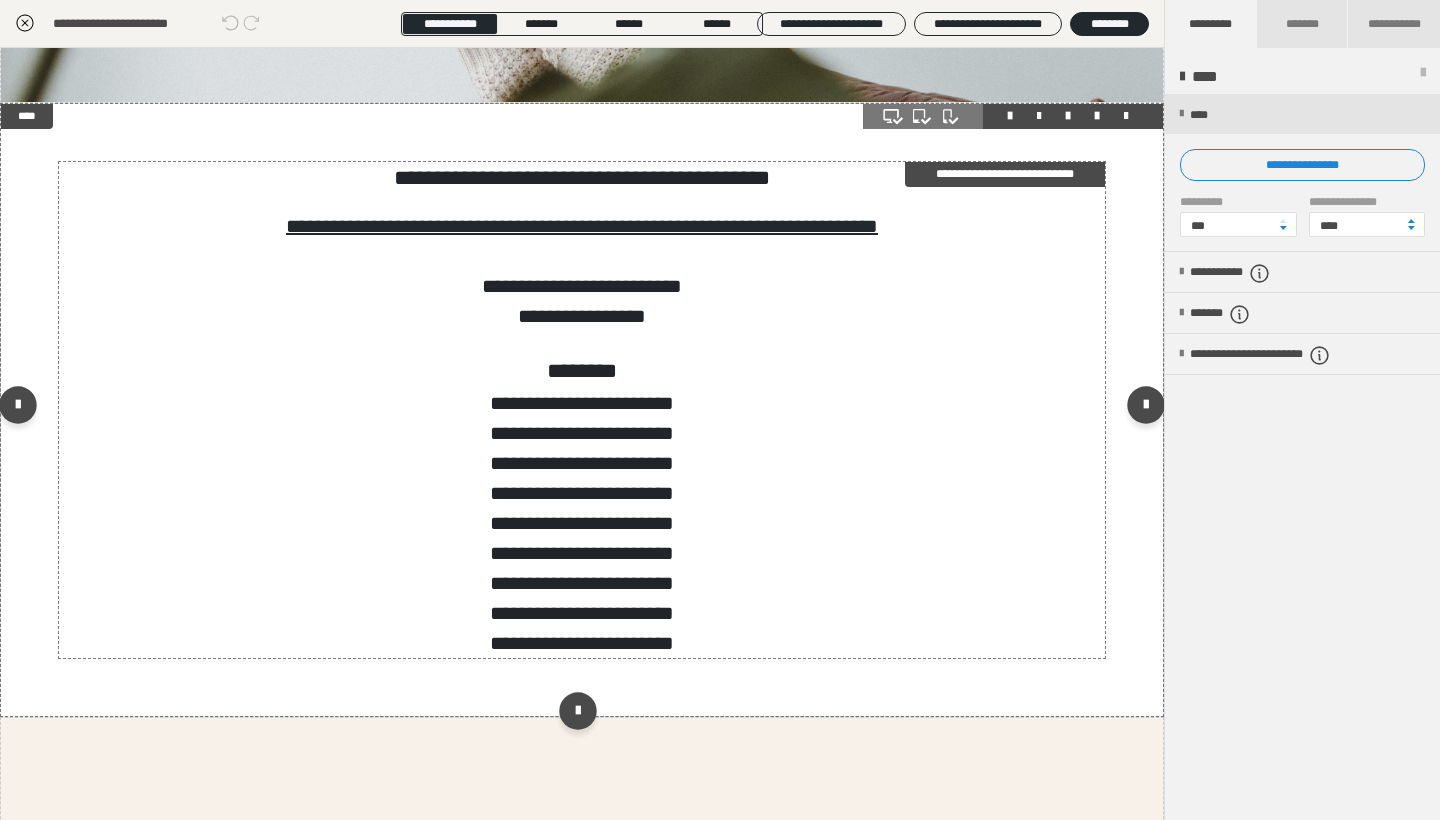 click on "**********" at bounding box center [582, 613] 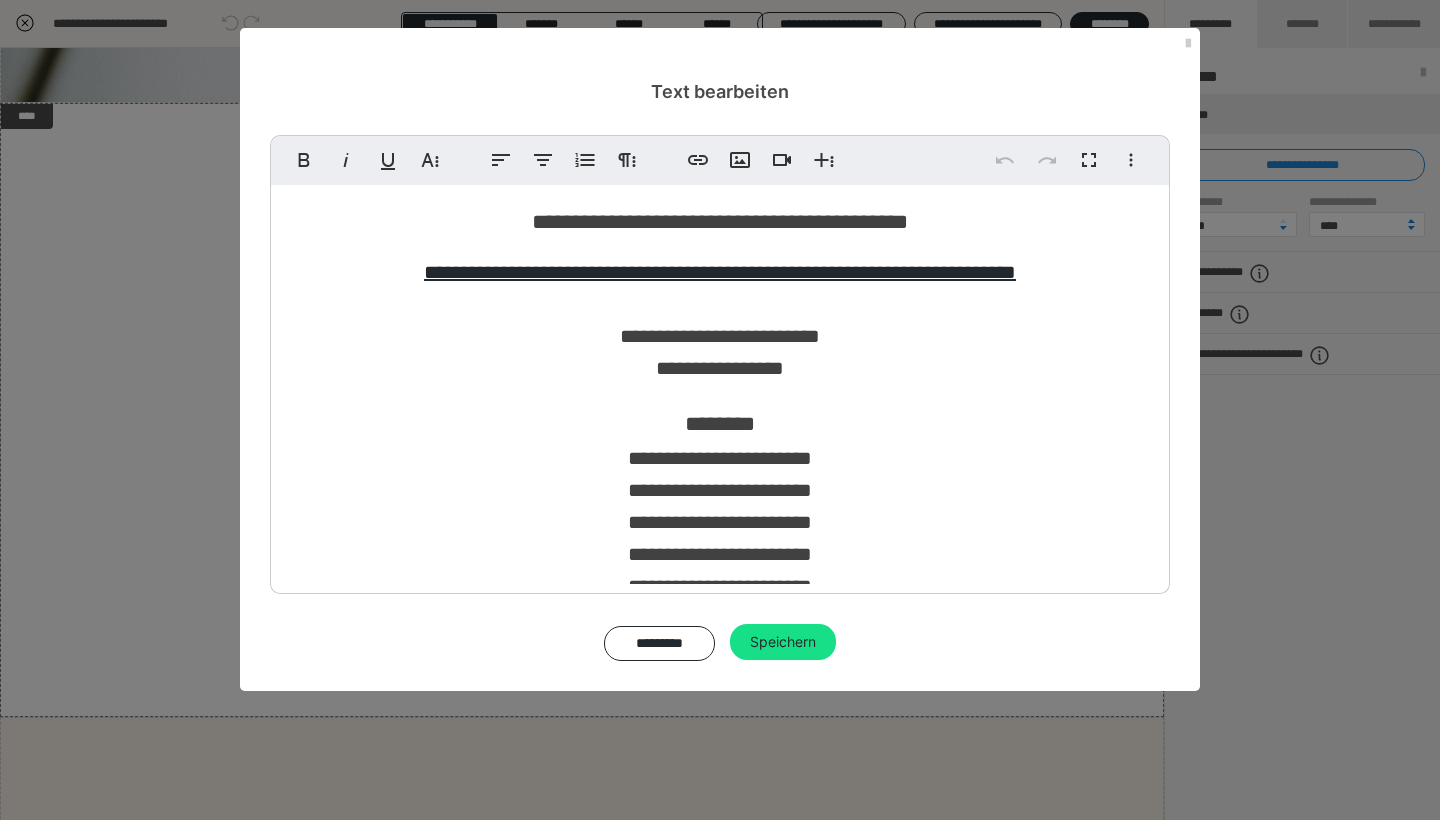 click on "Text bearbeiten" at bounding box center (720, 66) 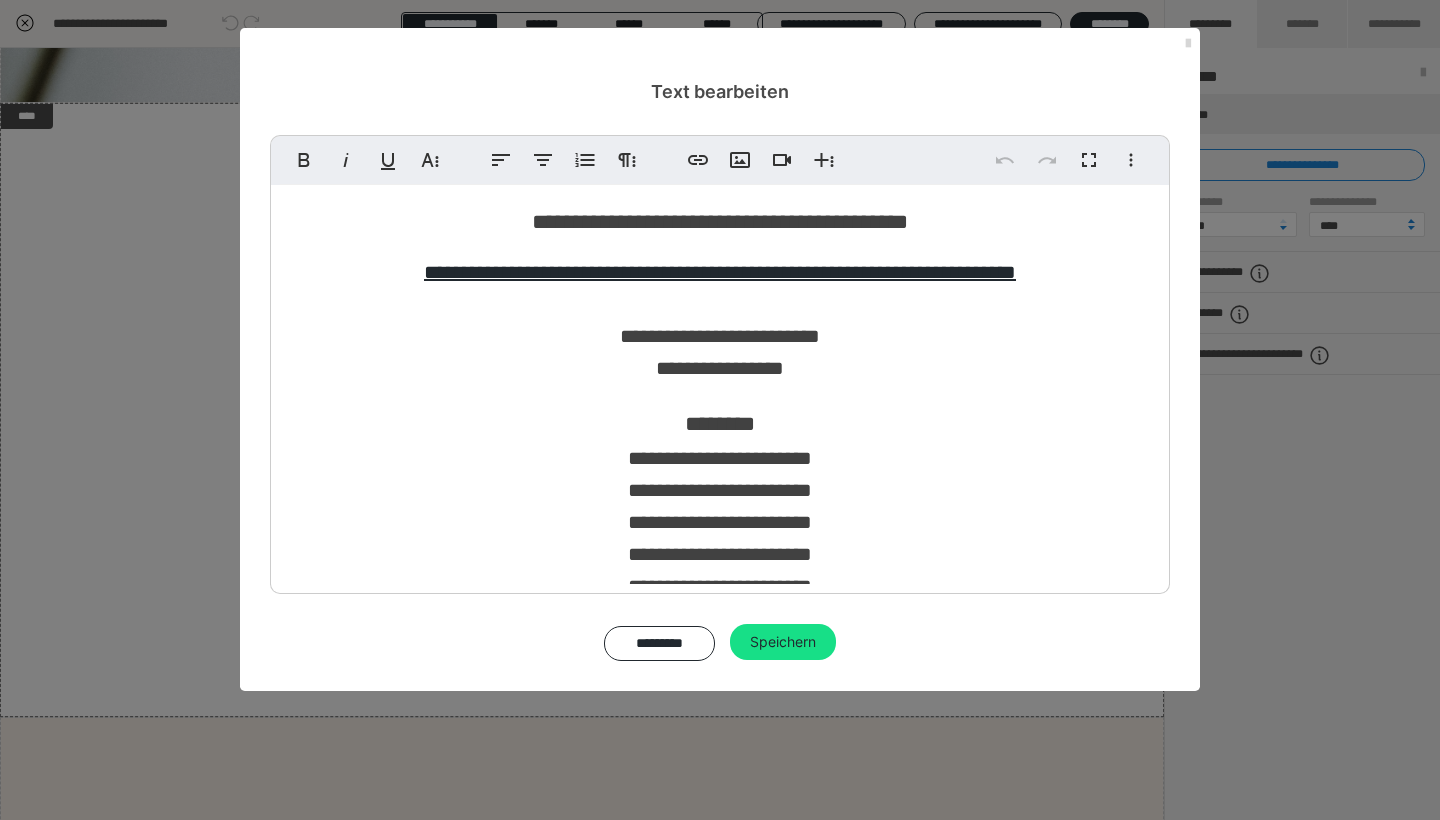click at bounding box center [1188, 44] 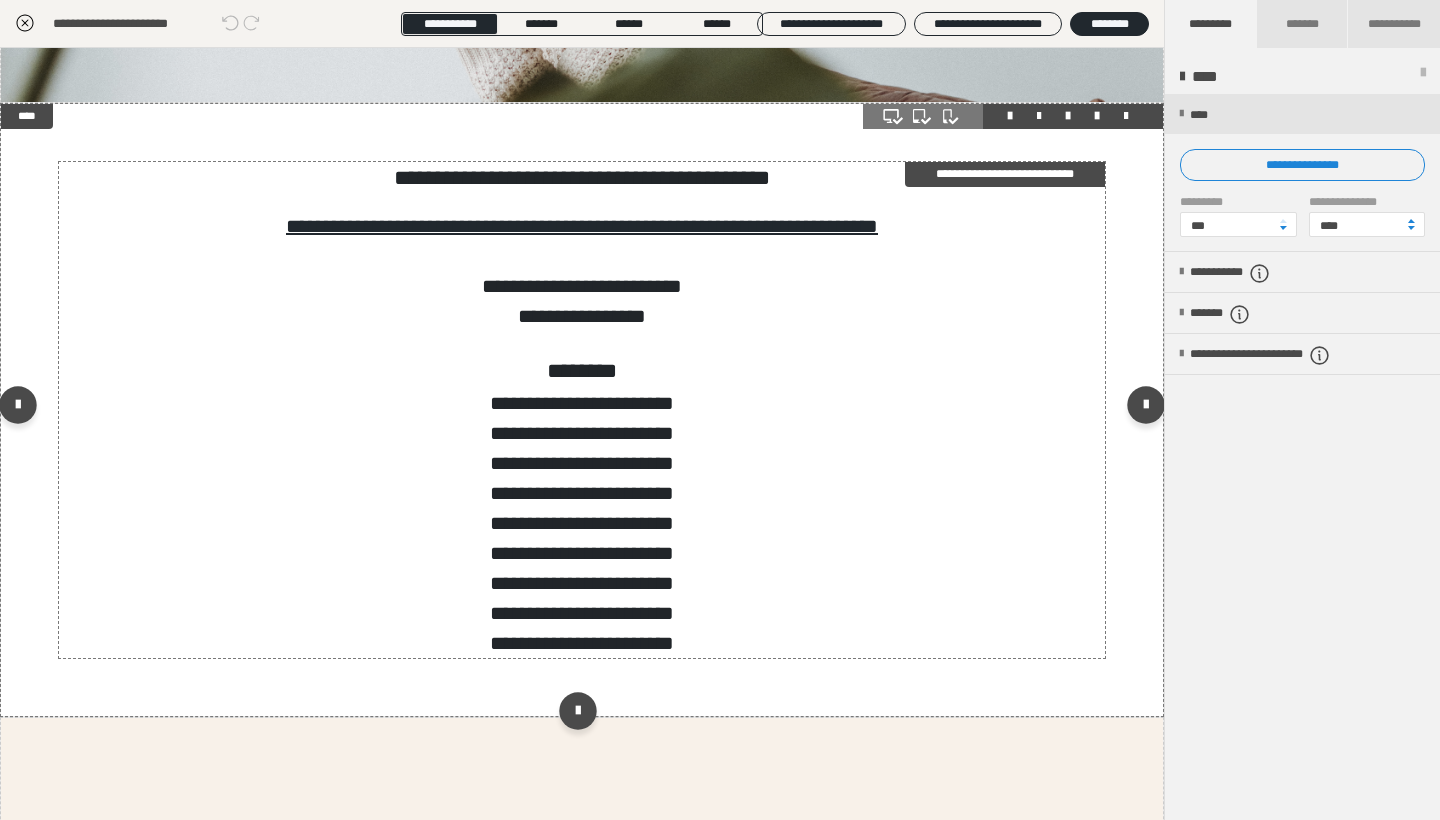 click on "********" at bounding box center [582, 371] 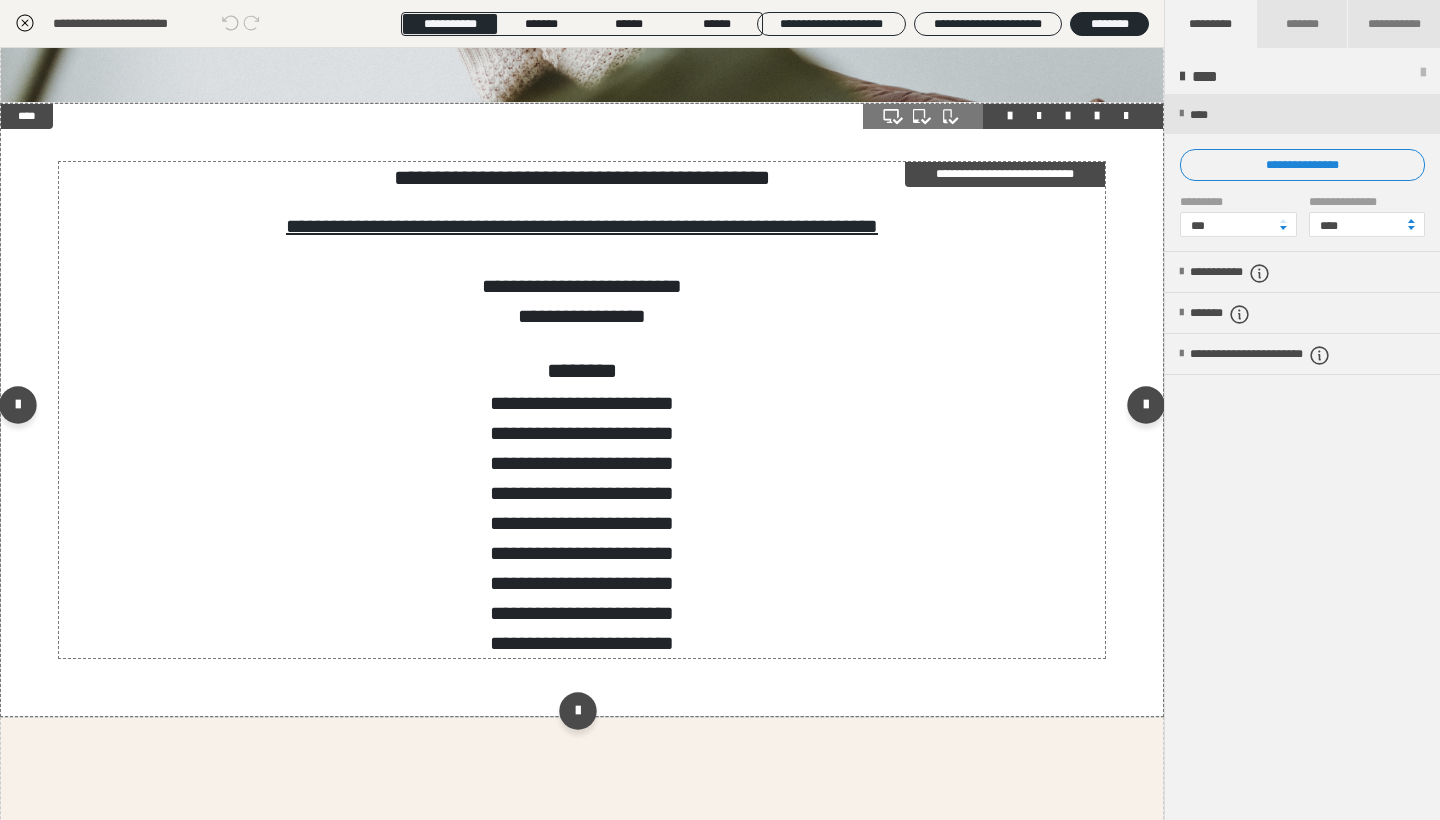 click on "********" at bounding box center [582, 371] 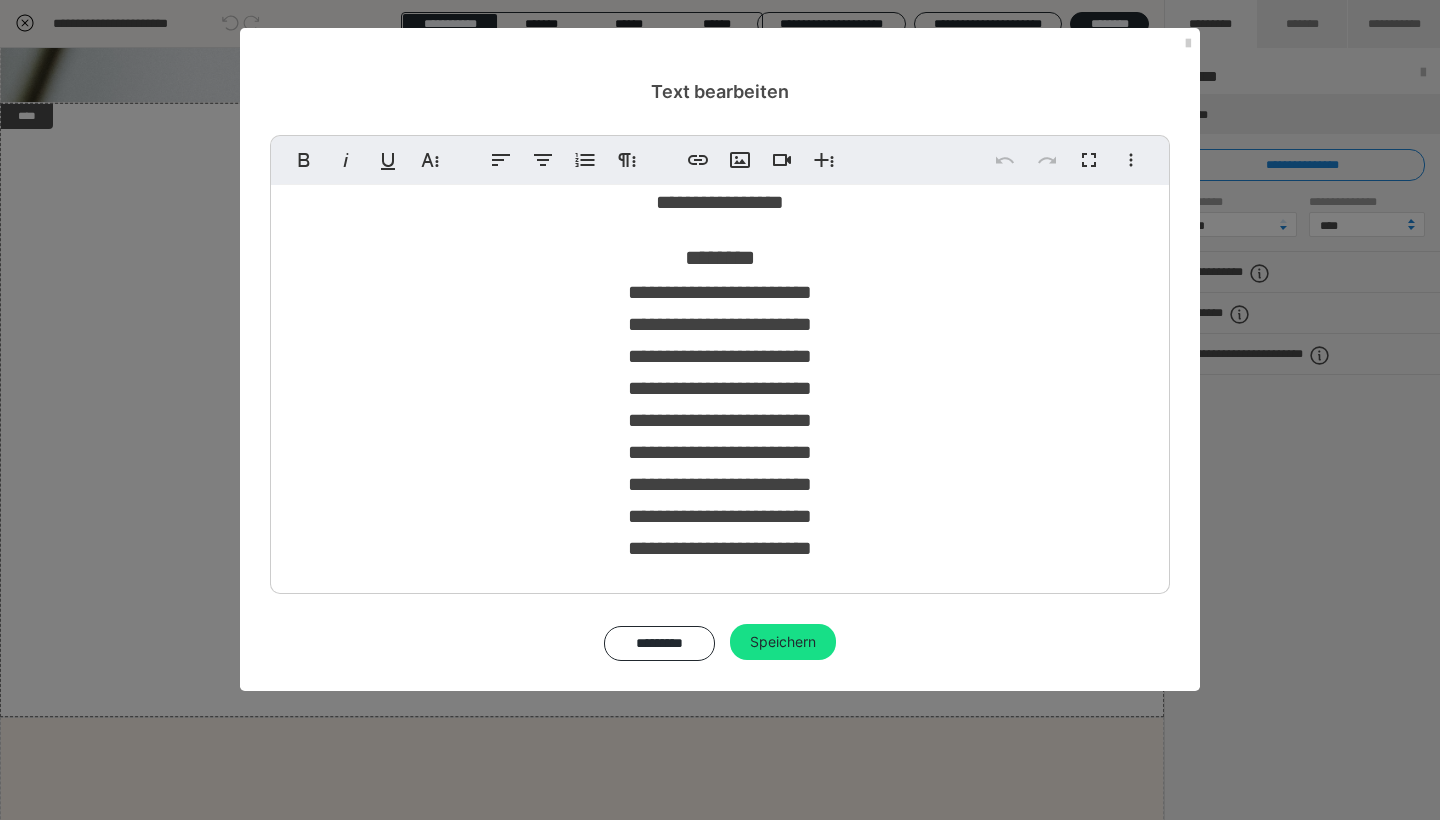 scroll, scrollTop: 165, scrollLeft: 0, axis: vertical 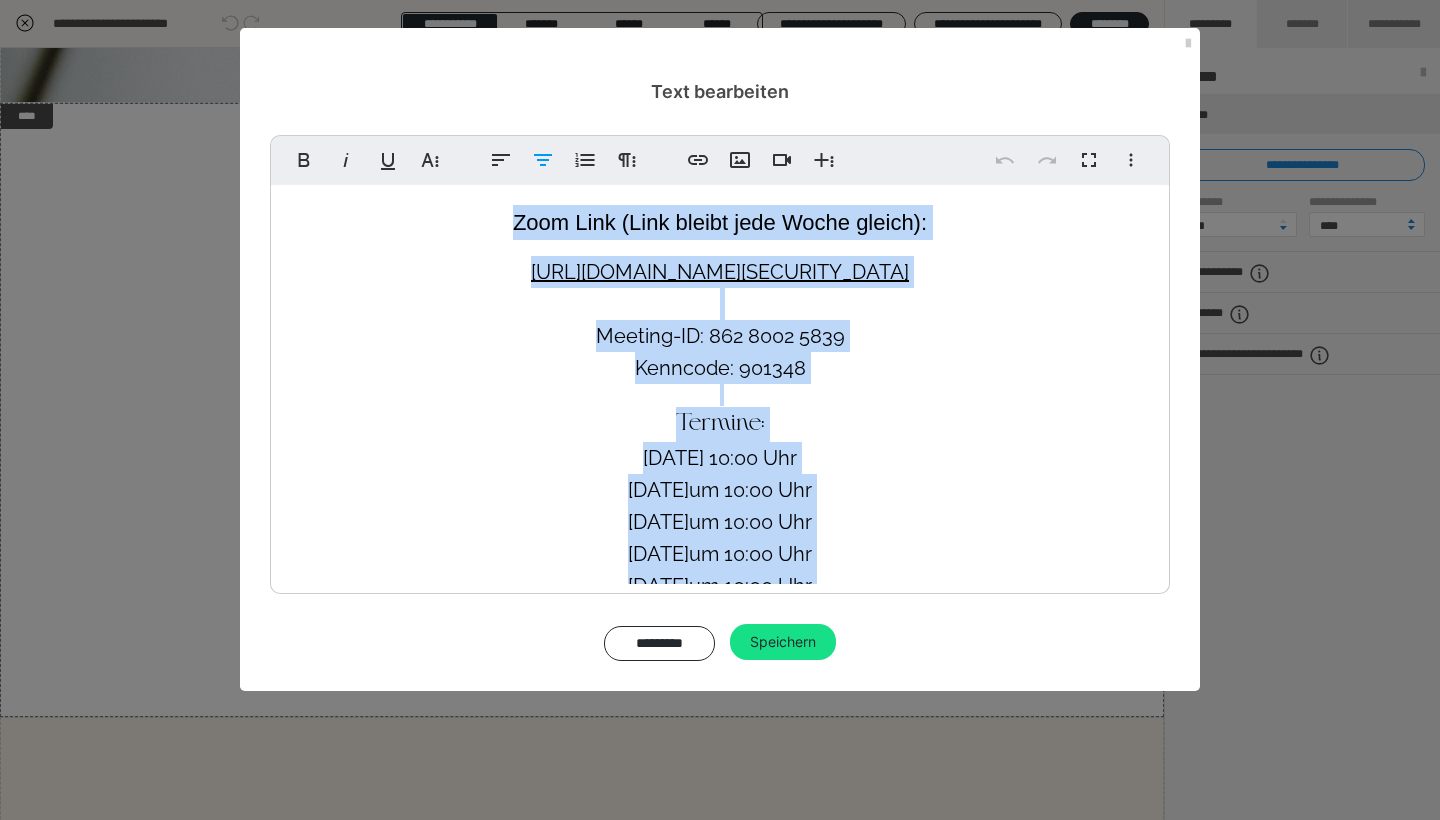 drag, startPoint x: 844, startPoint y: 542, endPoint x: 400, endPoint y: 107, distance: 621.57947 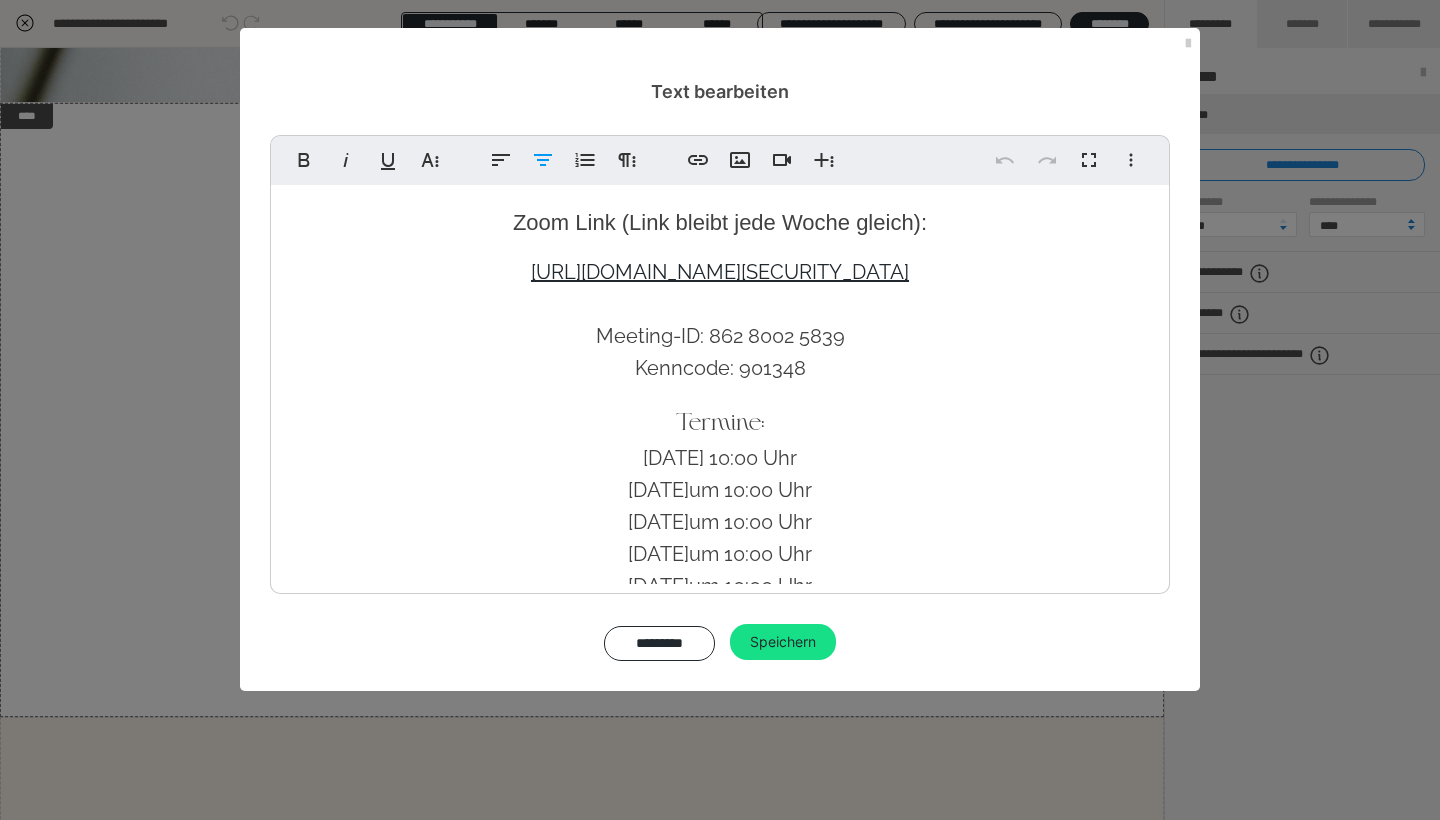 copy on "Zoom Link (Link bleibt jede Woche gleich): https://us02web.zoom.us/j/86280025839?pwd=Xy7eq9LWlH8ZvwGNbI3HmnITpbofaa.1 Meeting-ID: 862 8002 5839 Kenncode: 901348 Termine: 10.08.2025 um 10:00 Uhr 17.08.2025  um 10:00 Uhr 24.08.2025  um 10:00 Uhr 07.09.2025  um 10:00 Uhr 14.09.2025  um 10:00 Uhr 21.09.2025  um 10:00 Uhr 05.10.2025  um 10:00 Uhr 12.10.2025  um 10:00 Uhr 19.10.2025  um 10:00 Uhr" 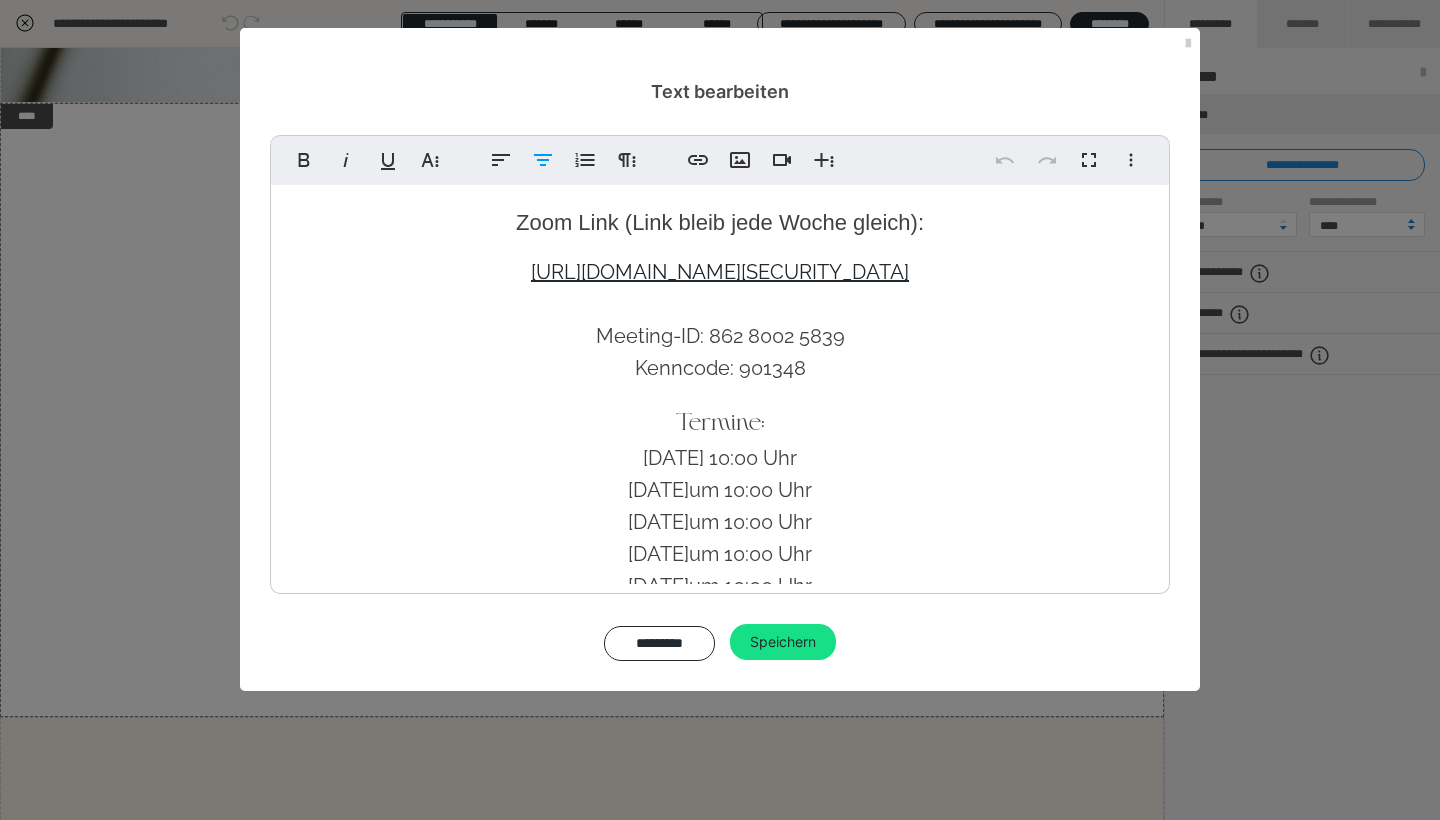 type 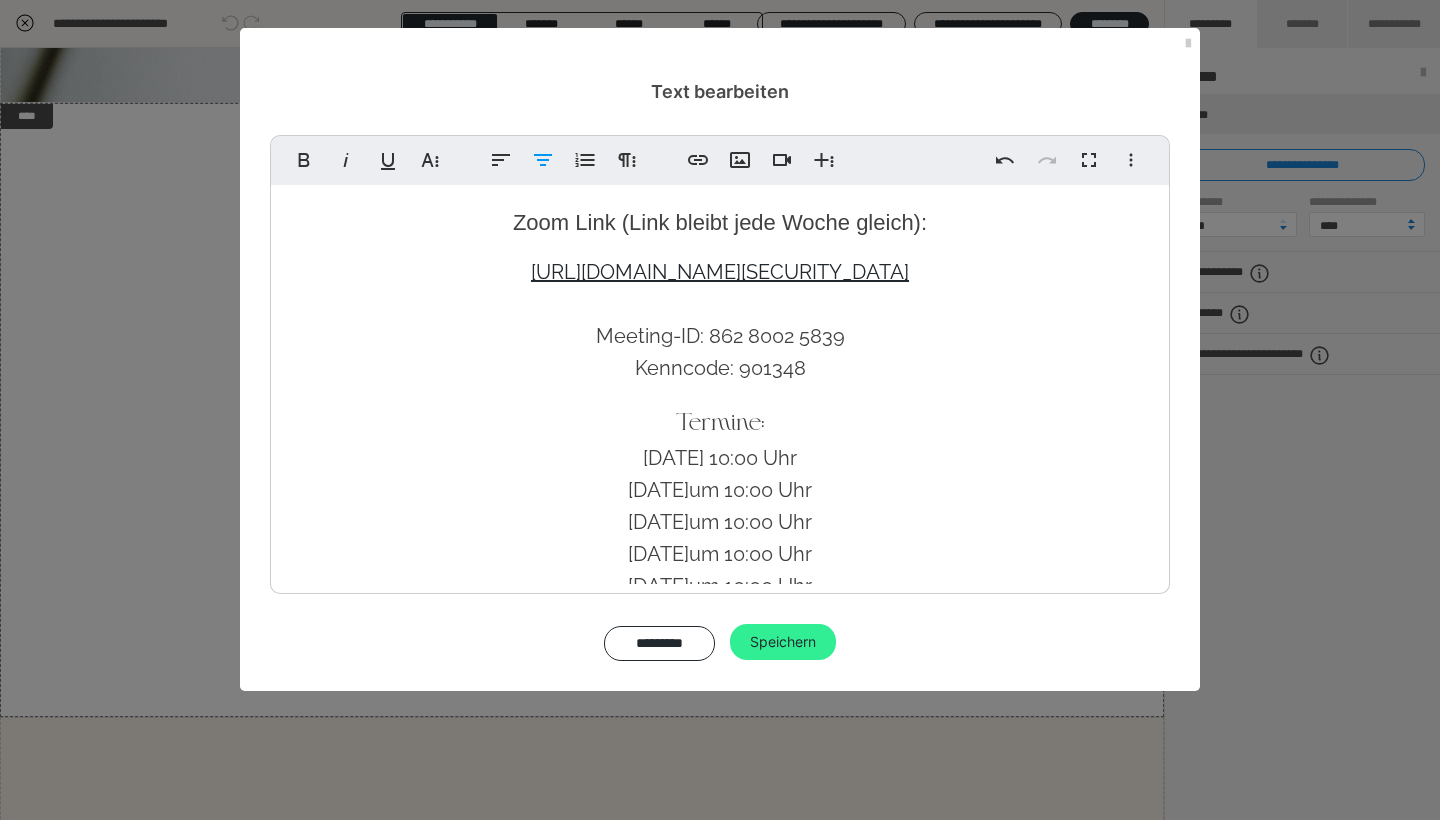 click on "Speichern" at bounding box center [783, 642] 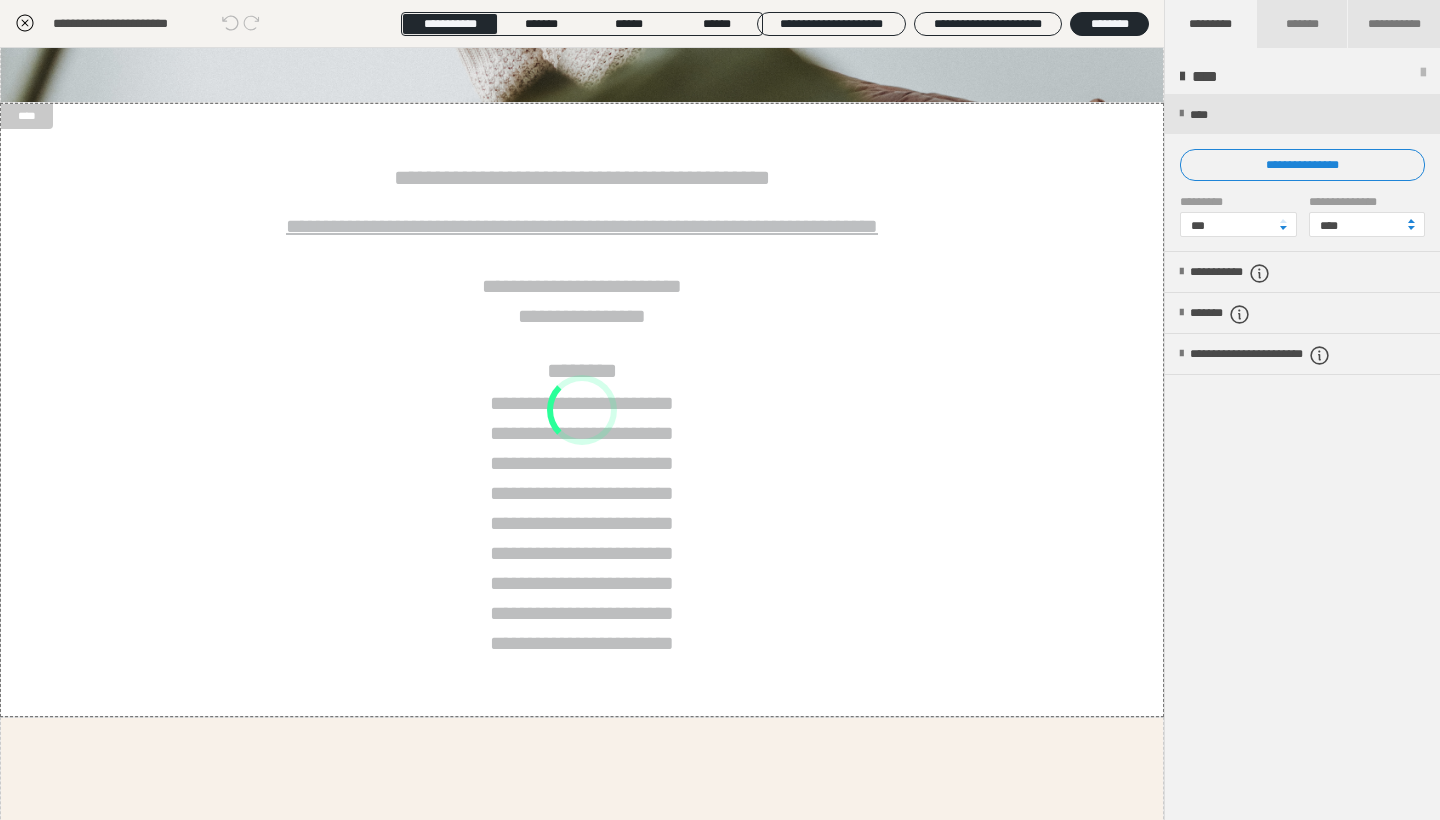 scroll, scrollTop: 82, scrollLeft: 0, axis: vertical 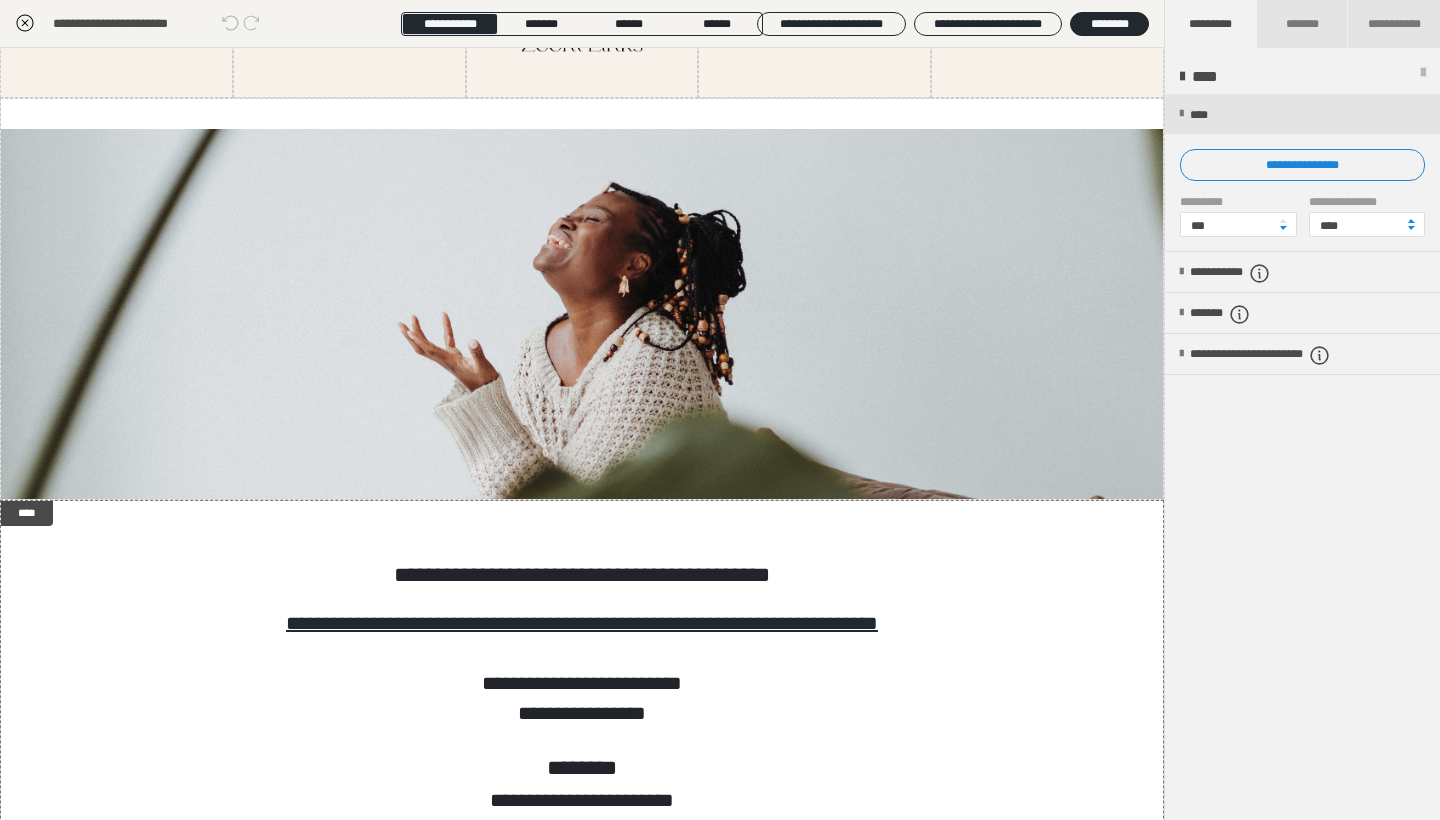 click 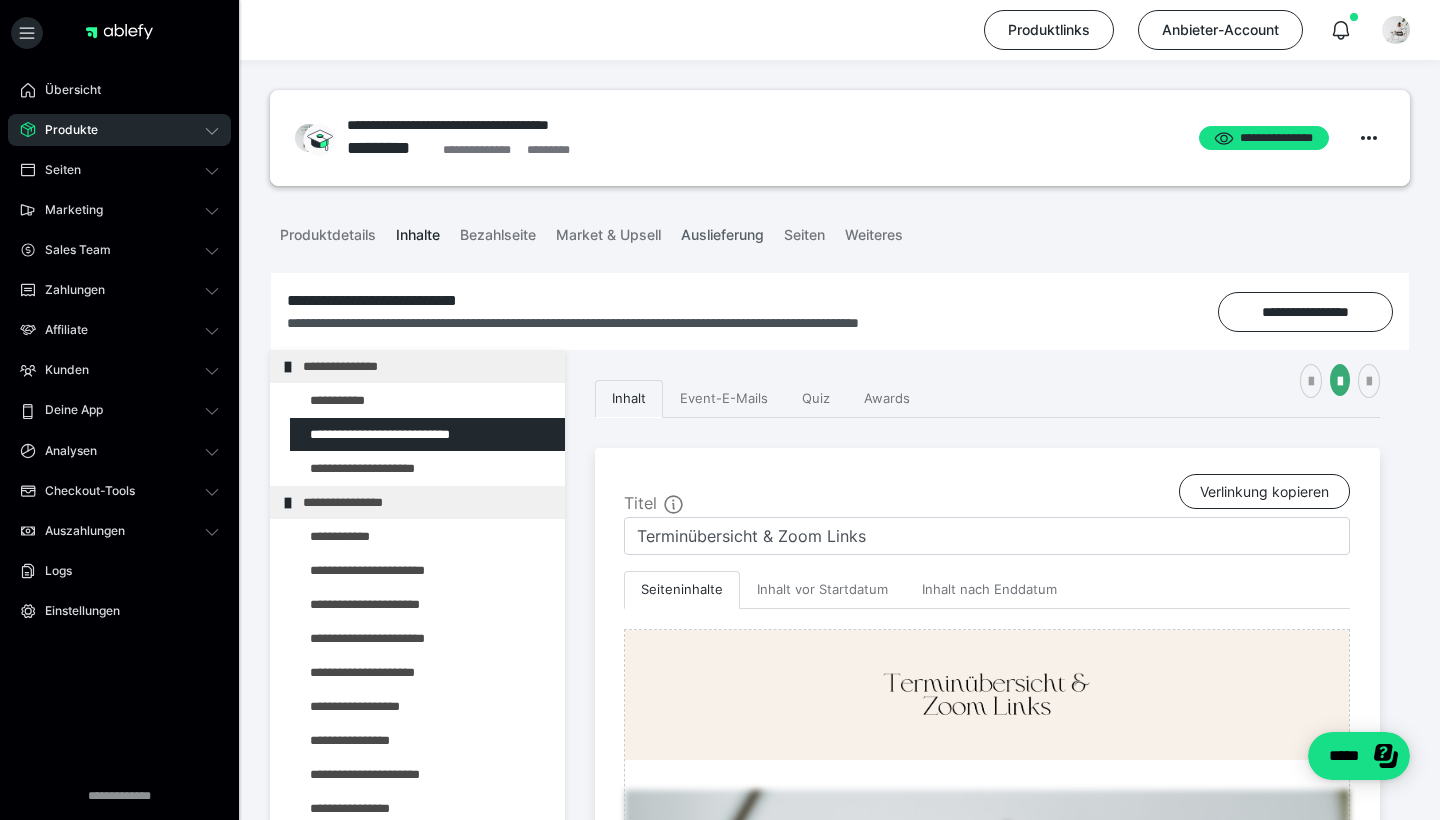 click on "Auslieferung" at bounding box center [722, 231] 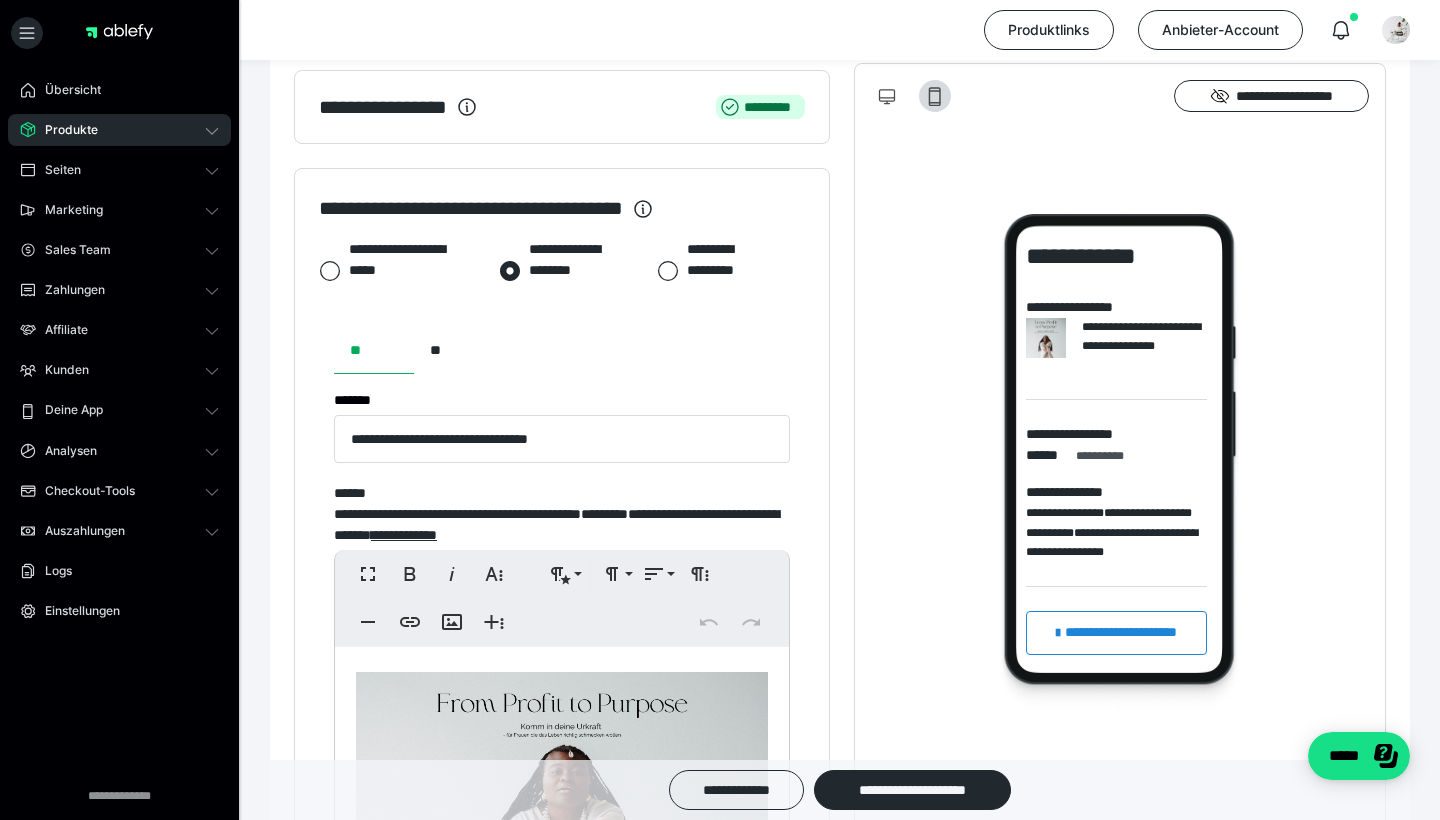 scroll, scrollTop: 1086, scrollLeft: 0, axis: vertical 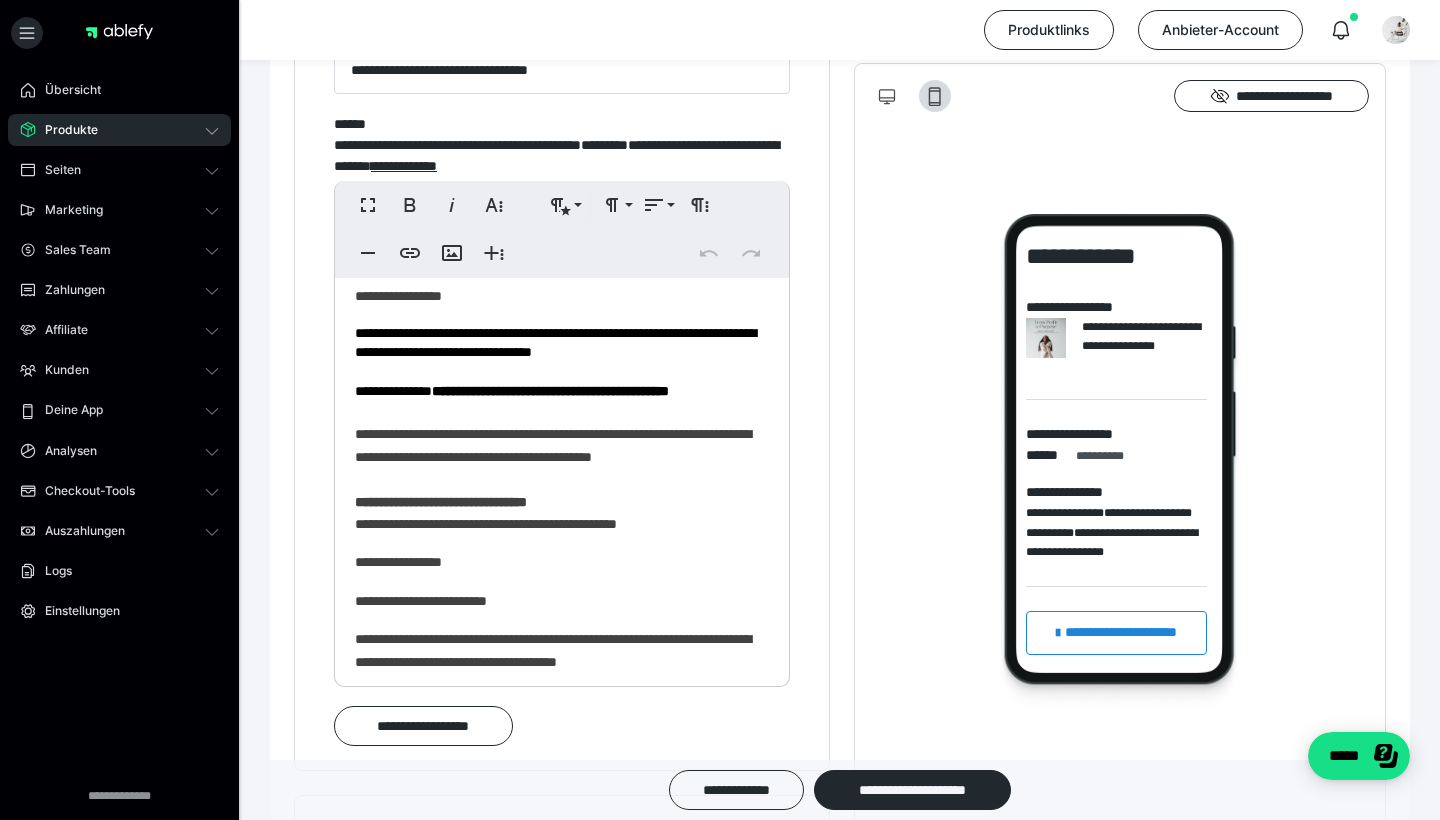 click on "**********" at bounding box center (562, 459) 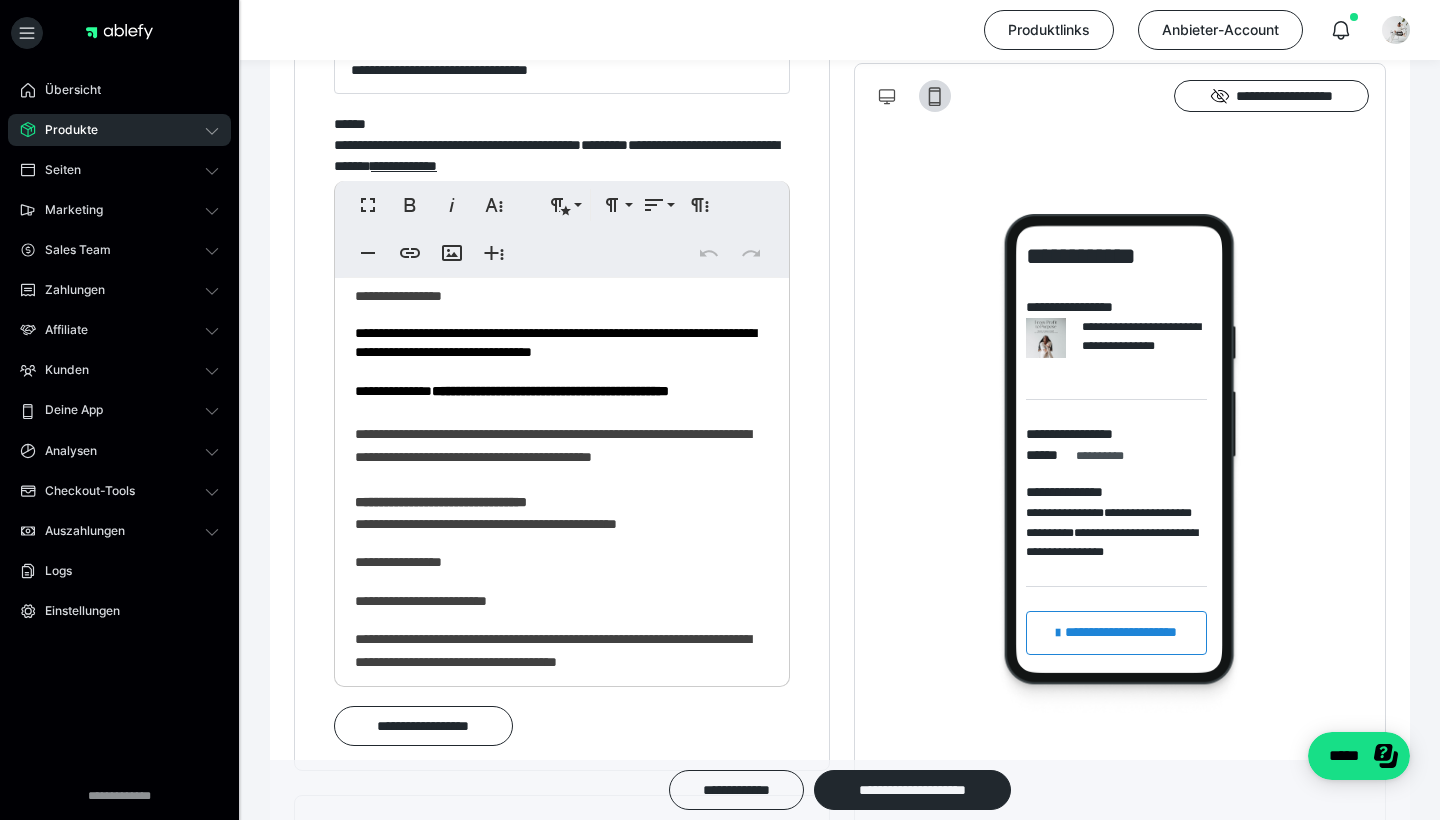 type 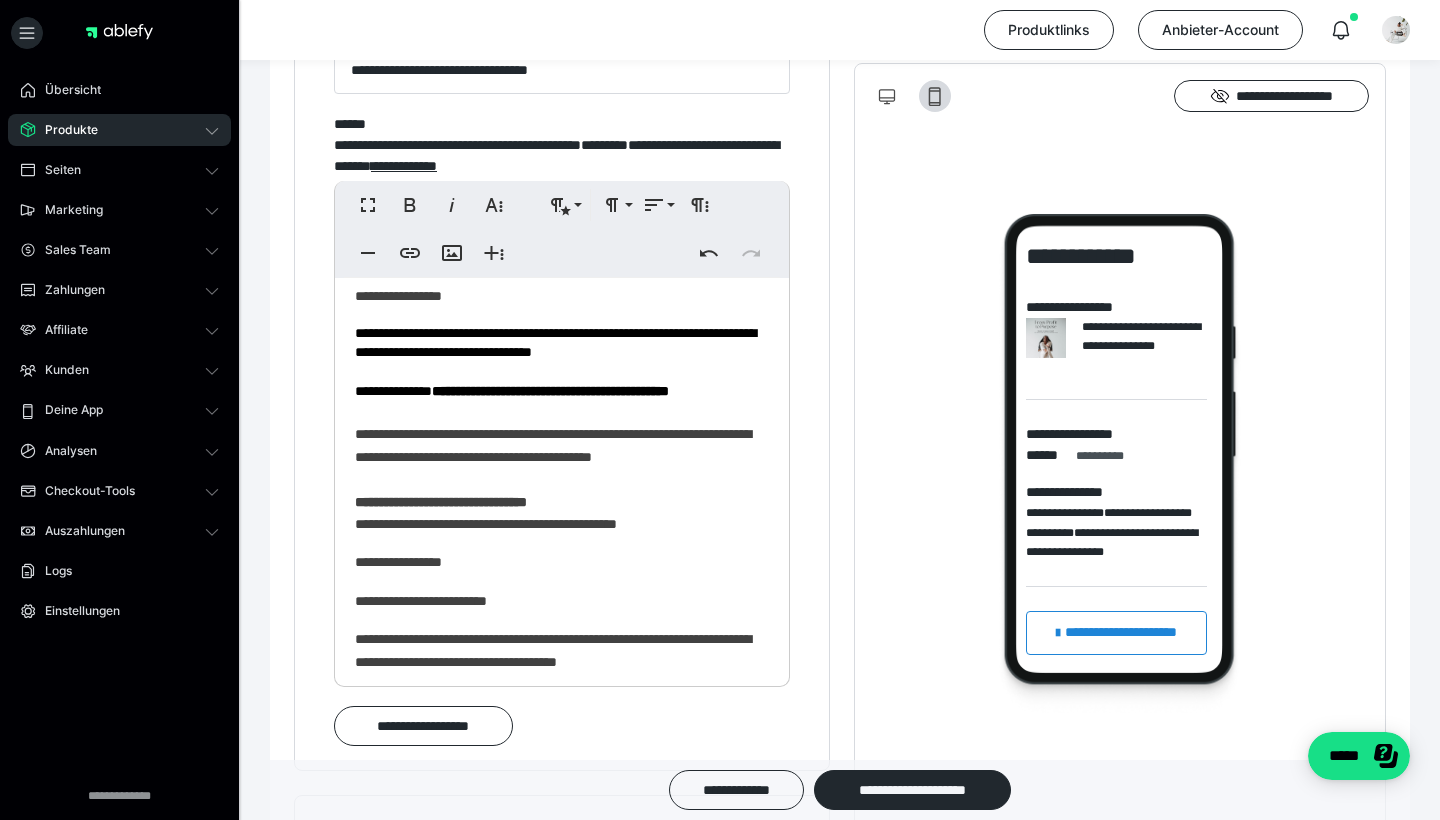 click on "**********" at bounding box center (562, 459) 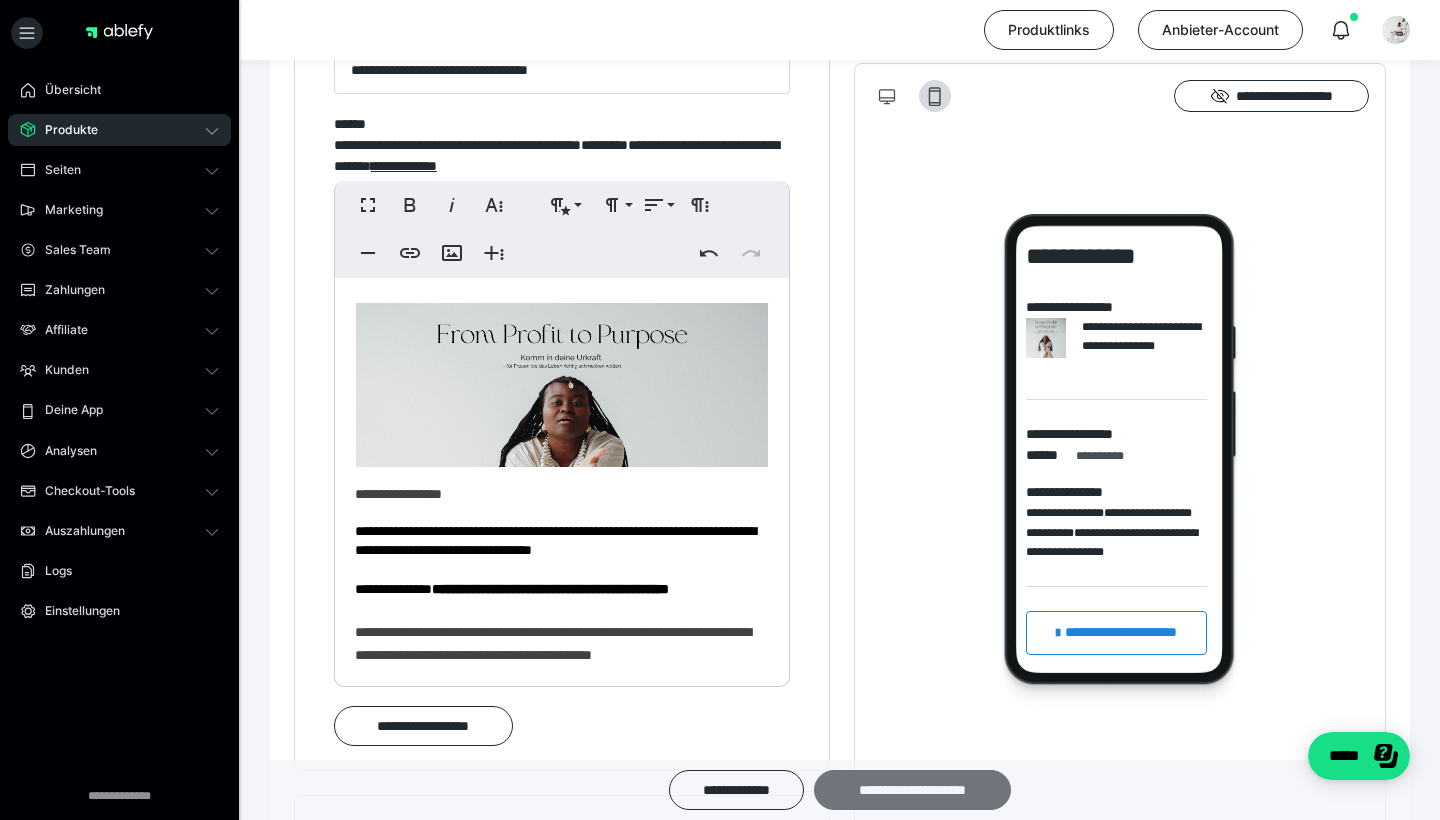 scroll, scrollTop: 0, scrollLeft: 0, axis: both 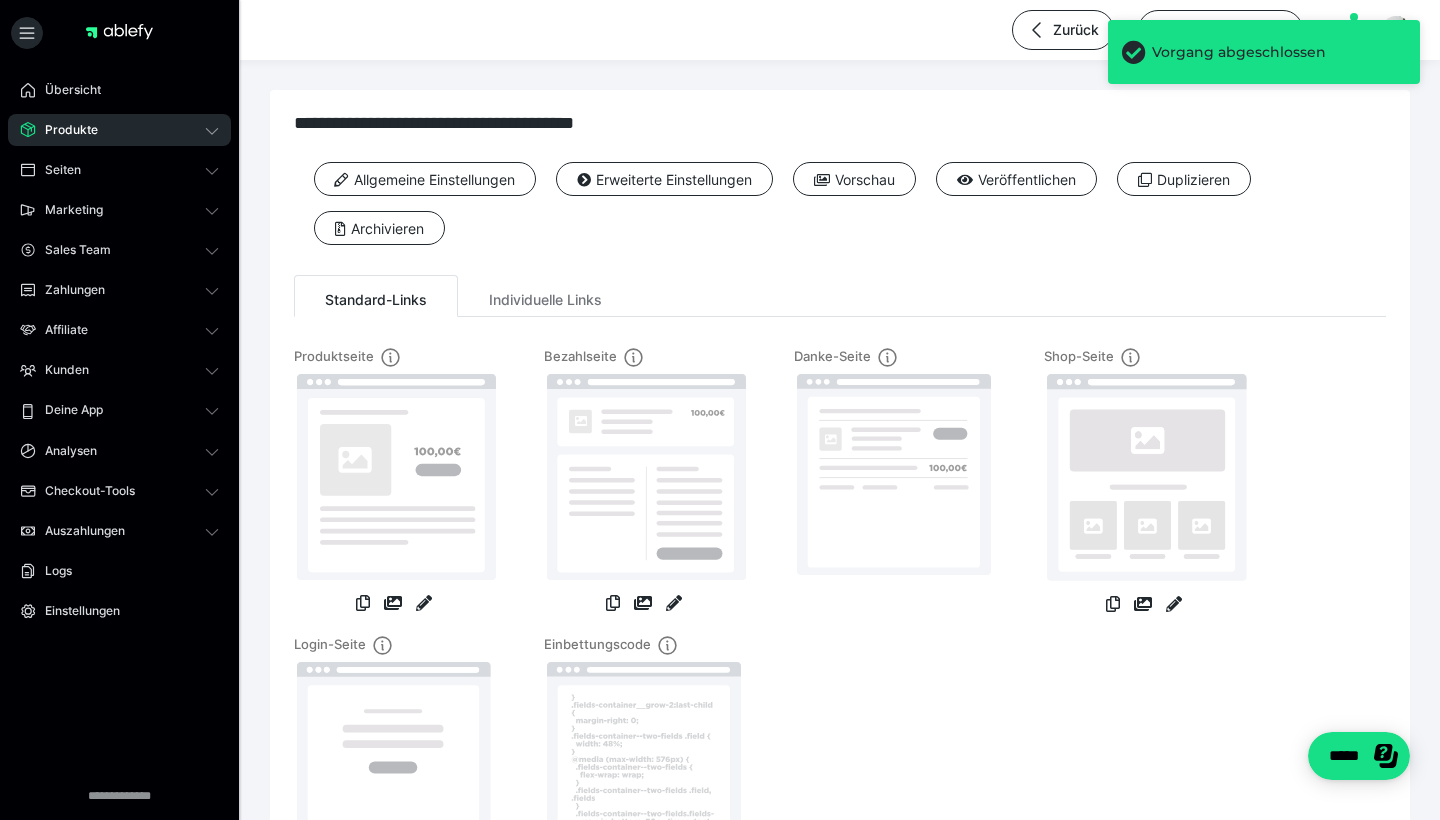 click on "Produkte" at bounding box center (119, 130) 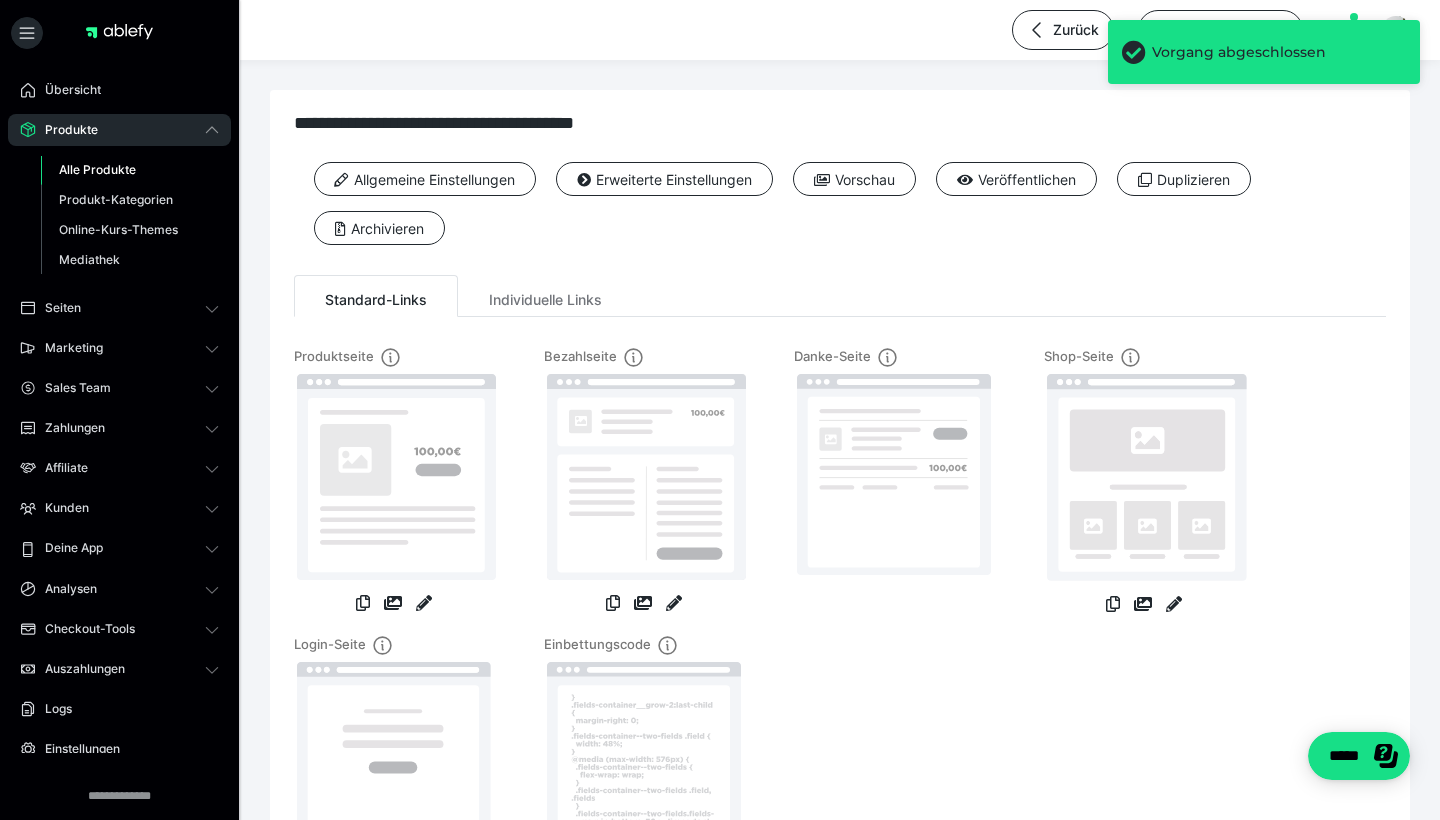 click on "Produkte" at bounding box center (119, 130) 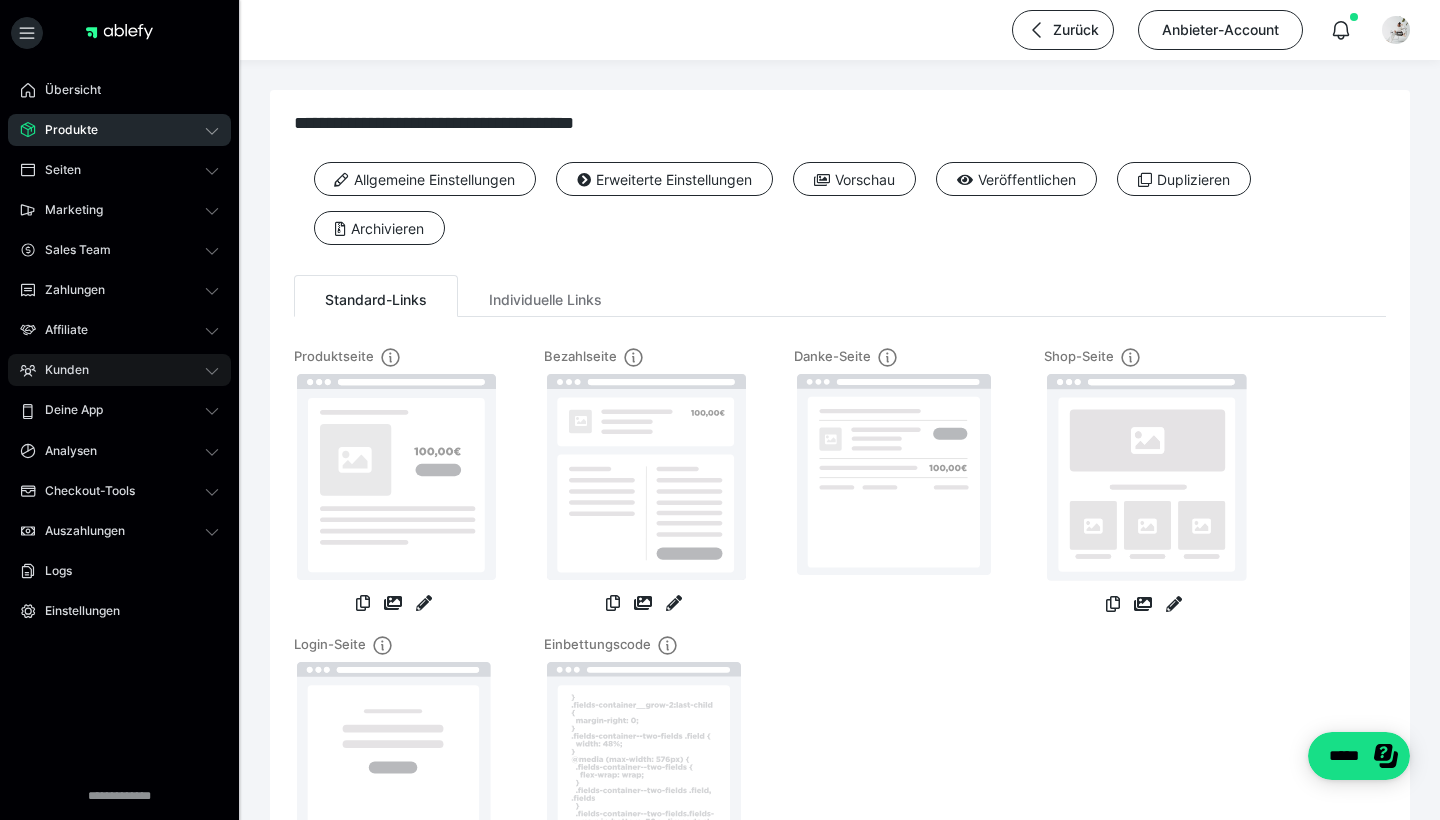click on "Kunden" at bounding box center (119, 370) 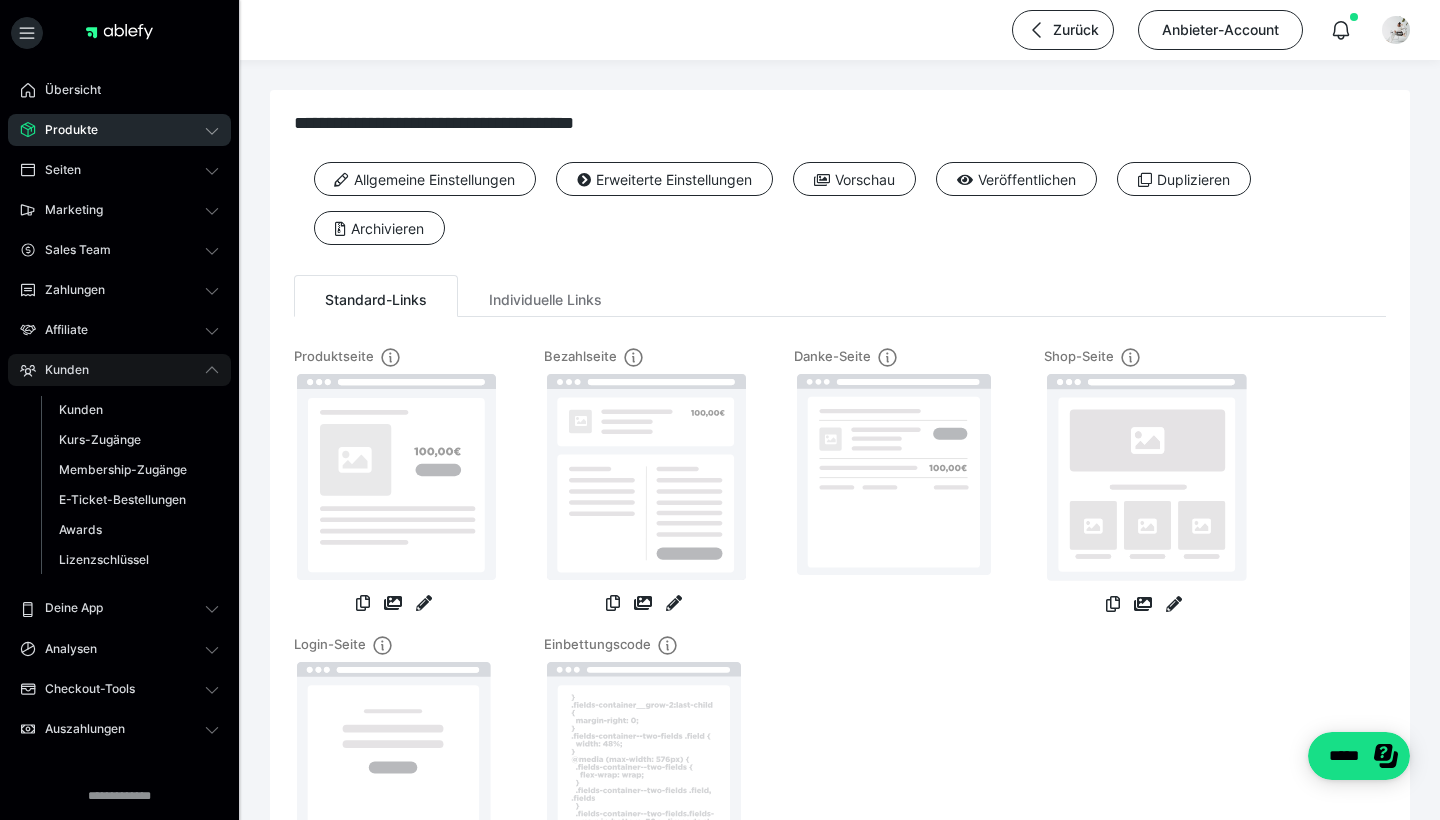 click on "Kunden" at bounding box center (119, 370) 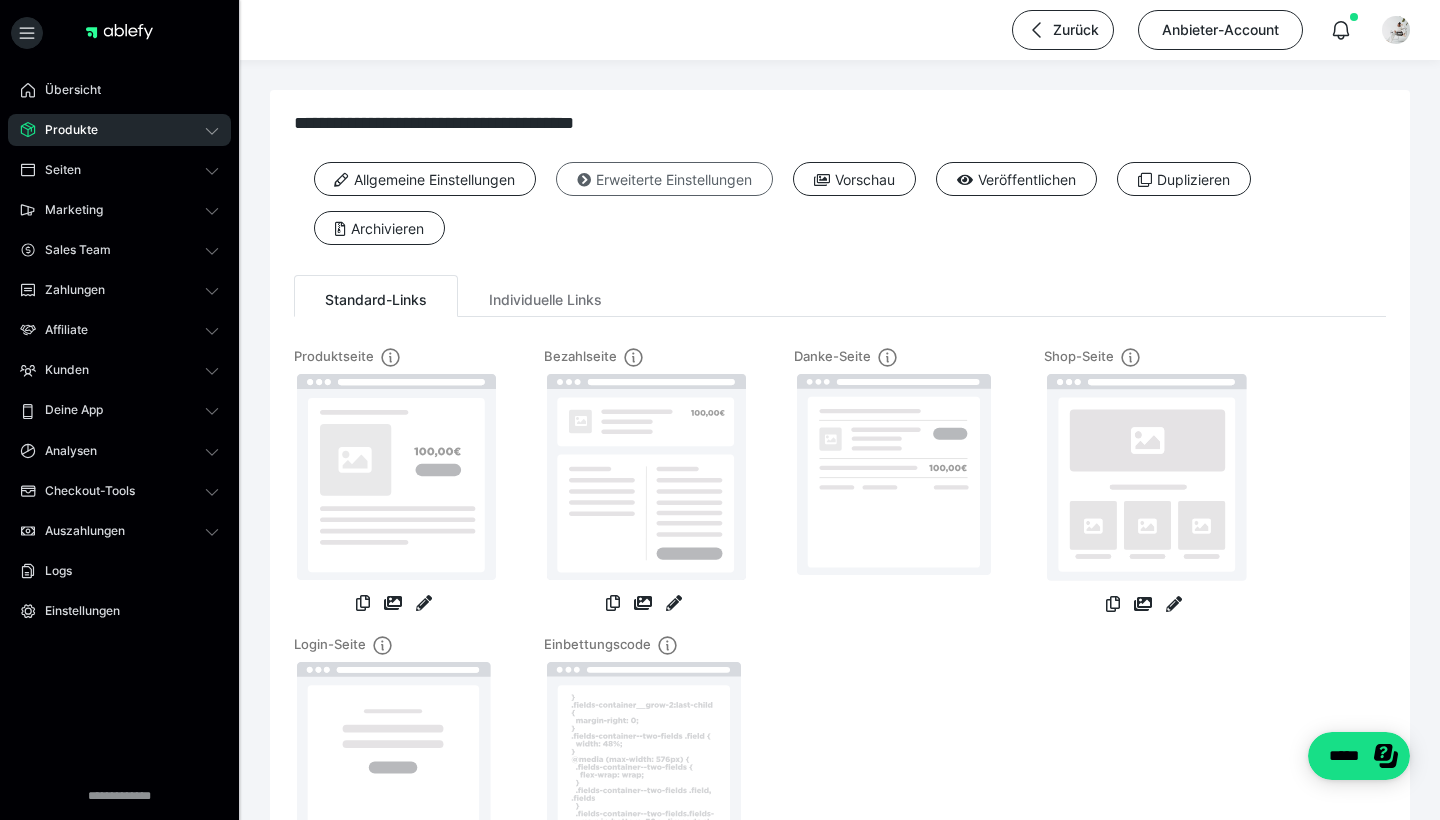 click on "Erweiterte Einstellungen" at bounding box center (664, 179) 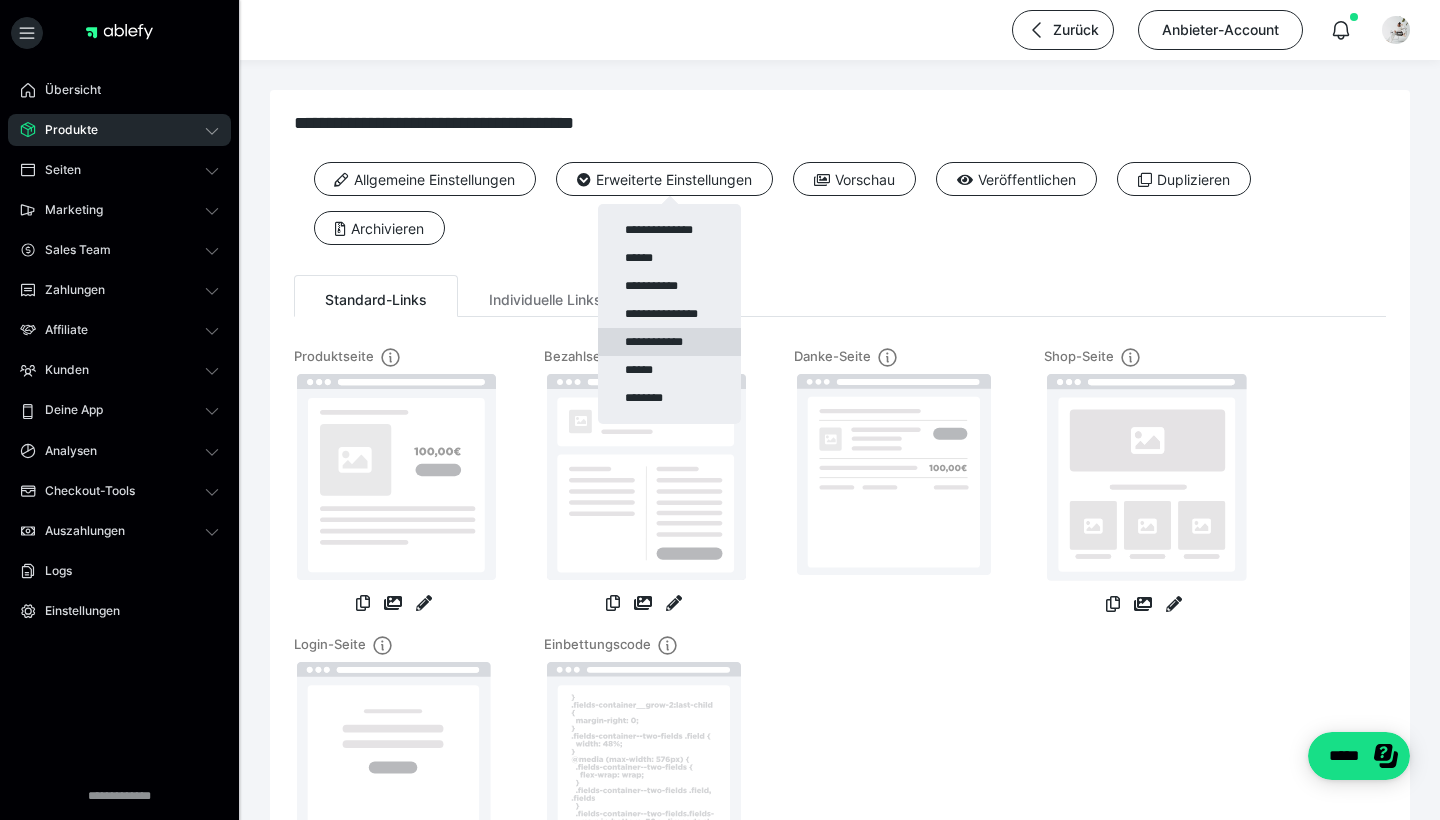 click on "**********" at bounding box center [669, 342] 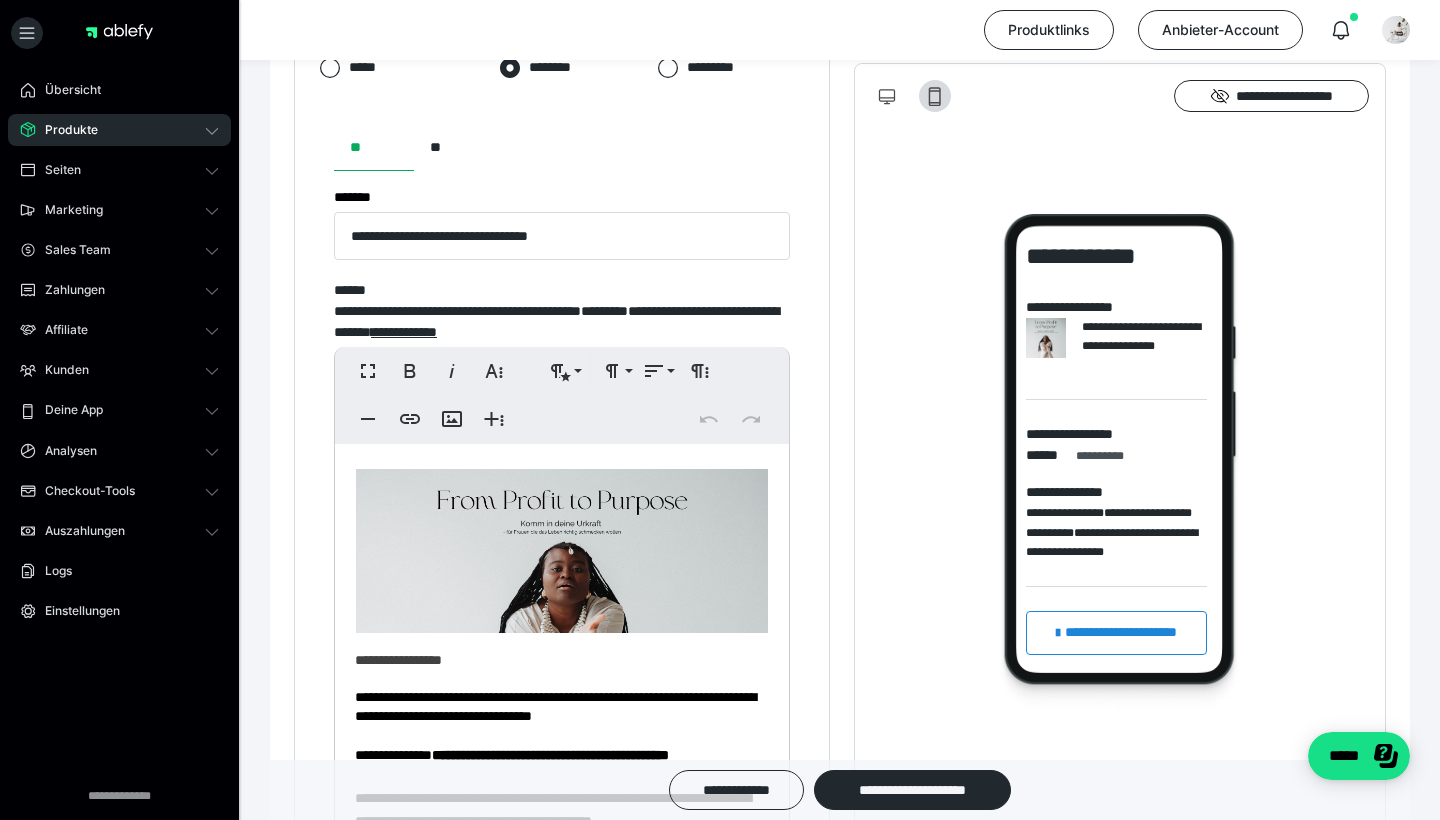 scroll, scrollTop: 1171, scrollLeft: 0, axis: vertical 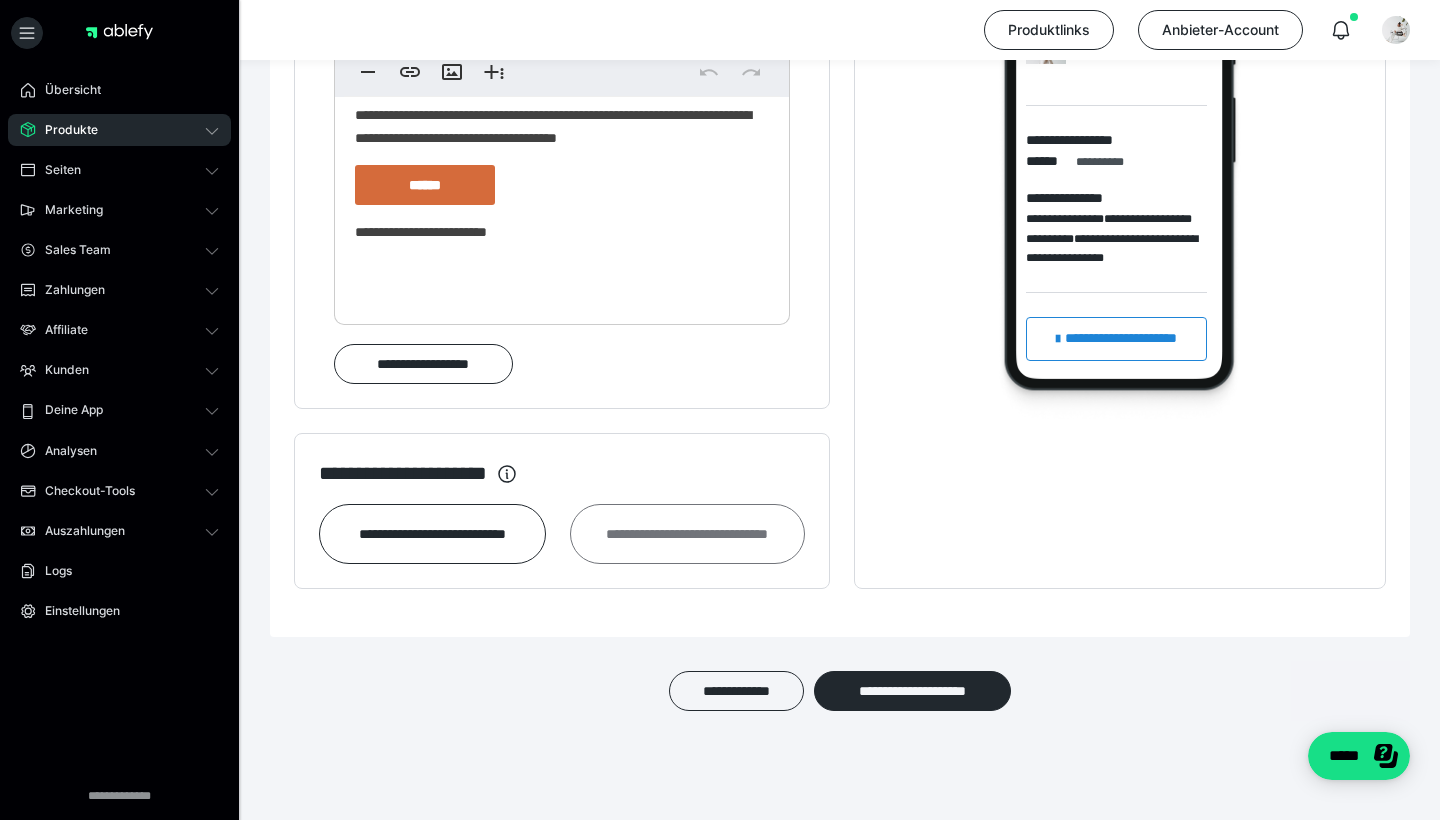 click on "**********" at bounding box center [687, 534] 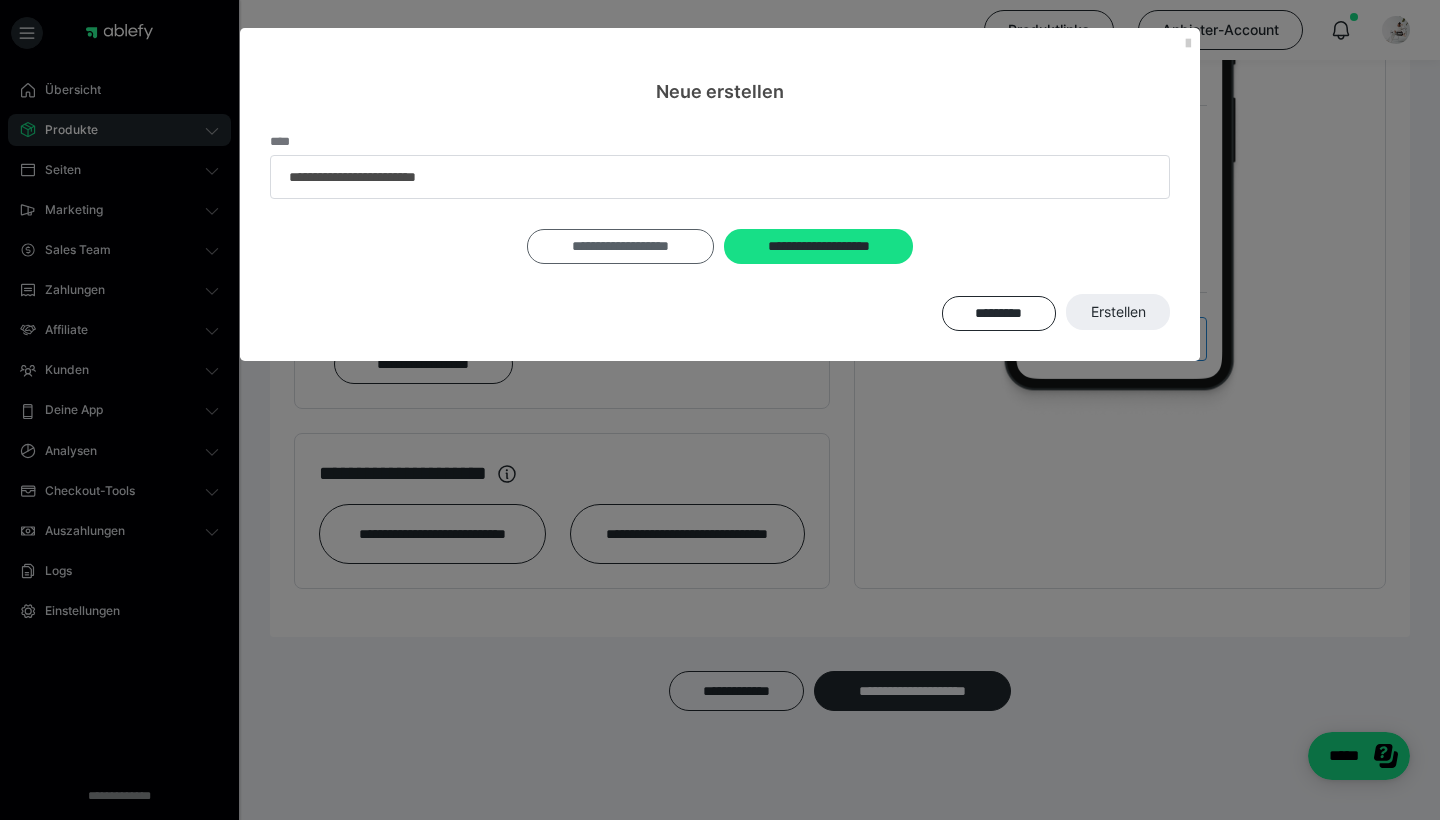 click on "**********" at bounding box center [621, 246] 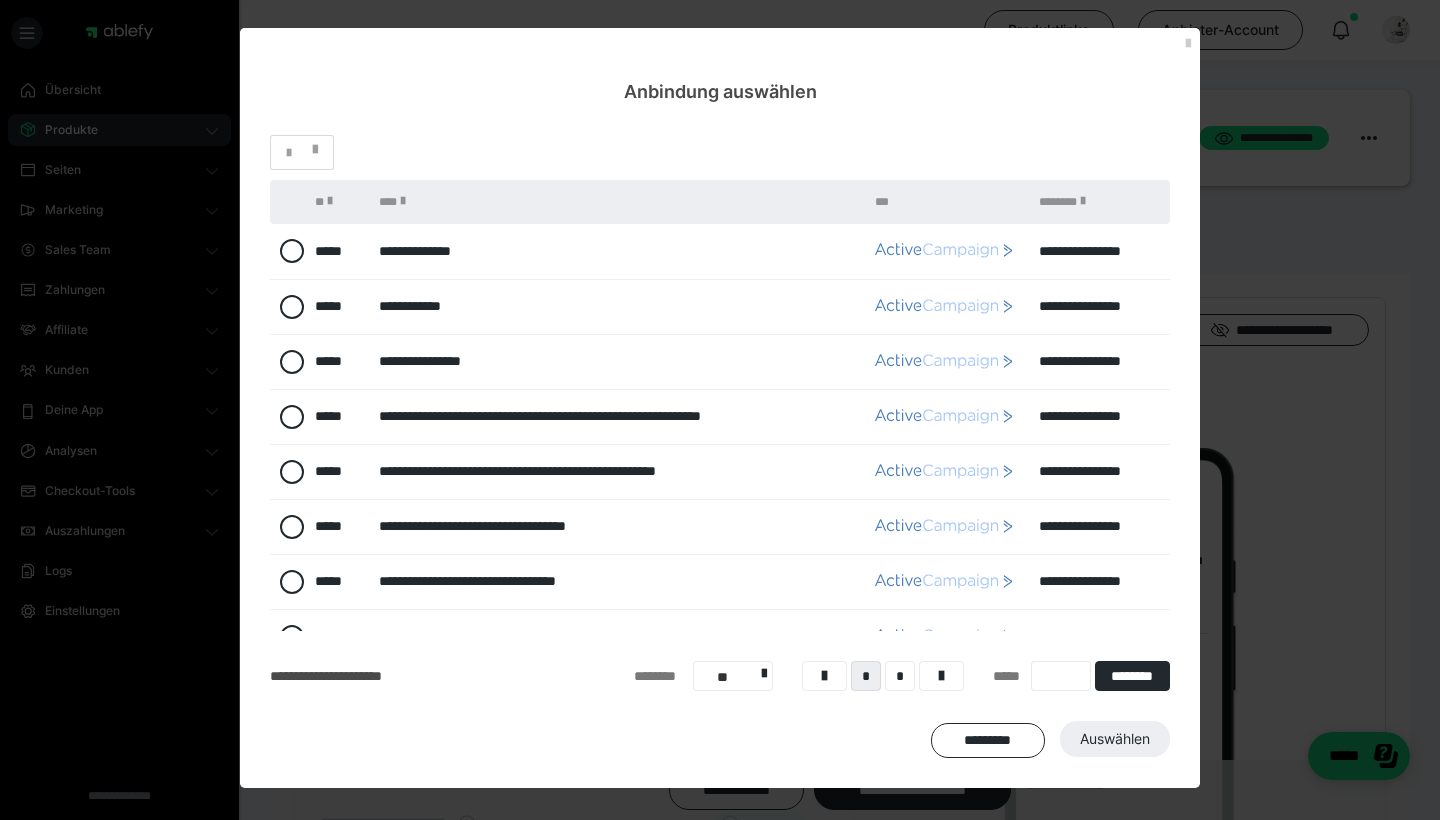 click on "**********" at bounding box center [617, 251] 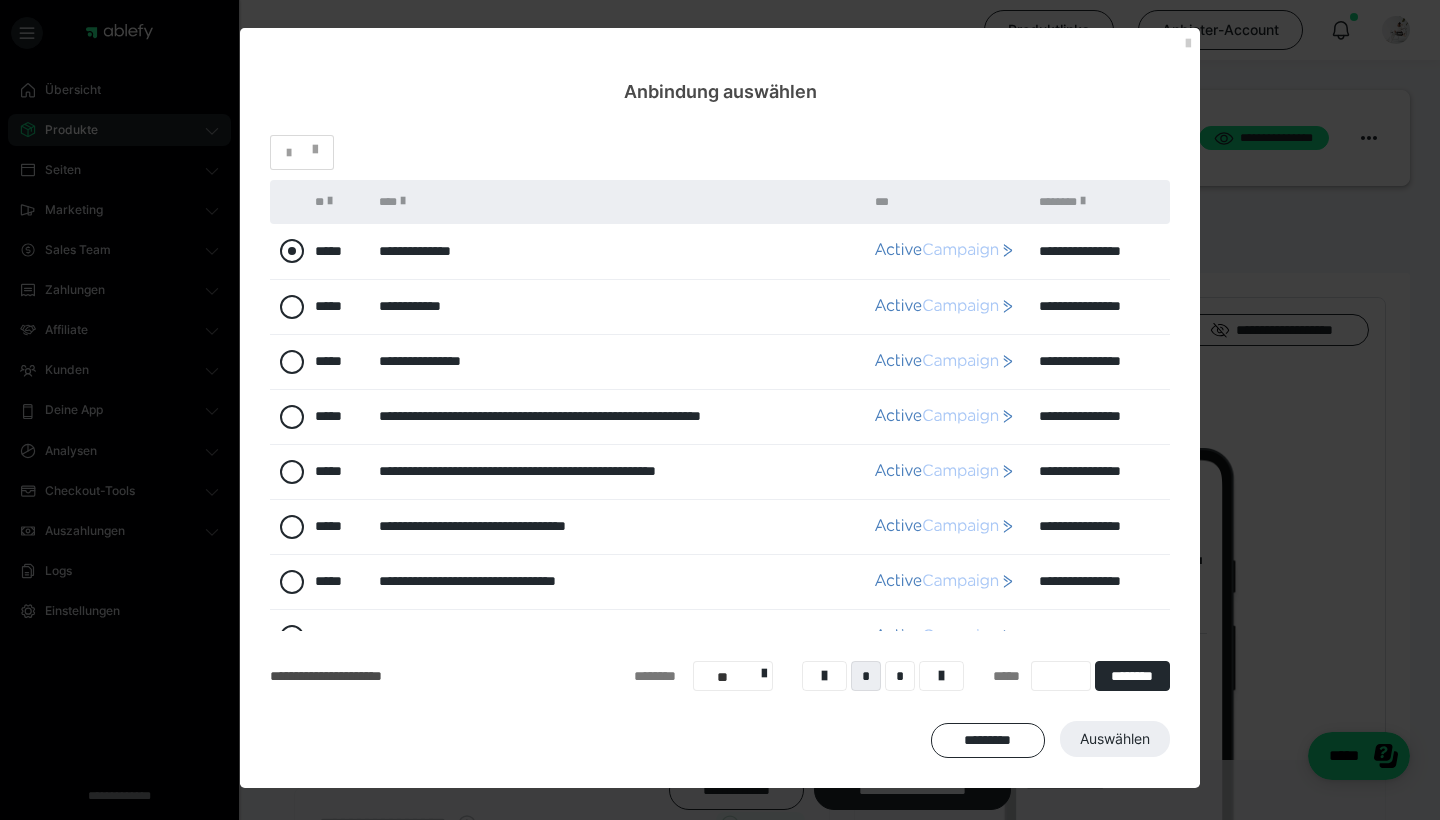 click at bounding box center [292, 251] 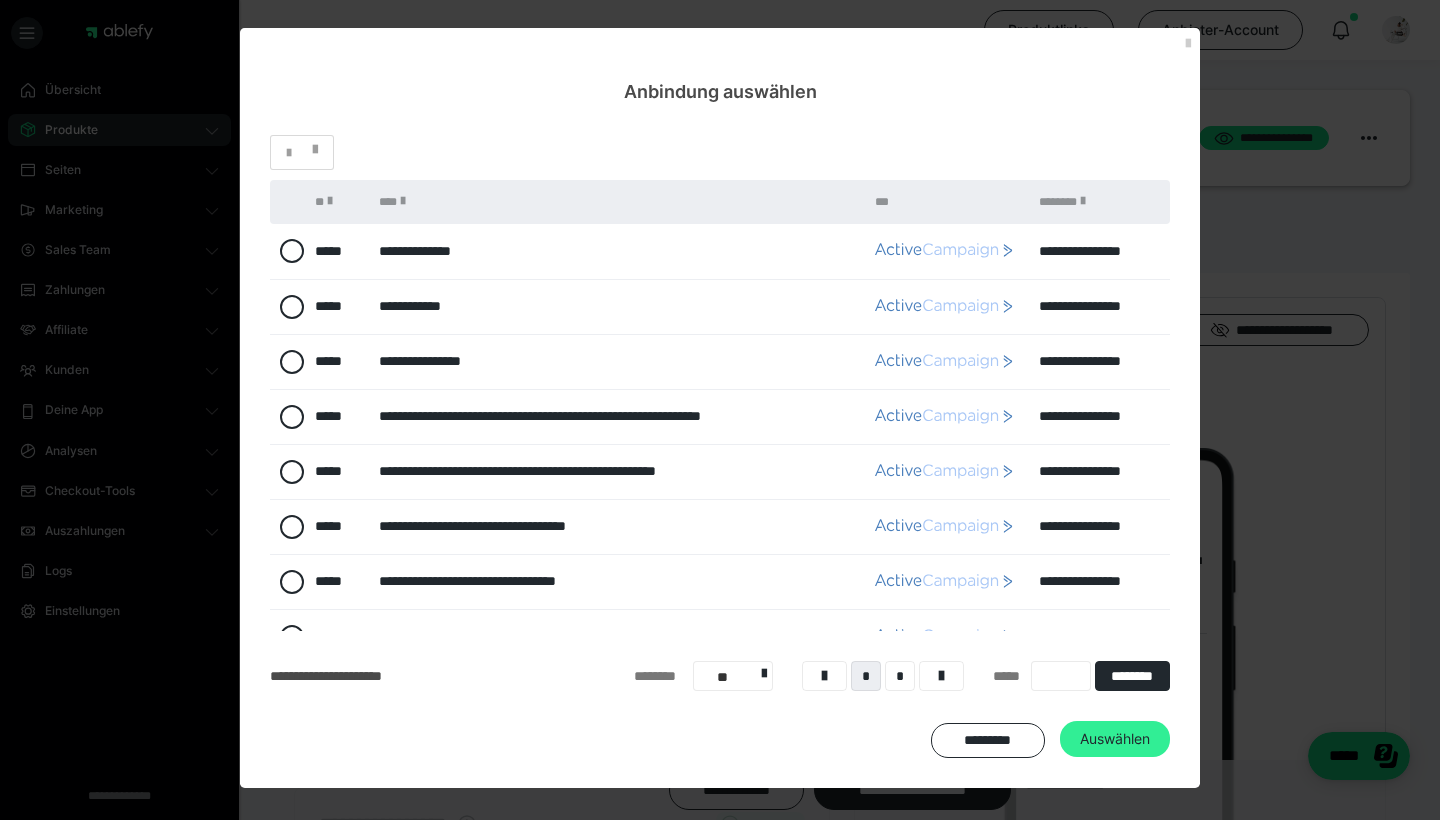 click on "Auswählen" at bounding box center [1115, 739] 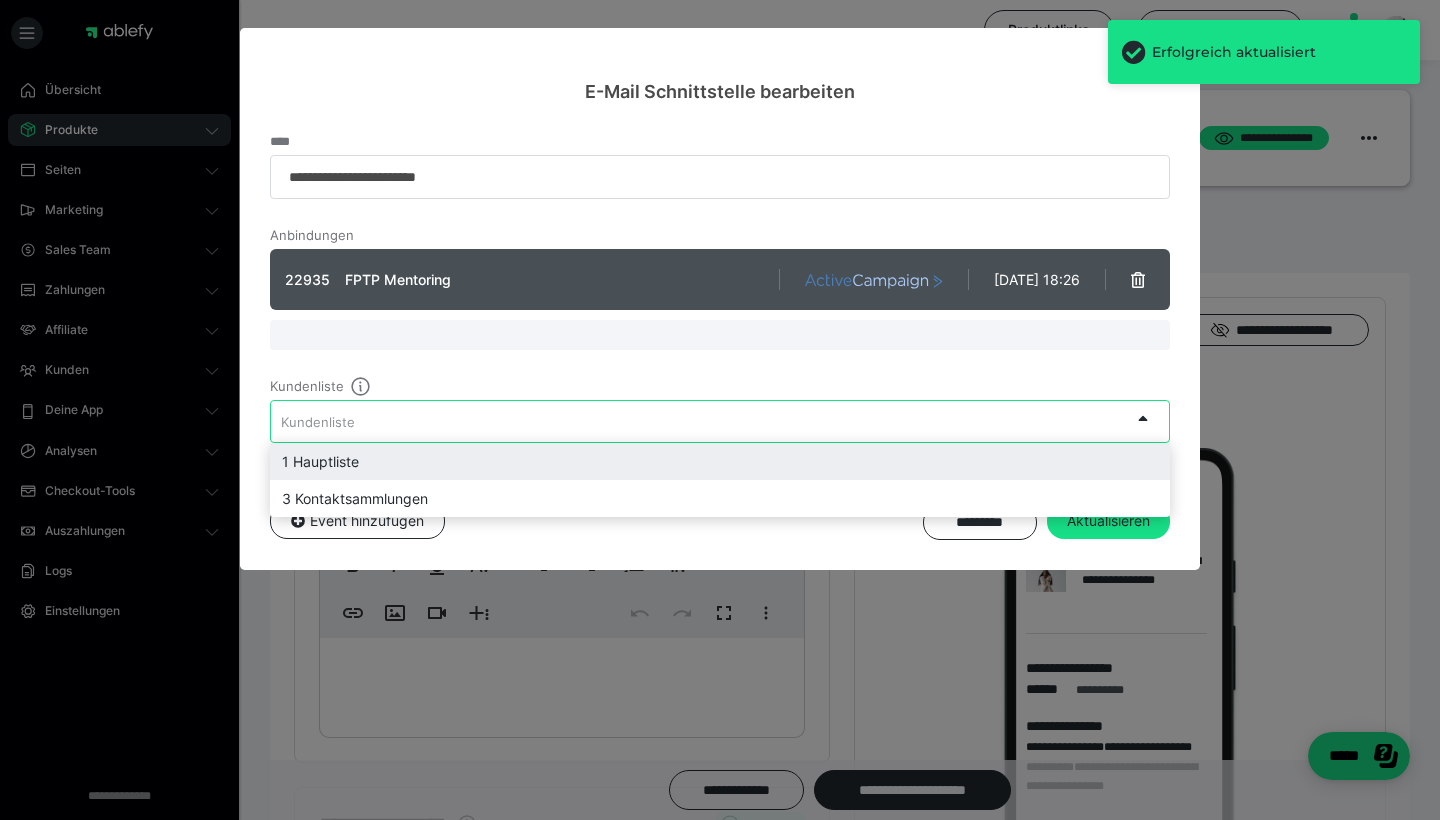 click on "Kundenliste" at bounding box center [700, 421] 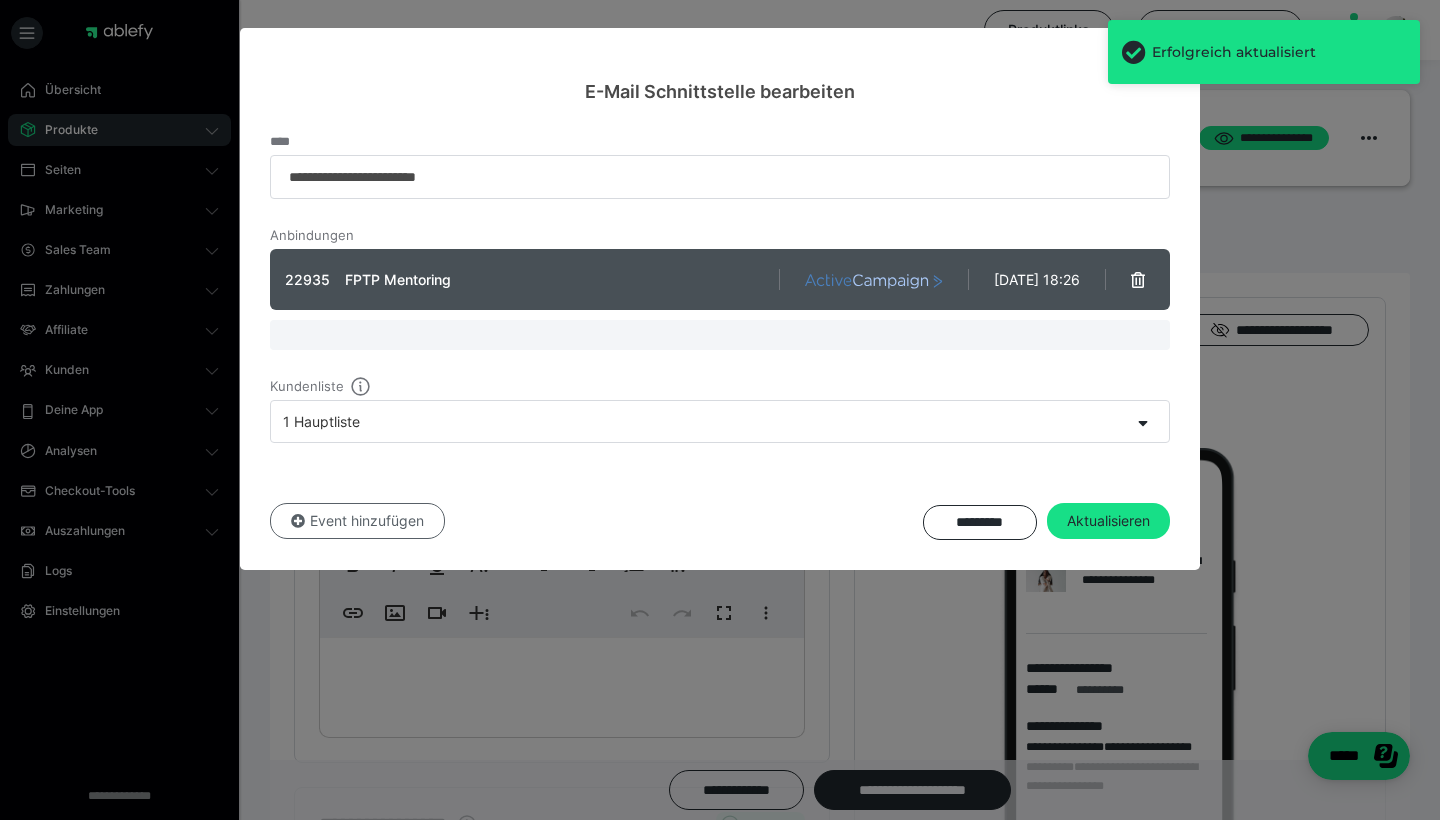 click on "Event hinzufügen" at bounding box center (357, 521) 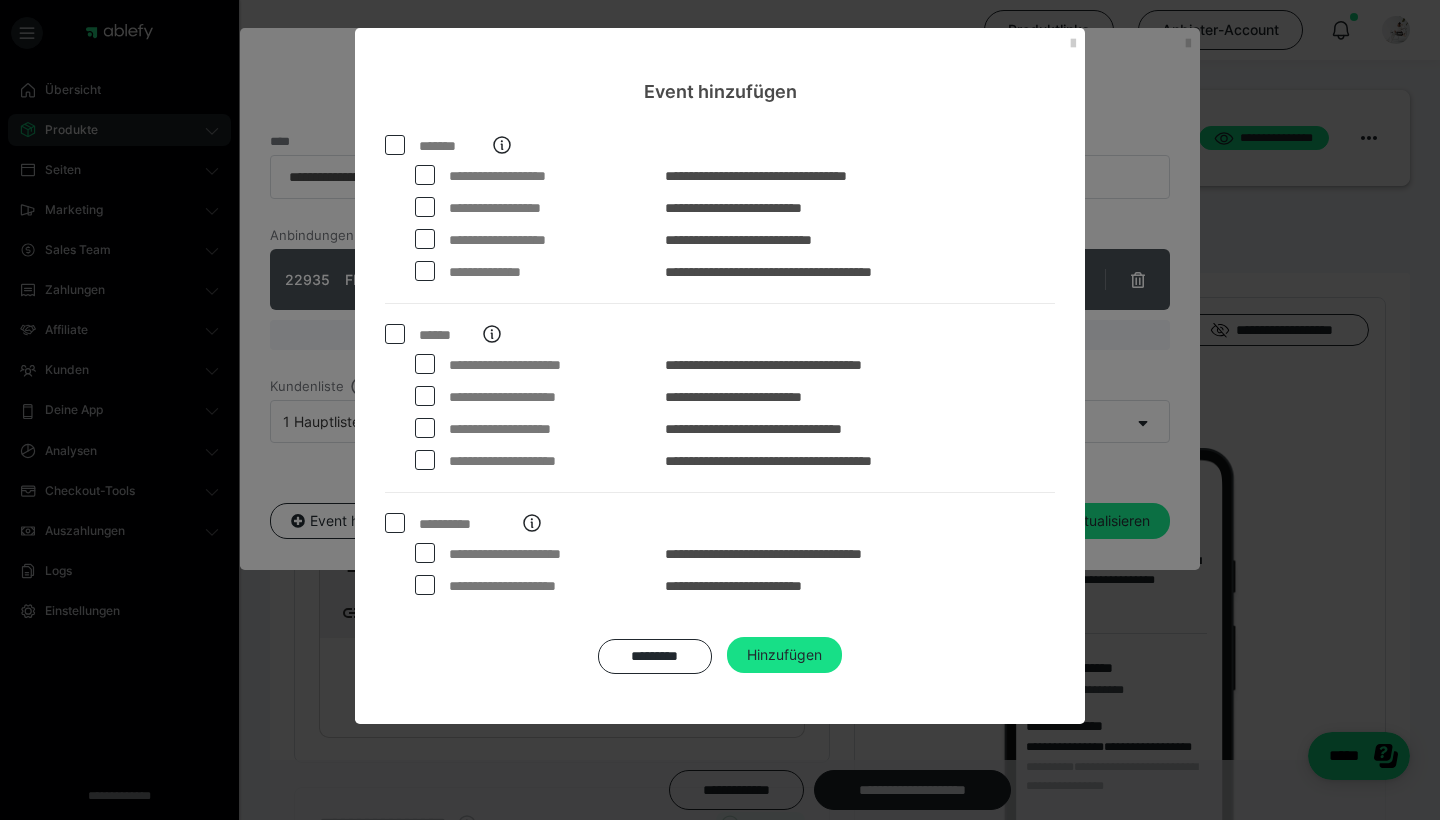 click at bounding box center [425, 175] 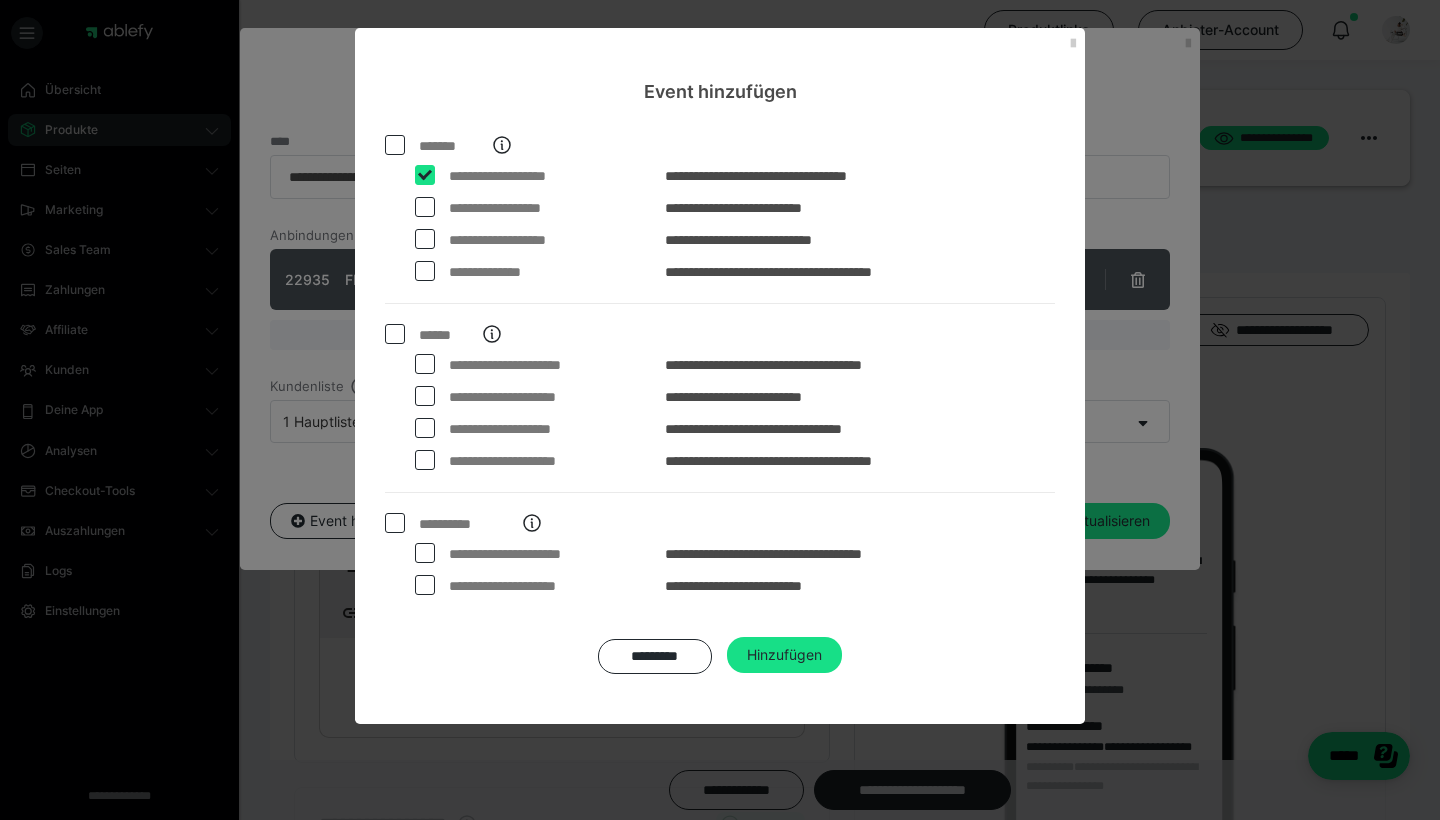 checkbox on "****" 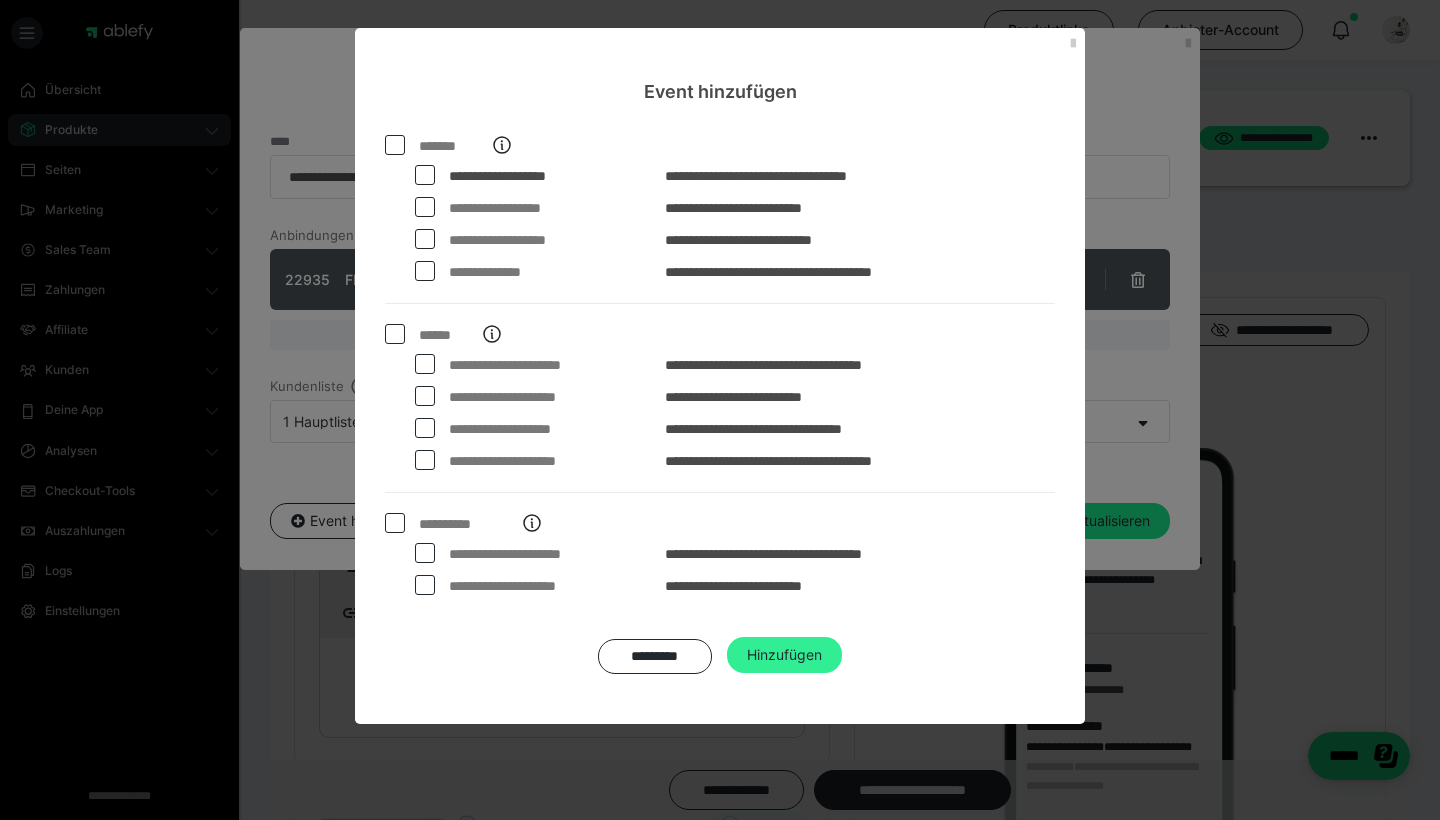 click on "Hinzufügen" at bounding box center [784, 655] 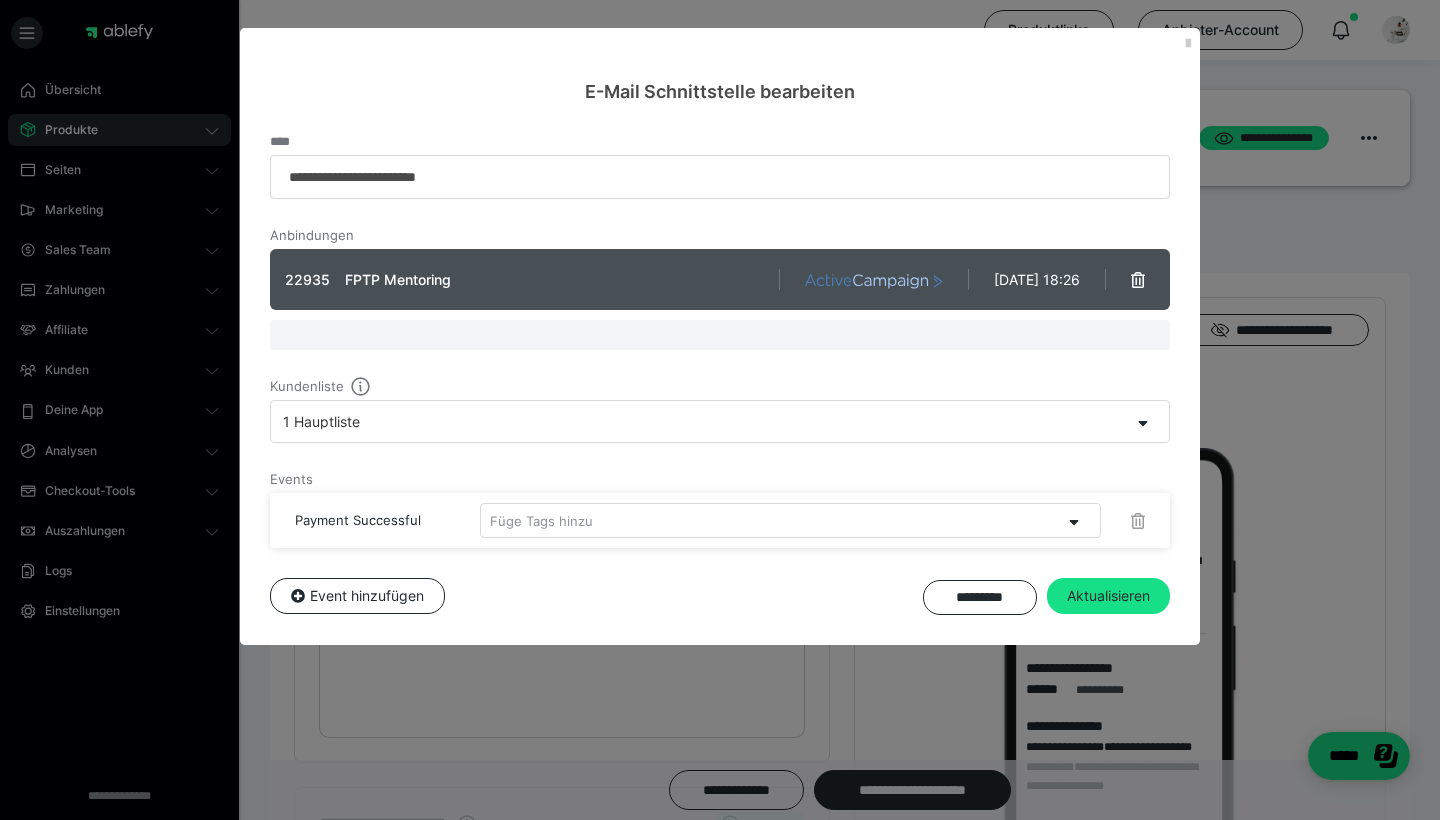 click on "Füge Tags hinzu" at bounding box center (771, 520) 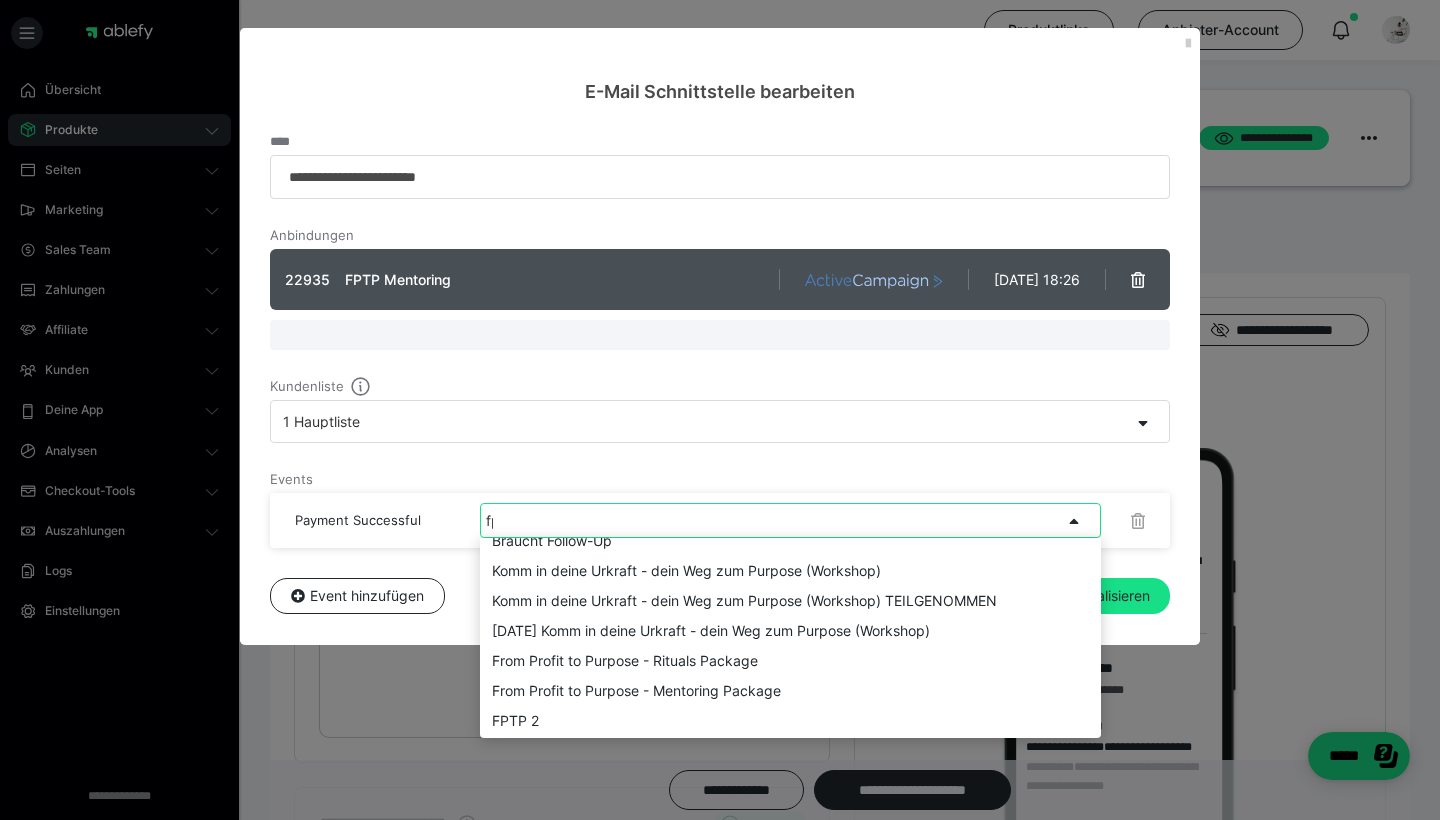 scroll, scrollTop: 0, scrollLeft: 0, axis: both 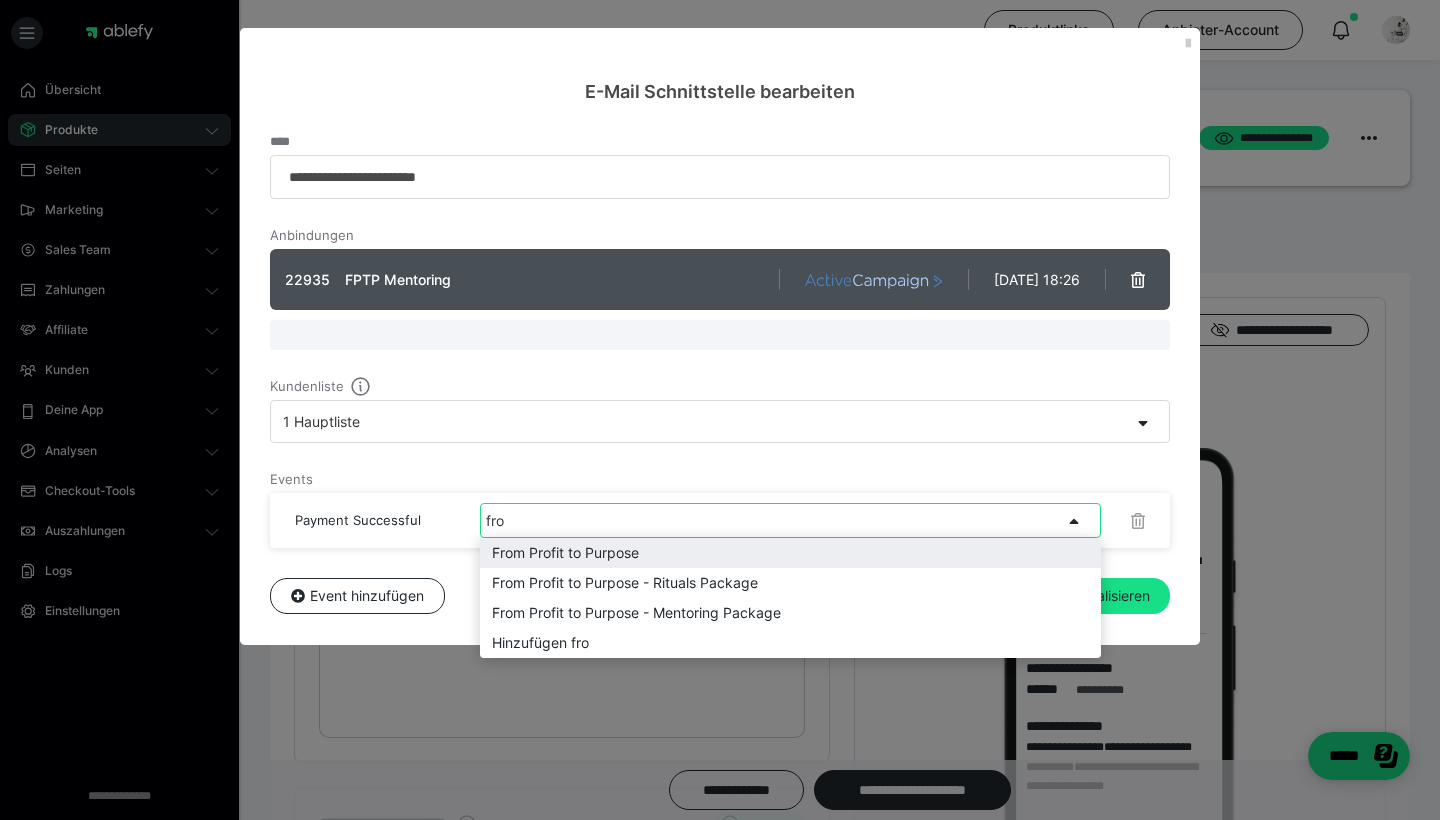 type on "from" 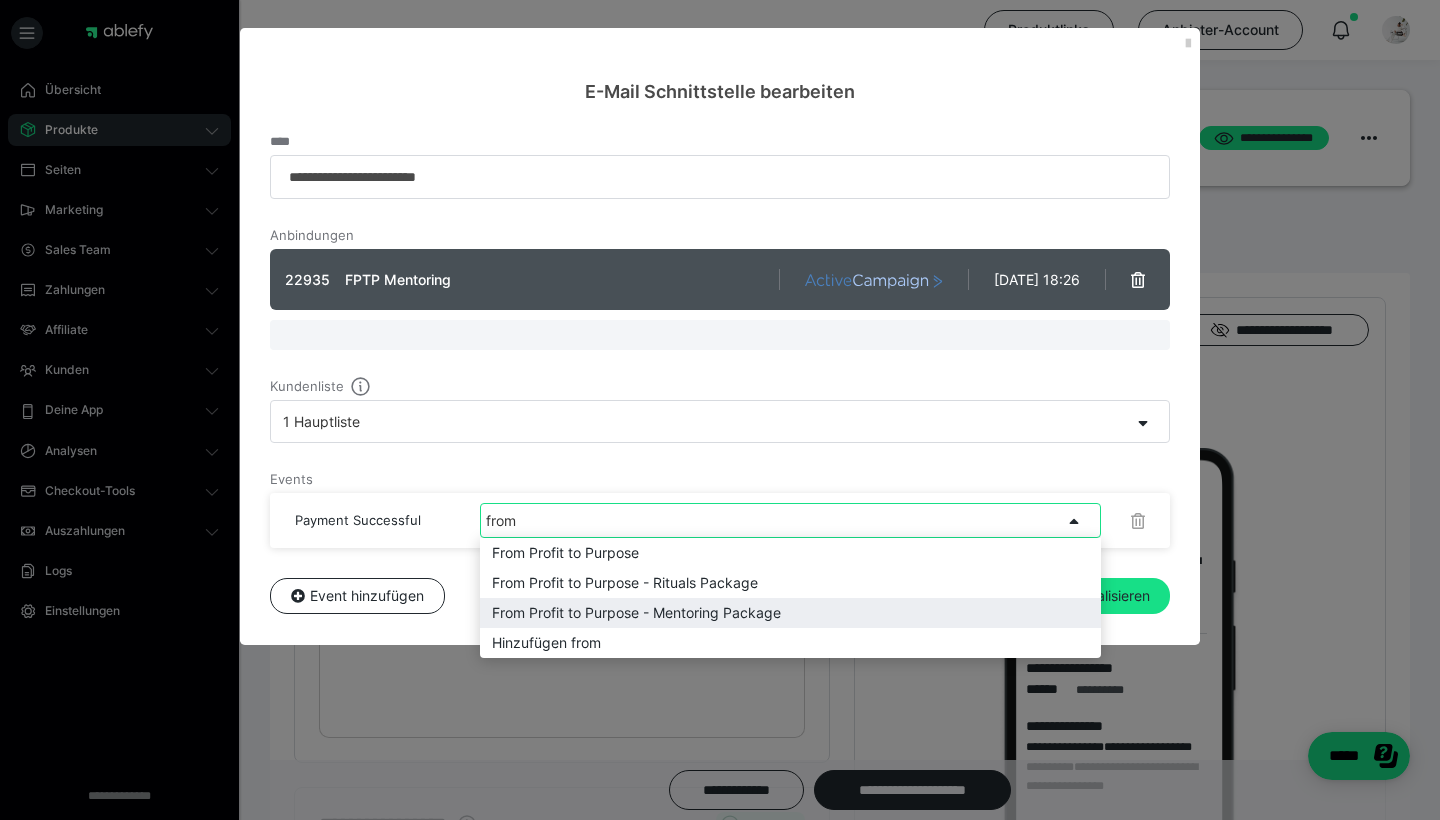 click on "From Profit to Purpose - Mentoring Package" at bounding box center [790, 613] 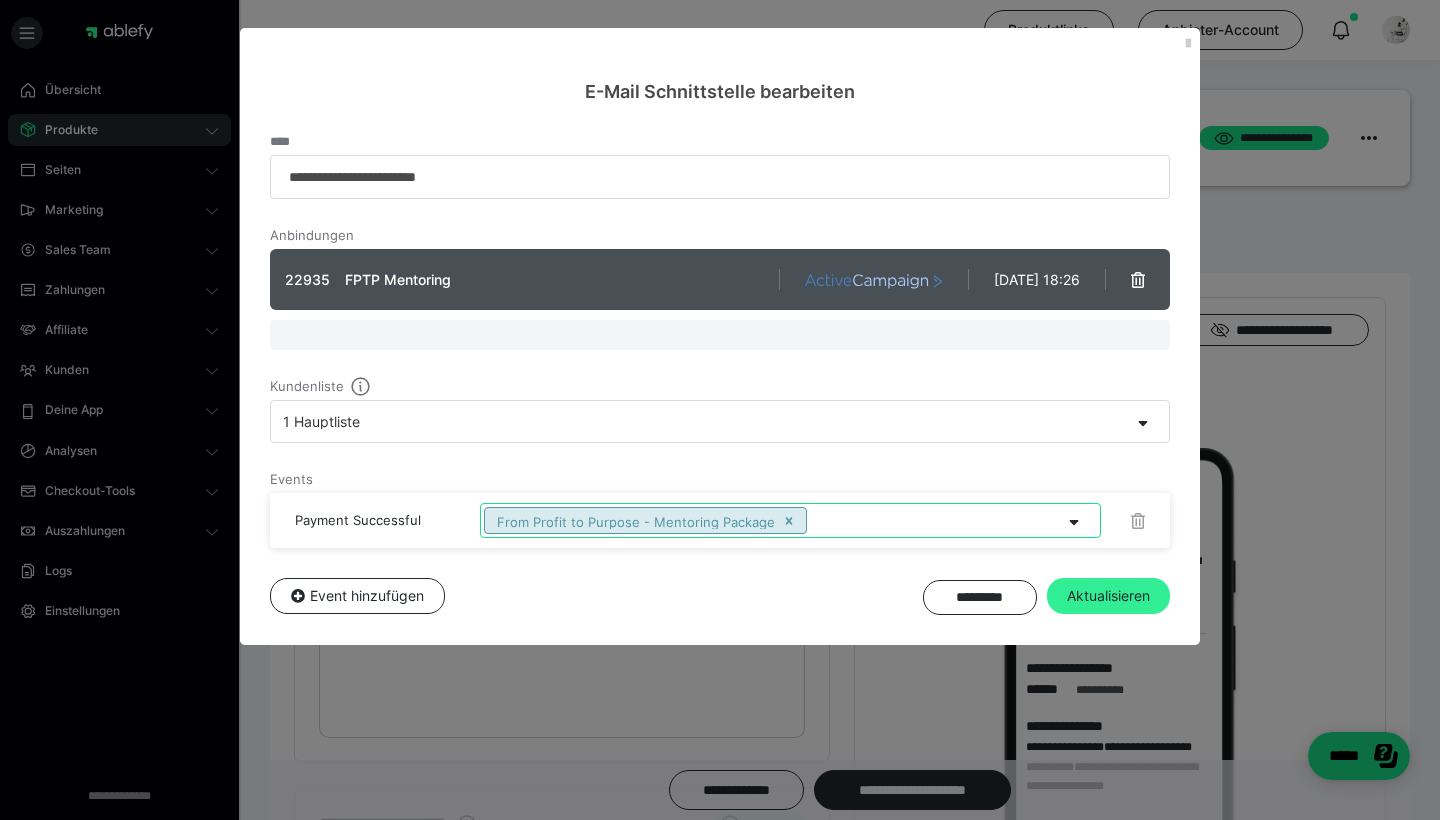 click on "Aktualisieren" at bounding box center [1108, 596] 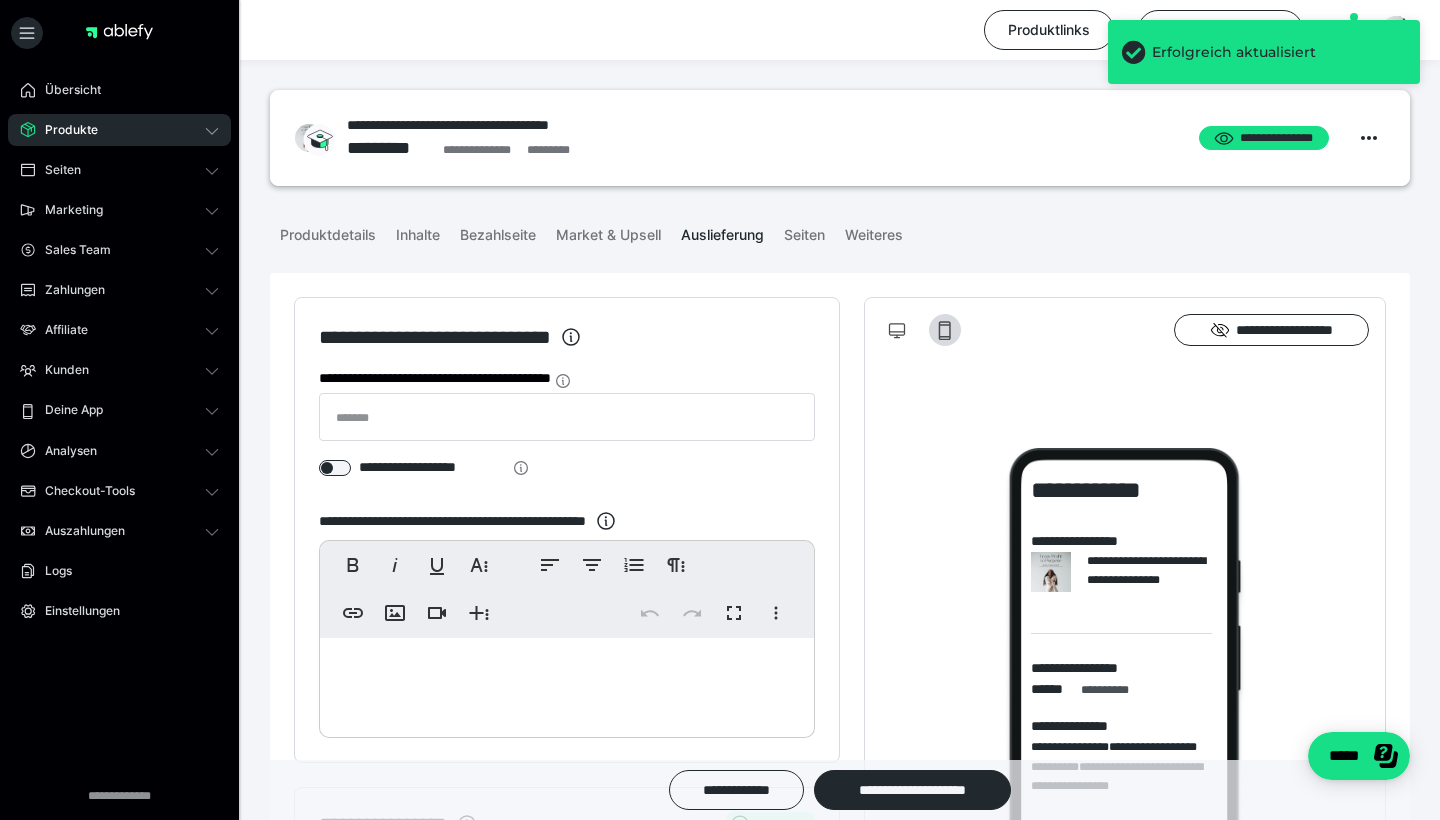 scroll, scrollTop: 341, scrollLeft: 0, axis: vertical 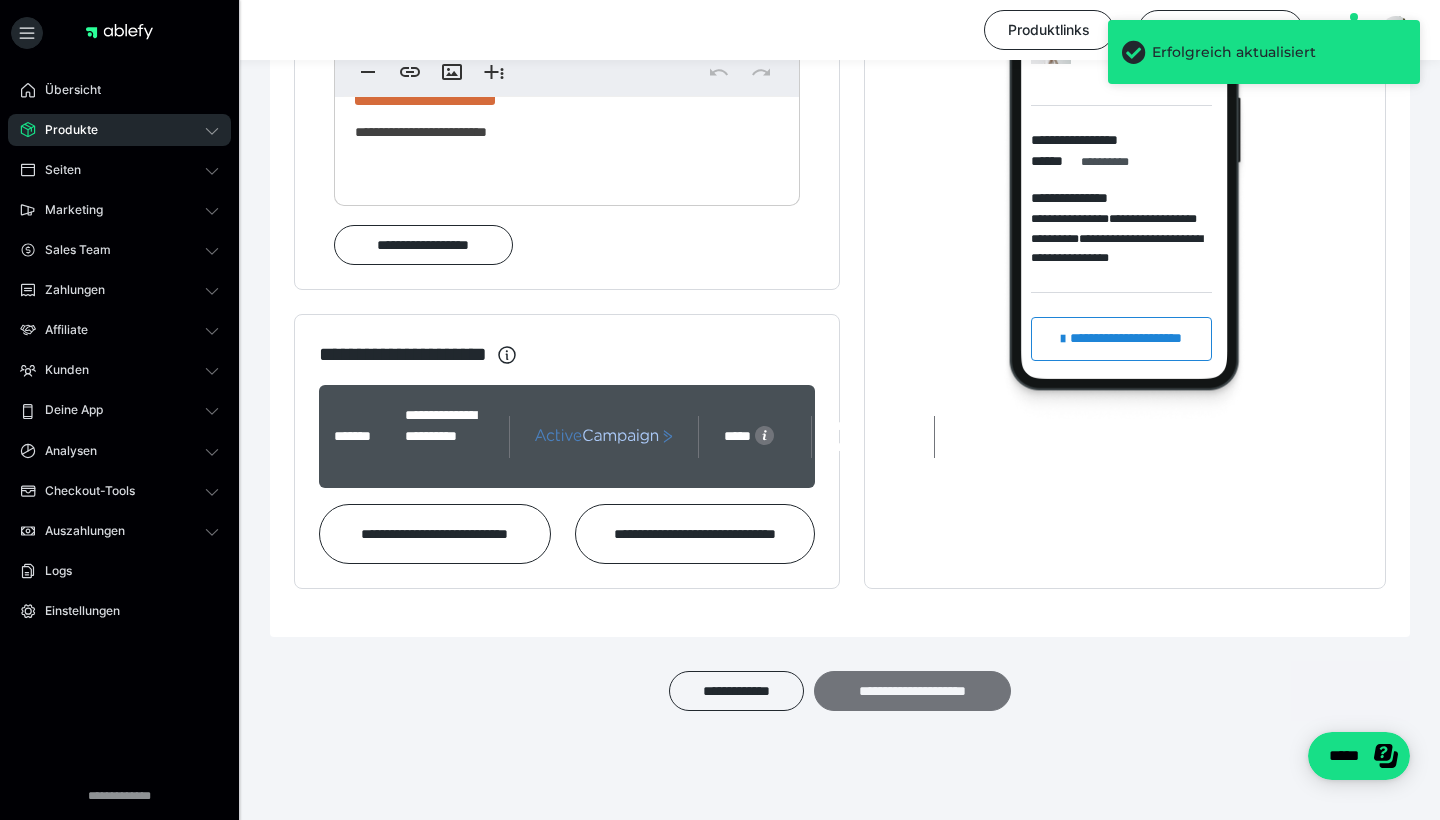 click on "**********" at bounding box center (912, 691) 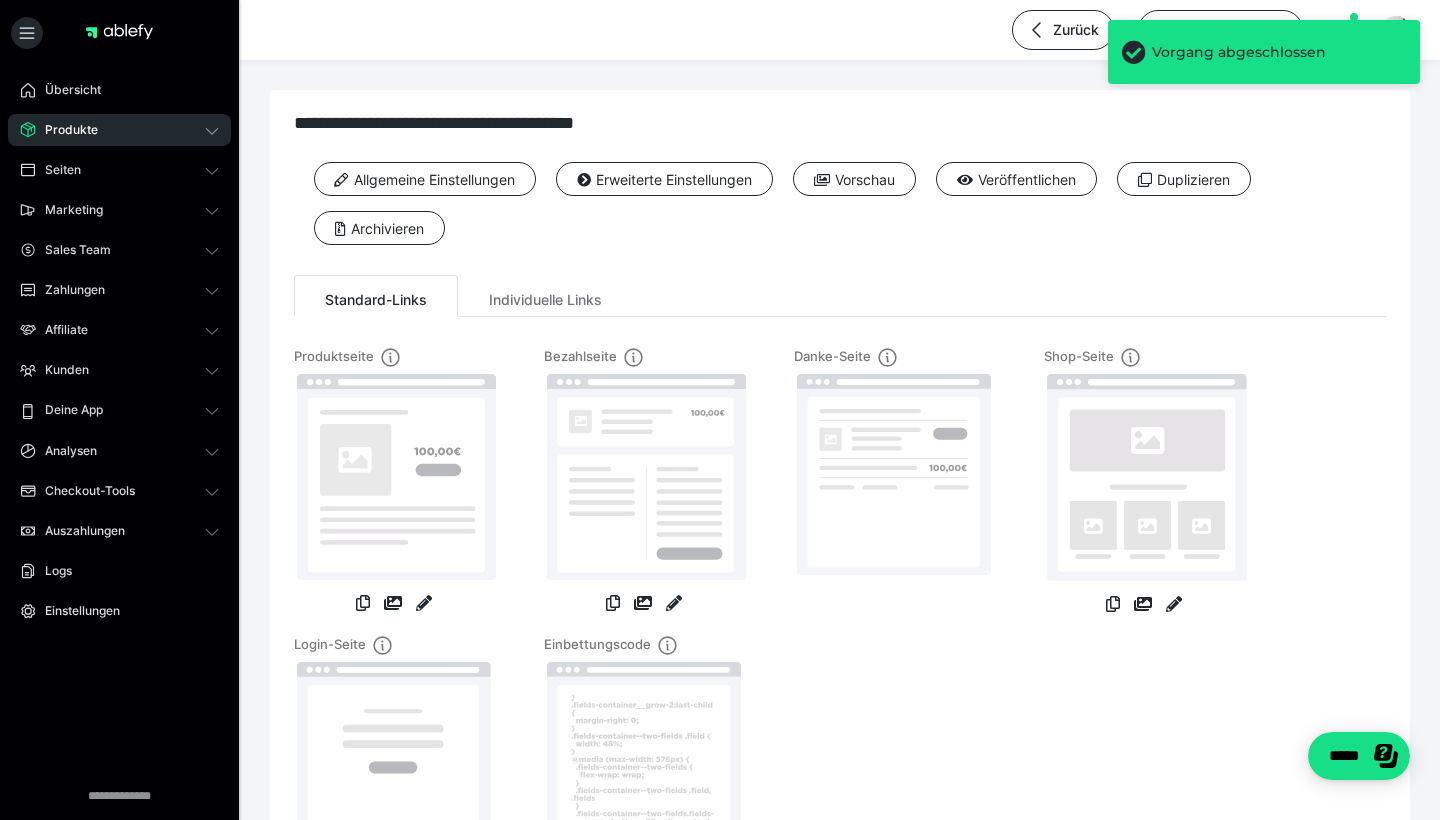 click on "Produkte" at bounding box center [119, 130] 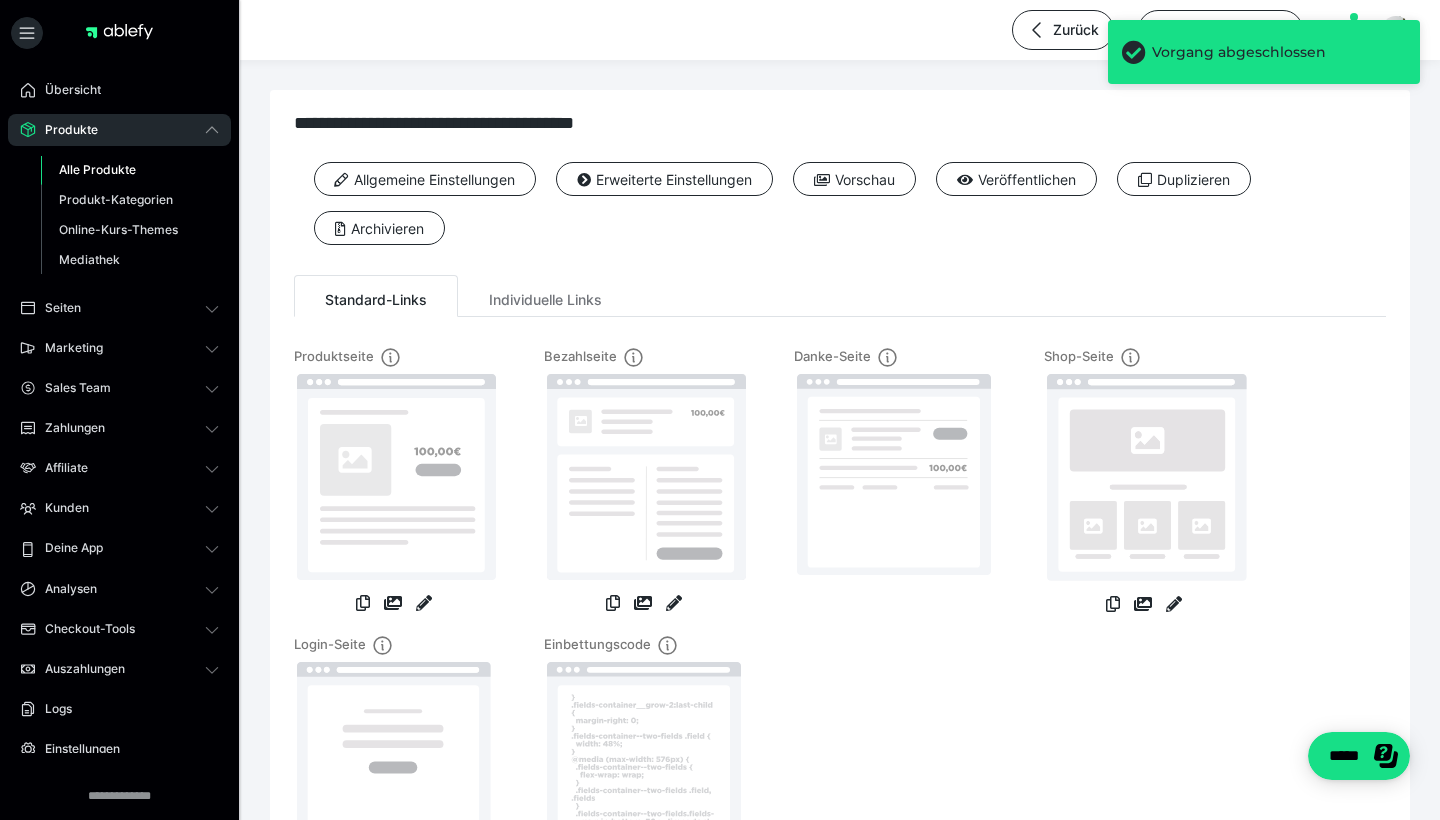 click on "Alle Produkte" at bounding box center (97, 169) 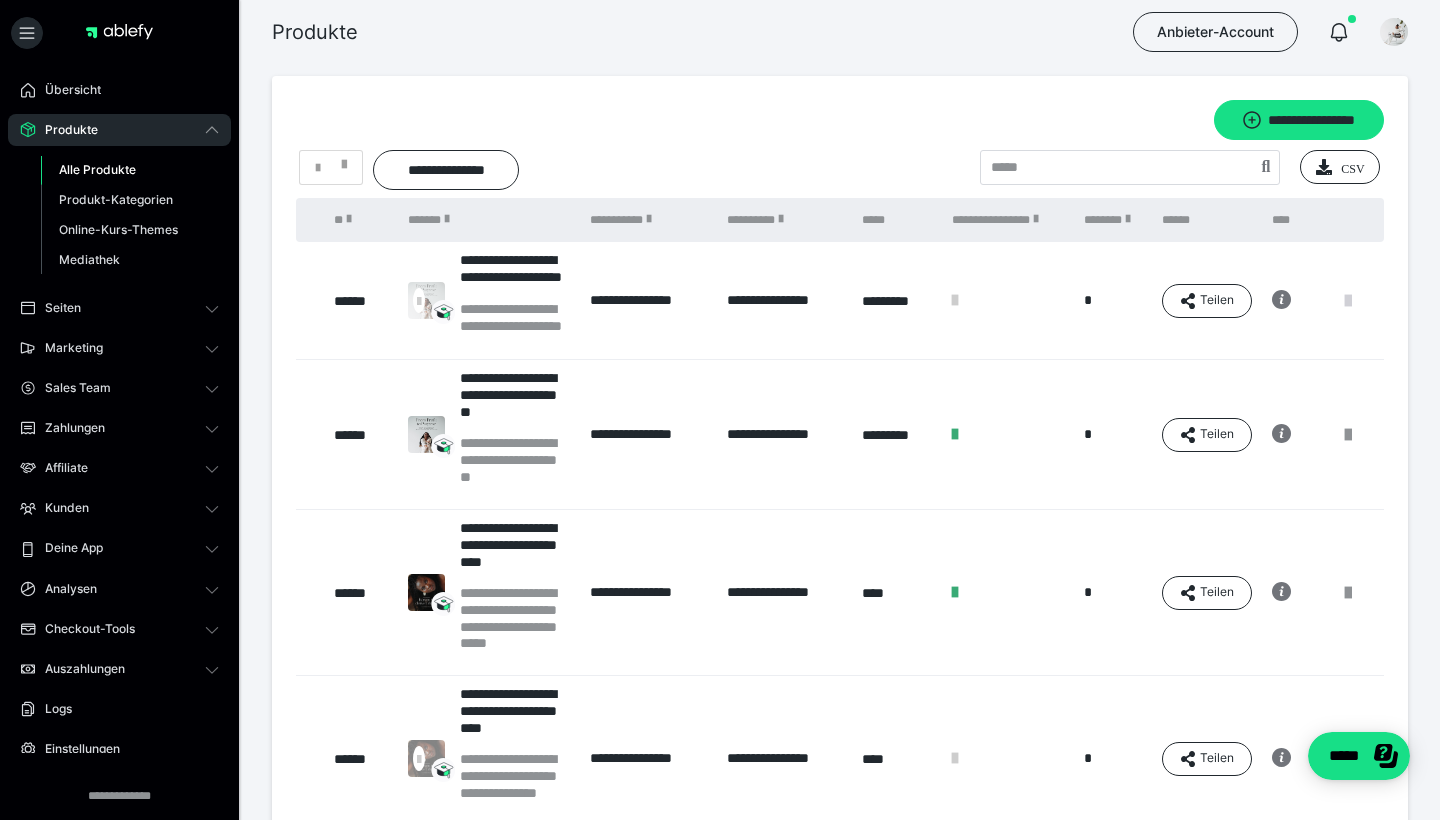 click at bounding box center [1348, 301] 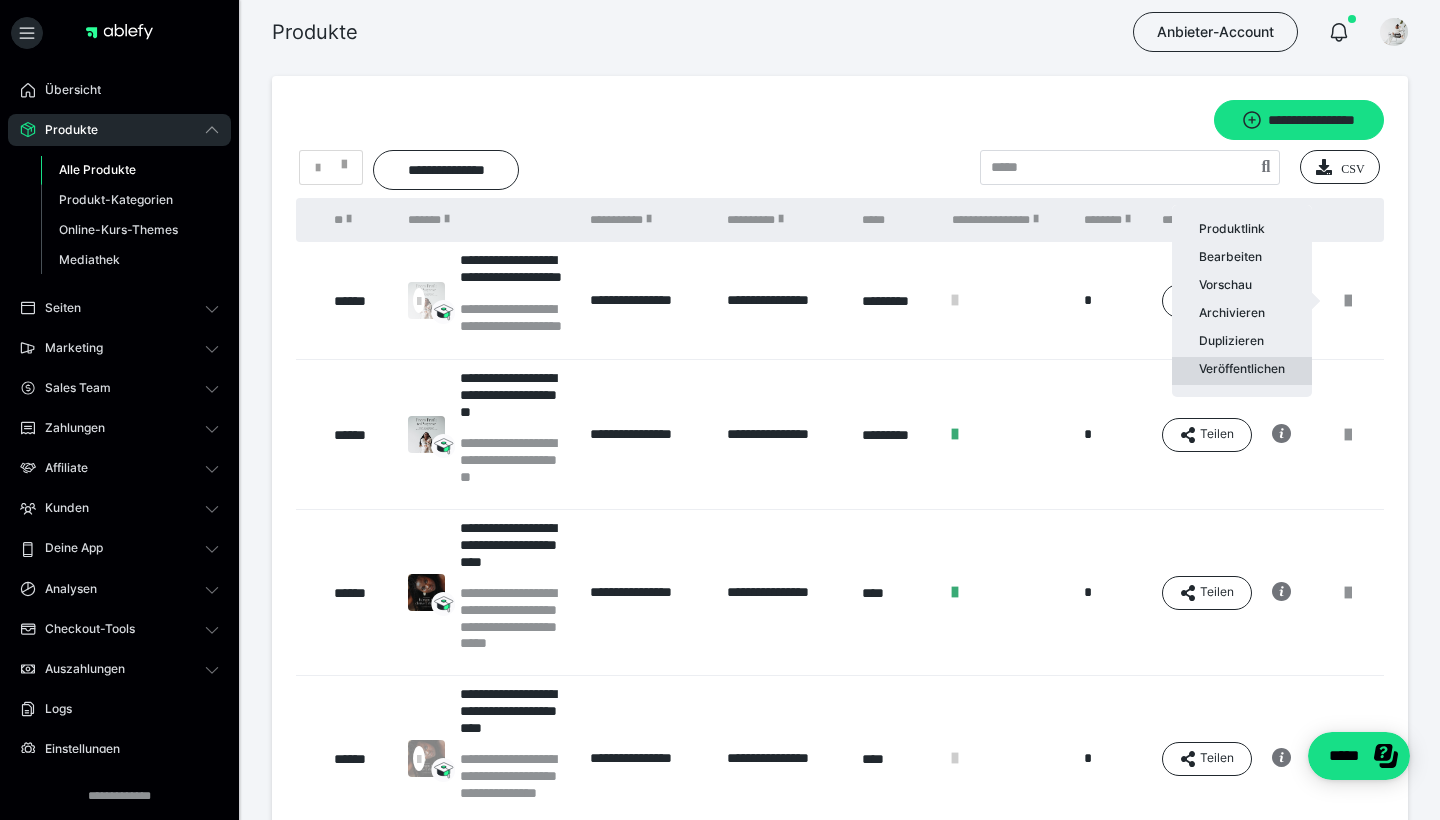 click on "Veröffentlichen" at bounding box center [1242, 371] 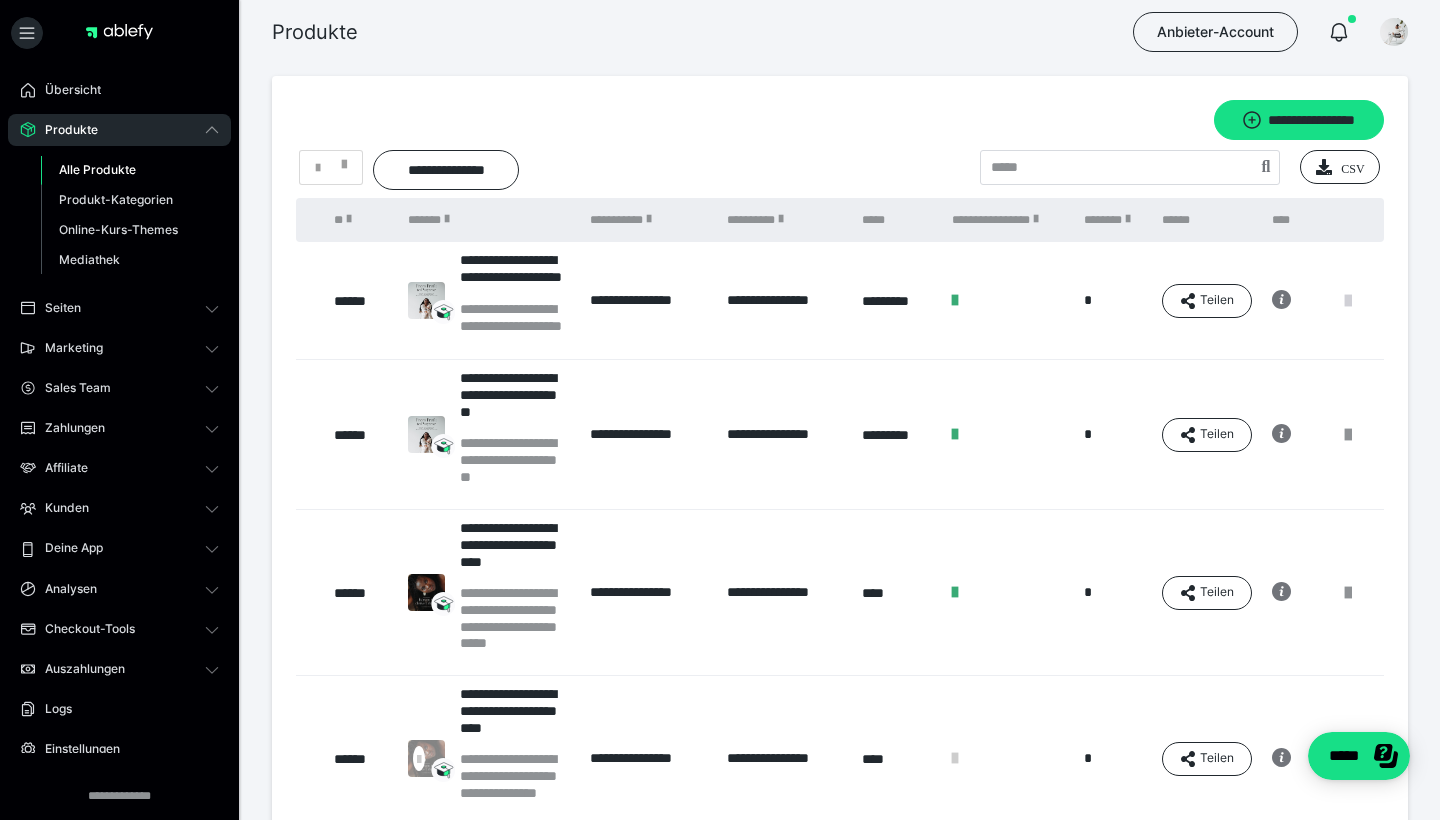 click at bounding box center [1348, 301] 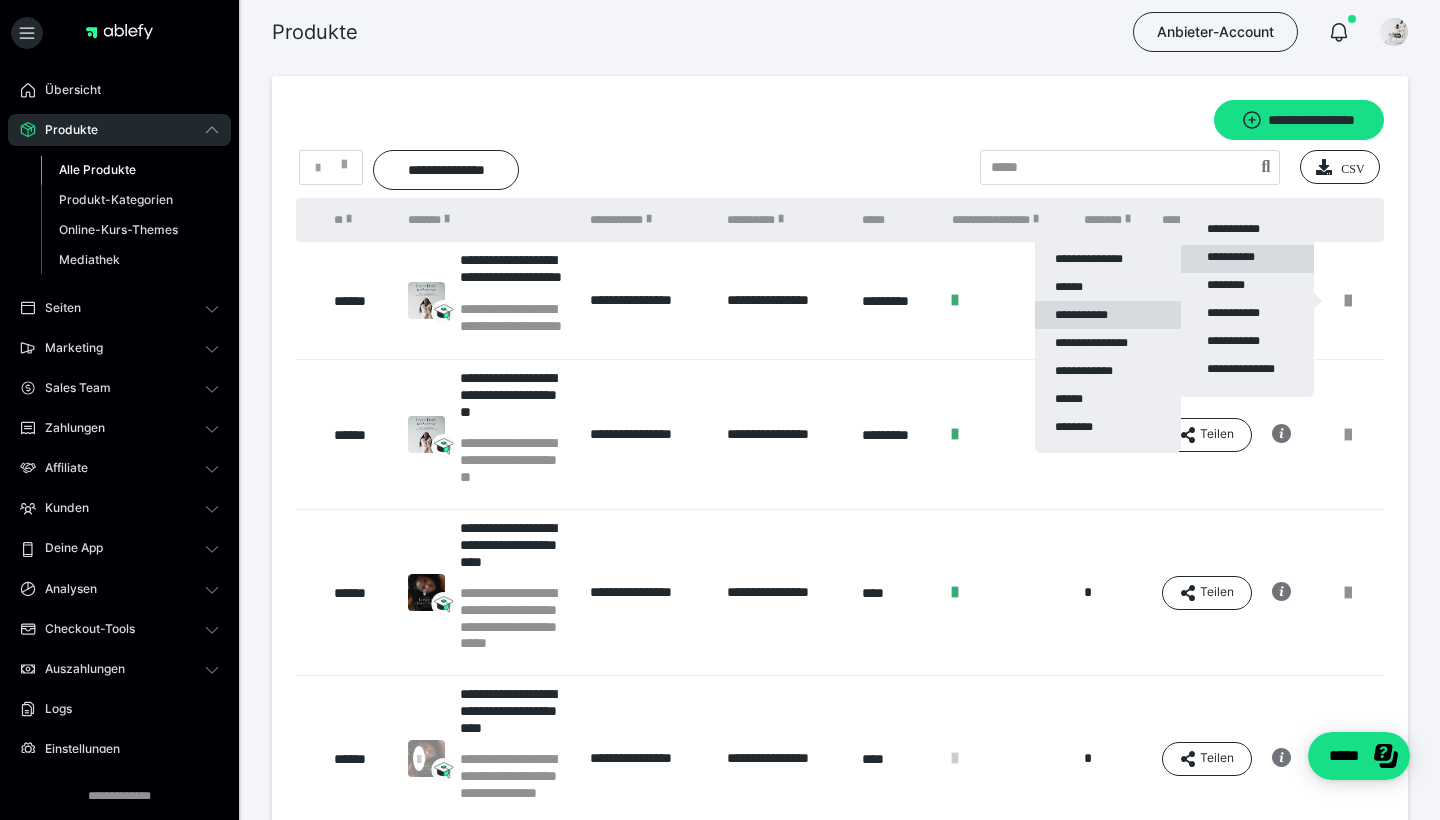 click on "**********" at bounding box center [1108, 315] 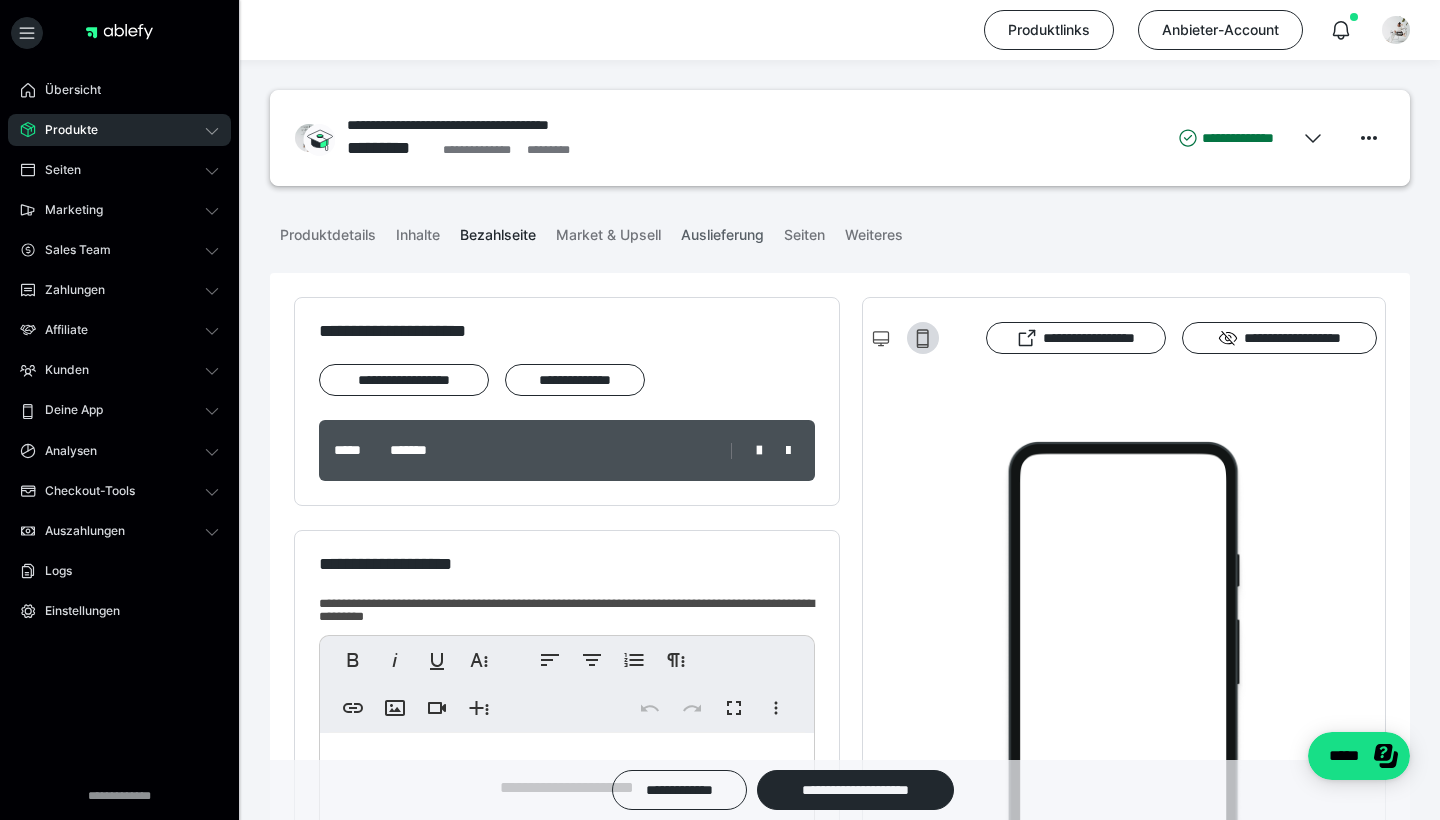 scroll, scrollTop: 0, scrollLeft: 0, axis: both 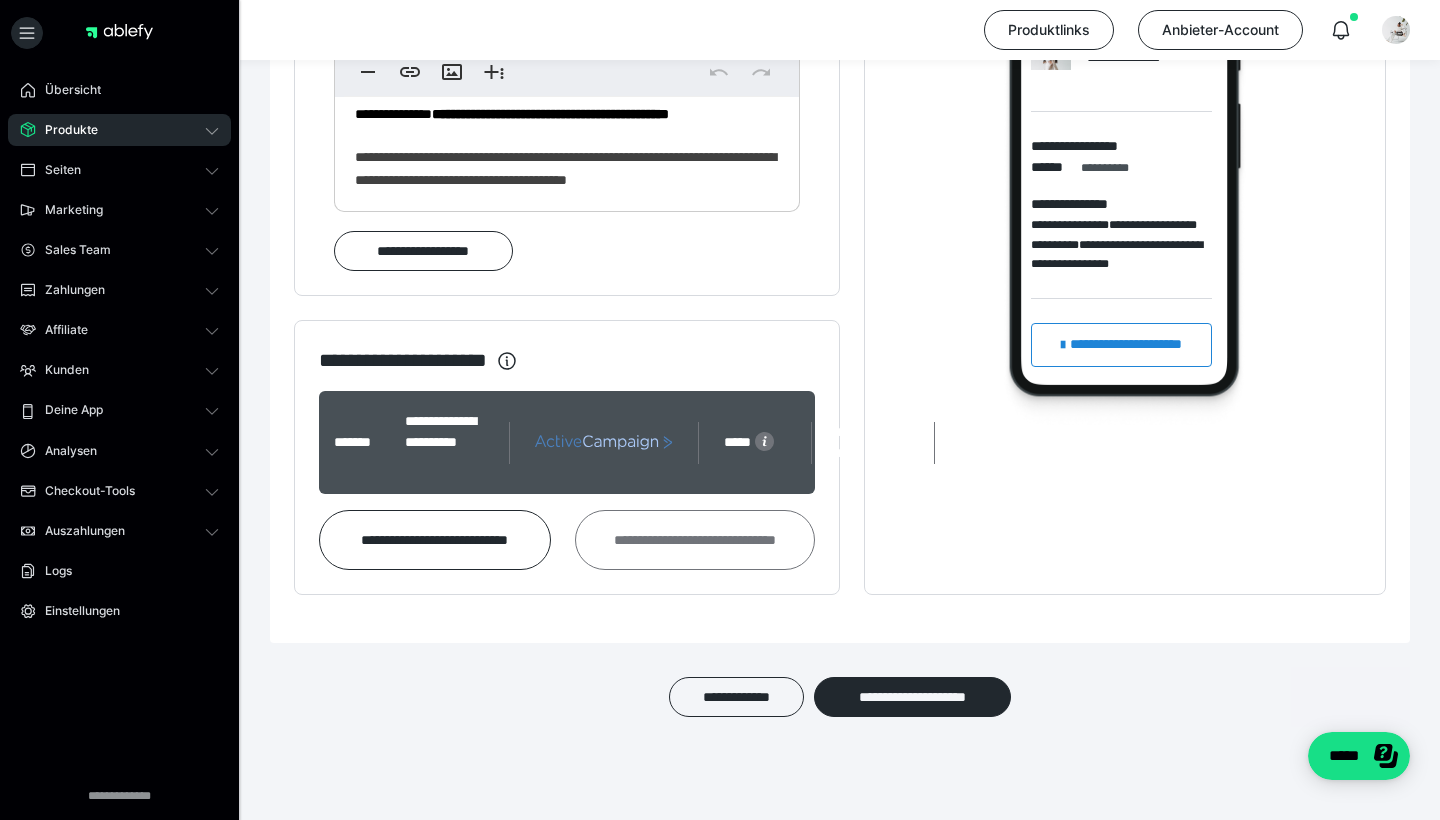 click on "**********" at bounding box center (695, 540) 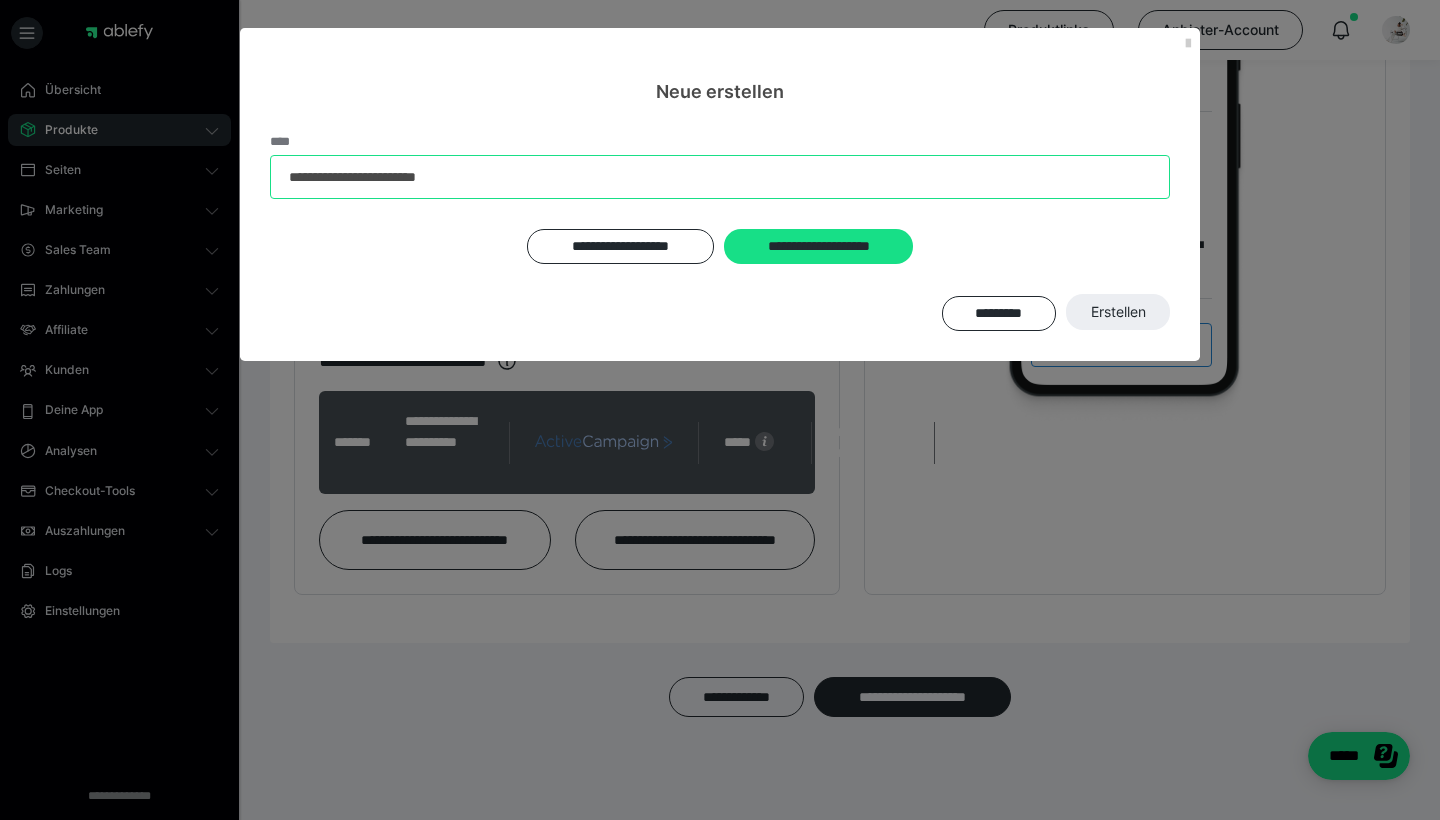 click on "**********" at bounding box center (720, 177) 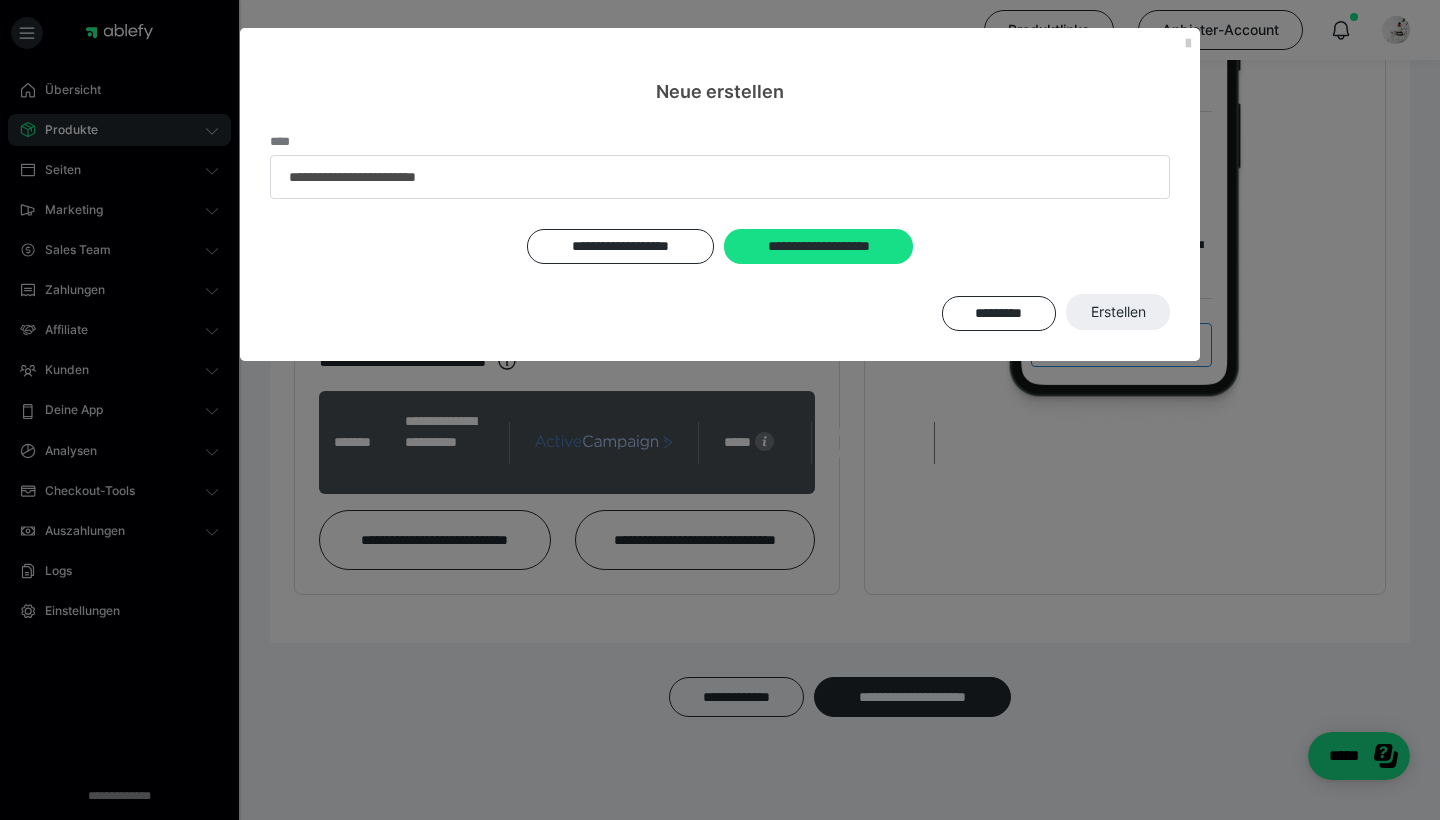click on "**********" at bounding box center [720, 233] 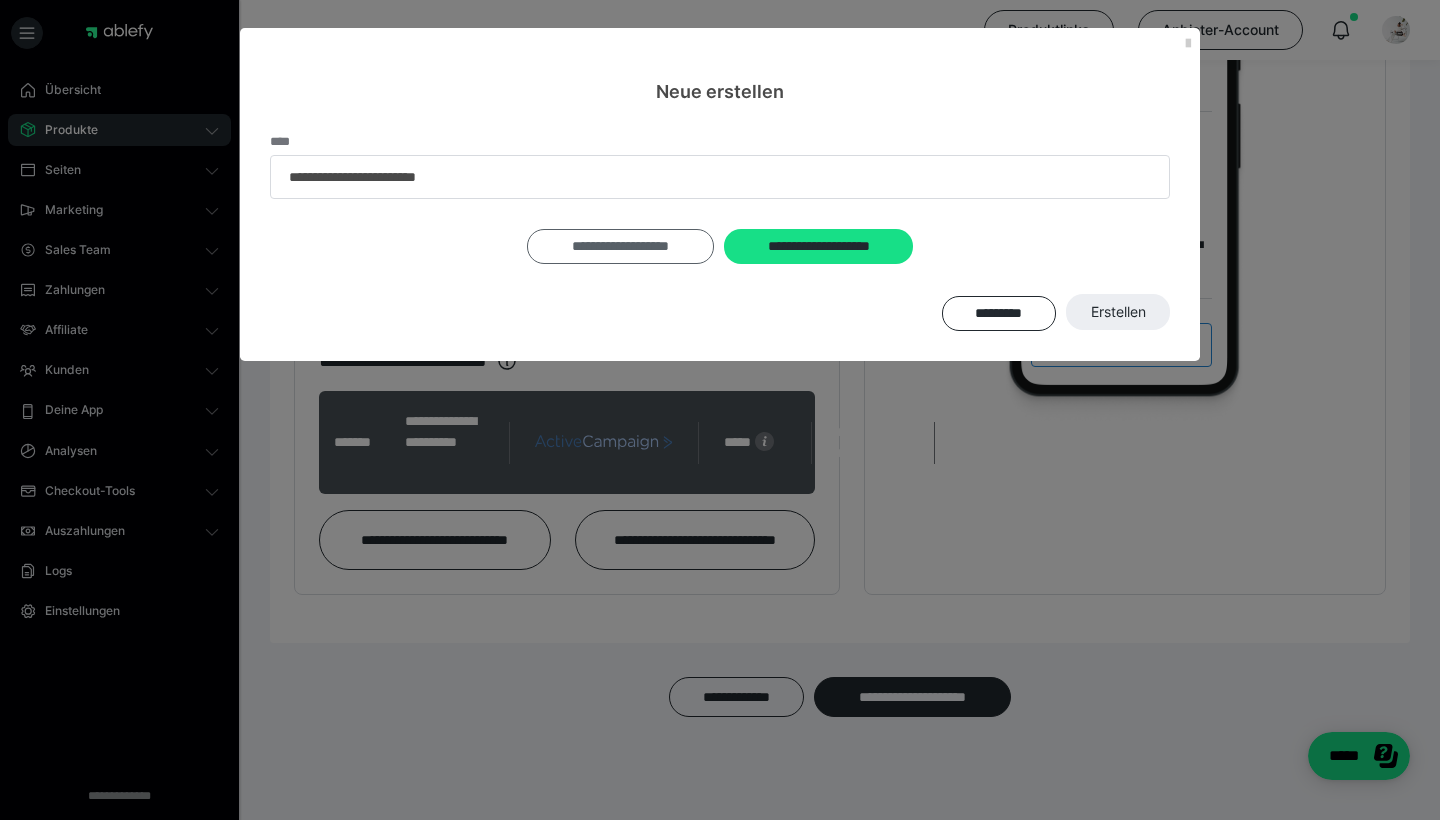 click on "**********" at bounding box center [621, 246] 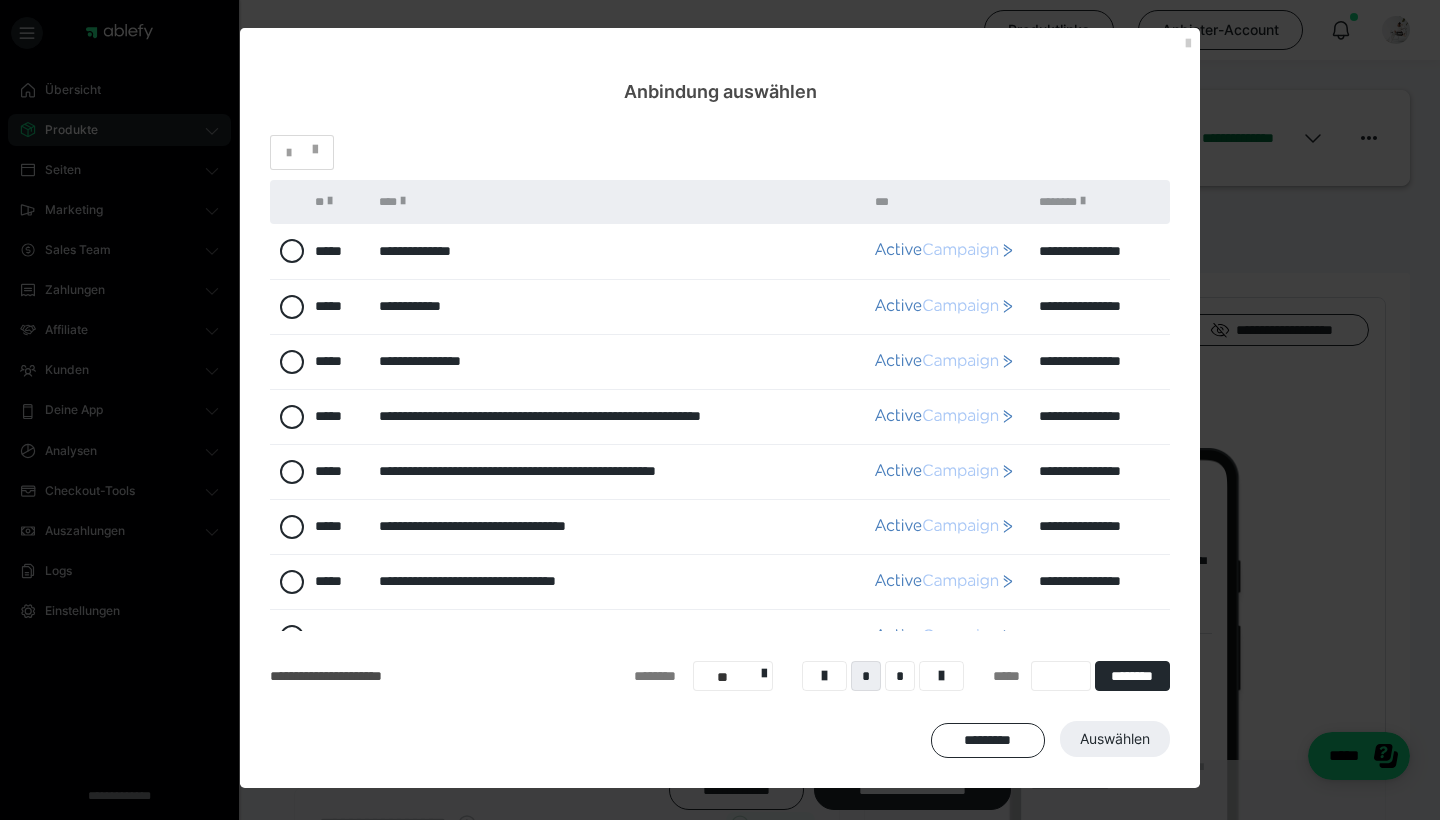 click on "**********" at bounding box center (617, 306) 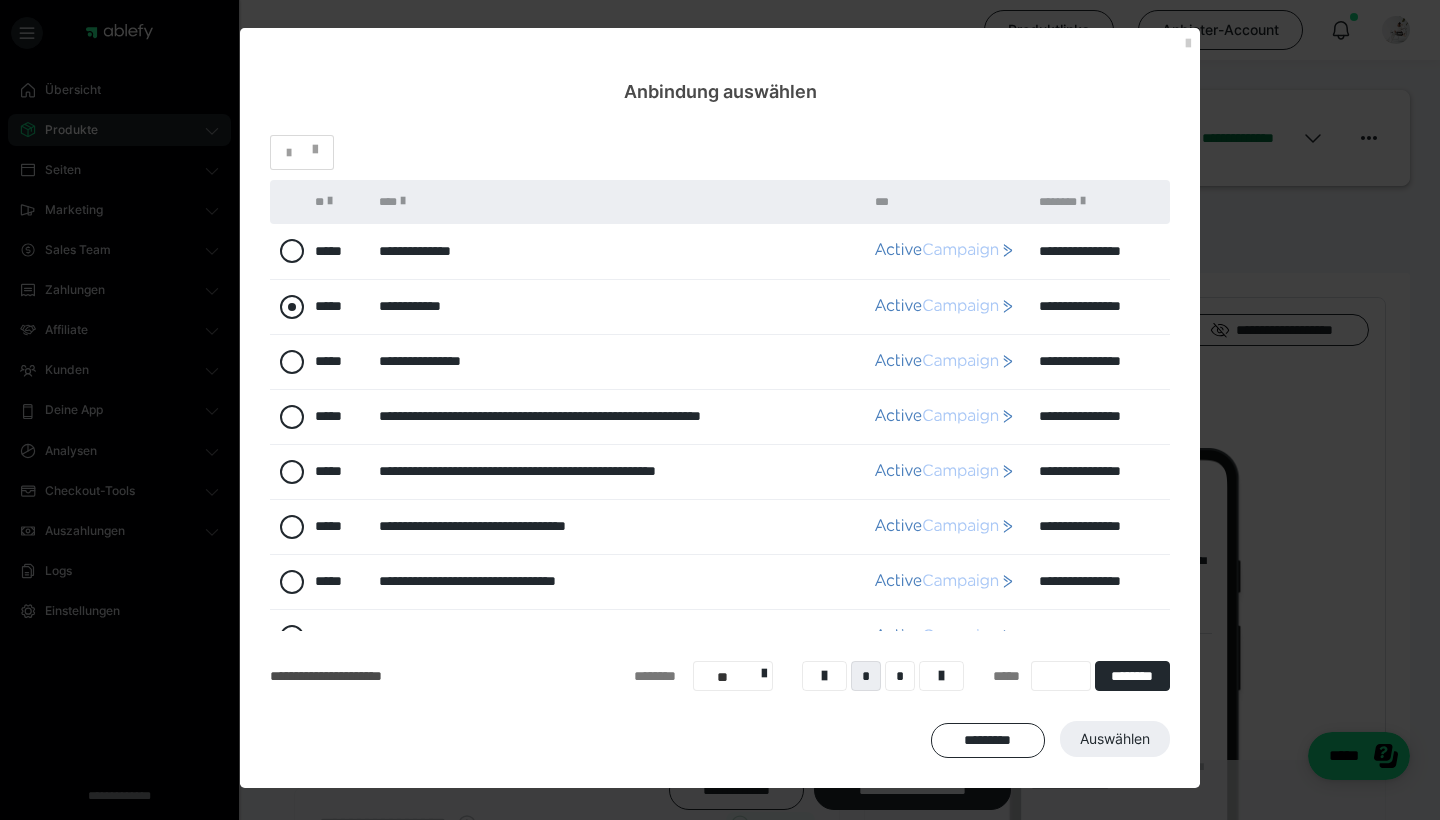click at bounding box center [292, 307] 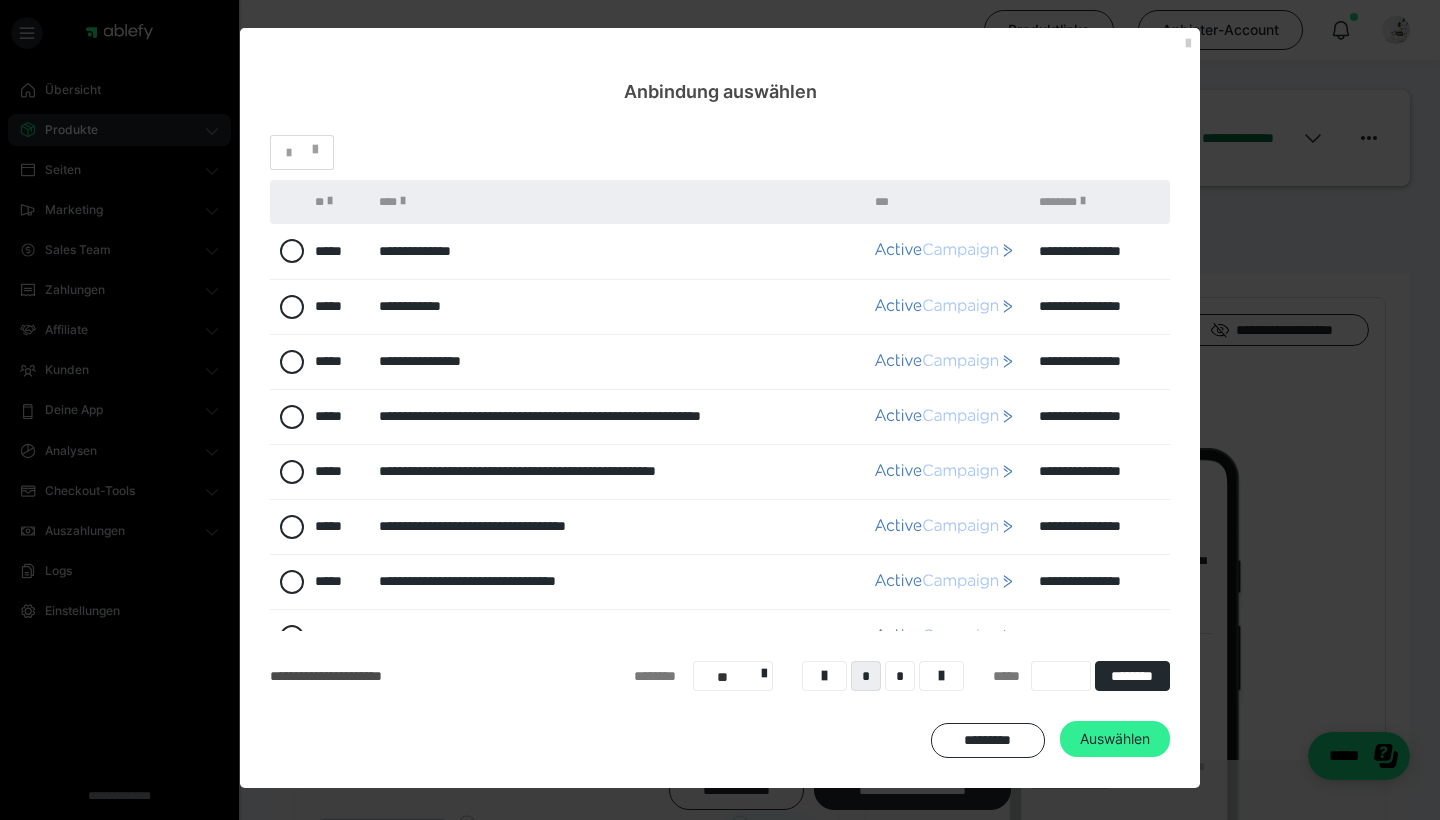 click on "Auswählen" at bounding box center [1115, 739] 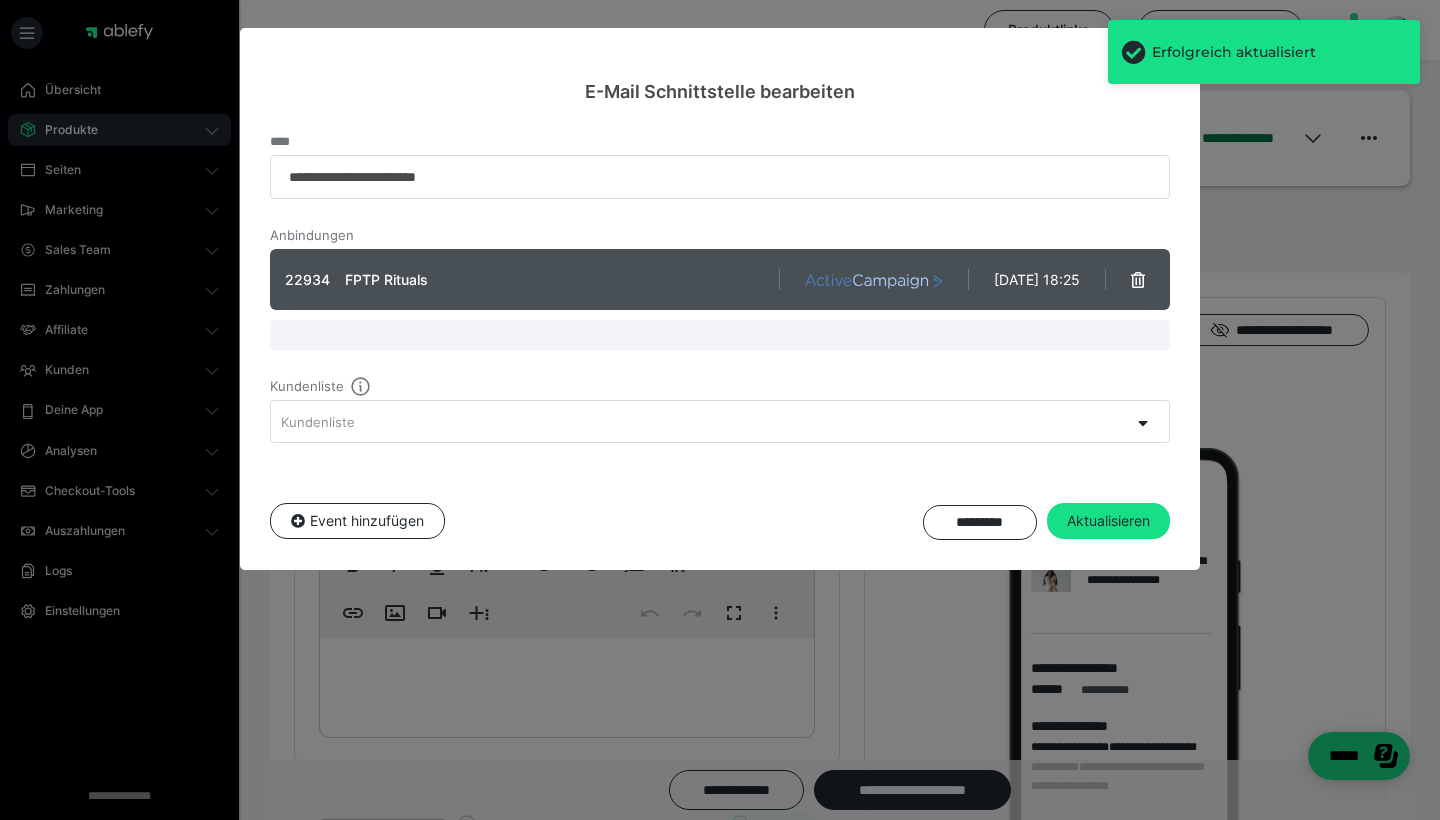click on "Kundenliste Kundenliste" at bounding box center [720, 411] 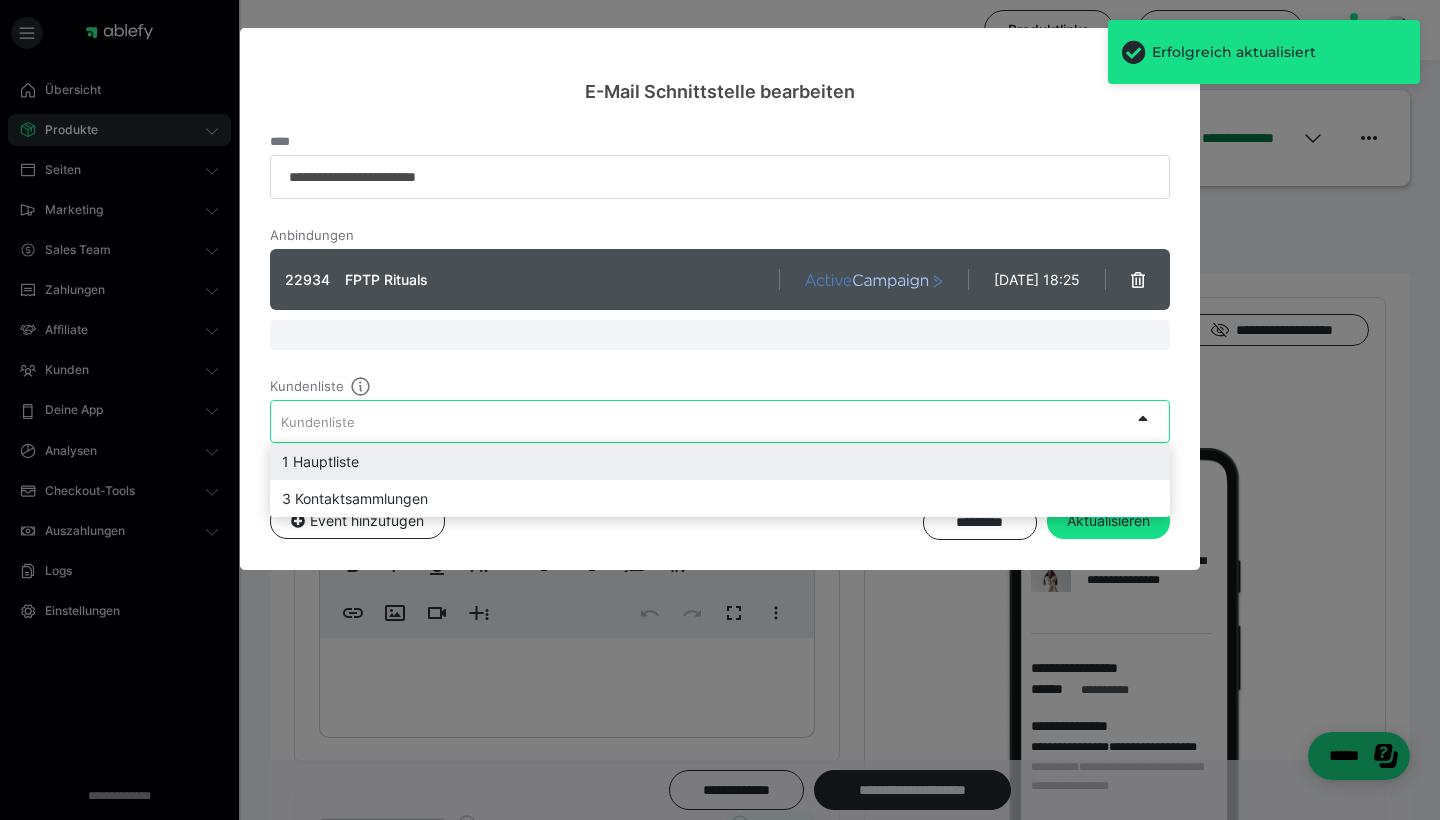 click on "1 Hauptliste" at bounding box center [720, 461] 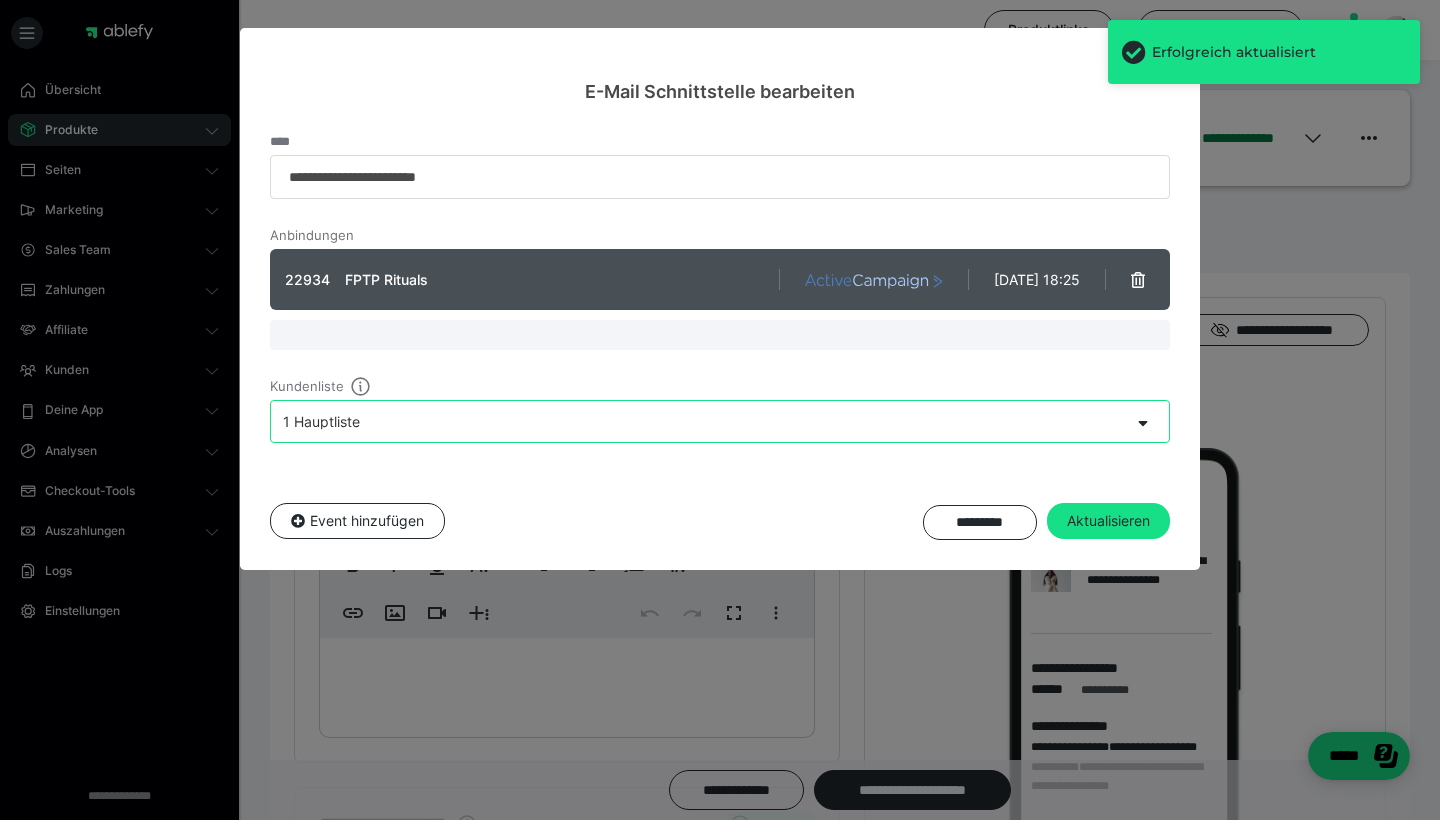 click on "1 Hauptliste" at bounding box center [700, 421] 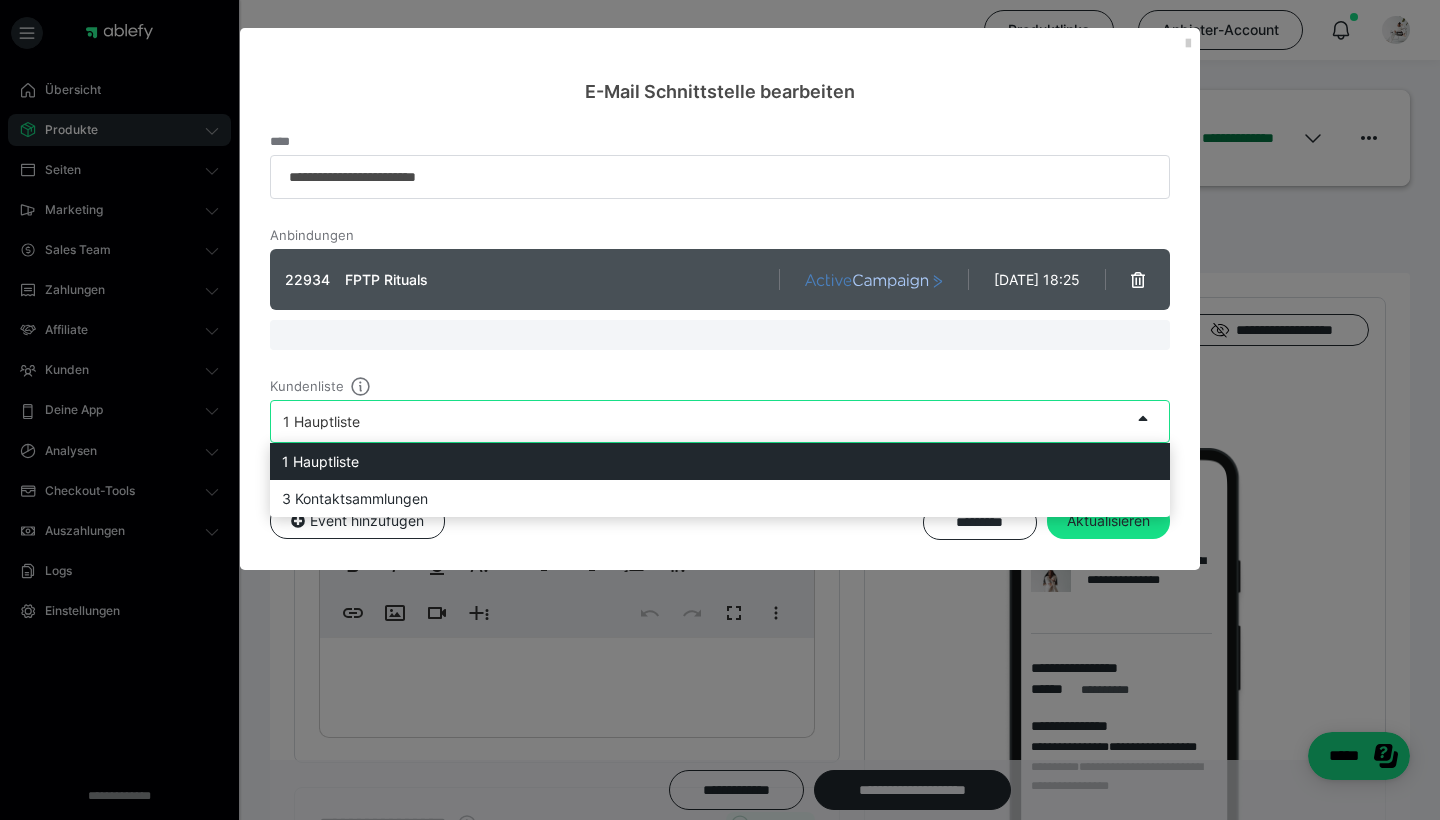 click on "1 Hauptliste" at bounding box center [700, 421] 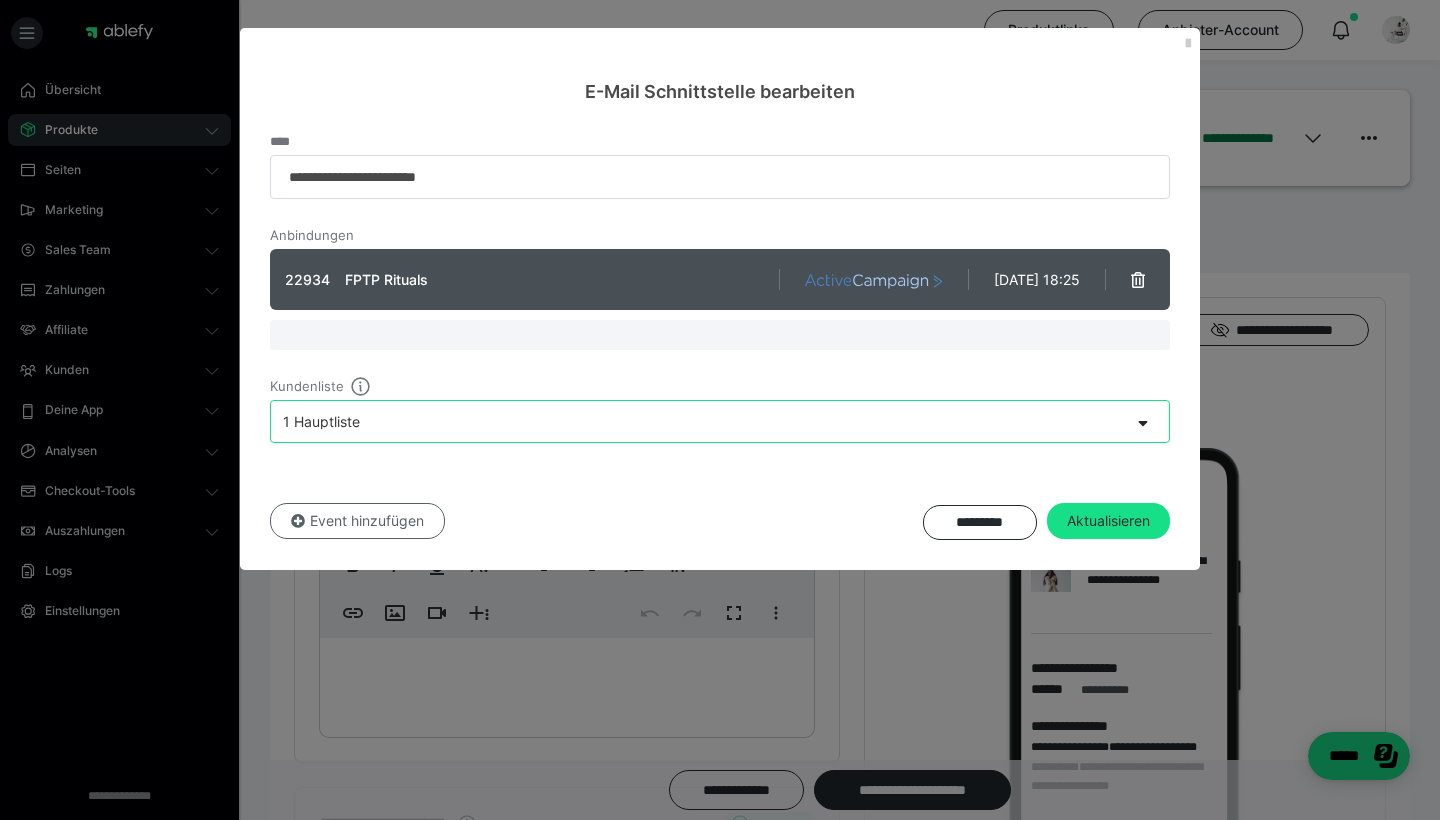 click on "Event hinzufügen" at bounding box center [357, 521] 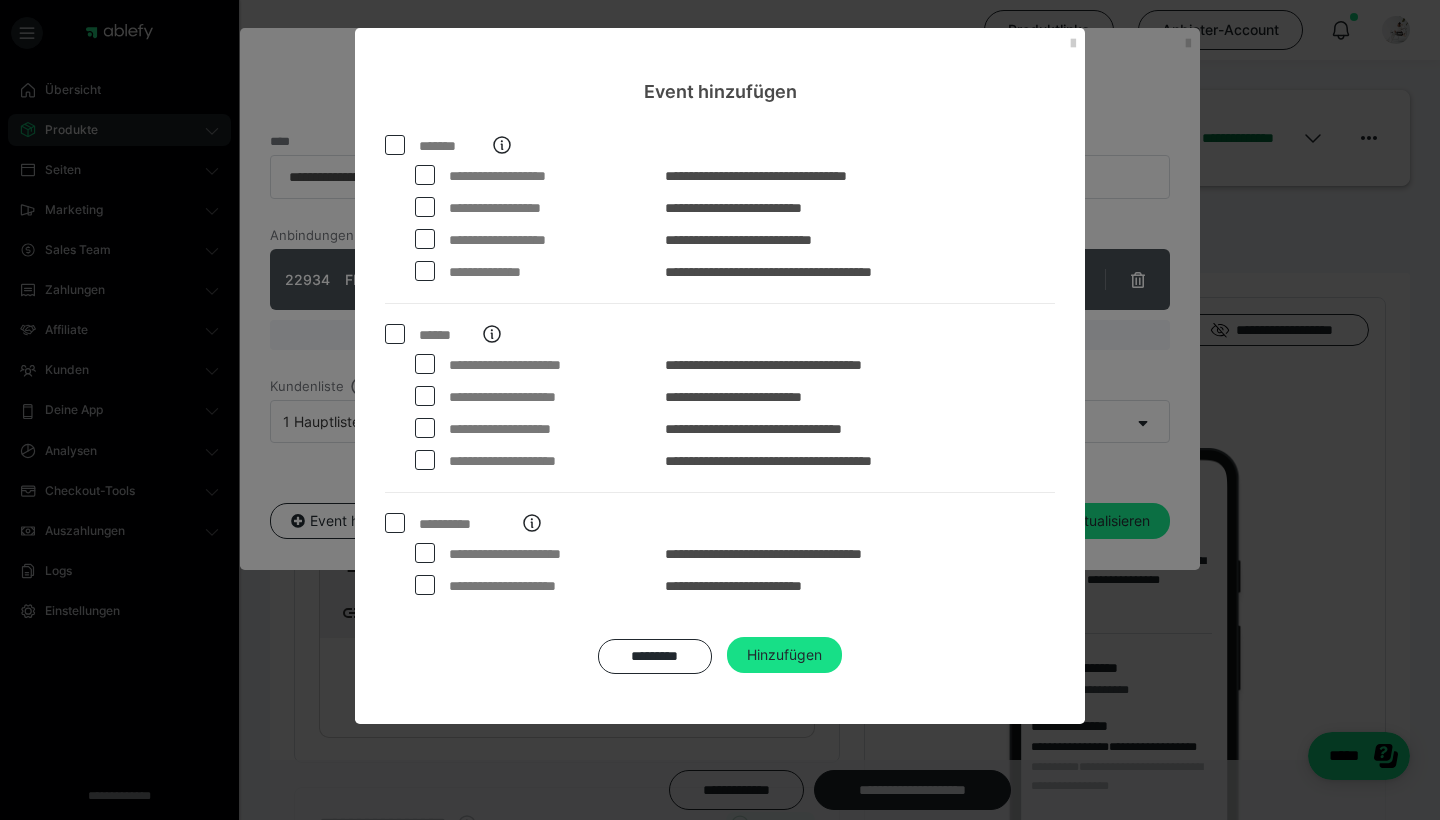 click at bounding box center [425, 175] 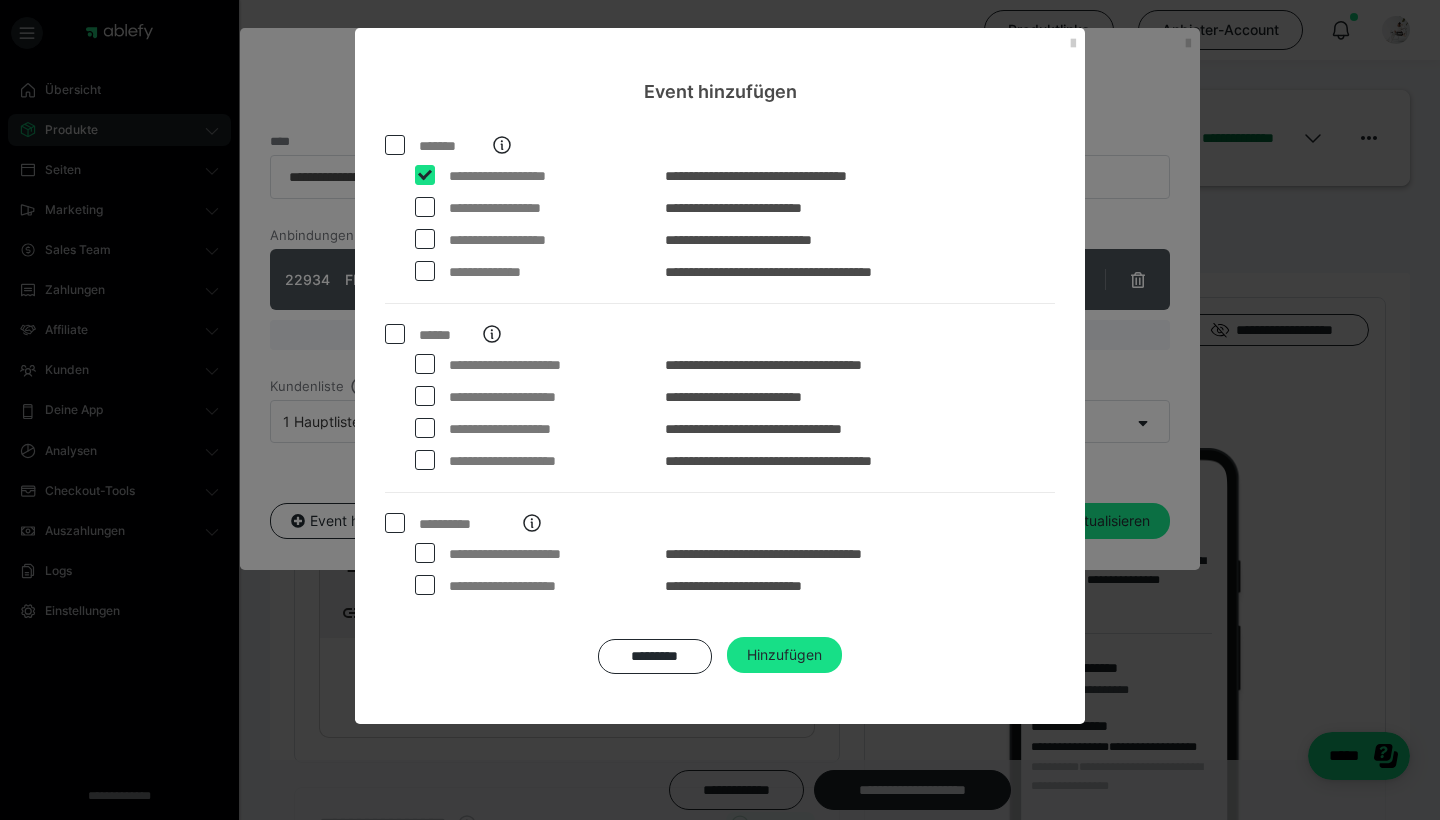 checkbox on "****" 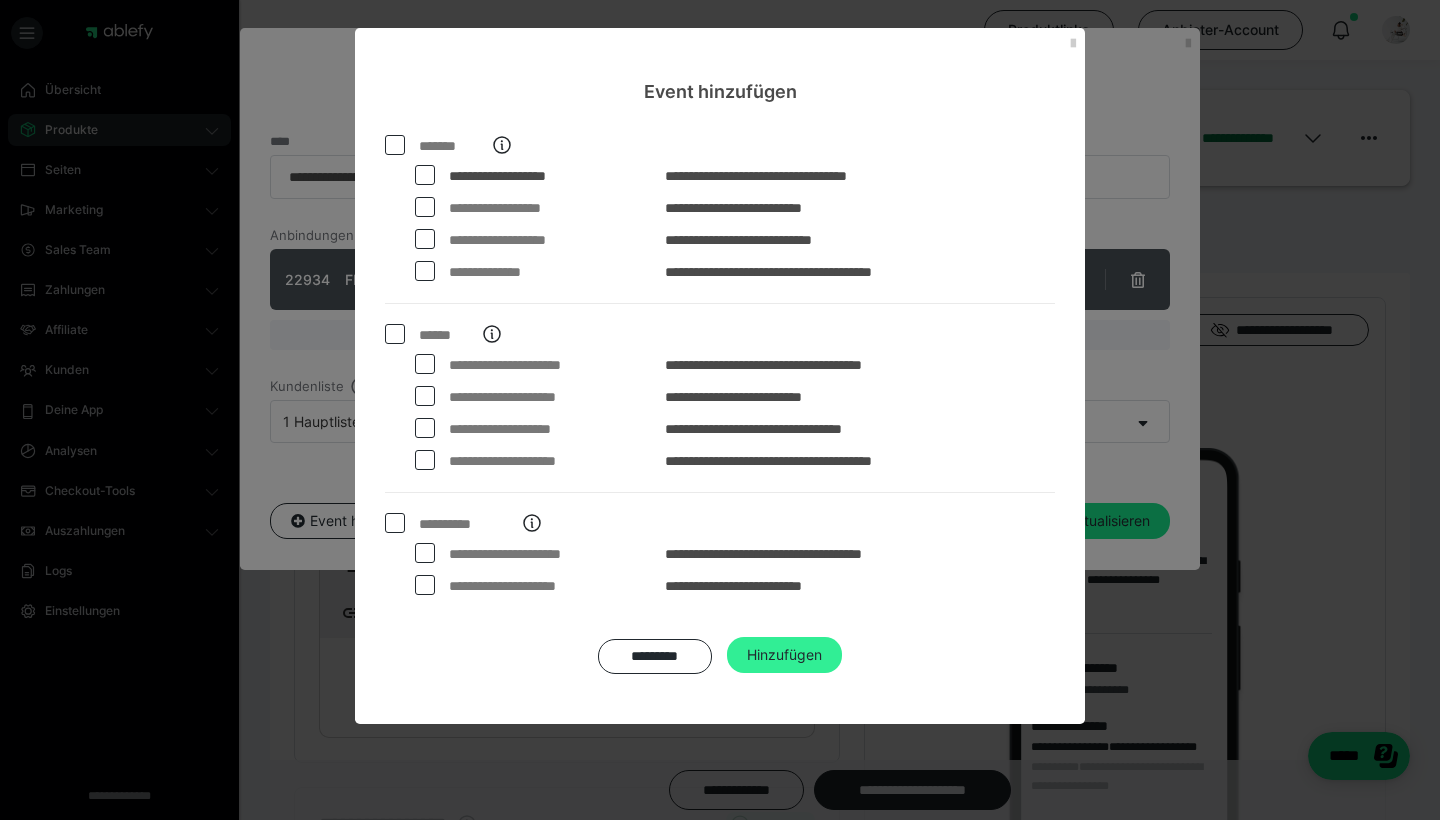 click on "Hinzufügen" at bounding box center (784, 655) 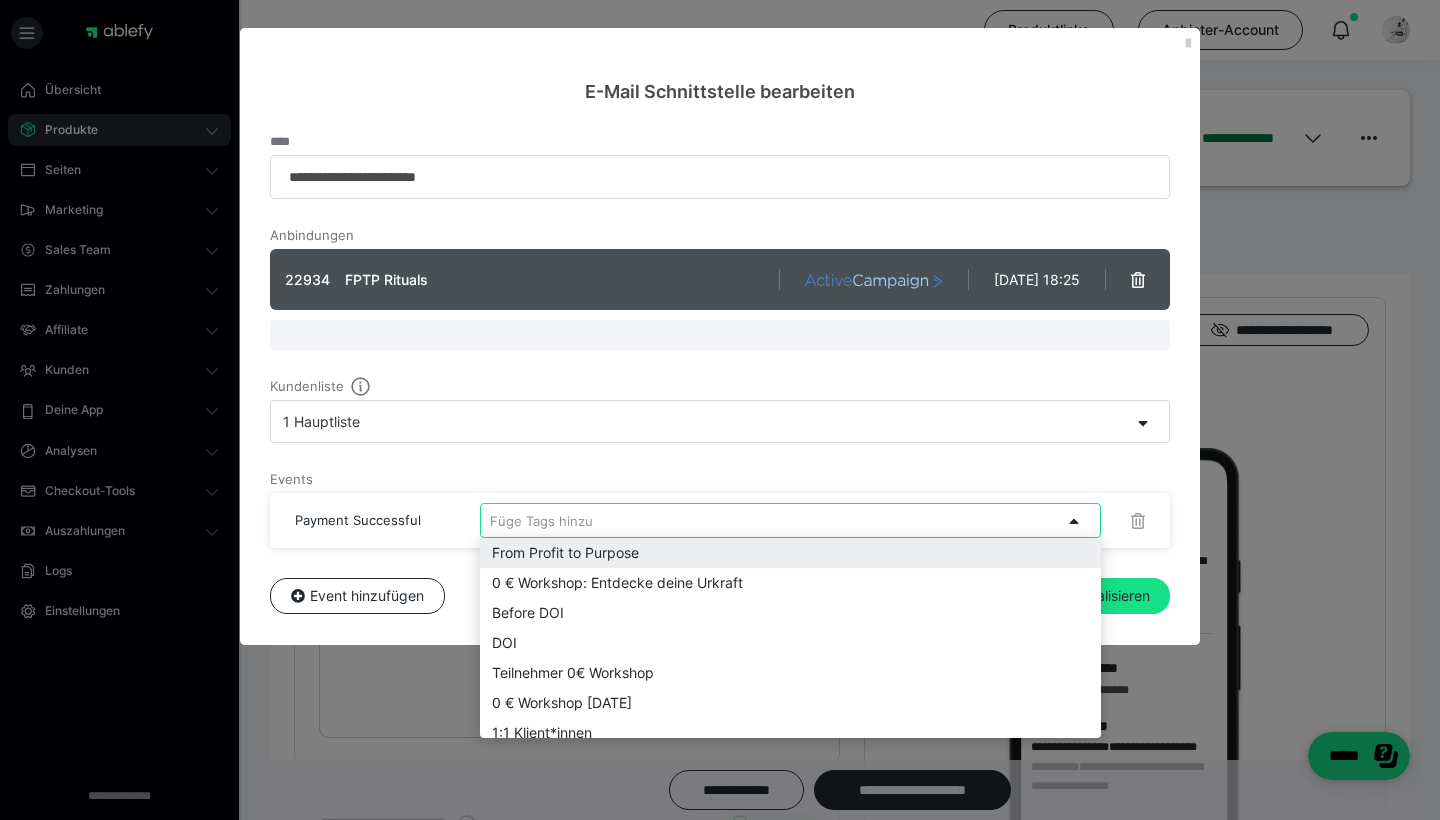 click on "Füge Tags hinzu" at bounding box center (771, 520) 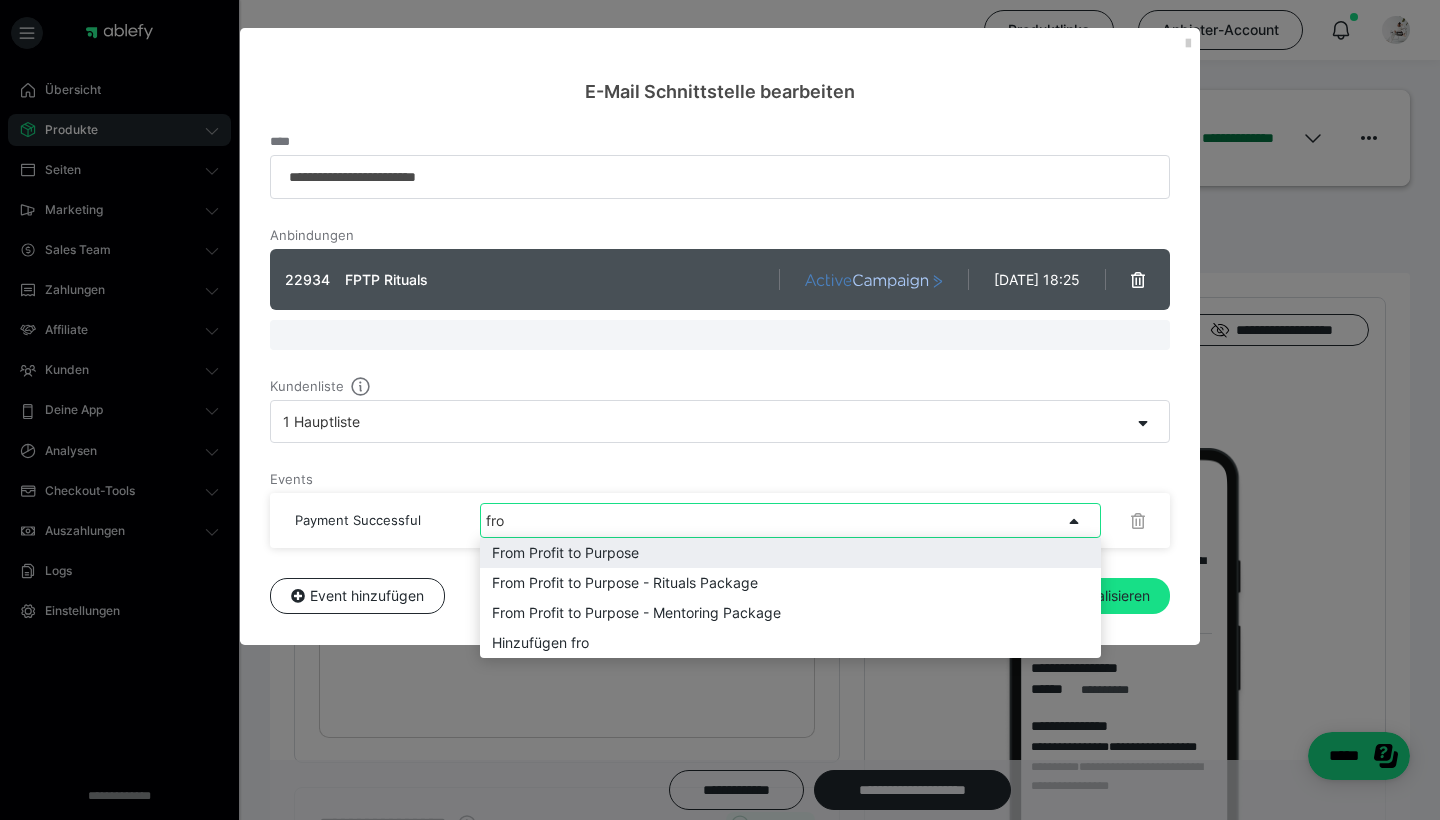 type on "from" 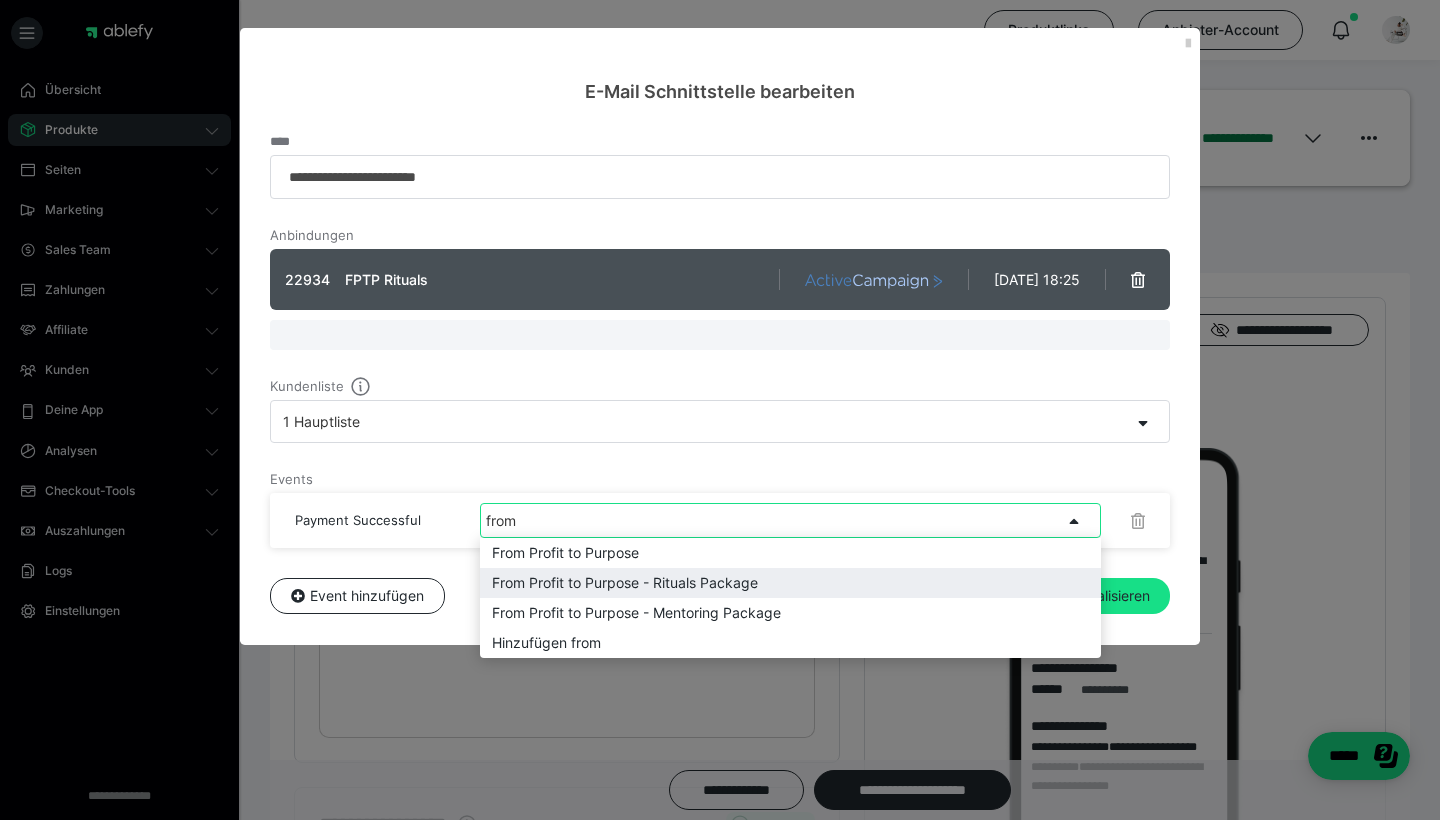 click on "From Profit to Purpose - Rituals Package" at bounding box center [790, 583] 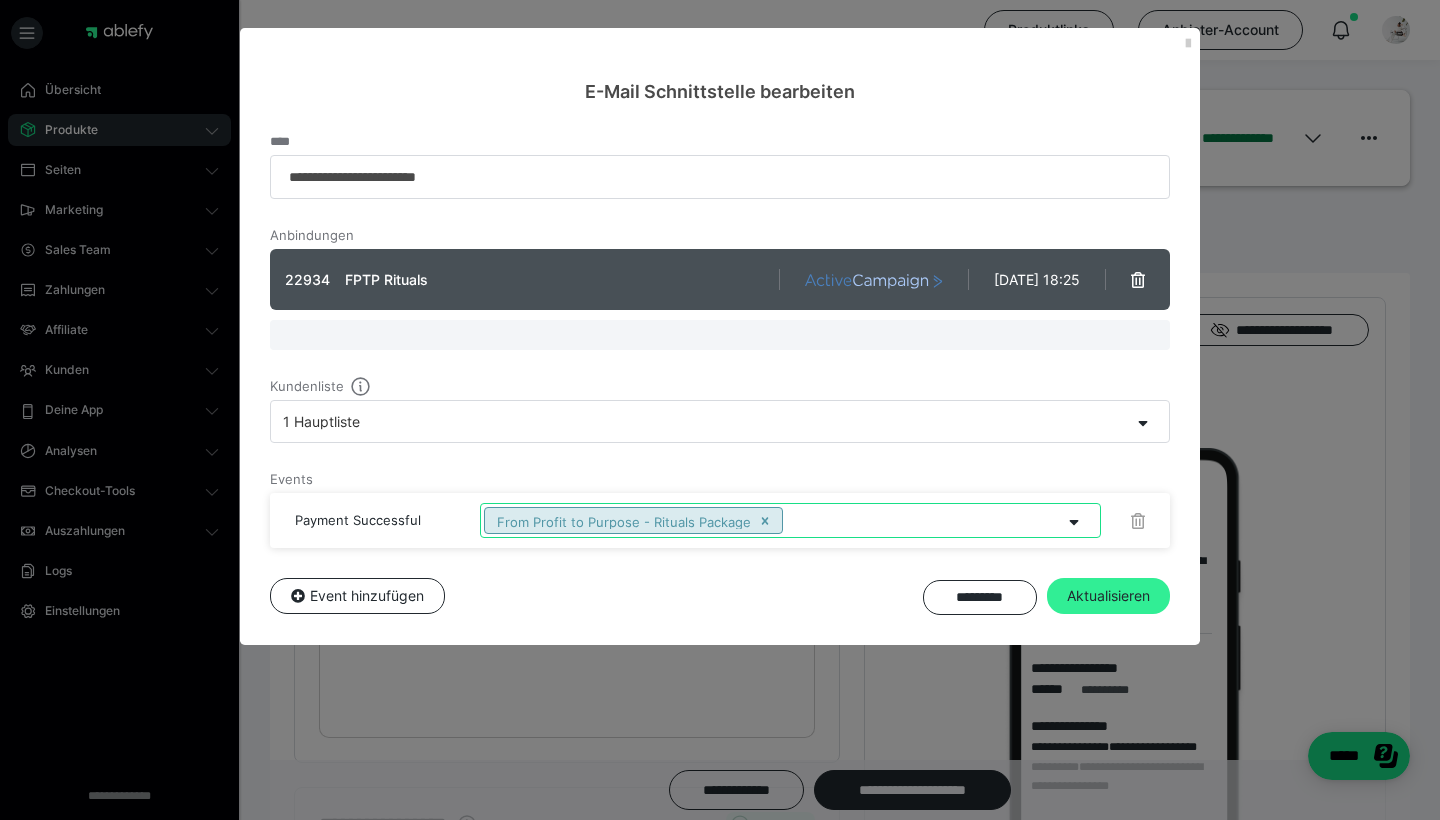 click on "Aktualisieren" at bounding box center [1108, 596] 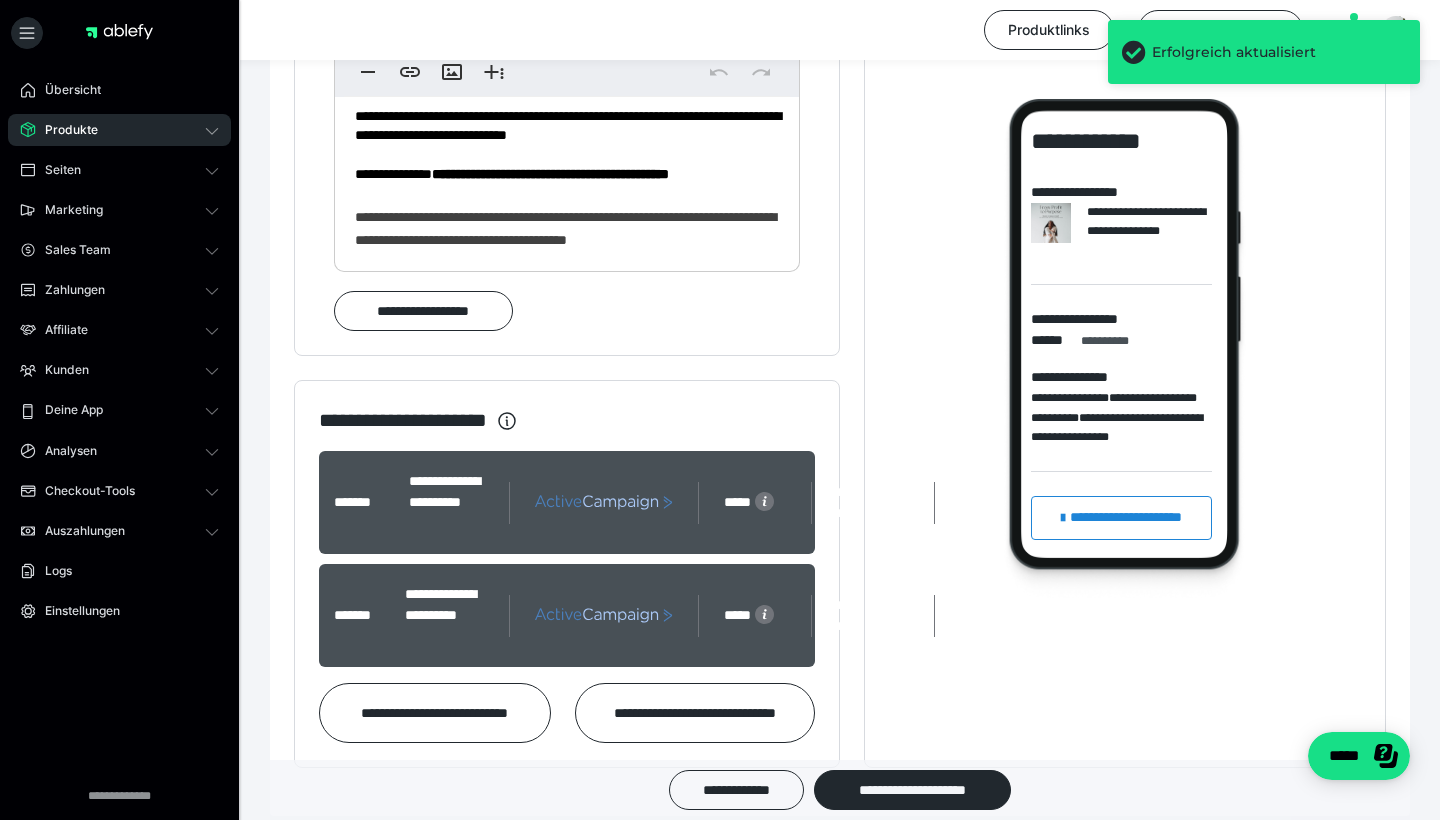 scroll, scrollTop: 1501, scrollLeft: 0, axis: vertical 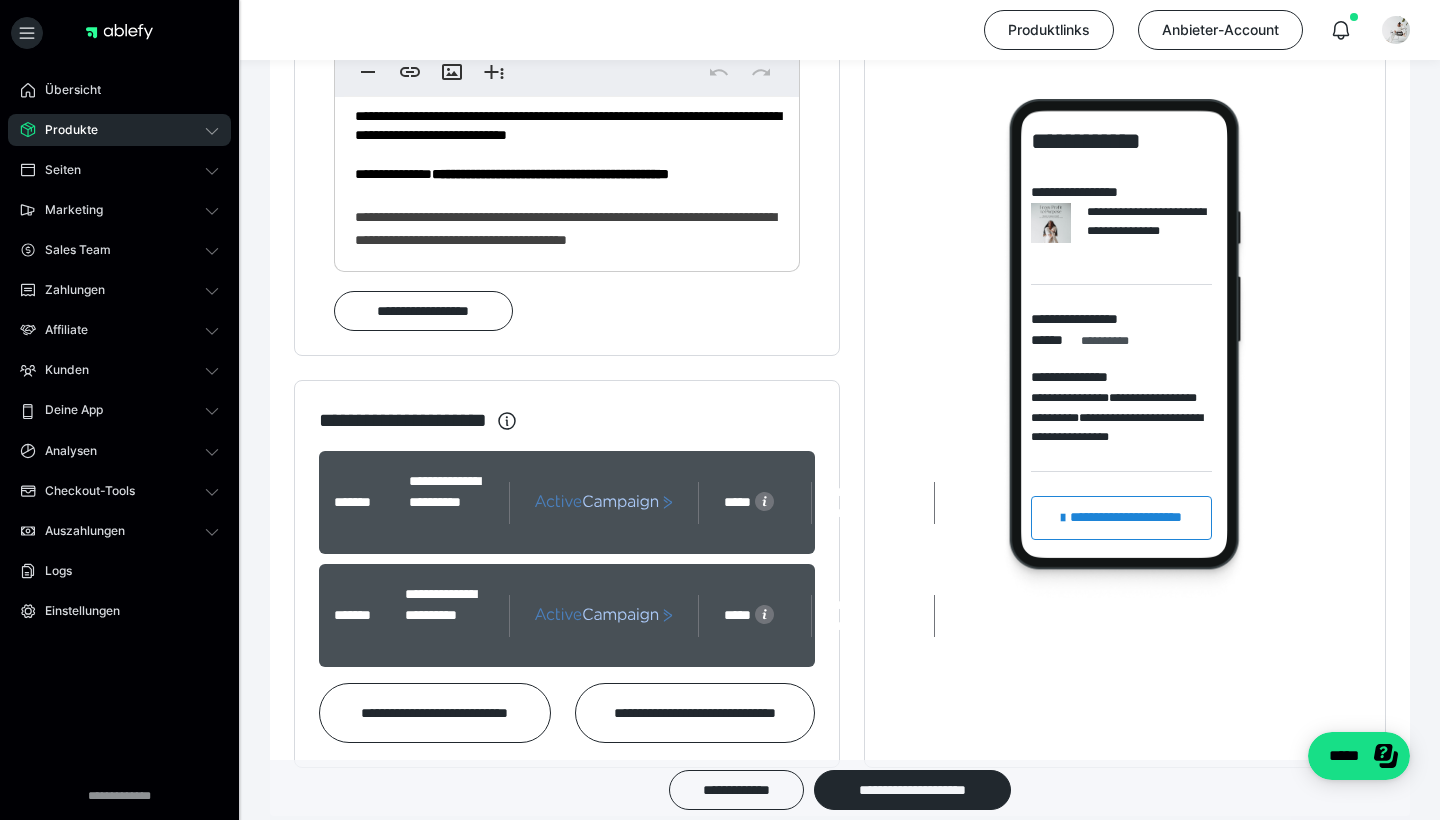 click at bounding box center [603, 503] 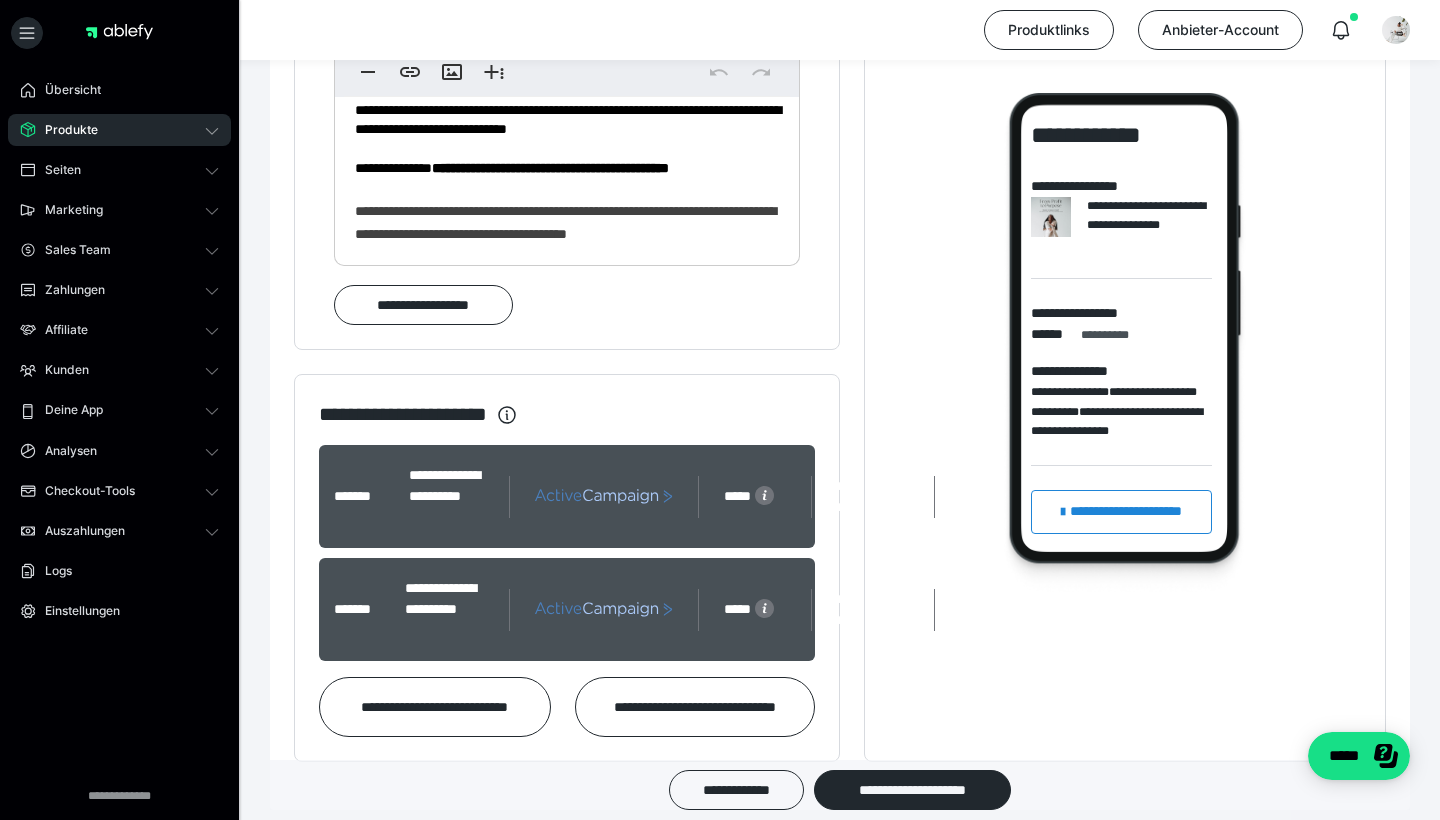 scroll, scrollTop: 1513, scrollLeft: 0, axis: vertical 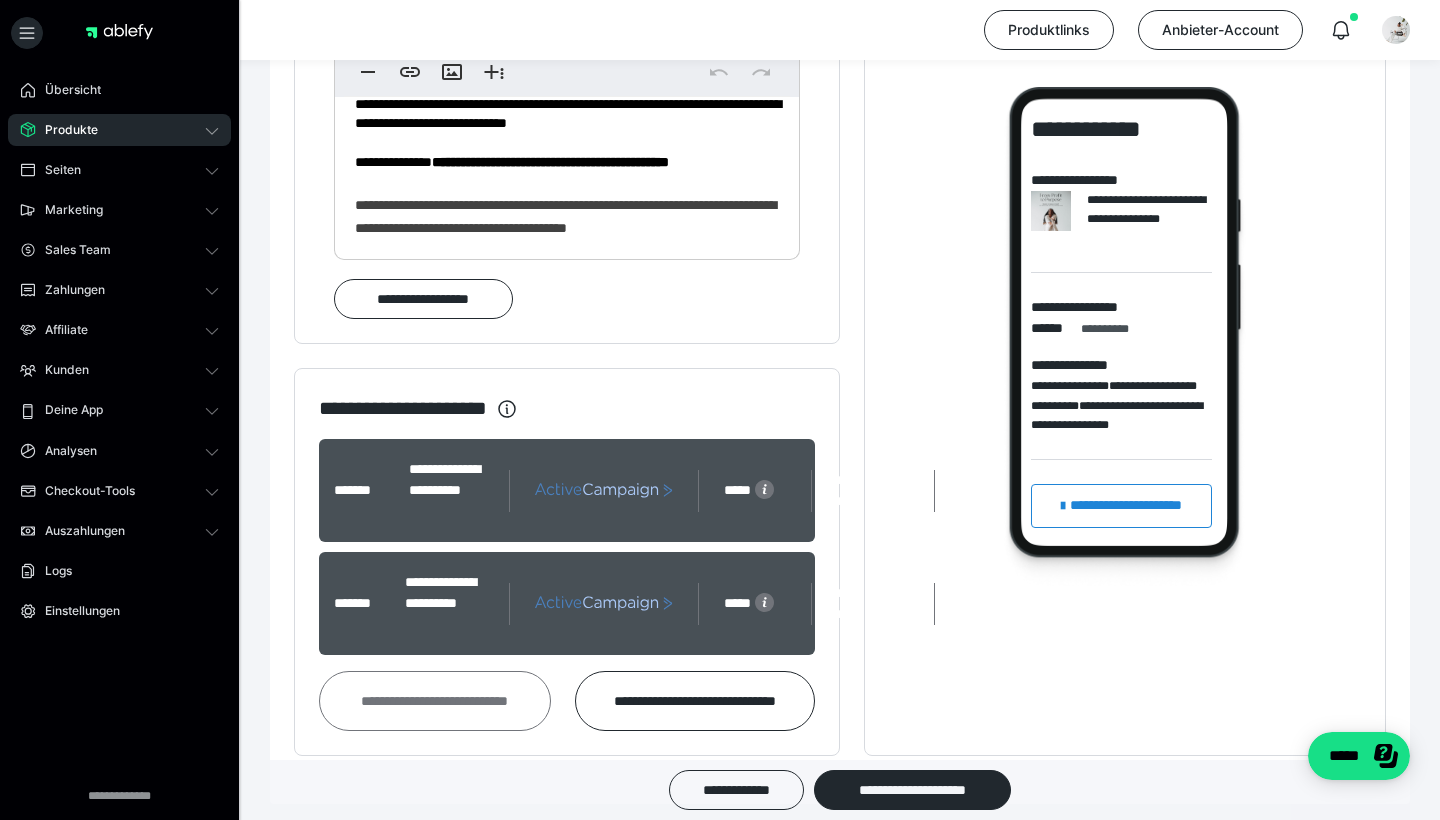 click on "**********" at bounding box center (435, 701) 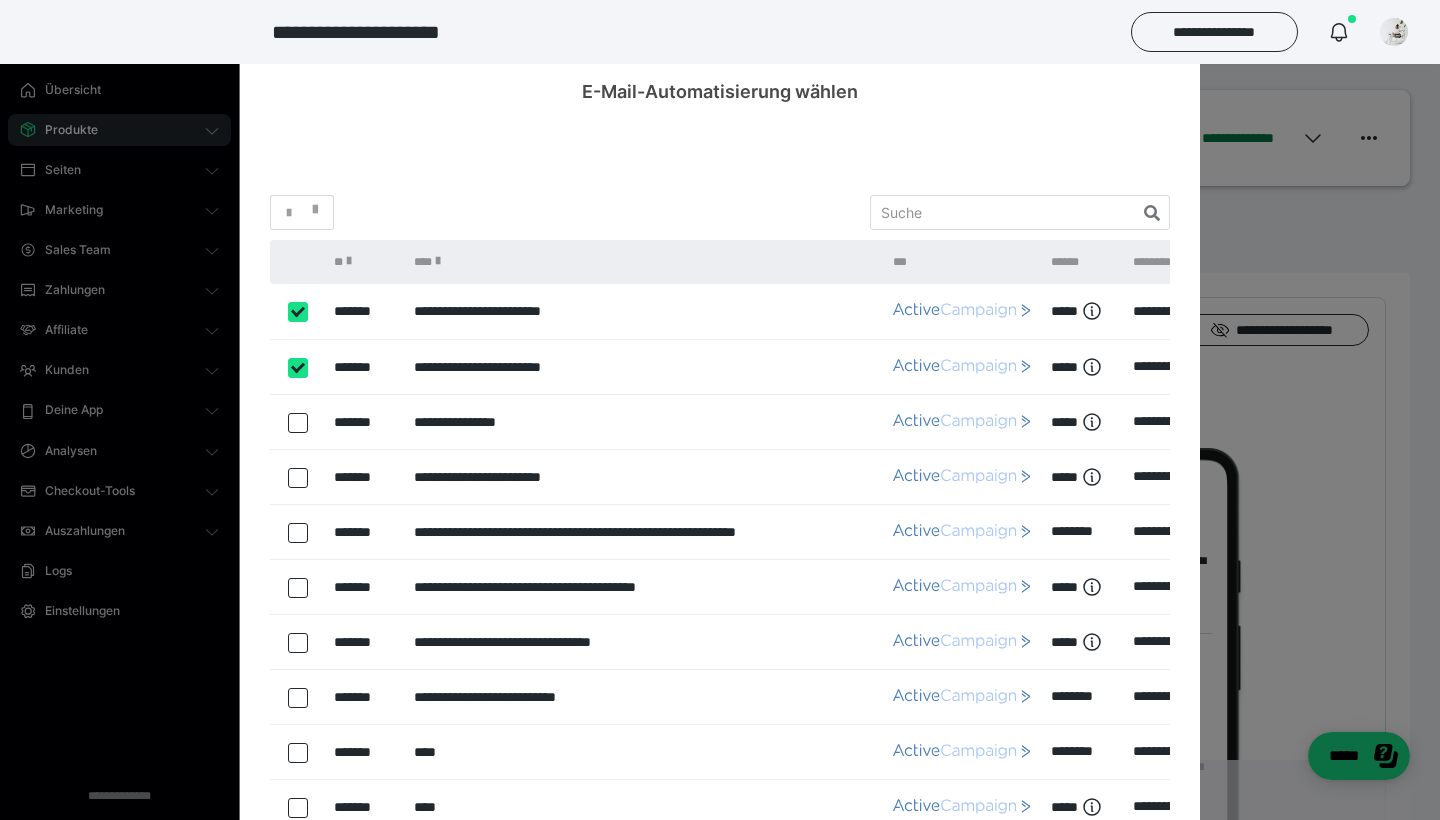 scroll, scrollTop: 0, scrollLeft: -1, axis: horizontal 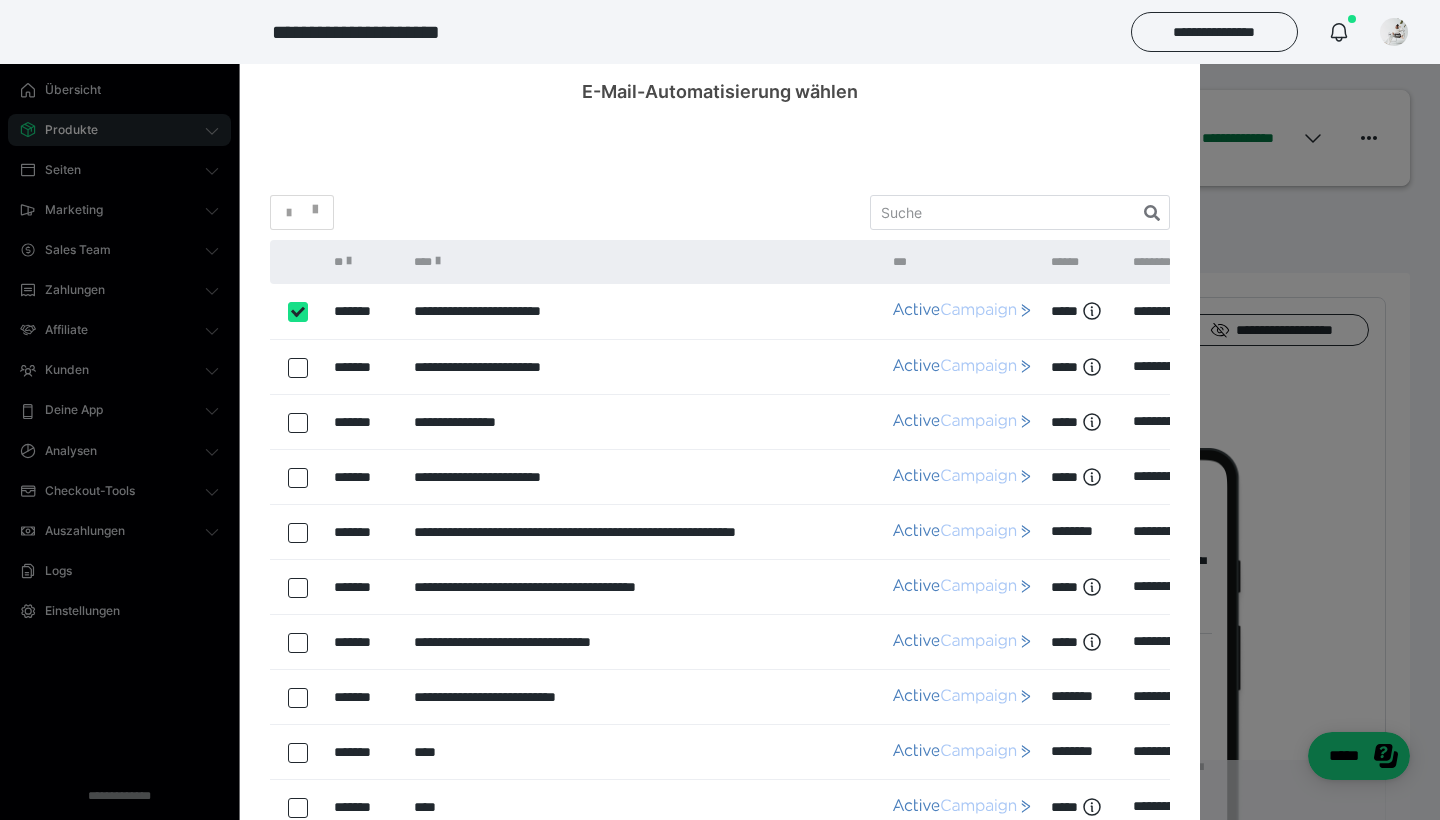 checkbox on "*****" 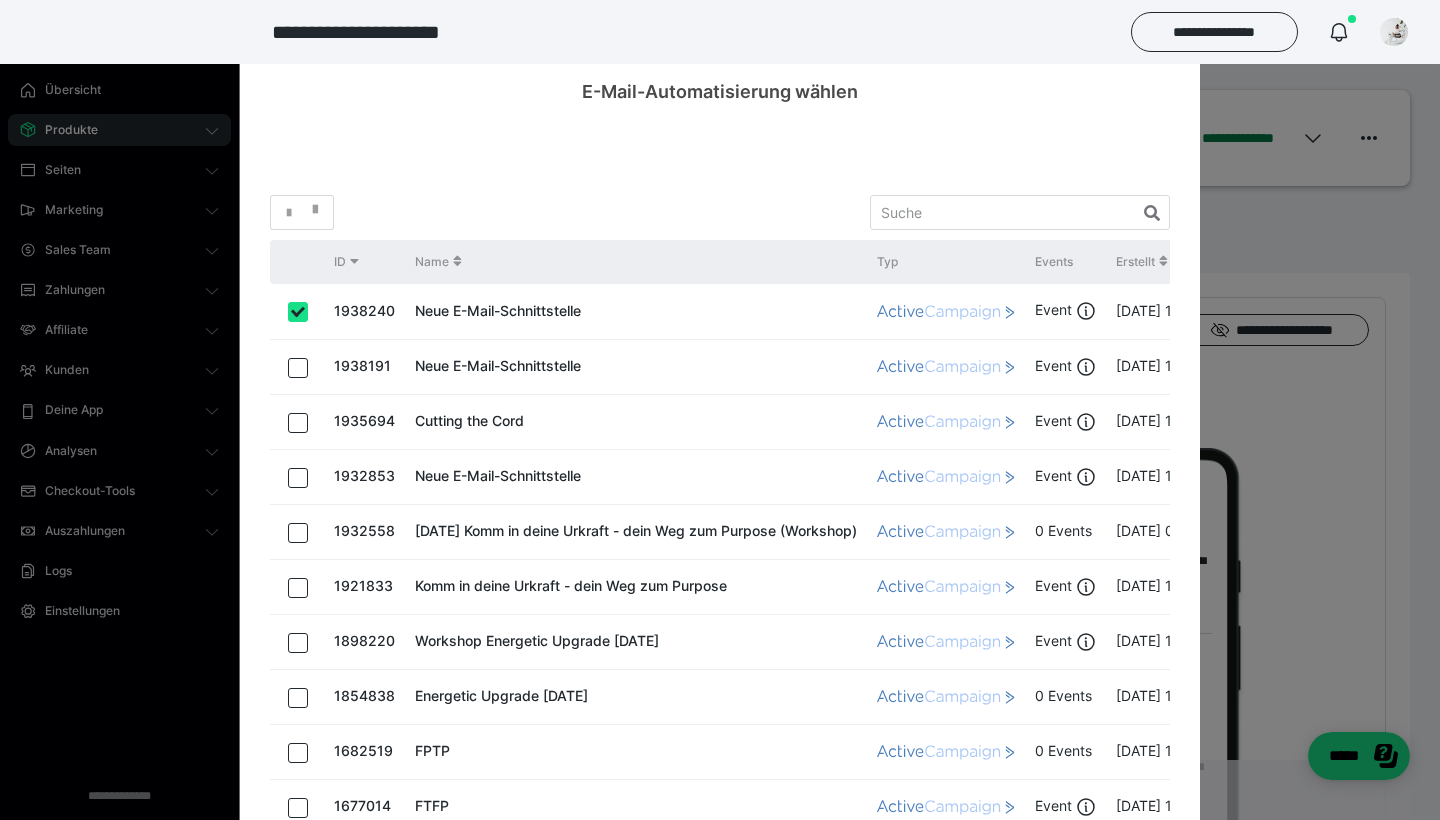 scroll, scrollTop: 0, scrollLeft: 0, axis: both 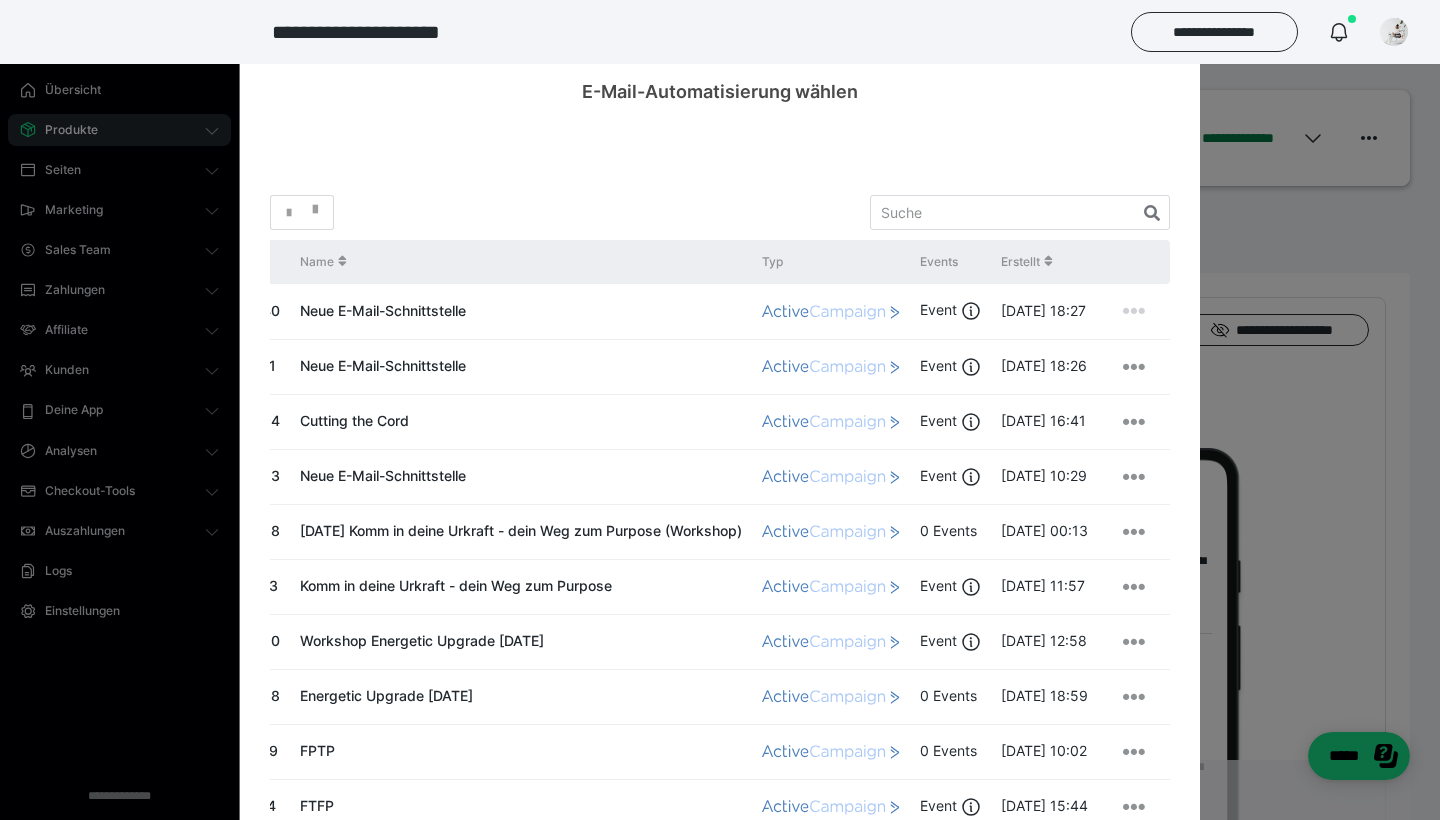 click at bounding box center [1134, 311] 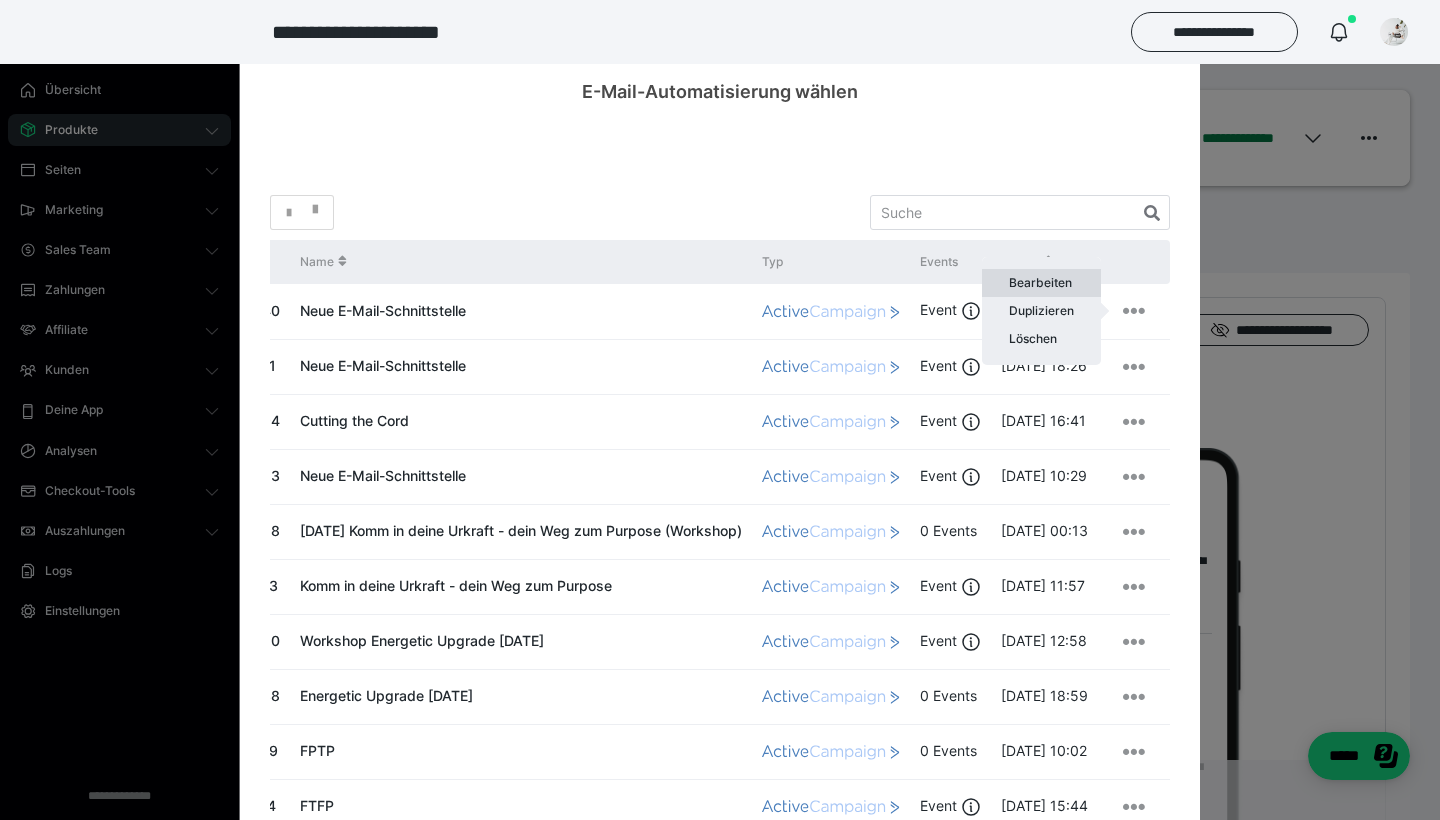 click on "Bearbeiten" at bounding box center (1041, 283) 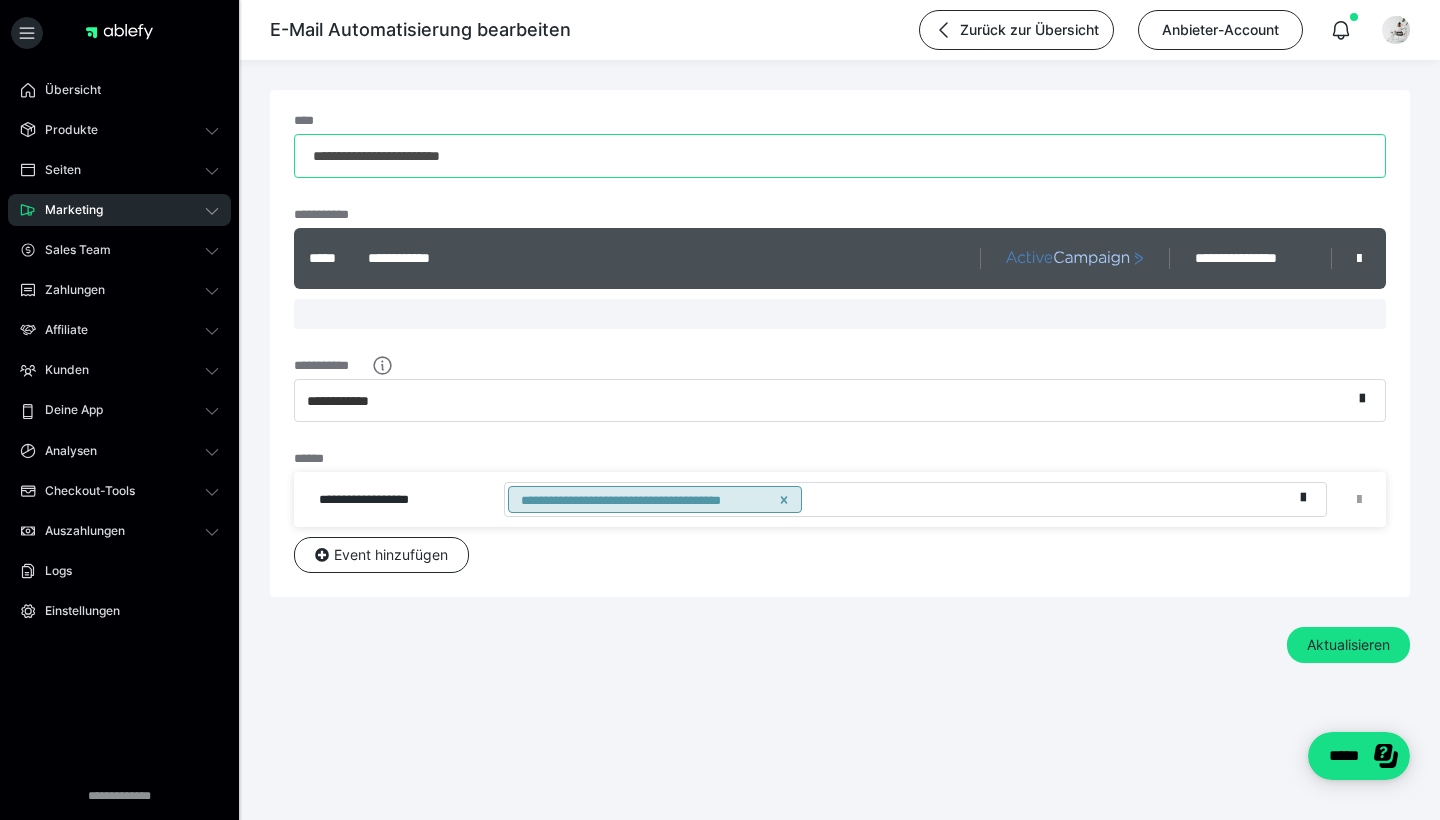 drag, startPoint x: 522, startPoint y: 162, endPoint x: 279, endPoint y: 156, distance: 243.07407 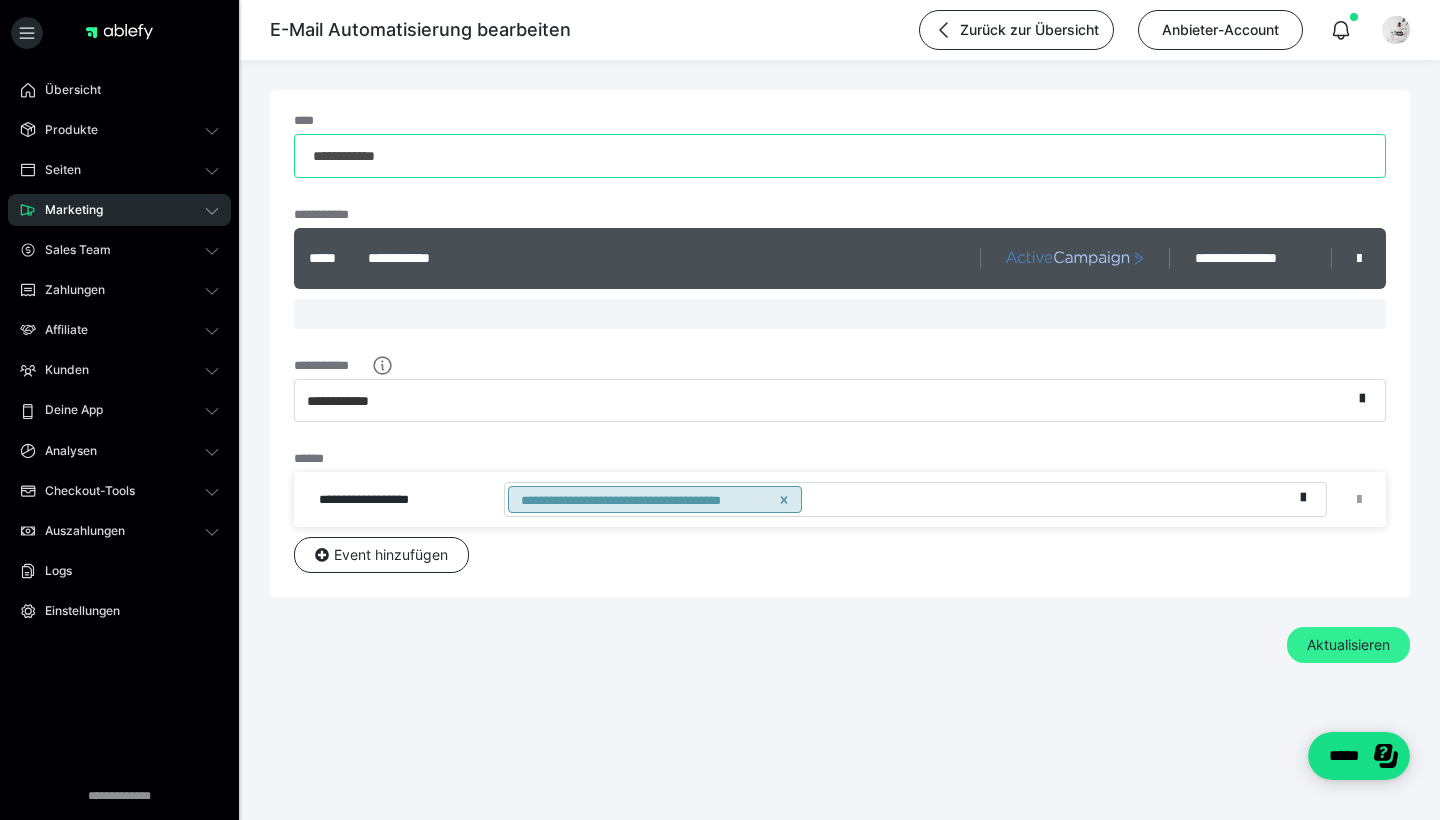 type on "**********" 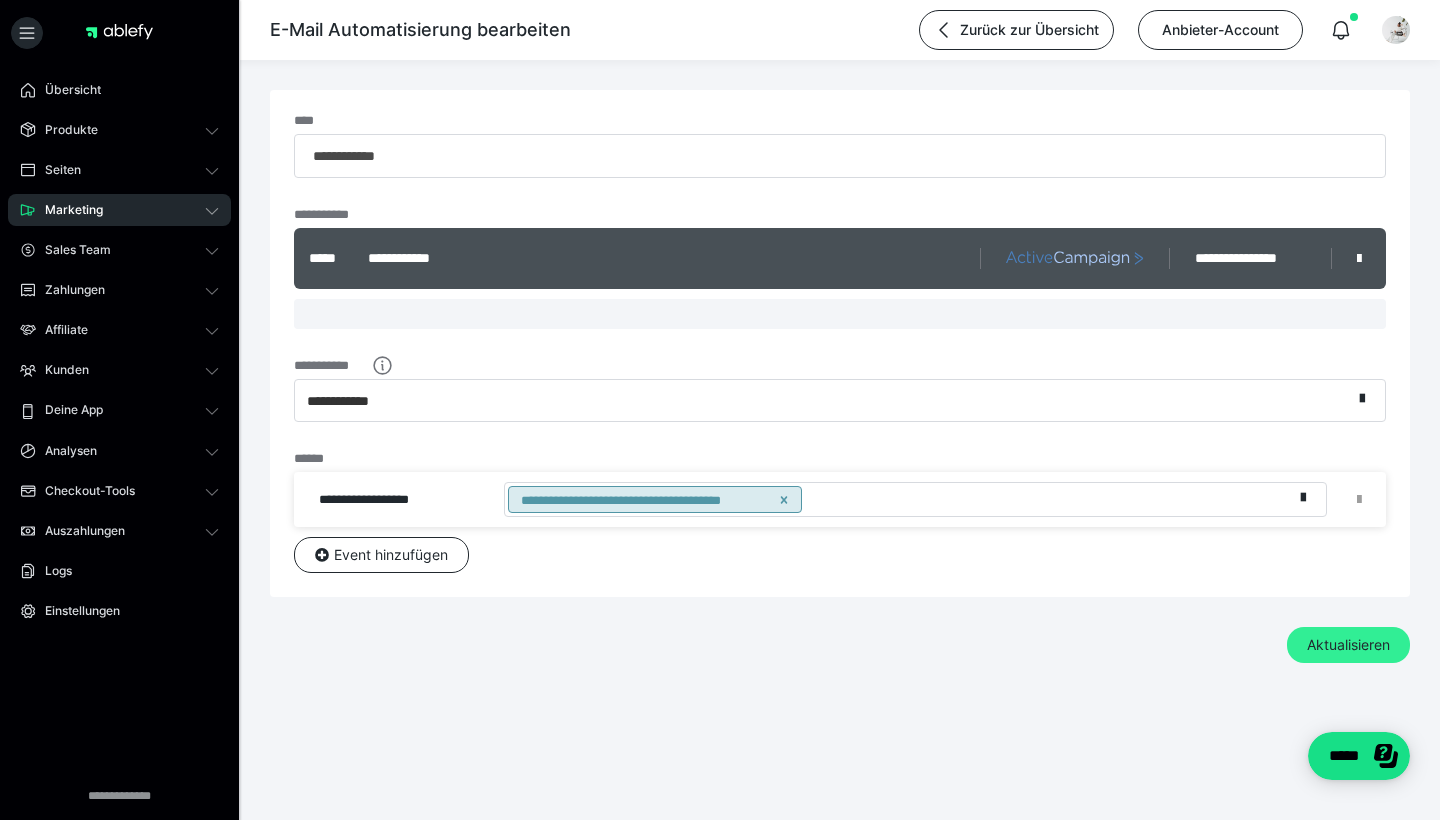 click on "Aktualisieren" at bounding box center (1348, 645) 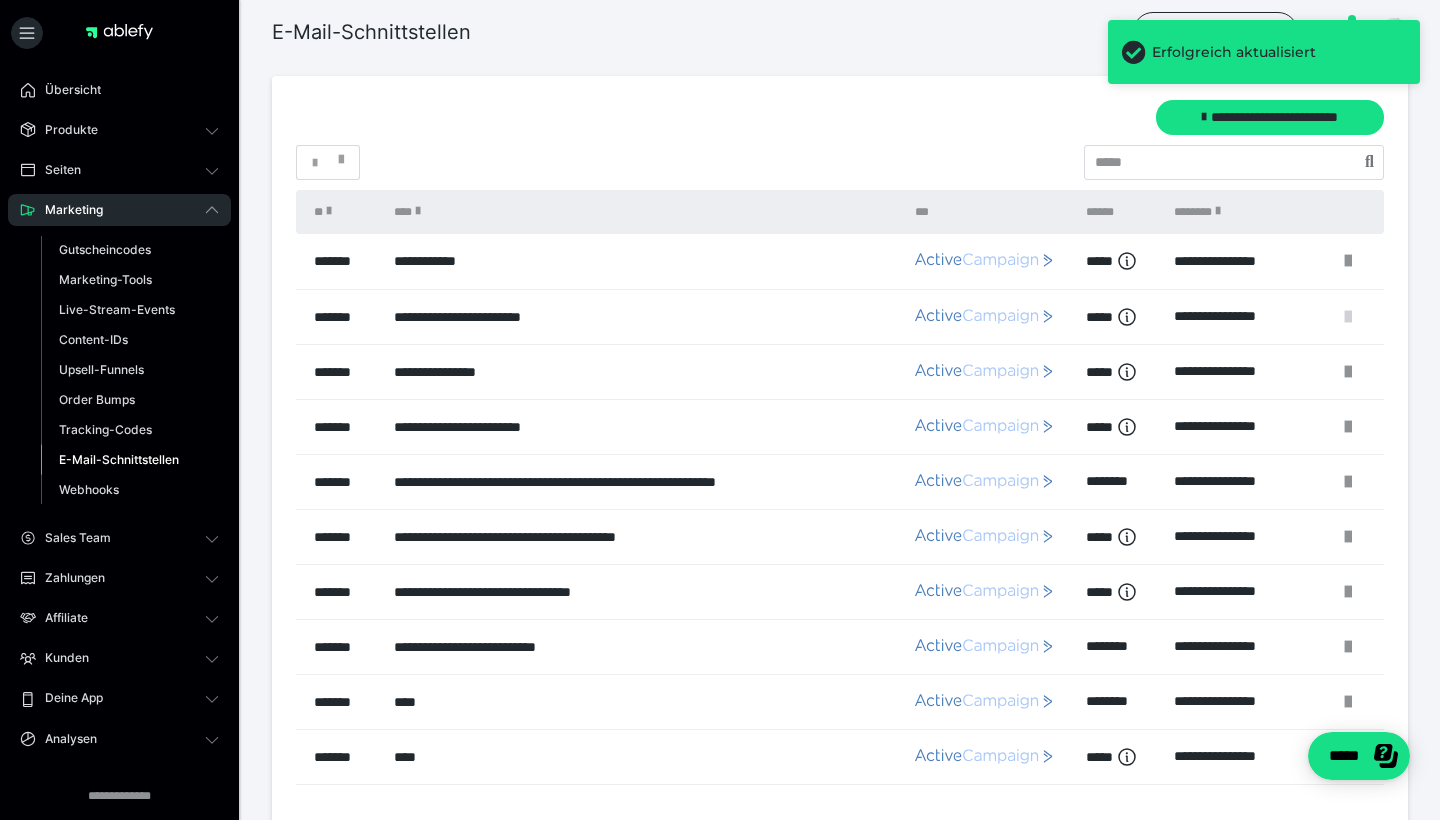 click at bounding box center [1348, 317] 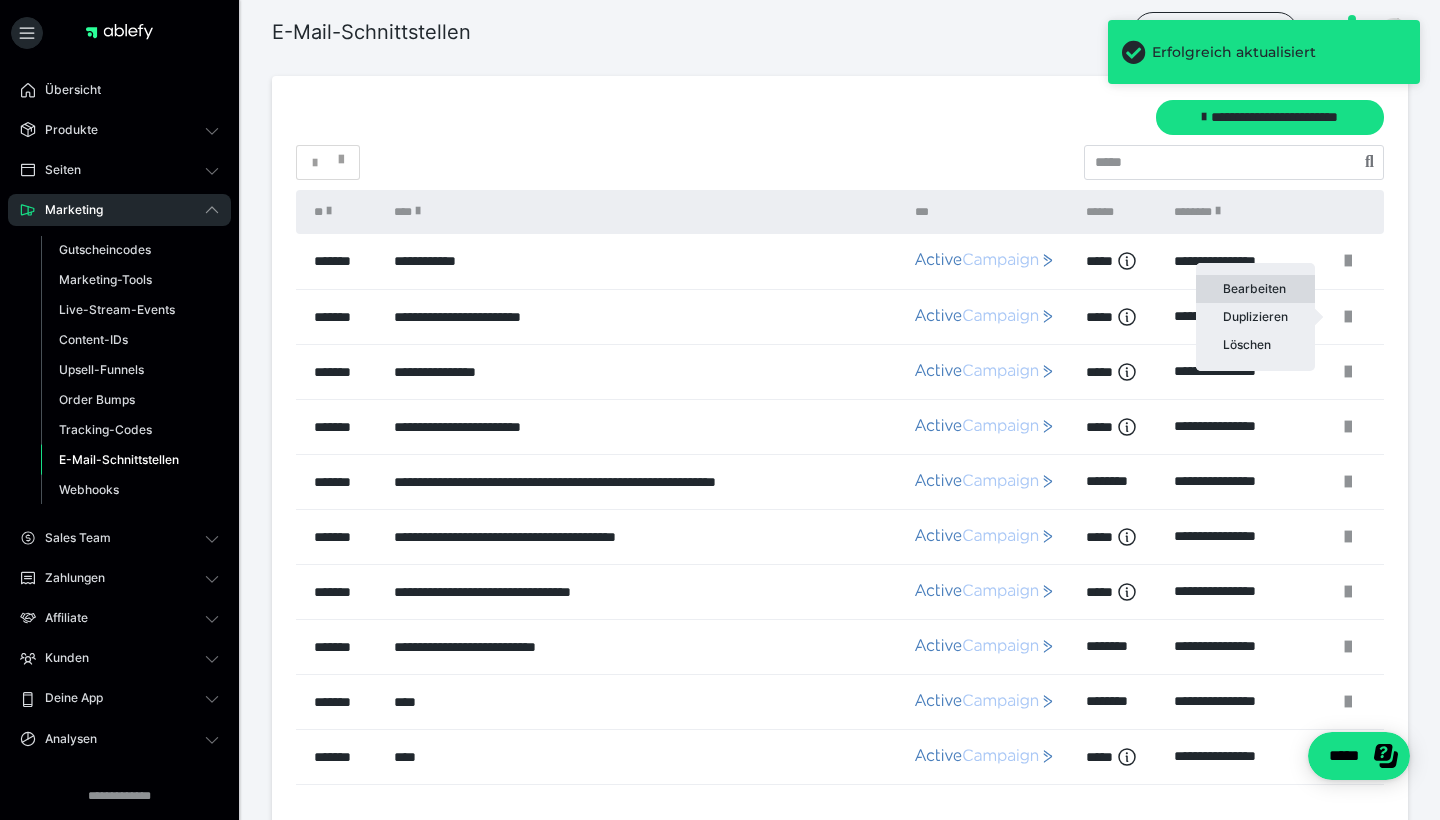 click on "Bearbeiten" at bounding box center [1255, 289] 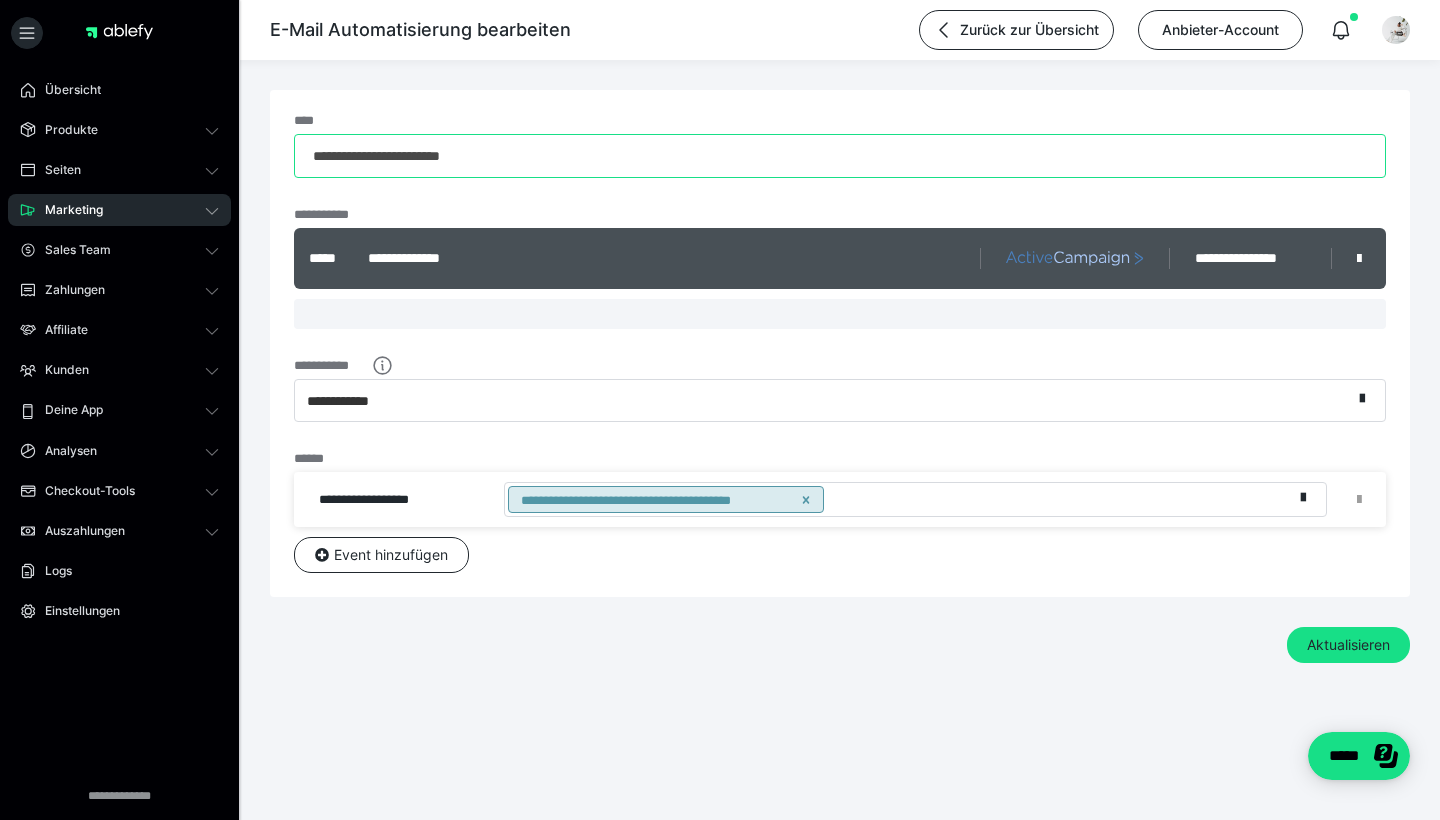 drag, startPoint x: 494, startPoint y: 156, endPoint x: 155, endPoint y: 148, distance: 339.0944 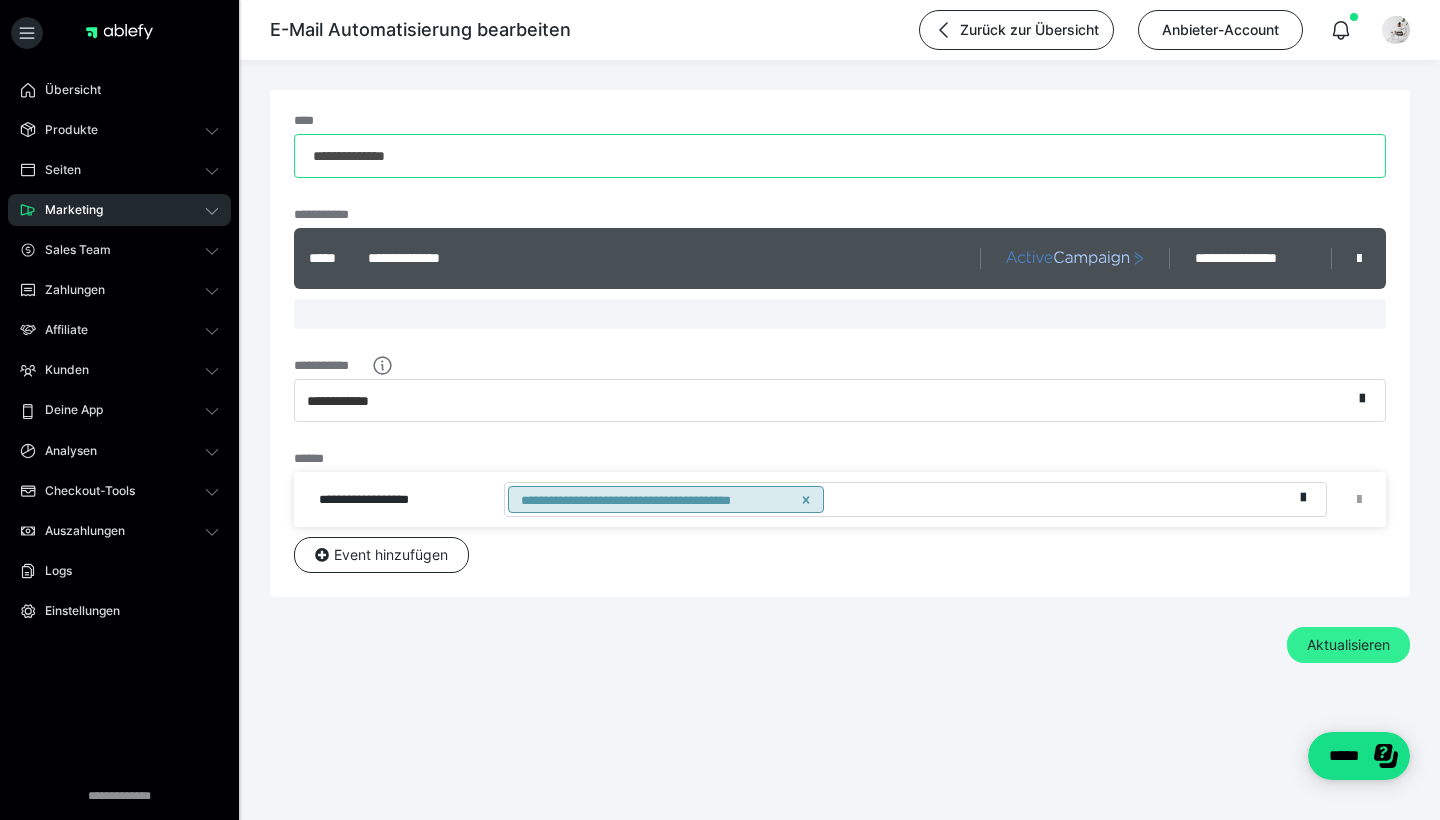 type on "**********" 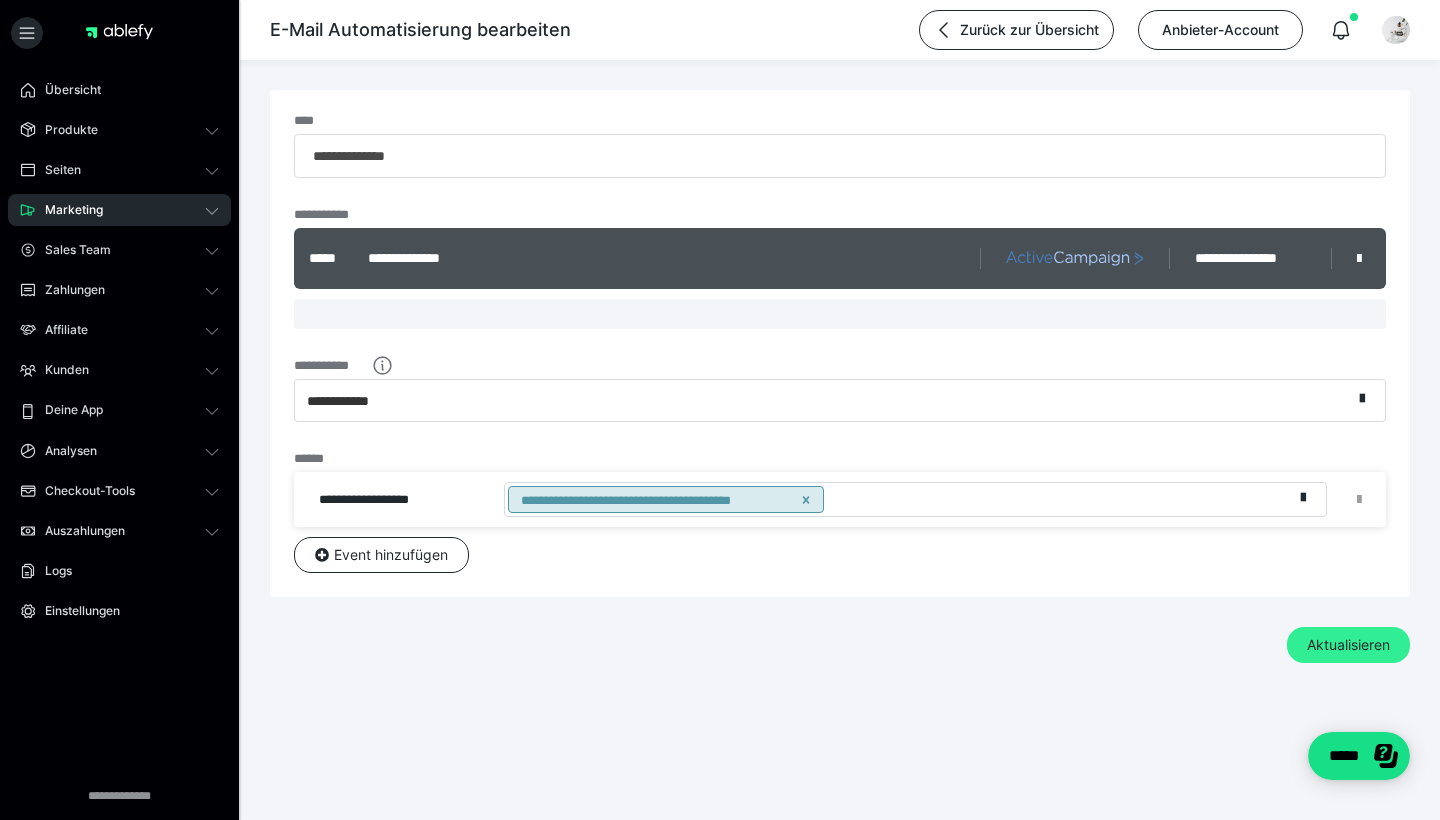 click on "Aktualisieren" at bounding box center [1348, 645] 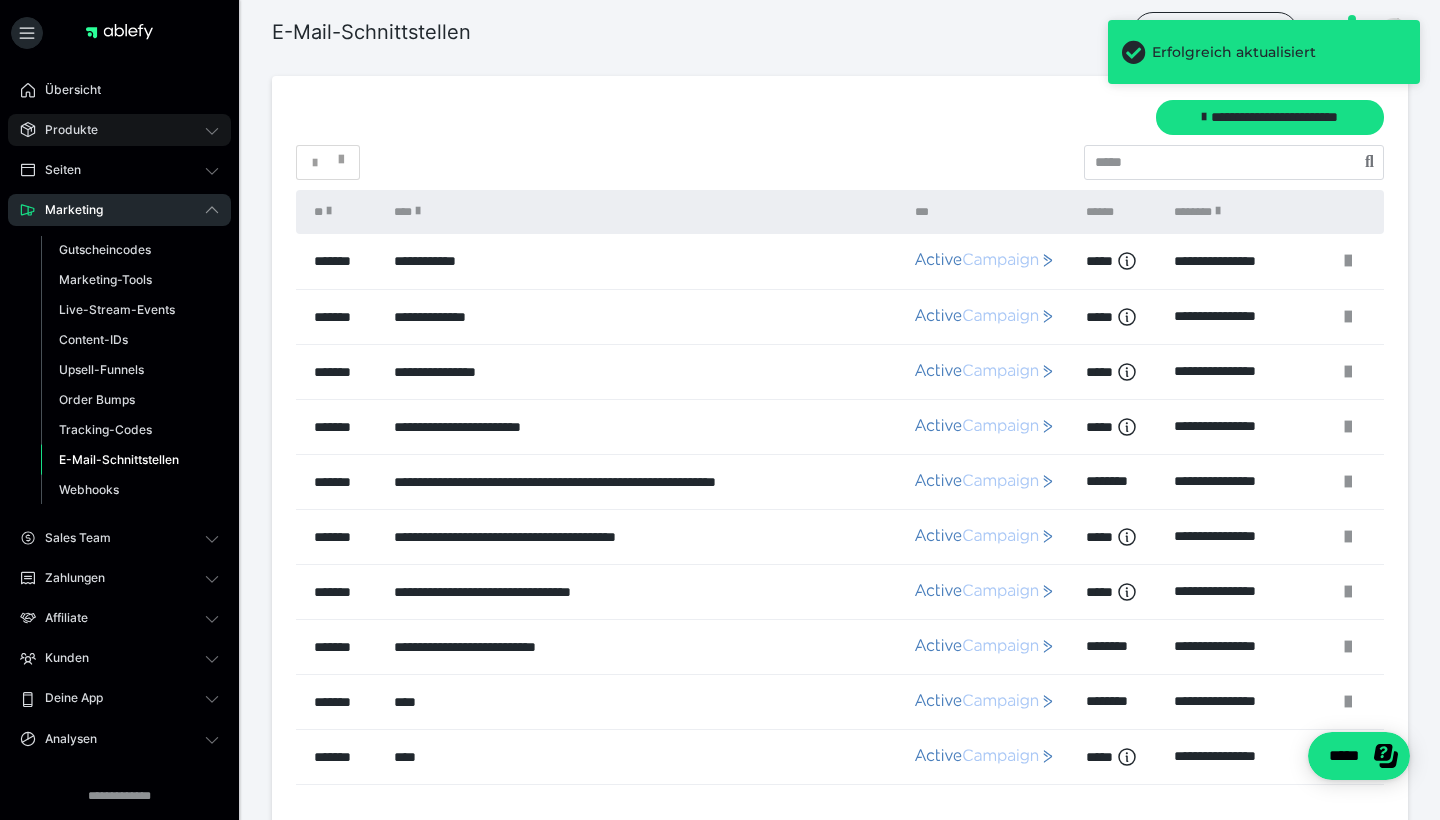 click on "Produkte" at bounding box center (64, 130) 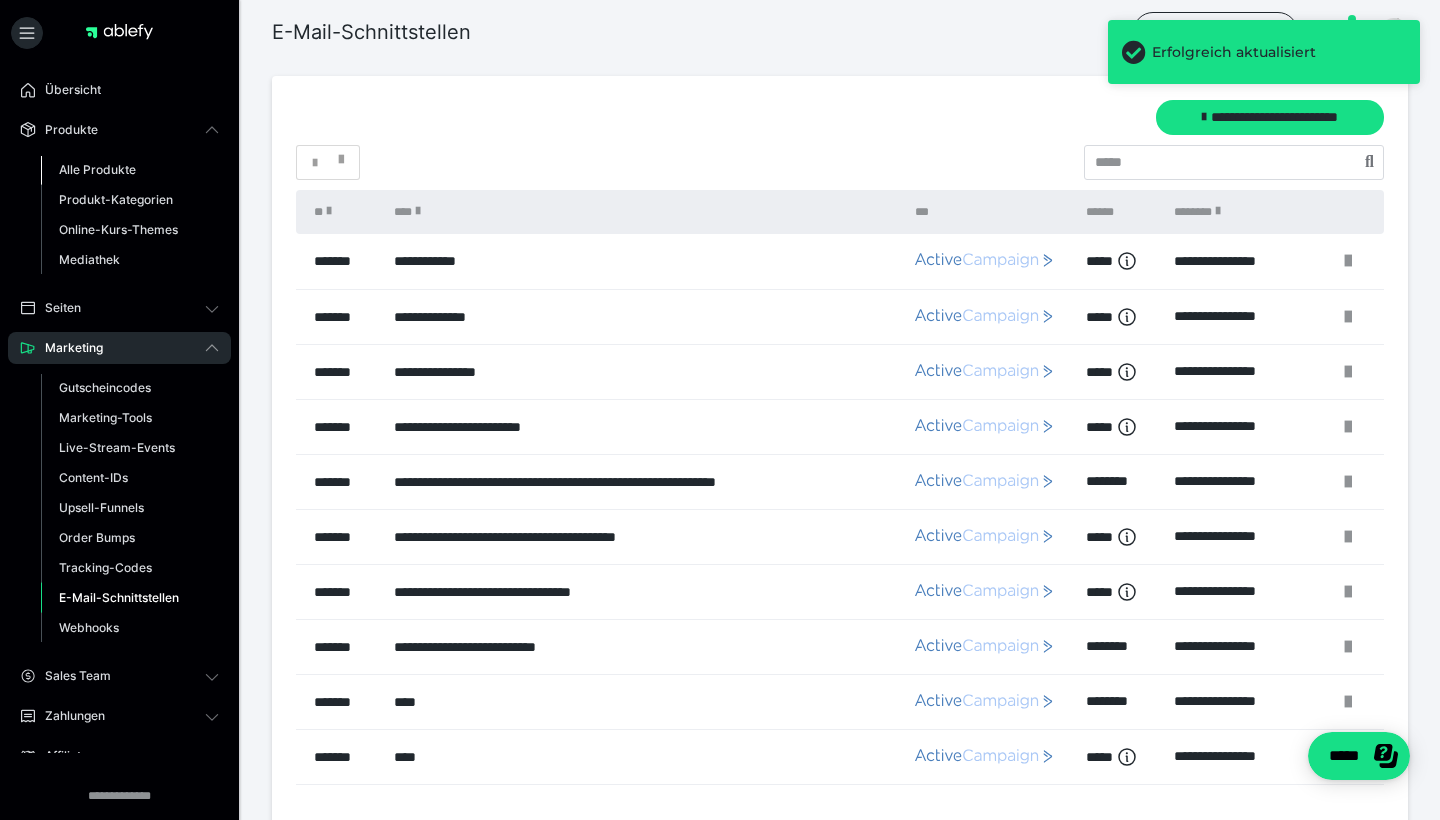 click on "Alle Produkte" at bounding box center [97, 169] 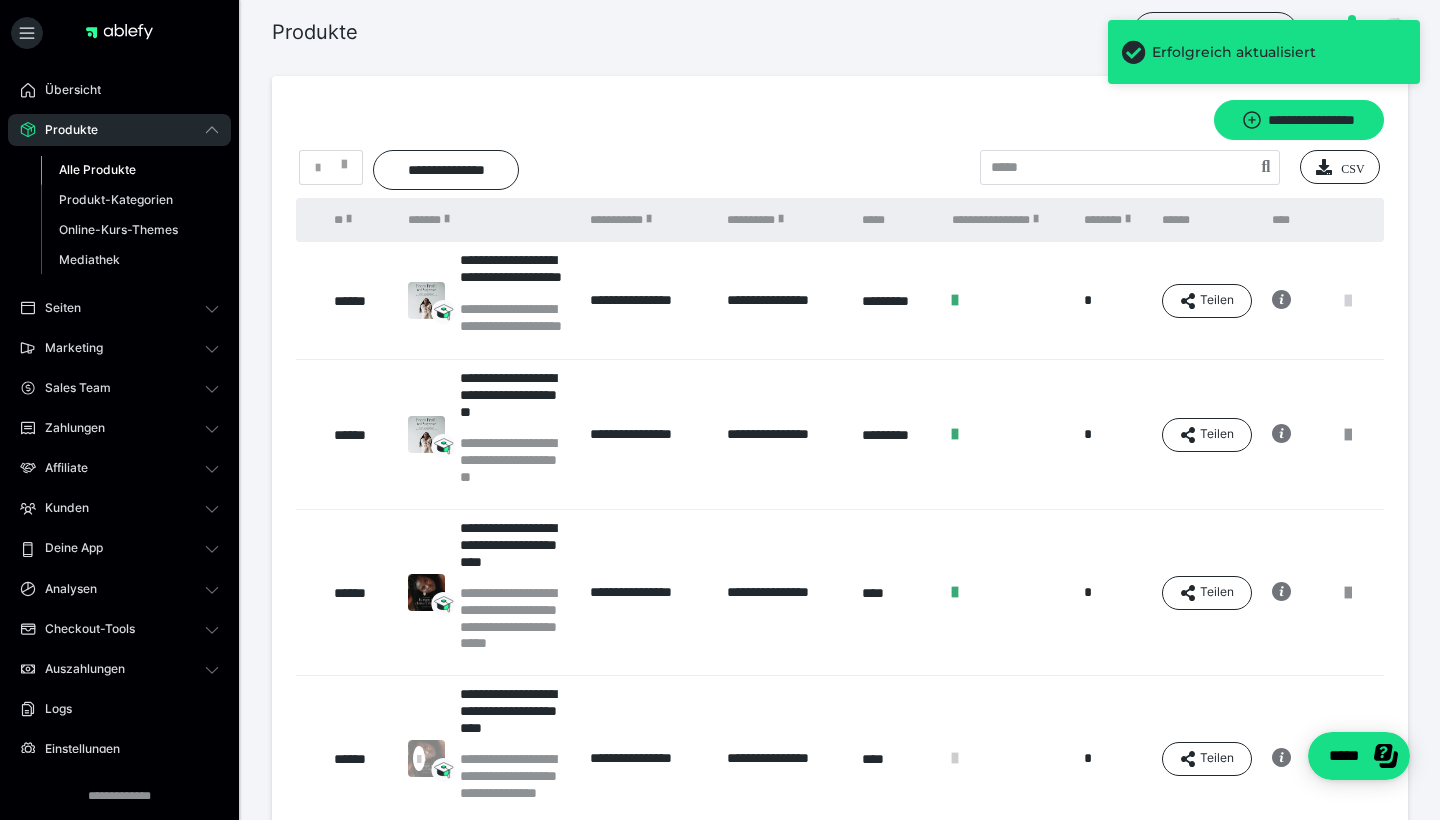 click at bounding box center [1348, 301] 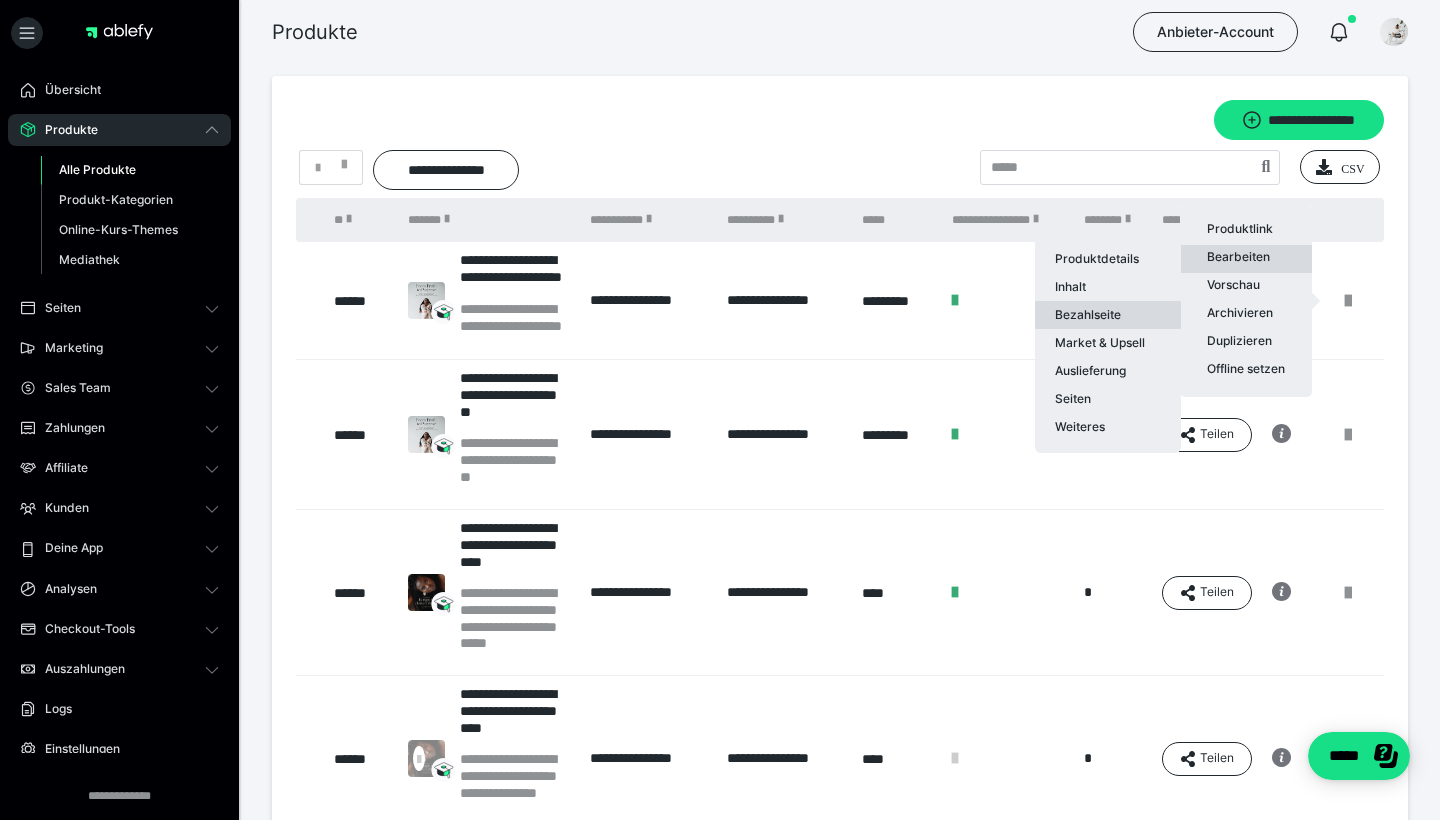 click on "Bezahlseite" at bounding box center (1108, 315) 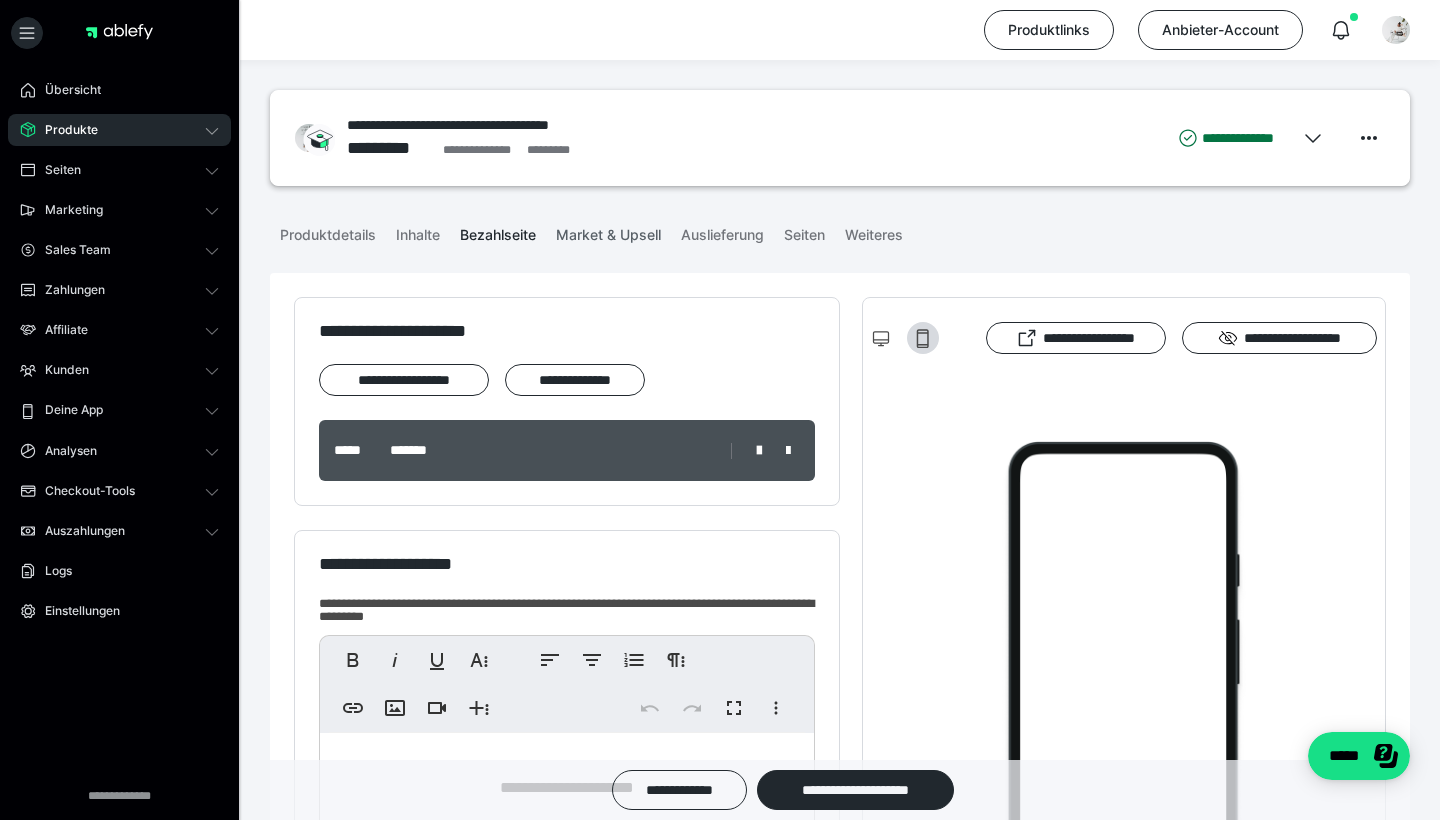 scroll, scrollTop: 0, scrollLeft: 0, axis: both 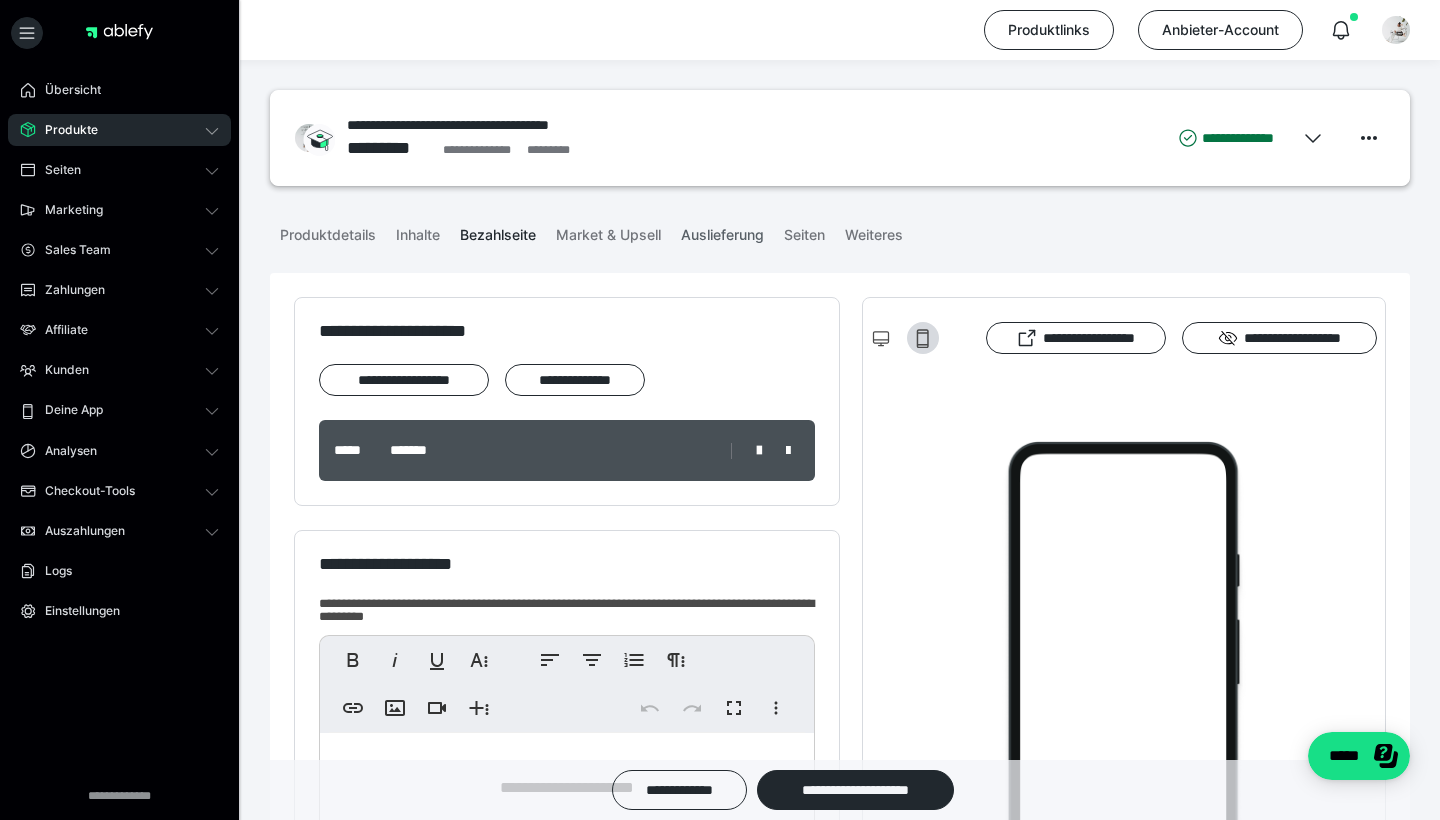 click on "Auslieferung" at bounding box center [722, 231] 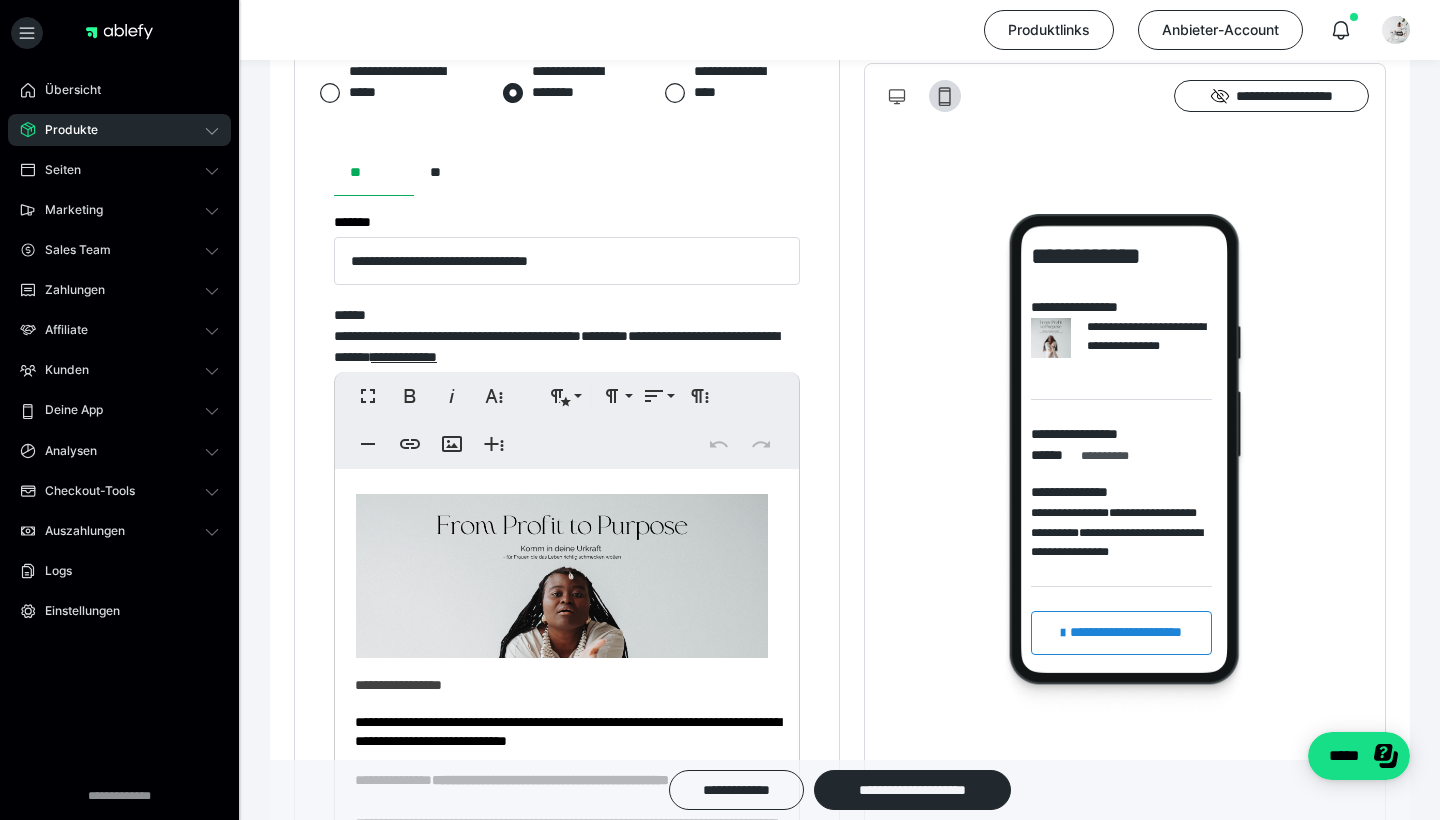 scroll, scrollTop: 1059, scrollLeft: 0, axis: vertical 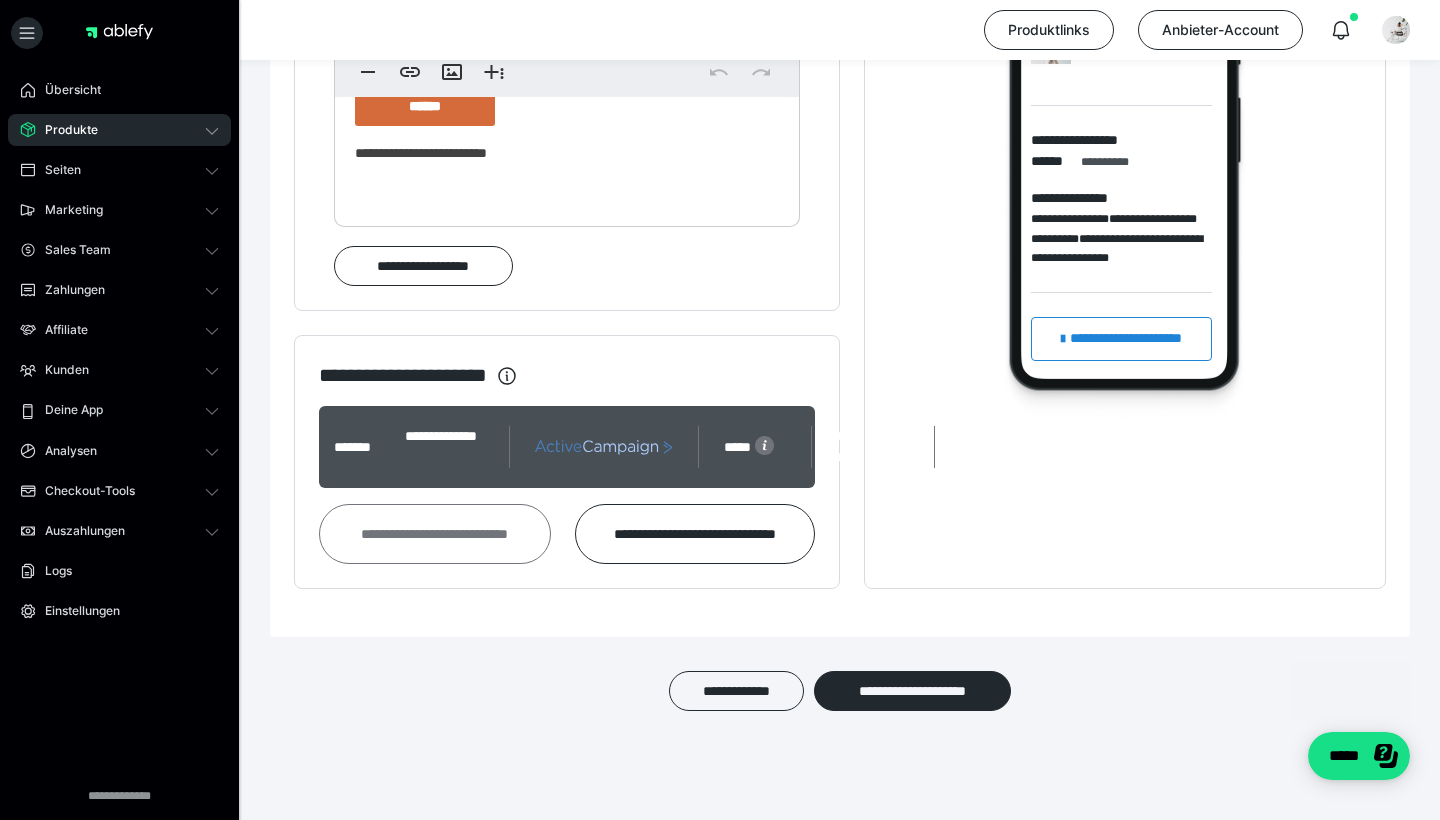 click on "**********" at bounding box center (435, 534) 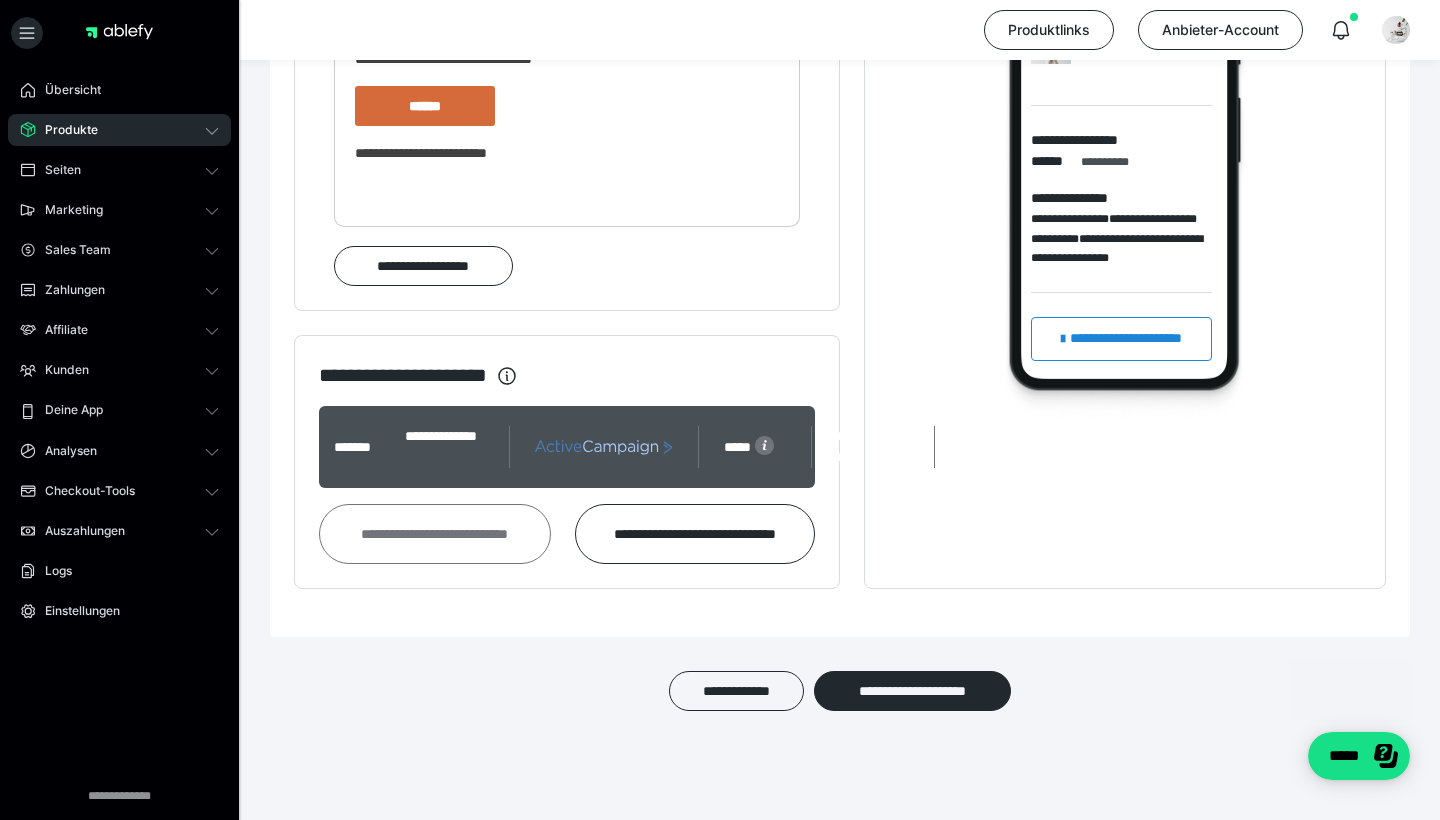 scroll, scrollTop: 0, scrollLeft: 0, axis: both 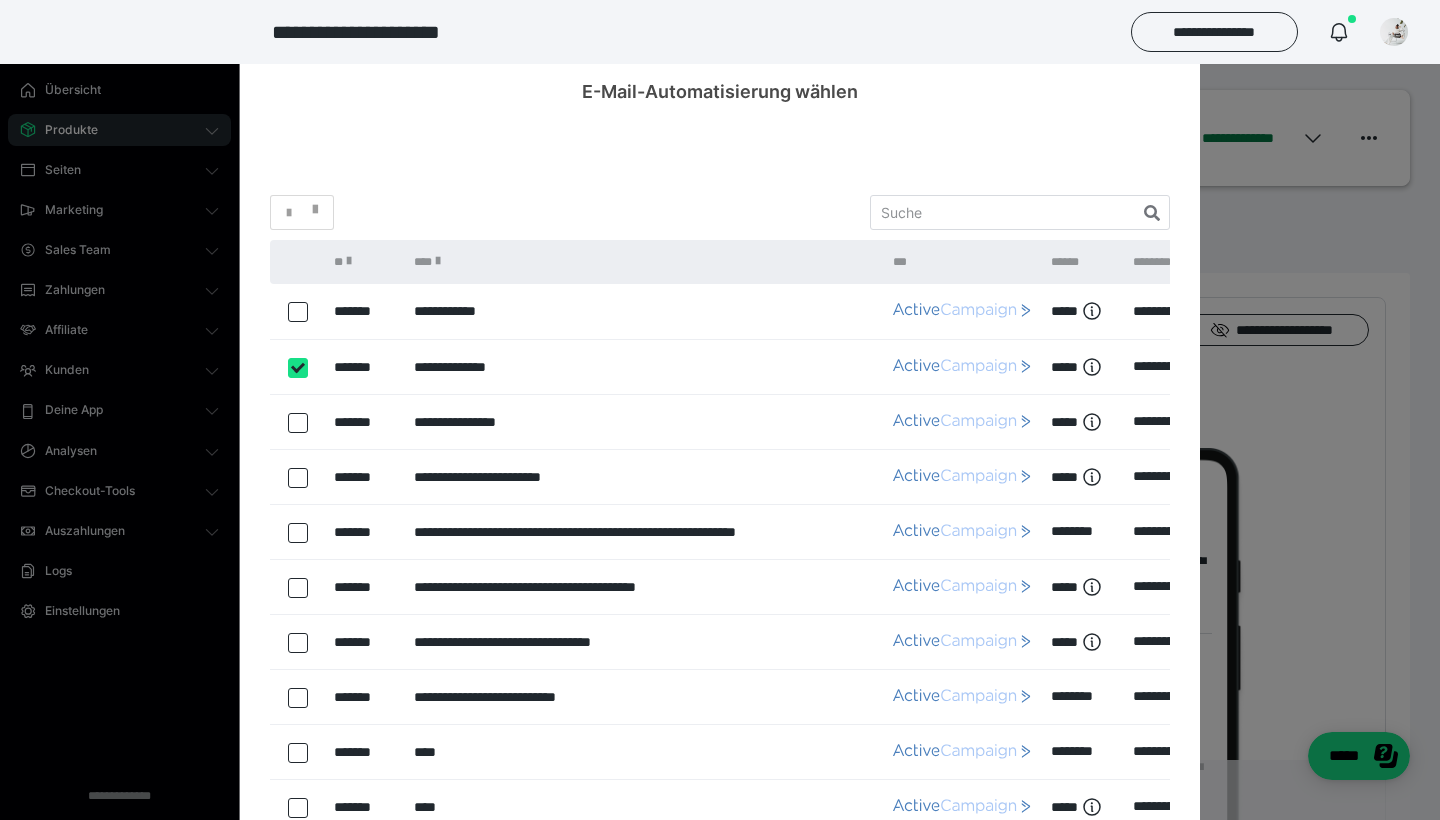 click at bounding box center (298, 368) 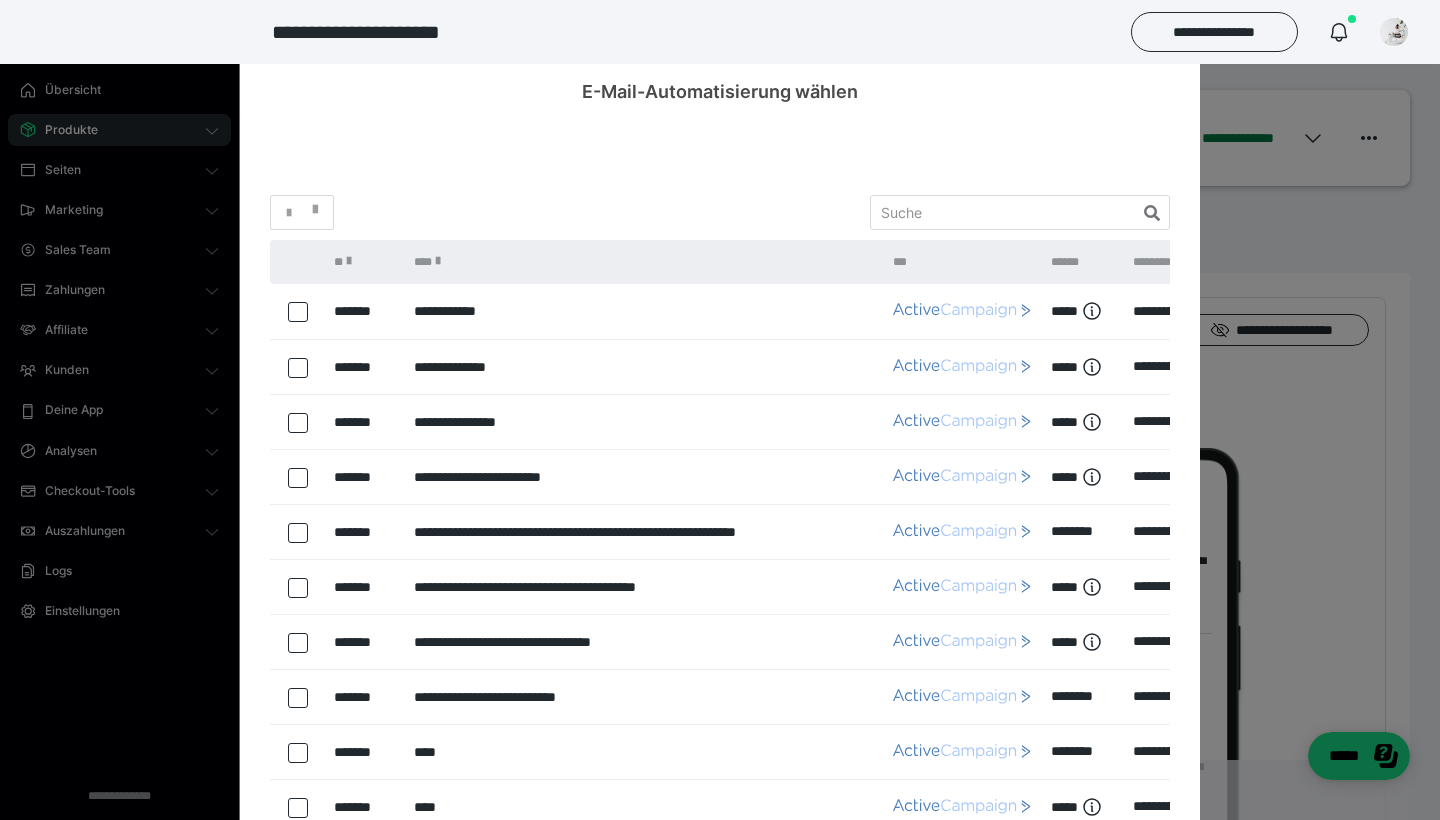 checkbox on "*****" 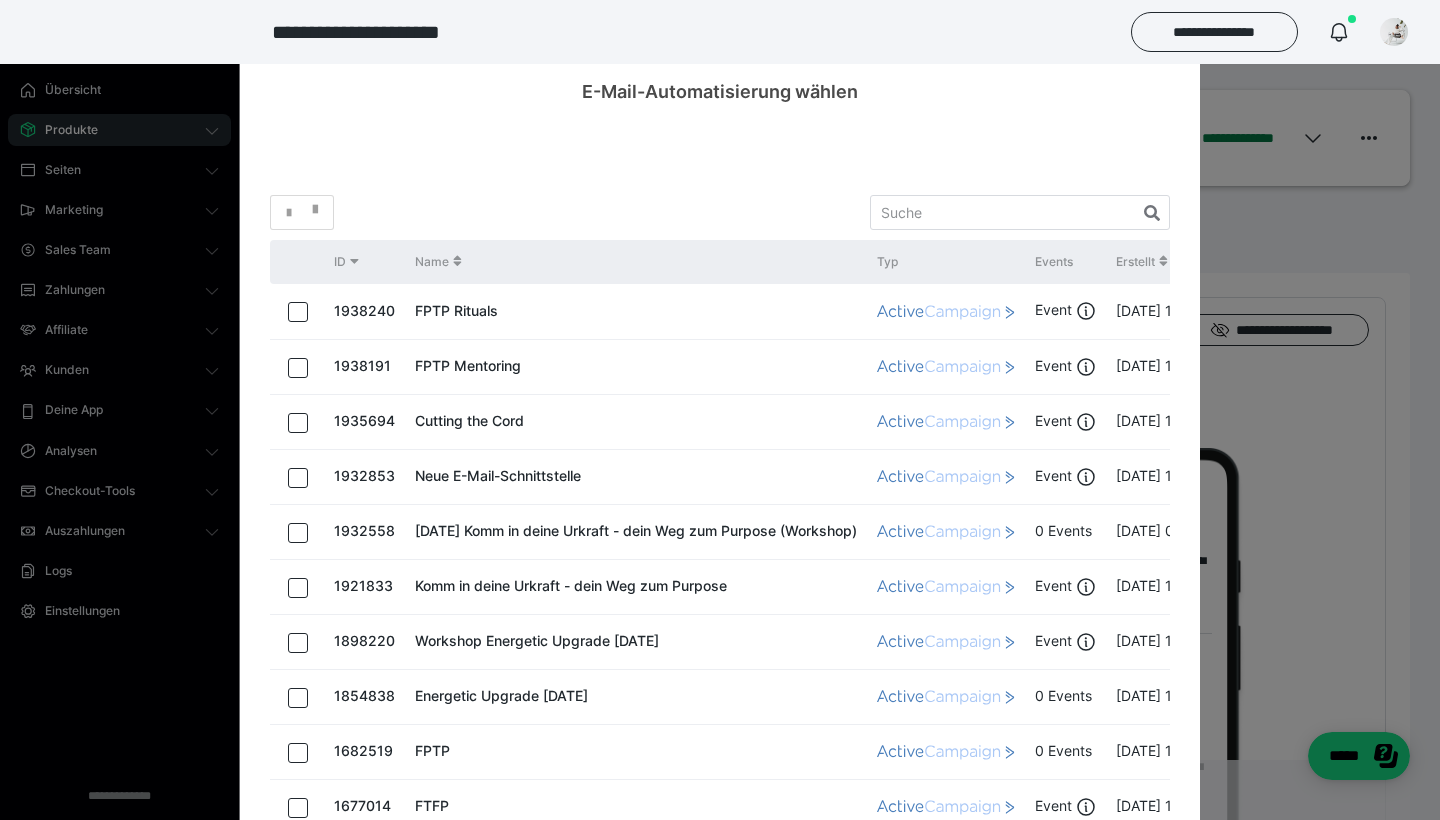 click at bounding box center [298, 312] 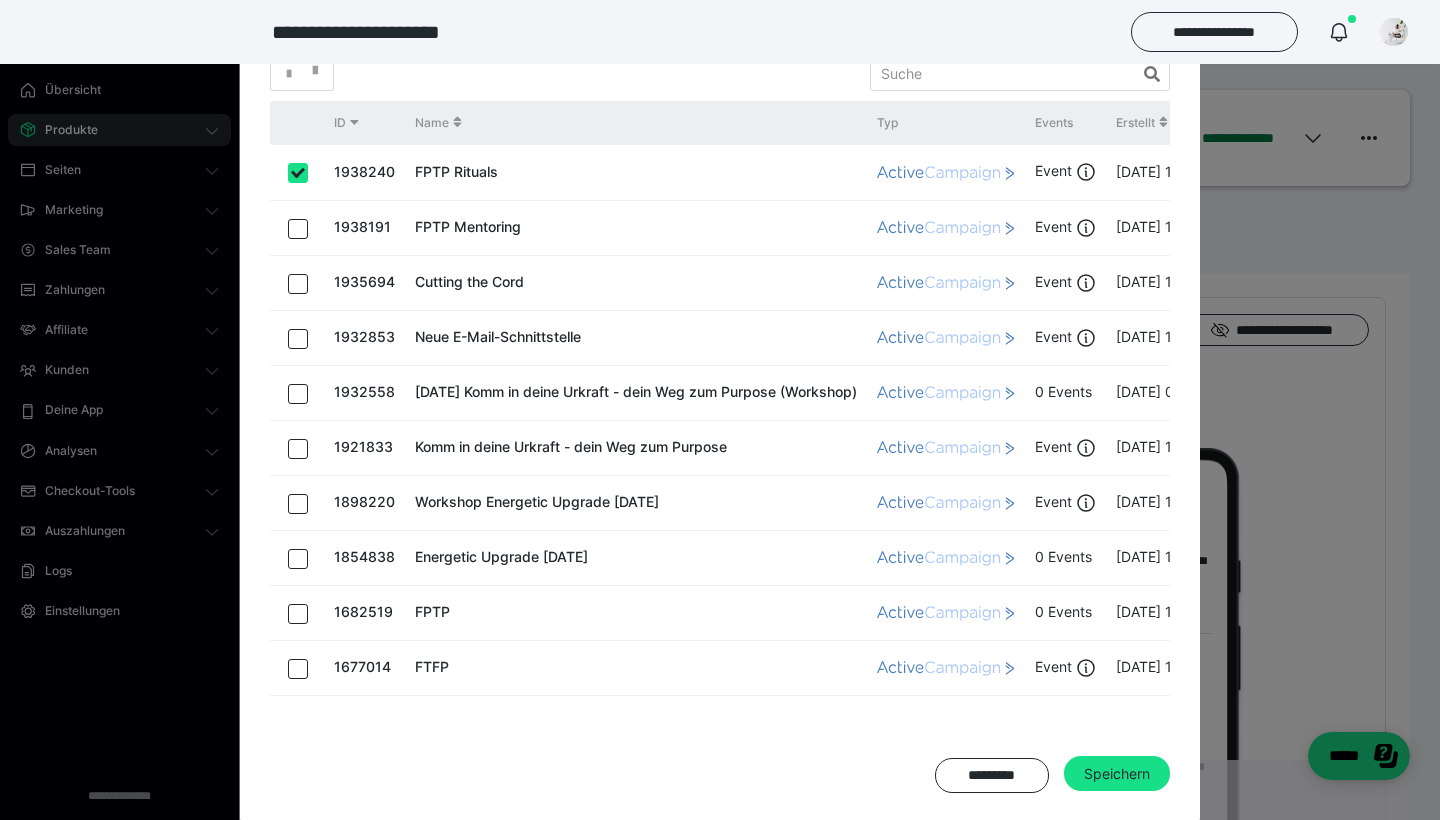 scroll, scrollTop: 138, scrollLeft: 0, axis: vertical 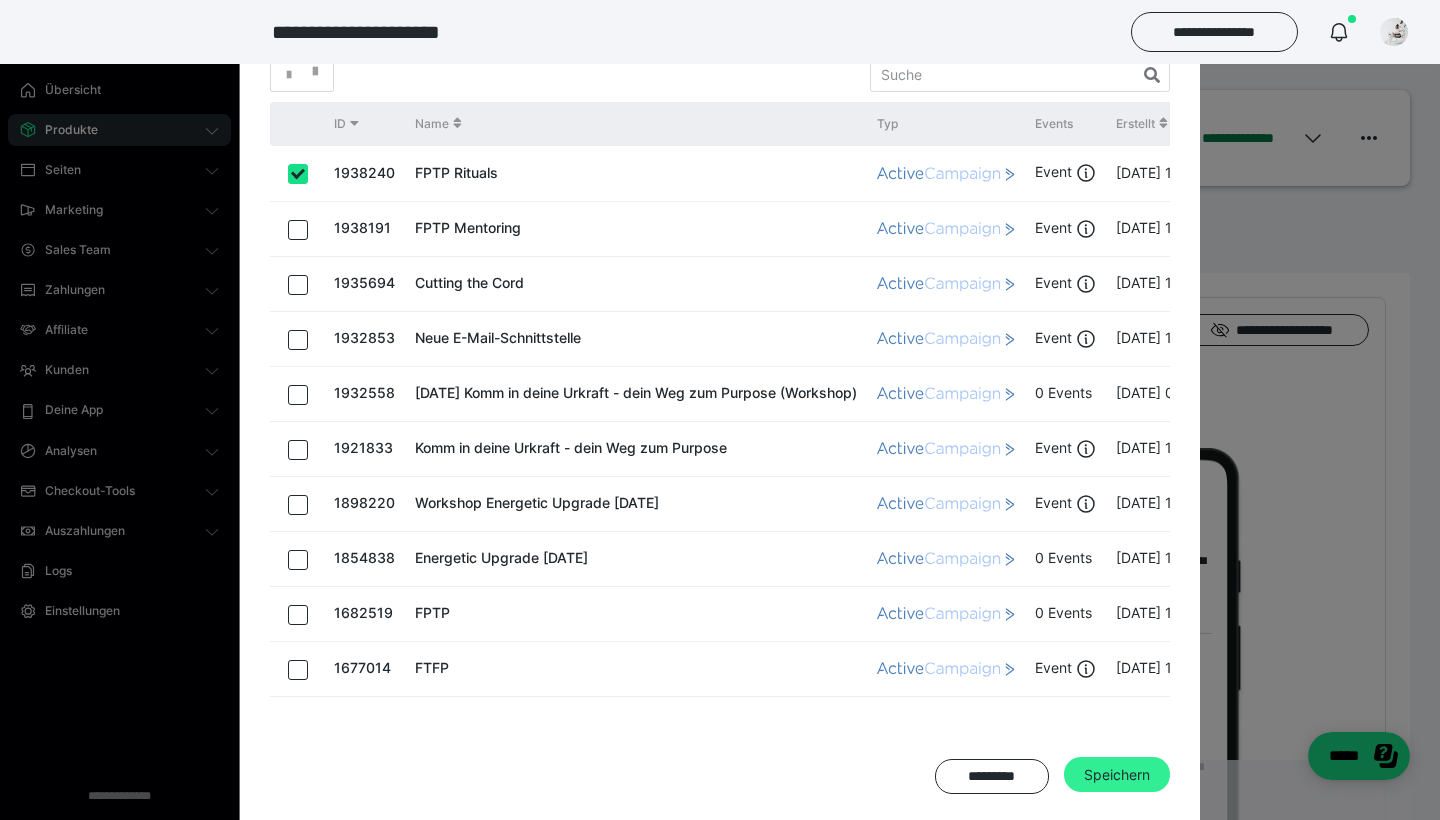 click on "Speichern" at bounding box center (1117, 775) 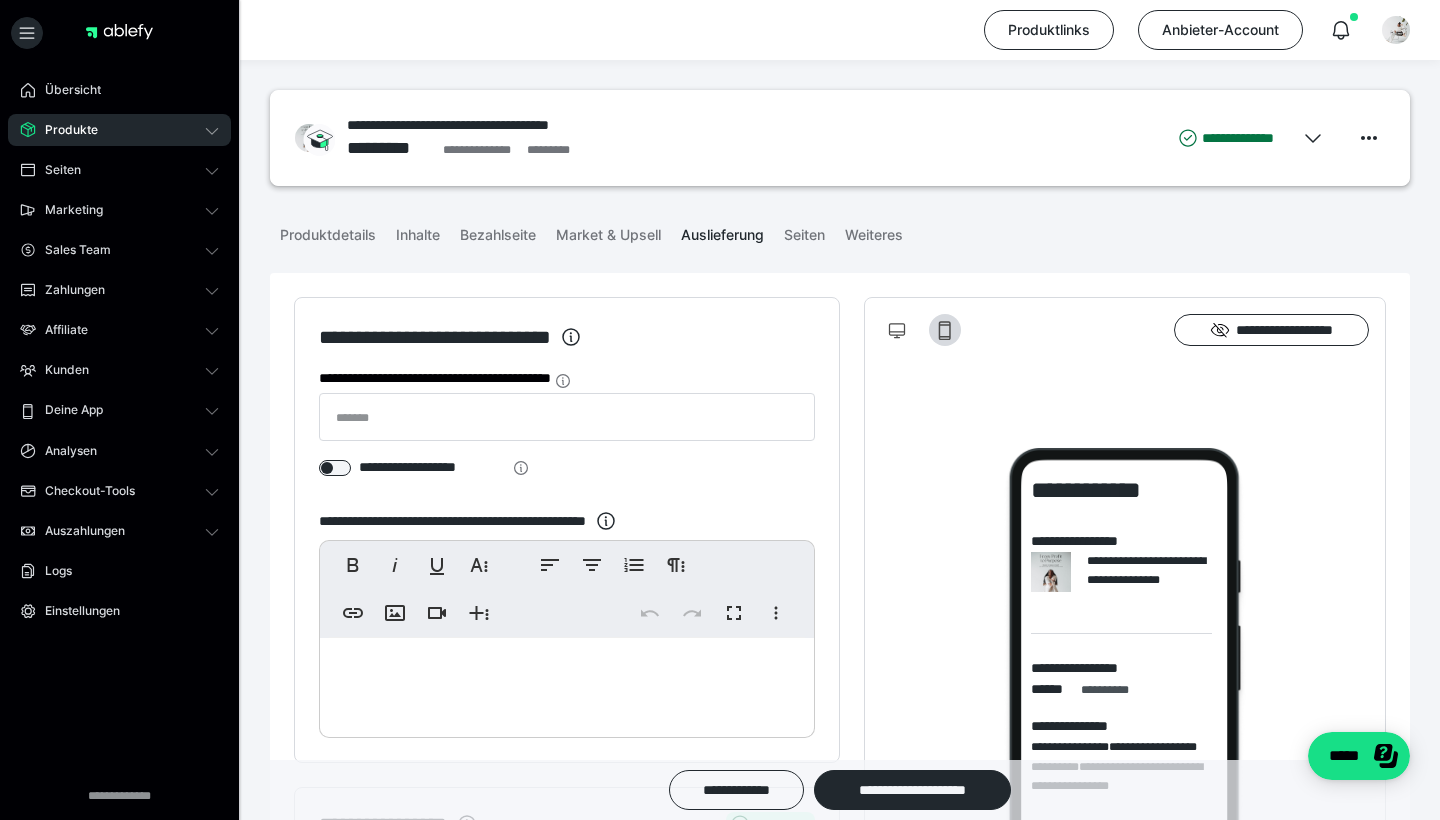 scroll, scrollTop: 0, scrollLeft: 0, axis: both 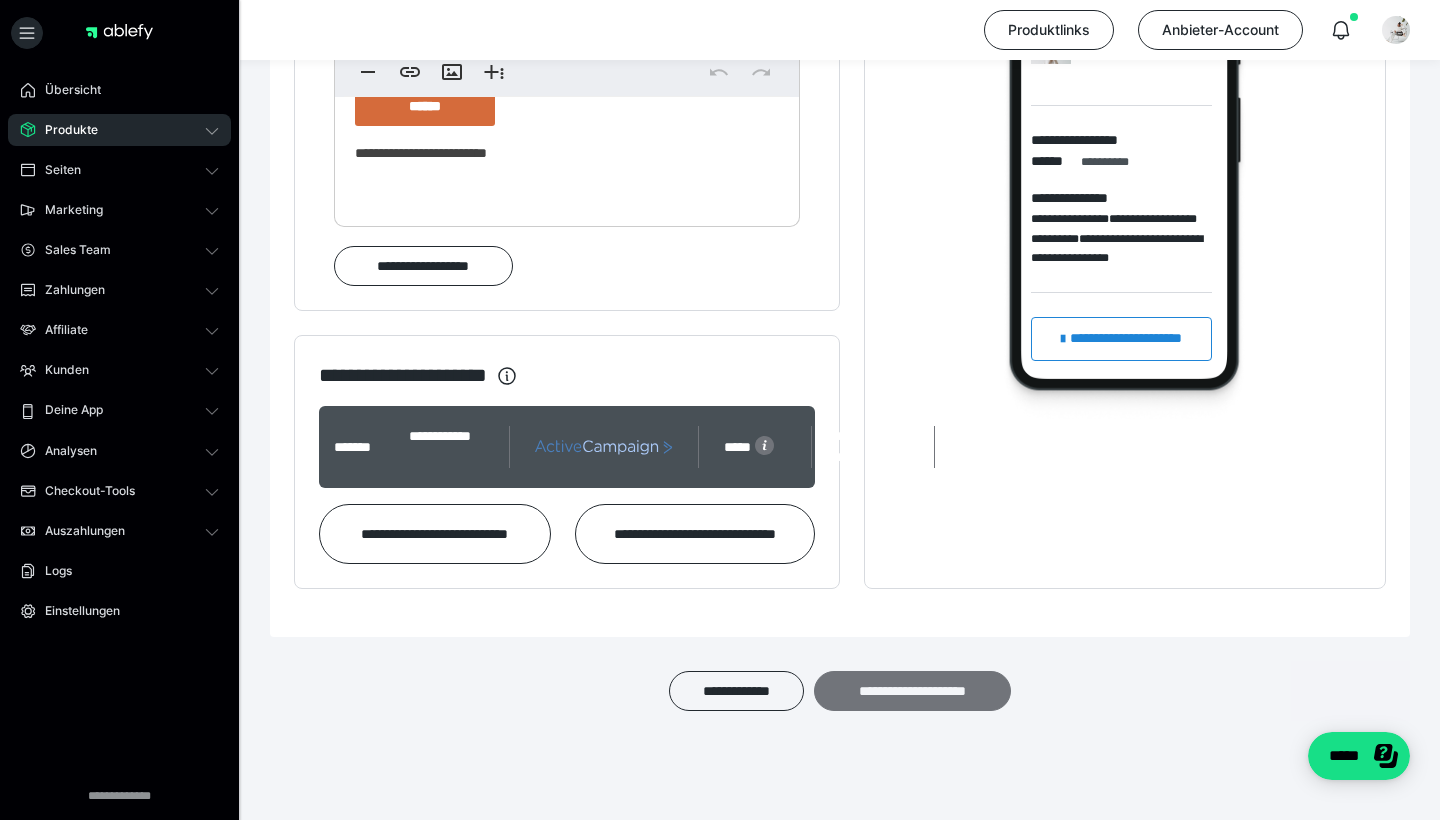 click on "**********" at bounding box center (912, 691) 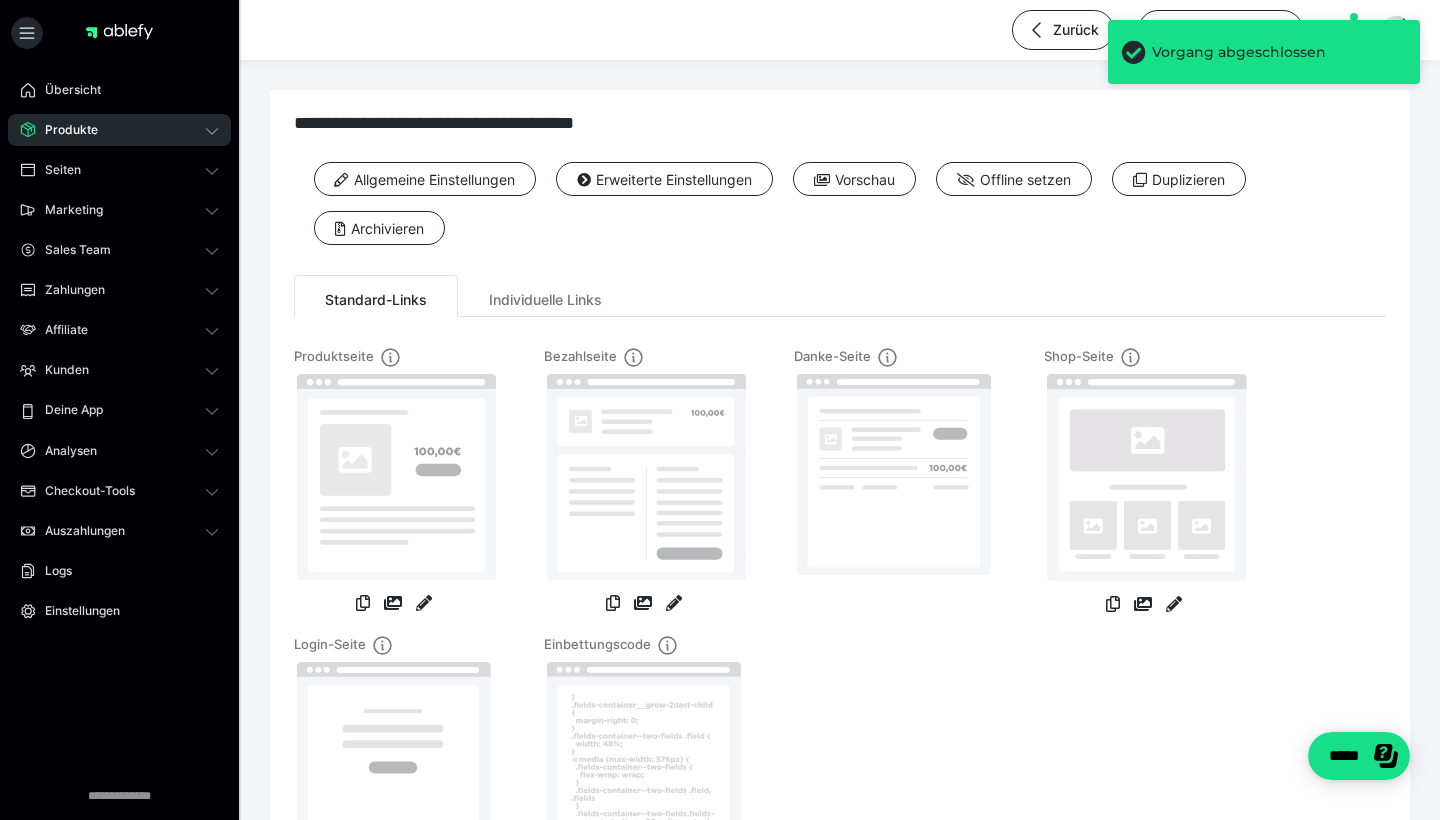 scroll, scrollTop: 0, scrollLeft: 0, axis: both 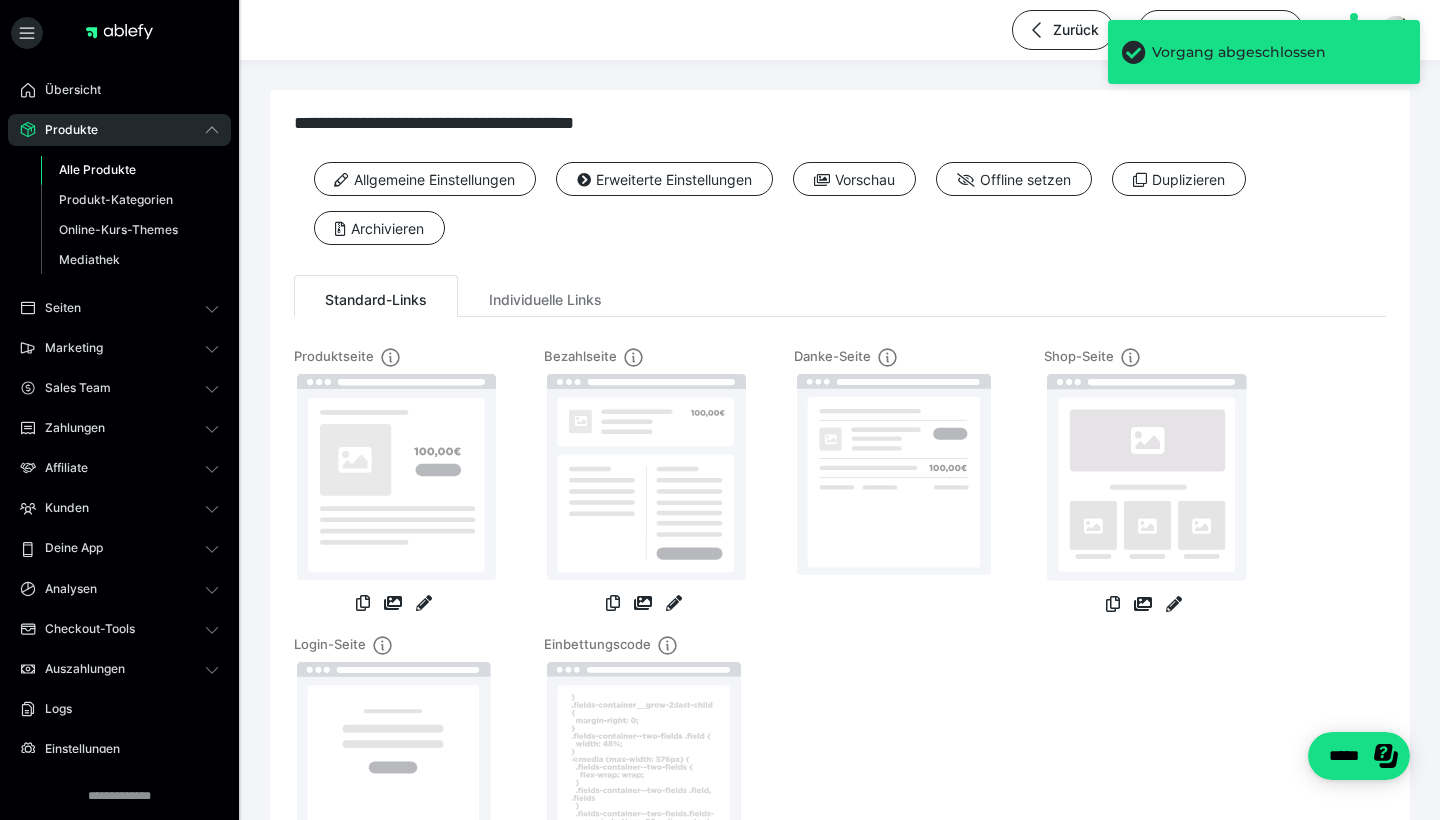 click on "Alle Produkte" at bounding box center (97, 169) 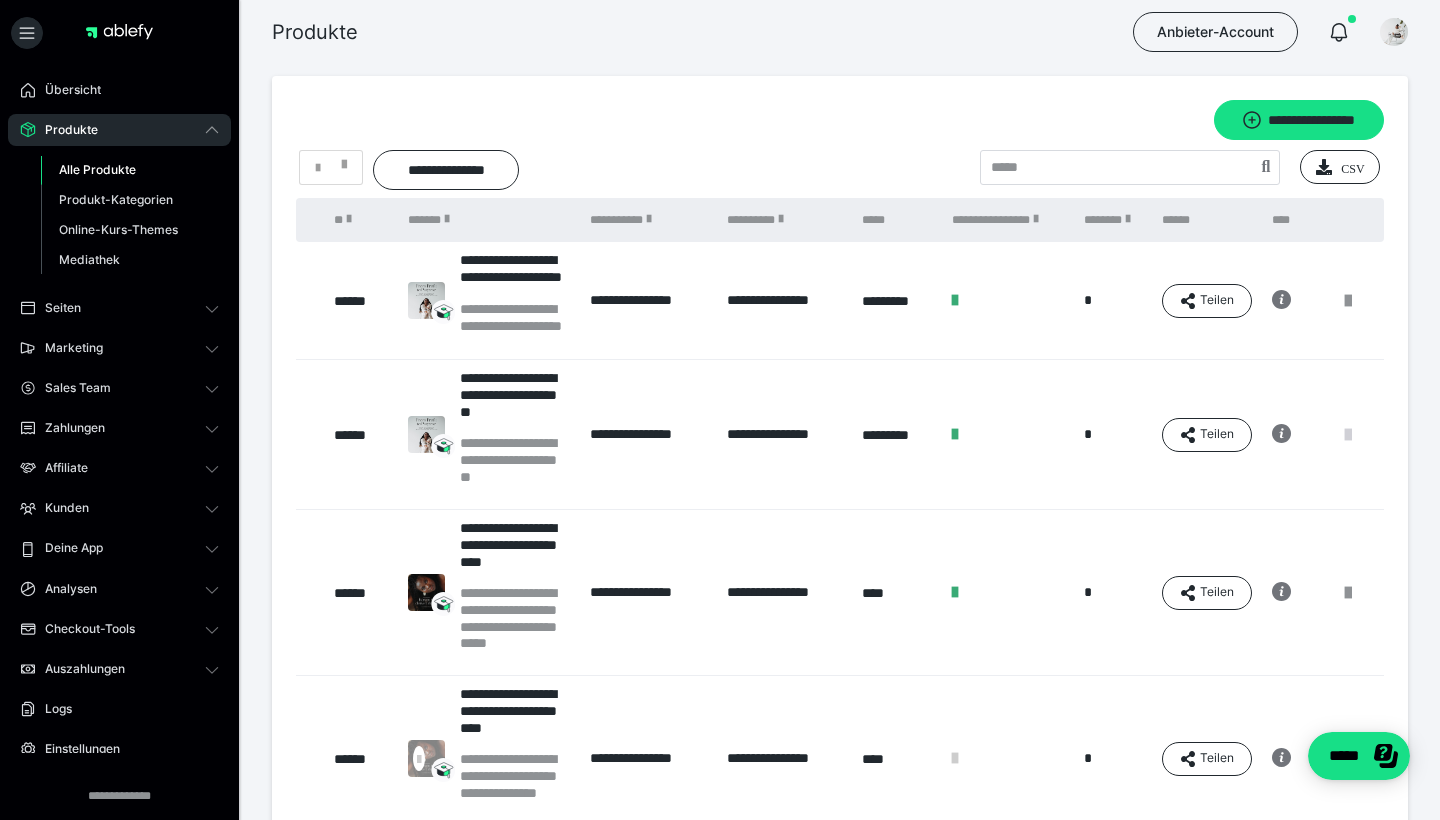 click at bounding box center [1348, 435] 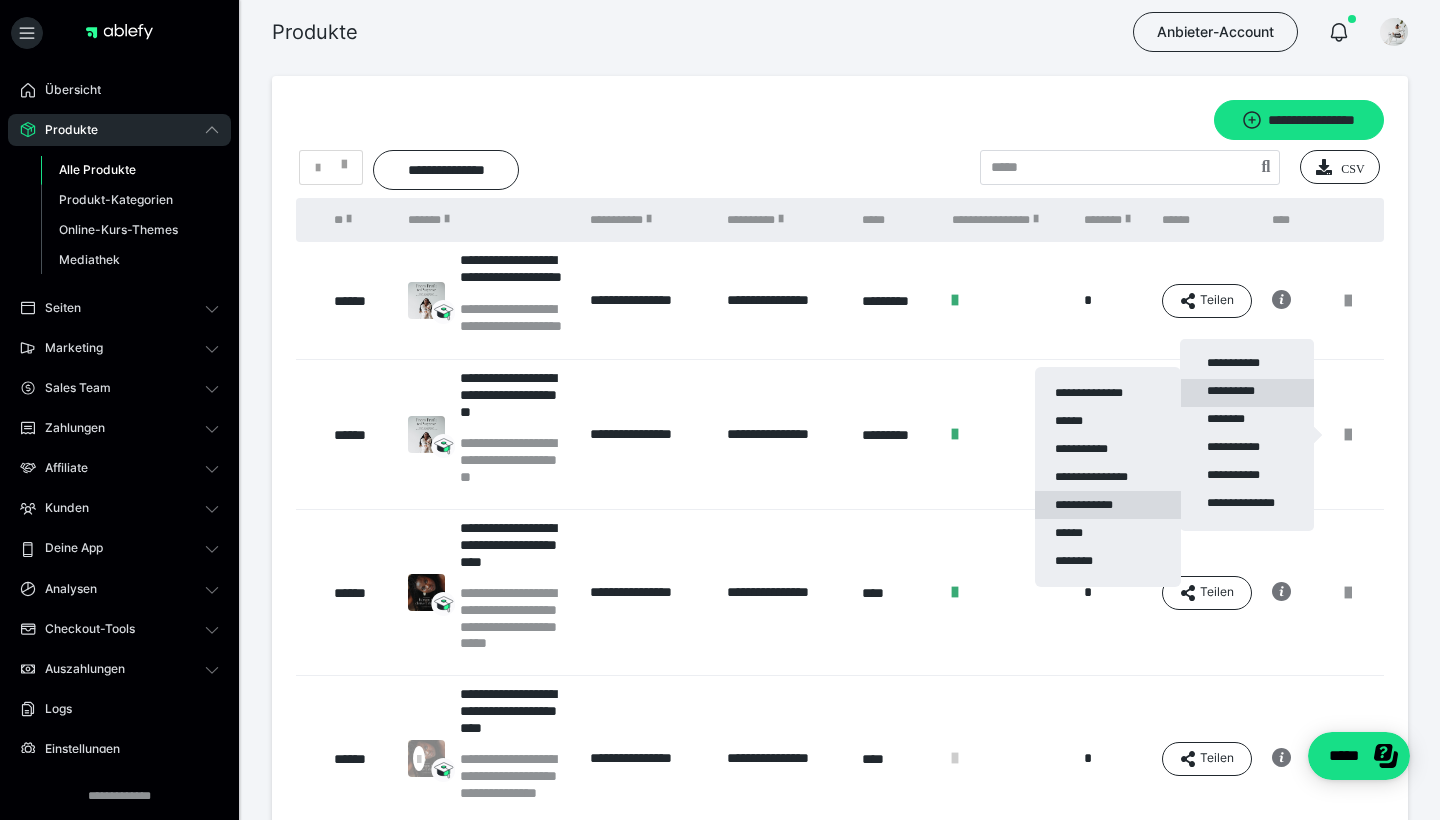 click on "**********" at bounding box center [1108, 505] 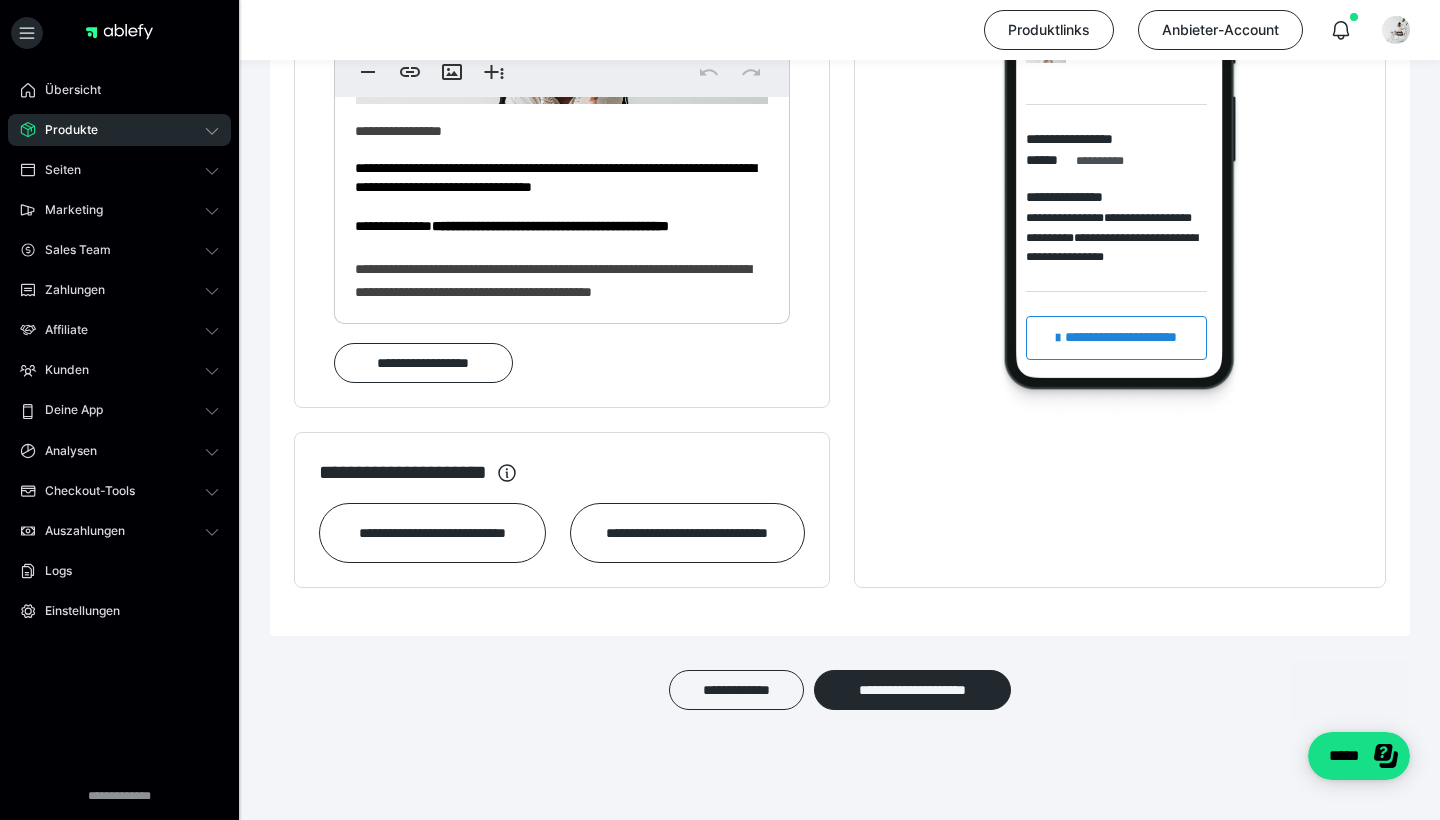scroll, scrollTop: 1448, scrollLeft: 0, axis: vertical 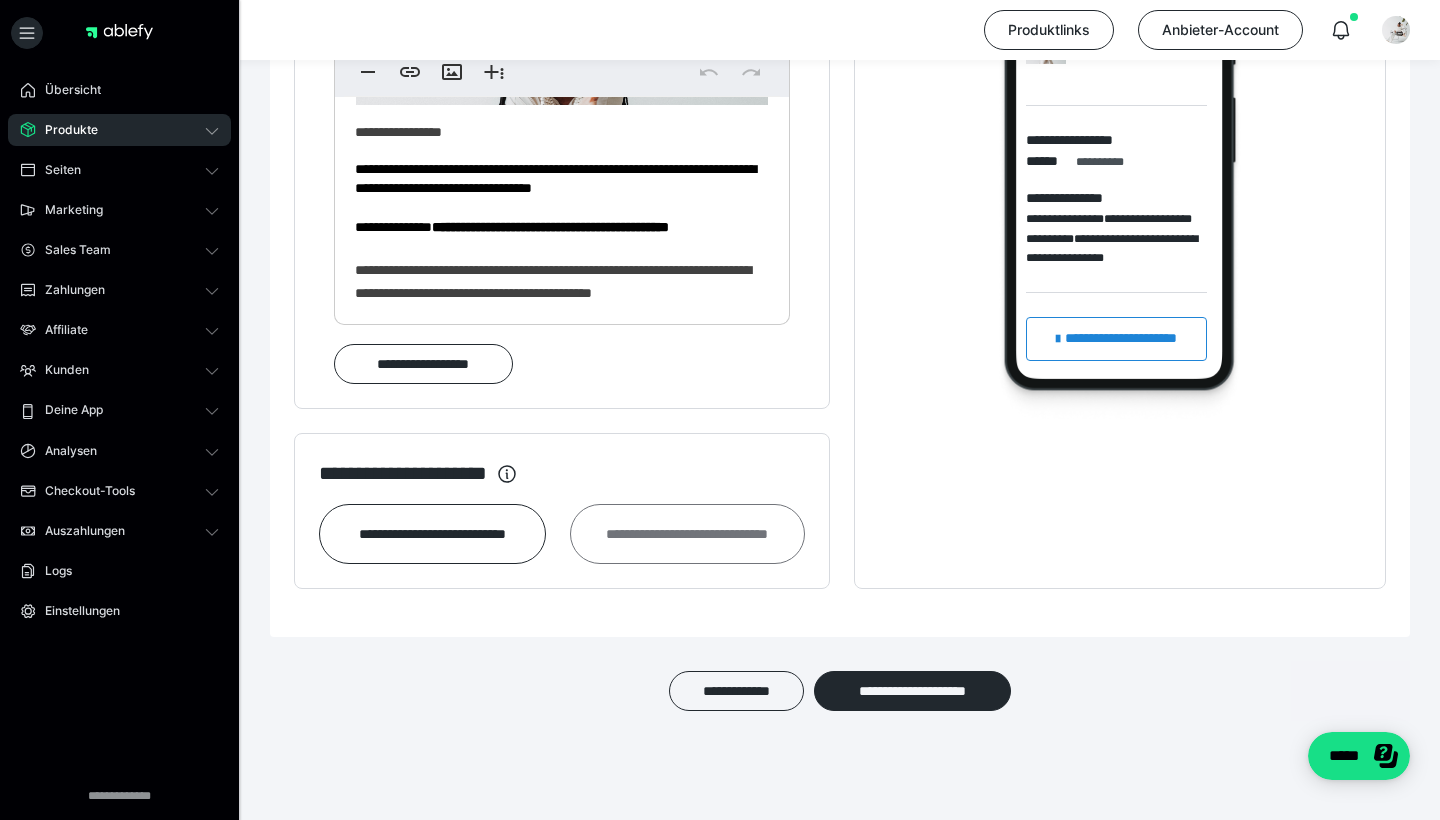 click on "**********" at bounding box center (687, 534) 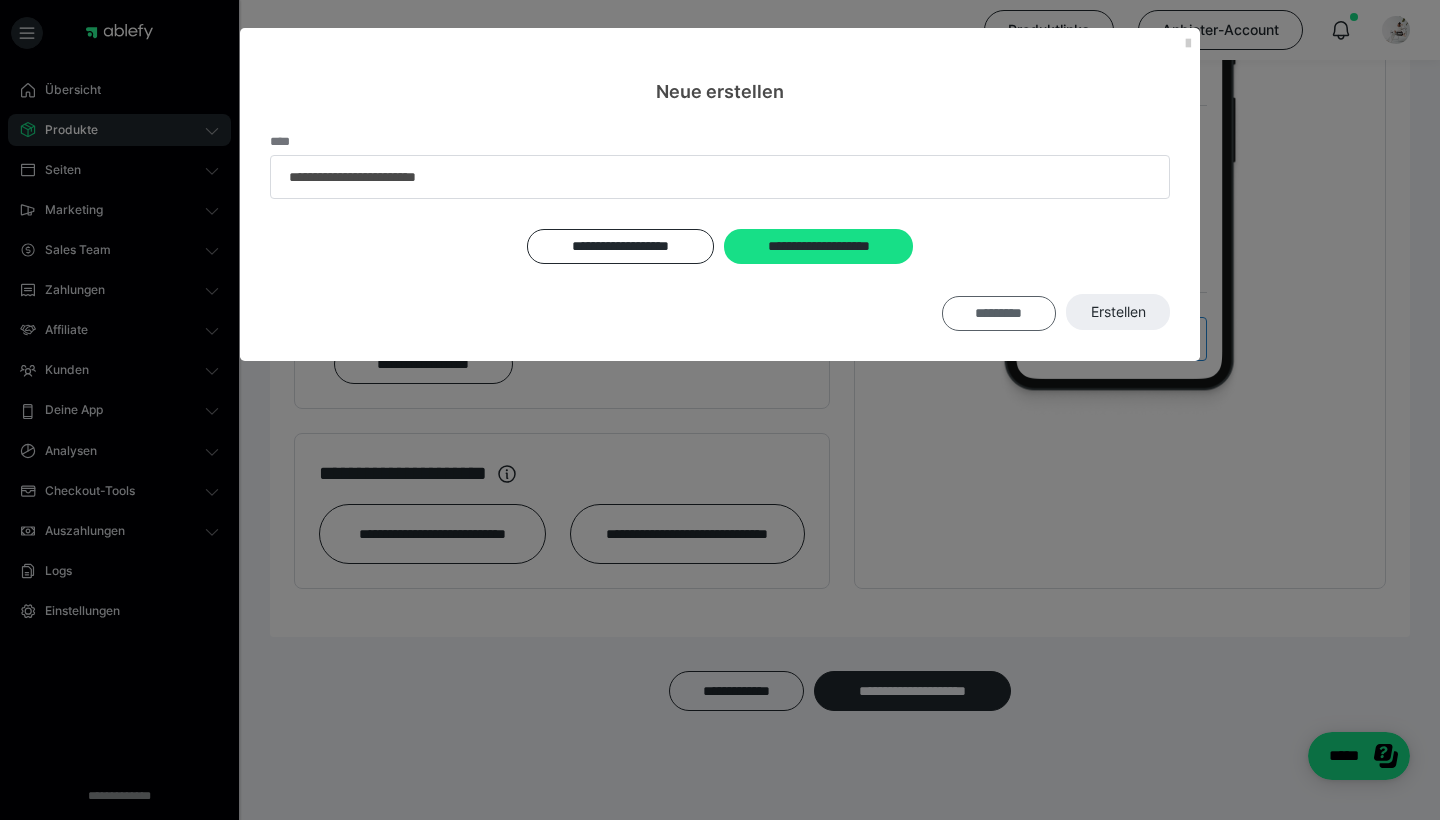 click on "*********" at bounding box center [999, 313] 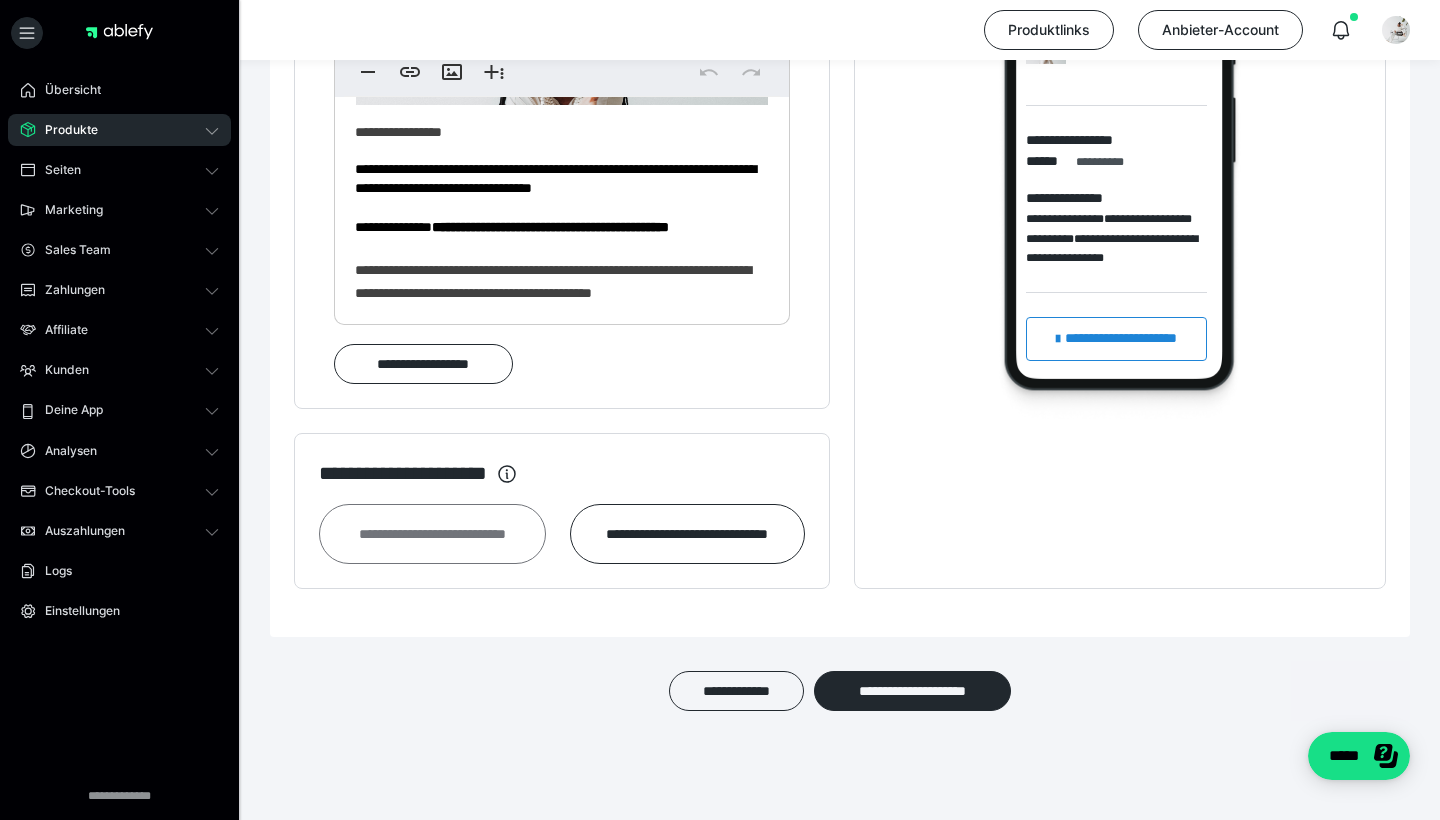 click on "**********" at bounding box center (432, 534) 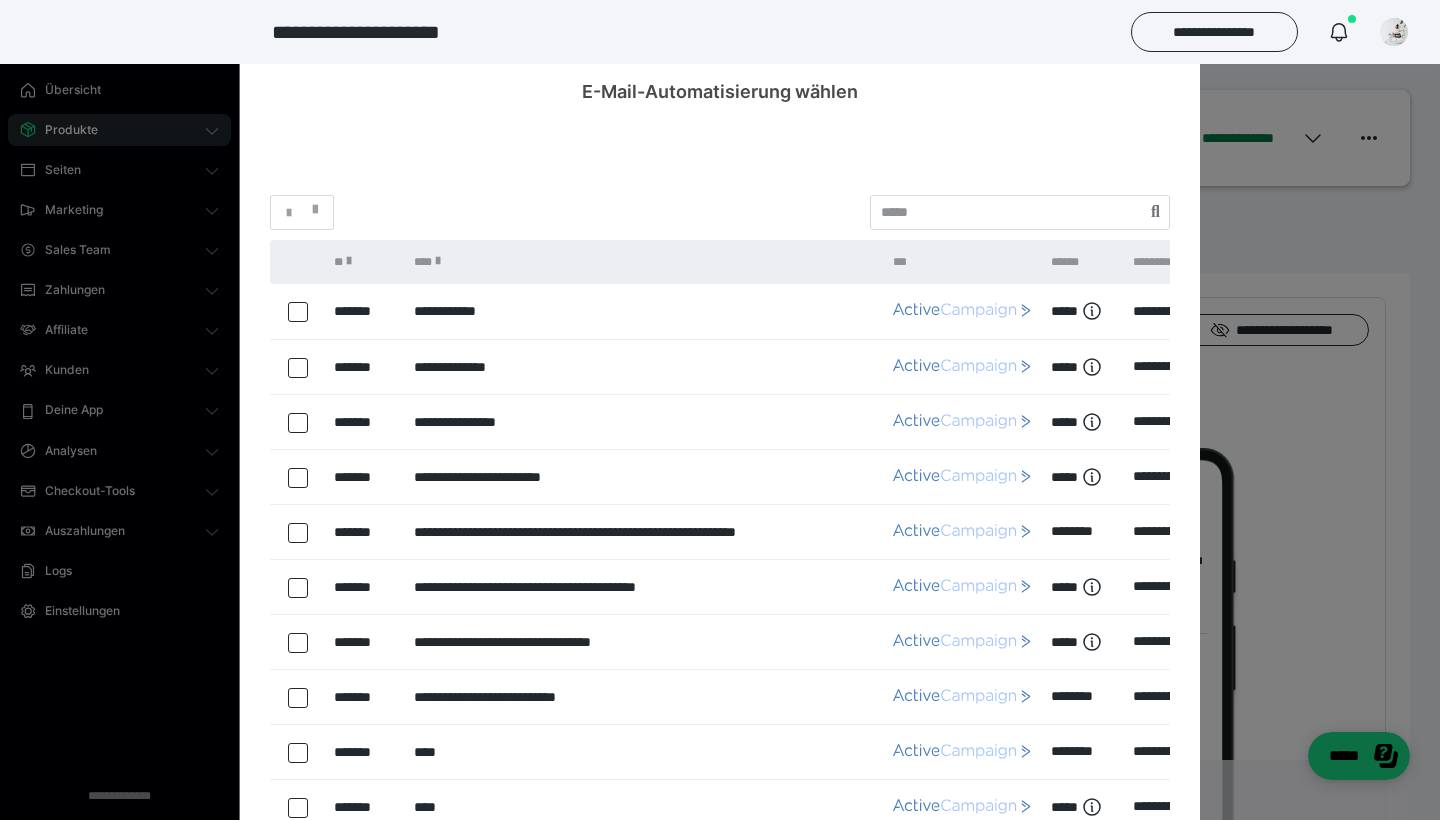 click on "*******" at bounding box center [364, 366] 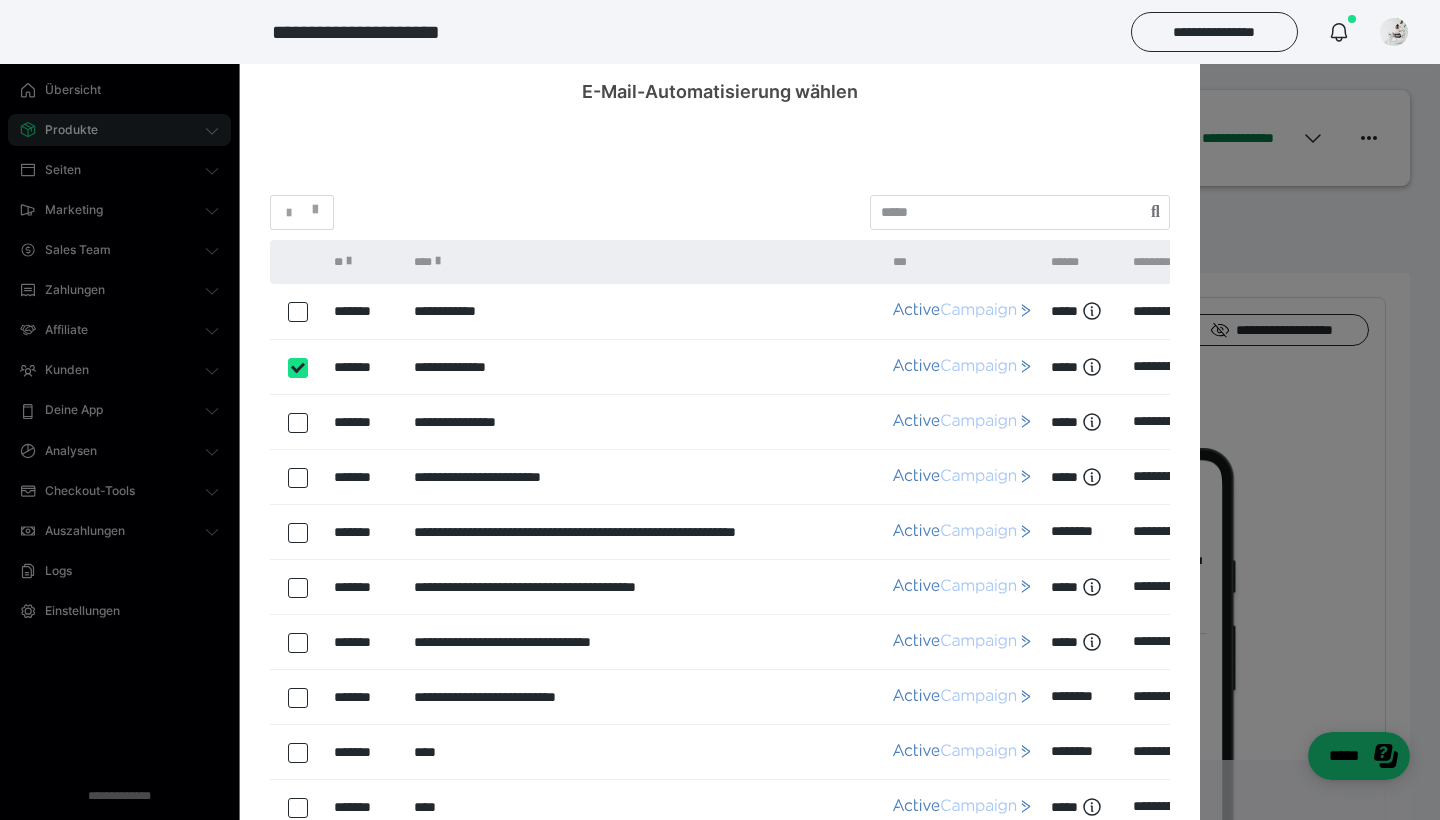 checkbox on "****" 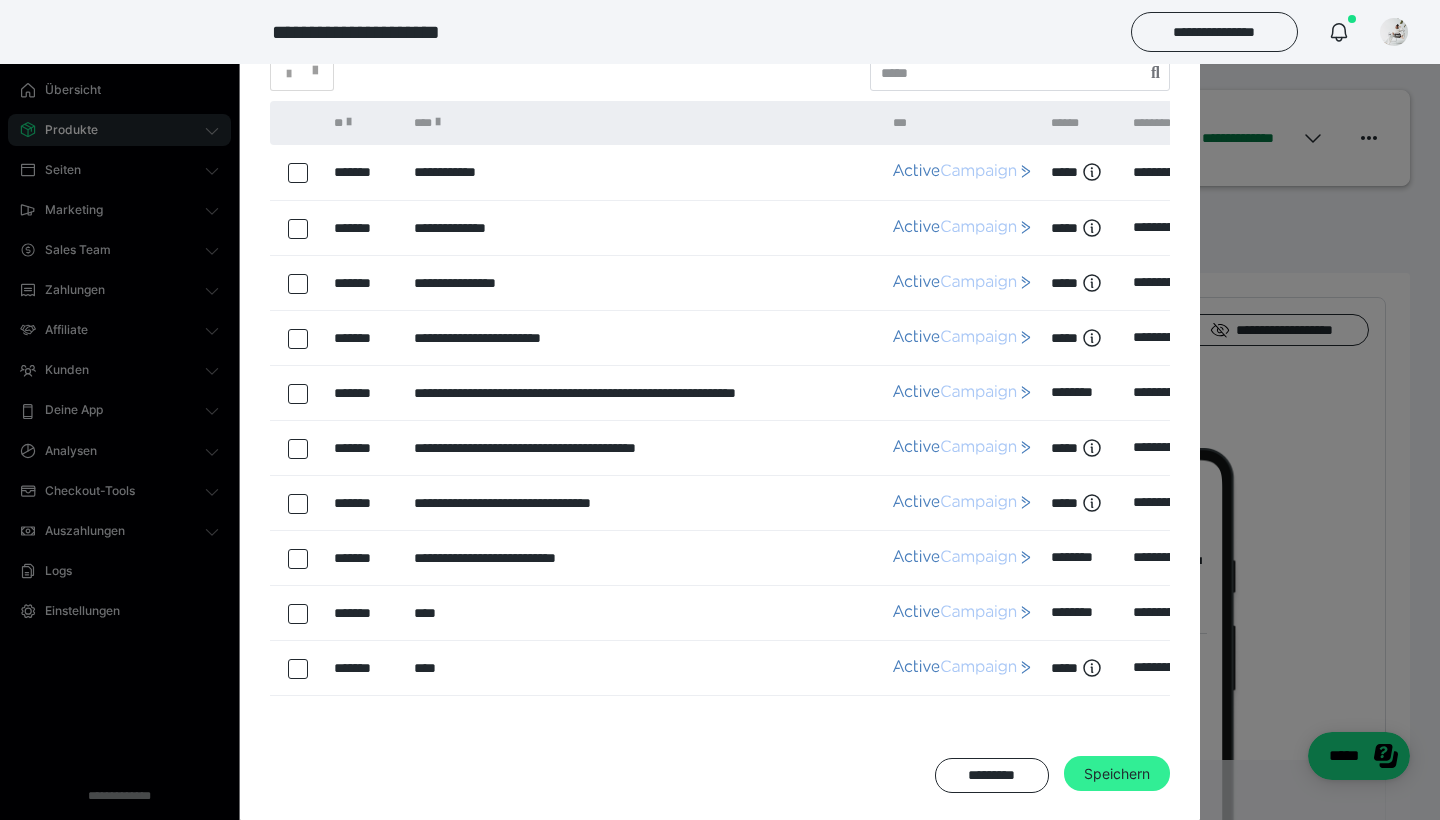 scroll, scrollTop: 138, scrollLeft: 0, axis: vertical 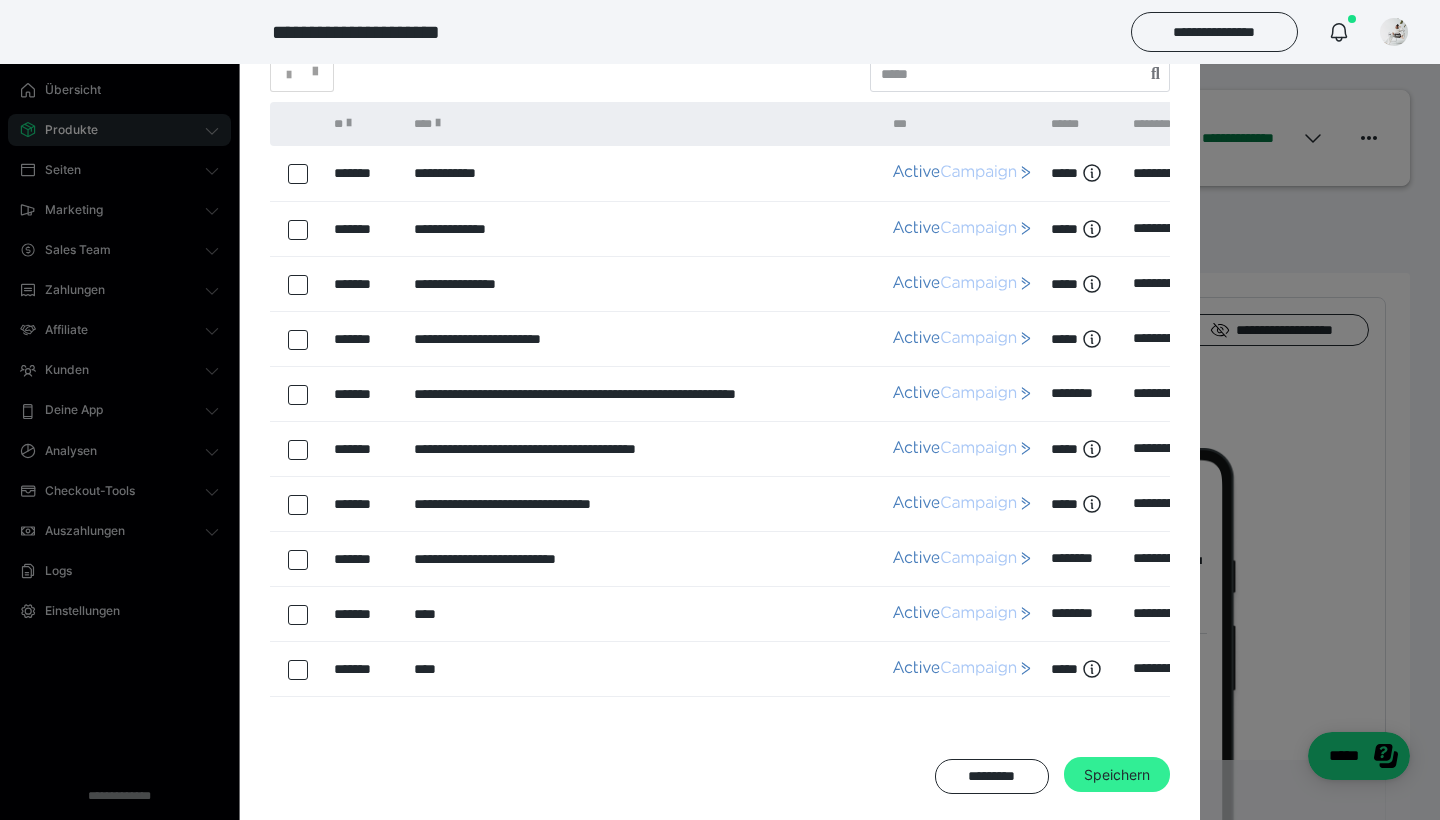 click on "Speichern" at bounding box center [1117, 775] 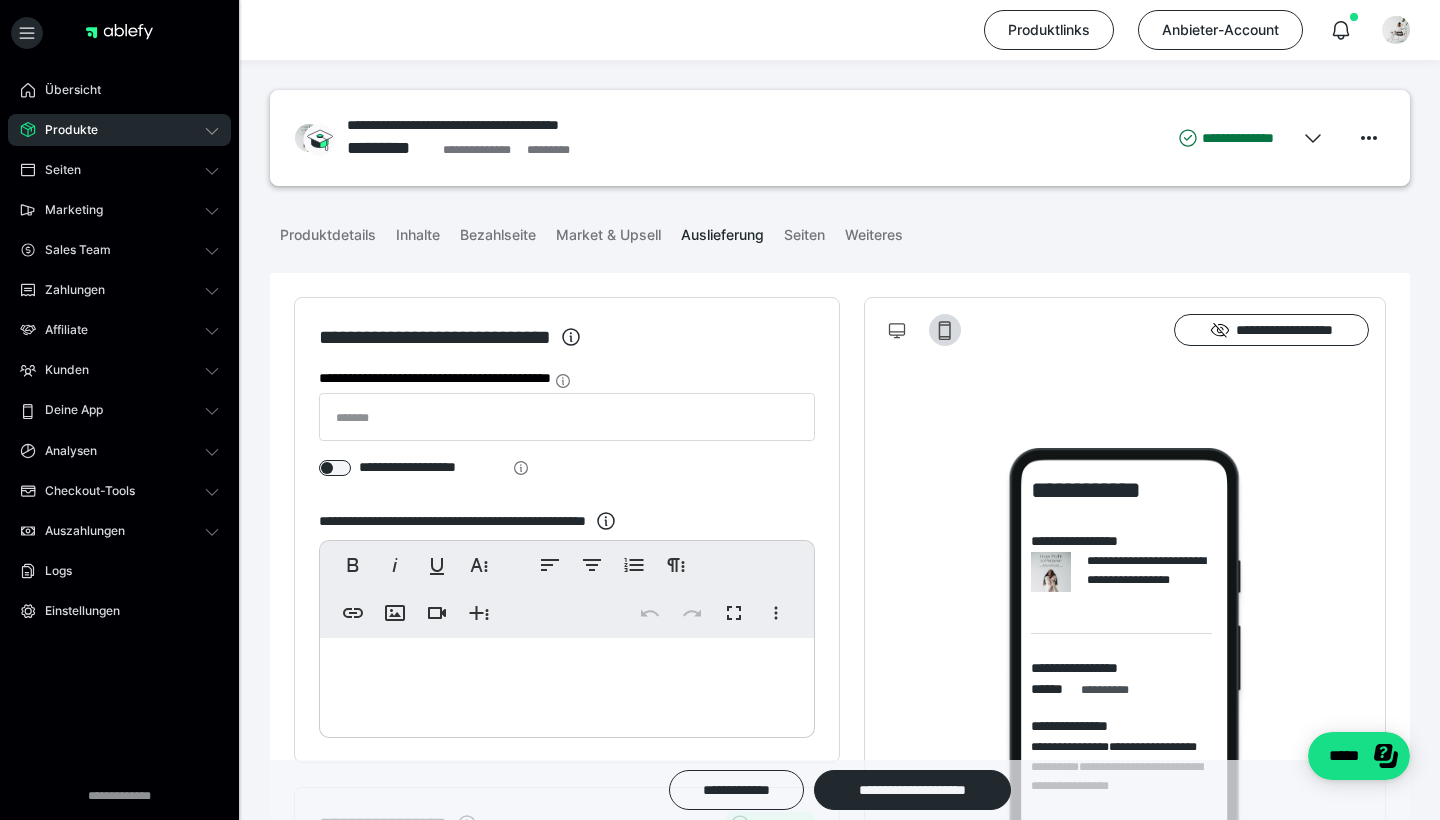 scroll, scrollTop: 0, scrollLeft: 0, axis: both 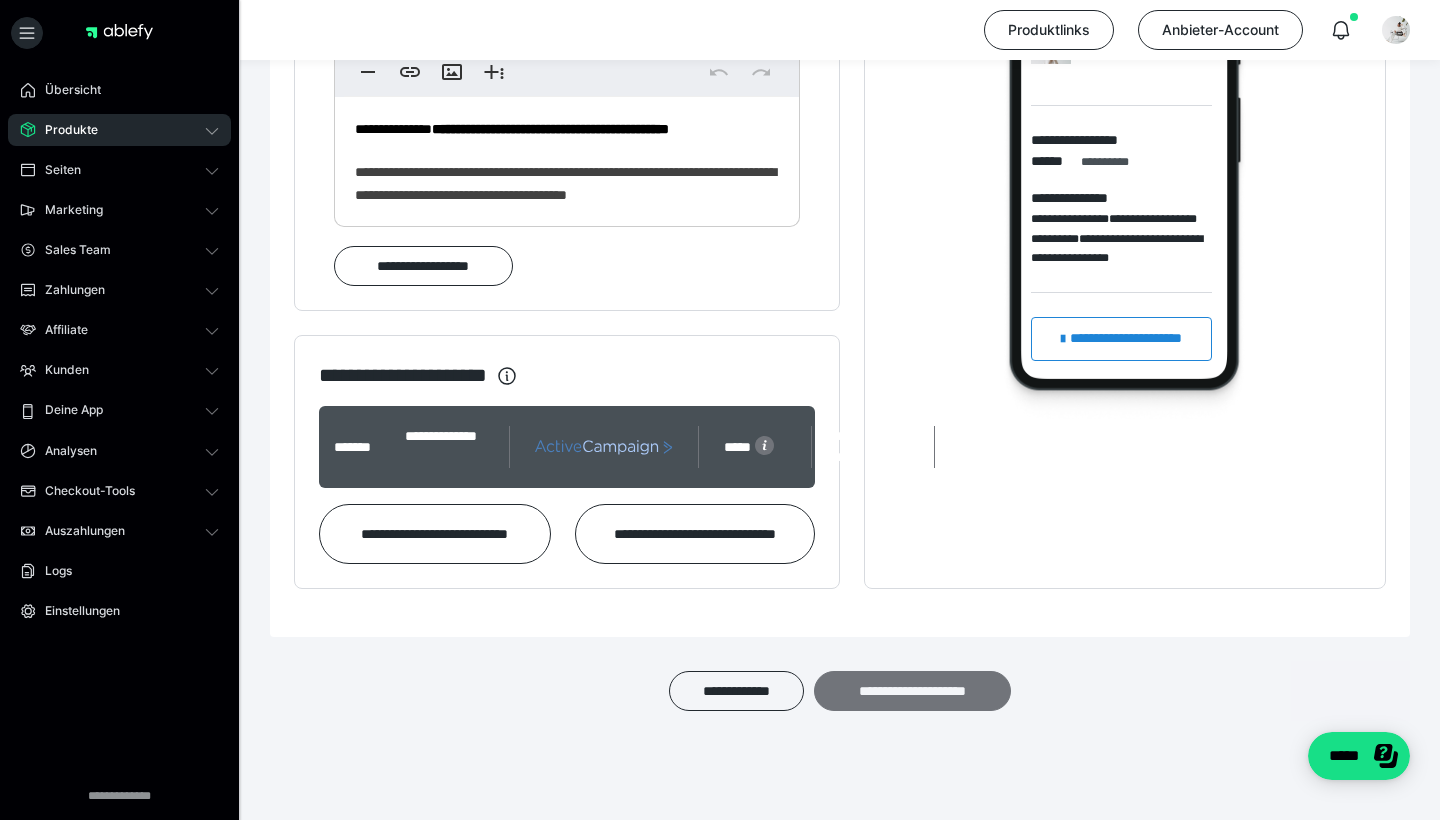 click on "**********" at bounding box center [912, 691] 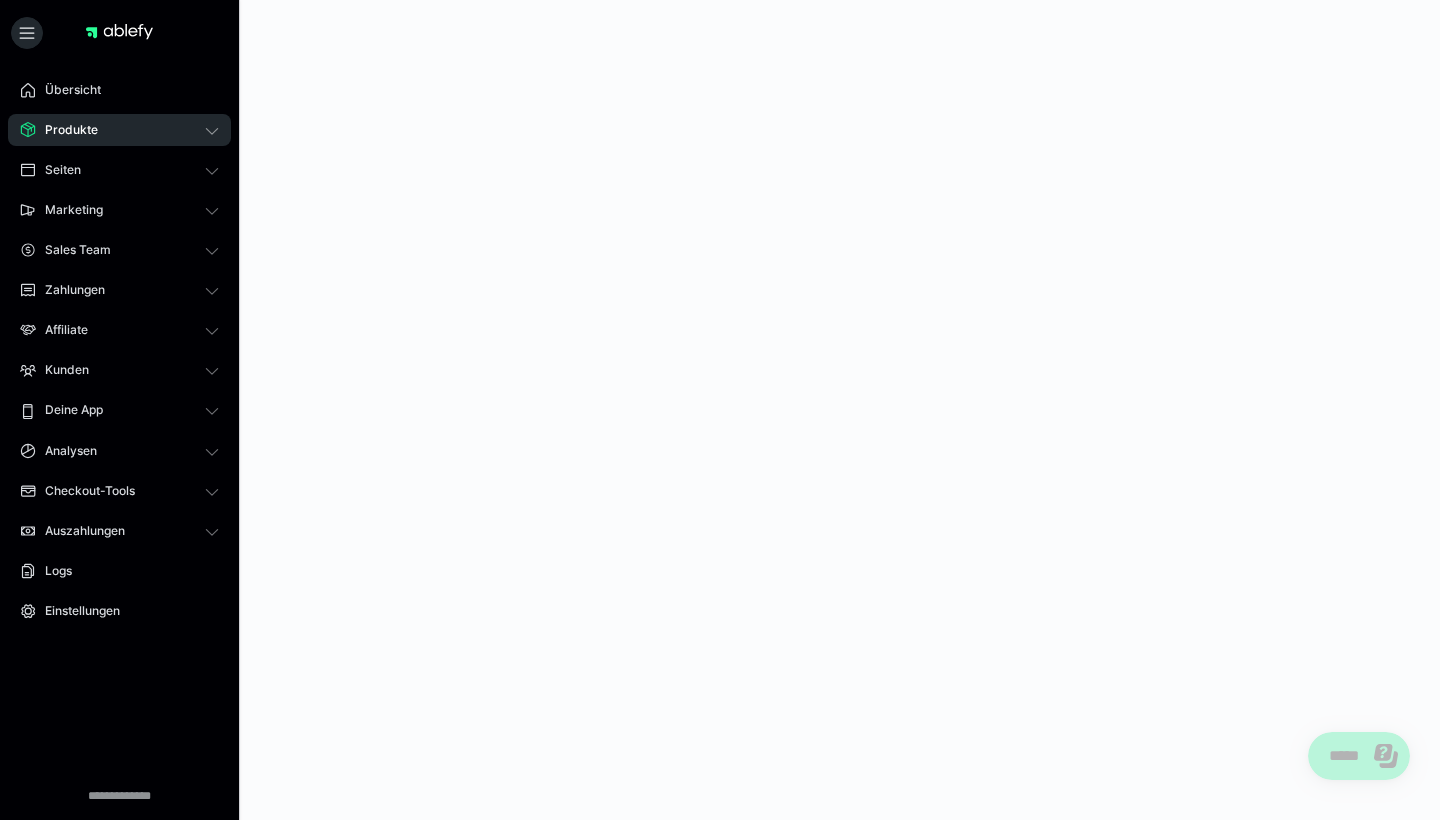 scroll, scrollTop: 0, scrollLeft: 0, axis: both 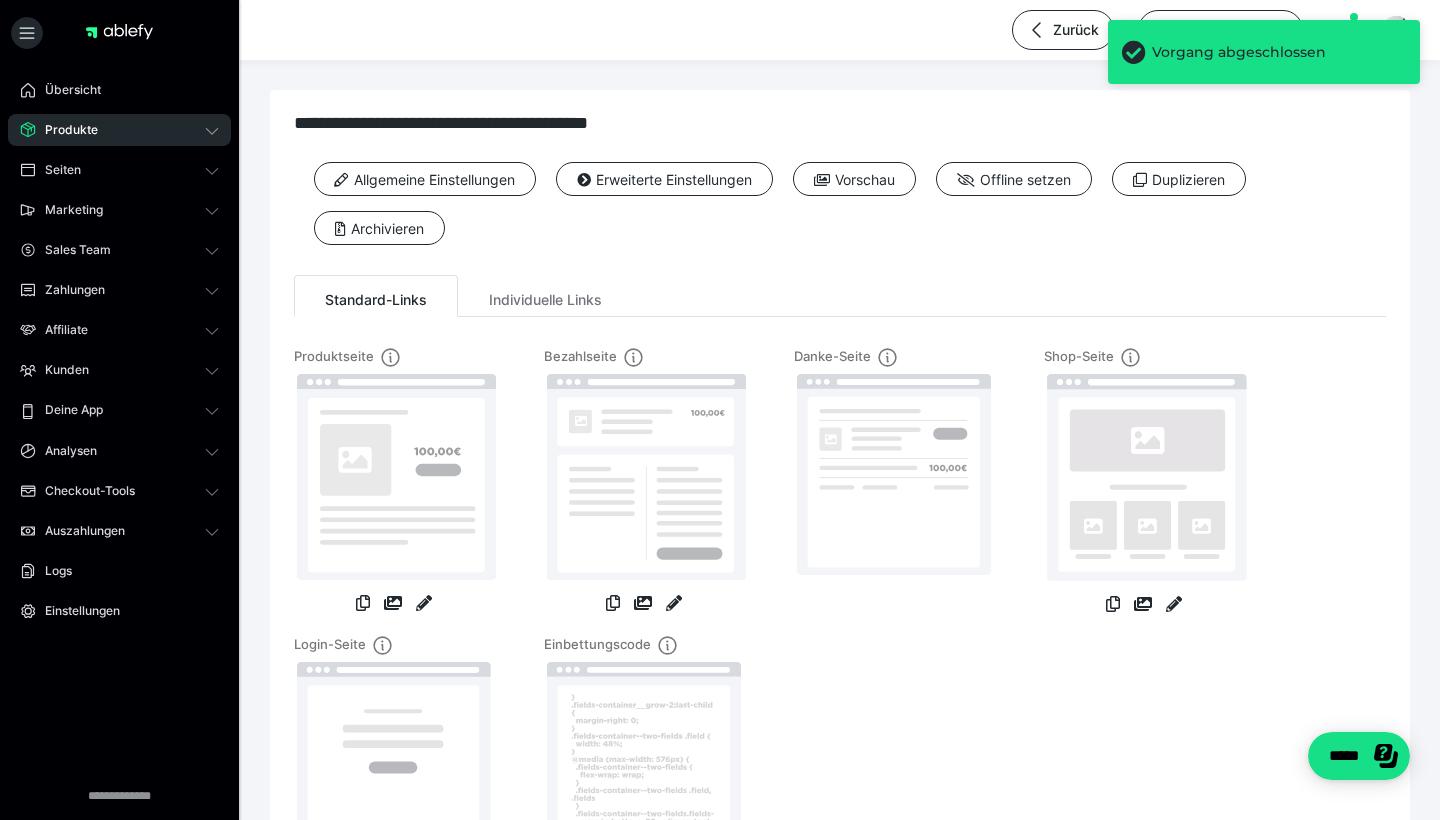 click on "Produkte" at bounding box center (119, 130) 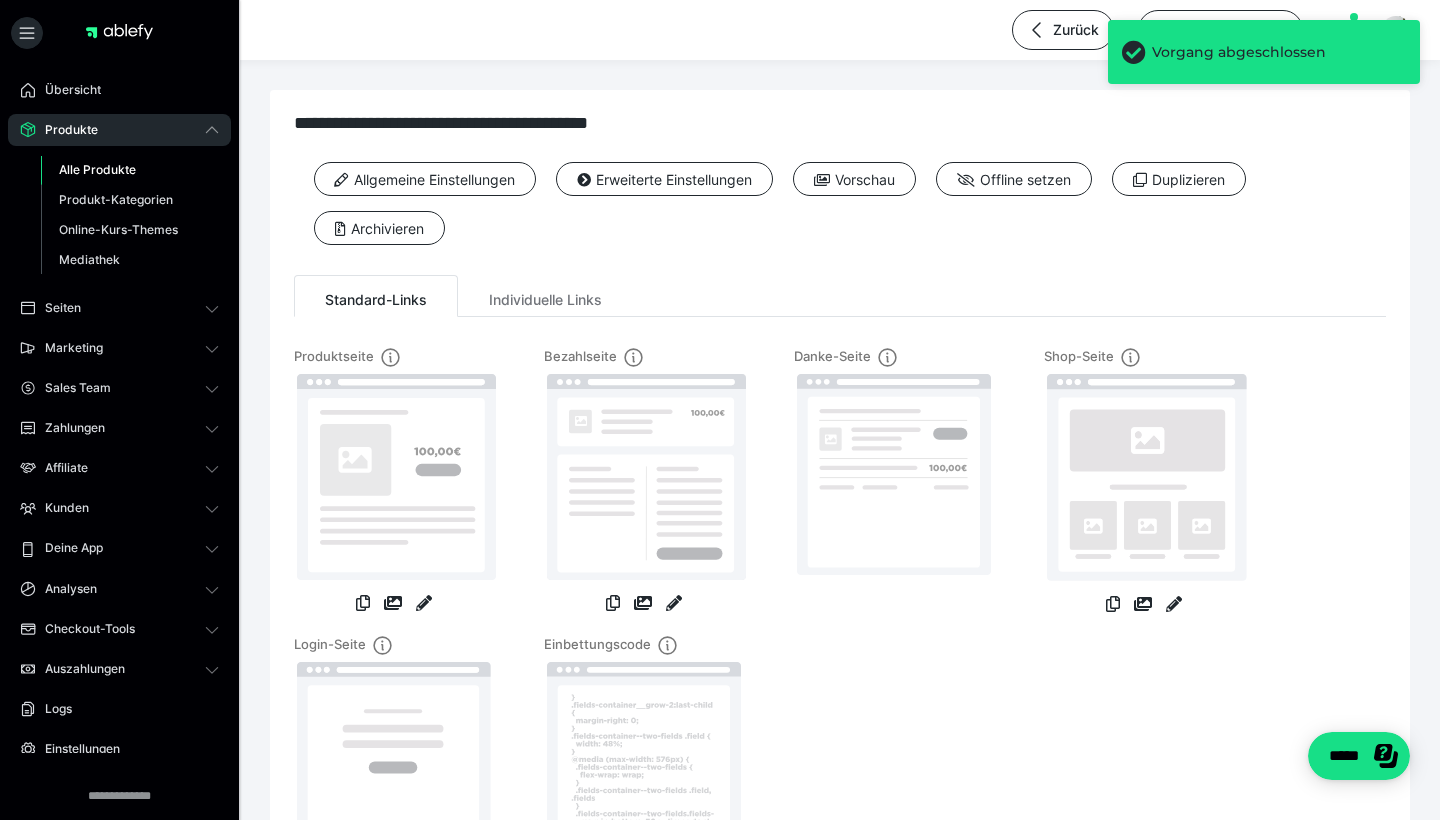 click on "Alle Produkte" at bounding box center (97, 169) 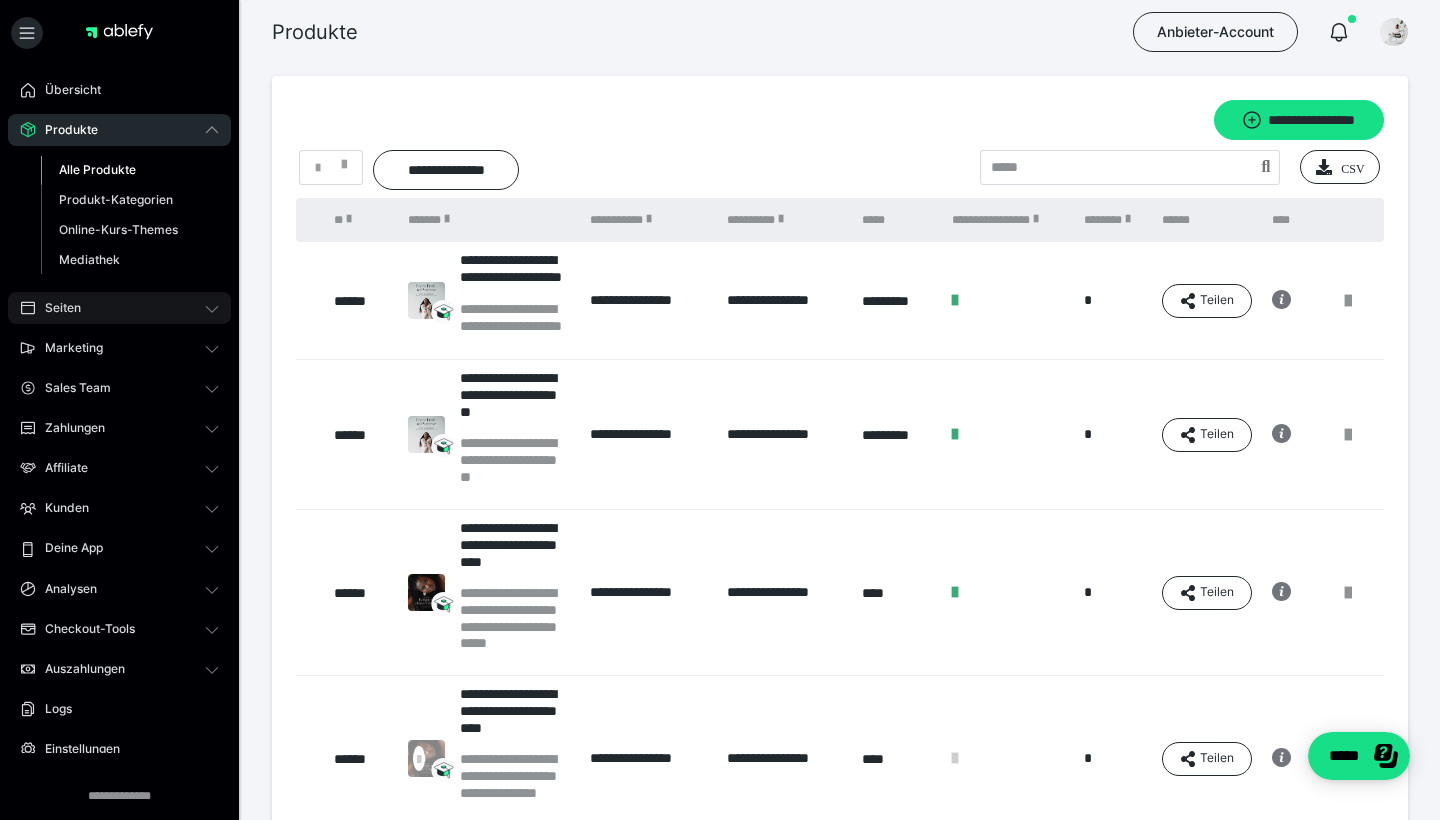 click on "Seiten" at bounding box center [119, 308] 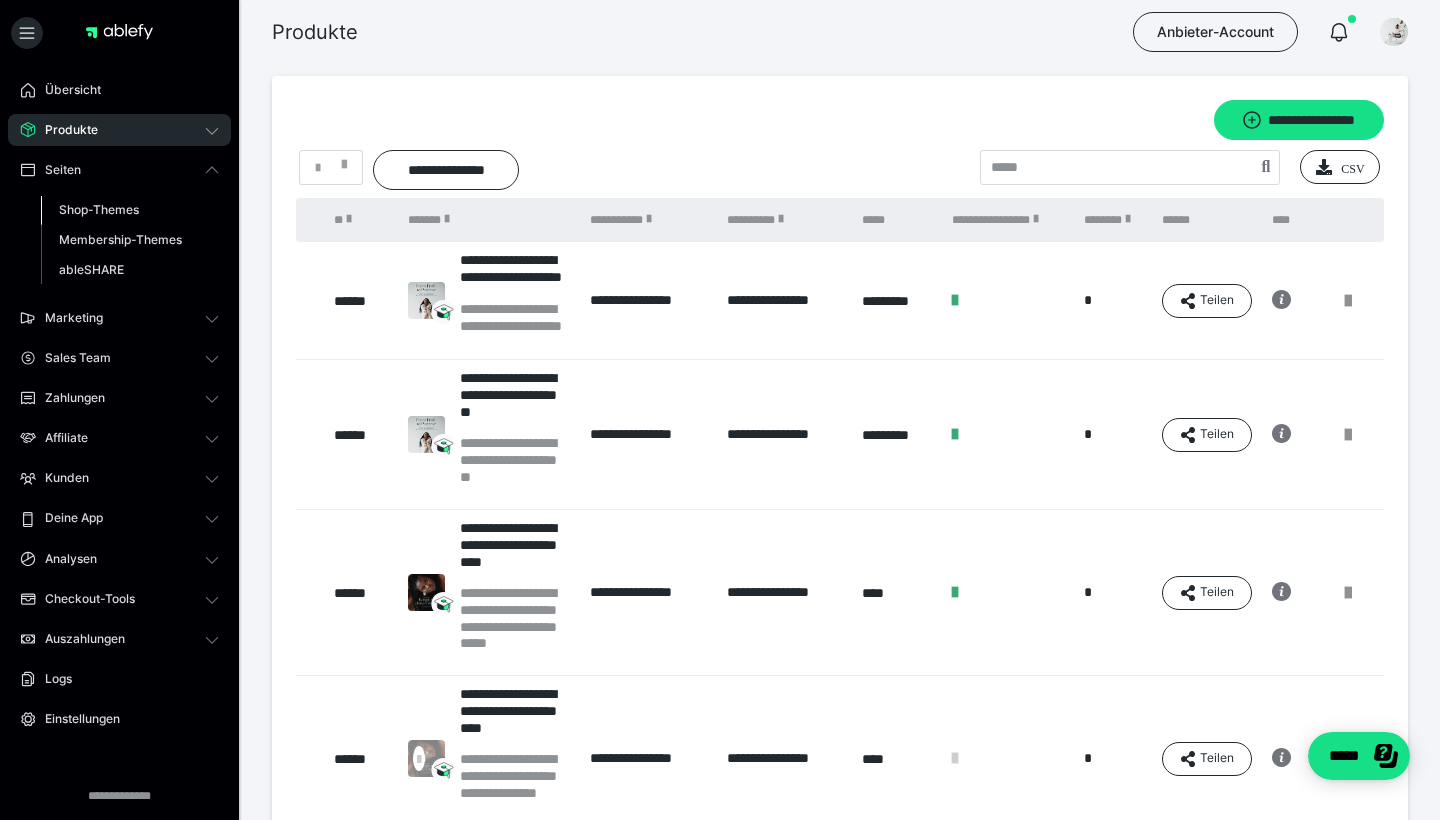 click on "Shop-Themes" at bounding box center [99, 209] 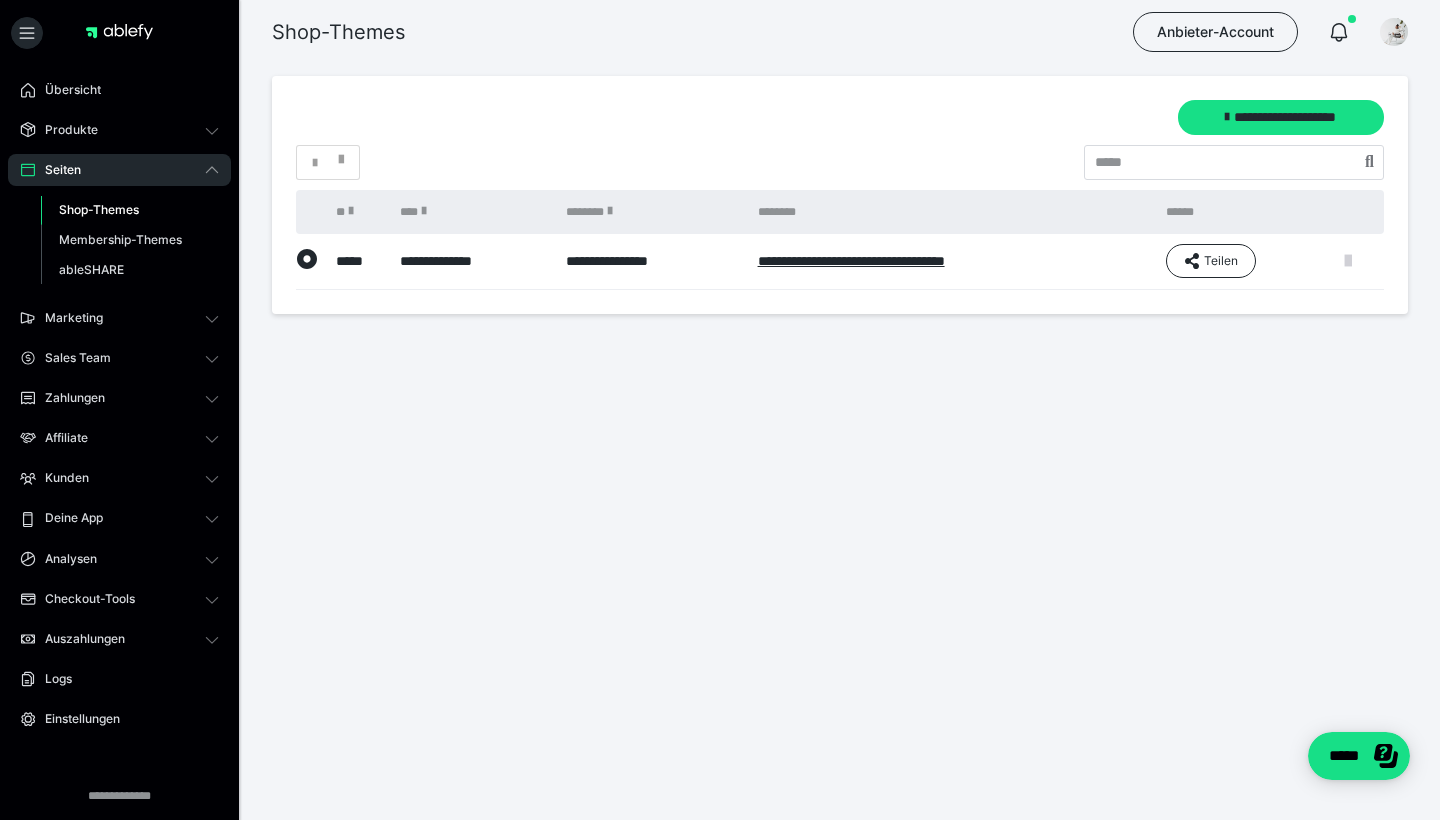 click at bounding box center (1348, 261) 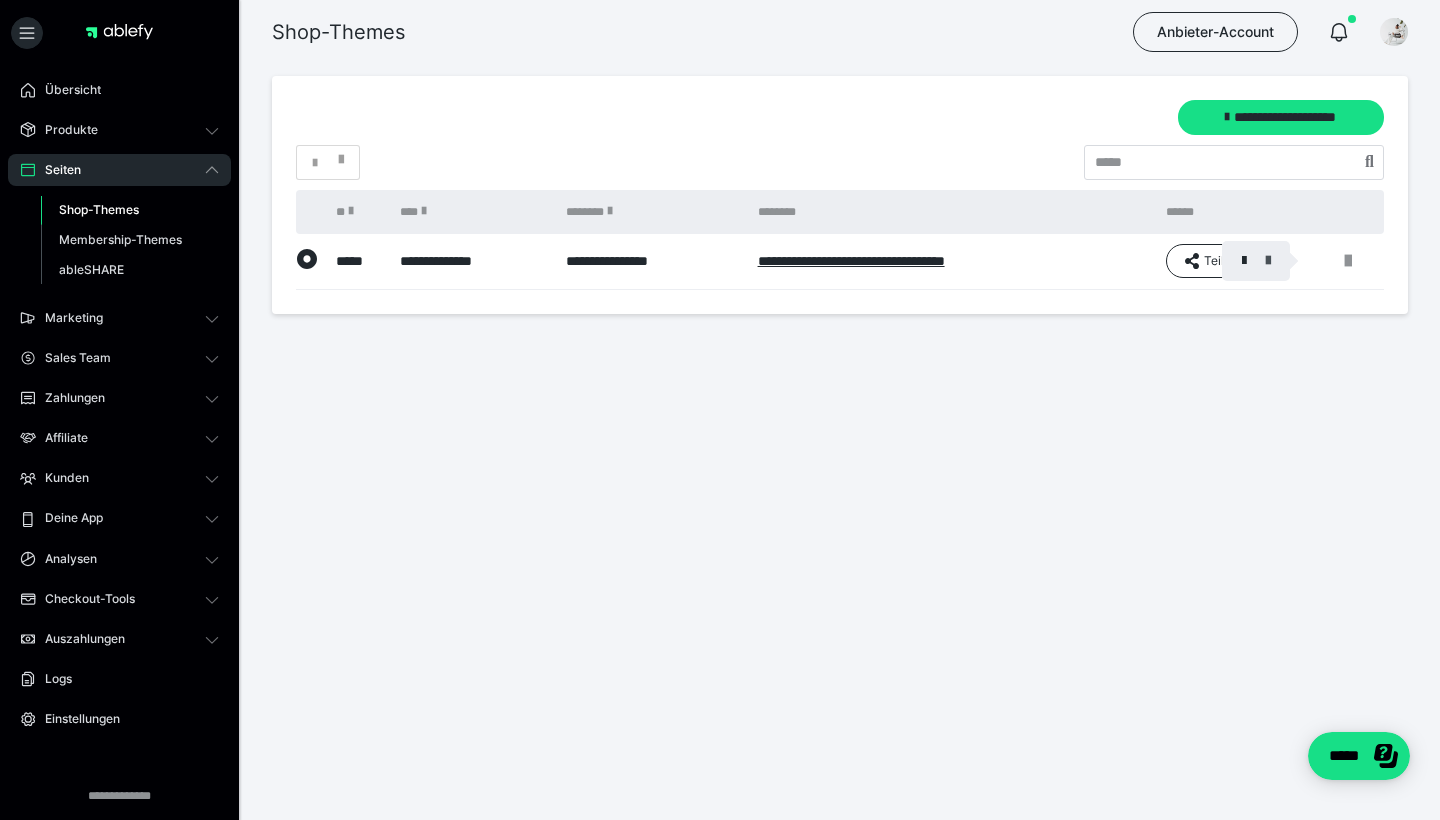 click at bounding box center [1268, 261] 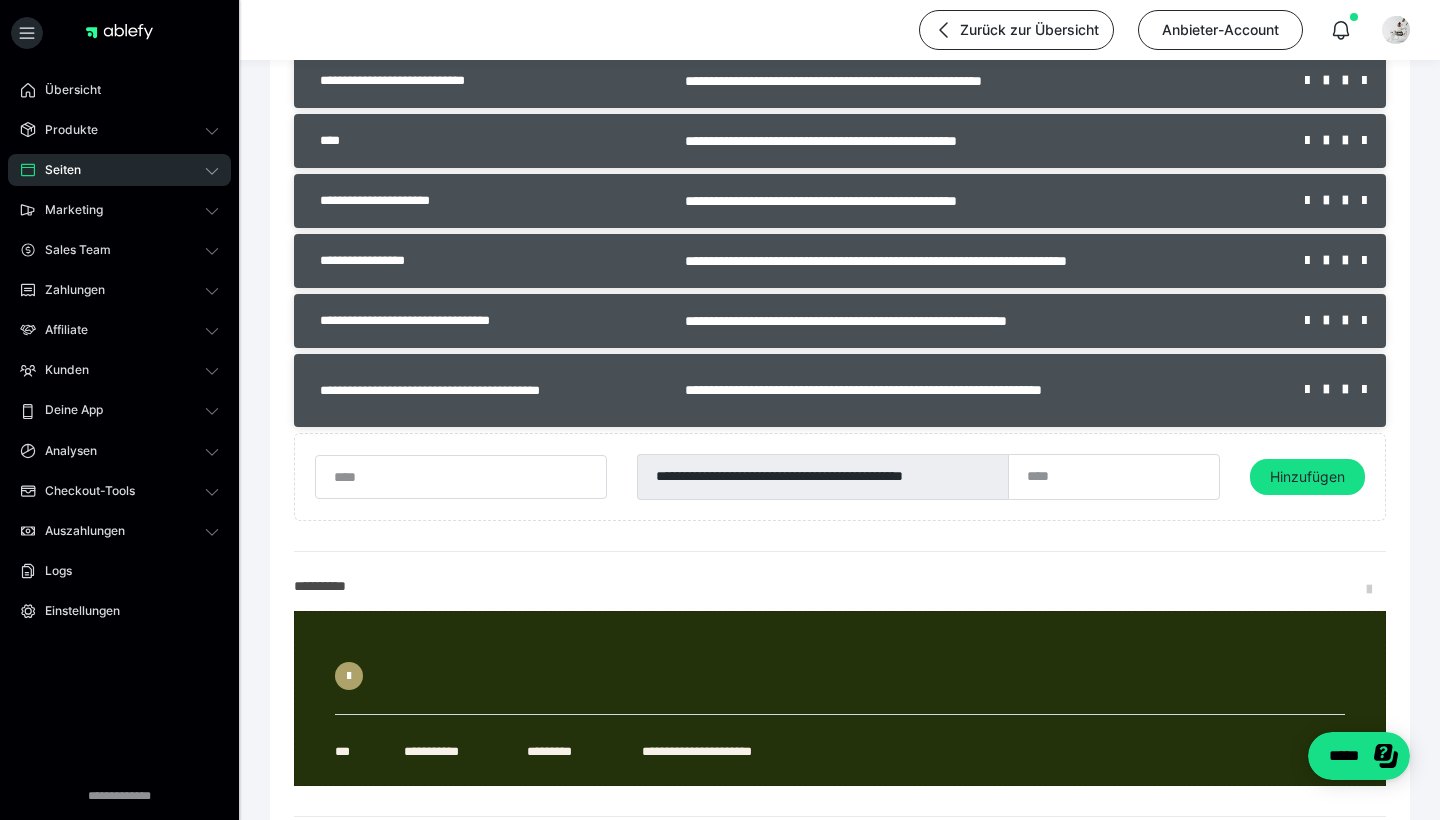 scroll, scrollTop: 1160, scrollLeft: 0, axis: vertical 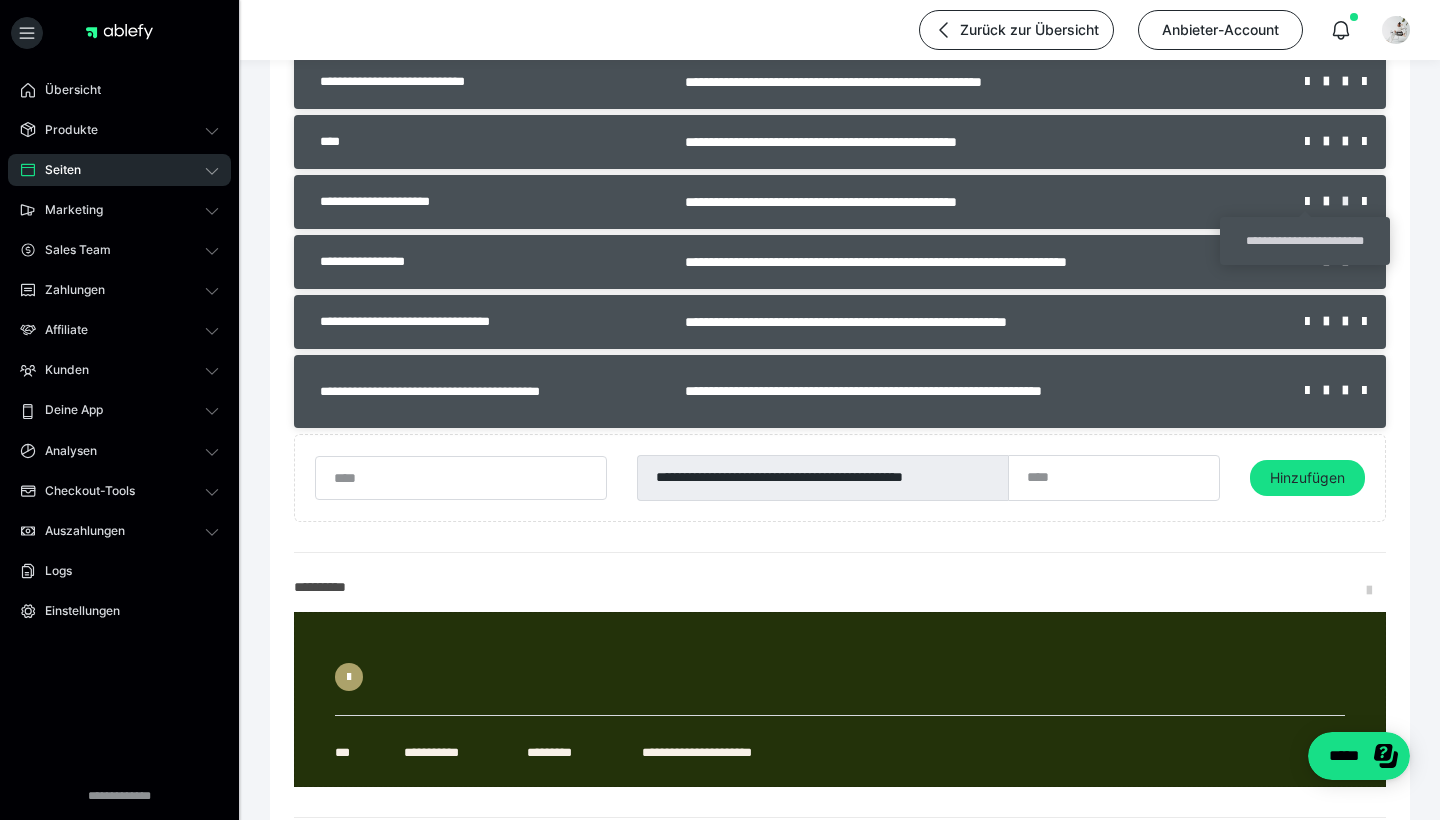 click at bounding box center [1352, 202] 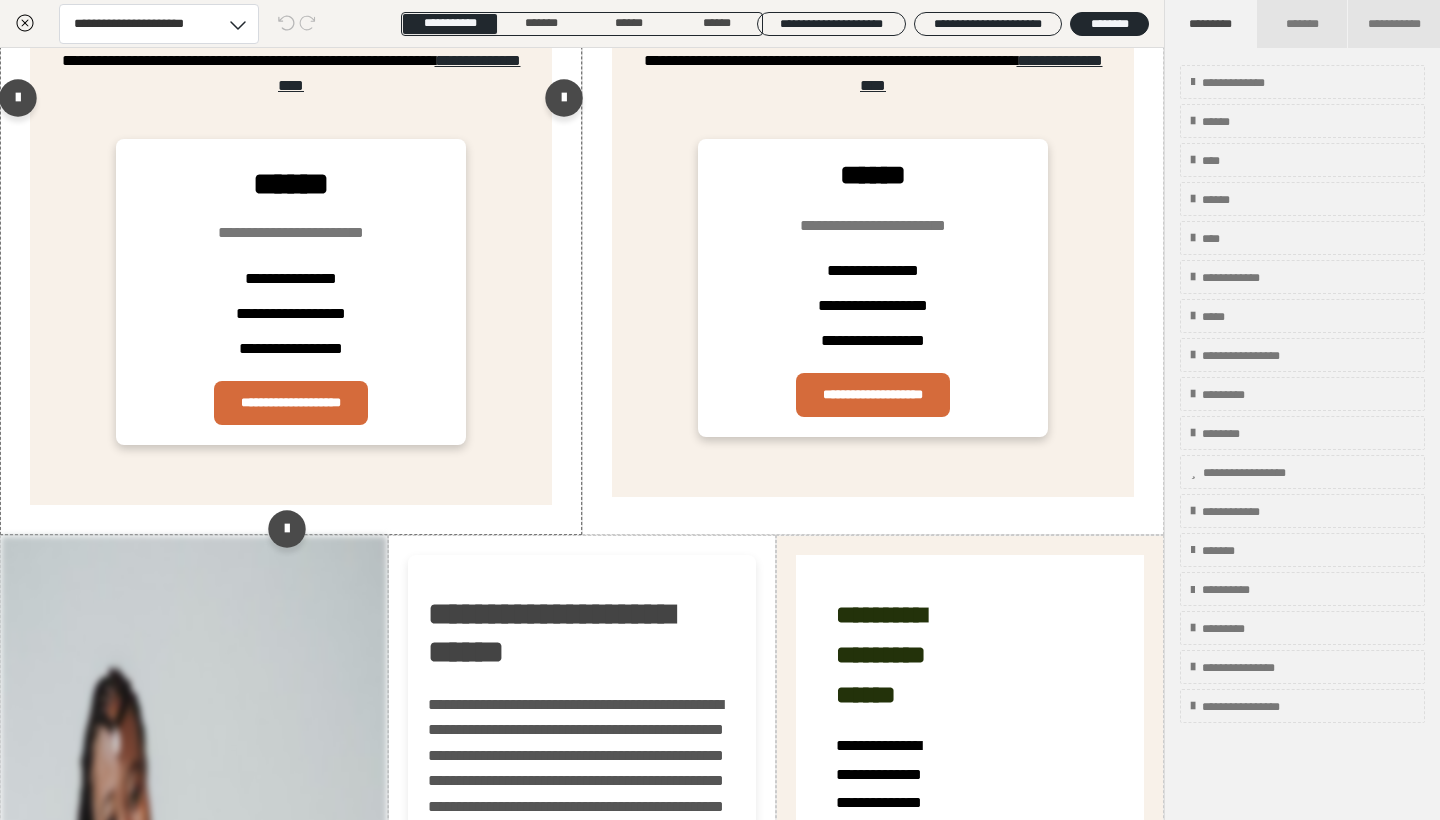 scroll, scrollTop: 5410, scrollLeft: 0, axis: vertical 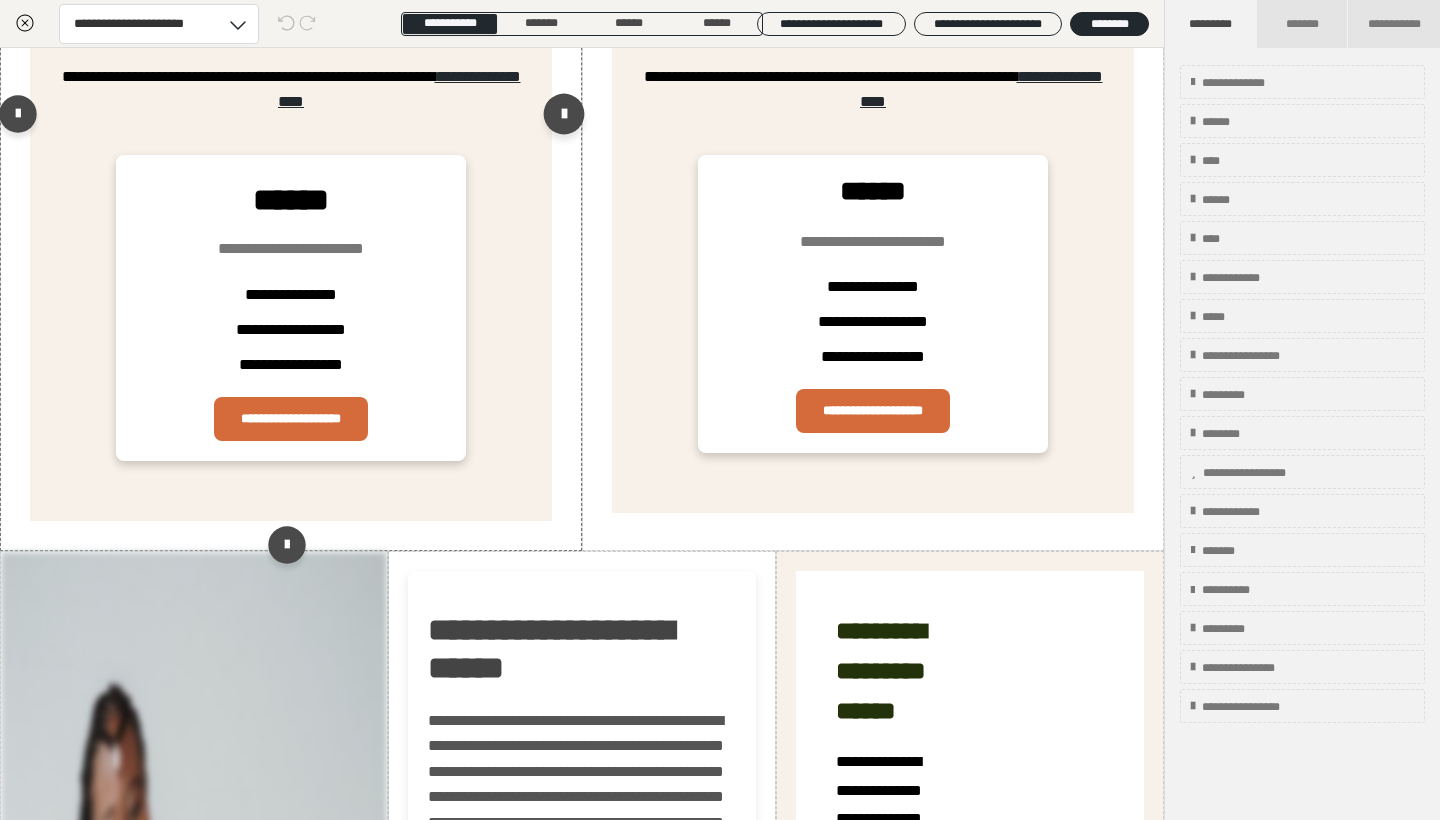 click at bounding box center [564, 114] 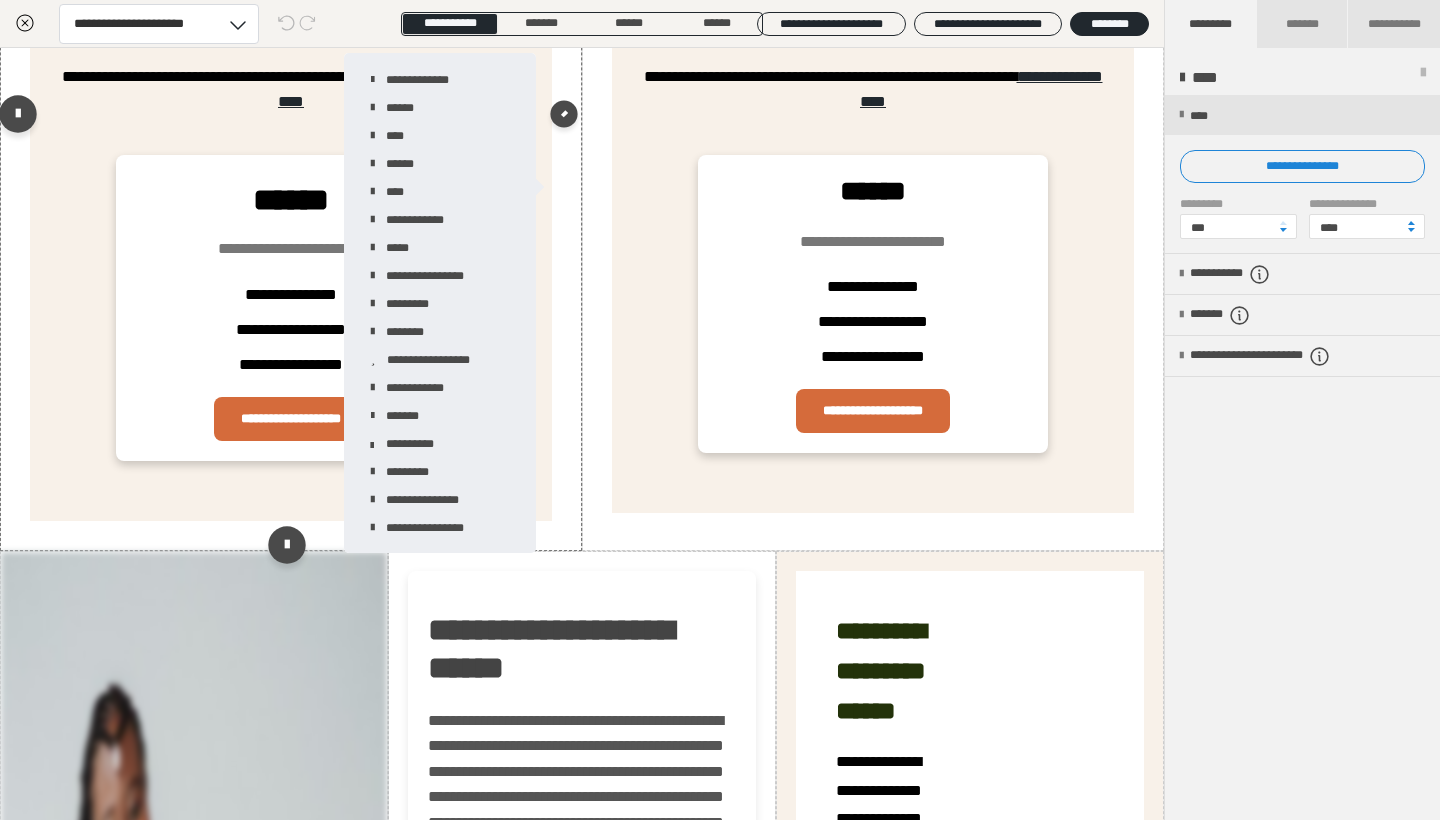 click on "**********" at bounding box center (291, 119) 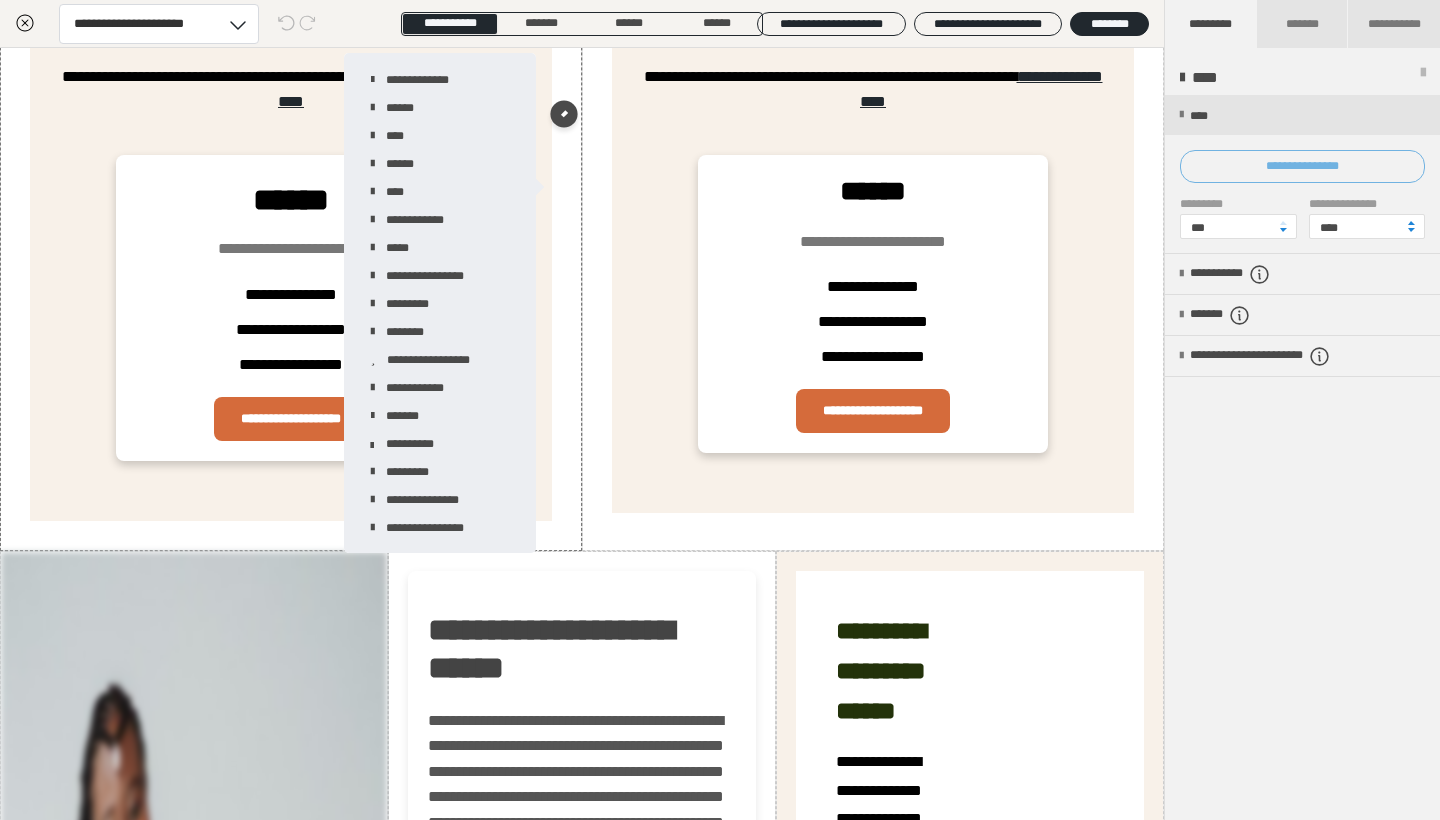 click on "**********" at bounding box center [1302, 166] 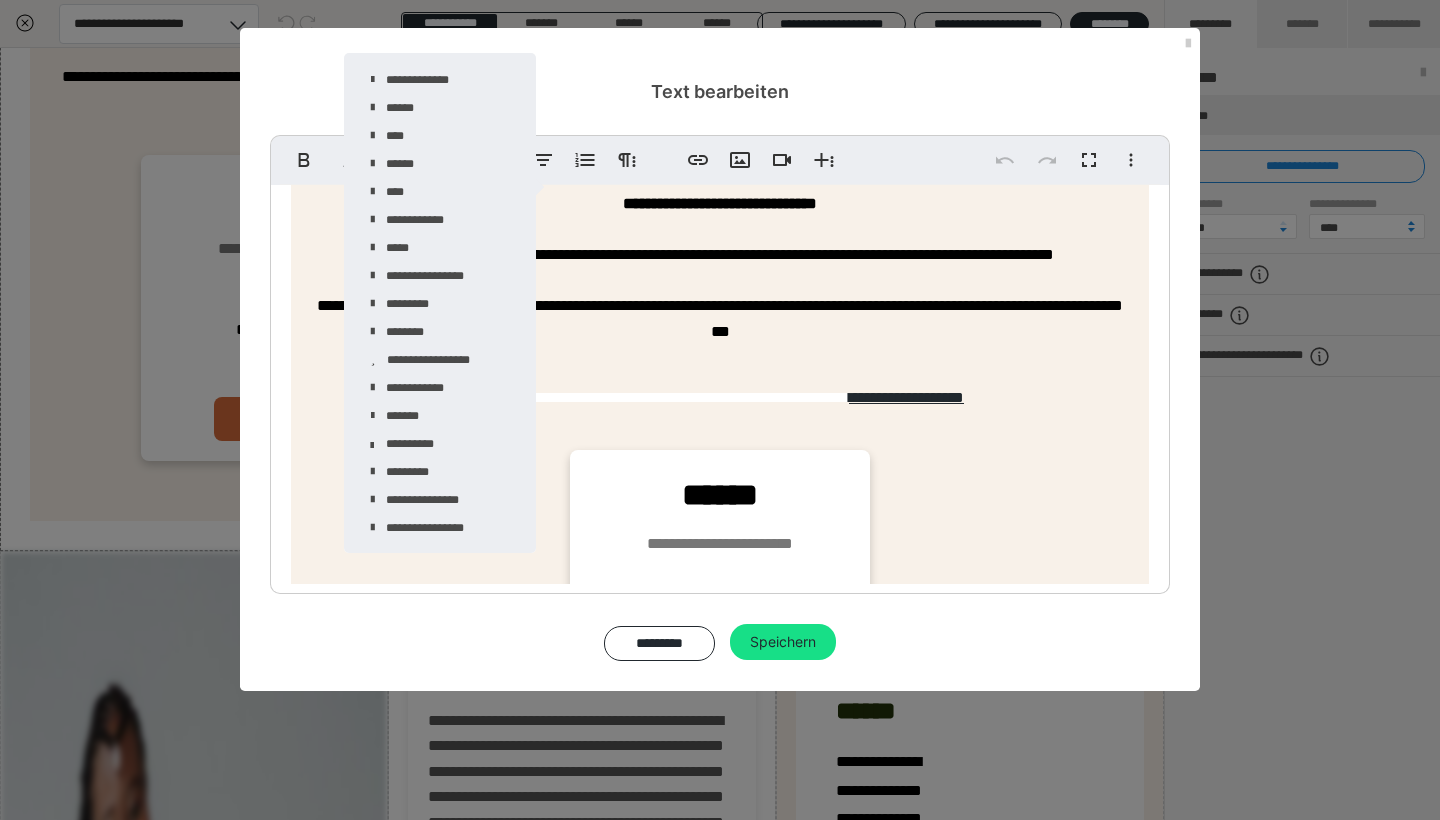 scroll, scrollTop: 301, scrollLeft: 0, axis: vertical 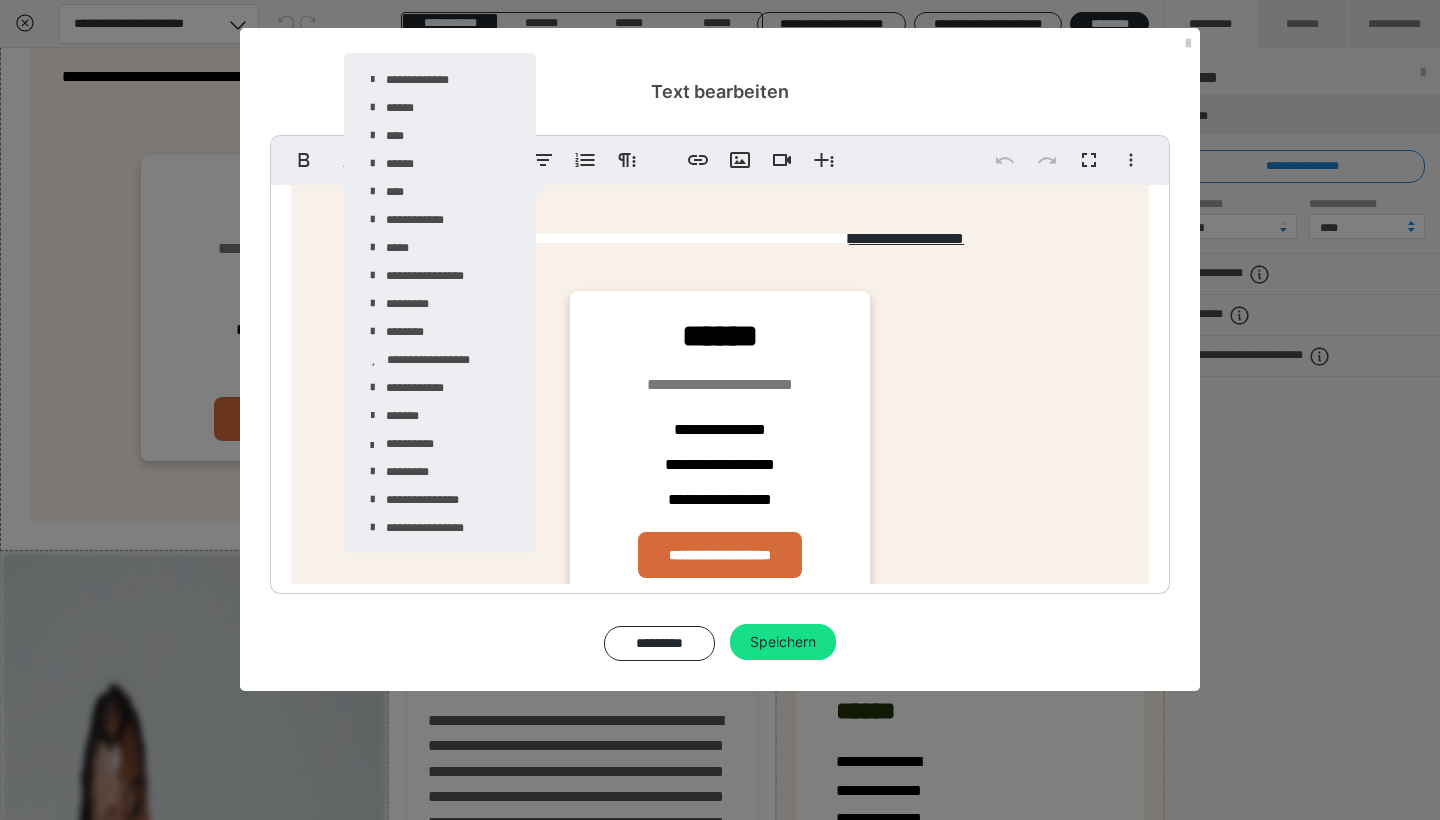 click on "**********" at bounding box center (720, 445) 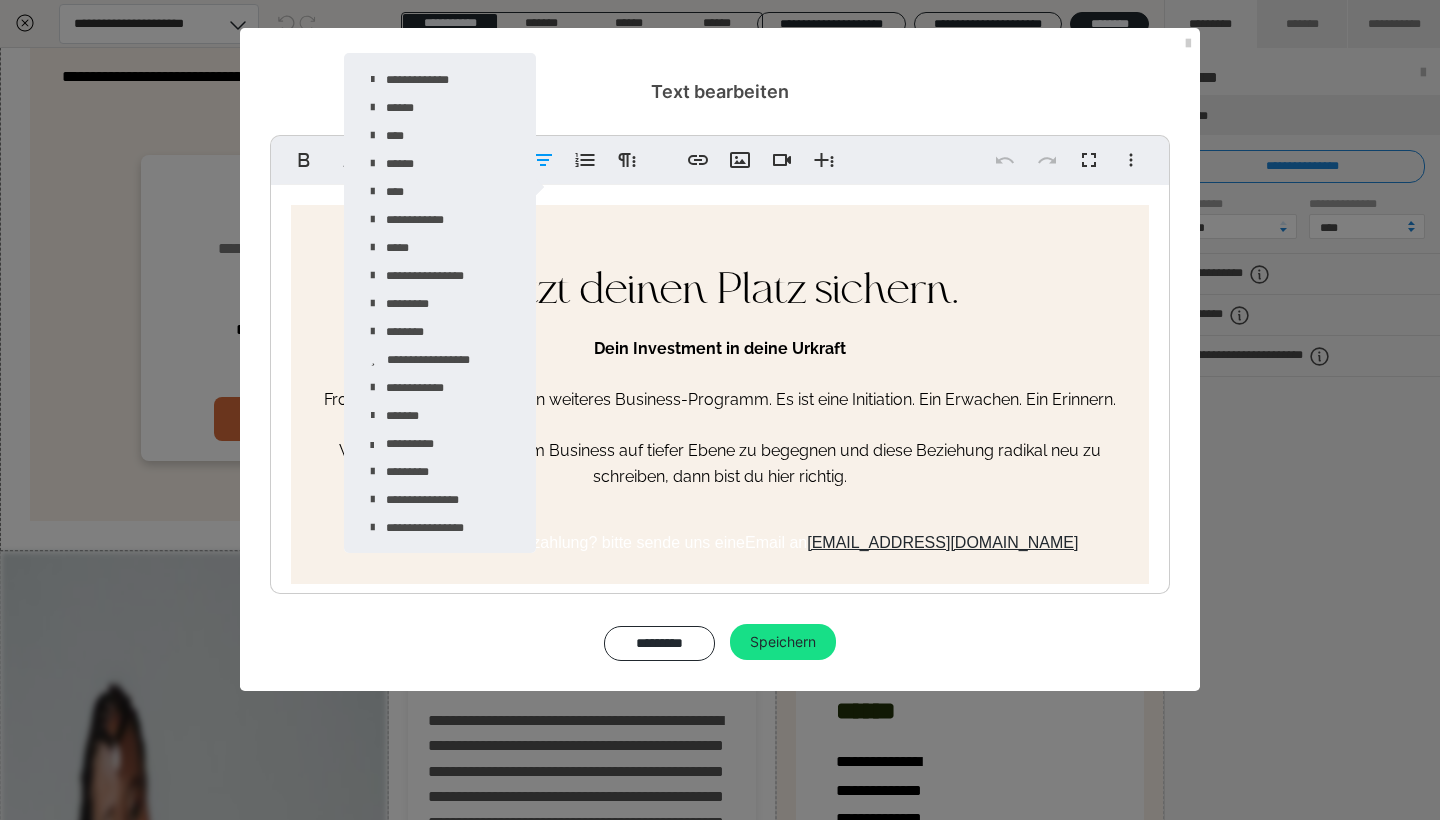 scroll, scrollTop: 301, scrollLeft: 0, axis: vertical 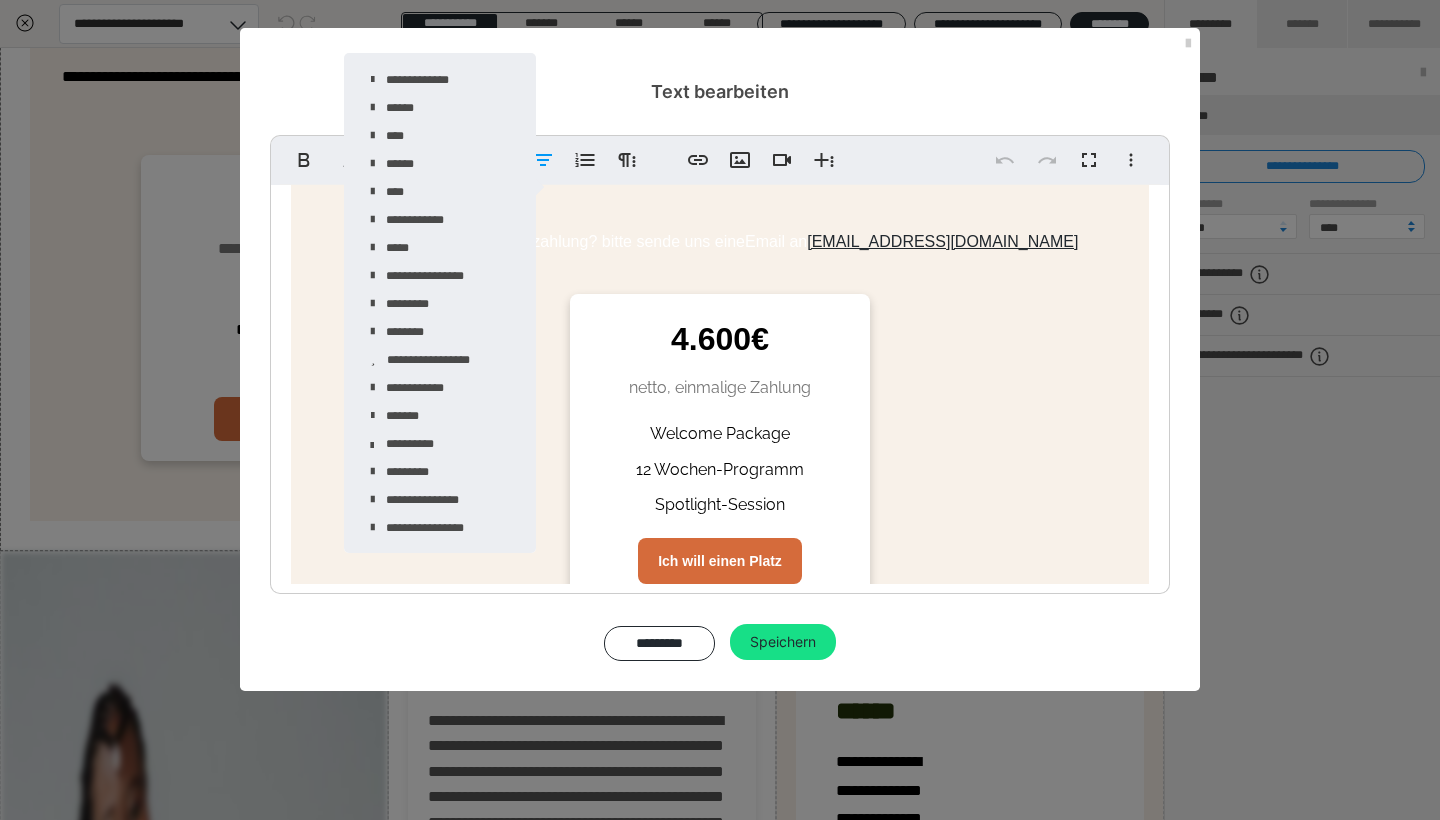 click on "Jetzt deinen Platz sichern. Dein Investment in deine Urkraft From Profit to Purpose ist kein weiteres Business-Programm. Es ist eine Initiation. Ein Erwachen. Ein Erinnern. Wenn du bereit bist, deinem Business auf tiefer Ebene zu begegnen und diese Beziehung radikal neu zu schreiben, dann bist du hier richtig. Benötigst du eine Ratenzahlung? bitte sende uns eine  Email an  mail@charifas.world 4.600€ netto, einmalige Zahlung Welcome Package 12 Wochen-Programm Spotlight-Session Ich will einen Platz" at bounding box center (720, 284) 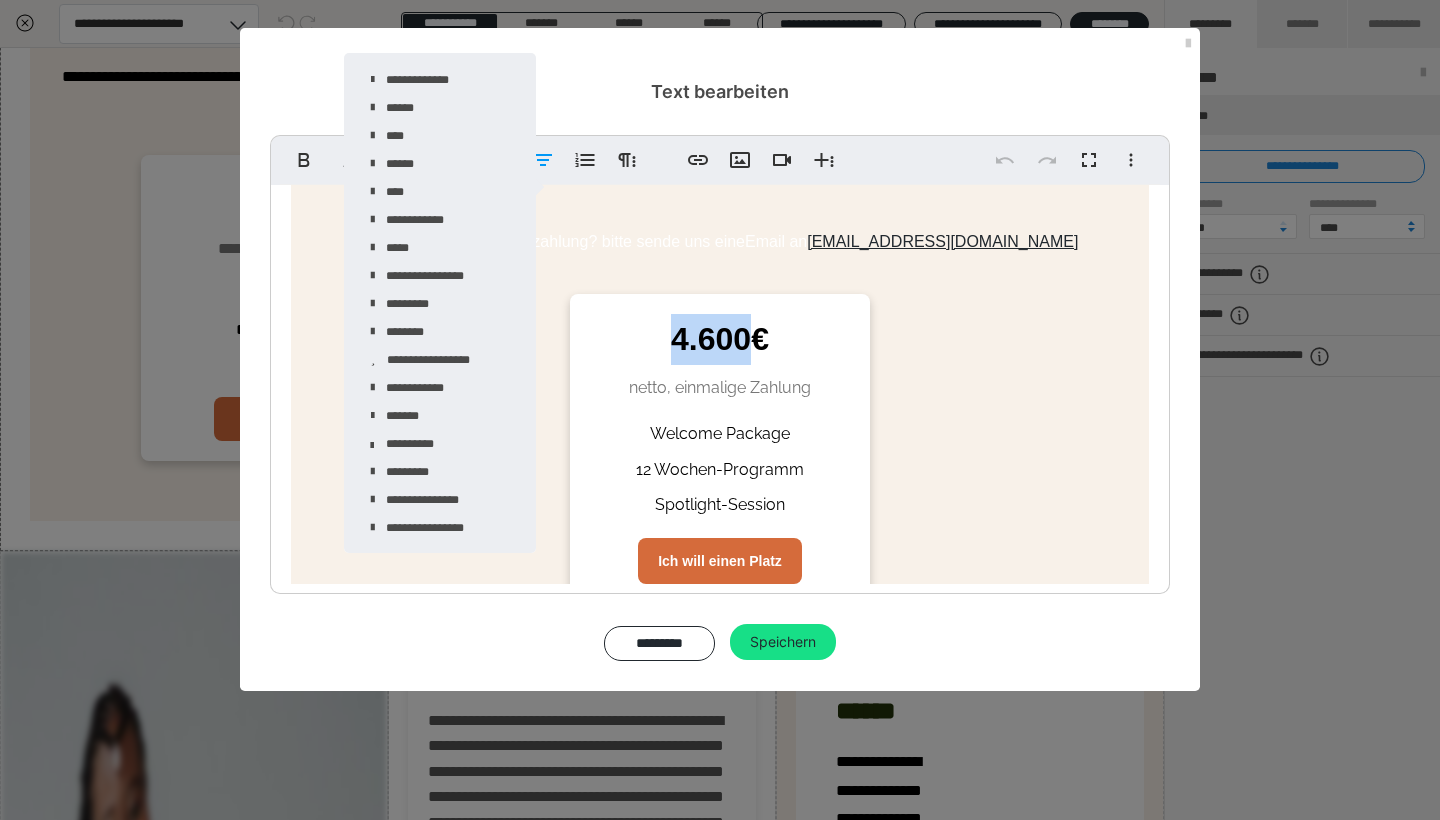 click on "Jetzt deinen Platz sichern. Dein Investment in deine Urkraft From Profit to Purpose ist kein weiteres Business-Programm. Es ist eine Initiation. Ein Erwachen. Ein Erinnern. Wenn du bereit bist, deinem Business auf tiefer Ebene zu begegnen und diese Beziehung radikal neu zu schreiben, dann bist du hier richtig. Benötigst du eine Ratenzahlung? bitte sende uns eine  Email an  mail@charifas.world 4.600€ netto, einmalige Zahlung Welcome Package 12 Wochen-Programm Spotlight-Session Ich will einen Platz" at bounding box center [720, 284] 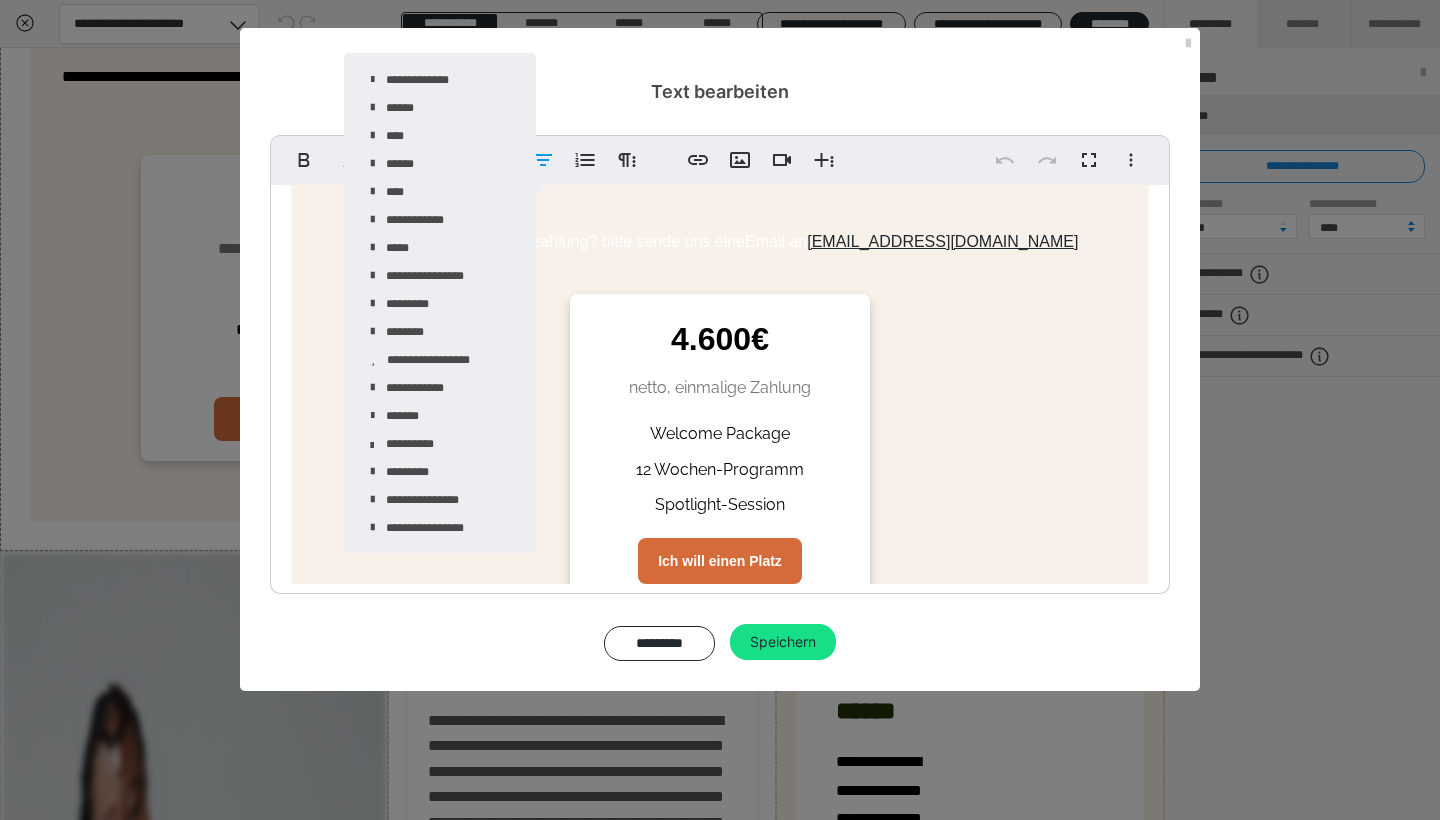 click on "Benötigst du eine Ratenzahlung? bitte sende uns eine  Email an  mail@charifas.world" at bounding box center [720, 242] 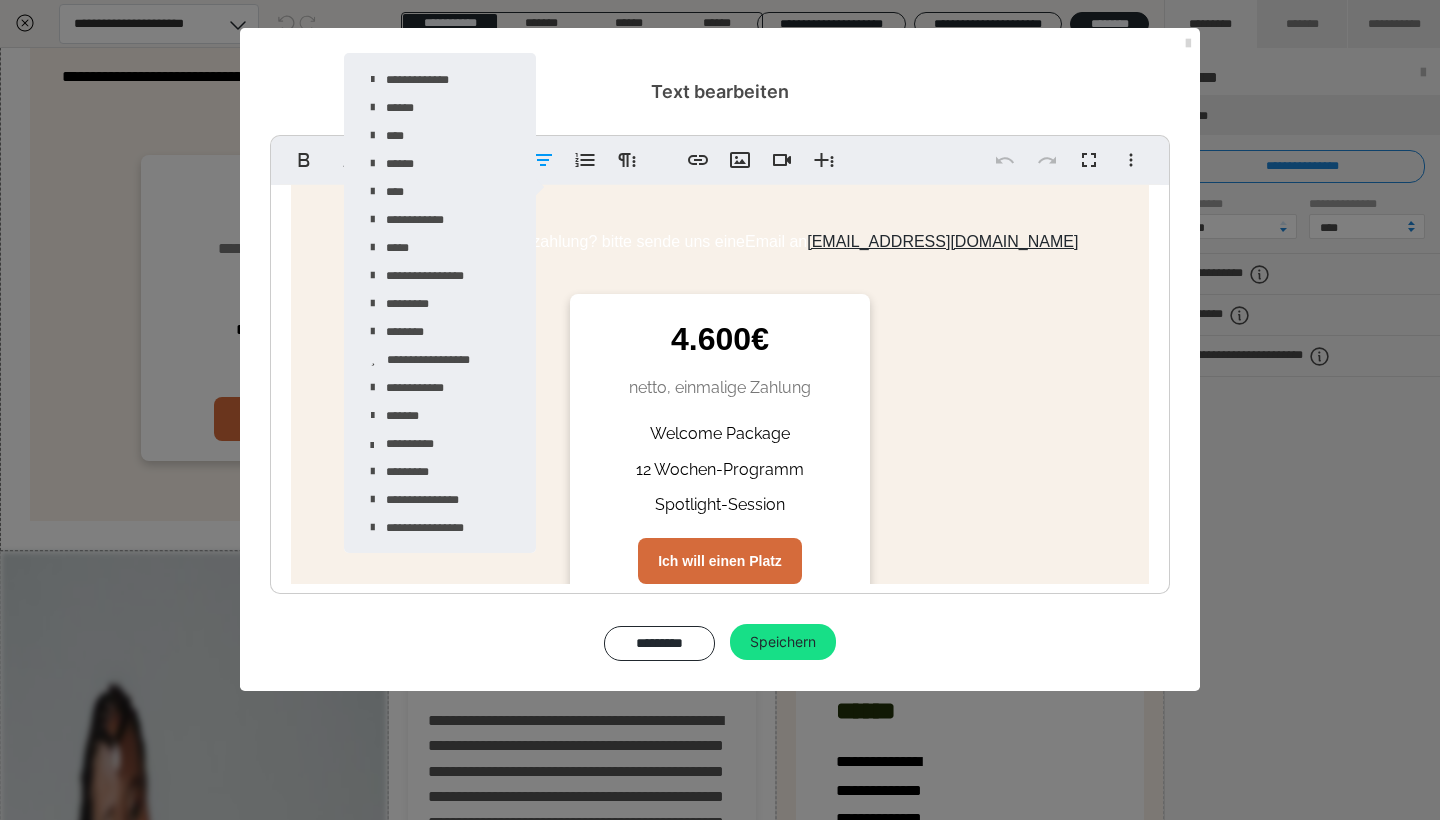 click at bounding box center [1188, 44] 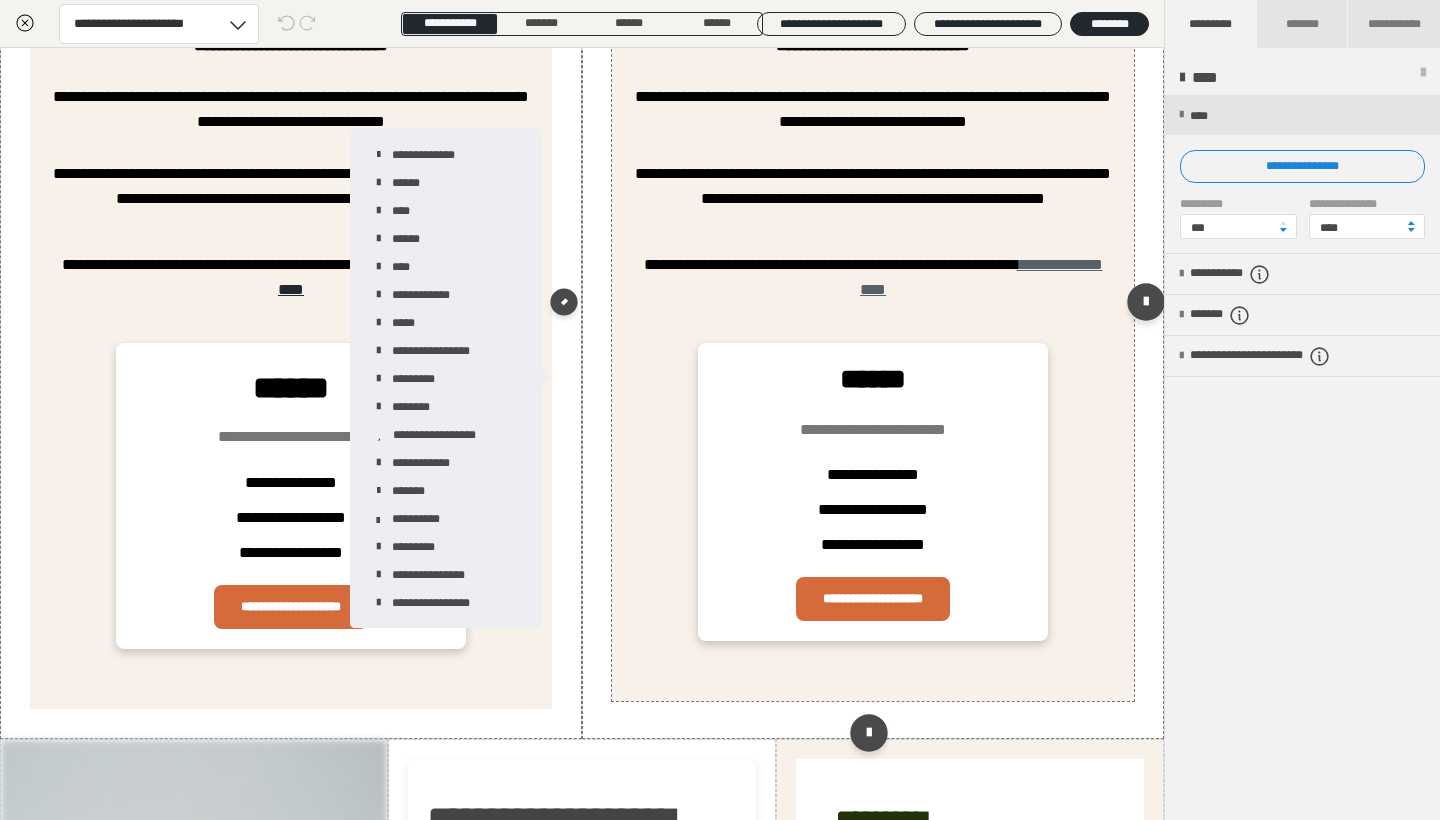 scroll, scrollTop: 5079, scrollLeft: 0, axis: vertical 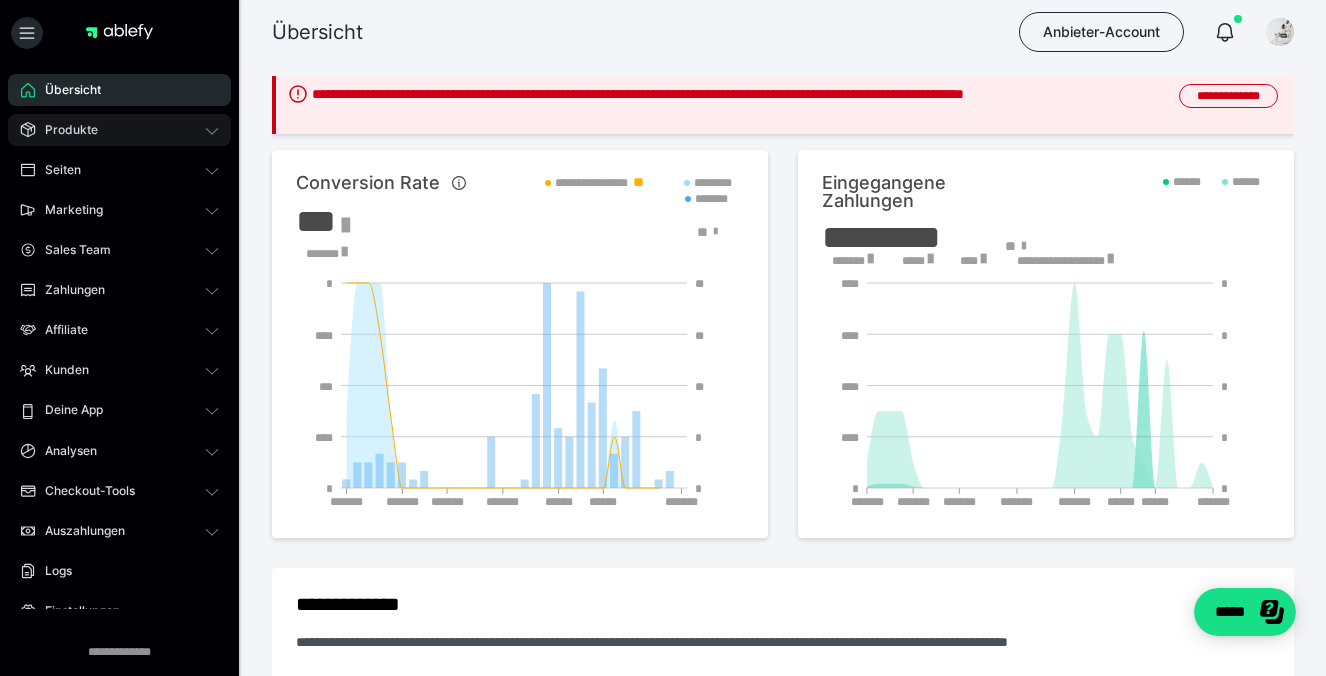 click on "Produkte" at bounding box center (64, 130) 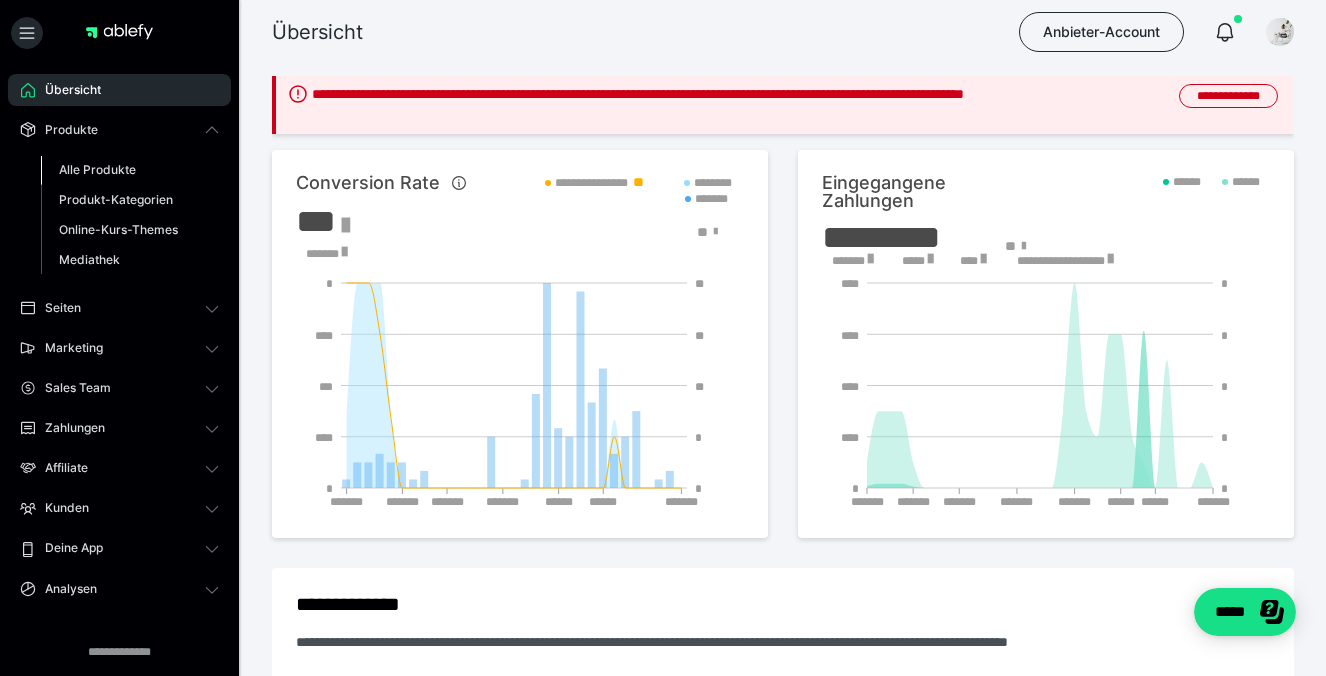click on "Alle Produkte" at bounding box center (97, 169) 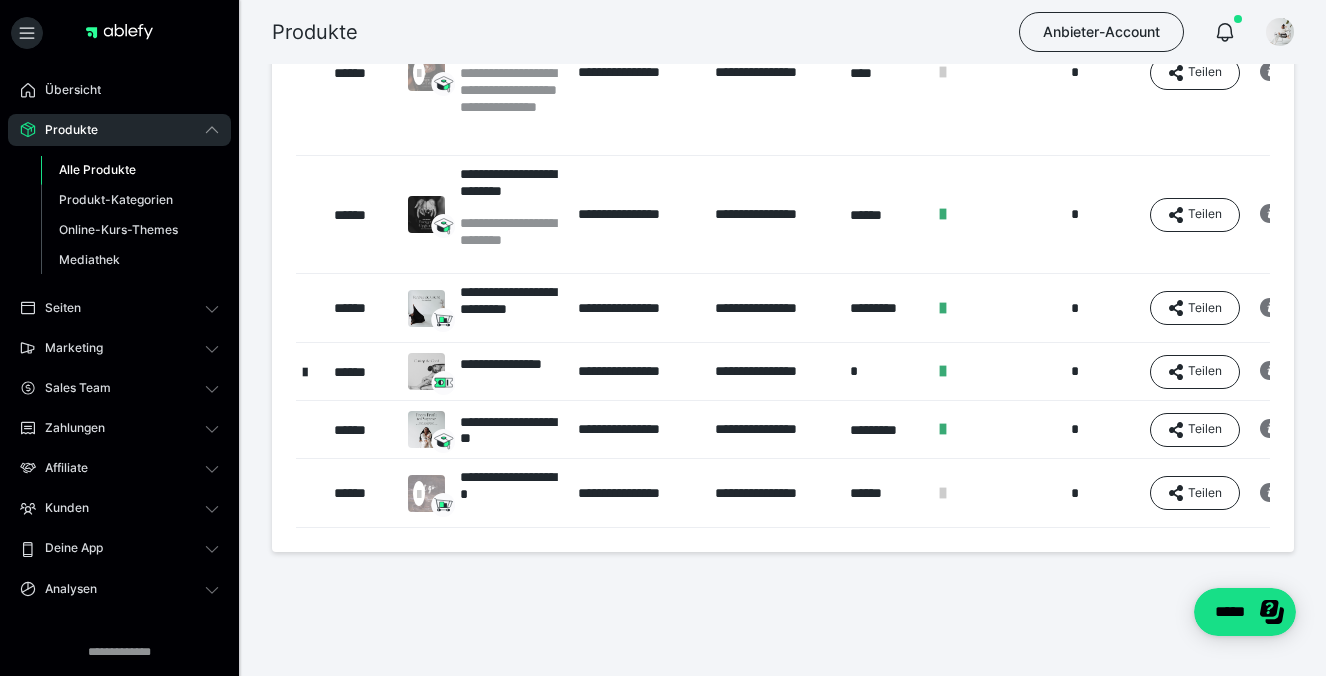 scroll, scrollTop: 734, scrollLeft: 0, axis: vertical 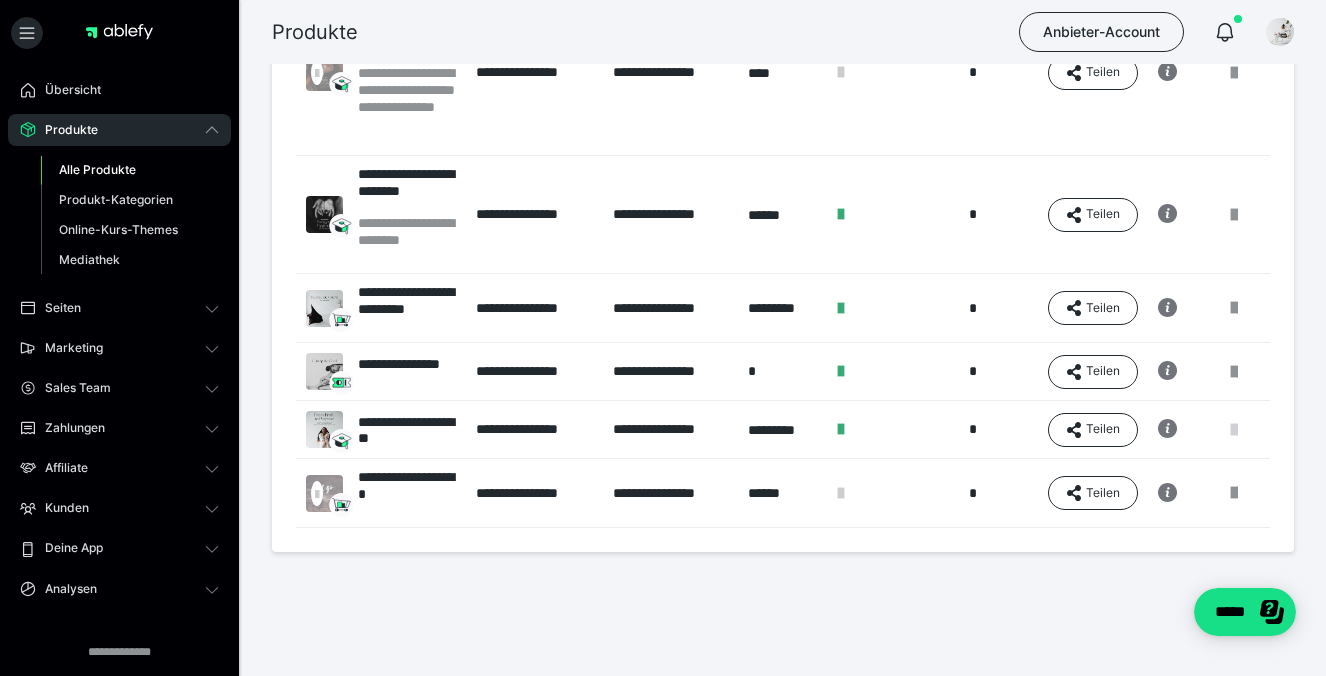 click at bounding box center [1234, 430] 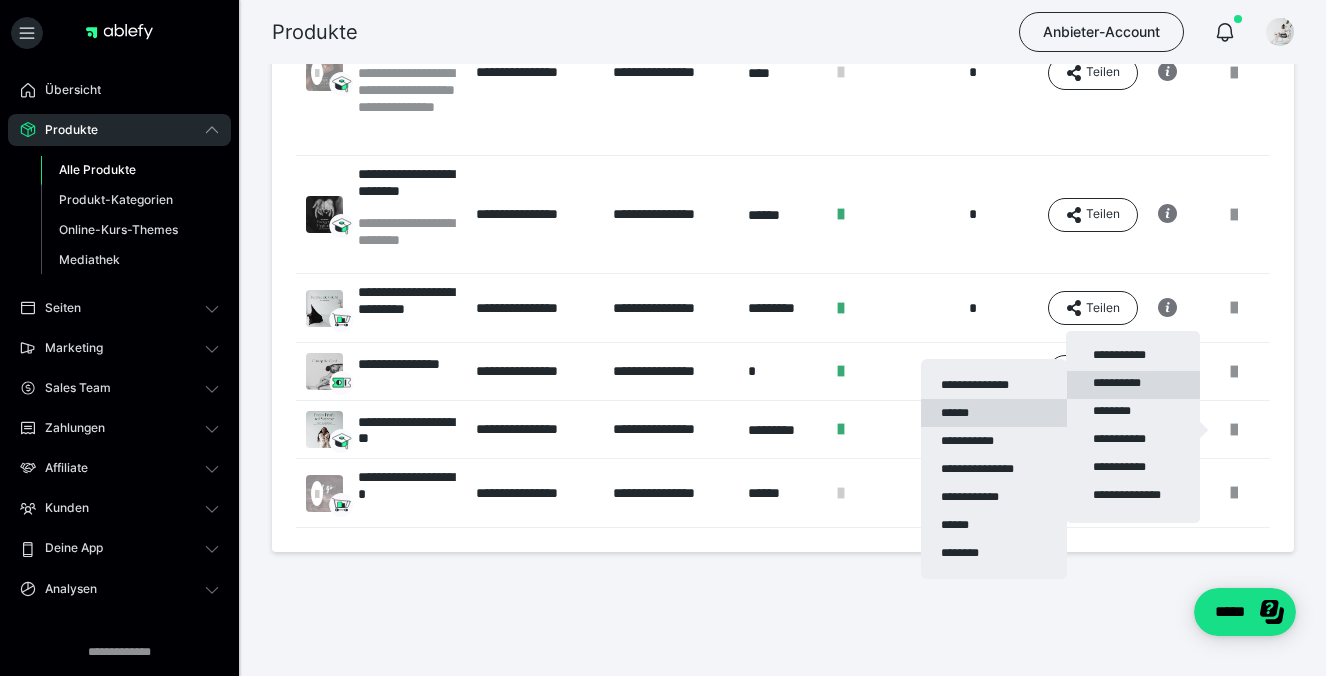 click on "******" at bounding box center (994, 413) 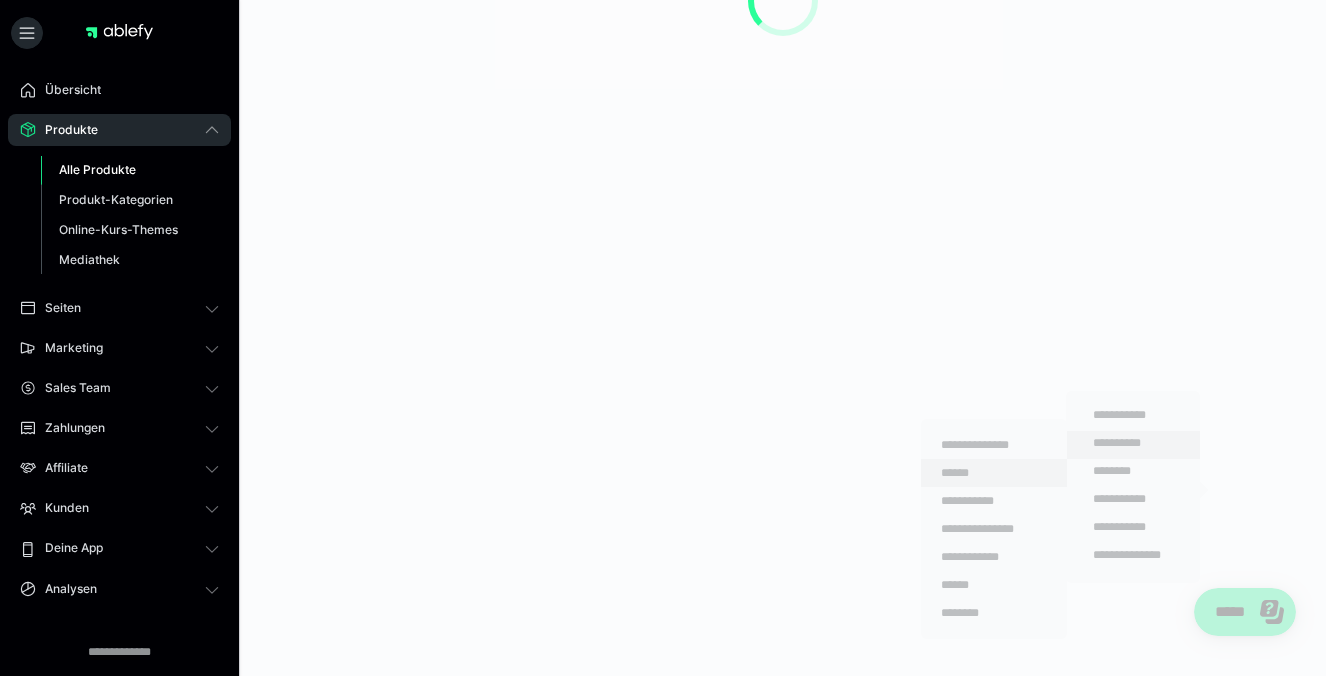 scroll, scrollTop: 0, scrollLeft: 0, axis: both 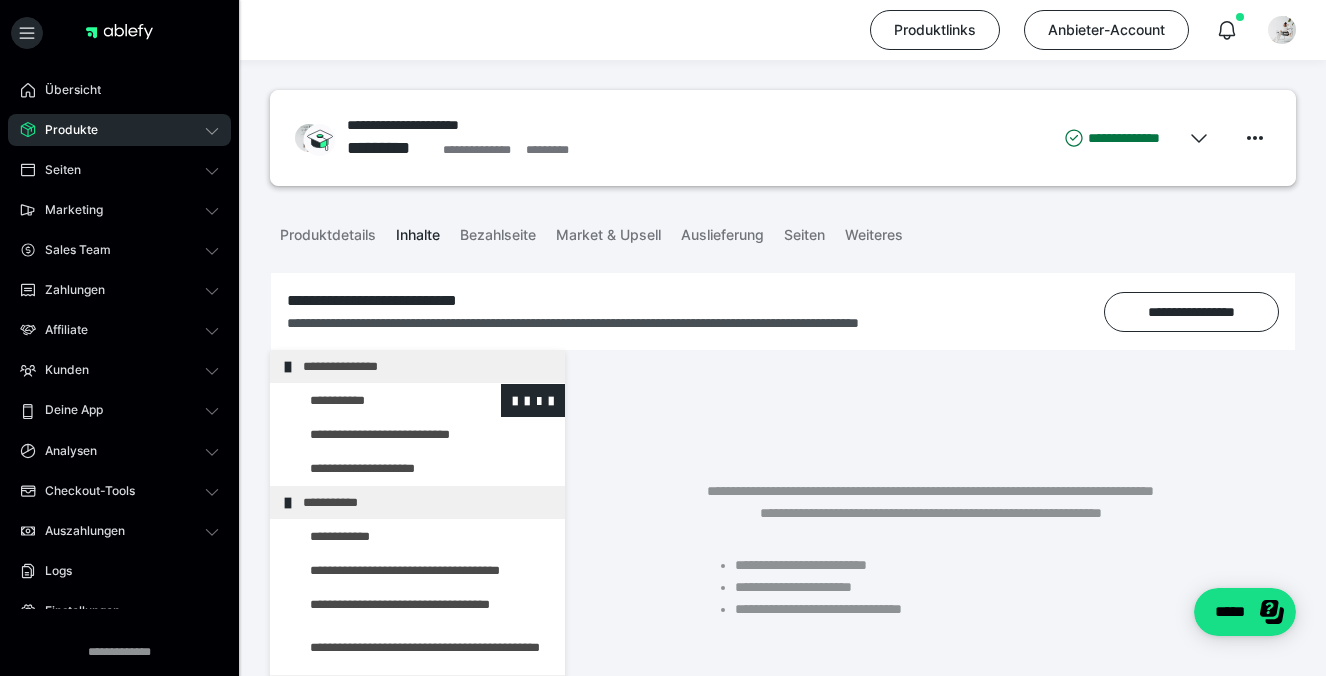 click at bounding box center (375, 400) 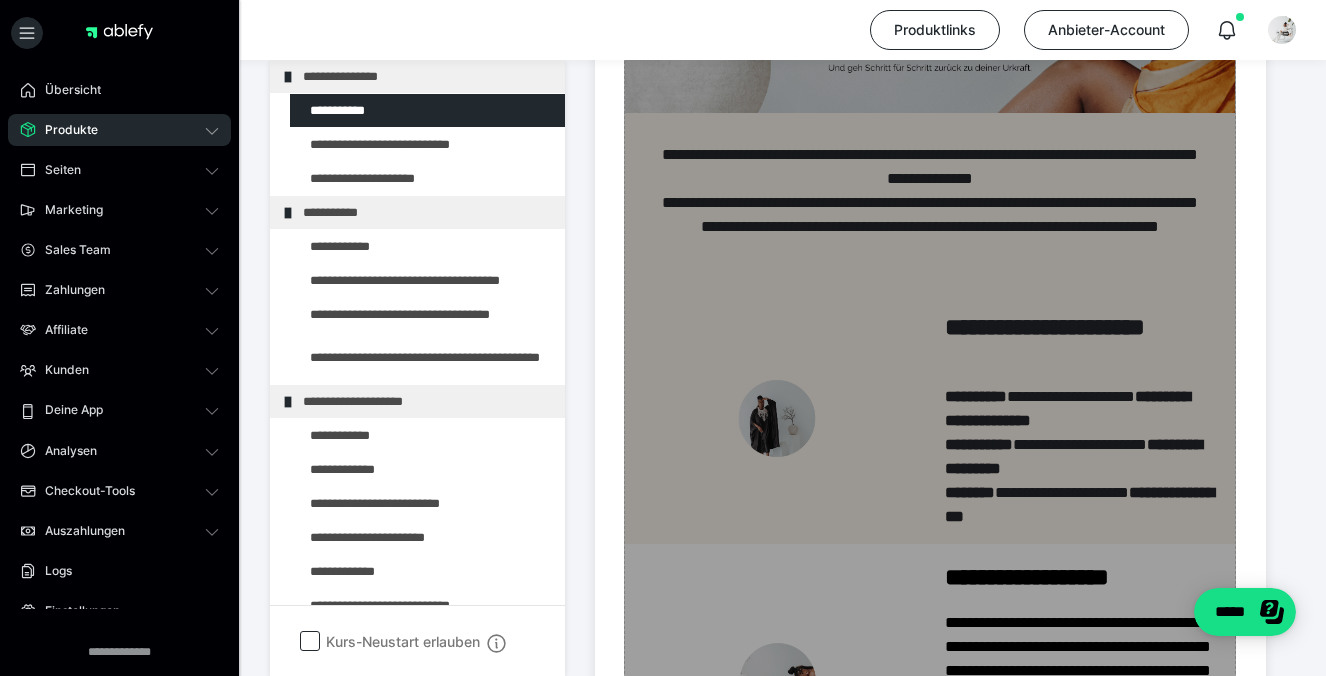 scroll, scrollTop: 1009, scrollLeft: 0, axis: vertical 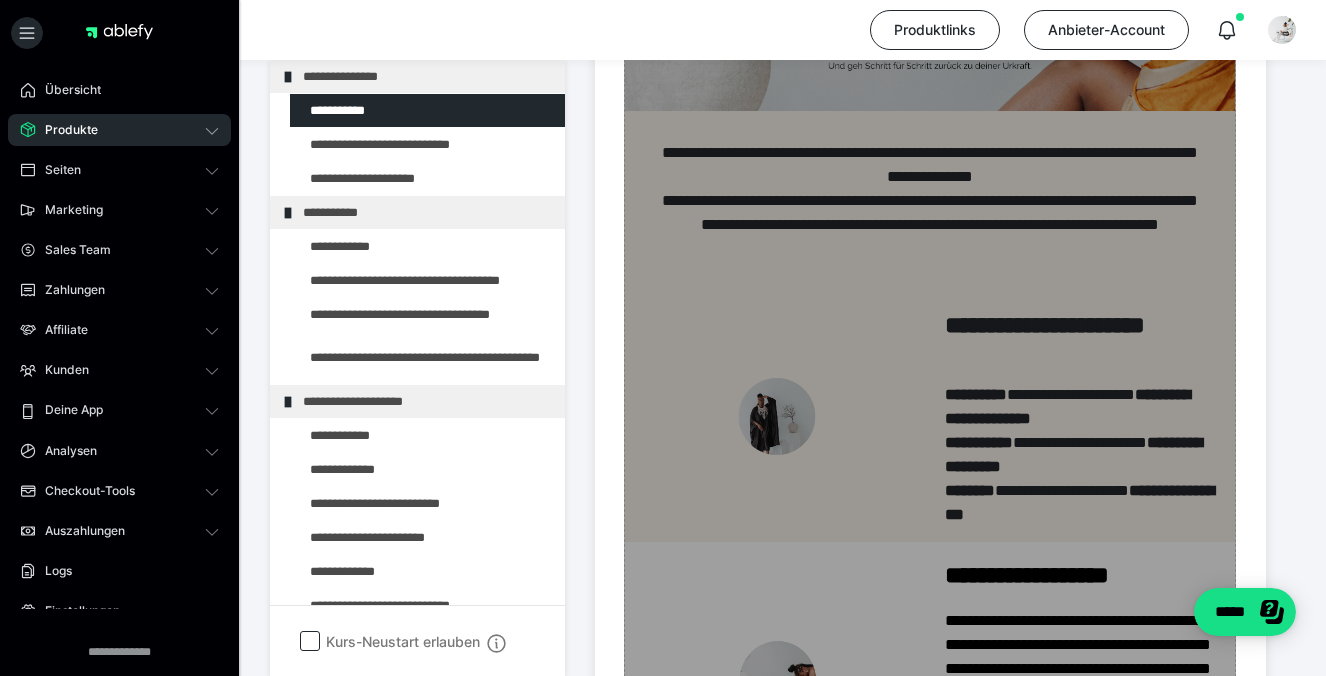 click on "Zum Pagebuilder" at bounding box center [930, 595] 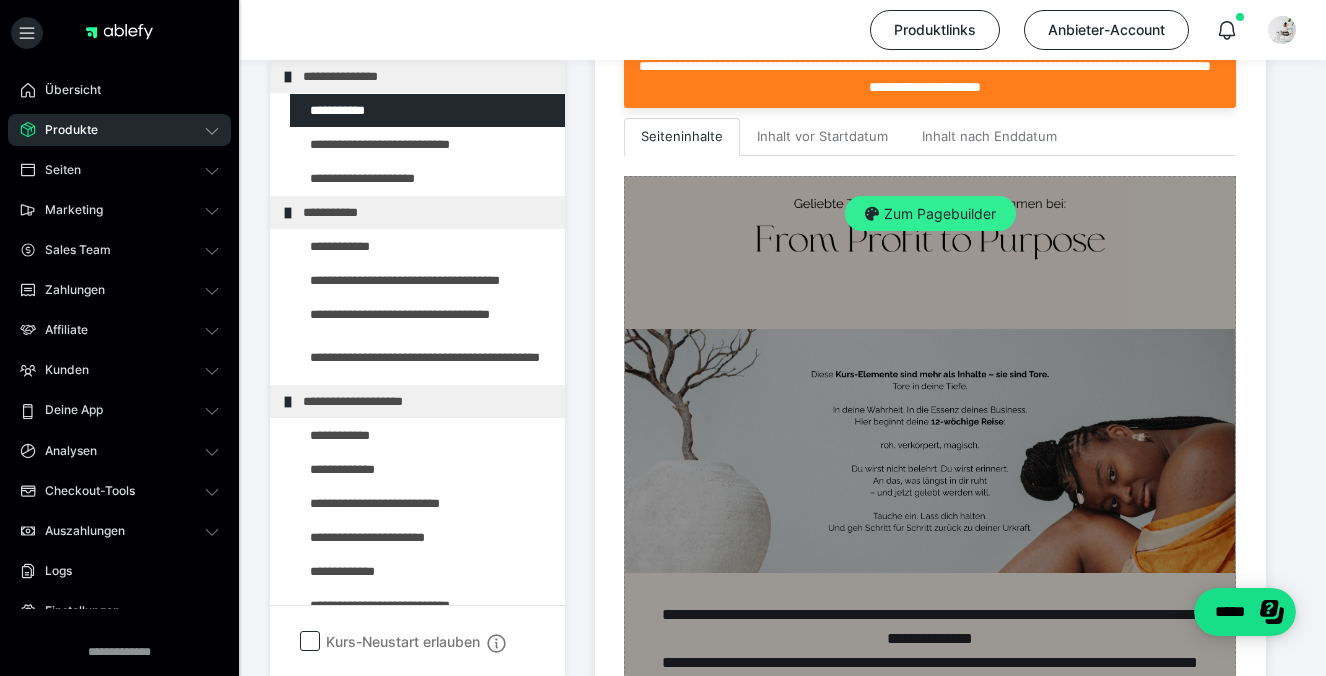 click on "Zum Pagebuilder" at bounding box center (930, 214) 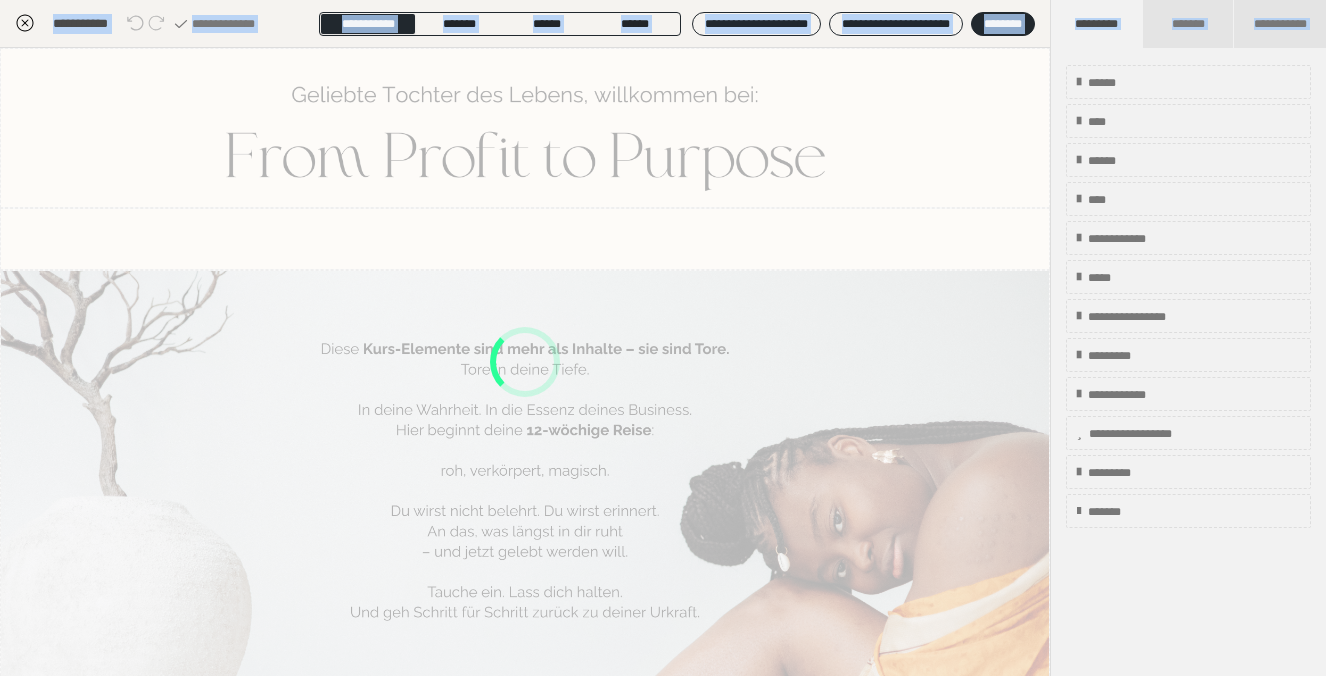 scroll, scrollTop: 290, scrollLeft: 0, axis: vertical 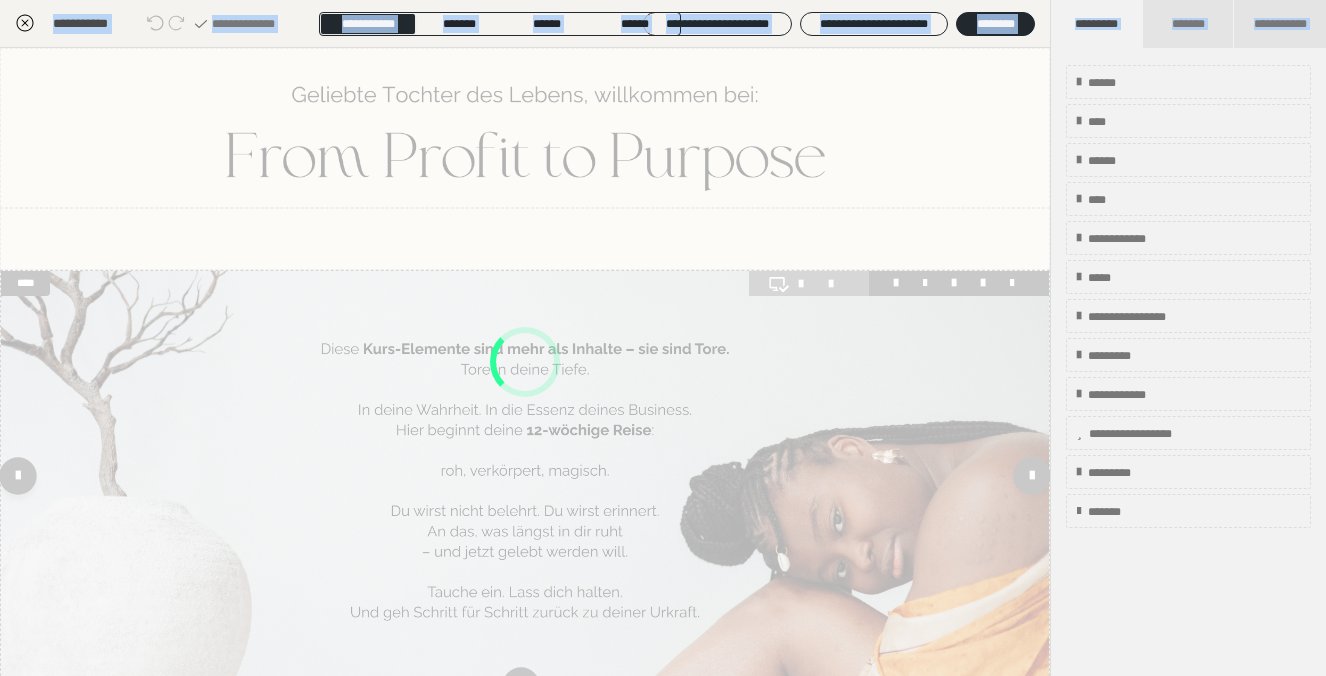 click at bounding box center [525, 480] 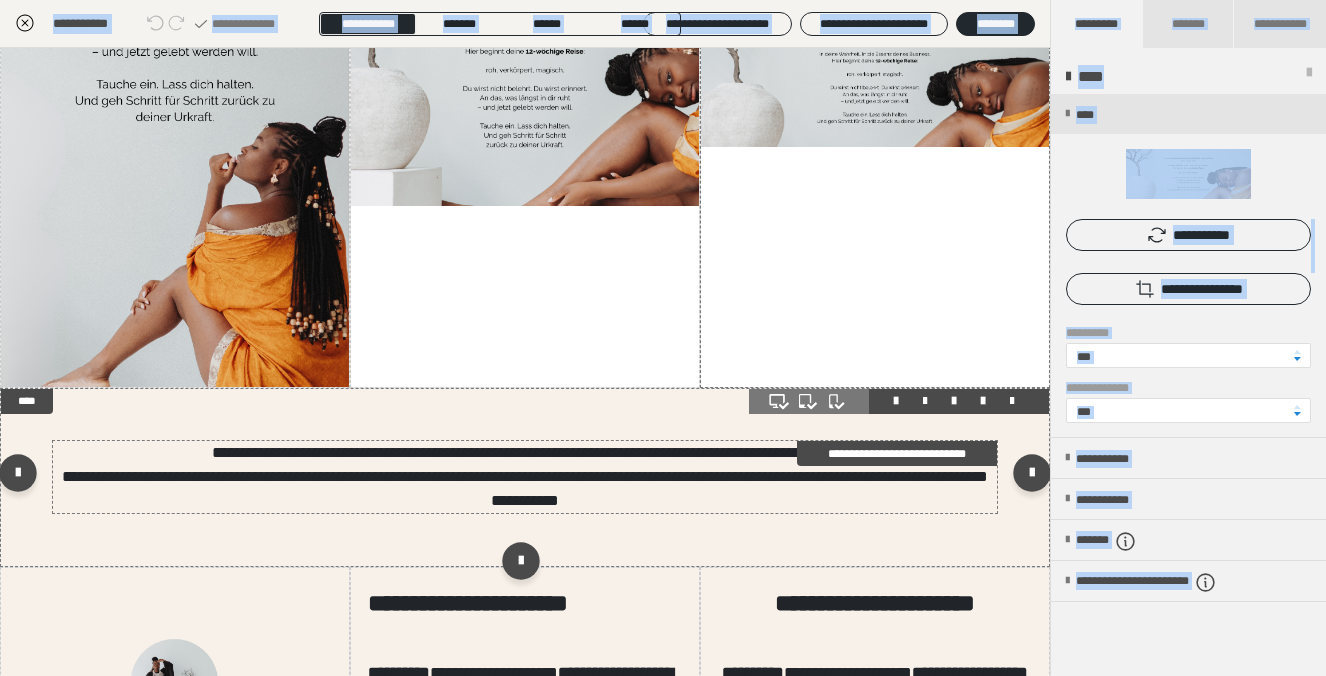 scroll, scrollTop: 706, scrollLeft: 0, axis: vertical 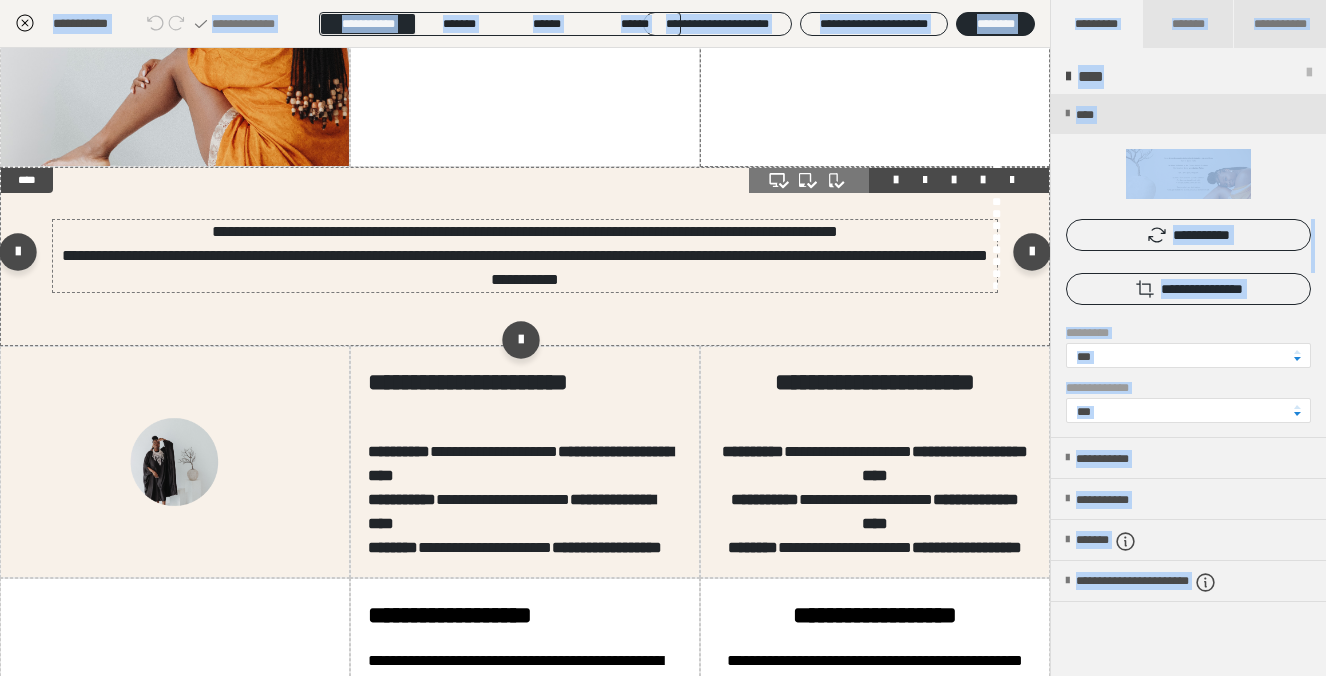 click on "**********" at bounding box center (524, 268) 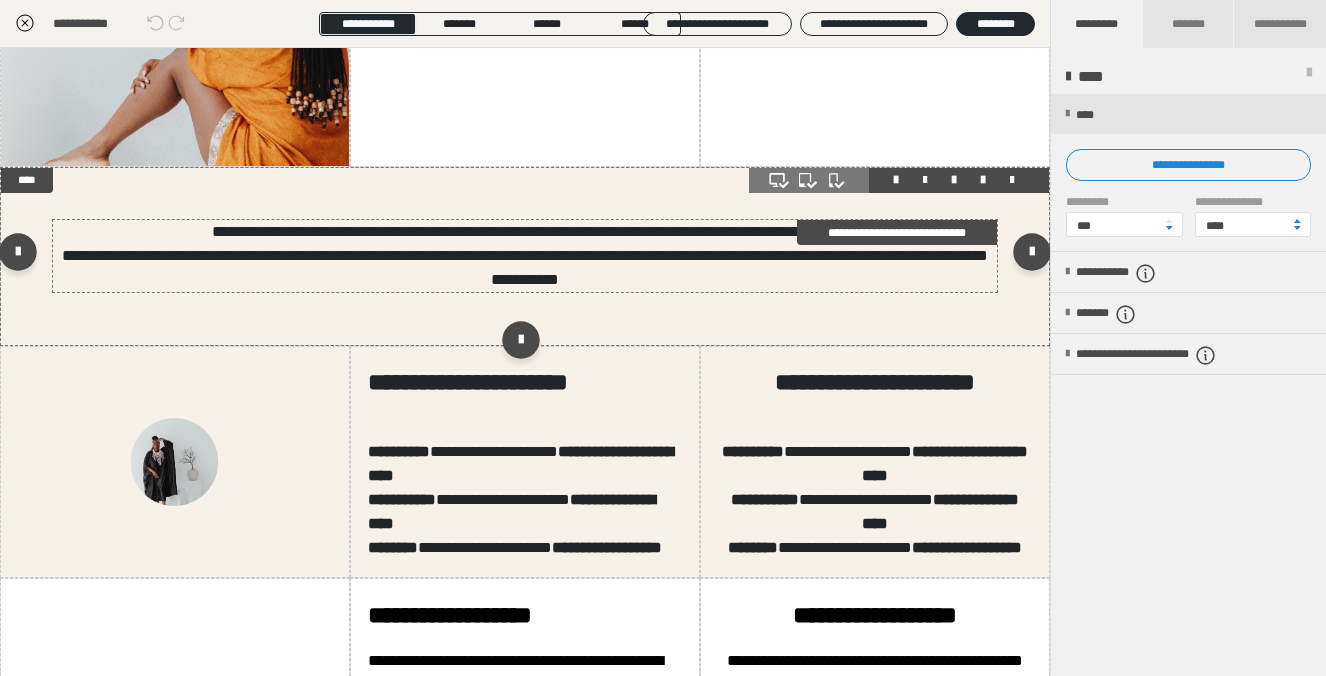 click on "**********" at bounding box center (524, 268) 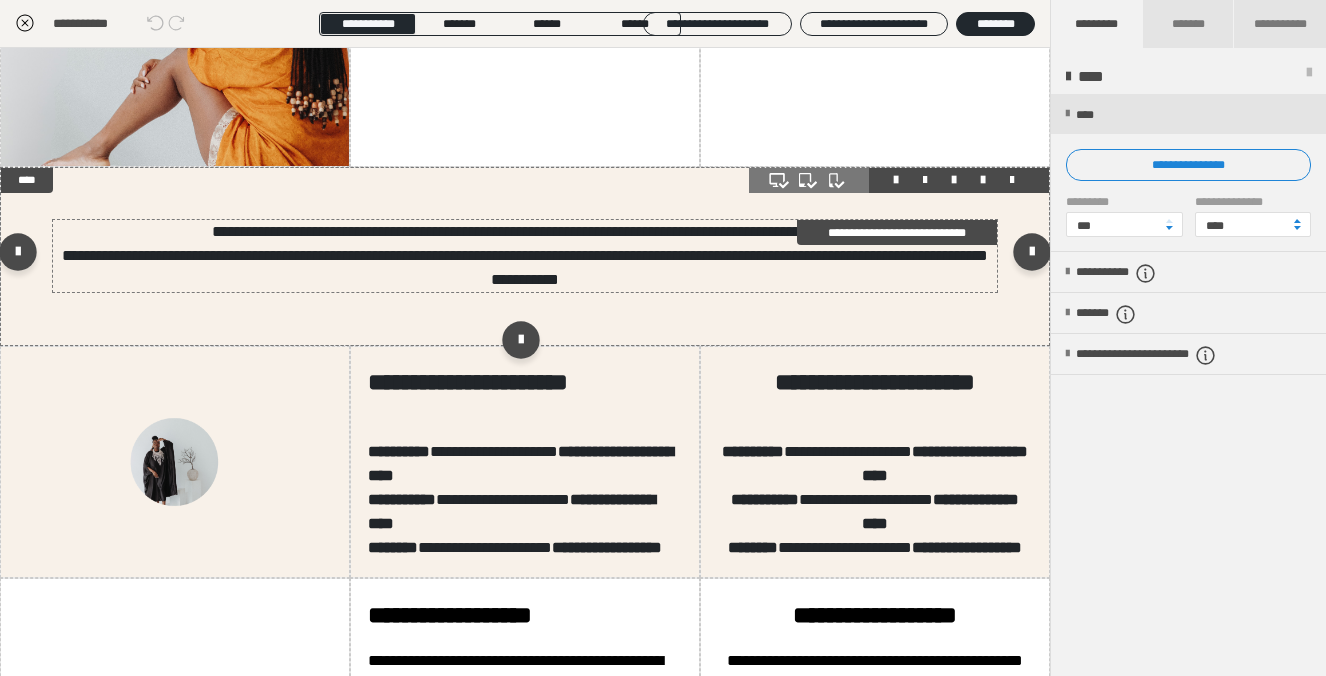 click on "**********" at bounding box center (524, 268) 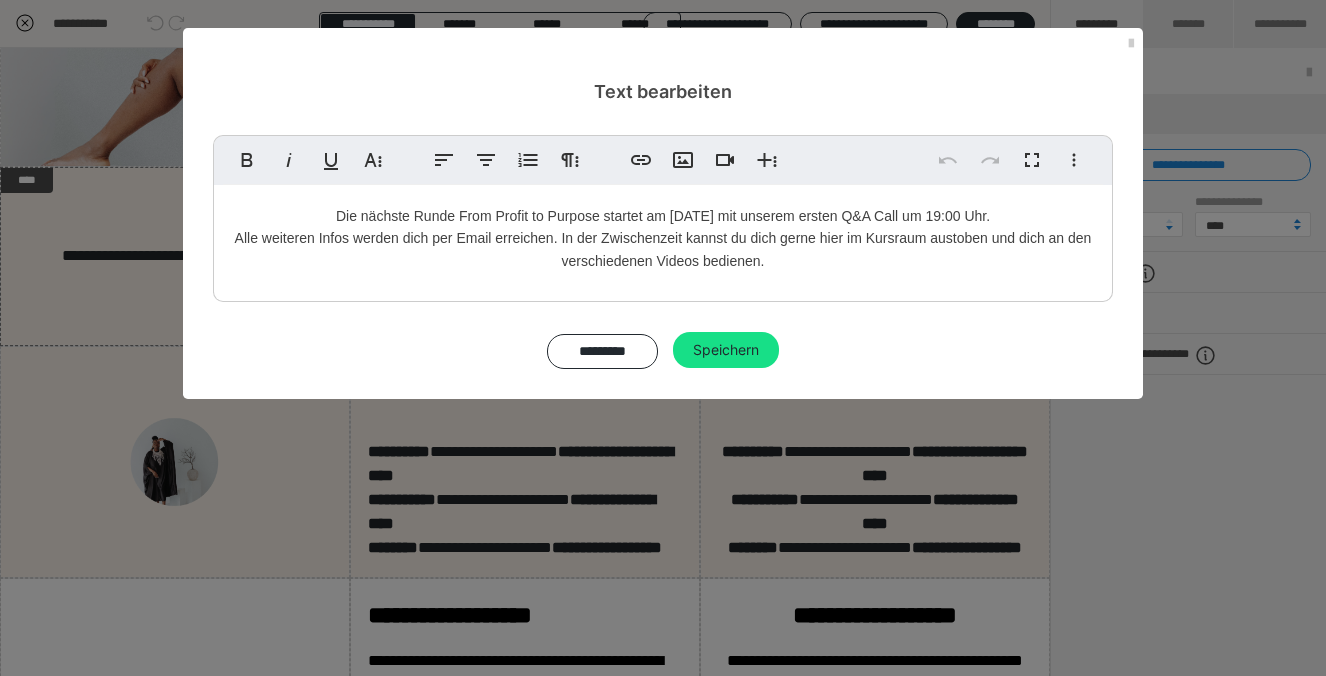 click on "Die nächste Runde From Profit to Purpose startet am [DATE] mit unserem ersten Q&A Call um 19:00 Uhr." at bounding box center [663, 216] 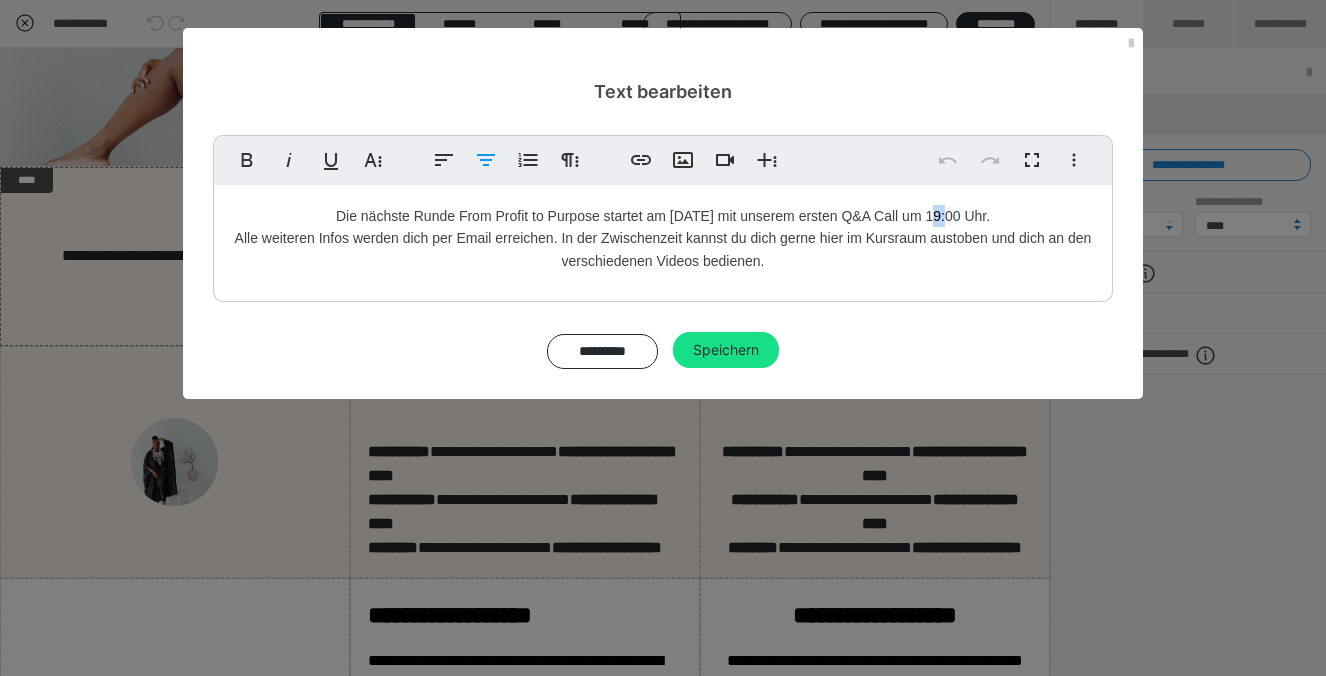 click on "Die nächste Runde From Profit to Purpose startet am [DATE] mit unserem ersten Q&A Call um 19:00 Uhr." at bounding box center [663, 216] 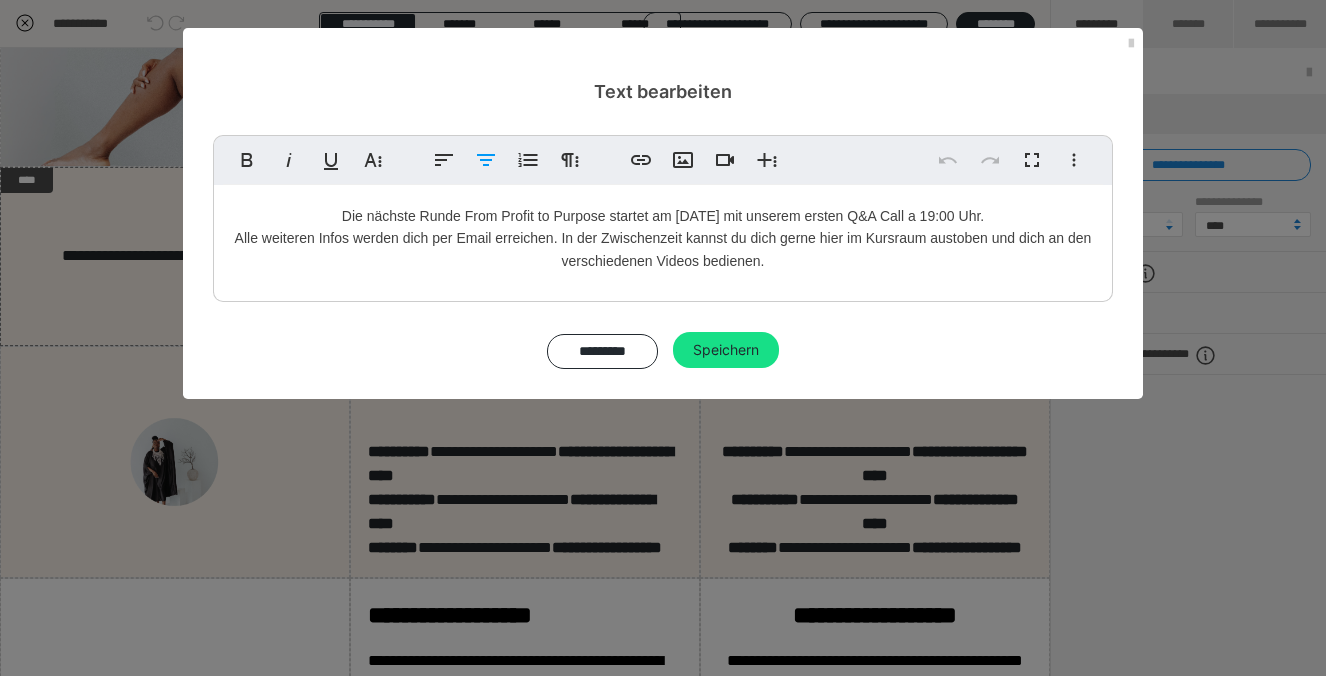 type 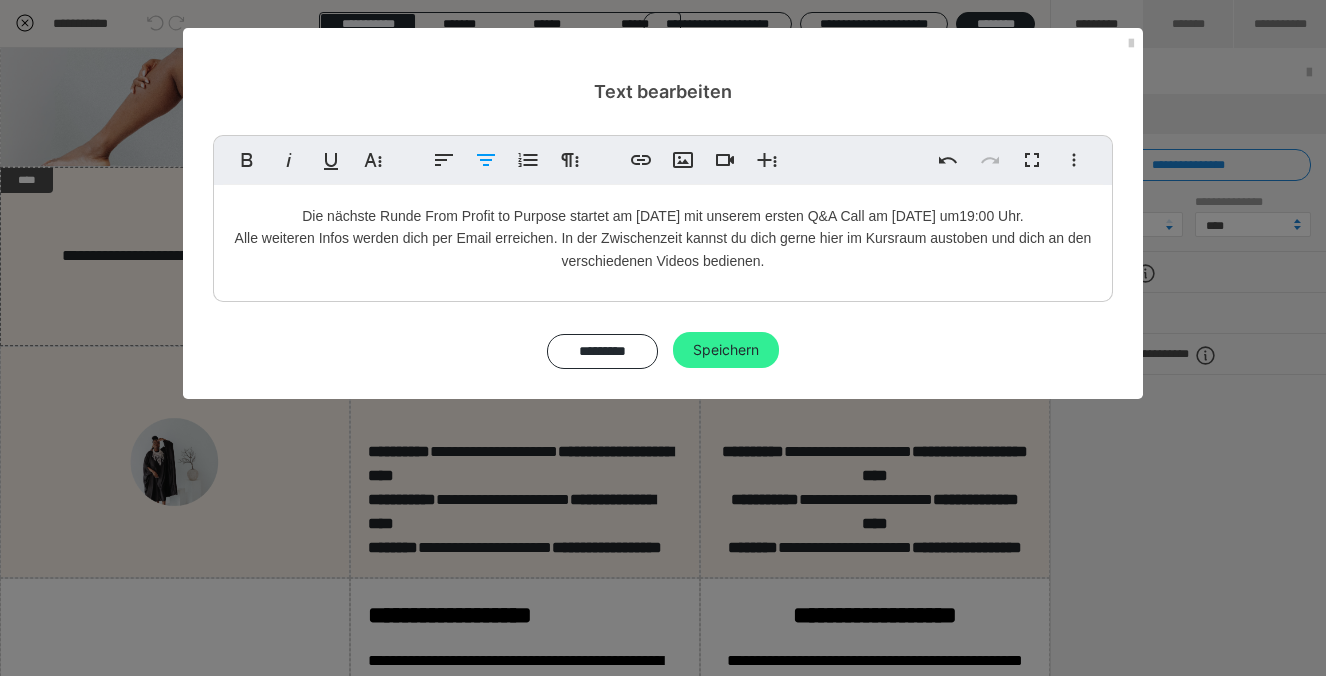click on "Speichern" at bounding box center (726, 350) 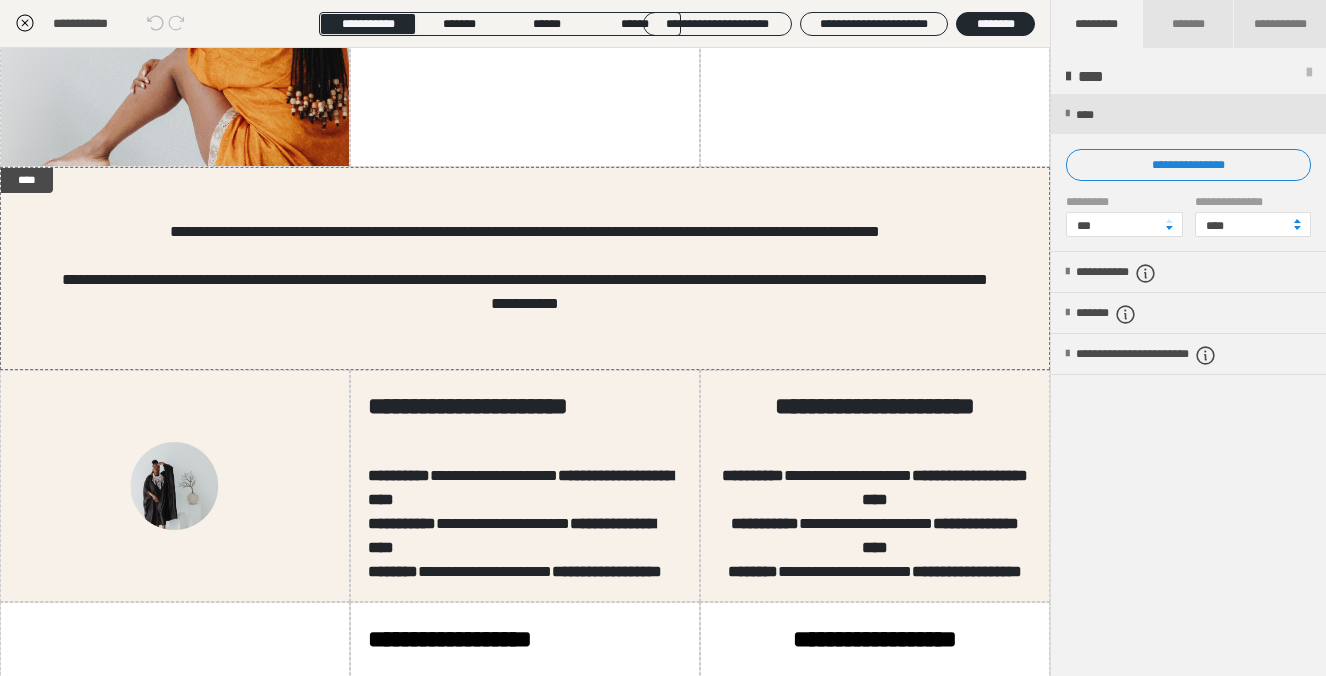 click 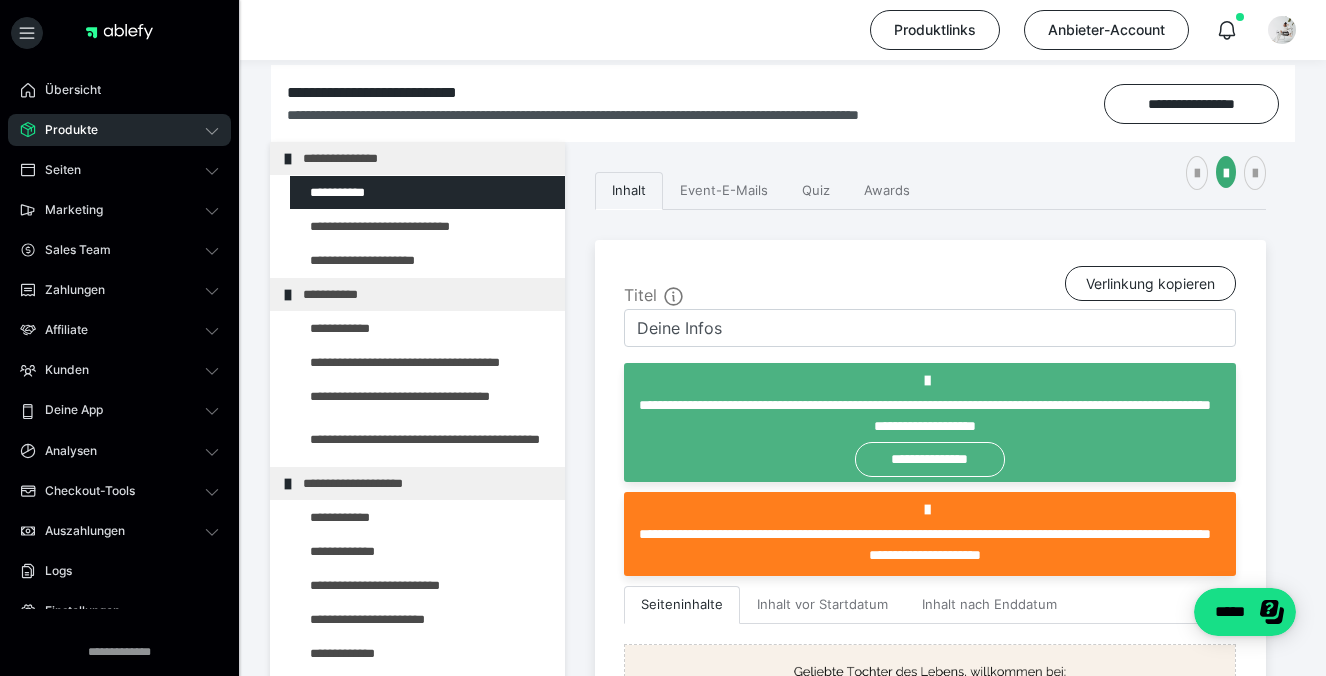 scroll, scrollTop: 112, scrollLeft: 0, axis: vertical 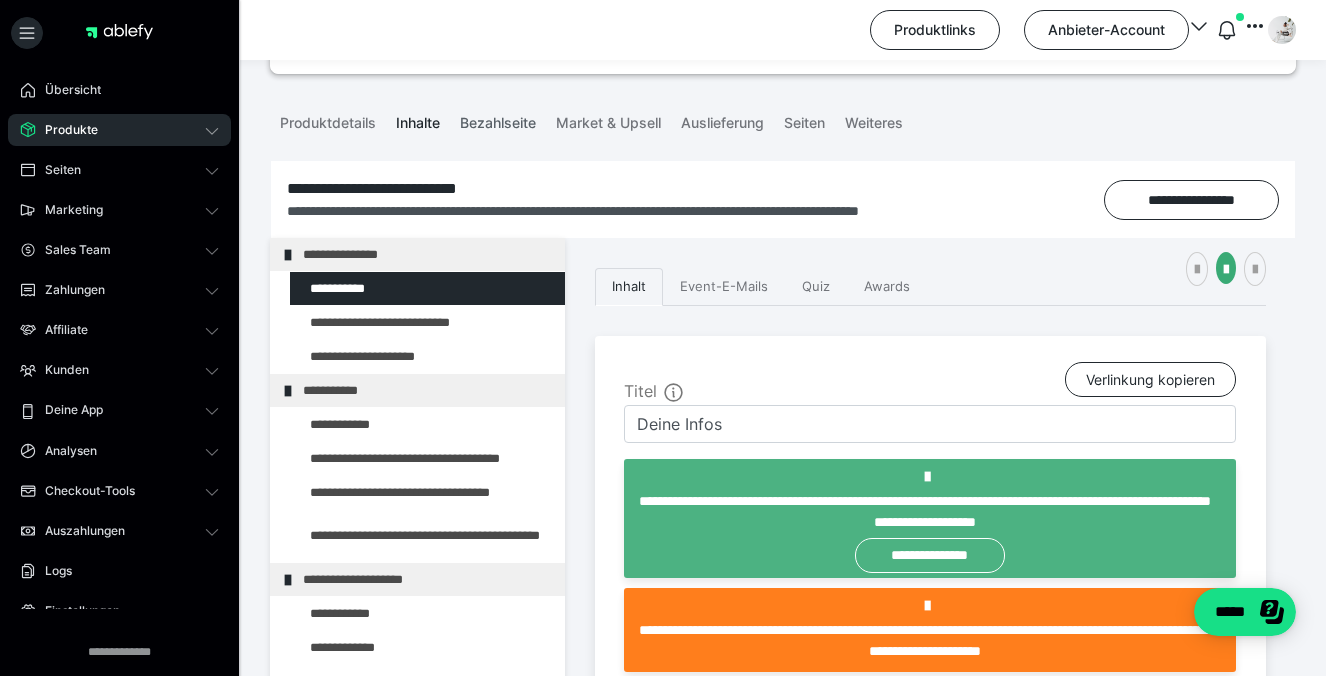 click on "Bezahlseite" at bounding box center [498, 119] 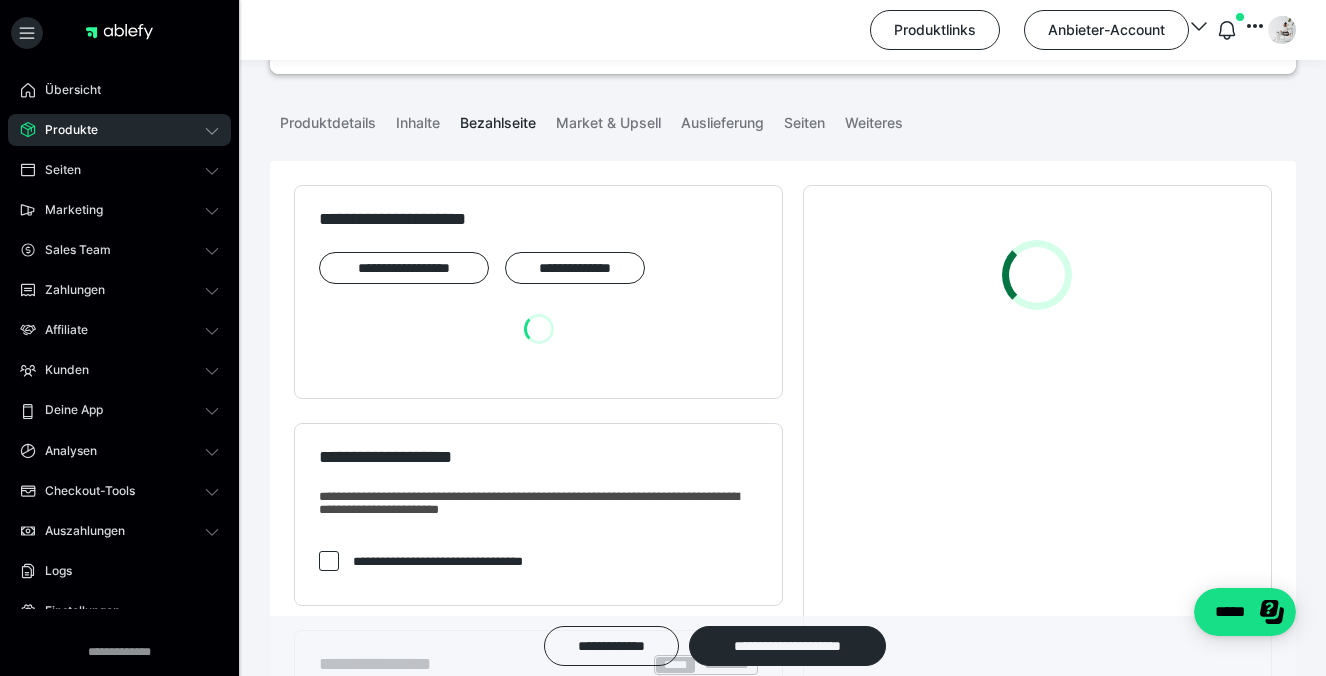 click on "Bezahlseite" at bounding box center [498, 119] 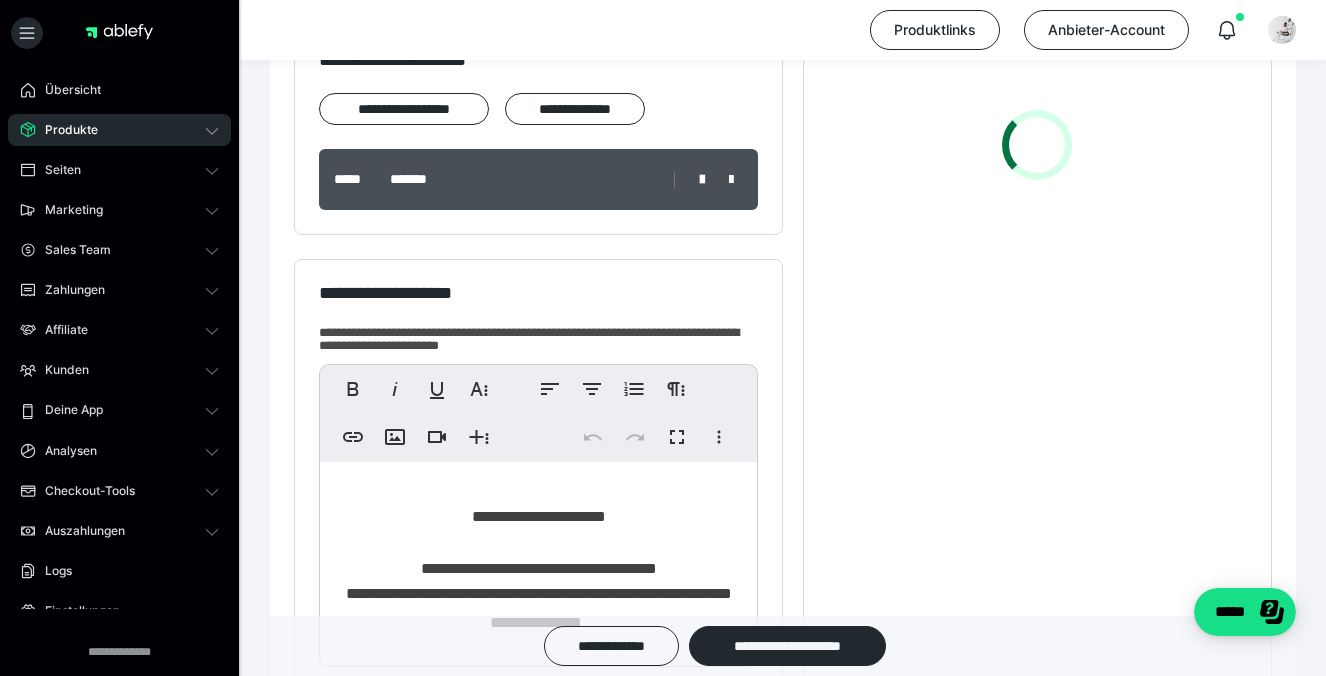 scroll, scrollTop: 488, scrollLeft: 0, axis: vertical 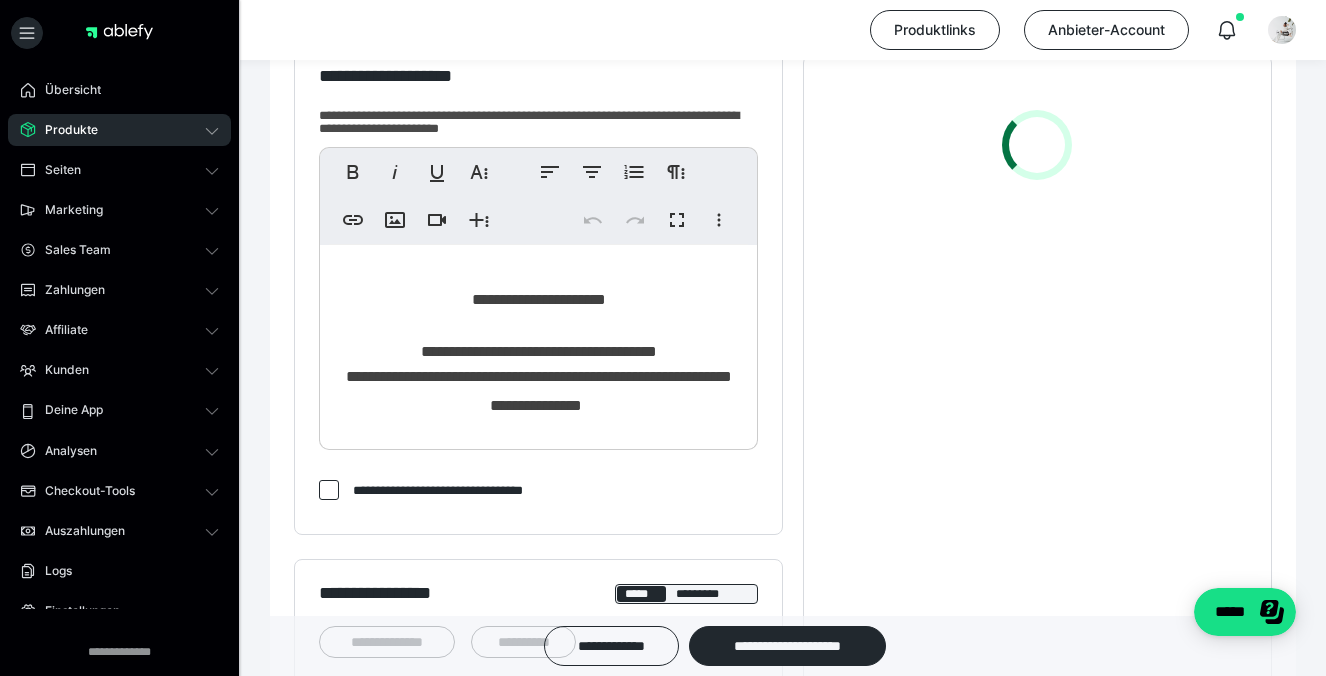click on "**********" at bounding box center (538, 392) 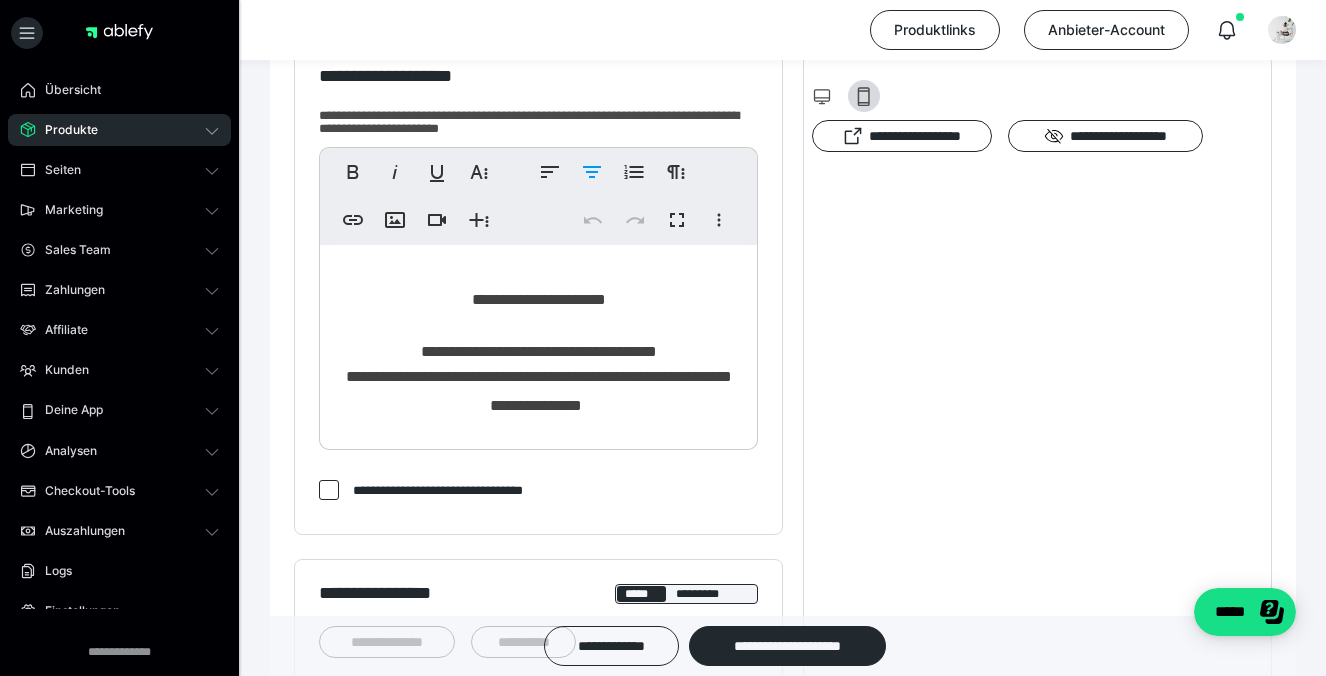 click on "**********" at bounding box center [538, 392] 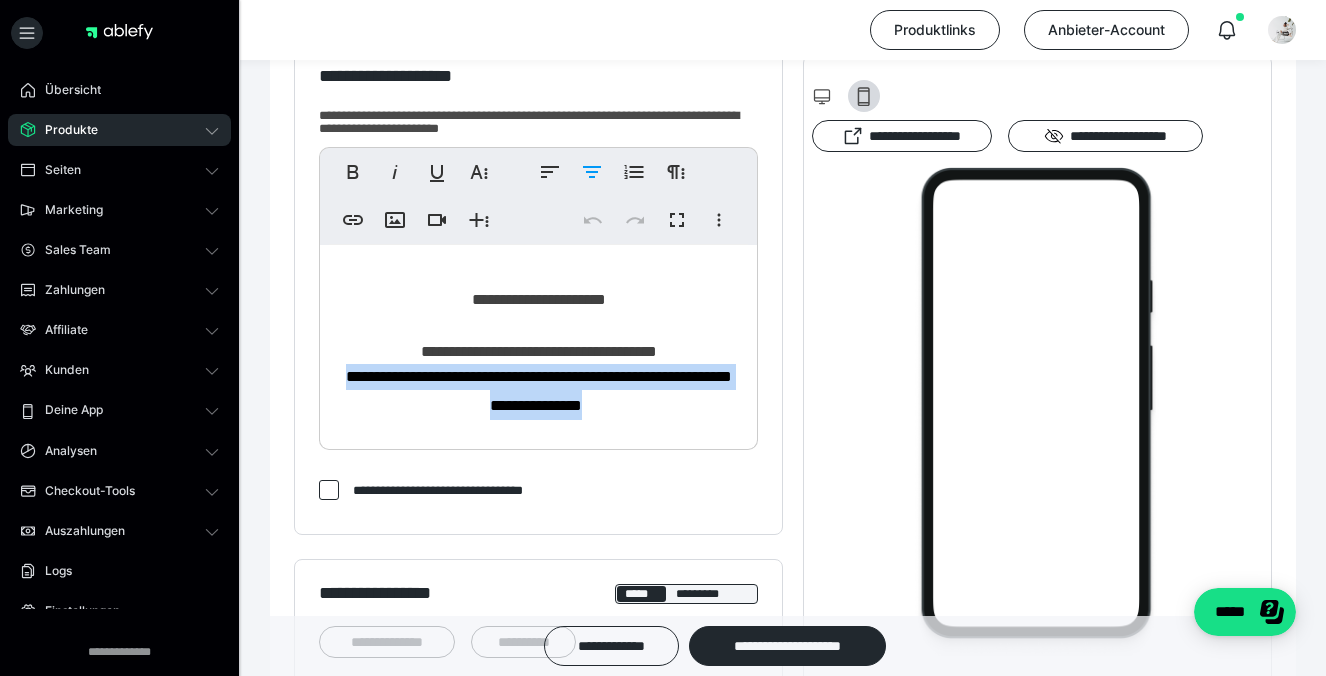 drag, startPoint x: 670, startPoint y: 398, endPoint x: 342, endPoint y: 374, distance: 328.87686 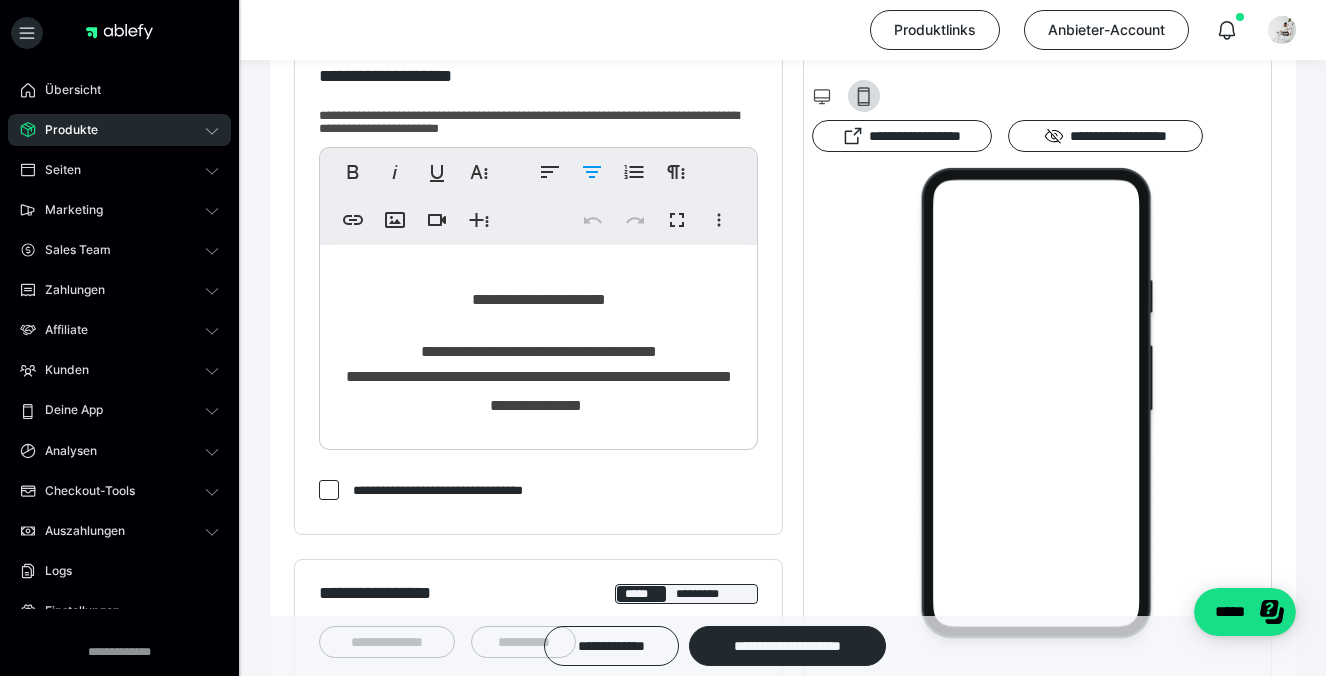 click on "**********" at bounding box center [539, 391] 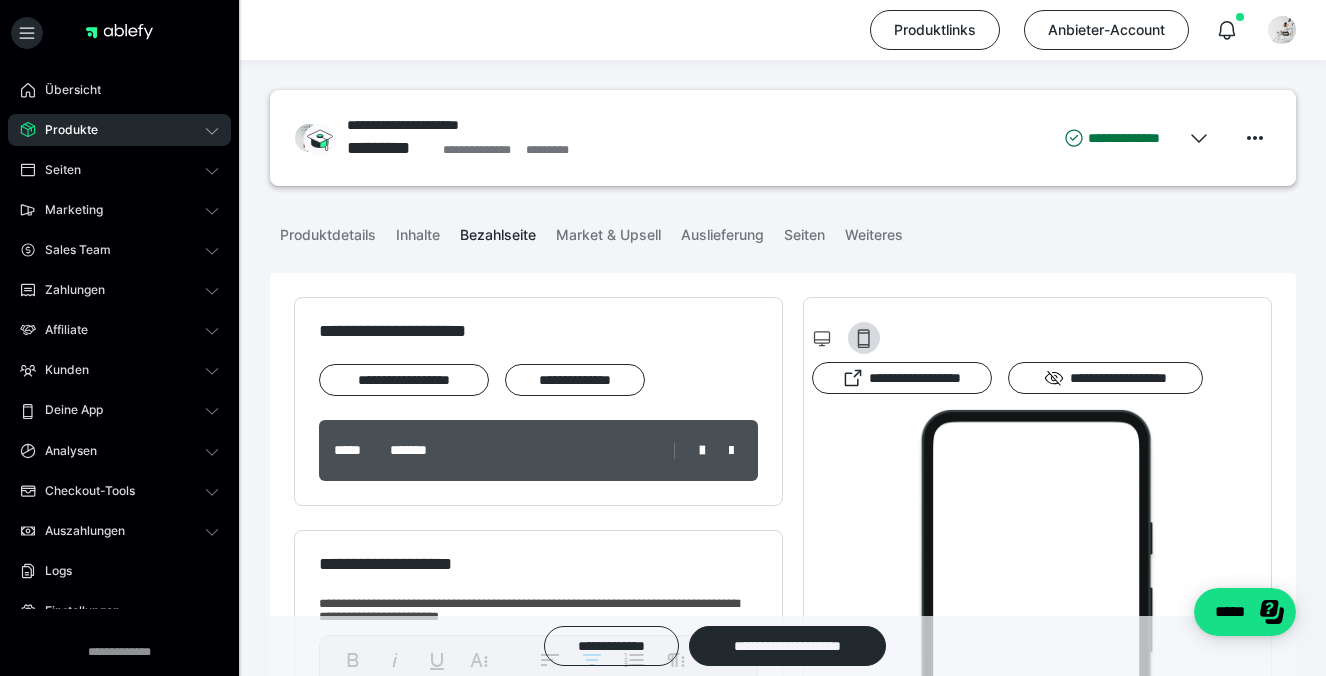 scroll, scrollTop: 0, scrollLeft: 0, axis: both 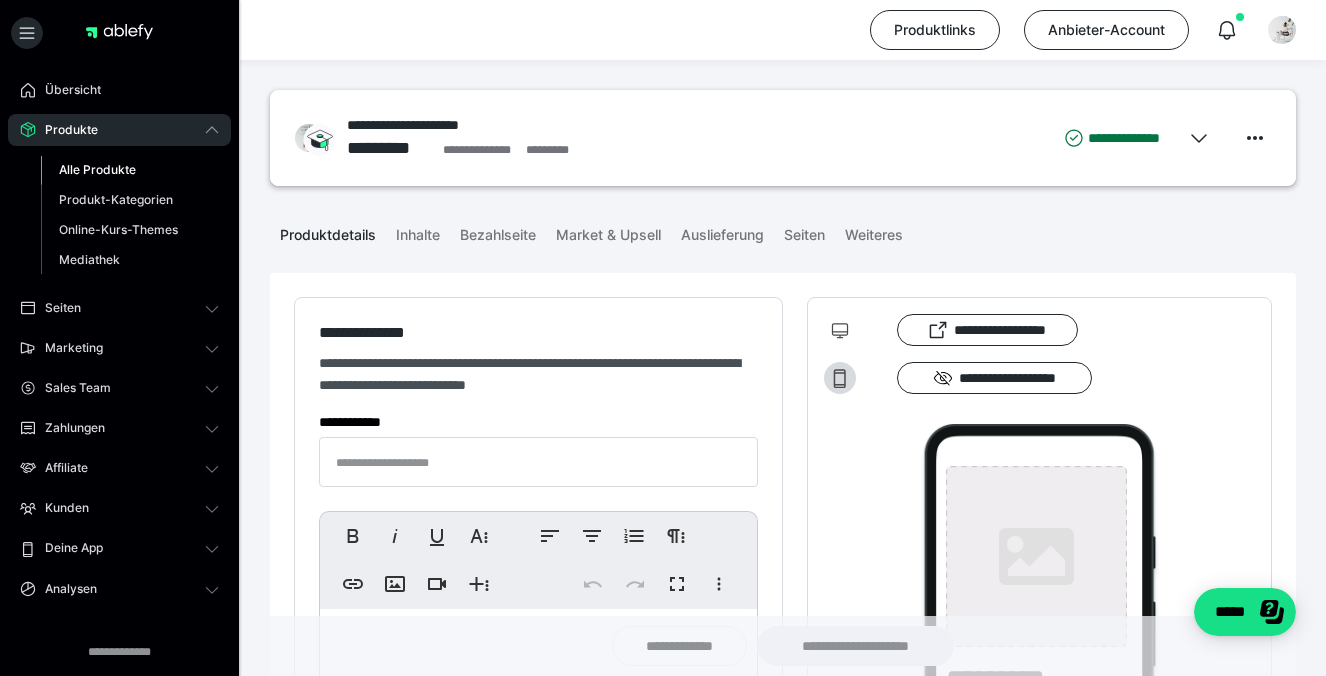 type on "**********" 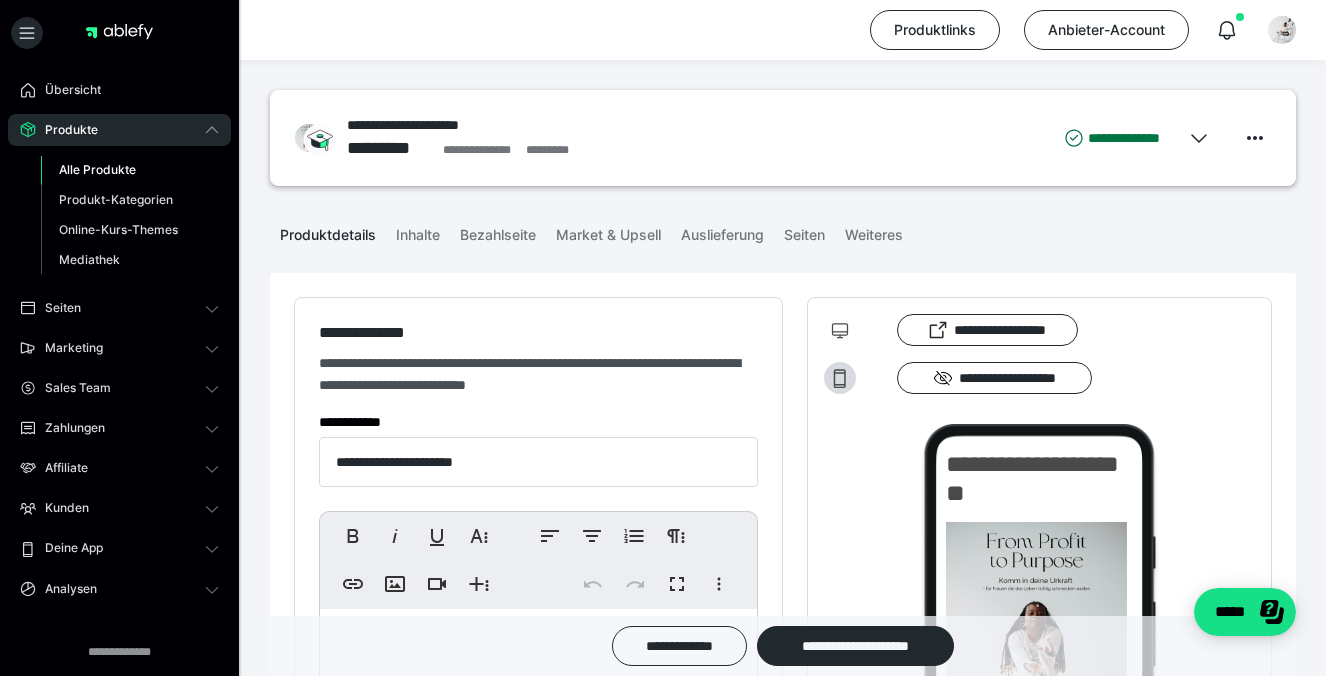 click on "Alle Produkte" at bounding box center (130, 170) 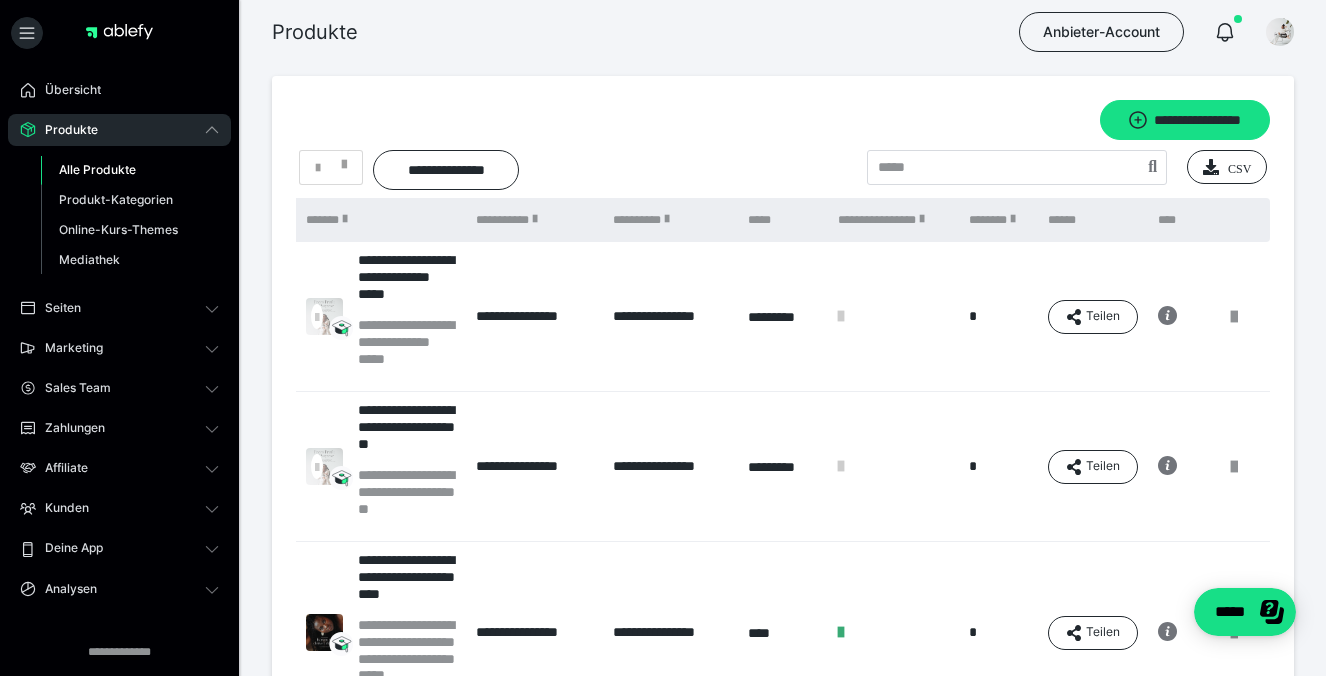 scroll, scrollTop: 0, scrollLeft: 102, axis: horizontal 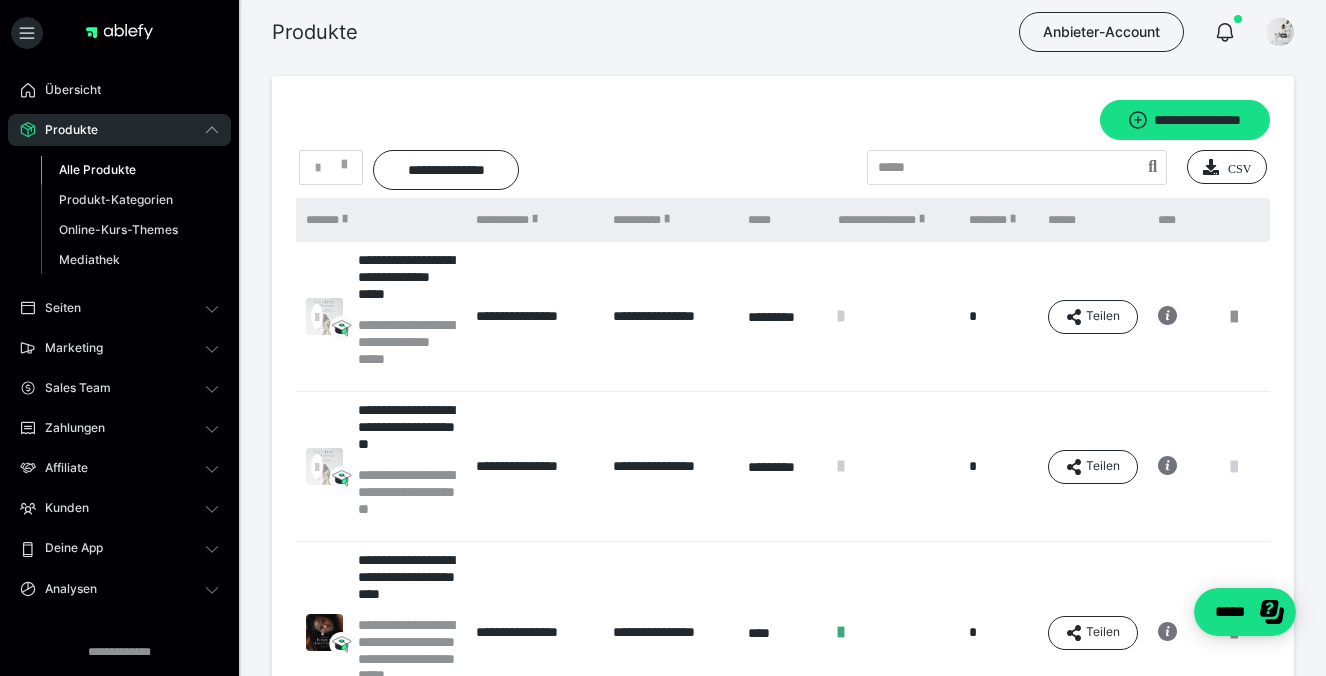 click at bounding box center (1234, 467) 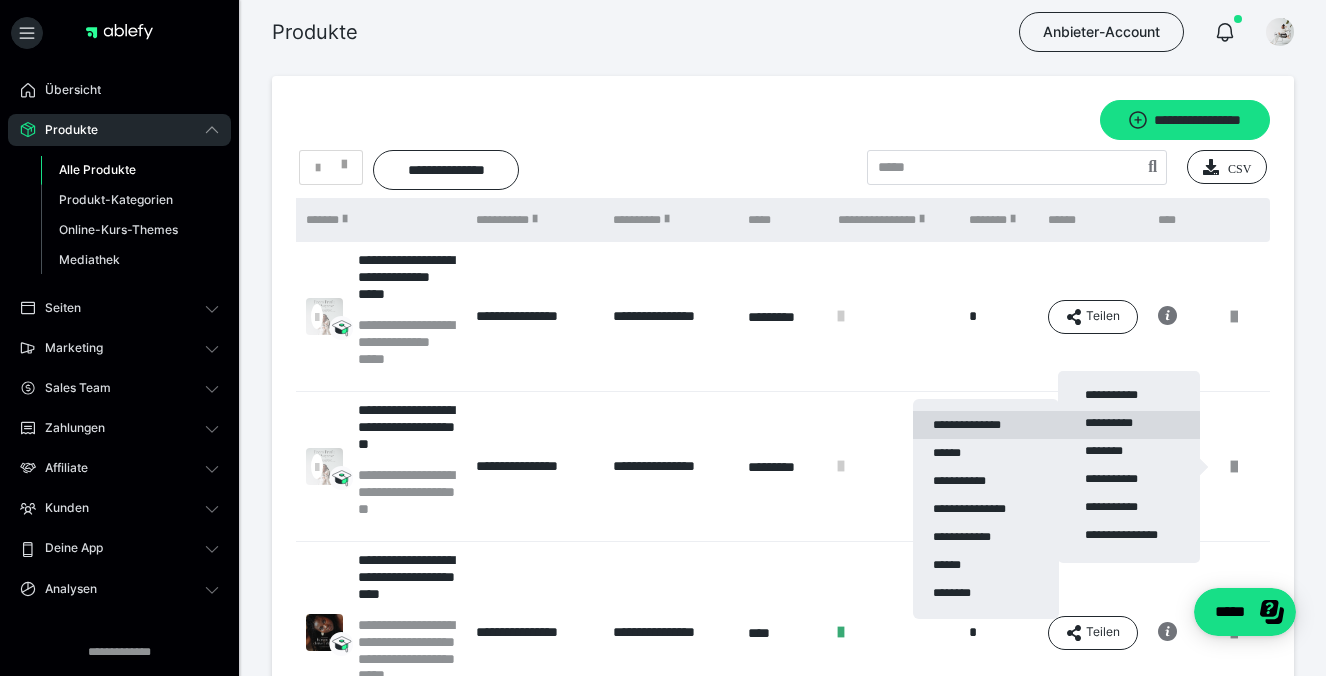 click on "**********" at bounding box center (986, 425) 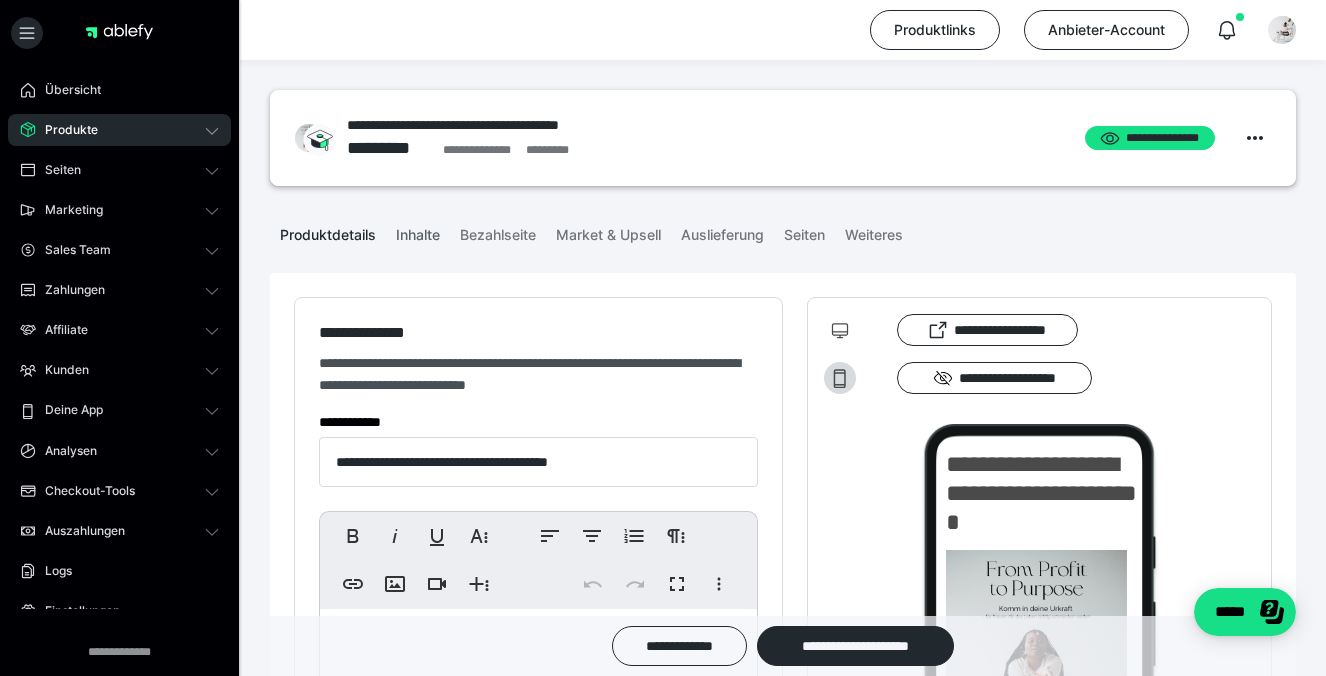scroll, scrollTop: 0, scrollLeft: 0, axis: both 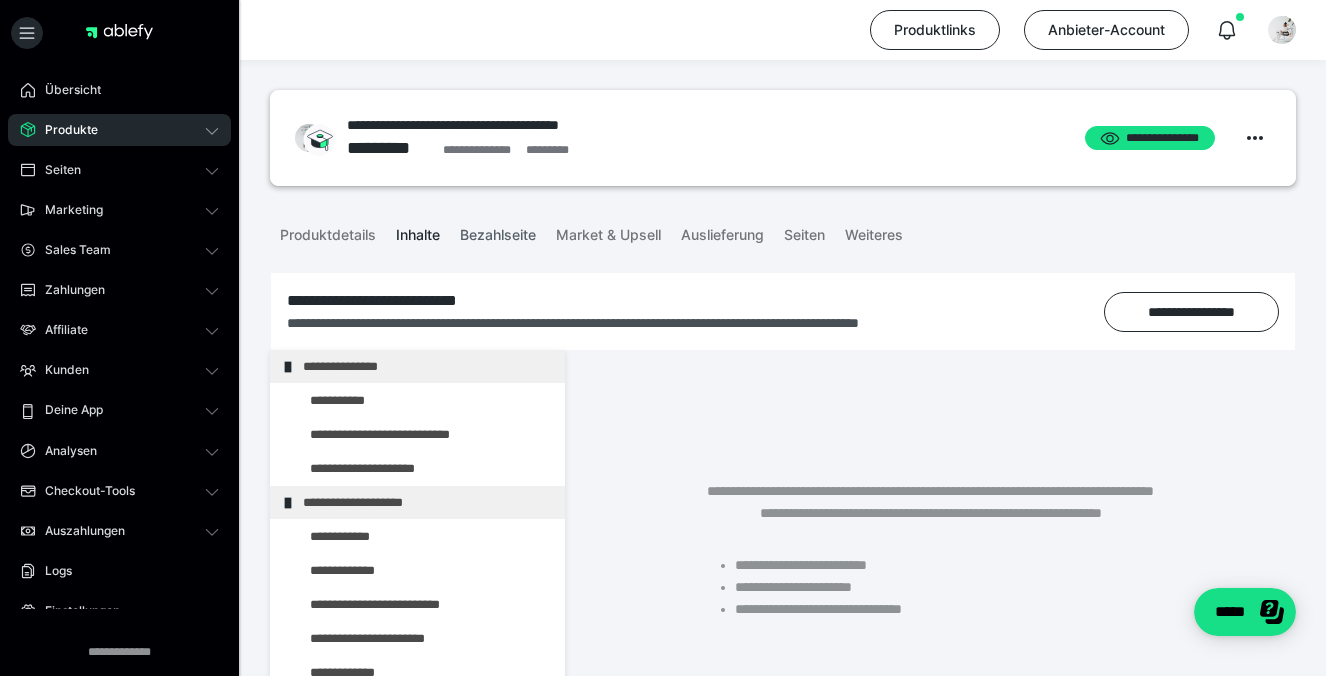 click on "Bezahlseite" at bounding box center (498, 231) 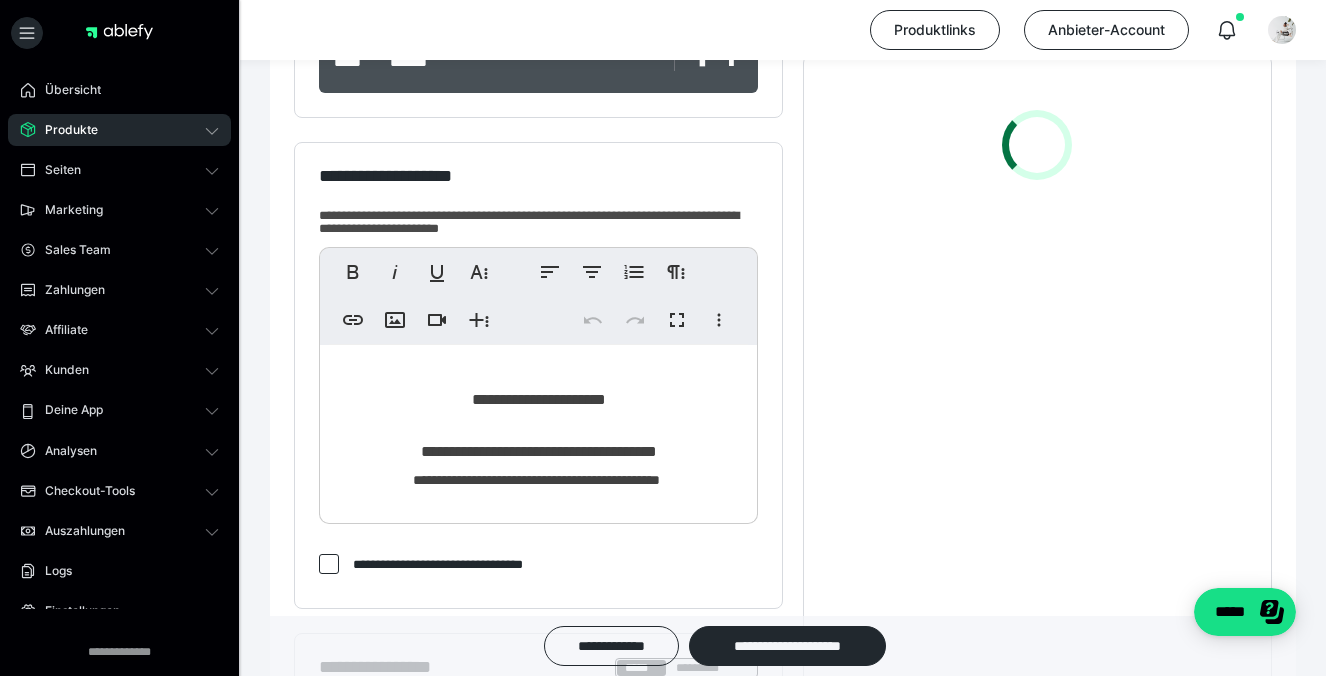 scroll, scrollTop: 497, scrollLeft: 0, axis: vertical 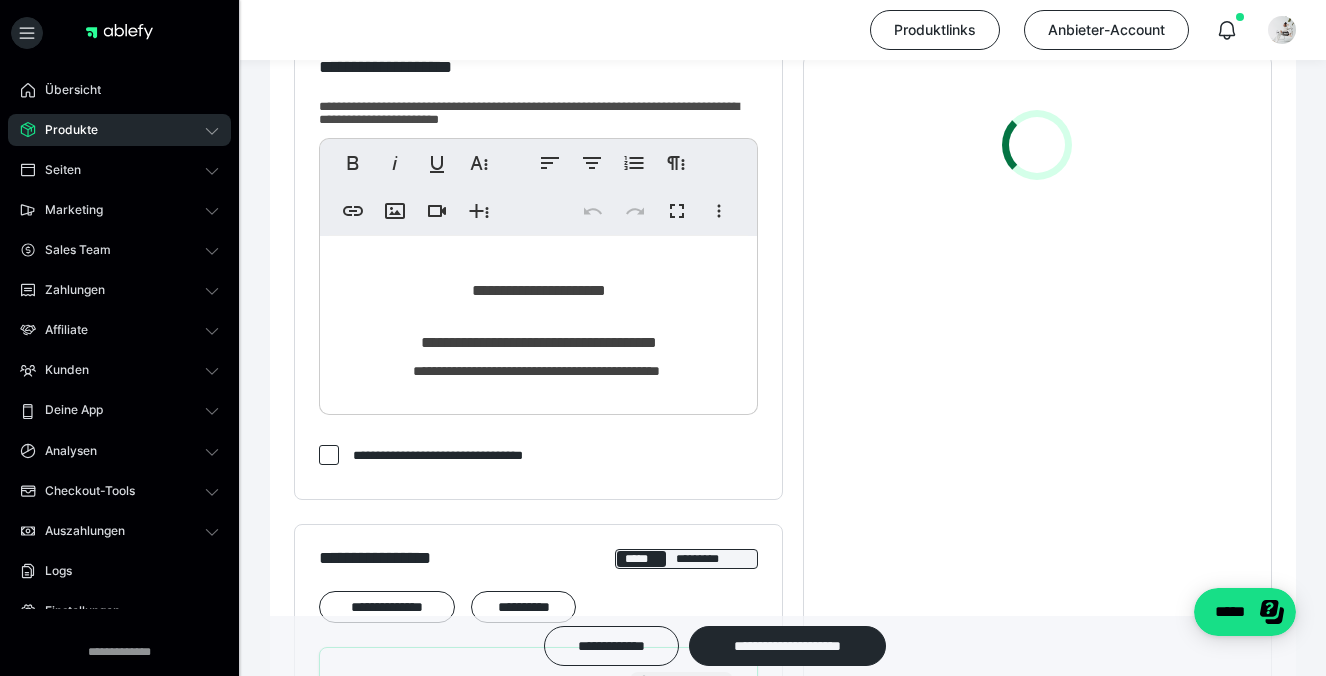 click at bounding box center (662, 369) 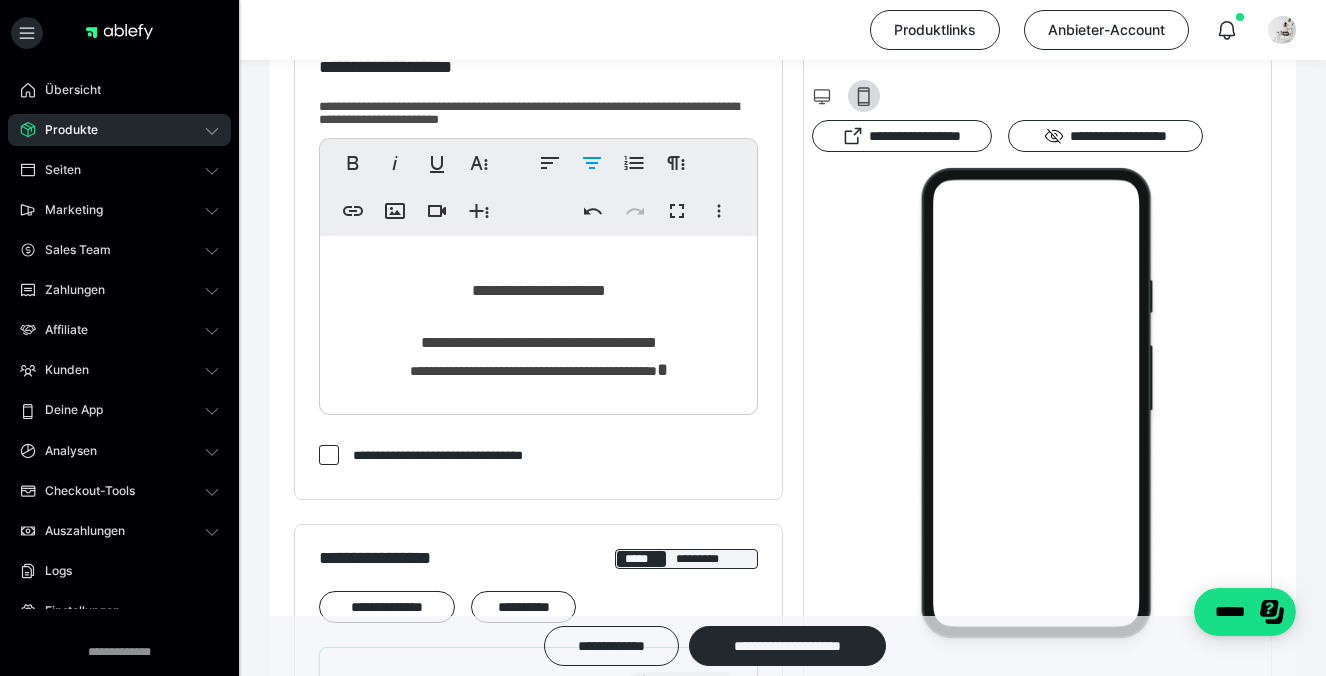 click on "**********" at bounding box center [538, 370] 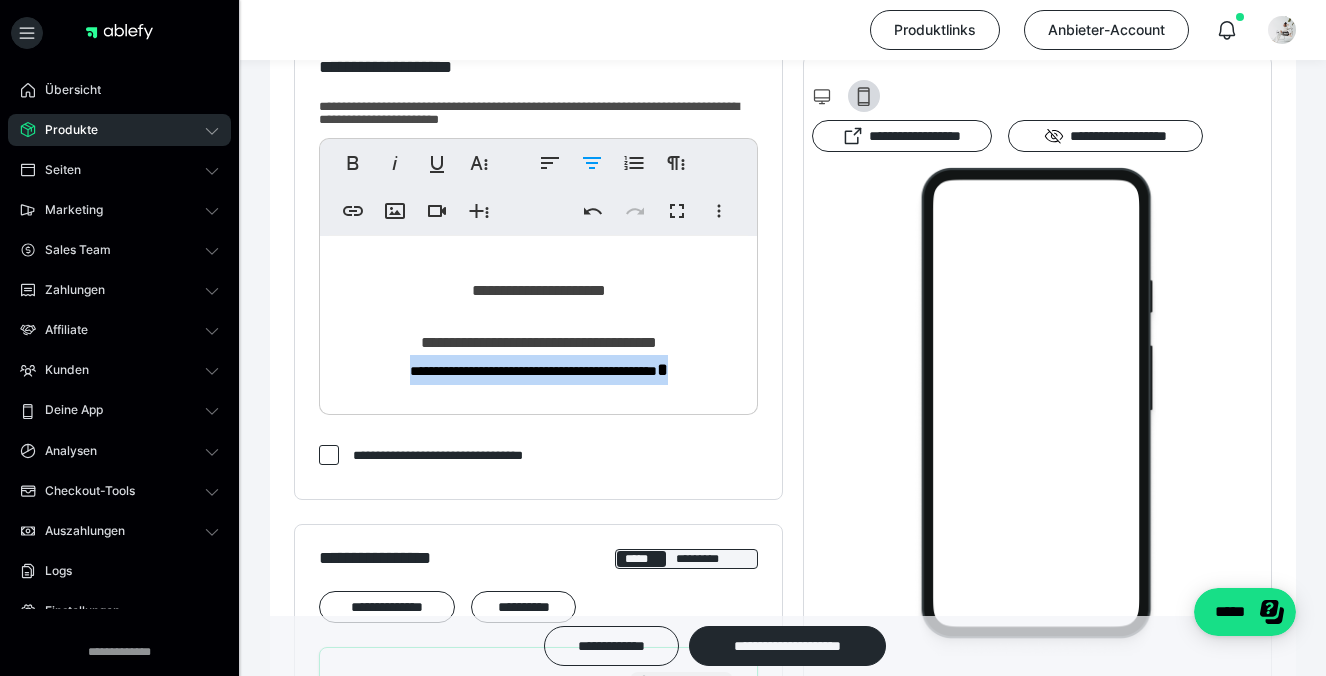 drag, startPoint x: 700, startPoint y: 368, endPoint x: 378, endPoint y: 364, distance: 322.02484 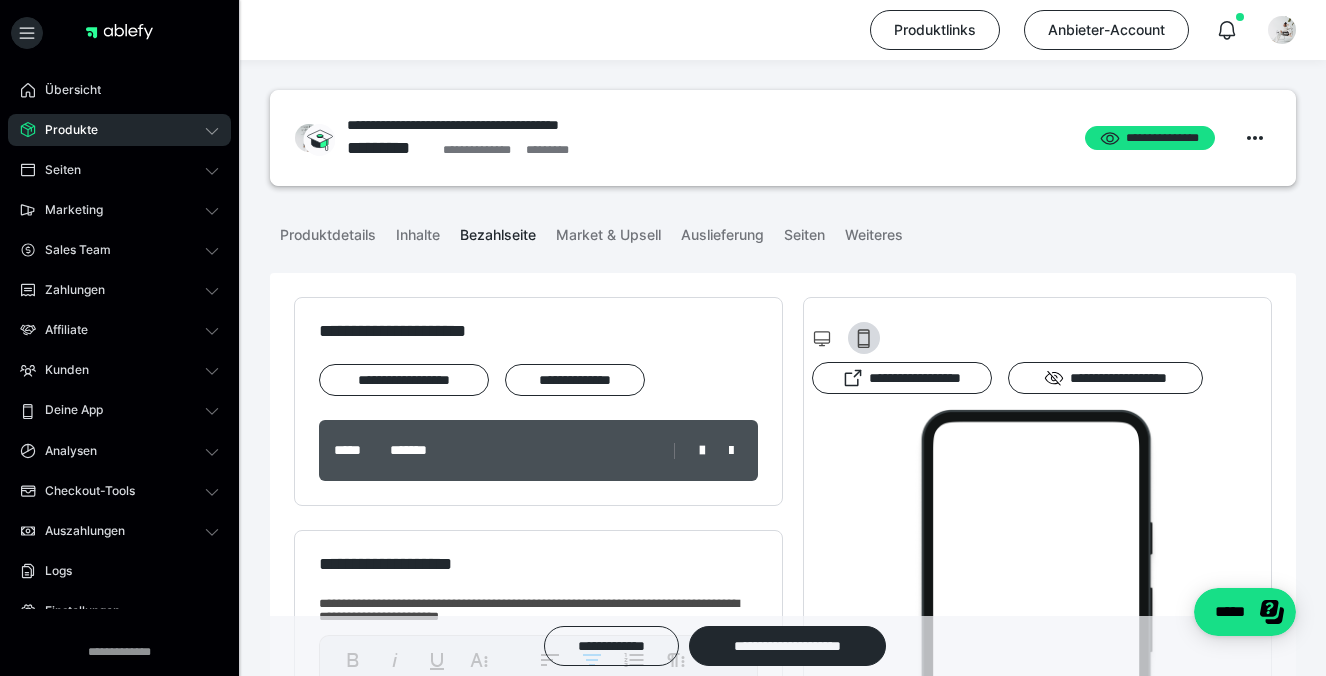 scroll, scrollTop: 0, scrollLeft: 0, axis: both 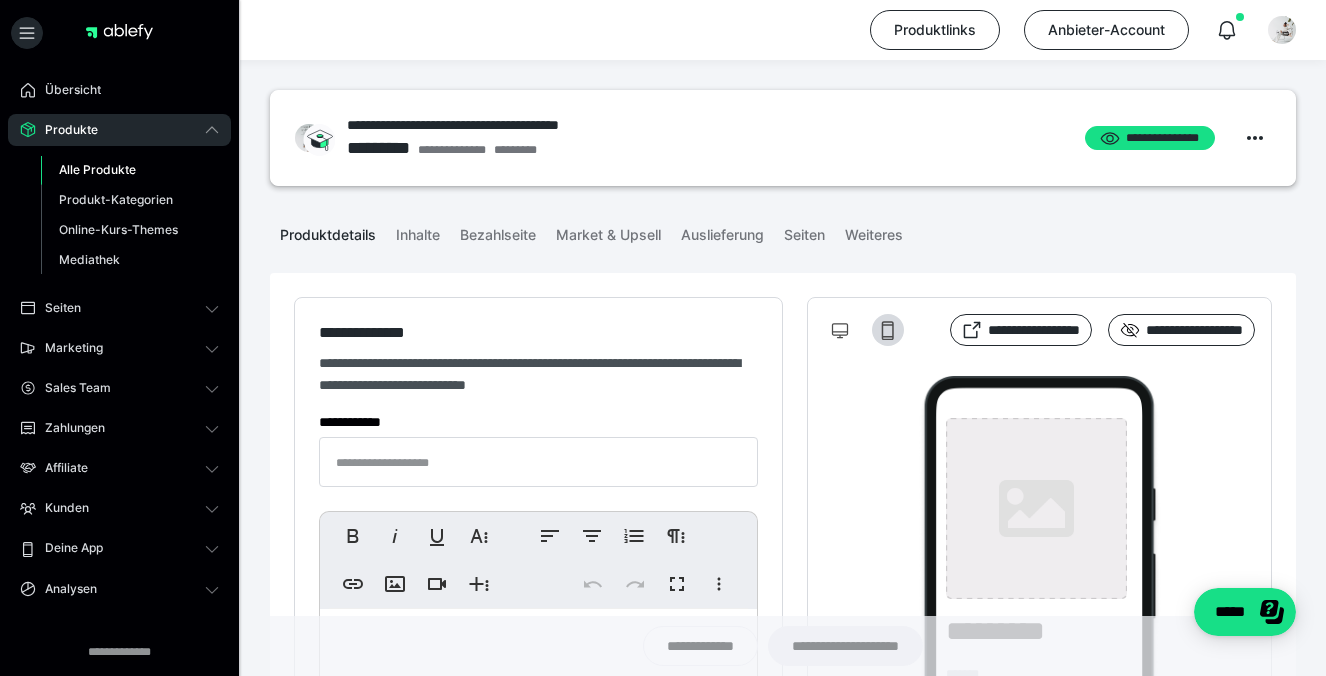type on "**********" 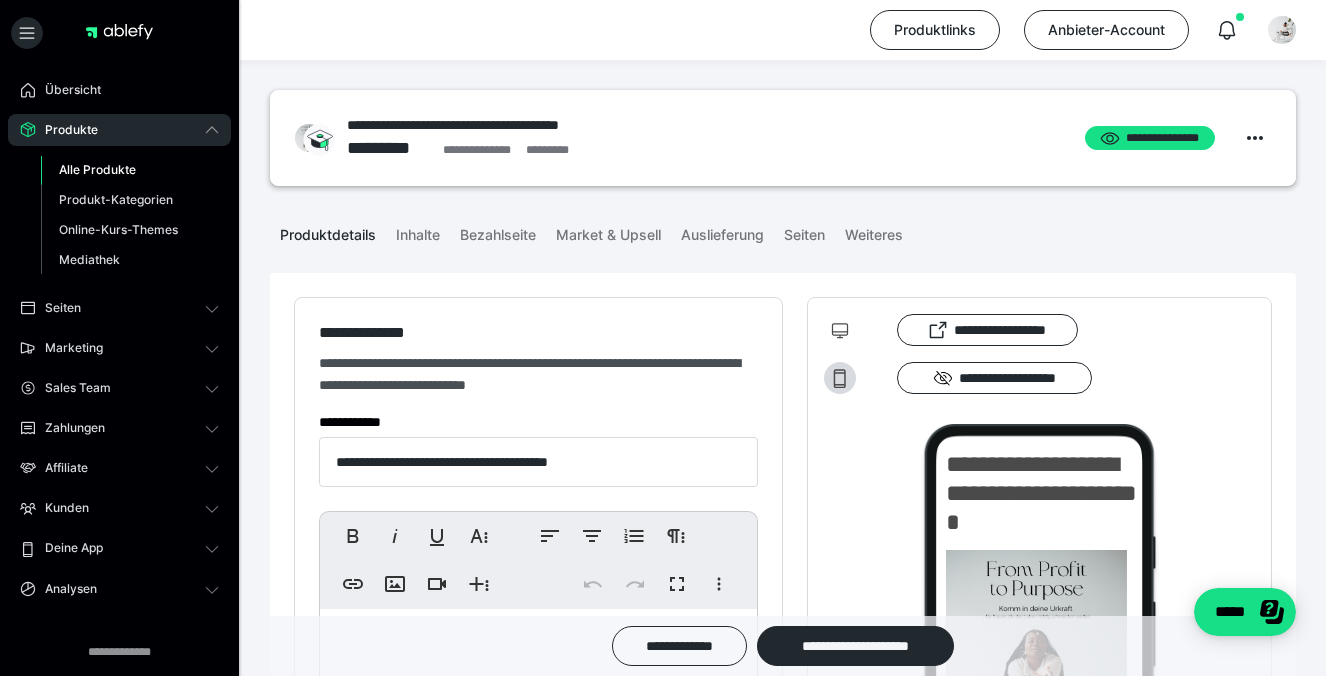 click on "Alle Produkte" at bounding box center [97, 169] 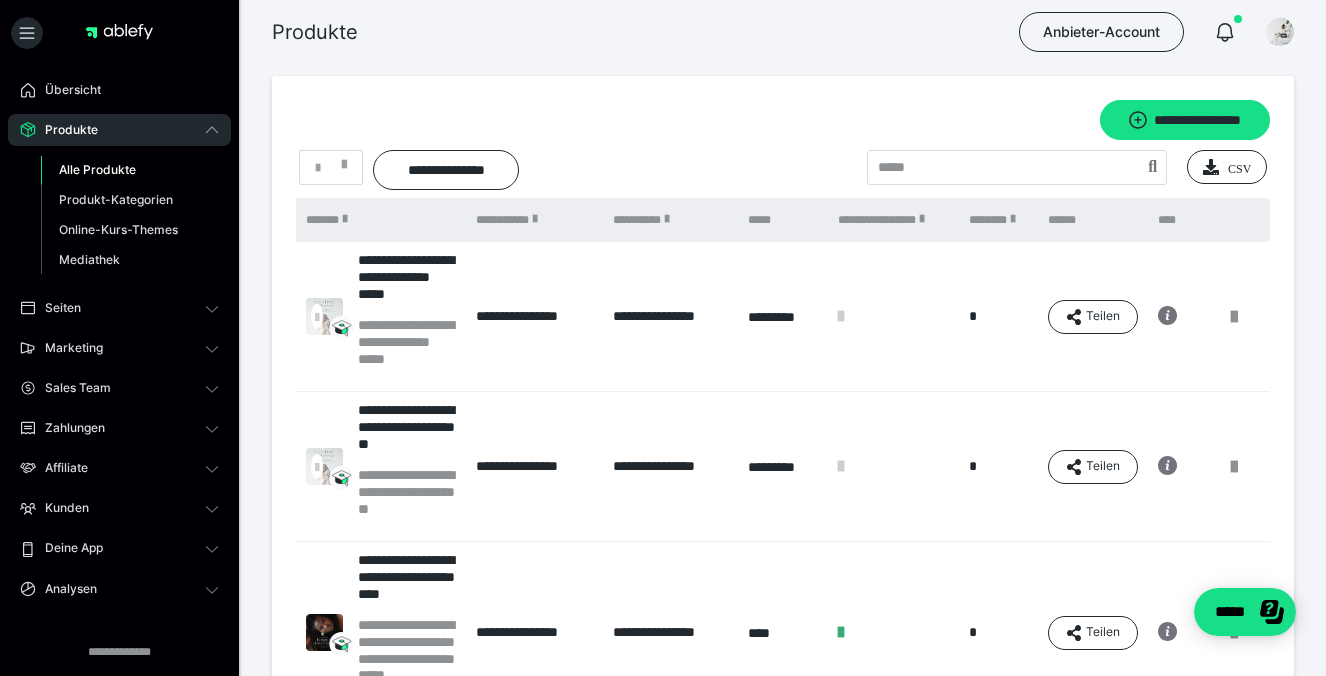 scroll, scrollTop: 0, scrollLeft: 102, axis: horizontal 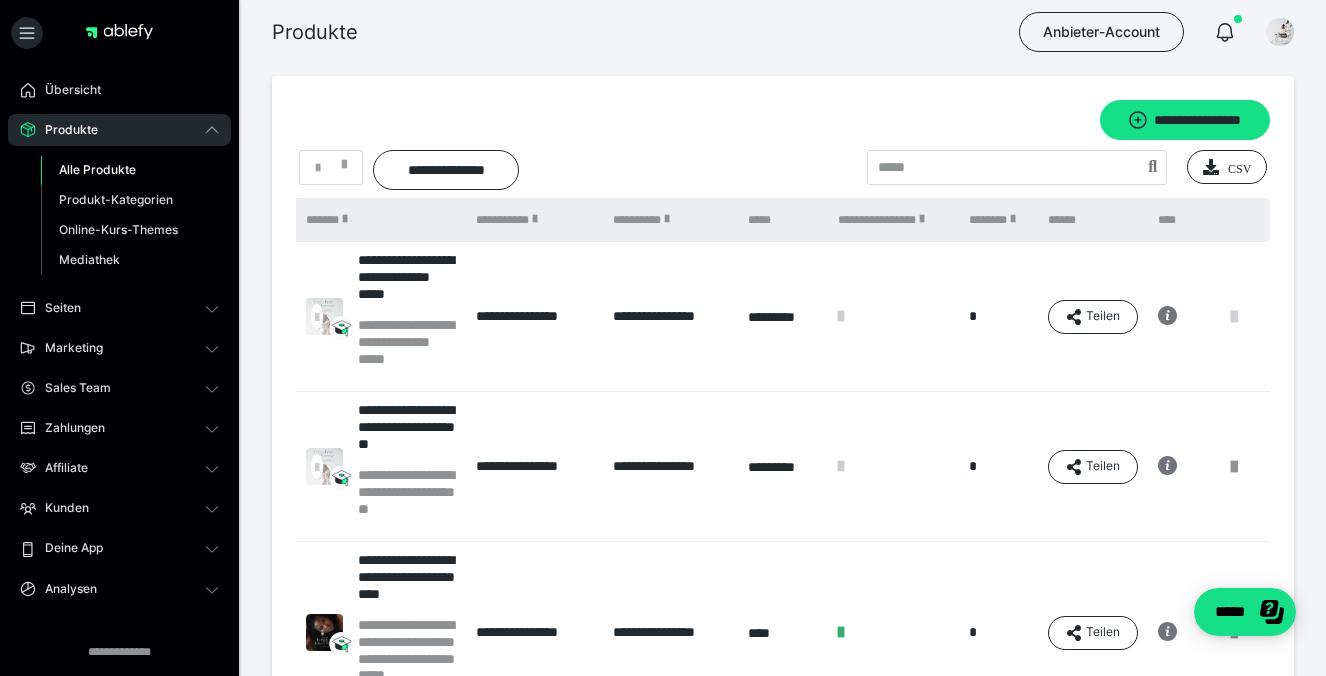 click at bounding box center [1234, 317] 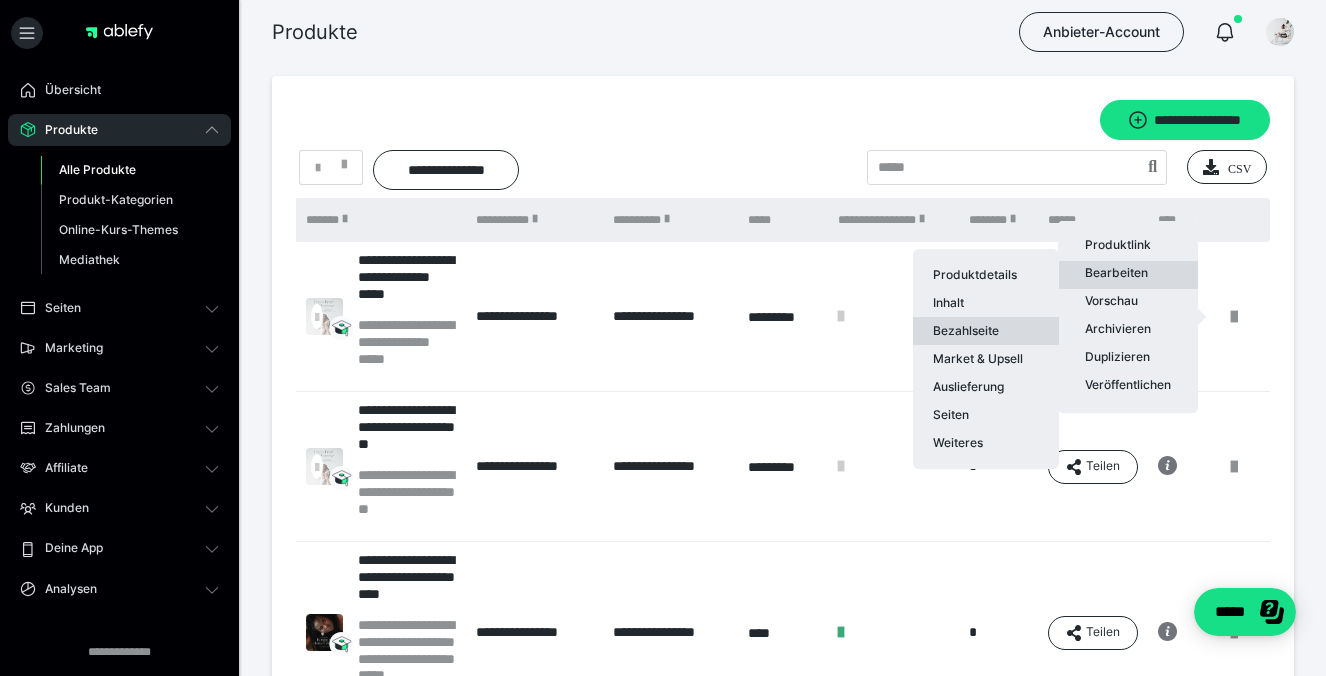 click on "Bezahlseite" at bounding box center (986, 331) 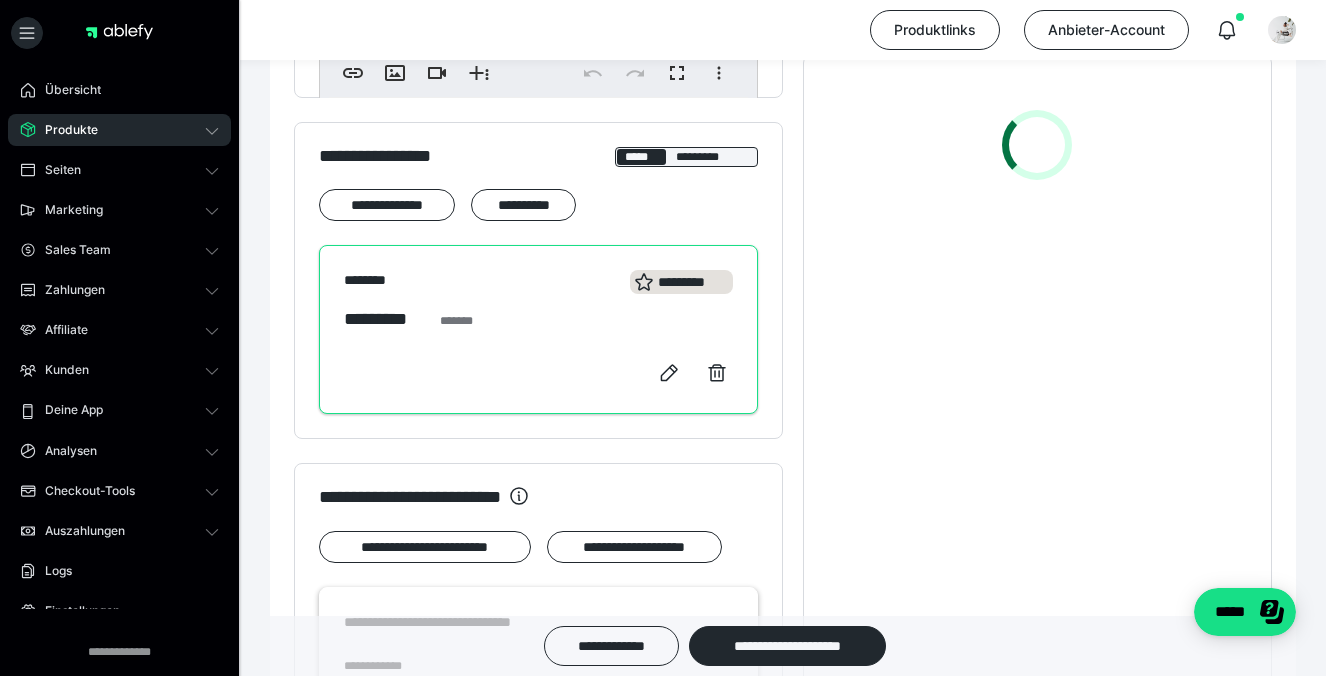 scroll, scrollTop: 574, scrollLeft: 0, axis: vertical 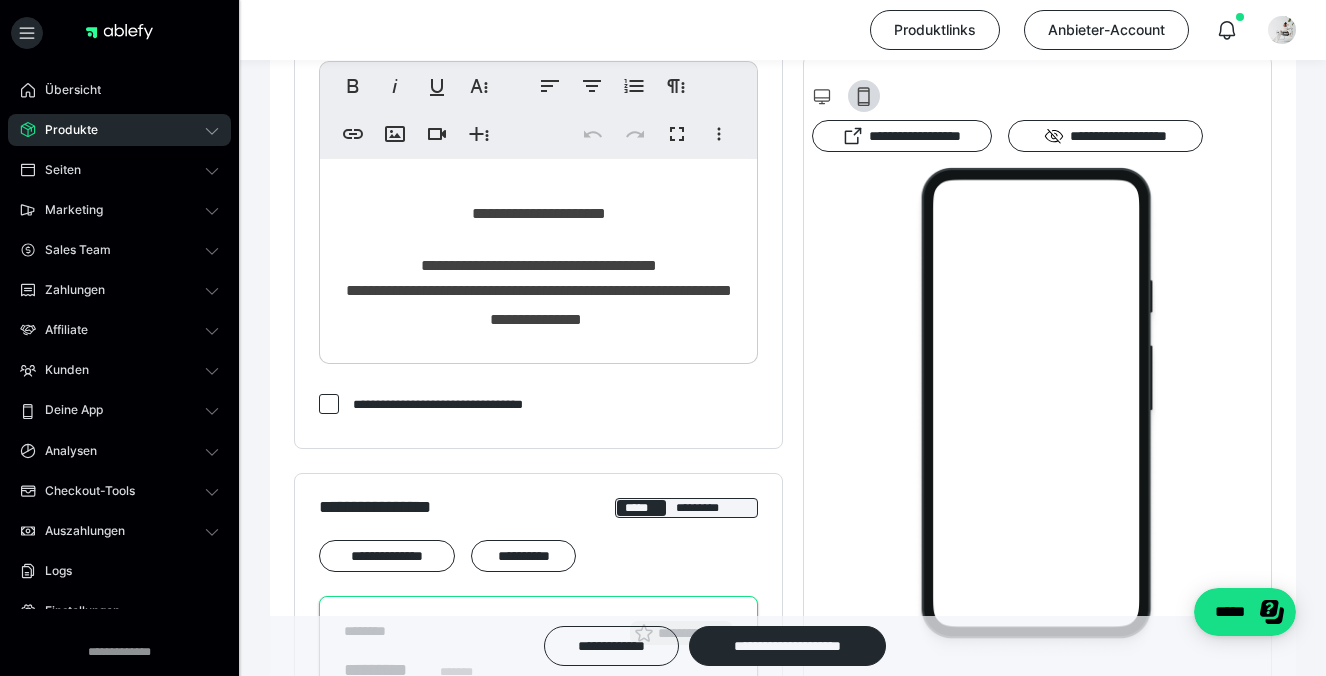 click at bounding box center [584, 318] 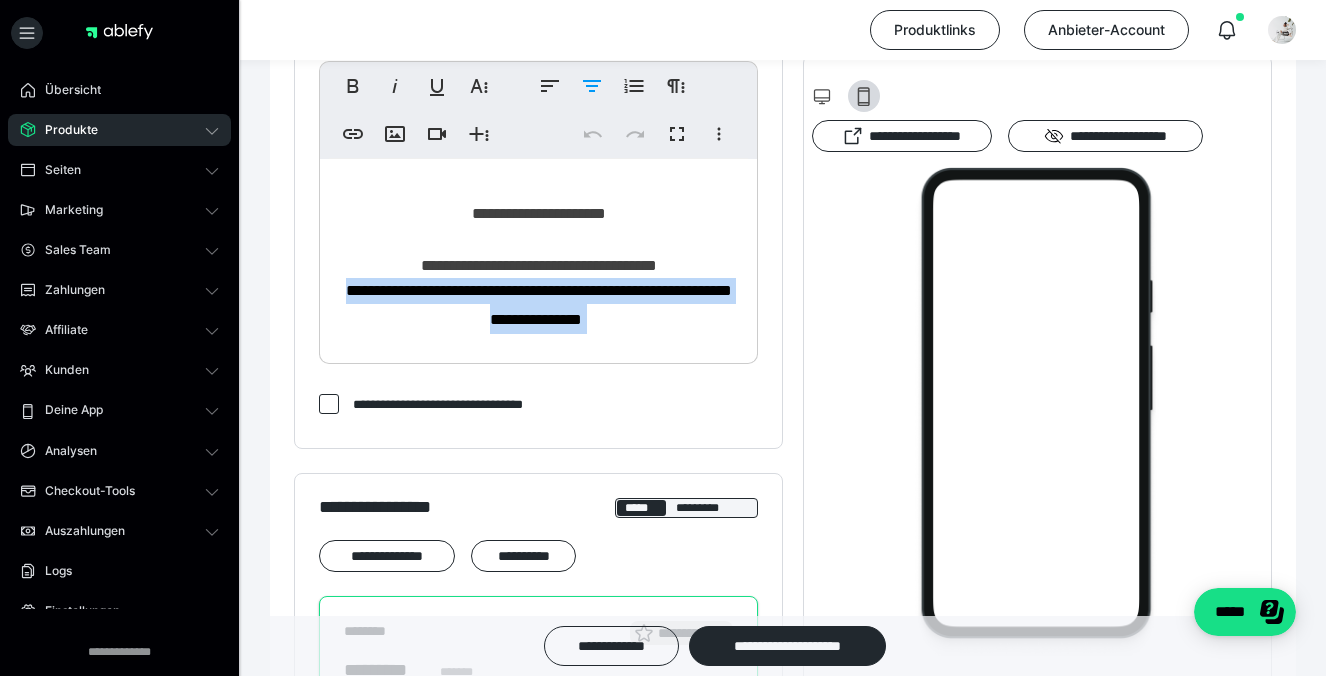 drag, startPoint x: 680, startPoint y: 320, endPoint x: 328, endPoint y: 284, distance: 353.83612 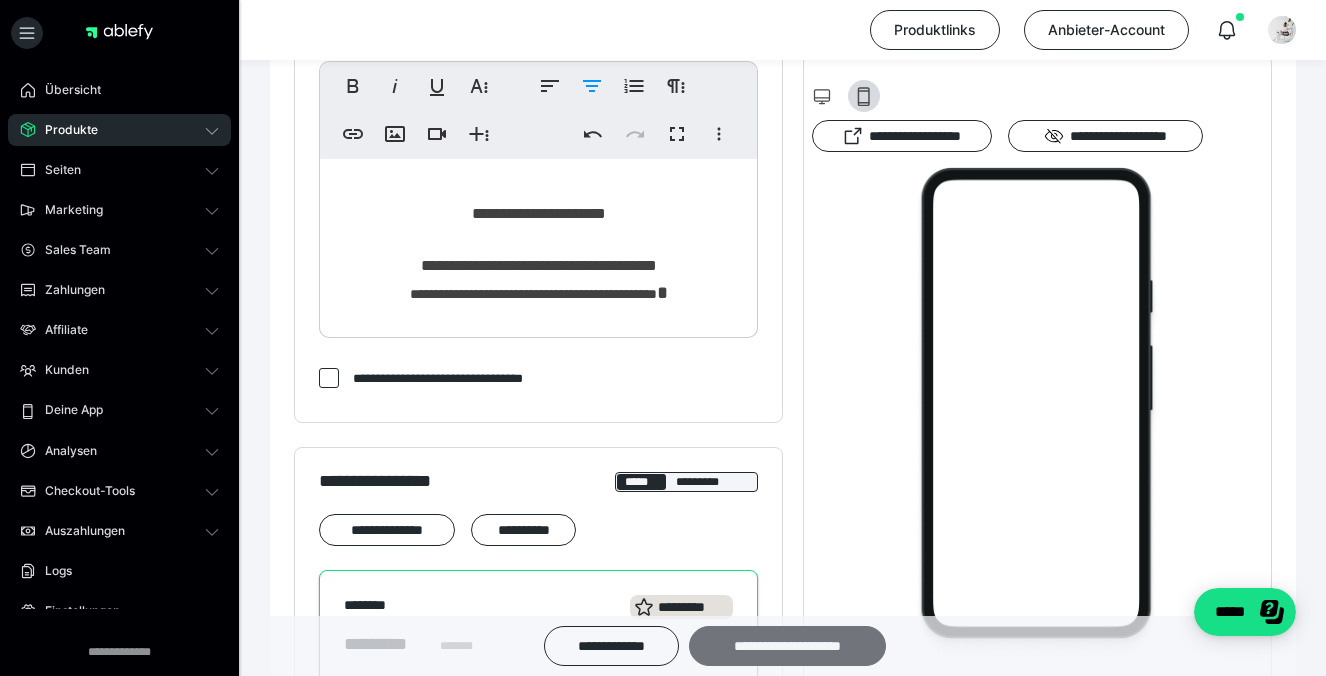 click on "**********" at bounding box center (787, 646) 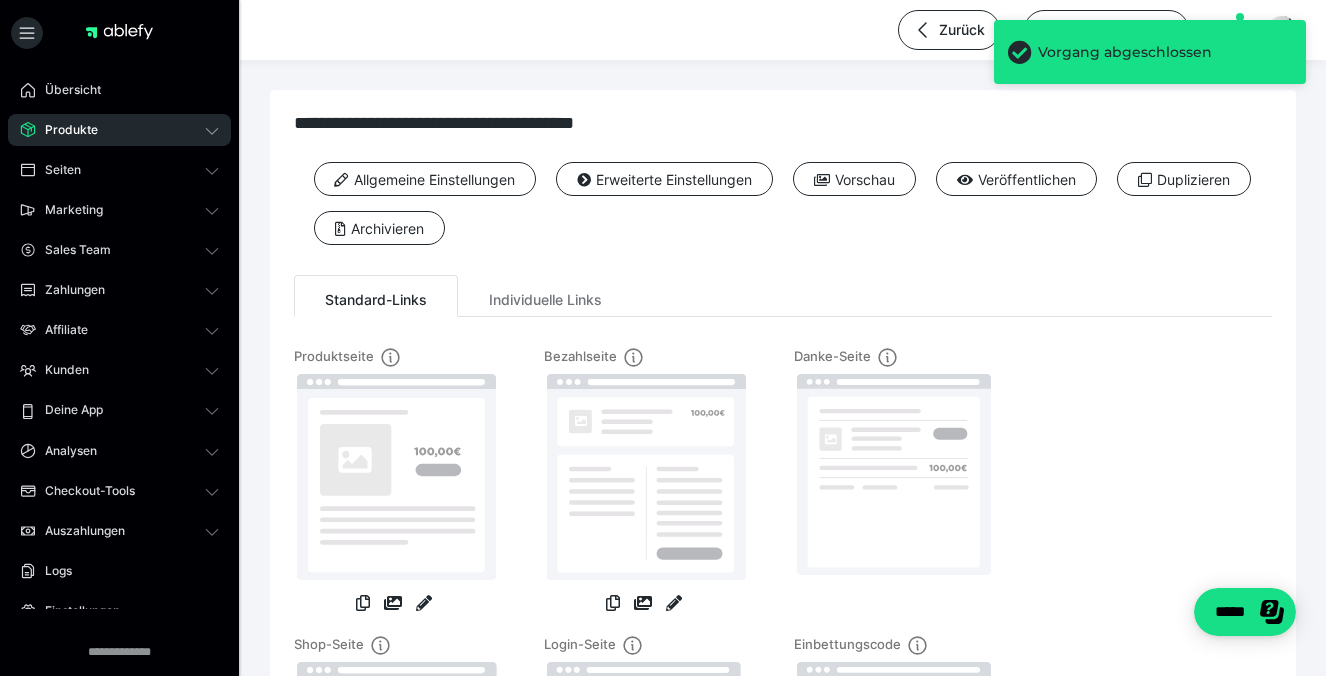click on "Produkte" at bounding box center (119, 130) 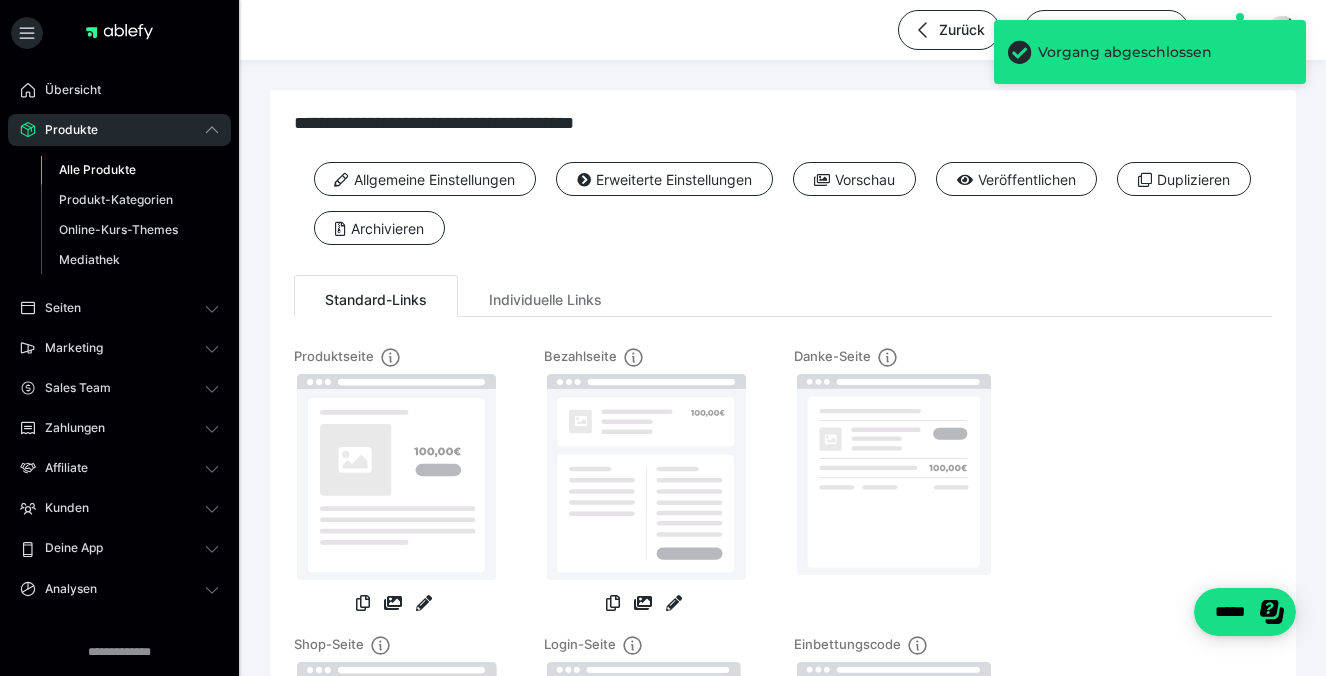 click on "Alle Produkte" at bounding box center [130, 170] 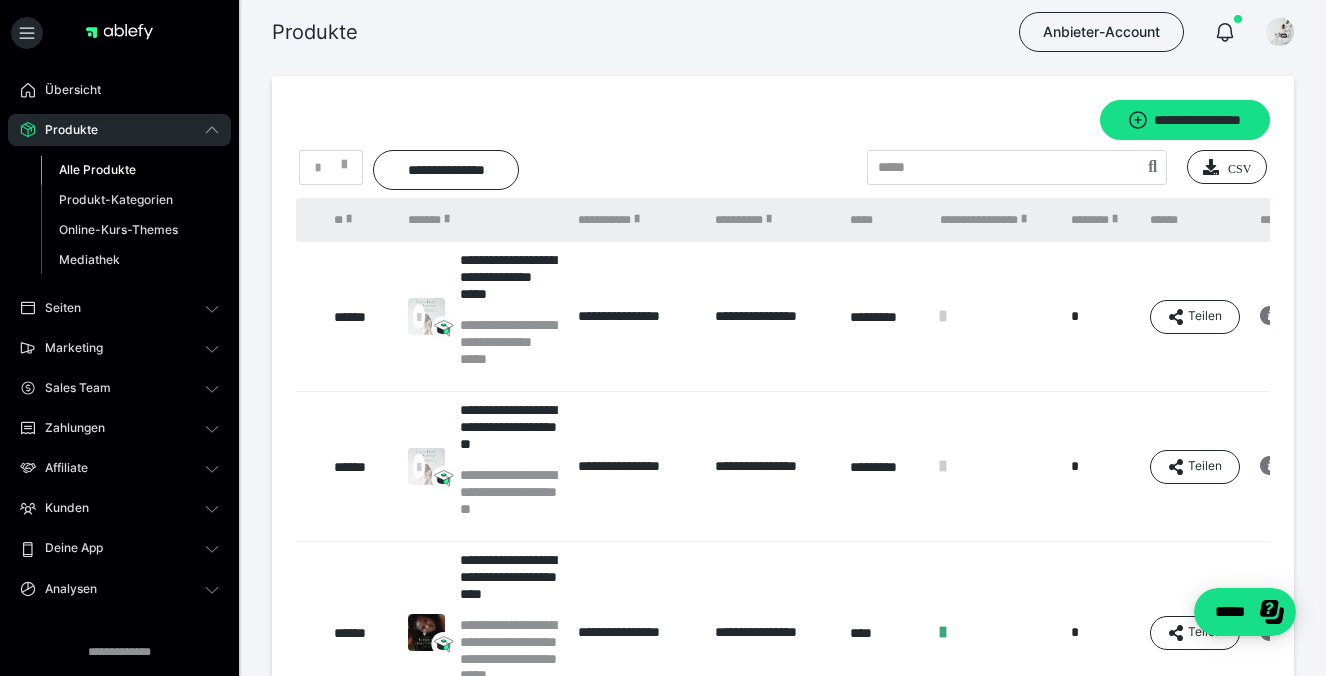 scroll, scrollTop: 0, scrollLeft: 0, axis: both 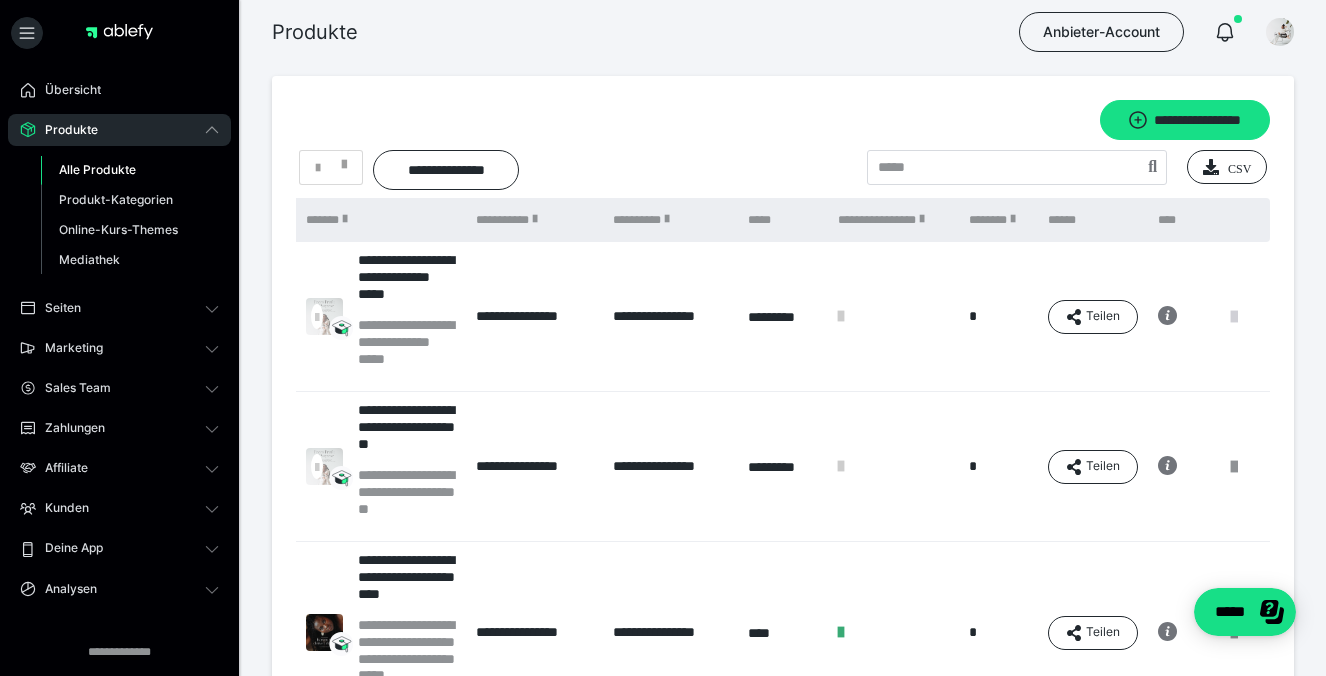 click at bounding box center [1234, 317] 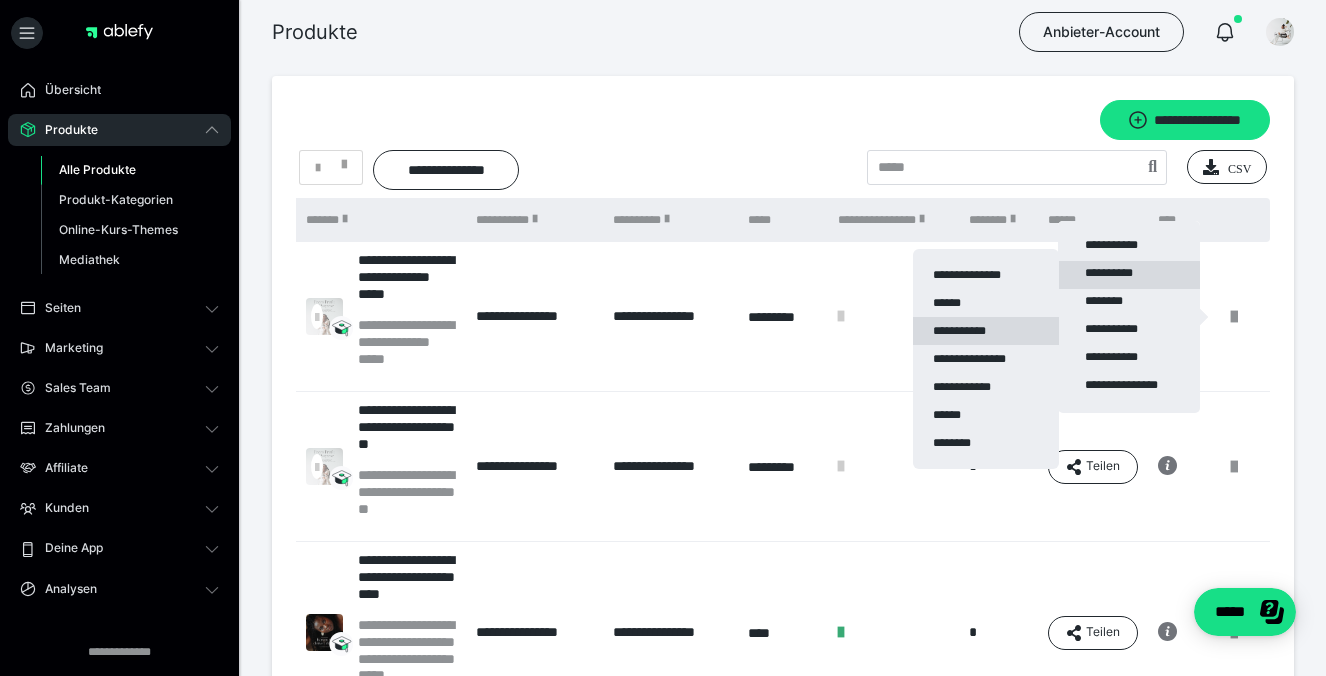 click on "**********" at bounding box center [986, 331] 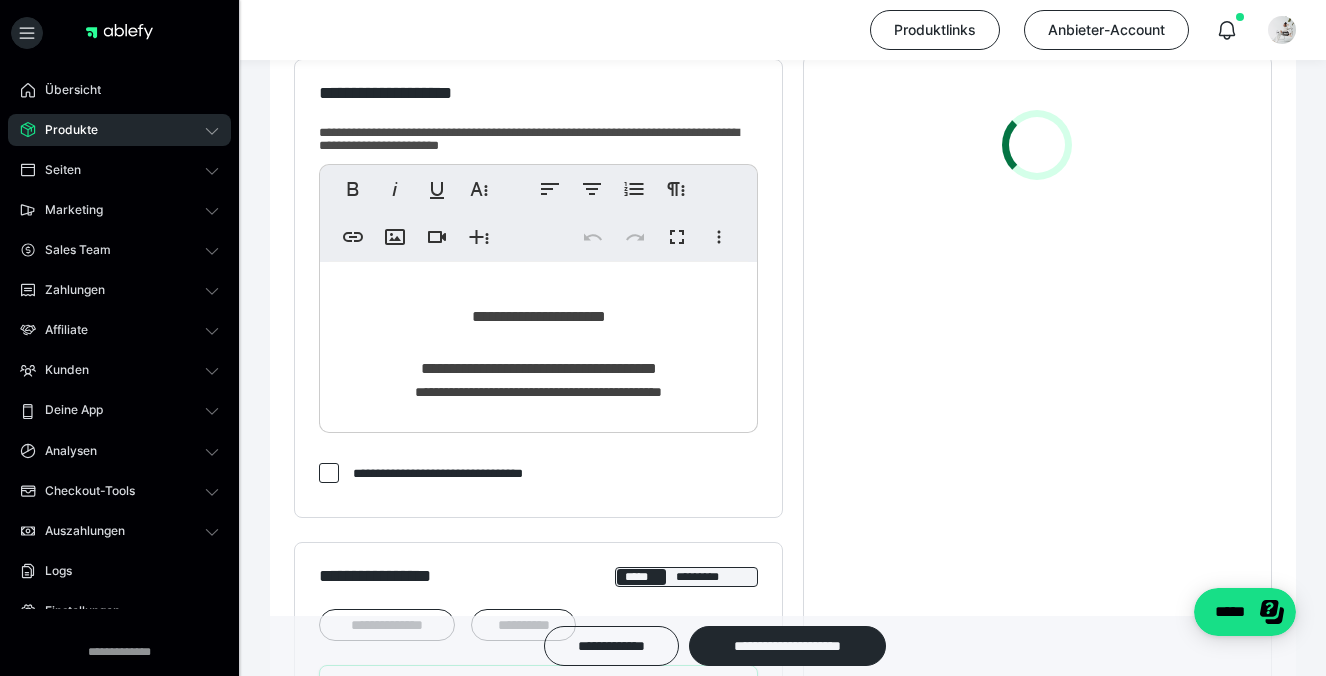 scroll, scrollTop: 523, scrollLeft: 0, axis: vertical 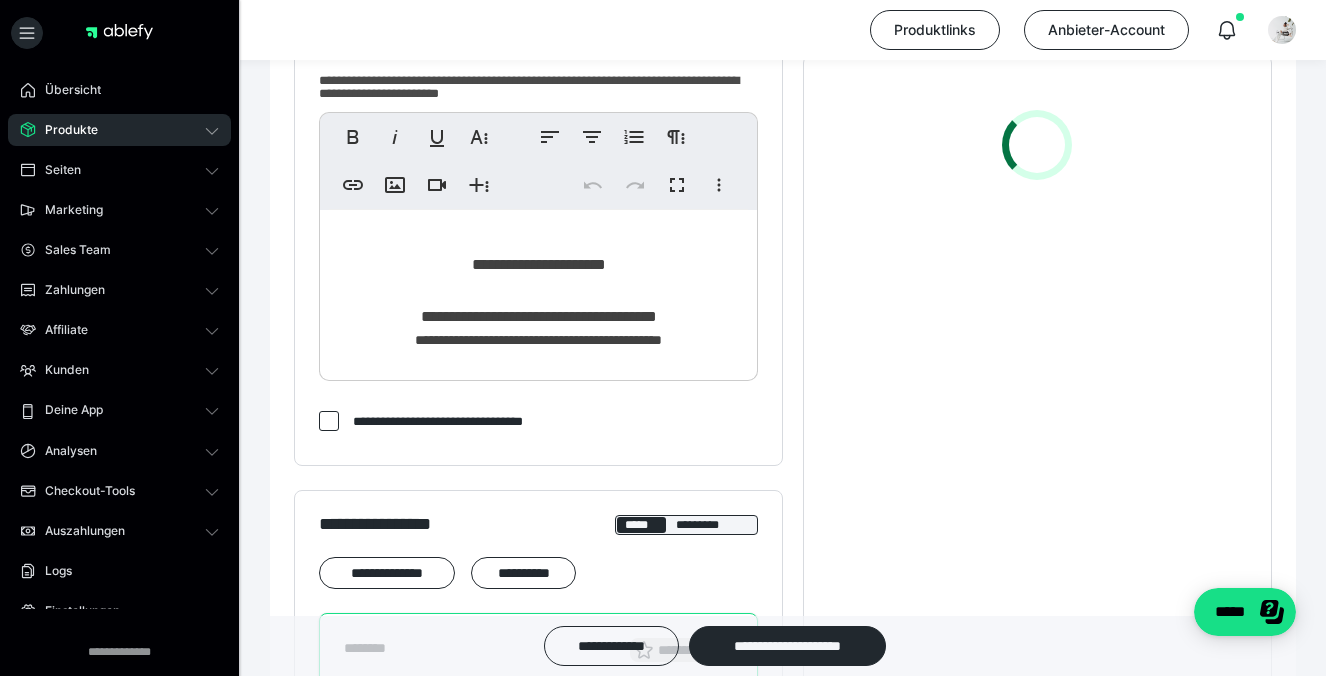 click on "Produkte" at bounding box center [119, 130] 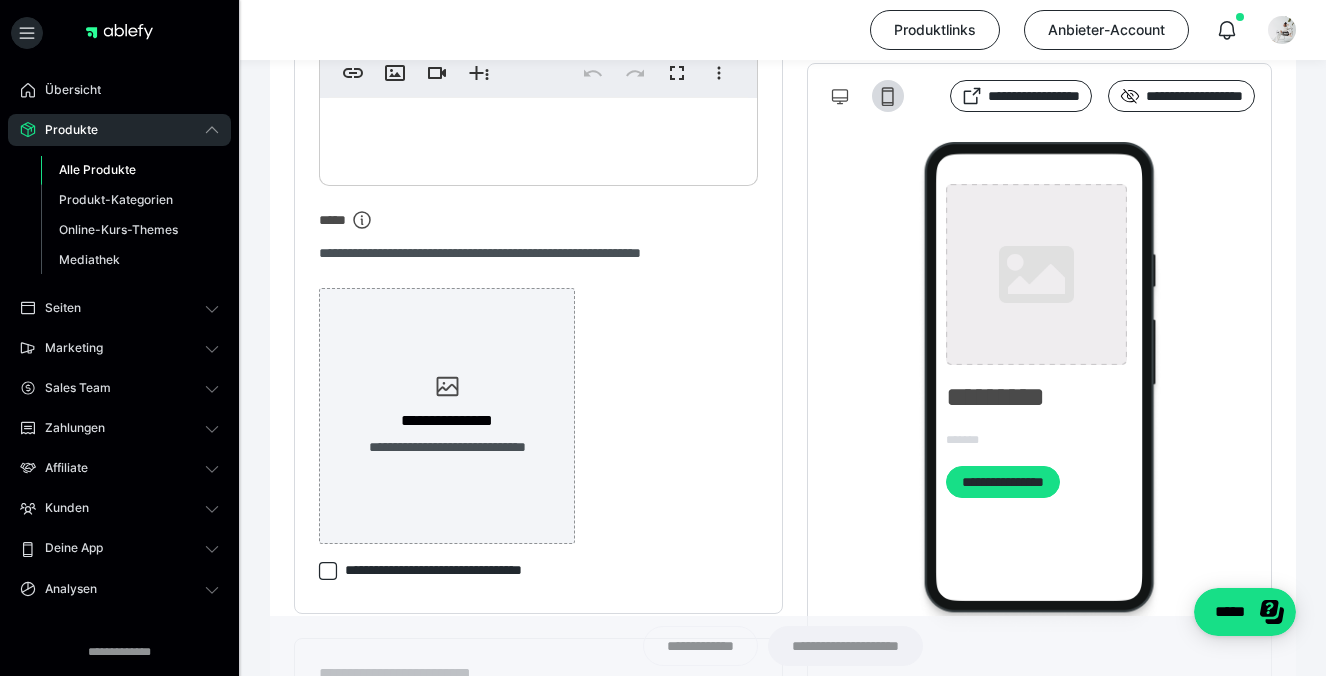 type on "**********" 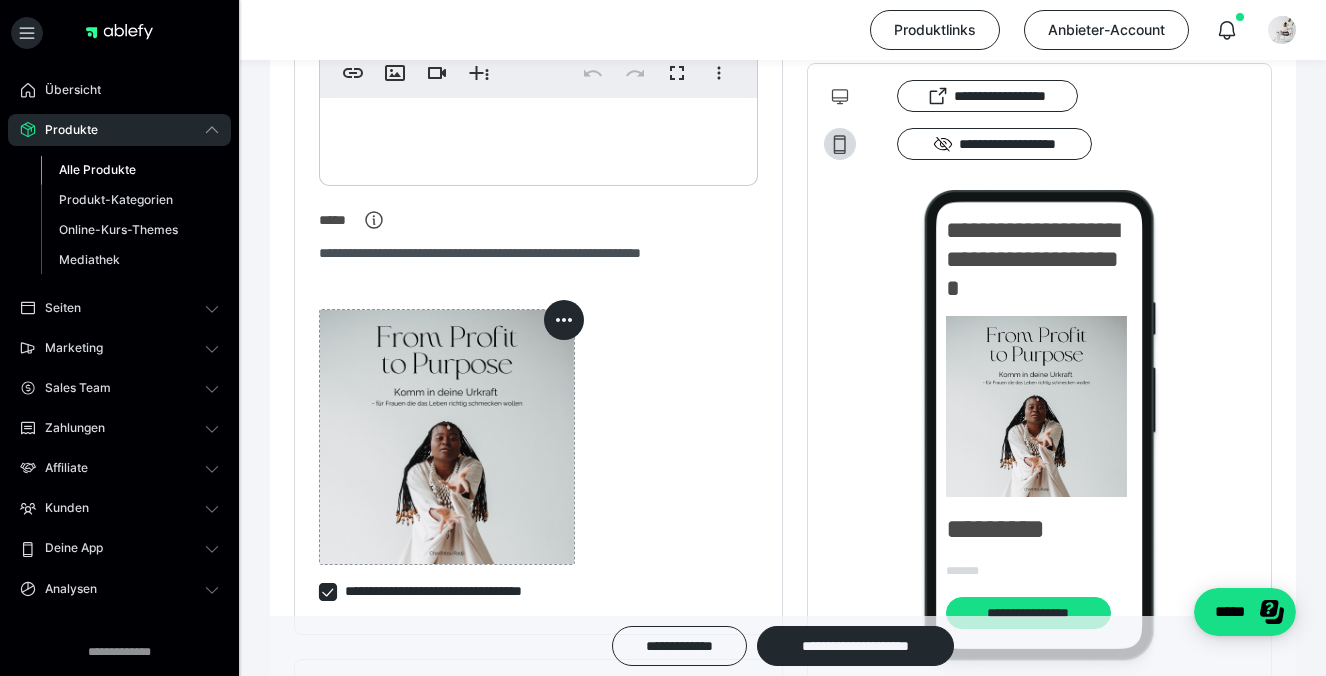 click on "Alle Produkte" at bounding box center [130, 170] 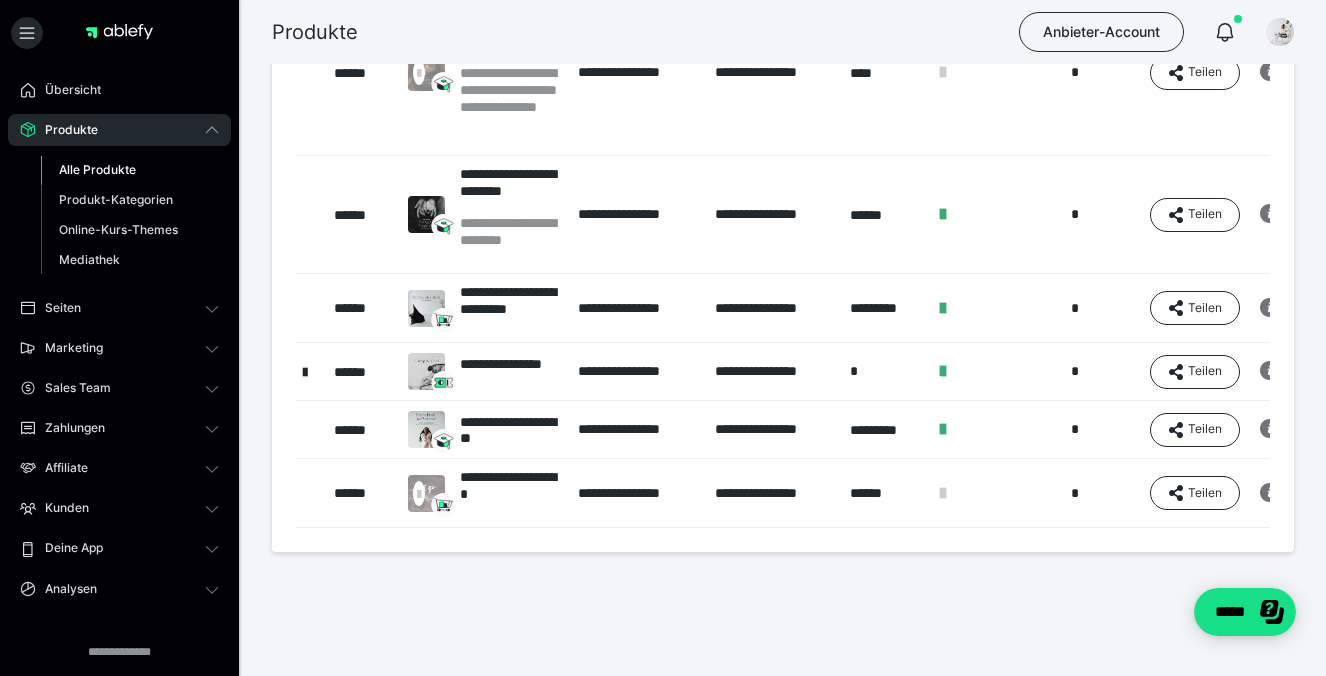 scroll, scrollTop: 734, scrollLeft: 0, axis: vertical 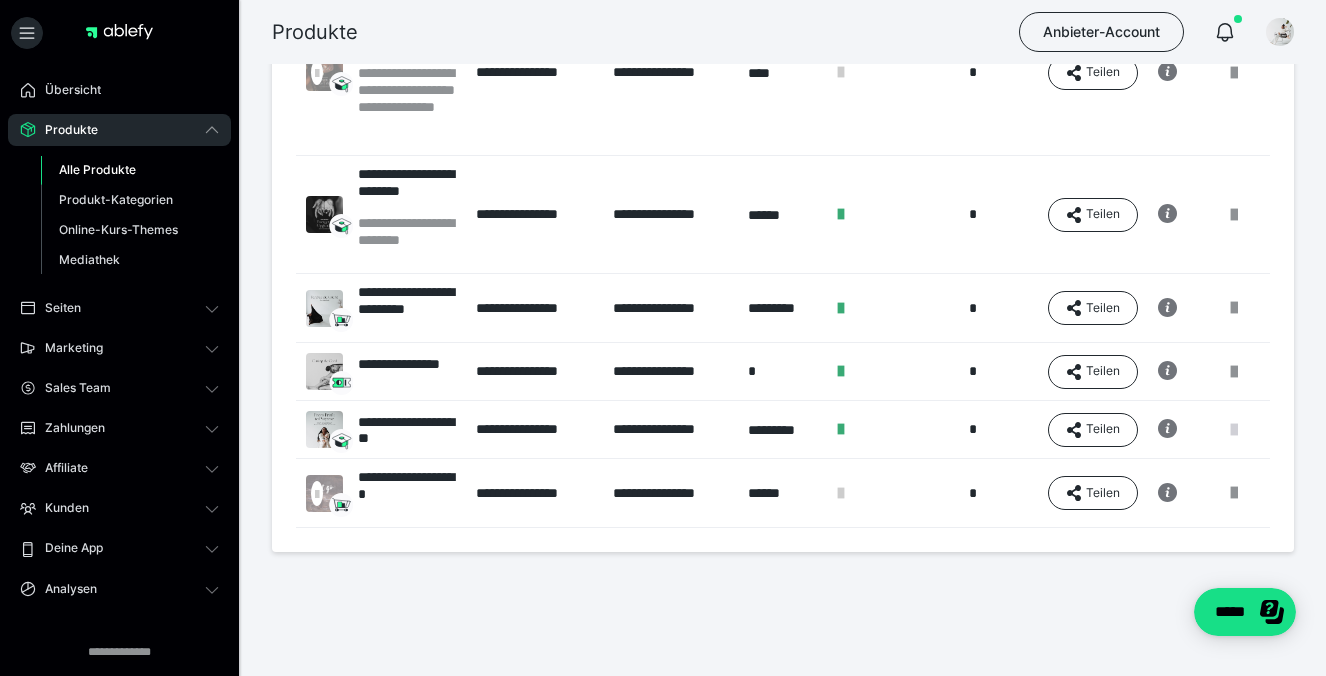 click at bounding box center (1234, 430) 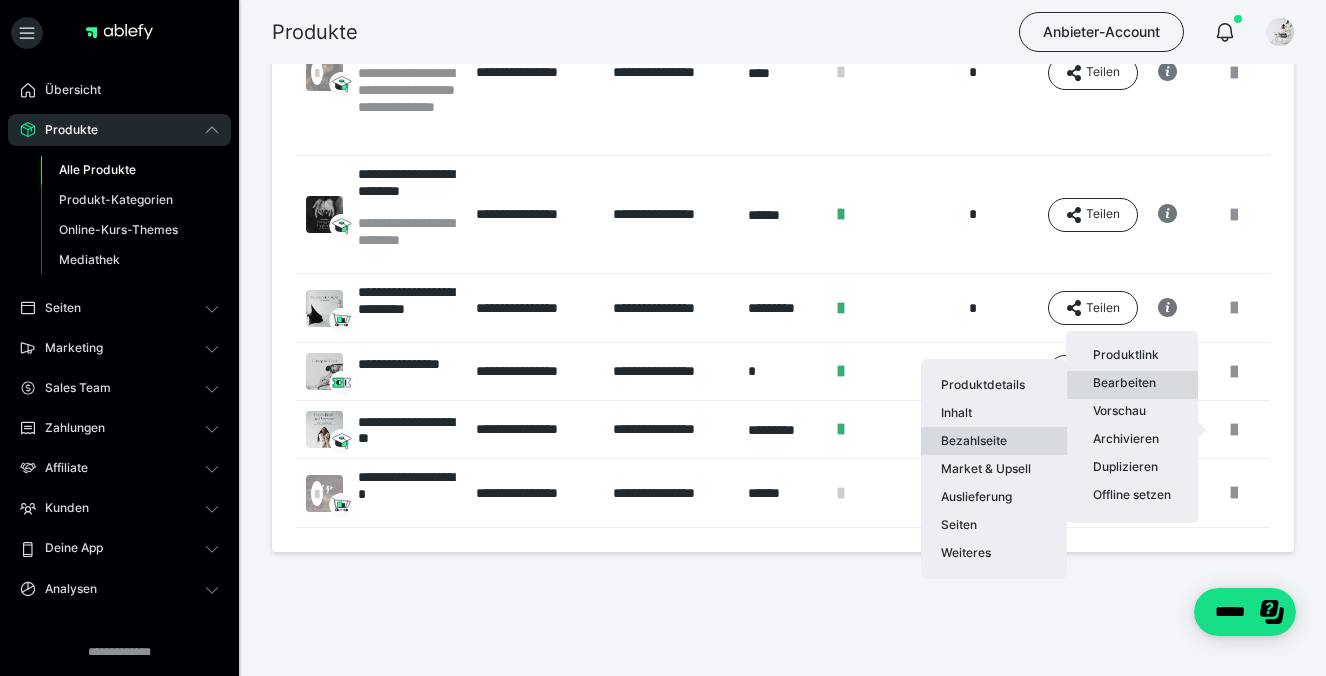 click on "Bezahlseite" at bounding box center (994, 441) 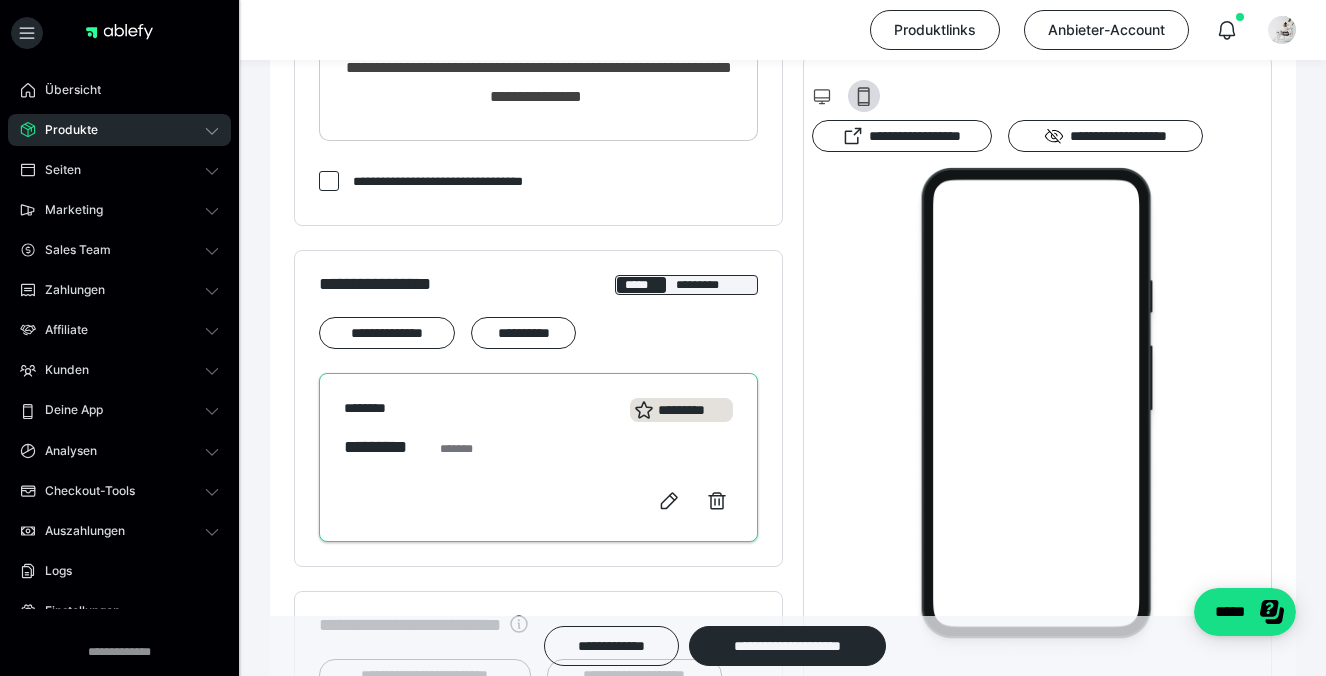 scroll, scrollTop: 428, scrollLeft: 0, axis: vertical 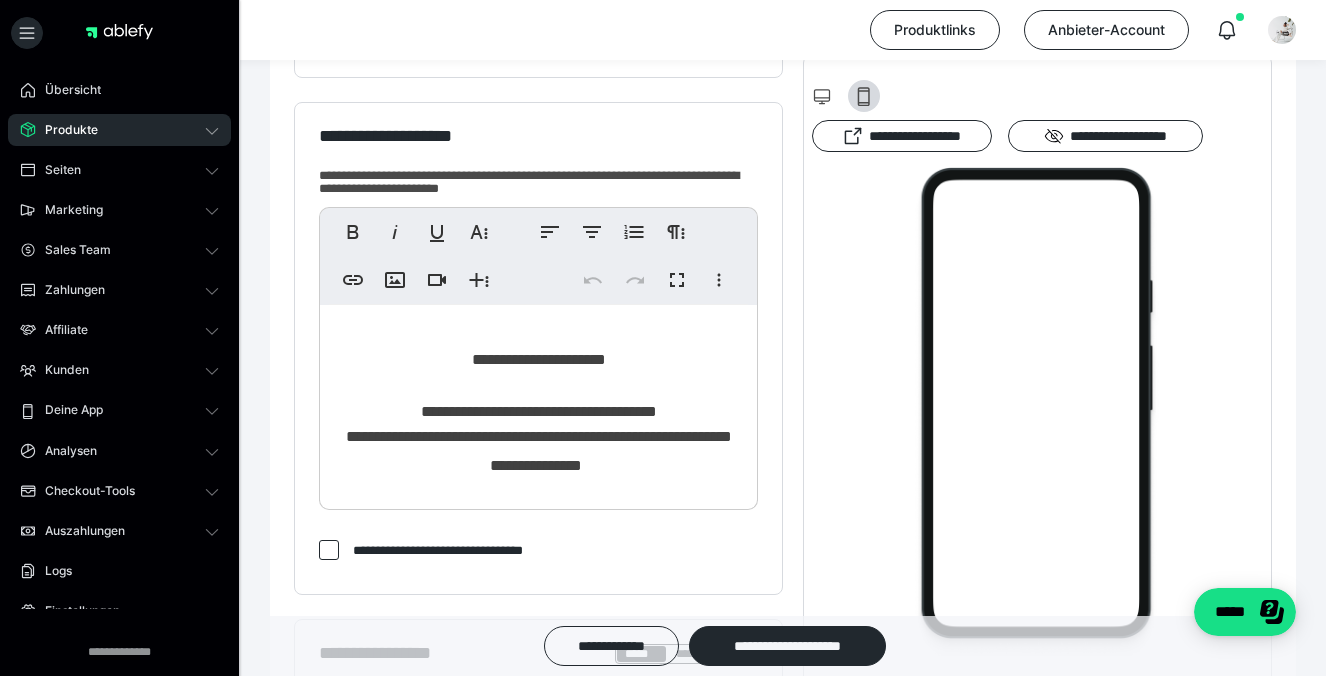 click at bounding box center [584, 464] 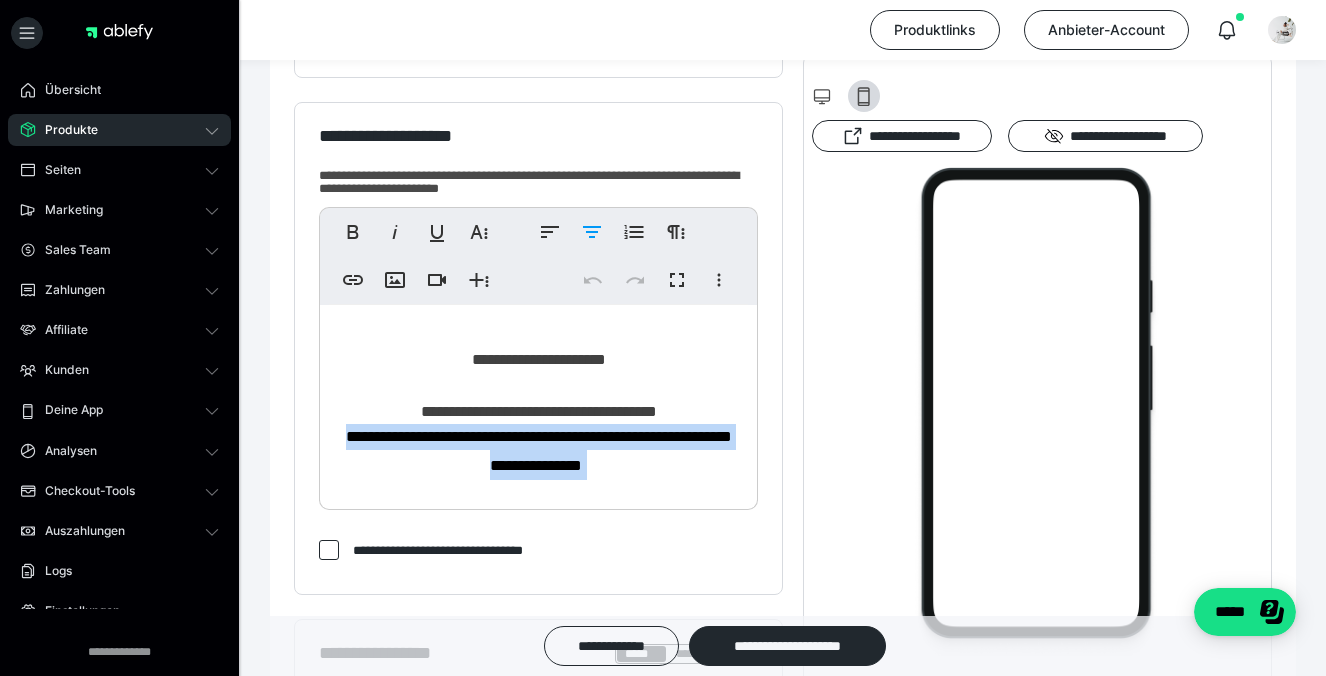 drag, startPoint x: 685, startPoint y: 463, endPoint x: 337, endPoint y: 436, distance: 349.04584 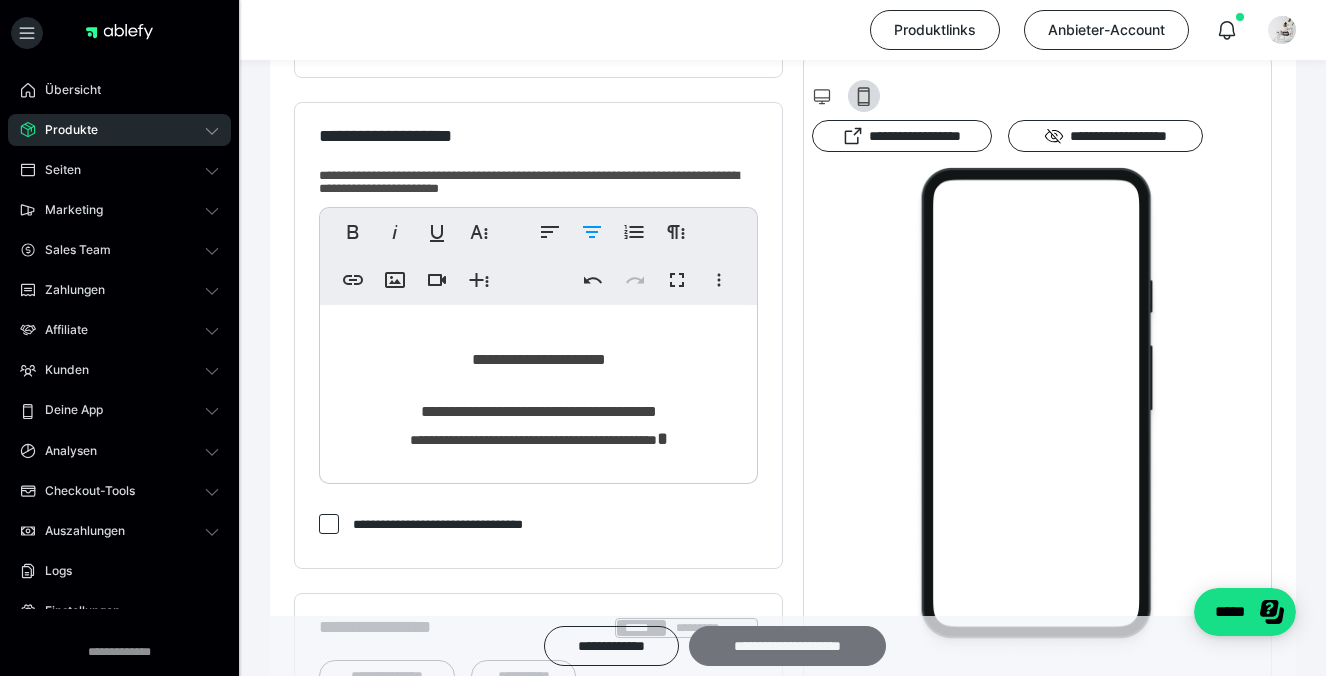 click on "**********" at bounding box center (787, 646) 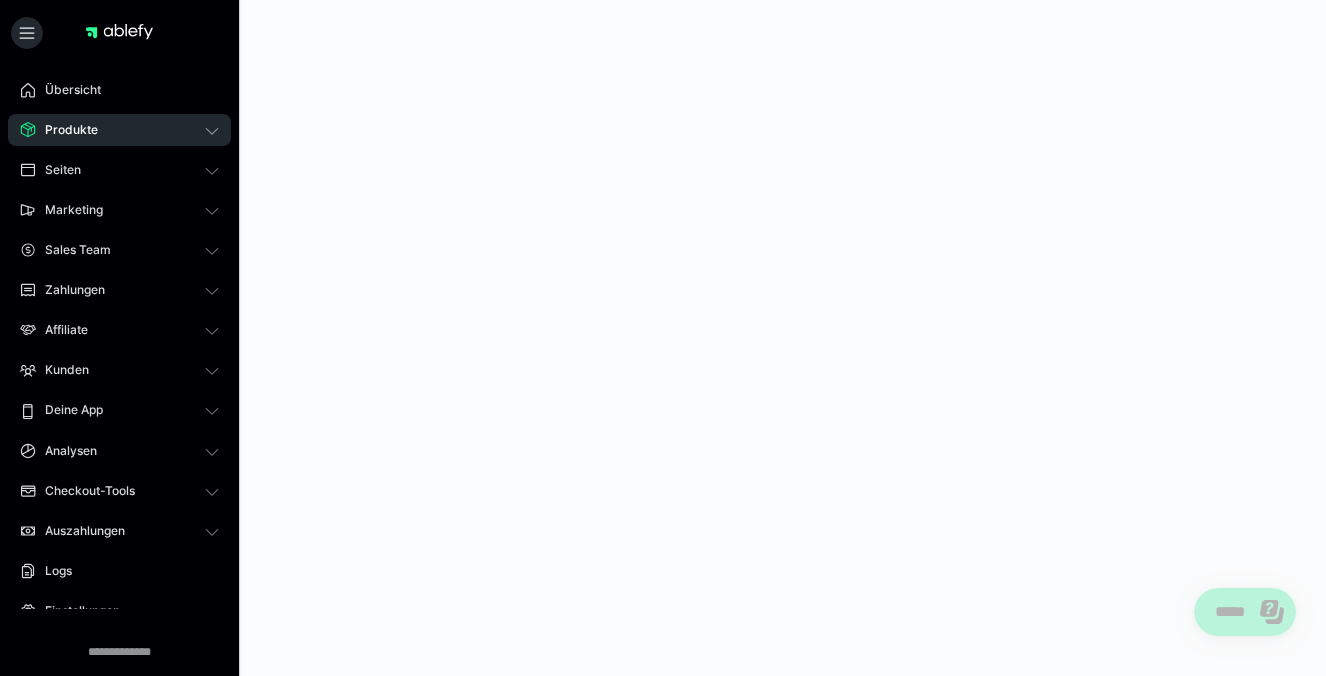 scroll, scrollTop: 0, scrollLeft: 0, axis: both 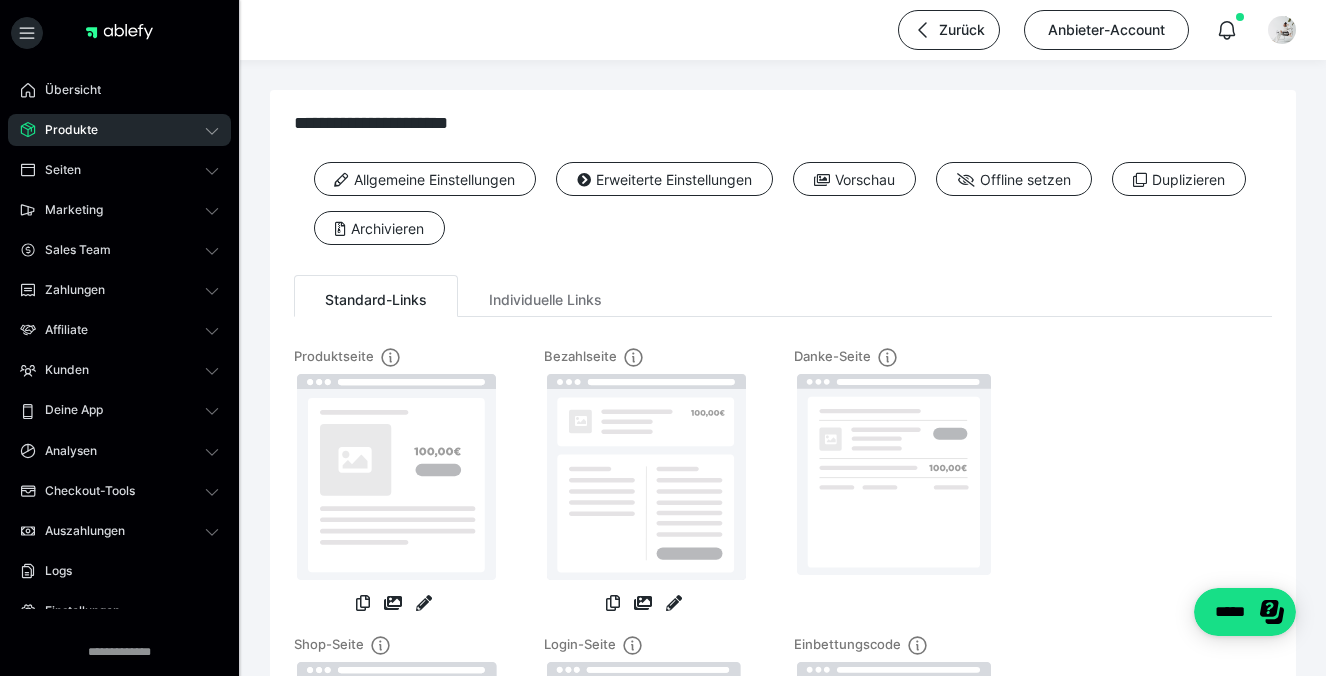 click on "Produkte" at bounding box center [119, 130] 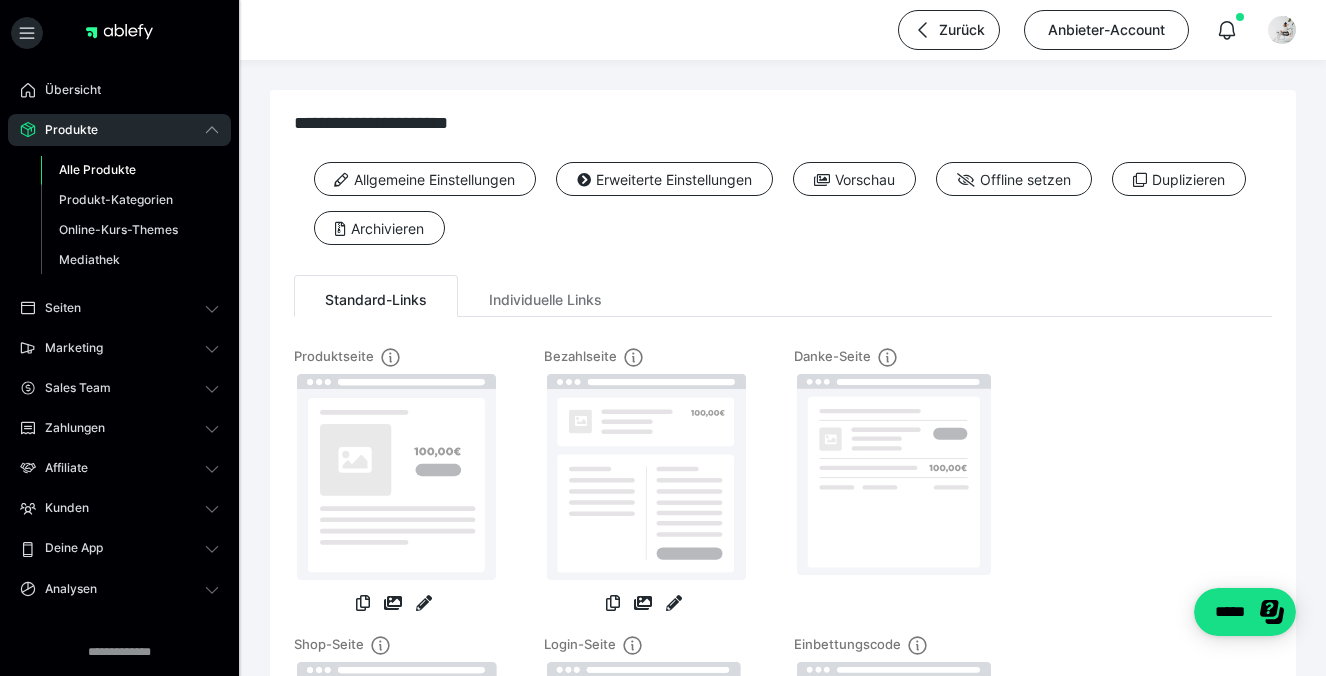 click on "Produkte" at bounding box center [119, 130] 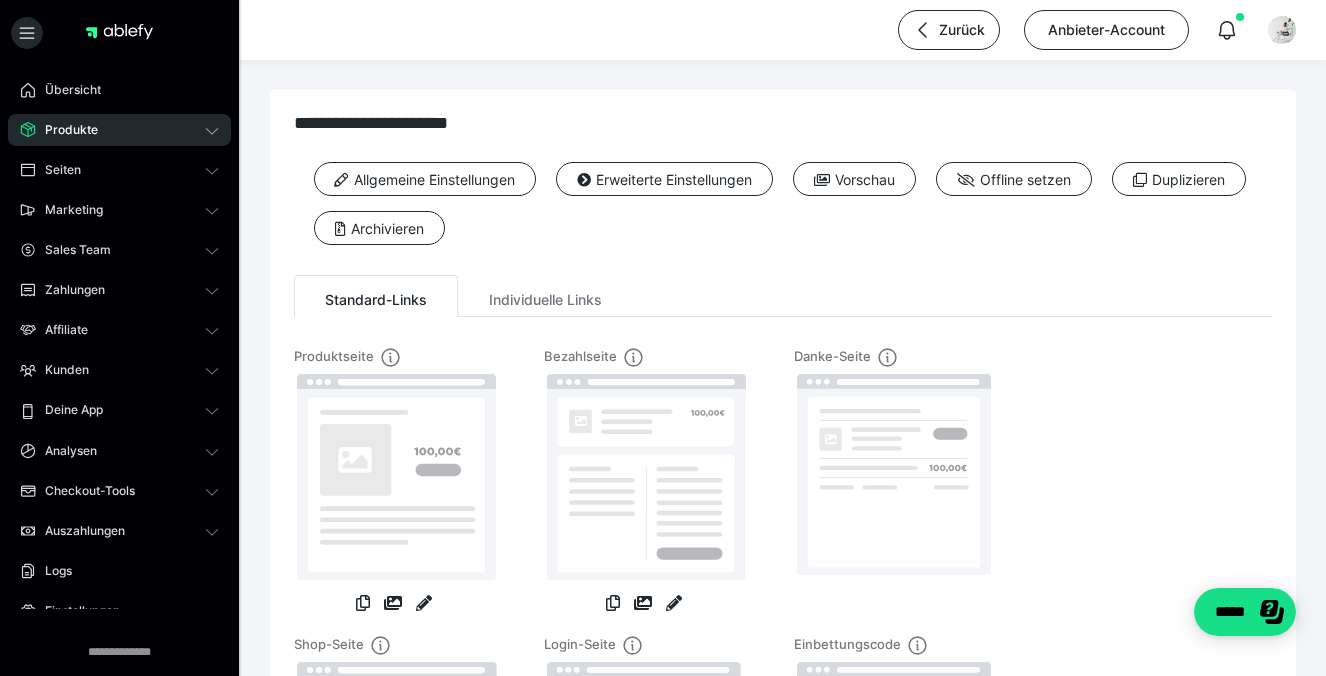 click on "Produkte" at bounding box center (119, 130) 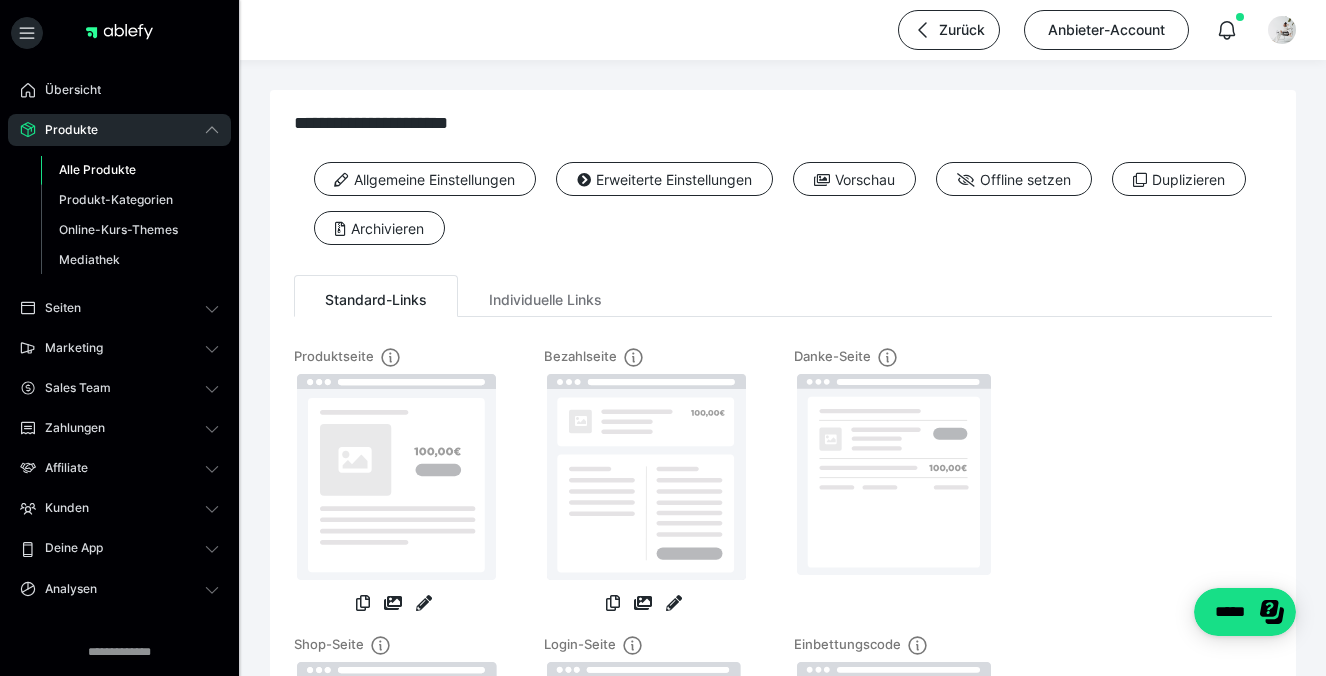 click on "Alle Produkte" at bounding box center (97, 169) 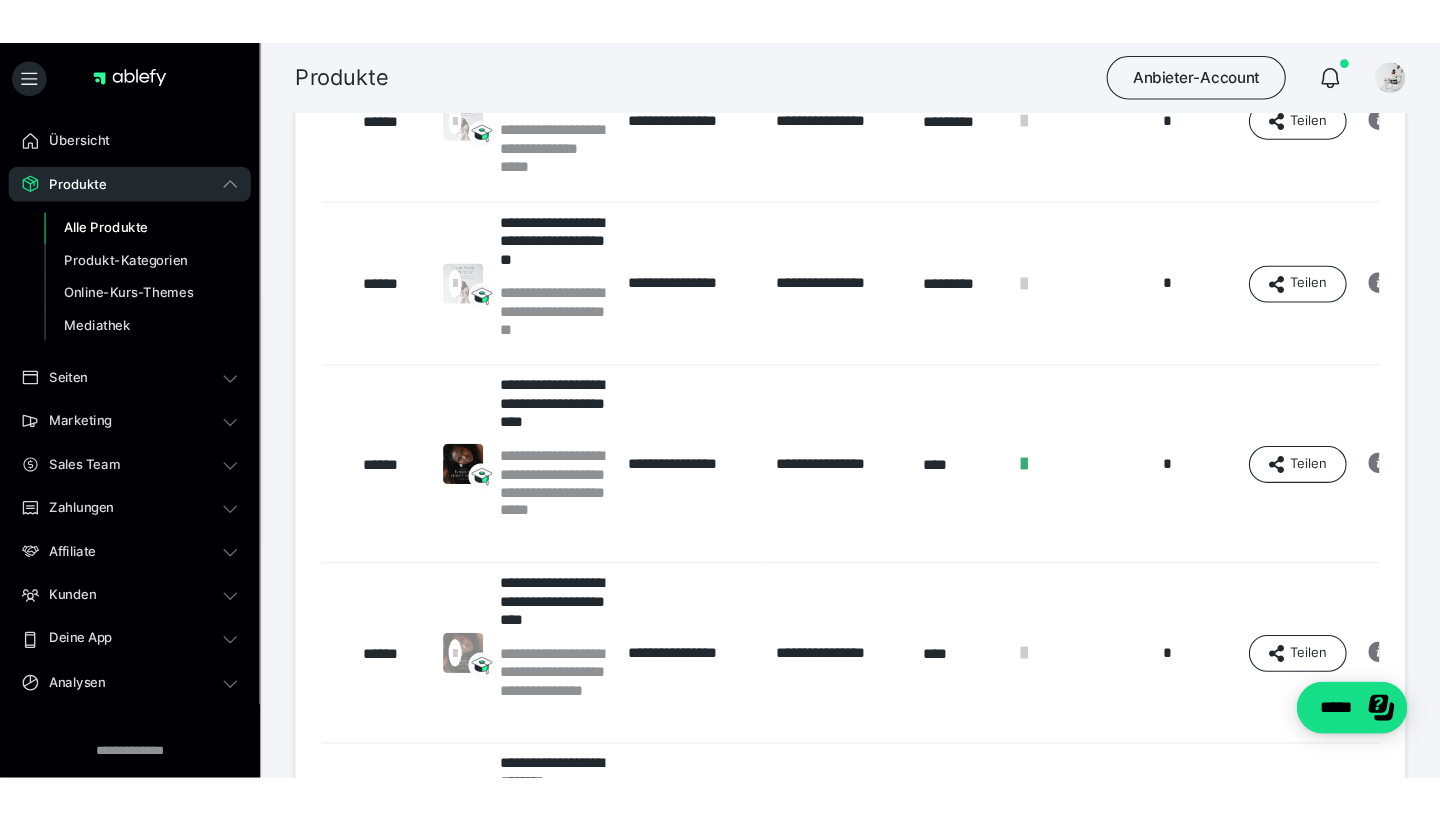 scroll, scrollTop: 160, scrollLeft: 0, axis: vertical 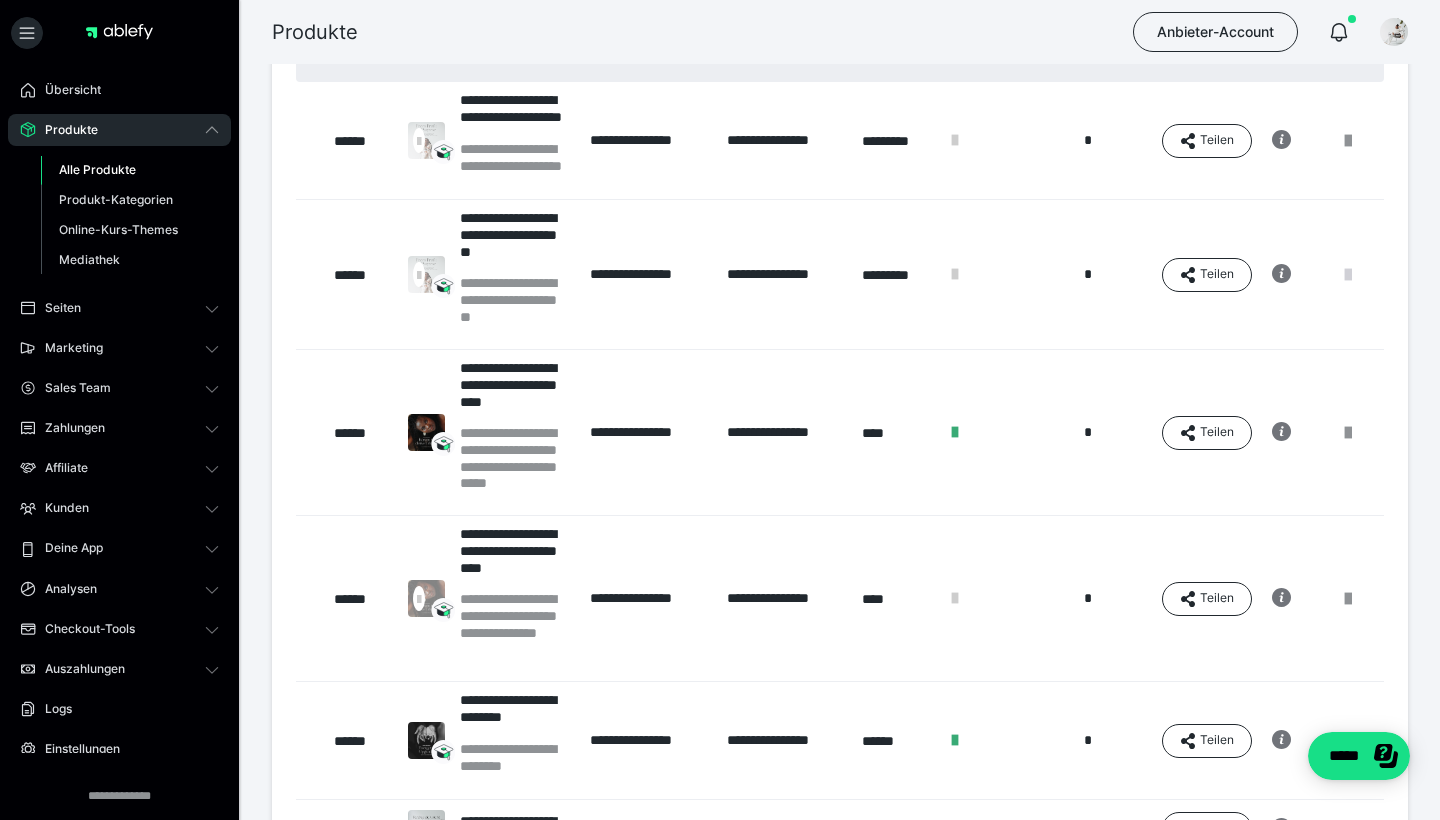 click at bounding box center [1348, 275] 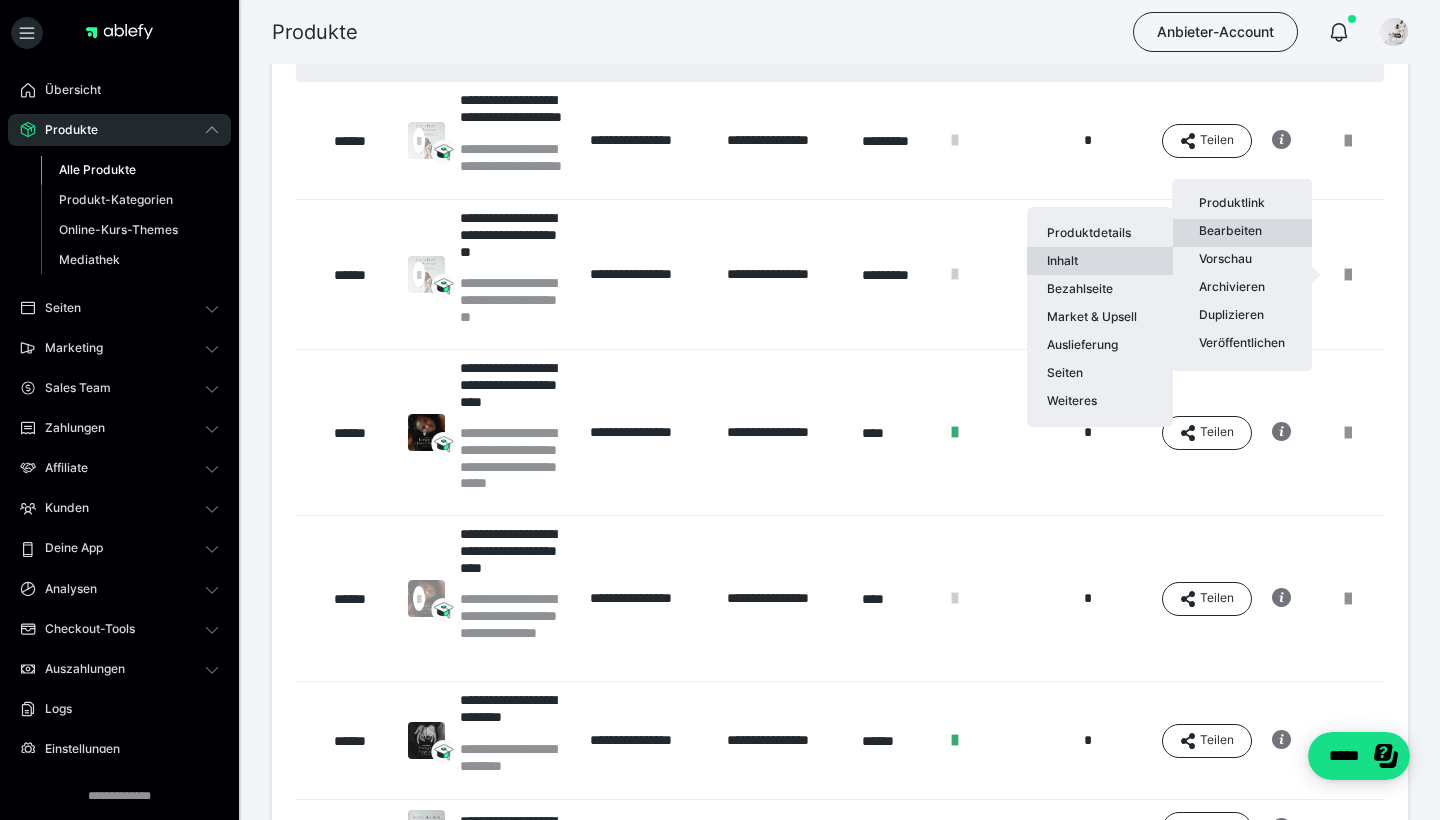 click on "Inhalt" at bounding box center [1100, 261] 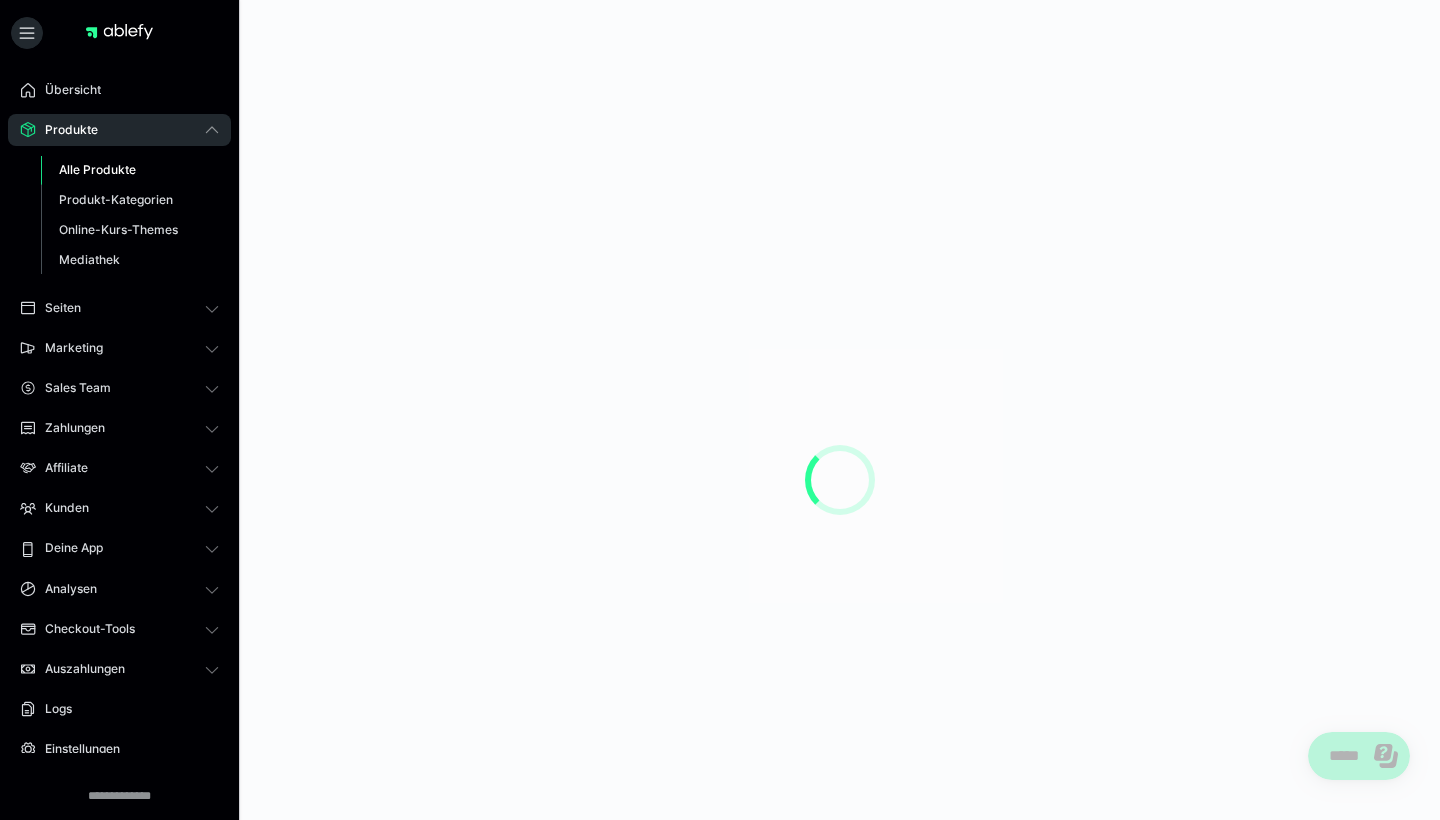 scroll, scrollTop: 0, scrollLeft: 0, axis: both 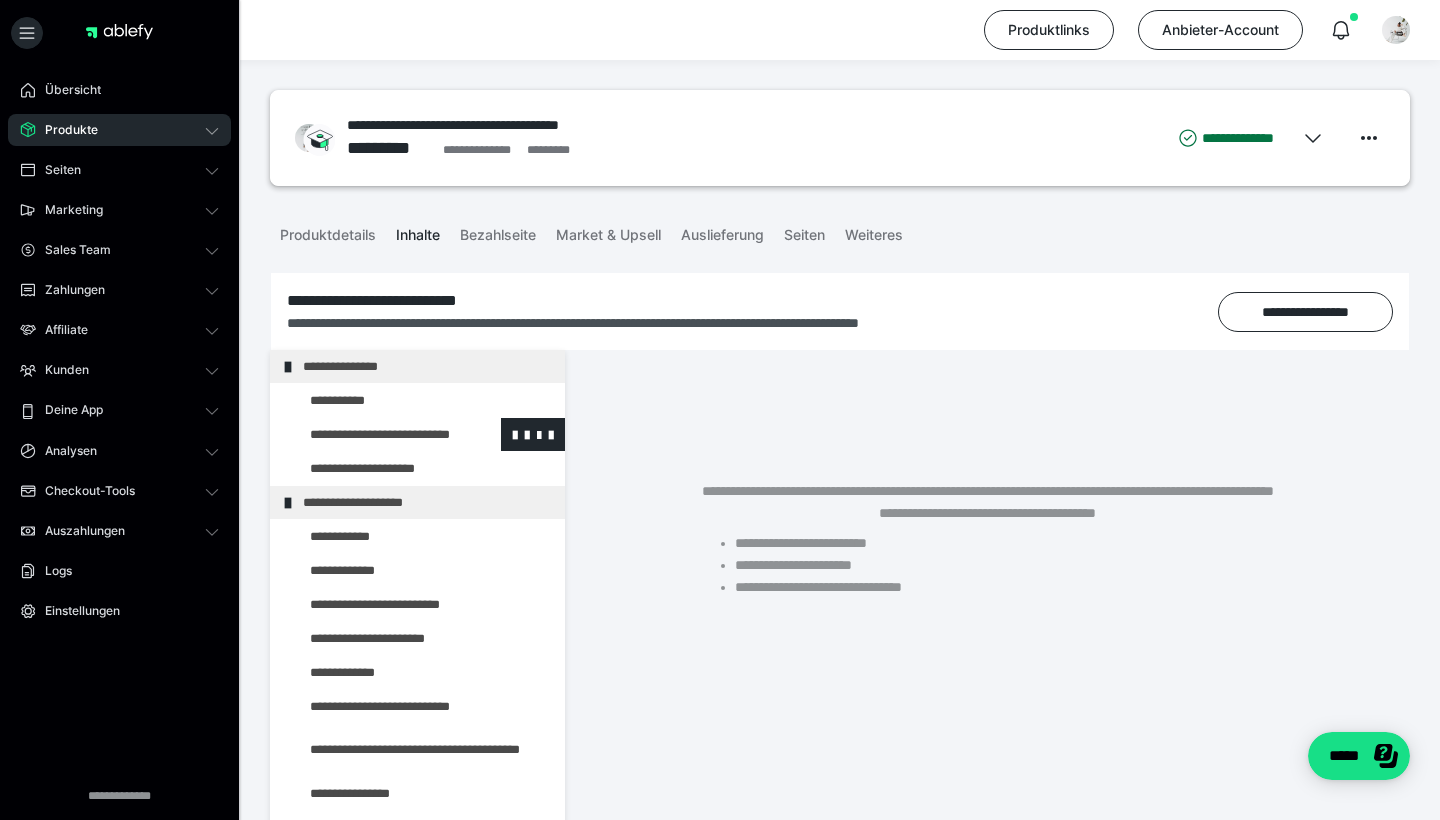 click at bounding box center [375, 434] 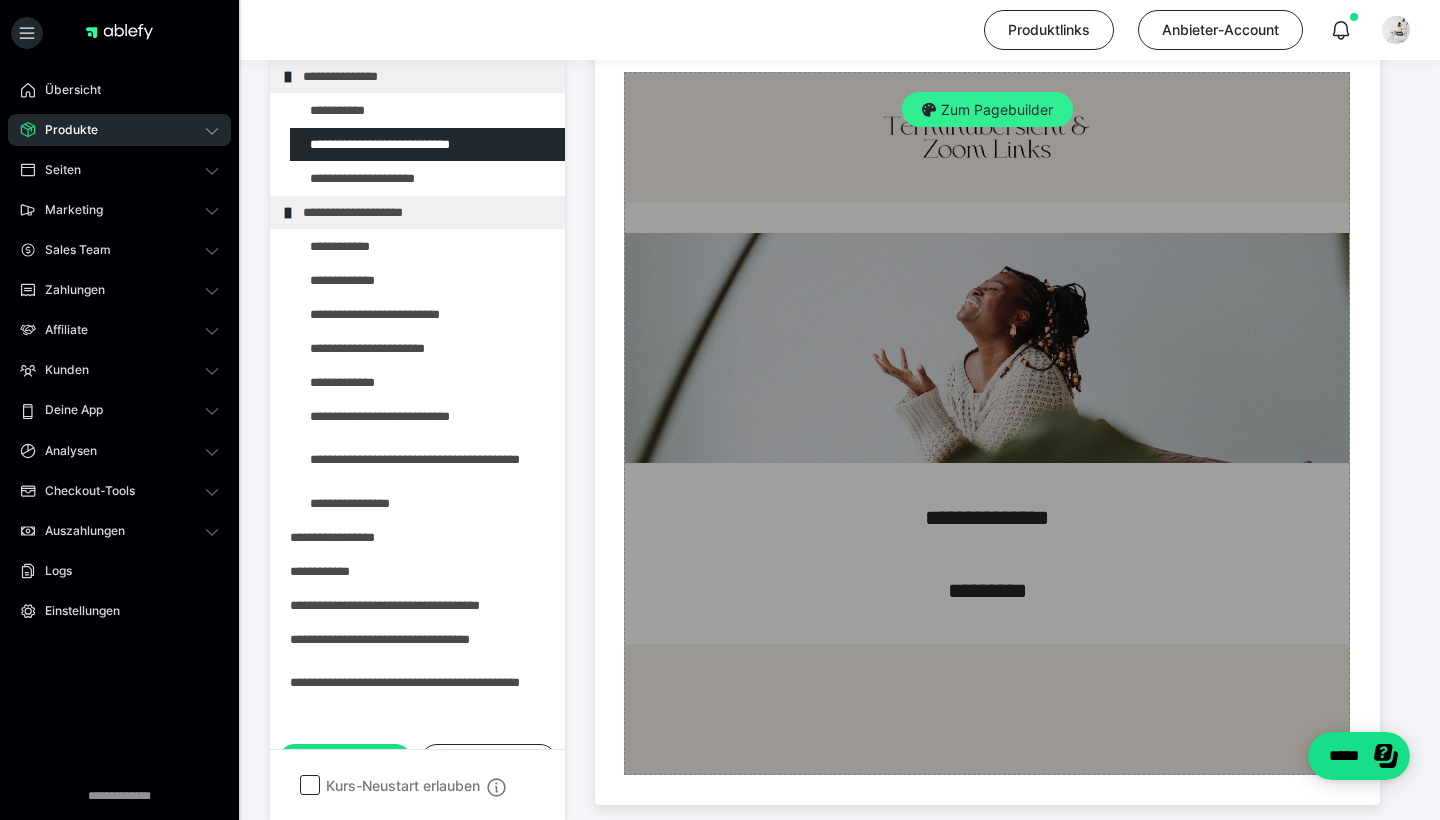 click on "Zum Pagebuilder" at bounding box center (987, 110) 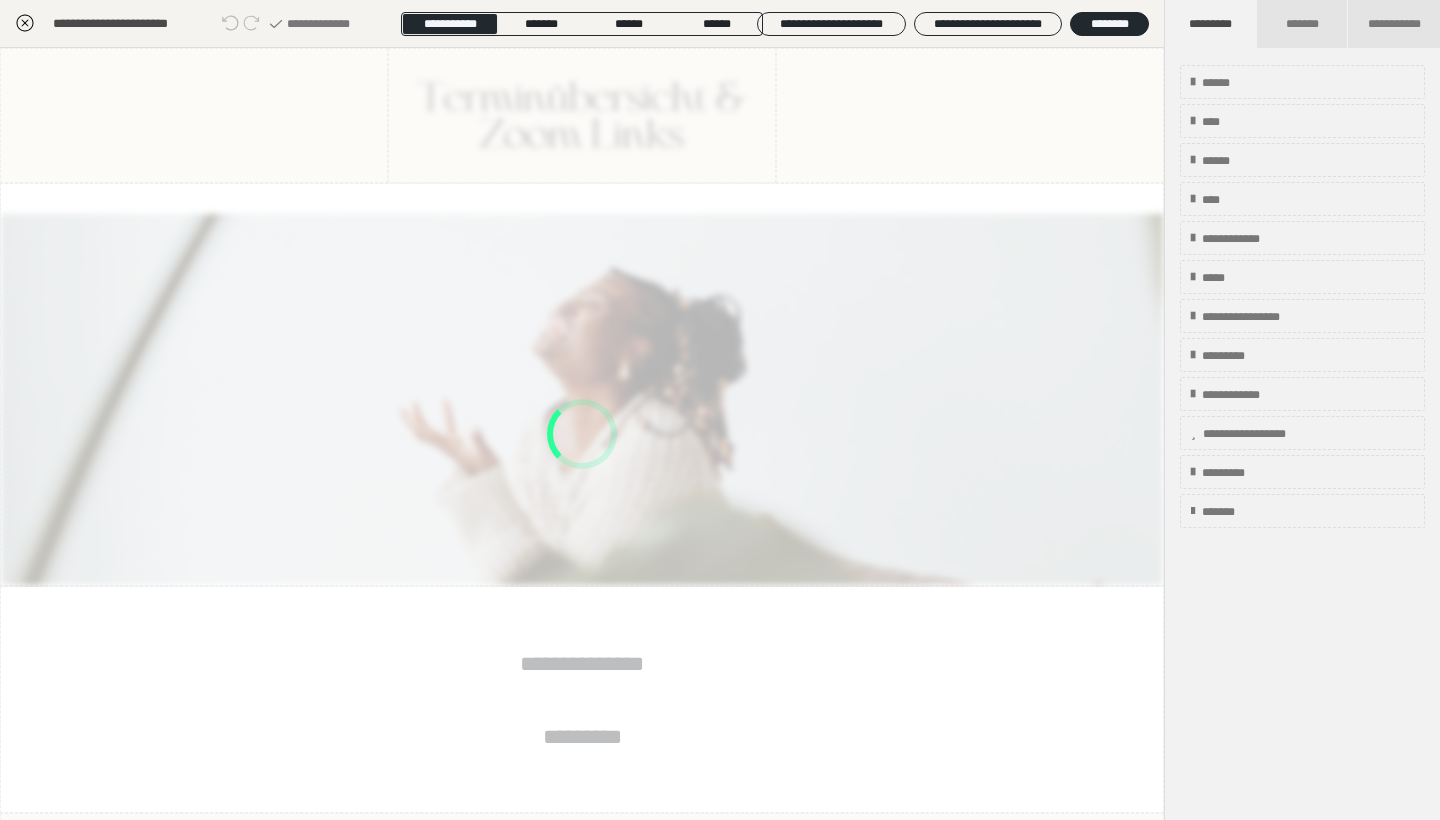 scroll, scrollTop: 290, scrollLeft: 0, axis: vertical 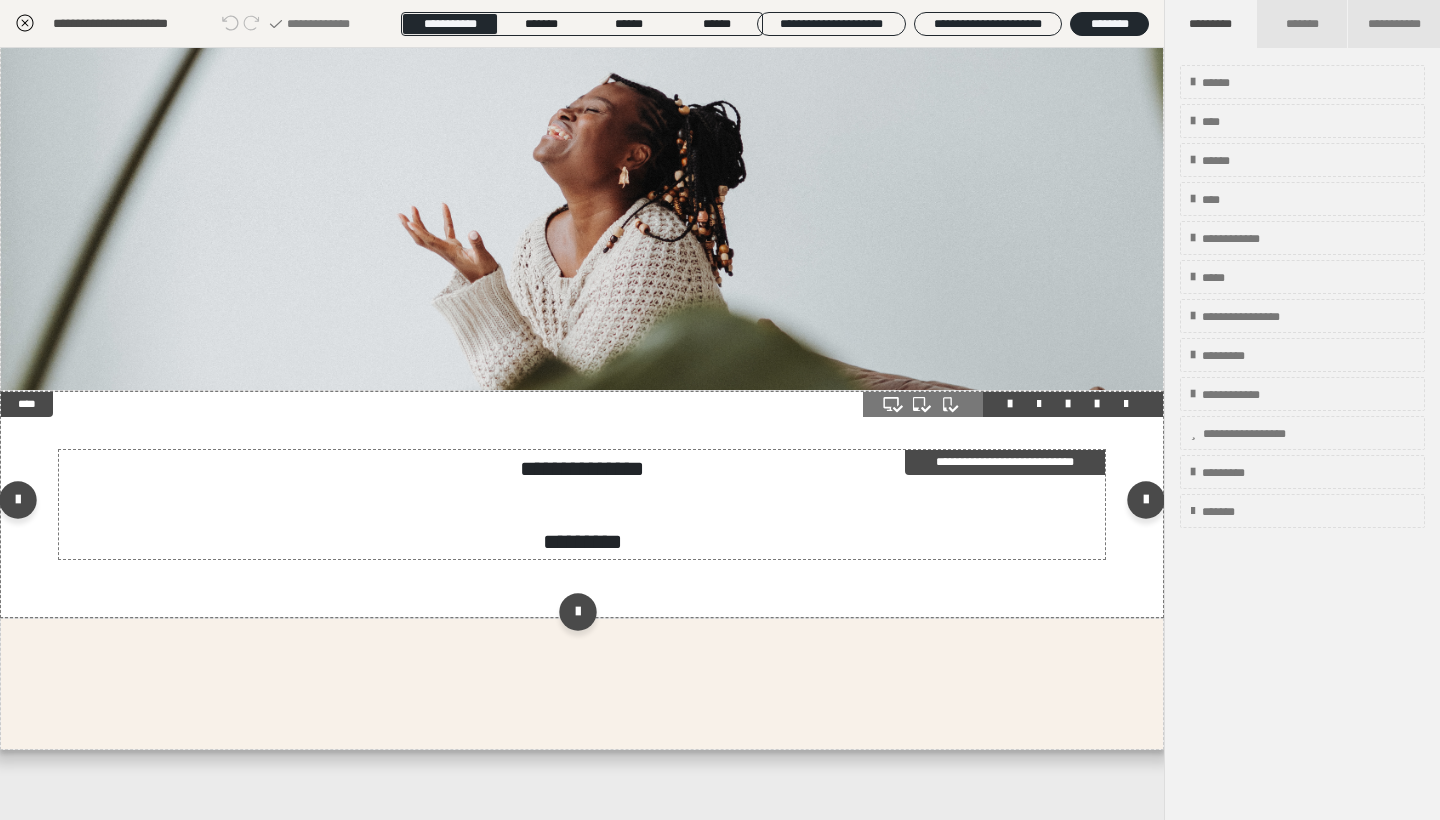 click on "*********" at bounding box center (582, 542) 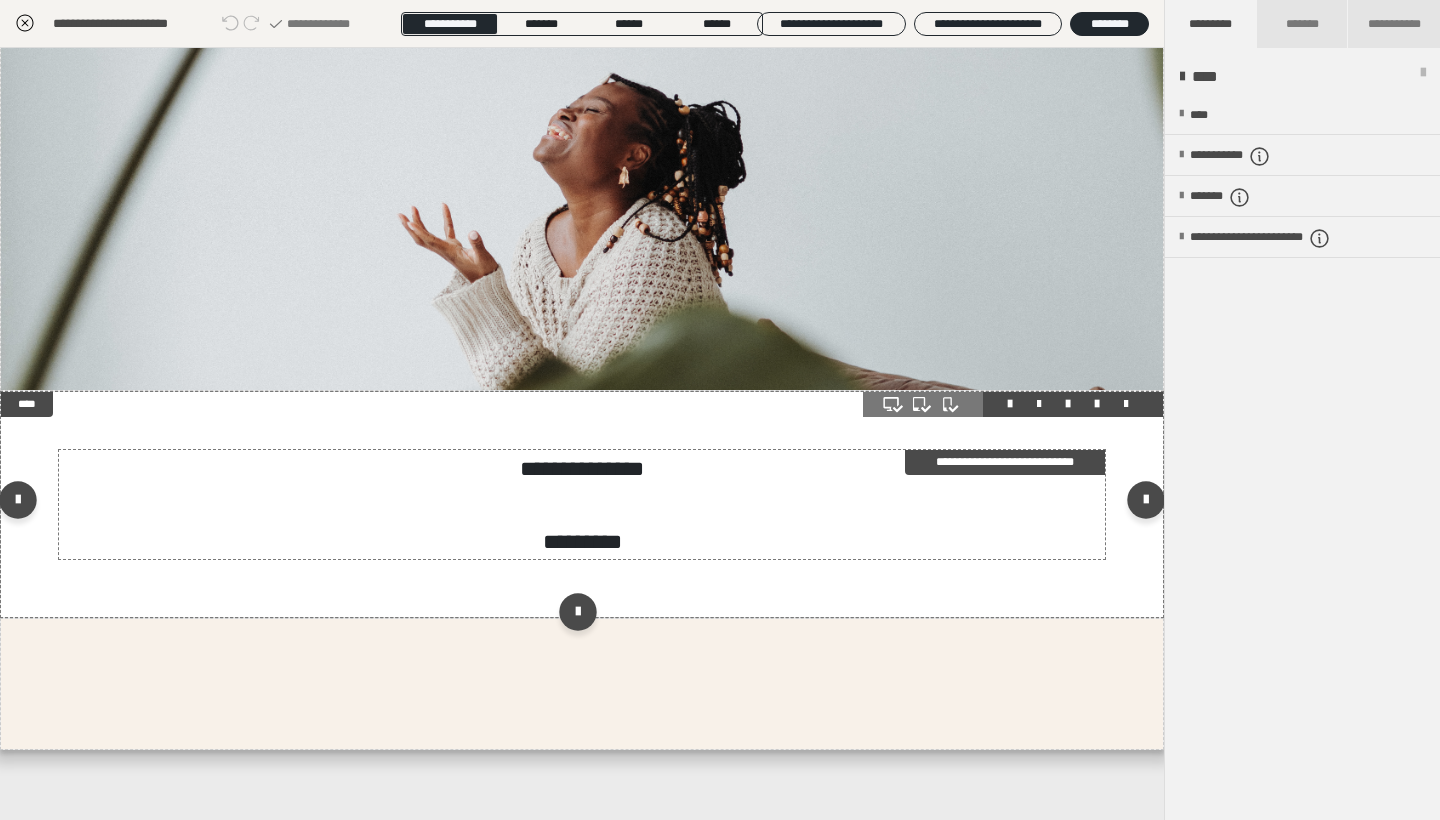 click on "*********" at bounding box center (582, 542) 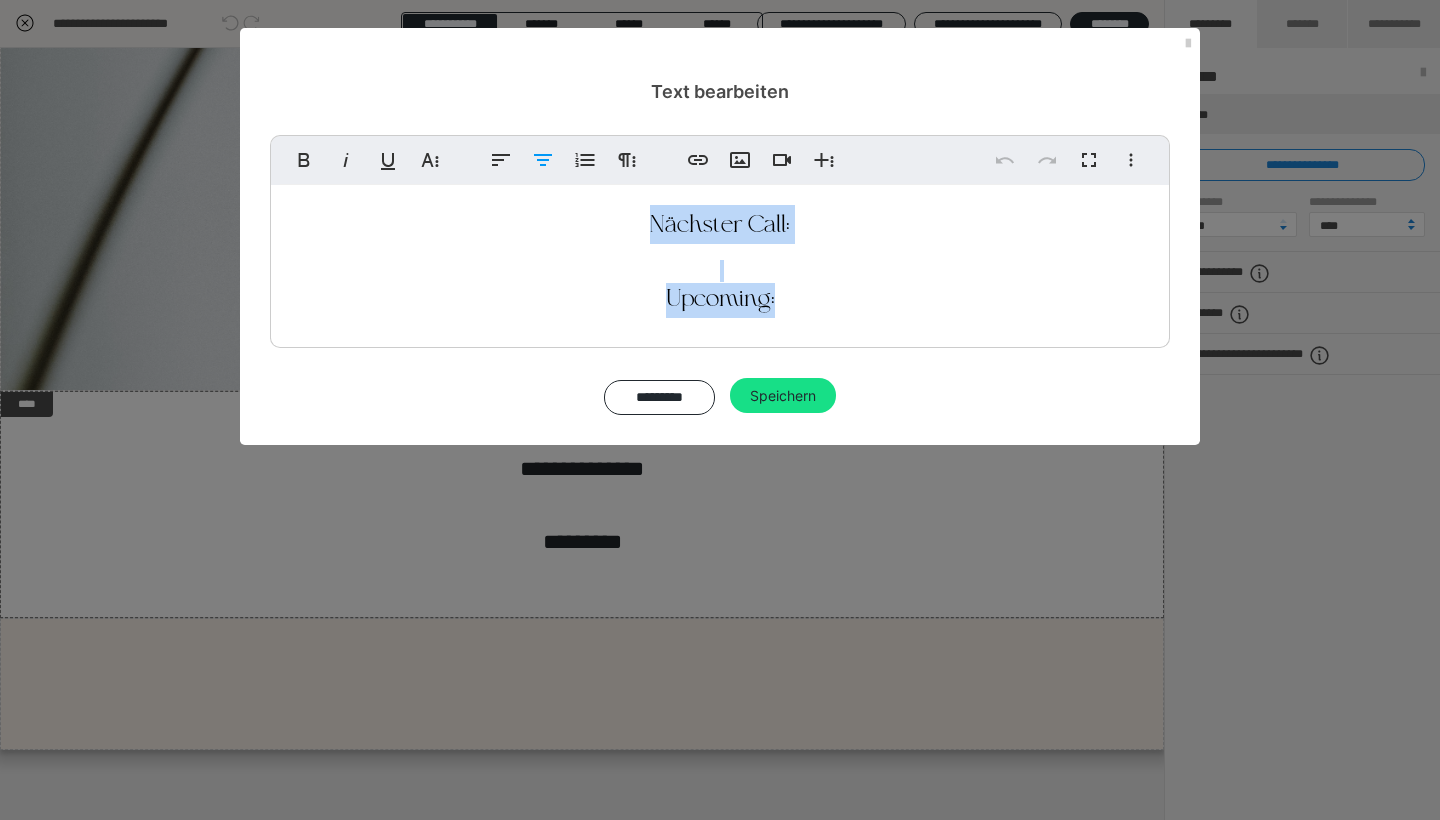 drag, startPoint x: 796, startPoint y: 304, endPoint x: 616, endPoint y: 201, distance: 207.38611 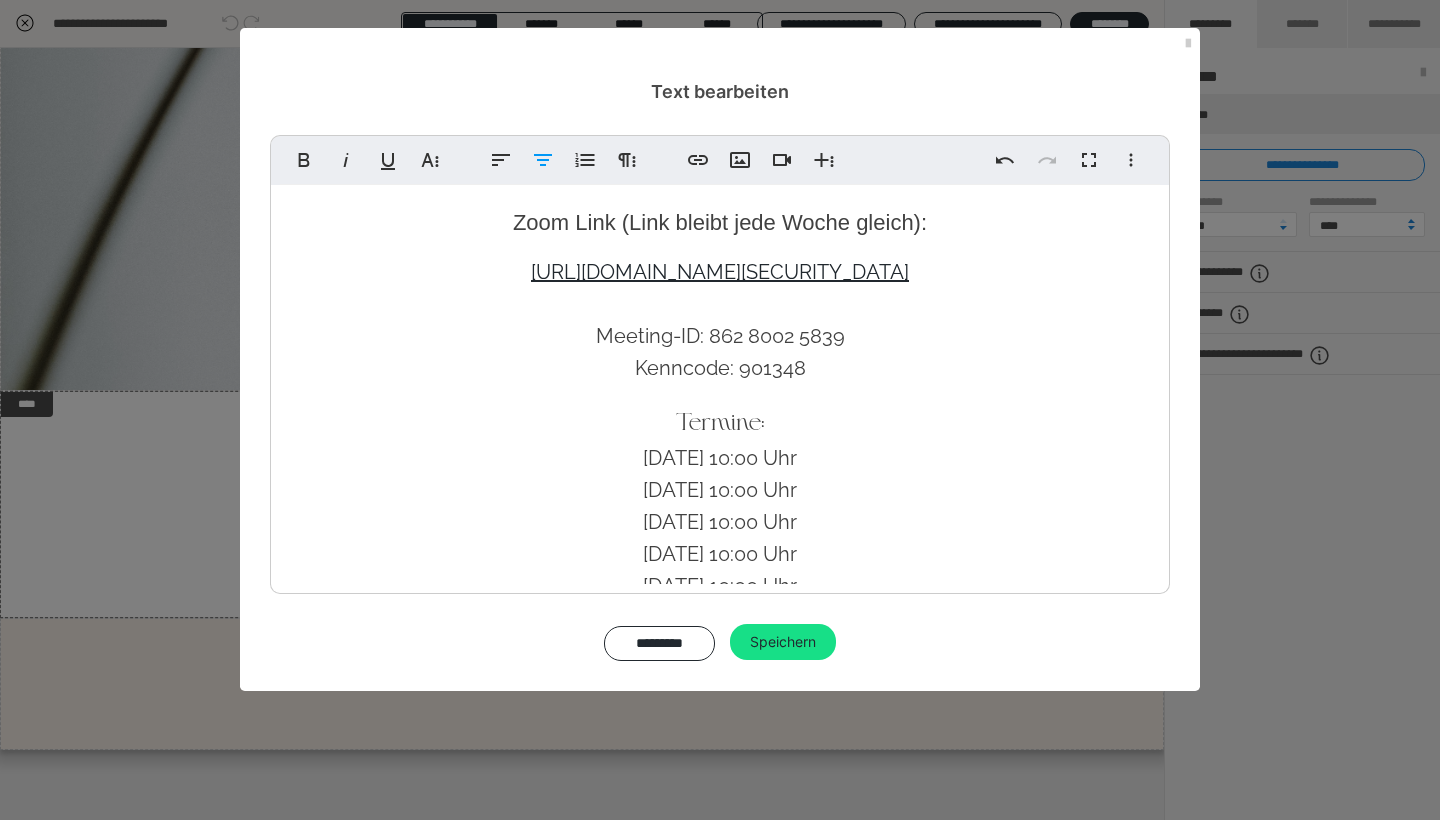 scroll, scrollTop: 0, scrollLeft: 0, axis: both 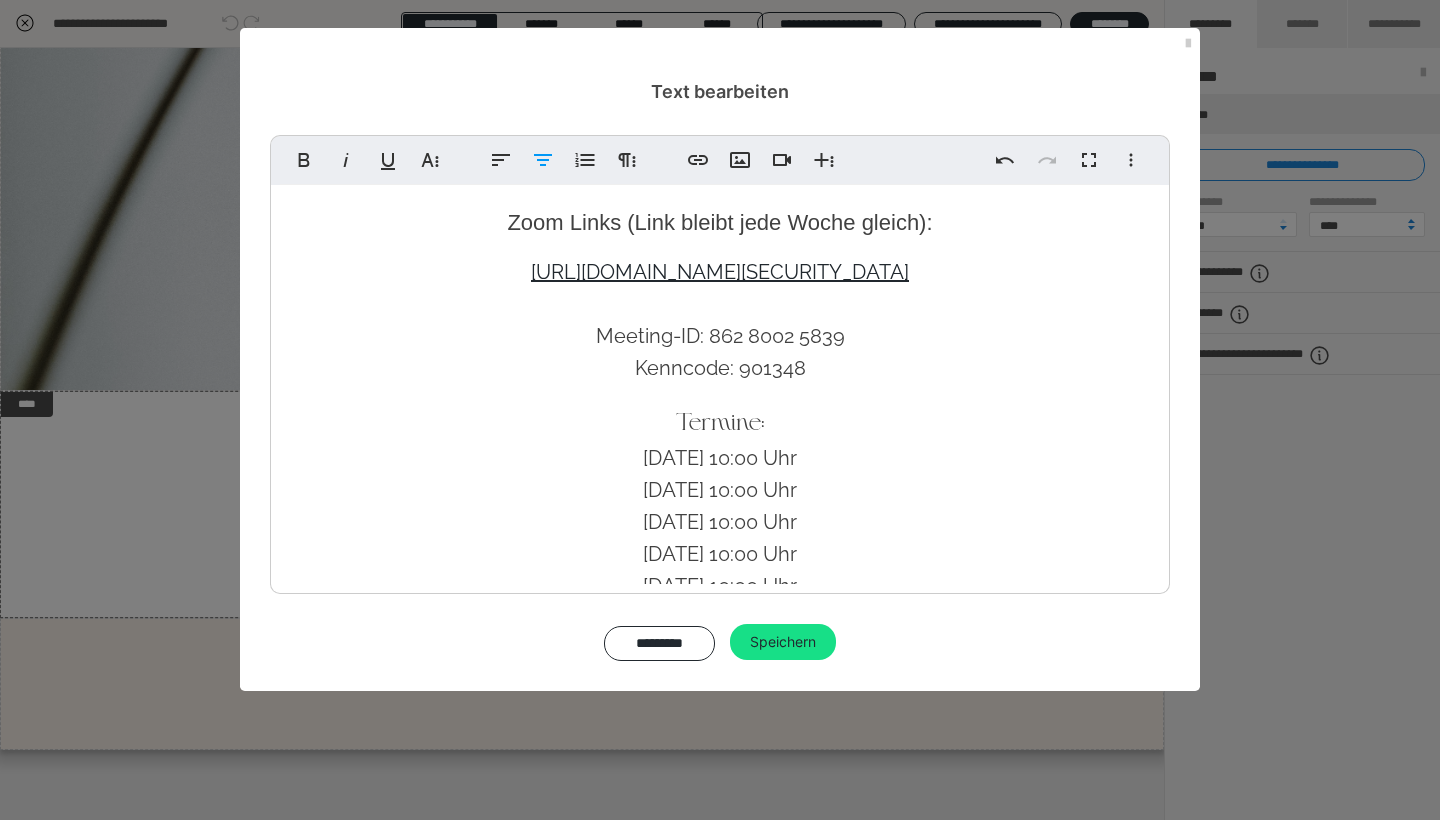 click on "Zoom Links (Link bleibt jede Woche gleich):" at bounding box center [719, 222] 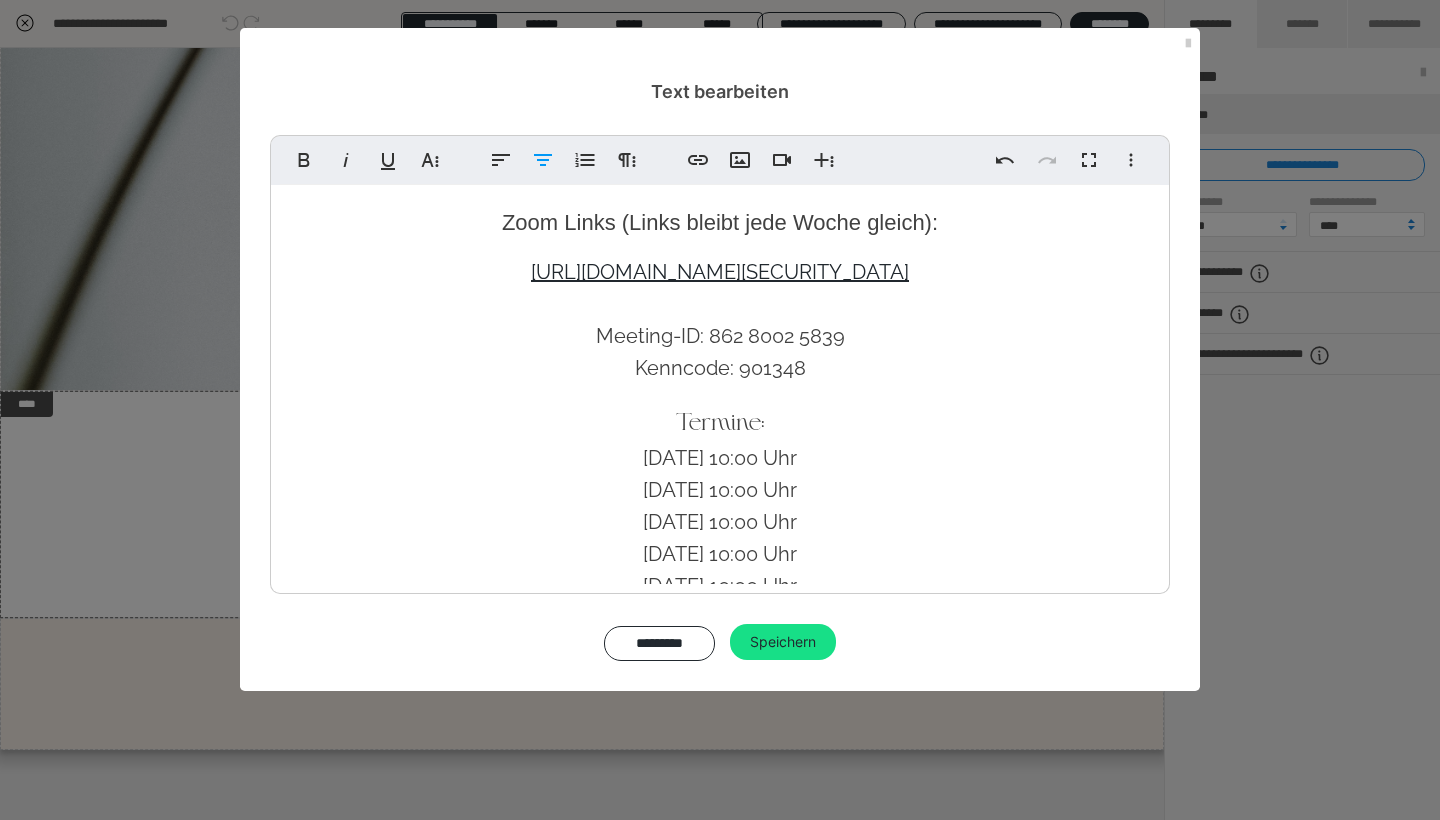 scroll, scrollTop: 0, scrollLeft: 0, axis: both 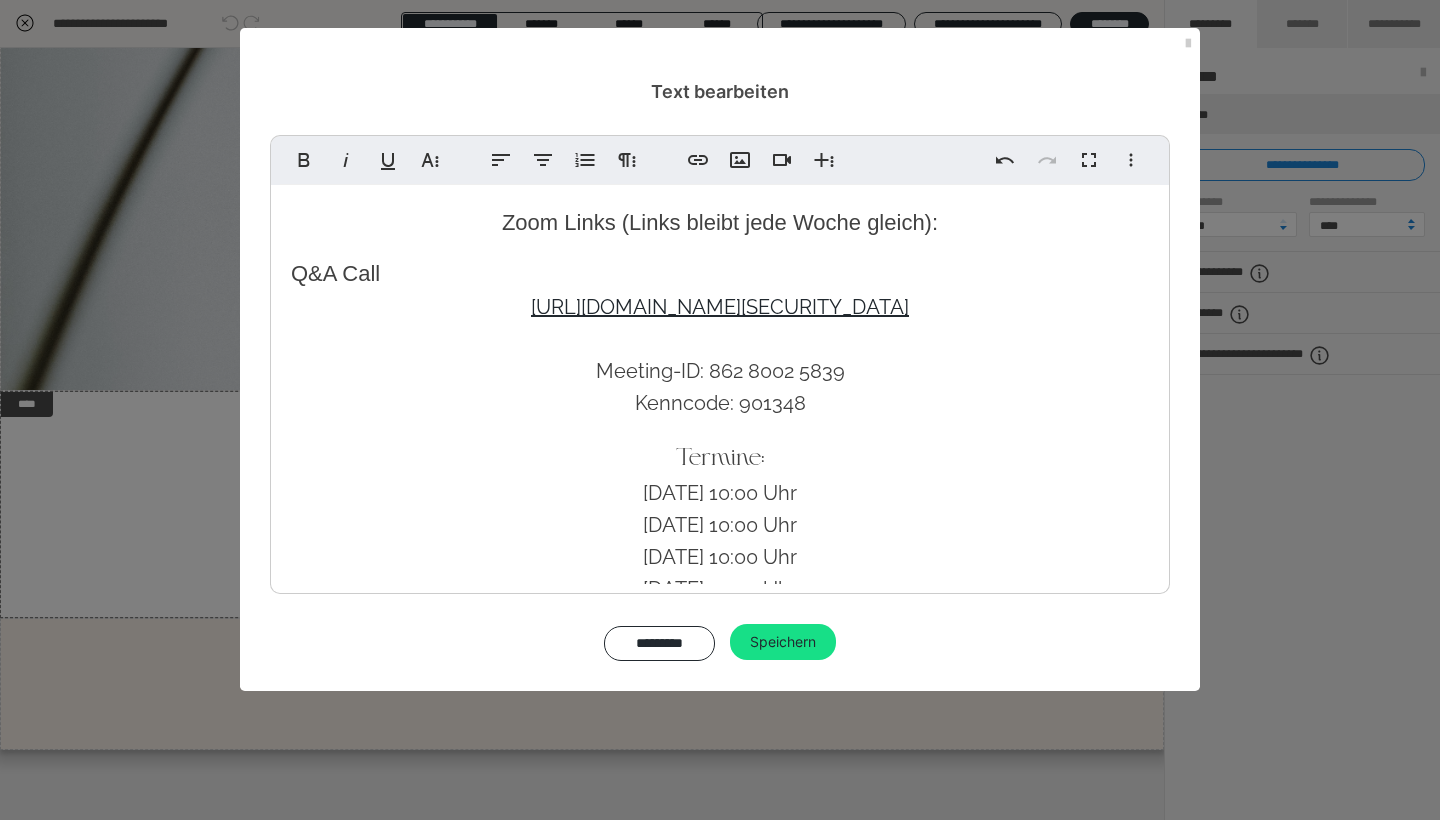 click on "[URL][DOMAIN_NAME][SECURITY_DATA] Meeting-ID: 862 8002 5839 Kenncode: 901348" at bounding box center [720, 355] 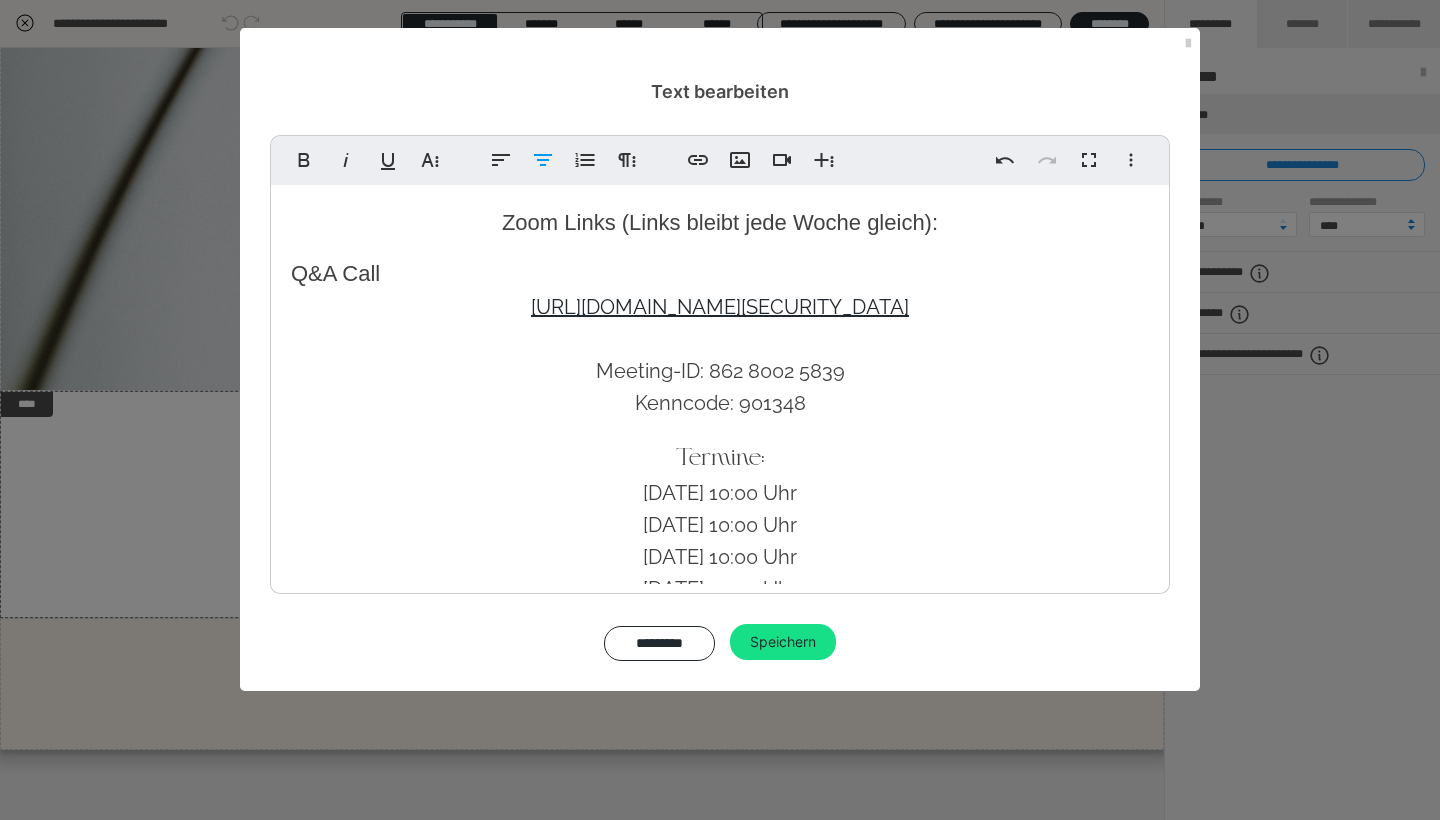 click on "[URL][DOMAIN_NAME][SECURITY_DATA] Meeting-ID: 862 8002 5839 Kenncode: 901348" at bounding box center [720, 355] 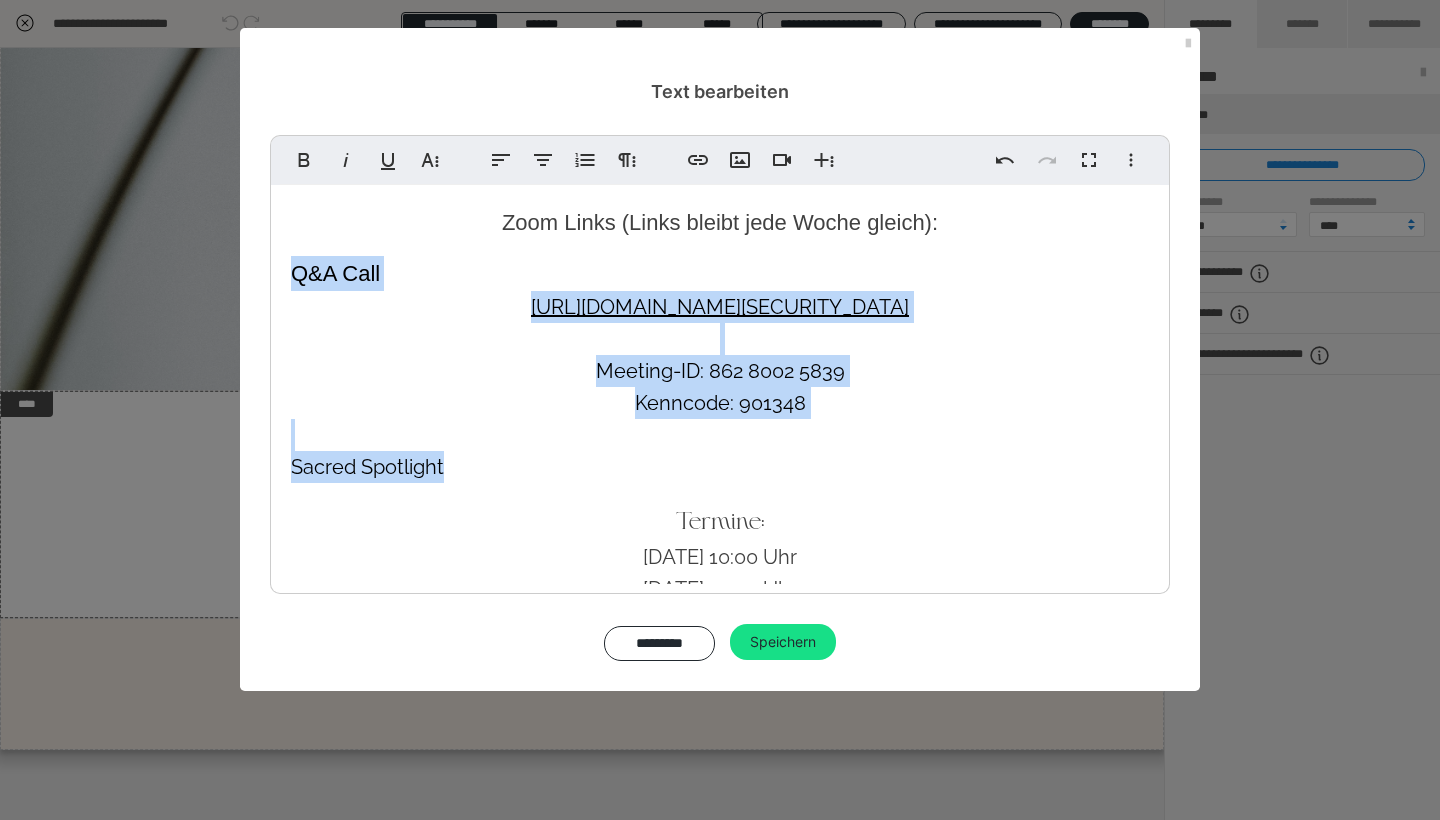 drag, startPoint x: 507, startPoint y: 465, endPoint x: 246, endPoint y: 275, distance: 322.83276 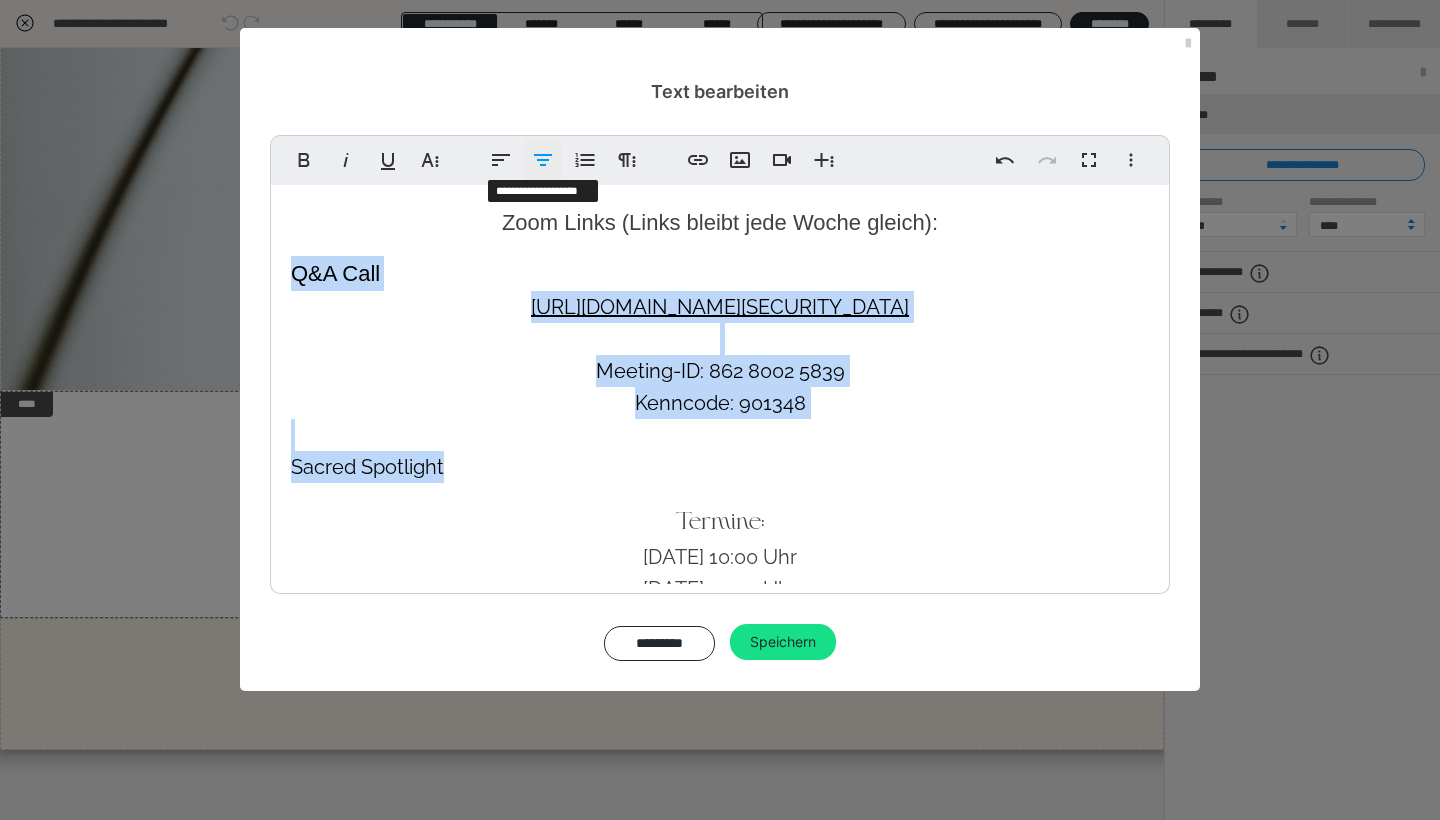 click 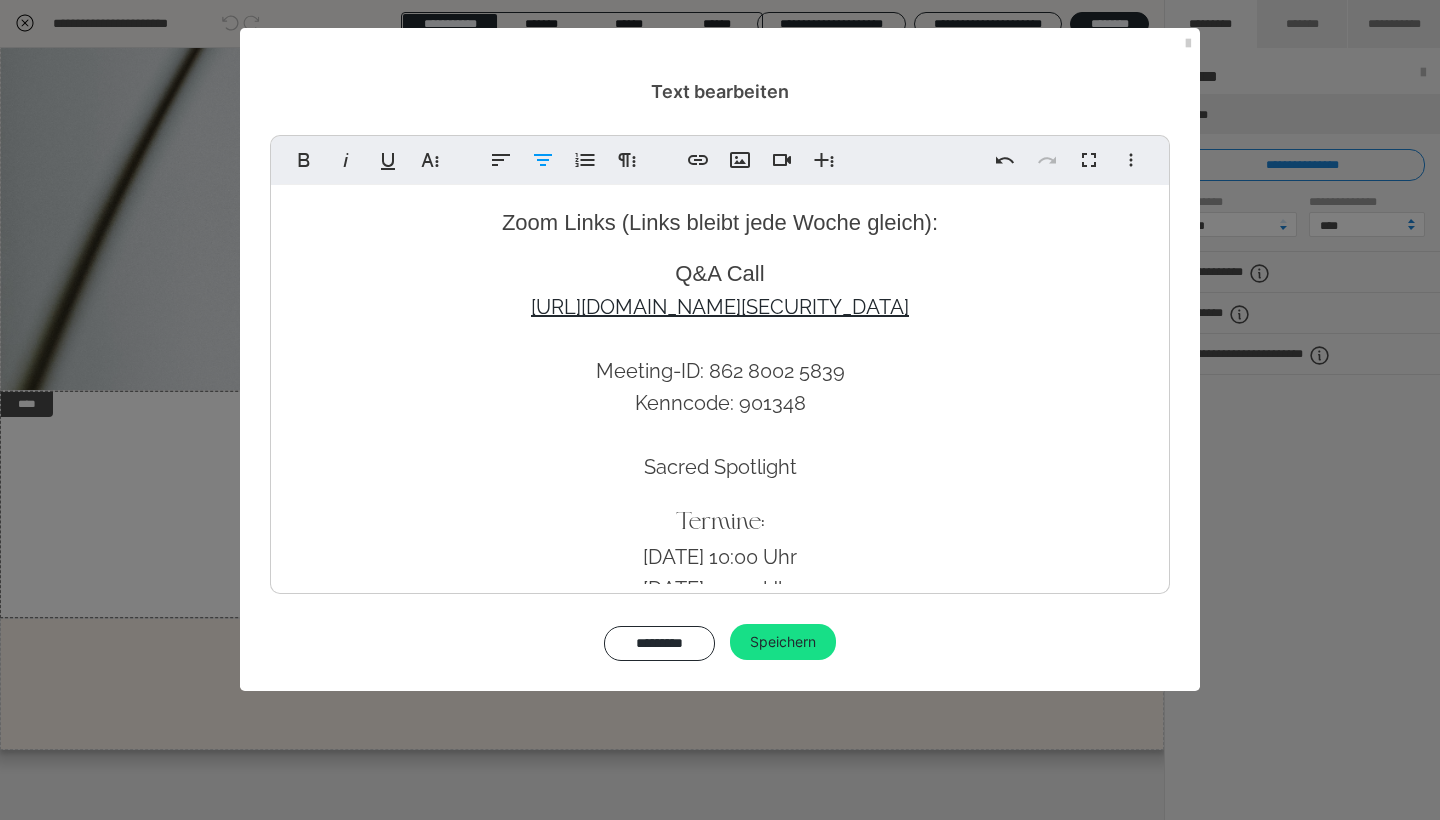 click on "[URL][DOMAIN_NAME][SECURITY_DATA] Meeting-ID: 862 8002 5839 Kenncode: 901348" at bounding box center [720, 355] 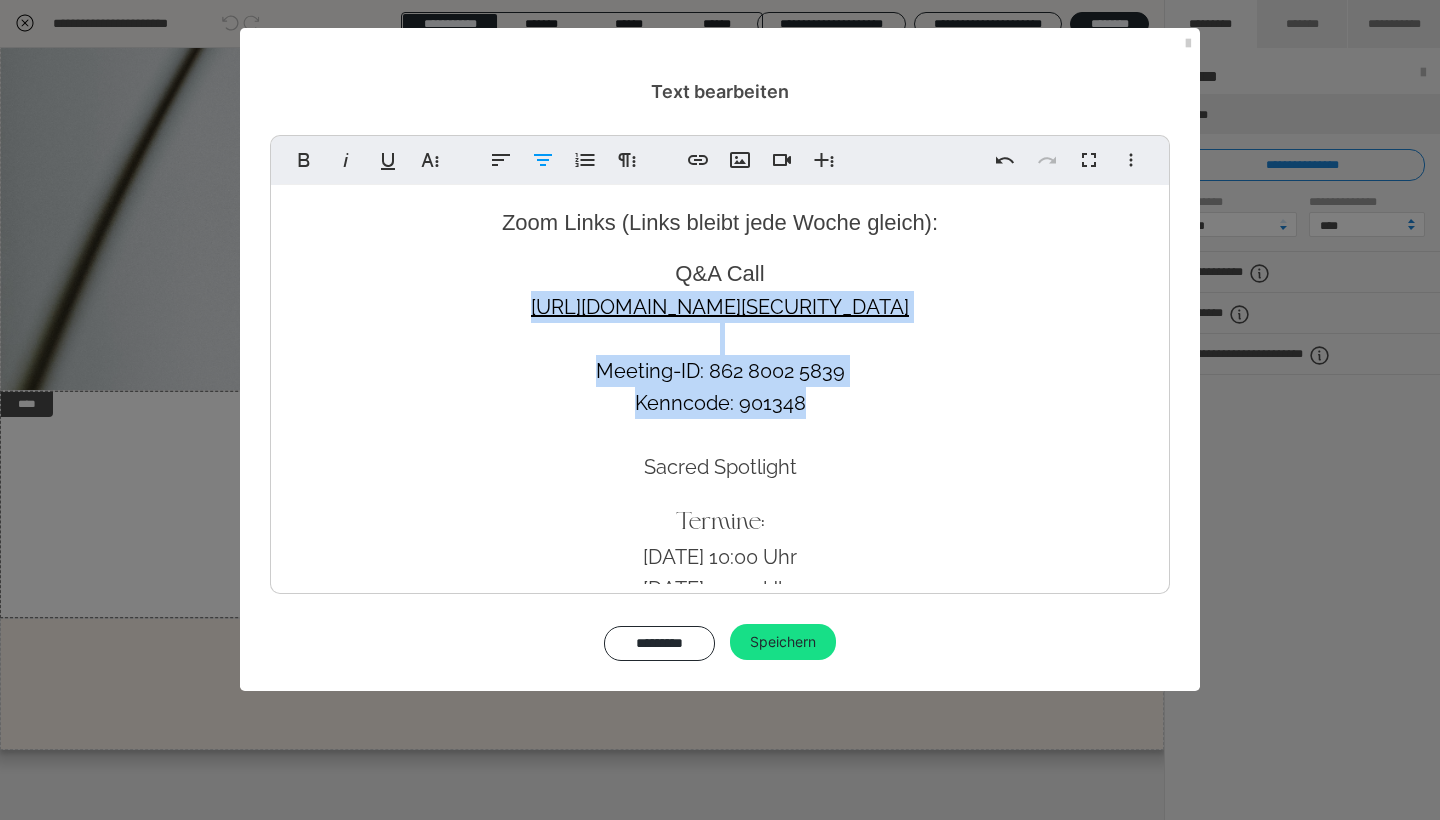 drag, startPoint x: 824, startPoint y: 403, endPoint x: 283, endPoint y: 294, distance: 551.87134 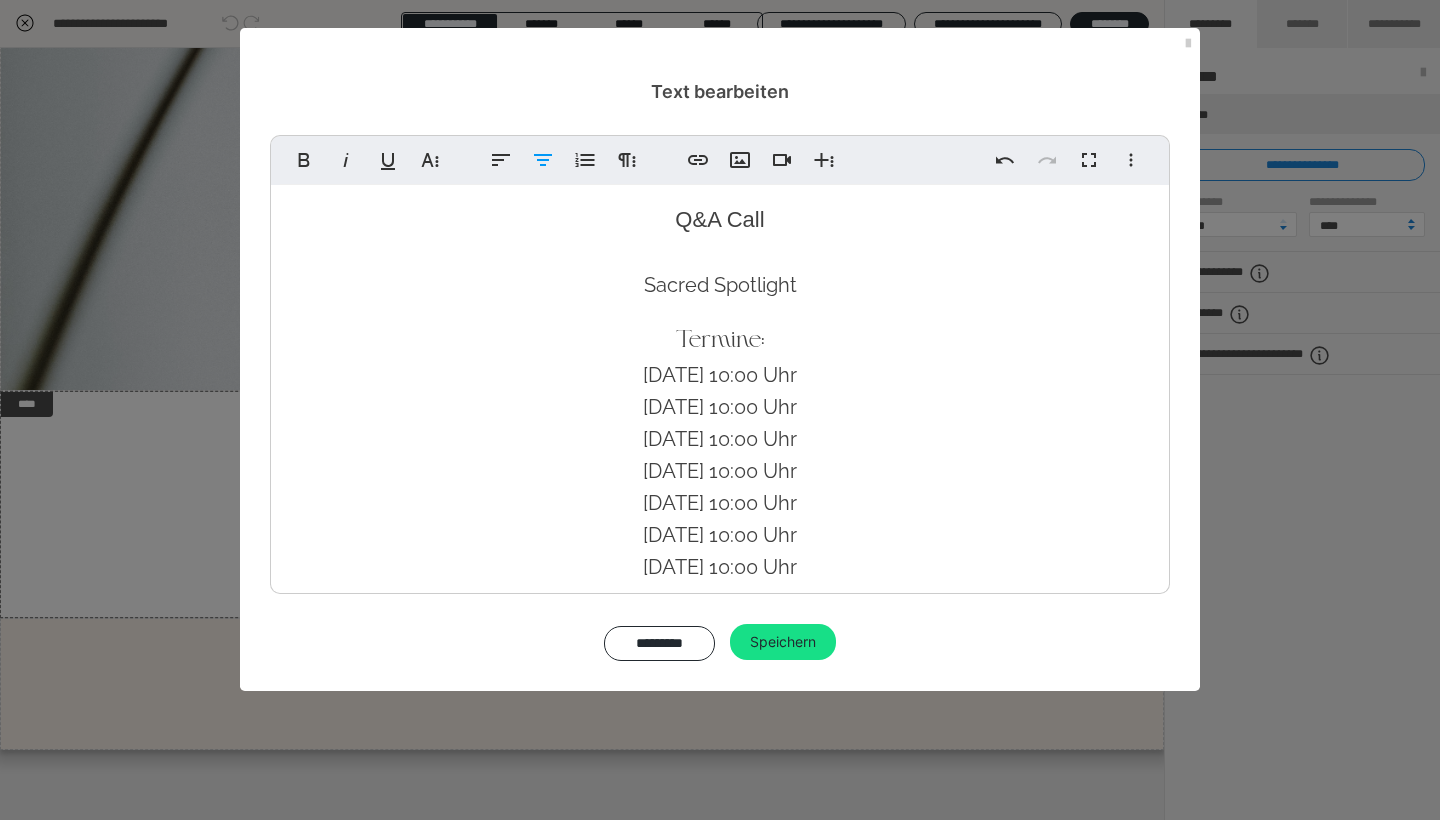 scroll, scrollTop: 136, scrollLeft: 0, axis: vertical 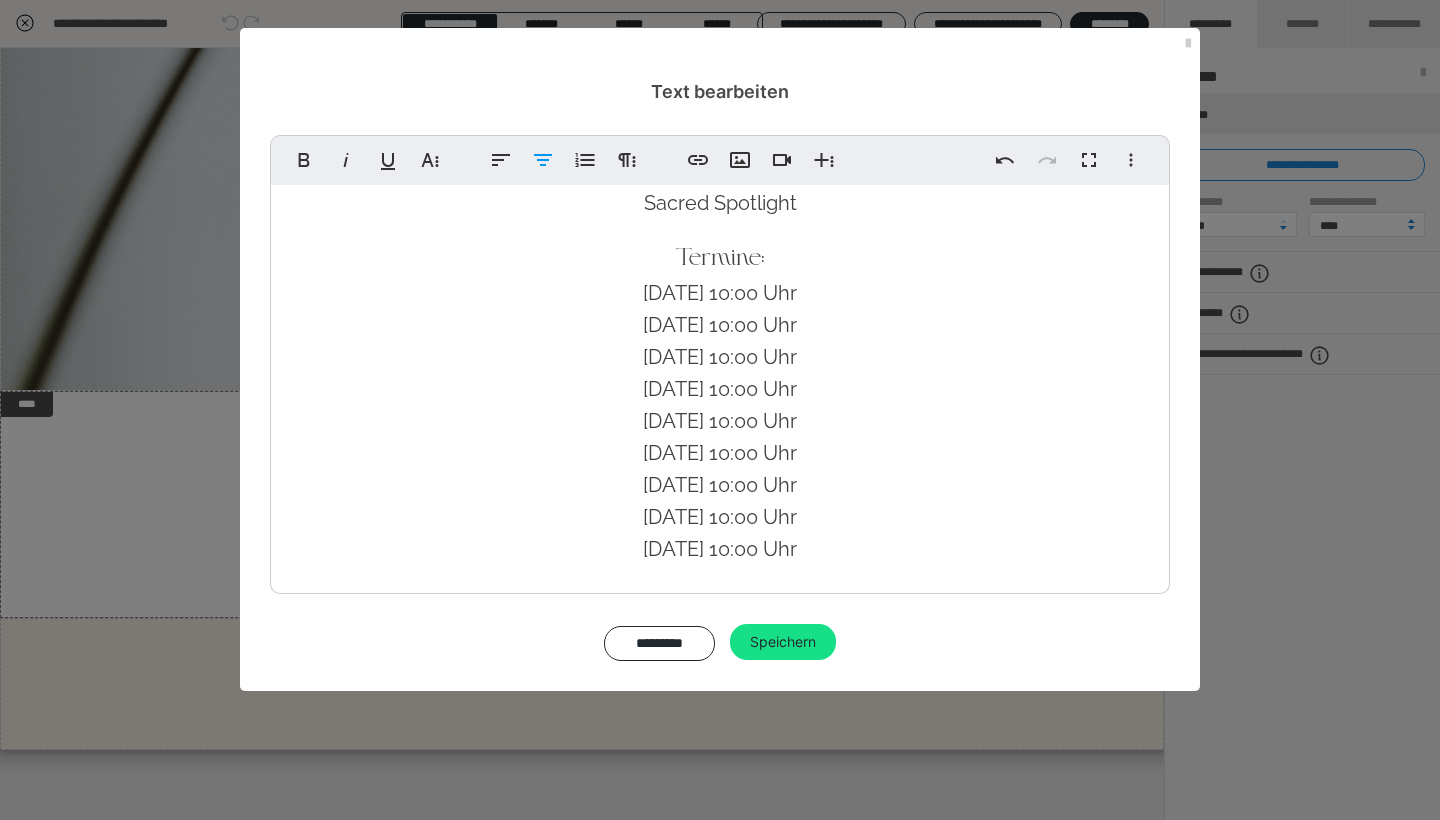 drag, startPoint x: 606, startPoint y: 420, endPoint x: 857, endPoint y: 628, distance: 325.98312 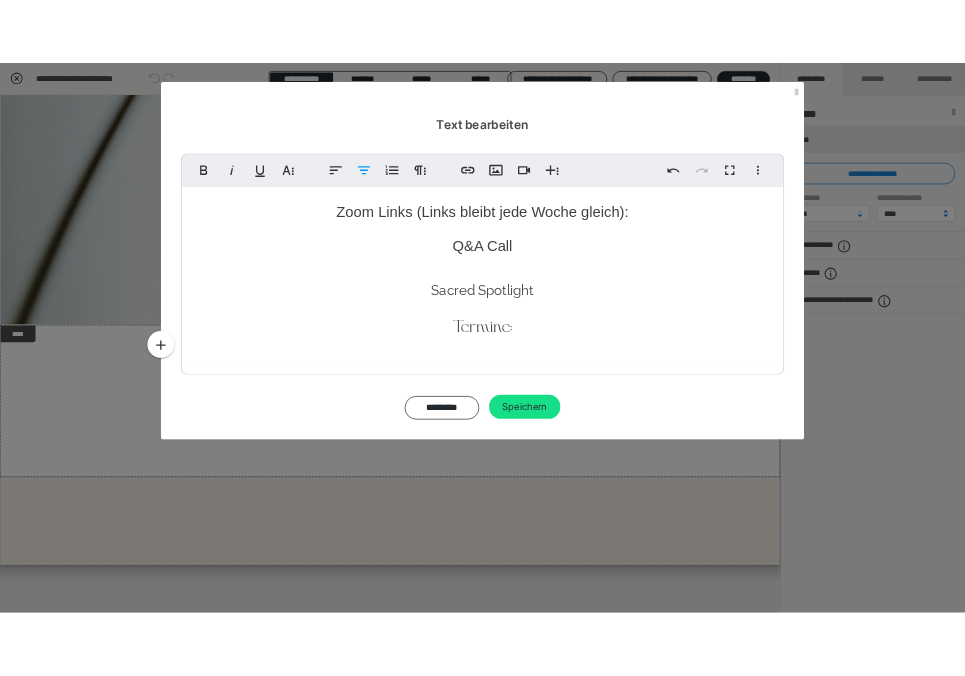 scroll, scrollTop: 0, scrollLeft: 0, axis: both 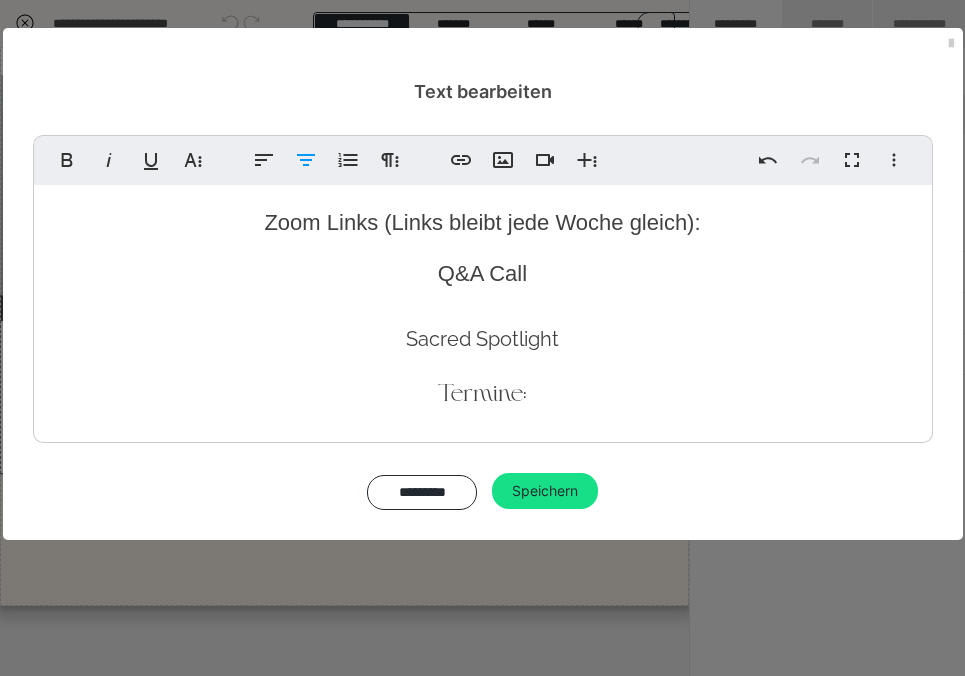 click on "Q&A Call" at bounding box center (483, 273) 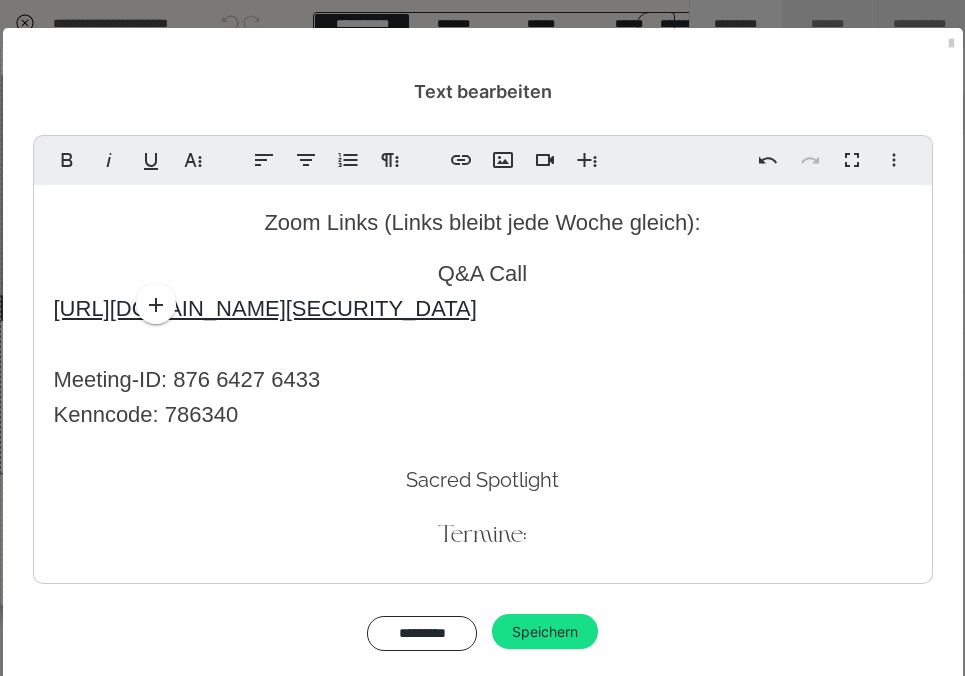 scroll, scrollTop: 1414, scrollLeft: 8, axis: both 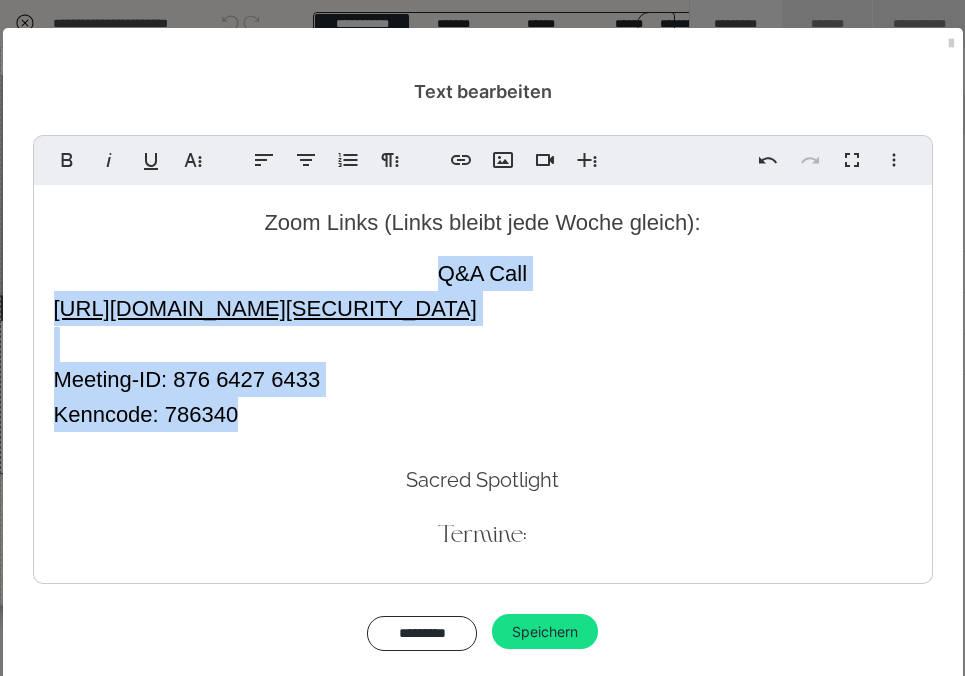 drag, startPoint x: 261, startPoint y: 416, endPoint x: 20, endPoint y: 279, distance: 277.21832 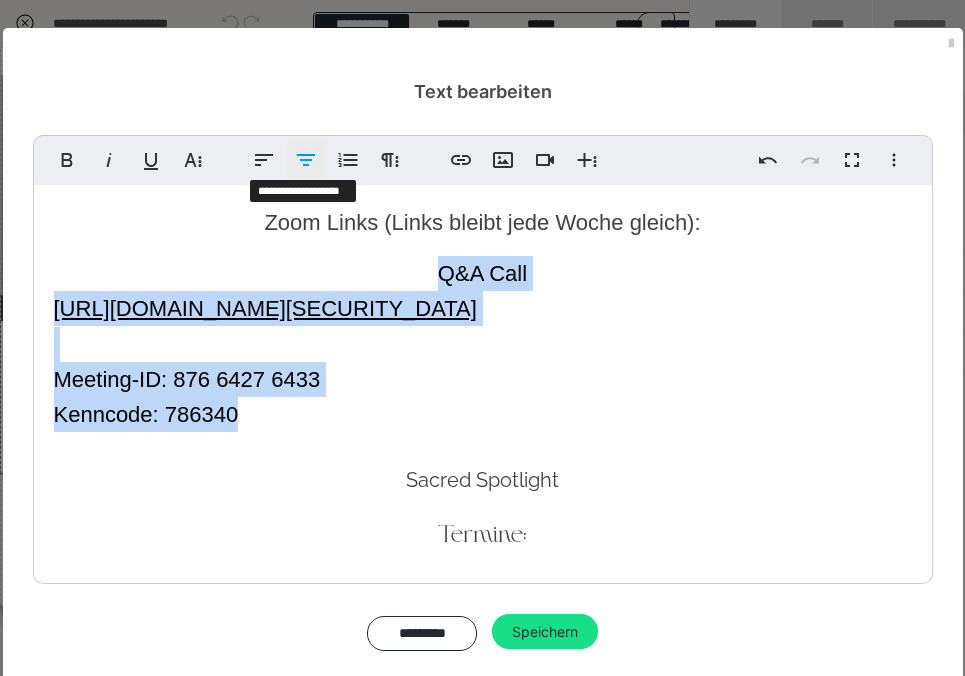 click 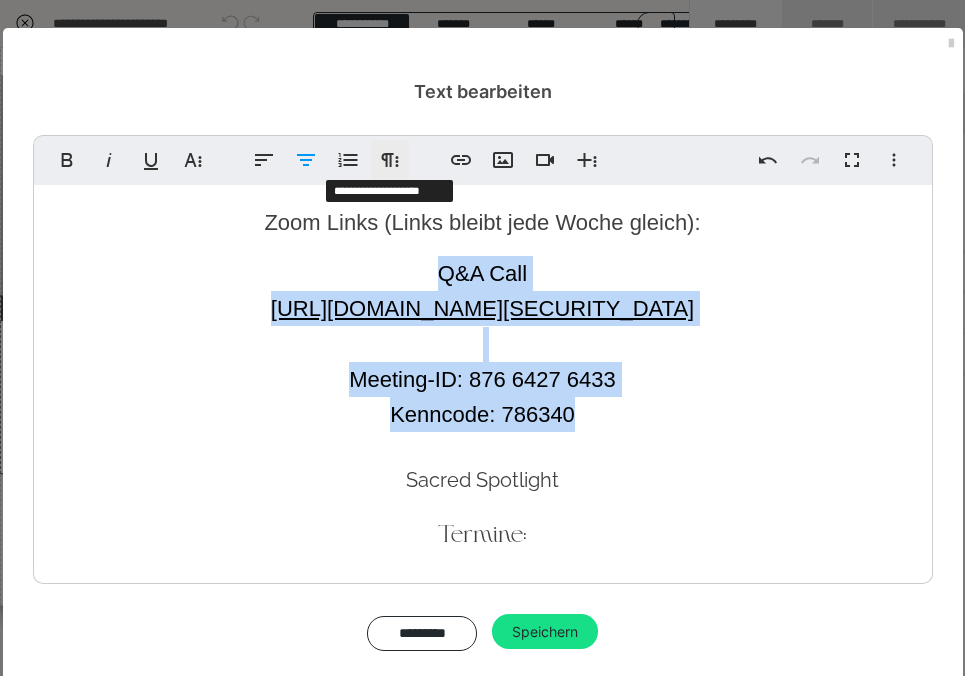 click 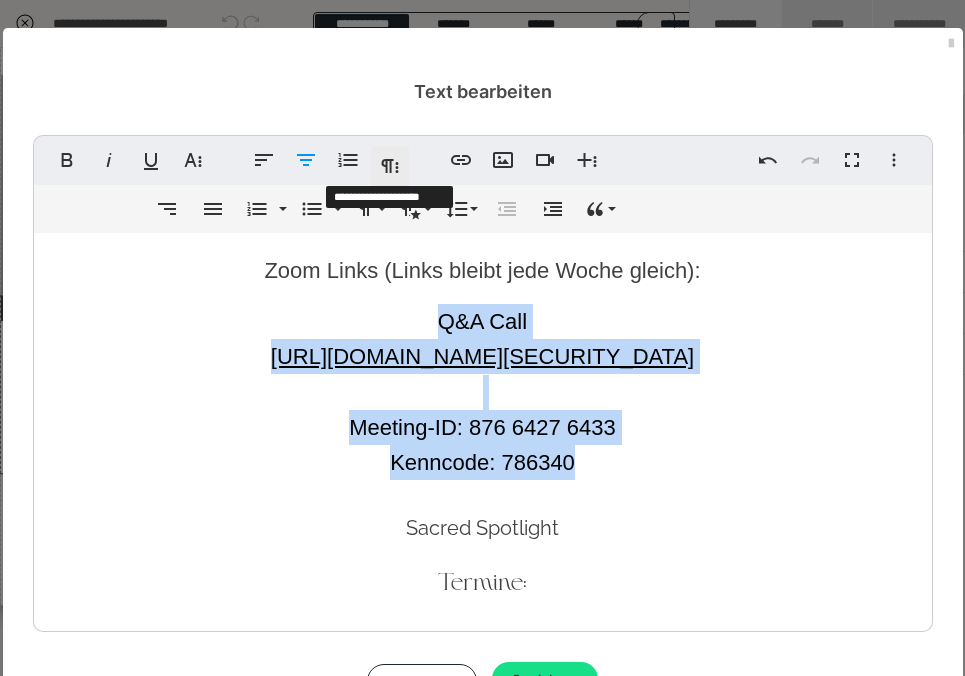click 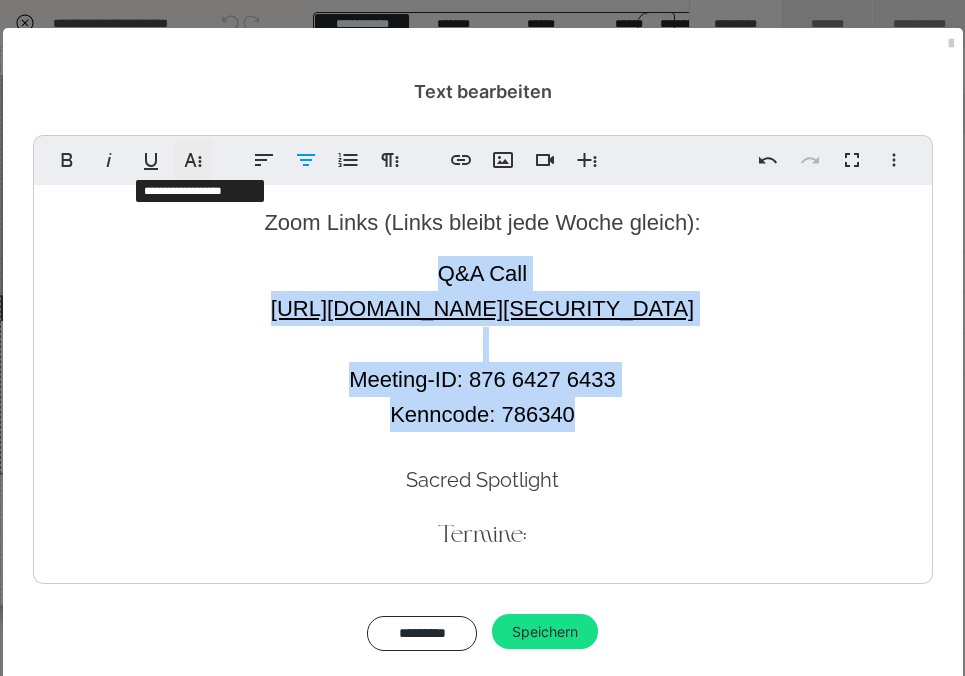 click 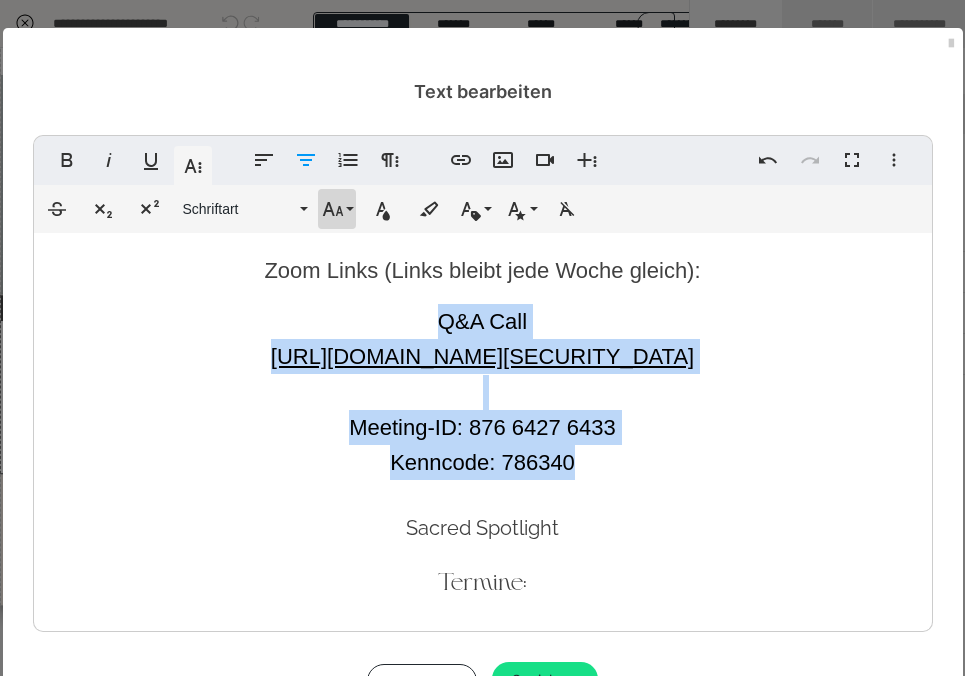 click 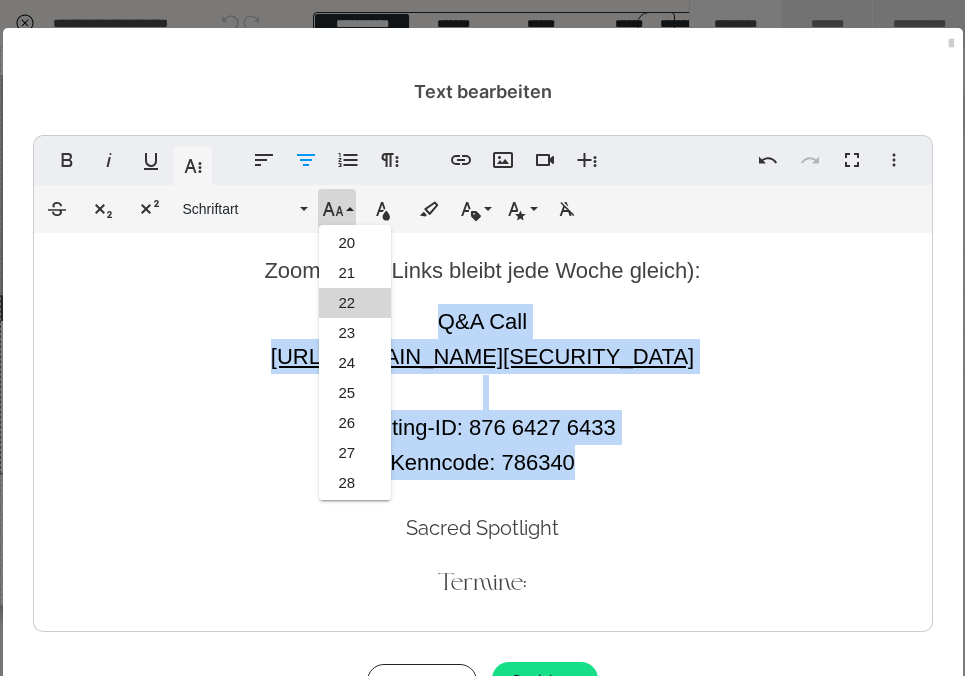 scroll, scrollTop: 539, scrollLeft: 0, axis: vertical 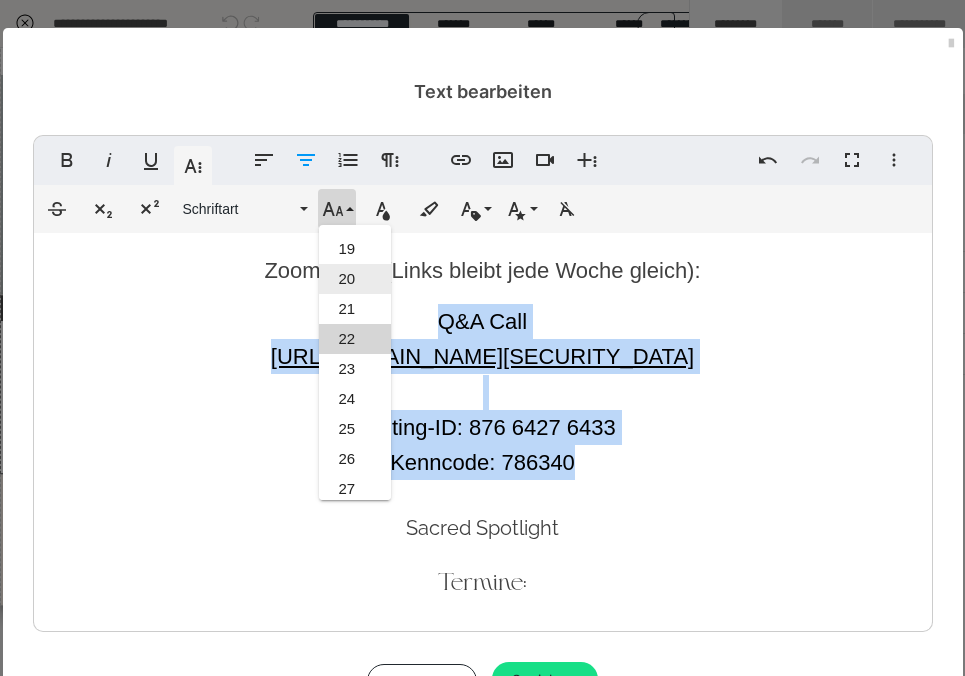 click on "20" at bounding box center [355, 279] 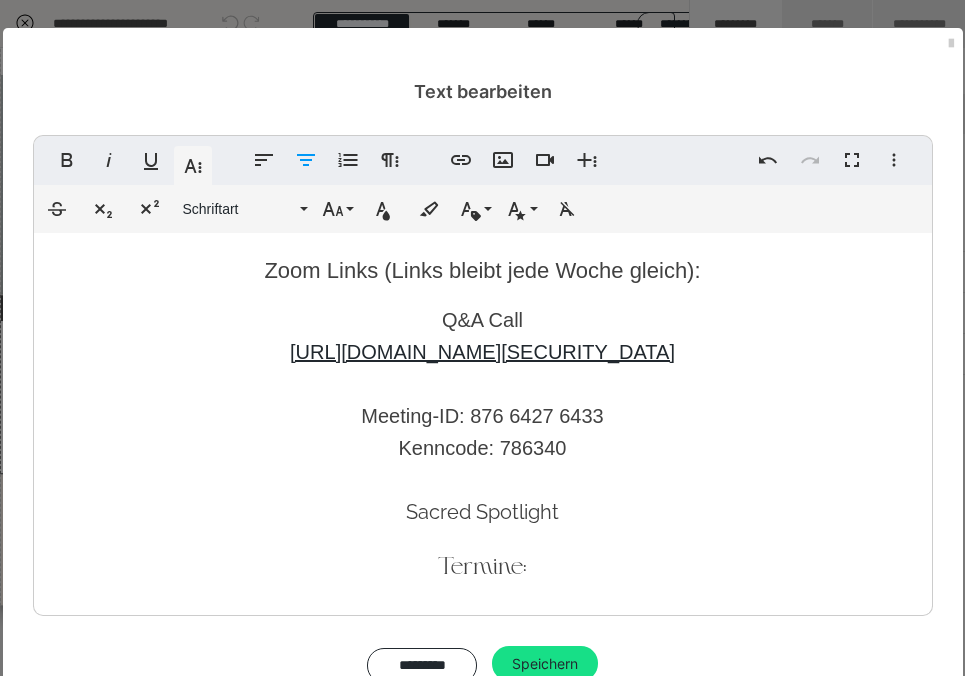 click on "Zoom Links (Links bleibt jede Woche gleich): Q&A Call [URL][DOMAIN_NAME][SECURITY_DATA] Meeting-ID: 876 6427 6433 Kenncode: 786340 ​ Sacred Spotlight Termine:" at bounding box center (483, 419) 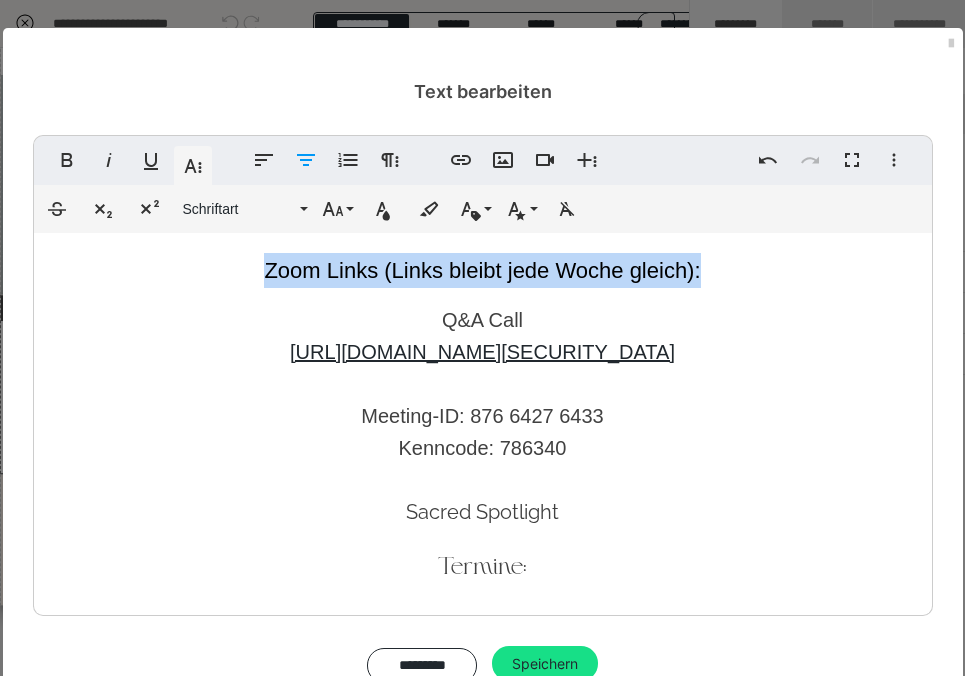 drag, startPoint x: 716, startPoint y: 270, endPoint x: 240, endPoint y: 266, distance: 476.0168 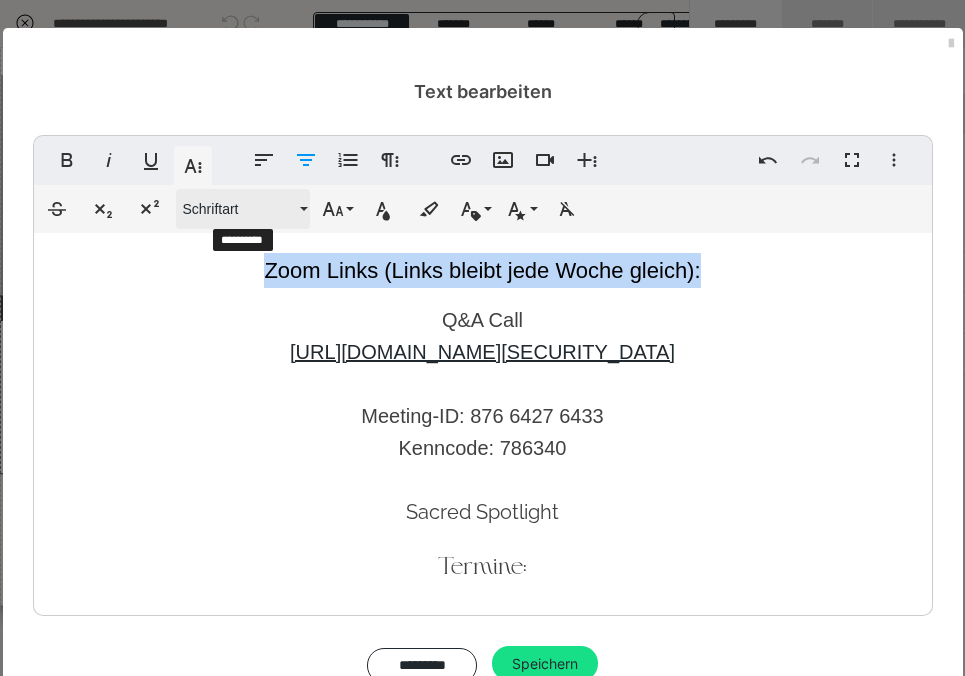 click on "Schriftart" at bounding box center [239, 209] 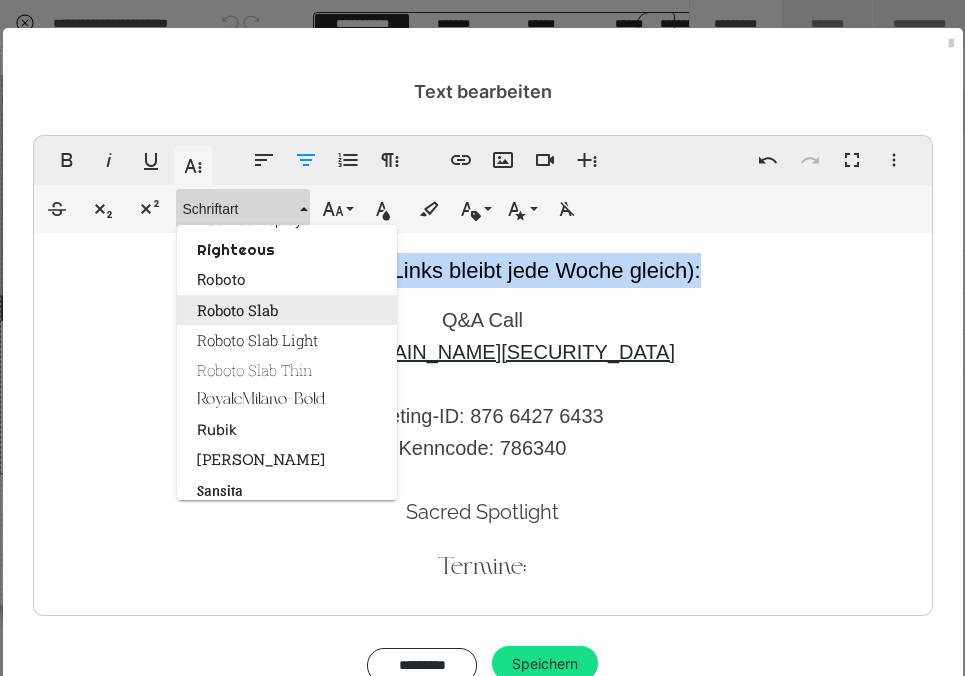 scroll, scrollTop: 2773, scrollLeft: 0, axis: vertical 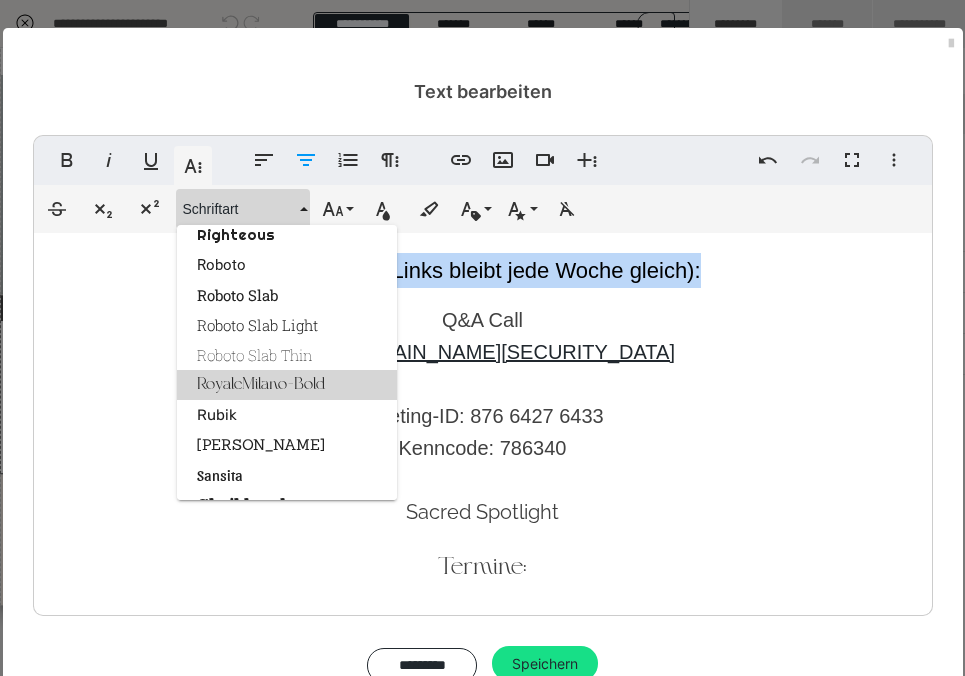 click on "RoyaleMilano-Bold" at bounding box center [287, 385] 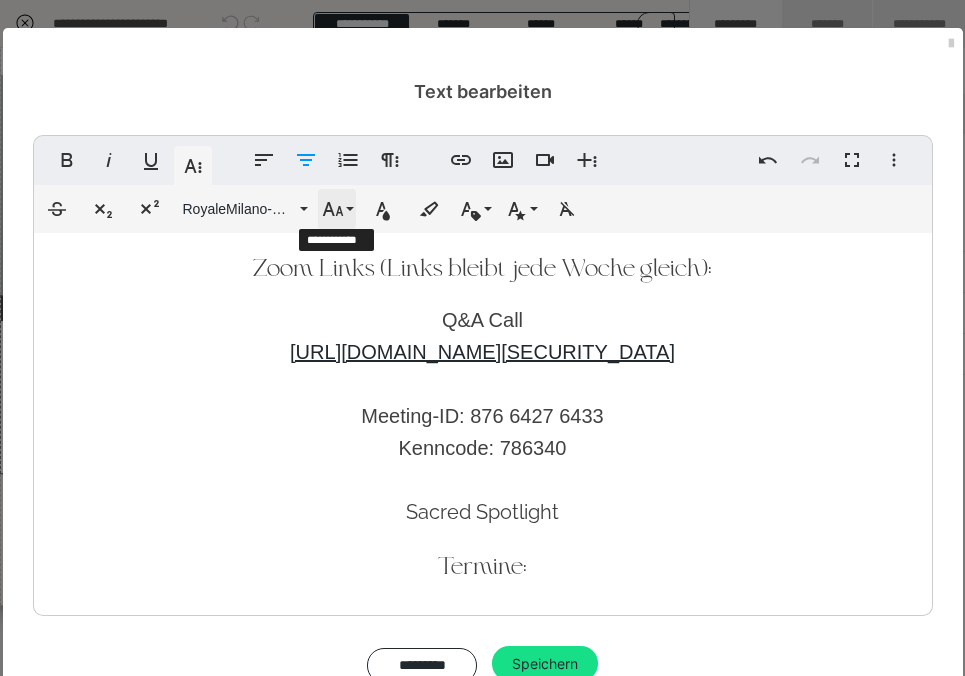 click 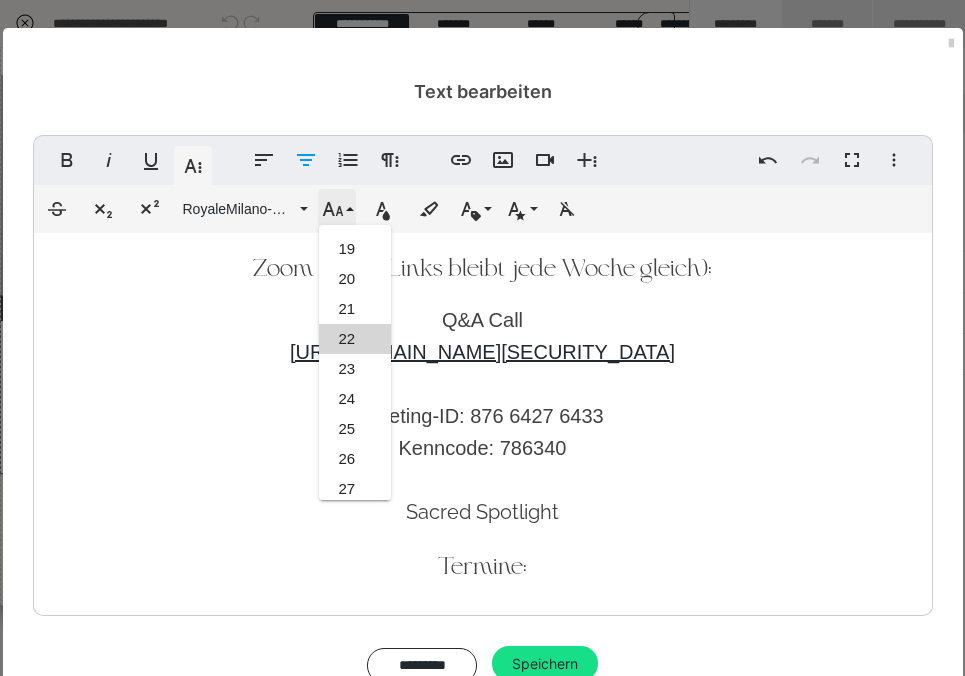 scroll, scrollTop: 653, scrollLeft: 0, axis: vertical 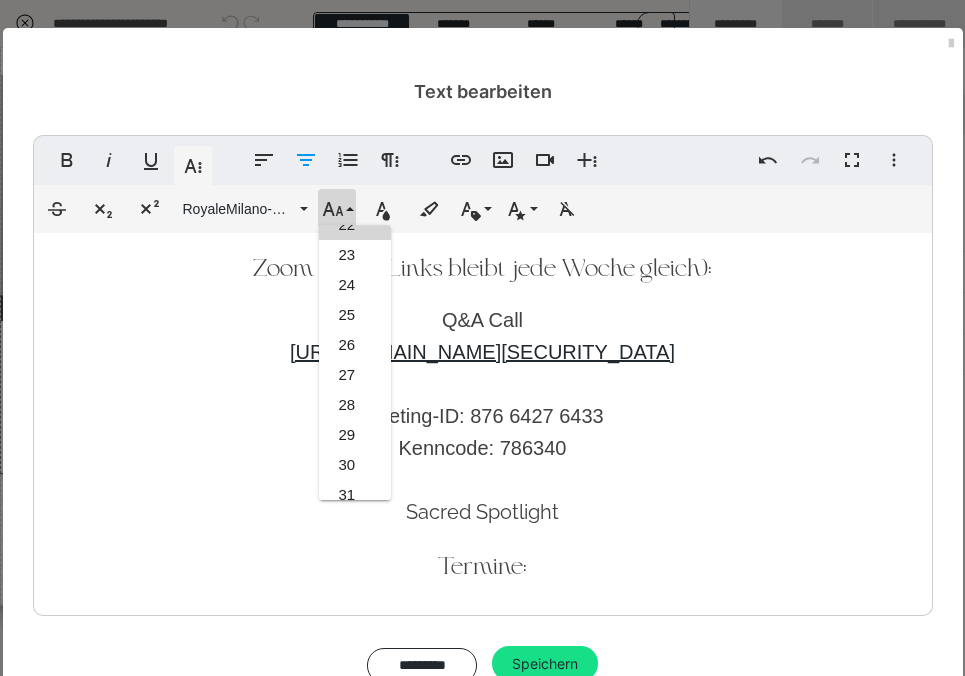 click on "Sacred Spotlight" at bounding box center (483, 512) 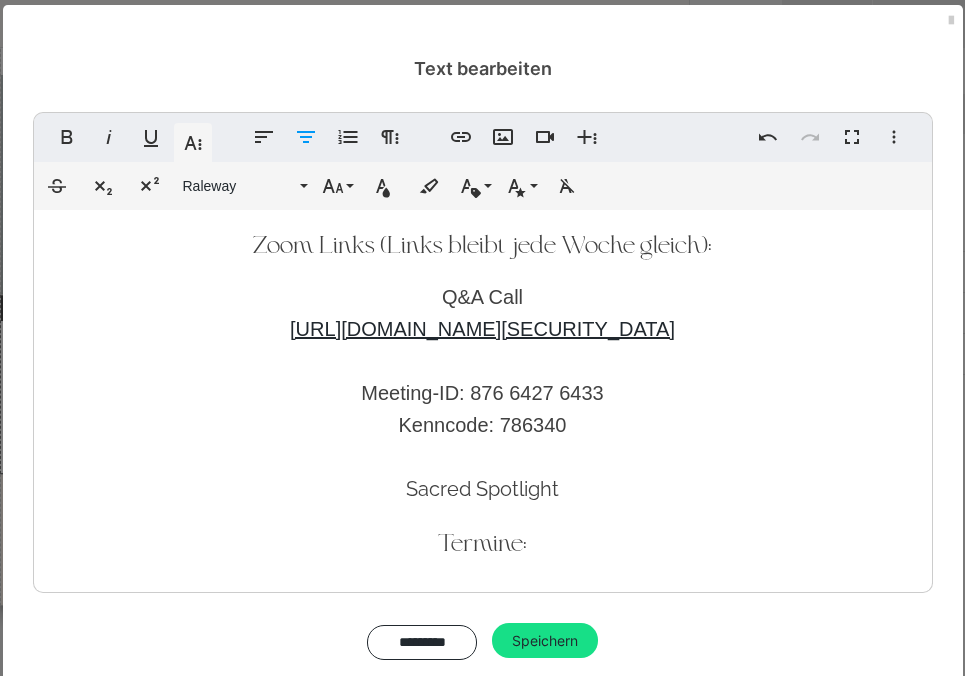 scroll, scrollTop: 25, scrollLeft: 0, axis: vertical 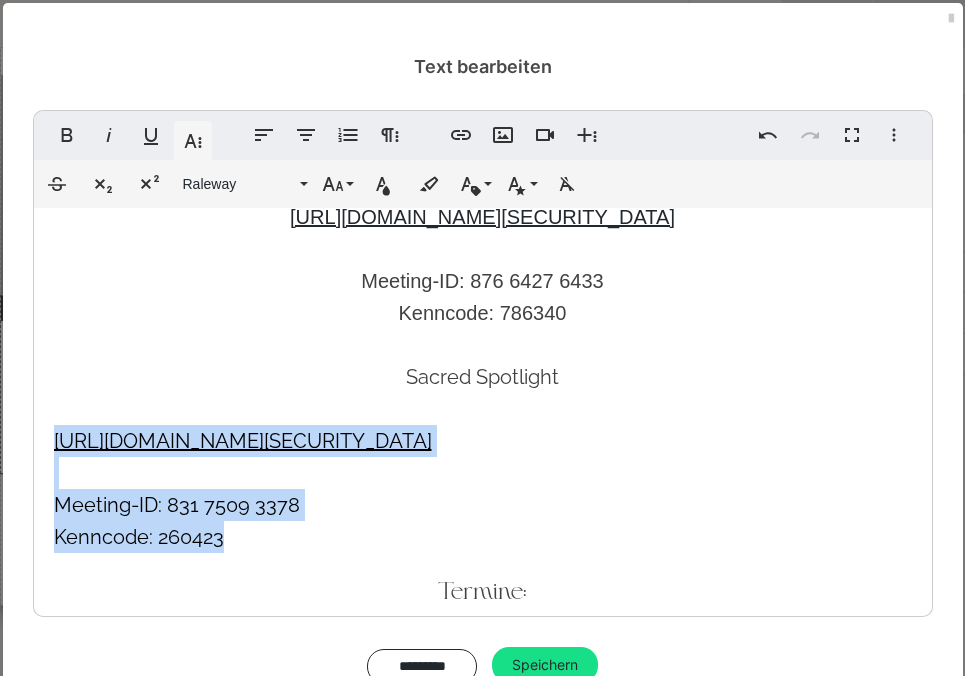 drag, startPoint x: 246, startPoint y: 528, endPoint x: 25, endPoint y: 437, distance: 239.00209 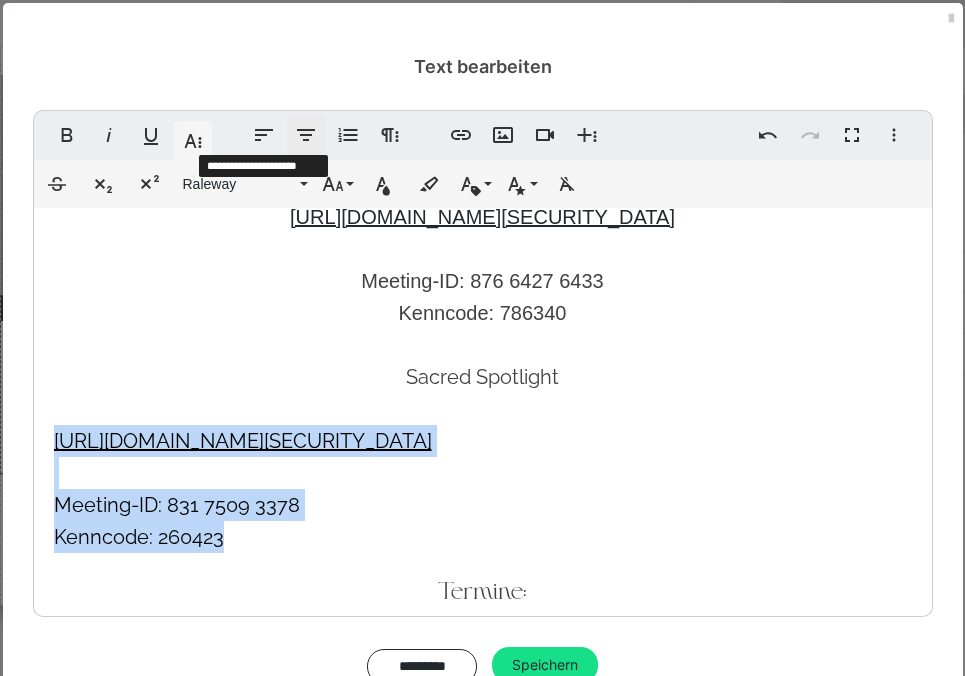 click 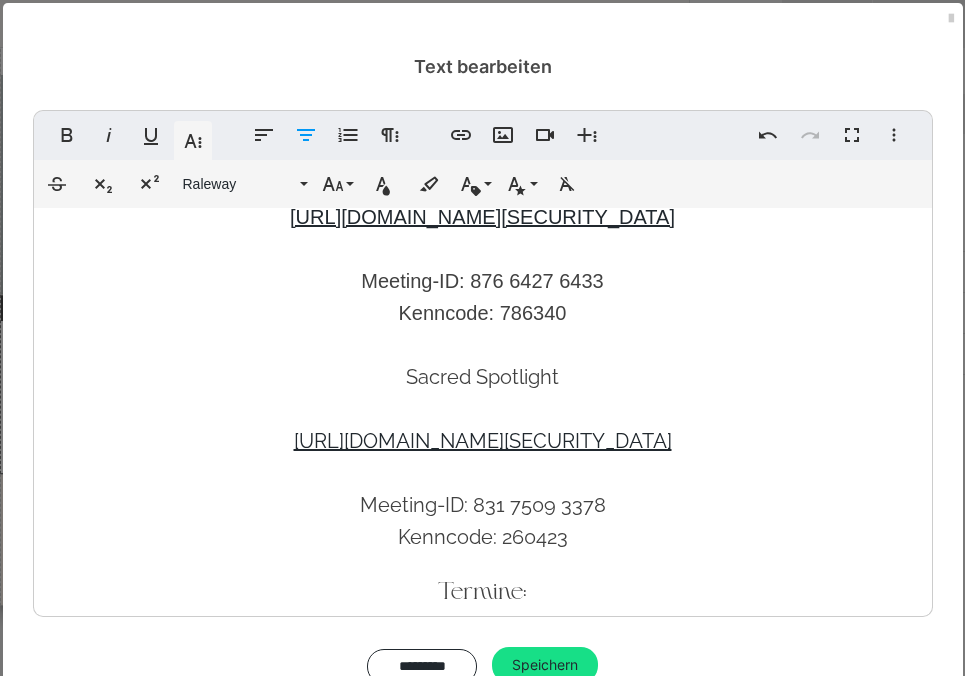 click on "[URL][DOMAIN_NAME][SECURITY_DATA] Meeting-ID: 876 6427 6433 Kenncode: 786340" at bounding box center [483, 265] 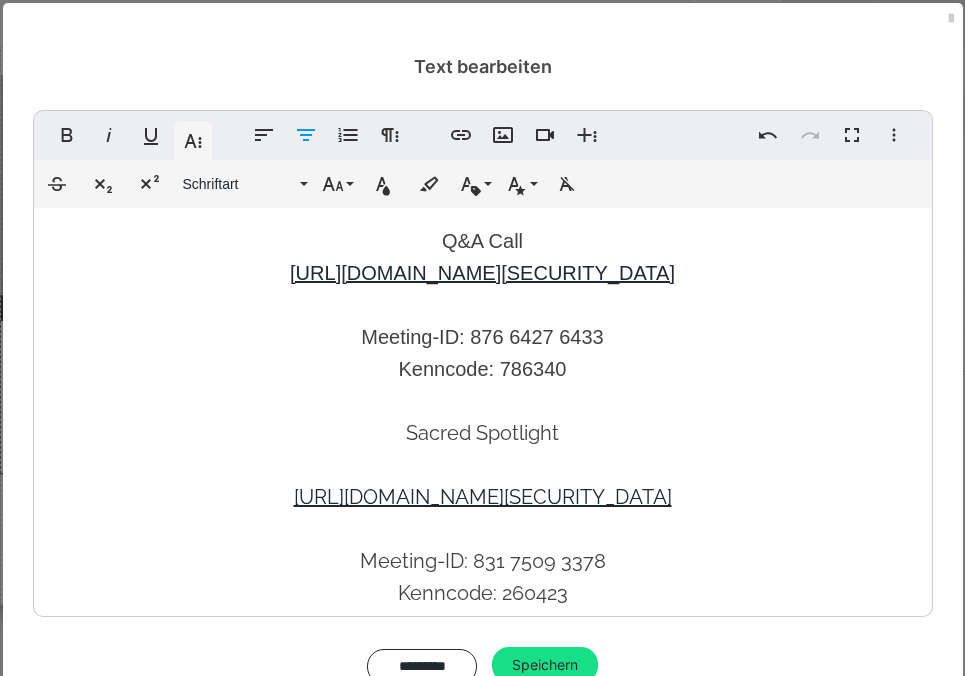 scroll, scrollTop: 45, scrollLeft: 0, axis: vertical 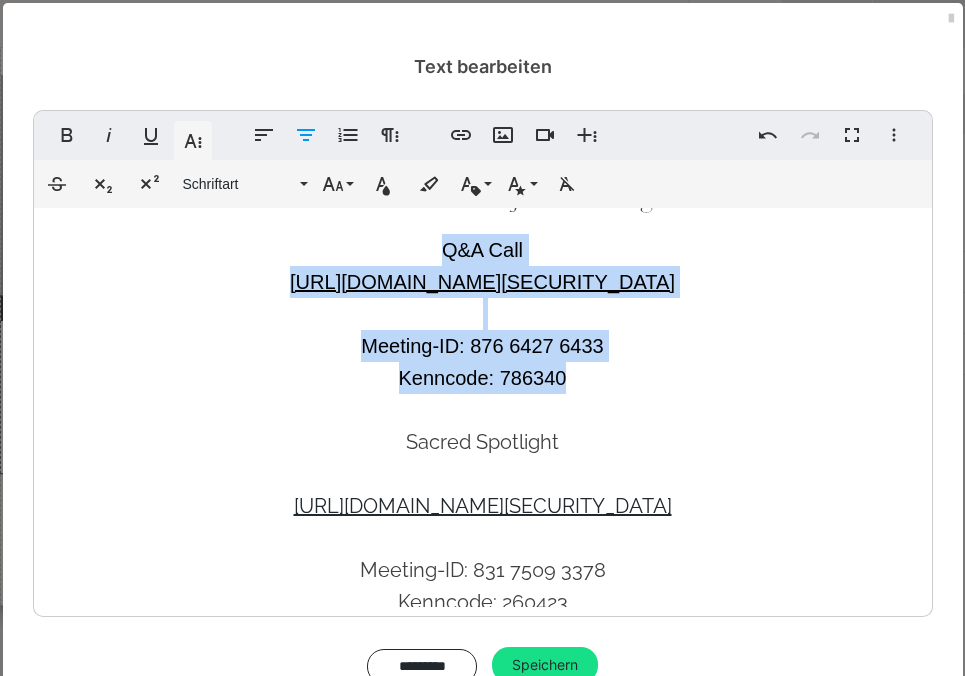 drag, startPoint x: 587, startPoint y: 377, endPoint x: 417, endPoint y: 249, distance: 212.80037 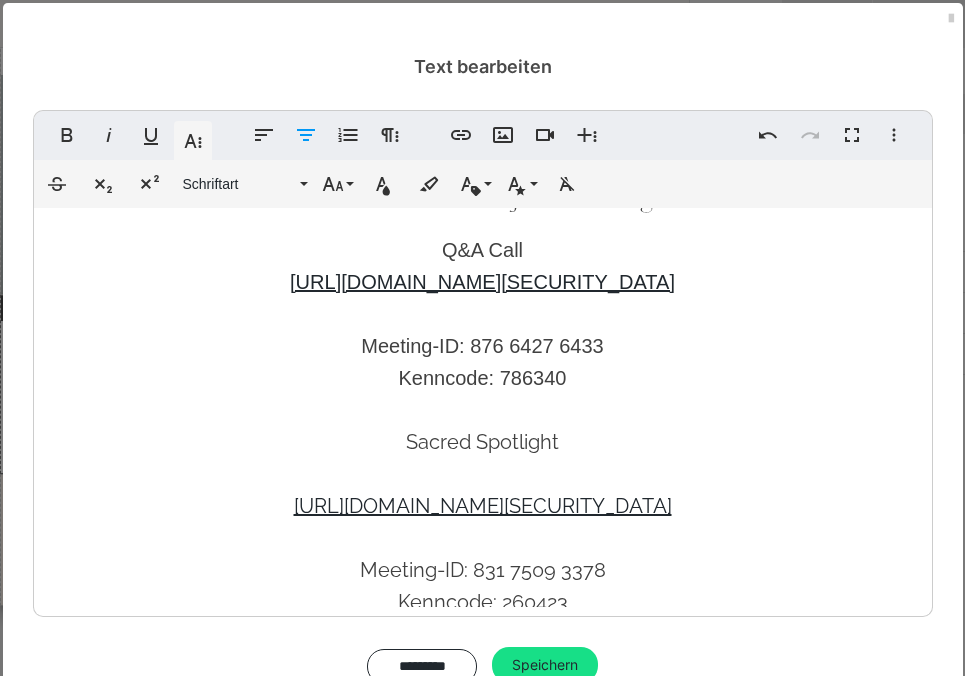 click on "[URL][DOMAIN_NAME][SECURITY_DATA] Meeting-ID: 876 6427 6433 Kenncode: 786340" at bounding box center (482, 330) 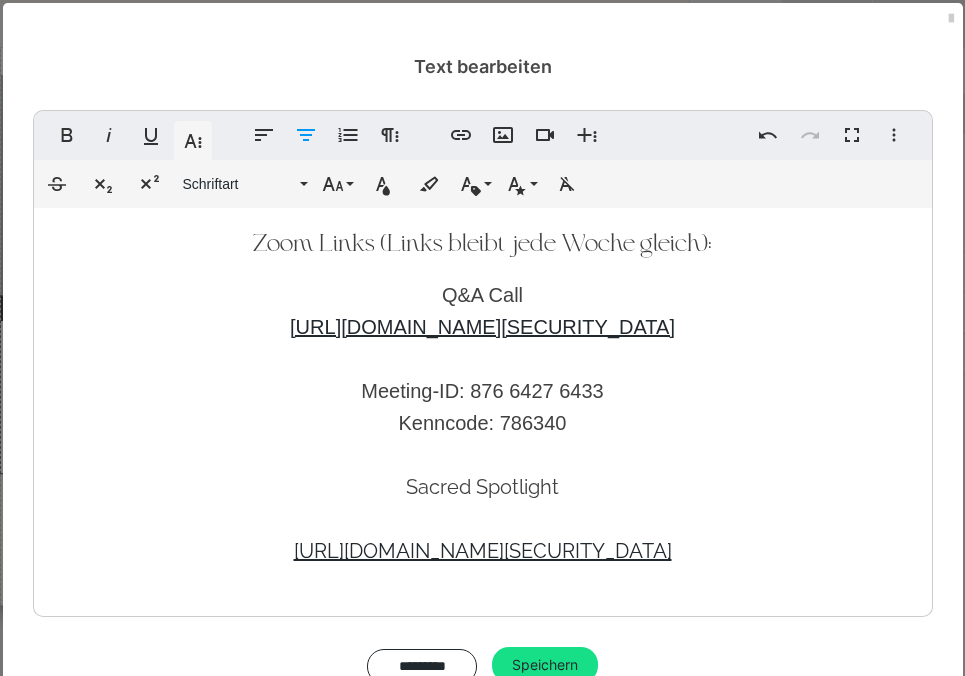 scroll, scrollTop: 0, scrollLeft: 0, axis: both 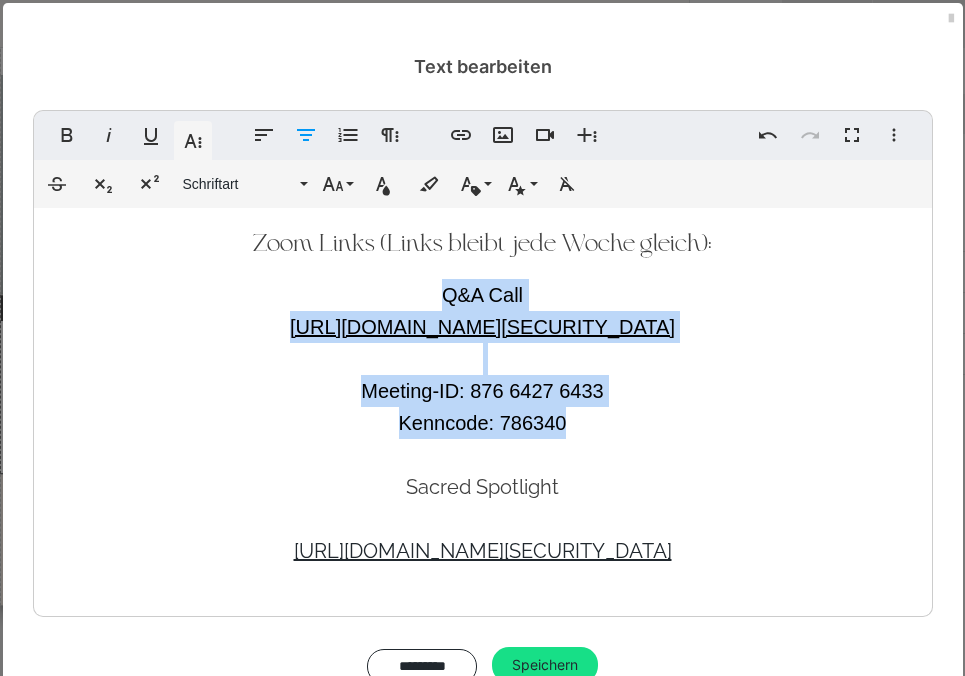 drag, startPoint x: 577, startPoint y: 420, endPoint x: 377, endPoint y: 293, distance: 236.9156 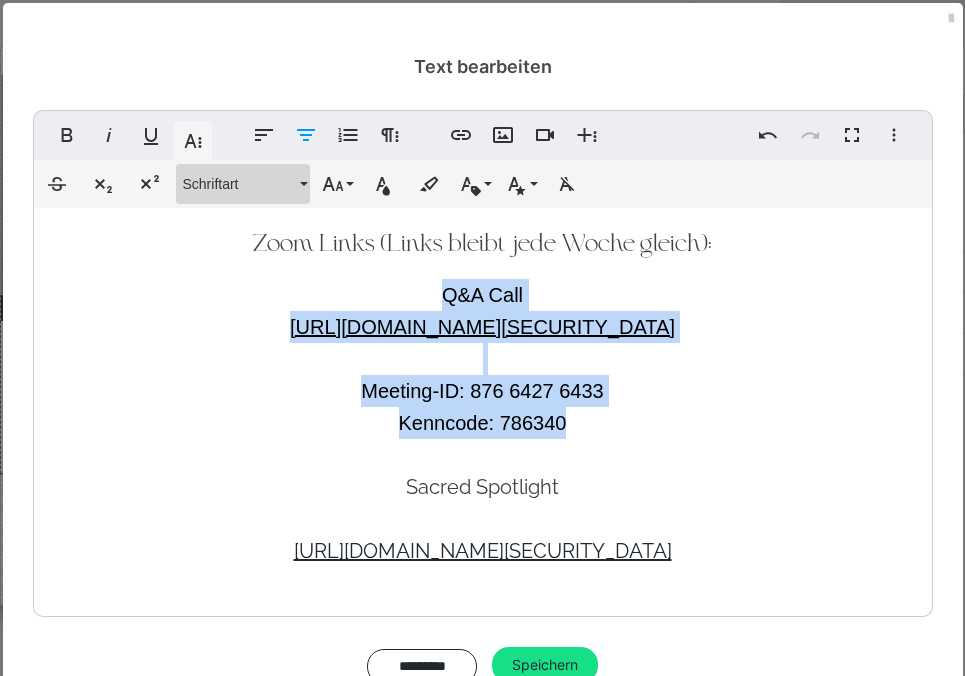 click on "Schriftart" at bounding box center [239, 184] 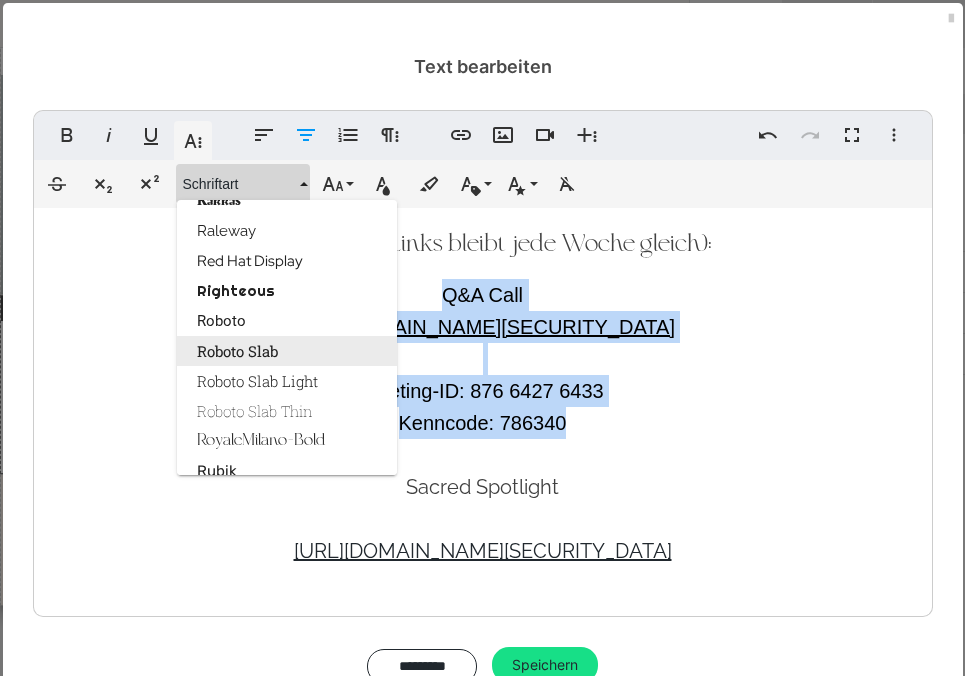 scroll, scrollTop: 2688, scrollLeft: 0, axis: vertical 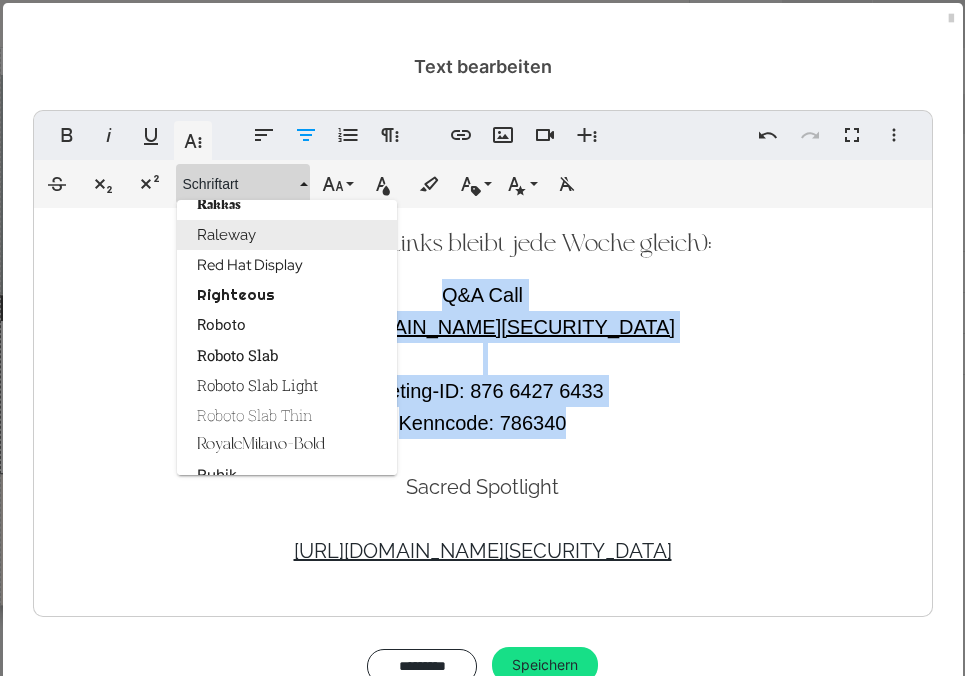 click on "Raleway" at bounding box center [287, 235] 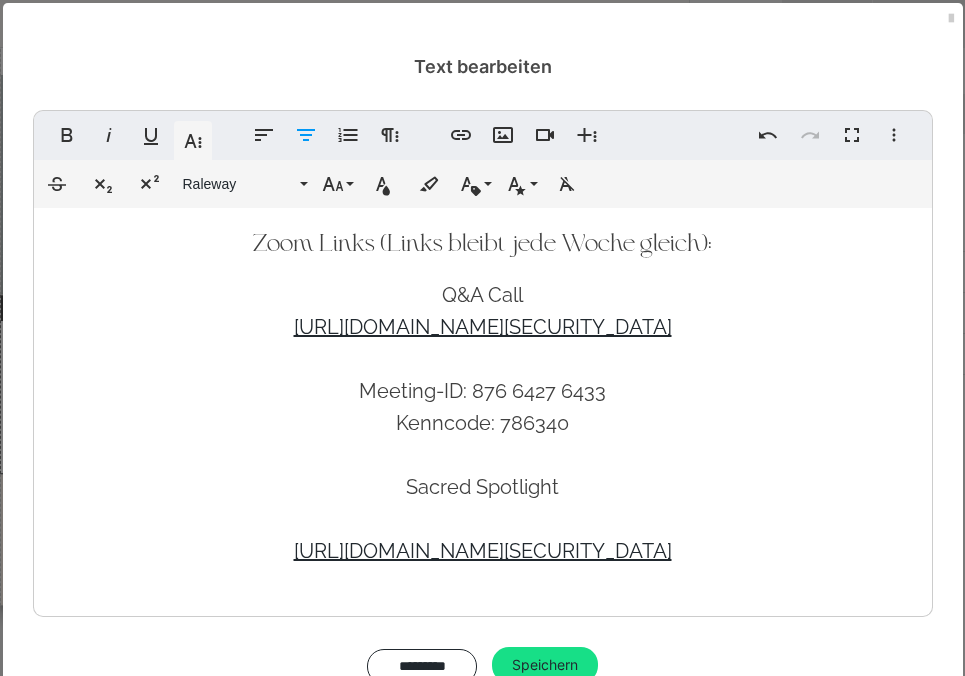 click on "​" at bounding box center (483, 455) 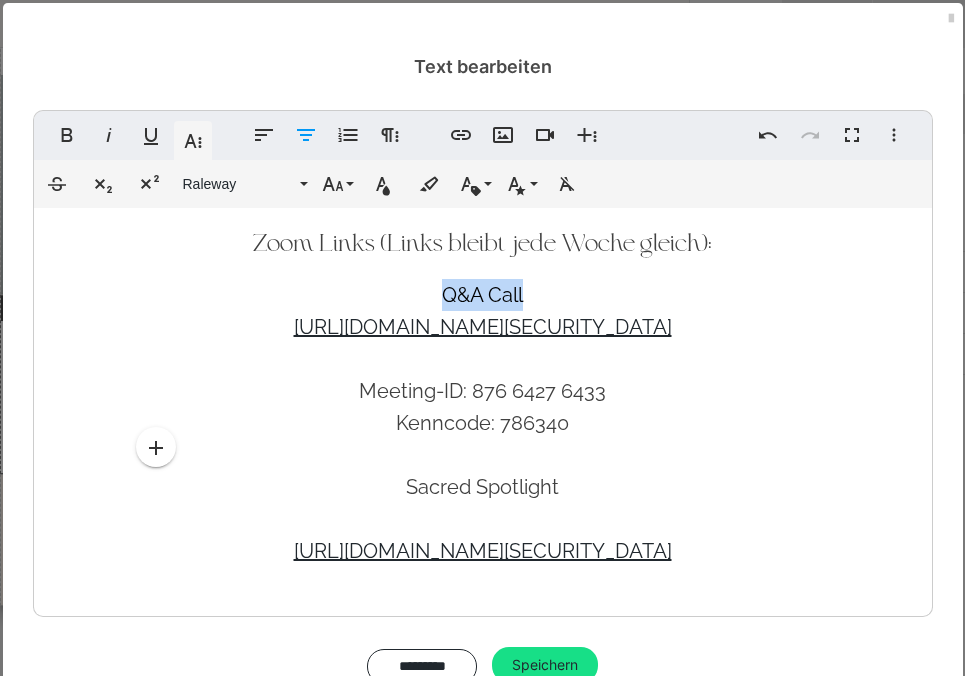 drag, startPoint x: 528, startPoint y: 294, endPoint x: 437, endPoint y: 294, distance: 91 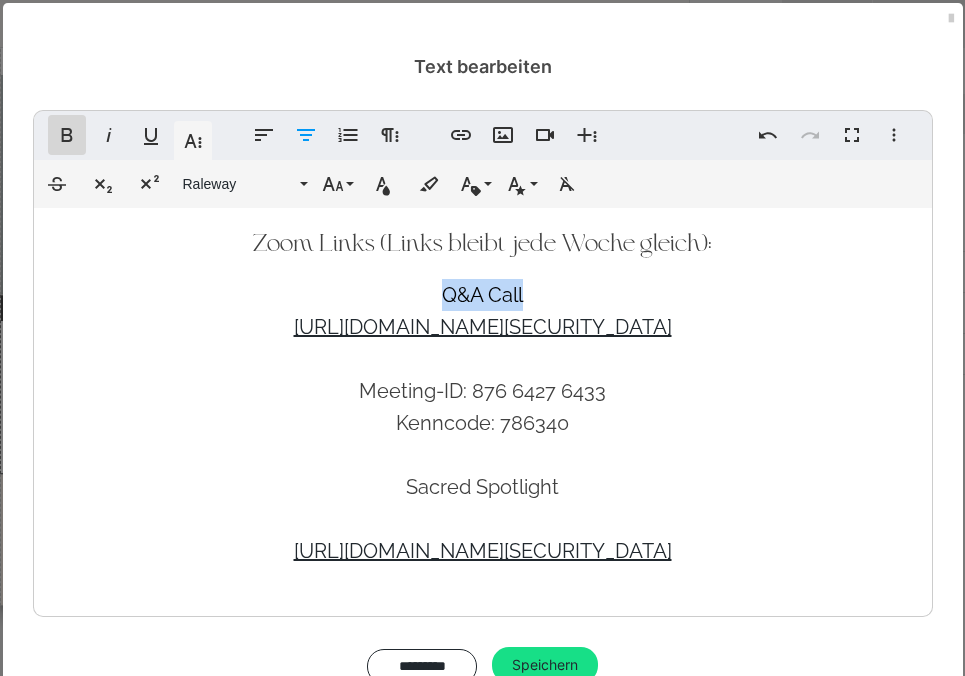 click 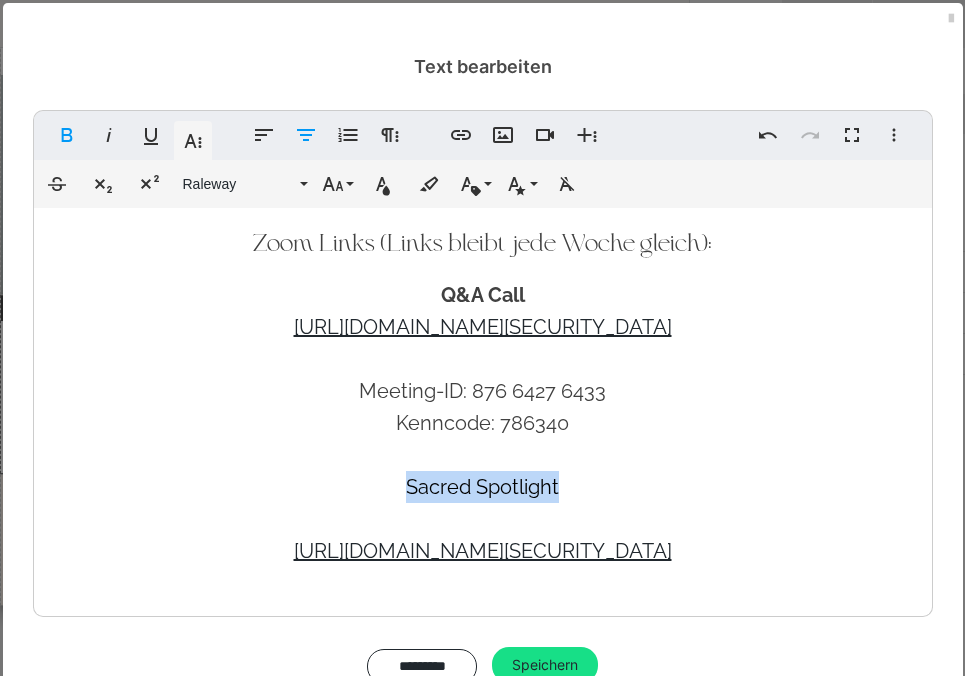 drag, startPoint x: 571, startPoint y: 489, endPoint x: 356, endPoint y: 484, distance: 215.05814 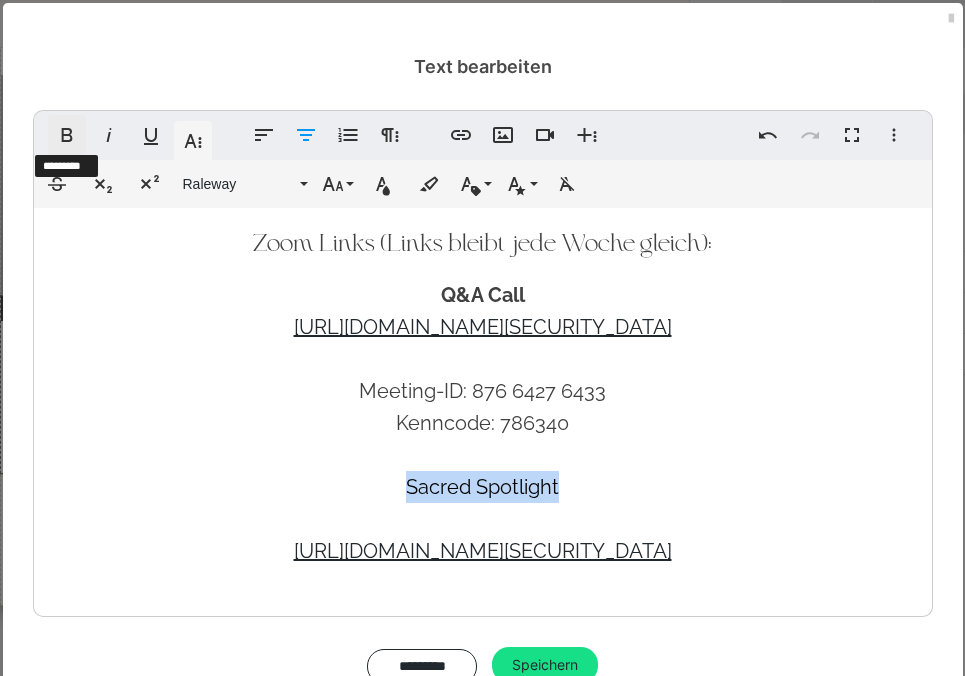 click 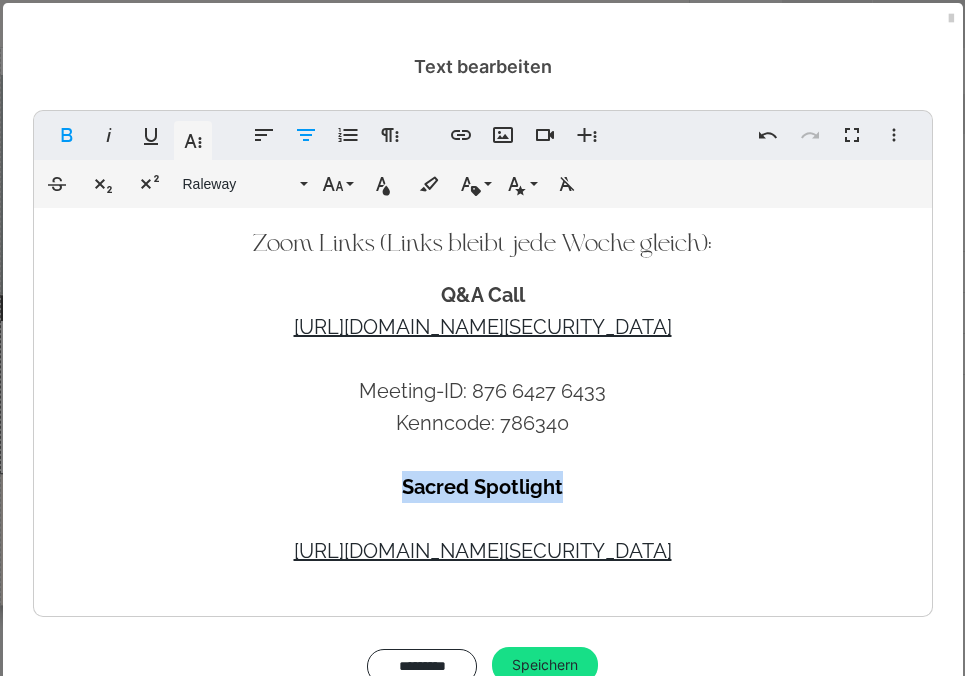 click on "Sacred Spotlight" at bounding box center [483, 487] 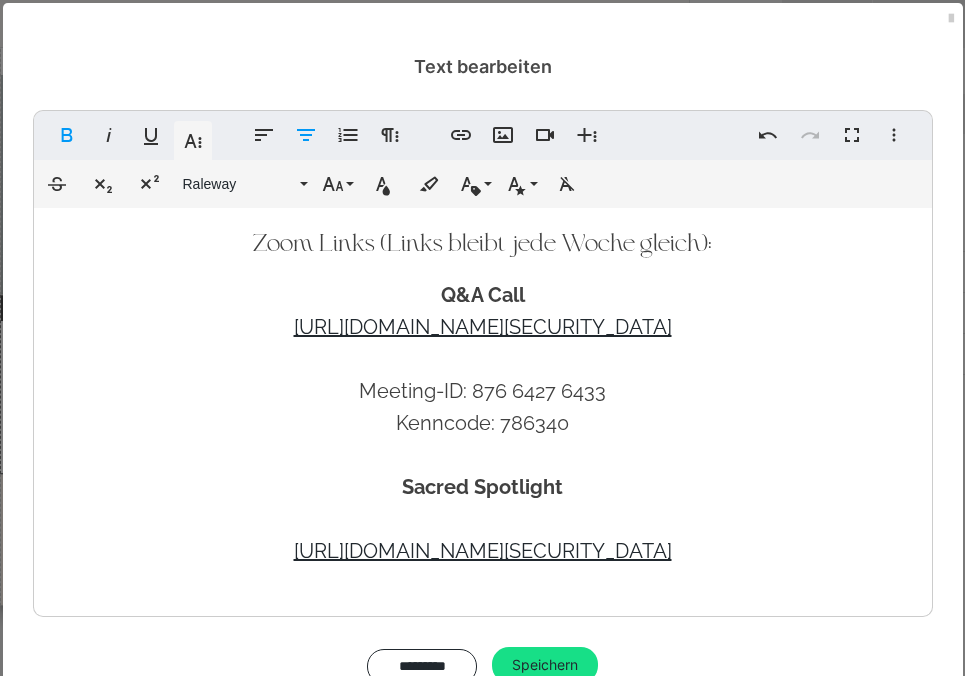click on "Zoom Links (Links bleibt jede Woche gleich): Q&A Call https://us02web.zoom.us/j/87664276433?pwd=SG66F9bNVsBDxar4AtiJlbkRasenZ6.1 Meeting-ID: 876 6427 6433 Kenncode: 786340 ​ Sacred Spotlight ​ https://us02web.zoom.us/j/83175093378?pwd=u1xdozWdLb3WNiilbSYqYtHou8PJBg.1 Meeting-ID: 831 7509 3378 Kenncode: 260423 Termine:" at bounding box center (483, 474) 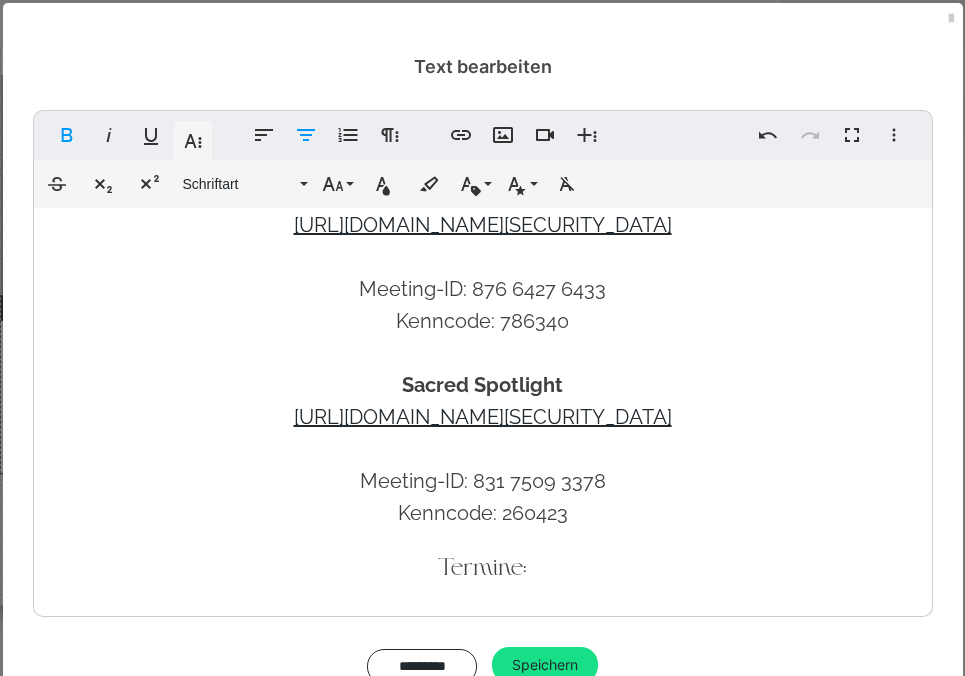 scroll, scrollTop: 101, scrollLeft: 0, axis: vertical 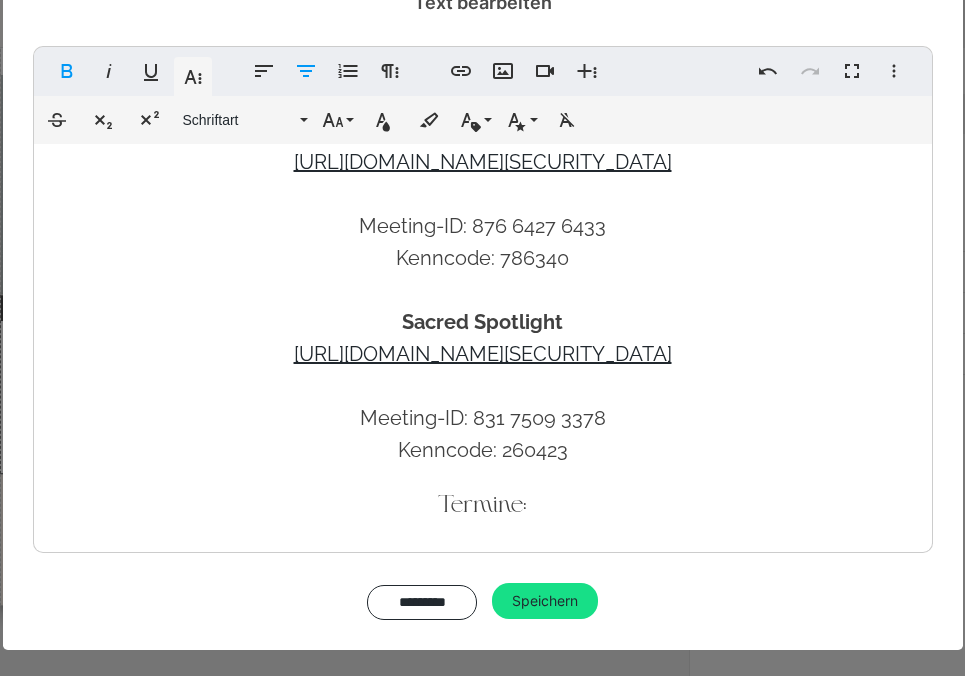 click on "Termine:" at bounding box center (483, 506) 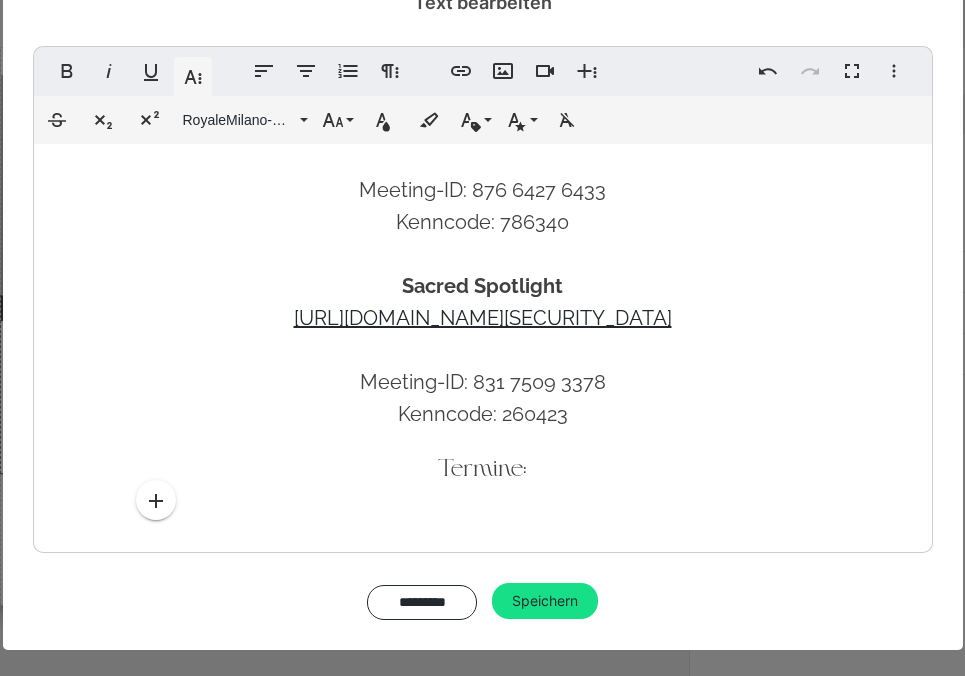 scroll, scrollTop: 136, scrollLeft: 0, axis: vertical 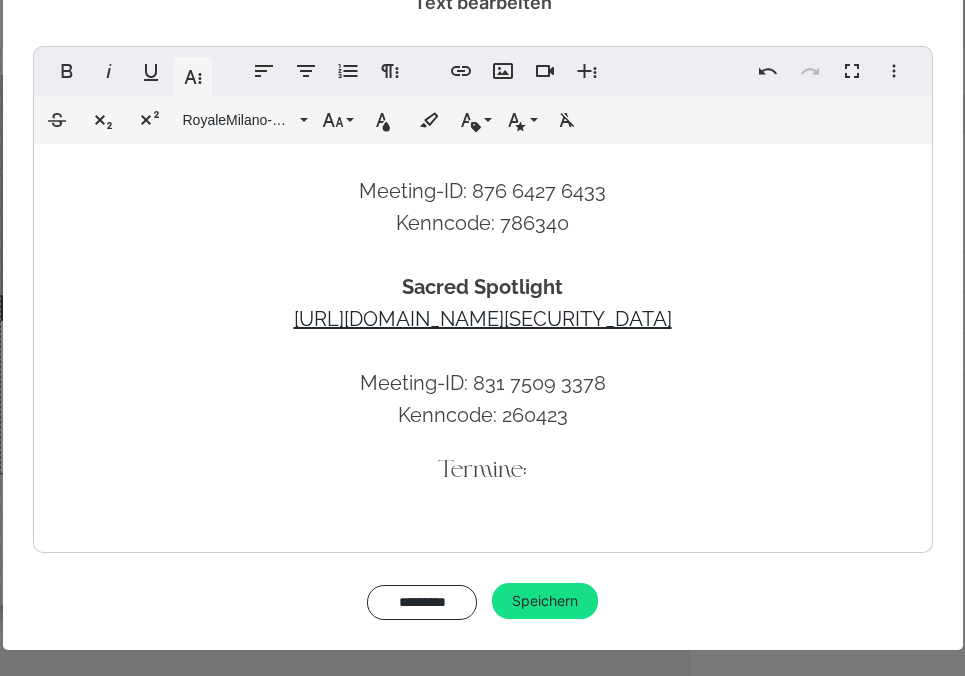 type 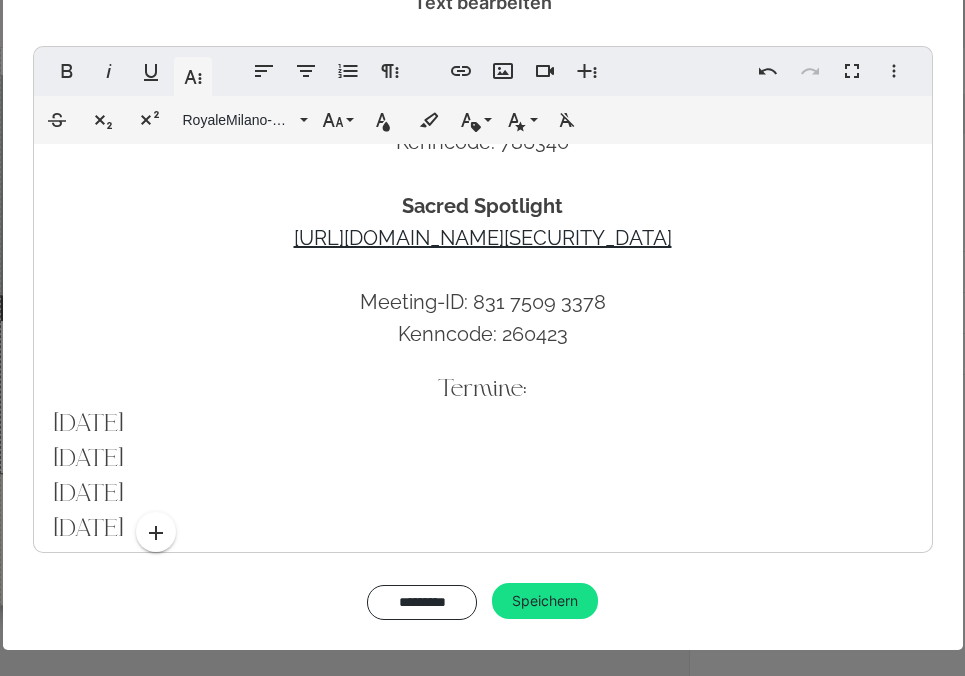 scroll, scrollTop: 244, scrollLeft: 0, axis: vertical 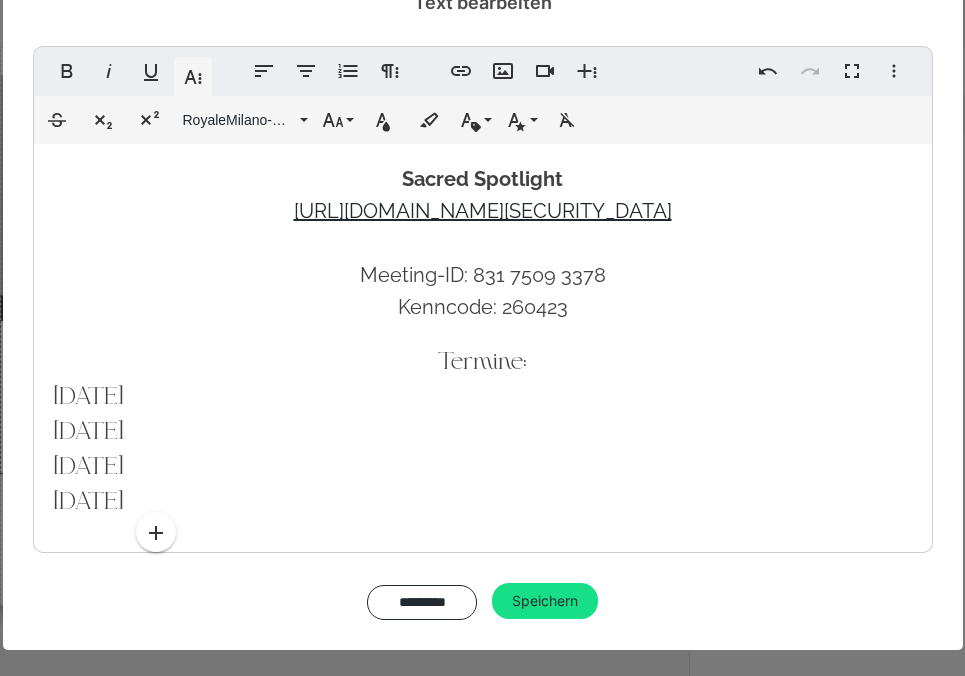 click on "Zoom Links (Links bleibt jede Woche gleich): Q&A Call https://us02web.zoom.us/j/87664276433?pwd=SG66F9bNVsBDxar4AtiJlbkRasenZ6.1 Meeting-ID: 876 6427 6433 Kenncode: 786340 ​ Sacred Spotlight https://us02web.zoom.us/j/83175093378?pwd=u1xdozWdLb3WNiilbSYqYtHou8PJBg.1 Meeting-ID: 831 7509 3378 Kenncode: 260423 Termine: 05.08.2025 07.08.2025 12.08.2025 14.08.2025 ​" at bounding box center (483, 238) 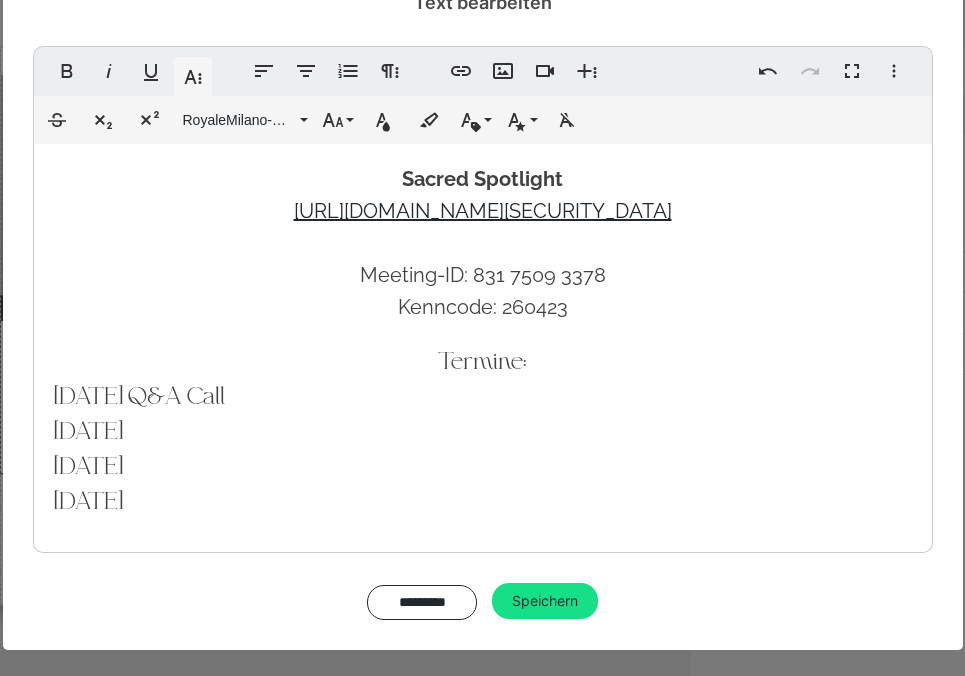 click on "Zoom Links (Links bleibt jede Woche gleich): Q&A Call https://us02web.zoom.us/j/87664276433?pwd=SG66F9bNVsBDxar4AtiJlbkRasenZ6.1 Meeting-ID: 876 6427 6433 Kenncode: 786340 ​ Sacred Spotlight https://us02web.zoom.us/j/83175093378?pwd=u1xdozWdLb3WNiilbSYqYtHou8PJBg.1 Meeting-ID: 831 7509 3378 Kenncode: 260423 Termine: 05.08.2025 Q&A Call 07.08.2025 12.08.2025 14.08.2025 ​" at bounding box center (483, 238) 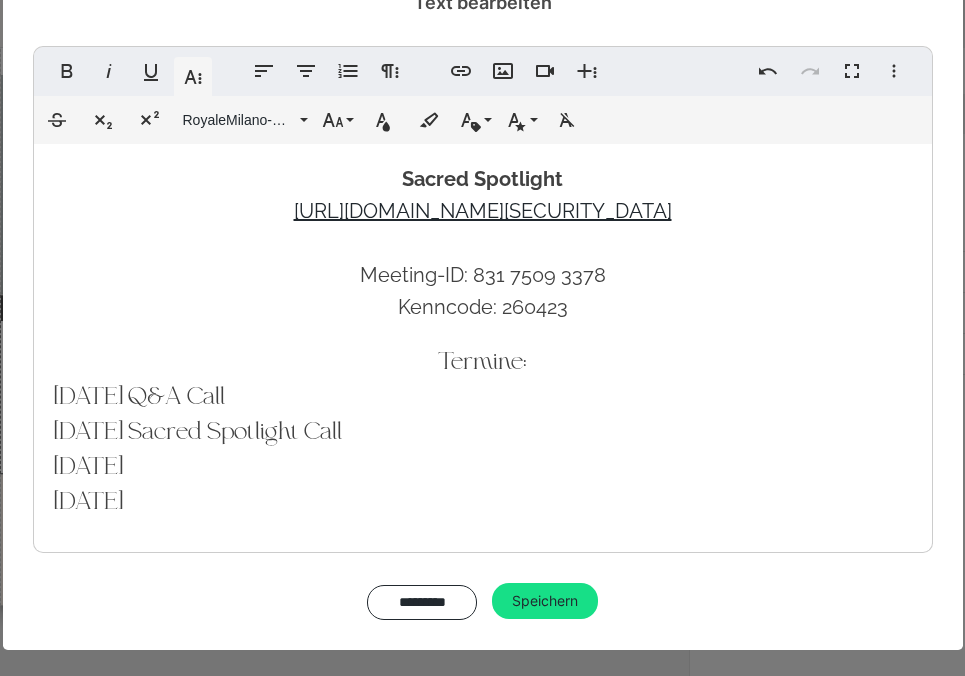 drag, startPoint x: 178, startPoint y: 399, endPoint x: 283, endPoint y: 399, distance: 105 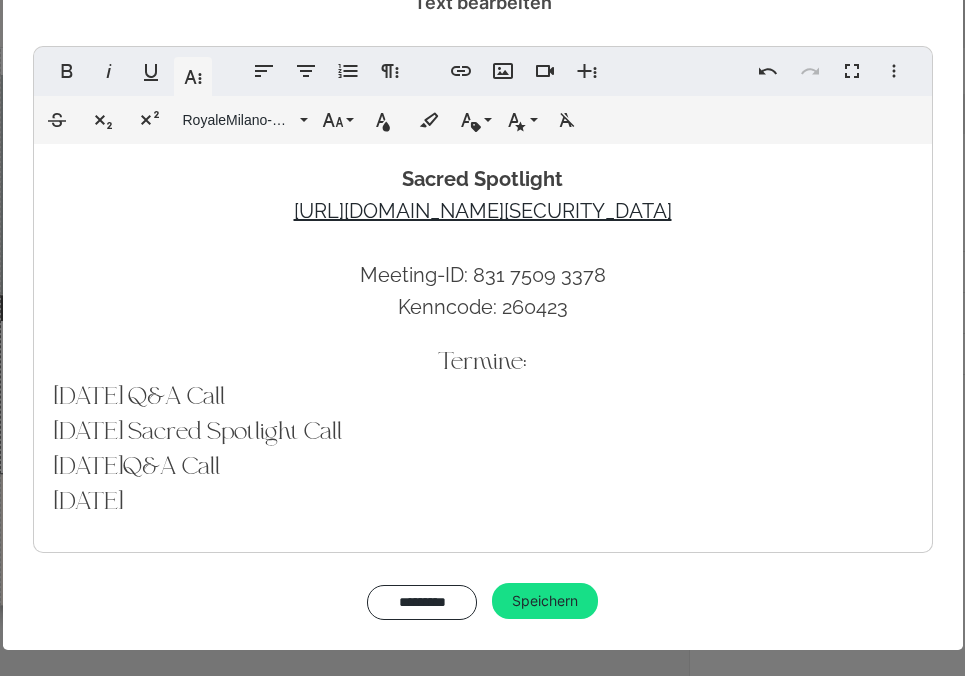 drag, startPoint x: 179, startPoint y: 432, endPoint x: 460, endPoint y: 424, distance: 281.11386 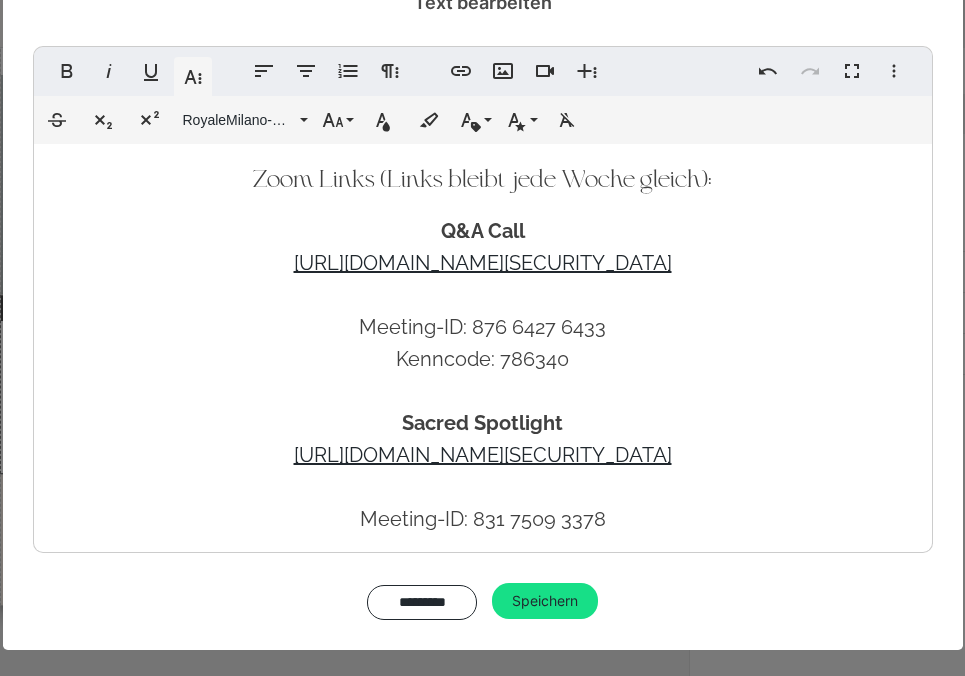 scroll, scrollTop: 0, scrollLeft: 0, axis: both 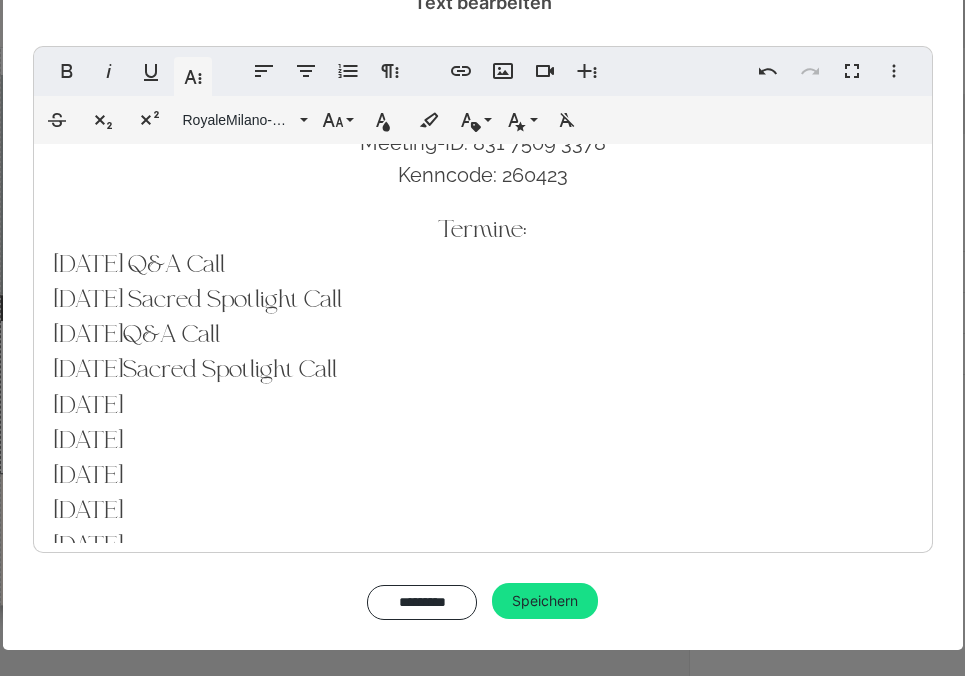drag, startPoint x: 292, startPoint y: 334, endPoint x: 177, endPoint y: 330, distance: 115.06954 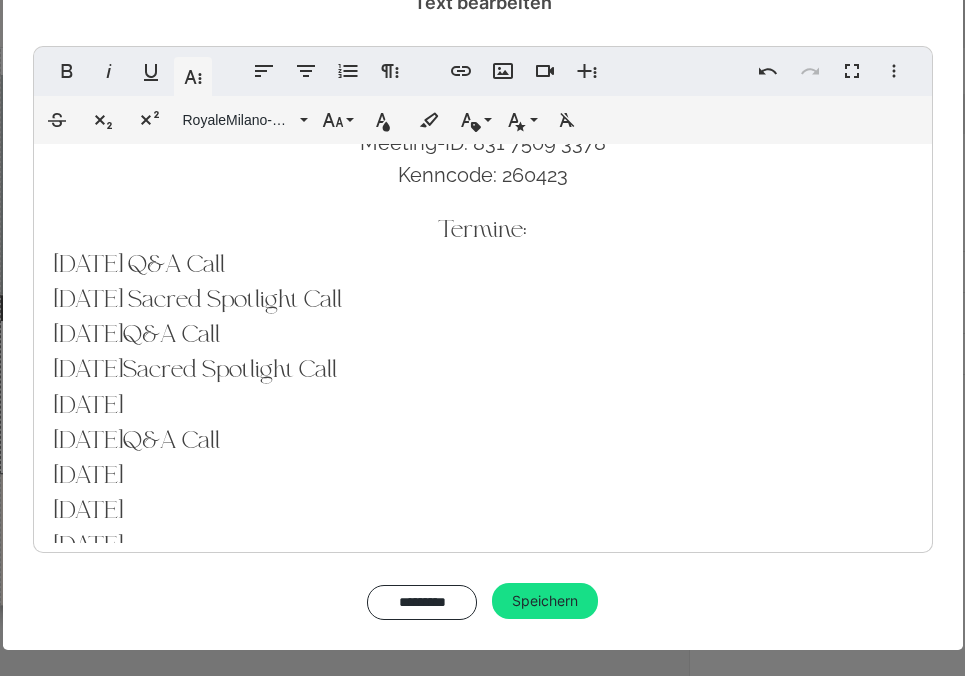 click on "Zoom Links (Links bleibt jede Woche gleich): Q&A Call https://us02web.zoom.us/j/87664276433?pwd=SG66F9bNVsBDxar4AtiJlbkRasenZ6.1 Meeting-ID: 876 6427 6433 Kenncode: 786340 ​ Sacred Spotlight https://us02web.zoom.us/j/83175093378?pwd=u1xdozWdLb3WNiilbSYqYtHou8PJBg.1 Meeting-ID: 831 7509 3378 Kenncode: 260423 Termine: 05.08.2025 Q&A Call 07.08.2025 Sacred Spotlight Call 12.08.2025  Q&A Call 14.08.2025  Sacred Spotlight Call 19.08.2025 21.08.2025  Q&A Call 02.09.2025 04.09.2025 09.09.2025 11.09.2025 16.09.2025 18.09.2025 30.09.2025 01.10.2025 07.10.2025 09.10.2025 14.10.2025 16.10.2025 ​" at bounding box center (483, 352) 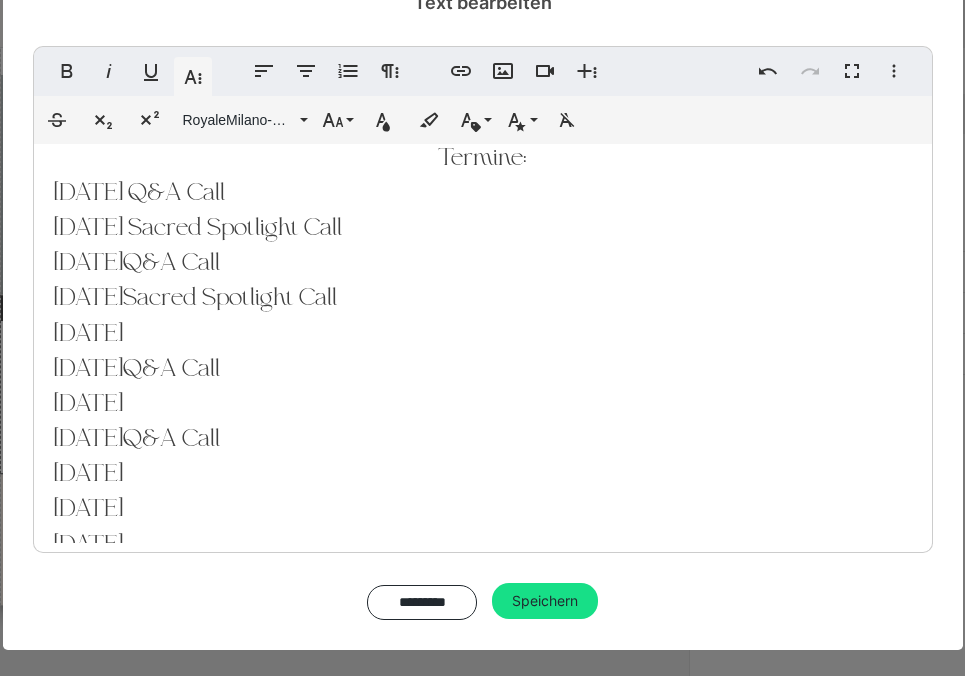 scroll, scrollTop: 462, scrollLeft: 0, axis: vertical 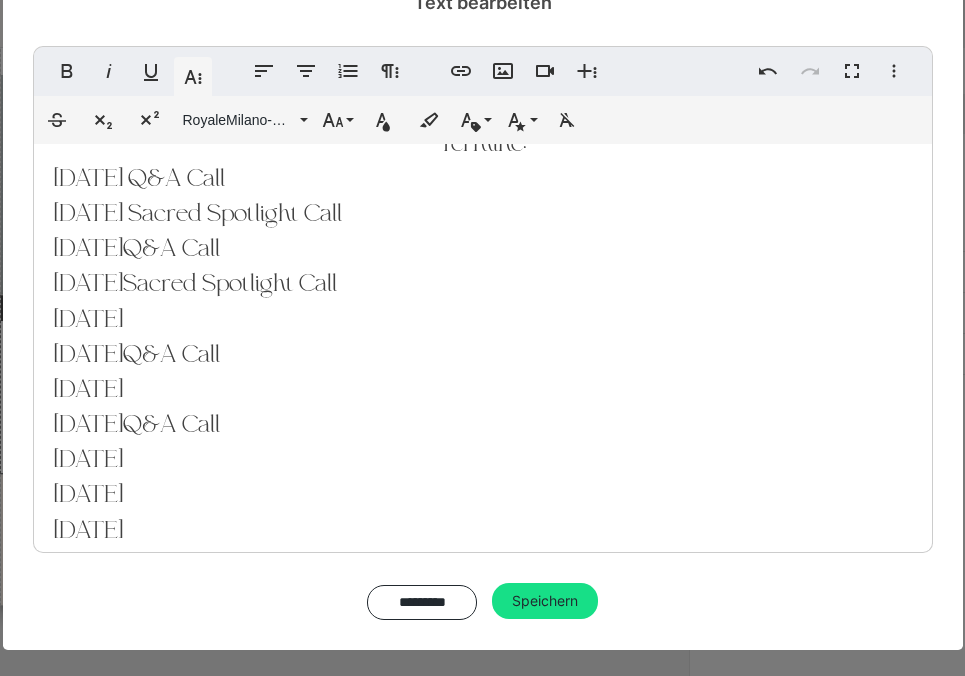 click on "Zoom Links (Links bleibt jede Woche gleich): Q&A Call https://us02web.zoom.us/j/87664276433?pwd=SG66F9bNVsBDxar4AtiJlbkRasenZ6.1 Meeting-ID: 876 6427 6433 Kenncode: 786340 ​ Sacred Spotlight https://us02web.zoom.us/j/83175093378?pwd=u1xdozWdLb3WNiilbSYqYtHou8PJBg.1 Meeting-ID: 831 7509 3378 Kenncode: 260423 Termine: 05.08.2025 Q&A Call 07.08.2025 Sacred Spotlight Call 12.08.2025  Q&A Call 14.08.2025  Sacred Spotlight Call 19.08.2025 21.08.2025  Q&A Call 02.09.2025 04.09.2025  Q&A Call 09.09.2025 11.09.2025 16.09.2025 18.09.2025 30.09.2025 01.10.2025 07.10.2025 09.10.2025 14.10.2025 16.10.2025 ​" at bounding box center (483, 266) 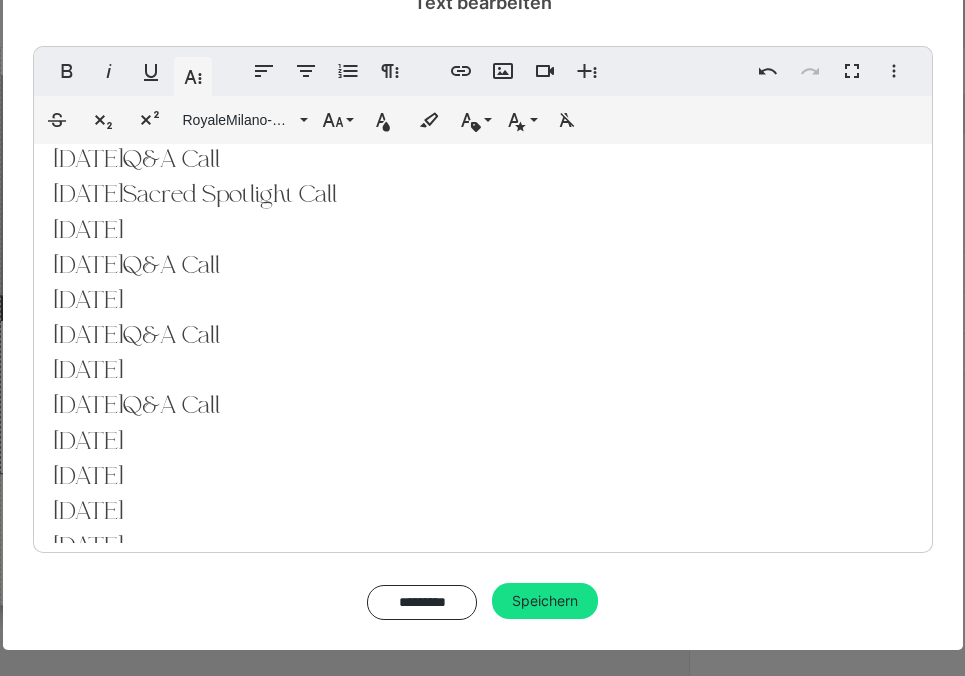 scroll, scrollTop: 584, scrollLeft: 0, axis: vertical 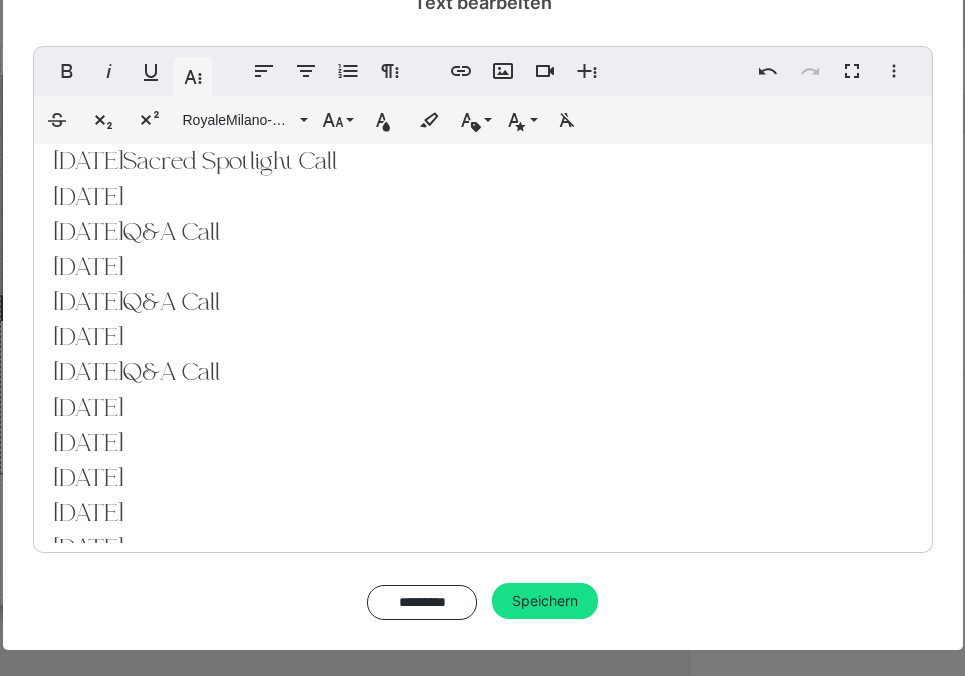 click on "Zoom Links (Links bleibt jede Woche gleich): Q&A Call https://us02web.zoom.us/j/87664276433?pwd=SG66F9bNVsBDxar4AtiJlbkRasenZ6.1 Meeting-ID: 876 6427 6433 Kenncode: 786340 ​ Sacred Spotlight https://us02web.zoom.us/j/83175093378?pwd=u1xdozWdLb3WNiilbSYqYtHou8PJBg.1 Meeting-ID: 831 7509 3378 Kenncode: 260423 Termine: 05.08.2025 Q&A Call 07.08.2025 Sacred Spotlight Call 12.08.2025  Q&A Call 14.08.2025  Sacred Spotlight Call 19.08.2025 21.08.2025  Q&A Call 02.09.2025 04.09.2025  Q&A Call 09.09.2025 11.09.2025  Q&A Call 16.09.2025 18.09.2025 30.09.2025 01.10.2025 07.10.2025 09.10.2025 14.10.2025 16.10.2025 ​" at bounding box center (483, 144) 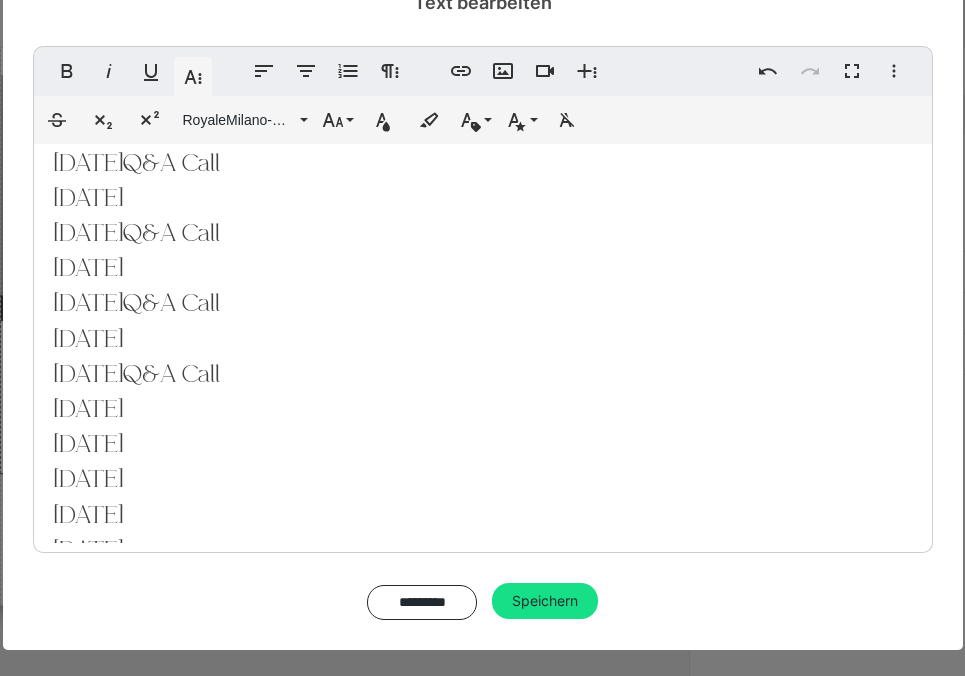 scroll, scrollTop: 656, scrollLeft: 0, axis: vertical 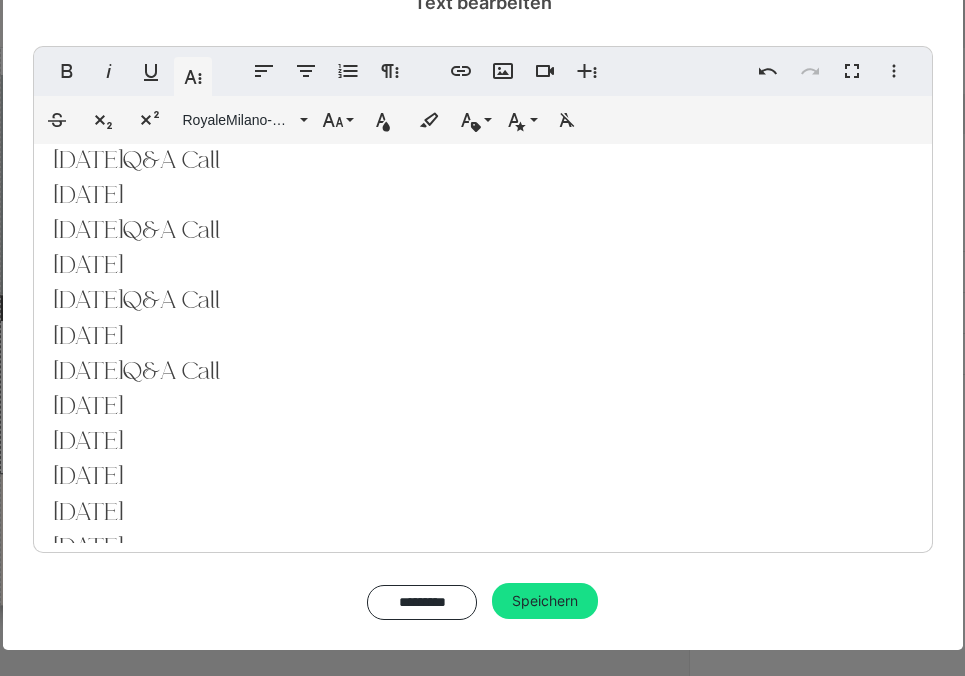 click on "Zoom Links (Links bleibt jede Woche gleich): Q&A Call https://us02web.zoom.us/j/87664276433?pwd=SG66F9bNVsBDxar4AtiJlbkRasenZ6.1 Meeting-ID: 876 6427 6433 Kenncode: 786340 ​ Sacred Spotlight https://us02web.zoom.us/j/83175093378?pwd=u1xdozWdLb3WNiilbSYqYtHou8PJBg.1 Meeting-ID: 831 7509 3378 Kenncode: 260423 Termine: 05.08.2025 Q&A Call 07.08.2025 Sacred Spotlight Call 12.08.2025  Q&A Call 14.08.2025  Sacred Spotlight Call 19.08.2025 21.08.2025  Q&A Call 02.09.2025 04.09.2025  Q&A Call 09.09.2025 11.09.2025  Q&A Call 16.09.2025 18.09.2025  Q&A Call 30.09.2025 01.10.2025 07.10.2025 09.10.2025 14.10.2025 16.10.2025 ​" at bounding box center [483, 72] 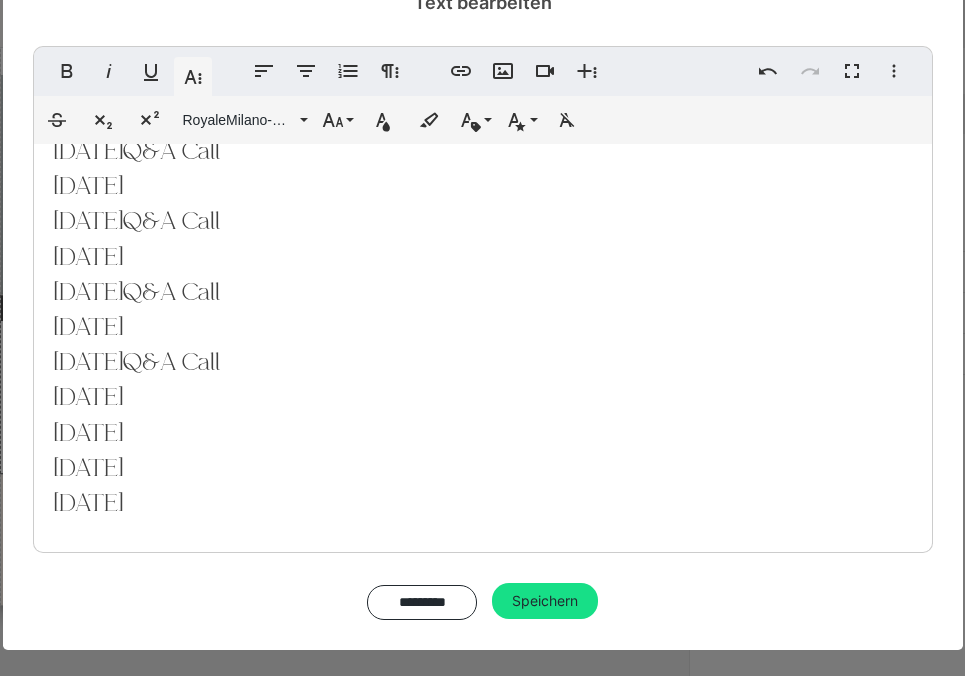 scroll, scrollTop: 750, scrollLeft: 0, axis: vertical 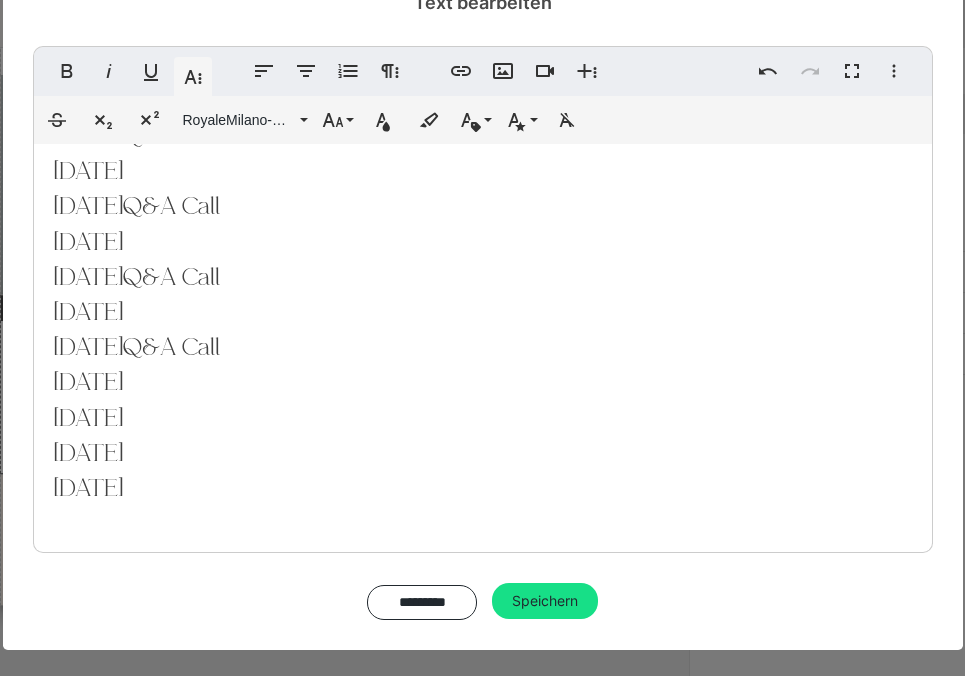 click on "Zoom Links (Links bleibt jede Woche gleich): Q&A Call https://us02web.zoom.us/j/87664276433?pwd=SG66F9bNVsBDxar4AtiJlbkRasenZ6.1 Meeting-ID: 876 6427 6433 Kenncode: 786340 ​ Sacred Spotlight https://us02web.zoom.us/j/83175093378?pwd=u1xdozWdLb3WNiilbSYqYtHou8PJBg.1 Meeting-ID: 831 7509 3378 Kenncode: 260423 Termine: 05.08.2025 Q&A Call 07.08.2025 Sacred Spotlight Call 12.08.2025  Q&A Call 14.08.2025  Sacred Spotlight Call 19.08.2025 21.08.2025  Q&A Call 02.09.2025 04.09.2025  Q&A Call 09.09.2025 11.09.2025  Q&A Call 16.09.2025 18.09.2025  Q&A Call 30.09.2025 01.10.2025  Q&A Call 07.10.2025 09.10.2025 14.10.2025 16.10.2025 ​" at bounding box center (483, -22) 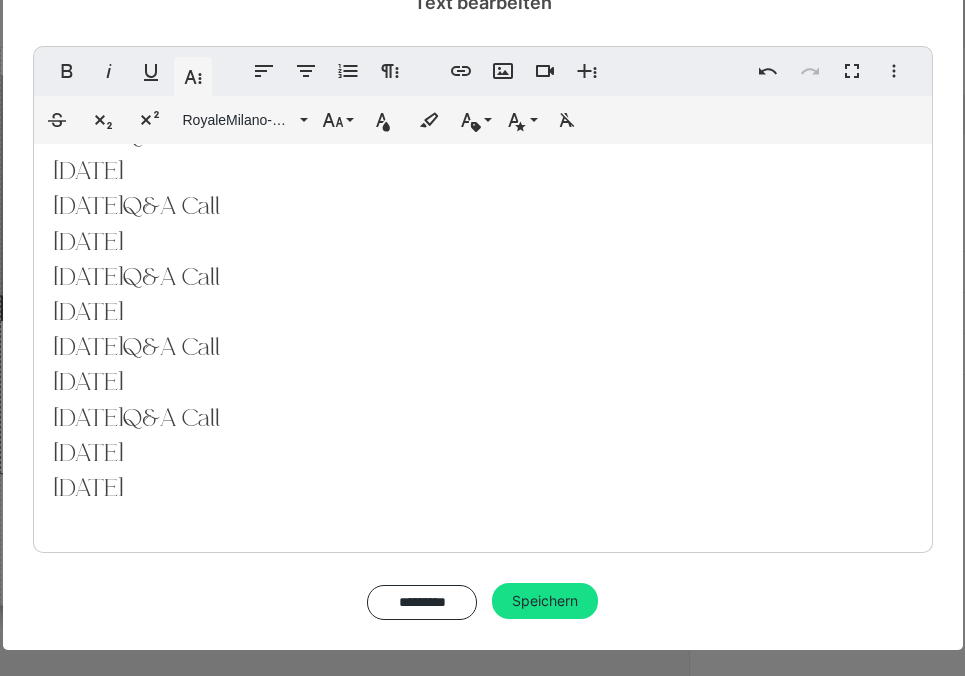 click on "Zoom Links (Links bleibt jede Woche gleich): Q&A Call https://us02web.zoom.us/j/87664276433?pwd=SG66F9bNVsBDxar4AtiJlbkRasenZ6.1 Meeting-ID: 876 6427 6433 Kenncode: 786340 ​ Sacred Spotlight https://us02web.zoom.us/j/83175093378?pwd=u1xdozWdLb3WNiilbSYqYtHou8PJBg.1 Meeting-ID: 831 7509 3378 Kenncode: 260423 Termine: 05.08.2025 Q&A Call 07.08.2025 Sacred Spotlight Call 12.08.2025  Q&A Call 14.08.2025  Sacred Spotlight Call 19.08.2025 21.08.2025  Q&A Call 02.09.2025 04.09.2025  Q&A Call 09.09.2025 11.09.2025  Q&A Call 16.09.2025 18.09.2025  Q&A Call 30.09.2025 01.10.2025  Q&A Call 07.10.2025 09.10.2025  Q&A Call 14.10.2025 16.10.2025 ​" at bounding box center (483, -22) 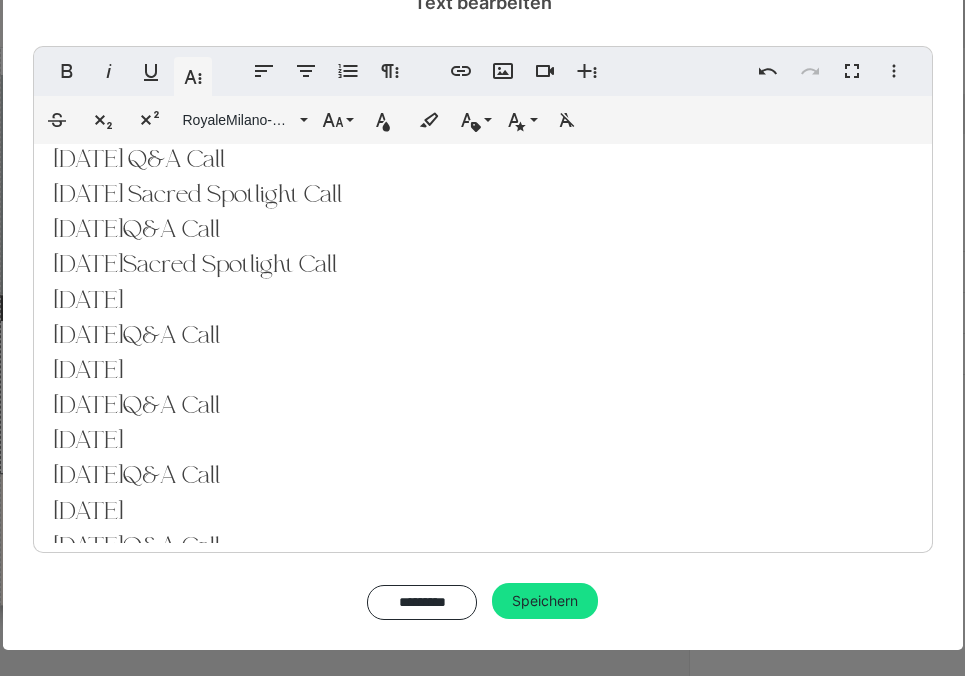 scroll, scrollTop: 457, scrollLeft: 0, axis: vertical 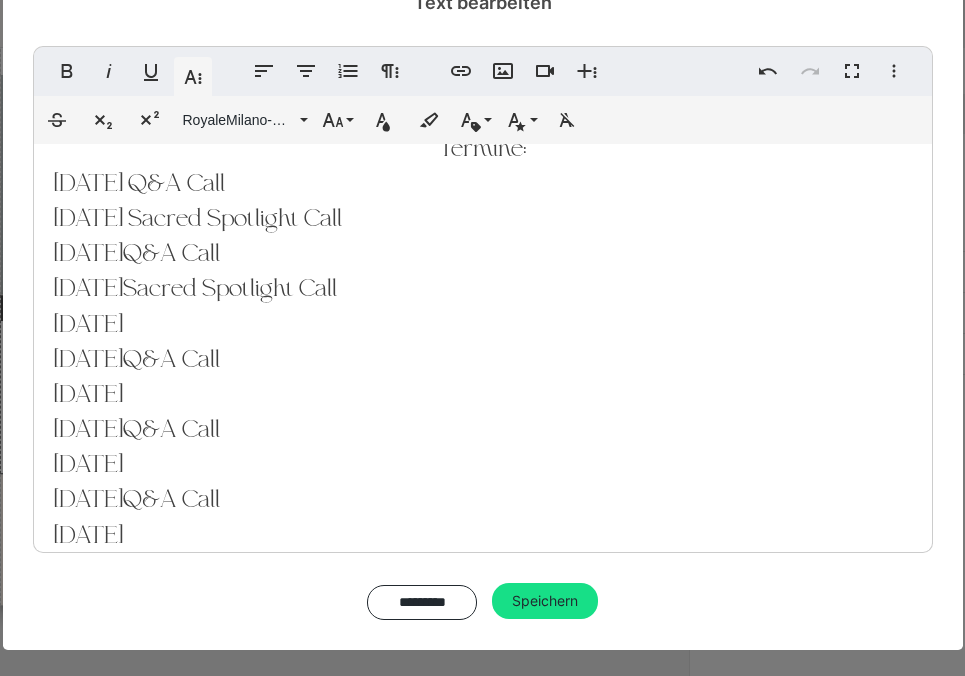drag, startPoint x: 417, startPoint y: 217, endPoint x: 177, endPoint y: 219, distance: 240.00833 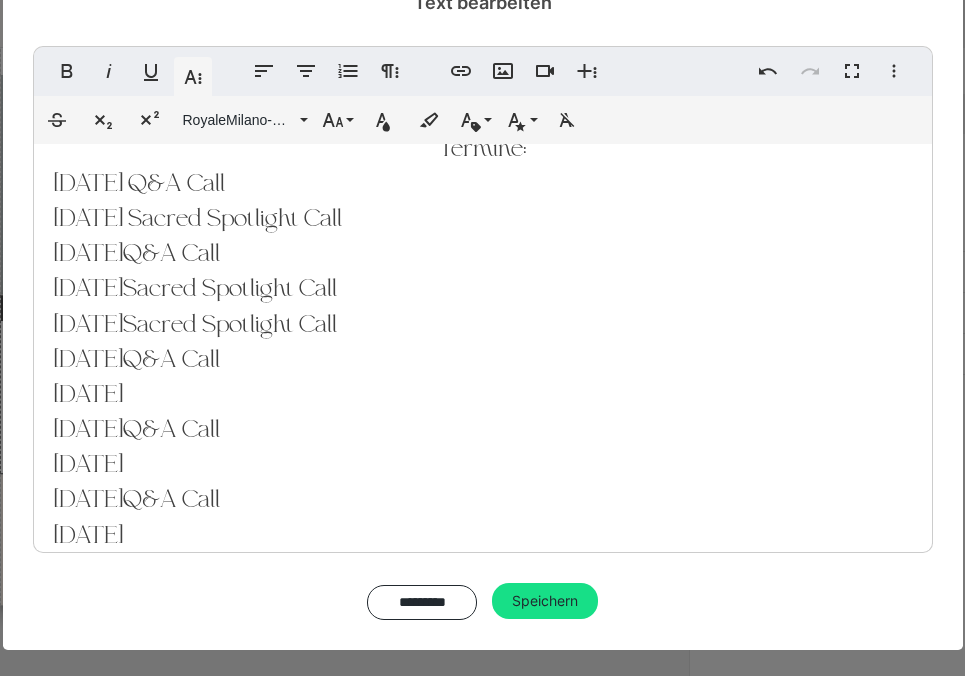 click on "Zoom Links (Links bleibt jede Woche gleich): Q&A Call https://us02web.zoom.us/j/87664276433?pwd=SG66F9bNVsBDxar4AtiJlbkRasenZ6.1 Meeting-ID: 876 6427 6433 Kenncode: 786340 ​ Sacred Spotlight https://us02web.zoom.us/j/83175093378?pwd=u1xdozWdLb3WNiilbSYqYtHou8PJBg.1 Meeting-ID: 831 7509 3378 Kenncode: 260423 Termine: 05.08.2025 Q&A Call 07.08.2025 Sacred Spotlight Call 12.08.2025  Q&A Call 14.08.2025  Sacred Spotlight Call 19.08.2025  Sacred Spotlight Call 21.08.2025  Q&A Call 02.09.2025 04.09.2025  Q&A Call 09.09.2025 11.09.2025  Q&A Call 16.09.2025 18.09.2025  Q&A Call 30.09.2025 01.10.2025  Q&A Call 07.10.2025 09.10.2025  Q&A Call 14.10.2025 16.10.2025  Q&A Call ​" at bounding box center [483, 271] 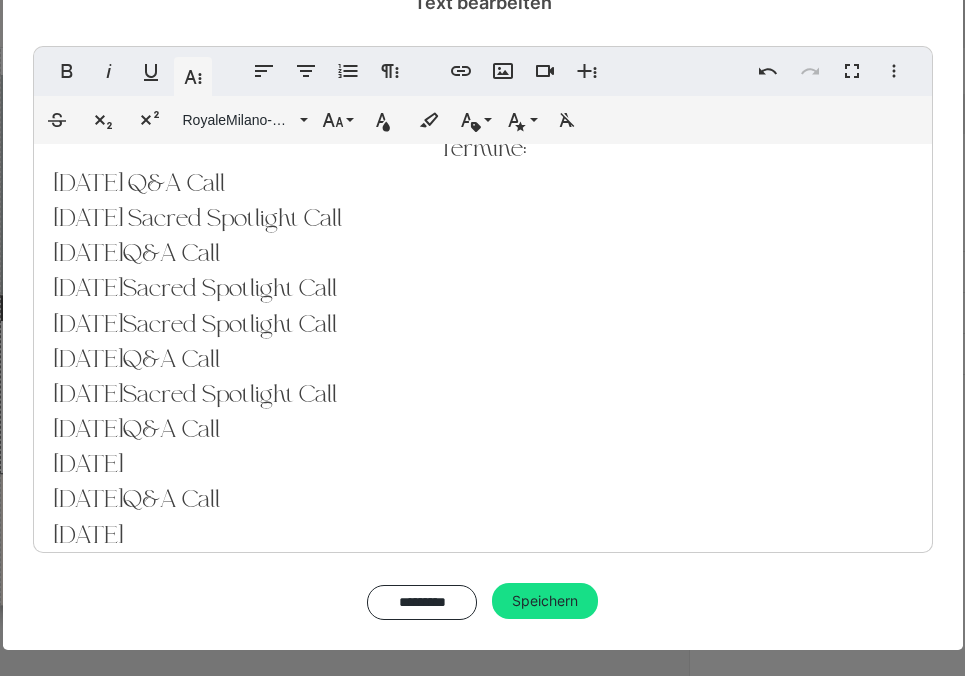 click on "Zoom Links (Links bleibt jede Woche gleich): Q&A Call https://us02web.zoom.us/j/87664276433?pwd=SG66F9bNVsBDxar4AtiJlbkRasenZ6.1 Meeting-ID: 876 6427 6433 Kenncode: 786340 ​ Sacred Spotlight https://us02web.zoom.us/j/83175093378?pwd=u1xdozWdLb3WNiilbSYqYtHou8PJBg.1 Meeting-ID: 831 7509 3378 Kenncode: 260423 Termine: 05.08.2025 Q&A Call 07.08.2025 Sacred Spotlight Call 12.08.2025  Q&A Call 14.08.2025  Sacred Spotlight Call 19.08.2025  Sacred Spotlight Call 21.08.2025  Q&A Call 02.09.2025  Sacred Spotlight Call 04.09.2025  Q&A Call 09.09.2025 11.09.2025  Q&A Call 16.09.2025 18.09.2025  Q&A Call 30.09.2025 01.10.2025  Q&A Call 07.10.2025 09.10.2025  Q&A Call 14.10.2025 16.10.2025  Q&A Call ​" at bounding box center [483, 271] 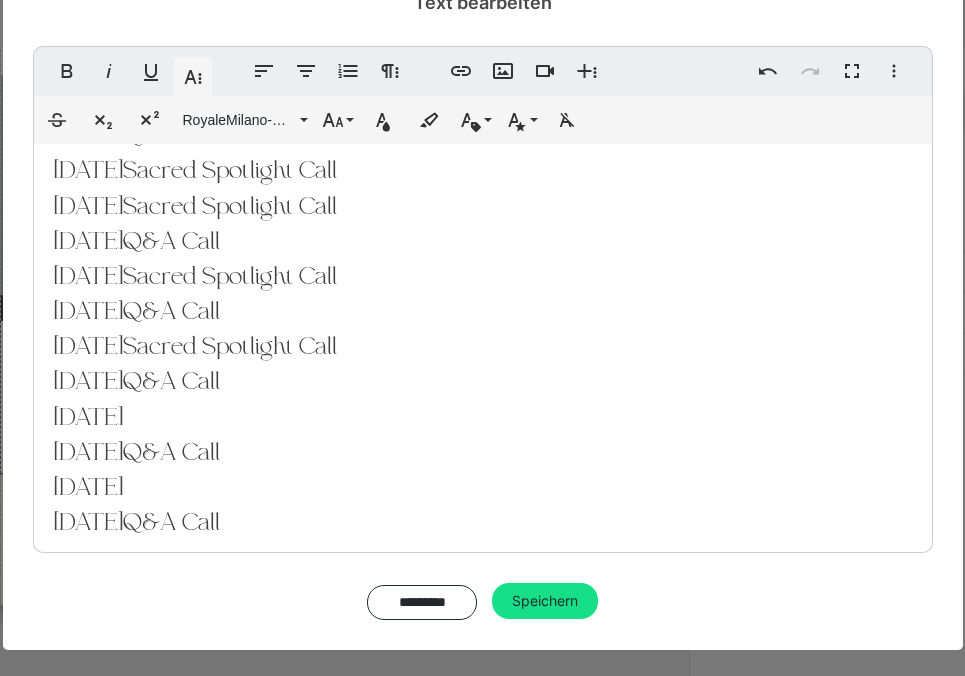 scroll, scrollTop: 585, scrollLeft: 0, axis: vertical 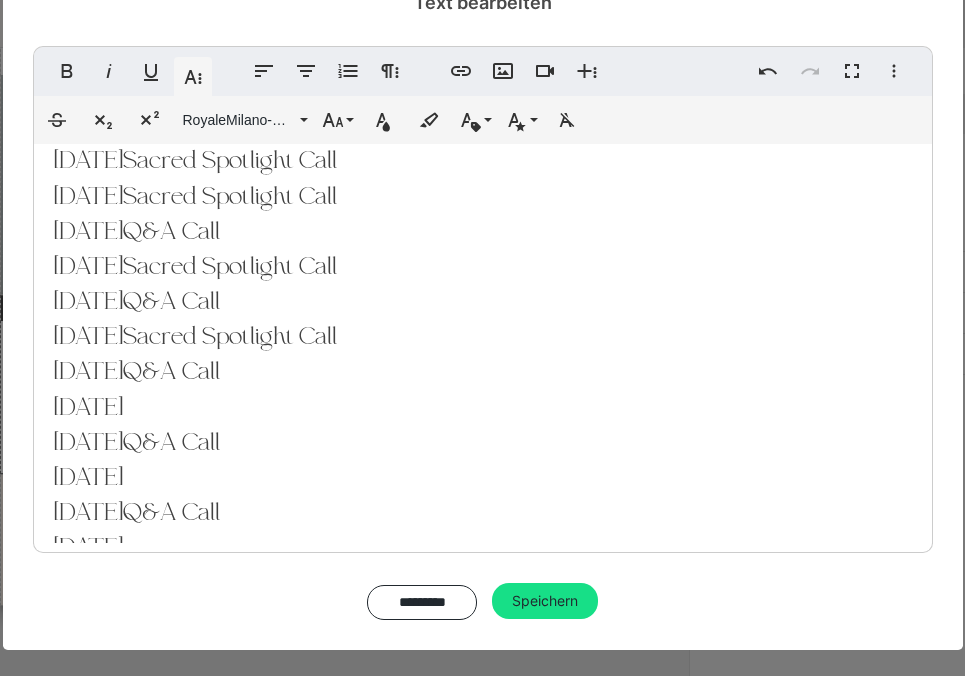 click on "Zoom Links (Links bleibt jede Woche gleich): Q&A Call https://us02web.zoom.us/j/87664276433?pwd=SG66F9bNVsBDxar4AtiJlbkRasenZ6.1 Meeting-ID: 876 6427 6433 Kenncode: 786340 ​ Sacred Spotlight https://us02web.zoom.us/j/83175093378?pwd=u1xdozWdLb3WNiilbSYqYtHou8PJBg.1 Meeting-ID: 831 7509 3378 Kenncode: 260423 Termine: 05.08.2025 Q&A Call 07.08.2025 Sacred Spotlight Call 12.08.2025  Q&A Call 14.08.2025  Sacred Spotlight Call 19.08.2025  Sacred Spotlight Call 21.08.2025  Q&A Call 02.09.2025  Sacred Spotlight Call 04.09.2025  Q&A Call 09.09.2025  Sacred Spotlight Call 11.09.2025  Q&A Call 16.09.2025 18.09.2025  Q&A Call 30.09.2025 01.10.2025  Q&A Call 07.10.2025 09.10.2025  Q&A Call 14.10.2025 16.10.2025  Q&A Call ​" at bounding box center [483, 143] 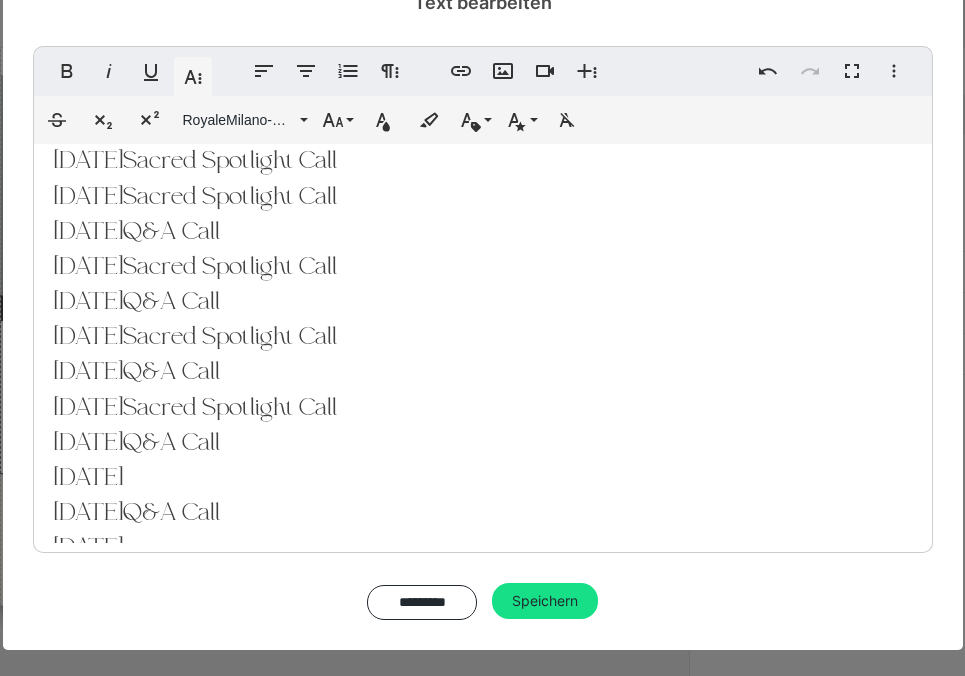 scroll, scrollTop: 657, scrollLeft: 0, axis: vertical 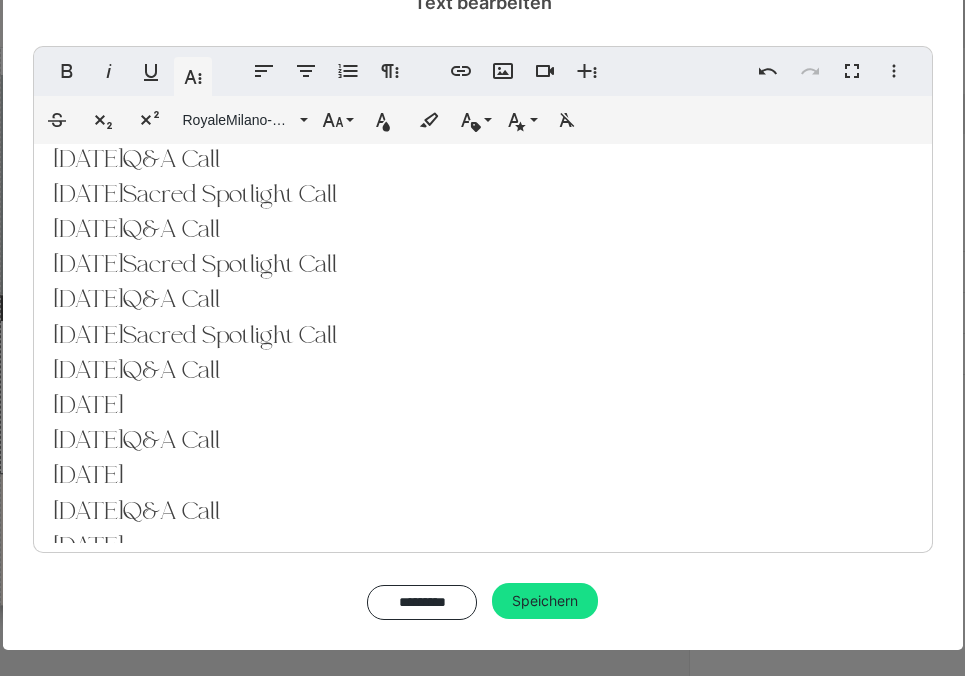 click on "Zoom Links (Links bleibt jede Woche gleich): Q&A Call https://us02web.zoom.us/j/87664276433?pwd=SG66F9bNVsBDxar4AtiJlbkRasenZ6.1 Meeting-ID: 876 6427 6433 Kenncode: 786340 ​ Sacred Spotlight https://us02web.zoom.us/j/83175093378?pwd=u1xdozWdLb3WNiilbSYqYtHou8PJBg.1 Meeting-ID: 831 7509 3378 Kenncode: 260423 Termine: 05.08.2025 Q&A Call 07.08.2025 Sacred Spotlight Call 12.08.2025  Q&A Call 14.08.2025  Sacred Spotlight Call 19.08.2025  Sacred Spotlight Call 21.08.2025  Q&A Call 02.09.2025  Sacred Spotlight Call 04.09.2025  Q&A Call 09.09.2025  Sacred Spotlight Call 11.09.2025  Q&A Call 16.09.2025  Sacred Spotlight Call 18.09.2025  Q&A Call 30.09.2025 01.10.2025  Q&A Call 07.10.2025 09.10.2025  Q&A Call 14.10.2025 16.10.2025  Q&A Call ​" at bounding box center [483, 71] 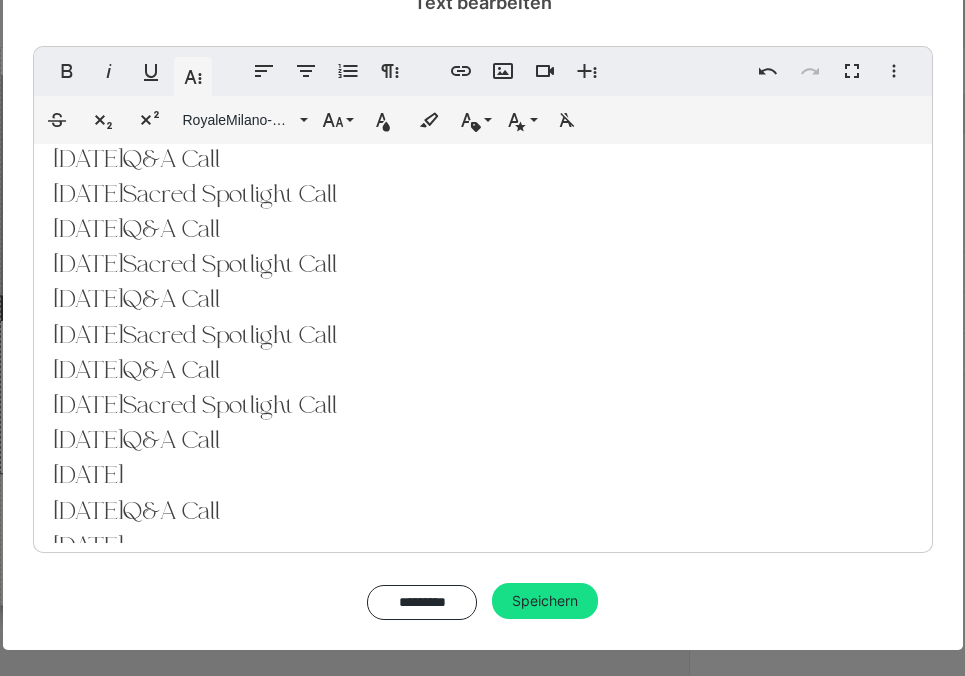 scroll, scrollTop: 741, scrollLeft: 0, axis: vertical 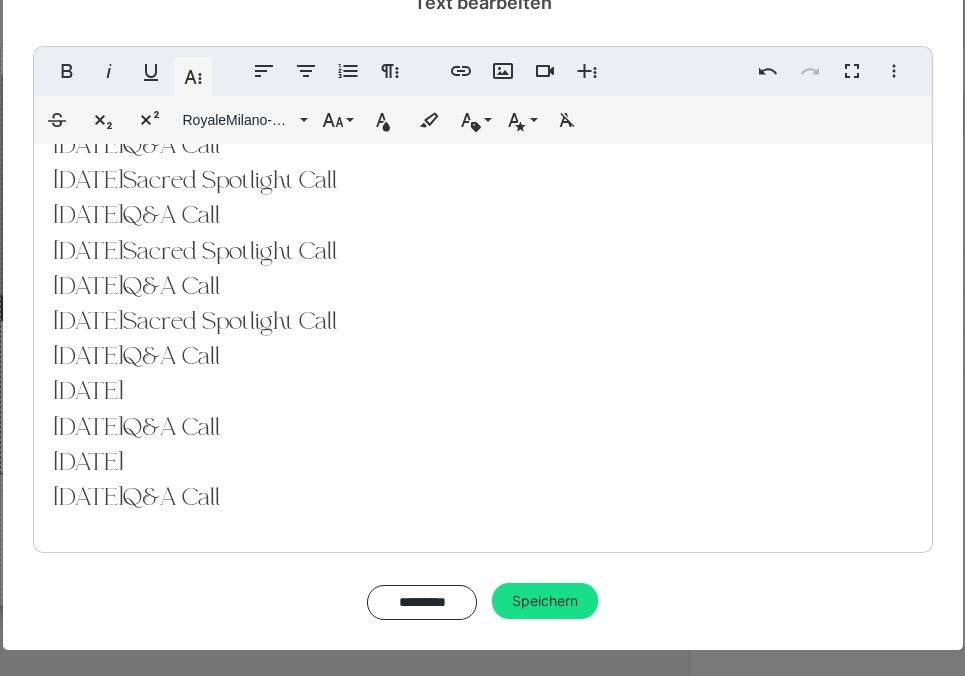 click on "Zoom Links (Links bleibt jede Woche gleich): Q&A Call https://us02web.zoom.us/j/87664276433?pwd=SG66F9bNVsBDxar4AtiJlbkRasenZ6.1 Meeting-ID: 876 6427 6433 Kenncode: 786340 ​ Sacred Spotlight https://us02web.zoom.us/j/83175093378?pwd=u1xdozWdLb3WNiilbSYqYtHou8PJBg.1 Meeting-ID: 831 7509 3378 Kenncode: 260423 Termine: 05.08.2025 Q&A Call 07.08.2025 Sacred Spotlight Call 12.08.2025  Q&A Call 14.08.2025  Sacred Spotlight Call 19.08.2025  Sacred Spotlight Call 21.08.2025  Q&A Call 02.09.2025  Sacred Spotlight Call 04.09.2025  Q&A Call 09.09.2025  Sacred Spotlight Call 11.09.2025  Q&A Call 16.09.2025  Sacred Spotlight Call 18.09.2025  Q&A Call 30.09.2025  Sacred Spotlight Call 01.10.2025  Q&A Call 07.10.2025 09.10.2025  Q&A Call 14.10.2025 16.10.2025  Q&A Call ​" at bounding box center [483, -13] 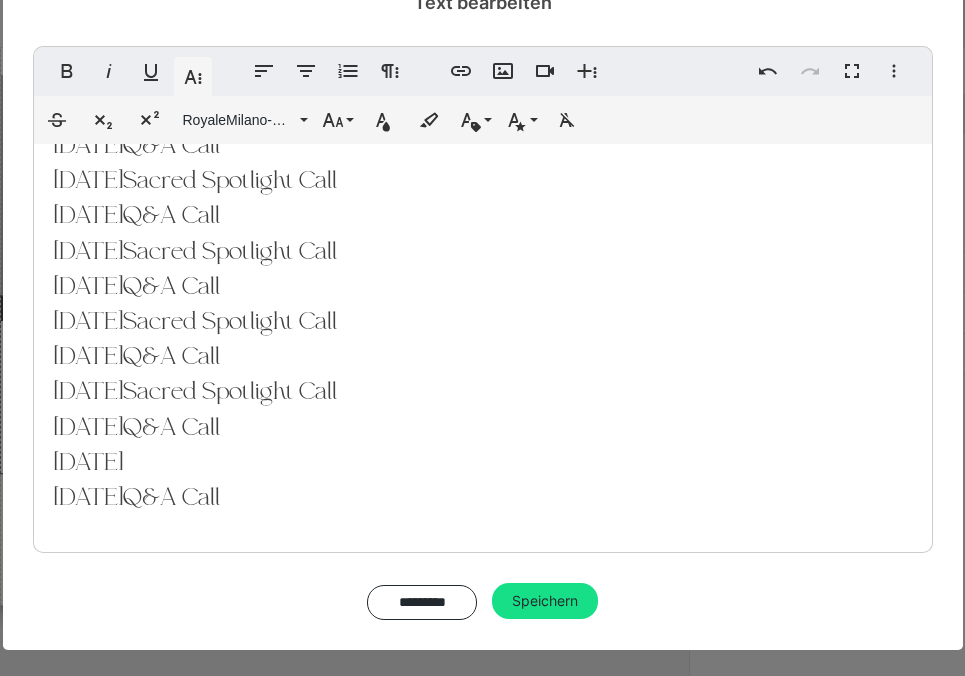 click on "Zoom Links (Links bleibt jede Woche gleich): Q&A Call https://us02web.zoom.us/j/87664276433?pwd=SG66F9bNVsBDxar4AtiJlbkRasenZ6.1 Meeting-ID: 876 6427 6433 Kenncode: 786340 ​ Sacred Spotlight https://us02web.zoom.us/j/83175093378?pwd=u1xdozWdLb3WNiilbSYqYtHou8PJBg.1 Meeting-ID: 831 7509 3378 Kenncode: 260423 Termine: 05.08.2025 Q&A Call 07.08.2025 Sacred Spotlight Call 12.08.2025  Q&A Call 14.08.2025  Sacred Spotlight Call 19.08.2025  Sacred Spotlight Call 21.08.2025  Q&A Call 02.09.2025  Sacred Spotlight Call 04.09.2025  Q&A Call 09.09.2025  Sacred Spotlight Call 11.09.2025  Q&A Call 16.09.2025  Sacred Spotlight Call 18.09.2025  Q&A Call 30.09.2025  Sacred Spotlight Call 01.10.2025  Q&A Call 07.10.2025  Sacred Spotlight Call 09.10.2025  Q&A Call 14.10.2025 16.10.2025  Q&A Call ​" at bounding box center [483, -13] 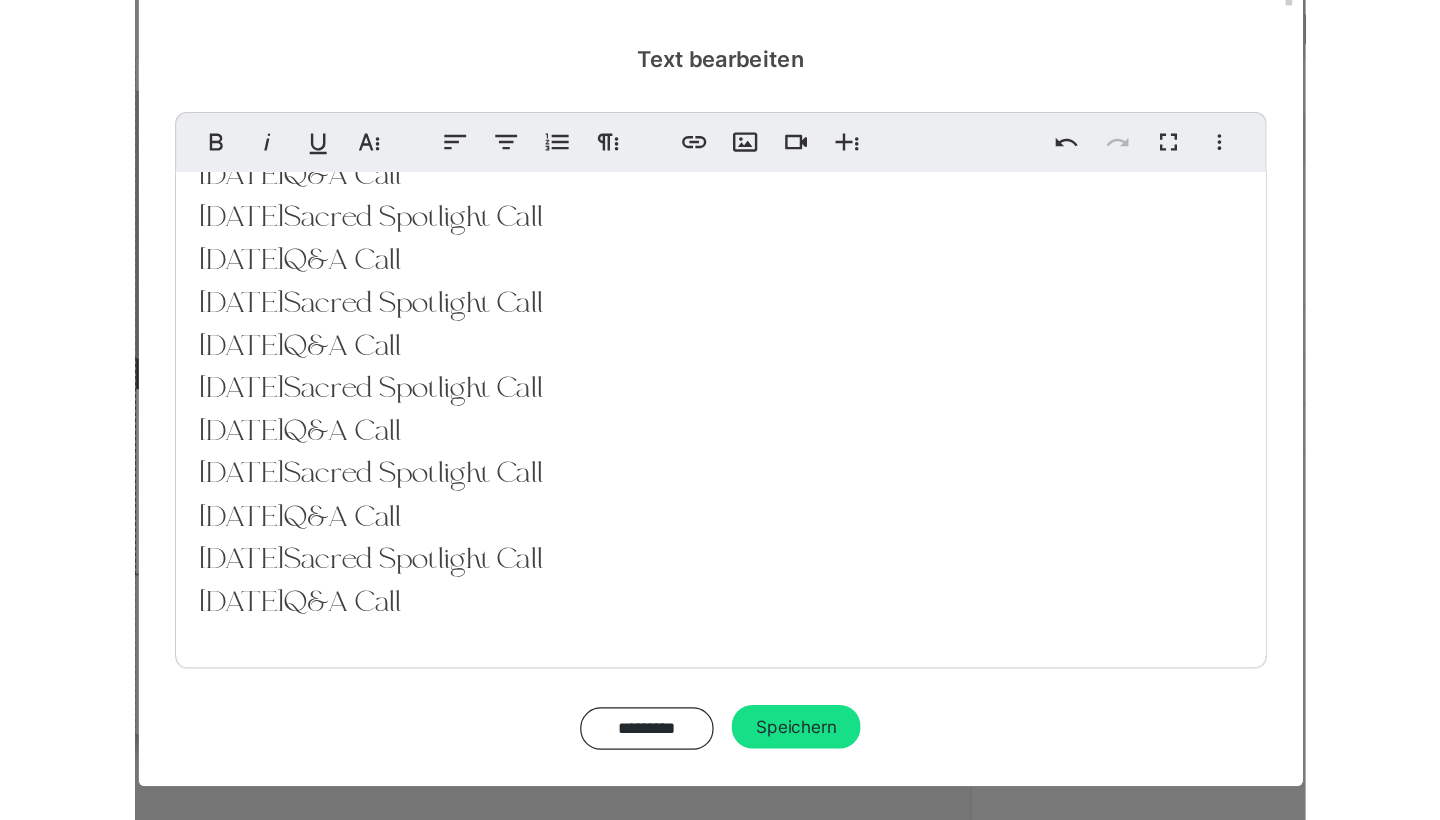 scroll, scrollTop: 167, scrollLeft: 0, axis: vertical 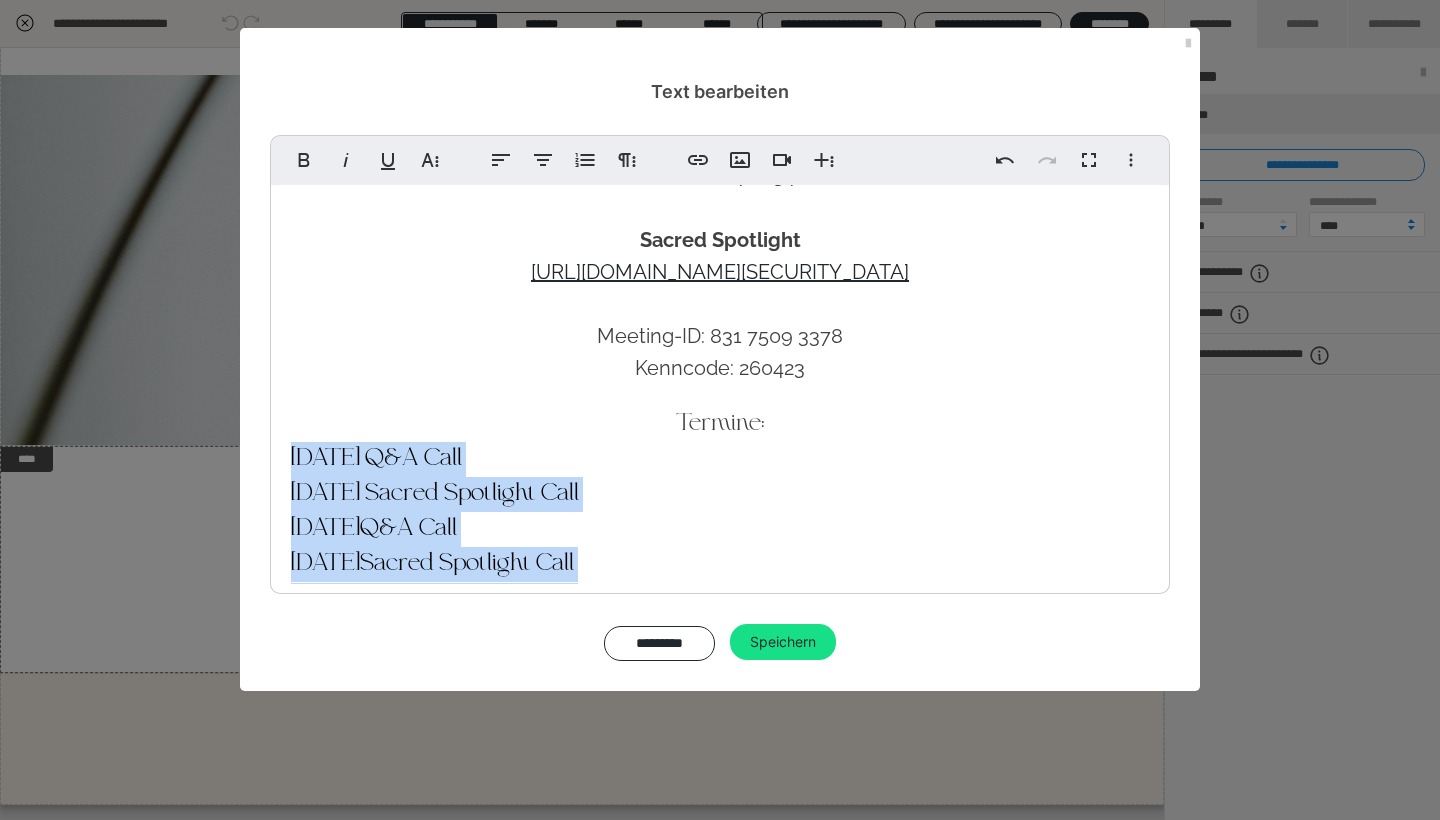 drag, startPoint x: 498, startPoint y: 538, endPoint x: 288, endPoint y: 462, distance: 223.32935 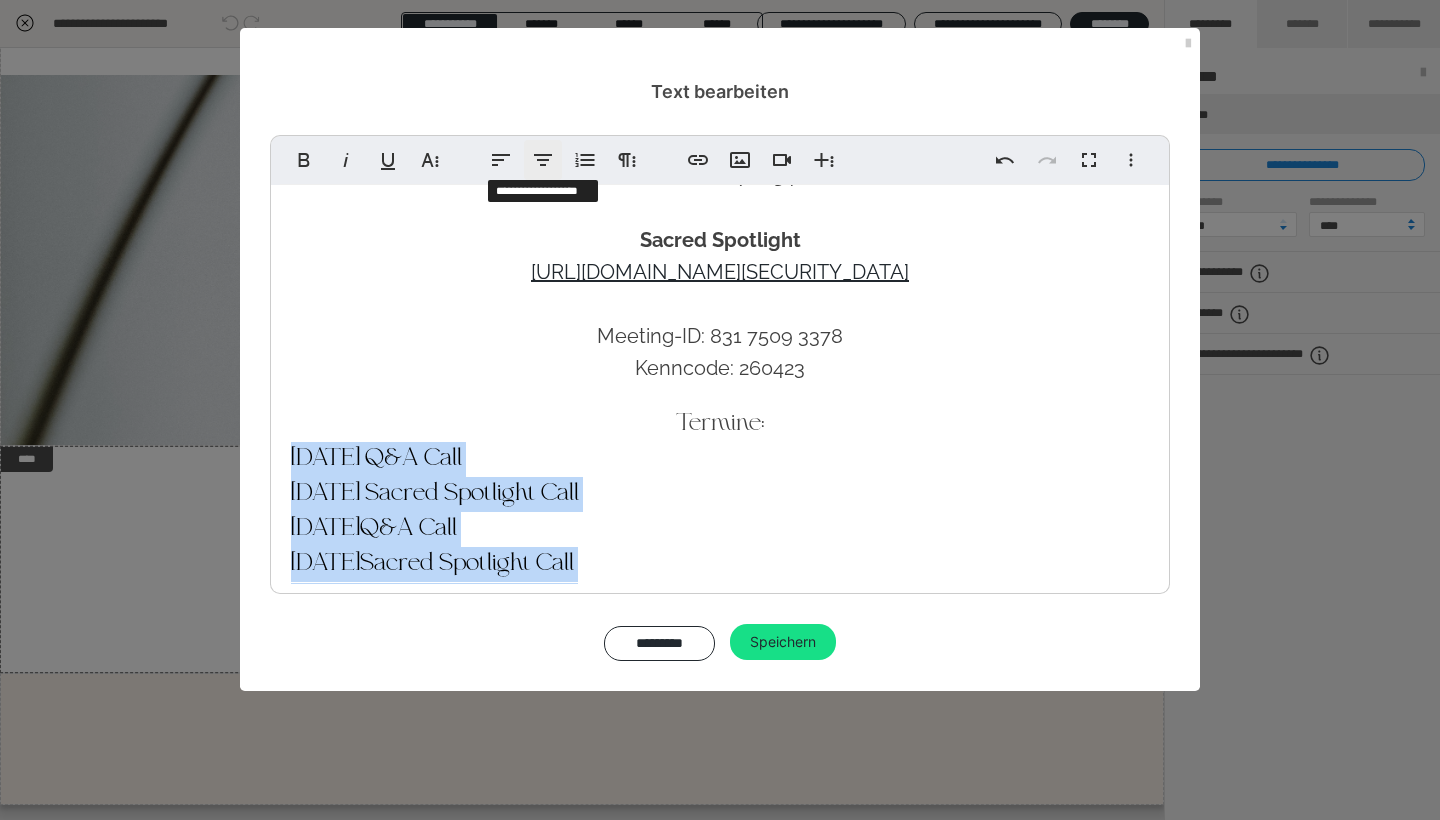 click 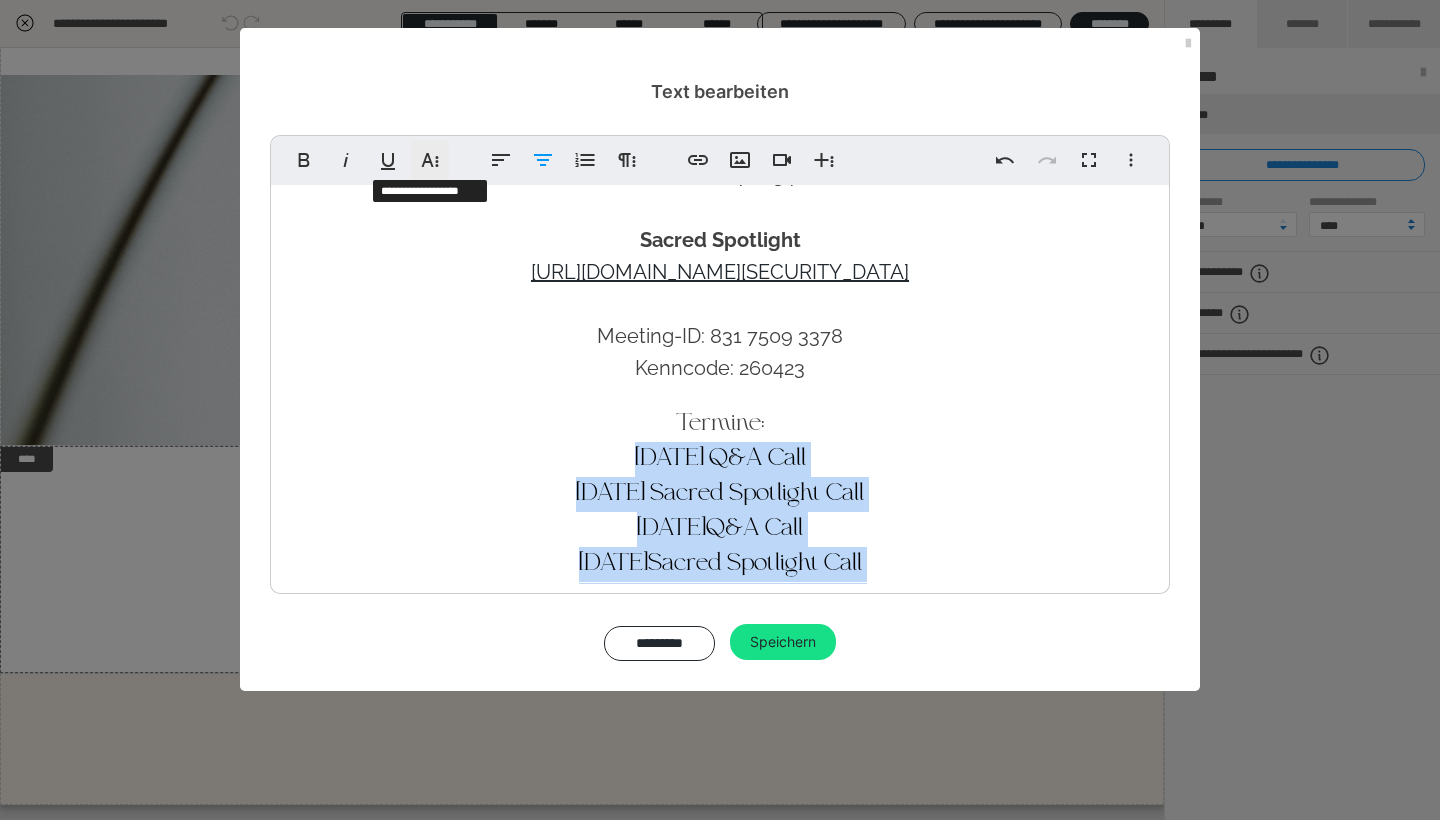 click 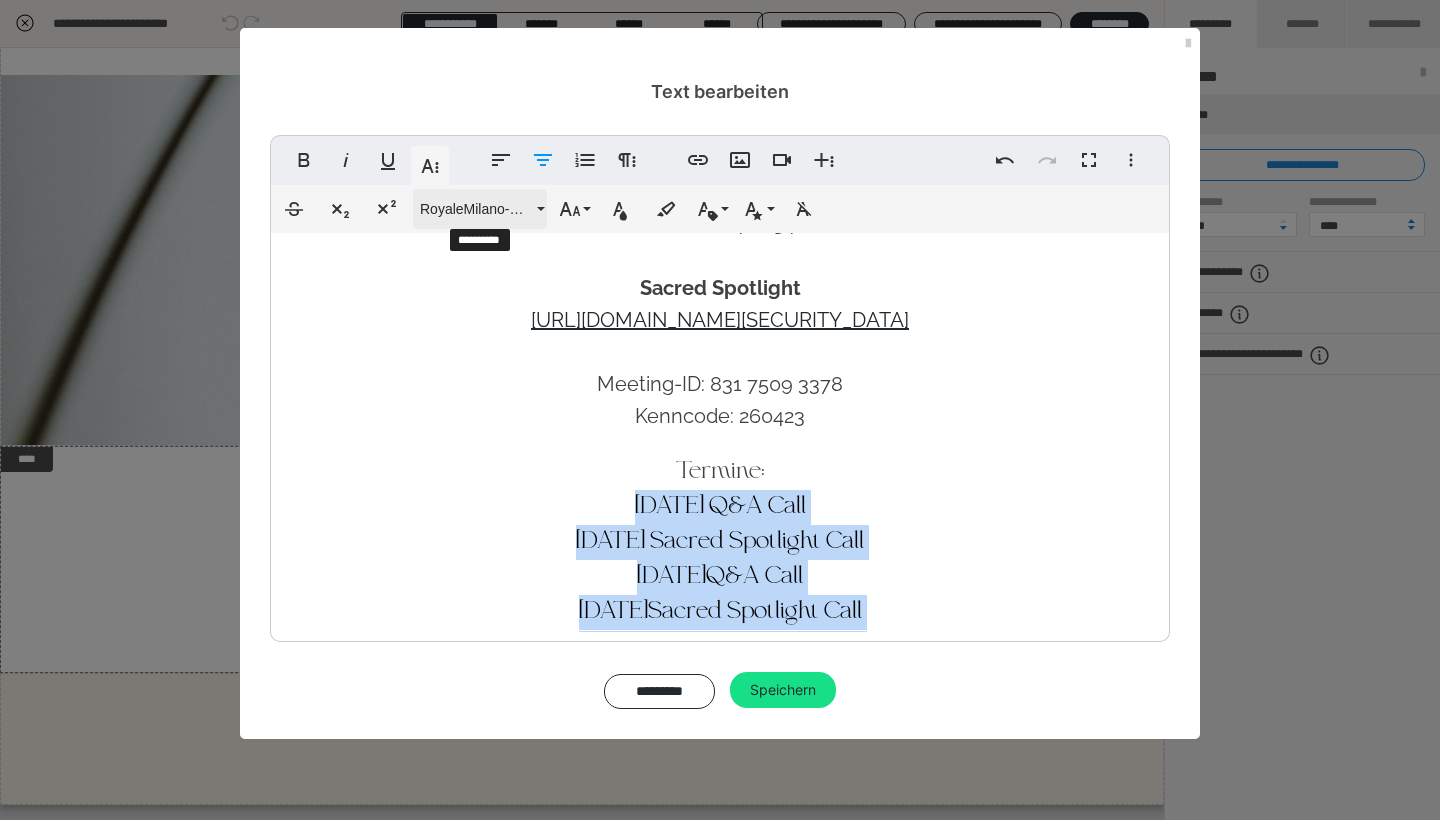 click on "RoyaleMilano-Bold" at bounding box center [476, 209] 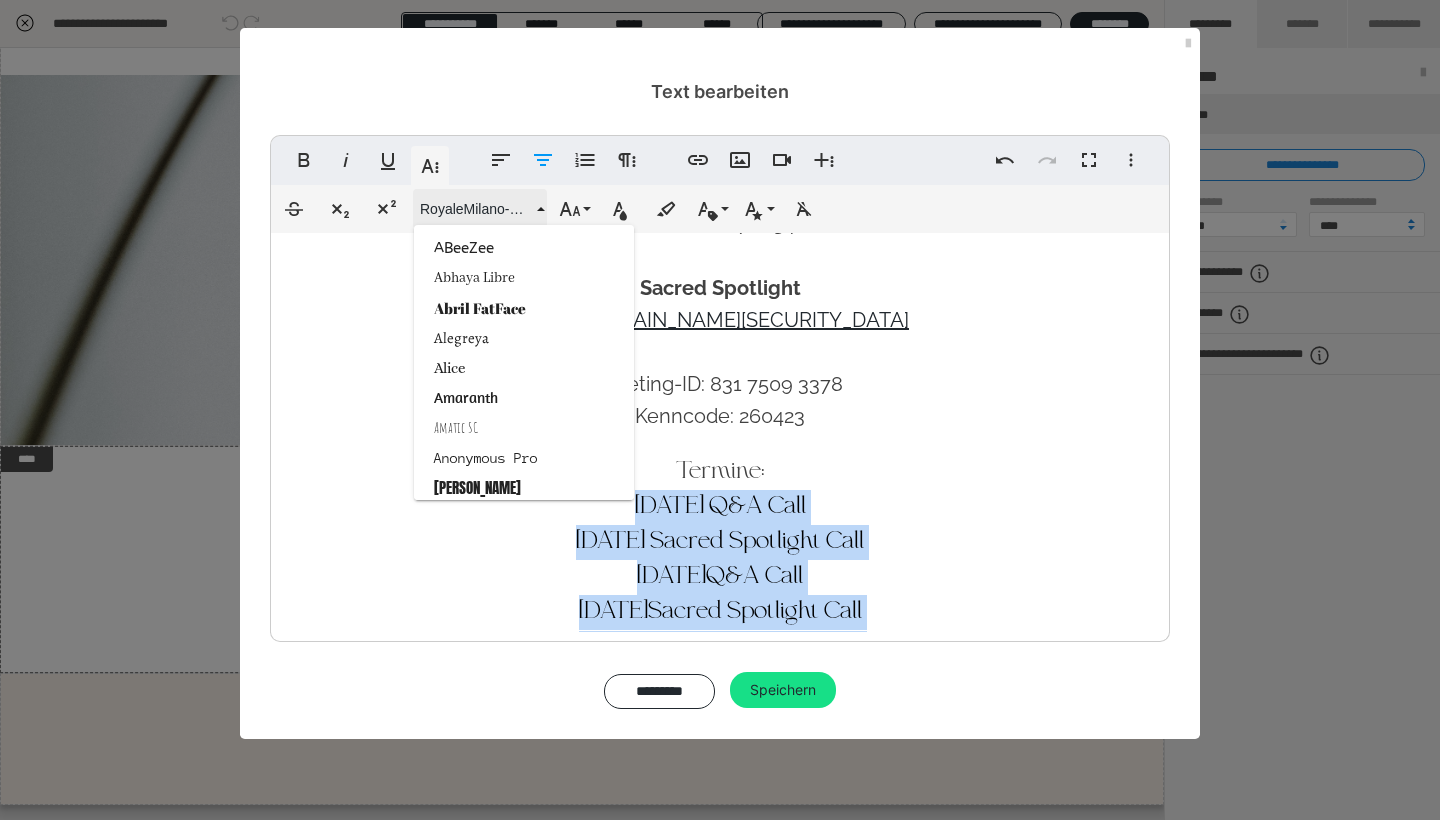 scroll, scrollTop: 2933, scrollLeft: 0, axis: vertical 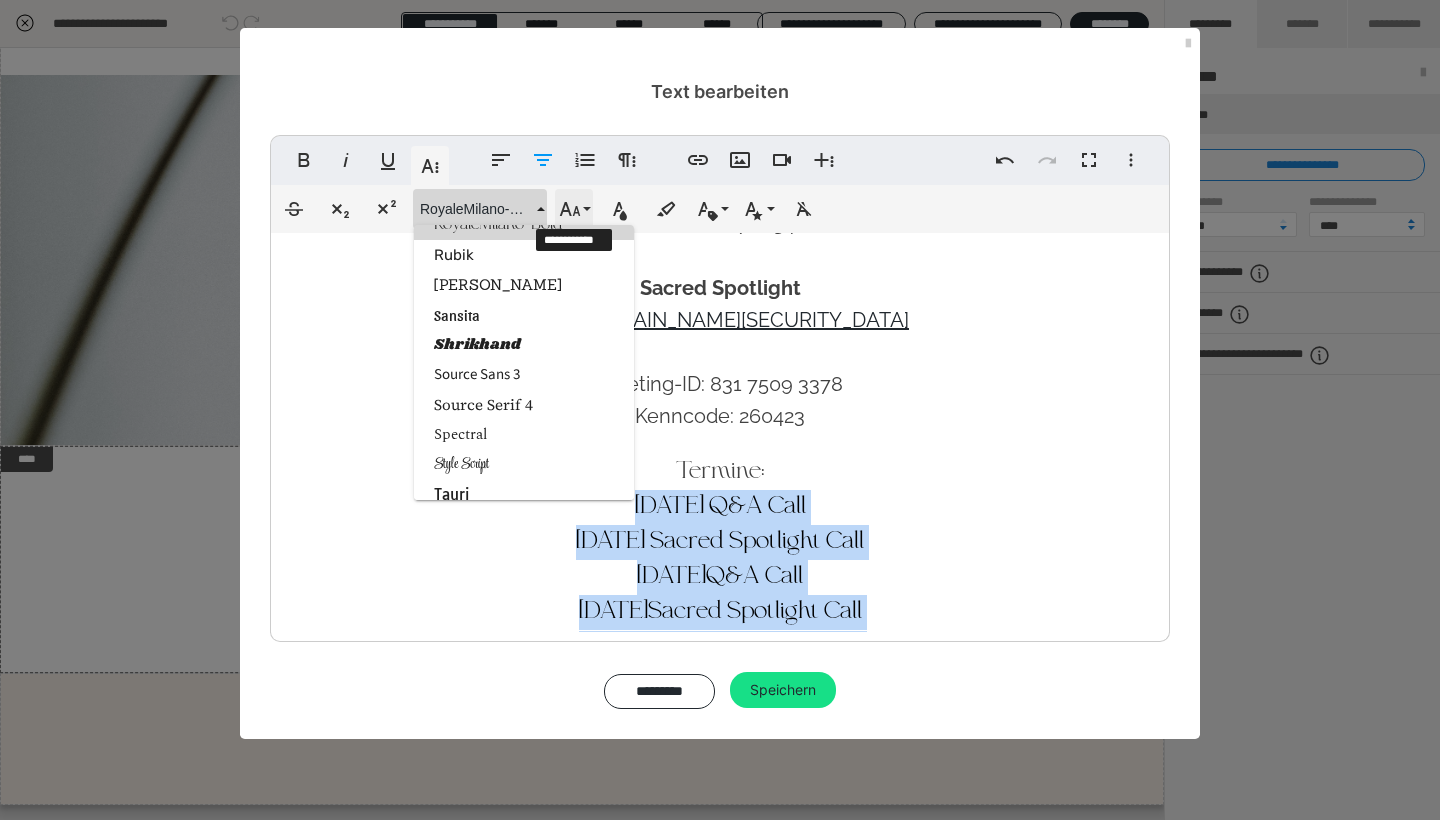 click 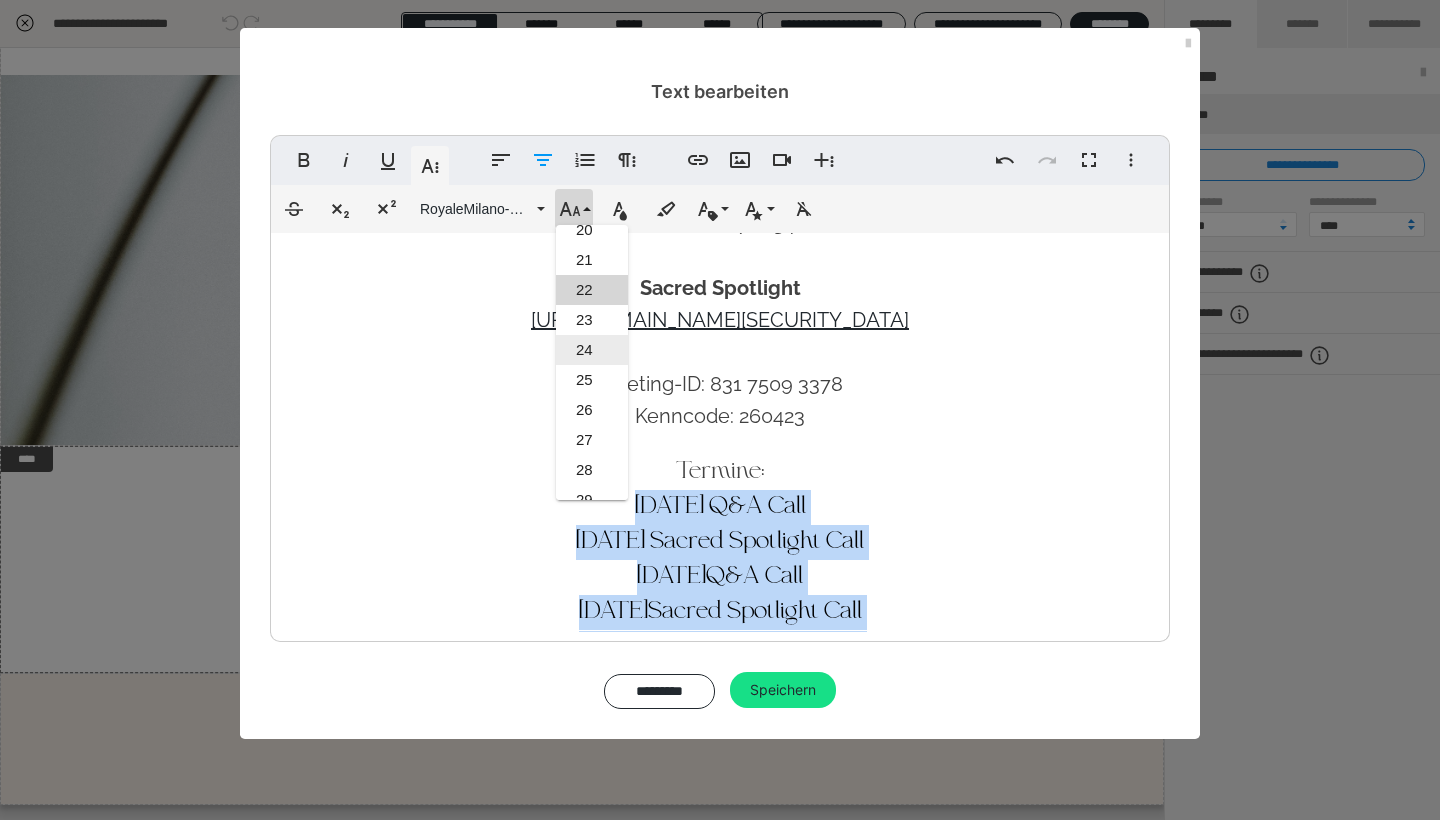 scroll, scrollTop: 587, scrollLeft: 0, axis: vertical 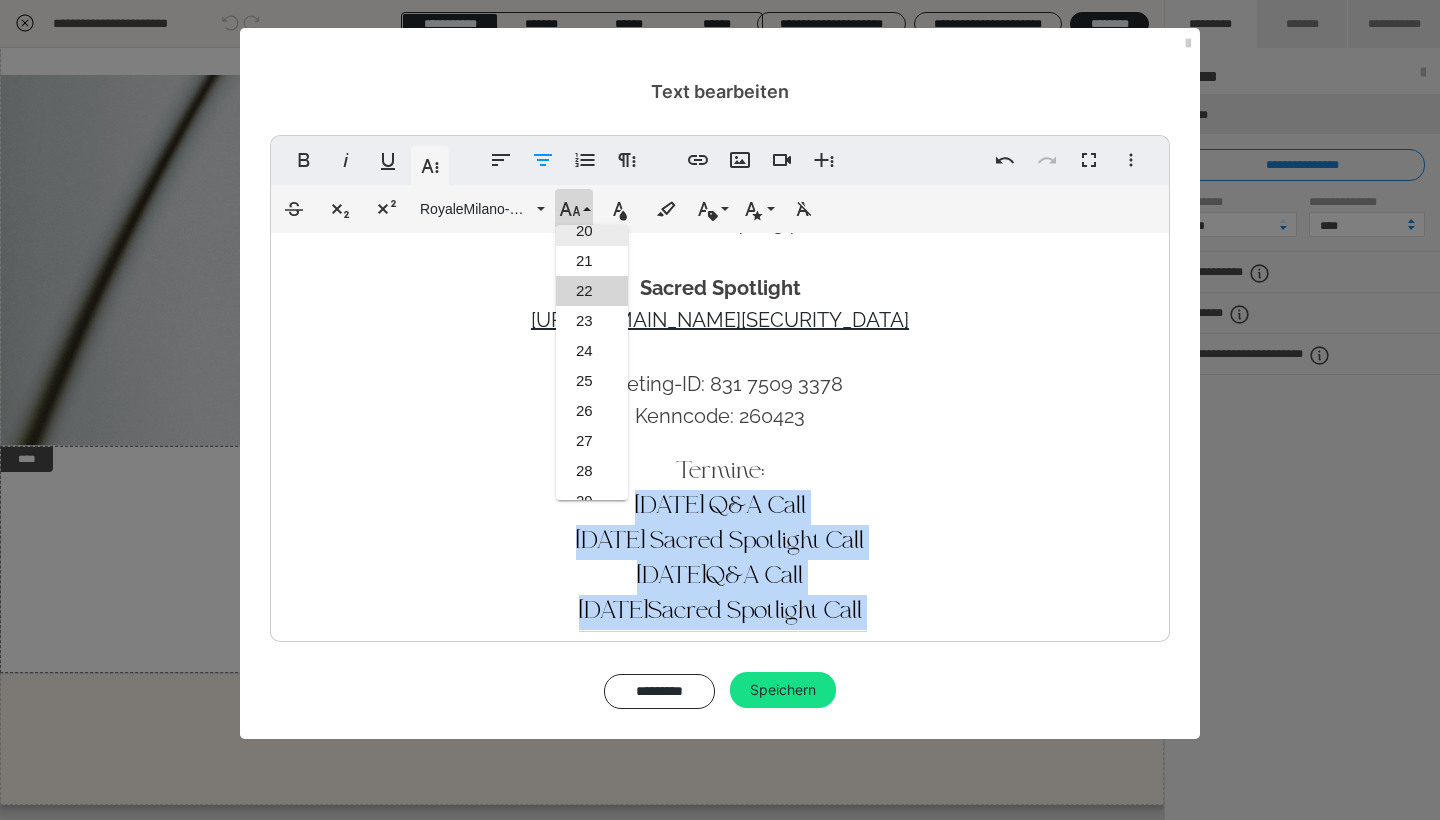 click on "20" at bounding box center (592, 231) 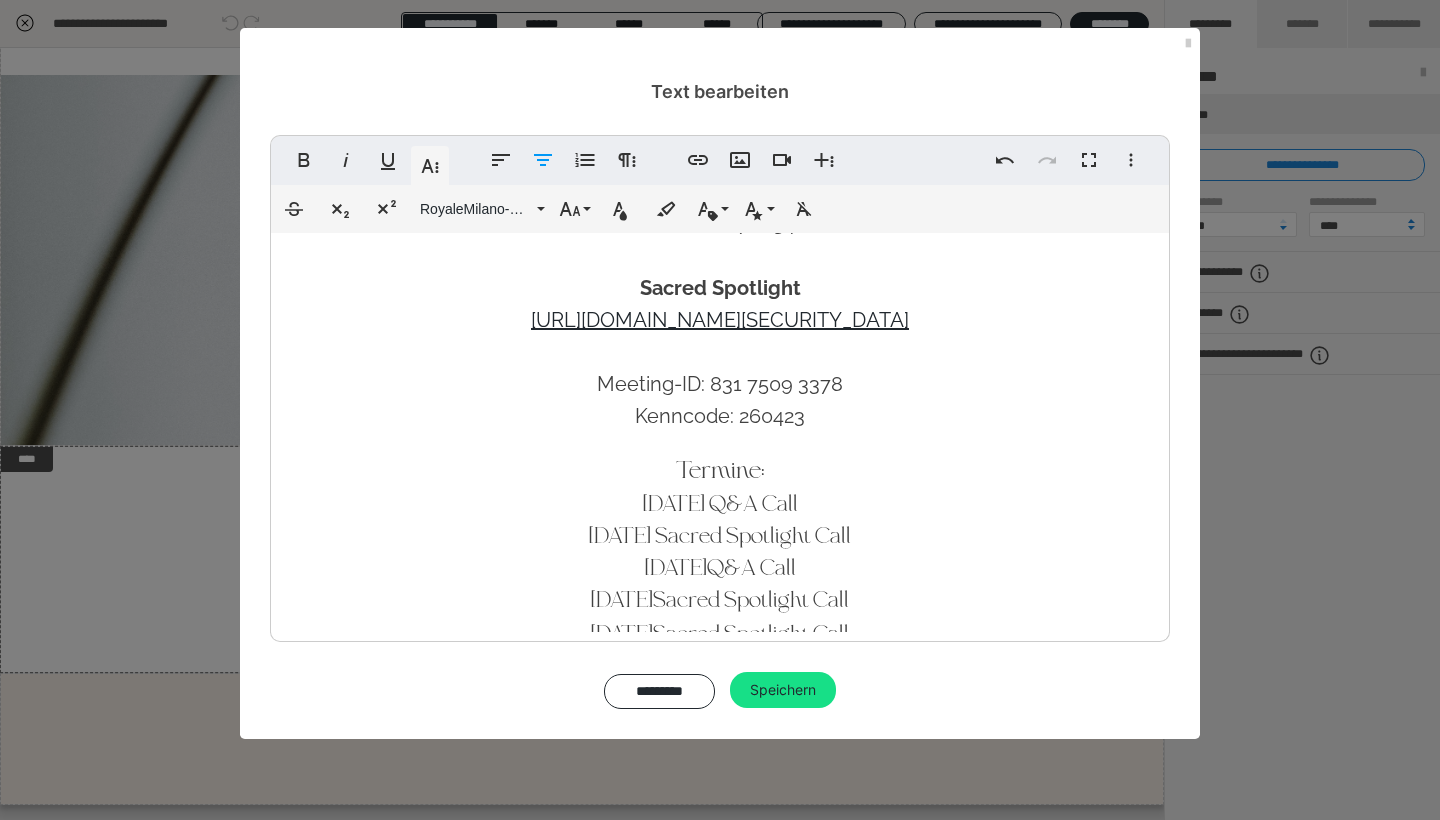 click on "Termine:" at bounding box center (720, 472) 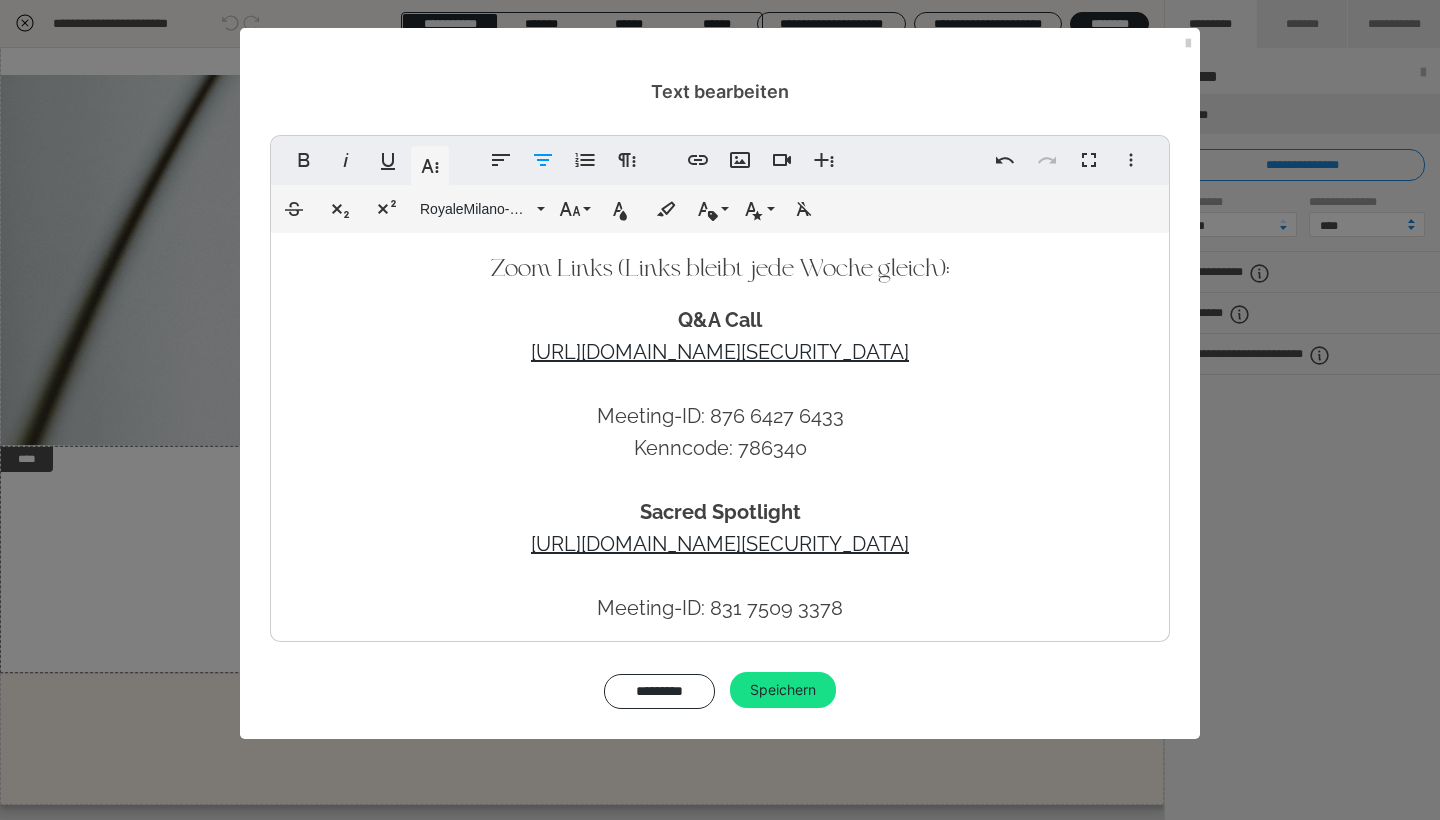 scroll, scrollTop: 0, scrollLeft: 0, axis: both 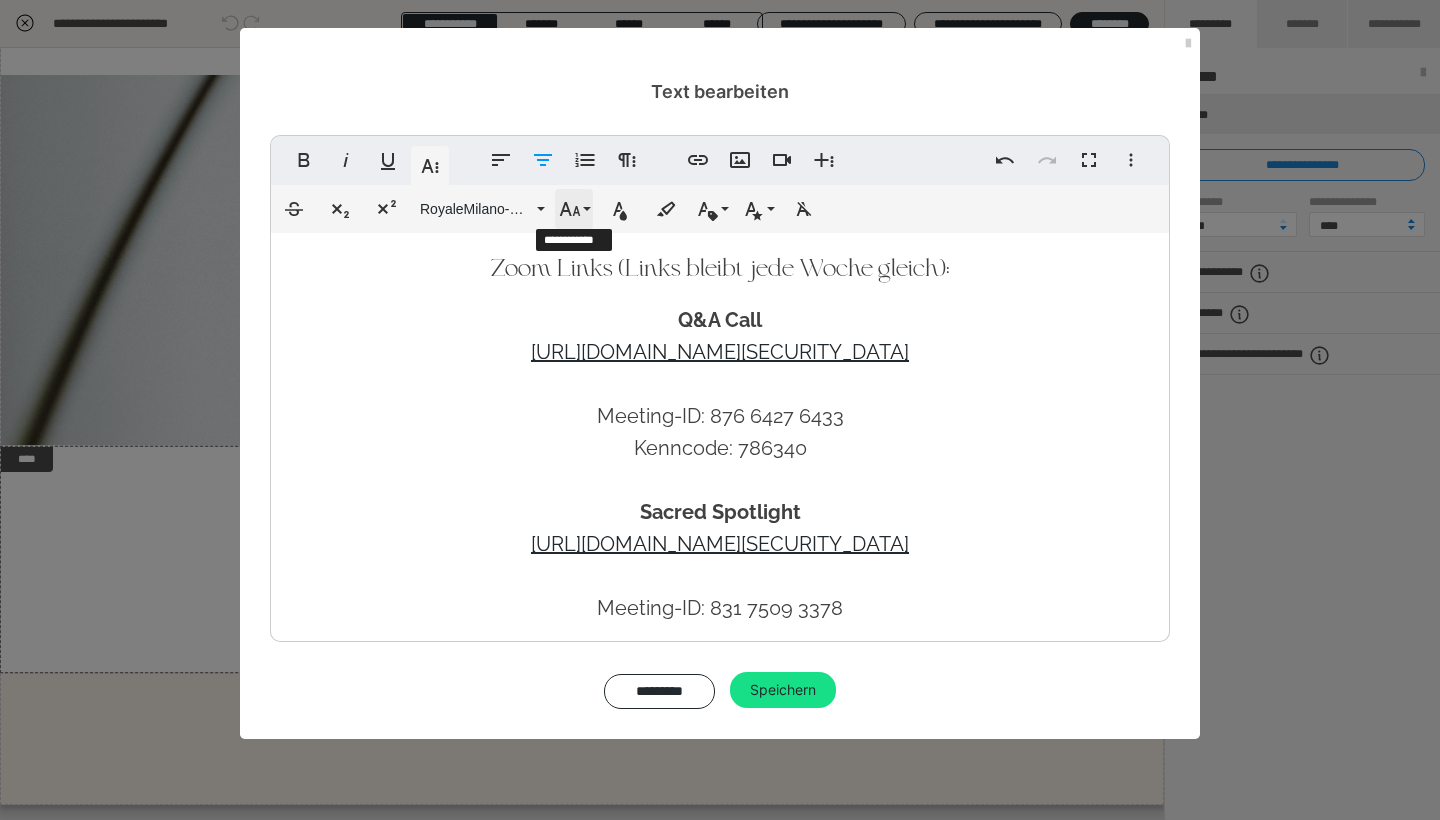 click 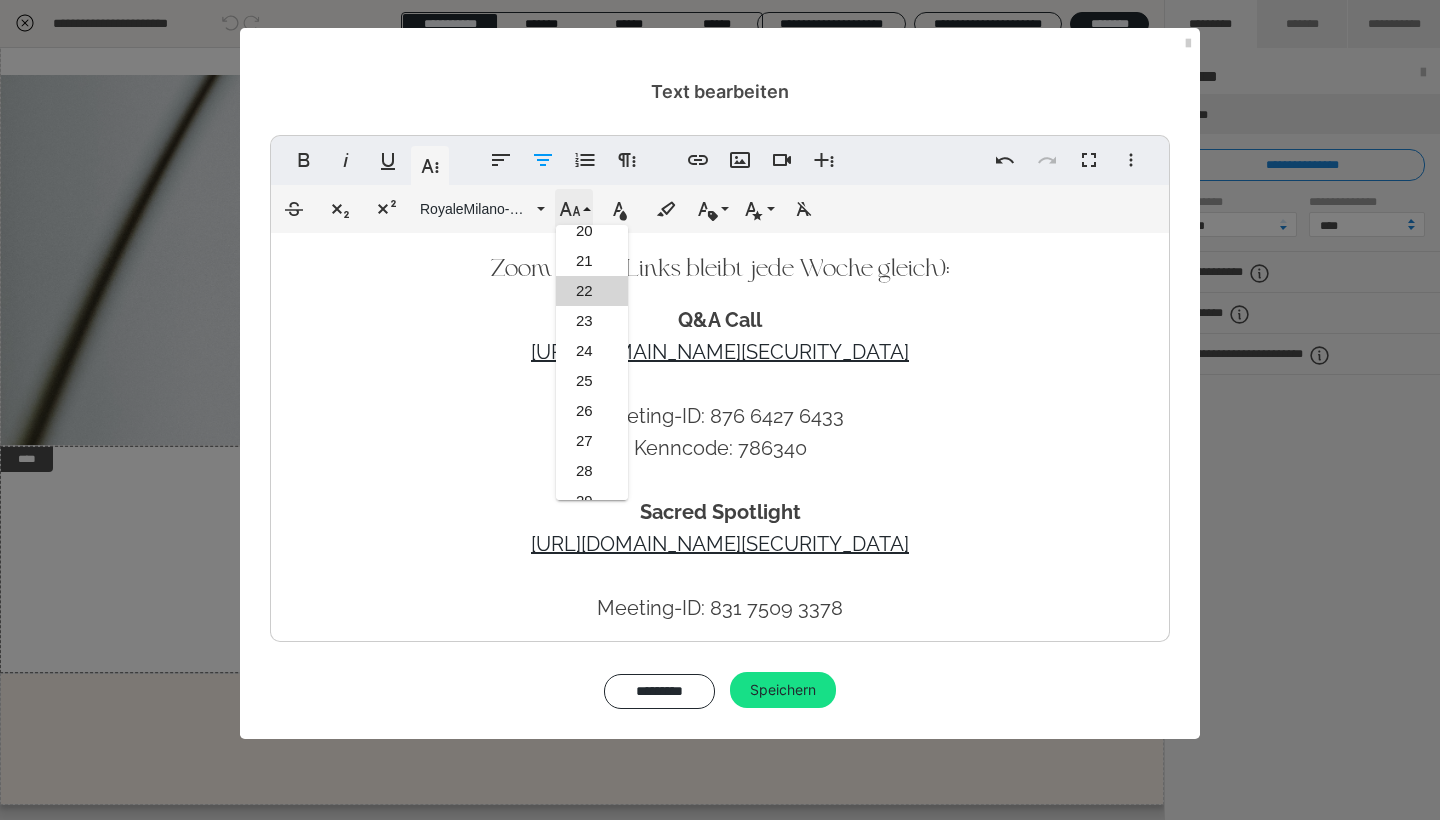 scroll, scrollTop: 653, scrollLeft: 0, axis: vertical 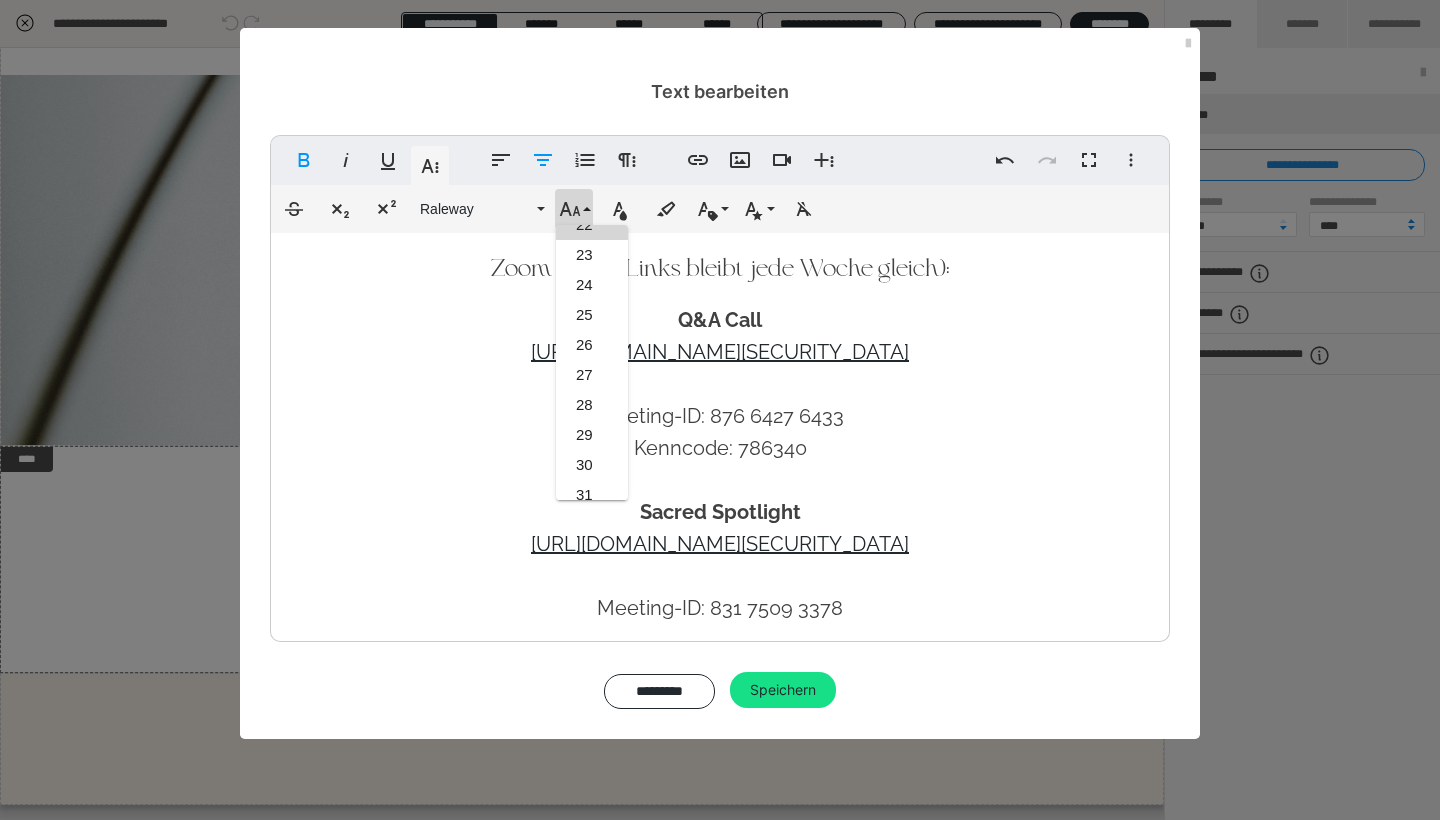 click on "Sacred Spotlight" at bounding box center (720, 512) 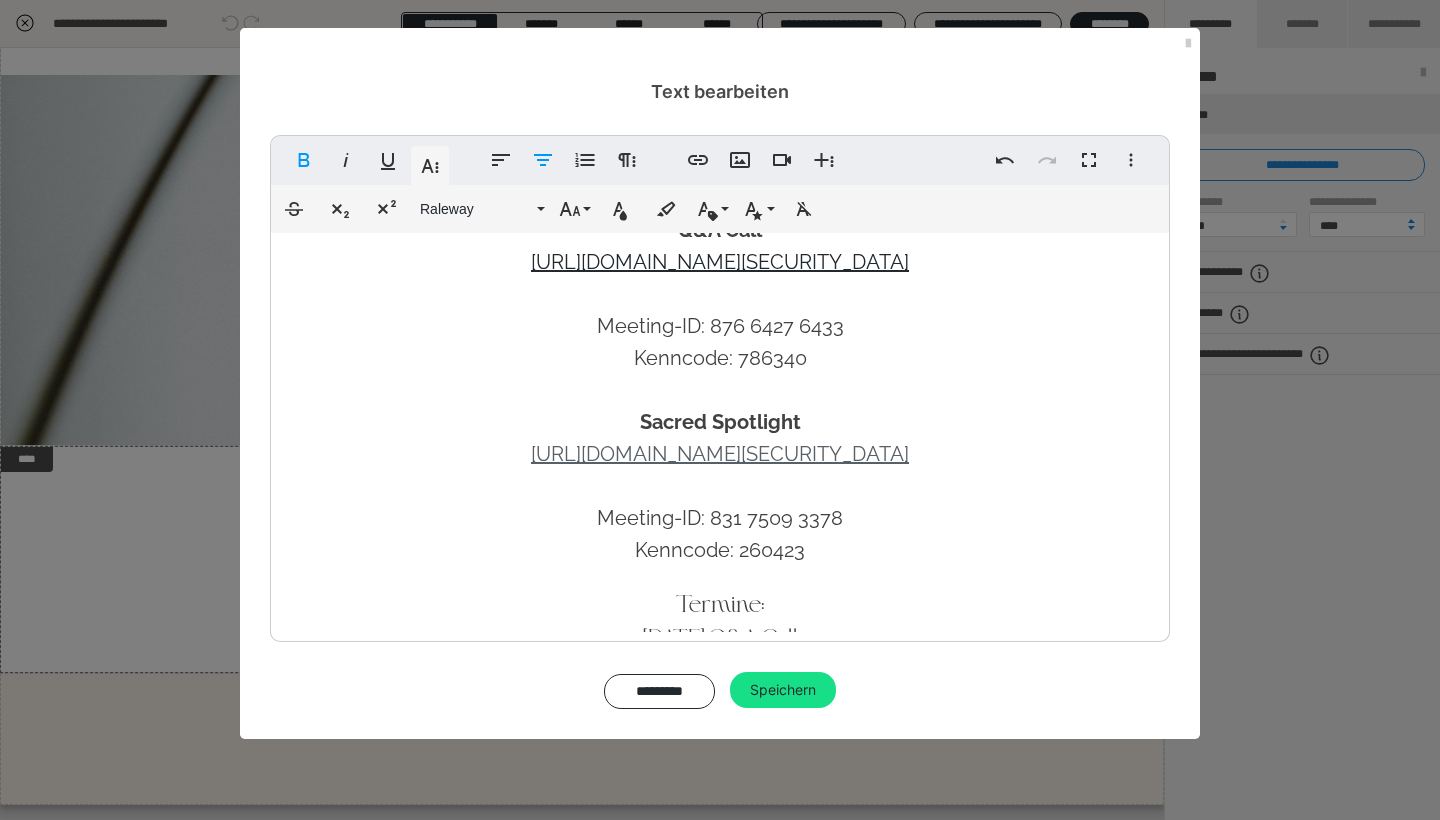 scroll, scrollTop: 196, scrollLeft: 0, axis: vertical 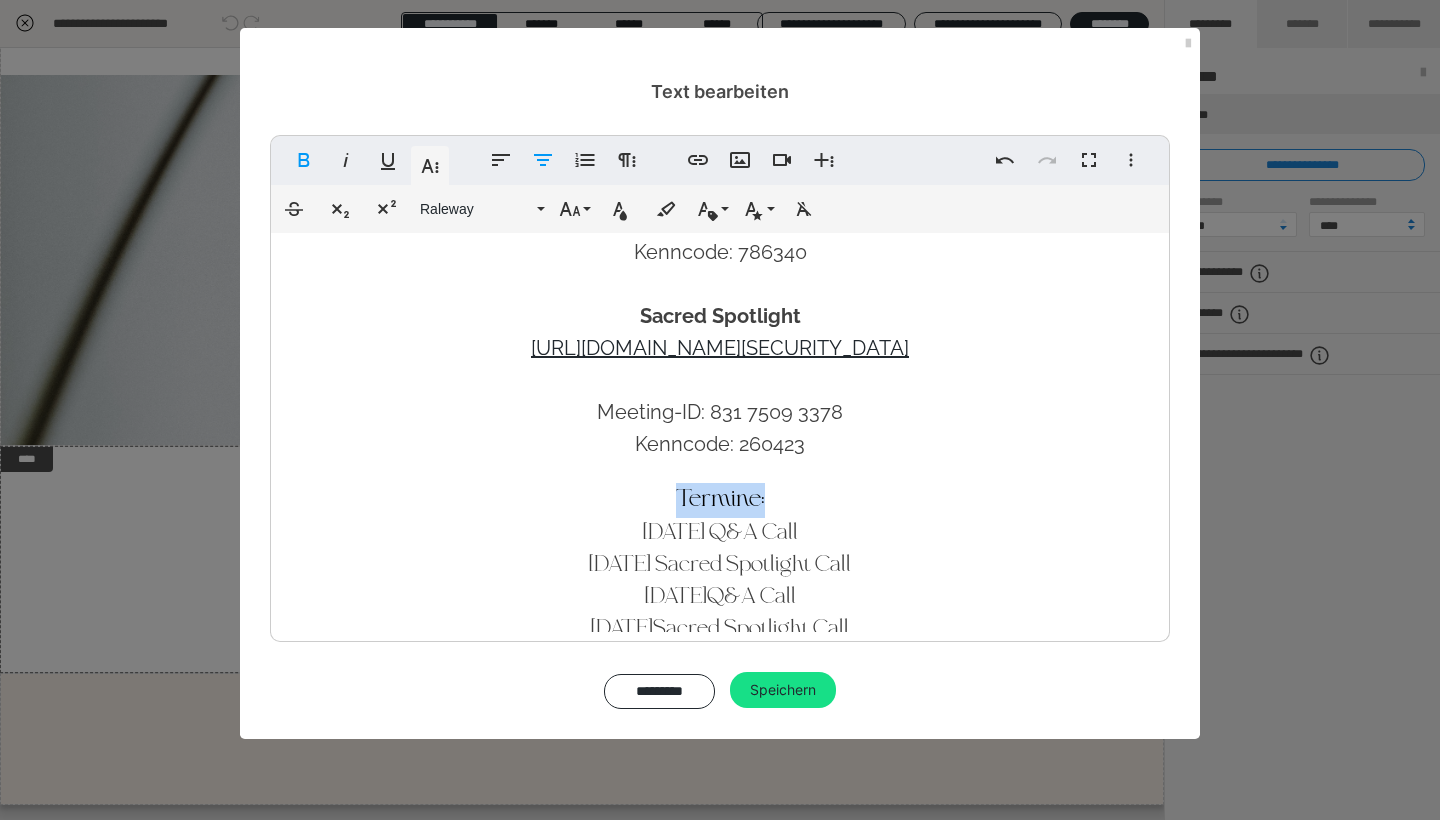 drag, startPoint x: 775, startPoint y: 506, endPoint x: 669, endPoint y: 506, distance: 106 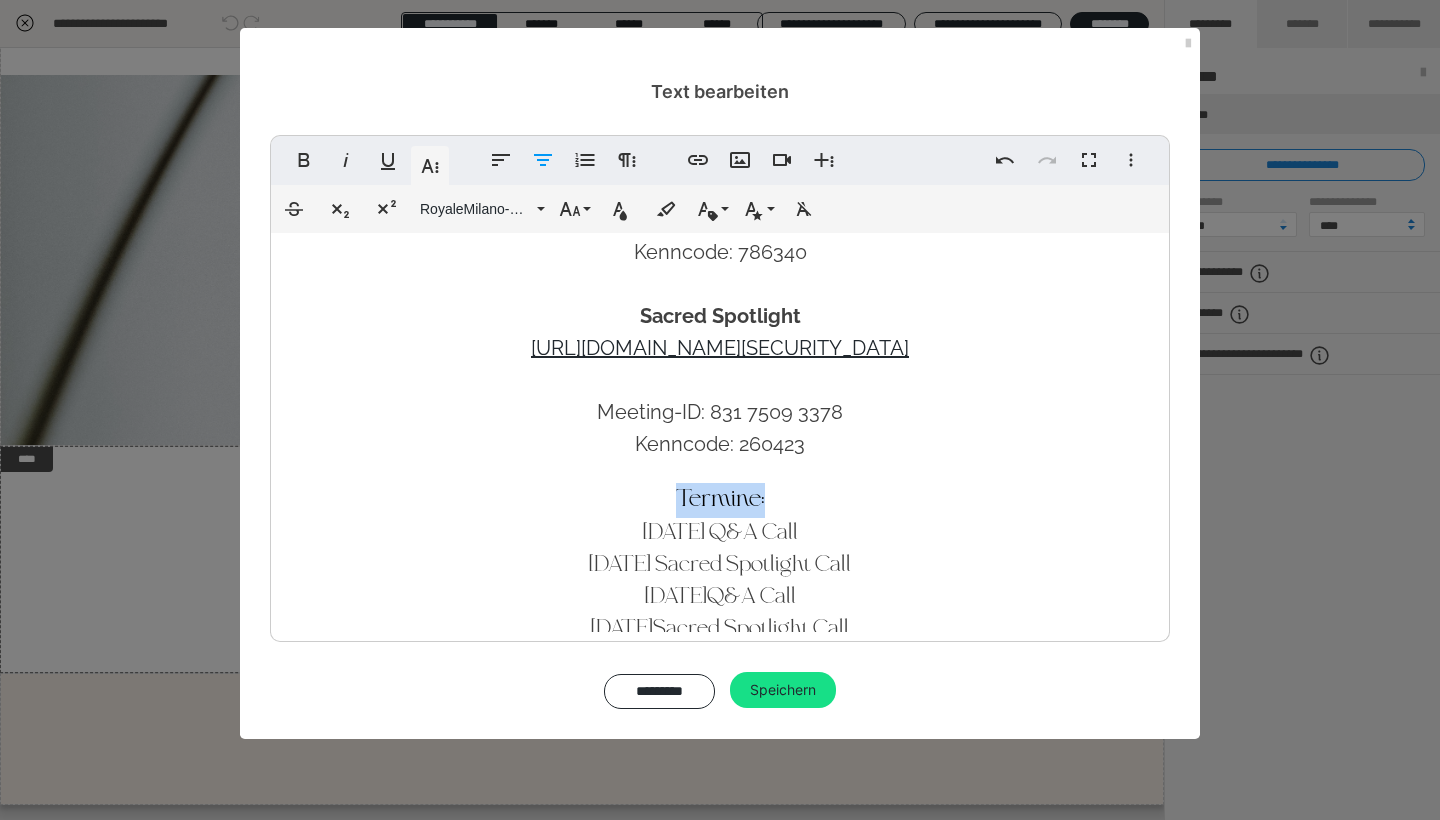 click on "Durchgestrichen Tiefgestellt Hochgestellt RoyaleMilano-Bold ABeeZee Abhaya Libre Abril FatFace Alegreya Alice Amaranth Amatic SC Anonymous Pro Anton Arapey Archivo Black Archivo Light Archivo Medium Archivo Arimo Arvo B612 Barlow Bebas Neue Belleza Big Shoulders Stencil Display BioRhyme Blinker Cairo Cardo Catamaran Caveat Caveat Brush Comfortaa Concert One Cormorant Cormorant Garamond Courier Prime Crimson Text Dancing Script Eczar Exo Exo 2 Figtree Fira Sans Fjalla One Forum Frank Ruhl Libre Fraunces Grandstander IBM Plex Serif Inconsolata Inder Indie Flower Inter Josefin Sans Jost Karla Lato Lexend Deca Libre Baskerville Libre Franklin Lilita One Lobster Lobster Two Lora Merienda Merriweather Montserrat Montserrat Black Montserrat Extra Bold Montserrat Light Montserrat Med Mulish MuseoModerno Nixie One Noto Sans Noto Serif Nunito Nunito Sans Old Standard TT Open Sans Oswald Oxygen Pacifico Patrick Hand Playball Playfair Display Poppins PT Sans PT Sans Narrow PT Serif Public Sans Quicksand Rakkas Raleway 1" at bounding box center (720, 209) 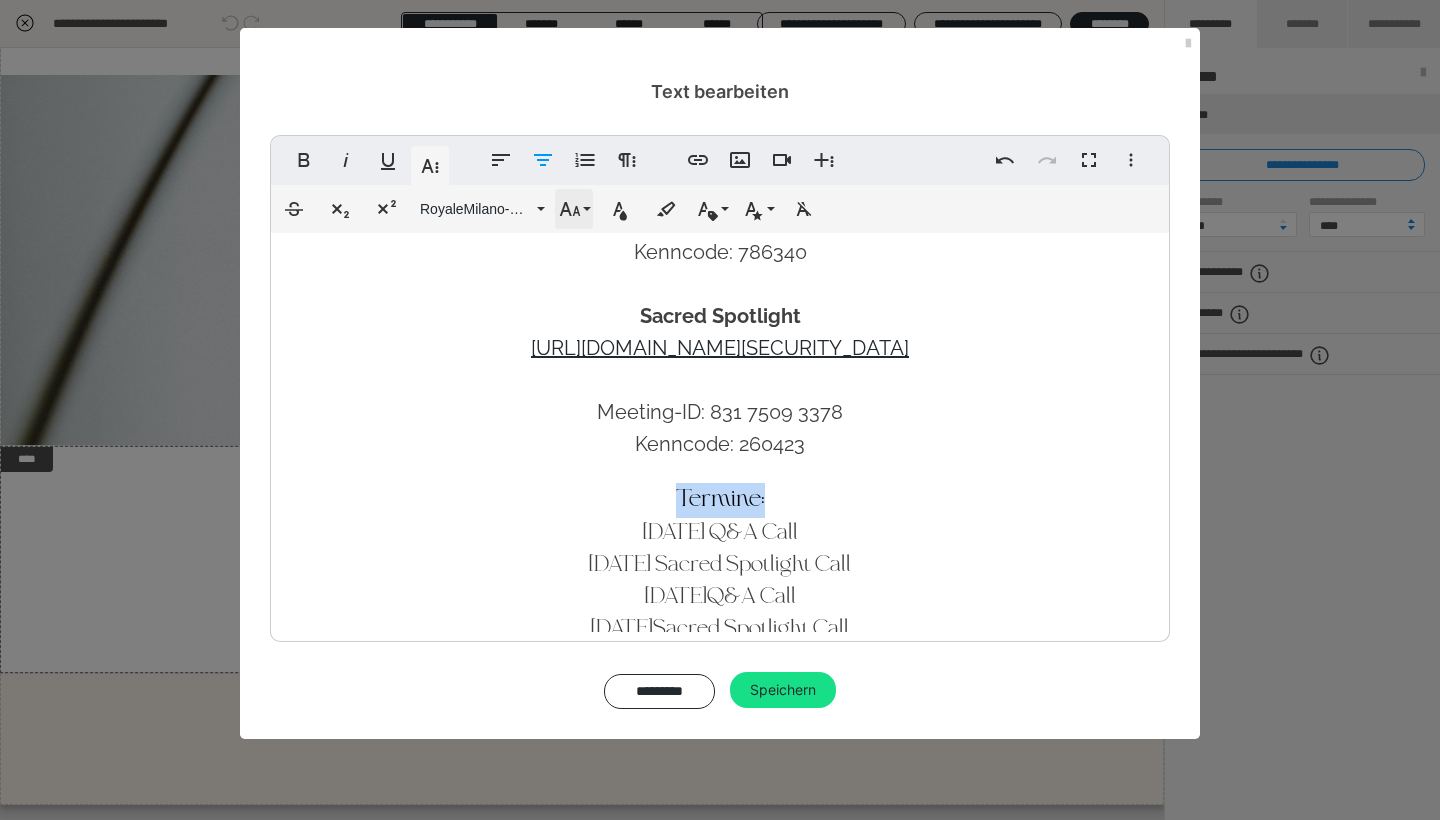 click on "Schriftgröße" at bounding box center (574, 209) 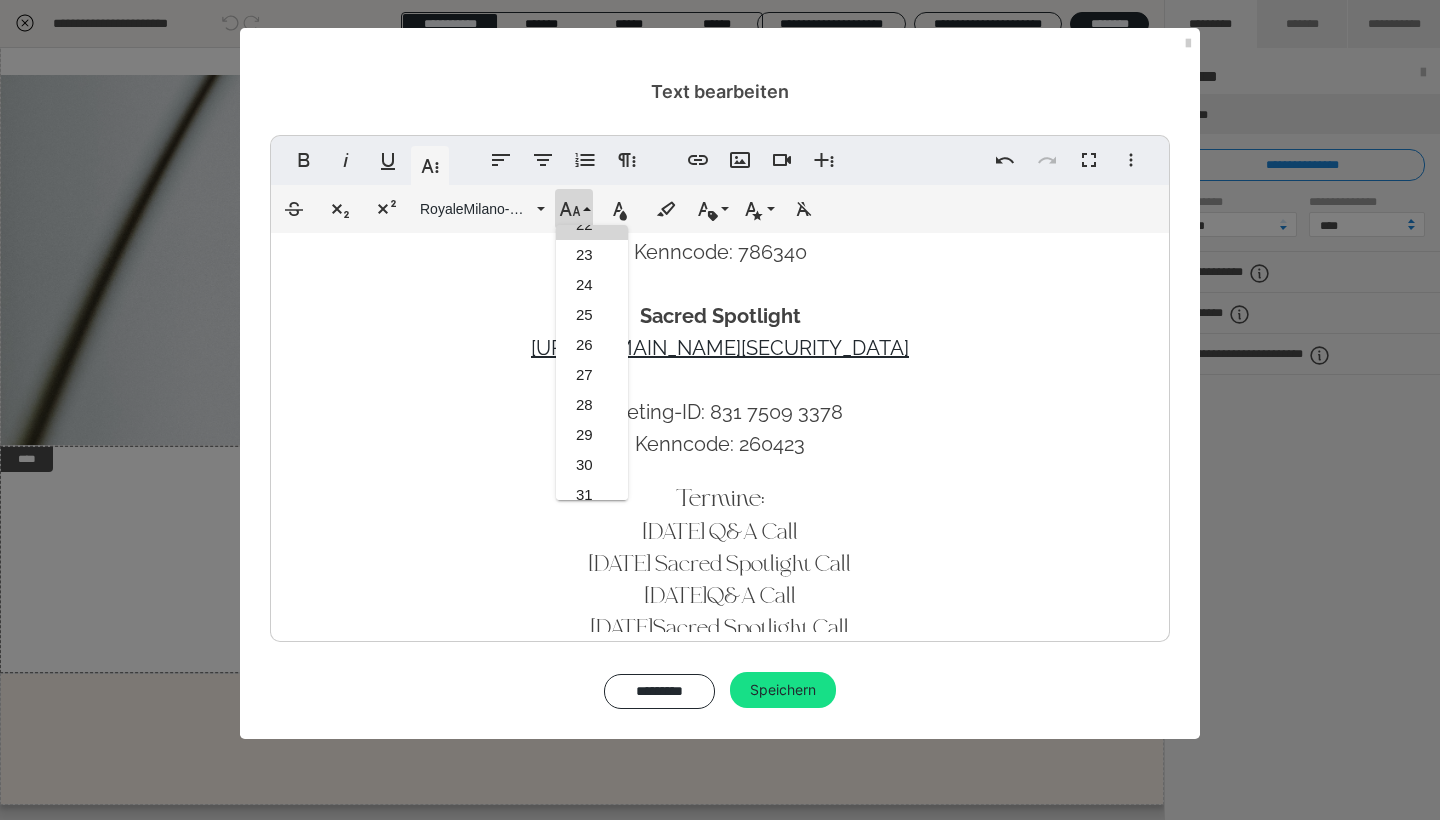 click on "Fett Kursiv Unterstrichen Weitere Textformate Linksbündig ausrichten Zentriert ausrichten Nummerierte Liste Weitere Absatzformate Link einfügen Bild einfügen Video einfügen Weitere Reichhaltige Formate Rückgängig Wiederholen Vollbild Weitere Formate Durchgestrichen Tiefgestellt Hochgestellt RoyaleMilano-Bold ABeeZee Abhaya Libre Abril FatFace Alegreya [PERSON_NAME] Amatic SC Anonymous Pro [PERSON_NAME] Archivo Black Archivo Light Archivo Medium Archivo Arimo Arvo B612 [PERSON_NAME] Bebas Neue Belleza Big Shoulders Stencil Display BioRhyme Blinker [GEOGRAPHIC_DATA] Cardo Catamaran Caveat Caveat Brush Comfortaa Concert One Cormorant Cormorant Garamond Courier Prime Crimson Text Dancing Script Eczar Exo Exo 2 Figtree Fira Sans Fjalla One Forum [PERSON_NAME] Libre Fraunces Grandstander IBM Plex Serif Inconsolata [PERSON_NAME] Indie Flower Inter Josefin Sans [PERSON_NAME] [PERSON_NAME] Lexend Deca Libre [PERSON_NAME] Libre [PERSON_NAME] One Lobster Lobster Two [PERSON_NAME] Merienda [PERSON_NAME] [PERSON_NAME] Black Montserrat Extra Bold Mulish Nunito" at bounding box center (720, 422) 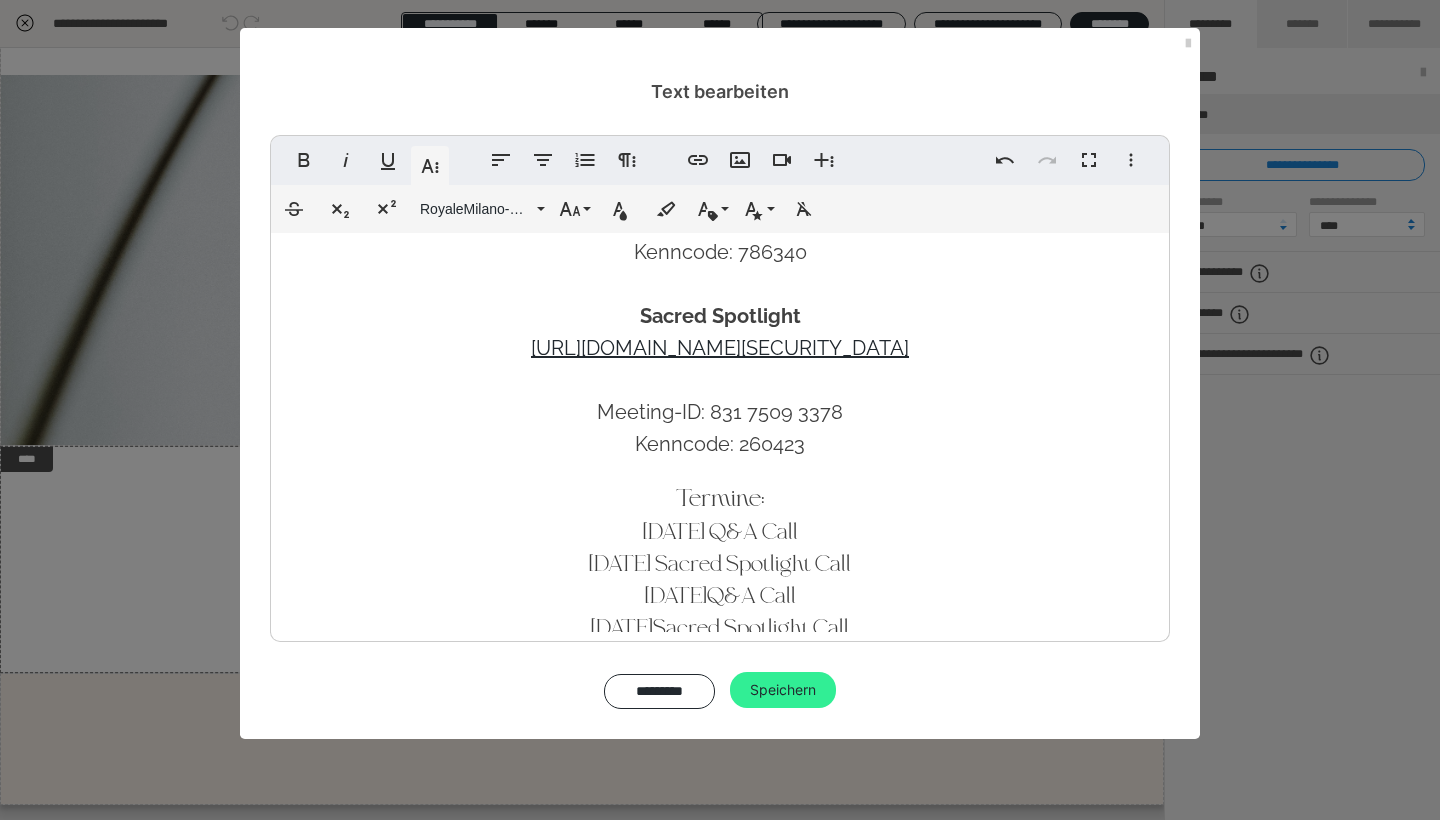 click on "Speichern" at bounding box center [783, 690] 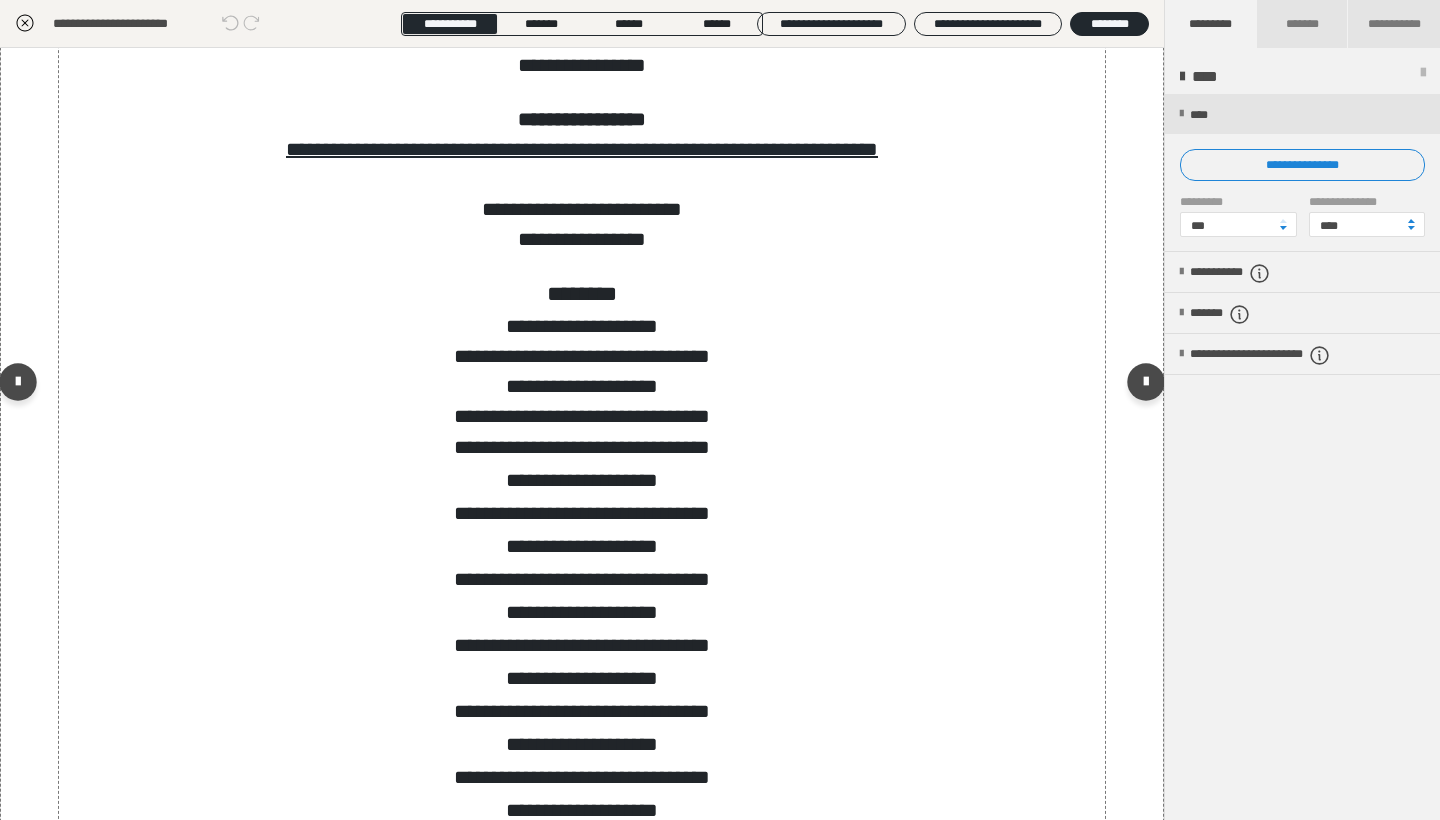 scroll, scrollTop: 1039, scrollLeft: 0, axis: vertical 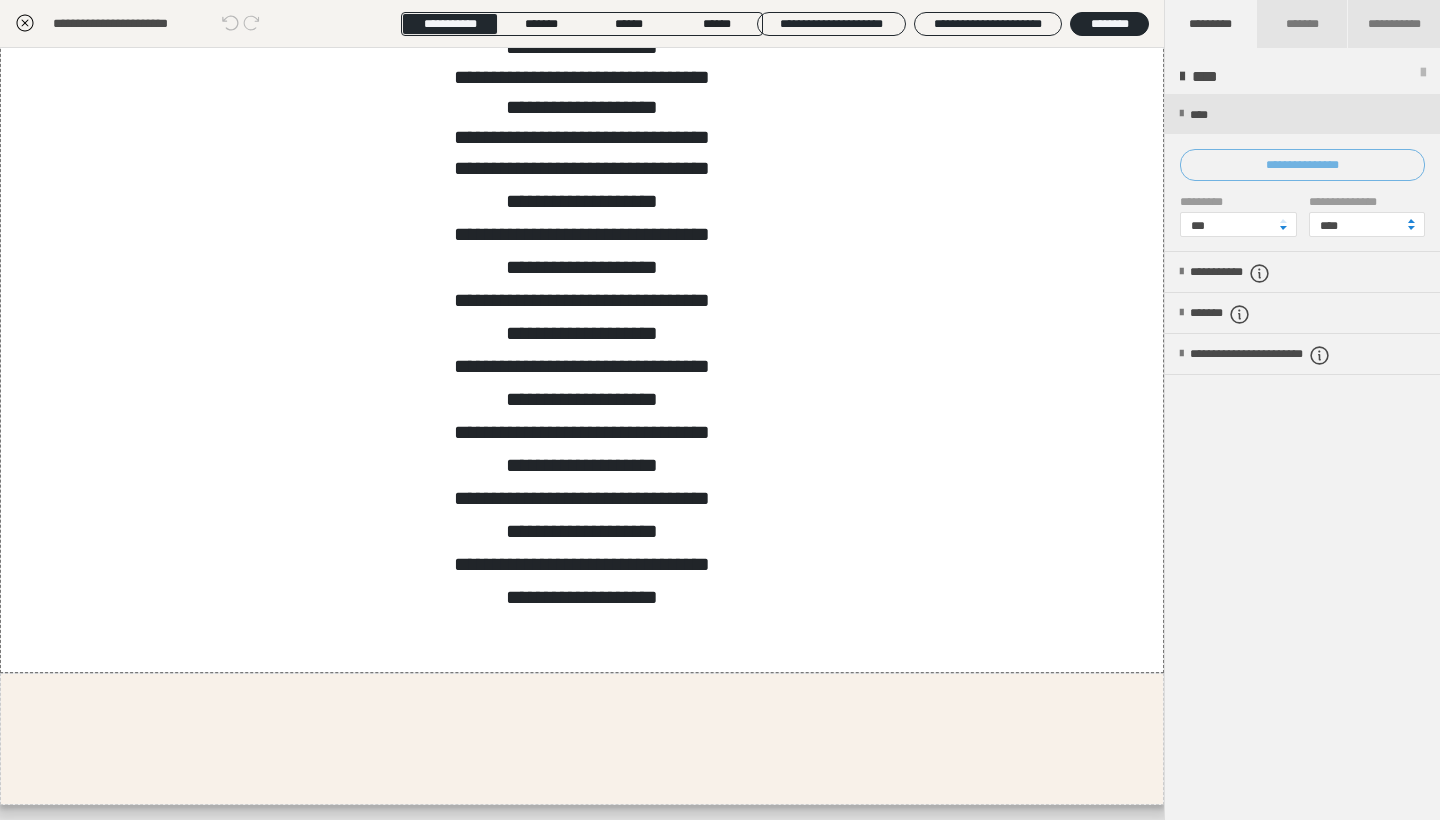 click on "**********" at bounding box center [1302, 165] 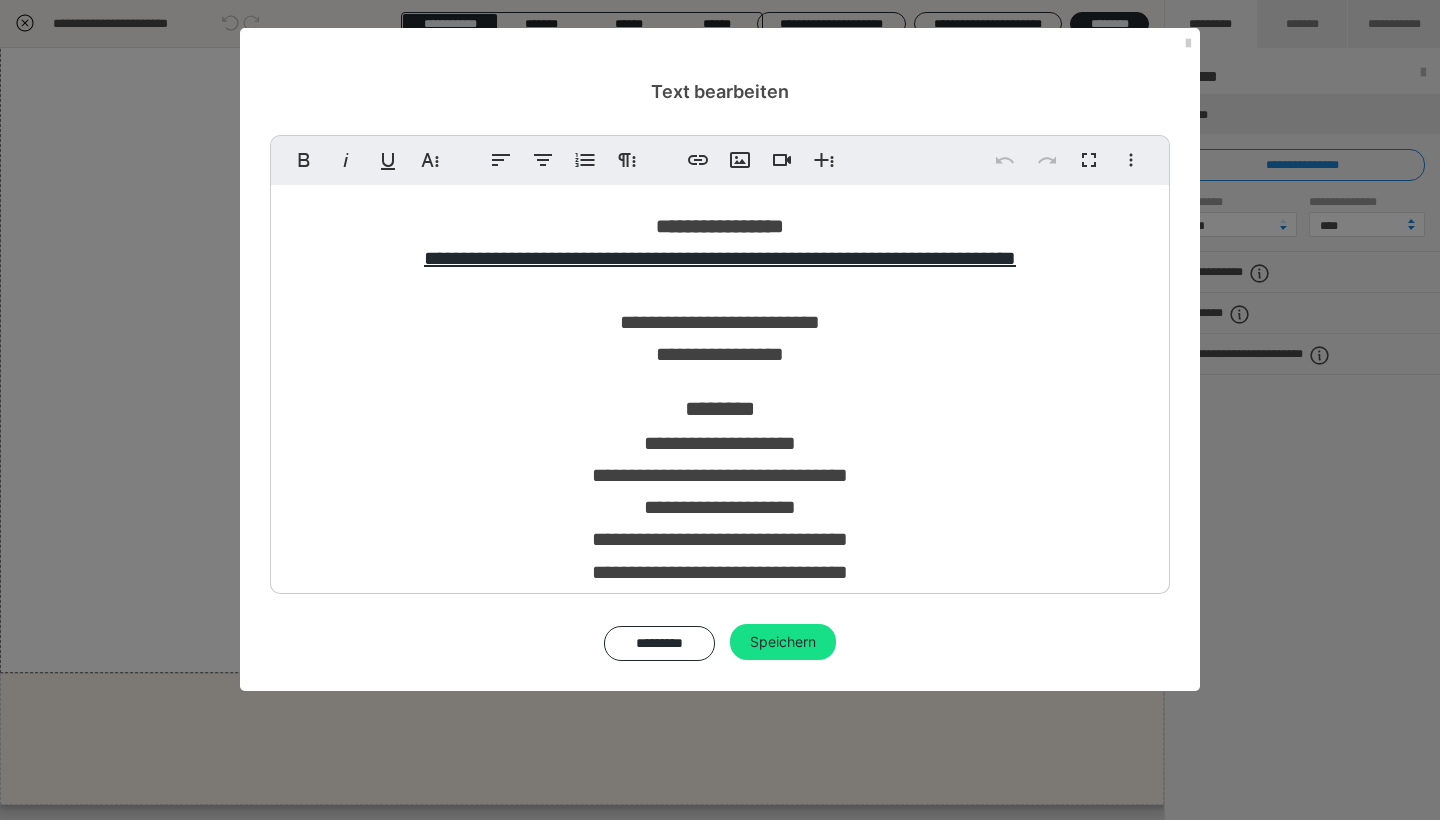 scroll, scrollTop: 325, scrollLeft: 0, axis: vertical 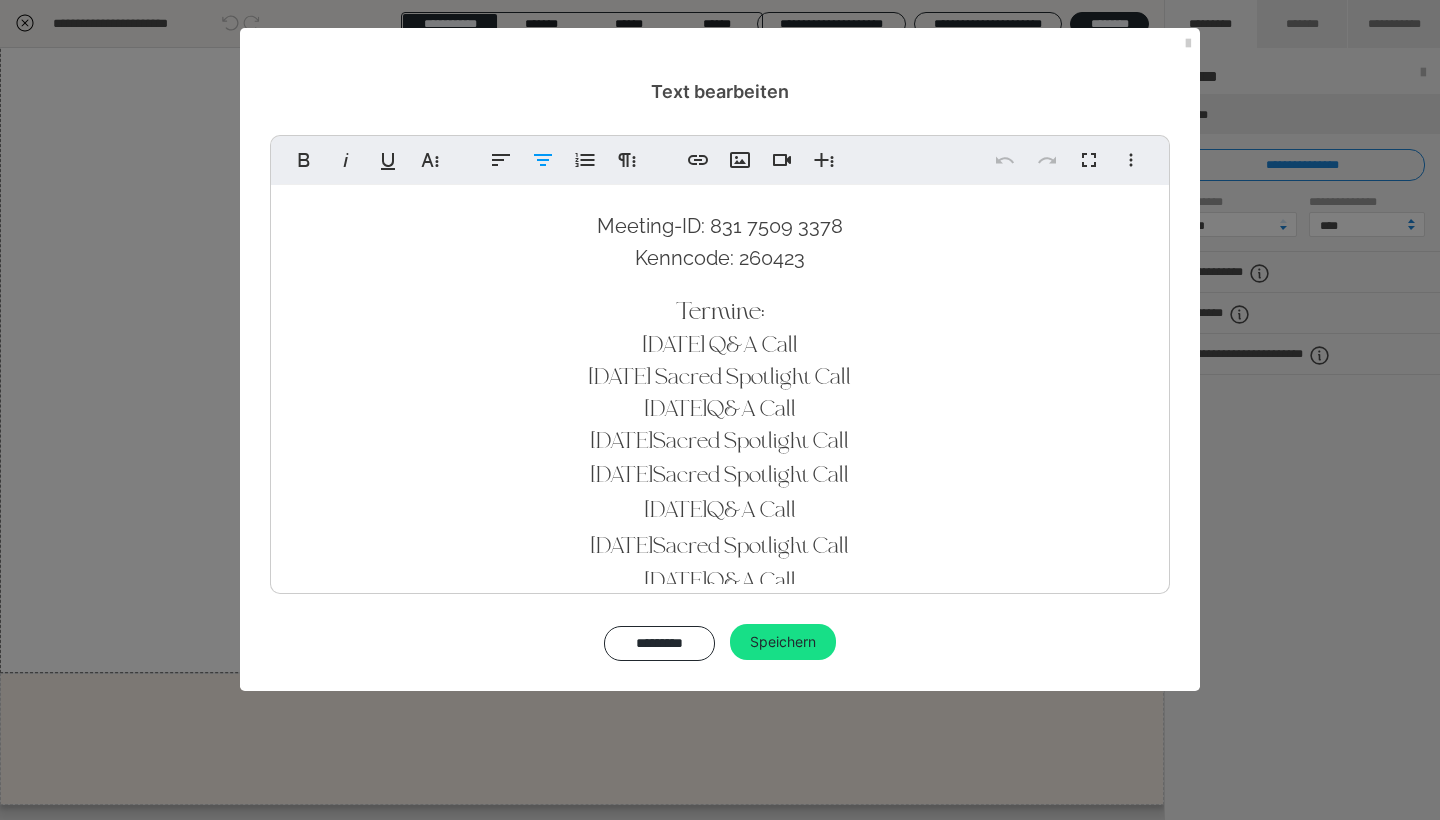 drag, startPoint x: 735, startPoint y: 350, endPoint x: 830, endPoint y: 351, distance: 95.005264 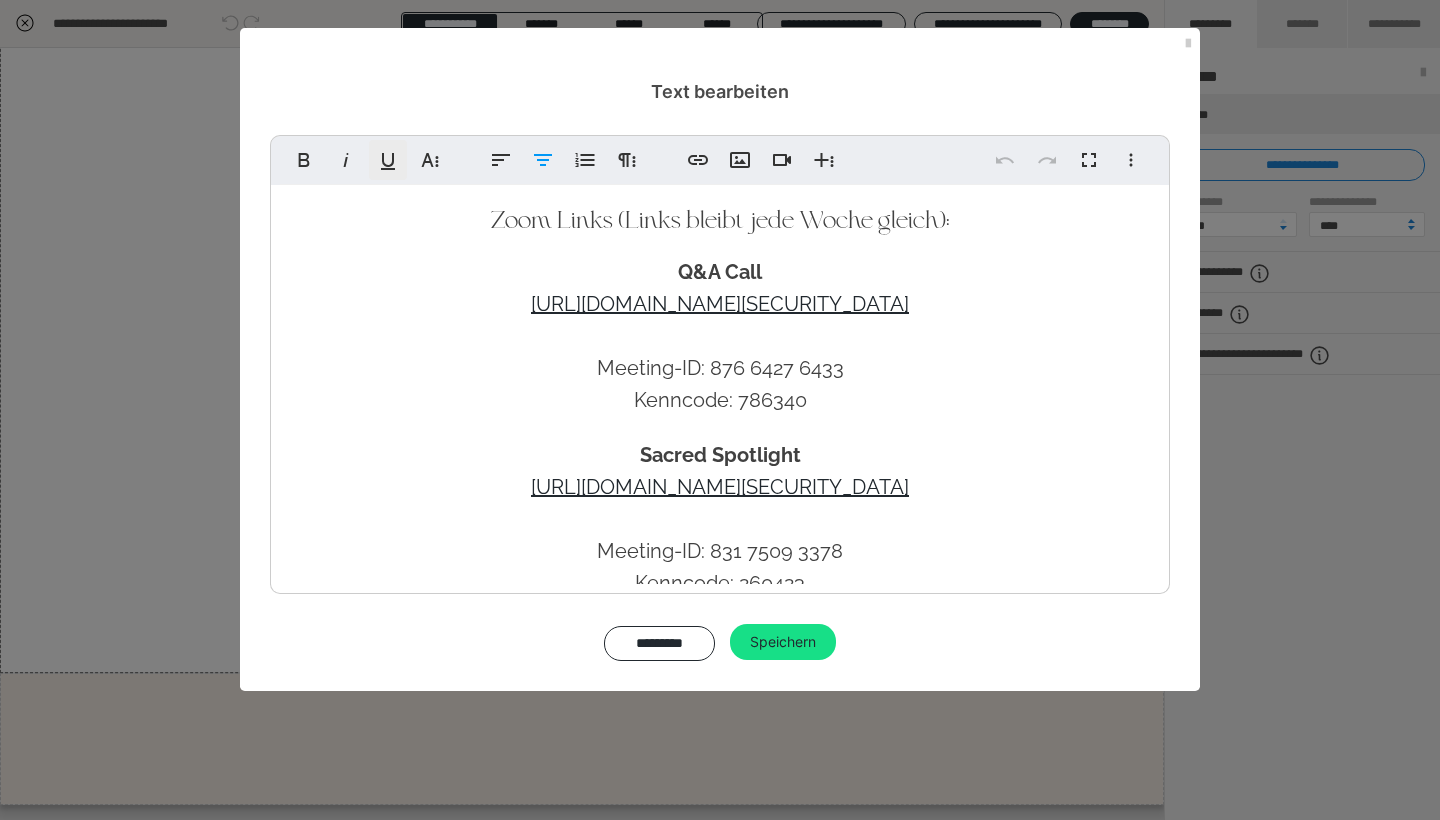 scroll, scrollTop: 325, scrollLeft: 0, axis: vertical 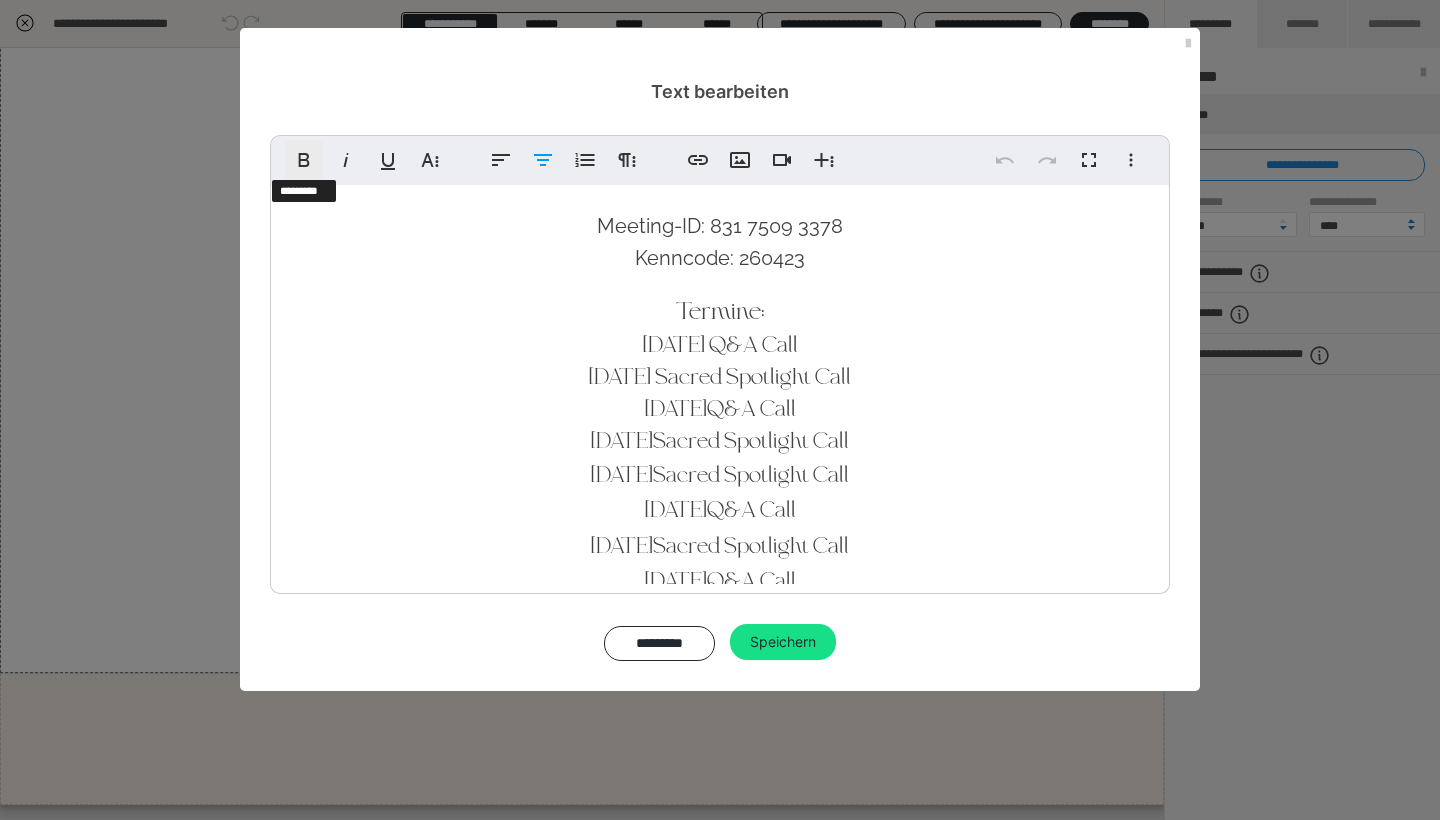 click 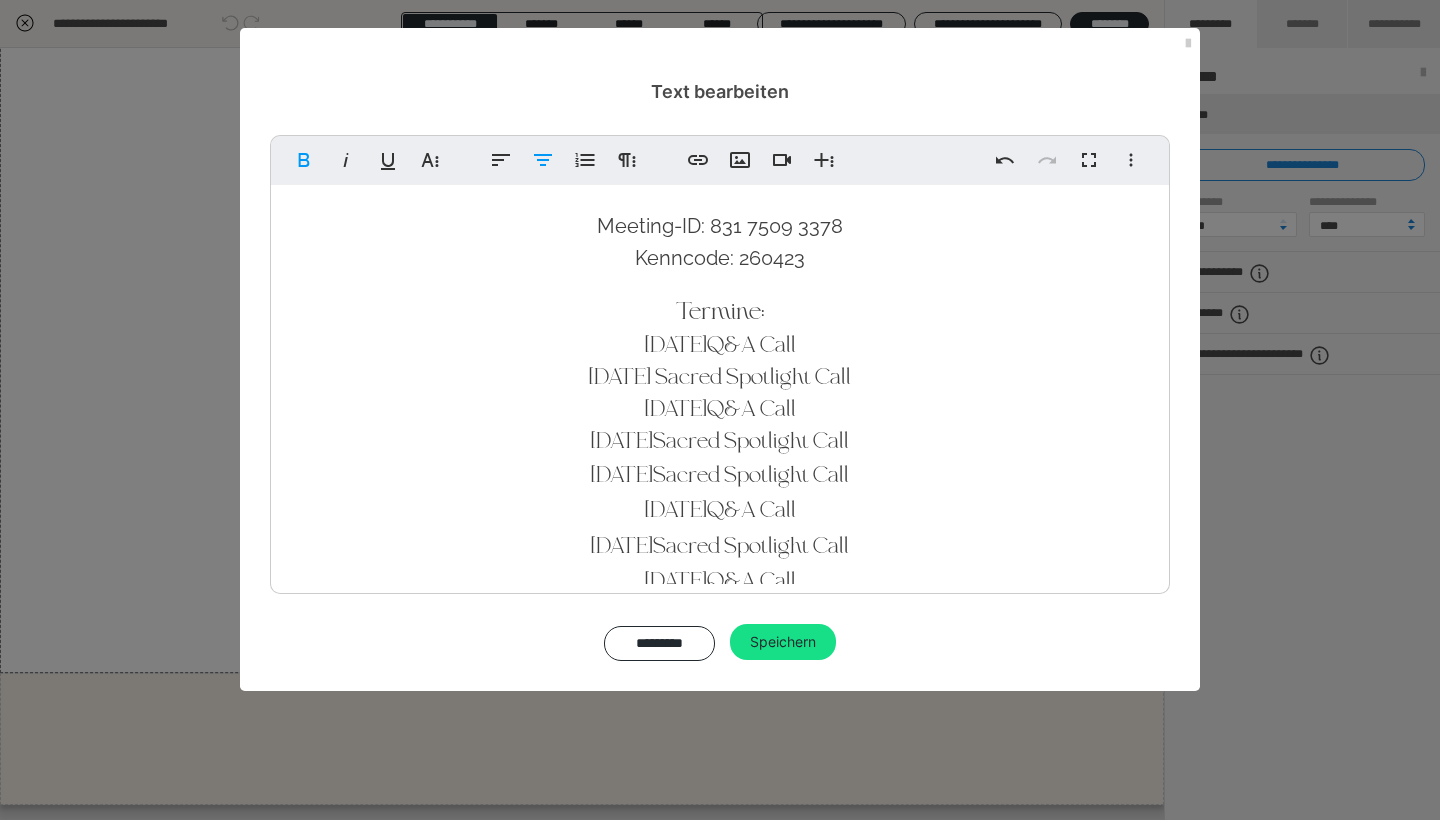 drag, startPoint x: 746, startPoint y: 379, endPoint x: 882, endPoint y: 379, distance: 136 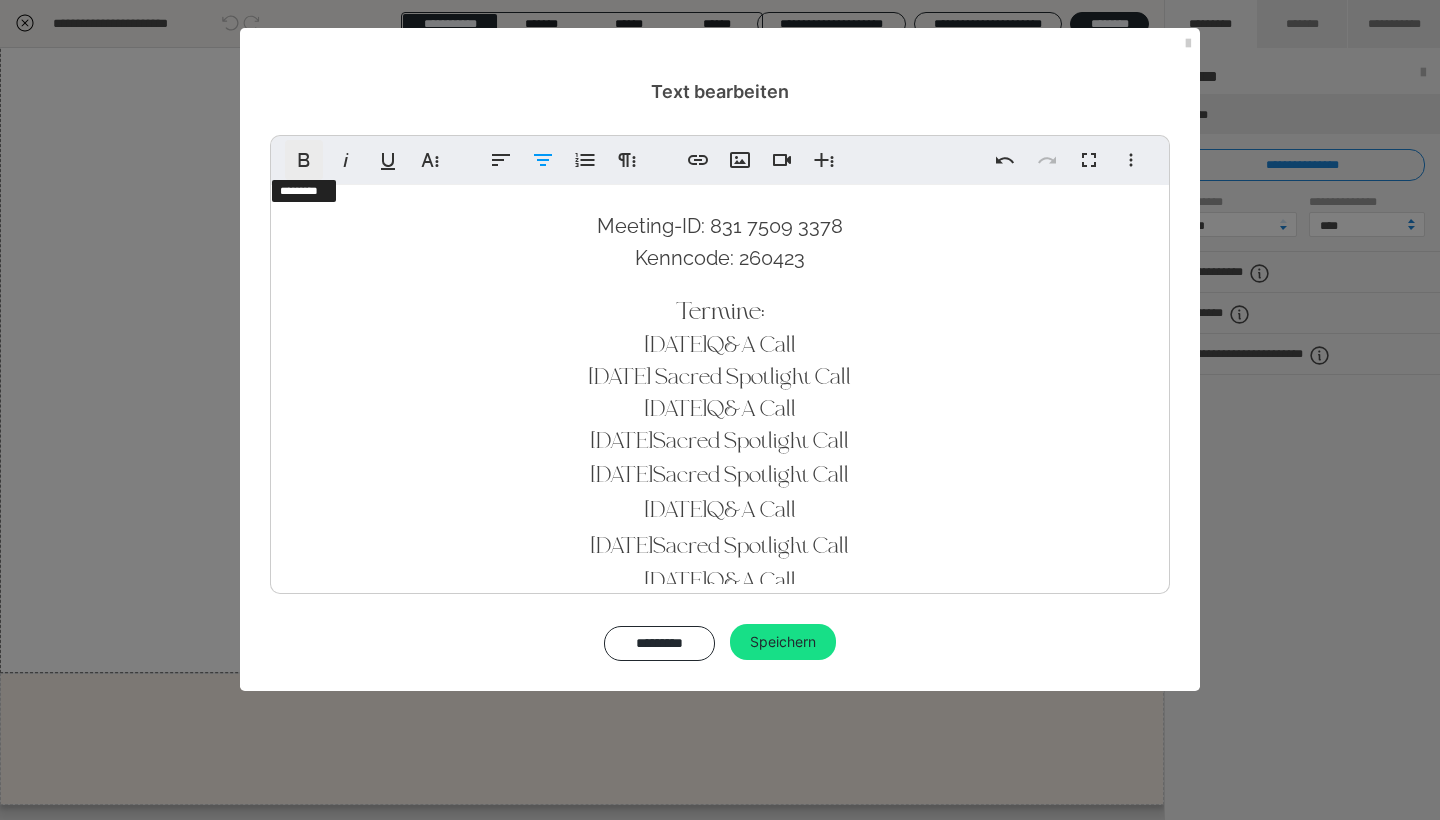 click 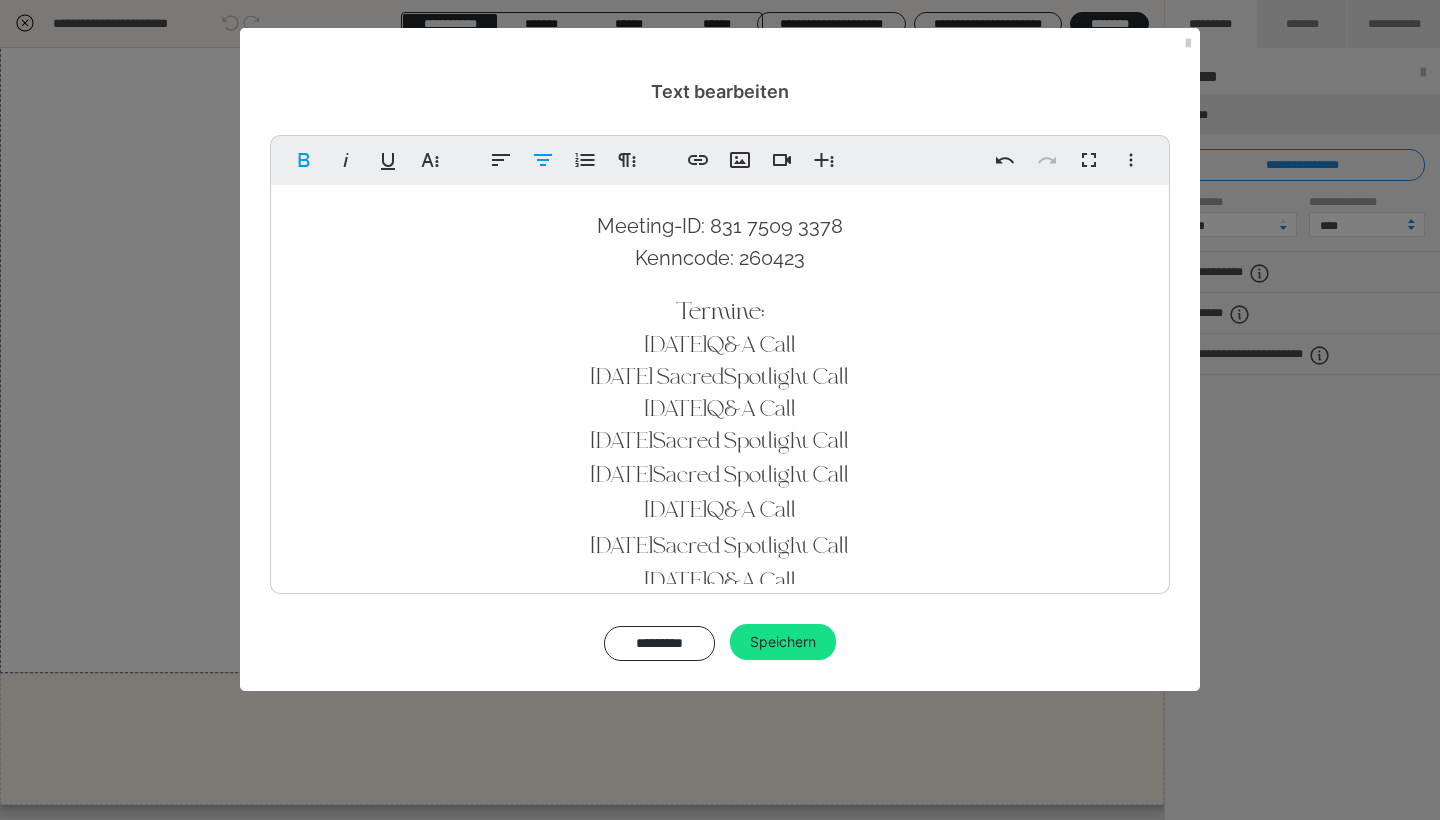 drag, startPoint x: 733, startPoint y: 410, endPoint x: 831, endPoint y: 411, distance: 98.005104 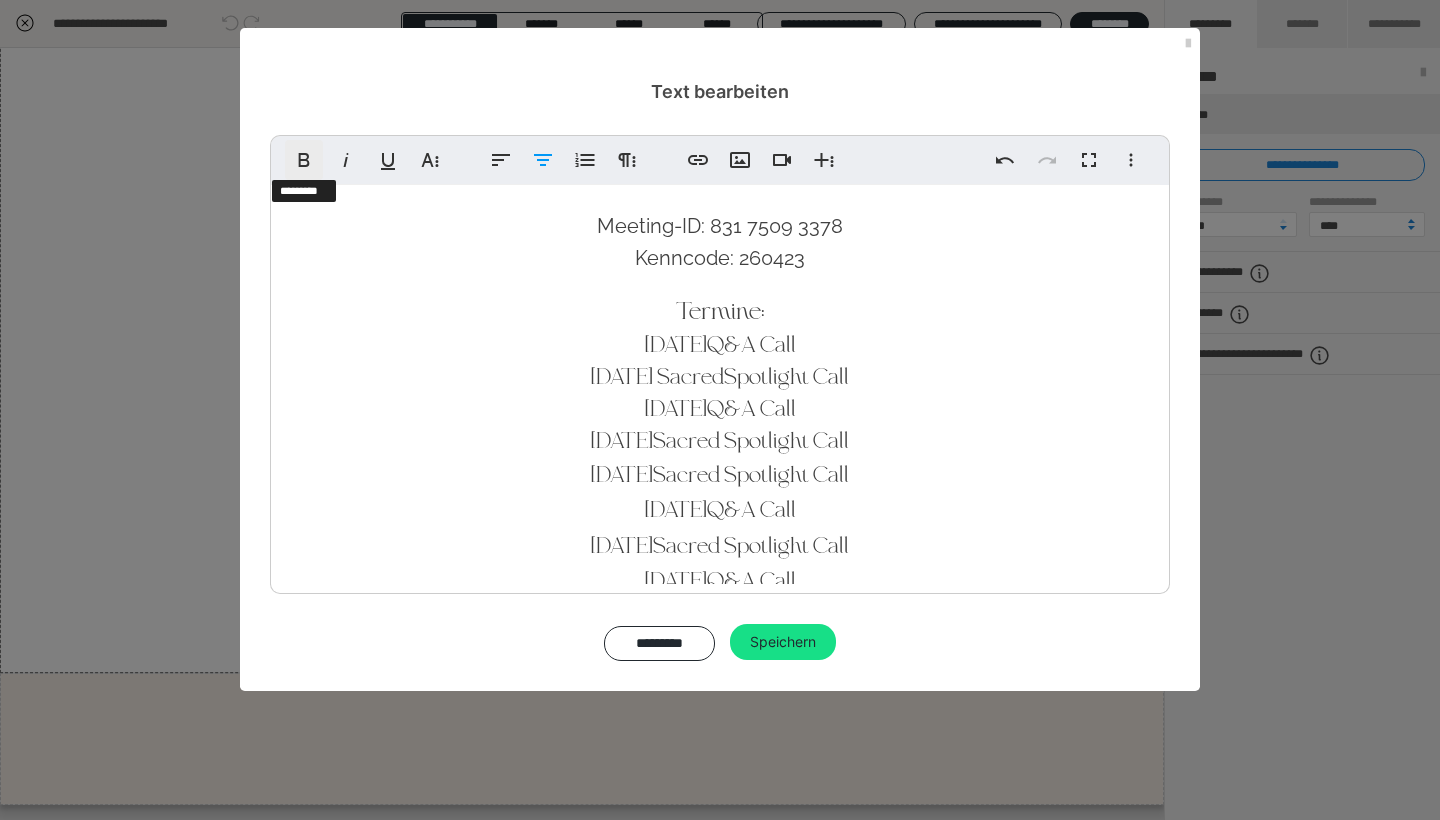 click 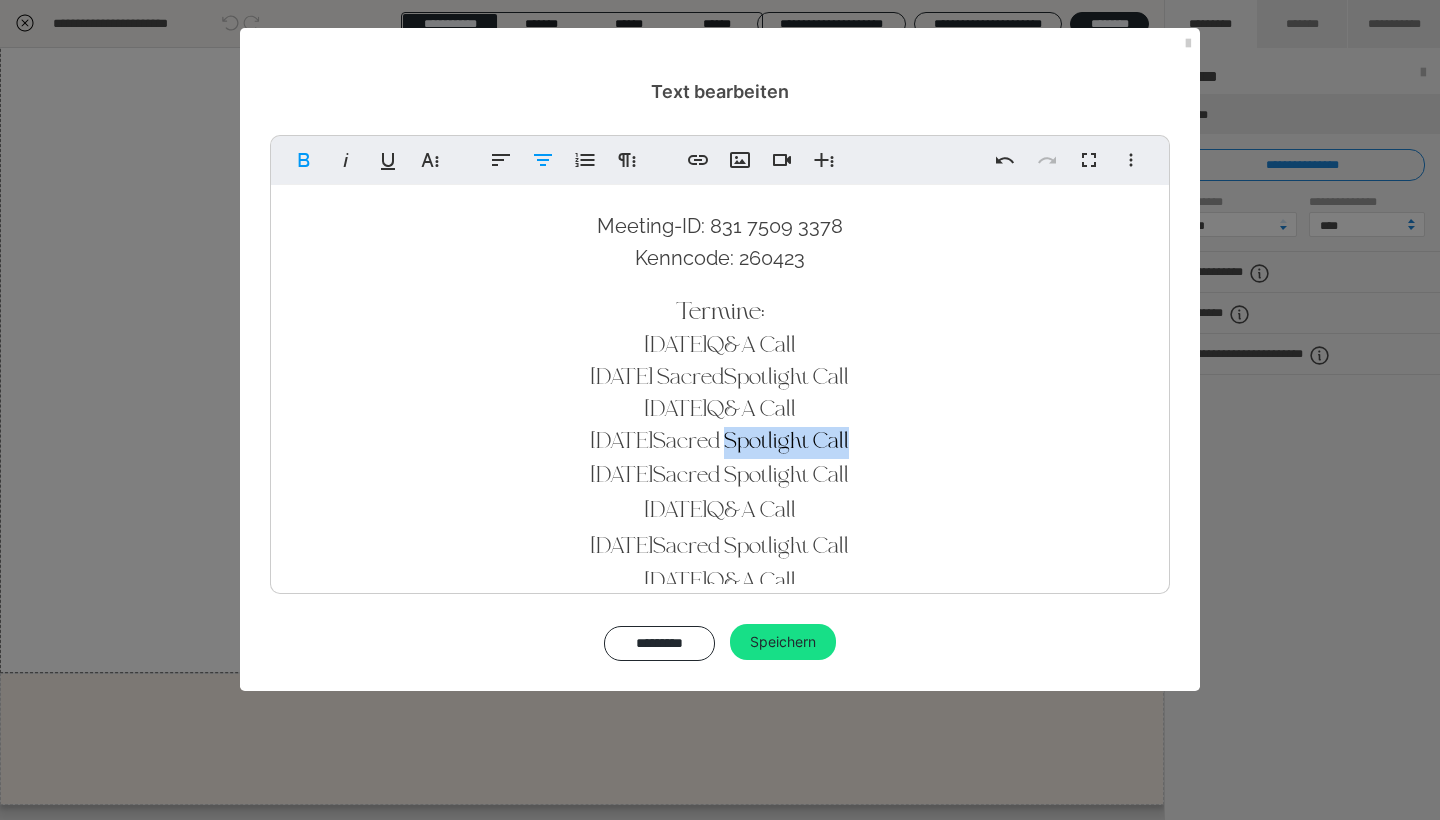 drag, startPoint x: 746, startPoint y: 440, endPoint x: 891, endPoint y: 440, distance: 145 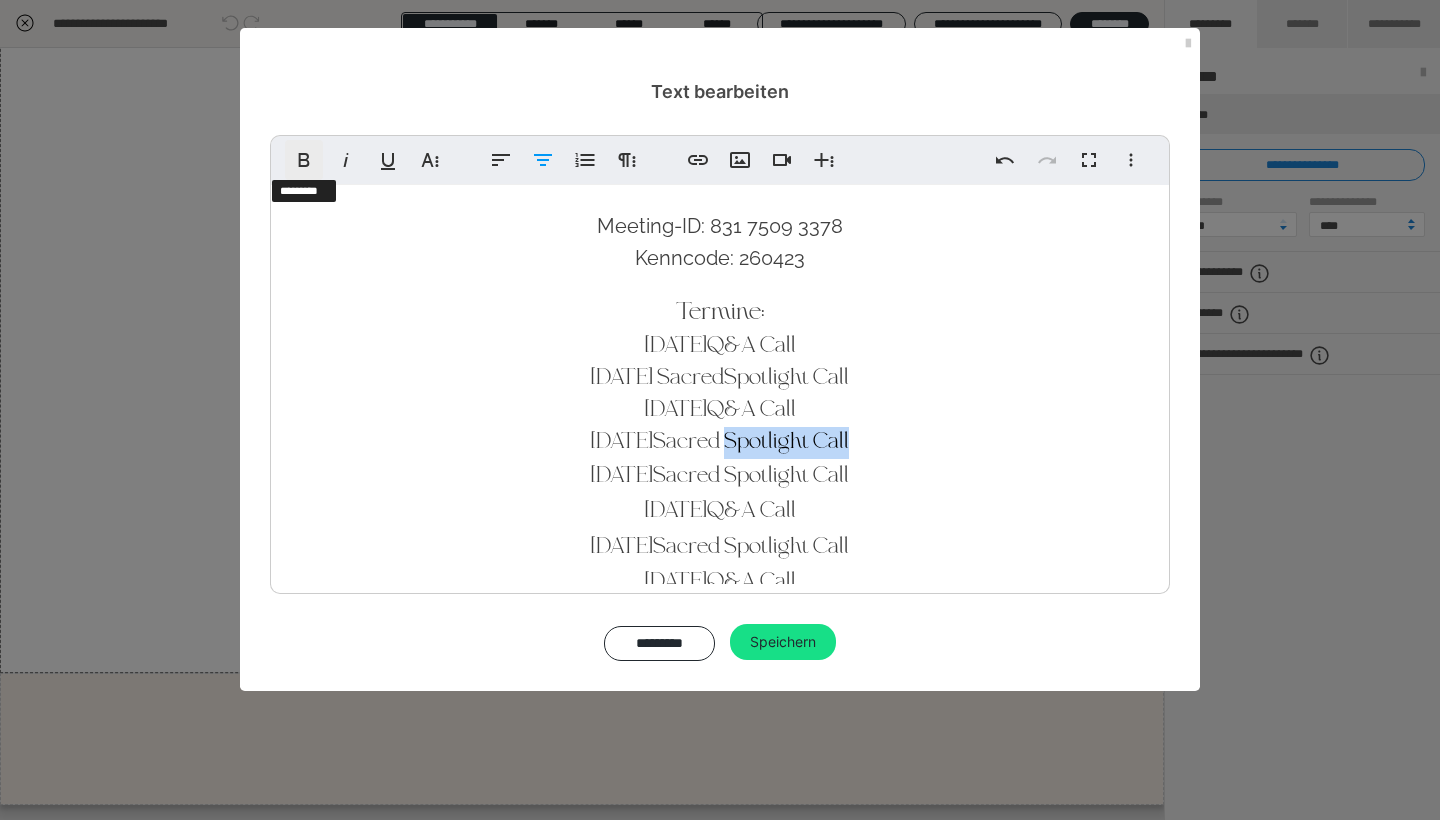 click 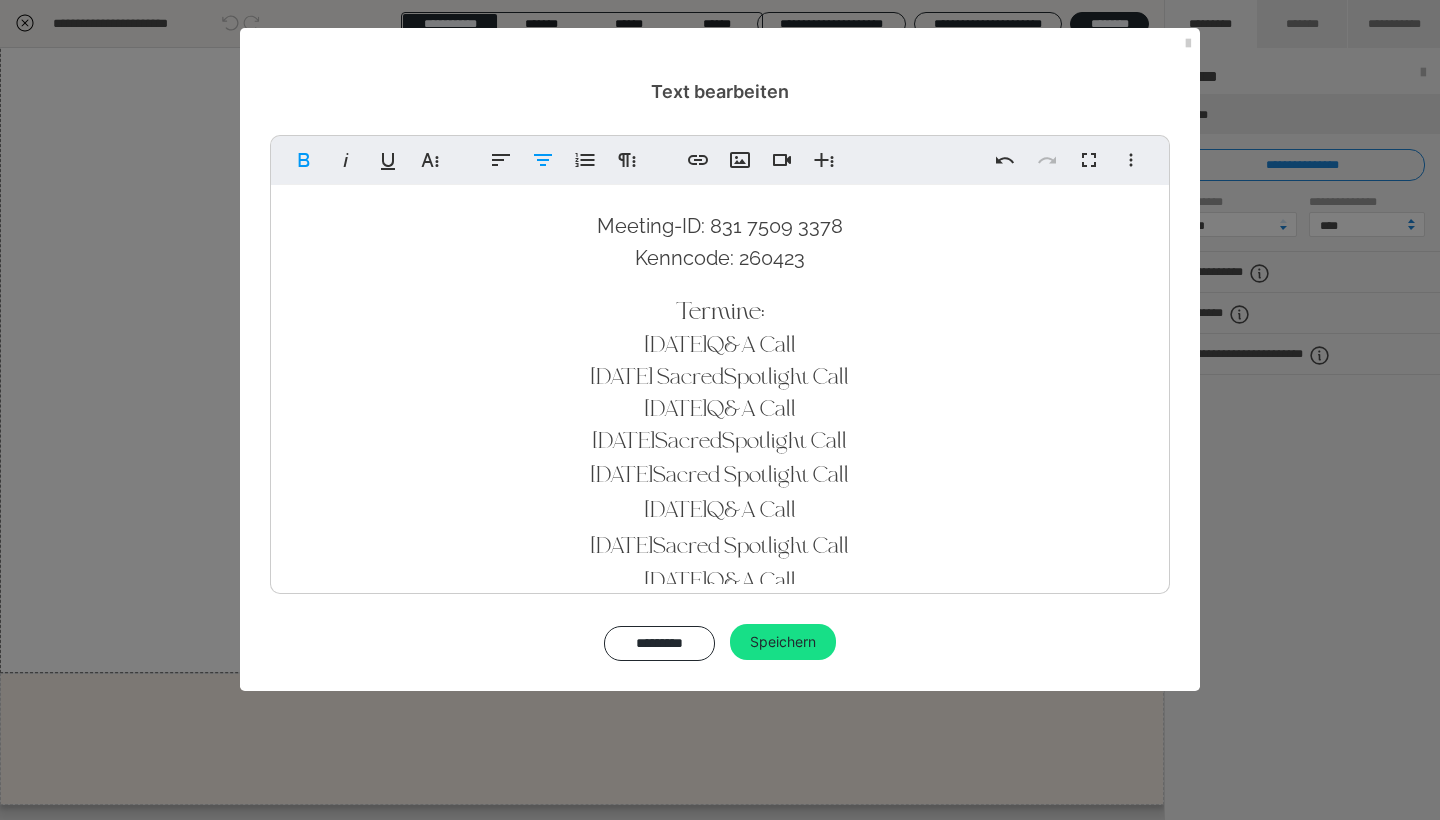 drag, startPoint x: 671, startPoint y: 476, endPoint x: 892, endPoint y: 476, distance: 221 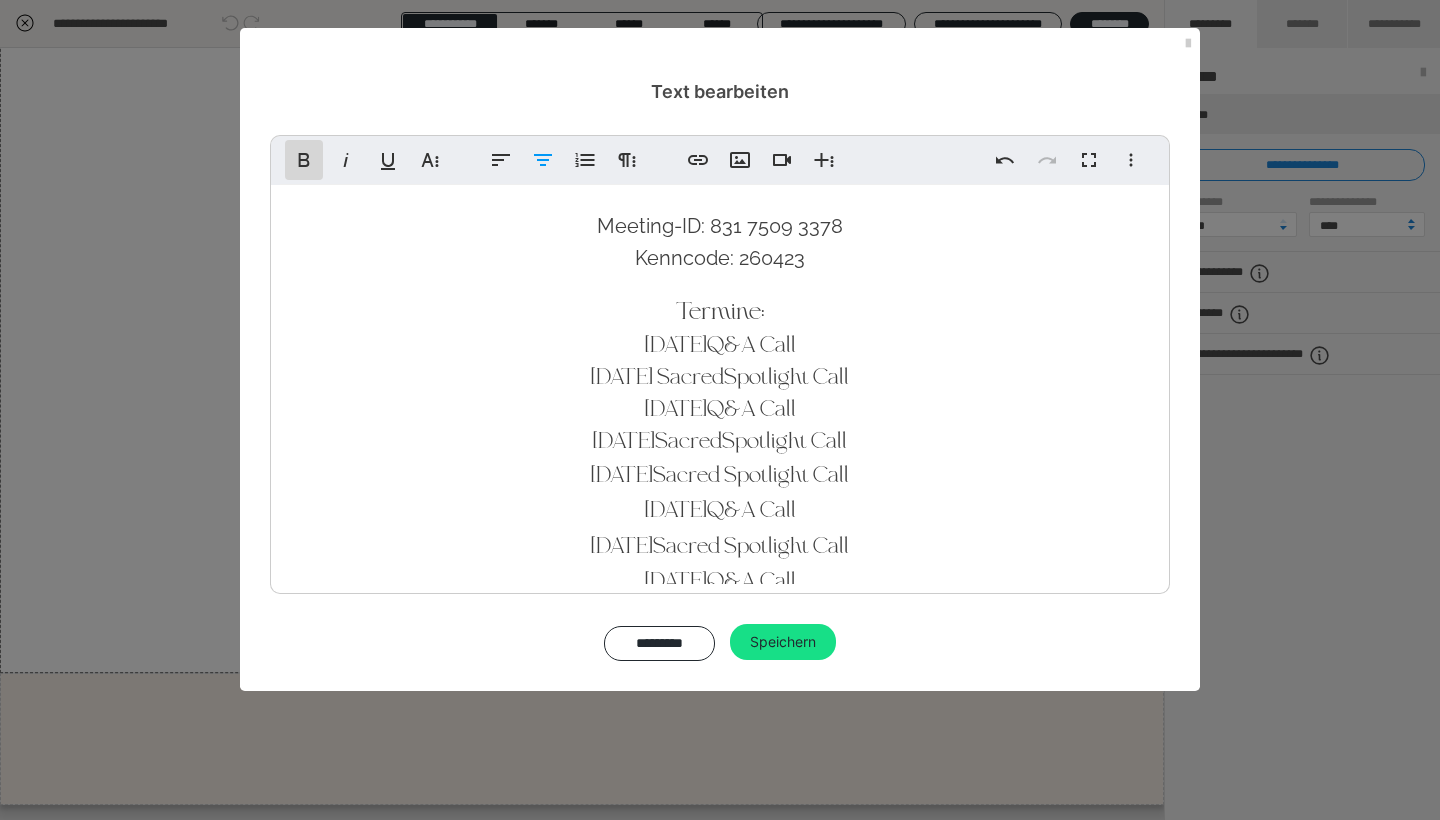 click 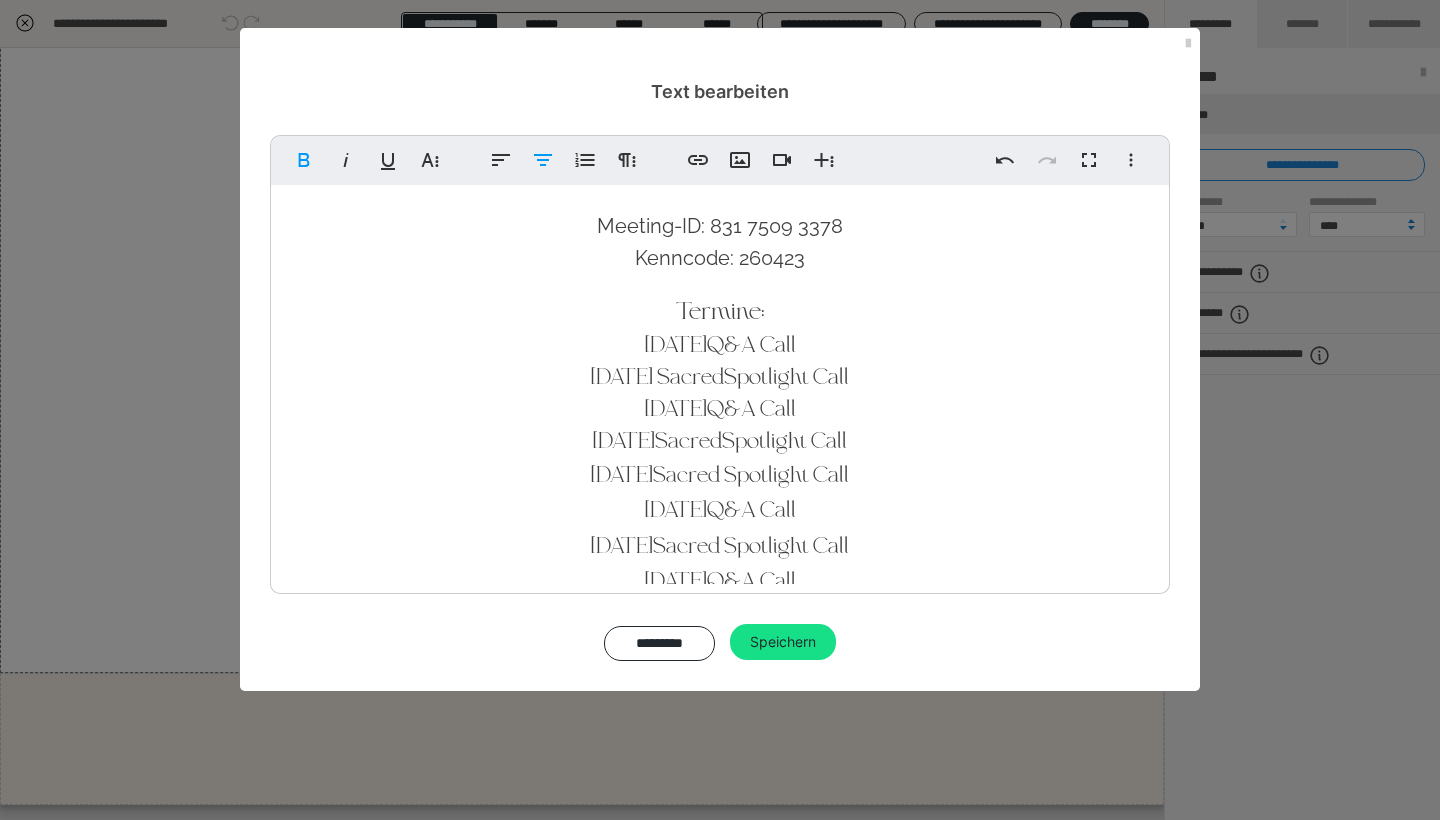drag, startPoint x: 731, startPoint y: 511, endPoint x: 848, endPoint y: 512, distance: 117.00427 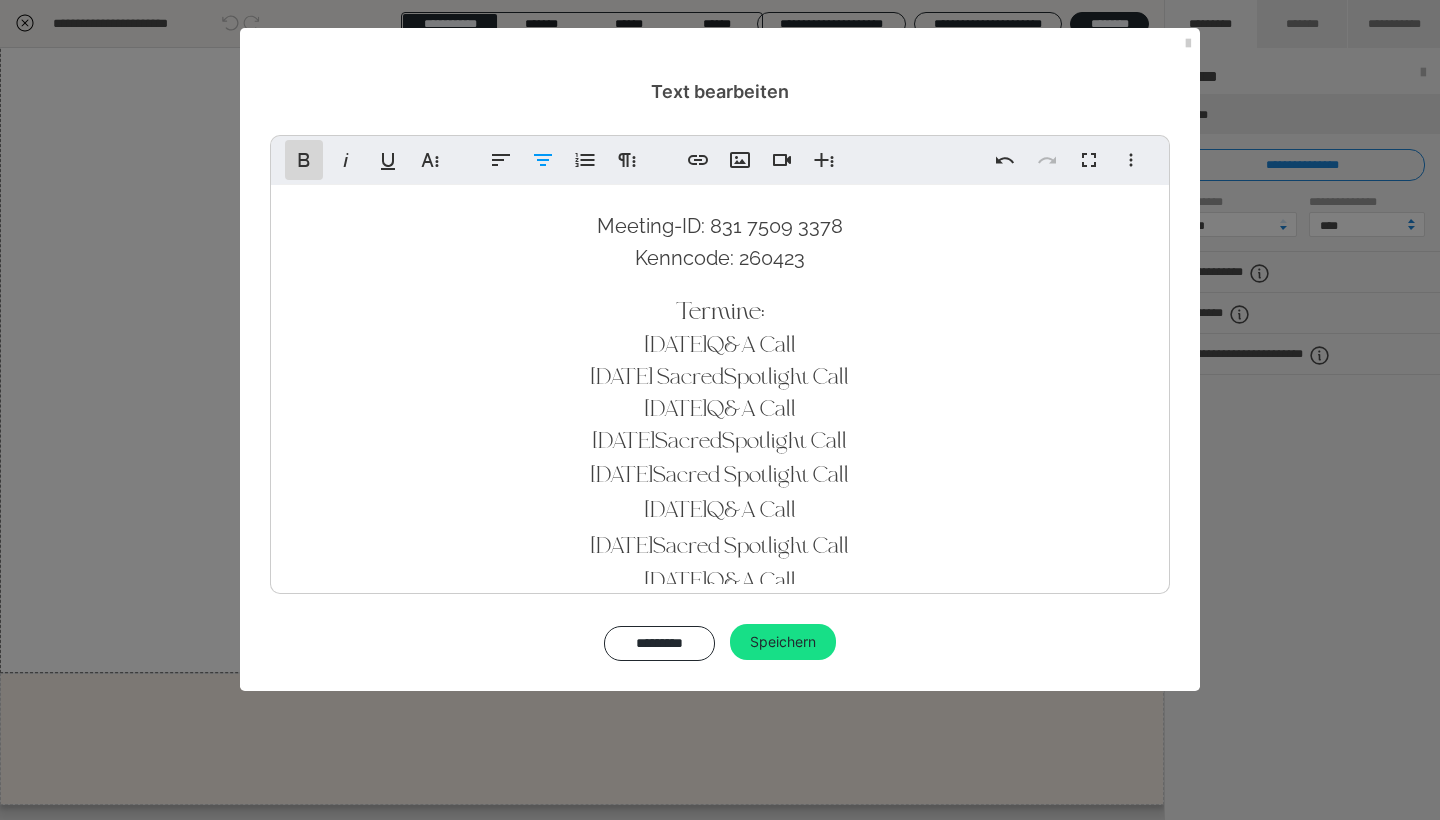 click 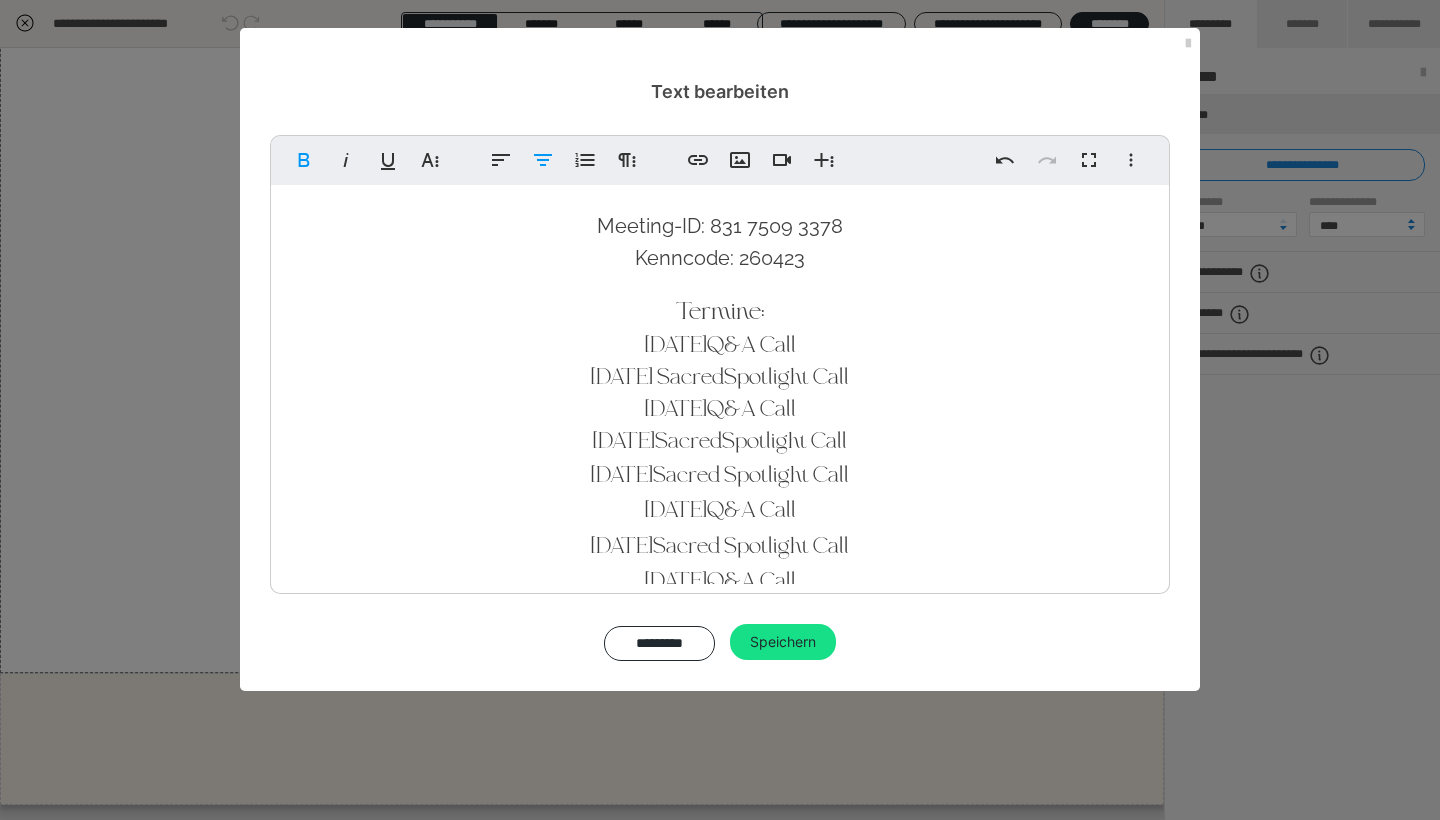 drag, startPoint x: 675, startPoint y: 543, endPoint x: 959, endPoint y: 542, distance: 284.00177 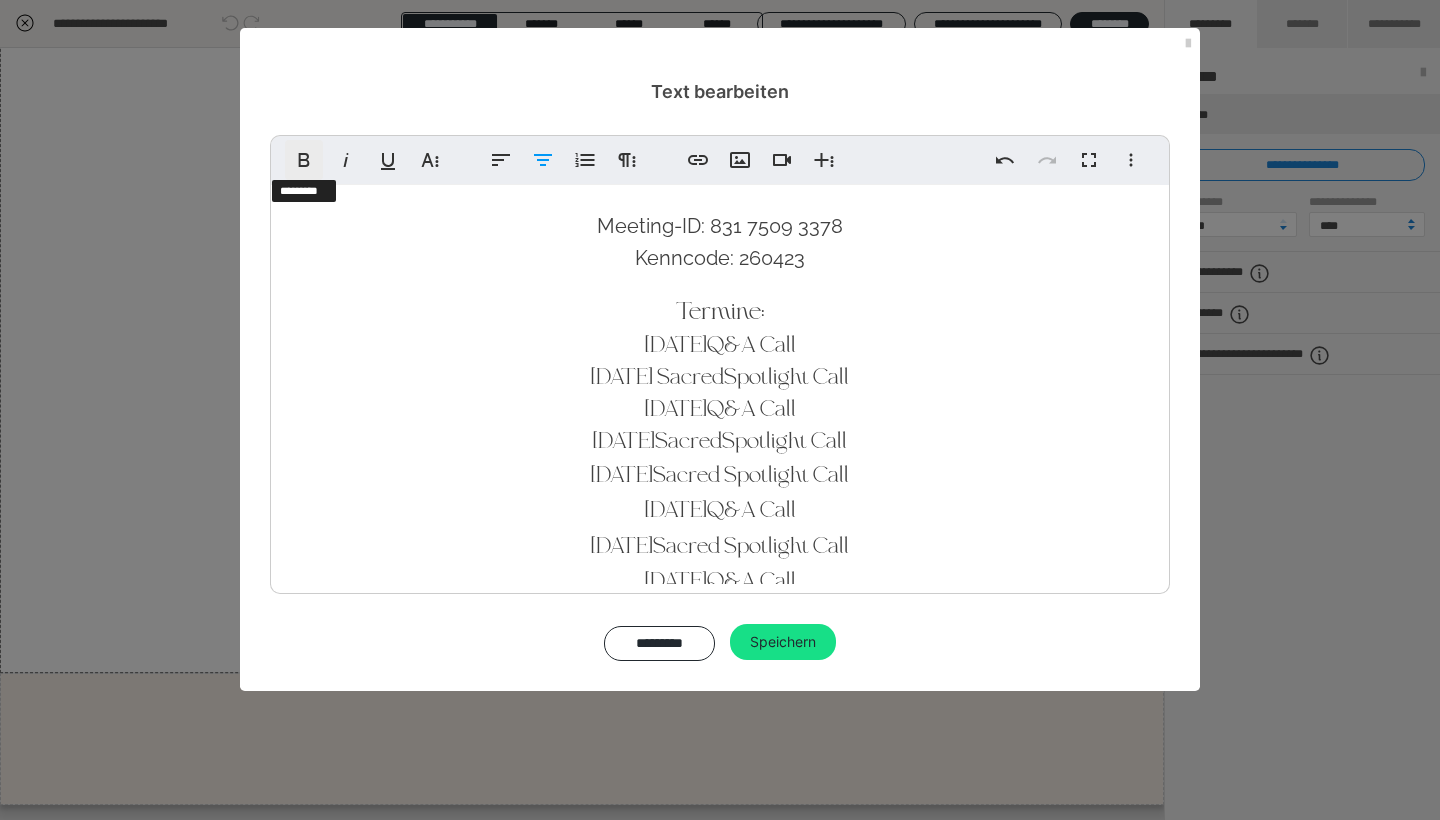 click 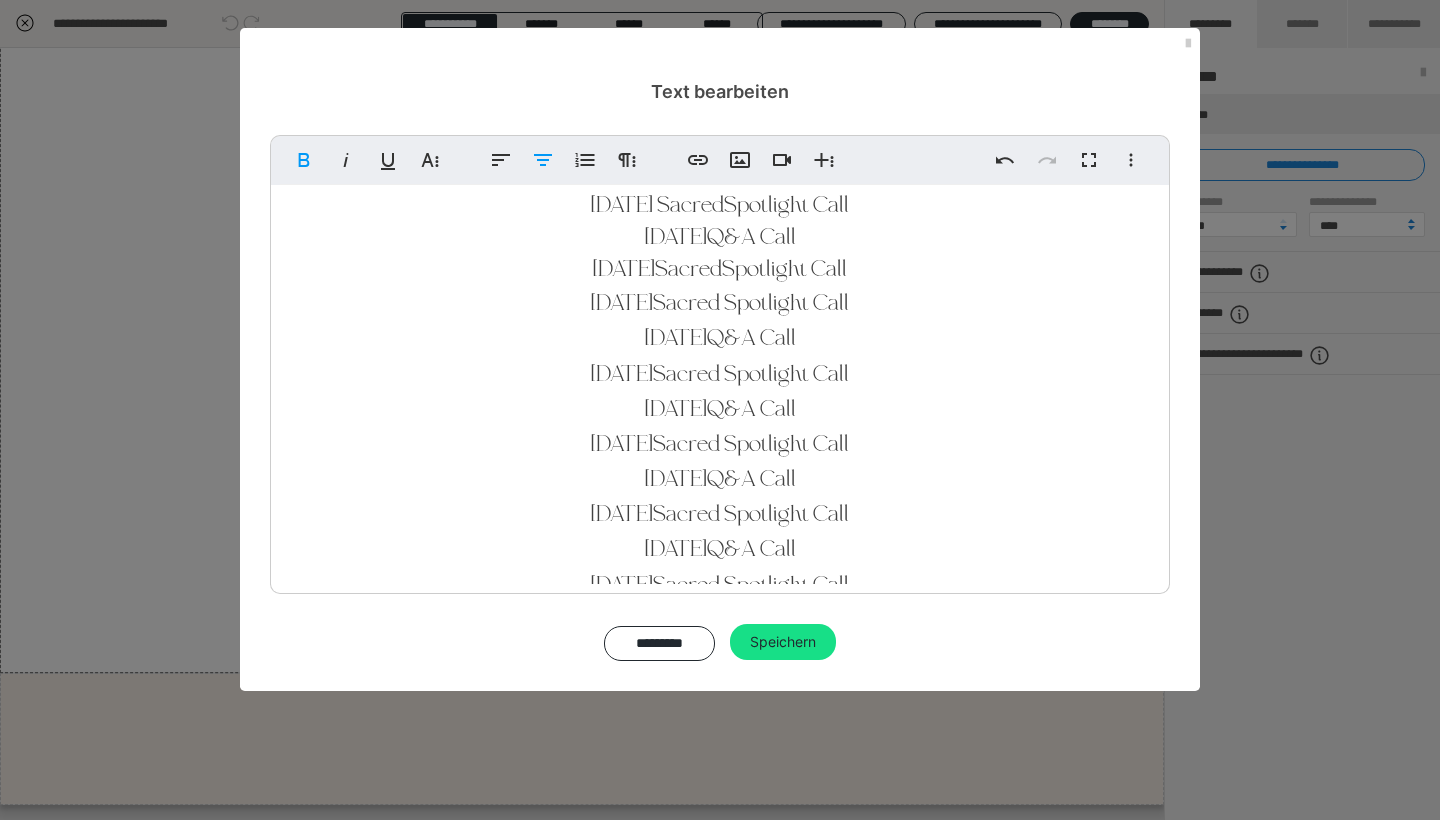 scroll, scrollTop: 501, scrollLeft: 0, axis: vertical 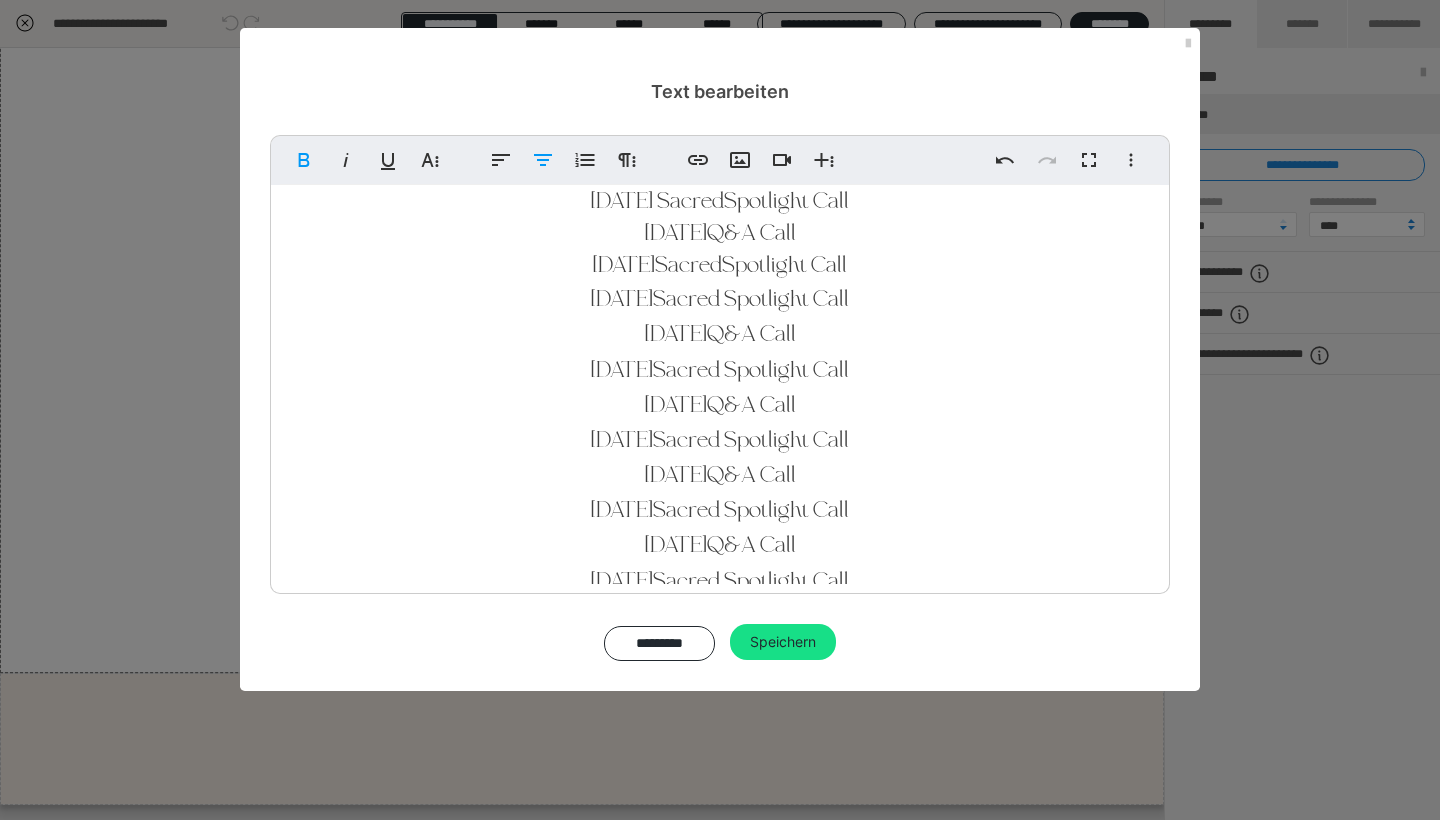drag, startPoint x: 733, startPoint y: 406, endPoint x: 850, endPoint y: 406, distance: 117 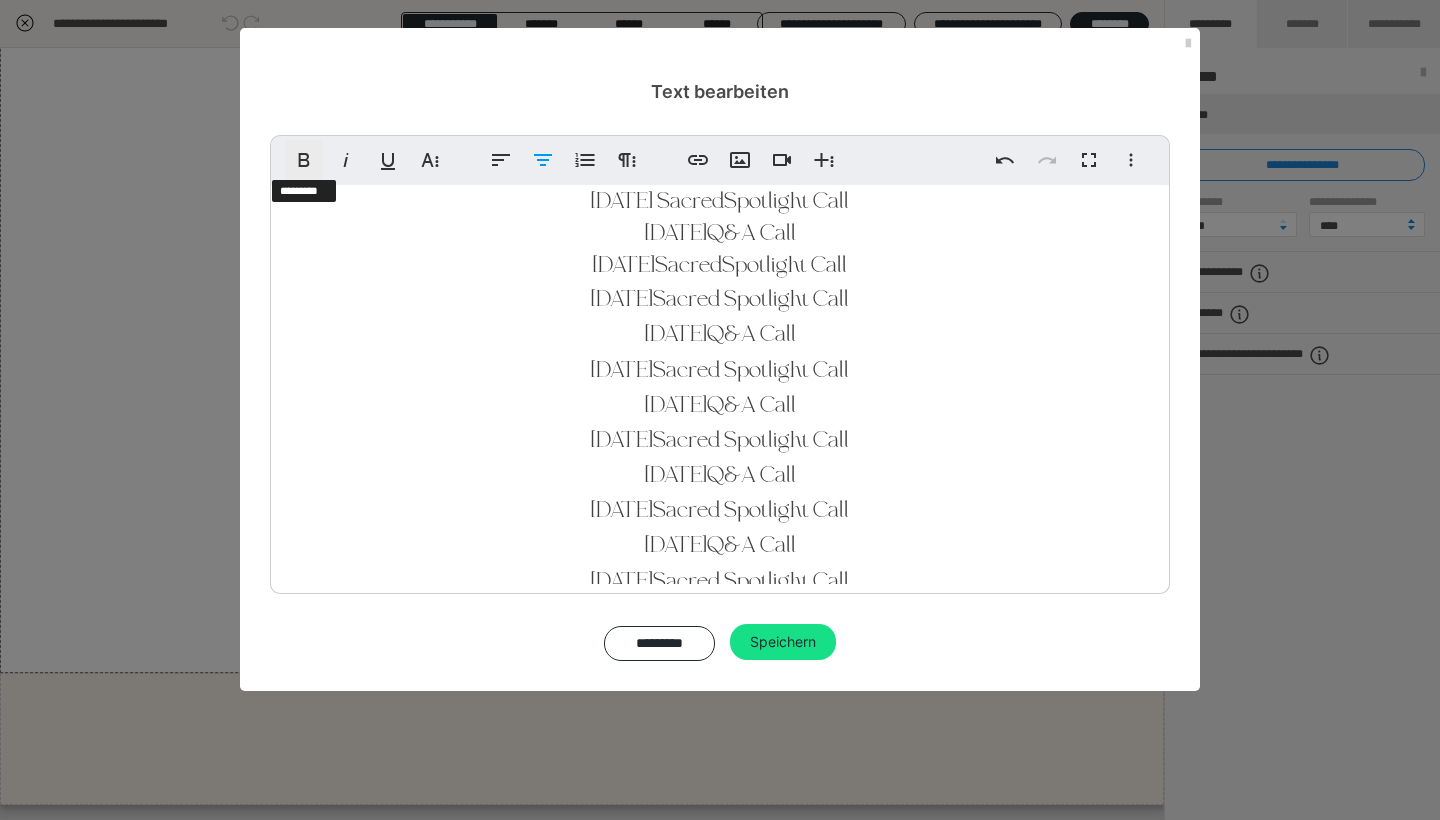 click 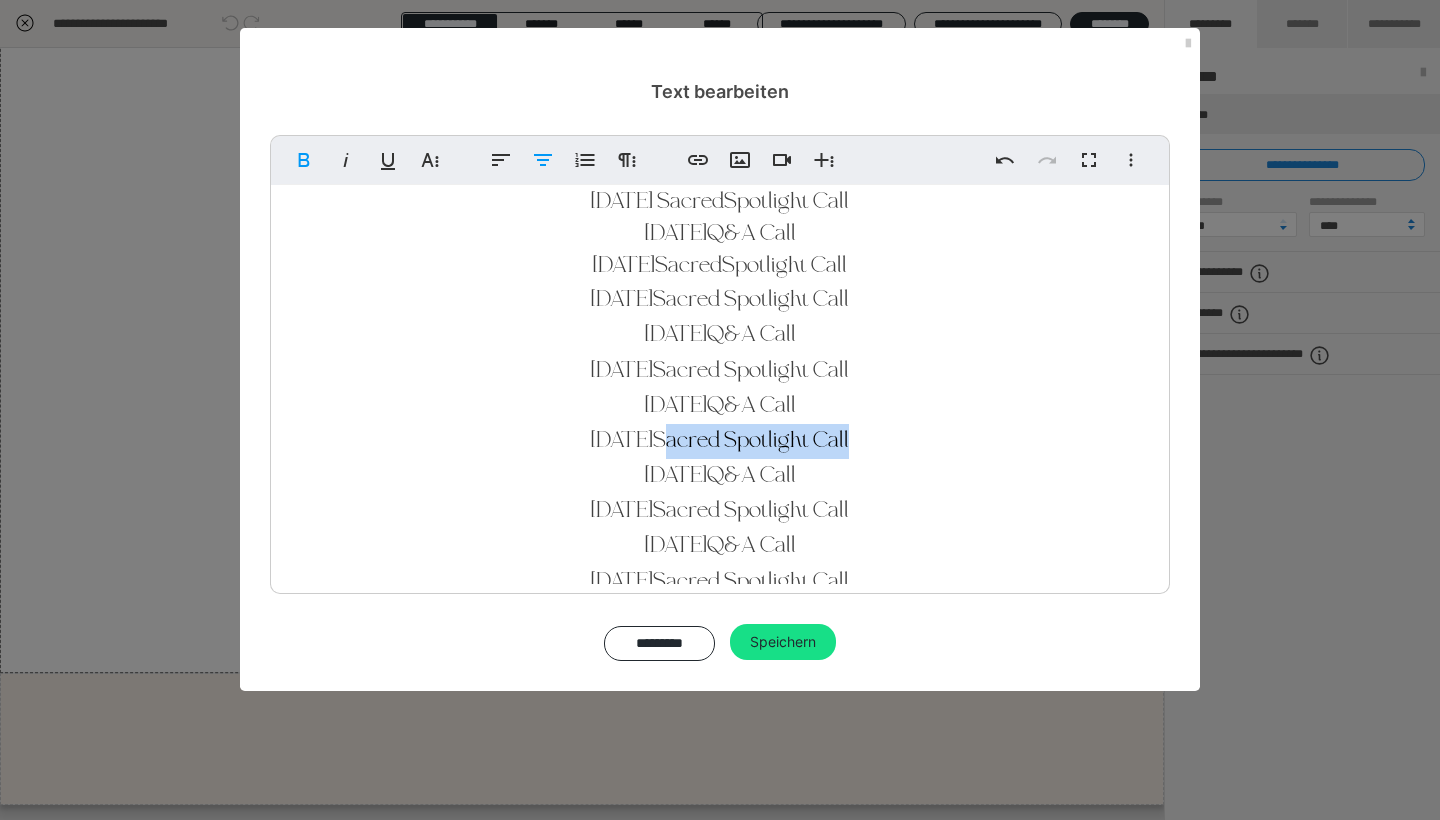 drag, startPoint x: 677, startPoint y: 440, endPoint x: 937, endPoint y: 440, distance: 260 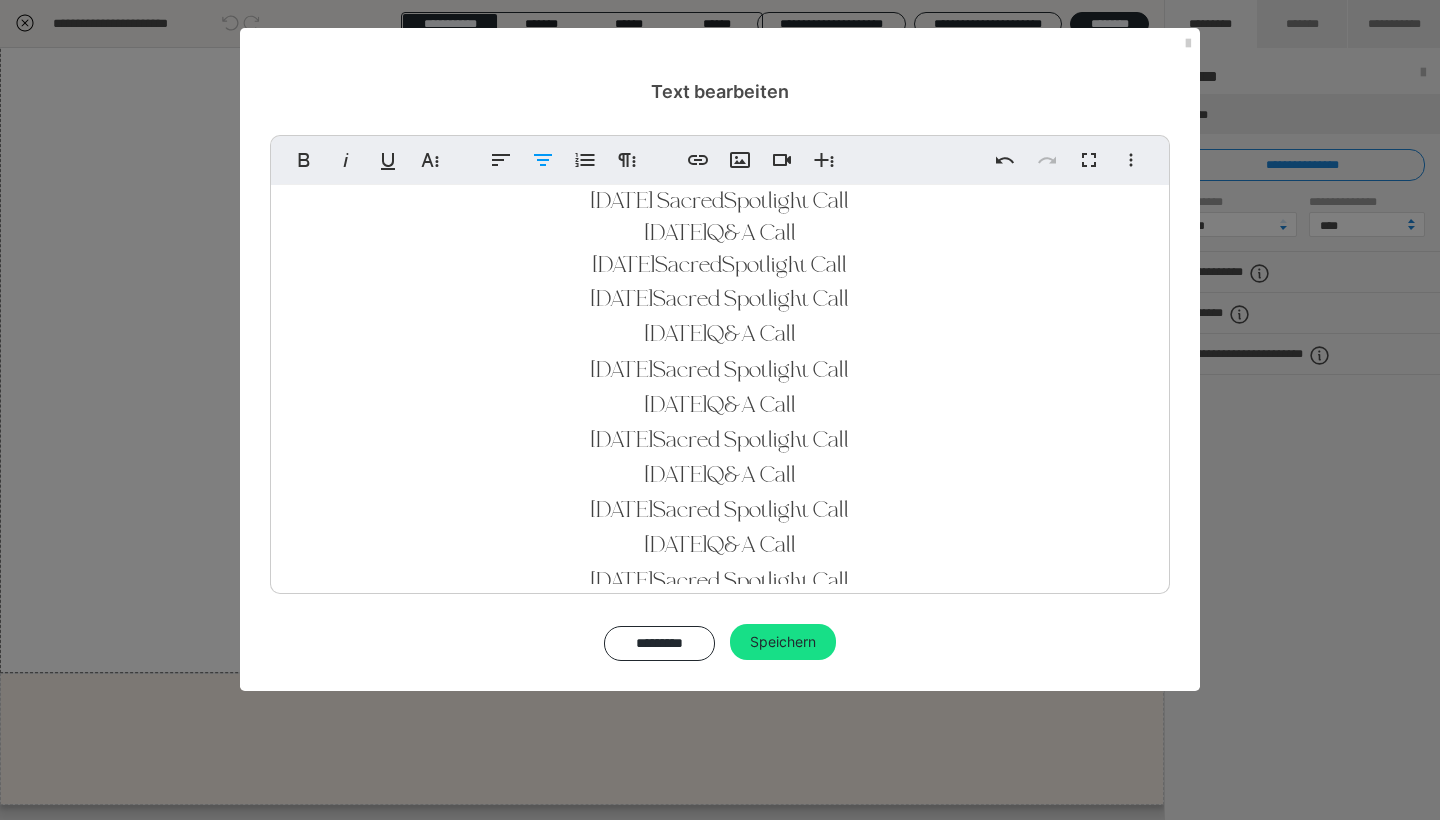 click on "Sacred Spotlight Call" at bounding box center [751, 300] 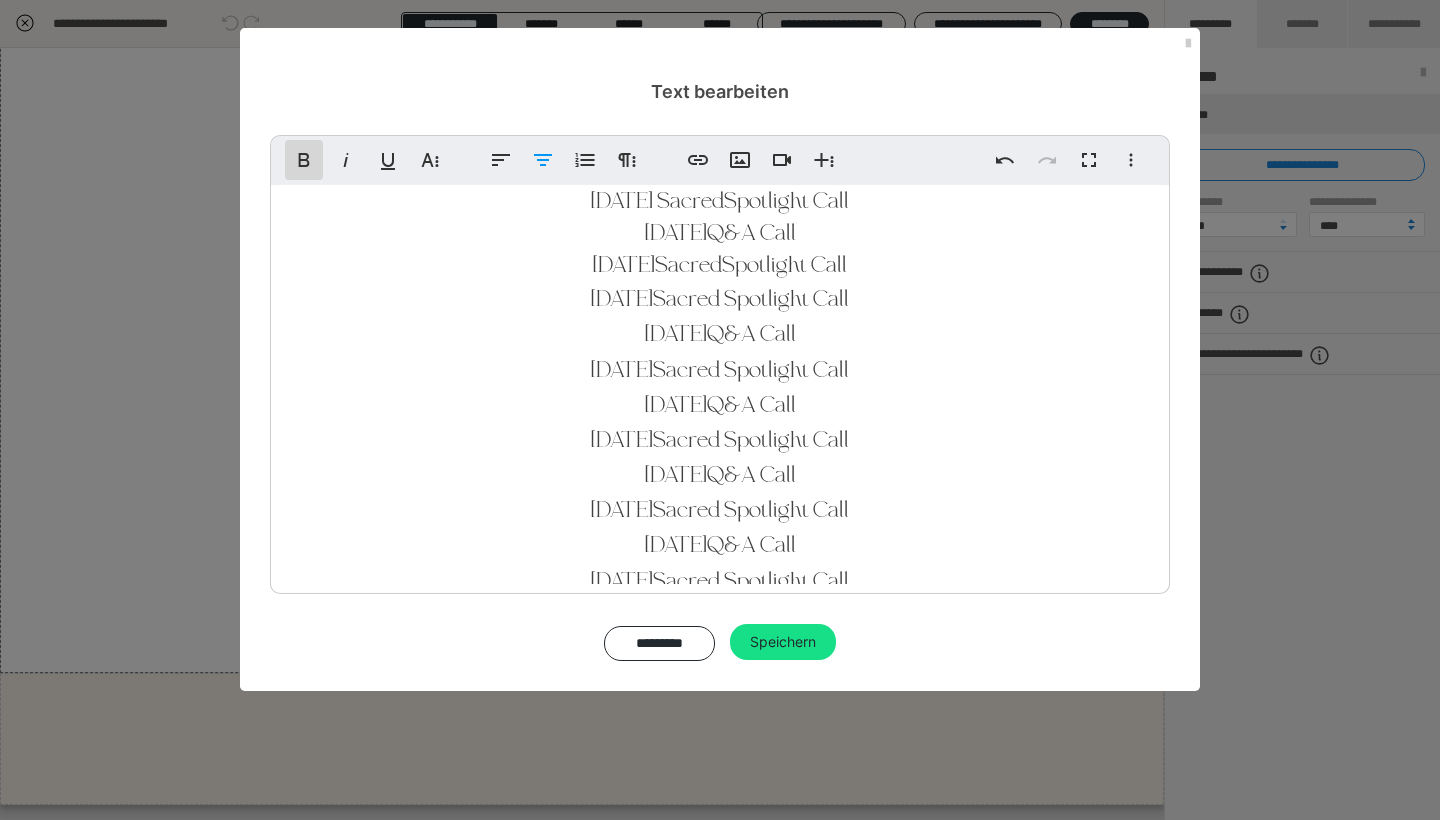 click 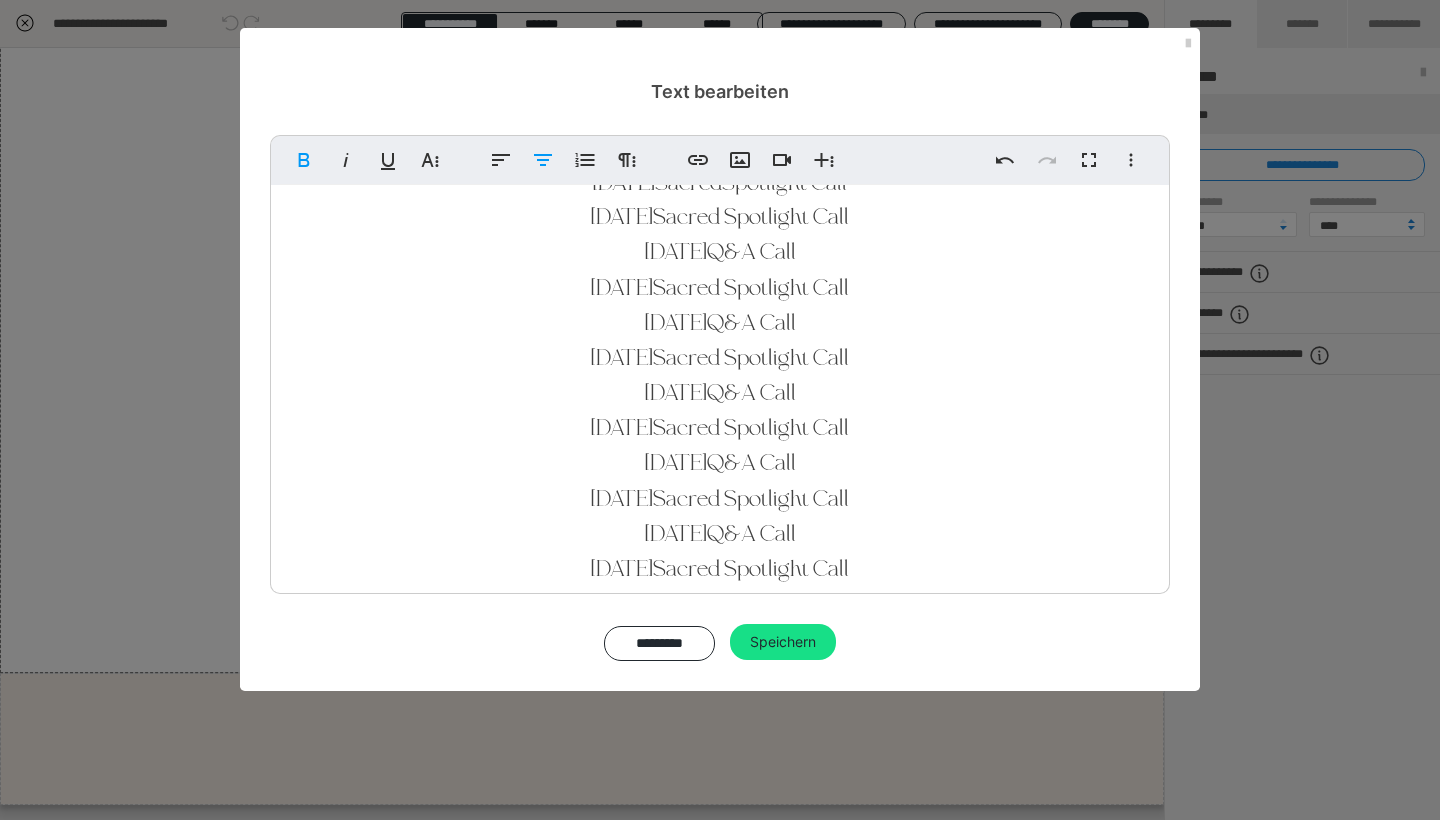 scroll, scrollTop: 594, scrollLeft: 0, axis: vertical 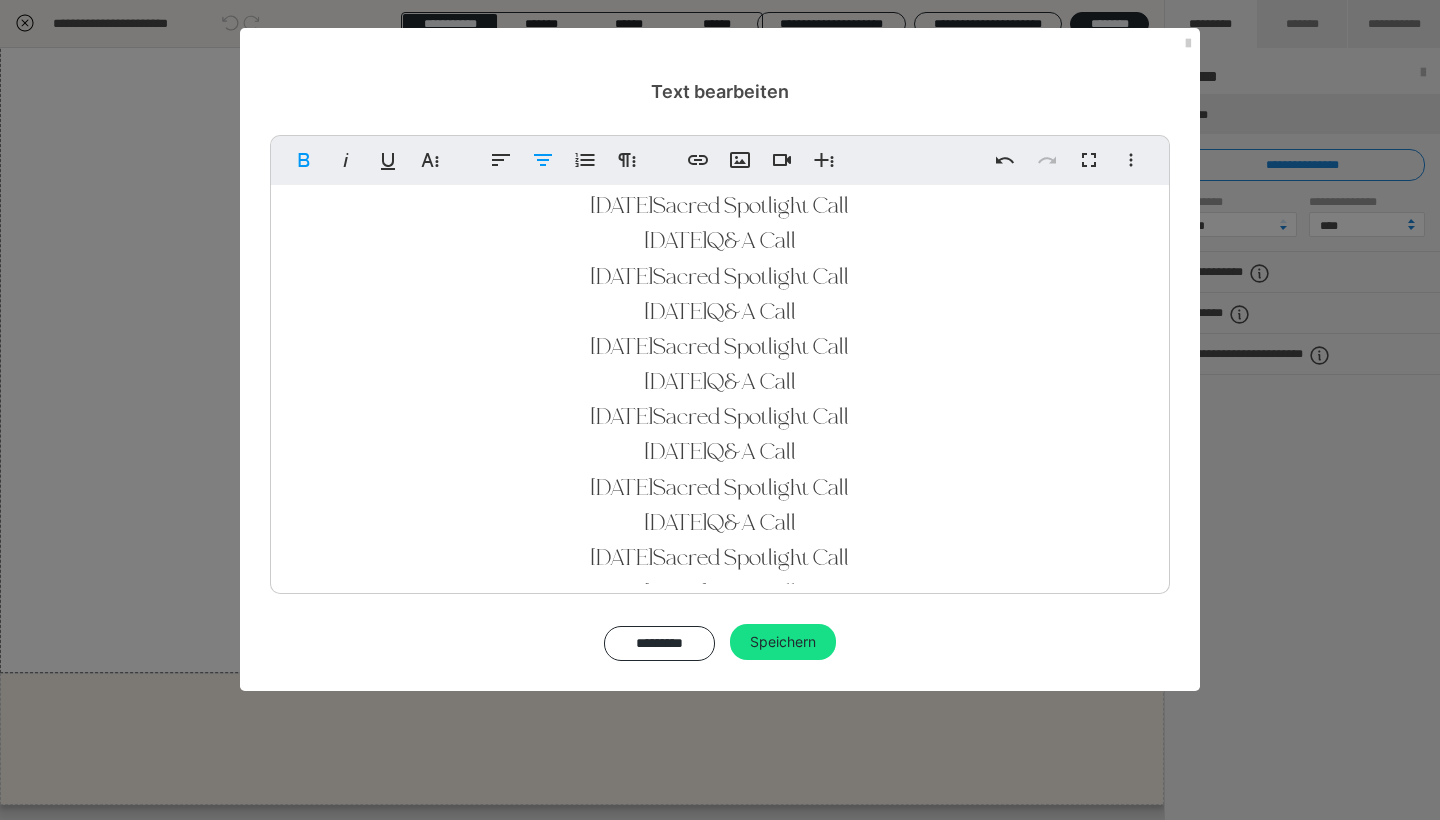drag, startPoint x: 731, startPoint y: 384, endPoint x: 819, endPoint y: 384, distance: 88 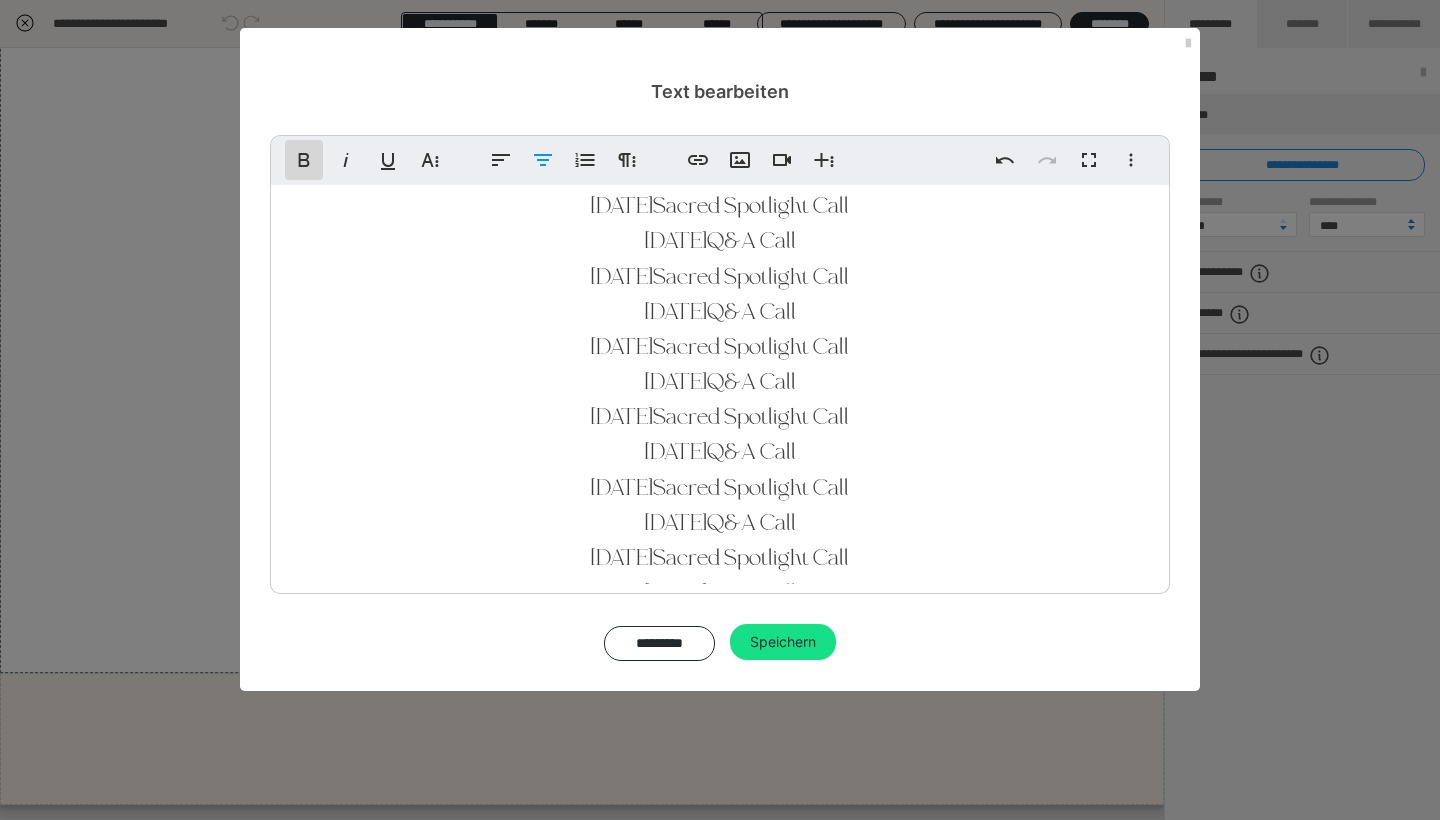 click 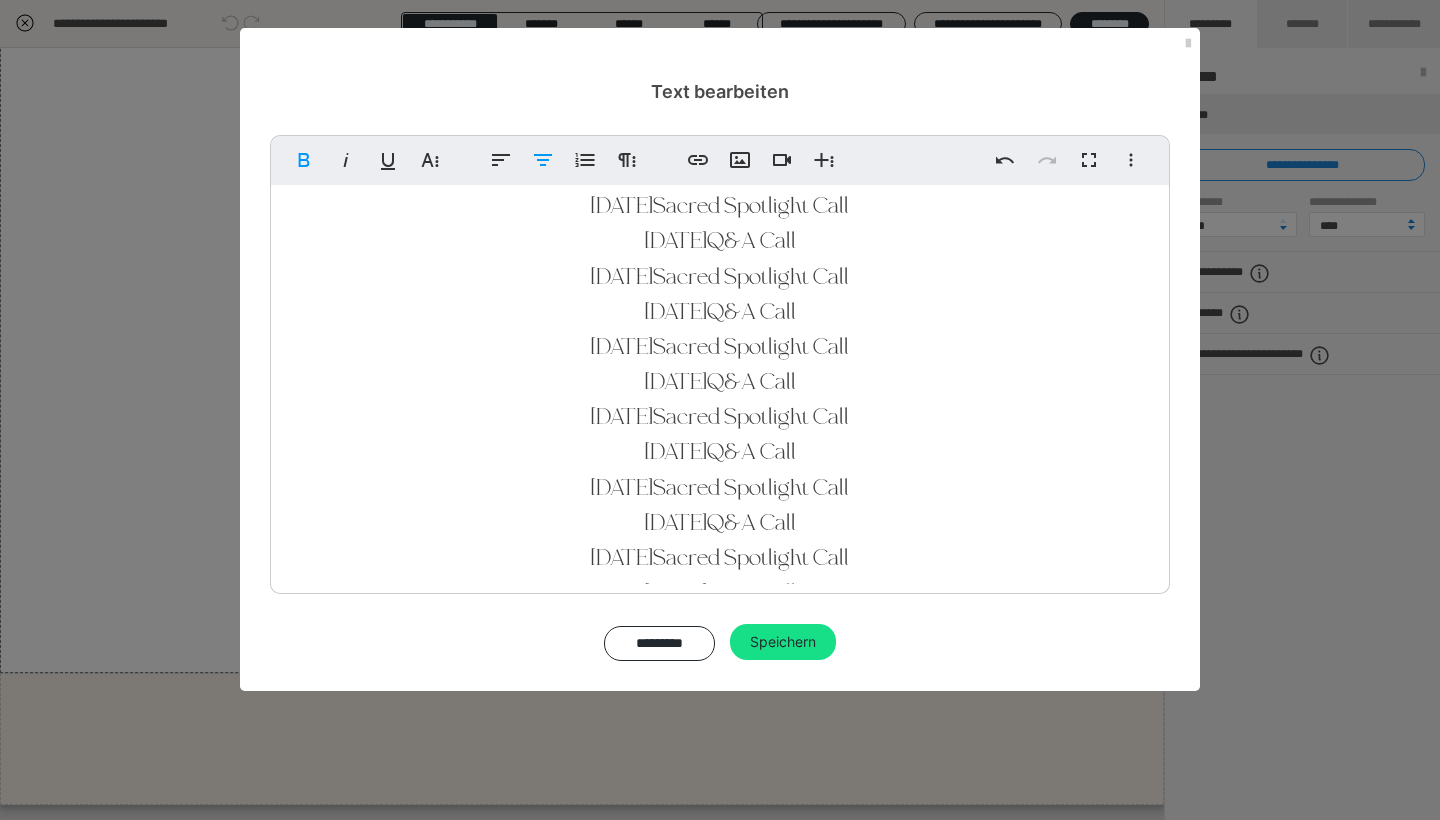 drag, startPoint x: 673, startPoint y: 420, endPoint x: 880, endPoint y: 415, distance: 207.06038 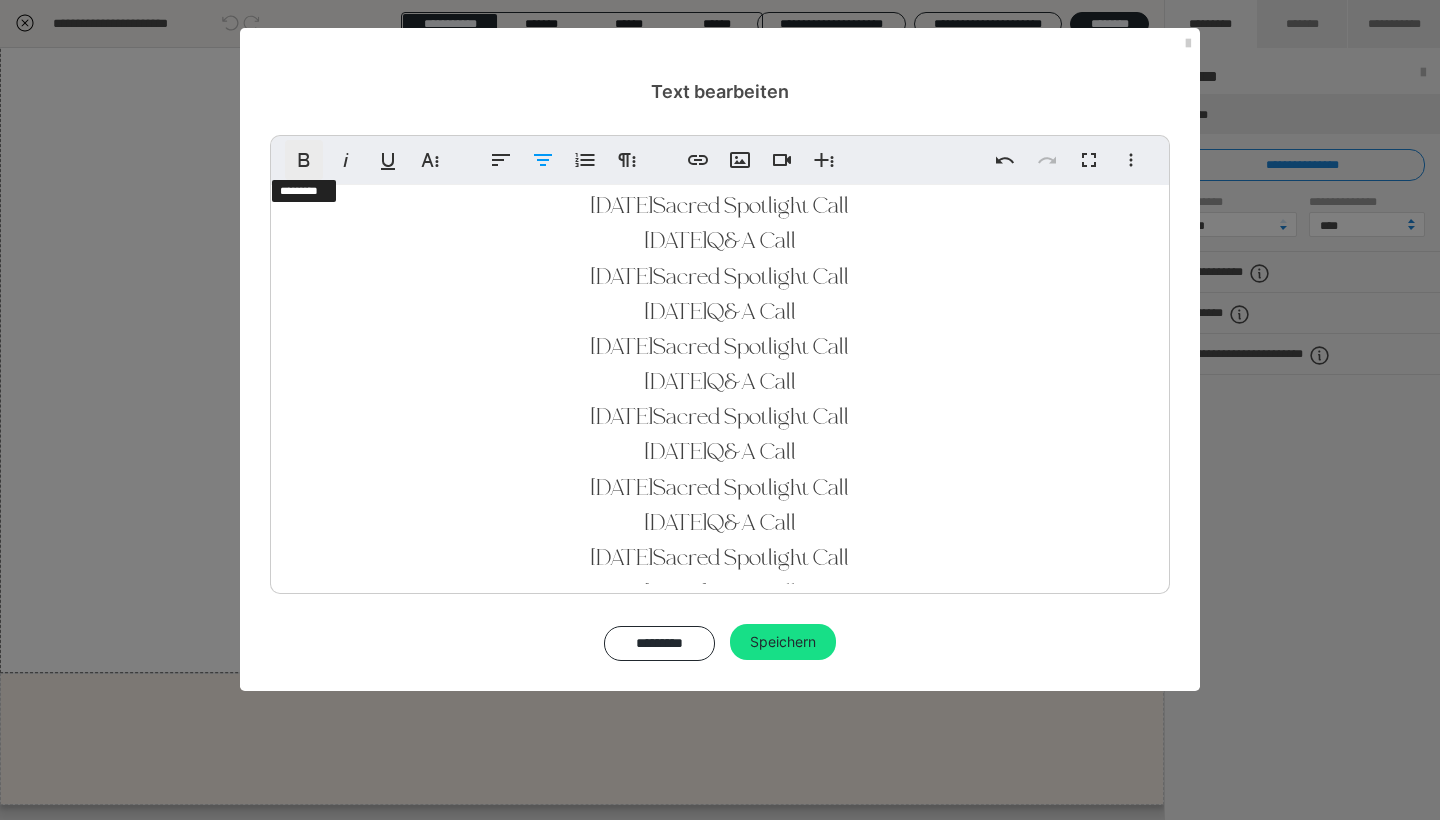 click 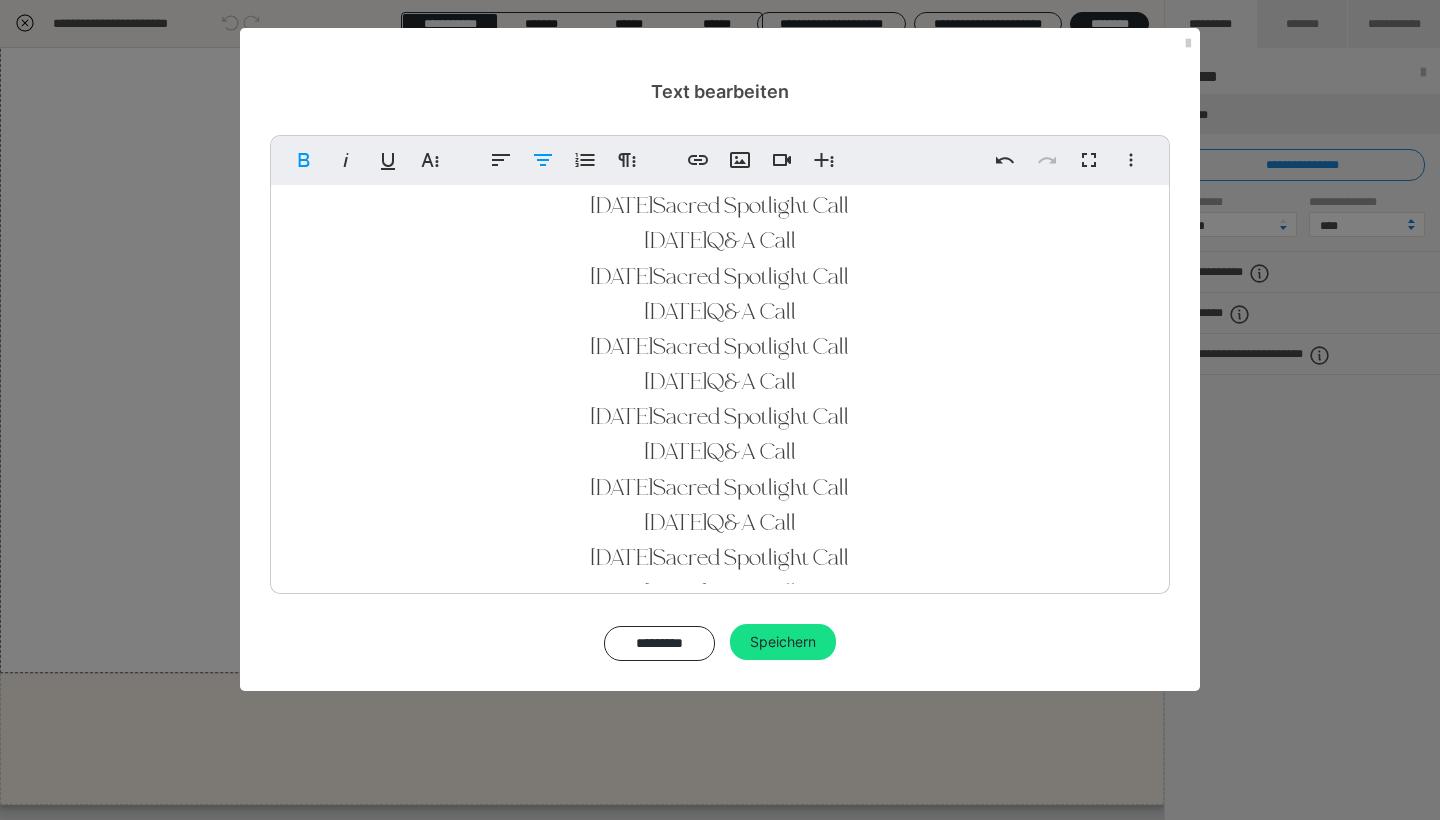 drag, startPoint x: 729, startPoint y: 457, endPoint x: 869, endPoint y: 457, distance: 140 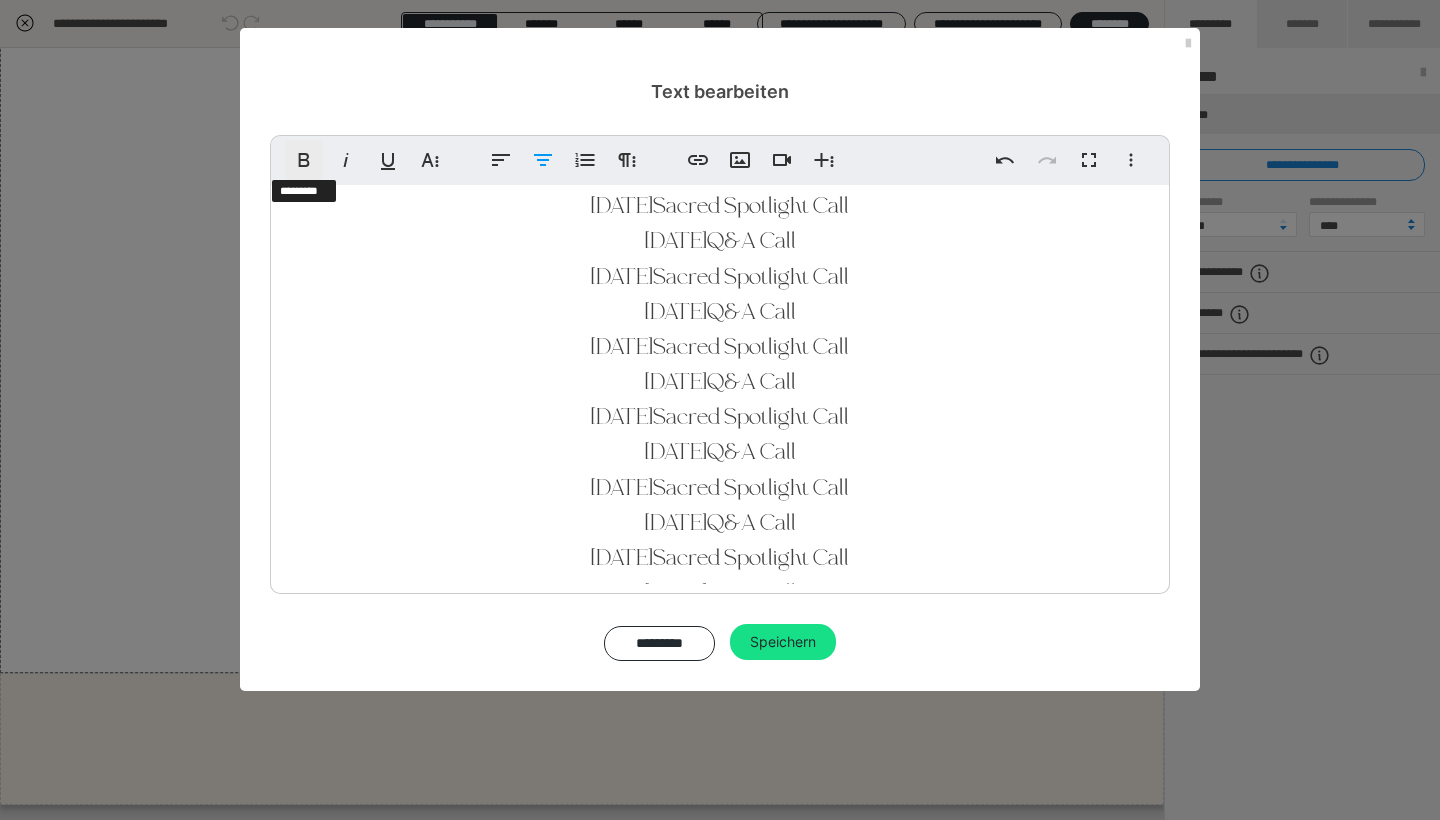 click 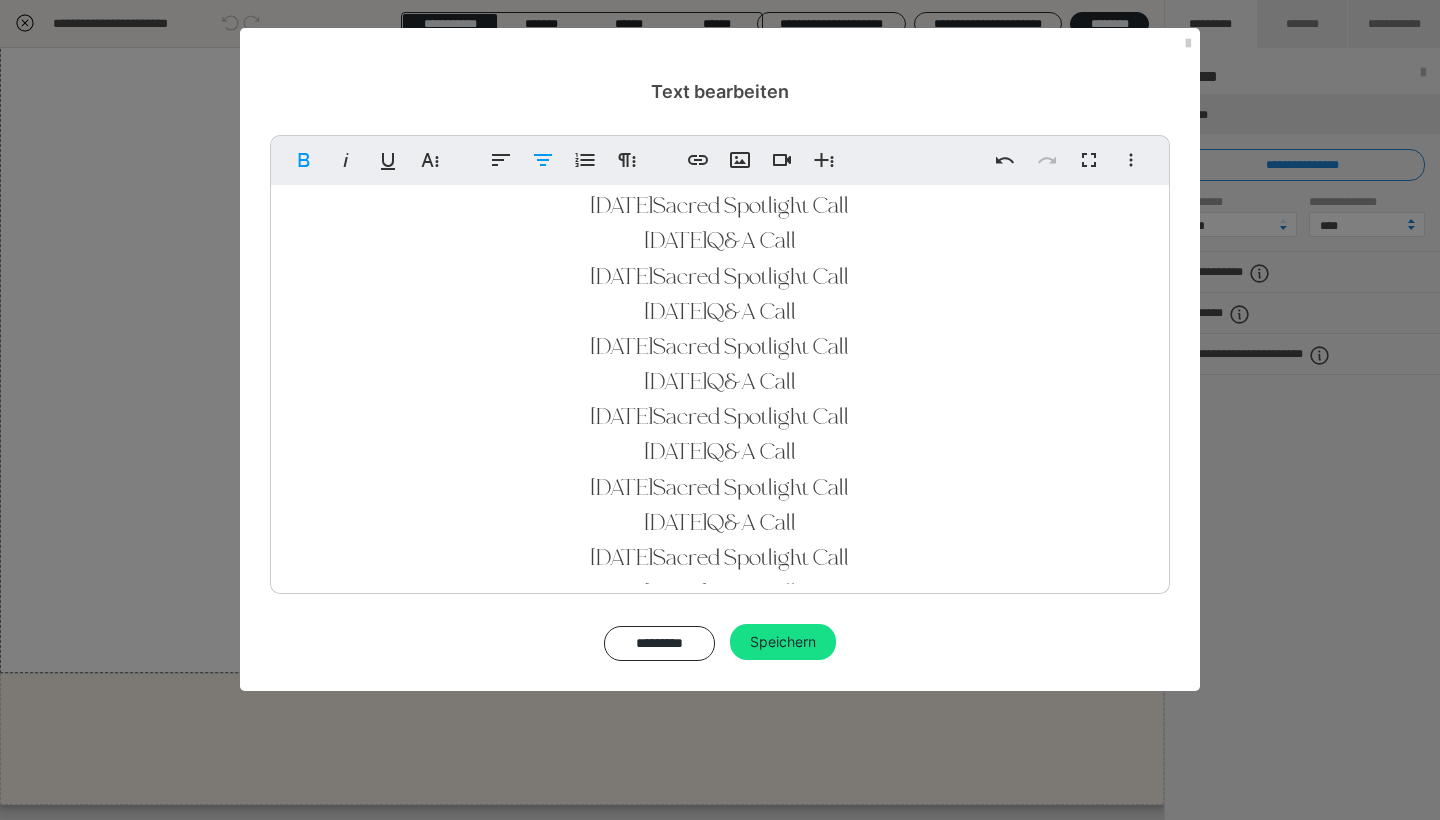 drag, startPoint x: 670, startPoint y: 488, endPoint x: 932, endPoint y: 489, distance: 262.00192 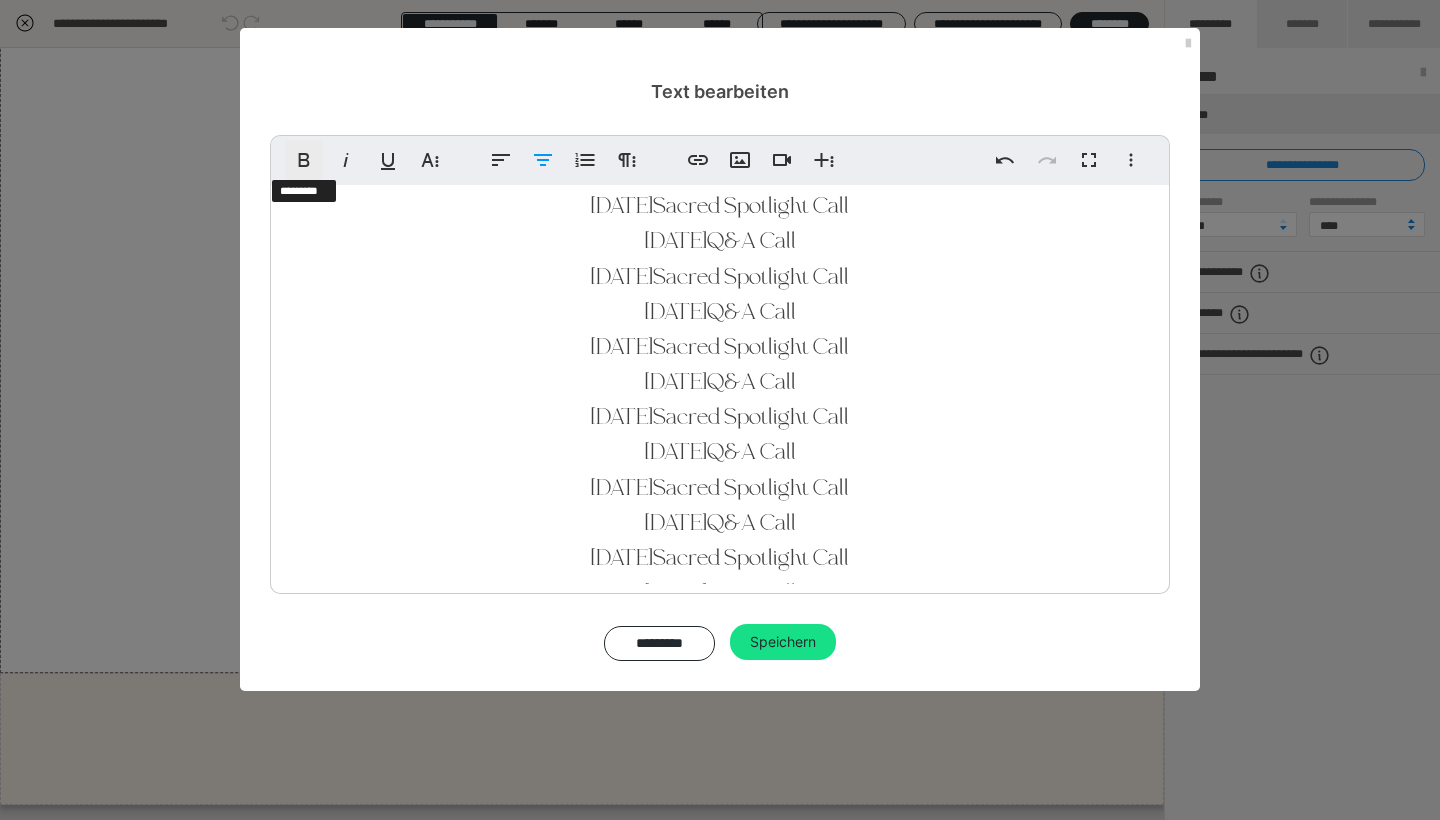 click 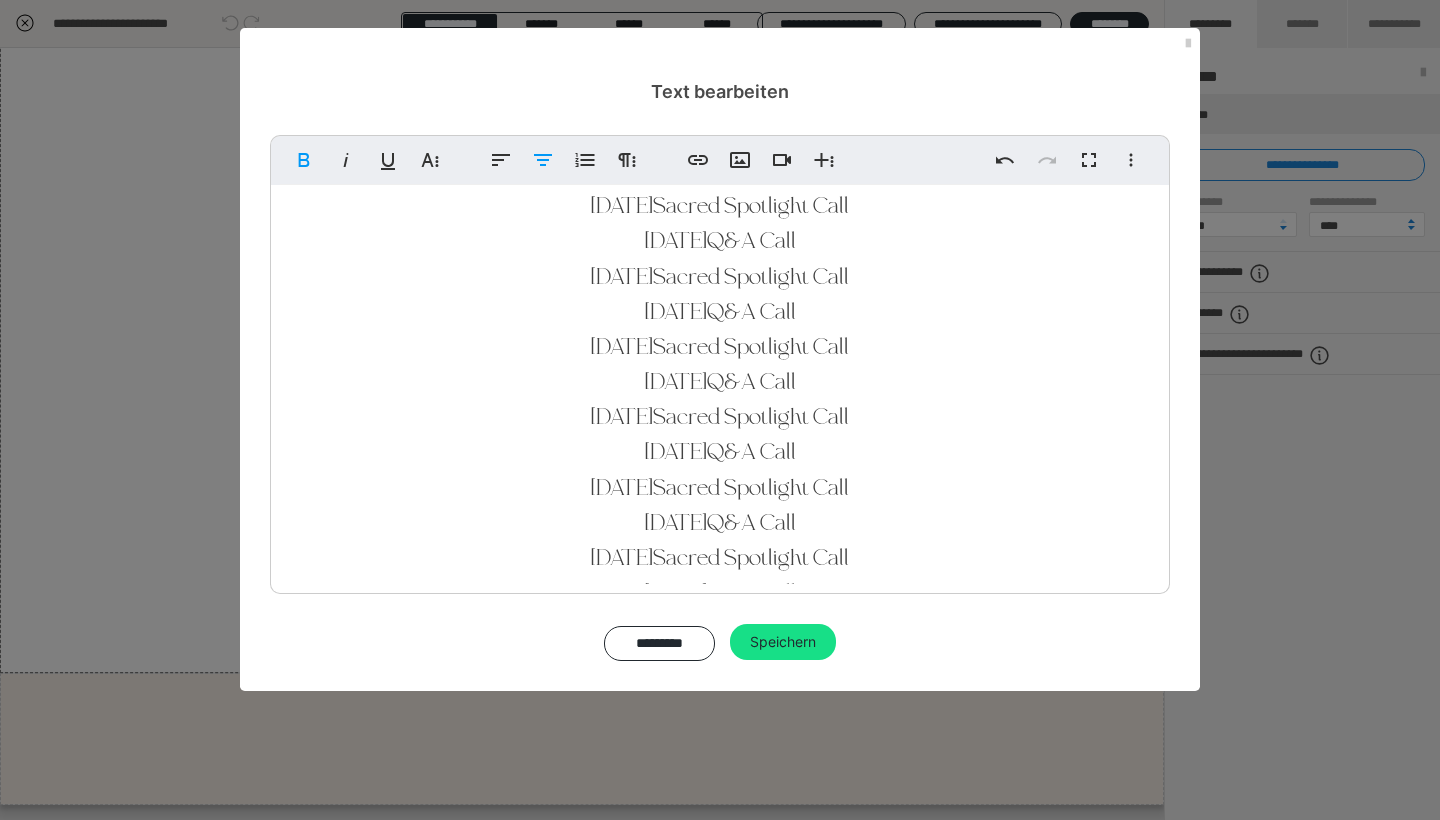 drag, startPoint x: 724, startPoint y: 523, endPoint x: 868, endPoint y: 524, distance: 144.00348 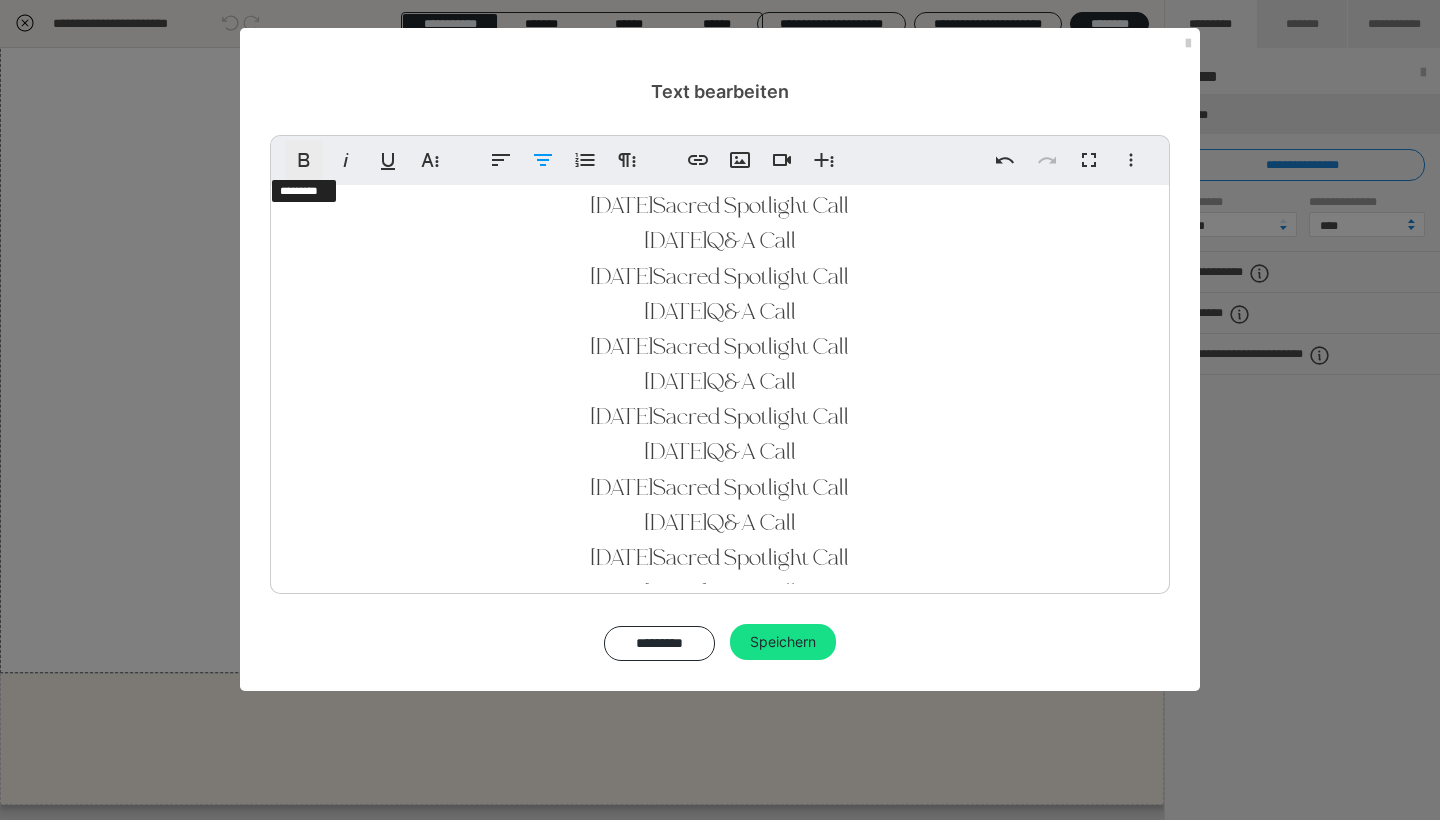 click 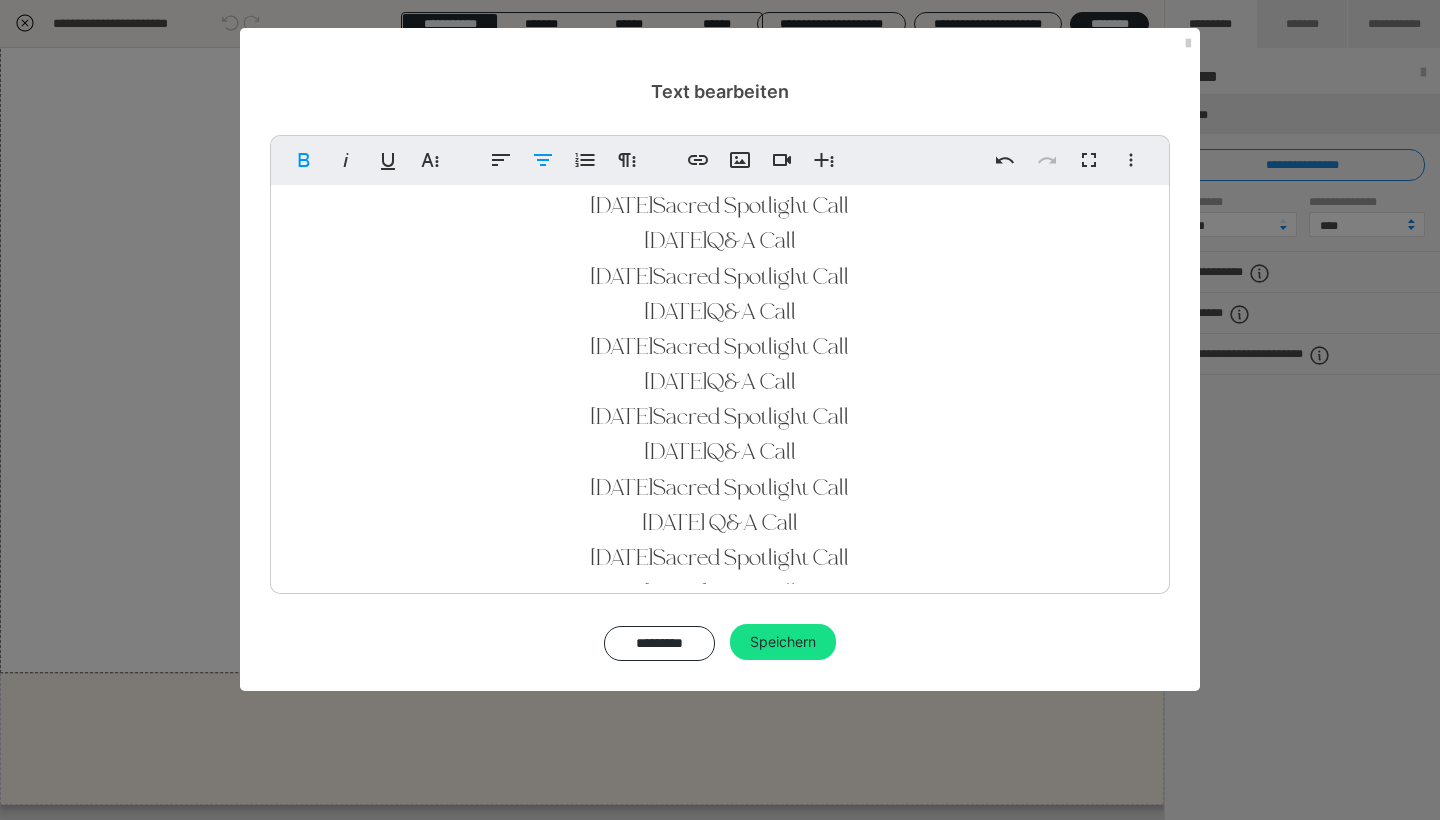 drag, startPoint x: 673, startPoint y: 554, endPoint x: 919, endPoint y: 543, distance: 246.24582 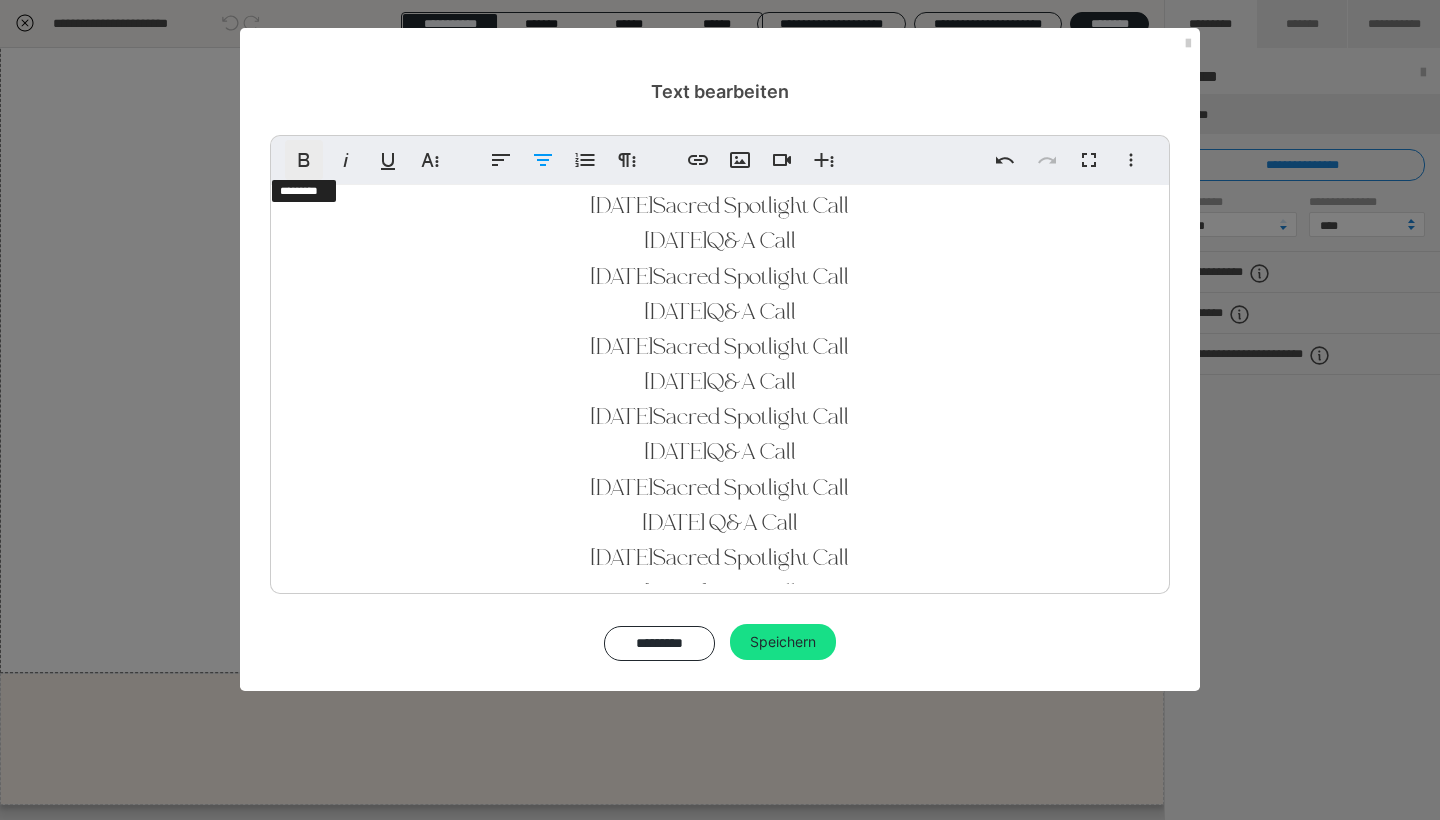 click 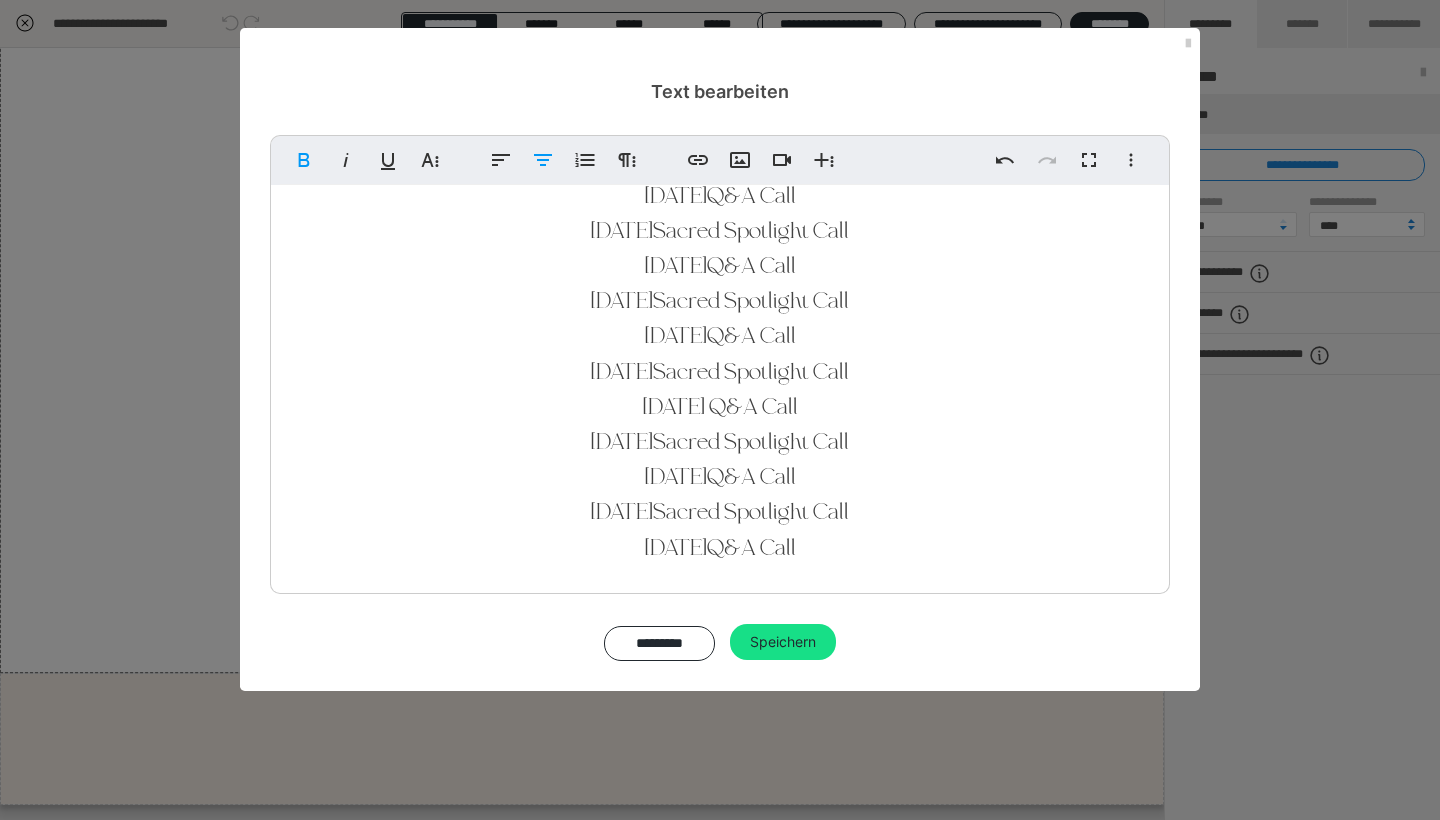 scroll, scrollTop: 709, scrollLeft: 0, axis: vertical 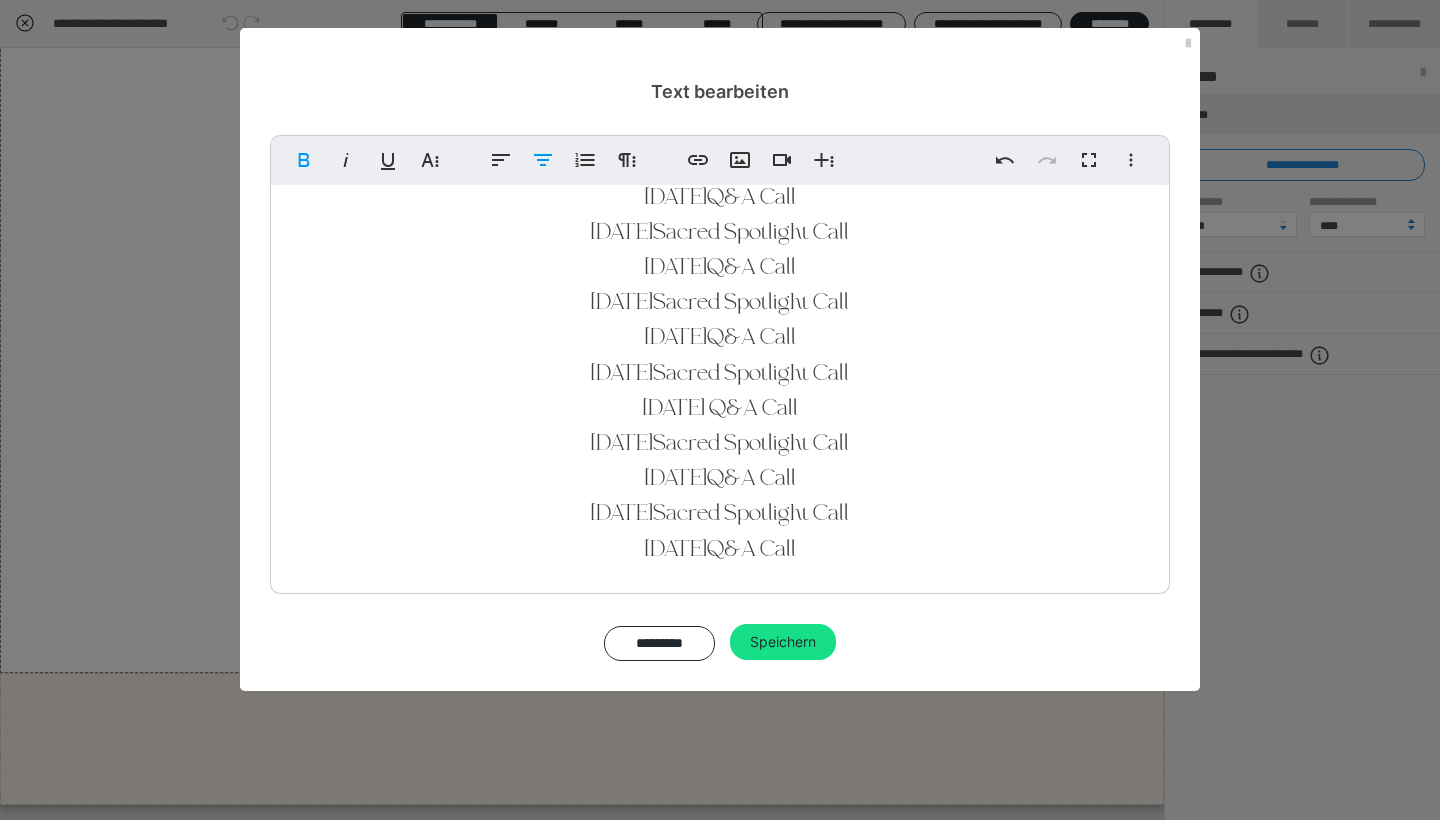 drag, startPoint x: 730, startPoint y: 480, endPoint x: 838, endPoint y: 480, distance: 108 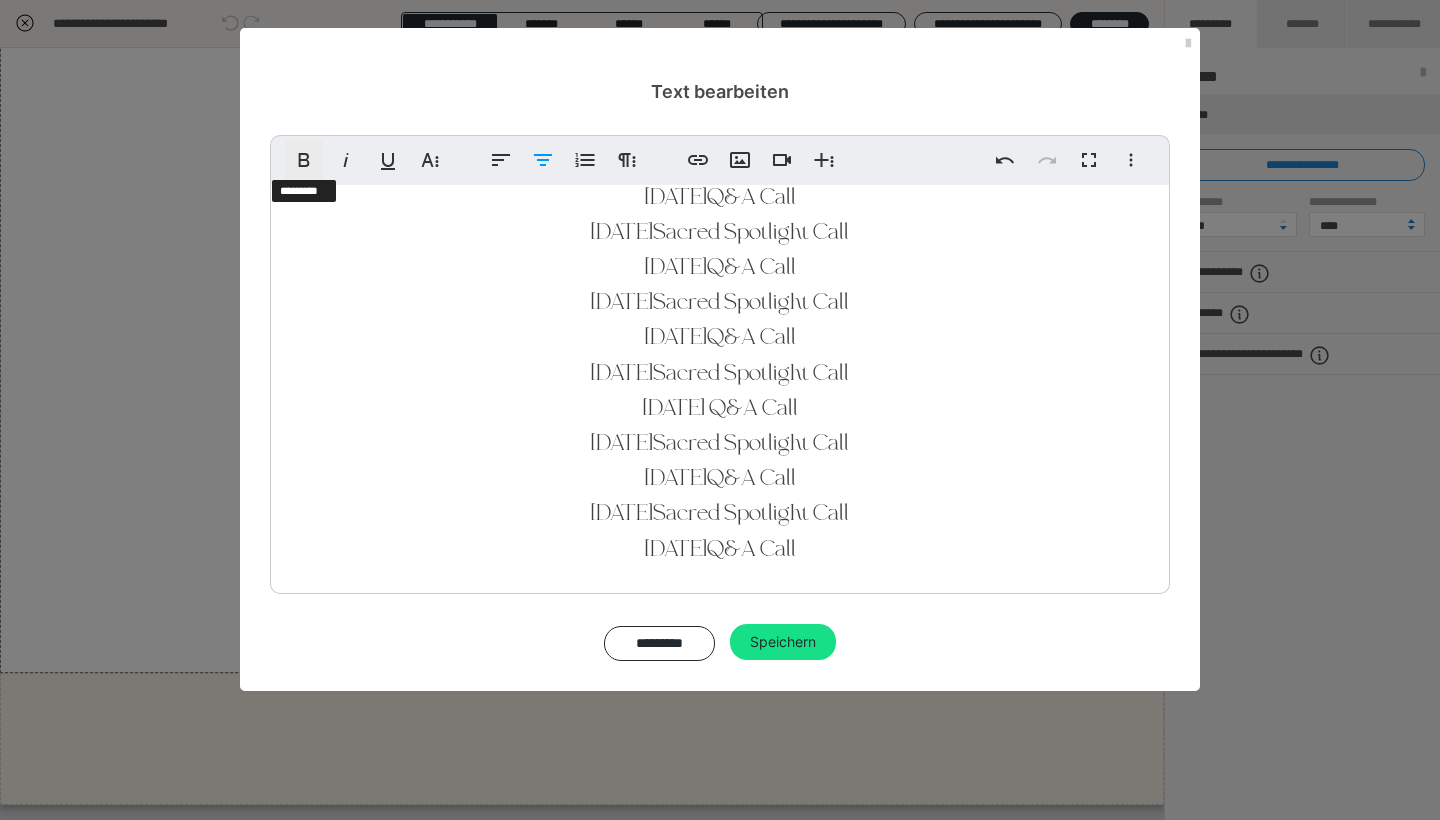 click 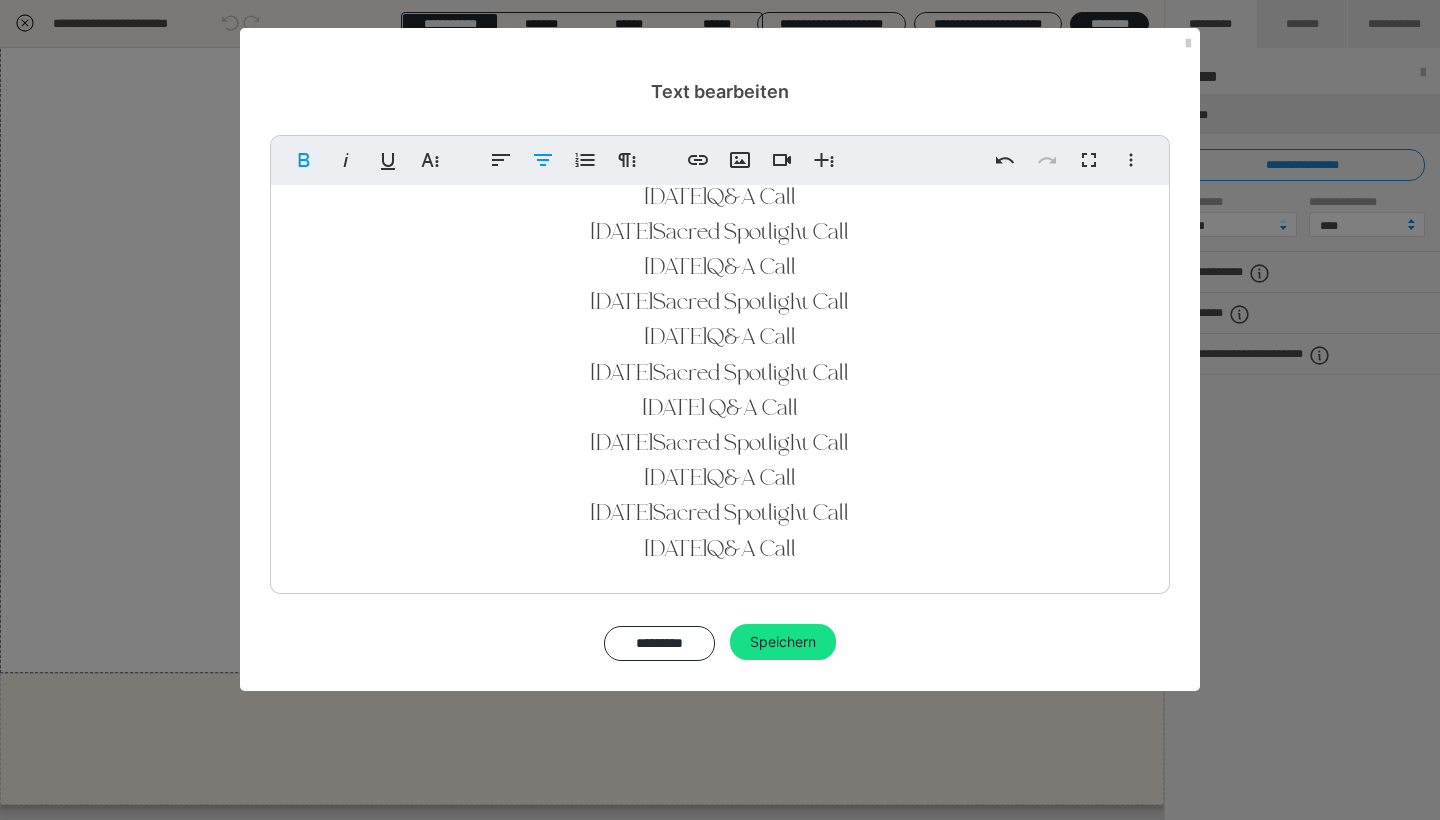 drag, startPoint x: 668, startPoint y: 513, endPoint x: 902, endPoint y: 513, distance: 234 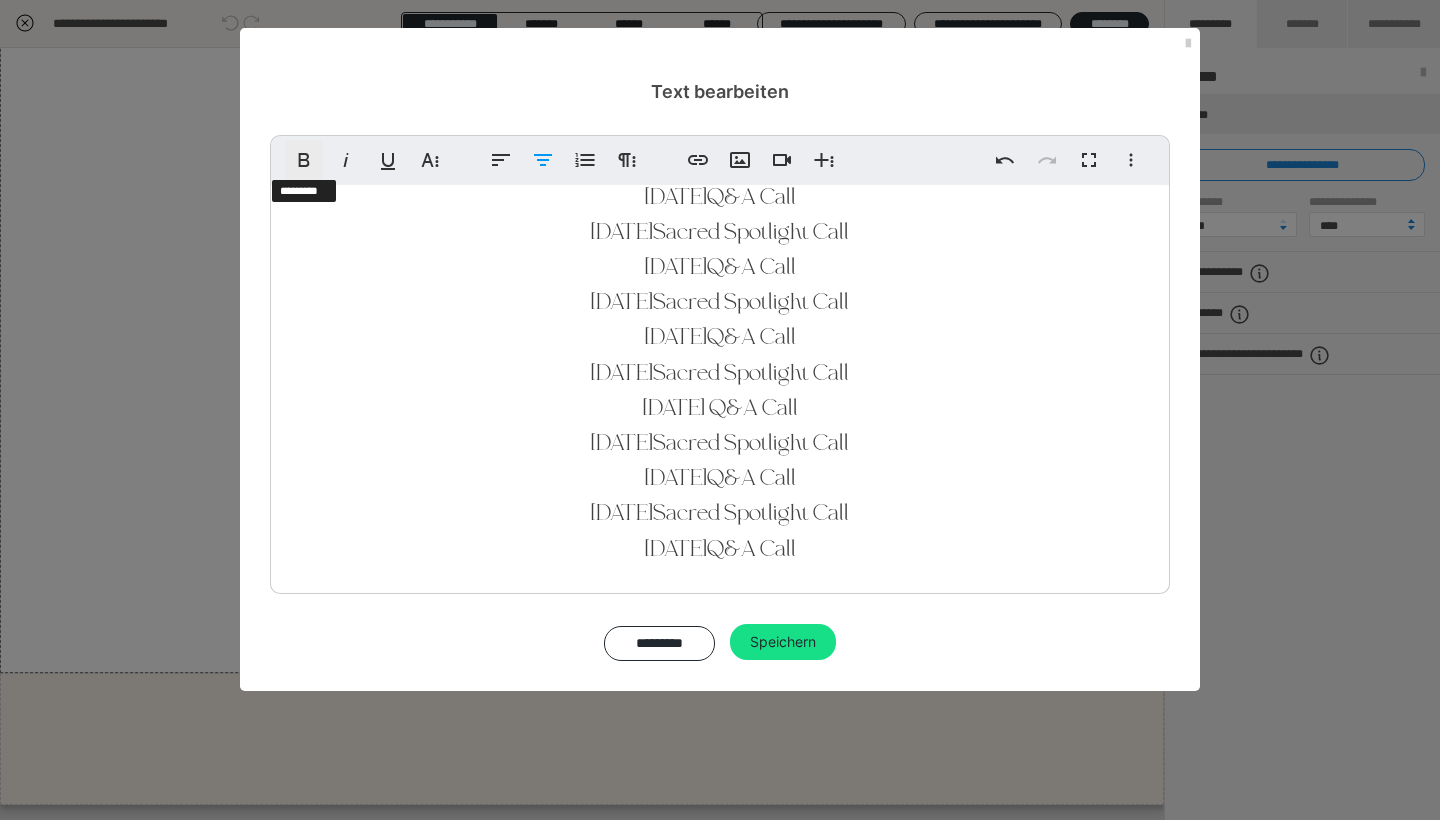 click 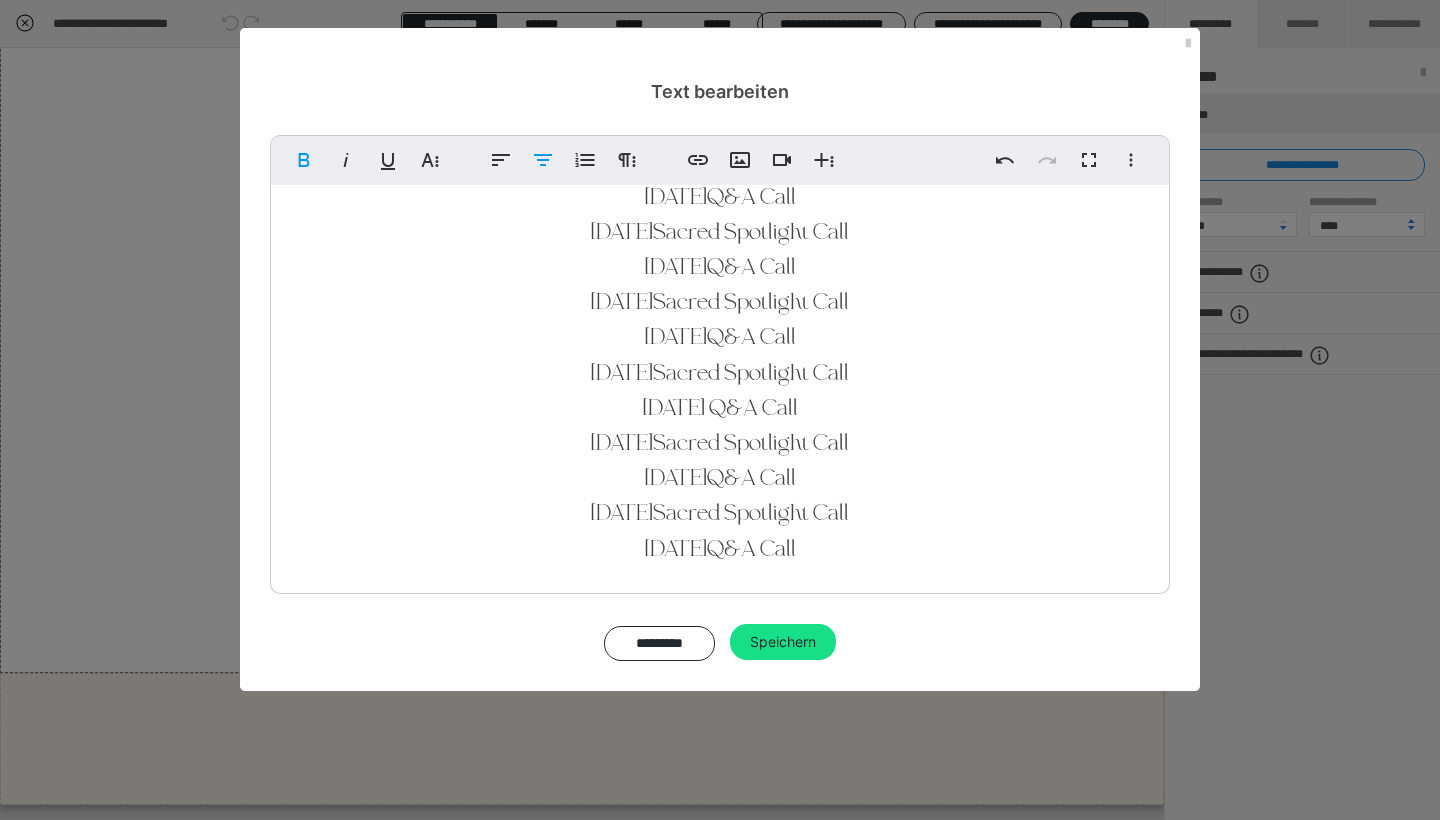 drag, startPoint x: 730, startPoint y: 546, endPoint x: 841, endPoint y: 546, distance: 111 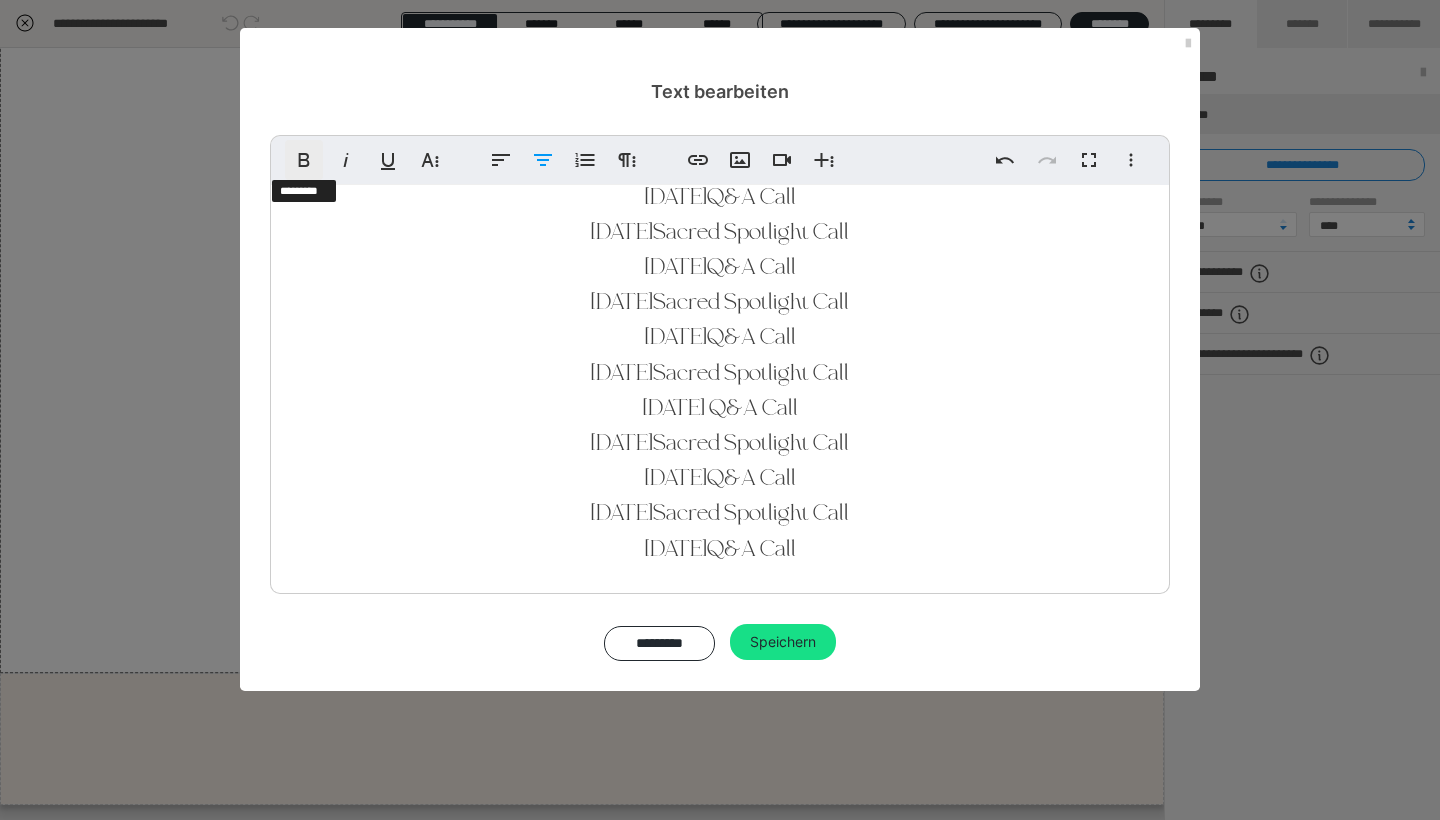 click 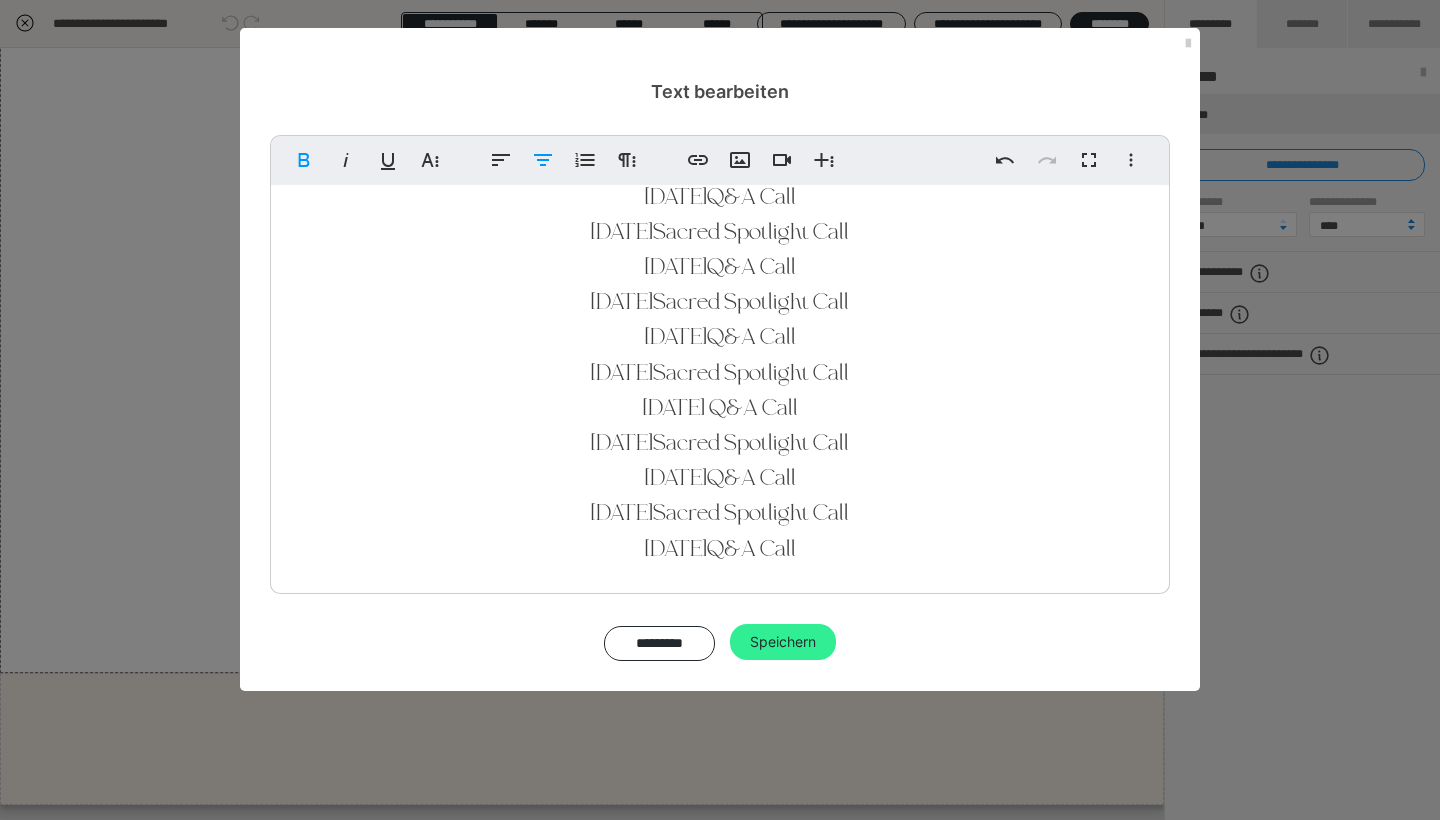 click on "Speichern" at bounding box center (783, 642) 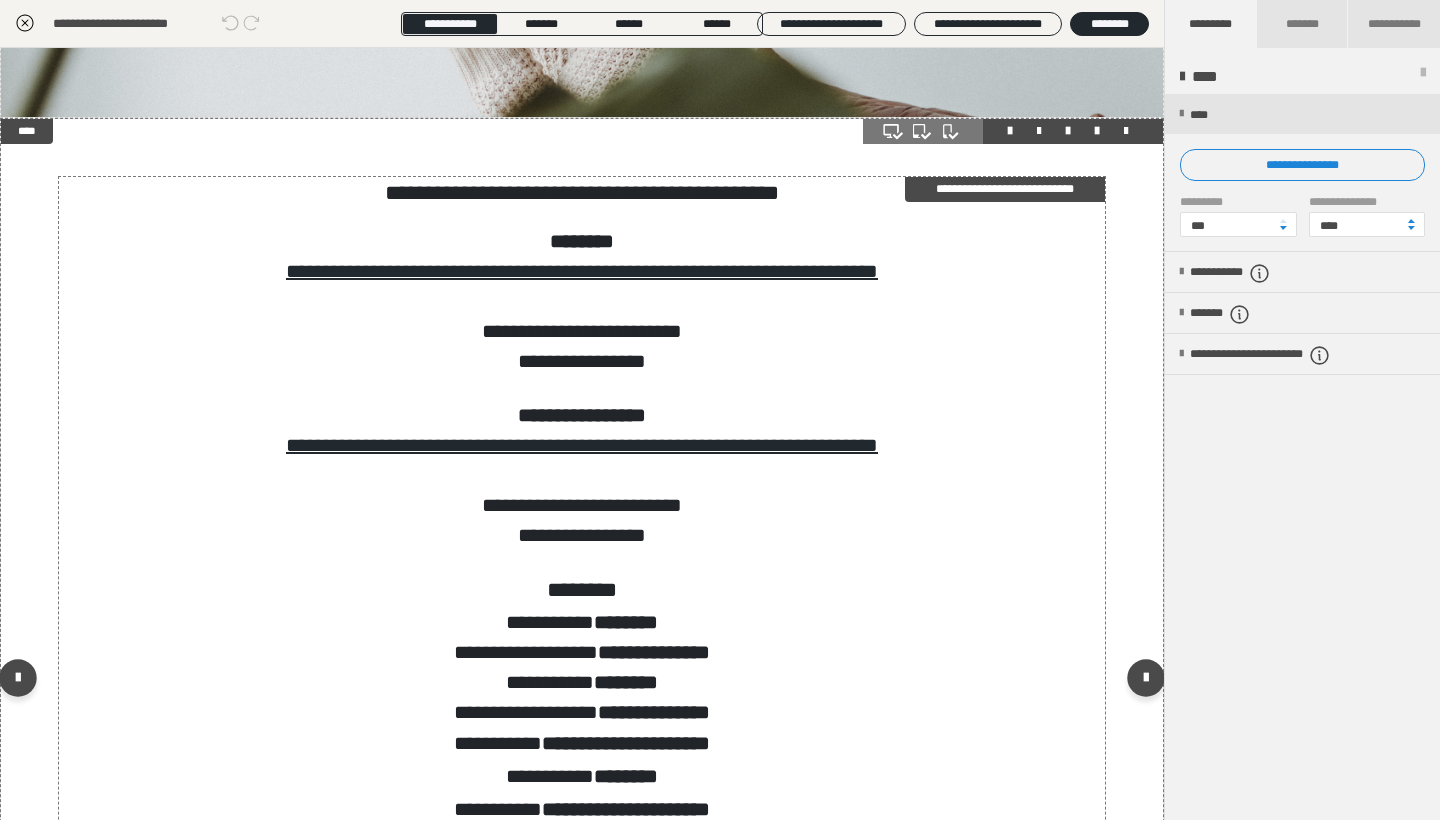 scroll, scrollTop: 473, scrollLeft: 0, axis: vertical 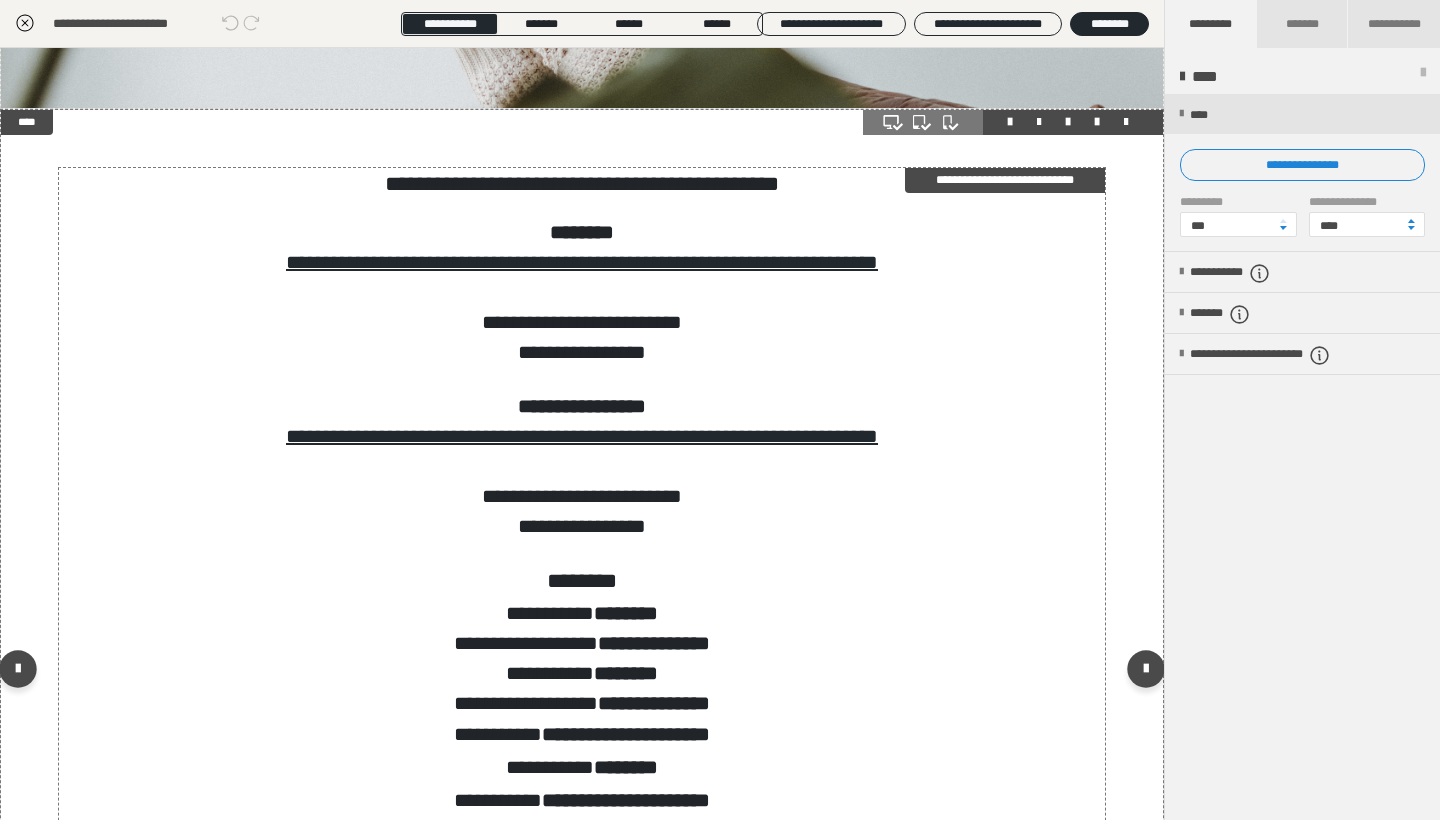 click at bounding box center [582, 553] 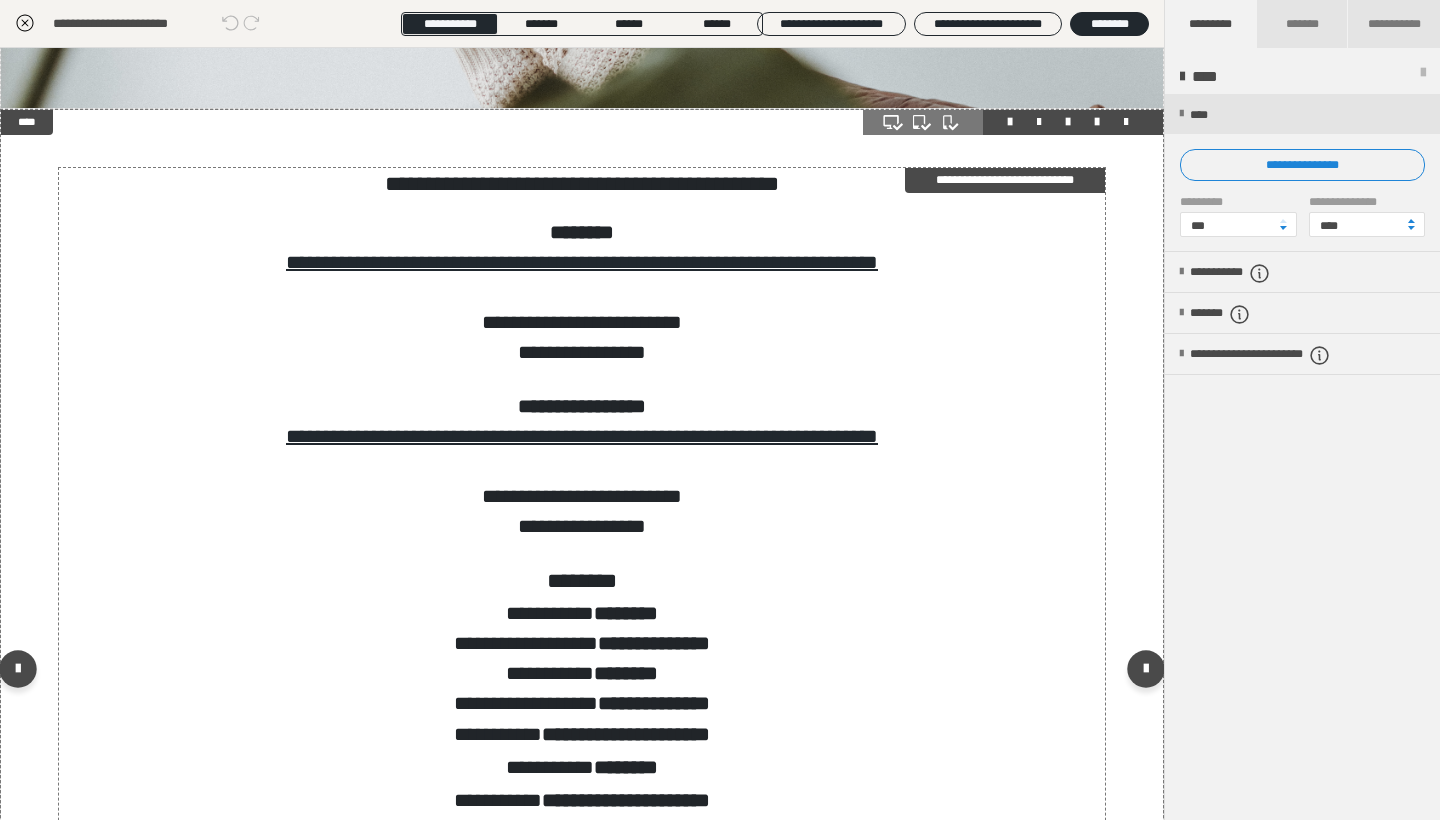 click at bounding box center [582, 553] 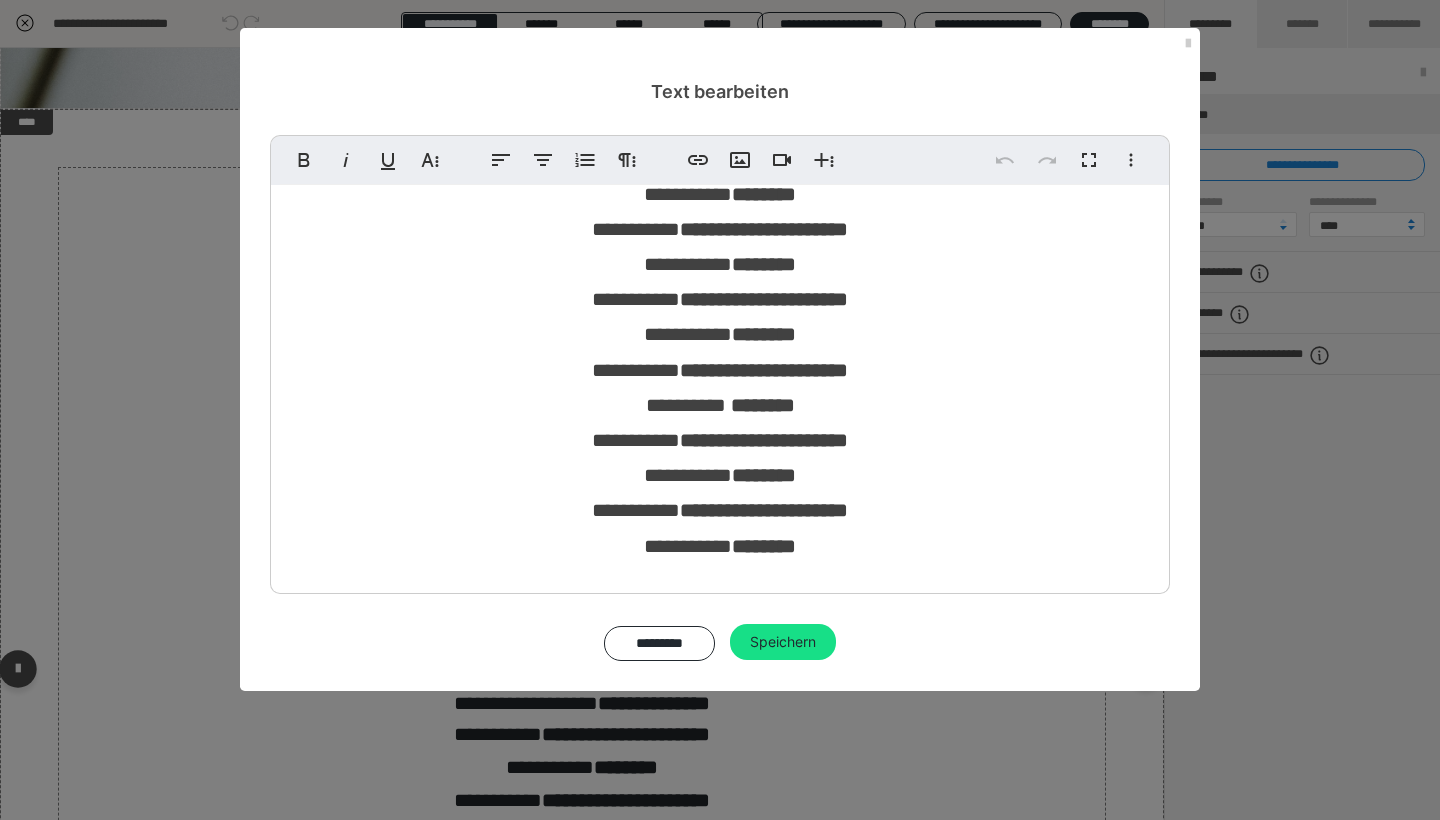 scroll, scrollTop: 709, scrollLeft: 0, axis: vertical 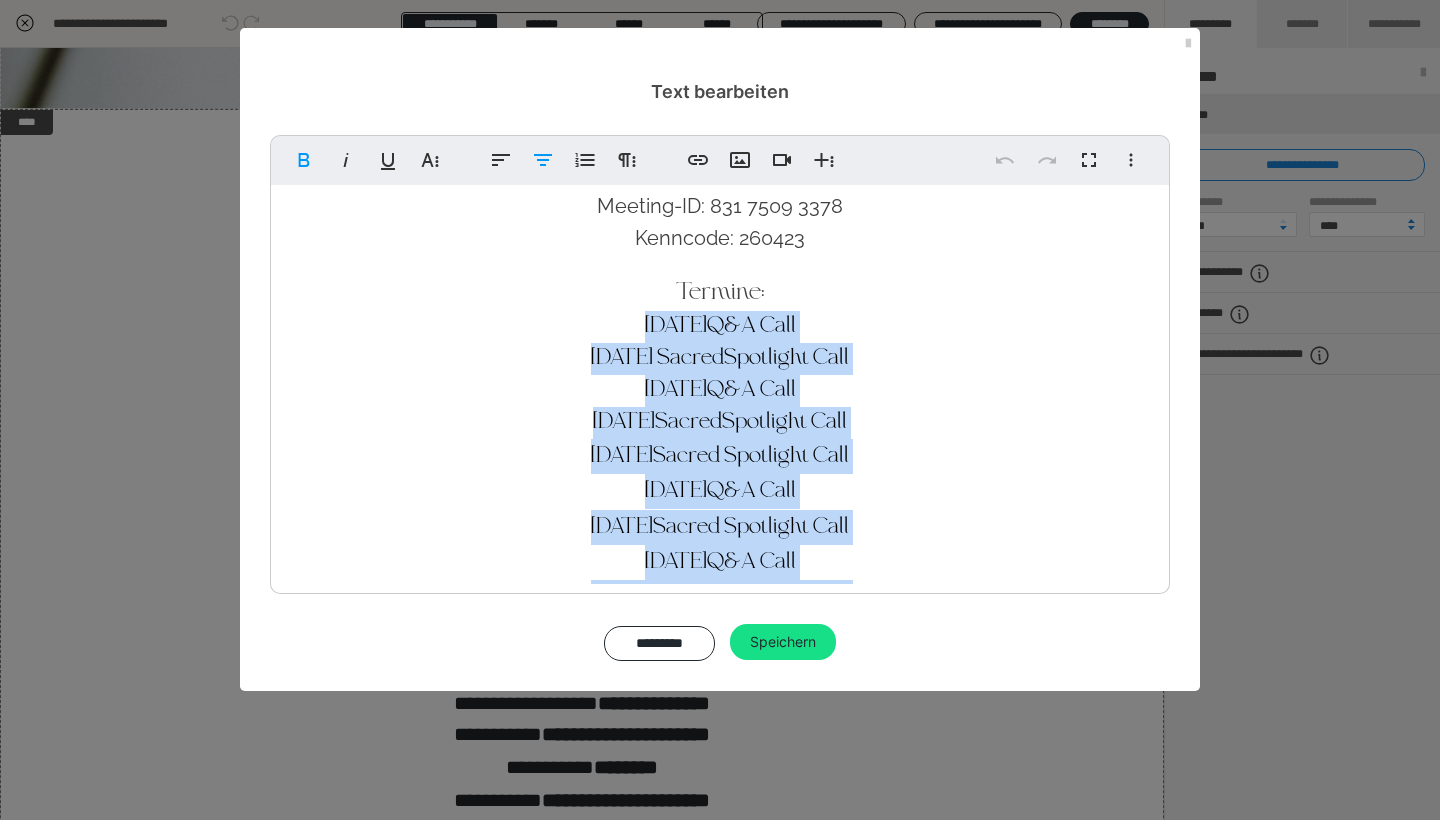 drag, startPoint x: 823, startPoint y: 543, endPoint x: 579, endPoint y: 316, distance: 333.26416 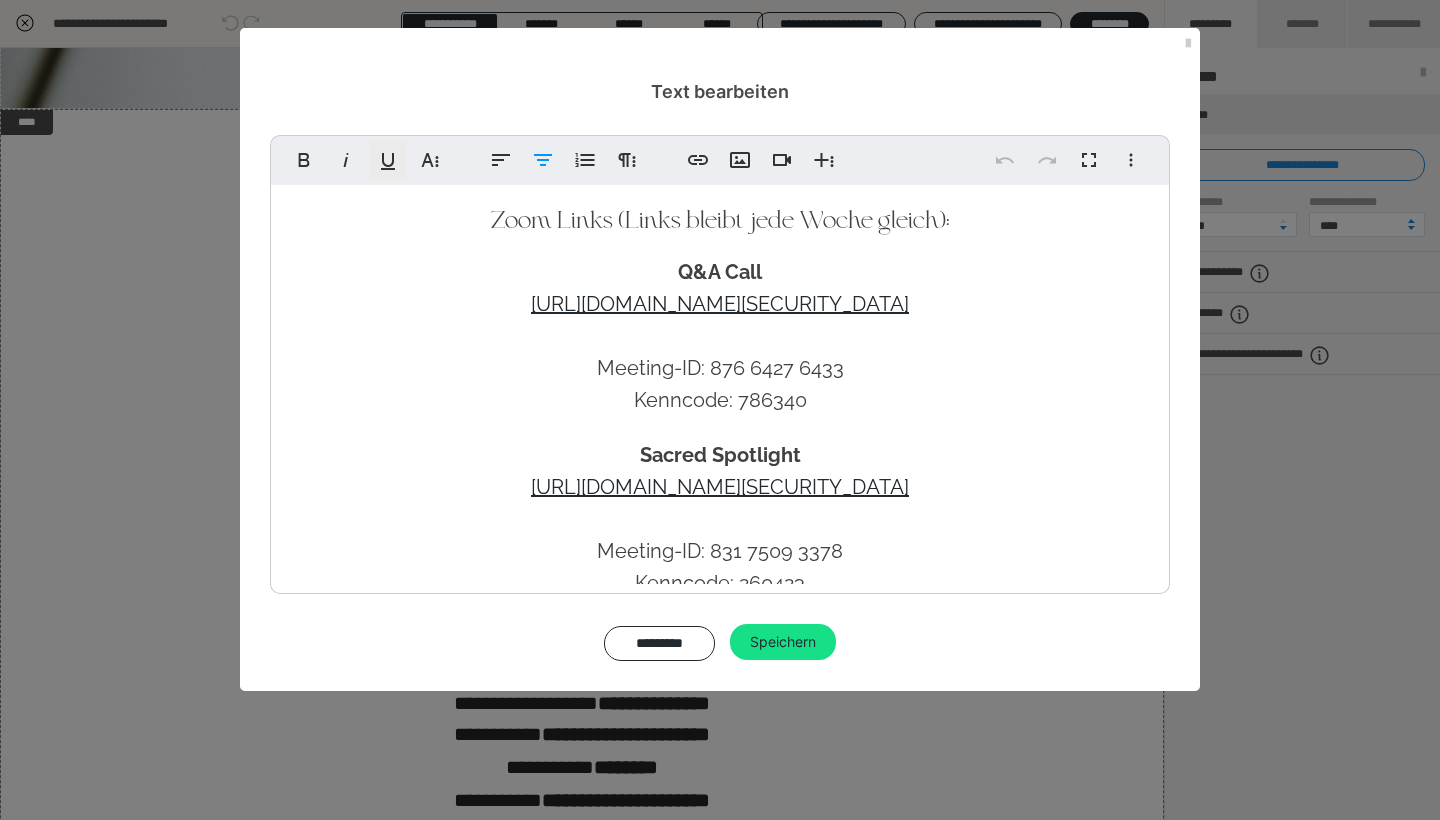 scroll, scrollTop: 345, scrollLeft: 0, axis: vertical 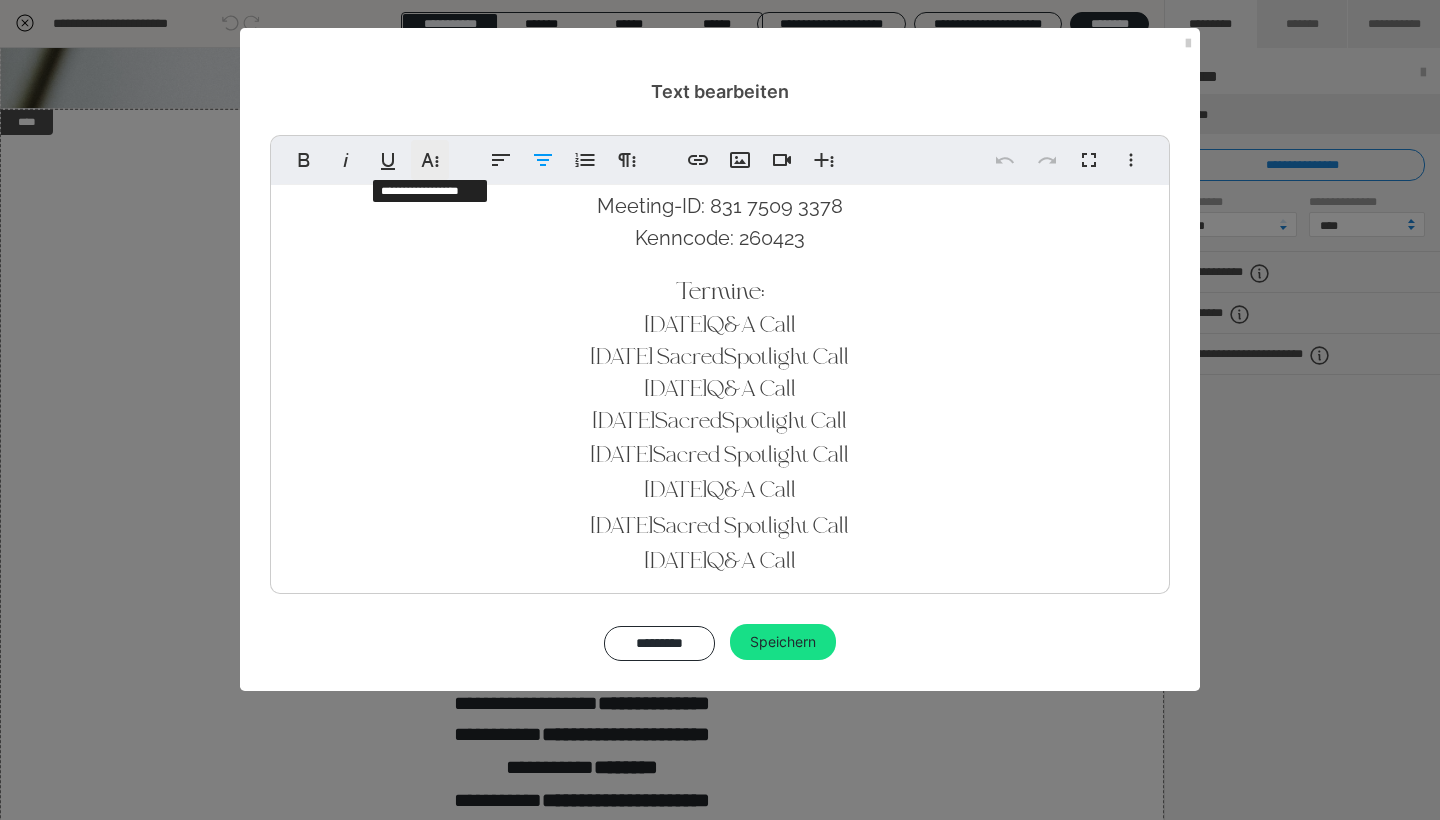 click 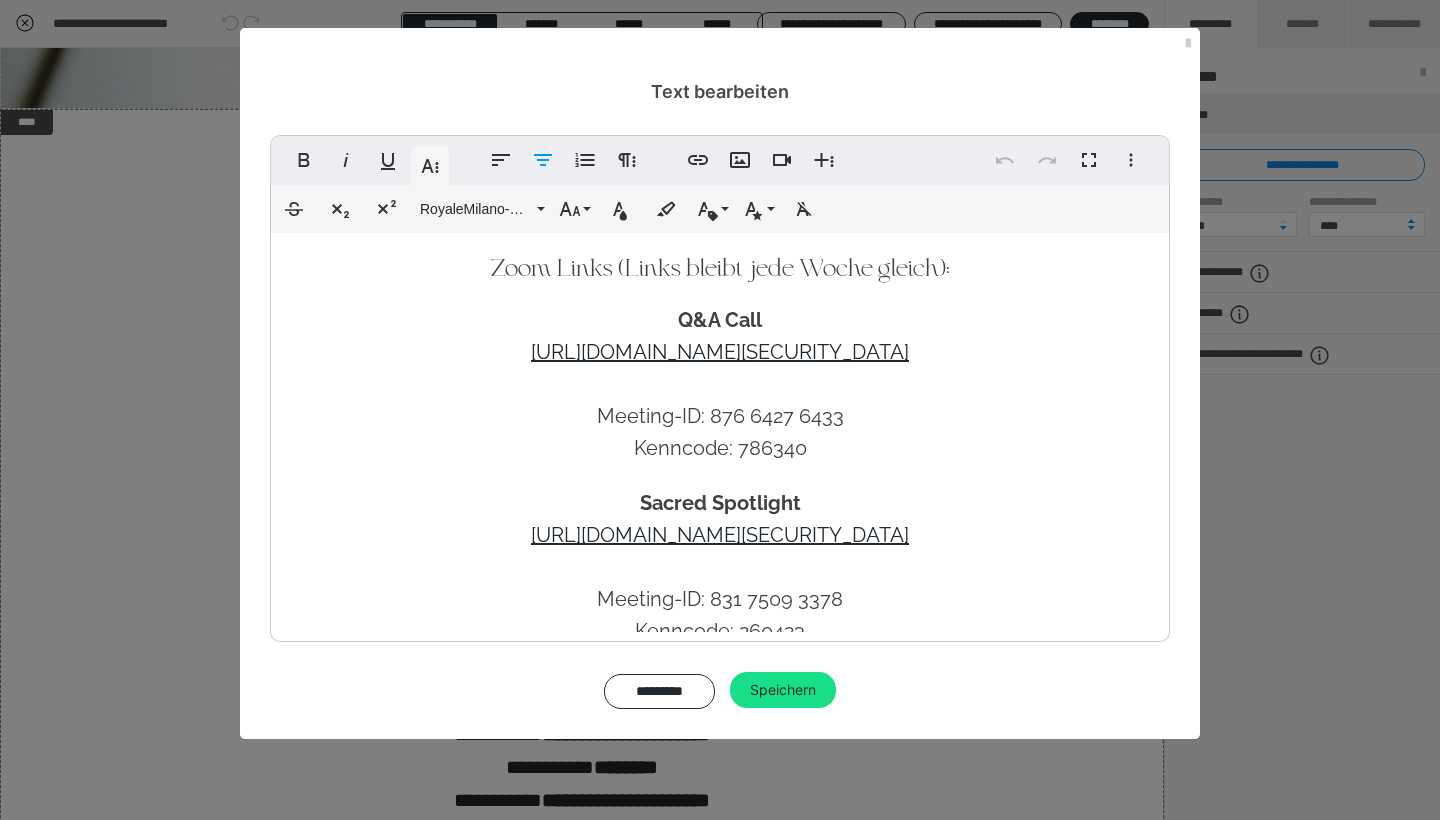 scroll, scrollTop: 345, scrollLeft: 0, axis: vertical 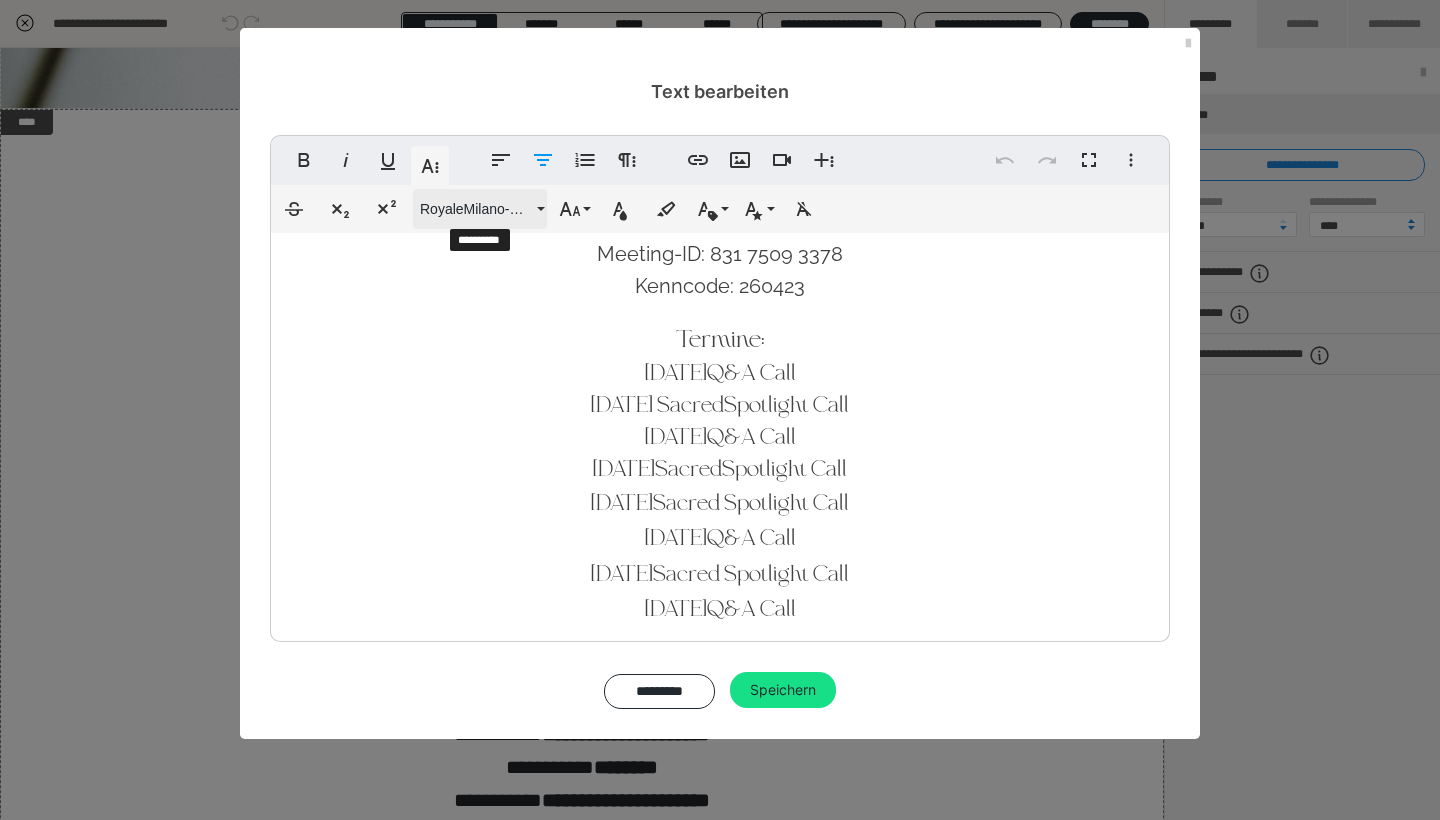 click on "RoyaleMilano-Bold" at bounding box center (476, 209) 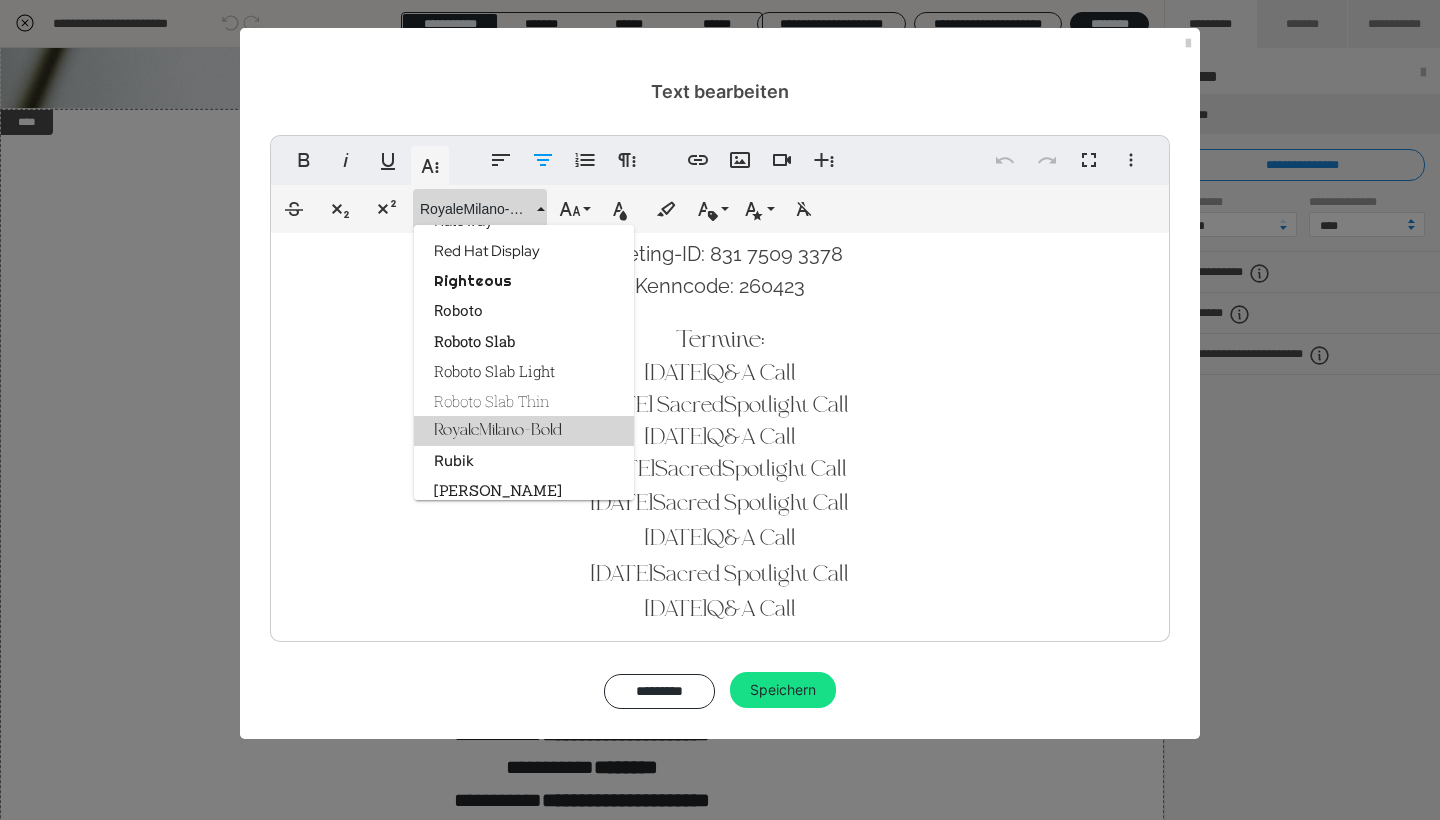scroll, scrollTop: 2688, scrollLeft: 0, axis: vertical 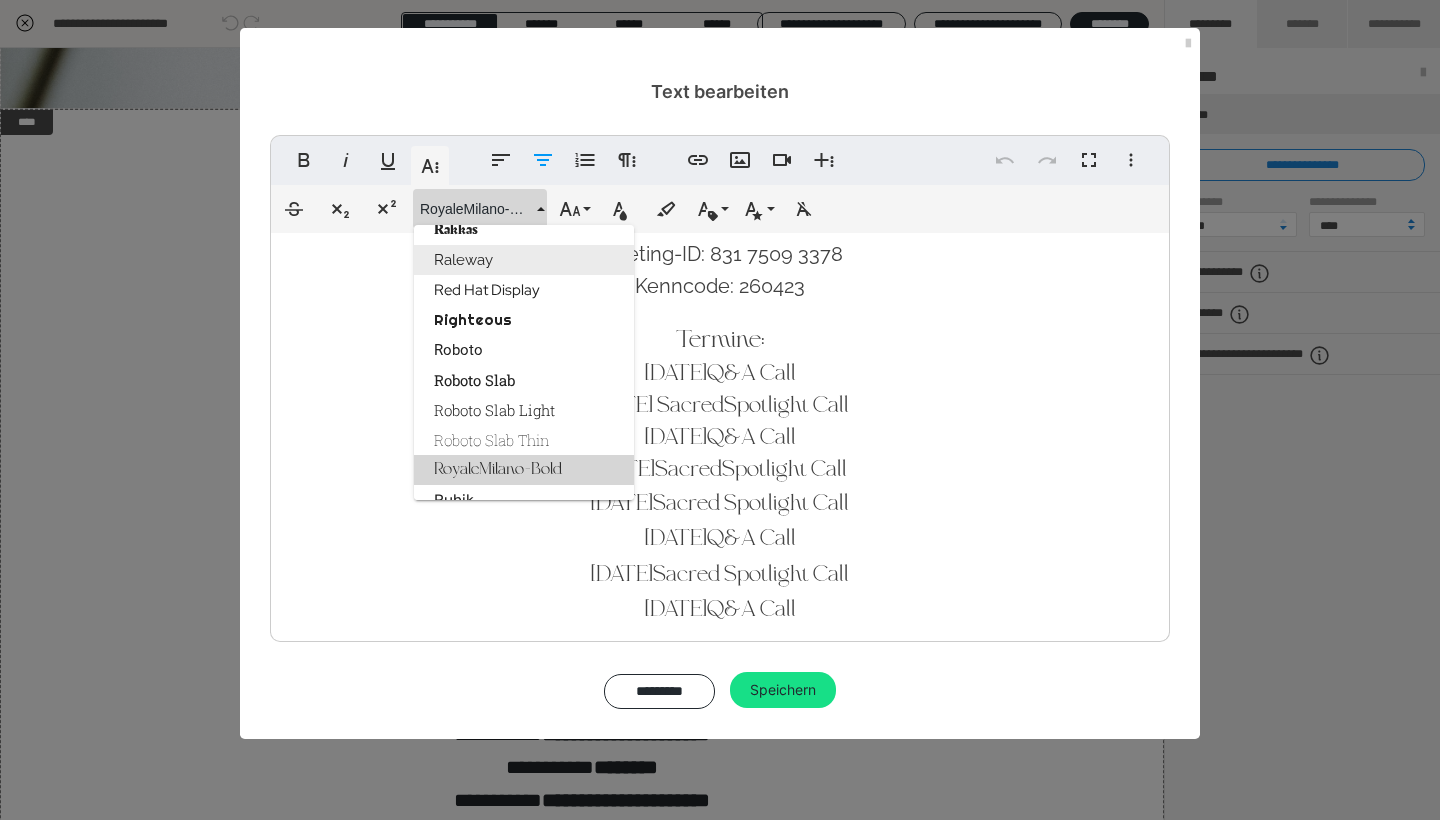 click on "Raleway" at bounding box center [524, 260] 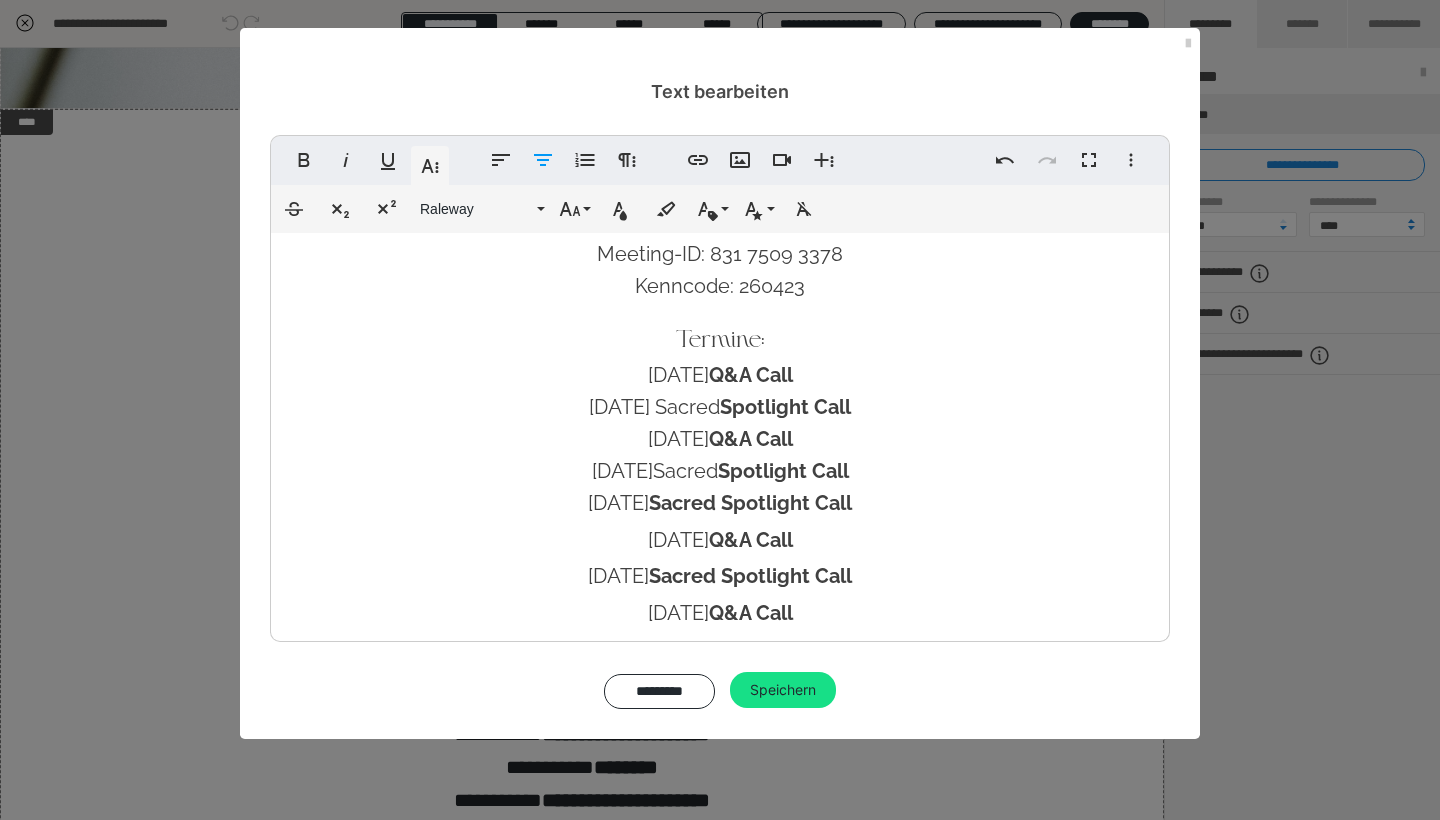 click on "Termine:" at bounding box center [720, 341] 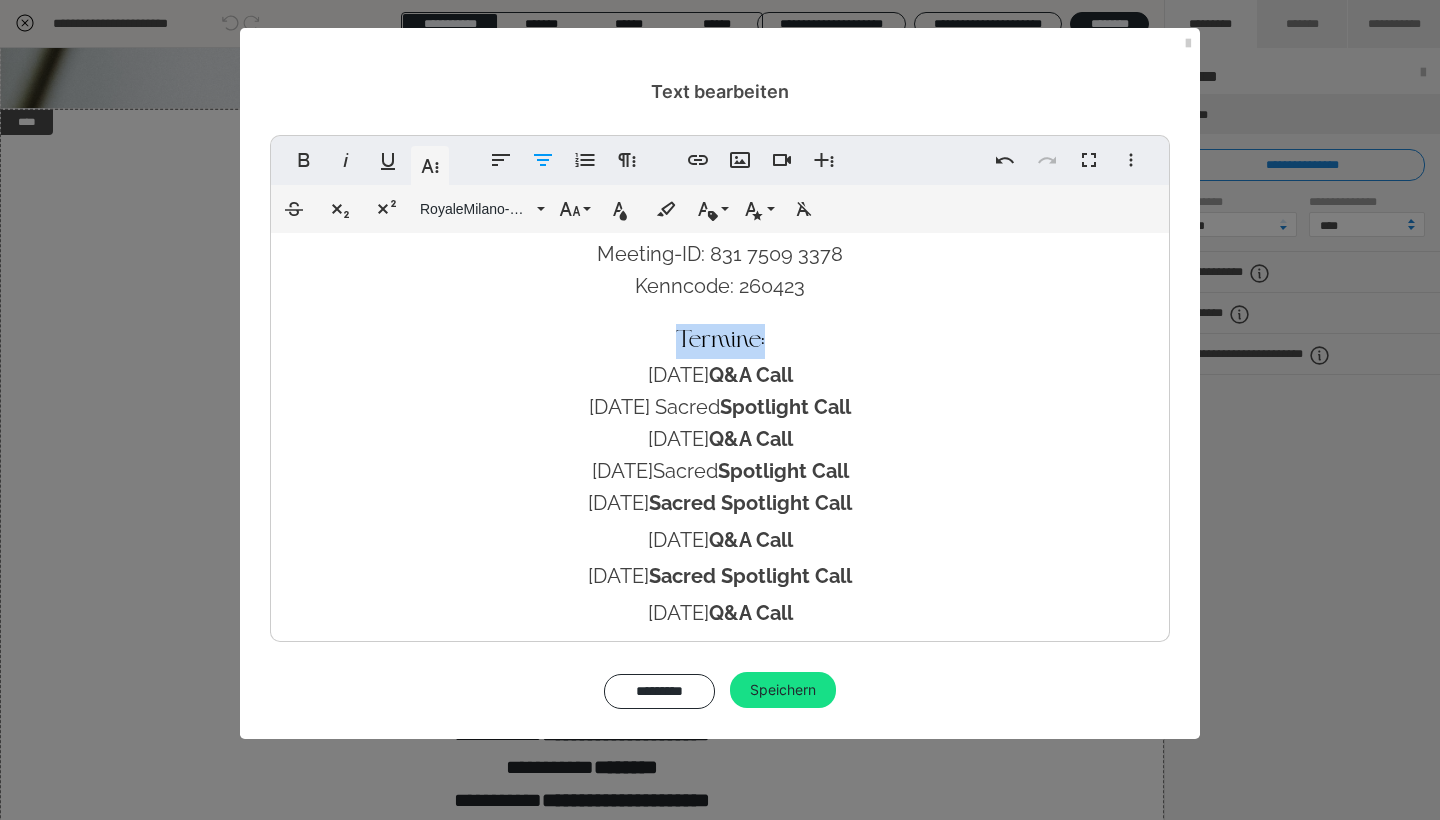 drag, startPoint x: 785, startPoint y: 343, endPoint x: 656, endPoint y: 339, distance: 129.062 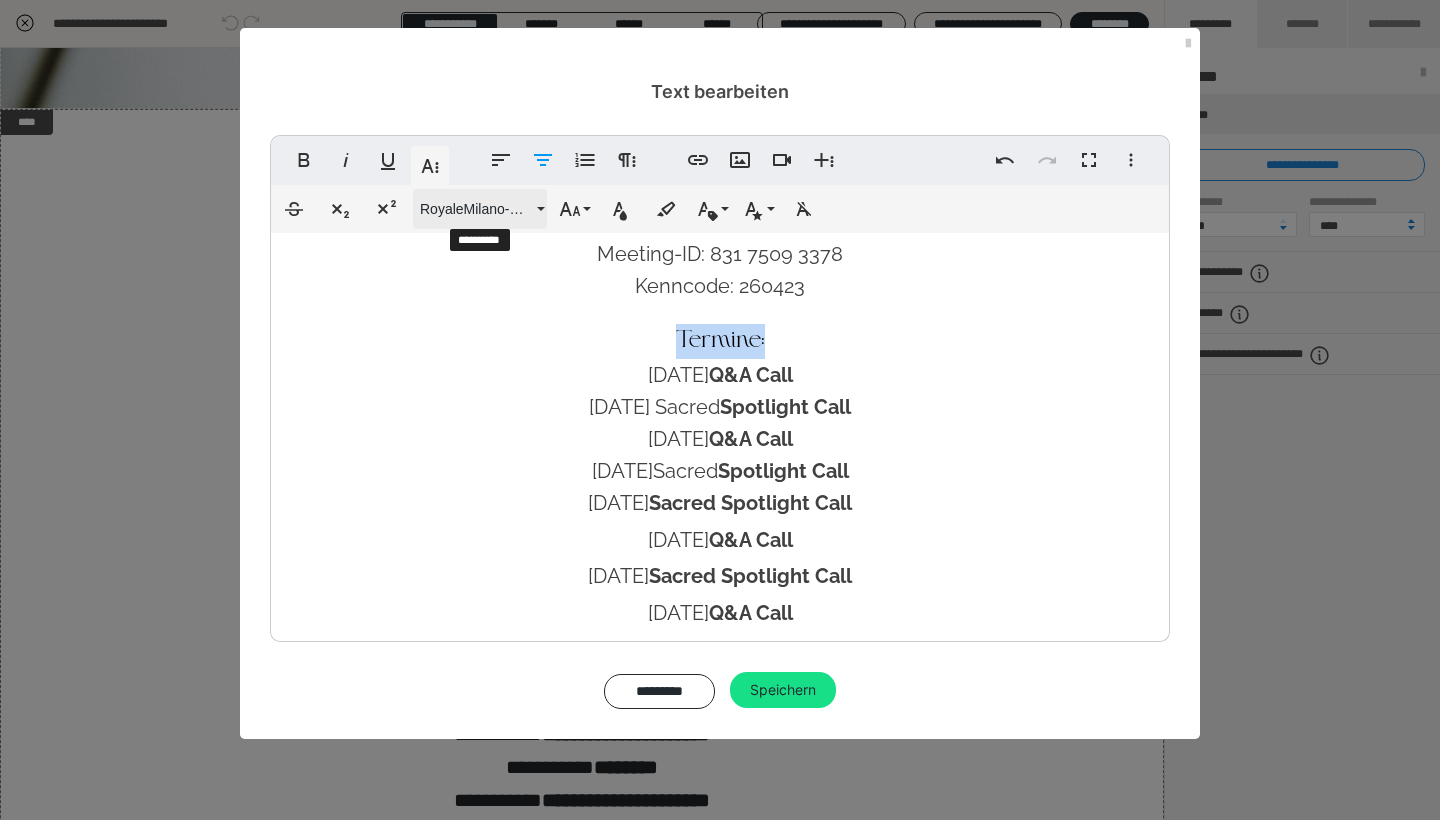 click on "RoyaleMilano-Bold" at bounding box center (480, 209) 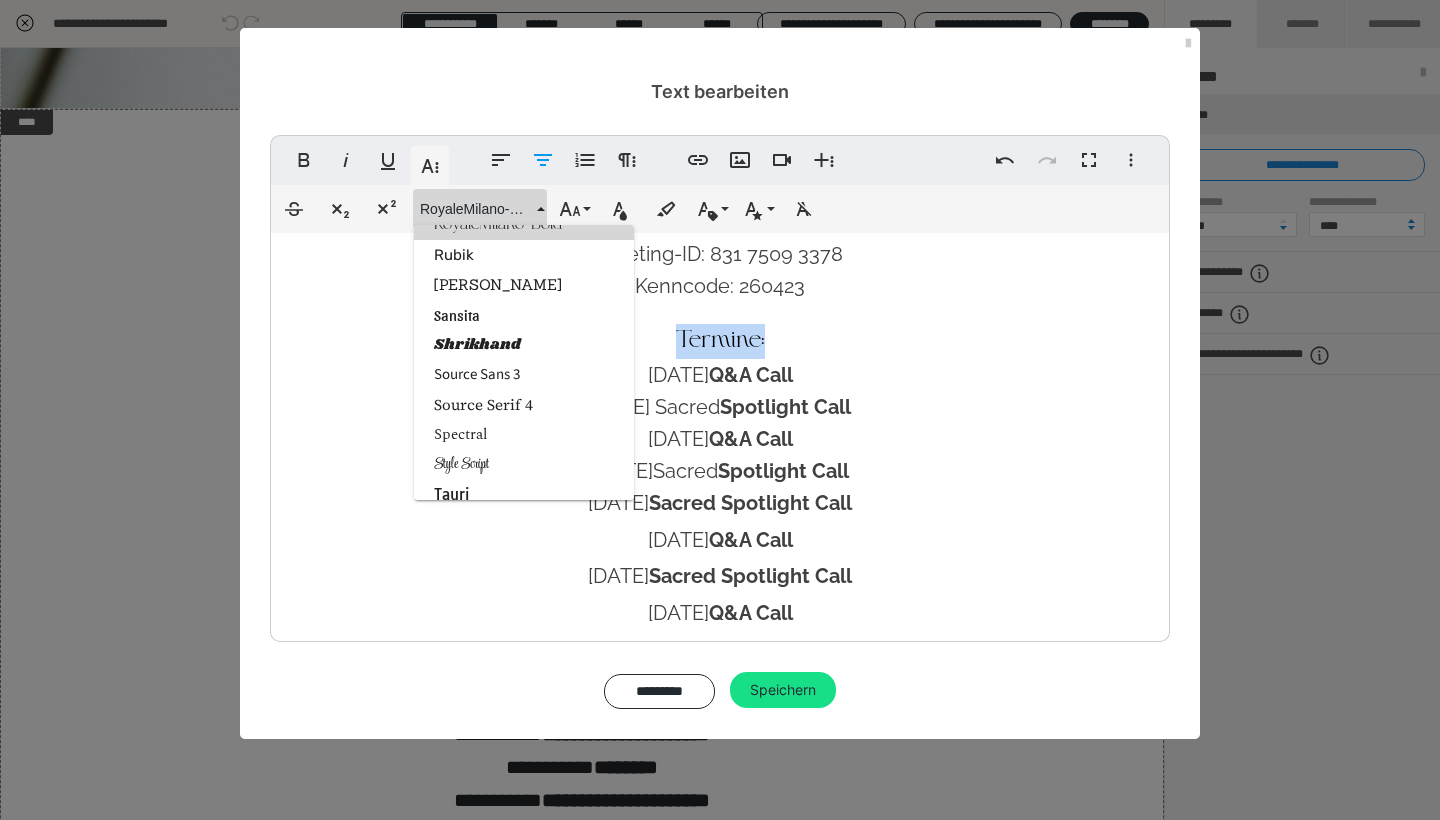 click on "RoyaleMilano-Bold" at bounding box center (524, 225) 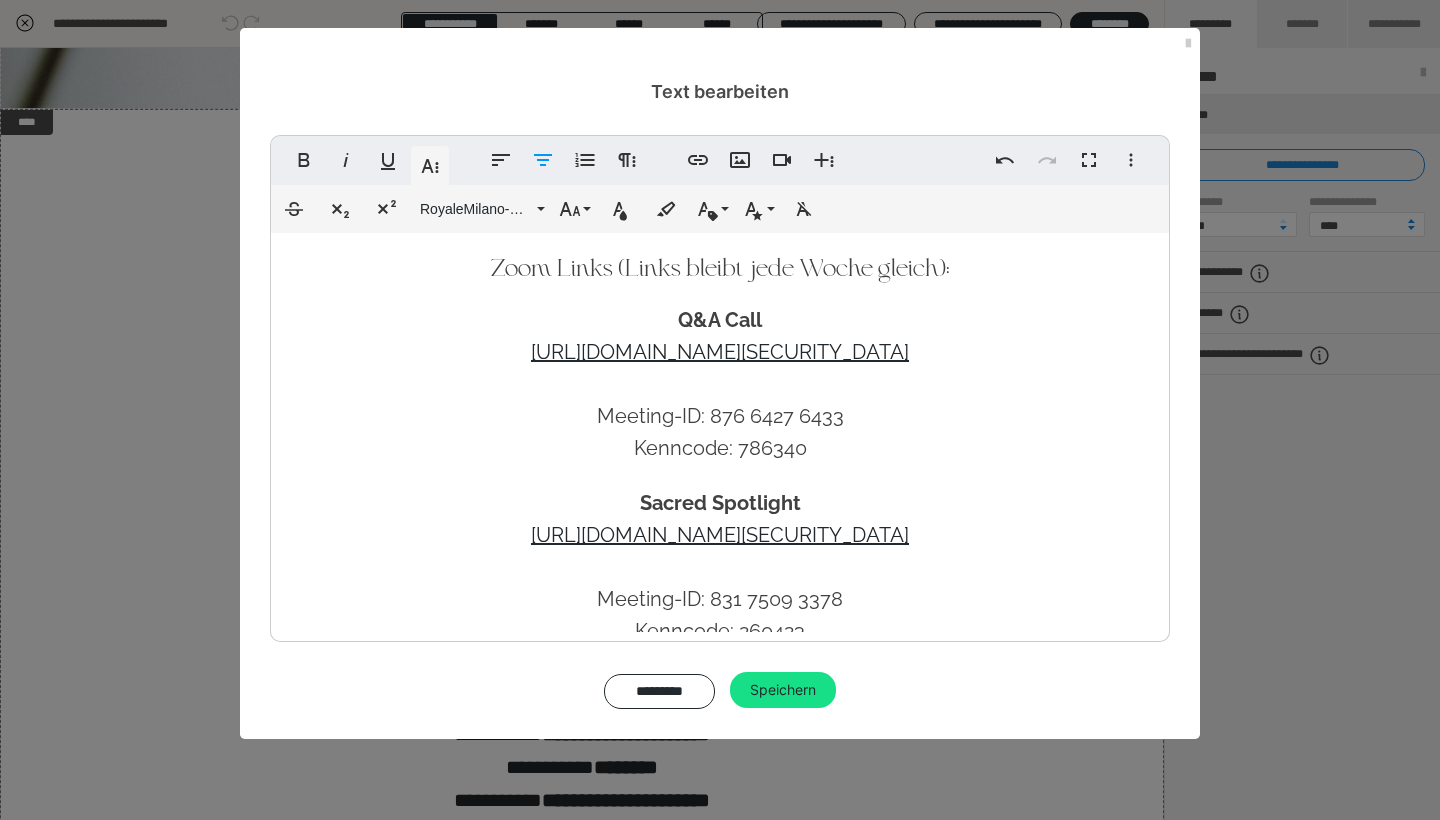 scroll, scrollTop: 0, scrollLeft: 0, axis: both 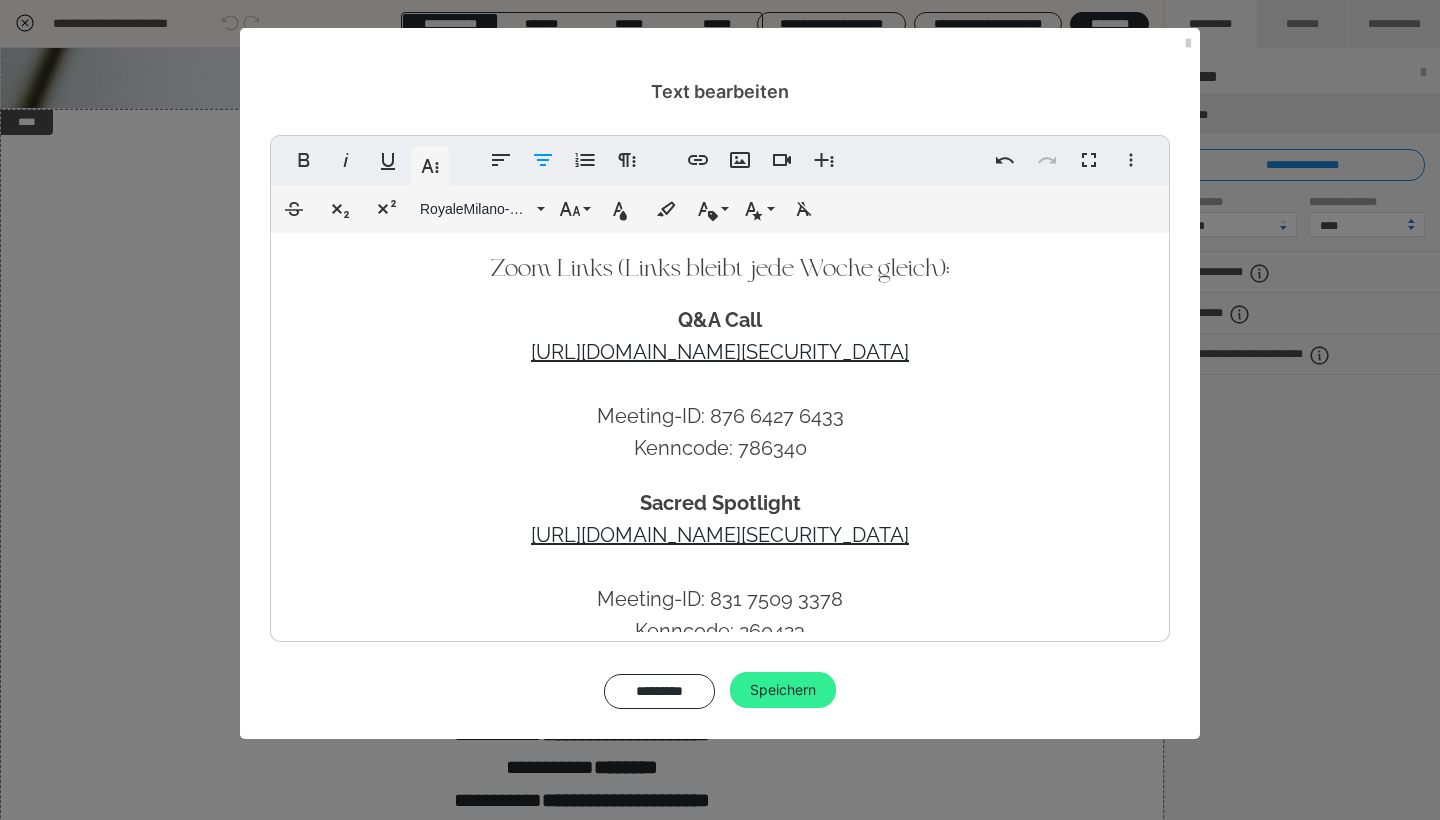 click on "Speichern" at bounding box center [783, 690] 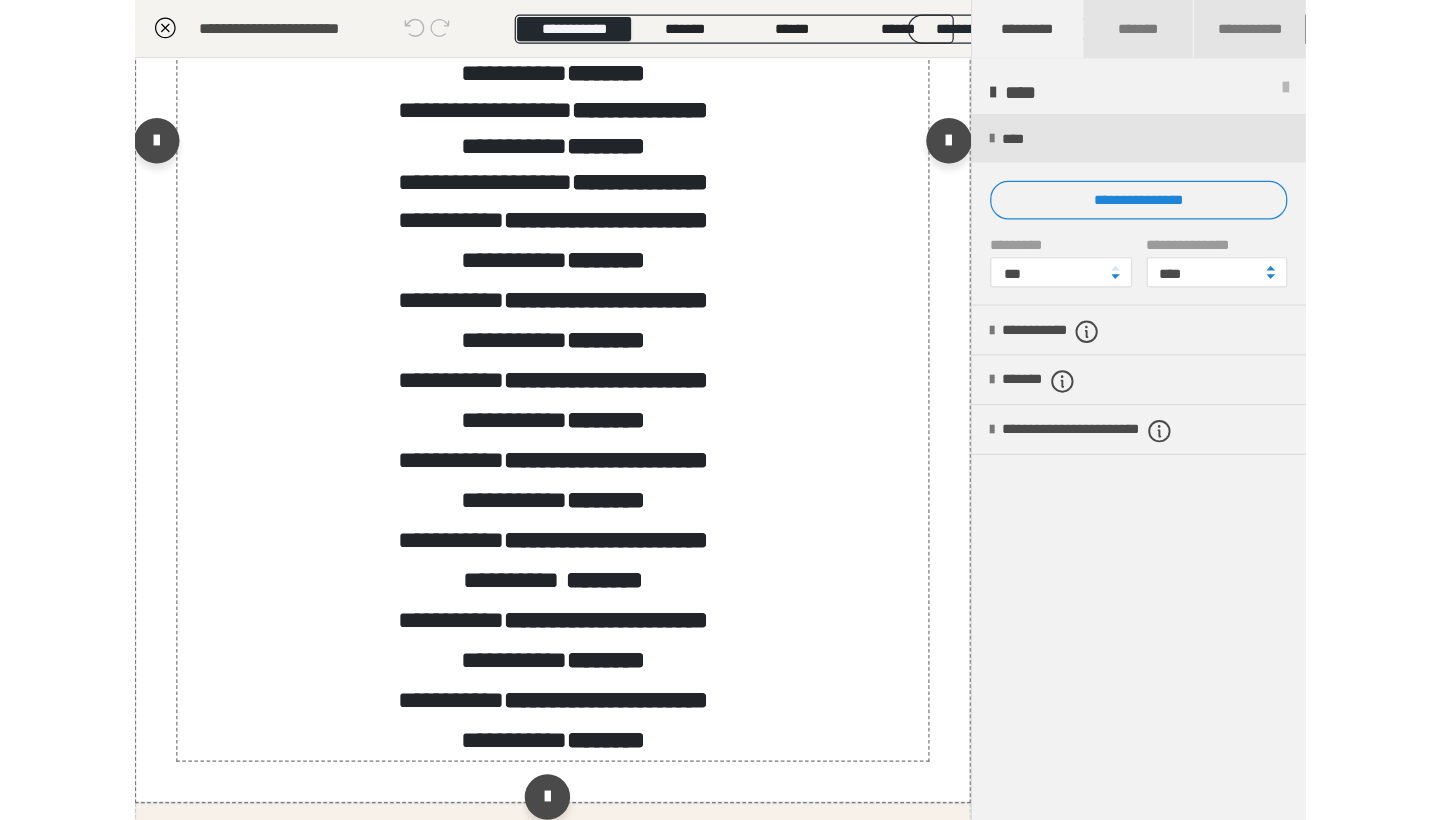 scroll, scrollTop: 850, scrollLeft: 0, axis: vertical 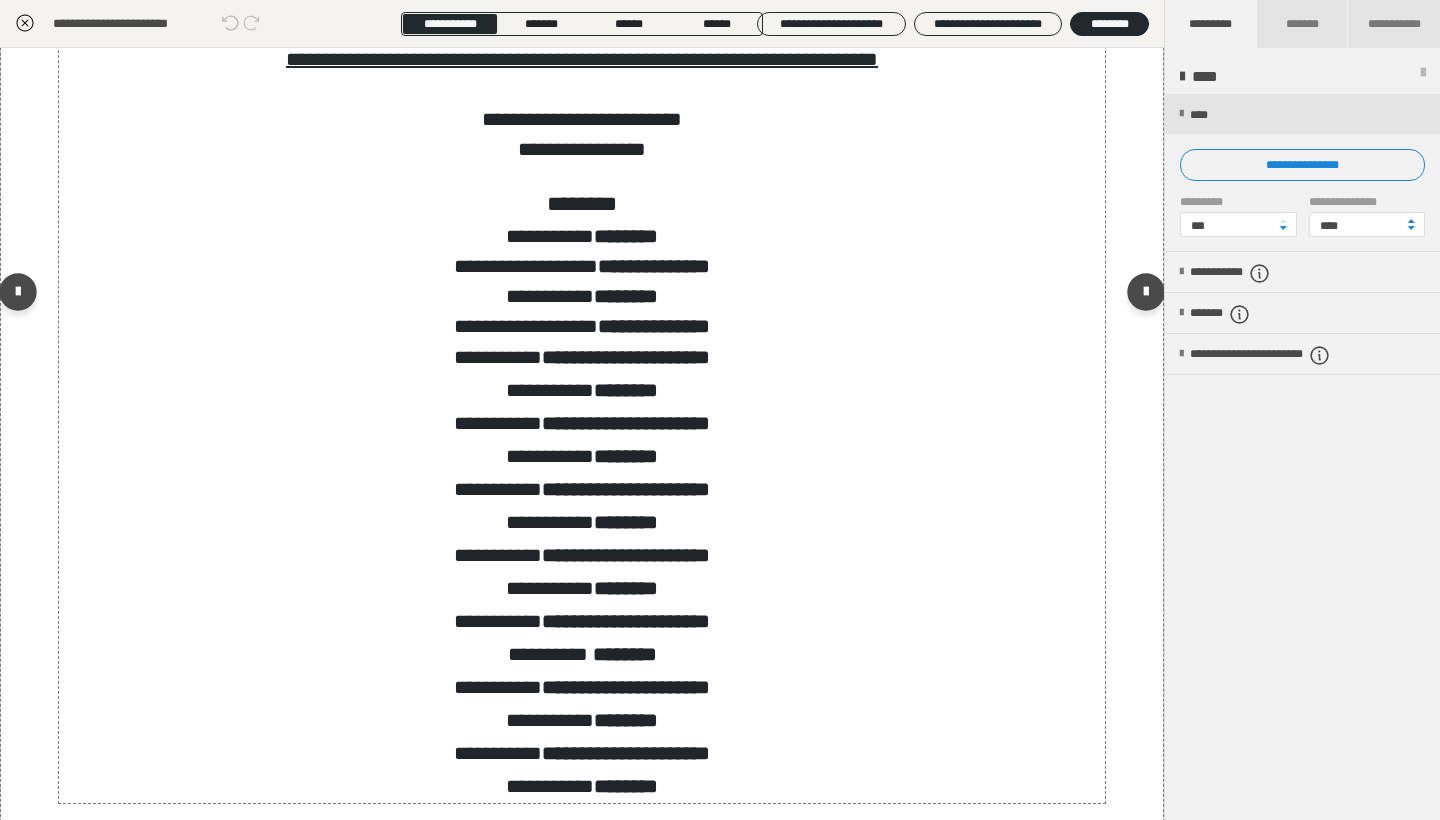 click on "**********" at bounding box center (582, 296) 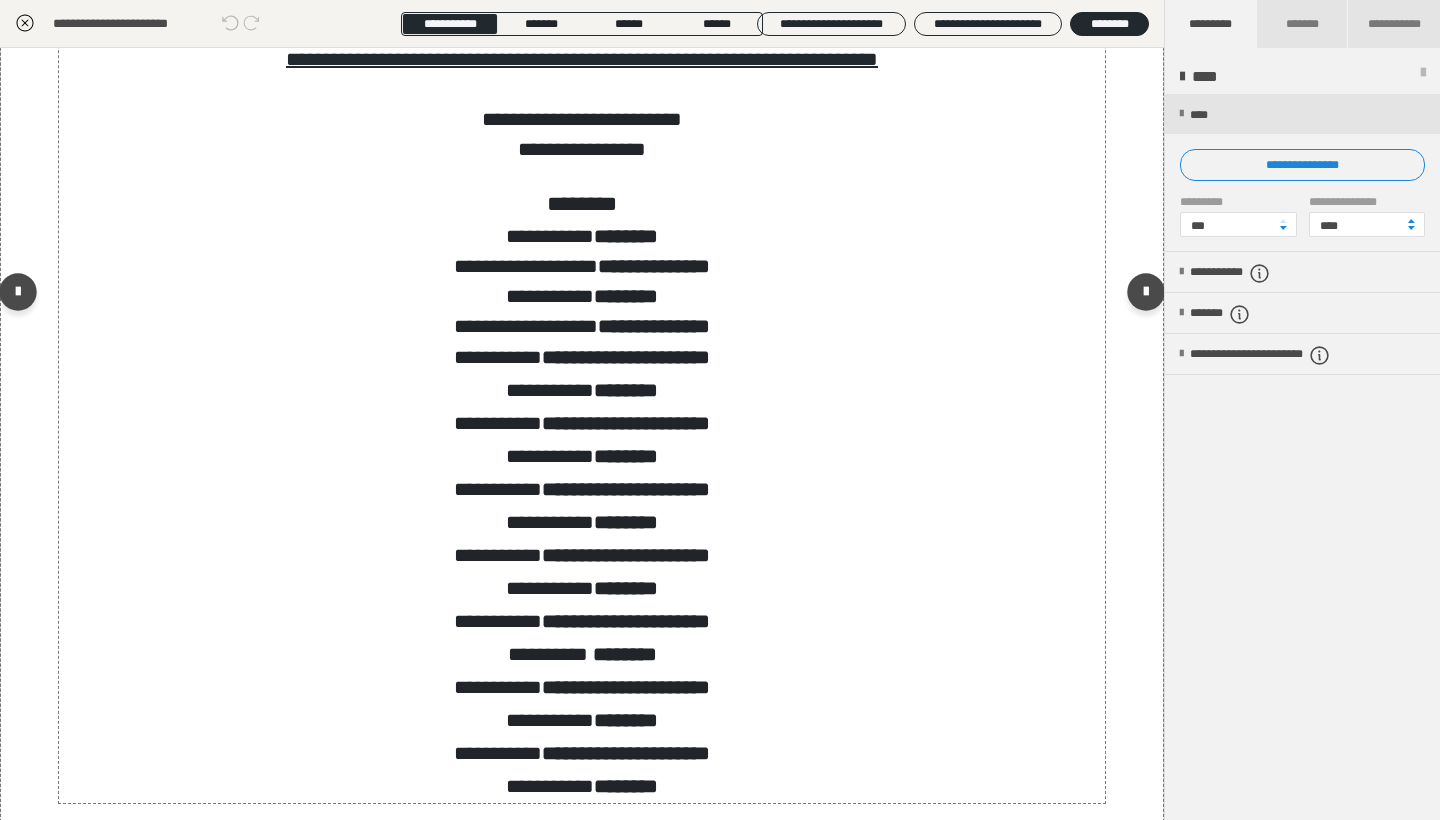 click on "**********" at bounding box center [582, 296] 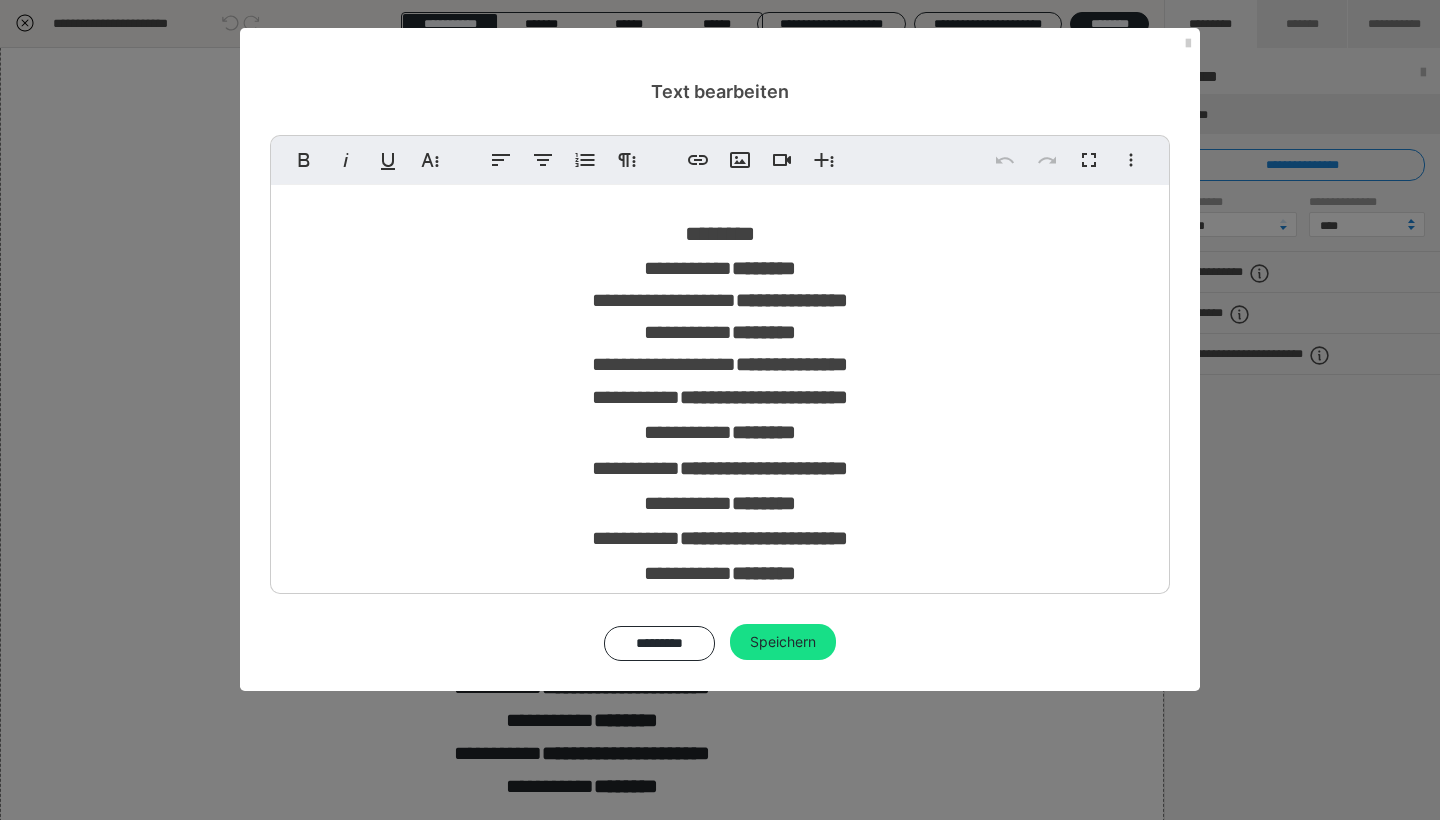 scroll, scrollTop: 366, scrollLeft: 0, axis: vertical 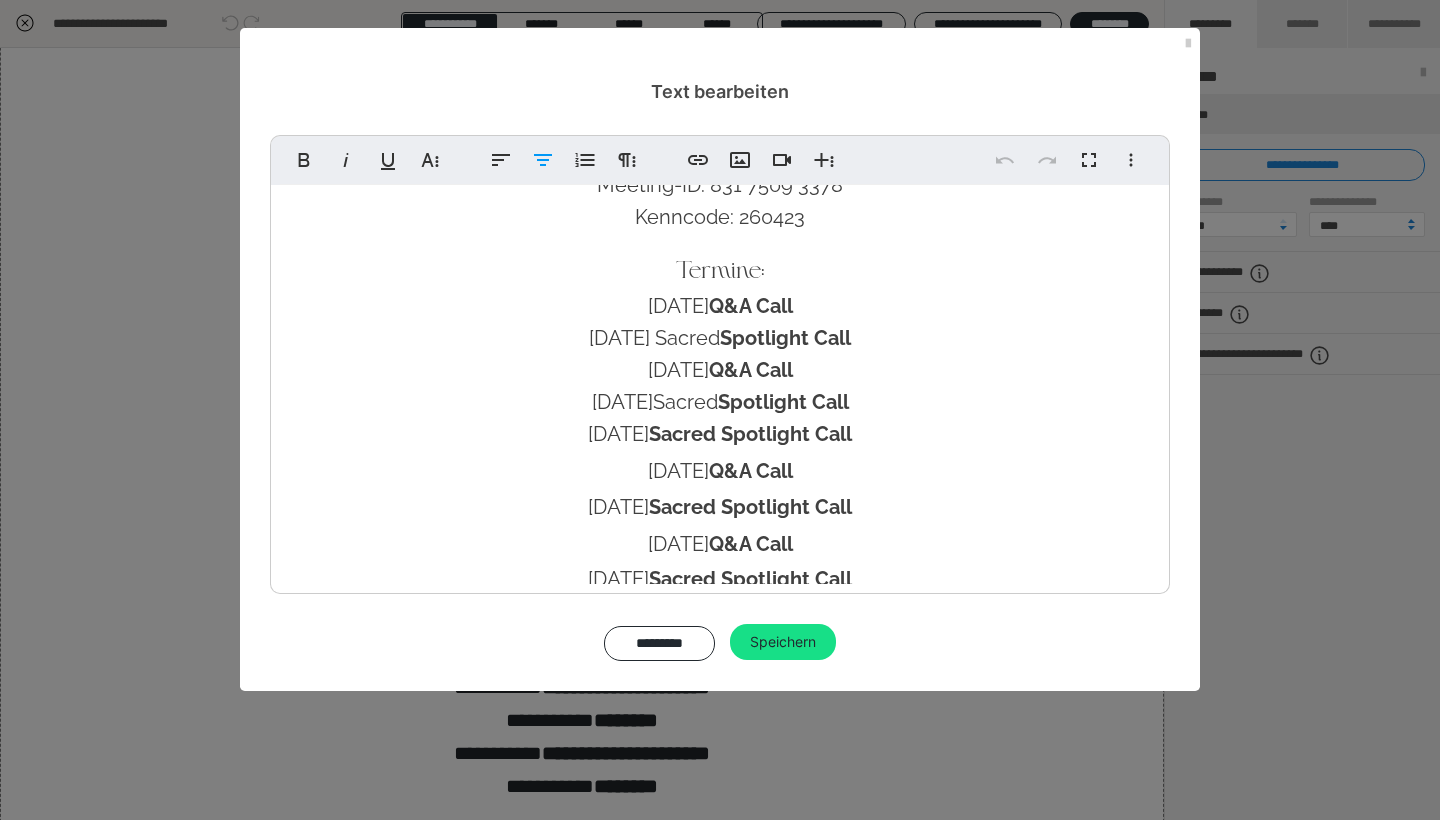 drag, startPoint x: 729, startPoint y: 371, endPoint x: 816, endPoint y: 371, distance: 87 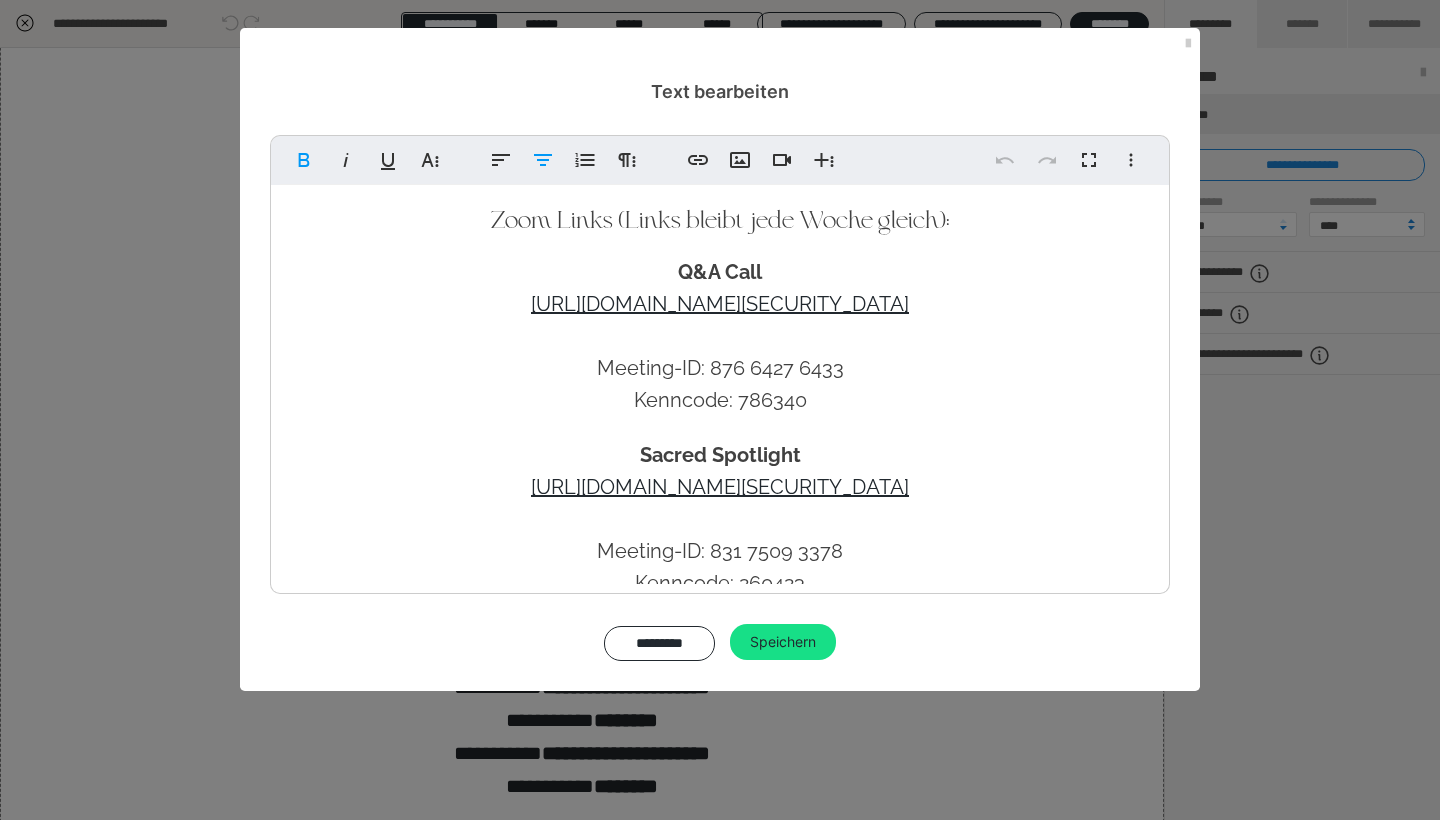 scroll, scrollTop: 366, scrollLeft: 0, axis: vertical 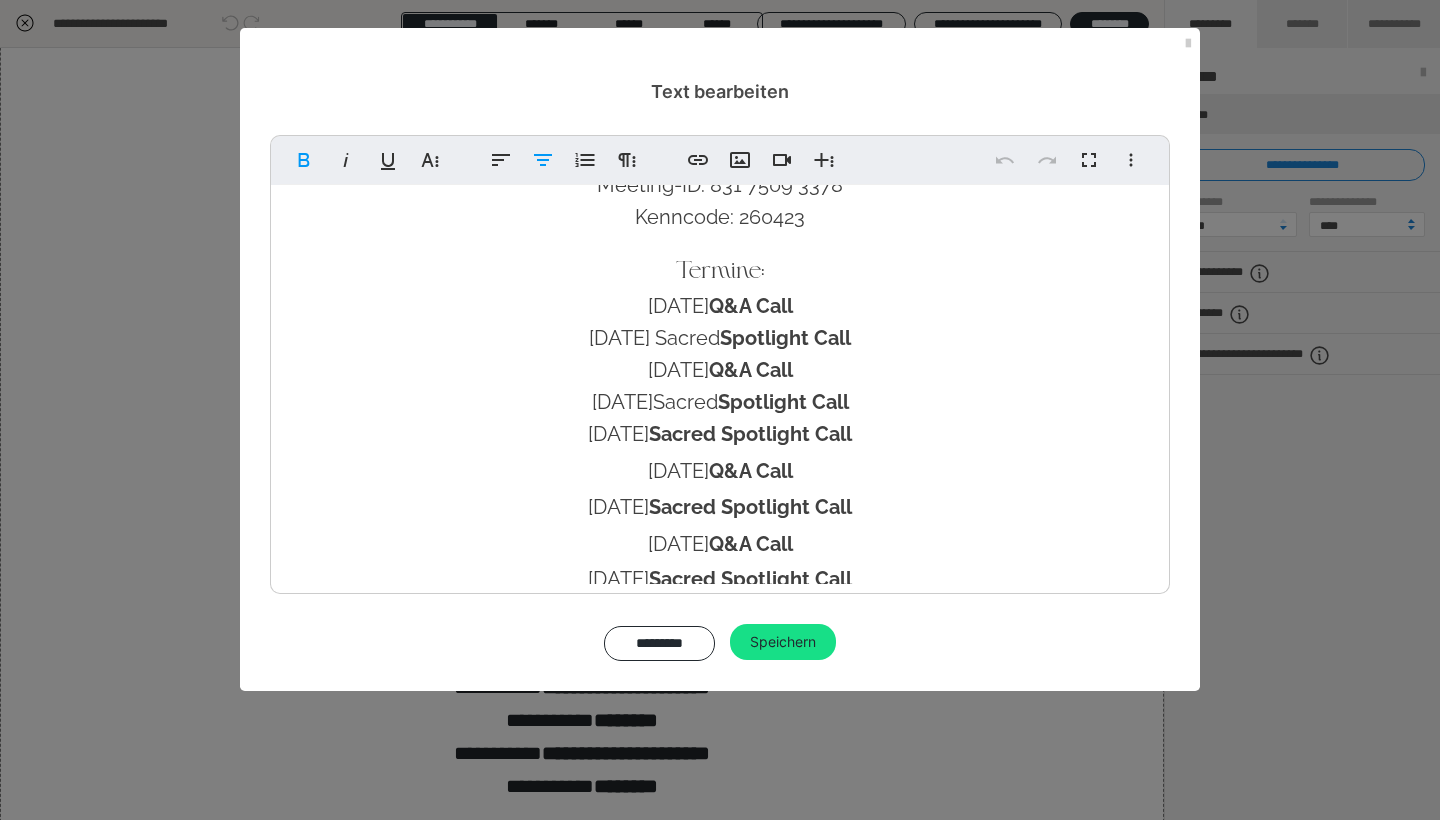 copy on "12.08.2025  Q&A Call" 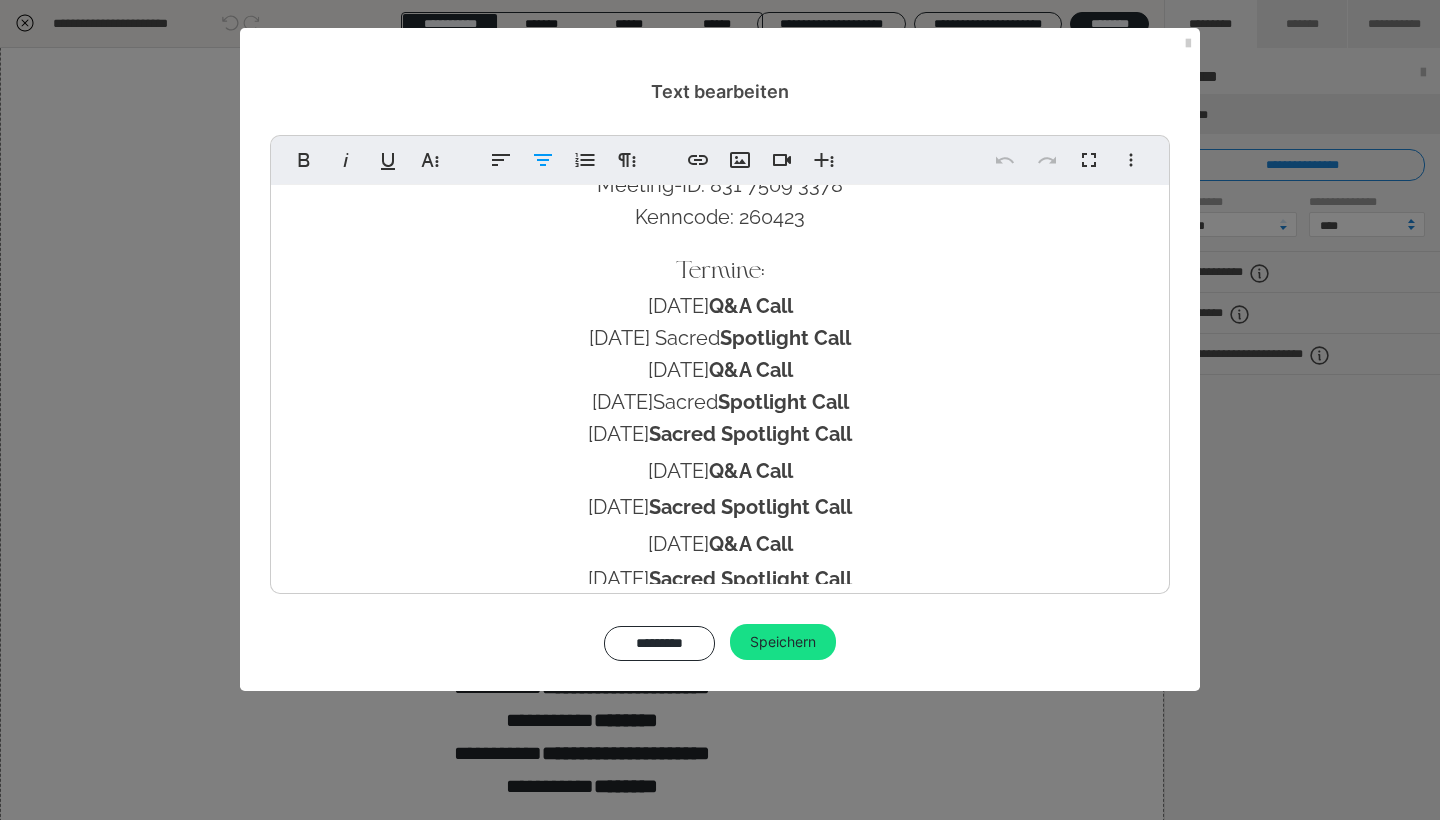 drag, startPoint x: 671, startPoint y: 434, endPoint x: 890, endPoint y: 433, distance: 219.00229 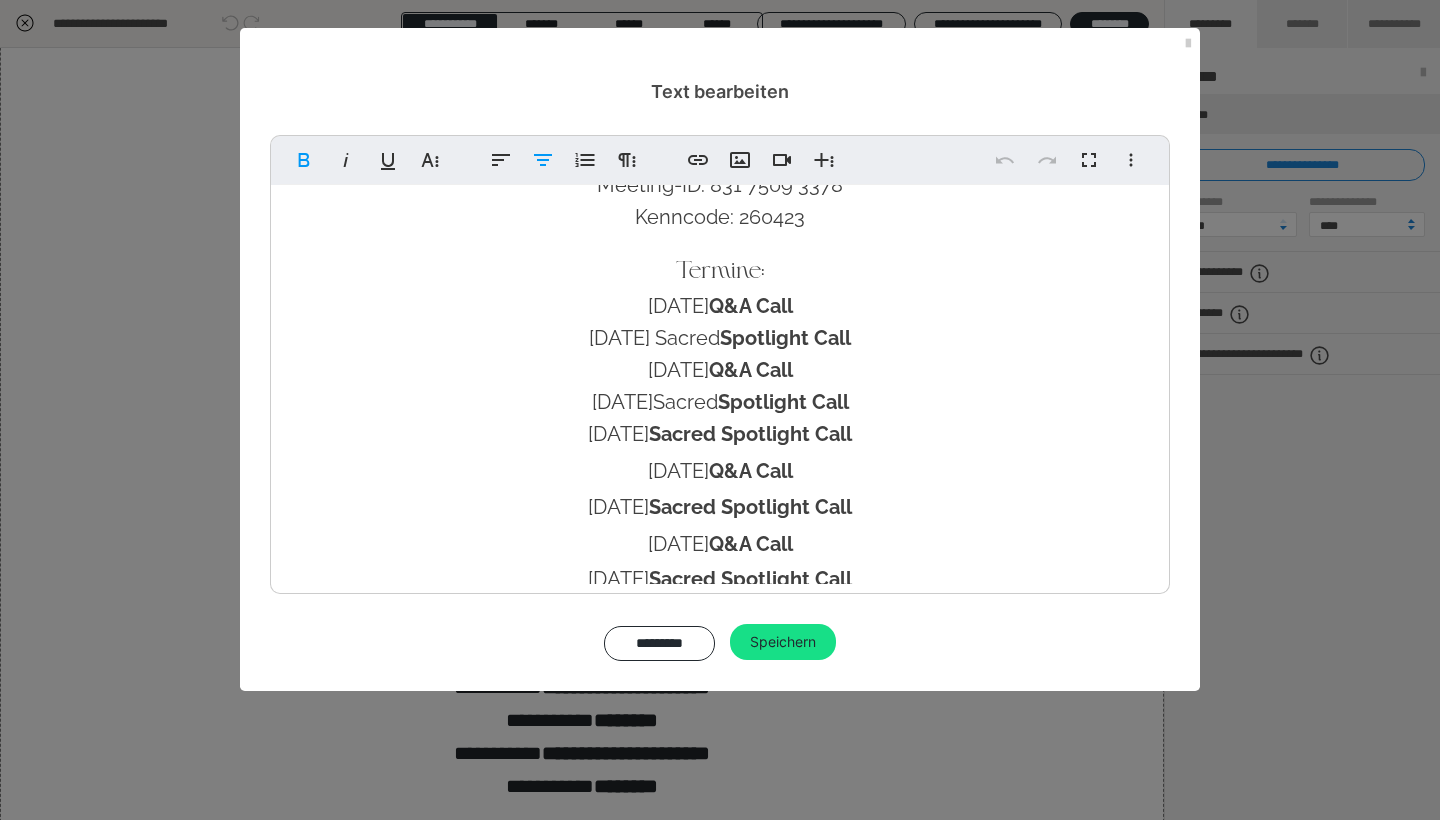 copy on "19.08.2025  Sacred Spotlight Call" 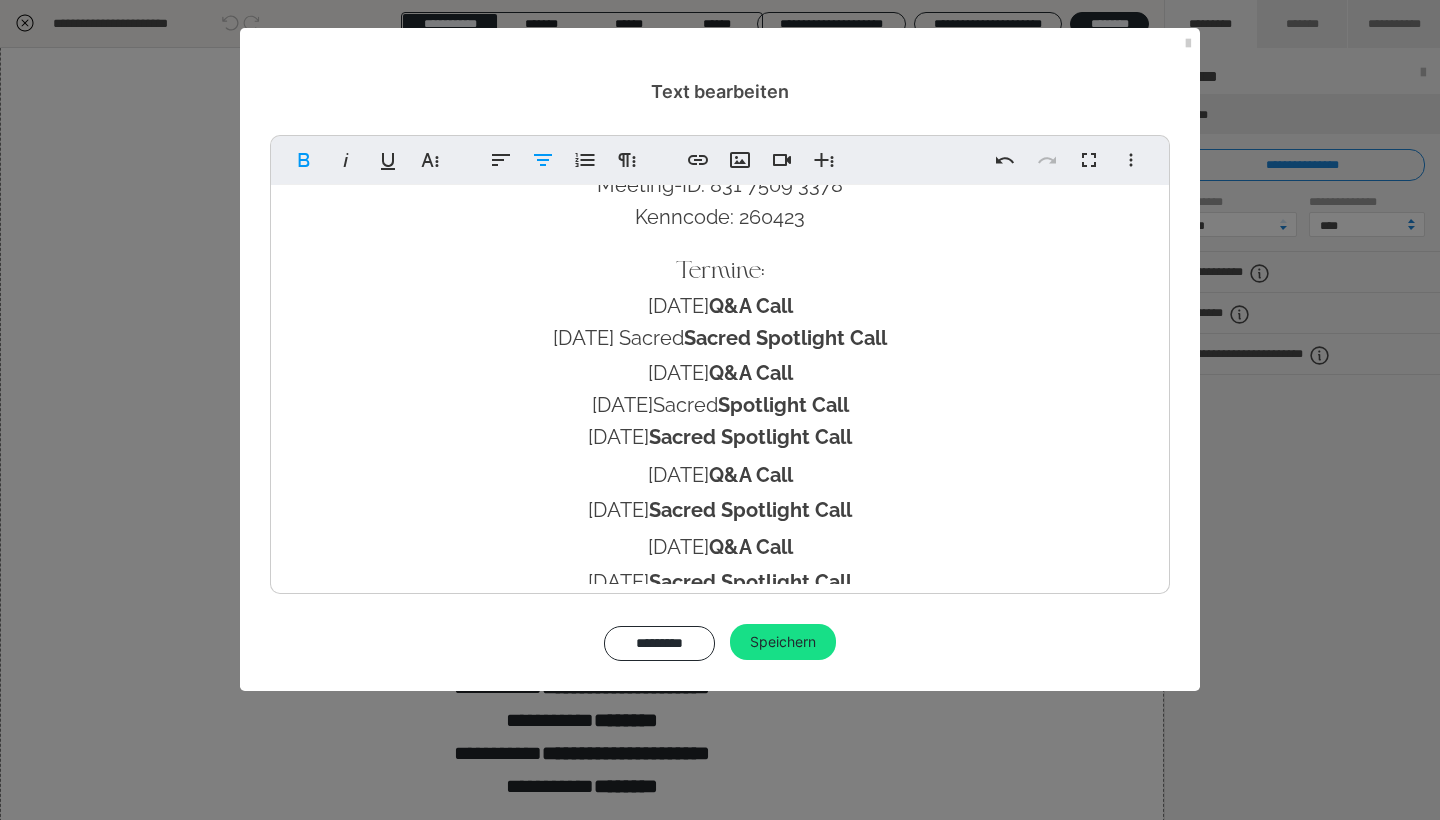 drag, startPoint x: 741, startPoint y: 401, endPoint x: 897, endPoint y: 408, distance: 156.15697 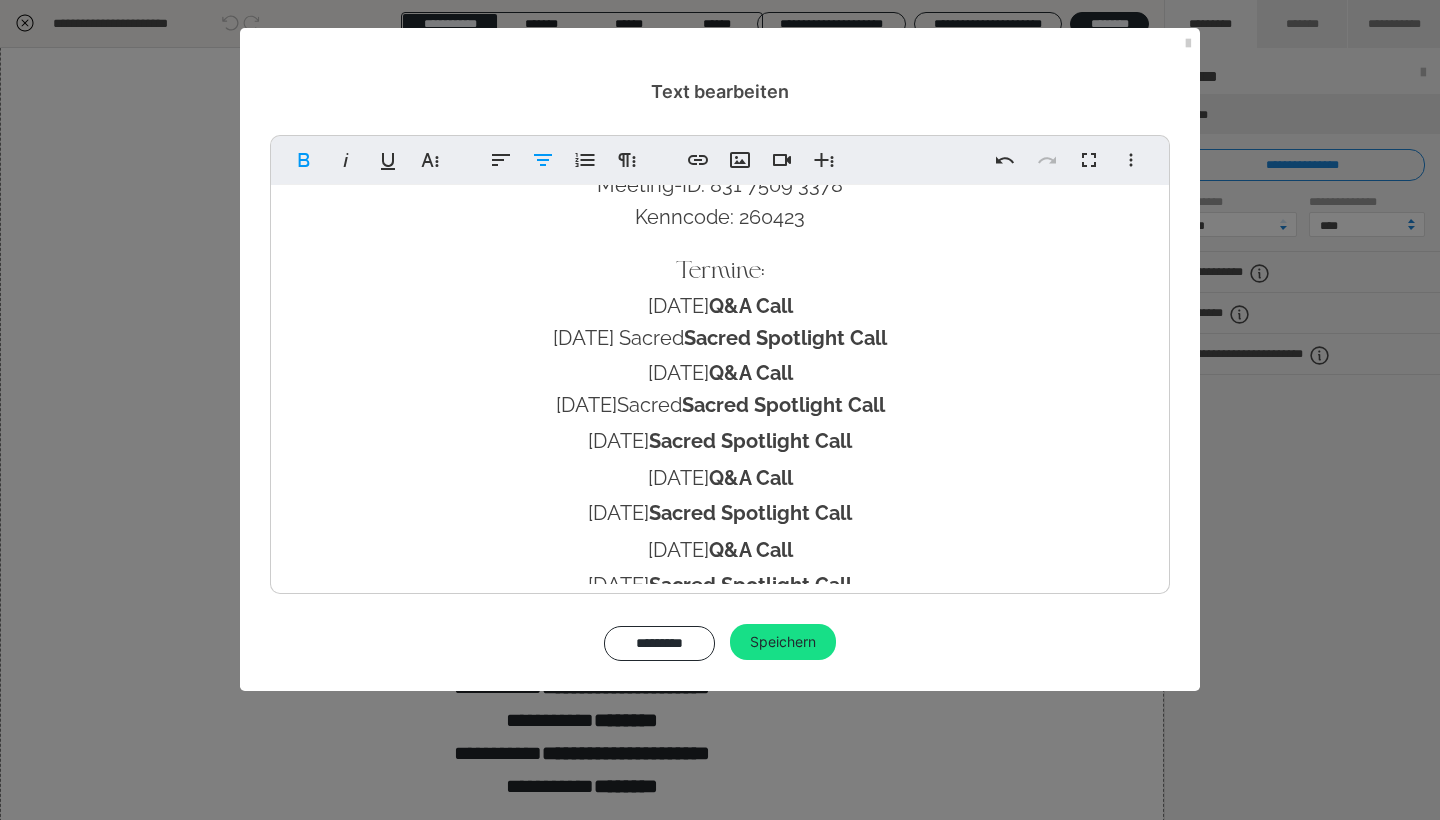 drag, startPoint x: 729, startPoint y: 472, endPoint x: 822, endPoint y: 475, distance: 93.04838 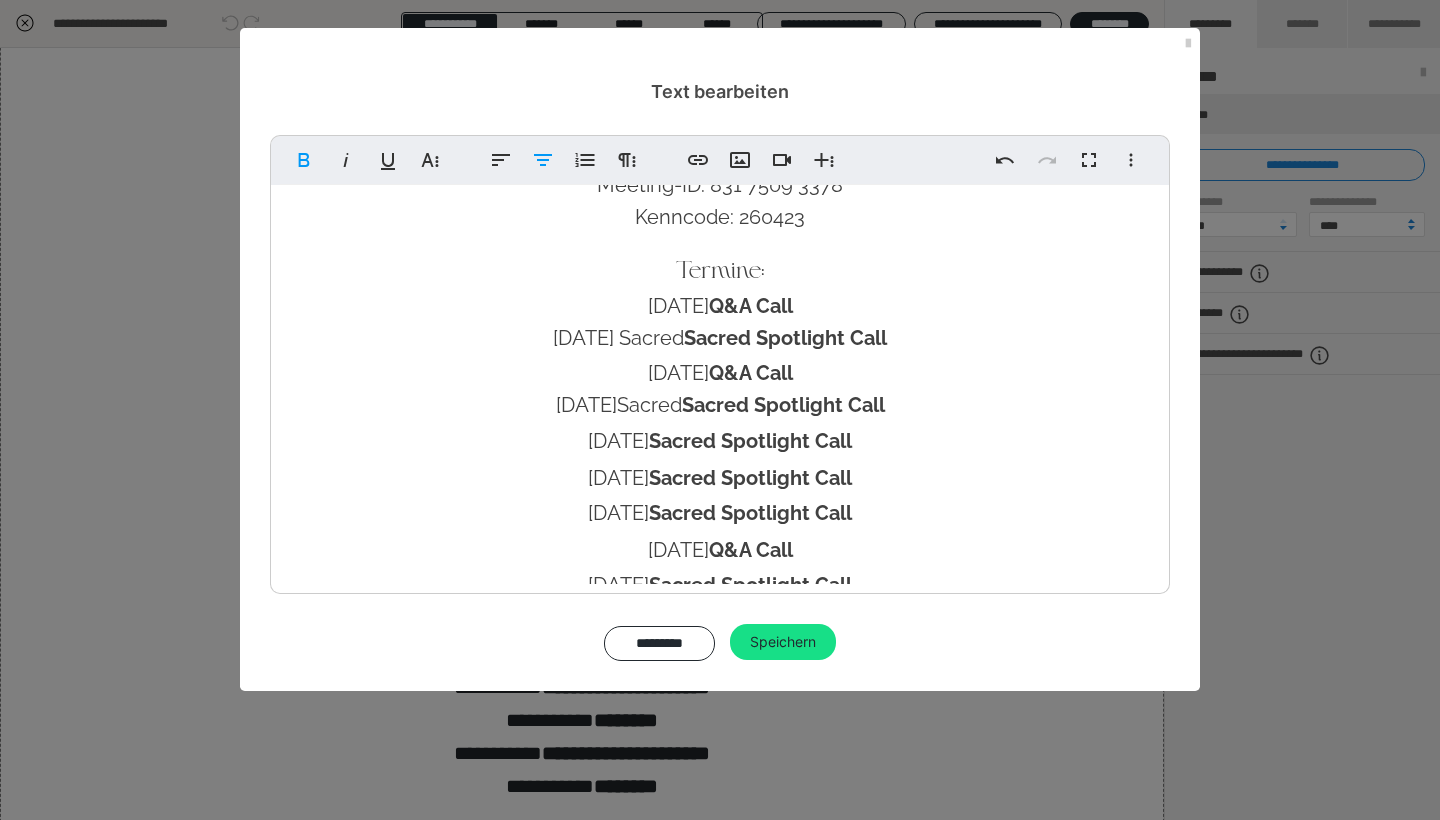 drag, startPoint x: 732, startPoint y: 539, endPoint x: 842, endPoint y: 540, distance: 110.00455 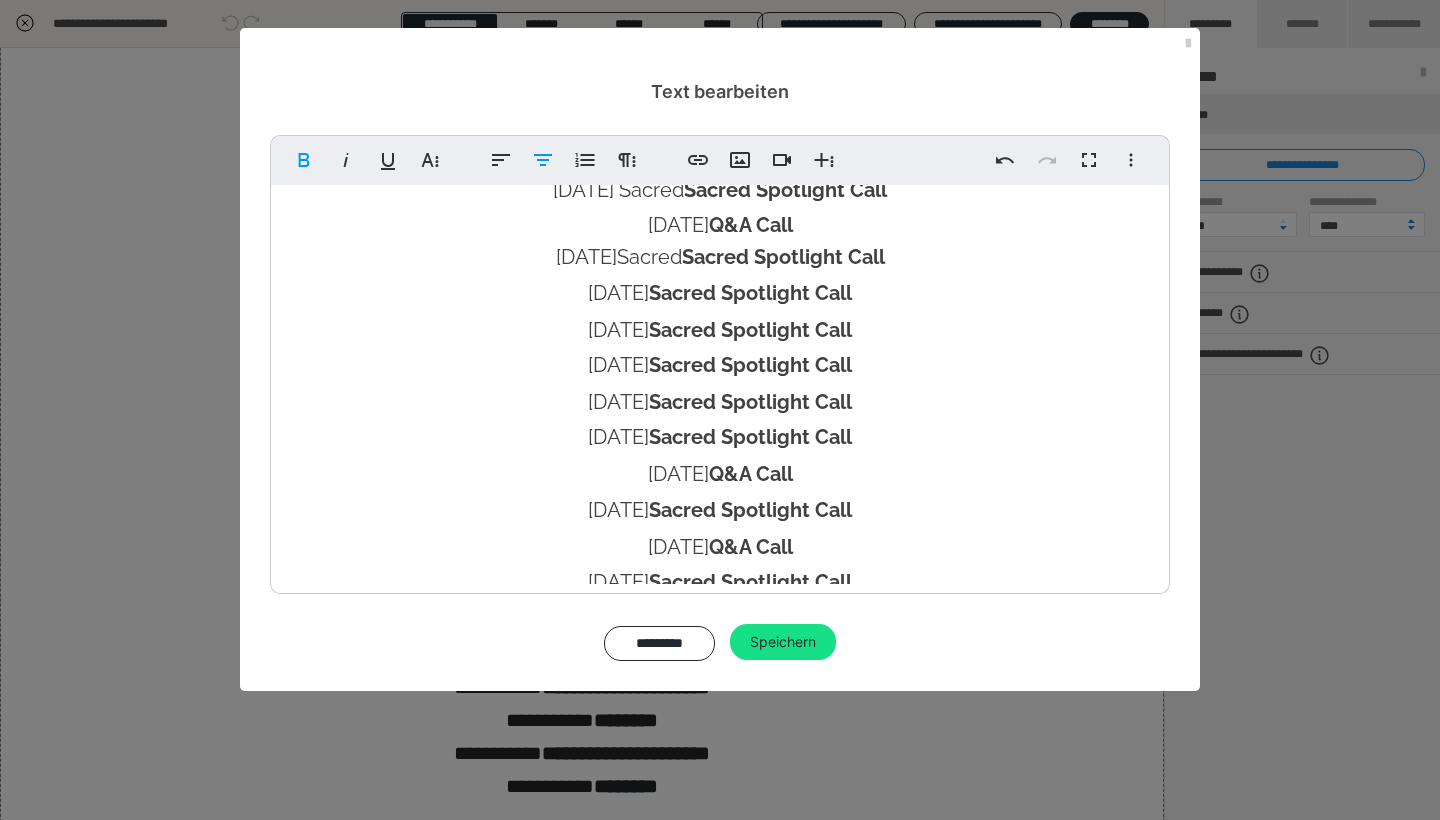 scroll, scrollTop: 518, scrollLeft: 0, axis: vertical 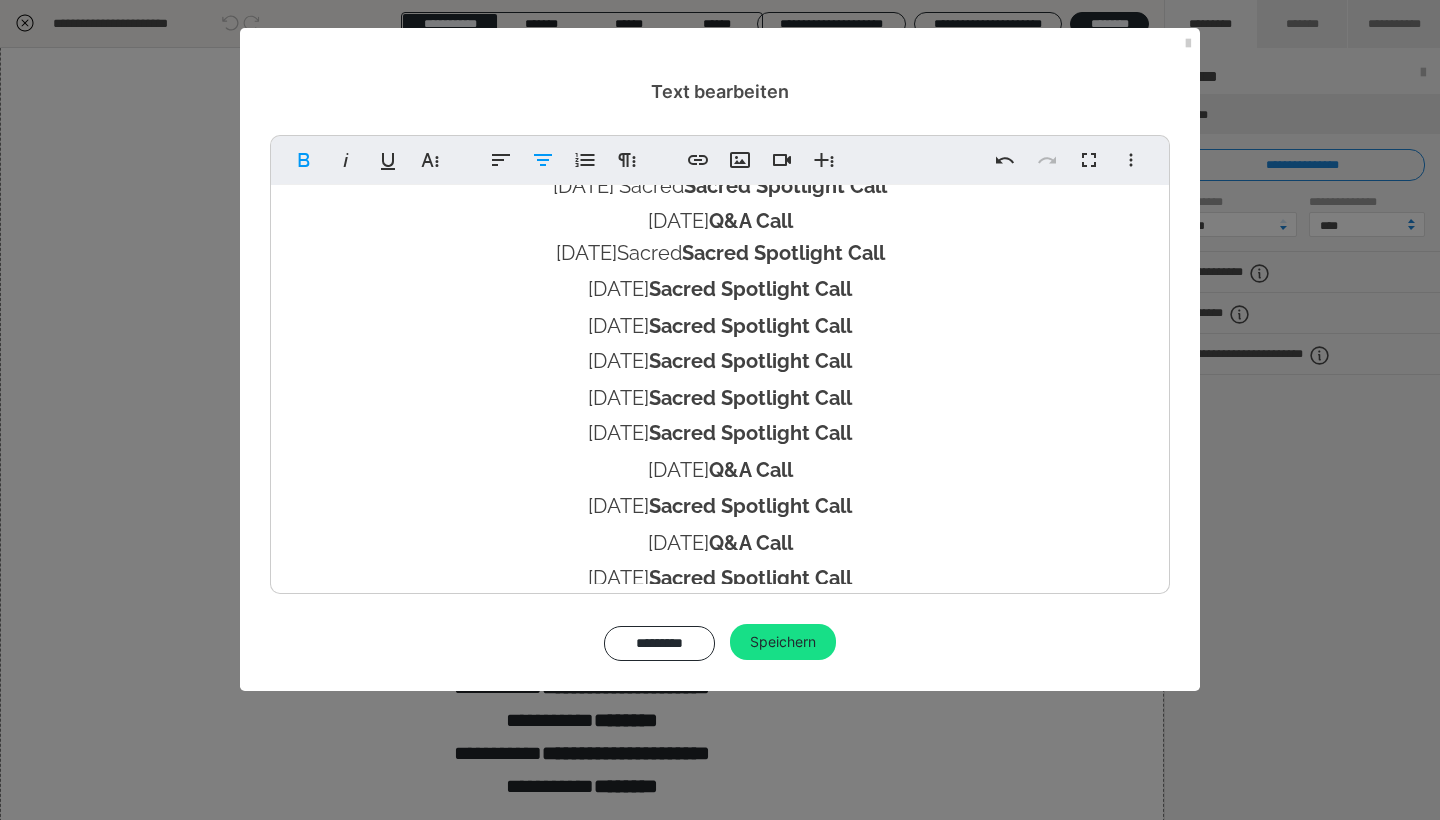 drag, startPoint x: 728, startPoint y: 463, endPoint x: 855, endPoint y: 464, distance: 127.00394 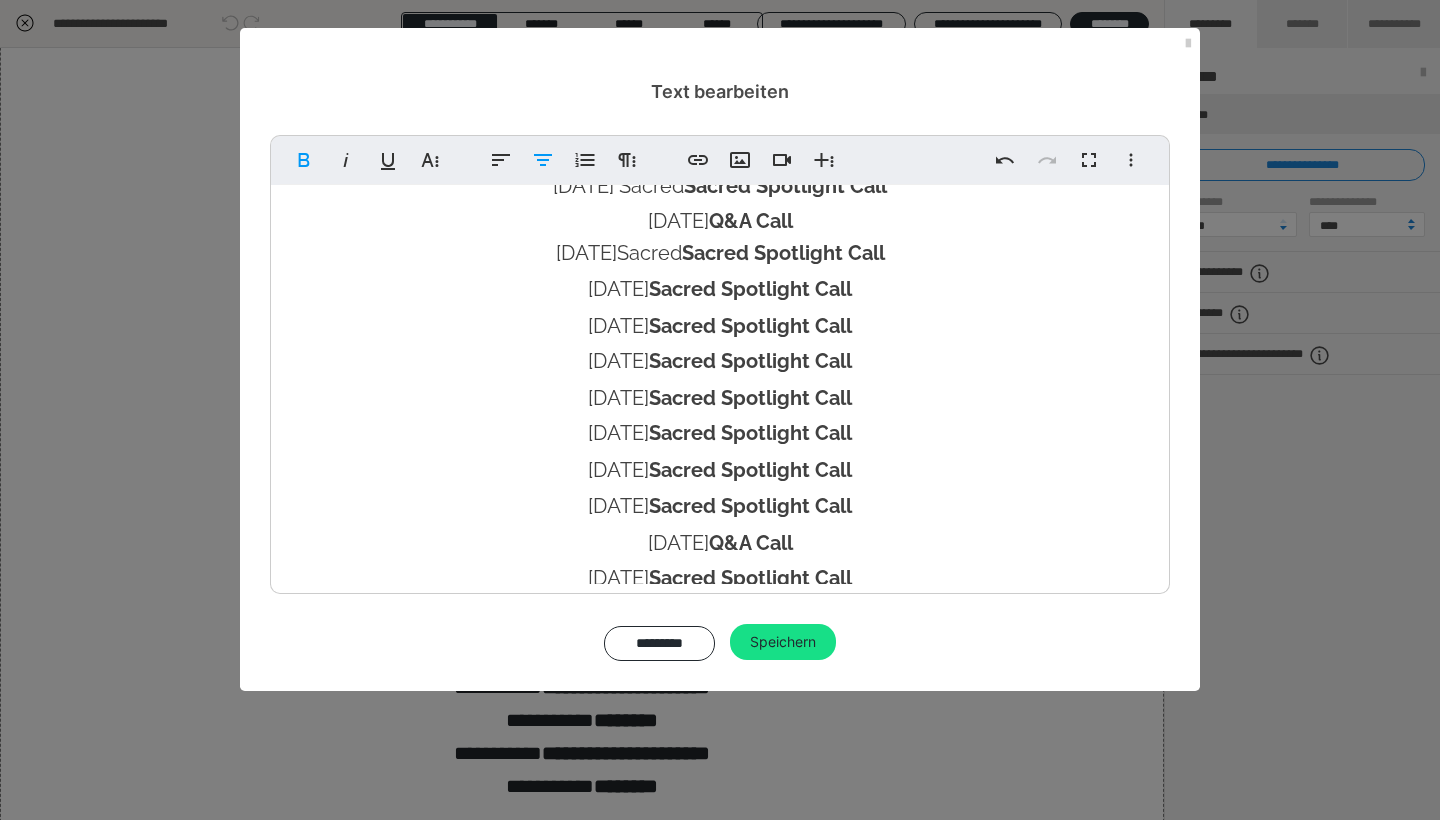 drag, startPoint x: 731, startPoint y: 532, endPoint x: 844, endPoint y: 531, distance: 113.004425 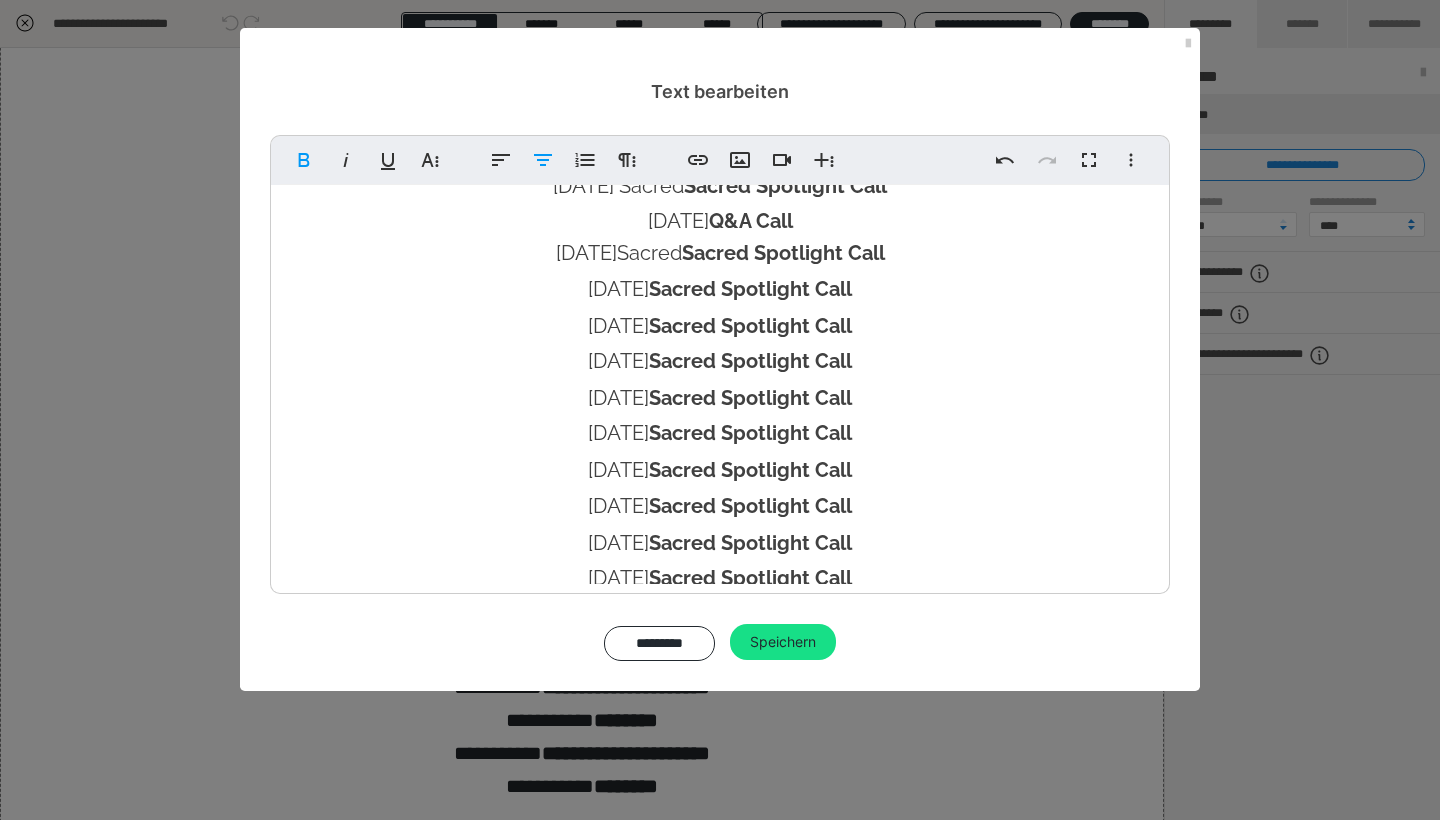 scroll, scrollTop: 617, scrollLeft: 0, axis: vertical 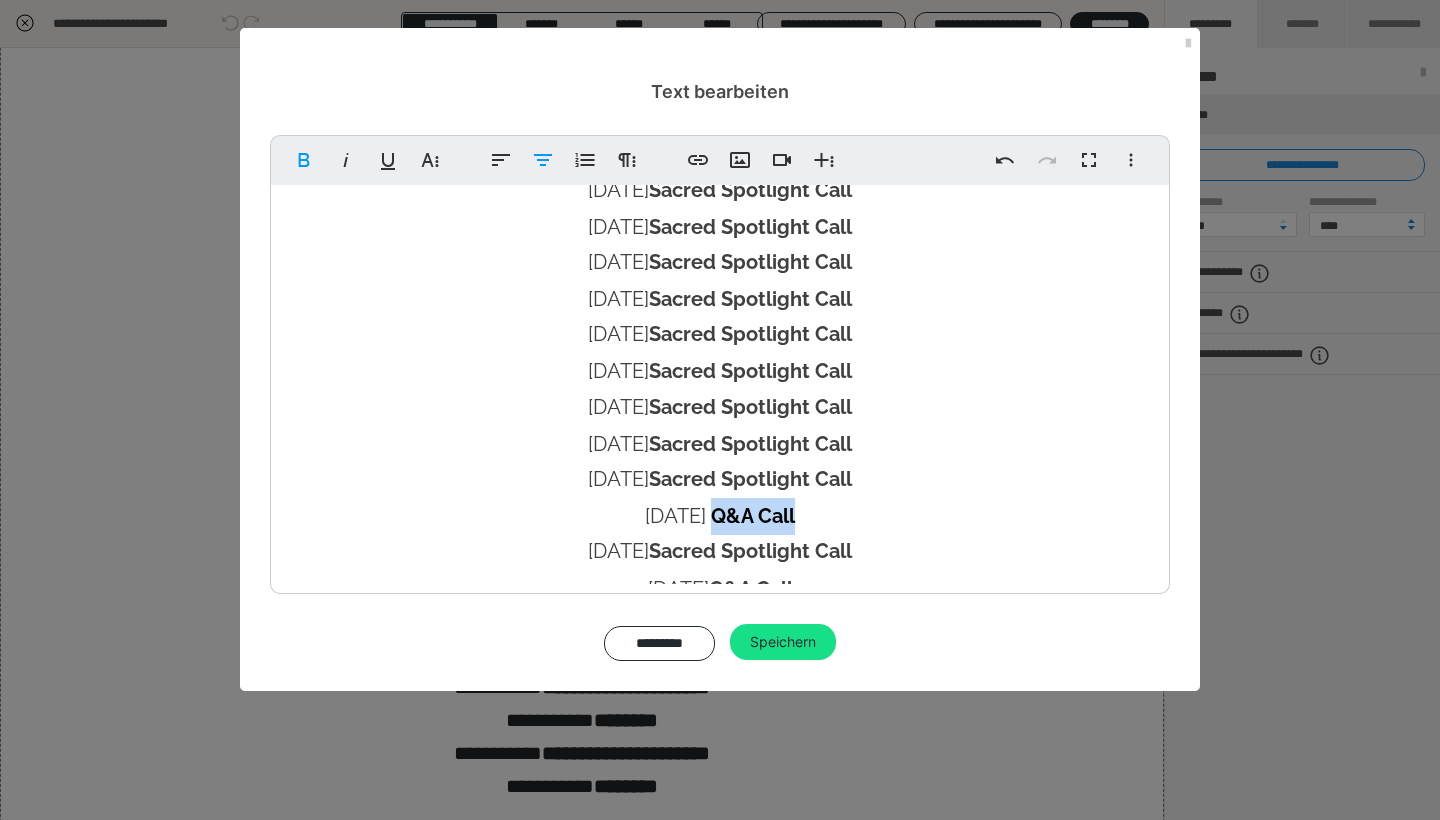 drag, startPoint x: 726, startPoint y: 502, endPoint x: 846, endPoint y: 503, distance: 120.004166 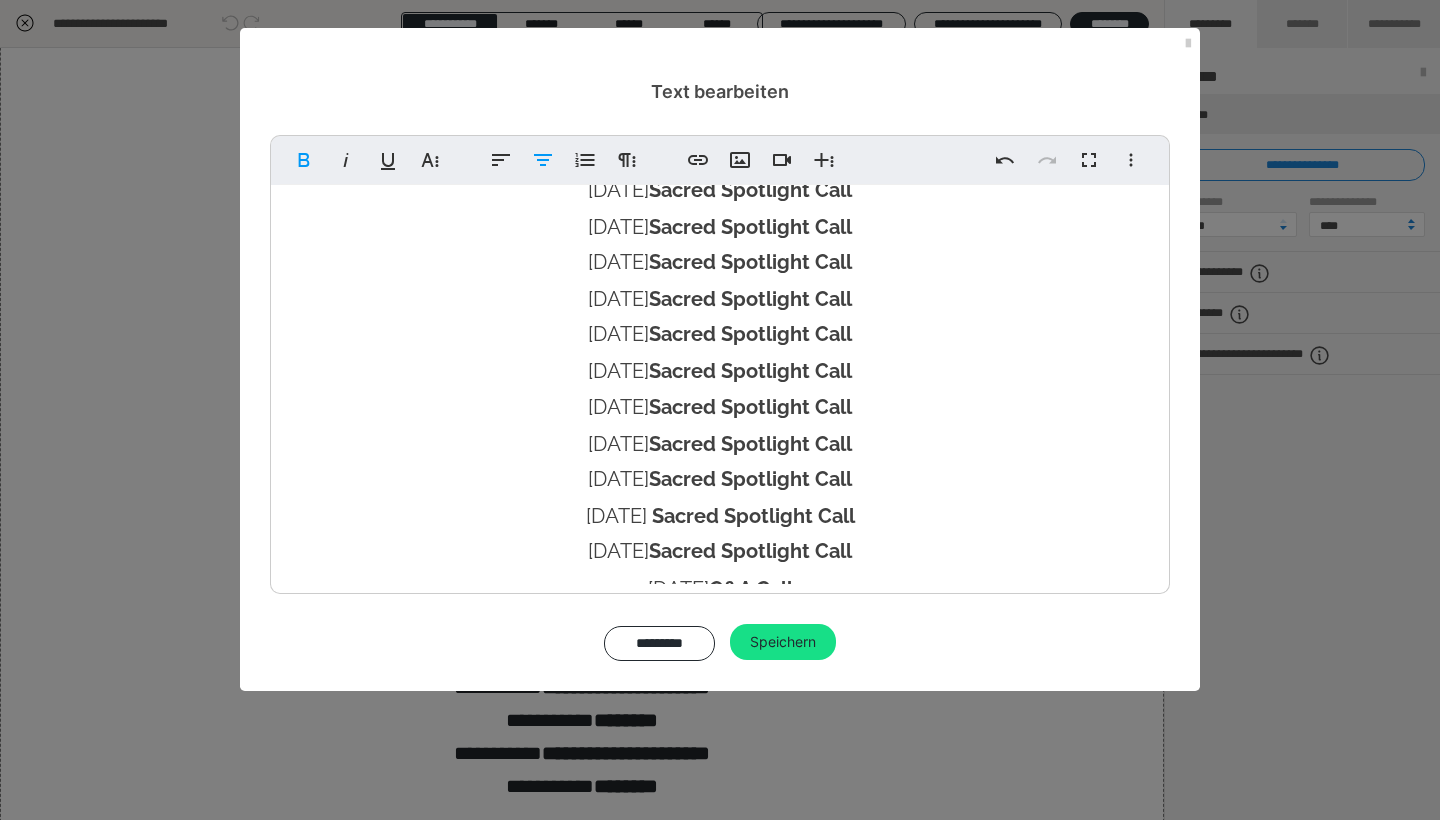 scroll, scrollTop: 691, scrollLeft: 0, axis: vertical 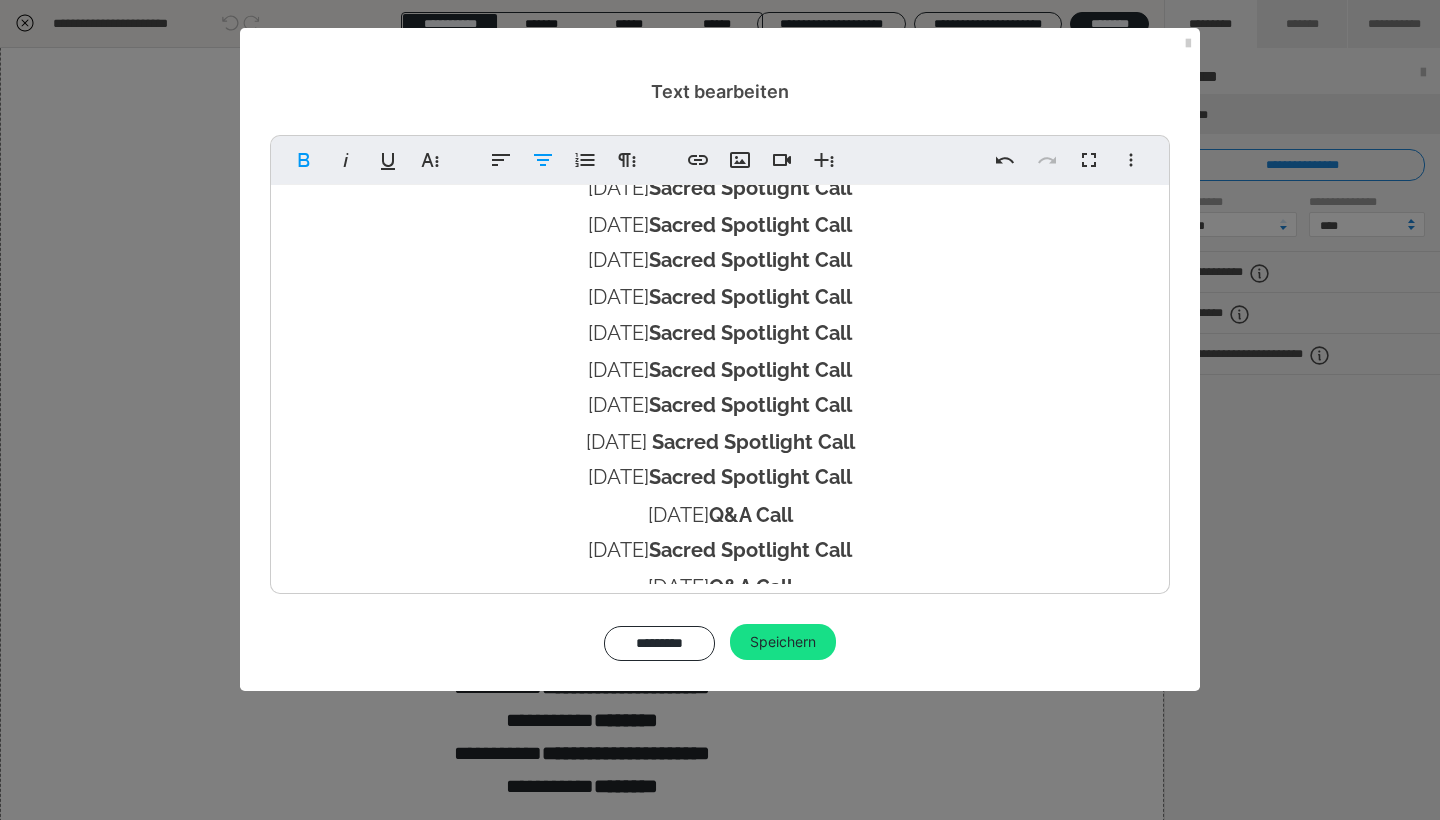 drag, startPoint x: 726, startPoint y: 502, endPoint x: 810, endPoint y: 502, distance: 84 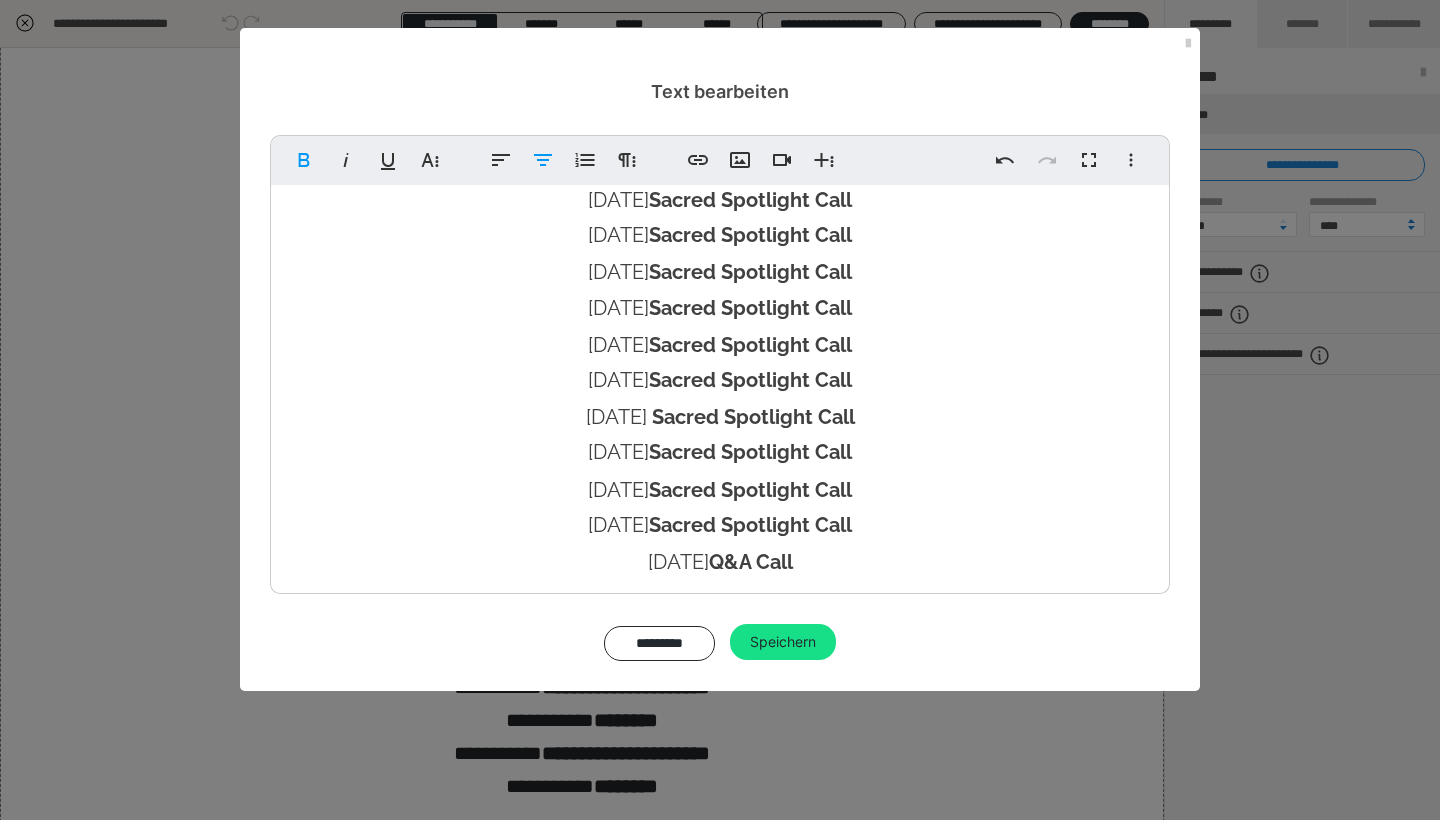 scroll, scrollTop: 715, scrollLeft: 0, axis: vertical 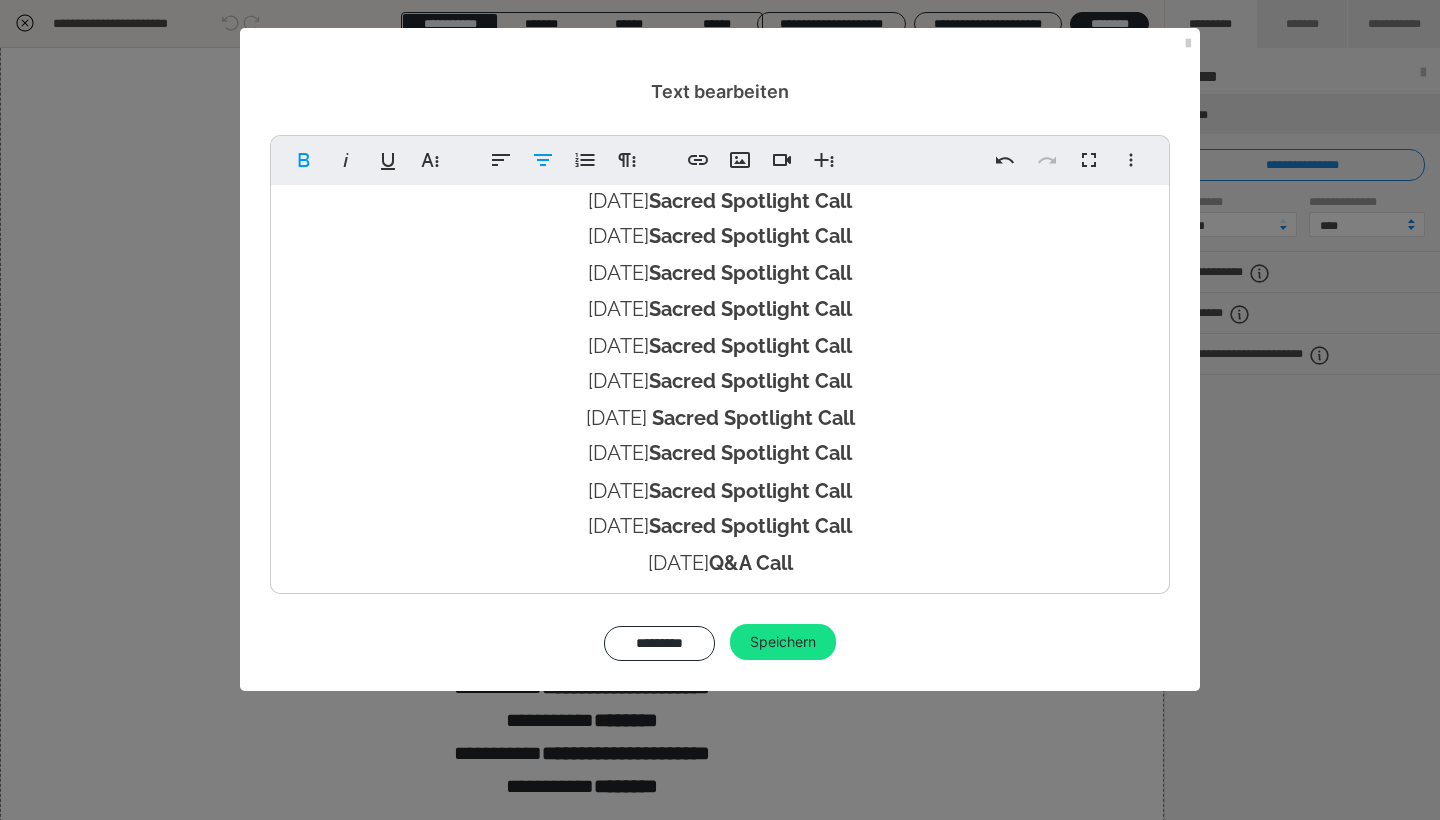 drag, startPoint x: 820, startPoint y: 549, endPoint x: 727, endPoint y: 546, distance: 93.04838 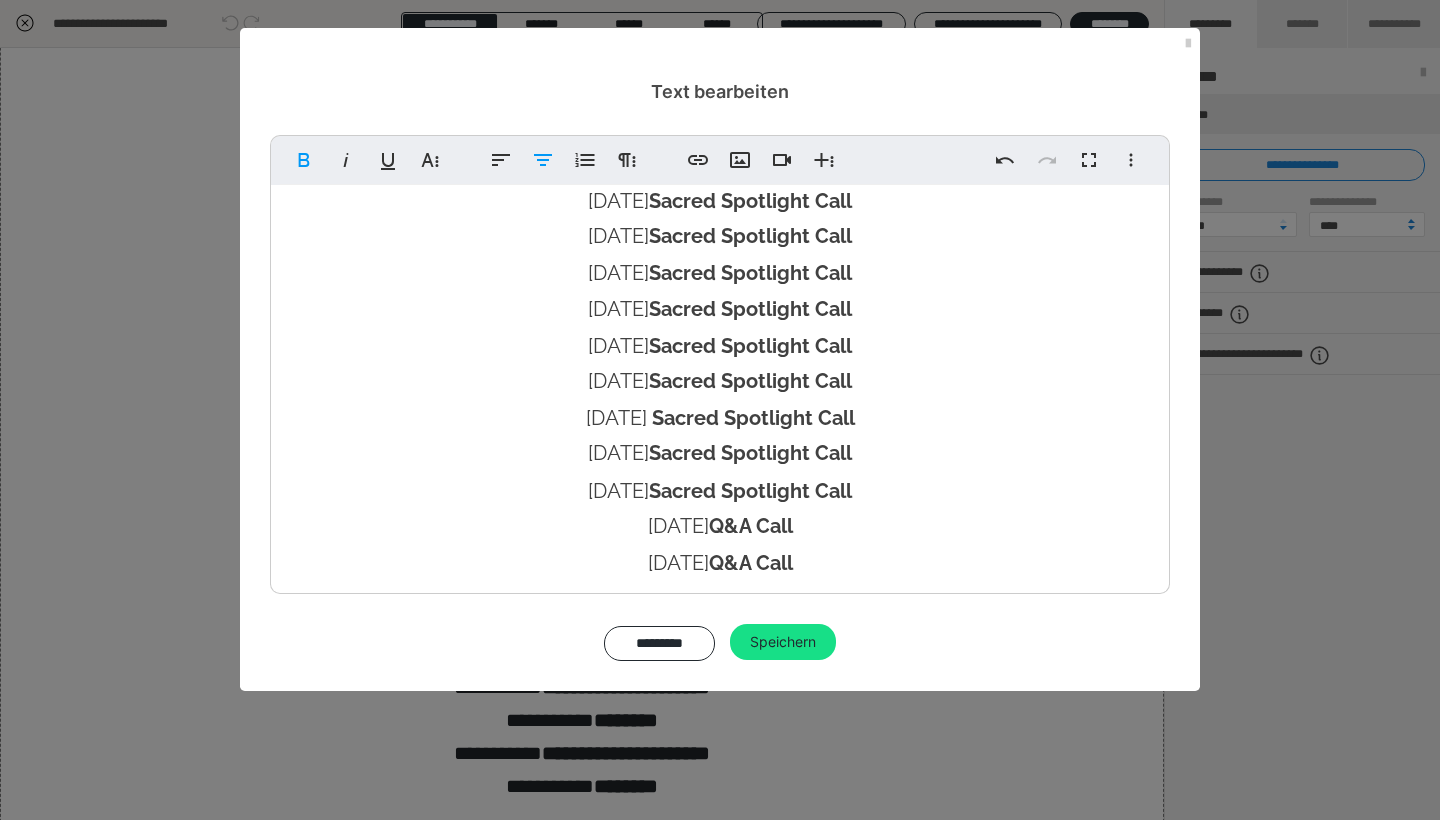 drag, startPoint x: 671, startPoint y: 475, endPoint x: 896, endPoint y: 478, distance: 225.02 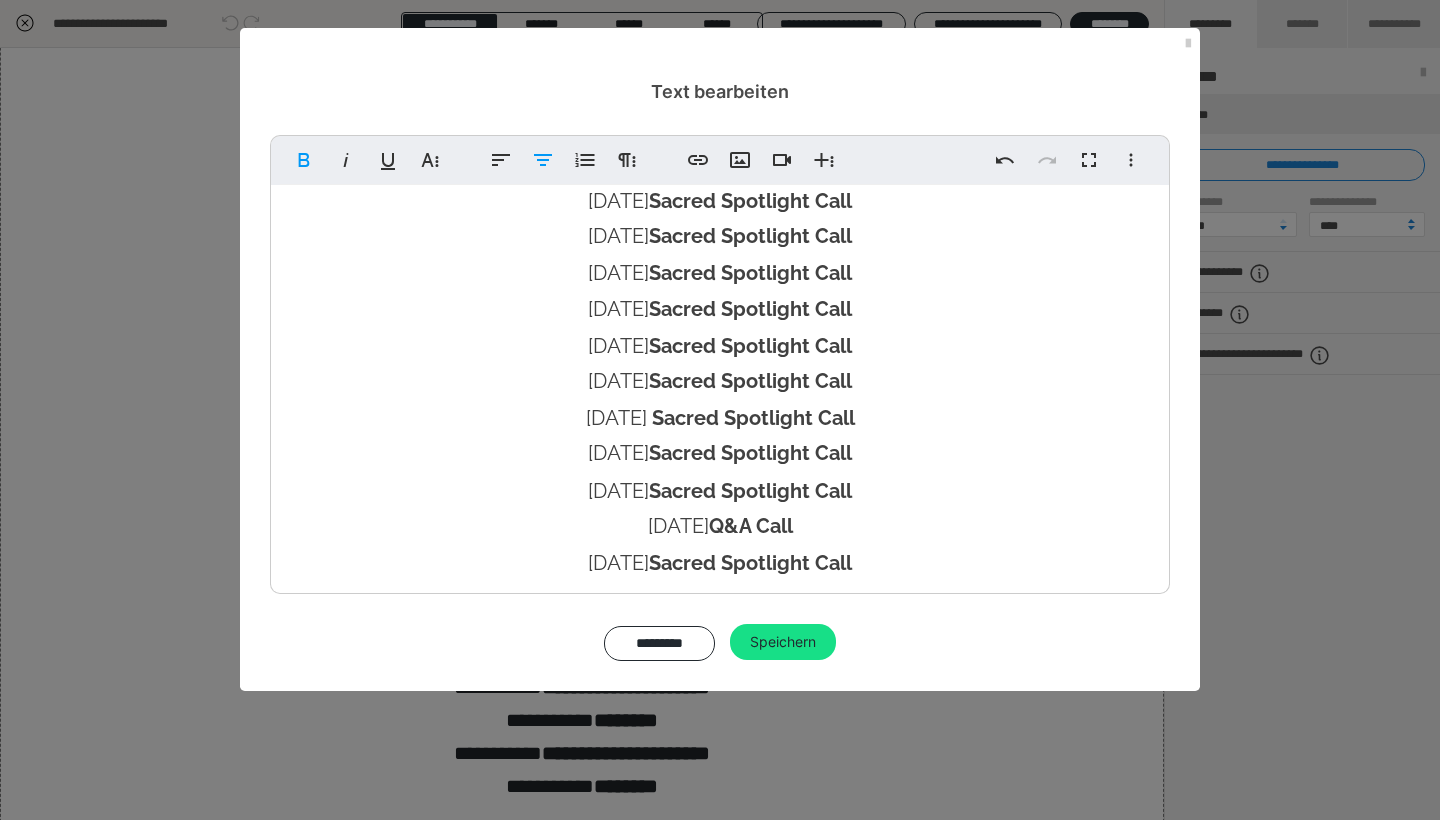 drag, startPoint x: 729, startPoint y: 506, endPoint x: 819, endPoint y: 506, distance: 90 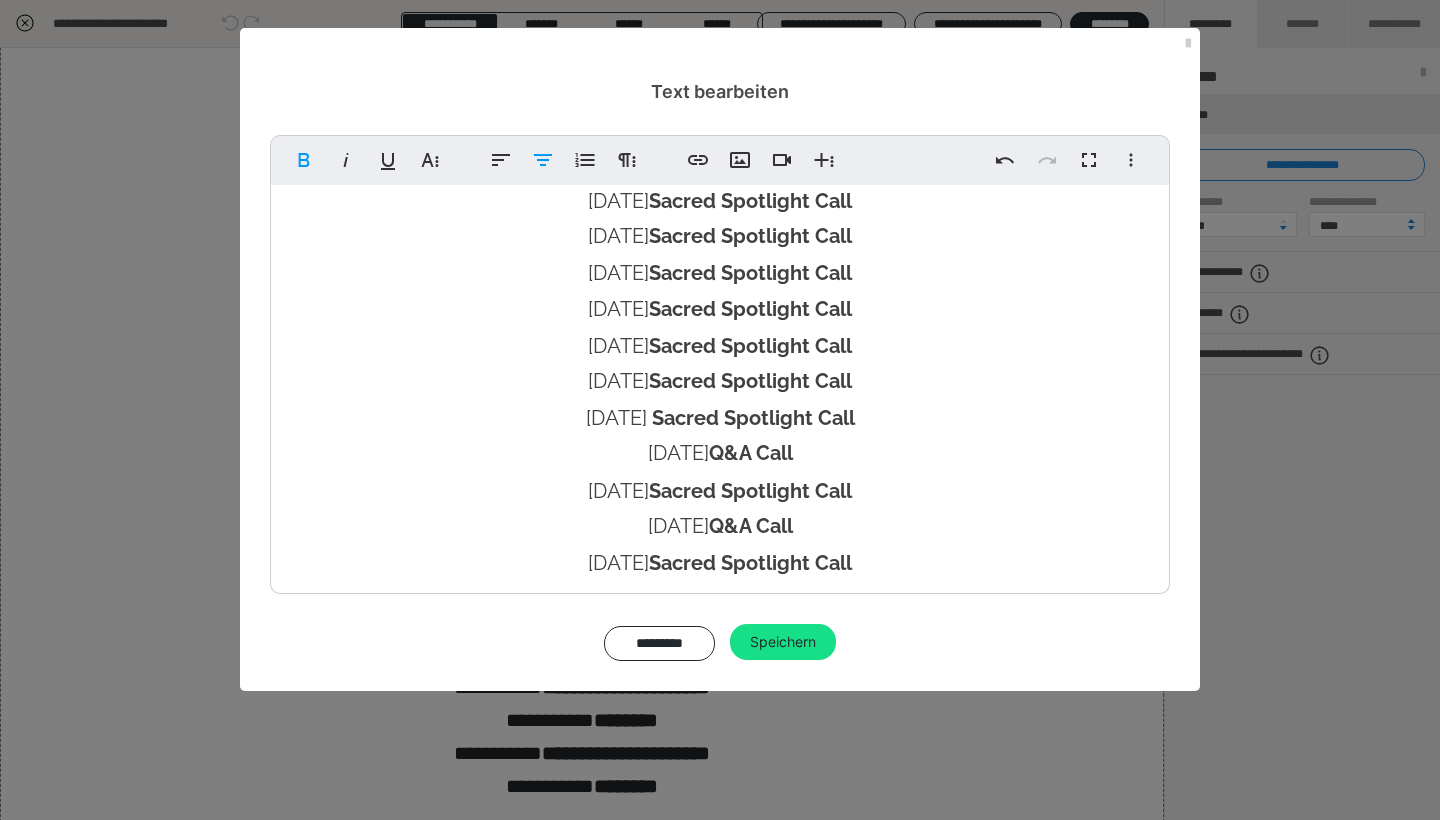drag, startPoint x: 673, startPoint y: 372, endPoint x: 930, endPoint y: 375, distance: 257.01752 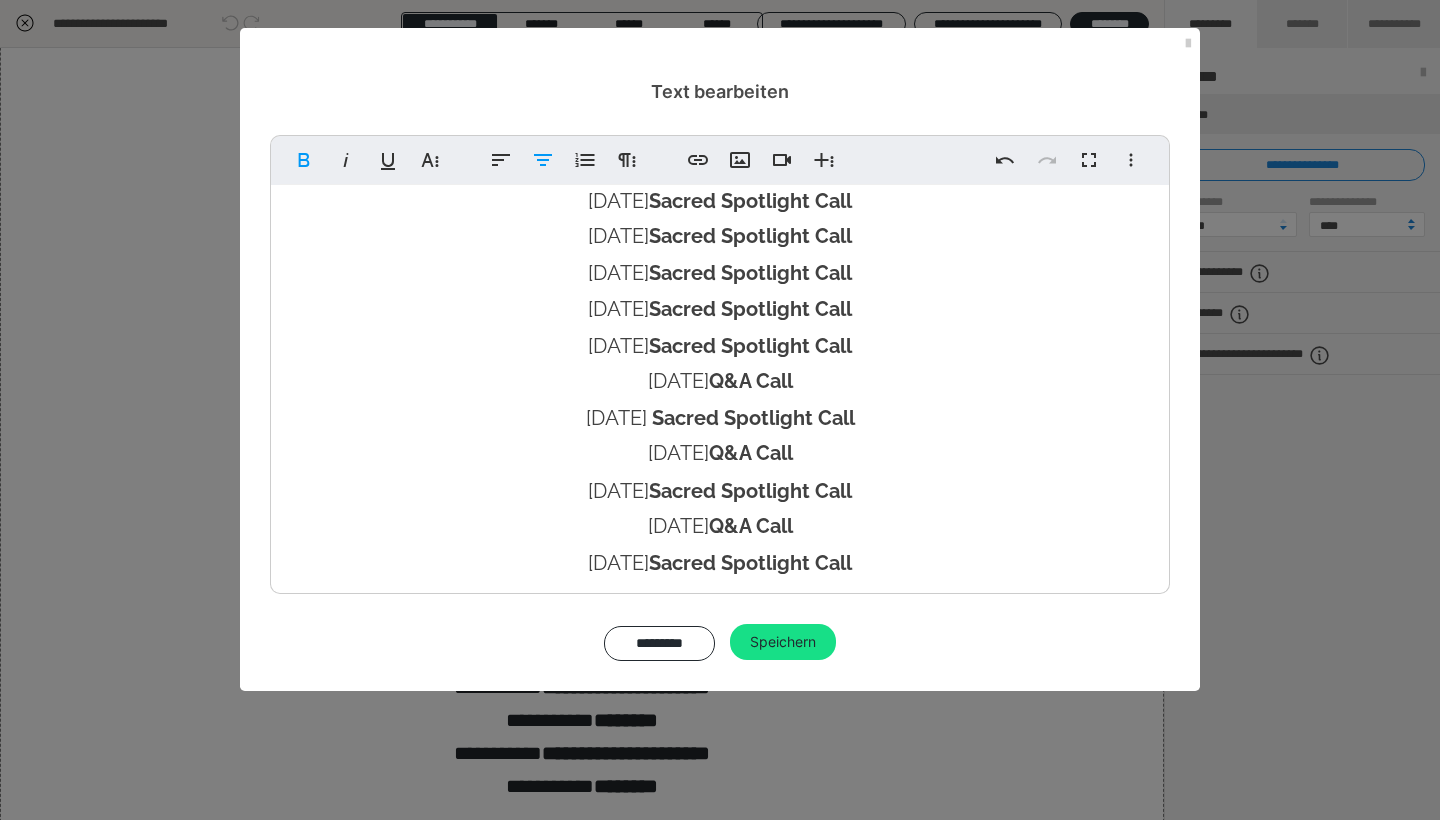 drag, startPoint x: 673, startPoint y: 302, endPoint x: 874, endPoint y: 302, distance: 201 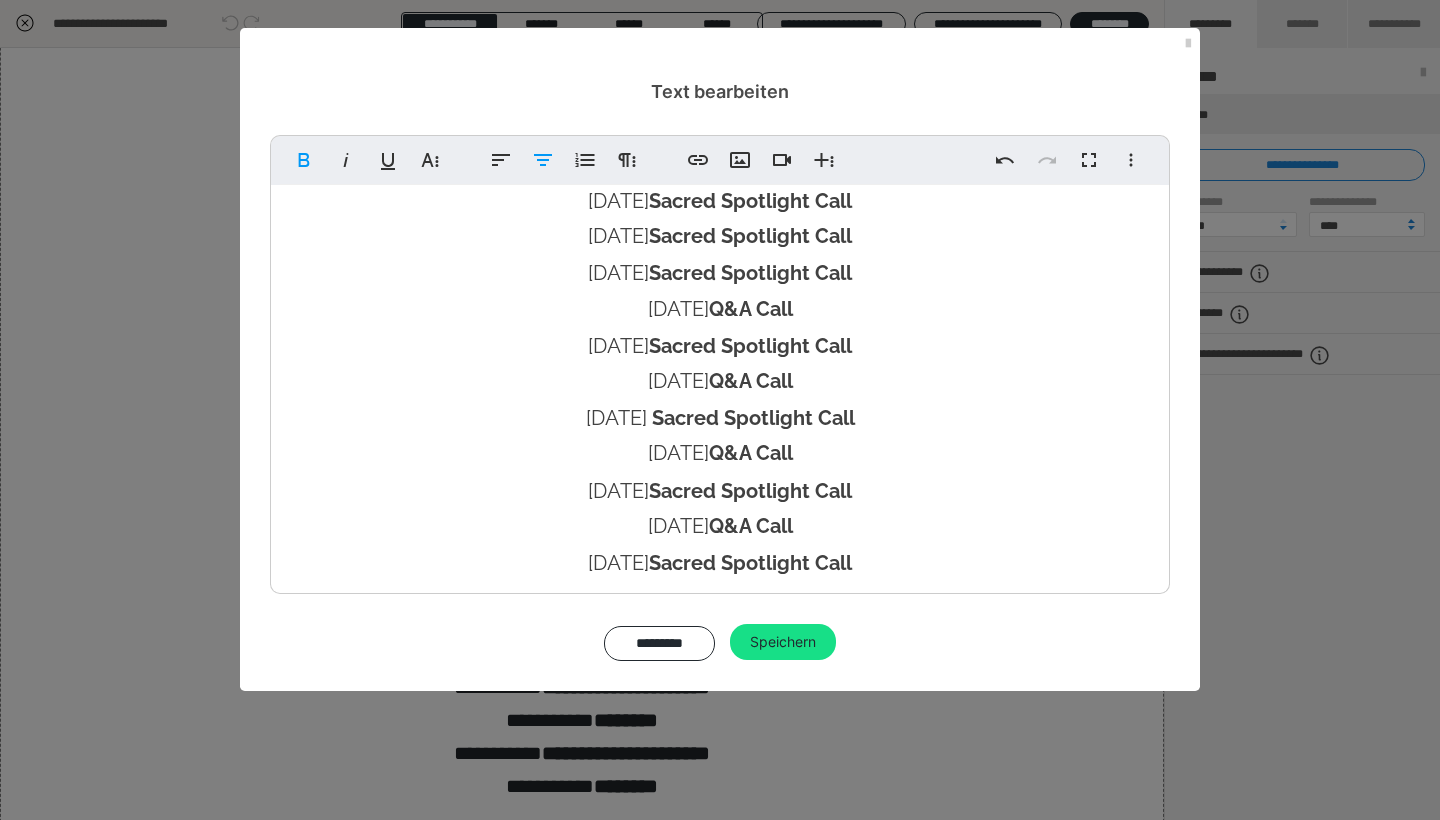 drag, startPoint x: 676, startPoint y: 233, endPoint x: 902, endPoint y: 233, distance: 226 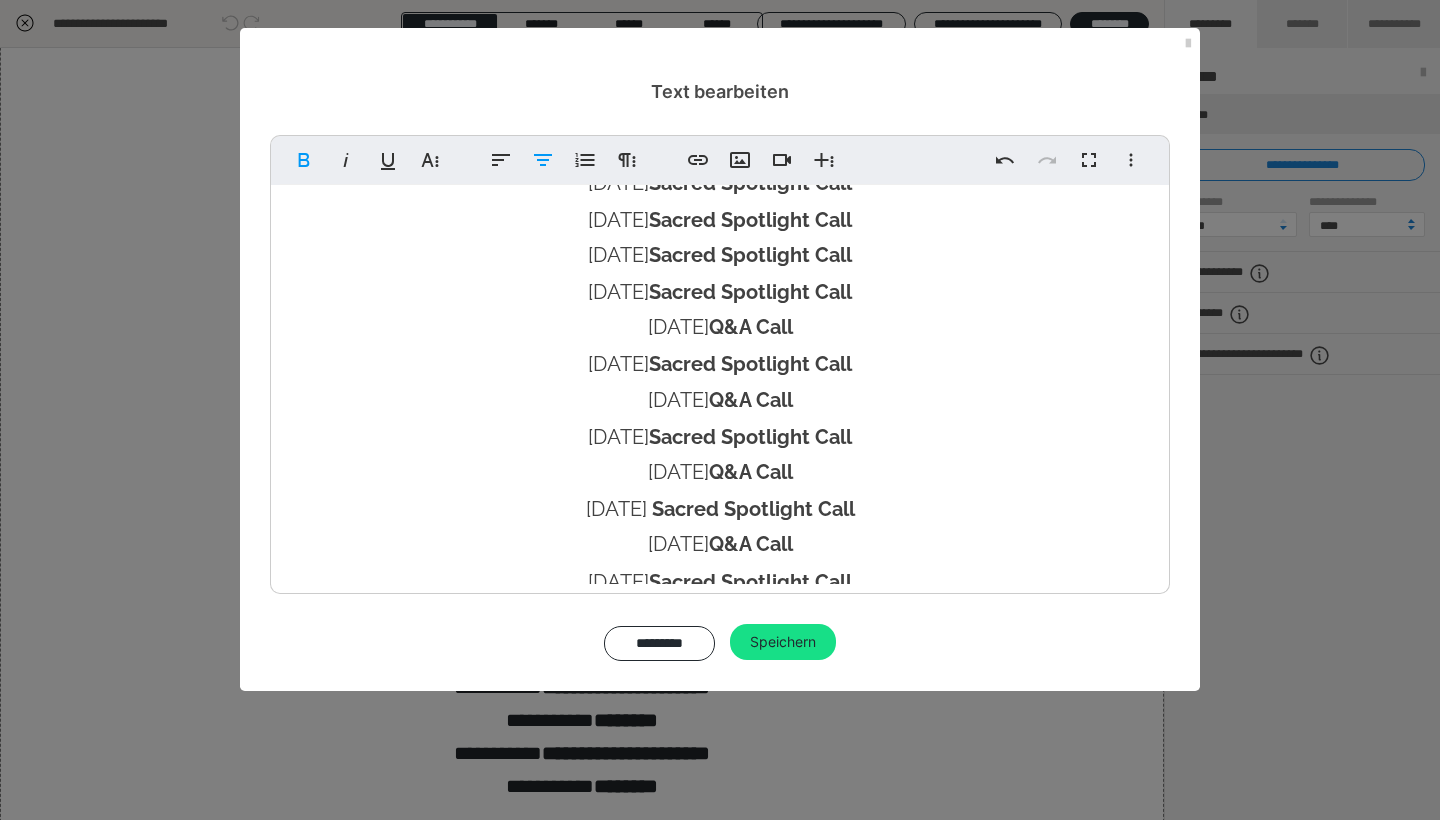 scroll, scrollTop: 623, scrollLeft: 0, axis: vertical 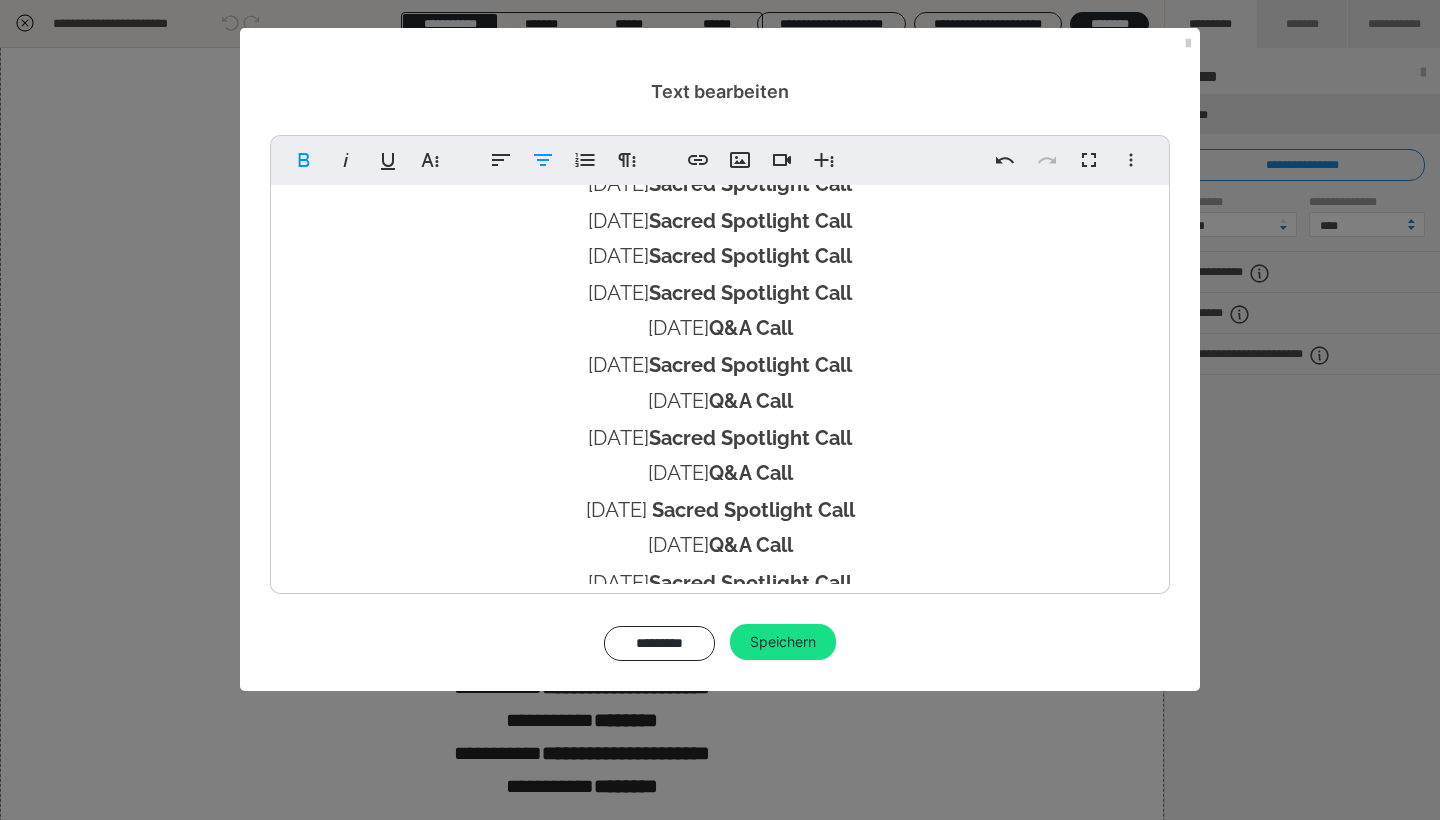drag, startPoint x: 670, startPoint y: 253, endPoint x: 878, endPoint y: 251, distance: 208.00961 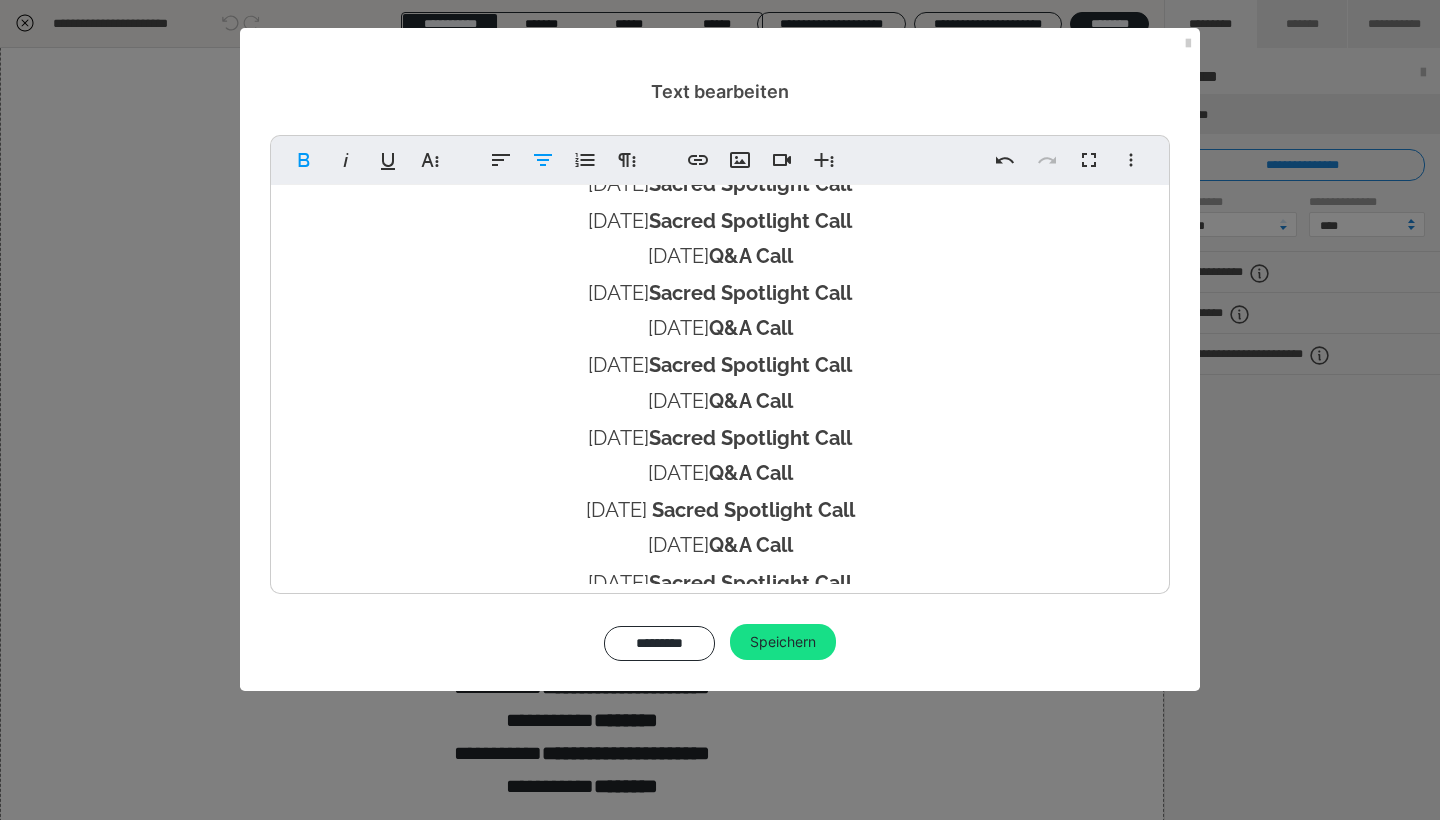 scroll, scrollTop: 576, scrollLeft: 0, axis: vertical 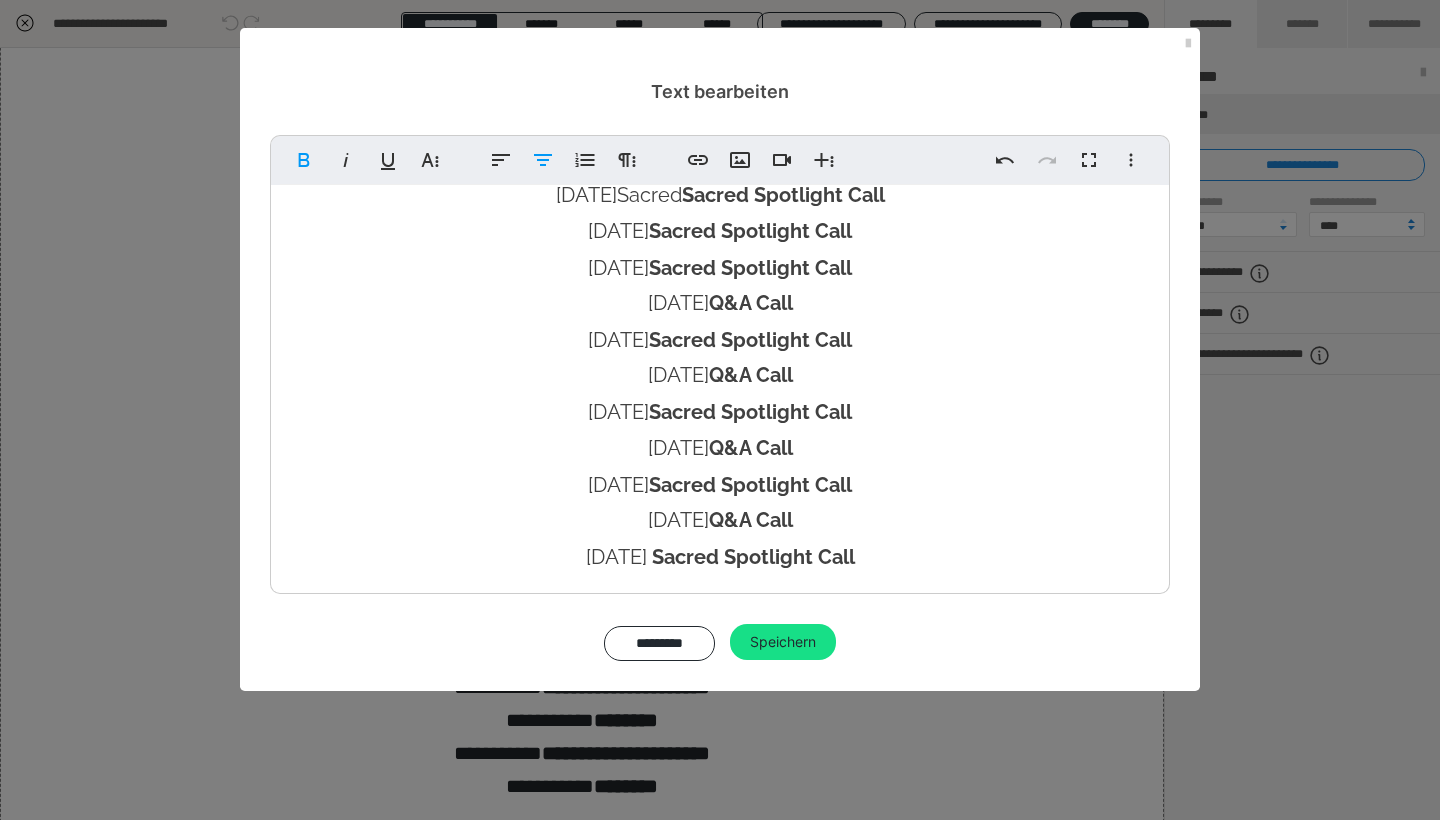 drag, startPoint x: 673, startPoint y: 233, endPoint x: 878, endPoint y: 234, distance: 205.00244 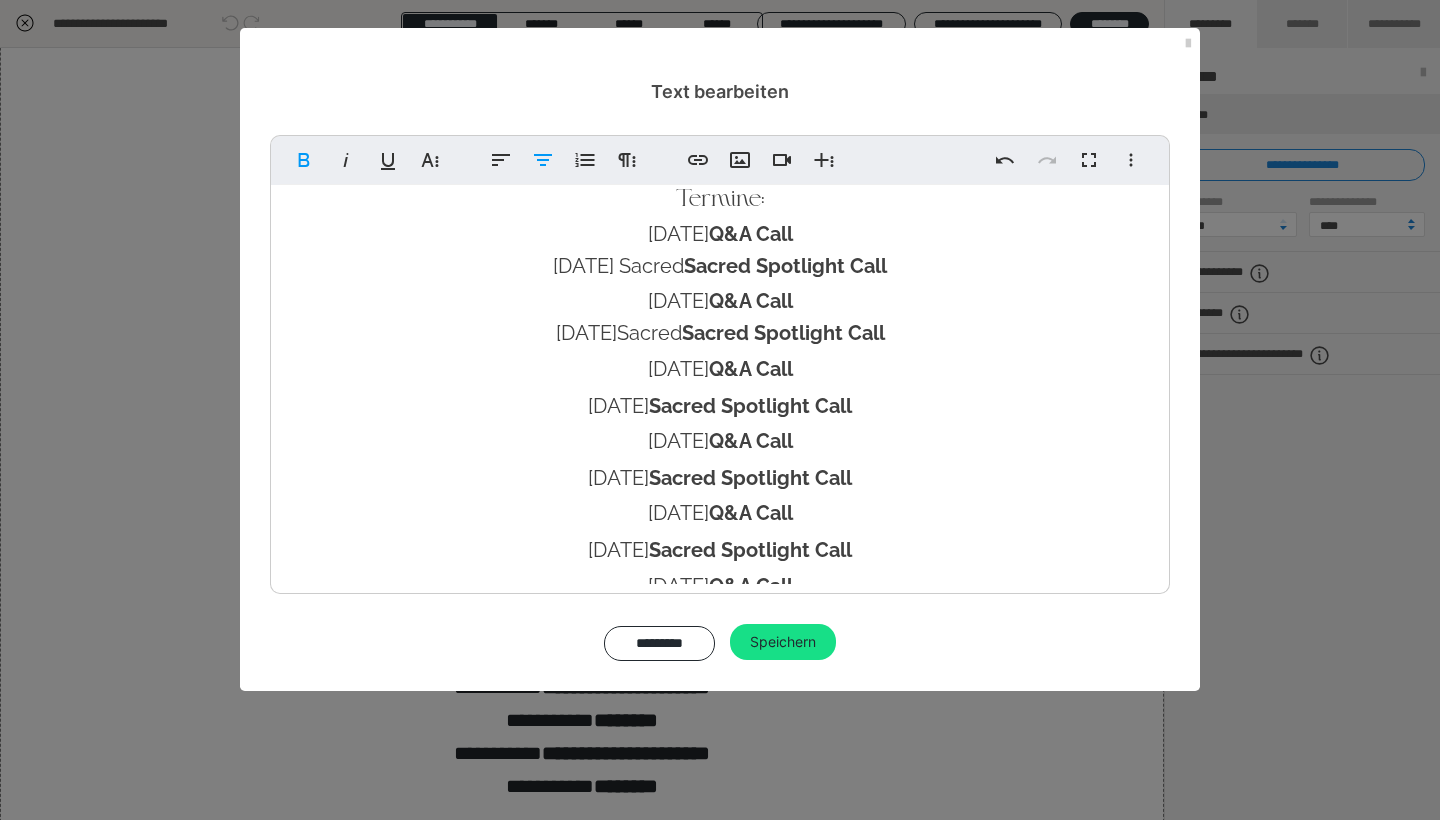 scroll, scrollTop: 418, scrollLeft: 0, axis: vertical 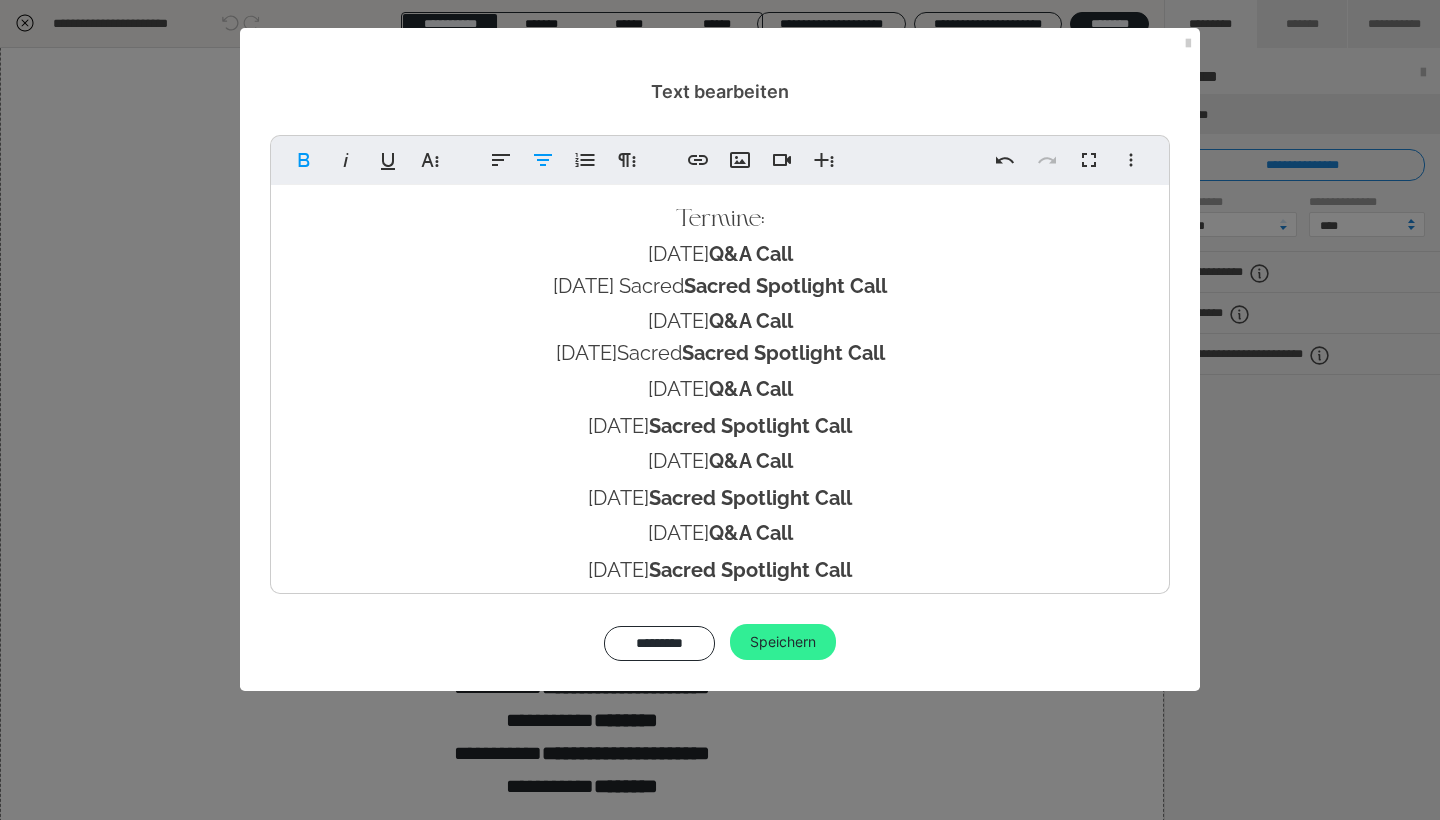 click on "Speichern" at bounding box center [783, 642] 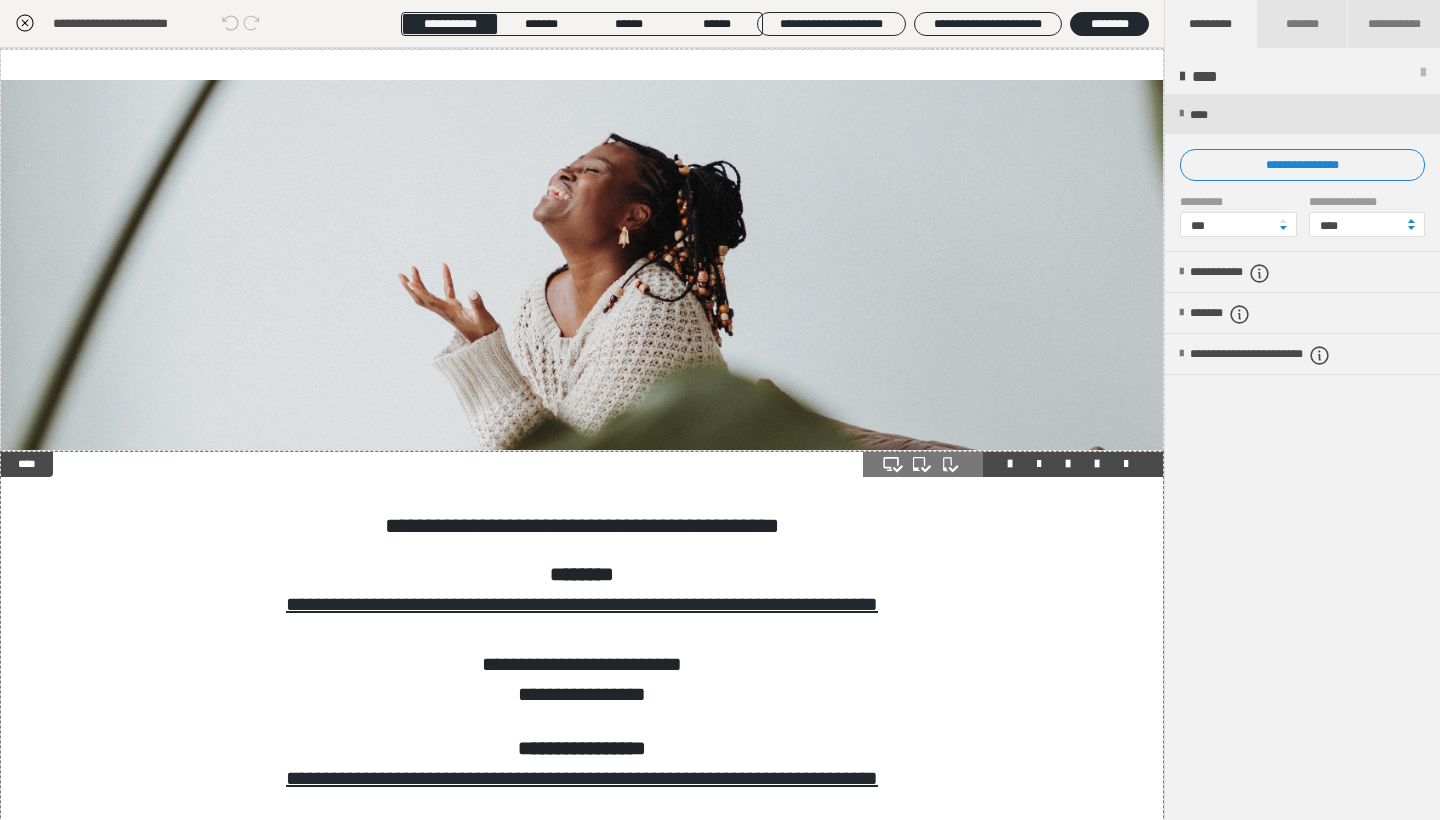 scroll, scrollTop: 131, scrollLeft: 0, axis: vertical 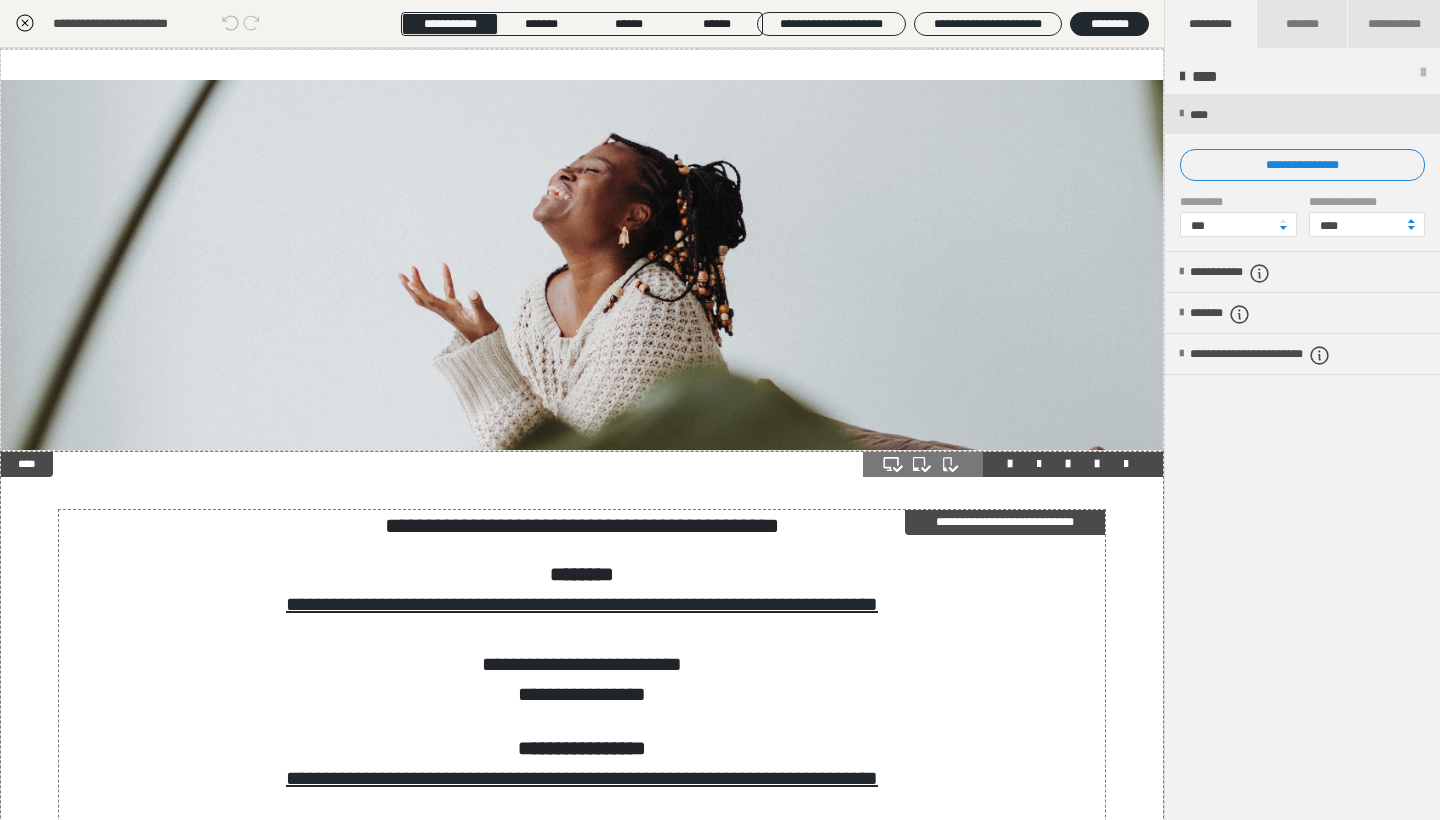 click on "**********" at bounding box center (582, 526) 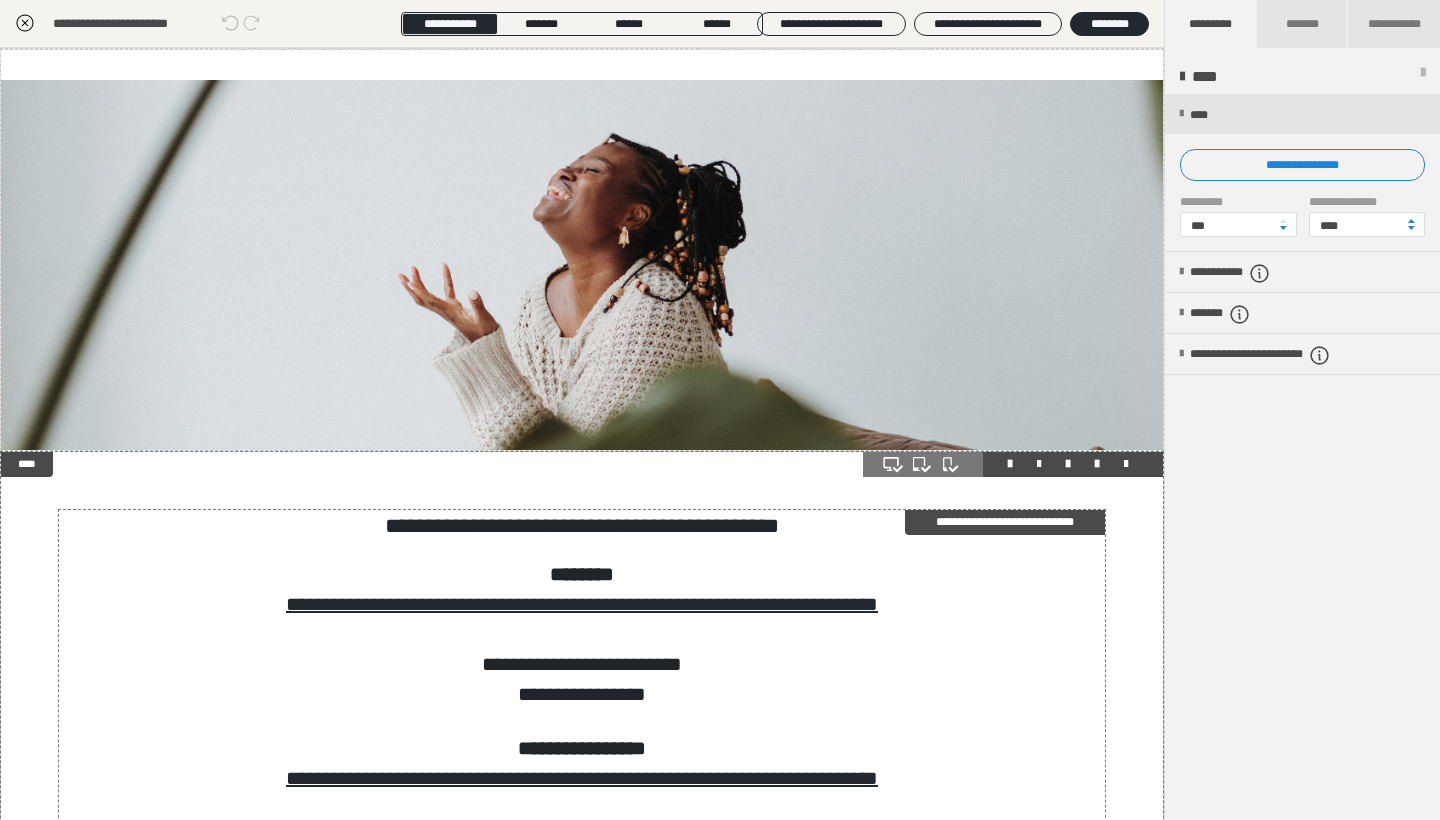 click on "**********" at bounding box center [582, 526] 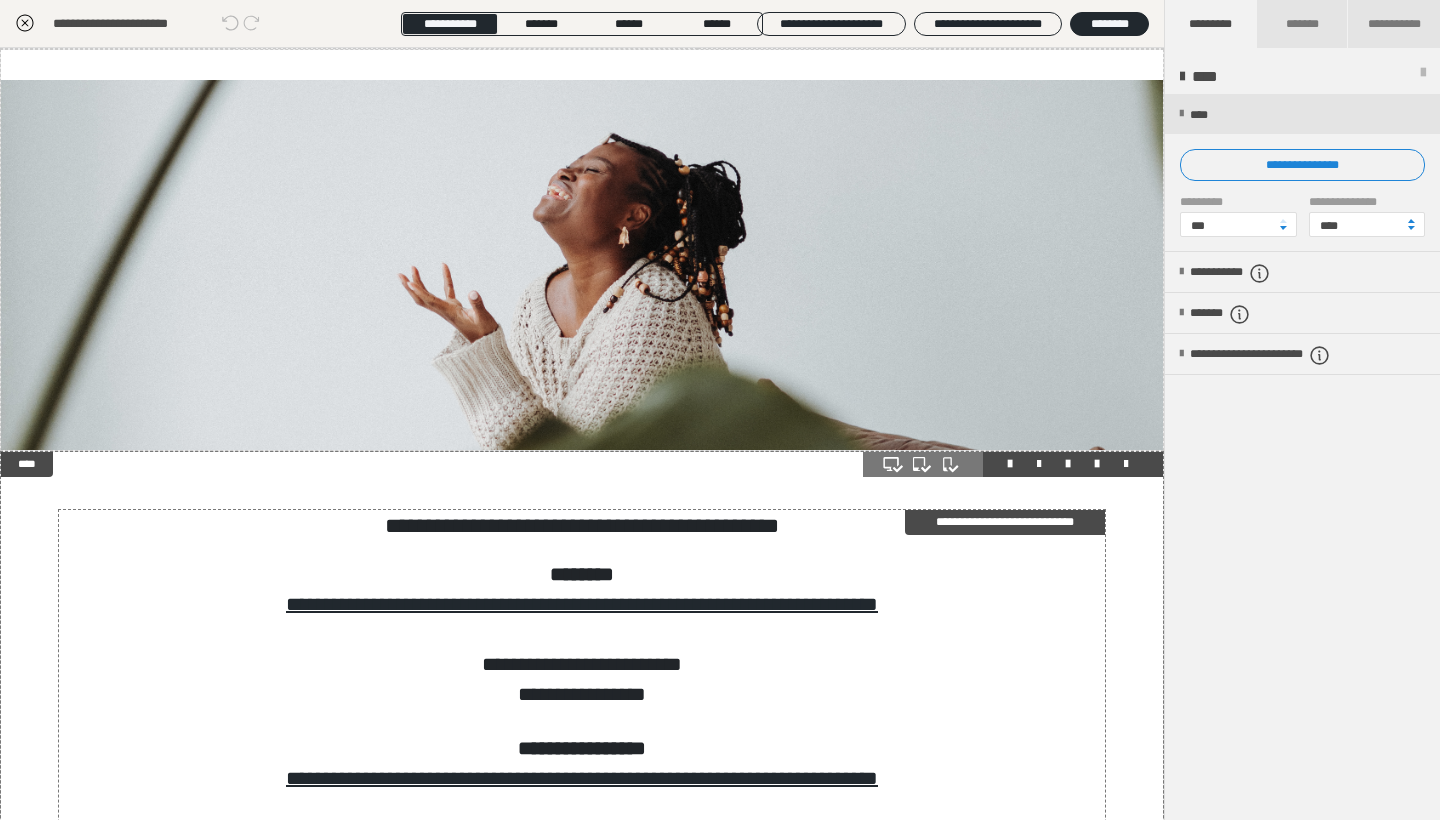 click on "**********" at bounding box center [582, 526] 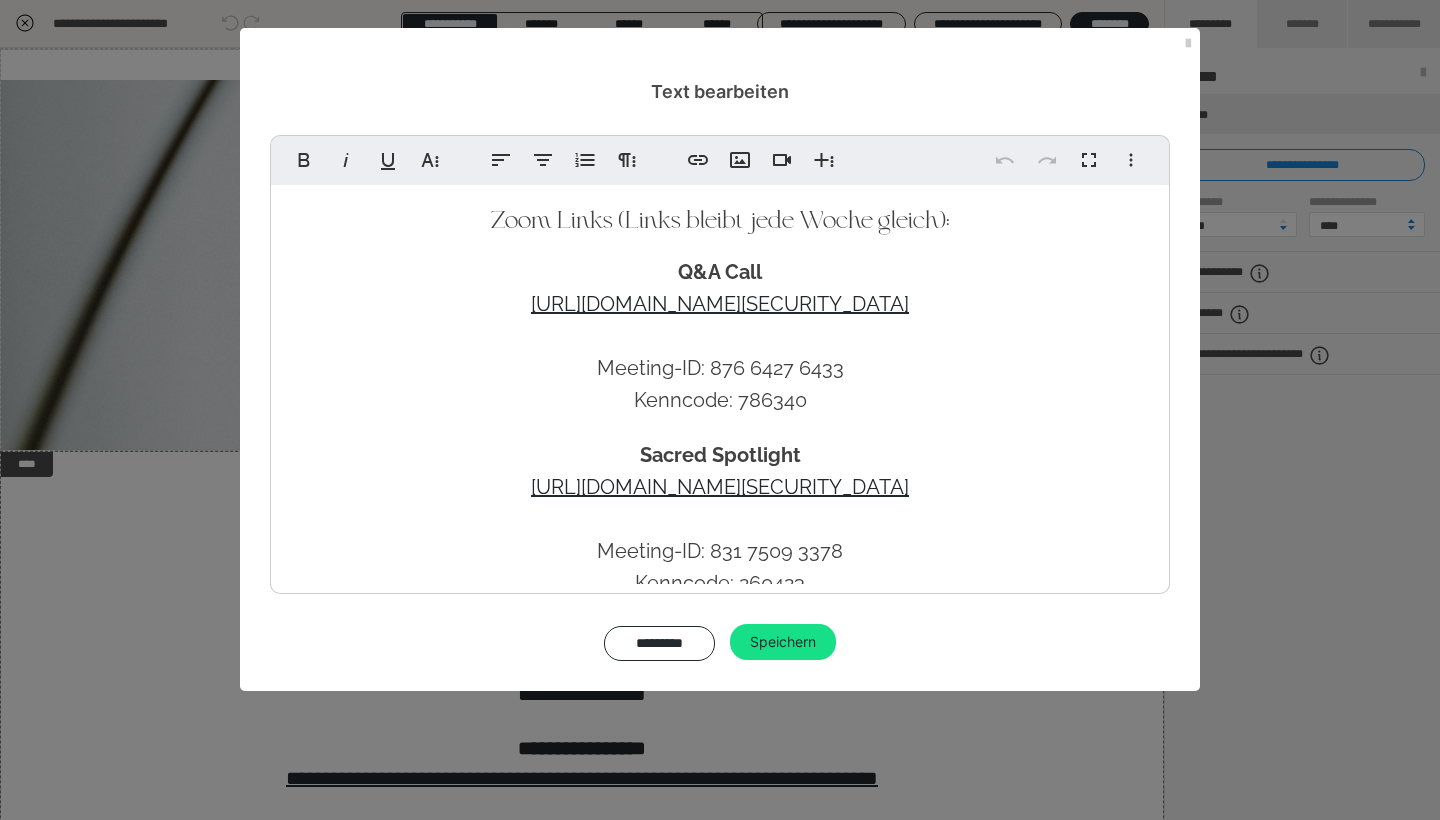 click on "Zoom Links (Links bleibt jede Woche gleich):" at bounding box center [720, 222] 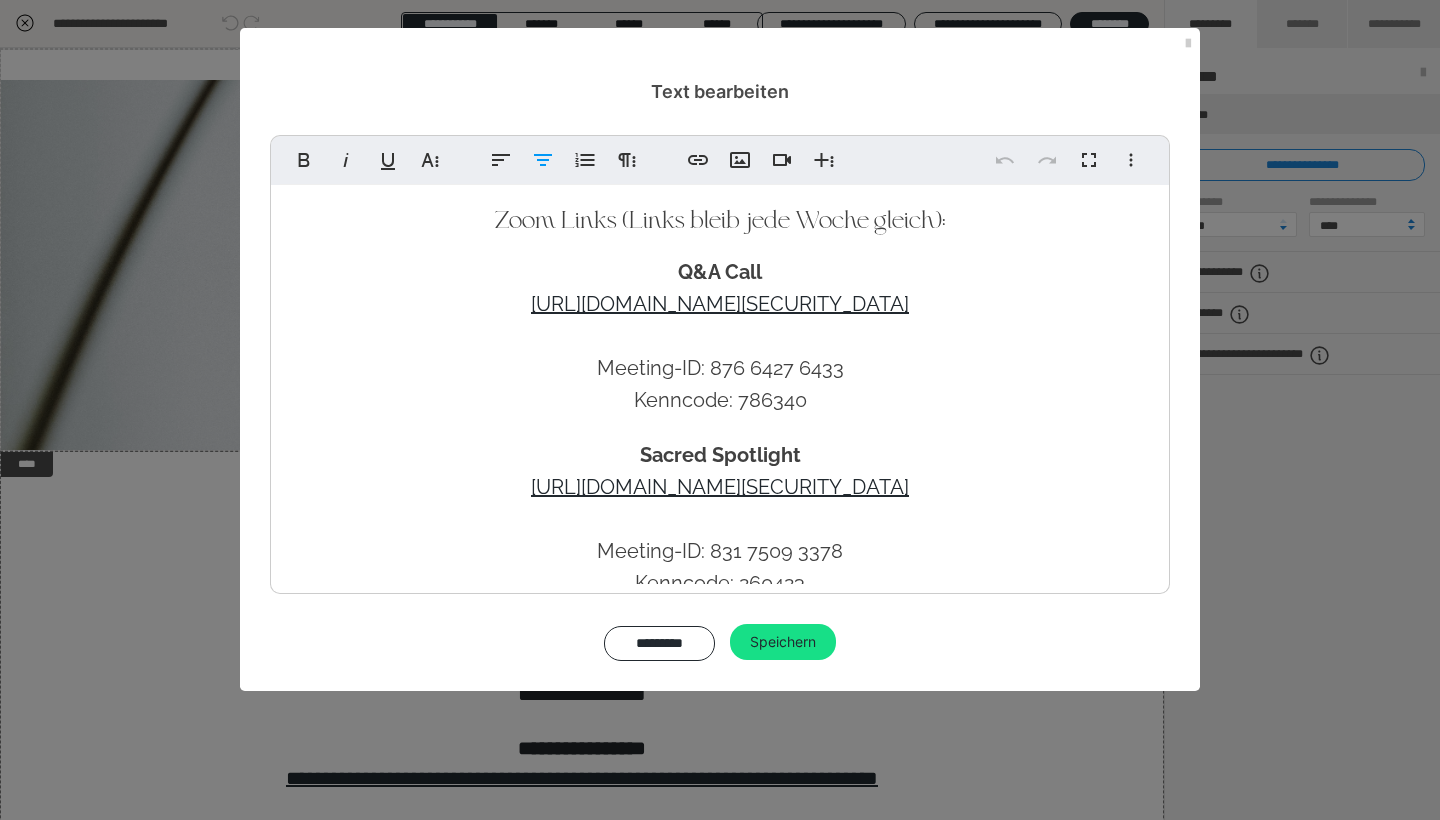 type 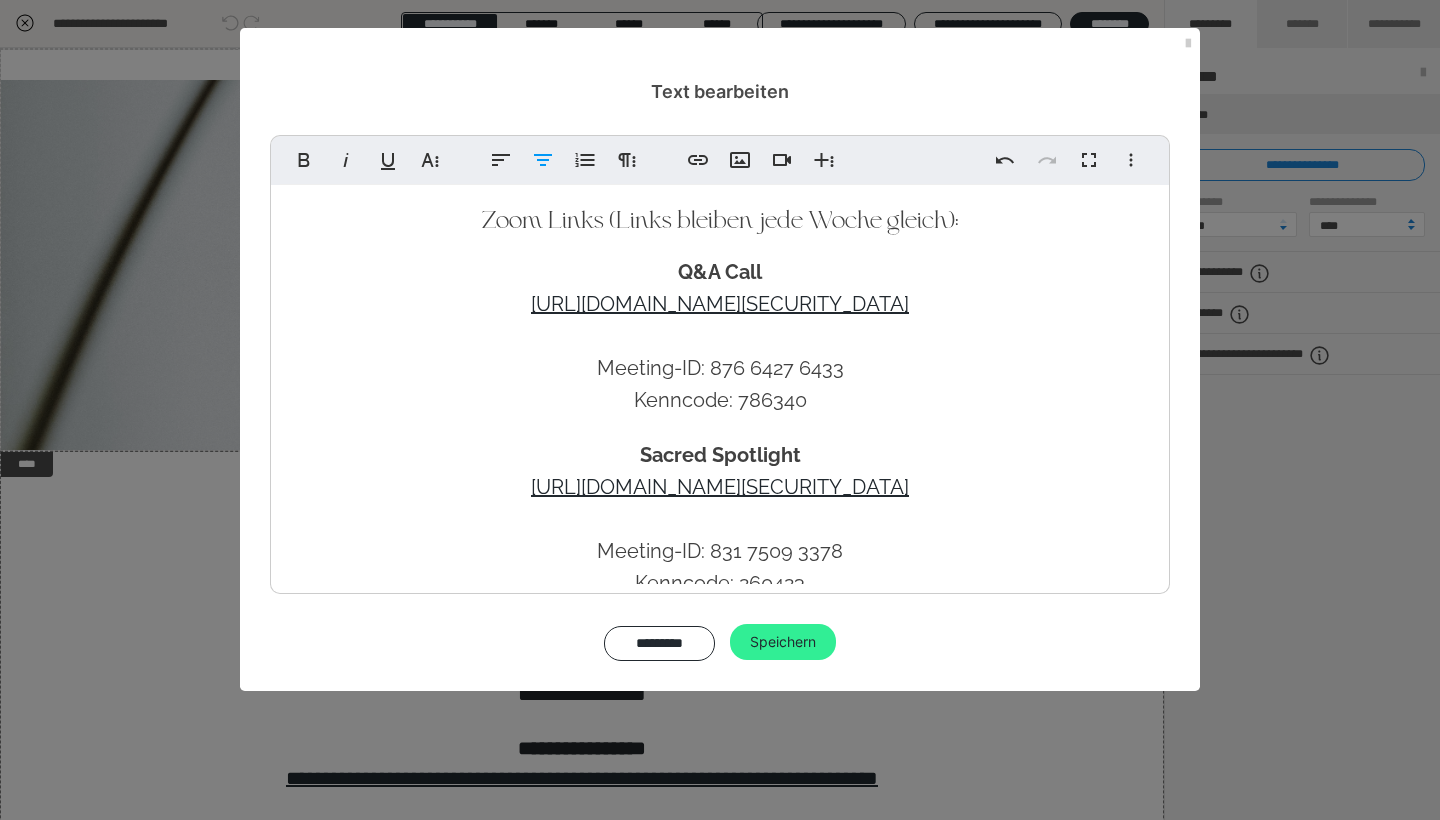 click on "Speichern" at bounding box center [783, 642] 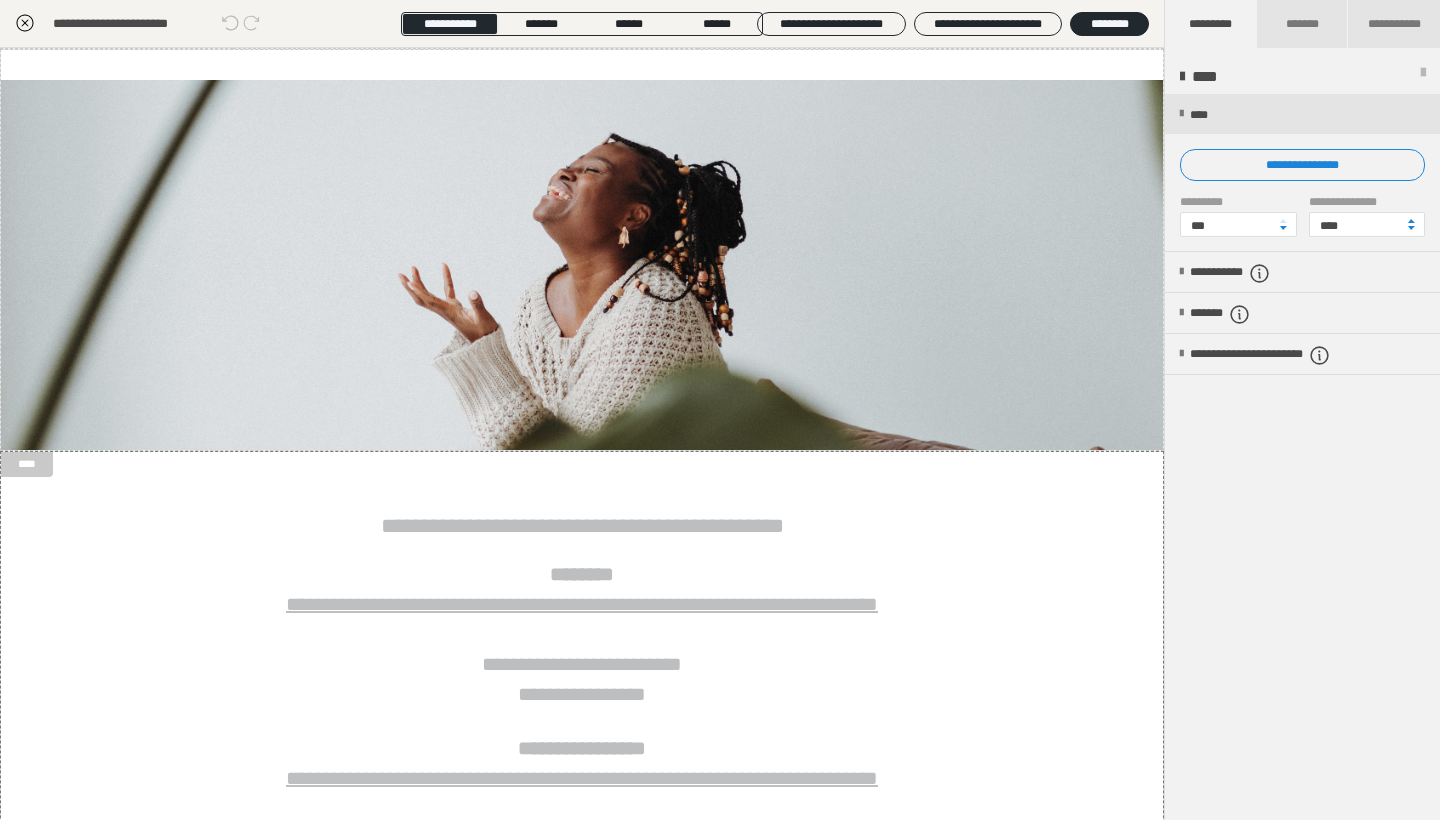 scroll, scrollTop: 82, scrollLeft: 0, axis: vertical 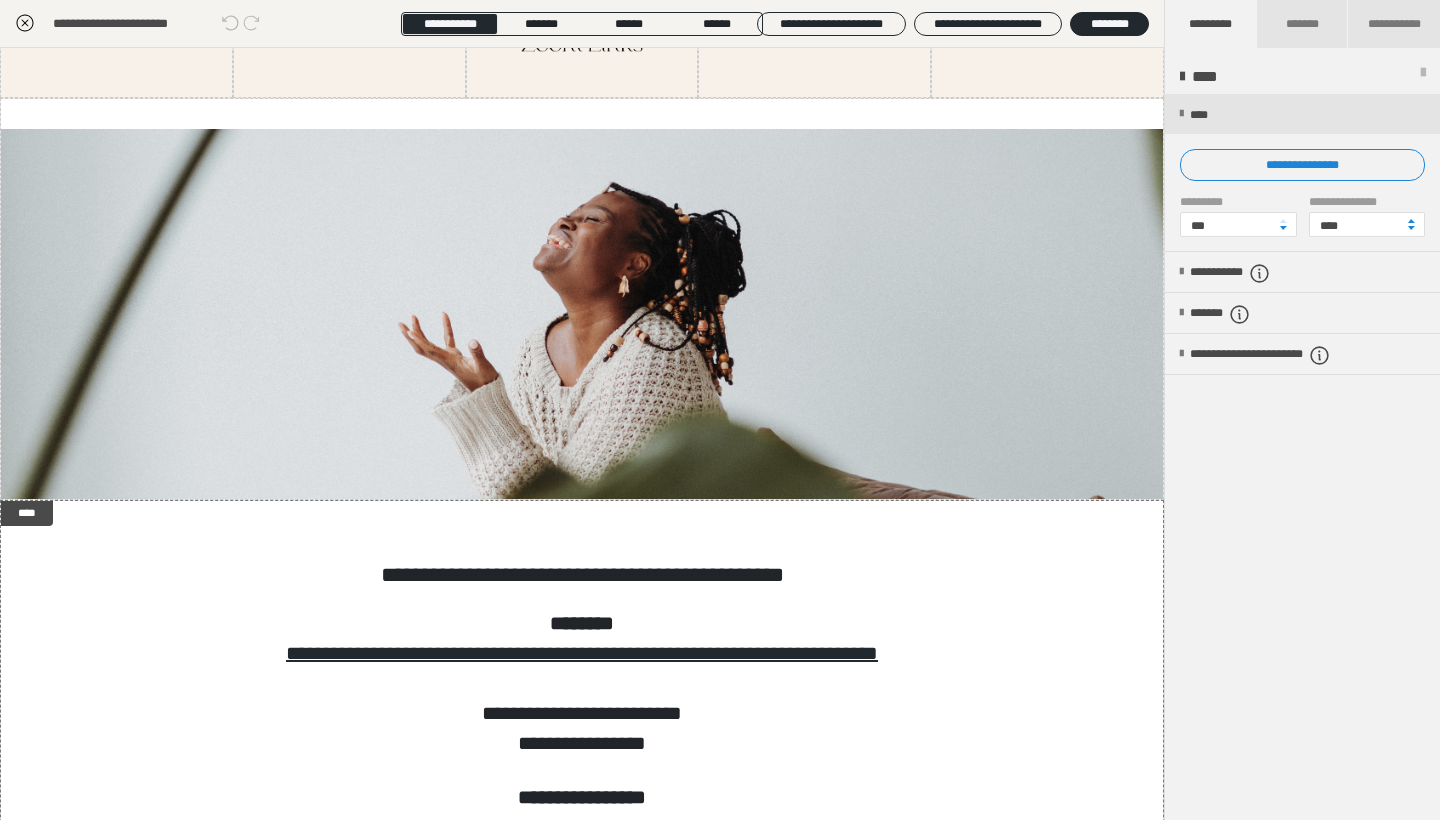 click on "**********" at bounding box center (197, 24) 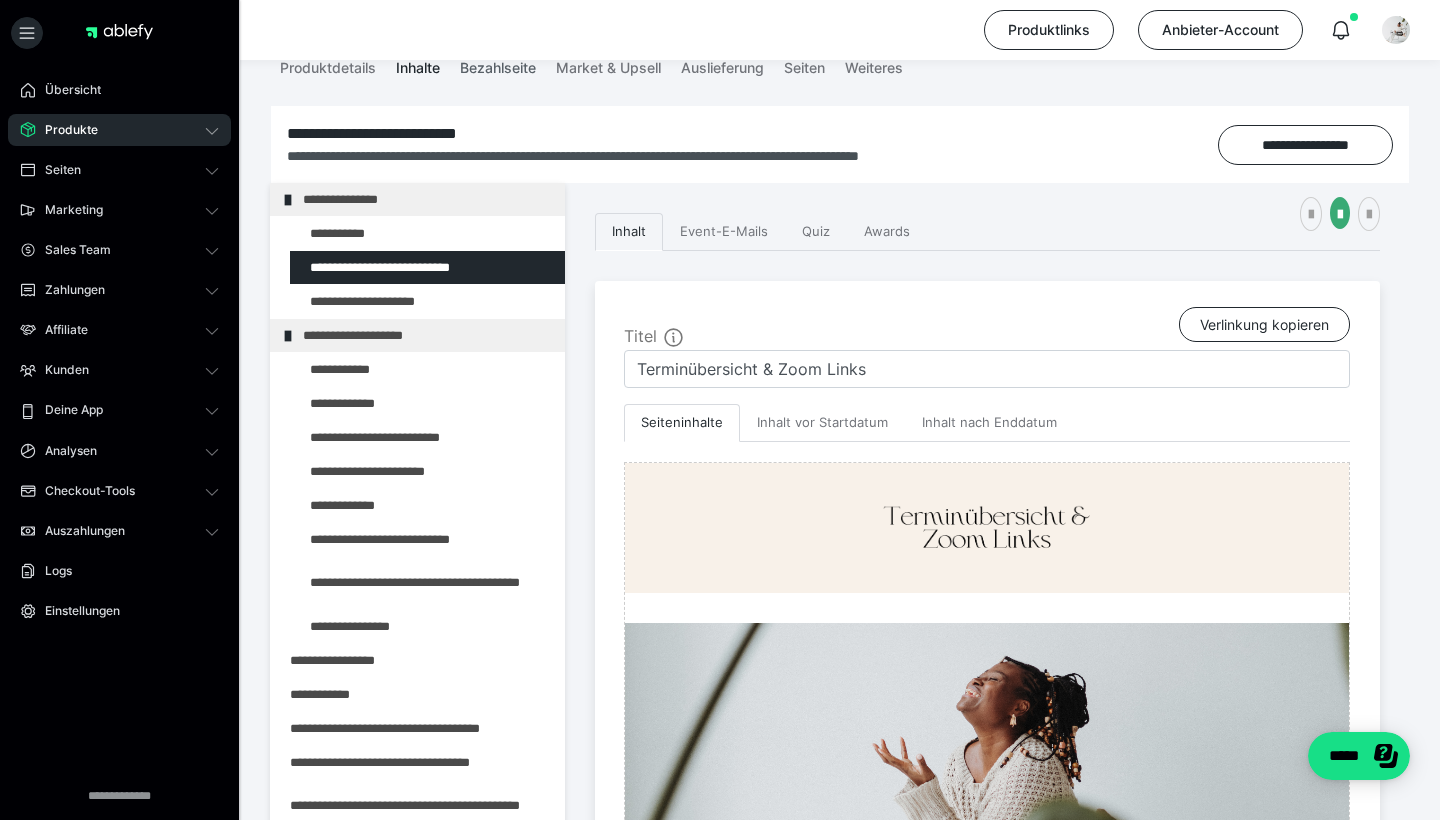 click on "Bezahlseite" at bounding box center (498, 64) 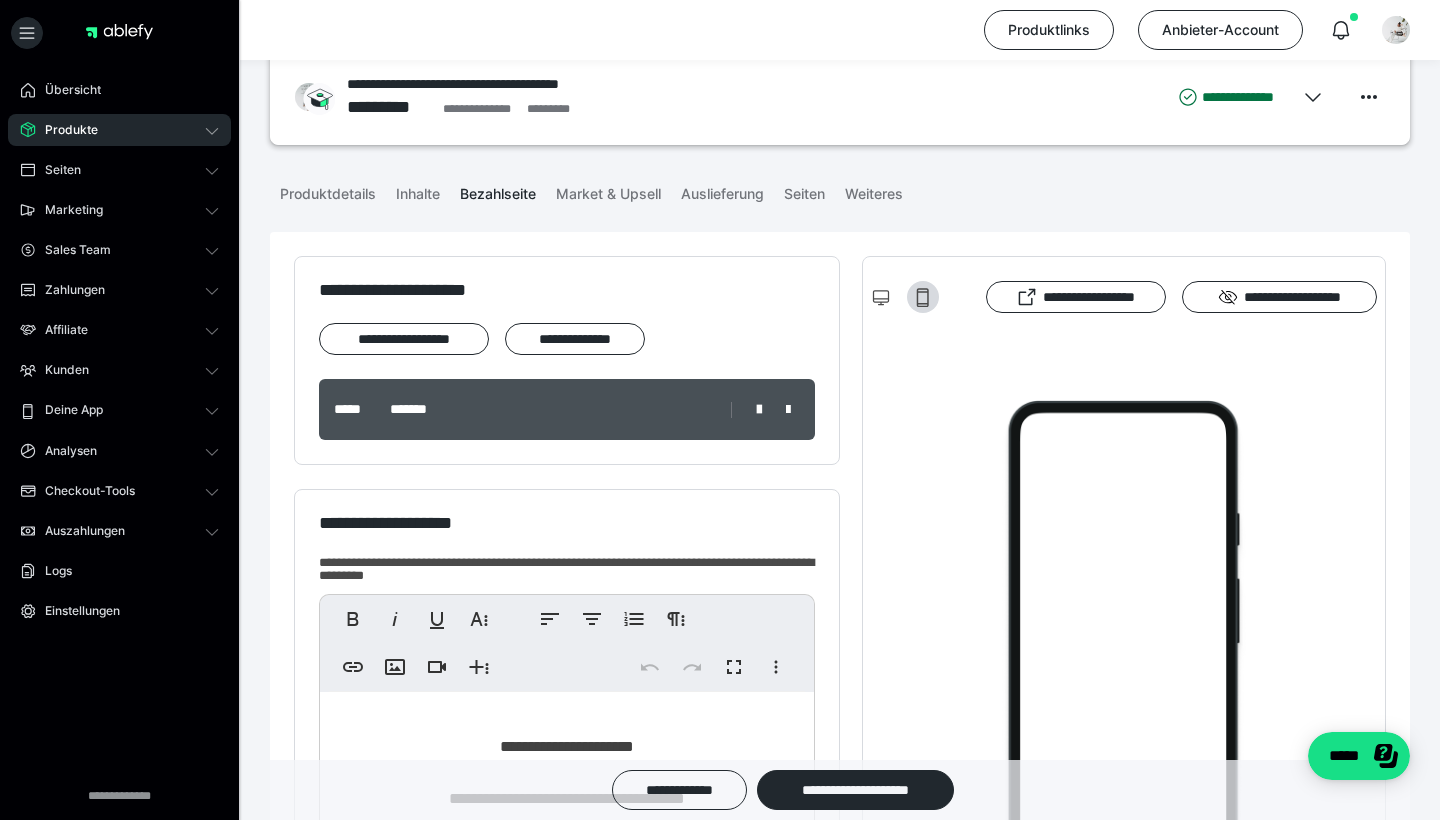 scroll, scrollTop: 37, scrollLeft: 0, axis: vertical 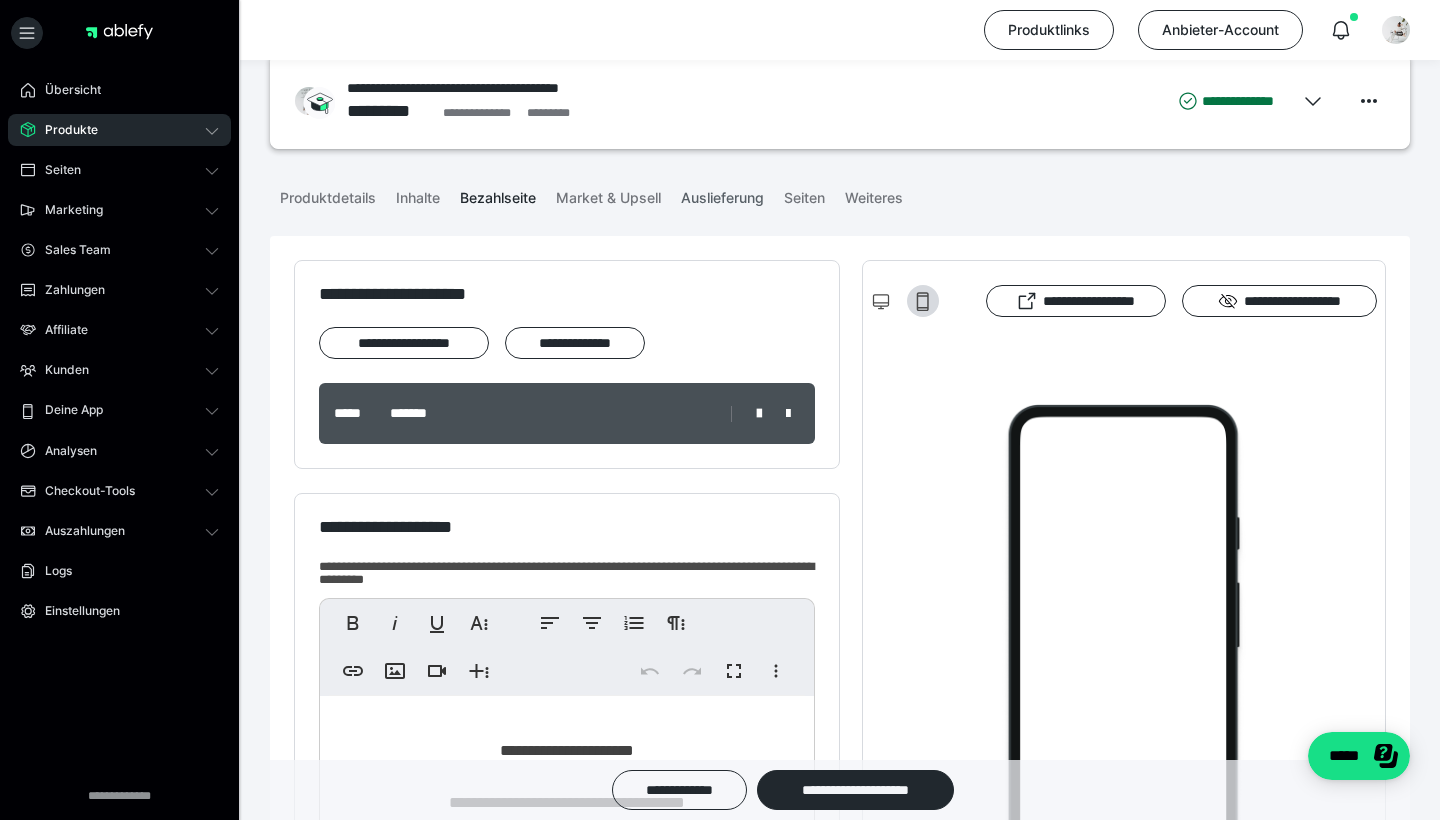 click on "Auslieferung" at bounding box center (722, 194) 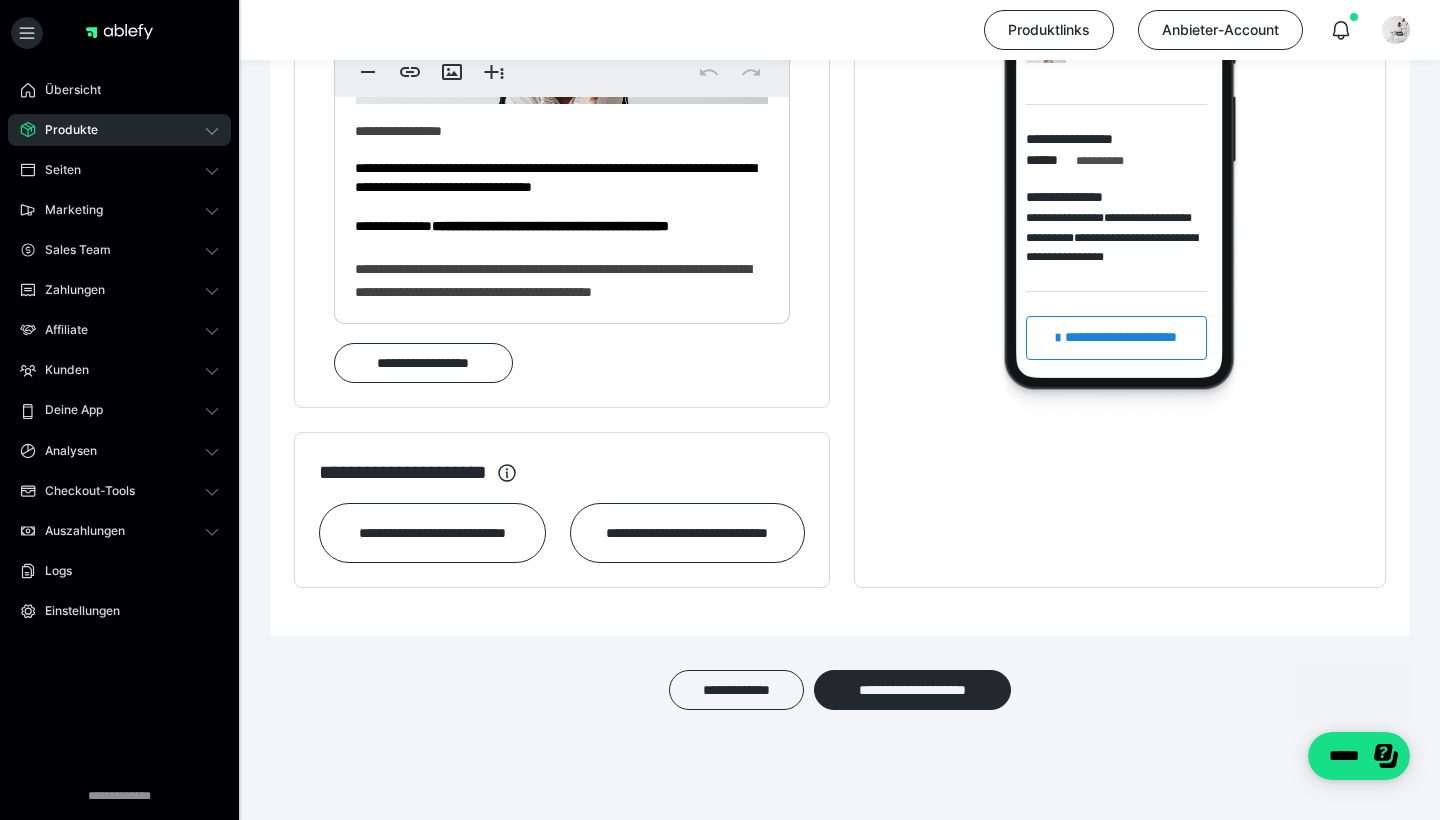 scroll, scrollTop: 1448, scrollLeft: 0, axis: vertical 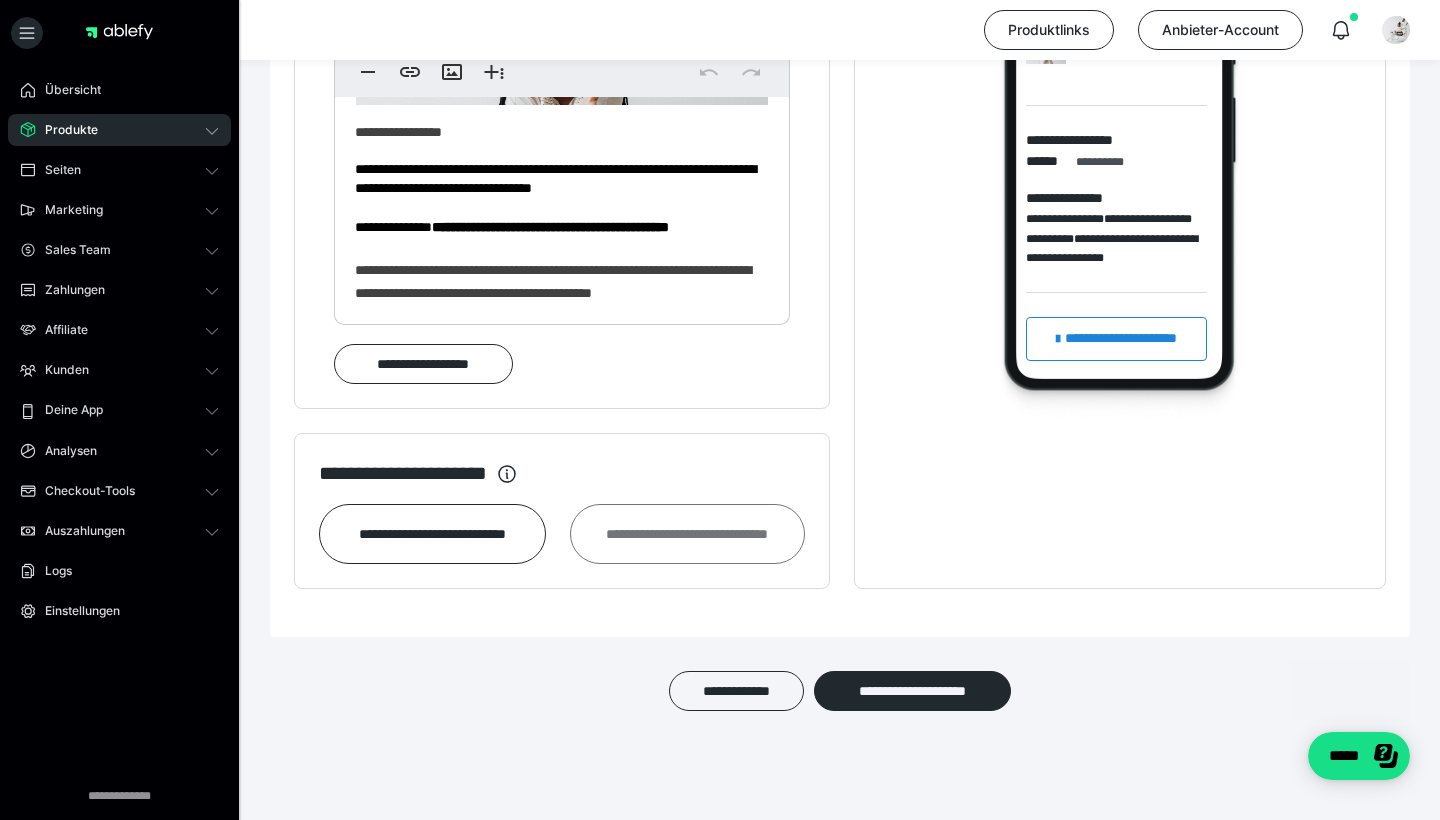 click on "**********" at bounding box center [687, 534] 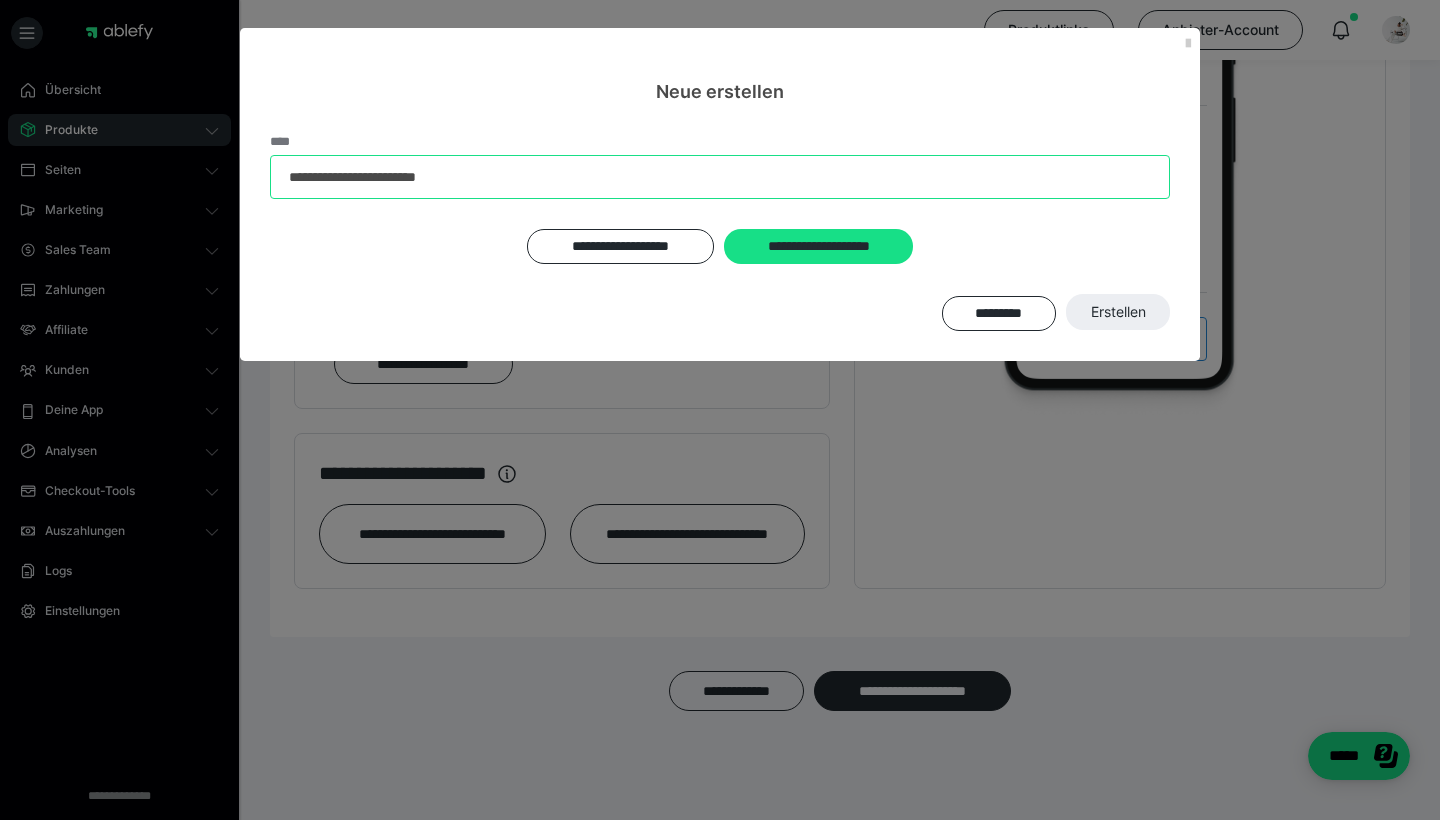 click on "**********" at bounding box center [720, 177] 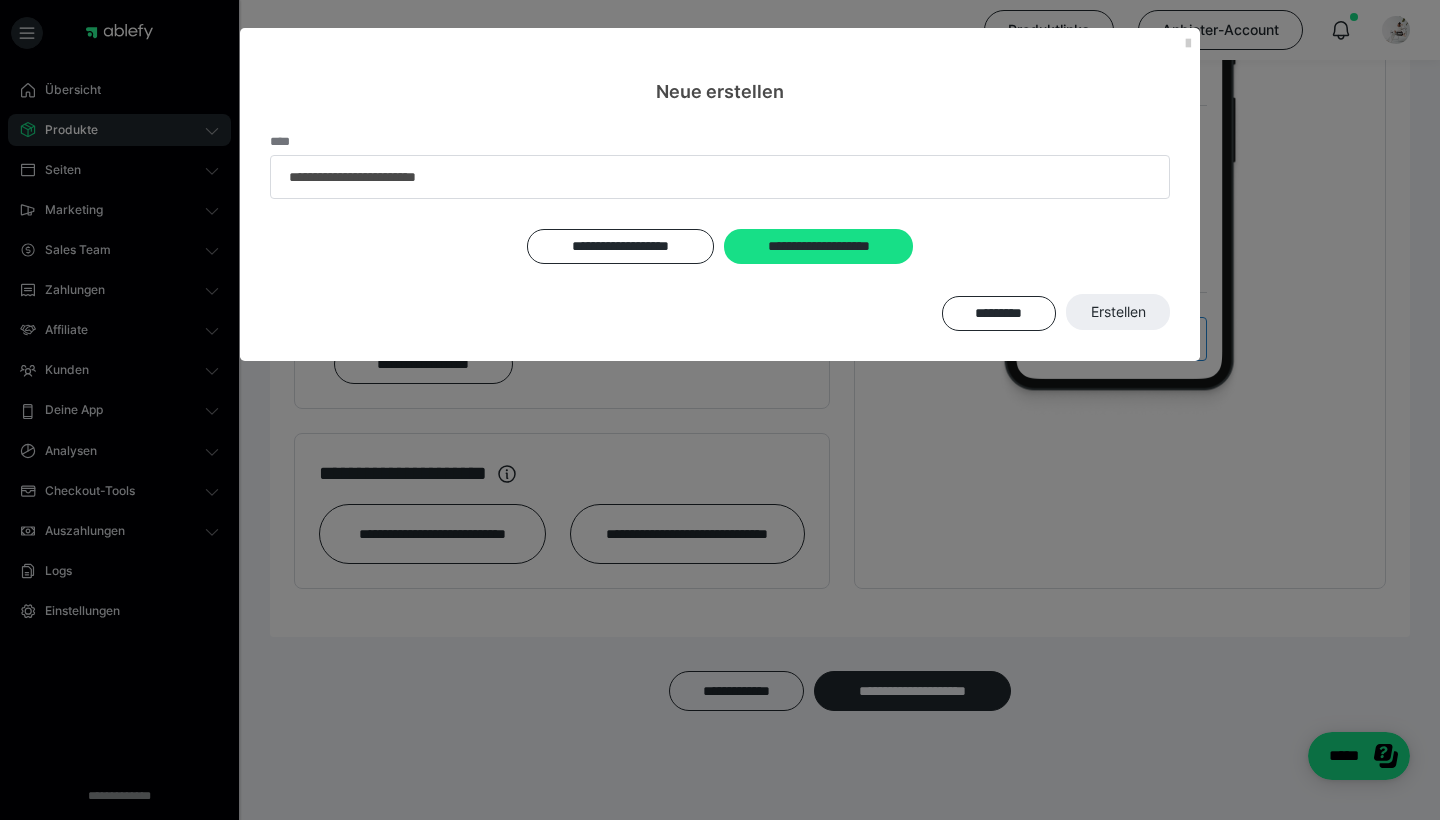 click on "**********" at bounding box center (720, 182) 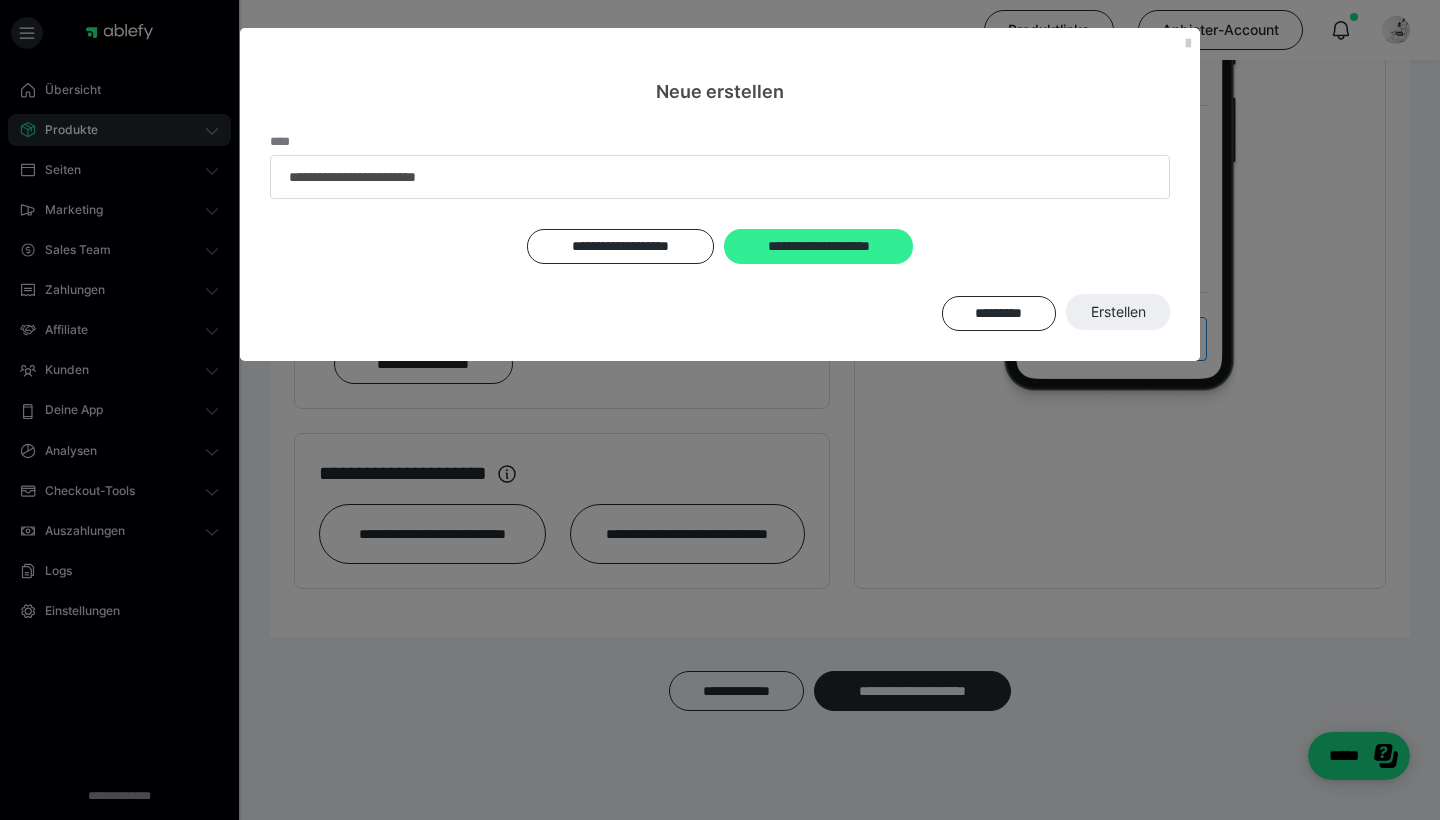 click on "**********" at bounding box center (818, 246) 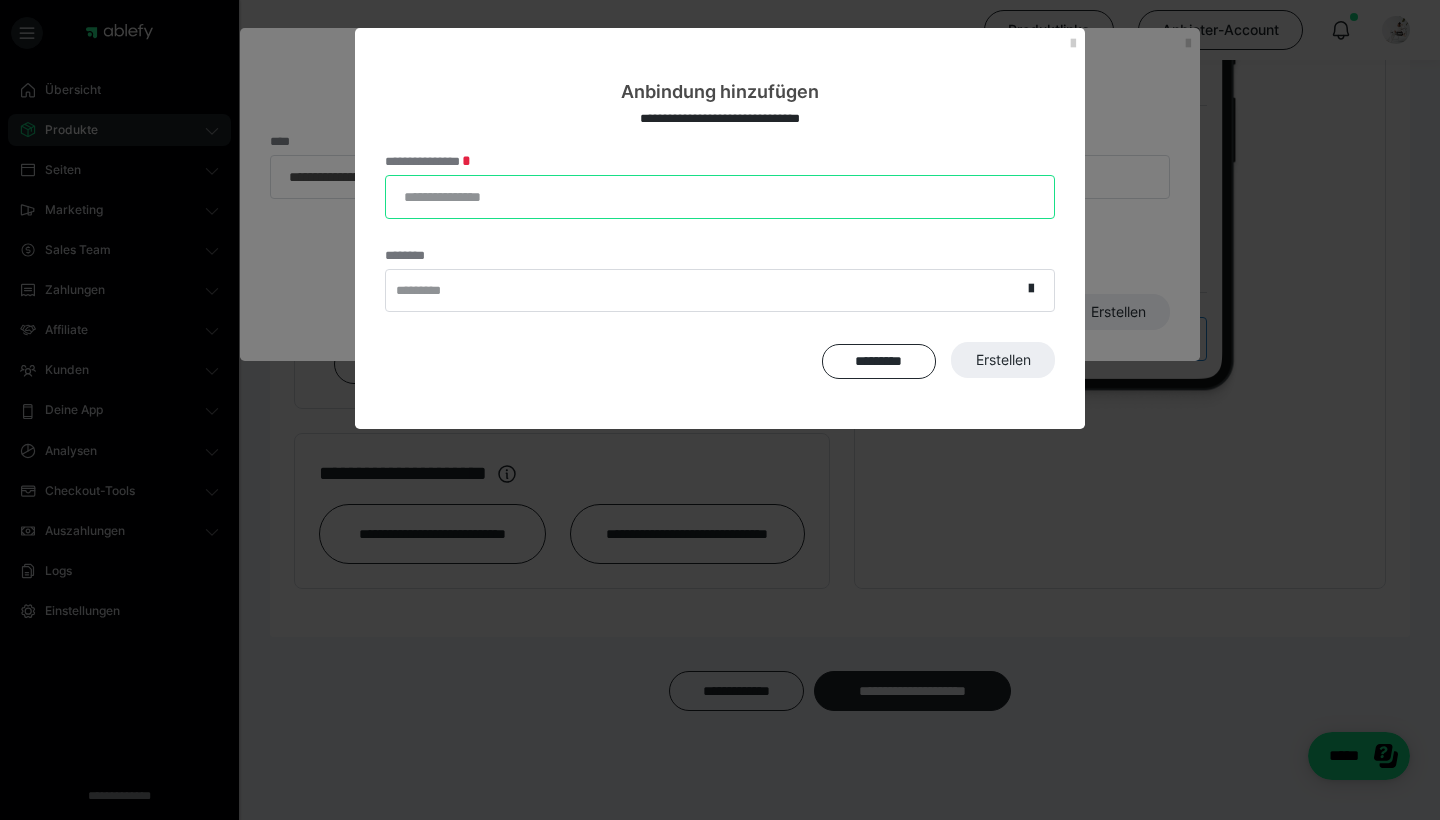 click on "**********" at bounding box center (720, 197) 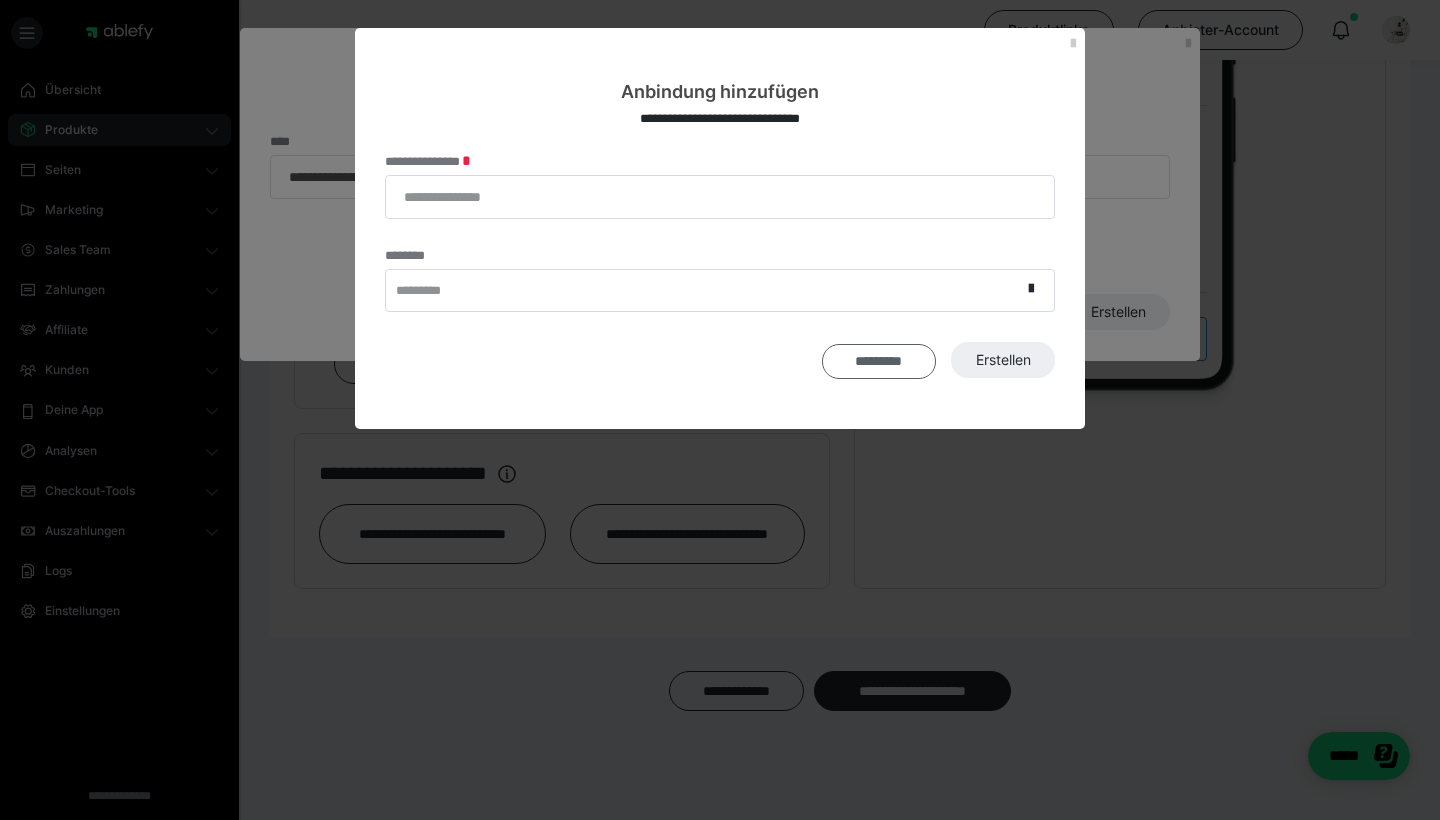 click on "*********" at bounding box center (879, 361) 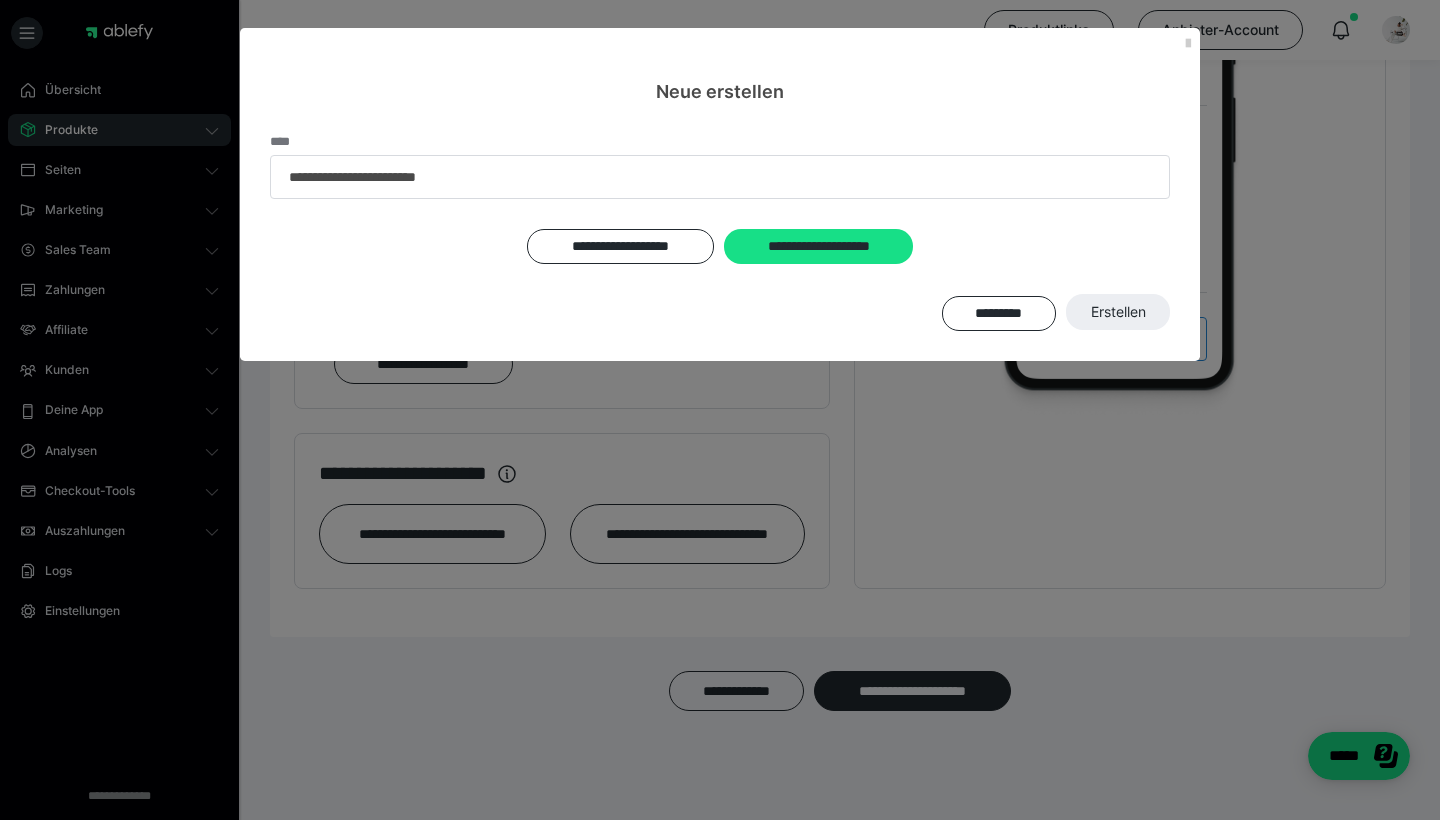 click on "**********" at bounding box center [720, 410] 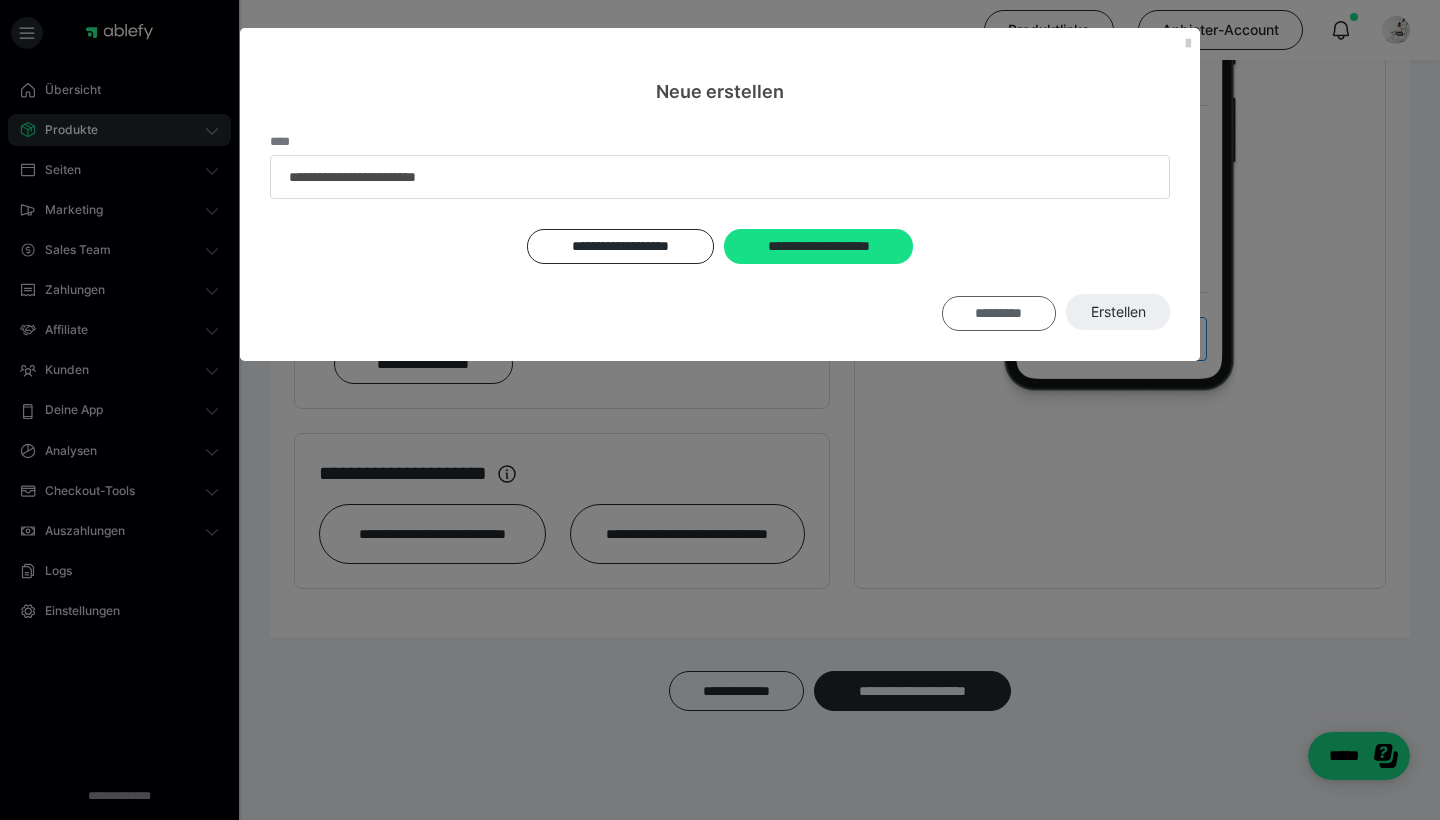 click on "*********" at bounding box center (999, 313) 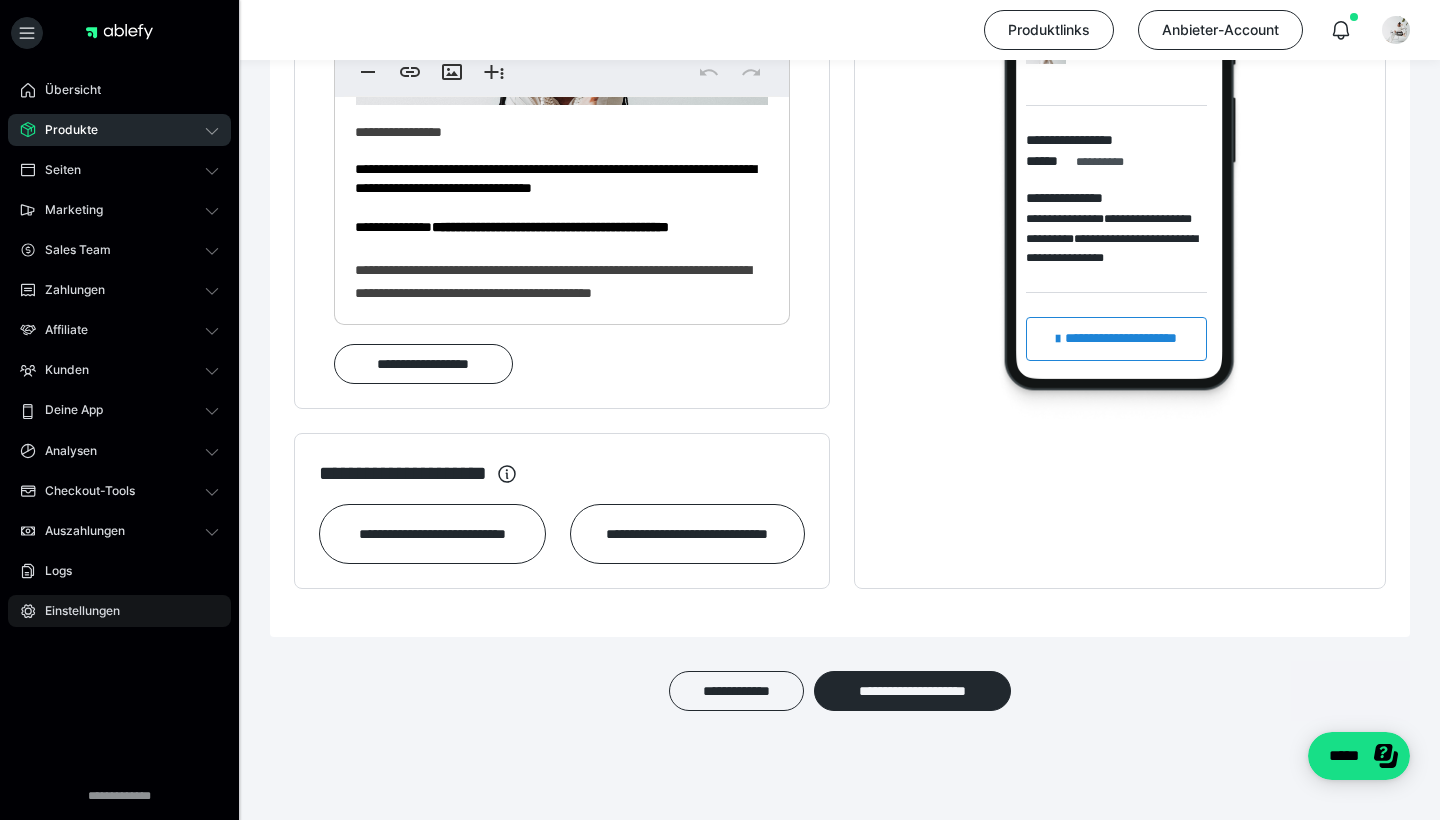 click on "Einstellungen" at bounding box center [75, 611] 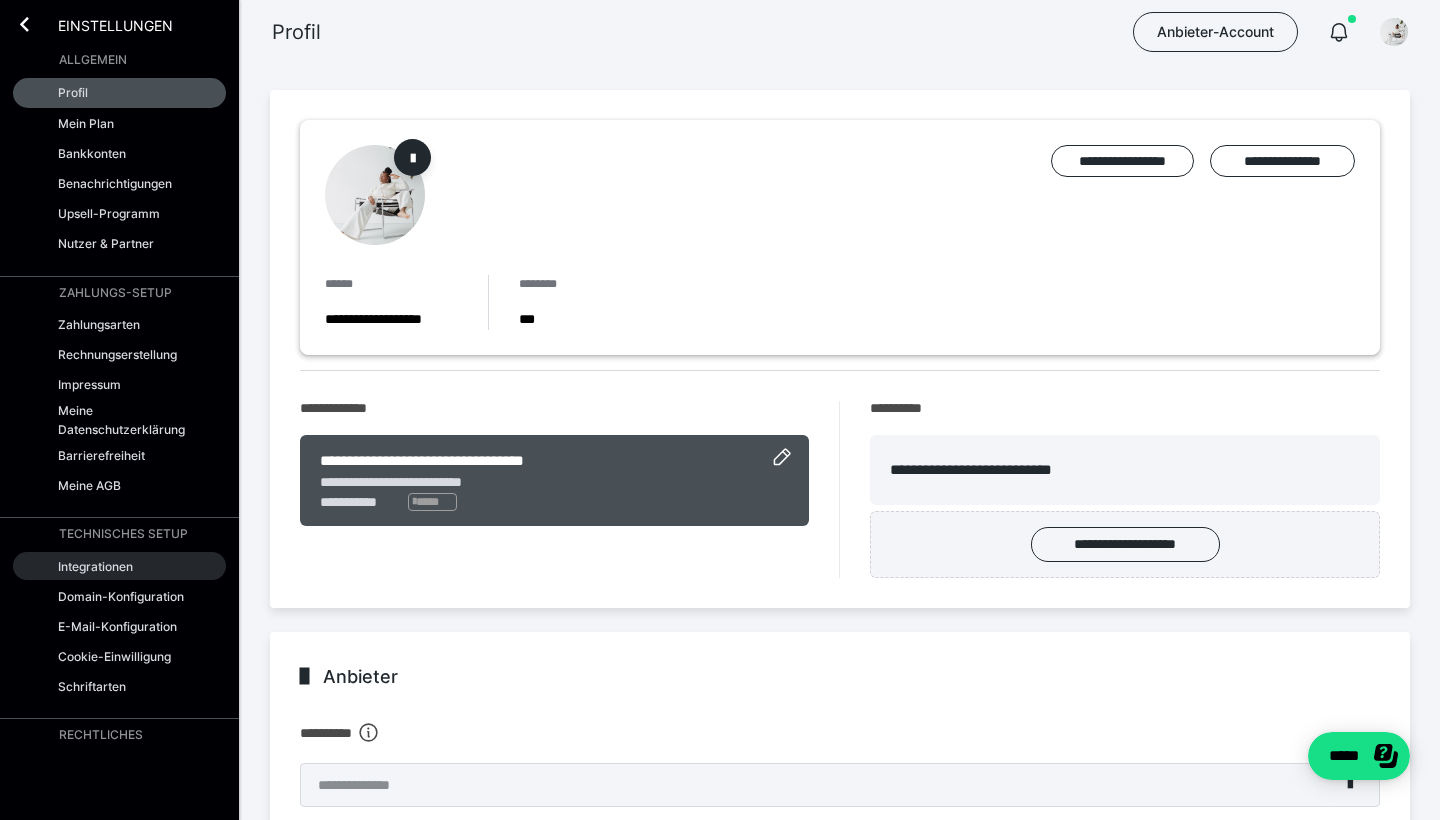 click on "Integrationen" at bounding box center (119, 566) 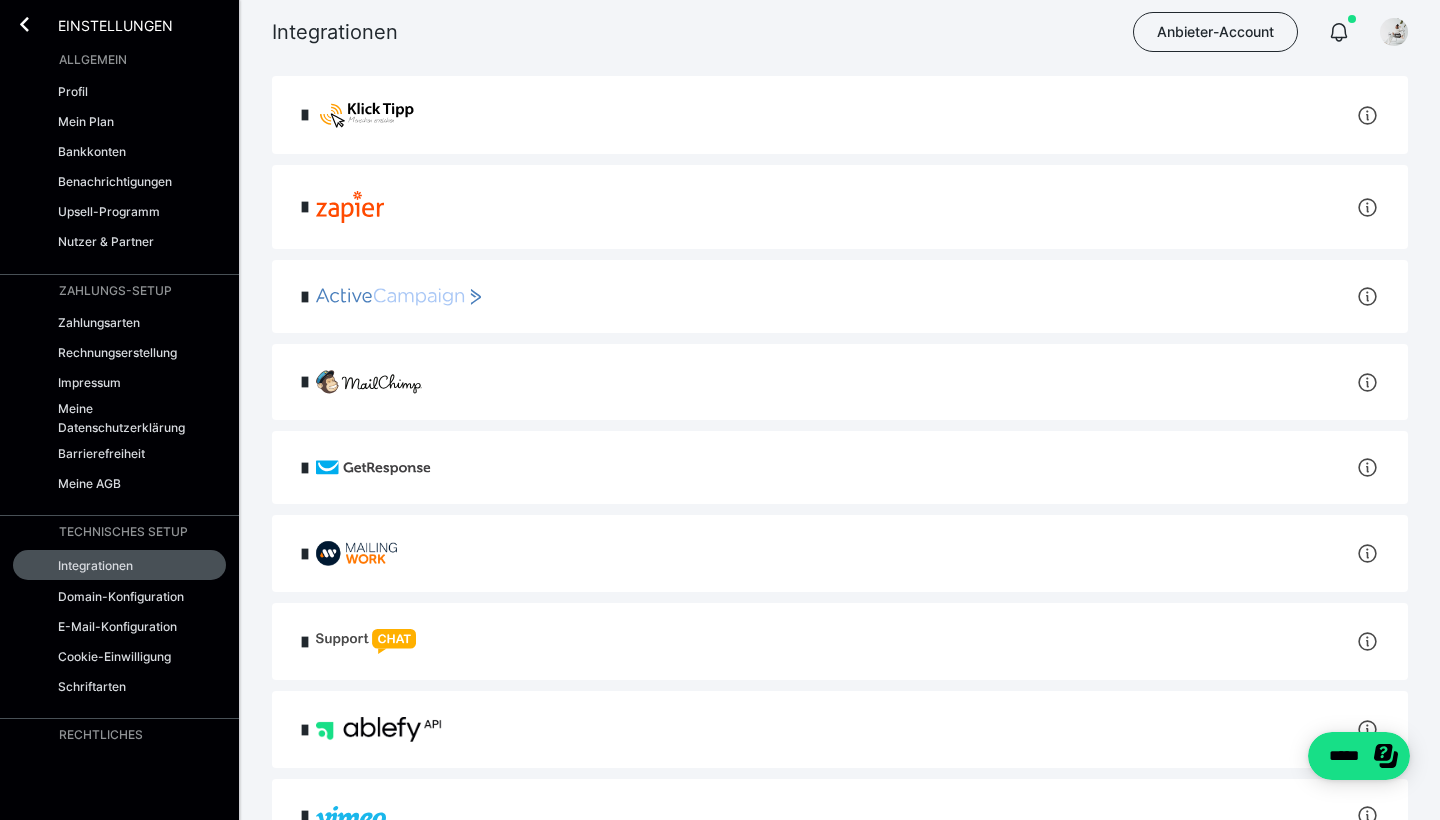 click at bounding box center (399, 297) 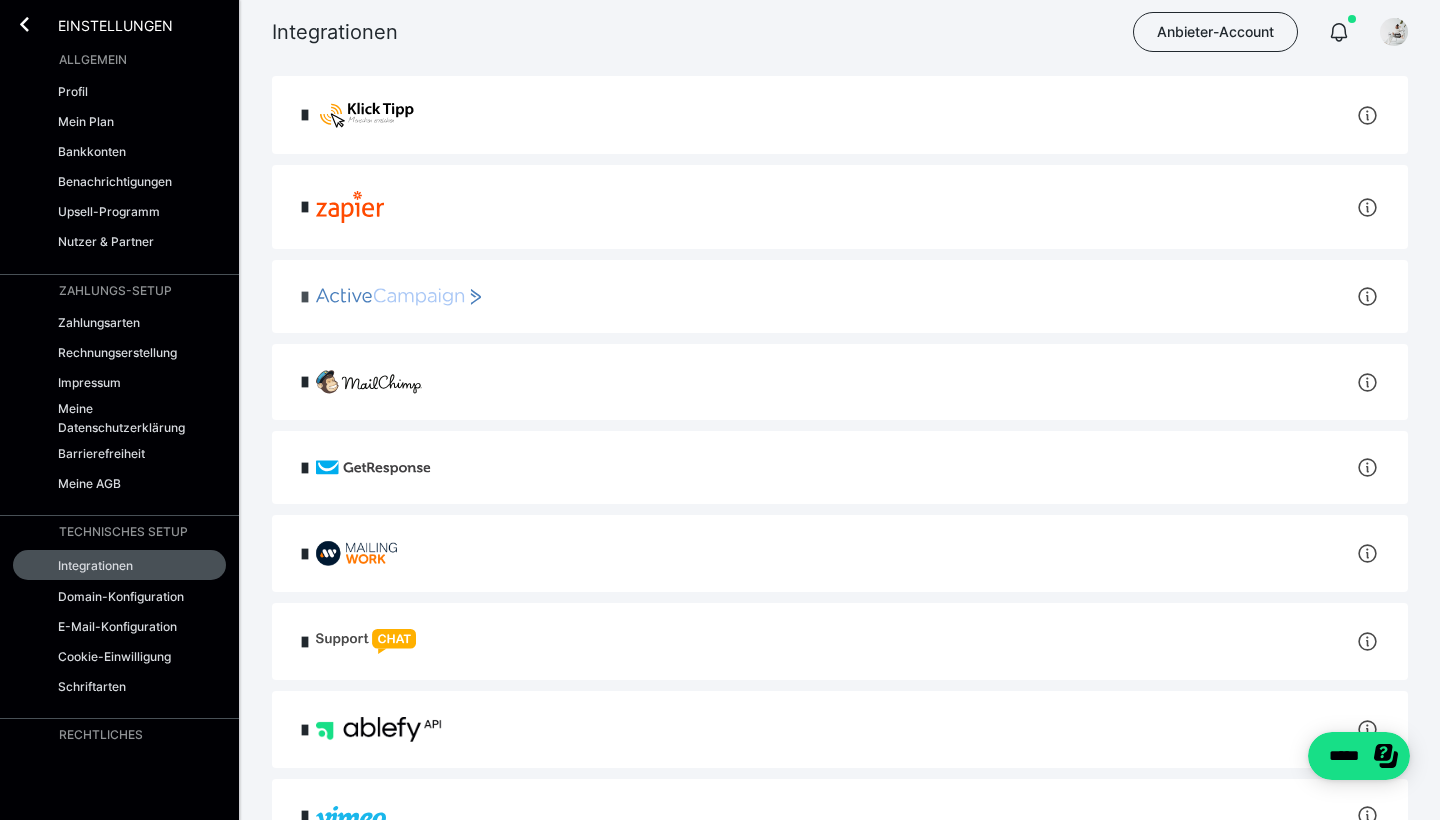click at bounding box center [305, 297] 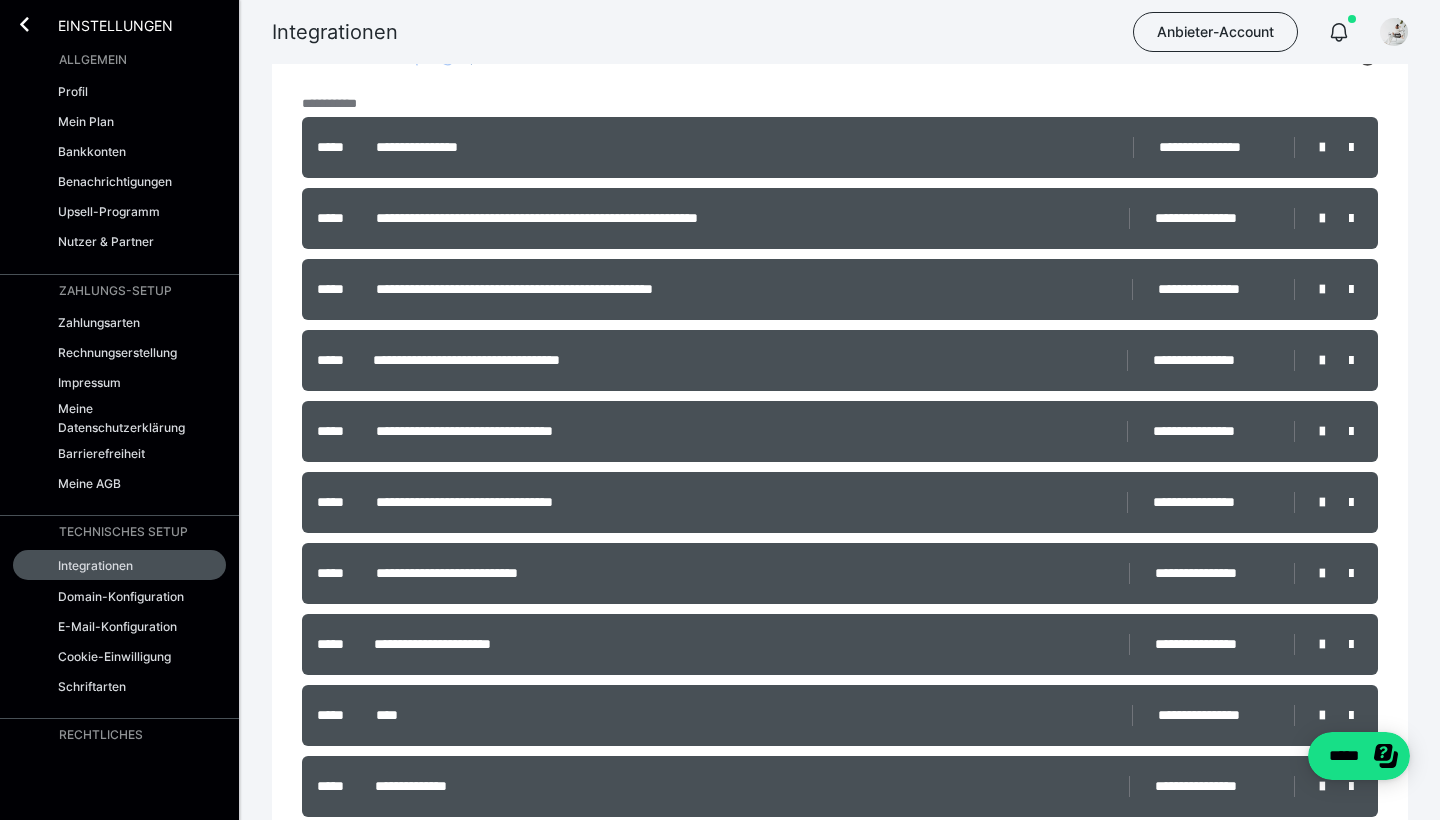 scroll, scrollTop: 380, scrollLeft: 0, axis: vertical 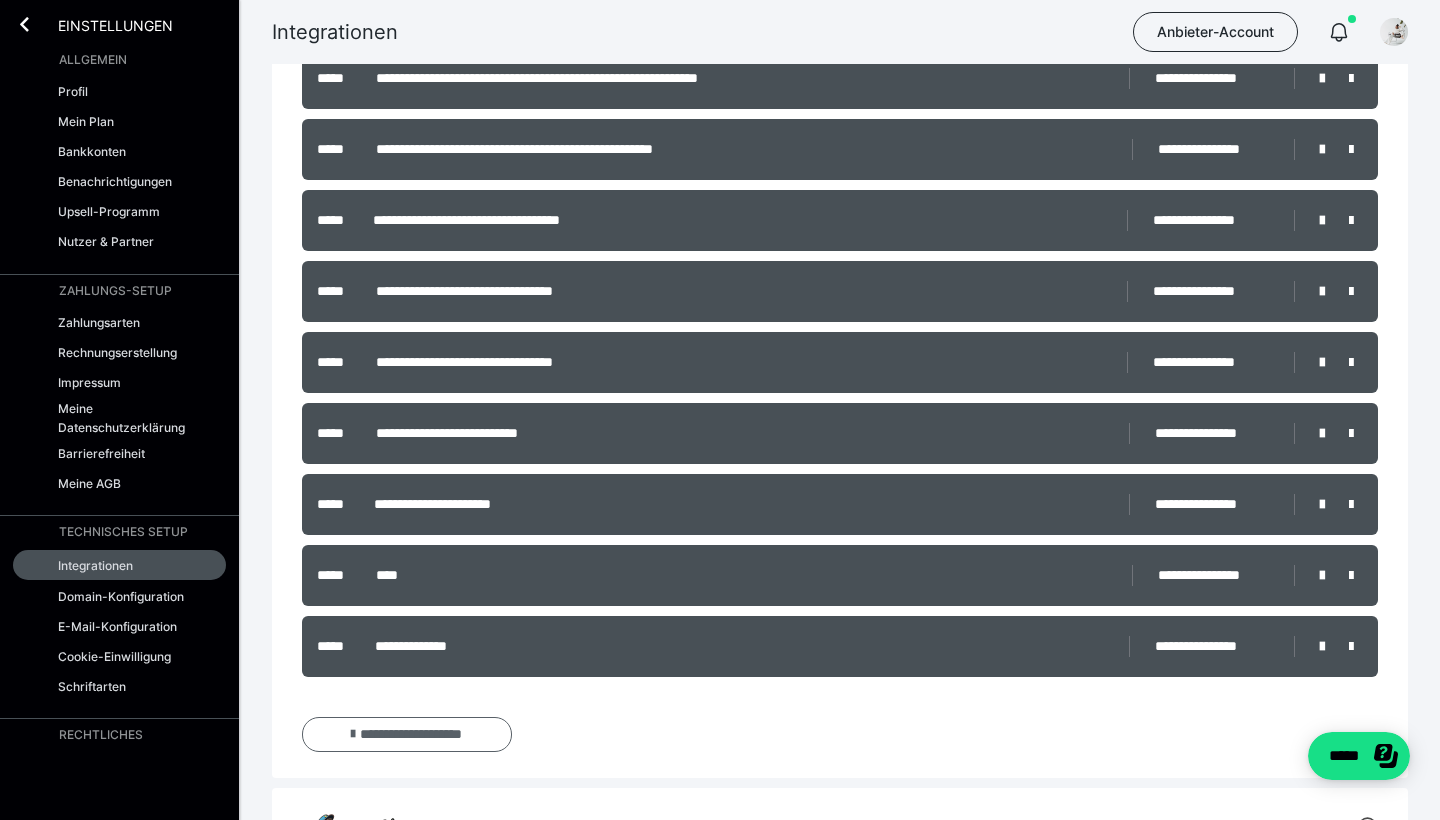 click on "**********" at bounding box center (407, 734) 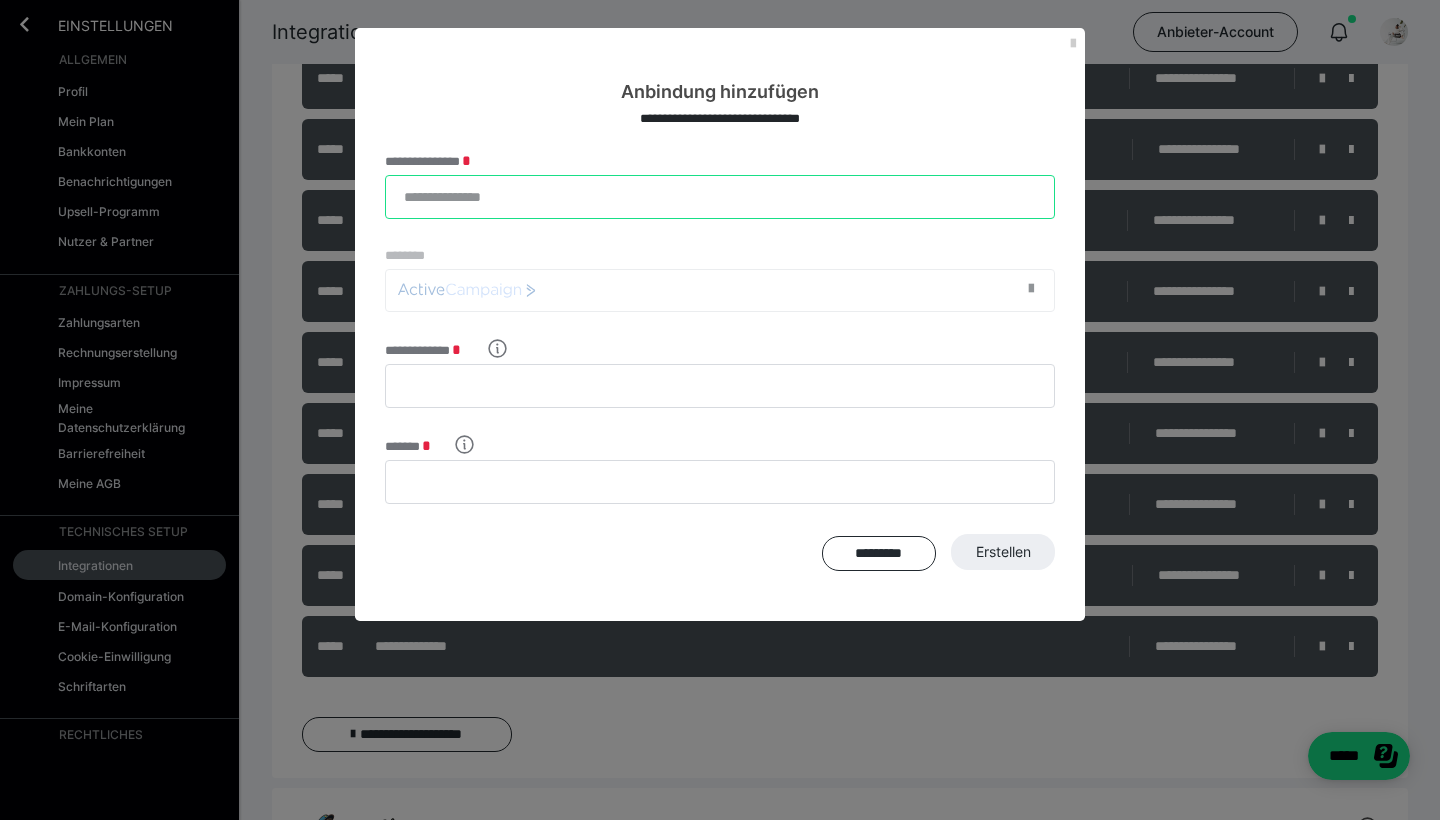 click on "**********" at bounding box center (720, 197) 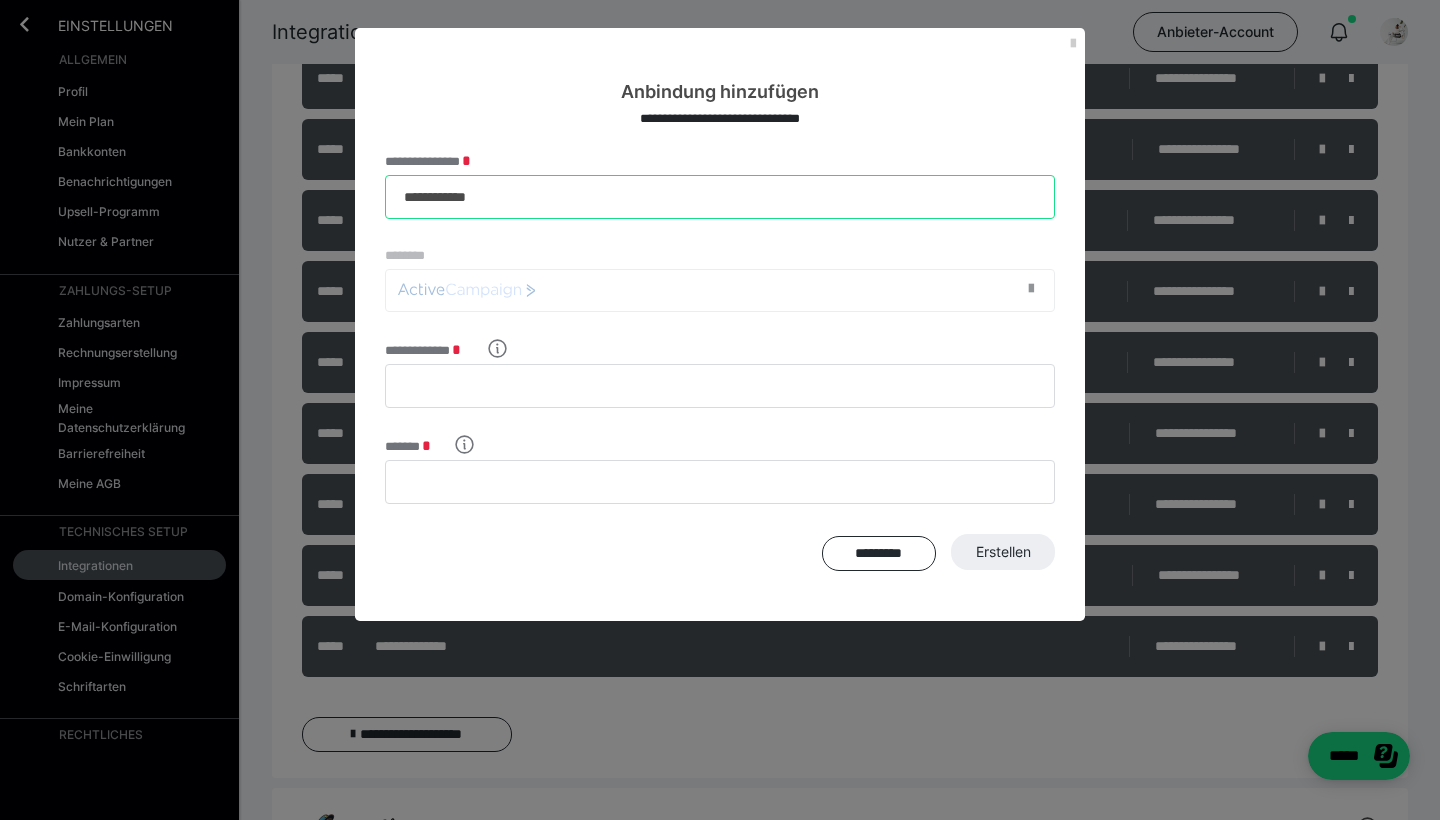 type on "**********" 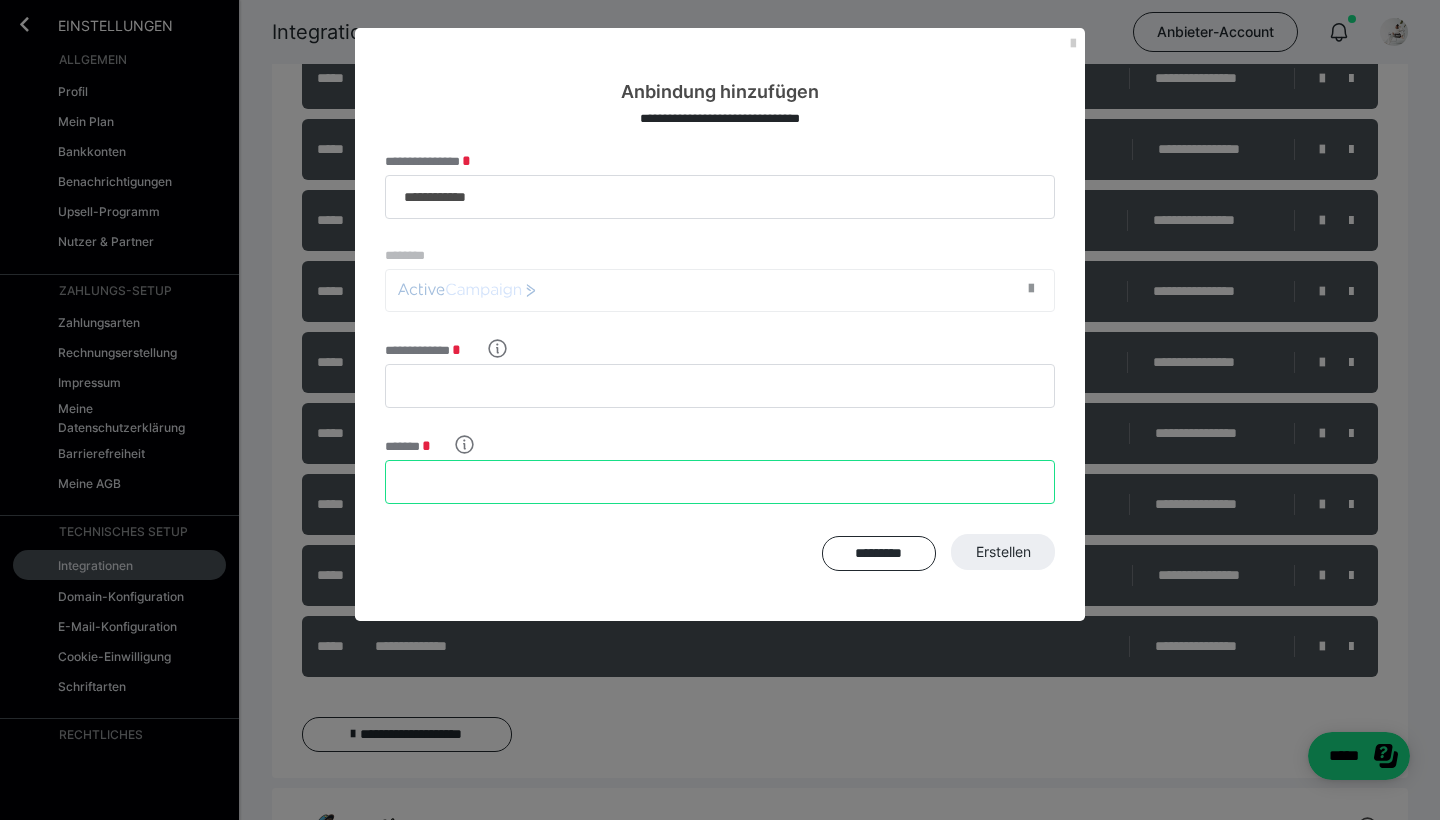 click on "*******" at bounding box center (720, 482) 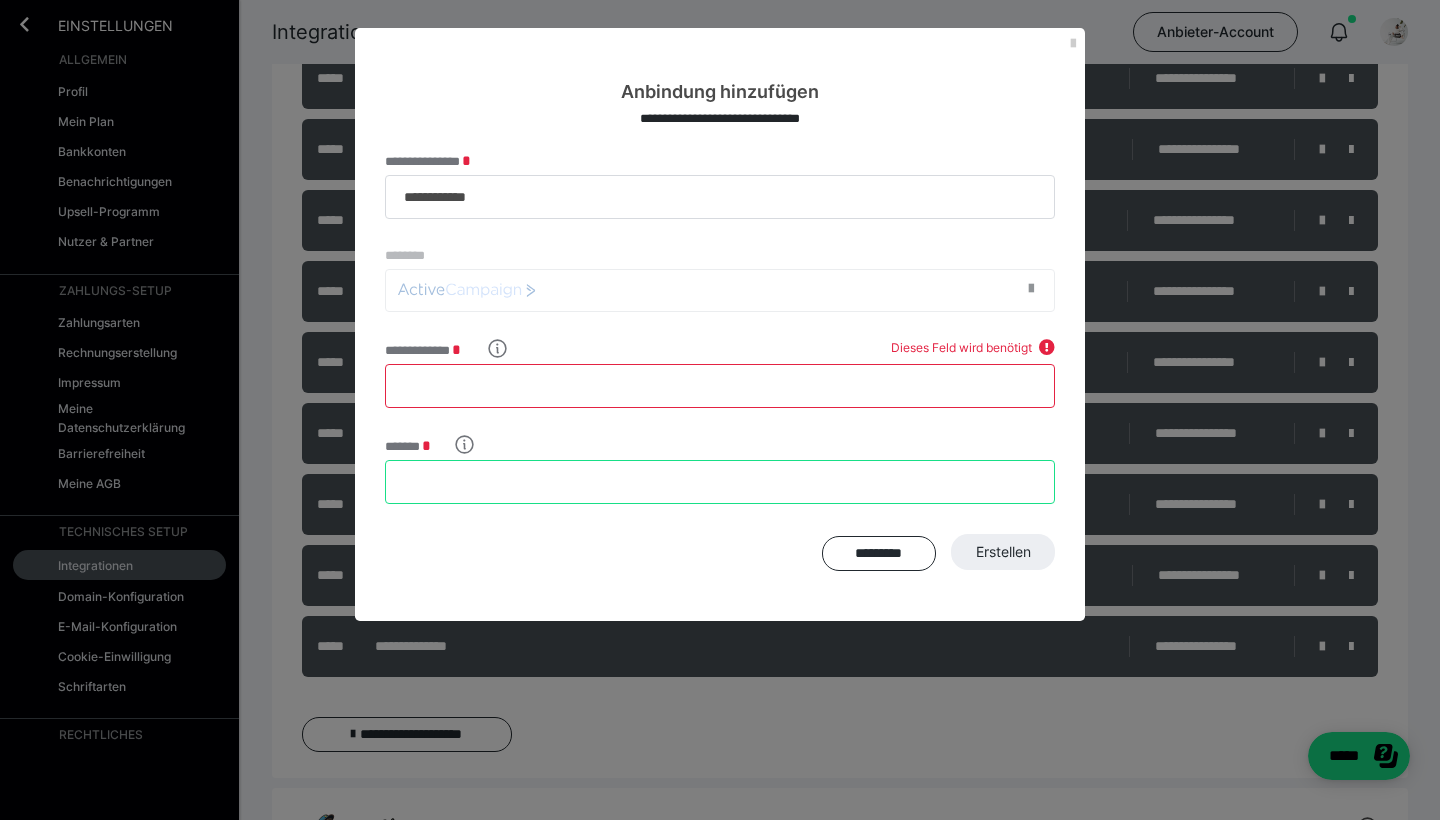 paste on "**********" 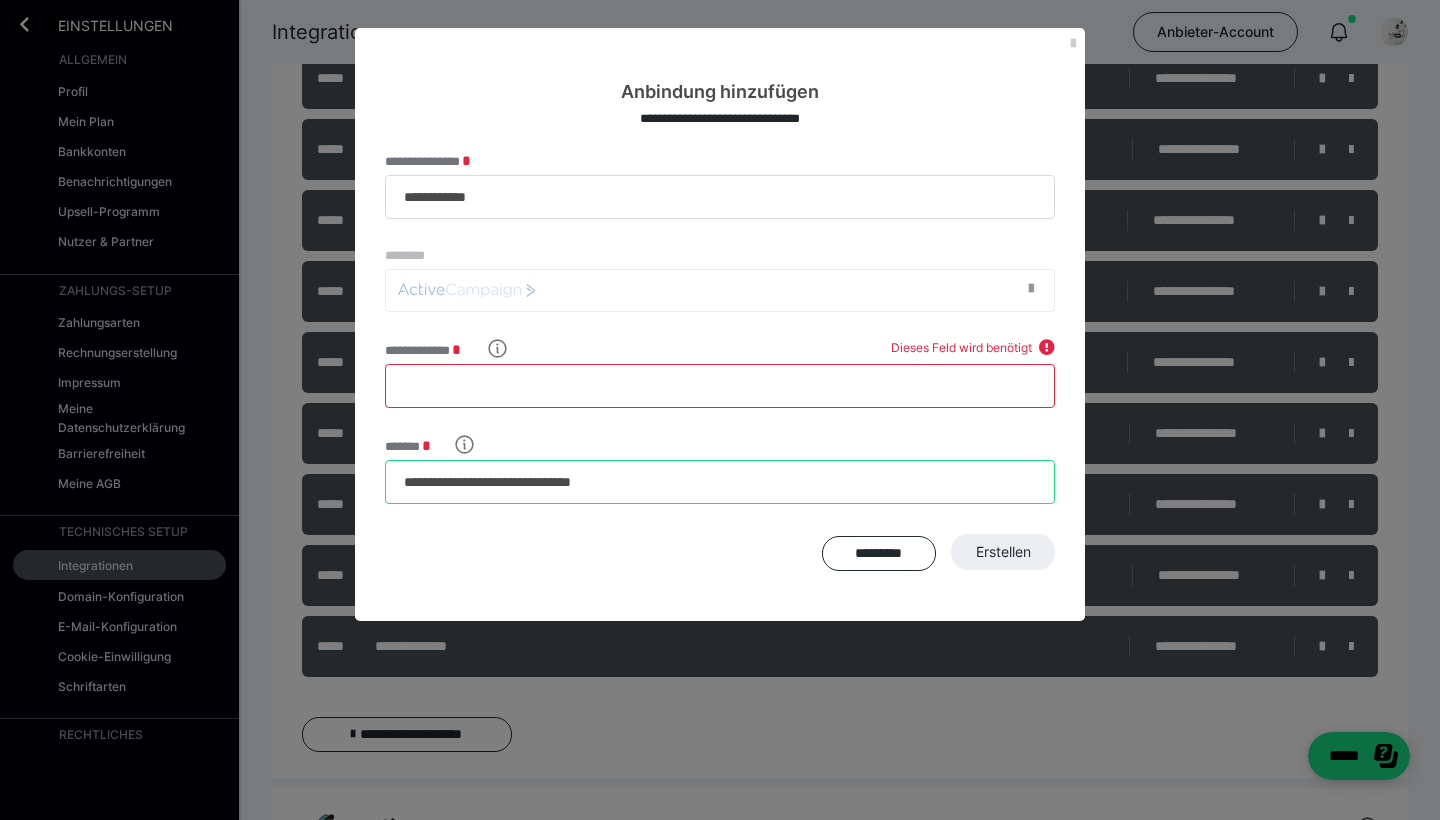 type on "**********" 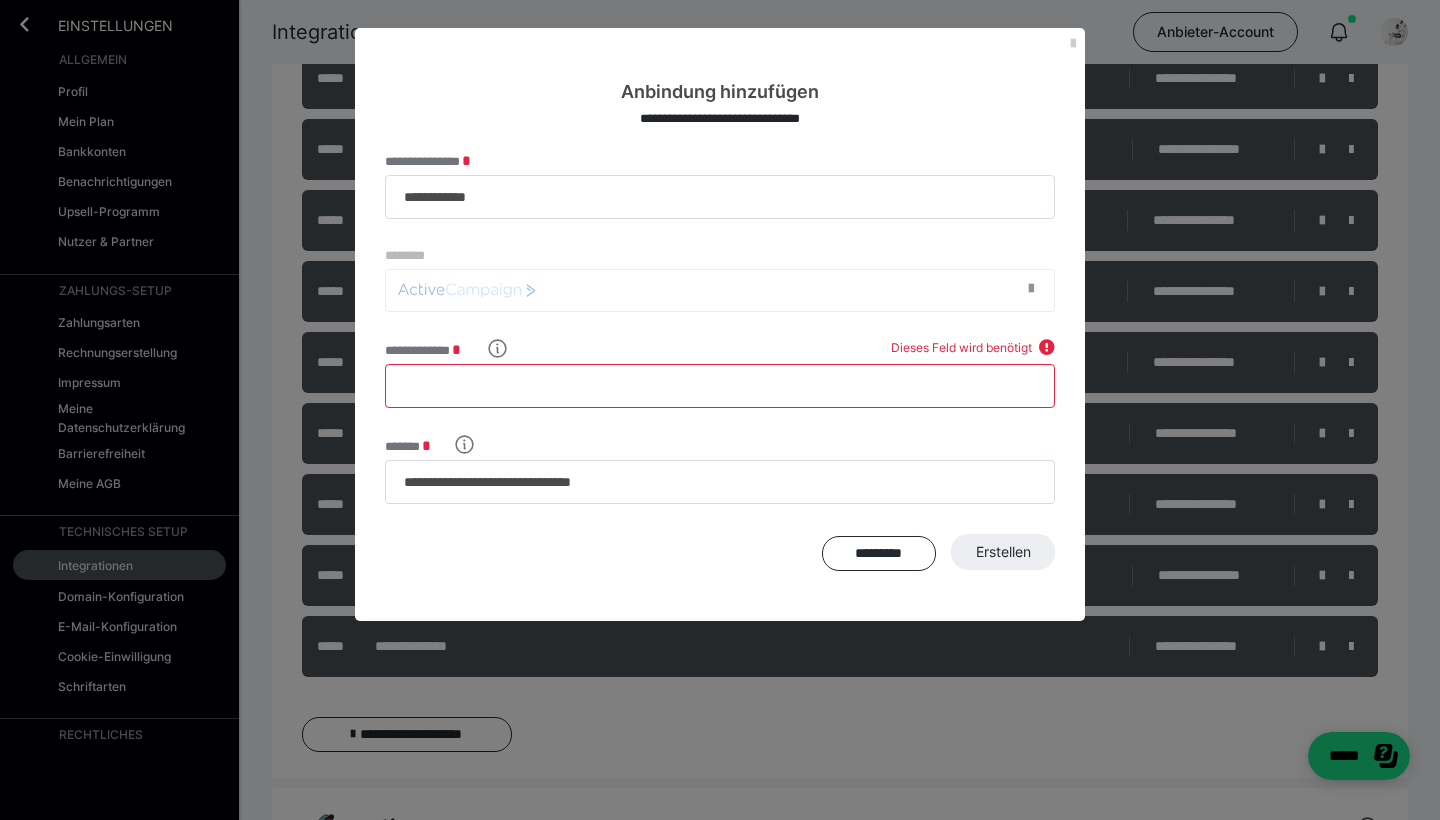 click on "**********" at bounding box center (720, 386) 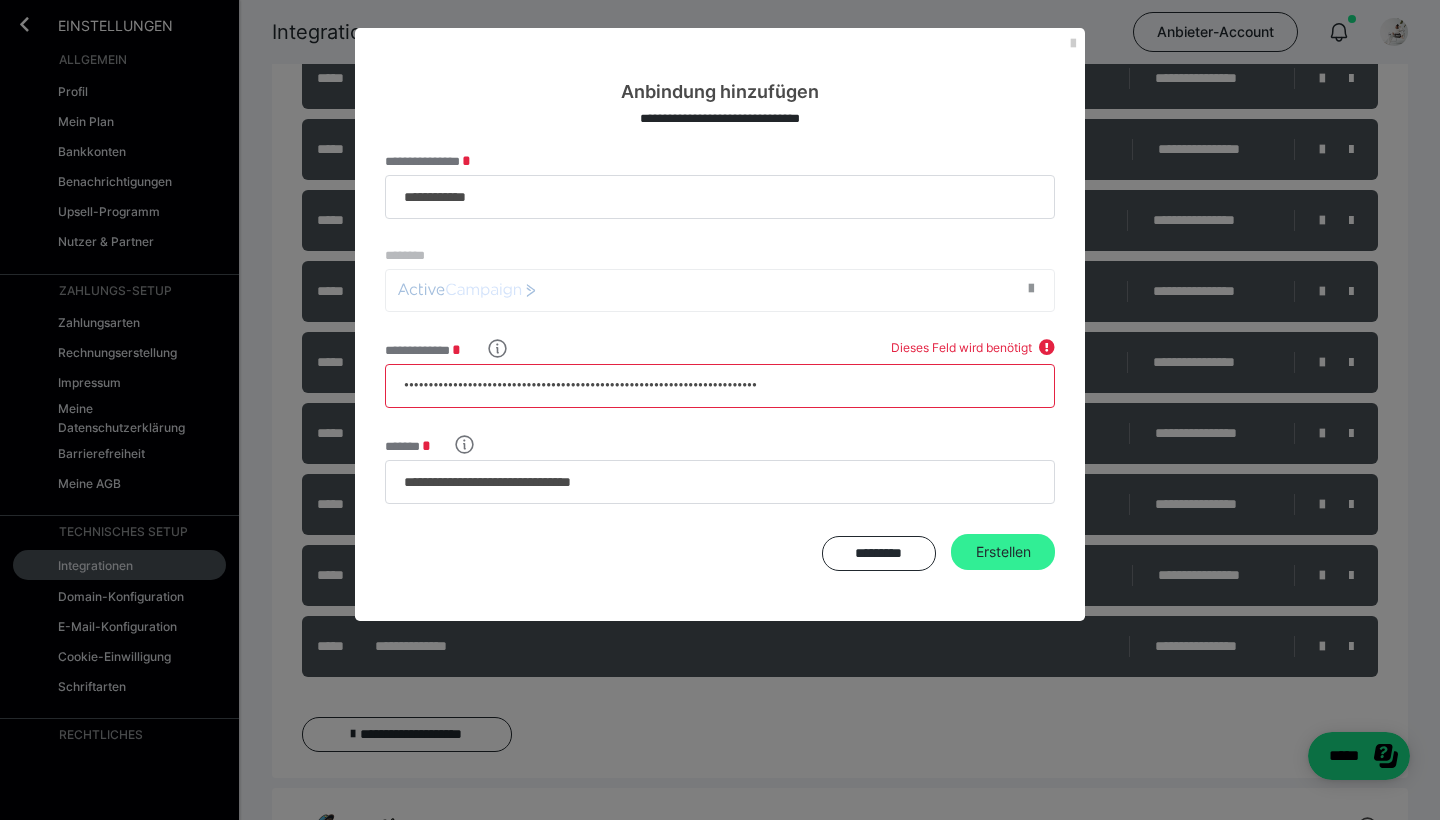 type on "**********" 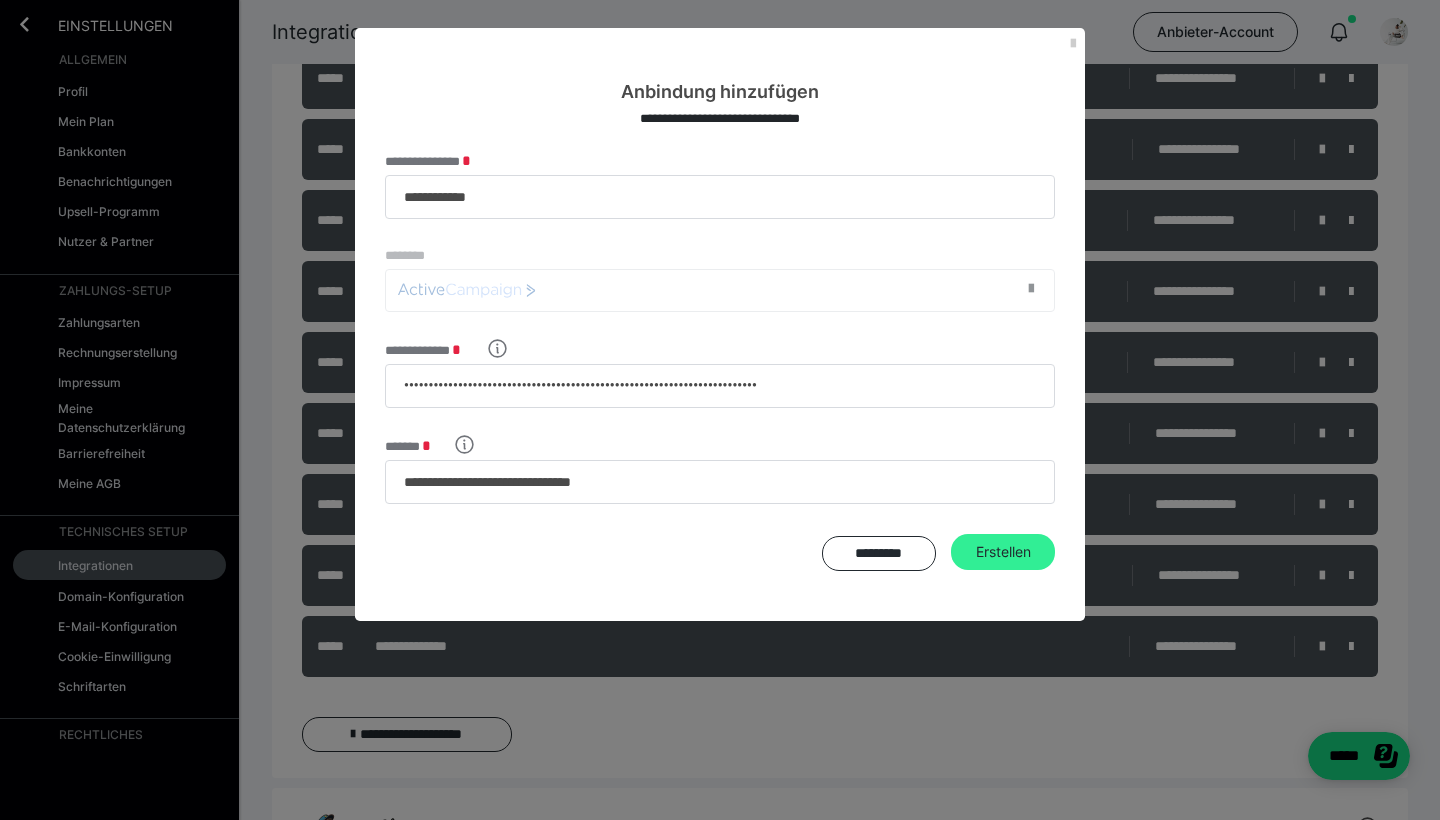 click on "Erstellen" at bounding box center [1003, 552] 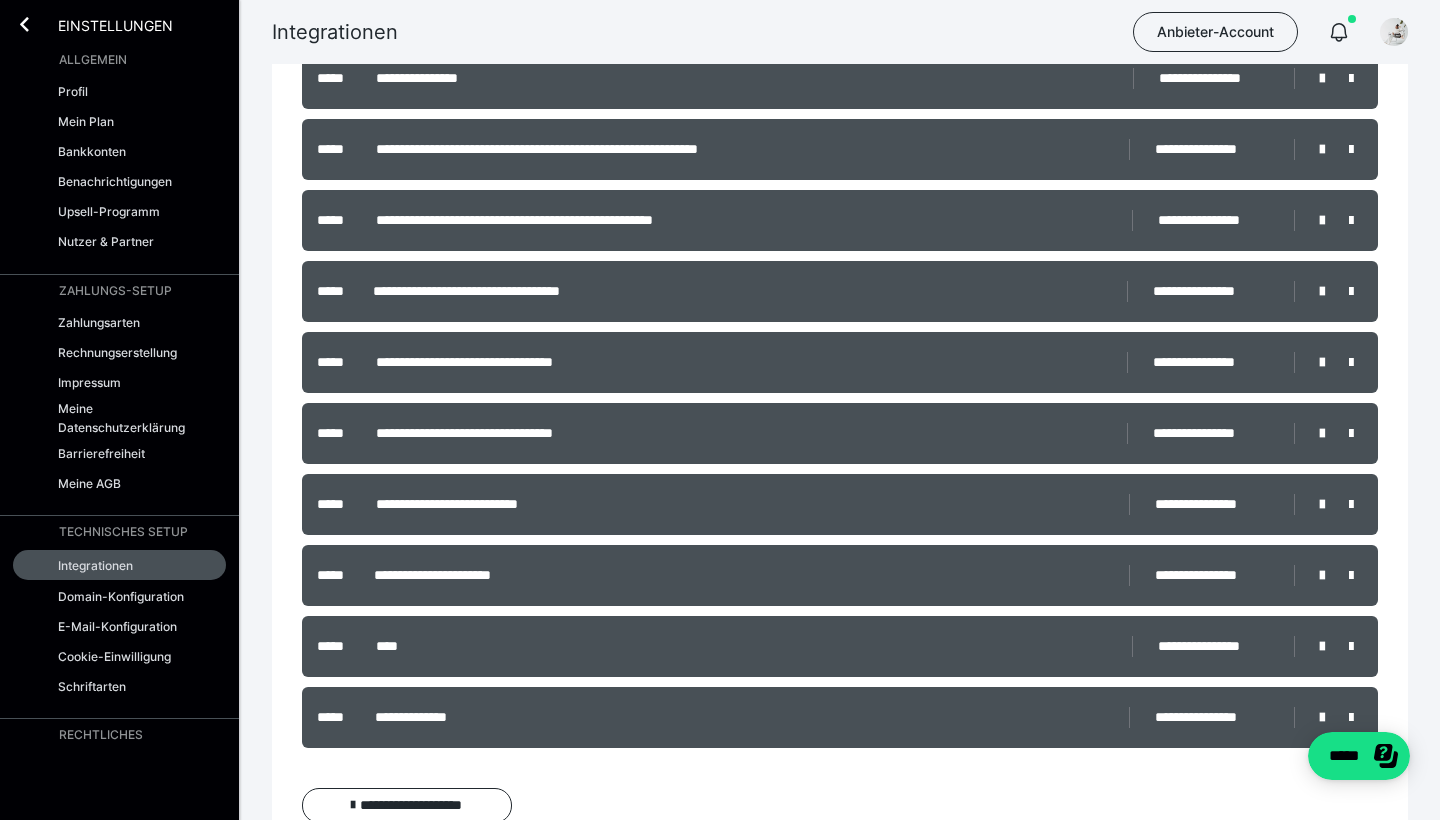 click on "**********" at bounding box center (840, 717) 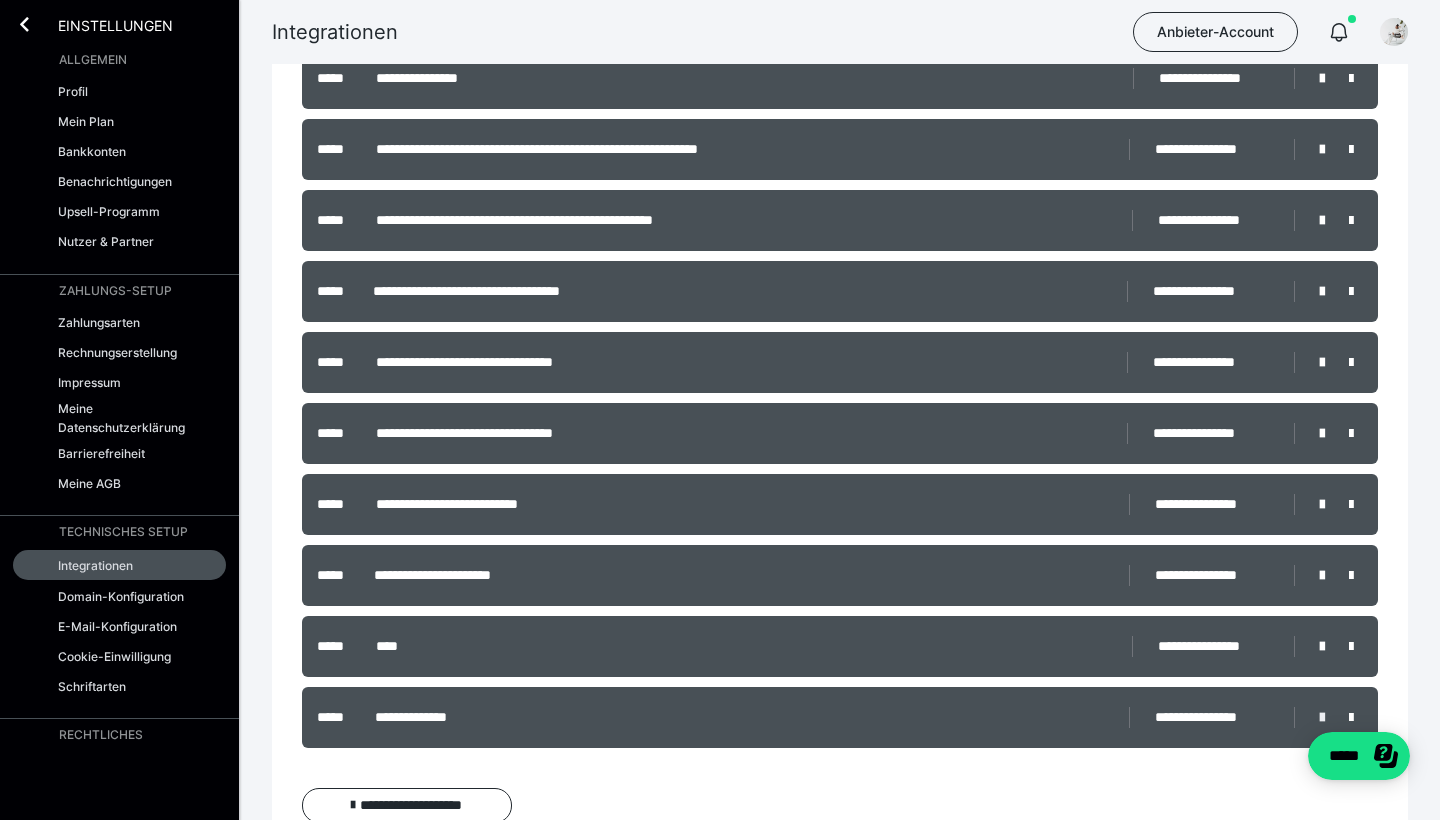 click at bounding box center (1322, 718) 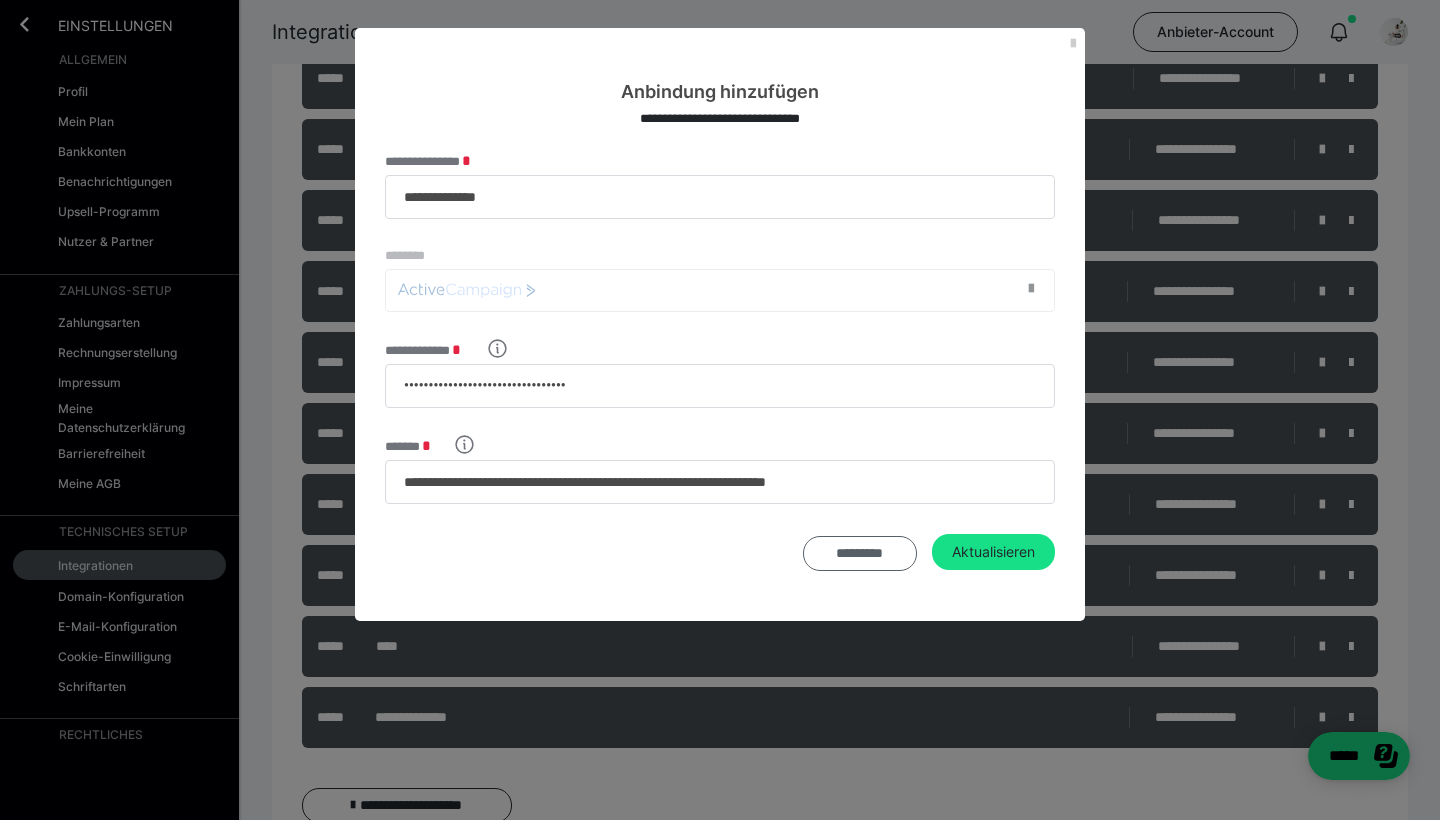 click on "*********" at bounding box center [860, 553] 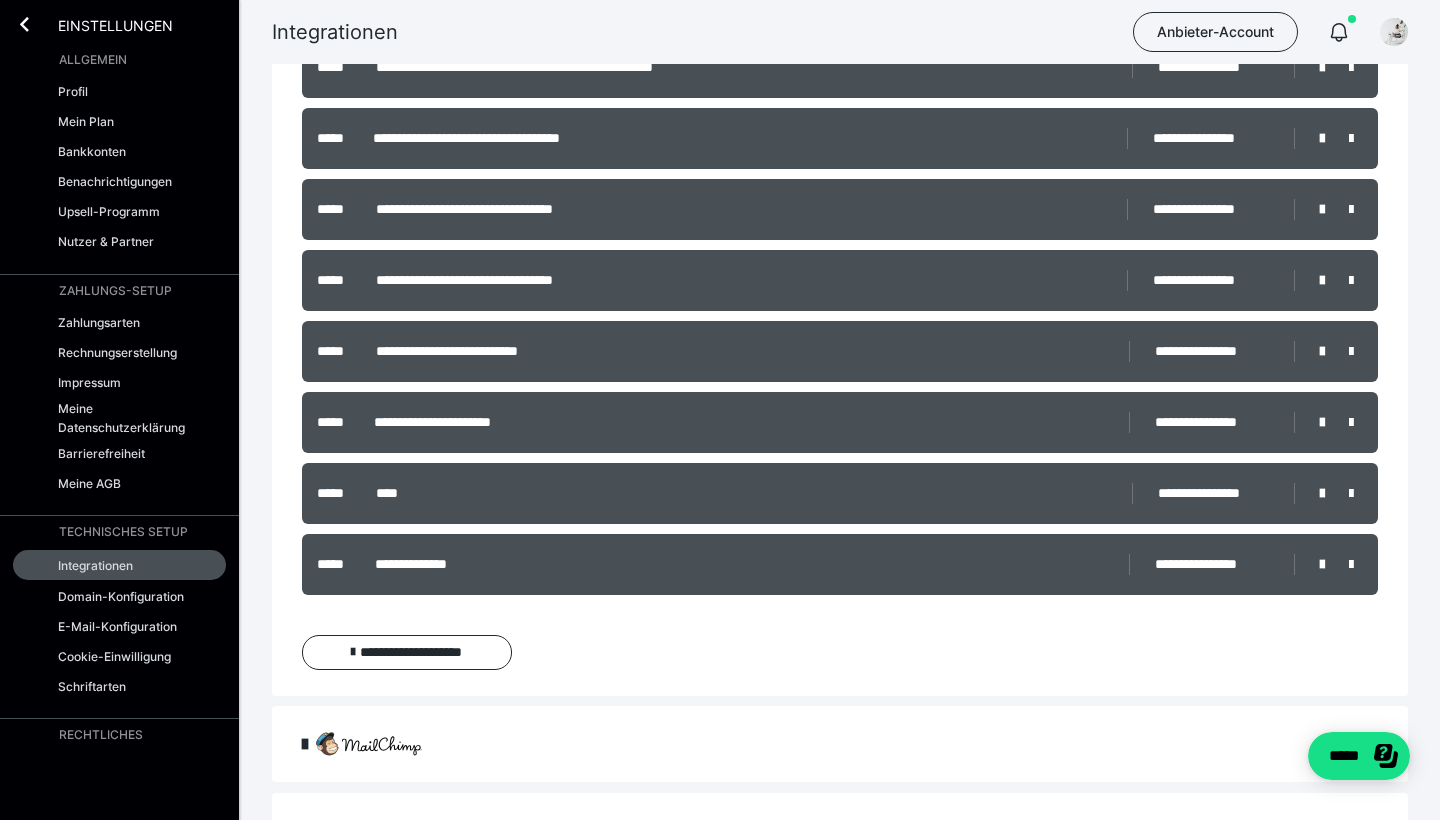 scroll, scrollTop: 676, scrollLeft: 0, axis: vertical 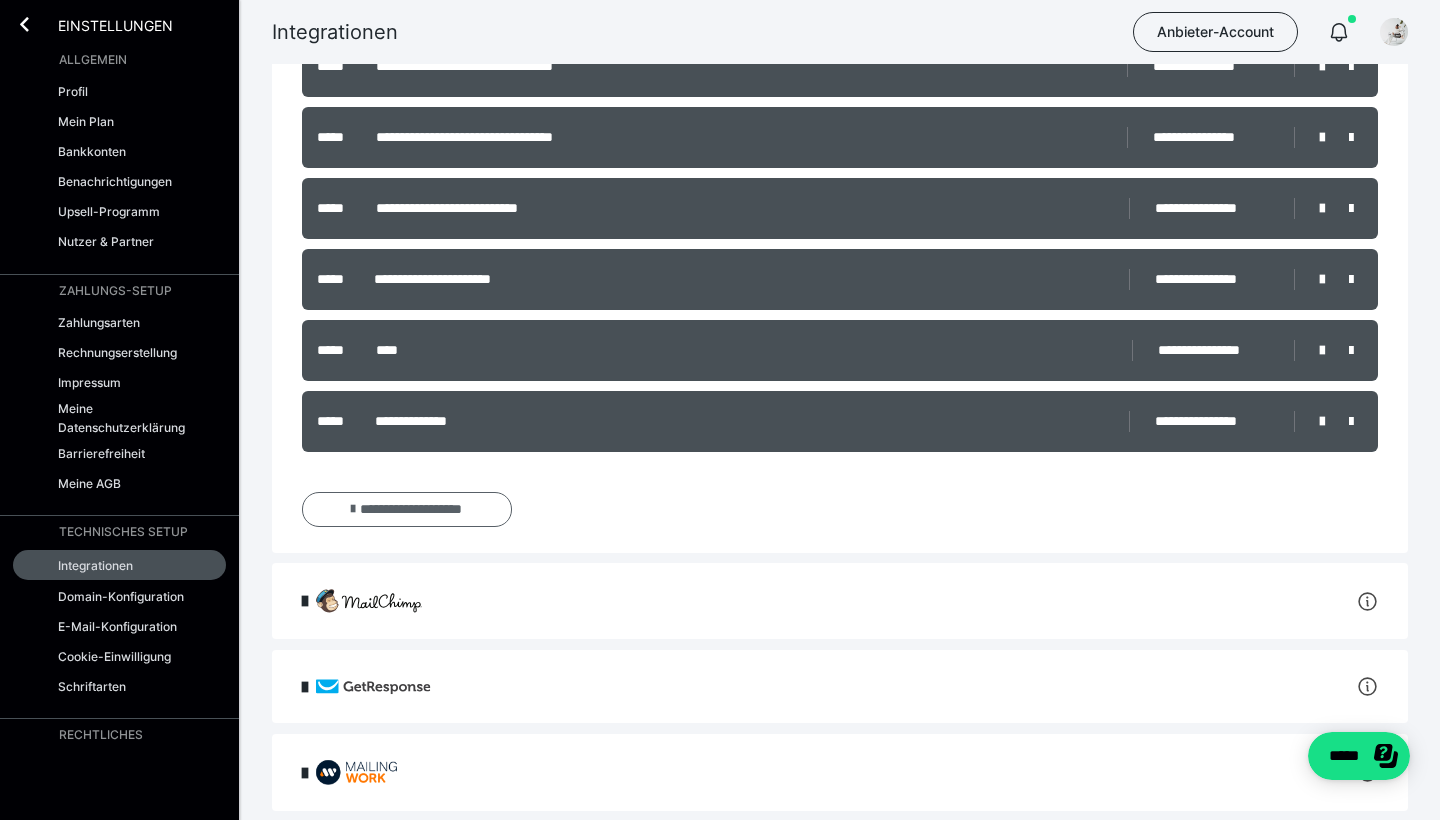 click on "**********" at bounding box center (407, 509) 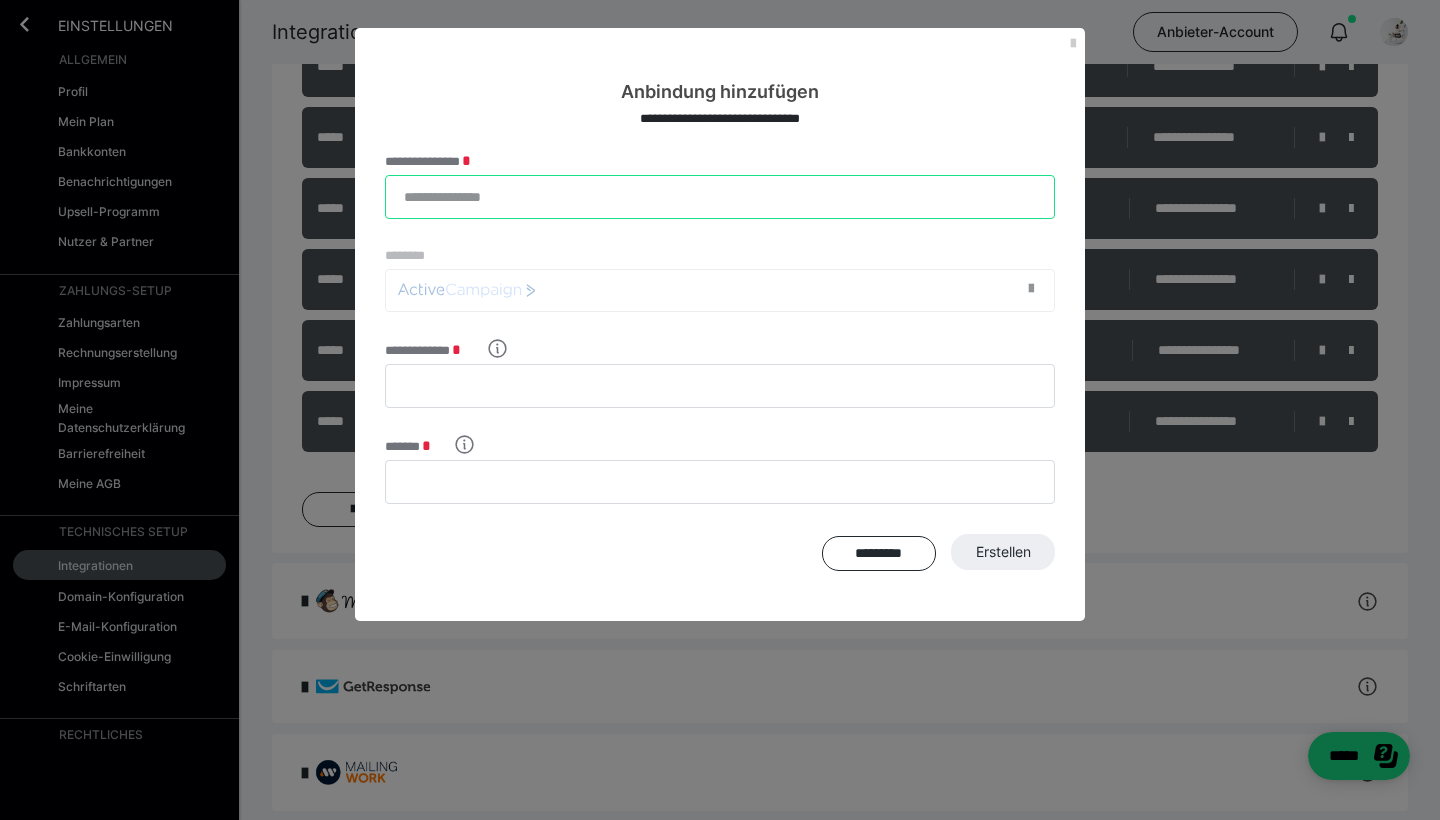 click on "**********" at bounding box center (720, 197) 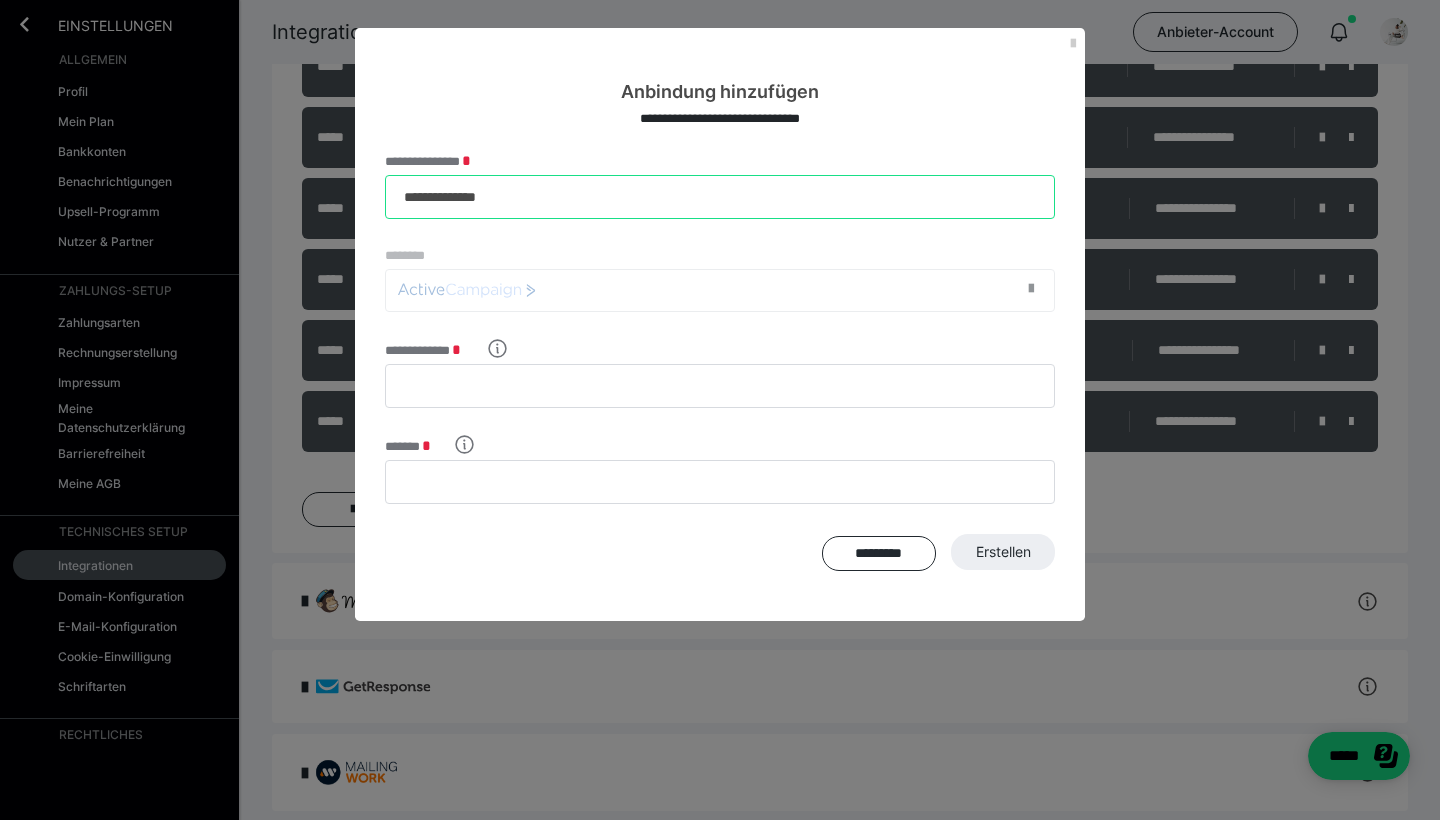 type on "**********" 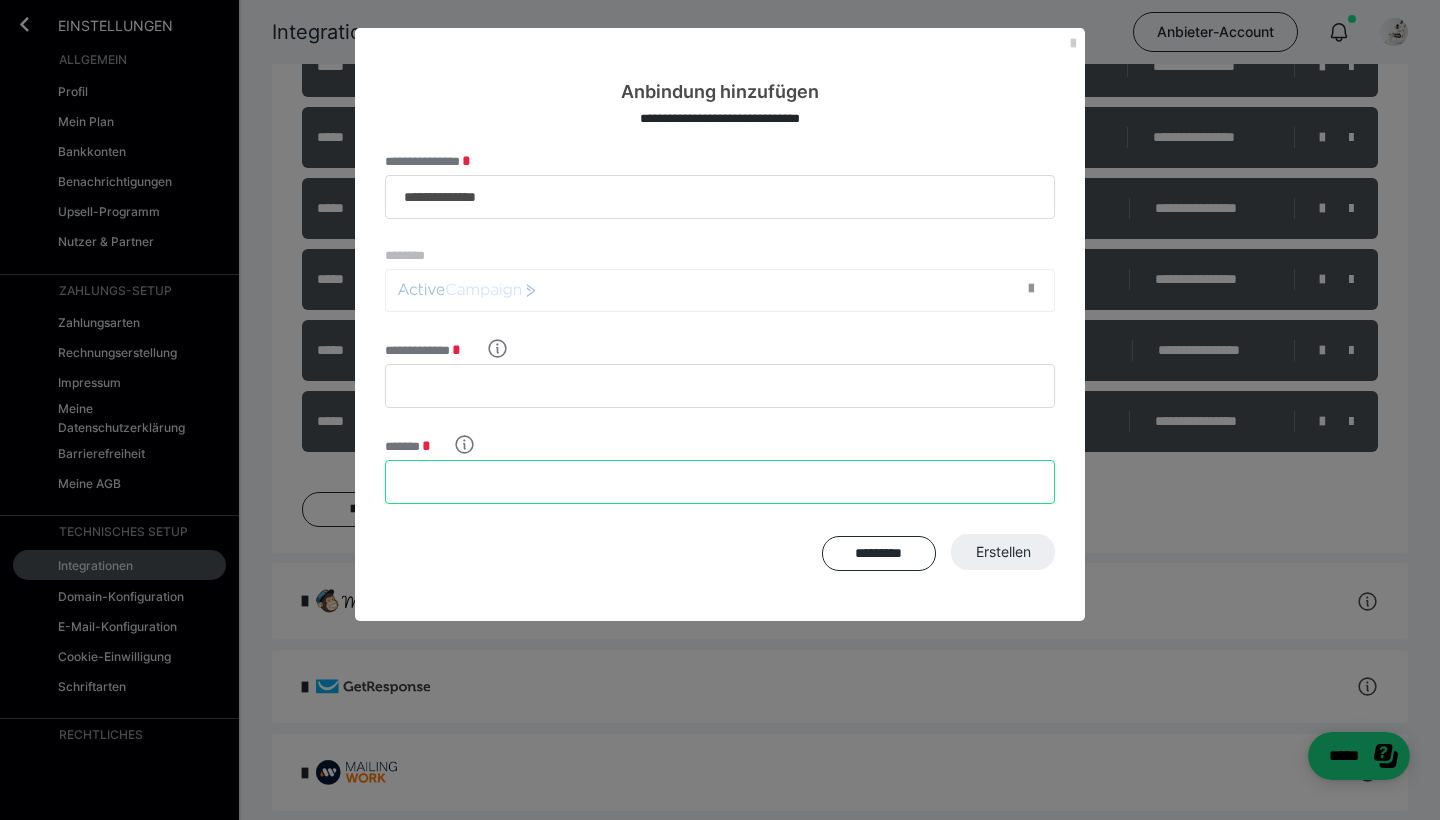 click on "*******" at bounding box center (720, 482) 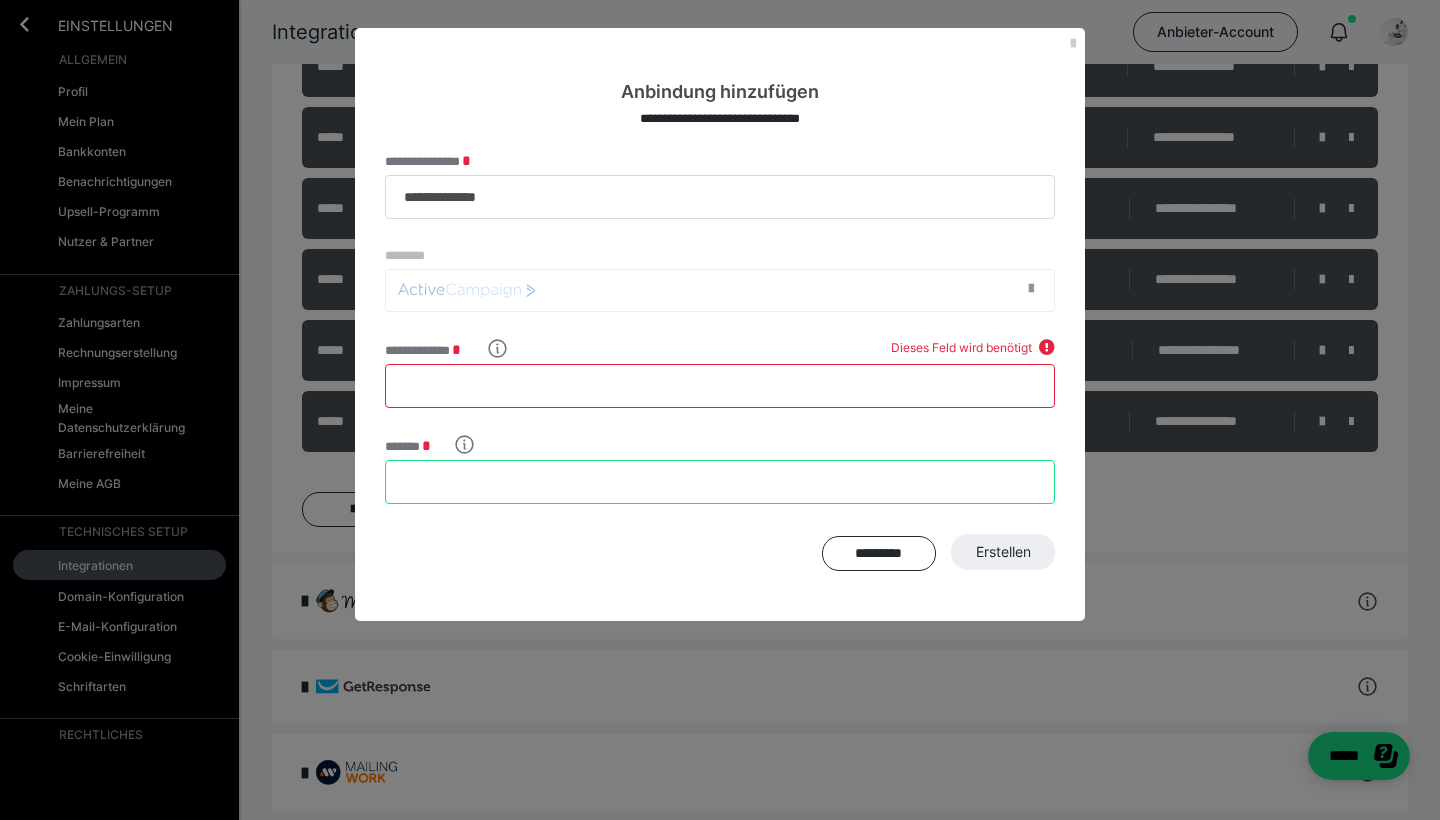 paste on "**********" 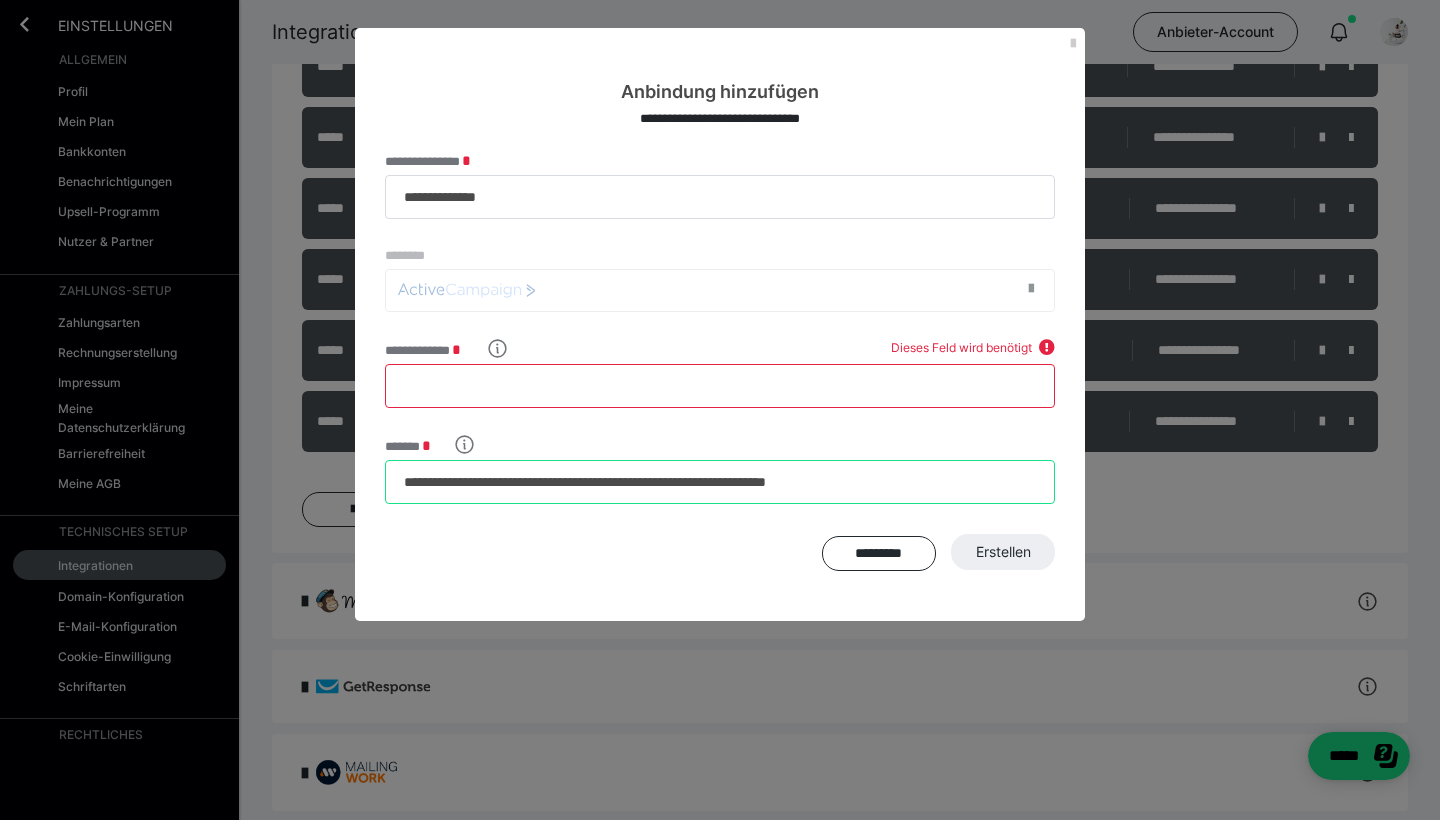 drag, startPoint x: 1017, startPoint y: 489, endPoint x: 149, endPoint y: 483, distance: 868.02075 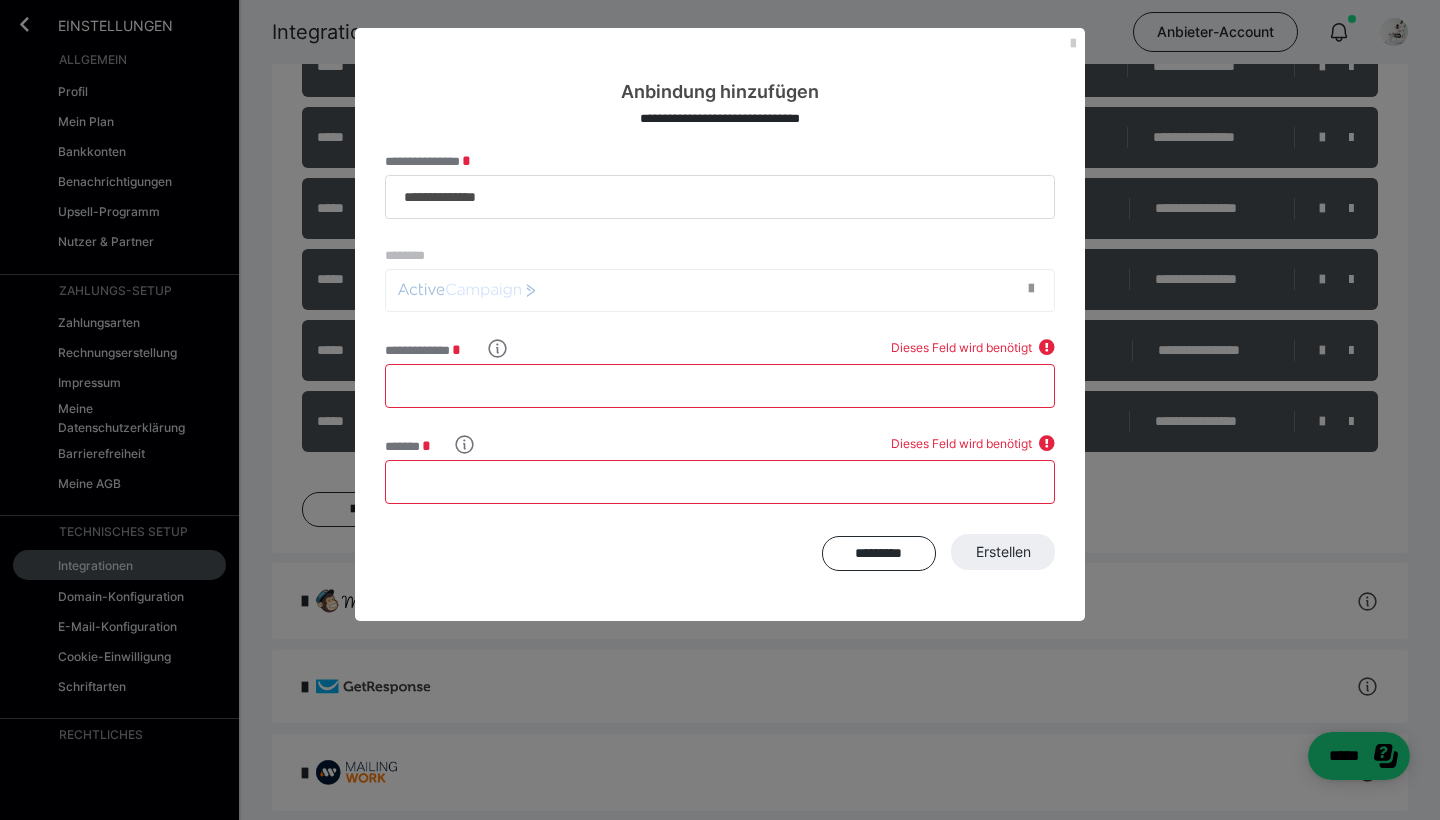 click on "**********" at bounding box center (720, 386) 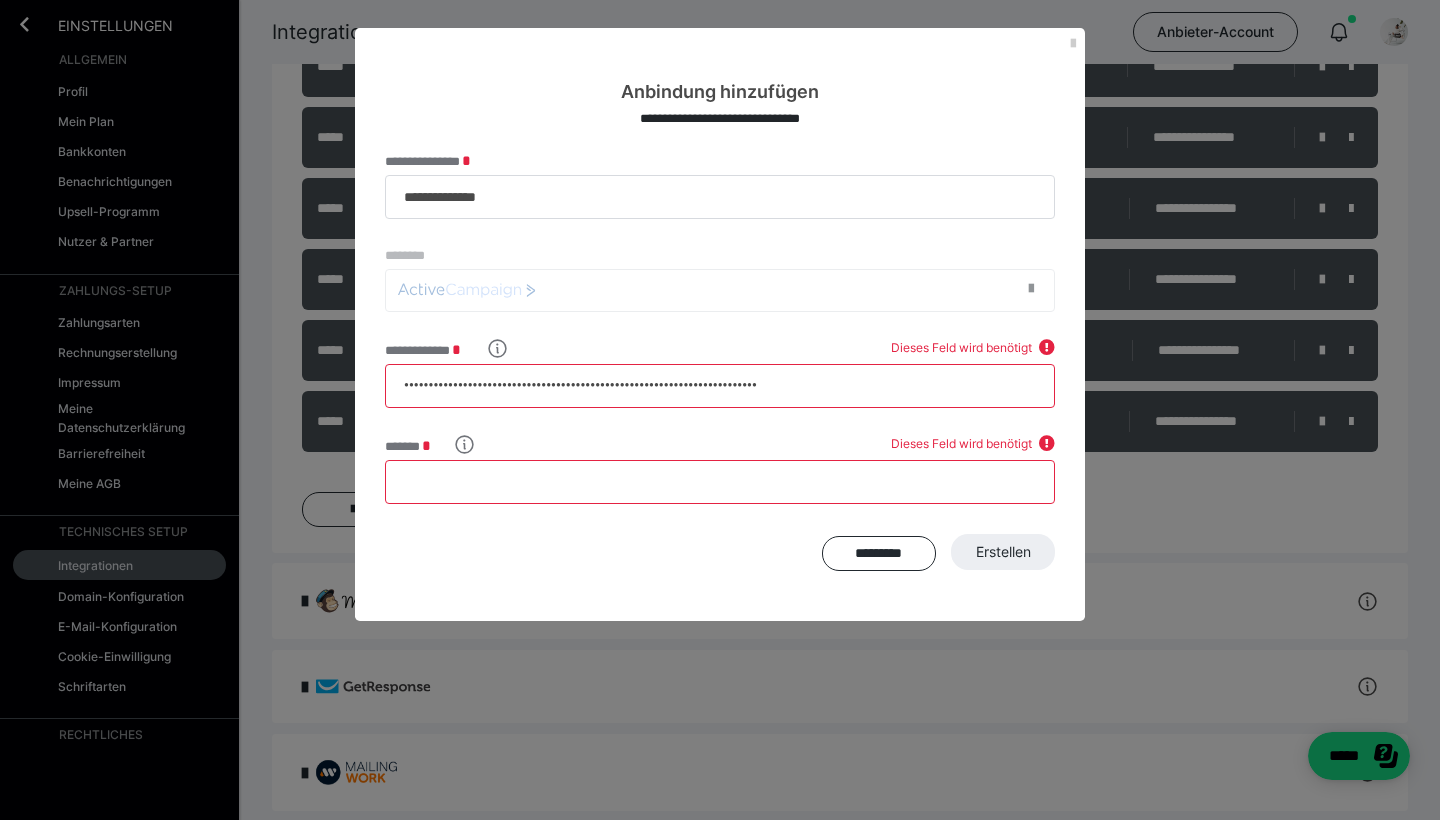 type on "**********" 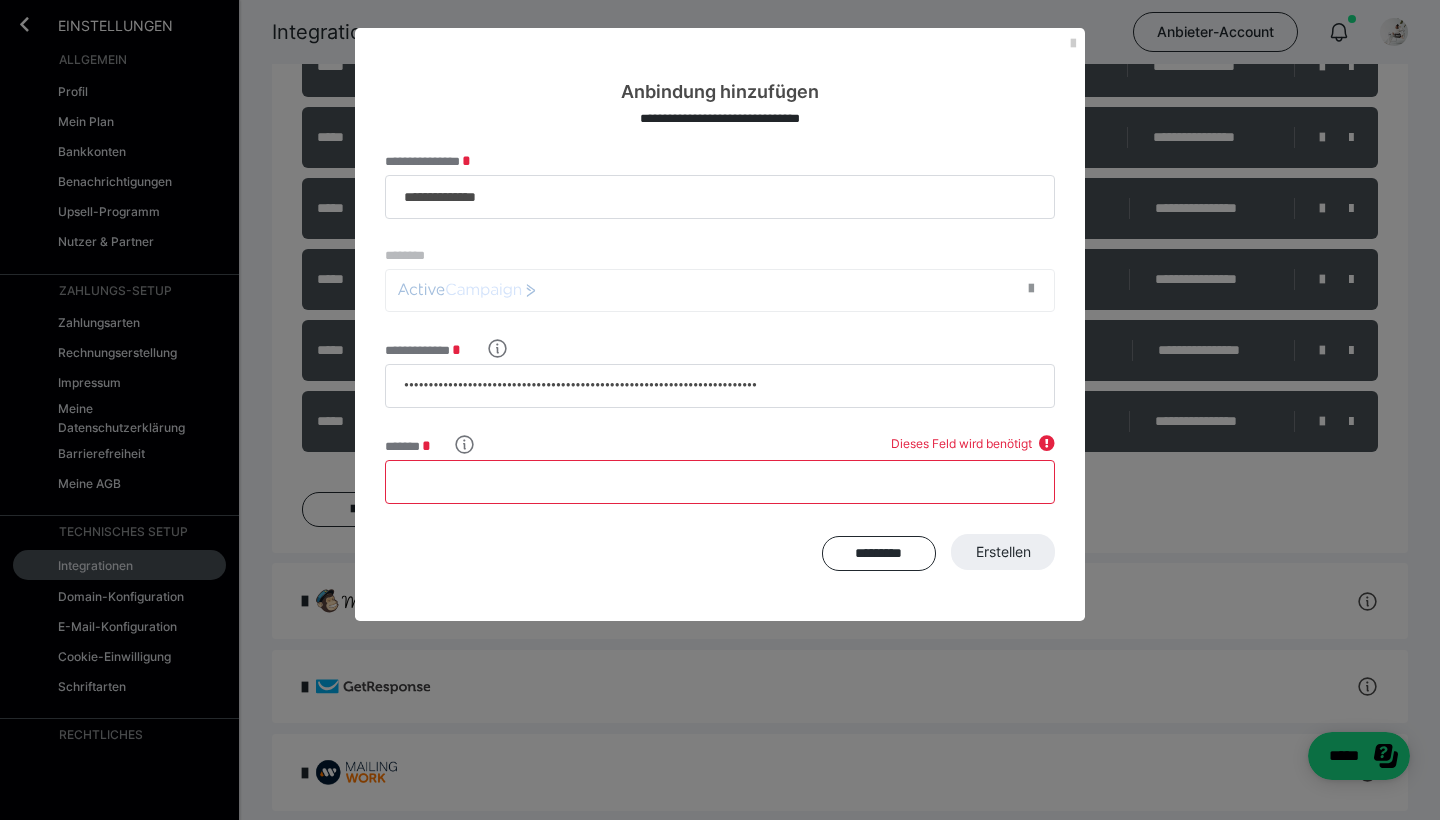 paste on "**********" 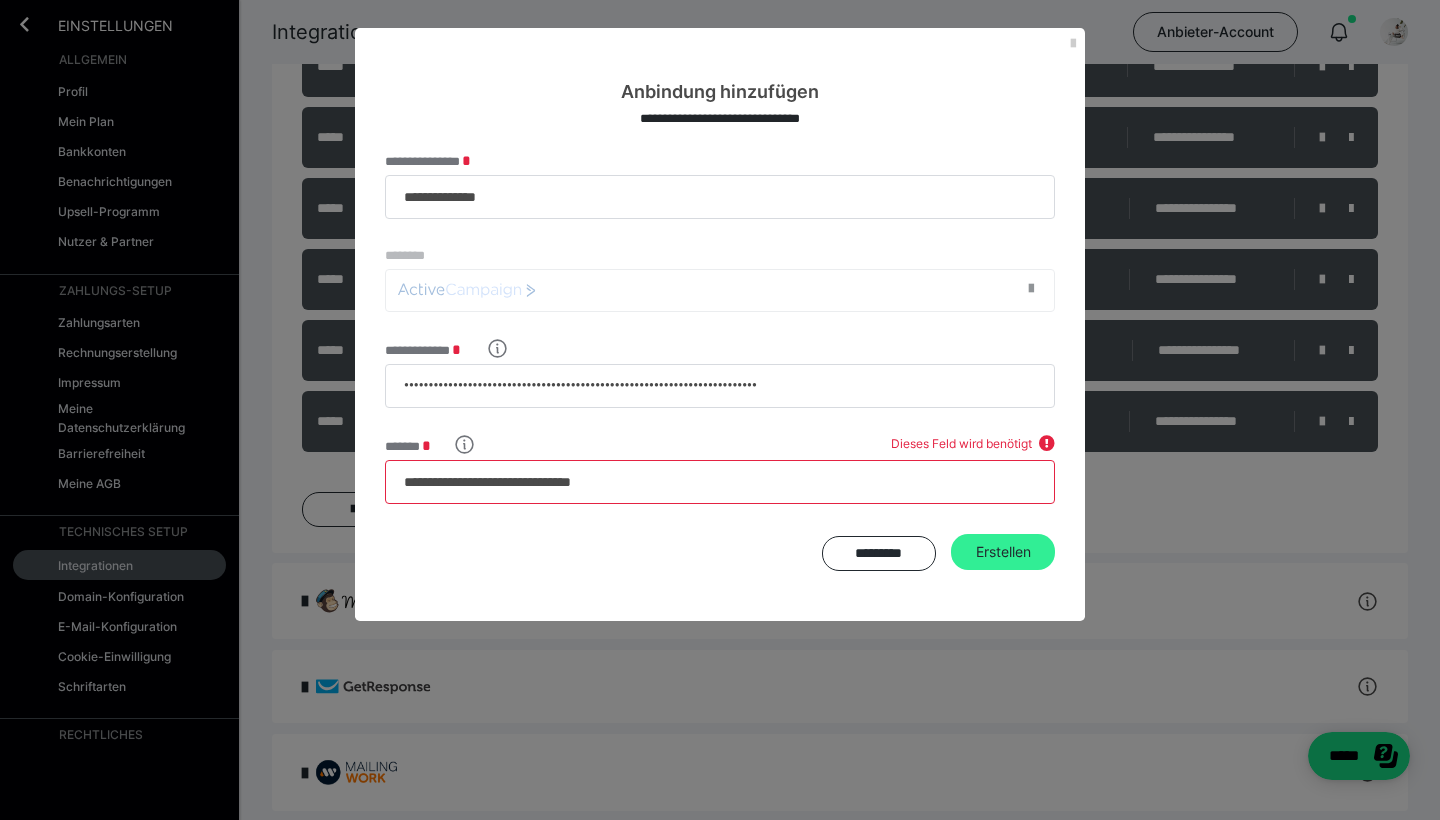type on "**********" 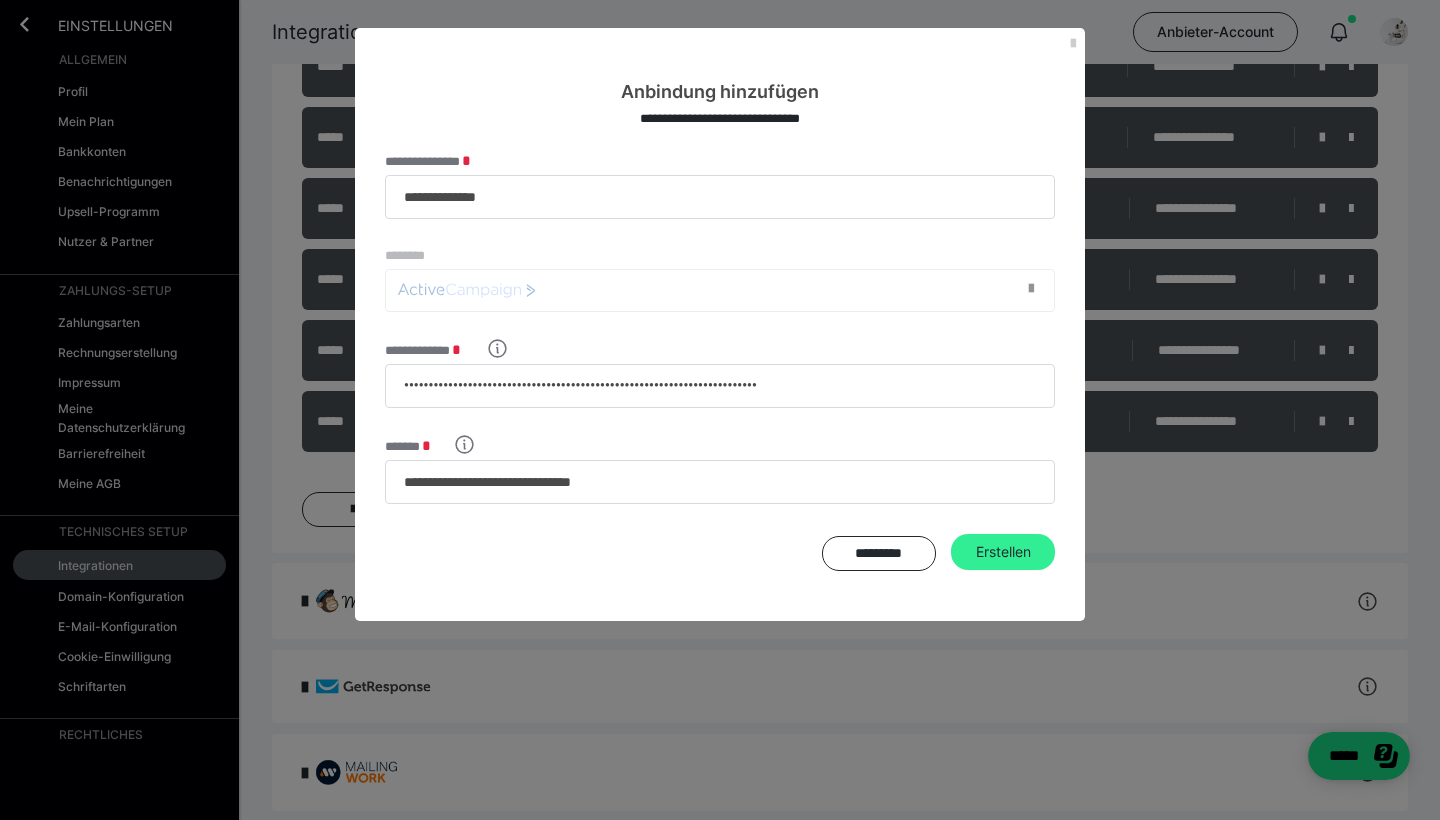 click on "Erstellen" at bounding box center [1003, 552] 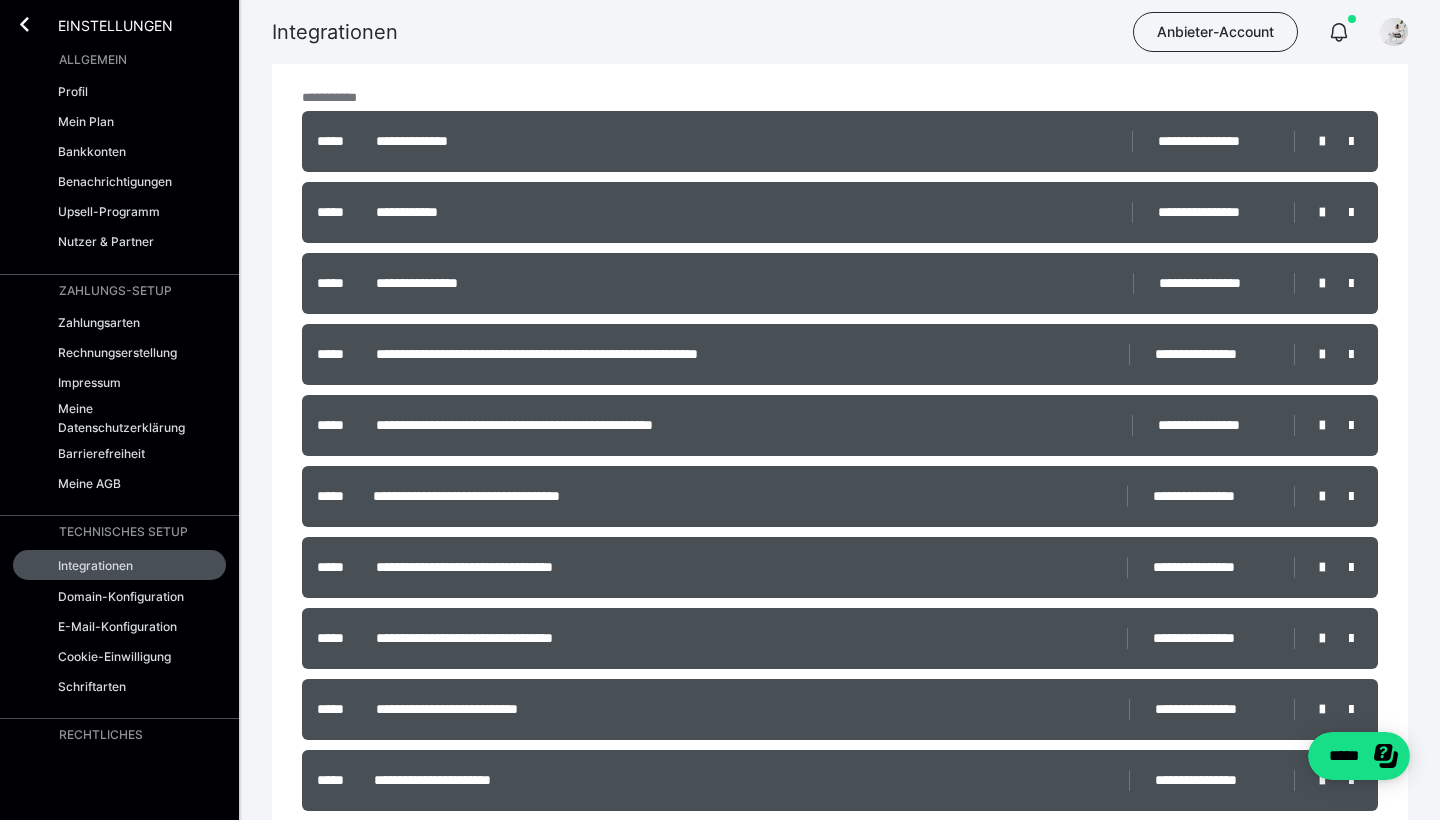 scroll, scrollTop: 142, scrollLeft: 0, axis: vertical 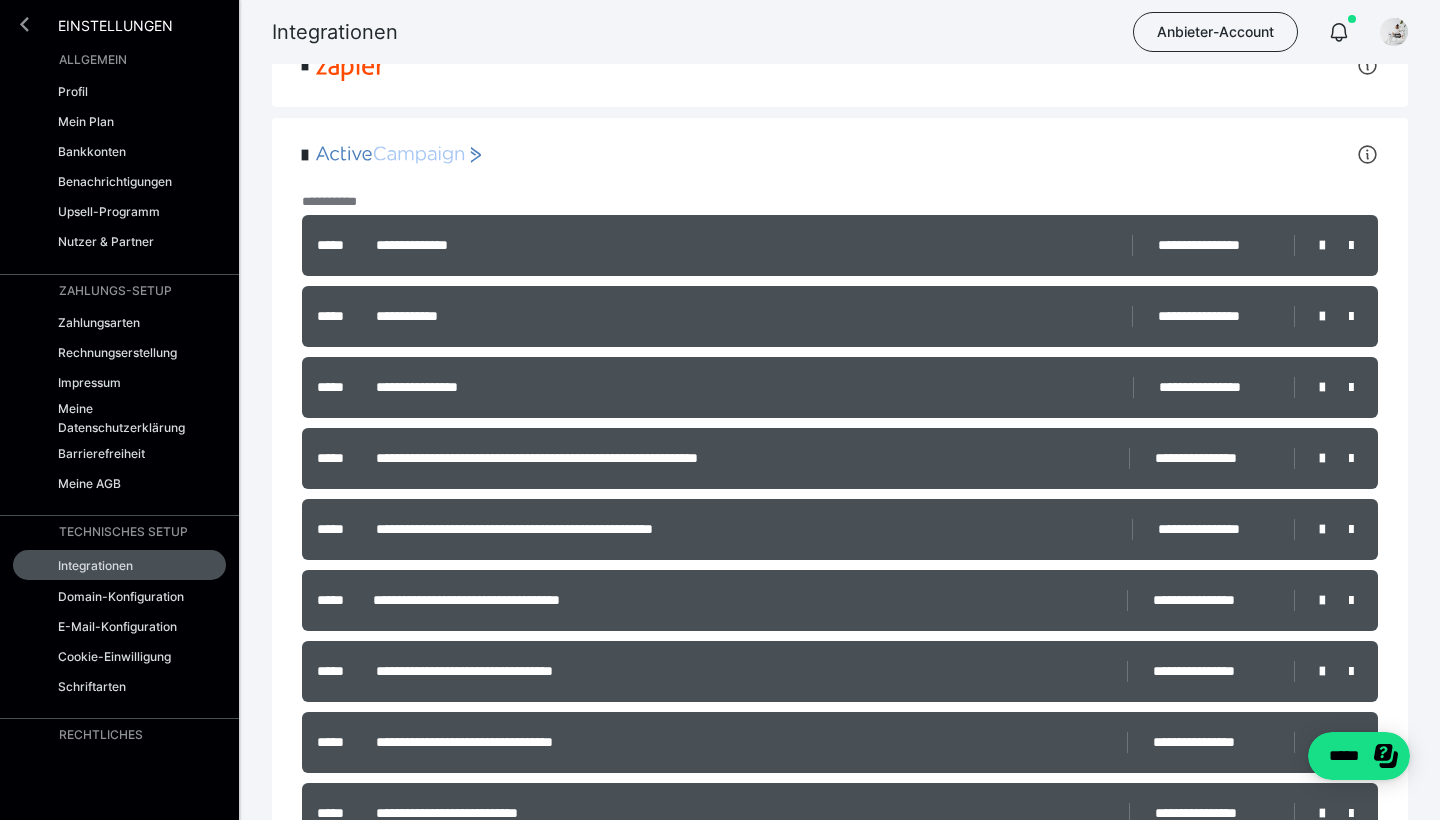 click at bounding box center (24, 24) 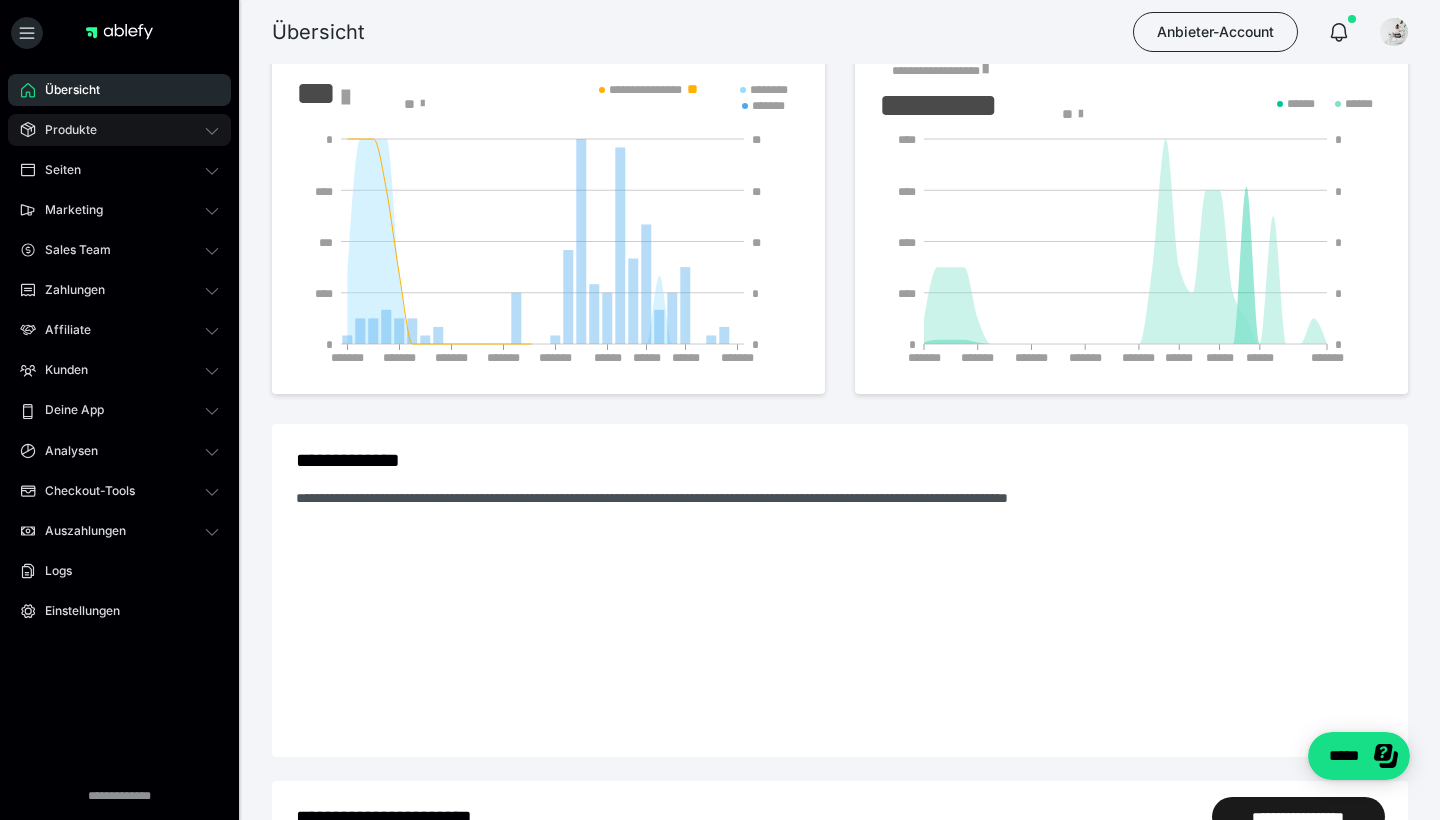 click on "Produkte" at bounding box center (119, 130) 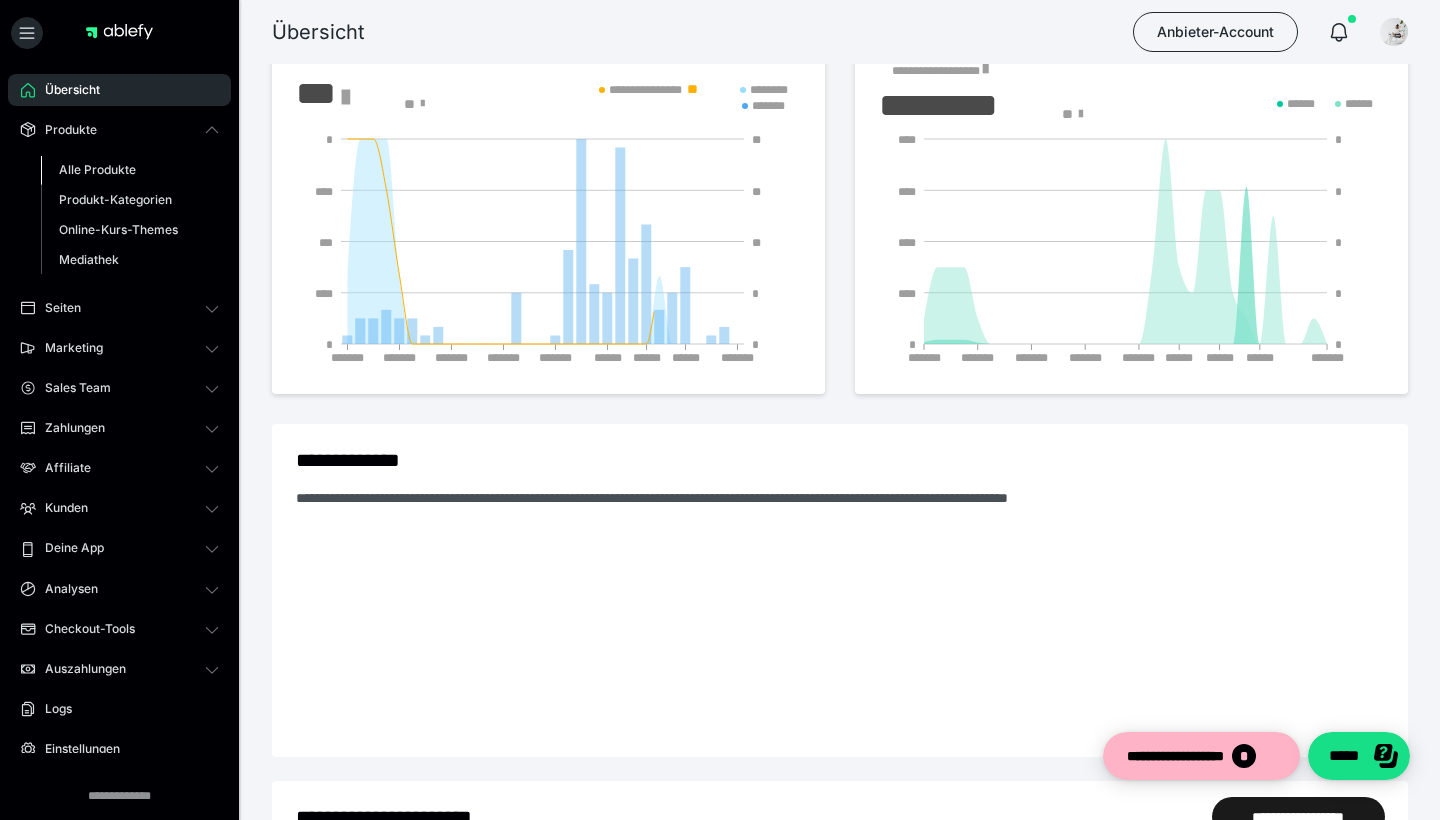 scroll, scrollTop: 0, scrollLeft: 0, axis: both 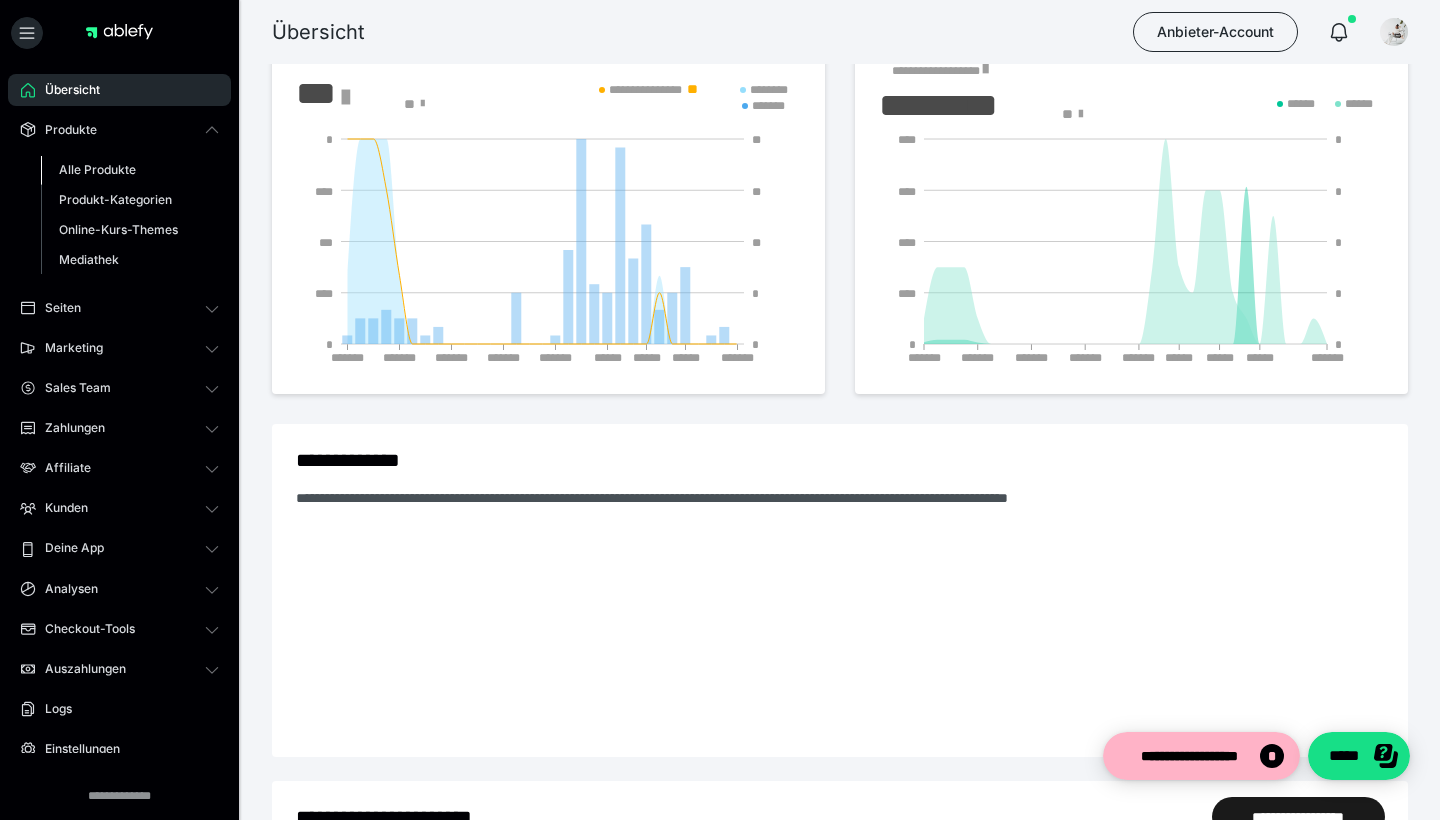 click on "Alle Produkte" at bounding box center [97, 169] 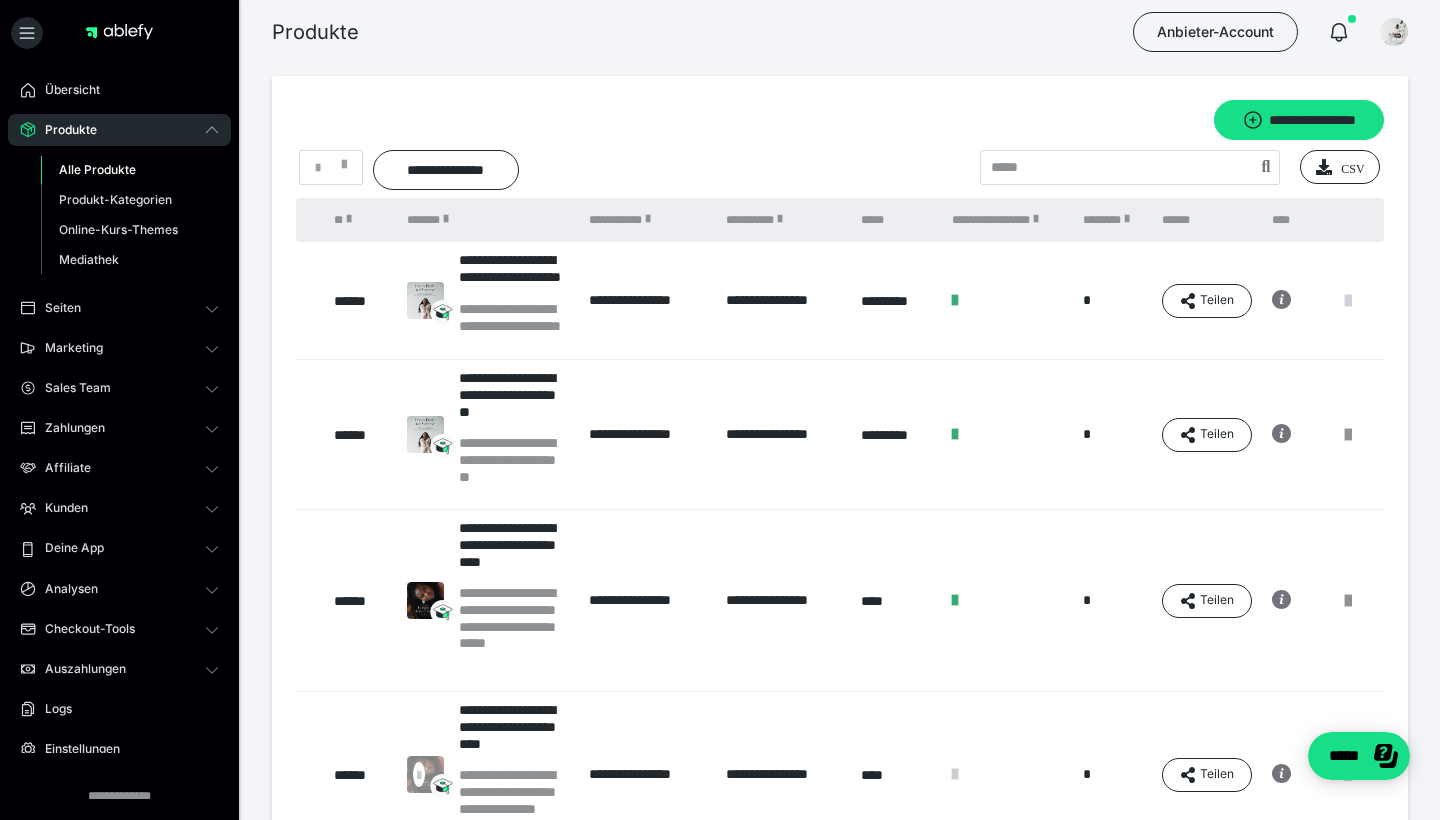 click at bounding box center (1348, 301) 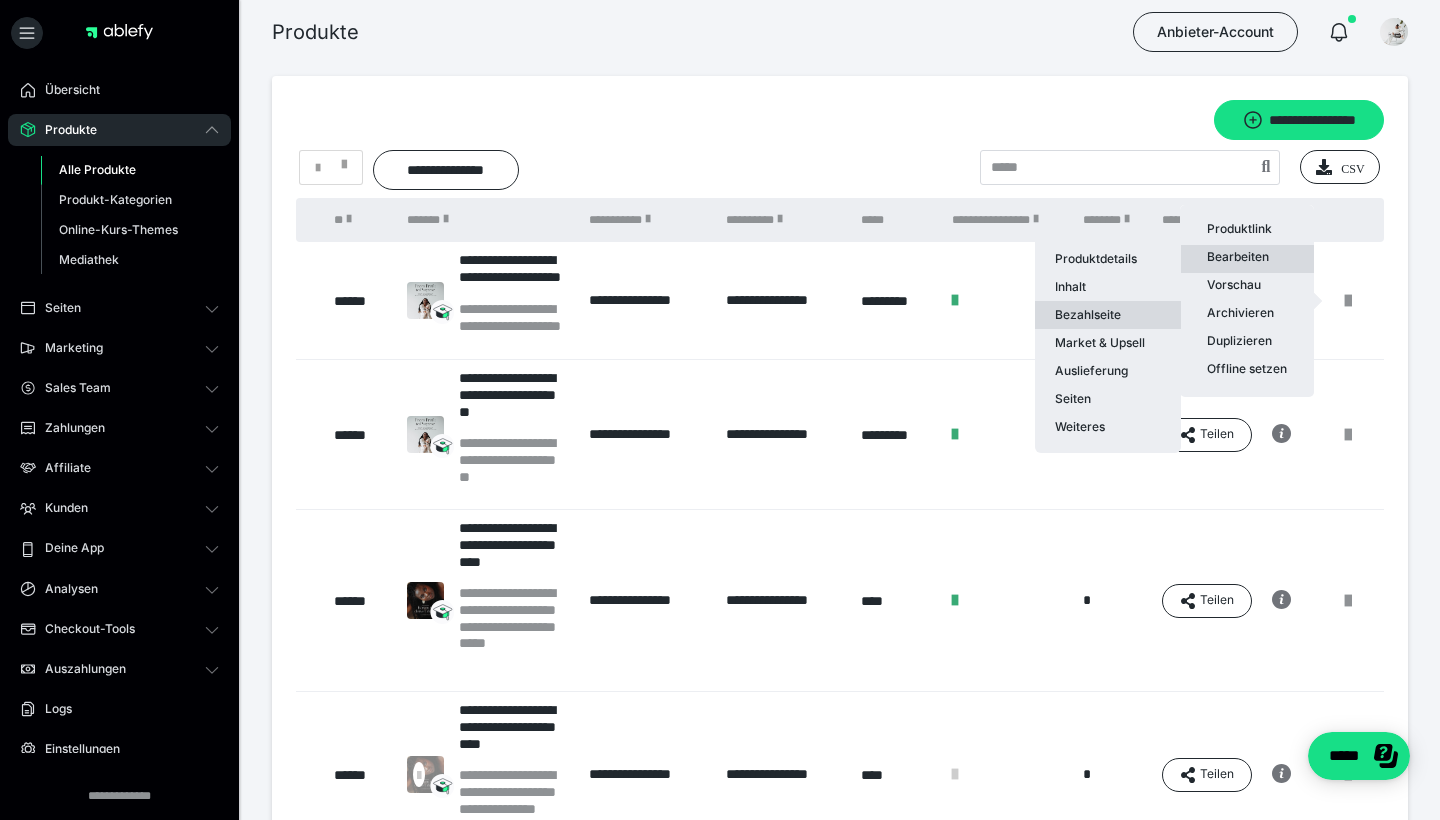 click on "Bezahlseite" at bounding box center [1108, 315] 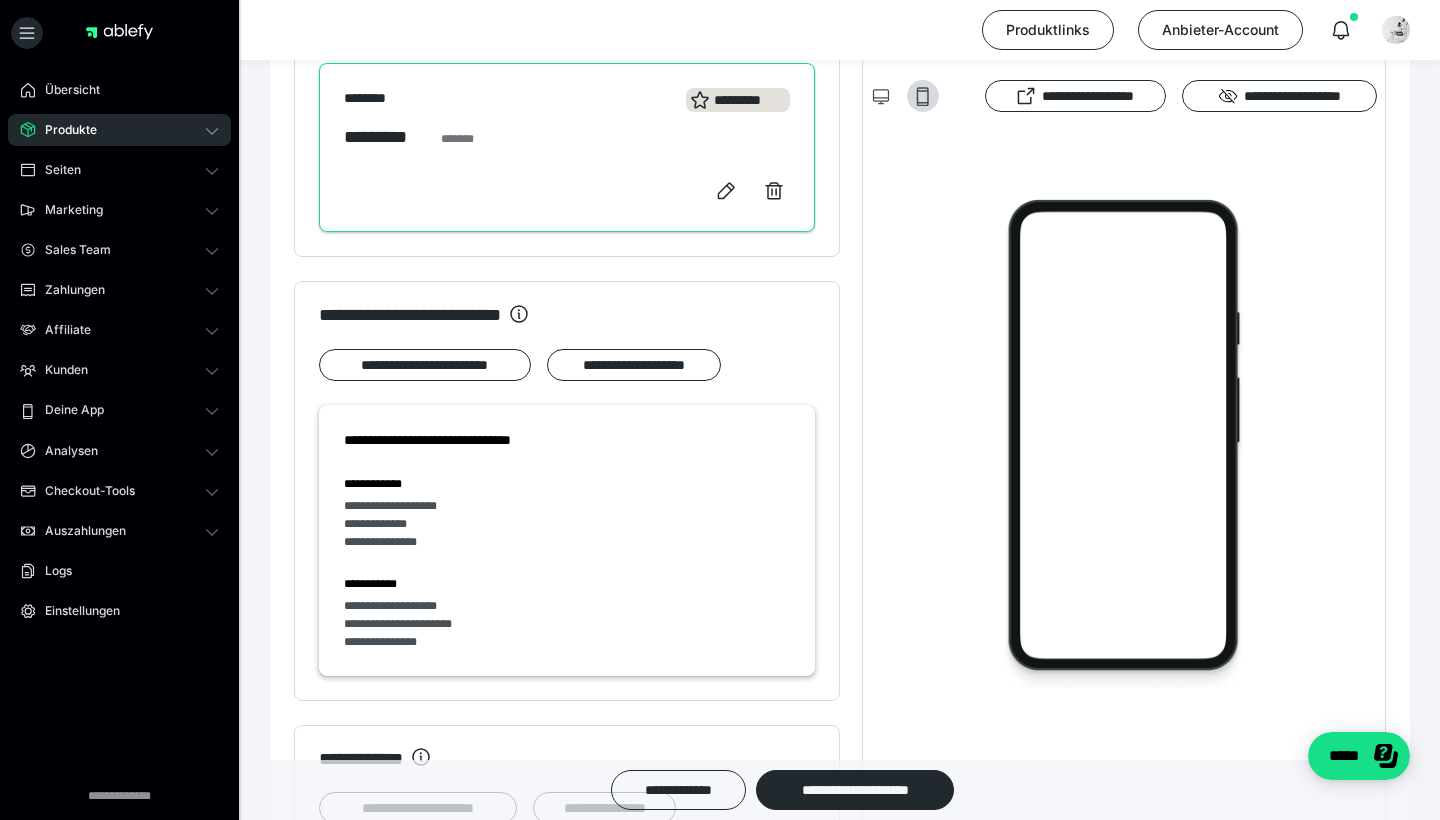 scroll, scrollTop: 1035, scrollLeft: 0, axis: vertical 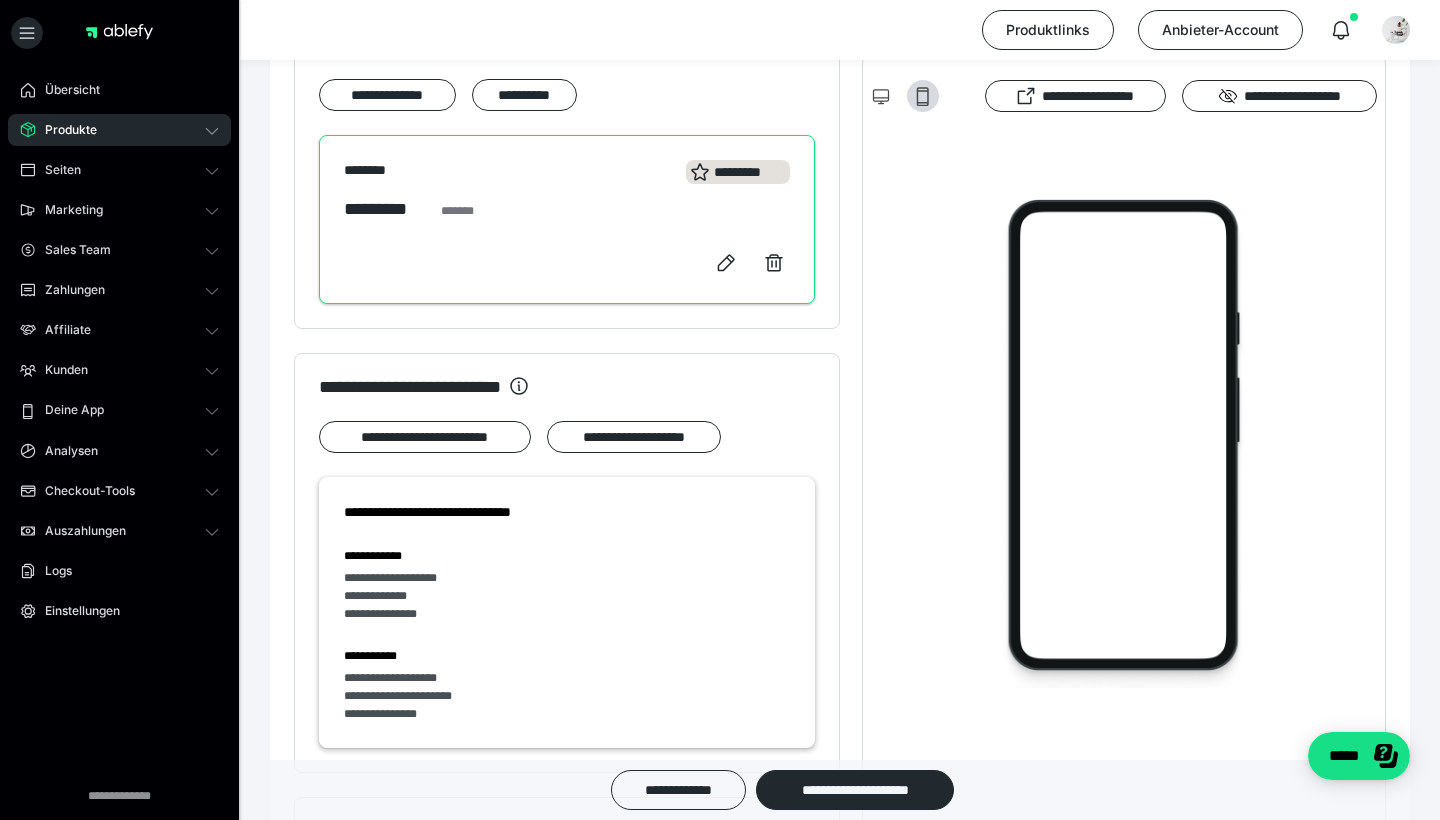 click on "******** ********* ********* *******" at bounding box center (567, 219) 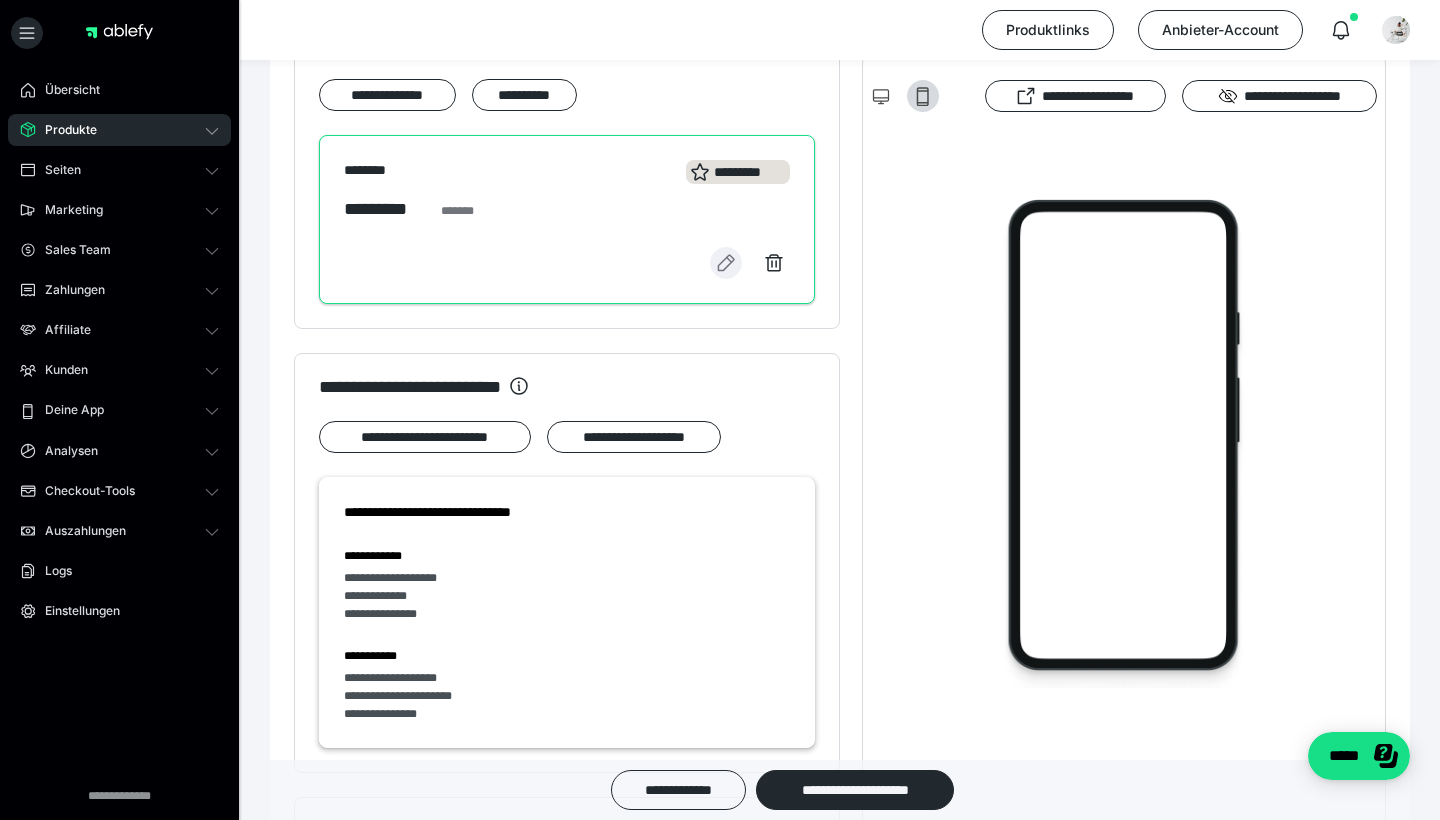 click 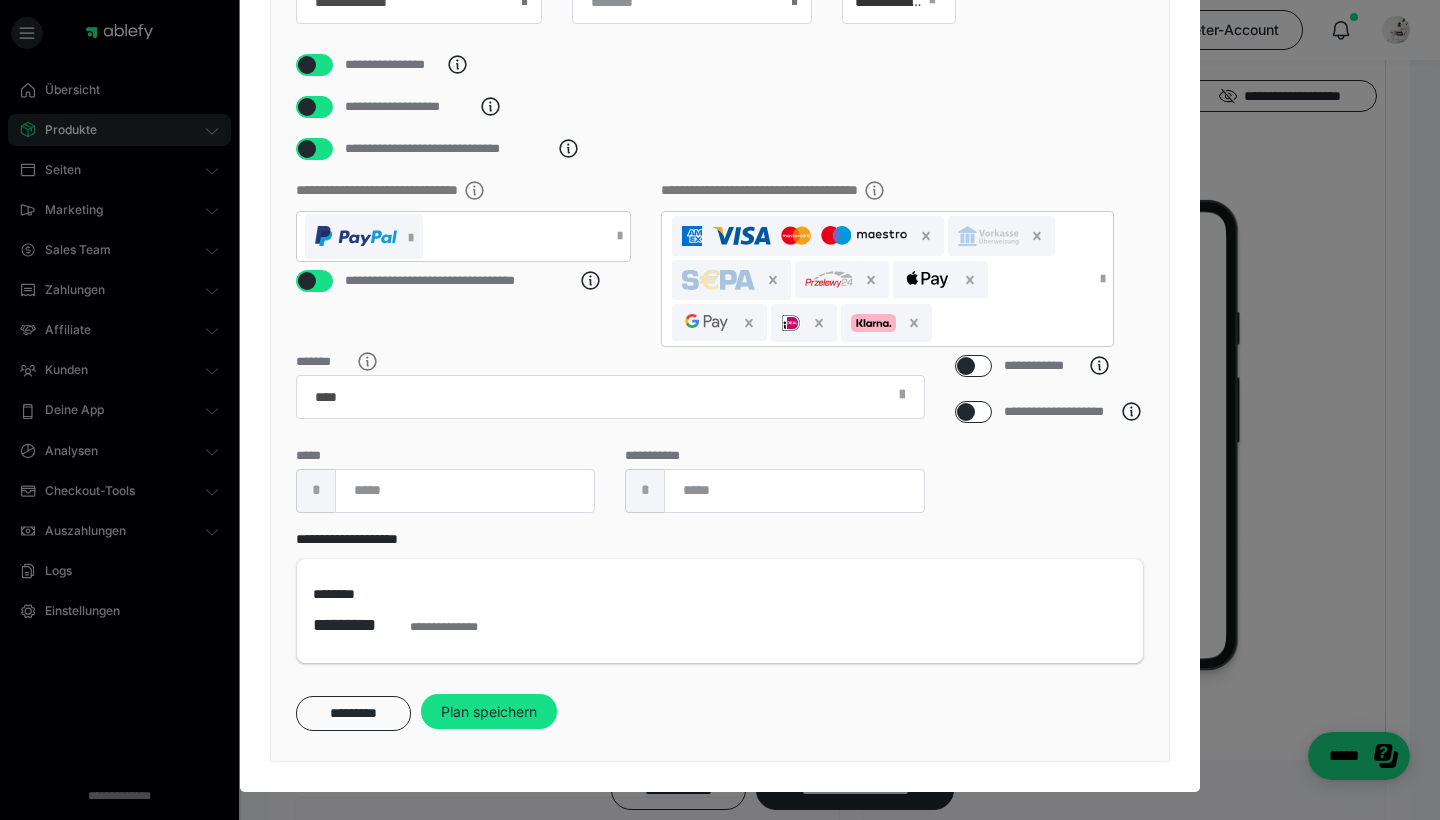 scroll, scrollTop: 424, scrollLeft: 0, axis: vertical 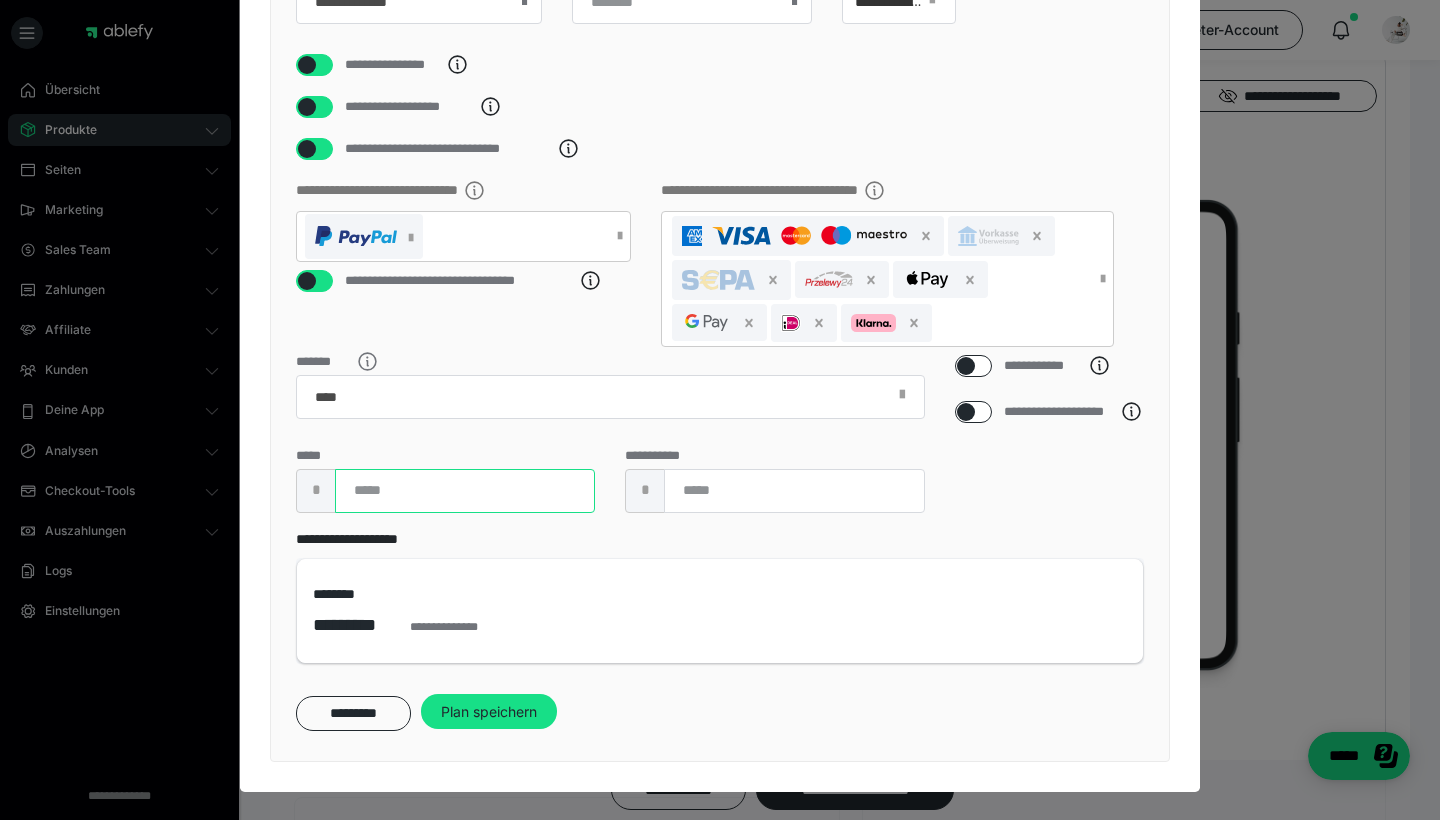 click on "****" at bounding box center (465, 491) 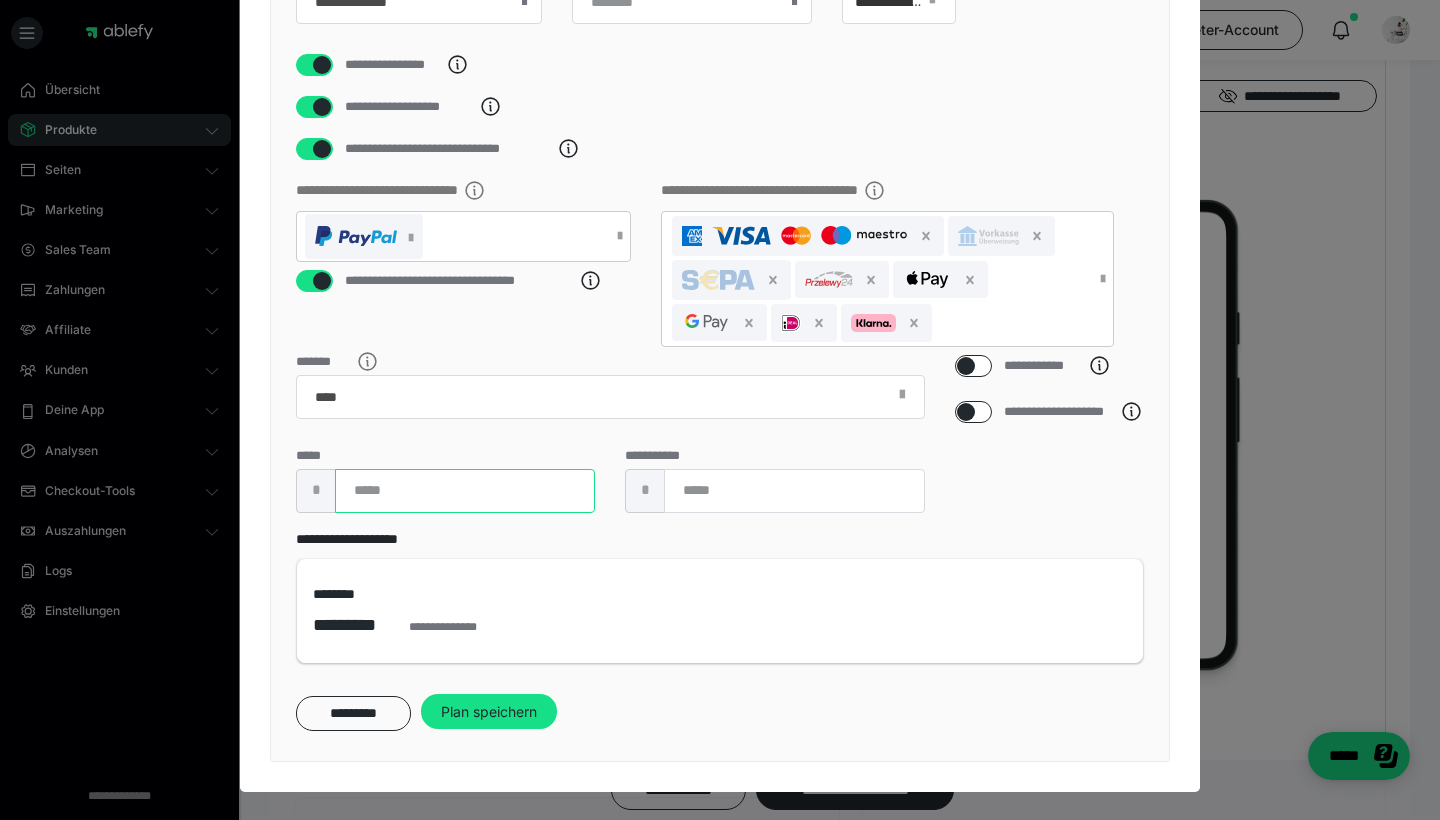 type on "****" 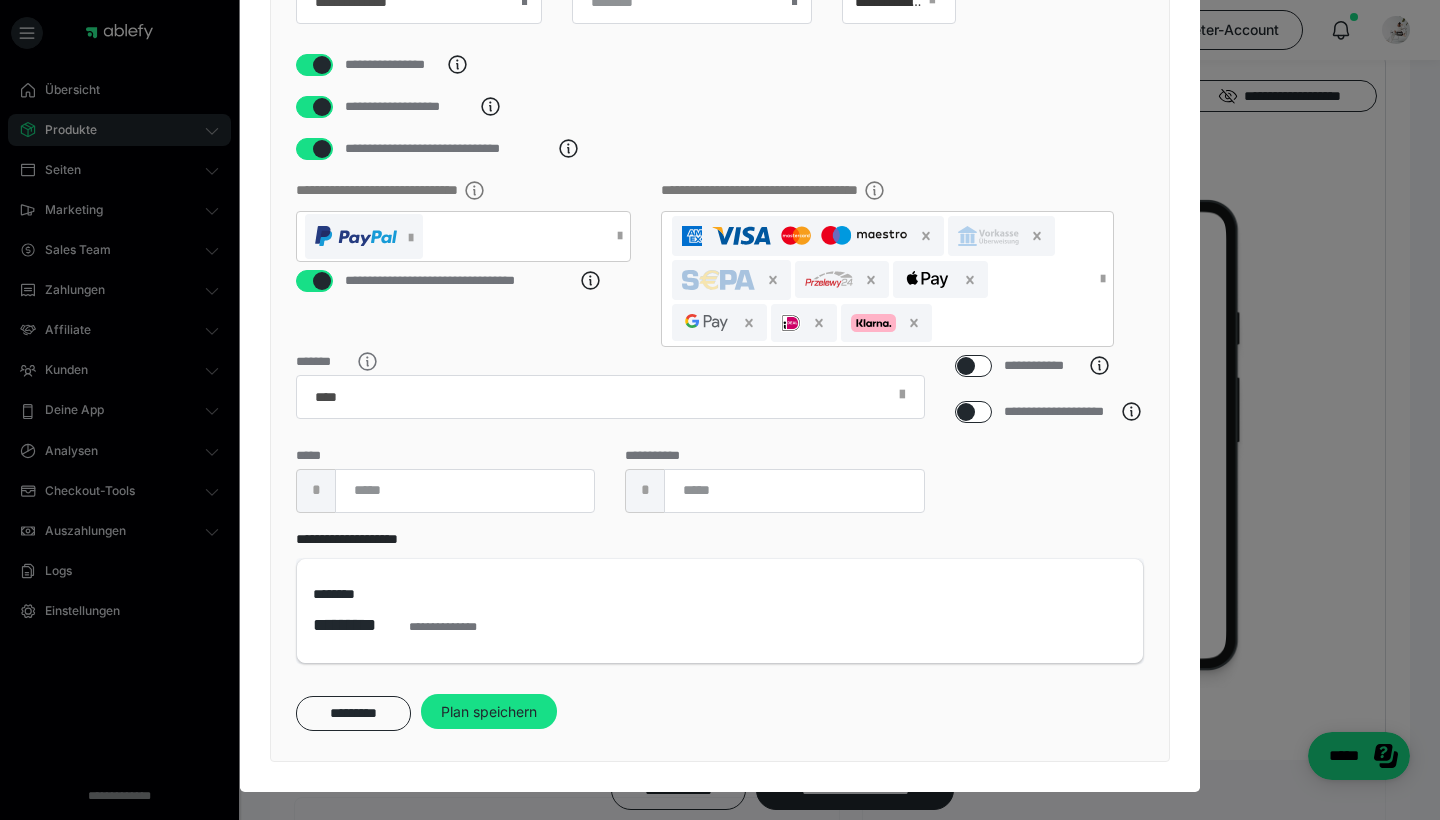click on "**********" at bounding box center [720, 289] 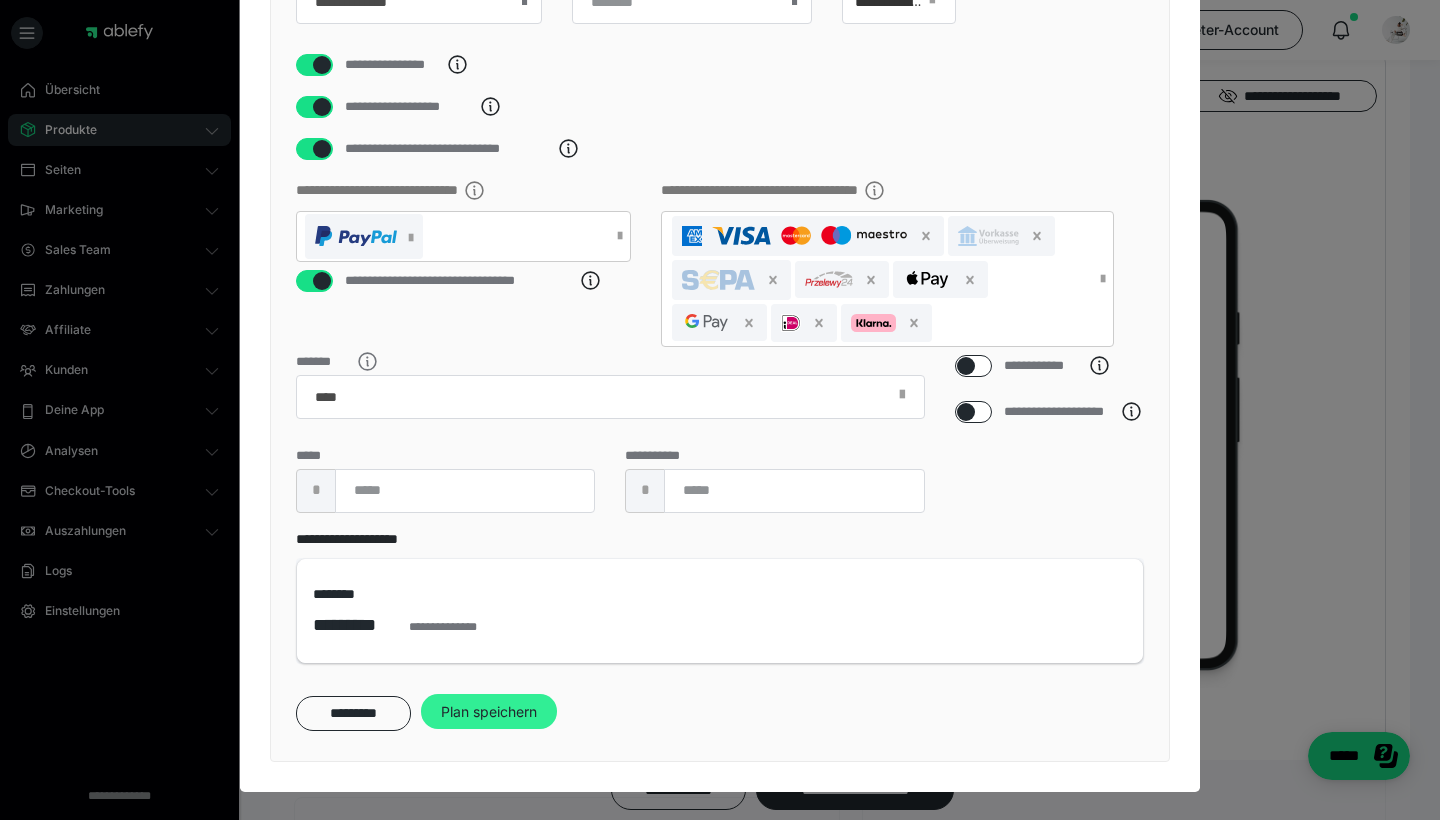 click on "Plan speichern" at bounding box center (489, 712) 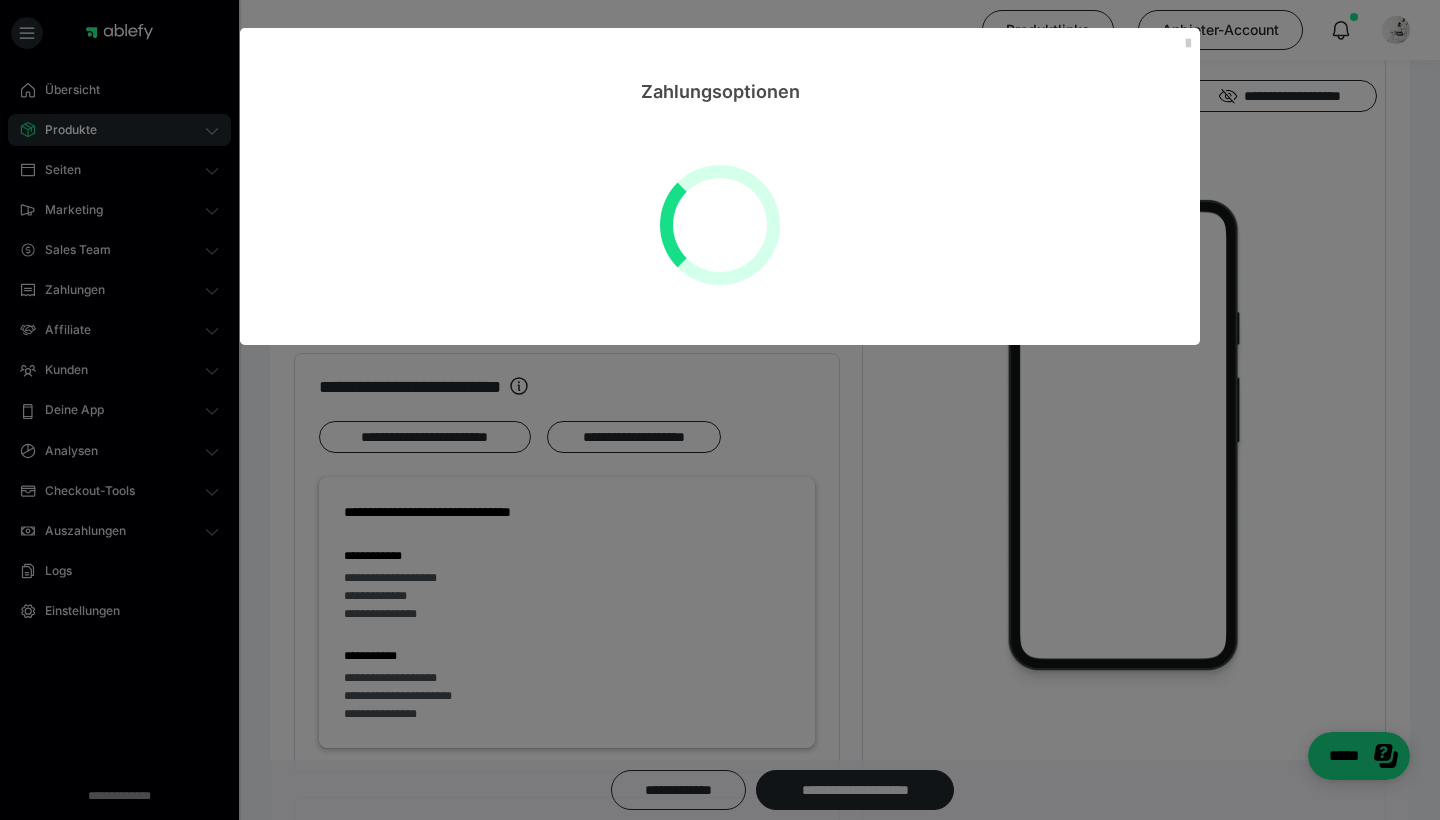 scroll, scrollTop: 0, scrollLeft: 0, axis: both 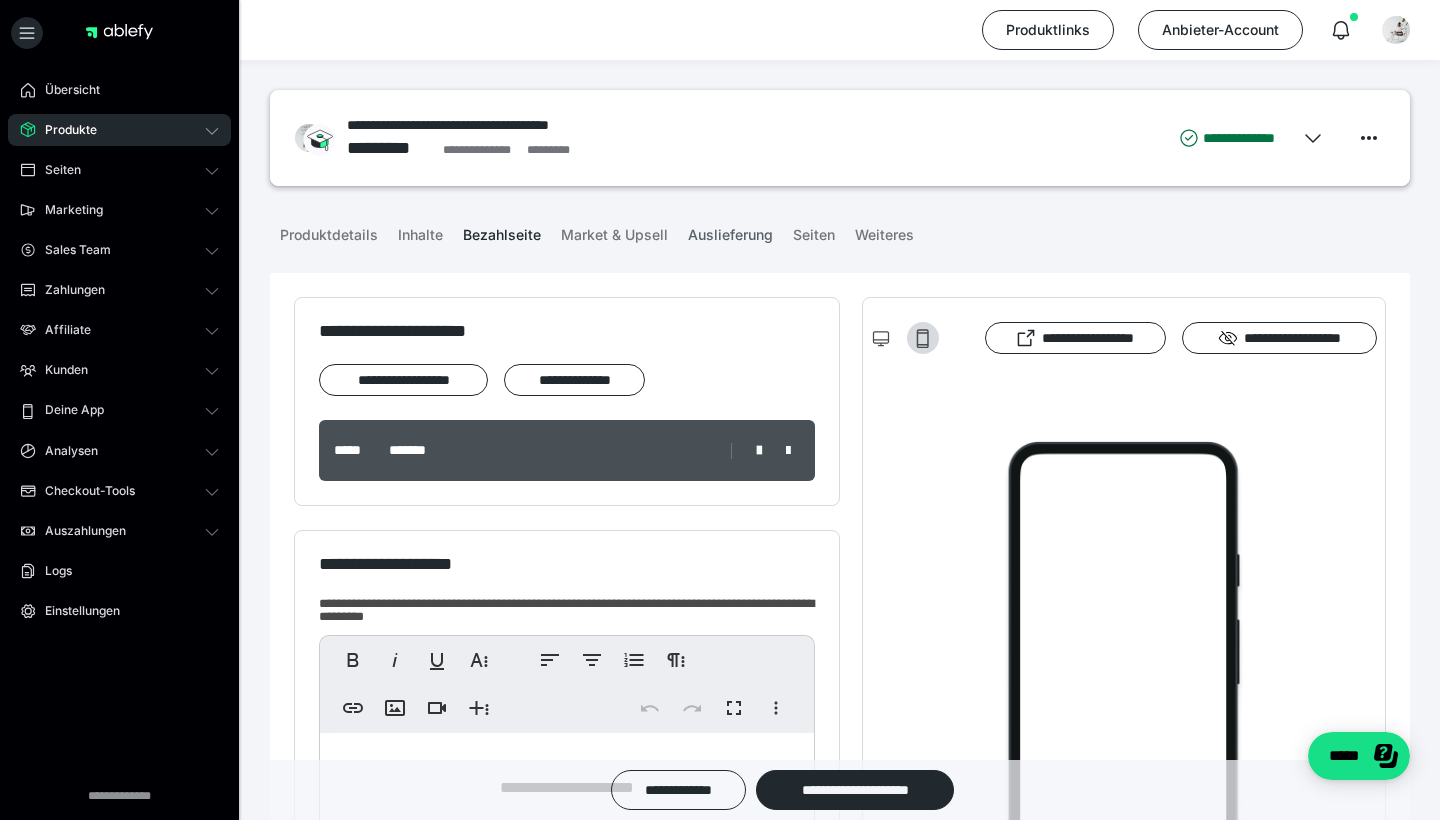 click on "Auslieferung" at bounding box center (730, 231) 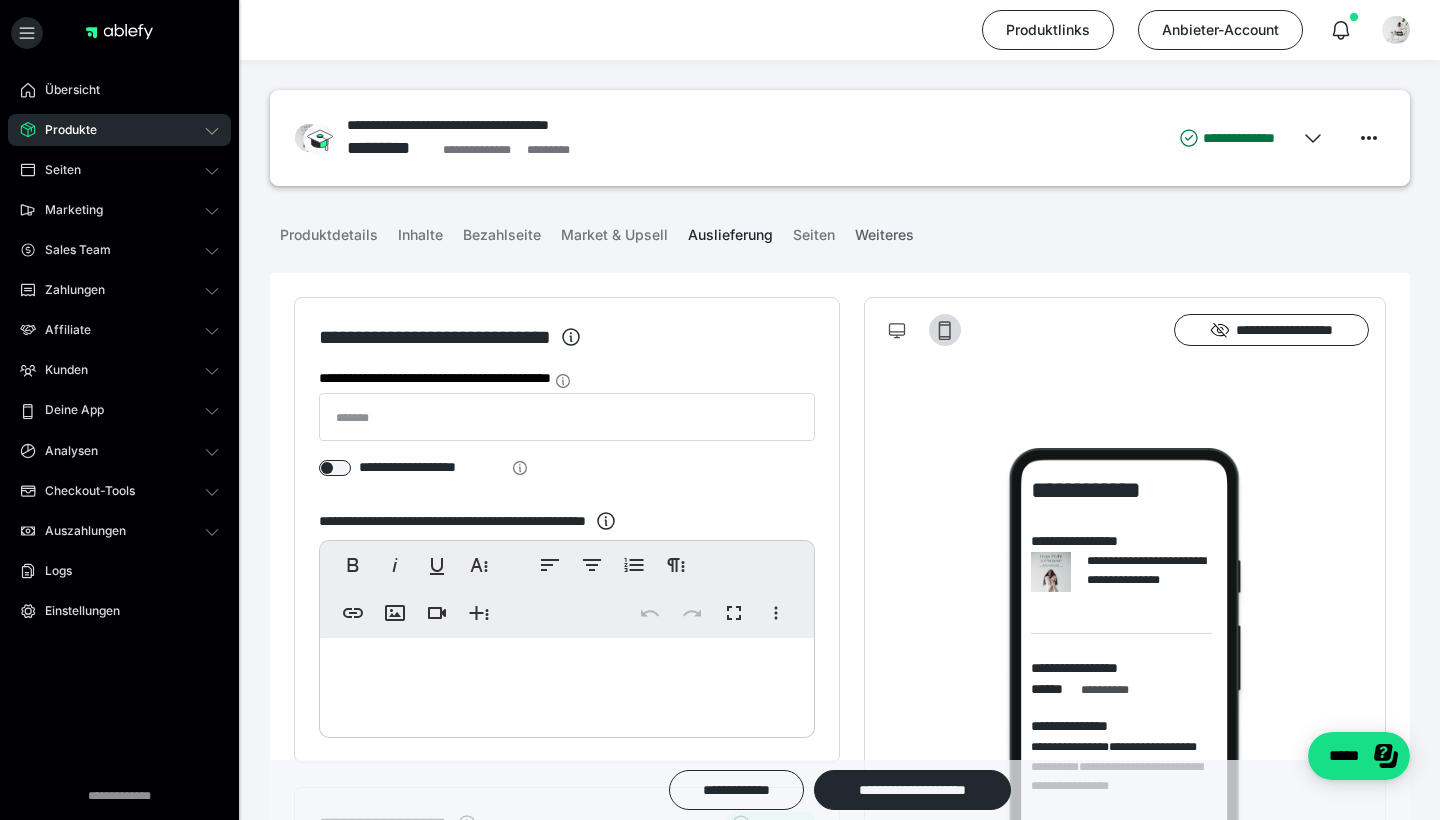 click on "Weiteres" at bounding box center [884, 231] 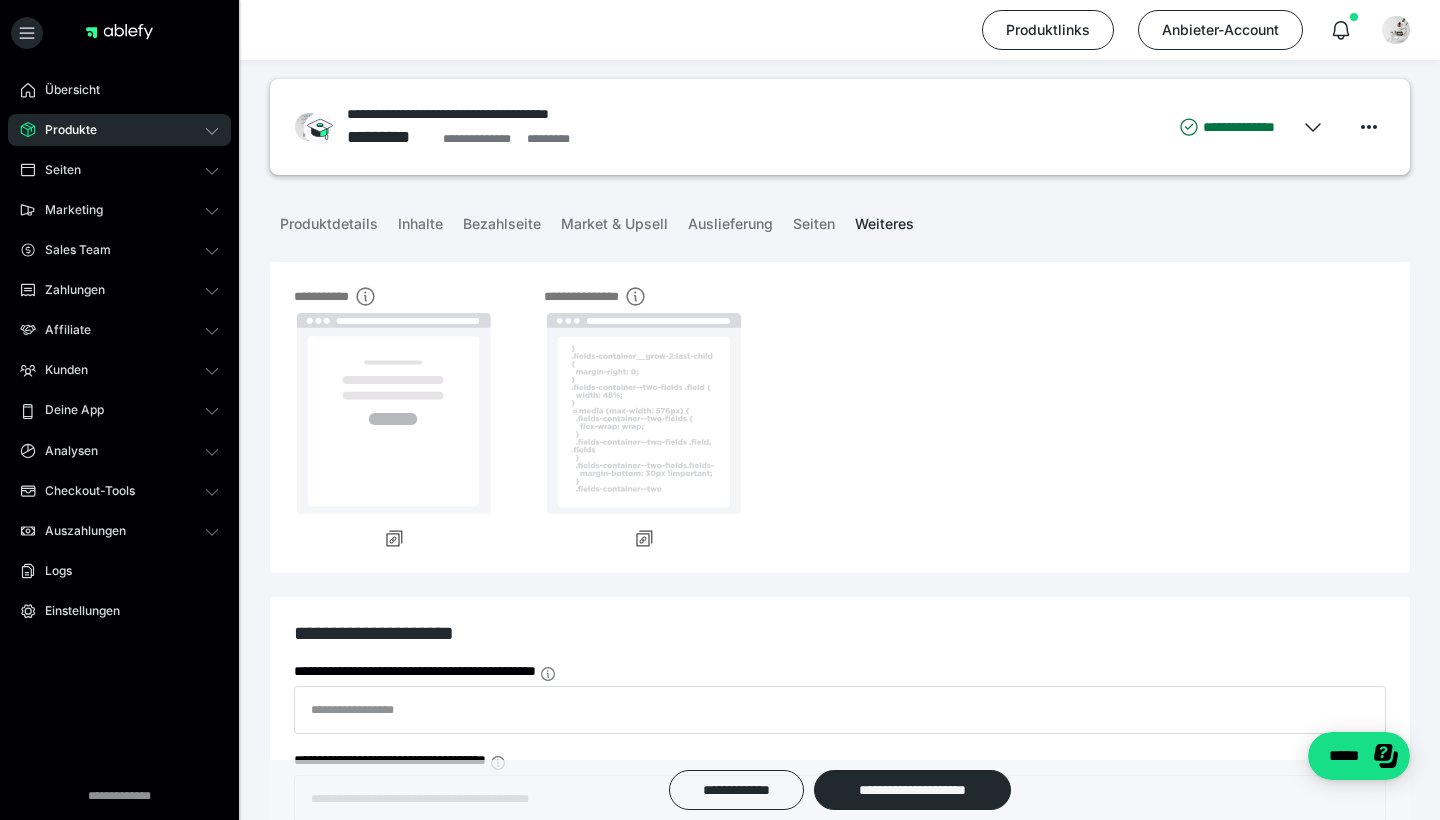 scroll, scrollTop: 8, scrollLeft: 0, axis: vertical 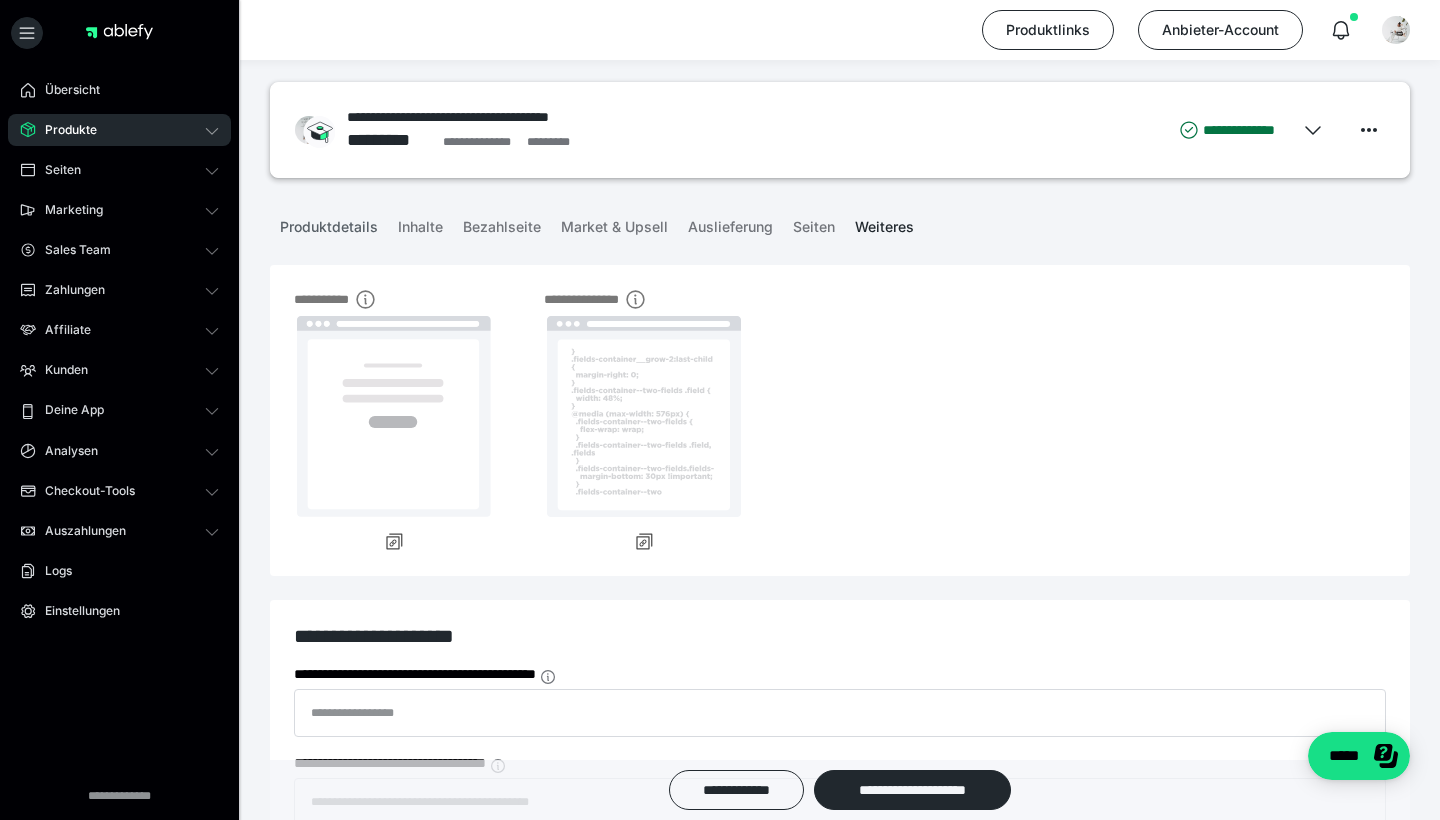 click on "Produktdetails" at bounding box center (329, 223) 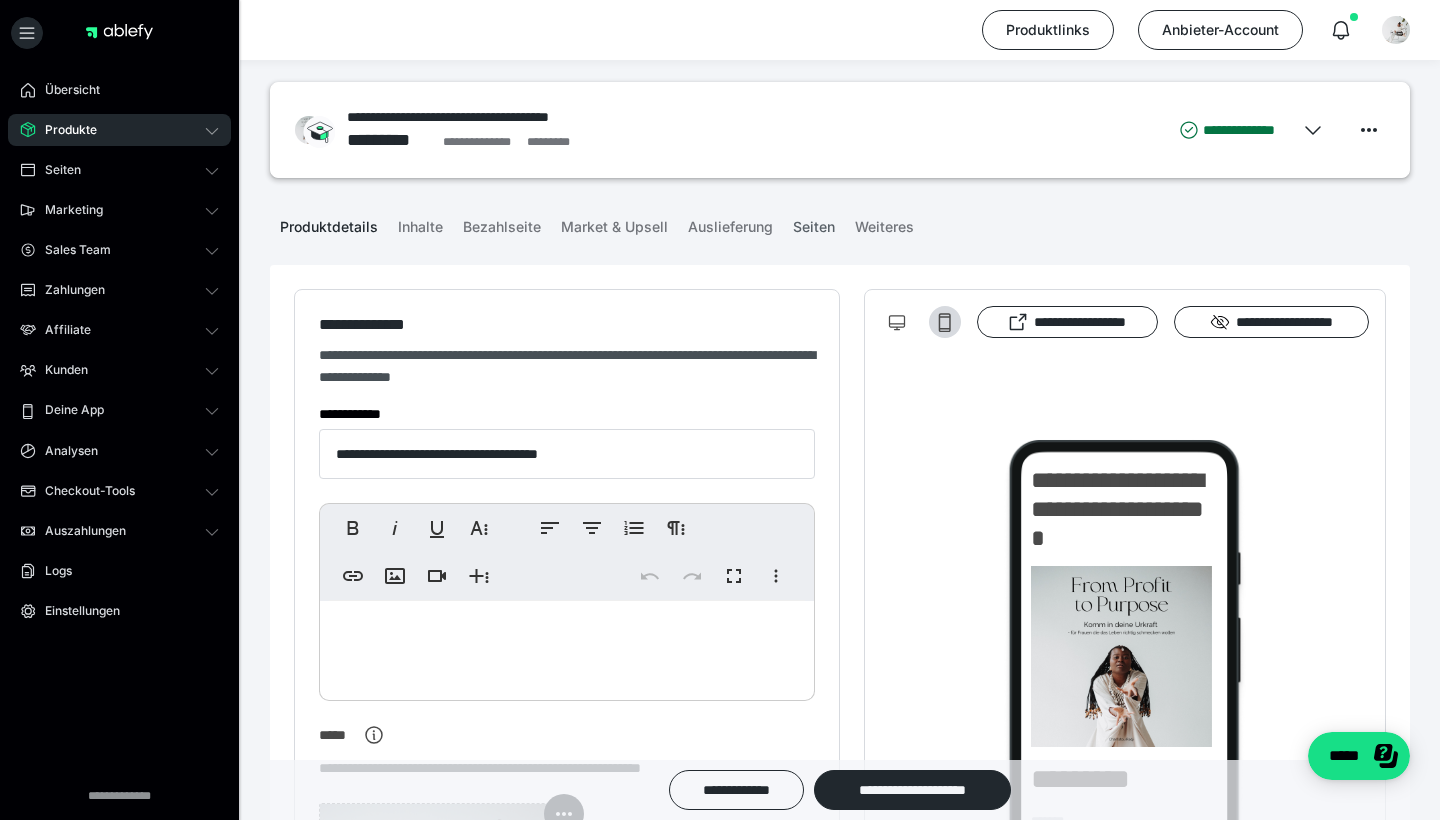 click on "Seiten" at bounding box center (814, 223) 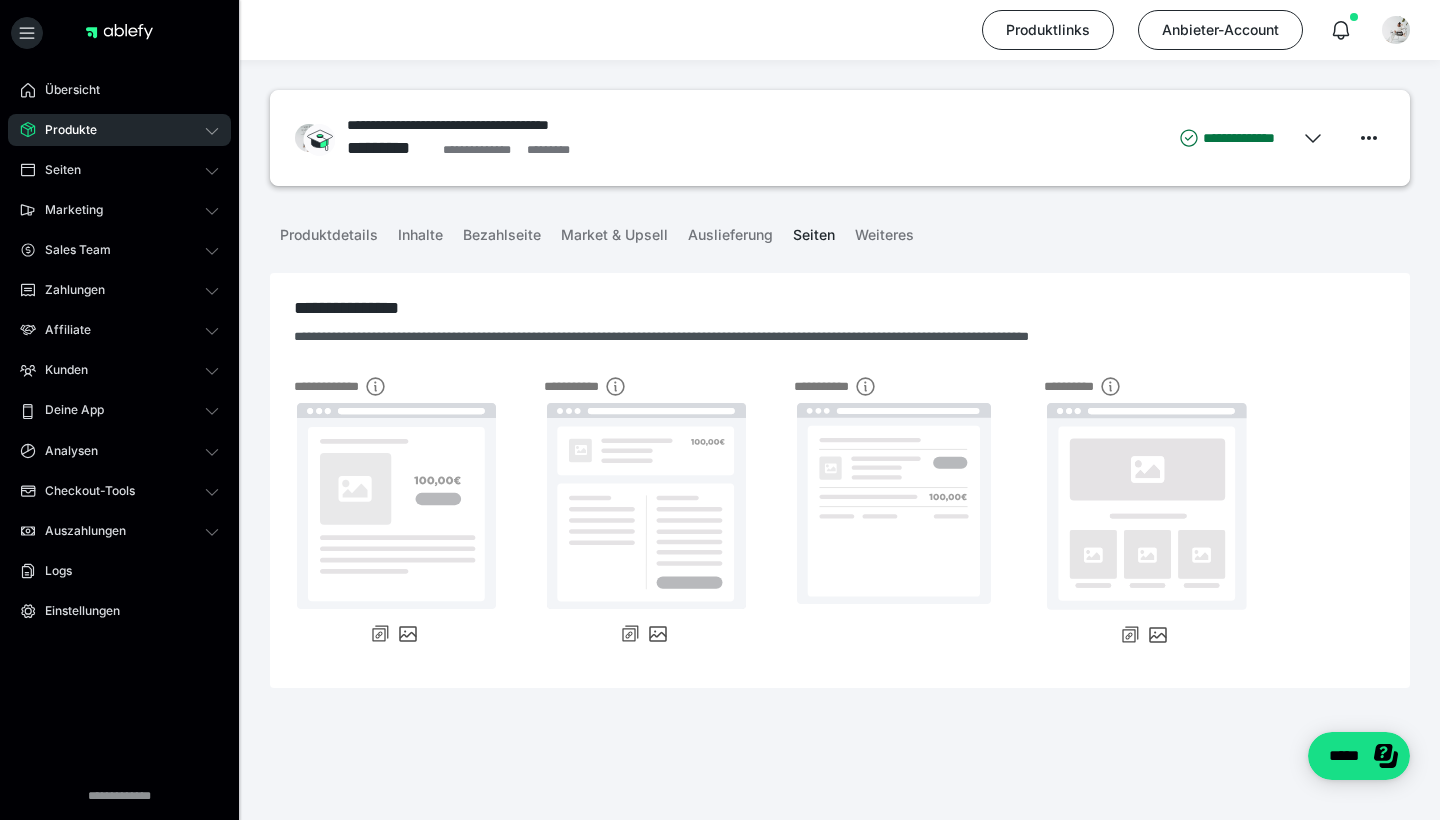 scroll, scrollTop: 0, scrollLeft: 0, axis: both 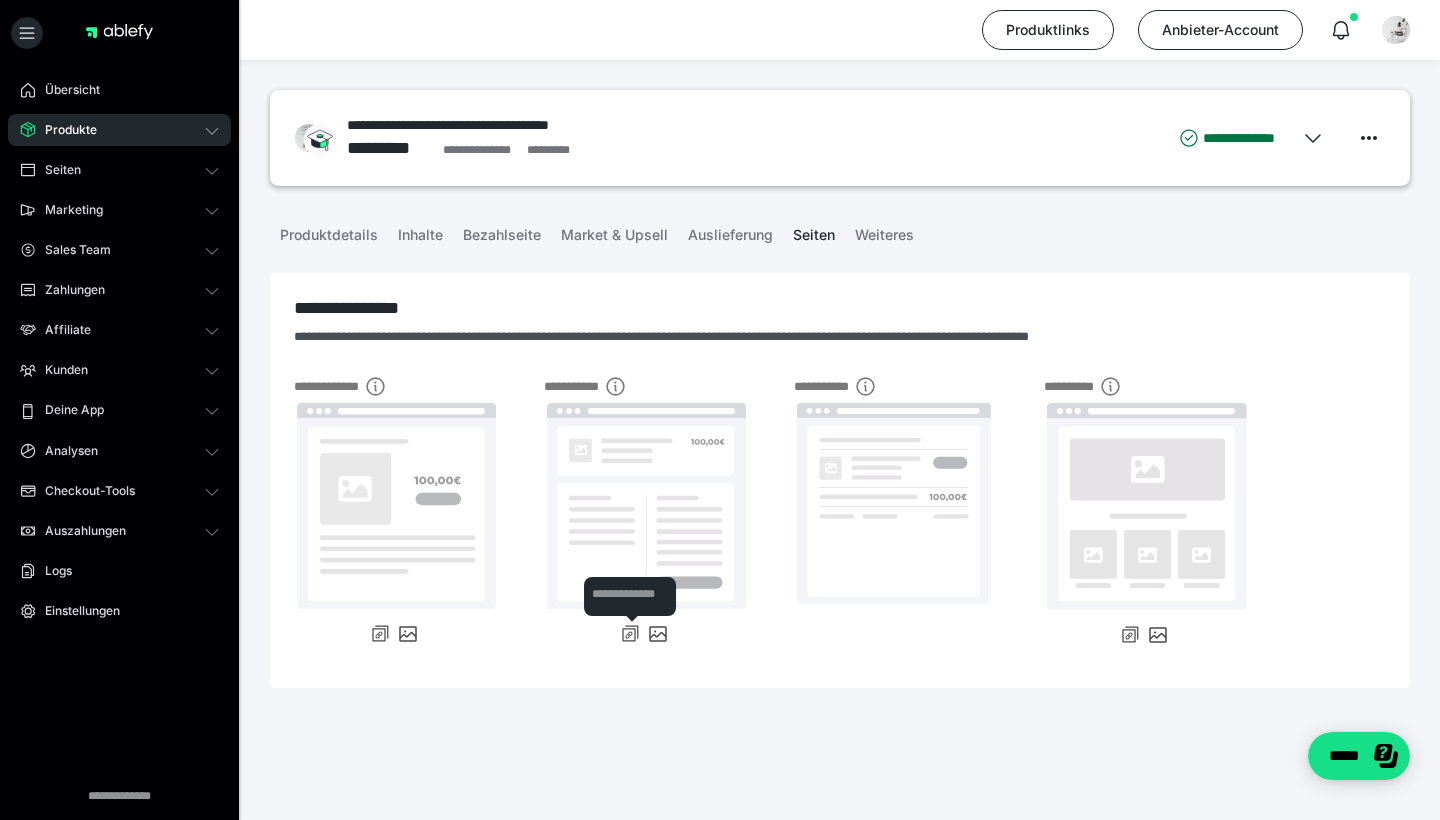 click 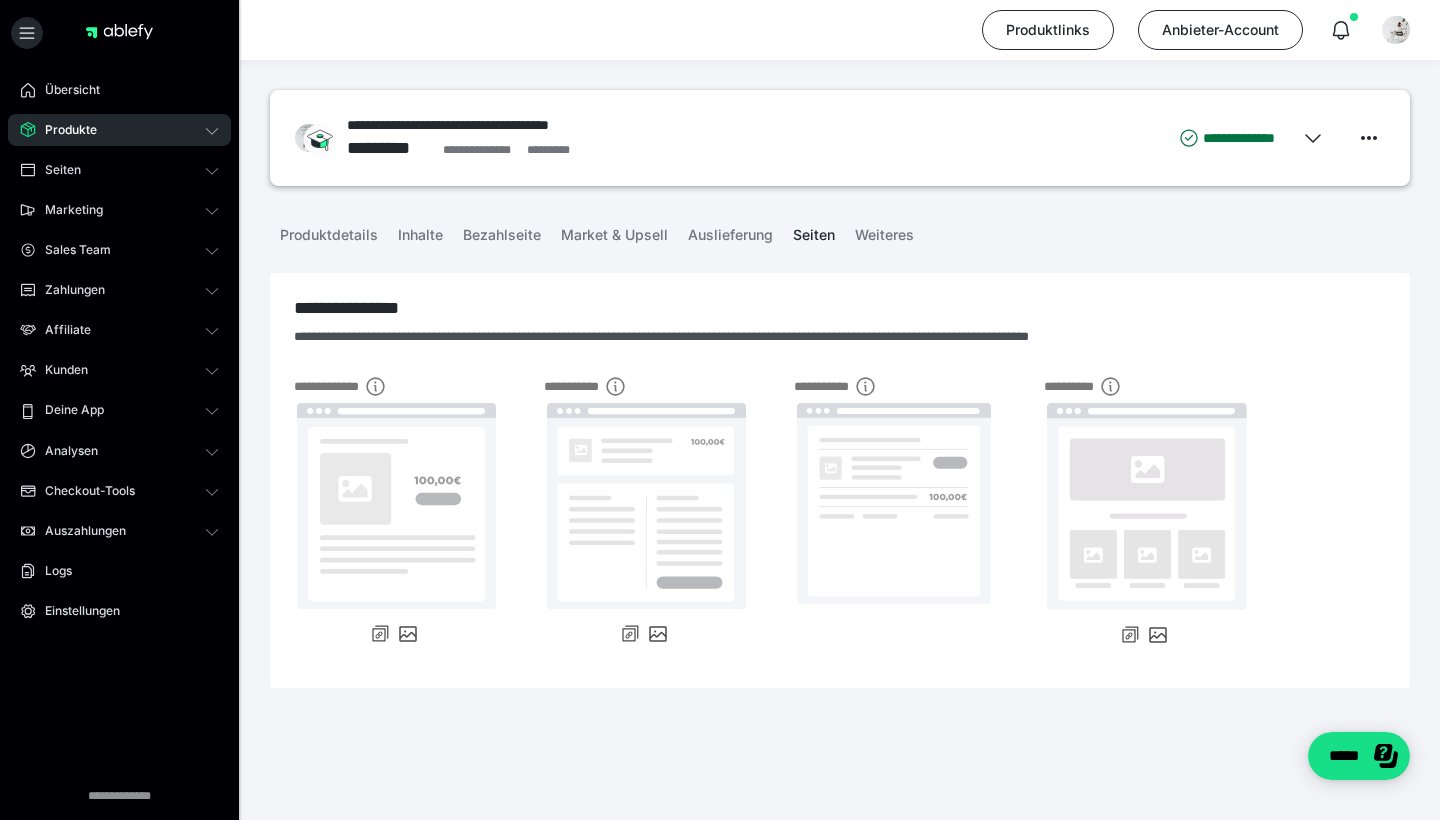 click on "Produkte" at bounding box center (64, 130) 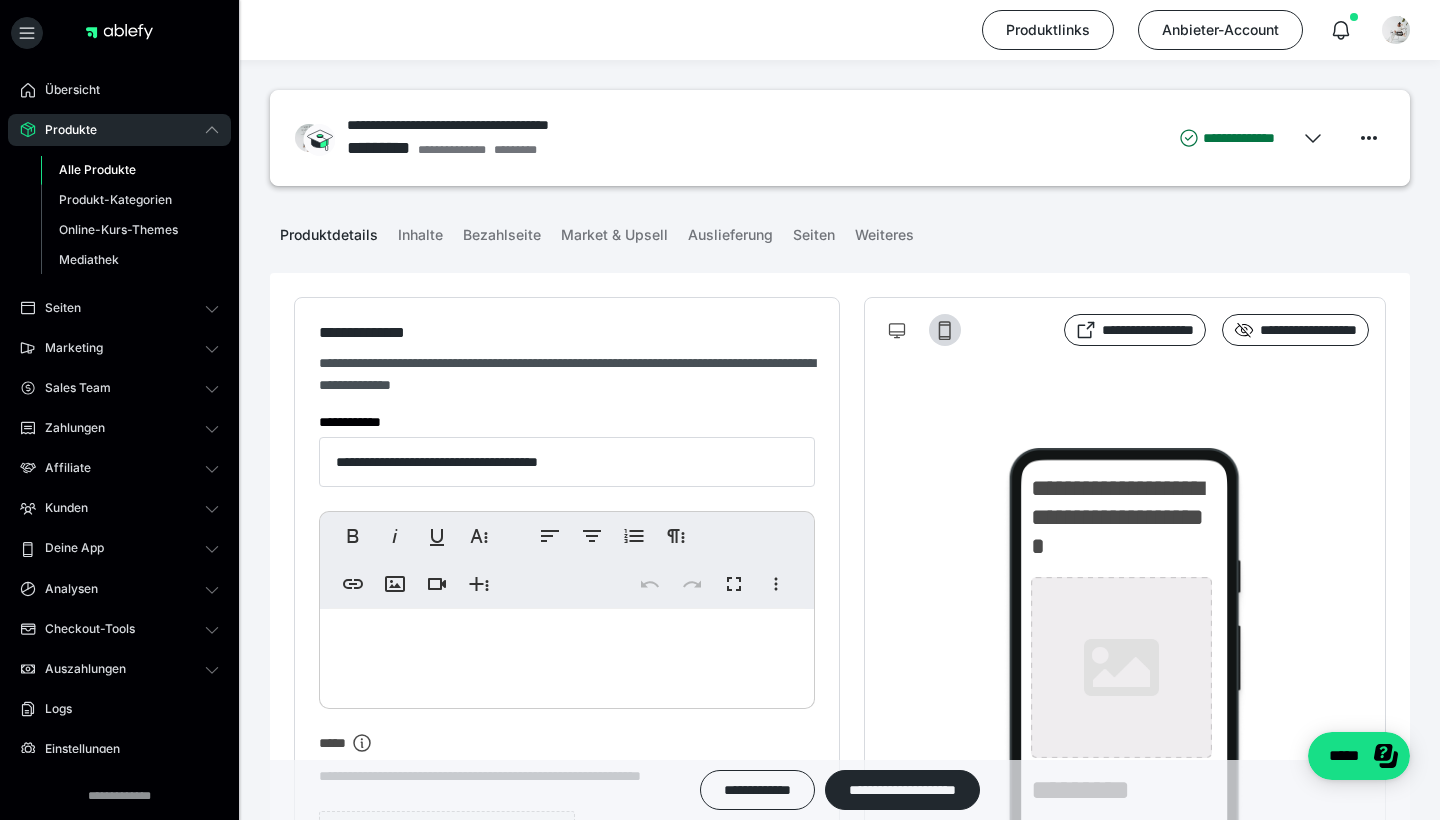 type on "**********" 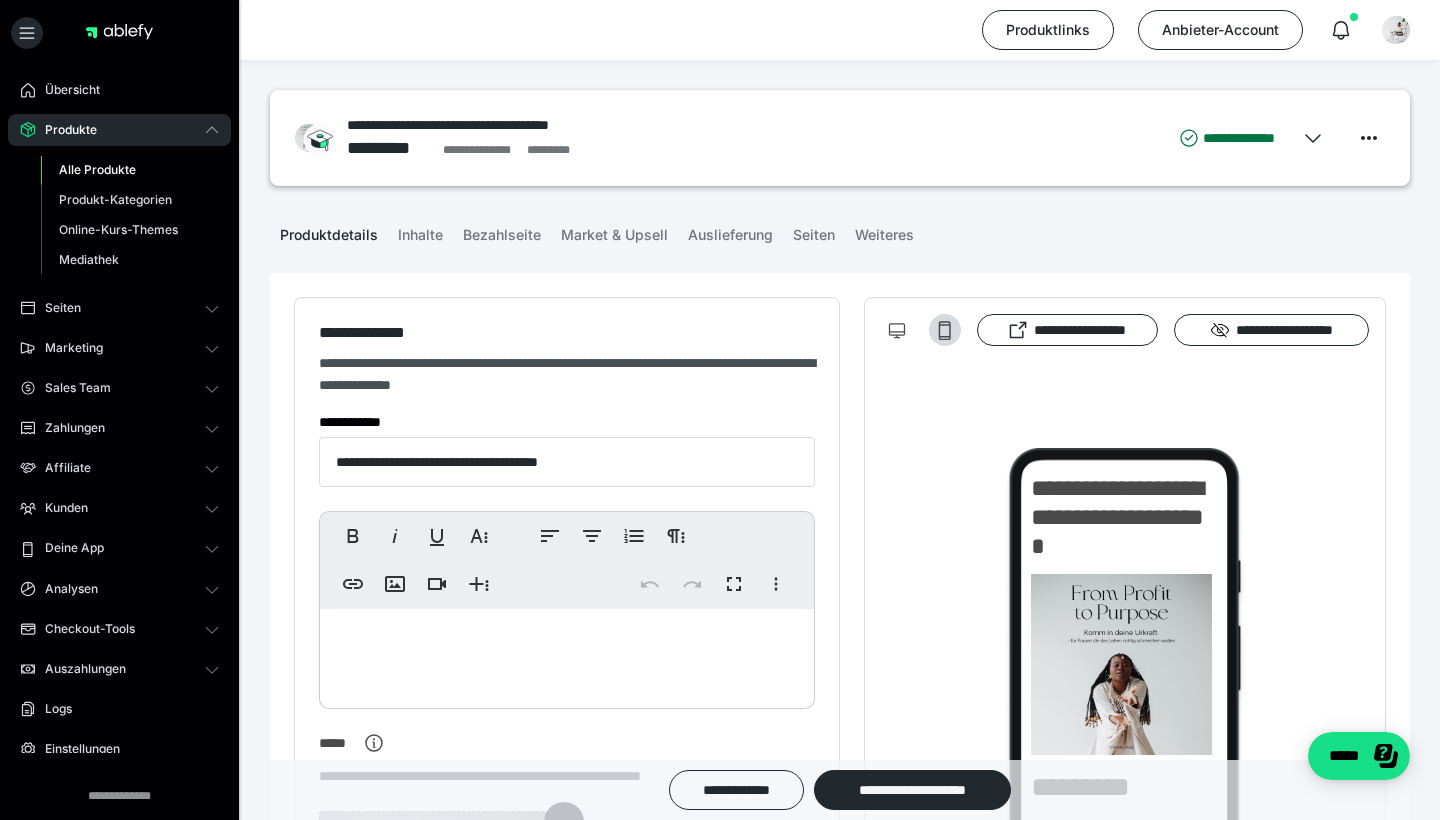 click on "Alle Produkte" at bounding box center (97, 169) 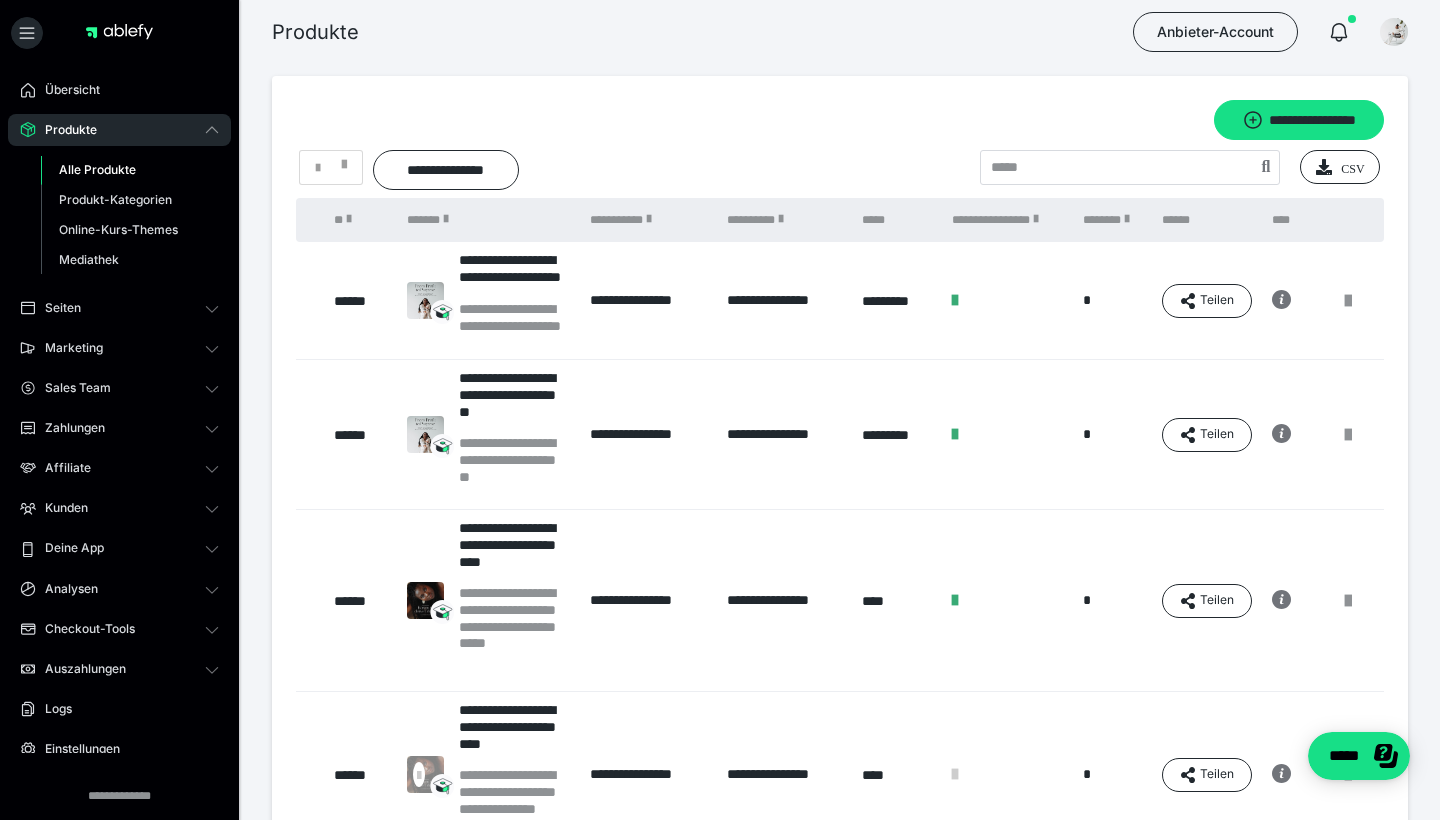 click on "**********" at bounding box center [784, 435] 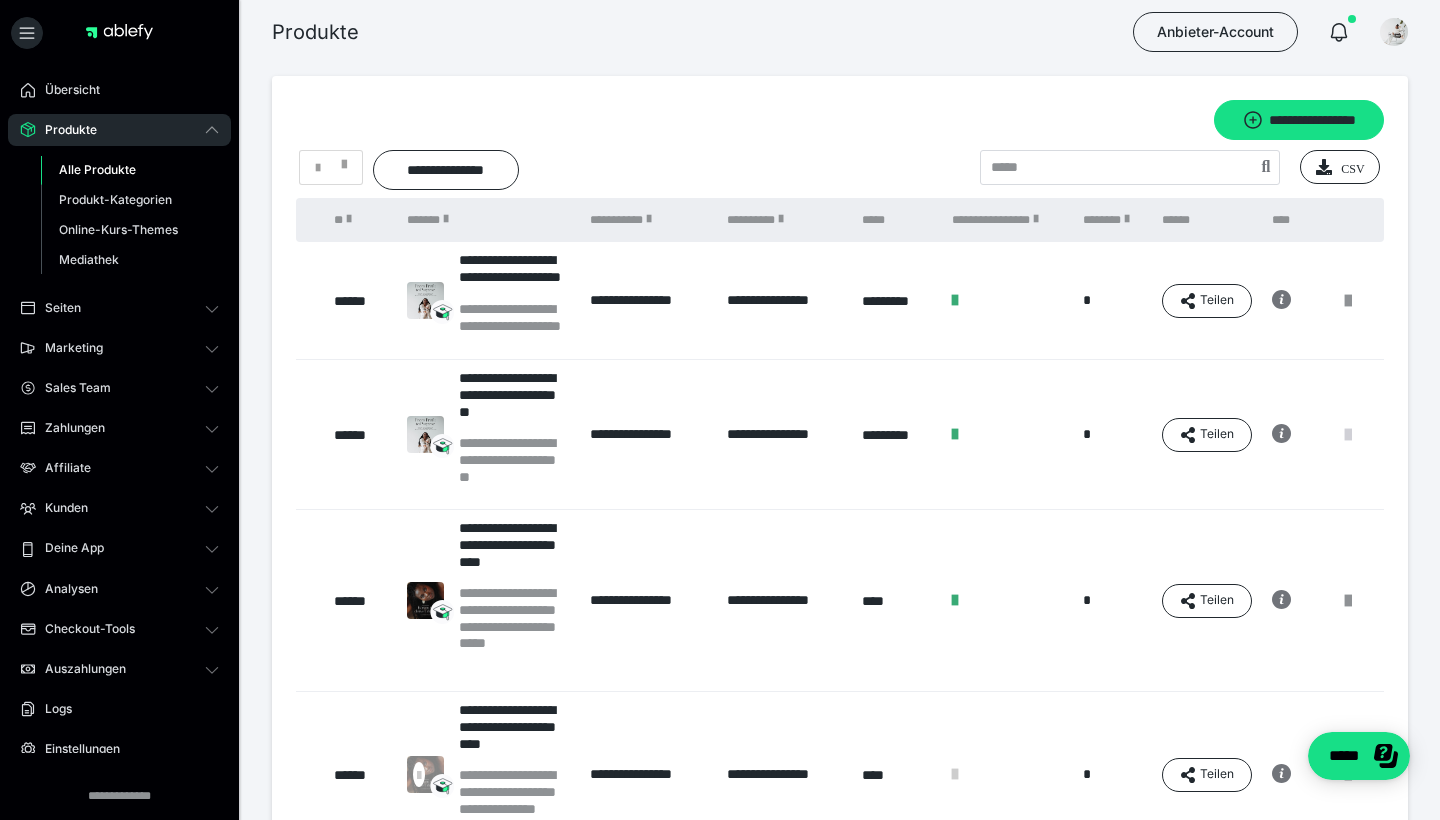 click at bounding box center [1348, 435] 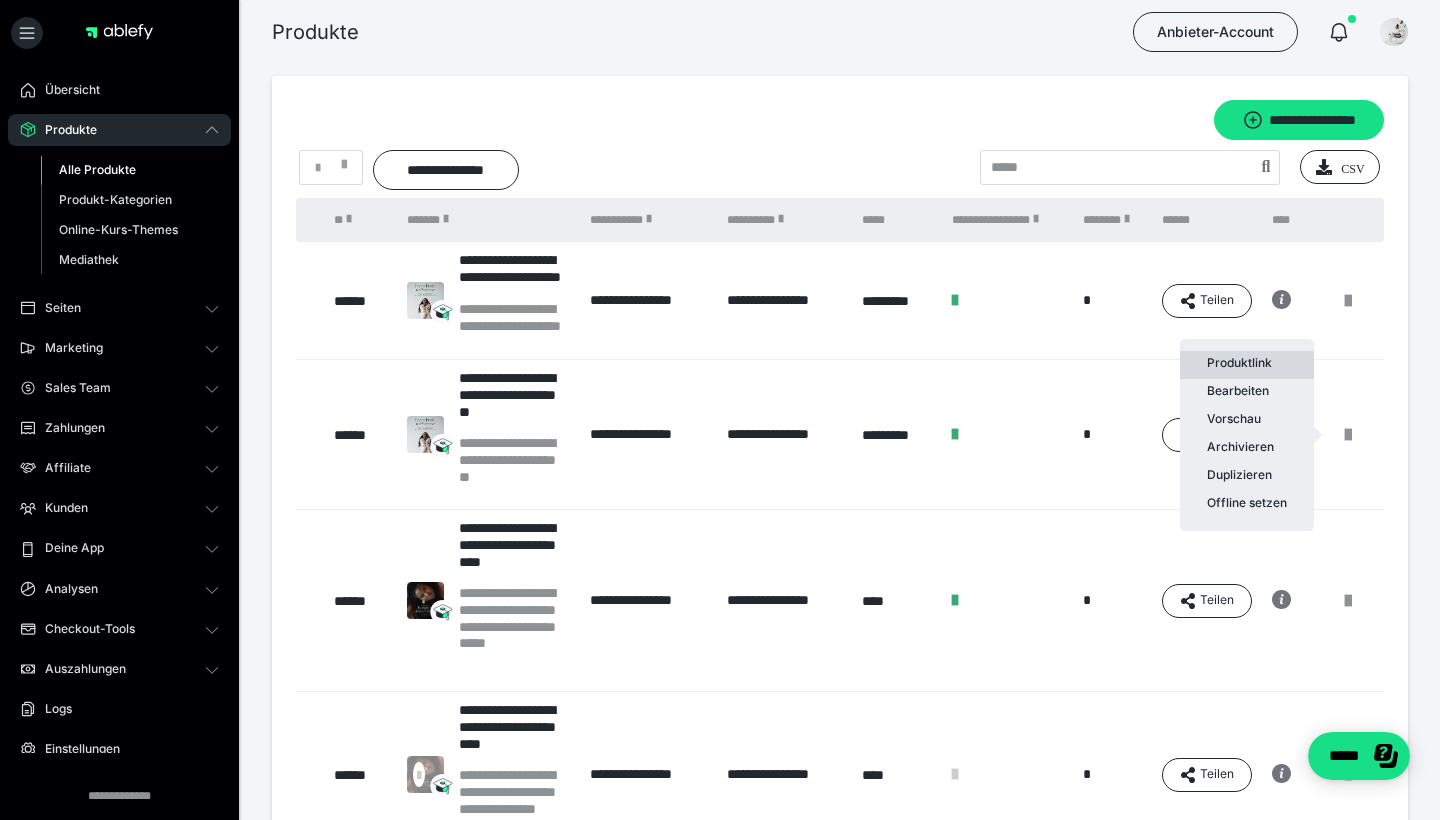 click on "Produktlink" at bounding box center [1247, 365] 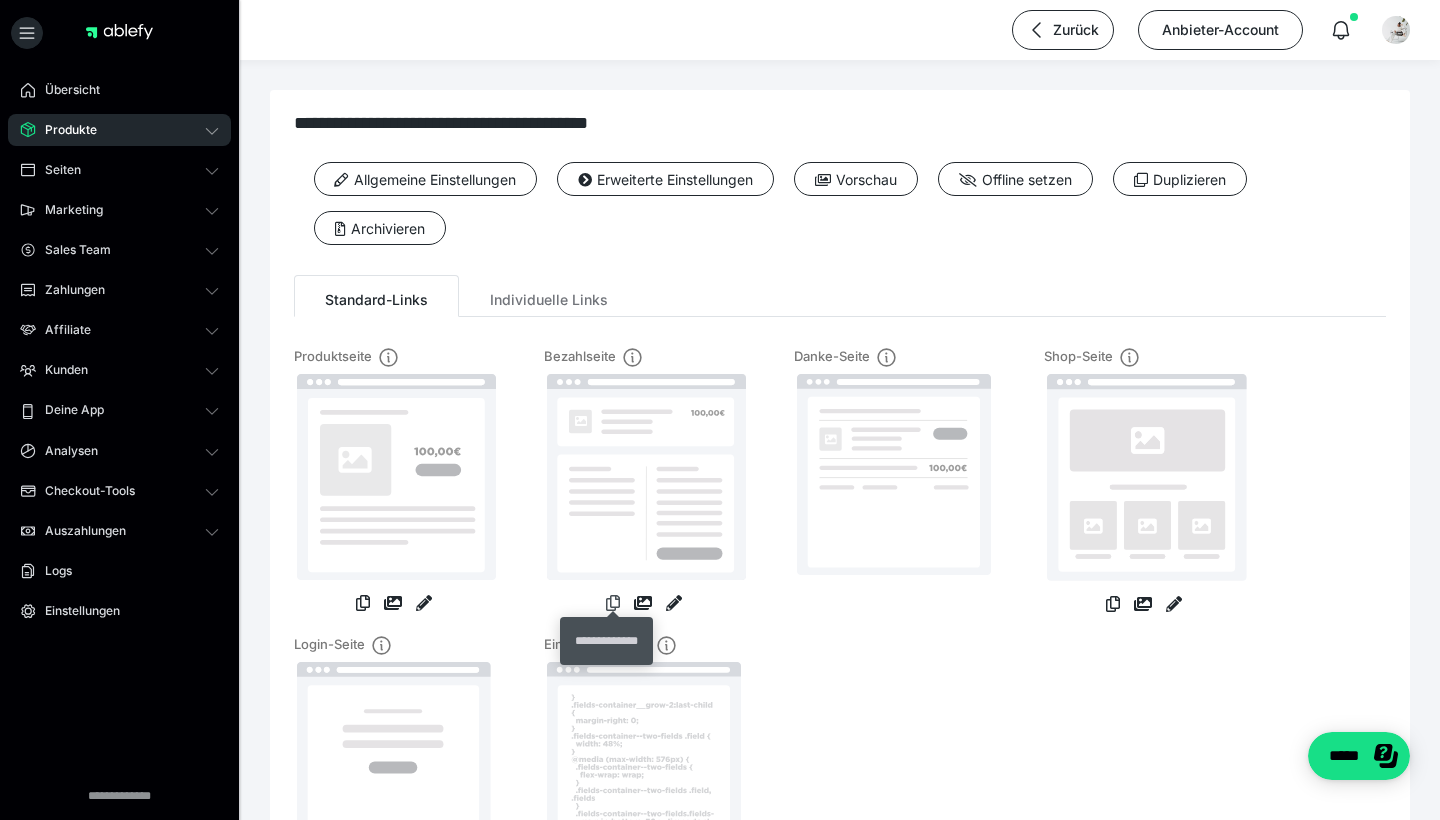 click at bounding box center (613, 603) 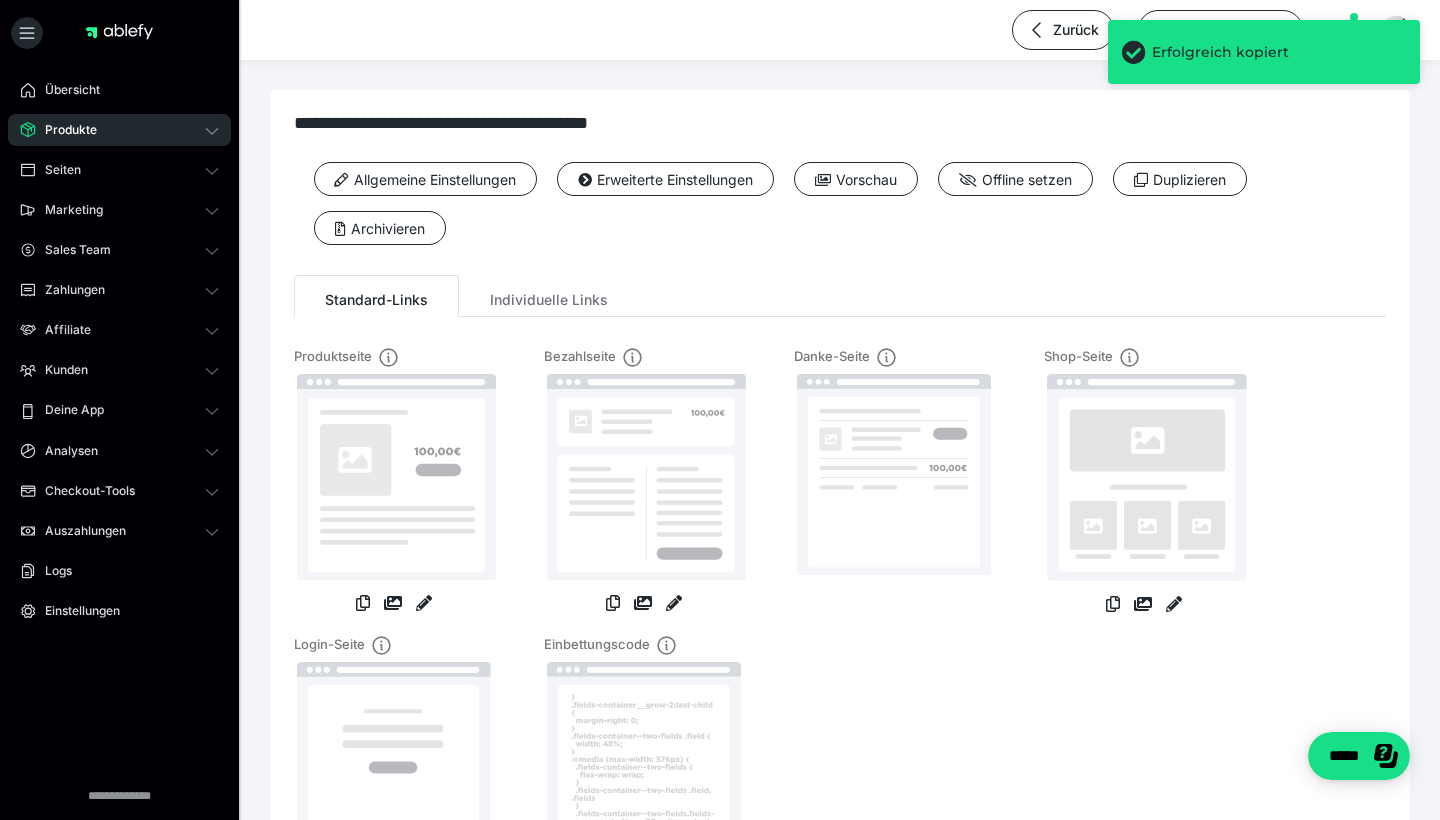 click on "Produkte" at bounding box center [64, 130] 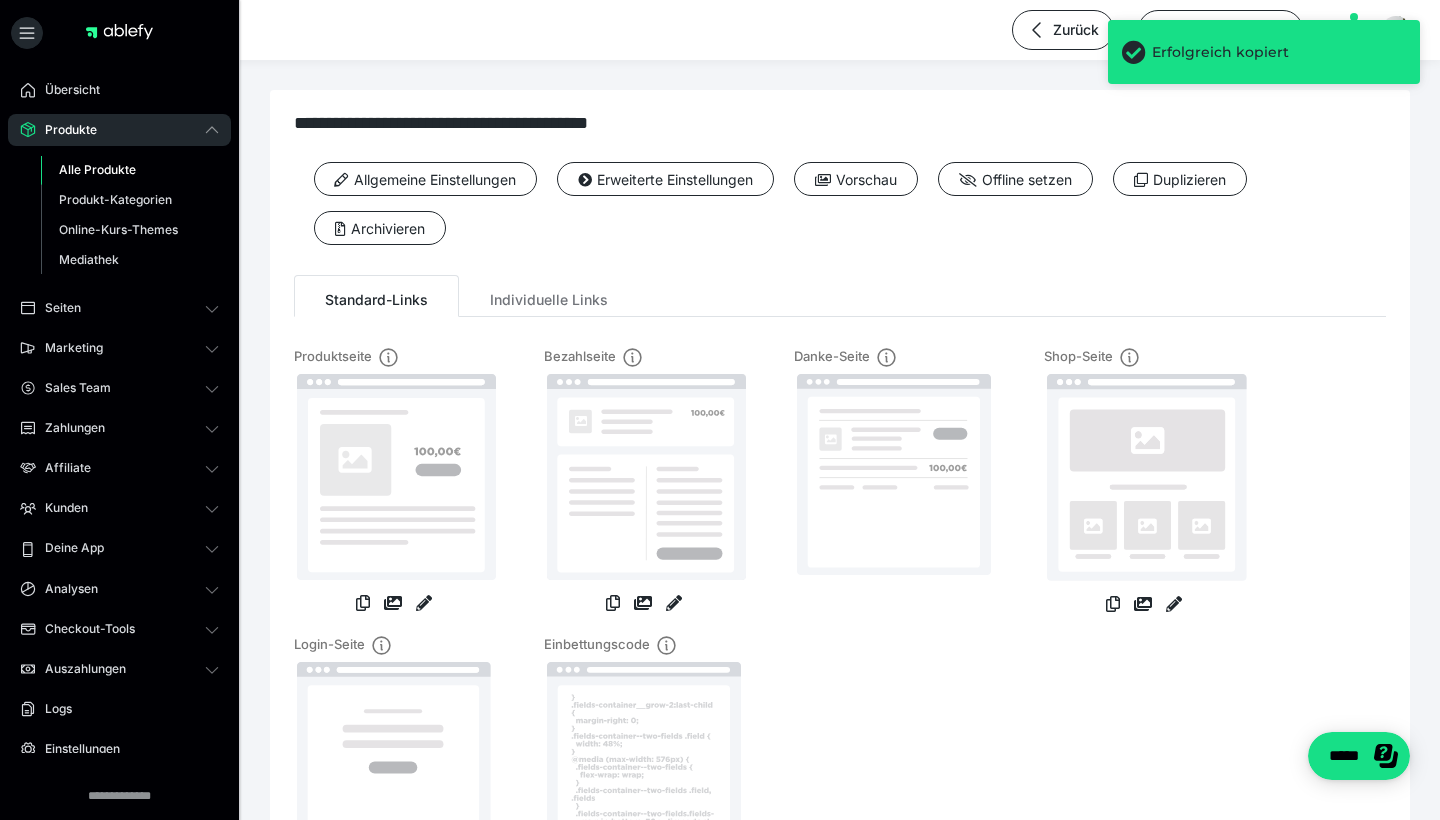 click on "Alle Produkte" at bounding box center [97, 169] 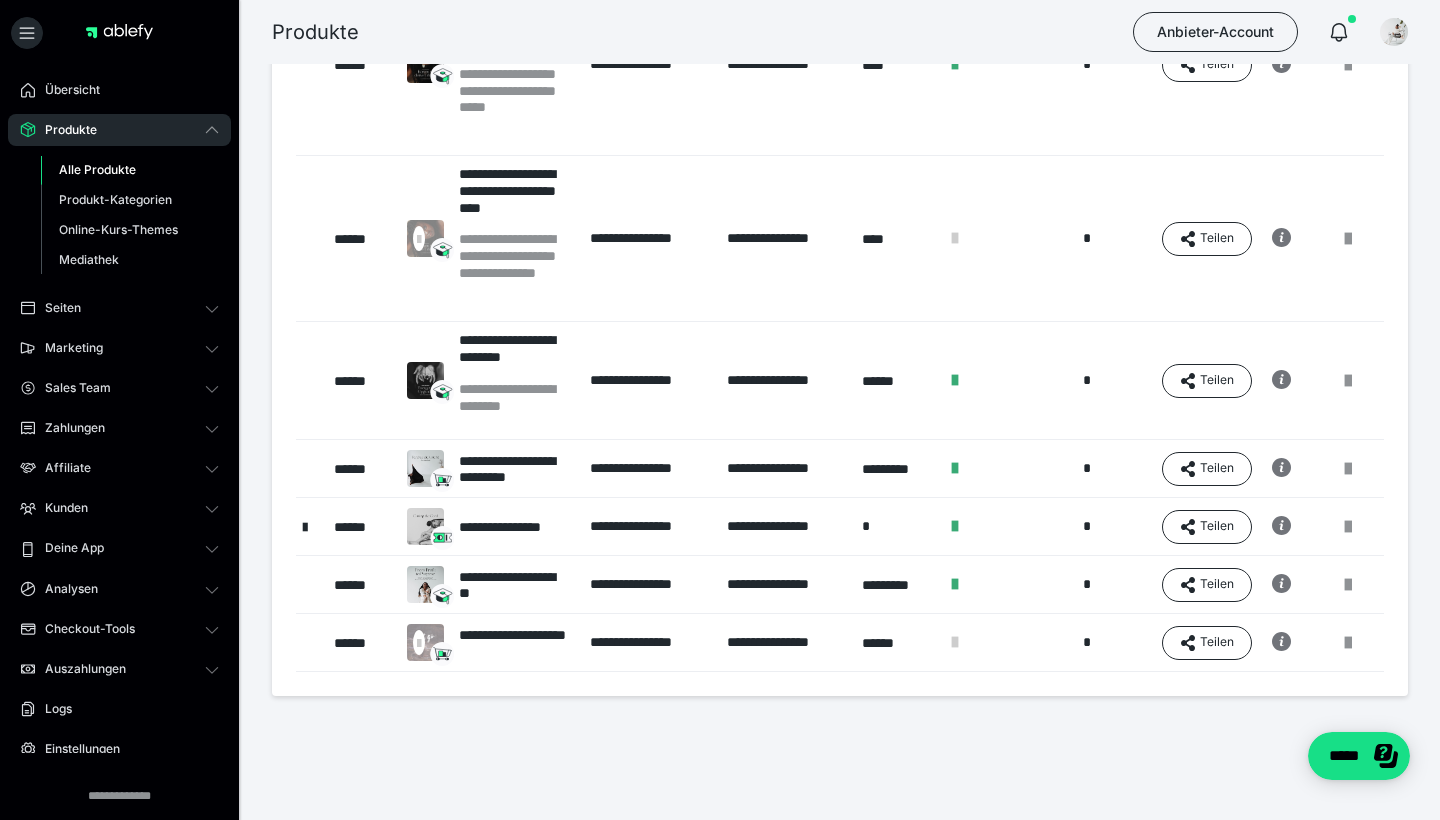 scroll, scrollTop: 536, scrollLeft: 0, axis: vertical 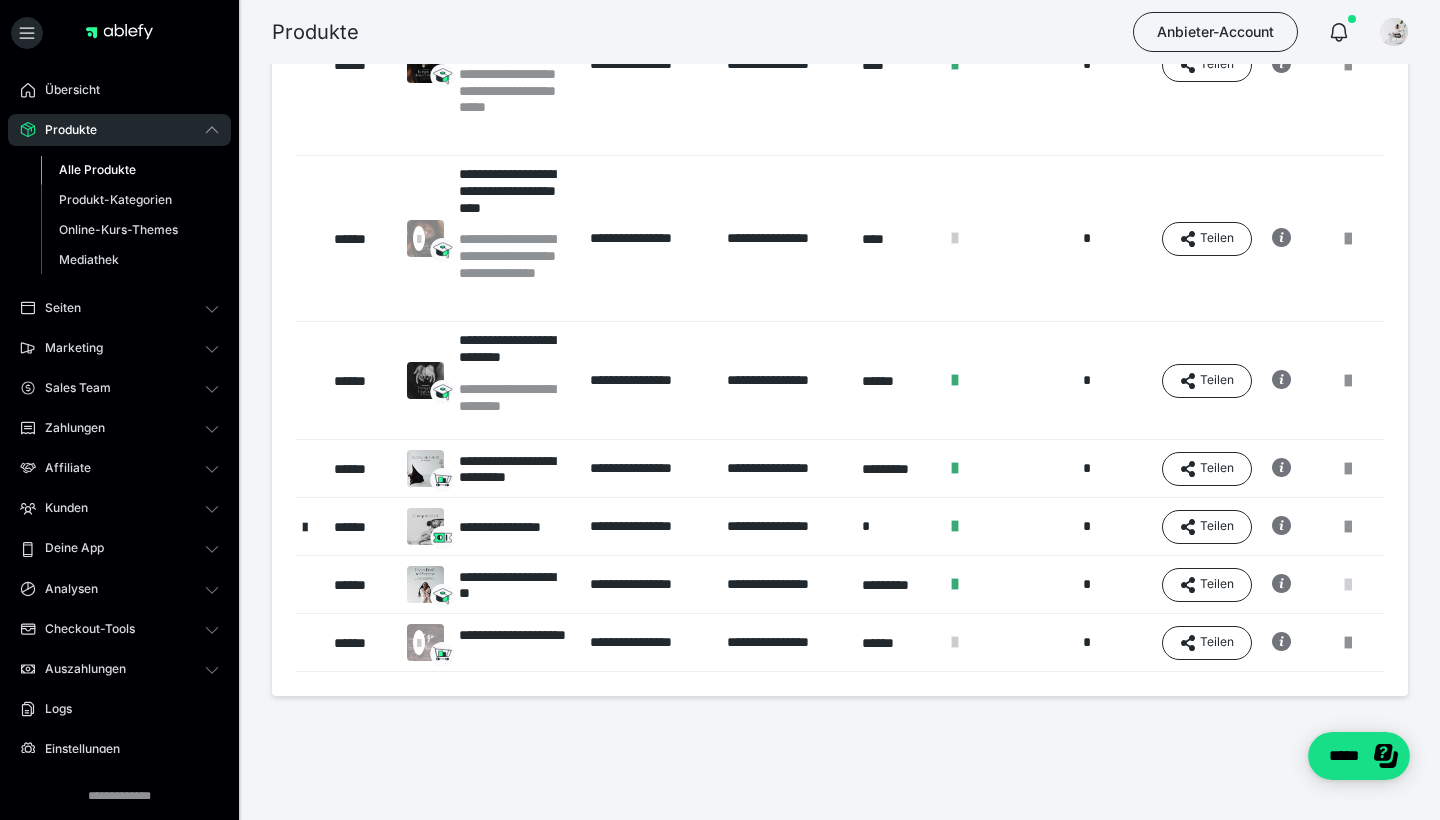 click at bounding box center (1348, 585) 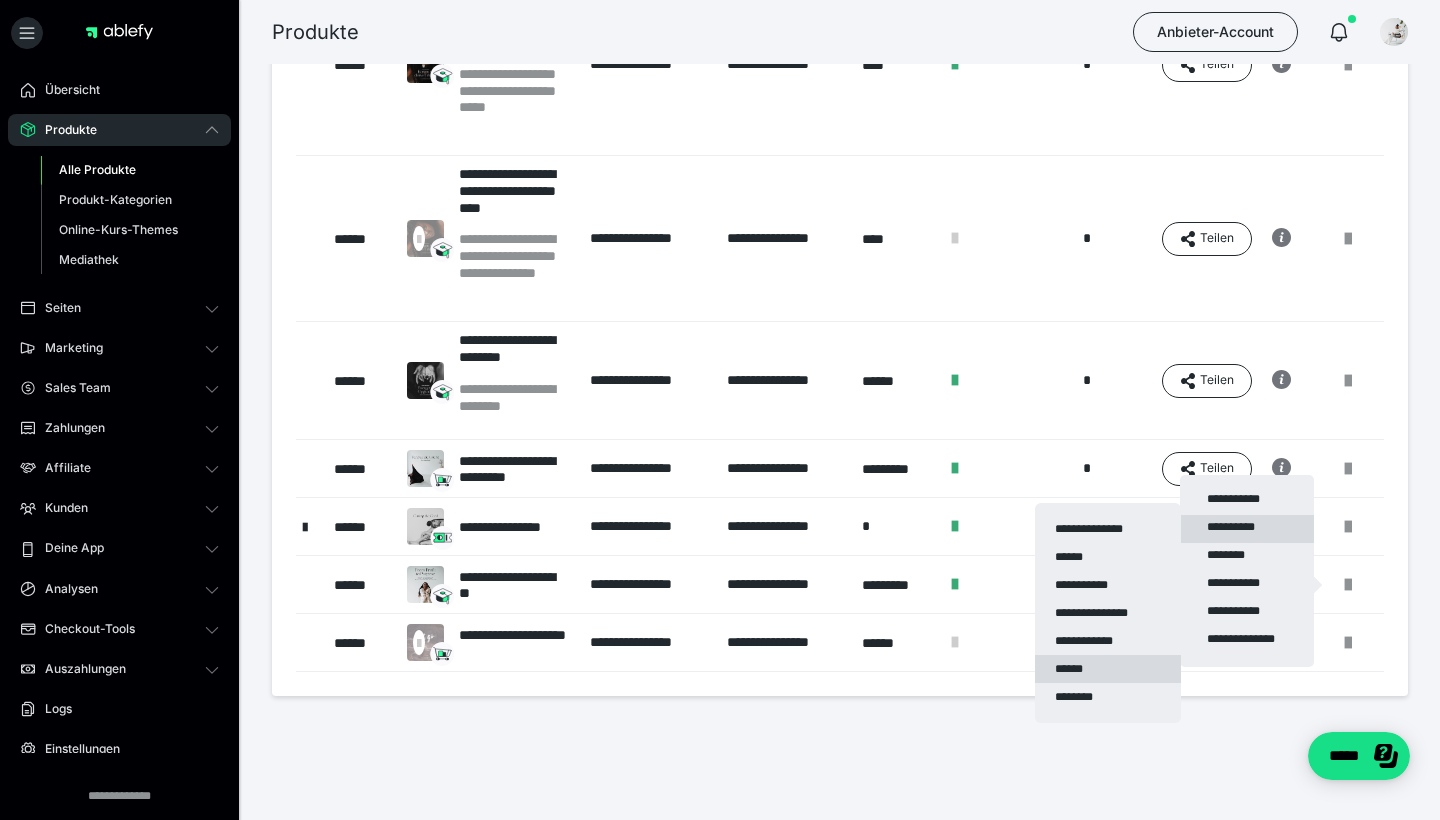 click on "******" at bounding box center (1108, 669) 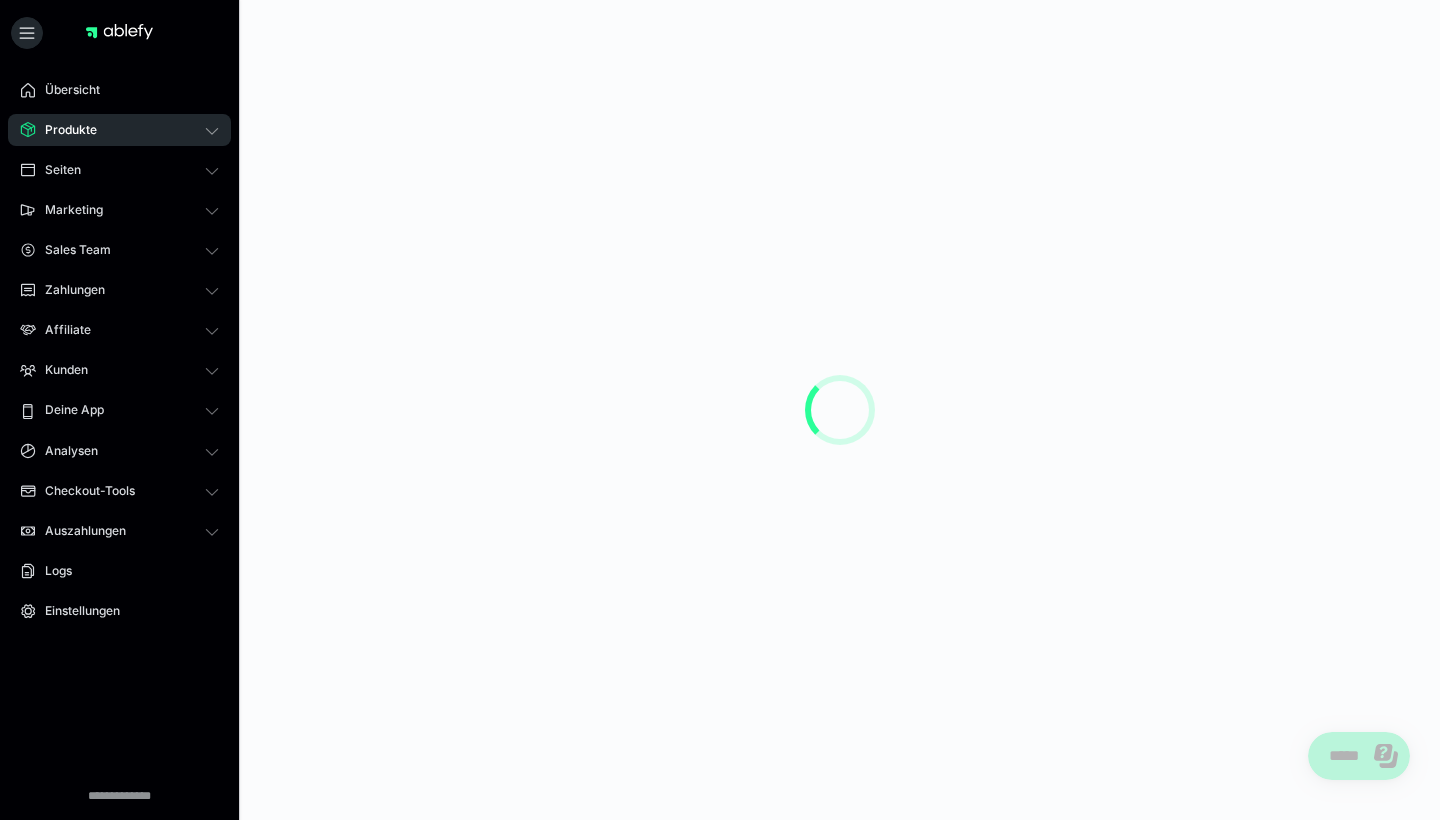 scroll, scrollTop: 0, scrollLeft: 0, axis: both 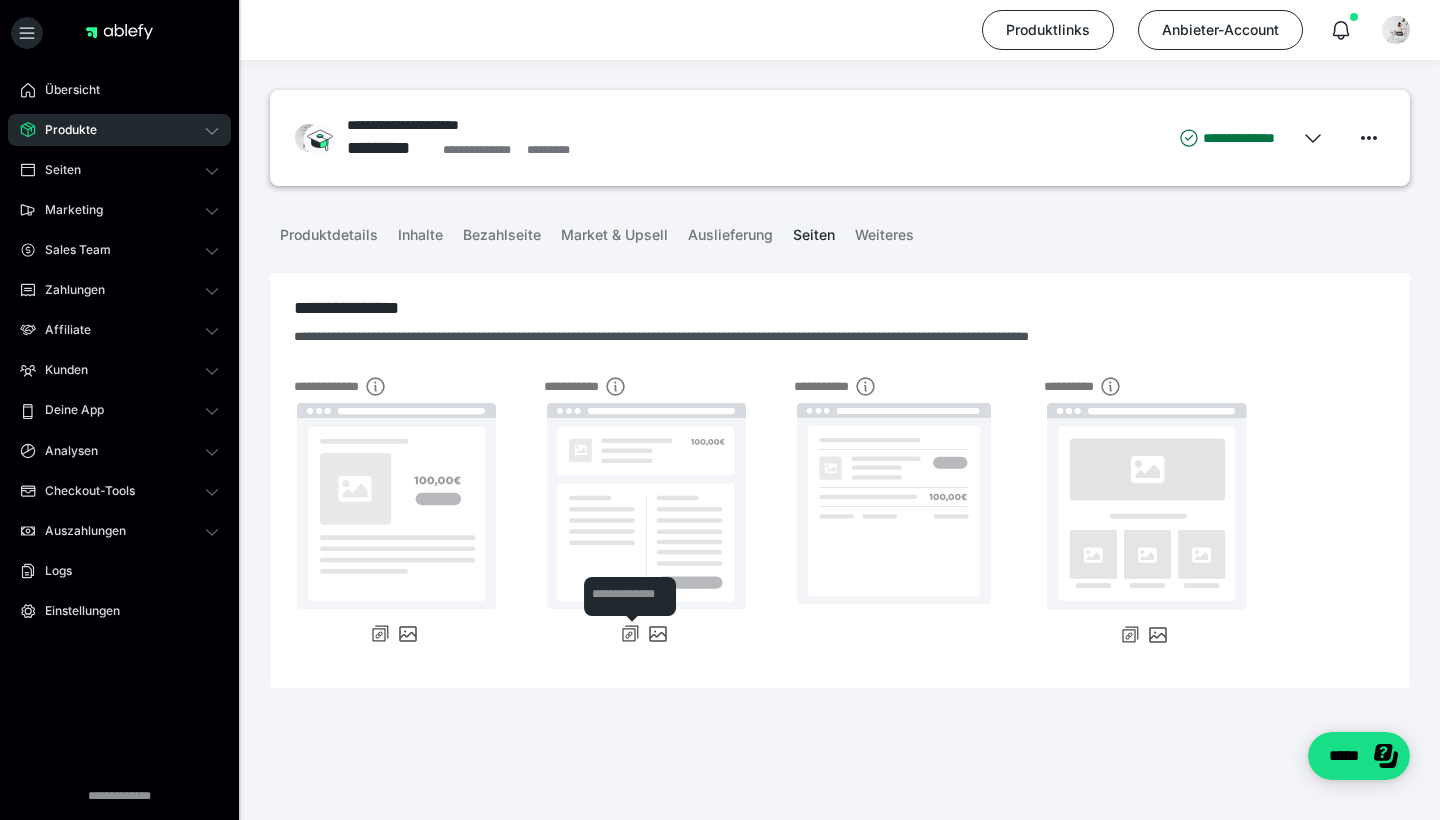 click 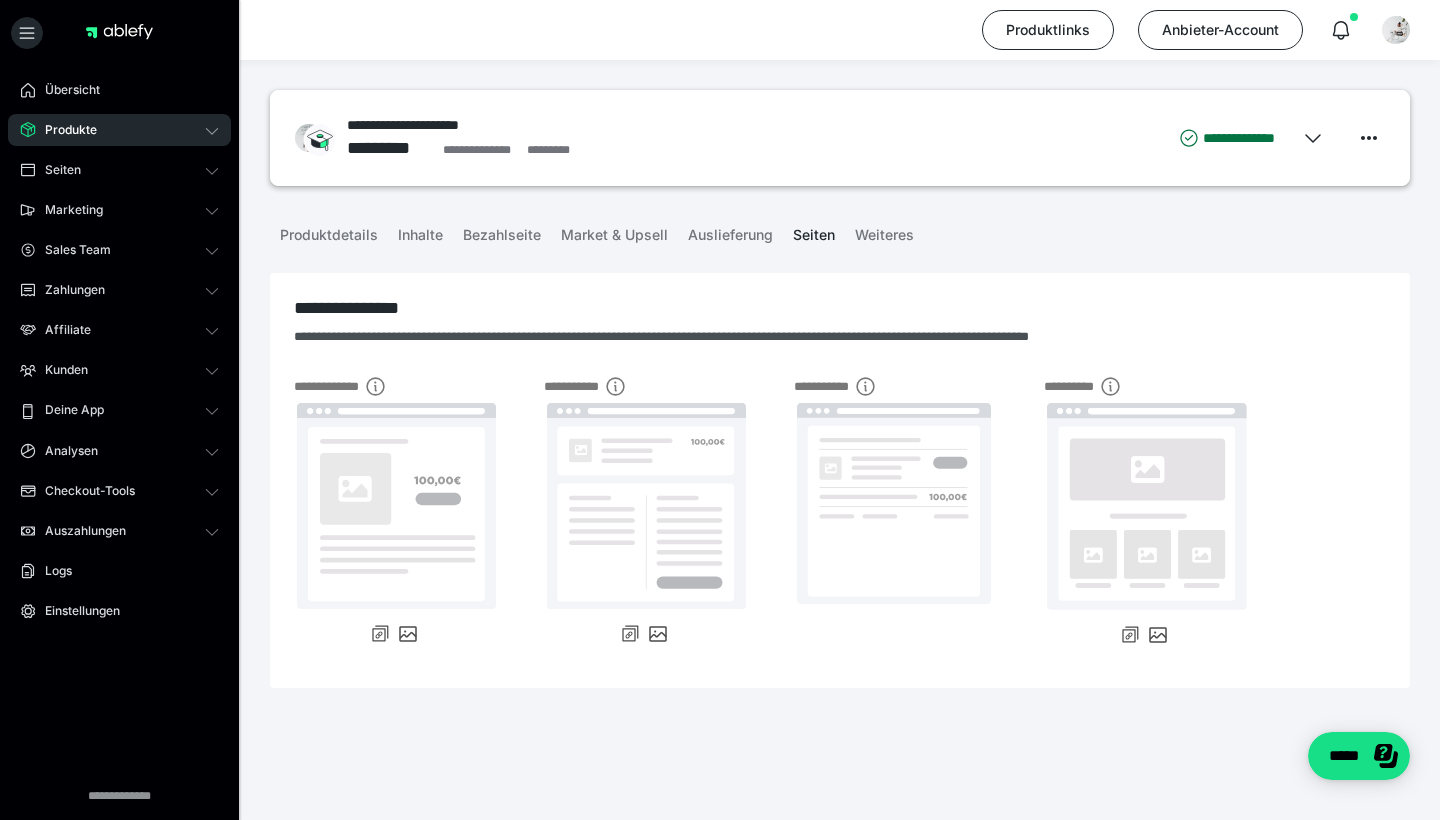 click on "Produkte" at bounding box center (119, 130) 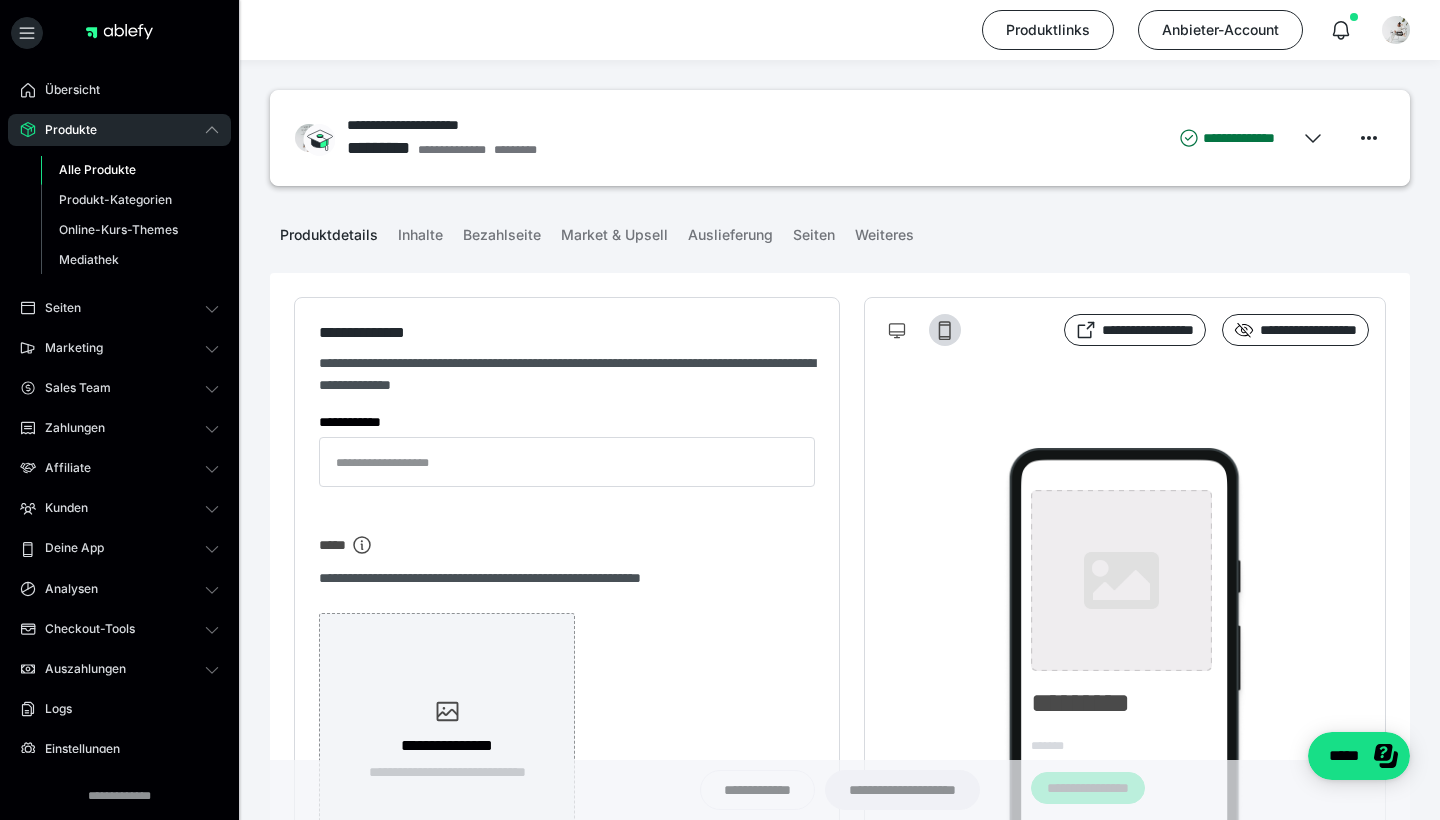 type on "**********" 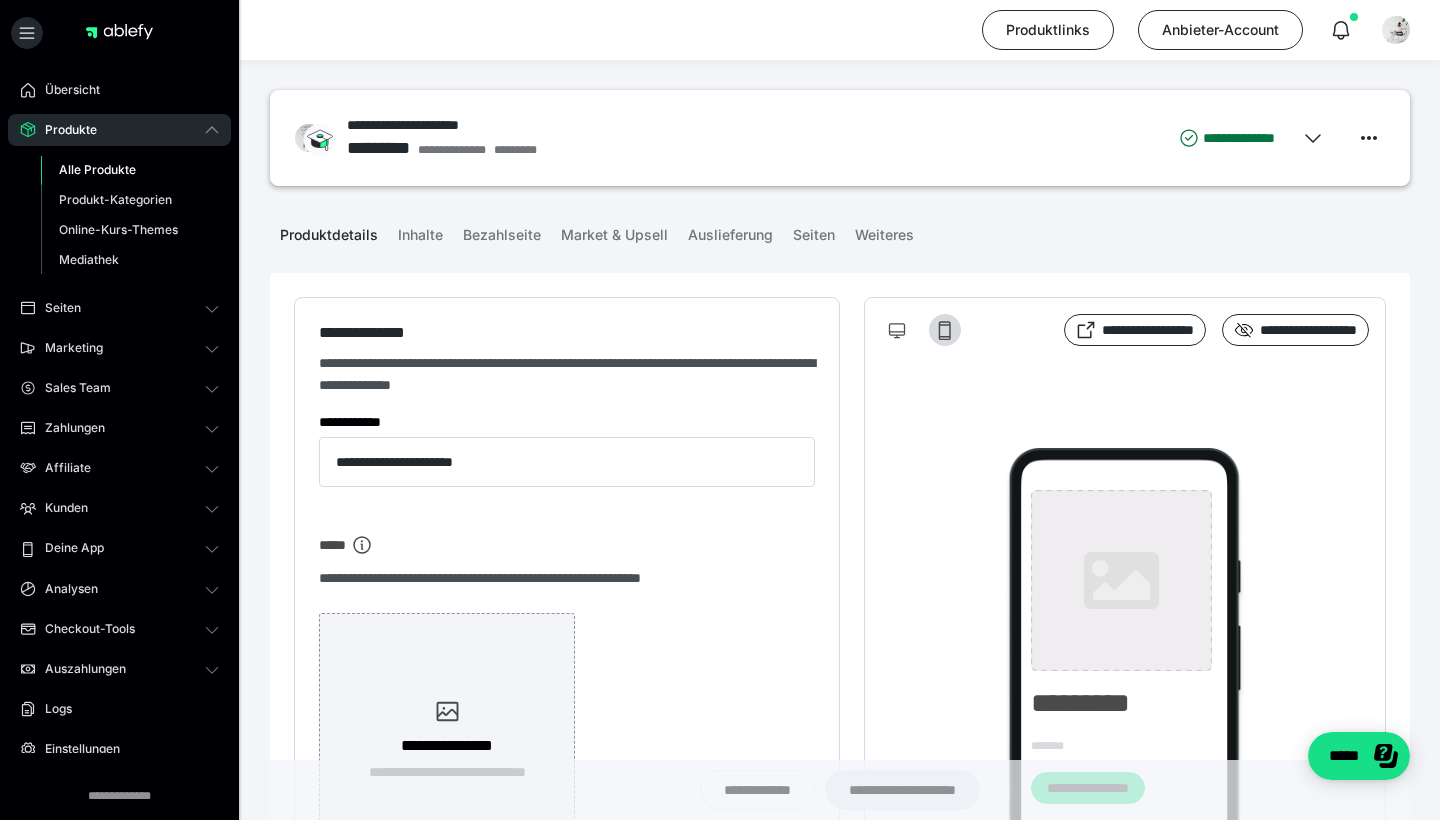 type on "**********" 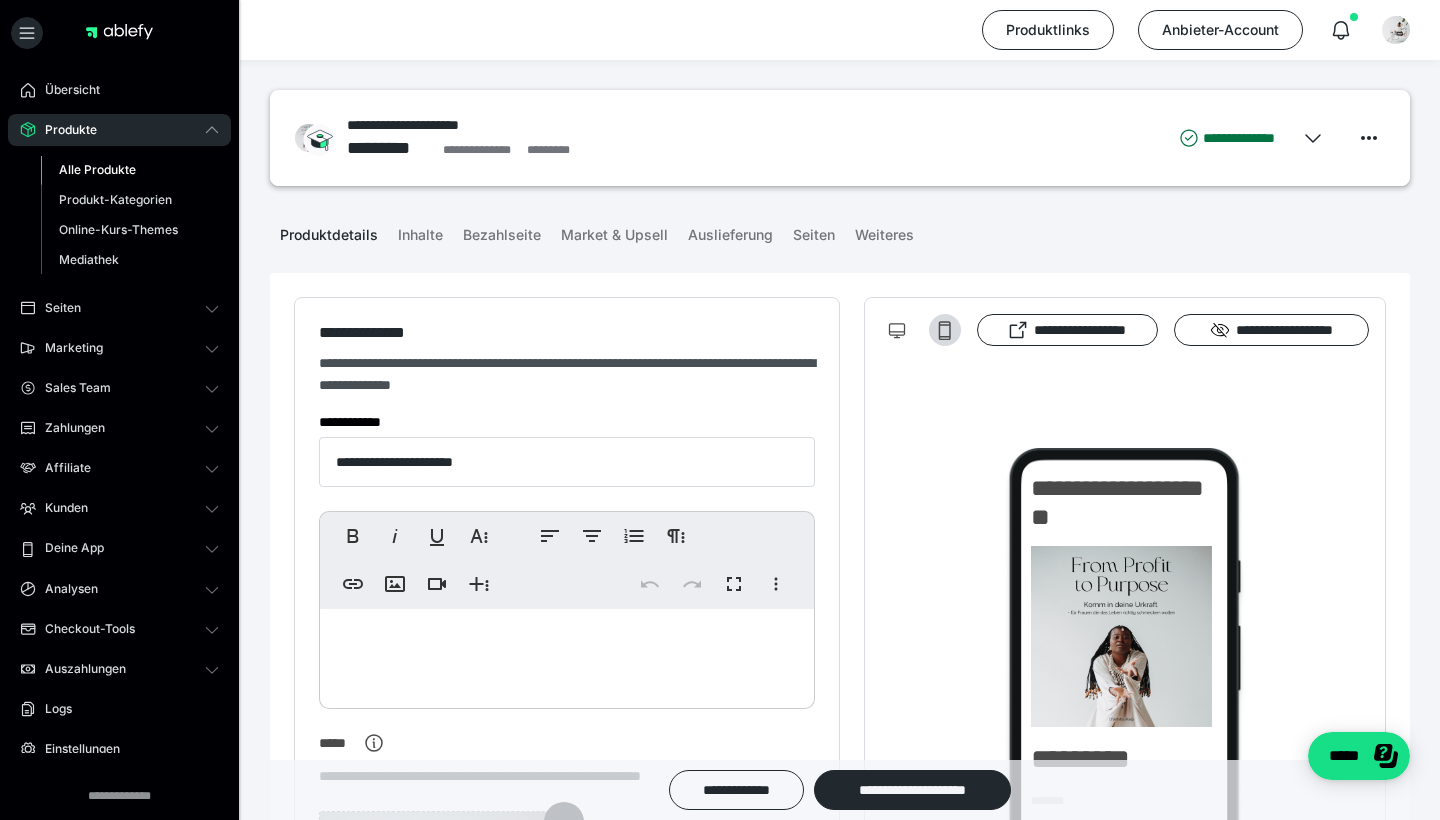 click on "Alle Produkte" at bounding box center (130, 170) 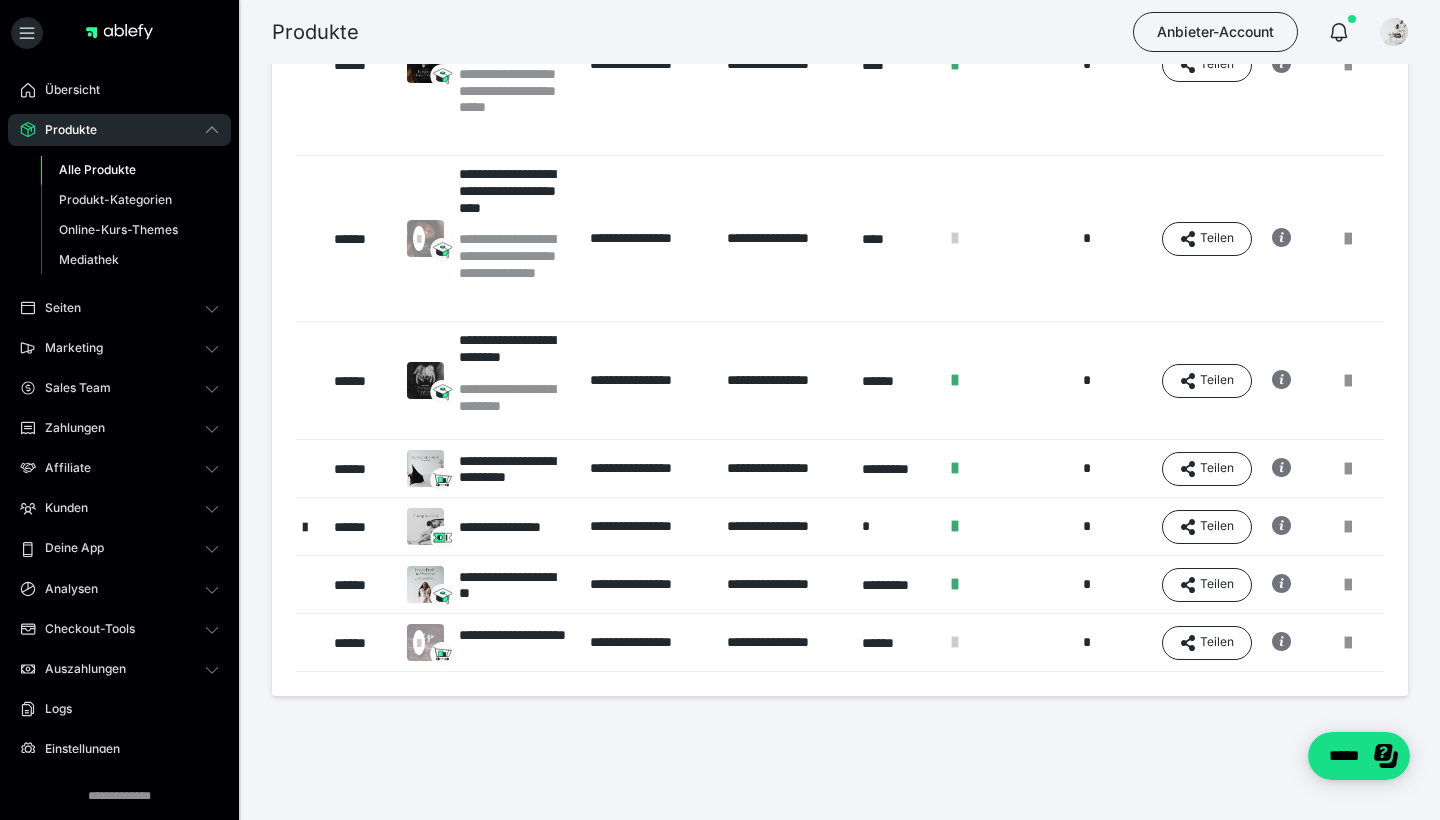 scroll, scrollTop: 536, scrollLeft: 0, axis: vertical 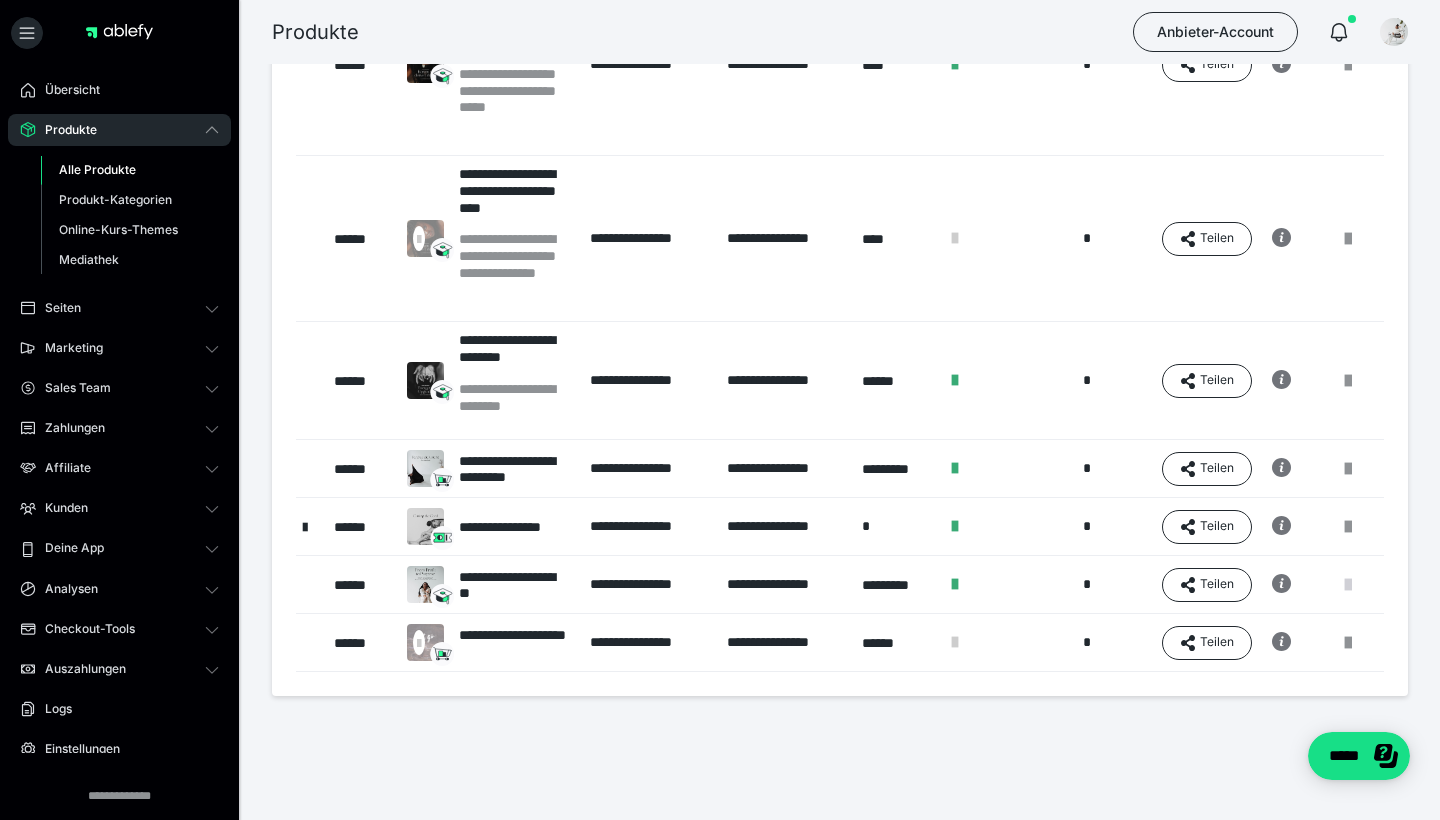 click at bounding box center (1348, 585) 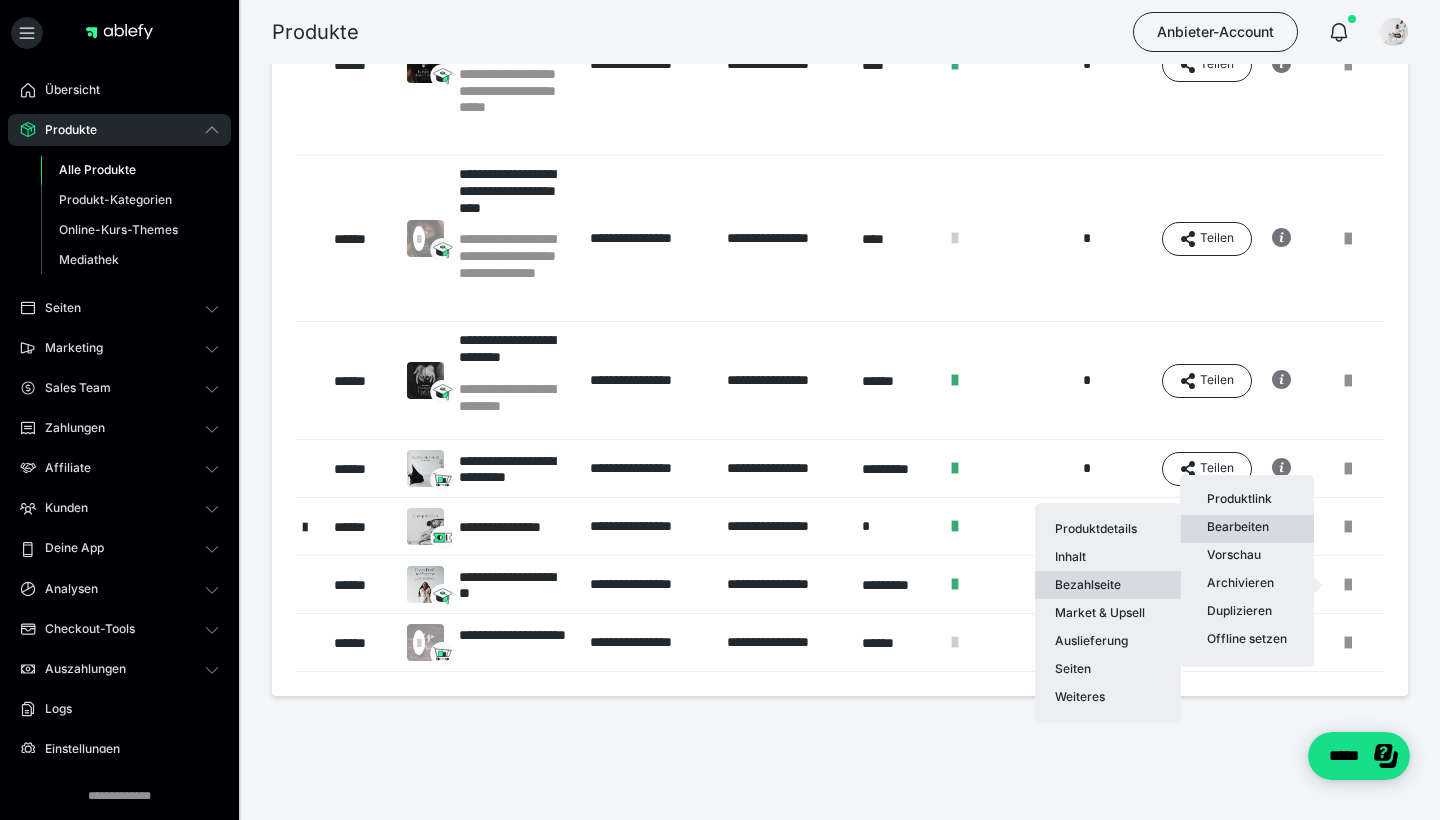 click on "Bezahlseite" at bounding box center (1108, 585) 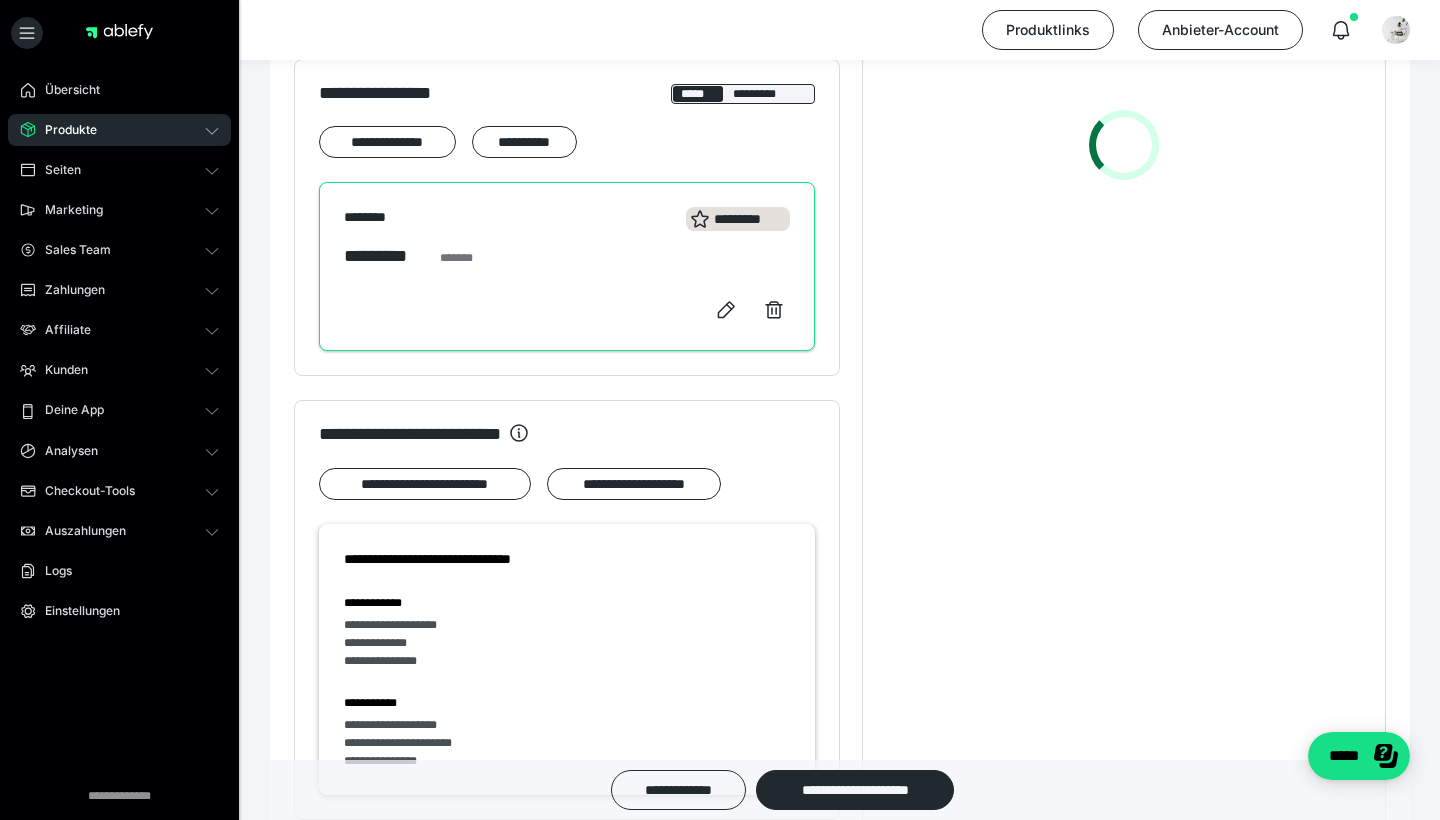 scroll, scrollTop: 988, scrollLeft: 0, axis: vertical 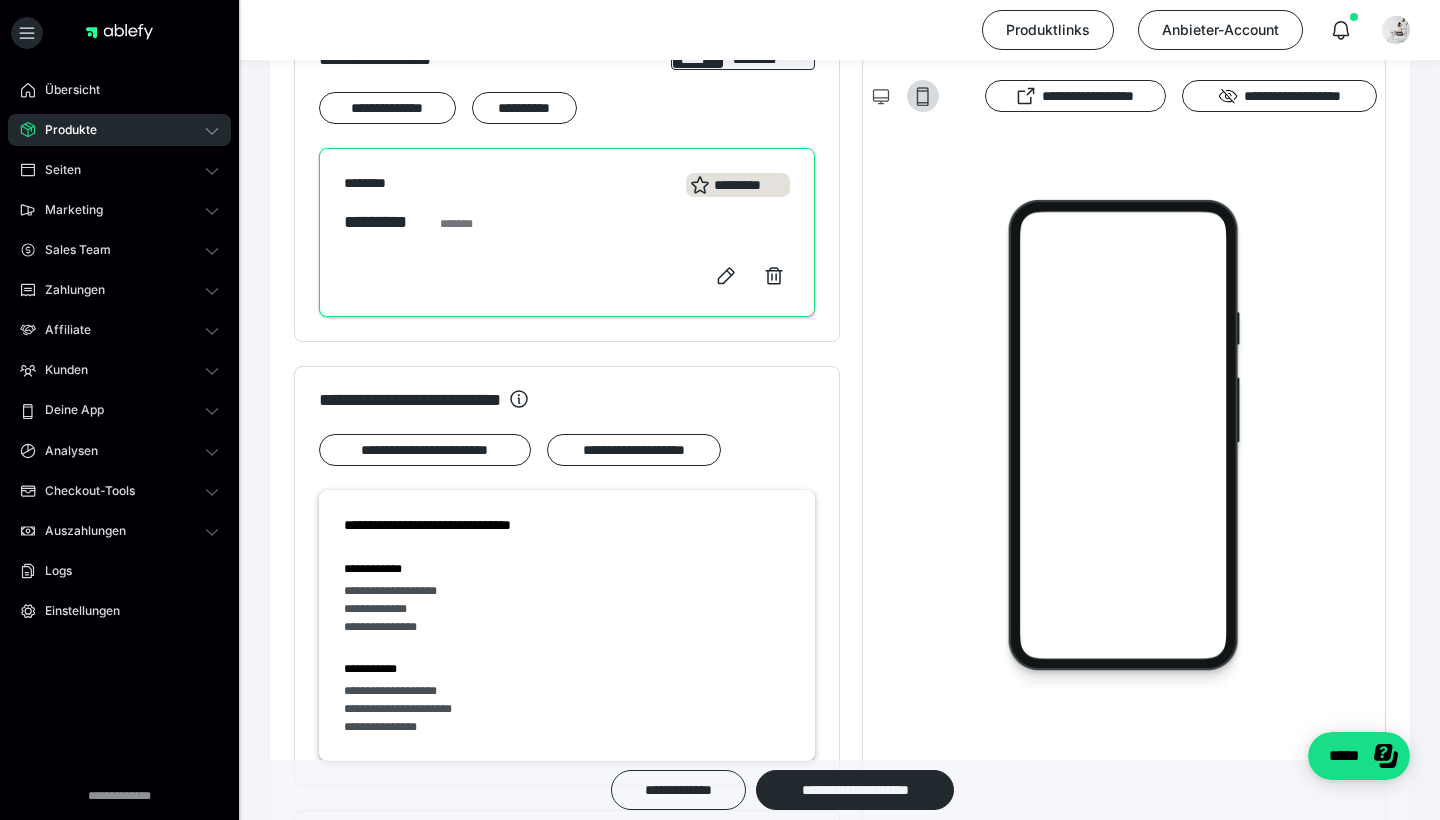 click at bounding box center (750, 276) 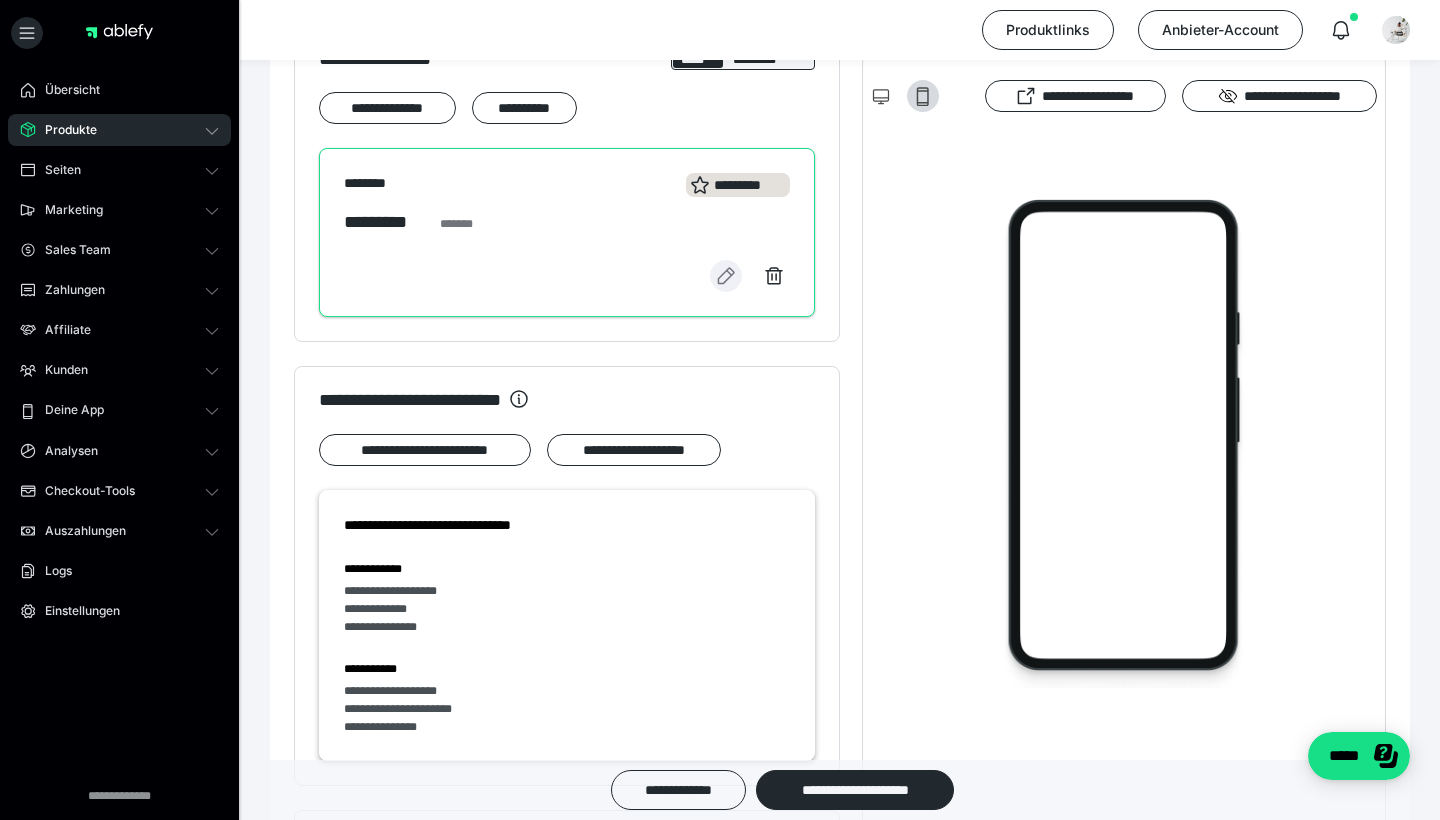 click 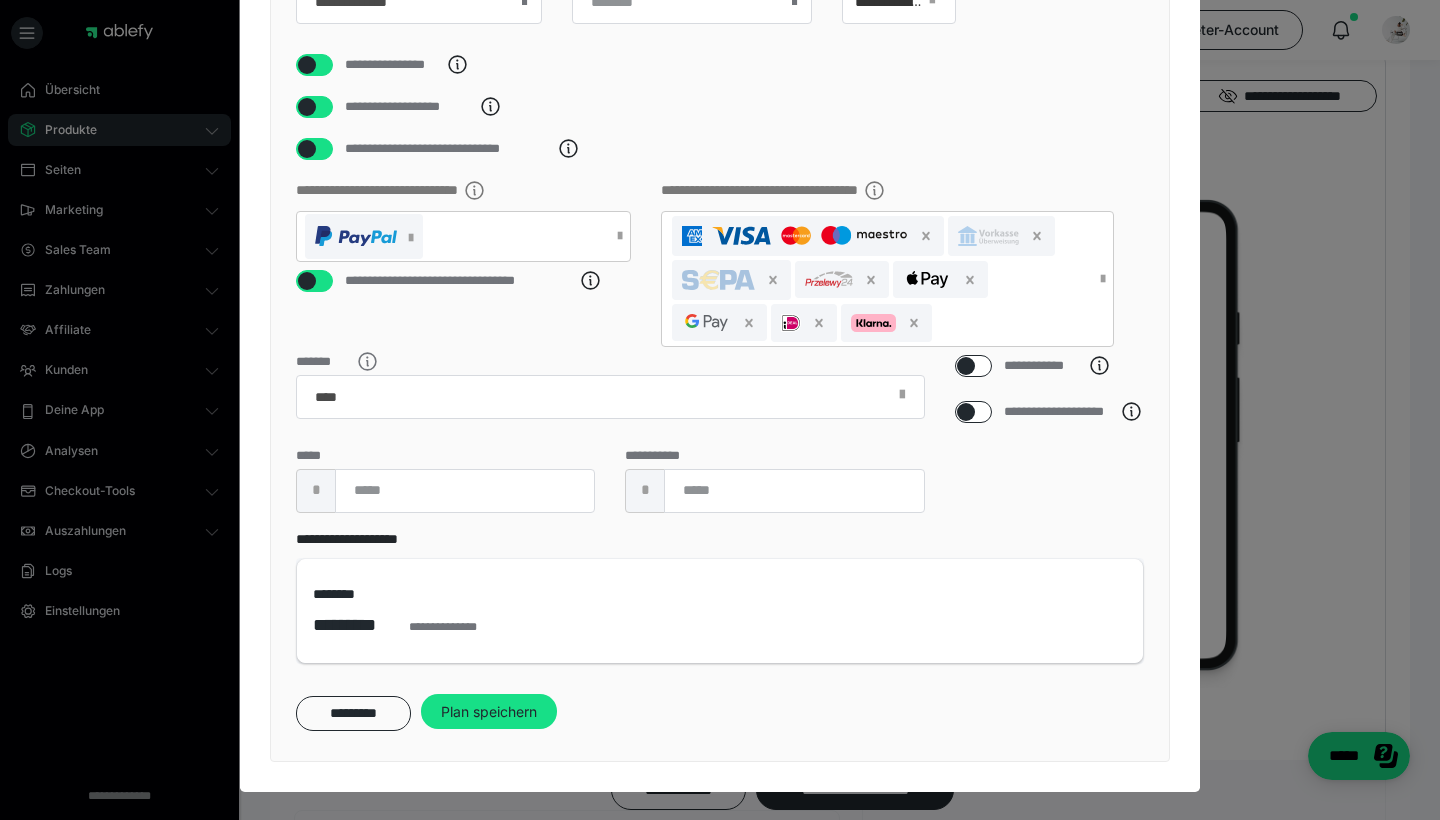 scroll, scrollTop: 424, scrollLeft: 0, axis: vertical 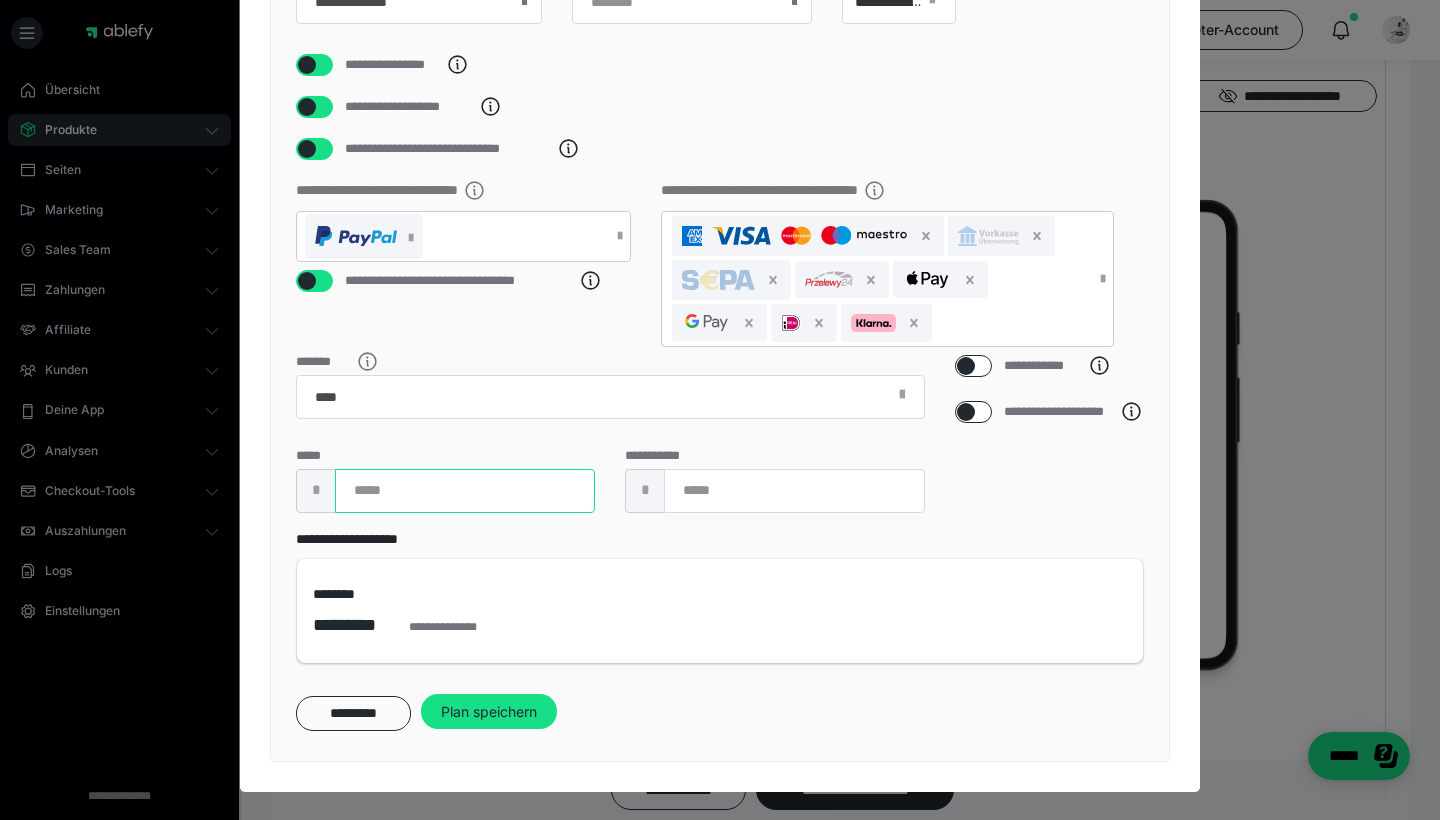 drag, startPoint x: 370, startPoint y: 492, endPoint x: 326, endPoint y: 492, distance: 44 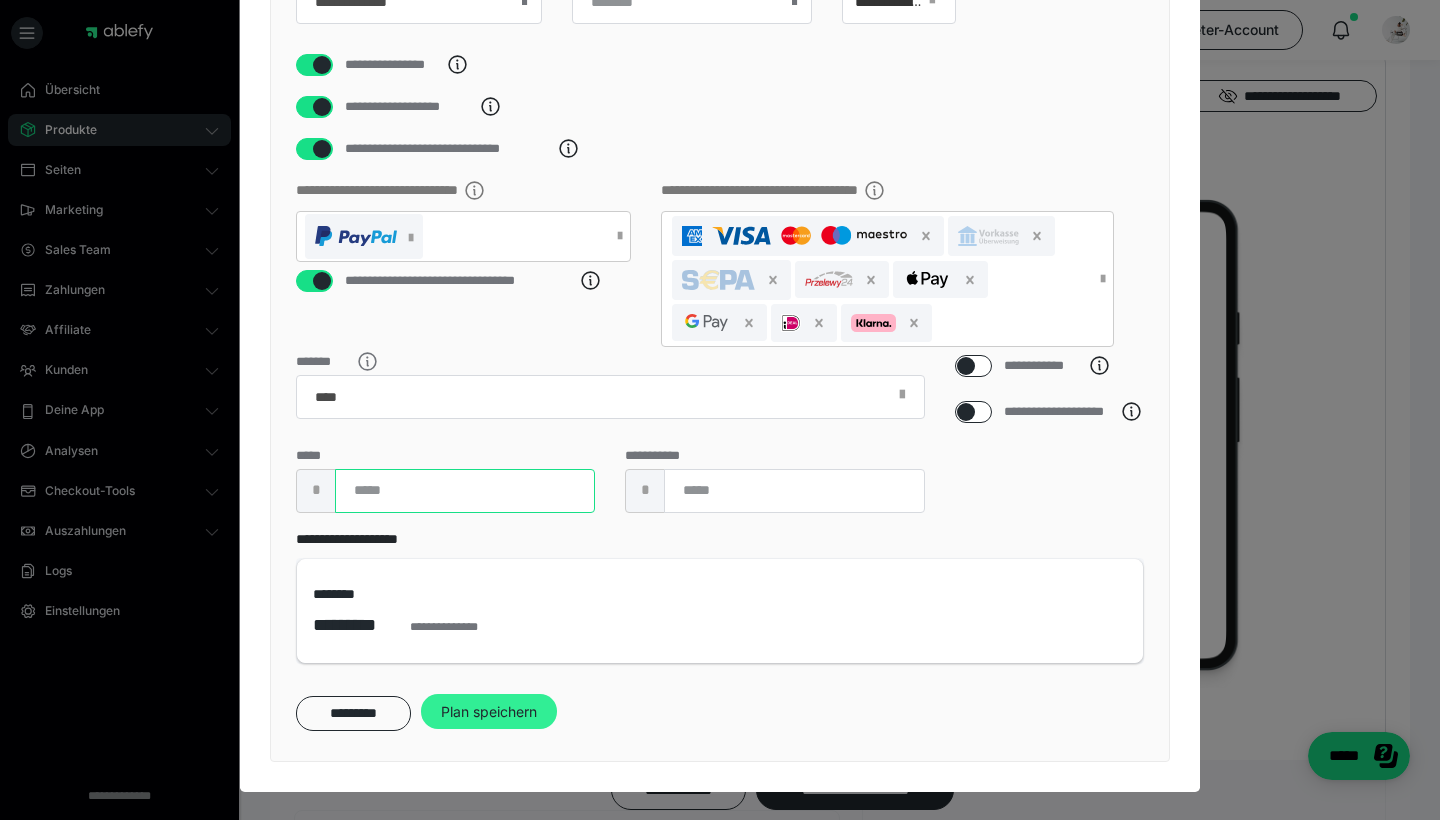 type on "****" 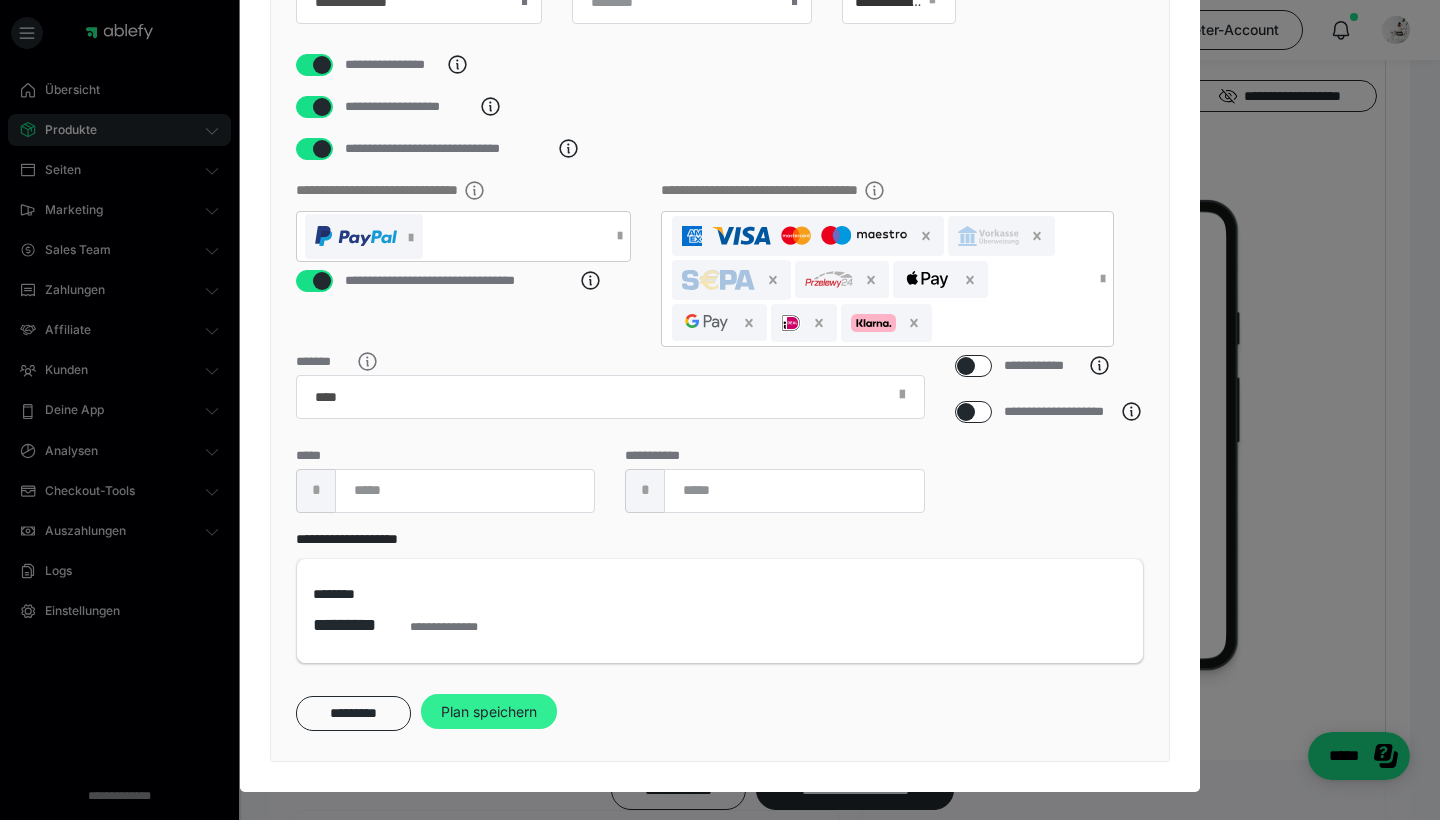 click on "Plan speichern" at bounding box center [489, 712] 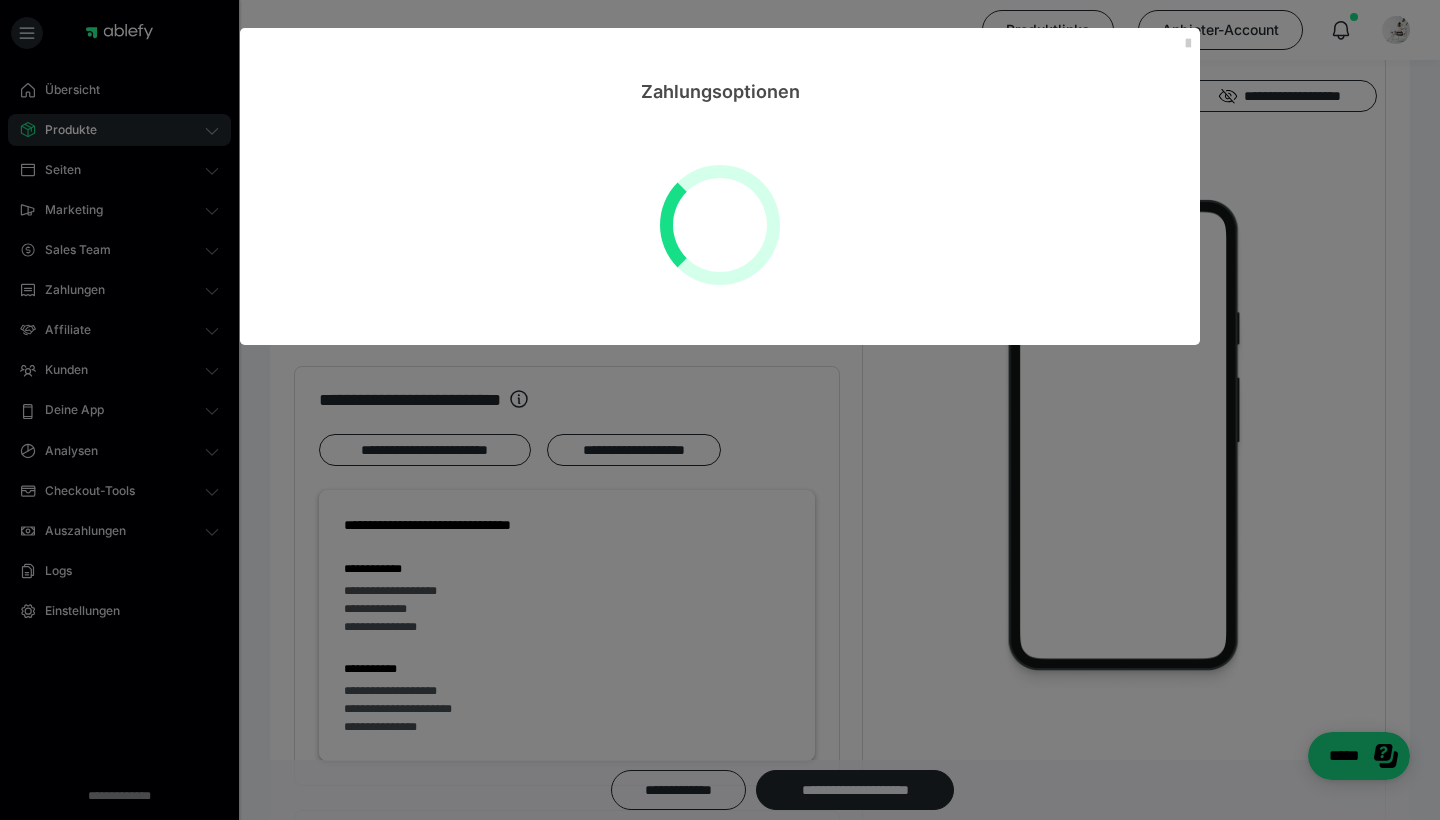 scroll, scrollTop: 0, scrollLeft: 0, axis: both 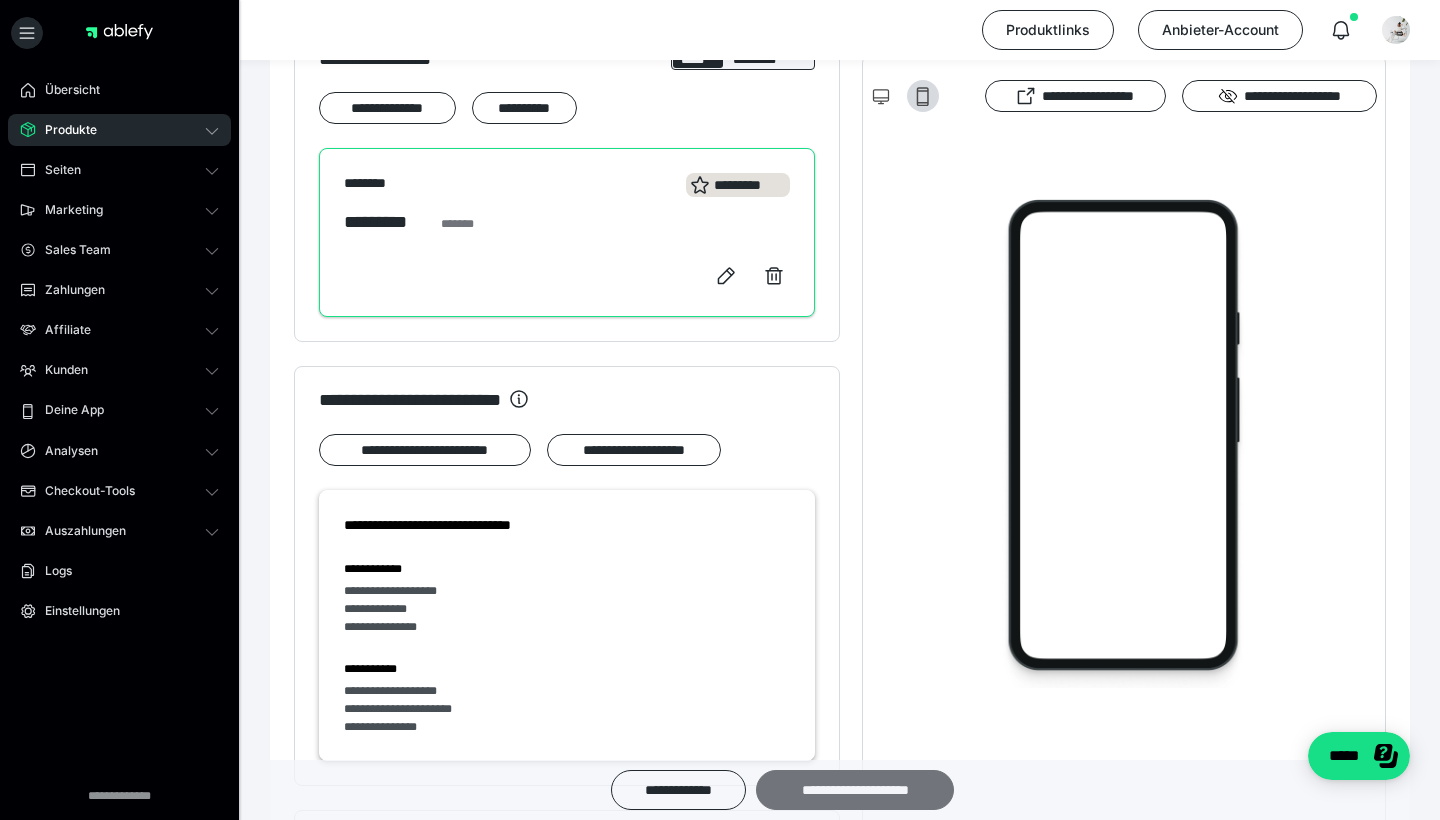 click on "**********" at bounding box center [855, 790] 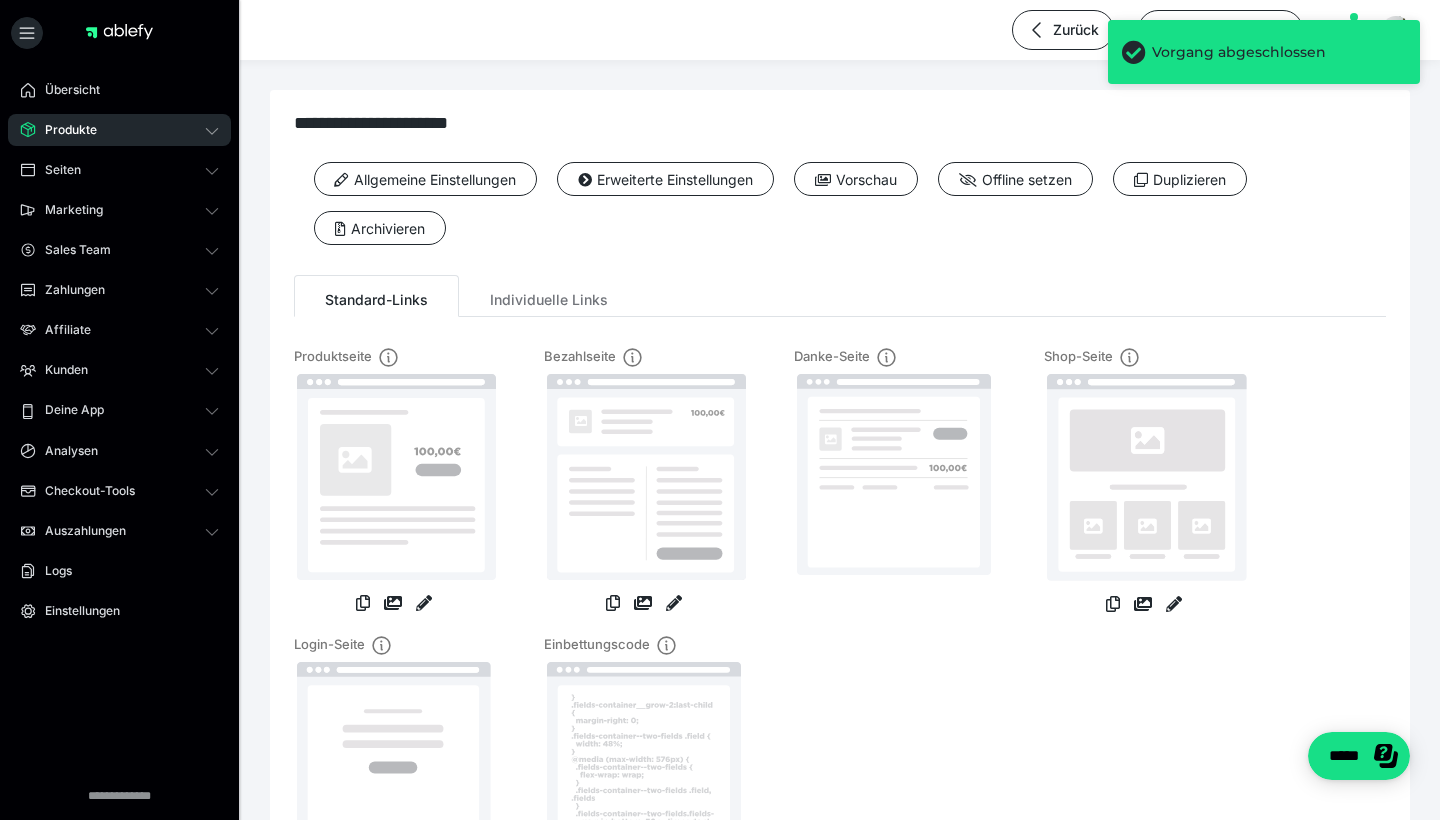 click on "Produkte" at bounding box center [119, 130] 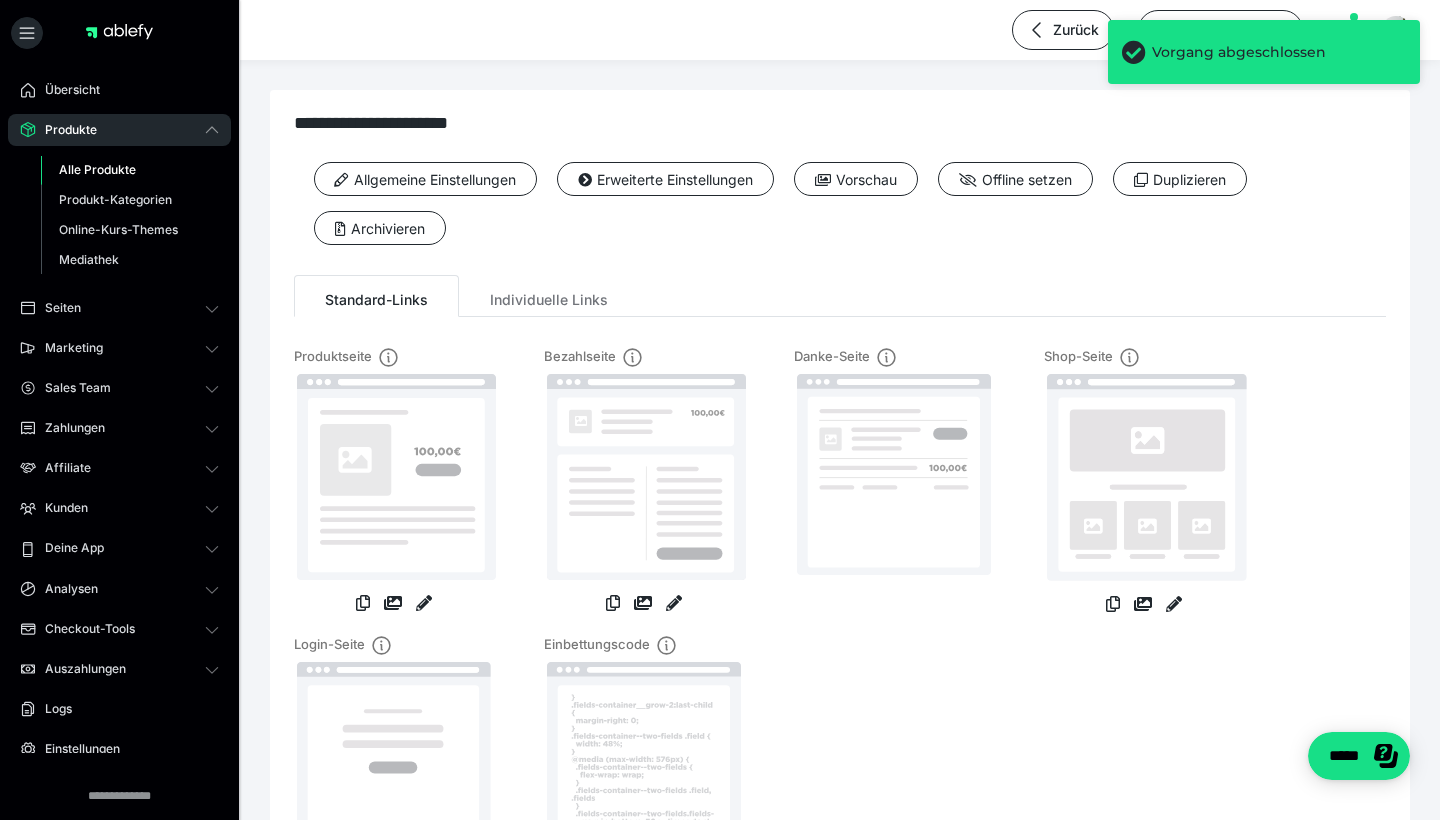 click on "Alle Produkte" at bounding box center (97, 169) 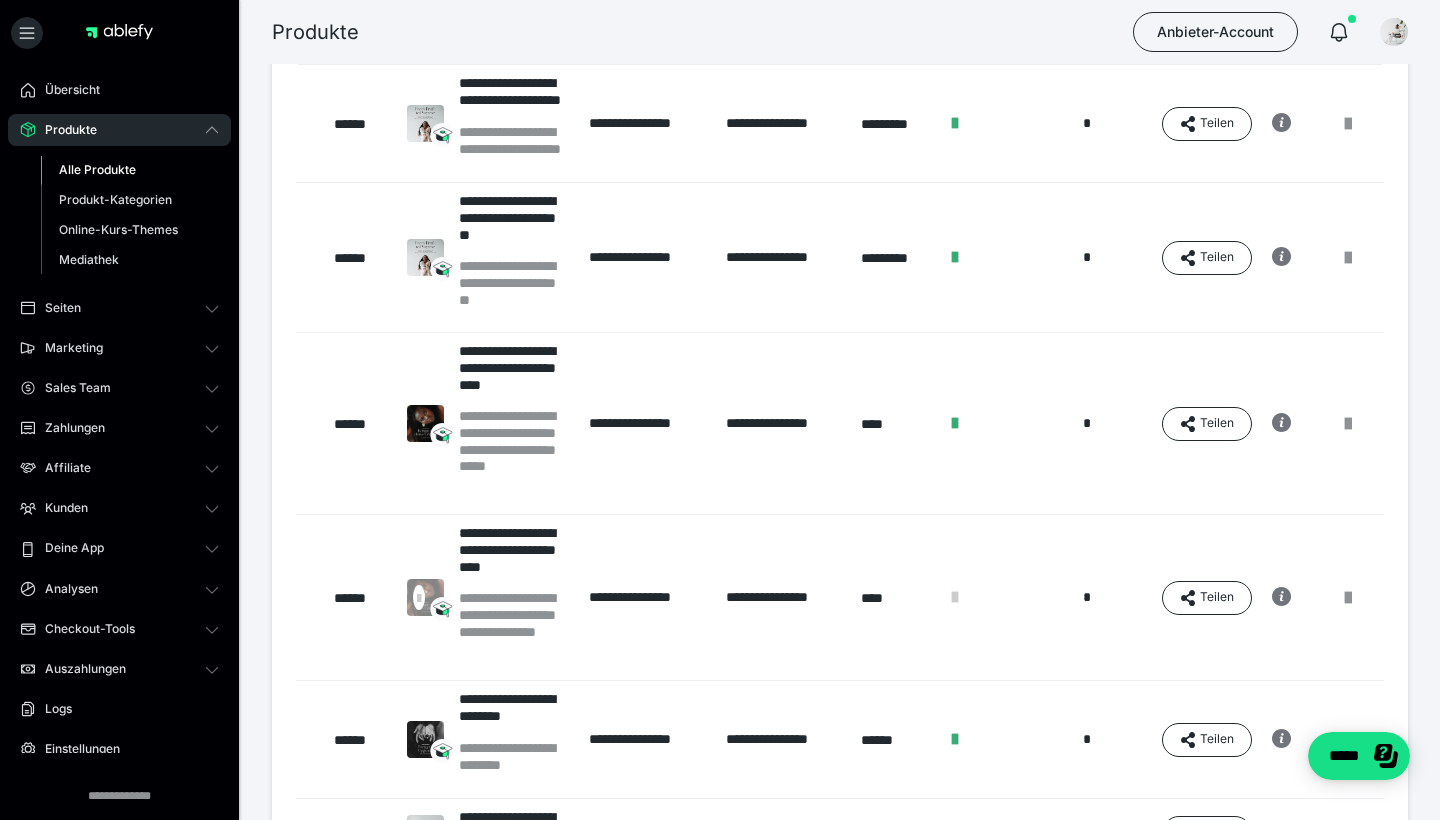 scroll, scrollTop: 80, scrollLeft: 0, axis: vertical 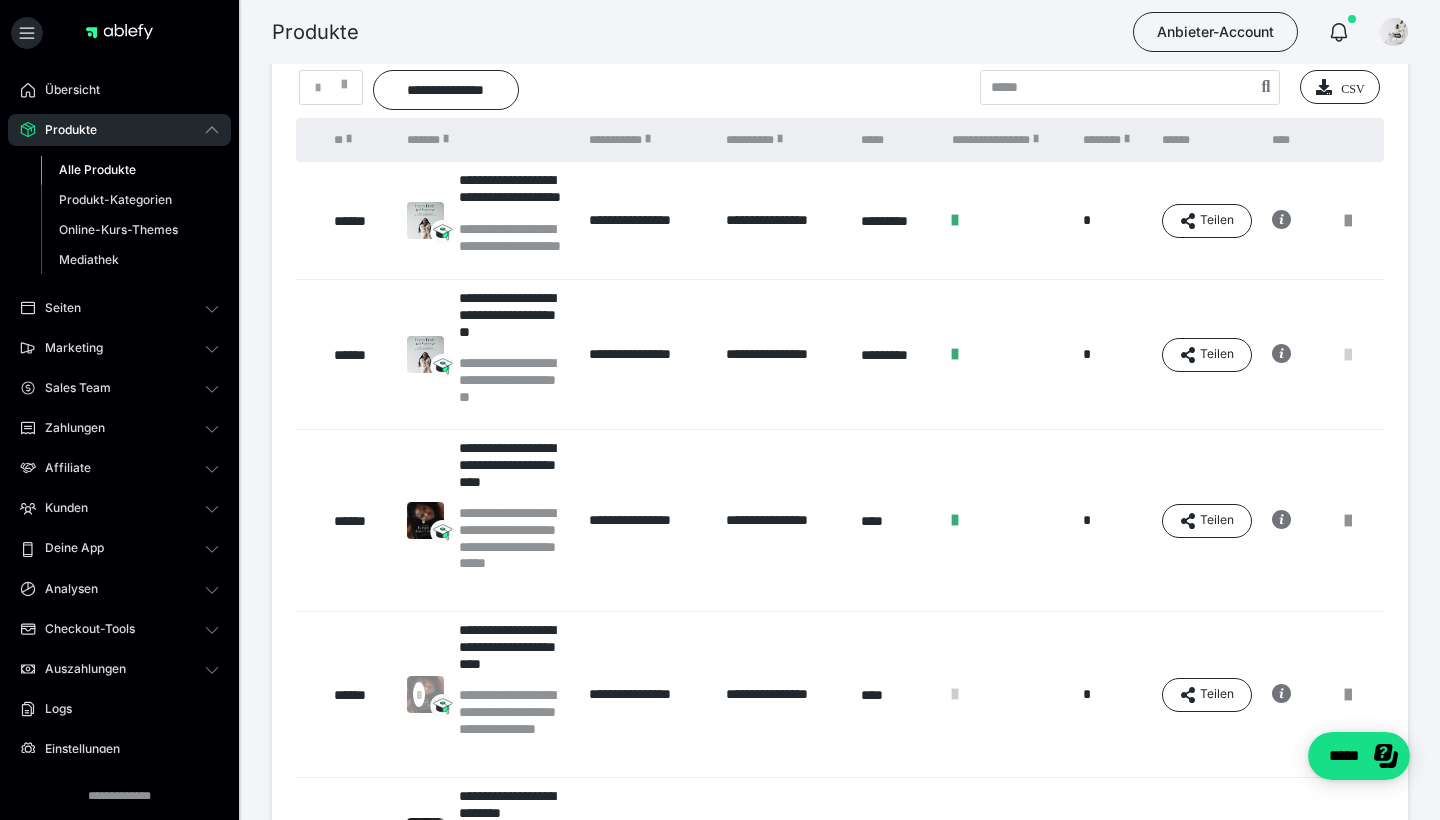 click at bounding box center (1348, 355) 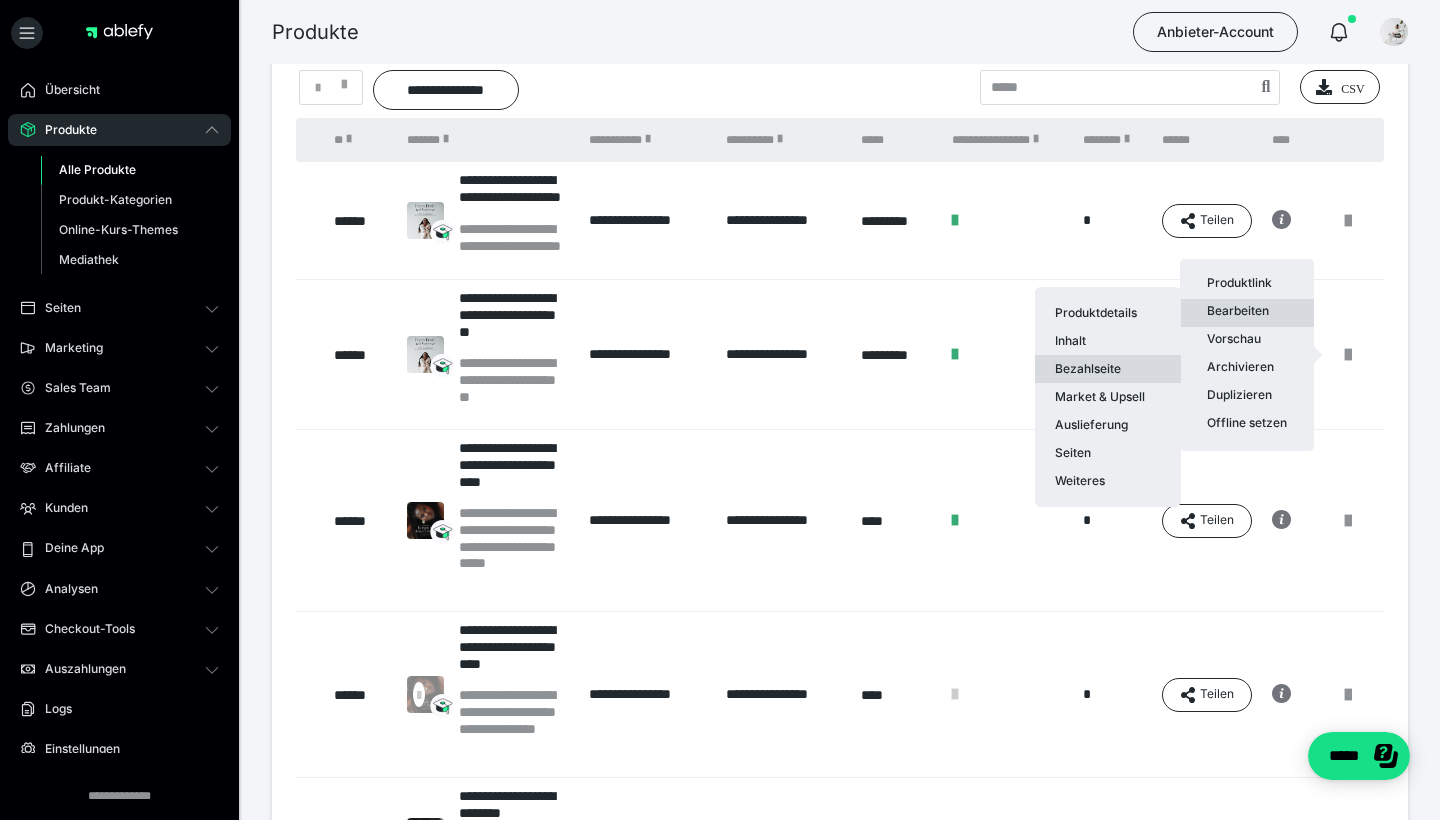 click on "Bezahlseite" at bounding box center (1108, 369) 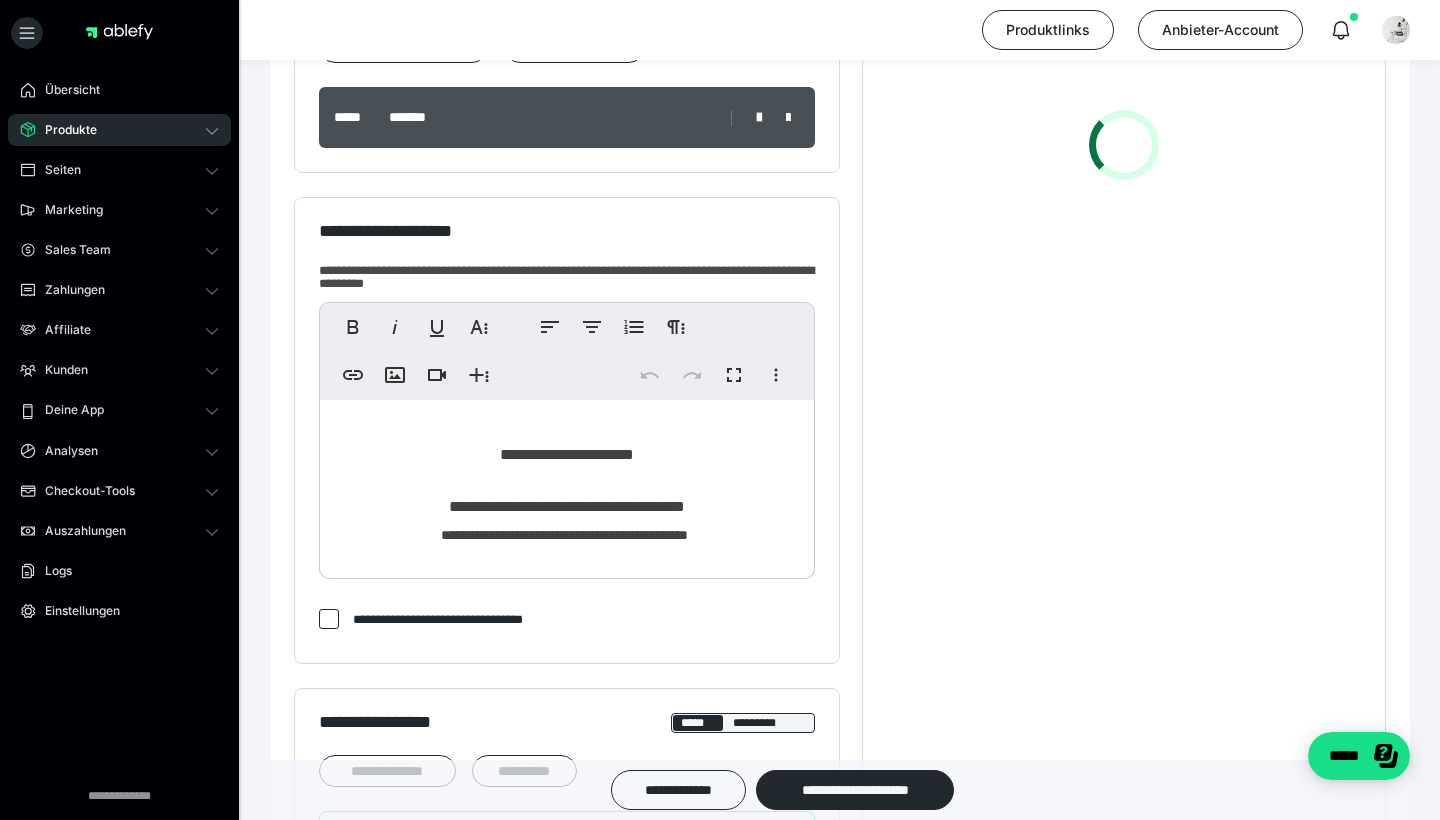 scroll, scrollTop: 811, scrollLeft: 0, axis: vertical 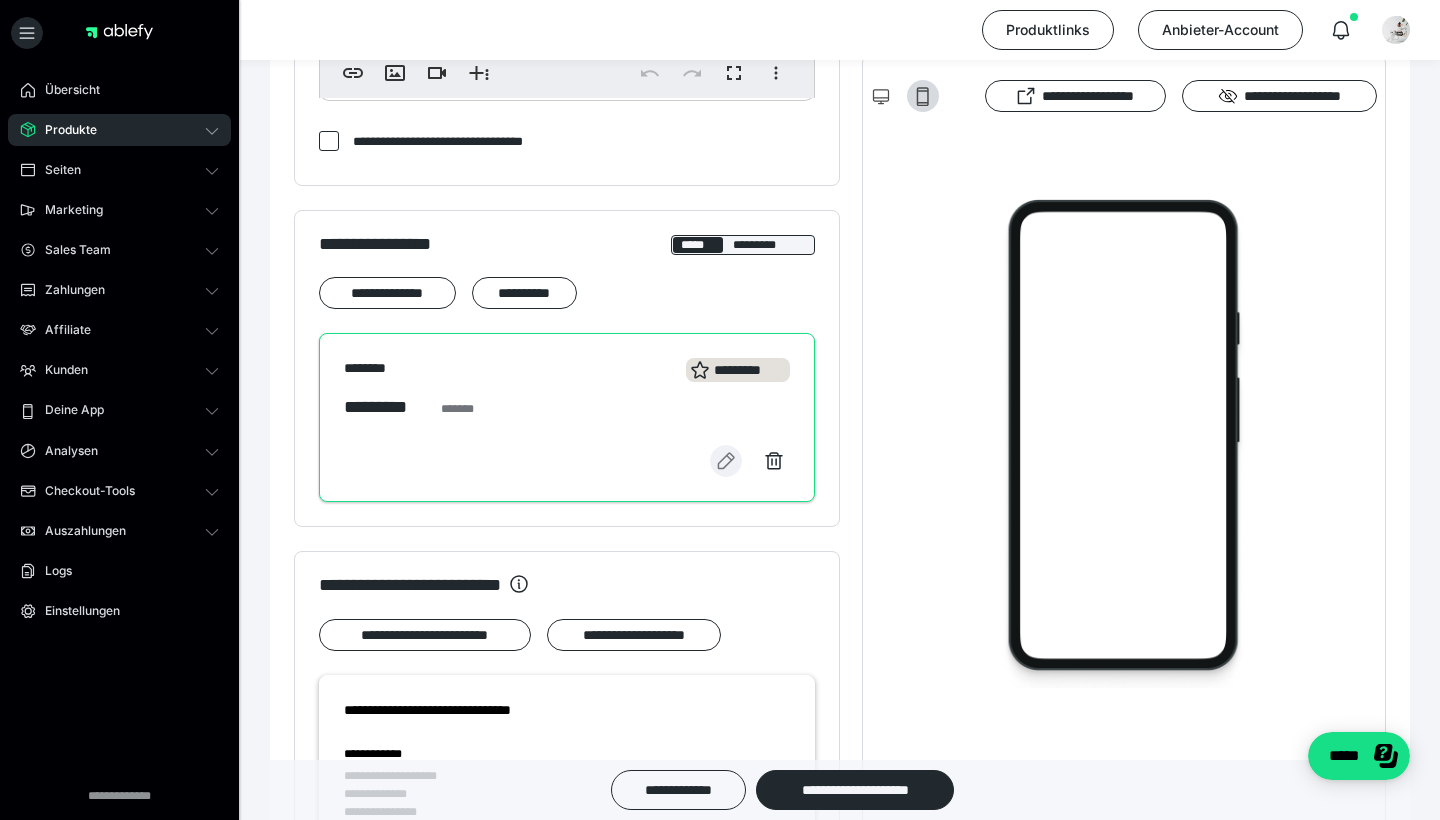 click 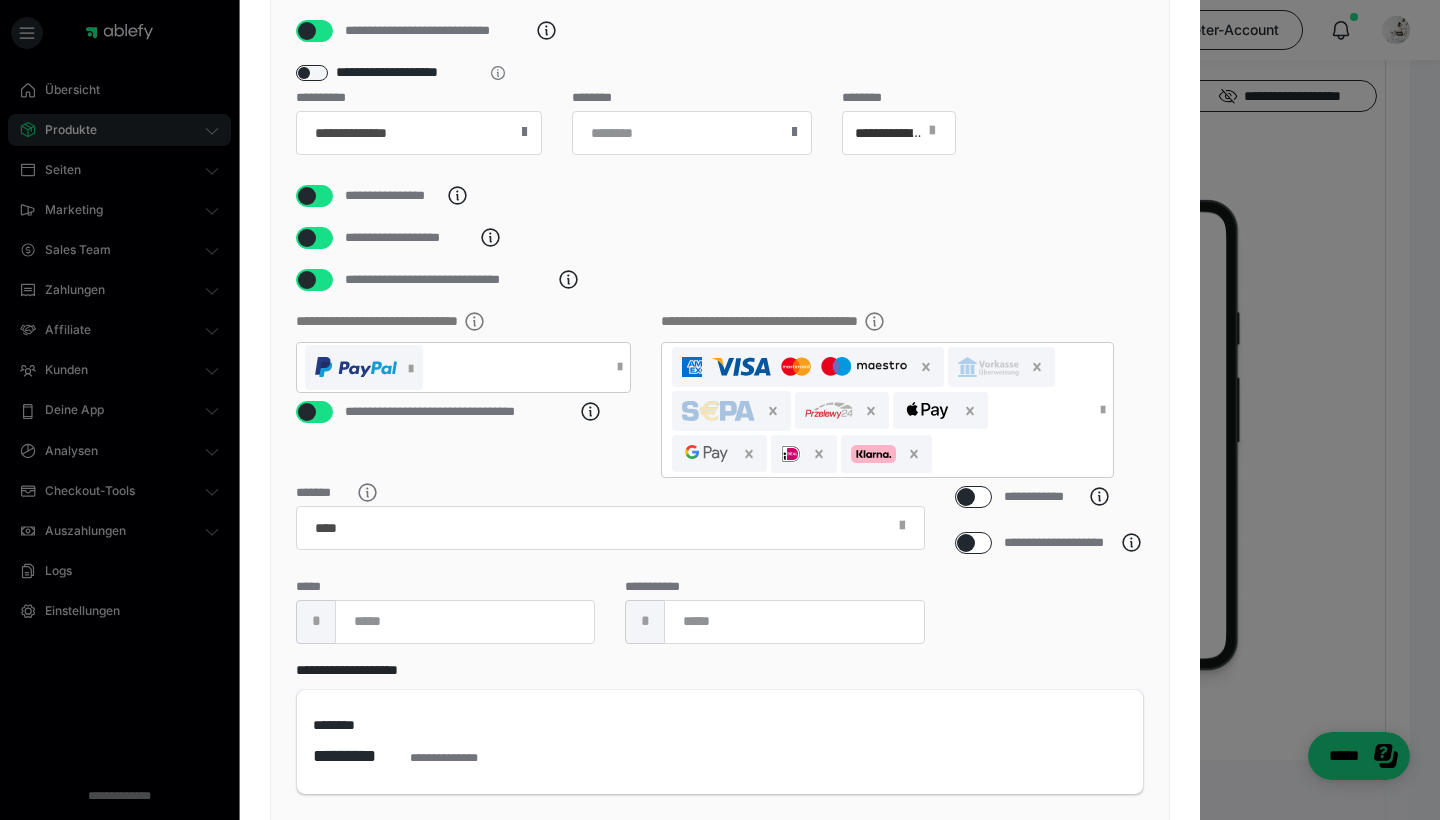 scroll, scrollTop: 322, scrollLeft: 0, axis: vertical 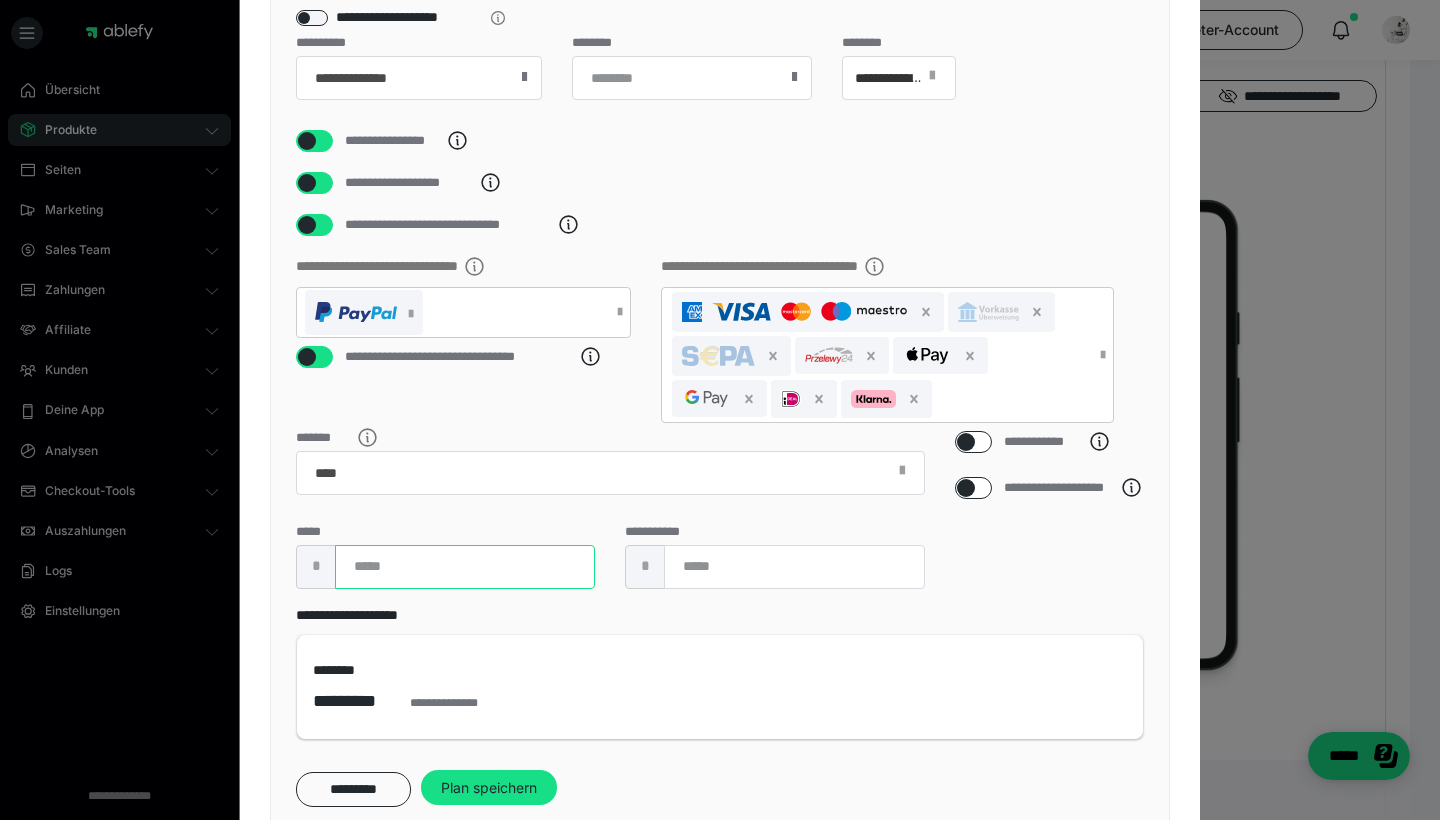 drag, startPoint x: 371, startPoint y: 597, endPoint x: 343, endPoint y: 597, distance: 28 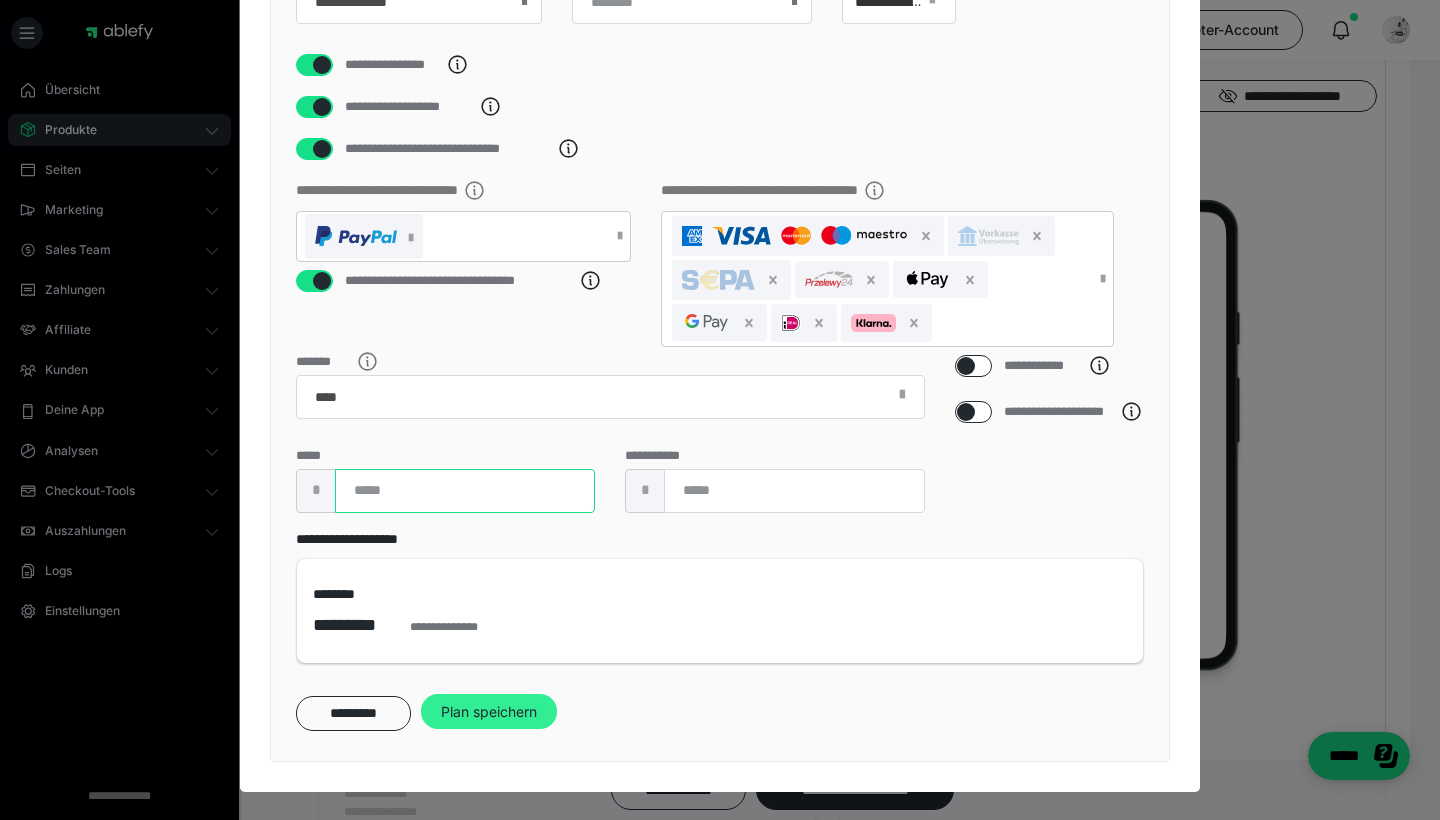 scroll, scrollTop: 424, scrollLeft: 0, axis: vertical 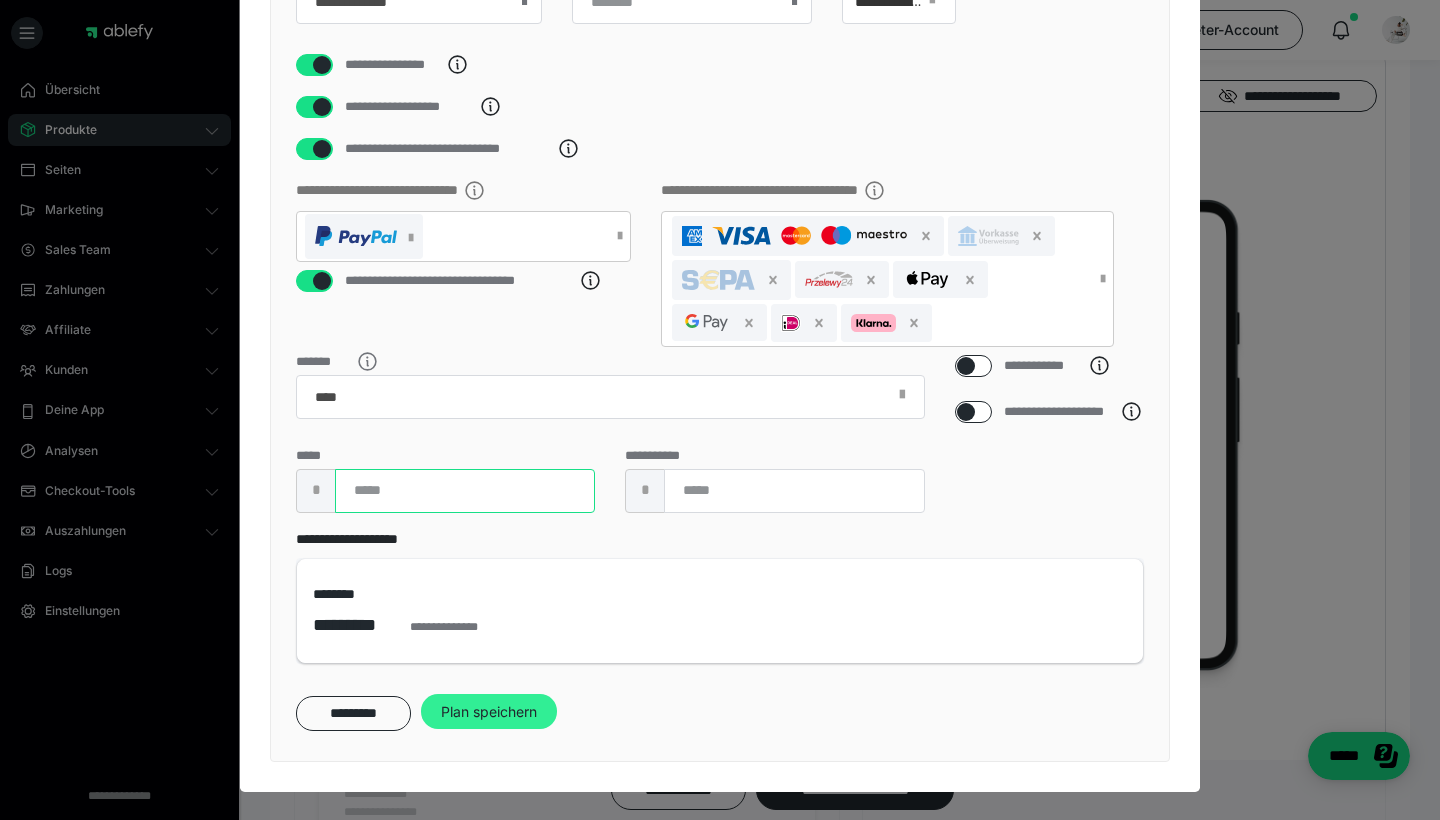 type on "****" 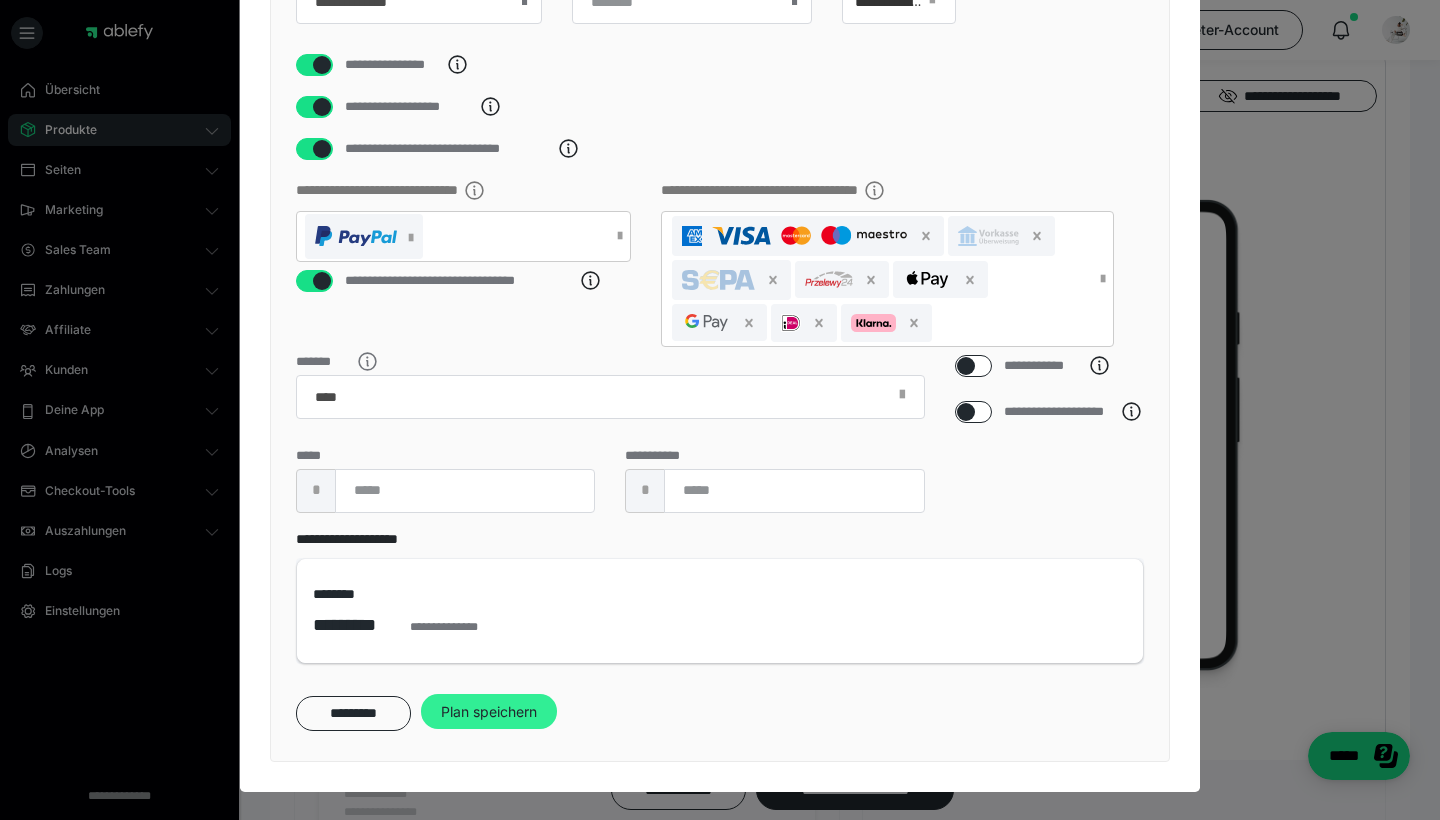 click on "Plan speichern" at bounding box center [489, 712] 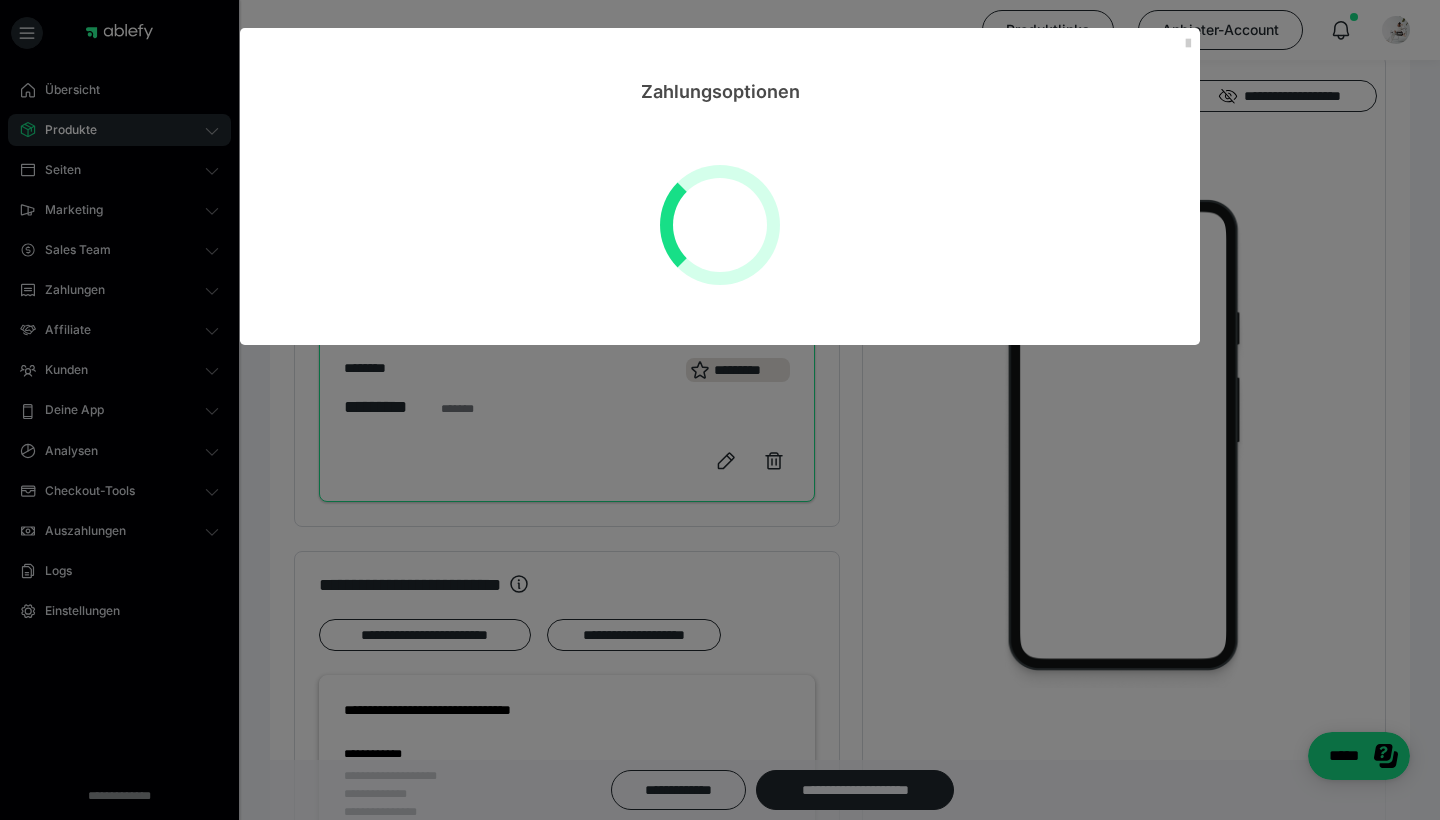 scroll, scrollTop: 0, scrollLeft: 0, axis: both 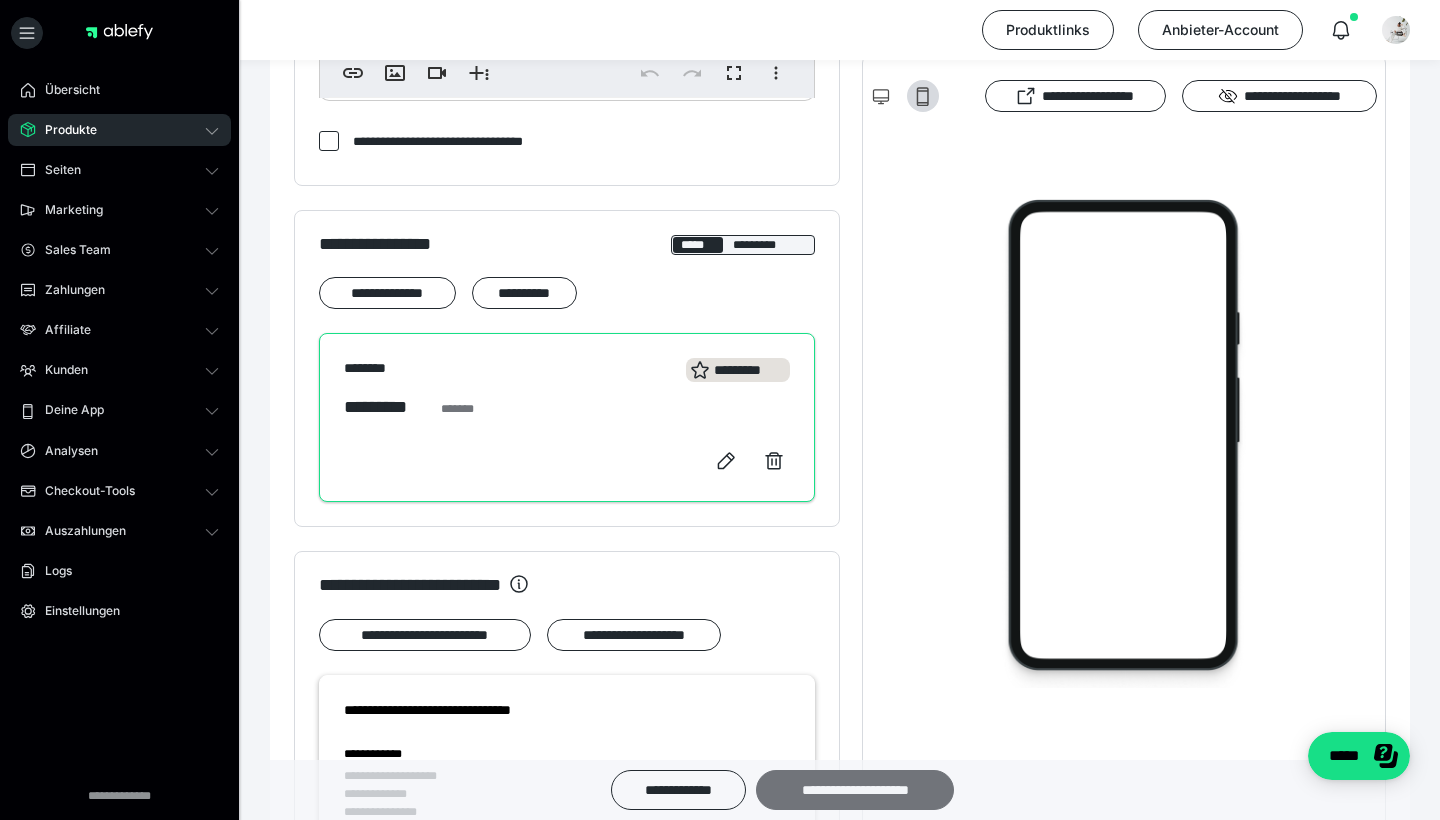 click on "**********" at bounding box center [855, 790] 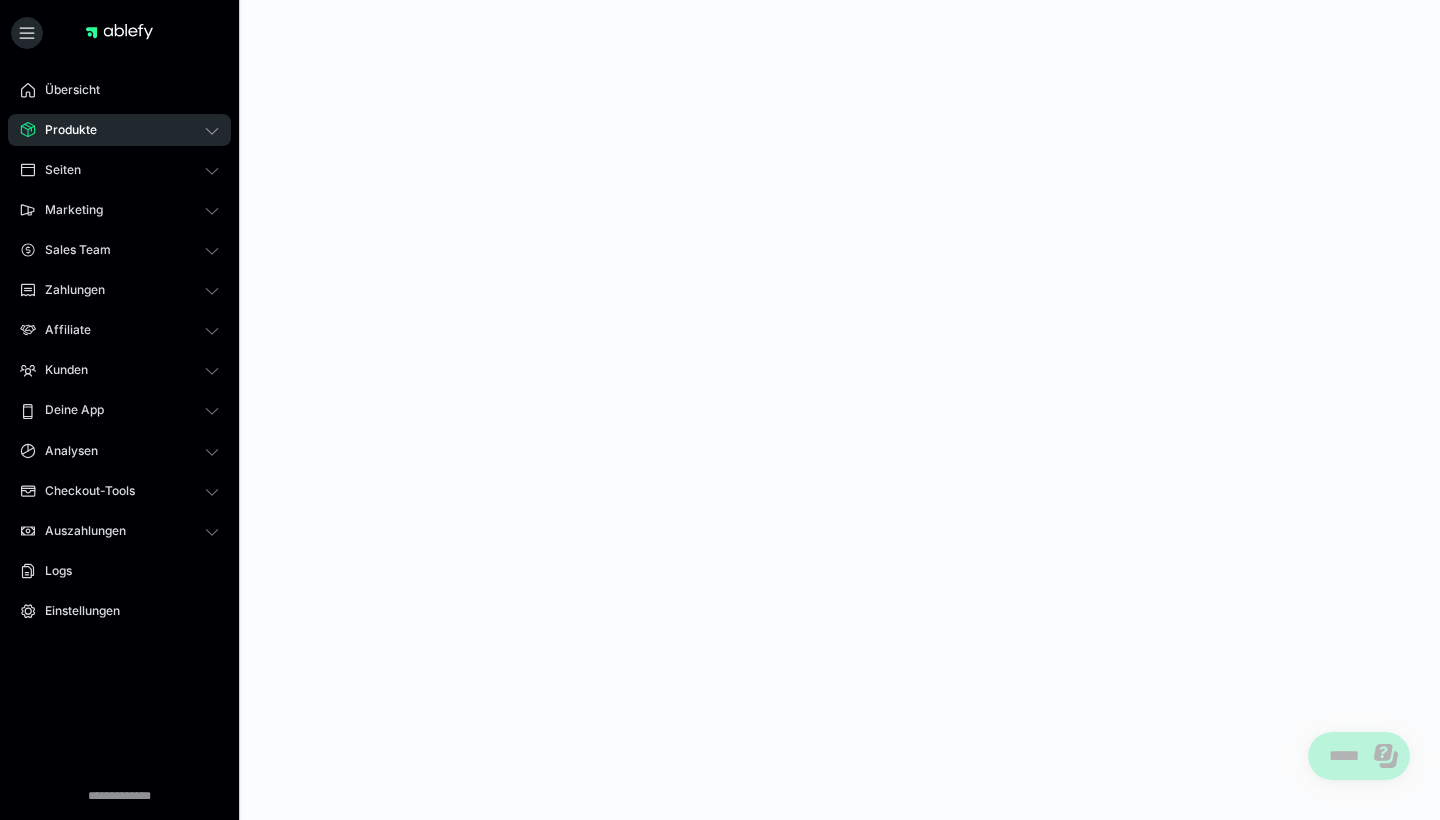 scroll, scrollTop: 0, scrollLeft: 0, axis: both 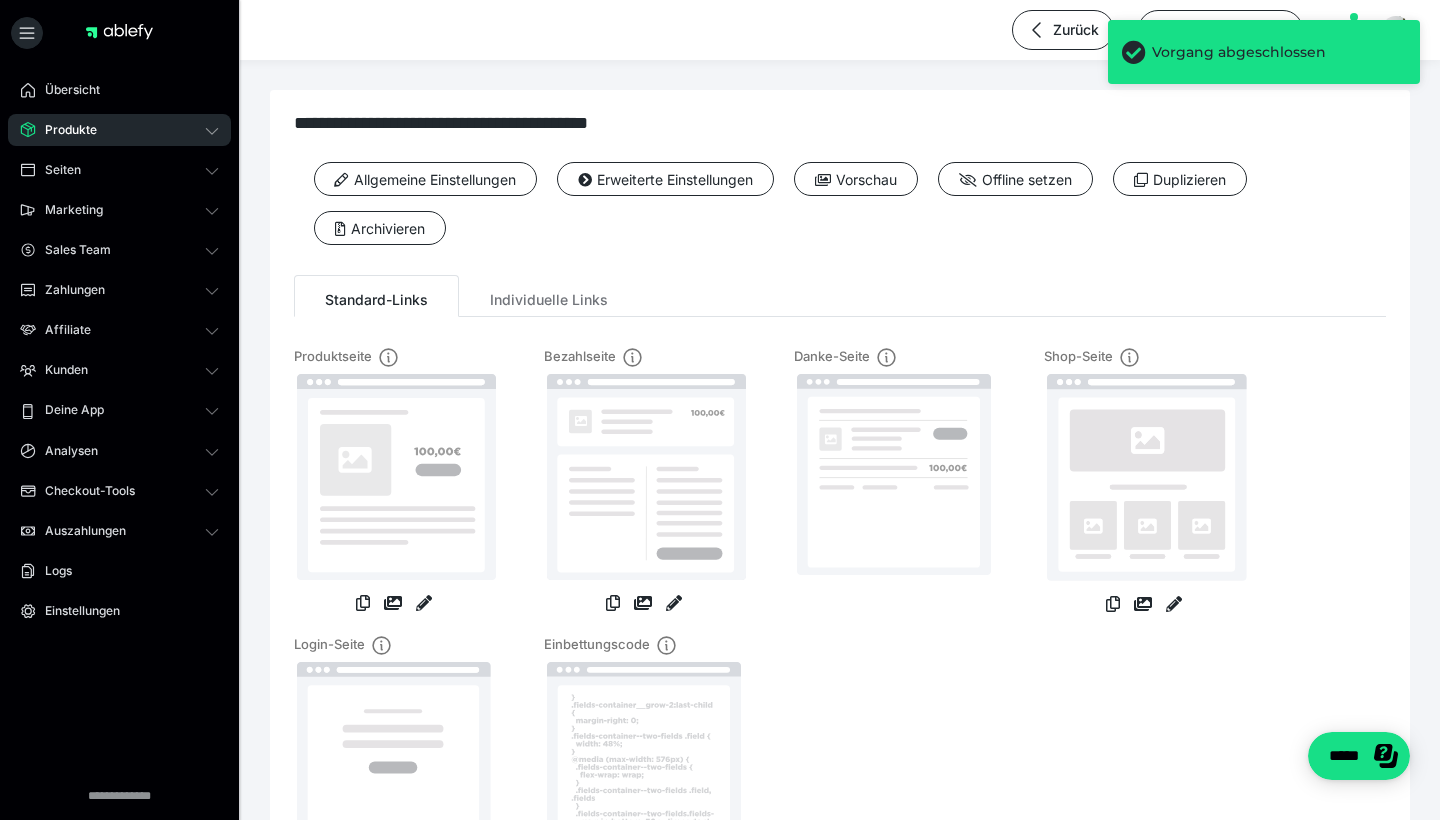 click on "Produkte" at bounding box center [119, 130] 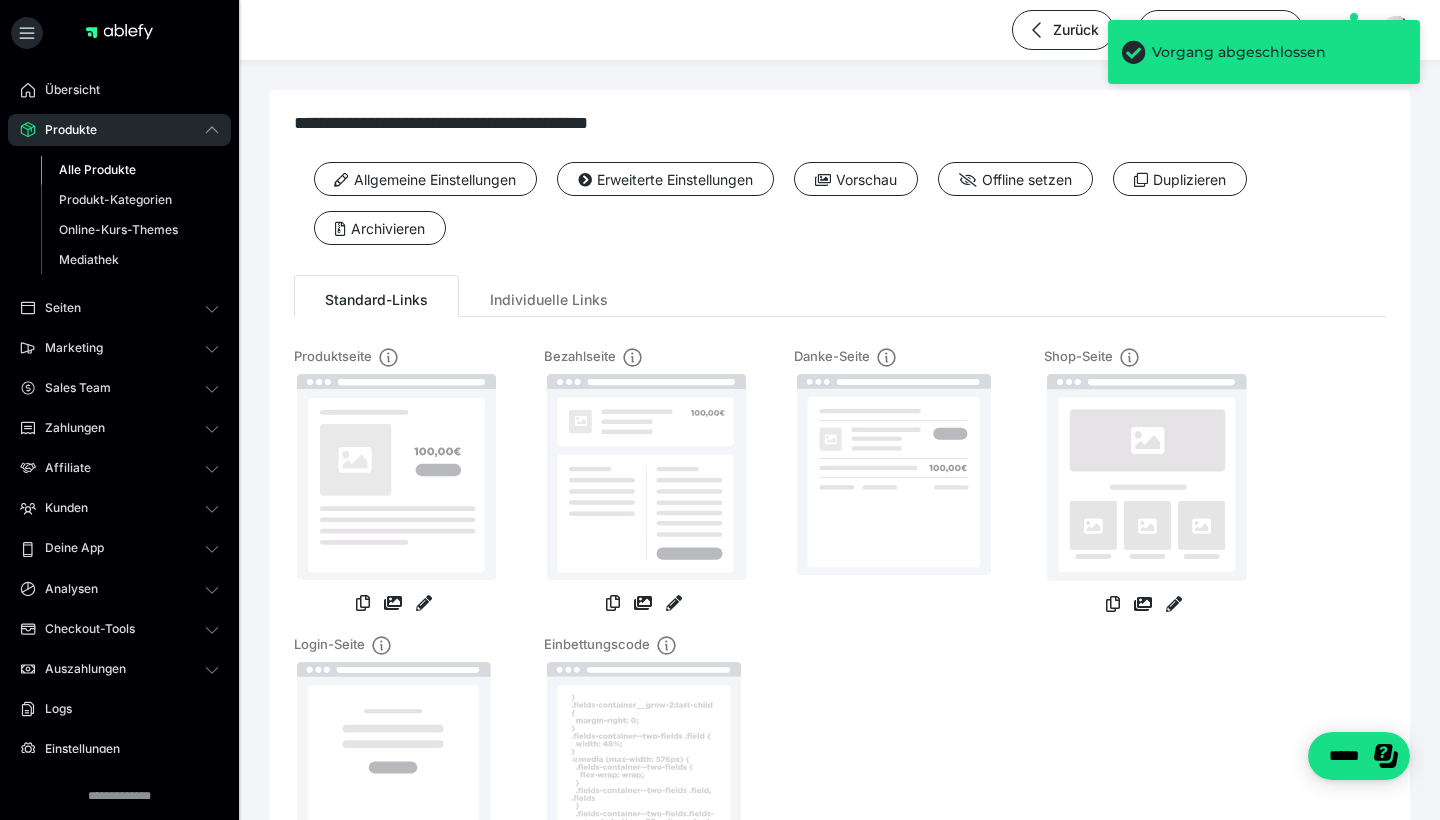 click on "Alle Produkte" at bounding box center [130, 170] 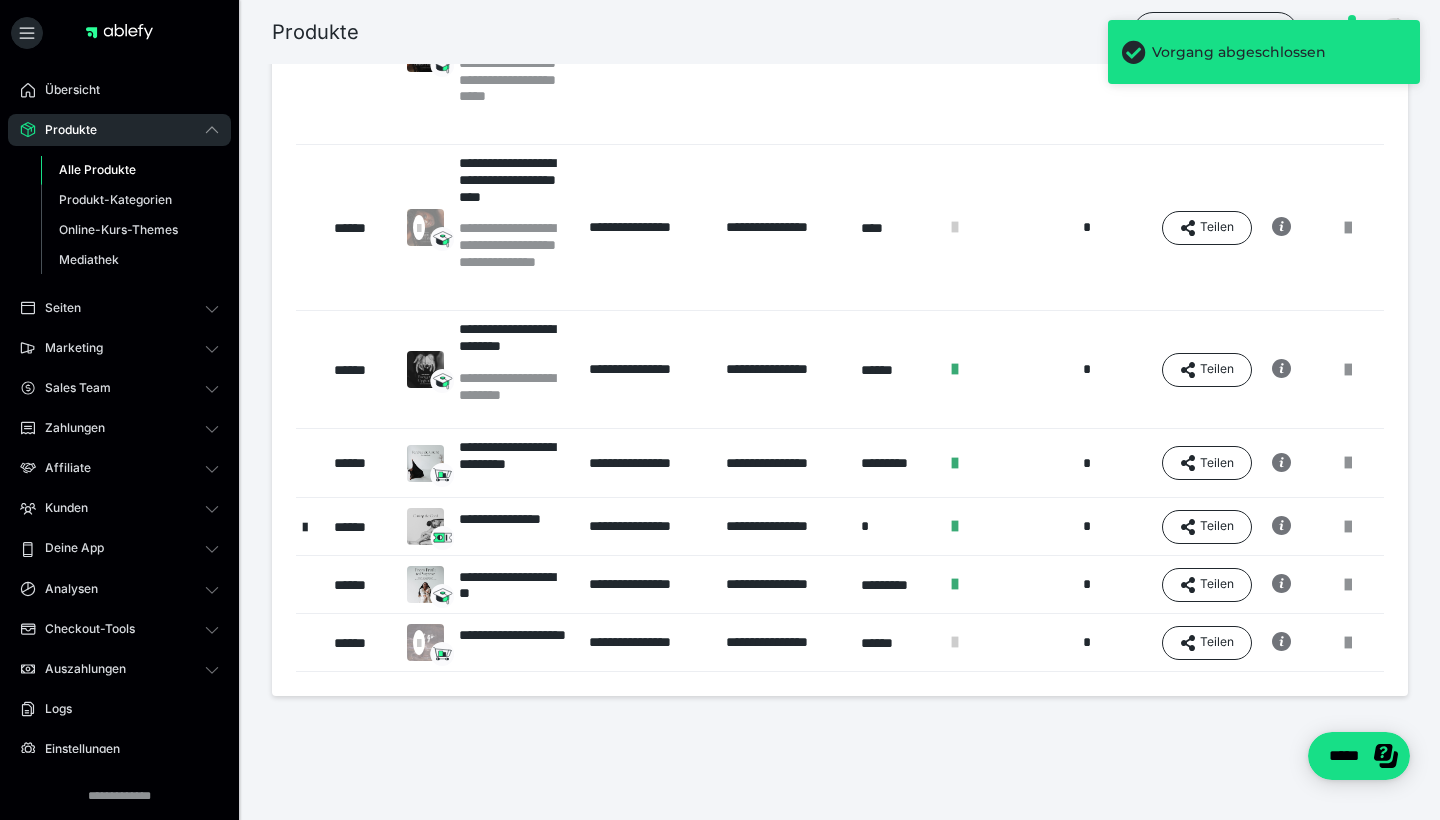 scroll, scrollTop: 547, scrollLeft: 0, axis: vertical 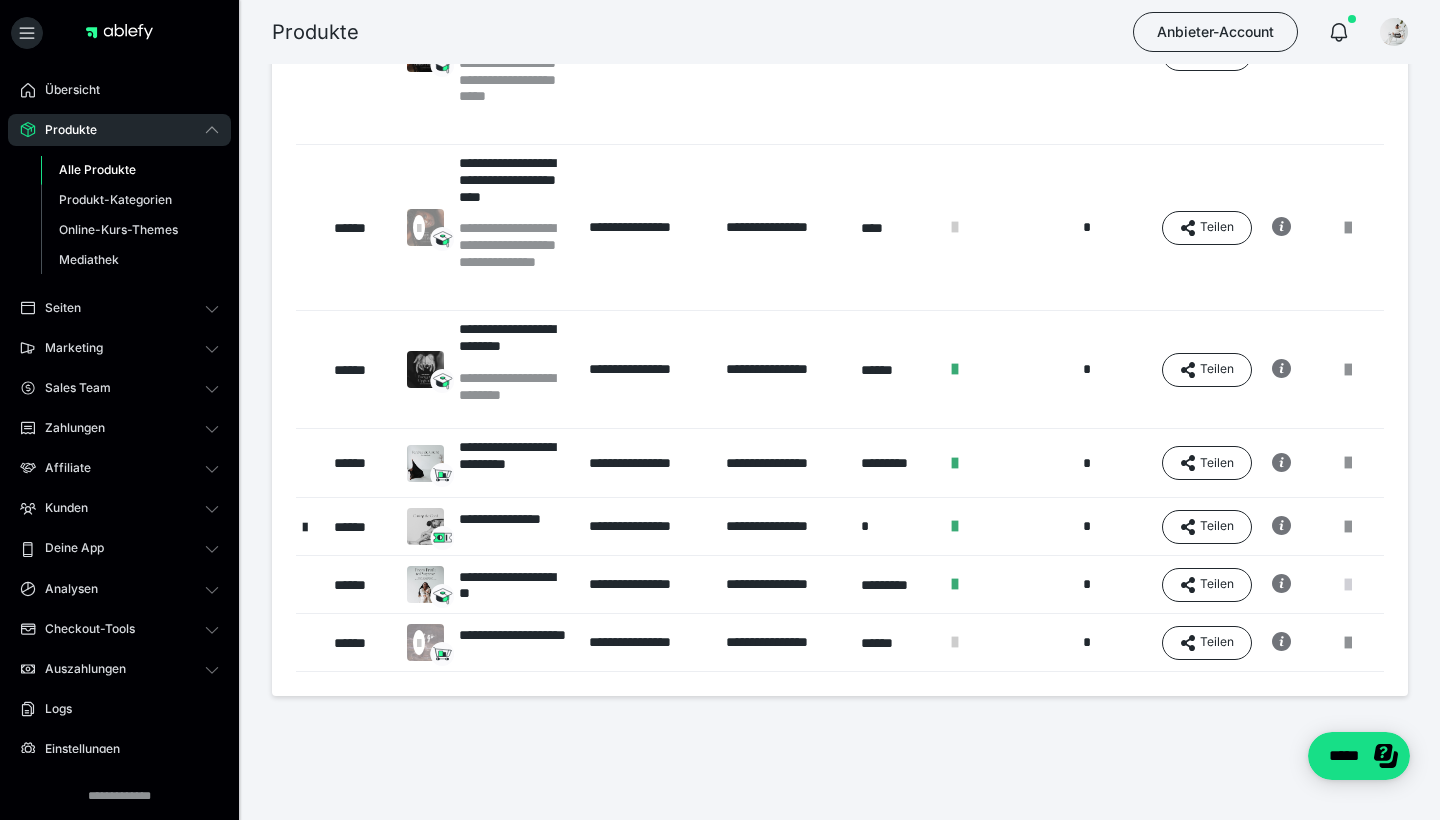 click at bounding box center [1348, 585] 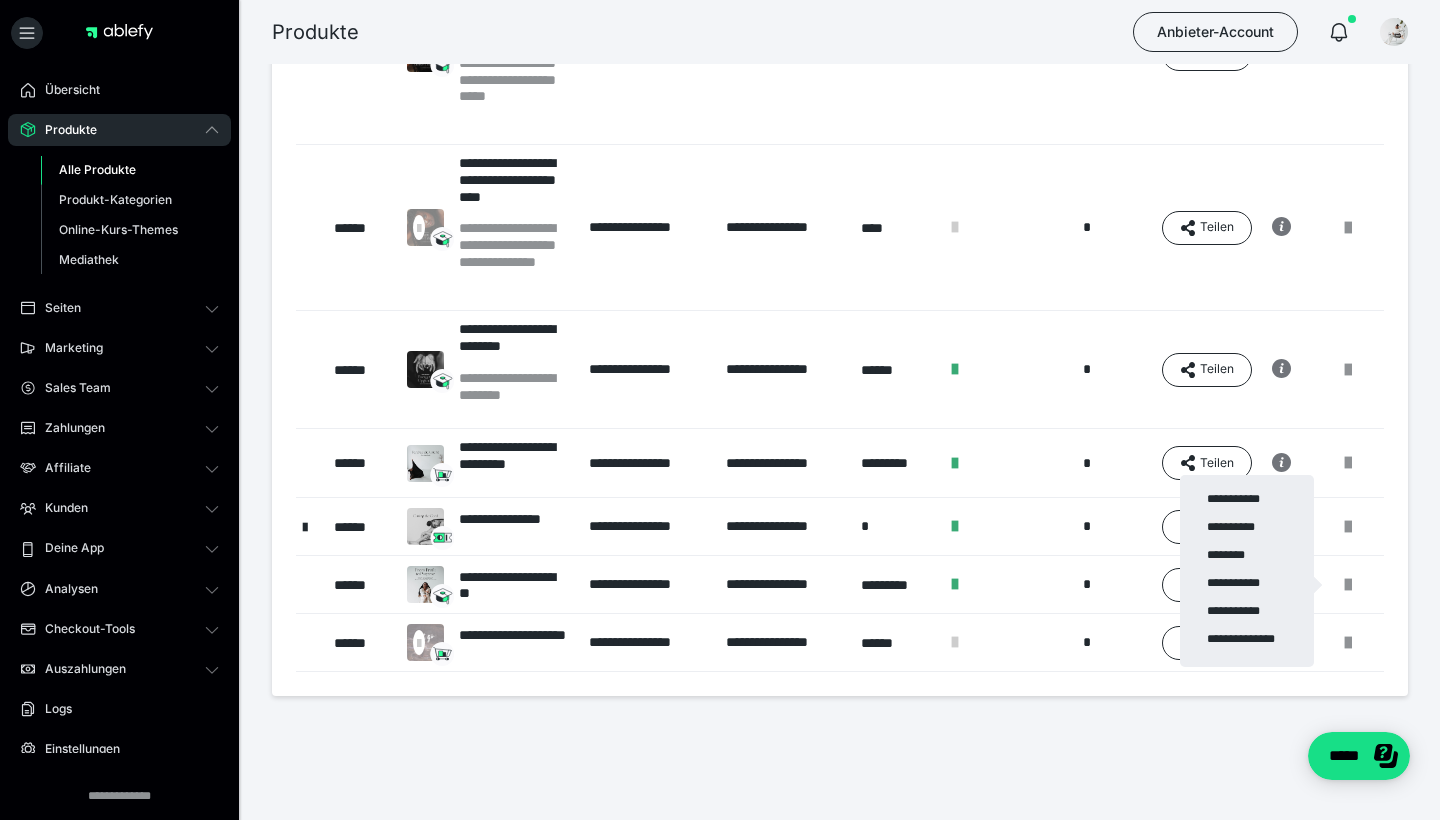 click at bounding box center [720, 410] 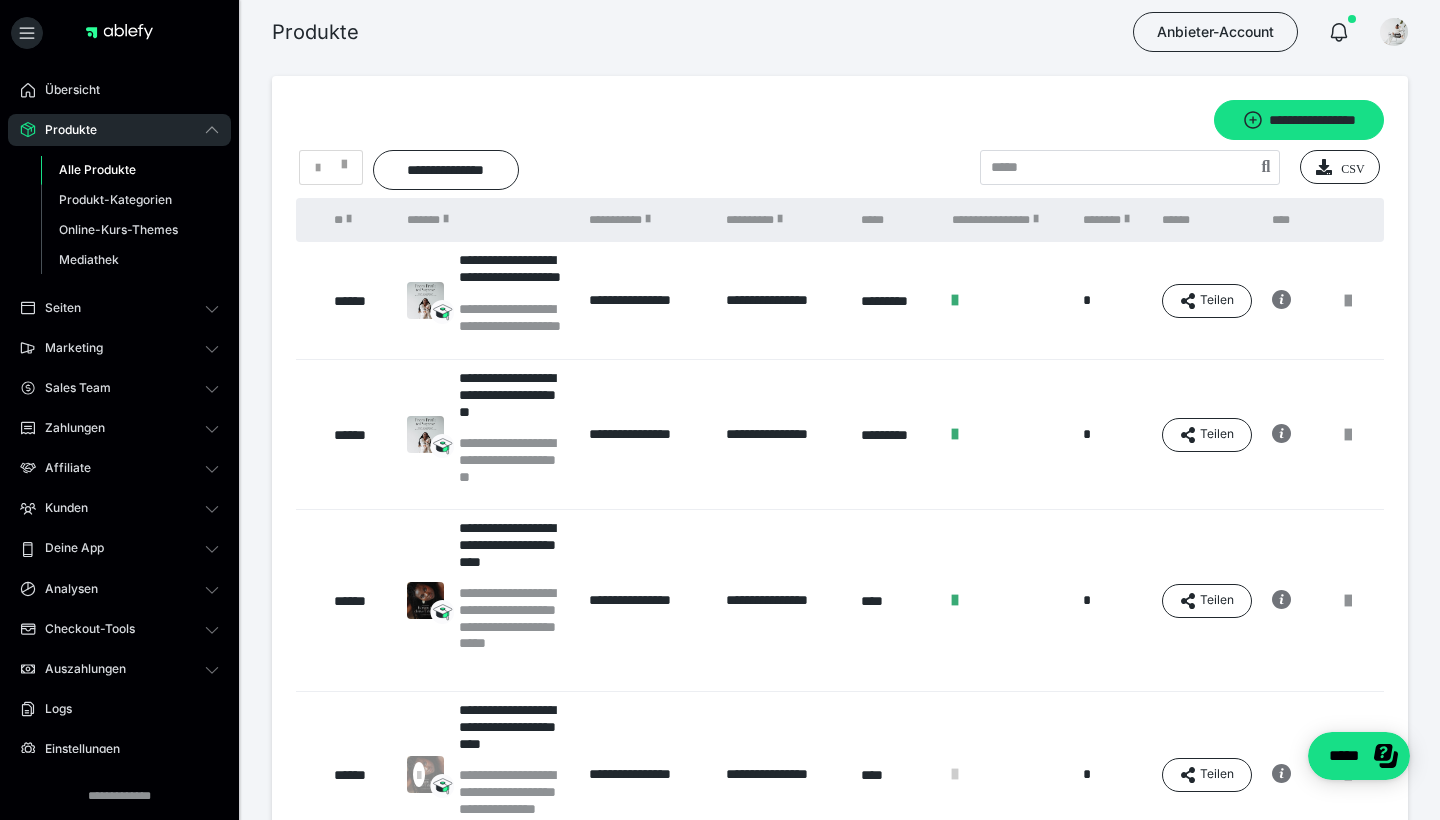 scroll, scrollTop: 0, scrollLeft: 0, axis: both 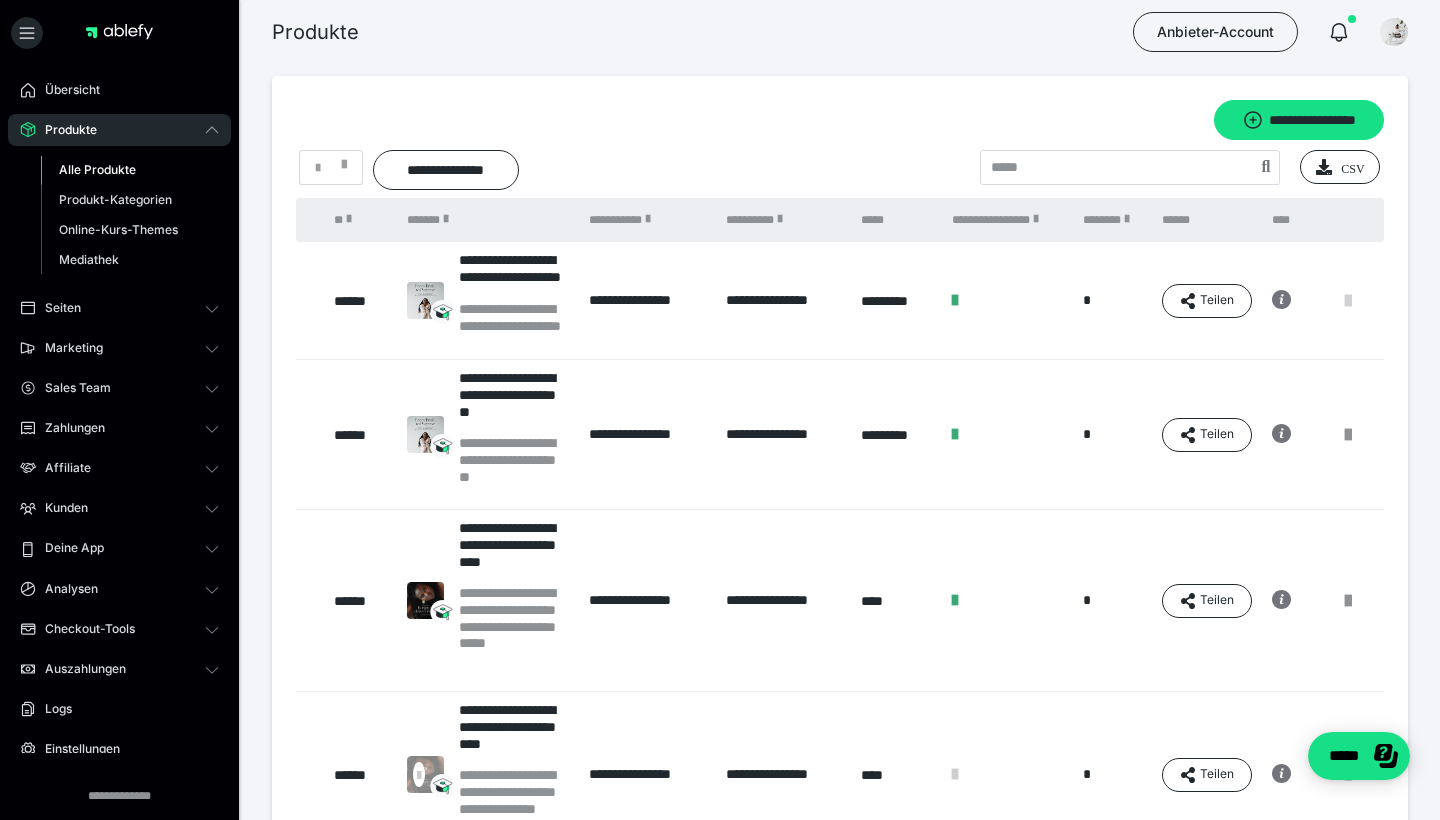 click at bounding box center (1348, 301) 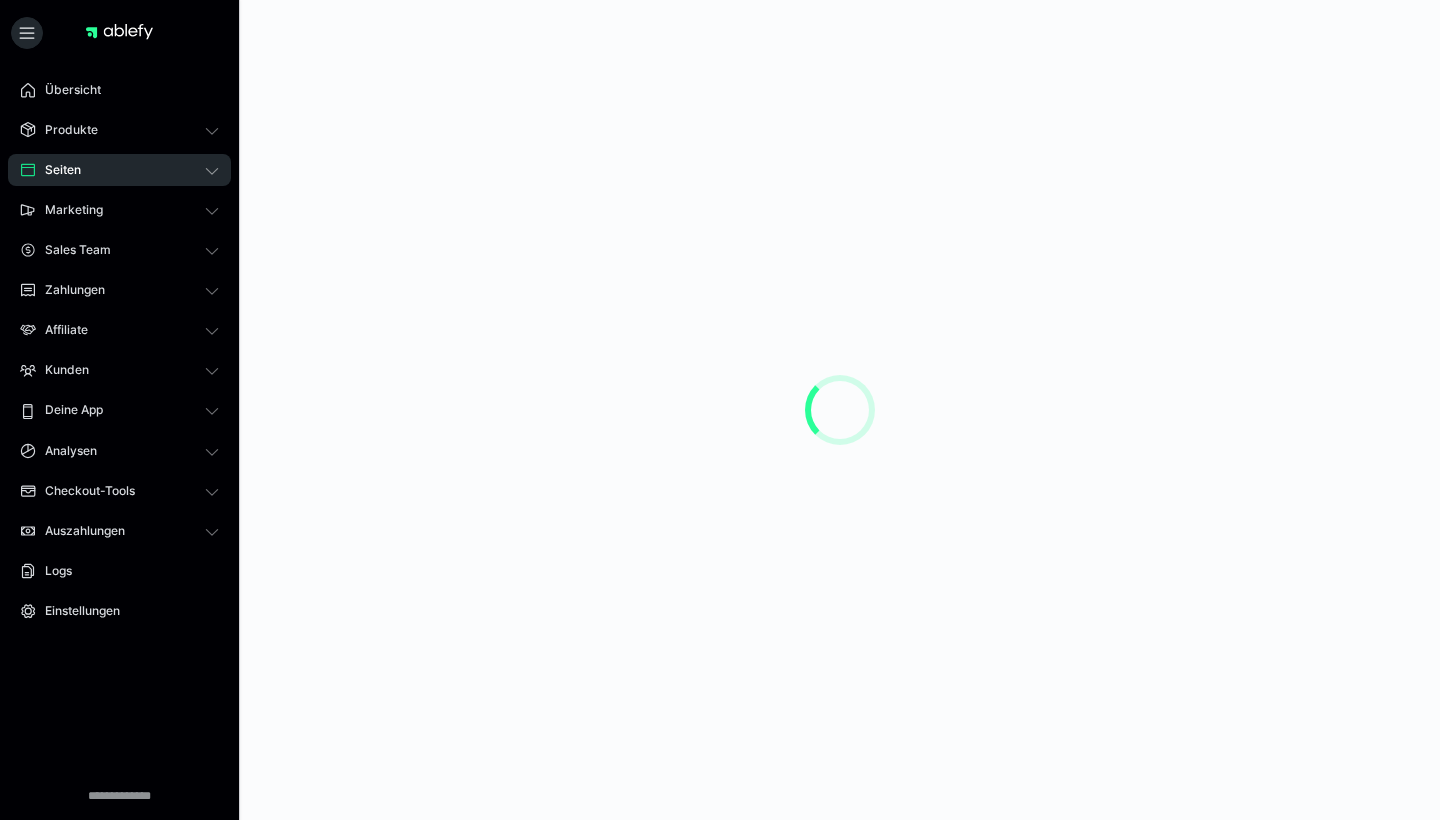 scroll, scrollTop: 0, scrollLeft: 0, axis: both 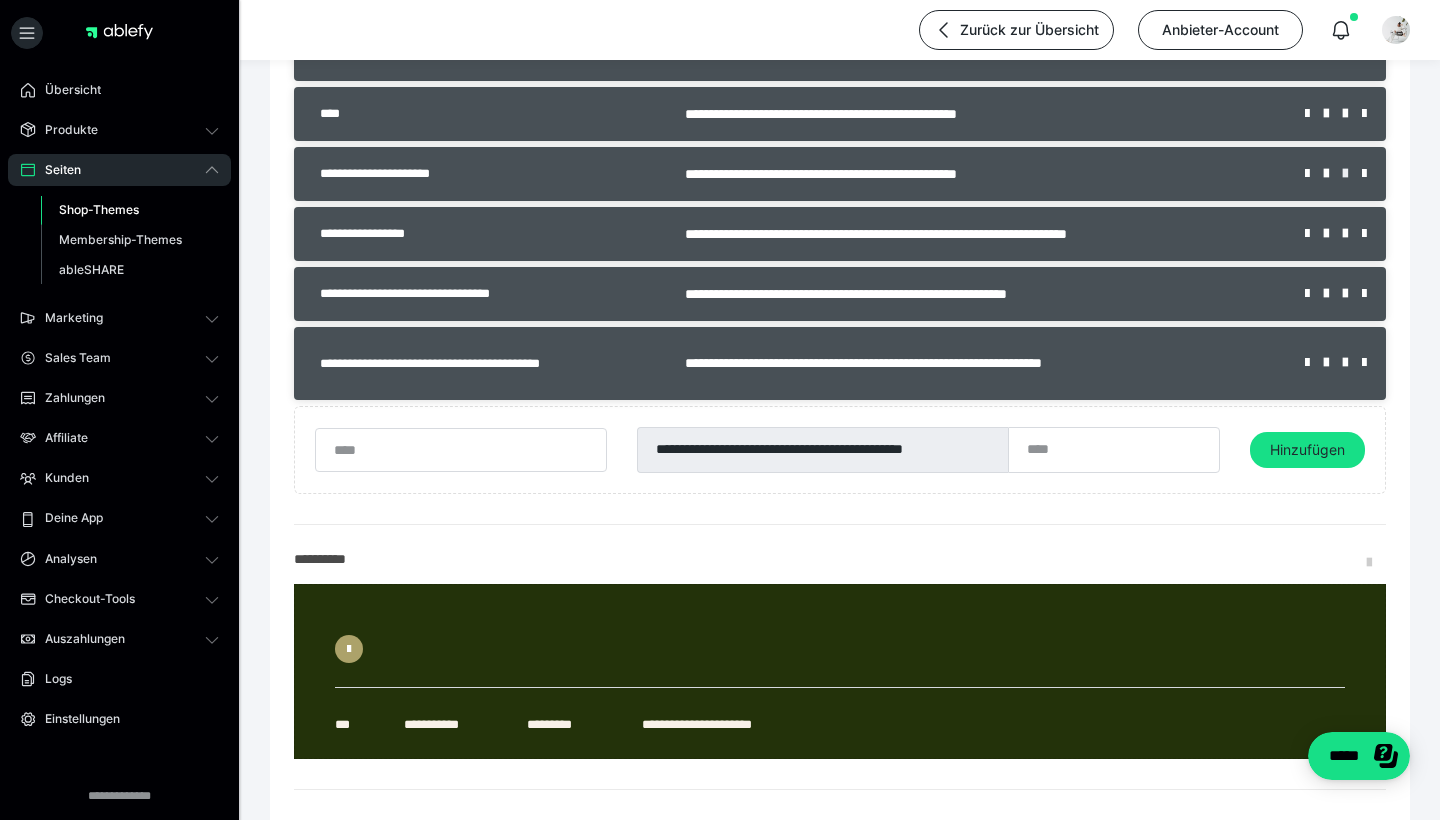 click at bounding box center [1352, 174] 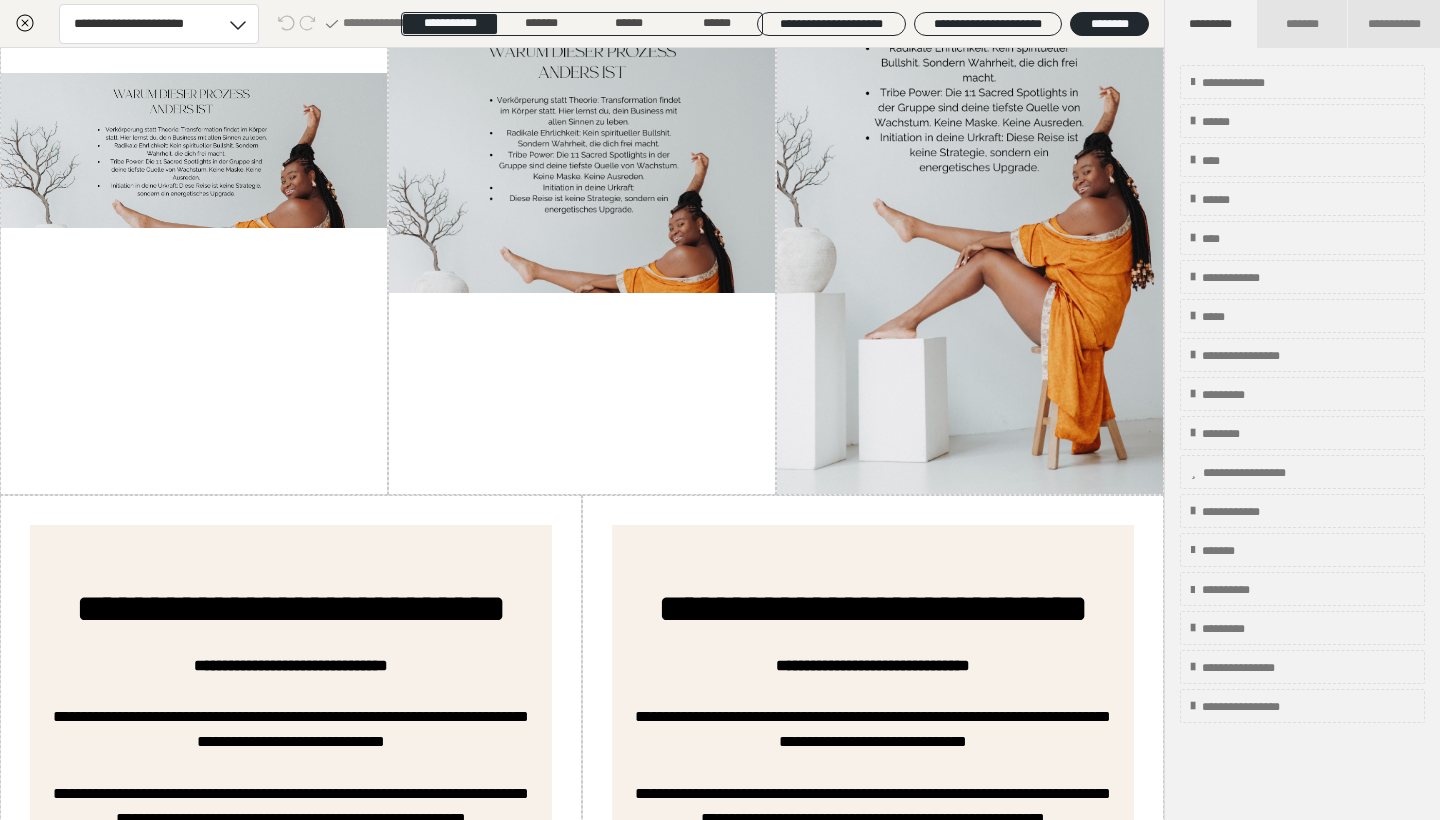 scroll, scrollTop: 5321, scrollLeft: 0, axis: vertical 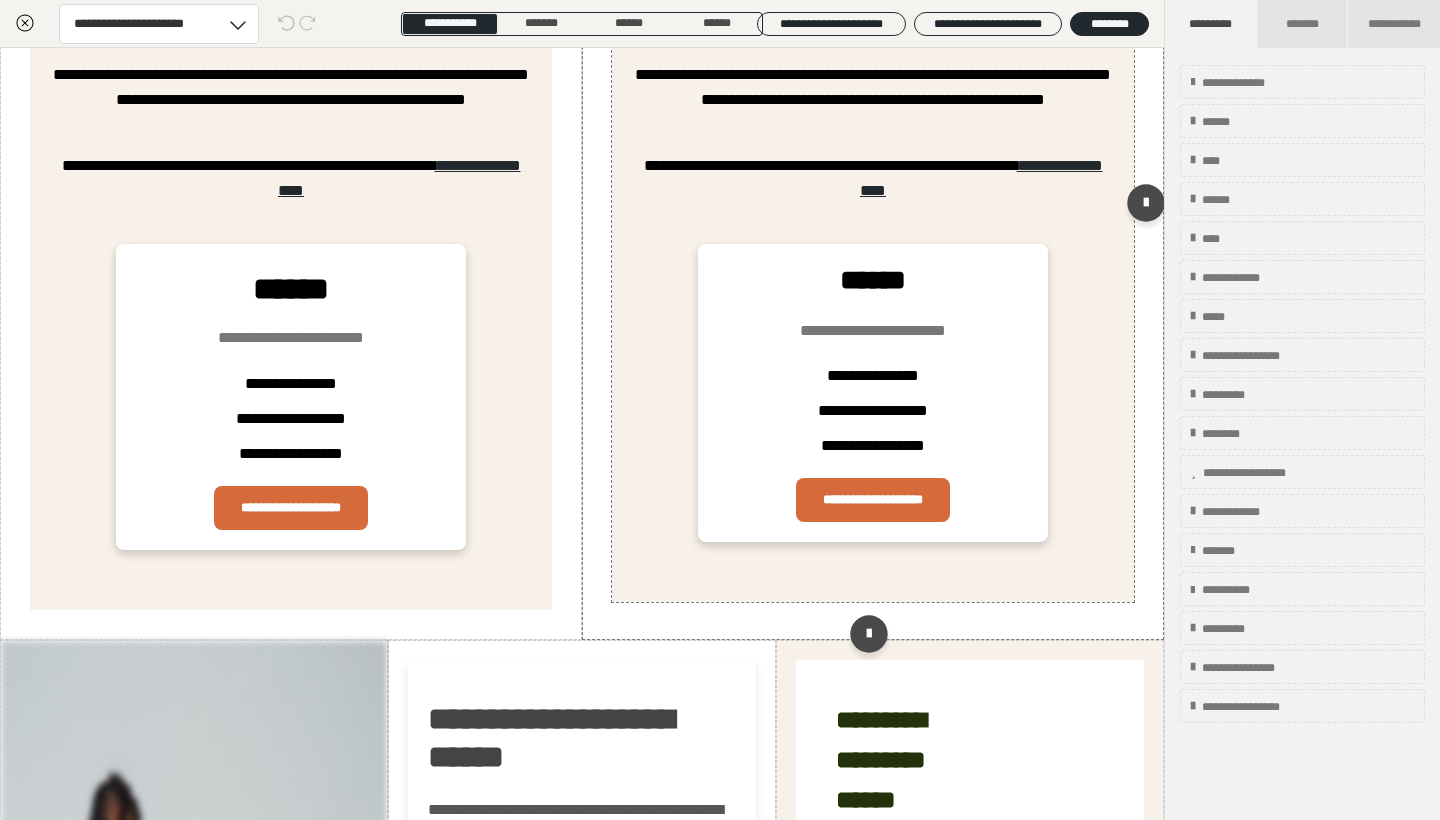 click on "**********" at bounding box center [873, 204] 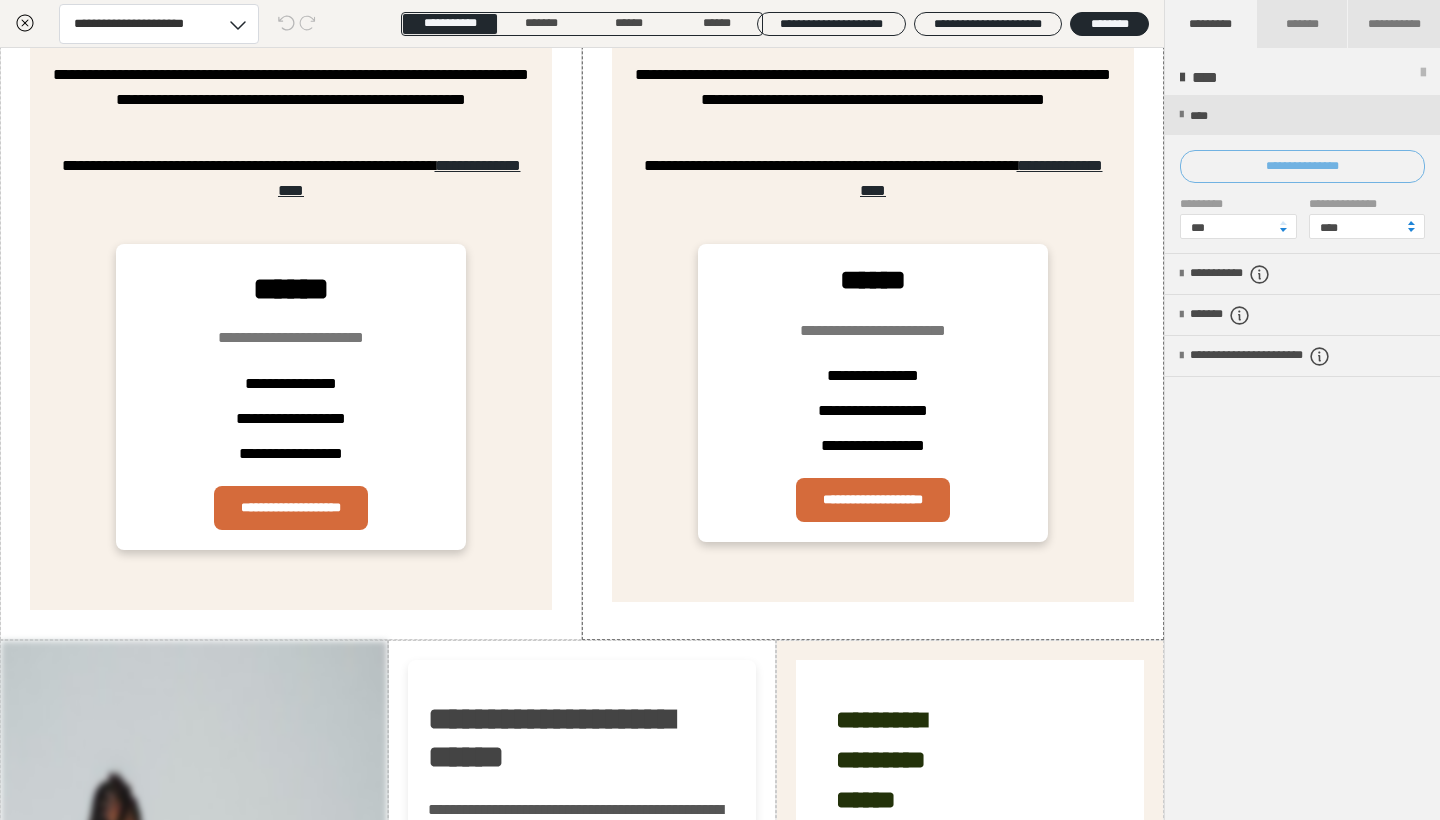 click on "**********" at bounding box center [1302, 166] 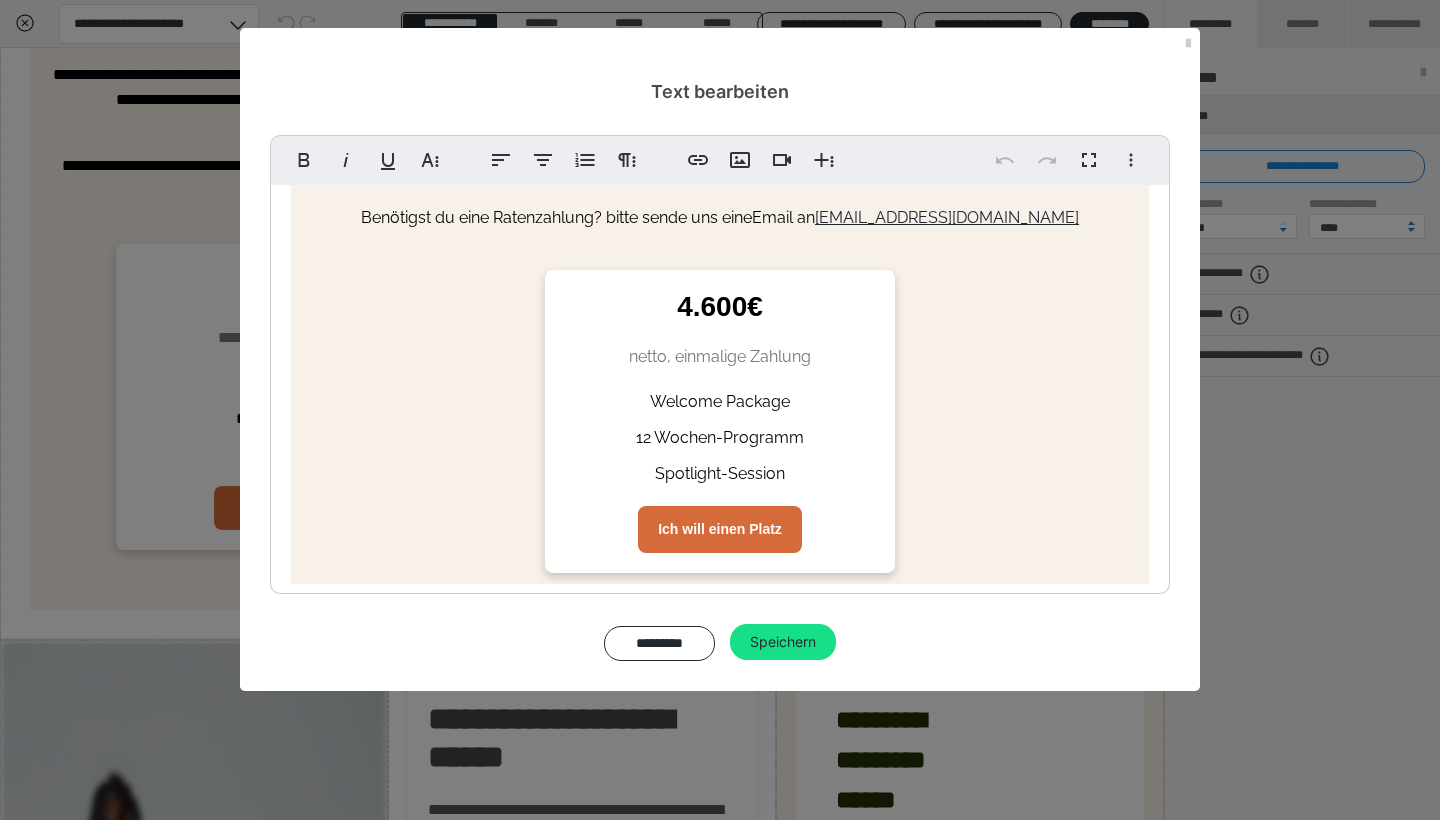 scroll, scrollTop: 235, scrollLeft: 0, axis: vertical 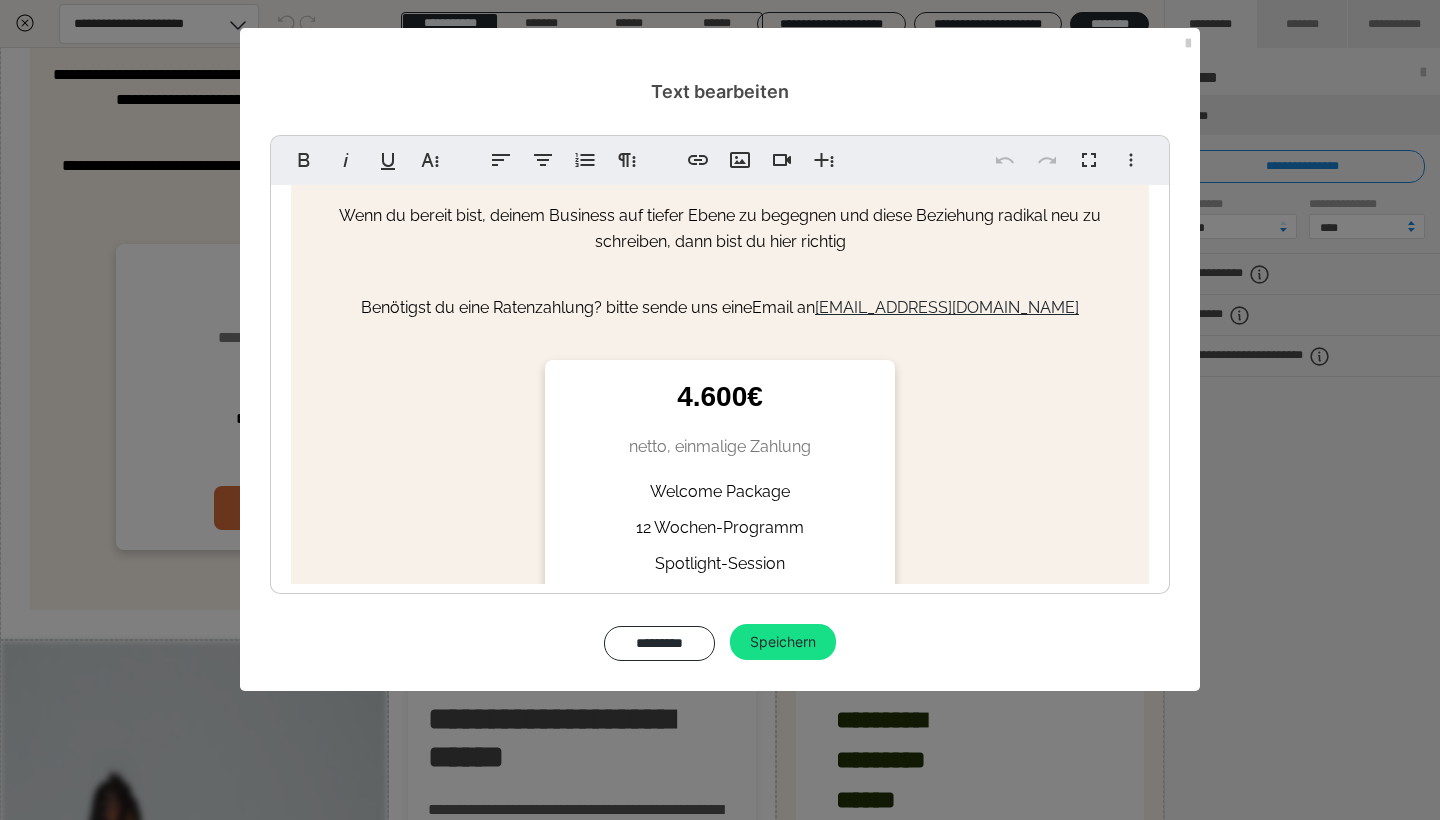 click on "4.600€" at bounding box center (720, 396) 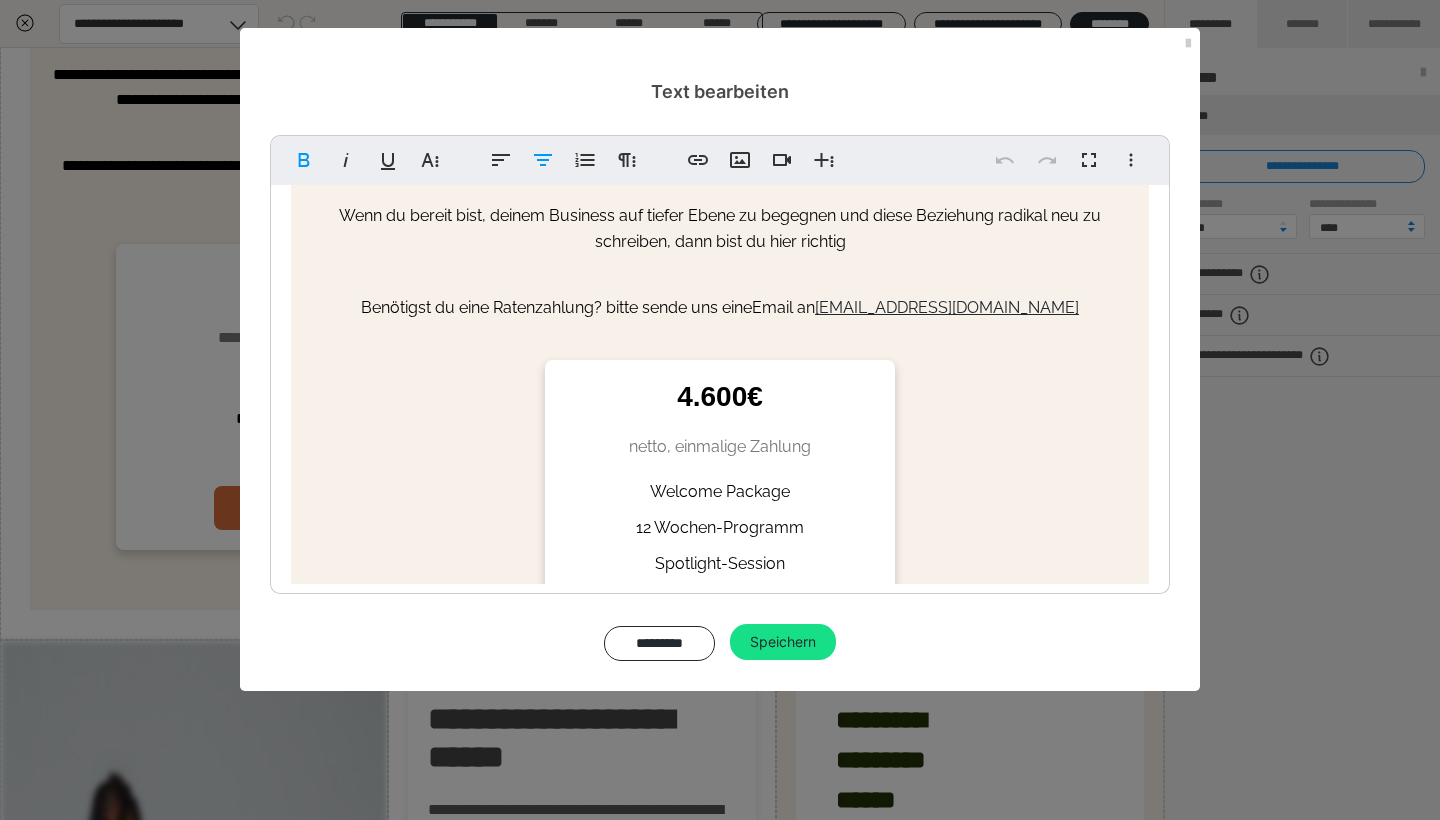 click on "4.600€" at bounding box center [720, 397] 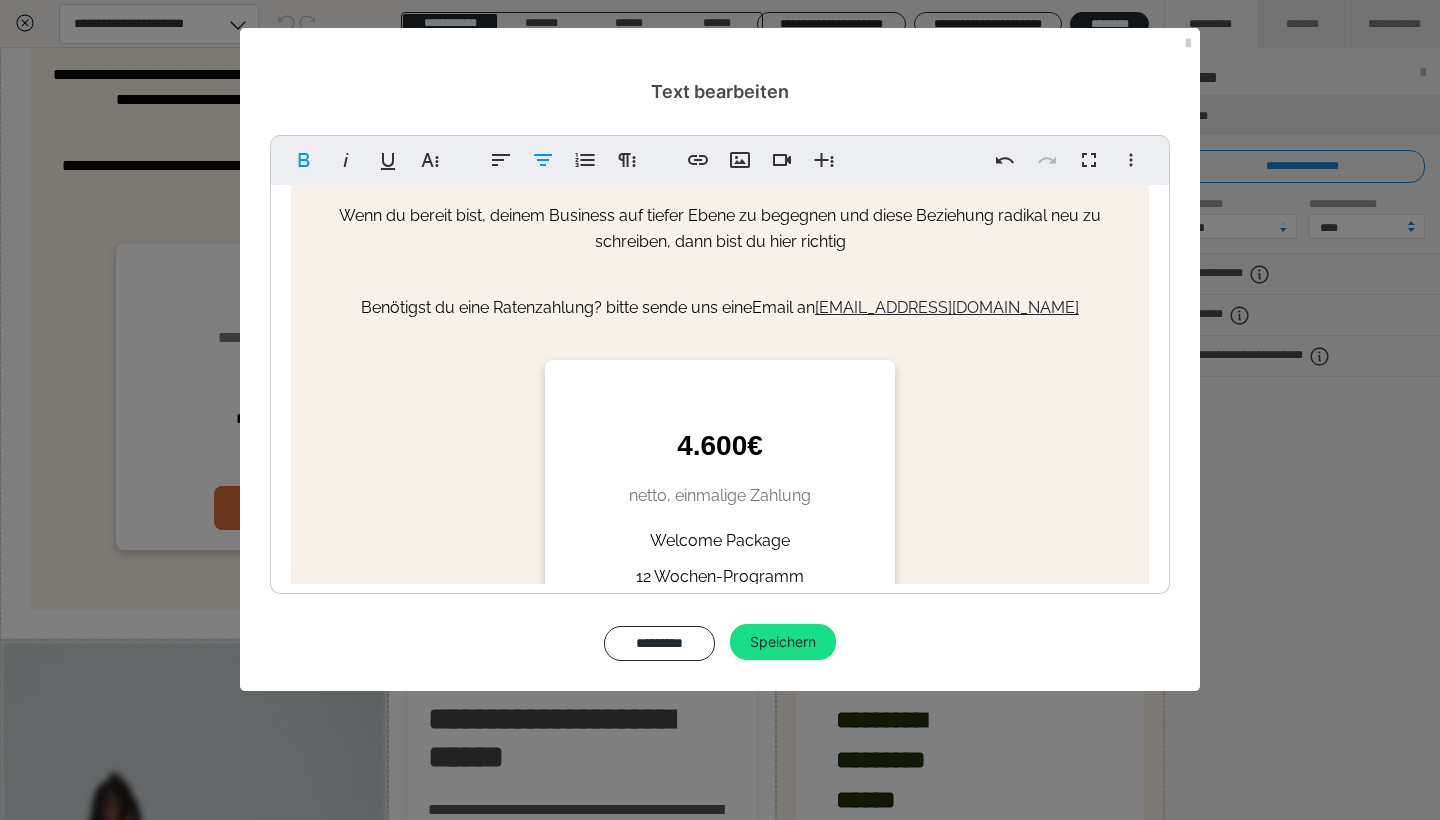 click at bounding box center (720, 394) 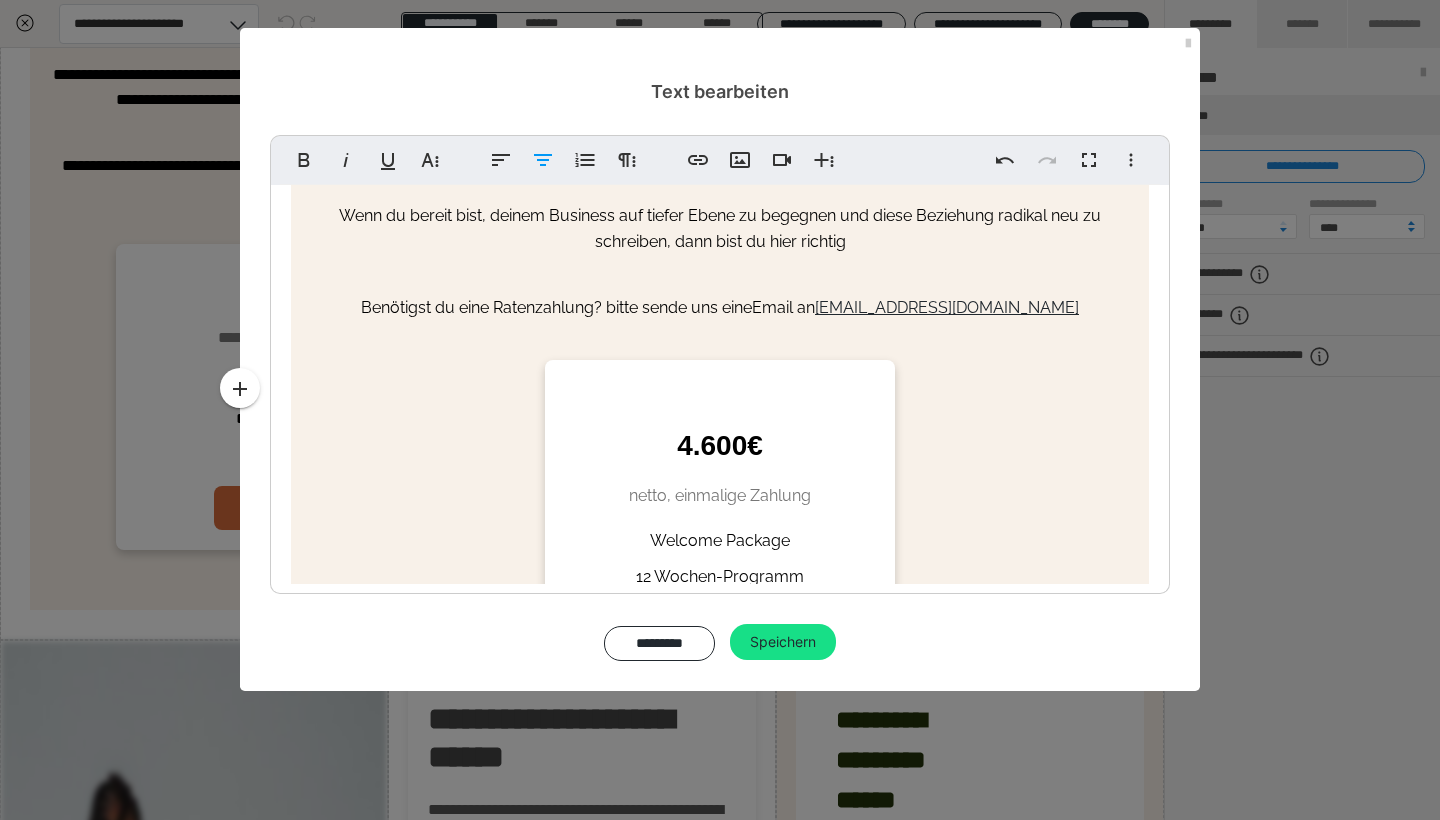 type 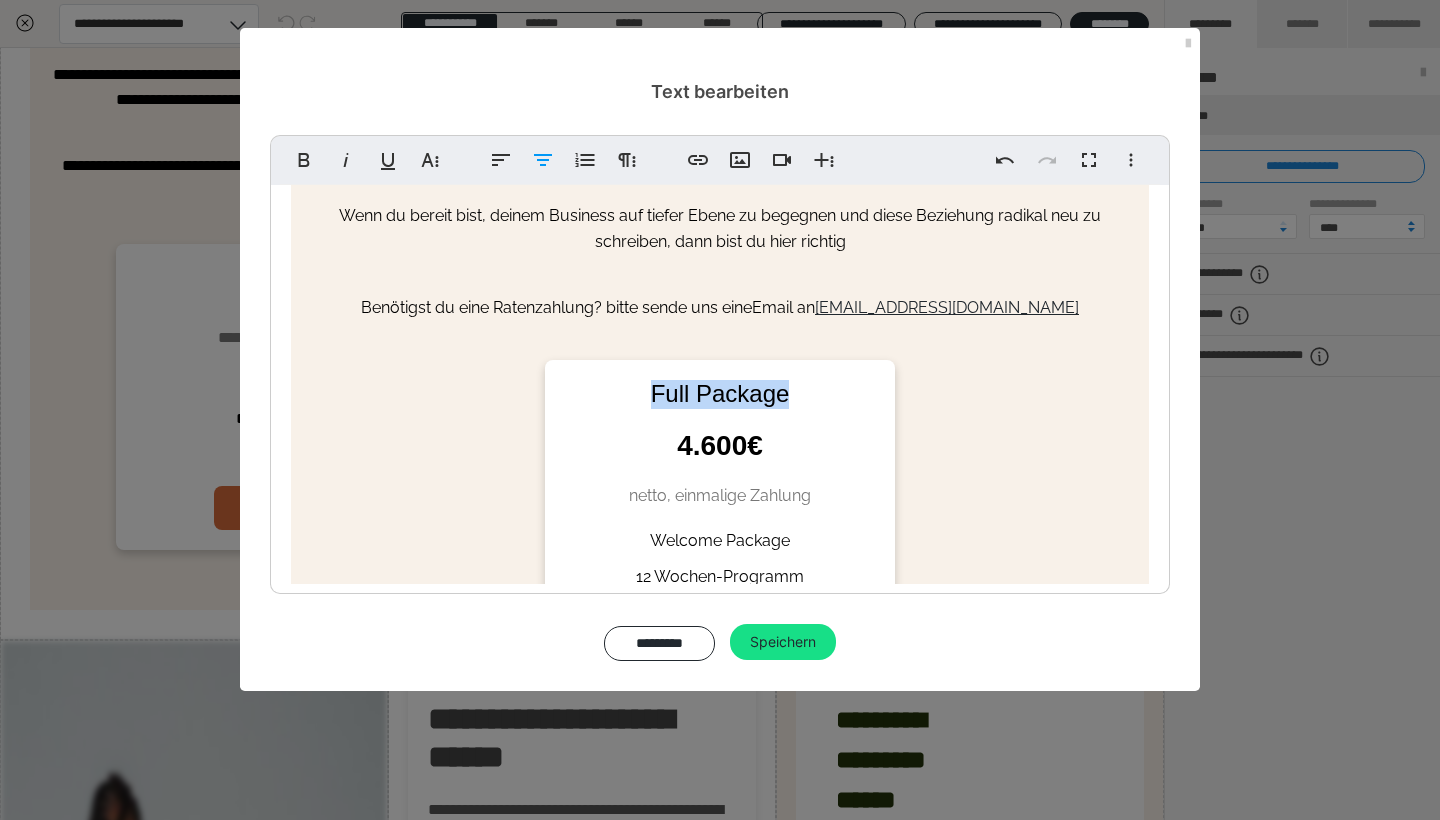 drag, startPoint x: 795, startPoint y: 400, endPoint x: 624, endPoint y: 392, distance: 171.18703 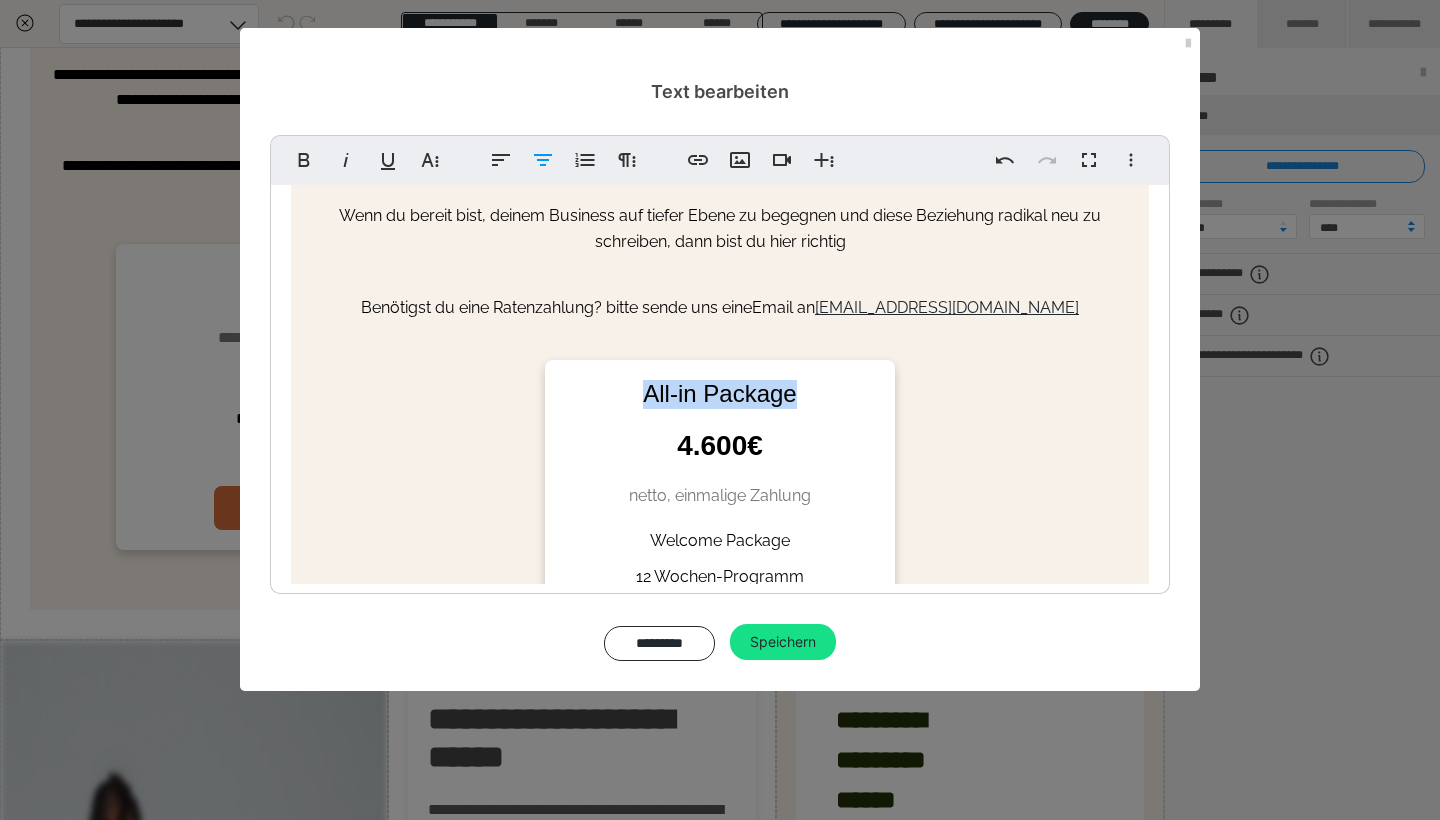 drag, startPoint x: 812, startPoint y: 396, endPoint x: 599, endPoint y: 394, distance: 213.00938 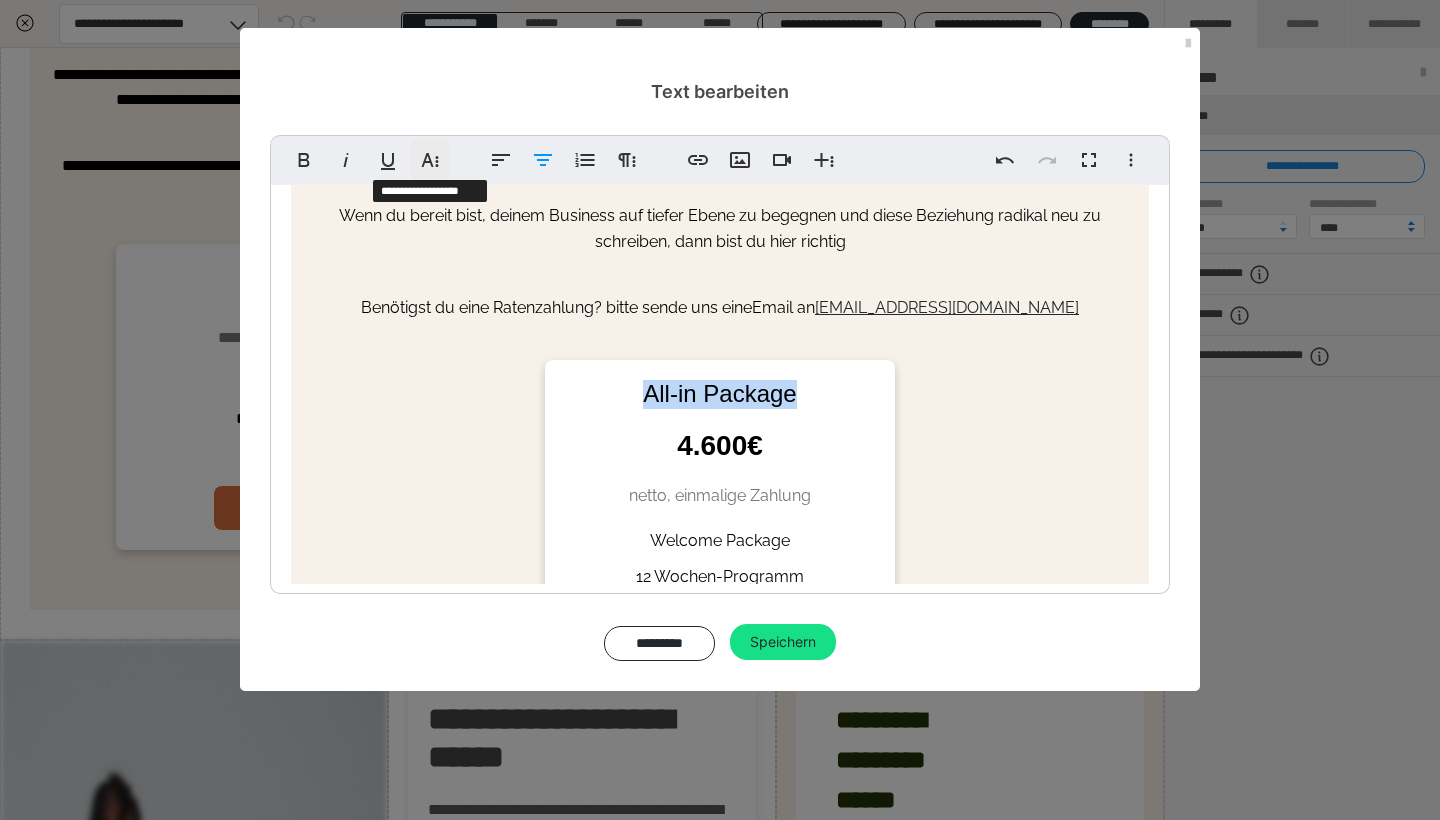 click 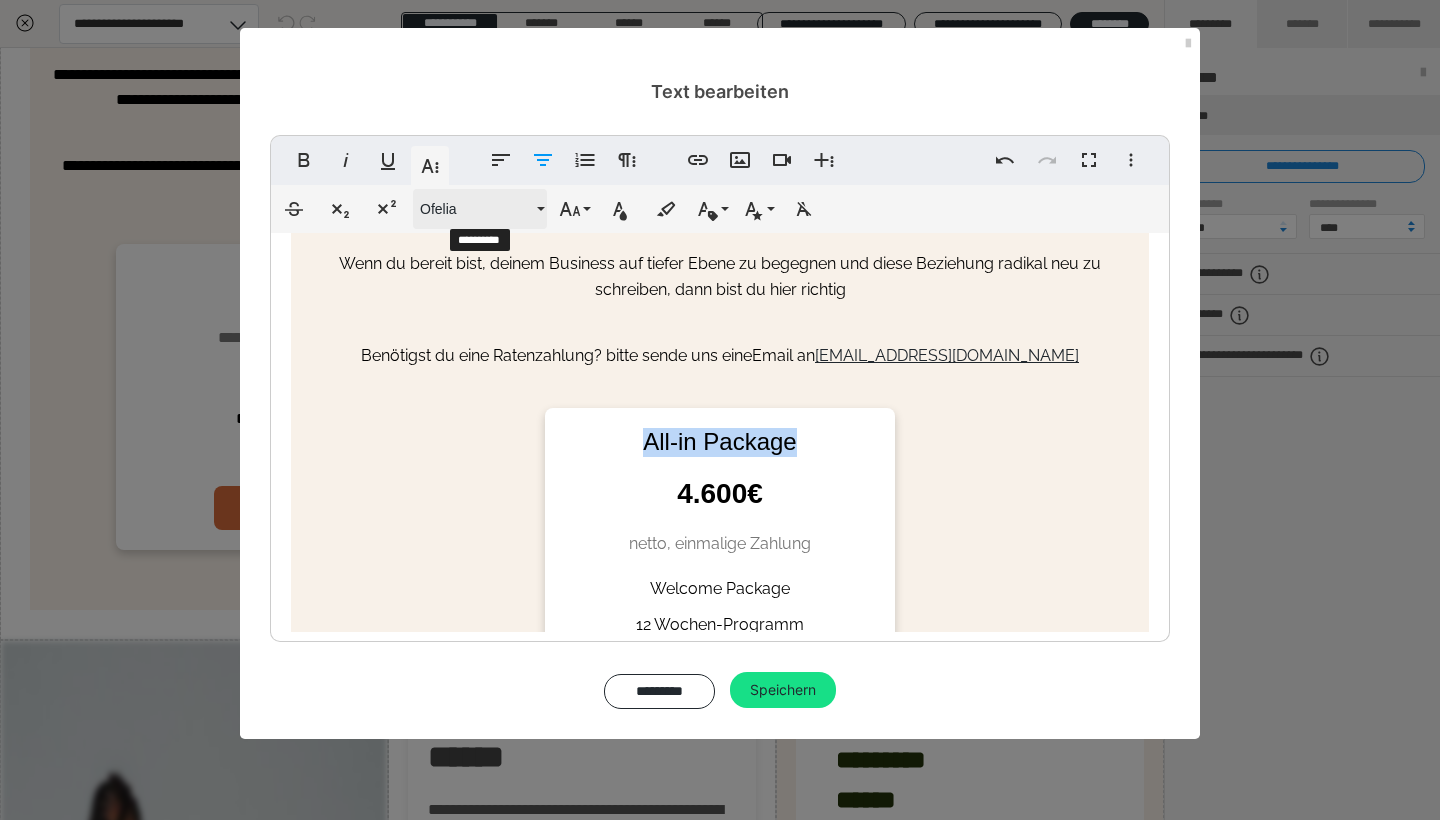click on "Ofelia" at bounding box center (476, 209) 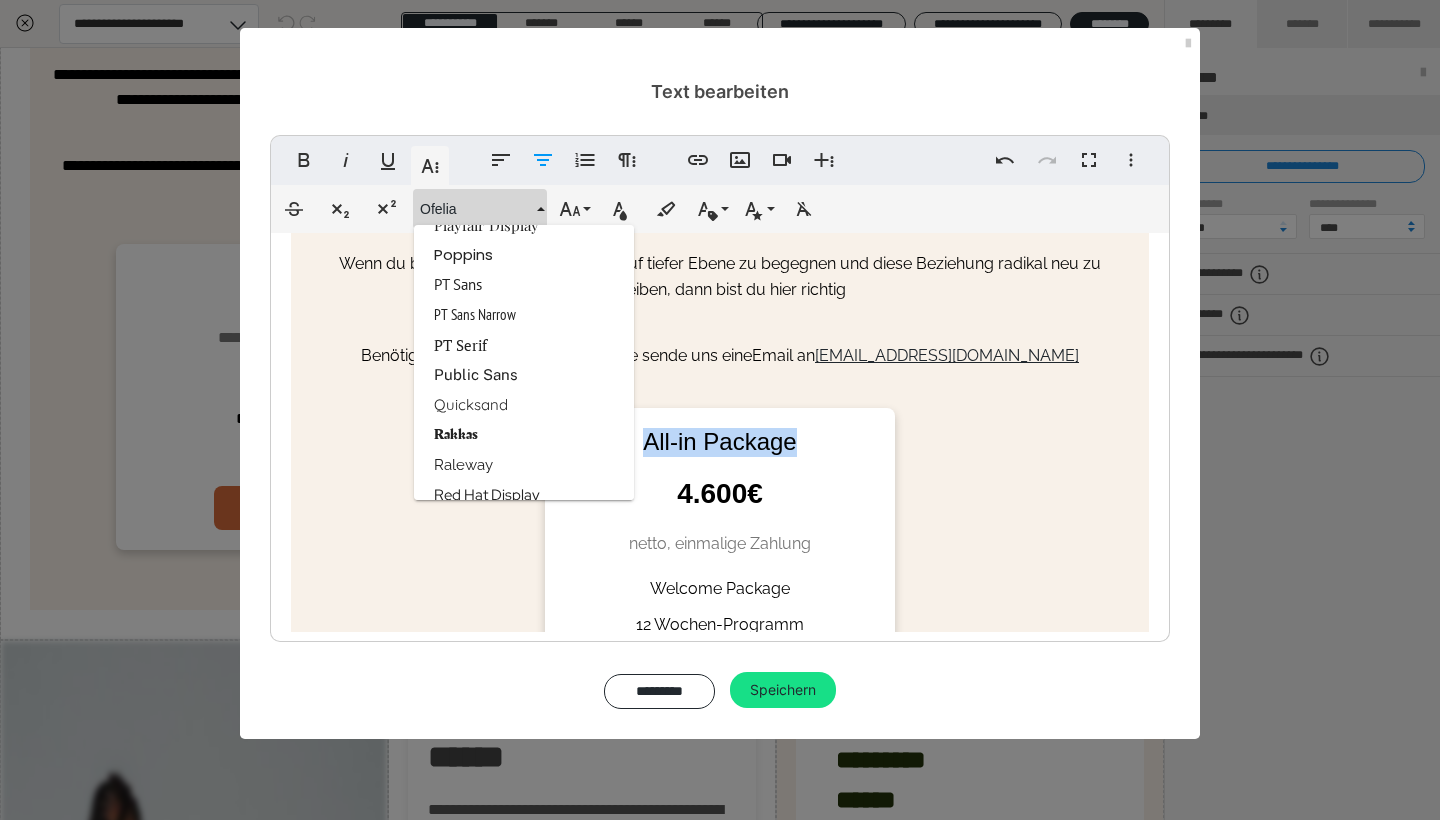 scroll, scrollTop: 2523, scrollLeft: 0, axis: vertical 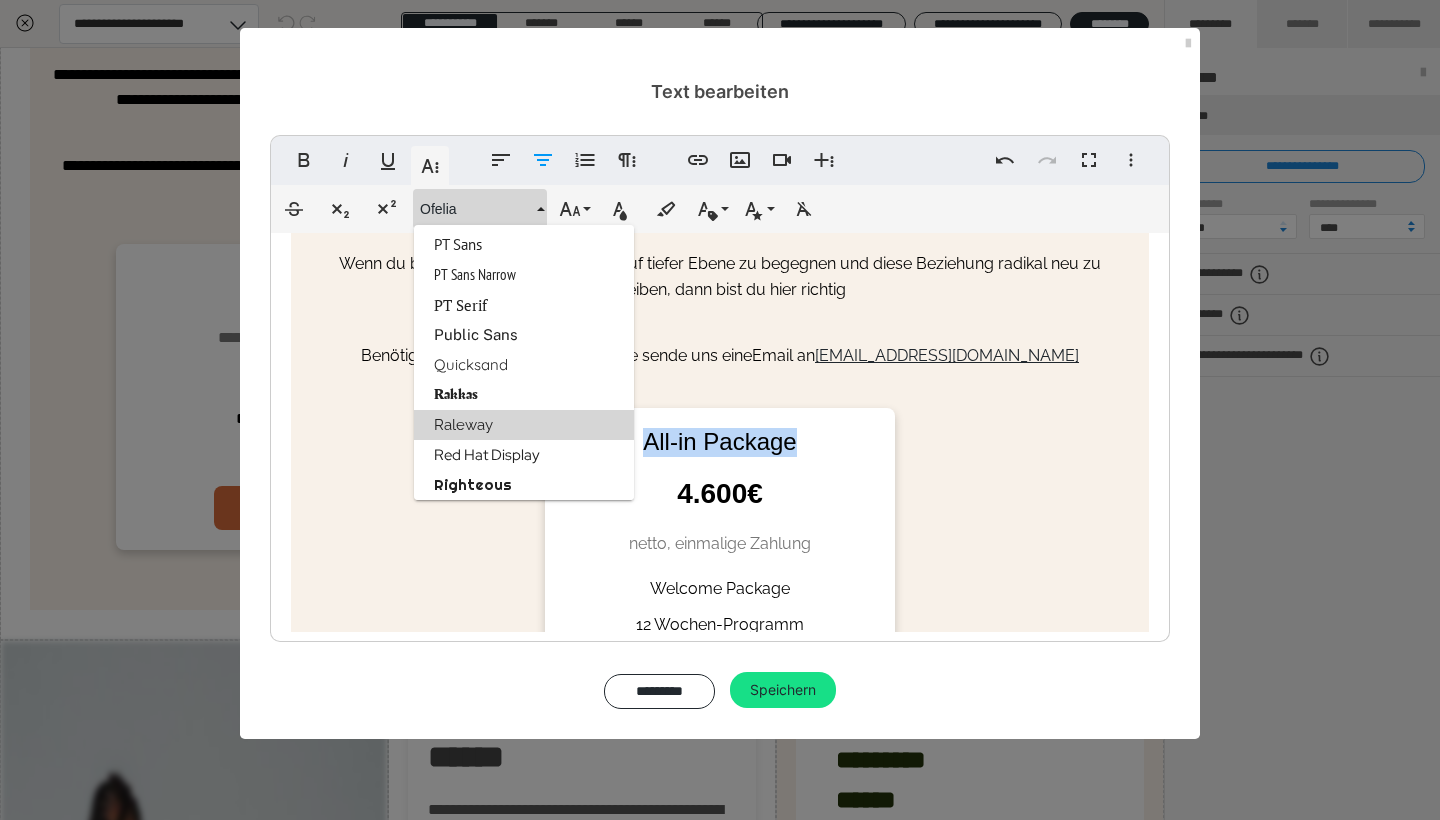 click on "Raleway" at bounding box center (524, 425) 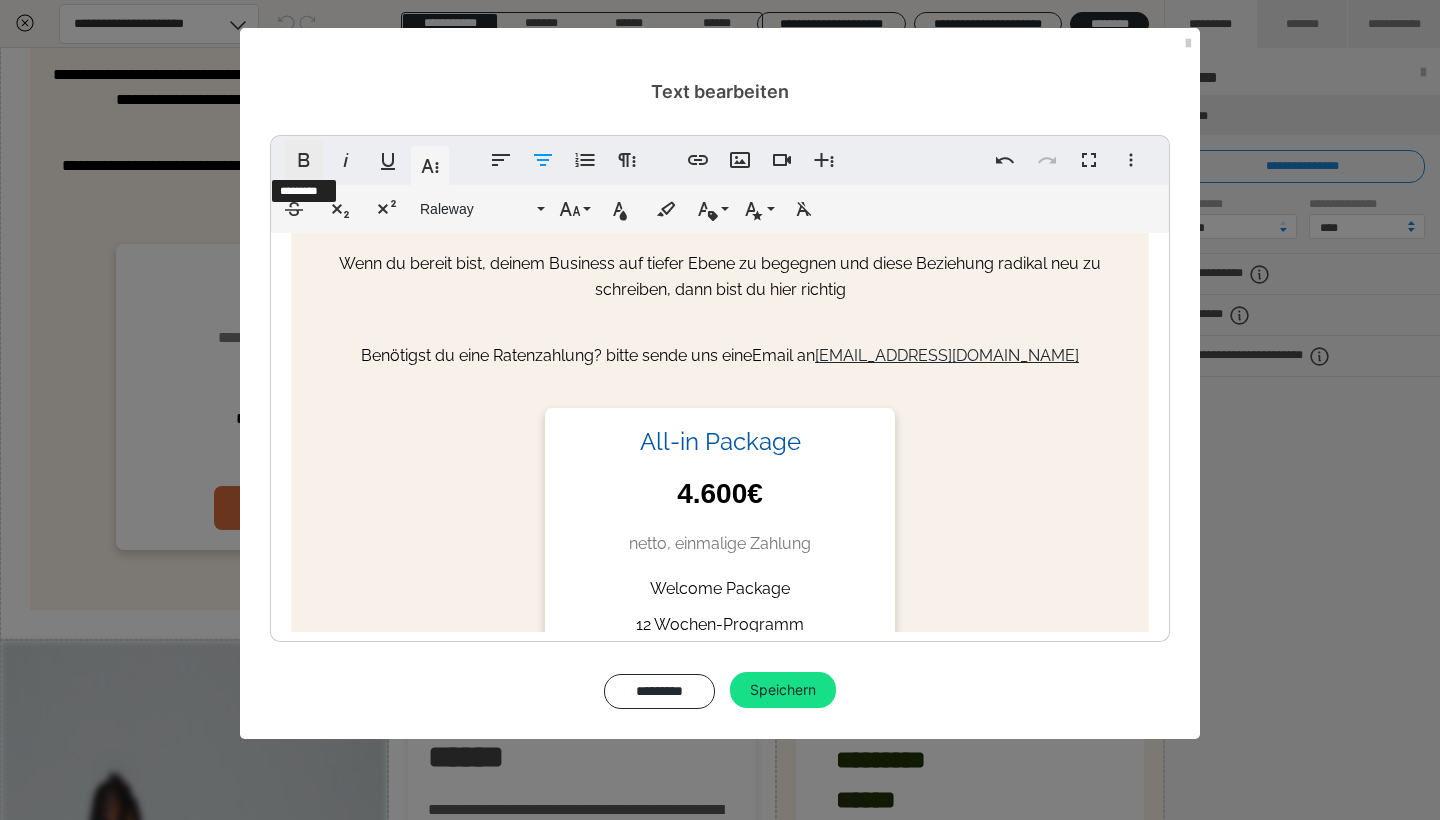 click 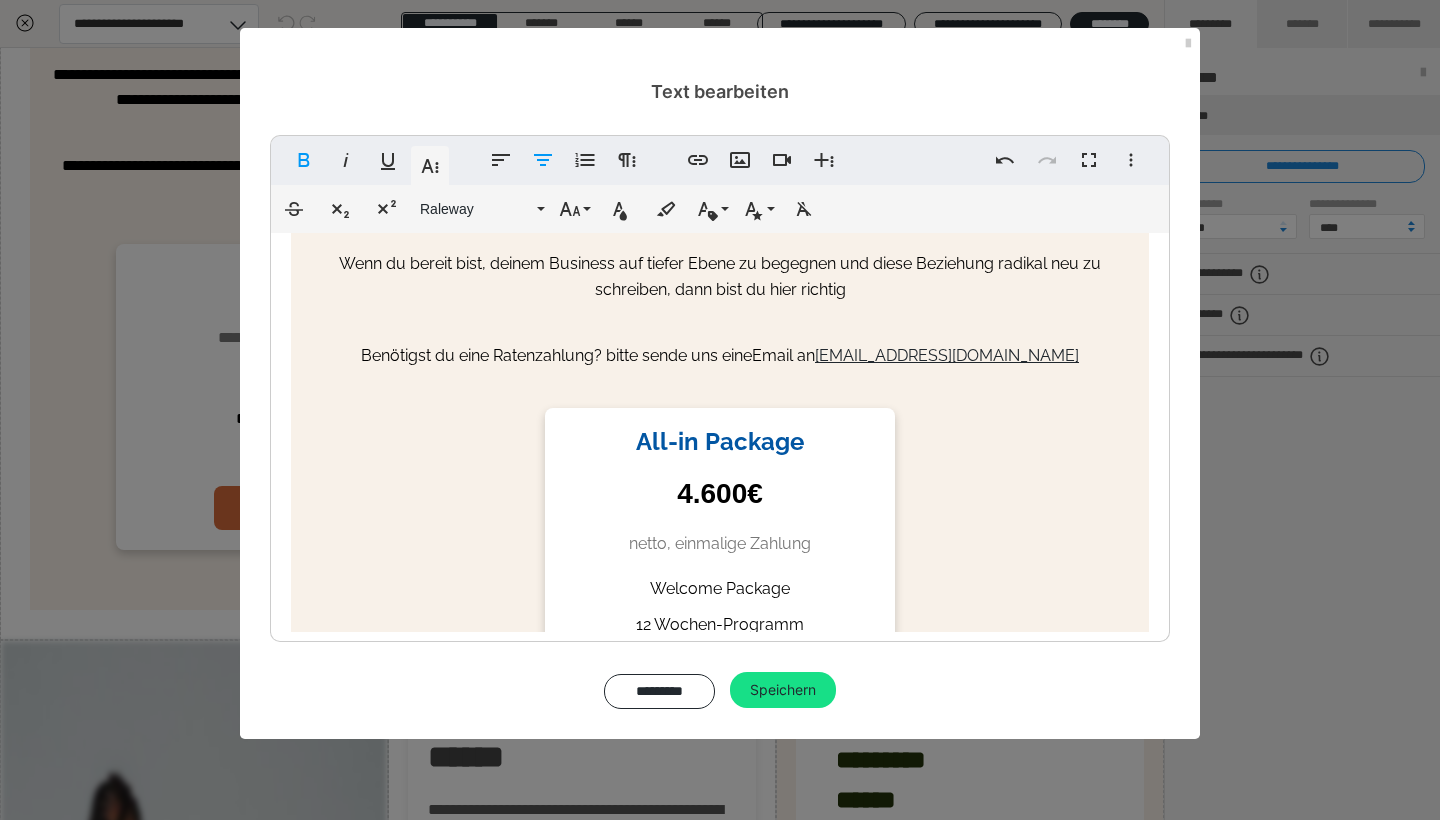 click on "All-in Package 4.600€ netto, einmalige Zahlung Welcome Package 12 Wochen-Programm Spotlight-Session Ich will einen Platz" at bounding box center [720, 583] 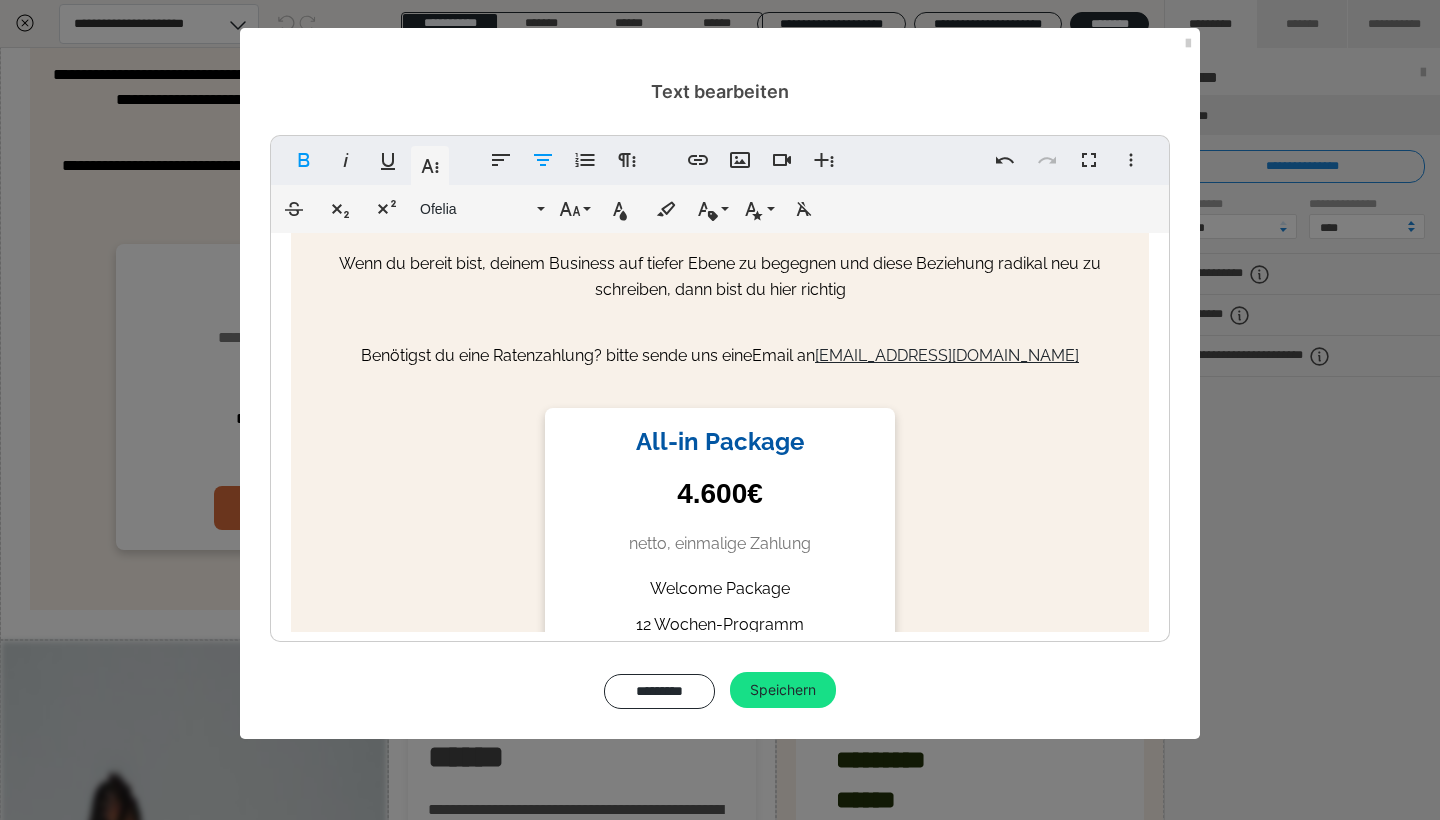 click on "All-in Package 4.600€ netto, einmalige Zahlung Welcome Package 12 Wochen-Programm Spotlight-Session Ich will einen Platz" at bounding box center [720, 583] 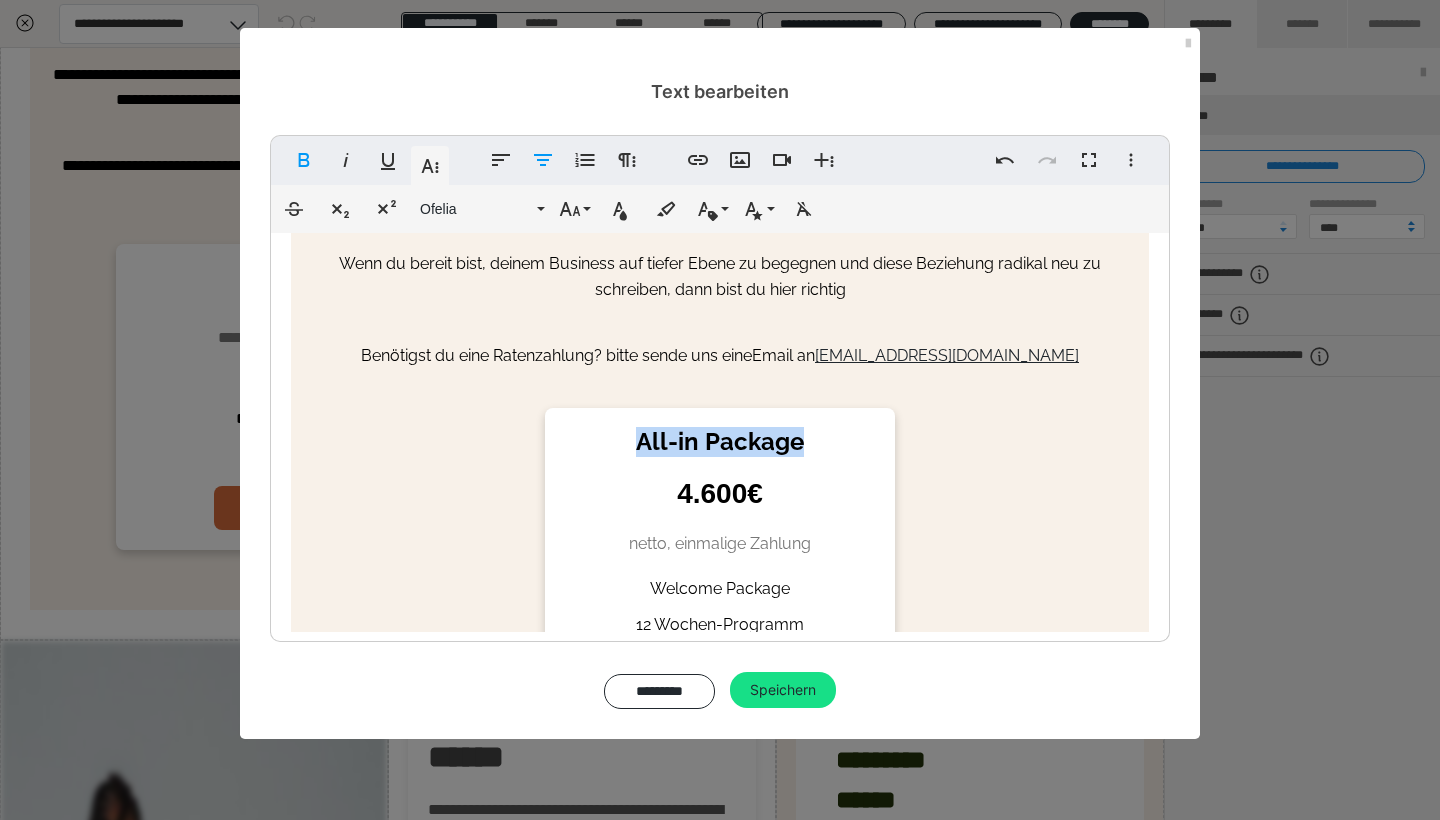 drag, startPoint x: 809, startPoint y: 446, endPoint x: 604, endPoint y: 443, distance: 205.02196 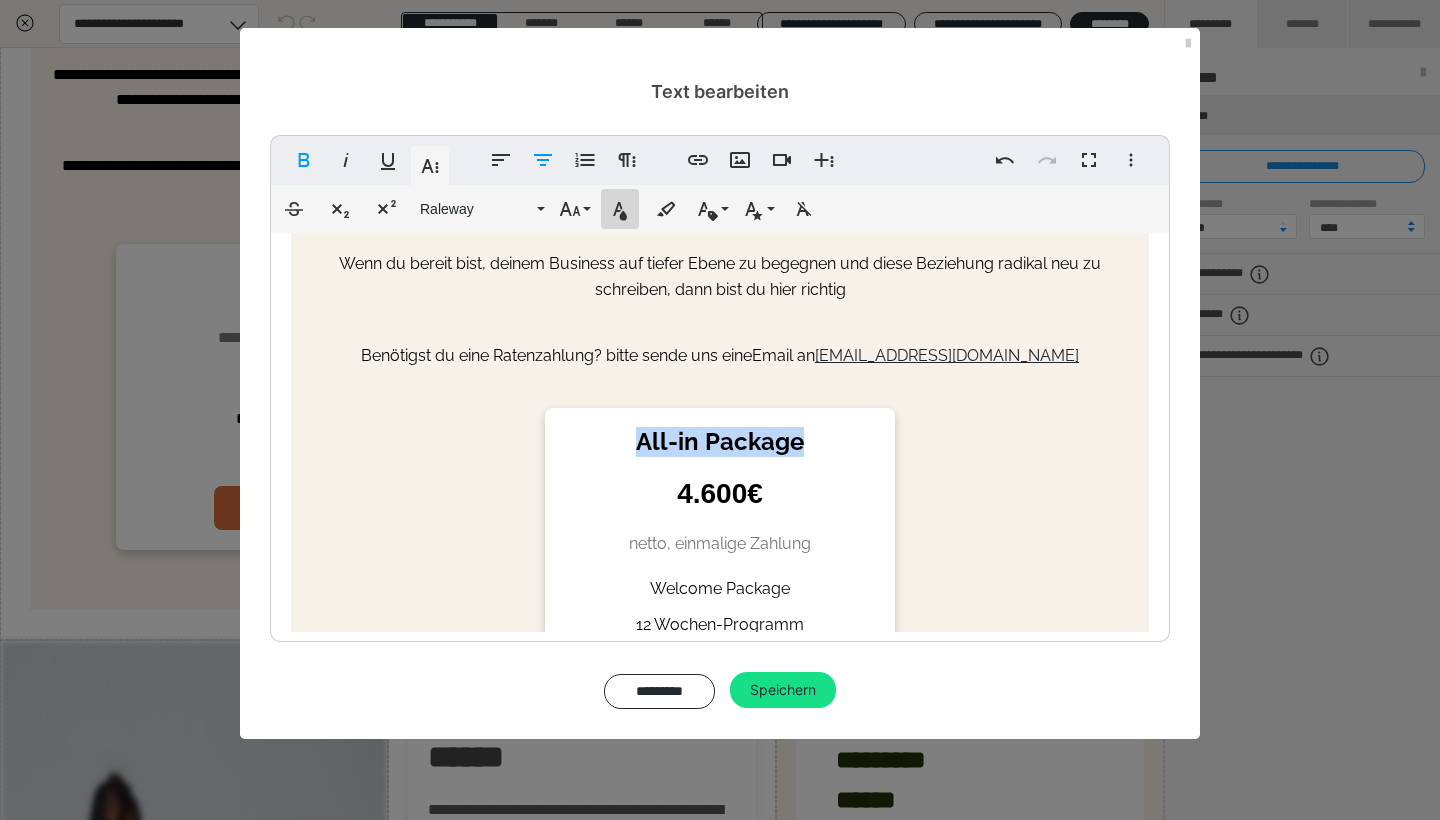 click 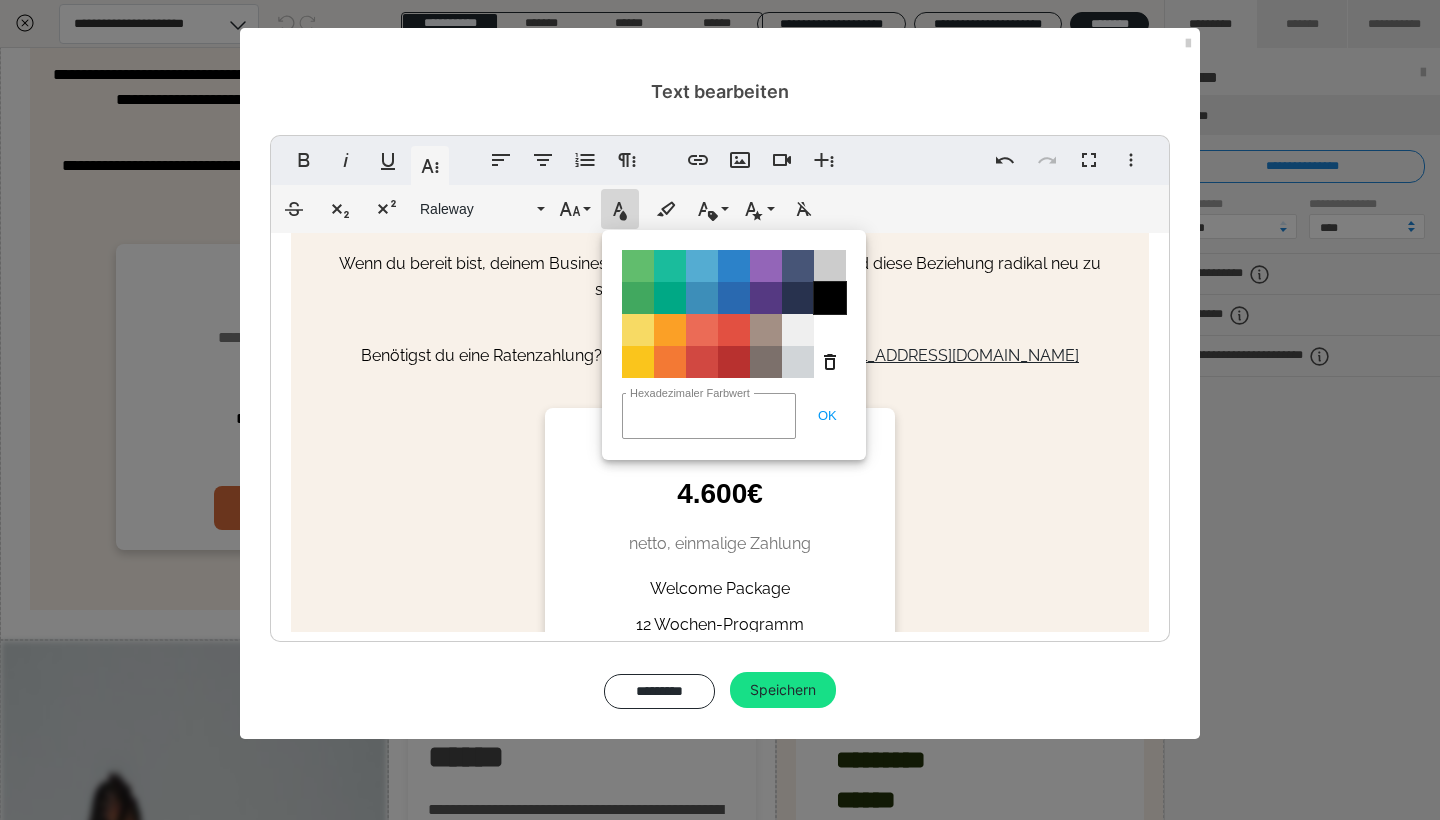 click on "Color#000000" at bounding box center (830, 298) 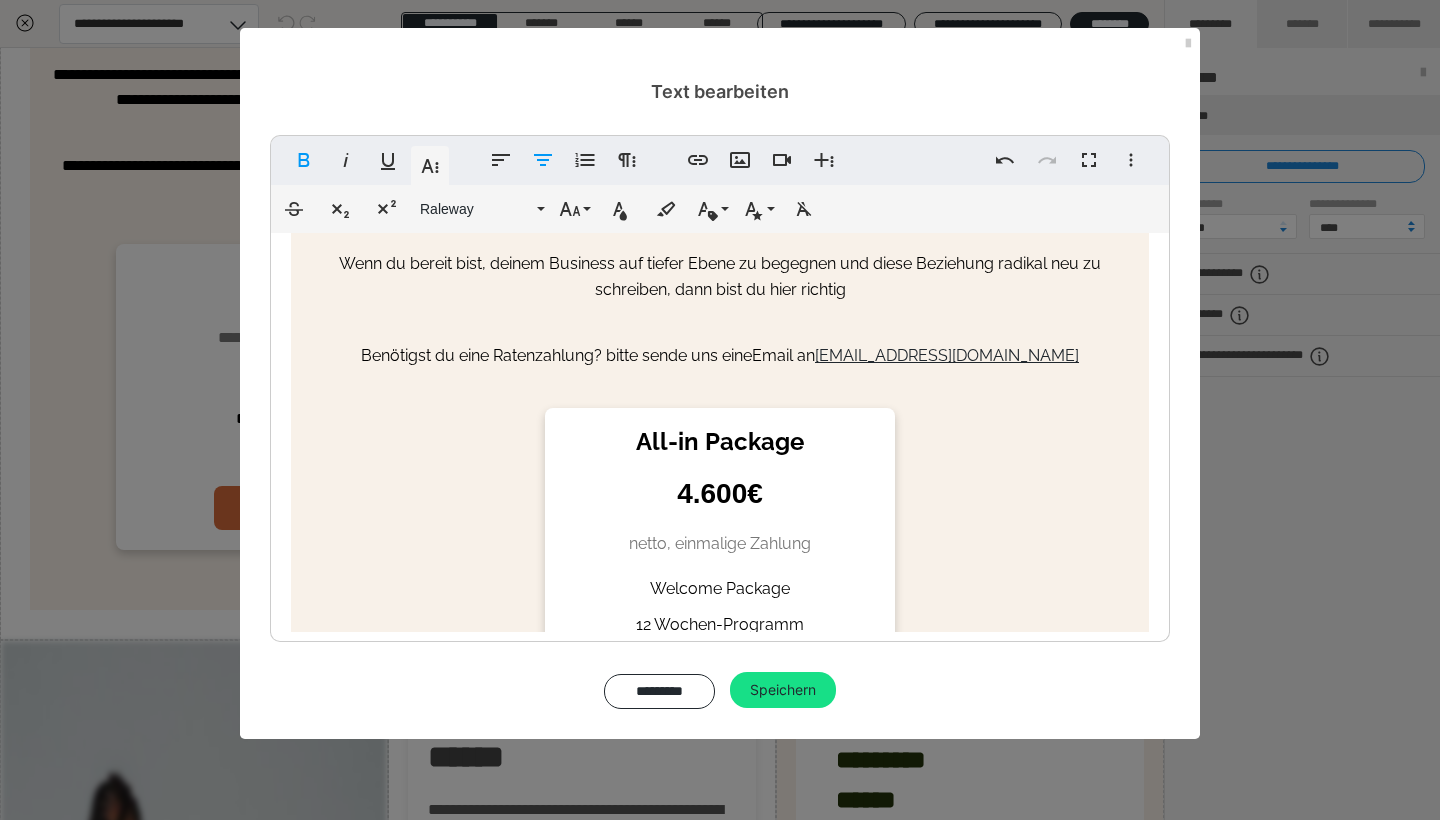 click on "All-in Package 4.600€ netto, einmalige Zahlung Welcome Package 12 Wochen-Programm Spotlight-Session Ich will einen Platz" at bounding box center (720, 583) 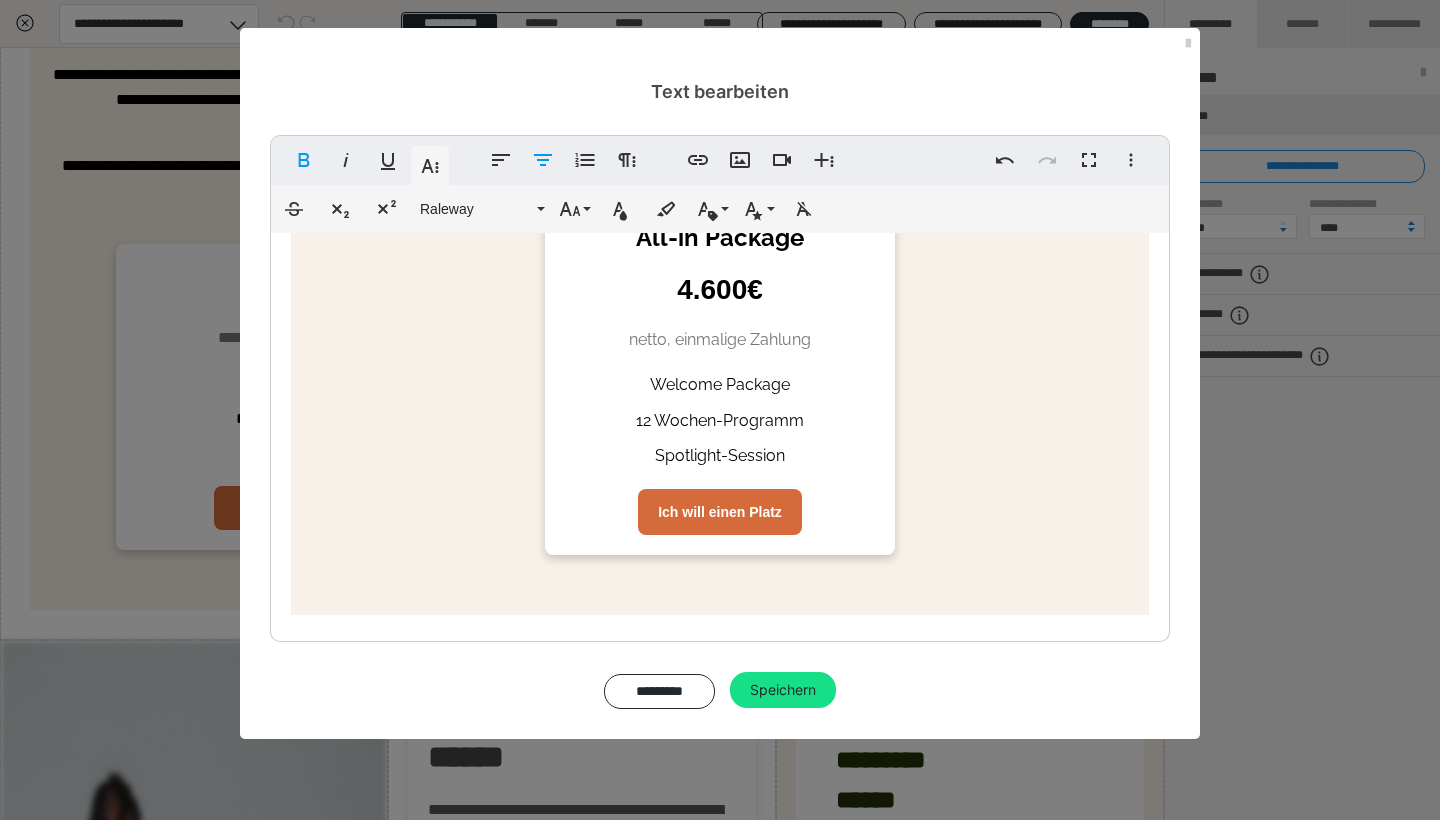 scroll, scrollTop: 438, scrollLeft: 0, axis: vertical 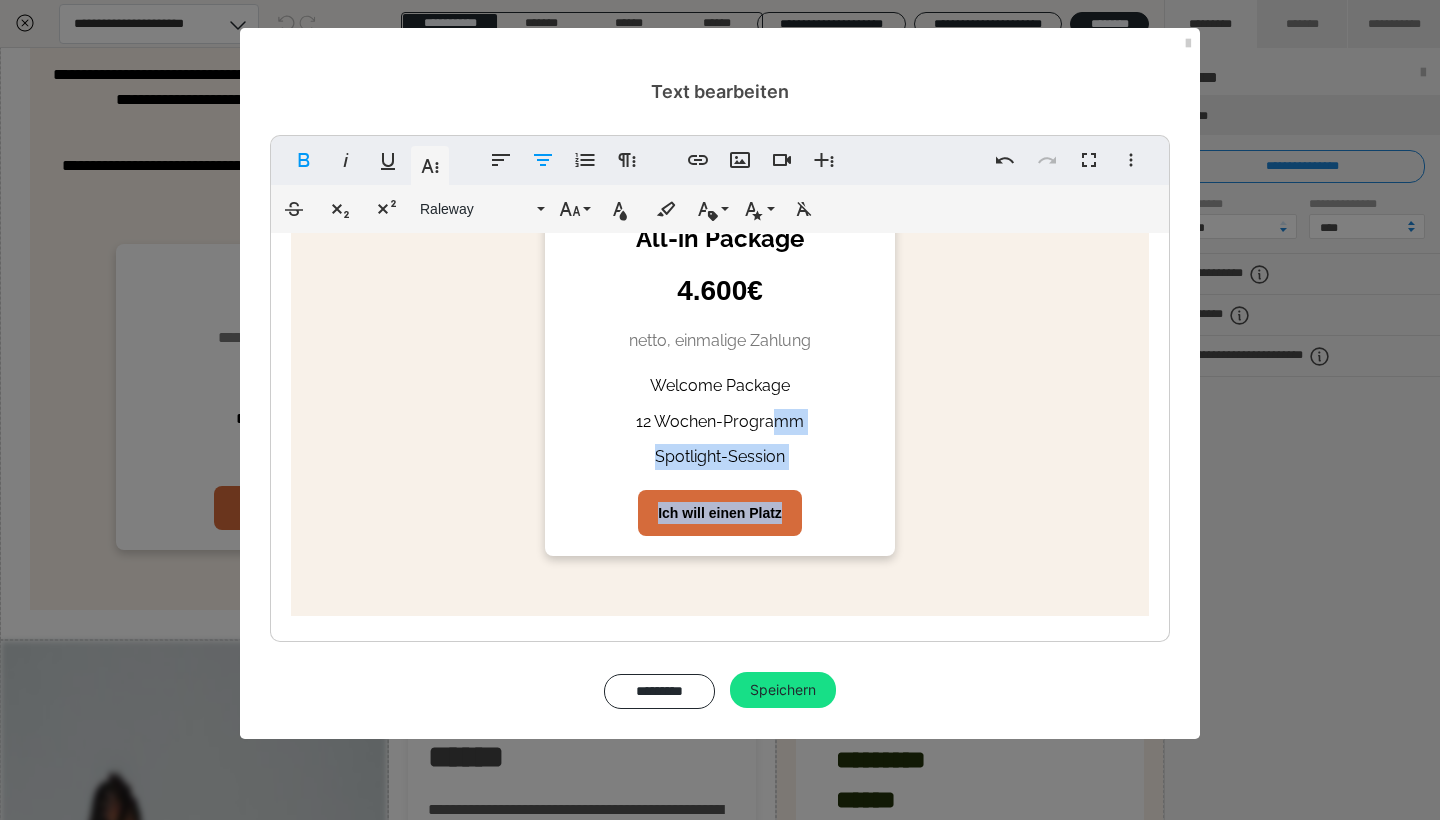 drag, startPoint x: 962, startPoint y: 536, endPoint x: 770, endPoint y: 426, distance: 221.2781 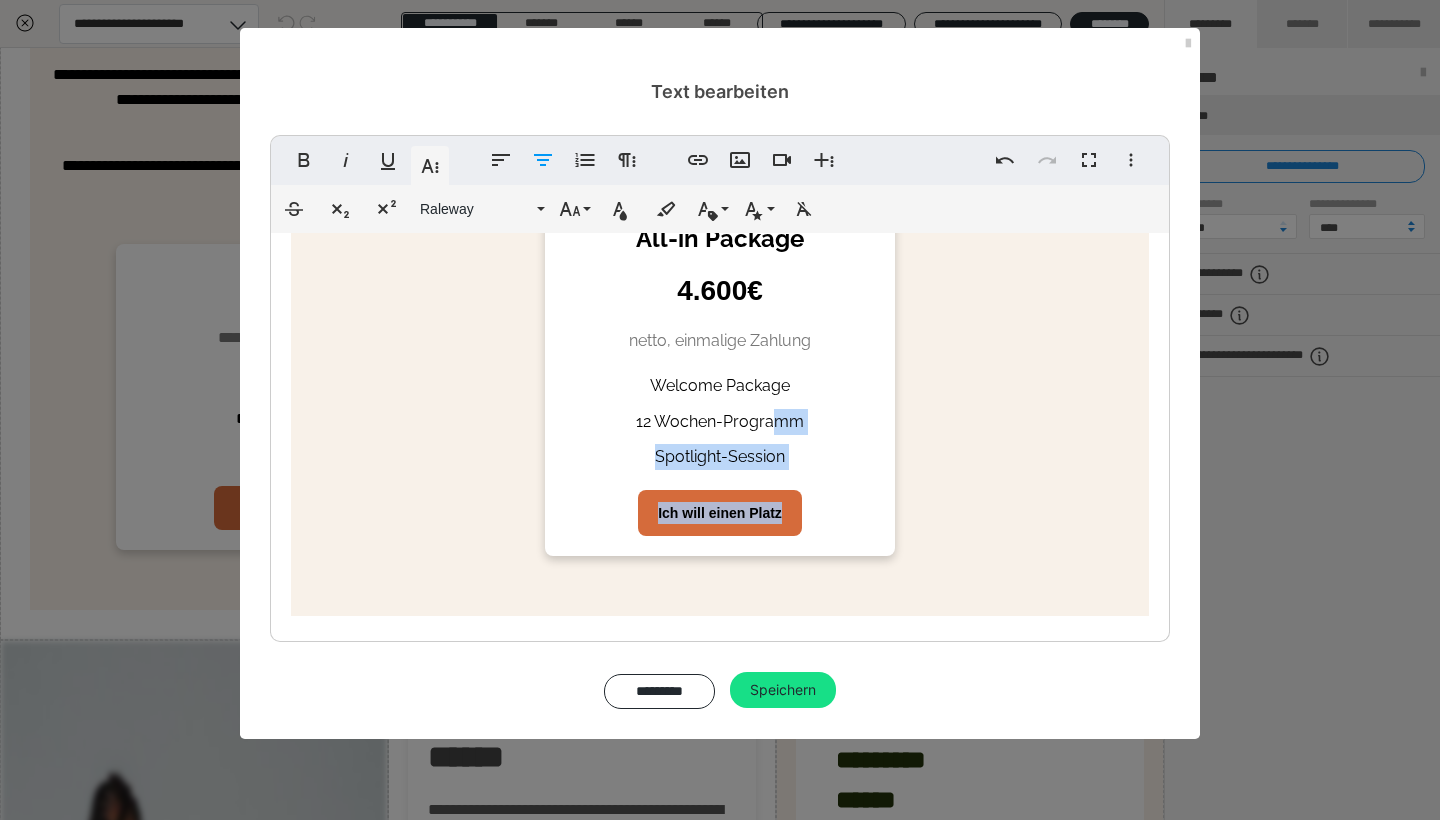 click on "Jetzt deinen Platz sichern. Dein Investment in deine Urkraft From Profit to Purpose ist kein weiteres Business-Programm. Es ist eine Initiation. Ein Erwachen. Ein Erinnern. Wenn du bereit bist, deinem Business auf tiefer Ebene zu begegnen und diese Beziehung radikal neu zu schreiben, dann bist du hier richtig Benötigst du eine Ratenzahlung? bitte sende uns eine  Email an  [EMAIL_ADDRESS][DOMAIN_NAME] All-in Package 4.600€ netto, einmalige Zahlung Welcome Package 12 Wochen-Programm Spotlight-Session Ich will einen Platz" at bounding box center [720, 215] 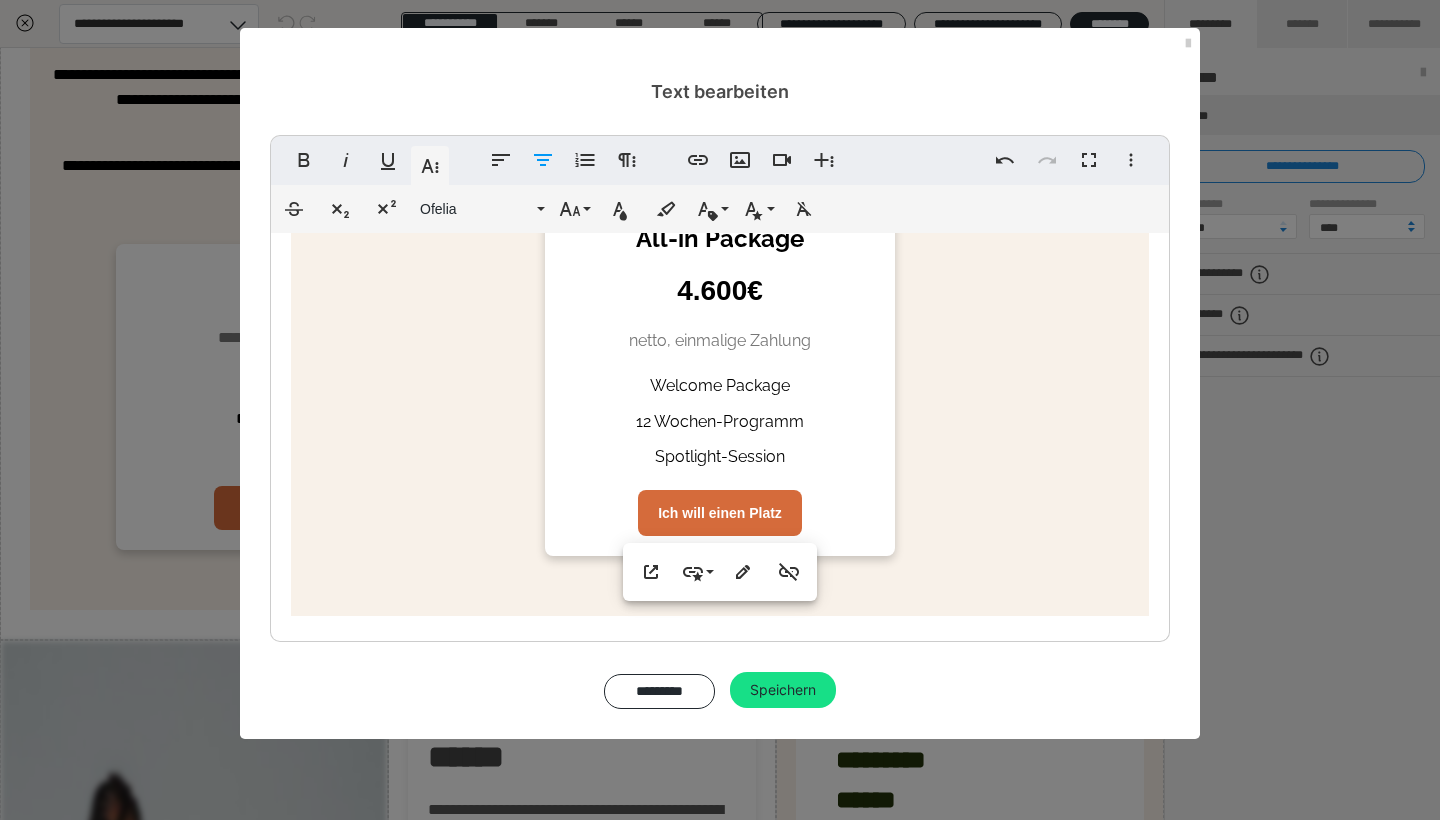 click on "Jetzt deinen Platz sichern. Dein Investment in deine Urkraft From Profit to Purpose ist kein weiteres Business-Programm. Es ist eine Initiation. Ein Erwachen. Ein Erinnern. Wenn du bereit bist, deinem Business auf tiefer Ebene zu begegnen und diese Beziehung radikal neu zu schreiben, dann bist du hier richtig Benötigst du eine Ratenzahlung? bitte sende uns eine  Email an  [EMAIL_ADDRESS][DOMAIN_NAME] All-in Package 4.600€ netto, einmalige Zahlung Welcome Package 12 Wochen-Programm Spotlight-Session Ich will einen Platz" at bounding box center (720, 215) 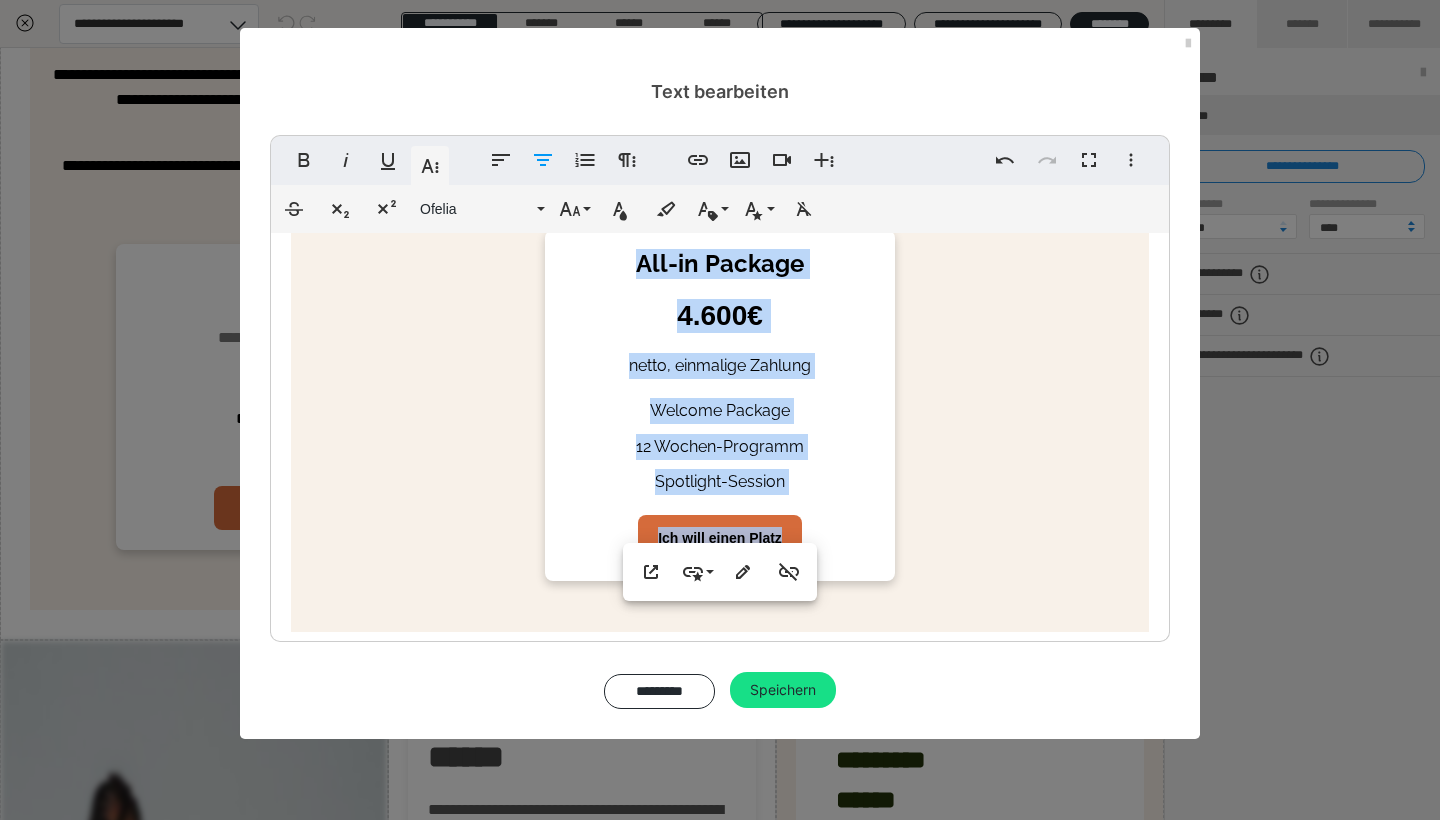 scroll, scrollTop: 412, scrollLeft: 0, axis: vertical 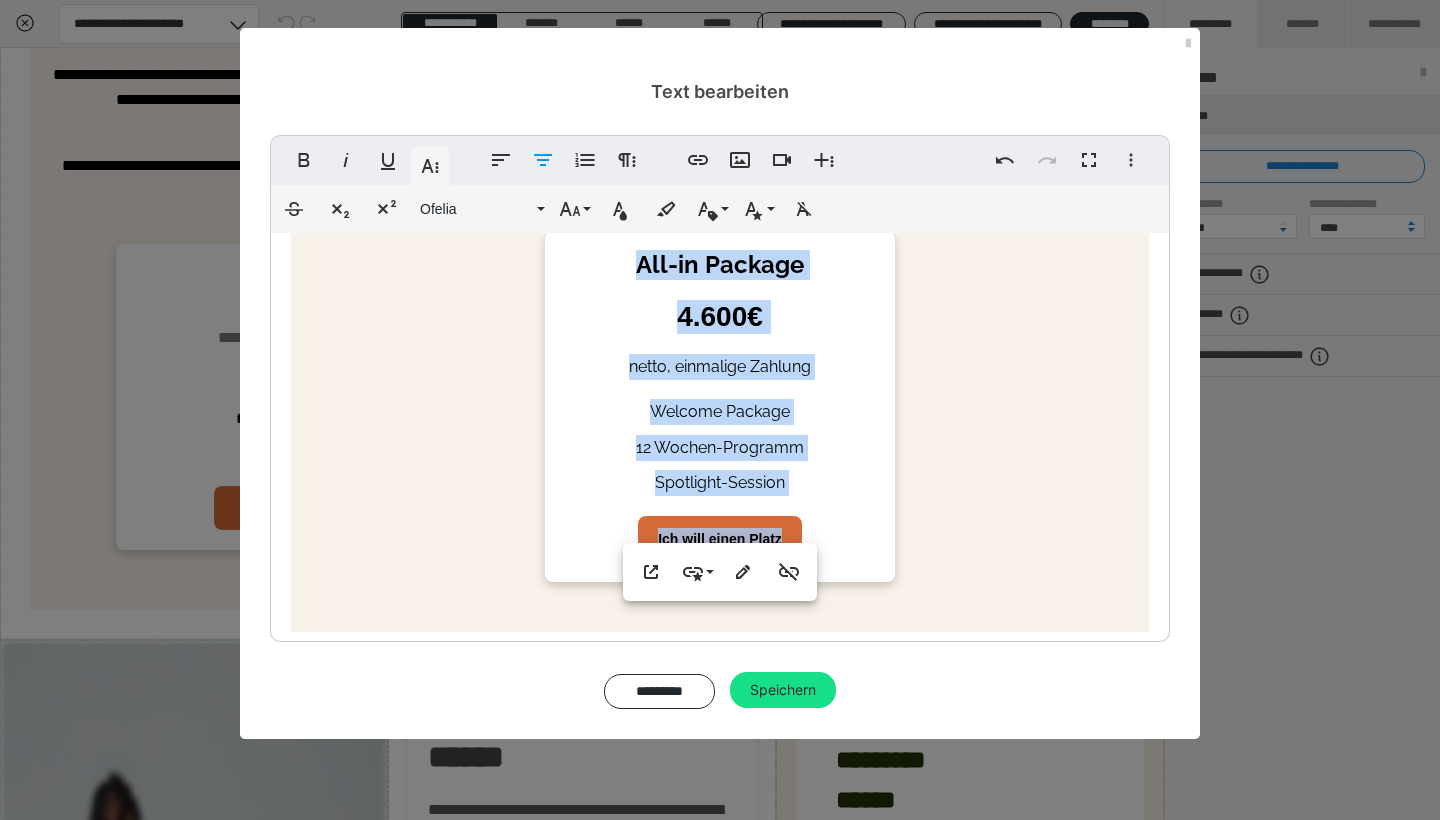 drag, startPoint x: 858, startPoint y: 566, endPoint x: 520, endPoint y: 235, distance: 473.08032 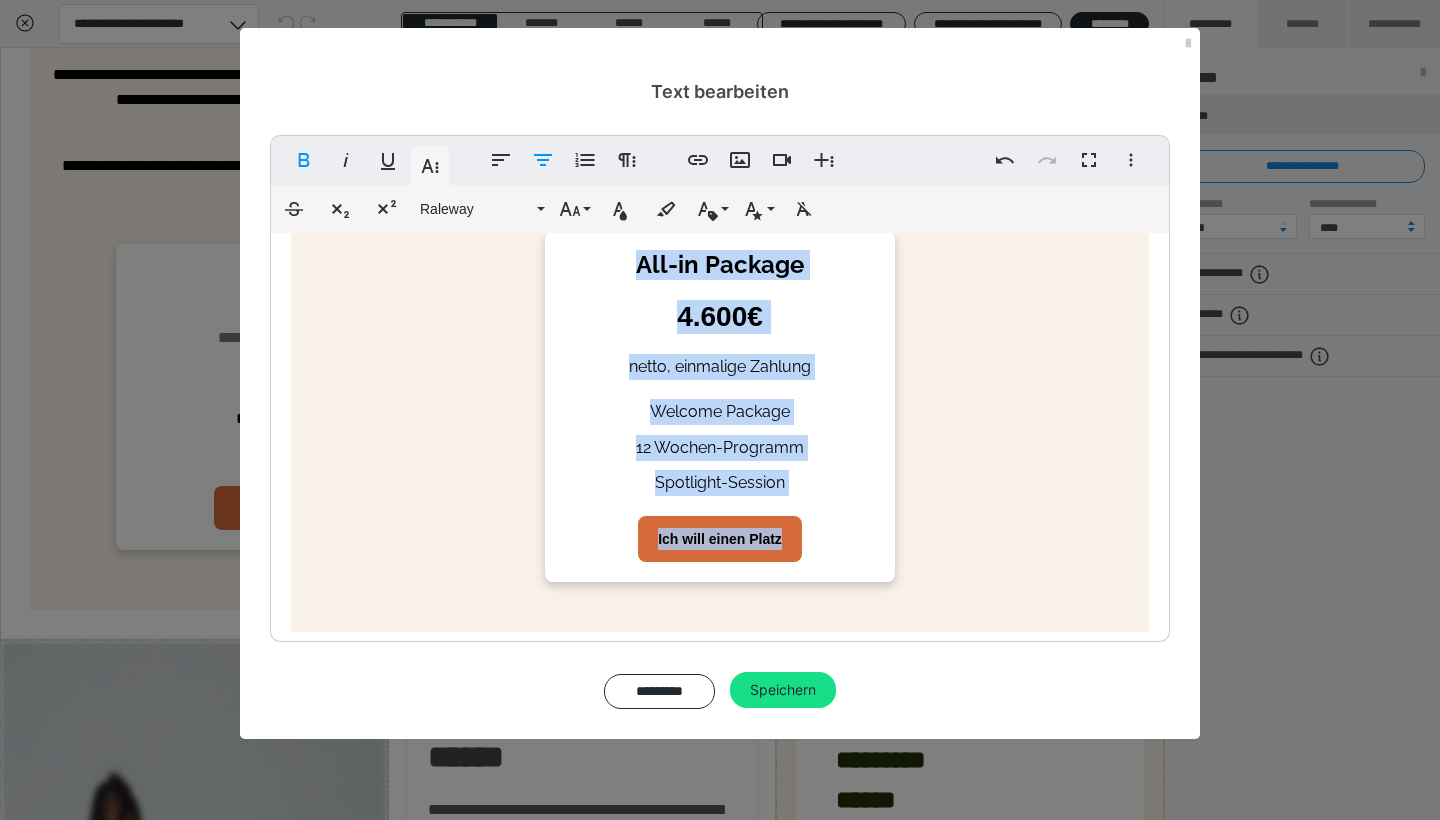 click on "All-in Package 4.600€ netto, einmalige Zahlung Welcome Package 12 Wochen-Programm Spotlight-Session Ich will einen Platz" at bounding box center (720, 406) 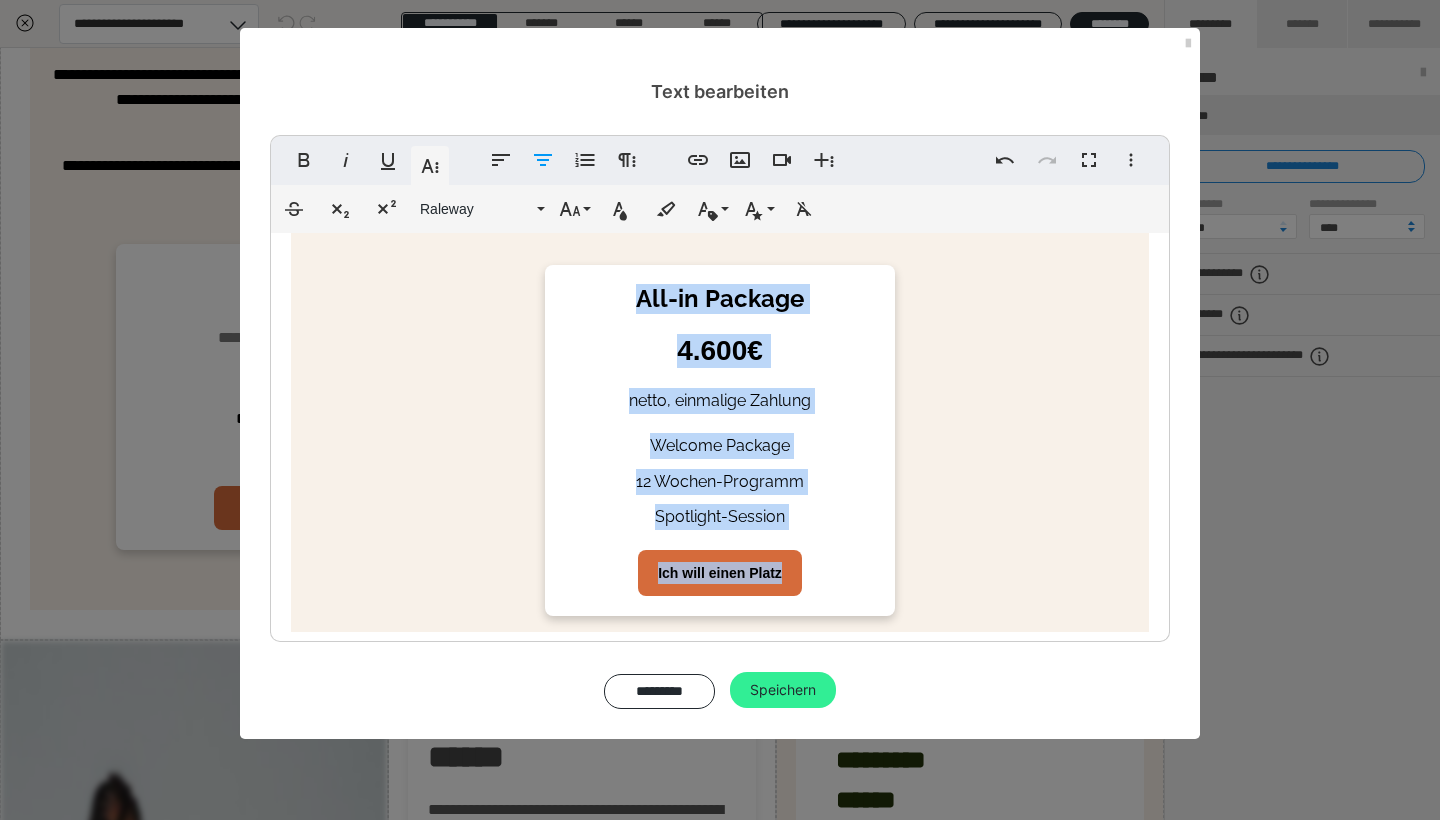 scroll, scrollTop: 439, scrollLeft: 0, axis: vertical 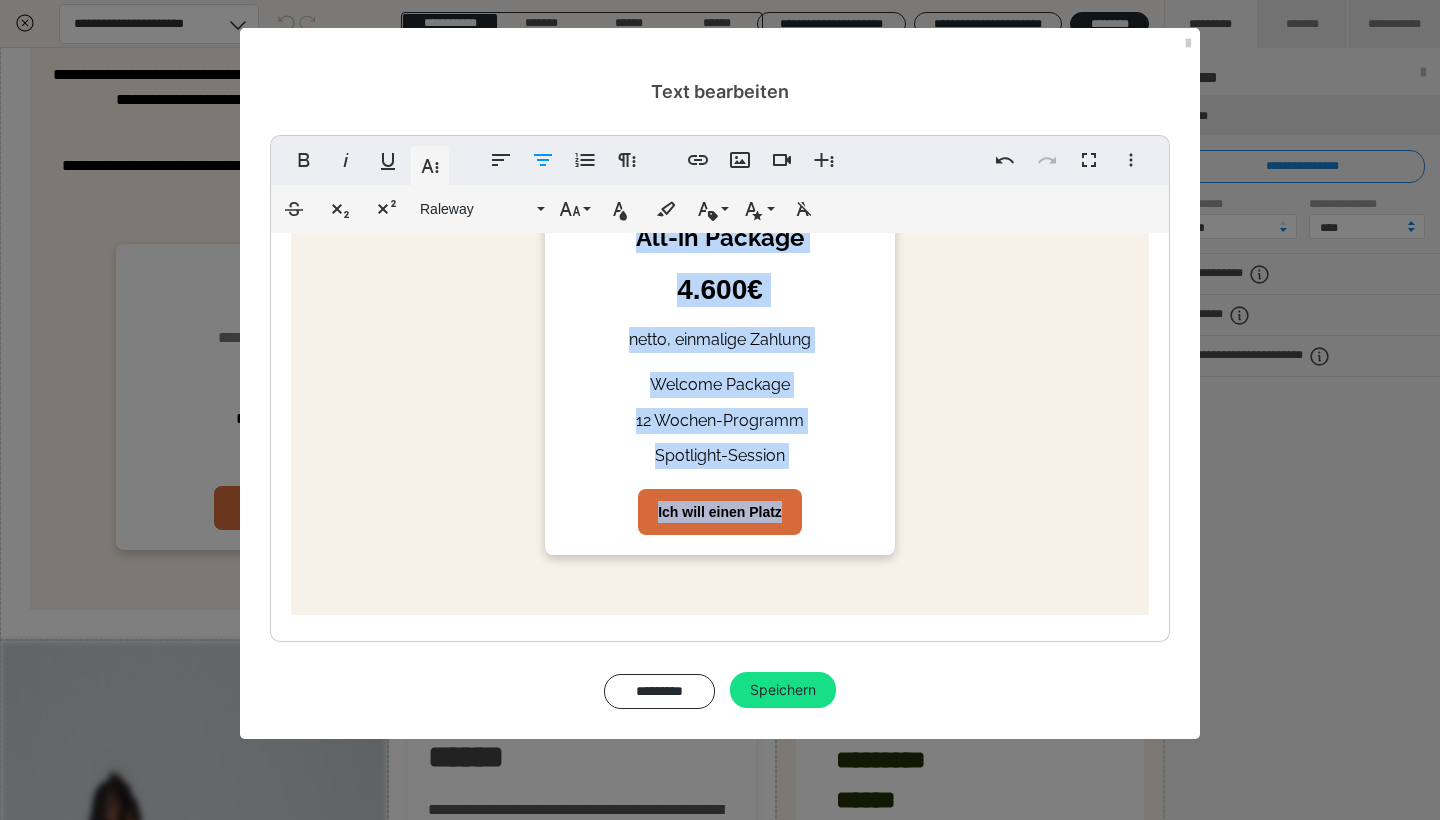 drag, startPoint x: 570, startPoint y: 303, endPoint x: 891, endPoint y: 558, distance: 409.95853 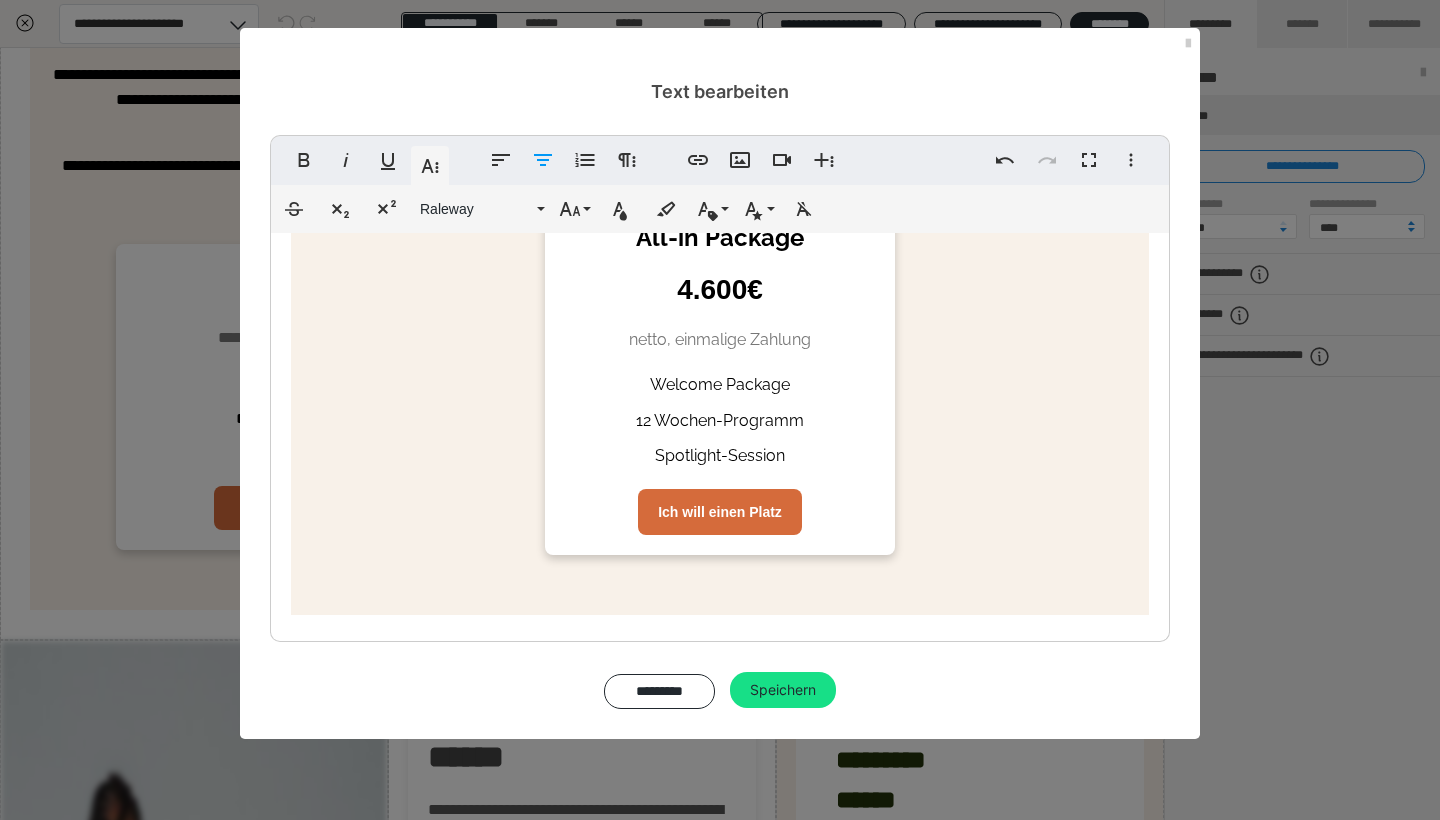 click on "All-in Package 4.600€ netto, einmalige Zahlung Welcome Package 12 Wochen-Programm Spotlight-Session Ich will einen Platz" at bounding box center (720, 379) 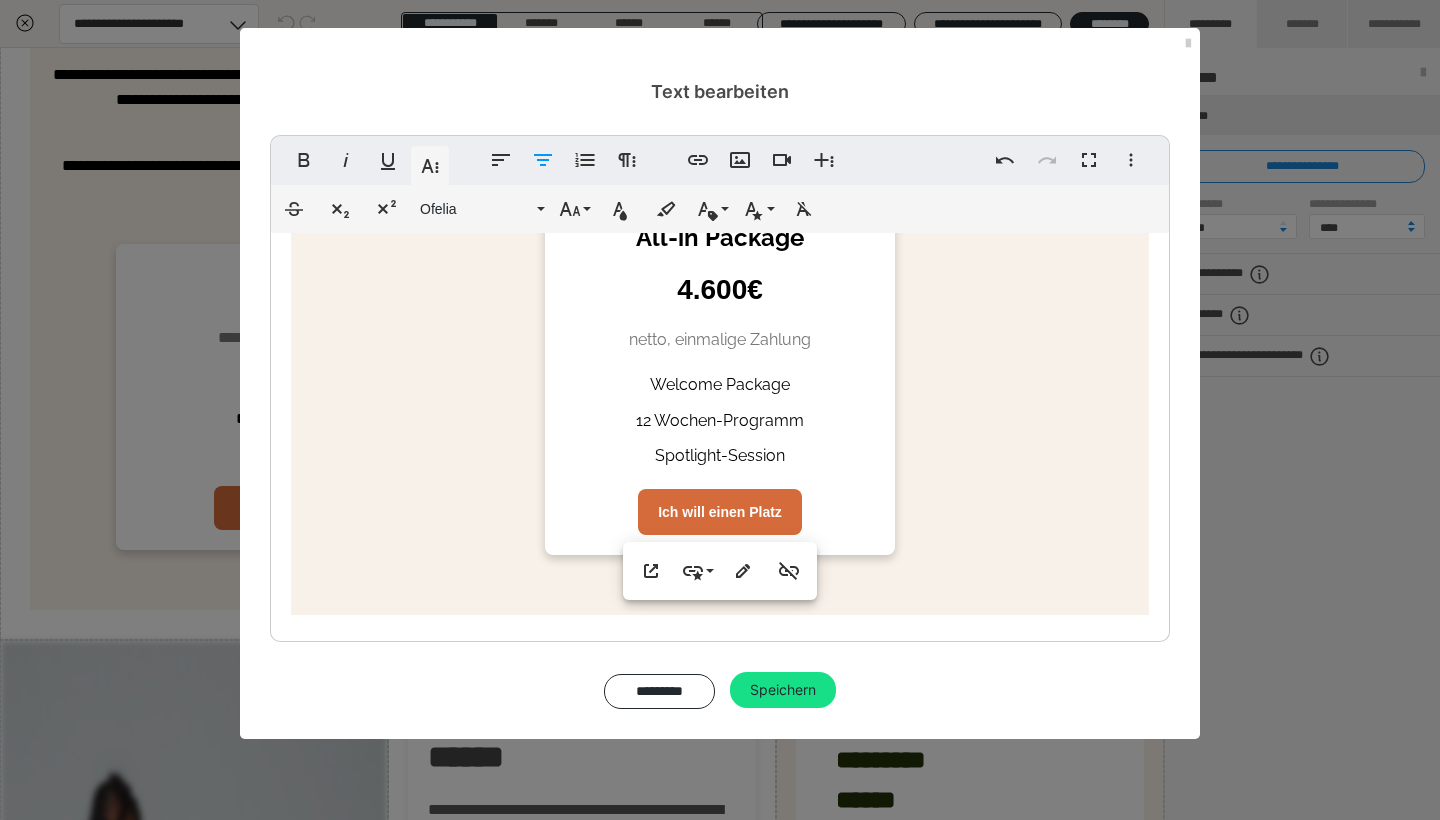 click on "Jetzt deinen Platz sichern. Dein Investment in deine Urkraft From Profit to Purpose ist kein weiteres Business-Programm. Es ist eine Initiation. Ein Erwachen. Ein Erinnern. Wenn du bereit bist, deinem Business auf tiefer Ebene zu begegnen und diese Beziehung radikal neu zu schreiben, dann bist du hier richtig Benötigst du eine Ratenzahlung? bitte sende uns eine  Email an  [EMAIL_ADDRESS][DOMAIN_NAME] All-in Package 4.600€ netto, einmalige Zahlung Welcome Package 12 Wochen-Programm Spotlight-Session Ich will einen Platz" at bounding box center [720, 214] 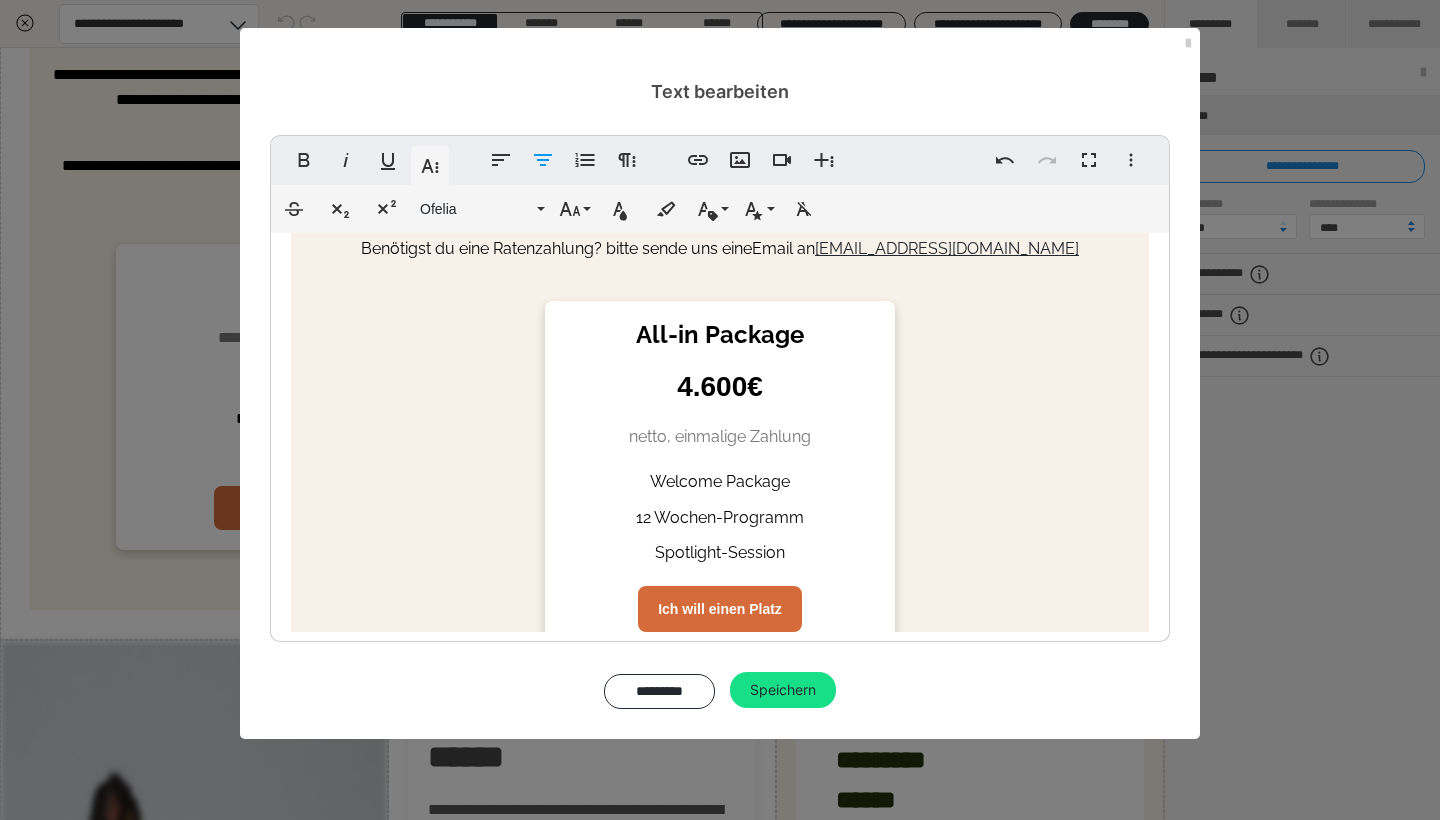 scroll, scrollTop: 191, scrollLeft: 0, axis: vertical 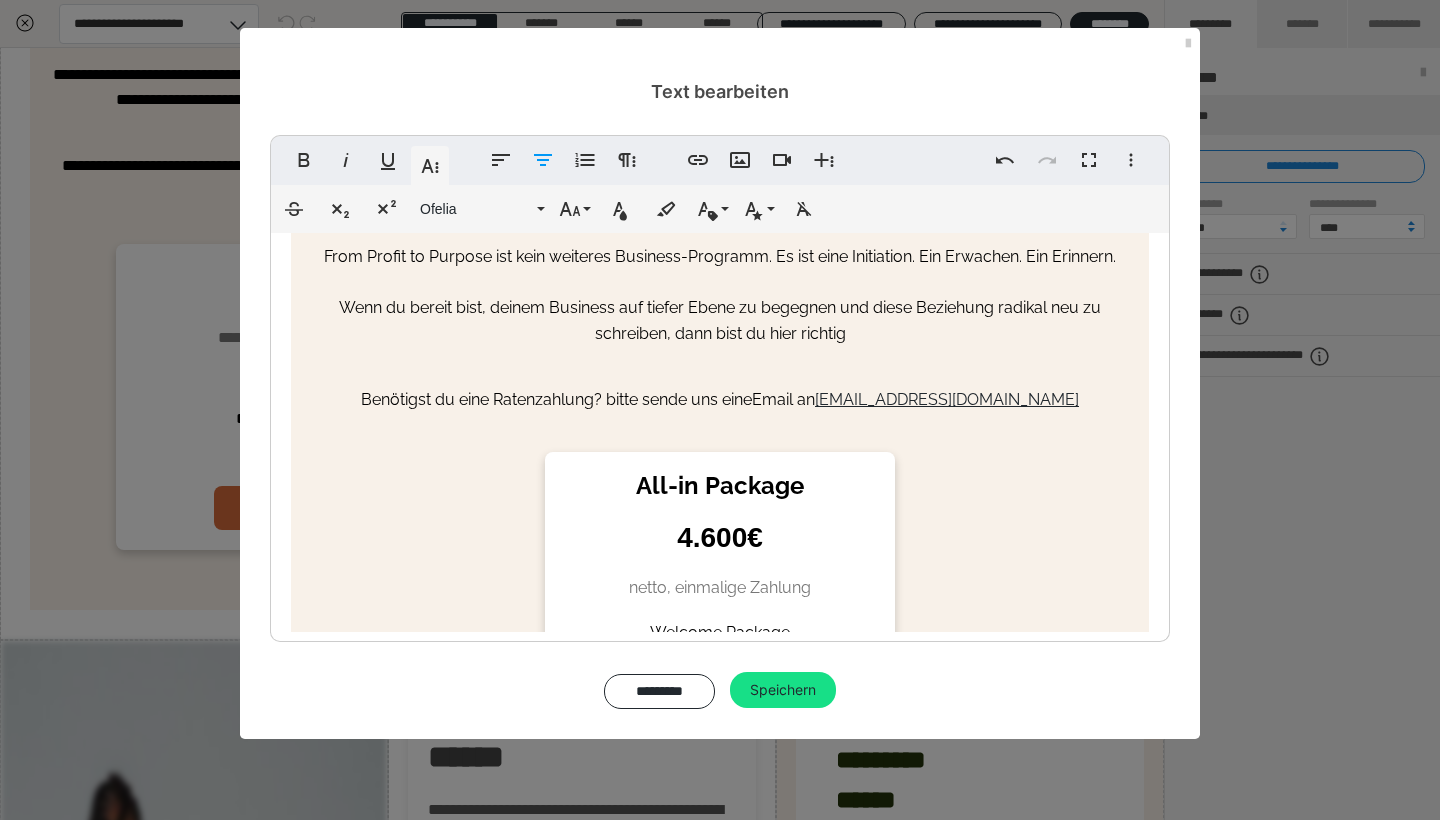 click on "Jetzt deinen Platz sichern. Dein Investment in deine Urkraft From Profit to Purpose ist kein weiteres Business-Programm. Es ist eine Initiation. Ein Erwachen. Ein Erinnern. Wenn du bereit bist, deinem Business auf tiefer Ebene zu begegnen und diese Beziehung radikal neu zu schreiben, dann bist du hier richtig Benötigst du eine Ratenzahlung? bitte sende uns eine  Email an  [EMAIL_ADDRESS][DOMAIN_NAME] All-in Package 4.600€ netto, einmalige Zahlung Welcome Package 12 Wochen-Programm Spotlight-Session Ich will einen Platz" at bounding box center (720, 462) 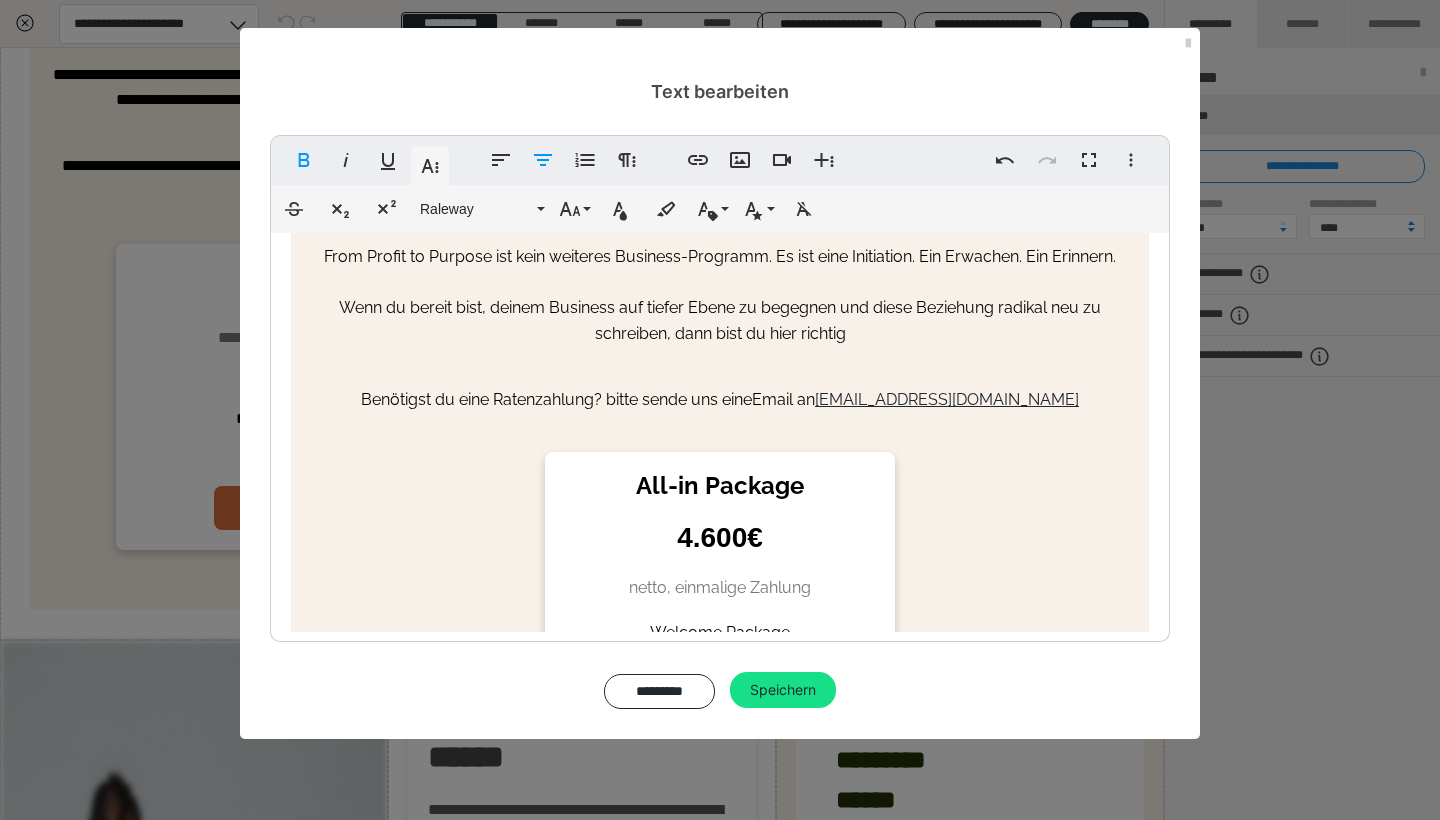click on "Benötigst du eine Ratenzahlung? bitte sende uns eine  Email an  [EMAIL_ADDRESS][DOMAIN_NAME]" at bounding box center [720, 400] 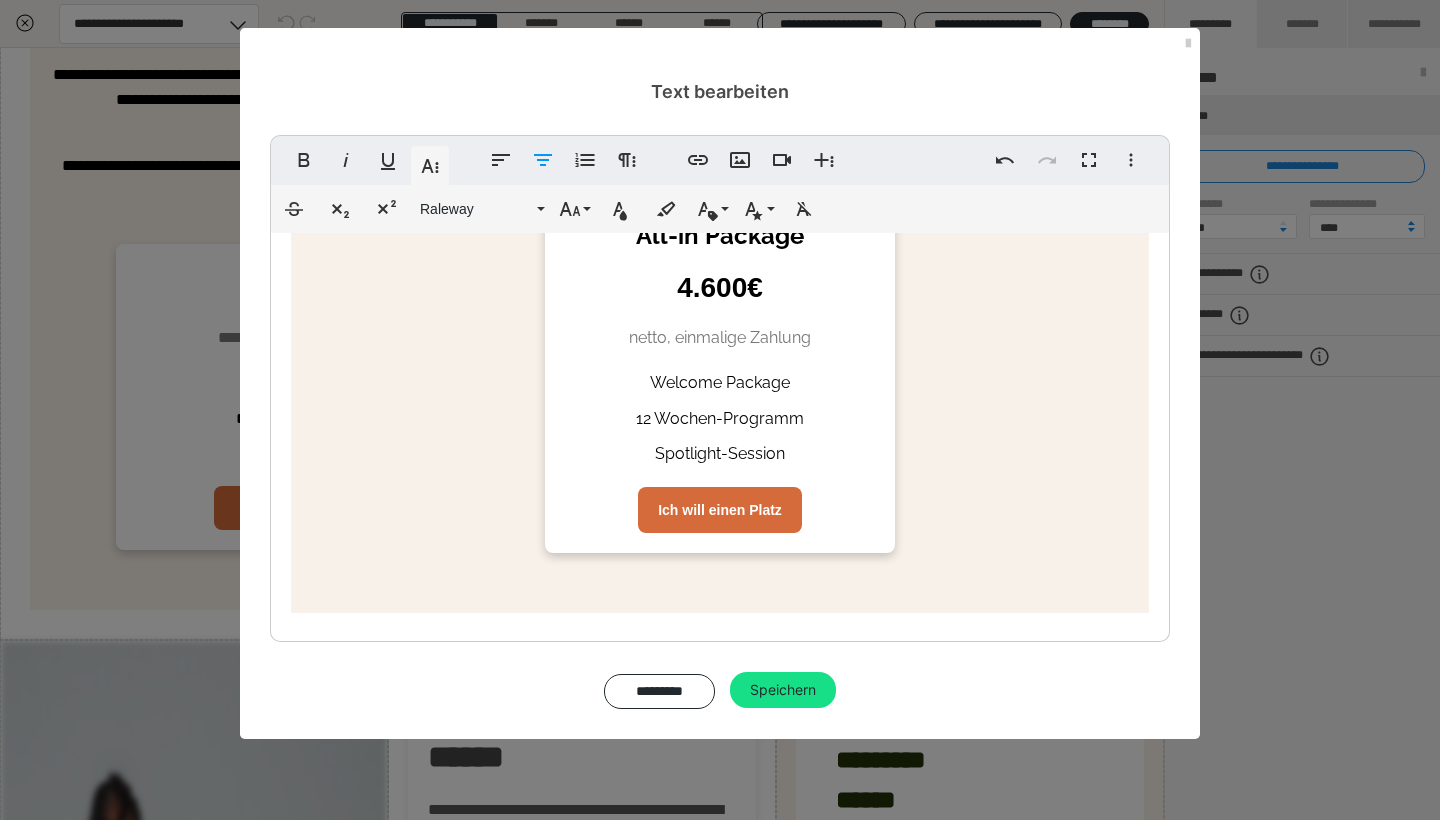 scroll, scrollTop: 439, scrollLeft: 0, axis: vertical 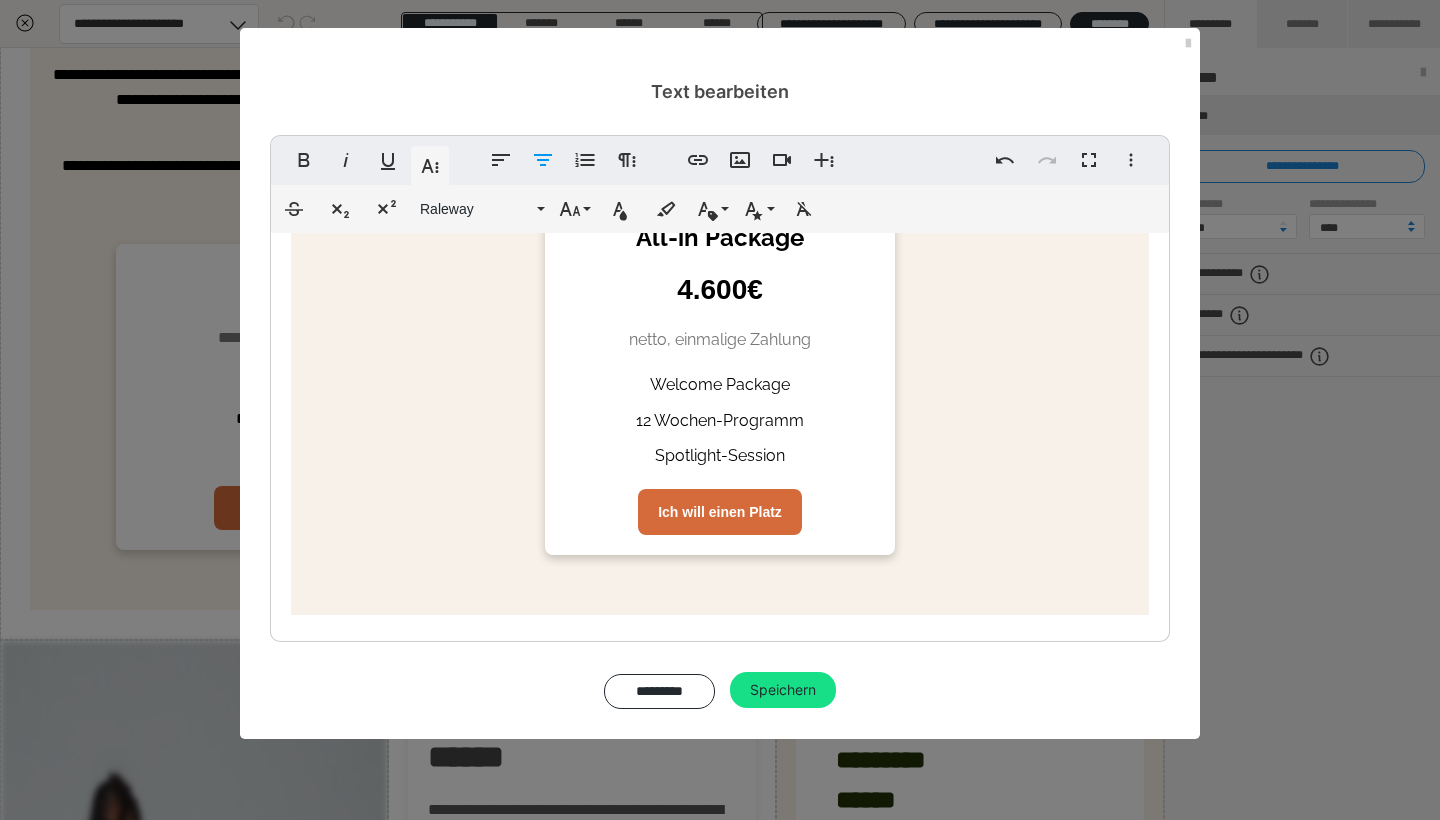 click on "Welcome Package 12 Wochen-Programm Spotlight-Session" at bounding box center (720, 420) 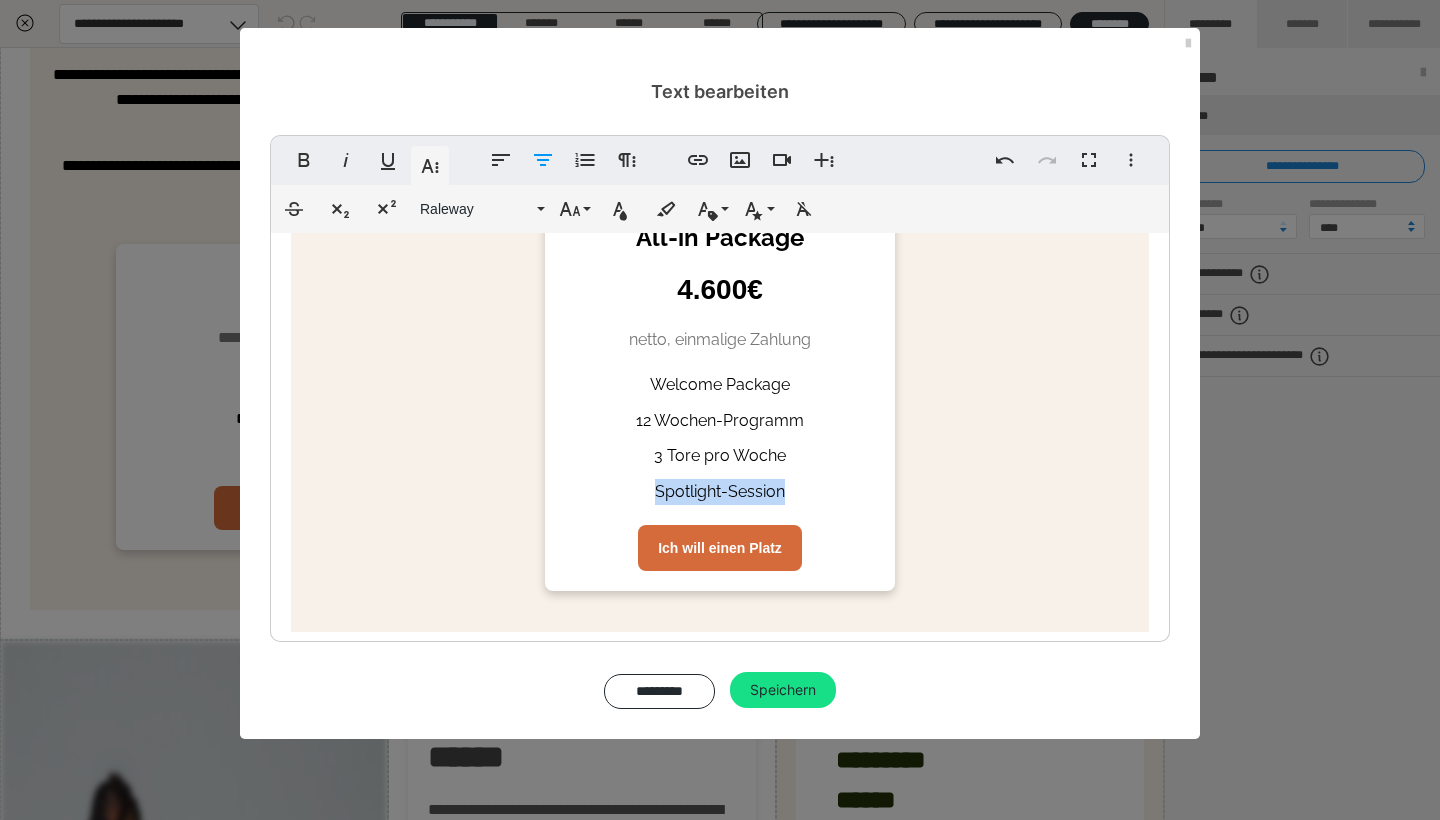 drag, startPoint x: 785, startPoint y: 487, endPoint x: 636, endPoint y: 486, distance: 149.00336 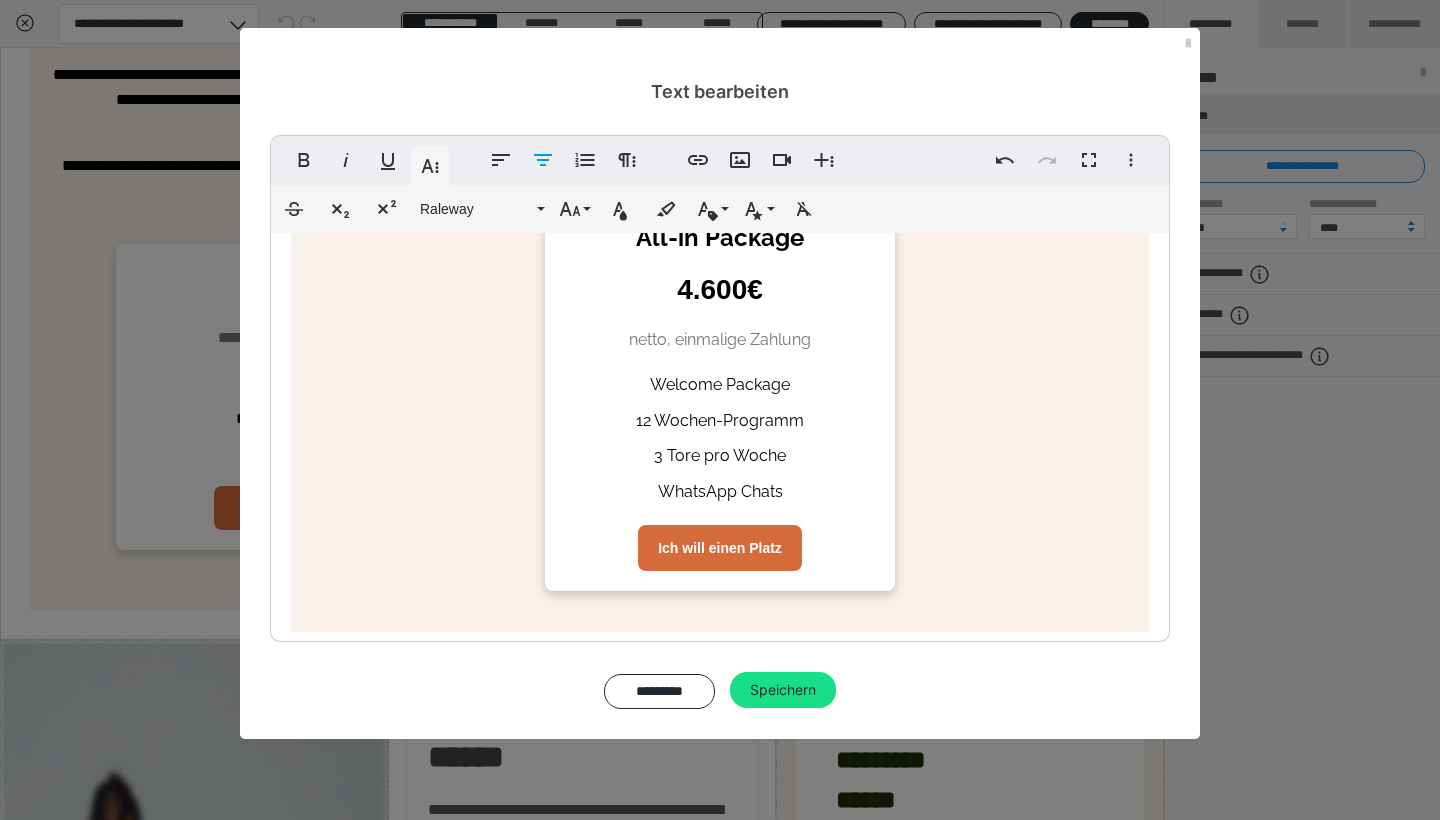 click on "3 Tore pro Woche" at bounding box center [720, 456] 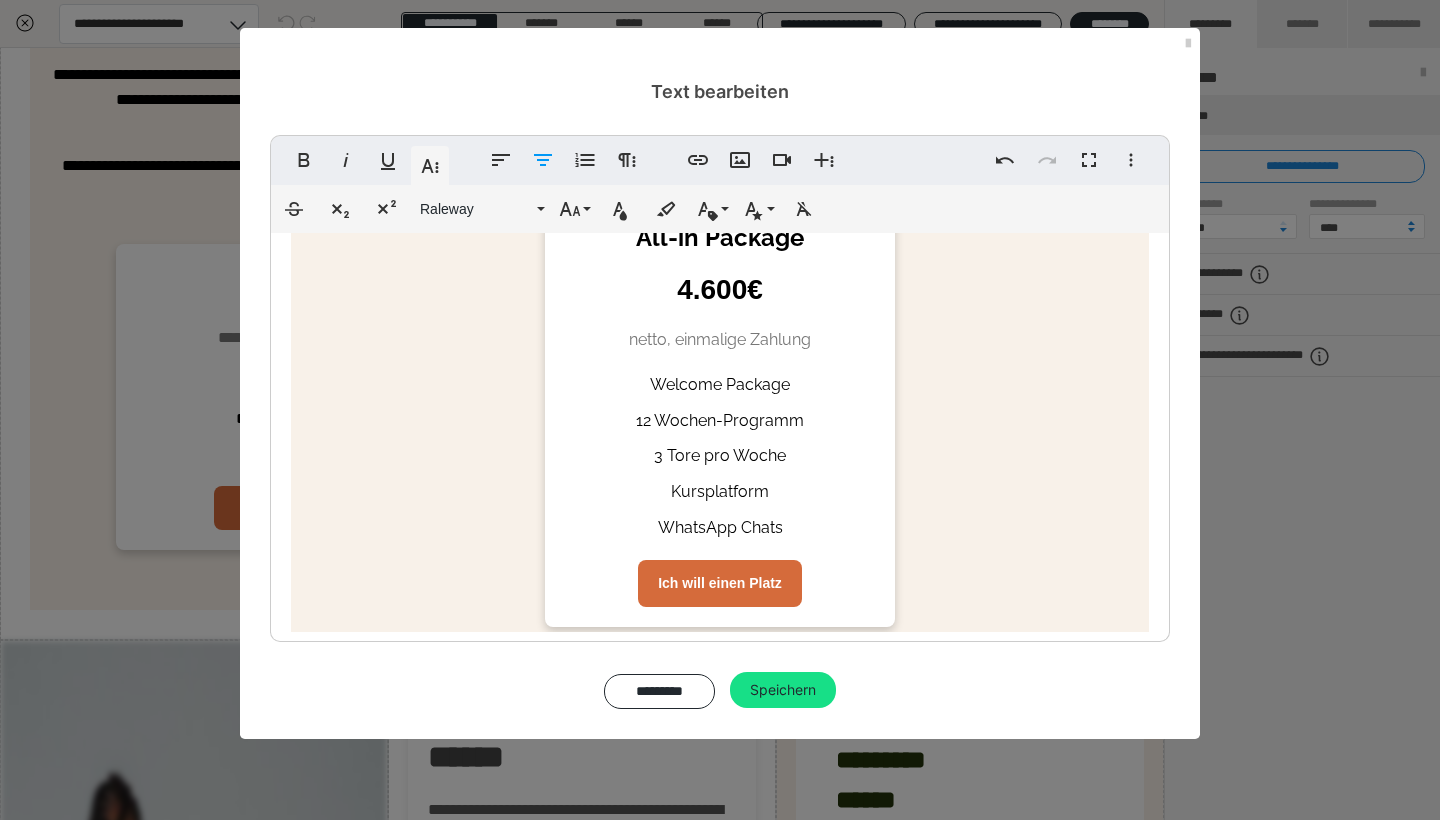 click on "Kursplatform" at bounding box center [720, 492] 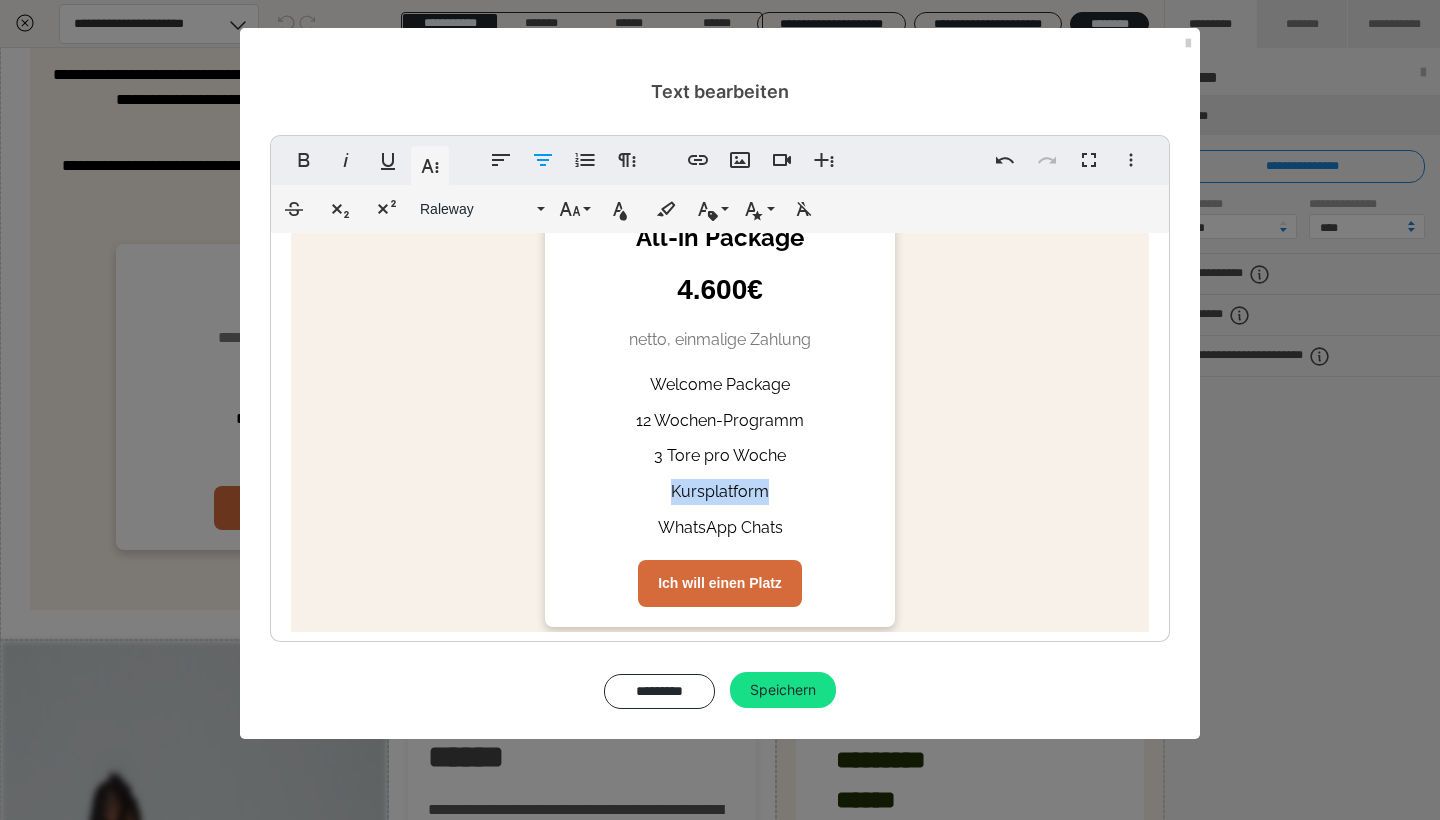 click on "Kursplatform" at bounding box center [720, 492] 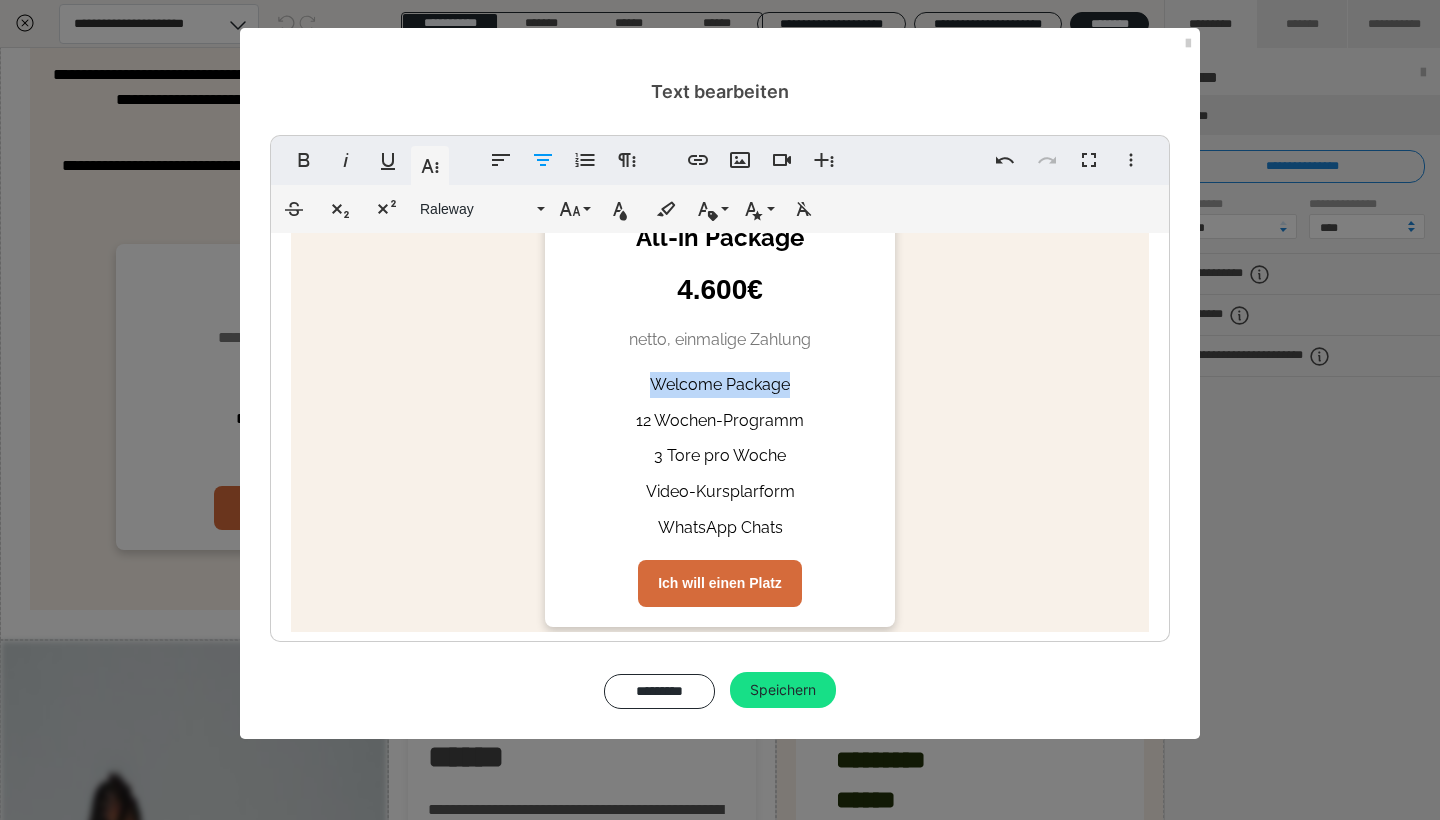 drag, startPoint x: 793, startPoint y: 387, endPoint x: 654, endPoint y: 385, distance: 139.01439 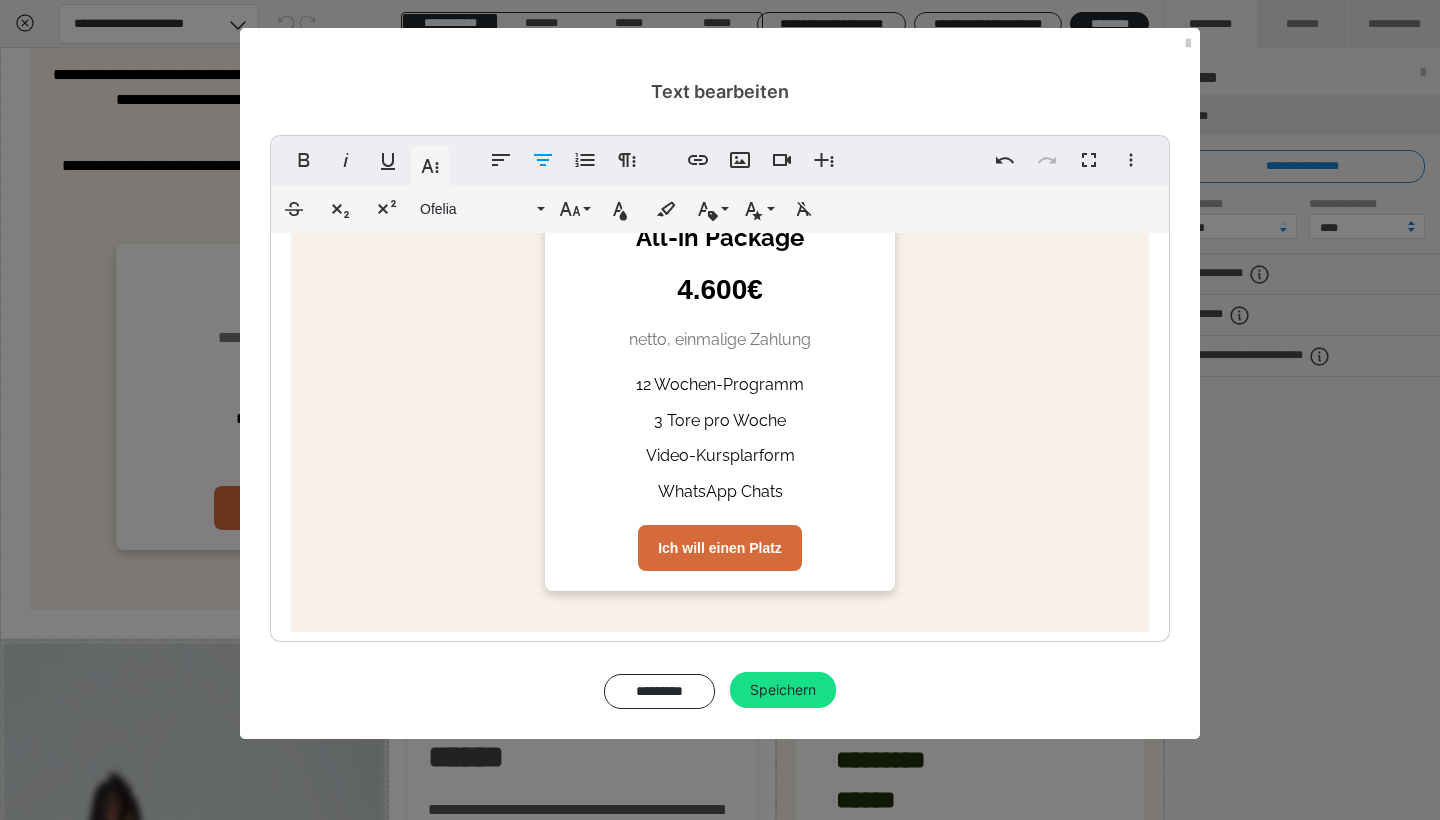 click on "12 Wochen-Programm 3 Tore pro Woche Video-Kursplarform WhatsApp Chats" at bounding box center (720, 438) 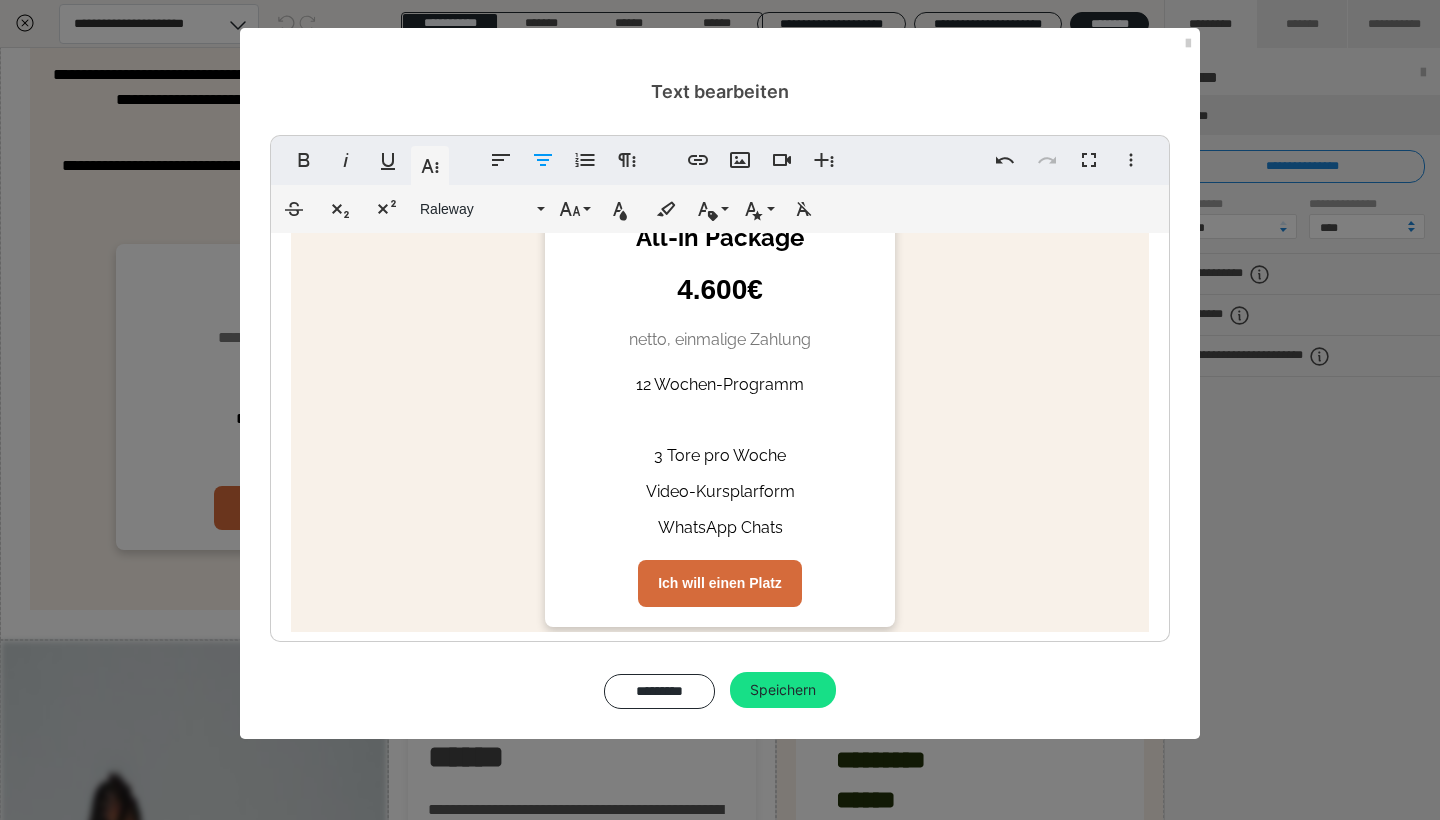 click at bounding box center [720, 421] 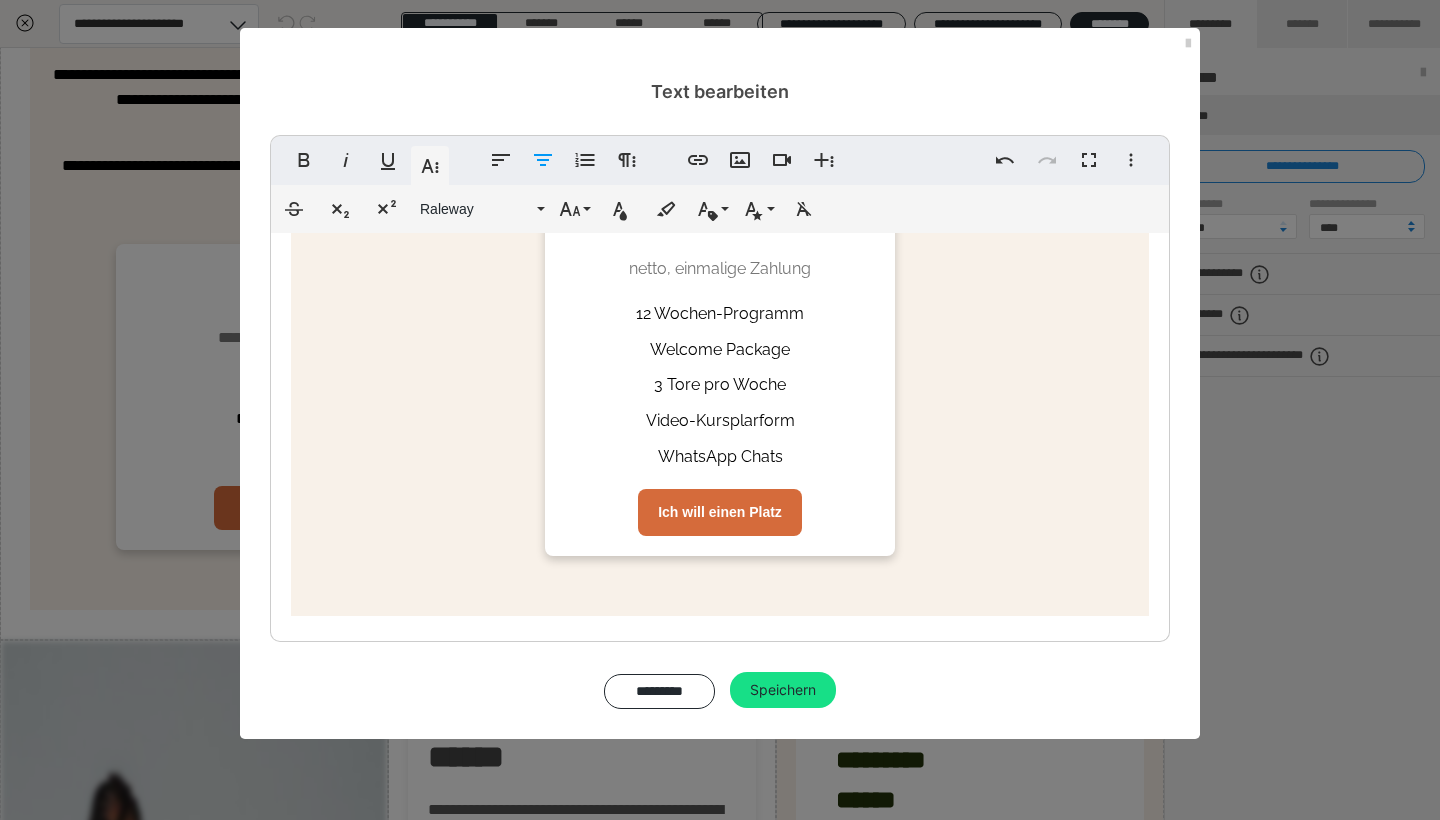 scroll, scrollTop: 509, scrollLeft: 0, axis: vertical 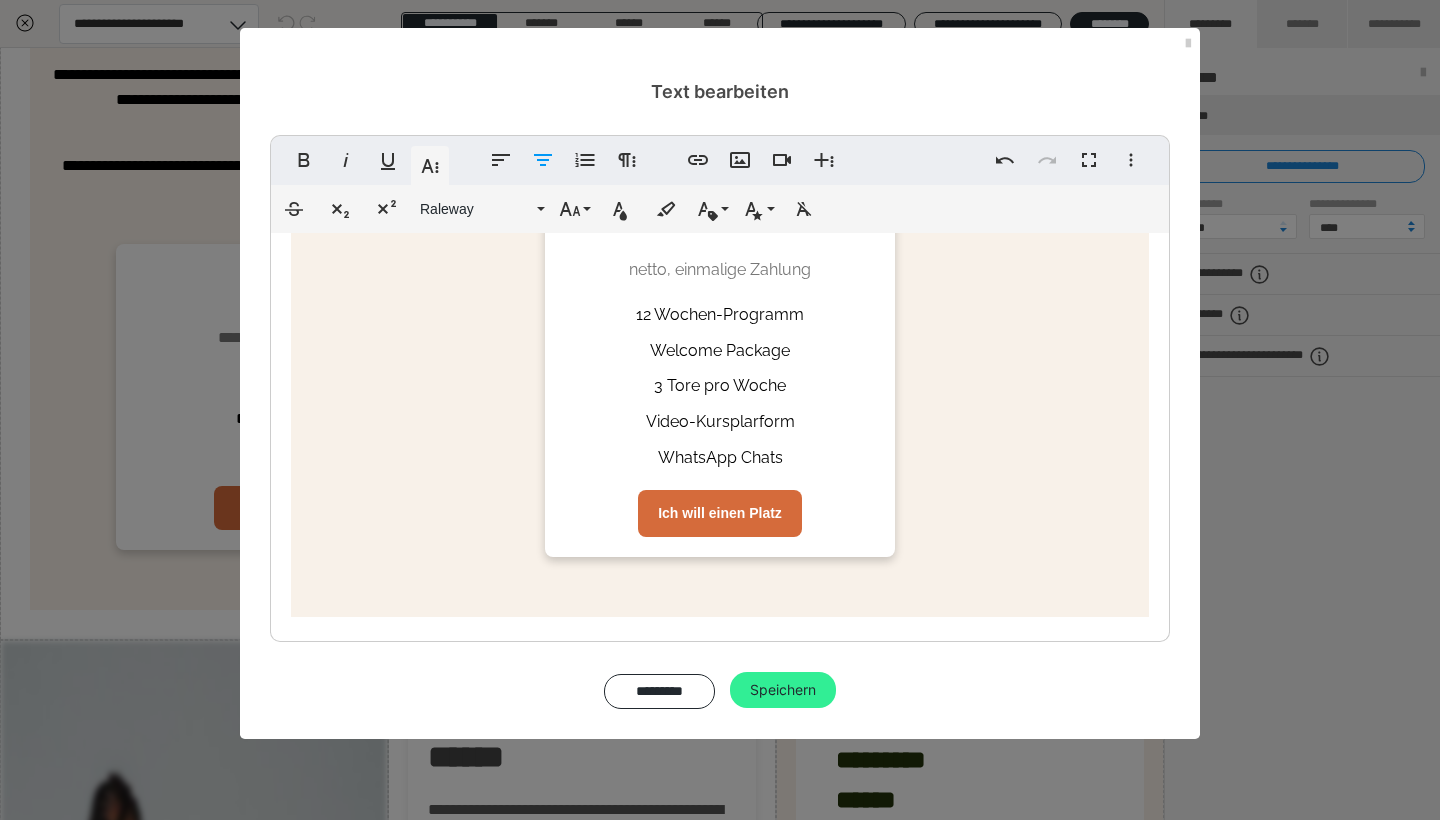 click on "Speichern" at bounding box center [783, 690] 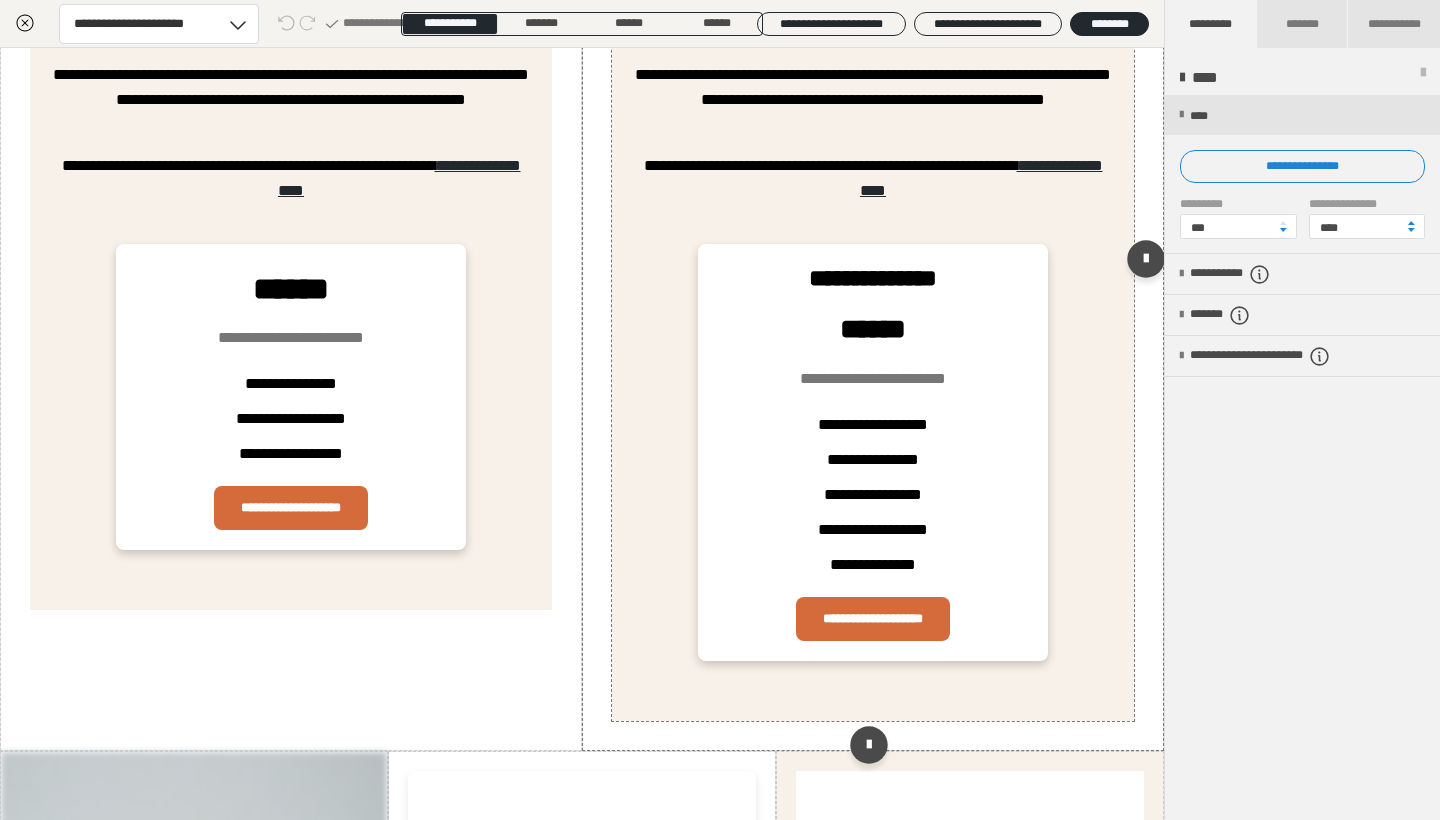 click on "**********" at bounding box center [873, 494] 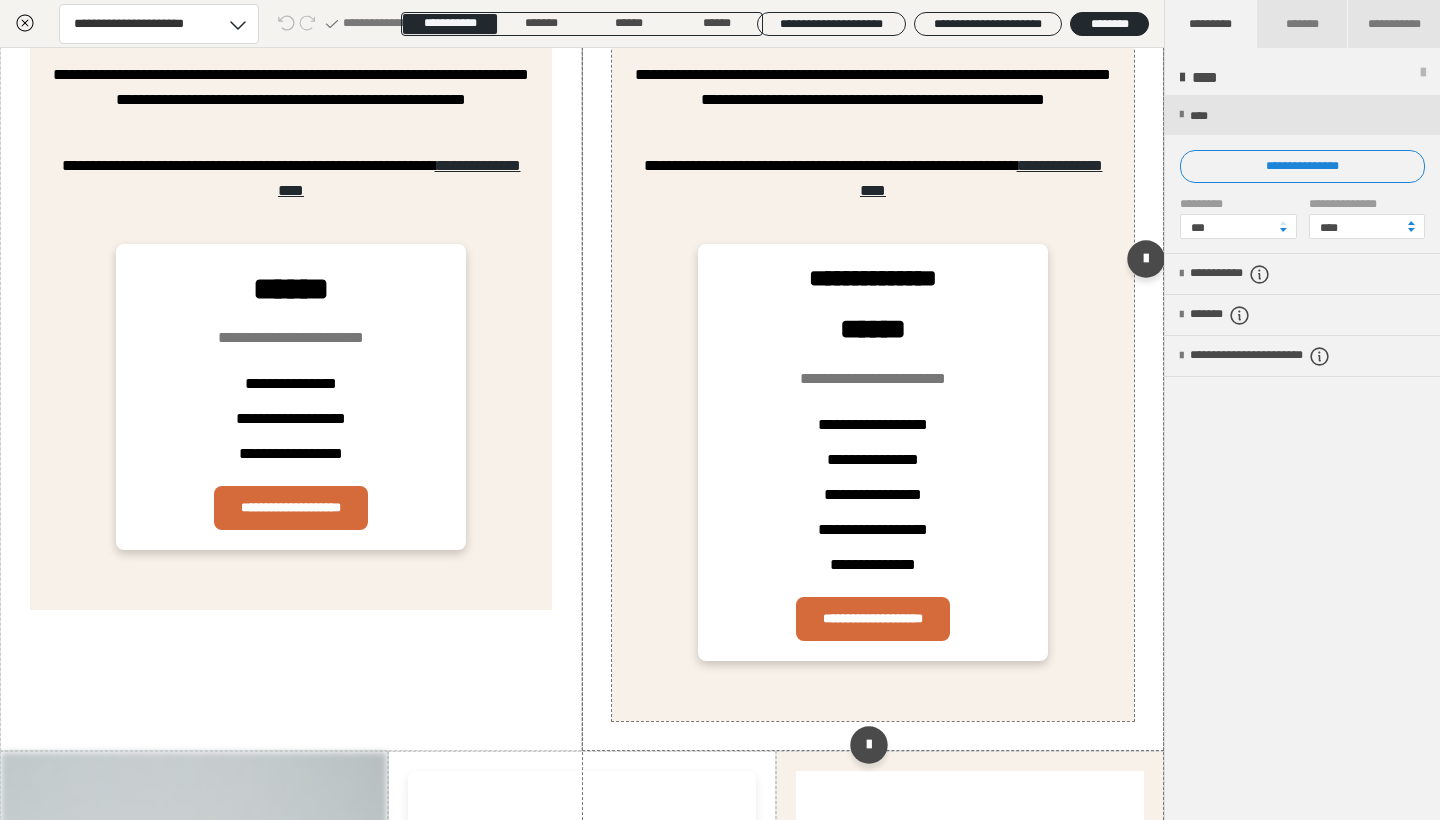 click on "**********" at bounding box center [873, 494] 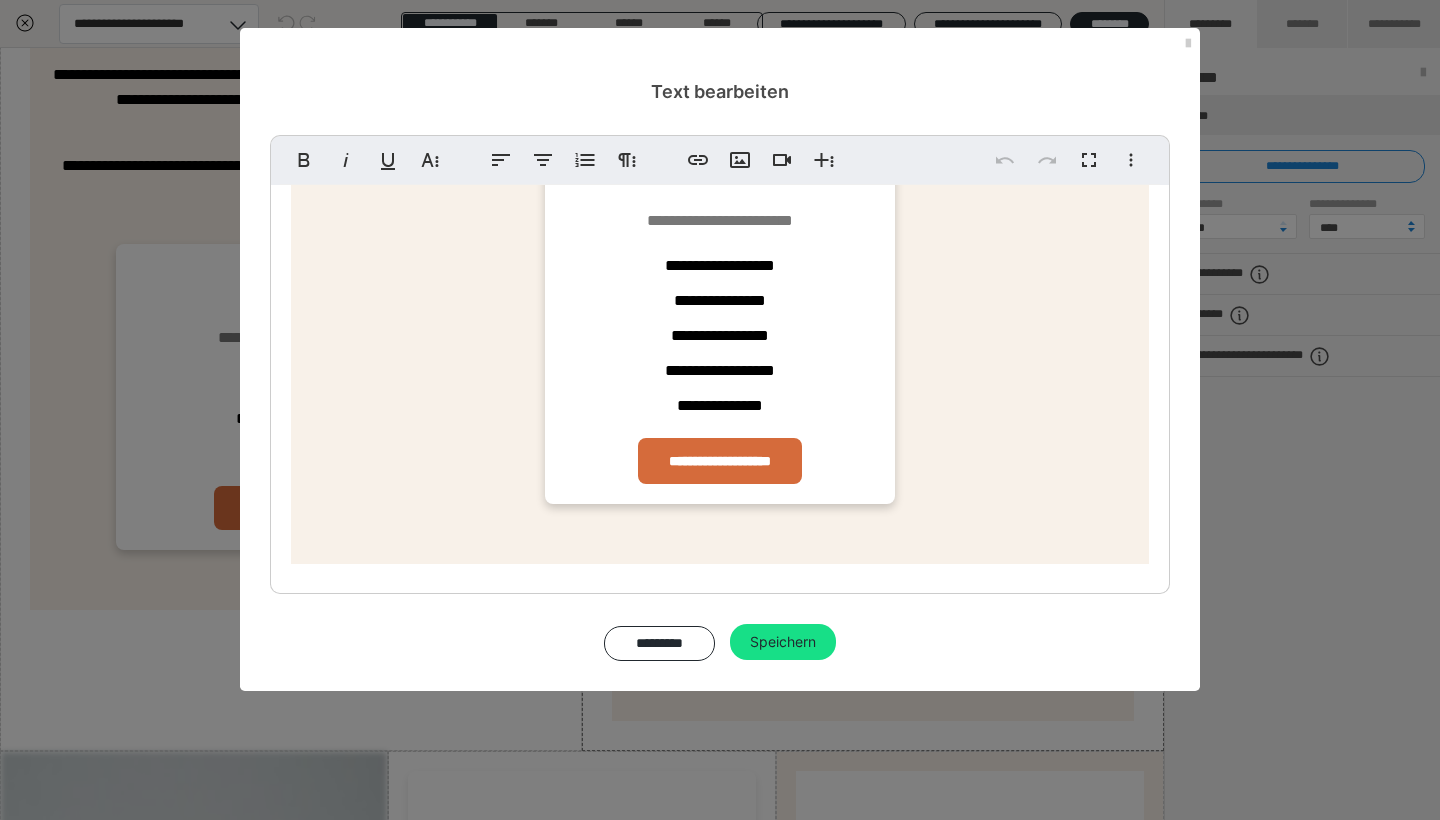 scroll, scrollTop: 509, scrollLeft: 0, axis: vertical 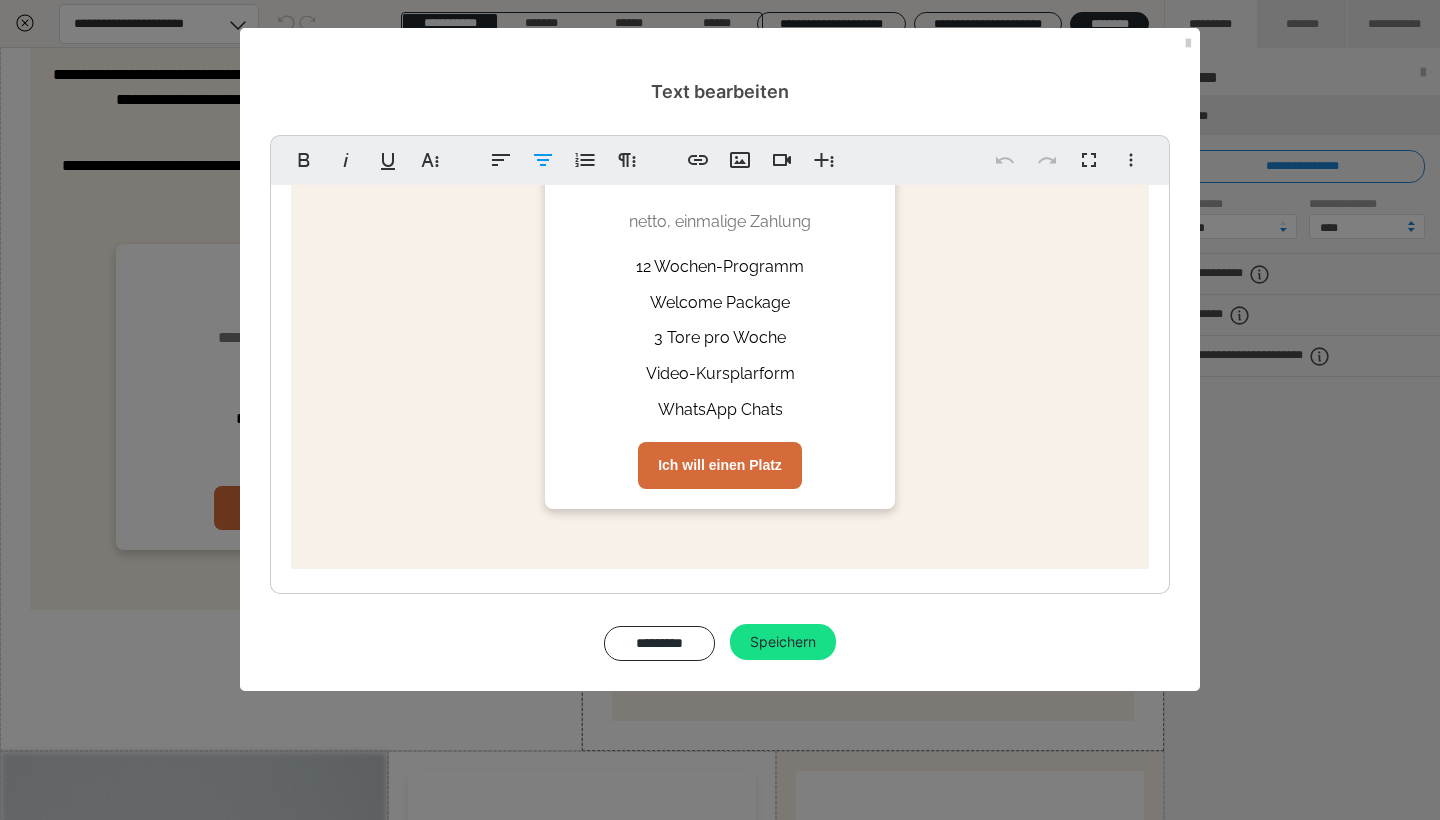 click on "Video-Kursplarform" at bounding box center (720, 374) 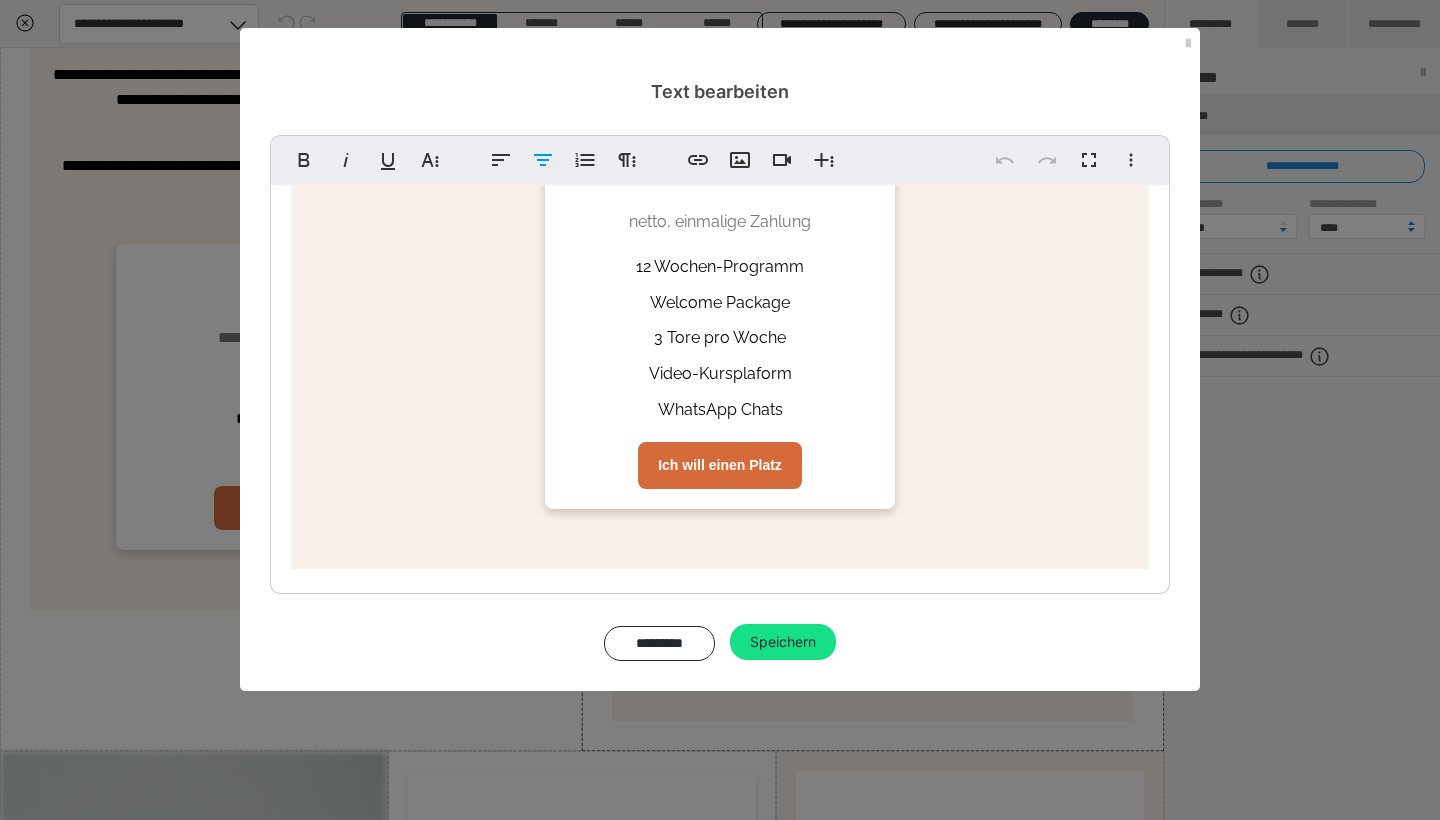 type 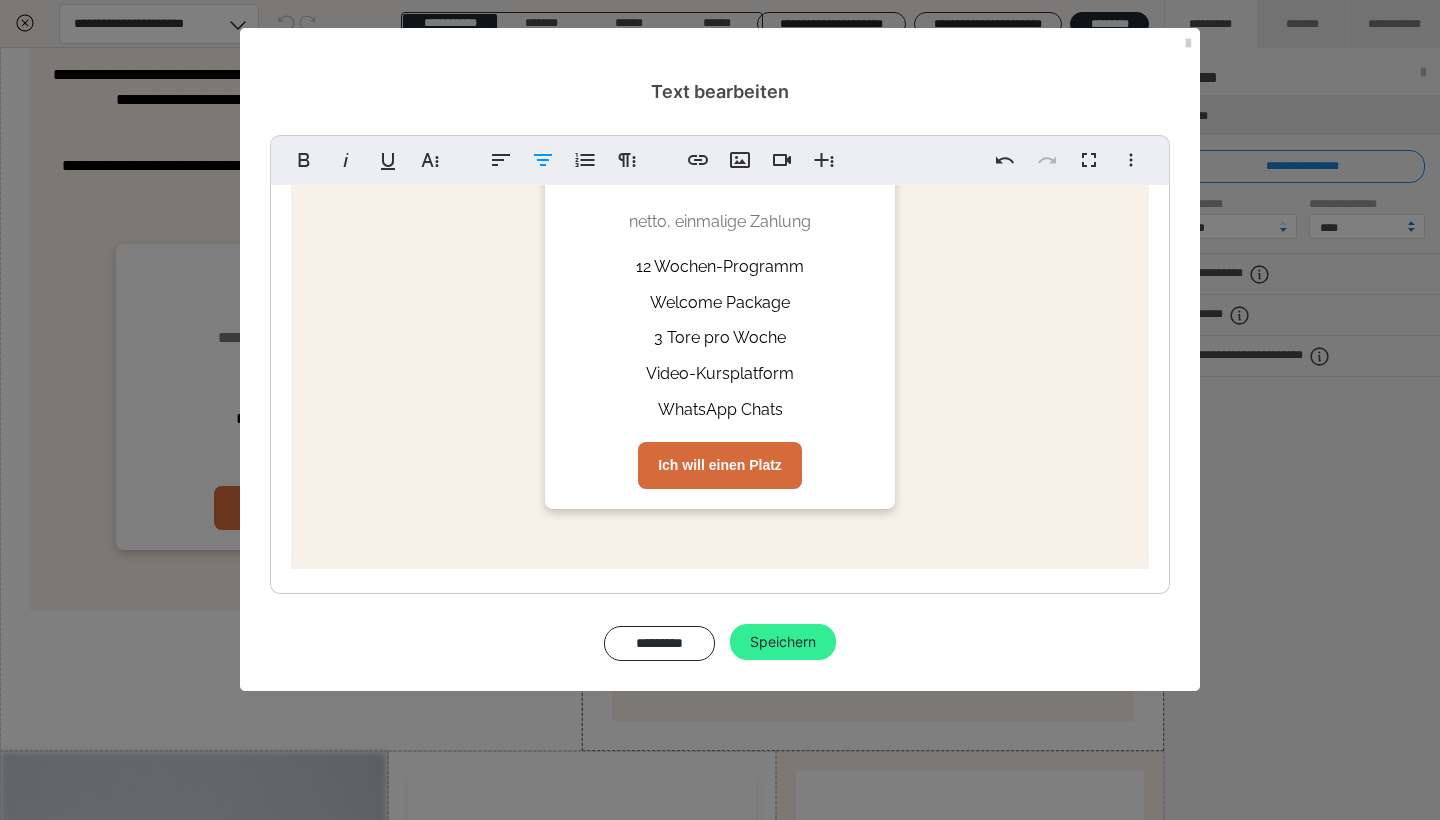 click on "Speichern" at bounding box center (783, 642) 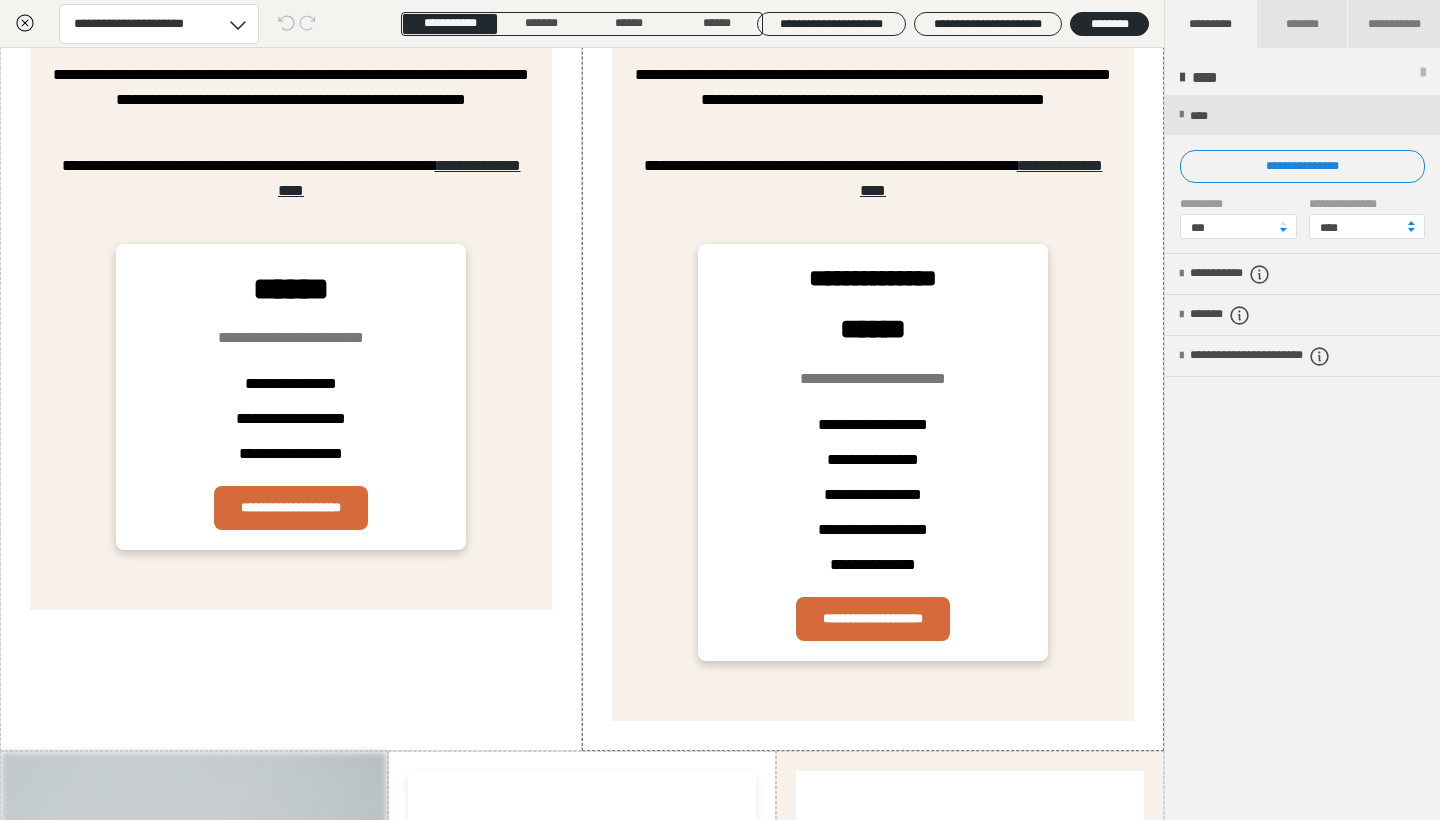 scroll, scrollTop: 5436, scrollLeft: 0, axis: vertical 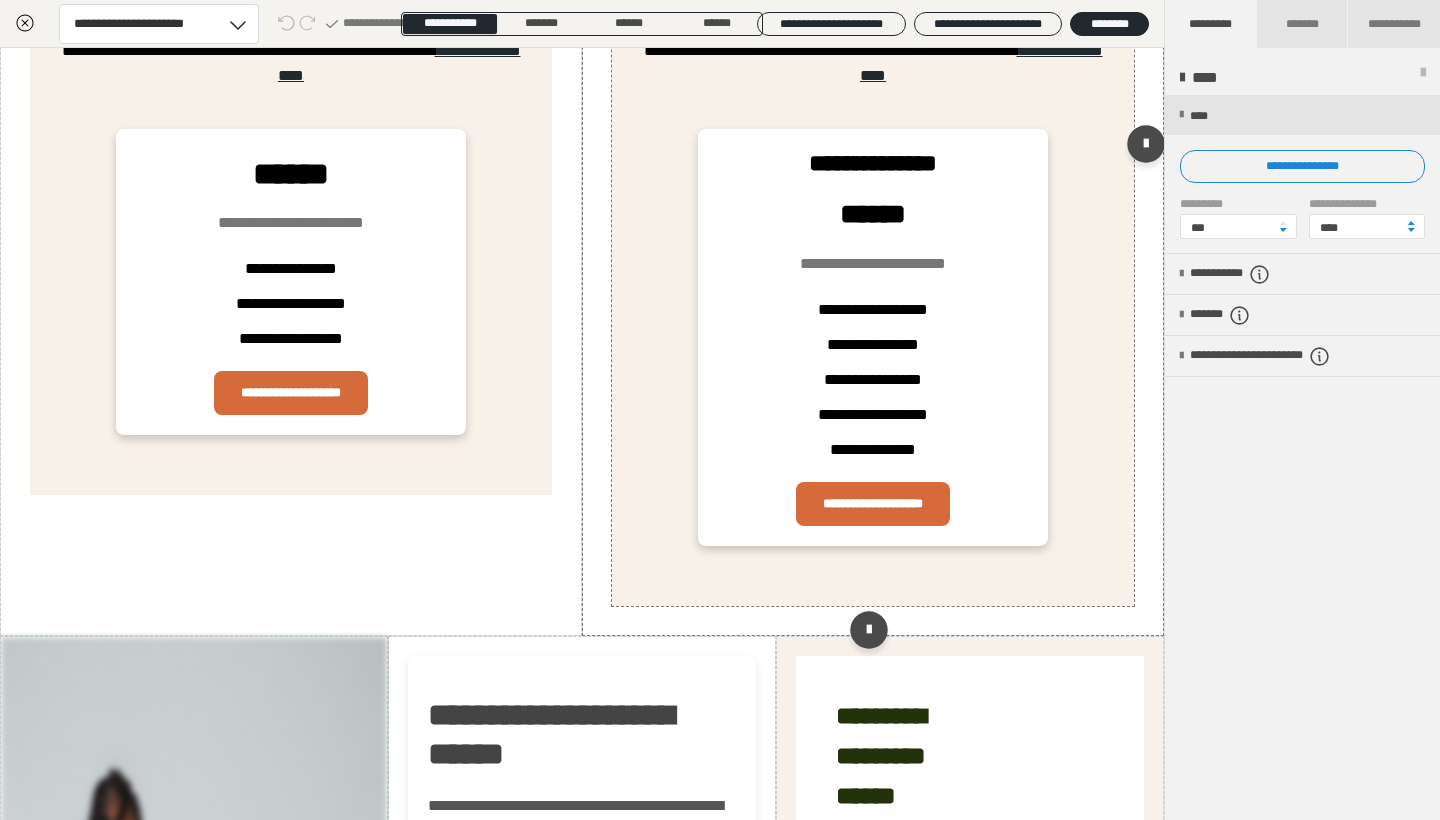 click on "**********" at bounding box center (873, 337) 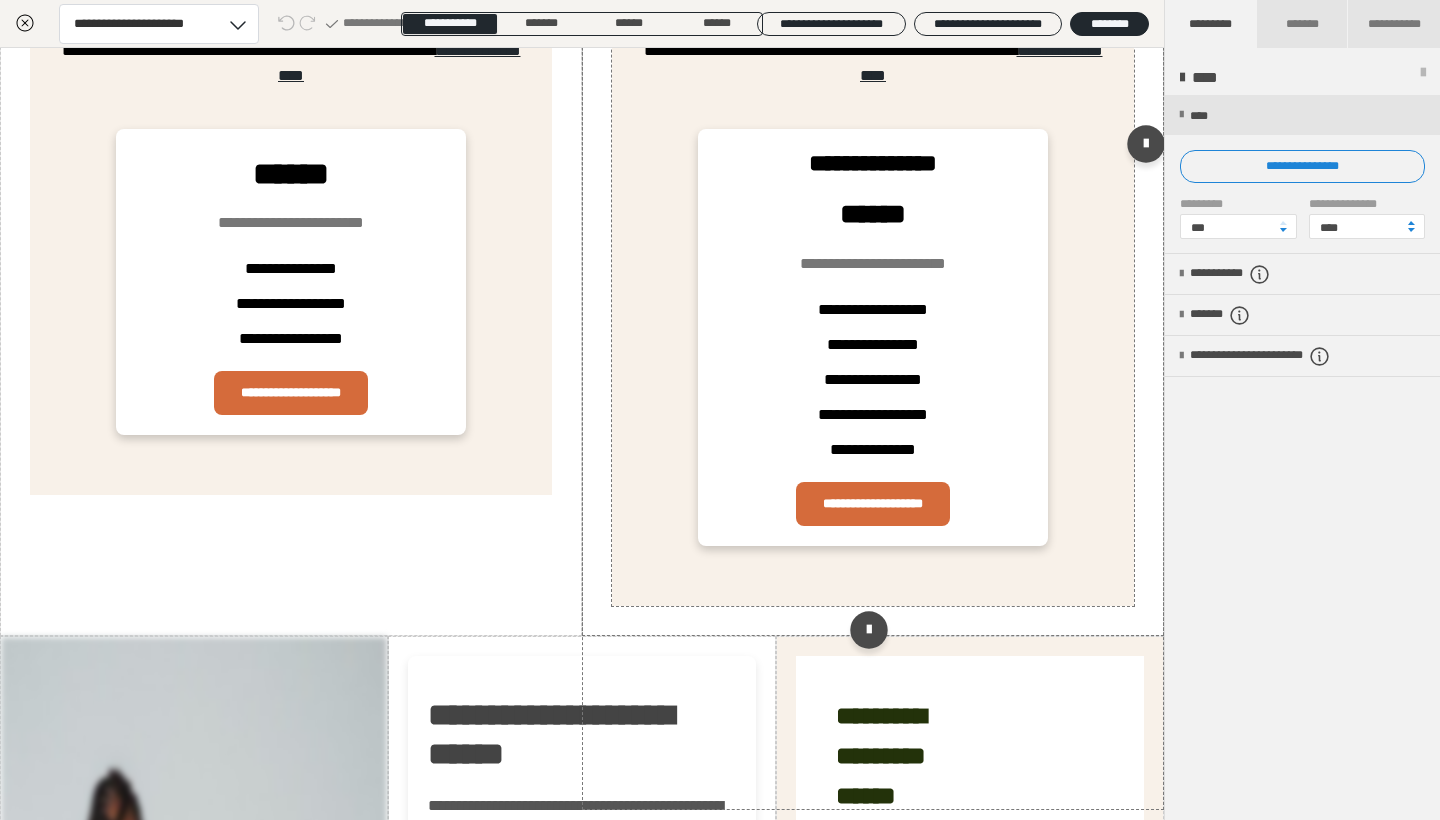 click on "**********" at bounding box center [873, 337] 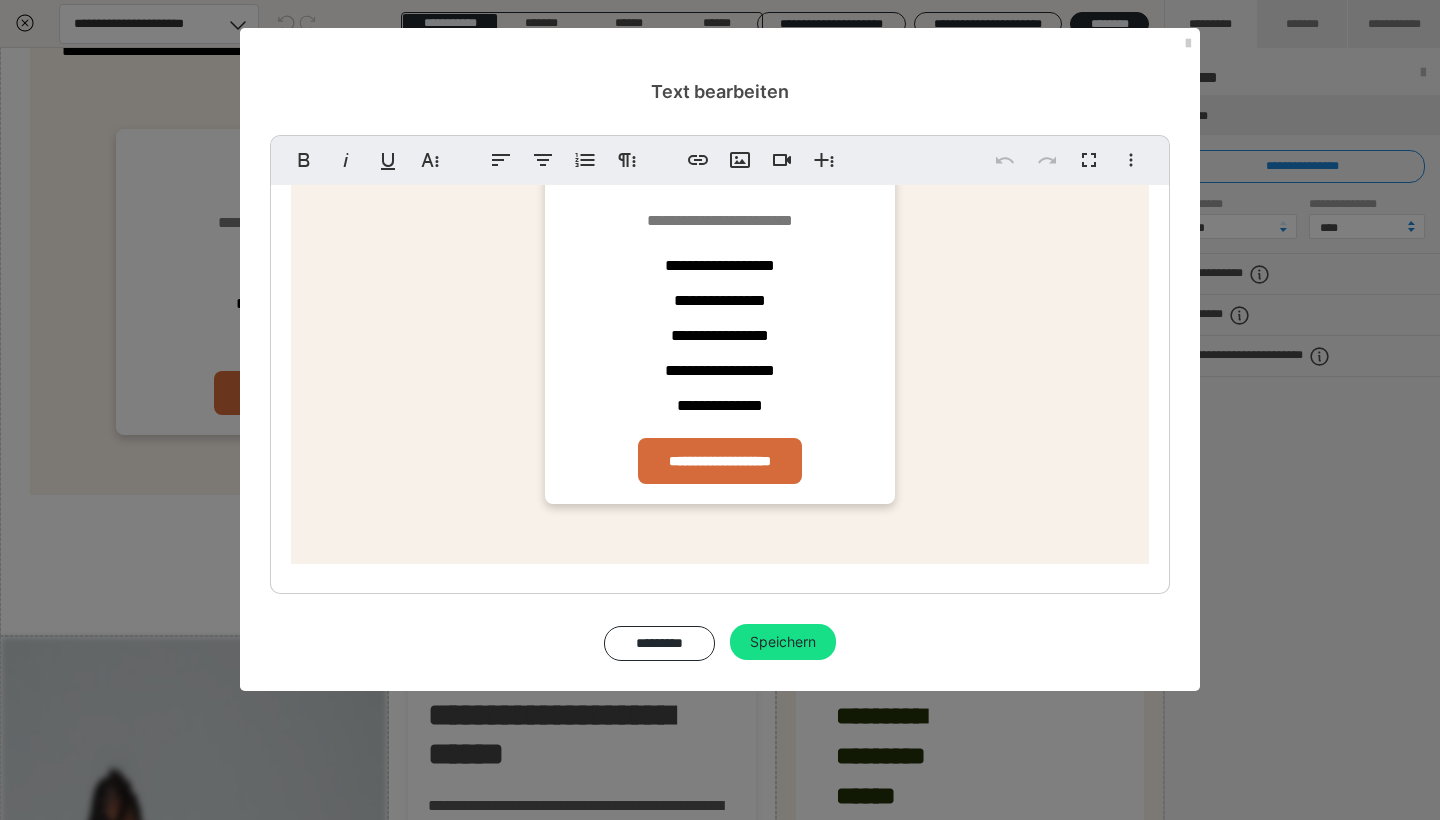 scroll, scrollTop: 509, scrollLeft: 0, axis: vertical 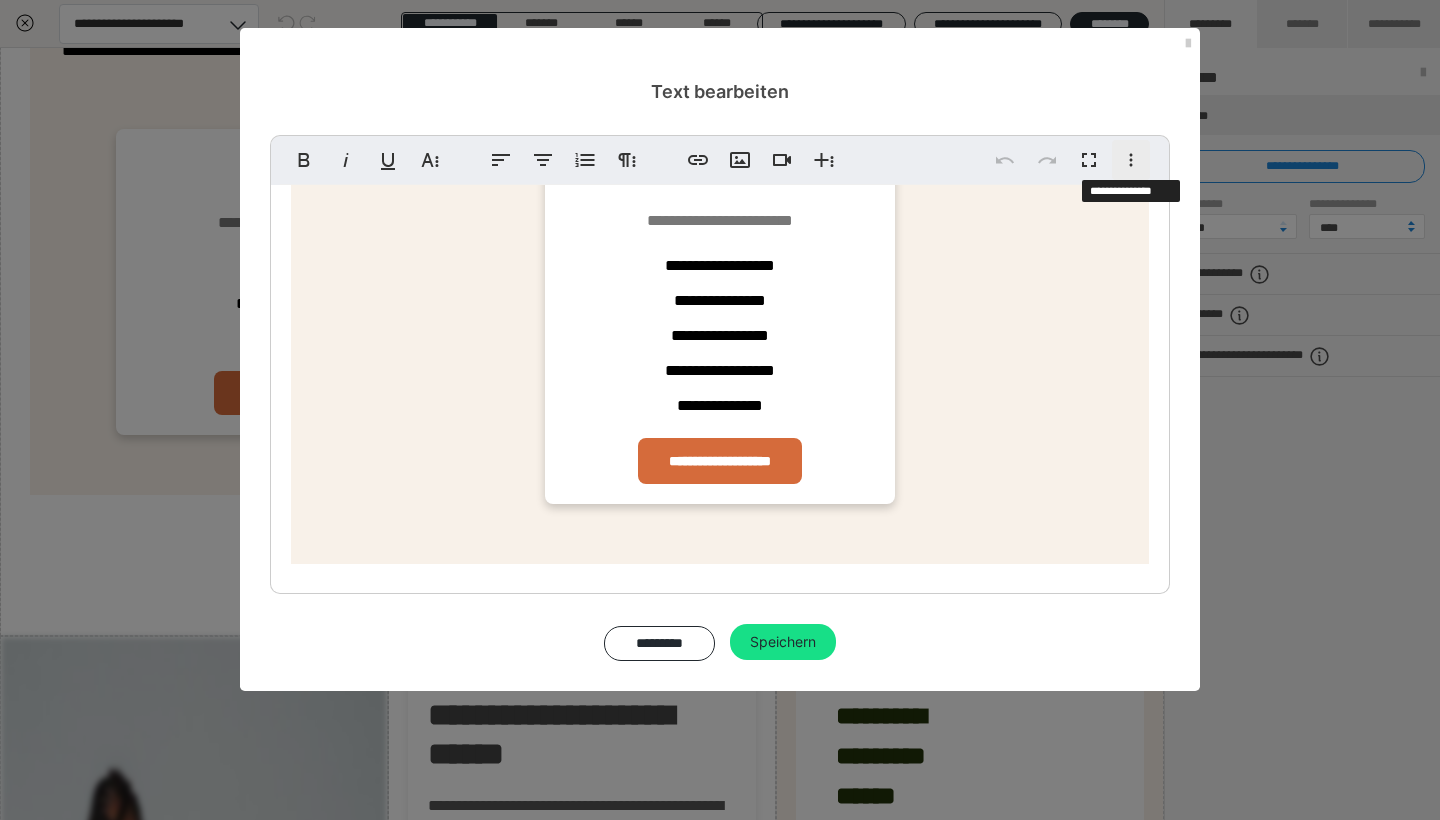 click 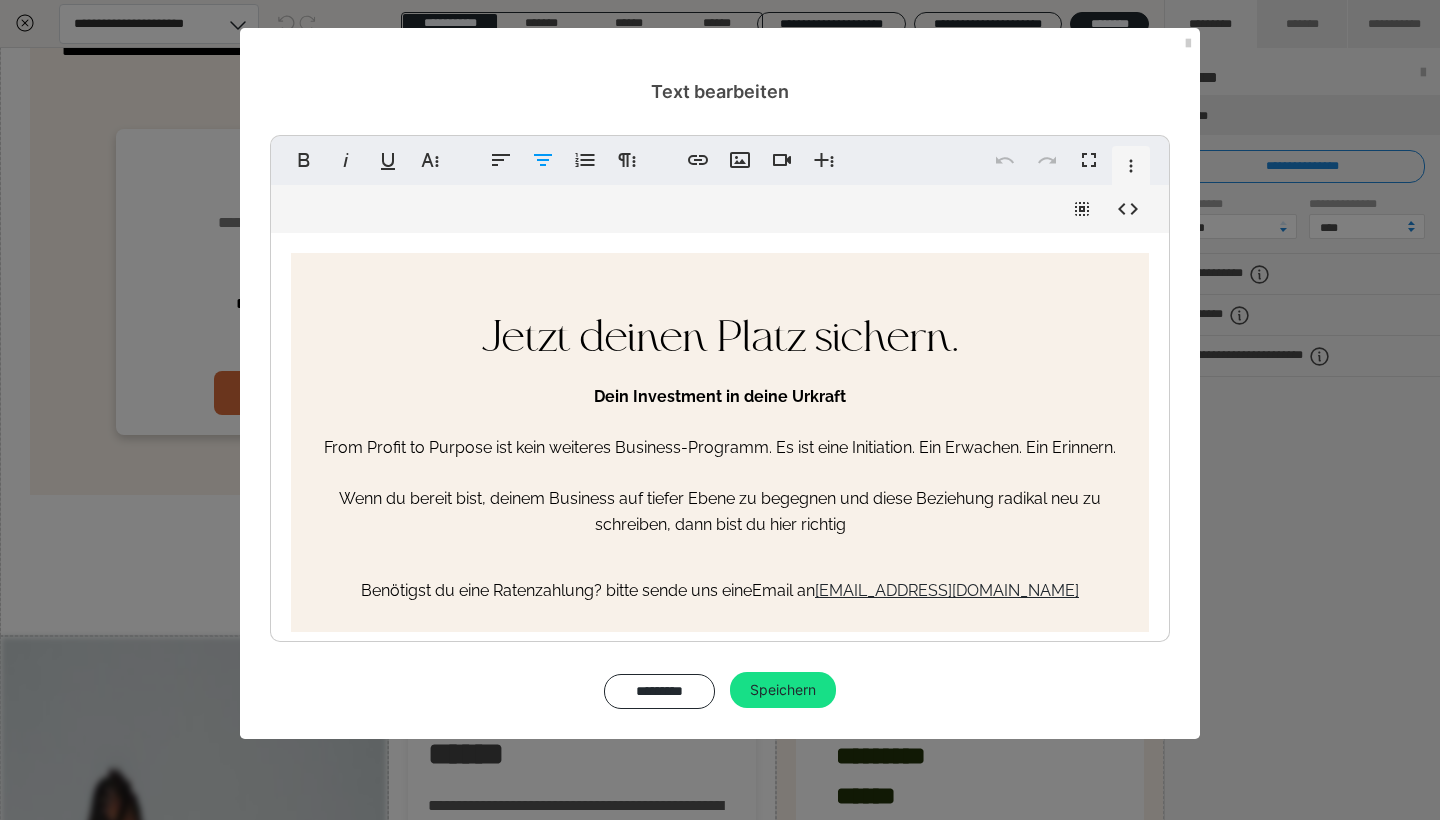 scroll, scrollTop: 509, scrollLeft: 0, axis: vertical 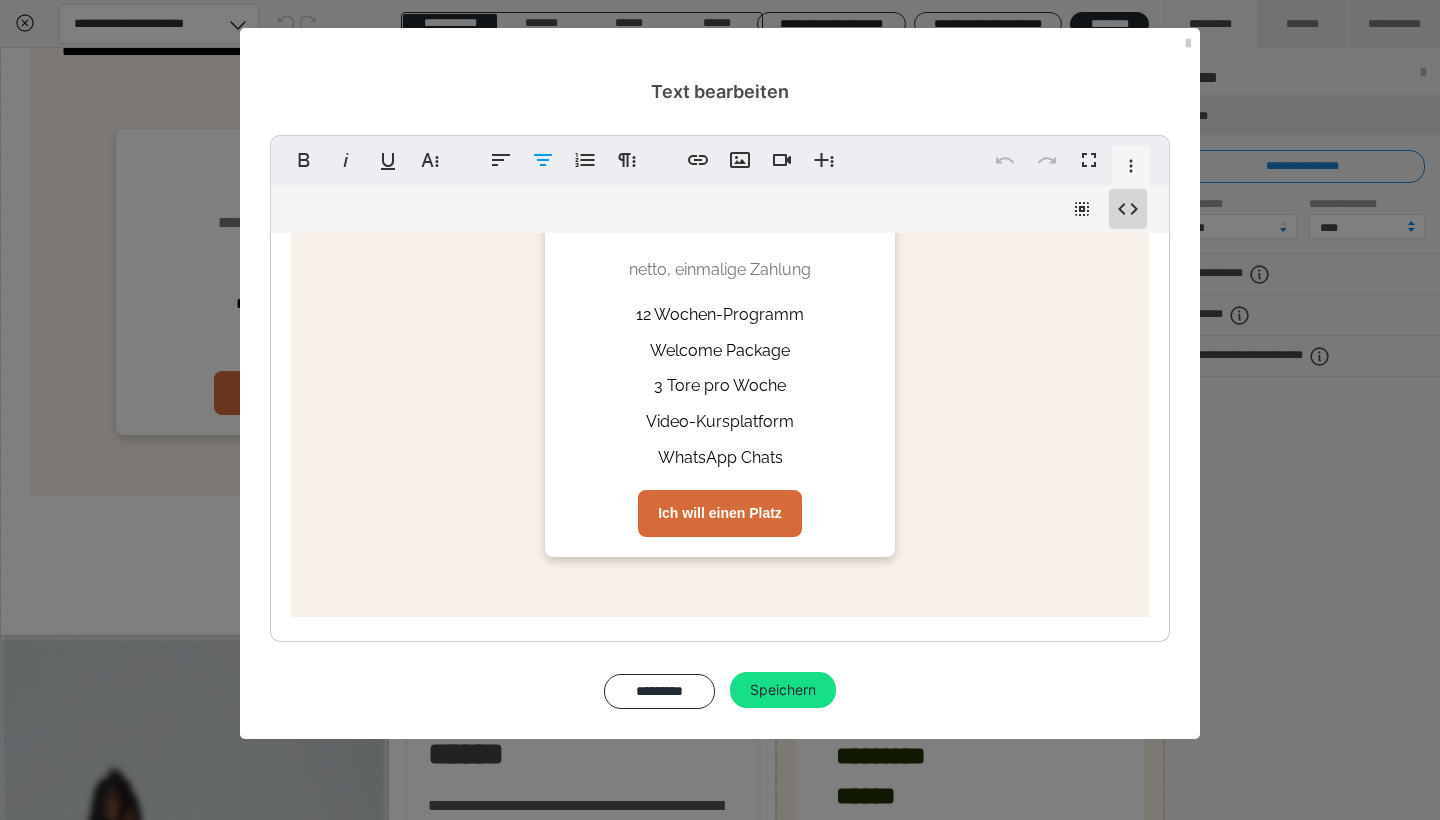 click 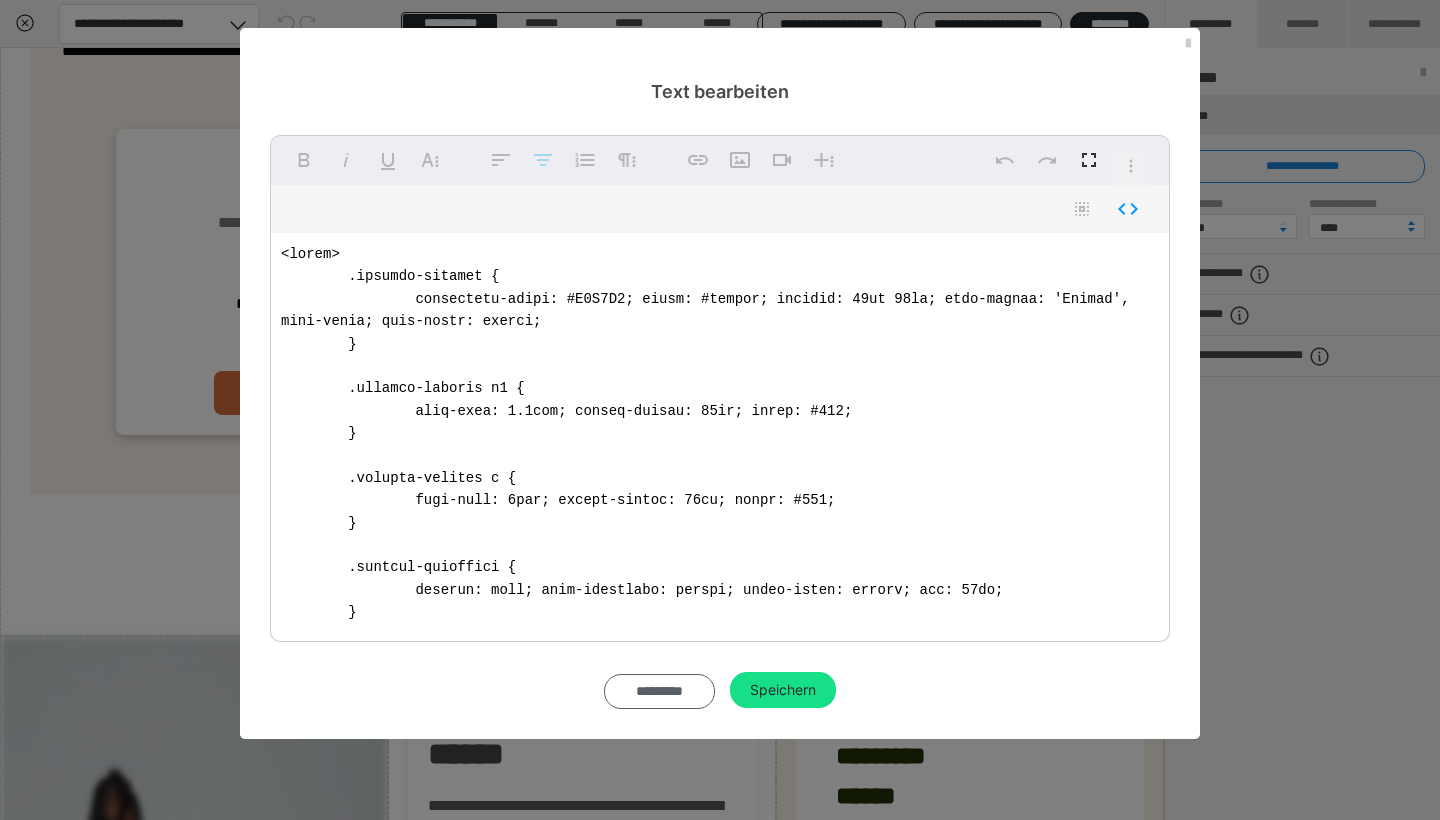 scroll, scrollTop: 111, scrollLeft: 0, axis: vertical 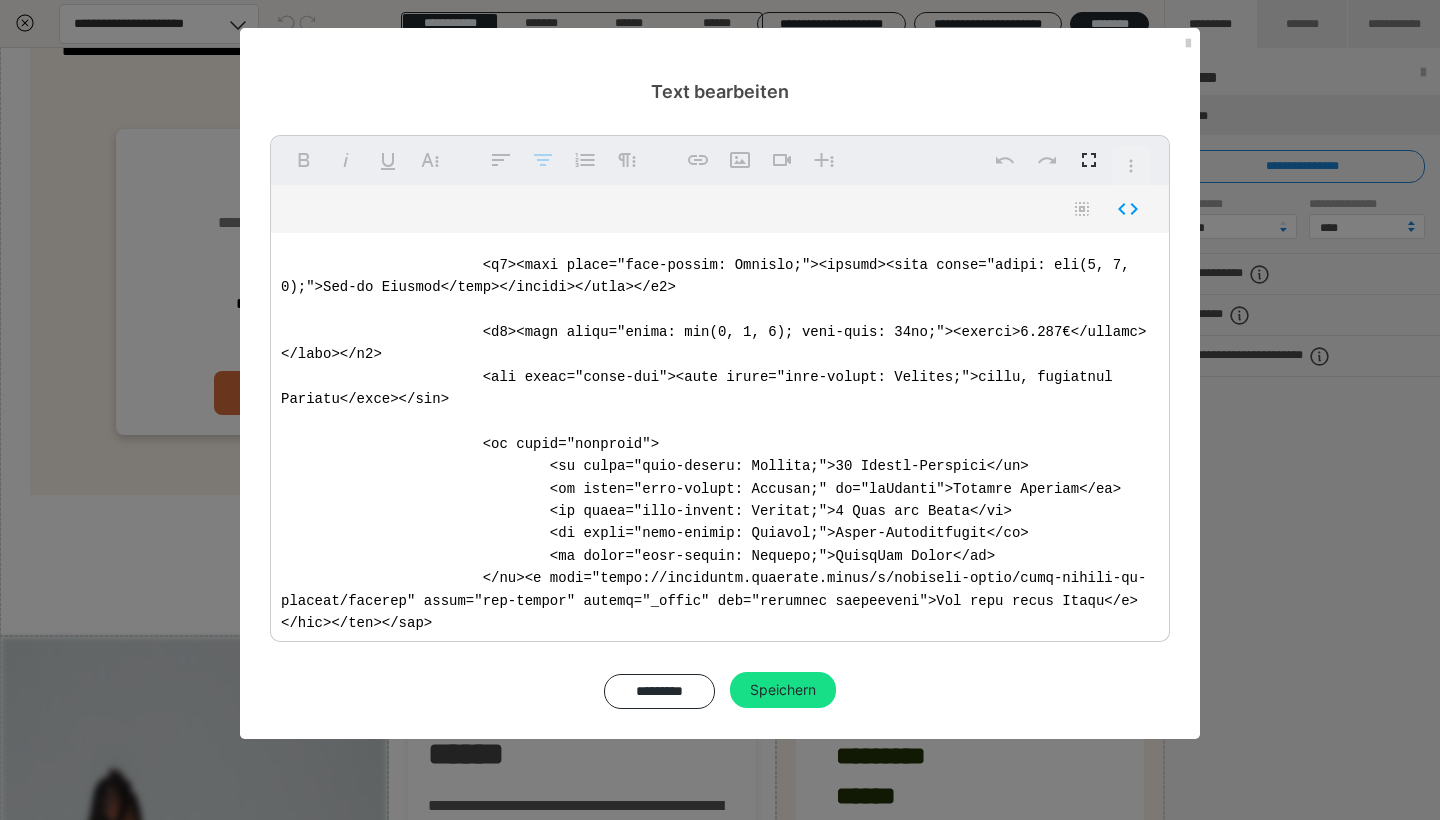 drag, startPoint x: 275, startPoint y: 246, endPoint x: 700, endPoint y: 718, distance: 635.14484 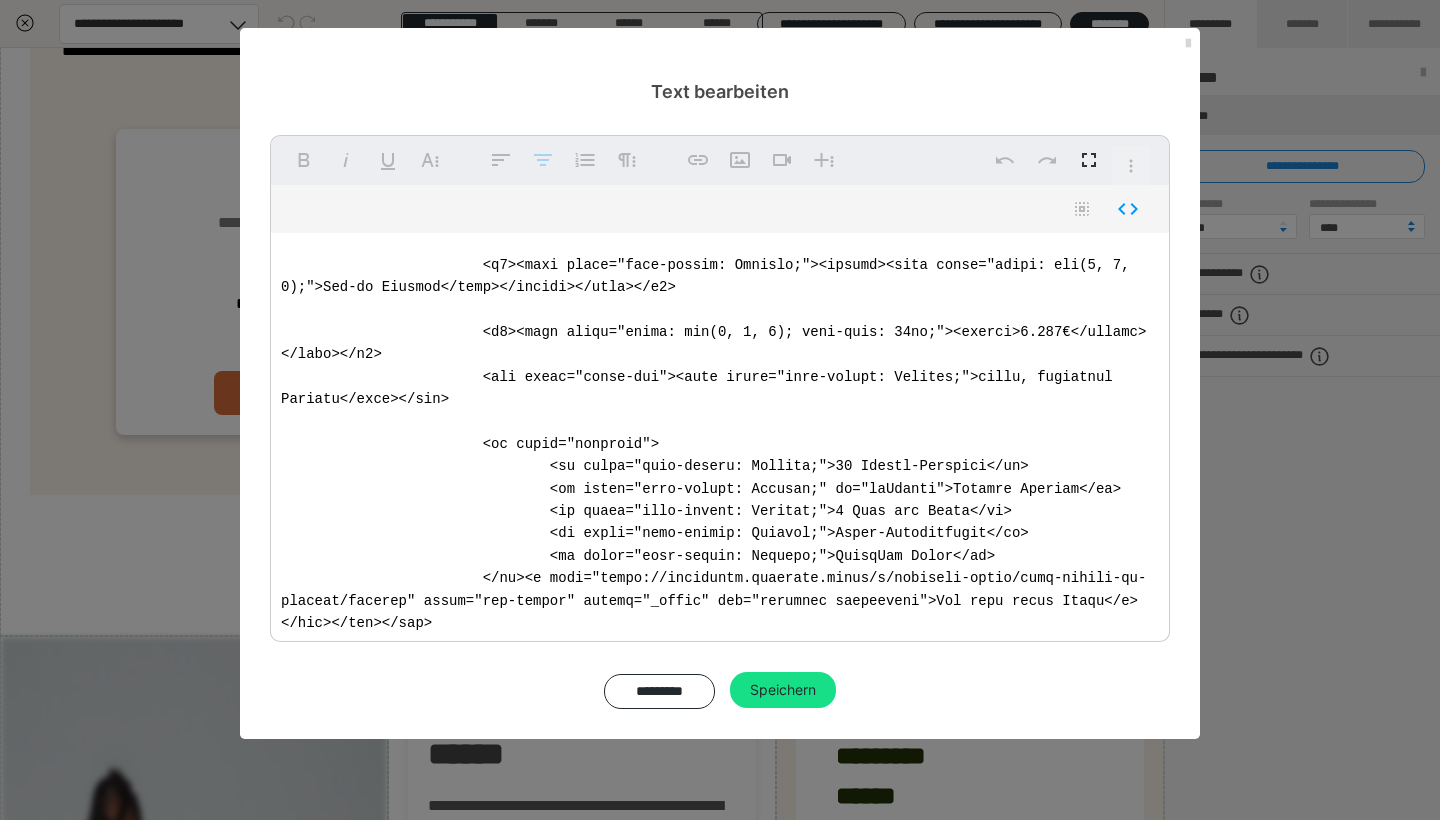 click at bounding box center [1188, 44] 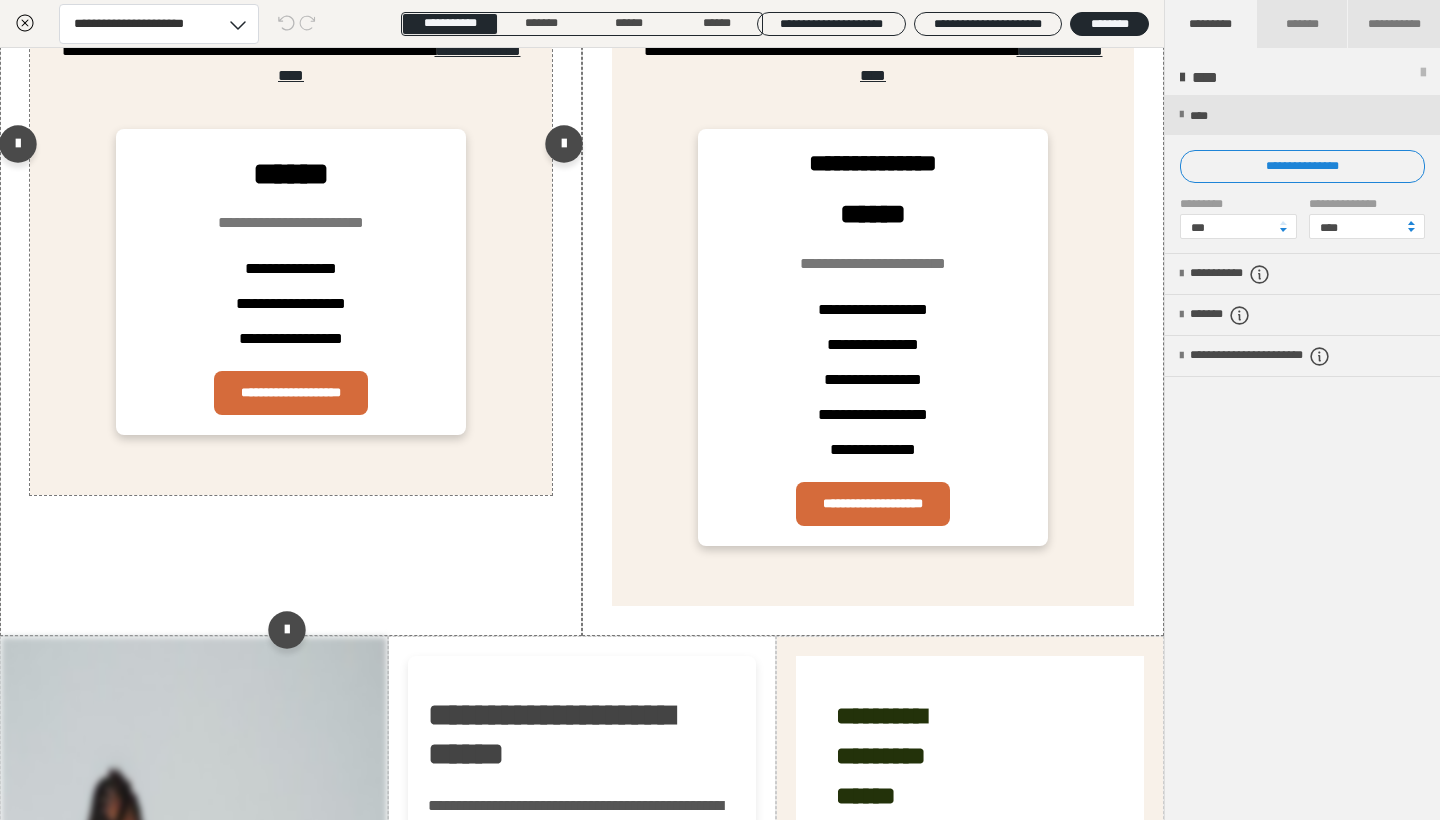 click on "**********" at bounding box center [291, 93] 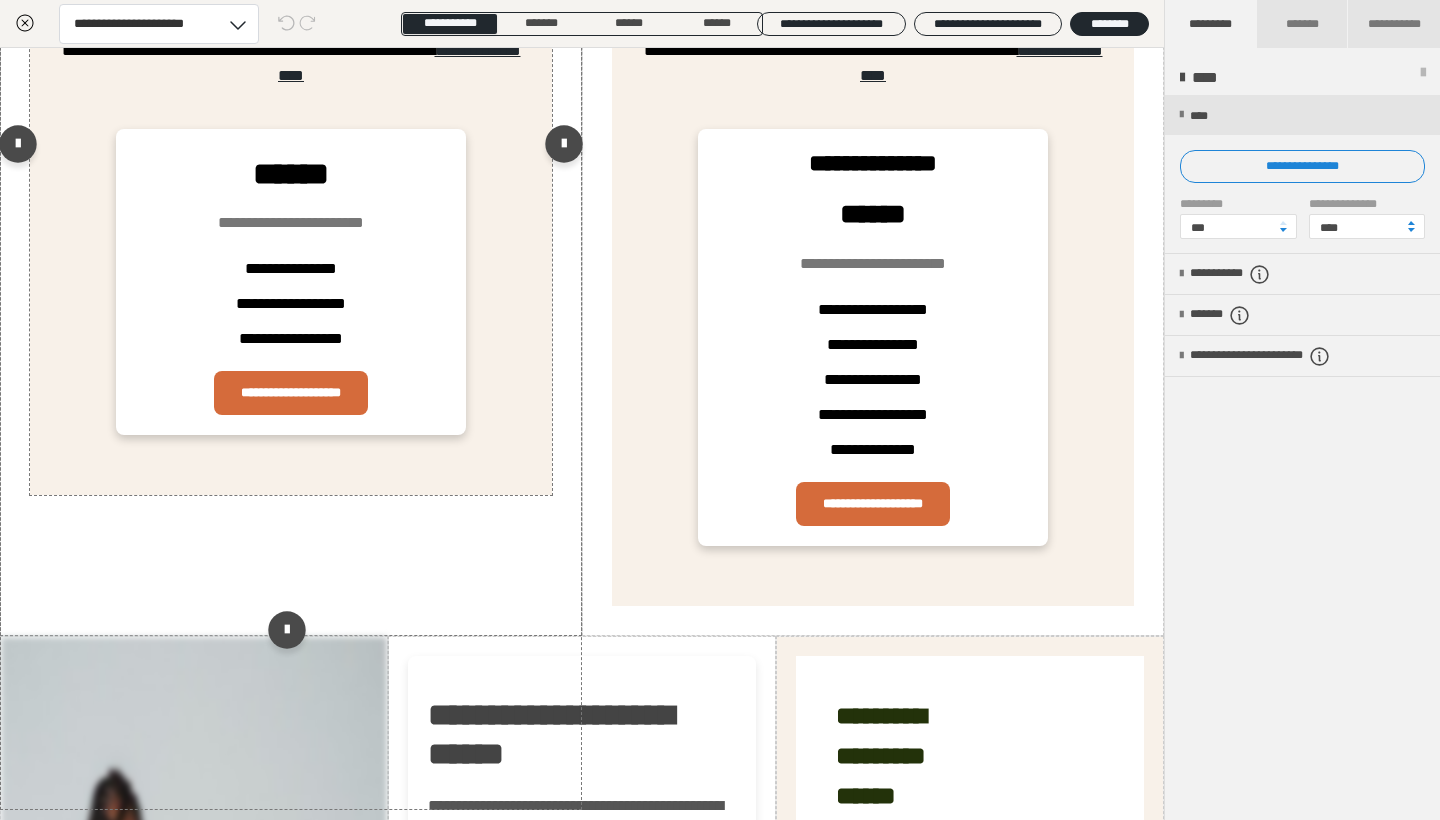 click on "**********" at bounding box center (291, 93) 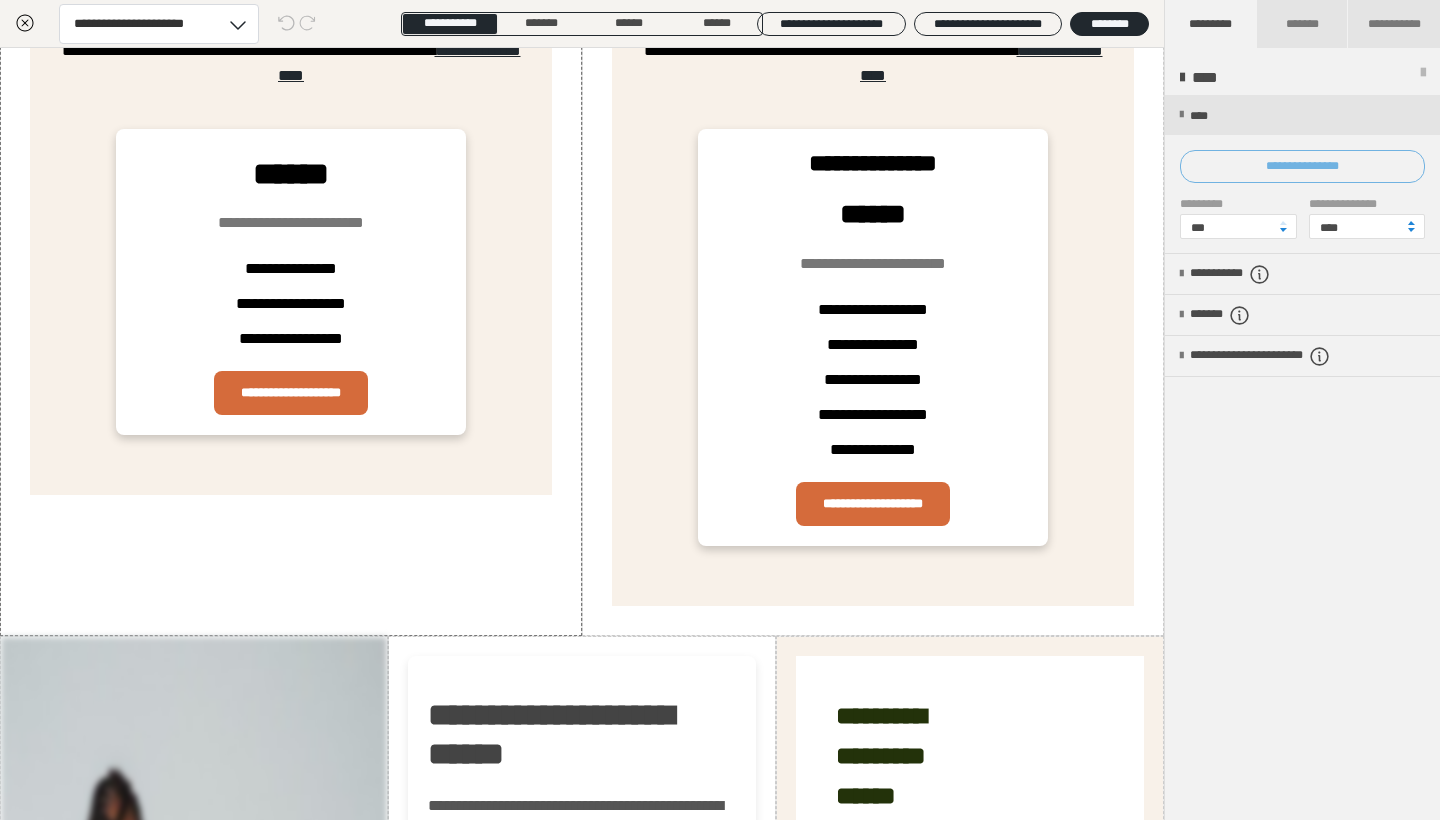 click on "**********" at bounding box center (1302, 166) 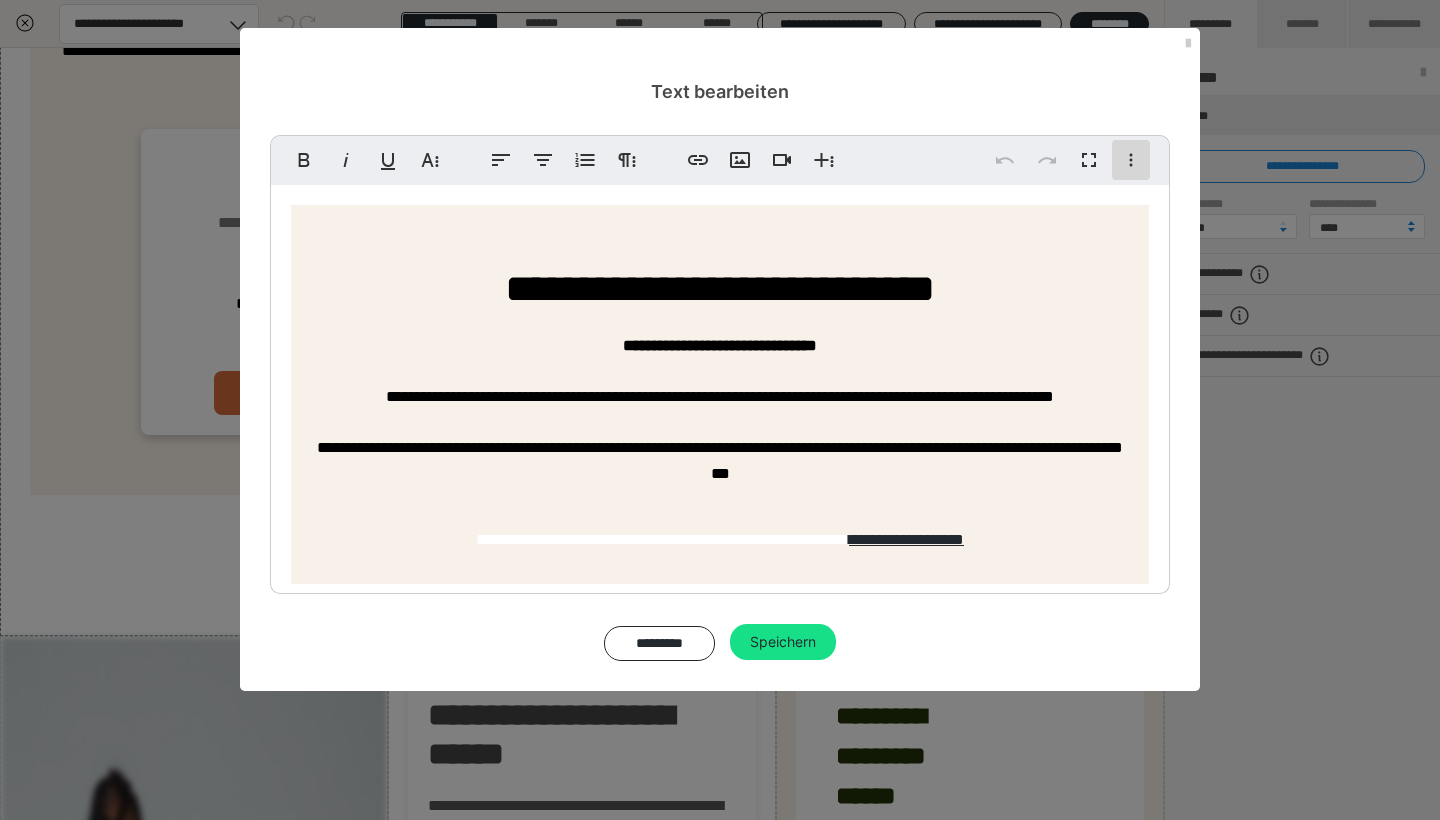 click 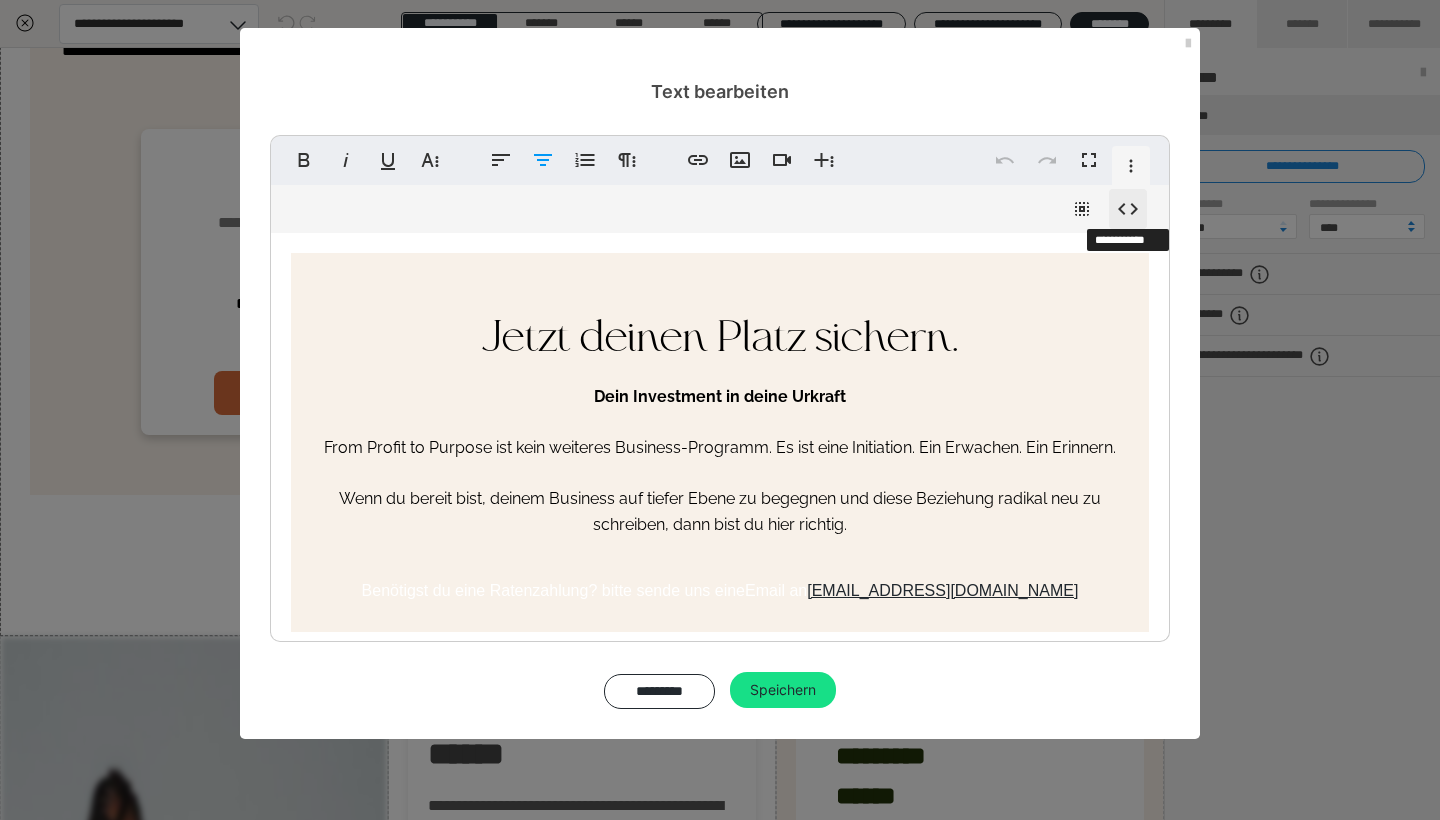 click 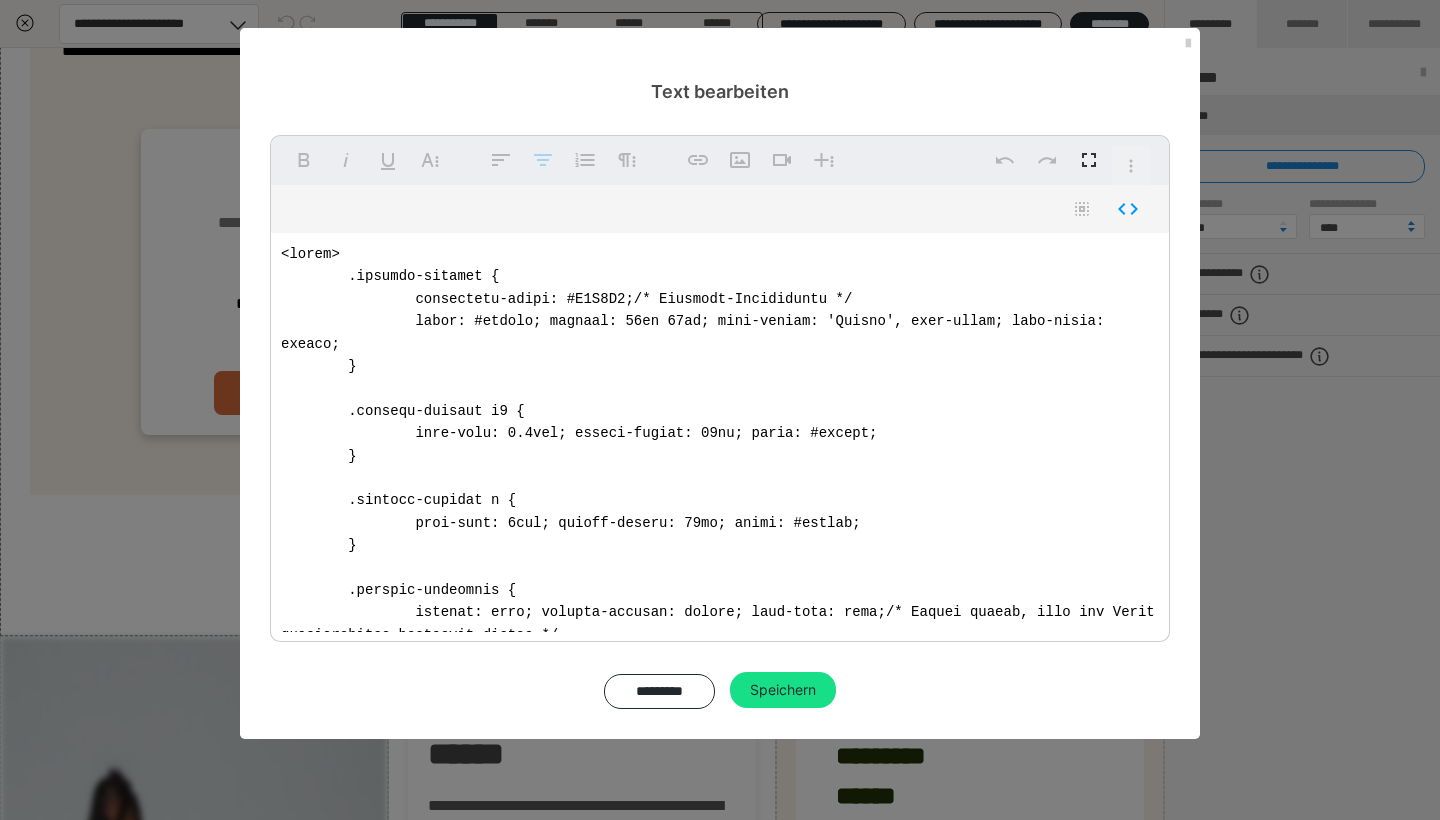 scroll, scrollTop: 54, scrollLeft: 0, axis: vertical 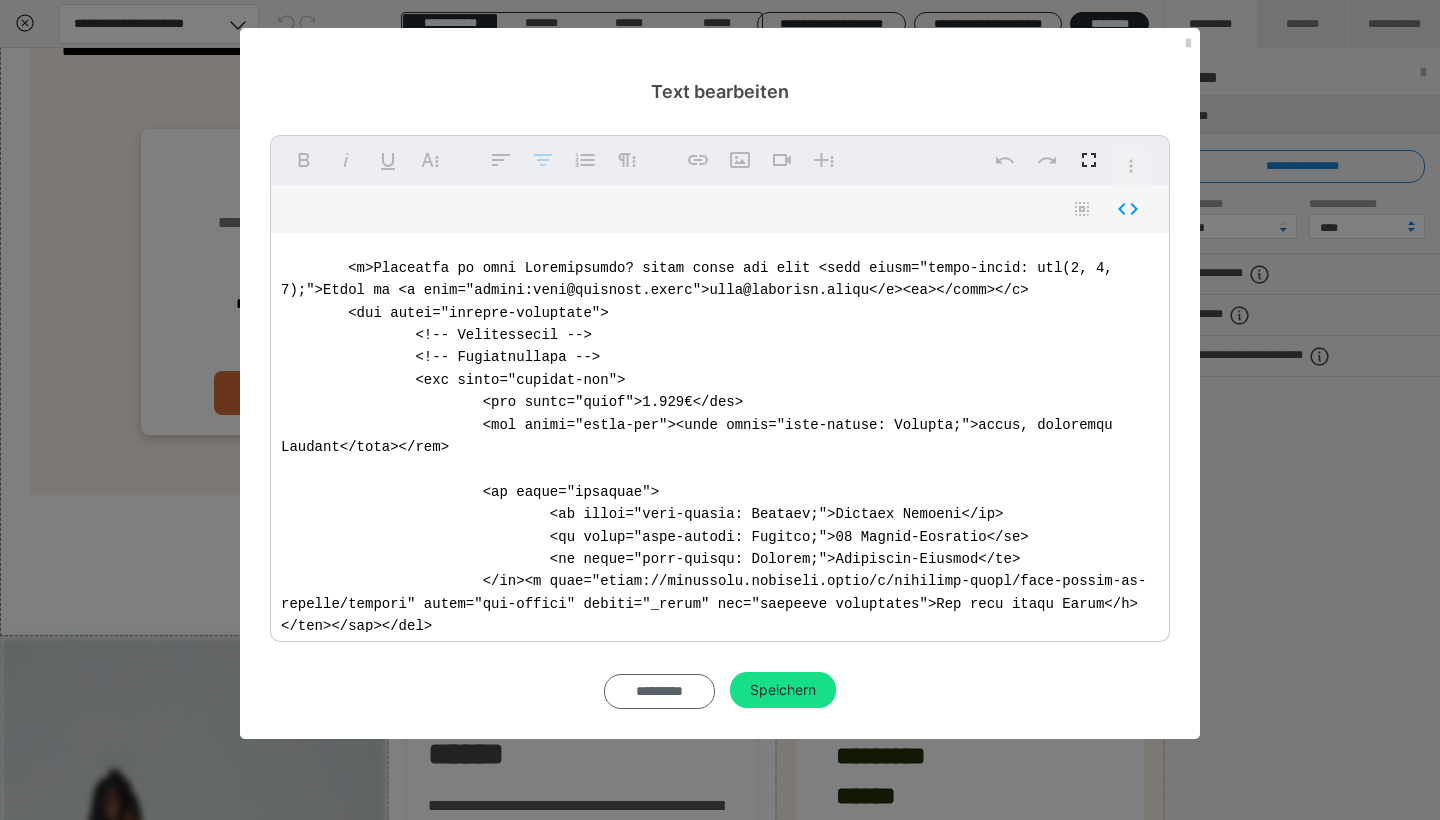drag, startPoint x: 280, startPoint y: 254, endPoint x: 628, endPoint y: 699, distance: 564.91504 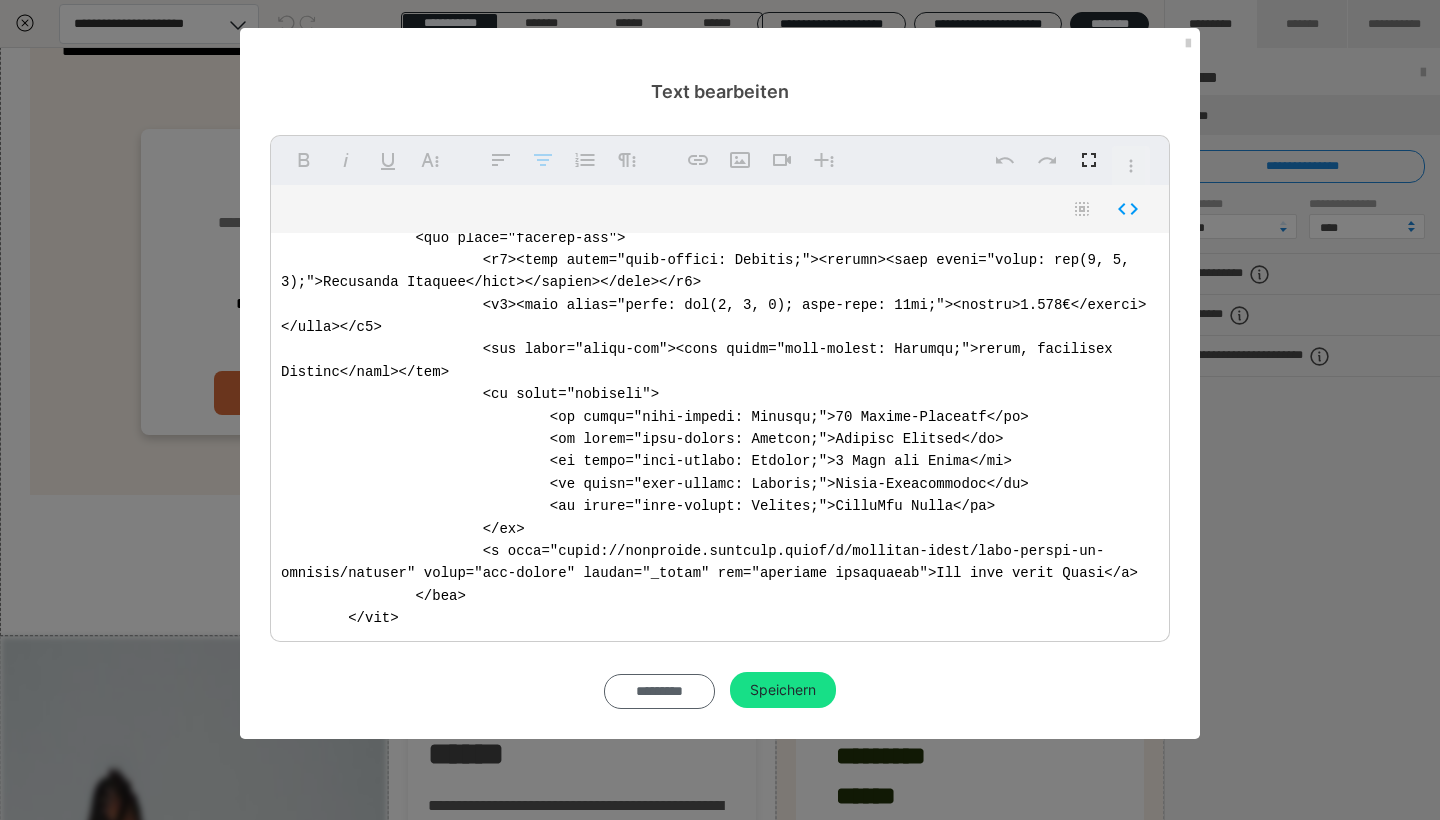 type on "<style>
.pricing-section {
background-color: #F8F1E9; color: #ffffff; padding: 60px 20px; font-family: 'Ofelia', sans-serif; text-align: center;
}
.pricing-section h2 {
font-size: 2.5rem; margin-bottom: 20px; color: #000;
}
.pricing-section p {
font-size: 1rem; margin-bottom: 40px; color: #000;
}
.pricing-container {
display: flex; flex-direction: column; align-items: center; gap: 20px;
}
@media (min-width: 768px) {
.pricing-container {
flex-direction: row; justify-content: center;
}
}
.pricing-box {
background-color: #ffffff; color: #000000; border-radius: 8px; box-shadow: 0 4px 10px rgba(0, 0, 0, 0.2); width: 90%; max-width: 350px; padding: 20px; text-align: center;
}
.pricing-box h3 {
font-size: 1.5rem; margin-bottom: 20px; color: #0256a3;
}
.price {
font-size: 2rem; font-weight: bold; margin-bottom: 10px; color: #000000;
}
.price-sub {
font-size: 1rem; margin-bottom: 20px; color: #777777;
}
.features {
list-style: none; padding: 0; margin-bo..." 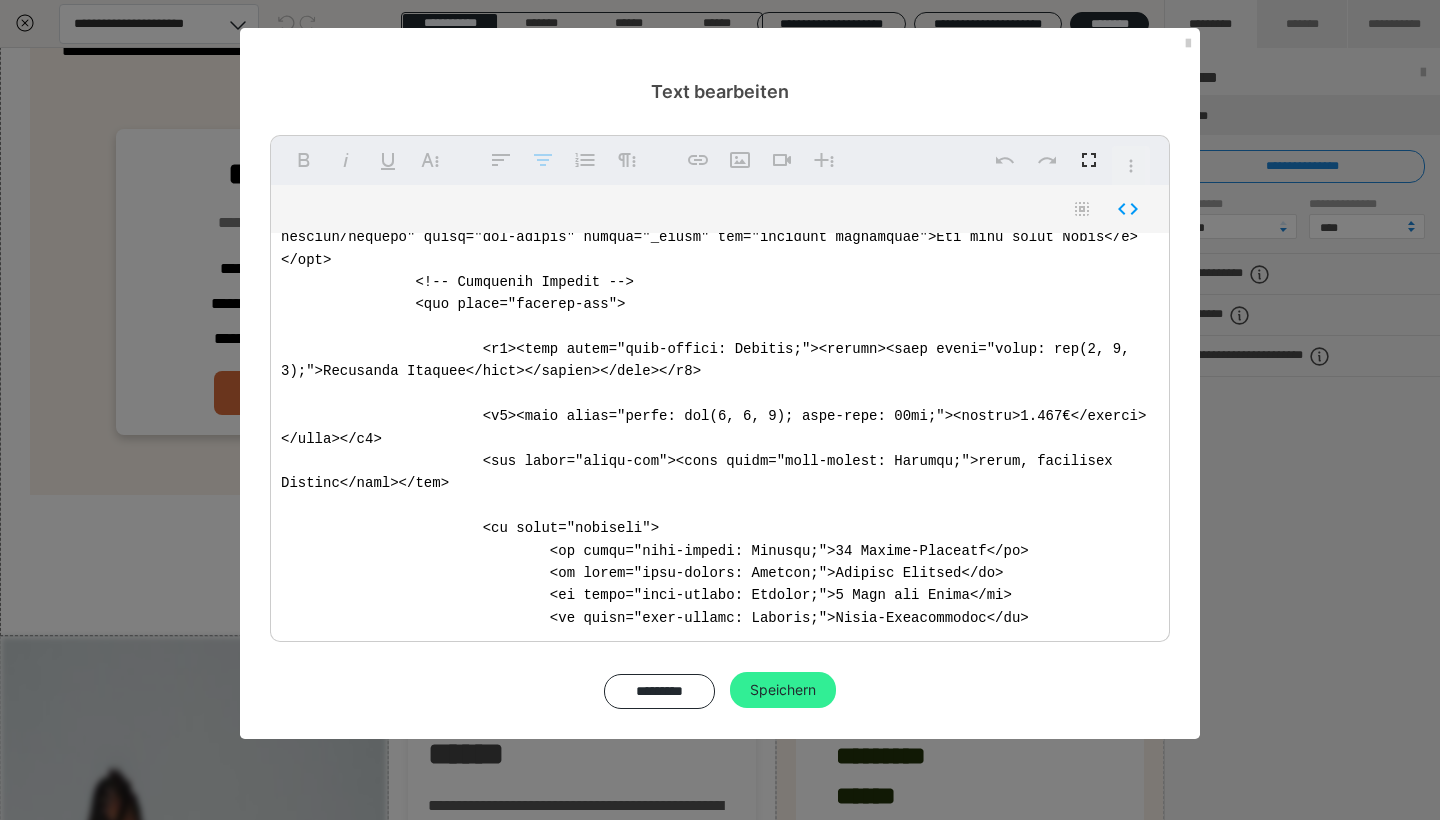 click on "Speichern" at bounding box center (783, 690) 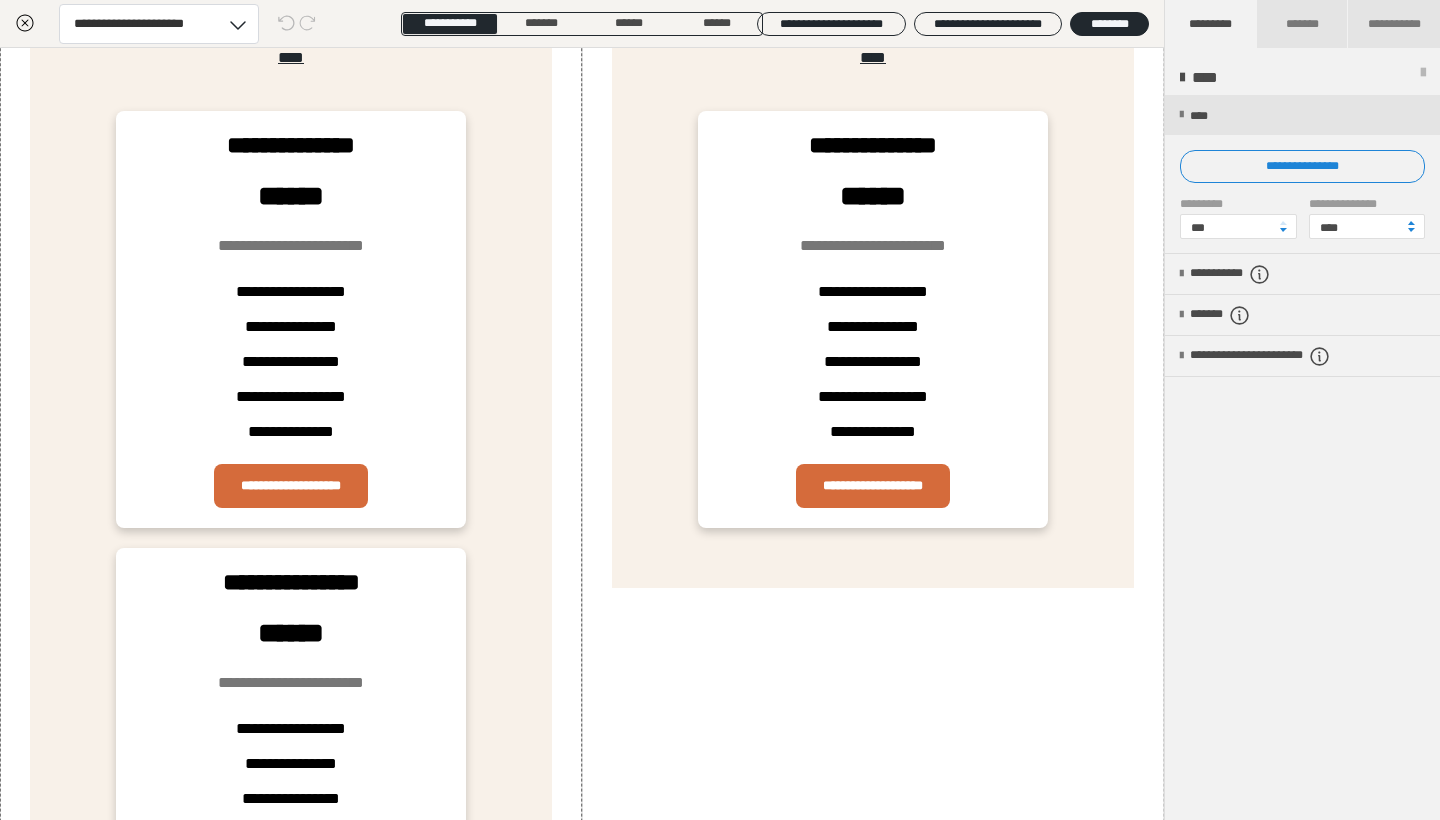 scroll, scrollTop: 5209, scrollLeft: 0, axis: vertical 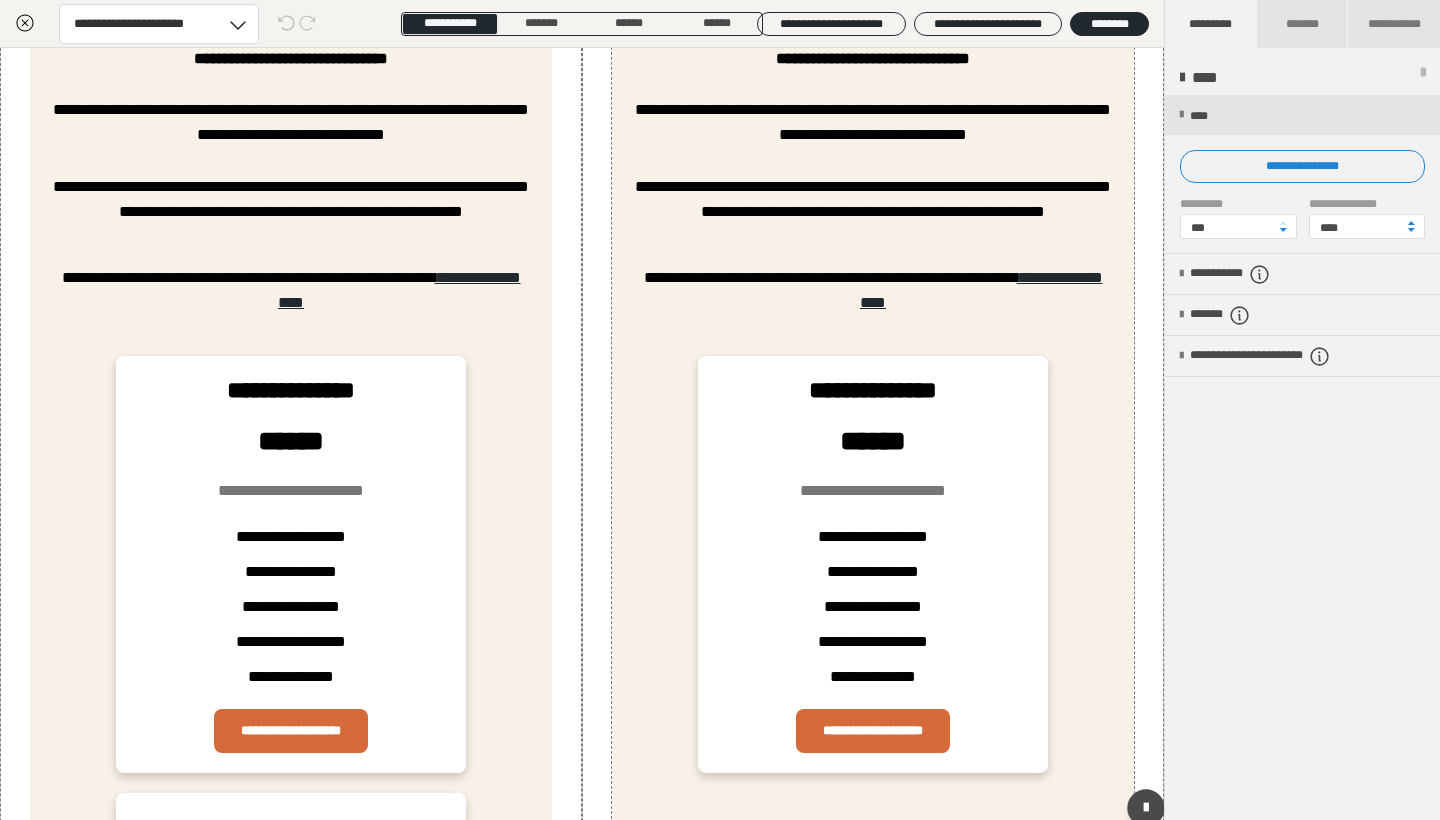 click on "**********" at bounding box center (873, 135) 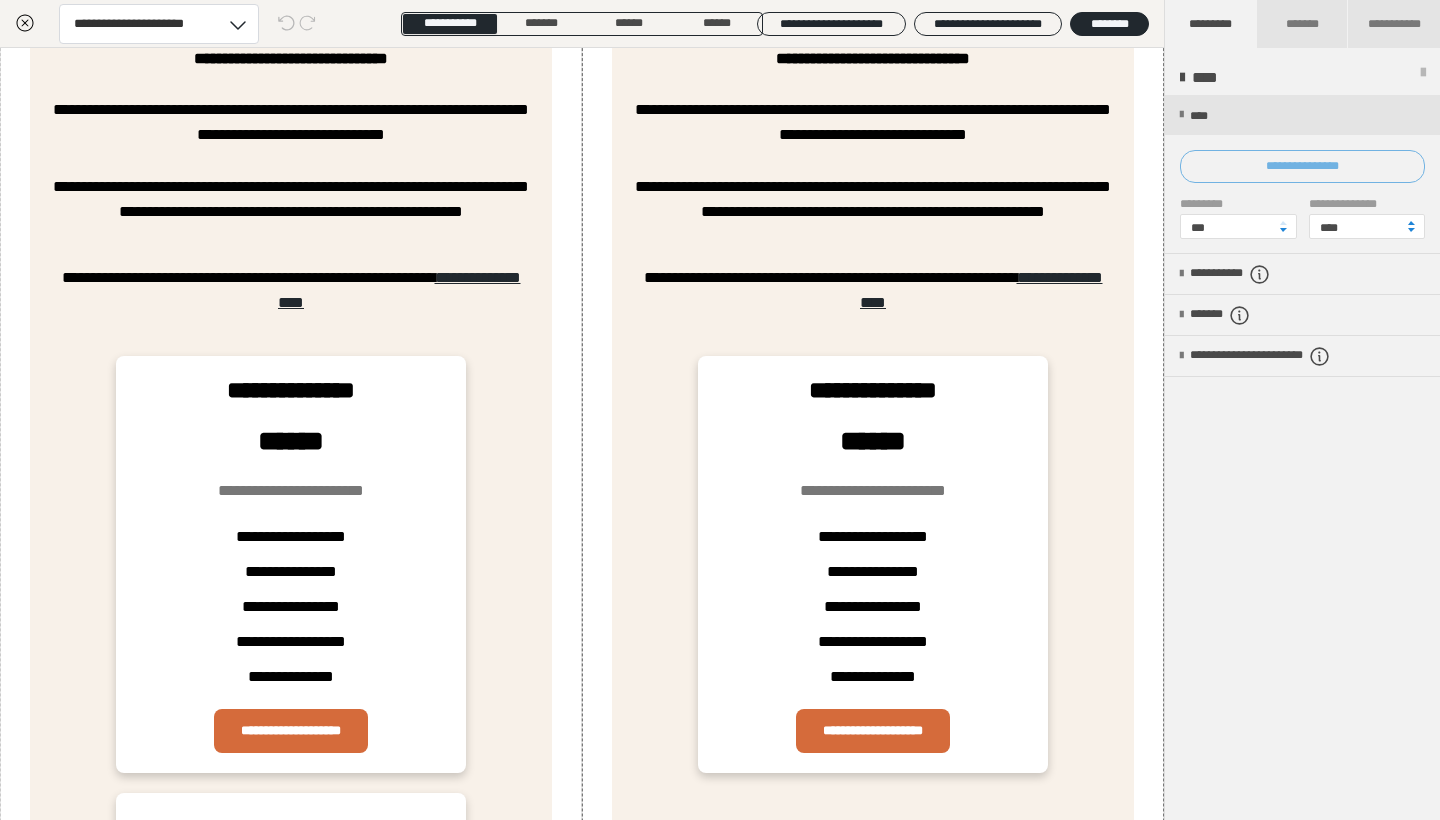 click on "**********" at bounding box center (1302, 166) 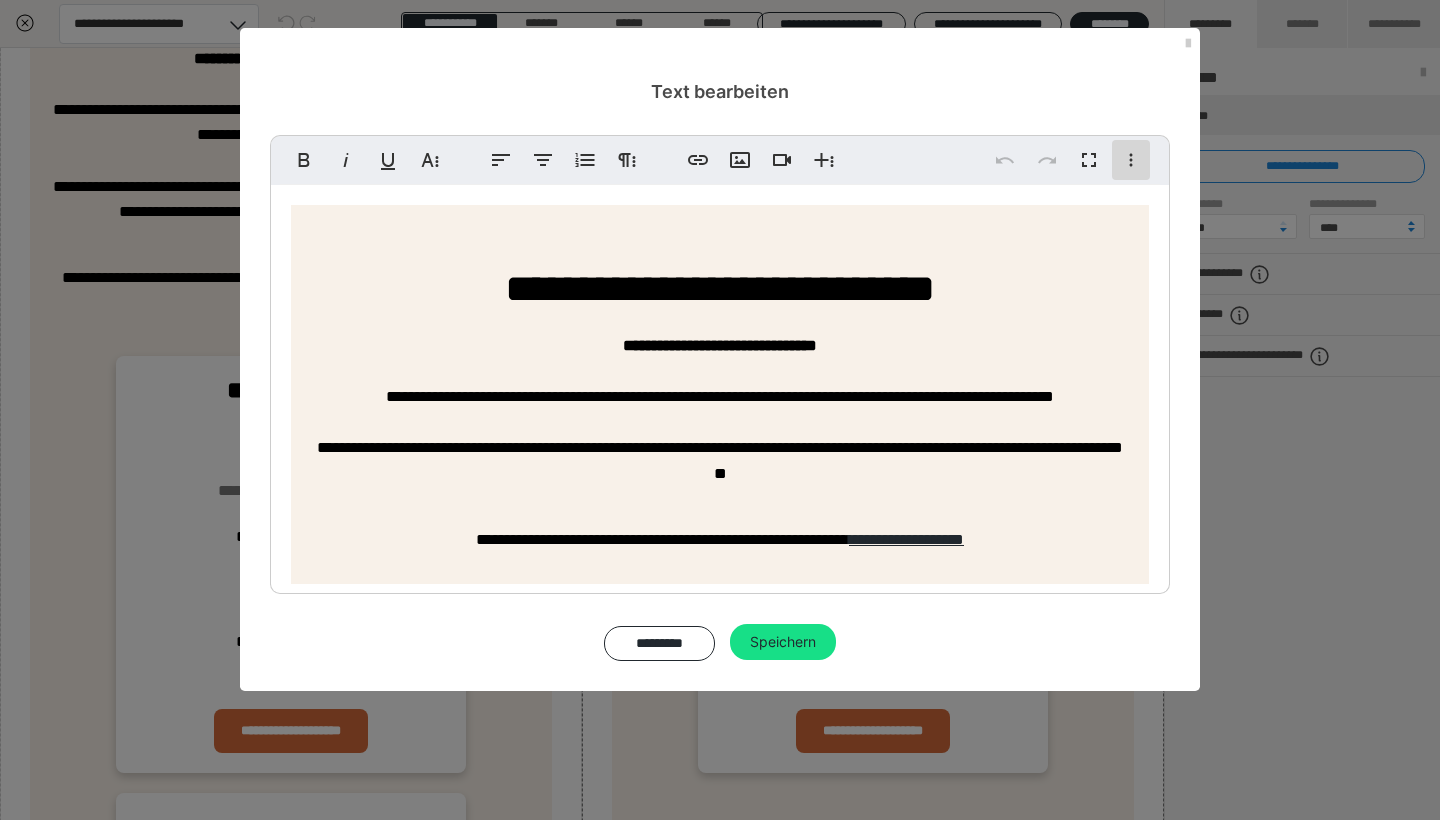 click 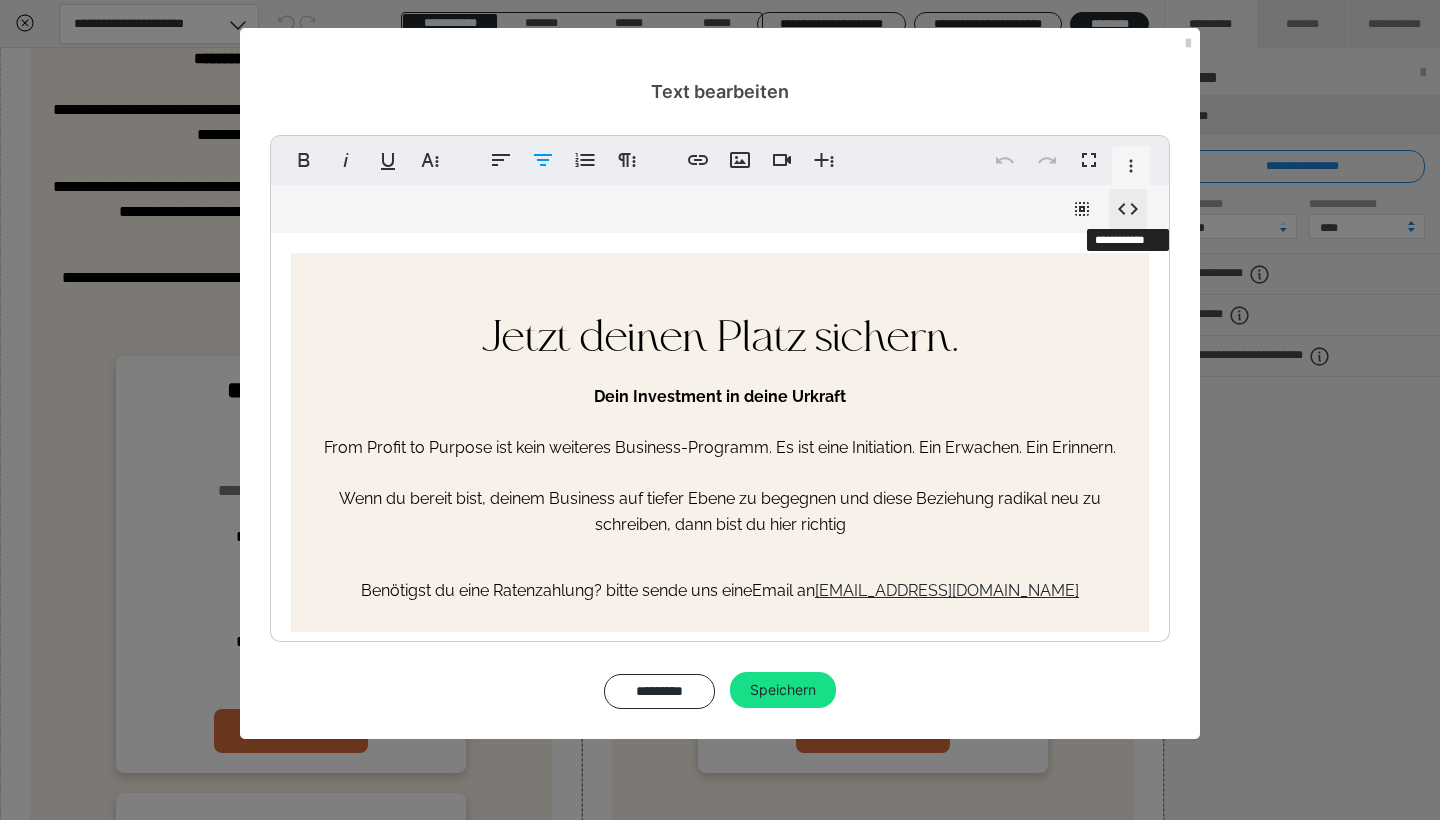 click 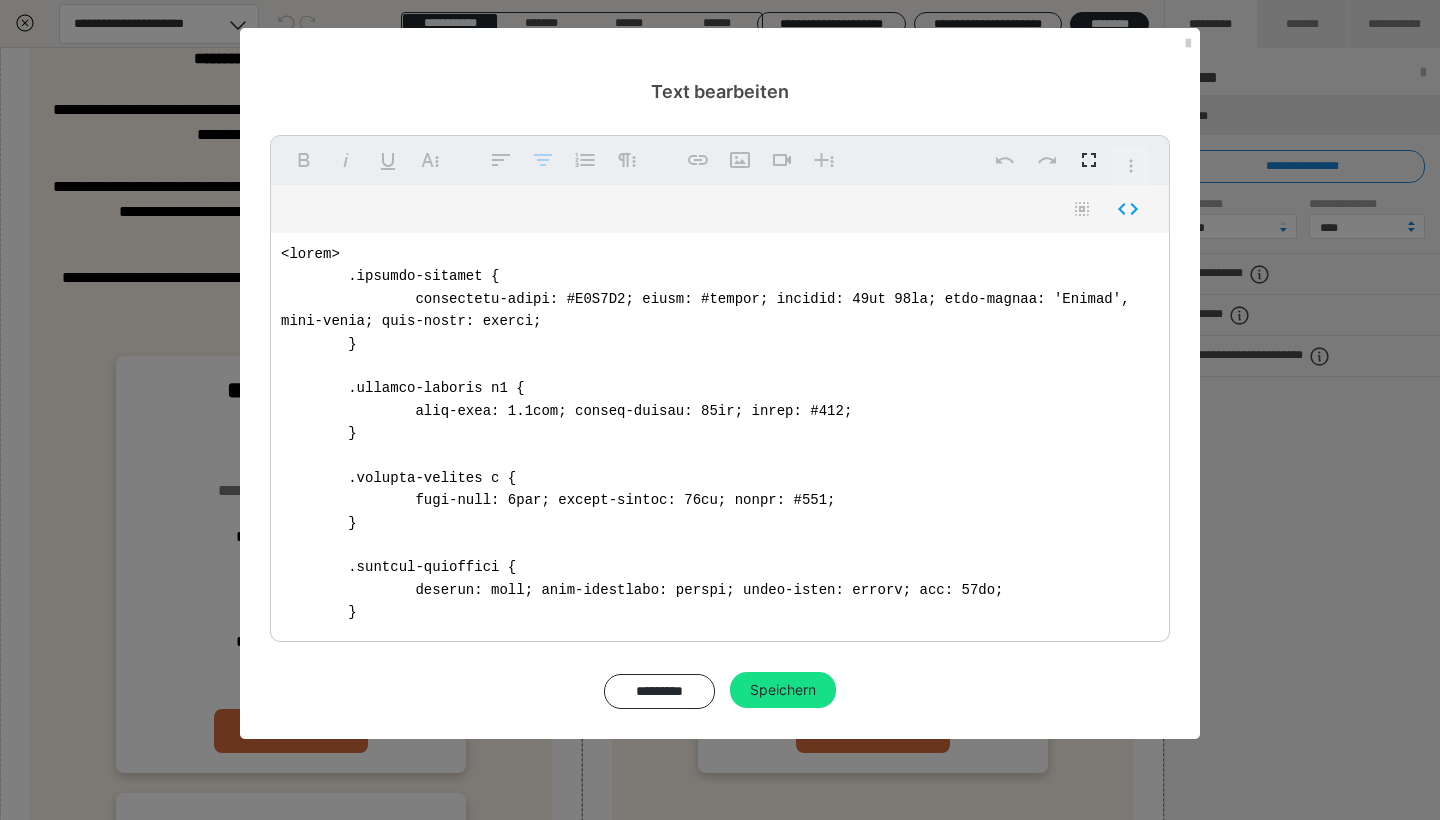 scroll, scrollTop: 185, scrollLeft: 0, axis: vertical 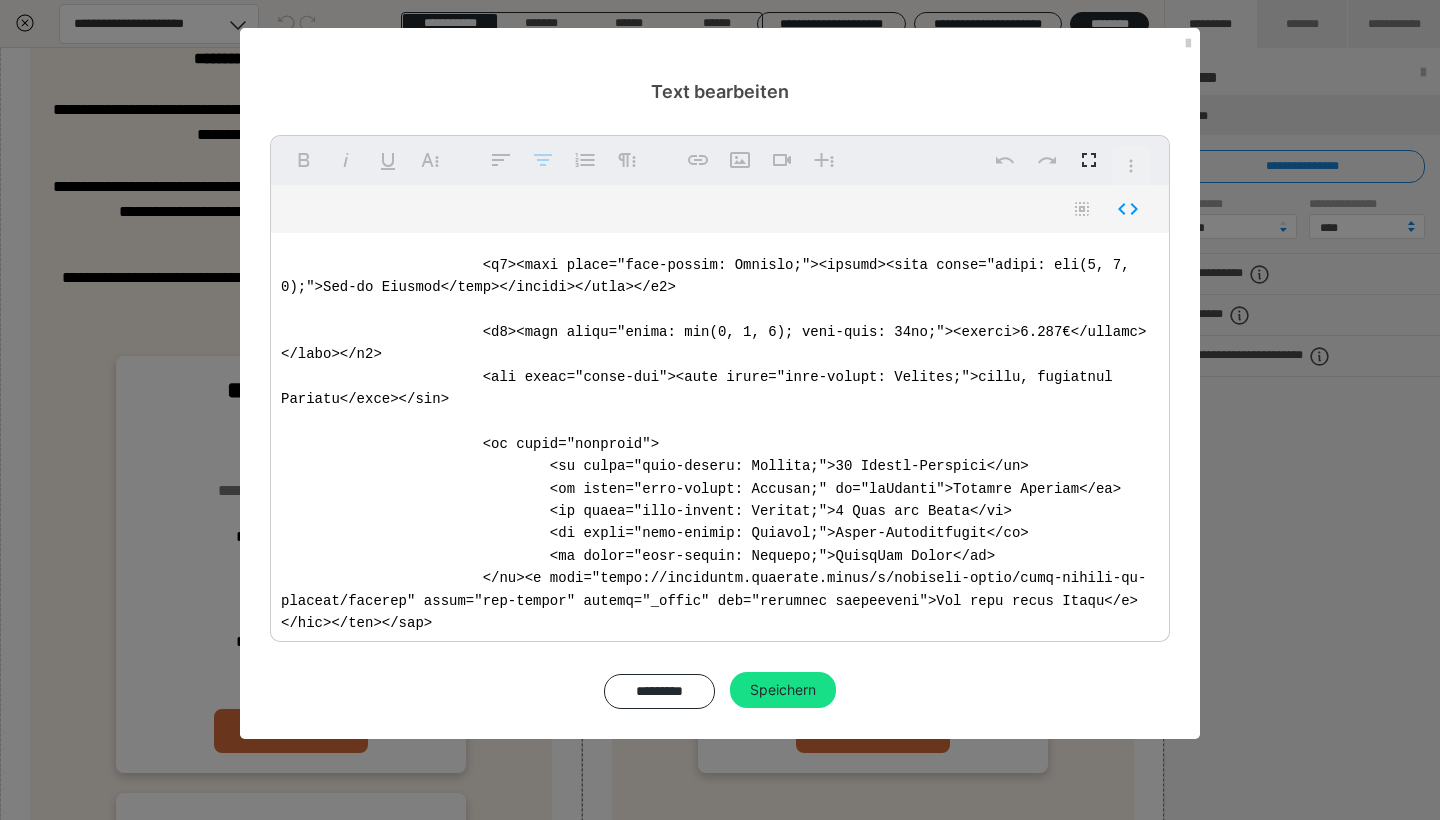 drag, startPoint x: 279, startPoint y: 248, endPoint x: 783, endPoint y: 779, distance: 732.1045 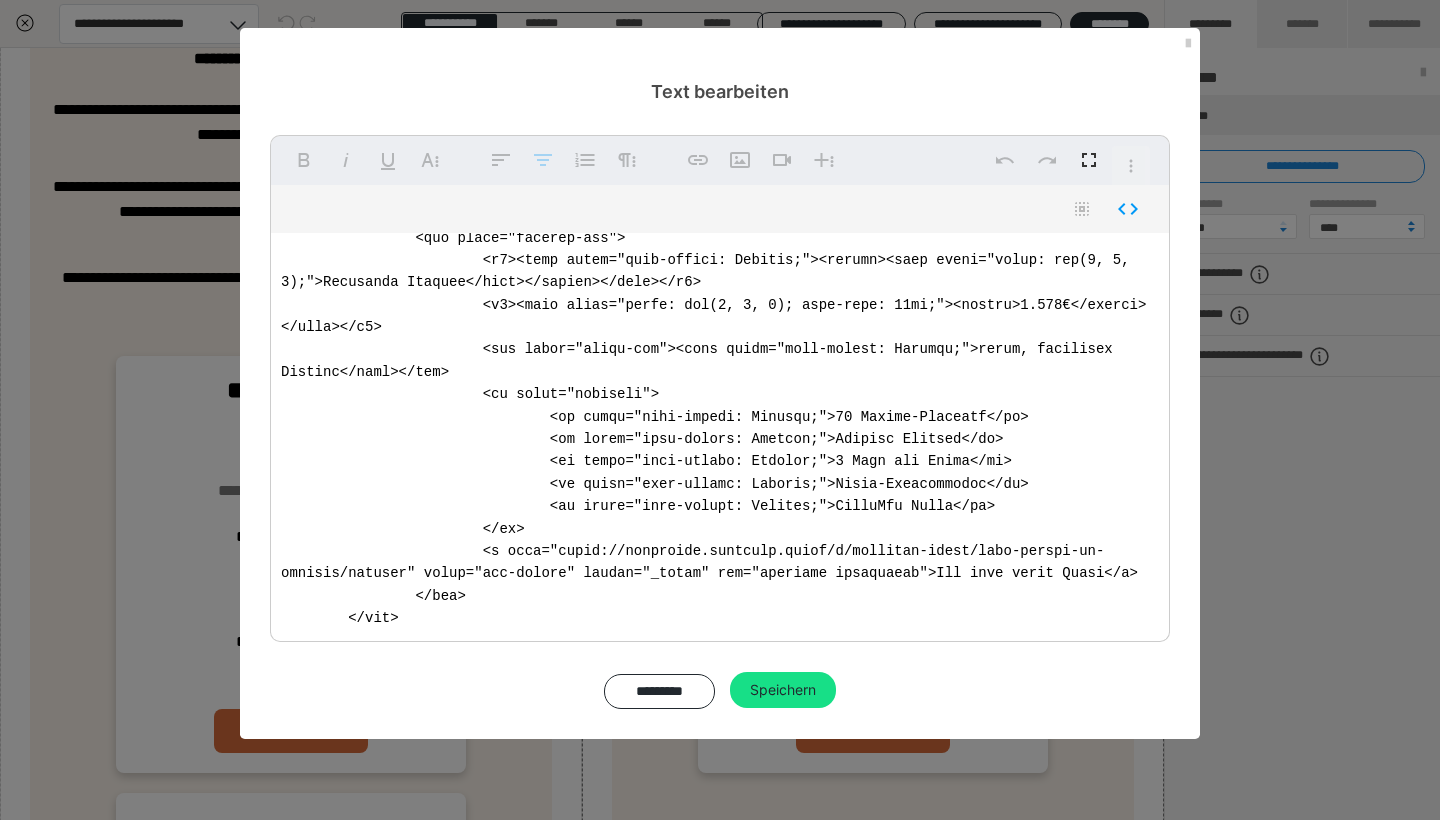 type on "<style>
.pricing-section {
background-color: #F8F1E9; color: #ffffff; padding: 60px 20px; font-family: 'Ofelia', sans-serif; text-align: center;
}
.pricing-section h2 {
font-size: 2.5rem; margin-bottom: 20px; color: #000;
}
.pricing-section p {
font-size: 1rem; margin-bottom: 40px; color: #000;
}
.pricing-container {
display: flex; flex-direction: column; align-items: center; gap: 20px;
}
@media (min-width: 768px) {
.pricing-container {
flex-direction: row; justify-content: center;
}
}
.pricing-box {
background-color: #ffffff; color: #000000; border-radius: 8px; box-shadow: 0 4px 10px rgba(0, 0, 0, 0.2); width: 90%; max-width: 350px; padding: 20px; text-align: center;
}
.pricing-box h3 {
font-size: 1.5rem; margin-bottom: 20px; color: #0256a3;
}
.price {
font-size: 2rem; font-weight: bold; margin-bottom: 10px; color: #000000;
}
.price-sub {
font-size: 1rem; margin-bottom: 20px; color: #777777;
}
.features {
list-style: none; padding: 0; margin-bo..." 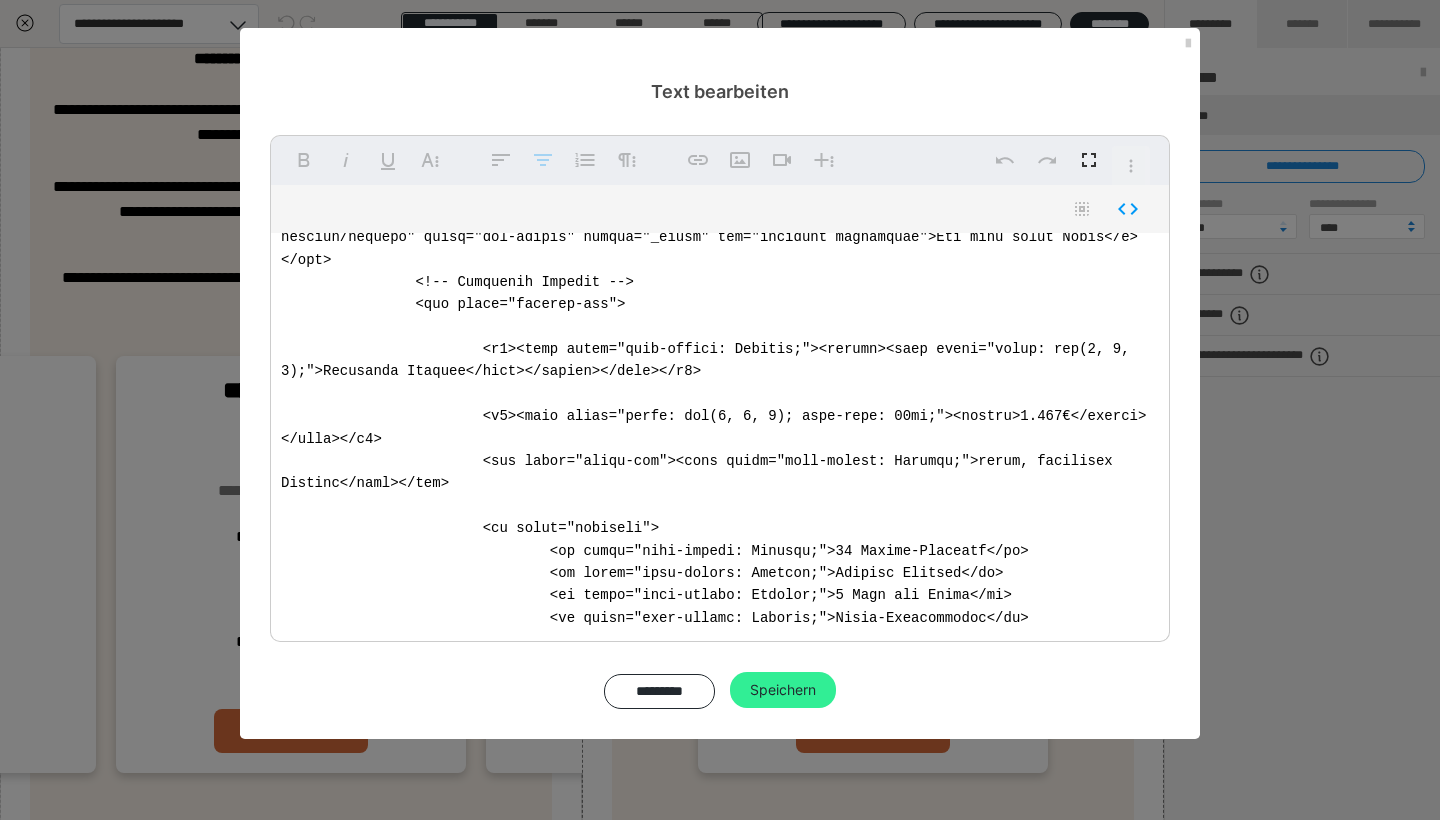 click on "Speichern" at bounding box center [783, 690] 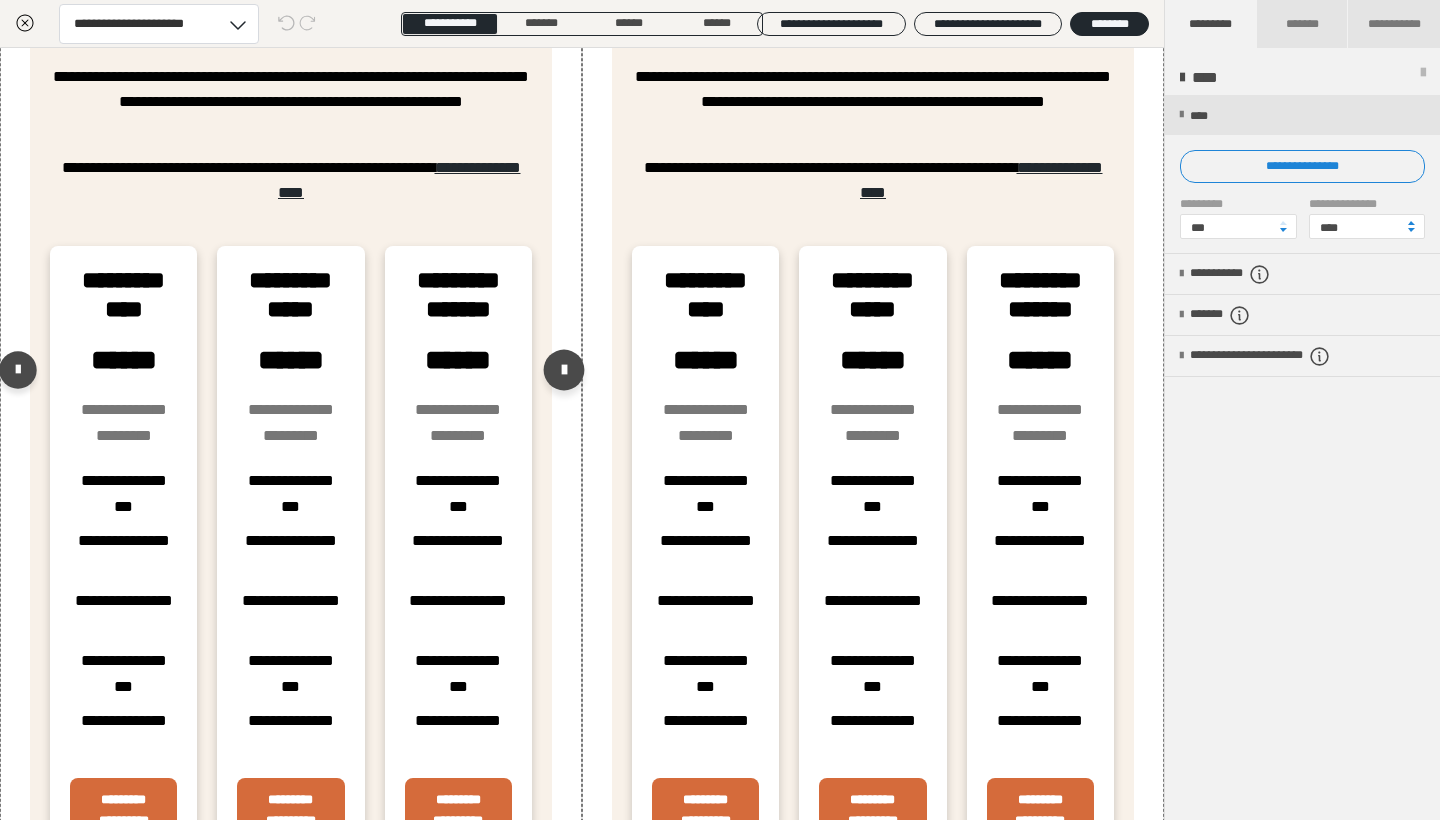 scroll, scrollTop: 5290, scrollLeft: 0, axis: vertical 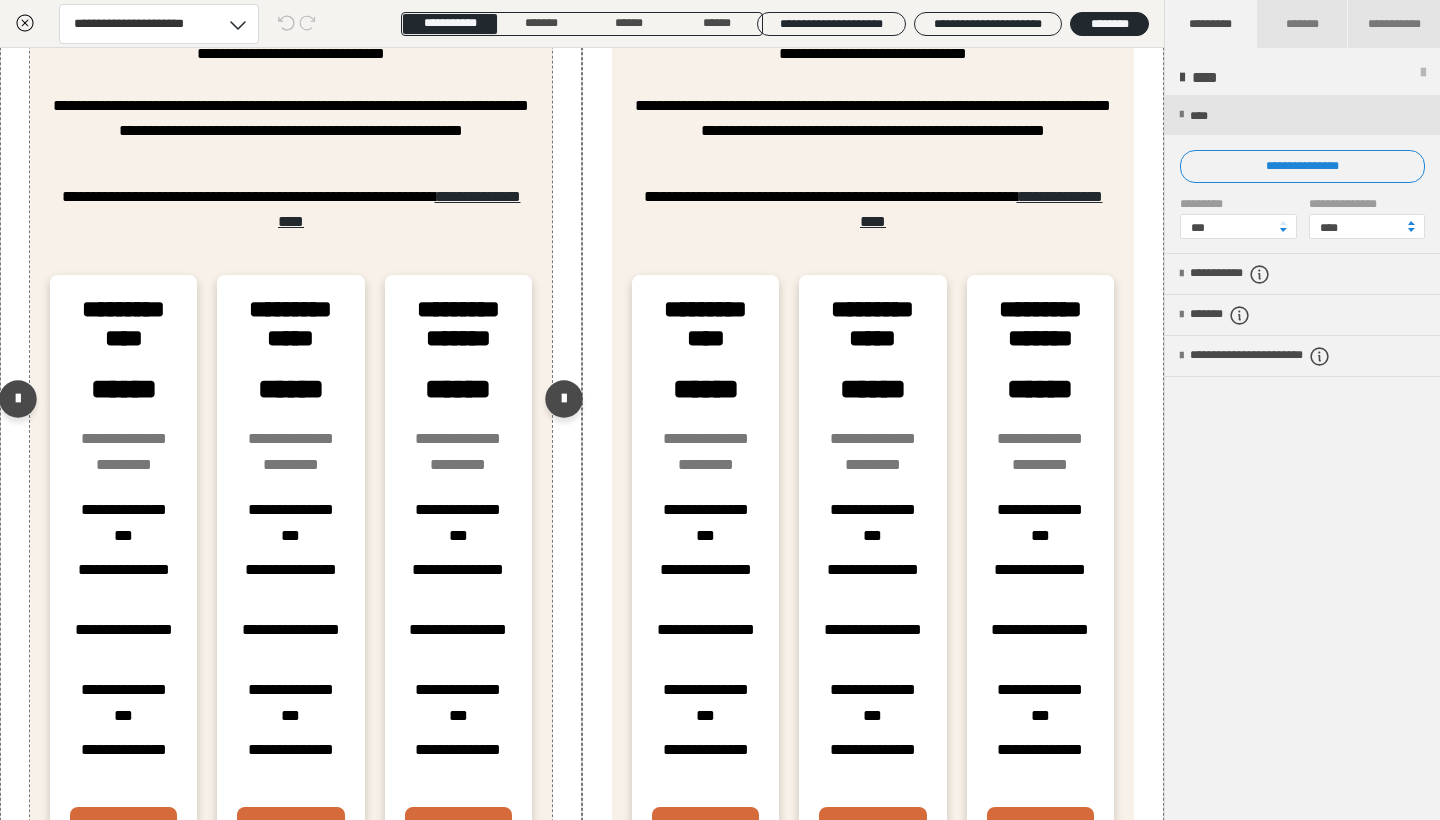 click on "**********" at bounding box center [291, 54] 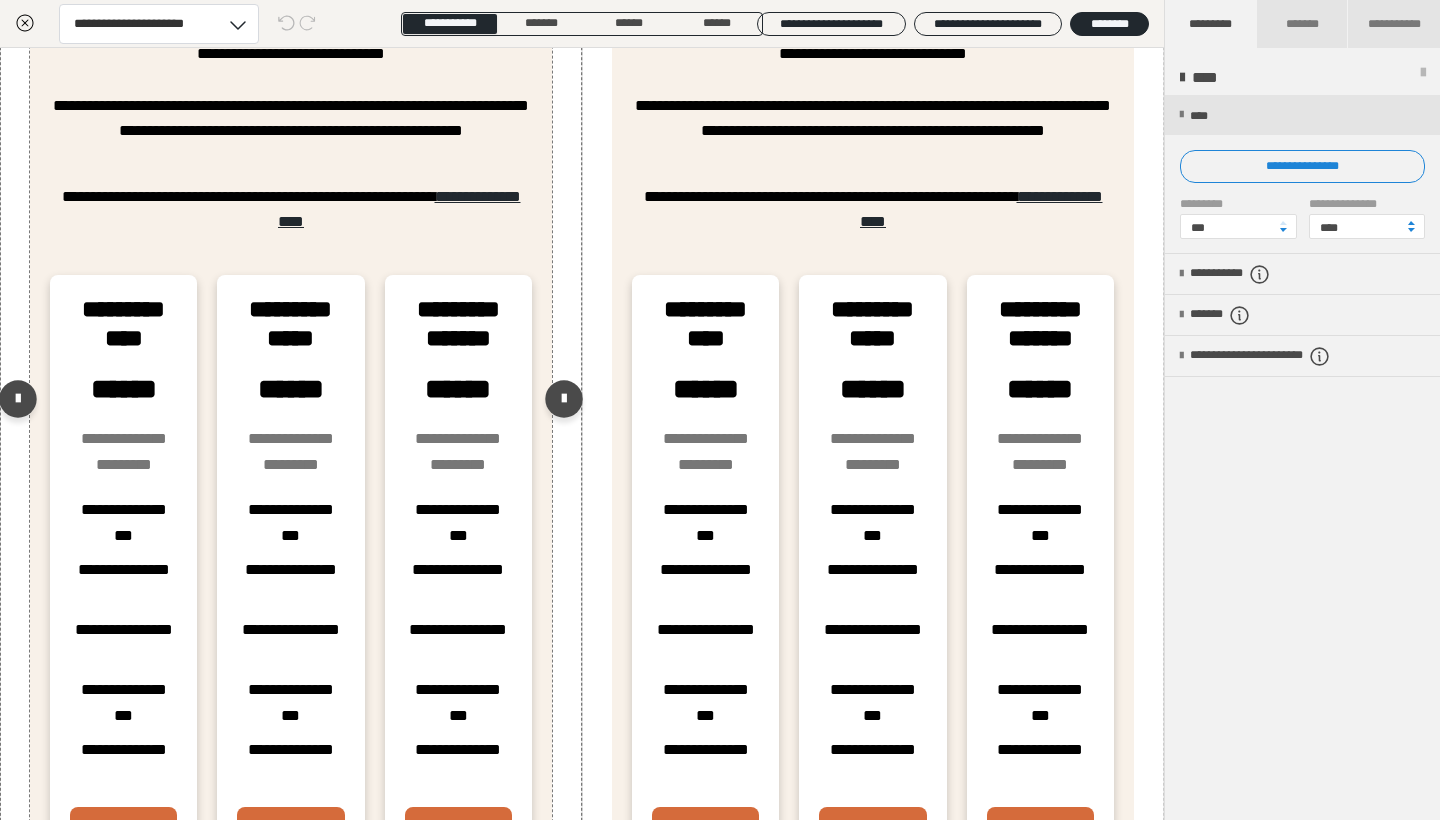 click on "**********" at bounding box center [291, 54] 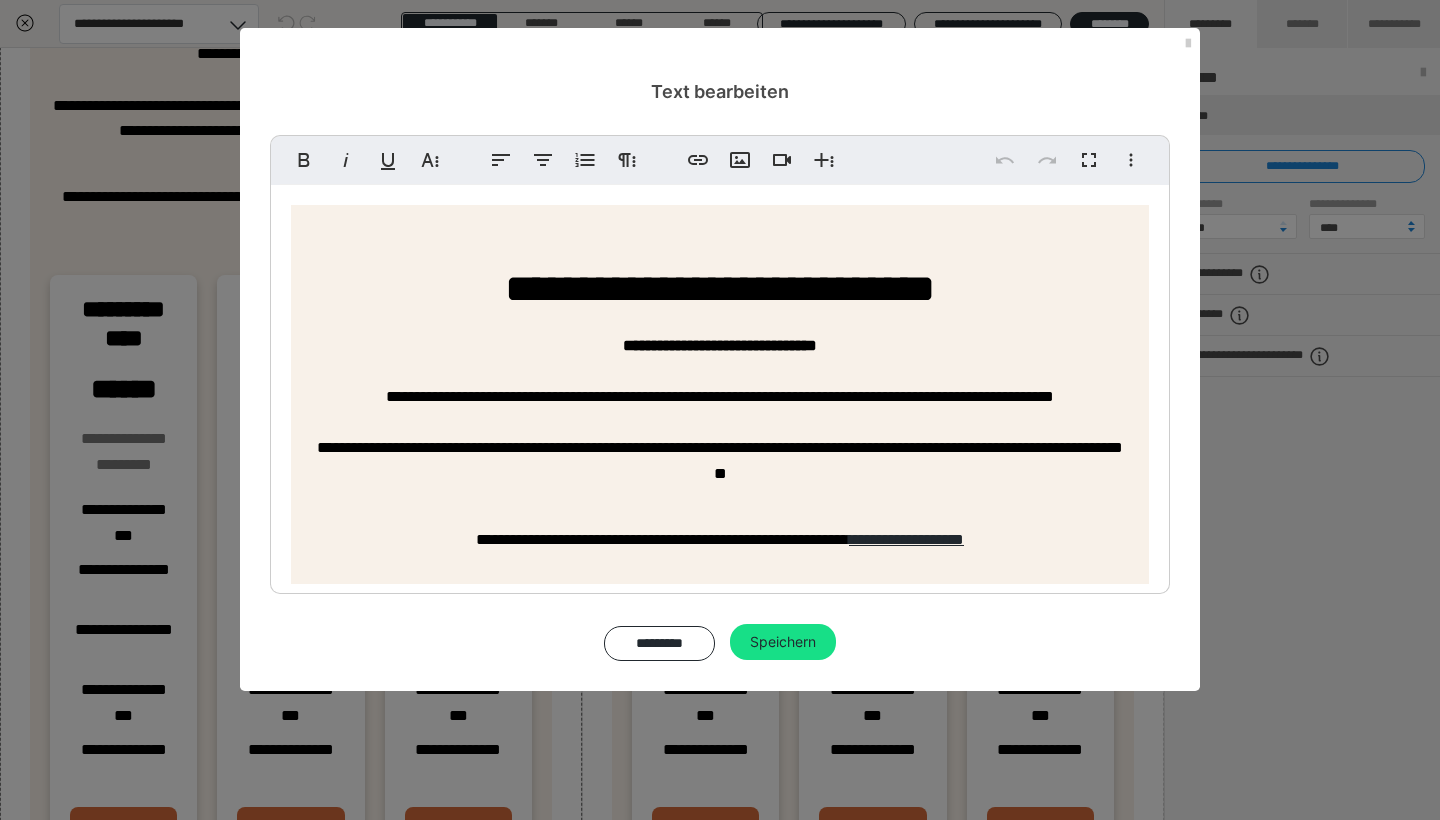 scroll, scrollTop: 23, scrollLeft: 0, axis: vertical 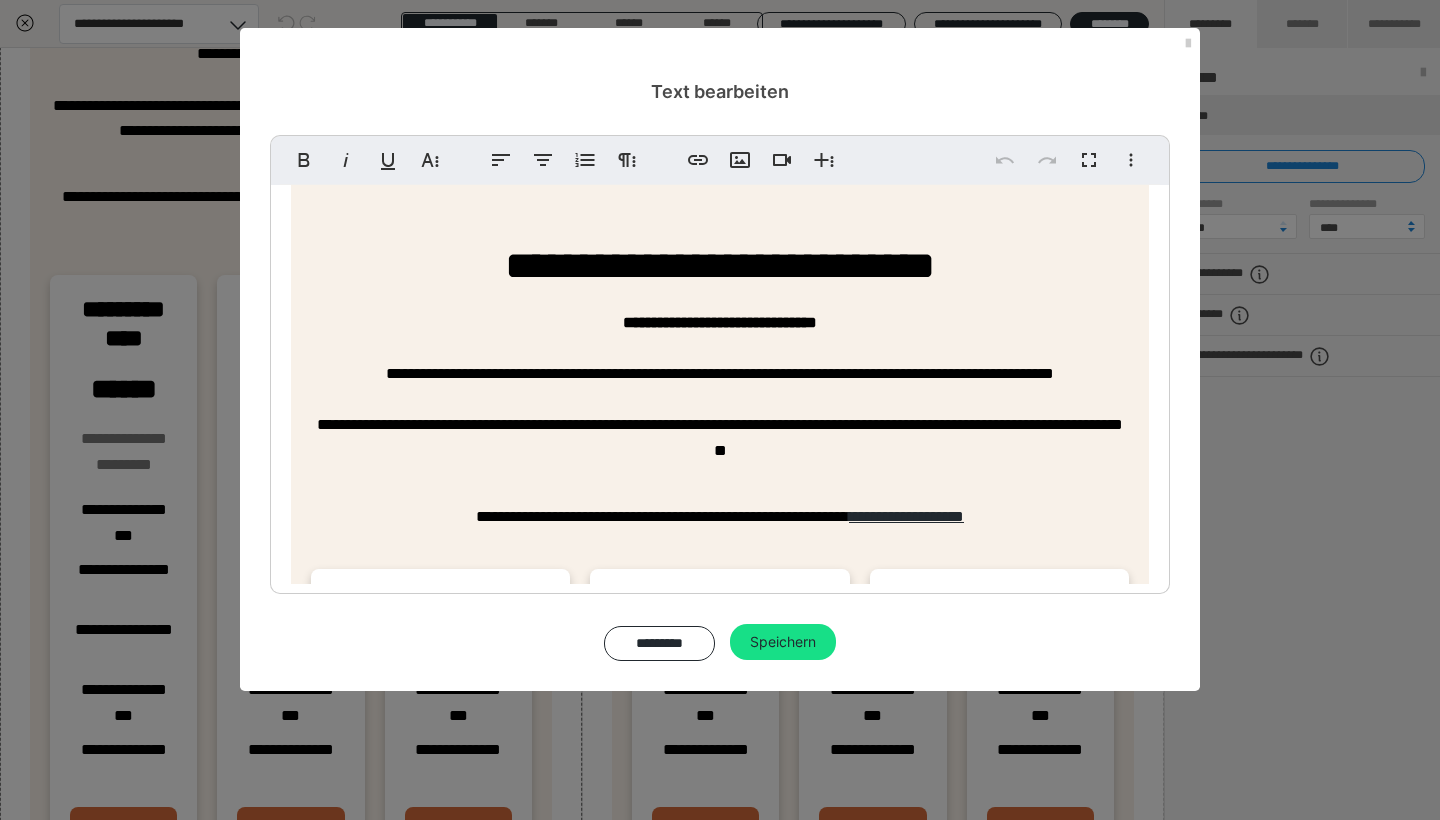 click on "**********" at bounding box center (720, 387) 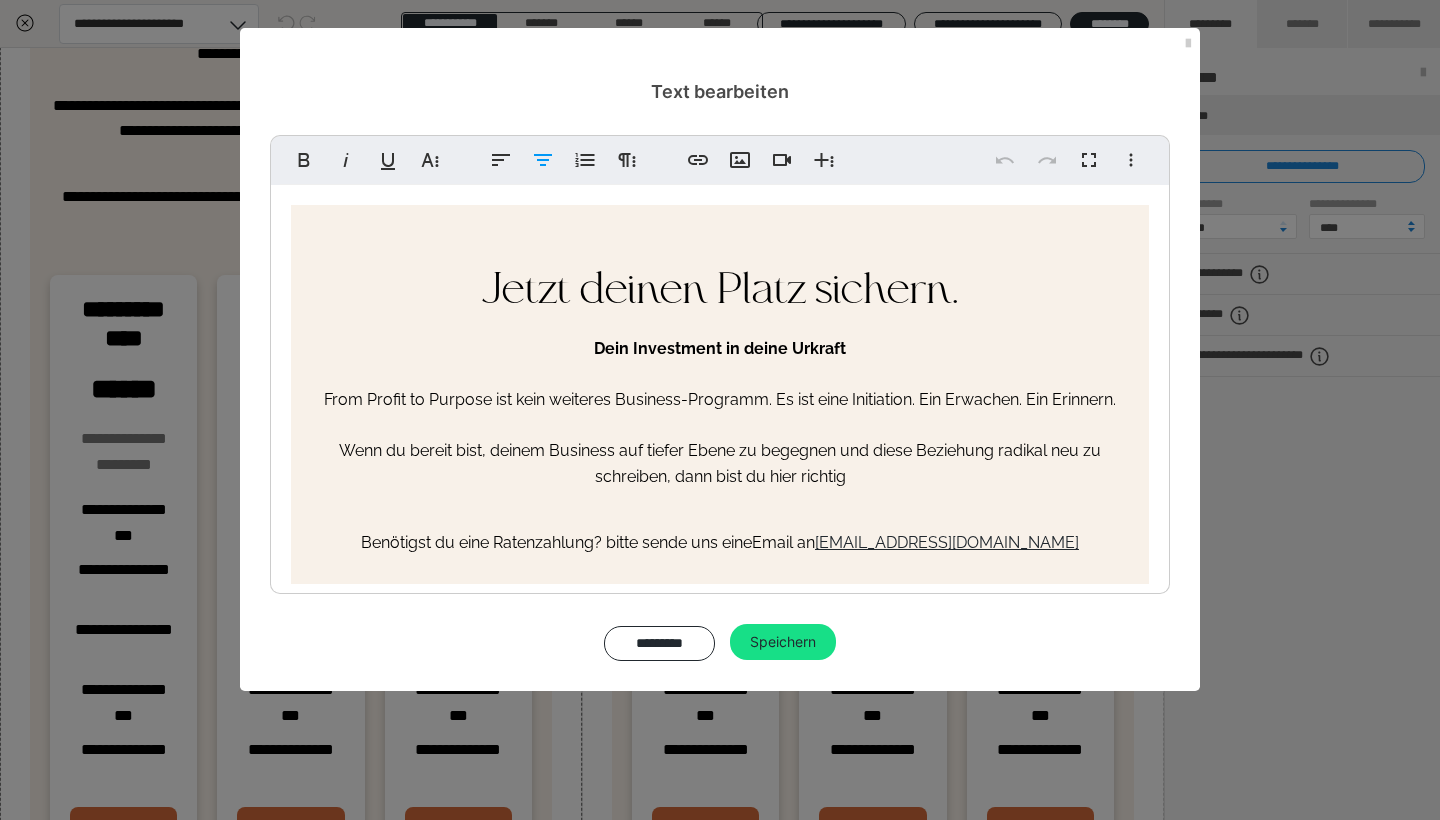 scroll, scrollTop: 23, scrollLeft: 0, axis: vertical 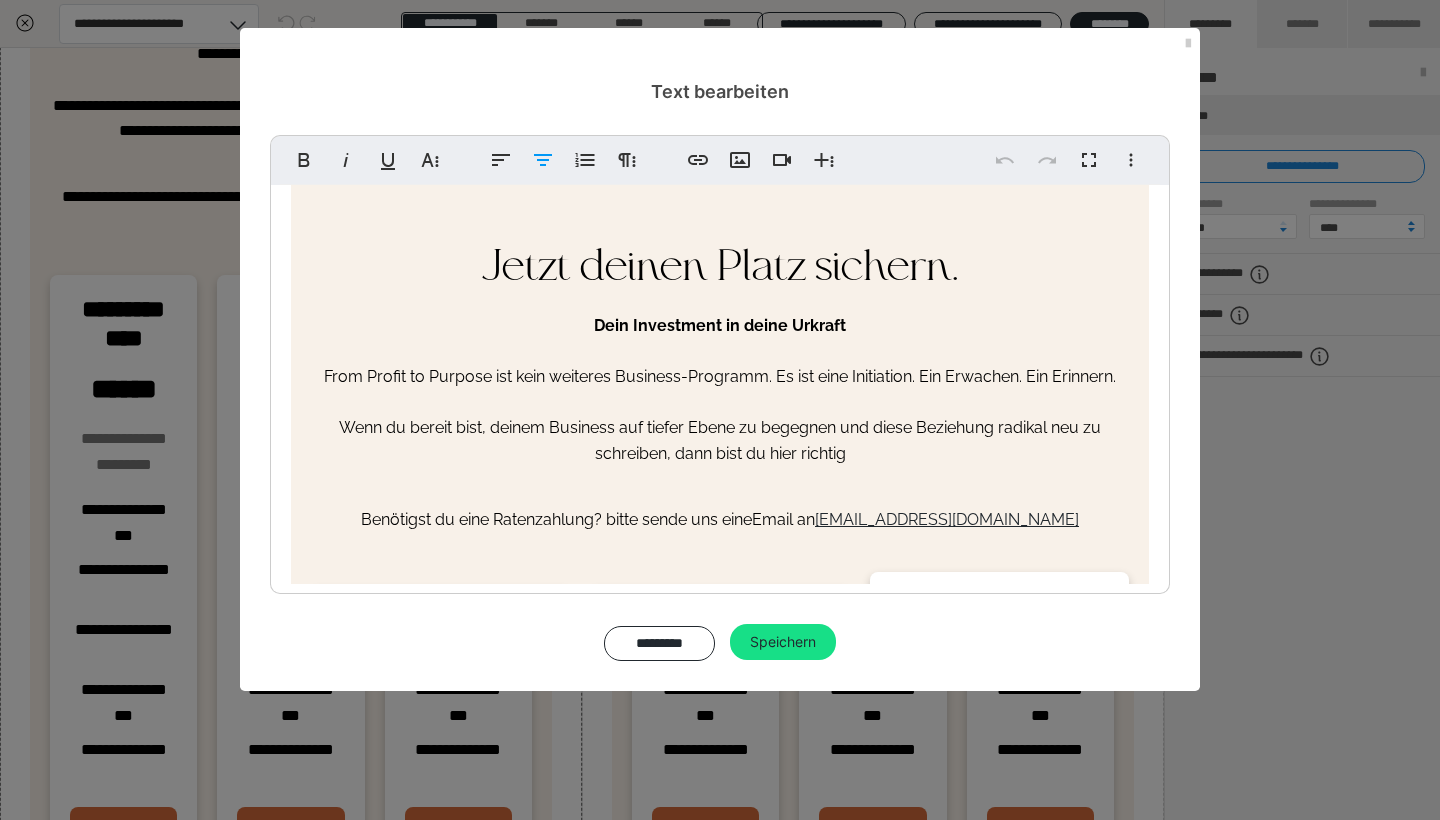 type 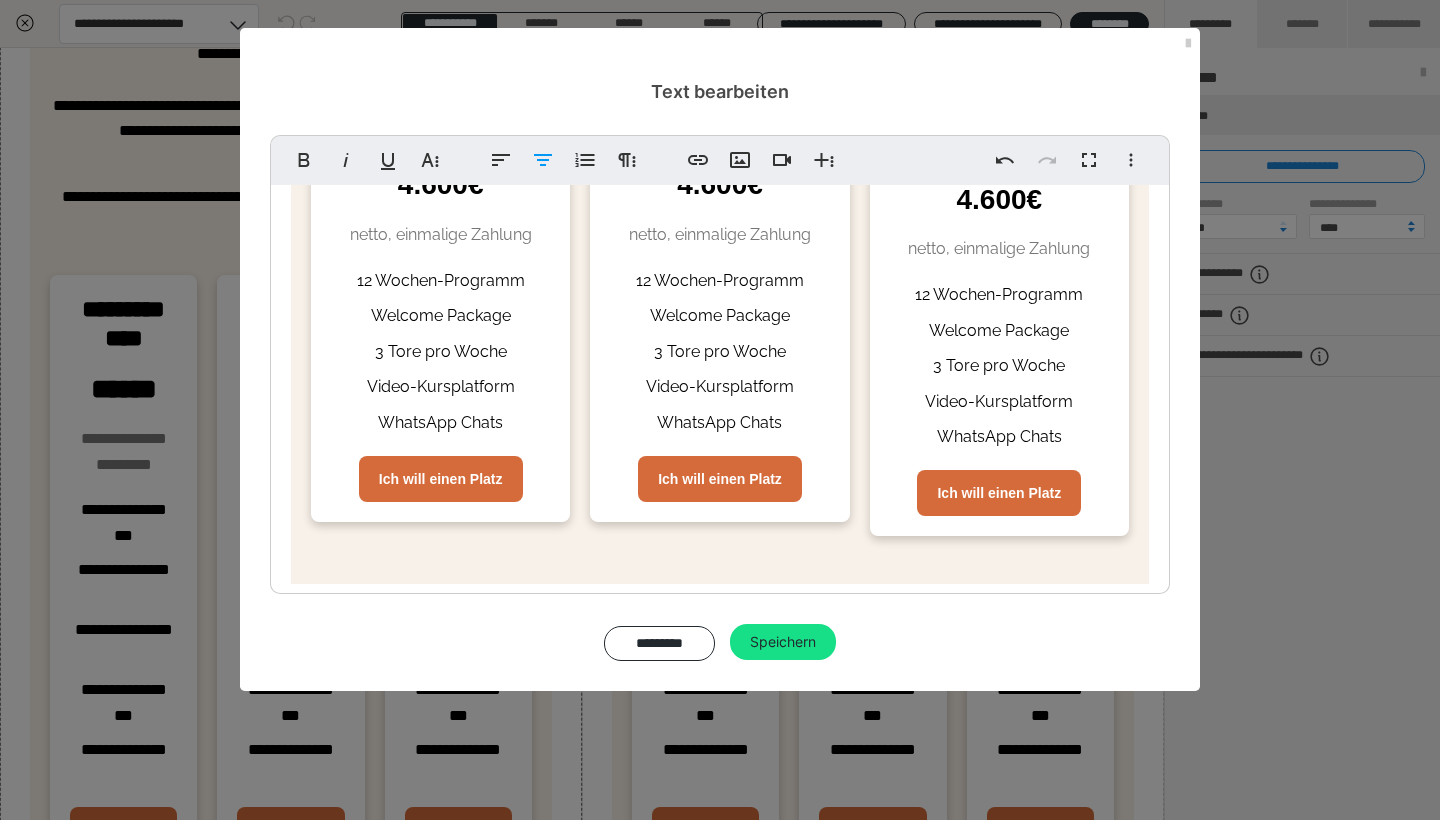 scroll, scrollTop: 395, scrollLeft: 0, axis: vertical 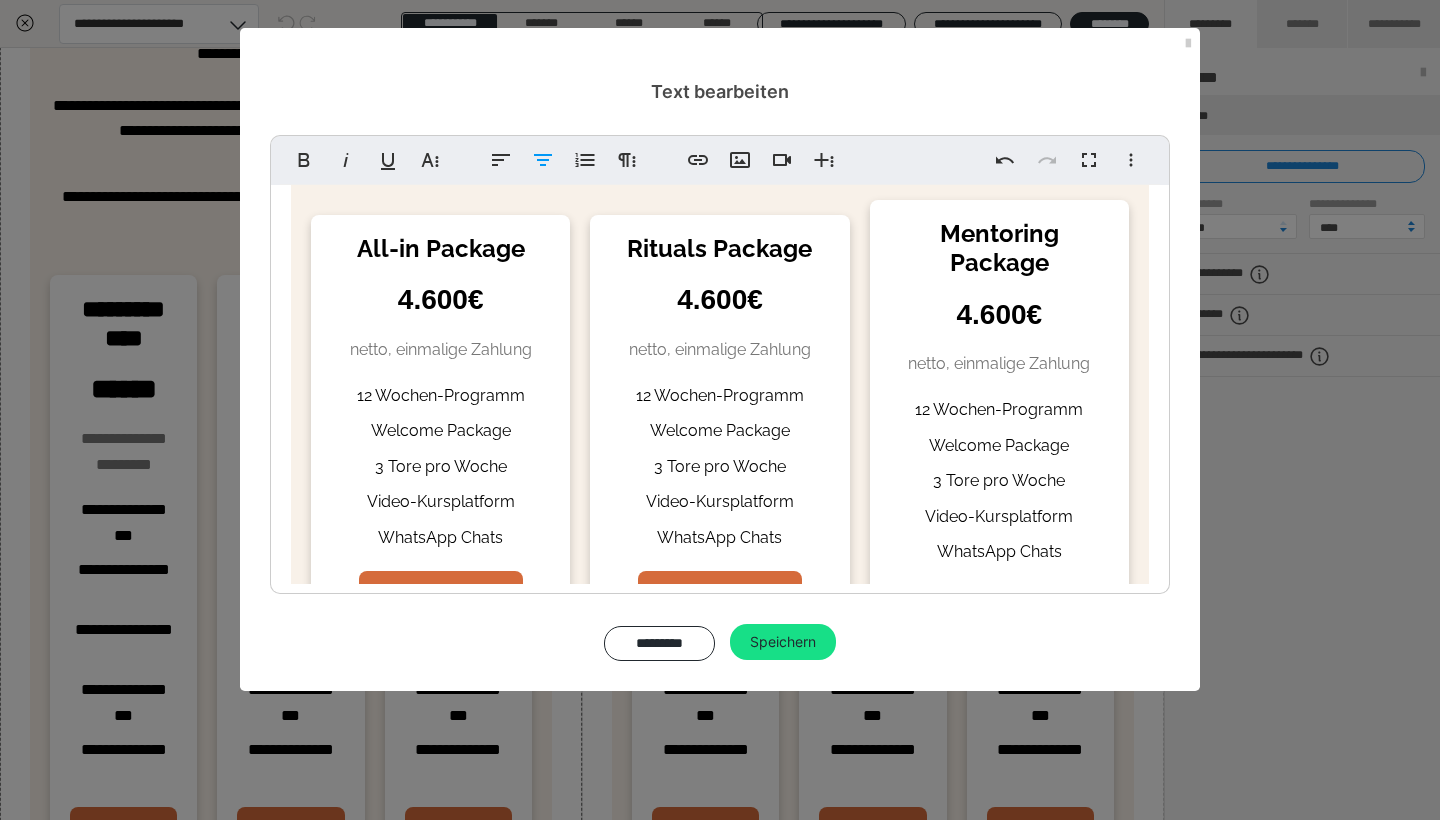 click on "Welcome Package" at bounding box center (719, 431) 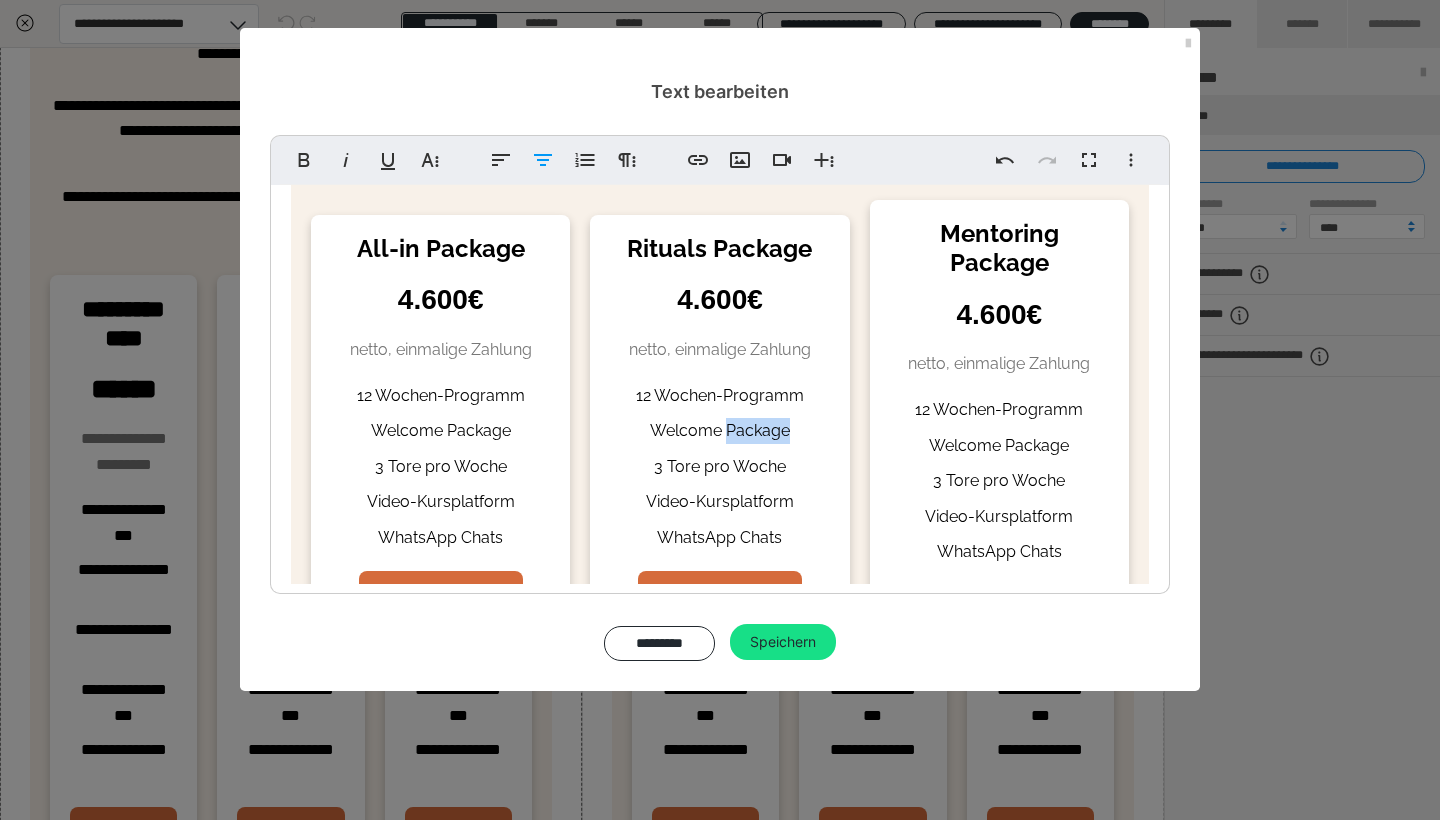 click on "Welcome Package" at bounding box center [719, 431] 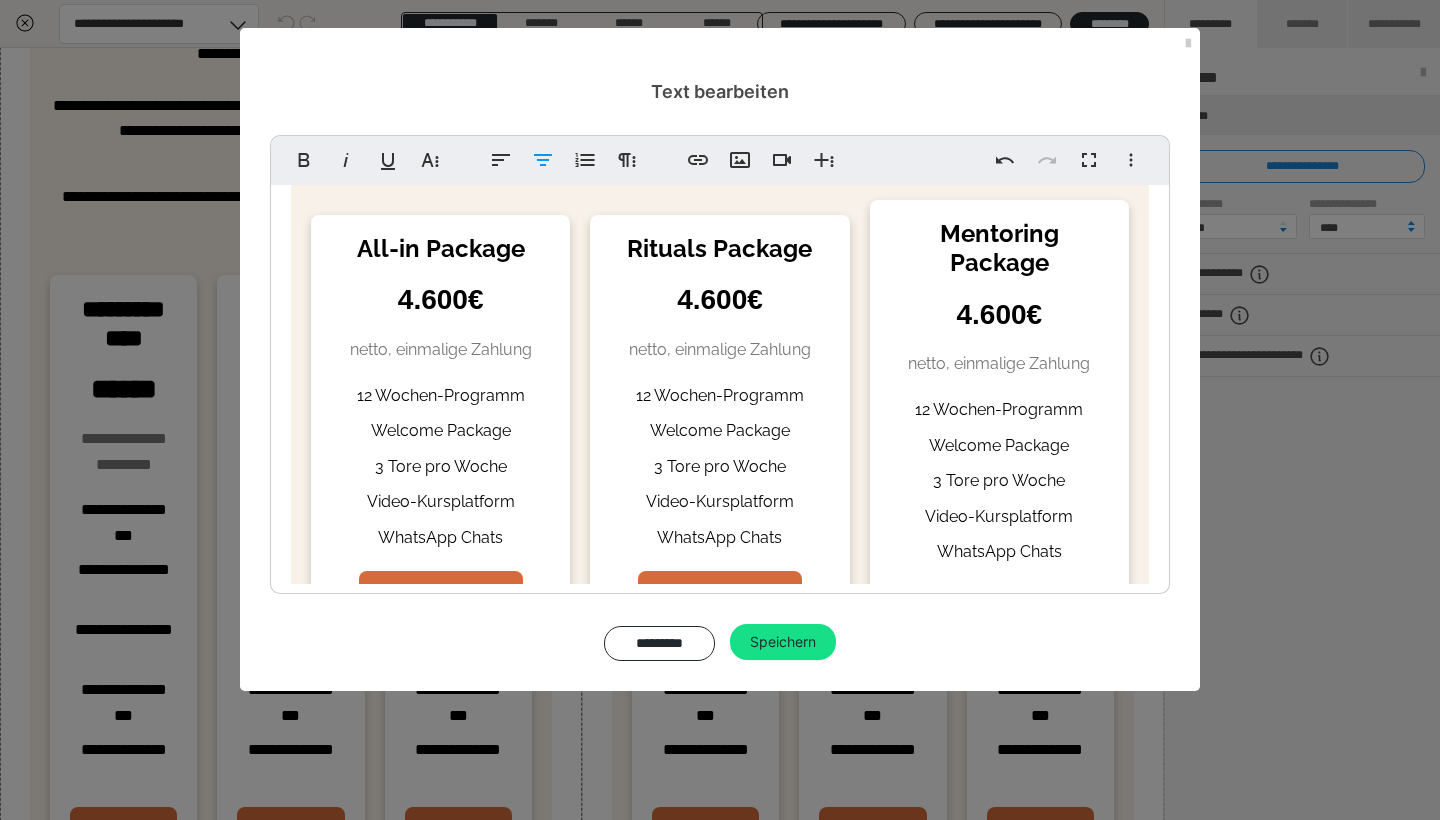 scroll, scrollTop: 424, scrollLeft: 0, axis: vertical 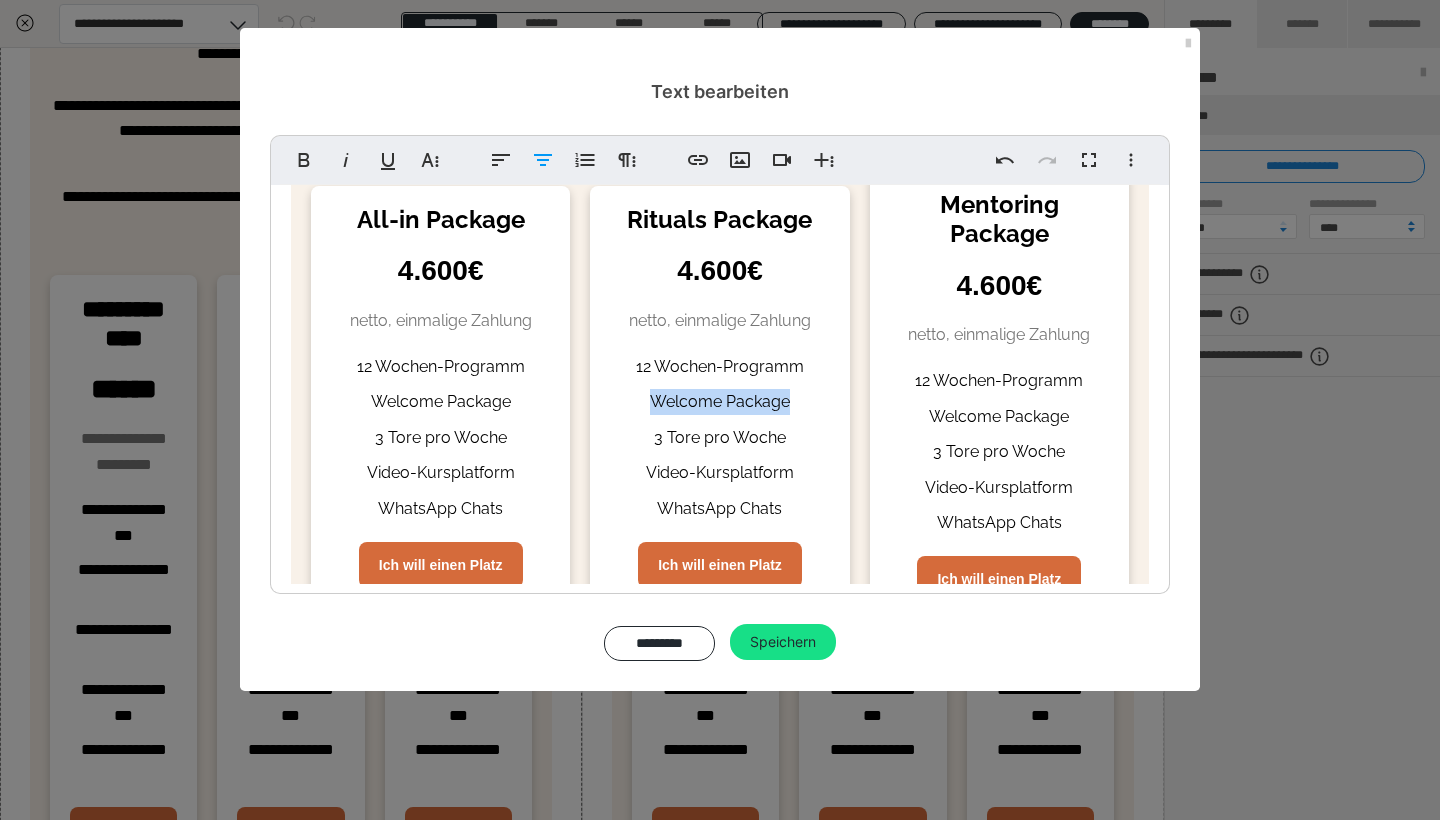 drag, startPoint x: 792, startPoint y: 400, endPoint x: 615, endPoint y: 400, distance: 177 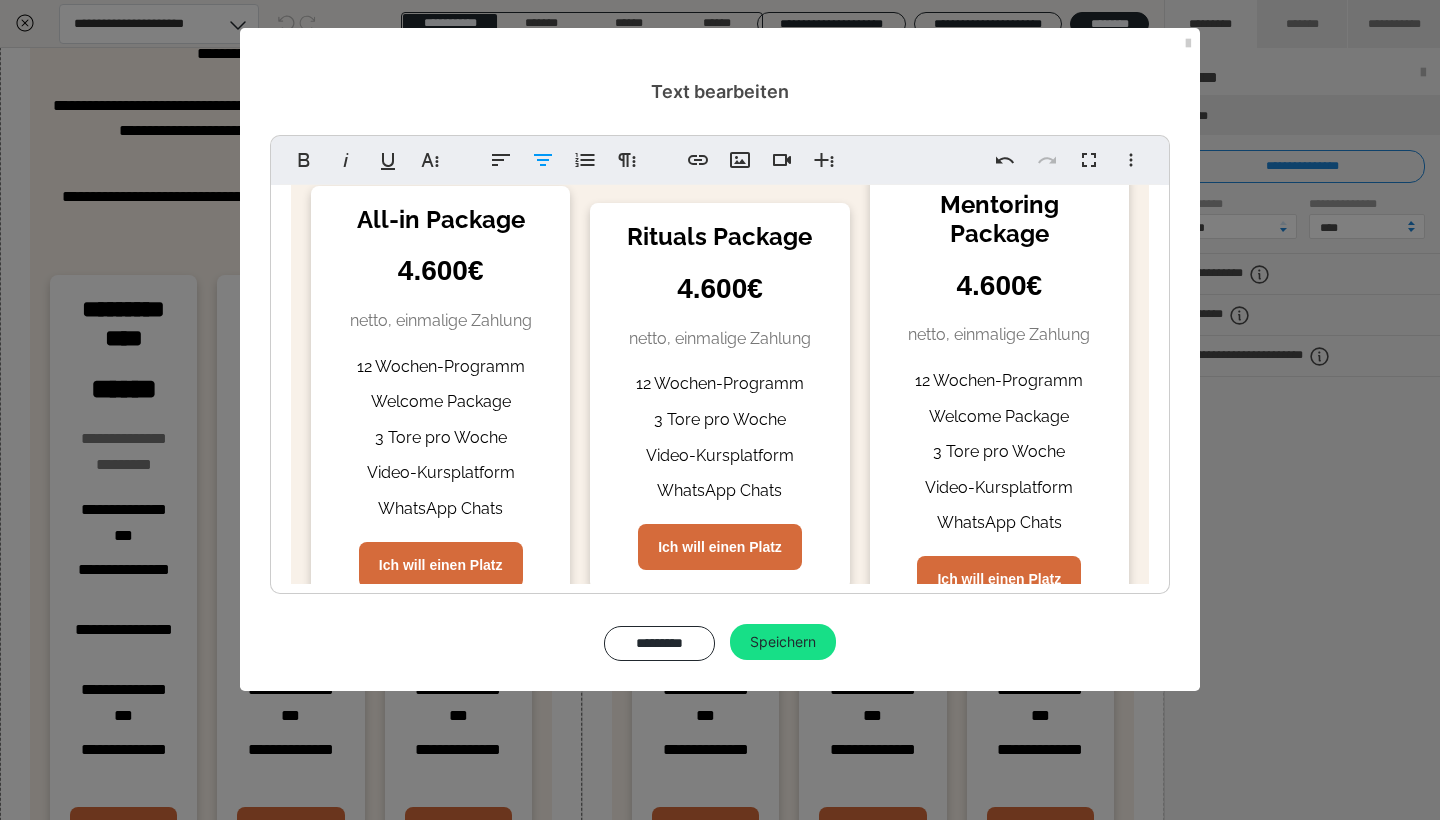 click on "3 Tore pro Woche" at bounding box center [719, 420] 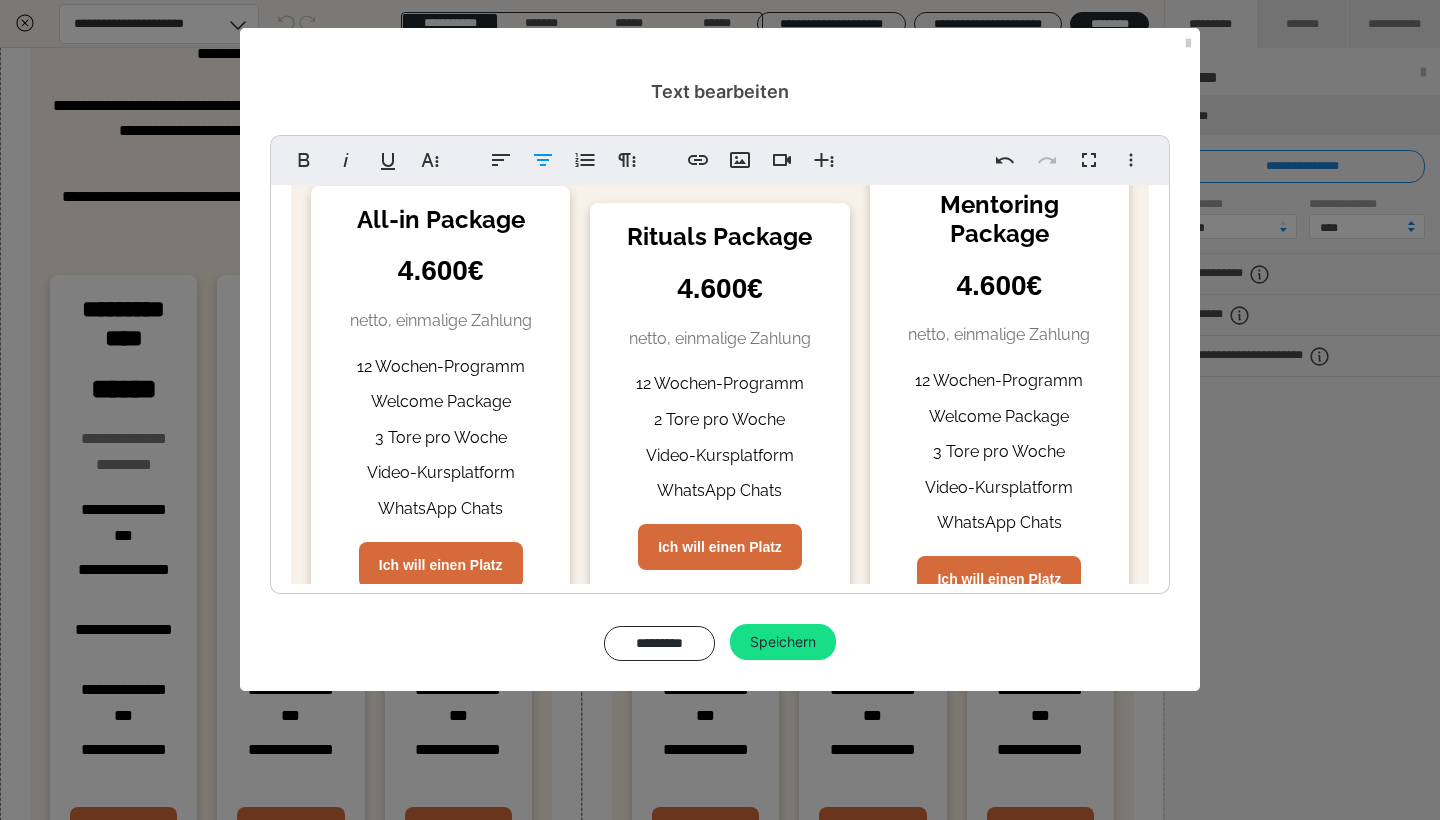 click on "Video-Kursplatform" at bounding box center (719, 456) 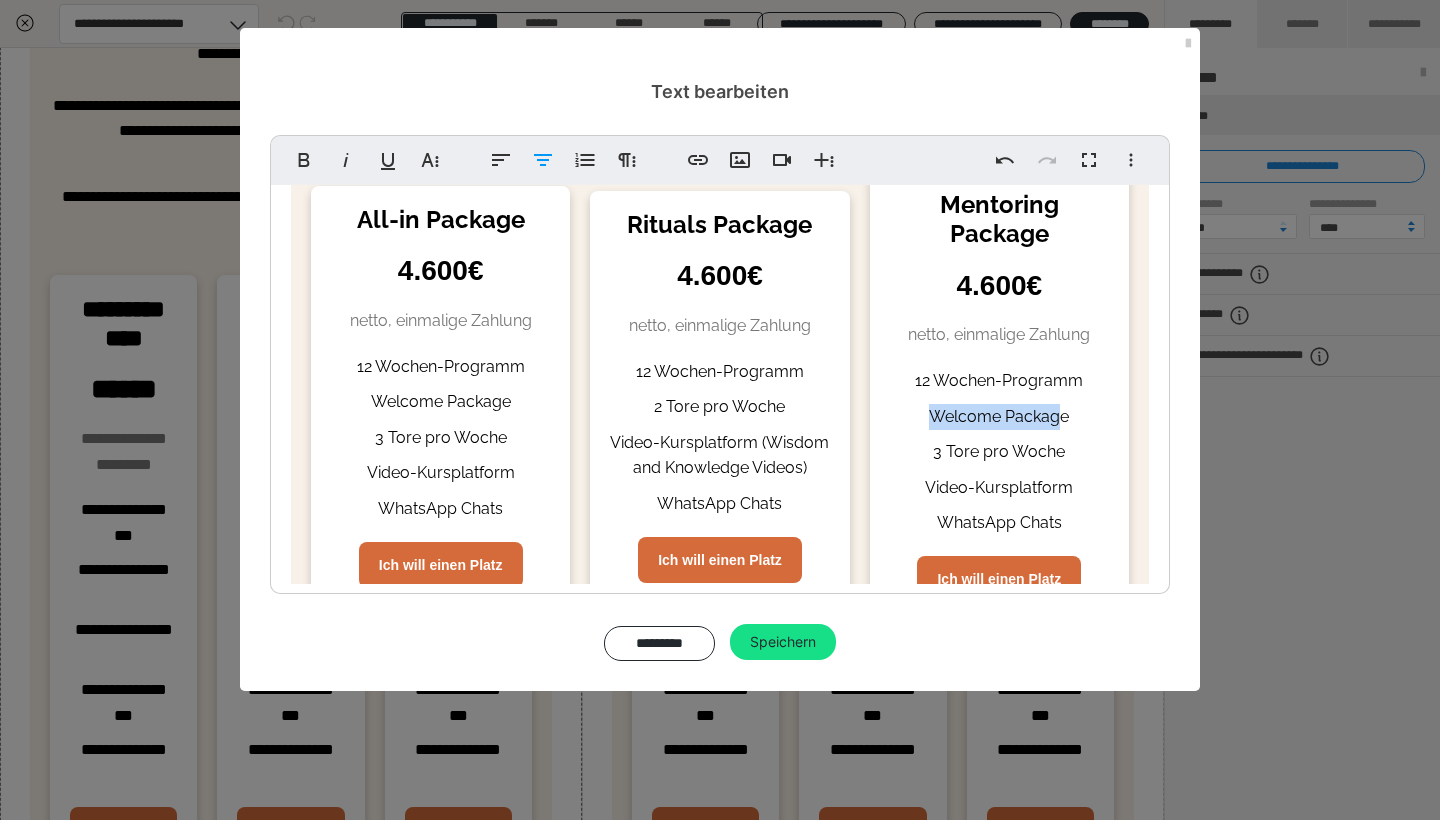 drag, startPoint x: 1064, startPoint y: 417, endPoint x: 929, endPoint y: 414, distance: 135.03333 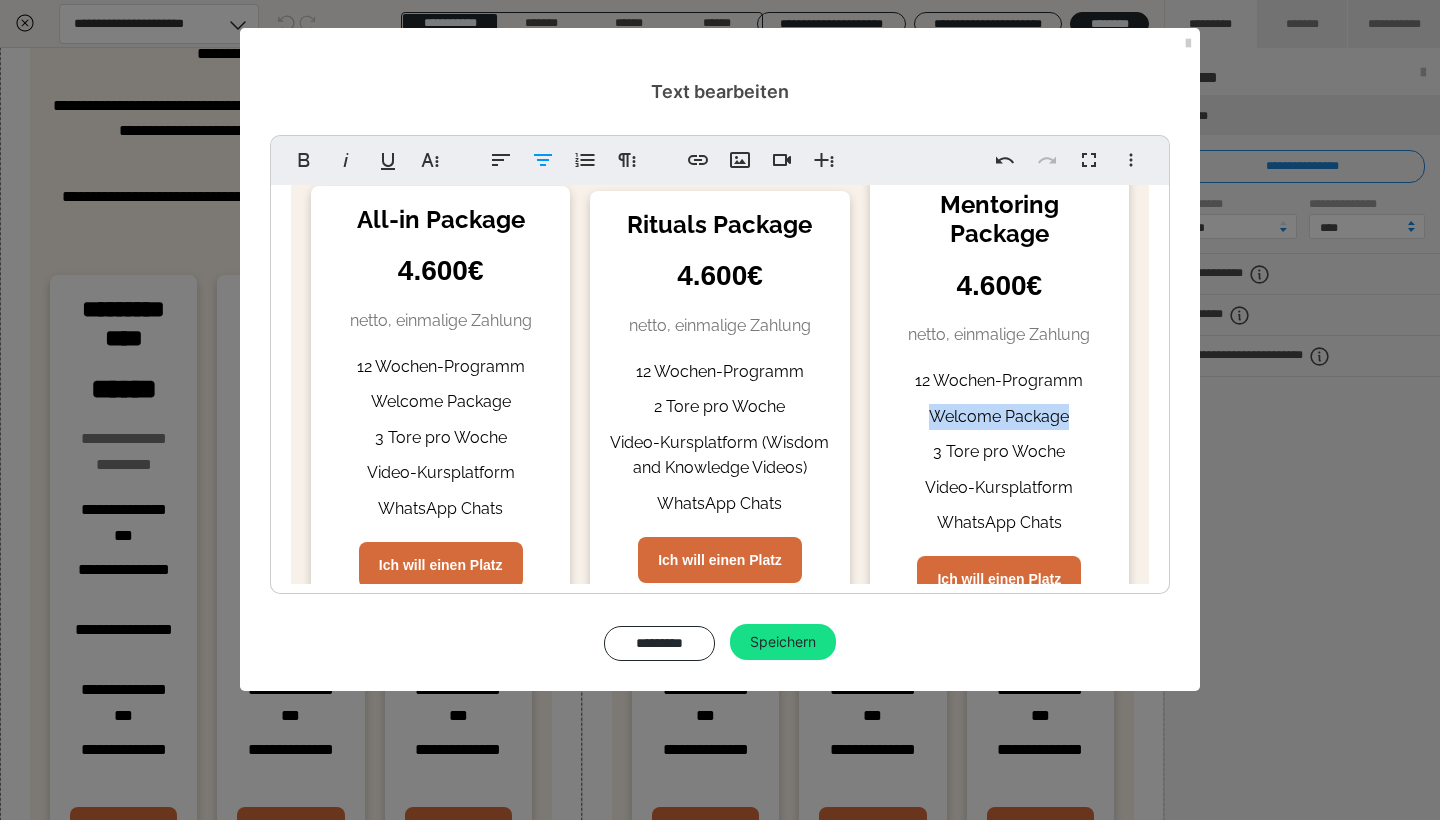 drag, startPoint x: 1068, startPoint y: 416, endPoint x: 880, endPoint y: 412, distance: 188.04254 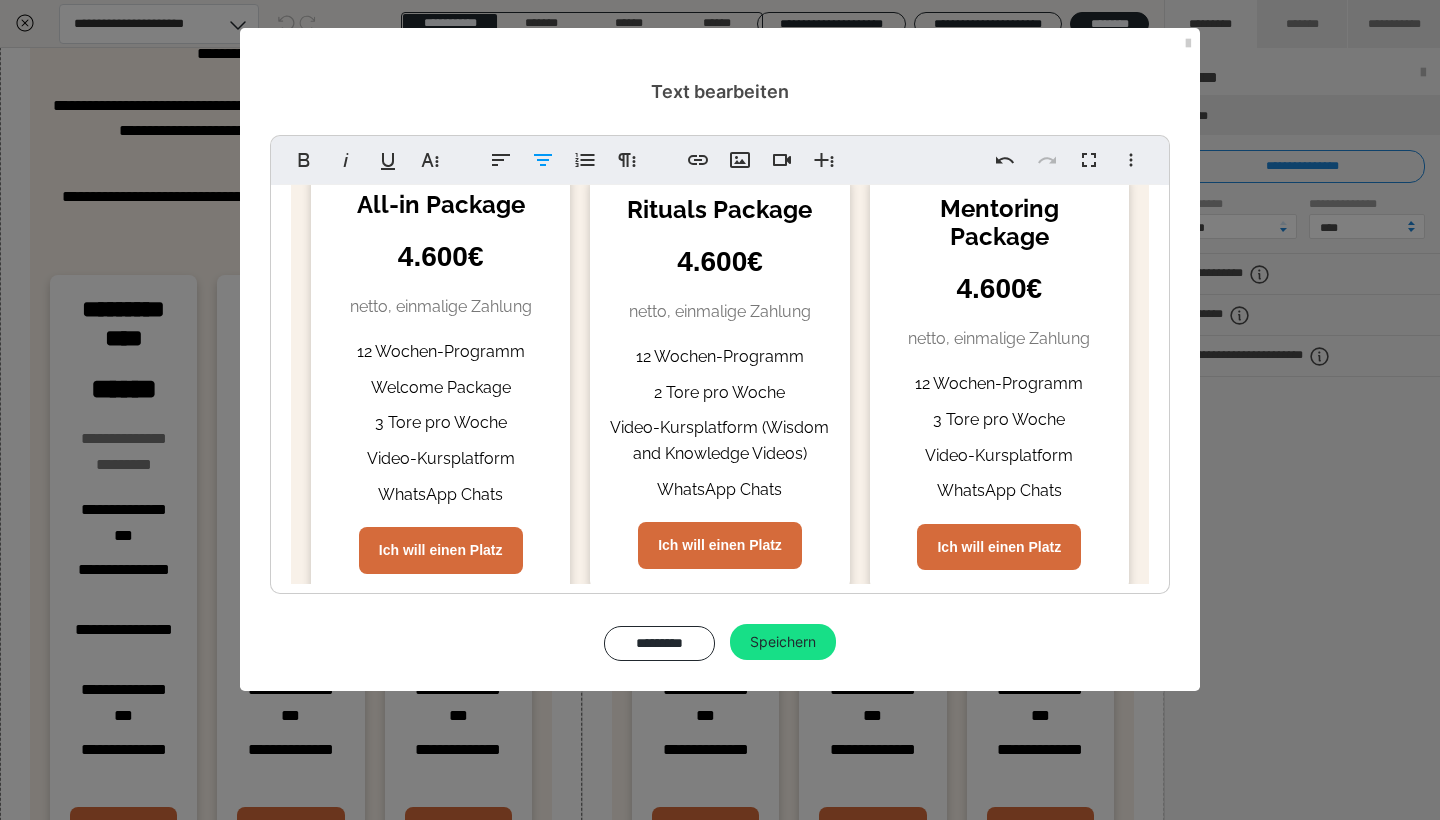 click on "3 Tore pro Woche" at bounding box center (999, 420) 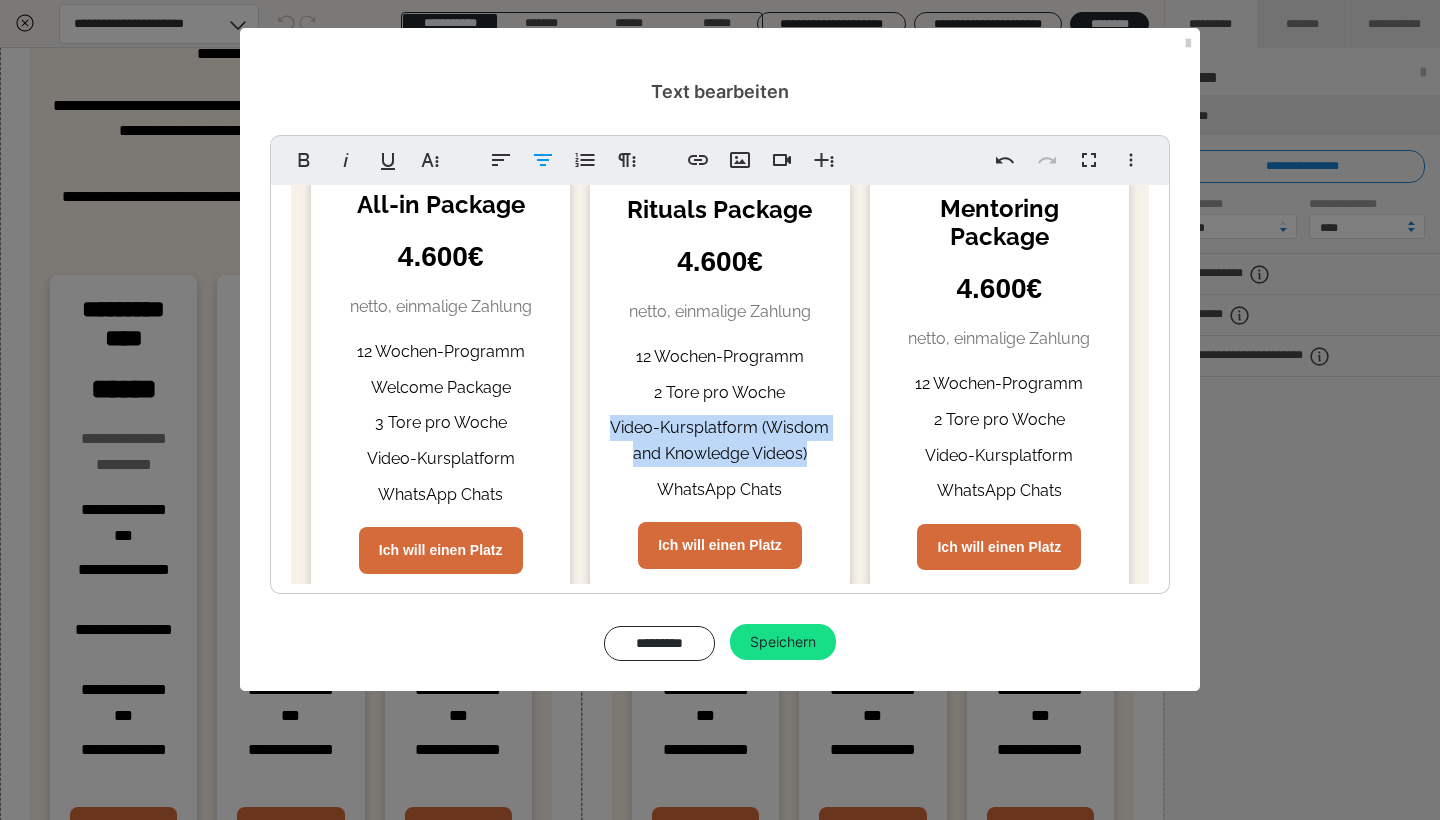 drag, startPoint x: 813, startPoint y: 447, endPoint x: 608, endPoint y: 418, distance: 207.04106 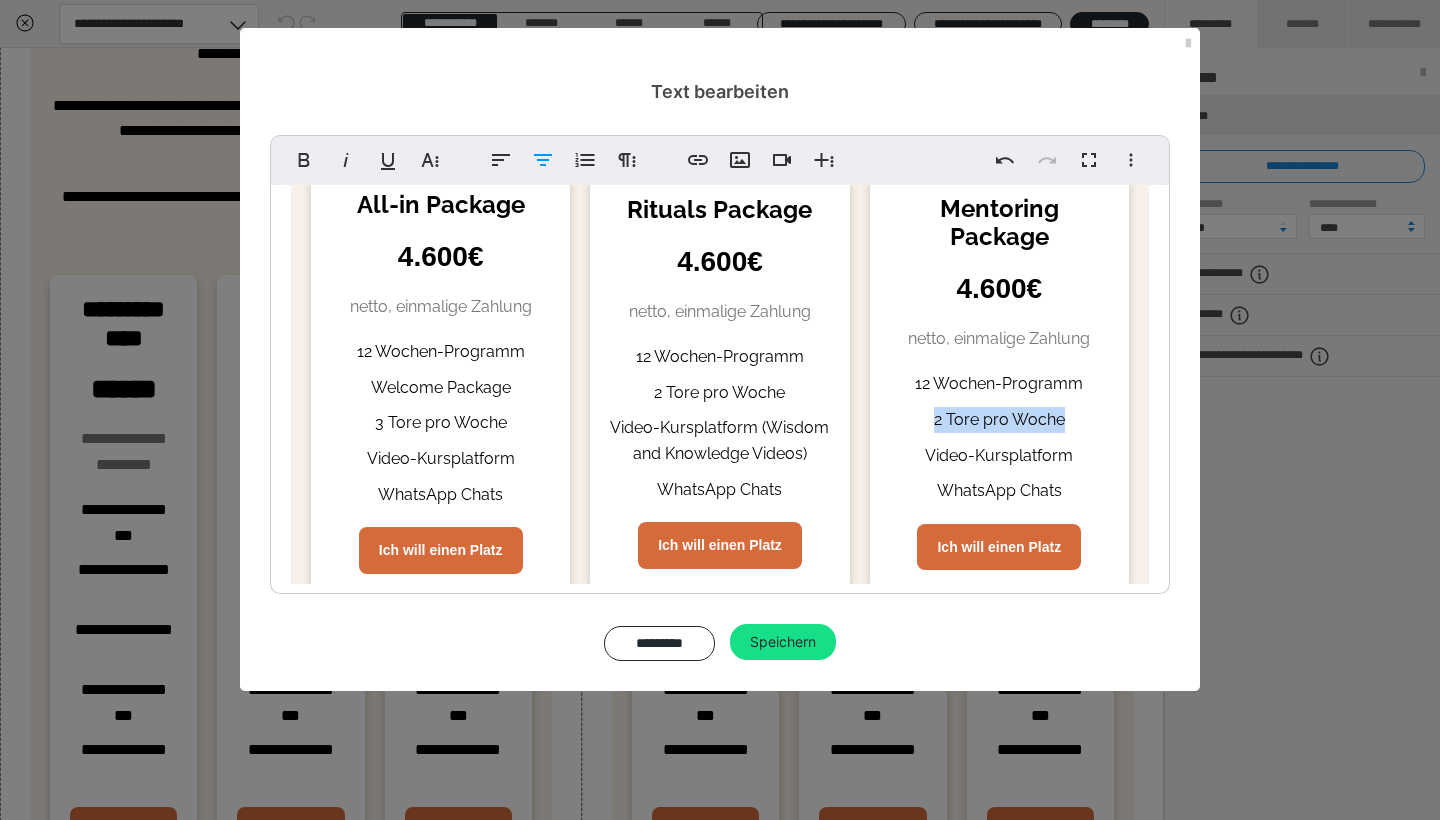 drag, startPoint x: 932, startPoint y: 417, endPoint x: 1080, endPoint y: 421, distance: 148.05405 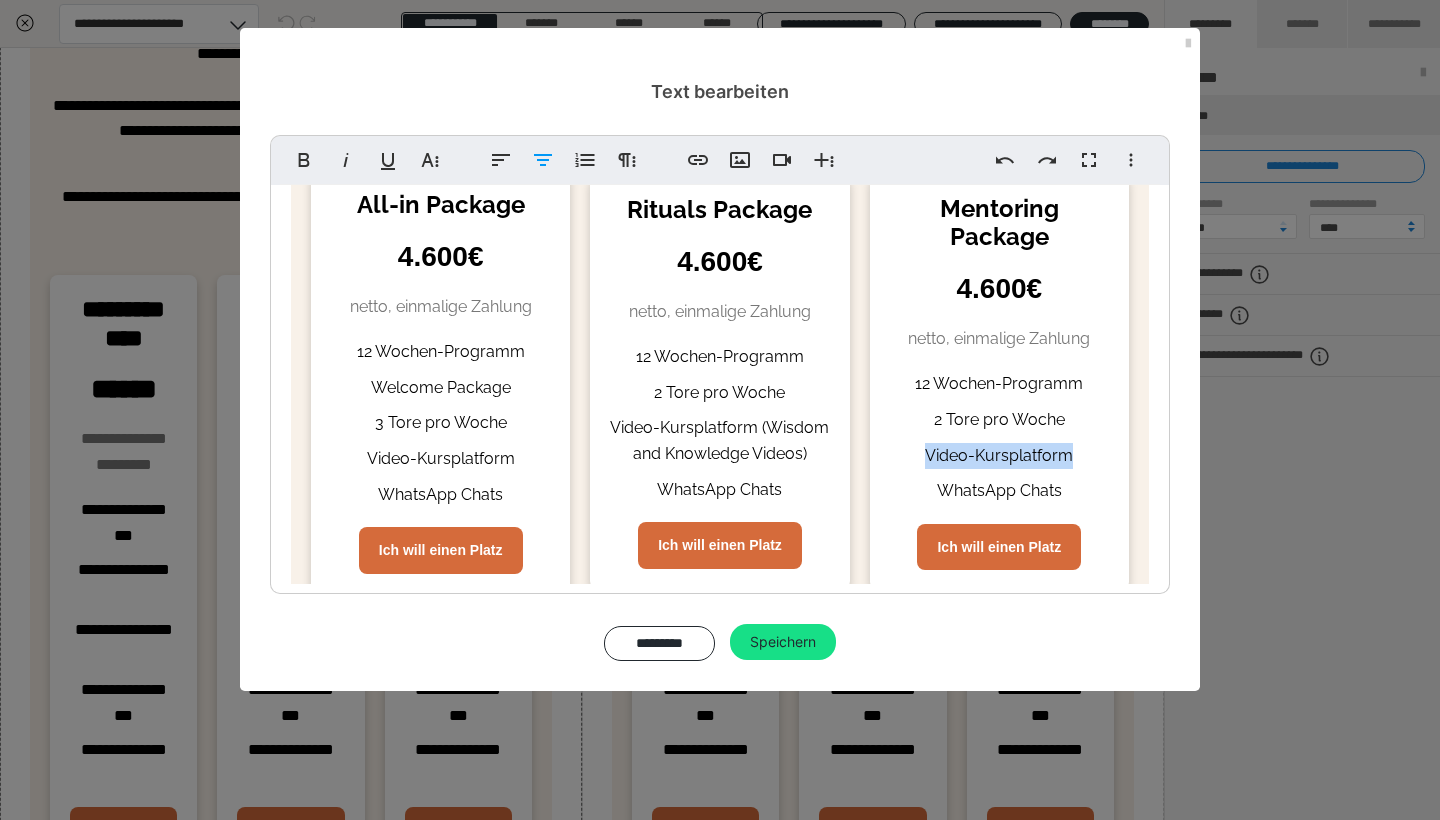 drag, startPoint x: 928, startPoint y: 447, endPoint x: 1079, endPoint y: 447, distance: 151 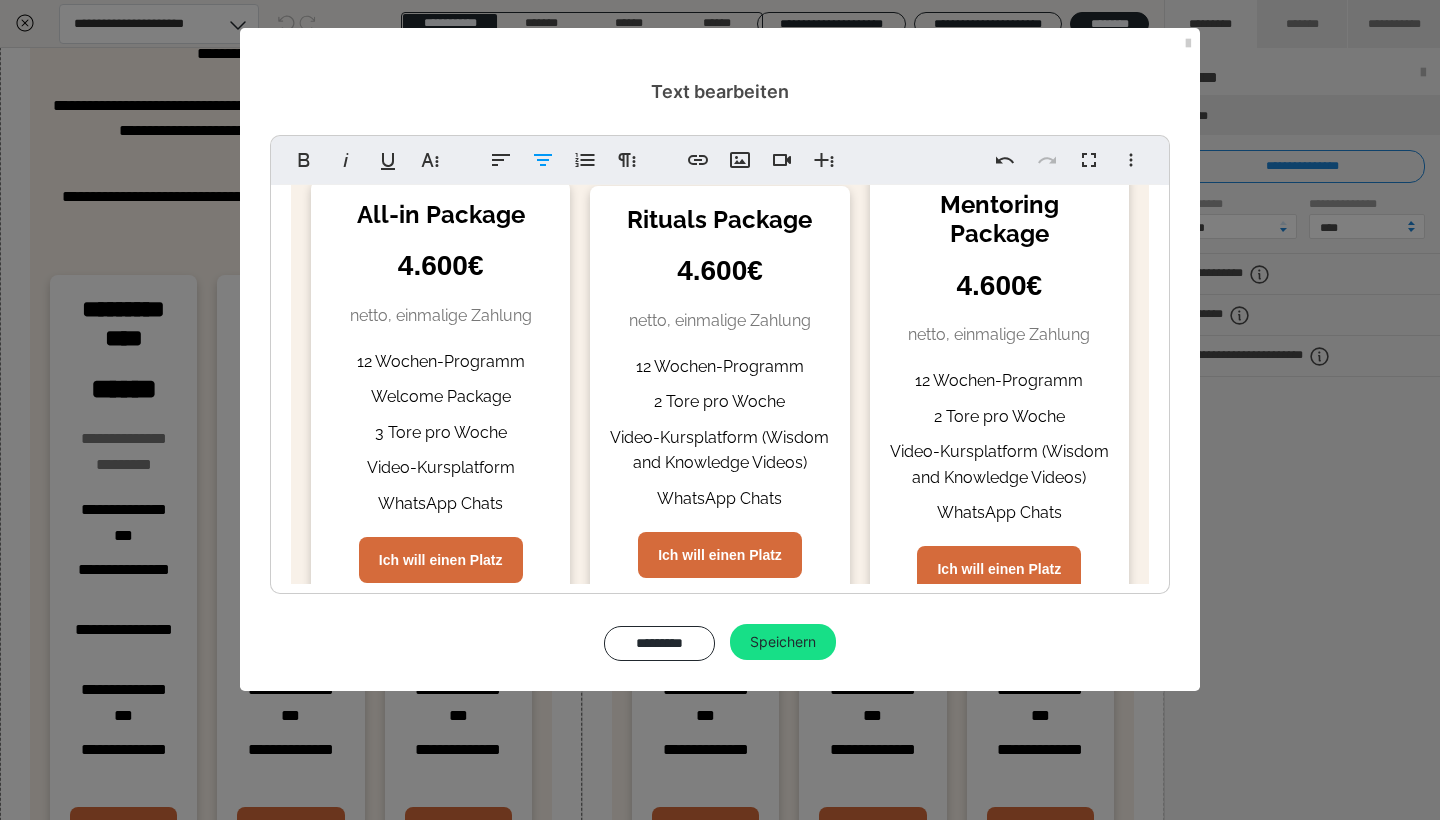 click on "2 Tore pro Woche" at bounding box center [719, 402] 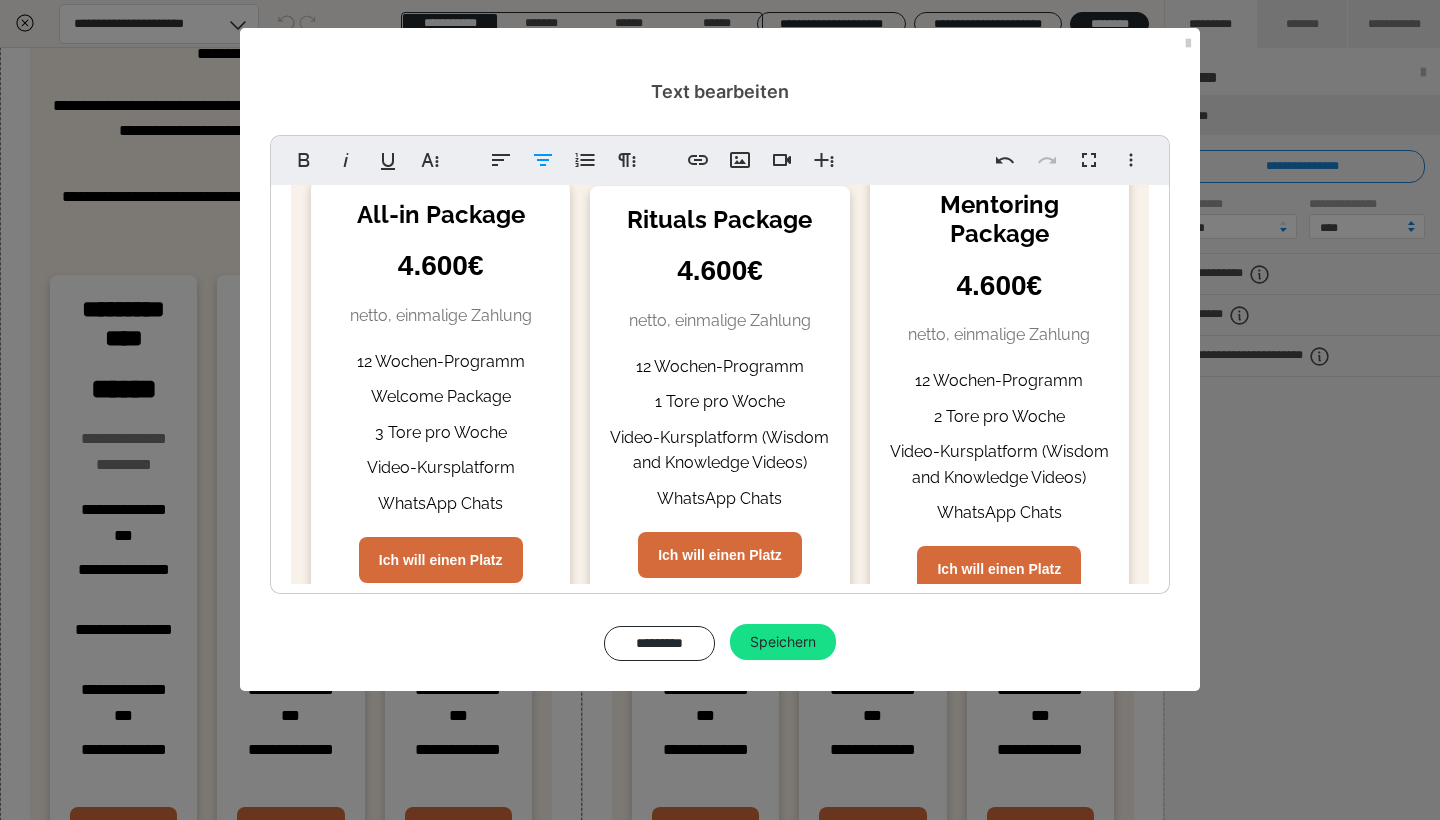 click on "1 Tore pro Woche" at bounding box center [719, 402] 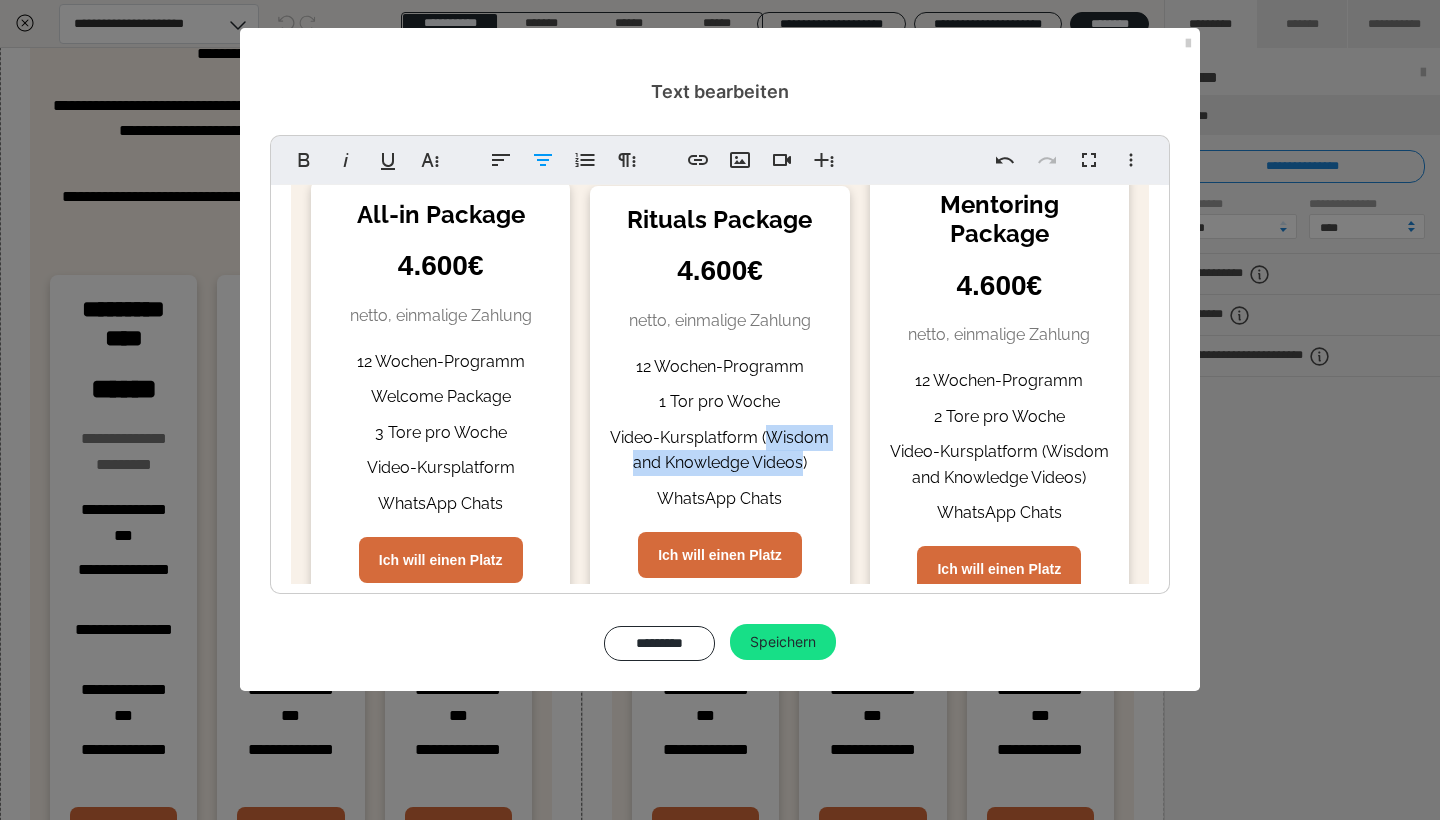 drag, startPoint x: 769, startPoint y: 436, endPoint x: 803, endPoint y: 456, distance: 39.446167 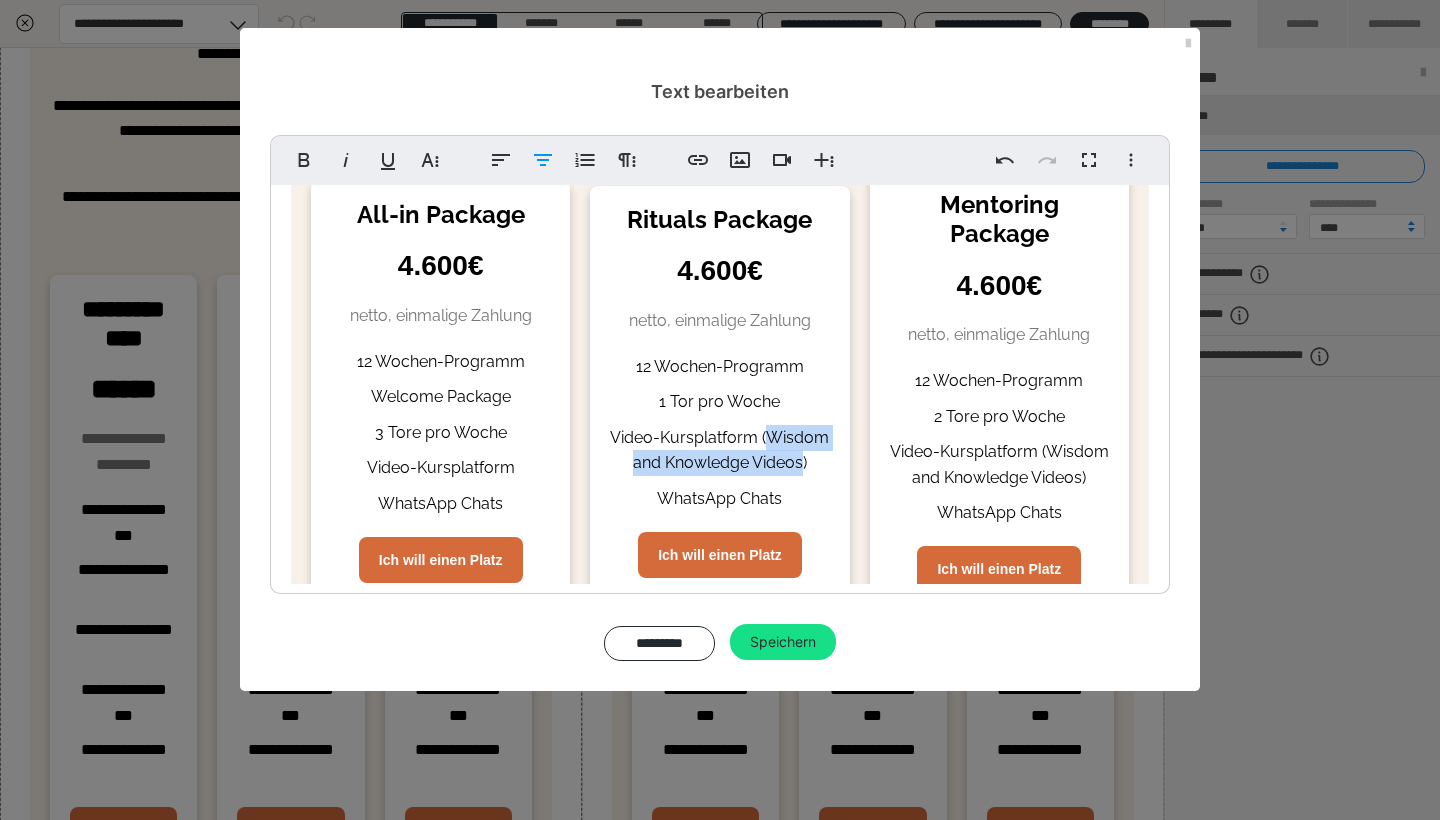 click on "Video-Kursplatform (Wisdom and Knowledge Videos)" at bounding box center [719, 450] 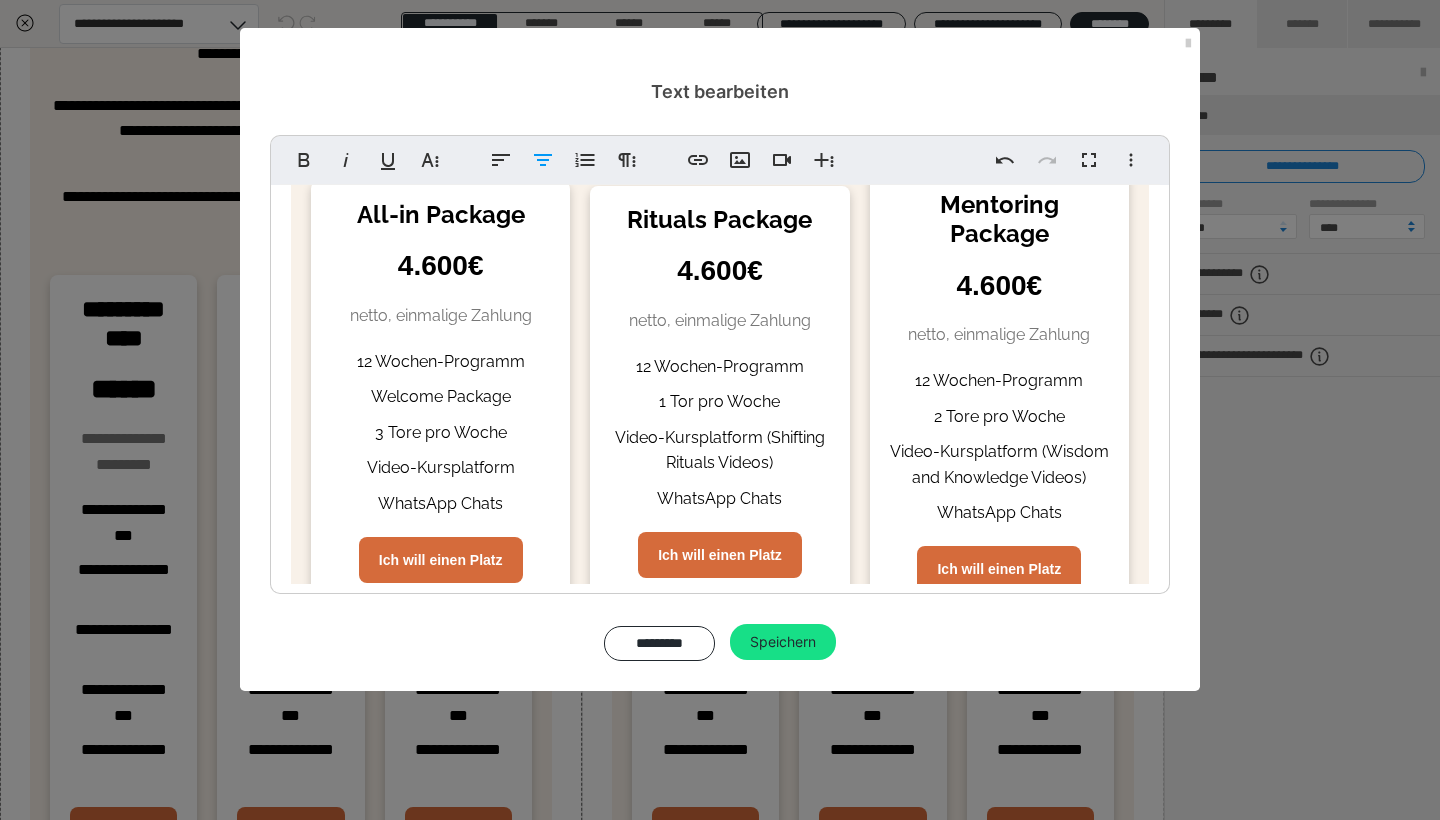 click on "4.600€" at bounding box center (720, 270) 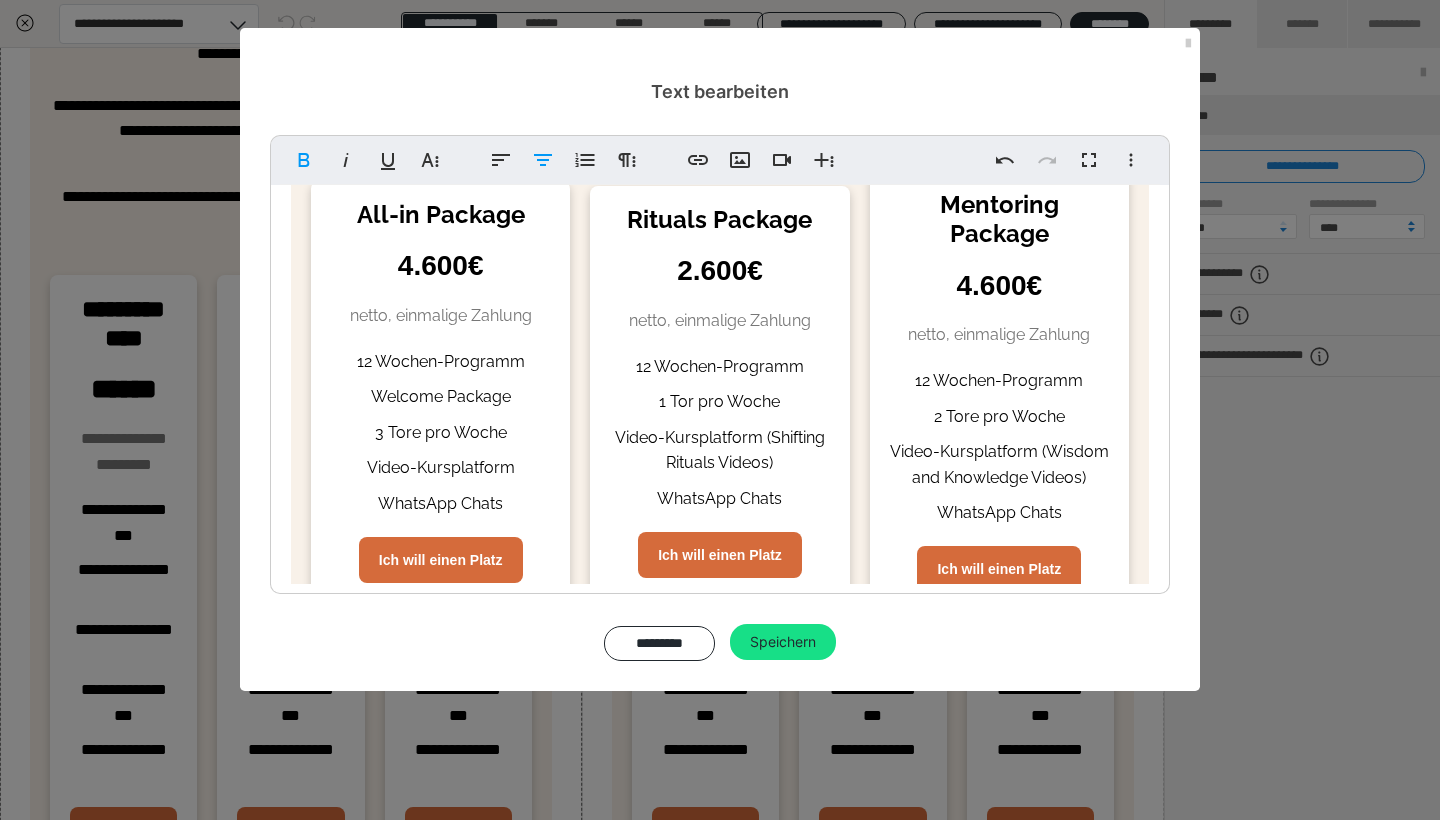 click on "2.600€" at bounding box center [720, 270] 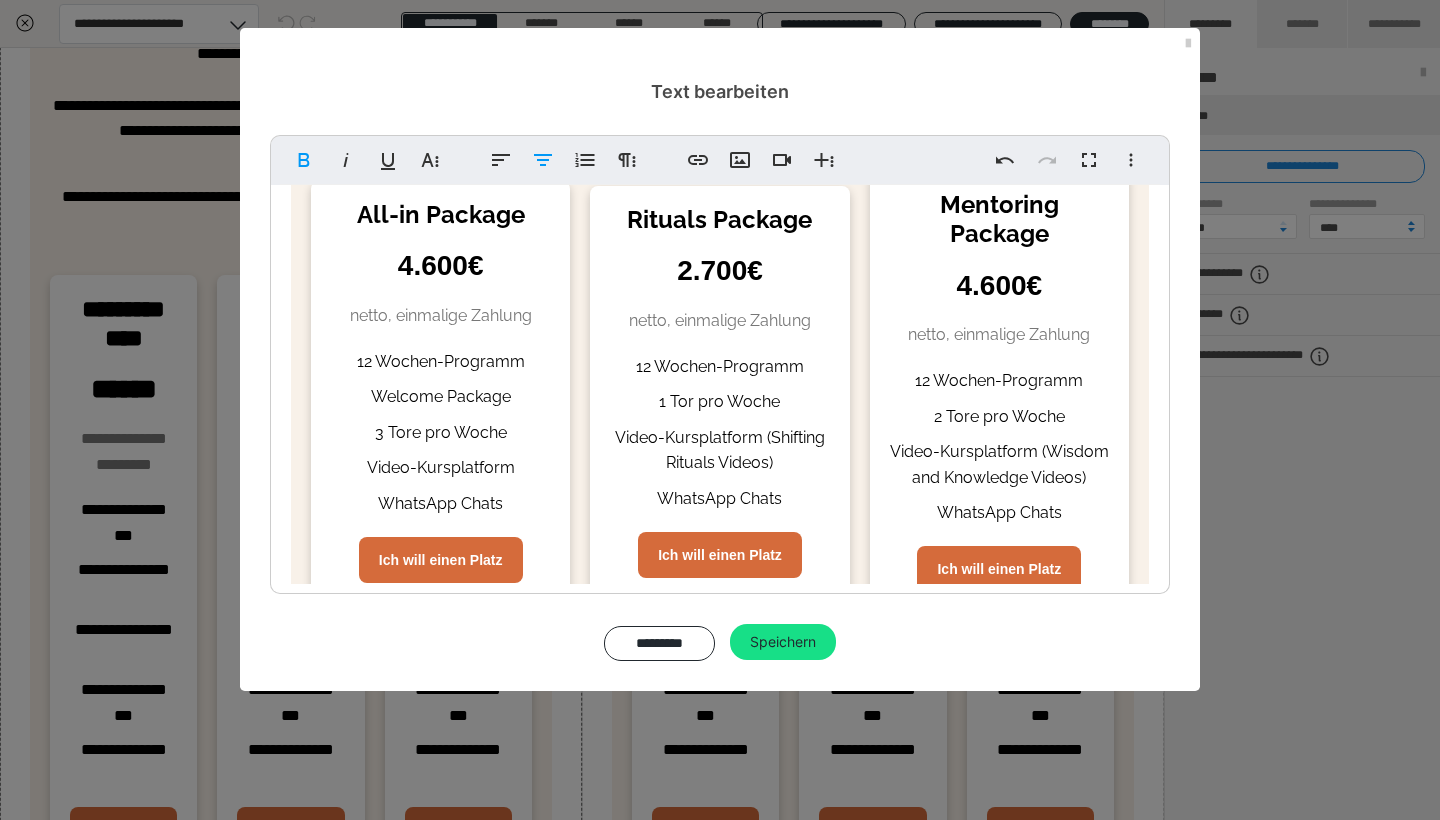 click on "4.600€" at bounding box center [1000, 285] 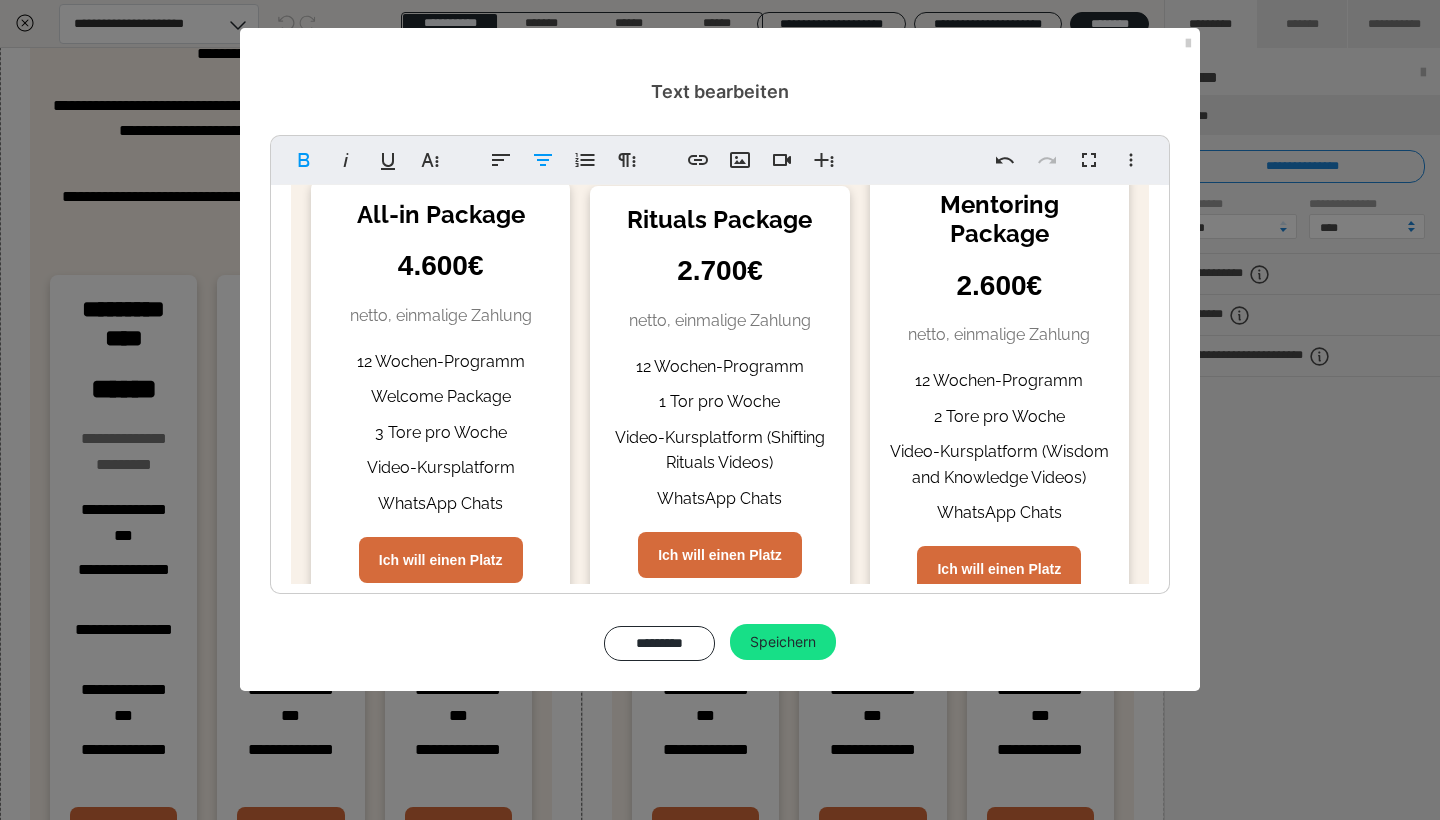 click on "2.600€" at bounding box center [1000, 285] 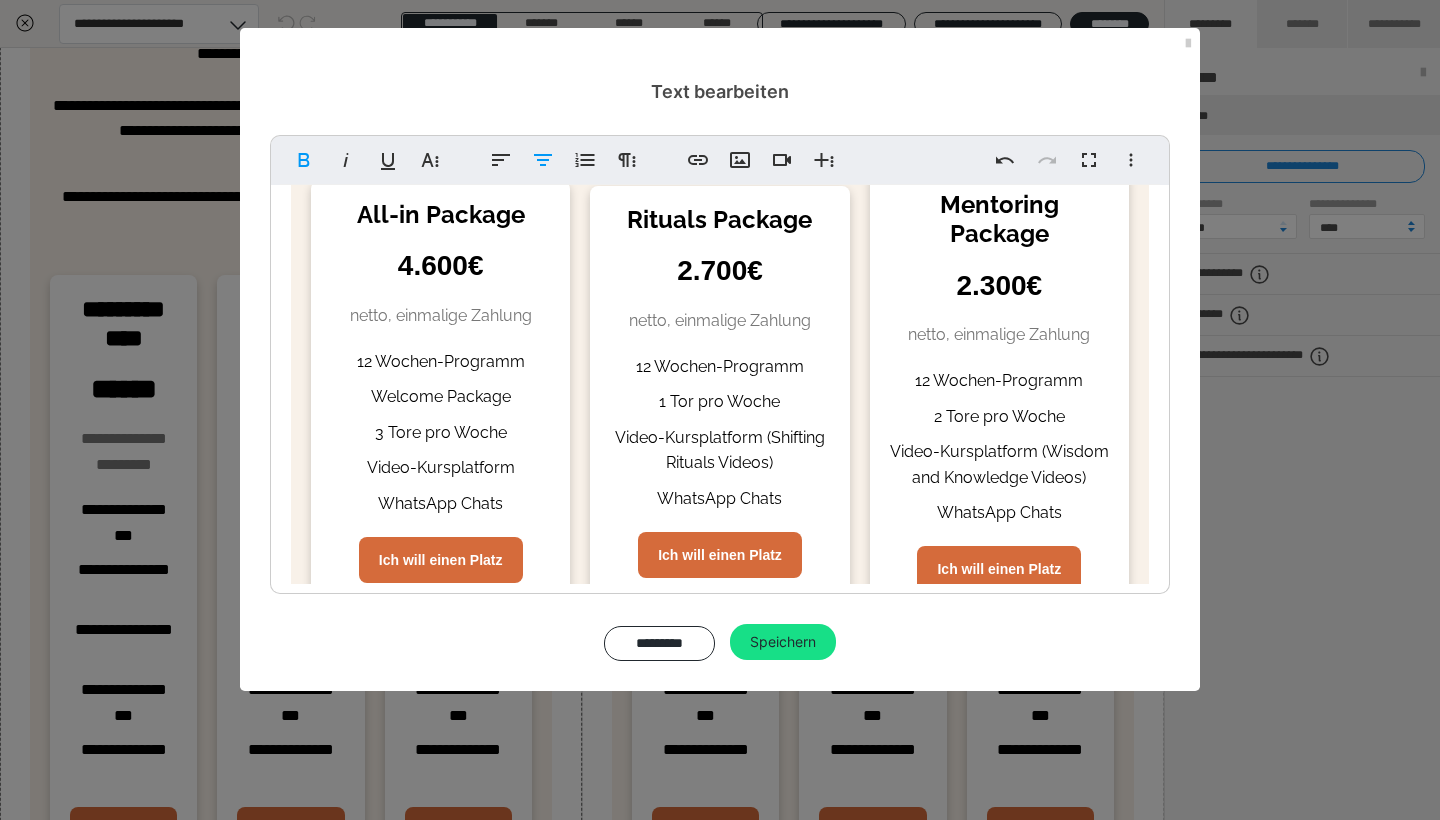 click on "Video-Kursplatform" at bounding box center [440, 468] 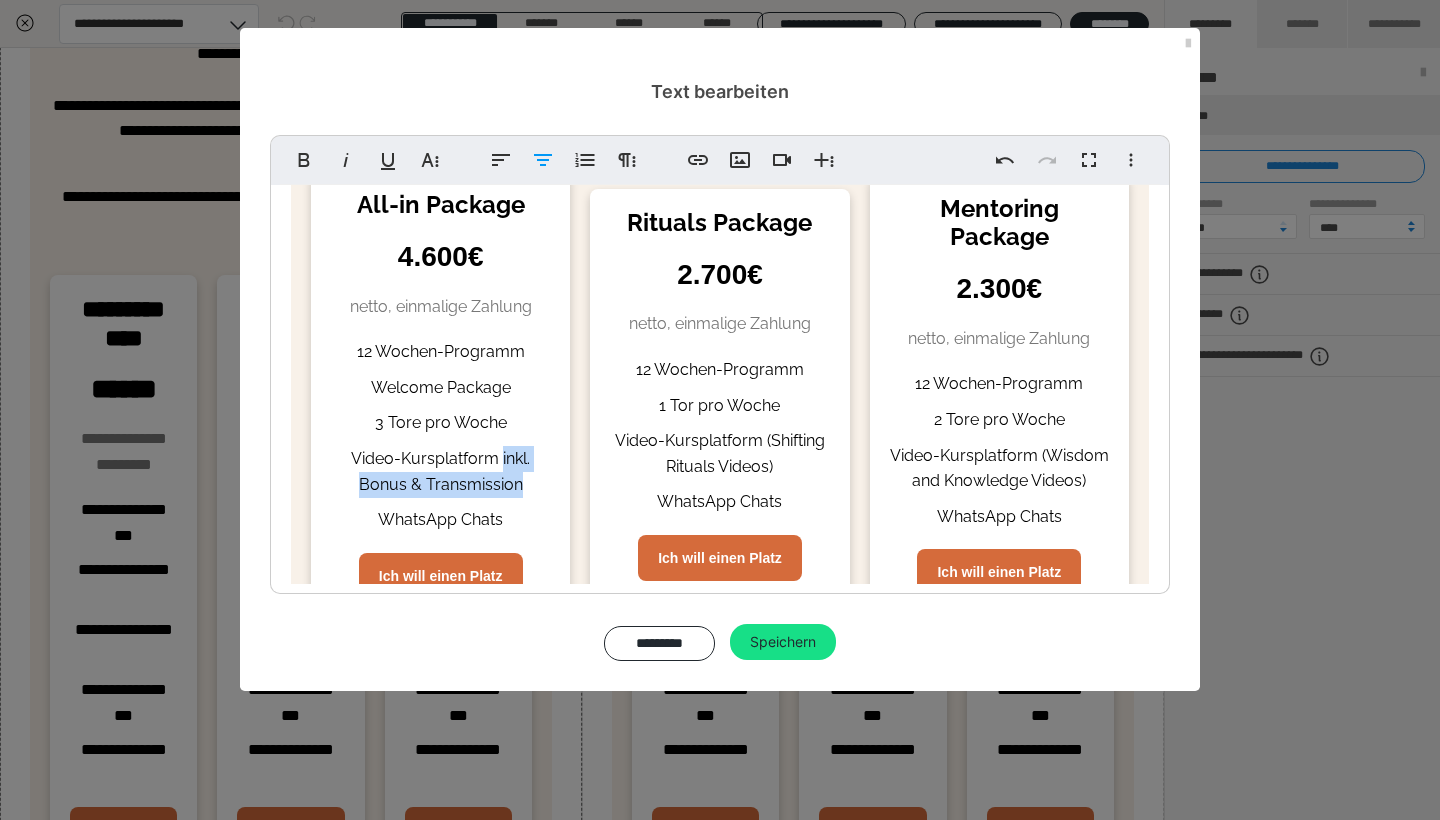 drag, startPoint x: 524, startPoint y: 477, endPoint x: 498, endPoint y: 454, distance: 34.713108 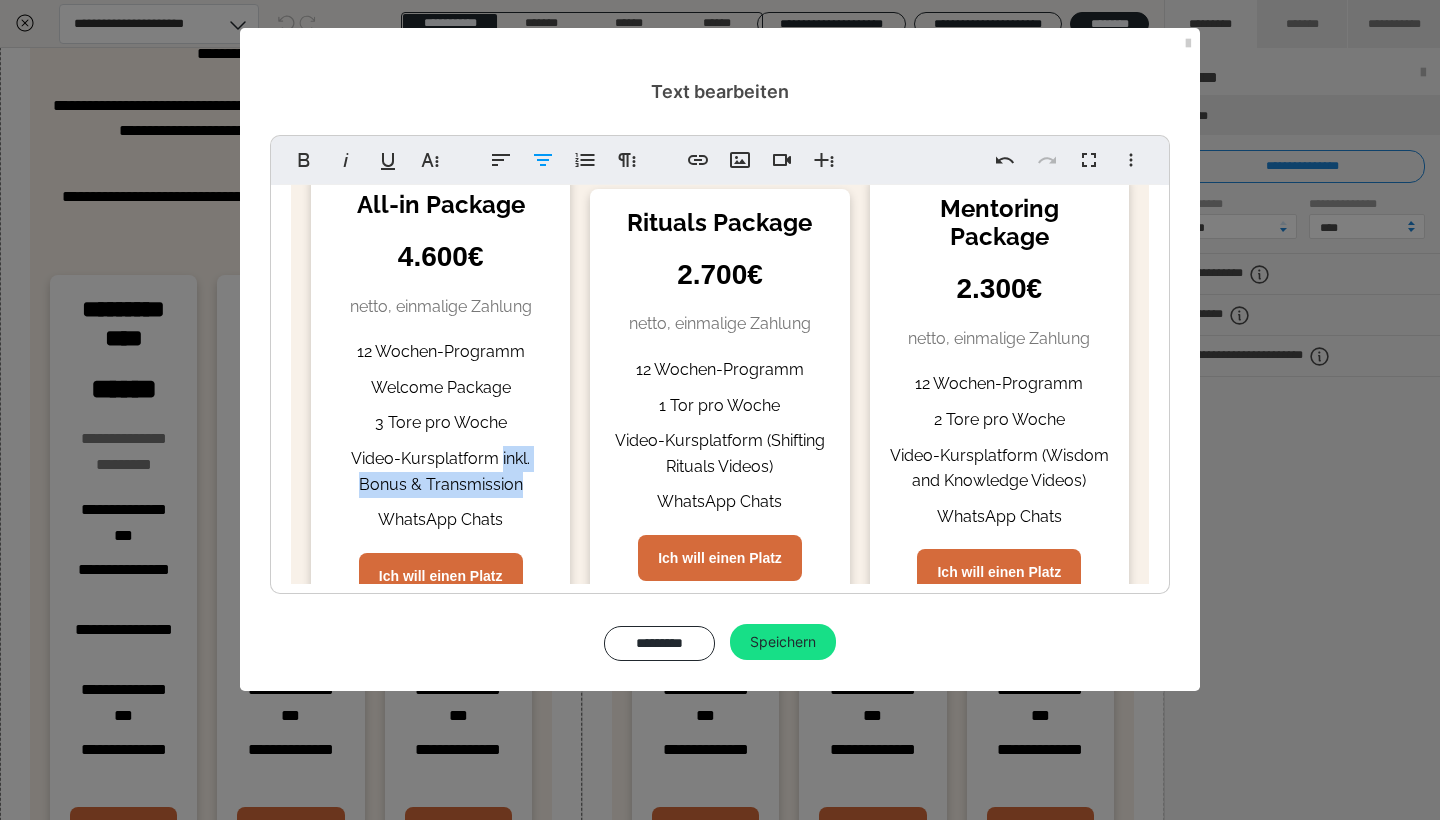 click on "Video-Kursplatform inkl. Bonus & Transmission" at bounding box center (440, 471) 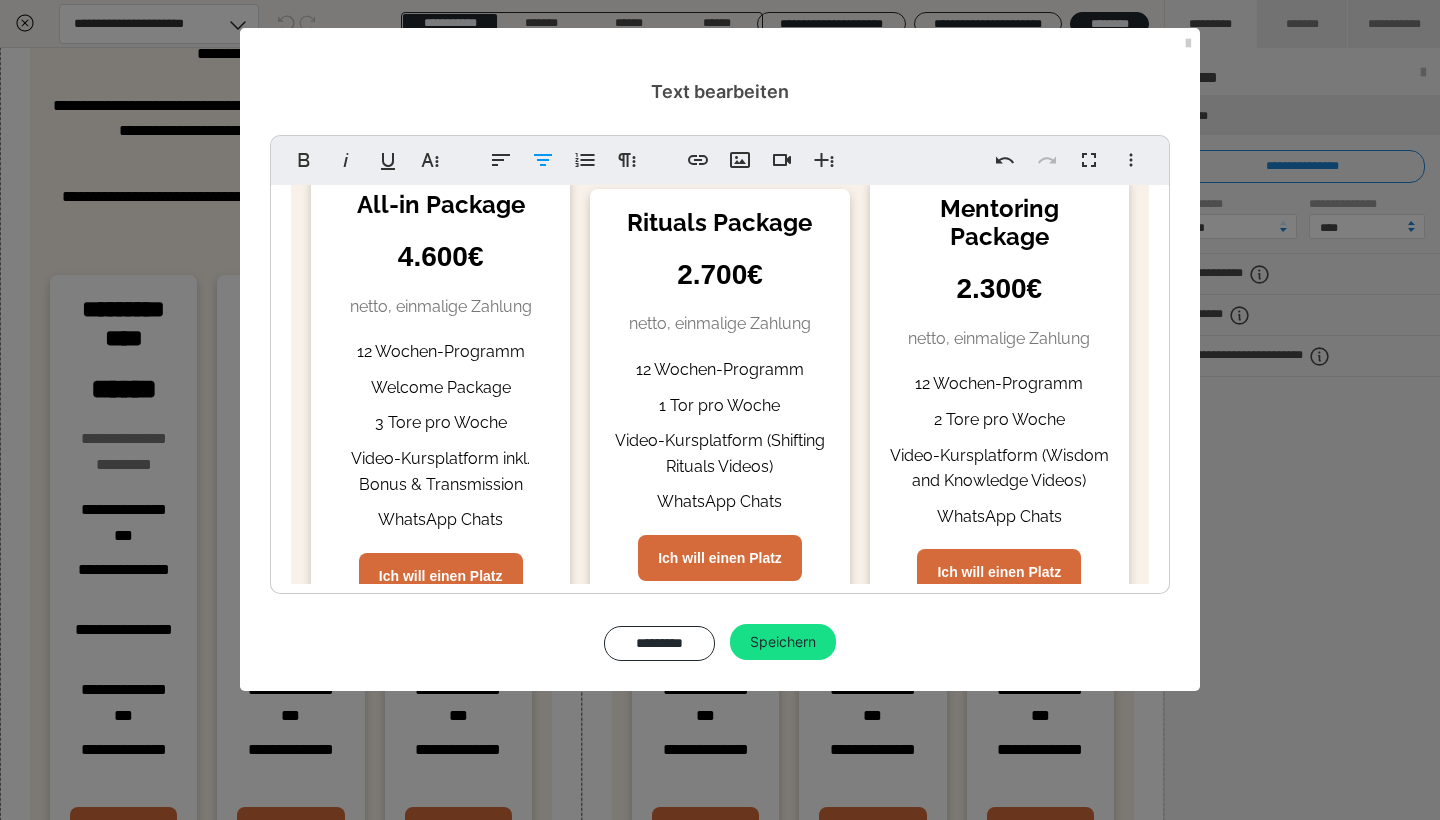 click on "Video-Kursplatform (Shifting Rituals Videos)" at bounding box center [719, 453] 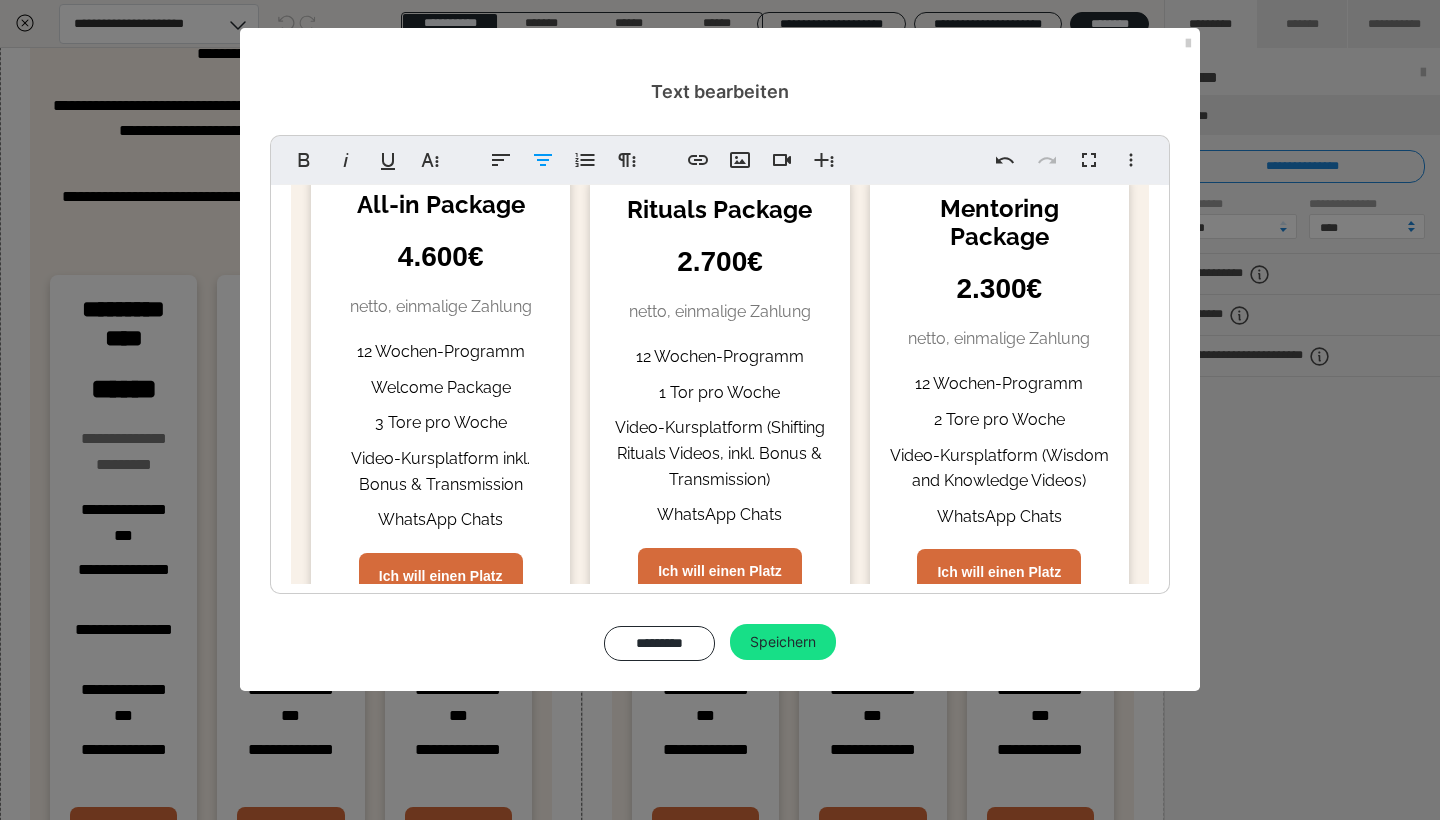 click on "Video-Kursplatform (Shifting Rituals Videos, inkl. Bonus & Transmission)" at bounding box center [719, 453] 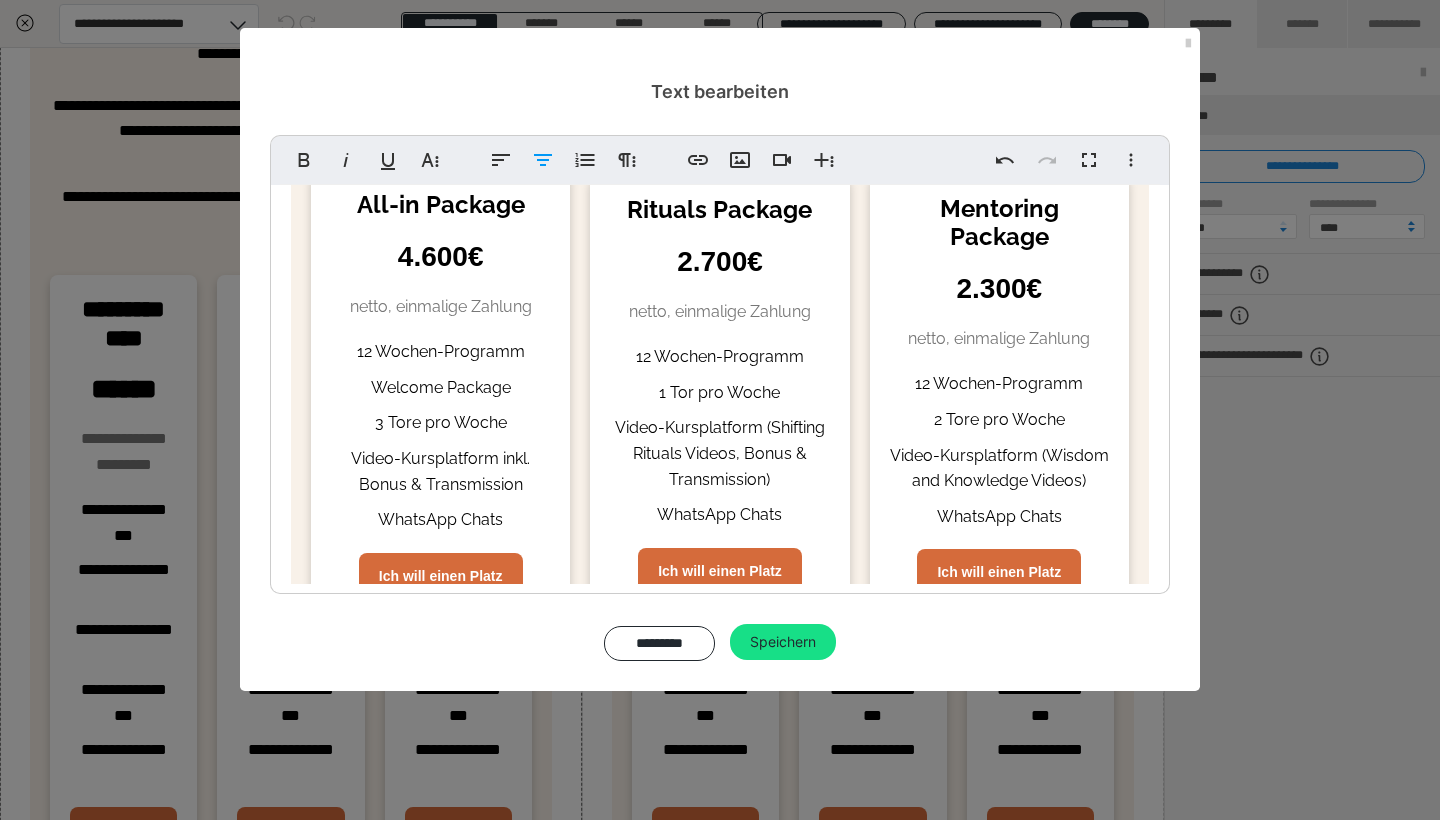 click on "Video-Kursplatform (Shifting Rituals Videos, Bonus & Transmission)" at bounding box center (719, 453) 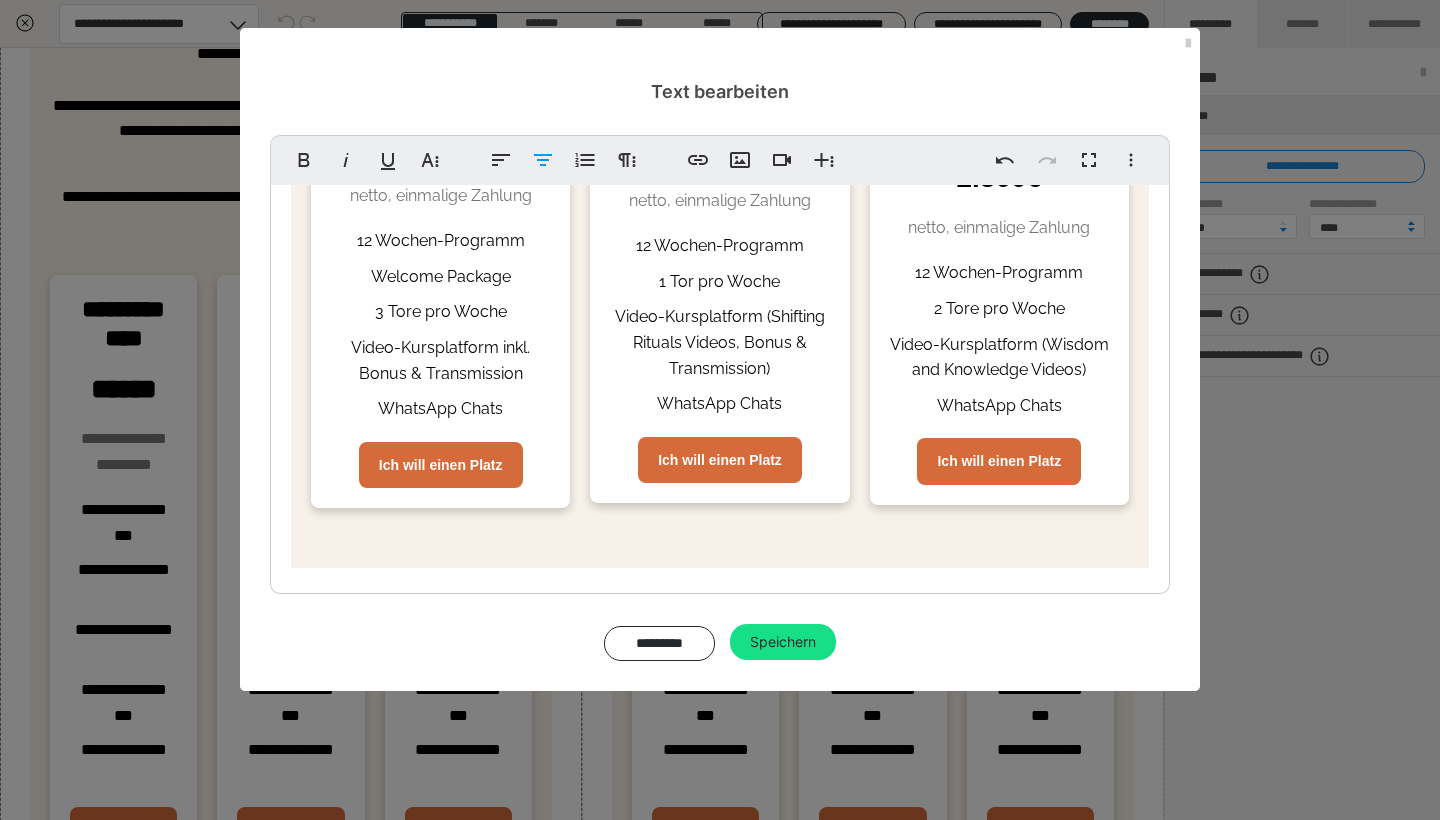 scroll, scrollTop: 534, scrollLeft: 0, axis: vertical 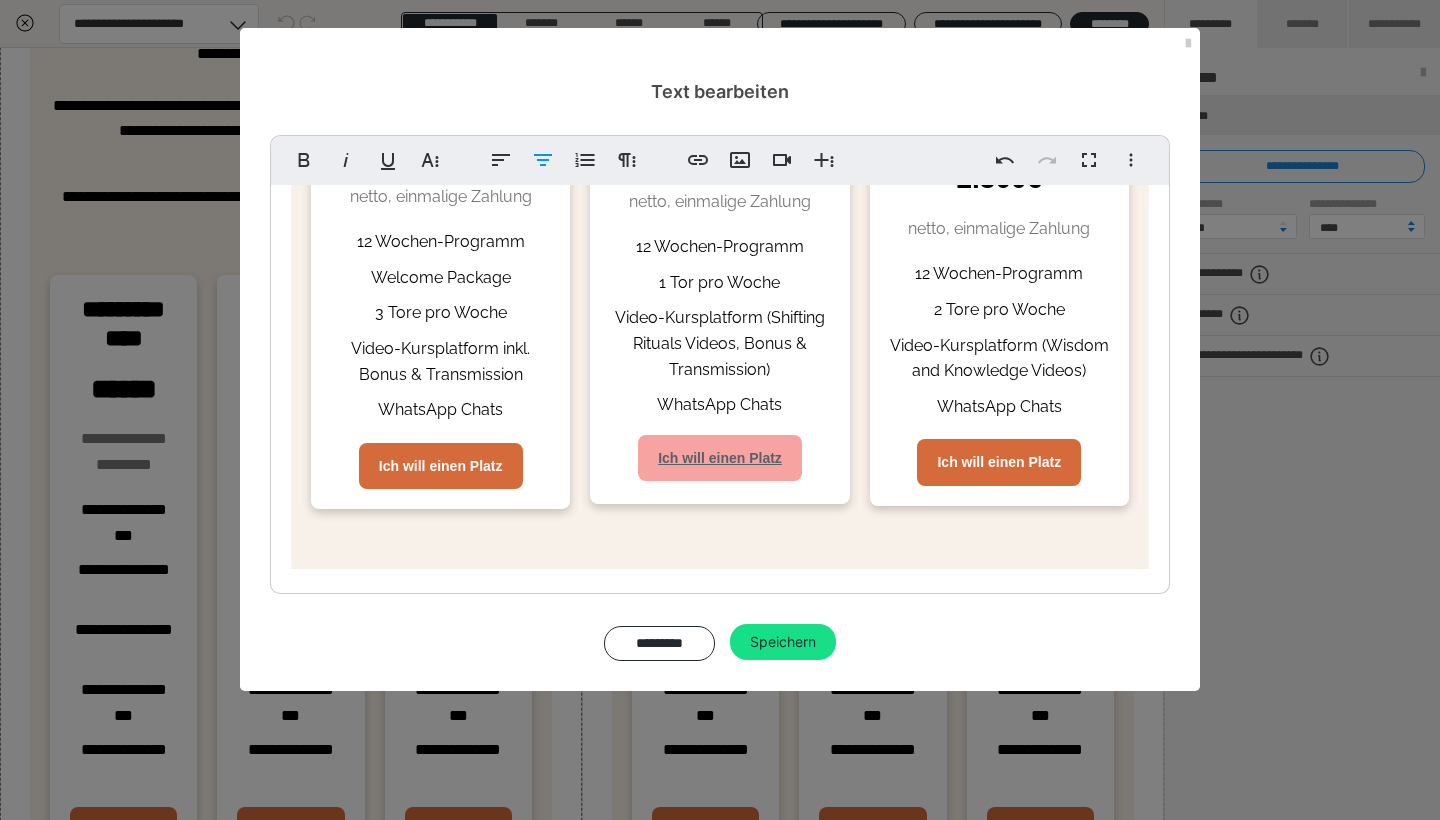 click on "Ich will einen Platz" at bounding box center (720, 458) 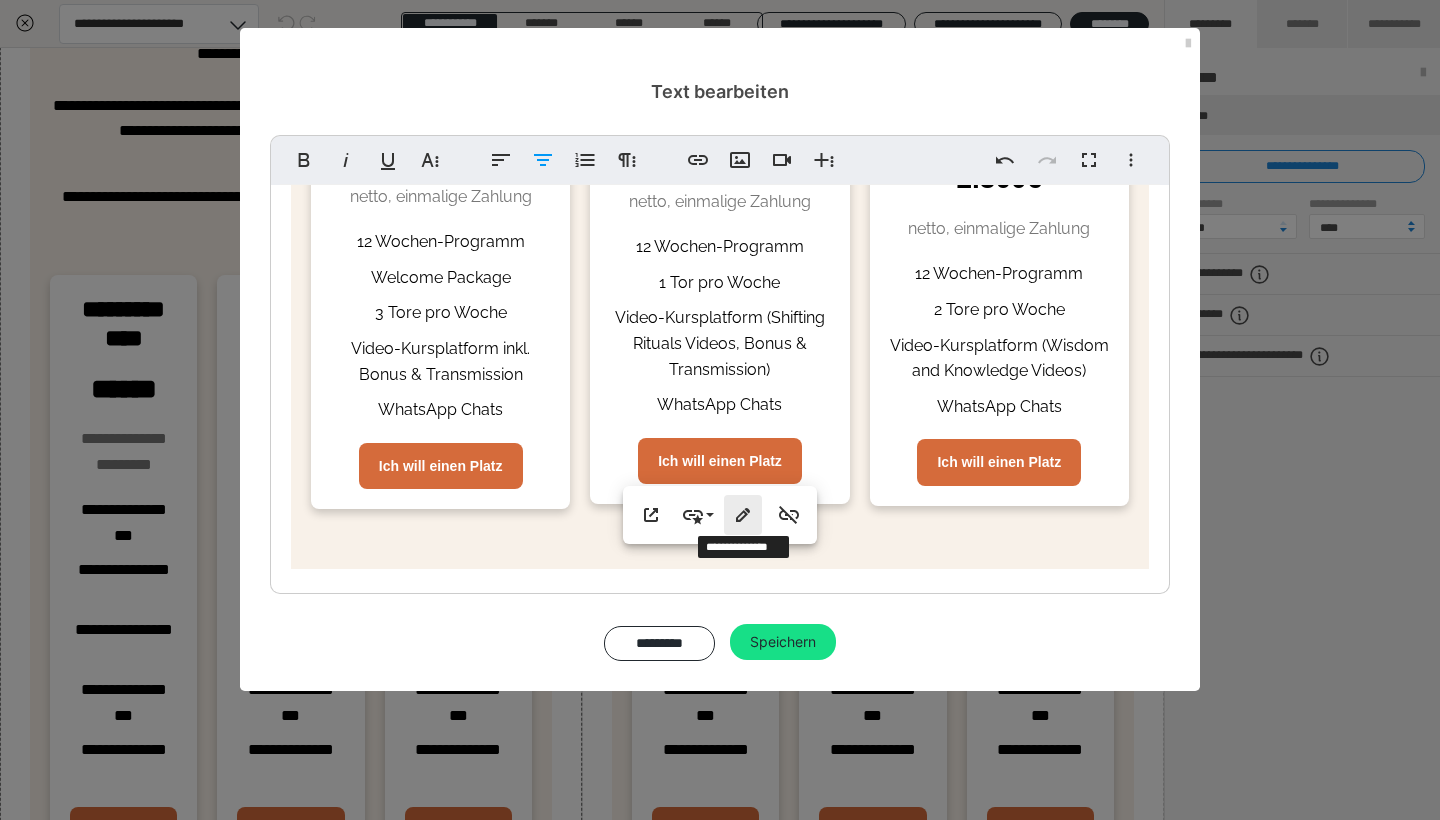 click 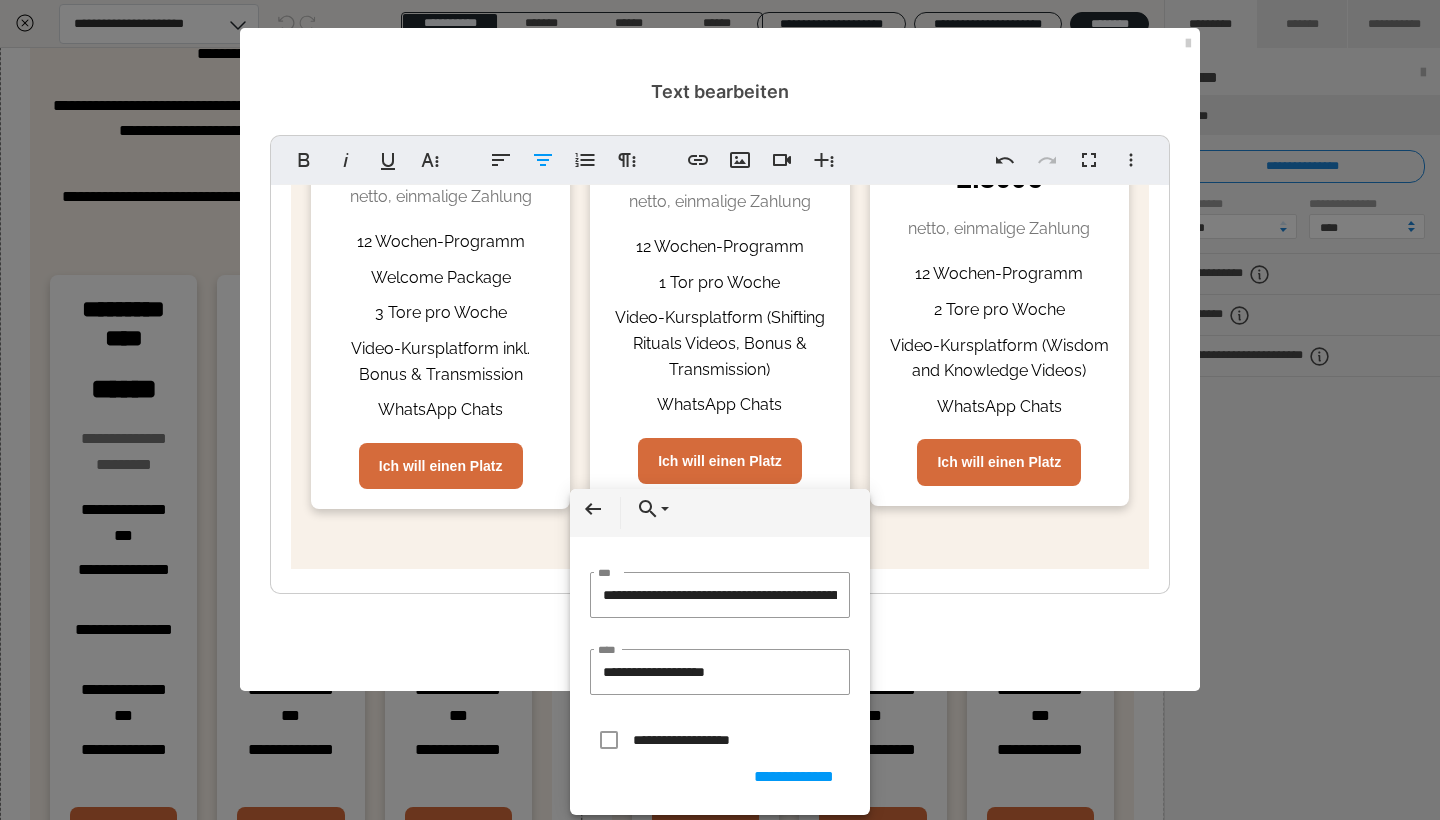 scroll, scrollTop: 0, scrollLeft: 271, axis: horizontal 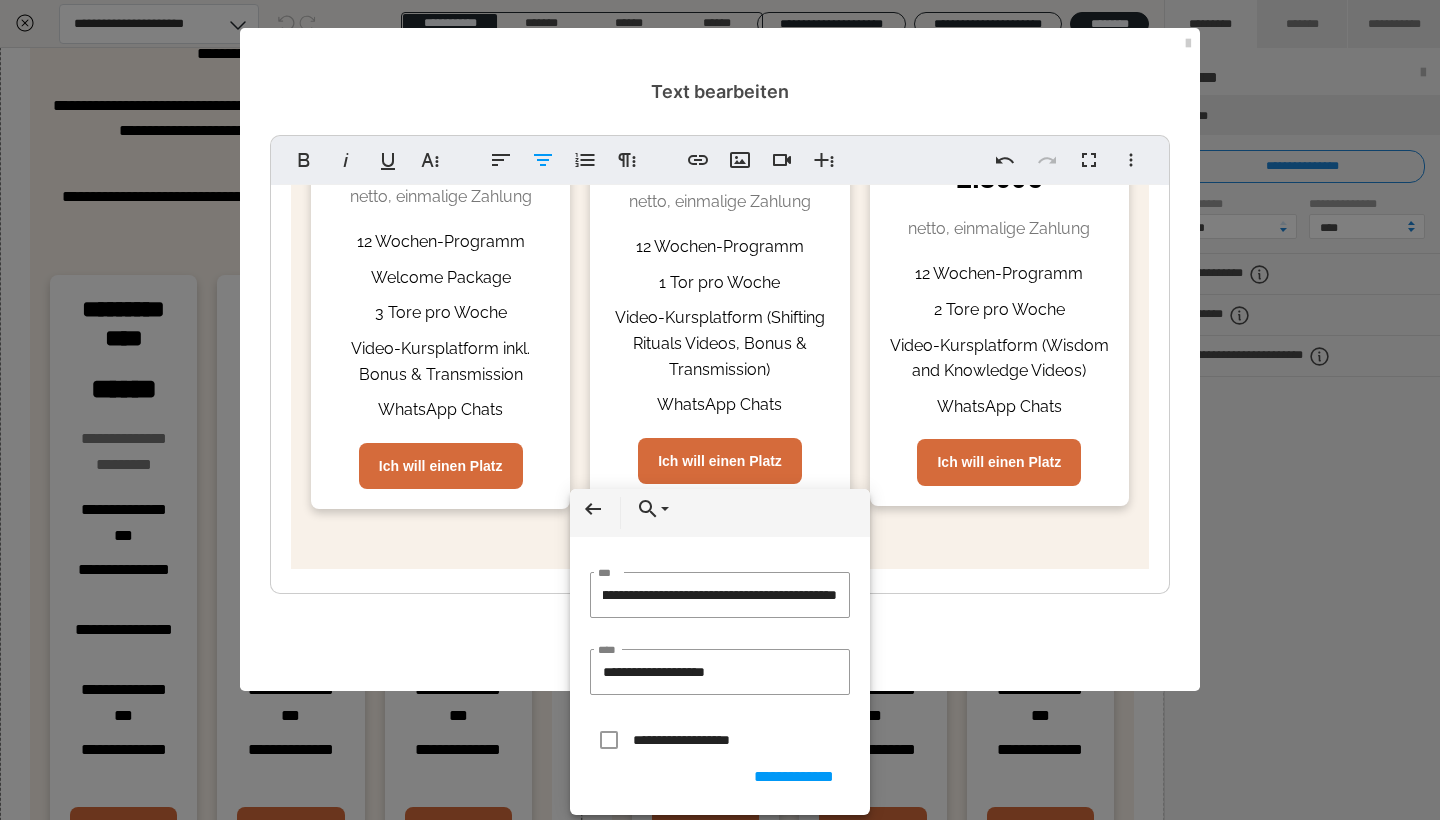 drag, startPoint x: 841, startPoint y: 604, endPoint x: 555, endPoint y: 593, distance: 286.21146 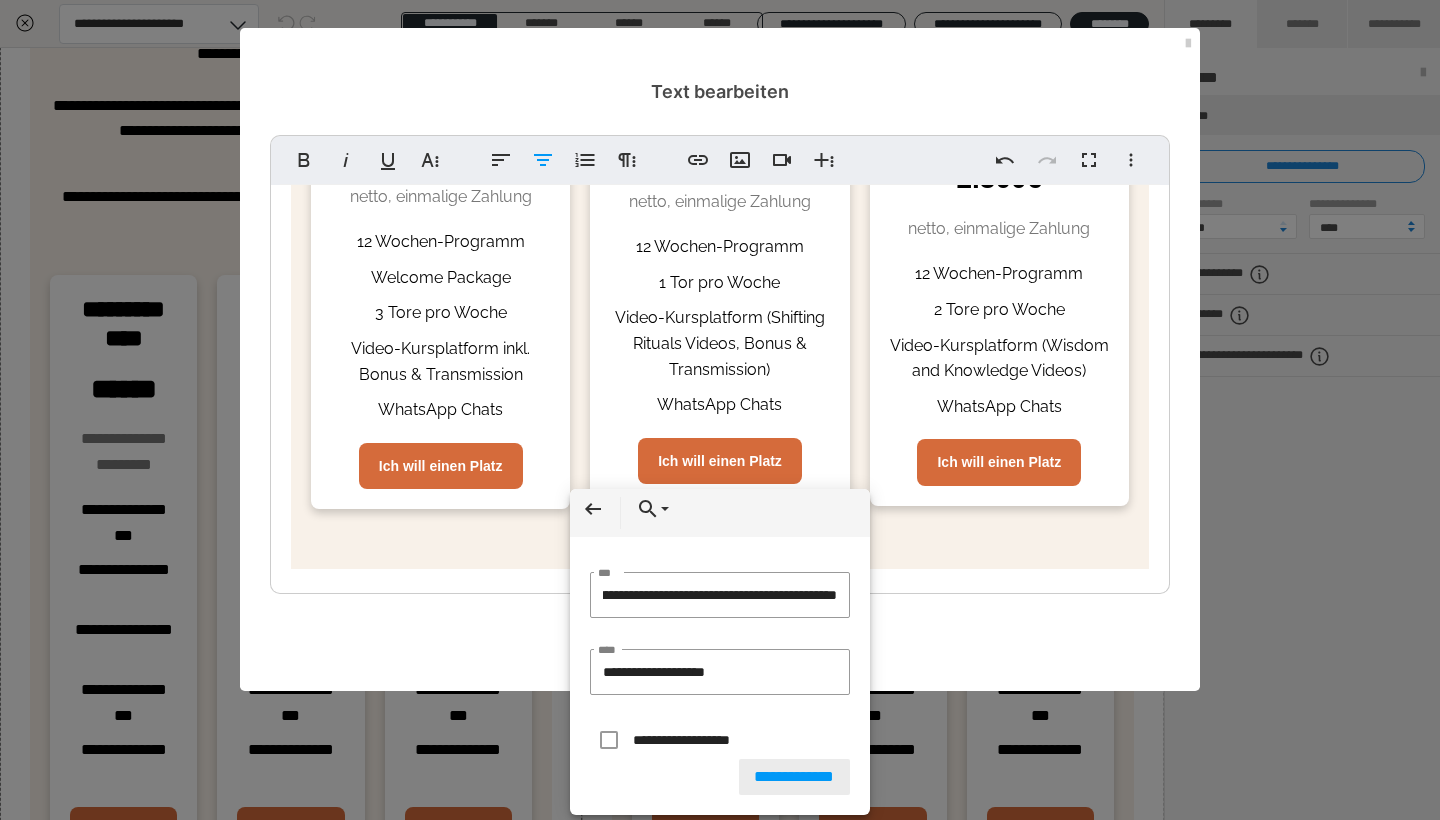 click on "**********" at bounding box center (795, 777) 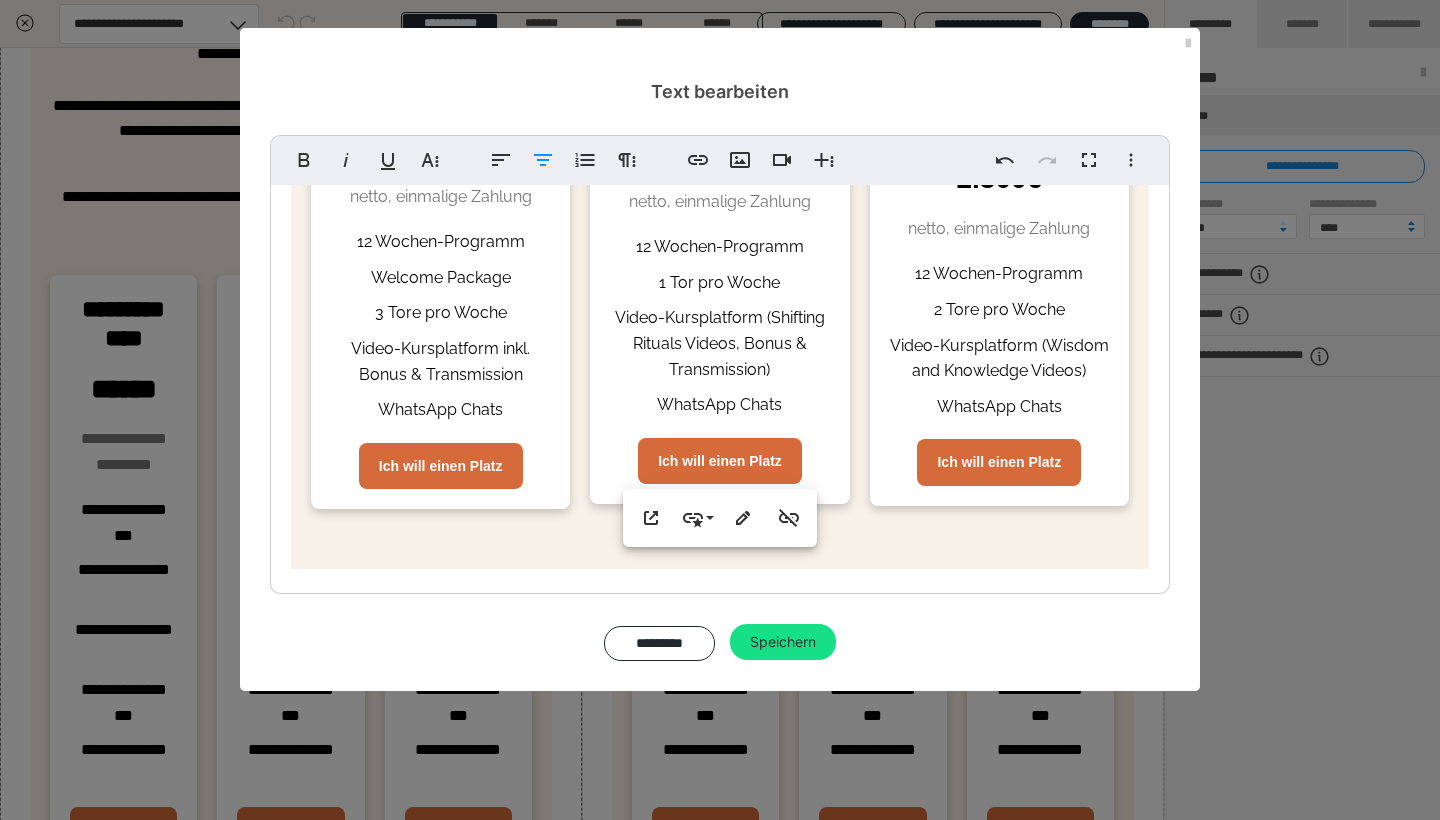 click on "Mentoring Package 2.300€ netto, einmalige Zahlung 12 Wochen-Programm 2 Tore pro Woche Video-Kursplatform (Wisdom and Knowledge Videos) WhatsApp Chats Ich will einen Platz" at bounding box center (999, 285) 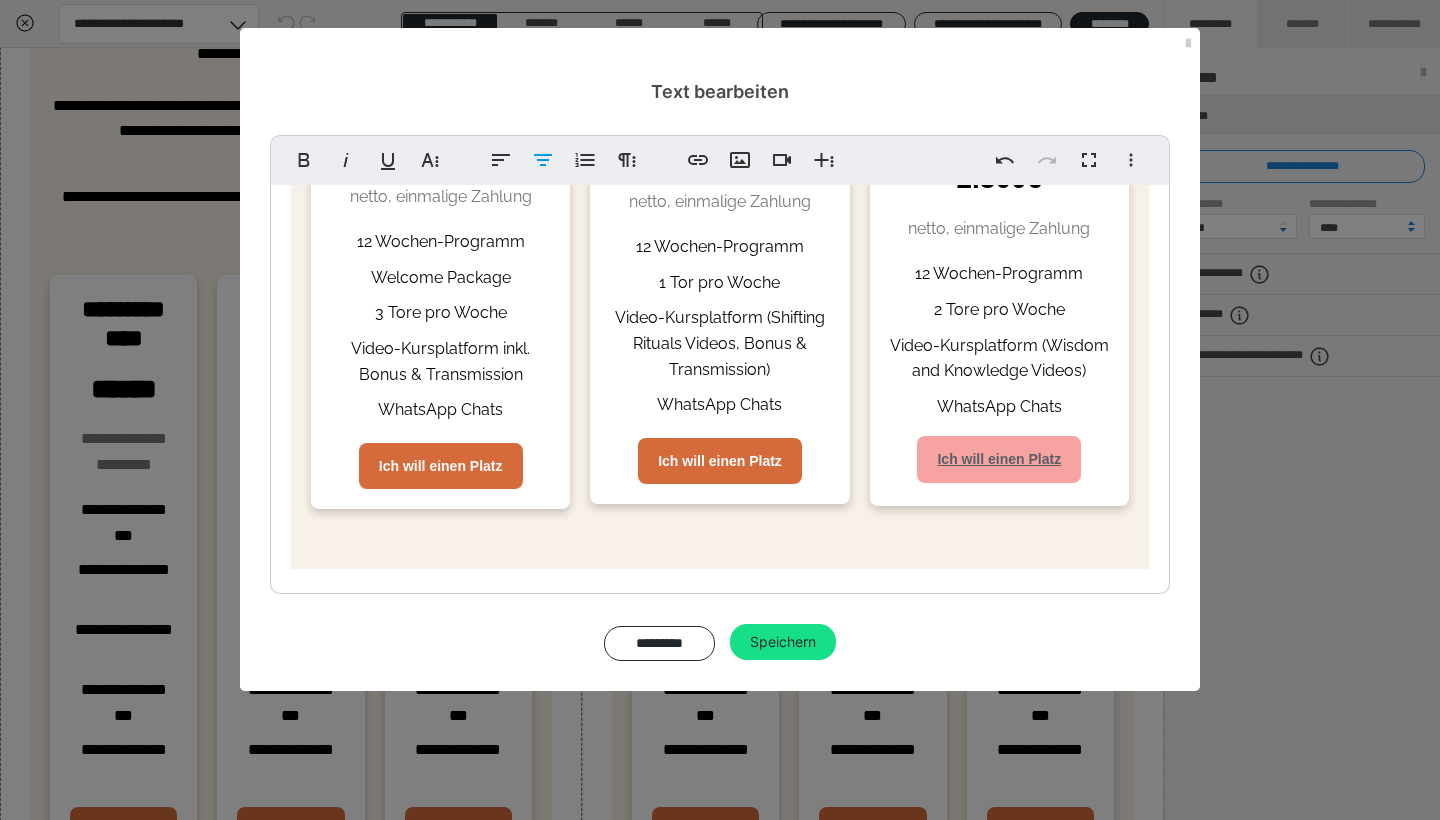 click on "Ich will einen Platz" at bounding box center [999, 459] 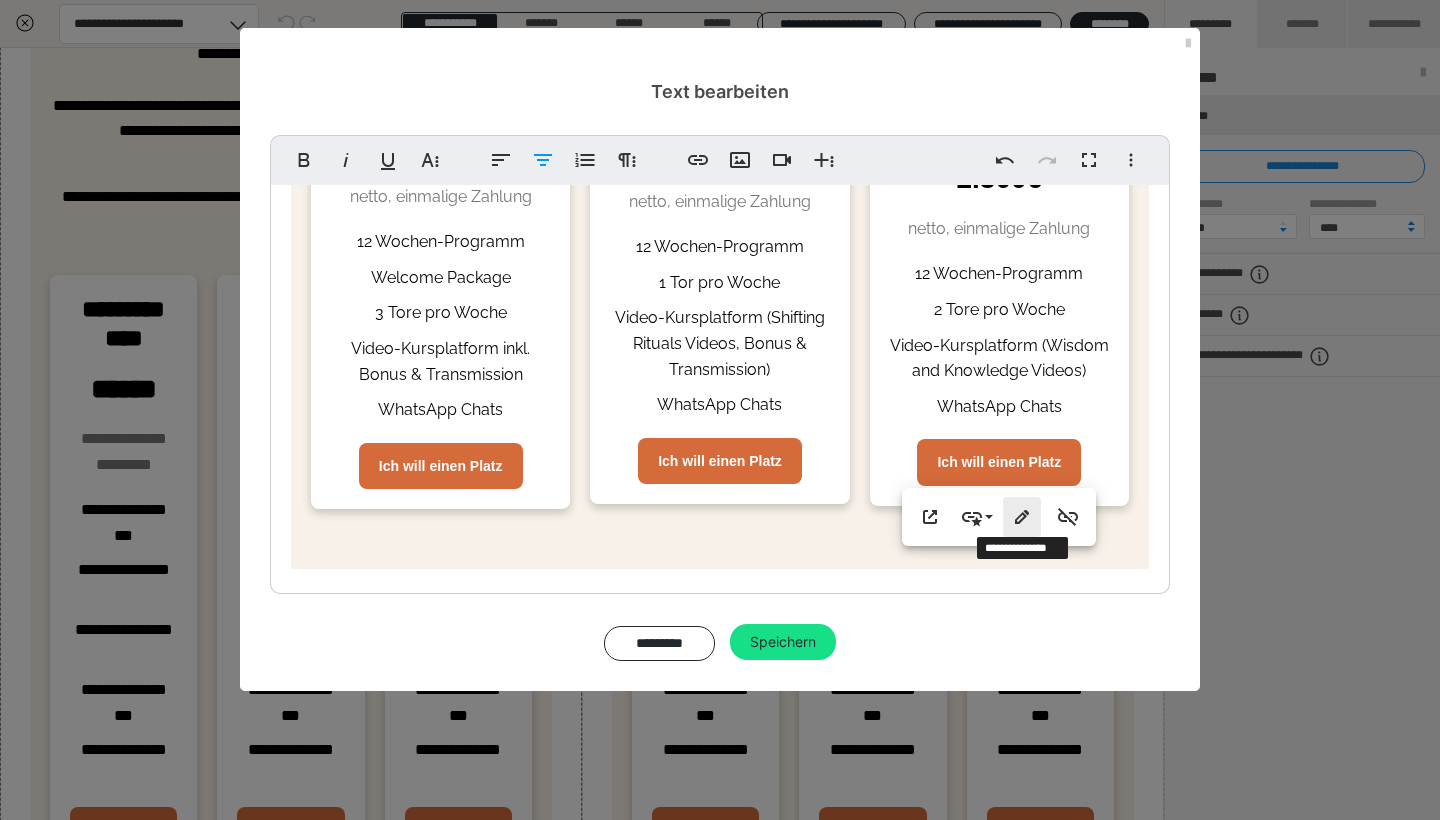 type on "**********" 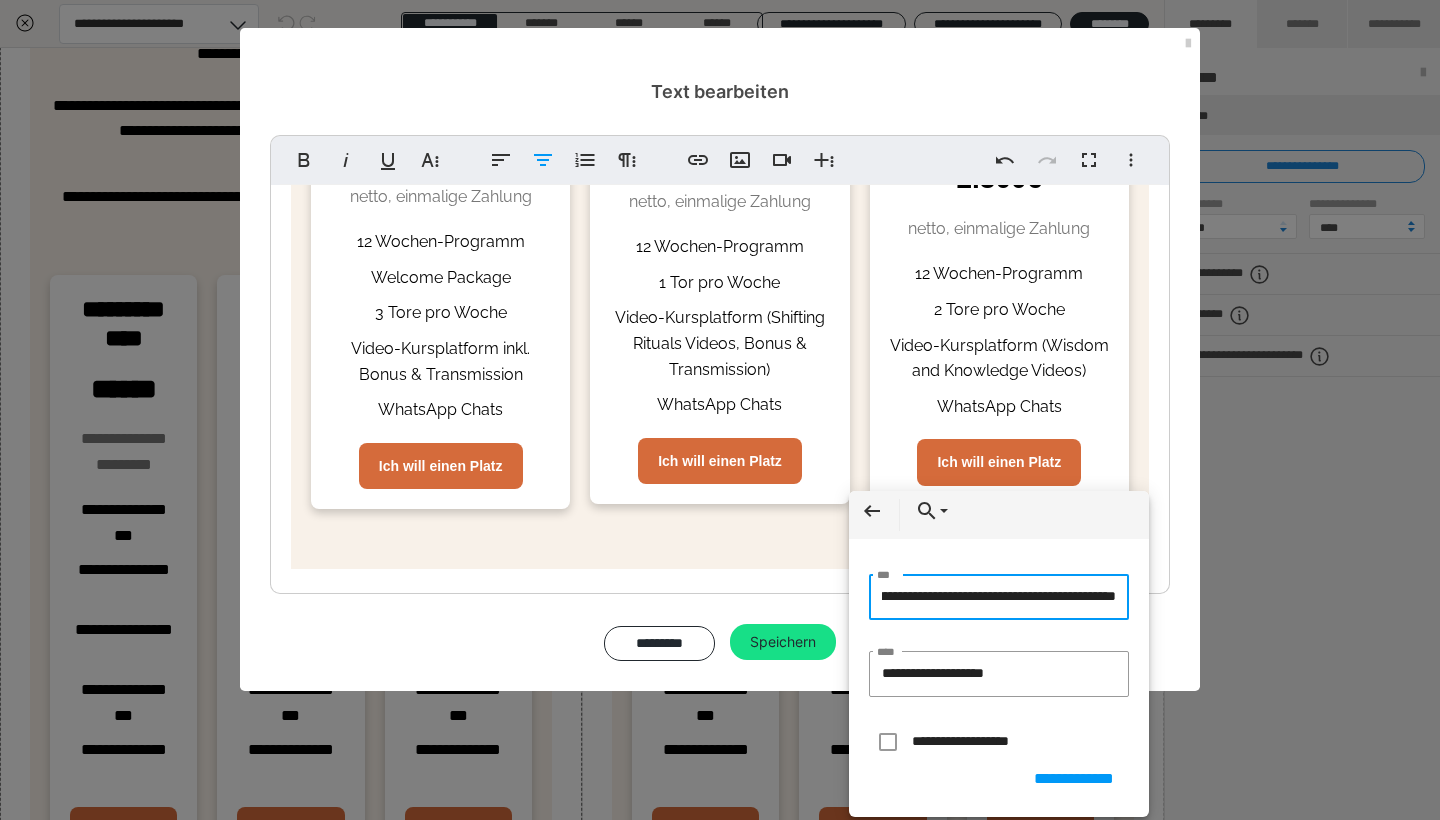 drag, startPoint x: 1120, startPoint y: 601, endPoint x: 790, endPoint y: 592, distance: 330.1227 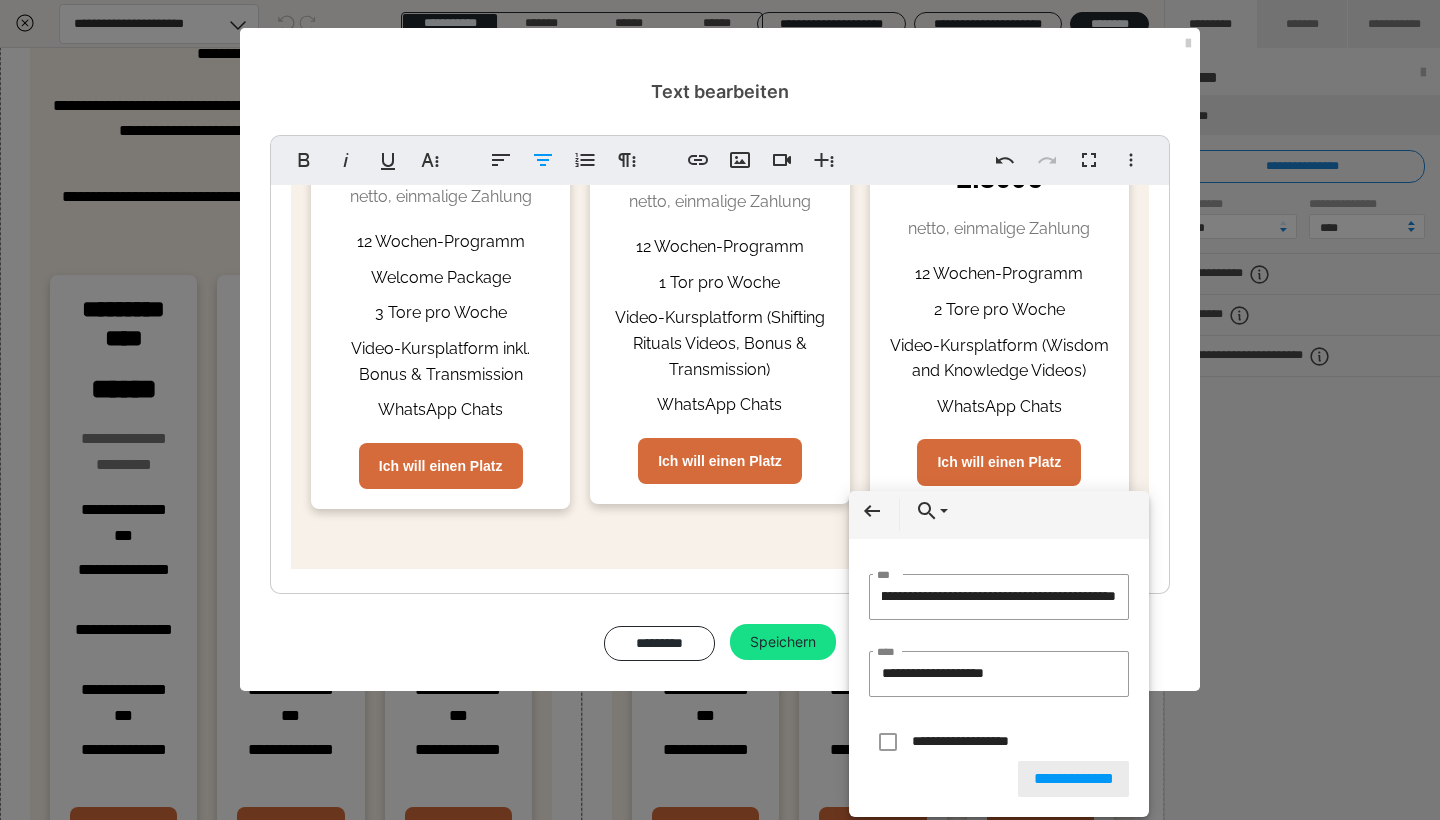 click on "**********" at bounding box center [1074, 779] 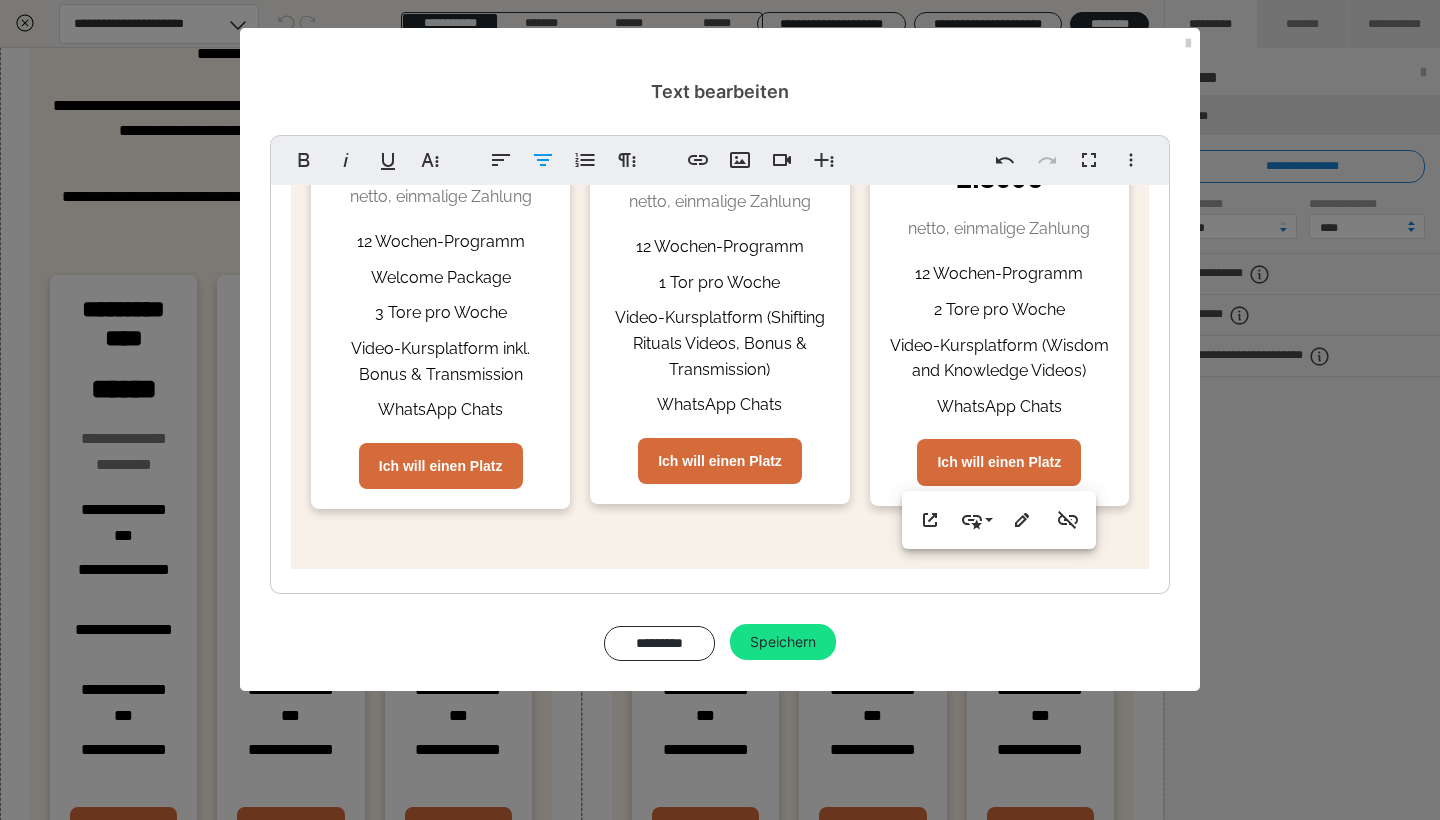 click on "Fett Kursiv Unterstrichen Weitere Textformate Linksbündig ausrichten Zentriert ausrichten Nummerierte Liste Weitere Absatzformate Link einfügen Bild einfügen Video einfügen Weitere Reichhaltige Formate Rückgängig Wiederholen Vollbild Weitere Formate Durchgestrichen Tiefgestellt Hochgestellt Ofelia ABeeZee Abhaya Libre Abril FatFace Alegreya Alice Amaranth Amatic SC Anonymous Pro Anton Arapey Archivo Black Archivo Light Archivo Medium Archivo Arimo Arvo B612 Barlow Bebas Neue Belleza Big Shoulders Stencil Display BioRhyme Blinker Cairo Cardo Catamaran Caveat Caveat Brush Comfortaa Concert One Cormorant Cormorant Garamond Courier Prime Crimson Text Dancing Script Eczar Exo Exo 2 Figtree Fira Sans Fjalla One Forum Frank Ruhl Libre Fraunces Grandstander IBM Plex Serif Inconsolata Inder Indie Flower Inter Josefin Sans Jost Karla Lato Lexend Deca Libre Baskerville Libre Franklin Lilita One Lobster Lobster Two Lora Merienda Merriweather Montserrat Montserrat Black Montserrat Extra Bold Montserrat Light Mulish" at bounding box center [720, 398] 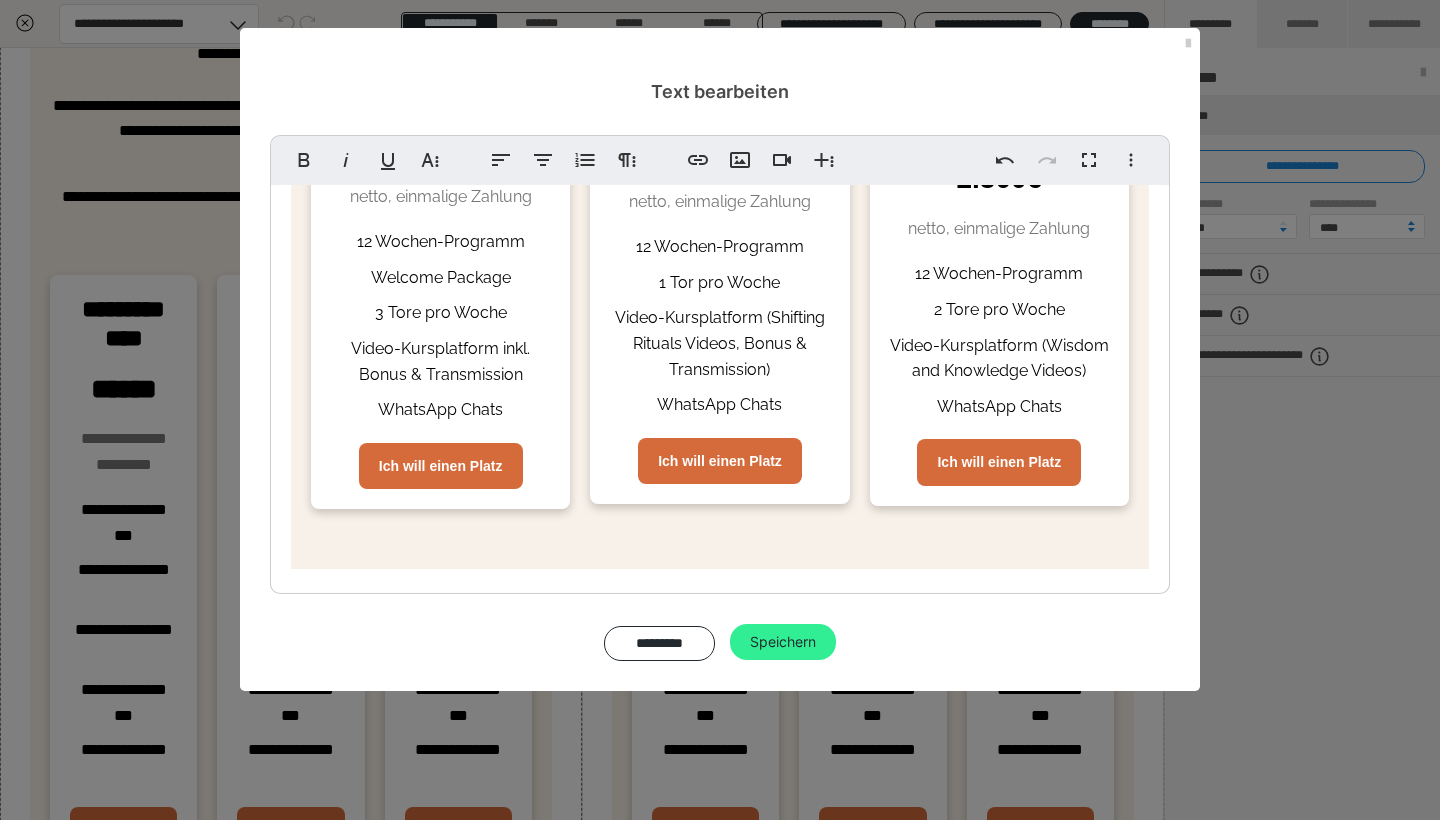 click on "Speichern" at bounding box center (783, 642) 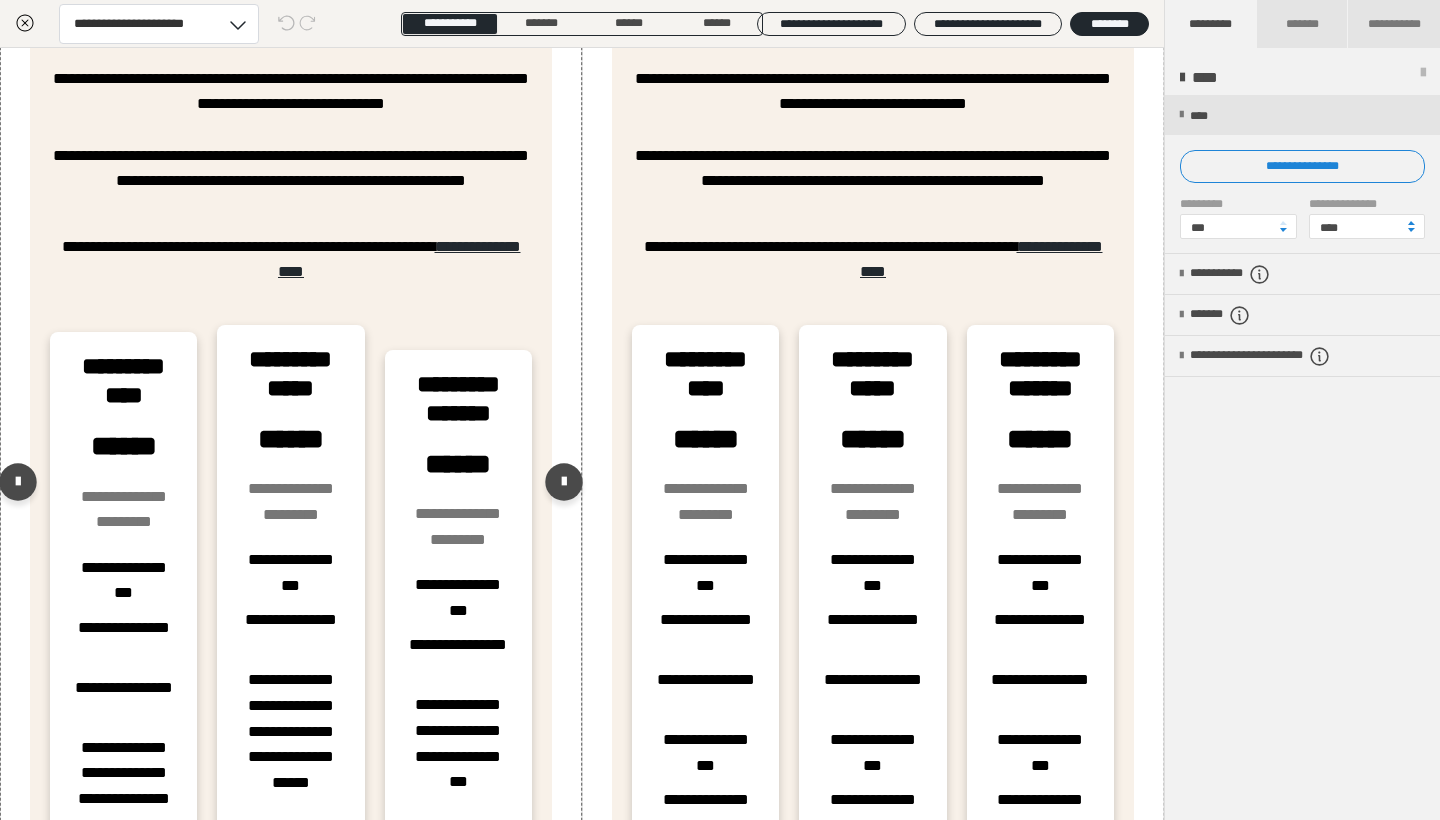 scroll, scrollTop: 5018, scrollLeft: 0, axis: vertical 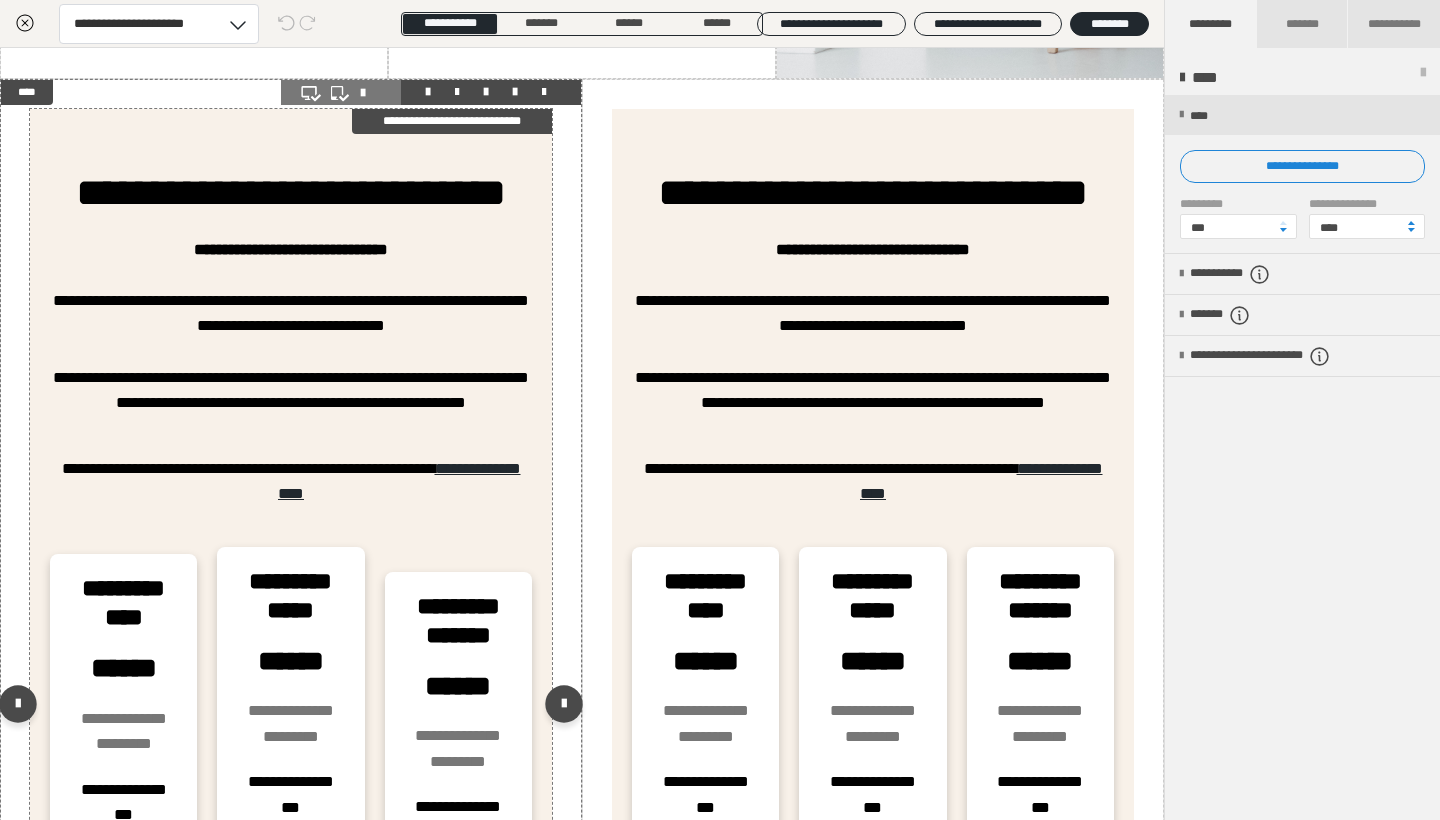 click on "**********" at bounding box center [291, 193] 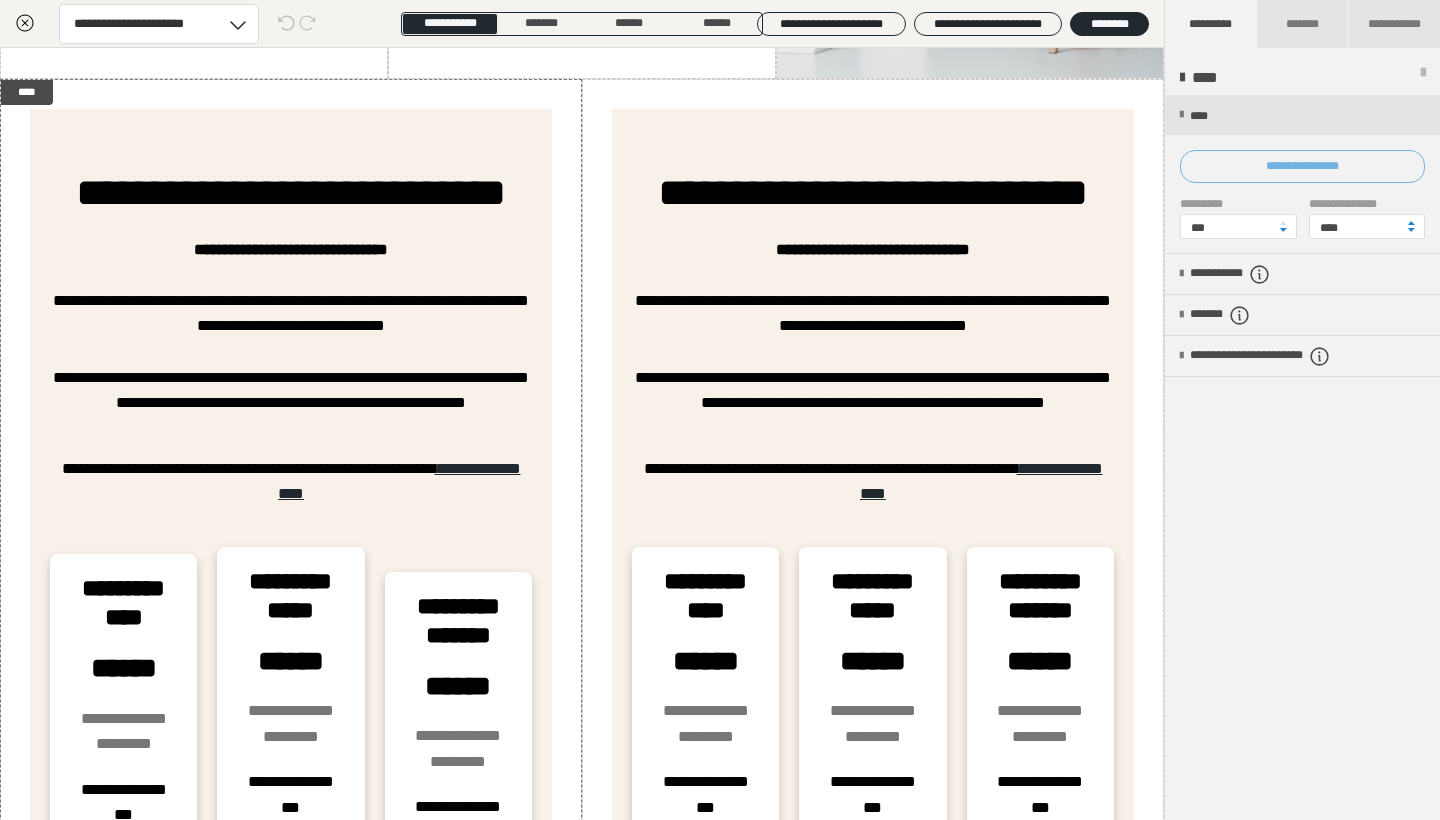 click on "**********" at bounding box center (1302, 166) 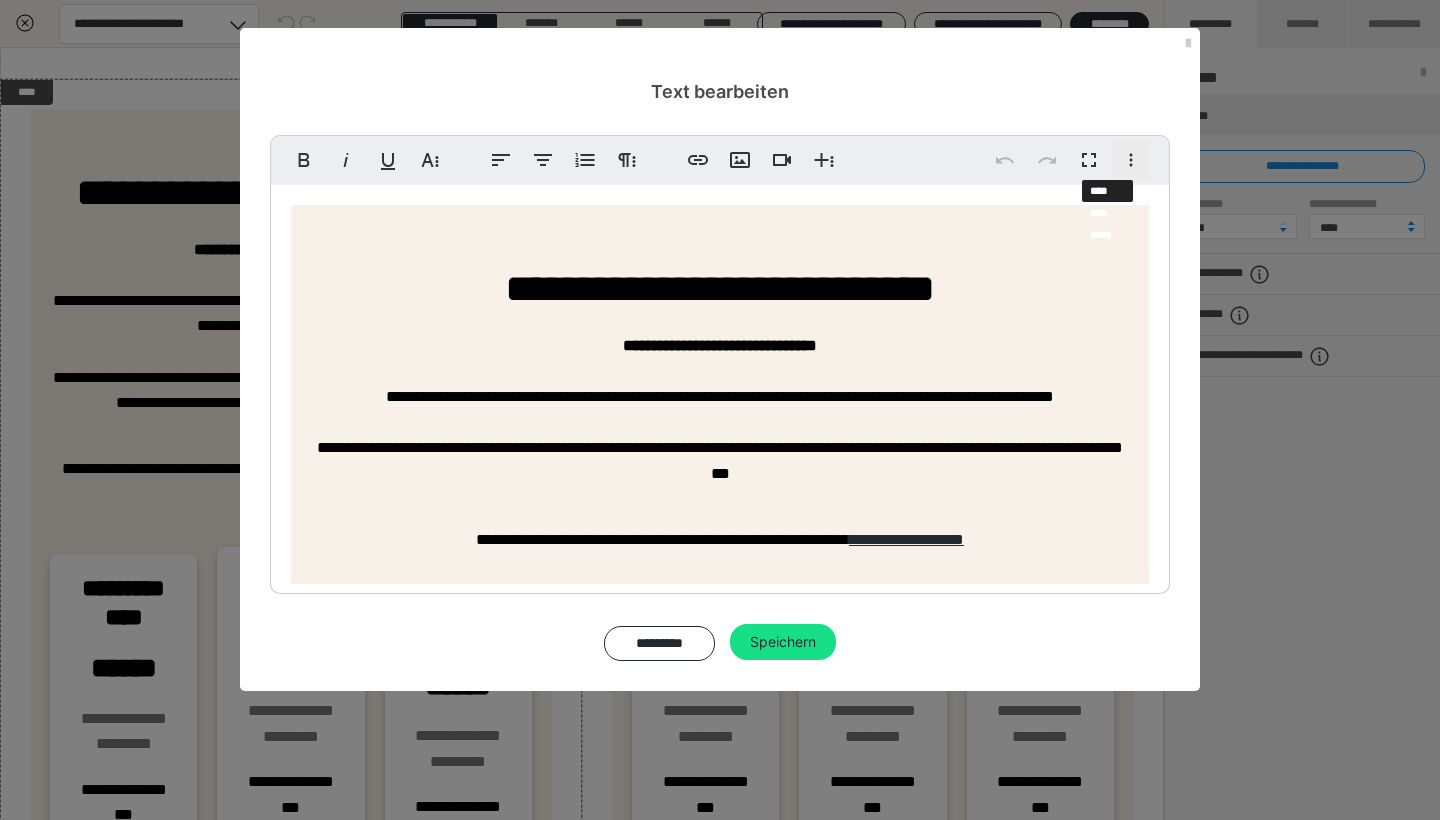 click 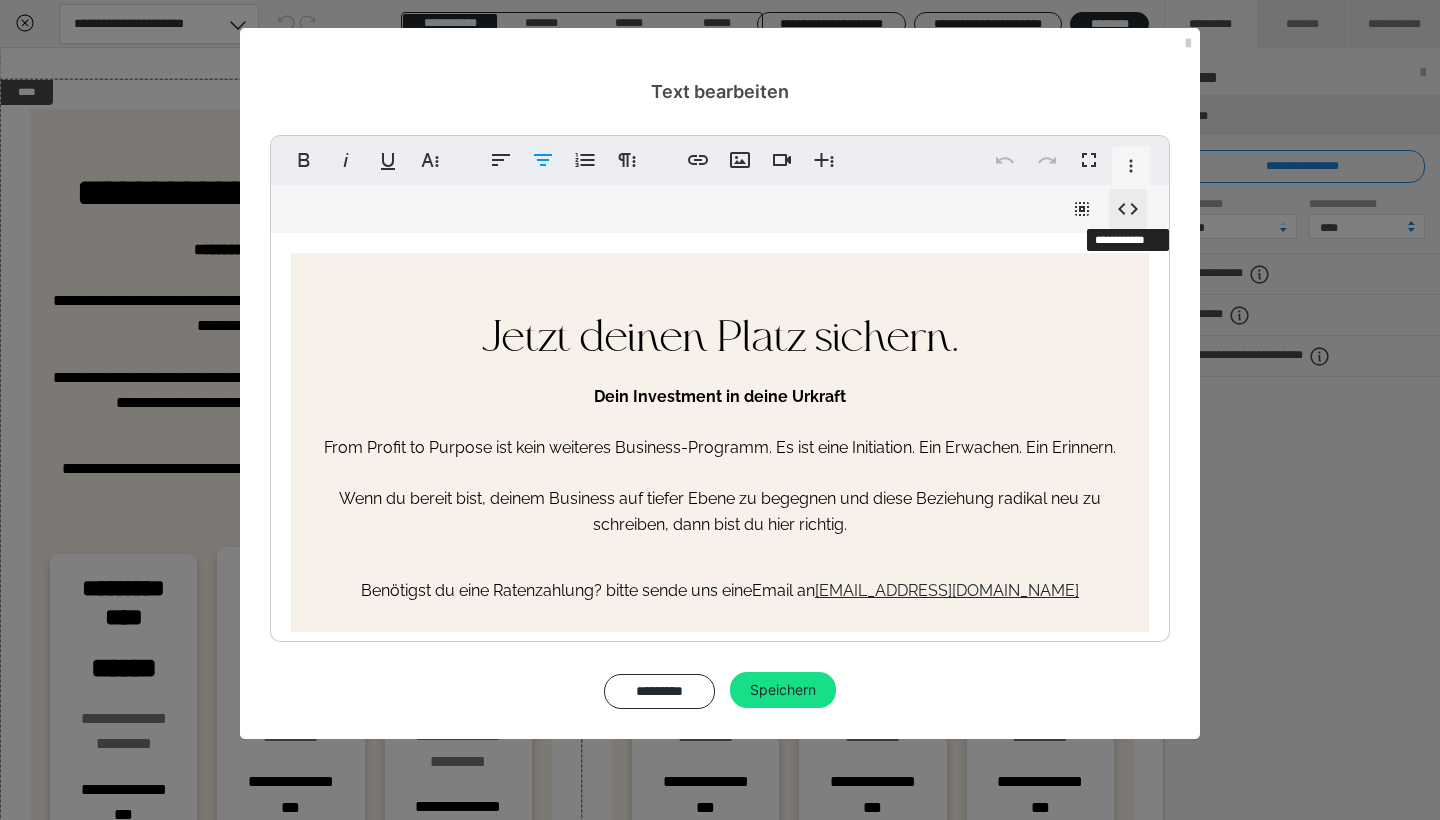 click 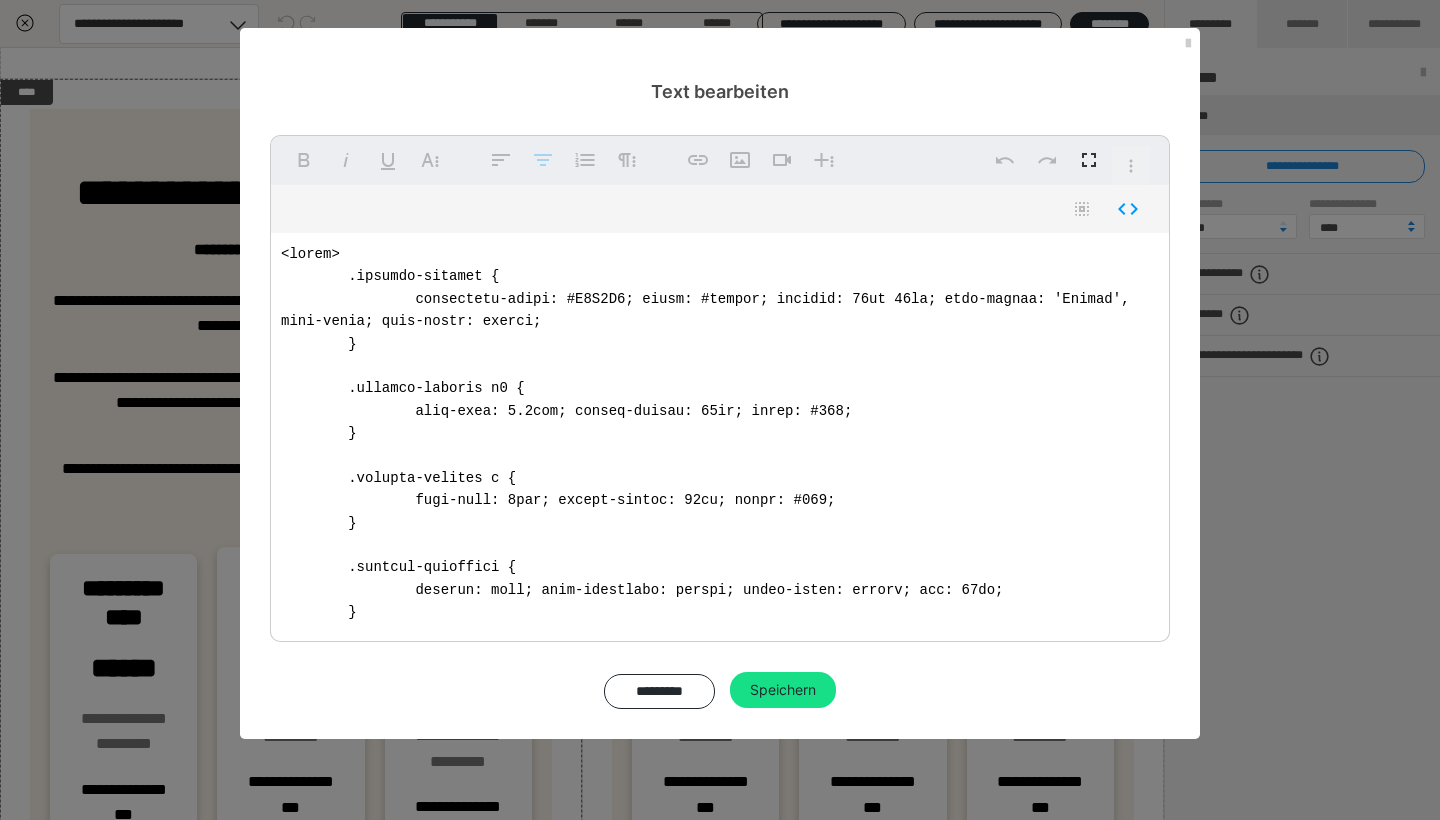 scroll, scrollTop: 115, scrollLeft: 0, axis: vertical 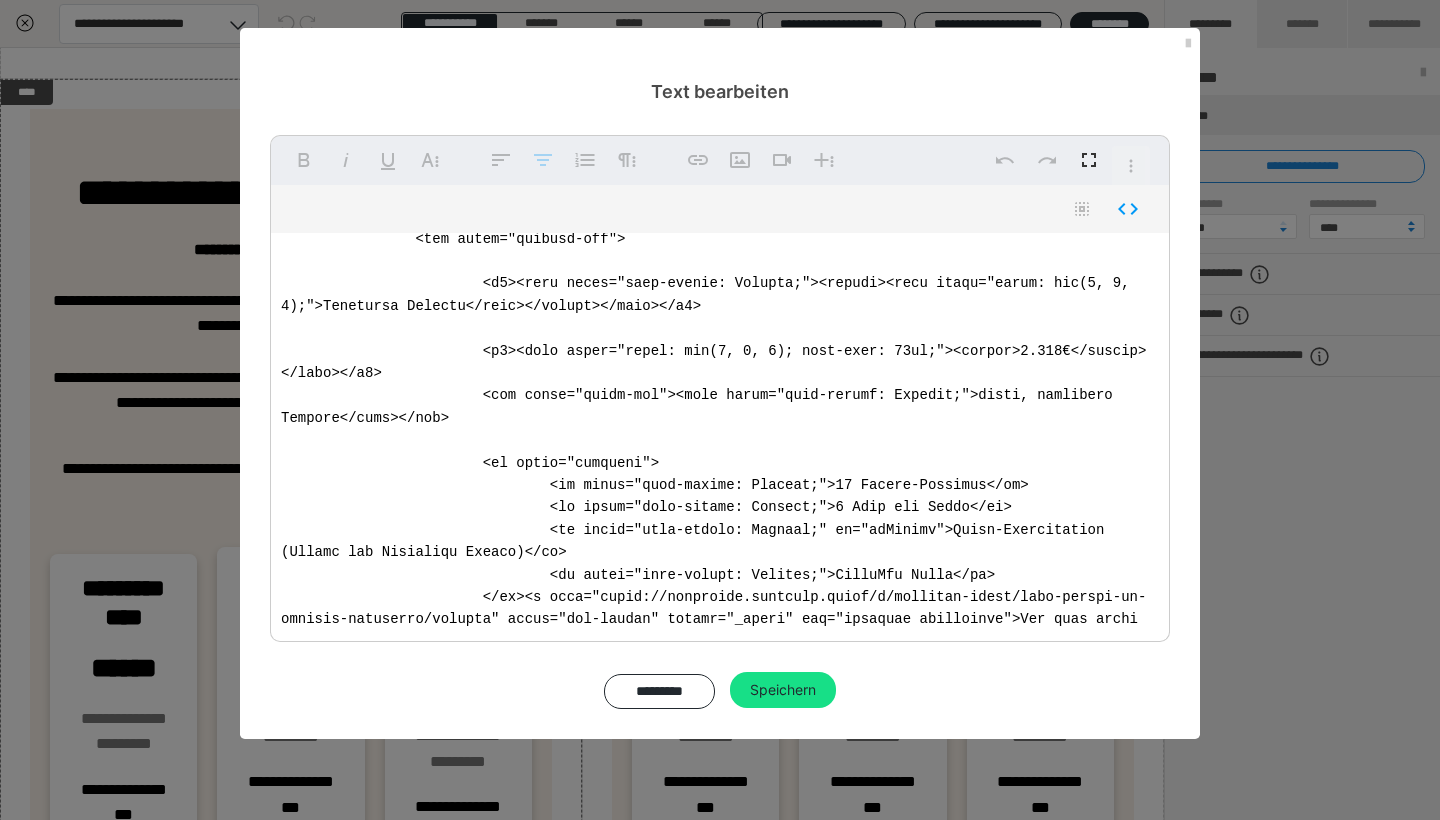 drag, startPoint x: 282, startPoint y: 251, endPoint x: 651, endPoint y: 766, distance: 633.5503 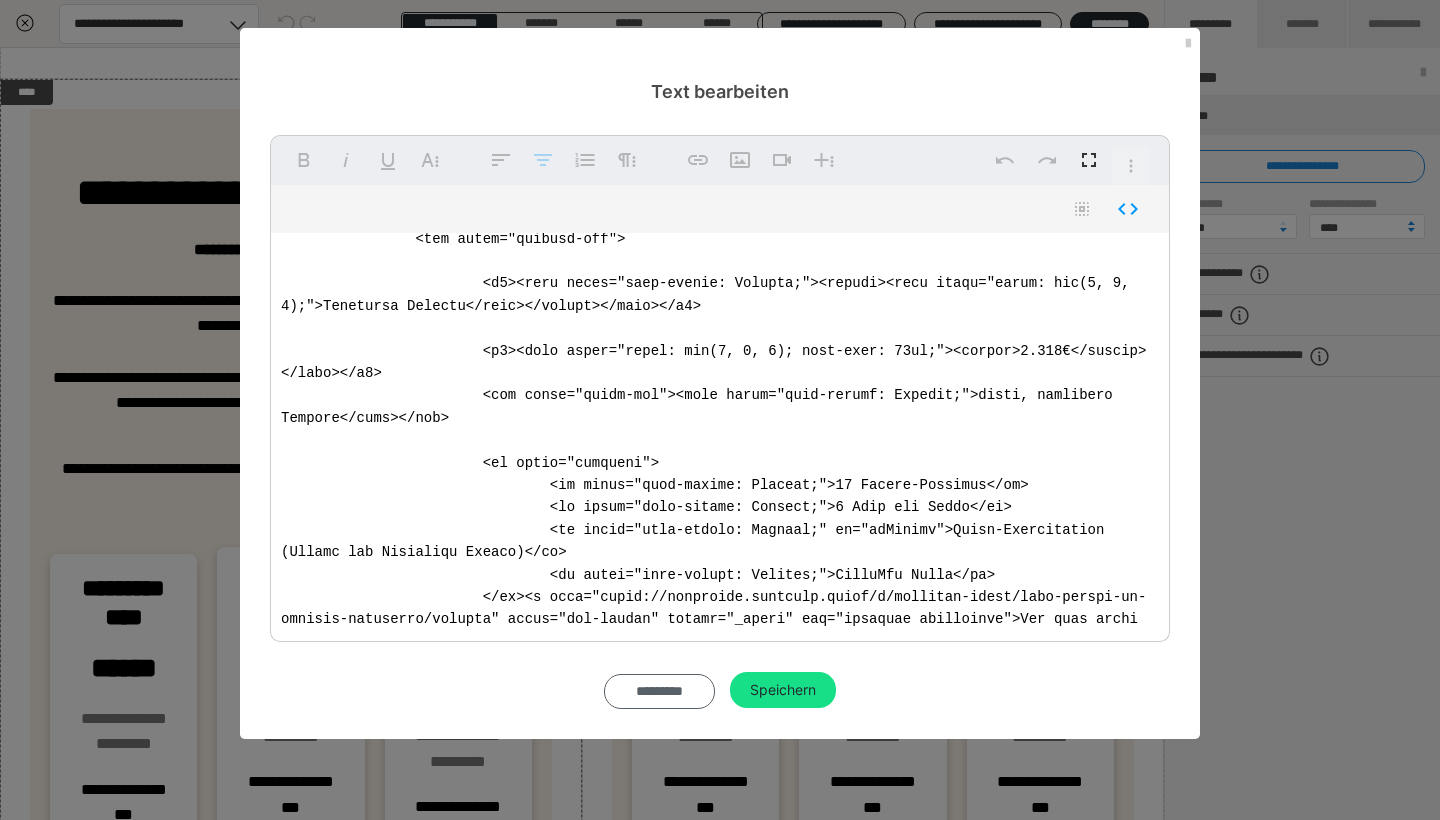 click on "*********" at bounding box center (659, 691) 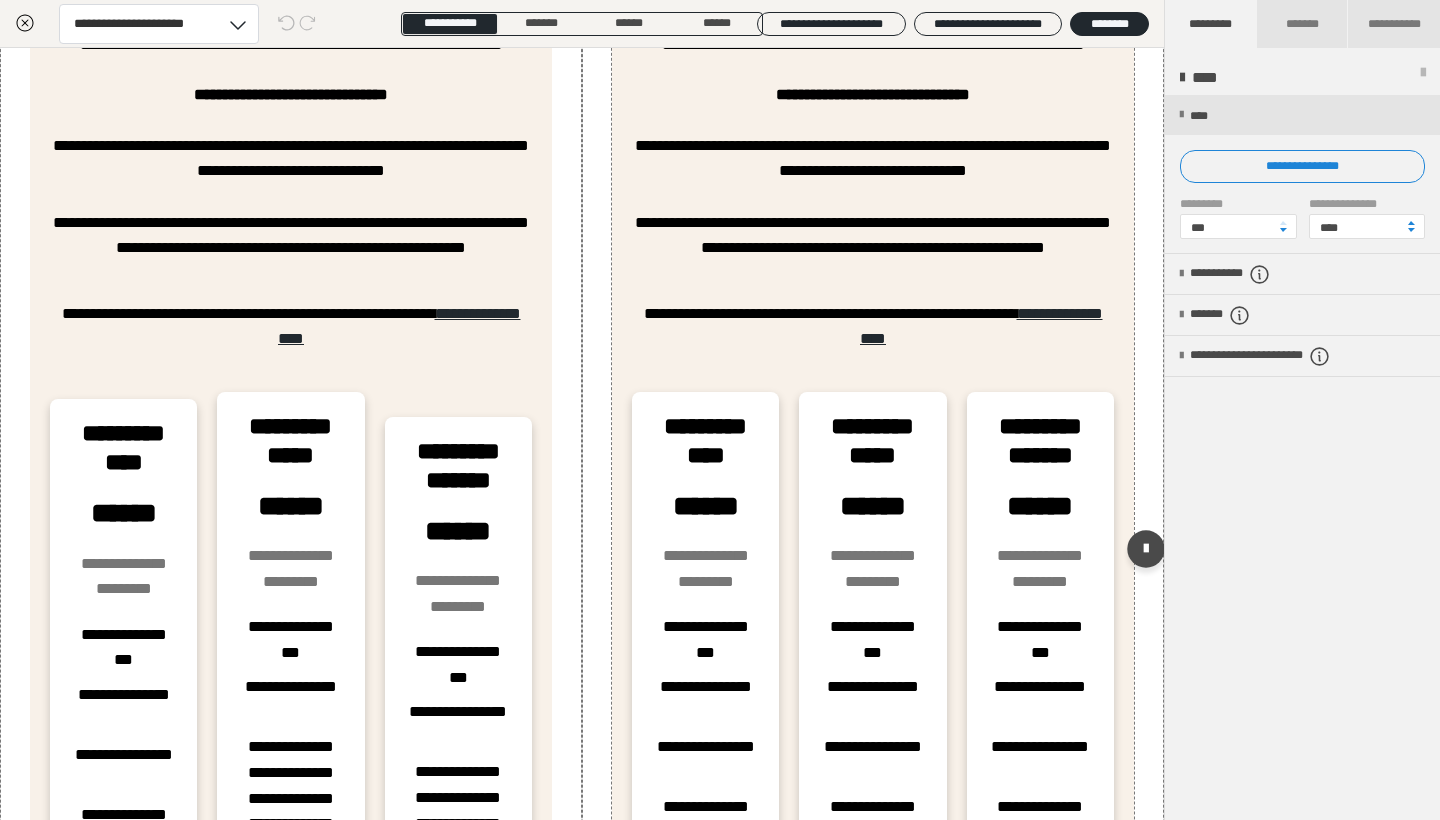scroll, scrollTop: 5121, scrollLeft: 0, axis: vertical 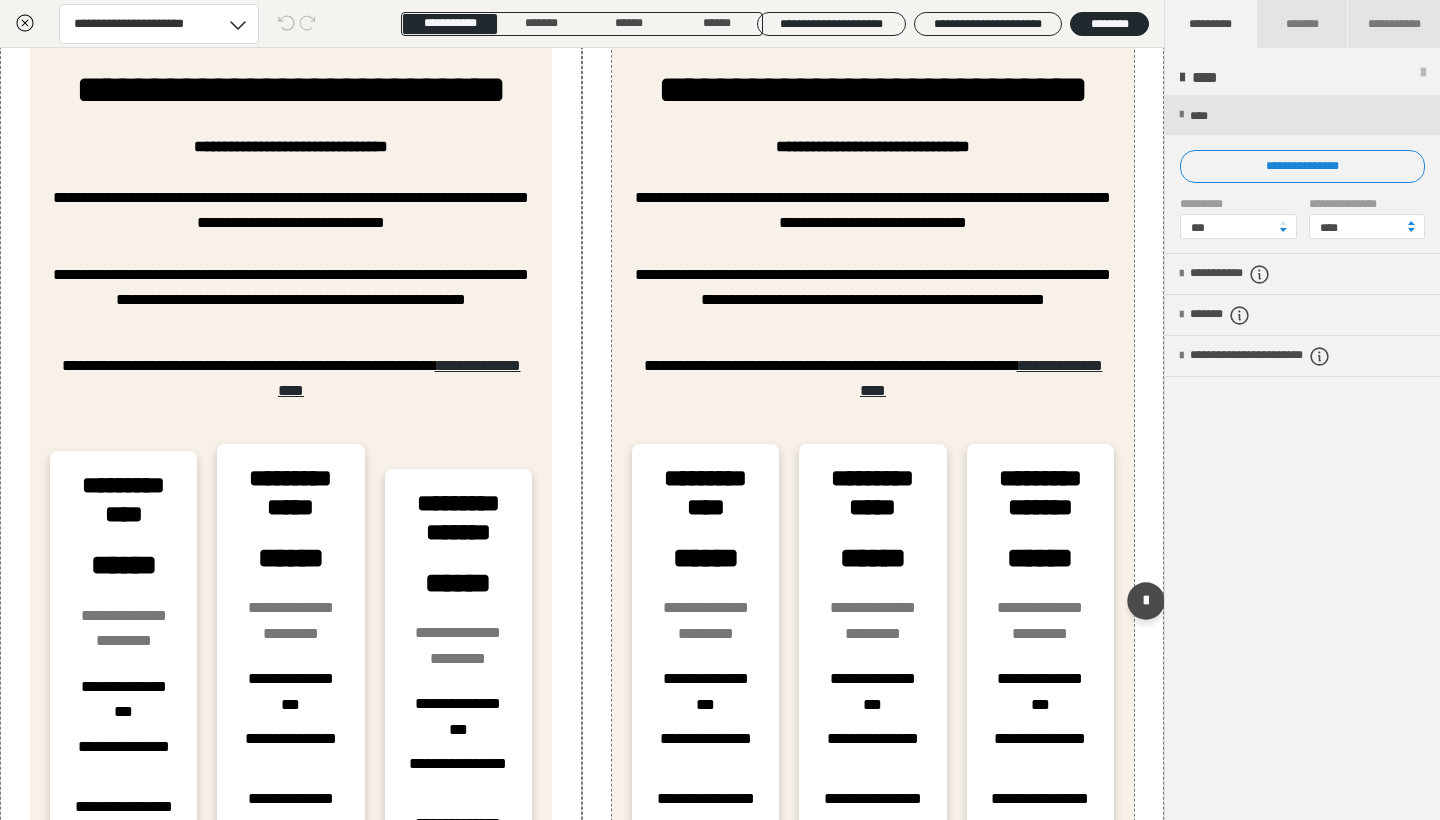 click on "**********" at bounding box center [873, 90] 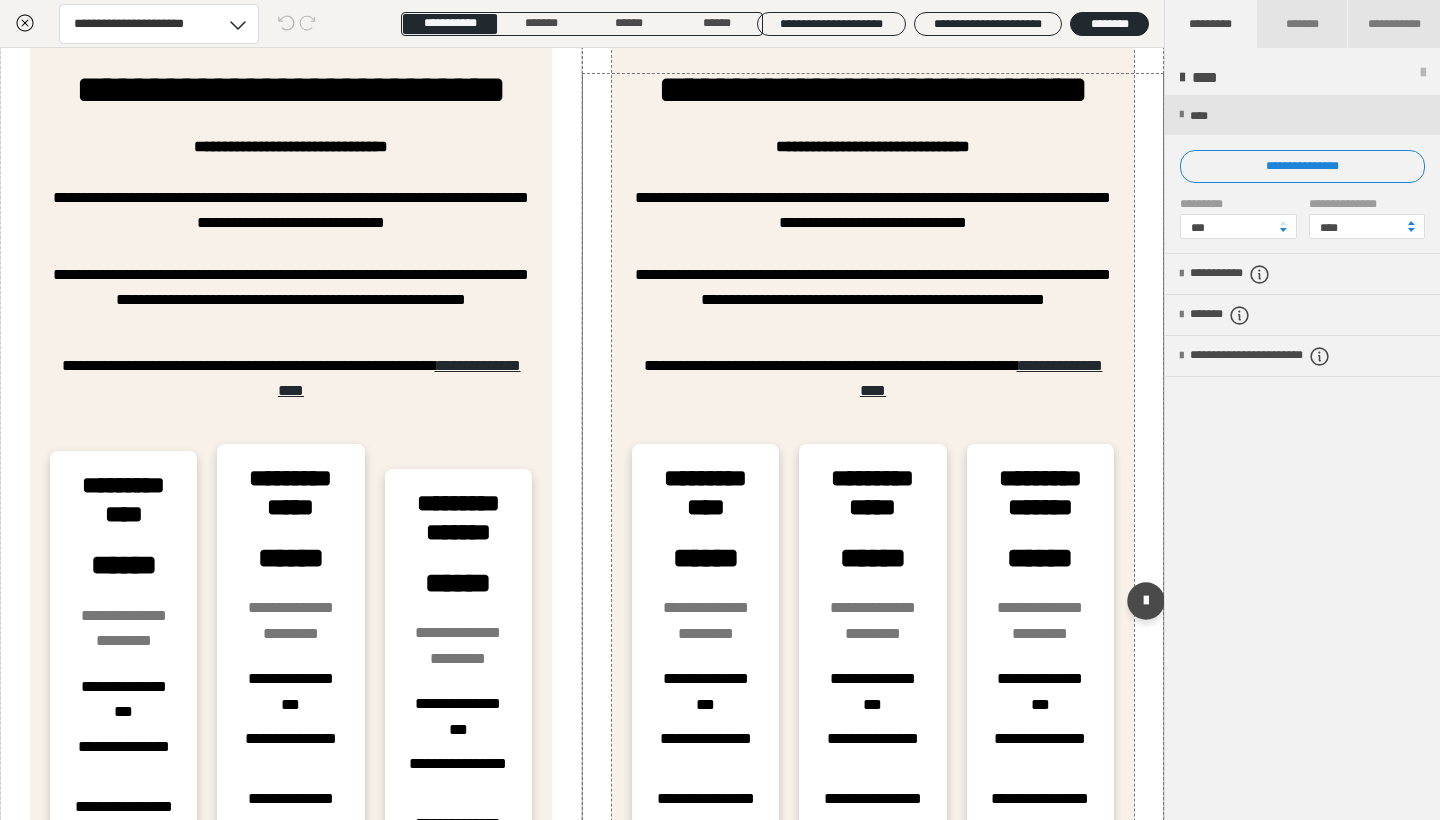 click on "**********" at bounding box center (873, 90) 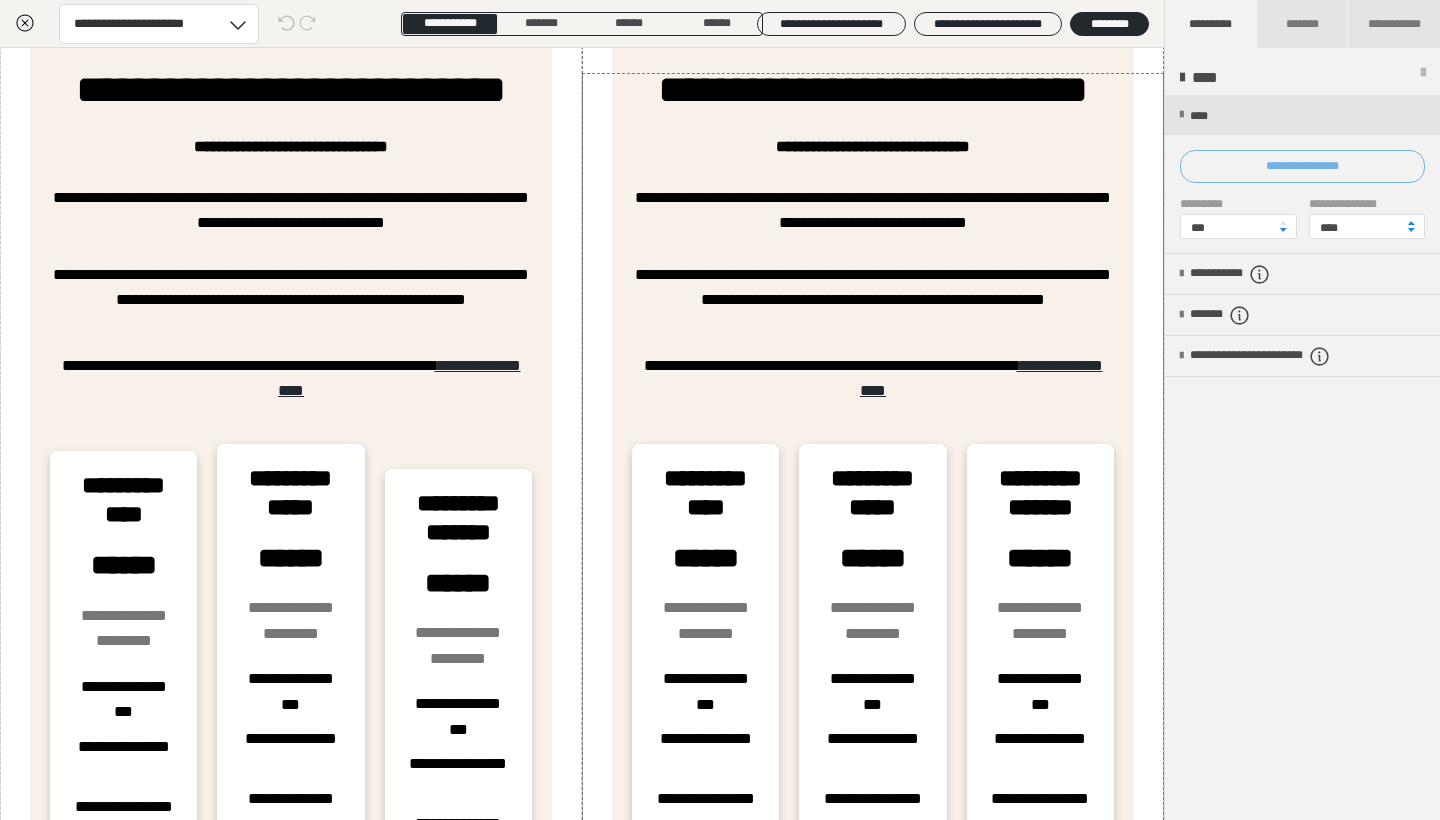 click on "**********" at bounding box center [1302, 166] 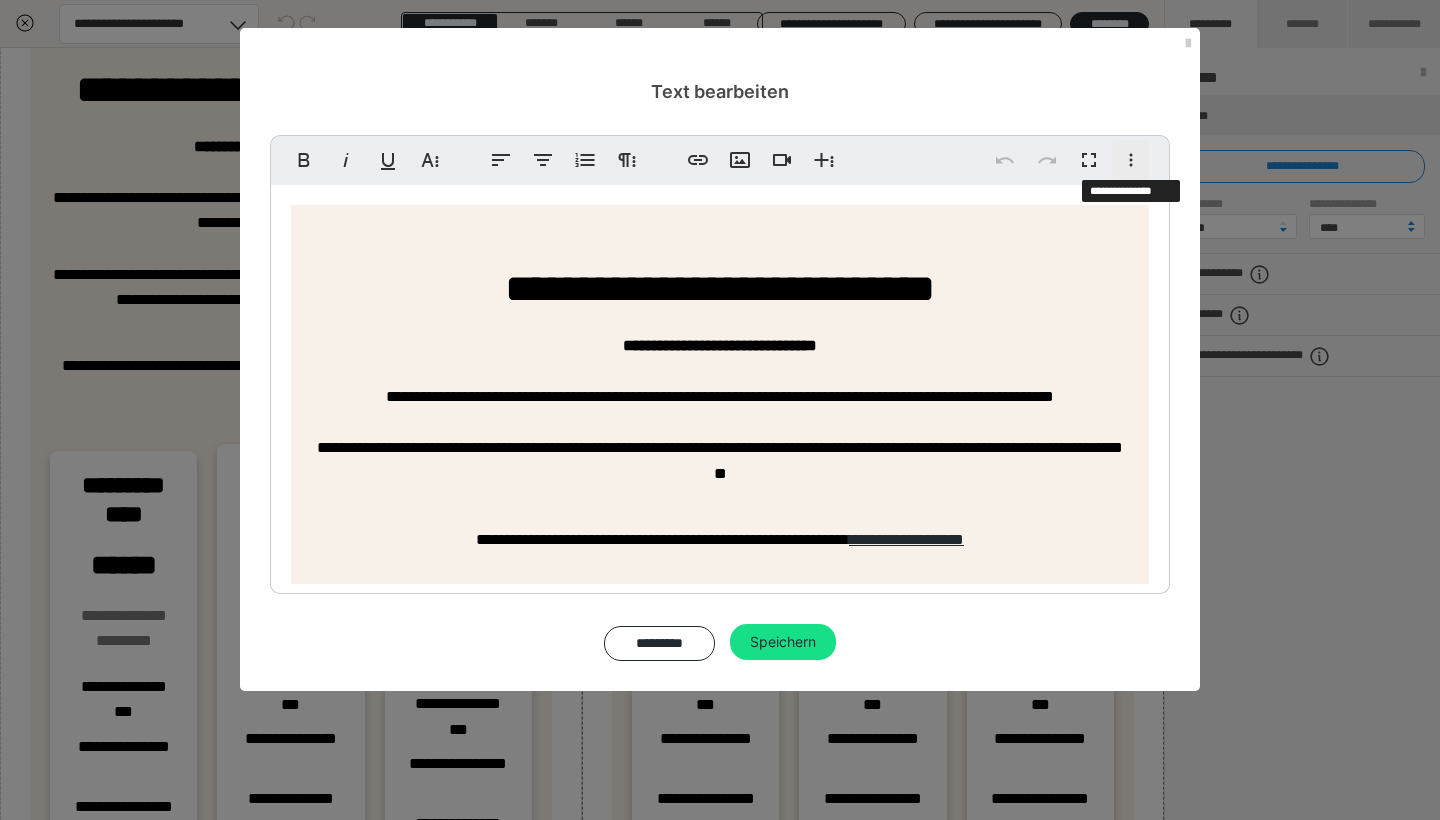 click 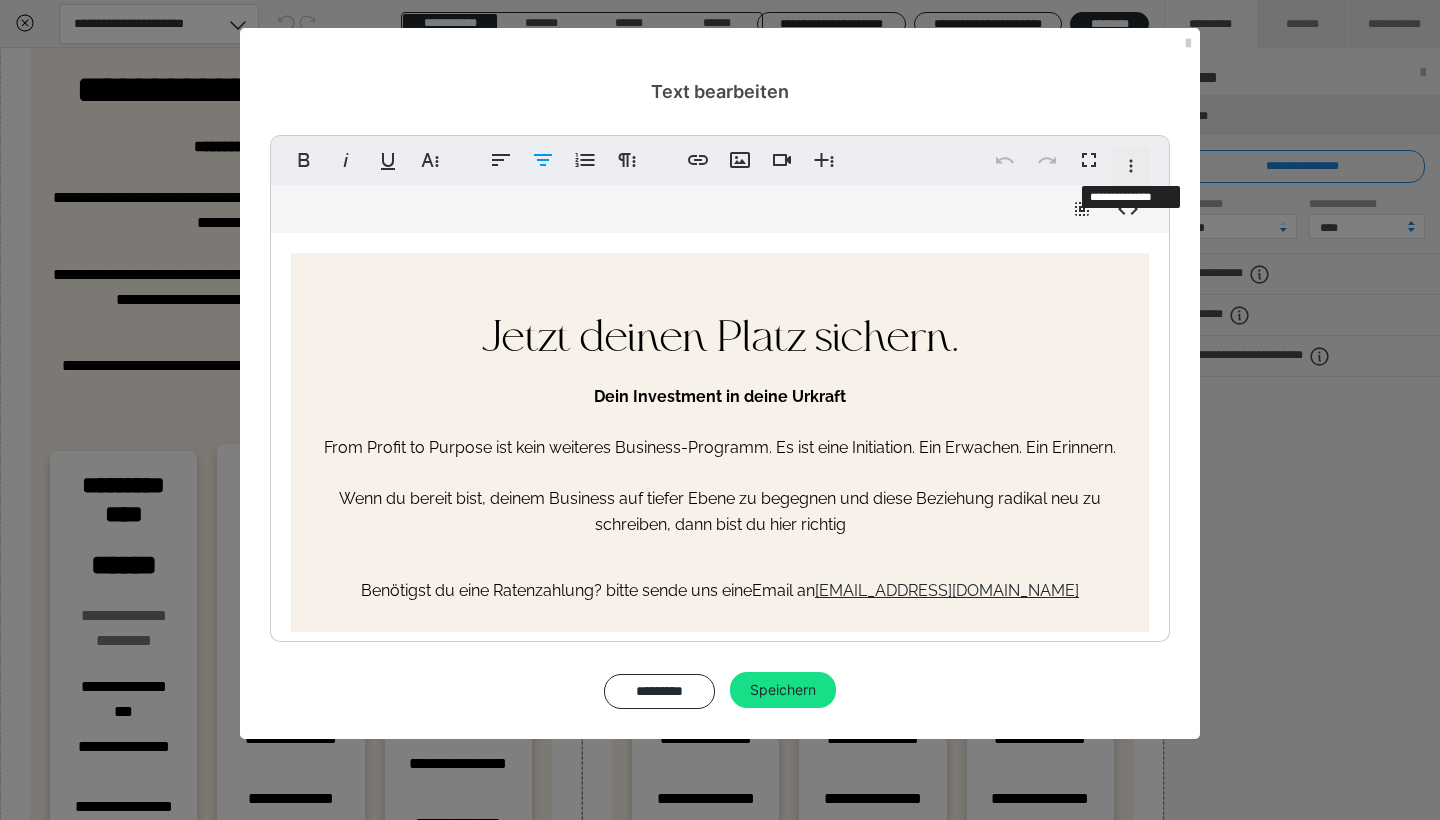 click on "Weitere Formate" at bounding box center (1131, 166) 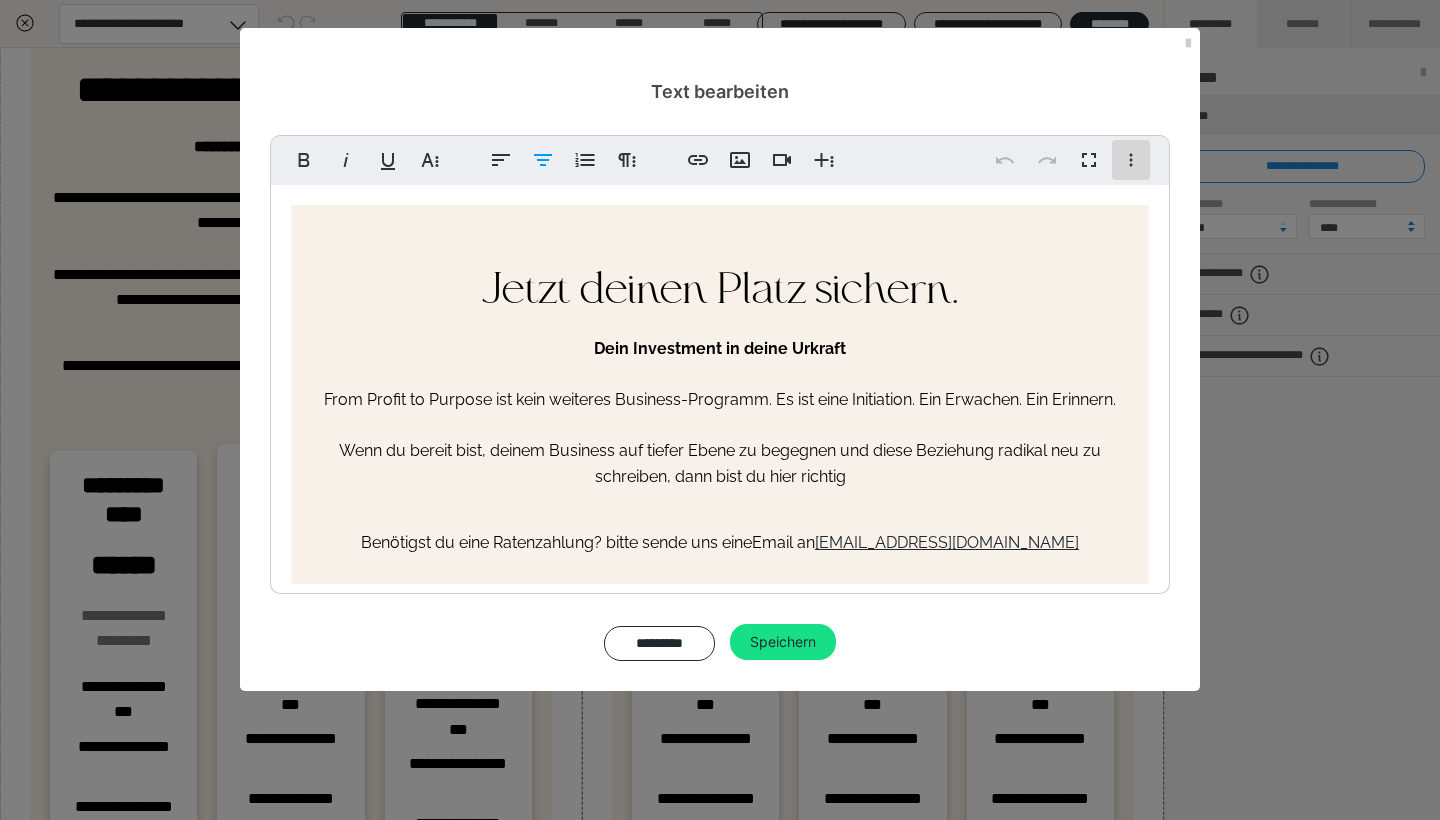 click on "Weitere Formate" at bounding box center [1131, 160] 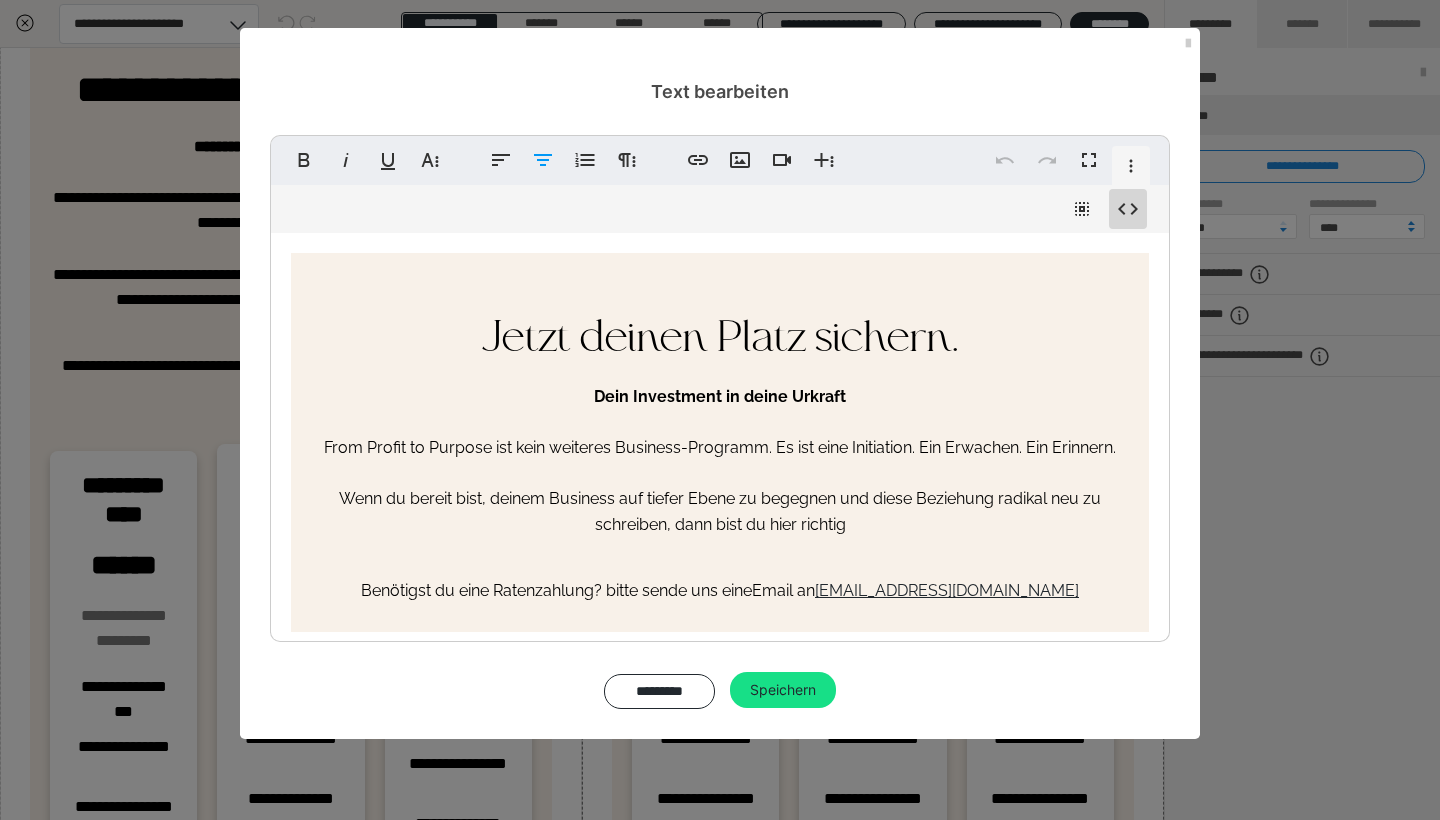 click 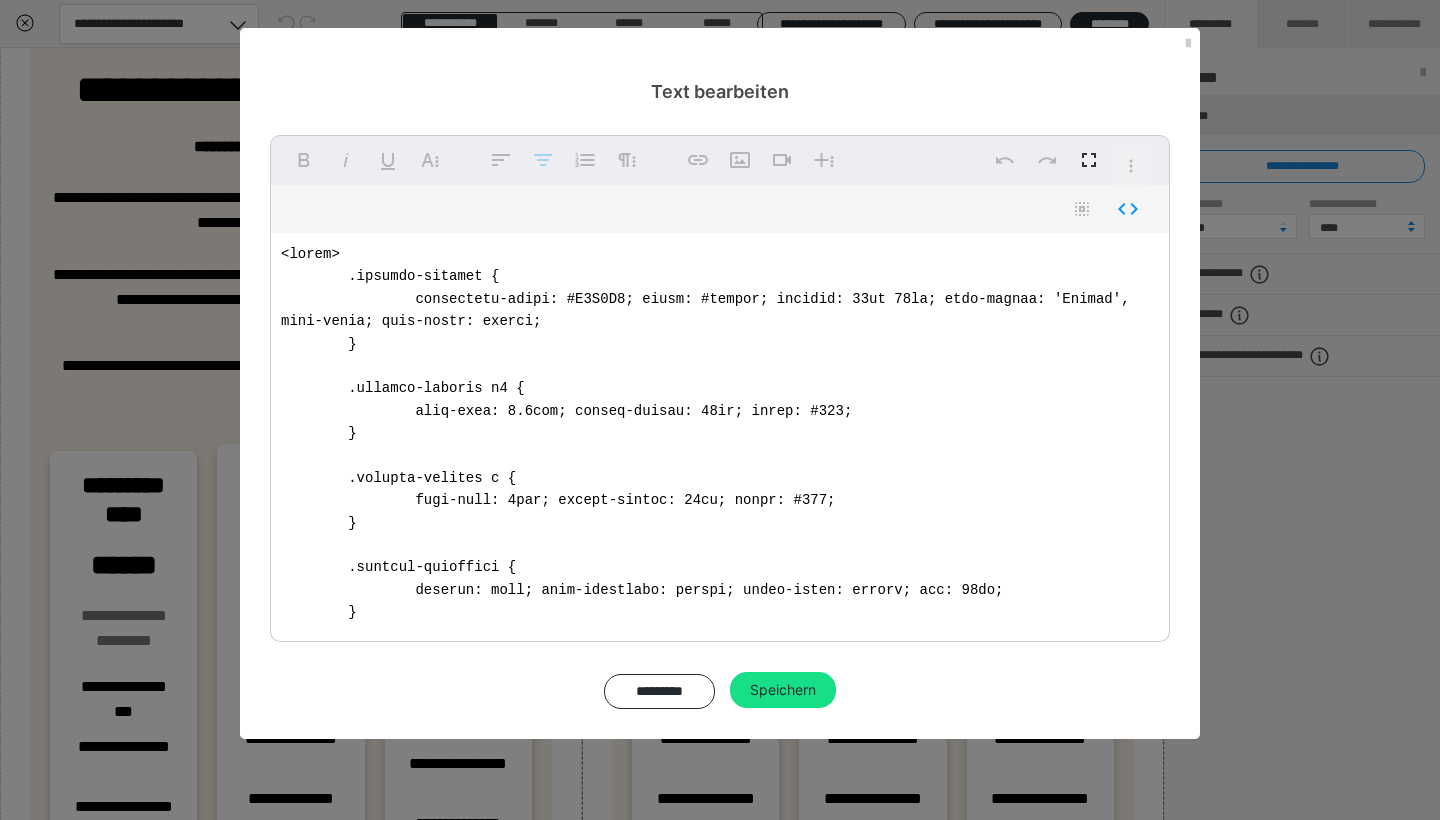 scroll, scrollTop: 175, scrollLeft: 0, axis: vertical 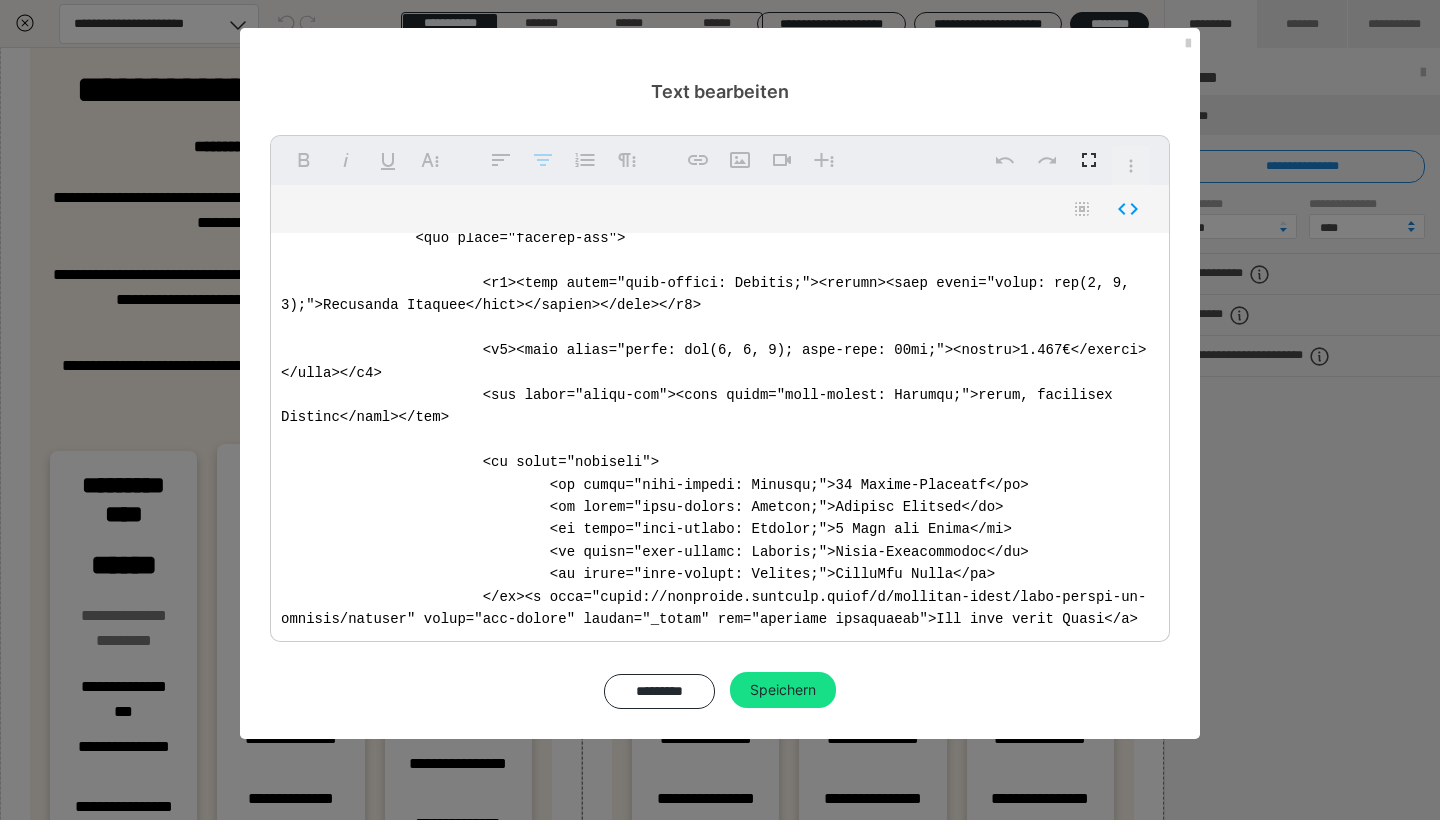 drag, startPoint x: 272, startPoint y: 249, endPoint x: 722, endPoint y: 812, distance: 720.742 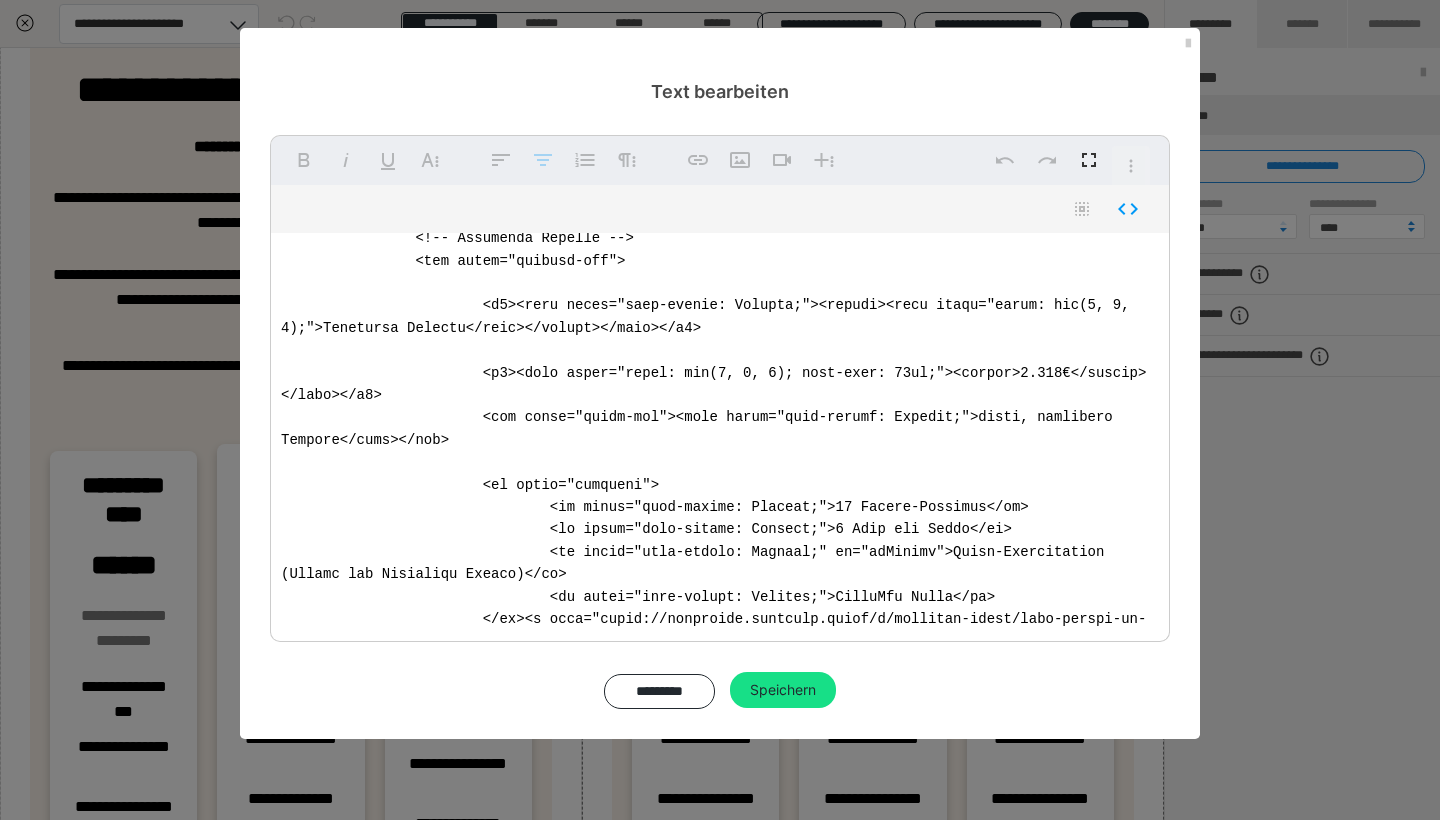 scroll, scrollTop: 2634, scrollLeft: 0, axis: vertical 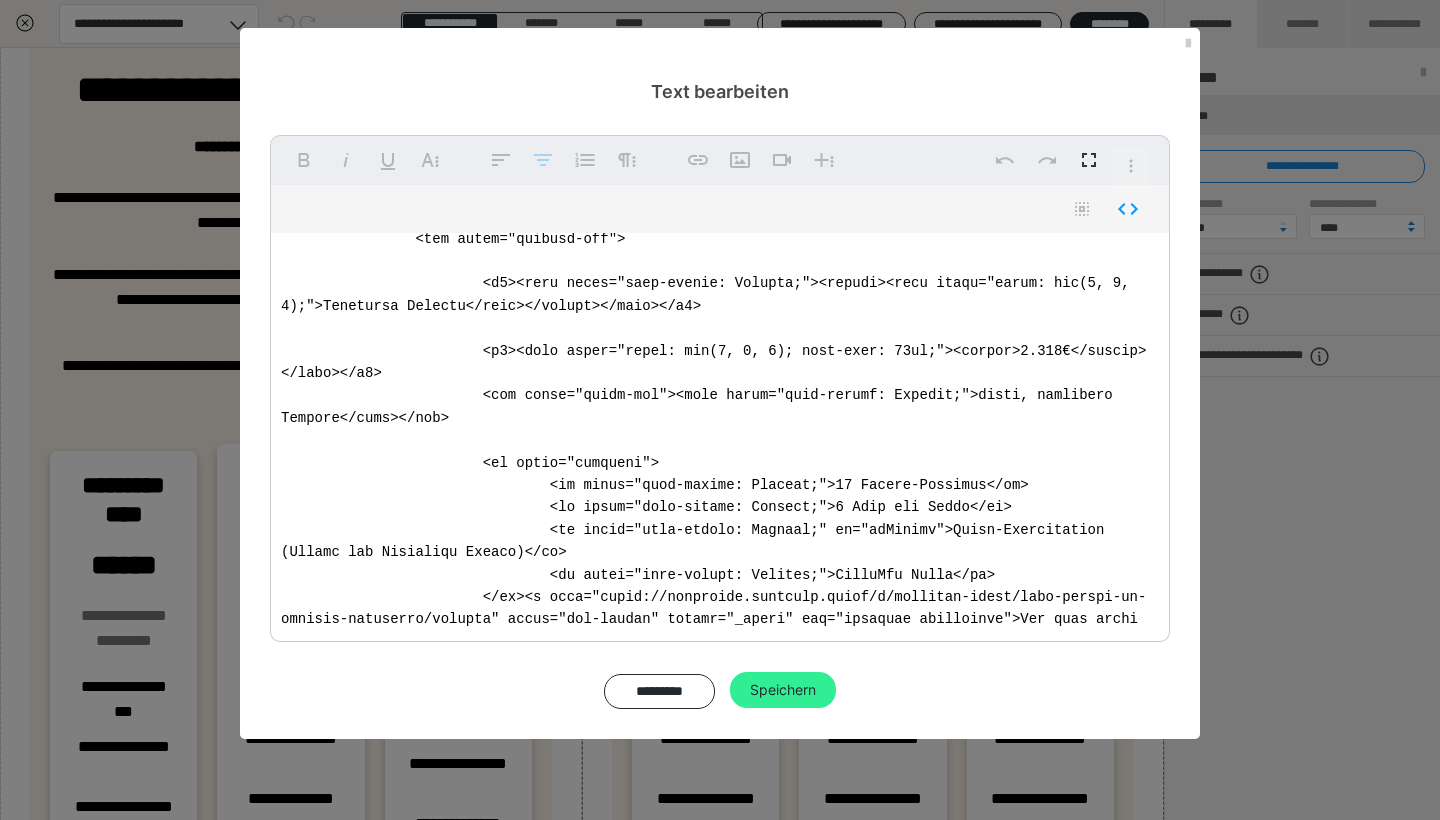 type on "<style>
.pricing-section {
background-color: #F8F1E9; color: #ffffff; padding: 60px 20px; font-family: 'Ofelia', sans-serif; text-align: center;
}
.pricing-section h2 {
font-size: 2.5rem; margin-bottom: 20px; color: #000;
}
.pricing-section p {
font-size: 1rem; margin-bottom: 40px; color: #000;
}
.pricing-container {
display: flex; flex-direction: column; align-items: center; gap: 20px;
}
@media (min-width: 768px) {
.pricing-container {
flex-direction: row; justify-content: center;
}
}
.pricing-box {
background-color: #ffffff; color: #000000; border-radius: 8px; box-shadow: 0 4px 10px rgba(0, 0, 0, 0.2); width: 90%; max-width: 350px; padding: 20px; text-align: center;
}
.pricing-box h3 {
font-size: 1.5rem; margin-bottom: 20px; color: #0256a3;
}
.price {
font-size: 2rem; font-weight: bold; margin-bottom: 10px; color: #000000;
}
.price-sub {
font-size: 1rem; margin-bottom: 20px; color: #777777;
}
.features {
list-style: none; padding: 0; margin-bo..." 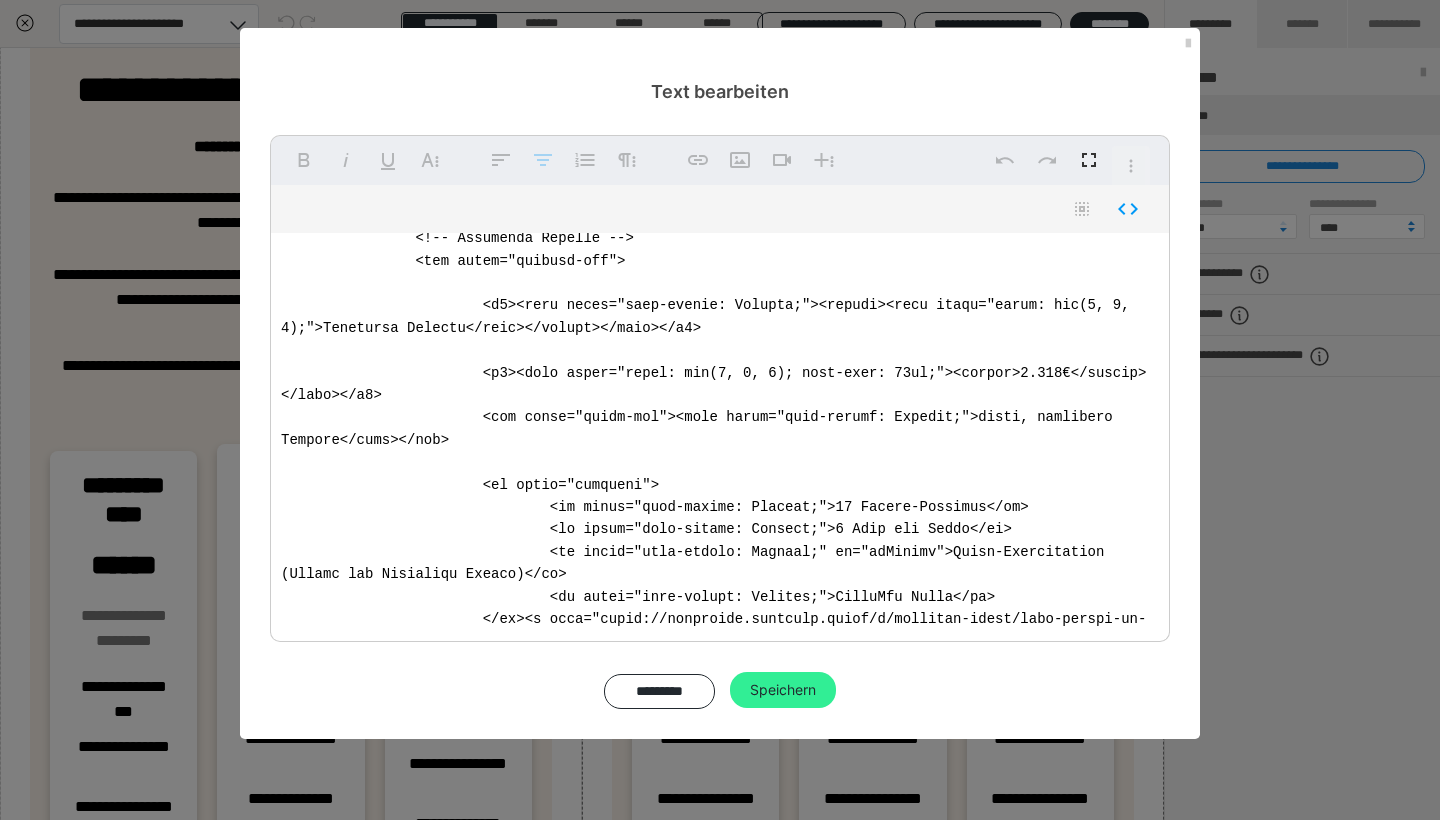 click on "Speichern" at bounding box center (783, 690) 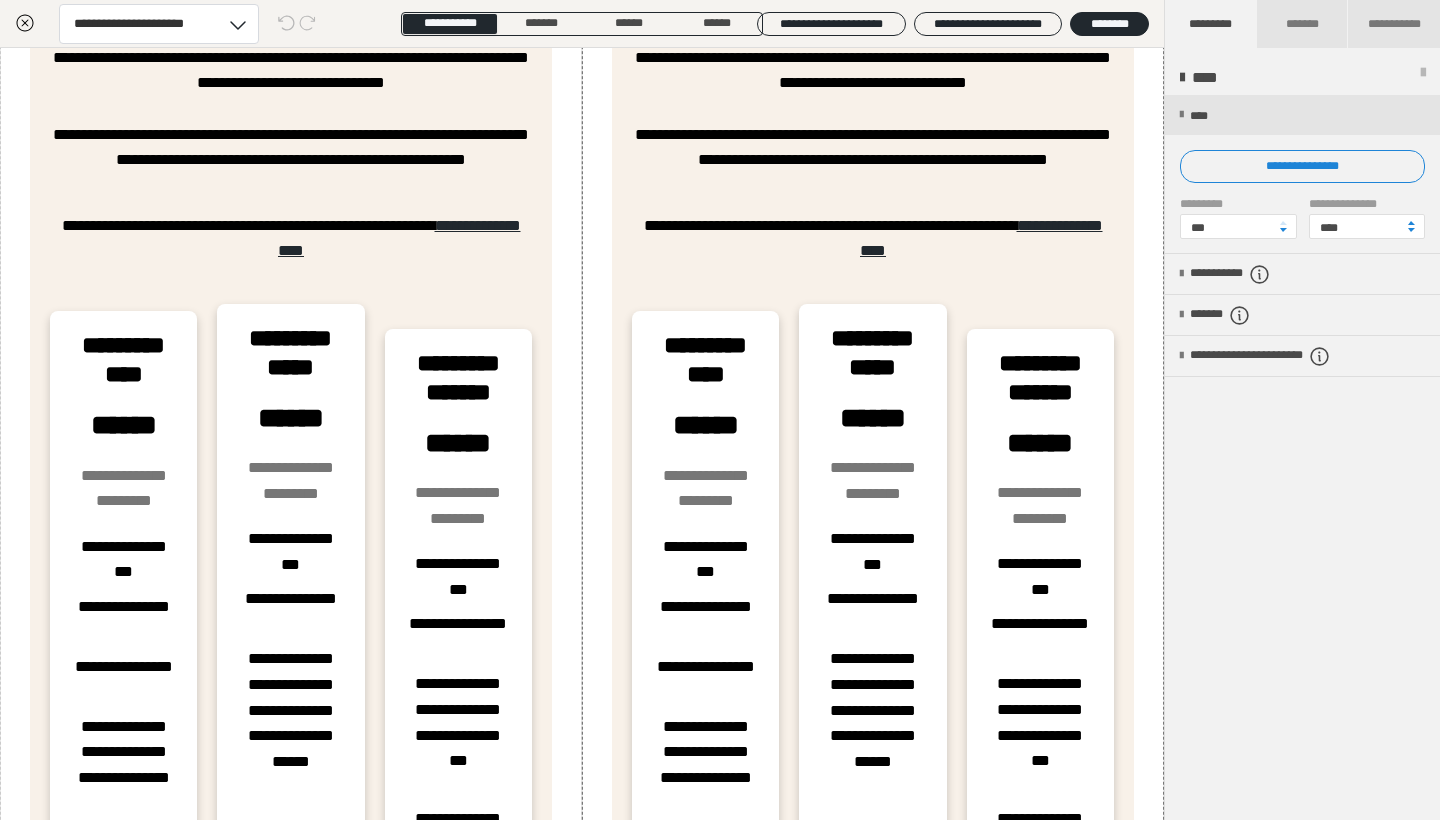 scroll, scrollTop: 5140, scrollLeft: 0, axis: vertical 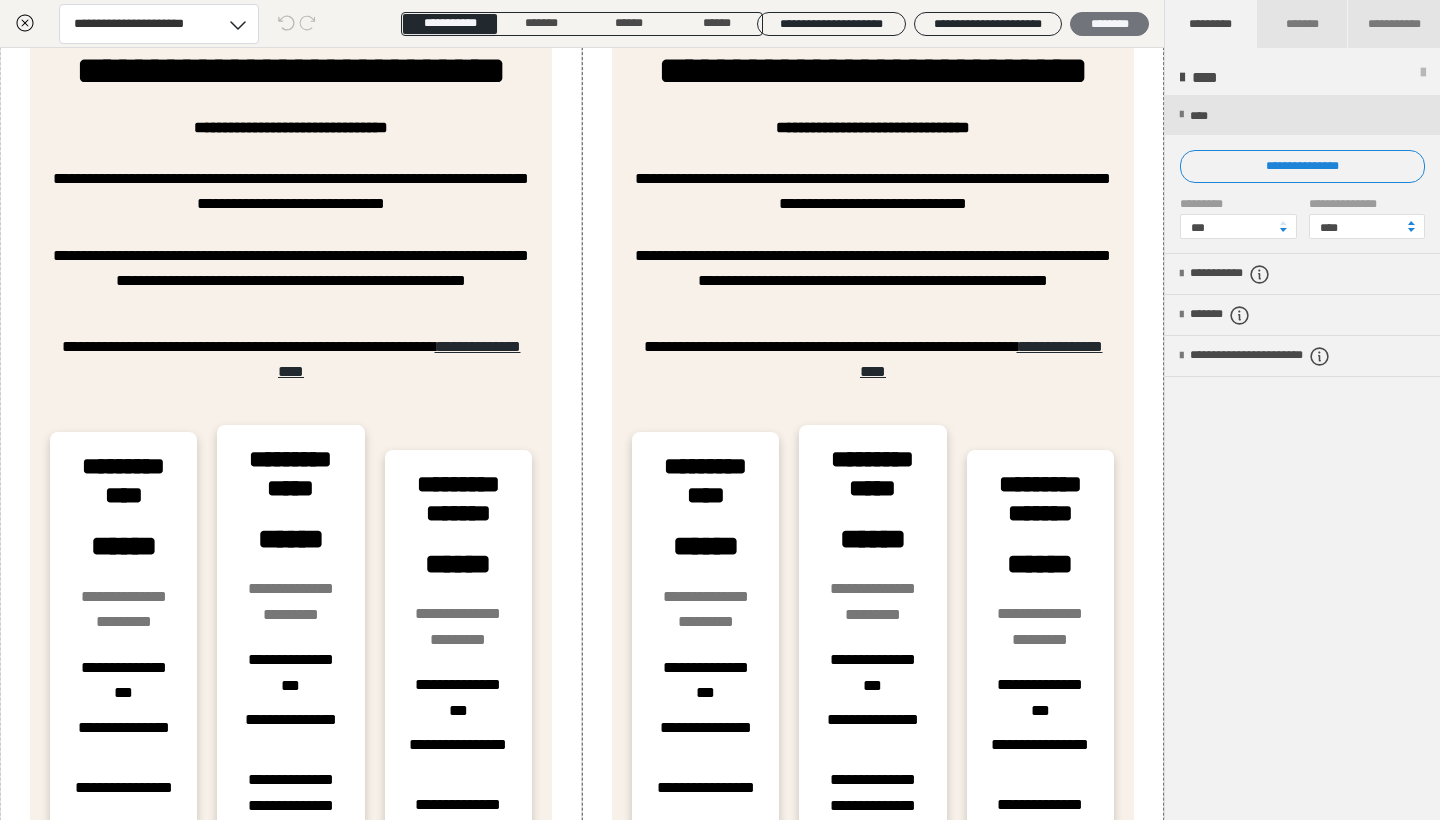 click on "********" at bounding box center [1109, 24] 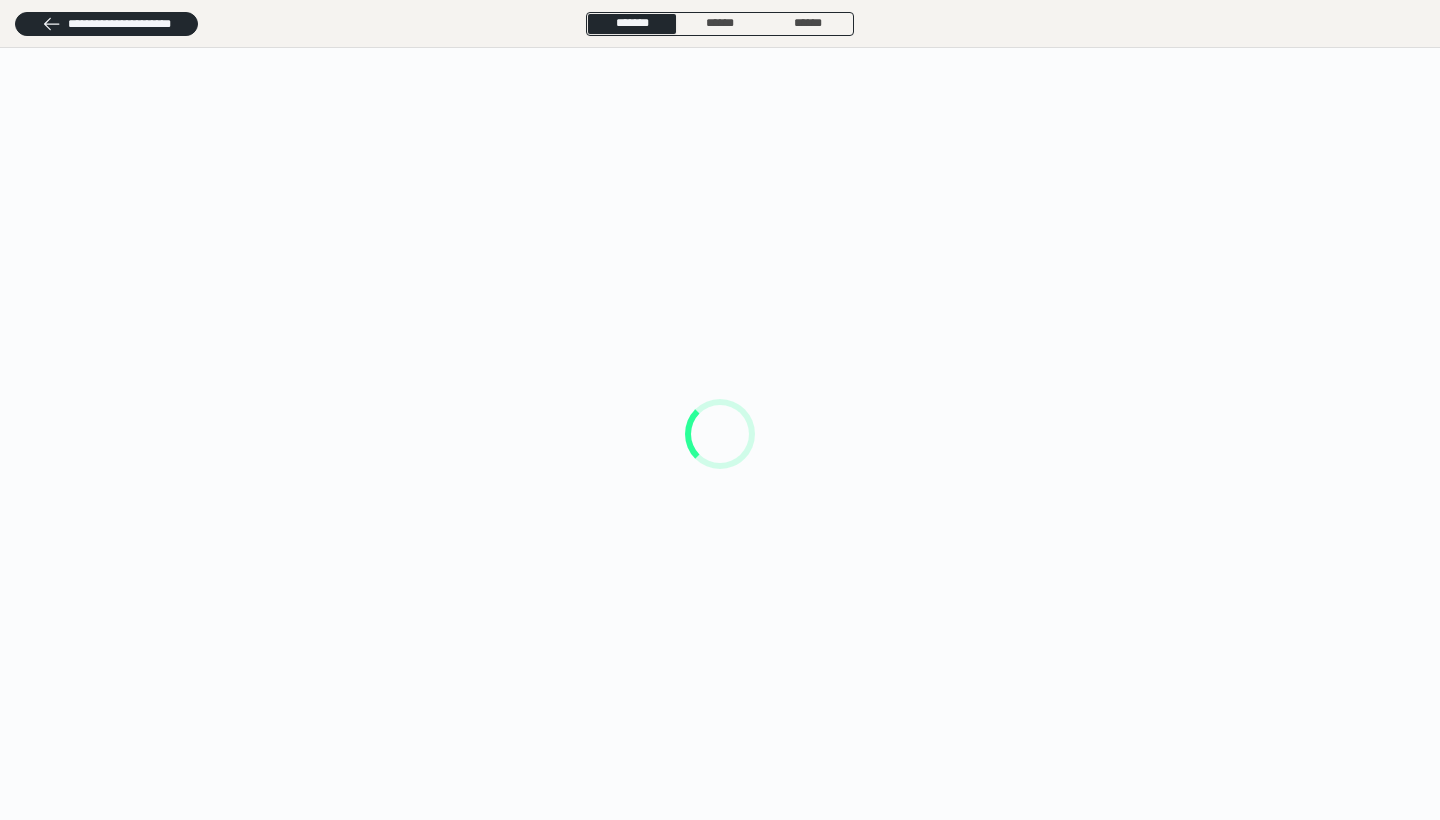 scroll, scrollTop: 0, scrollLeft: 0, axis: both 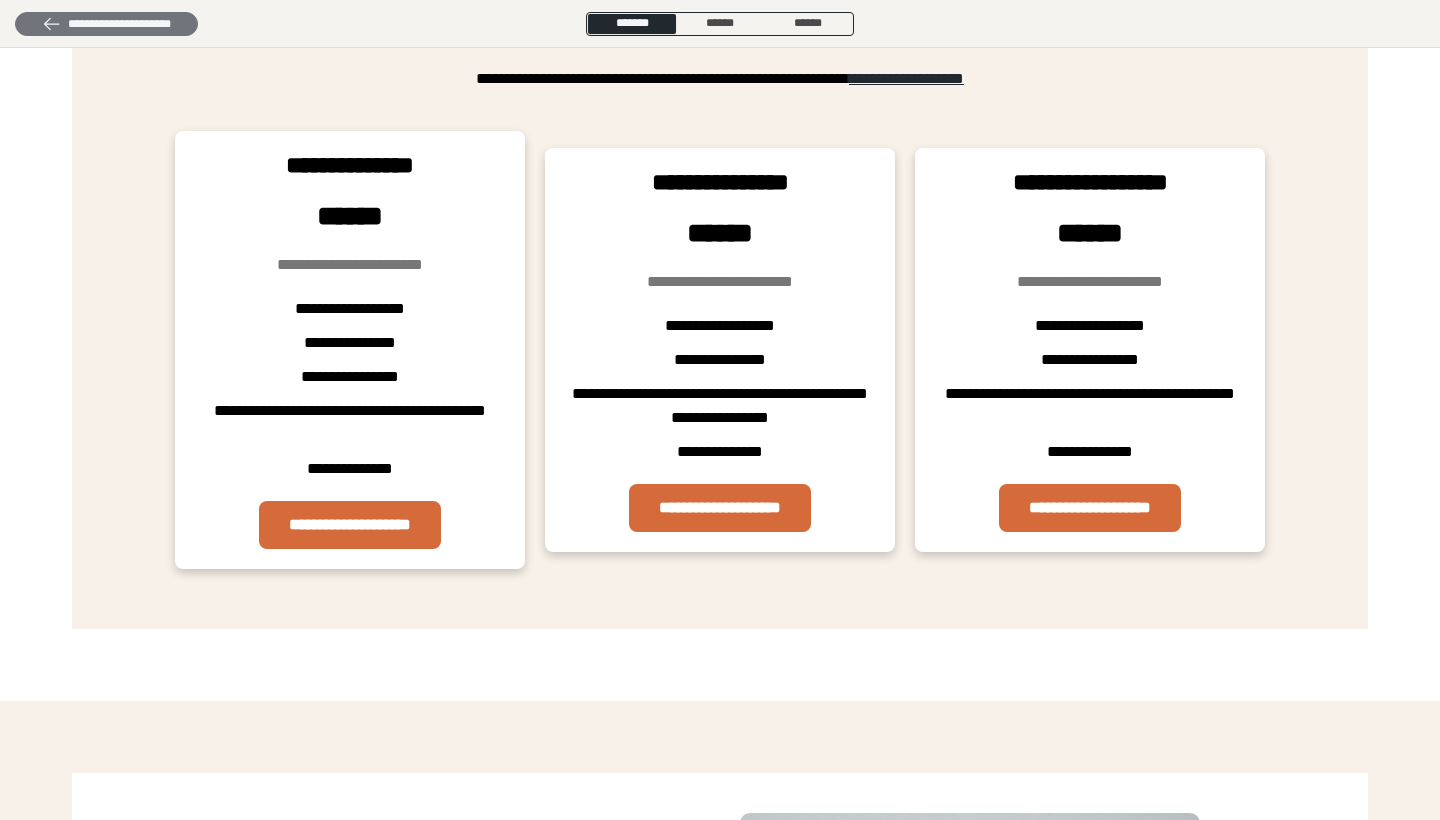 click on "**********" at bounding box center (106, 24) 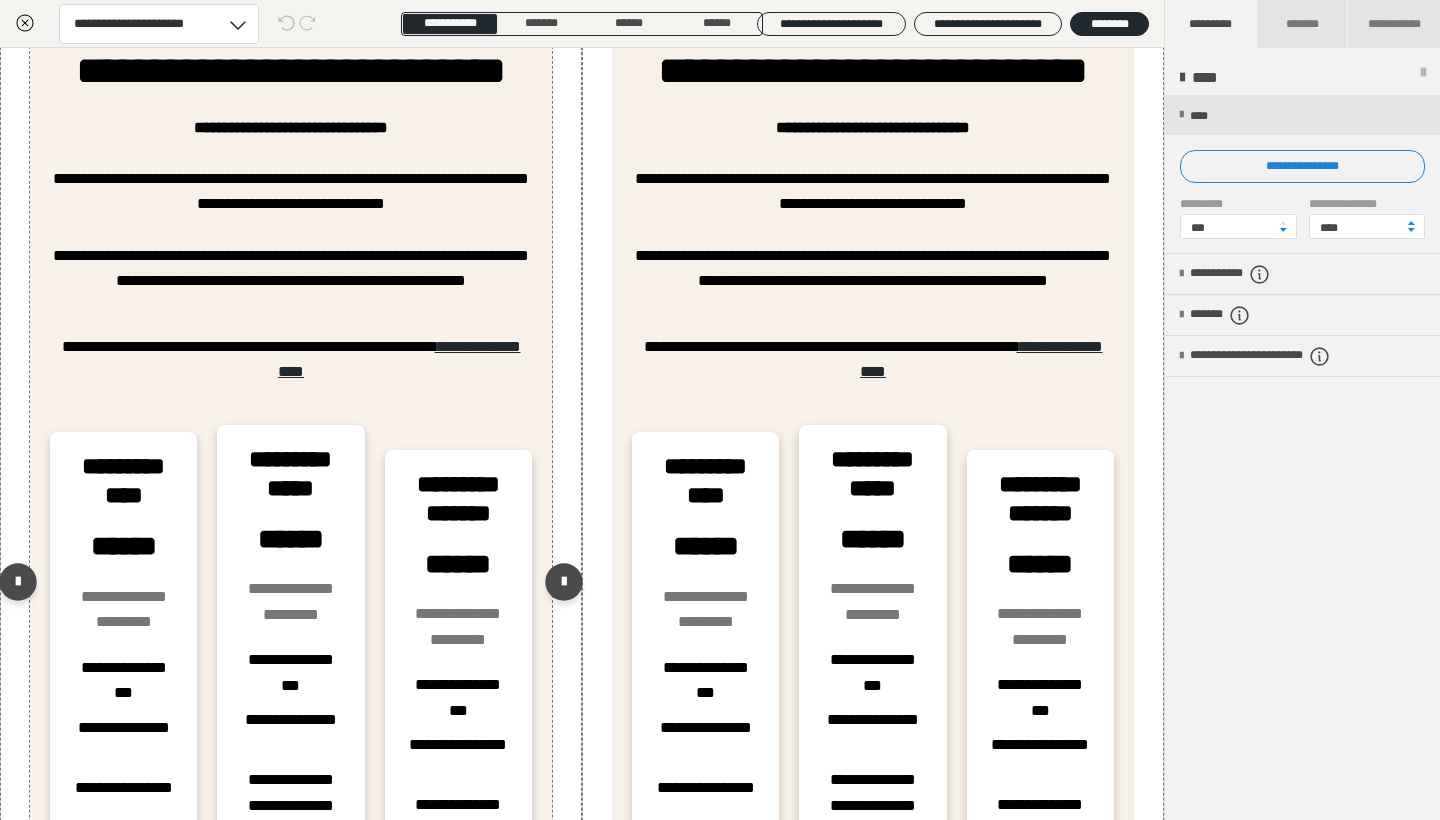 scroll, scrollTop: 5365, scrollLeft: 0, axis: vertical 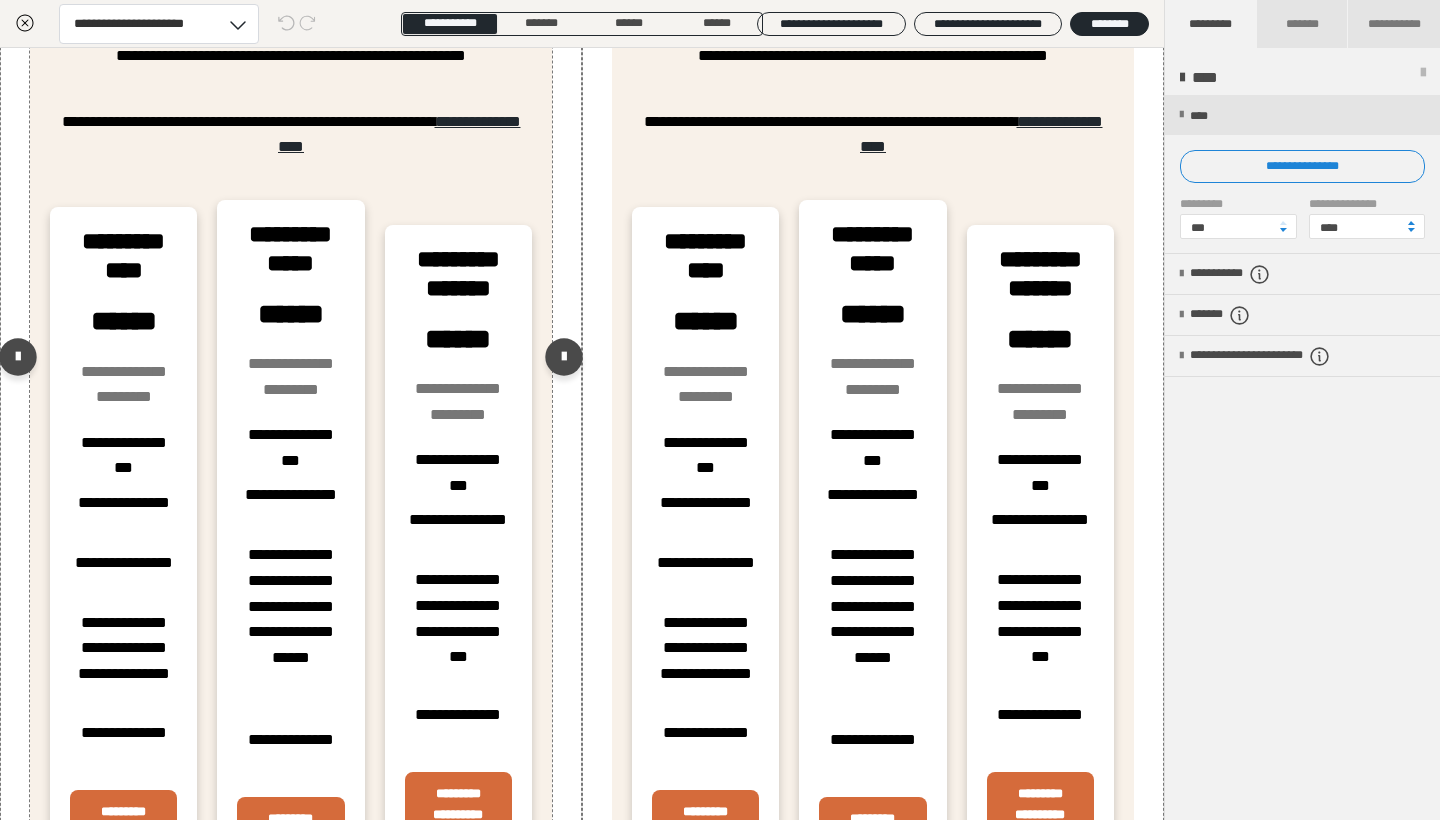 click on "**********" at bounding box center (291, 134) 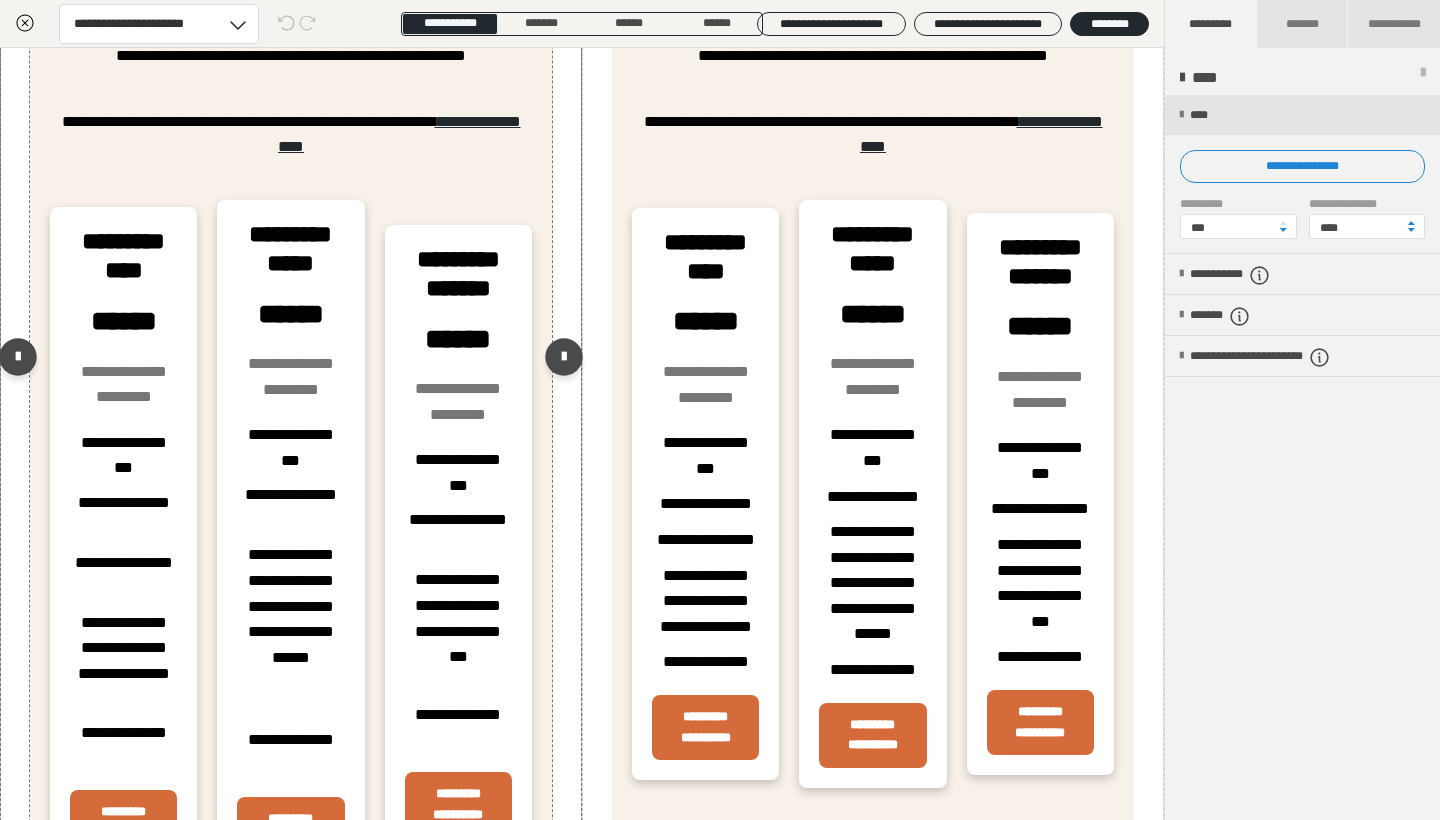 click on "**********" at bounding box center (291, 134) 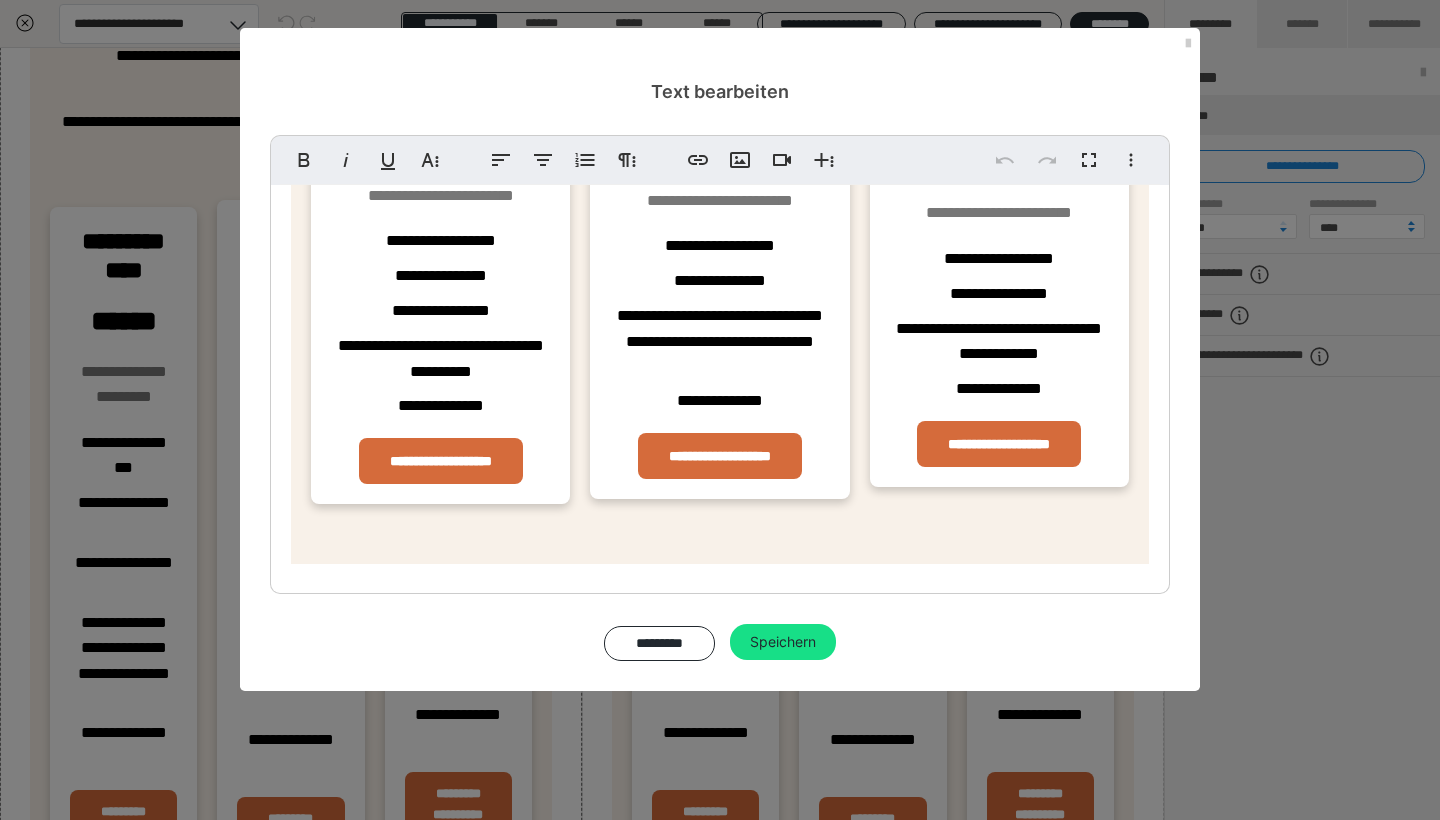 scroll, scrollTop: 534, scrollLeft: 0, axis: vertical 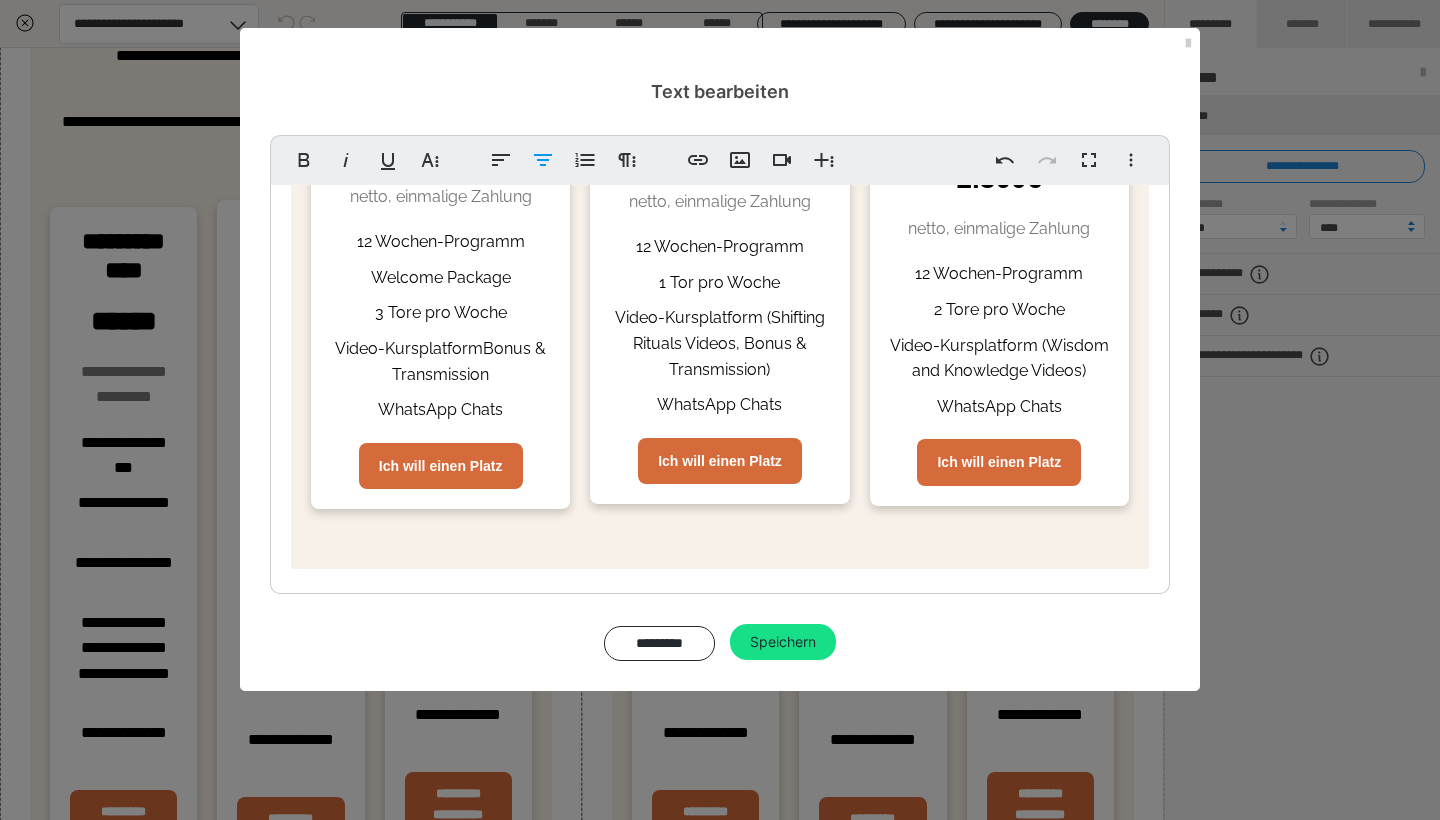 type 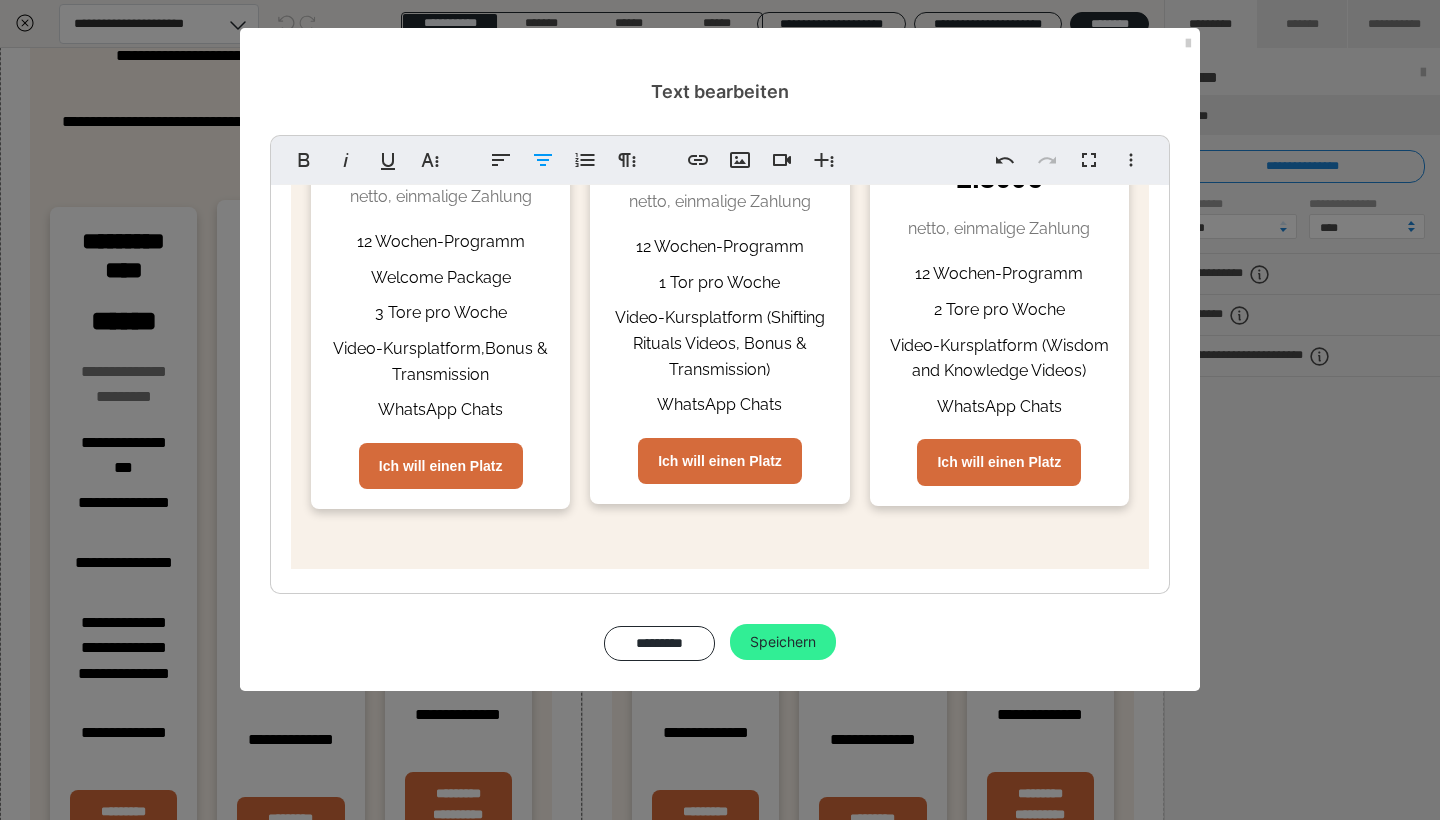 click on "Speichern" at bounding box center (783, 642) 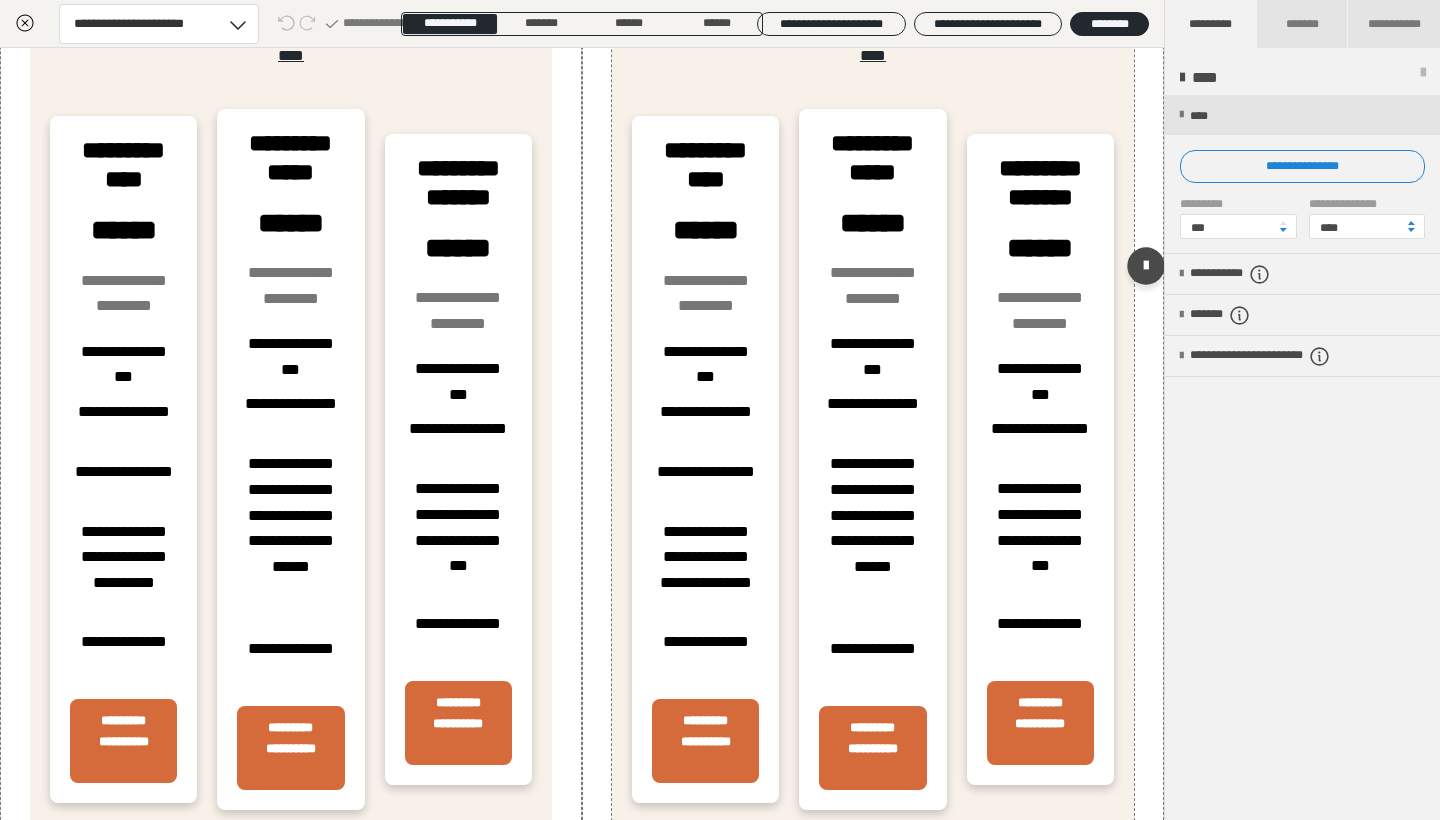 scroll, scrollTop: 5635, scrollLeft: 0, axis: vertical 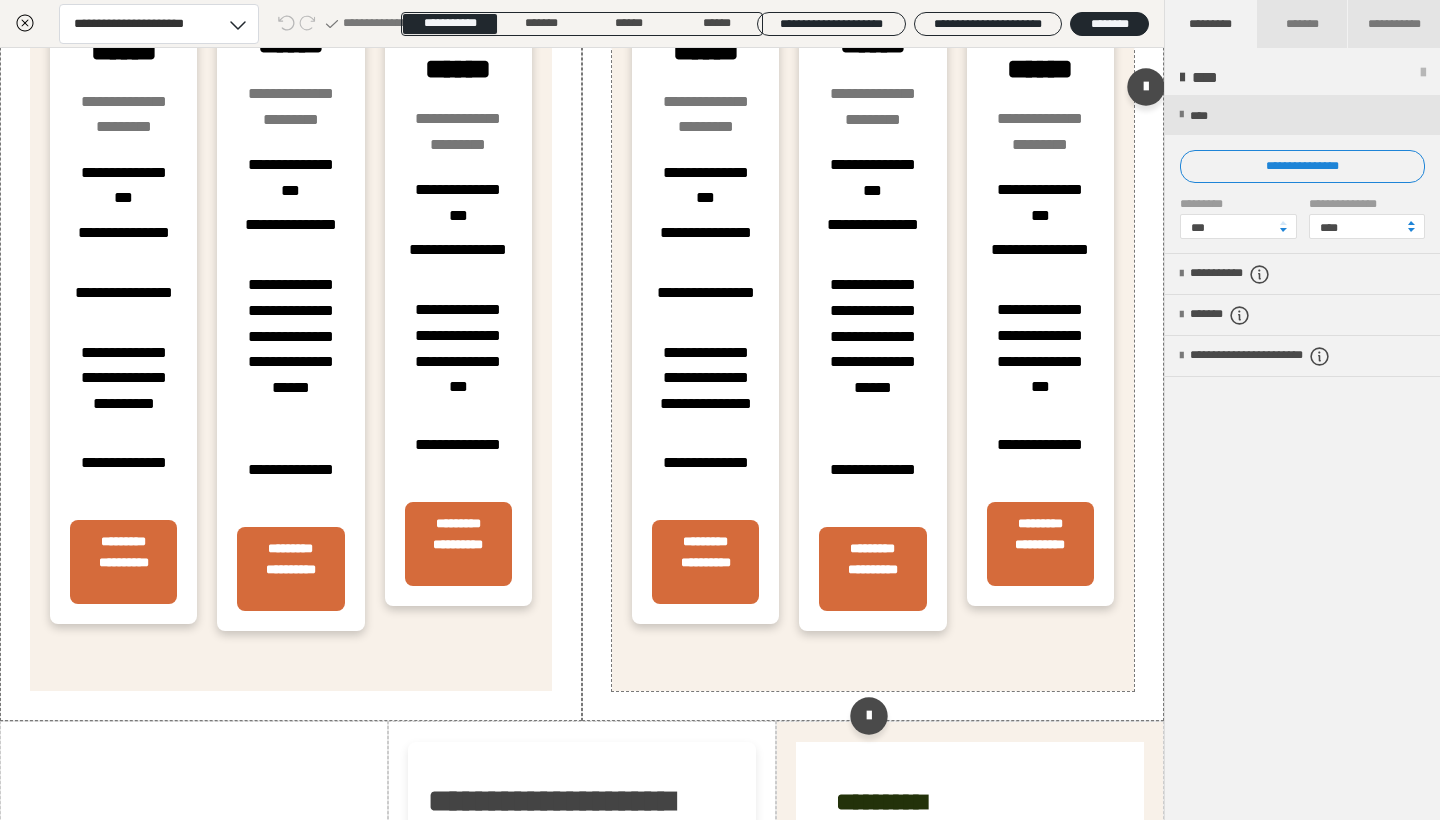 click on "**********" at bounding box center (873, 280) 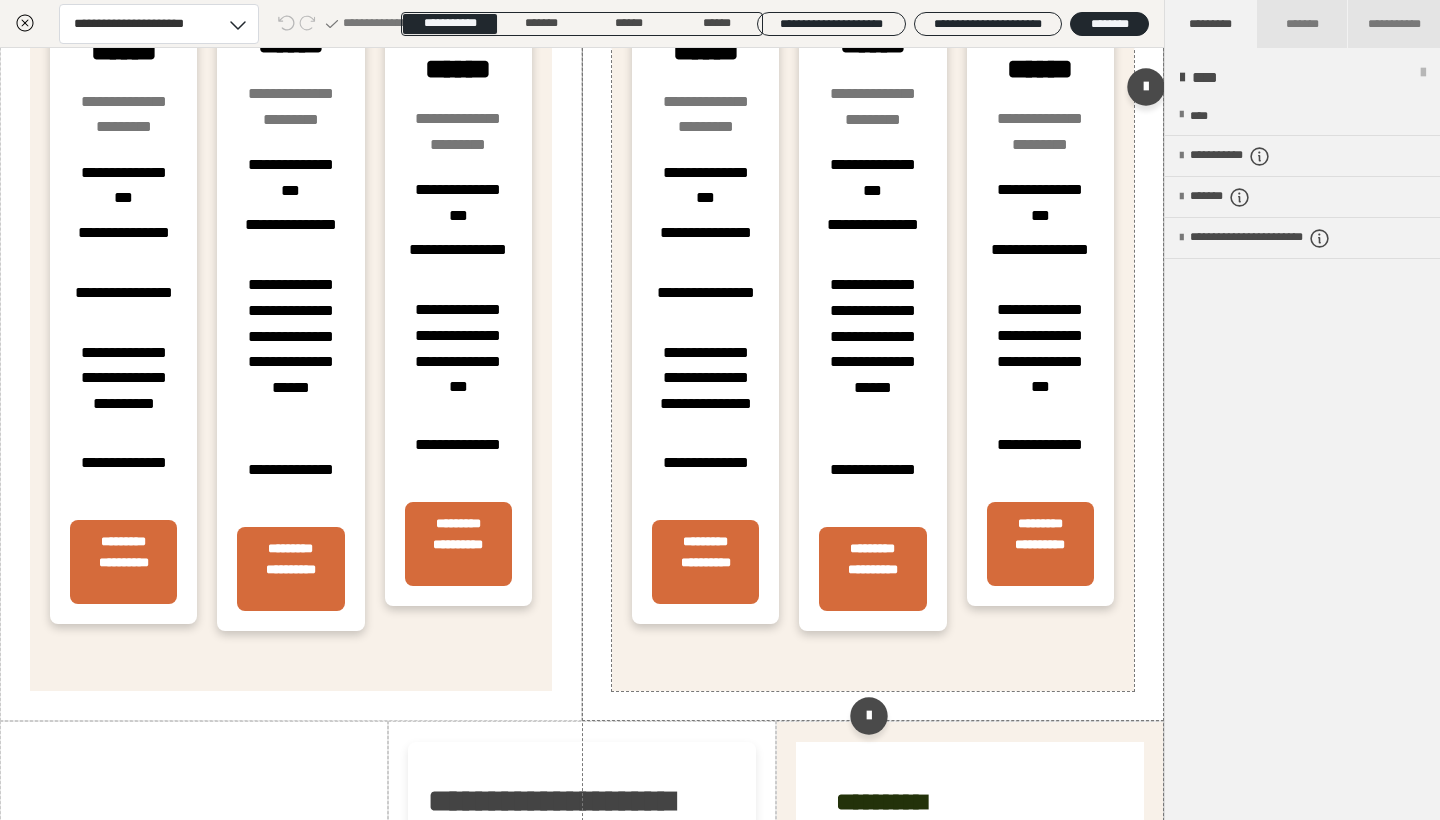 click on "**********" at bounding box center [873, 280] 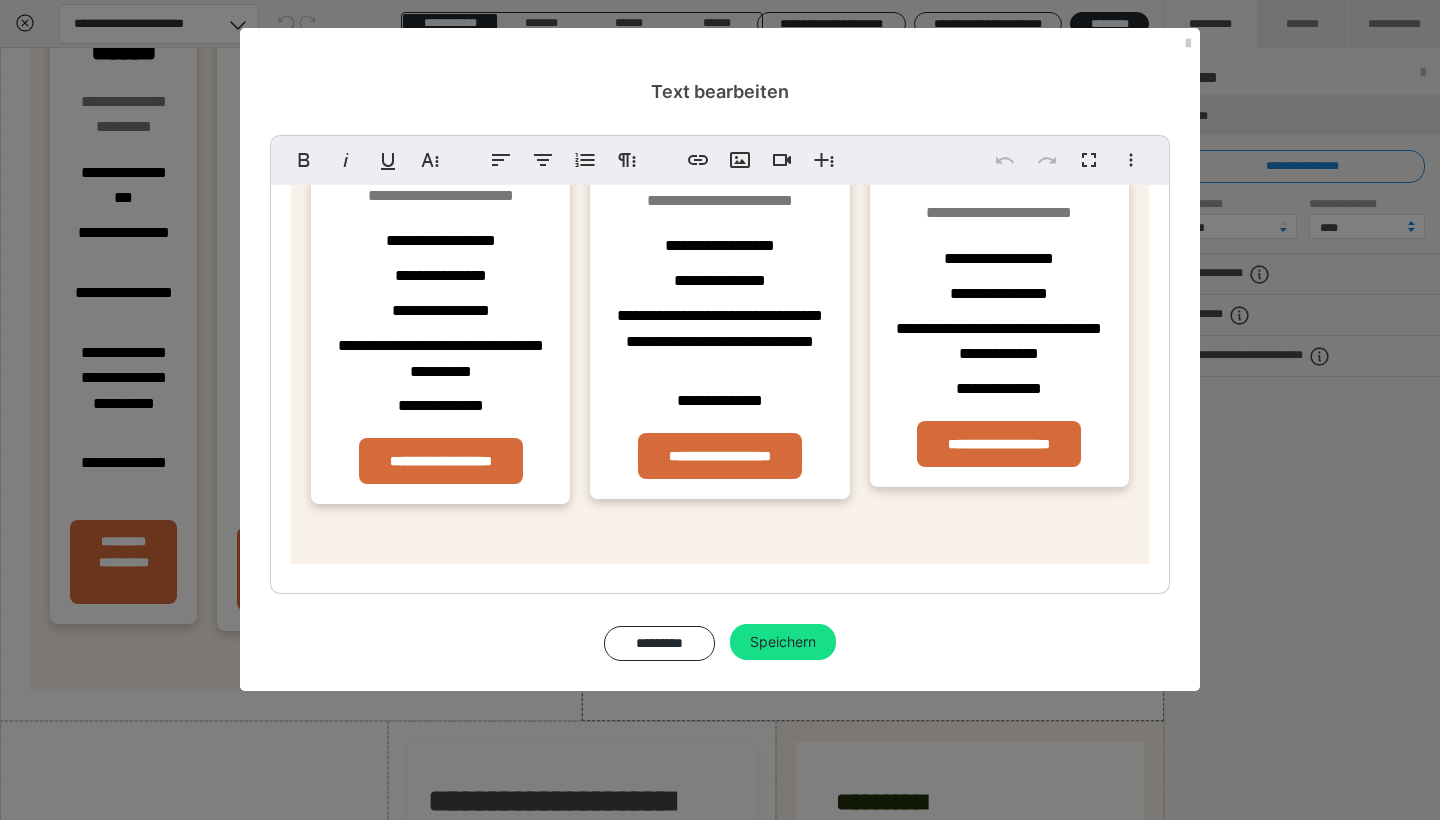 scroll, scrollTop: 534, scrollLeft: 0, axis: vertical 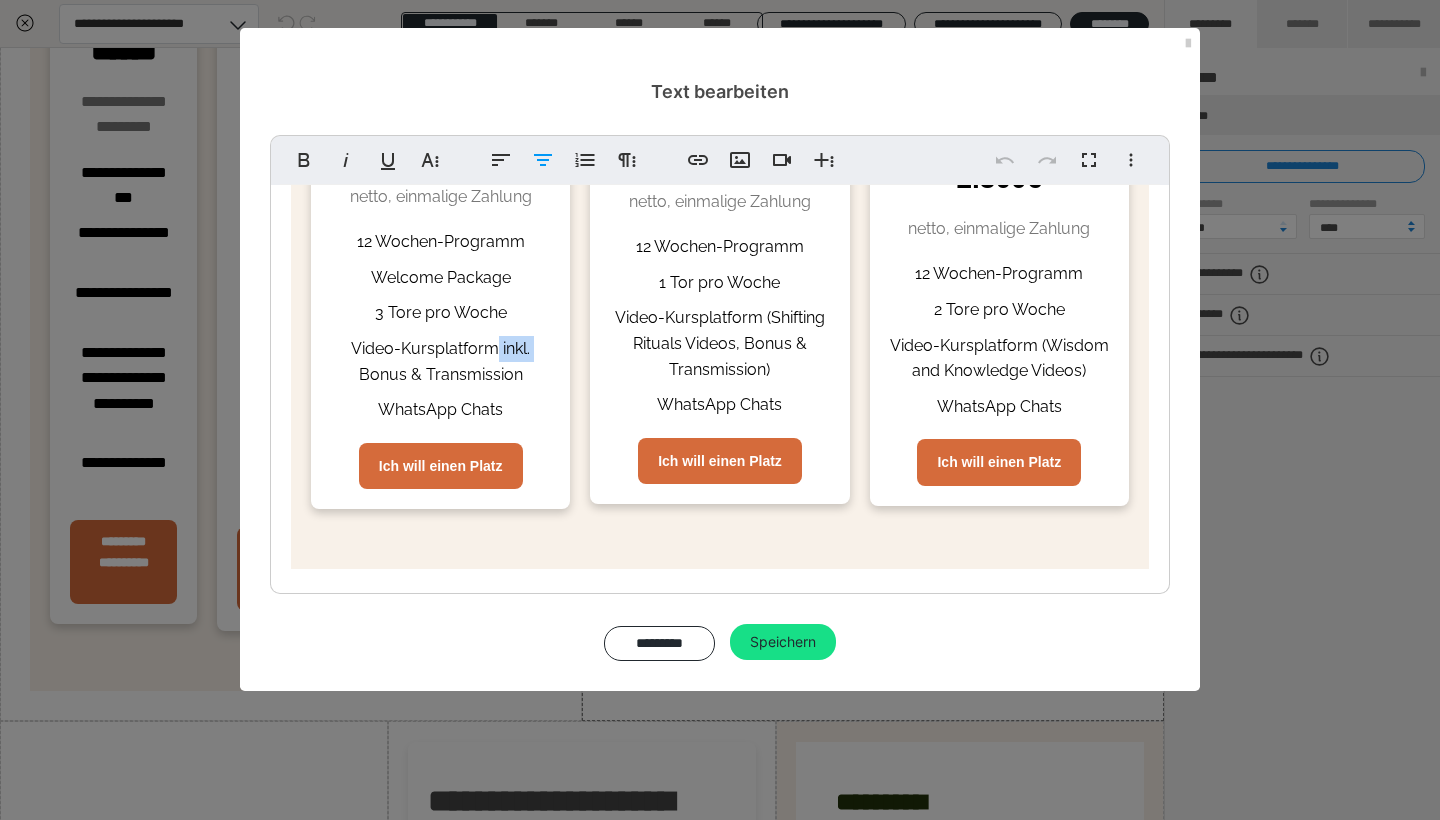 drag, startPoint x: 361, startPoint y: 368, endPoint x: 496, endPoint y: 346, distance: 136.78085 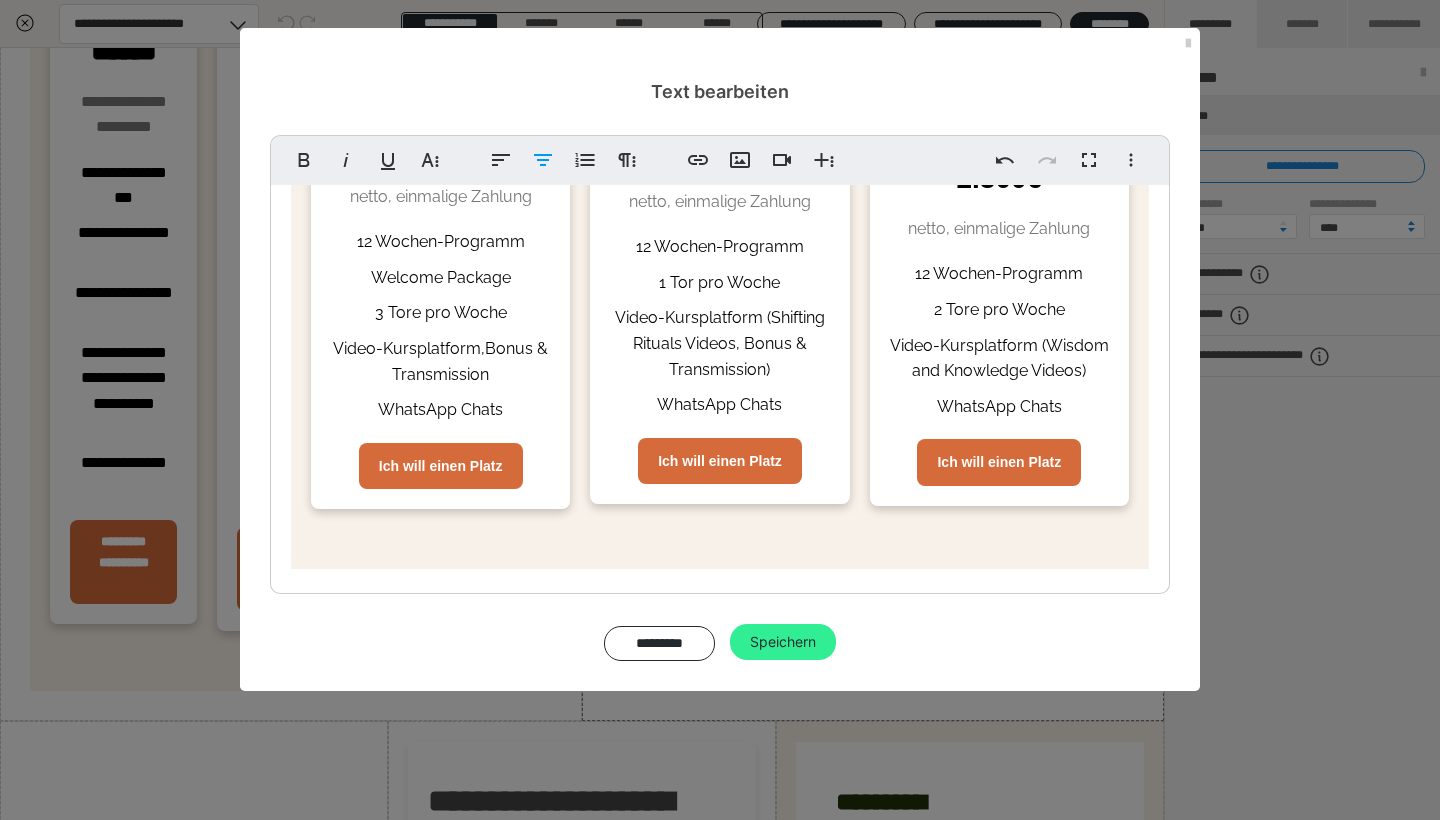 click on "Speichern" at bounding box center [783, 642] 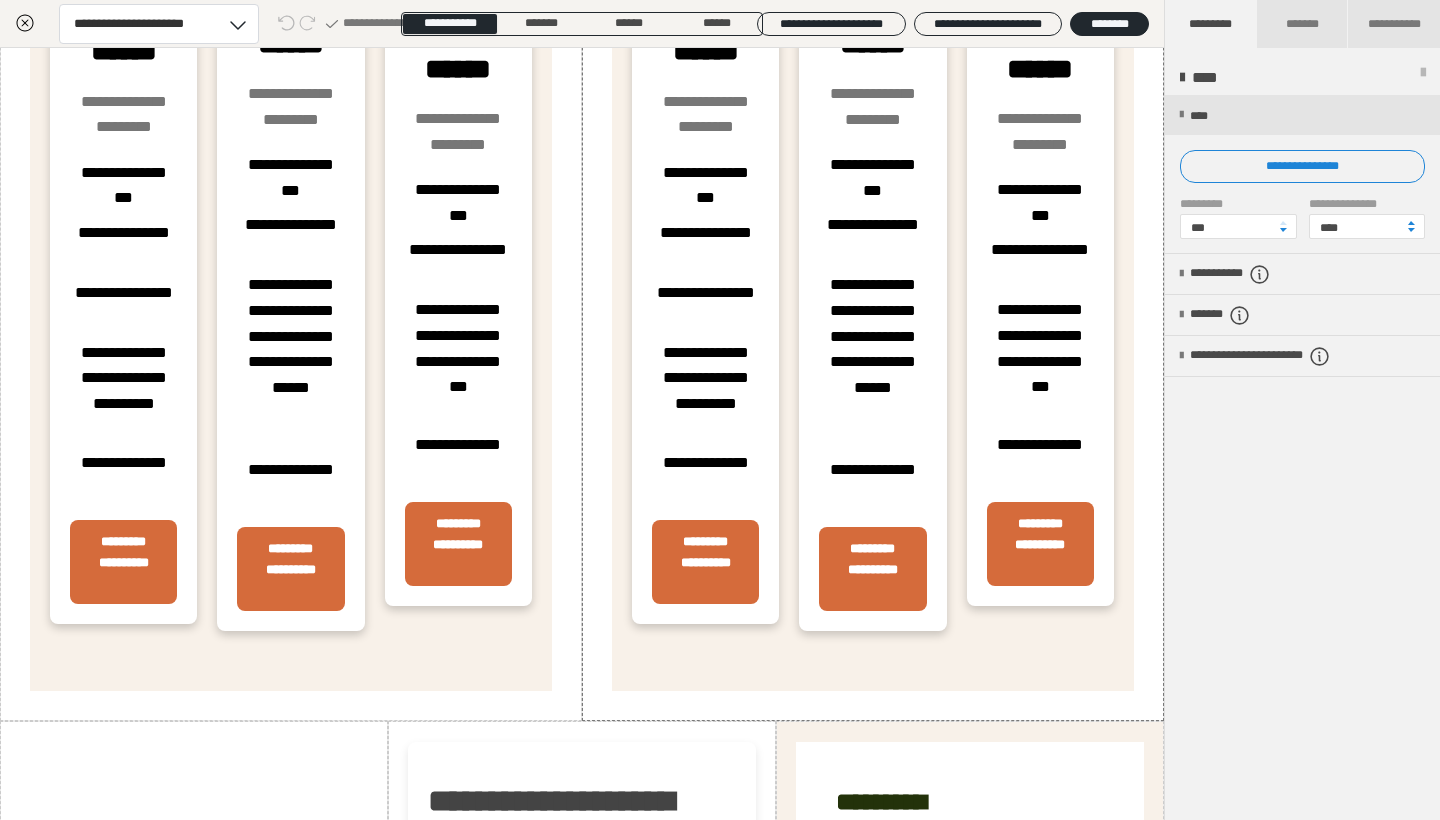 click on "**********" at bounding box center [582, 24] 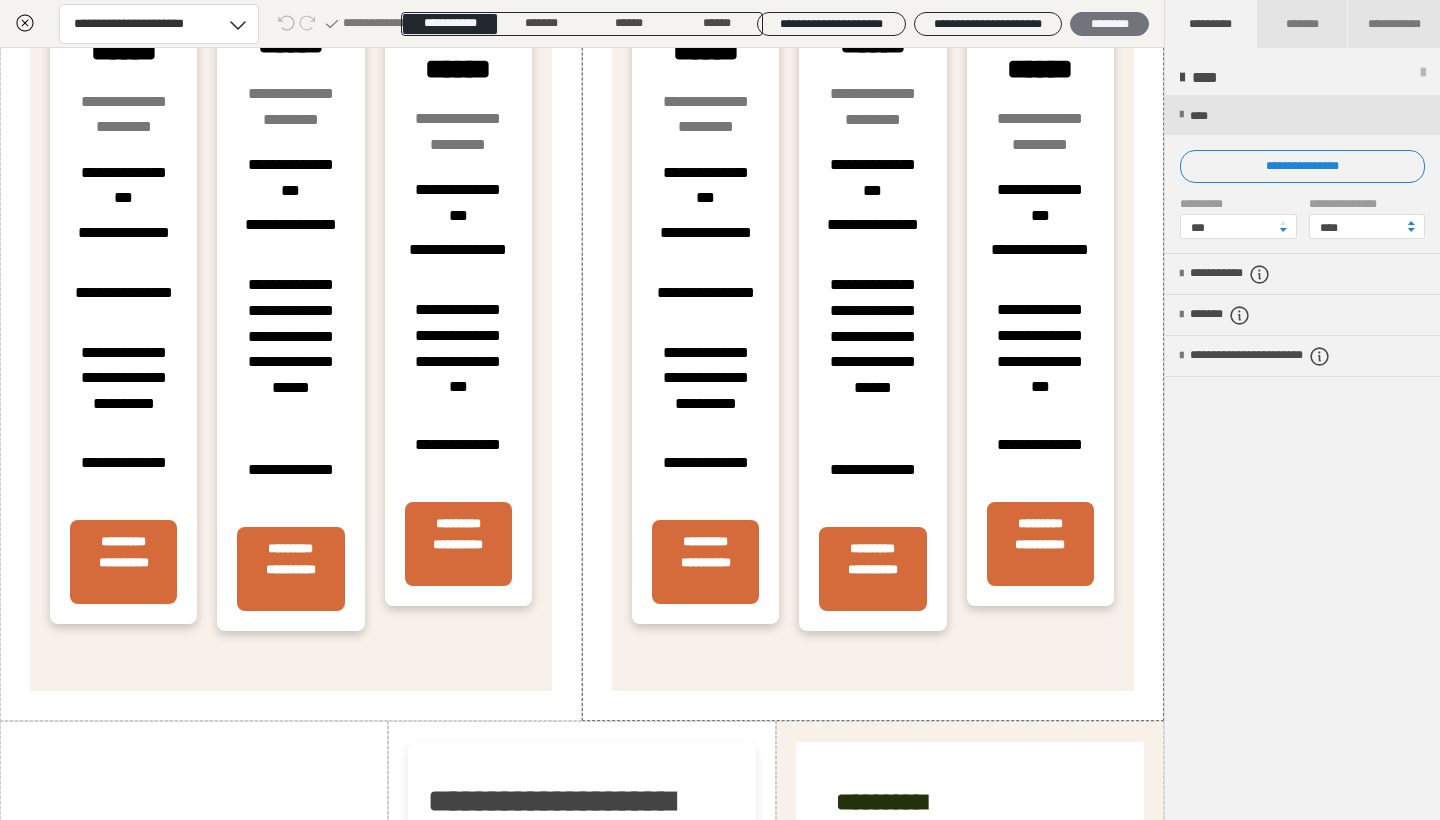 click on "********" at bounding box center [1109, 24] 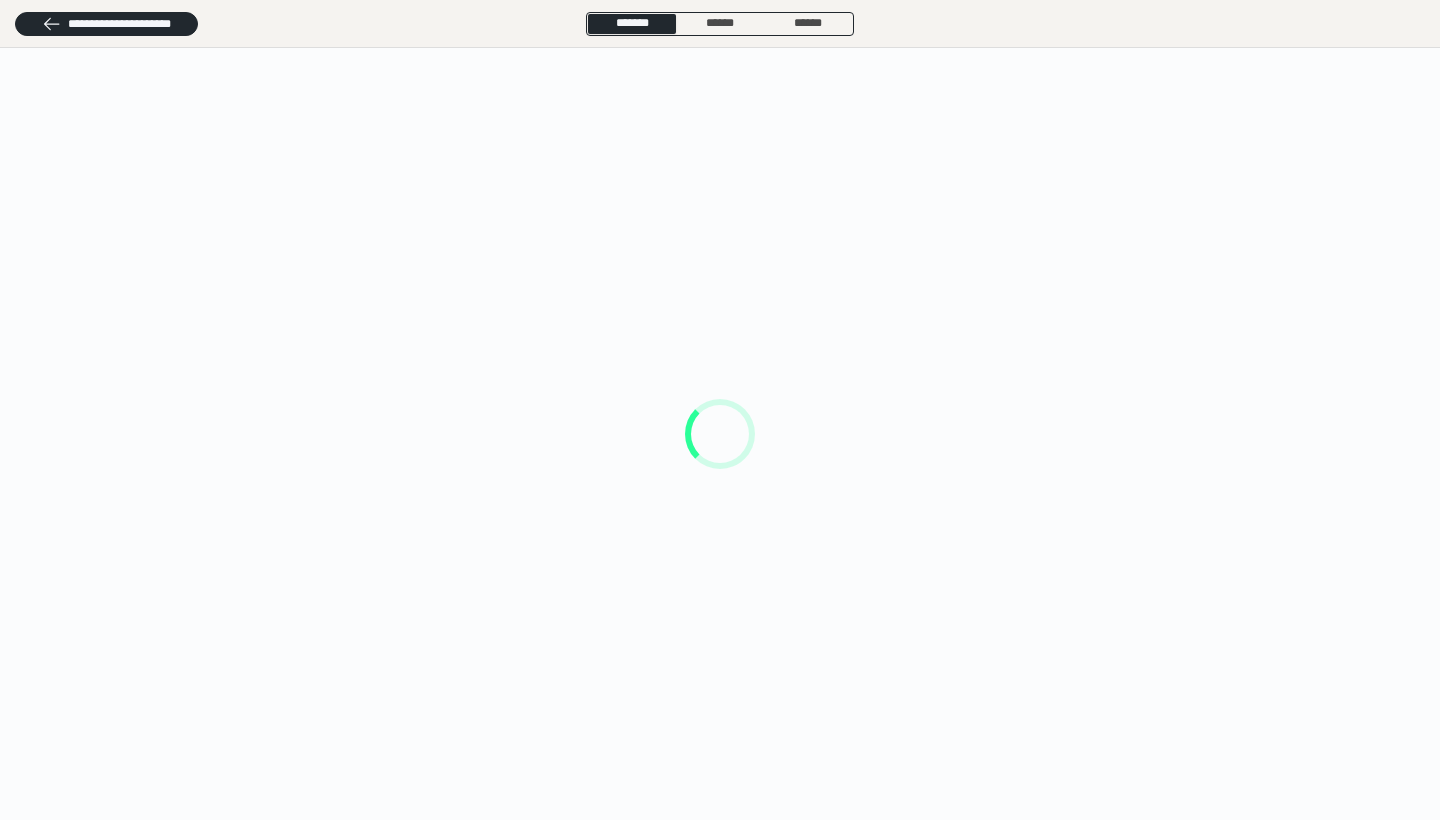 scroll, scrollTop: 0, scrollLeft: 0, axis: both 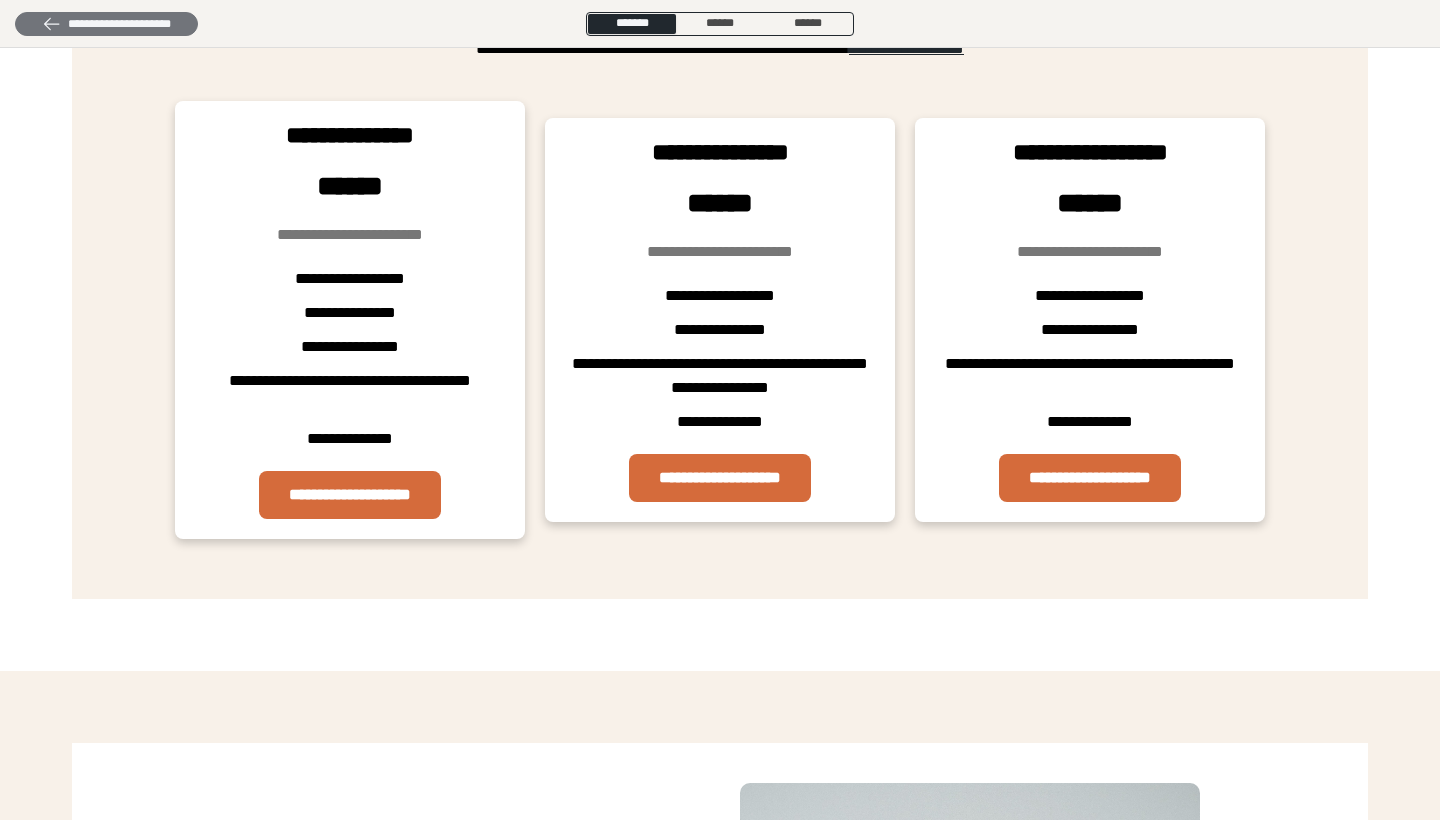 click on "**********" at bounding box center (106, 24) 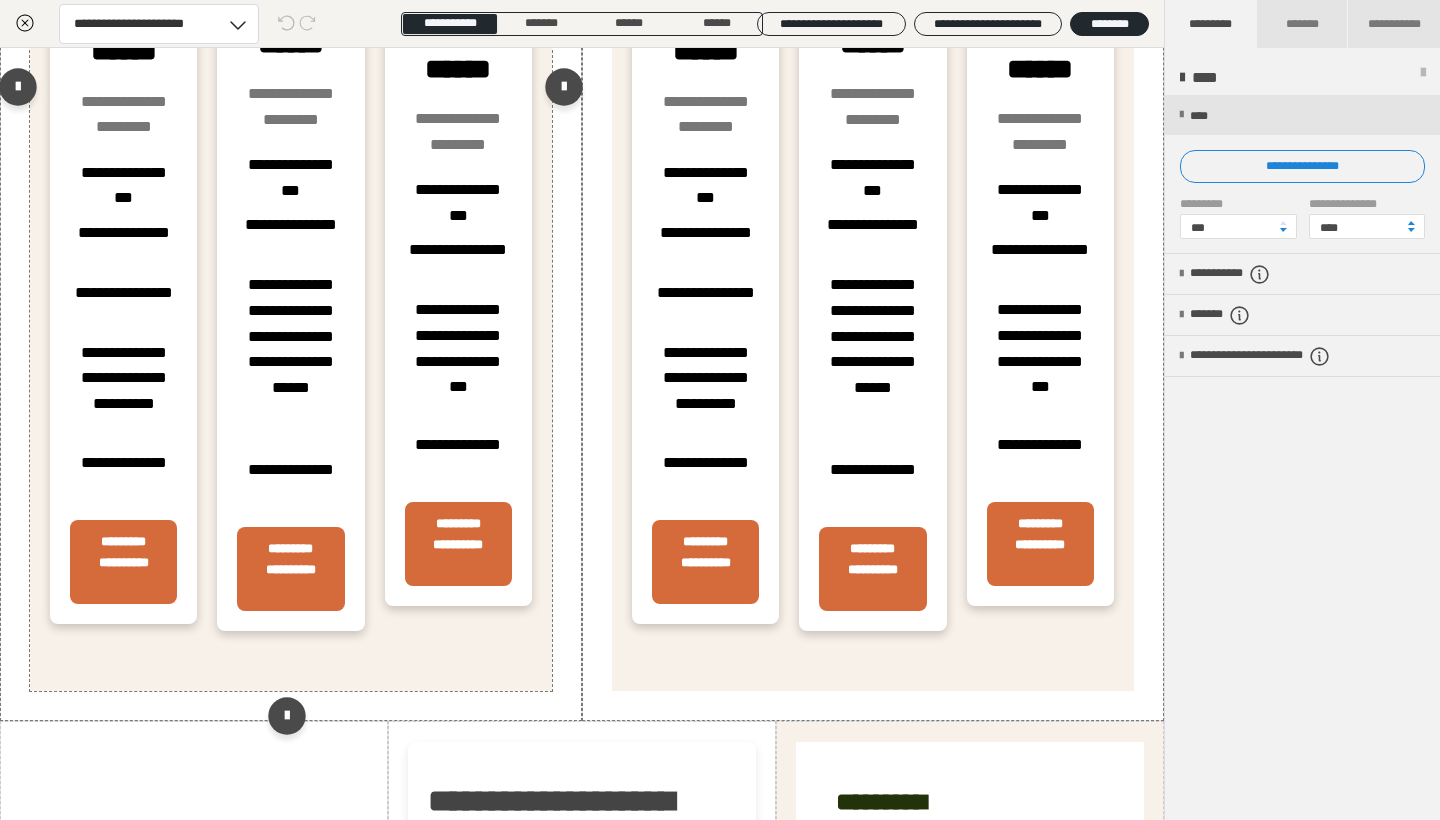 click on "**********" at bounding box center (123, 305) 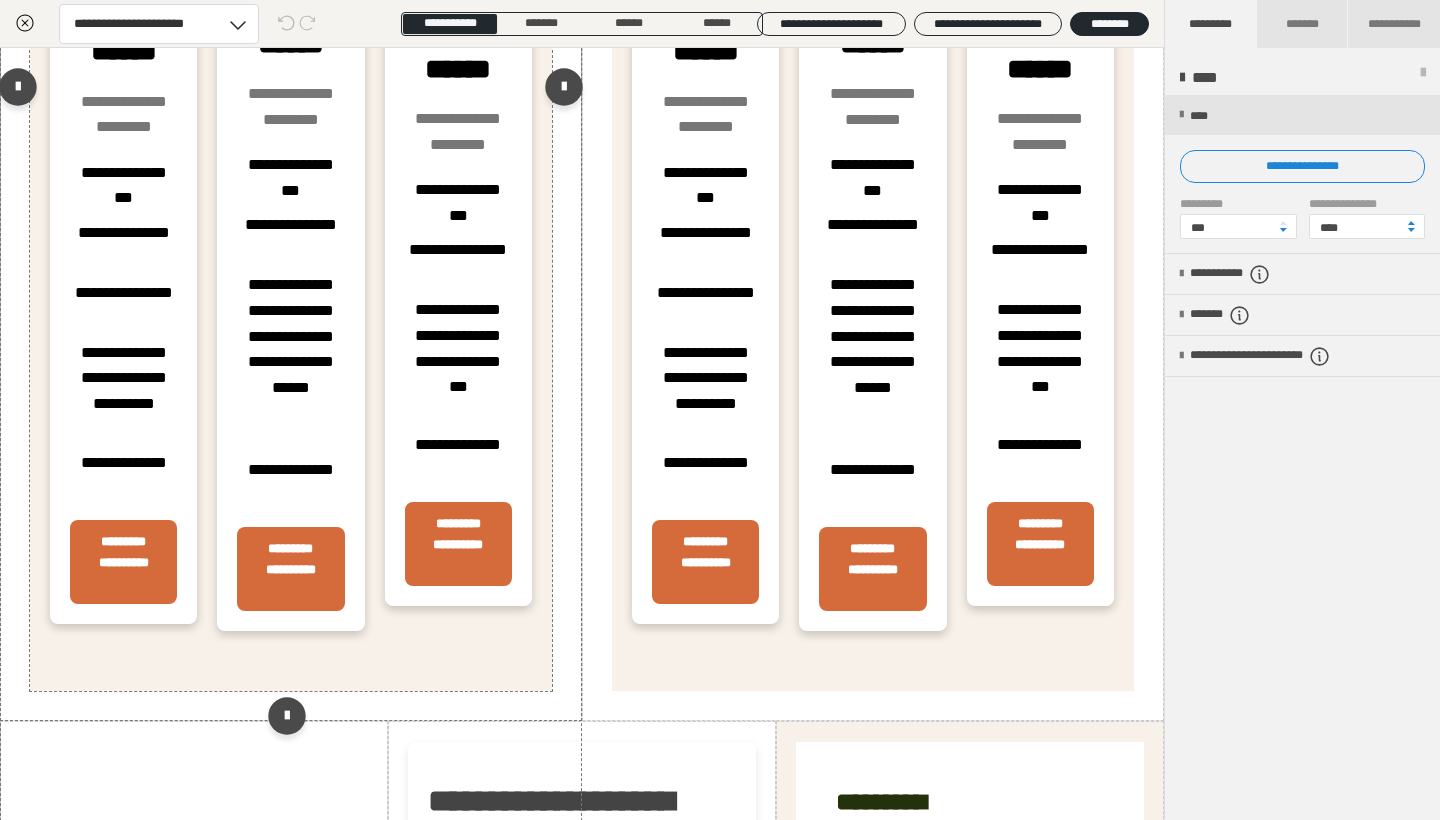 click on "**********" at bounding box center (123, 305) 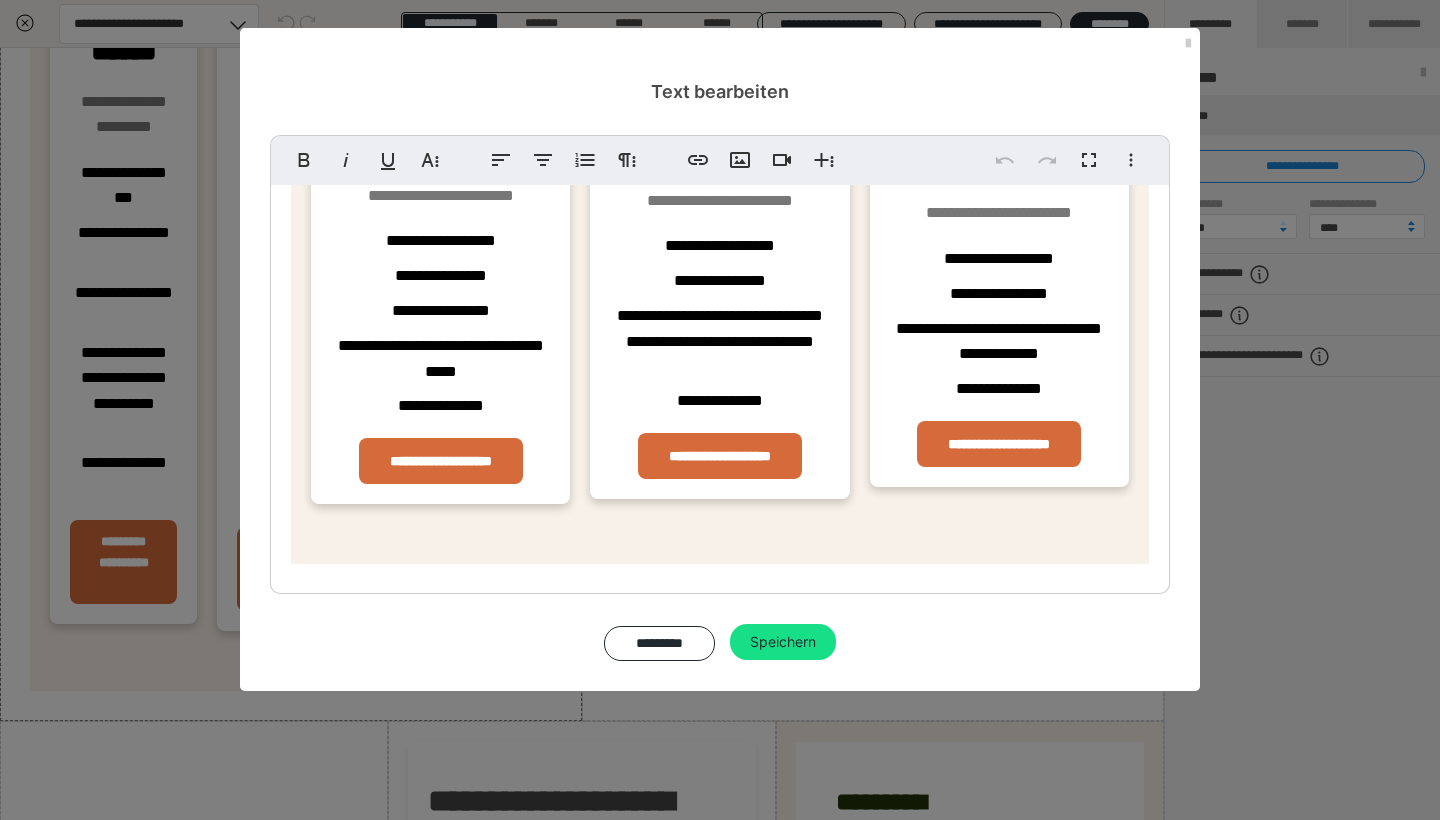 scroll, scrollTop: 534, scrollLeft: 0, axis: vertical 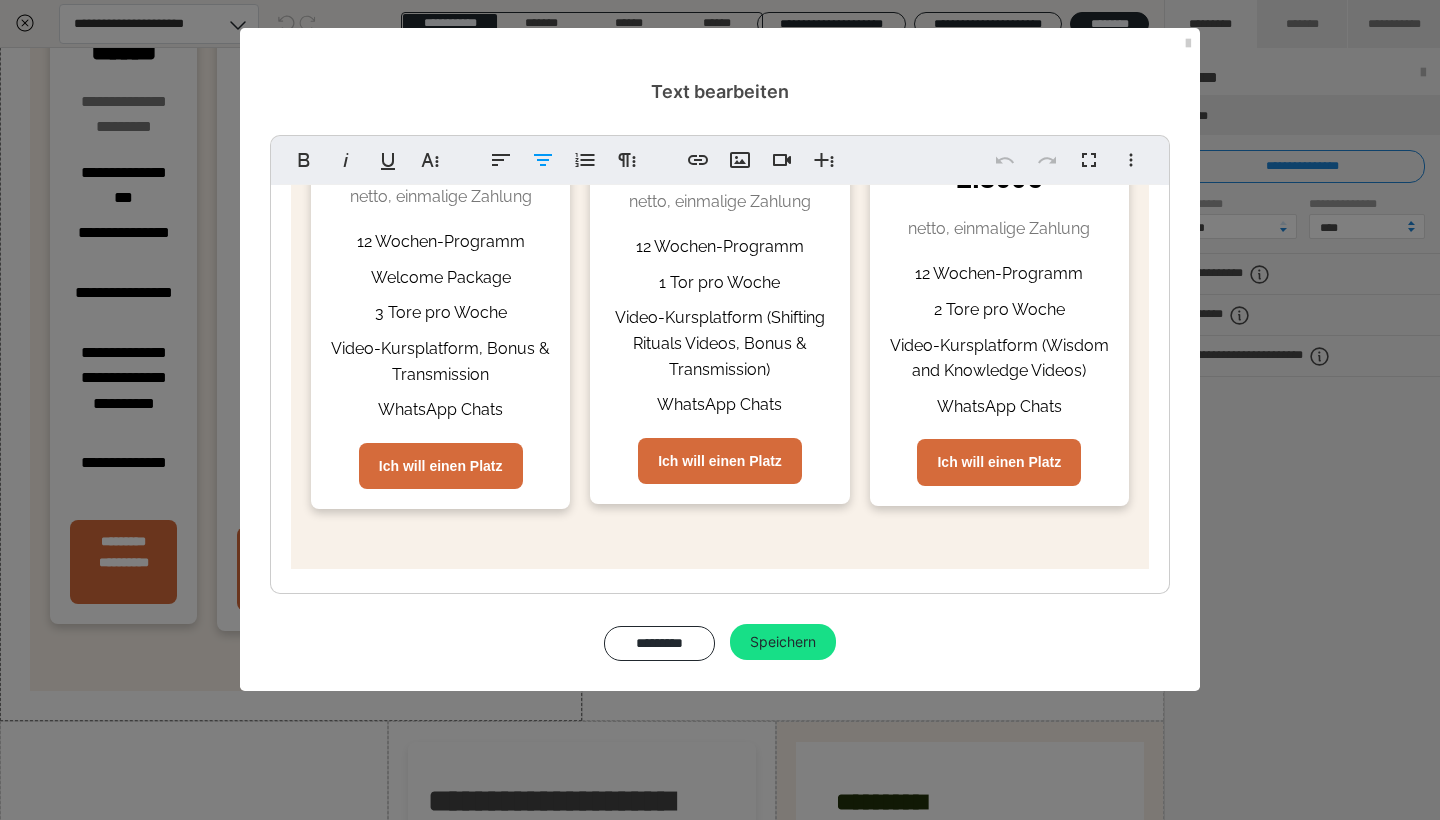 click on "Video-Kursplatform, Bonus & Transmission" at bounding box center (440, 361) 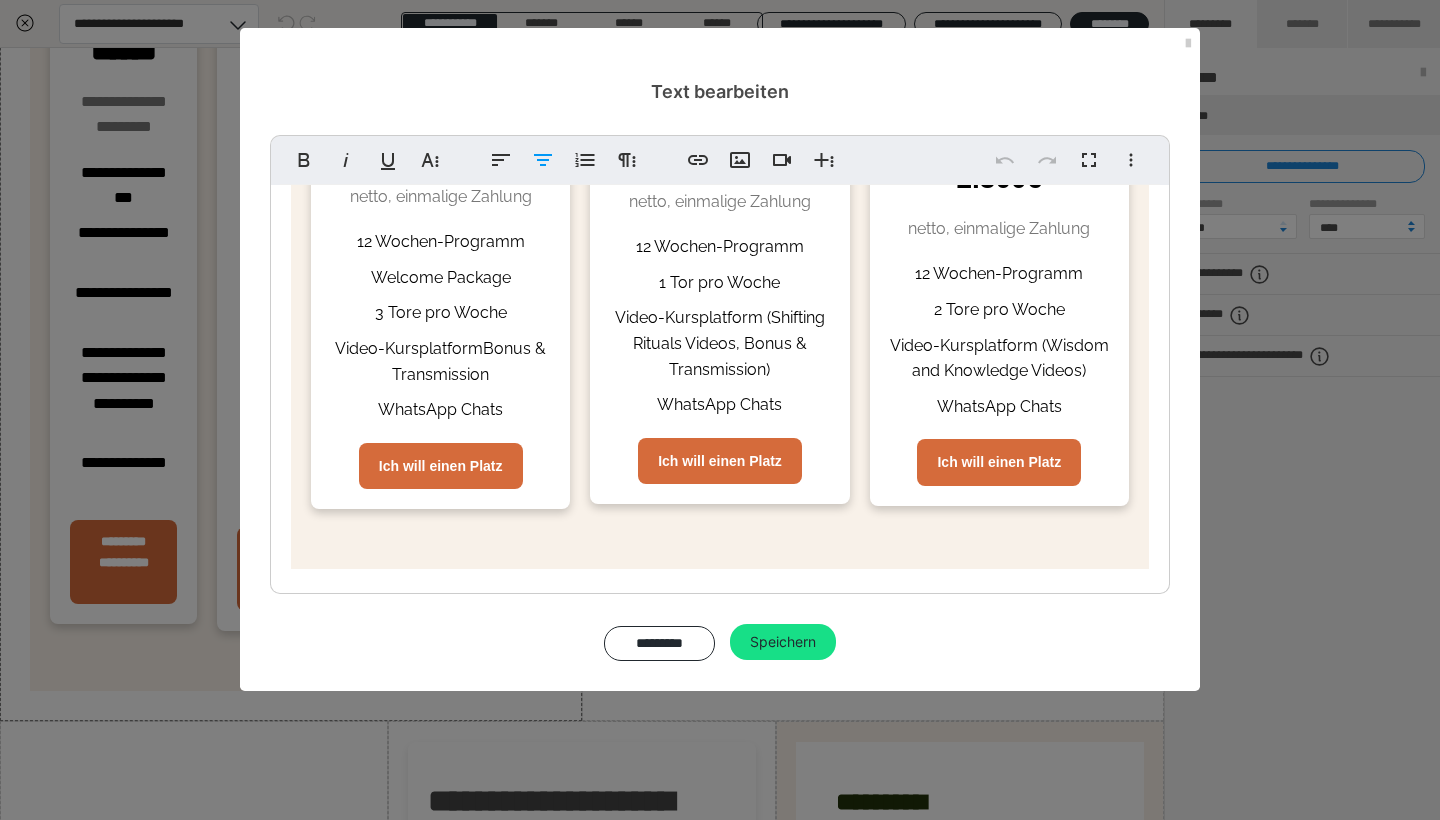 type 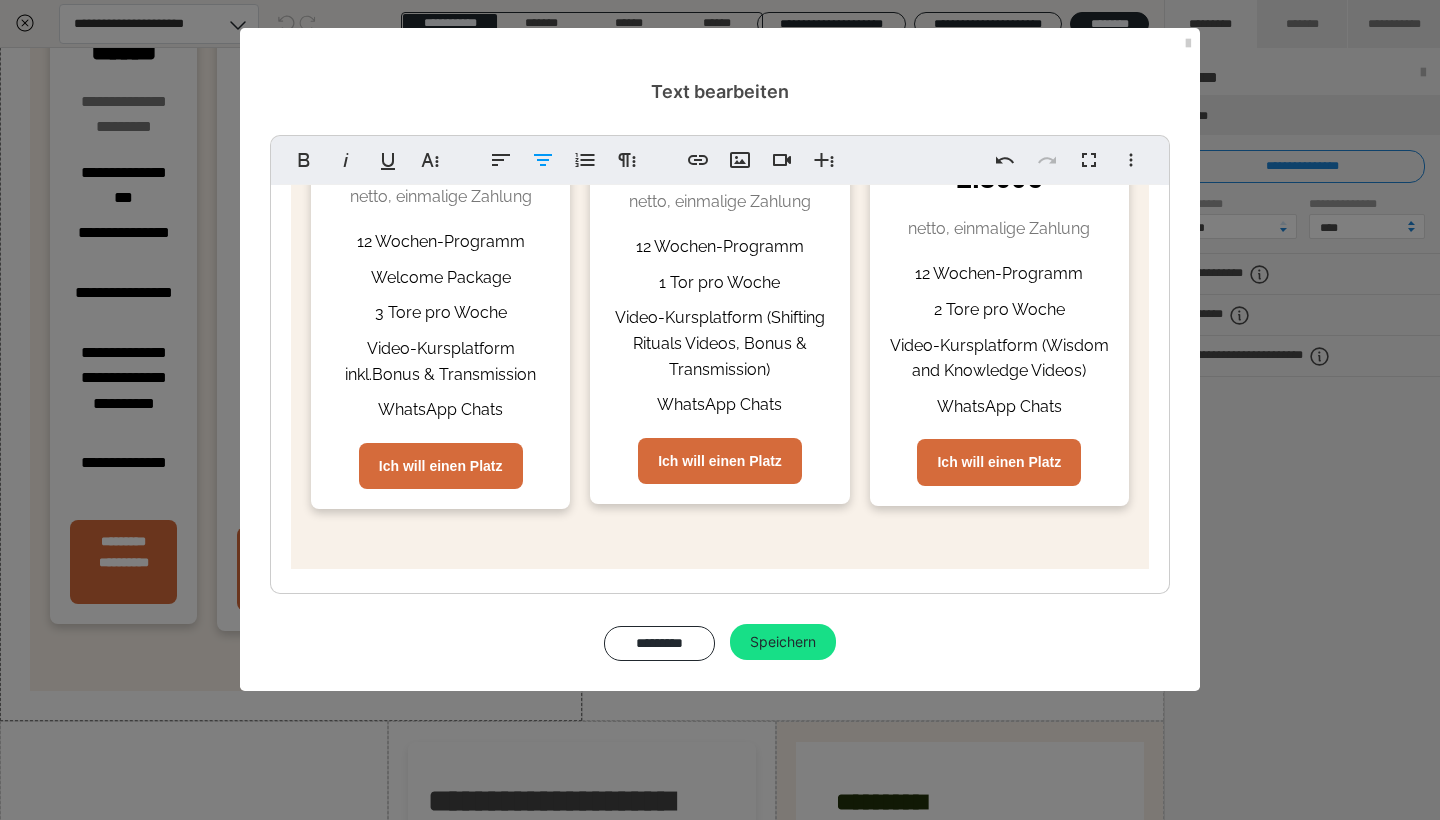 click on "WhatsApp Chats" at bounding box center (719, 405) 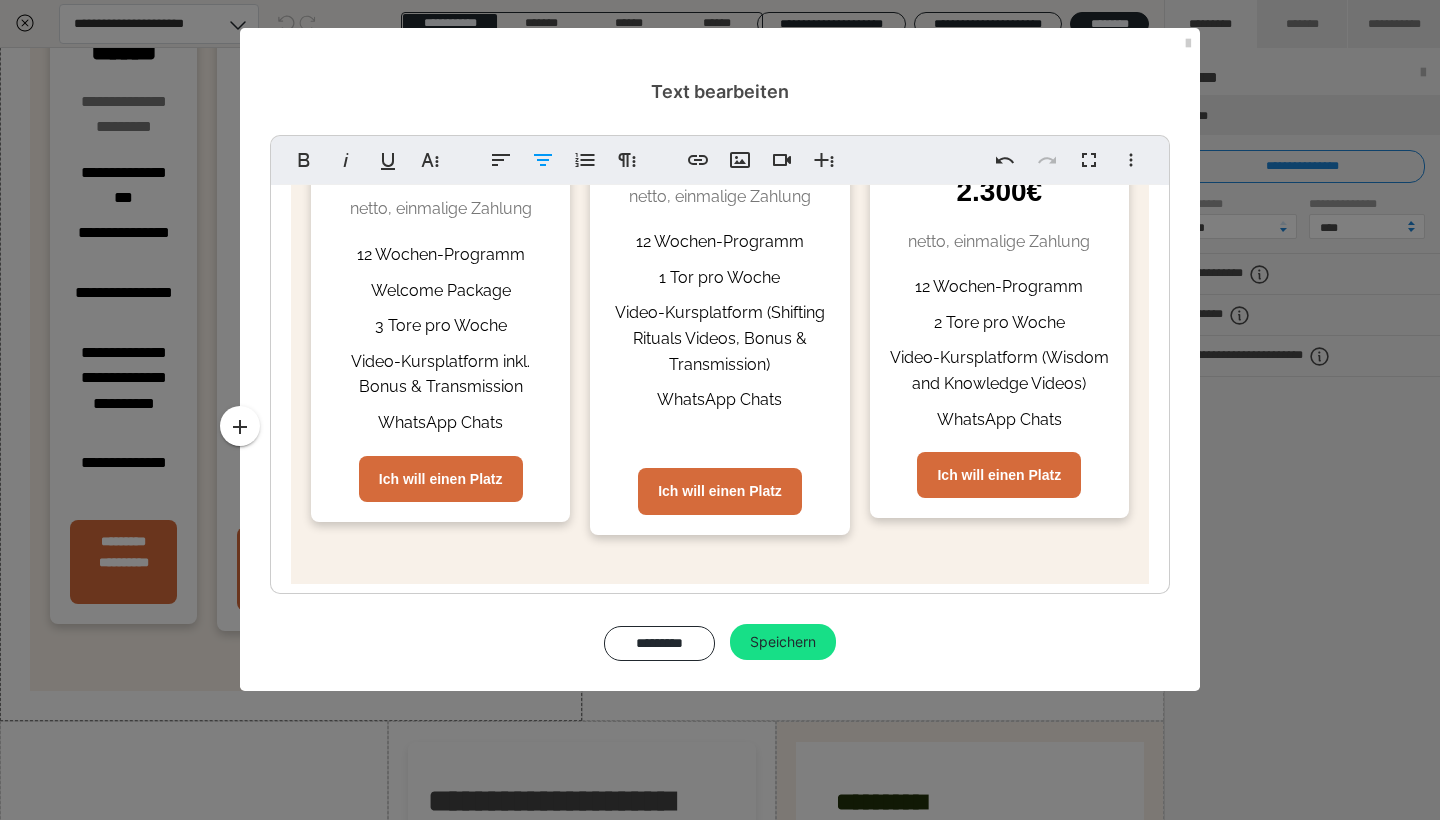 click on "WhatsApp Chats" at bounding box center (999, 420) 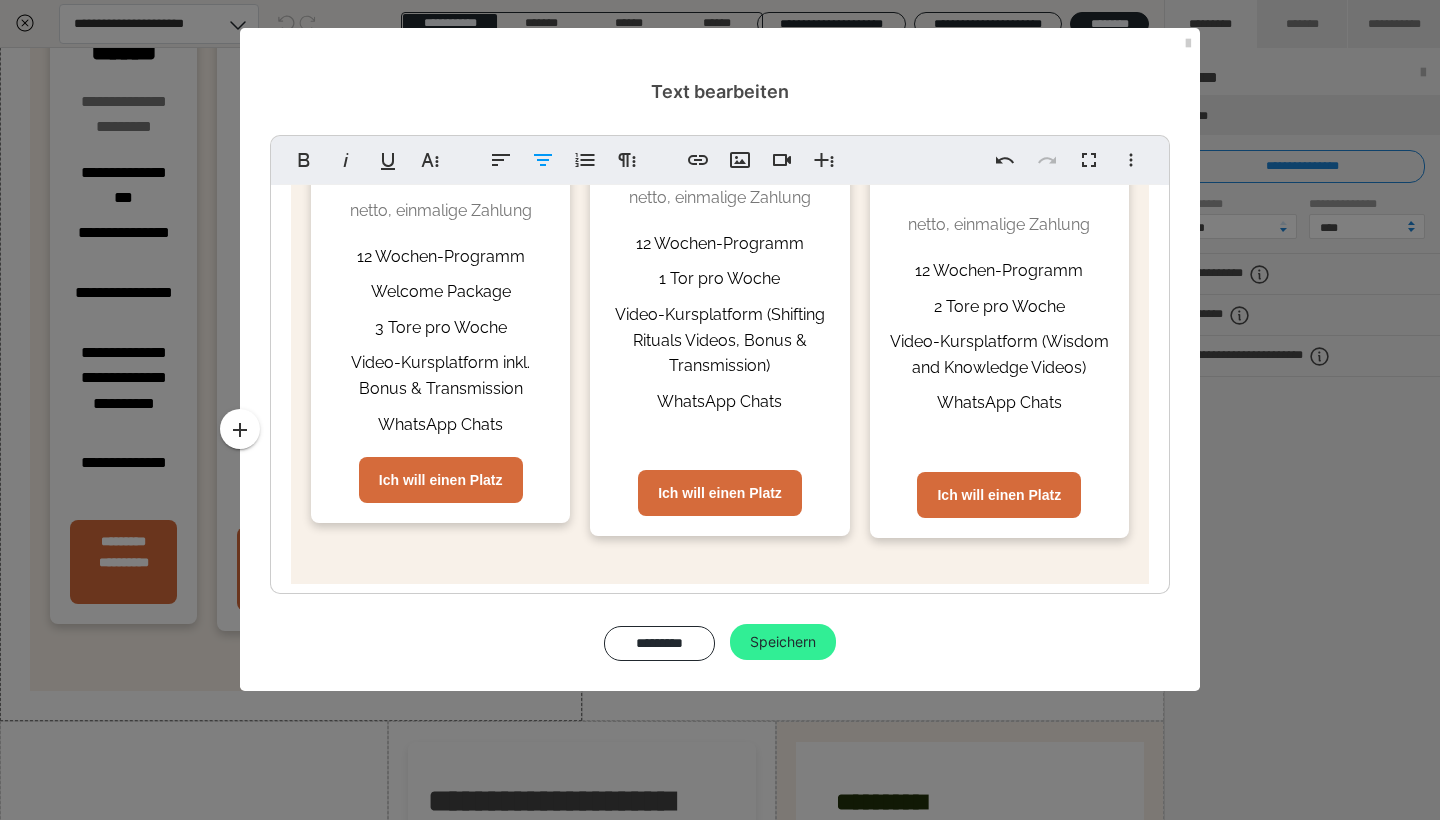 click on "Speichern" at bounding box center (783, 642) 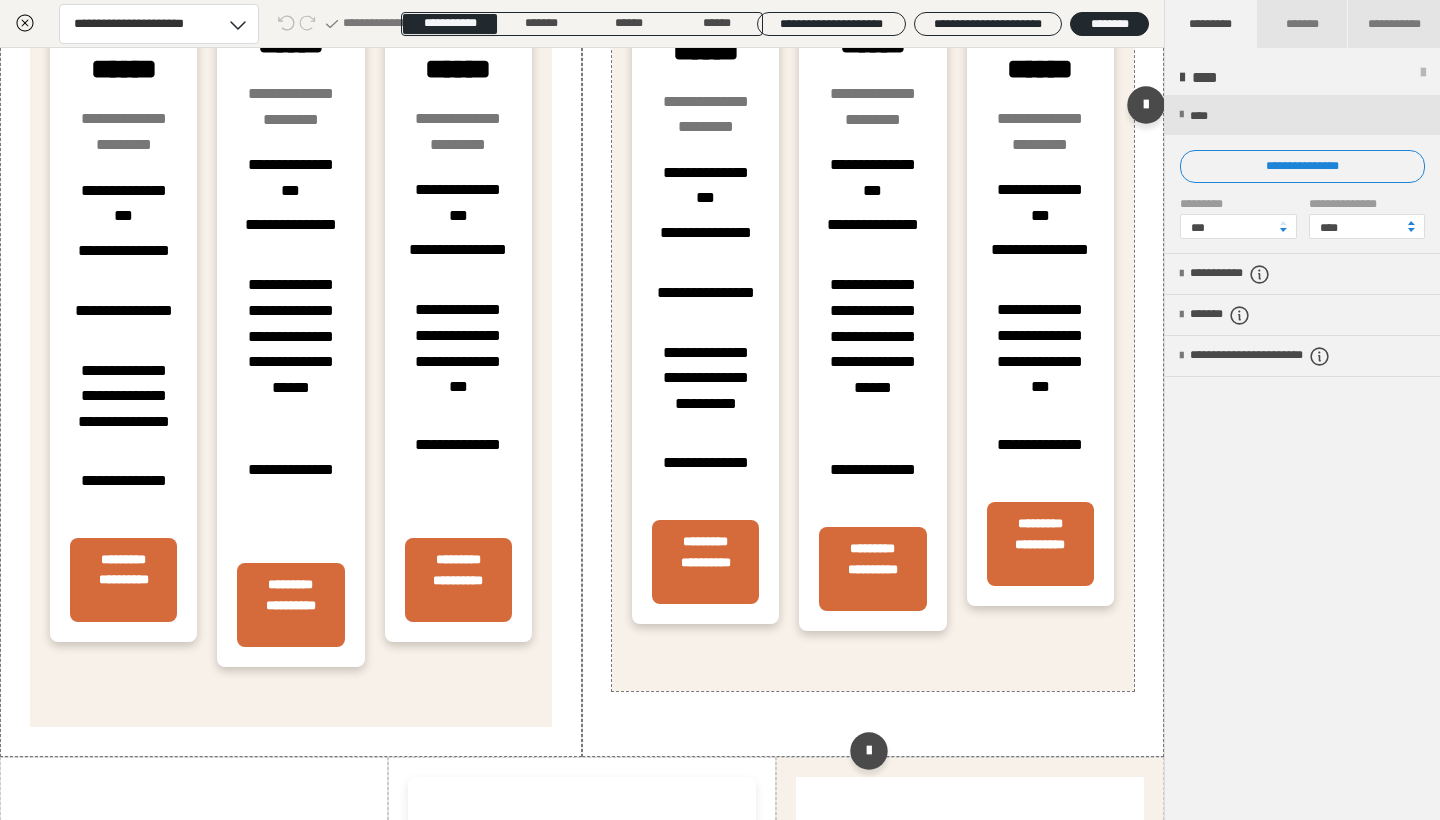 click on "**********" at bounding box center [705, 114] 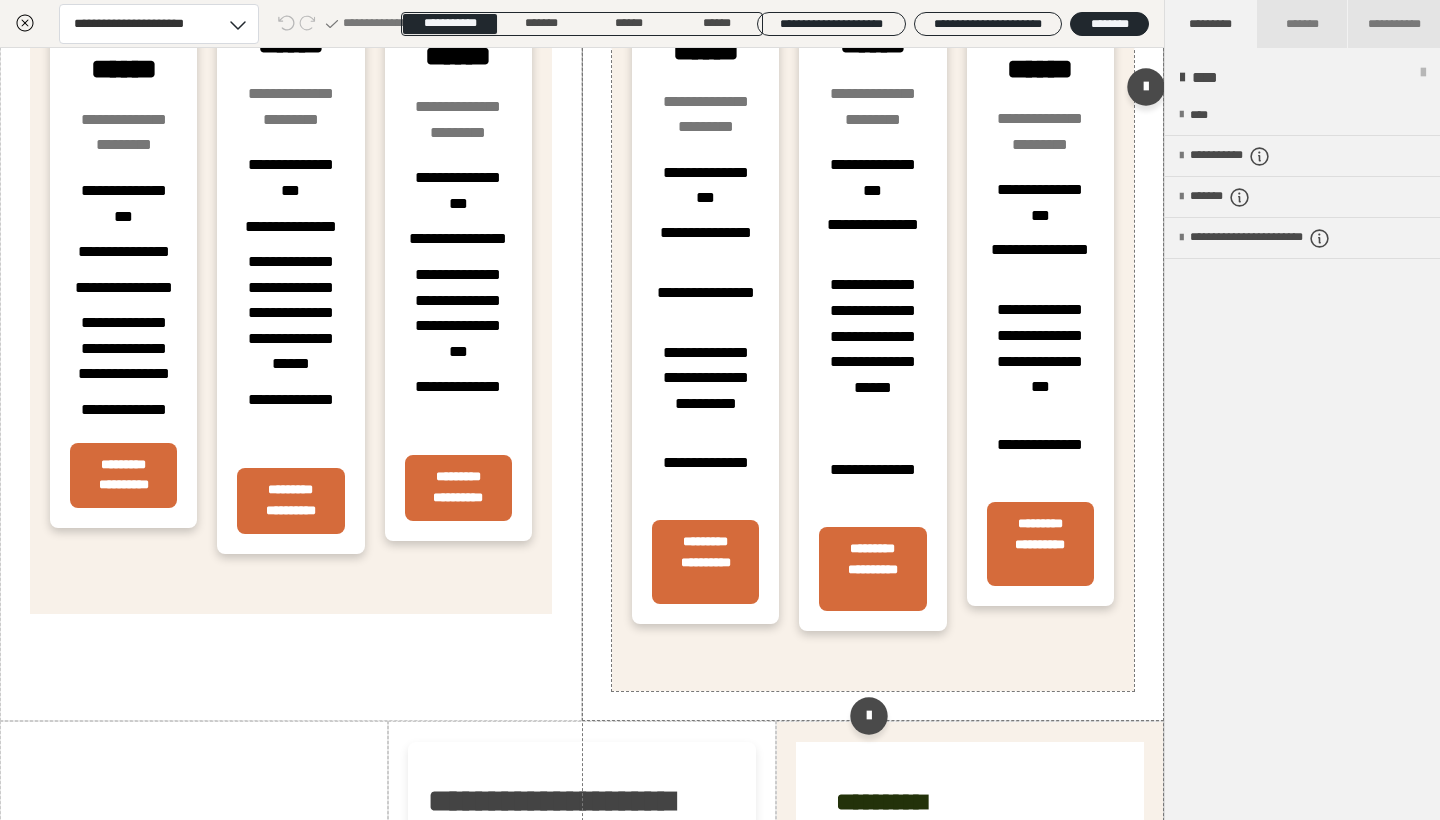 click on "**********" at bounding box center [705, 114] 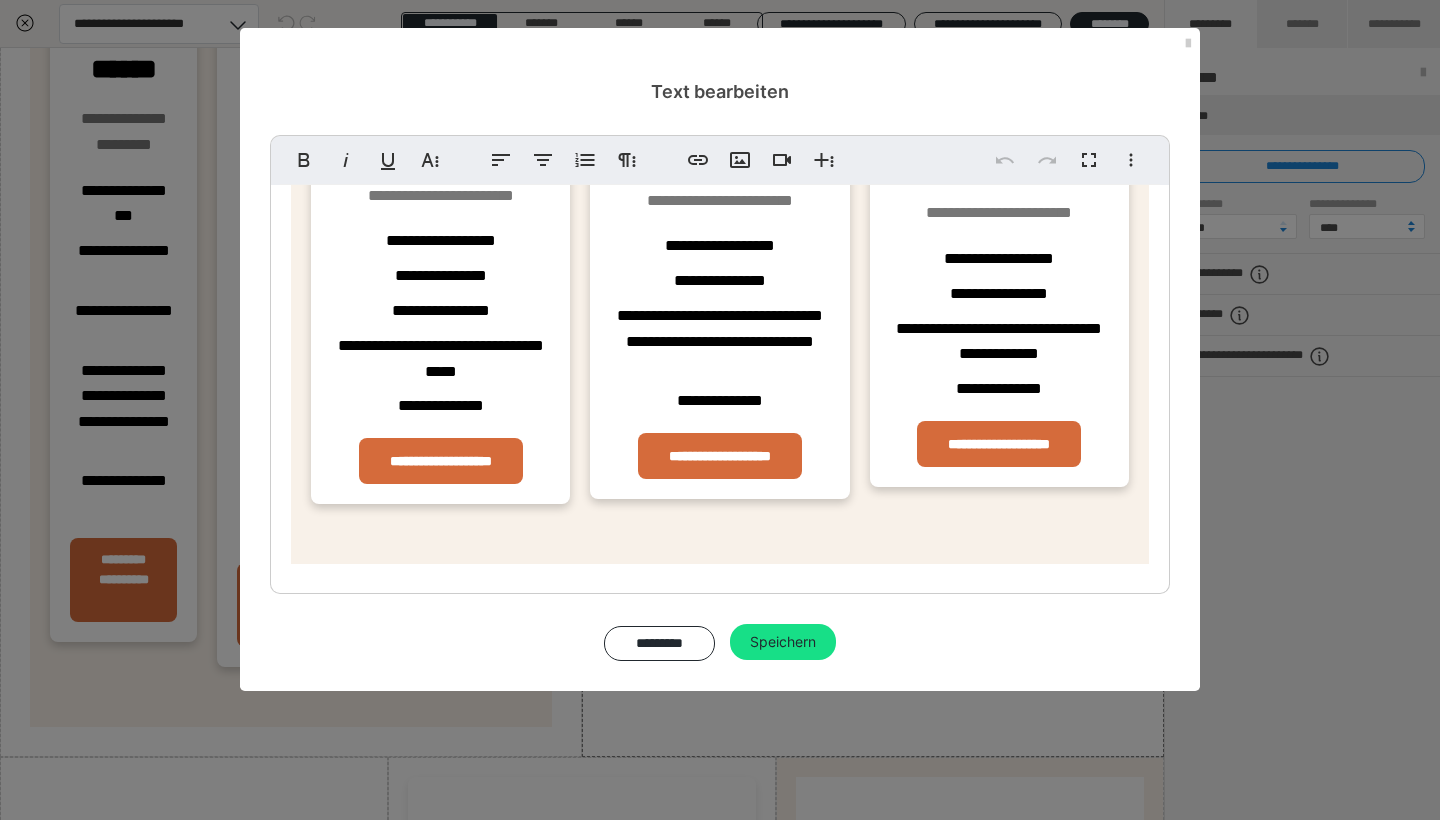 scroll, scrollTop: 534, scrollLeft: 0, axis: vertical 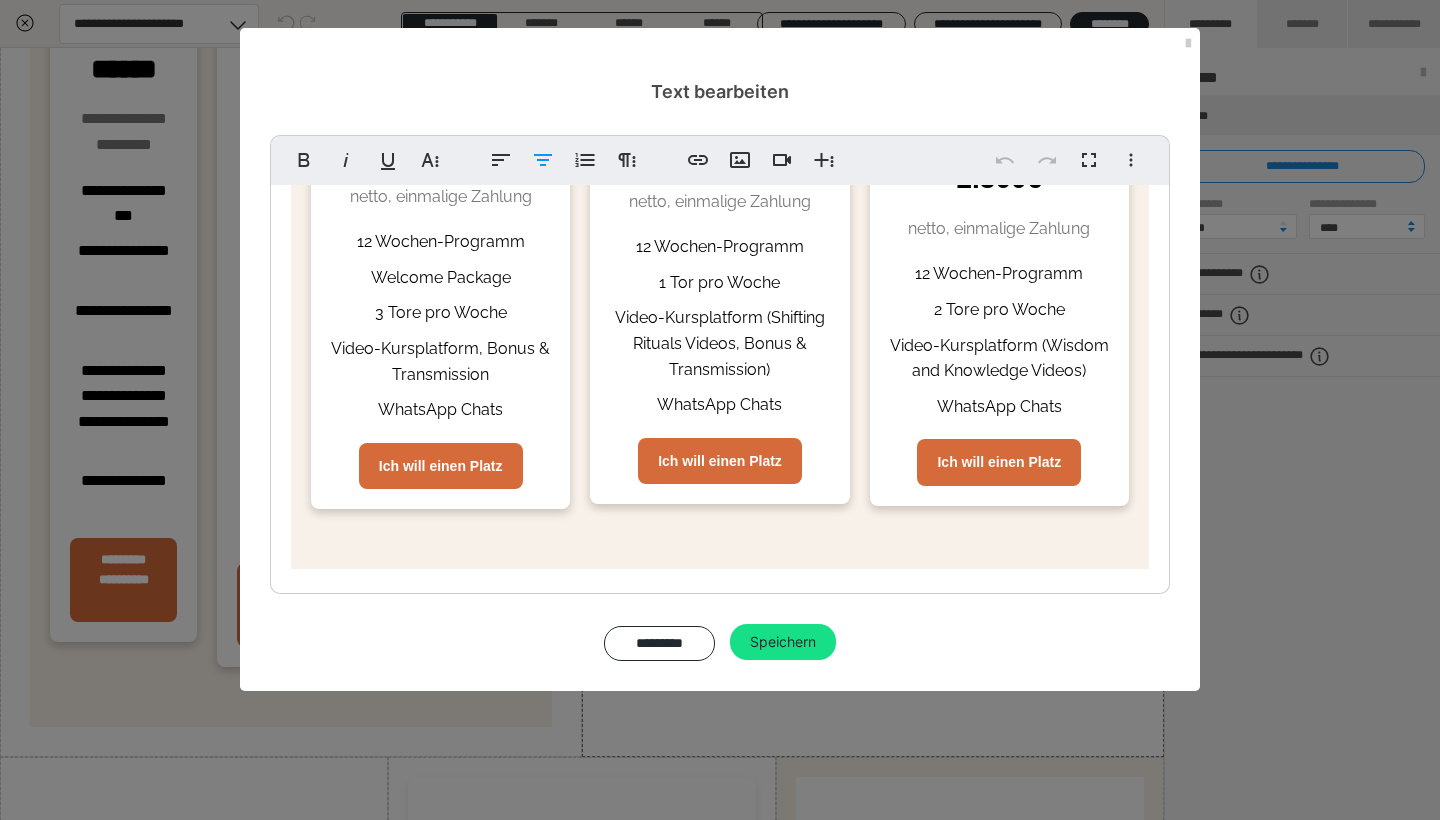 click on "Video-Kursplatform, Bonus & Transmission" at bounding box center (440, 361) 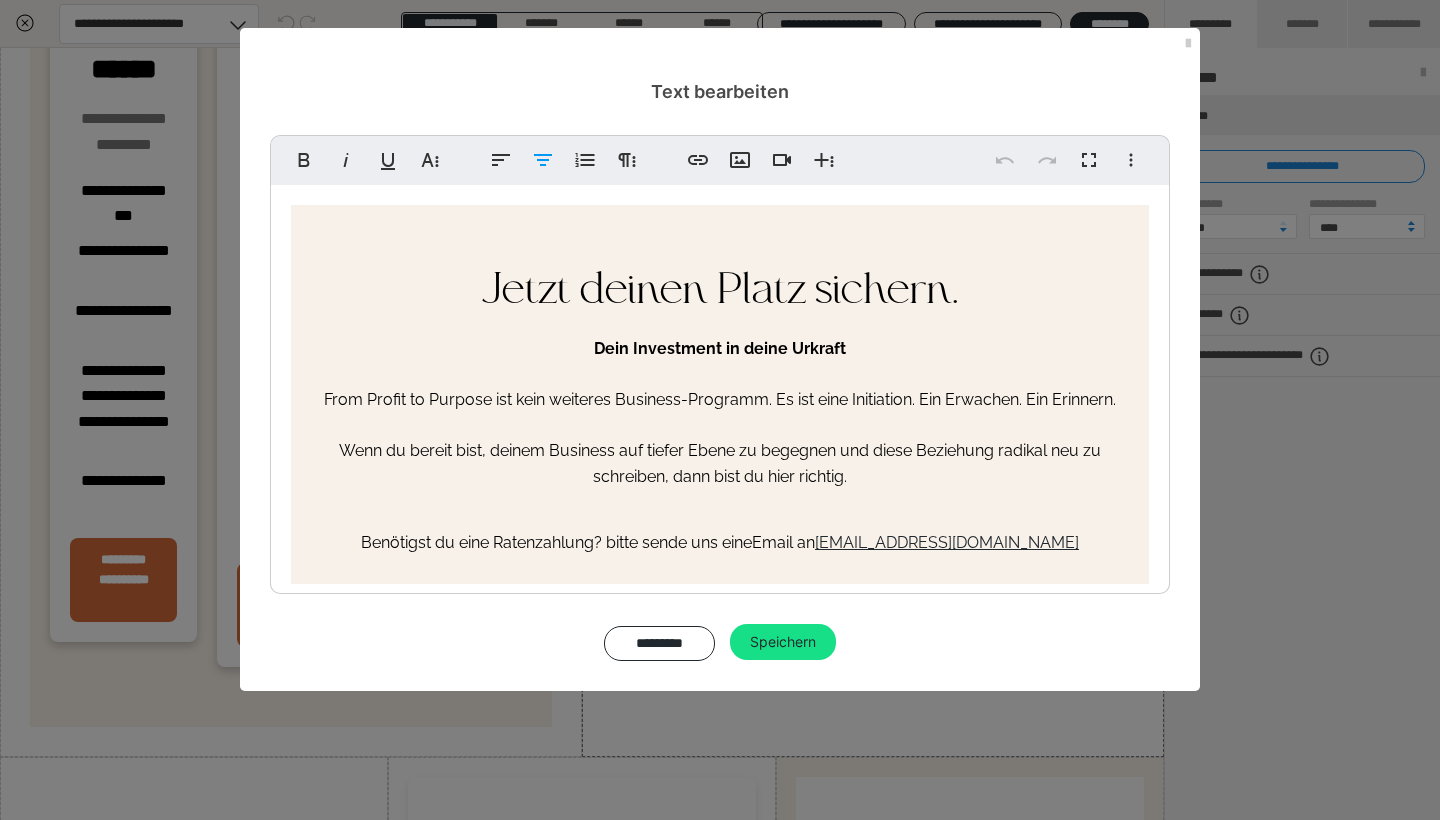 scroll, scrollTop: 534, scrollLeft: 0, axis: vertical 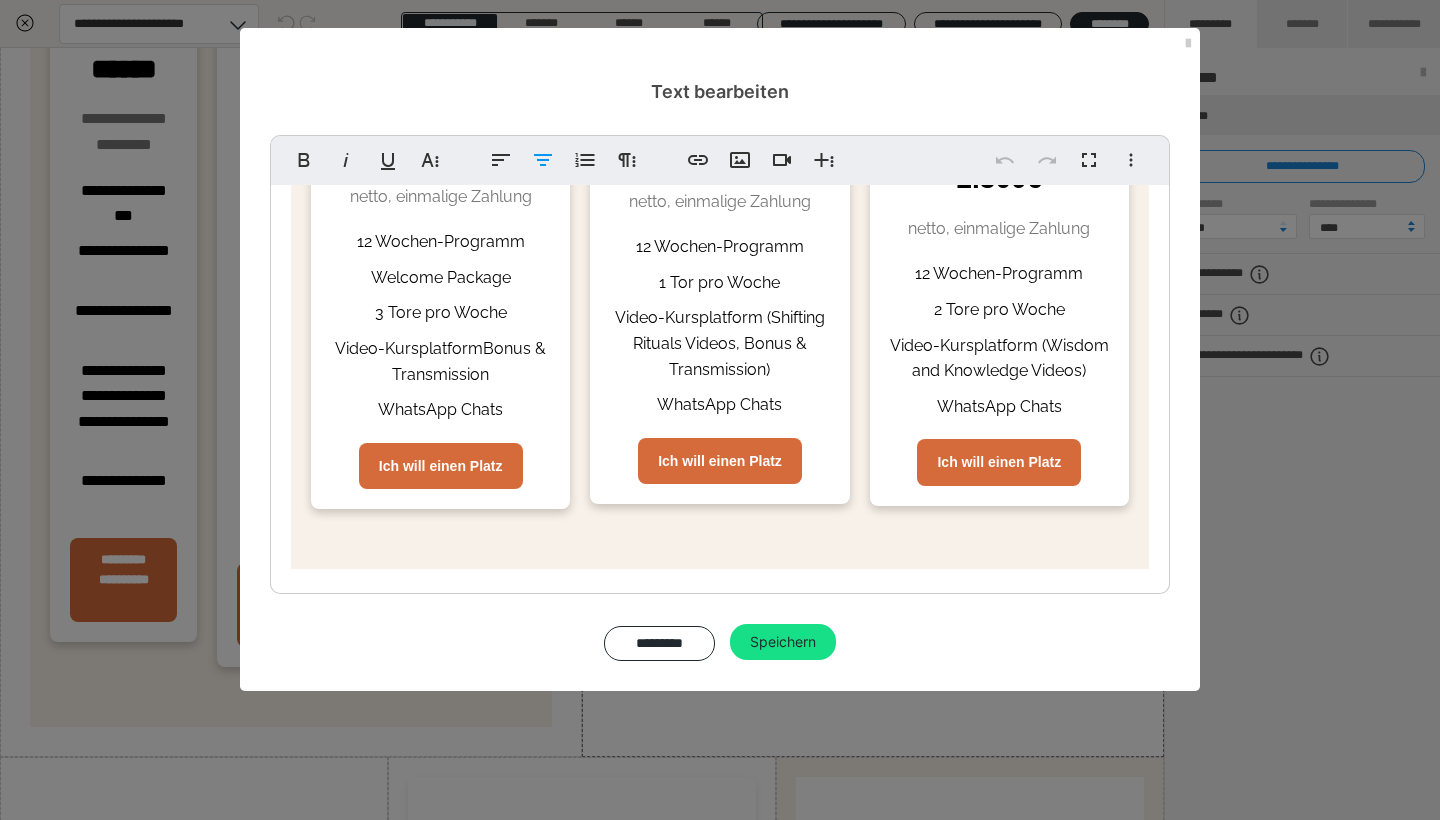 type 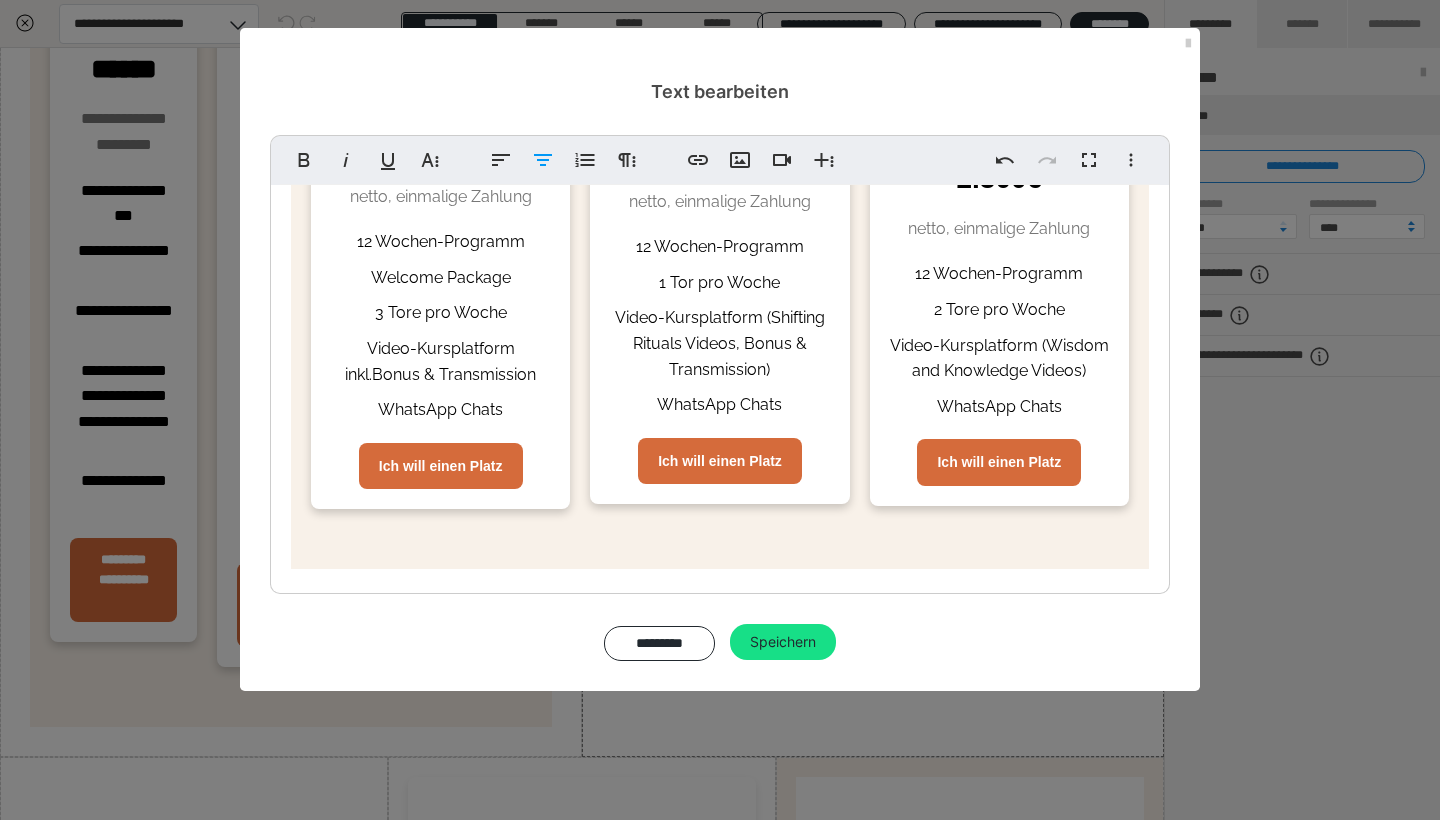 click on "WhatsApp Chats" at bounding box center (719, 405) 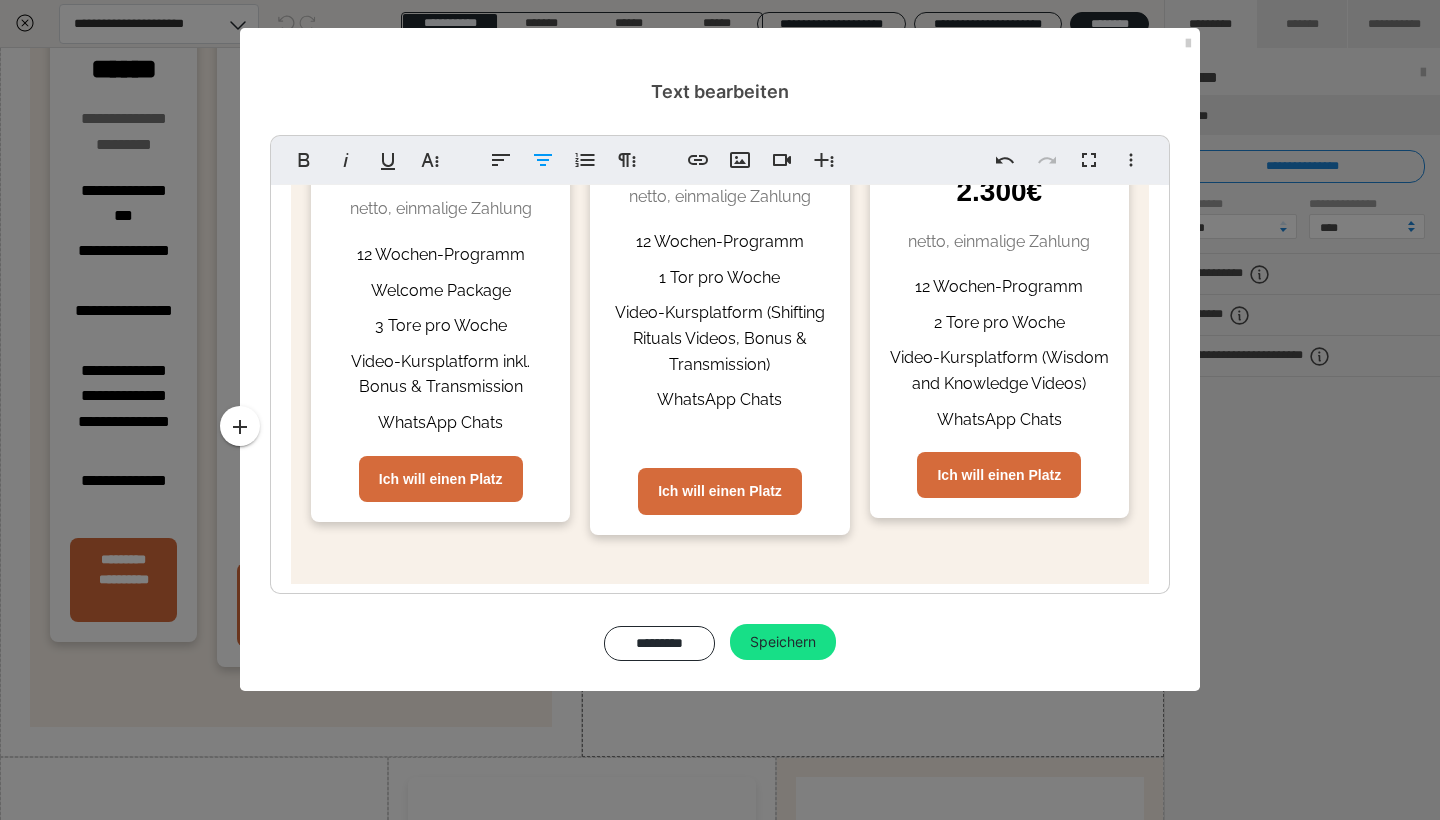 click on "WhatsApp Chats" at bounding box center [999, 420] 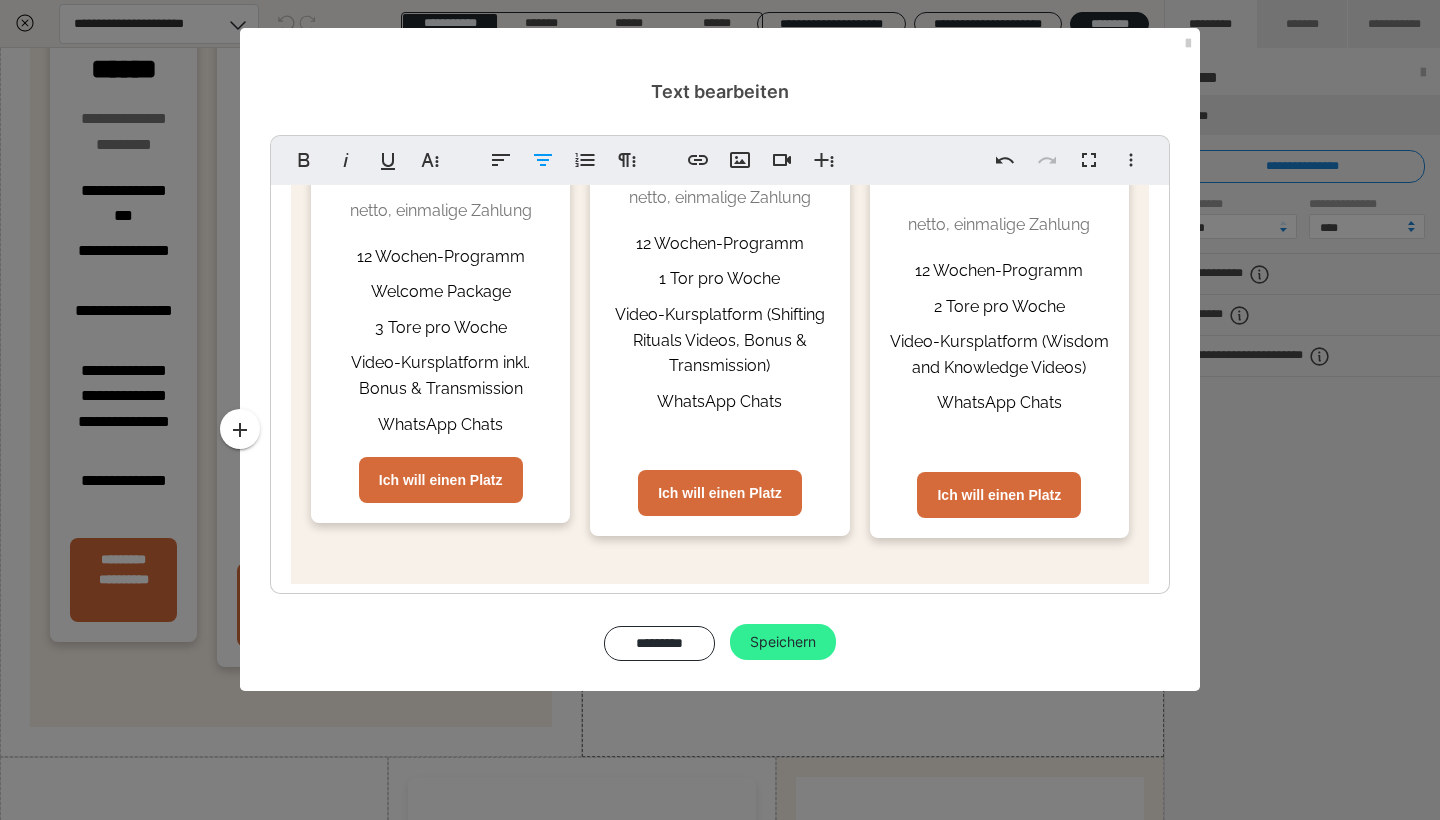 click on "Speichern" at bounding box center [783, 642] 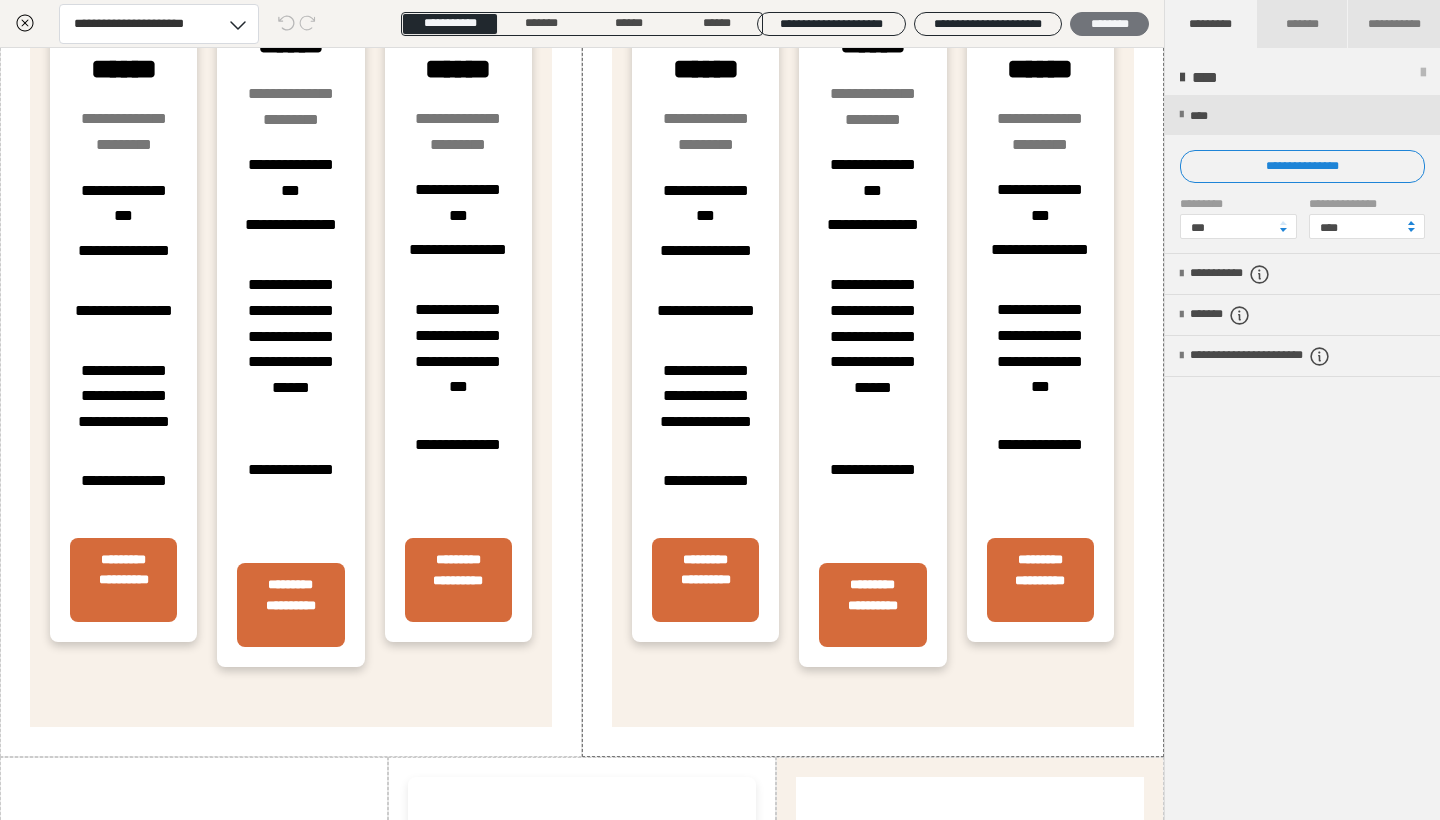 click on "********" at bounding box center [1109, 24] 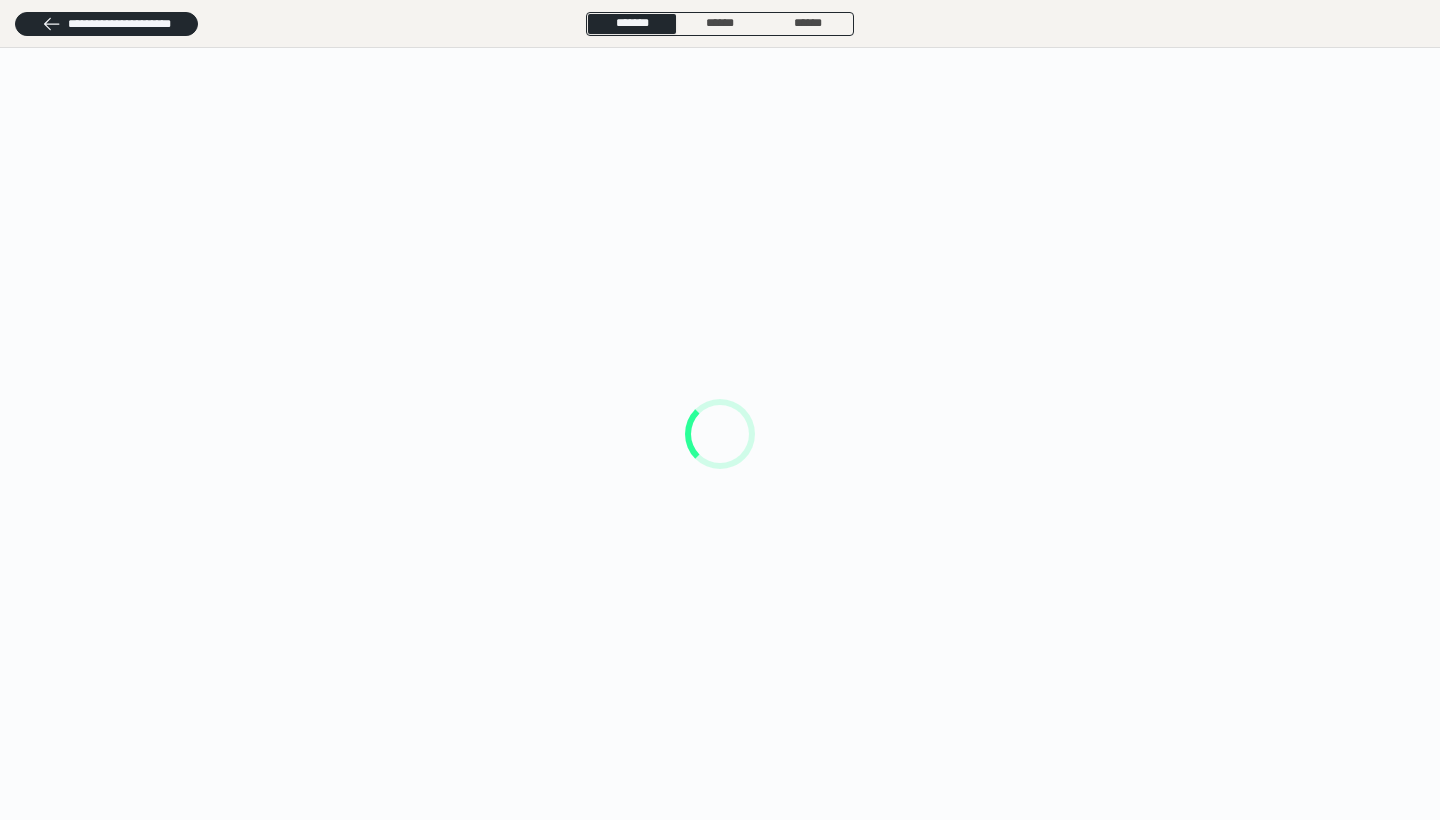 scroll, scrollTop: 0, scrollLeft: 0, axis: both 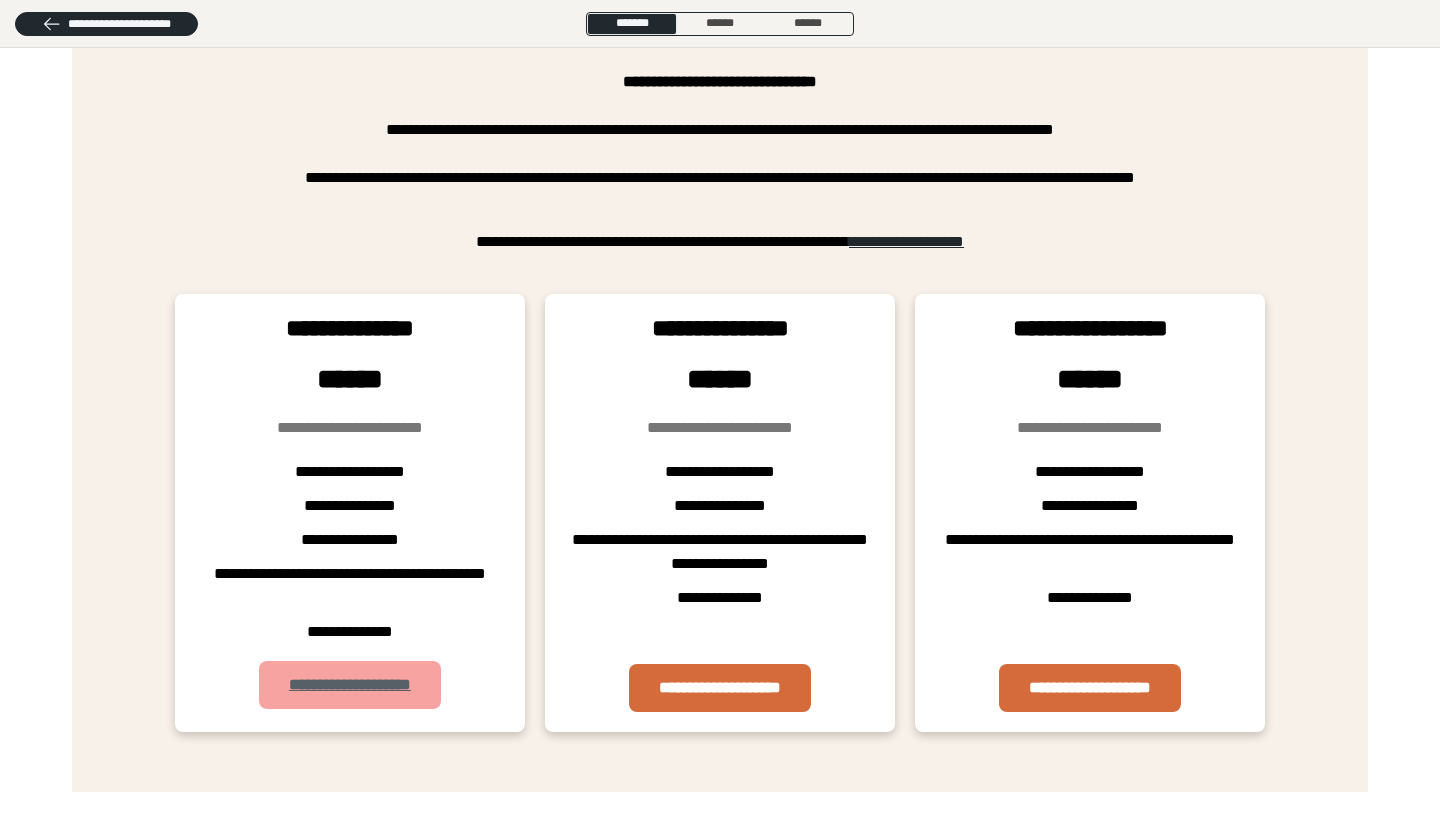 click on "**********" at bounding box center (349, 685) 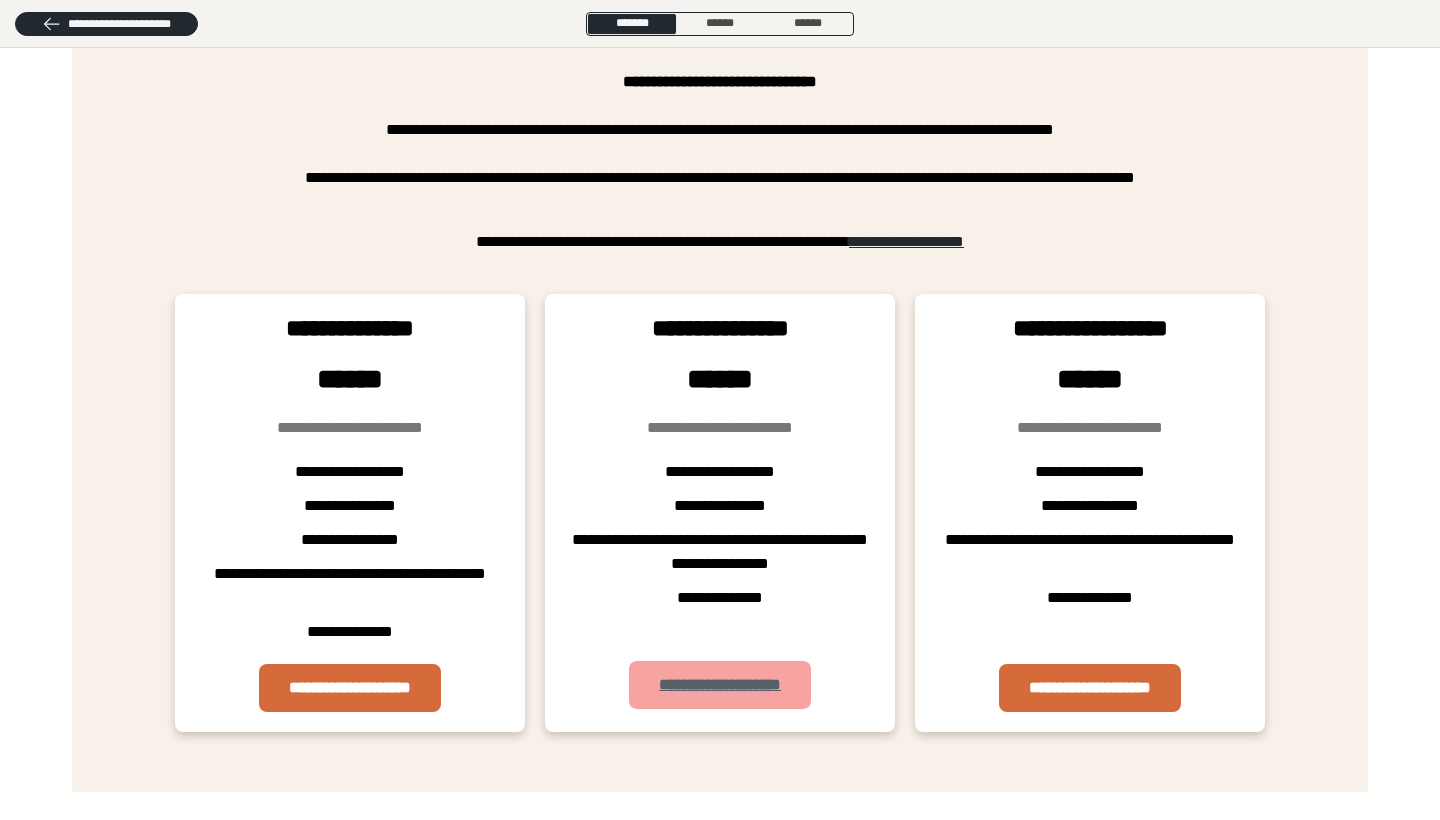 click on "**********" at bounding box center [719, 685] 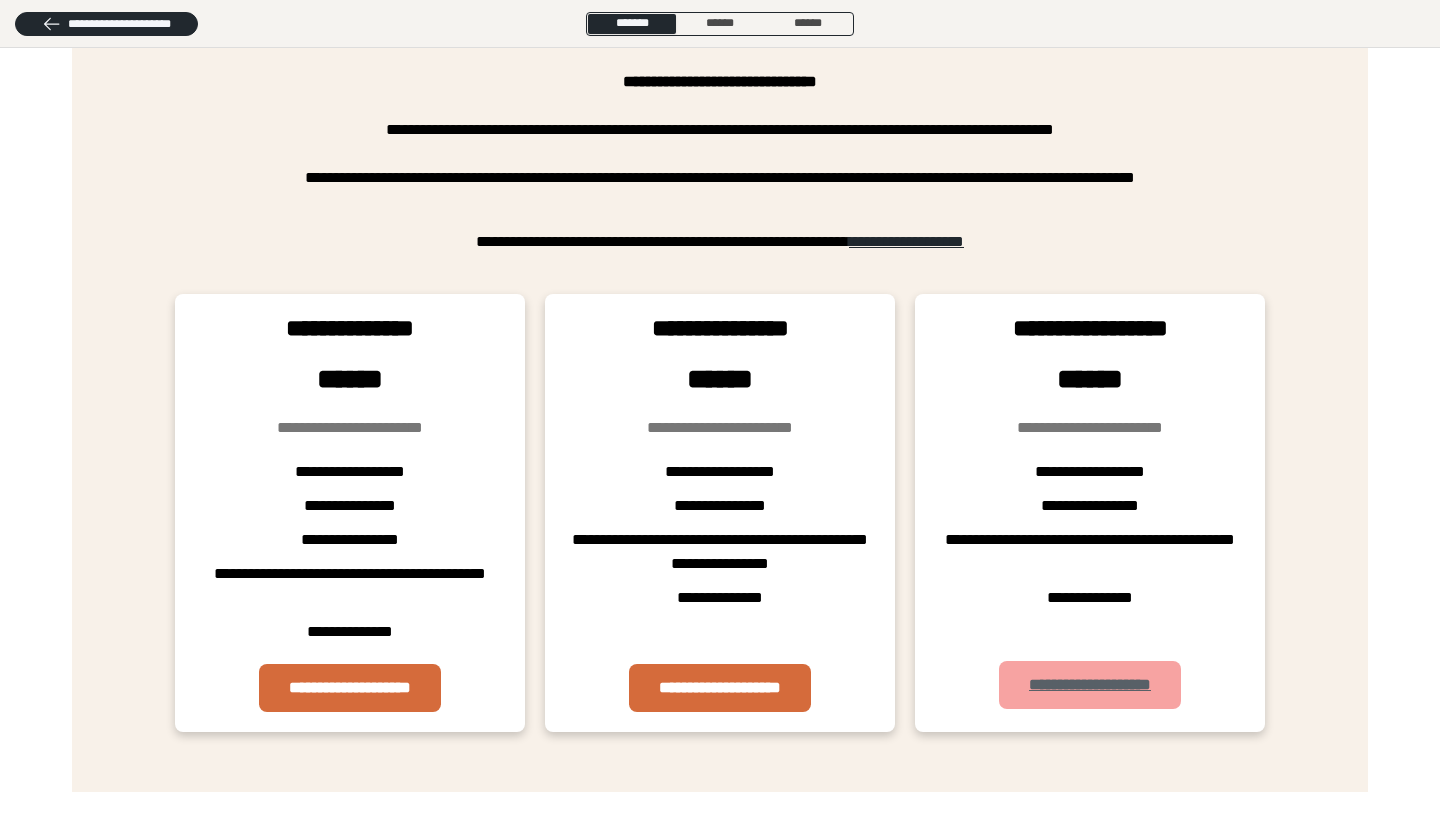 click on "**********" at bounding box center [1089, 685] 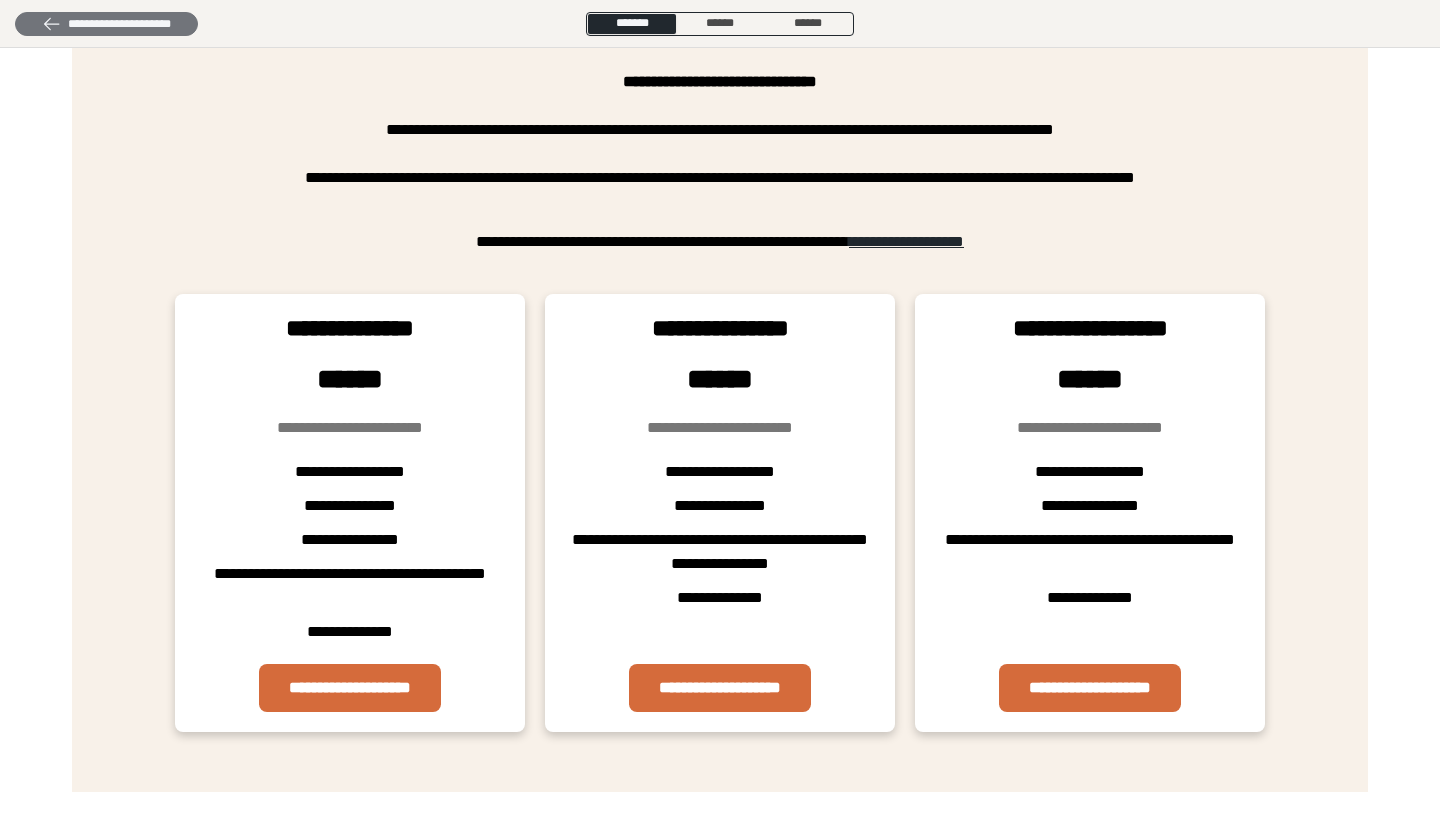 click on "**********" at bounding box center [106, 24] 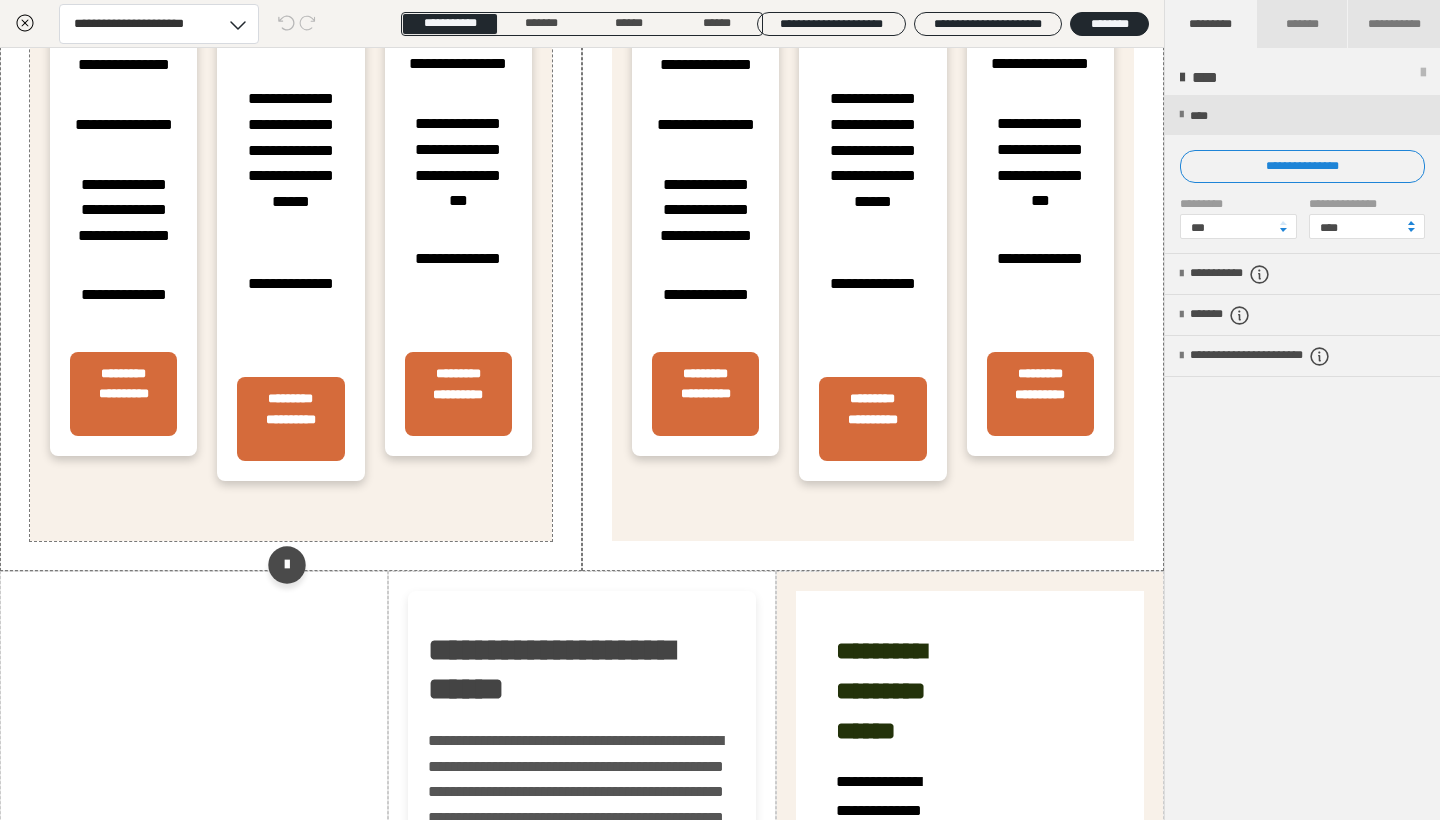 scroll, scrollTop: 5847, scrollLeft: 0, axis: vertical 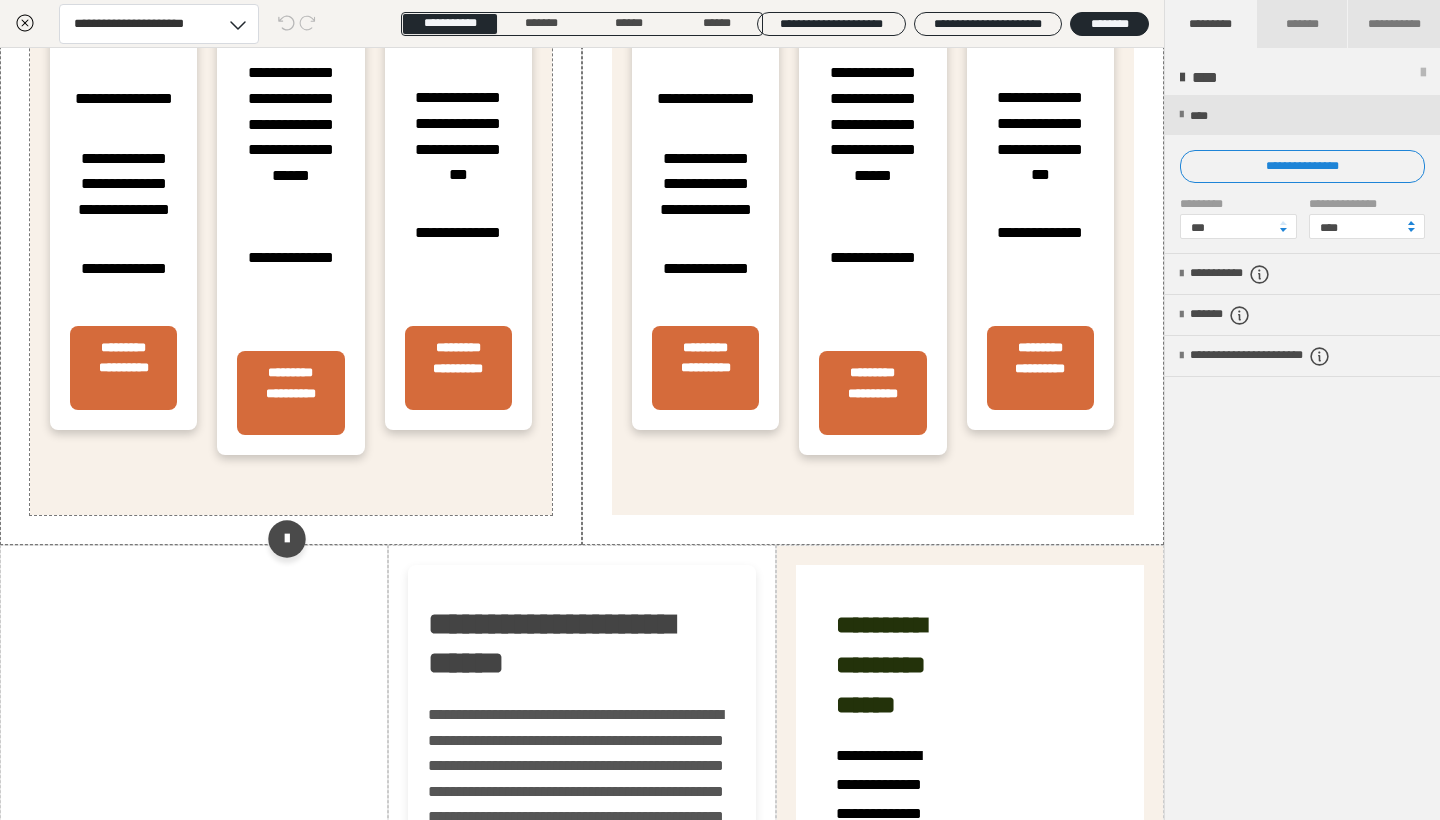 click on "**********" at bounding box center (291, -103) 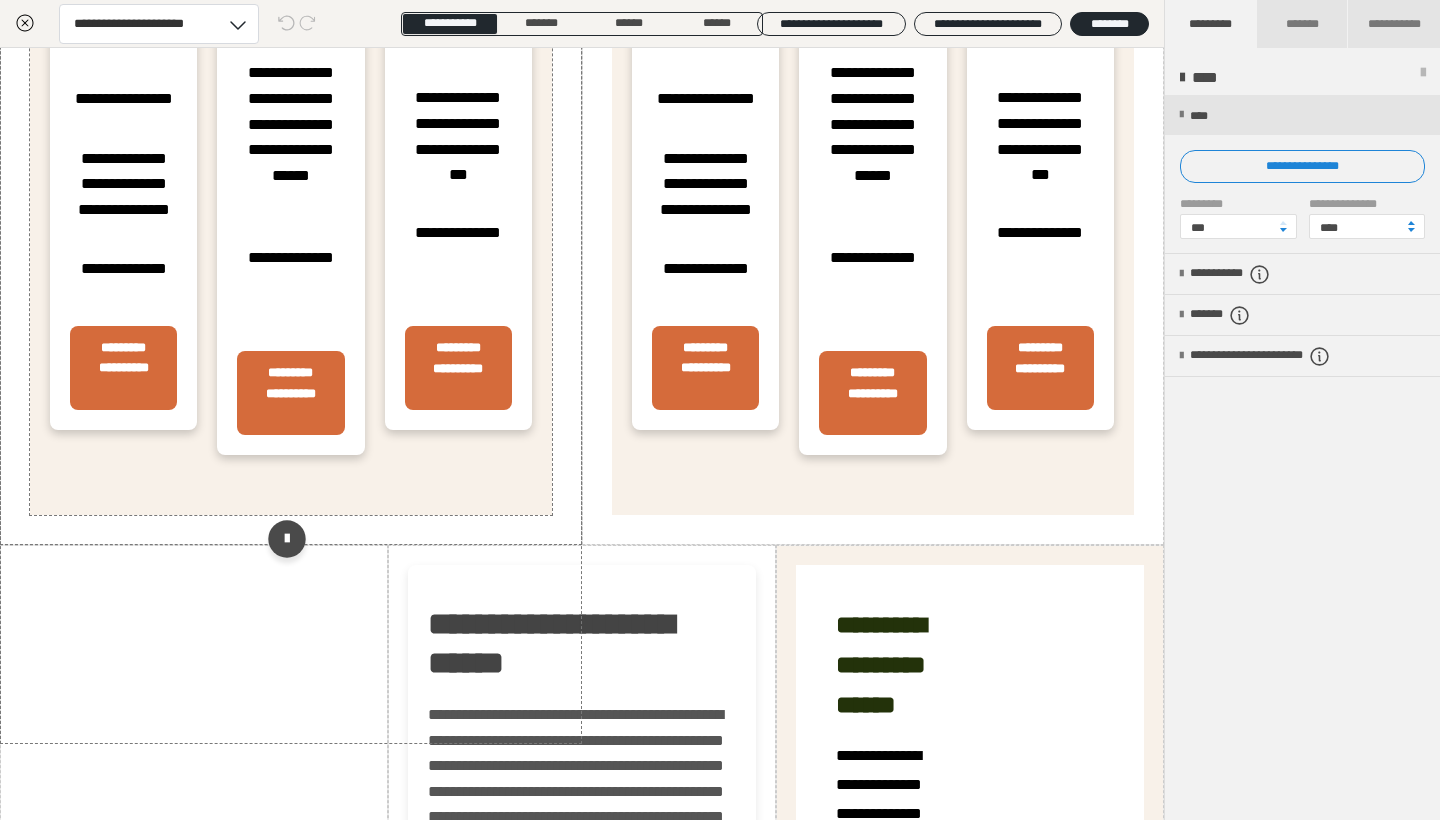 click on "**********" at bounding box center (291, -103) 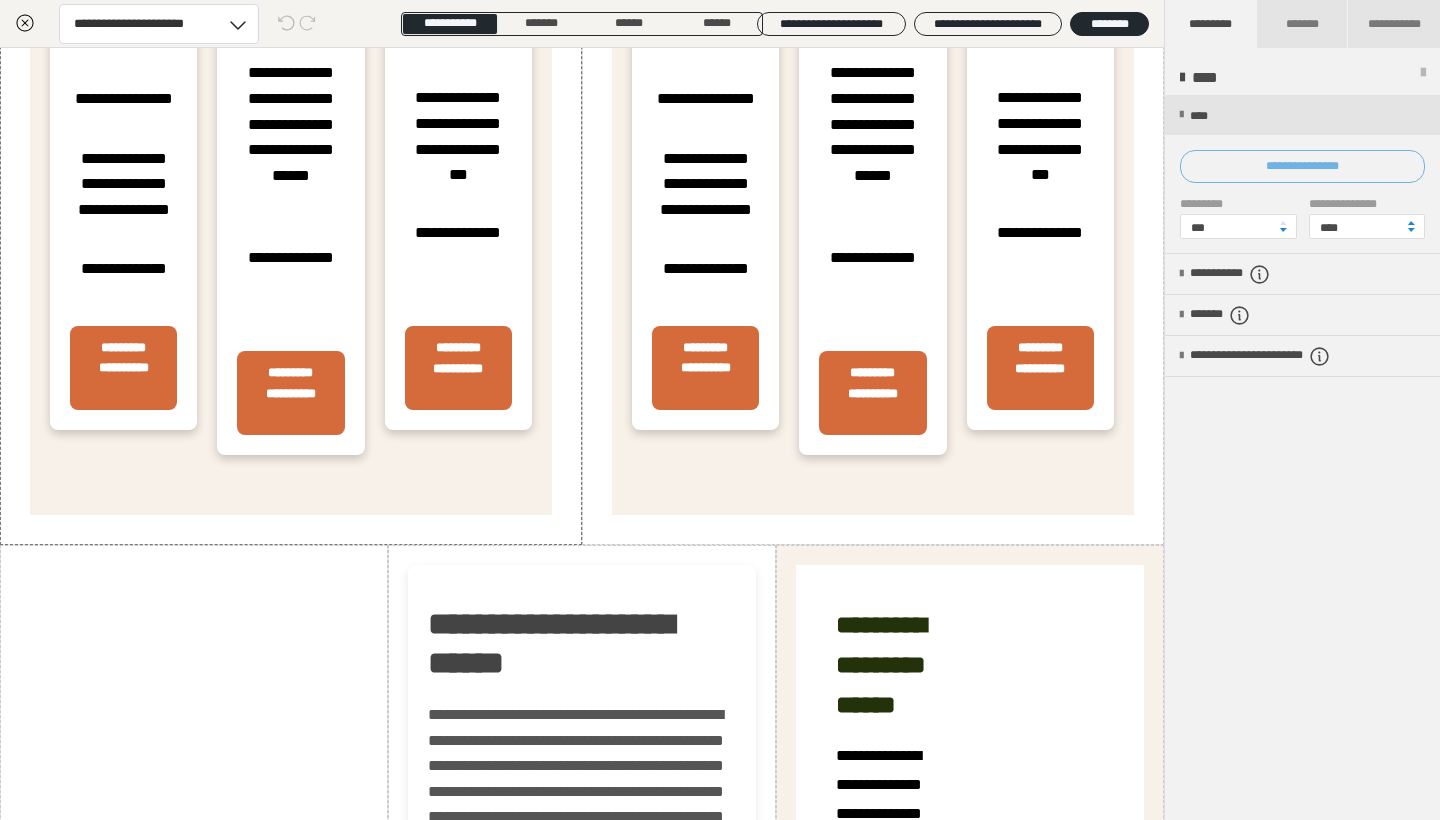 click on "**********" at bounding box center (1302, 166) 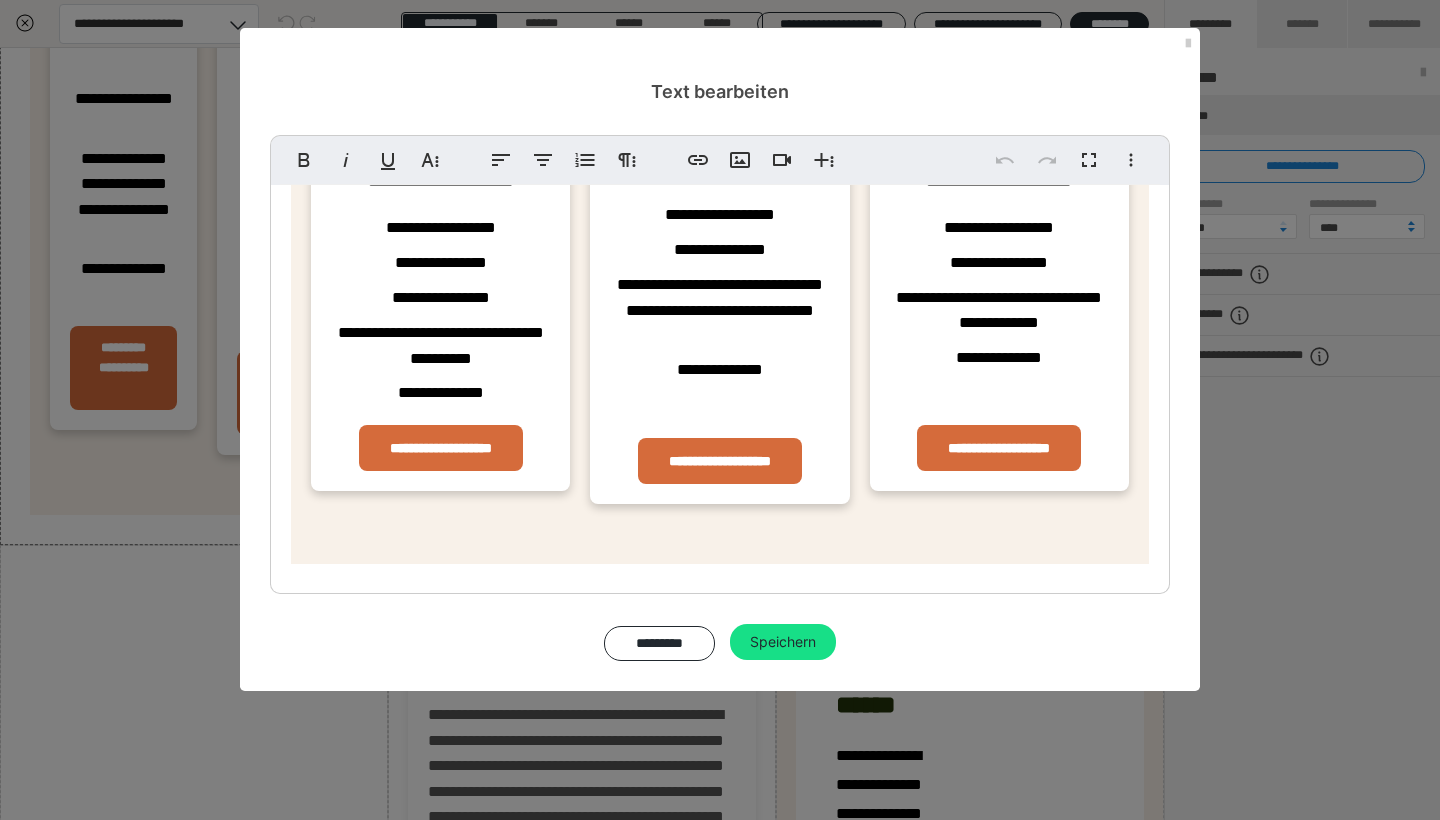 scroll, scrollTop: 562, scrollLeft: 0, axis: vertical 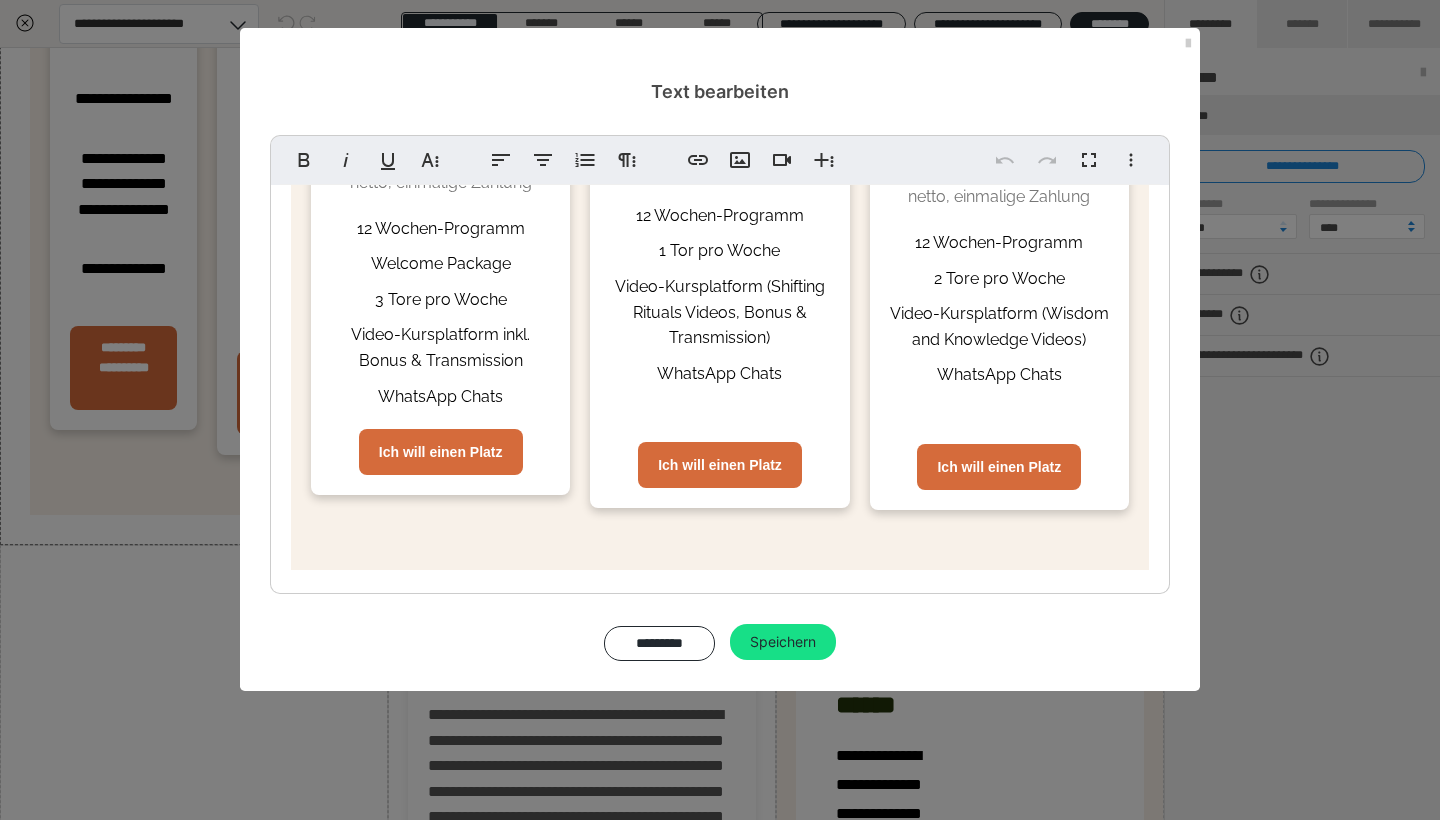 click on "Ich will einen Platz" at bounding box center (441, 452) 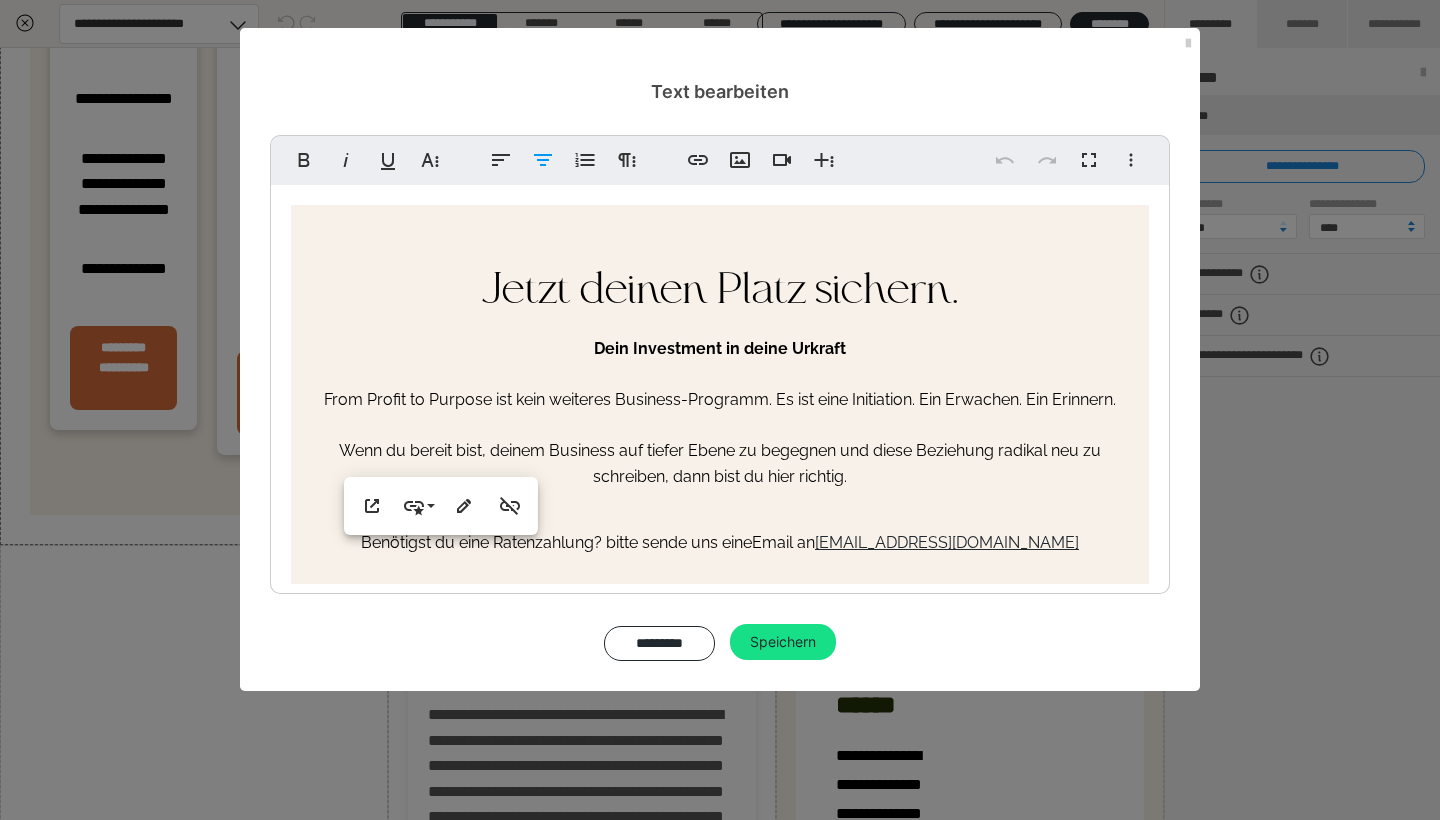 scroll, scrollTop: 562, scrollLeft: 0, axis: vertical 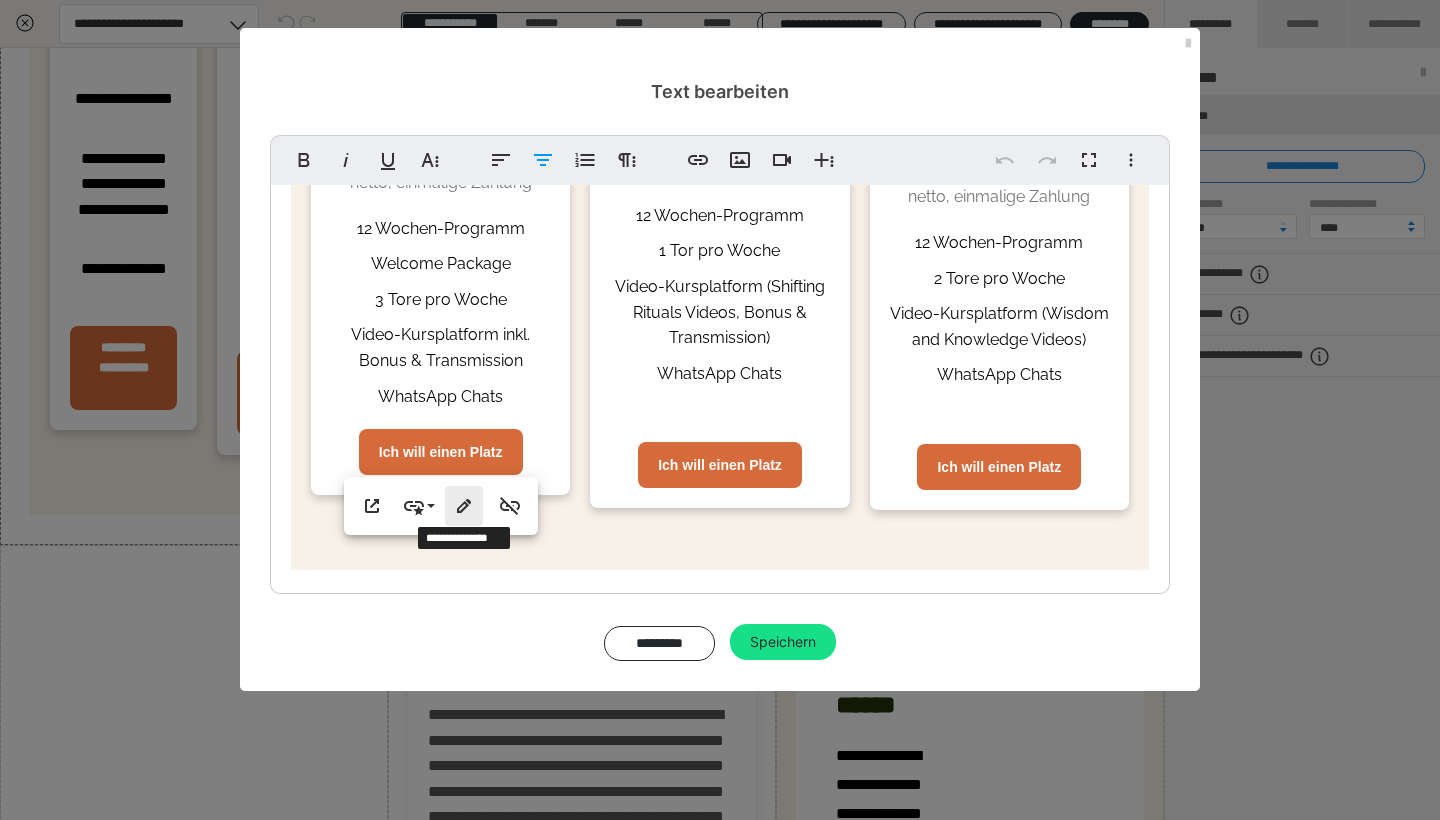 click 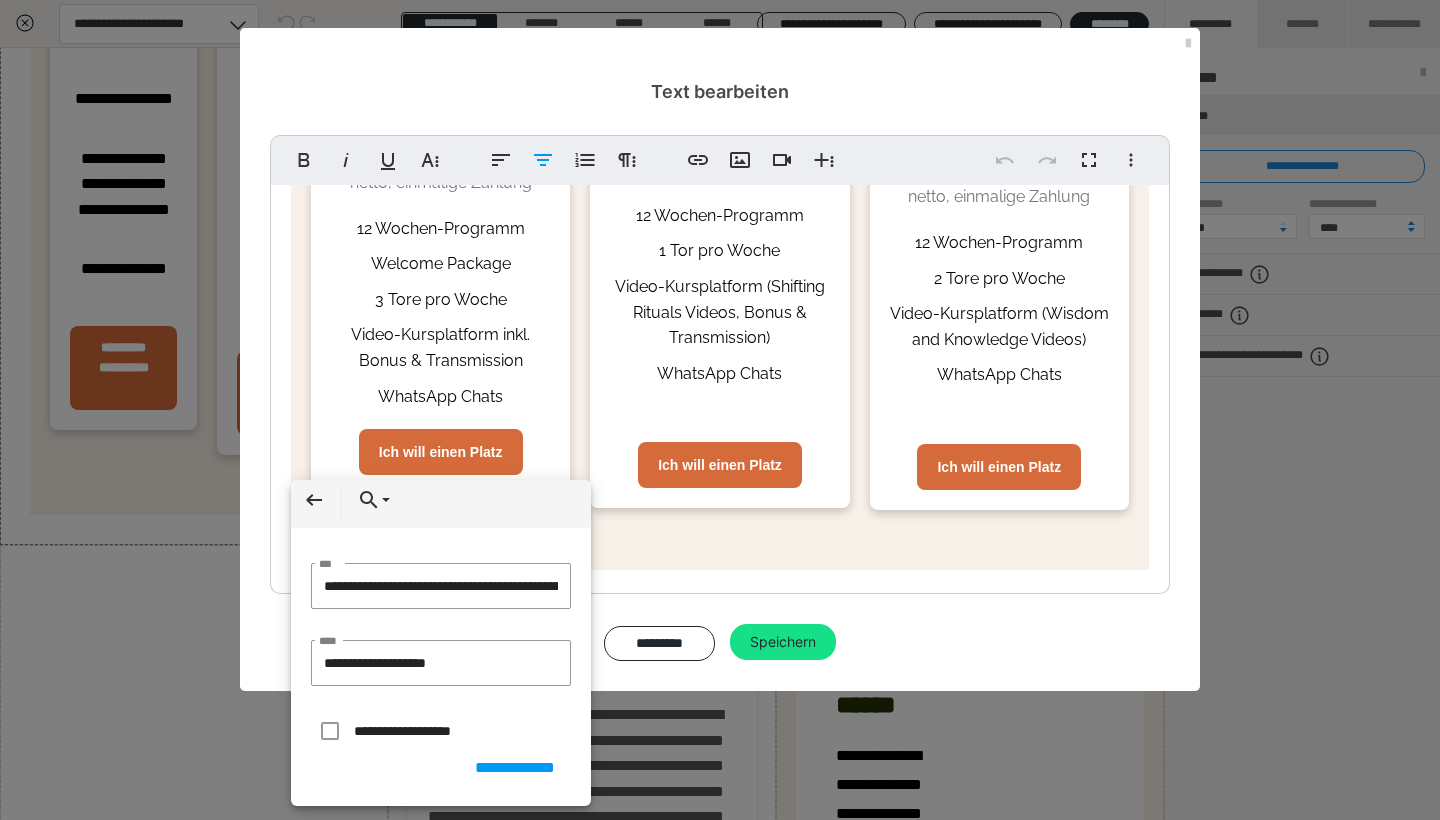 scroll, scrollTop: 0, scrollLeft: 271, axis: horizontal 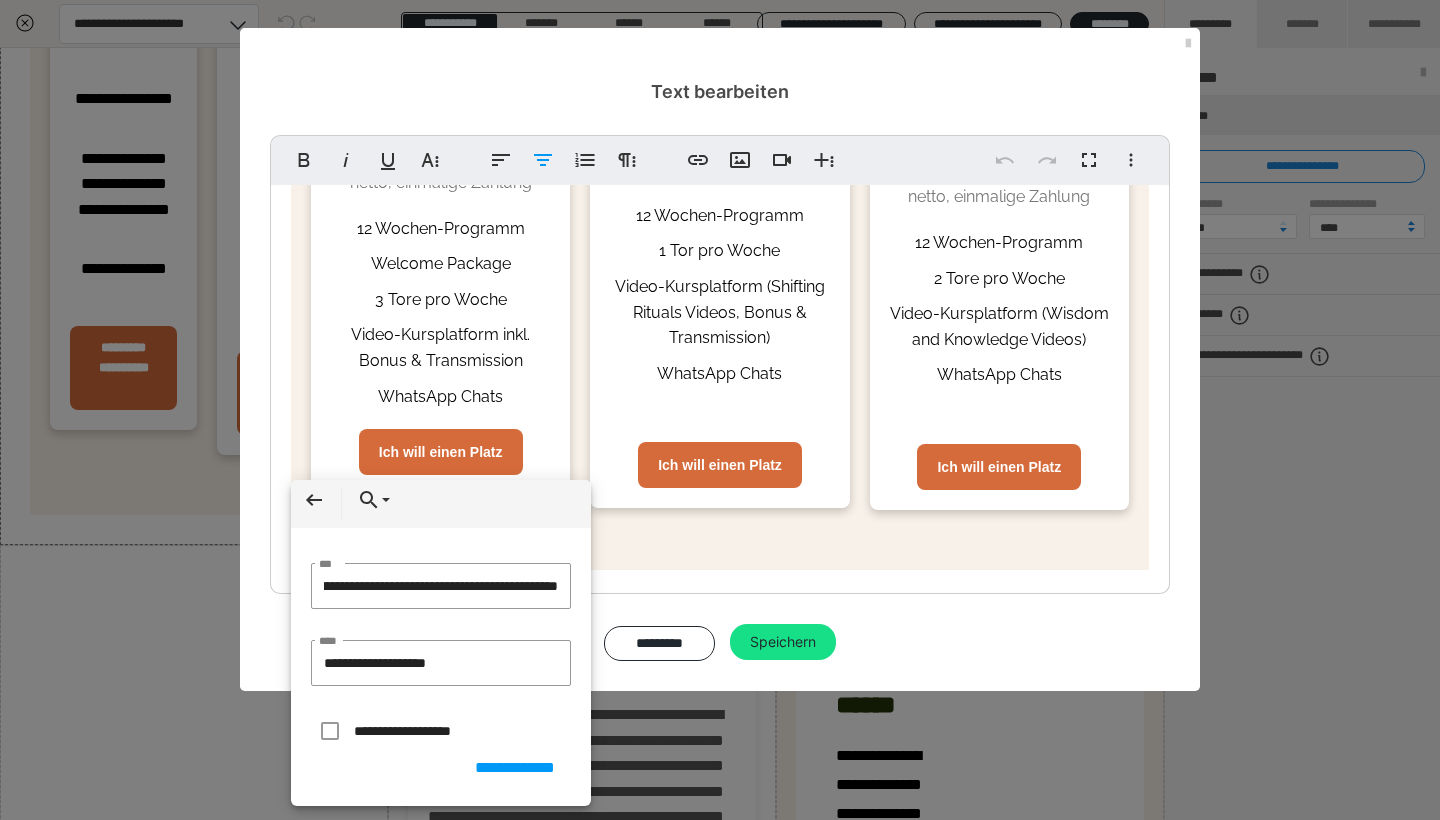 drag, startPoint x: 565, startPoint y: 583, endPoint x: 269, endPoint y: 574, distance: 296.13678 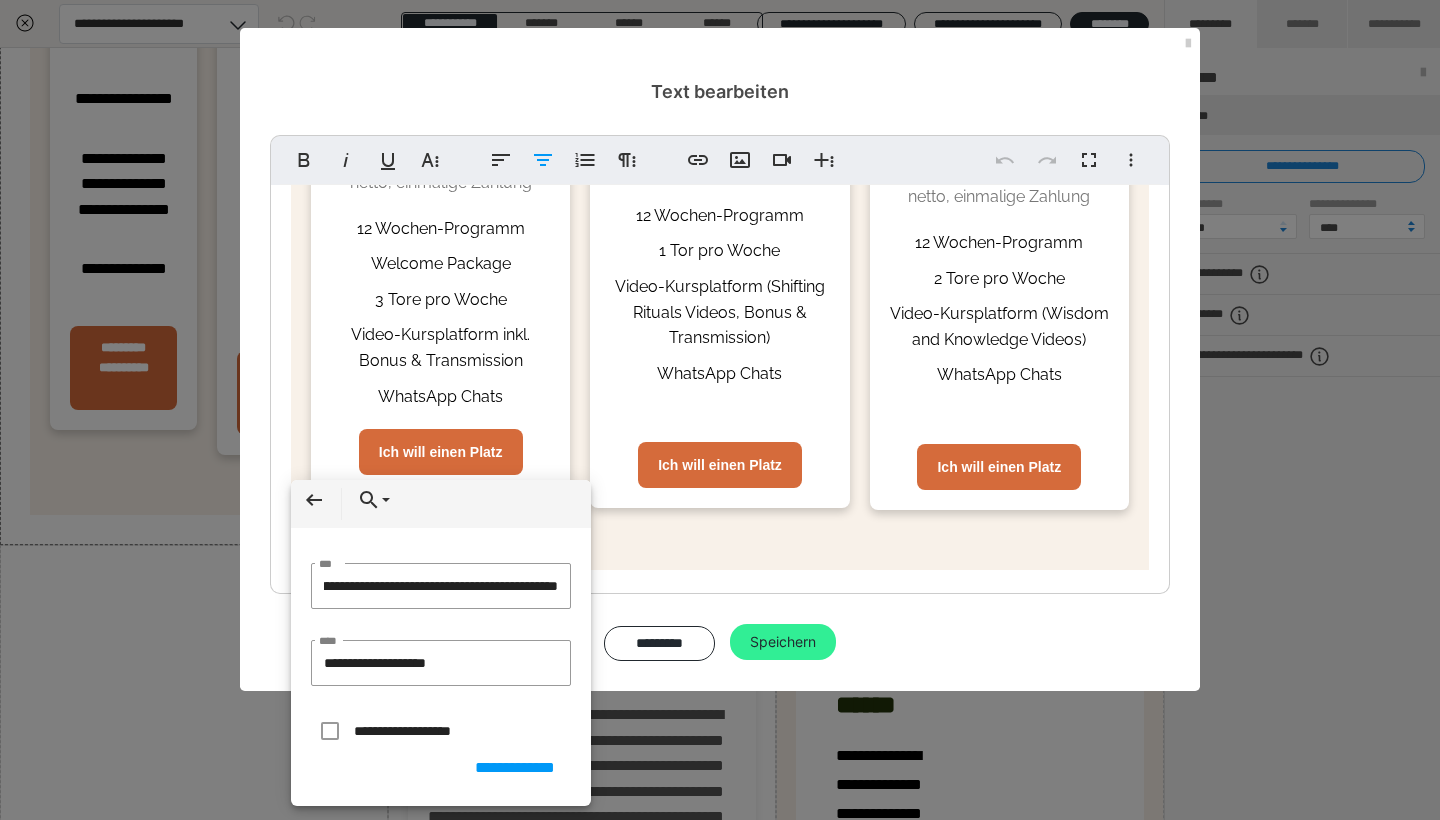 click on "Speichern" at bounding box center [783, 642] 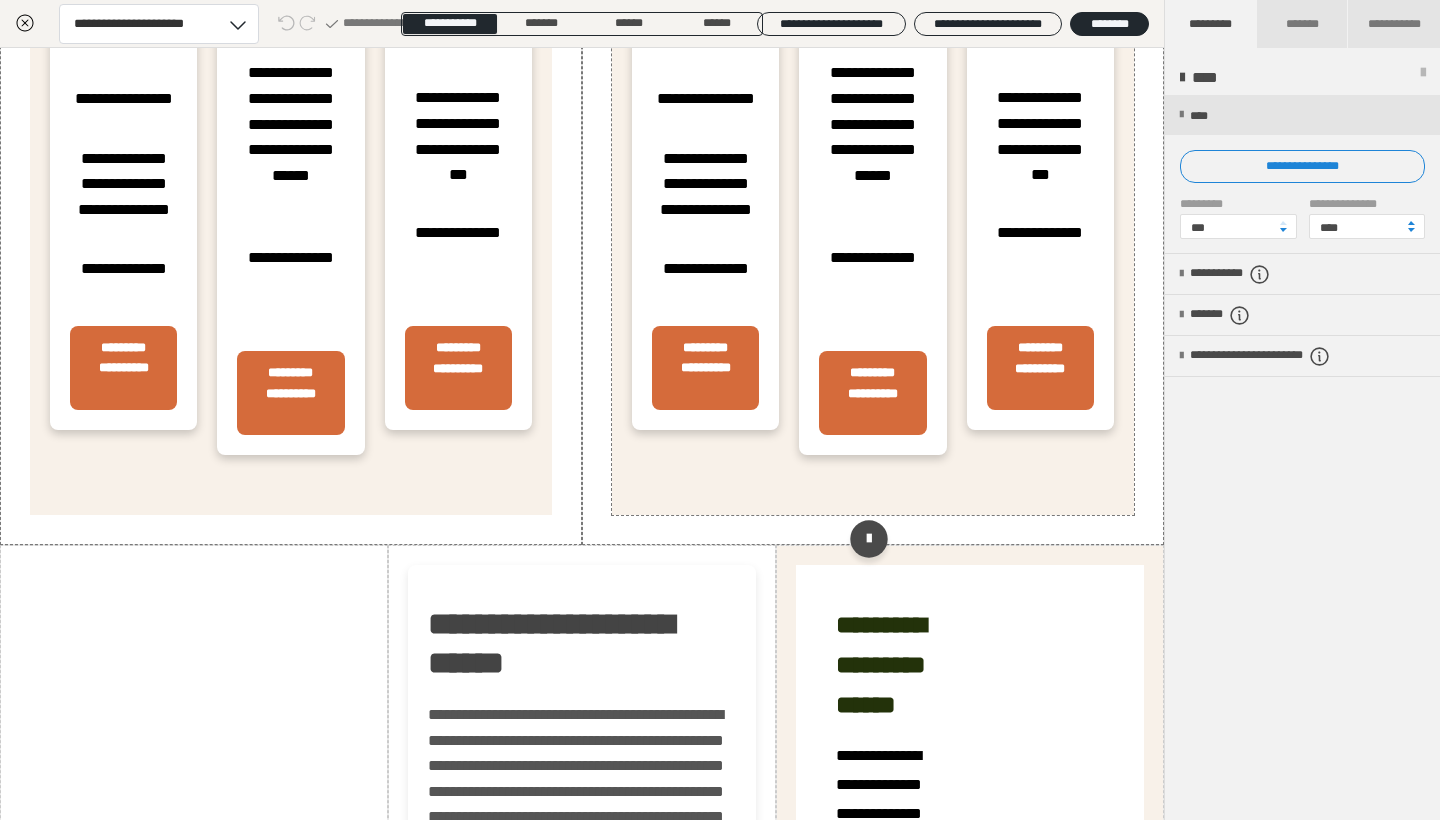 click on "**********" at bounding box center [873, 86] 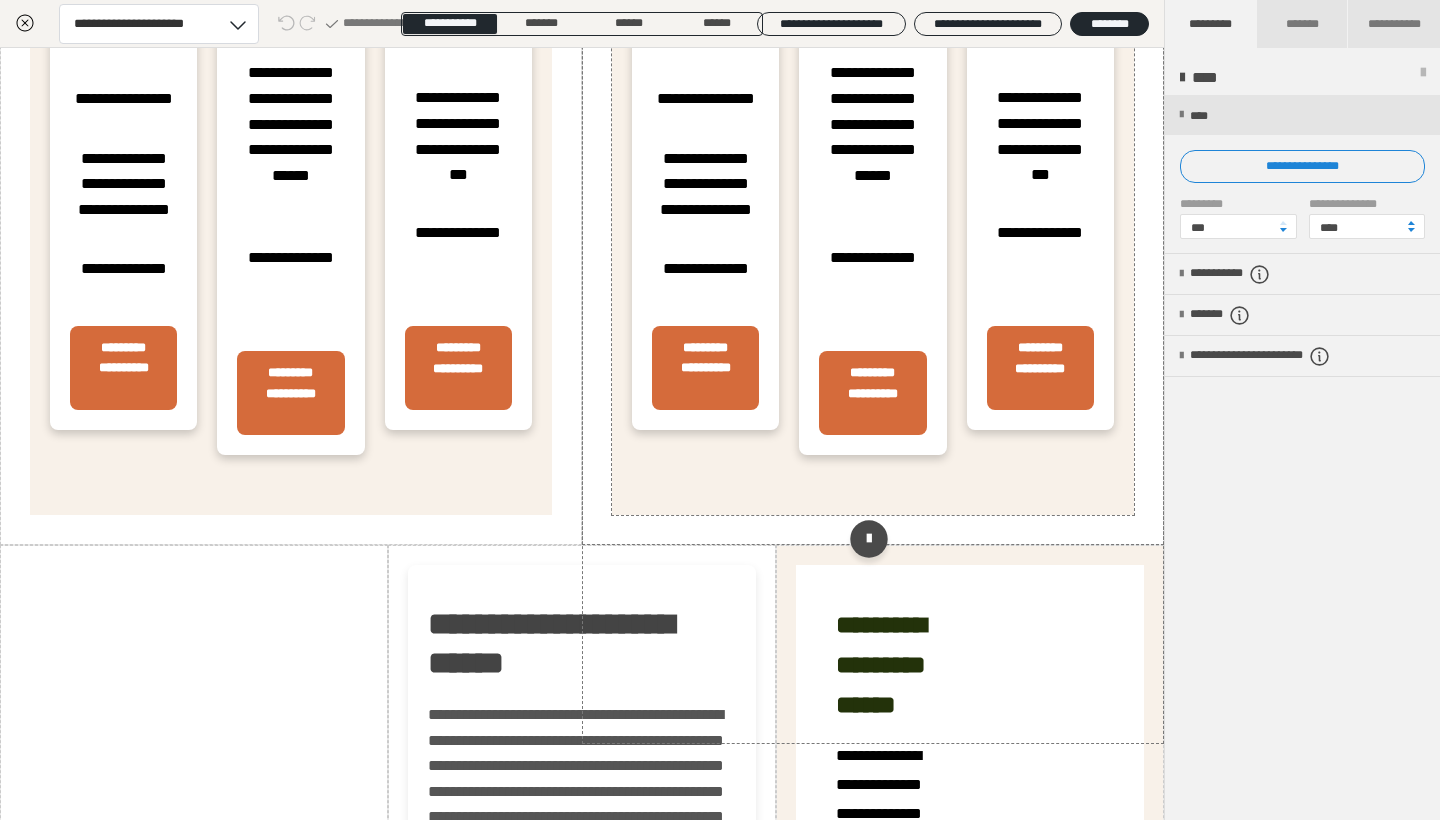 click on "**********" at bounding box center [873, 86] 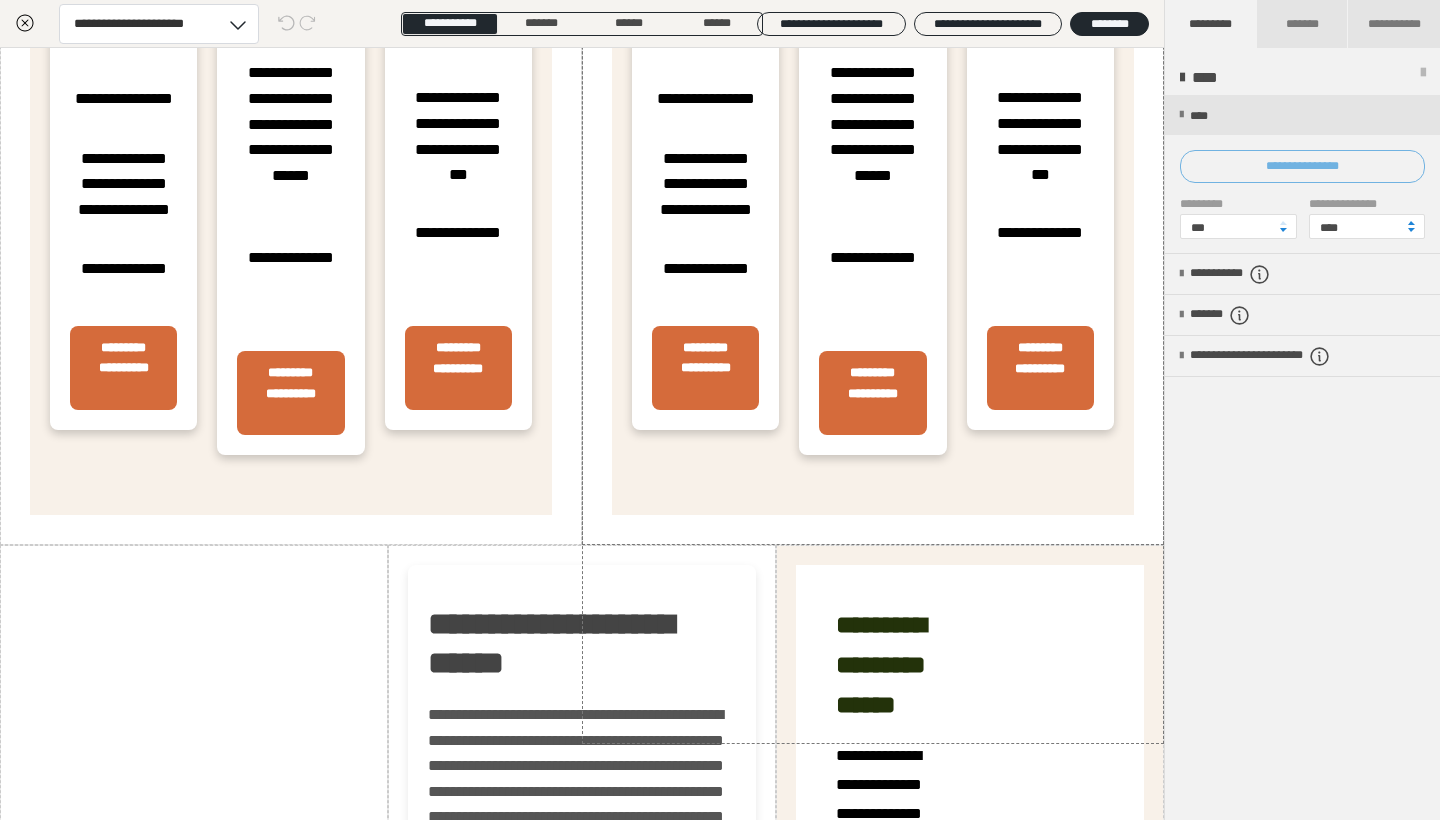 click on "**********" at bounding box center [1302, 166] 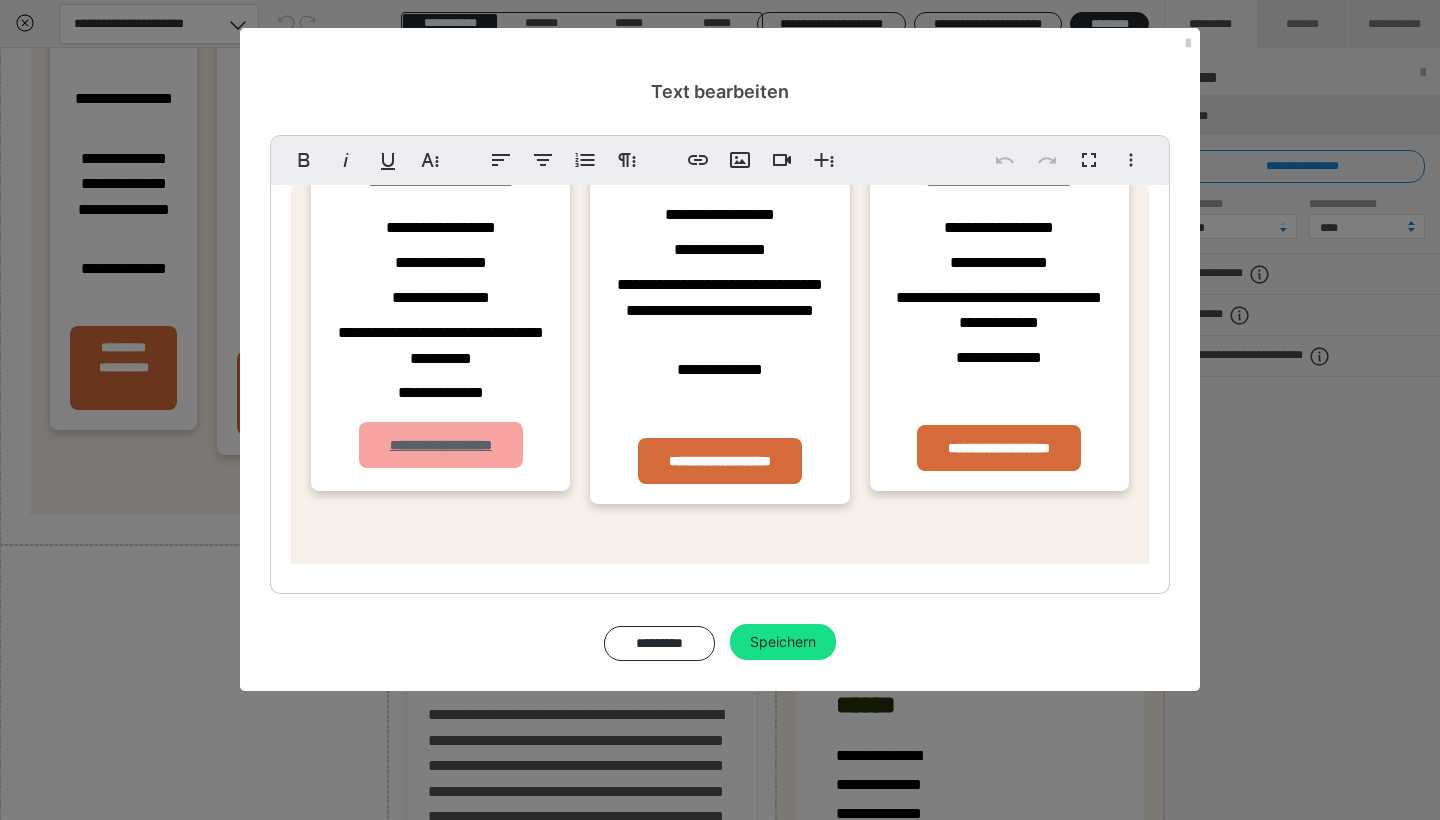 scroll, scrollTop: 562, scrollLeft: 0, axis: vertical 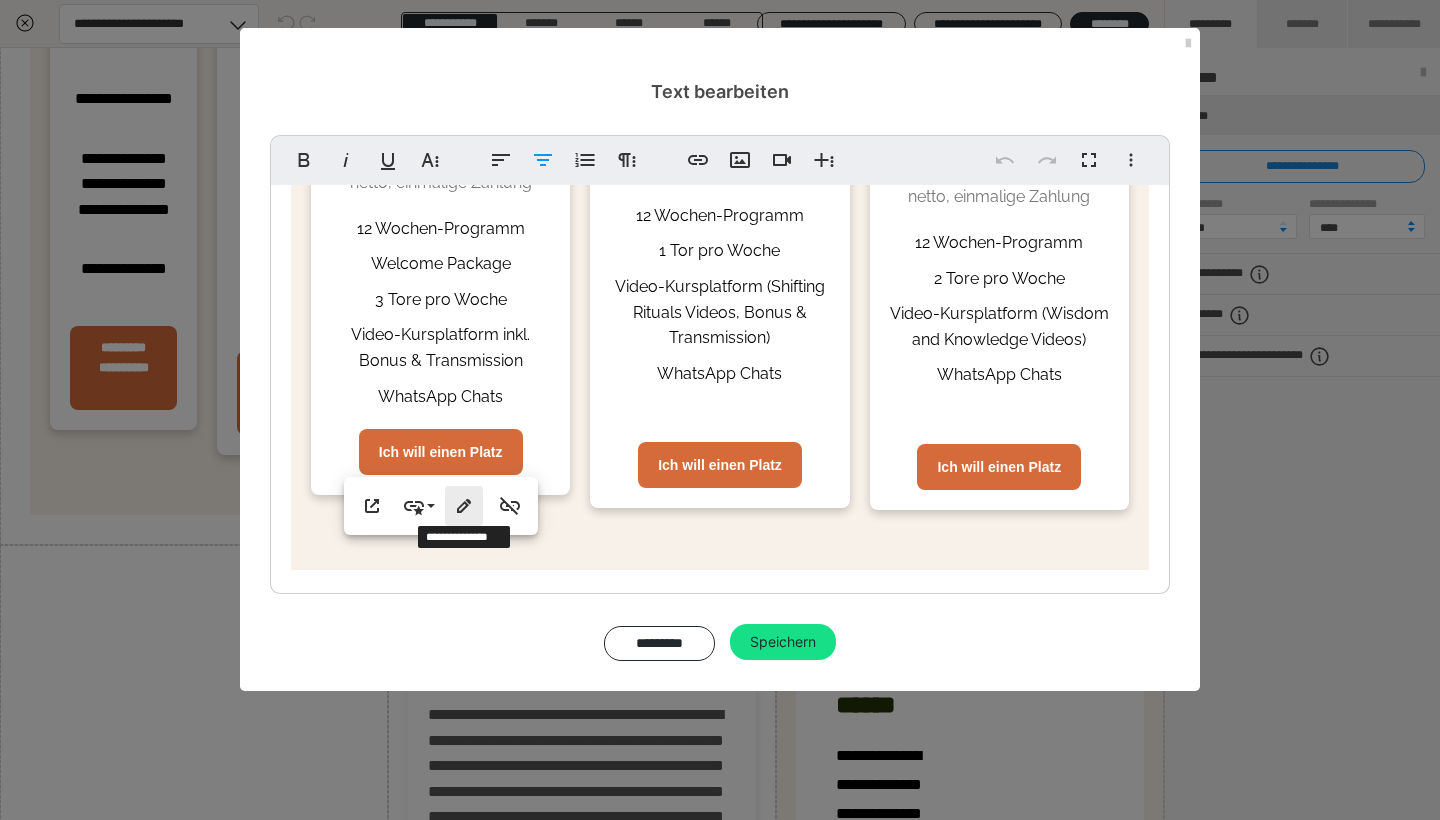 click 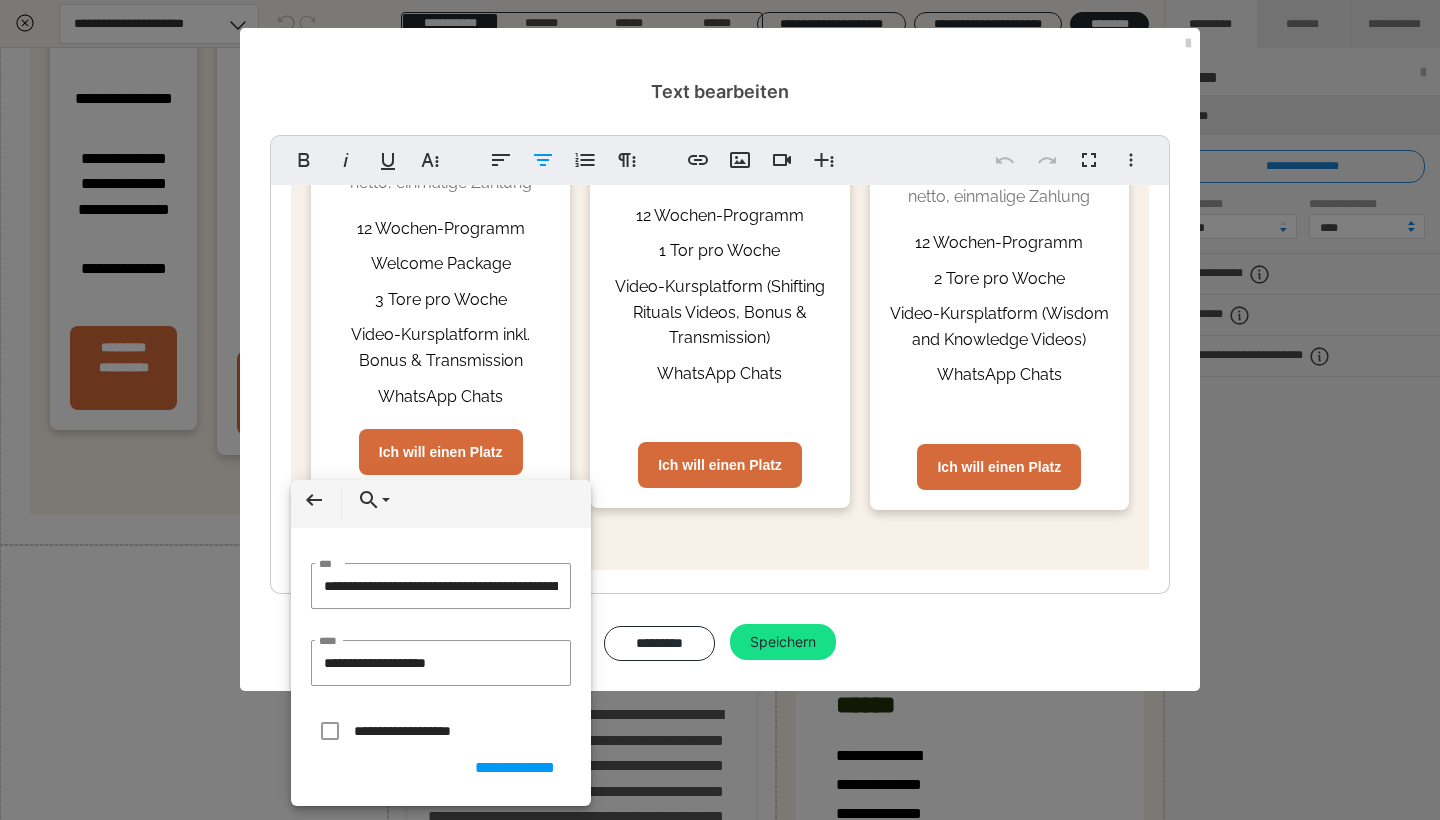 scroll, scrollTop: 0, scrollLeft: 271, axis: horizontal 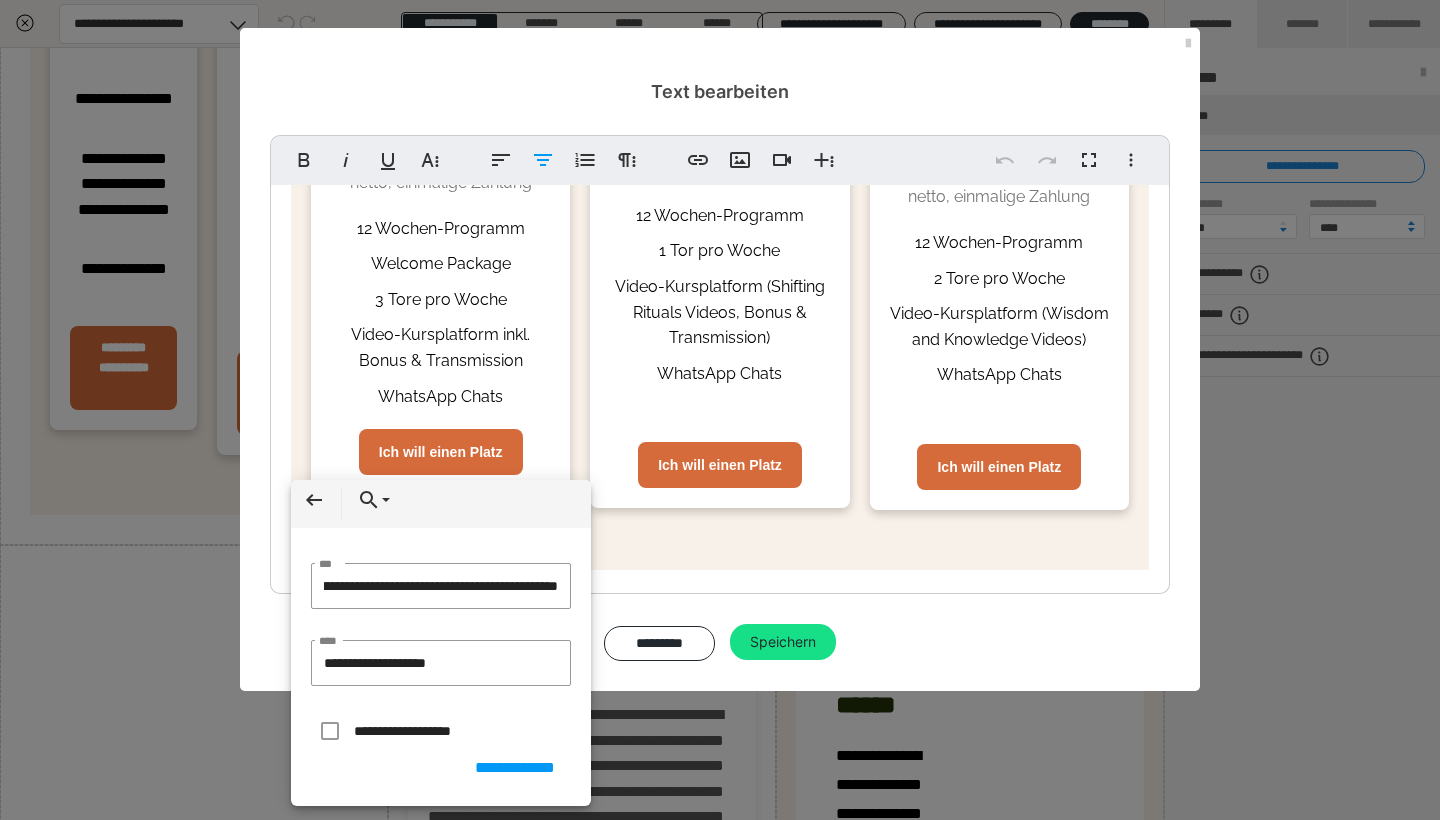 drag, startPoint x: 561, startPoint y: 590, endPoint x: 236, endPoint y: 573, distance: 325.4443 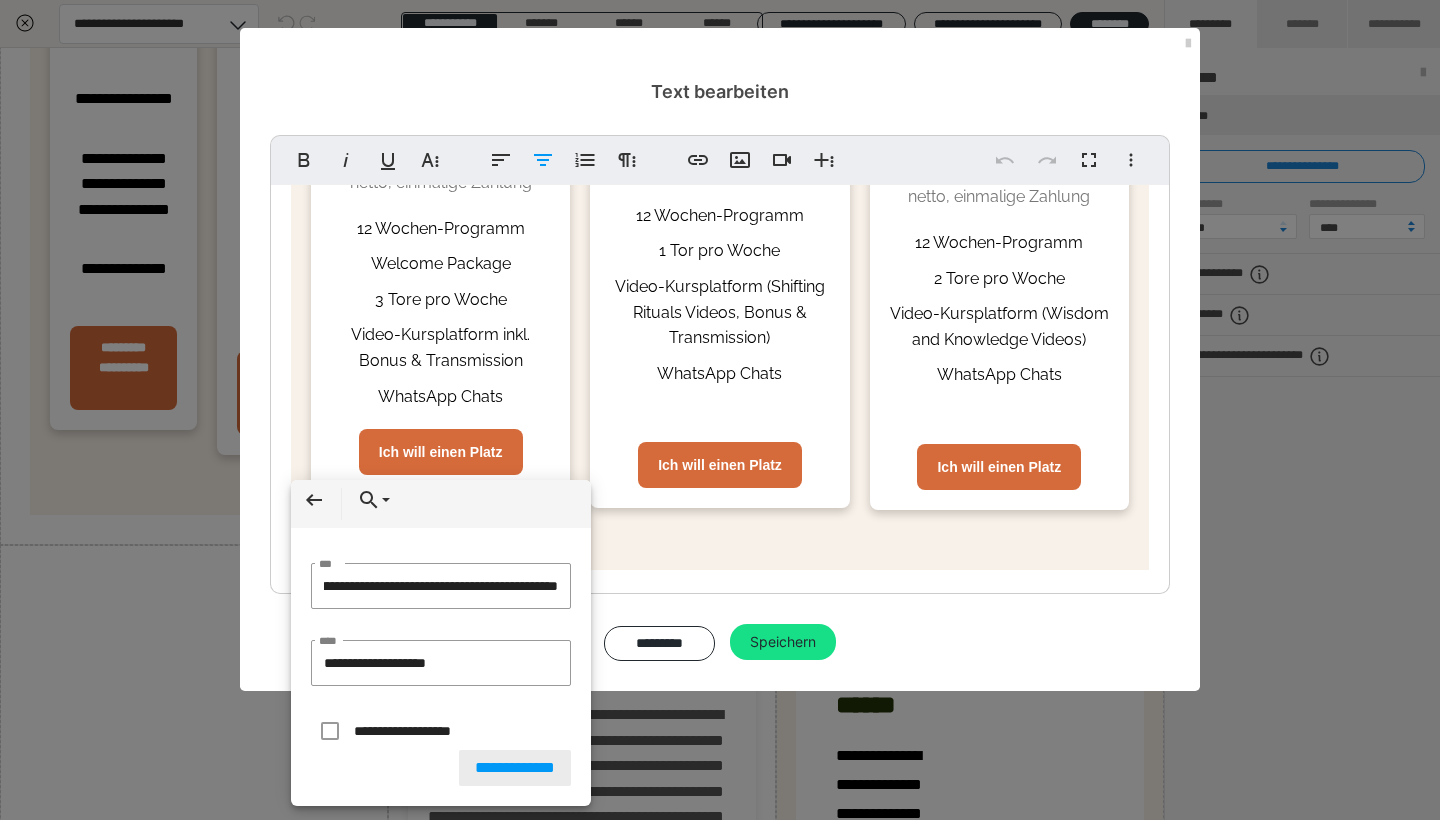 click on "**********" at bounding box center [515, 768] 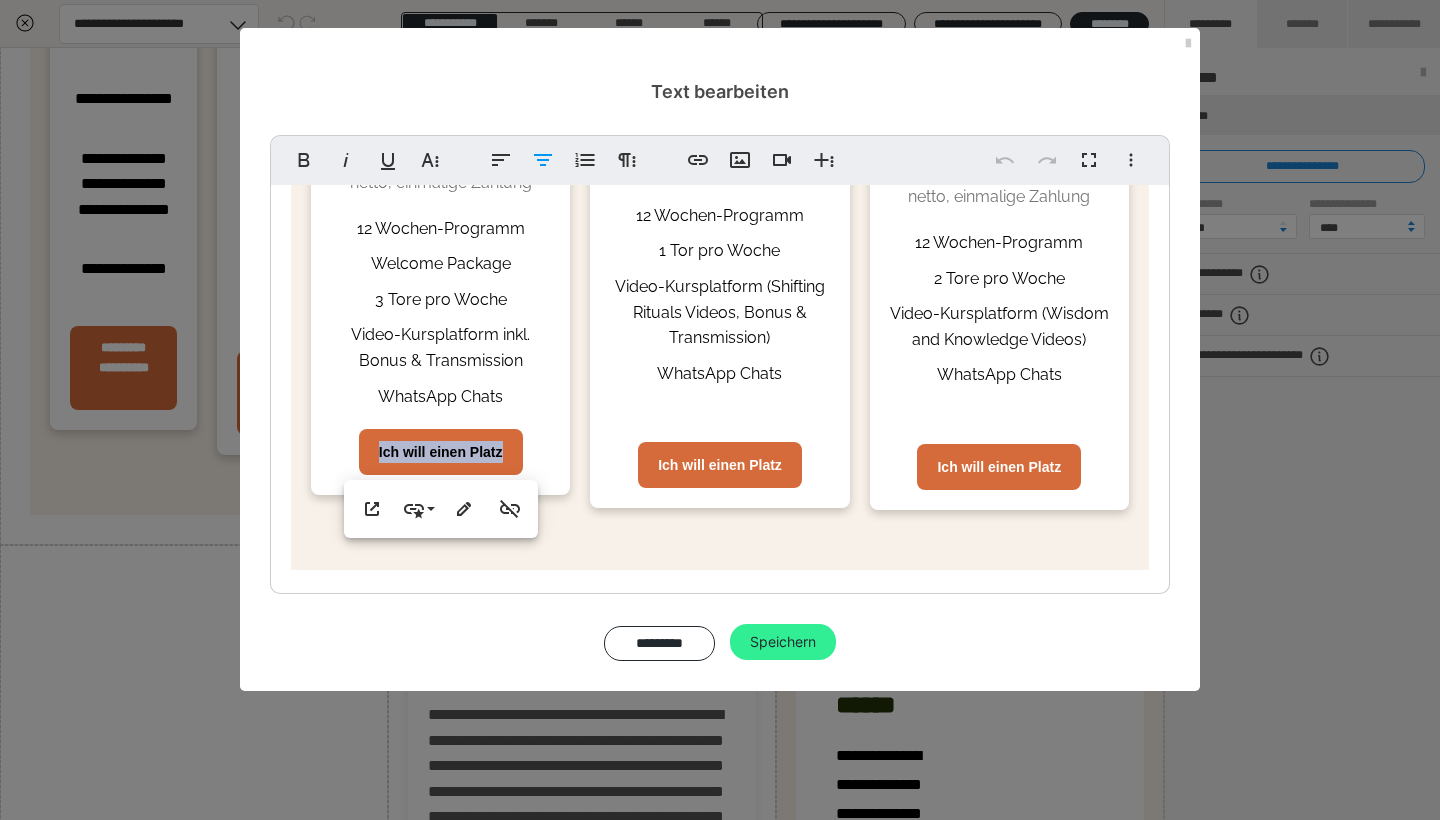 click on "Speichern" at bounding box center (783, 642) 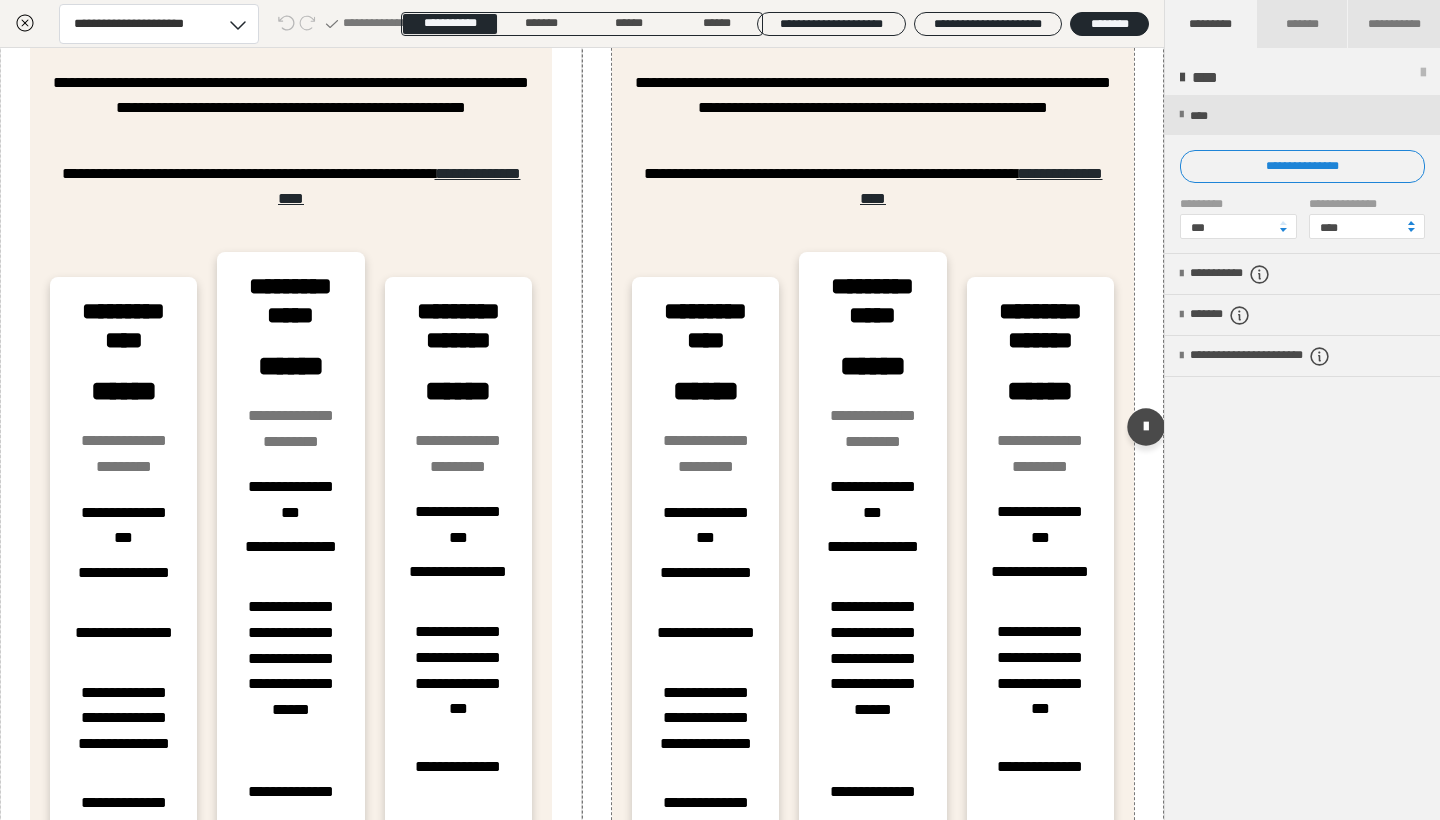 scroll, scrollTop: 4625, scrollLeft: 0, axis: vertical 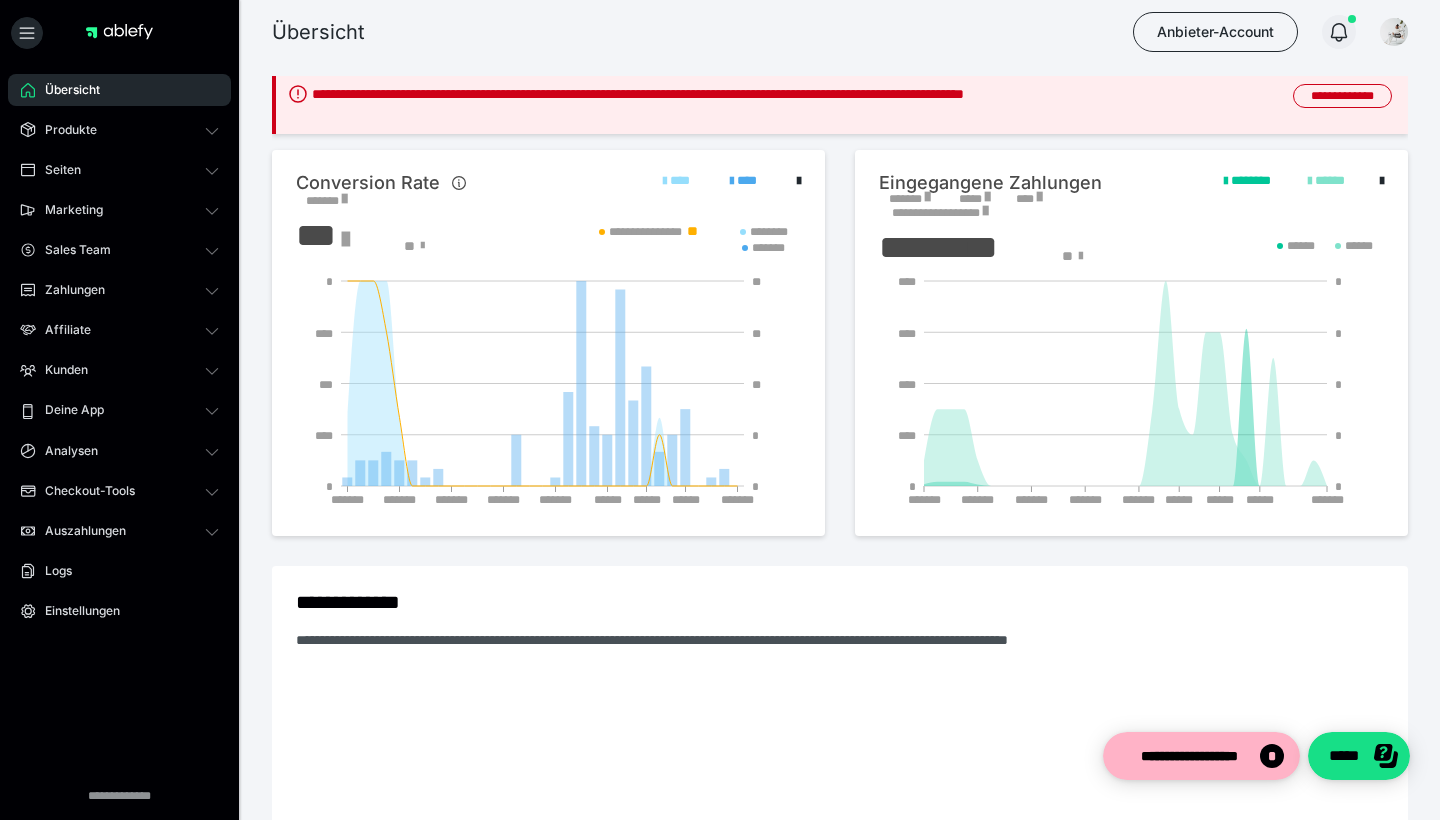 click 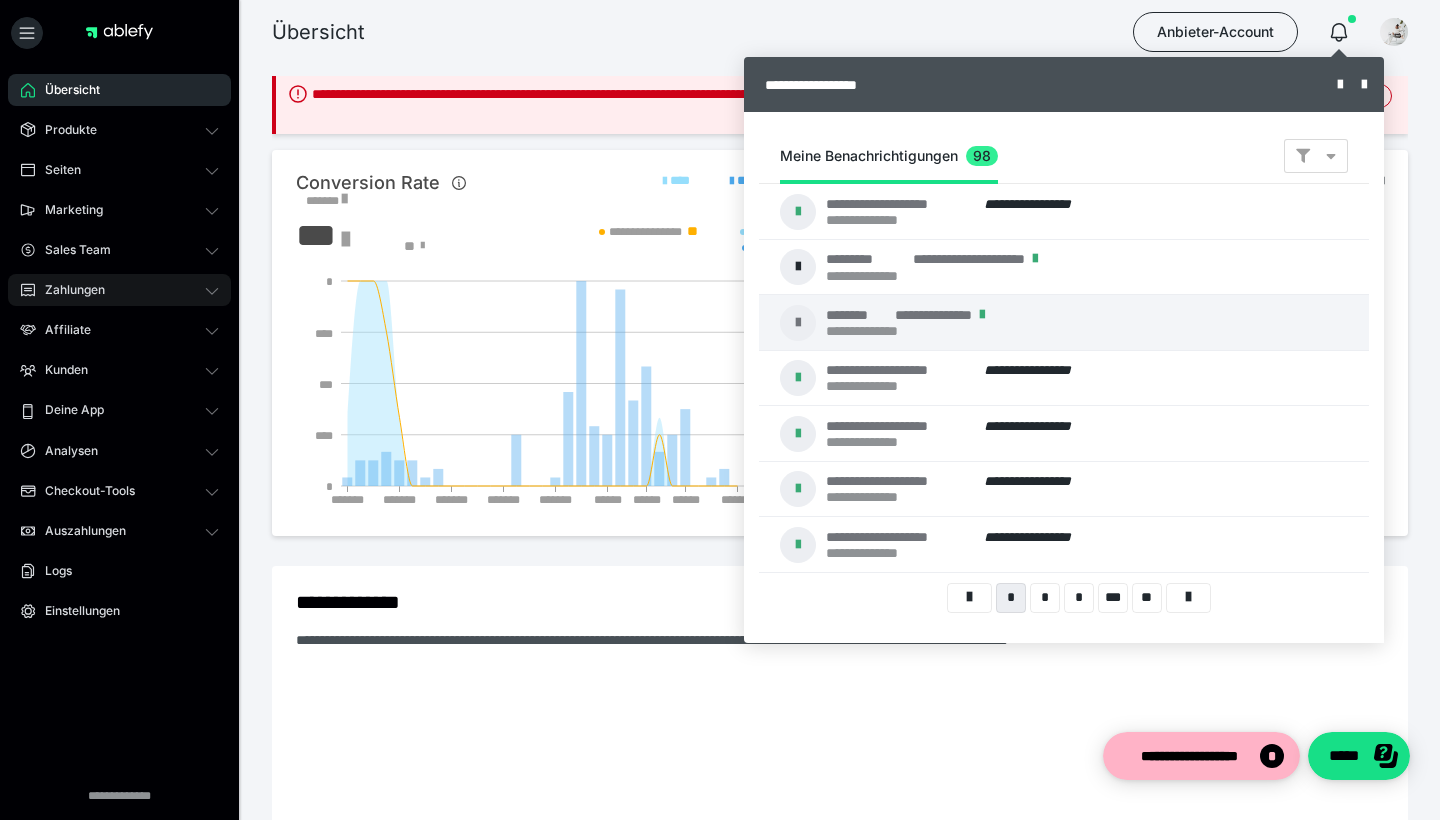 click on "Zahlungen" at bounding box center (68, 290) 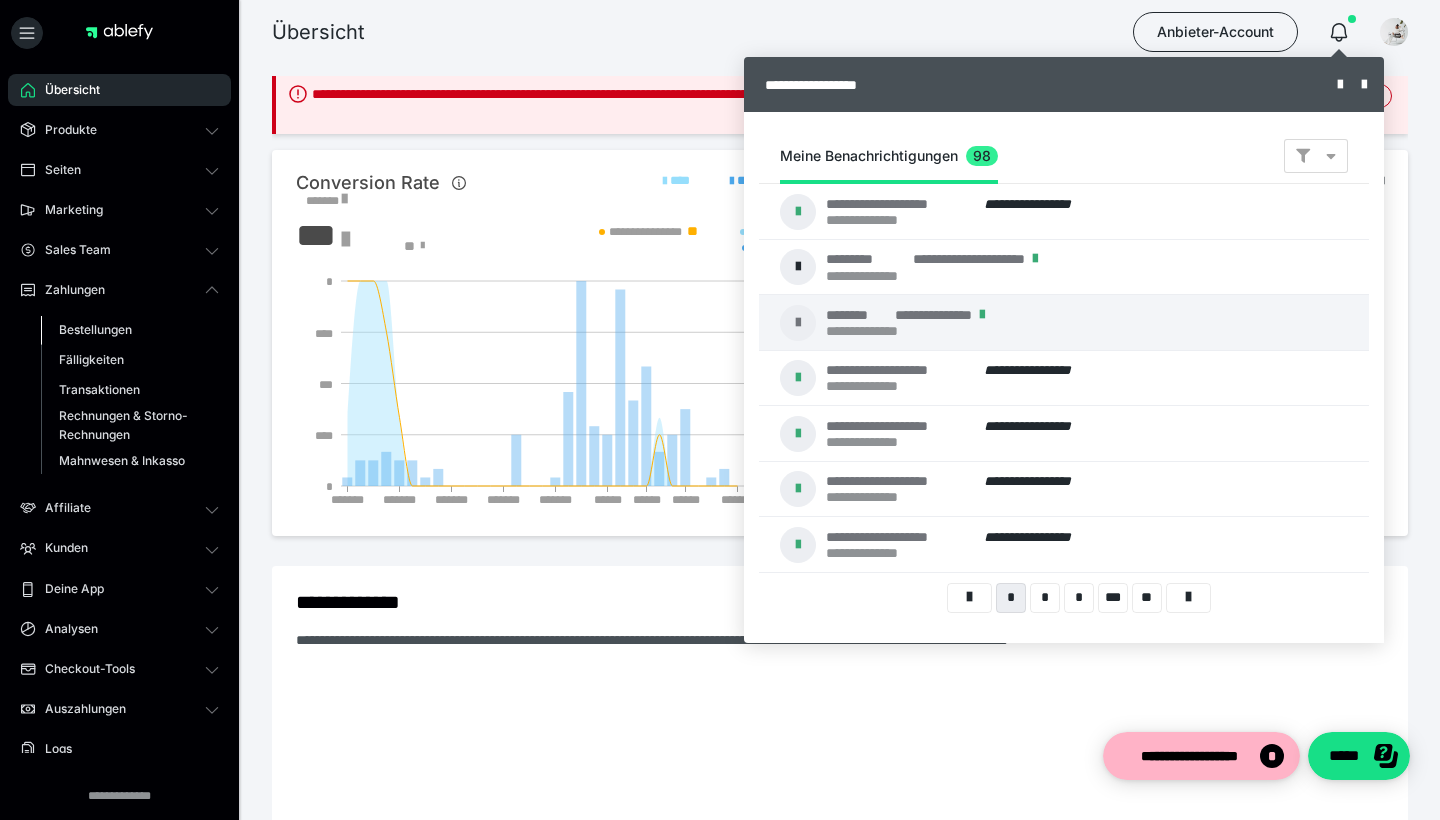 click on "Bestellungen" at bounding box center [95, 329] 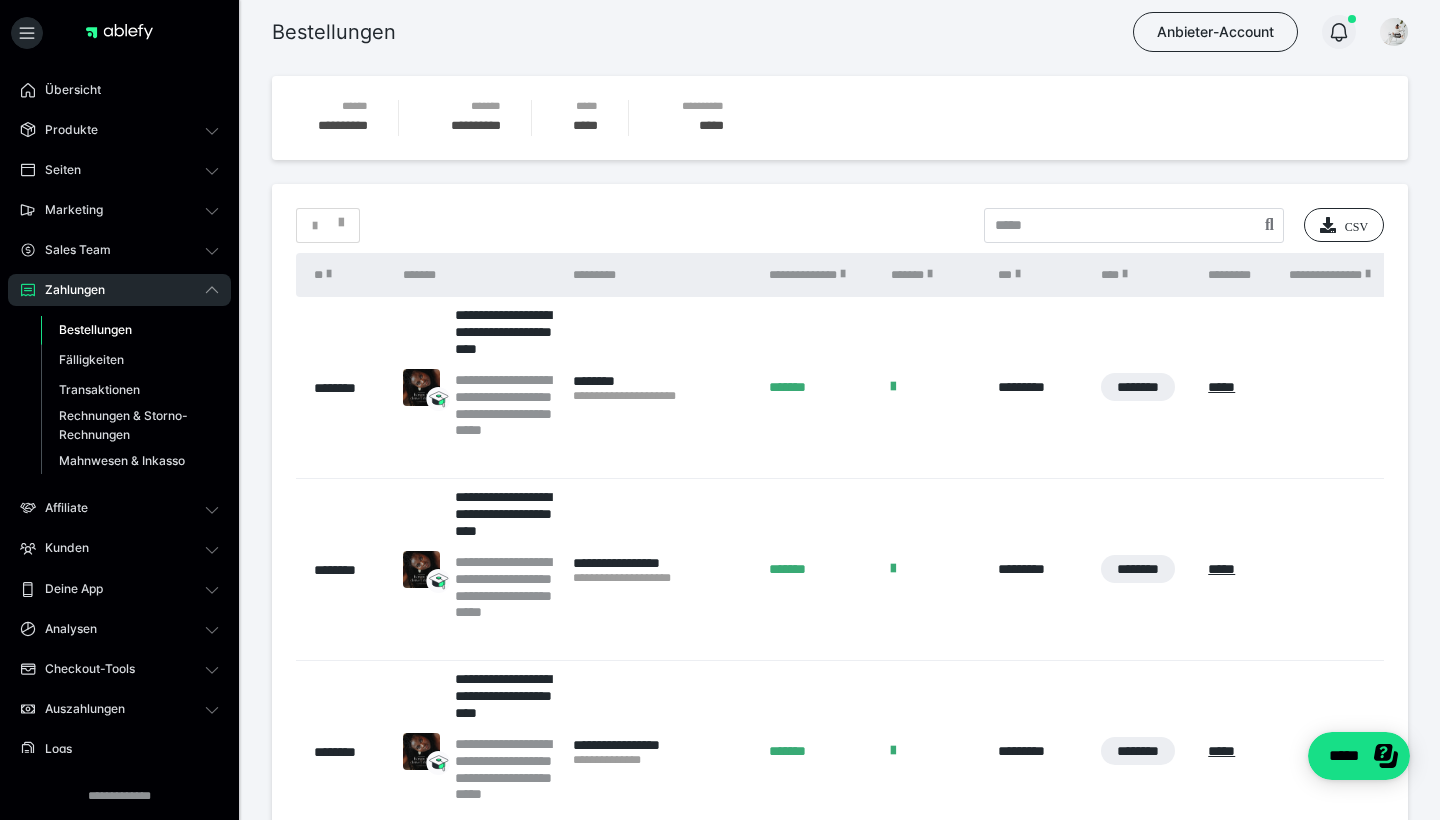 click at bounding box center (1339, 32) 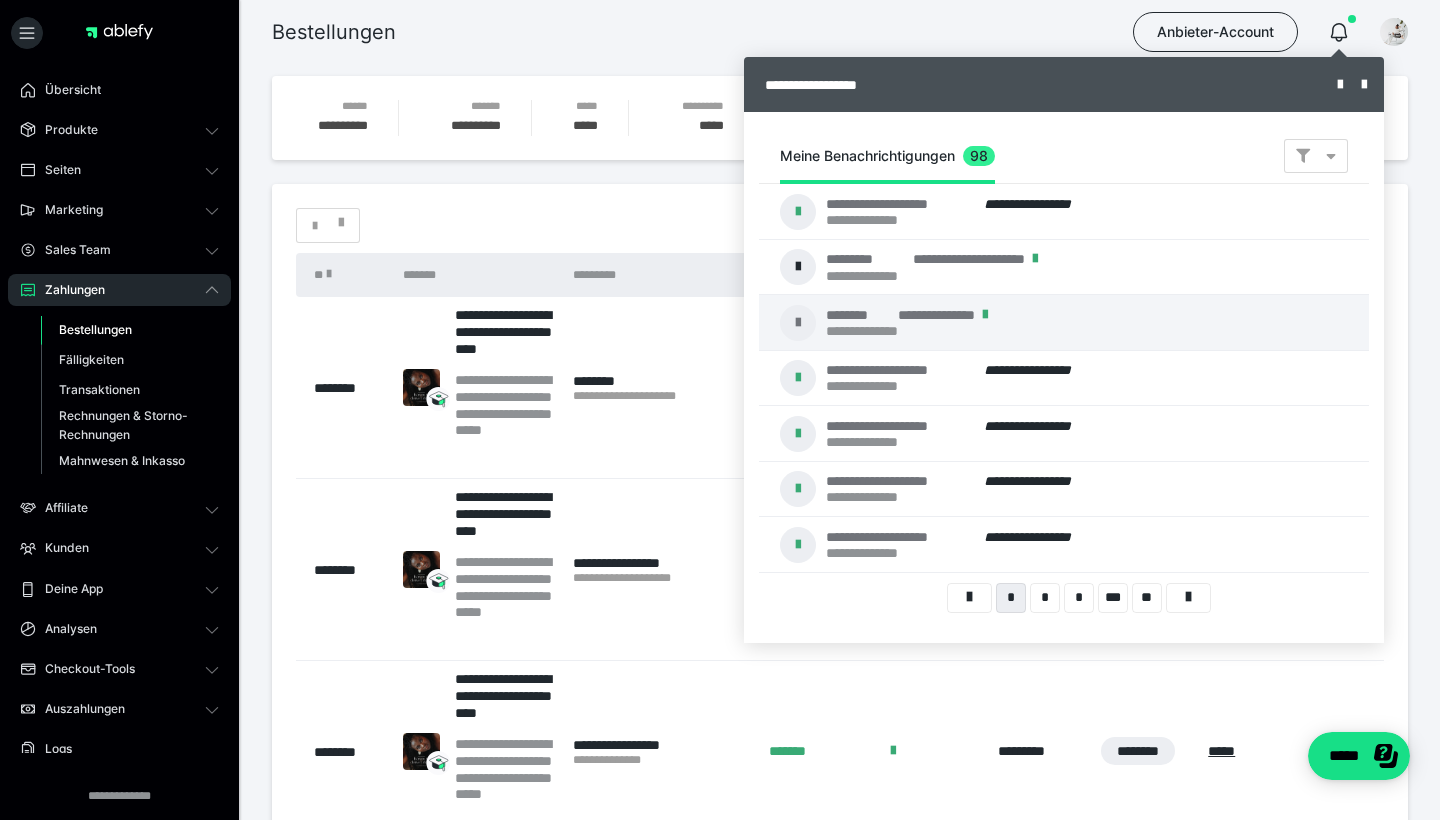 click at bounding box center [720, 410] 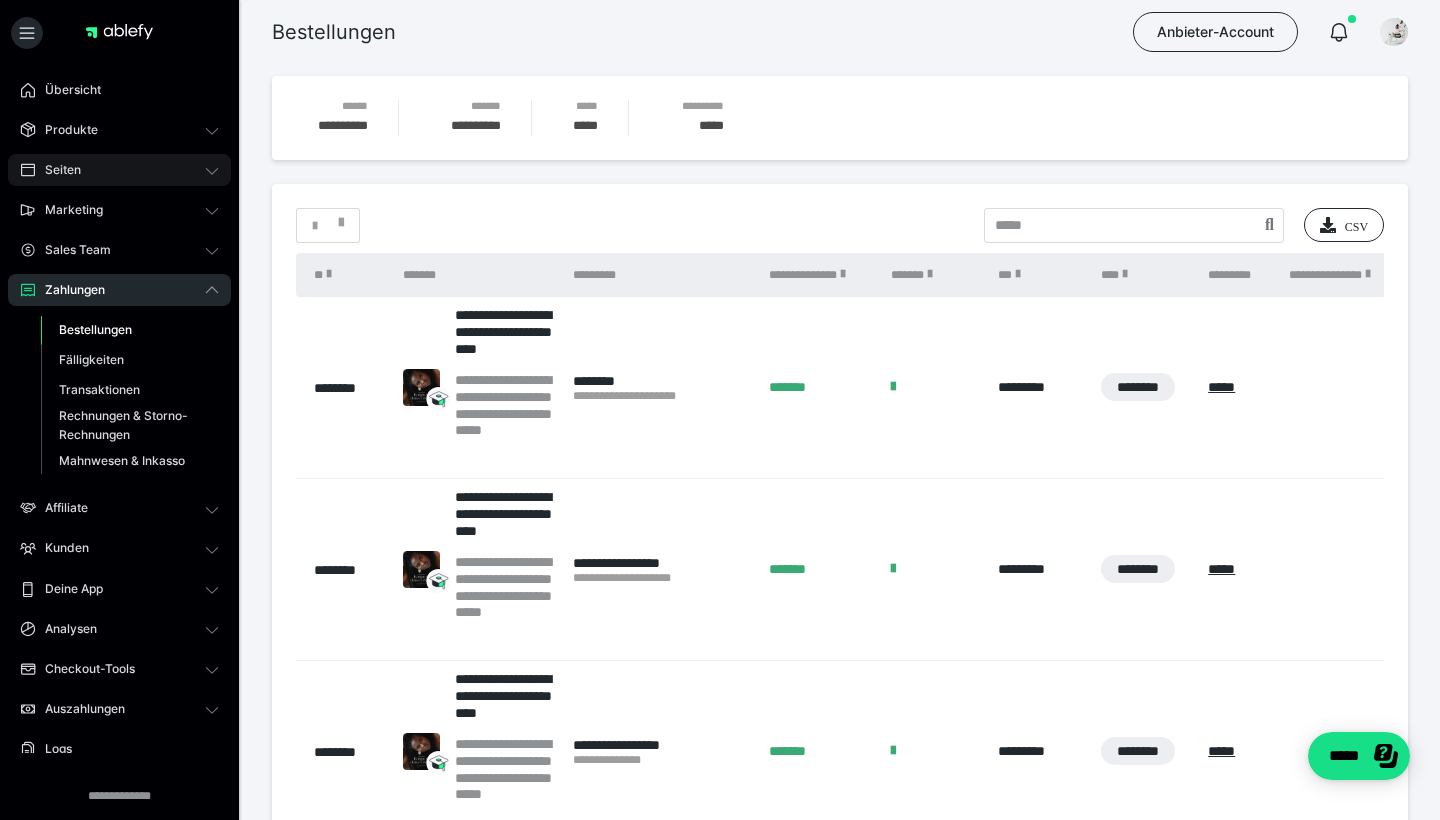 click on "Seiten" at bounding box center [56, 170] 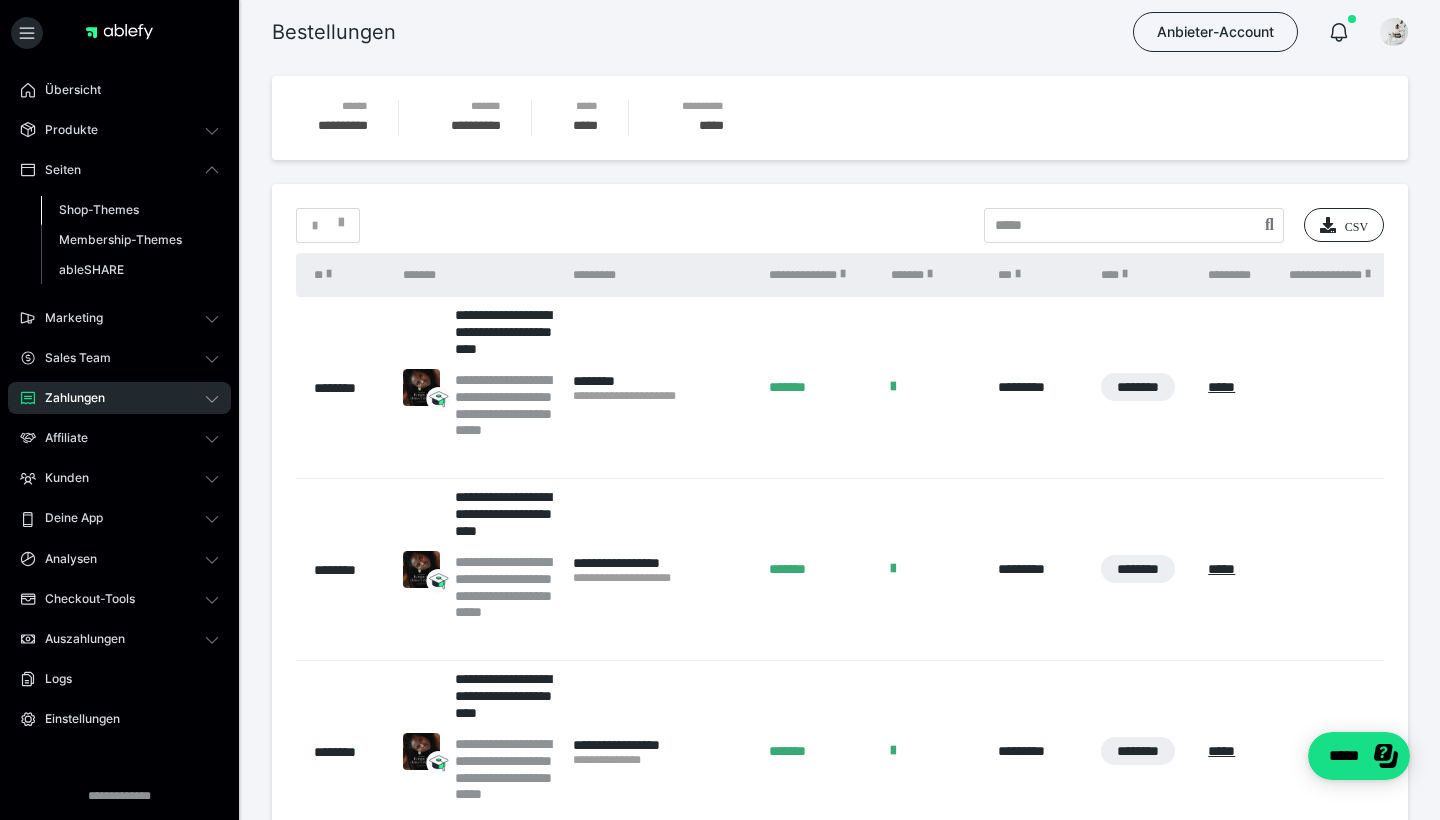 click on "Shop-Themes" at bounding box center [99, 209] 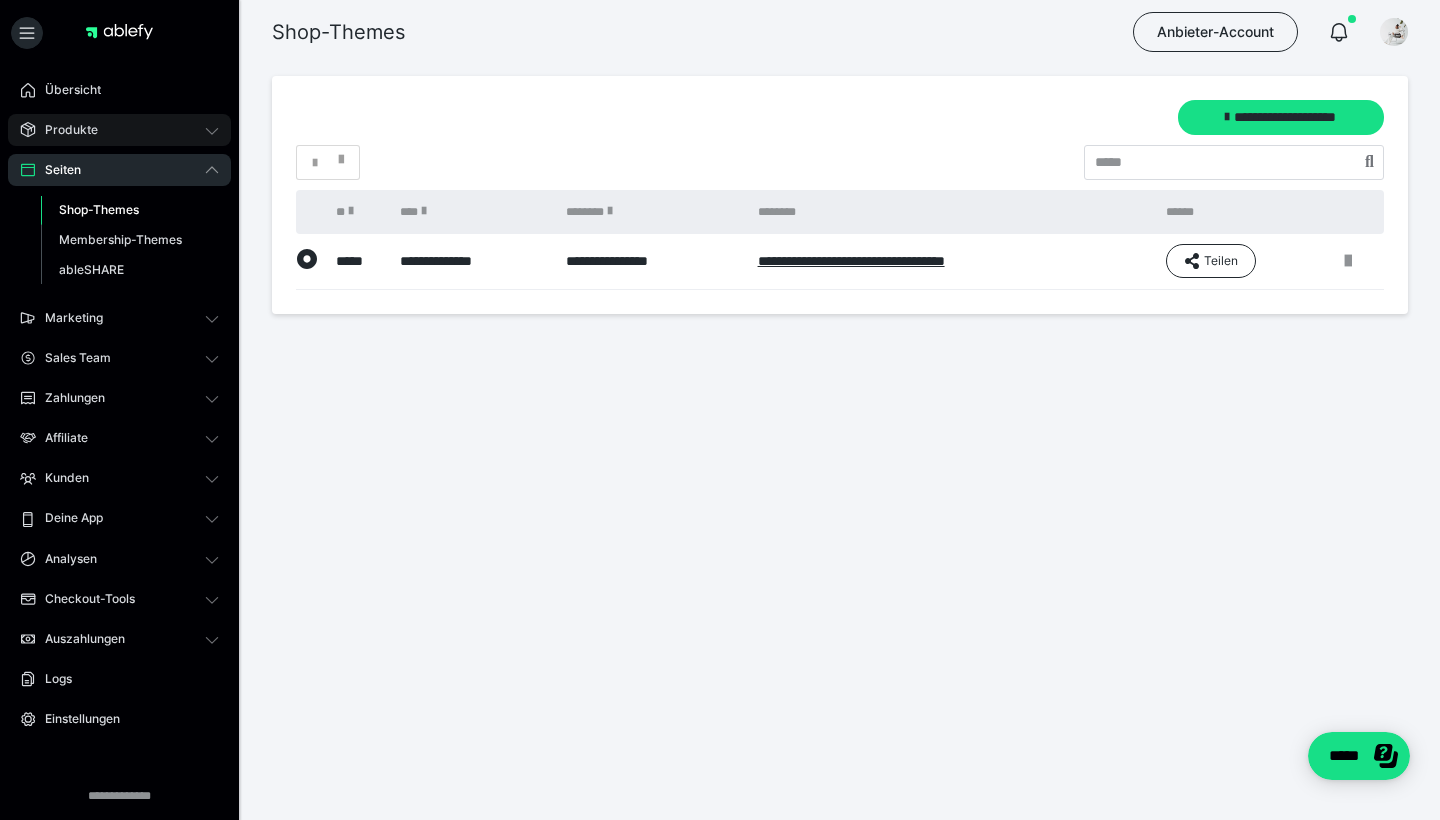 click on "Produkte" at bounding box center [119, 130] 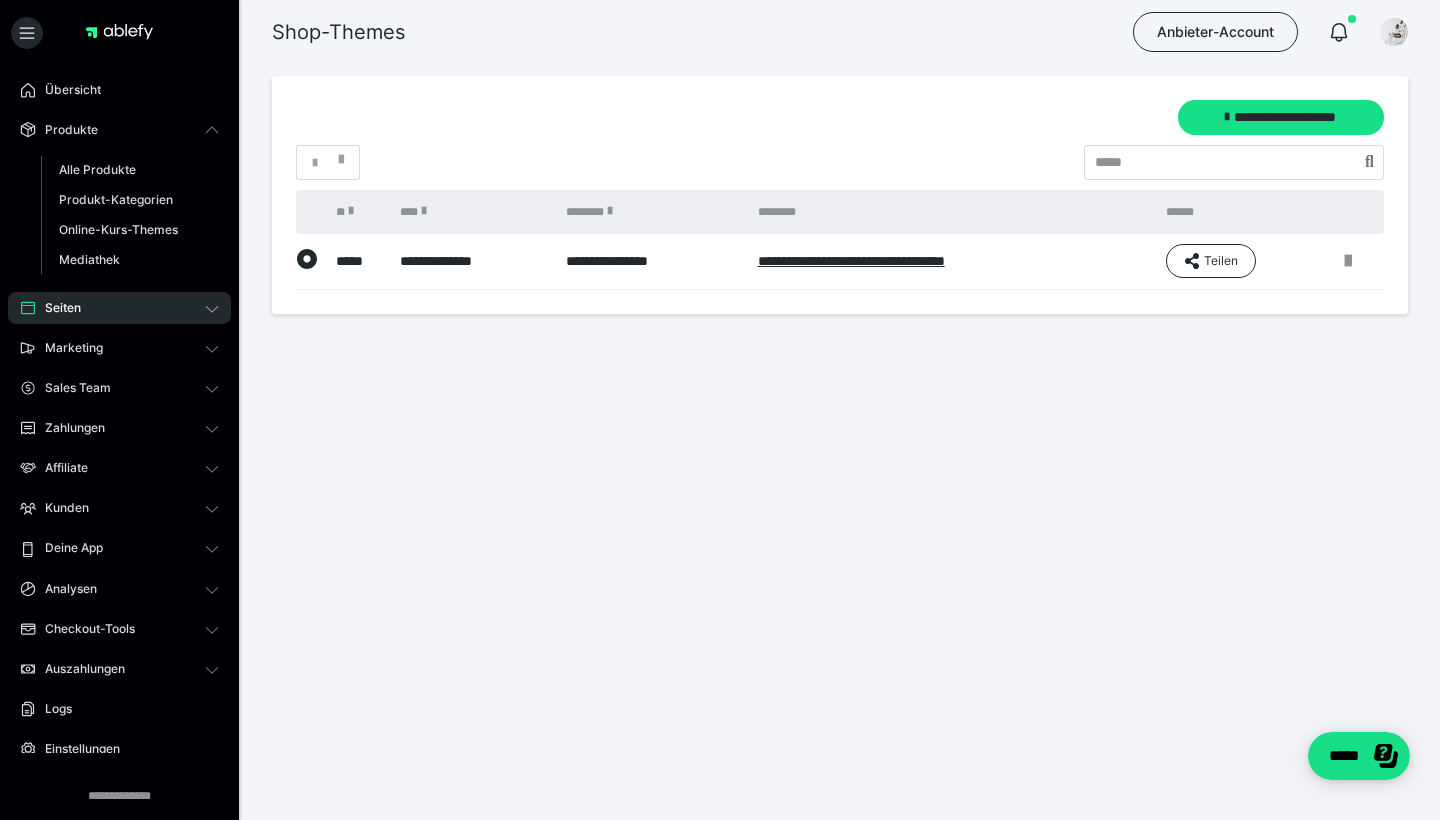 click on "Produkte Alle Produkte Produkt-Kategorien Online-Kurs-Themes Mediathek" at bounding box center (119, 199) 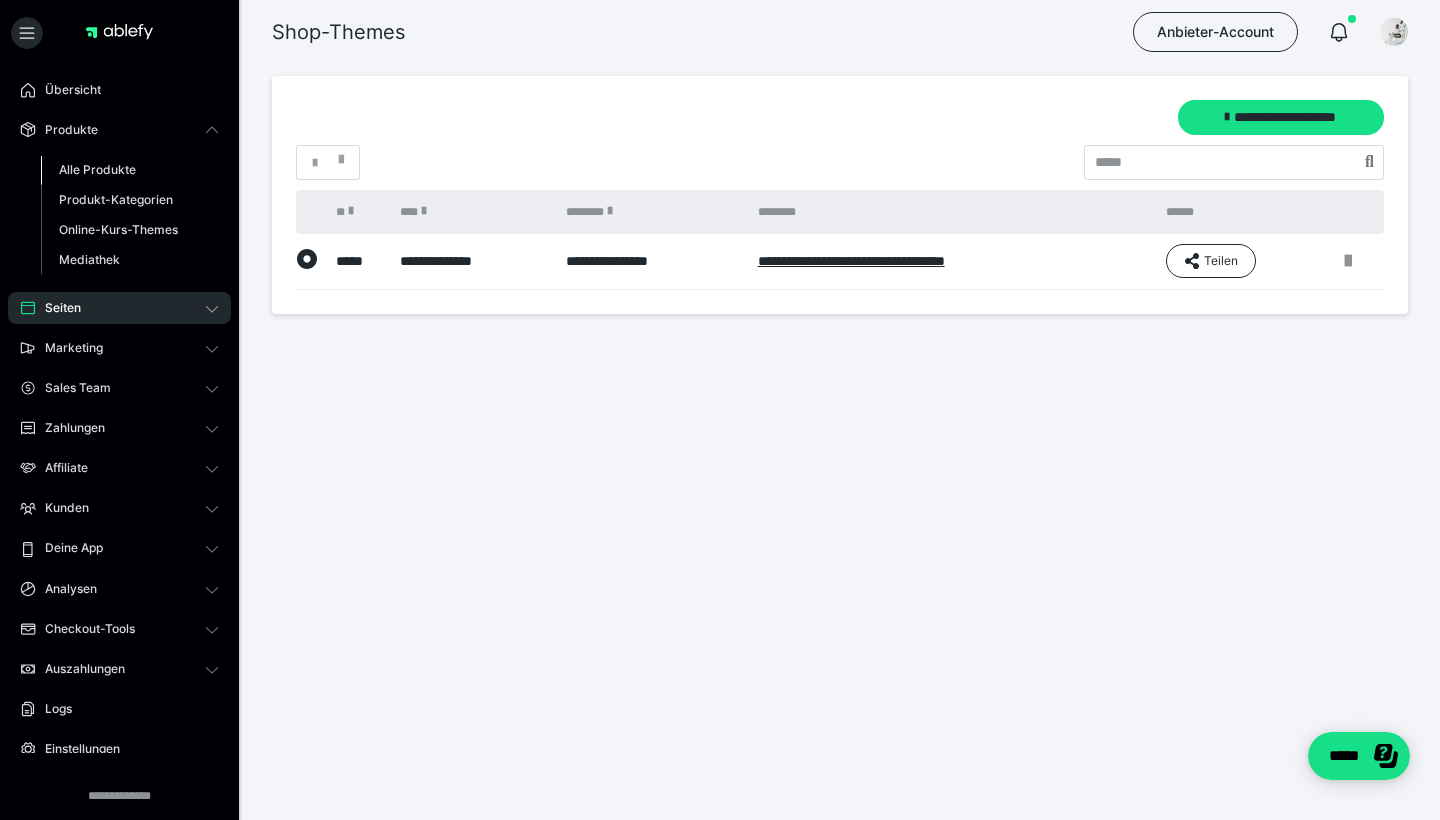 click on "Alle Produkte" at bounding box center [97, 169] 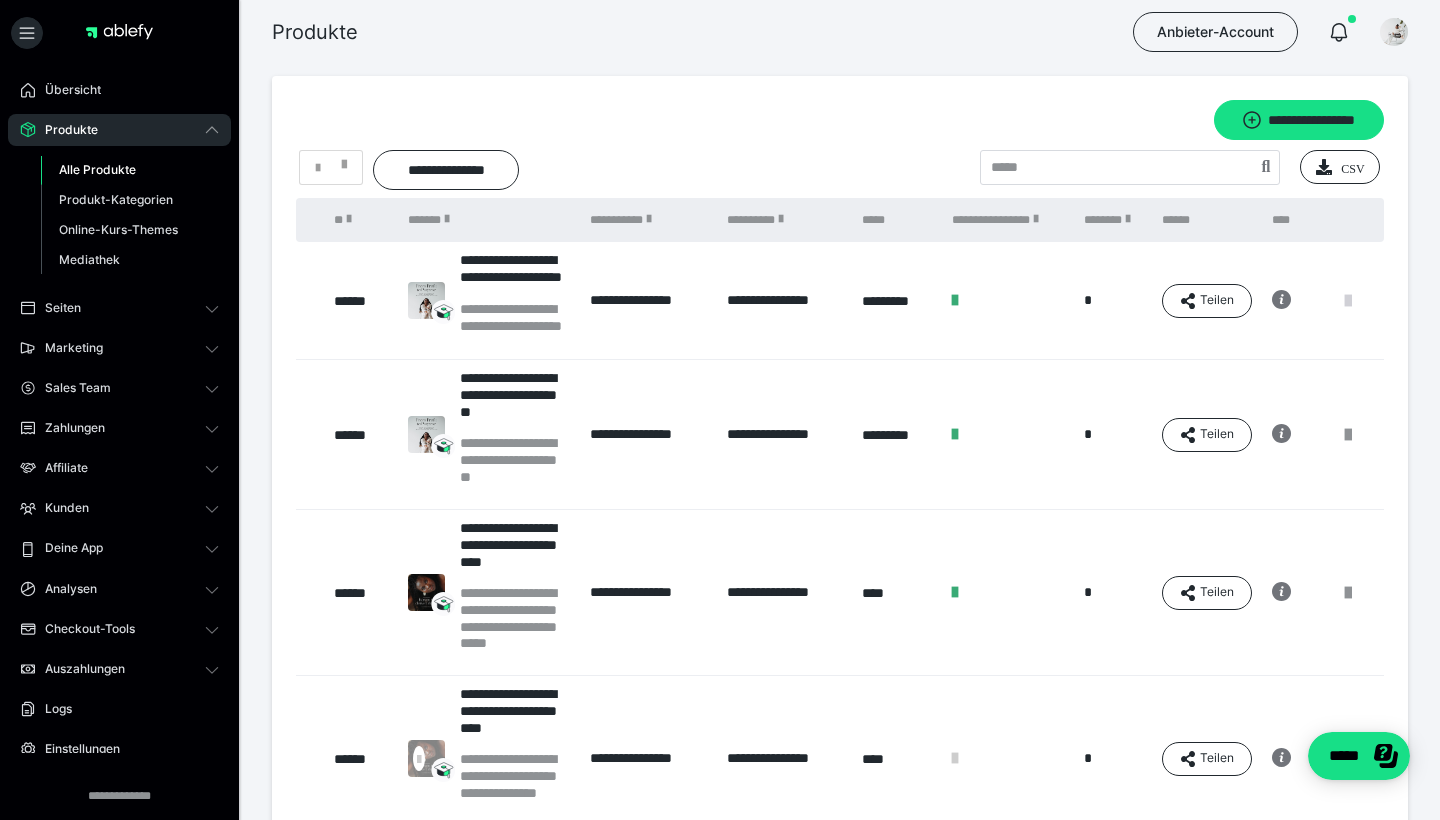 click at bounding box center [1348, 301] 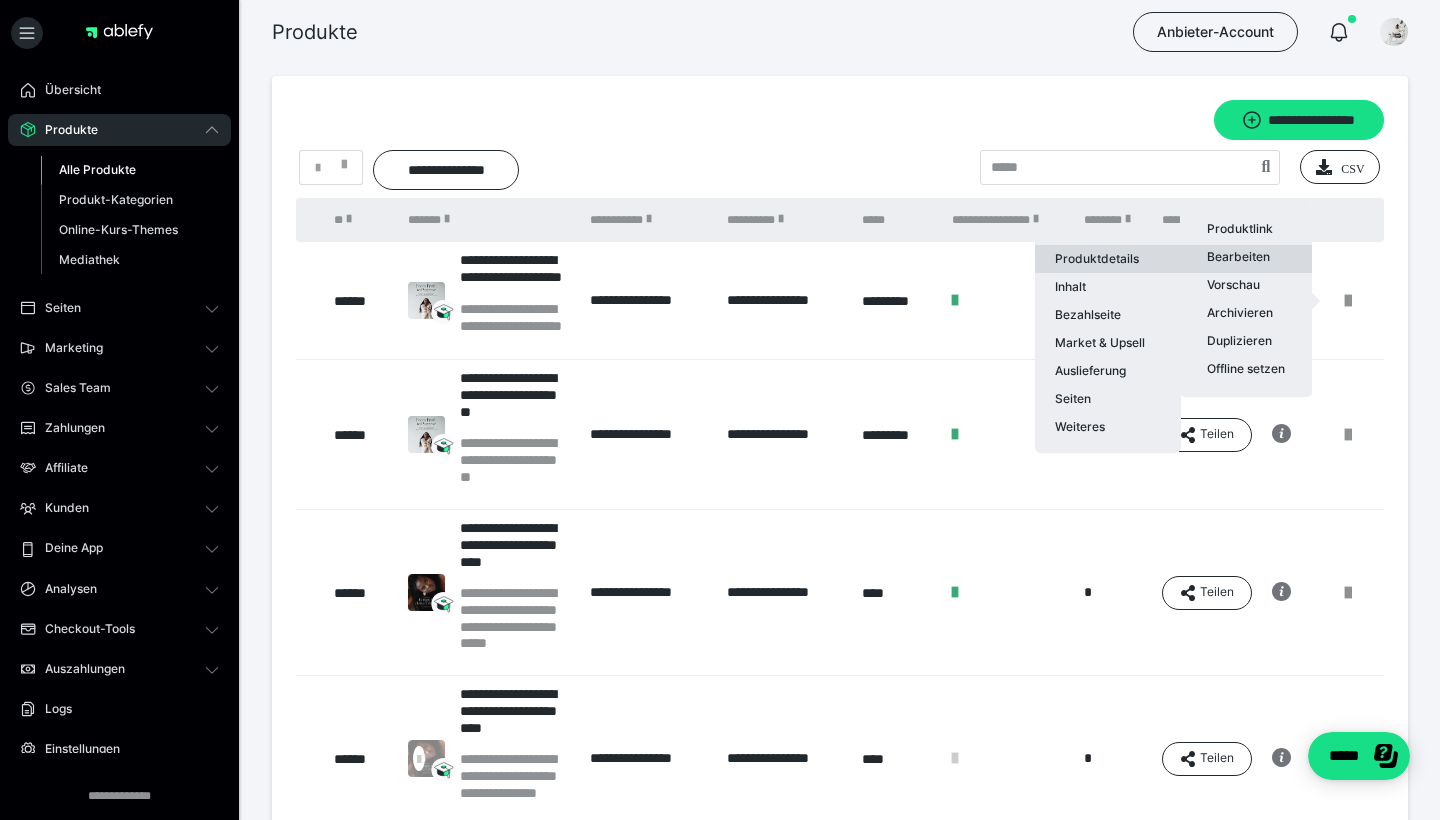 click on "Produktdetails" at bounding box center [1108, 259] 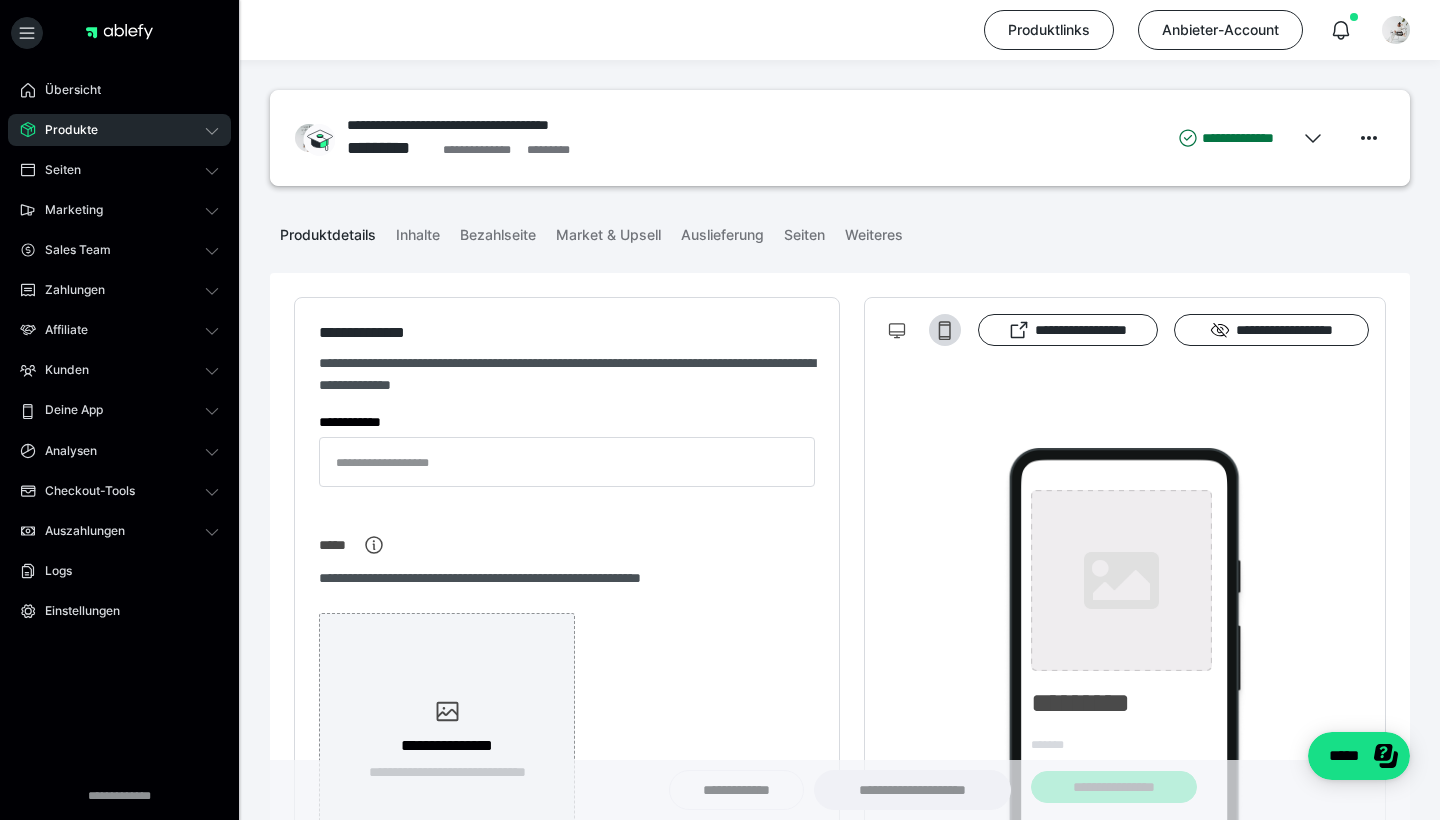 type on "**********" 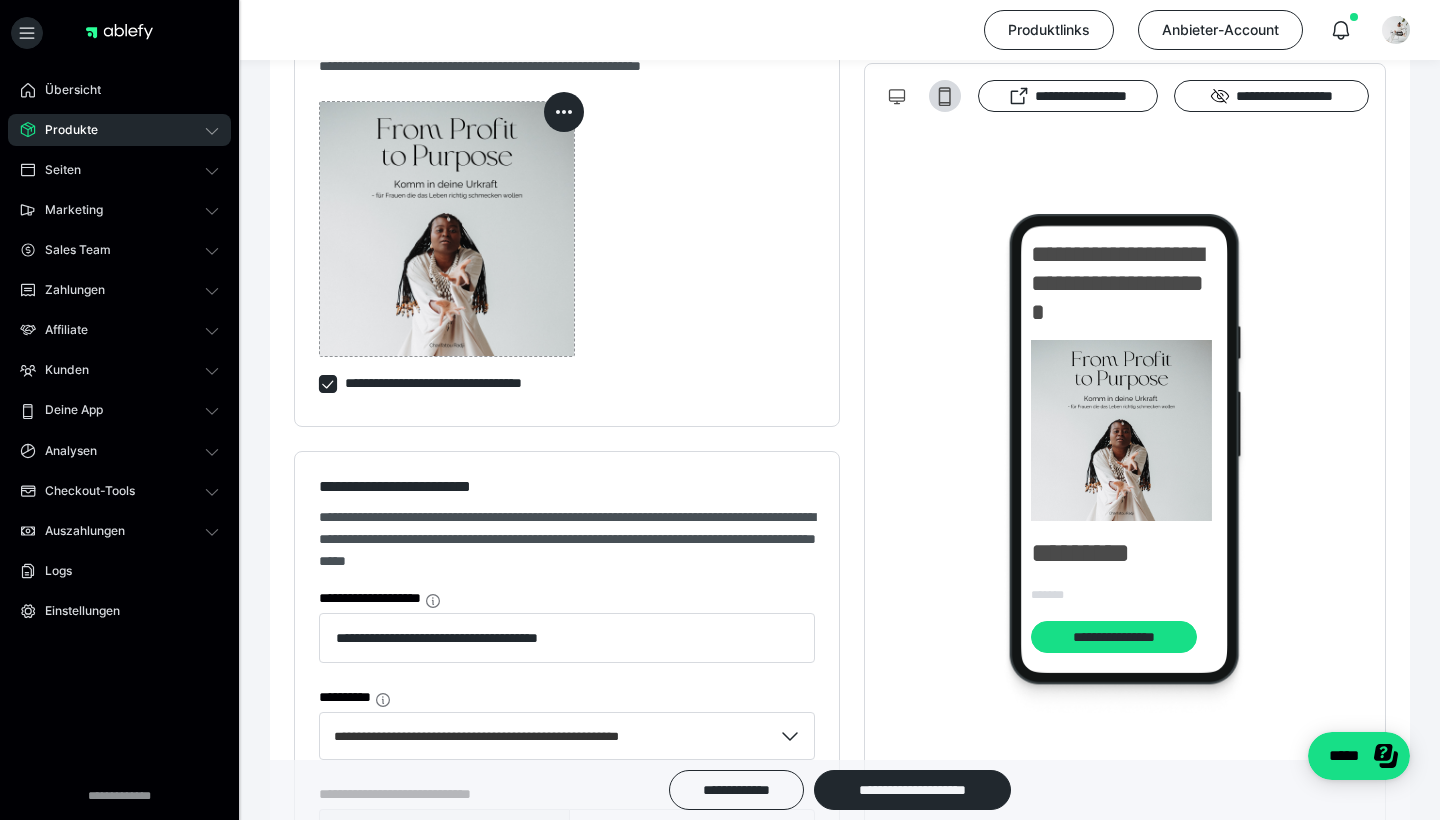 scroll, scrollTop: 1188, scrollLeft: 0, axis: vertical 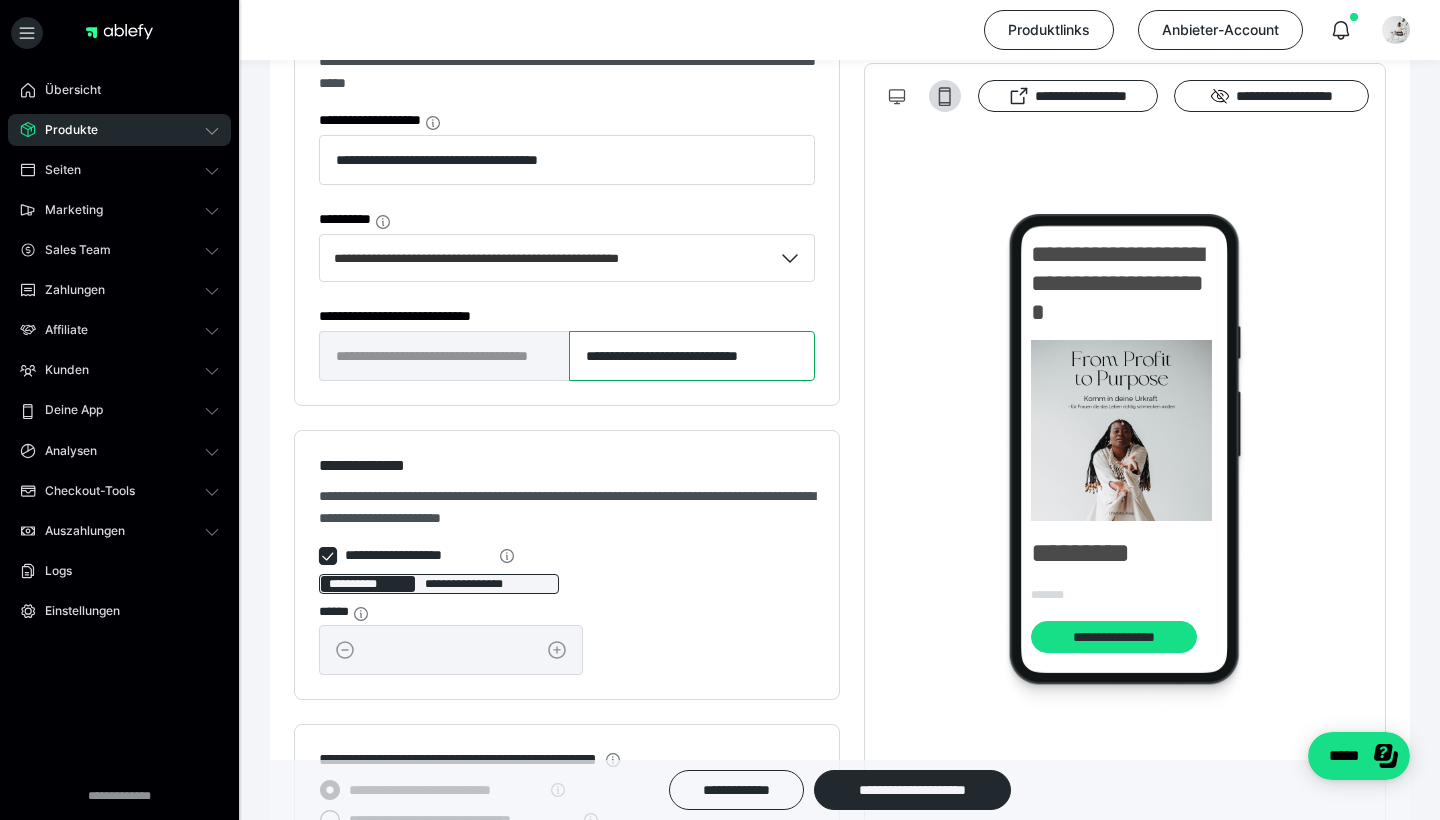 click on "**********" at bounding box center (692, 356) 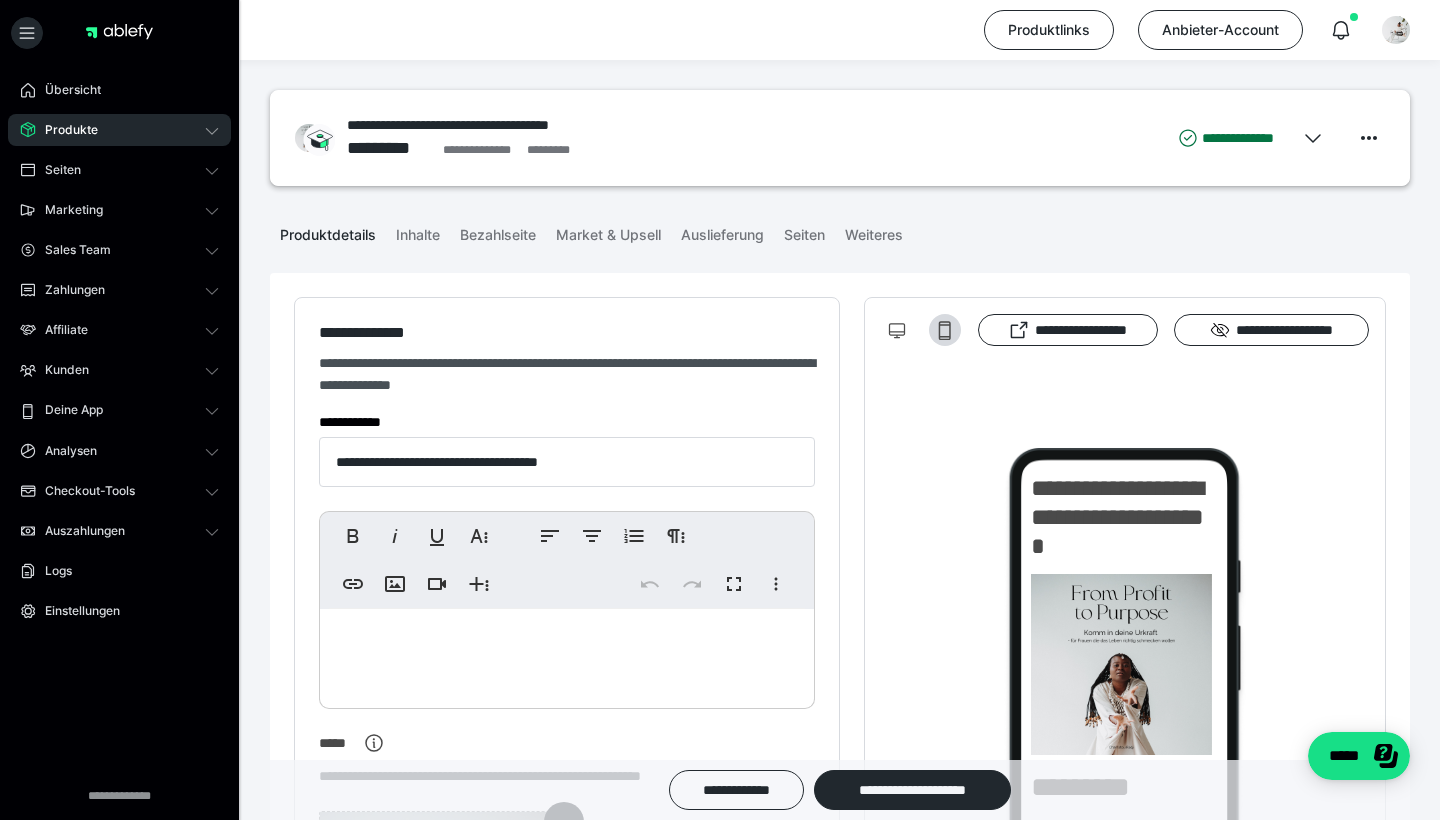 scroll, scrollTop: 0, scrollLeft: 0, axis: both 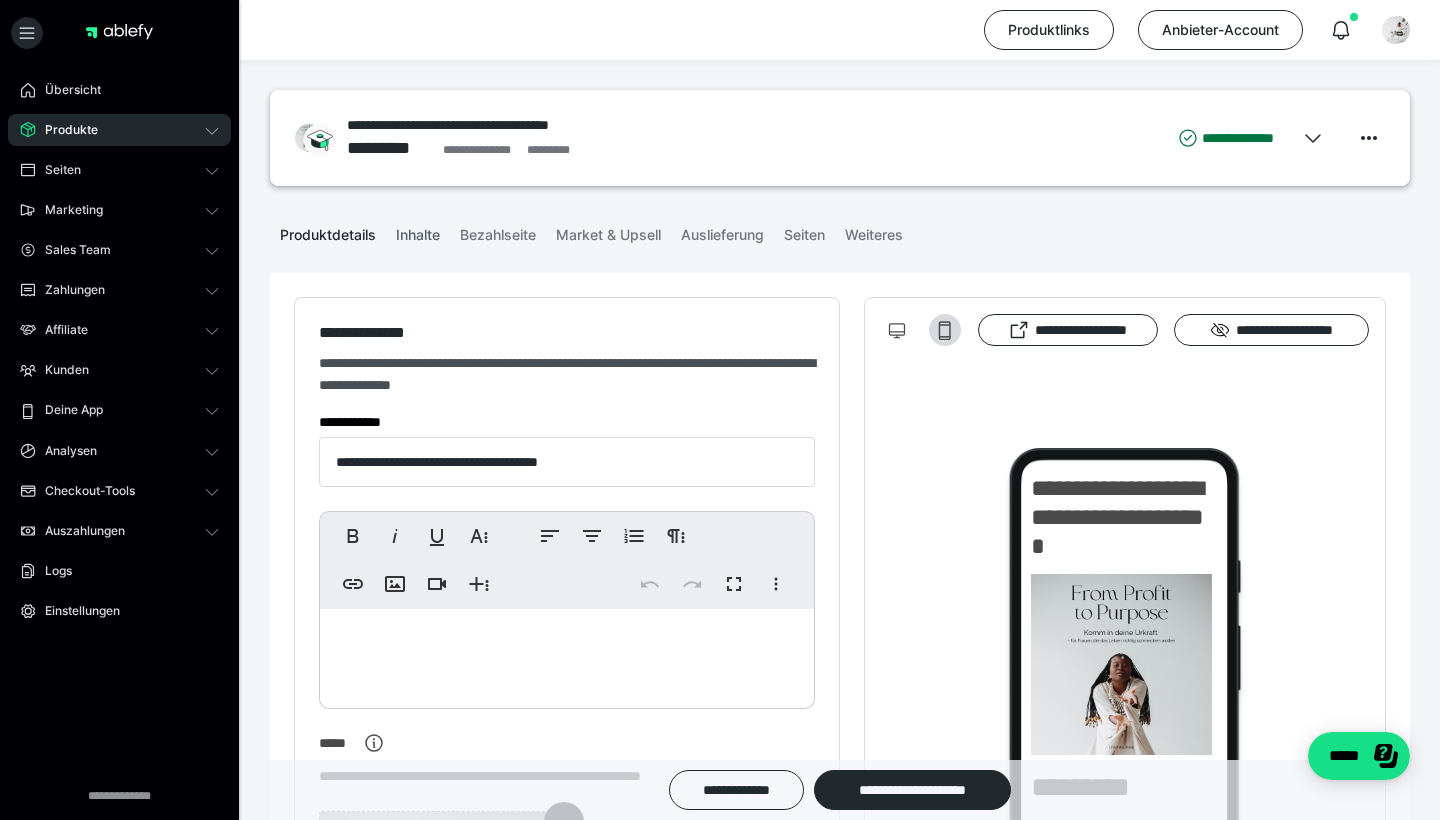 click on "Inhalte" at bounding box center [418, 231] 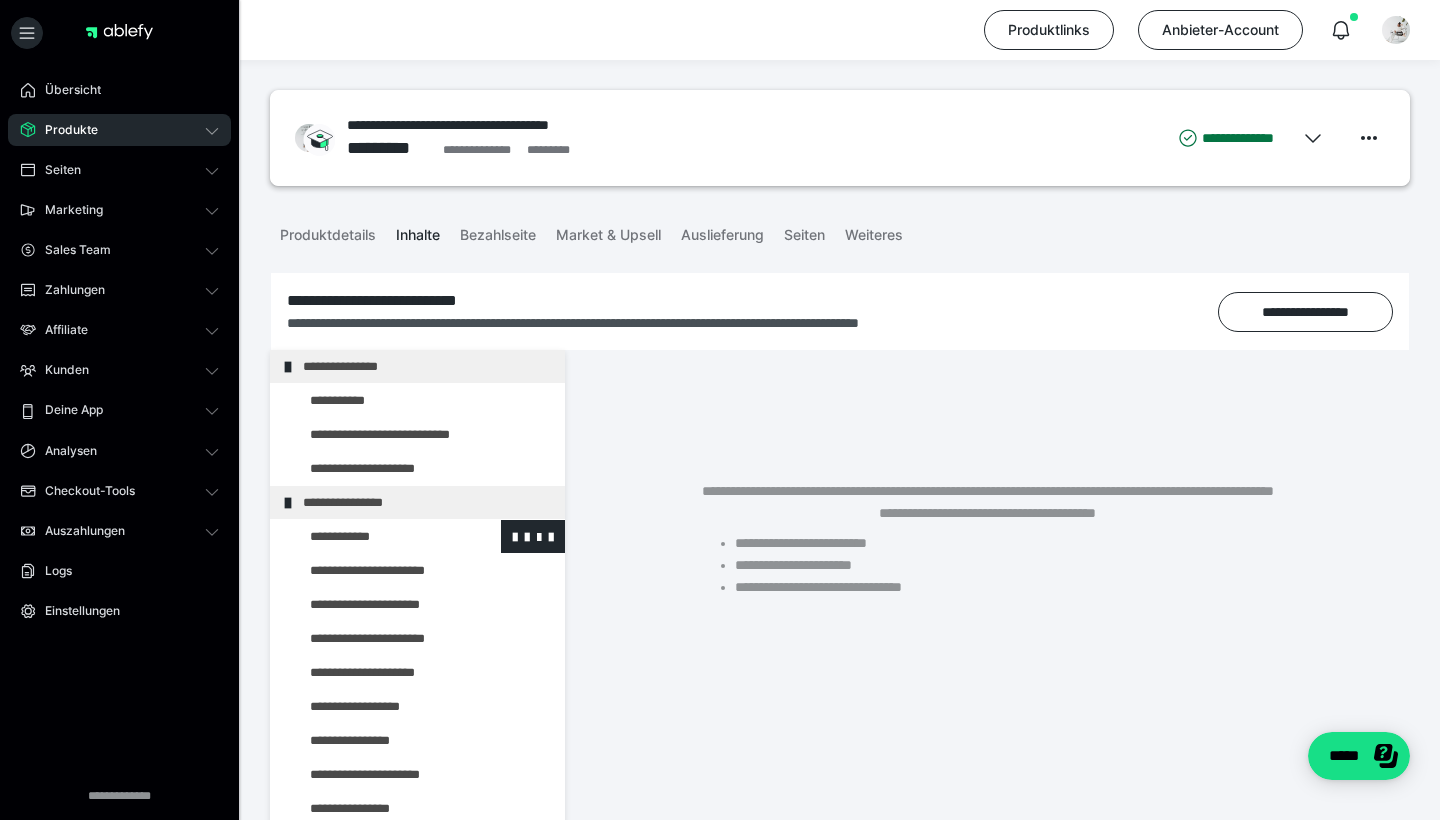 scroll, scrollTop: 0, scrollLeft: 0, axis: both 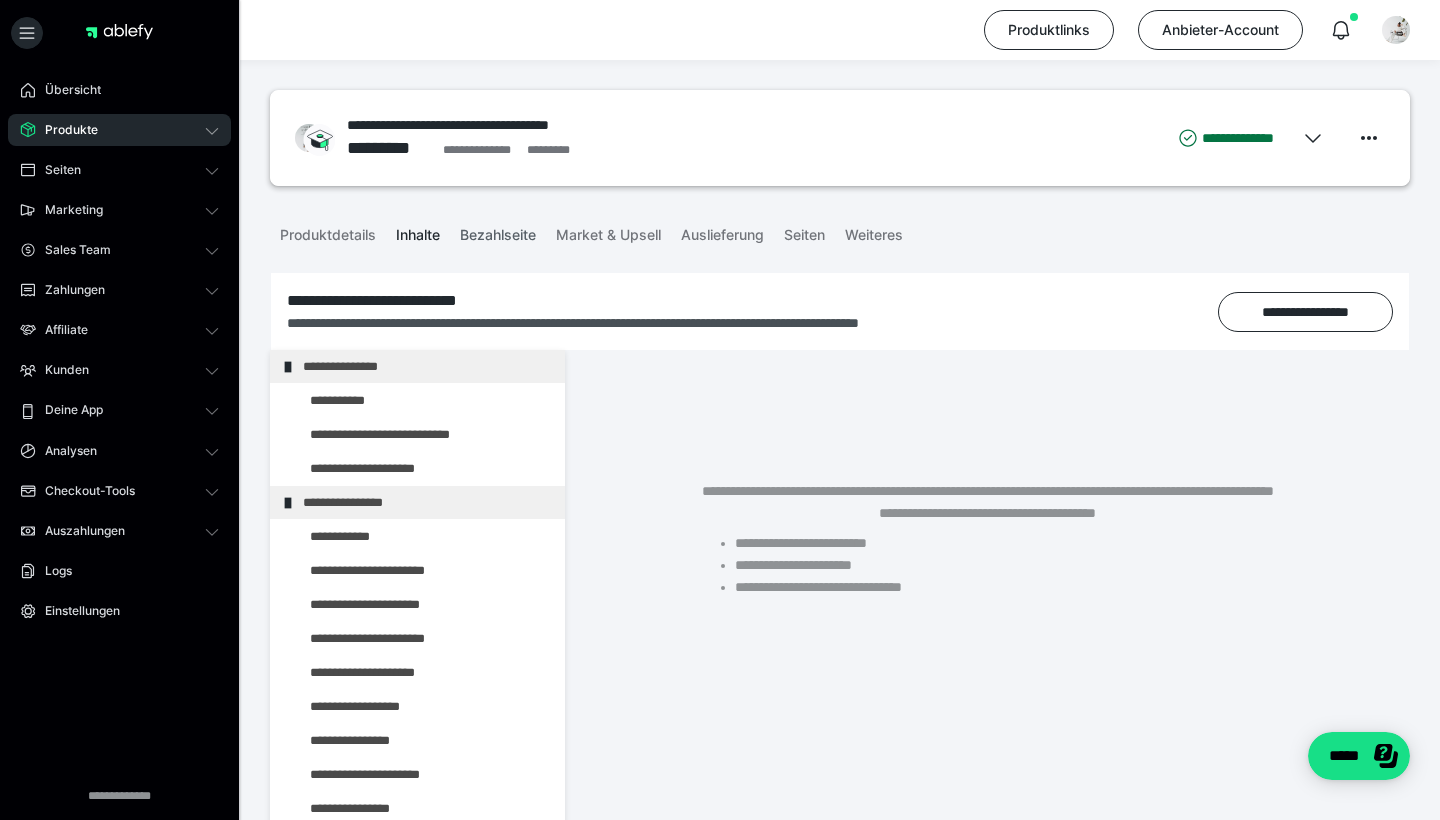 click on "Bezahlseite" at bounding box center [498, 231] 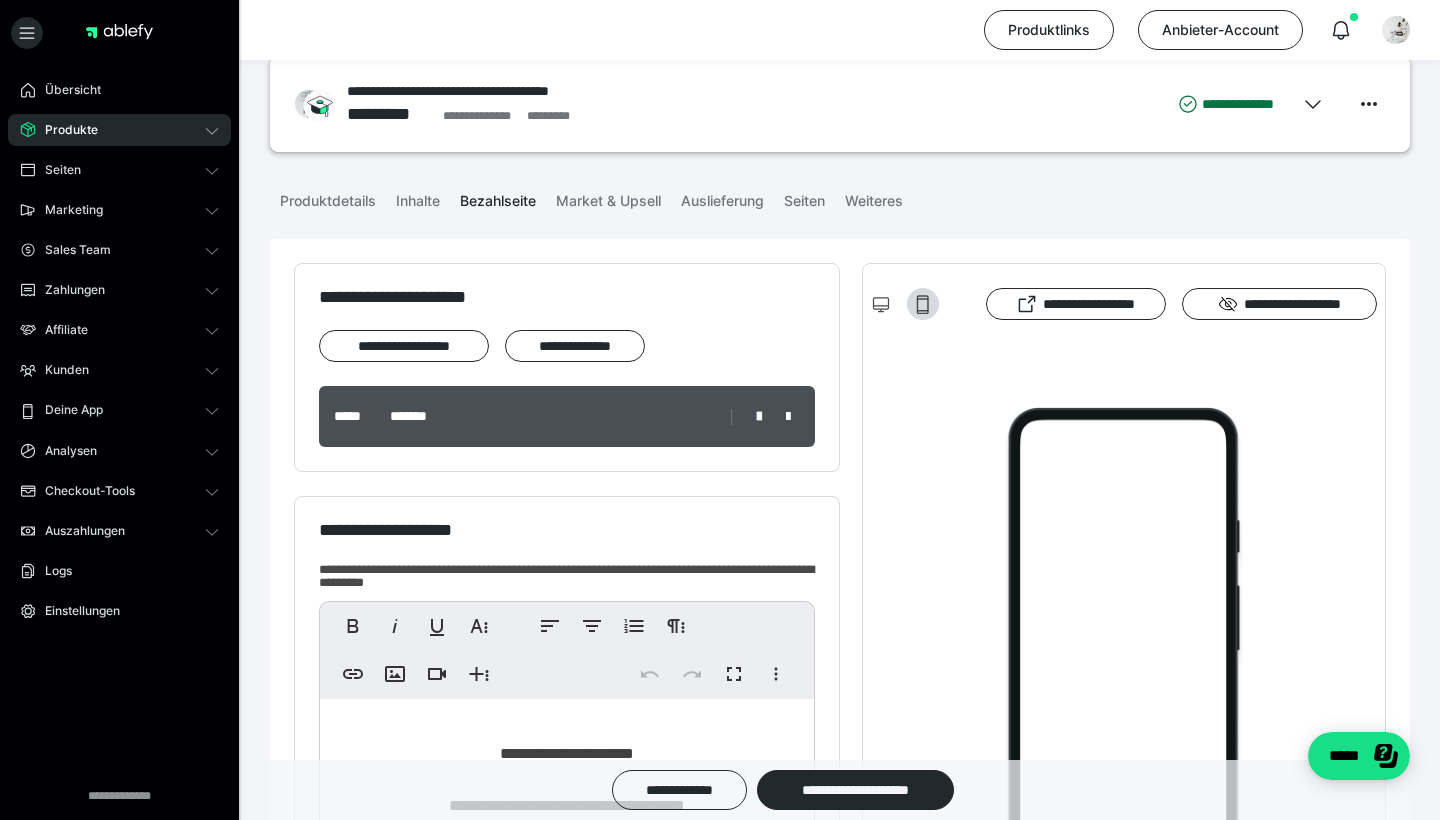 scroll, scrollTop: 36, scrollLeft: 0, axis: vertical 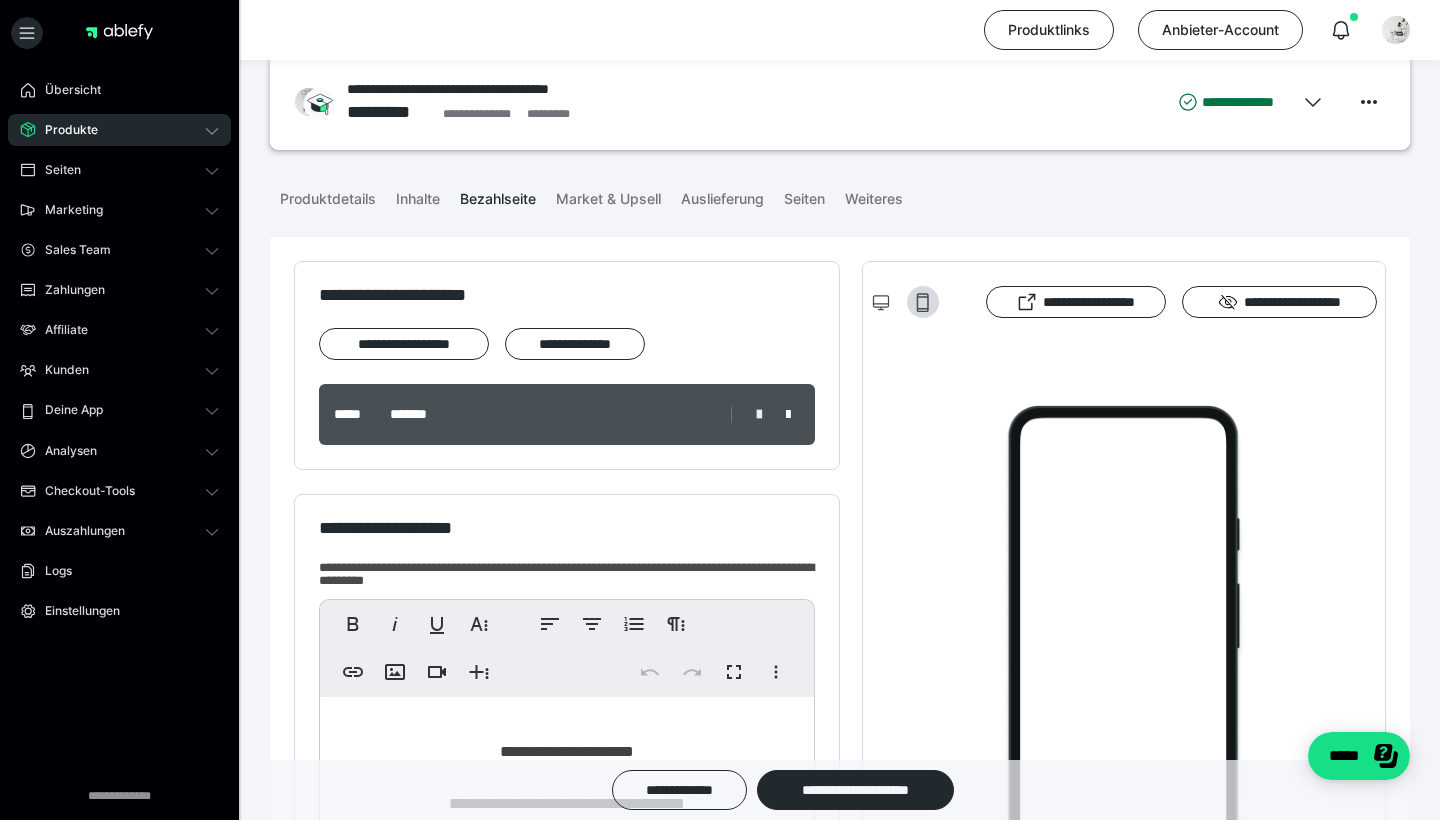 click at bounding box center [759, 415] 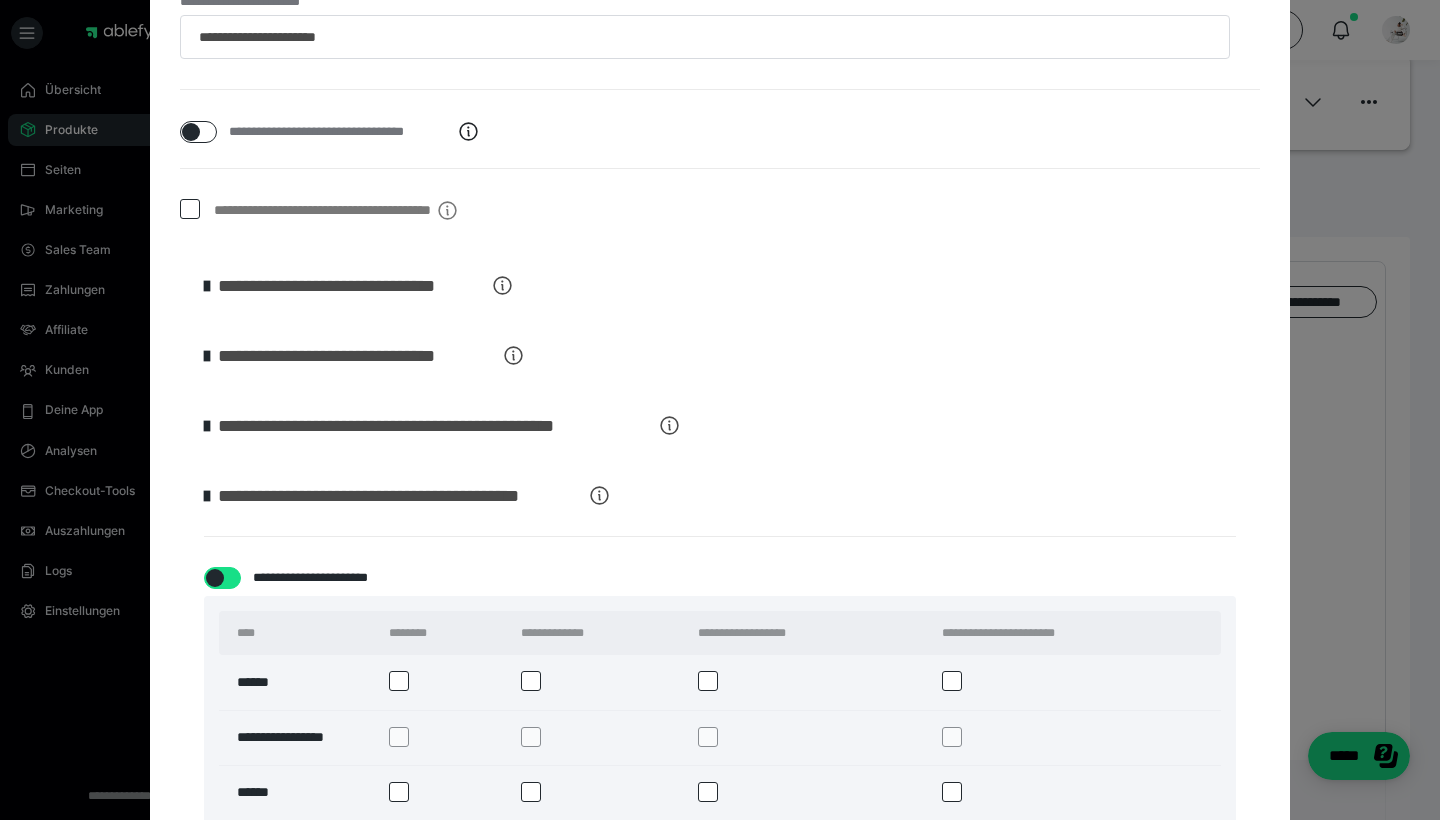 scroll, scrollTop: 839, scrollLeft: 0, axis: vertical 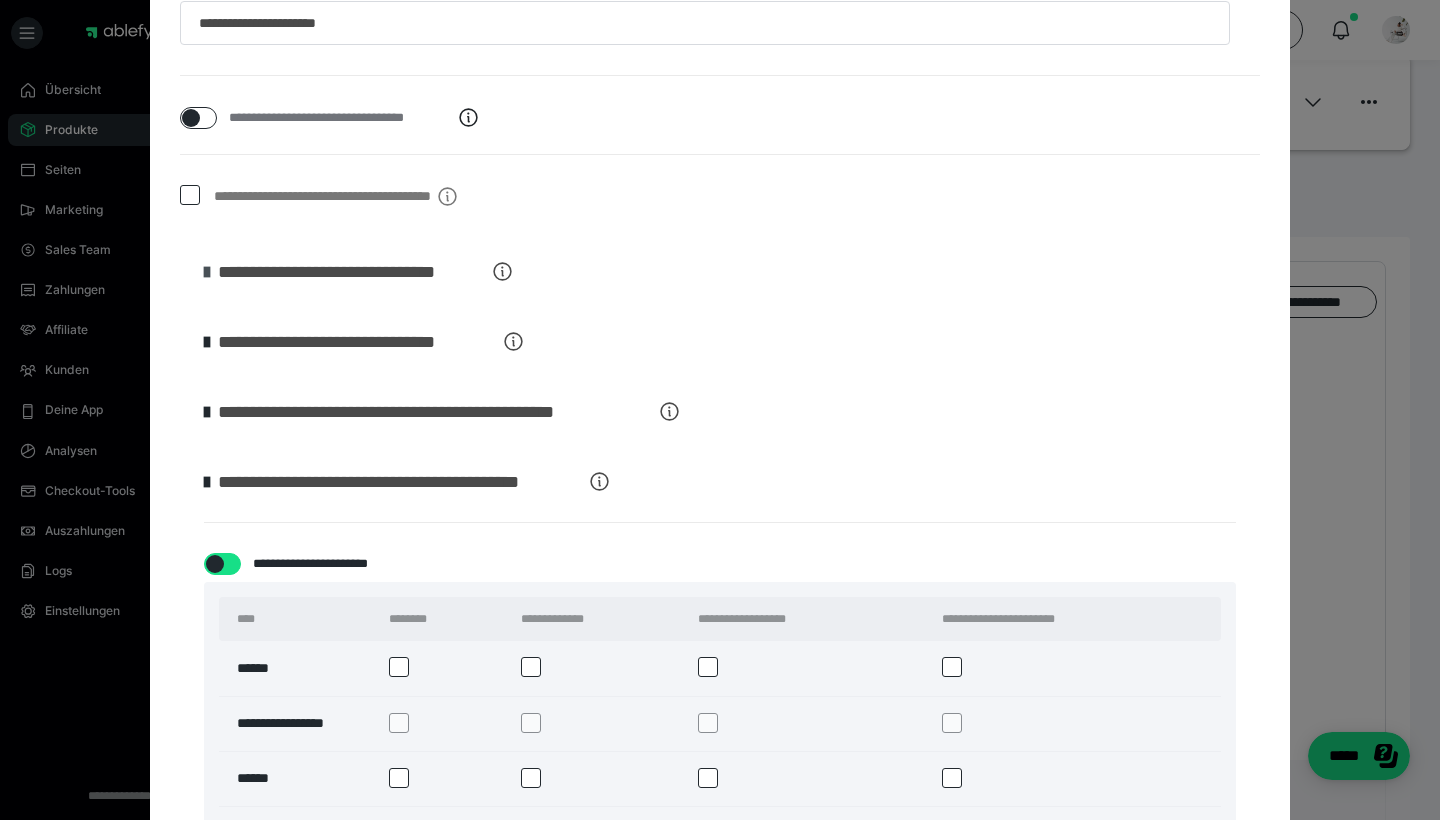 click at bounding box center [207, 272] 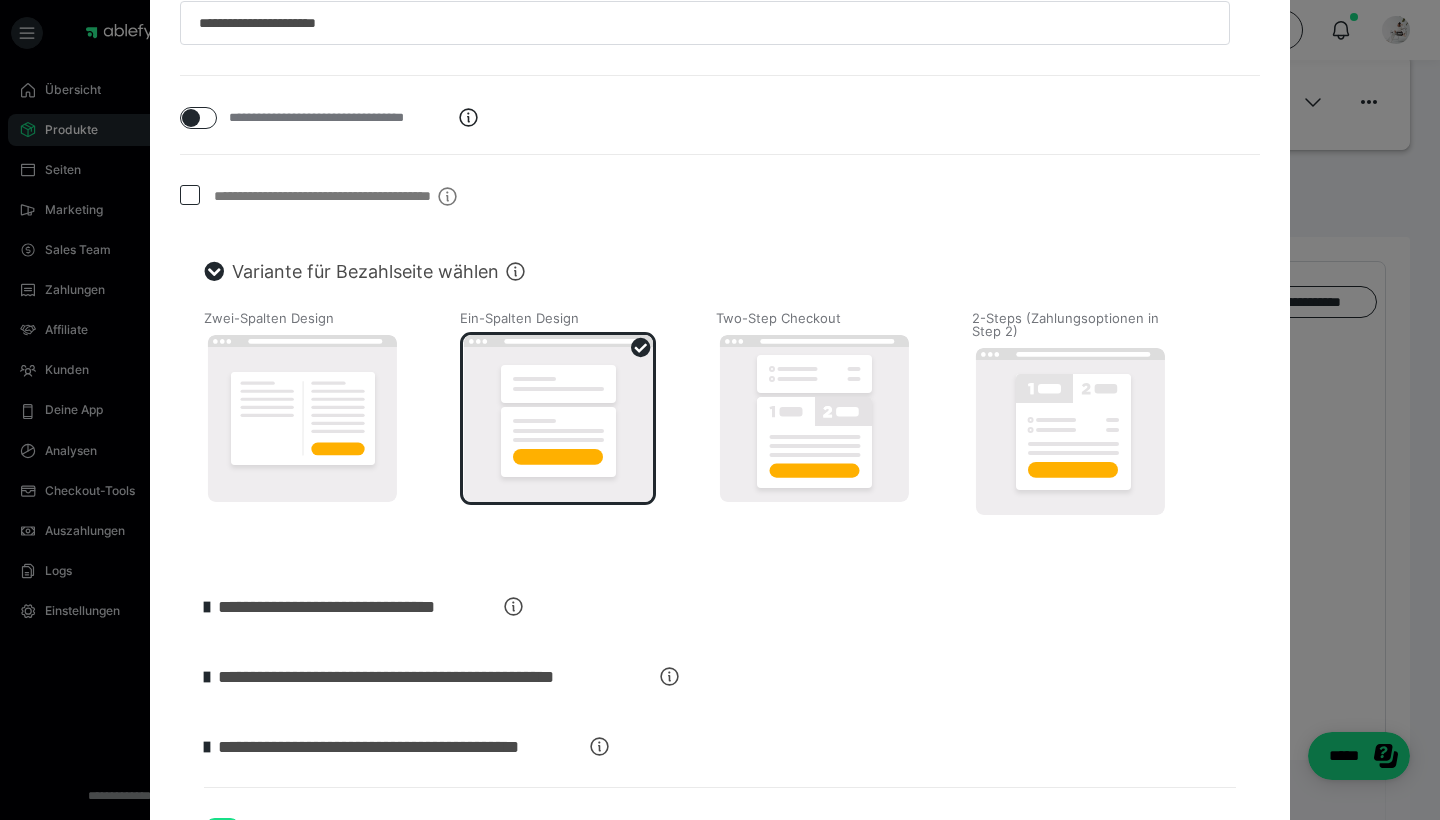 click at bounding box center [214, 272] 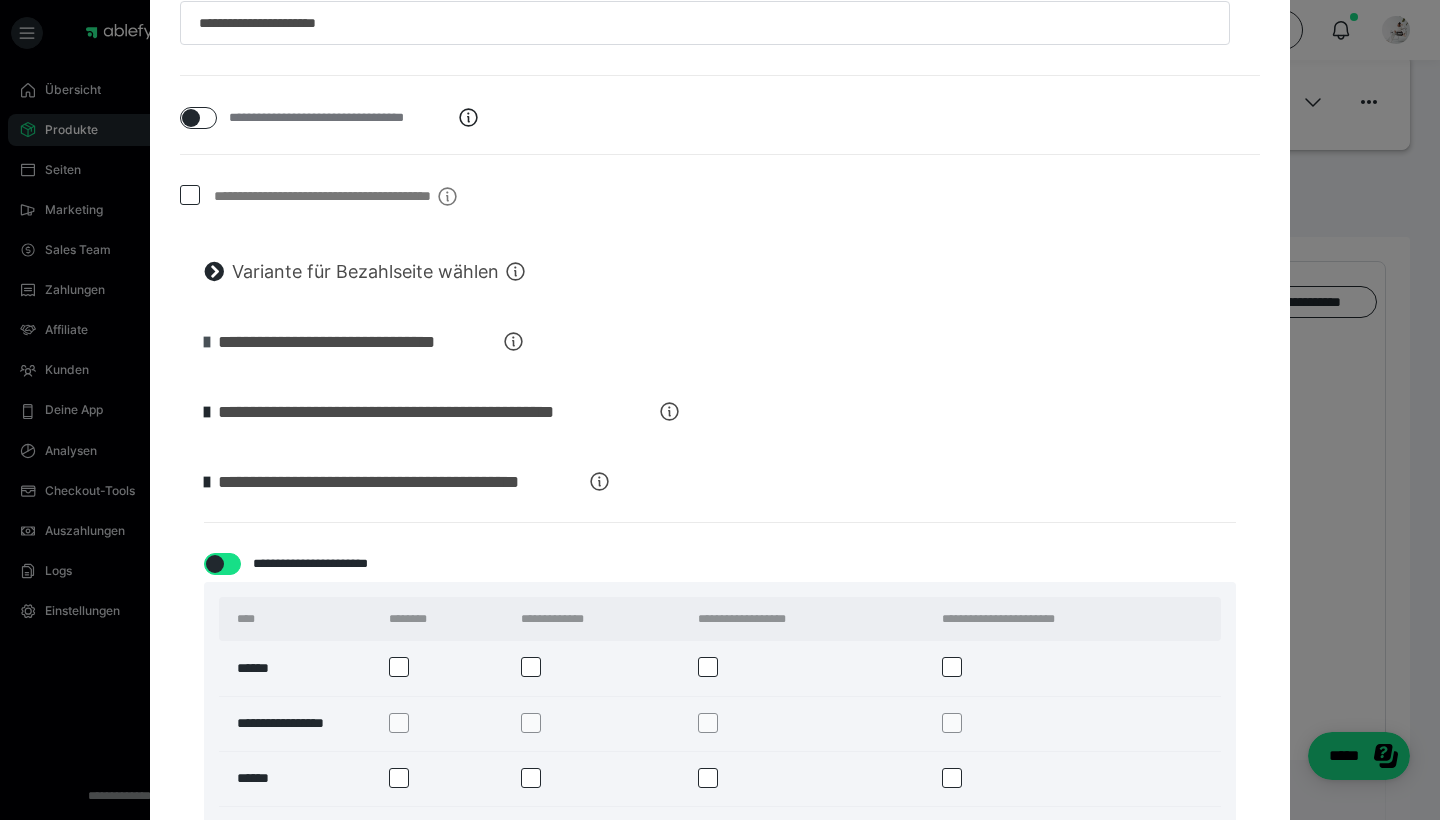 click on "**********" at bounding box center [720, 341] 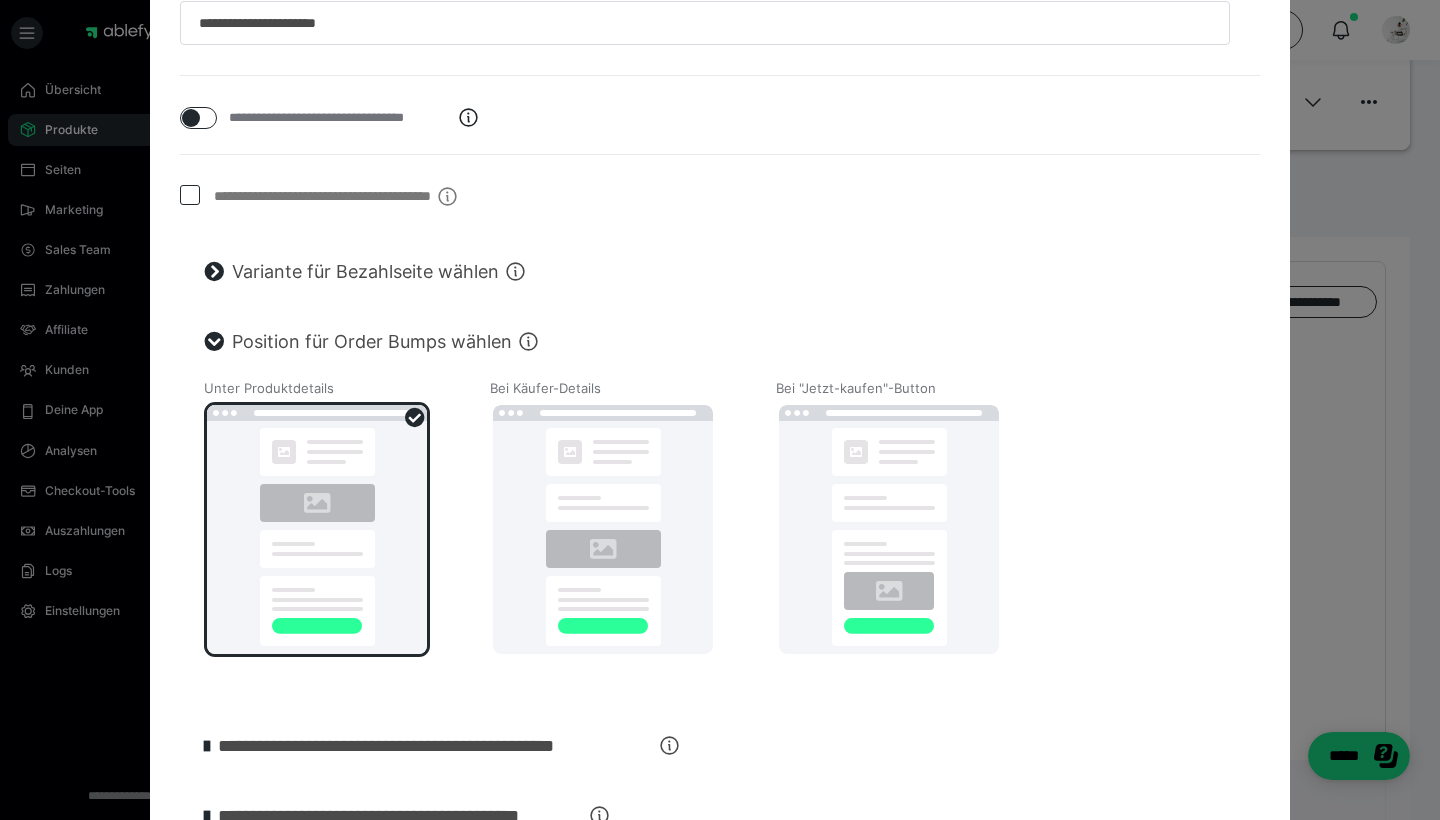 click at bounding box center [214, 342] 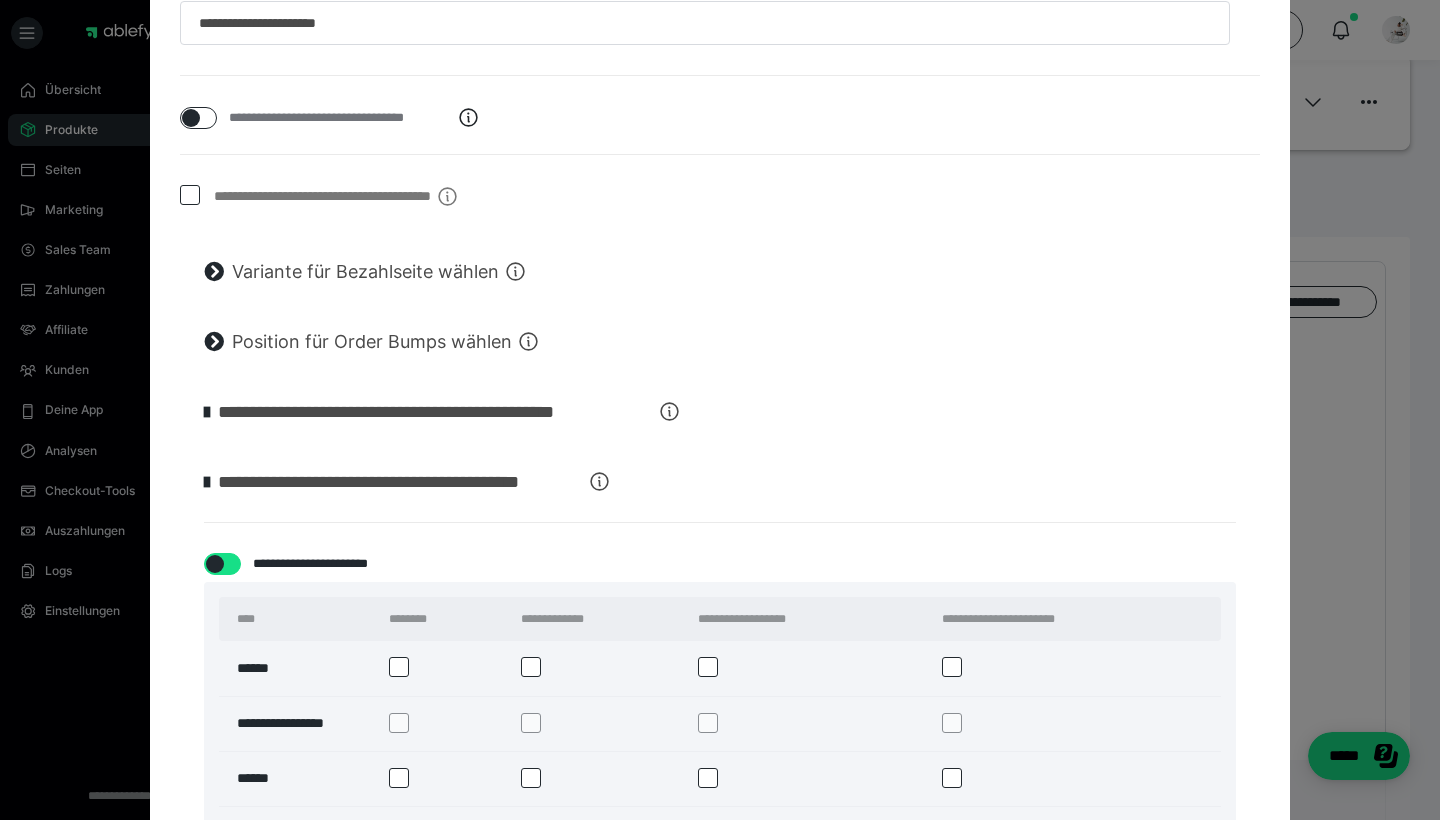 click on "**********" at bounding box center (720, 411) 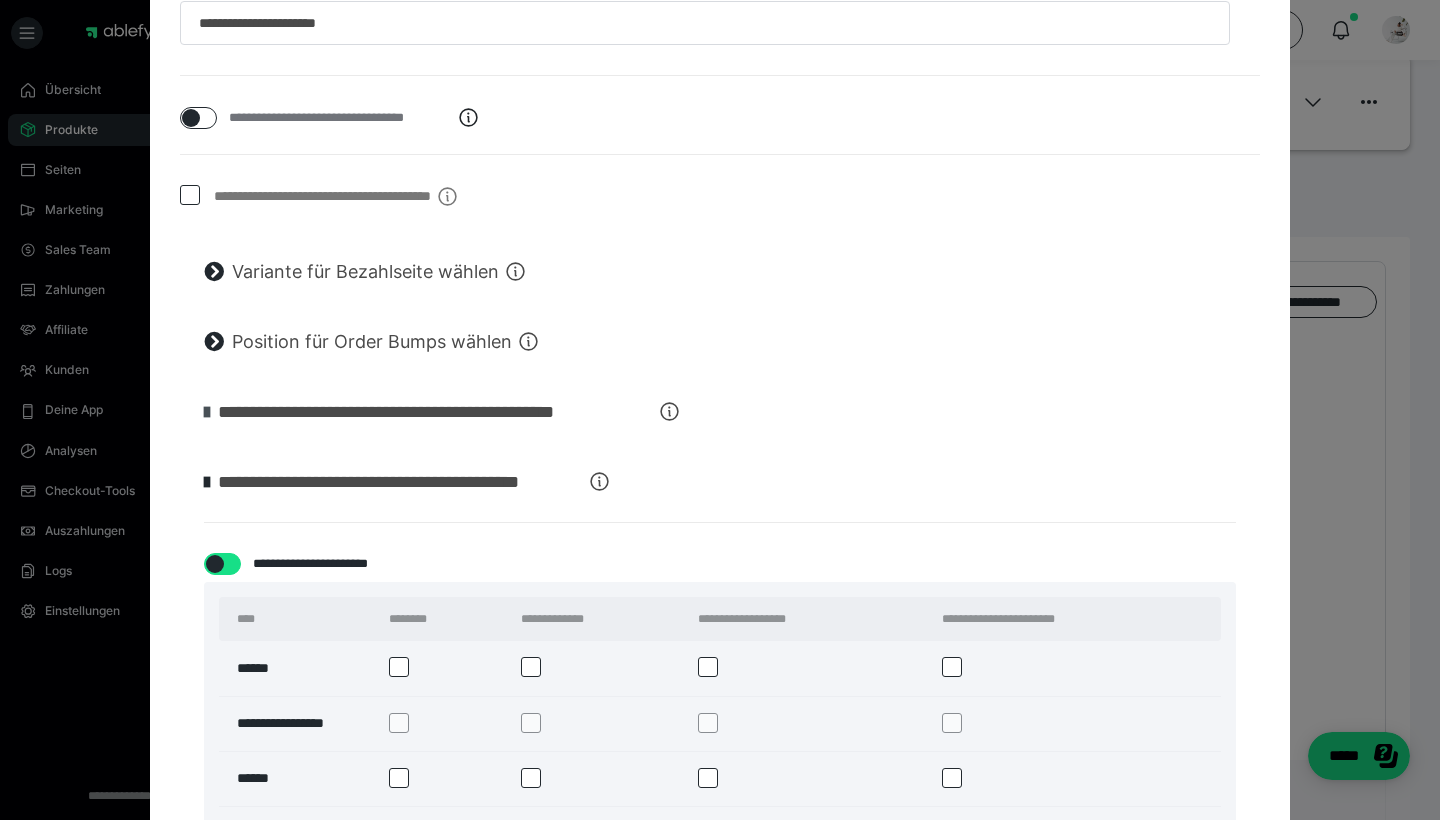 click at bounding box center (207, 412) 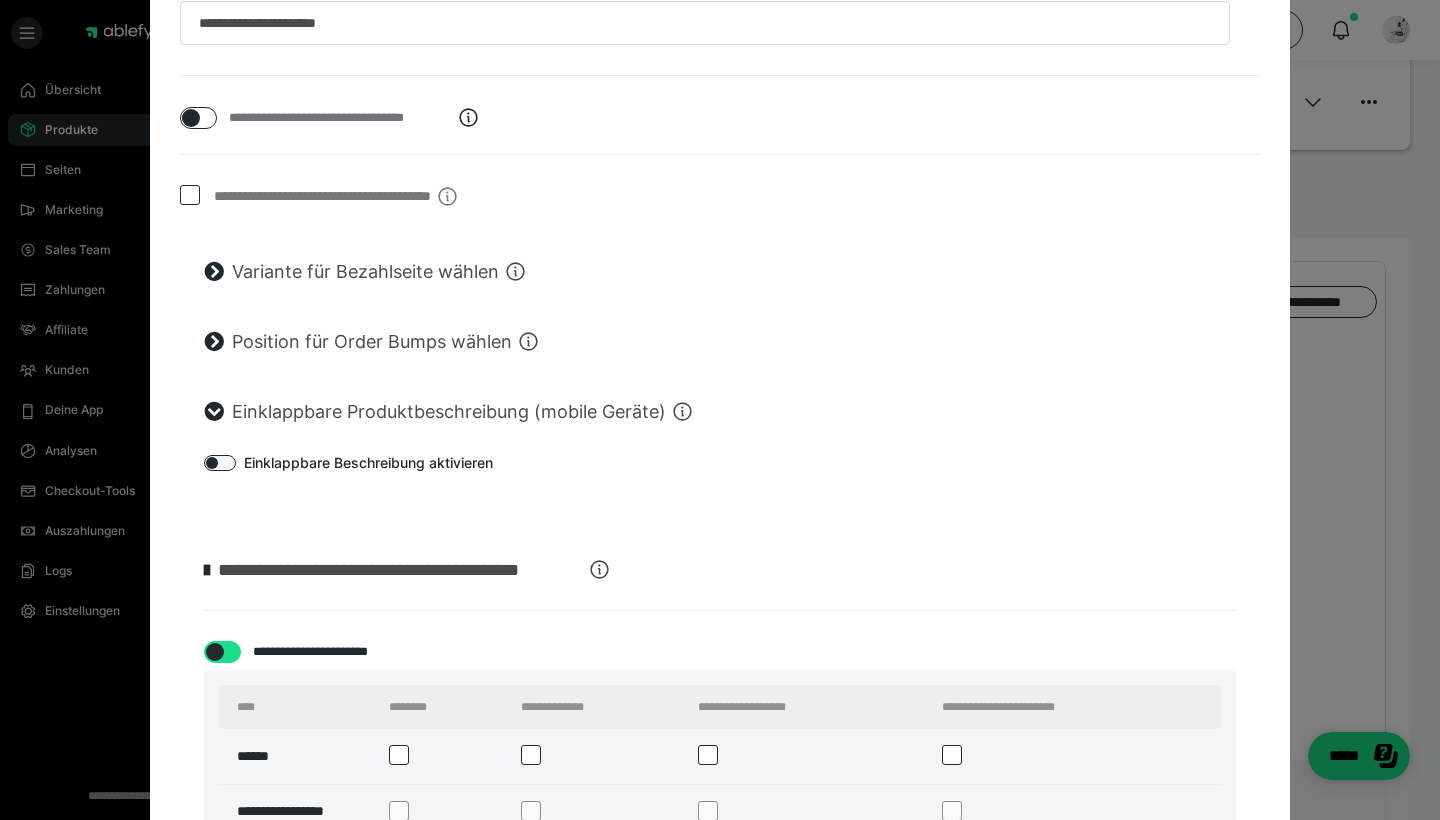 click at bounding box center [214, 412] 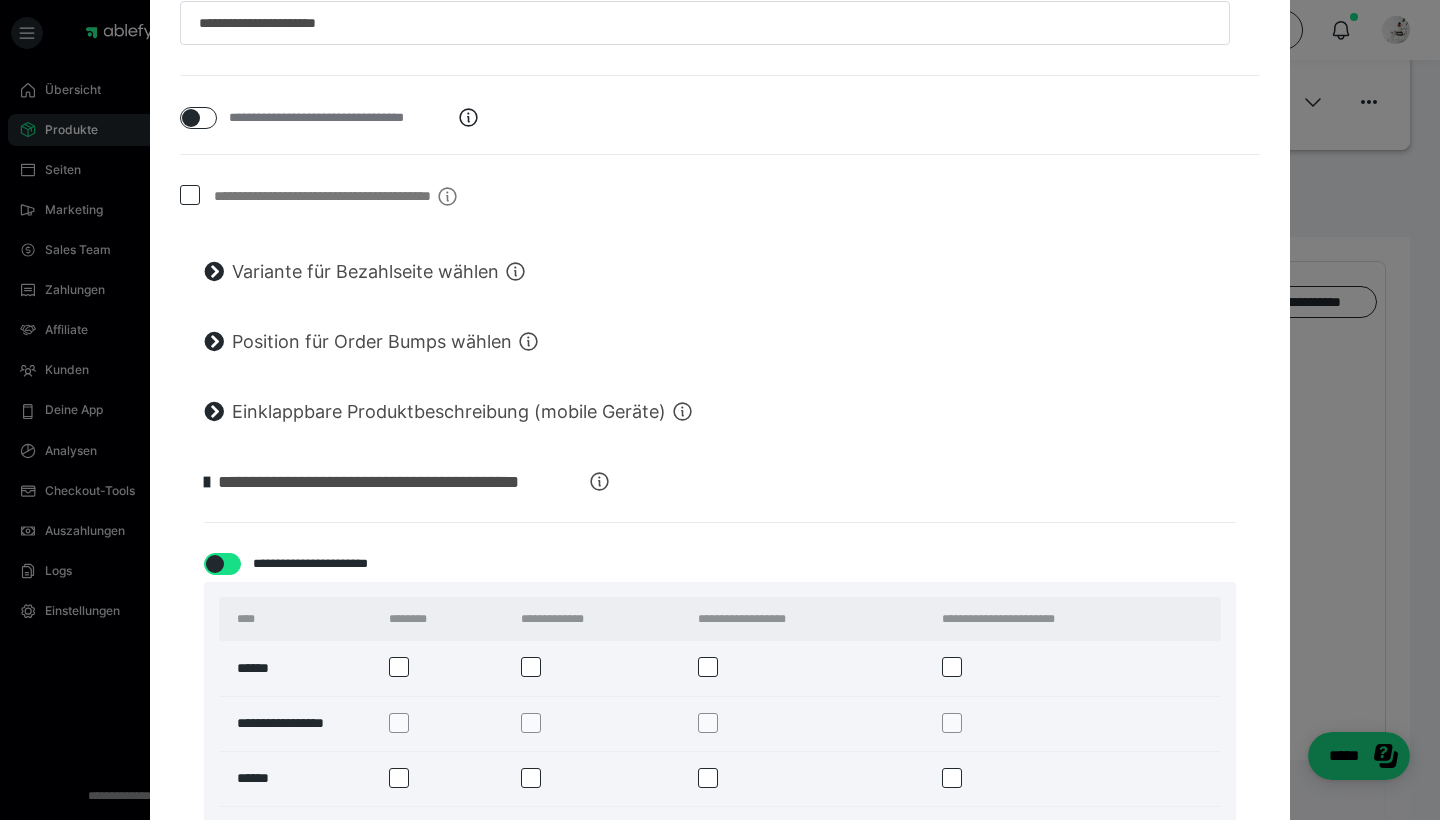 click at bounding box center [207, 482] 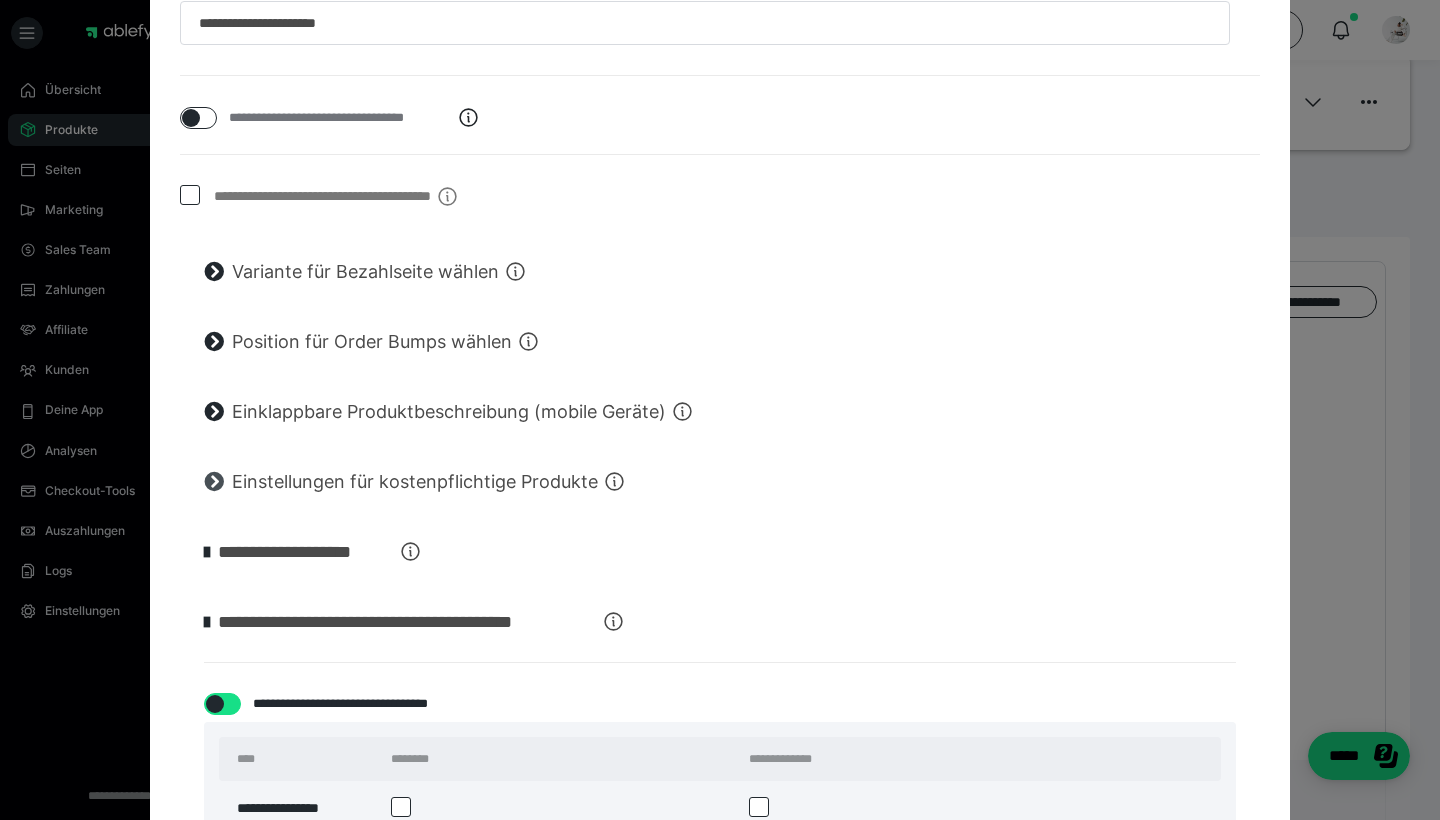 click at bounding box center [214, 482] 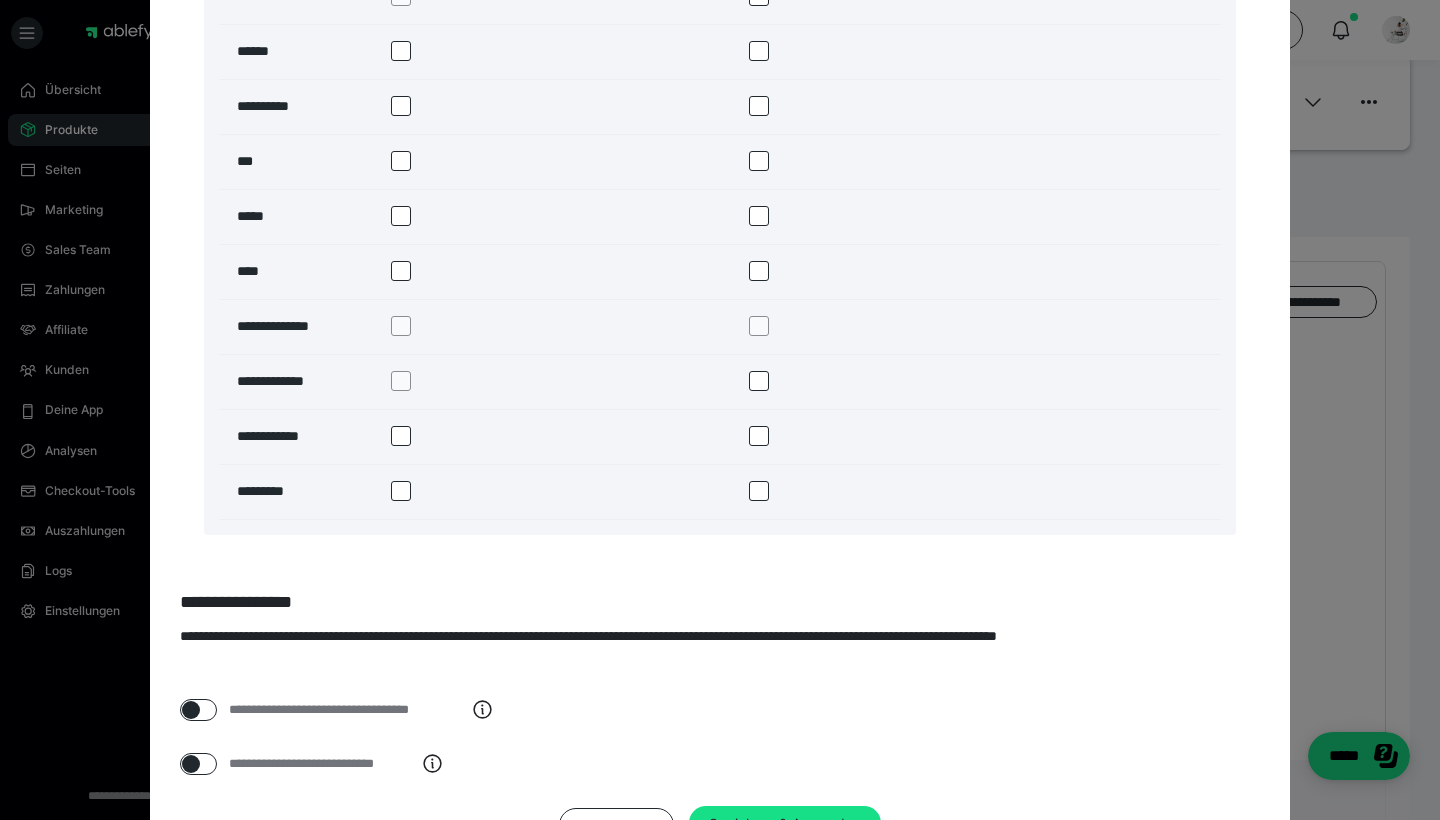 scroll, scrollTop: 3525, scrollLeft: 0, axis: vertical 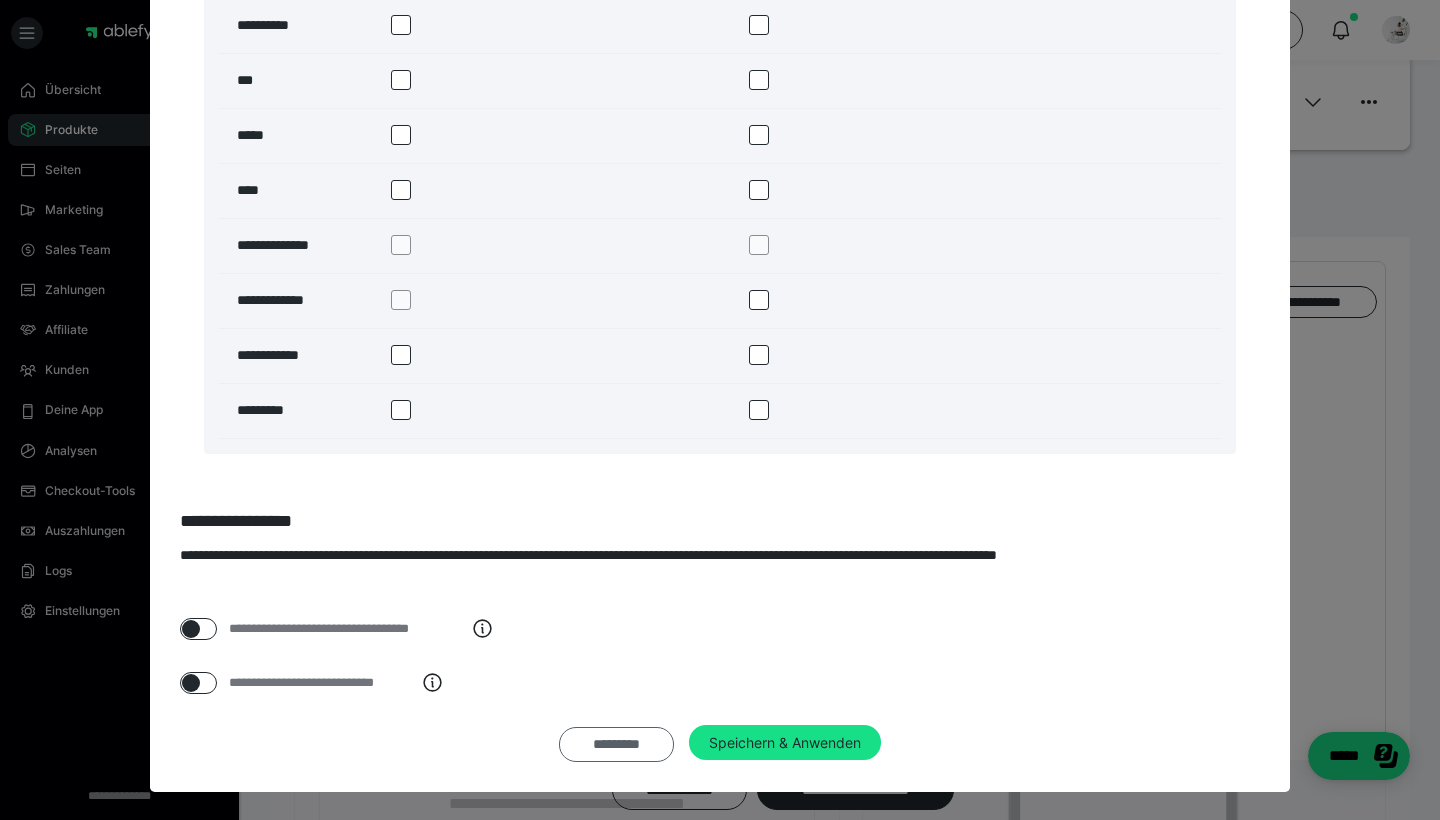 click on "*********" at bounding box center [616, 744] 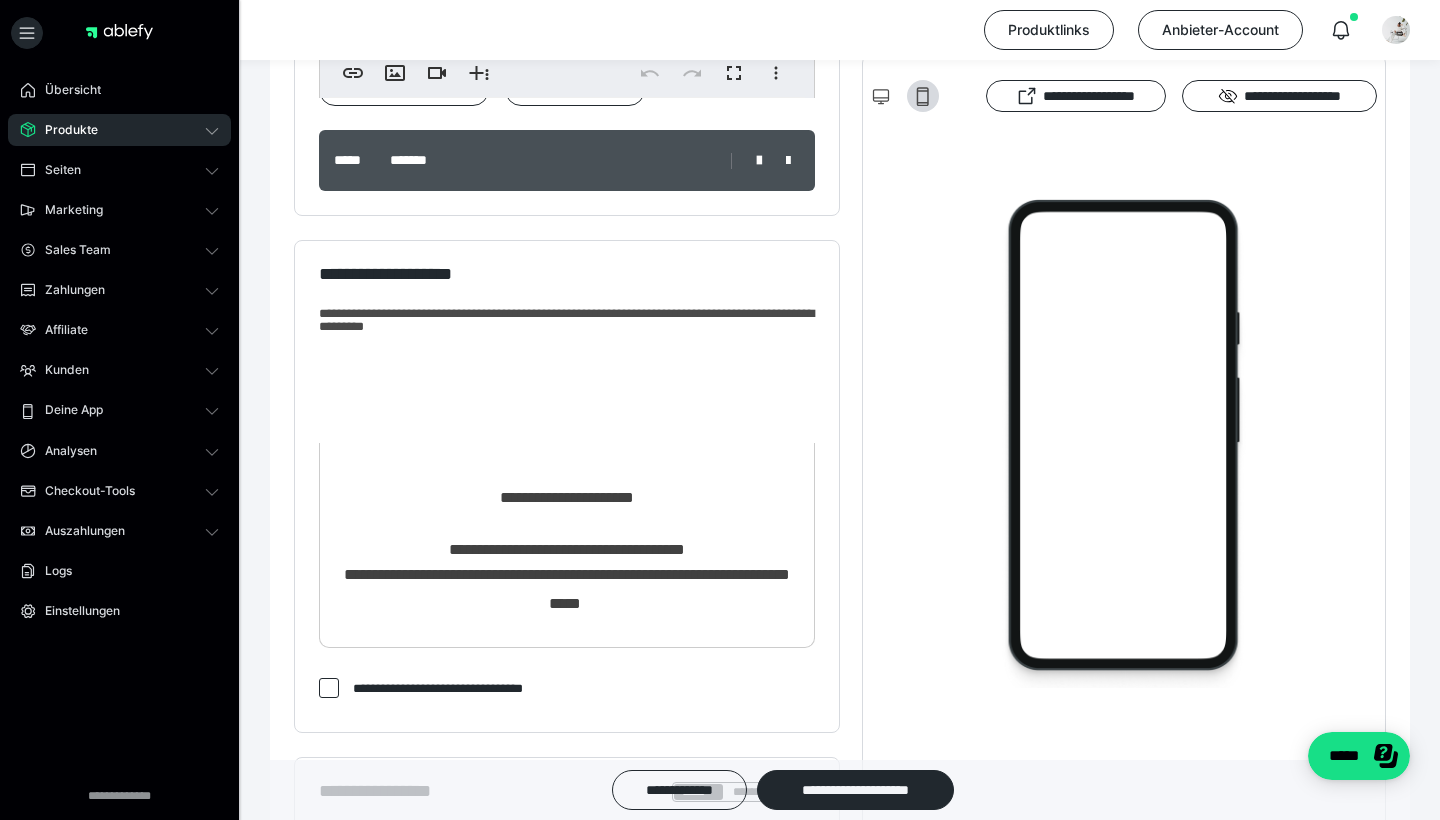 scroll, scrollTop: 879, scrollLeft: 0, axis: vertical 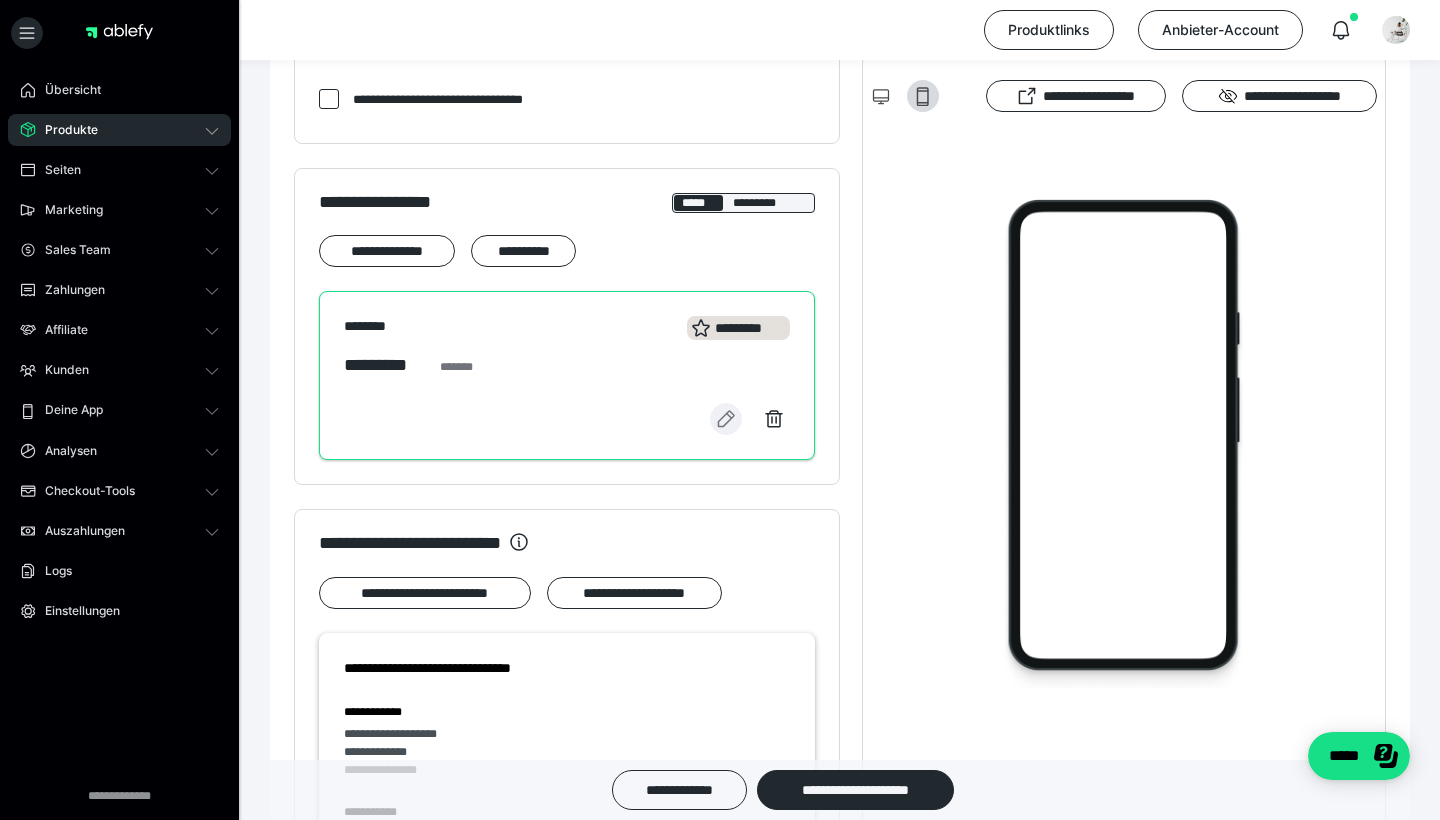 click 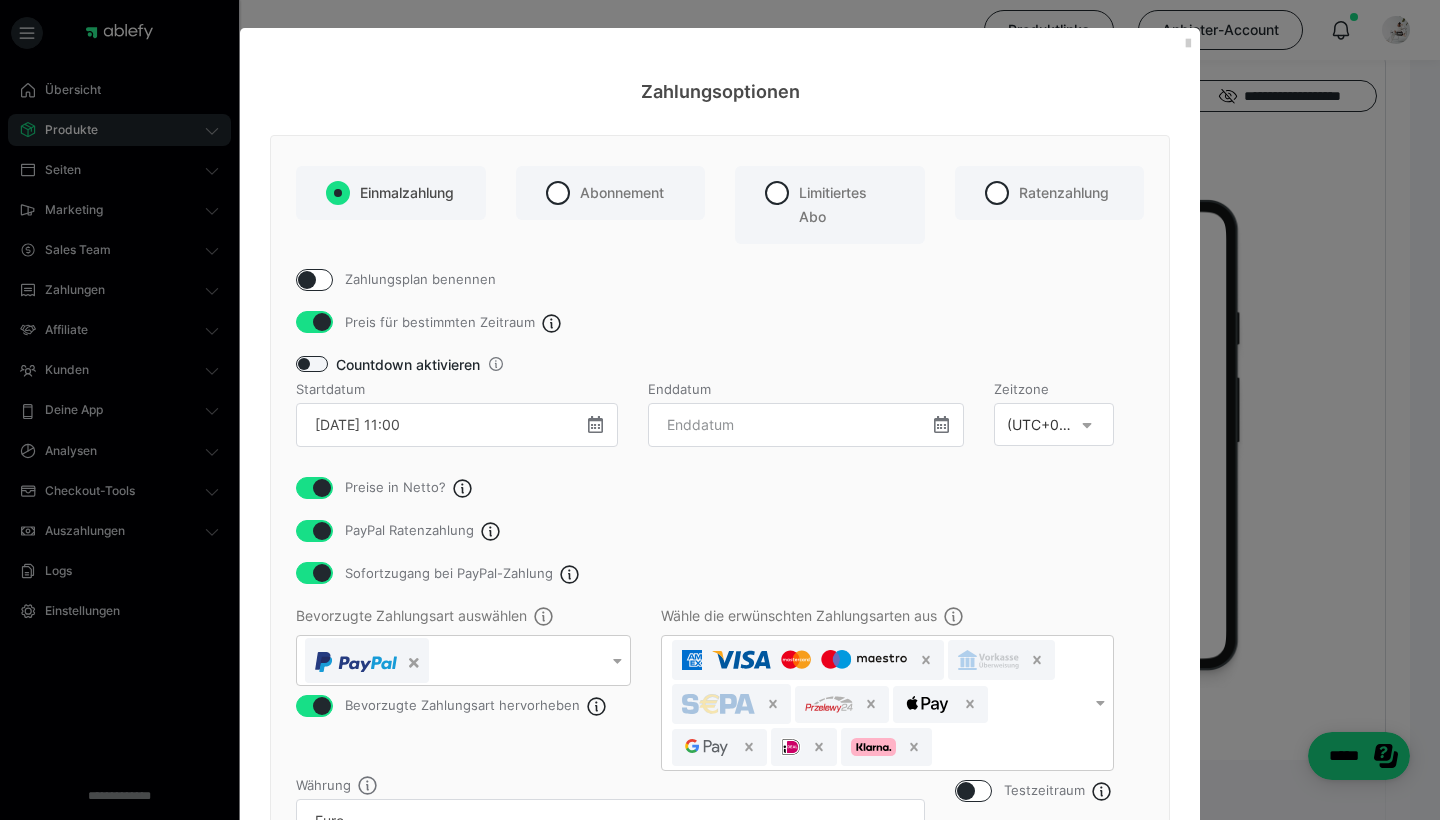click at bounding box center (595, 424) 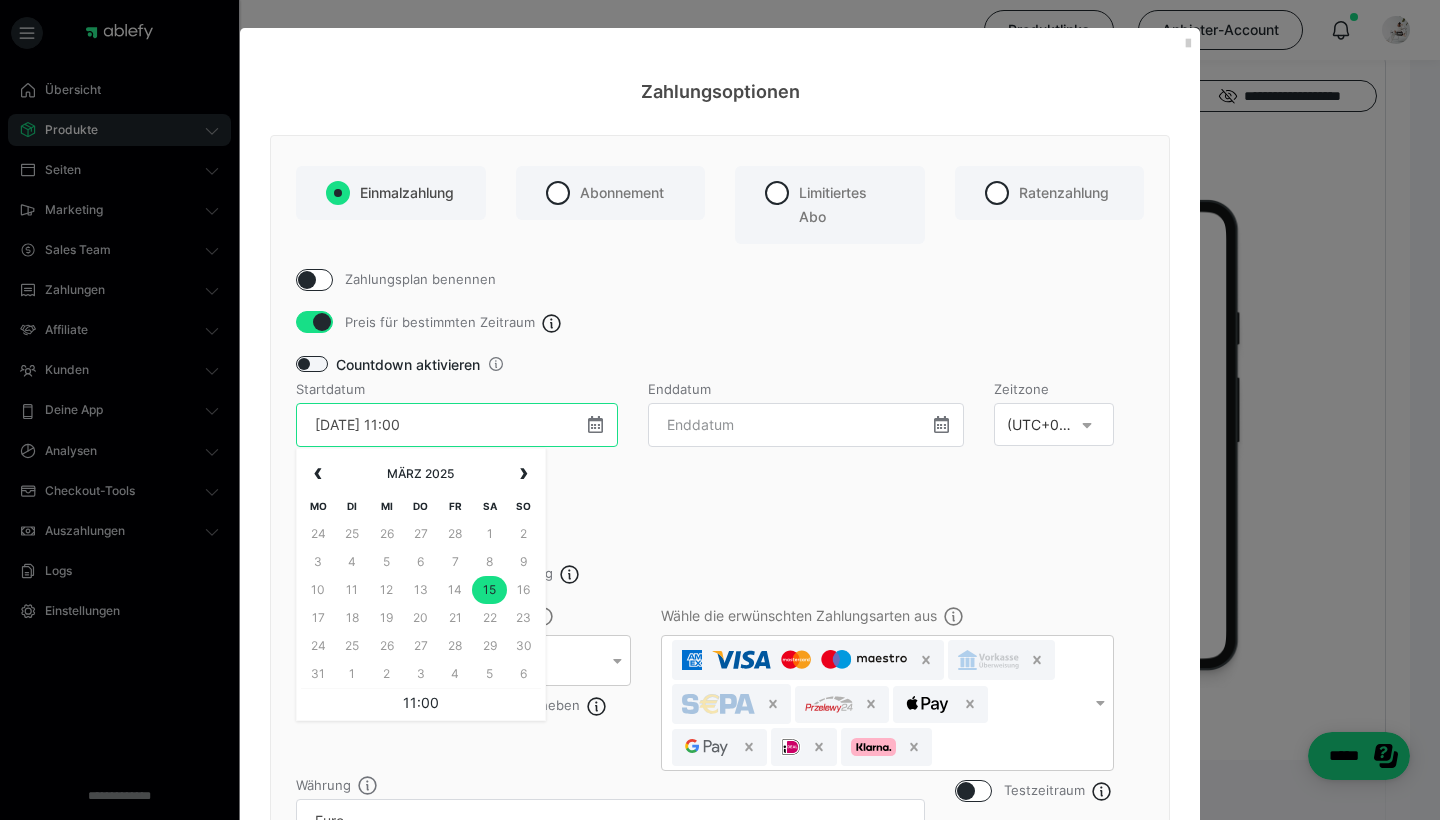 click on "[DATE] 11:00" at bounding box center [457, 425] 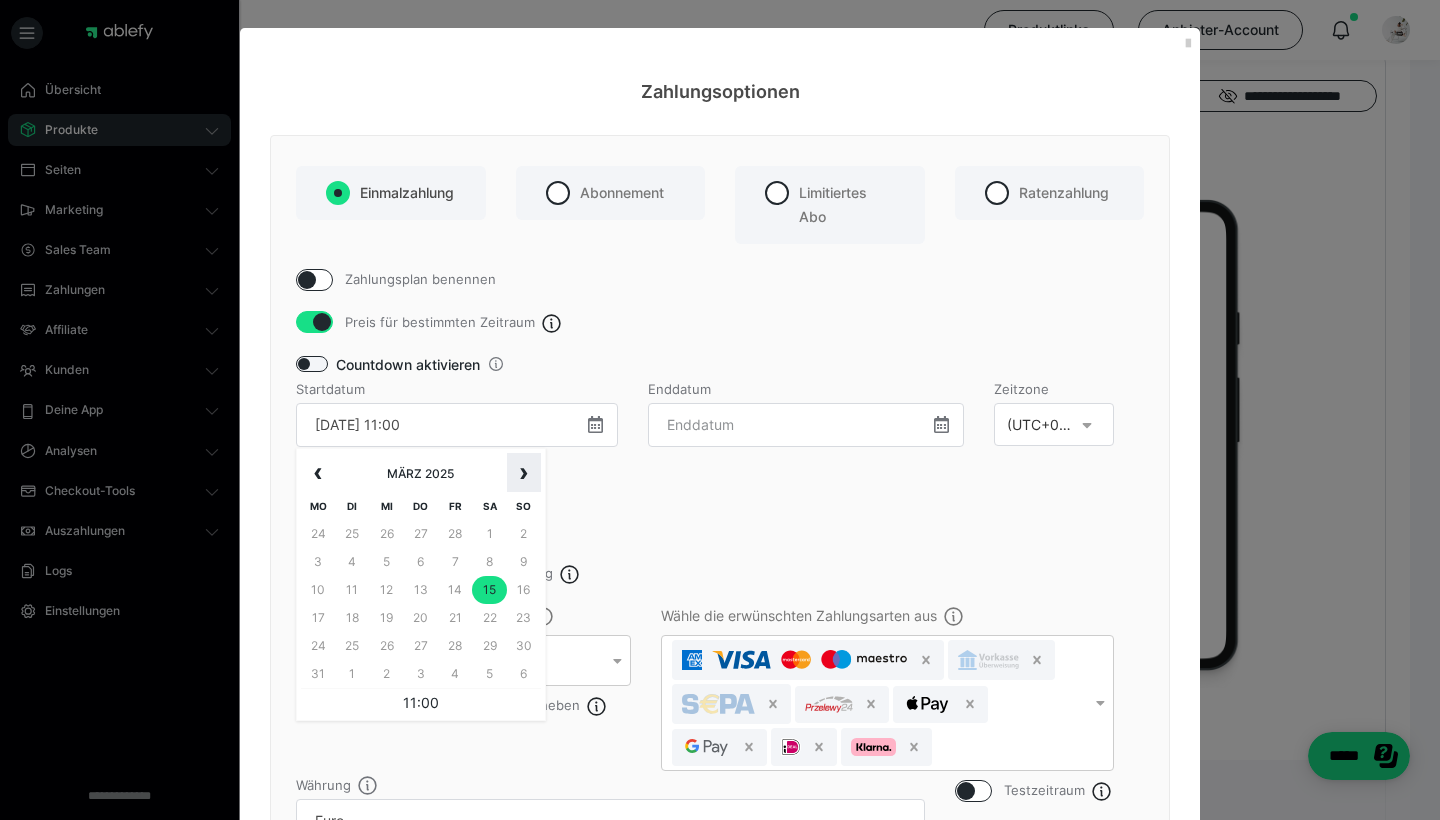 click on "›" at bounding box center [524, 473] 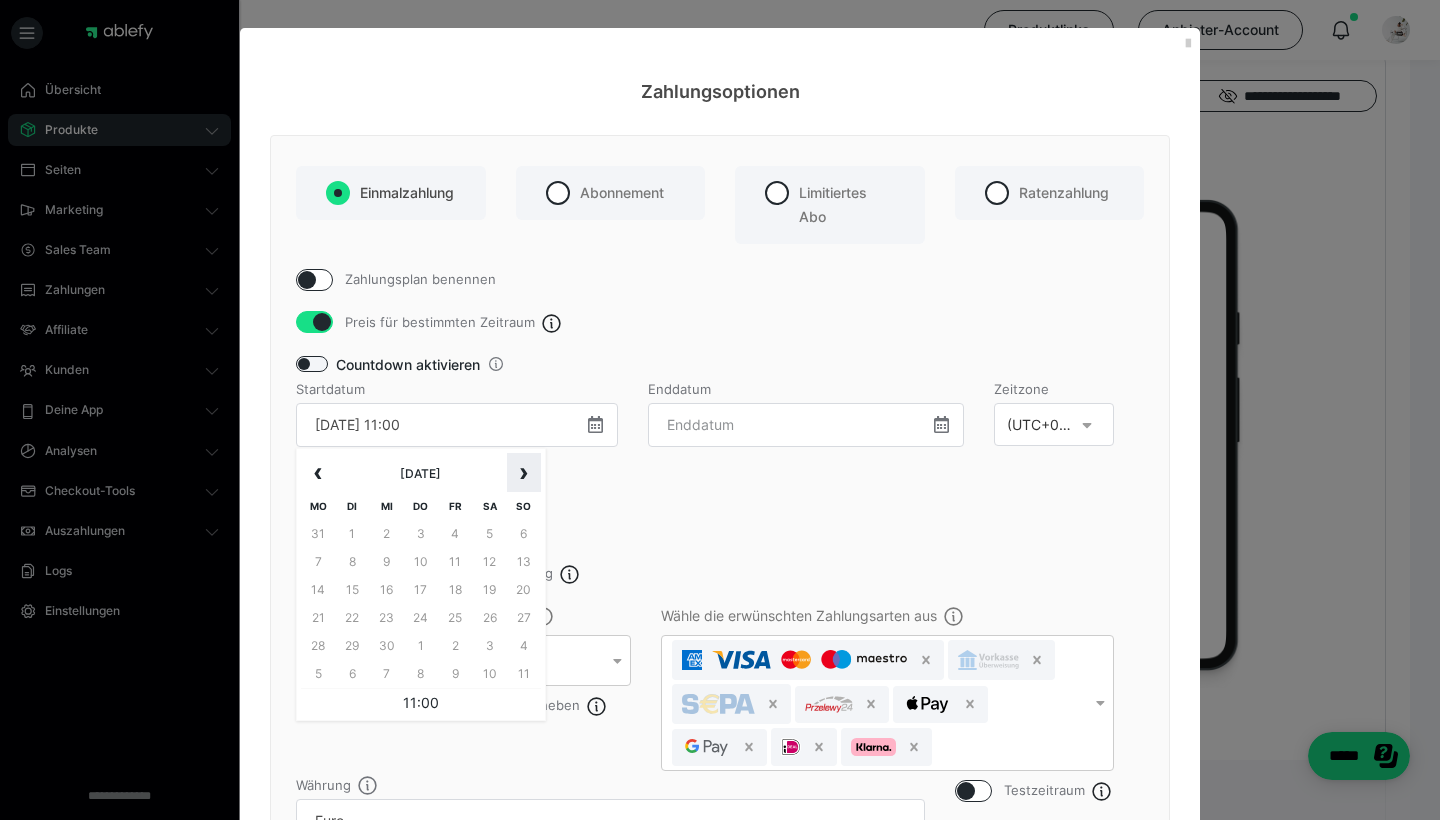 click on "›" at bounding box center [524, 473] 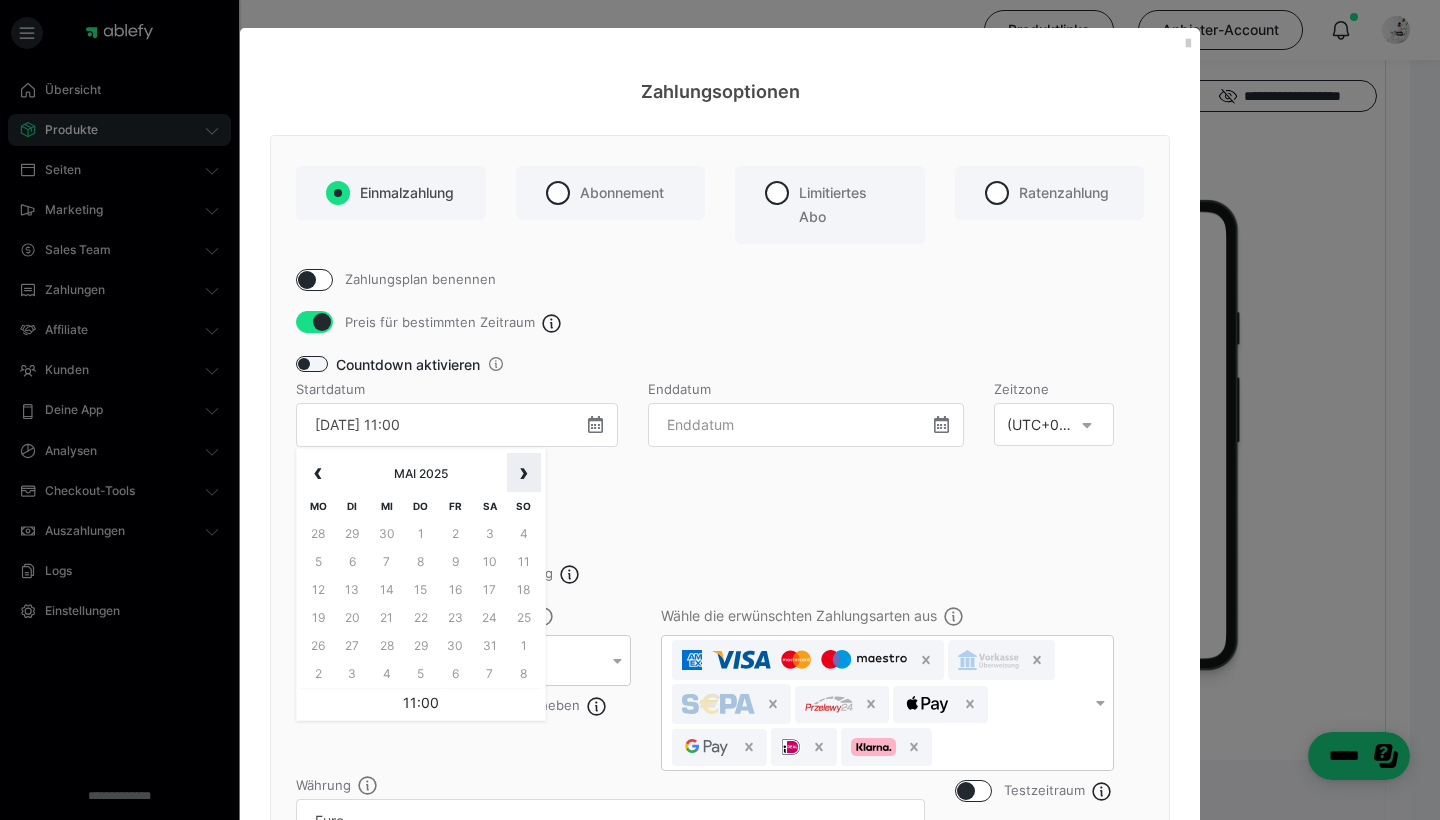 click on "›" at bounding box center [524, 473] 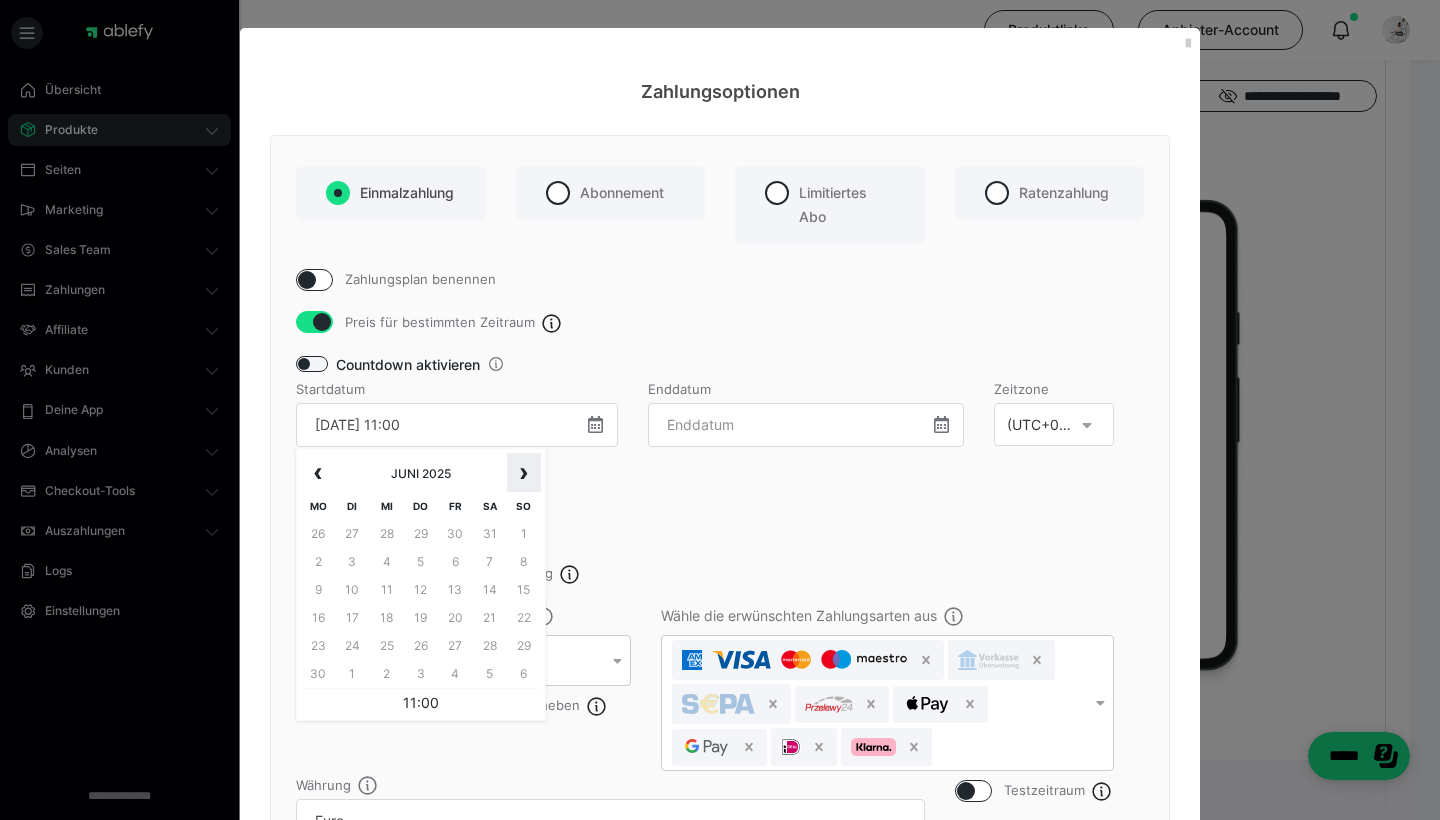 click on "›" at bounding box center [524, 473] 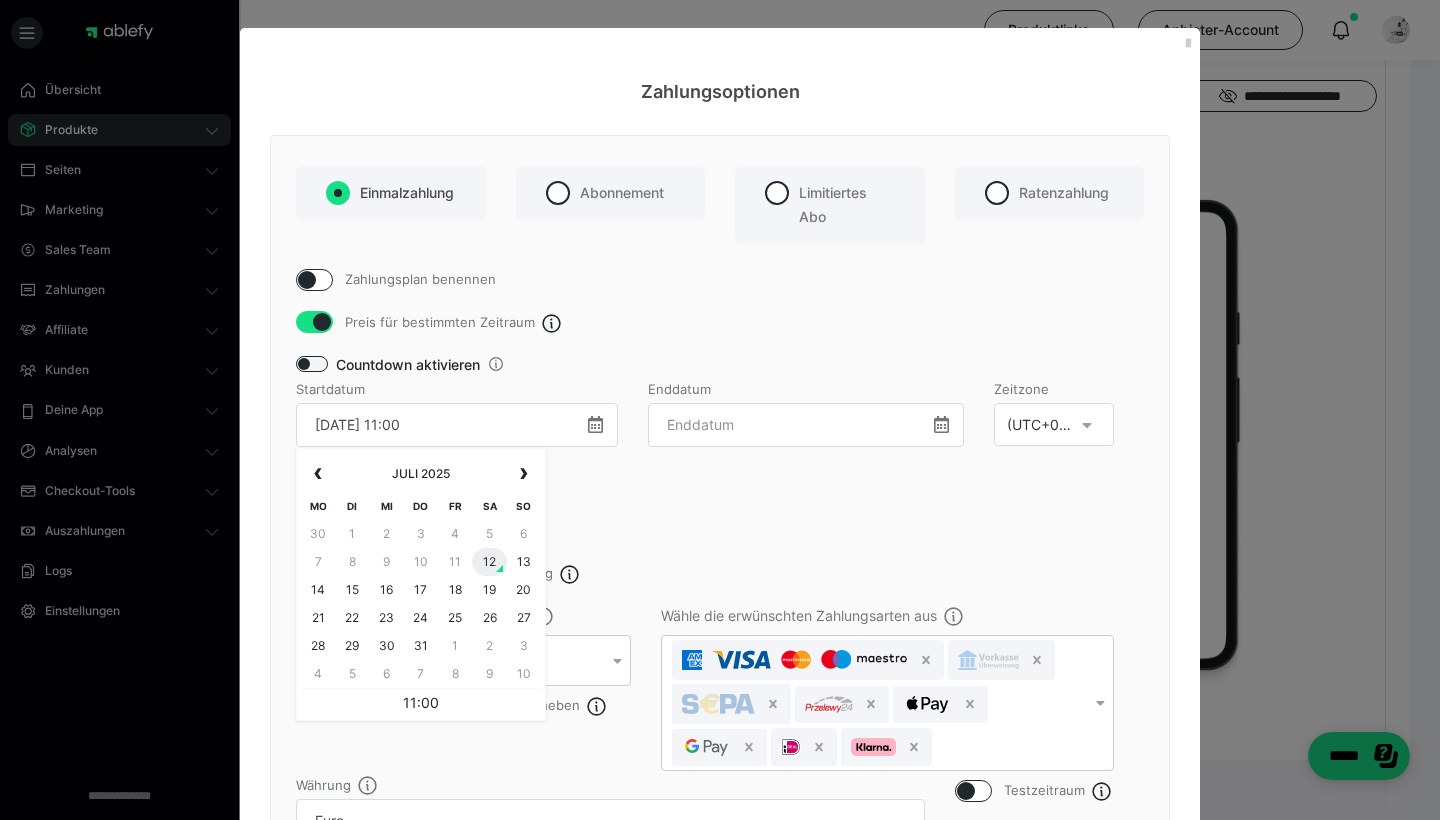 click on "12" at bounding box center [489, 562] 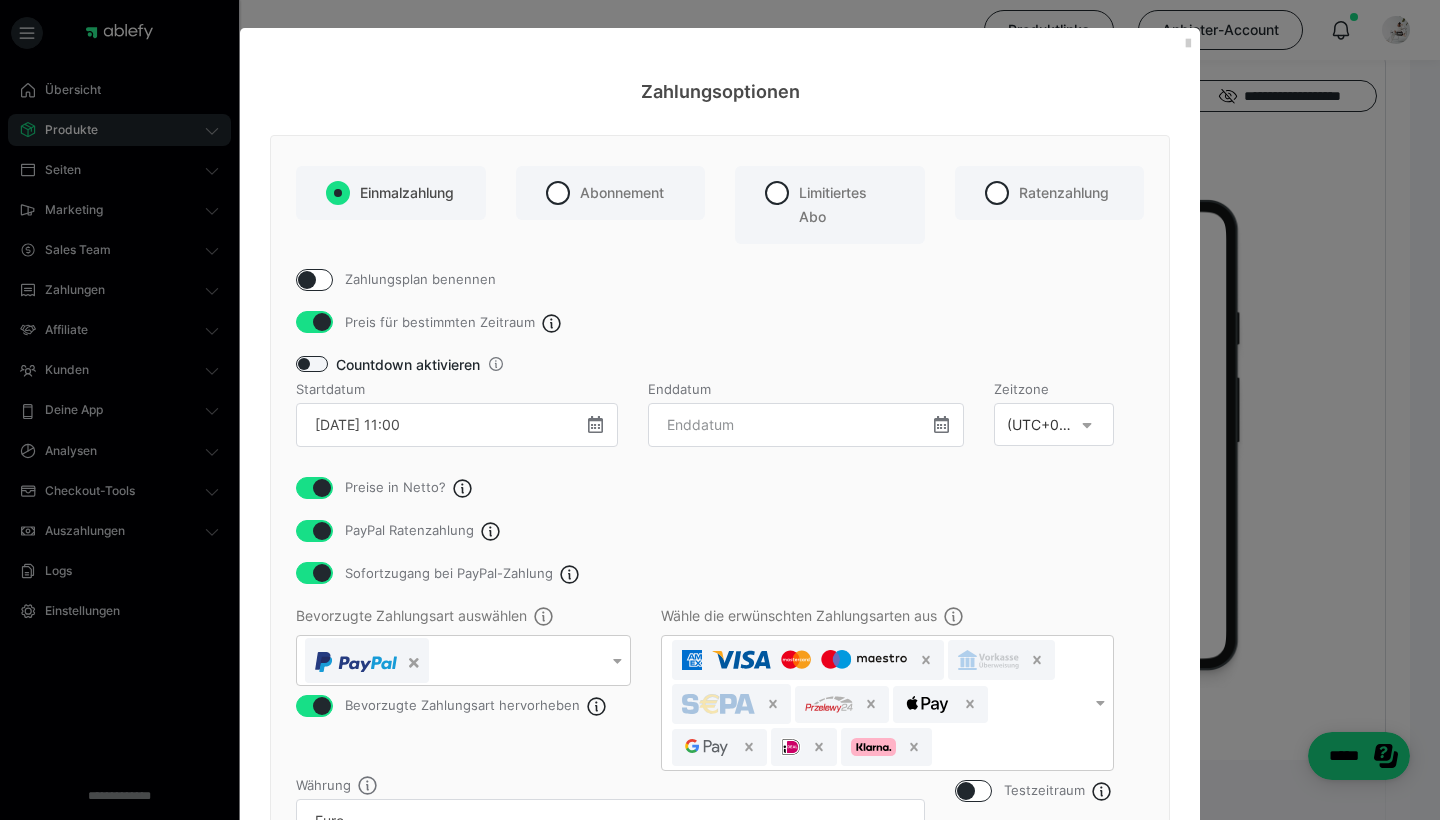 click at bounding box center (322, 322) 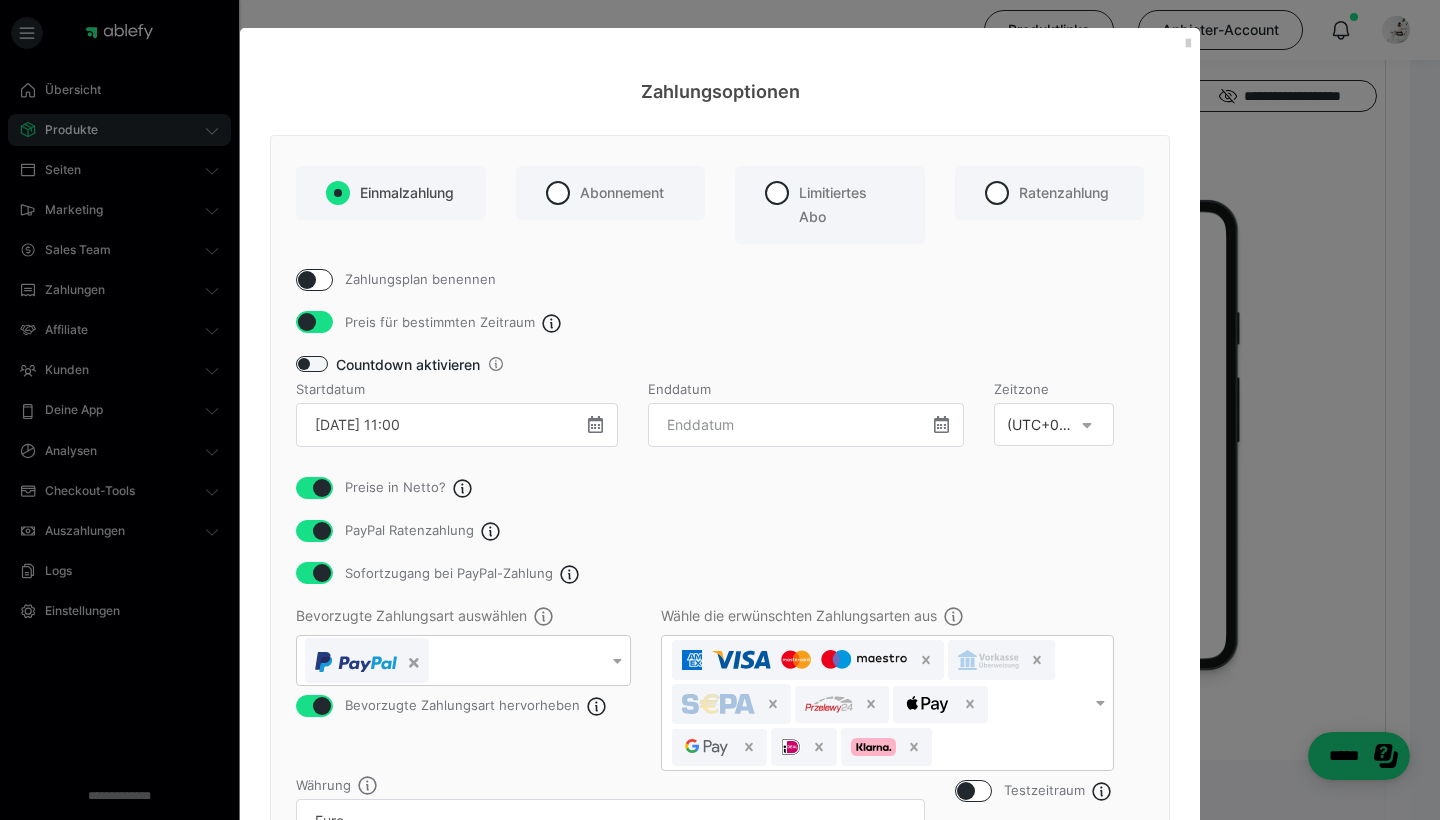 checkbox on "false" 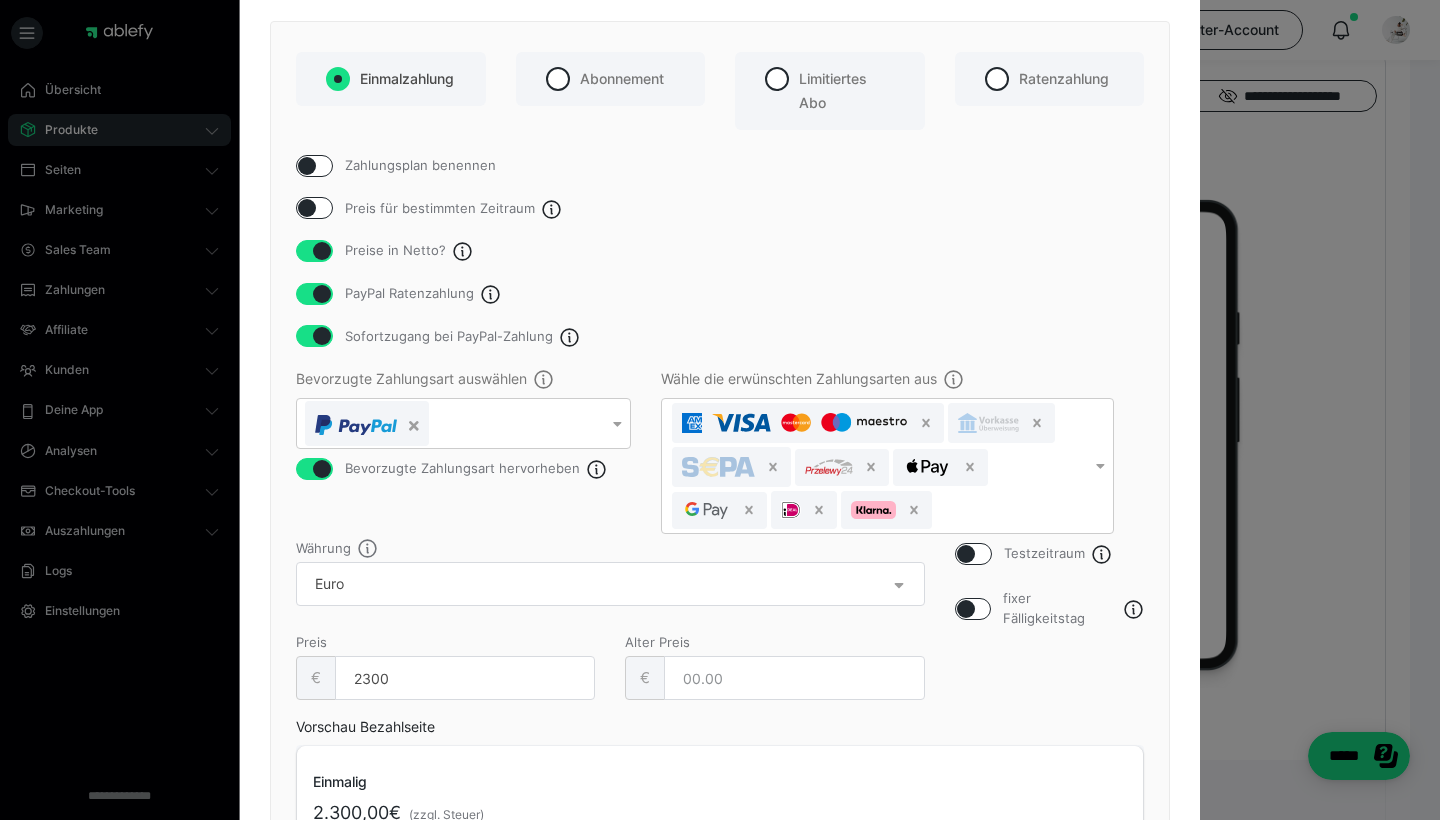 scroll, scrollTop: 141, scrollLeft: 0, axis: vertical 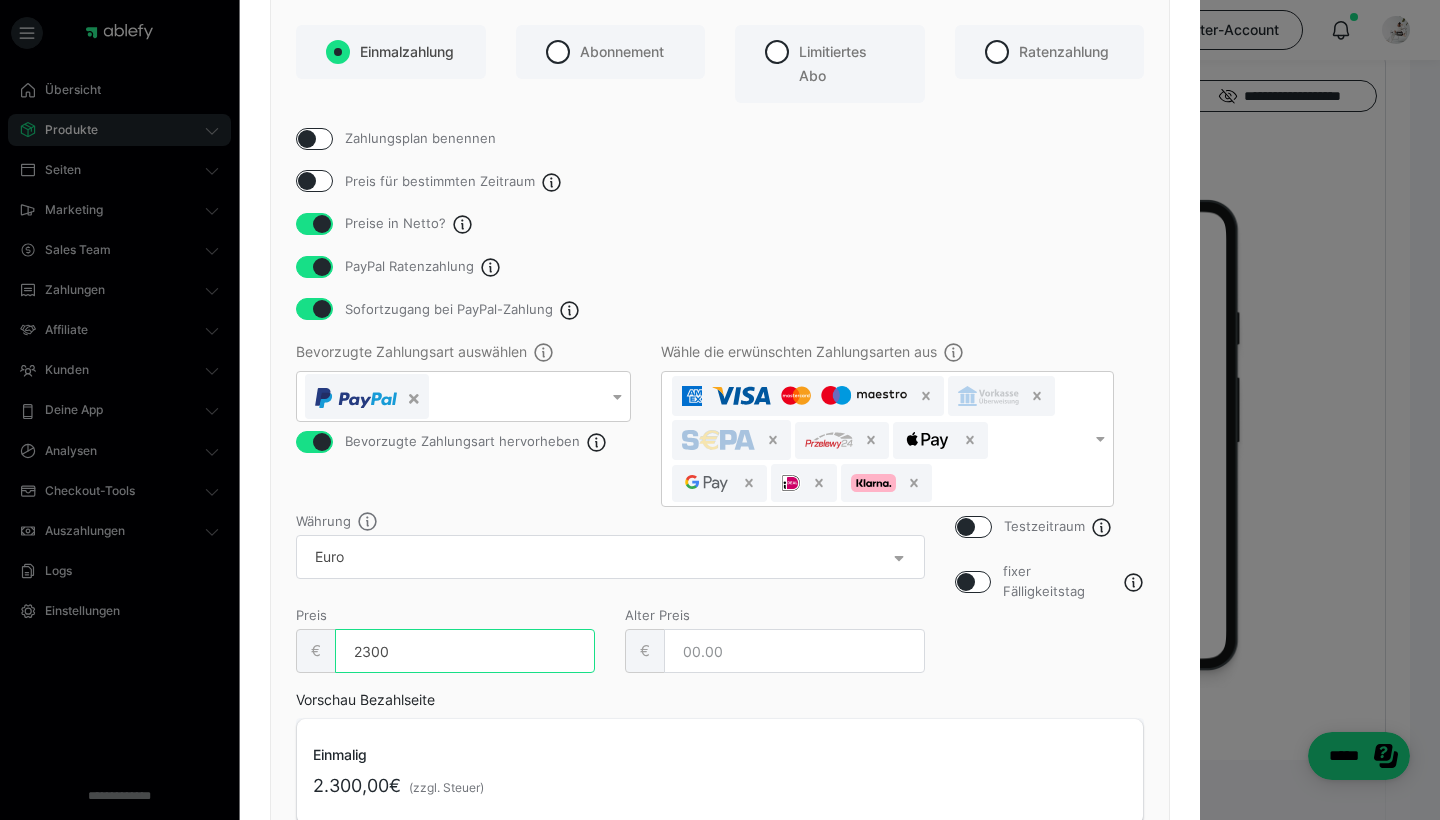 click on "2300" at bounding box center [465, 651] 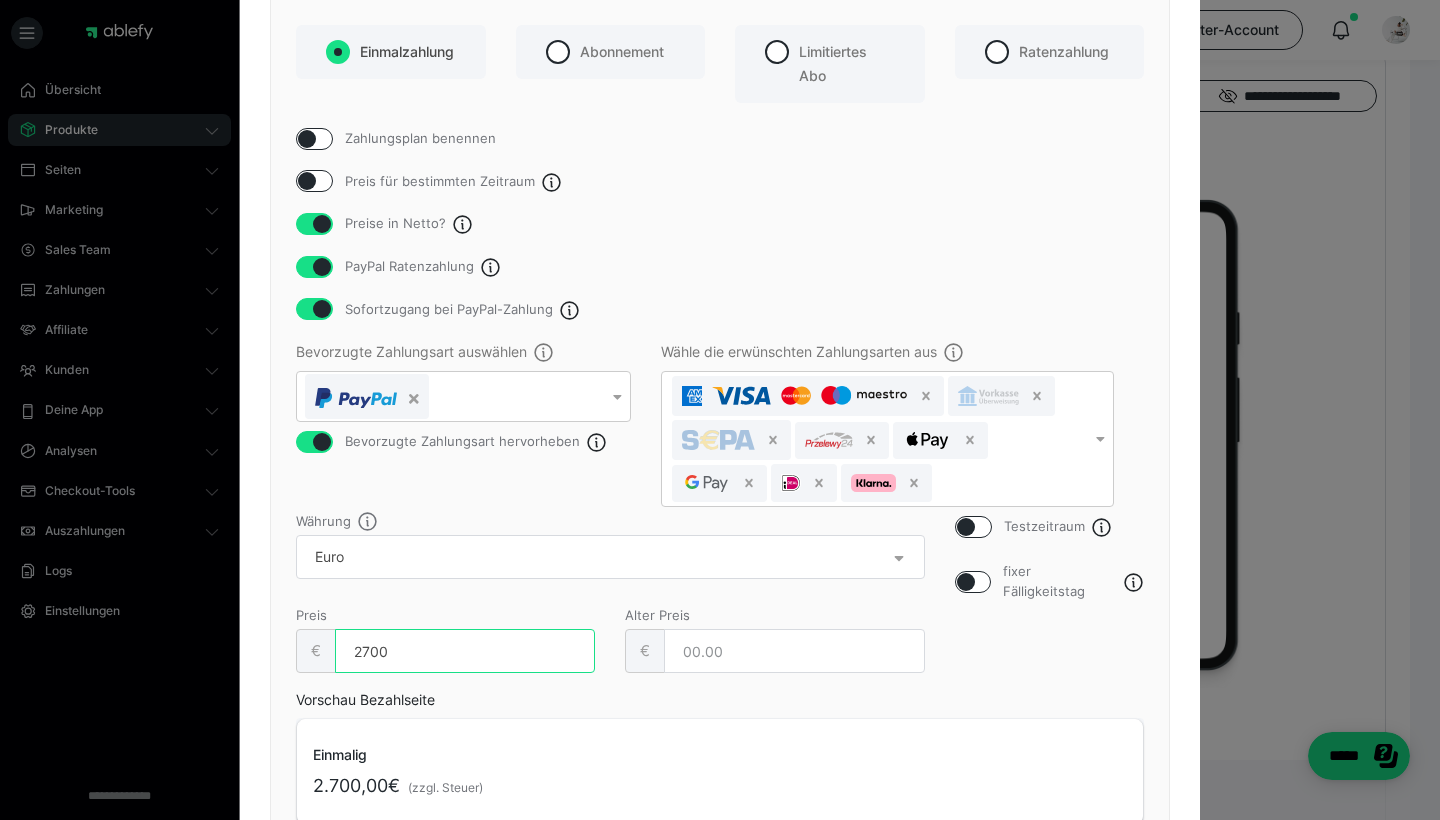 type on "2700" 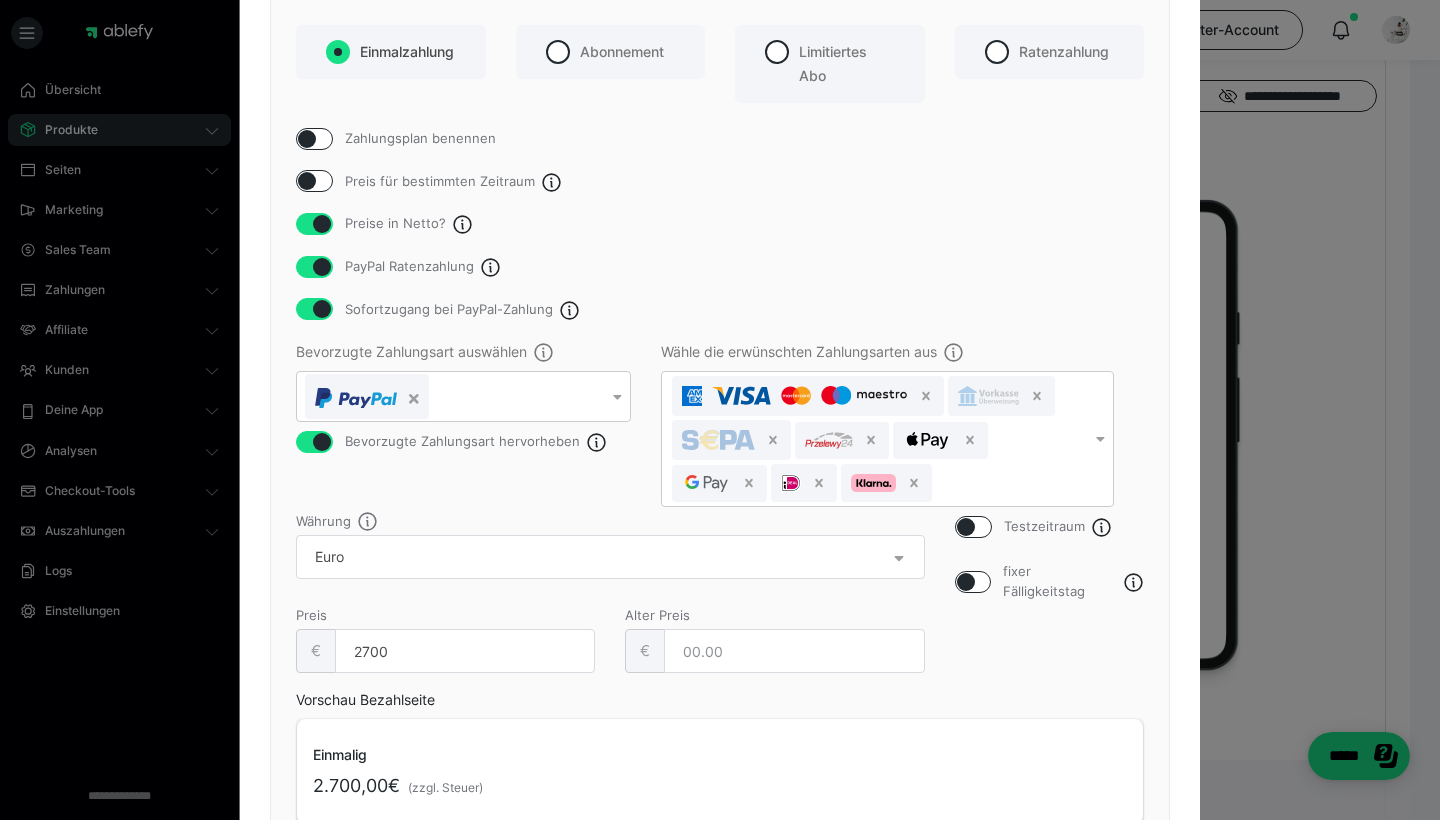 click on "Währung Preis € 2700 Alter Preis €" at bounding box center [610, 602] 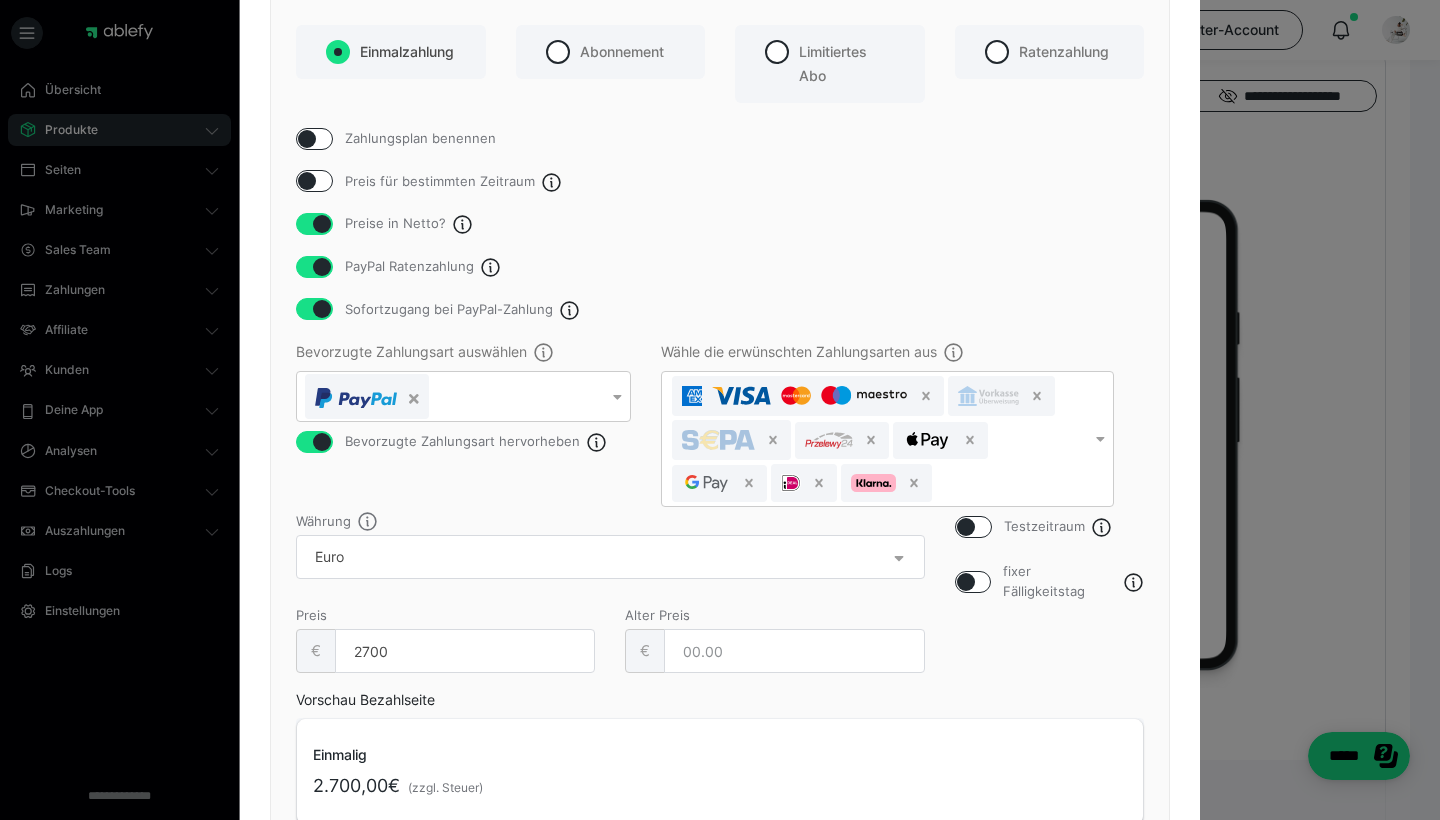 click at bounding box center (322, 267) 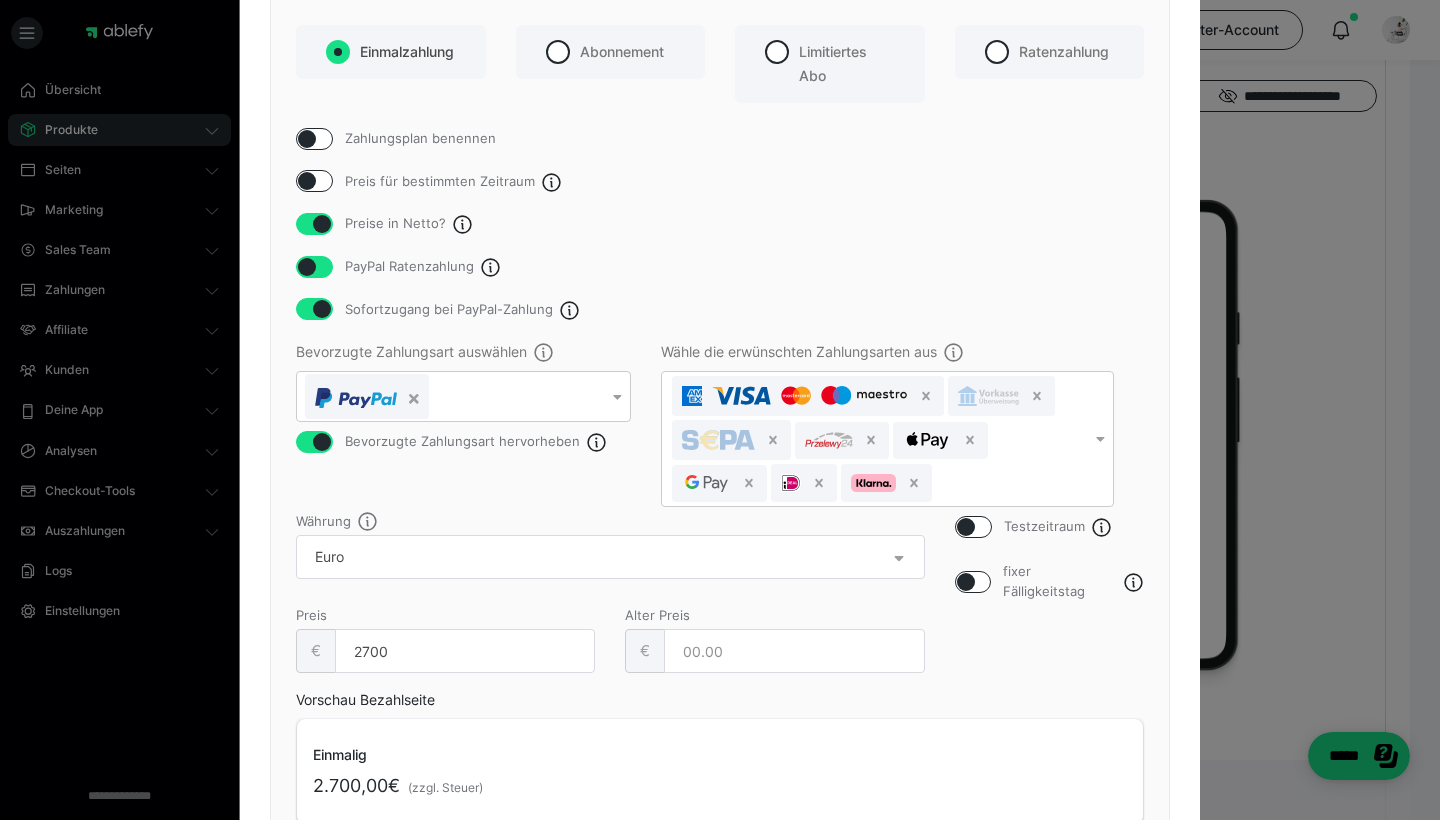 checkbox on "false" 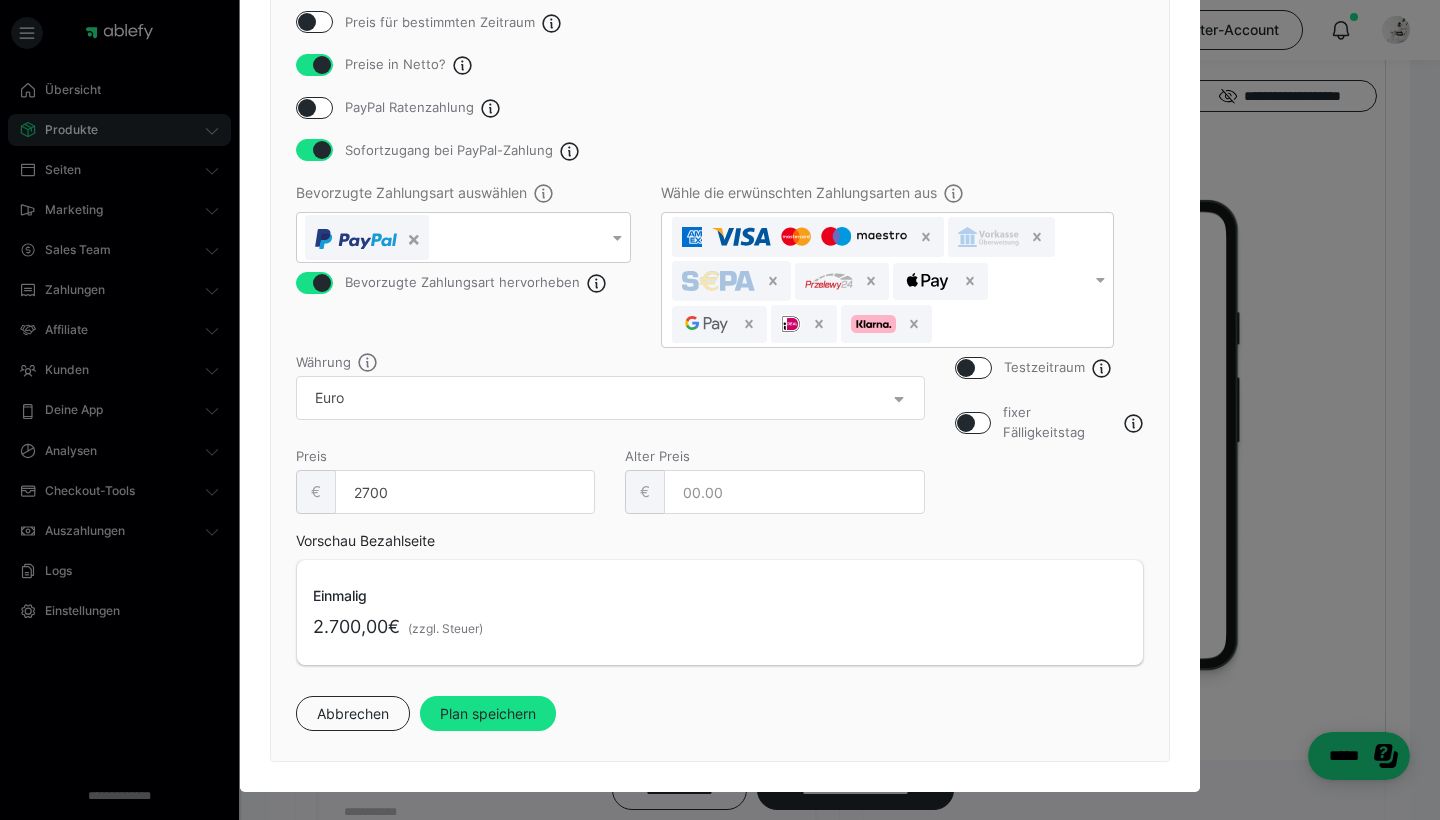 scroll, scrollTop: 300, scrollLeft: 0, axis: vertical 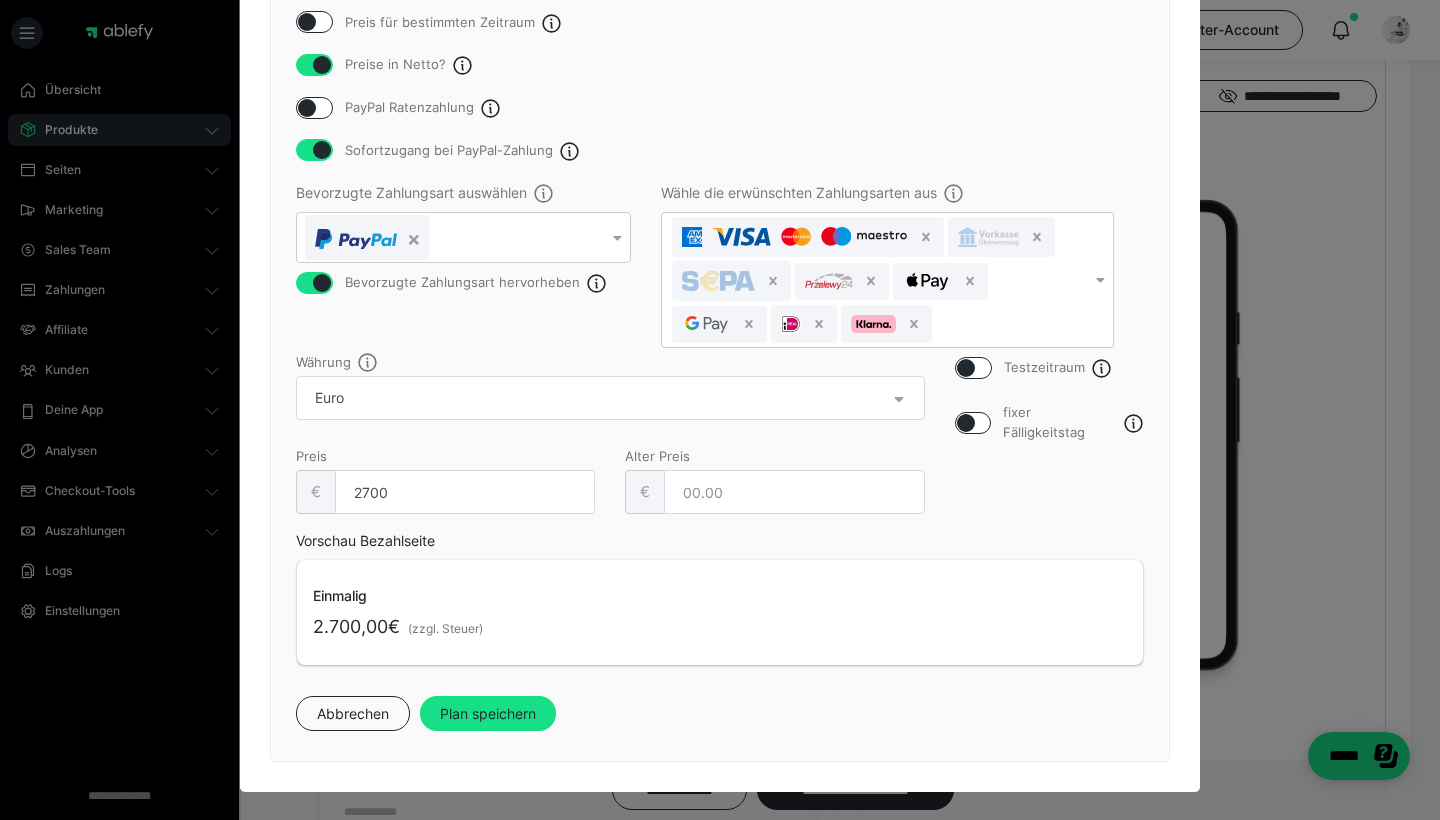 click at bounding box center (314, 150) 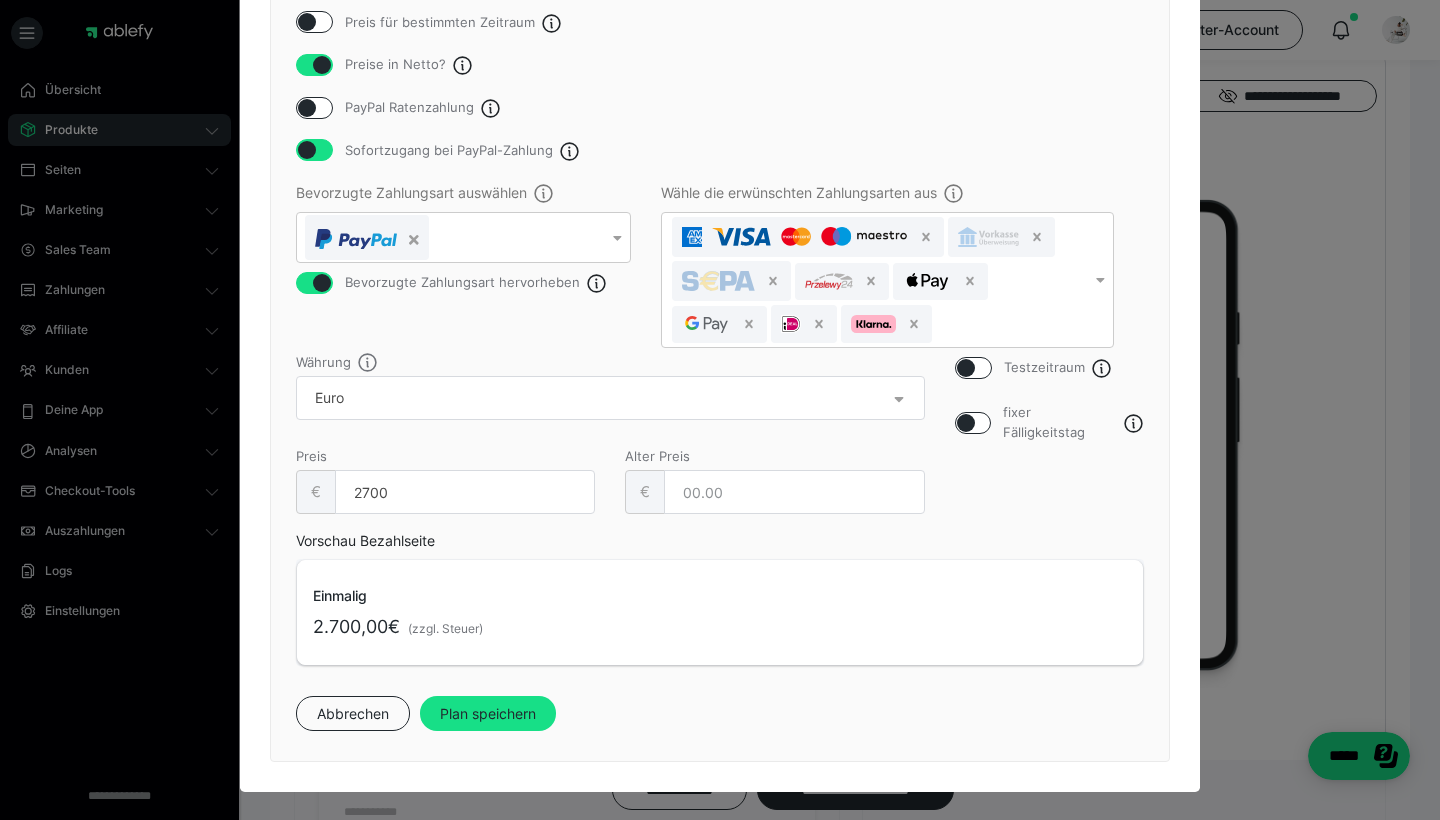checkbox on "false" 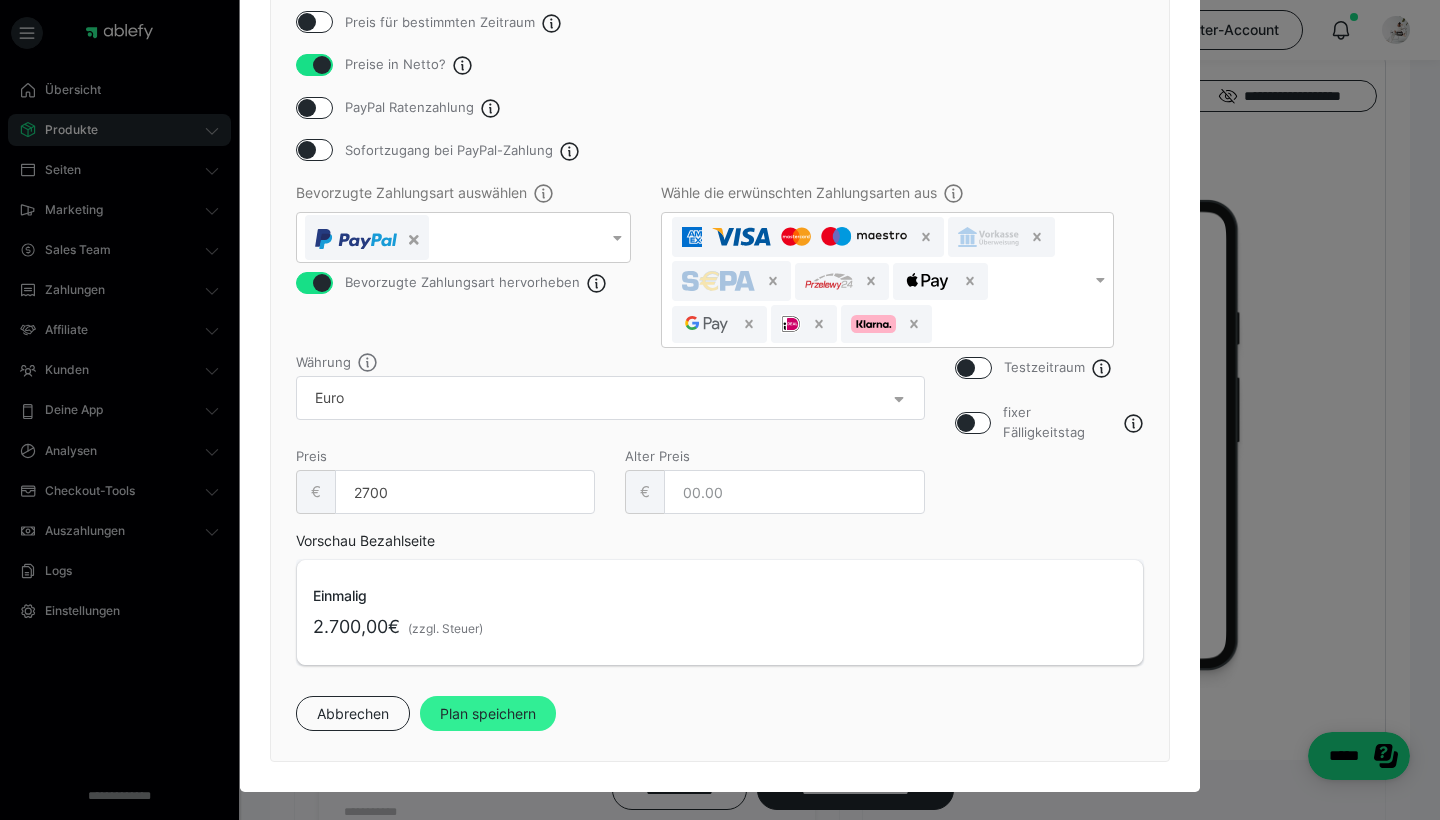 click on "Plan speichern" at bounding box center [488, 714] 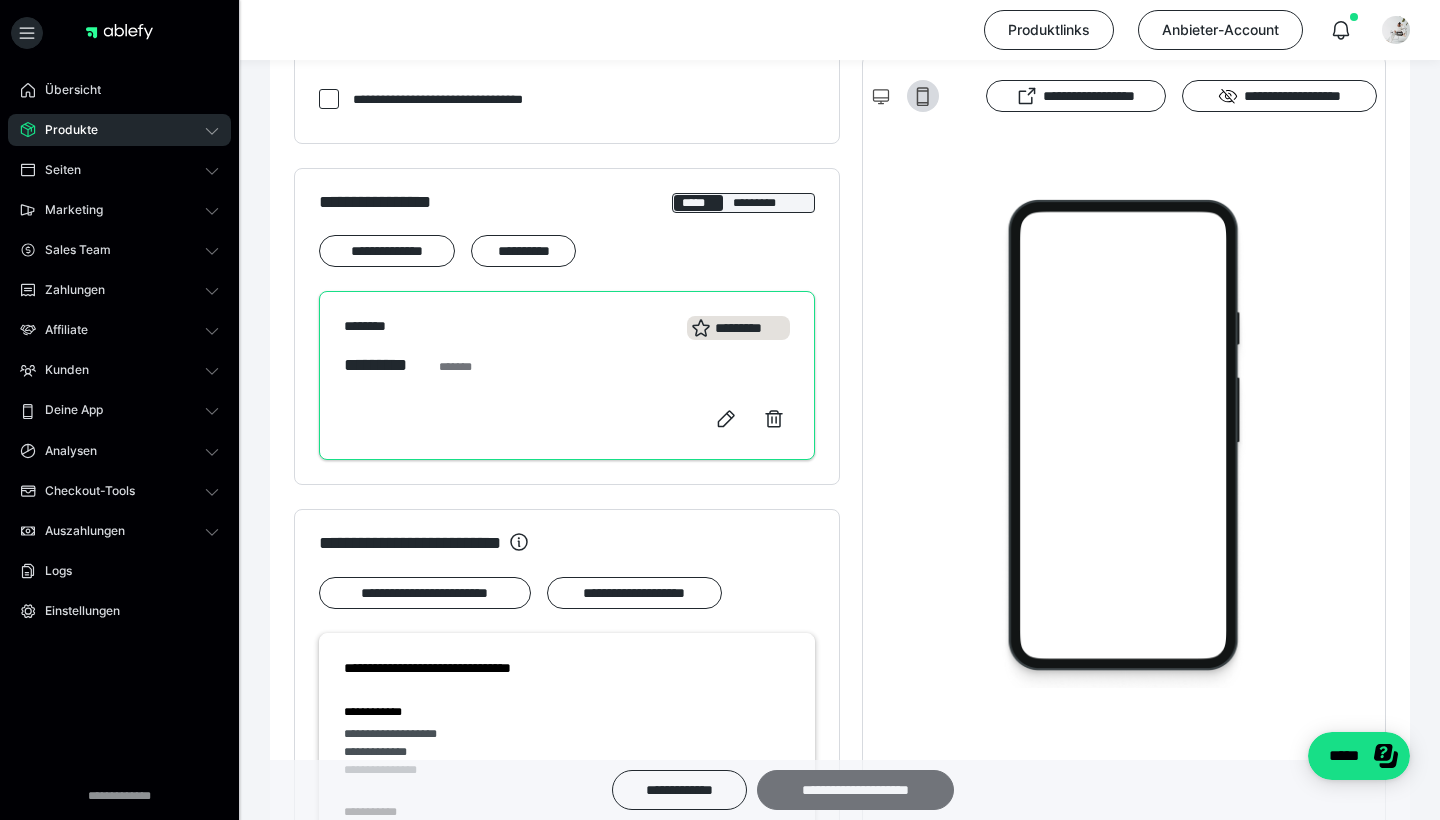 click on "**********" at bounding box center [855, 790] 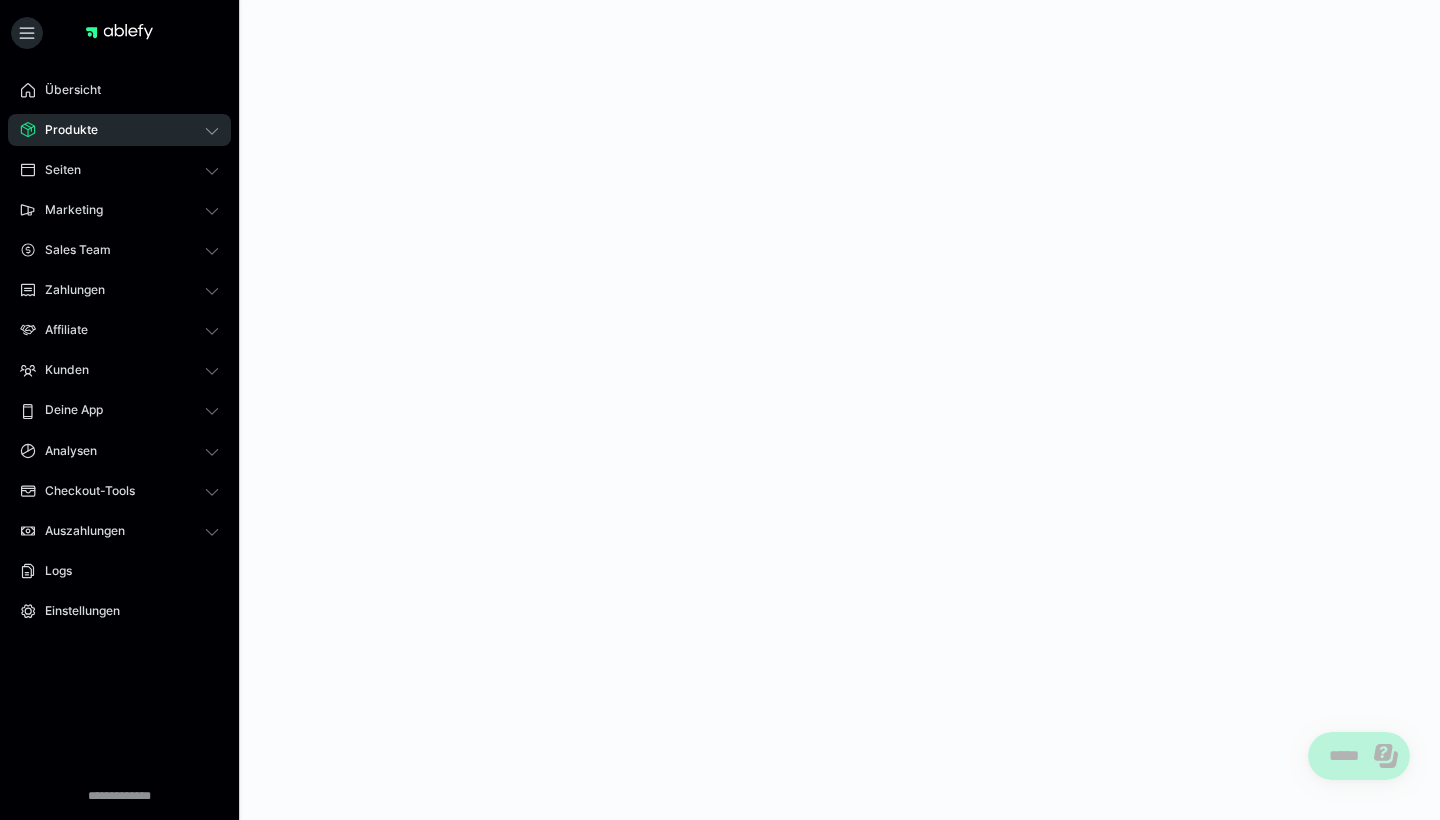 scroll, scrollTop: 0, scrollLeft: 0, axis: both 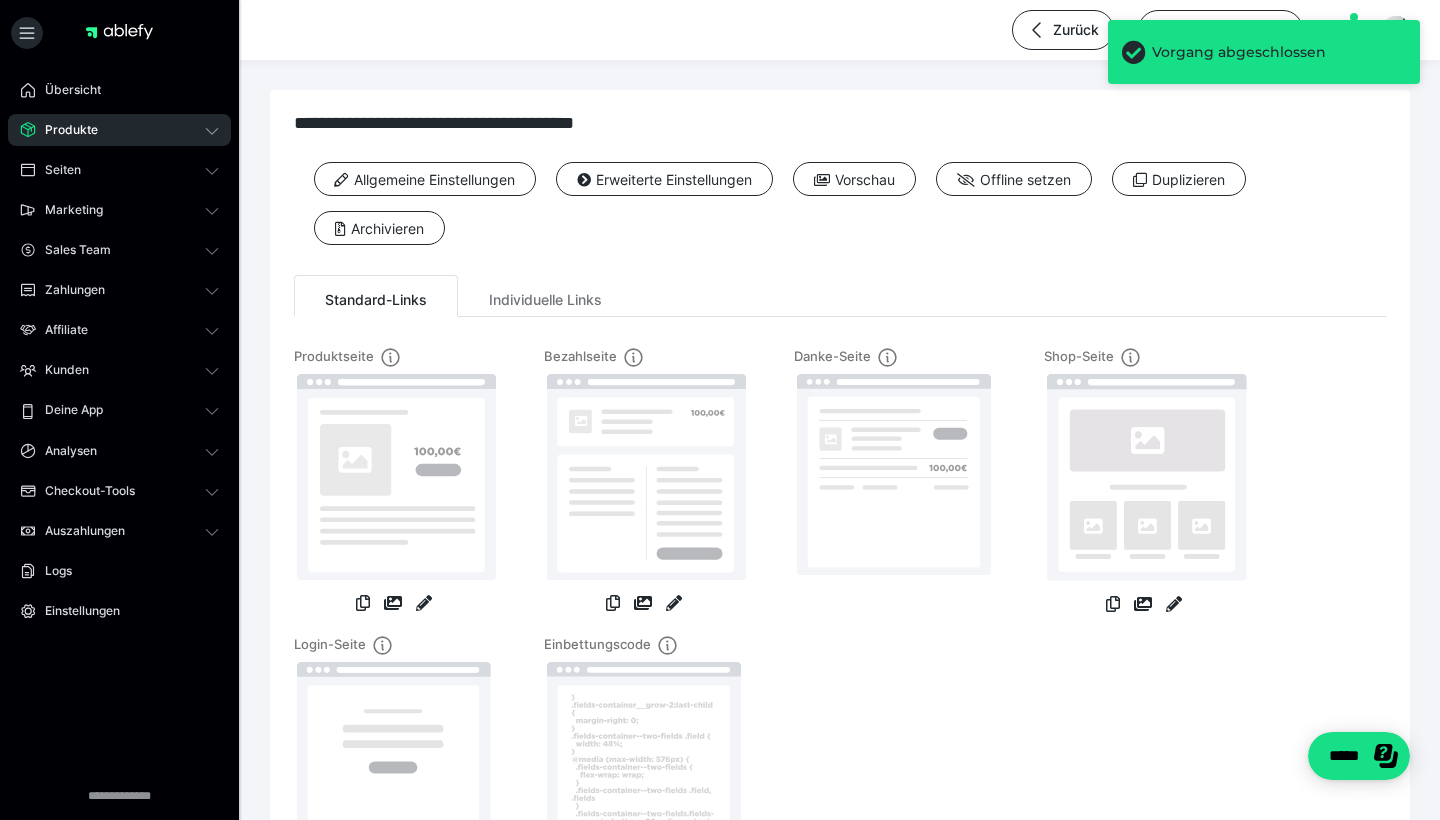 click on "Produkte" at bounding box center [119, 130] 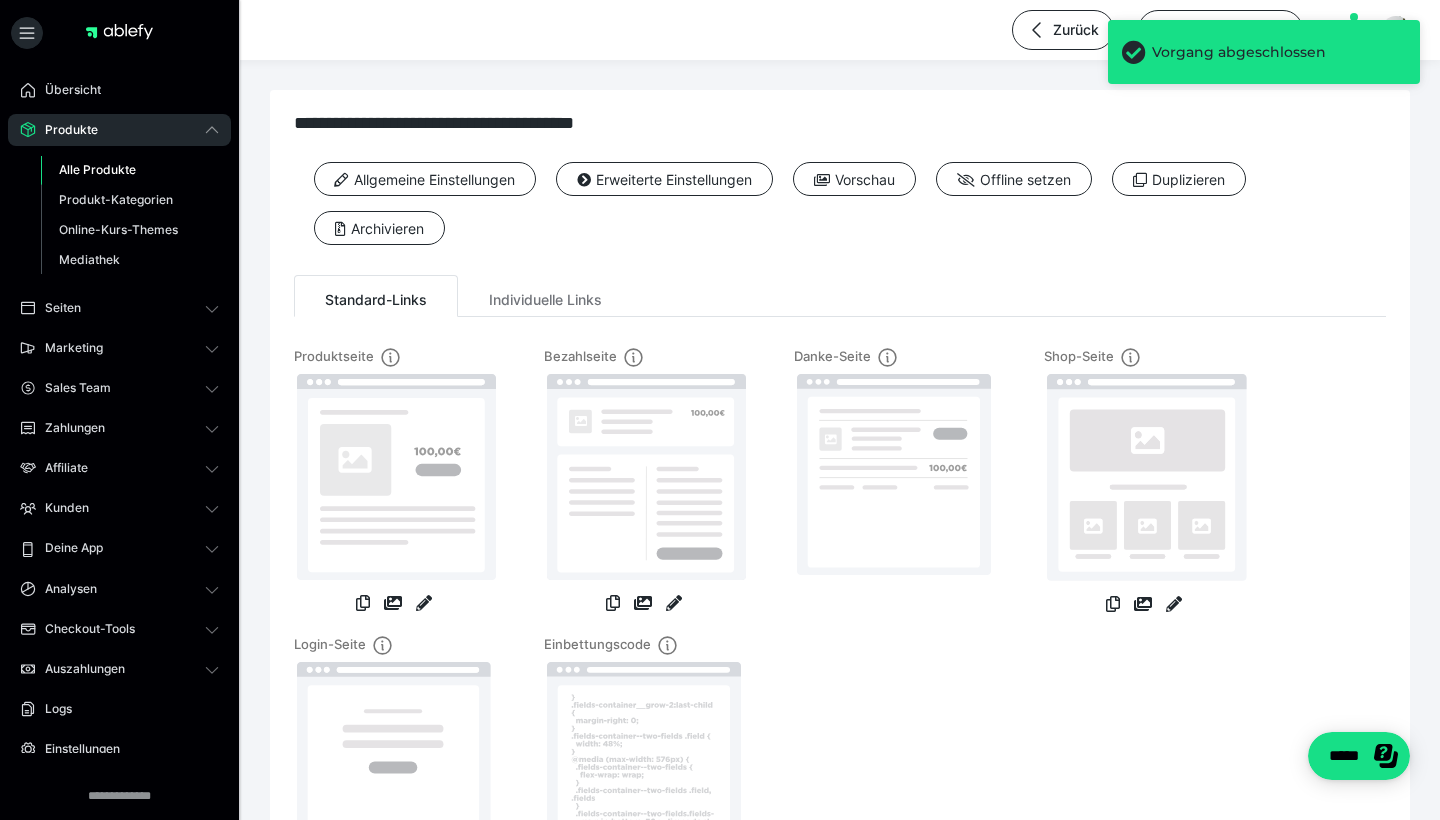 click on "Alle Produkte" at bounding box center (97, 169) 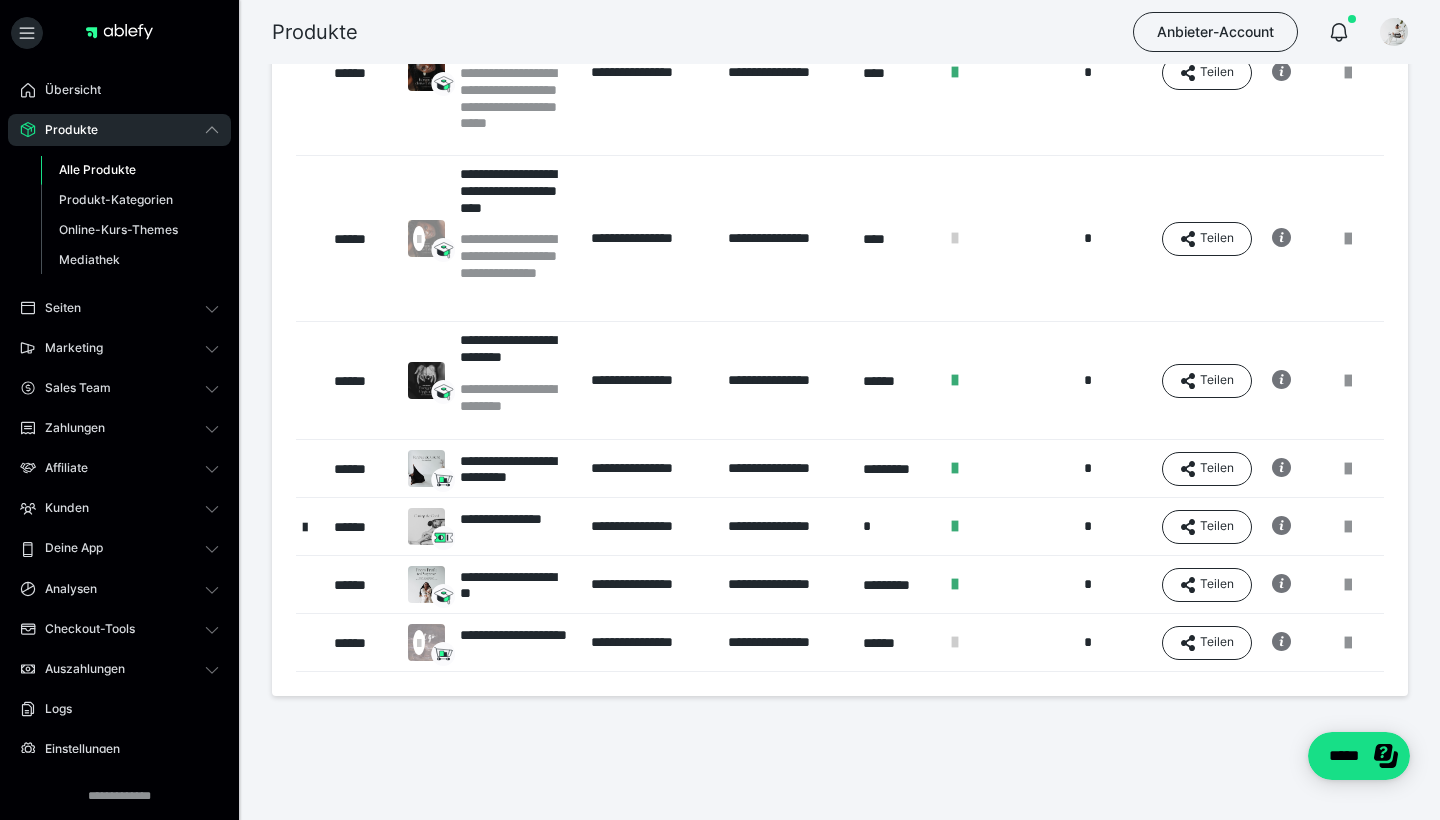 scroll, scrollTop: 520, scrollLeft: 0, axis: vertical 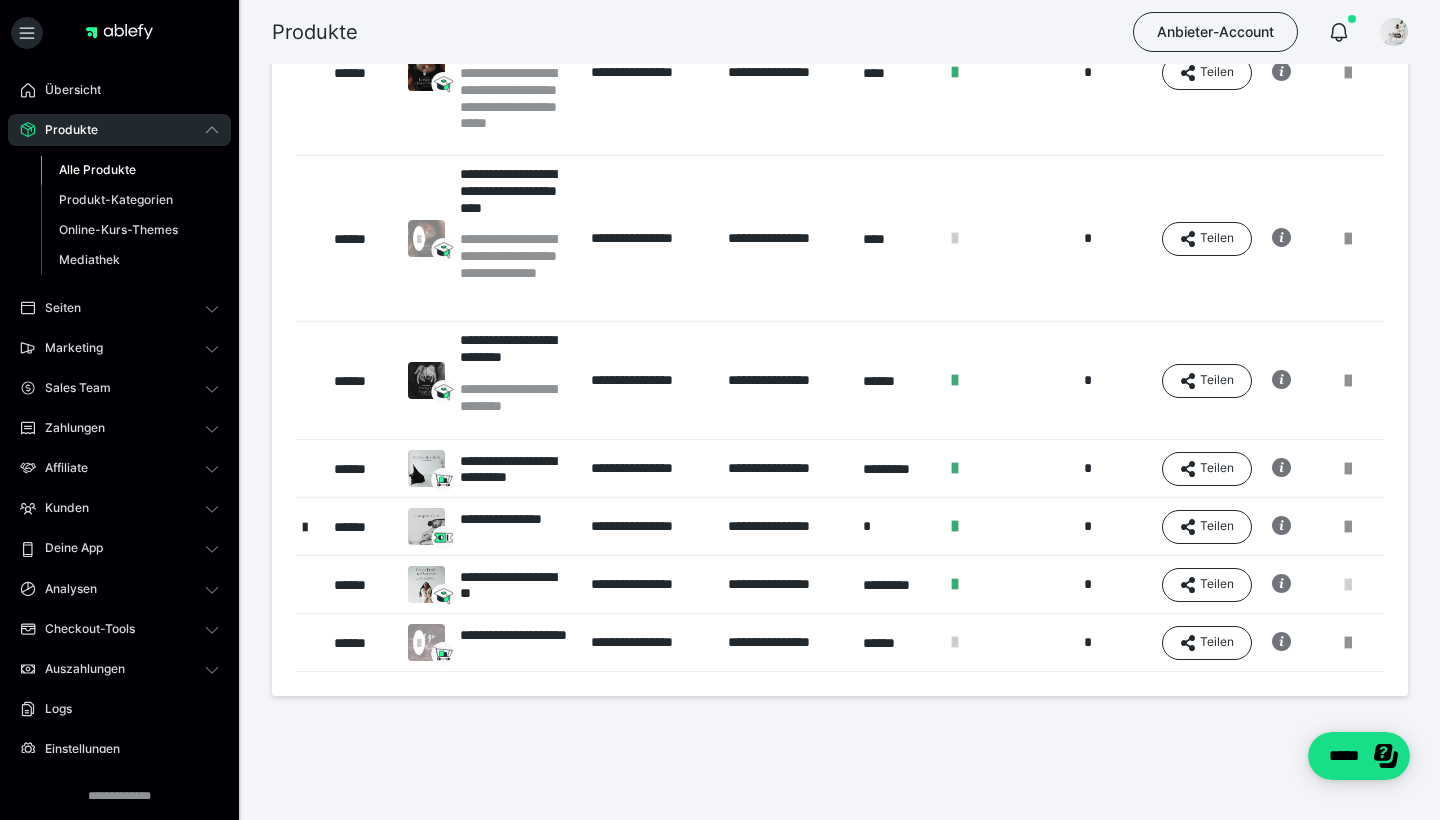 click at bounding box center (1348, 585) 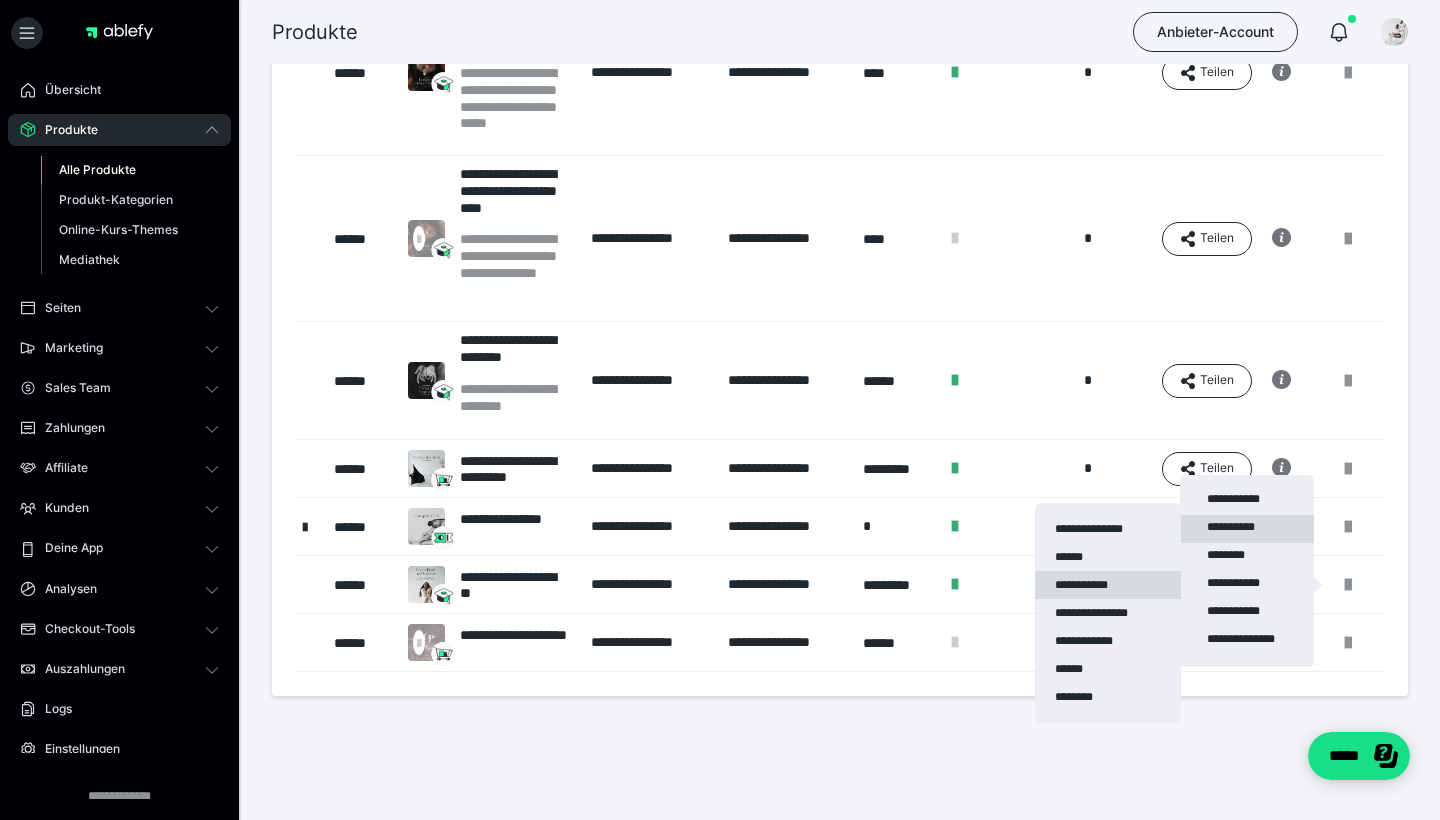 click on "**********" at bounding box center (1108, 585) 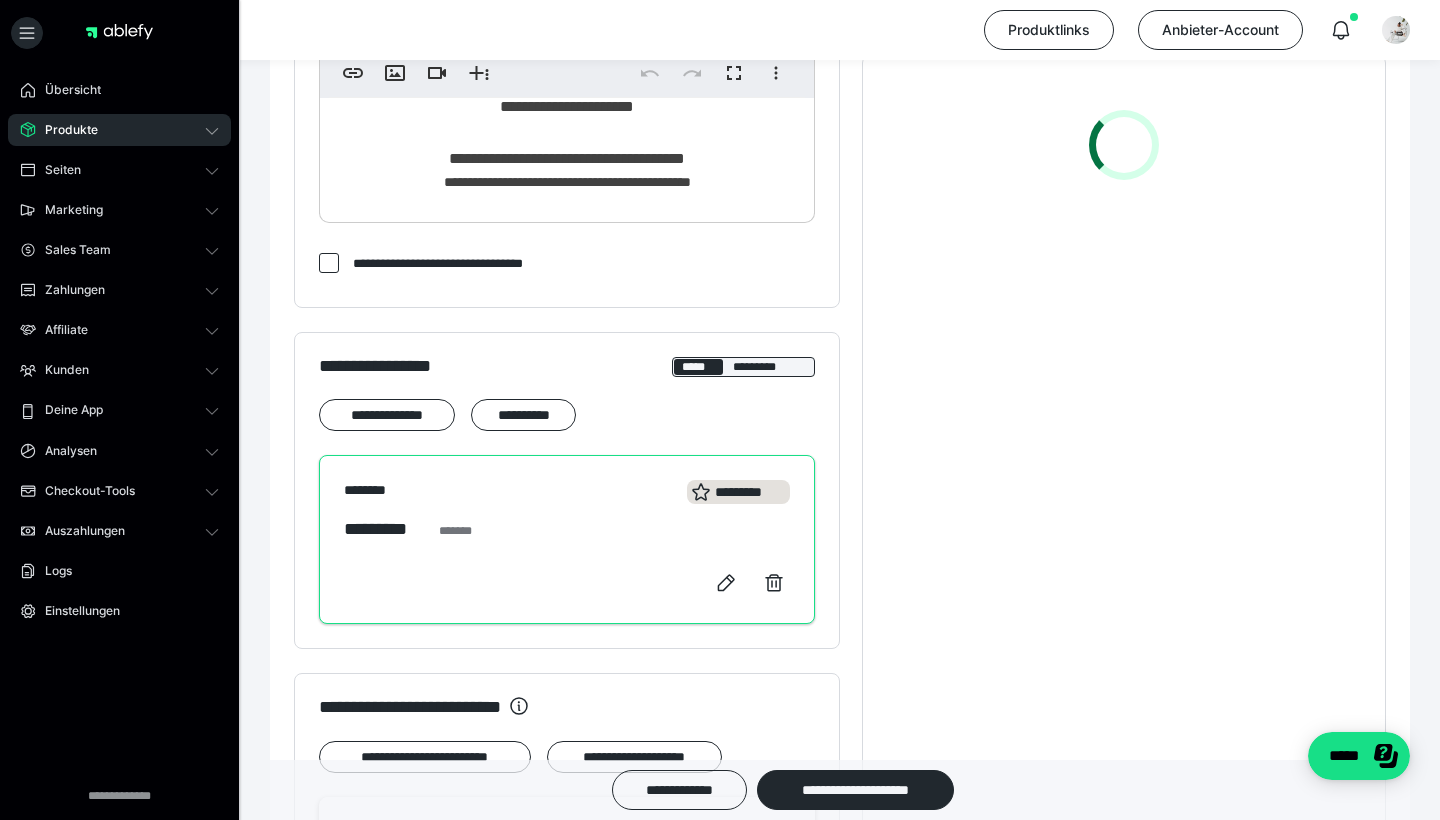 scroll, scrollTop: 799, scrollLeft: 0, axis: vertical 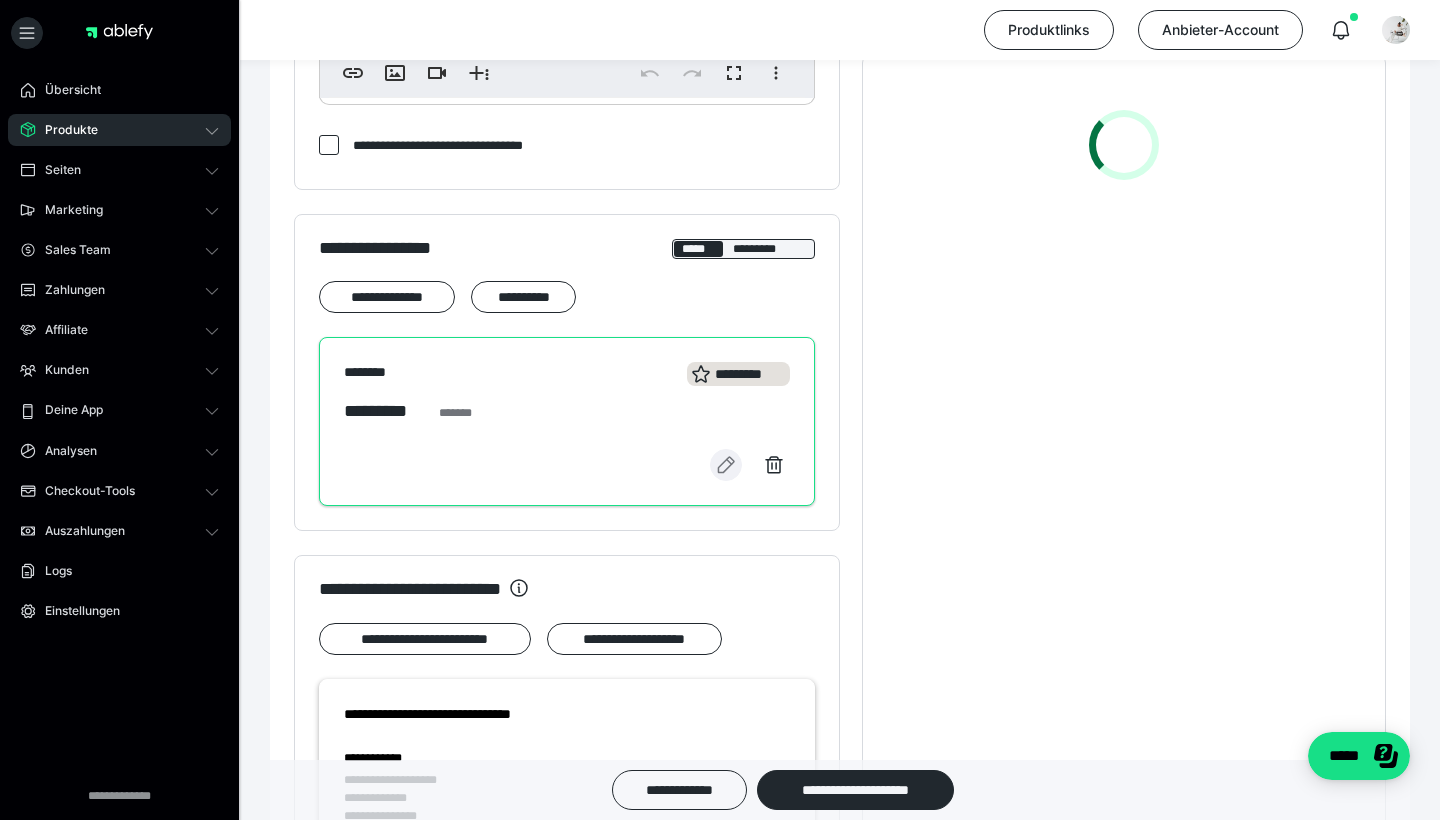 click at bounding box center [726, 465] 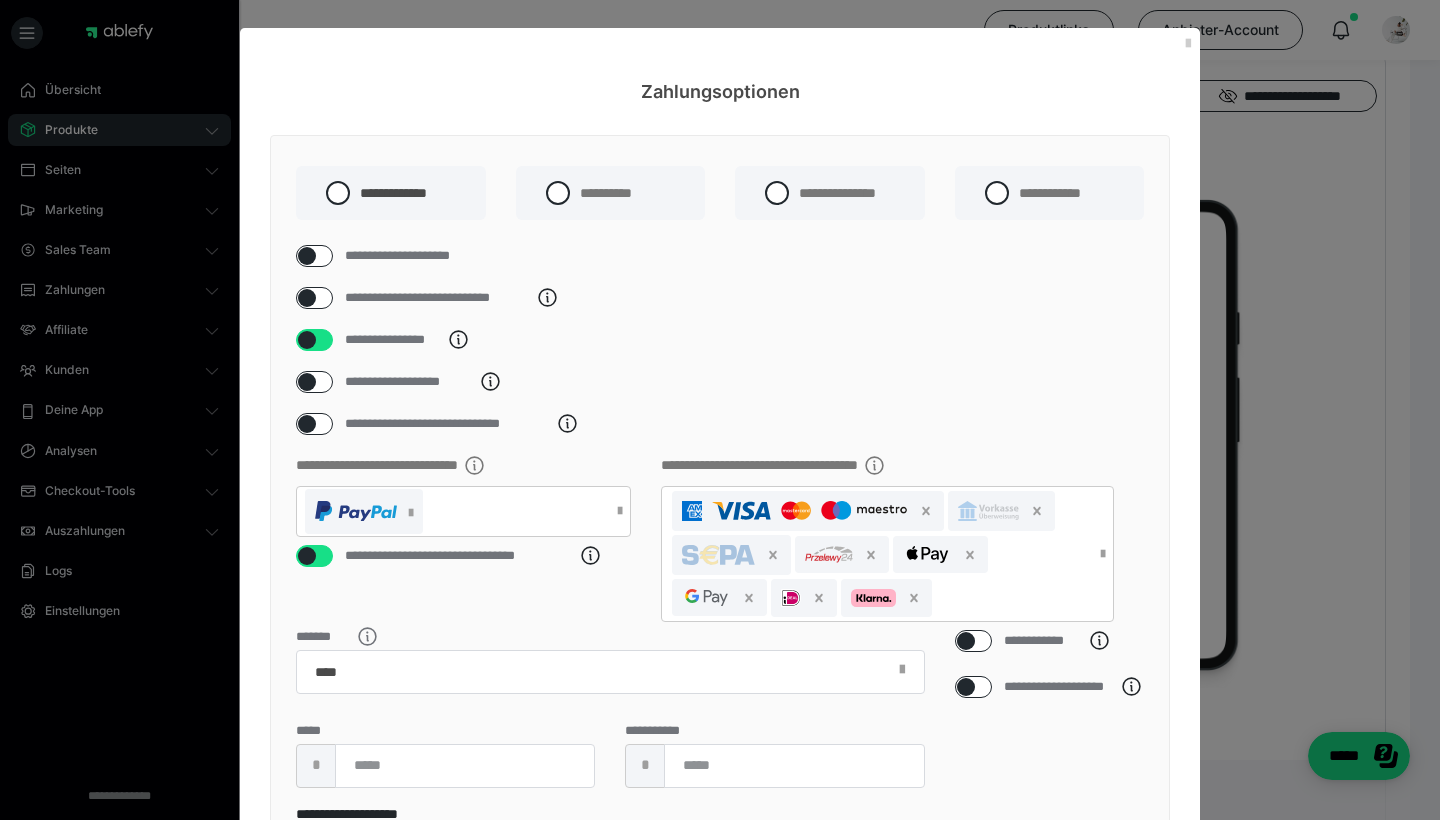 scroll, scrollTop: 216, scrollLeft: 0, axis: vertical 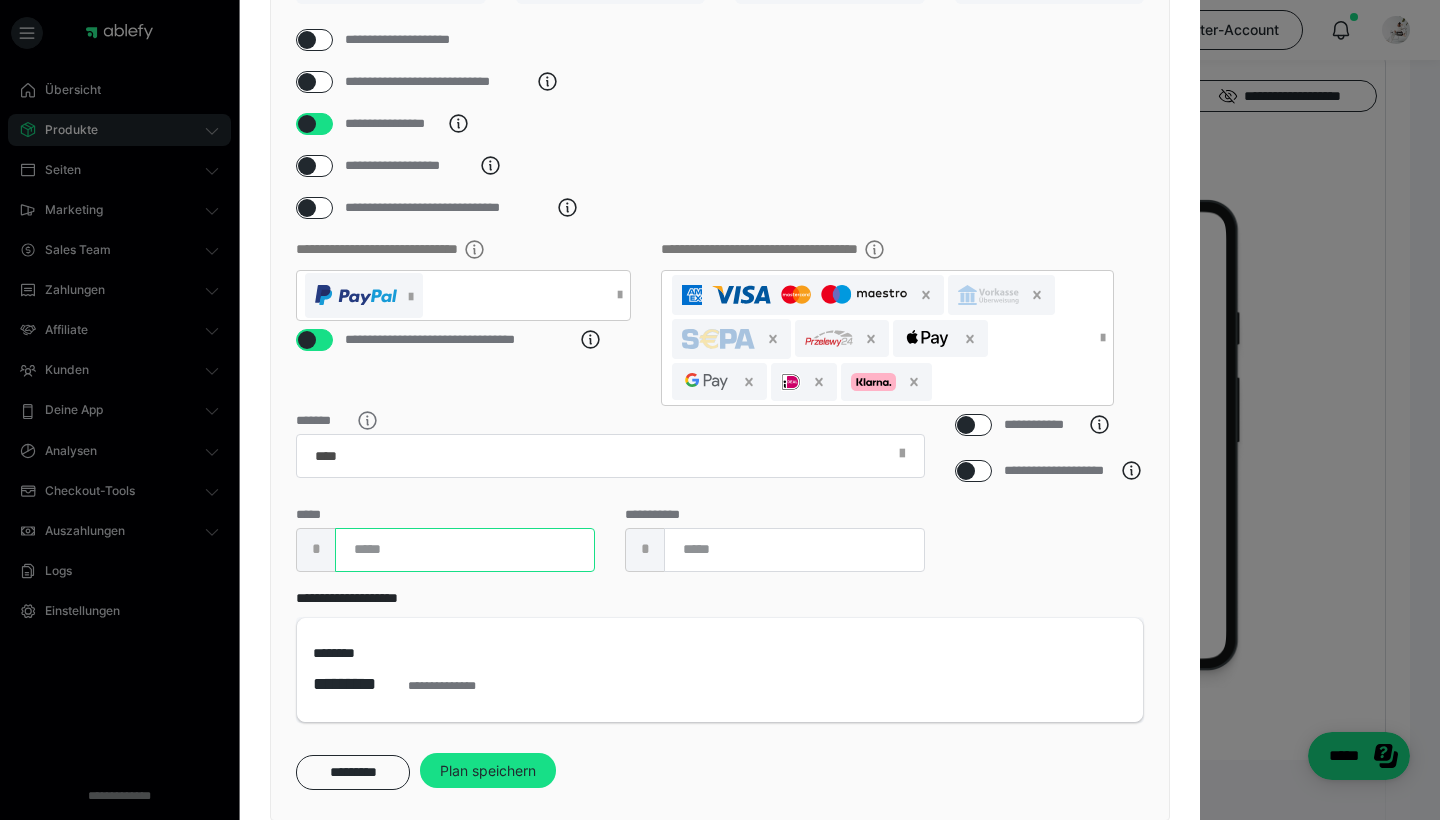 click on "****" at bounding box center [465, 550] 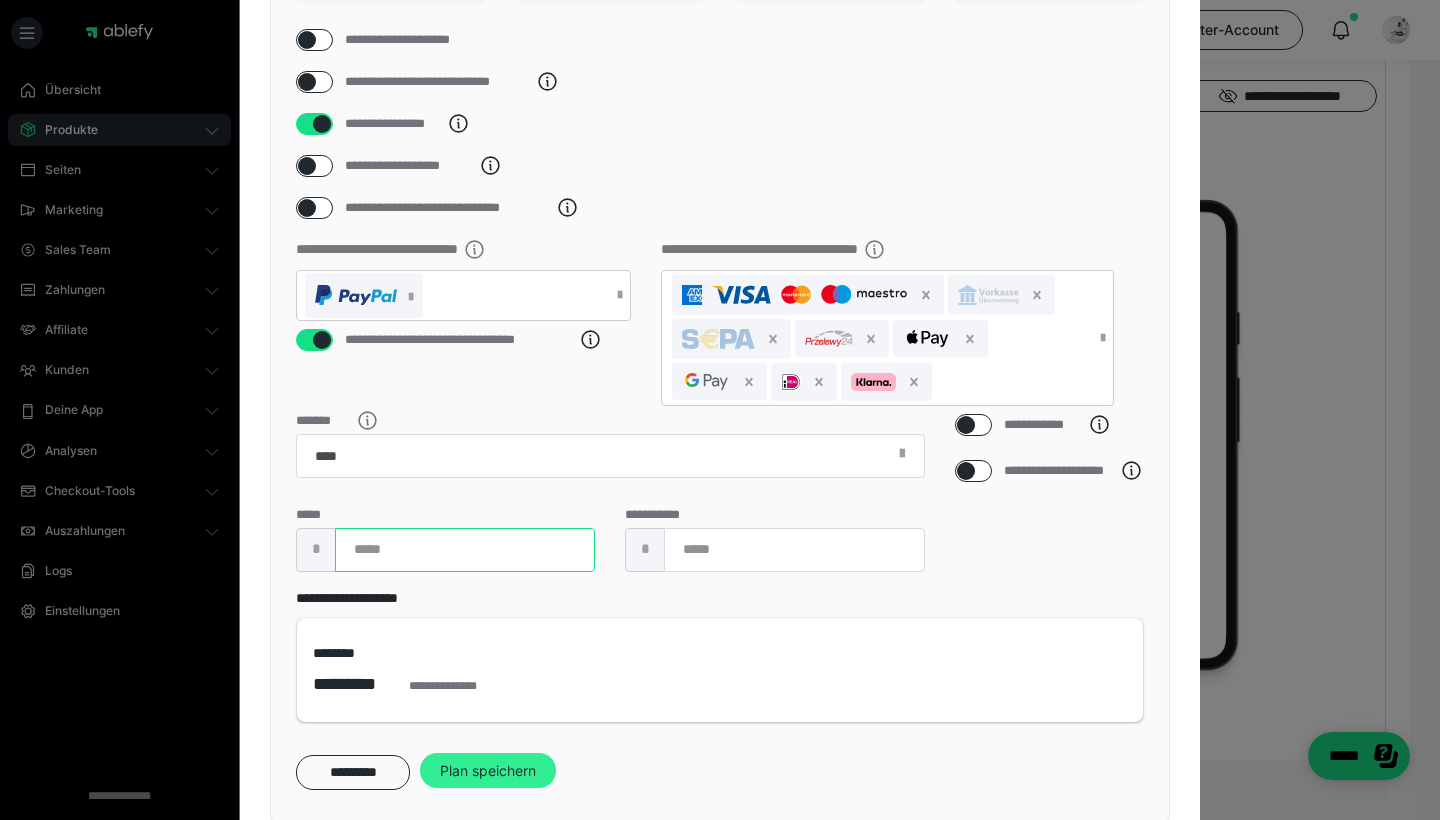 type on "****" 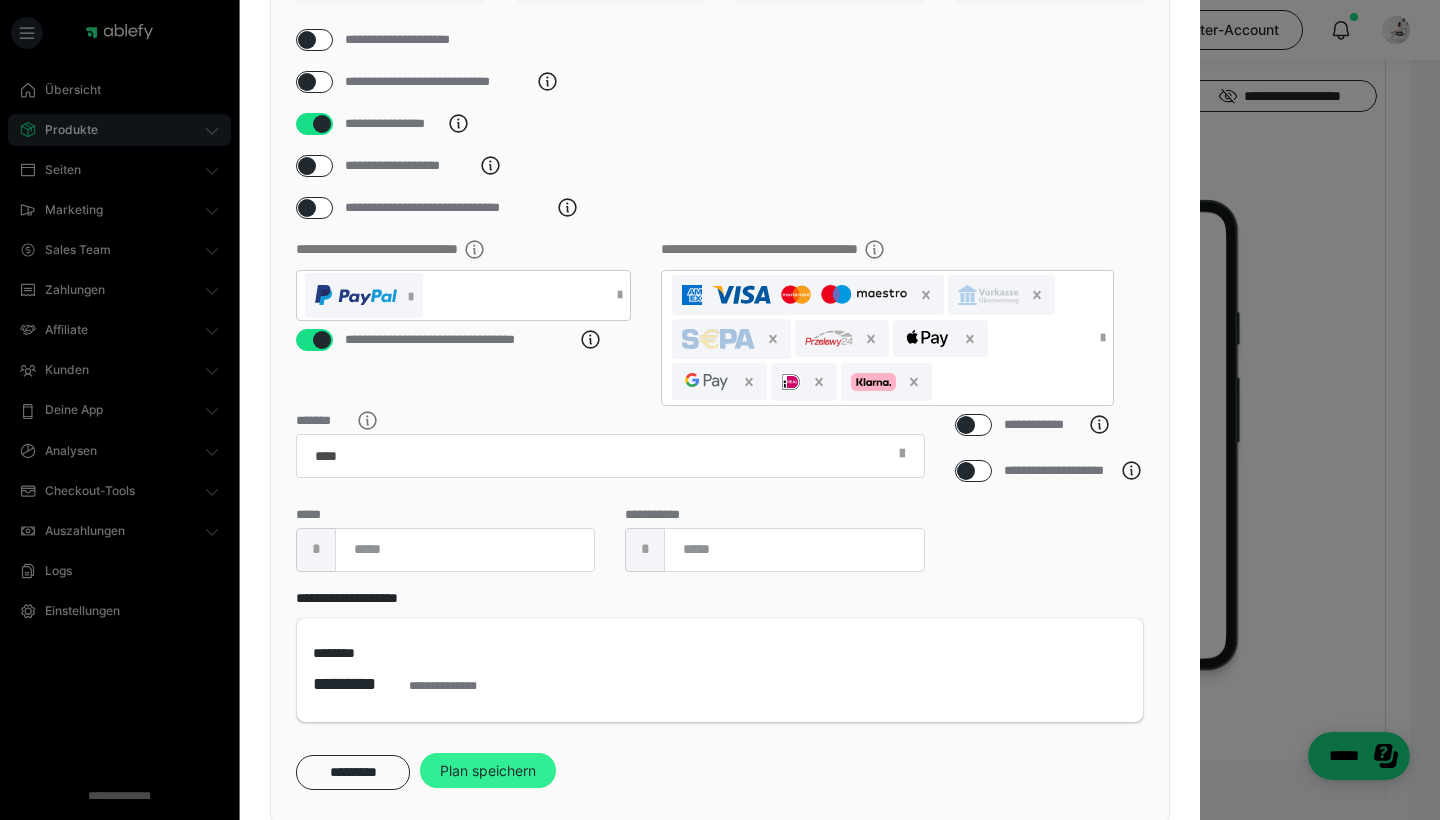 click on "Plan speichern" at bounding box center (488, 771) 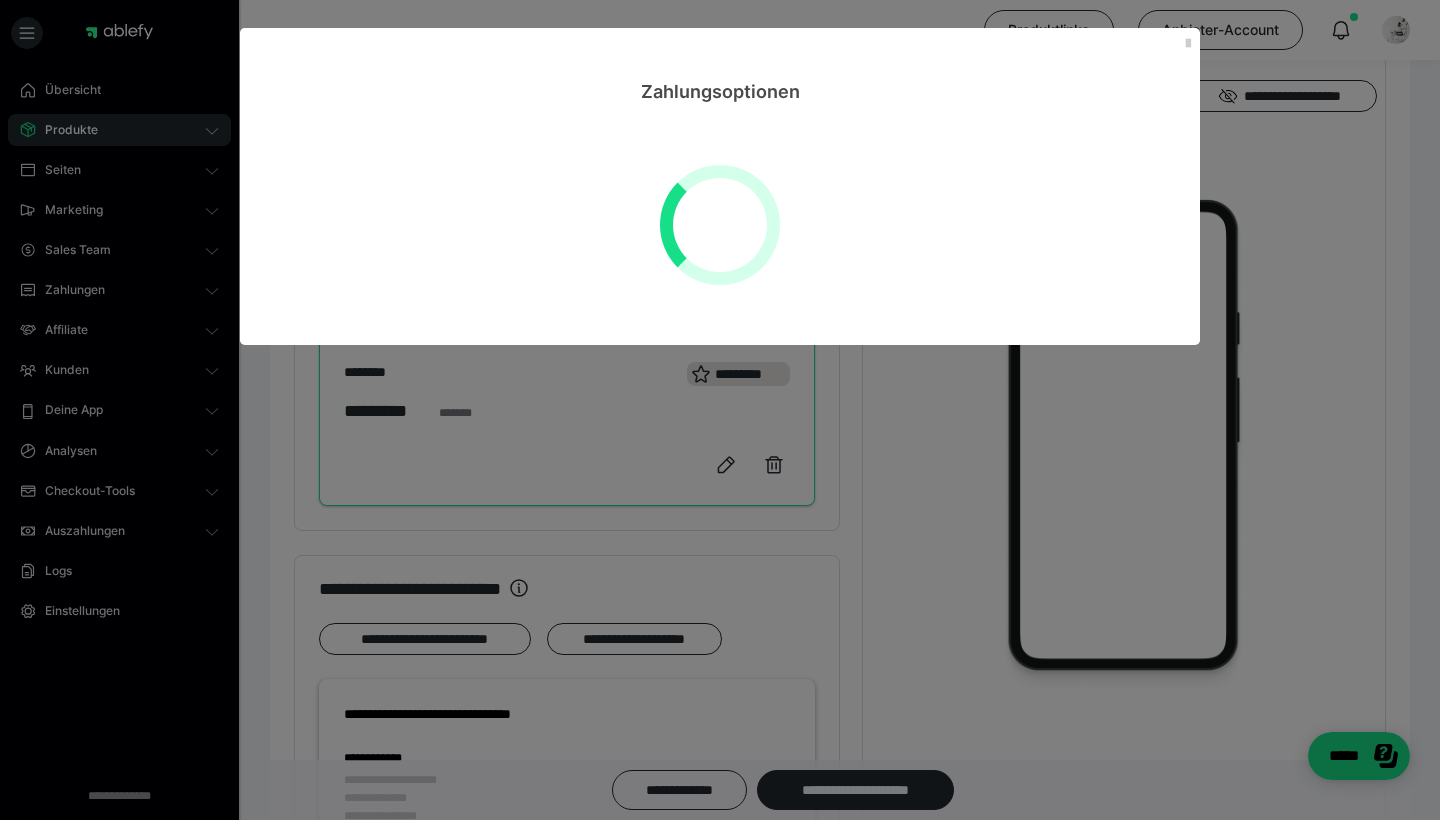 scroll, scrollTop: 0, scrollLeft: 0, axis: both 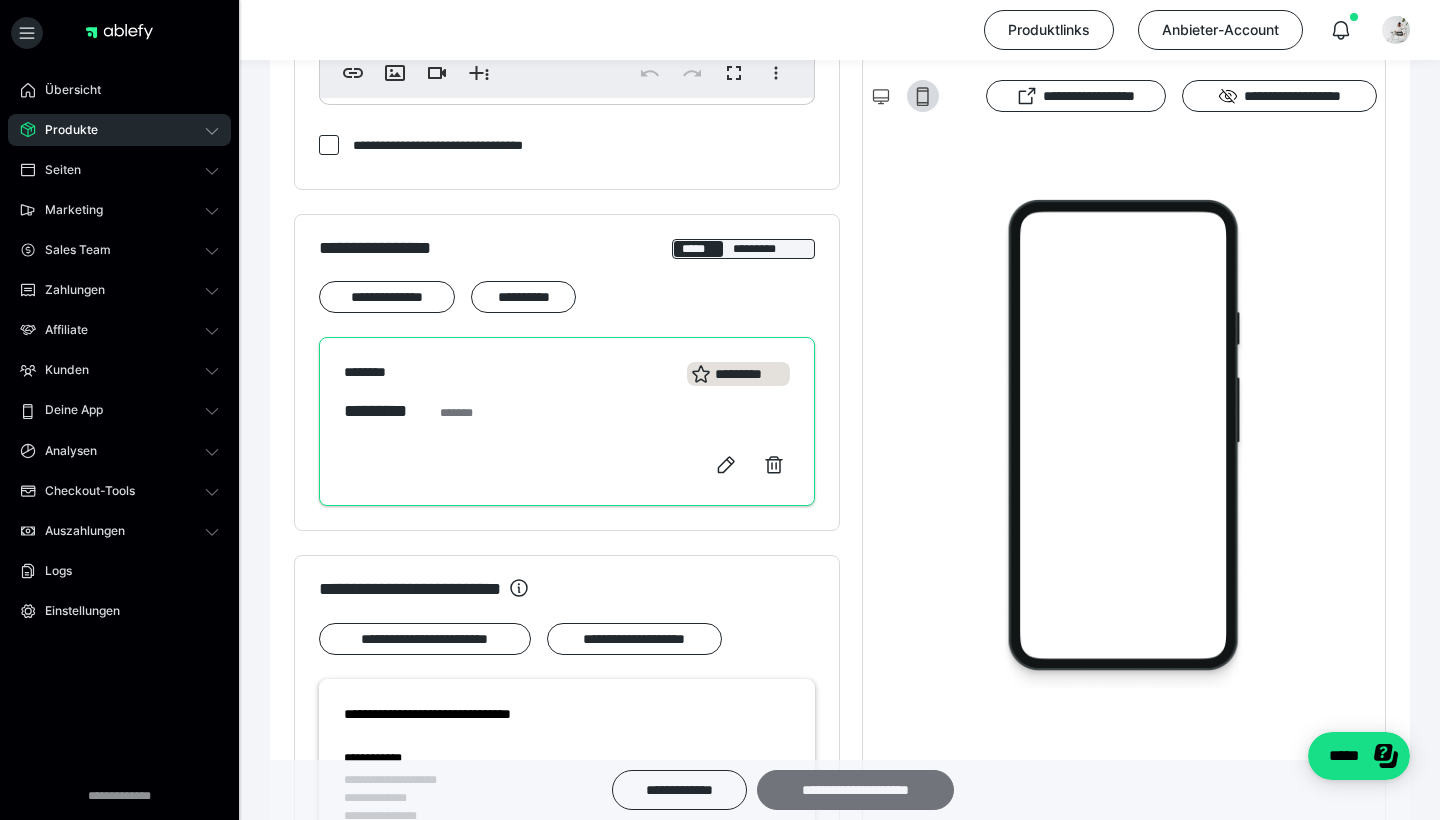 click on "**********" at bounding box center [855, 790] 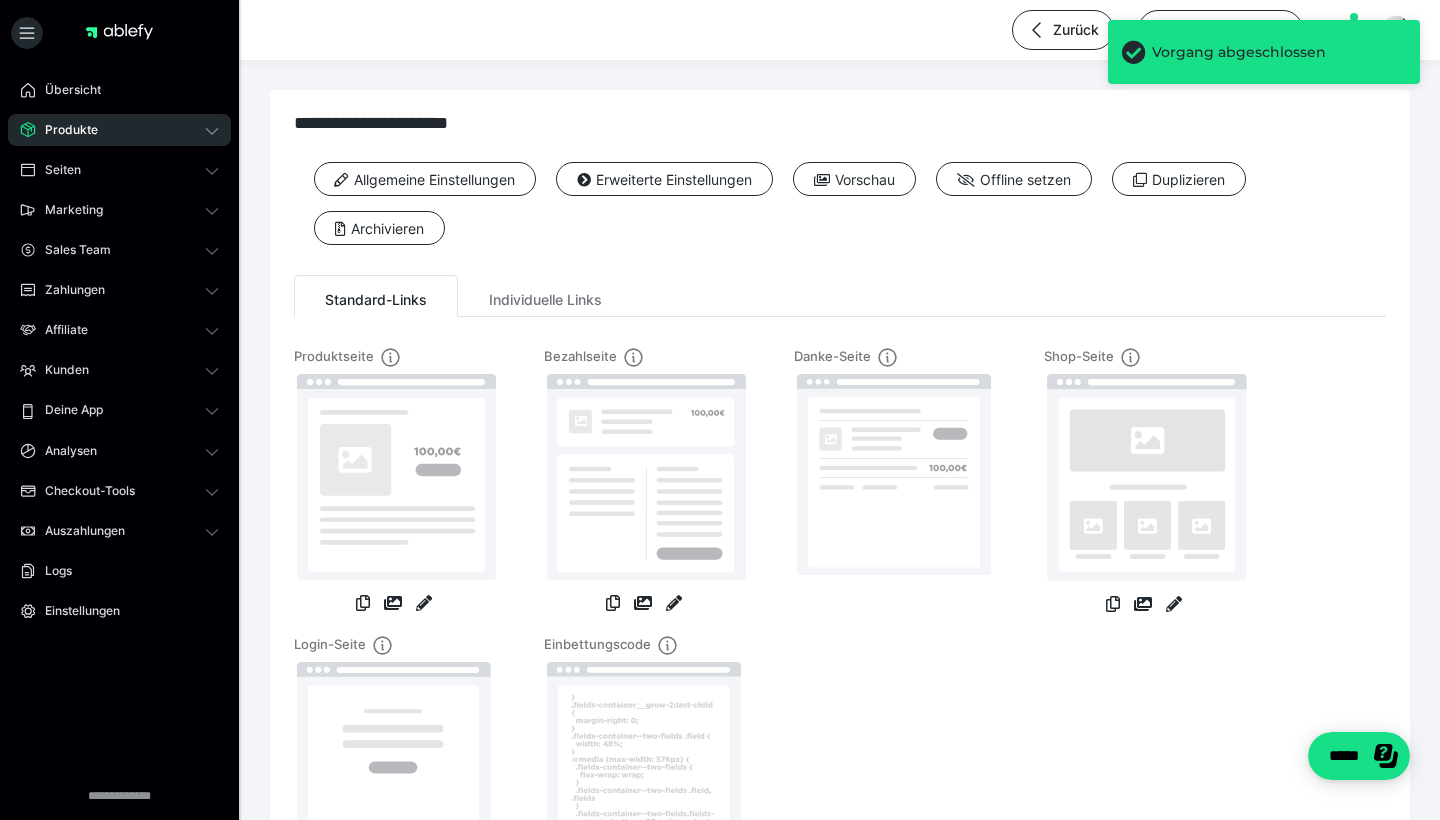 click on "Produkte" at bounding box center [119, 130] 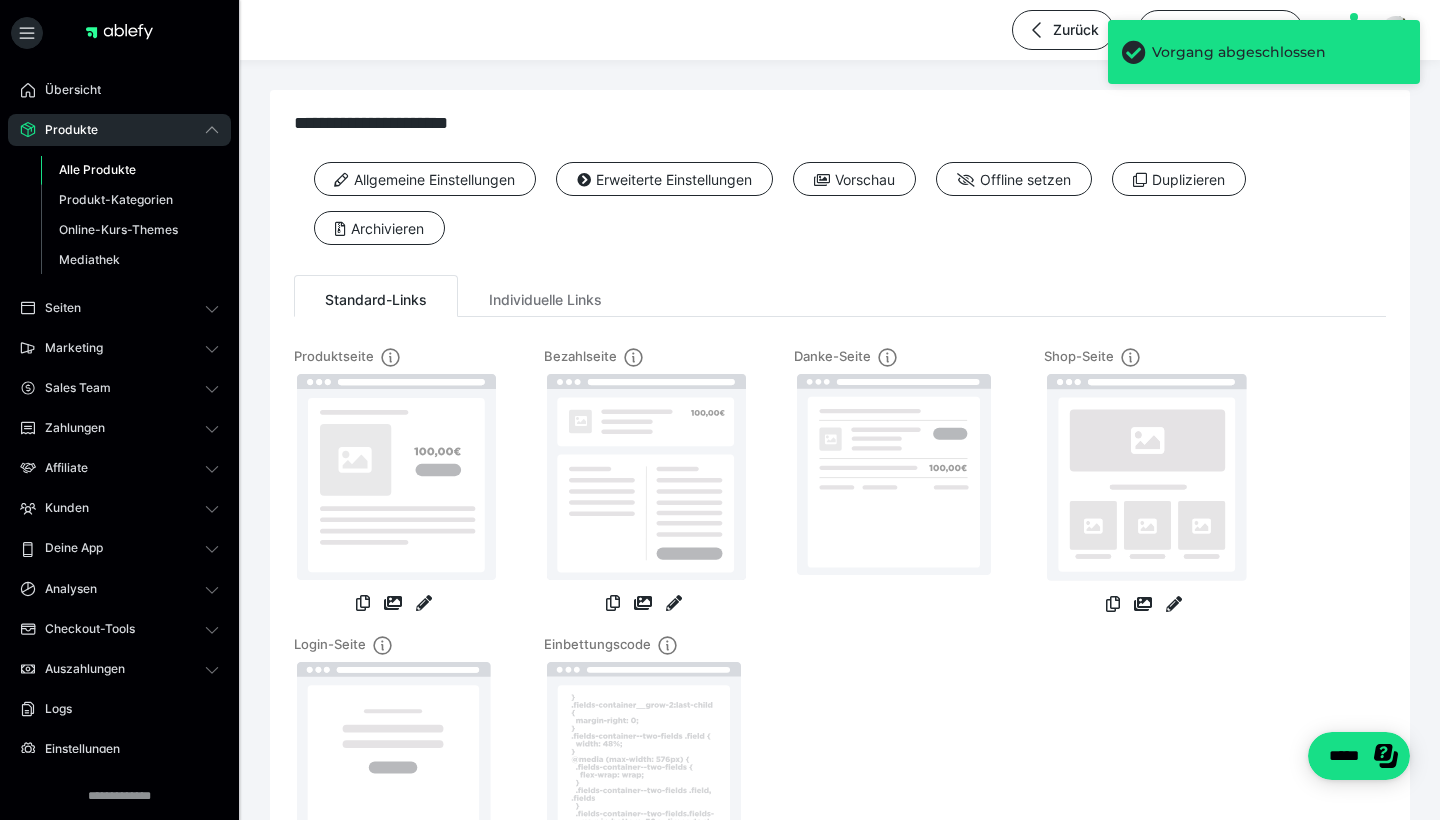 click on "Alle Produkte" at bounding box center (97, 169) 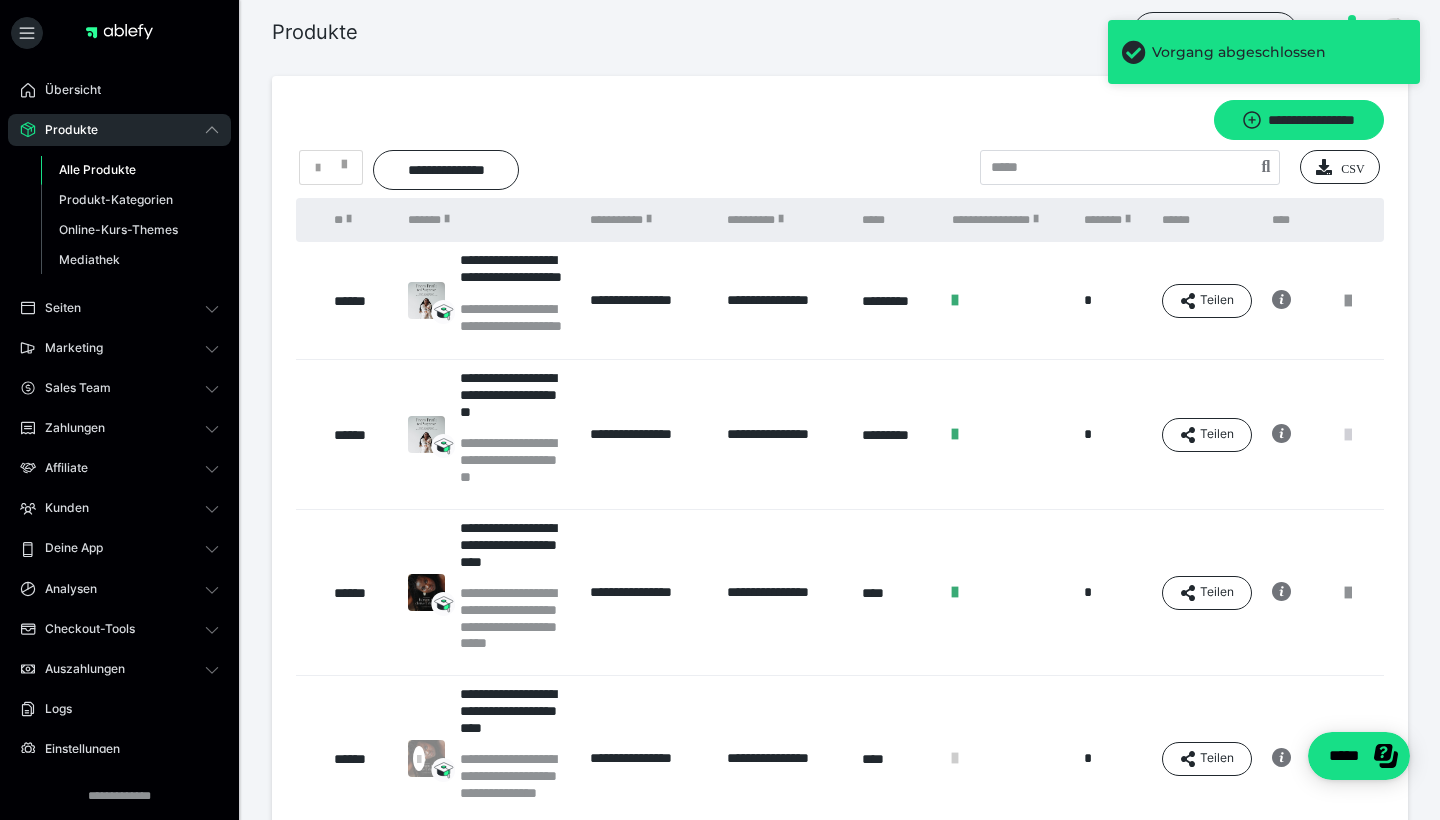 click at bounding box center (1348, 435) 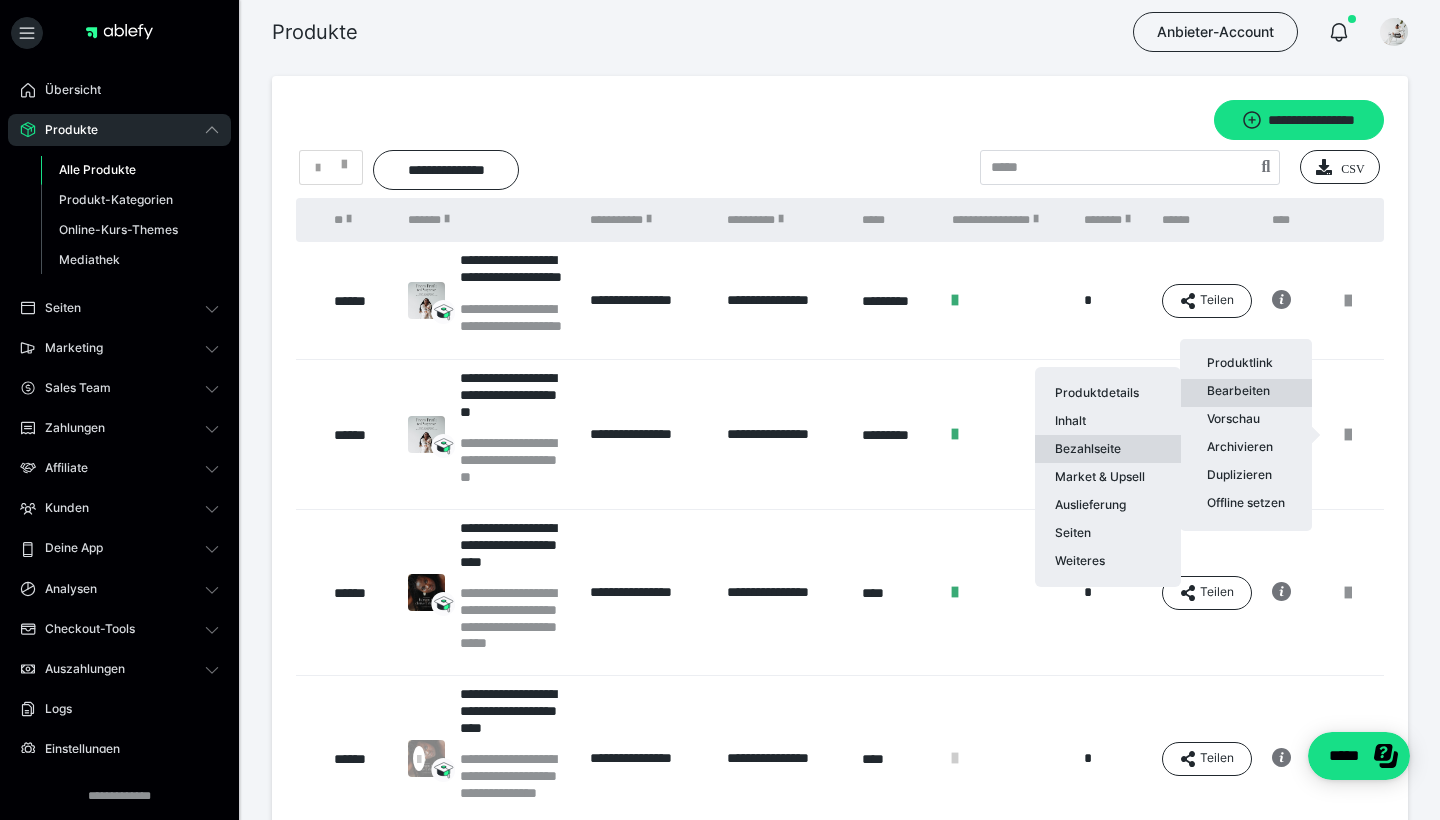 click on "Bezahlseite" at bounding box center [1108, 449] 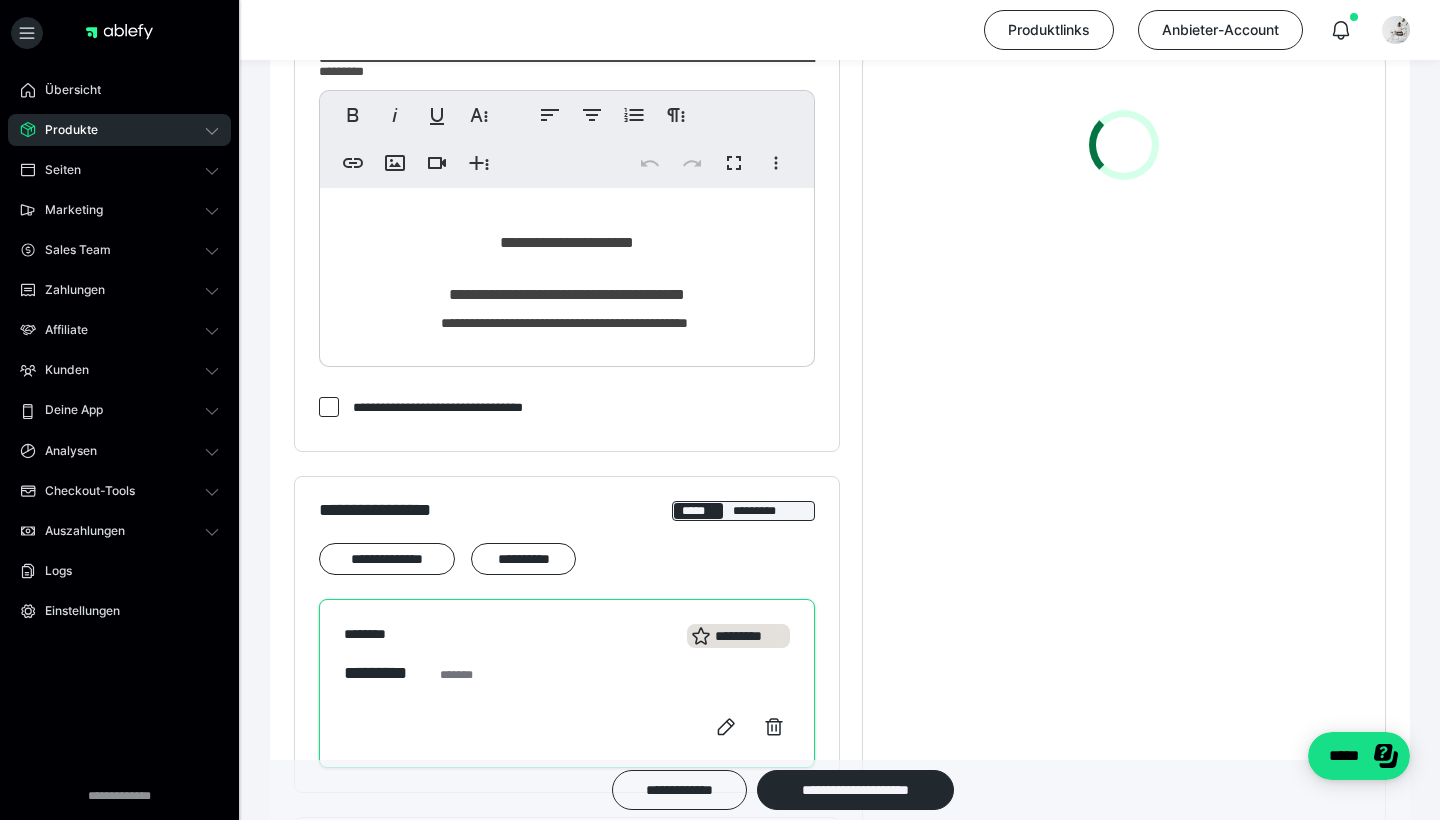 scroll, scrollTop: 730, scrollLeft: 0, axis: vertical 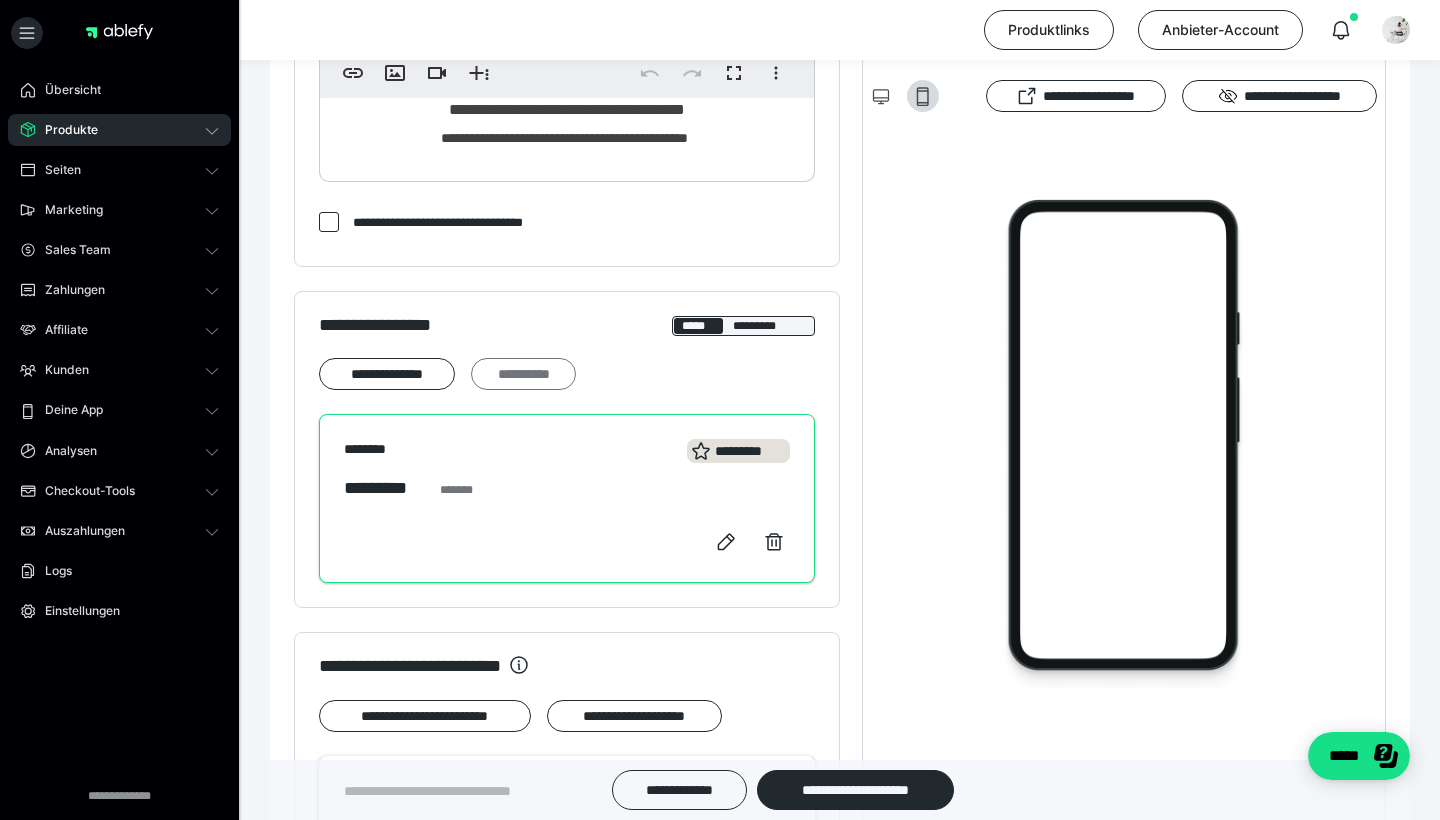 click on "**********" at bounding box center (523, 374) 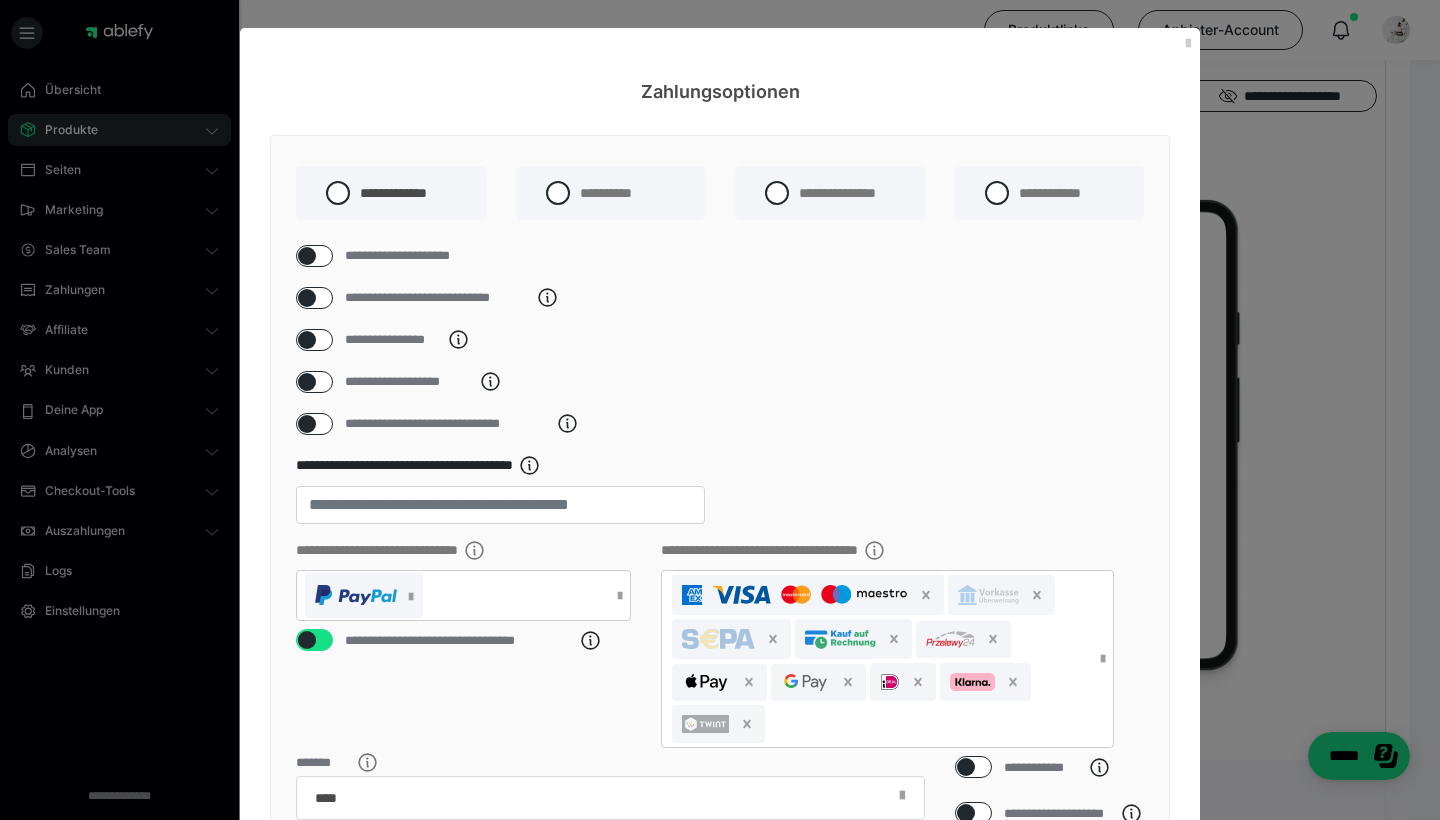 click at bounding box center [307, 340] 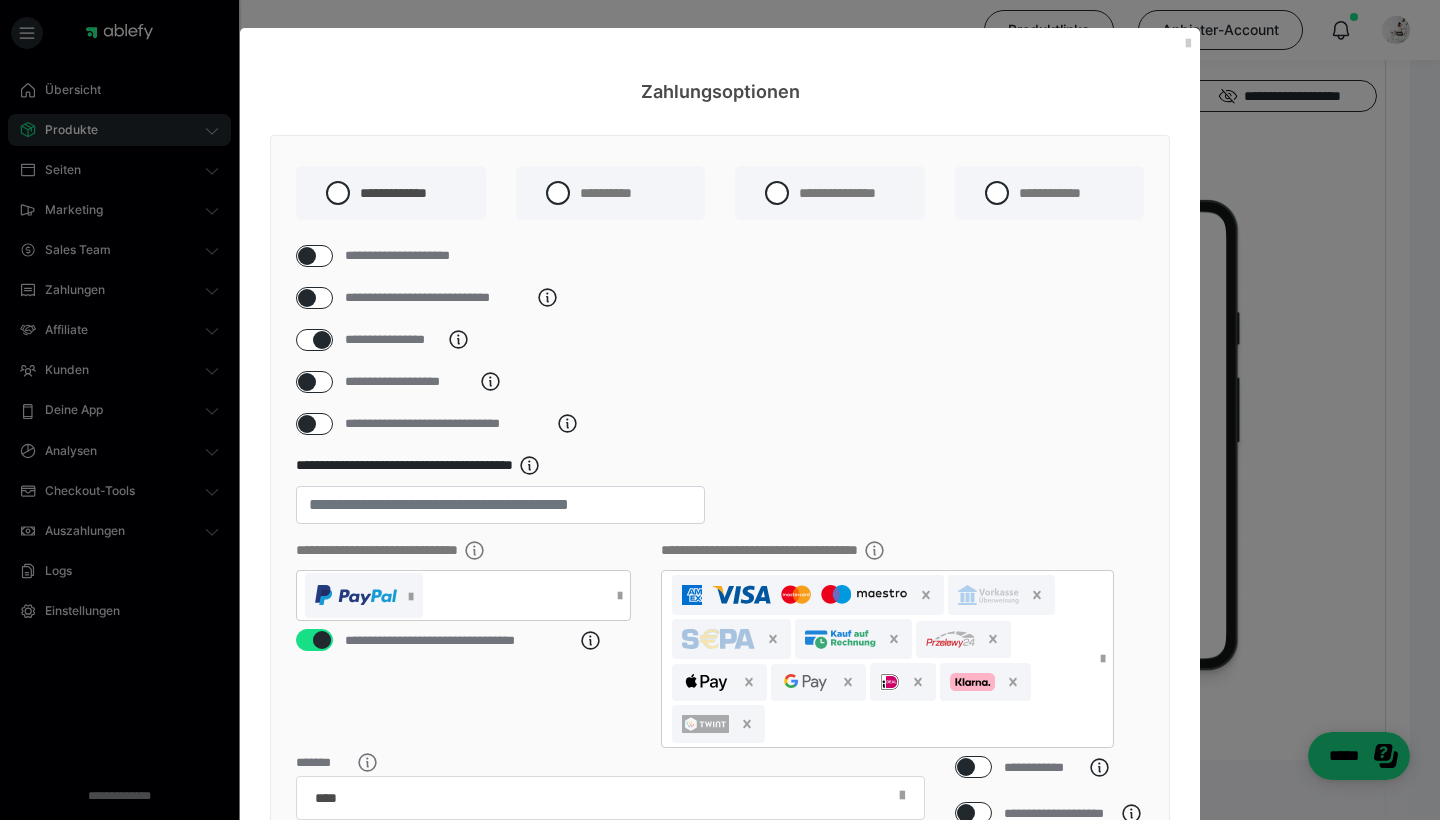 checkbox on "****" 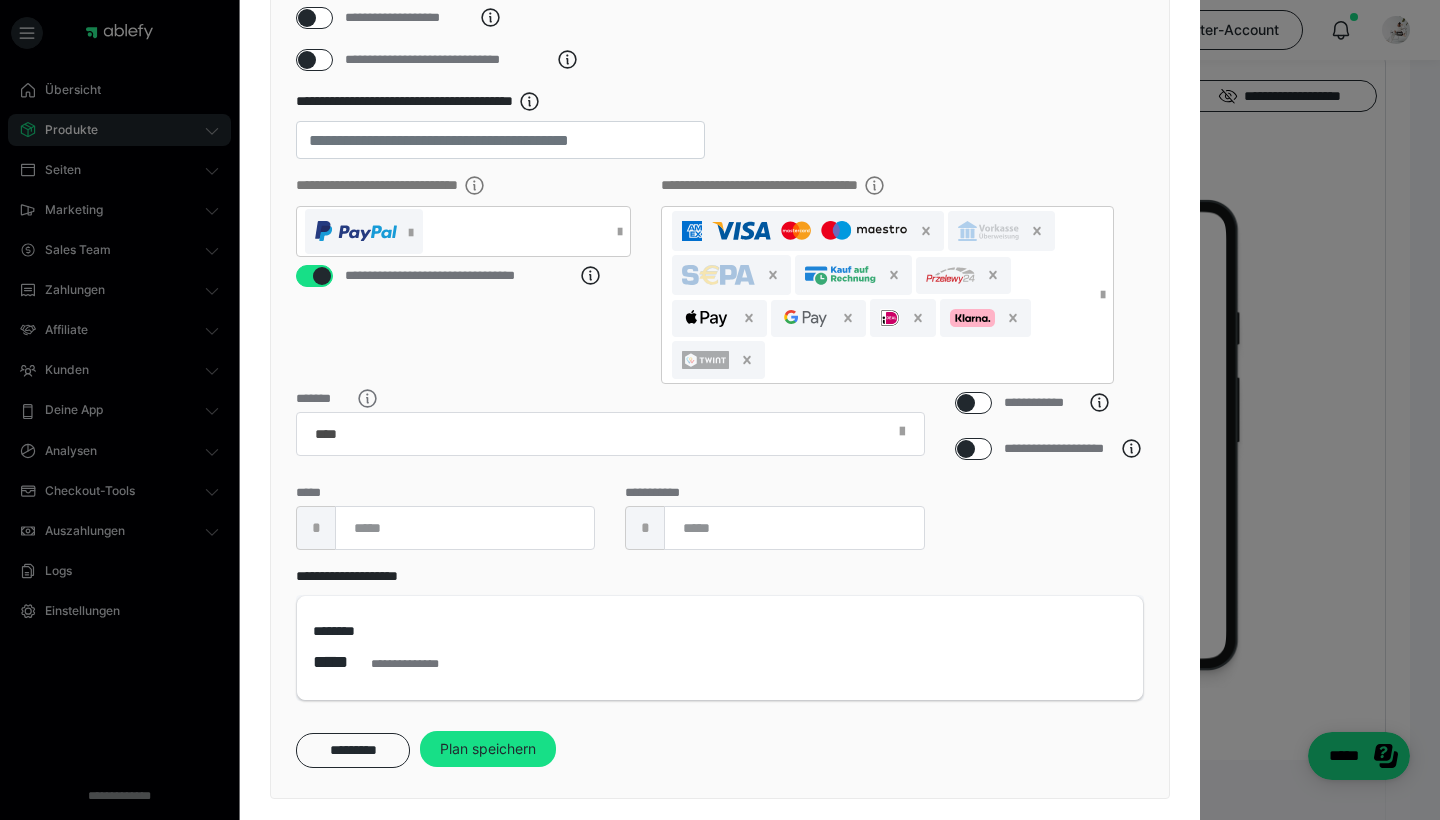 scroll, scrollTop: 366, scrollLeft: 0, axis: vertical 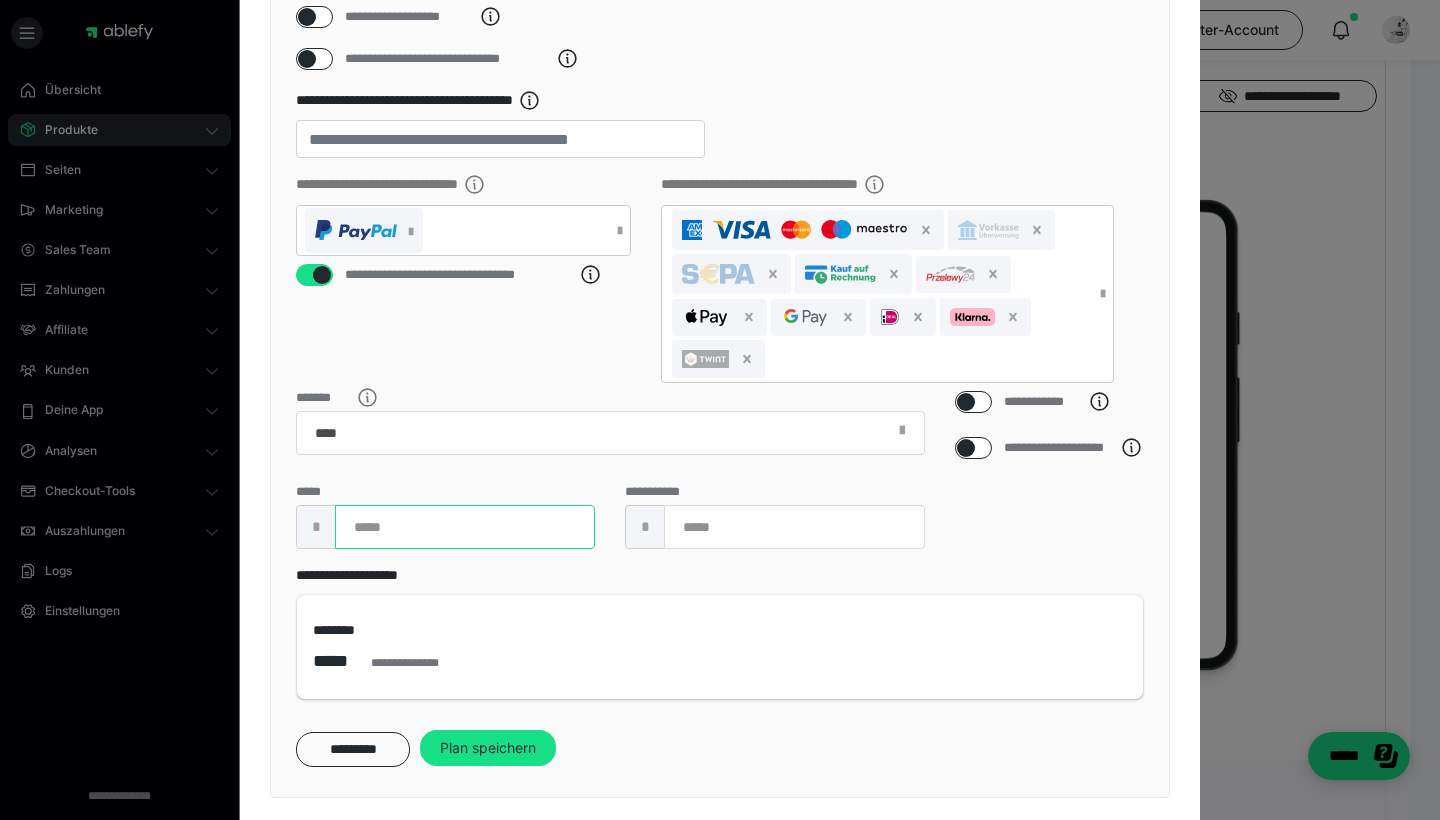 click at bounding box center [465, 527] 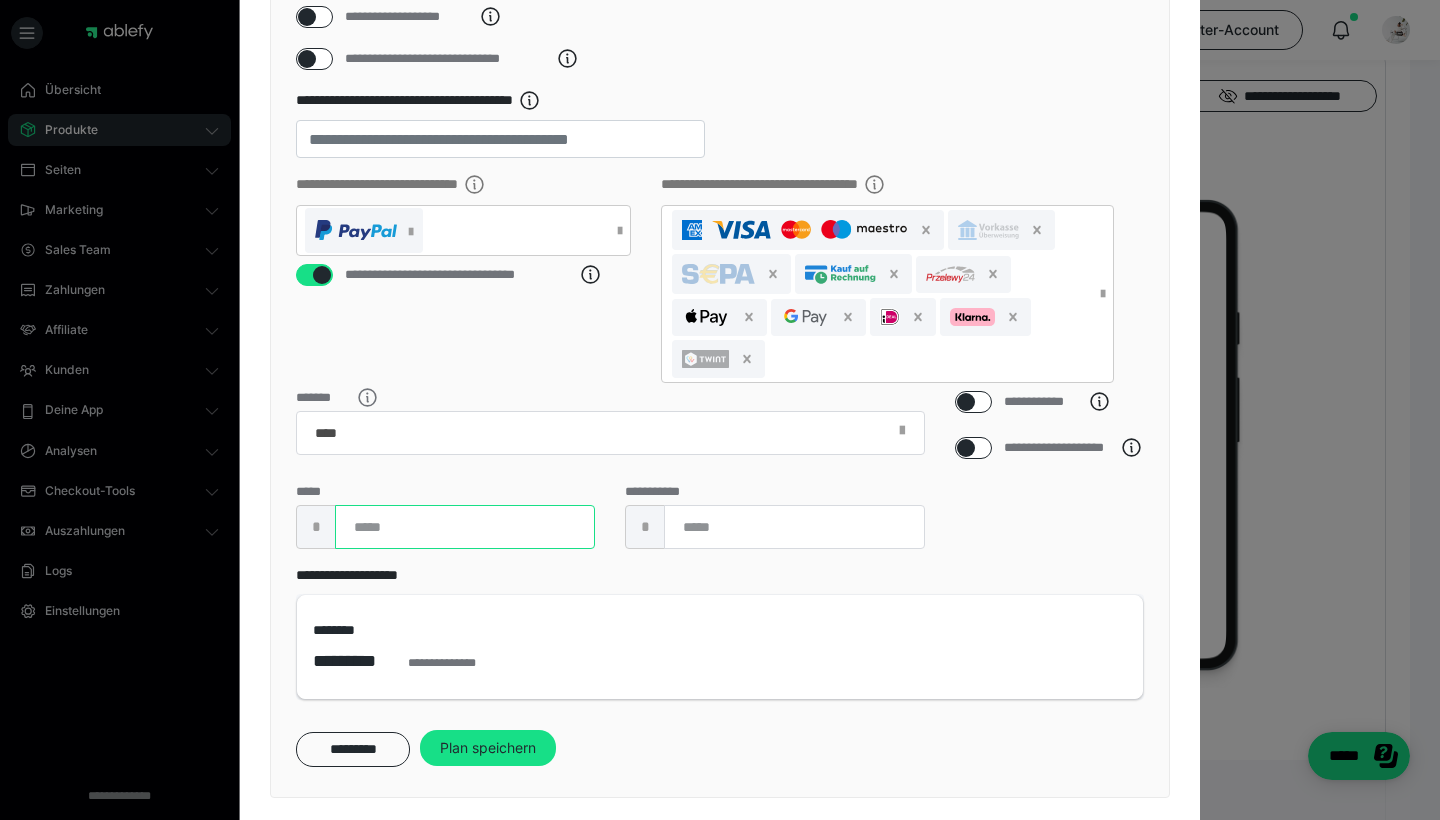 type on "****" 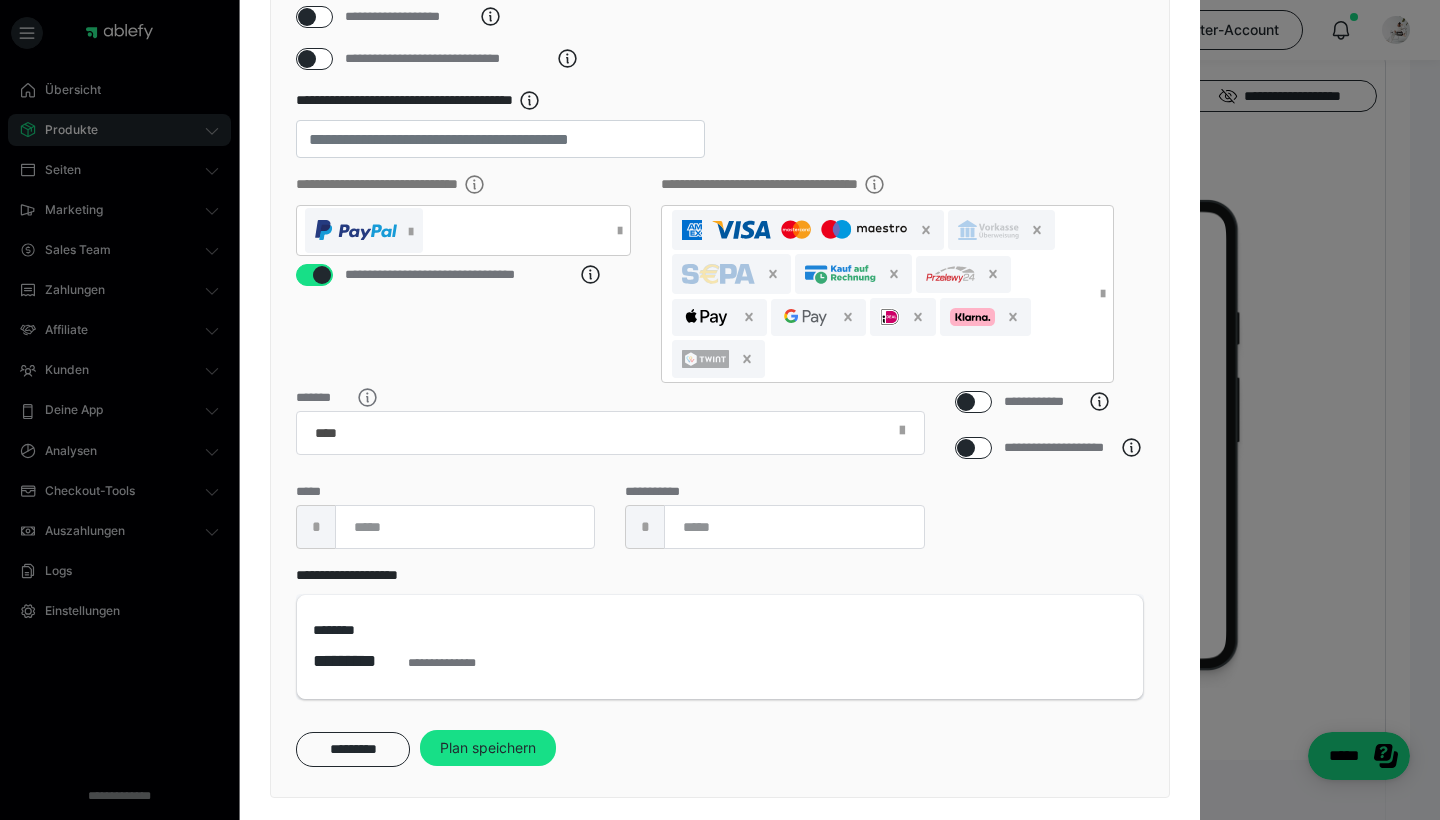 click on "**********" at bounding box center (610, 478) 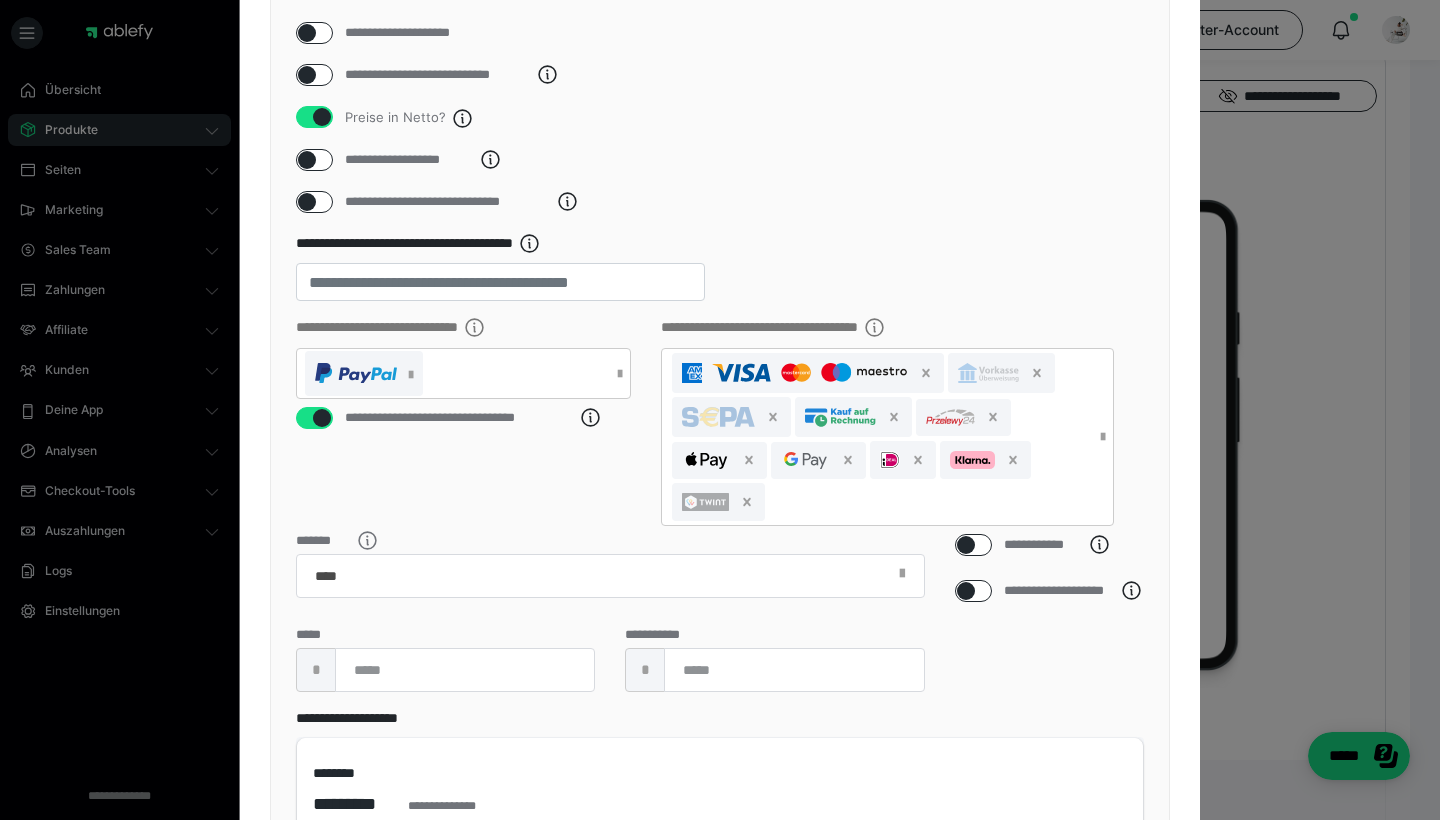 scroll, scrollTop: 274, scrollLeft: 0, axis: vertical 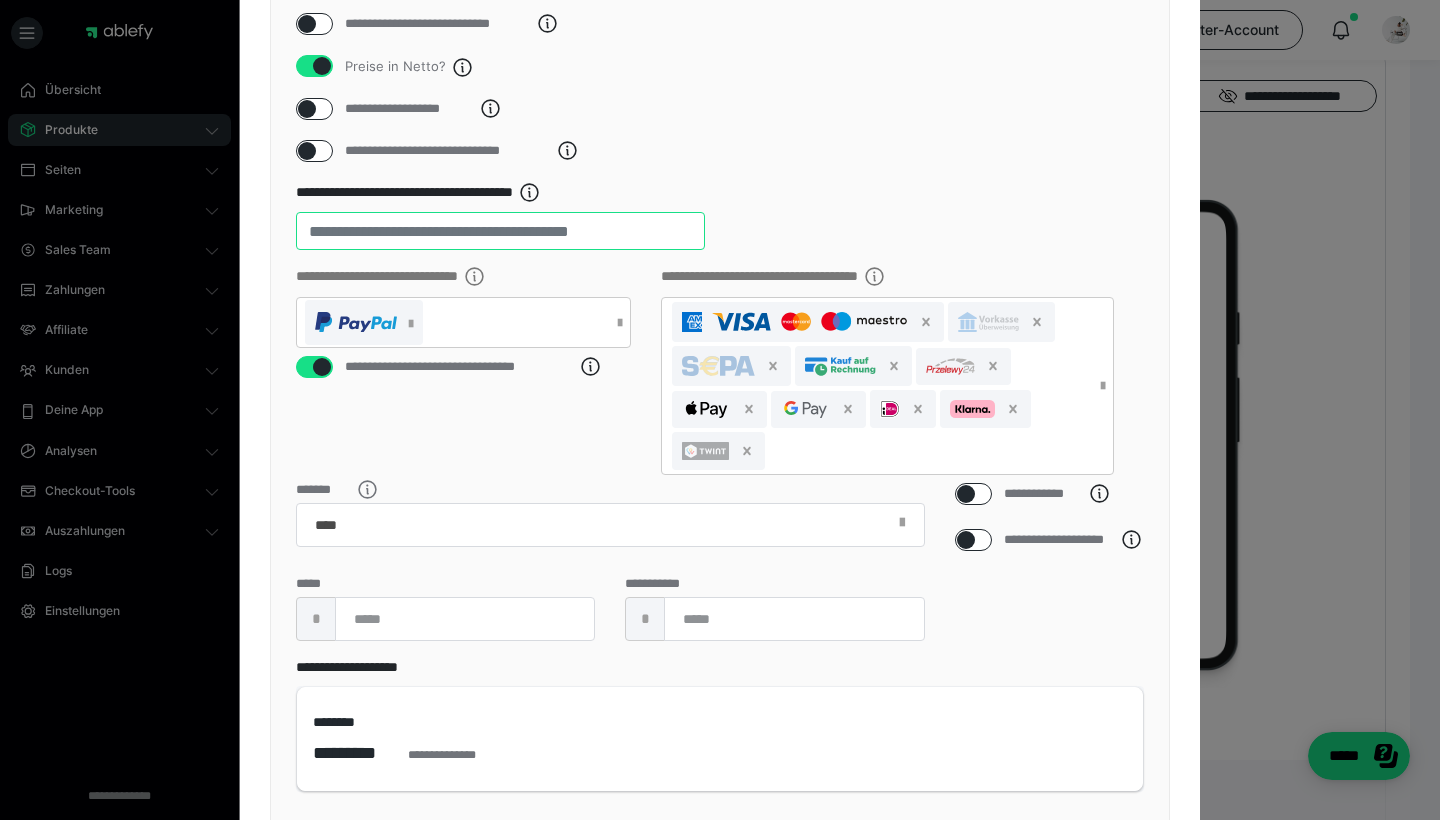 drag, startPoint x: 344, startPoint y: 252, endPoint x: 290, endPoint y: 252, distance: 54 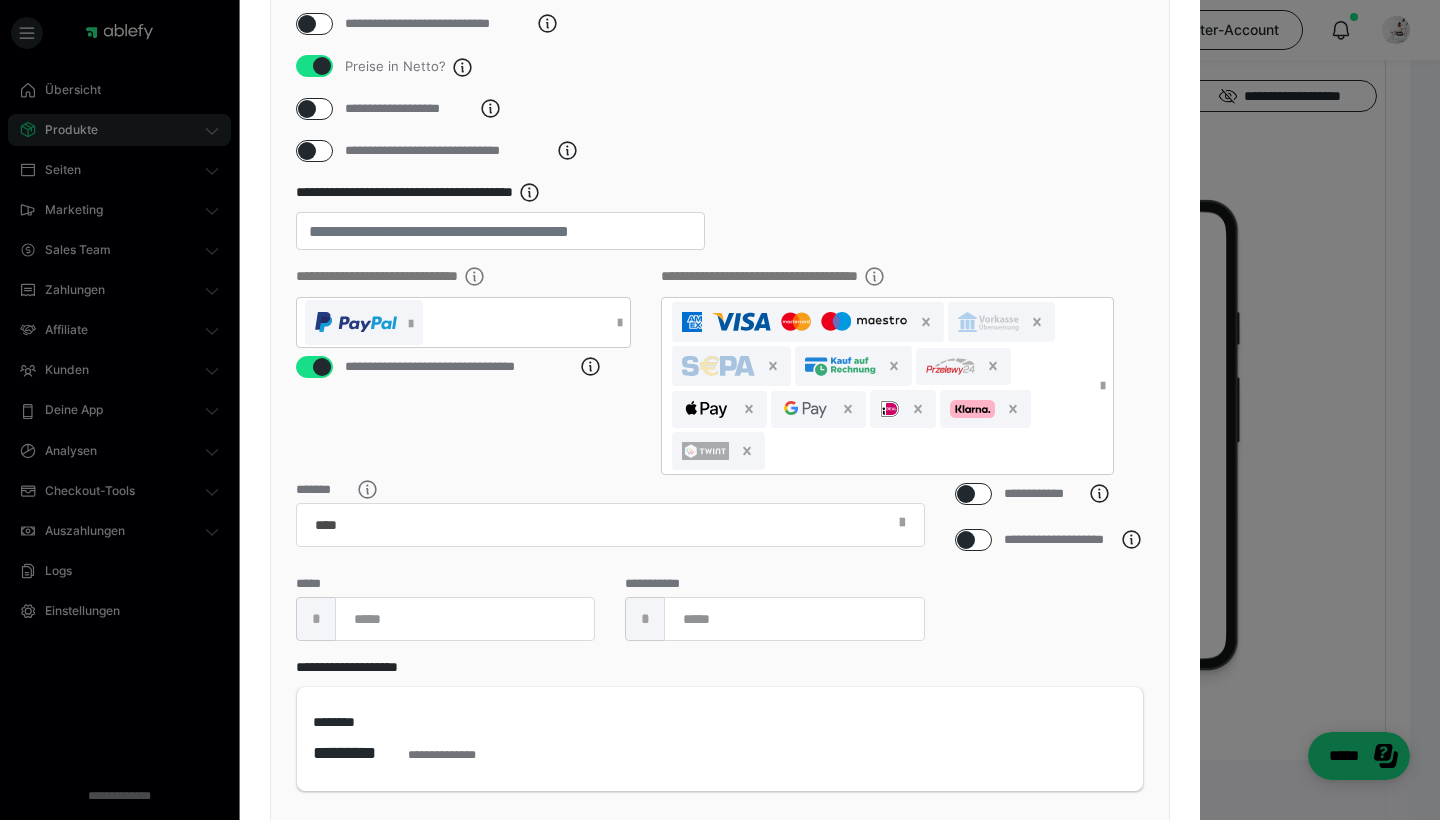 click on "*******" at bounding box center (610, 515) 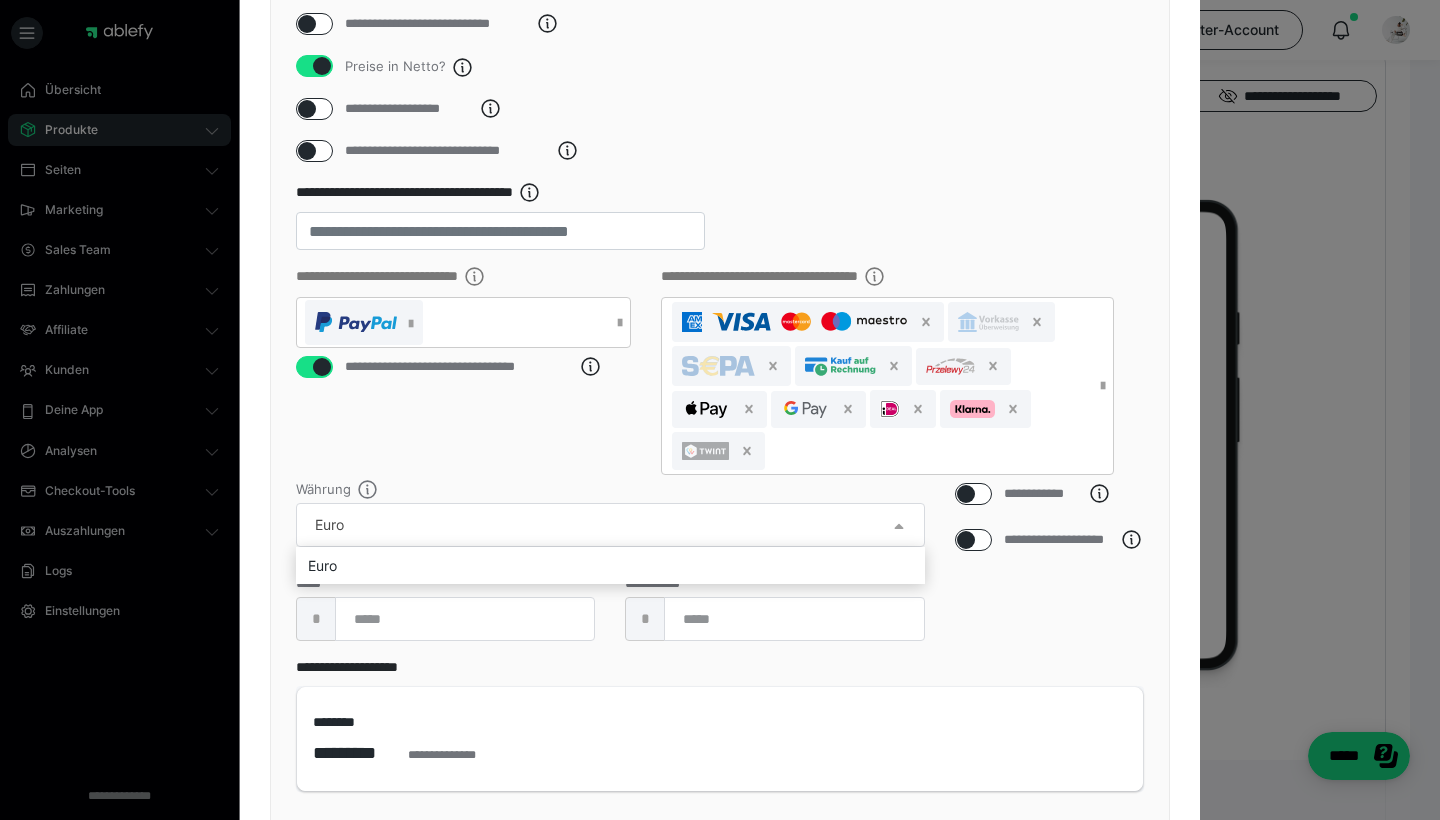 scroll, scrollTop: 298, scrollLeft: 0, axis: vertical 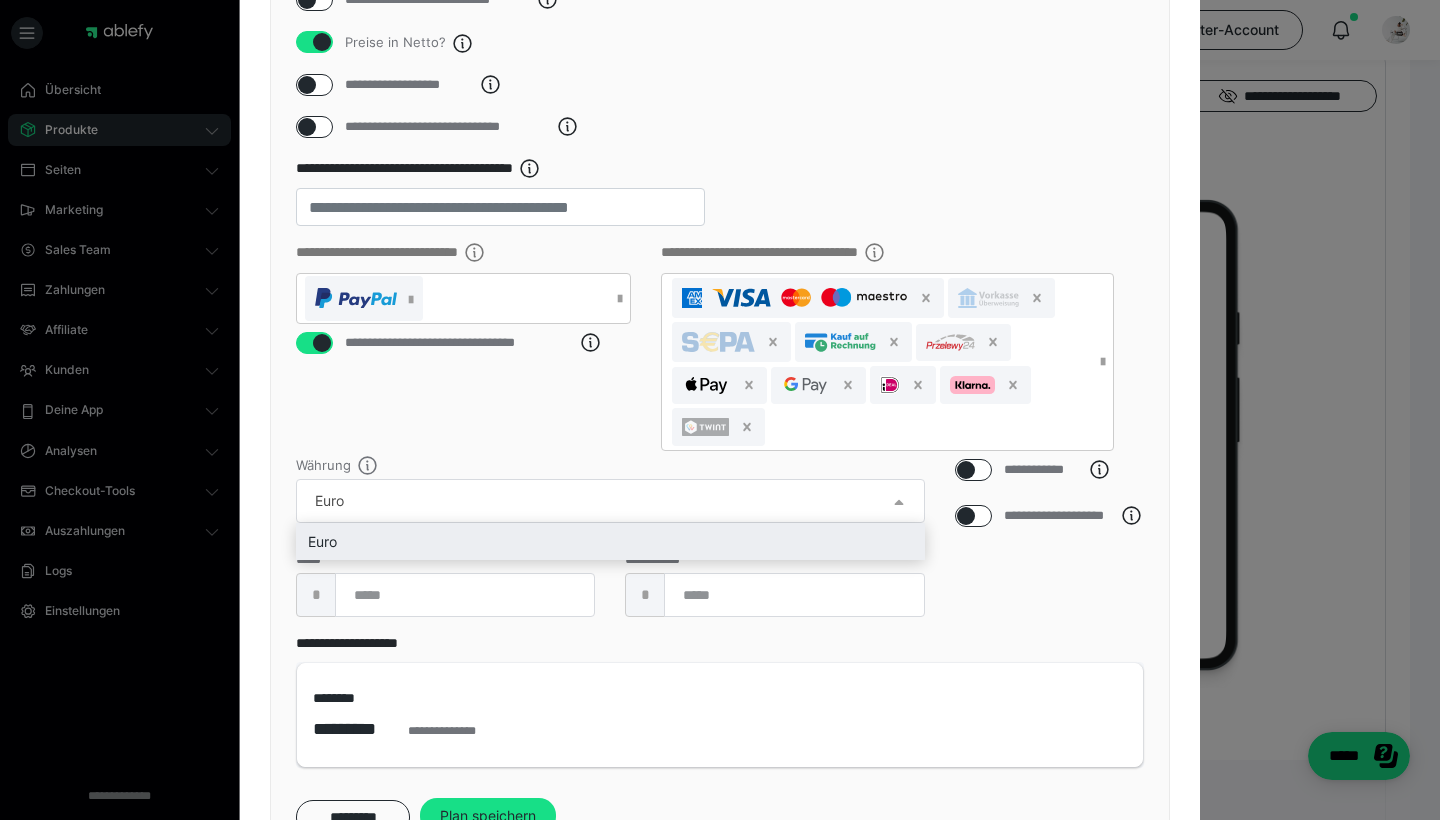 click on "Euro" at bounding box center (610, 541) 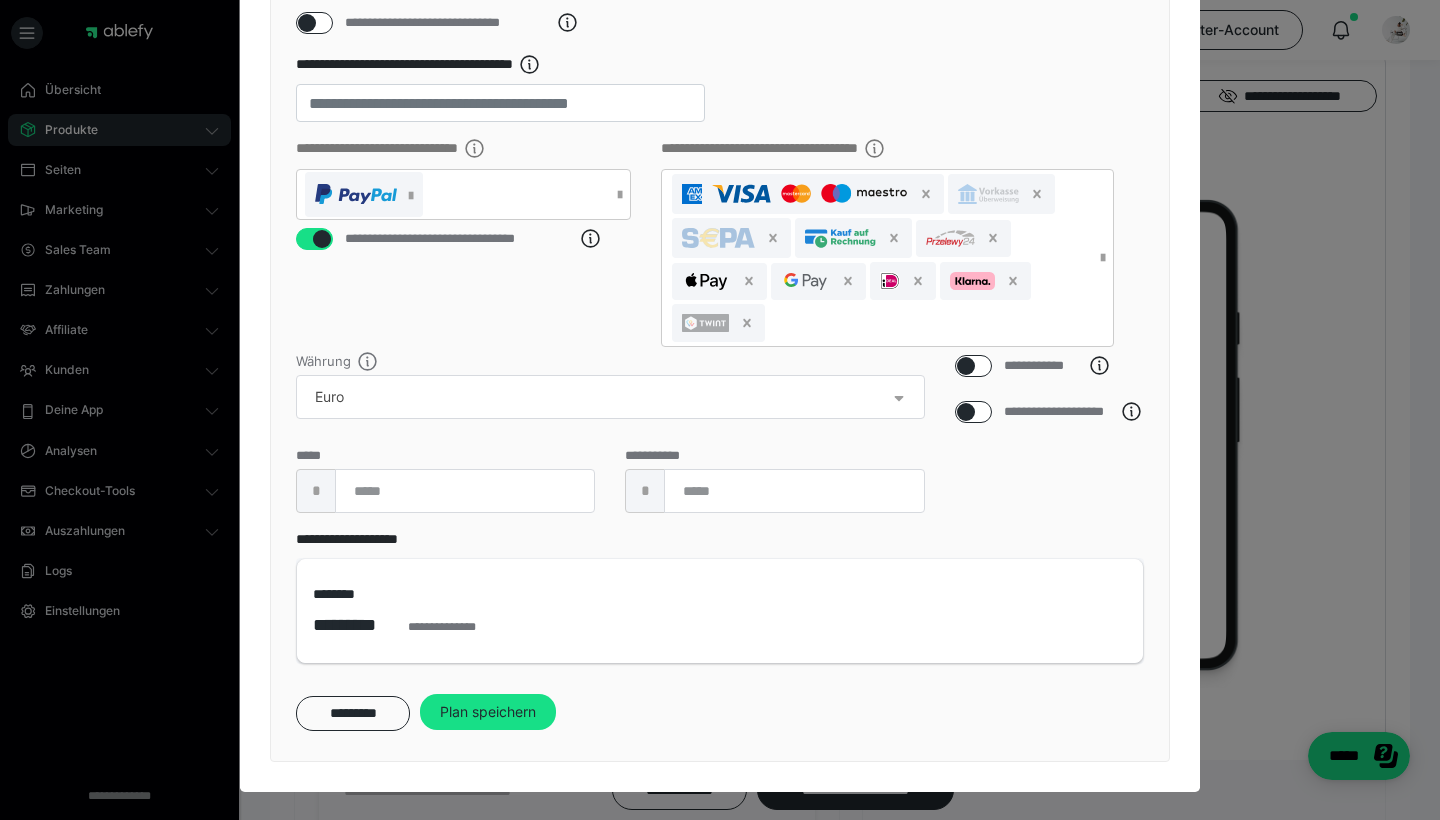 scroll, scrollTop: 427, scrollLeft: 0, axis: vertical 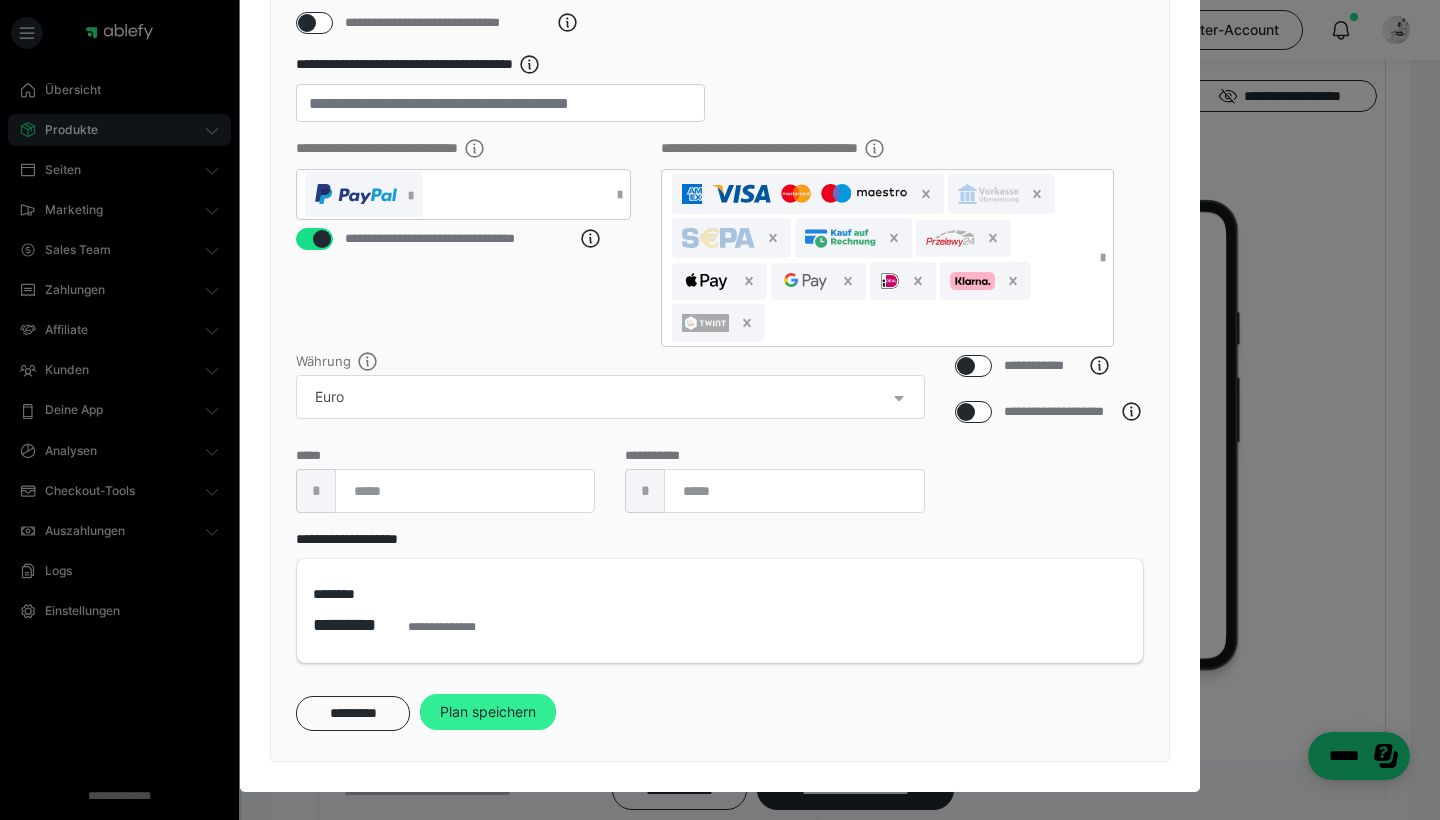 click on "Plan speichern" at bounding box center [488, 712] 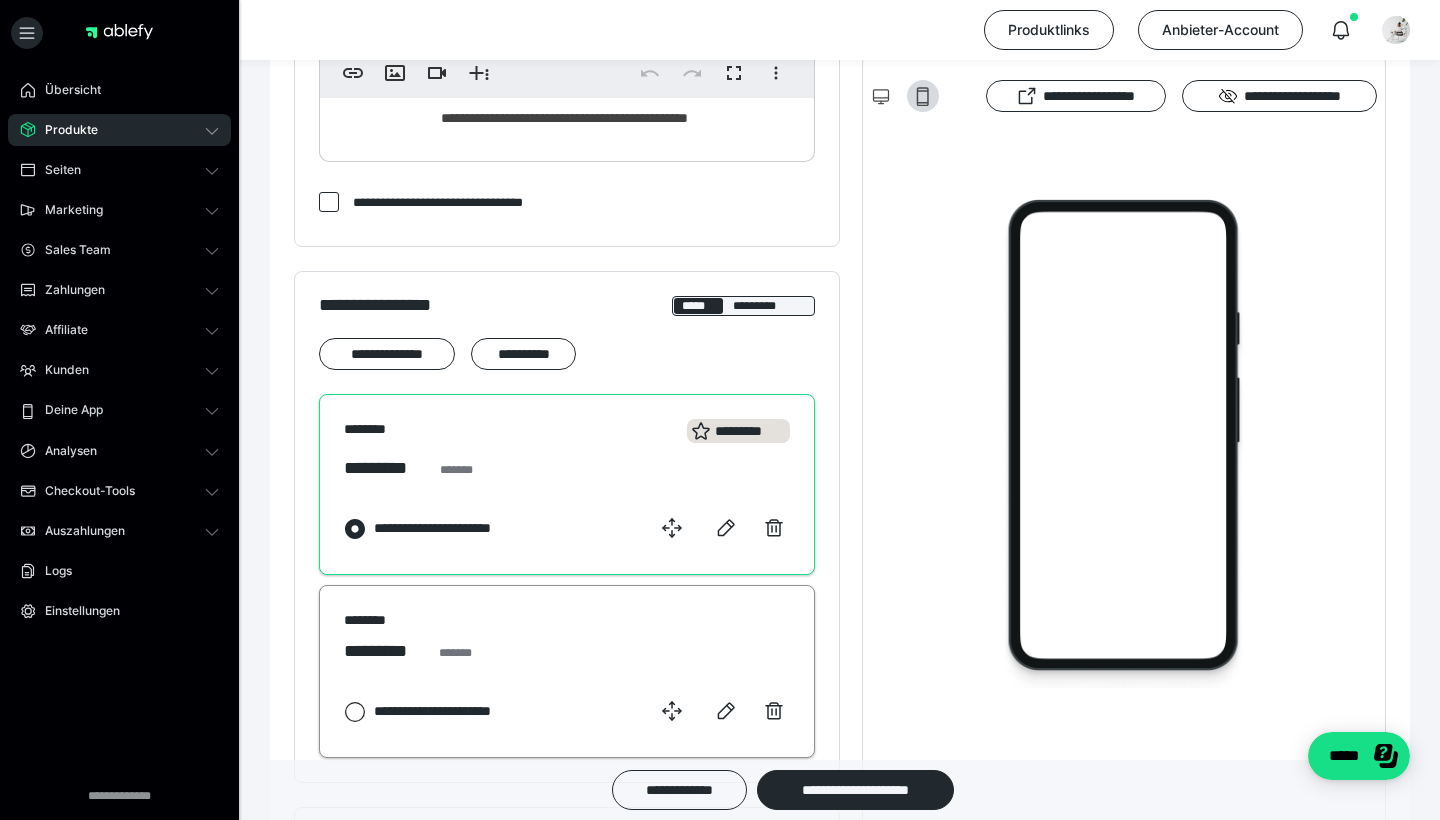 scroll, scrollTop: 772, scrollLeft: 0, axis: vertical 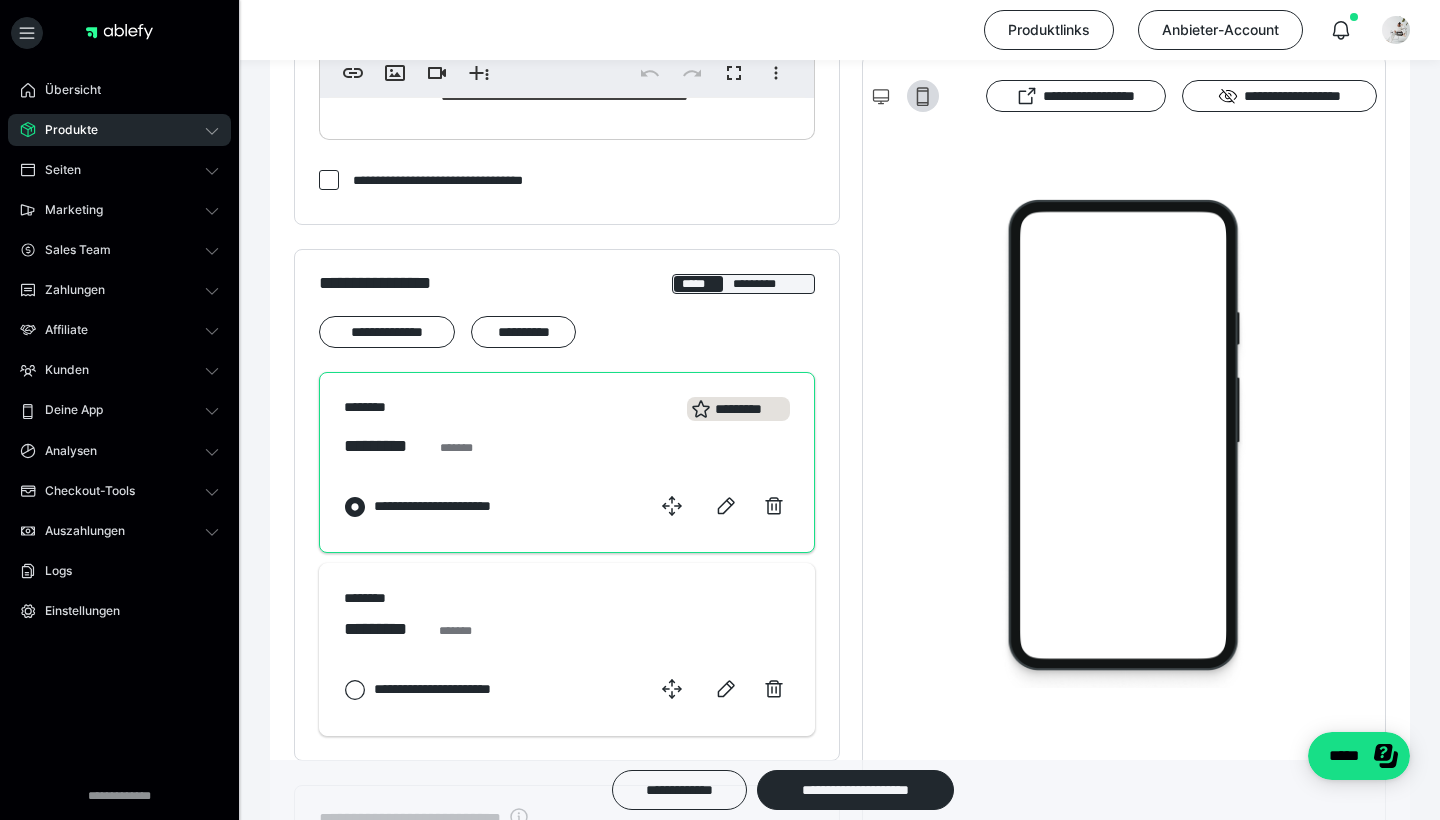 click on "********* *******" at bounding box center (567, 446) 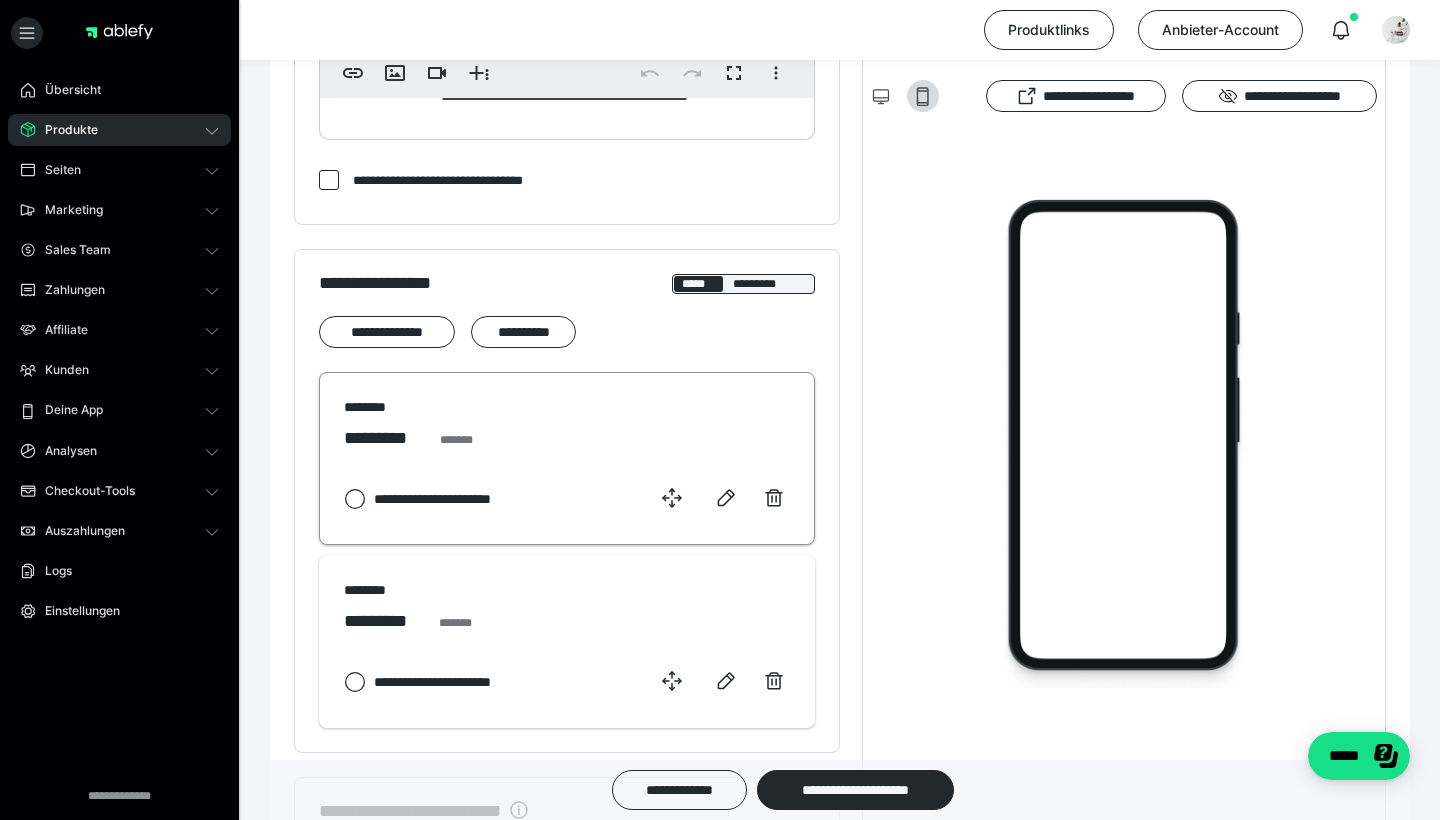 click on "**********" at bounding box center (567, 458) 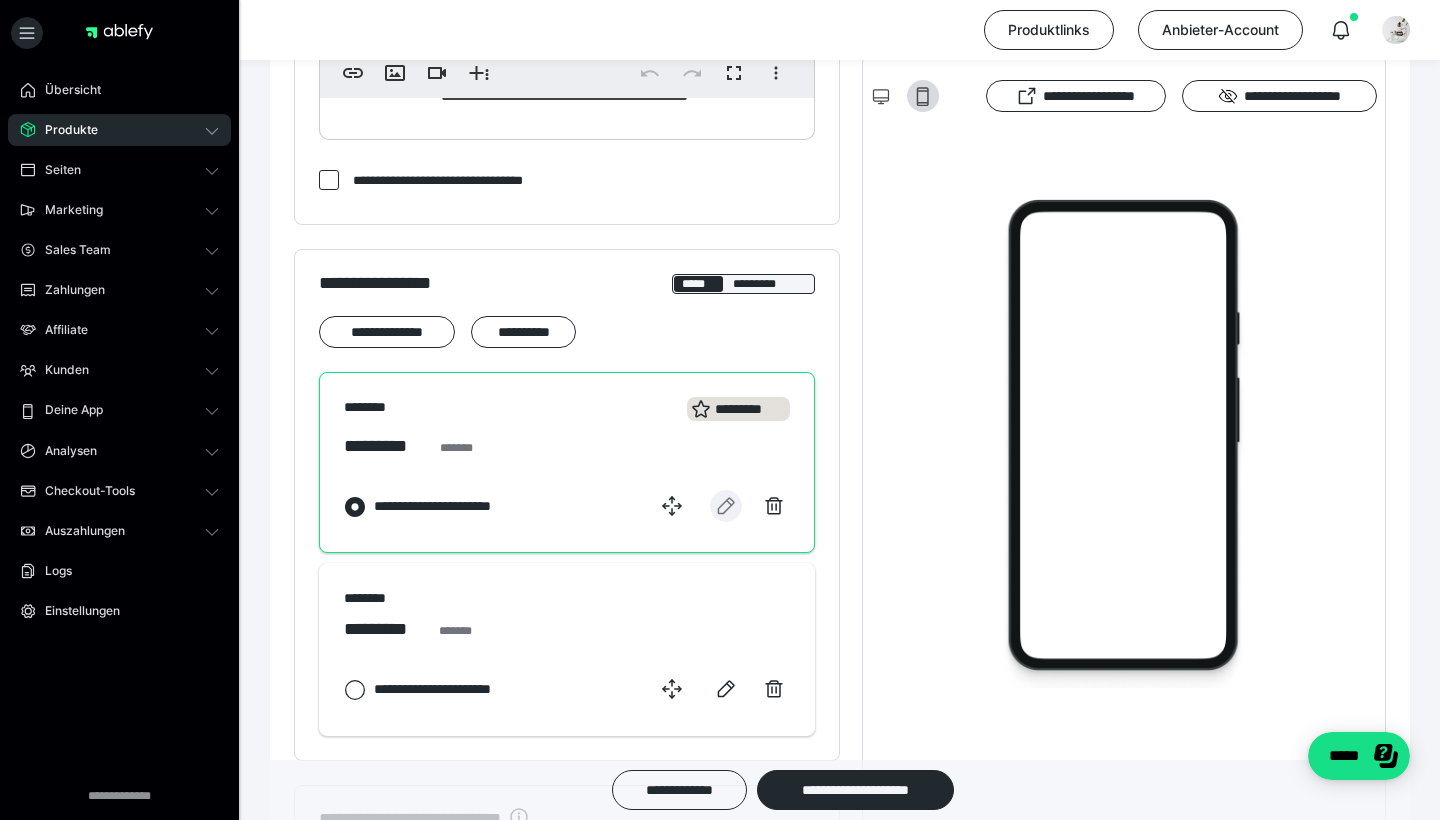 click 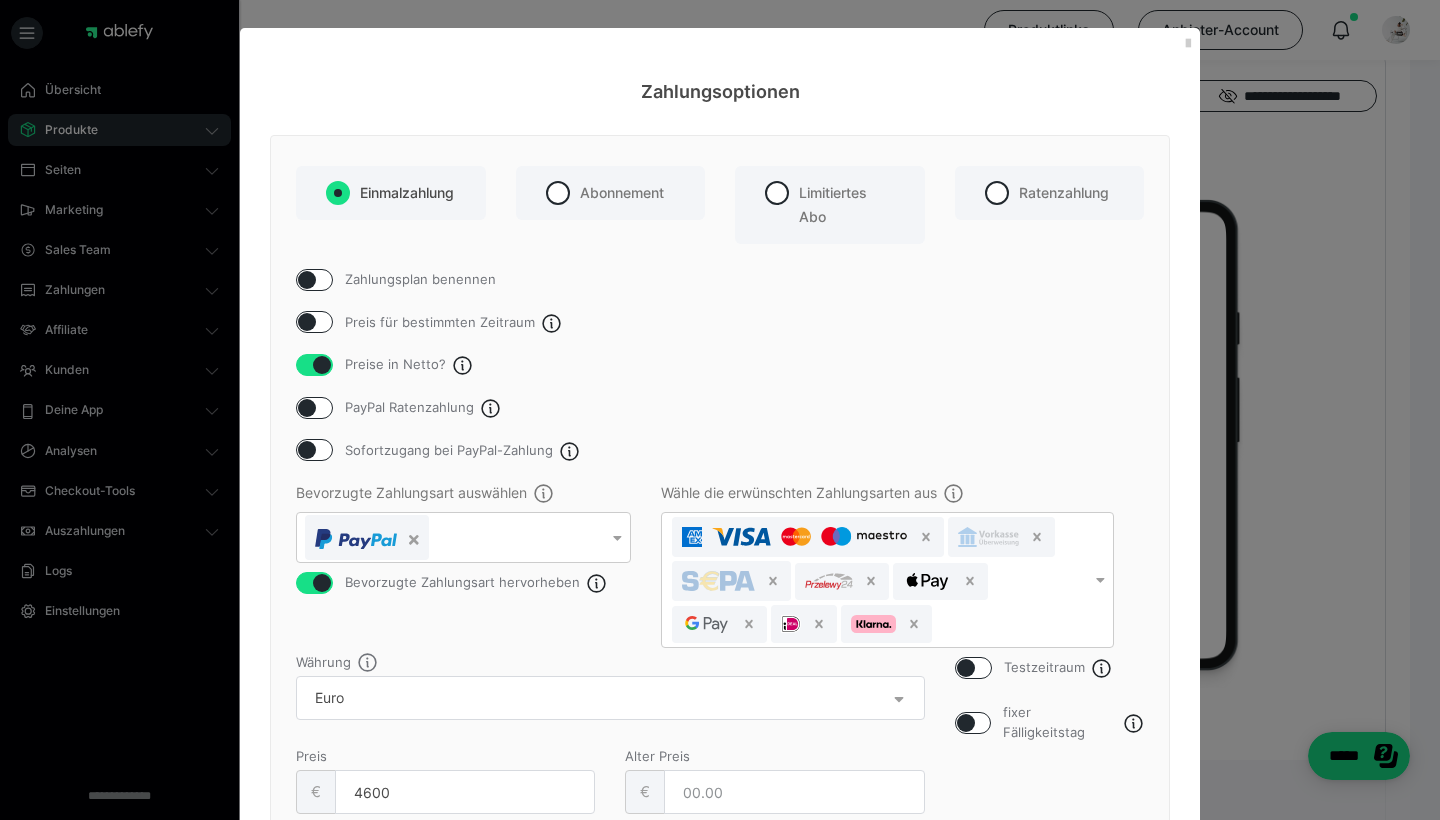 scroll, scrollTop: 0, scrollLeft: 0, axis: both 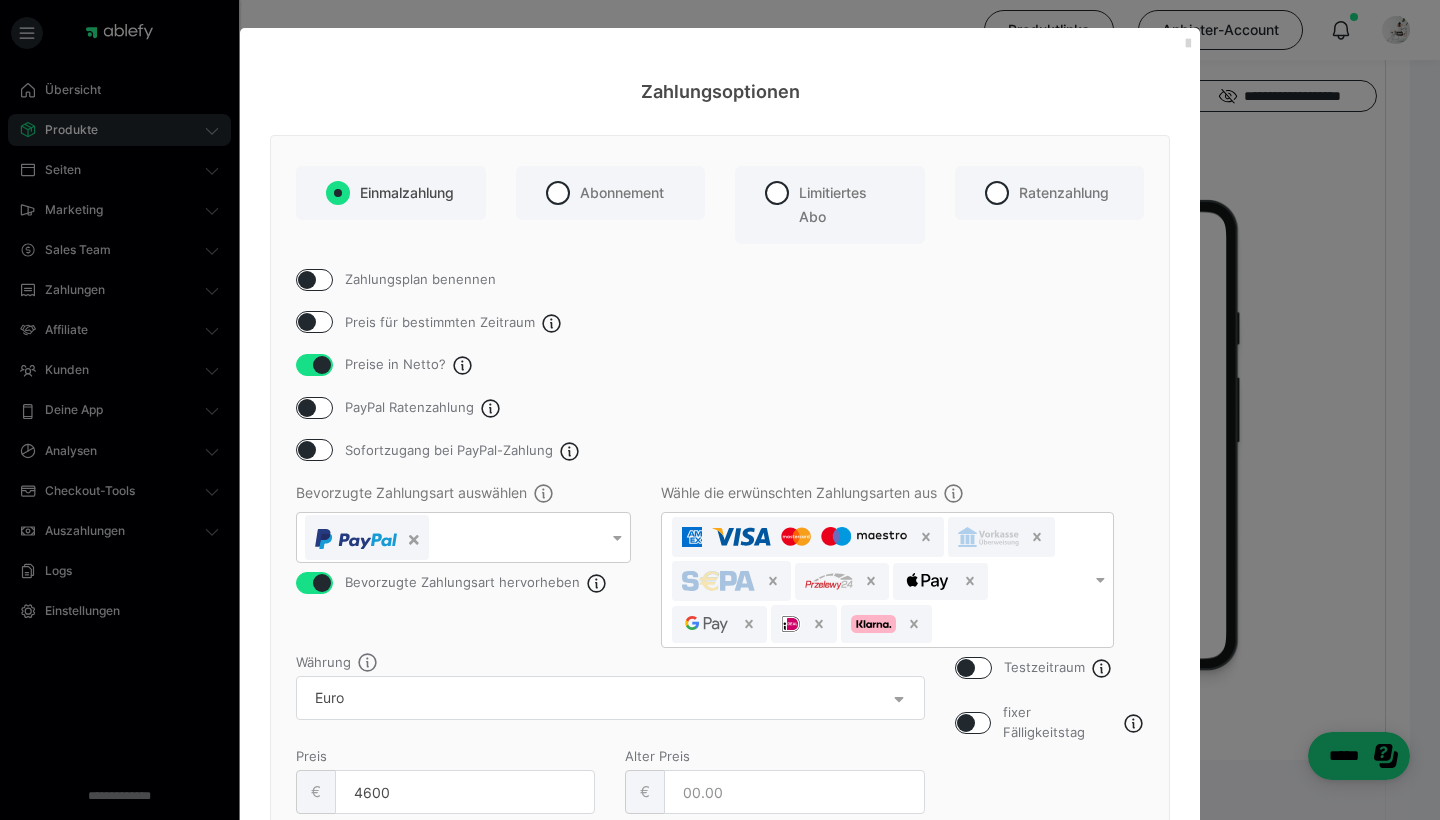 click at bounding box center [1188, 44] 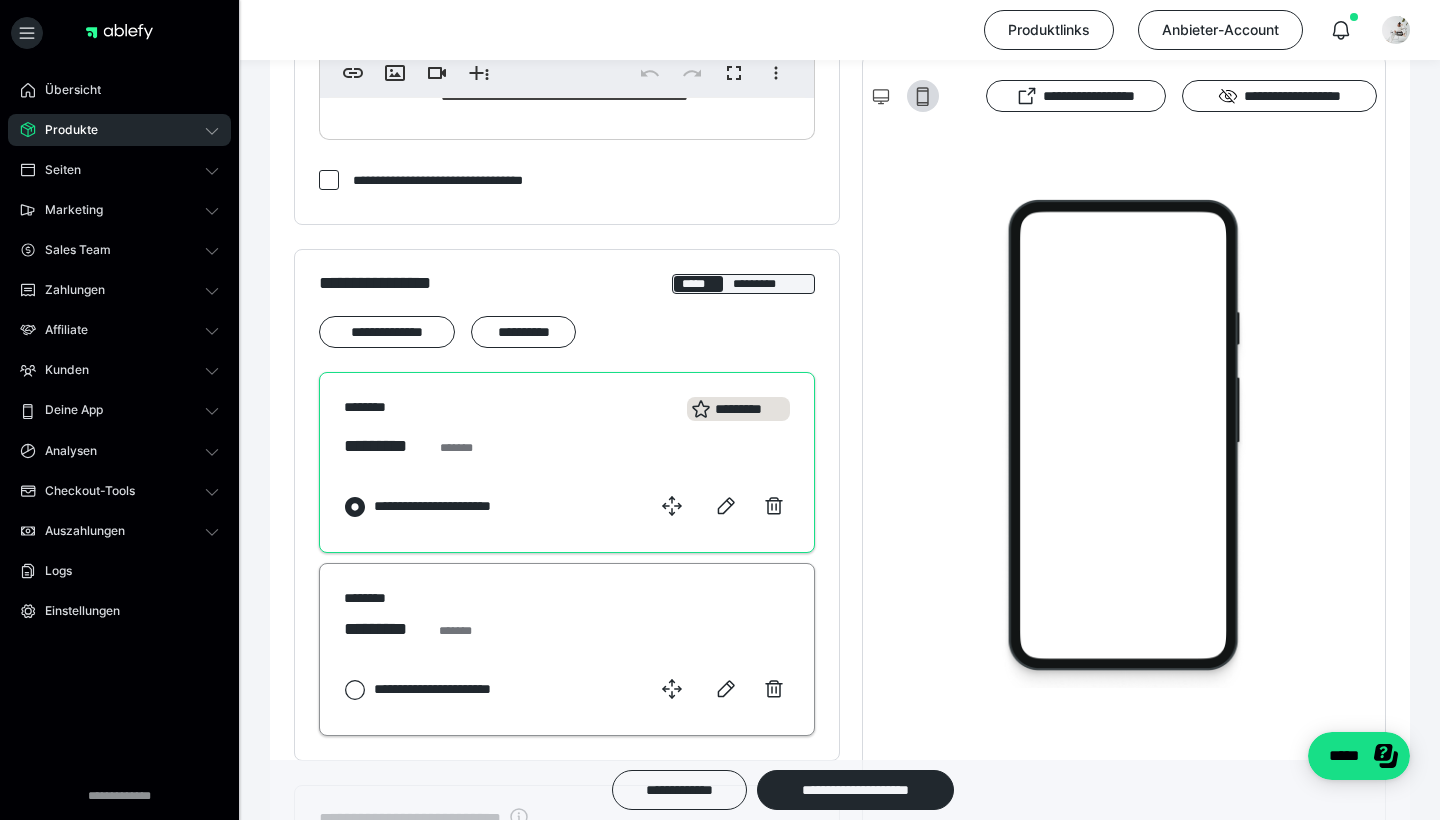 click on "********" at bounding box center (567, 598) 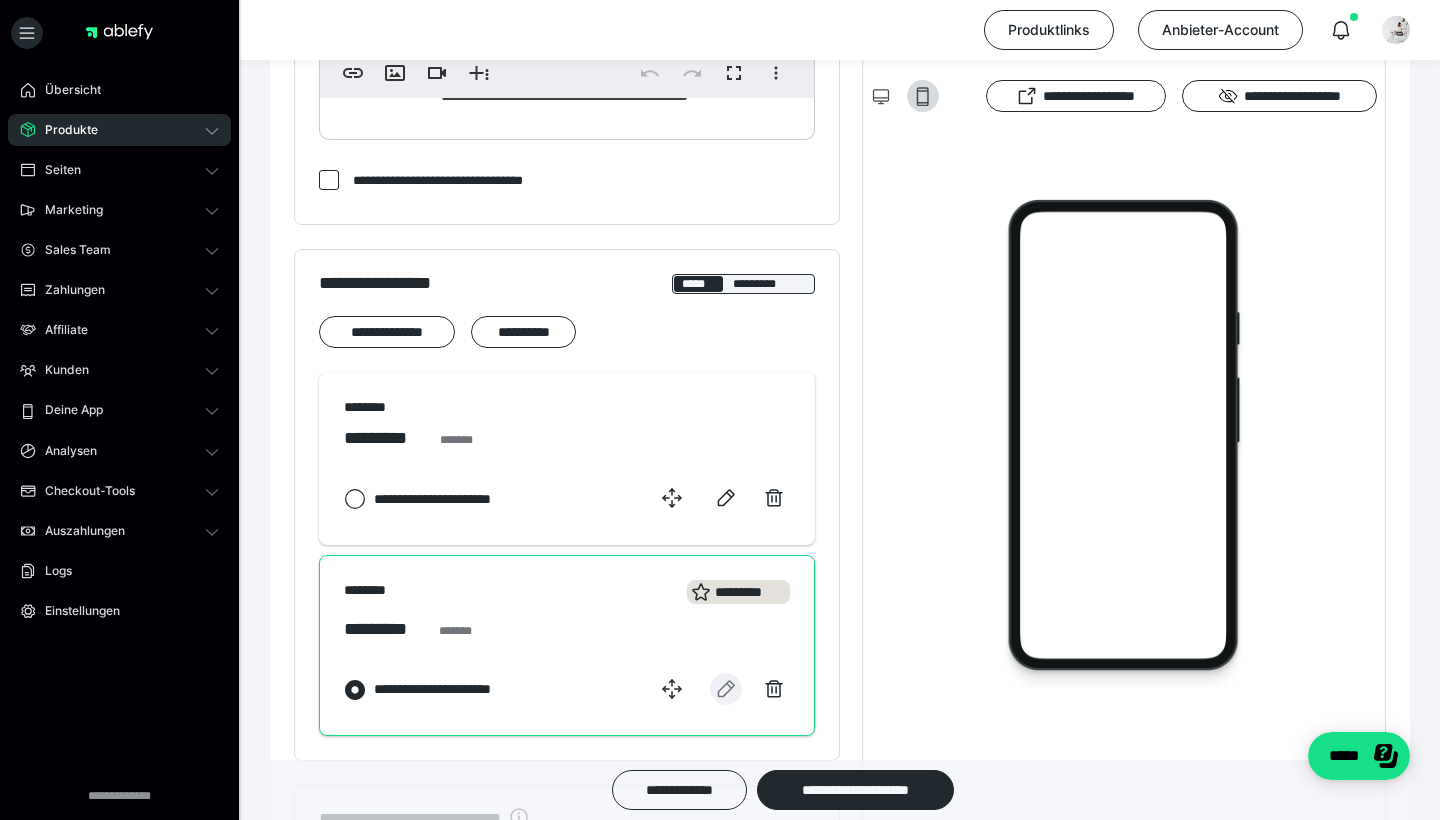 click 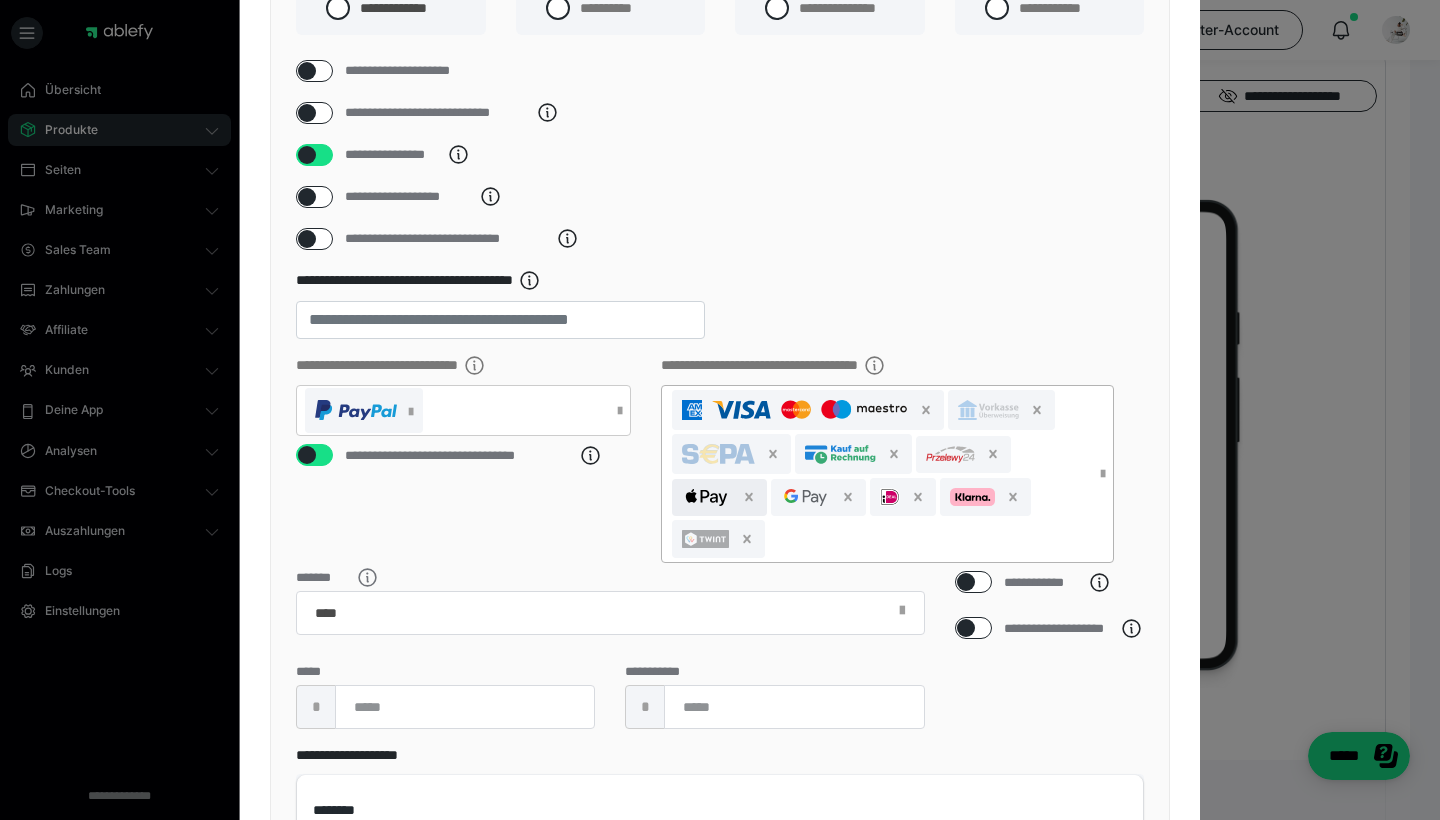 scroll, scrollTop: 189, scrollLeft: 0, axis: vertical 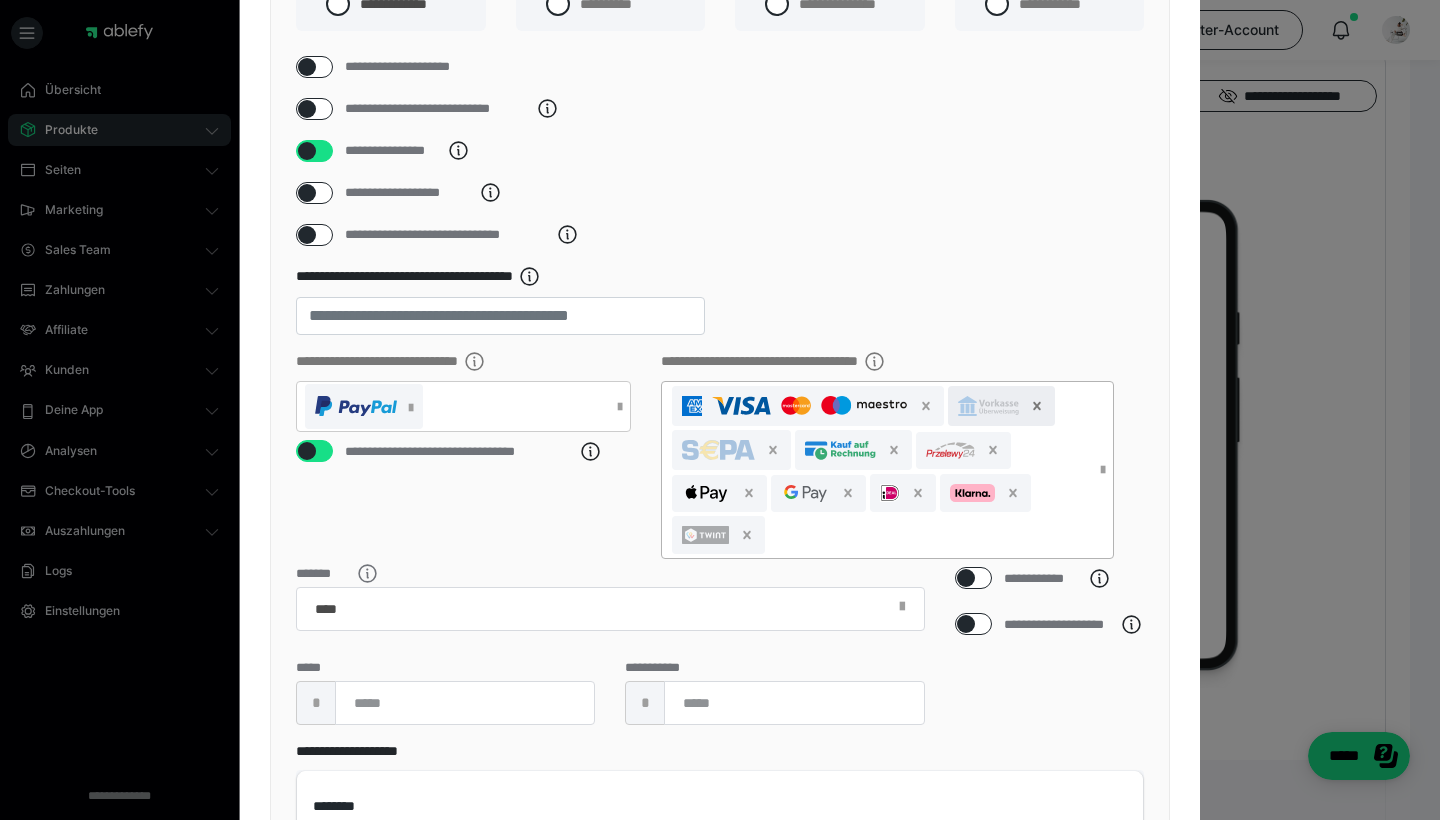 click 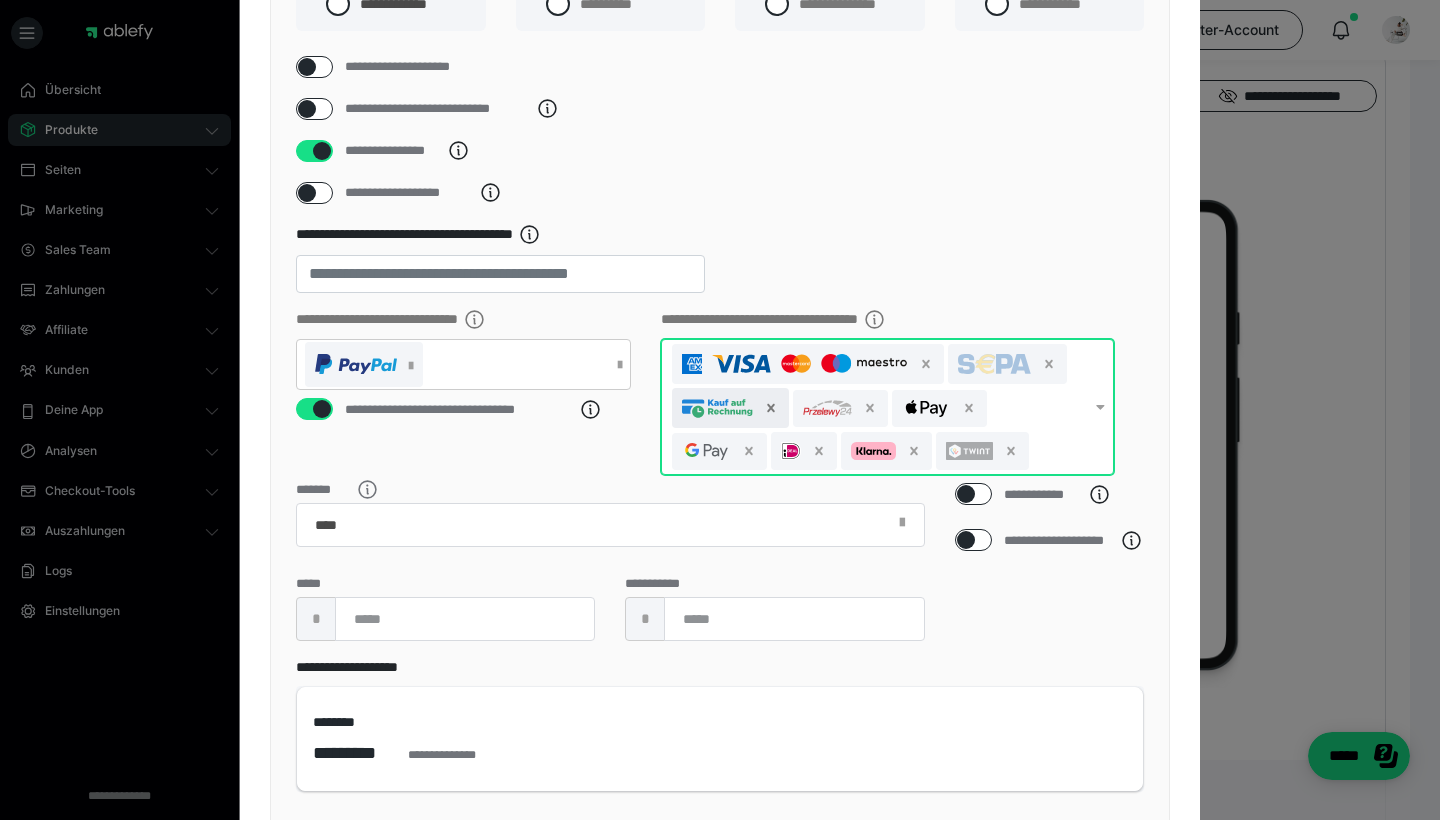click 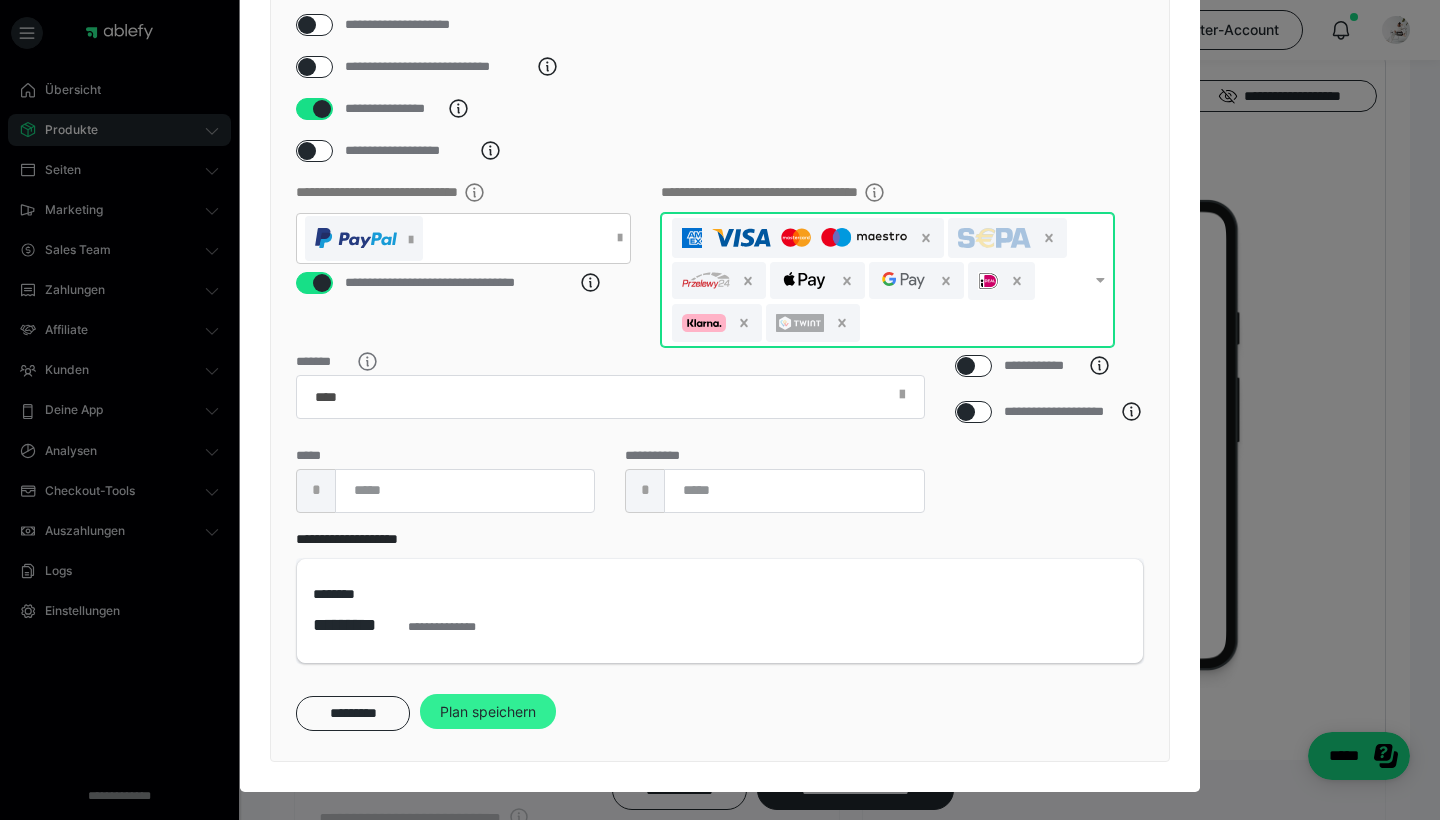 scroll, scrollTop: 256, scrollLeft: 0, axis: vertical 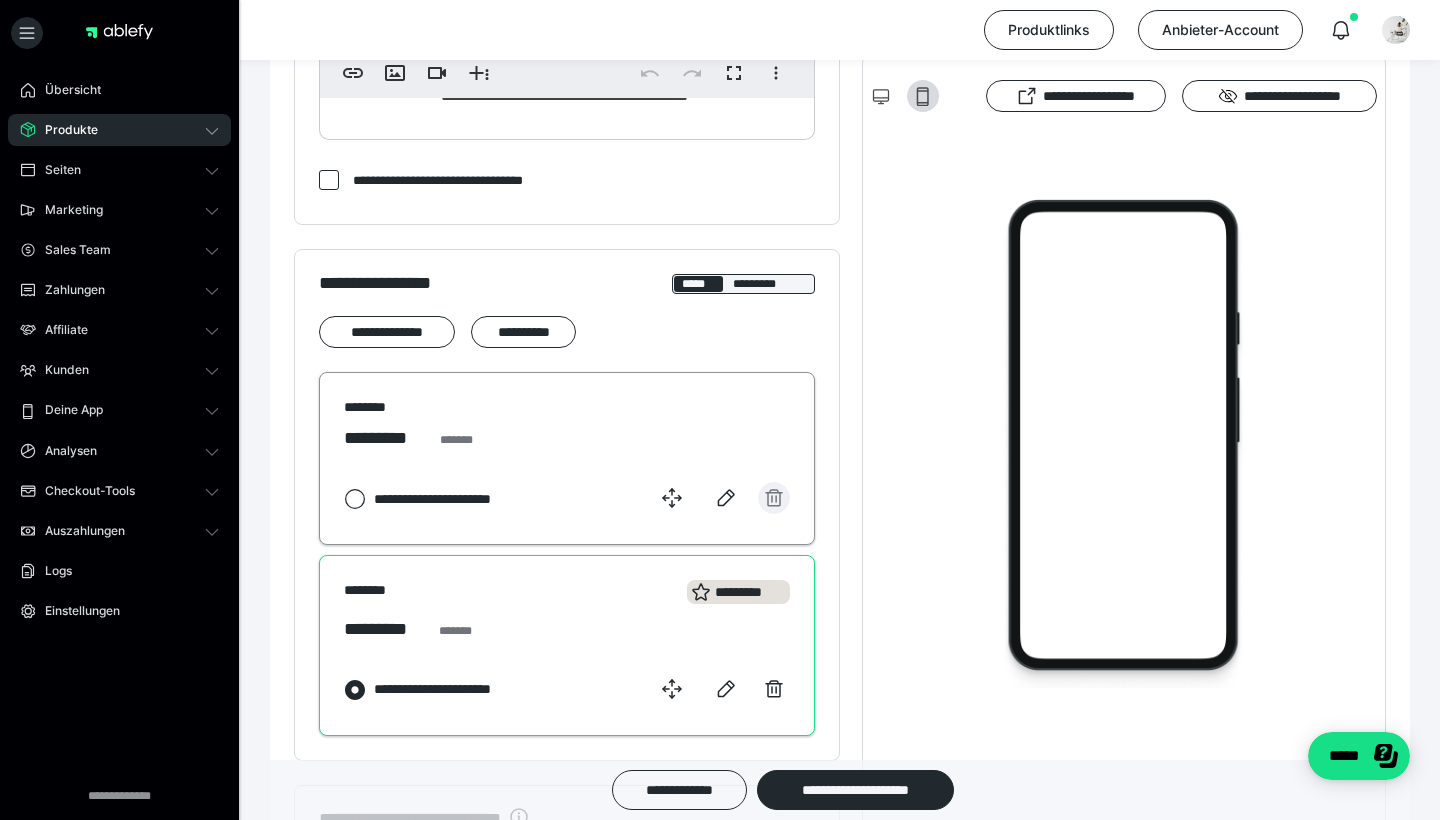 click 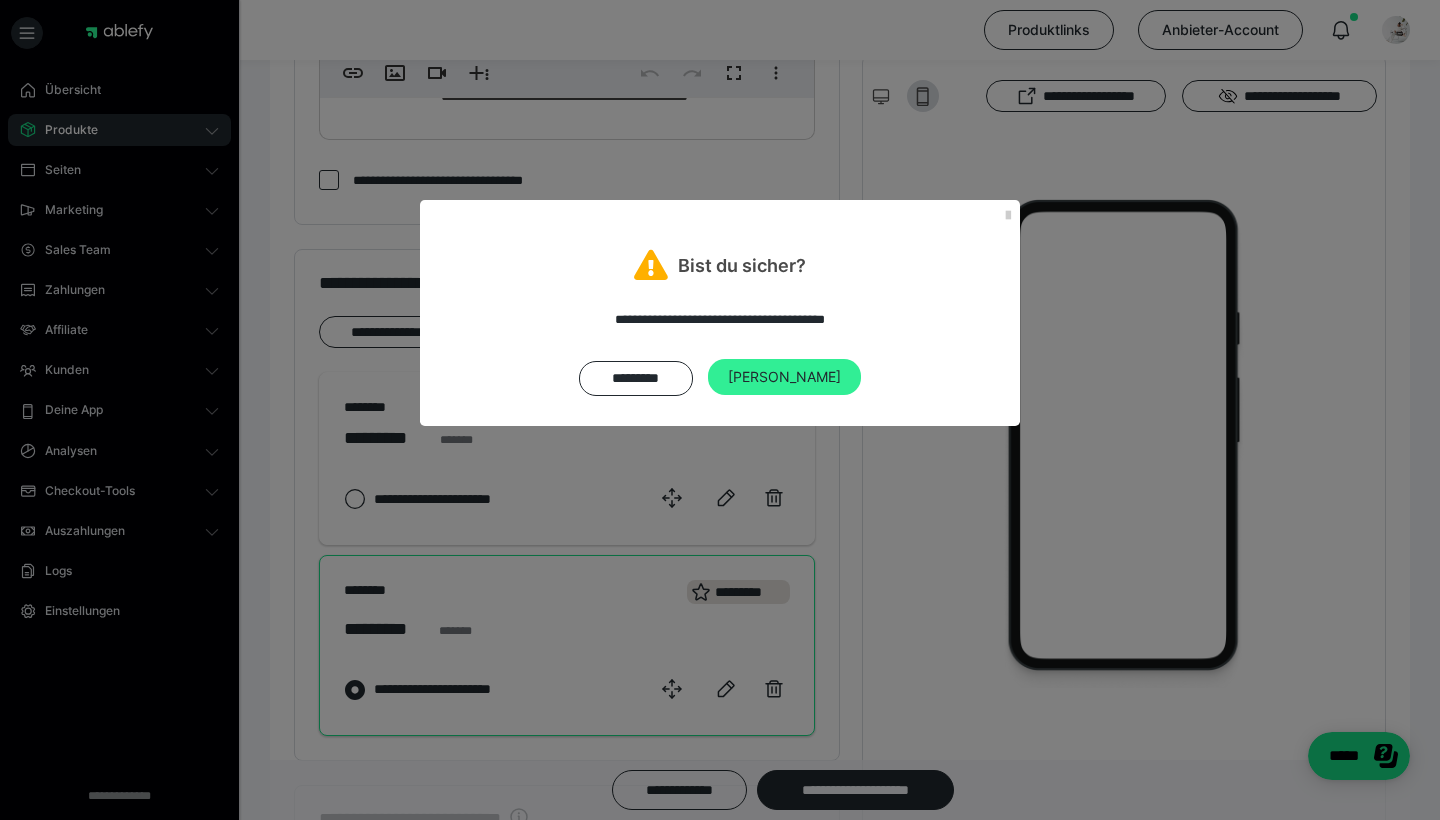 click on "[PERSON_NAME]" at bounding box center (784, 377) 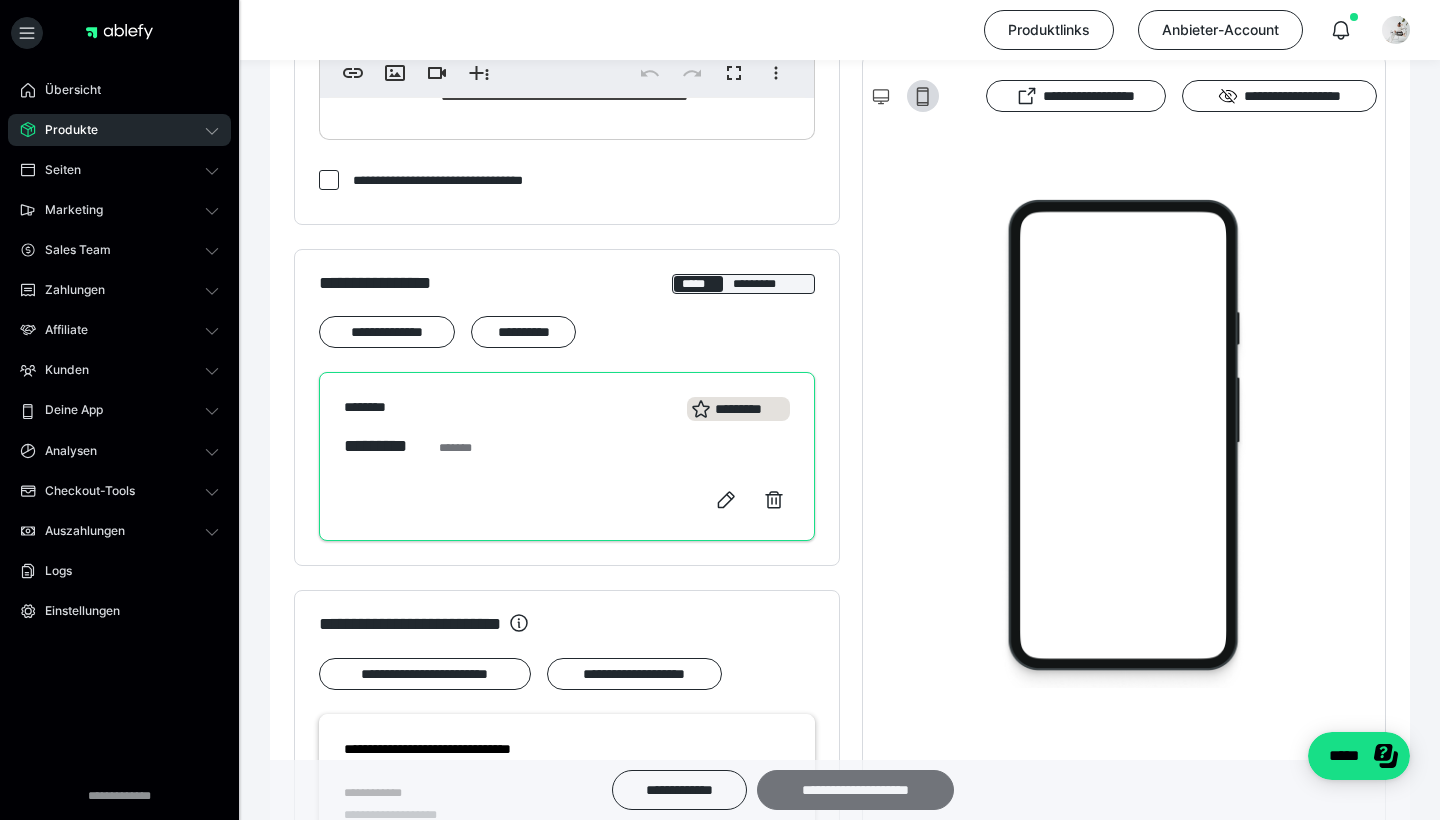 click on "**********" at bounding box center (855, 790) 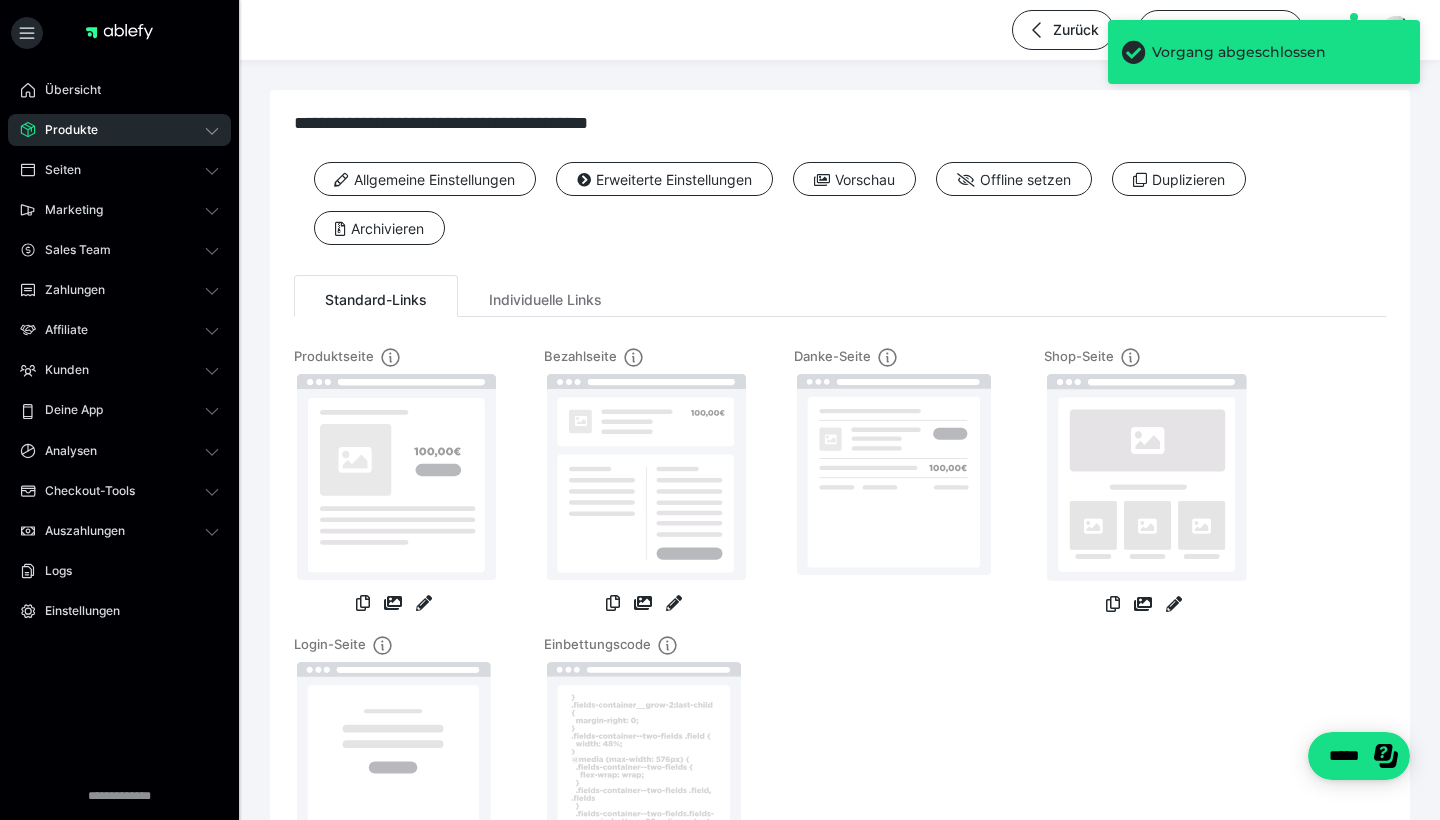click on "Produkte" at bounding box center [119, 130] 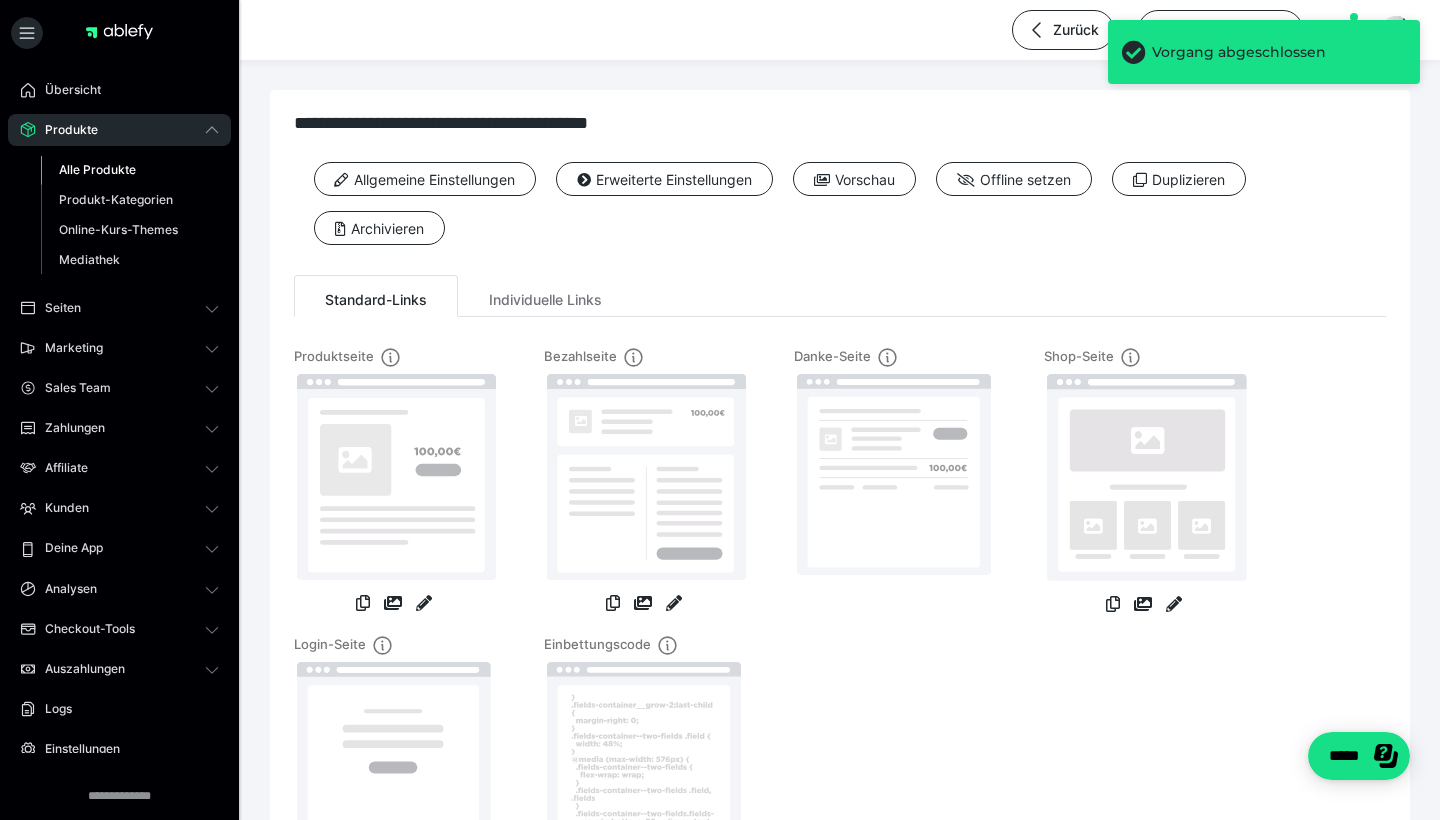 click on "Alle Produkte" at bounding box center [130, 170] 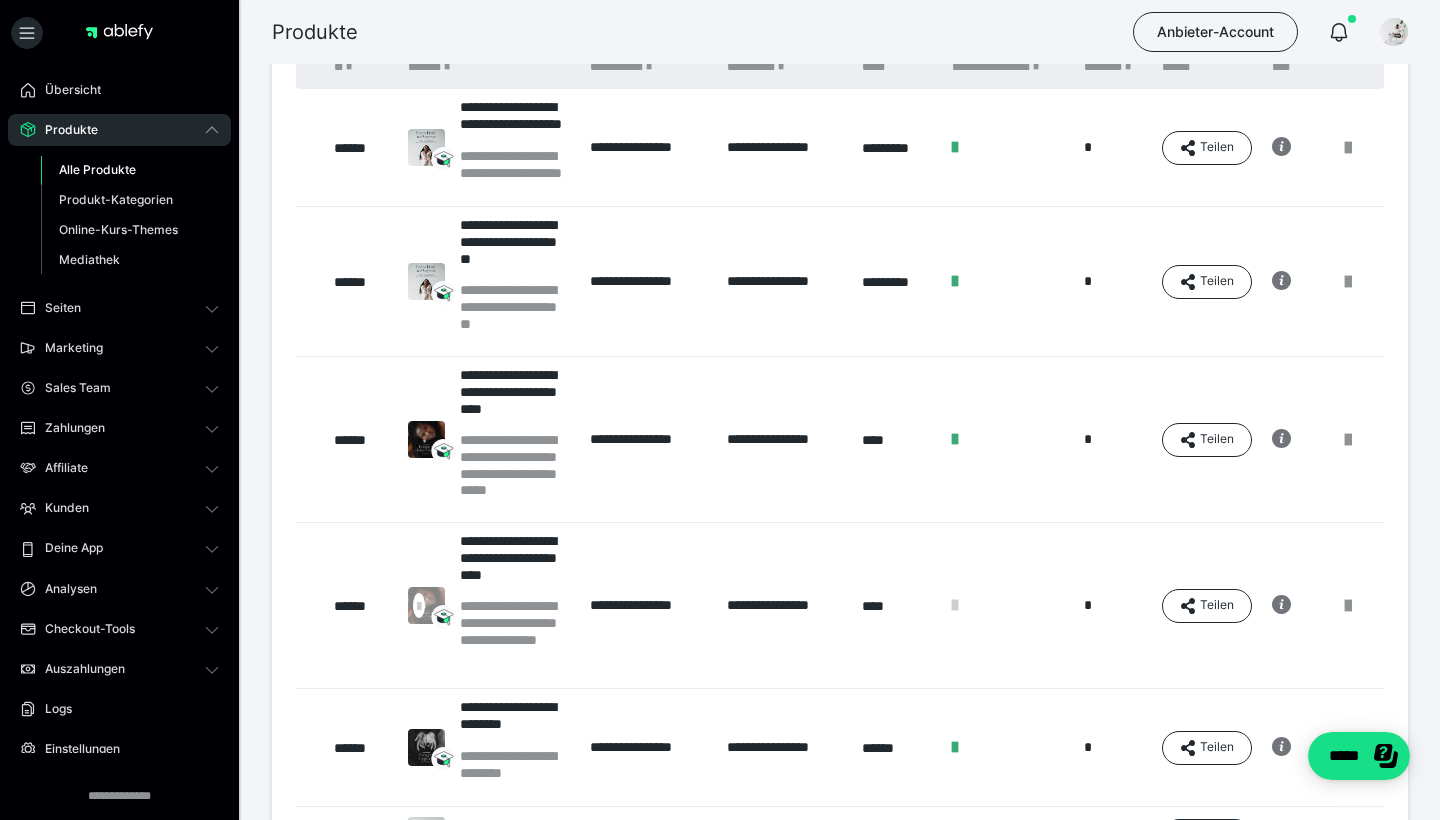 scroll, scrollTop: 92, scrollLeft: 0, axis: vertical 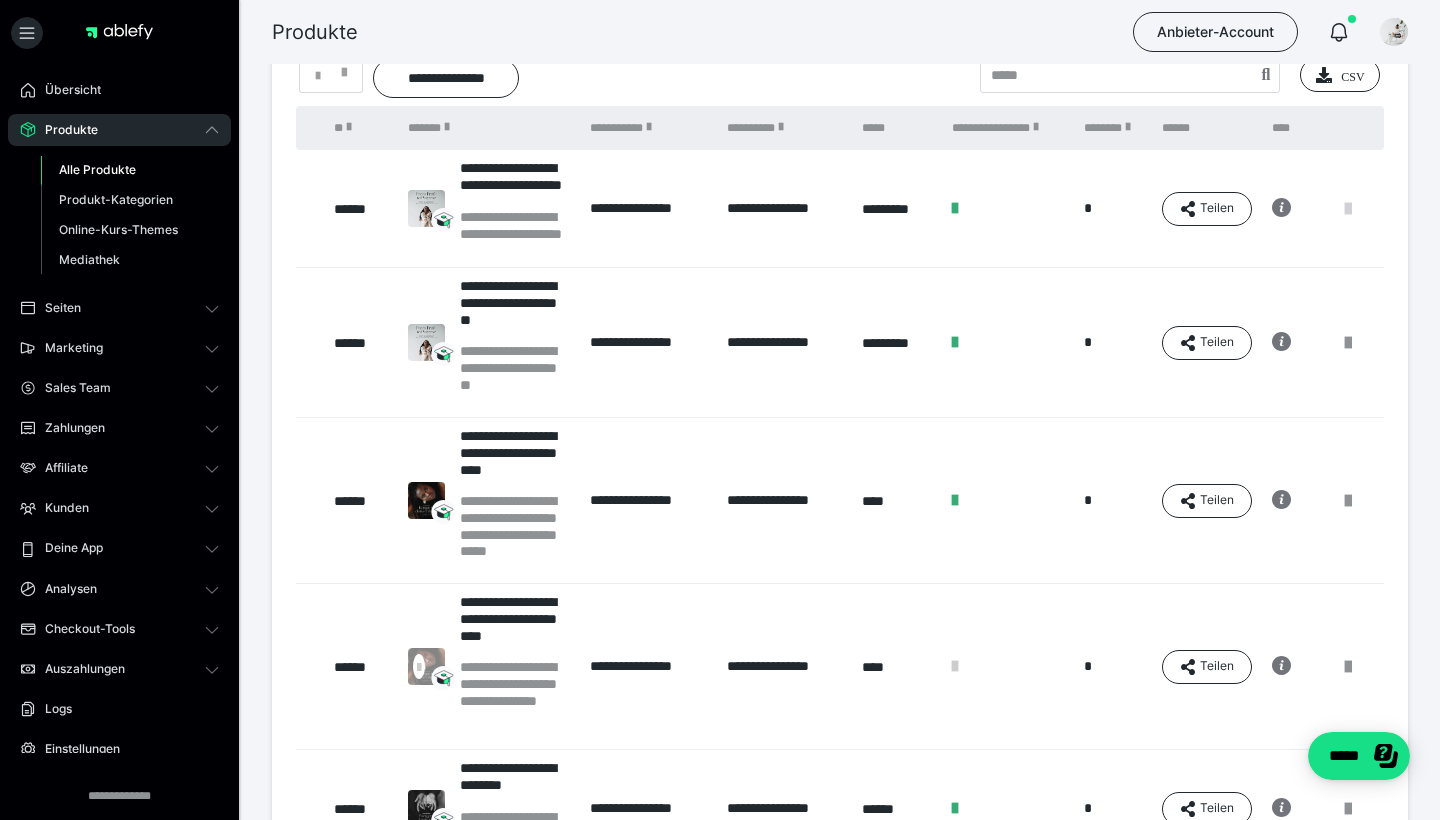 click at bounding box center (1348, 209) 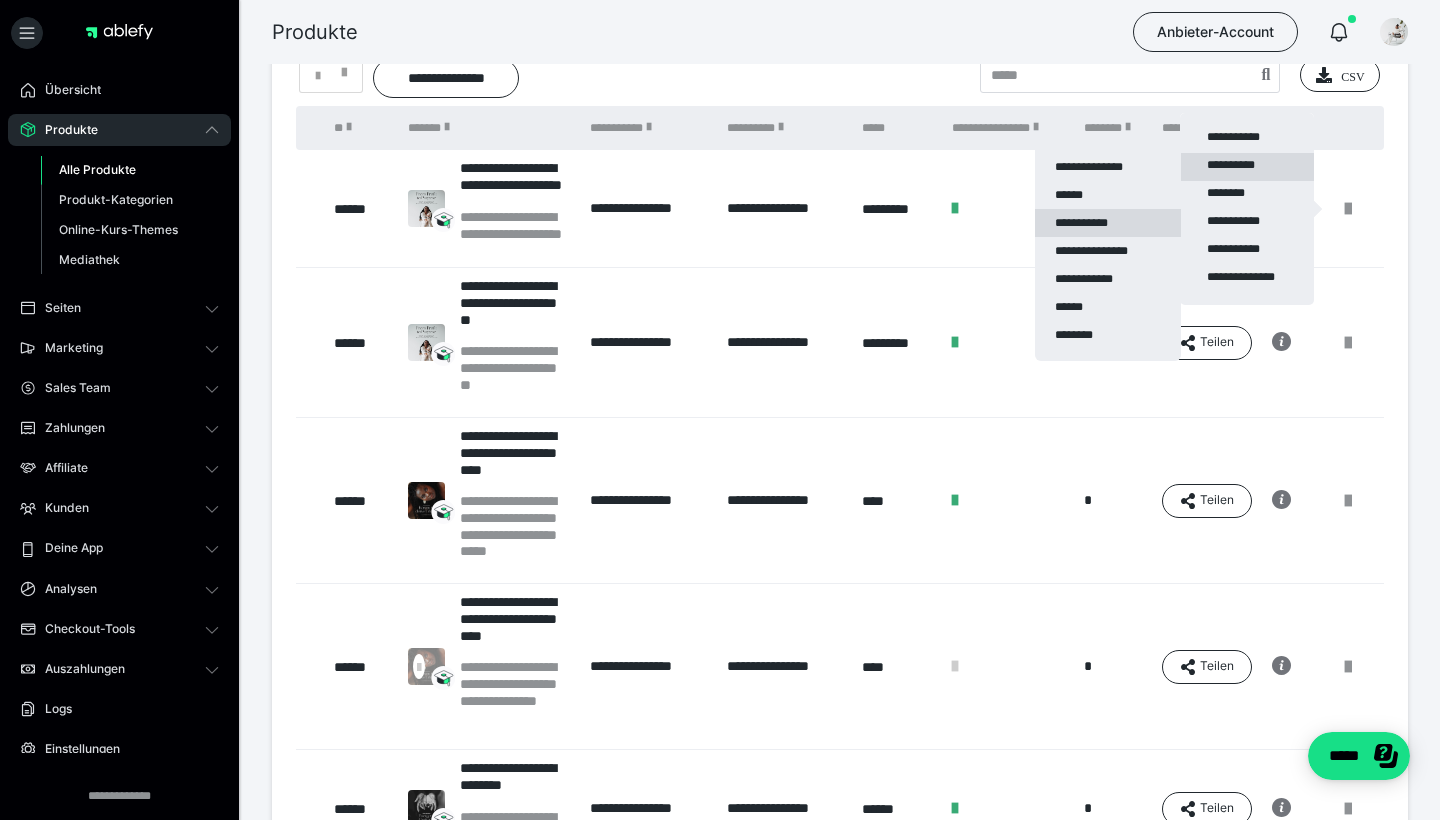 click on "**********" at bounding box center (1108, 223) 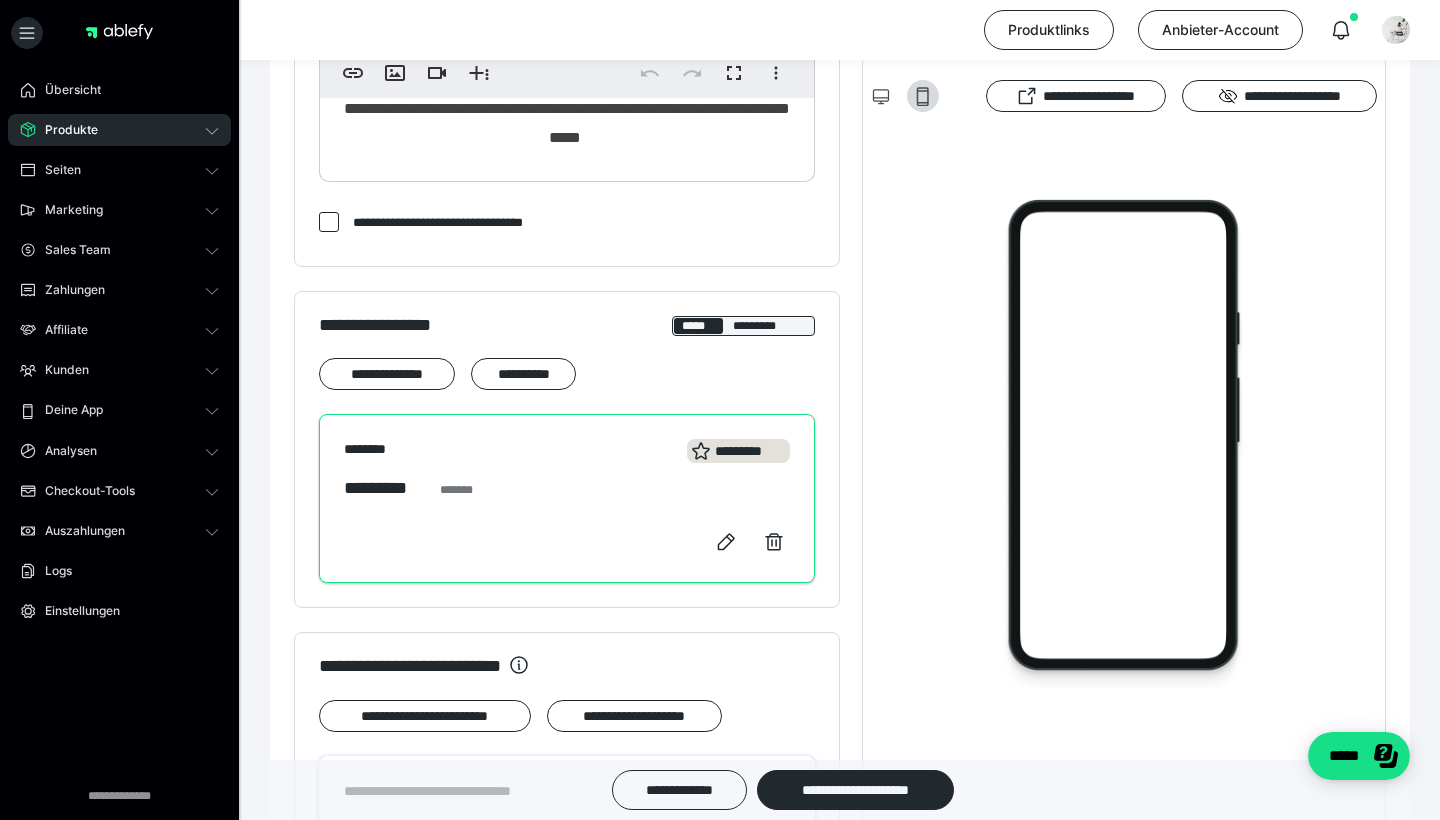 scroll, scrollTop: 814, scrollLeft: 0, axis: vertical 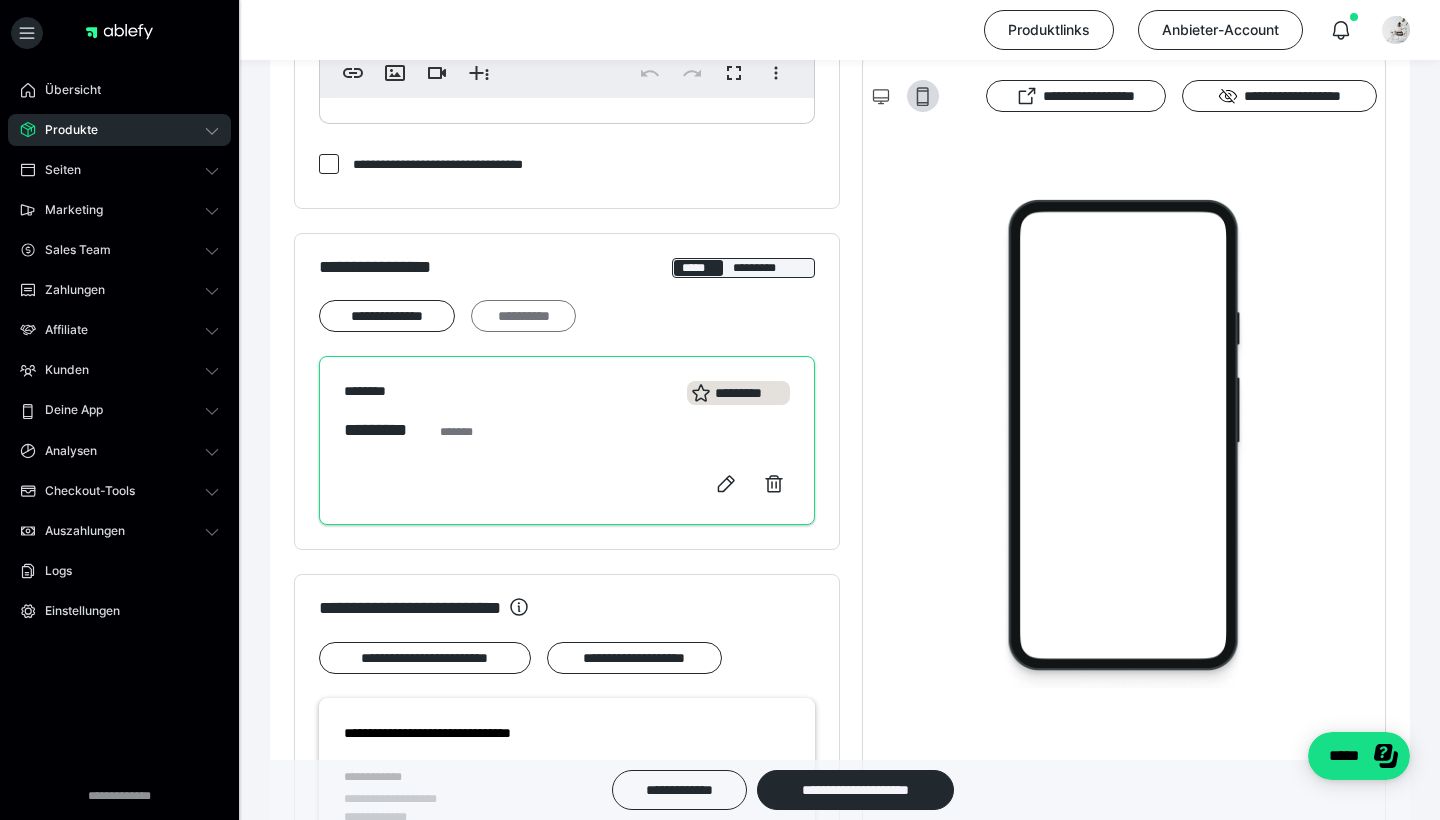 click on "**********" at bounding box center (523, 316) 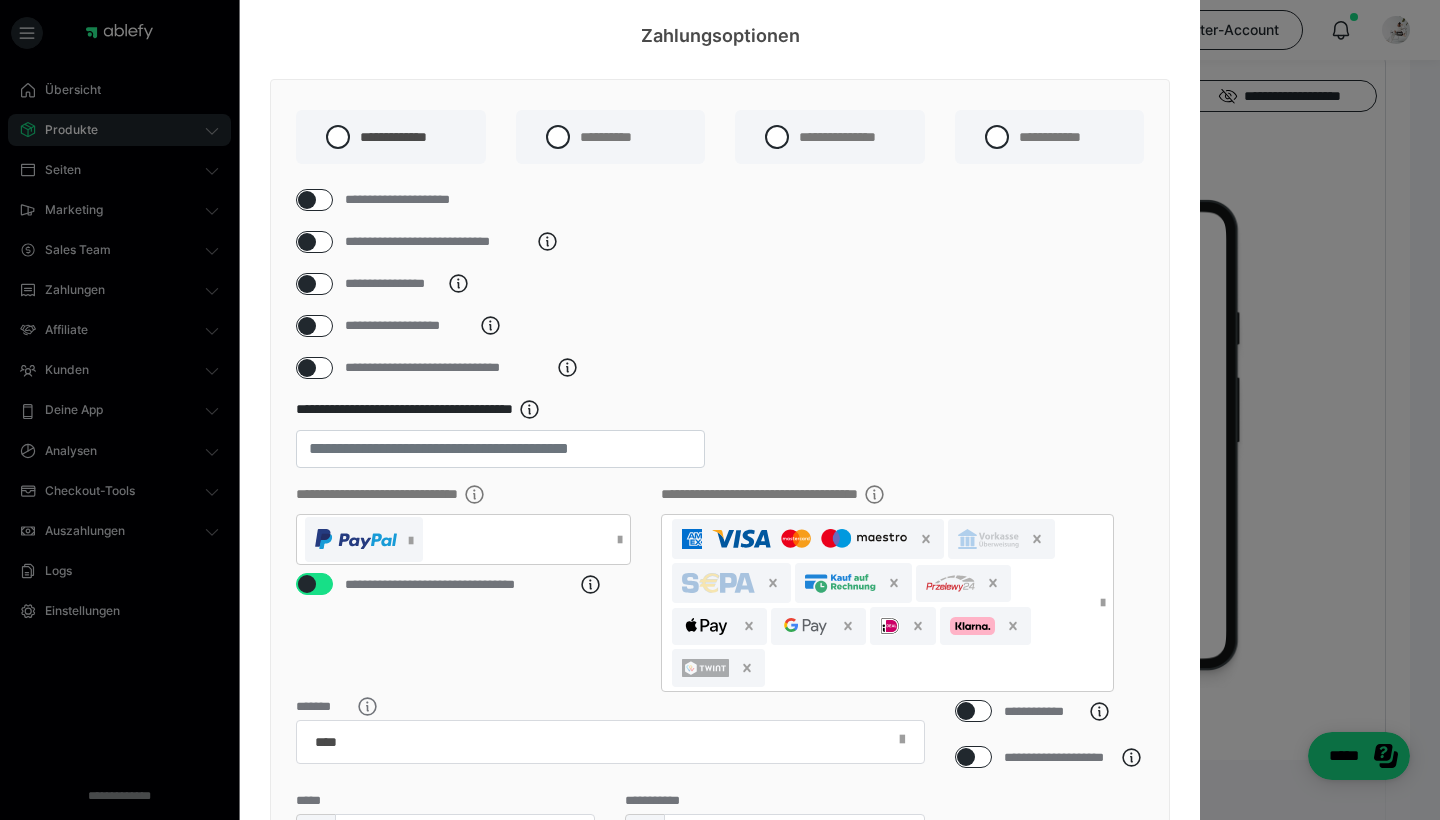 scroll, scrollTop: 62, scrollLeft: 0, axis: vertical 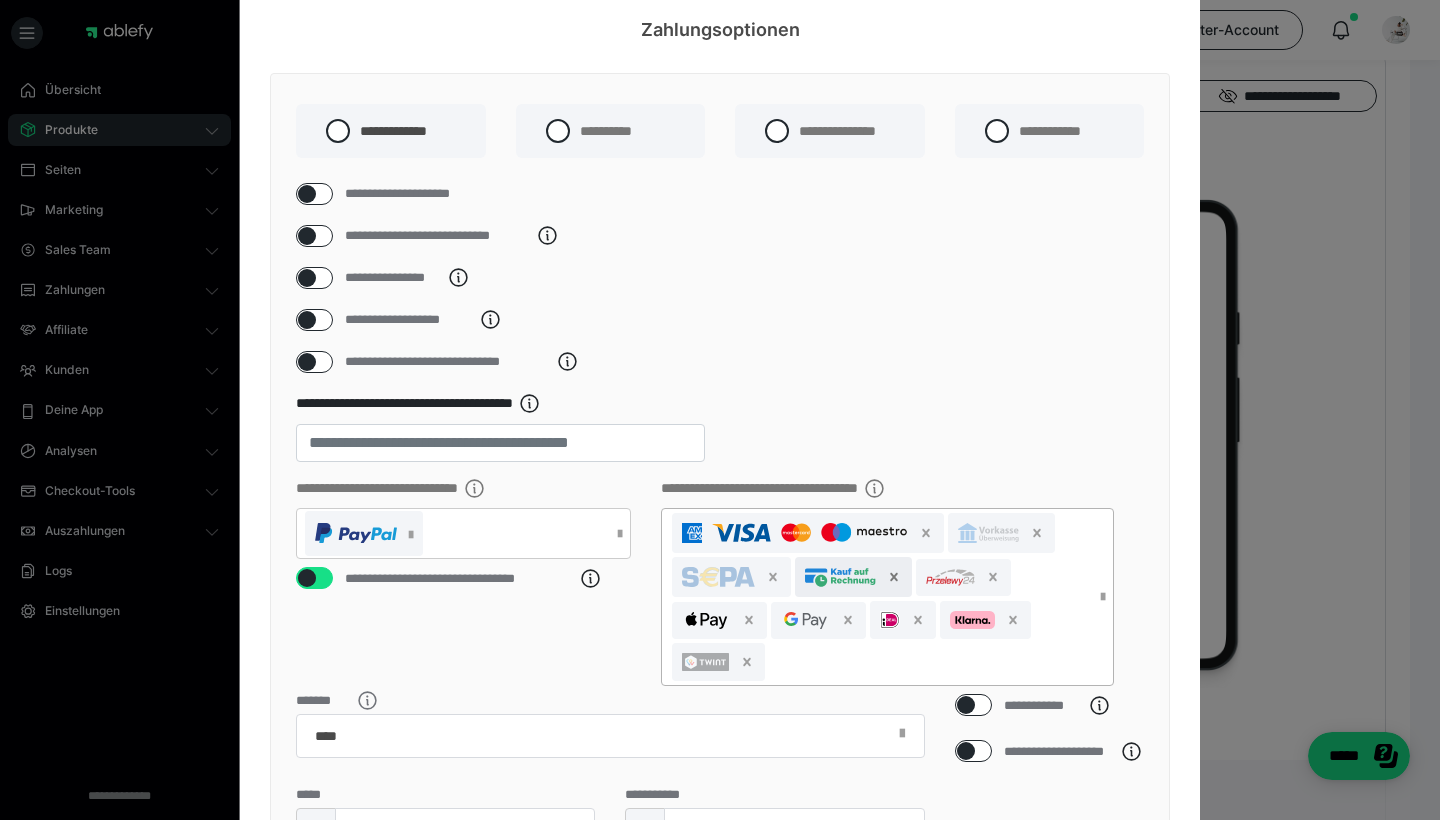 click 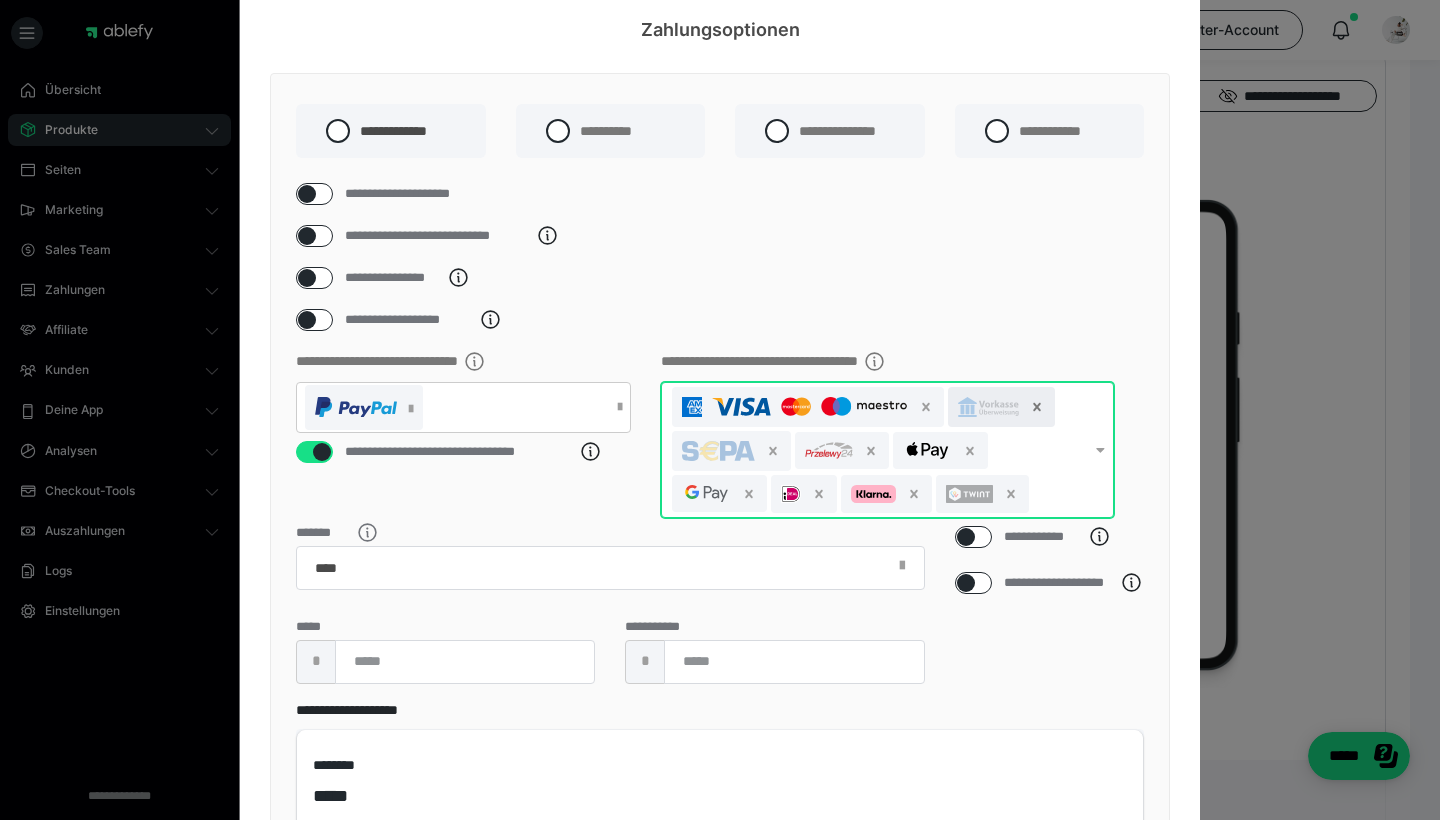 click 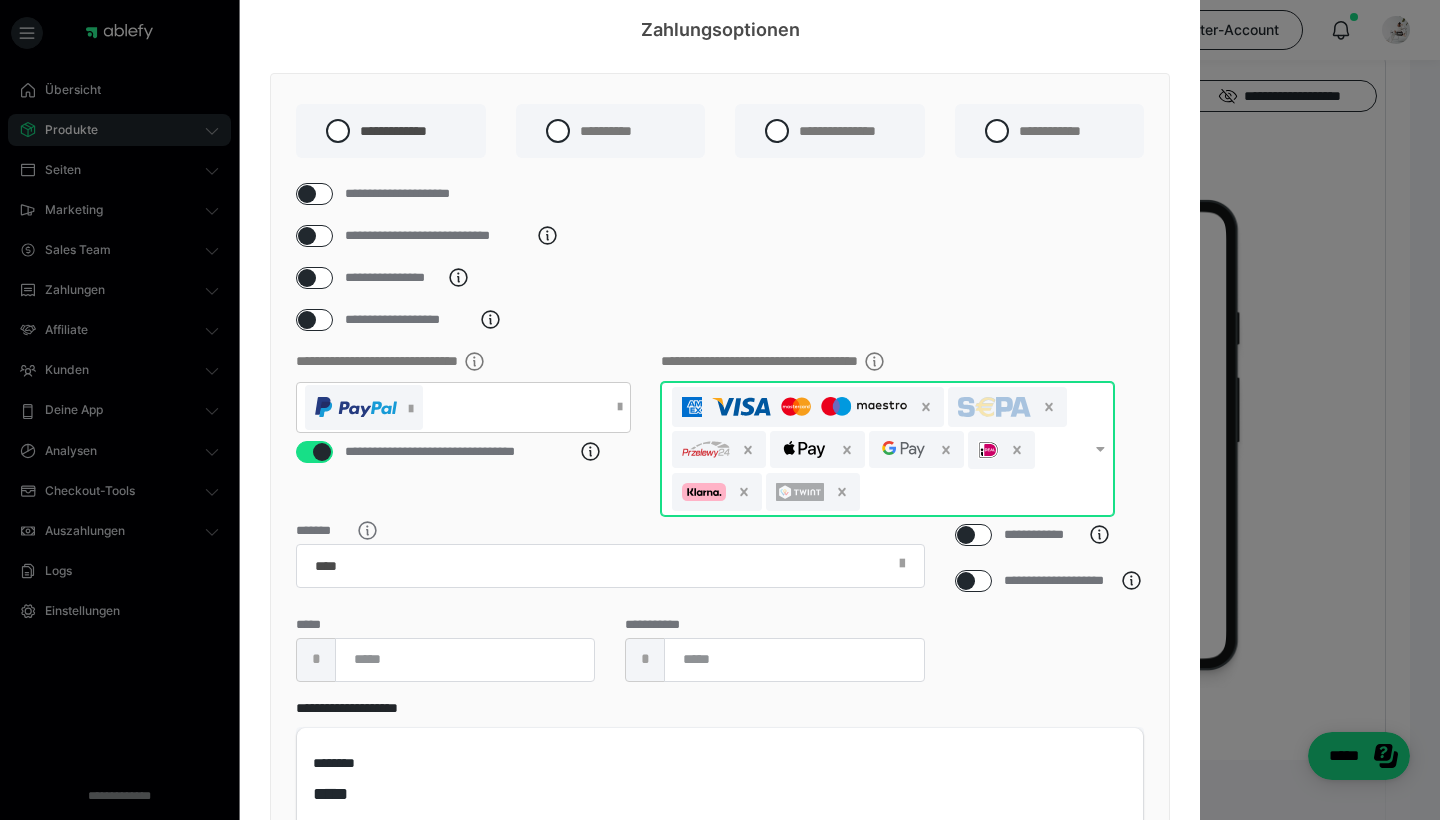click at bounding box center [307, 278] 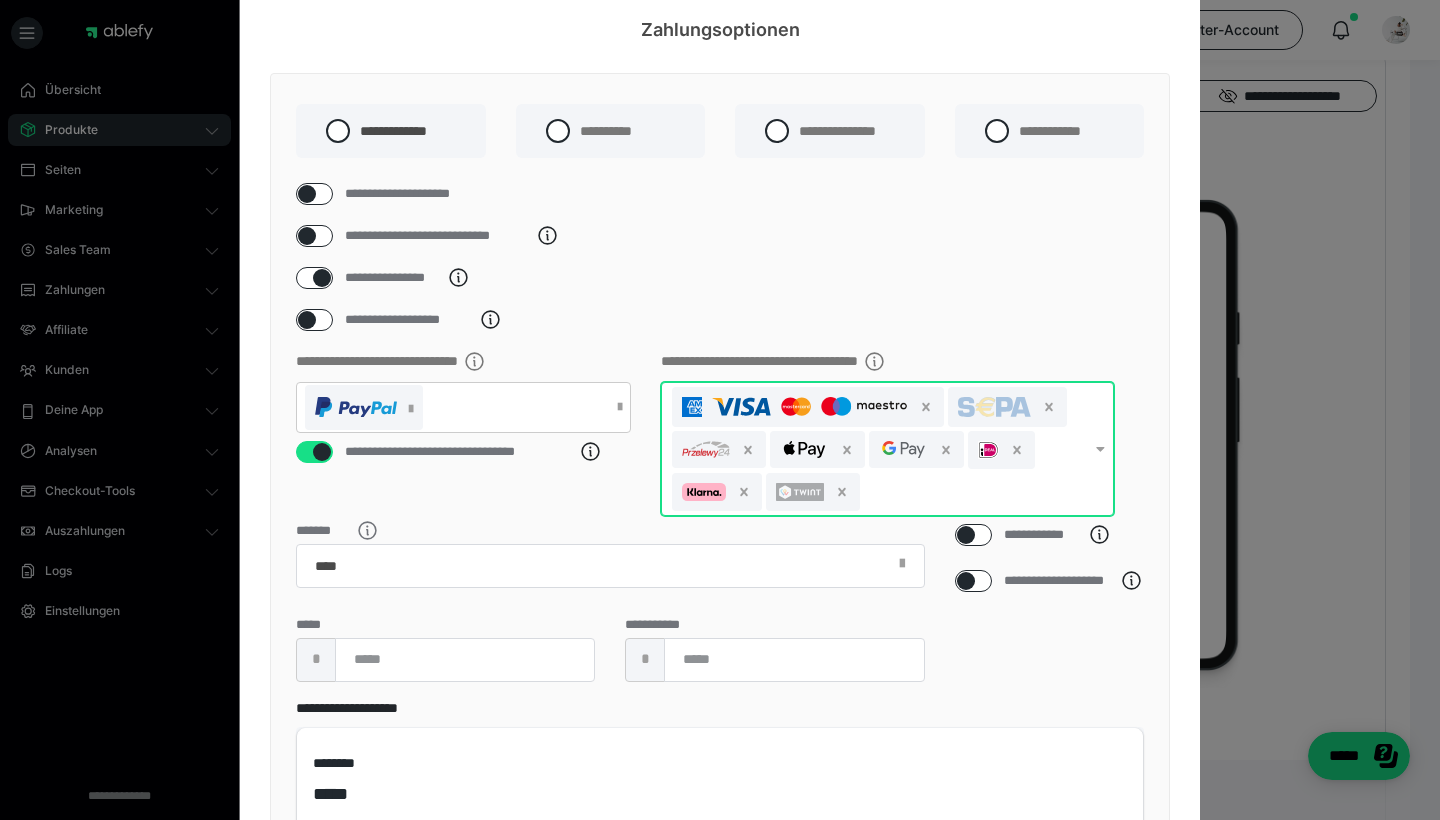 checkbox on "****" 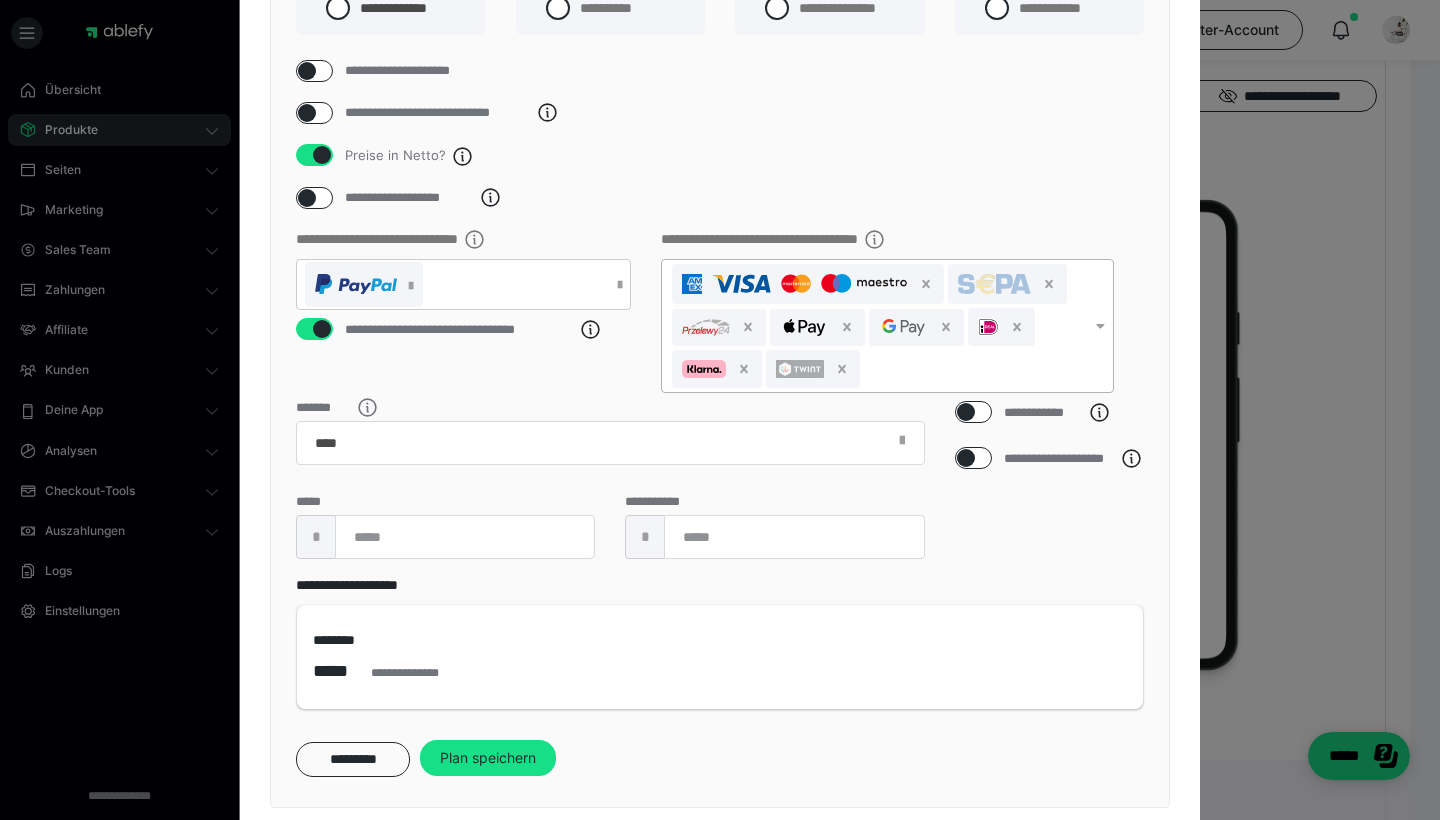scroll, scrollTop: 212, scrollLeft: 0, axis: vertical 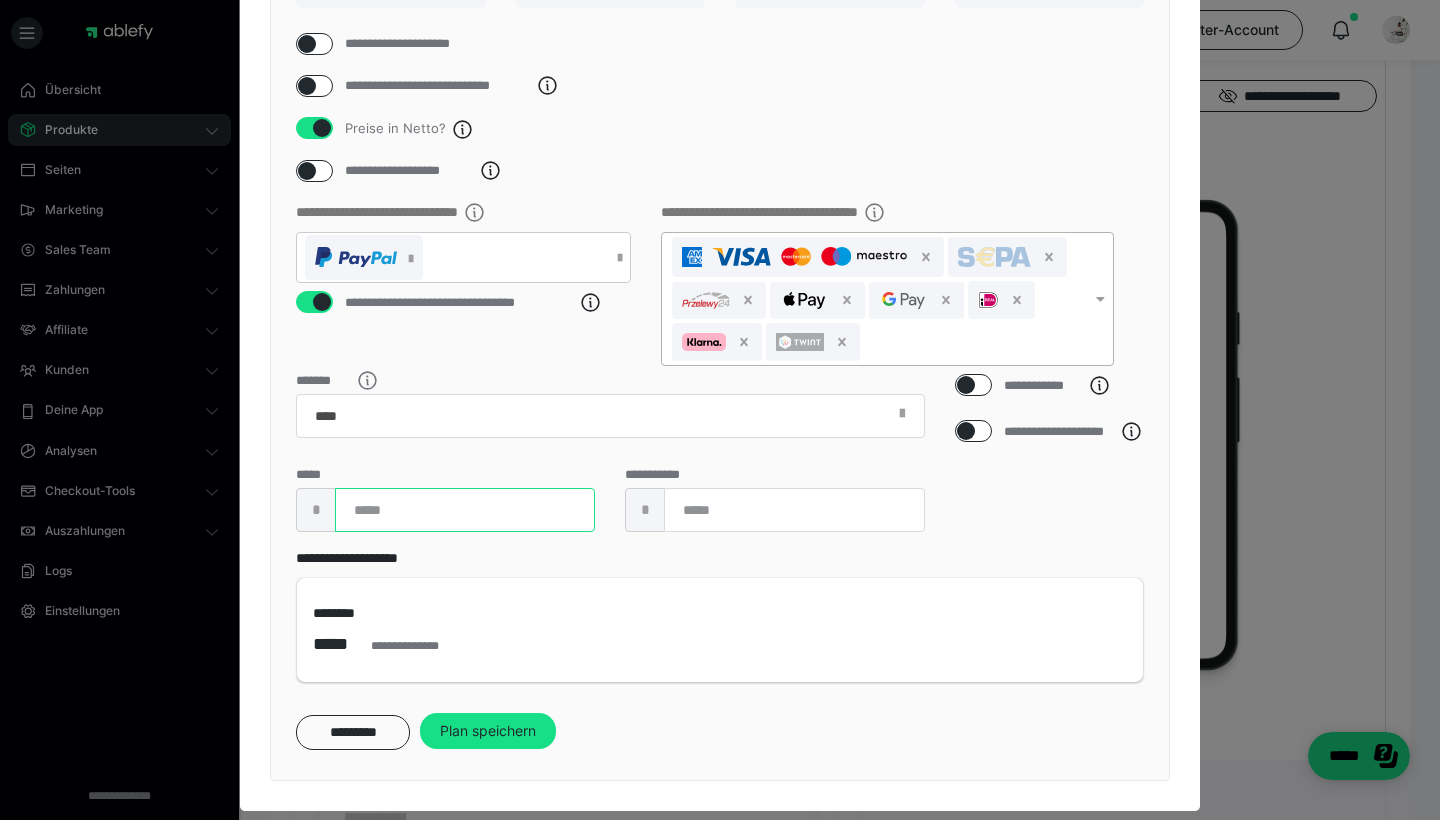 click at bounding box center (465, 510) 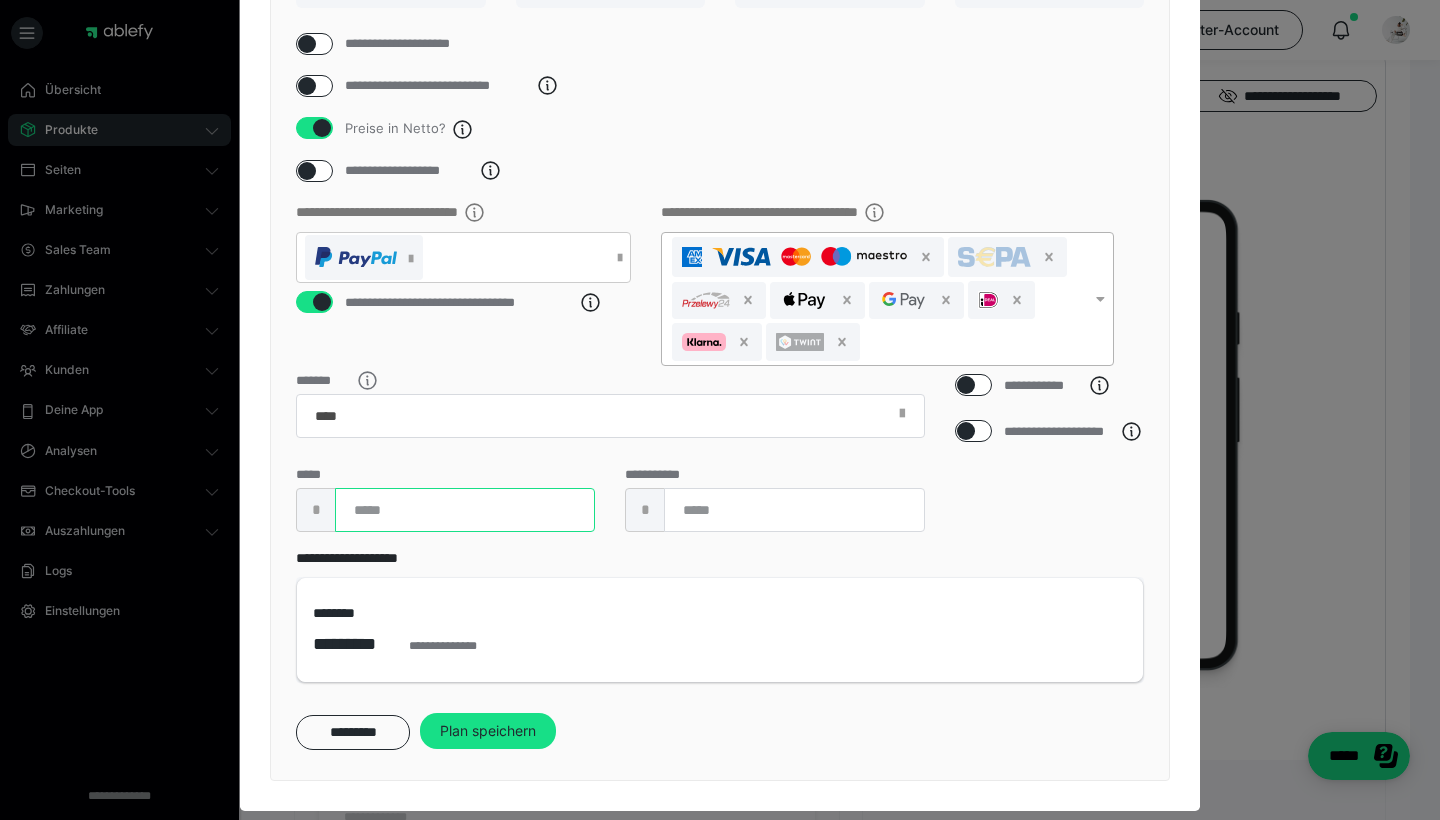 type on "****" 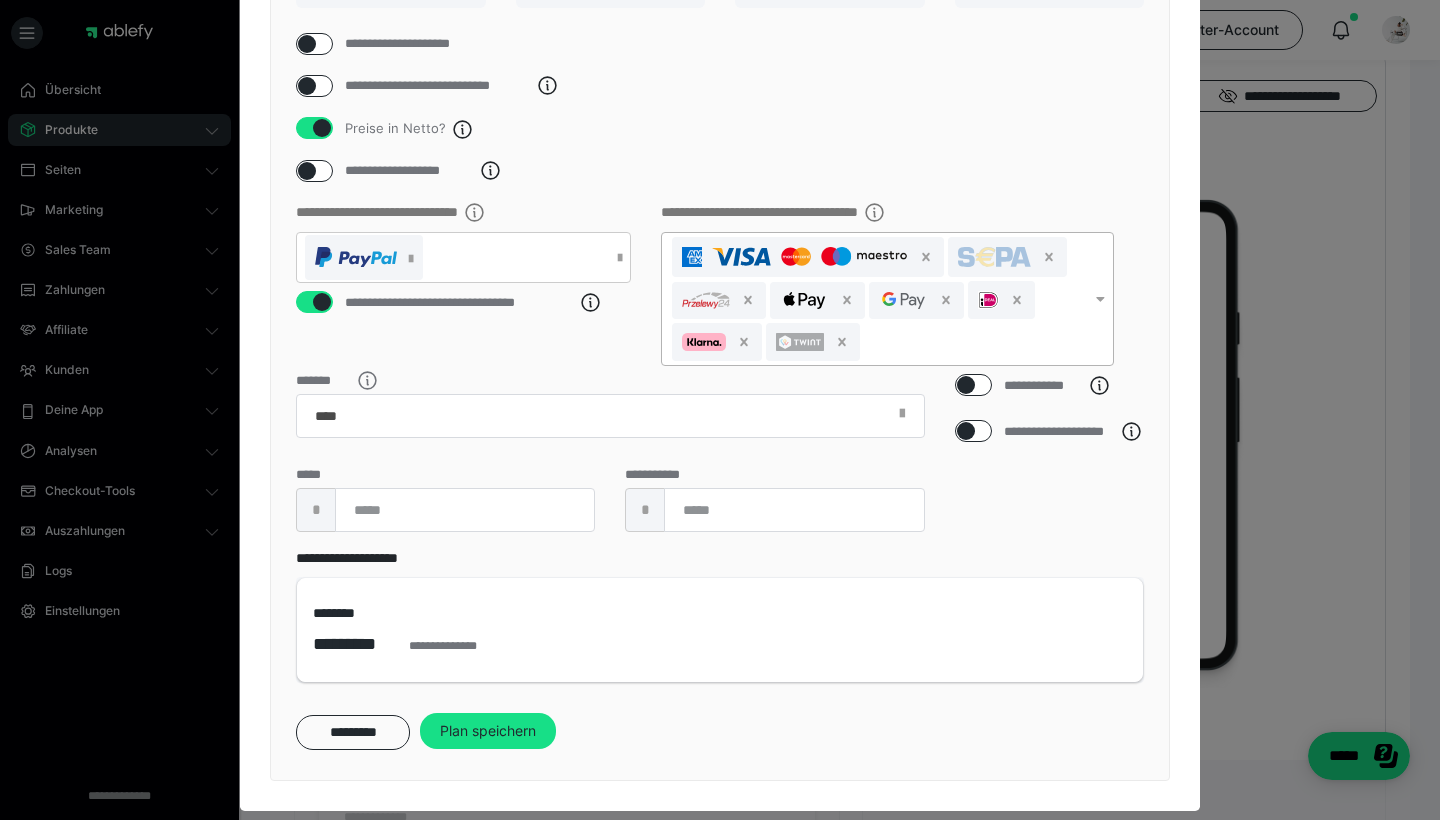 click on "**********" at bounding box center (720, 615) 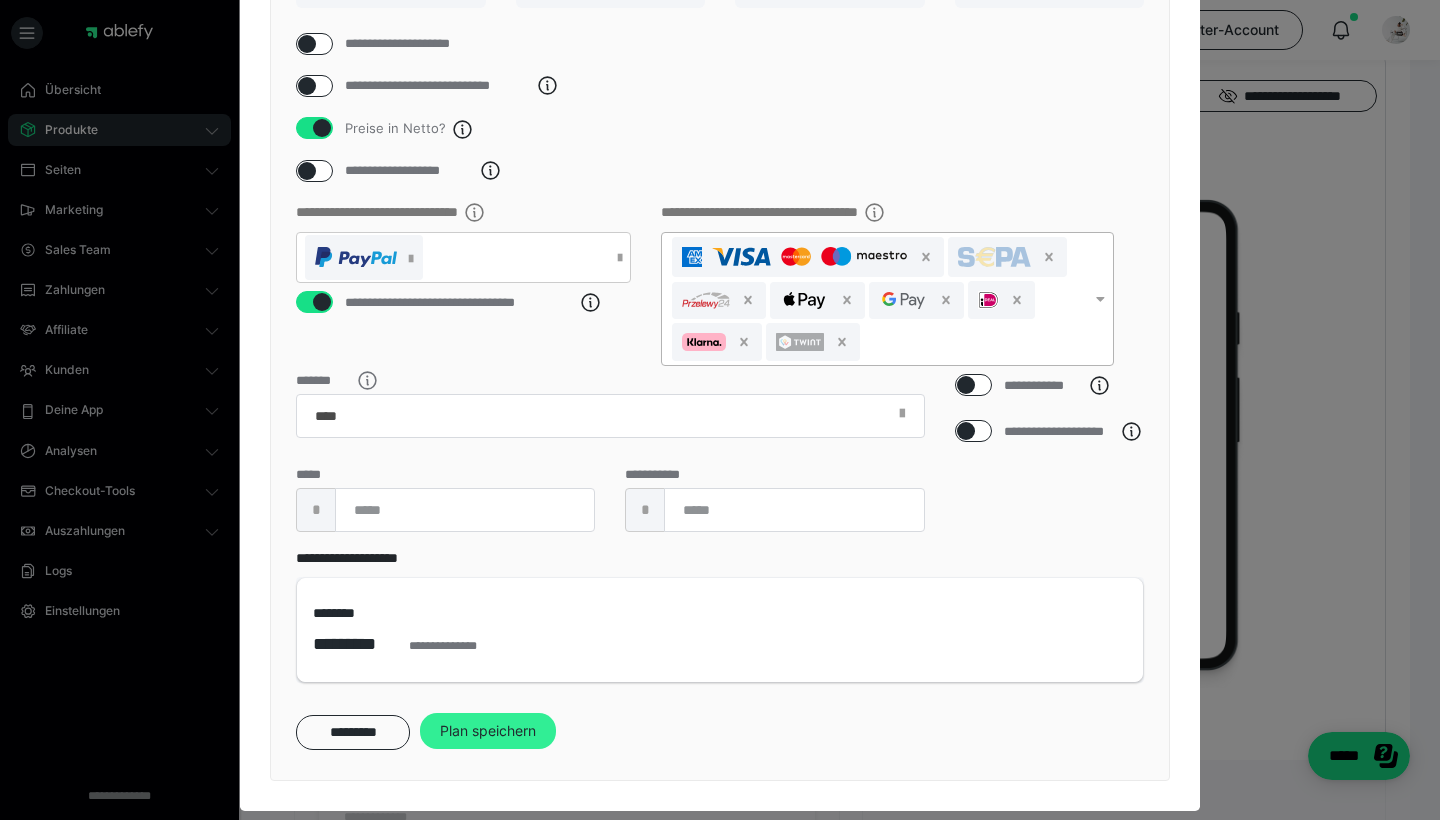 click on "Plan speichern" at bounding box center (488, 731) 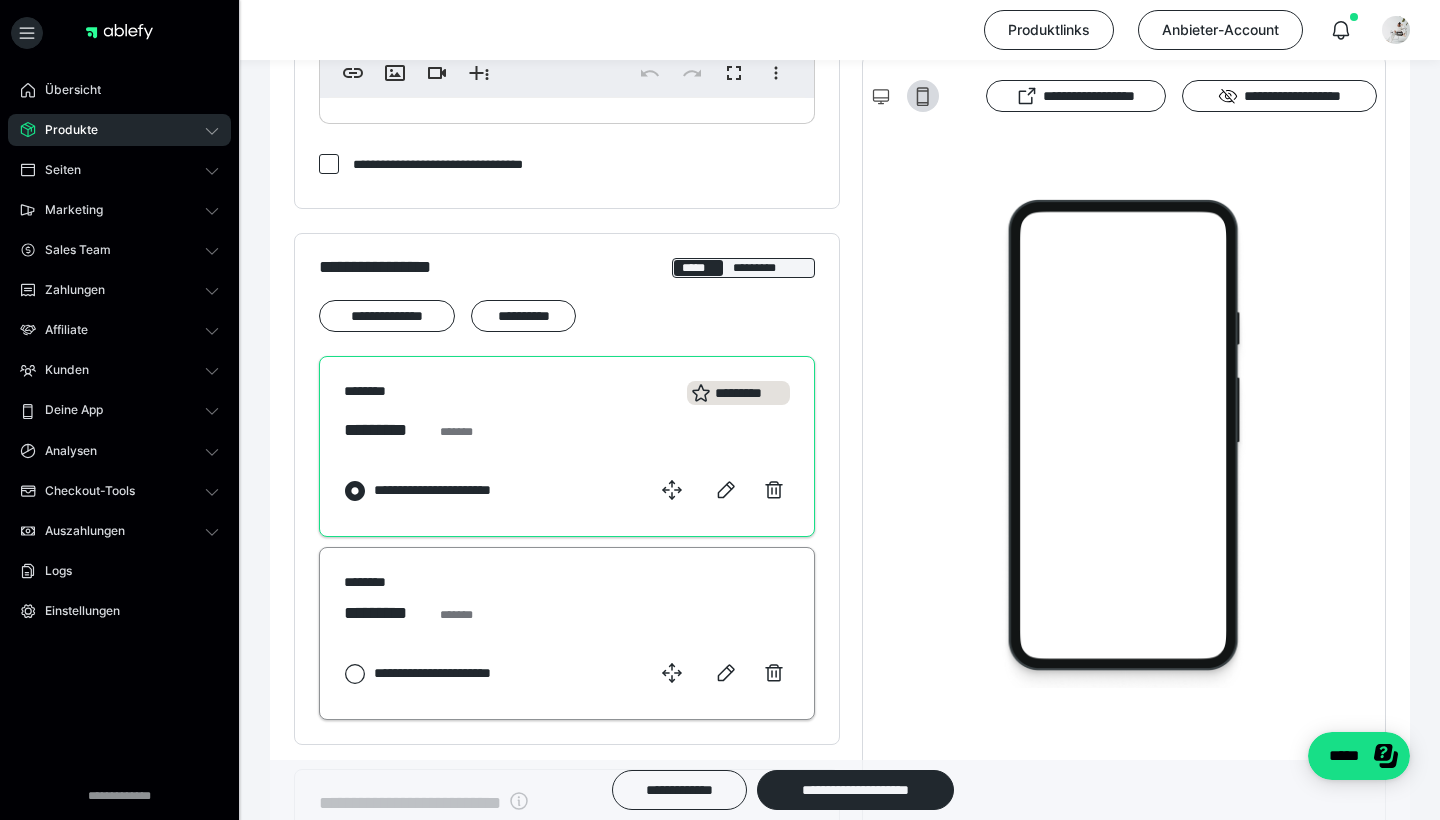 scroll, scrollTop: 825, scrollLeft: 0, axis: vertical 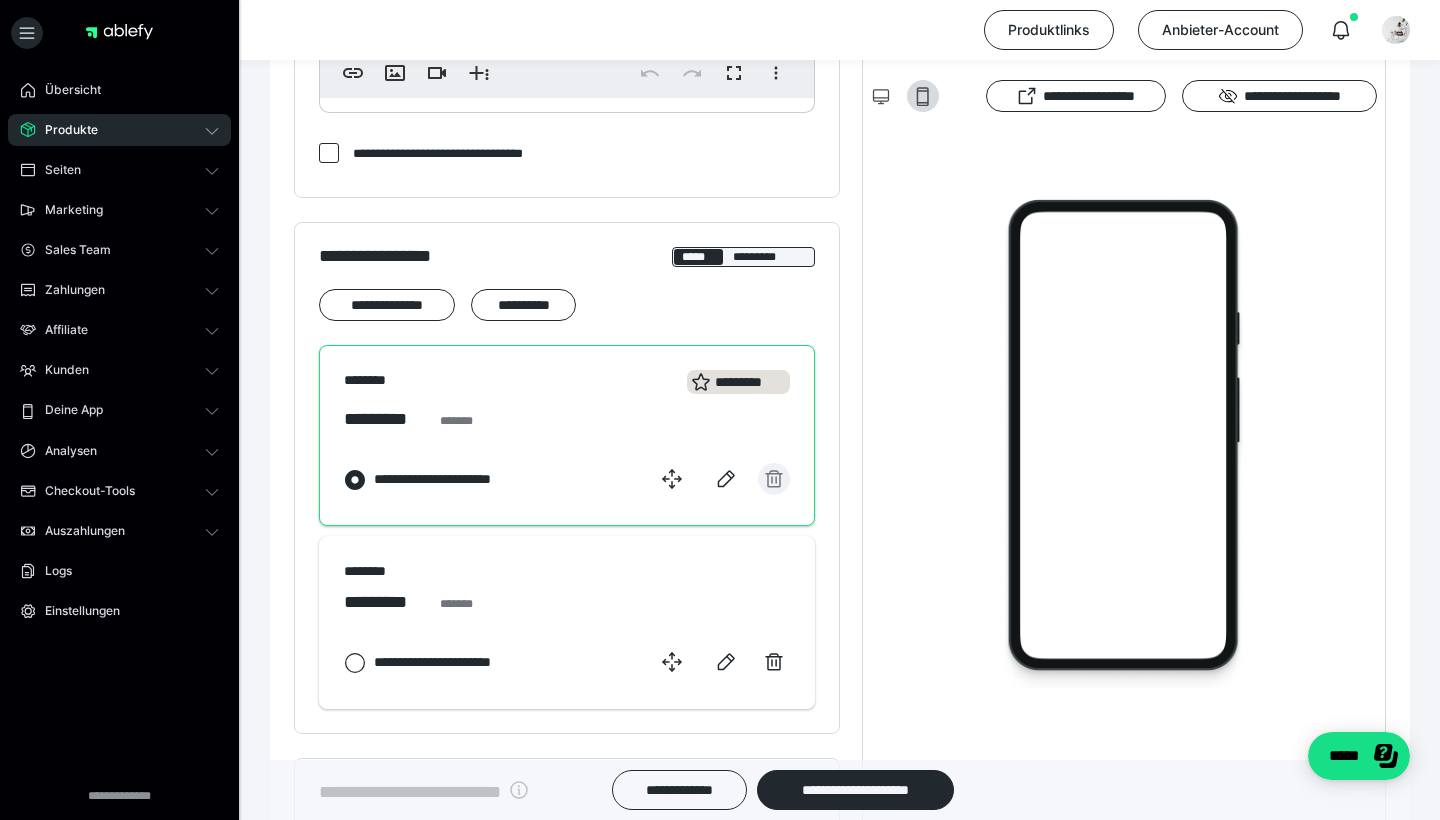 click 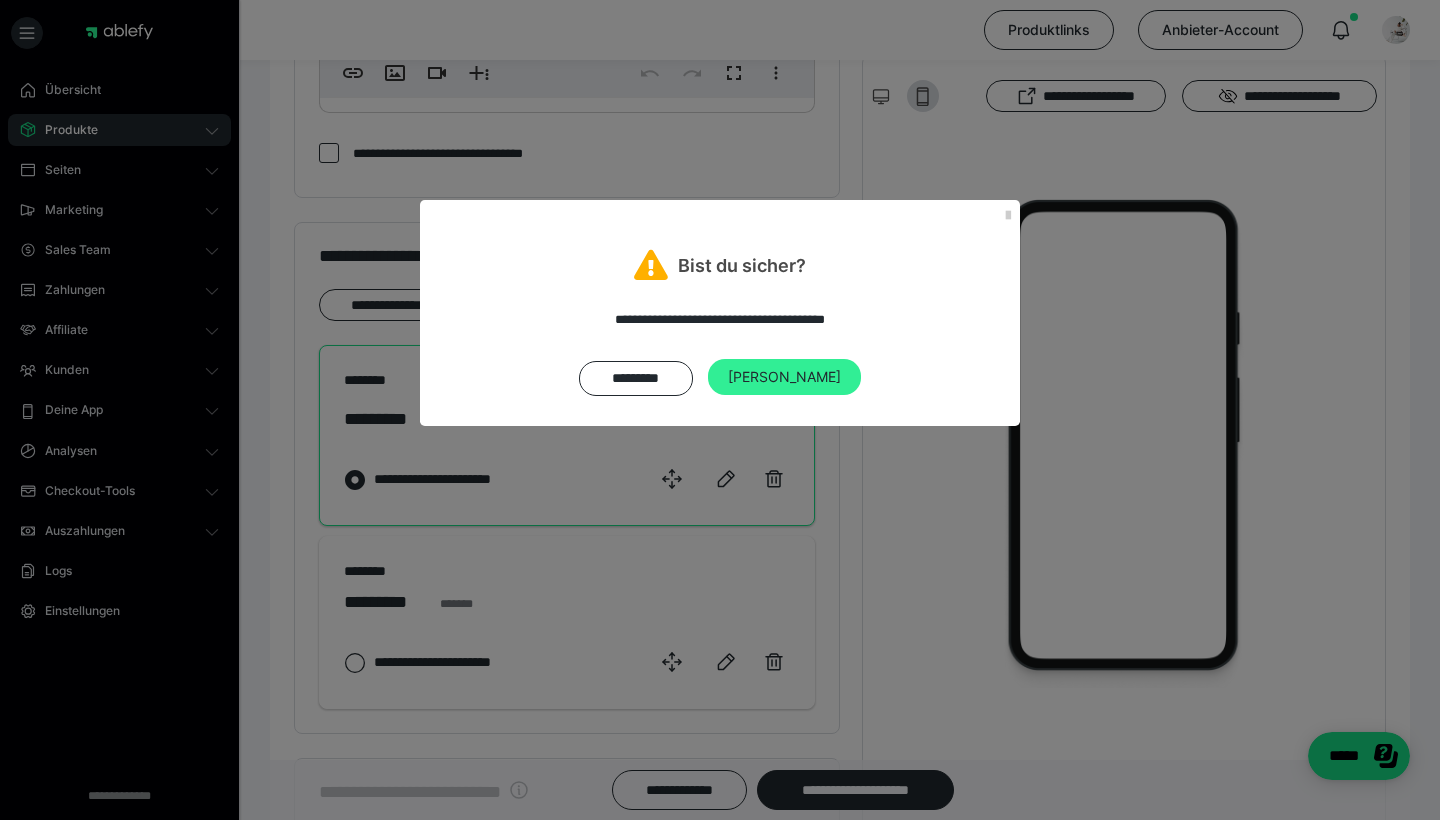 click on "[PERSON_NAME]" at bounding box center [784, 377] 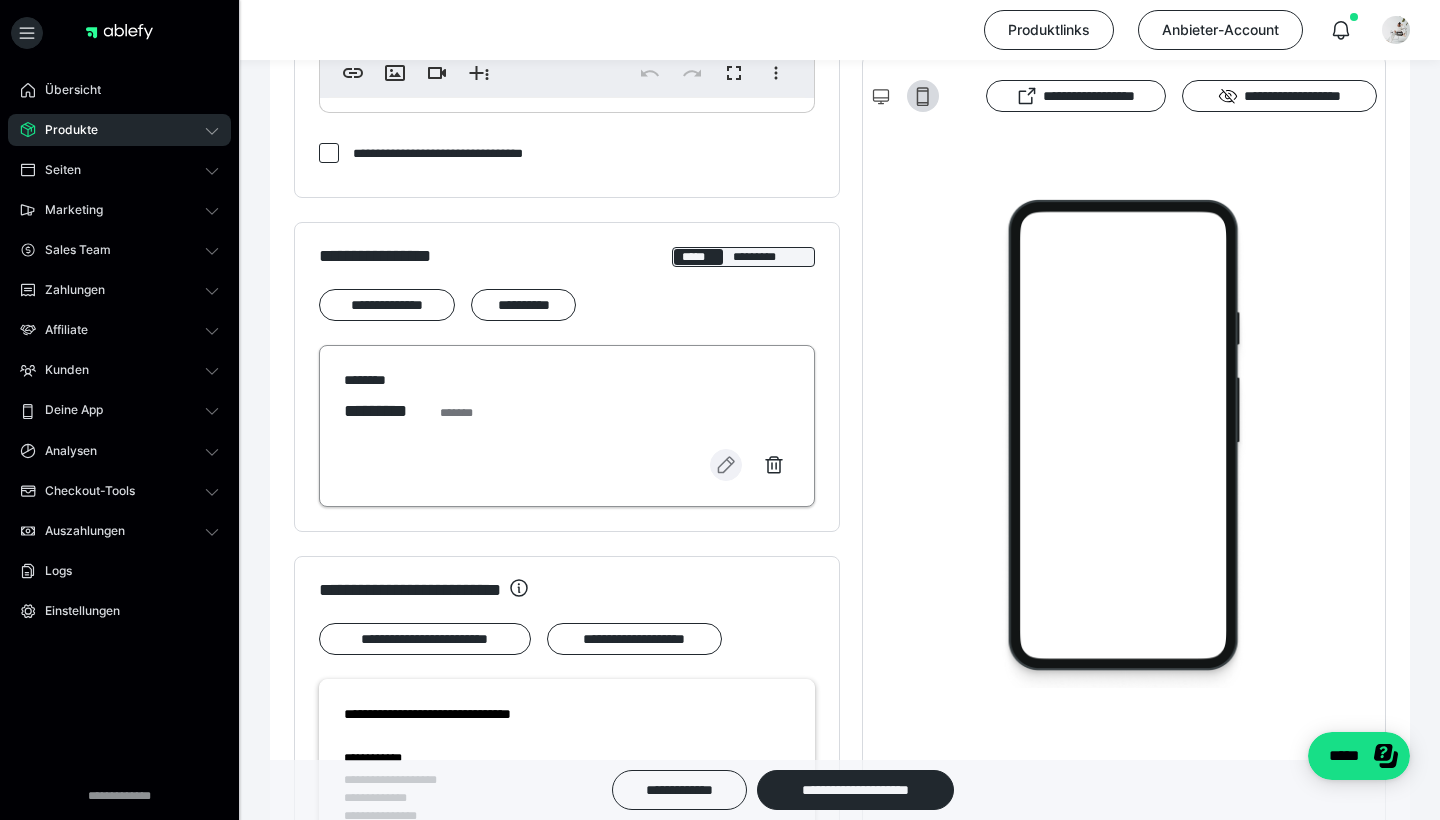 click 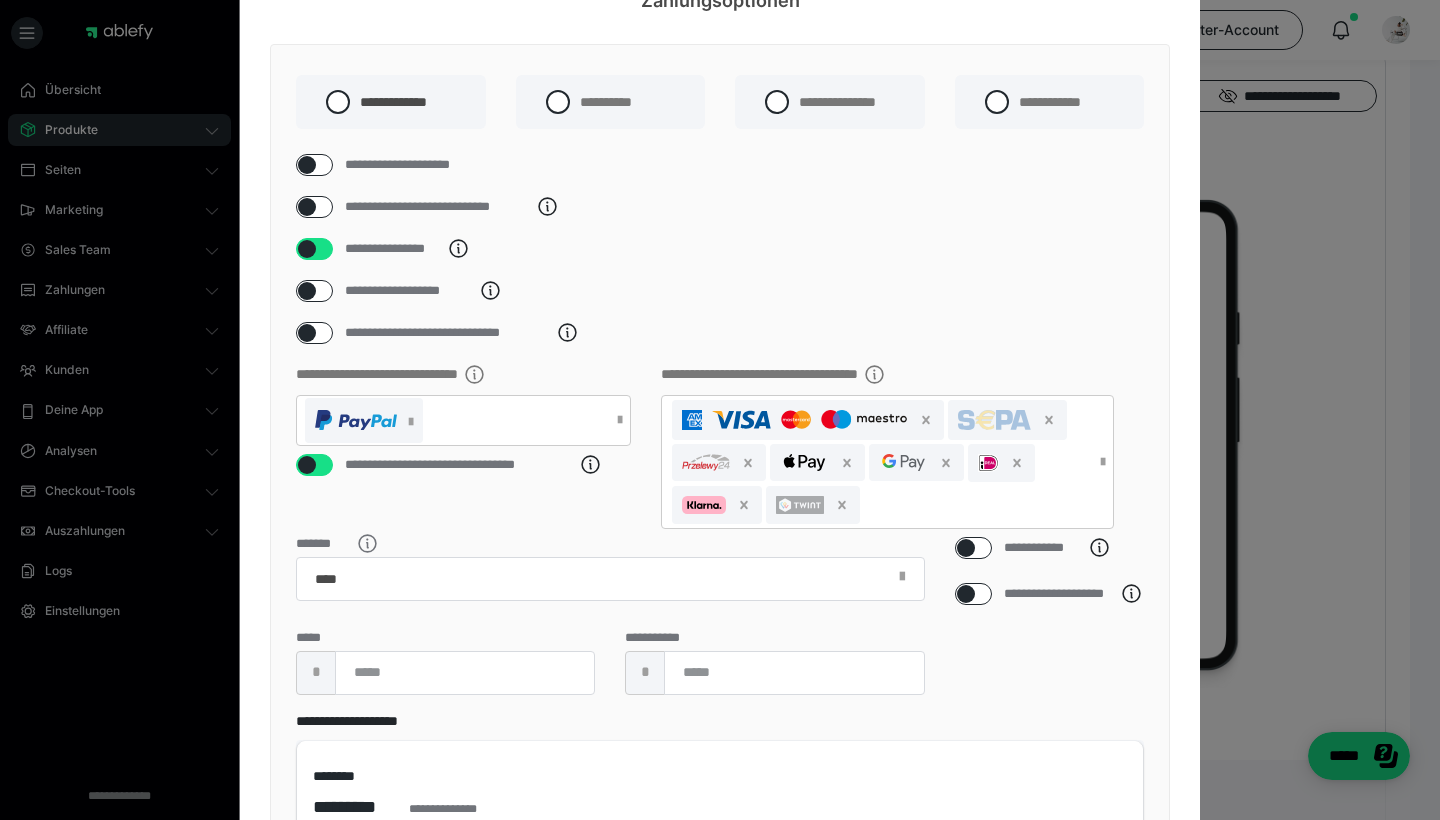 scroll, scrollTop: 158, scrollLeft: 0, axis: vertical 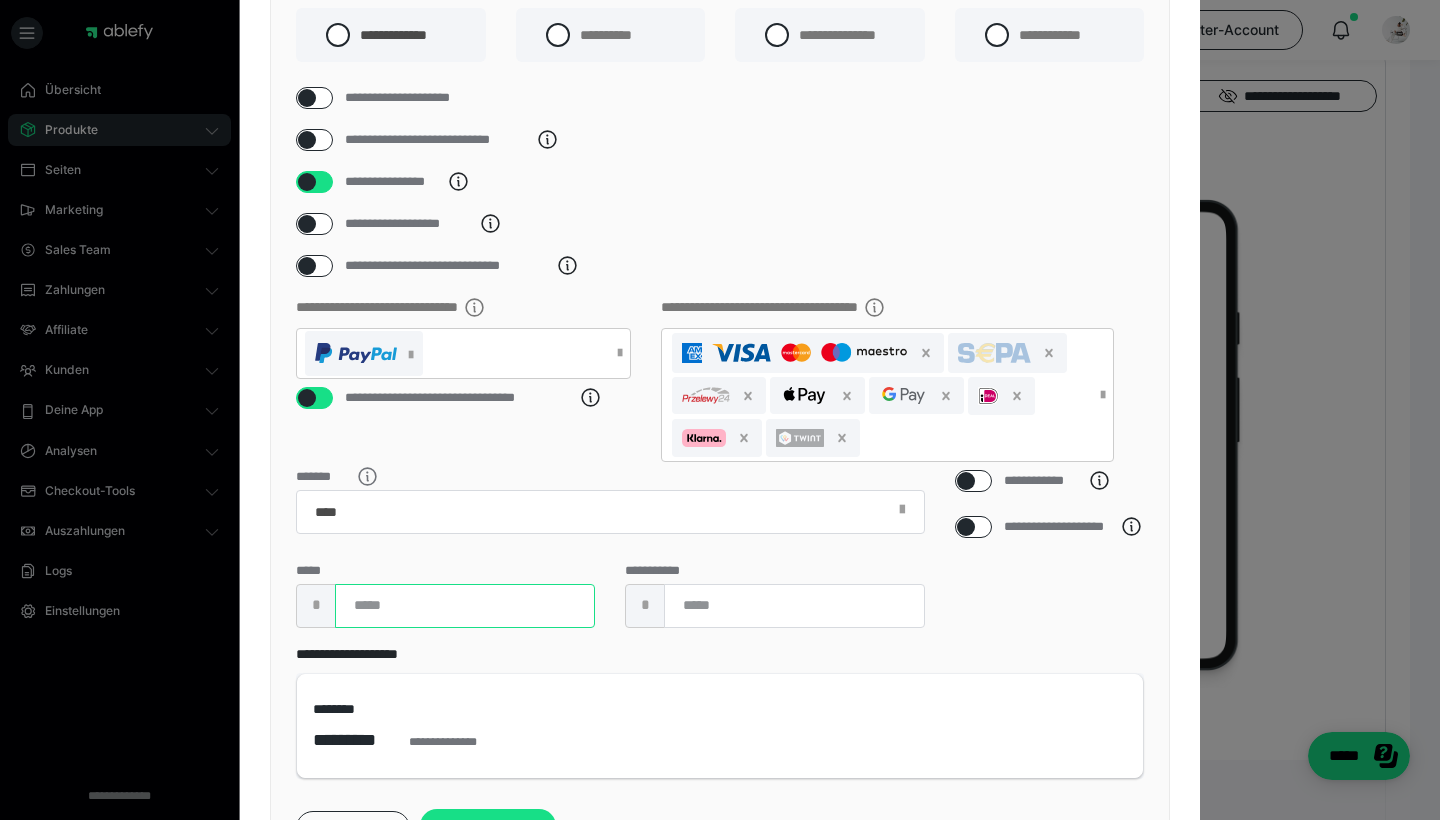 click on "****" at bounding box center (465, 606) 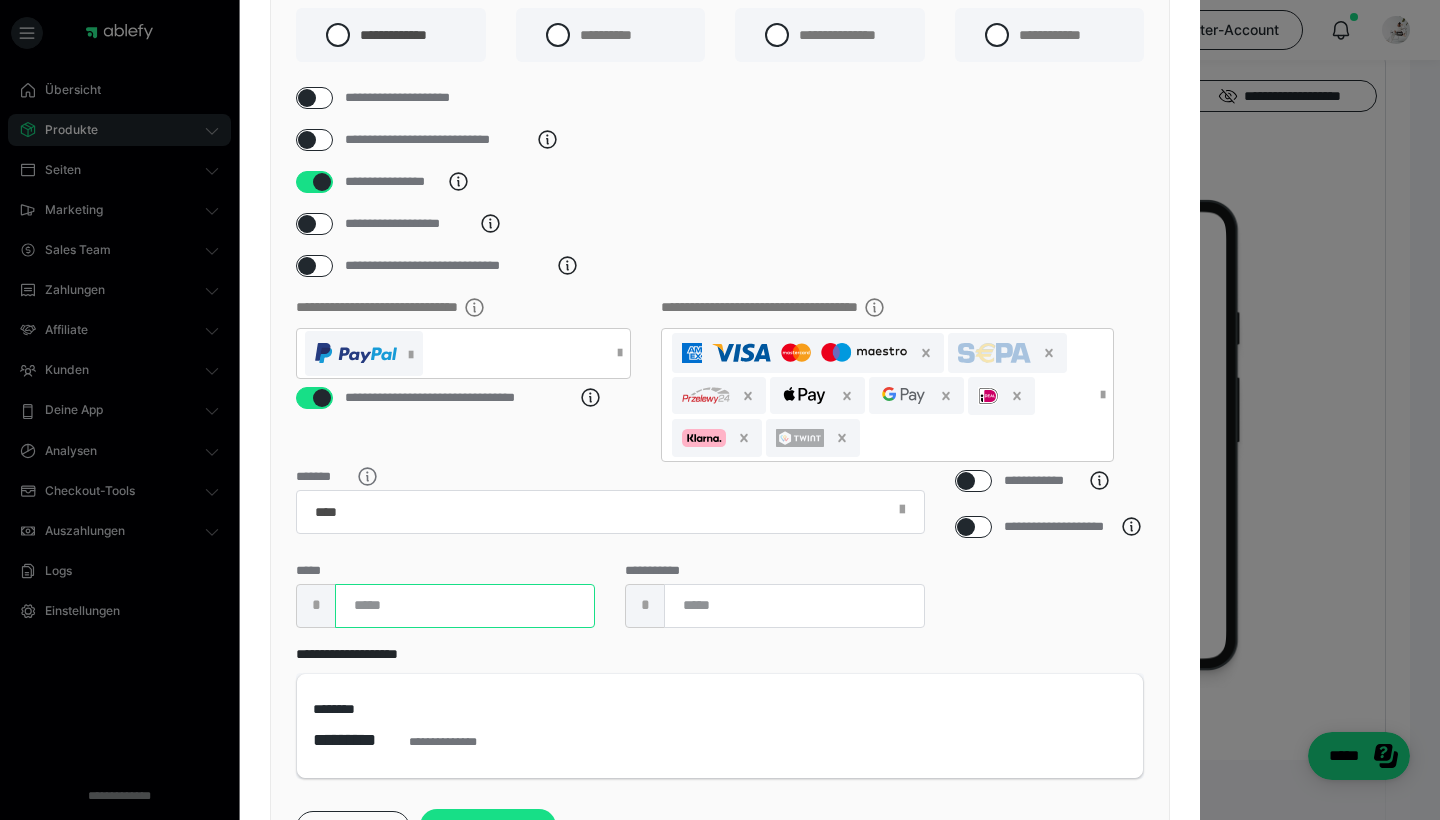 type on "***" 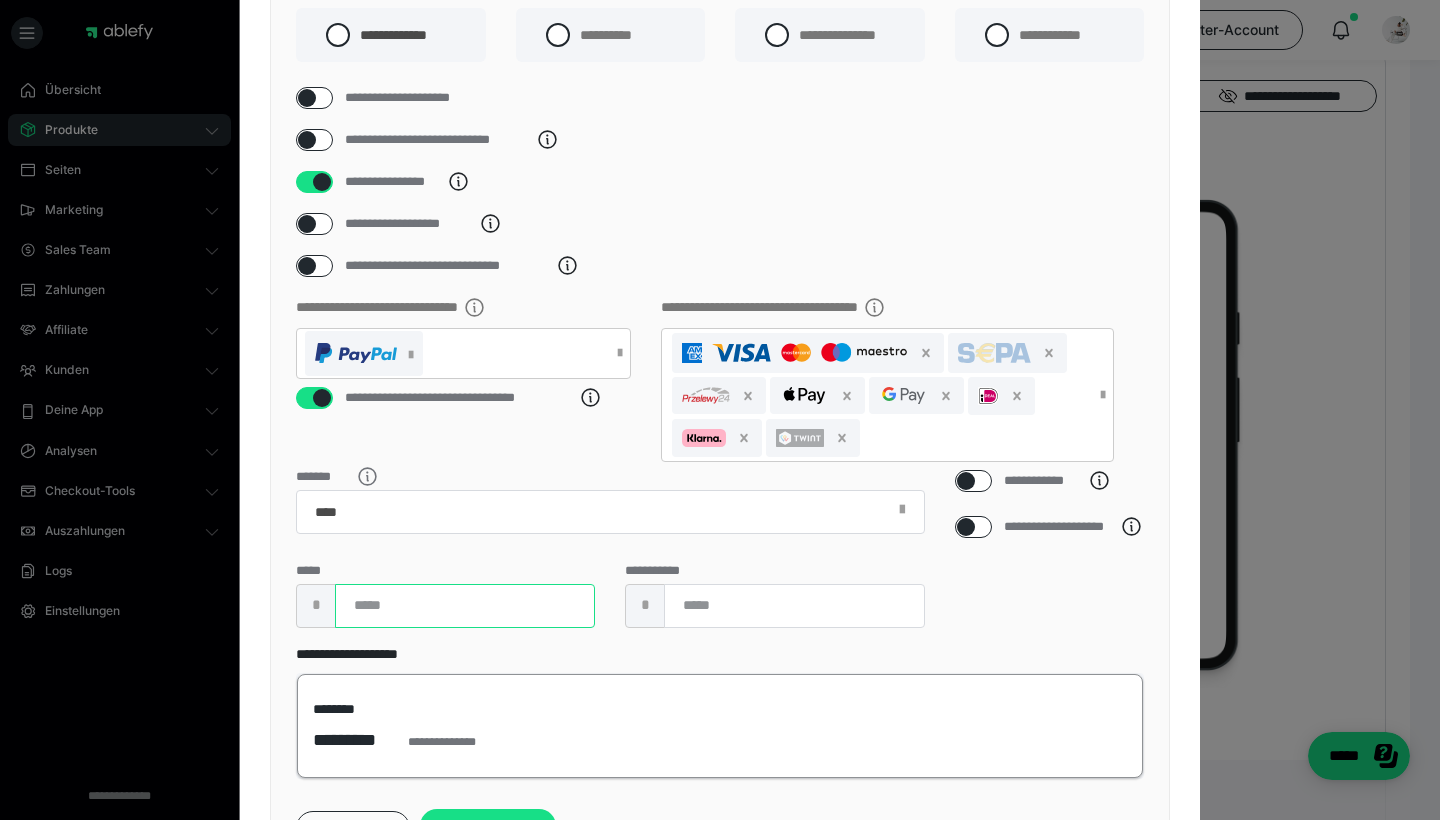 type on "****" 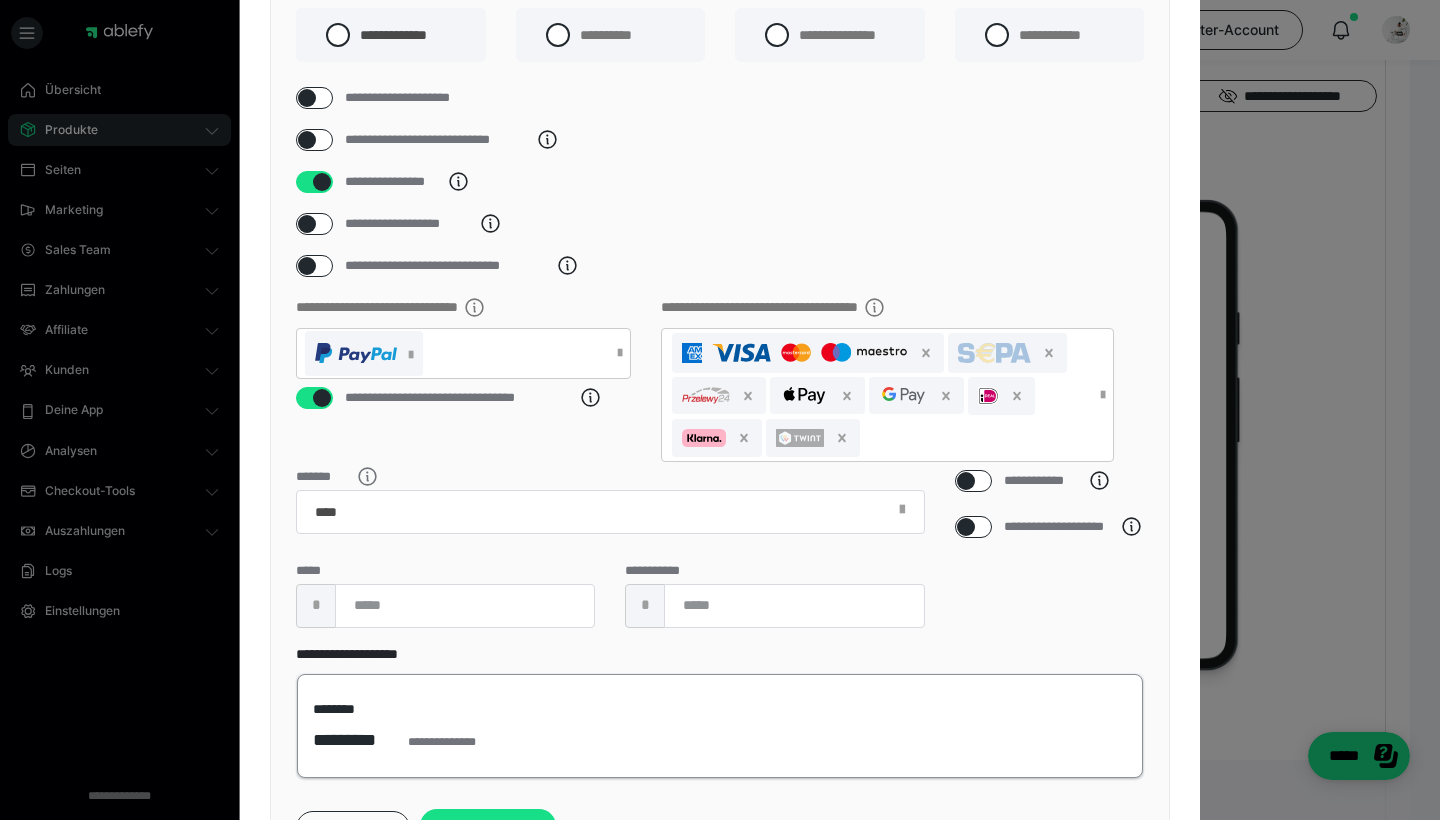 click on "**********" at bounding box center [720, 726] 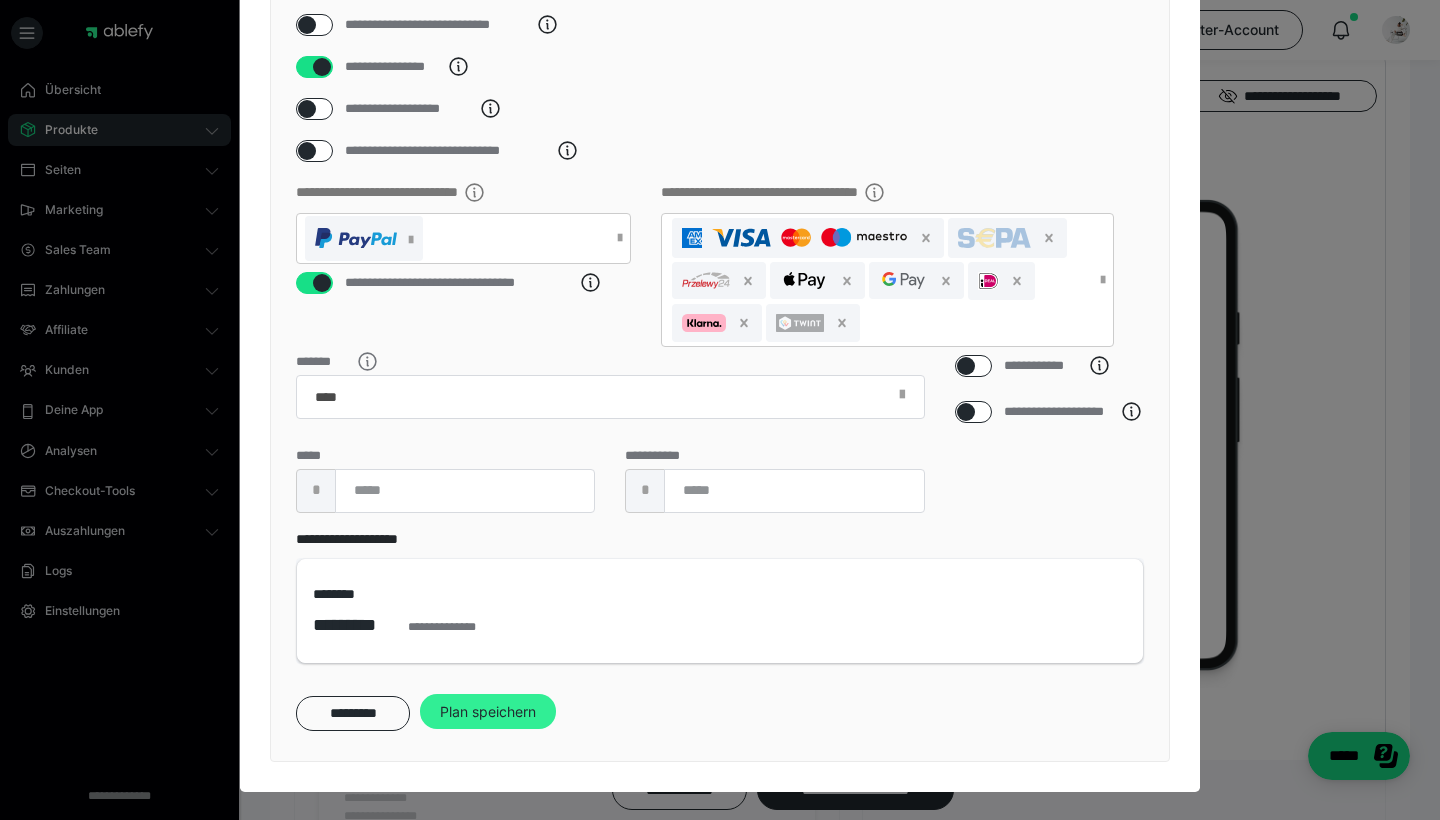 scroll, scrollTop: 298, scrollLeft: 0, axis: vertical 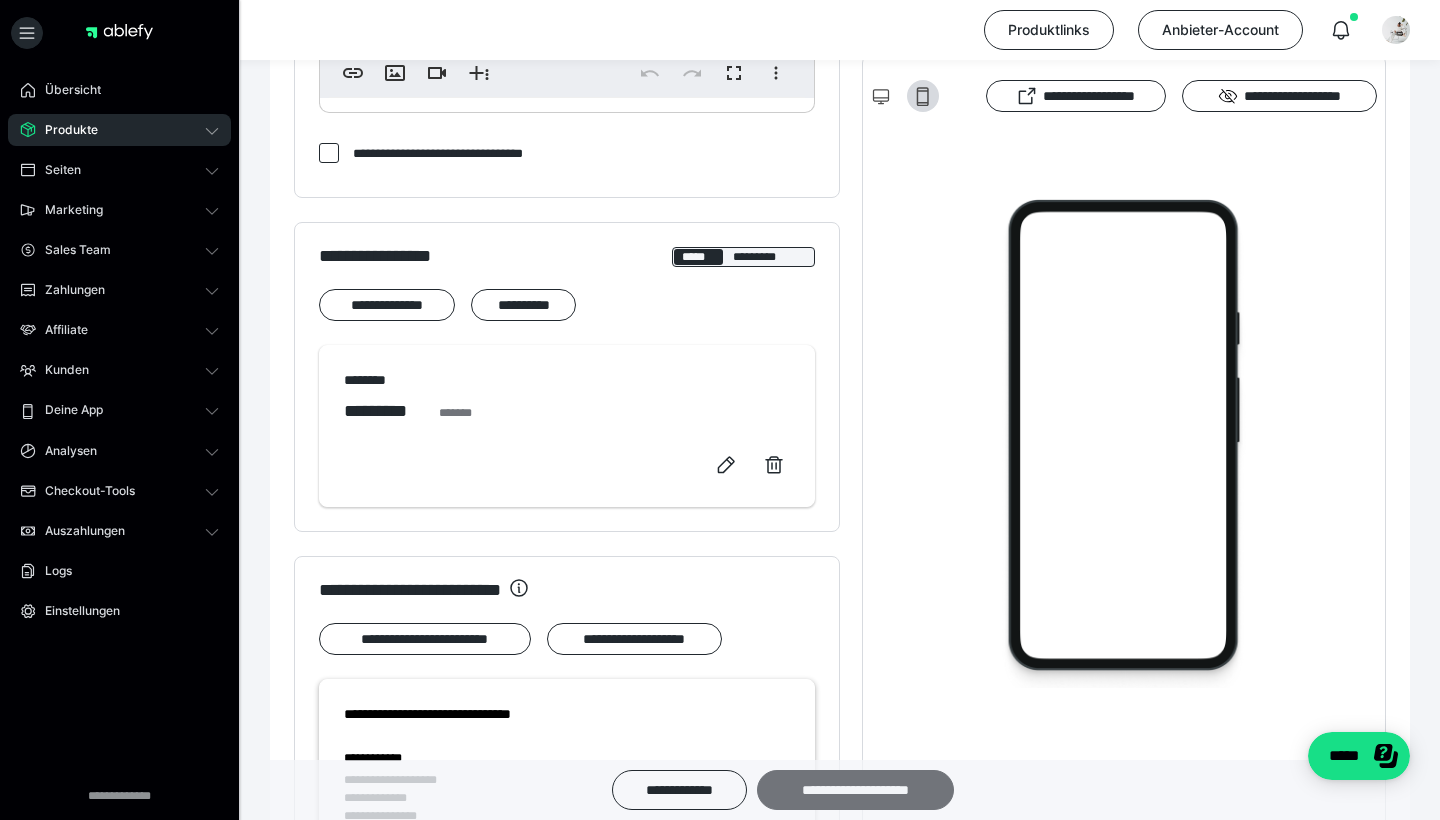 click on "**********" at bounding box center [855, 790] 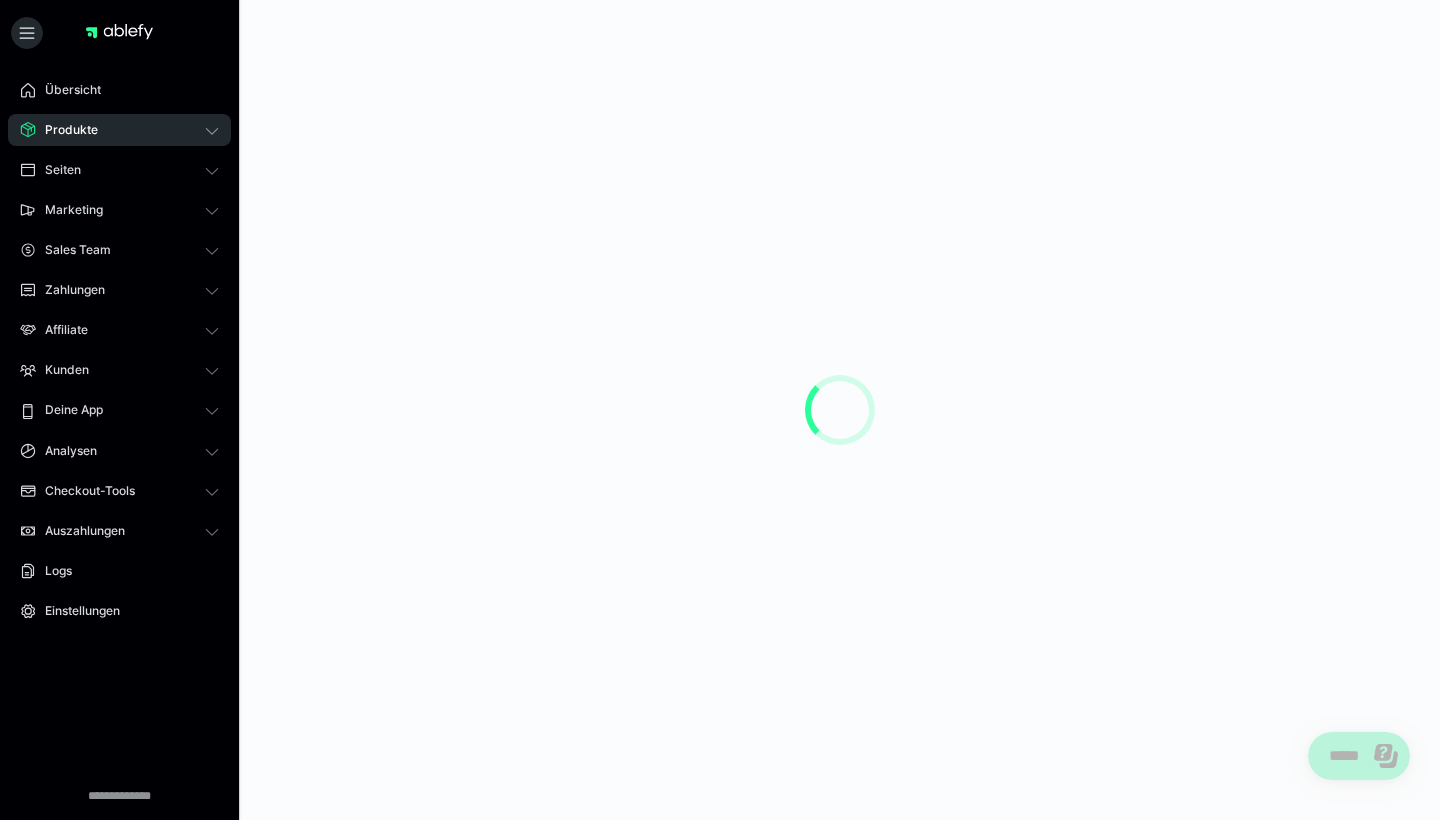 scroll, scrollTop: 0, scrollLeft: 0, axis: both 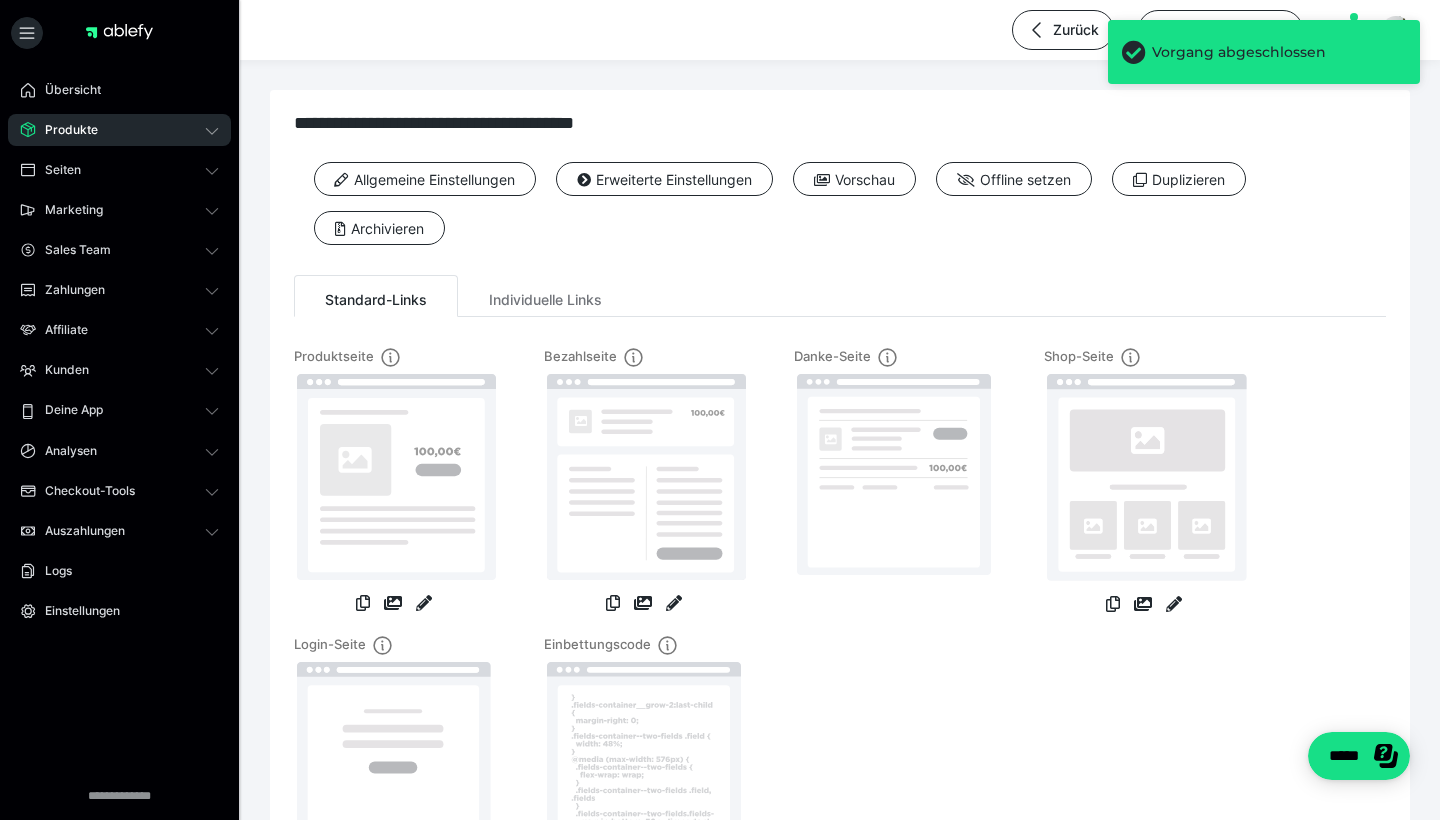 click on "Produkte" at bounding box center (119, 130) 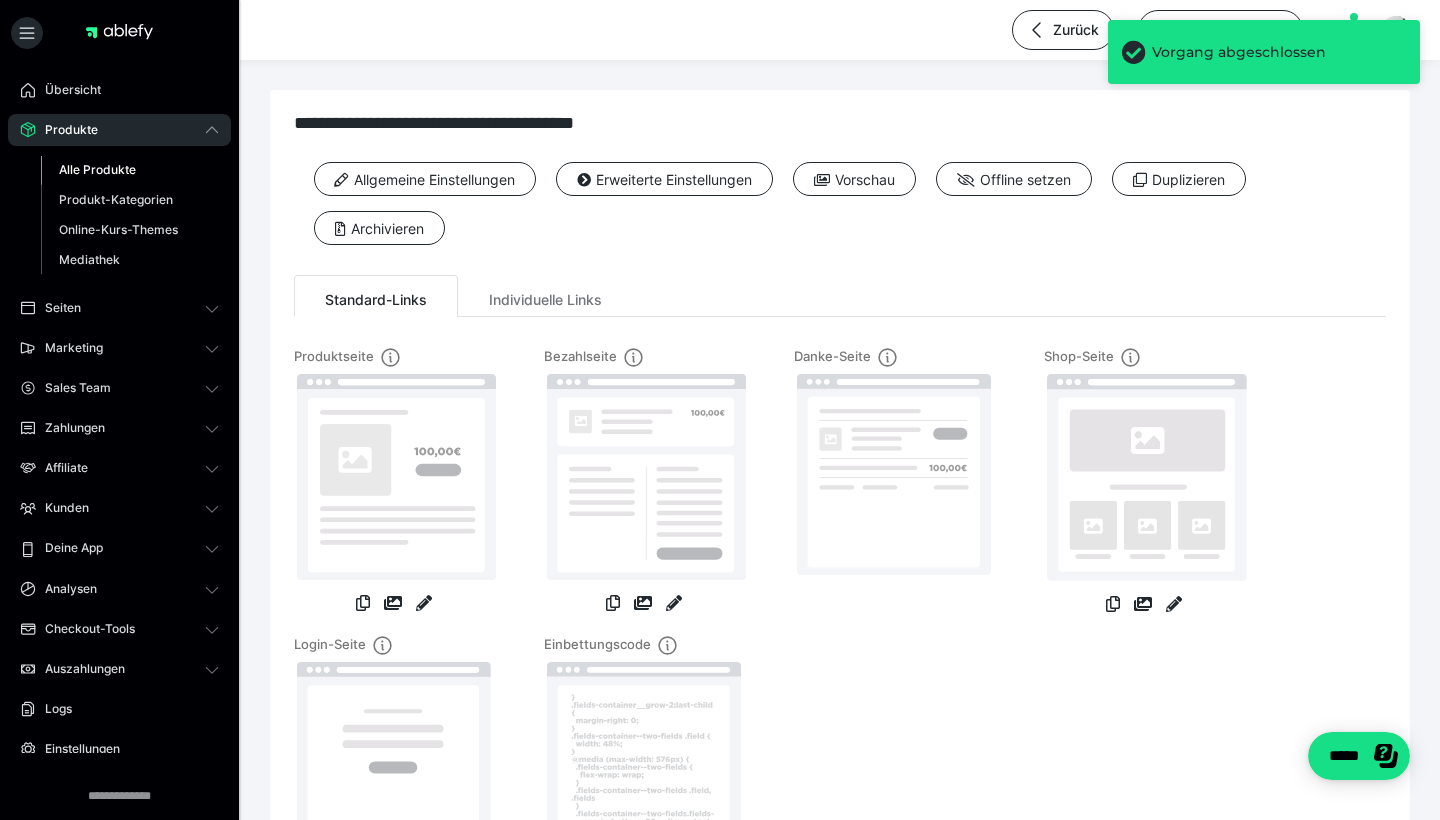 click on "Alle Produkte" at bounding box center (97, 169) 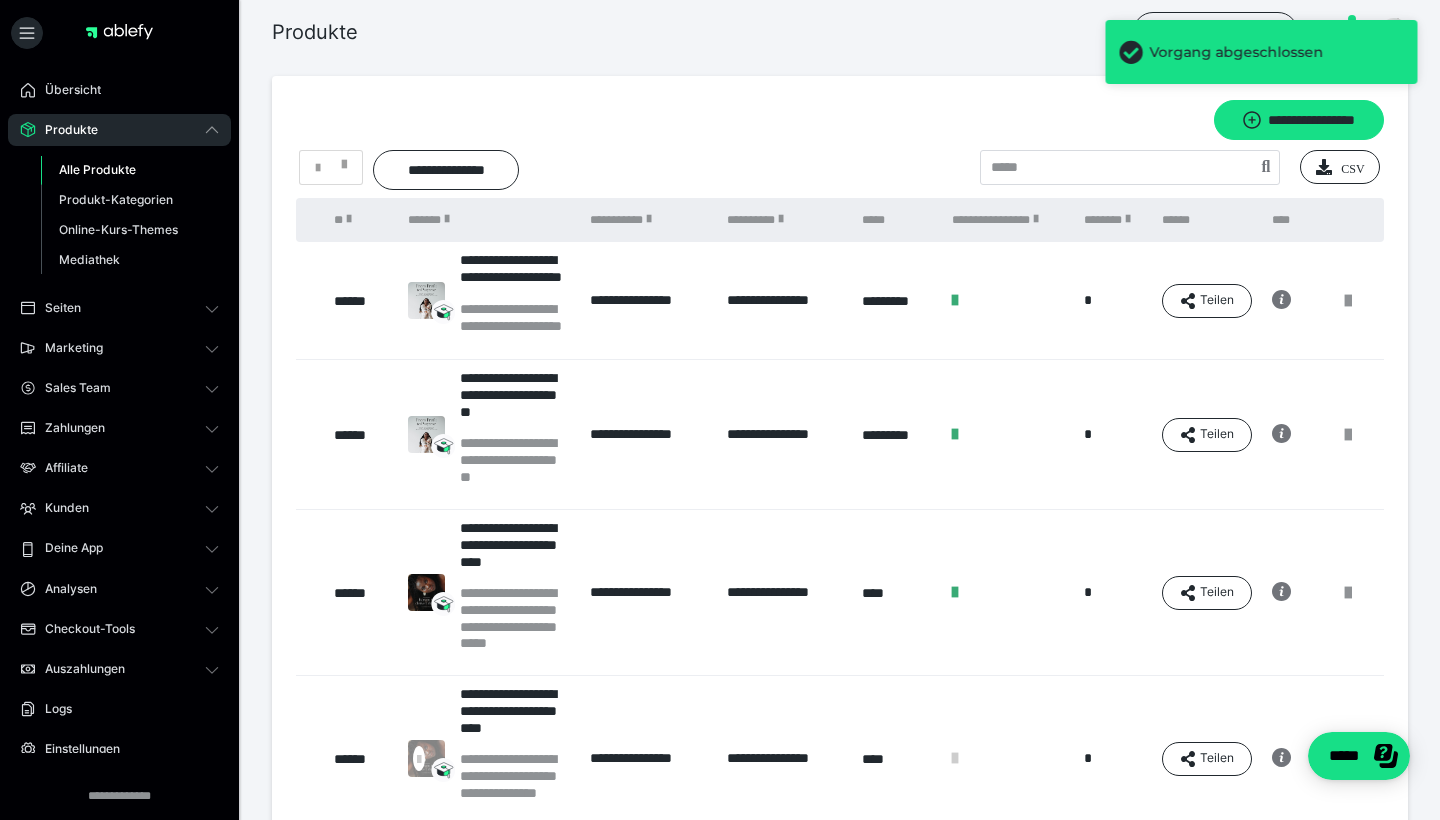 click at bounding box center [1348, 435] 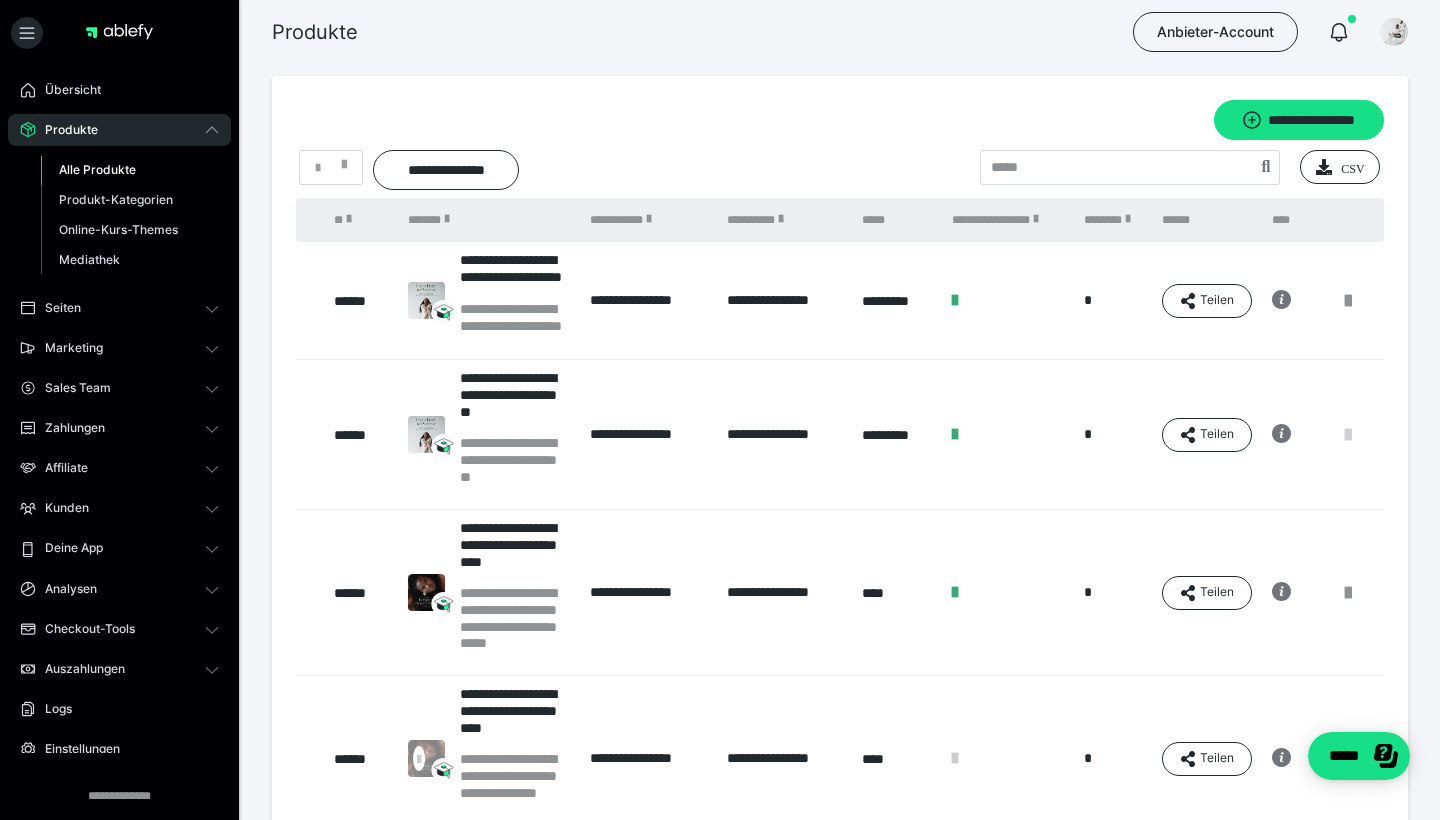 click at bounding box center (1348, 435) 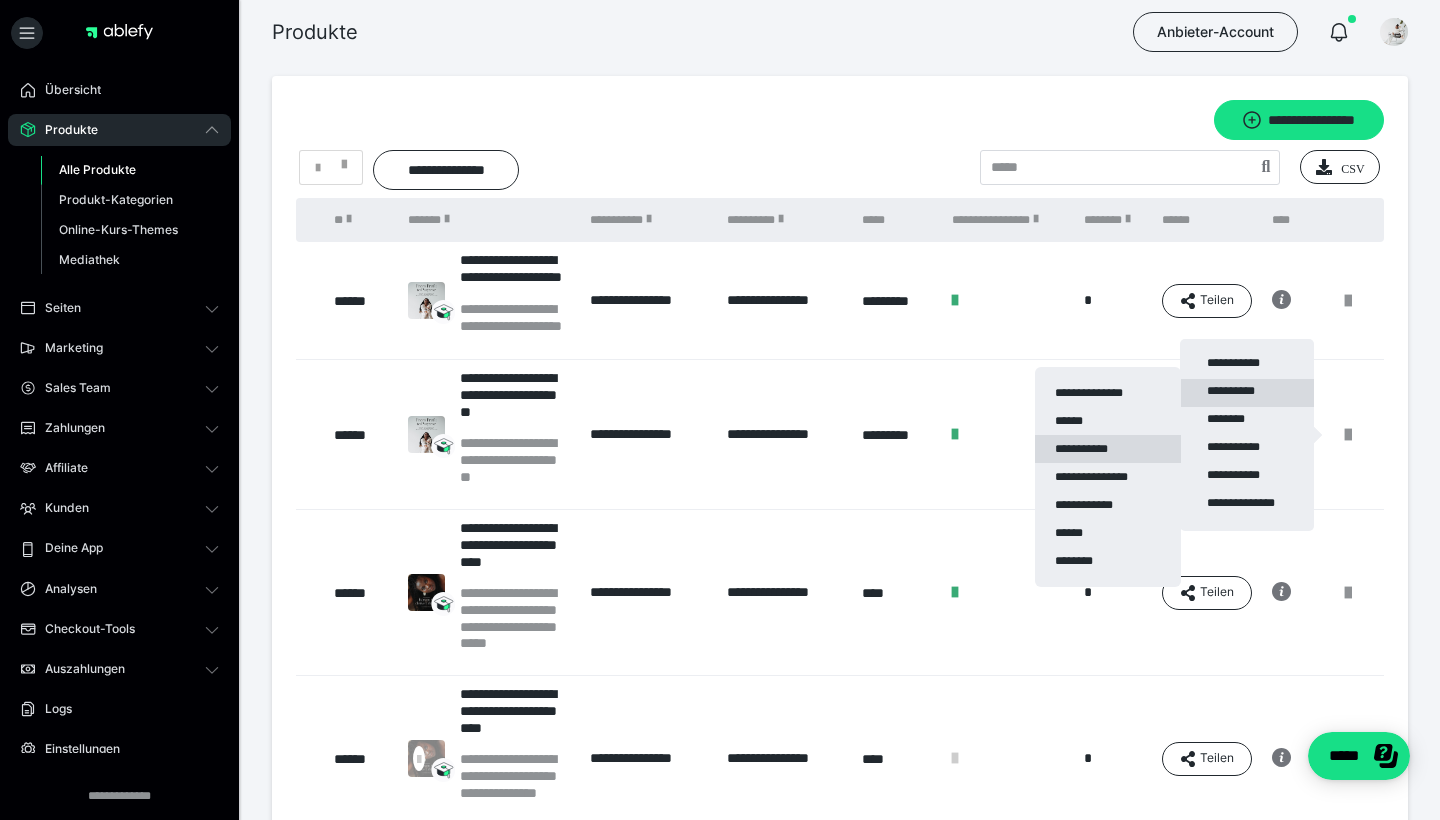 click on "**********" at bounding box center [1108, 449] 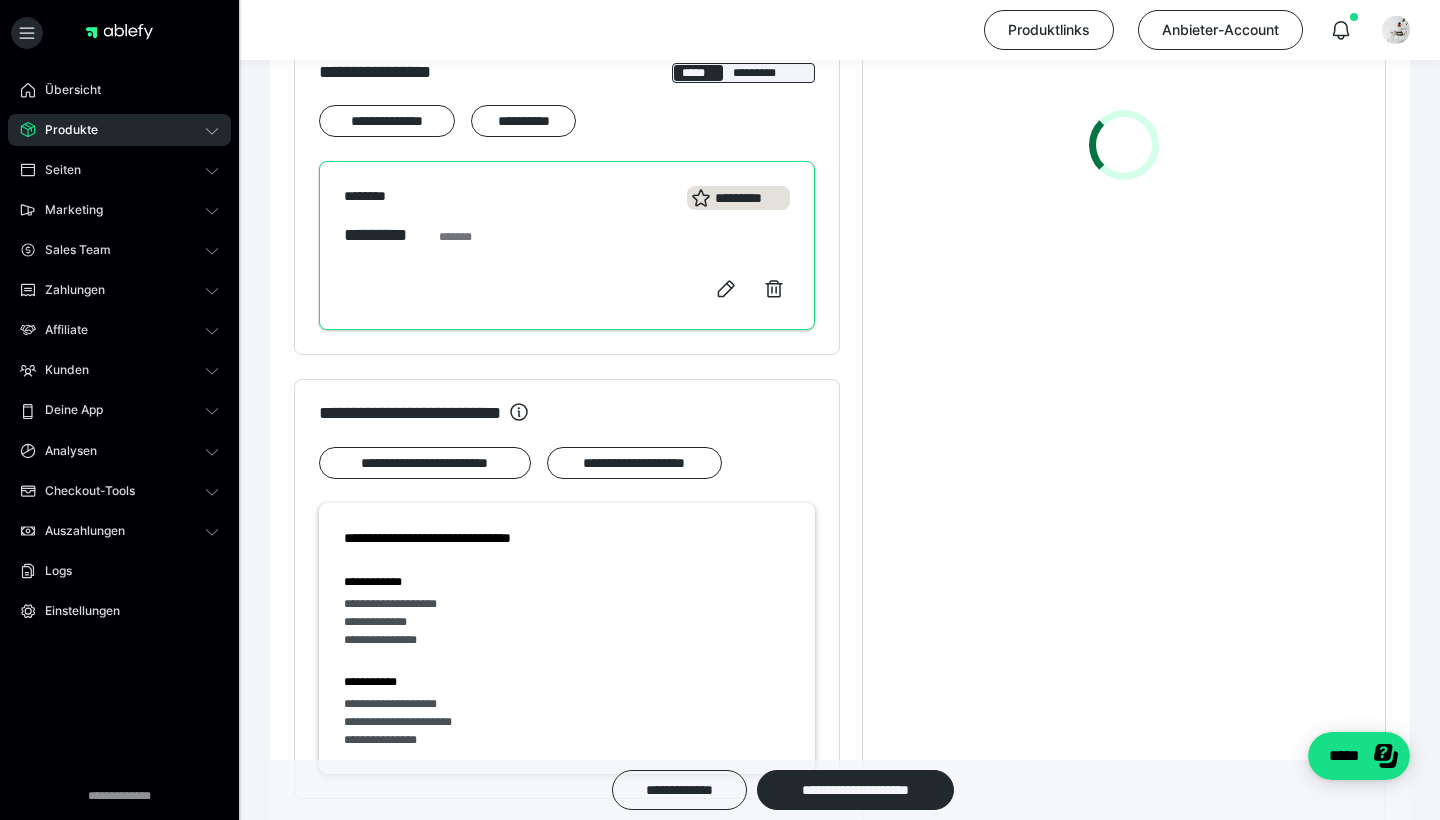 scroll, scrollTop: 866, scrollLeft: 0, axis: vertical 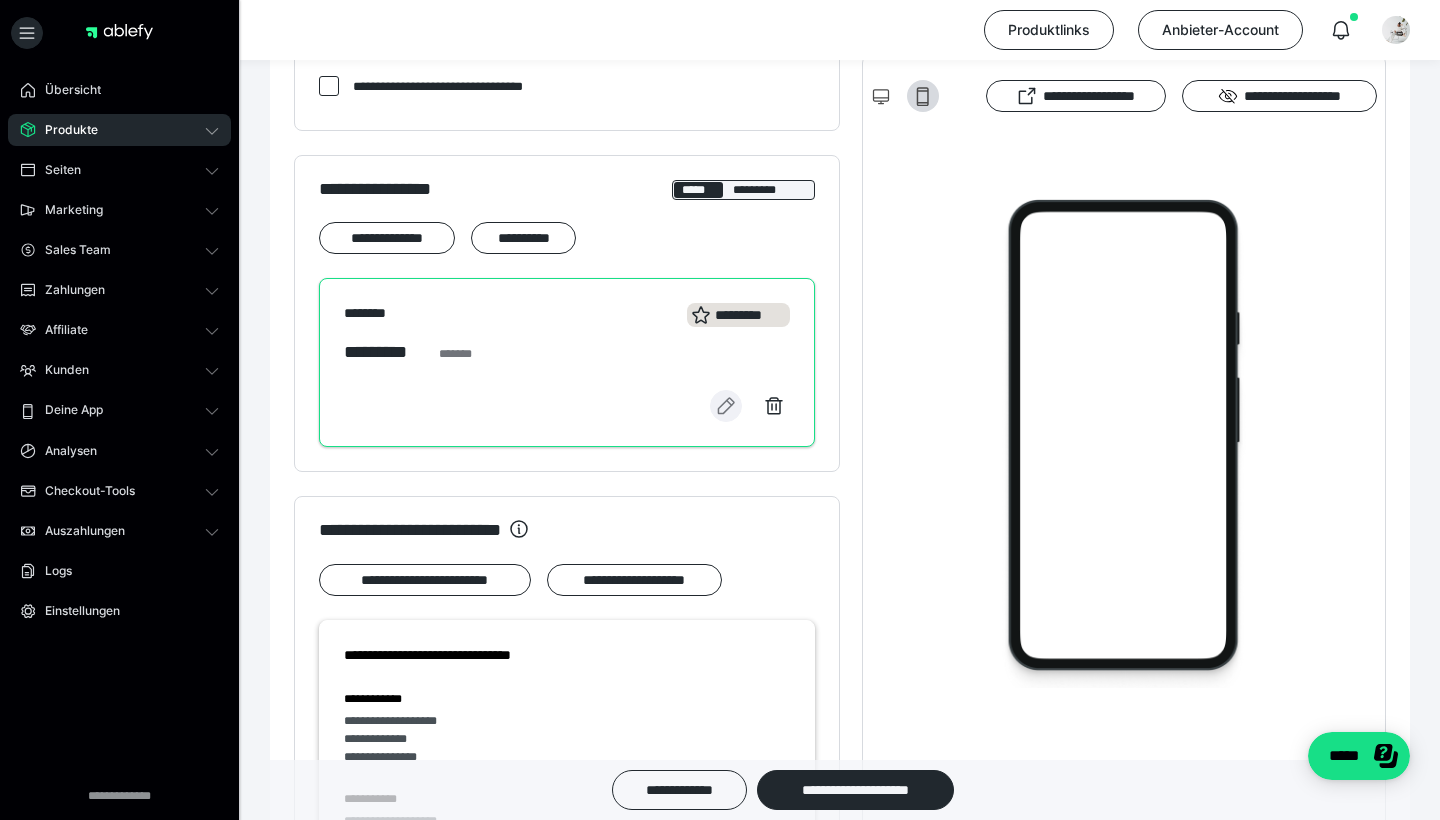 click 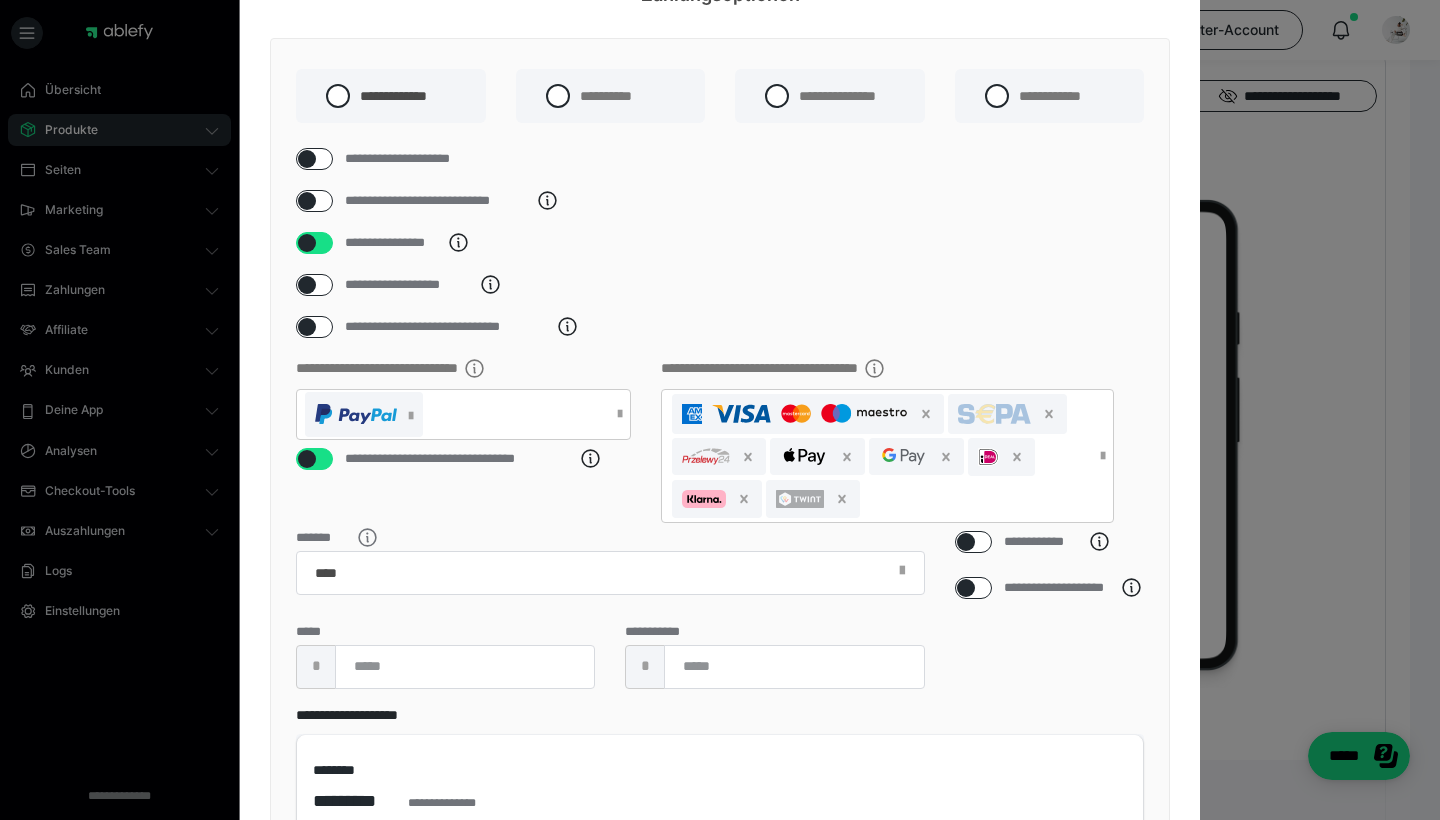 scroll, scrollTop: 200, scrollLeft: 0, axis: vertical 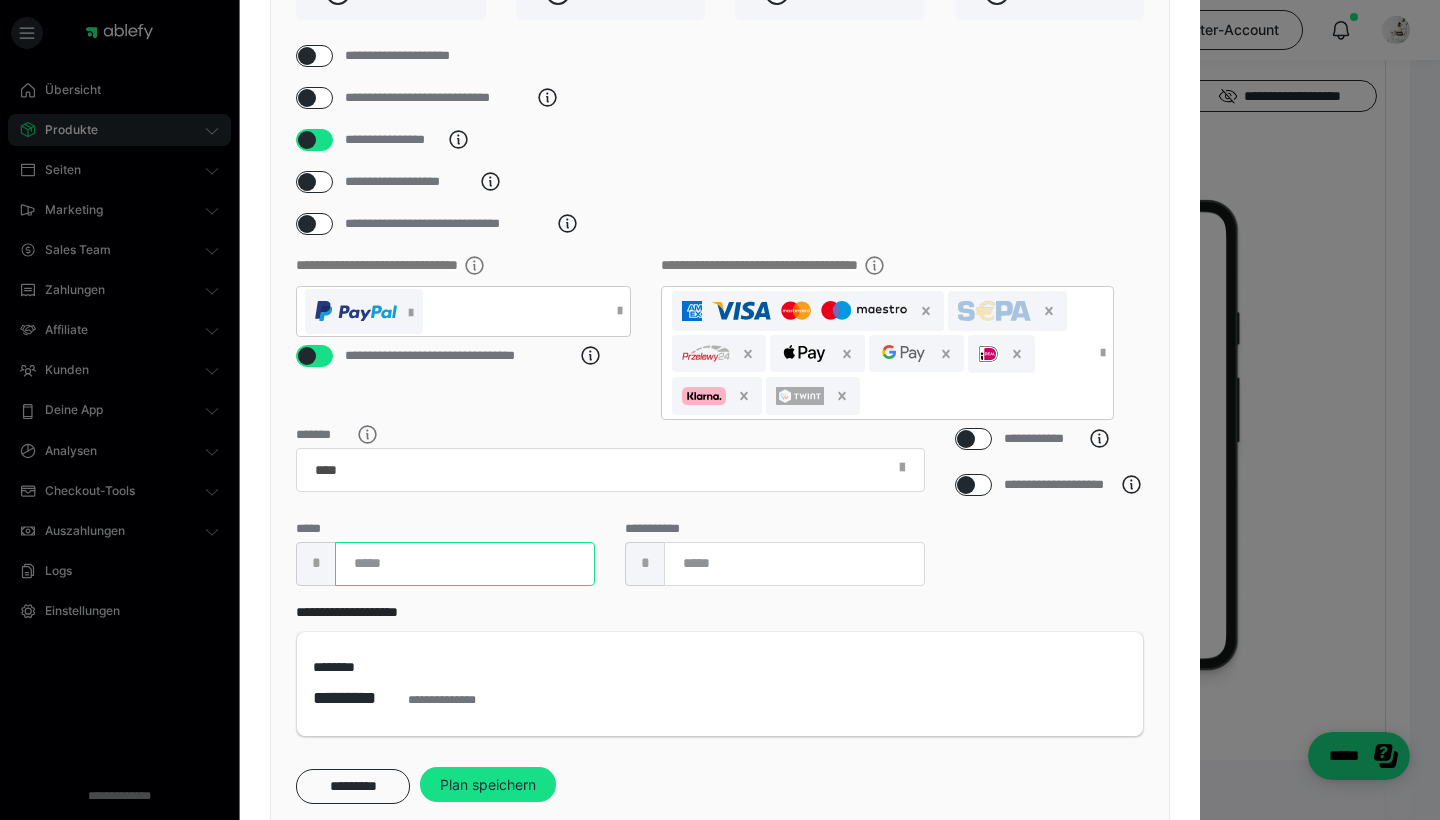 click on "****" at bounding box center [465, 564] 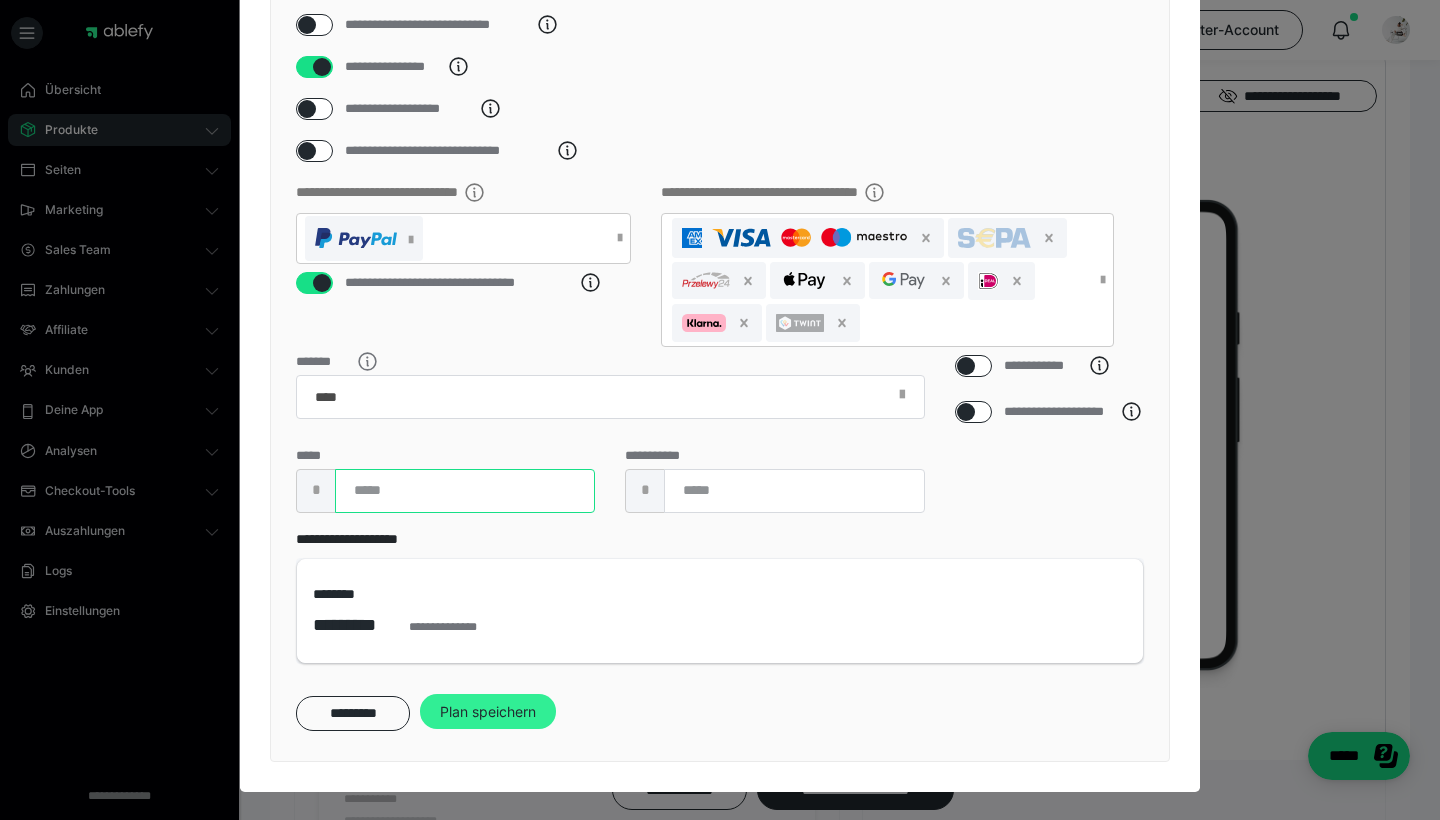type on "****" 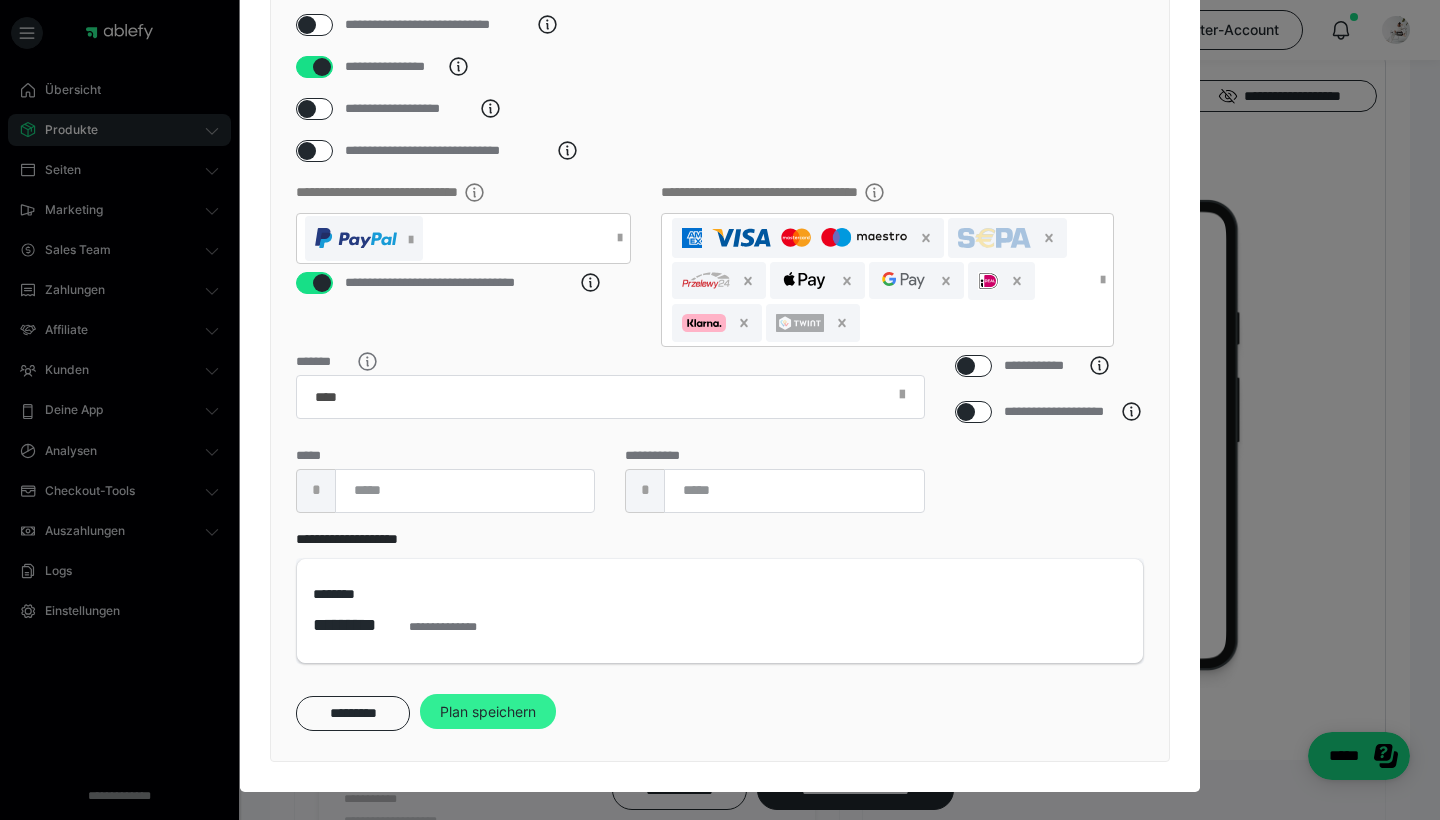 scroll, scrollTop: 298, scrollLeft: 0, axis: vertical 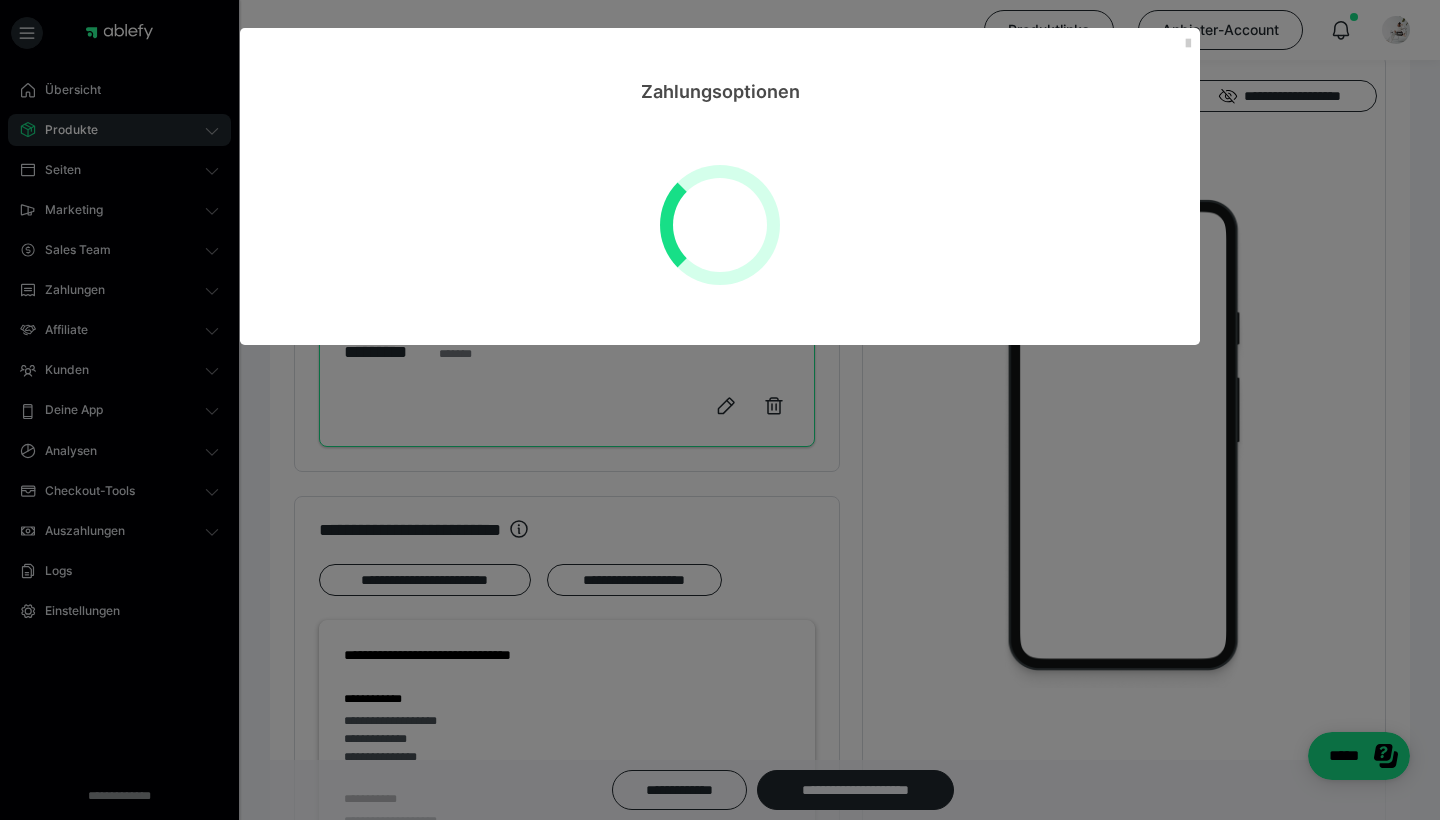 click on "Zahlungsoptionen" at bounding box center (720, 410) 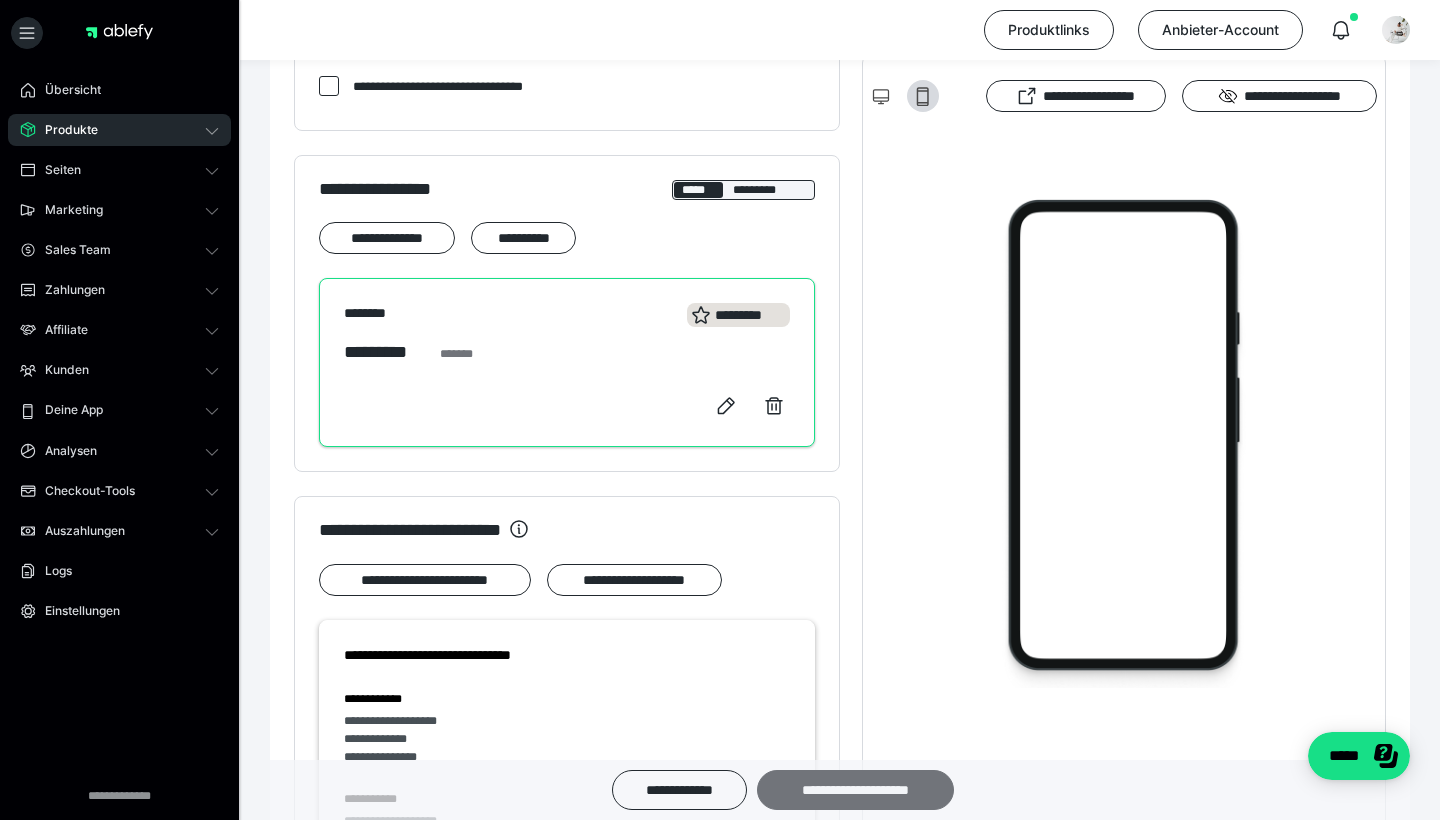 click on "**********" at bounding box center (855, 790) 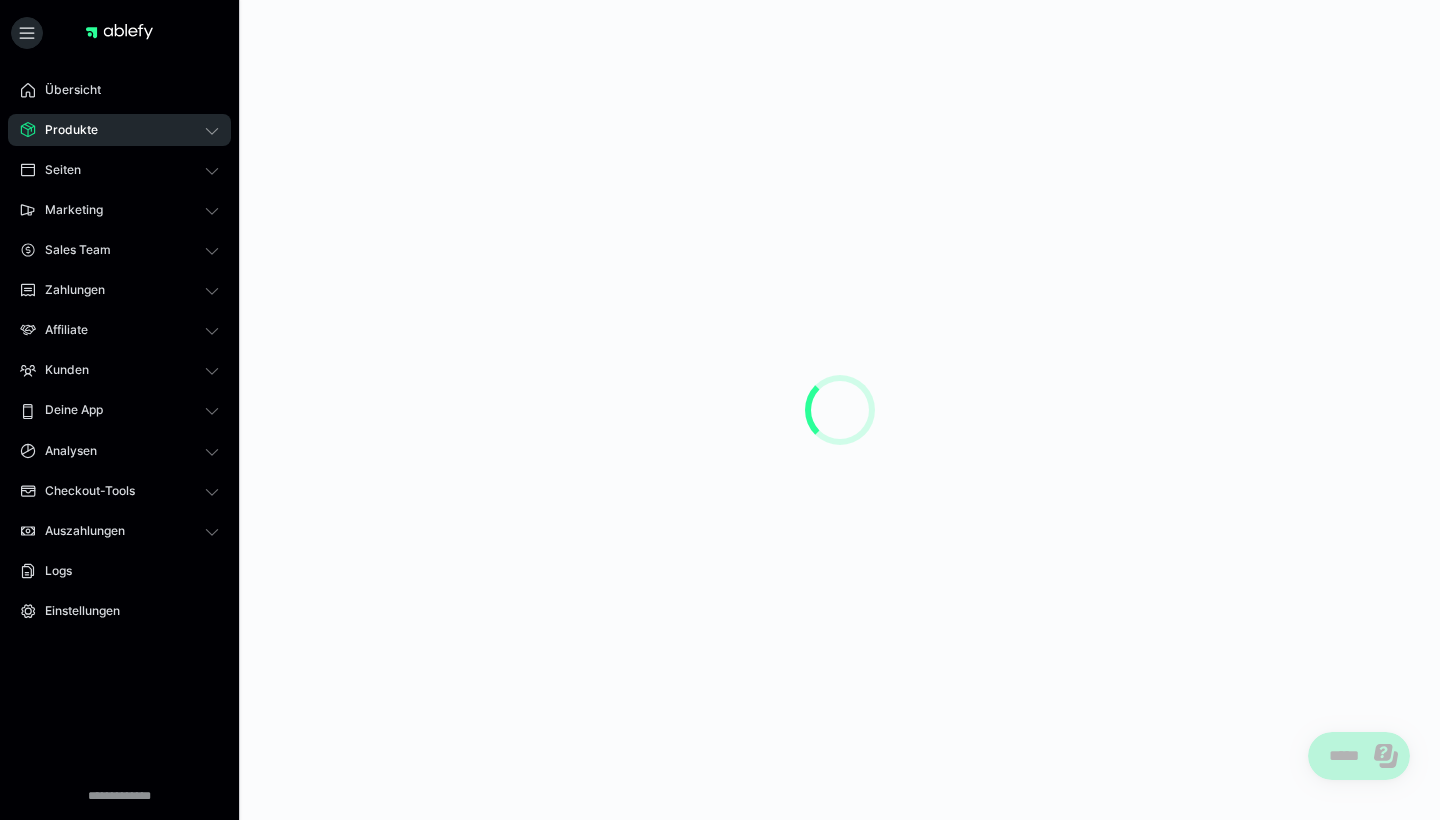 scroll, scrollTop: 0, scrollLeft: 0, axis: both 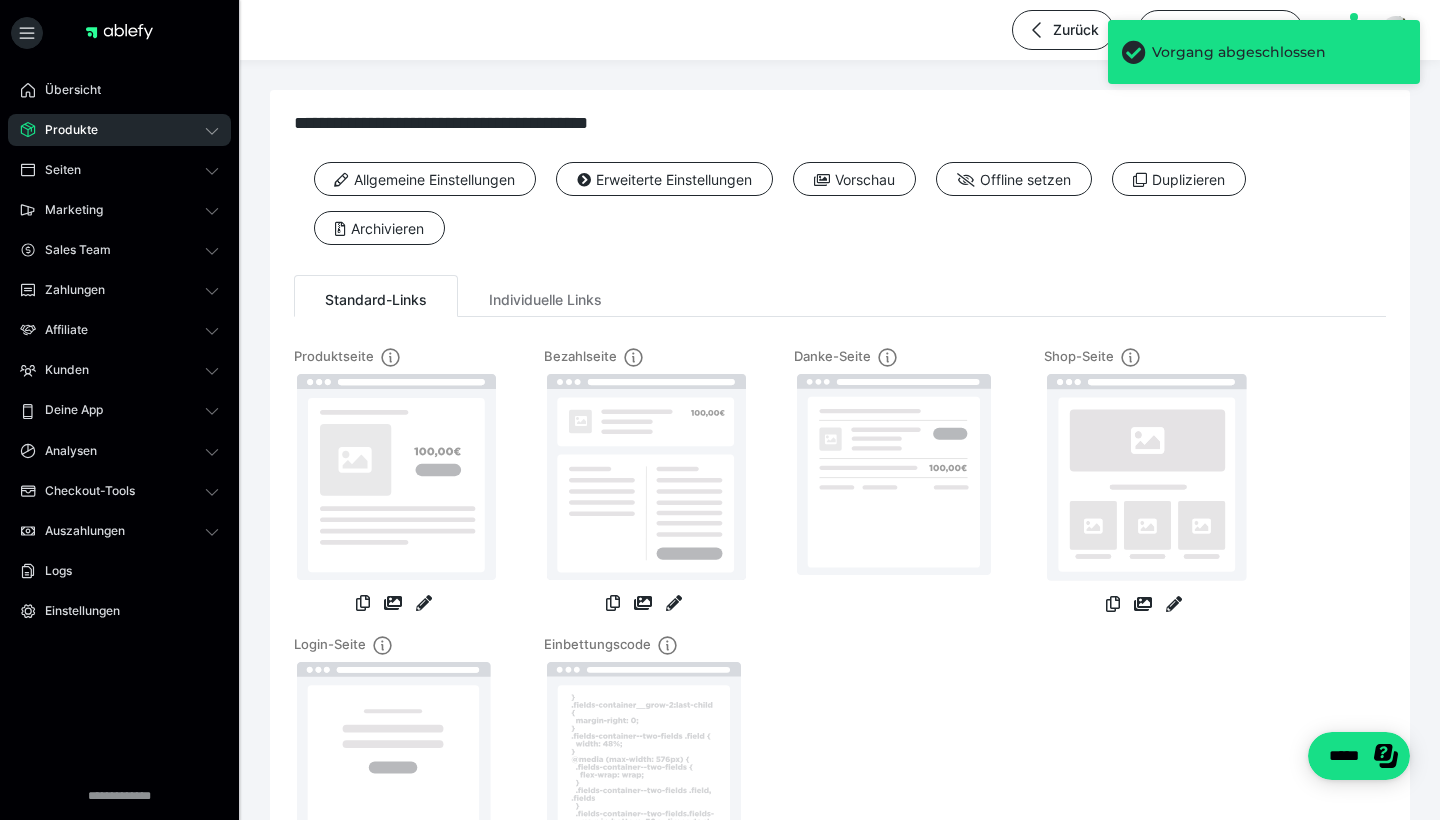 click on "Übersicht Produkte Alle Produkte Produkt-Kategorien Online-Kurs-Themes Mediathek Seiten Shop-Themes Membership-Themes ableSHARE Marketing Gutscheincodes Marketing-Tools Live-Stream-Events Content-IDs Upsell-Funnels Order Bumps Tracking-Codes E-Mail-Schnittstellen Webhooks Sales Team Sales Team Zahlungen Bestellungen Fälligkeiten Transaktionen Rechnungen & Storno-Rechnungen Mahnwesen & Inkasso Affiliate Affiliate-Programme Affiliates Statistiken Landingpages Kunden Kunden Kurs-Zugänge Membership-Zugänge E-Ticket-Bestellungen Awards Lizenzschlüssel Deine App Analysen Analysen Analysen 3.0 Checkout-Tools Bezahlseiten-Templates Zahlungspläne Zusatzkosten Widerrufskonditionen Zusatzfelder Zusatzfeld-Antworten Steuersätze Auszahlungen Neue Auszahlung Berichte Logs Einstellungen" at bounding box center [119, 410] 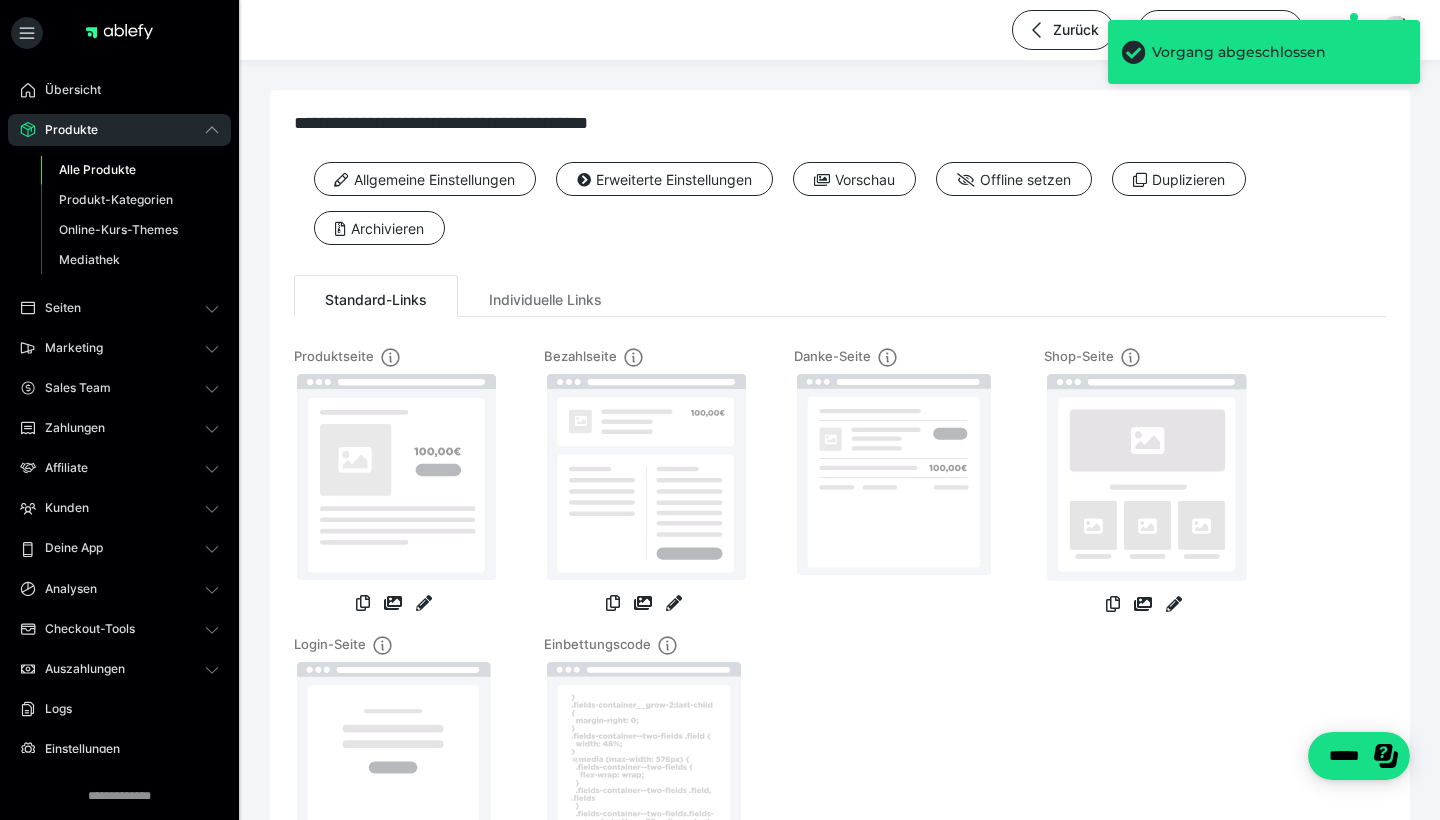 click on "Alle Produkte" at bounding box center (130, 170) 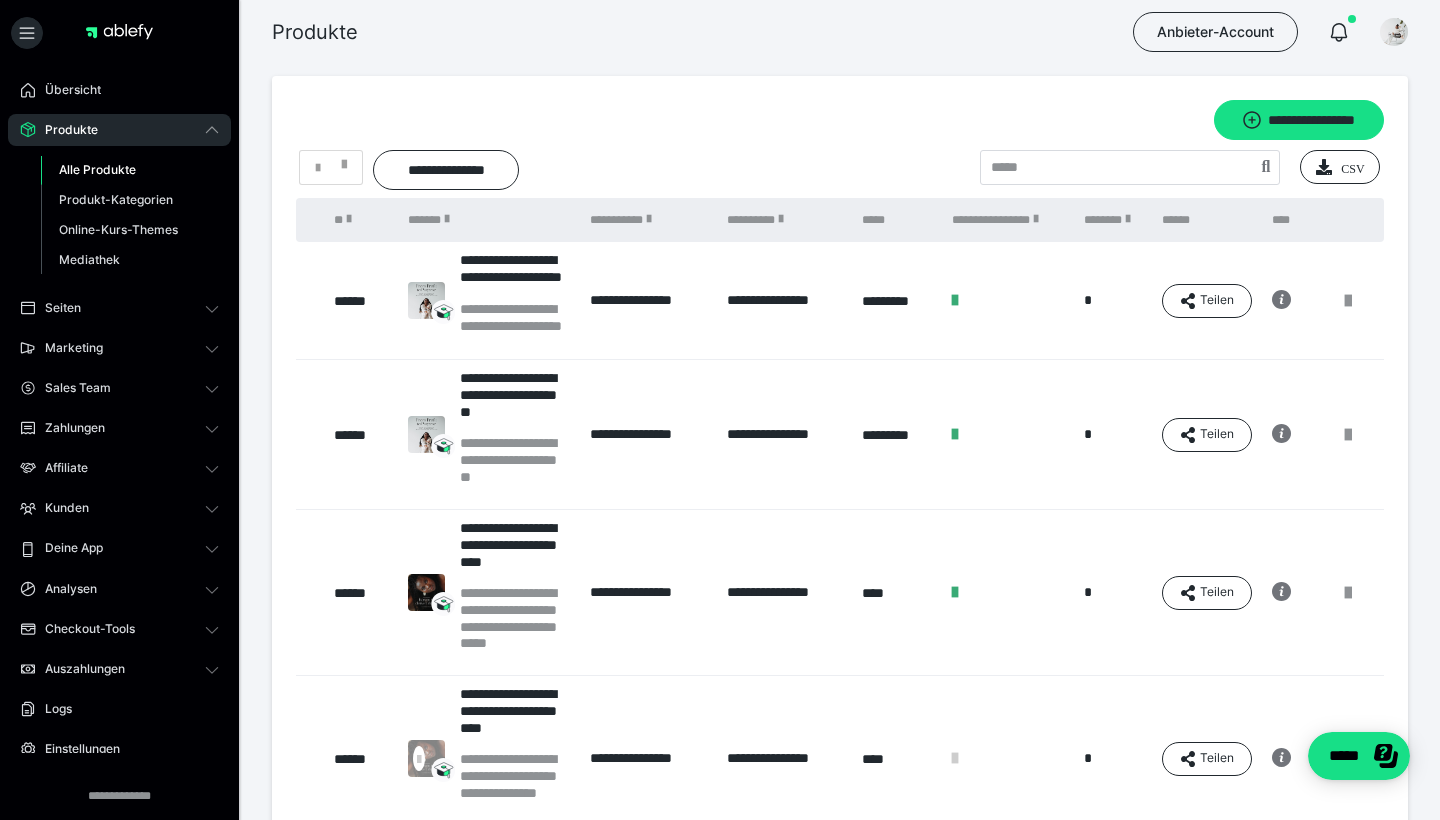 scroll, scrollTop: 0, scrollLeft: 0, axis: both 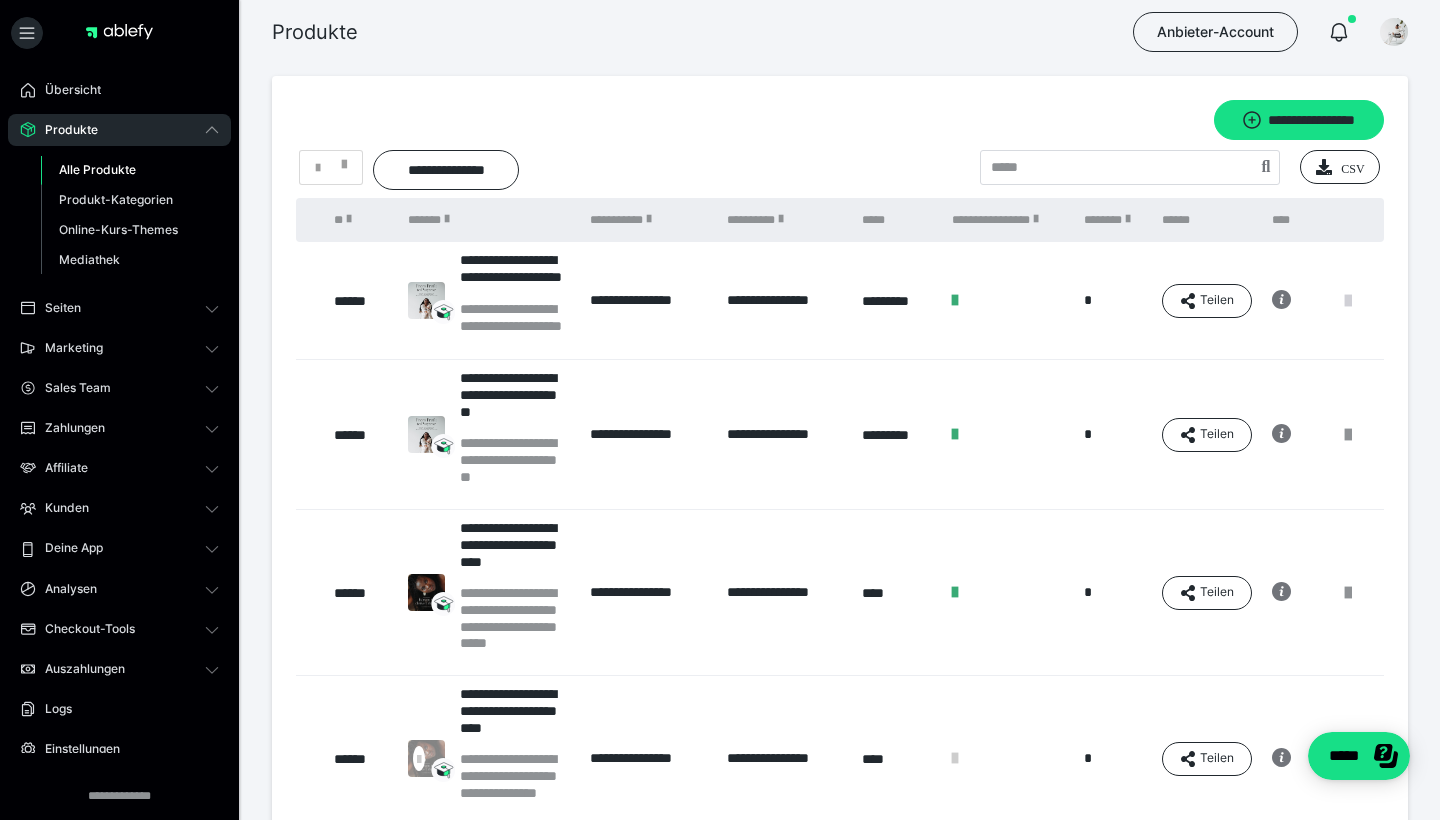 click at bounding box center (1348, 301) 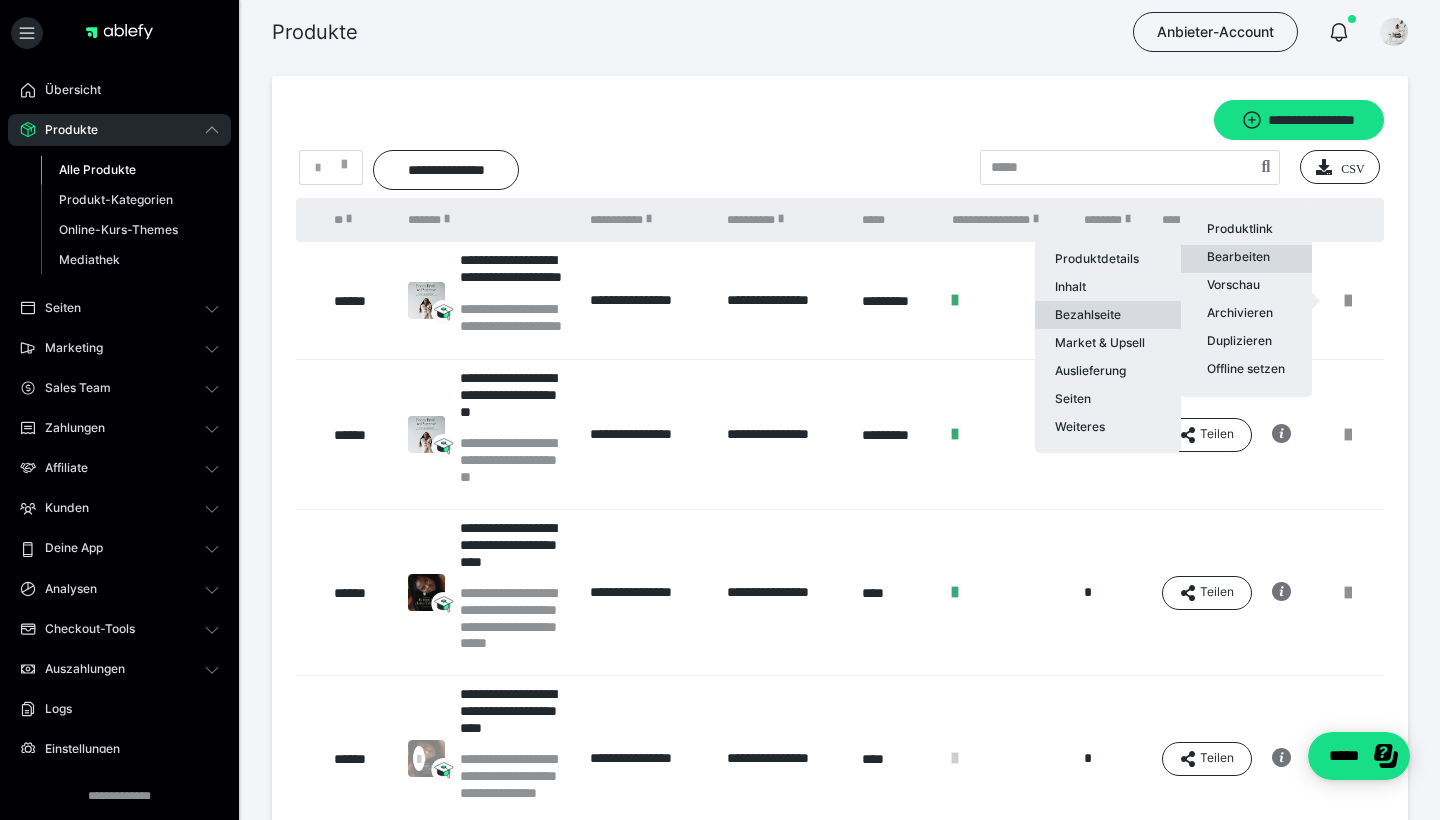 click on "Bezahlseite" at bounding box center [1108, 315] 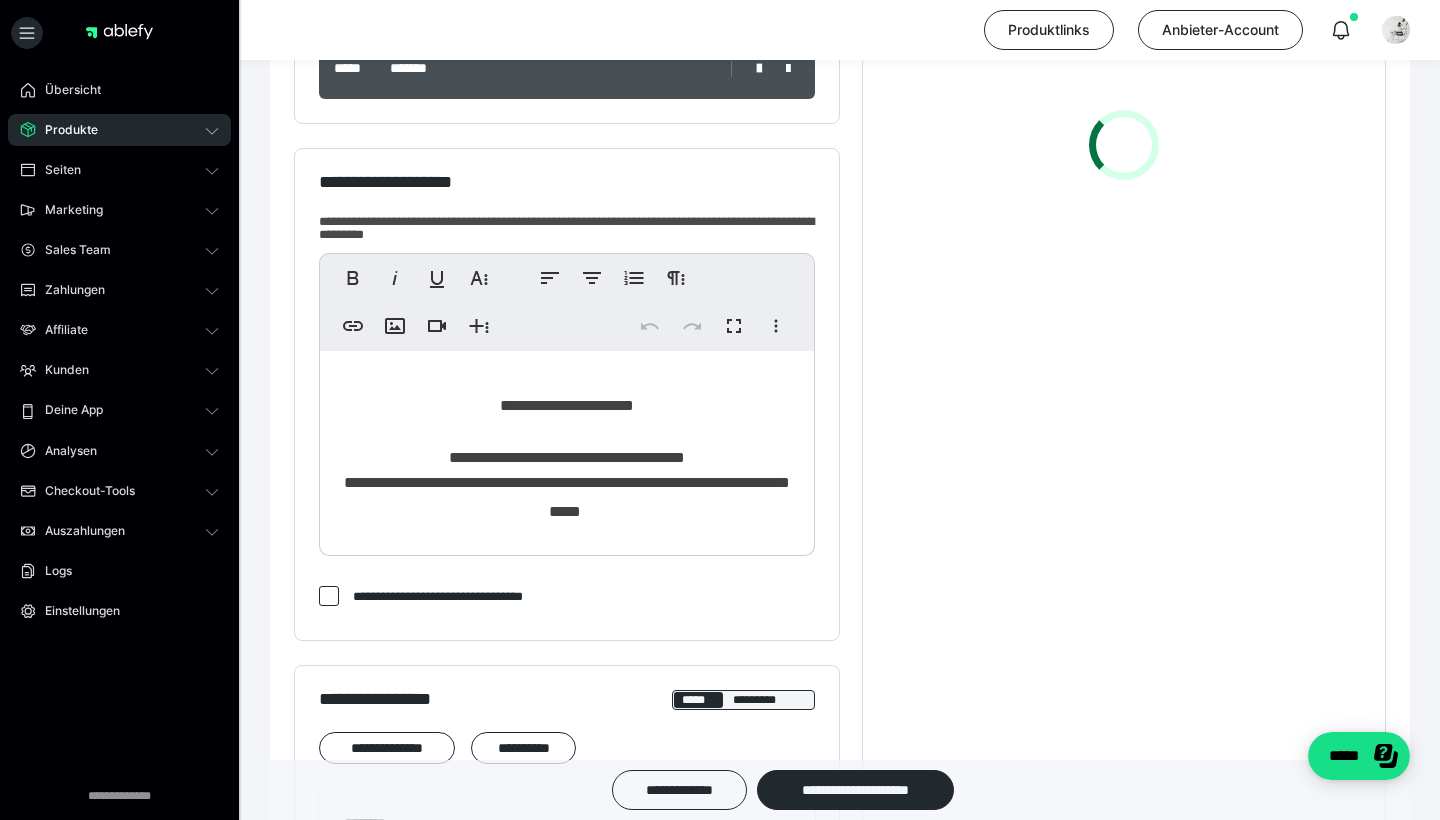 scroll, scrollTop: 448, scrollLeft: 0, axis: vertical 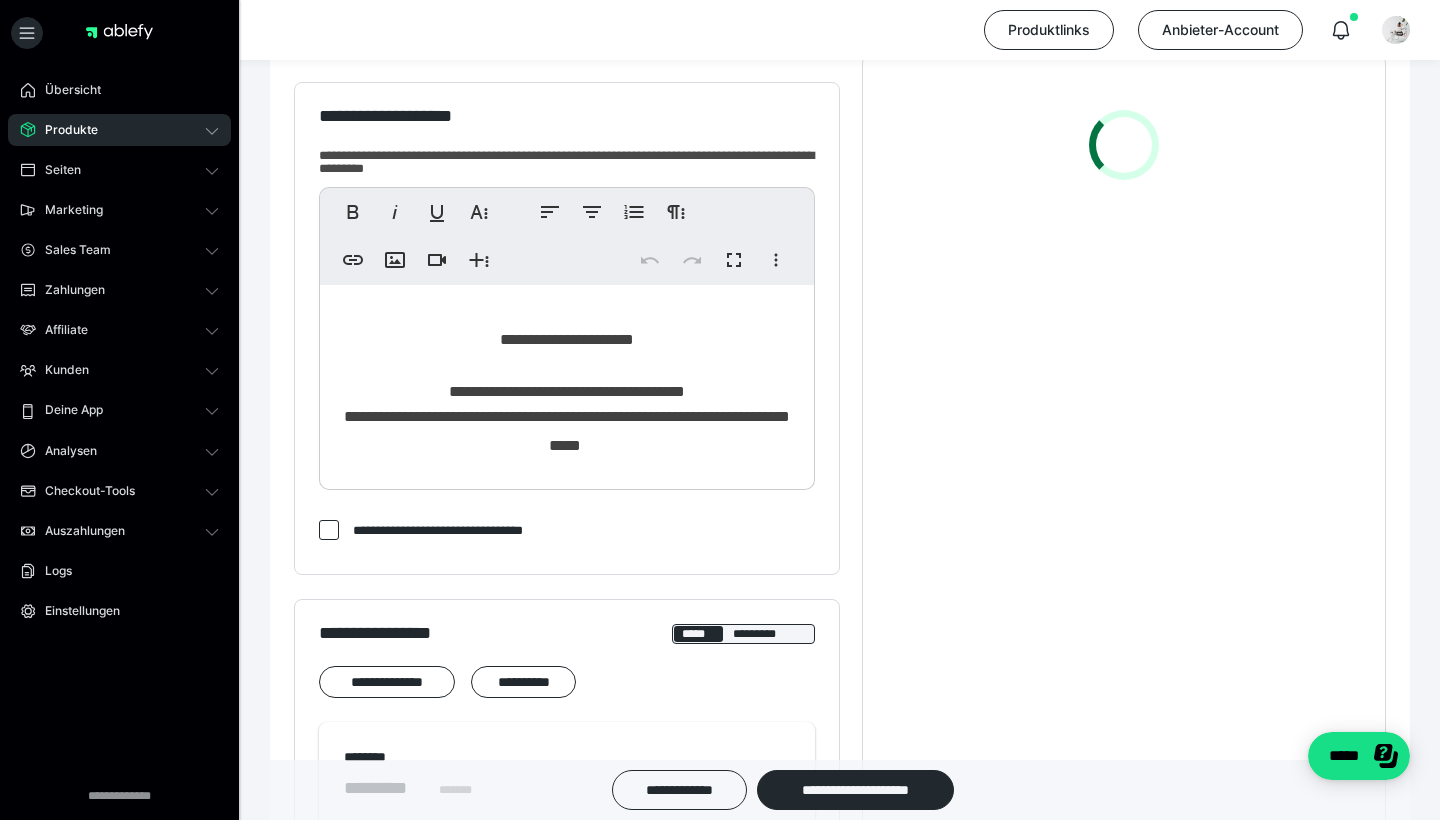 click on "**********" at bounding box center [567, 432] 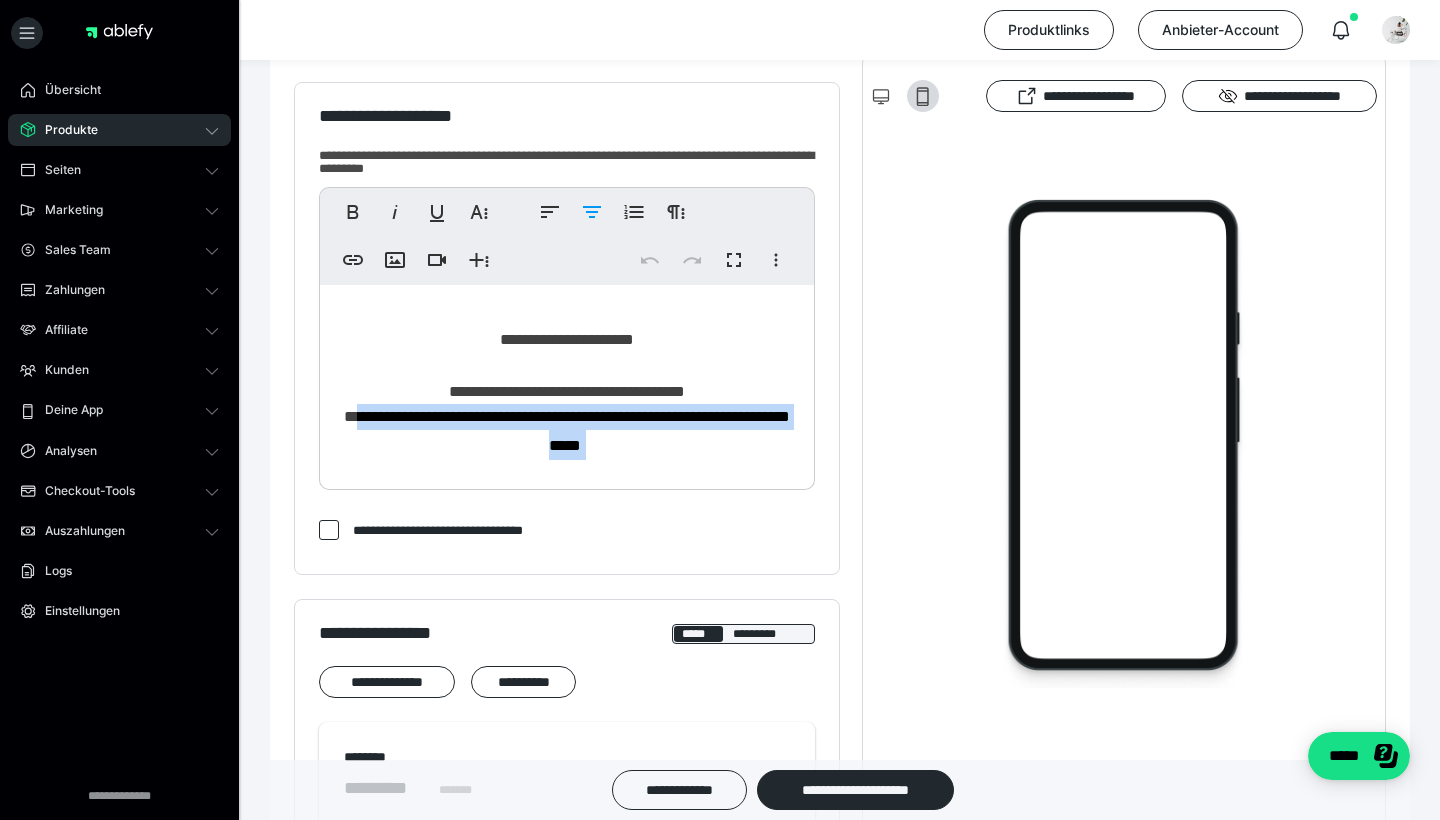drag, startPoint x: 681, startPoint y: 437, endPoint x: 305, endPoint y: 408, distance: 377.1167 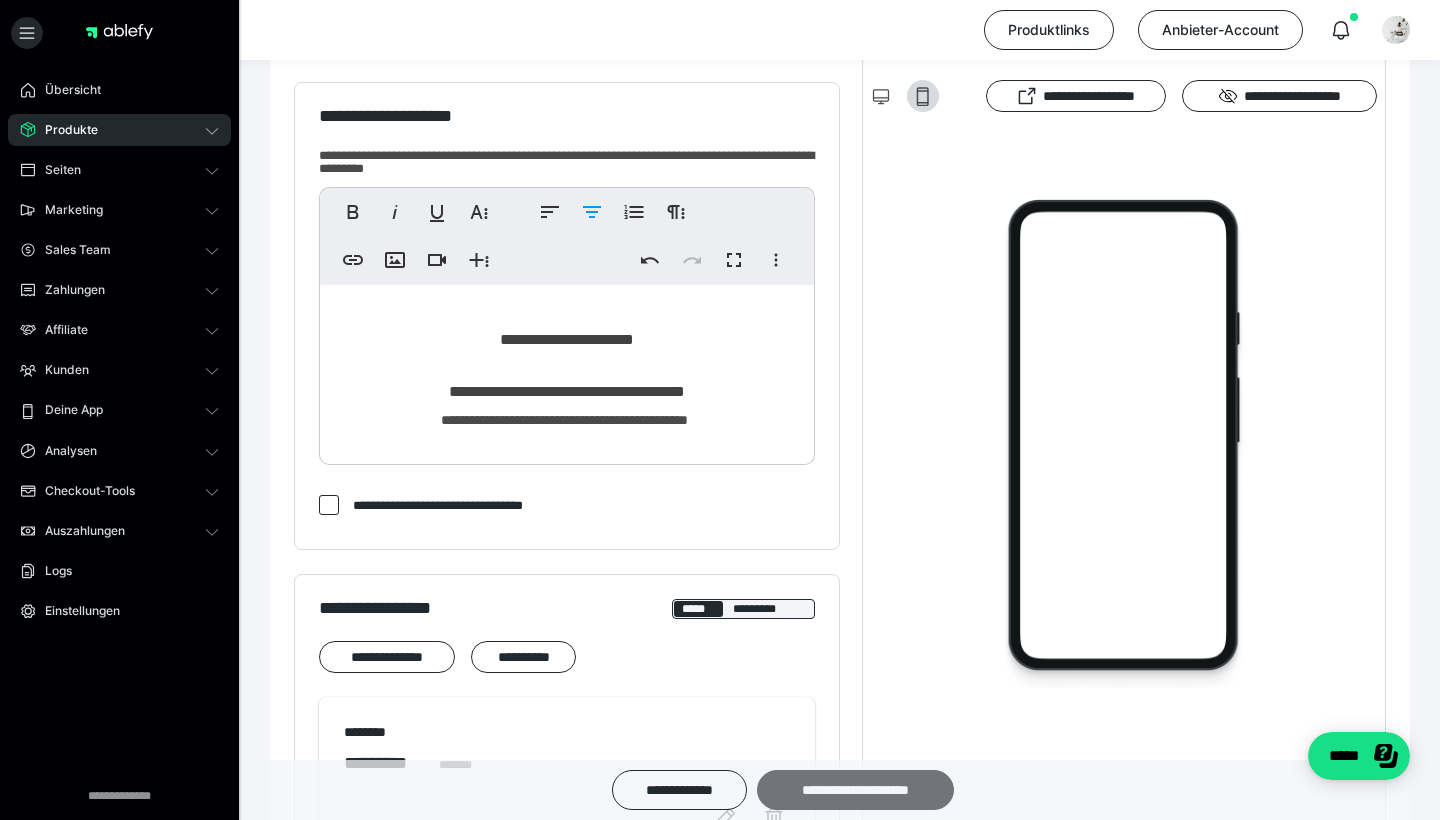 click on "**********" at bounding box center [855, 790] 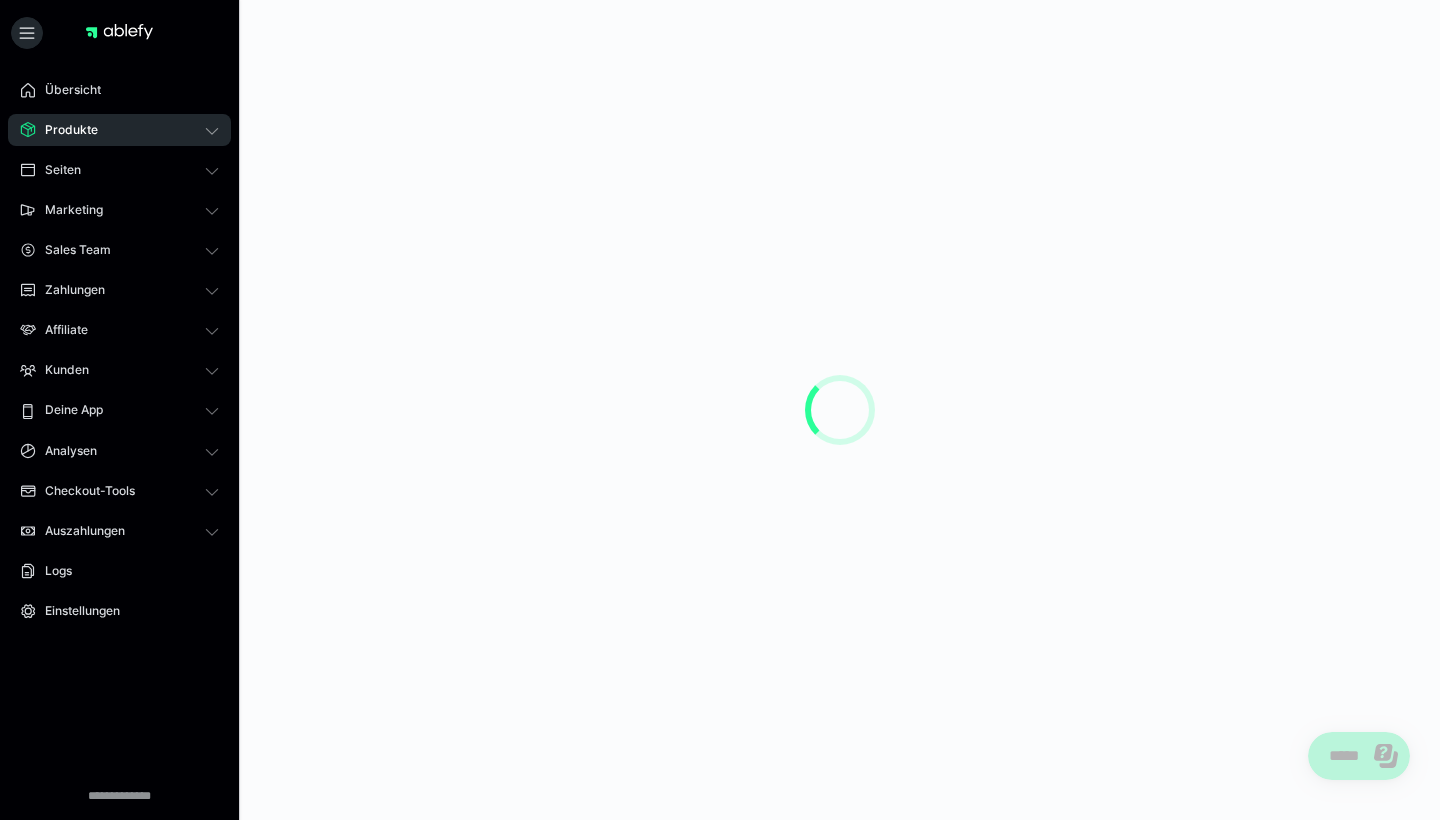 scroll, scrollTop: 0, scrollLeft: 0, axis: both 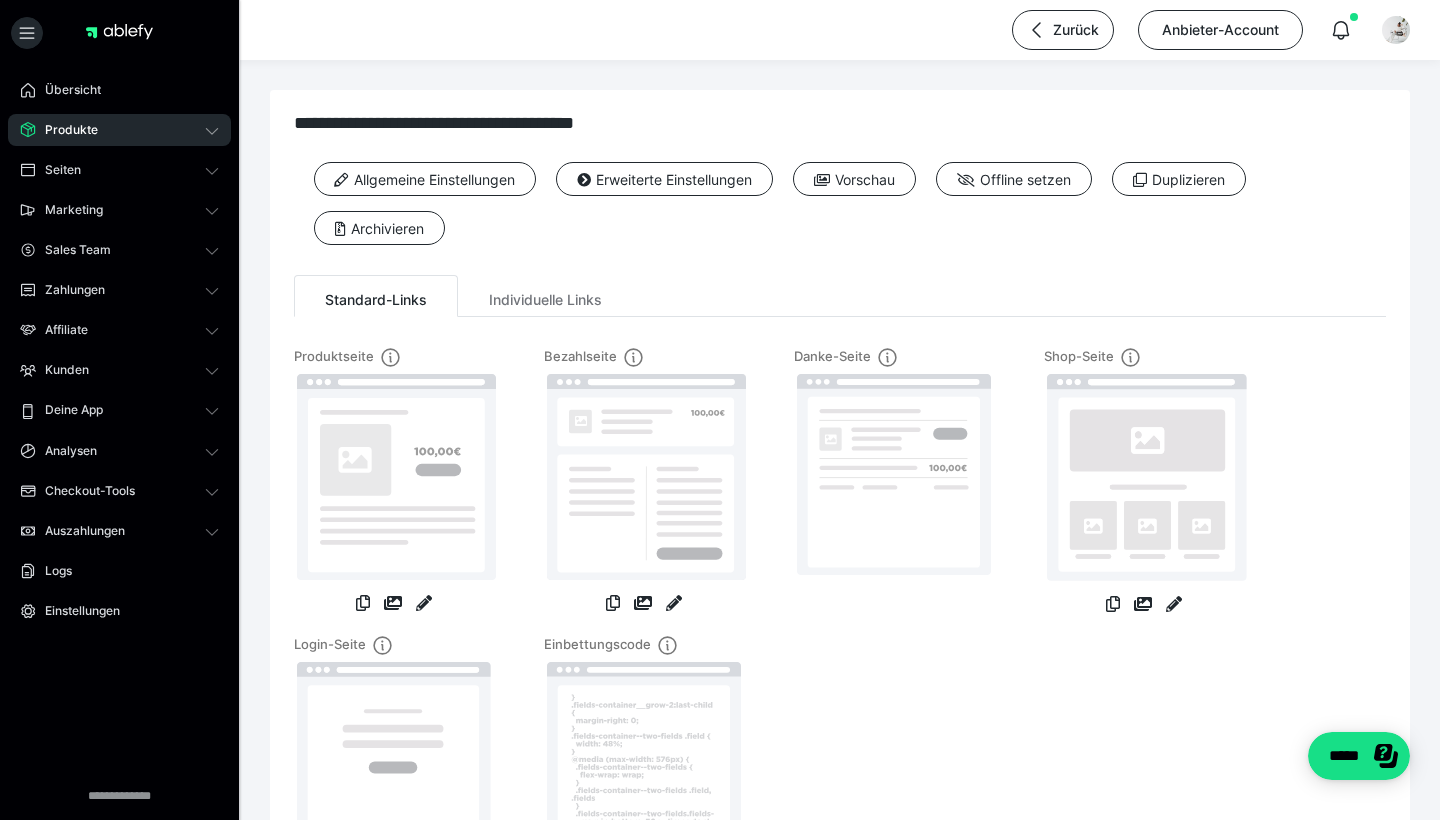 click on "**********" at bounding box center [840, 552] 